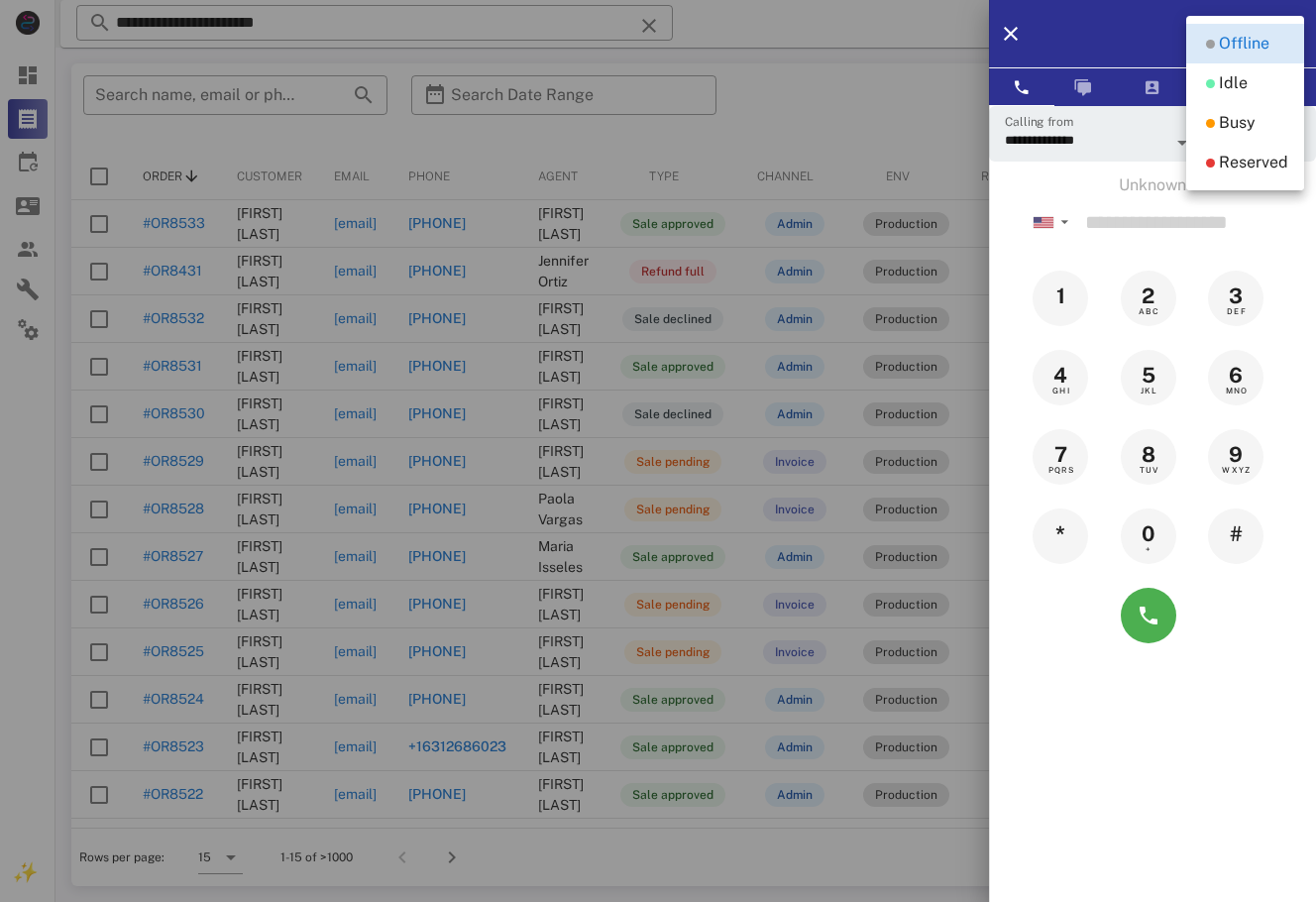 scroll, scrollTop: 0, scrollLeft: 0, axis: both 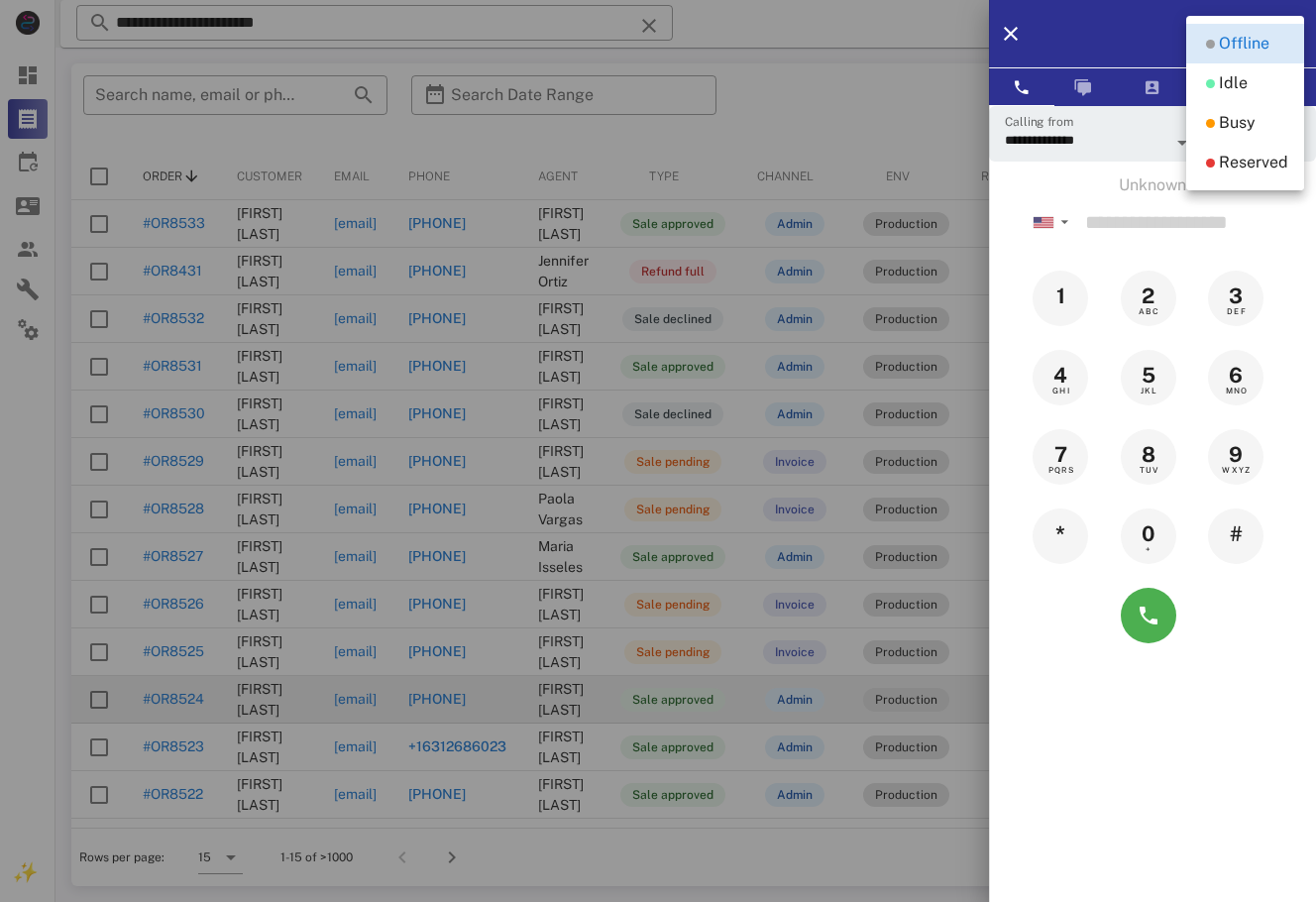 click at bounding box center (658, 451) 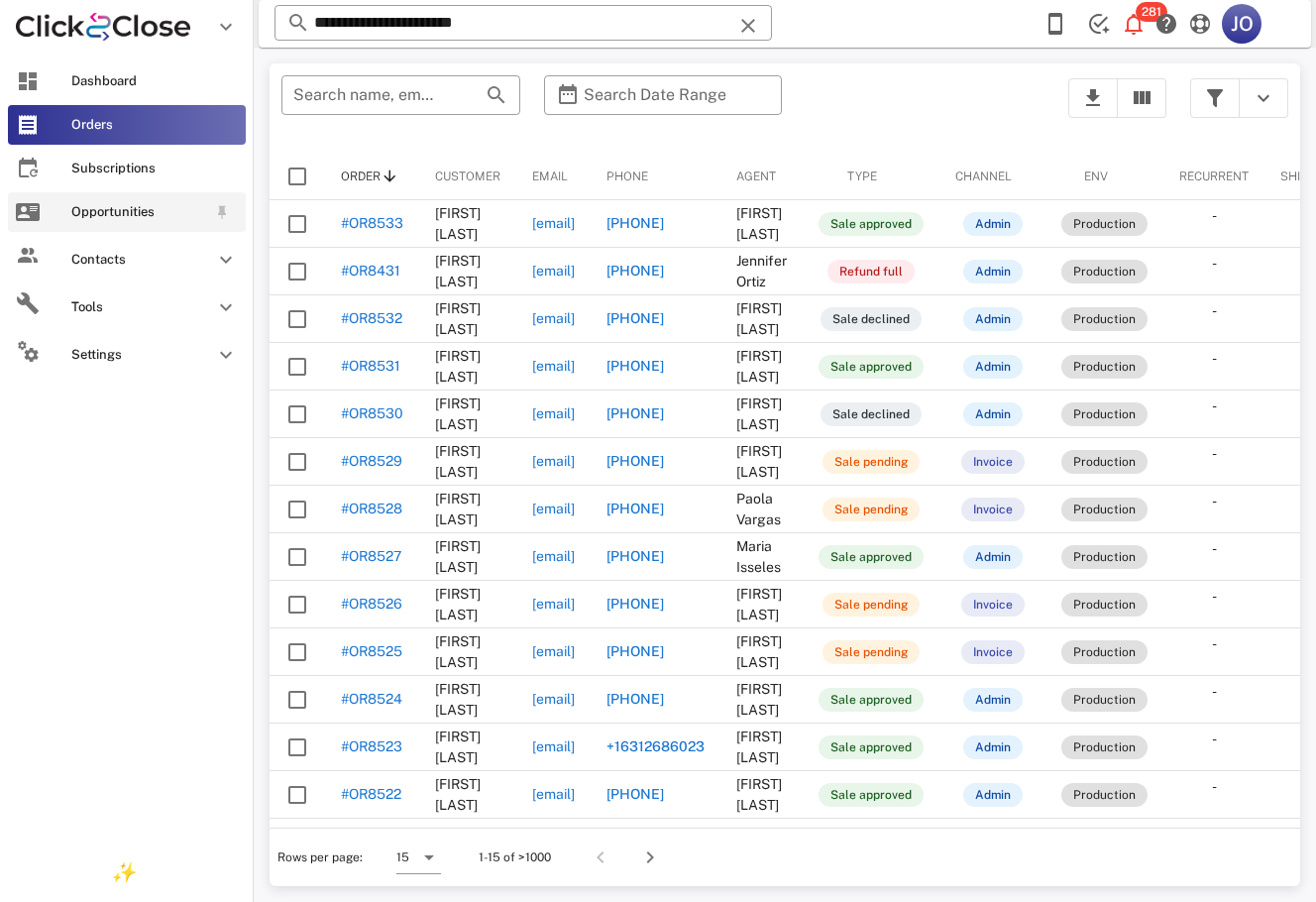 click at bounding box center [28, 212] 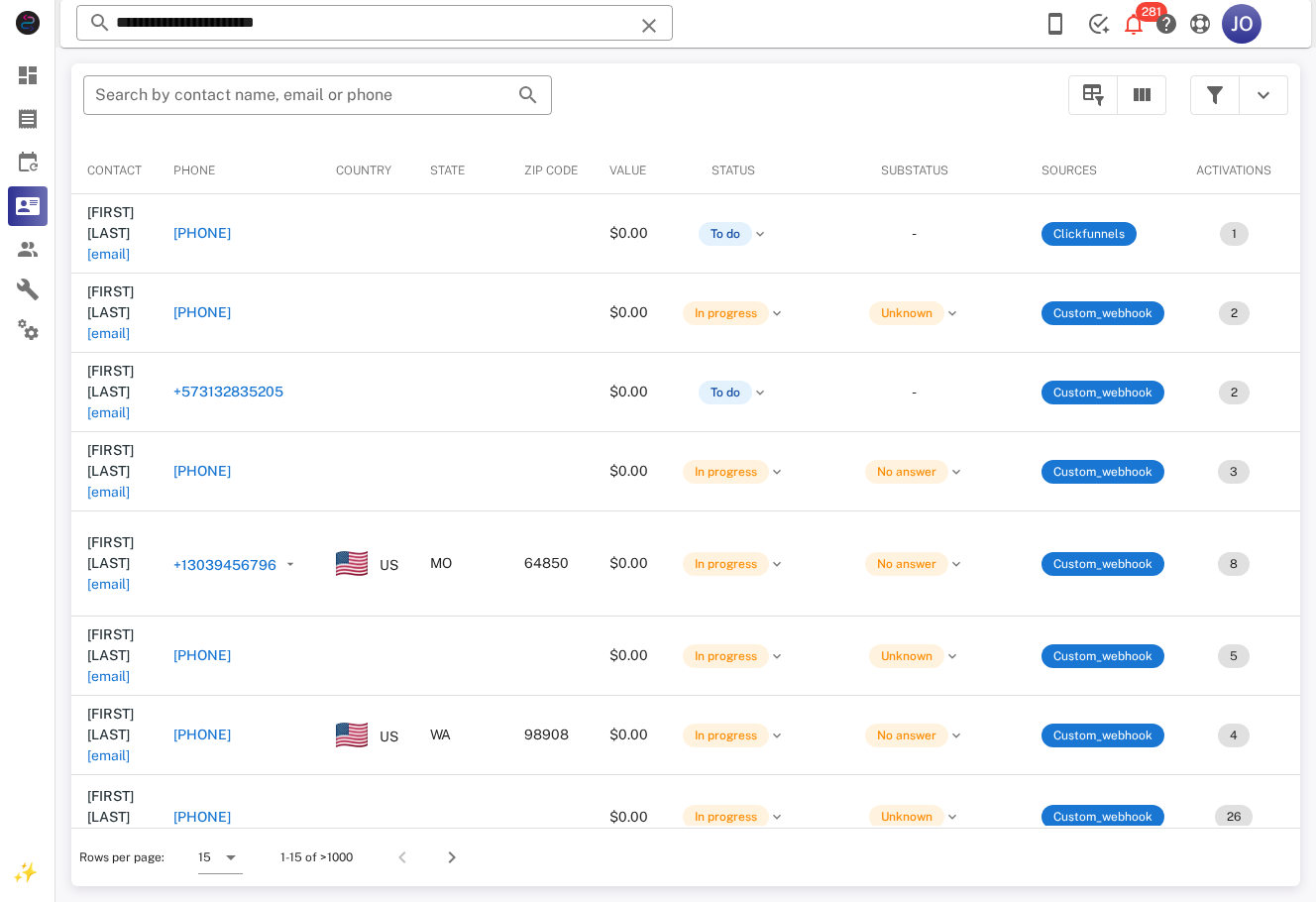 click at bounding box center [1215, 95] 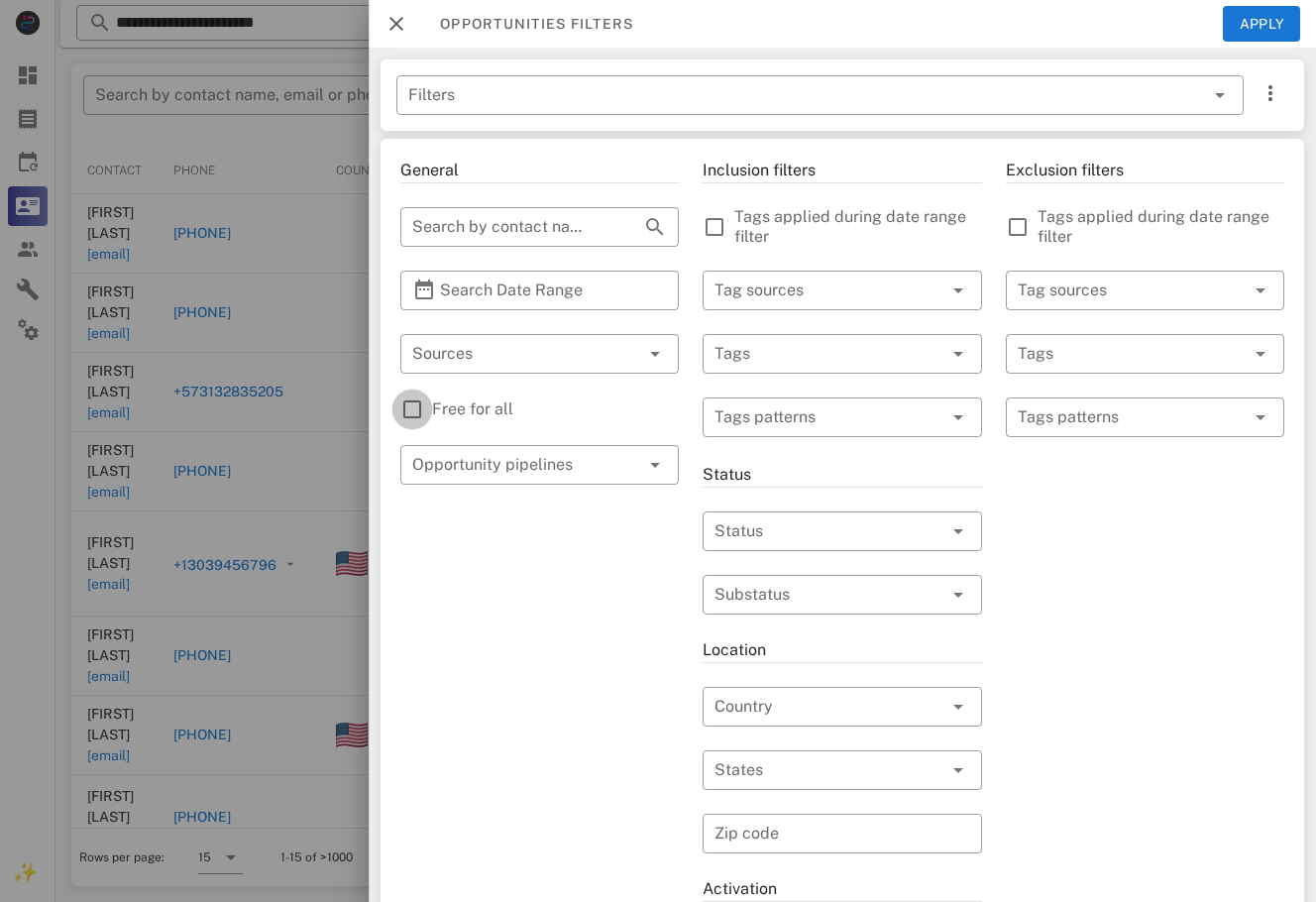 drag, startPoint x: 403, startPoint y: 414, endPoint x: 983, endPoint y: 218, distance: 612.22218 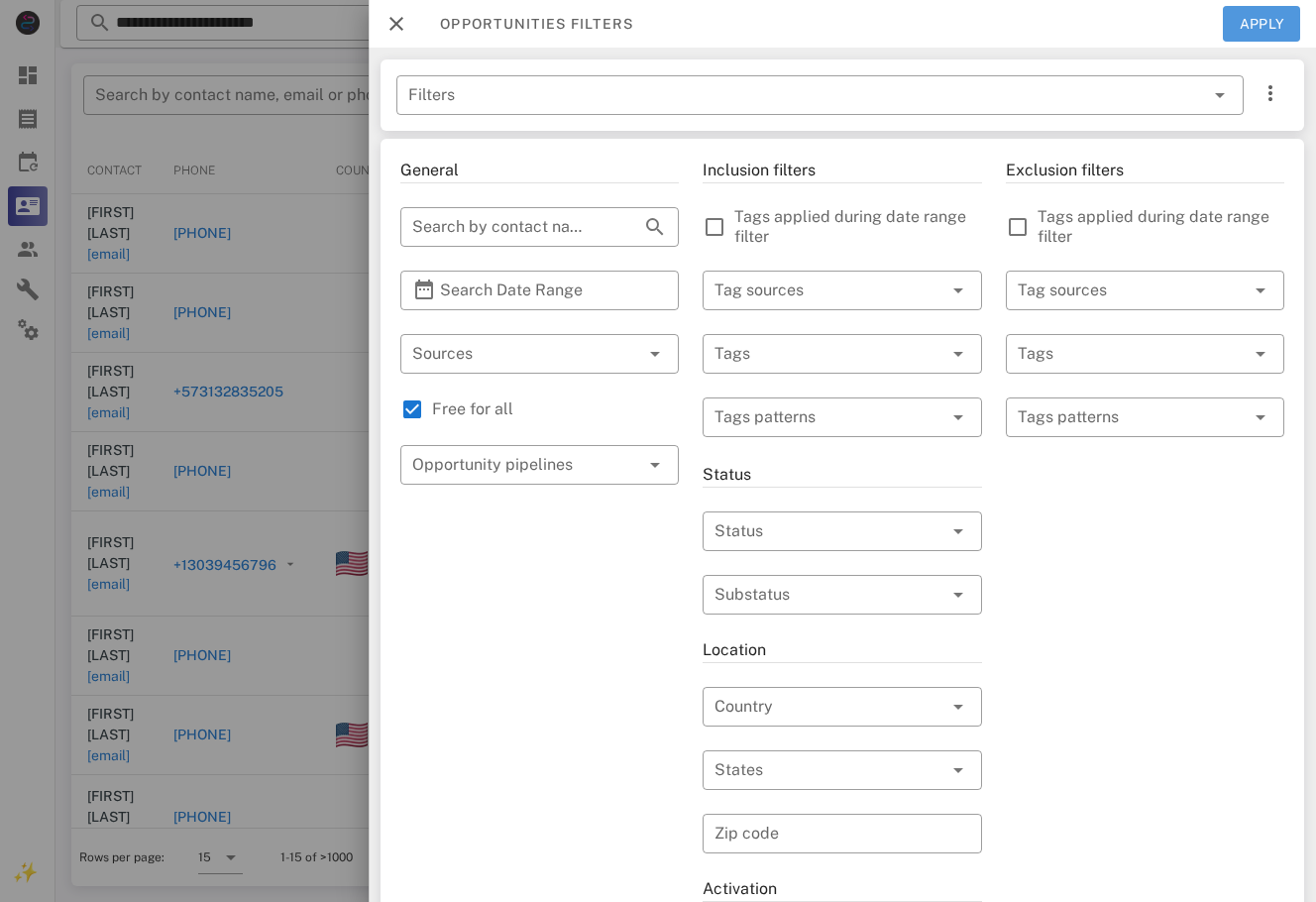 click on "Apply" at bounding box center [1261, 24] 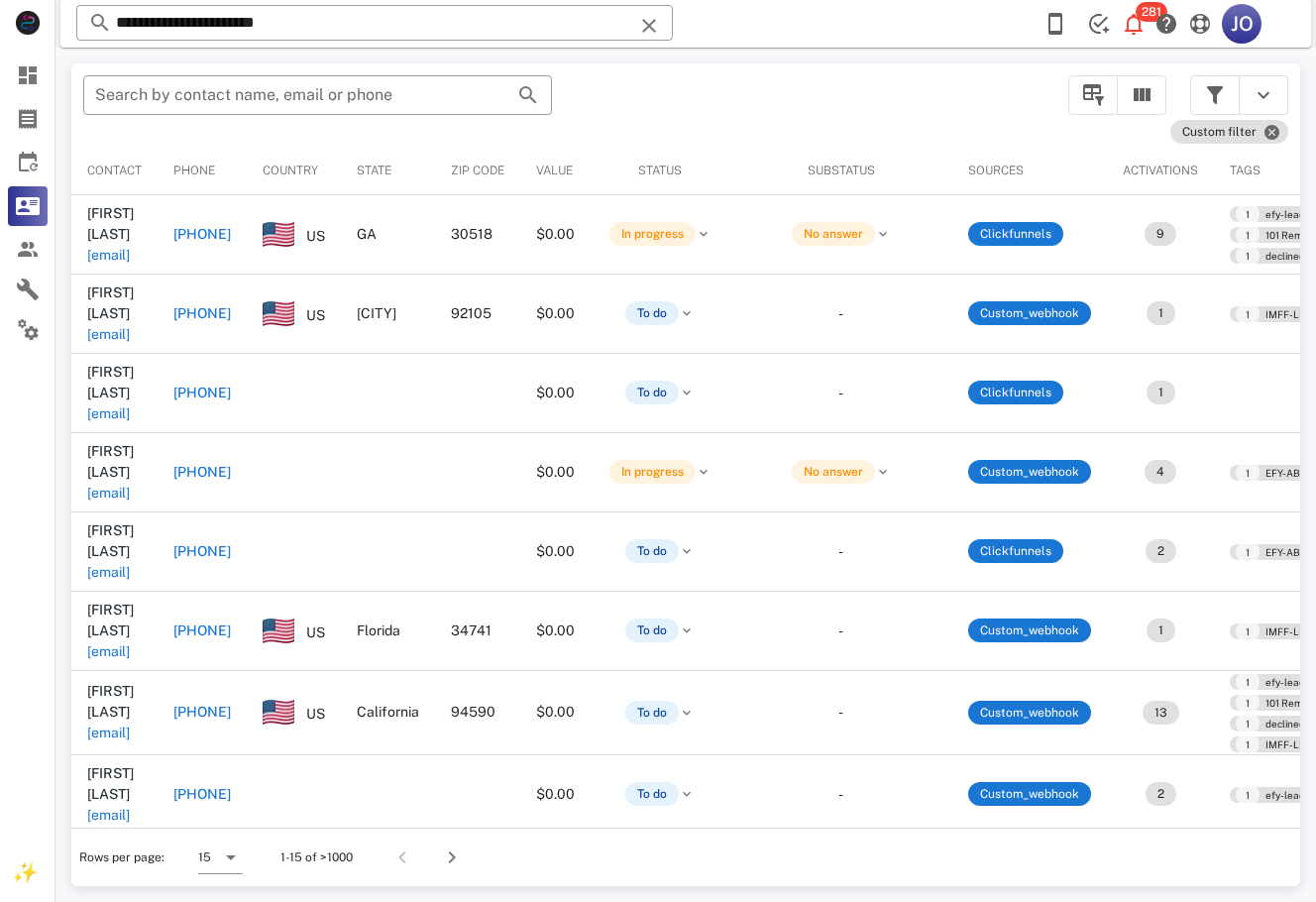click on "​ Search by contact name, email or phone" at bounding box center [564, 105] 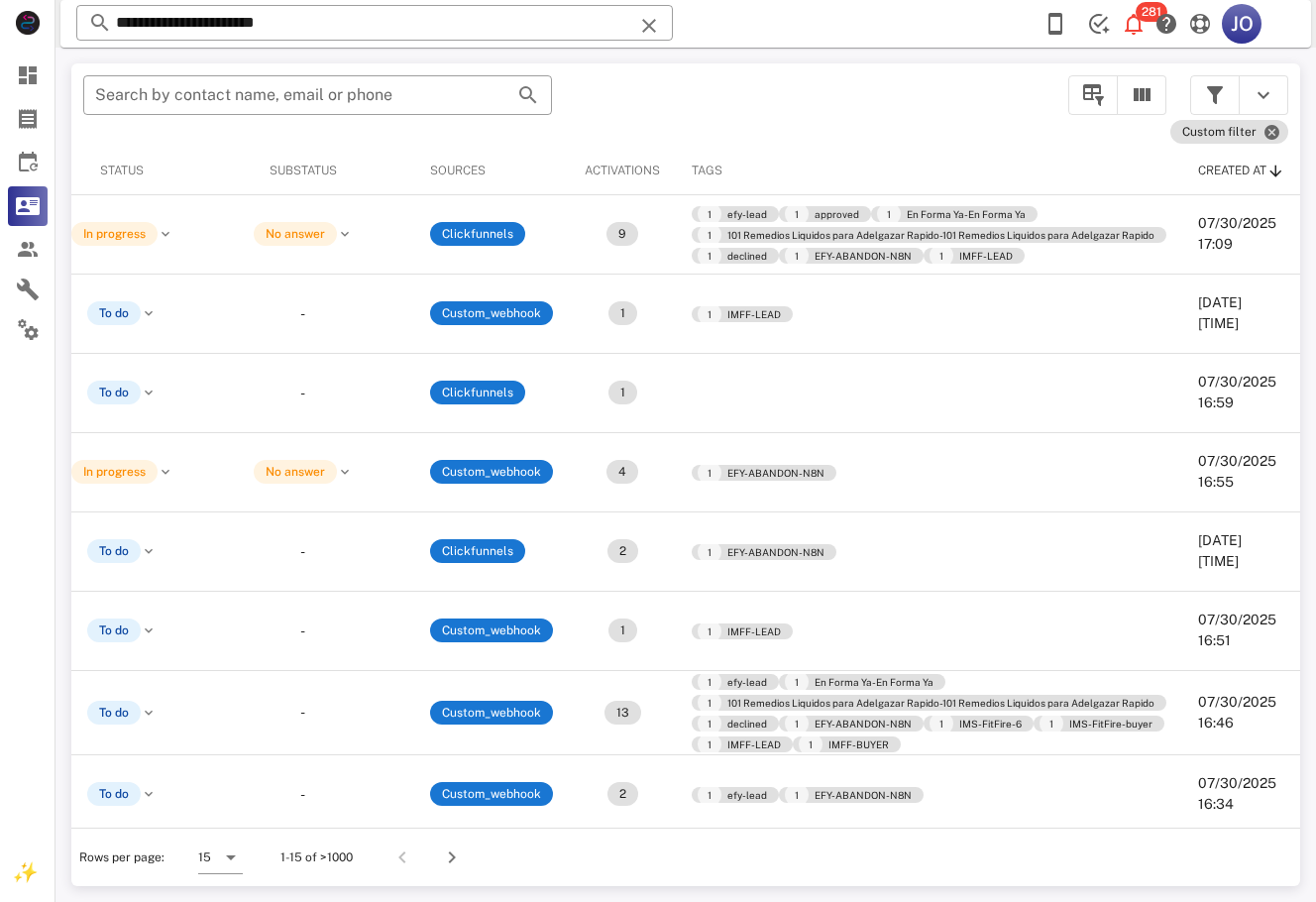 scroll, scrollTop: 0, scrollLeft: 0, axis: both 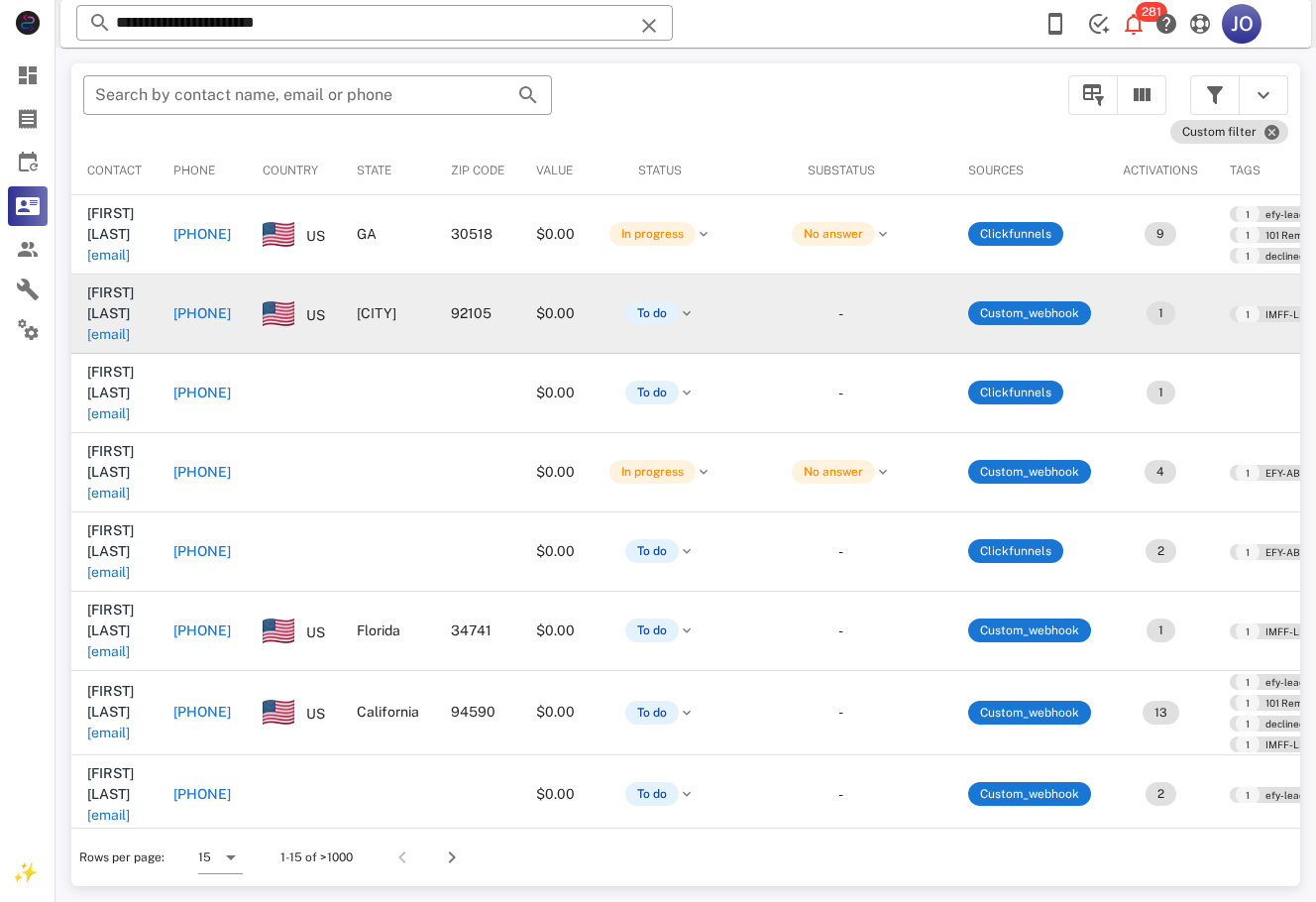 click on "patybooo@gmail.com" at bounding box center (108, 334) 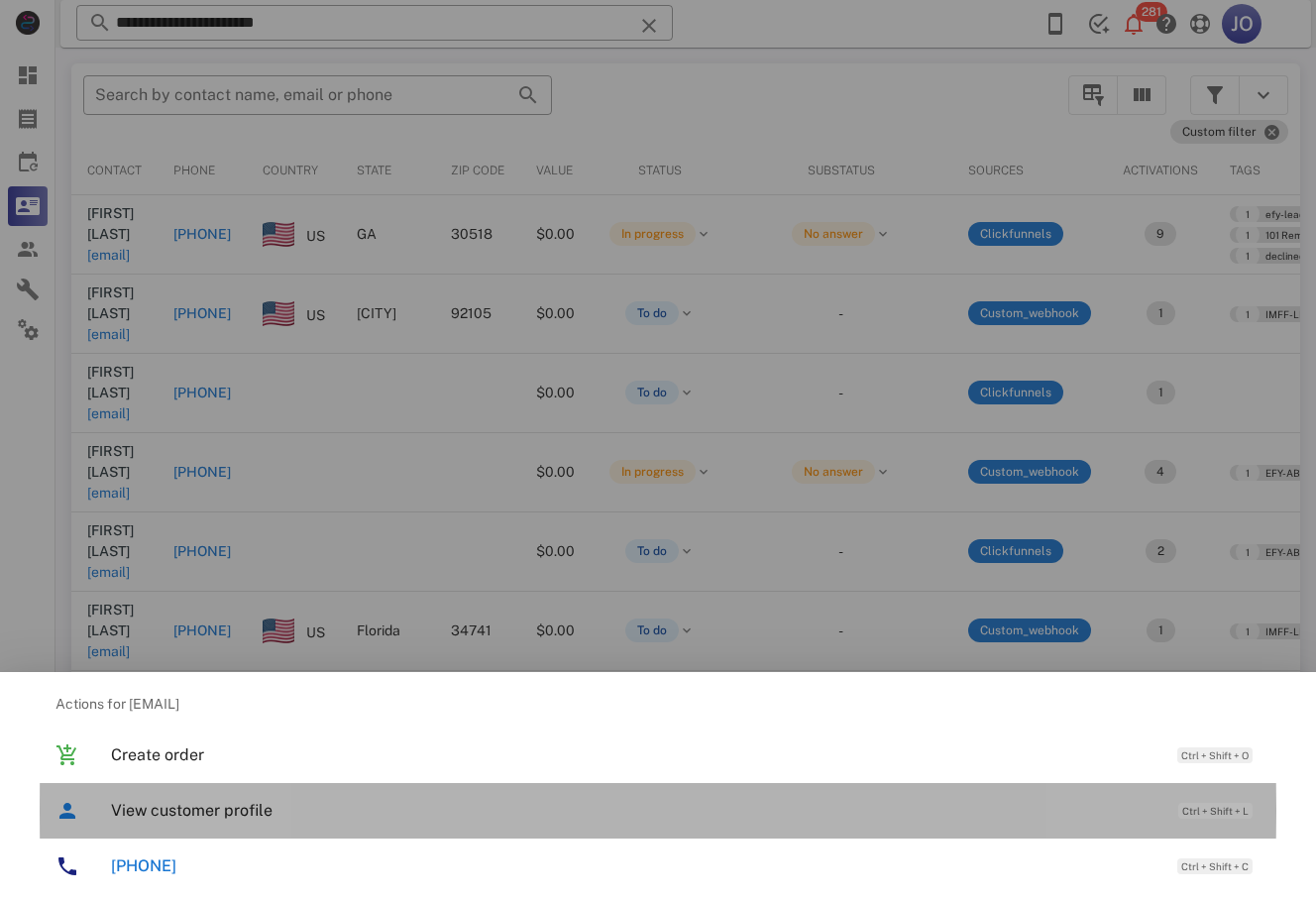 click on "View customer profile" at bounding box center [634, 810] 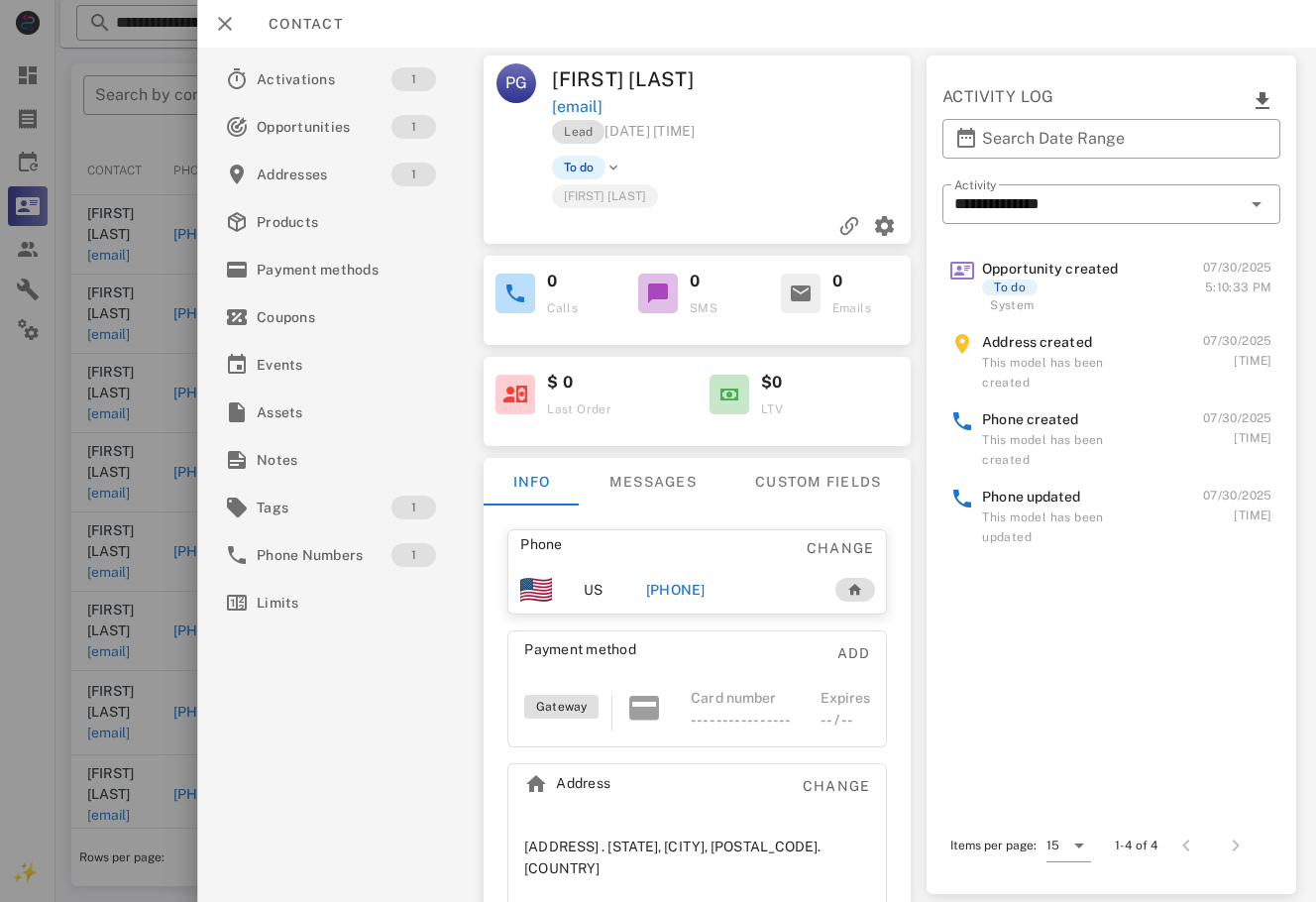 click on "[PHONE]" at bounding box center [729, 590] 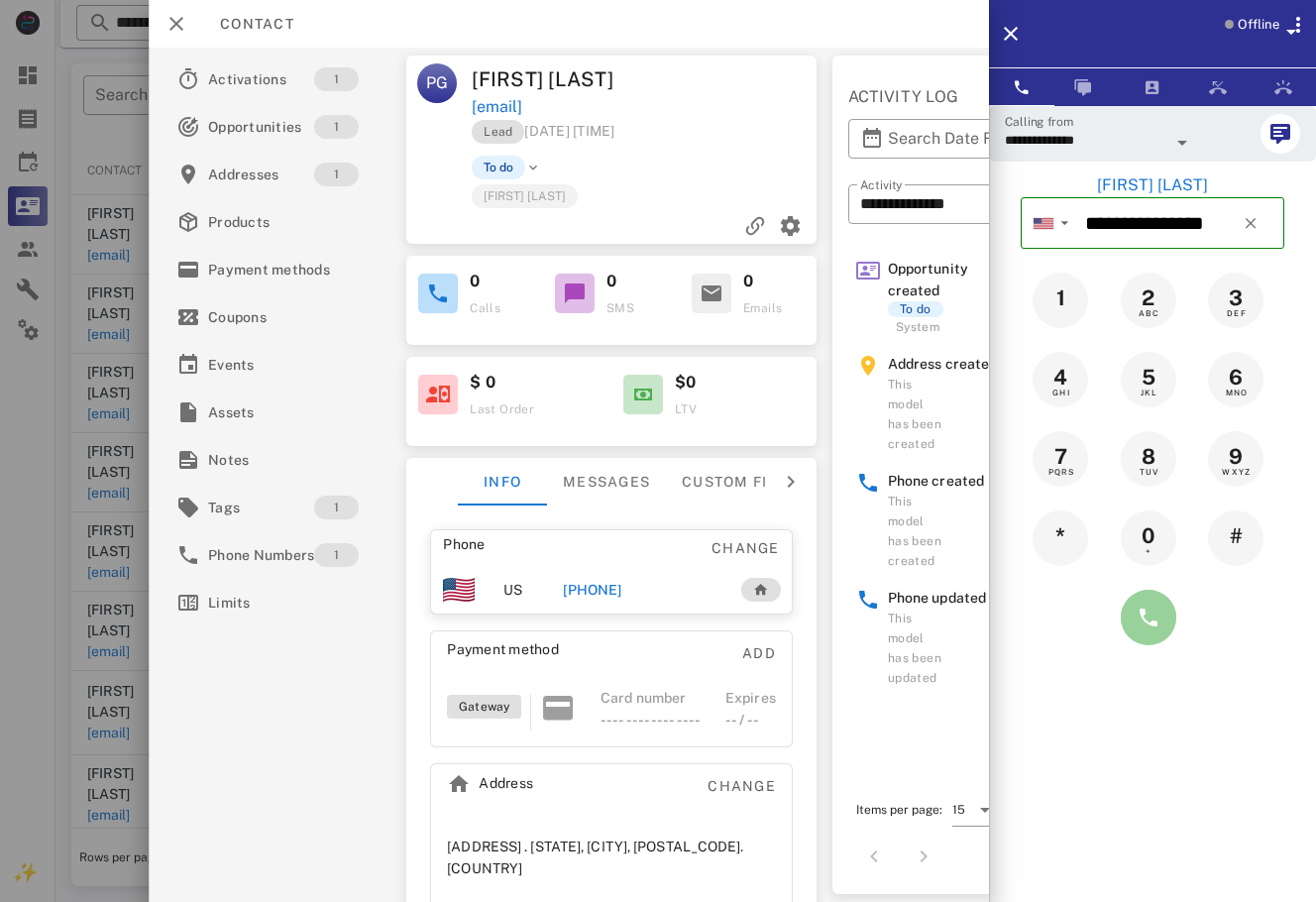 click at bounding box center [1149, 618] 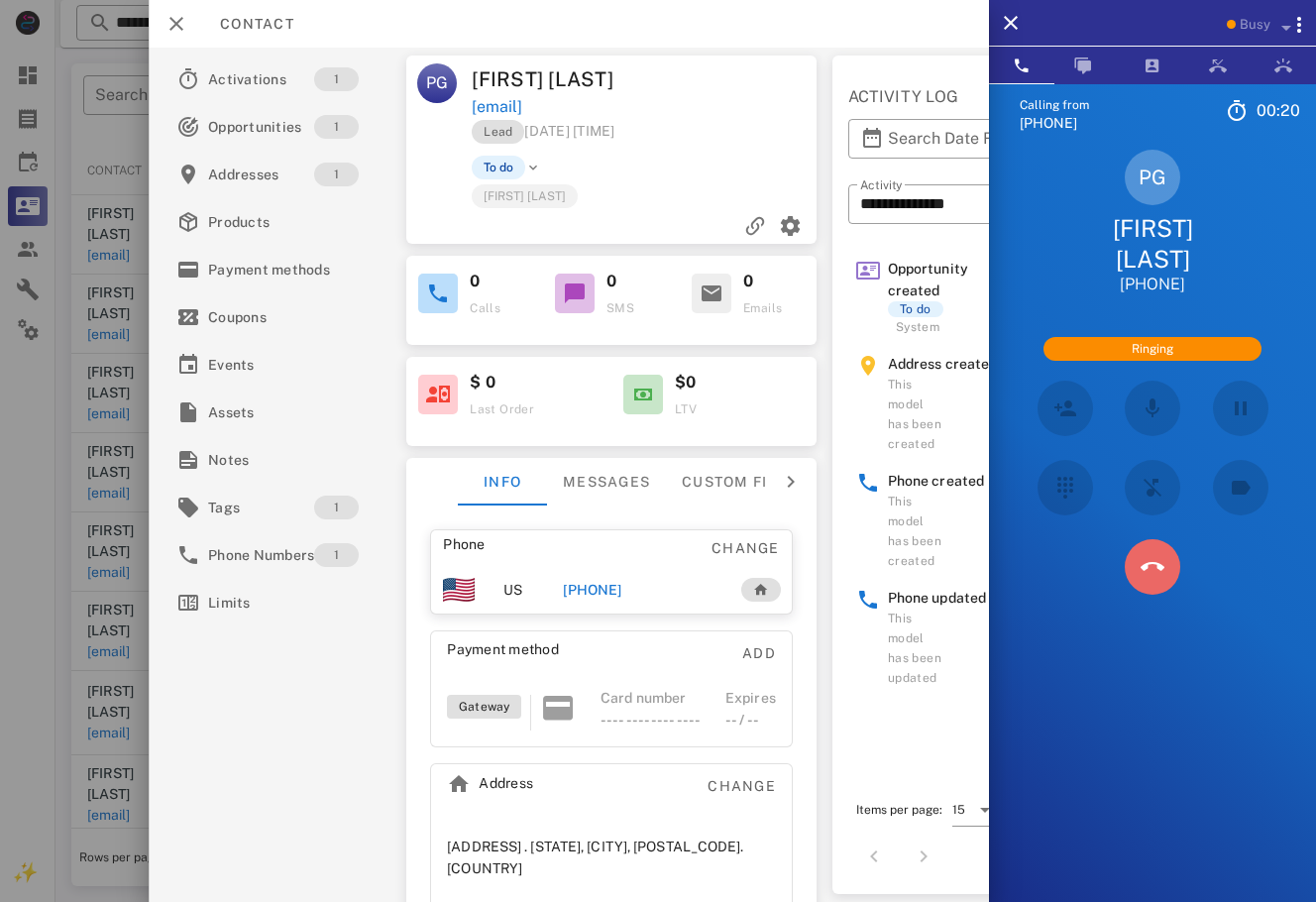 click at bounding box center [1152, 567] 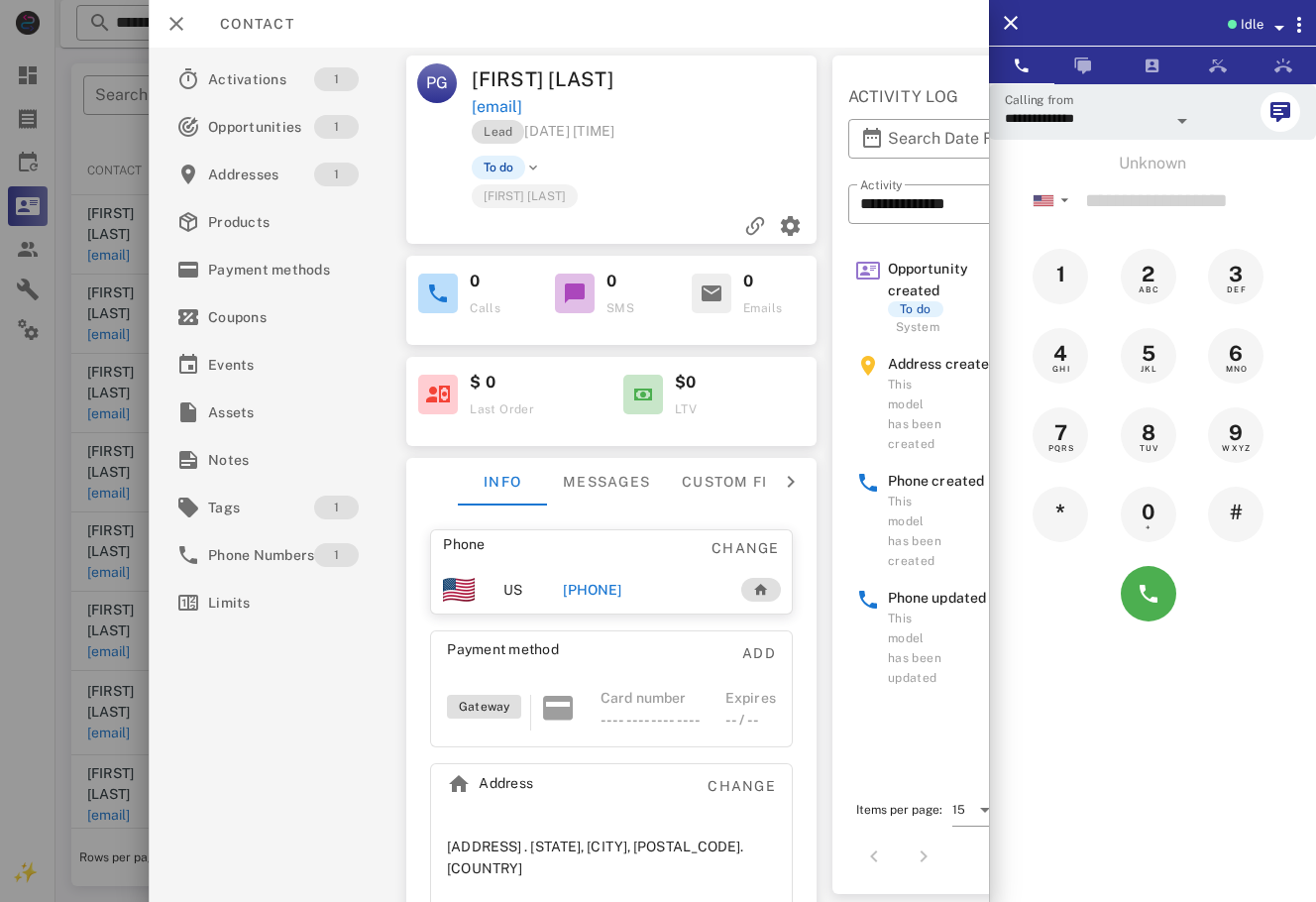 click on "+16193661117" at bounding box center [592, 590] 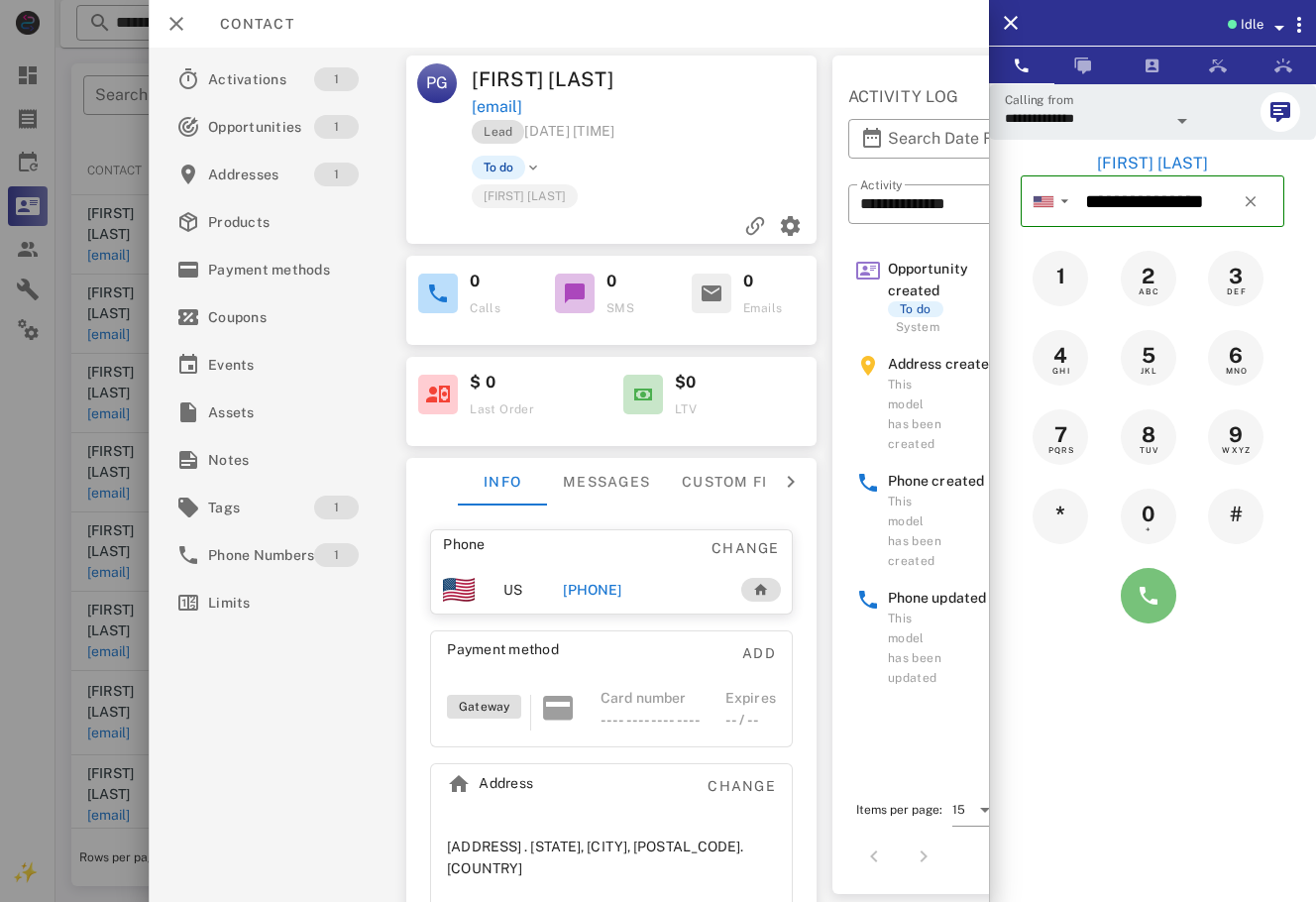 click at bounding box center [1149, 596] 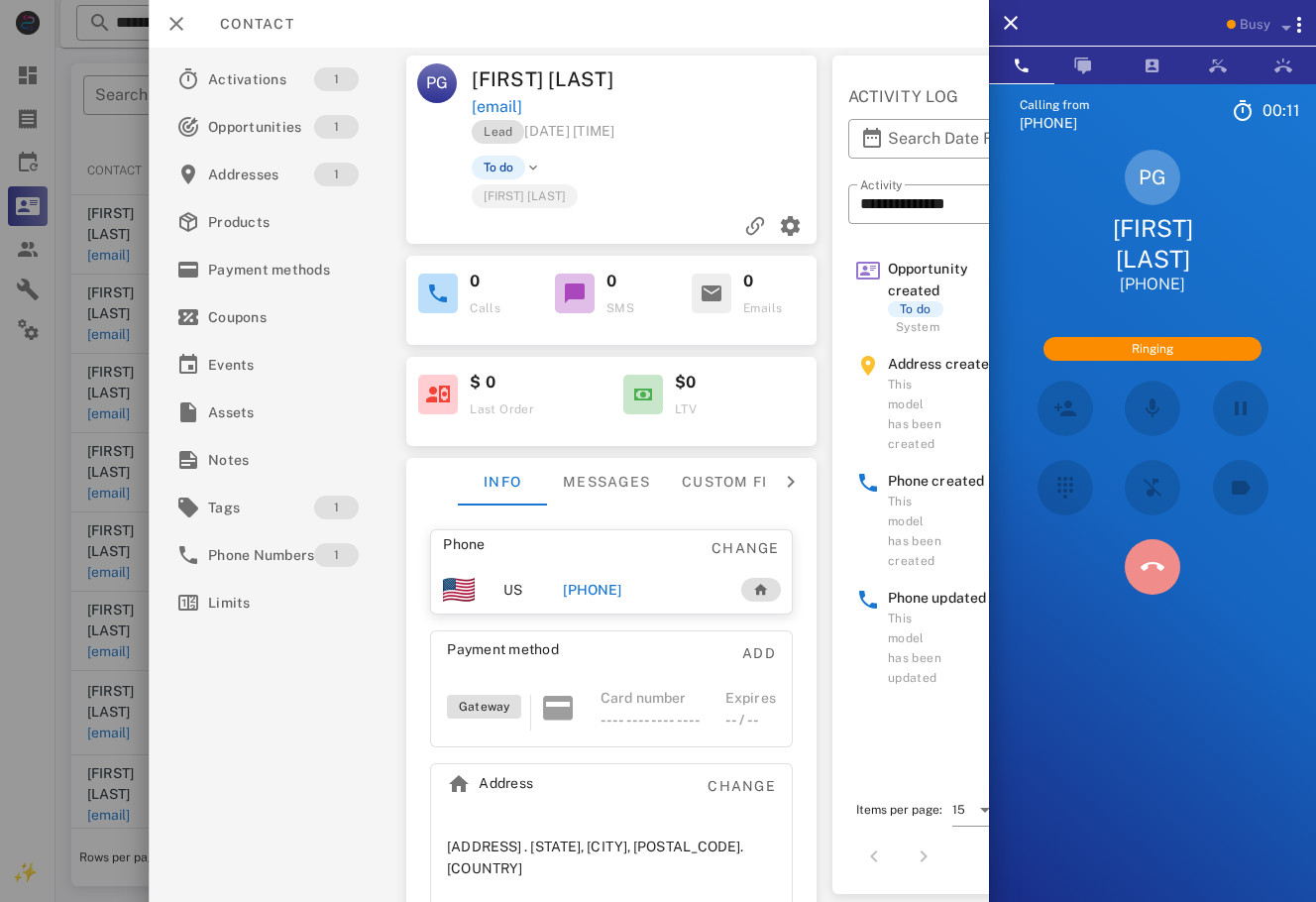 click at bounding box center (1152, 567) 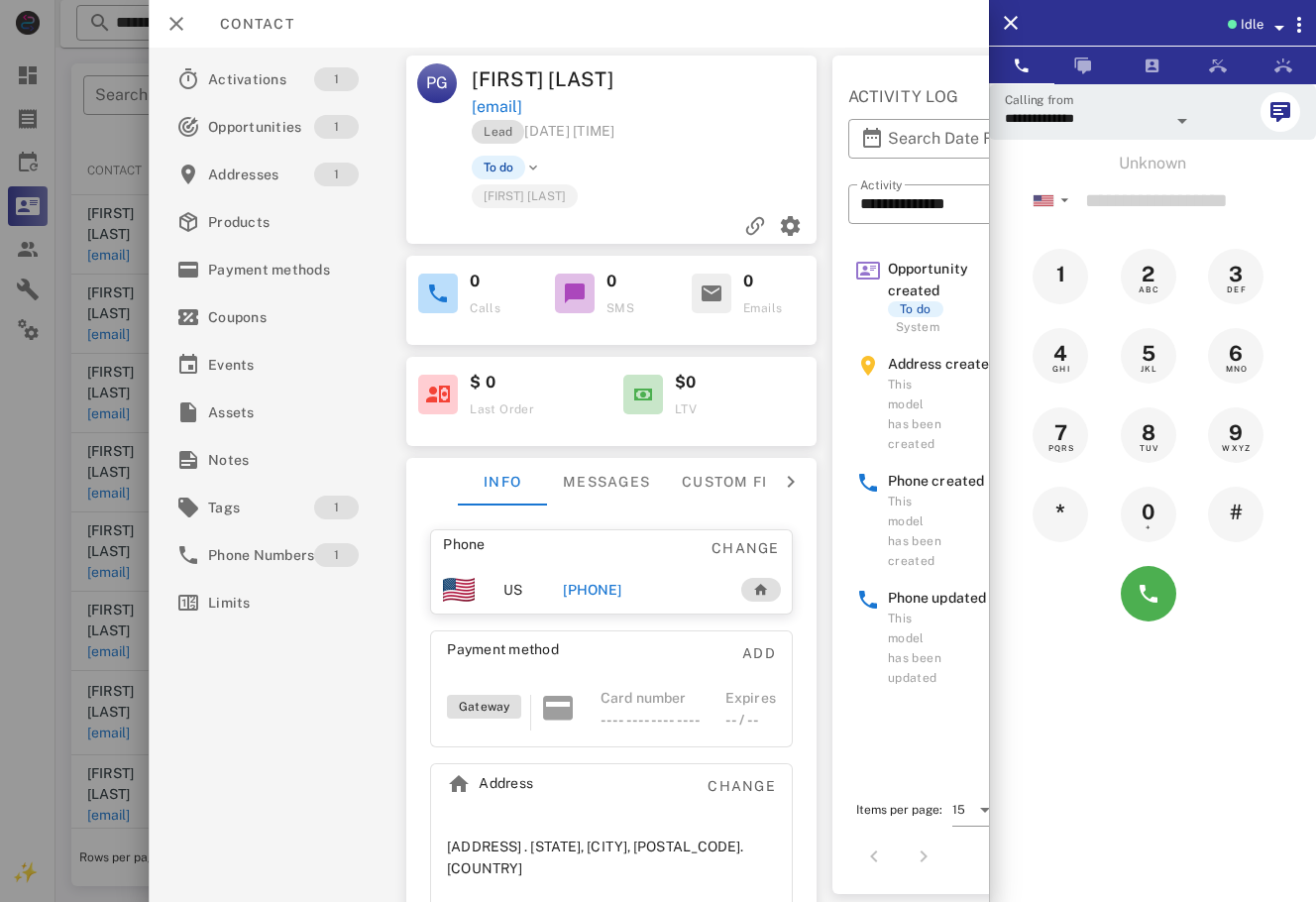 click on "**********" at bounding box center (569, 451) 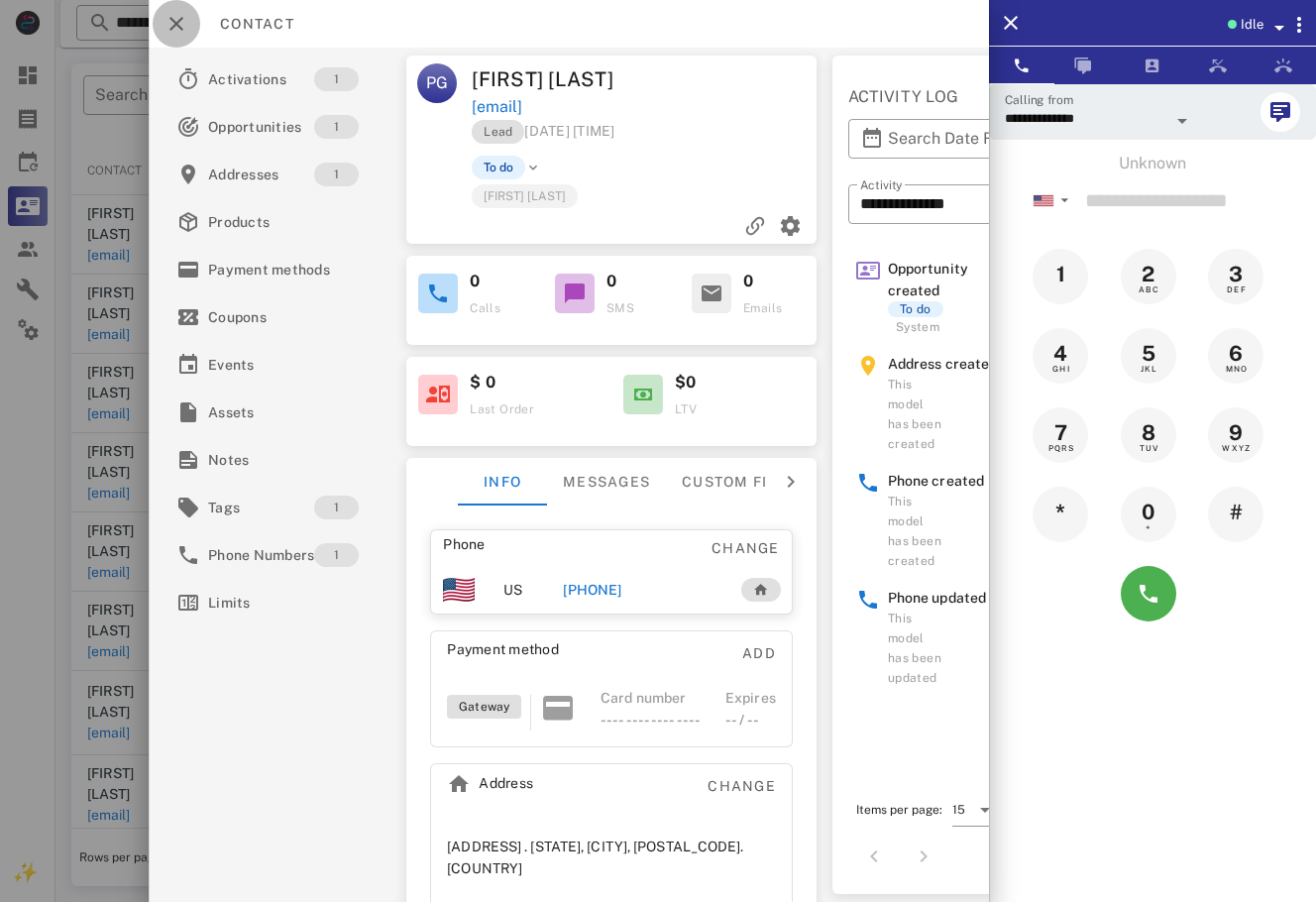click at bounding box center [176, 24] 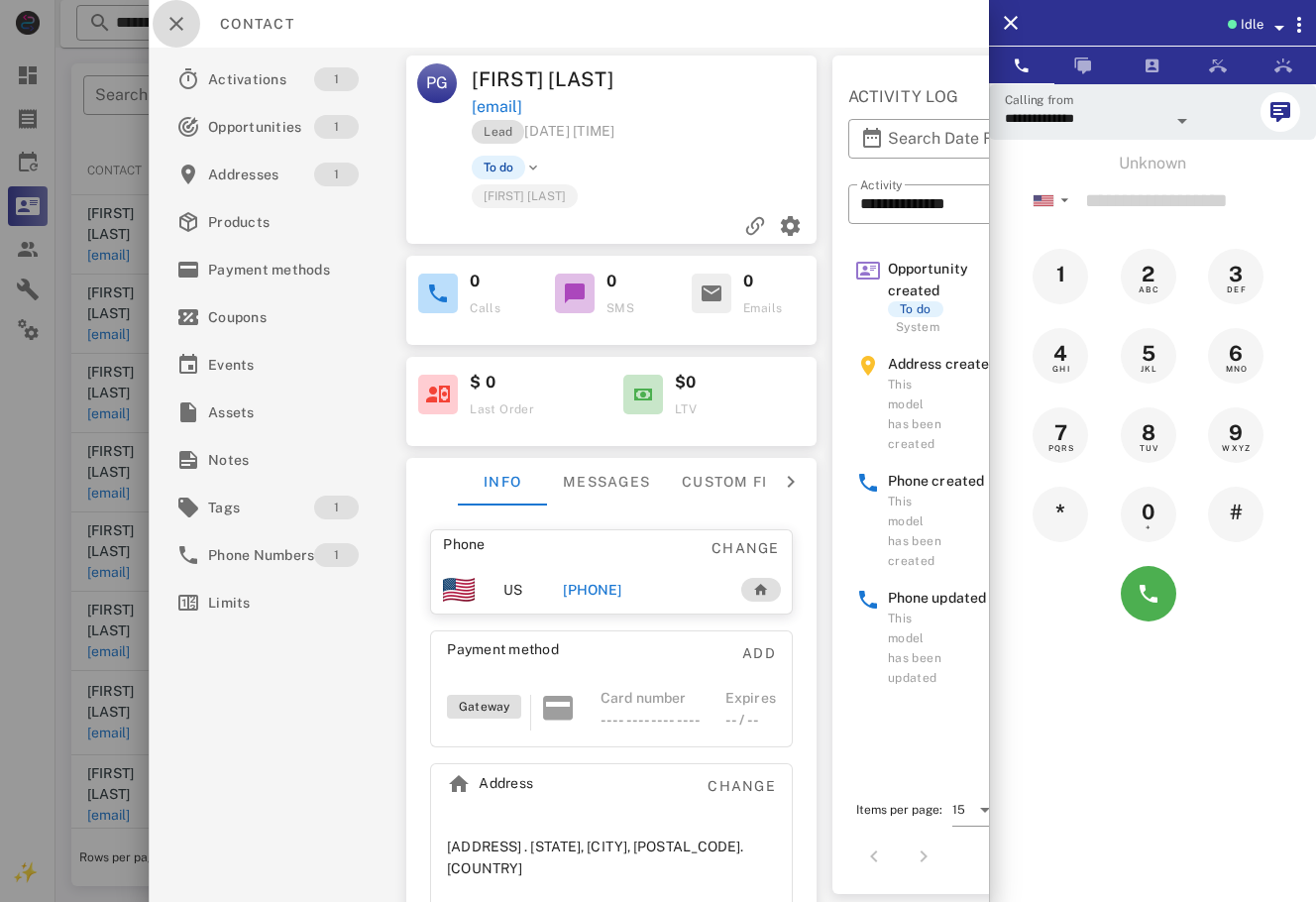 click at bounding box center (658, 451) 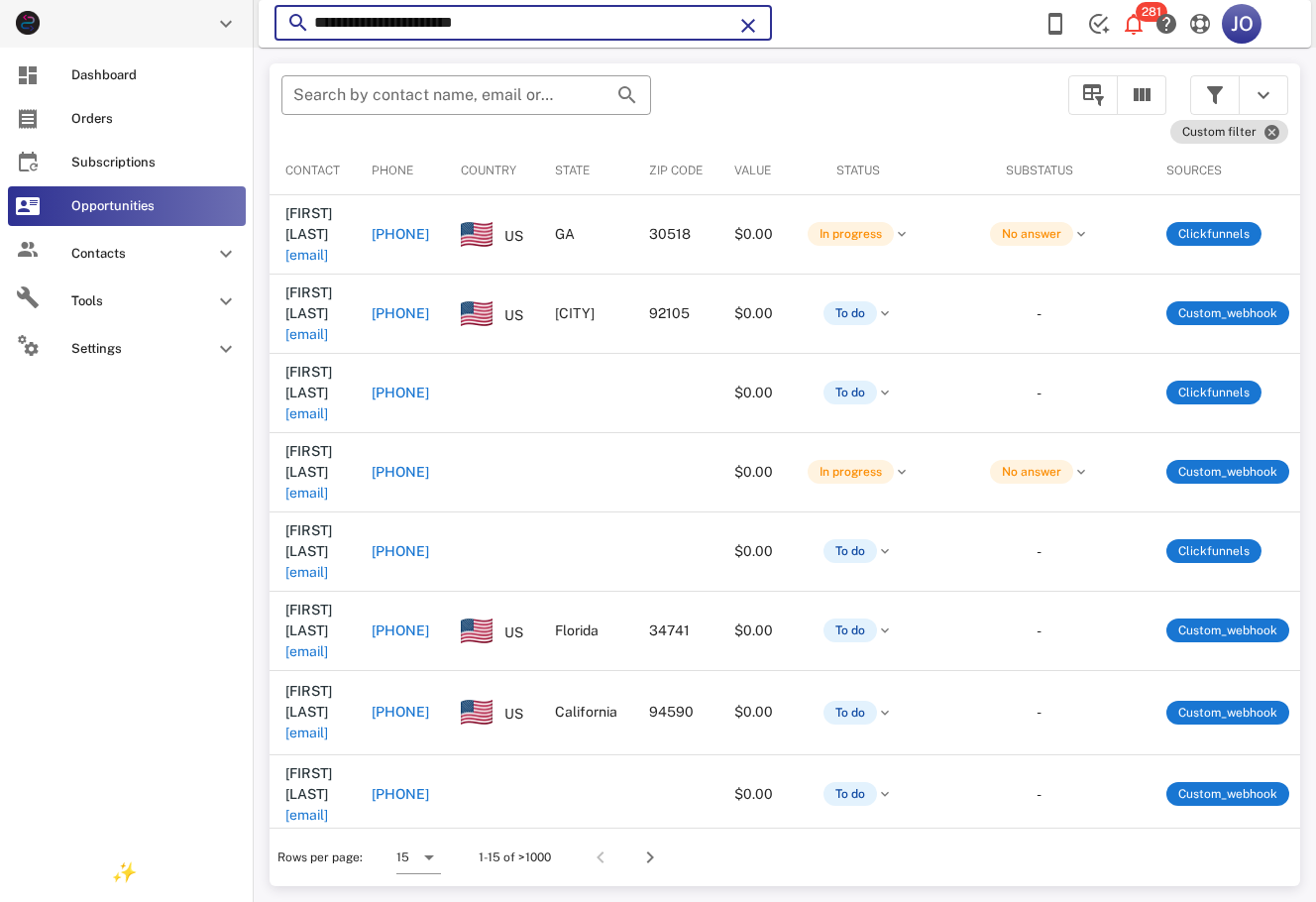 drag, startPoint x: 283, startPoint y: 29, endPoint x: 51, endPoint y: 34, distance: 232.05387 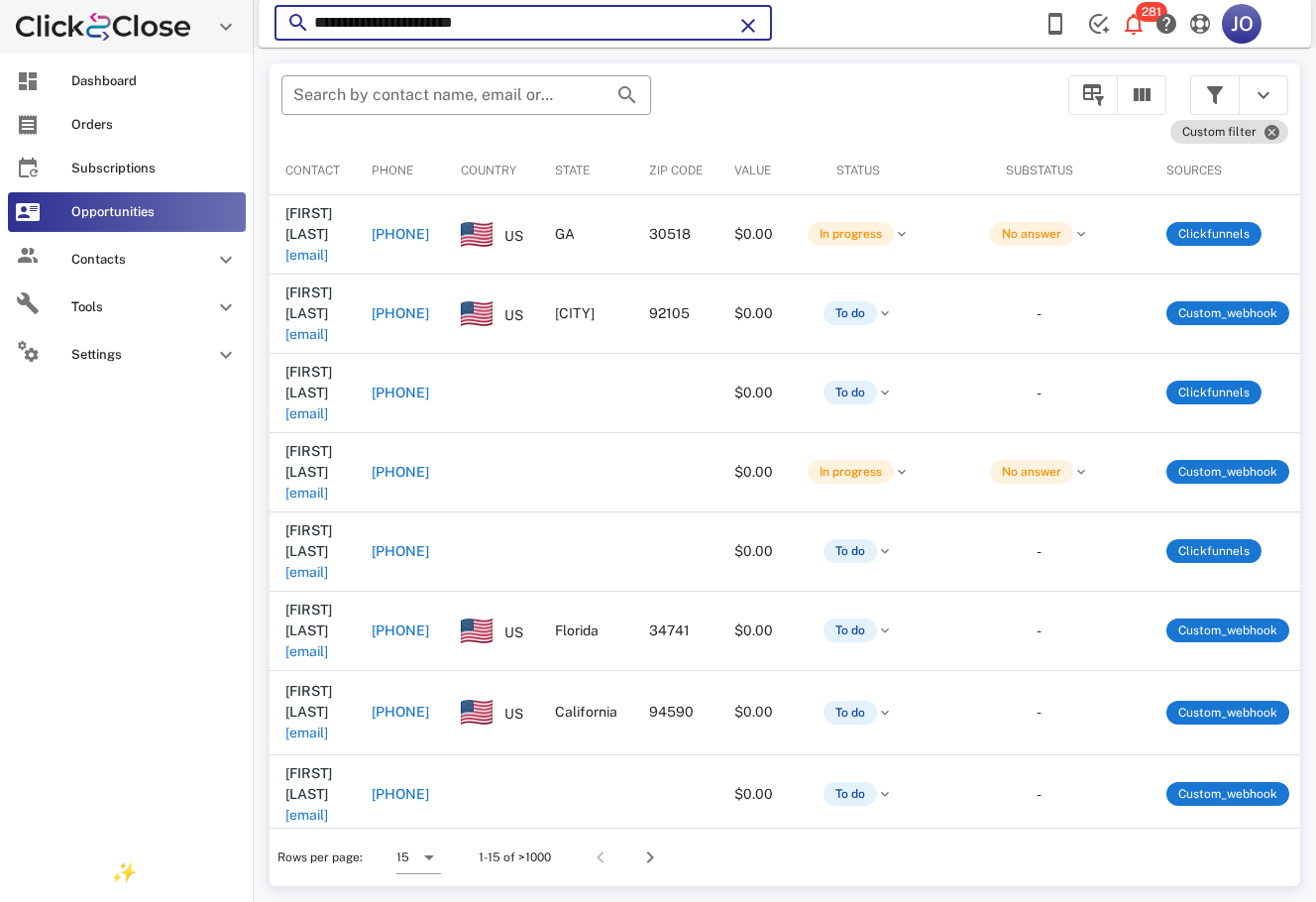 paste on "******" 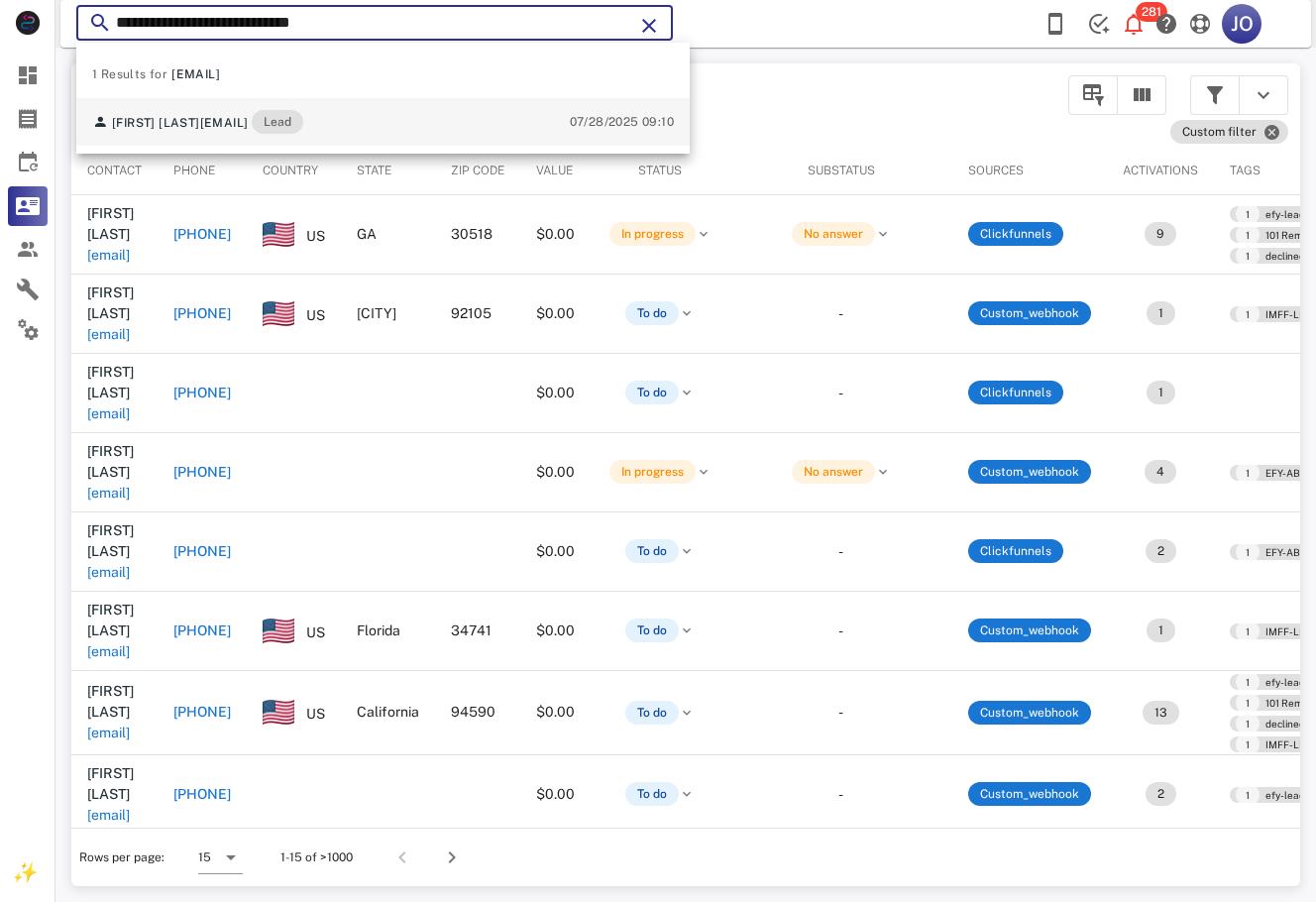 type on "**********" 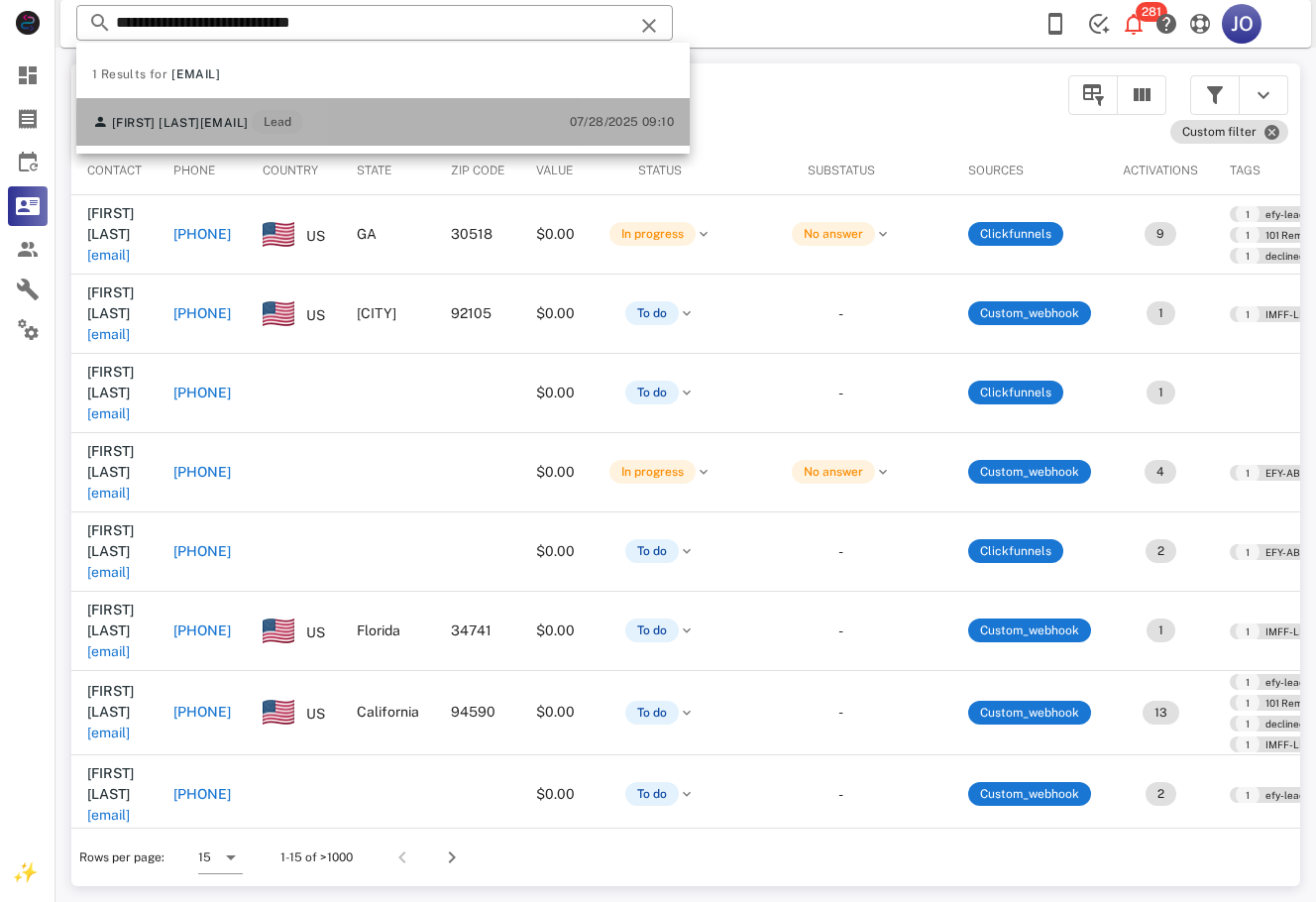 click on "lidiaferrerabriceno@gmail.com" at bounding box center (224, 123) 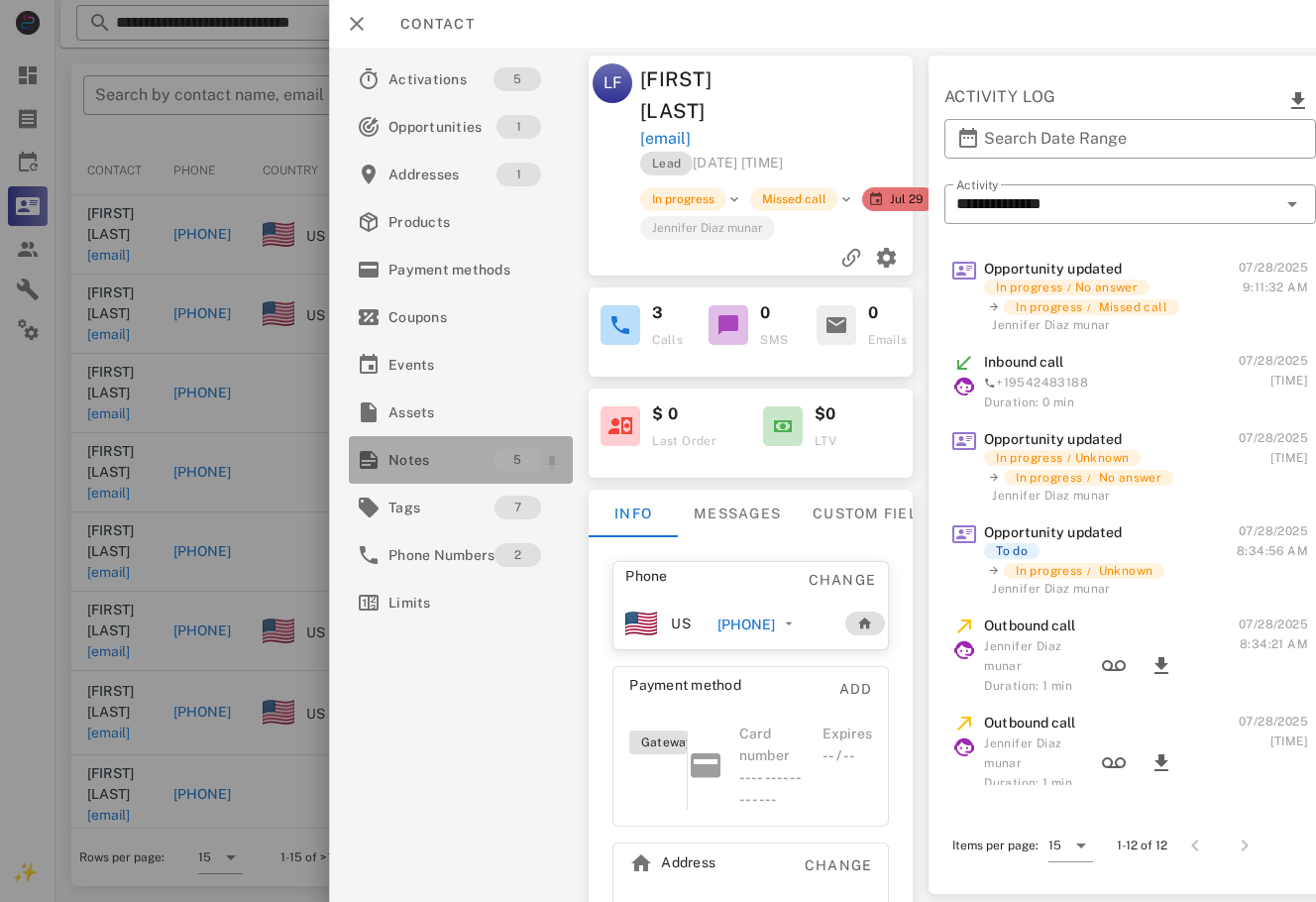click on "Notes" at bounding box center [441, 460] 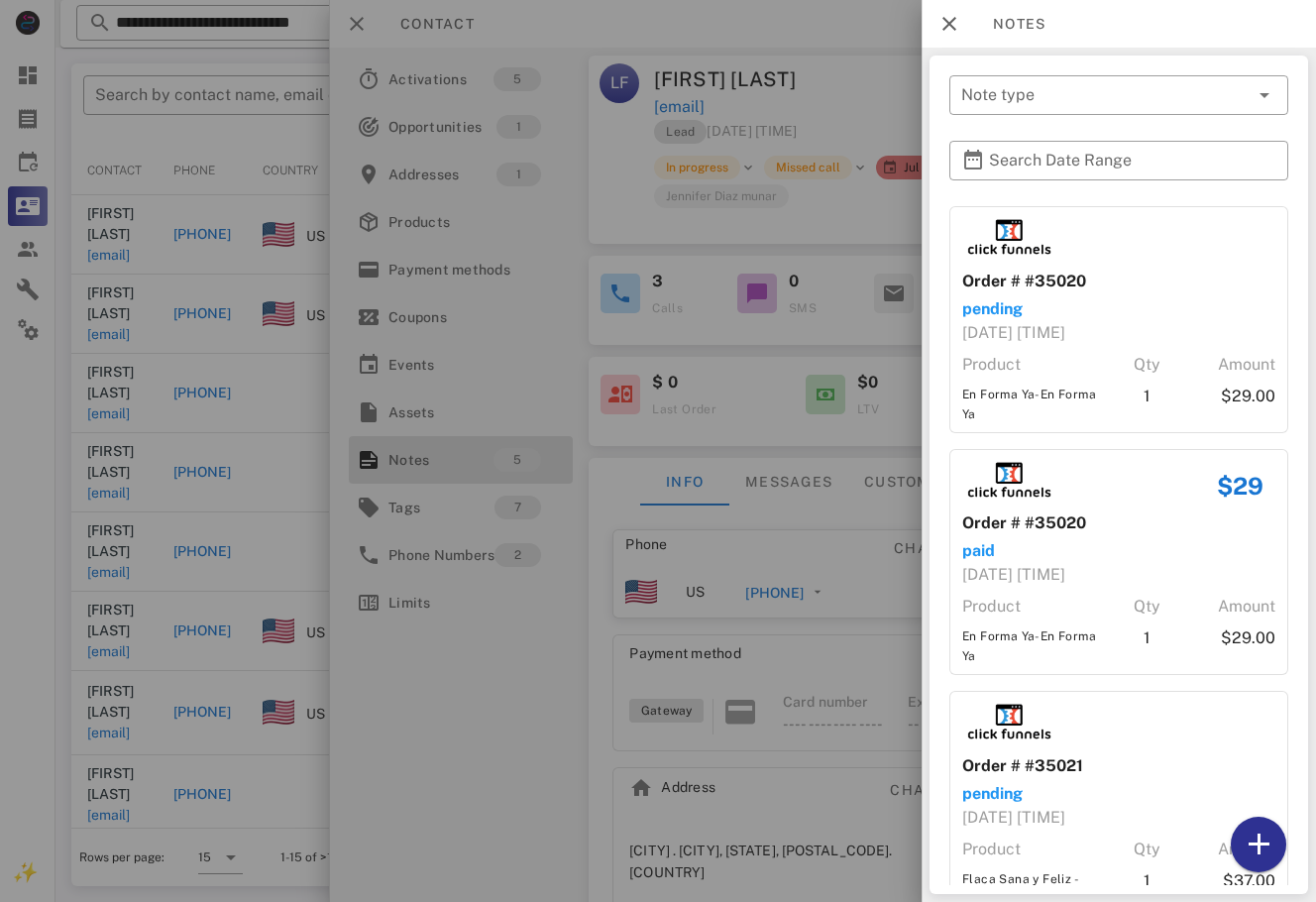 click on "​ Note type ​ Search Date Range  Order # #35020   pending   07/27/2025 21:13   Product Qty Amount  En Forma Ya-En Forma Ya  1 $29.00  $29   Order # #35020   paid   07/27/2025 21:13   Product Qty Amount  En Forma Ya-En Forma Ya  1 $29.00  Order # #35021   pending   07/27/2025 21:15   Product Qty Amount  Flaca Sana y Feliz - Coleccion Exclusiva de Libros de Recetas-Flaca Sana y Feliz - Coleccion Exclusiva de Libros de Recetas  1 $37.00  $37   Order # #35021   paid   07/27/2025 21:15   Product Qty Amount  Flaca Sana y Feliz - Coleccion Exclusiva de Libros de Recetas-Flaca Sana y Feliz - Coleccion Exclusiva de Libros de Recetas  1 $37.00  Note  Se realiza llamada de bienvenida, no contesta se envian accesos  Created at   07/28/2025 08:34   by   Jennifer Diaz munar" at bounding box center [1119, 475] 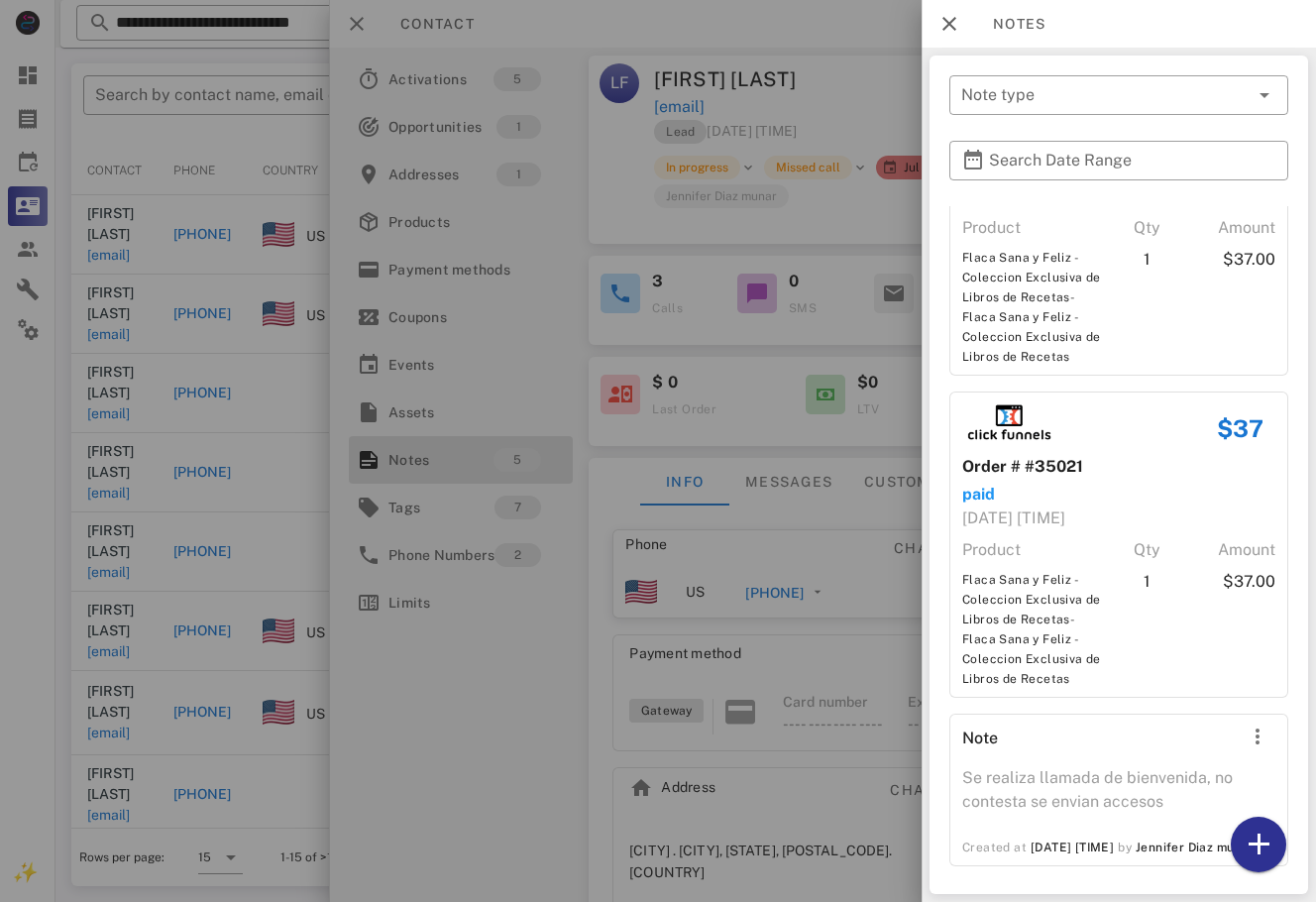 scroll, scrollTop: 644, scrollLeft: 0, axis: vertical 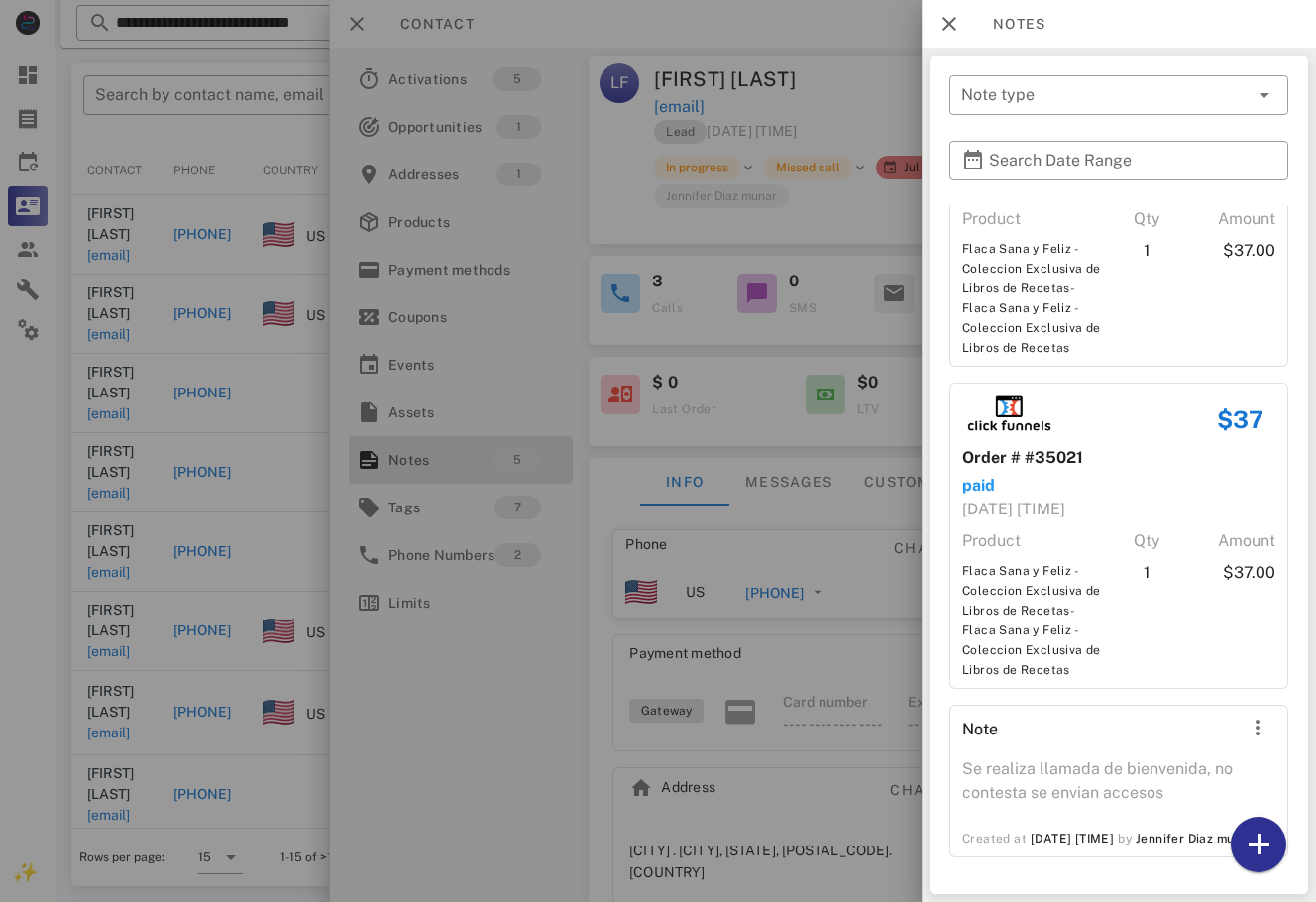click at bounding box center [658, 451] 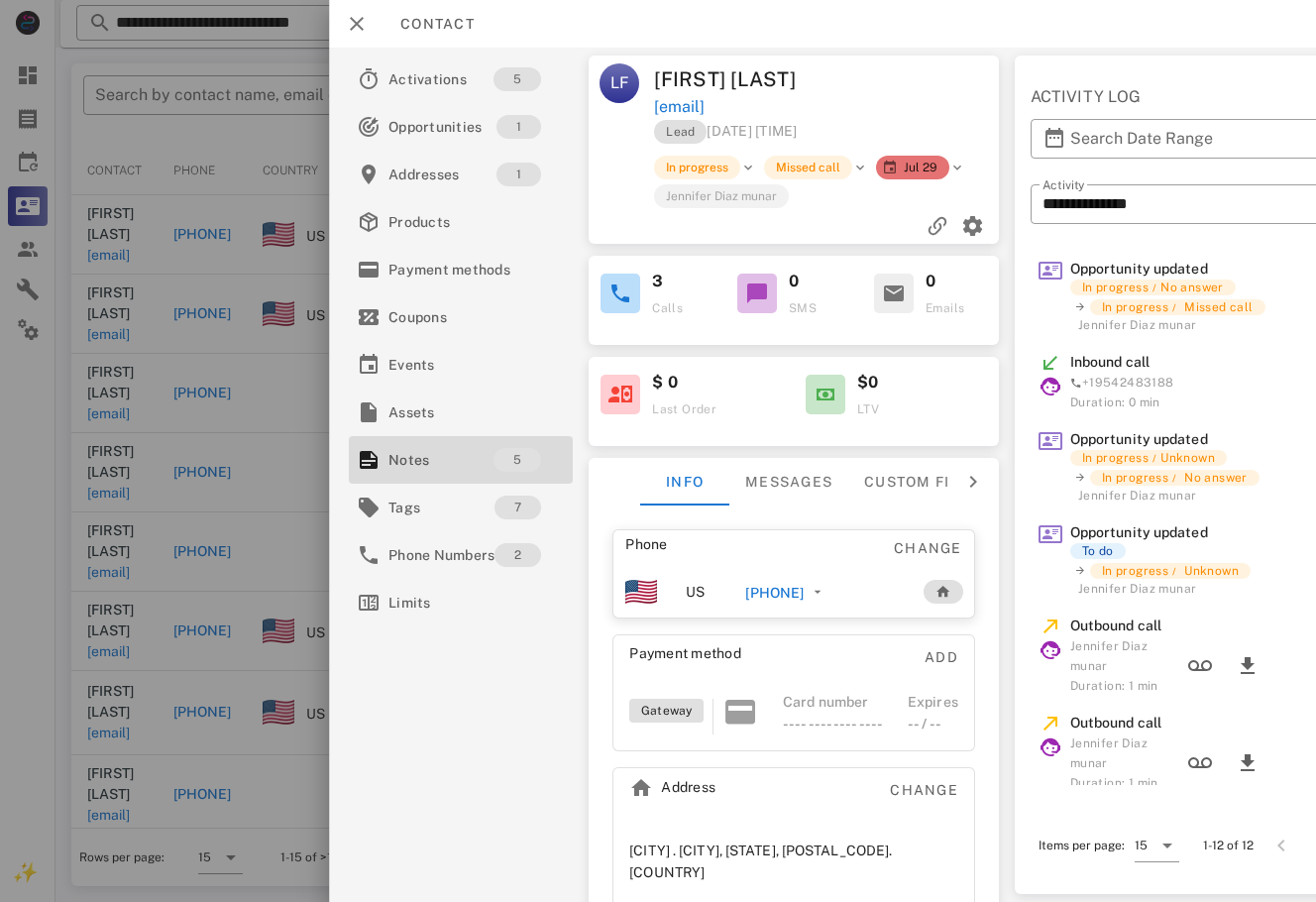 click on "+50496739395" at bounding box center (823, 592) 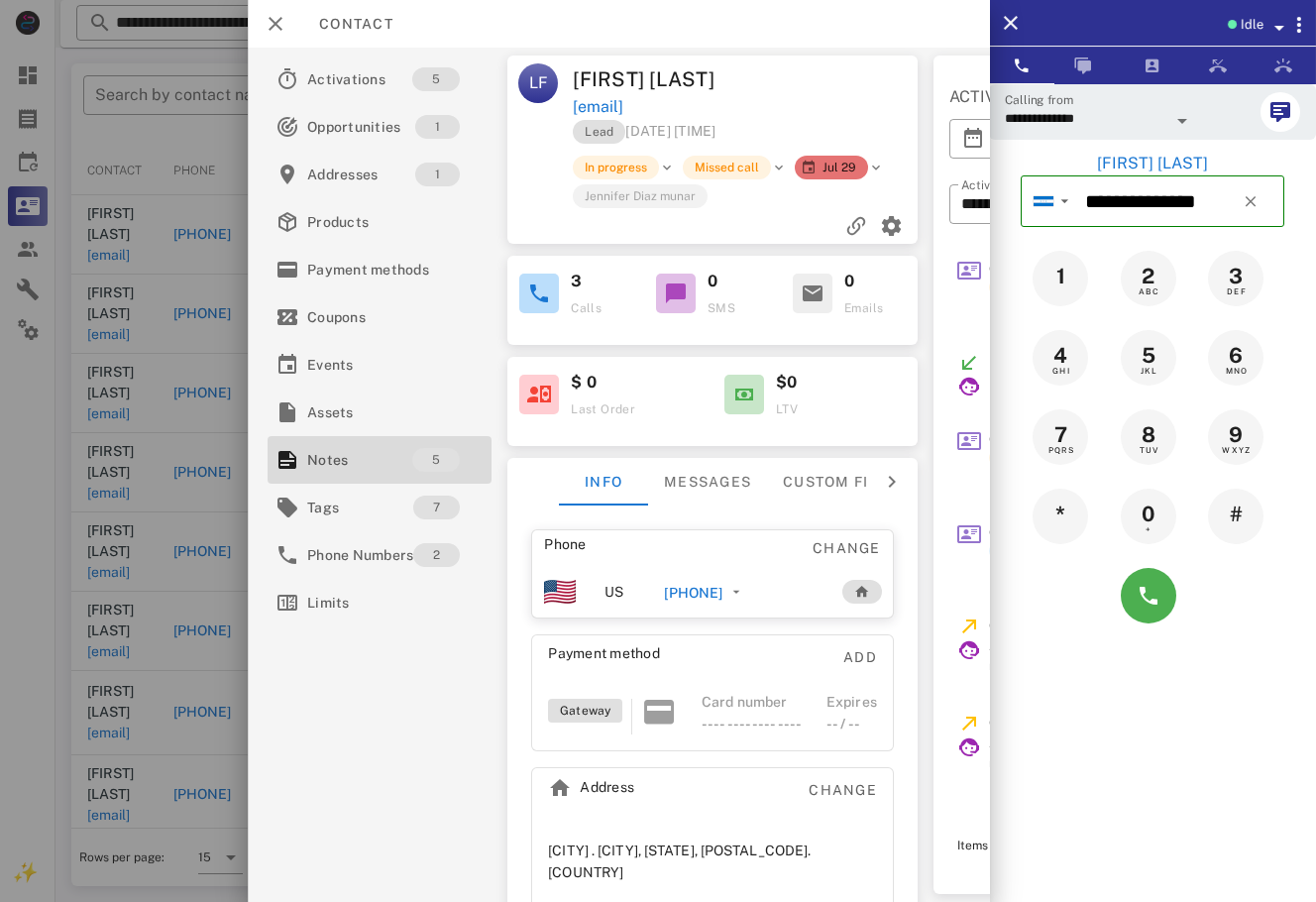 click on "Contact" at bounding box center [618, 24] 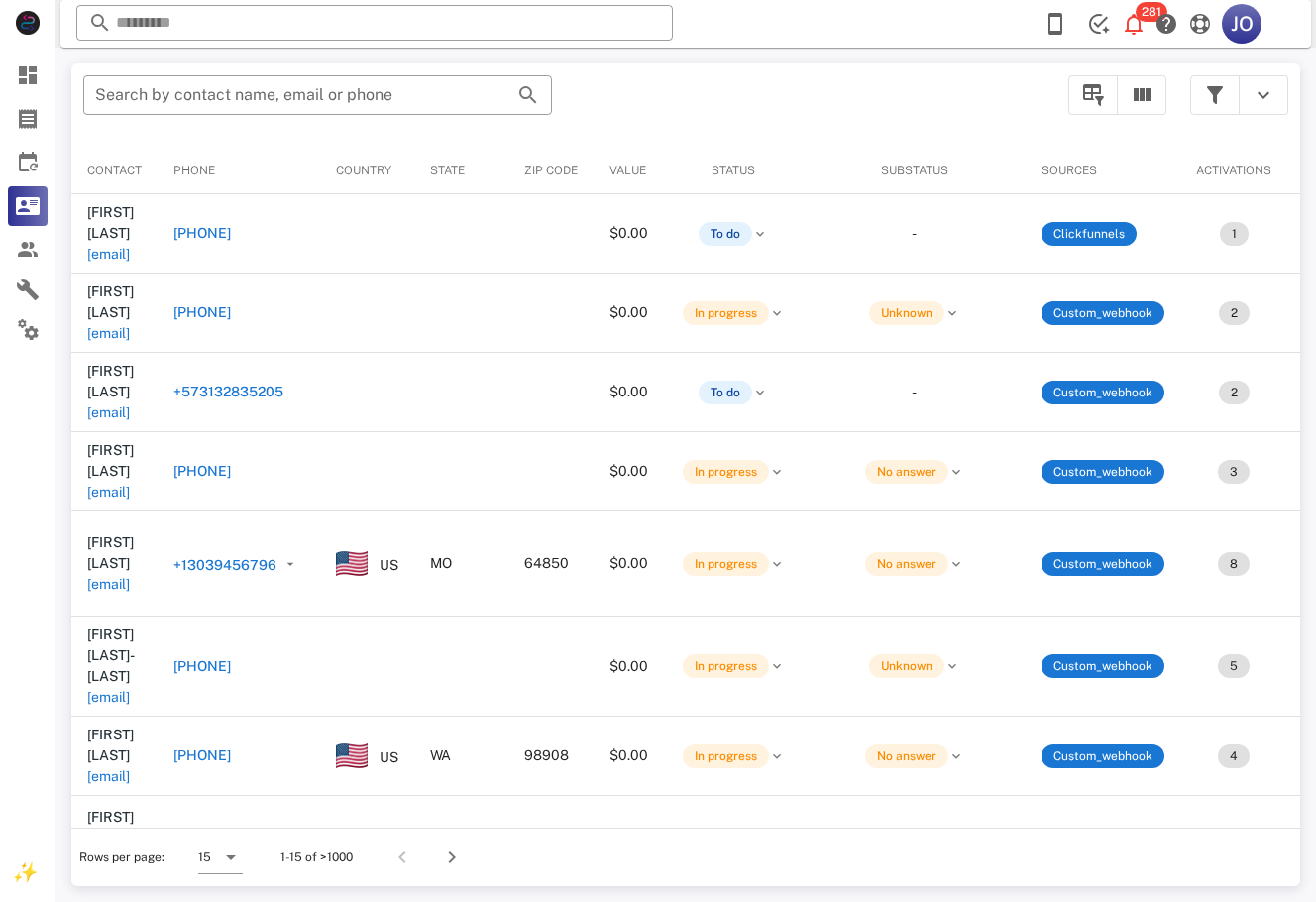 scroll, scrollTop: 0, scrollLeft: 0, axis: both 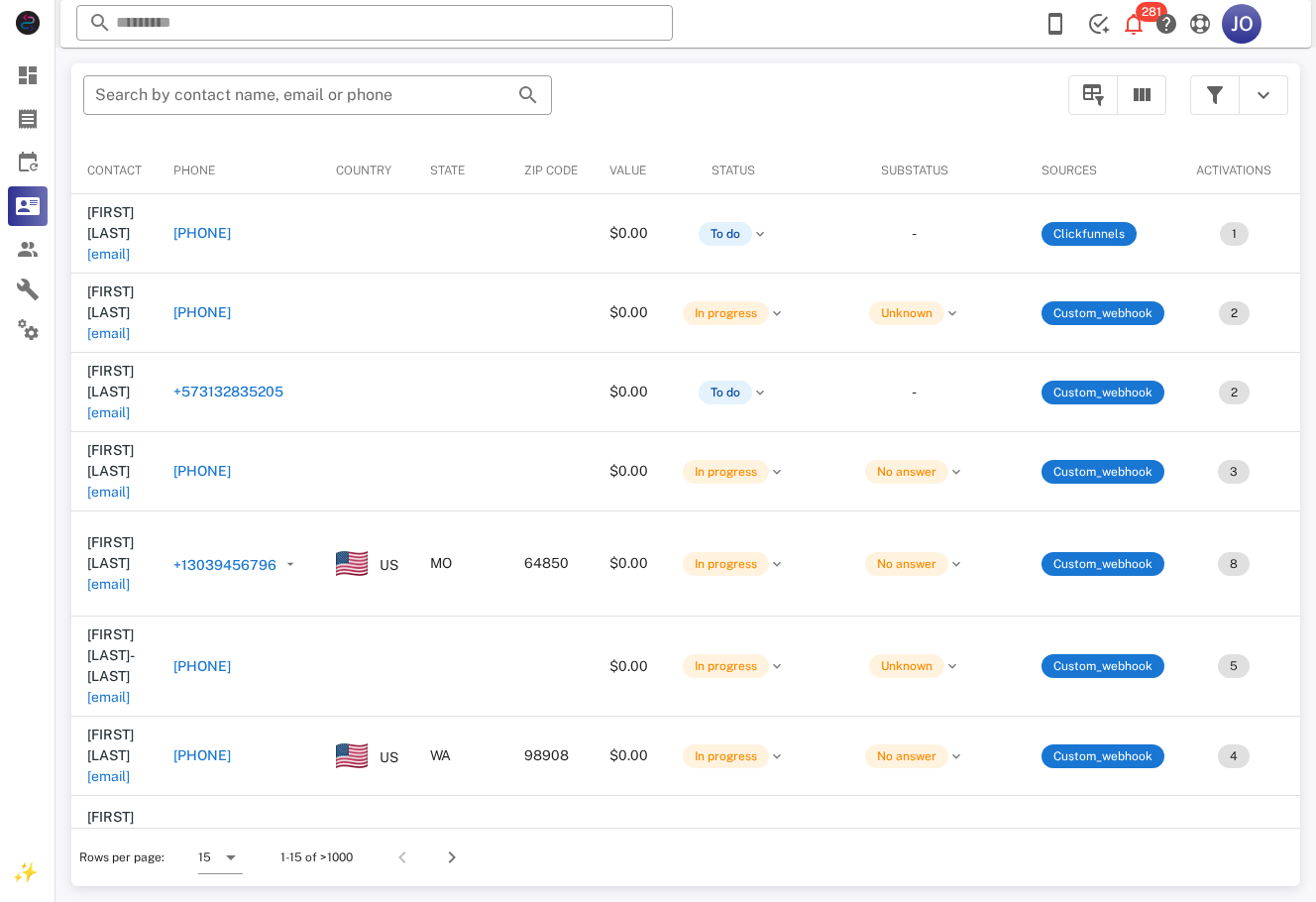 click on "​ Search by contact name, email or phone" at bounding box center [564, 105] 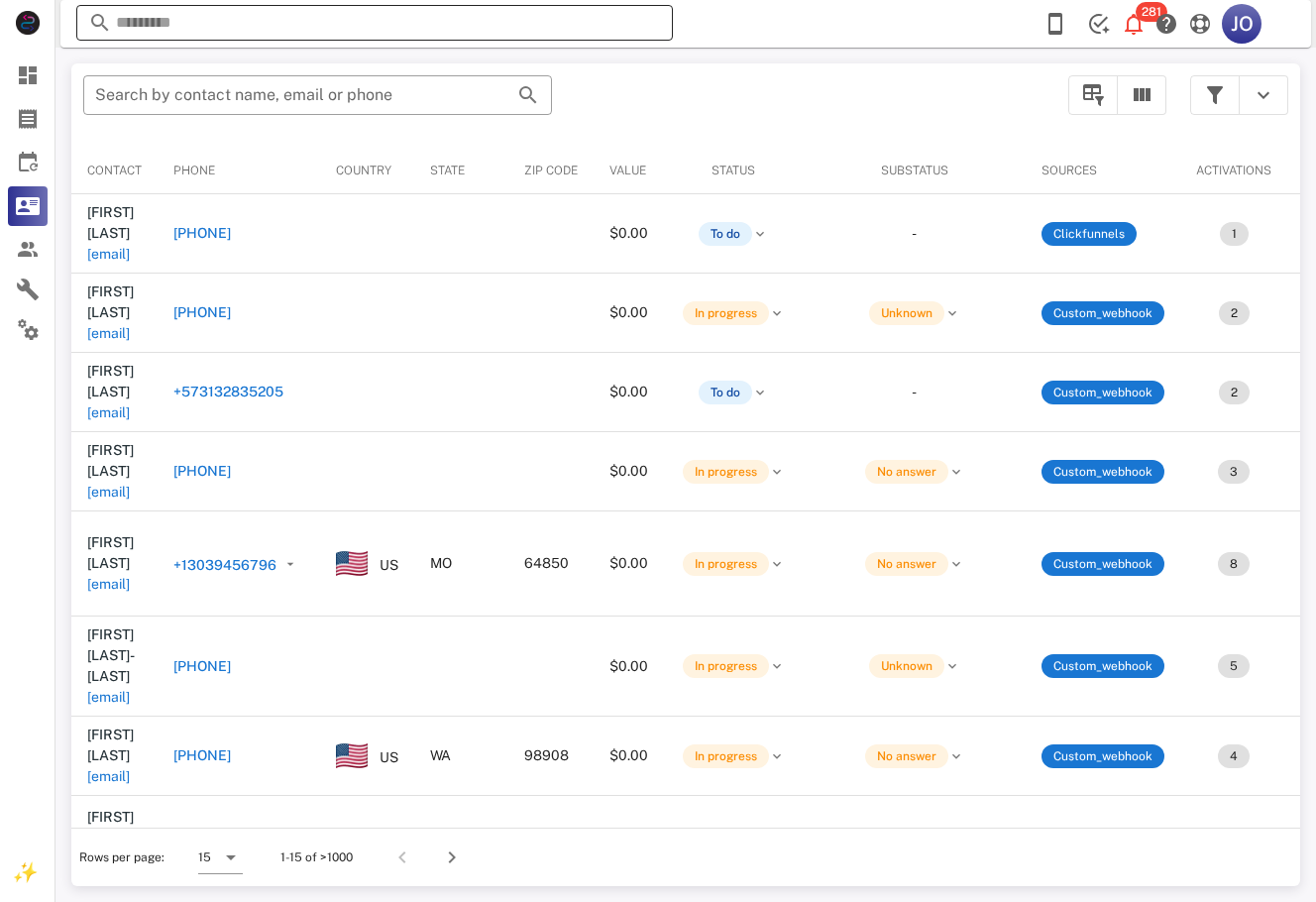click at bounding box center [375, 23] 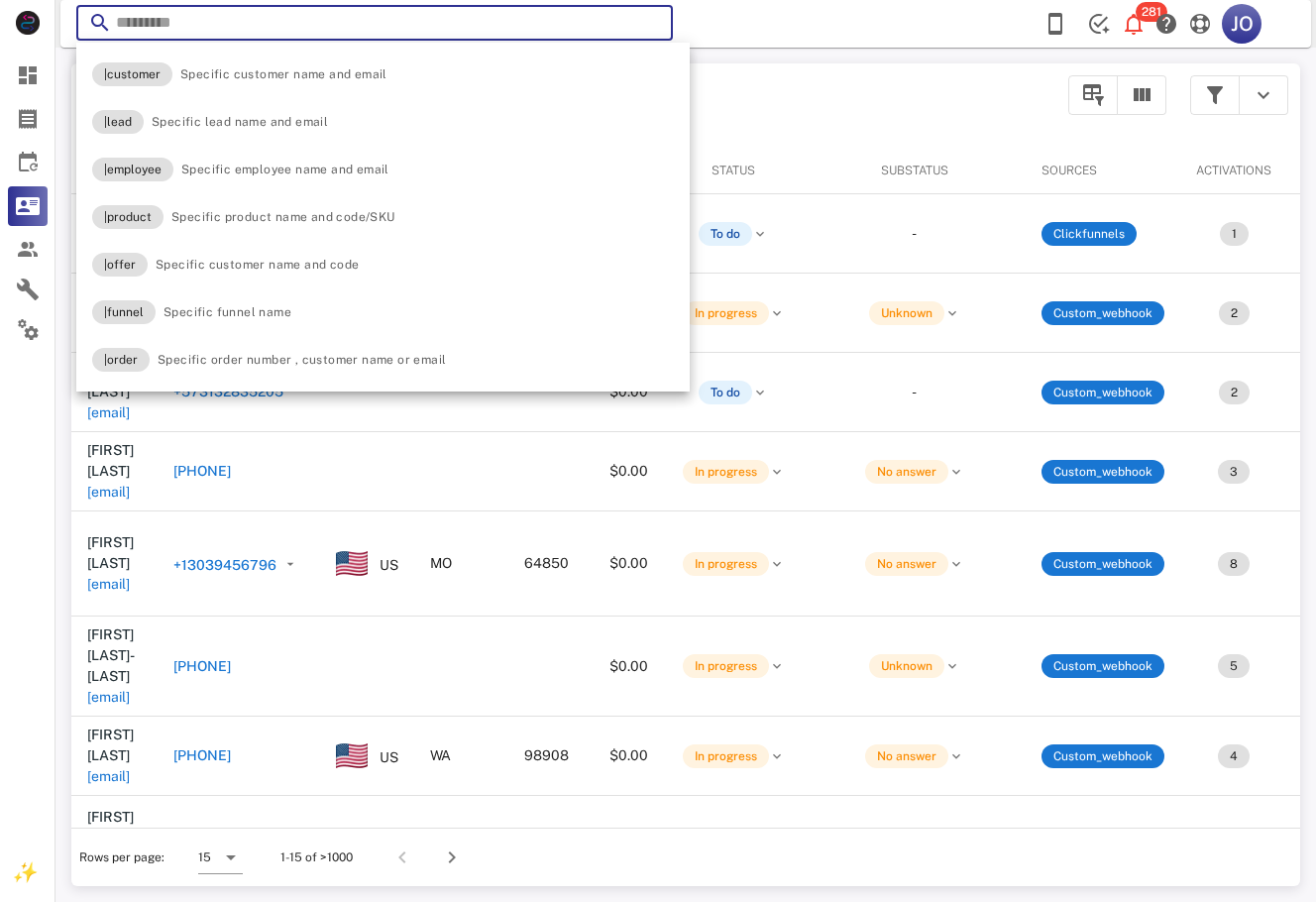 paste on "**********" 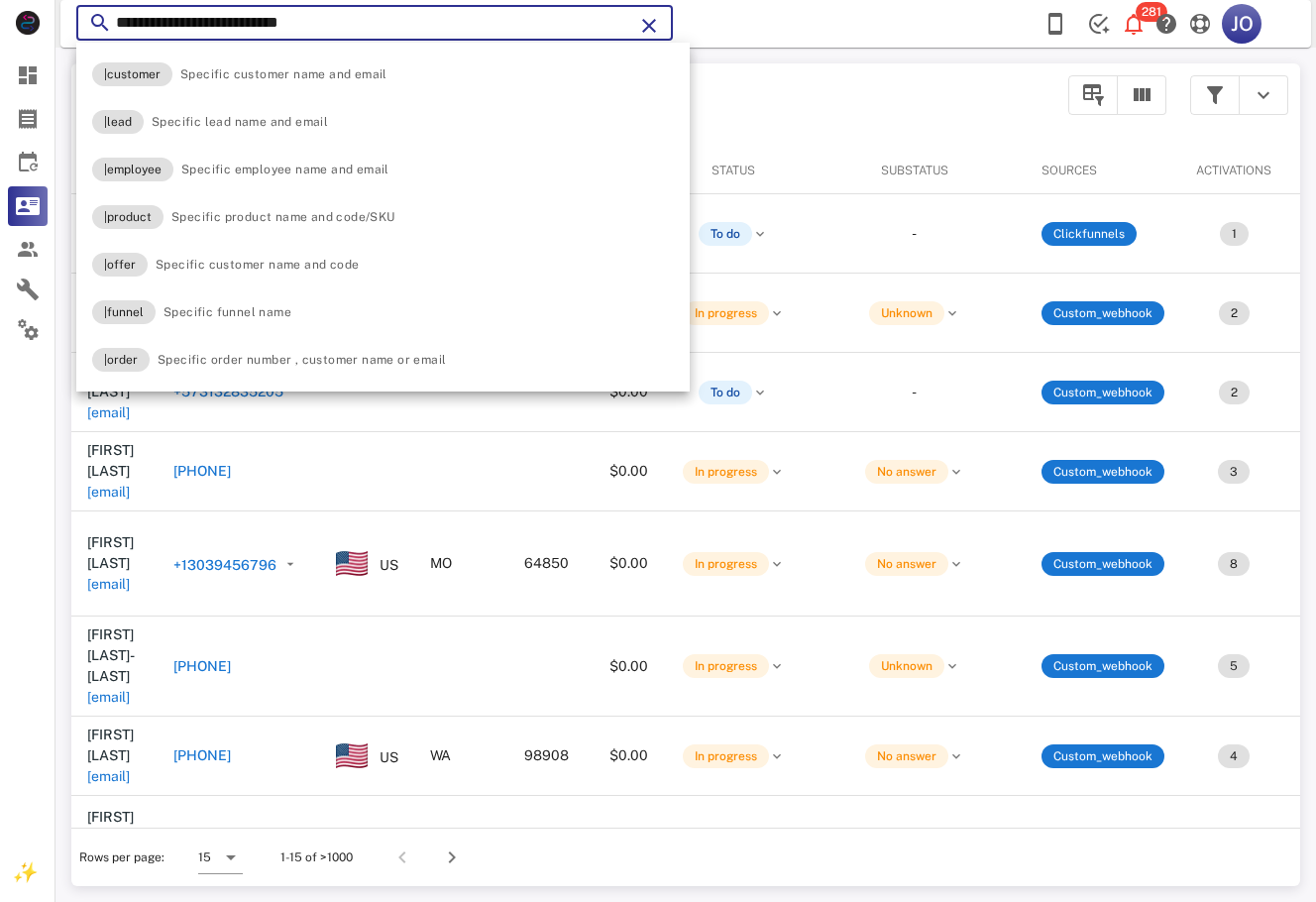 click on "**********" at bounding box center [375, 23] 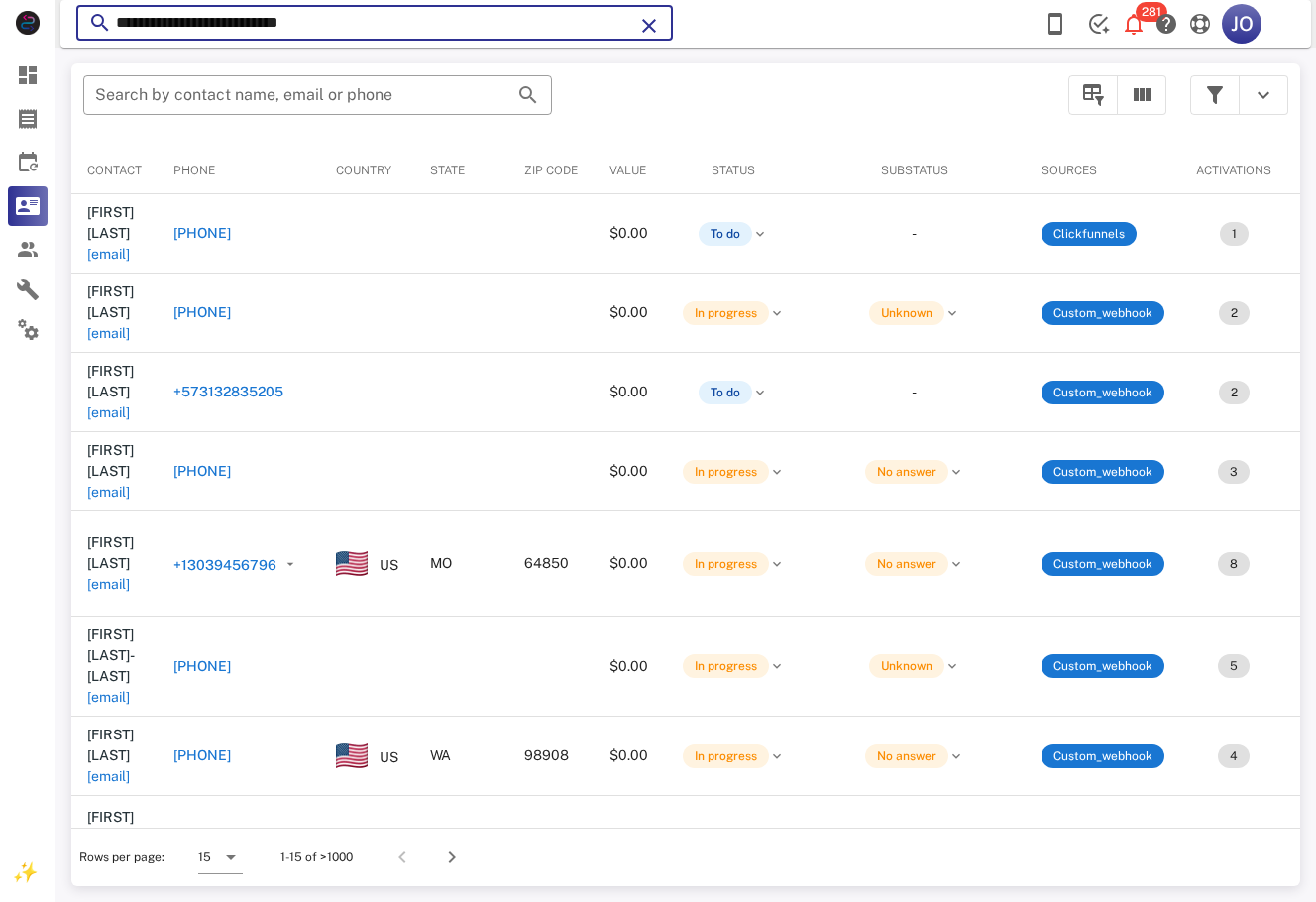 click on "**********" at bounding box center (375, 23) 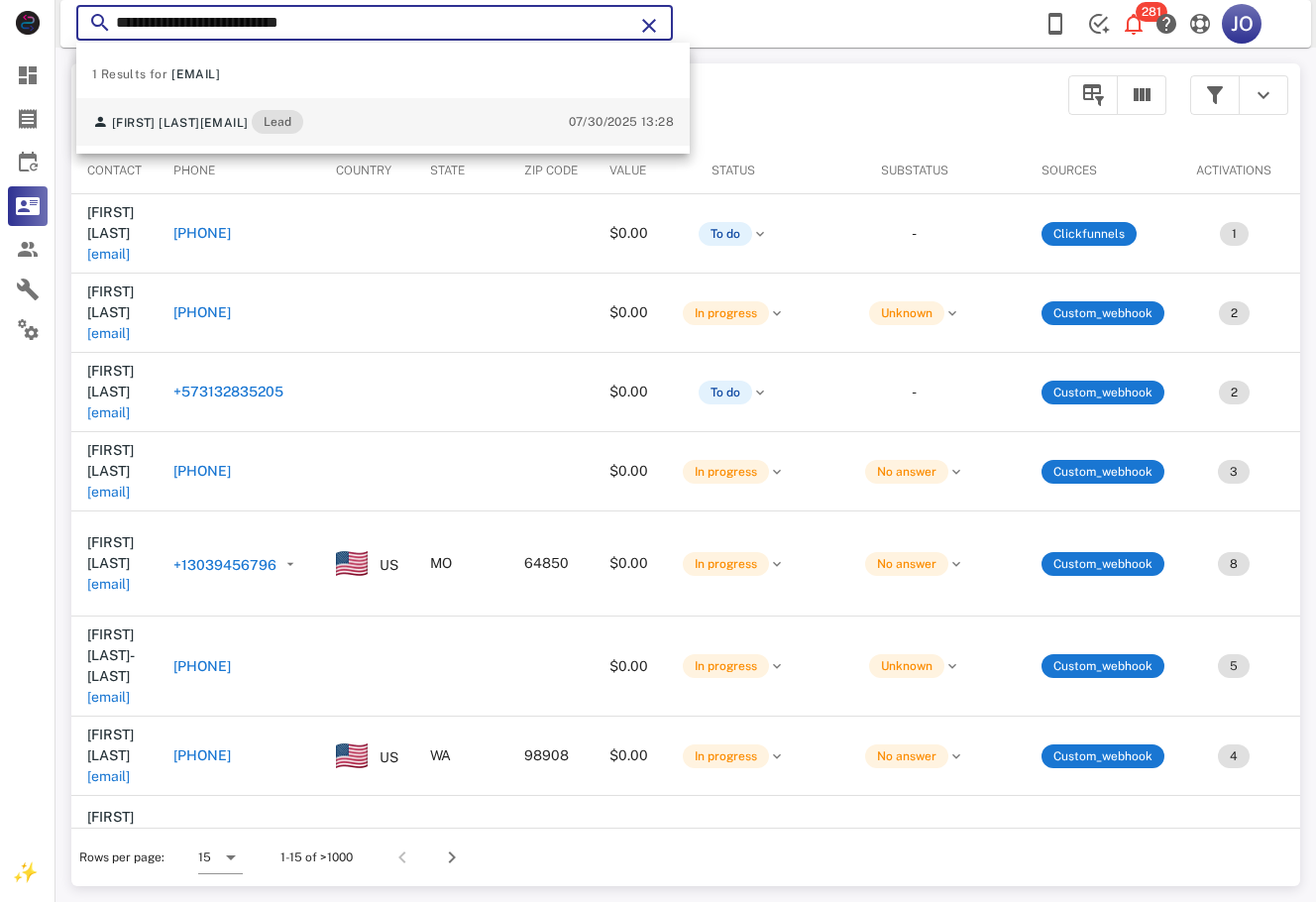 type on "**********" 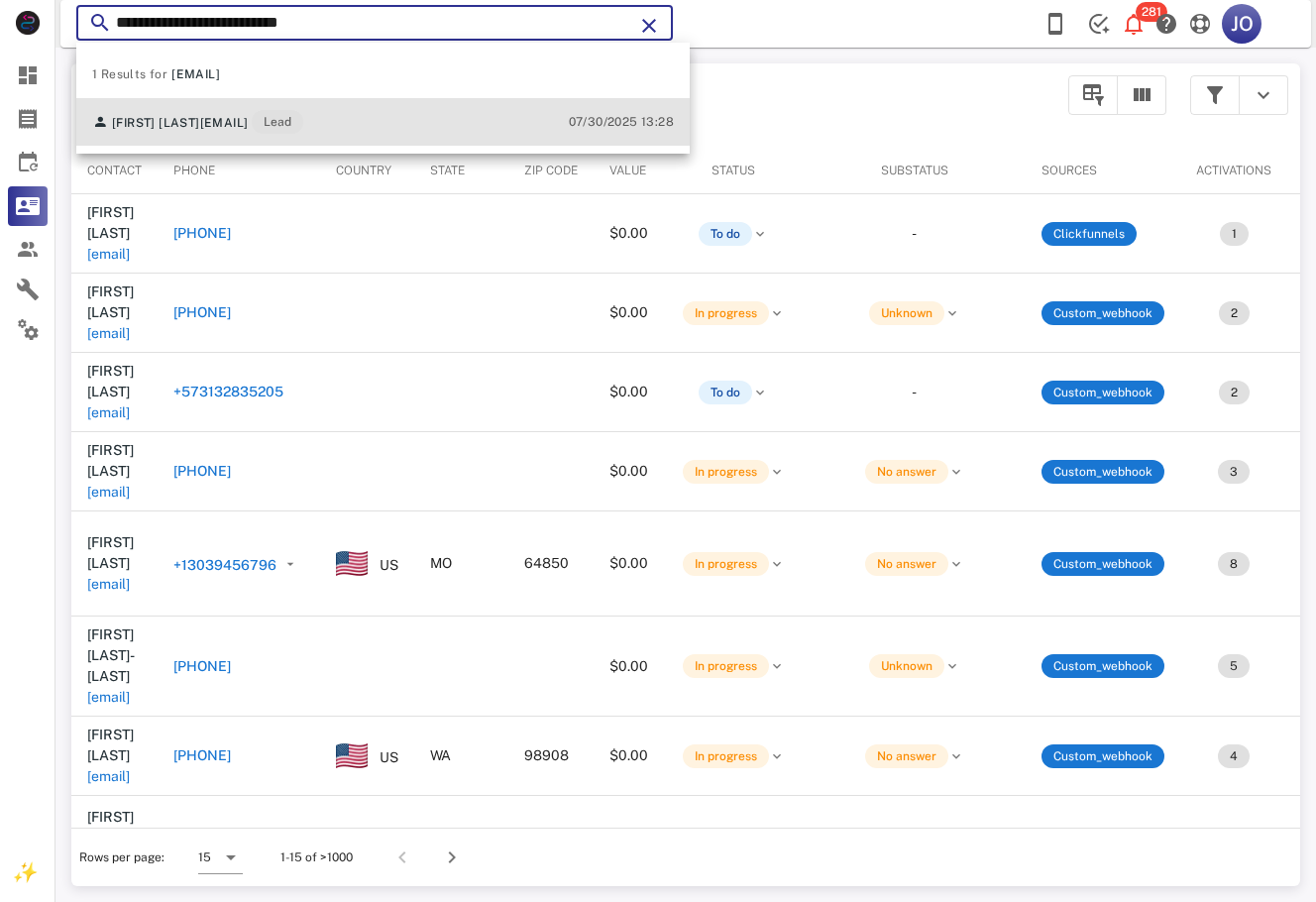 click on "[EMAIL]" at bounding box center [224, 123] 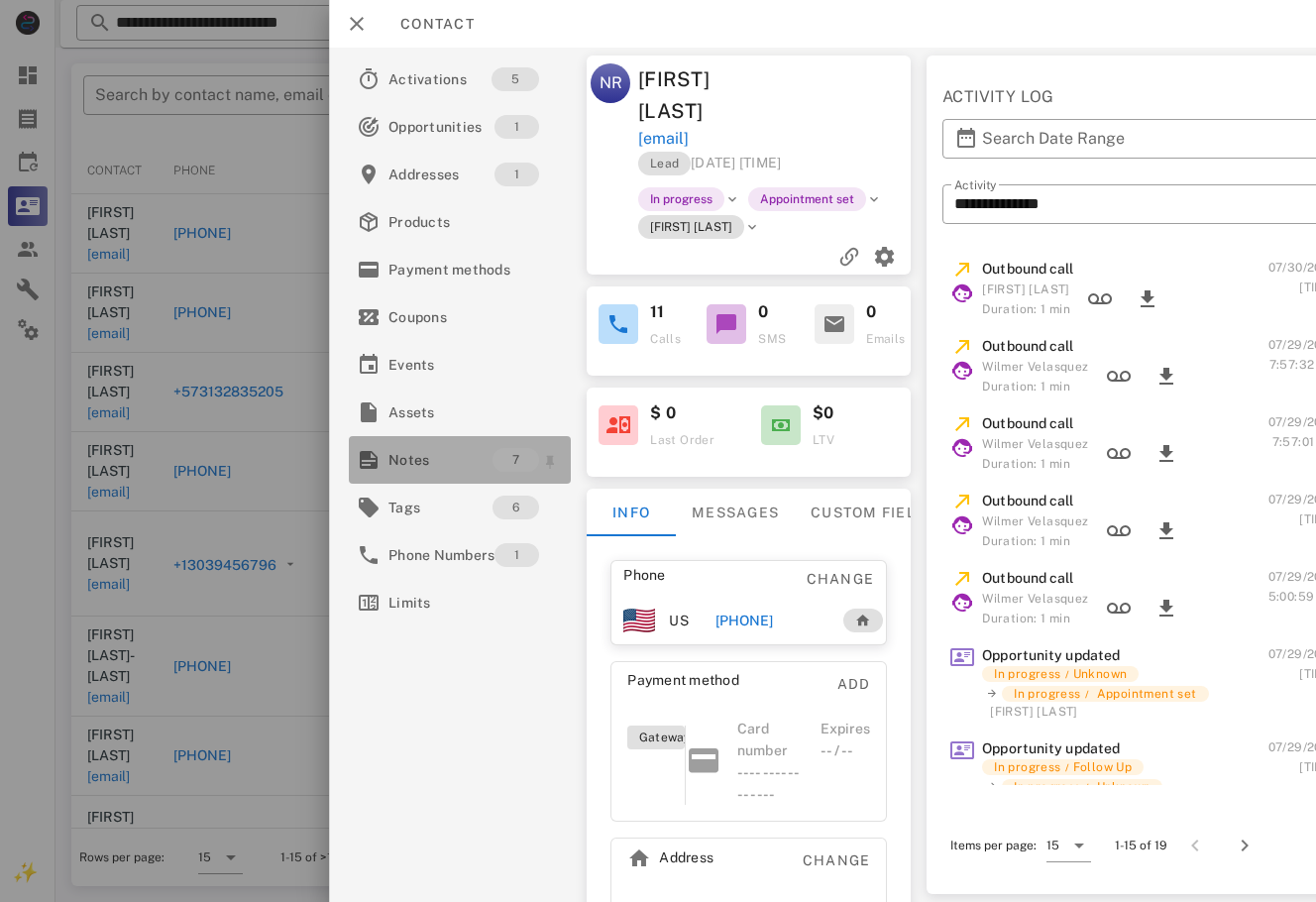 click on "Notes" at bounding box center (440, 460) 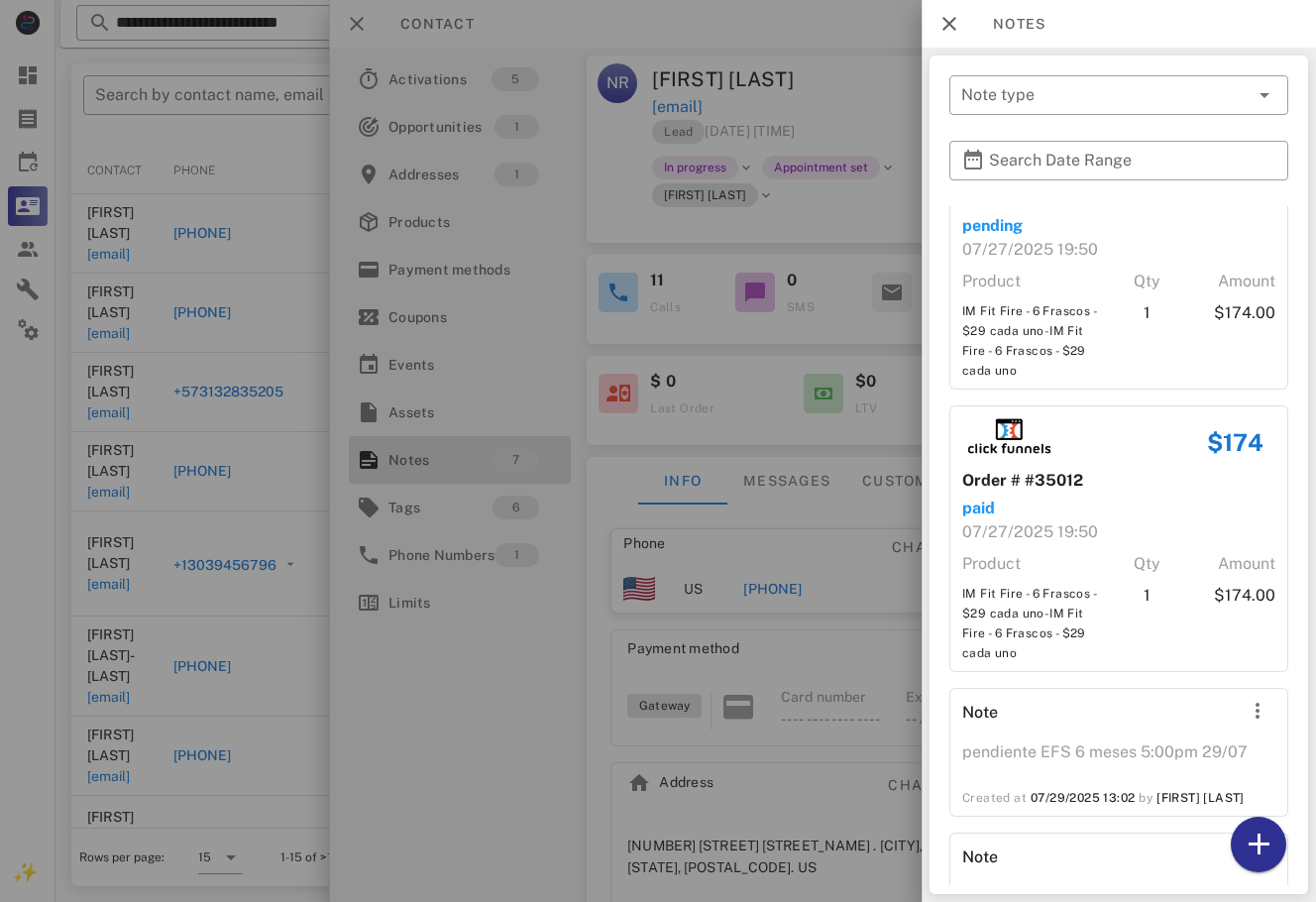scroll, scrollTop: 812, scrollLeft: 0, axis: vertical 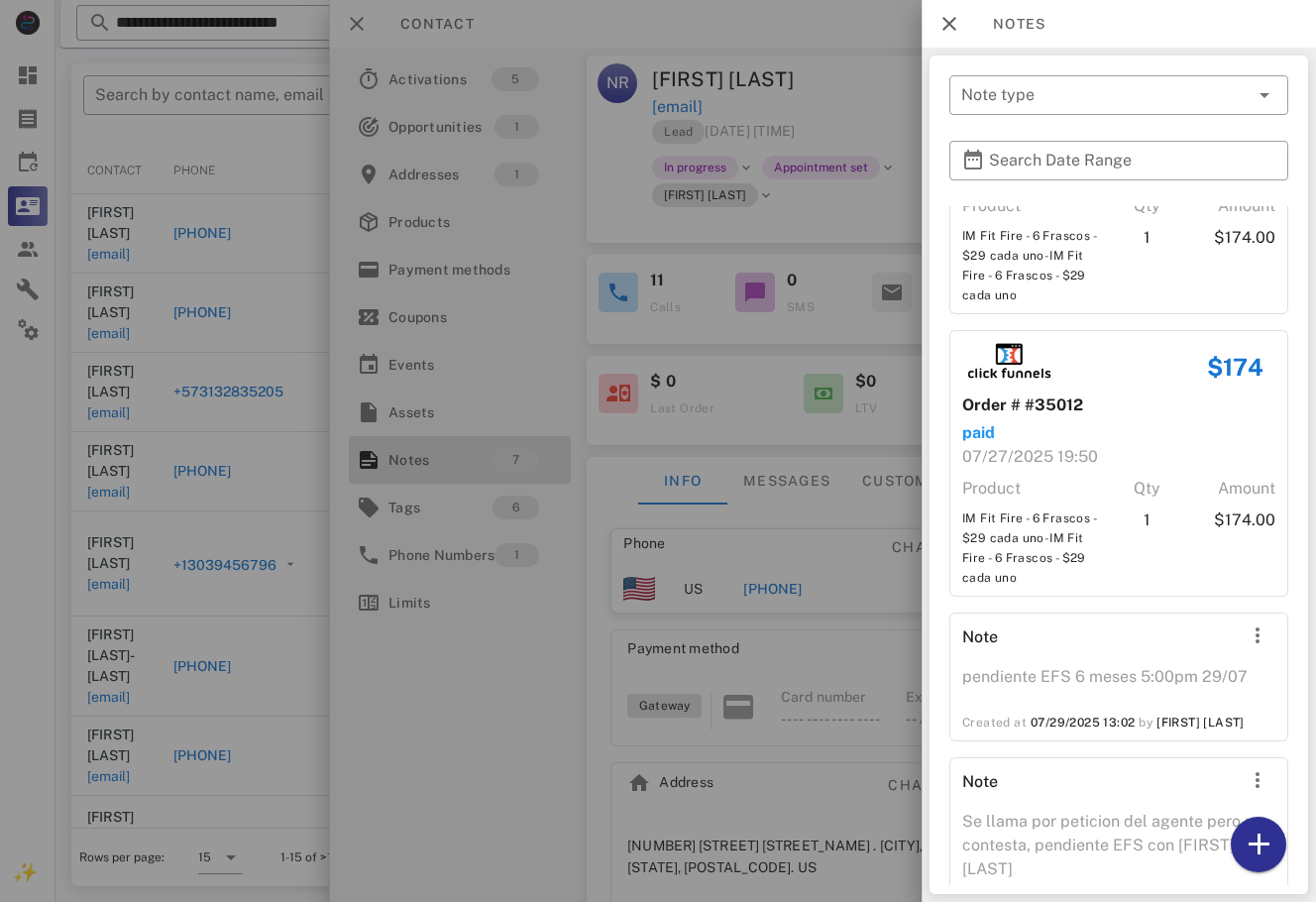click at bounding box center [658, 451] 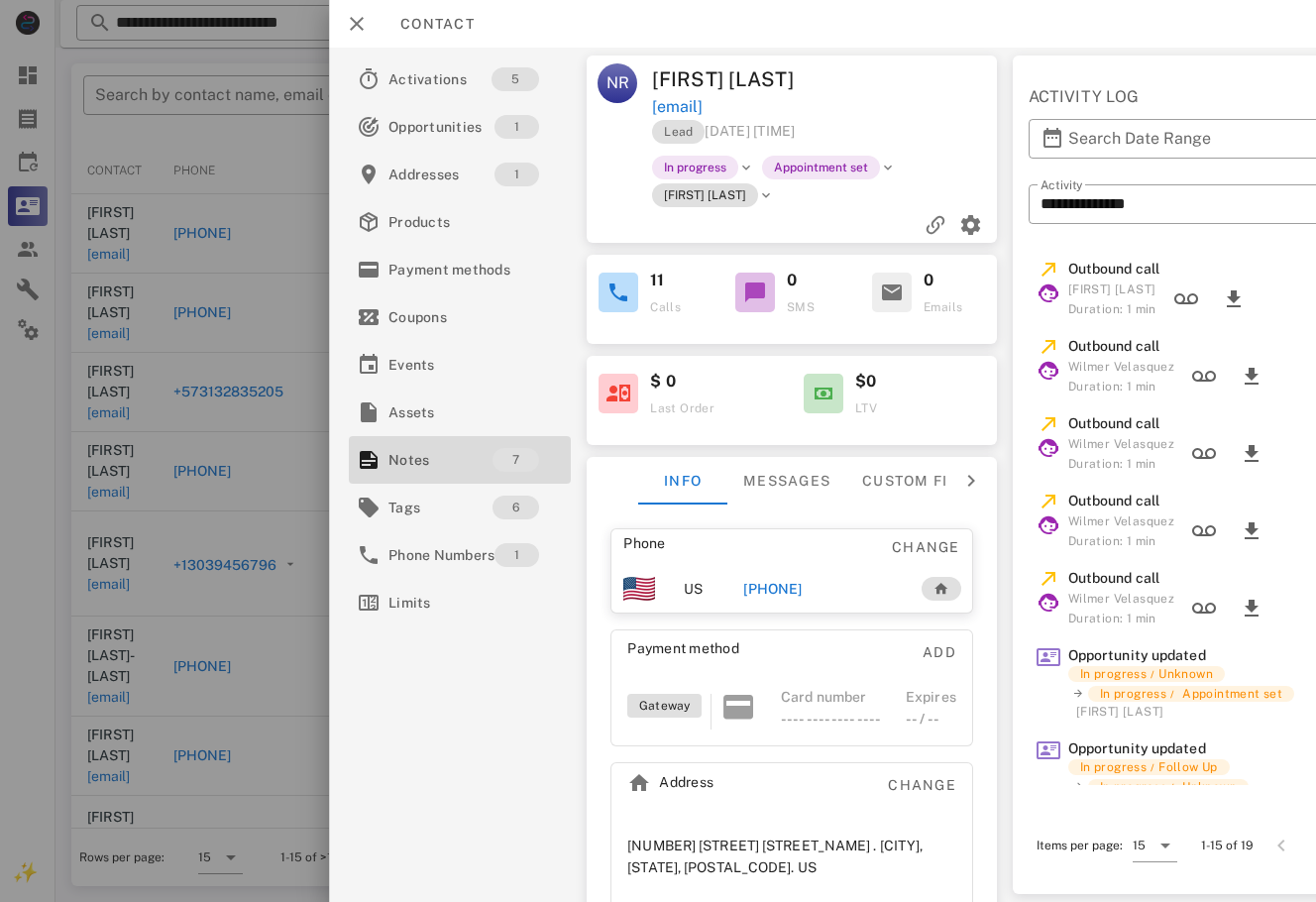 click on "+16309350424" at bounding box center [772, 589] 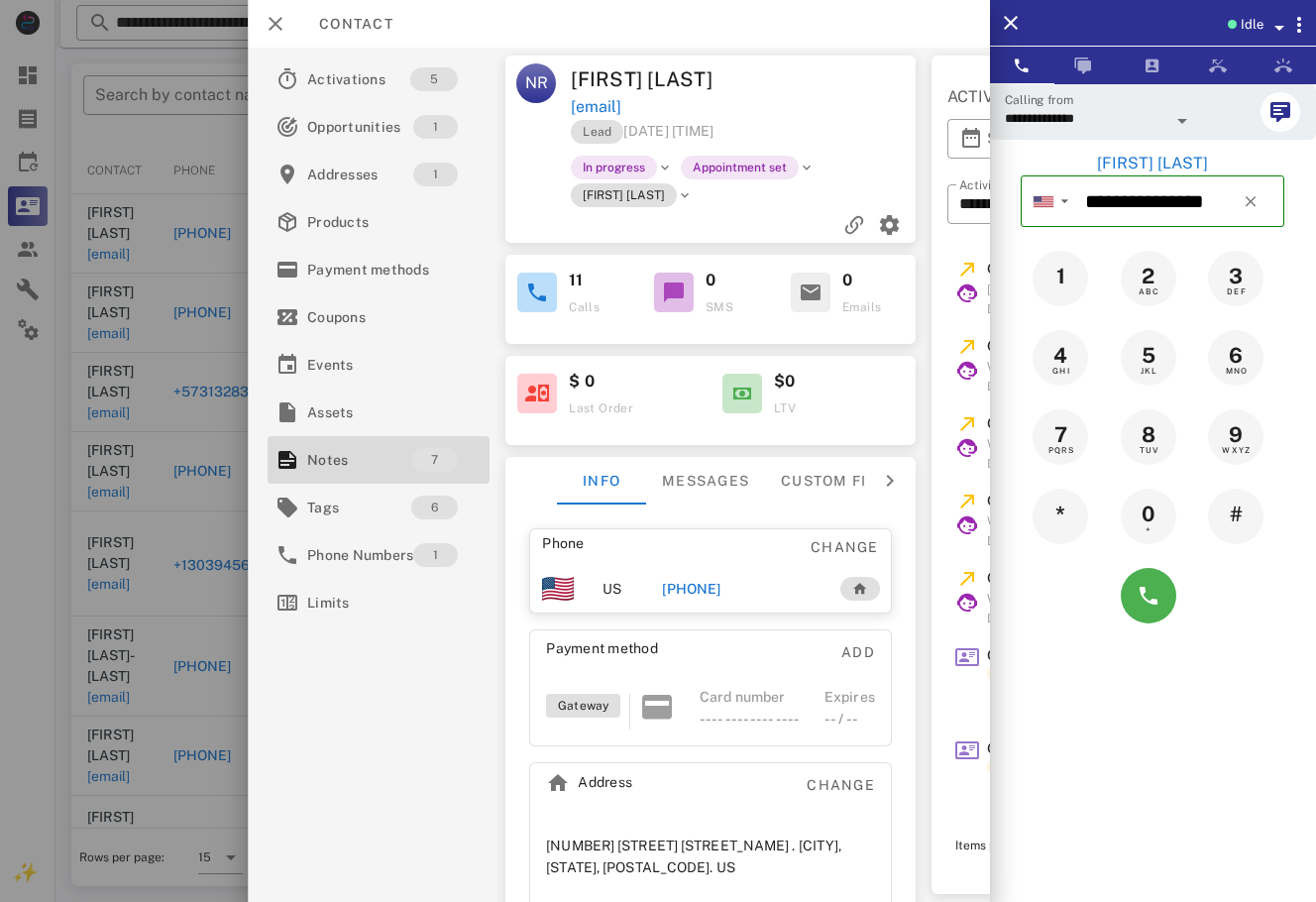 click at bounding box center (1152, 596) 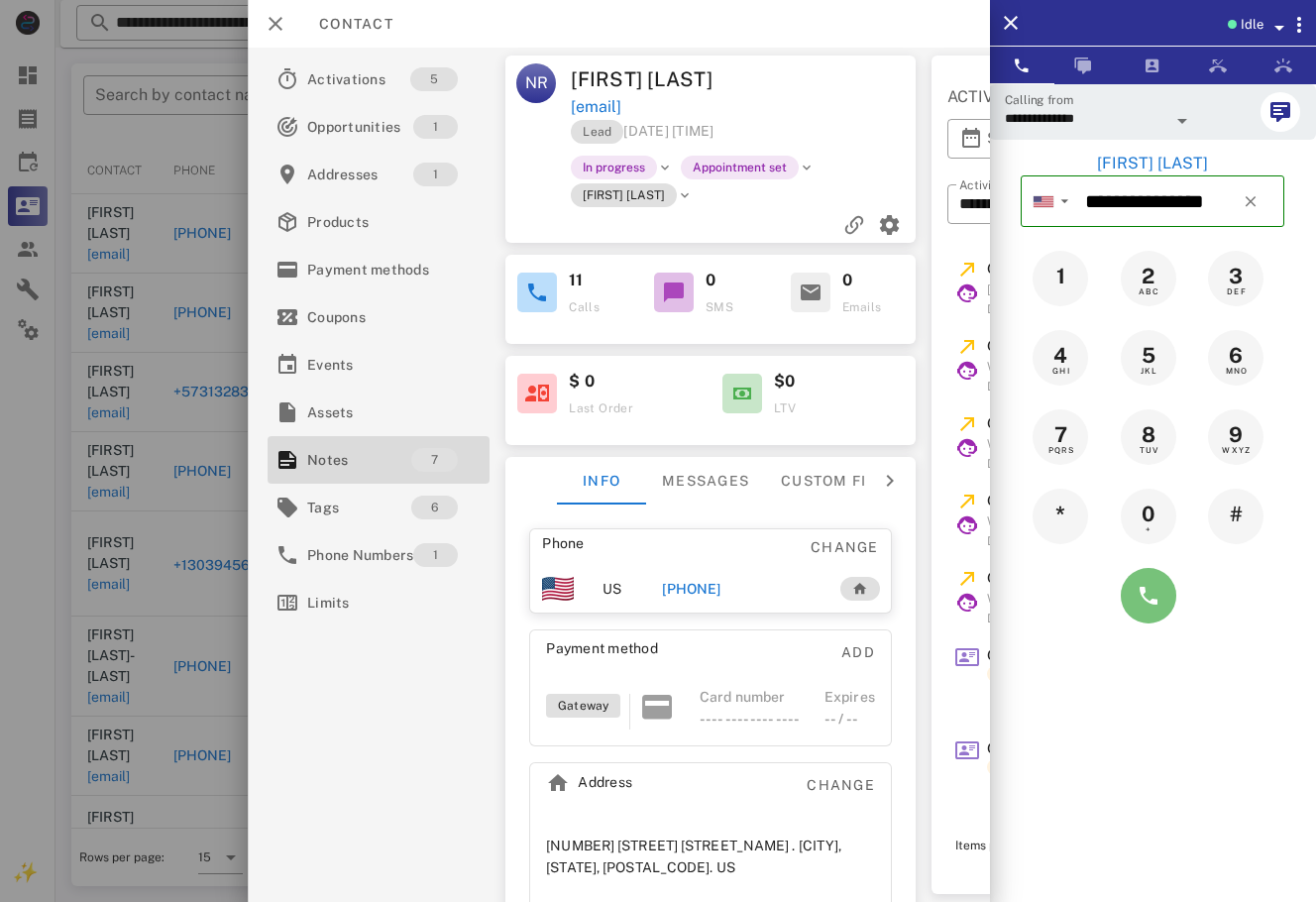 click at bounding box center (1149, 596) 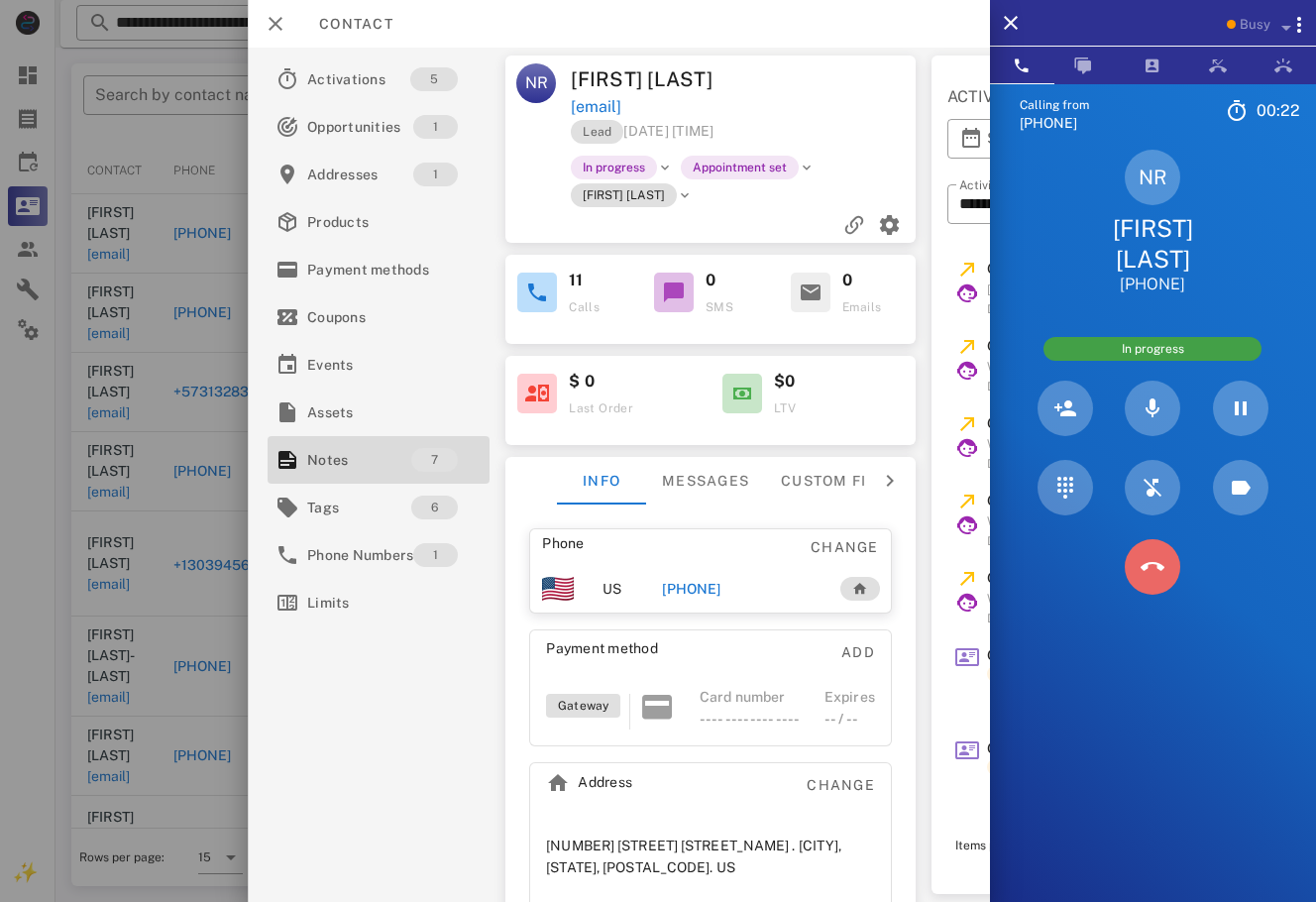 click at bounding box center [1152, 567] 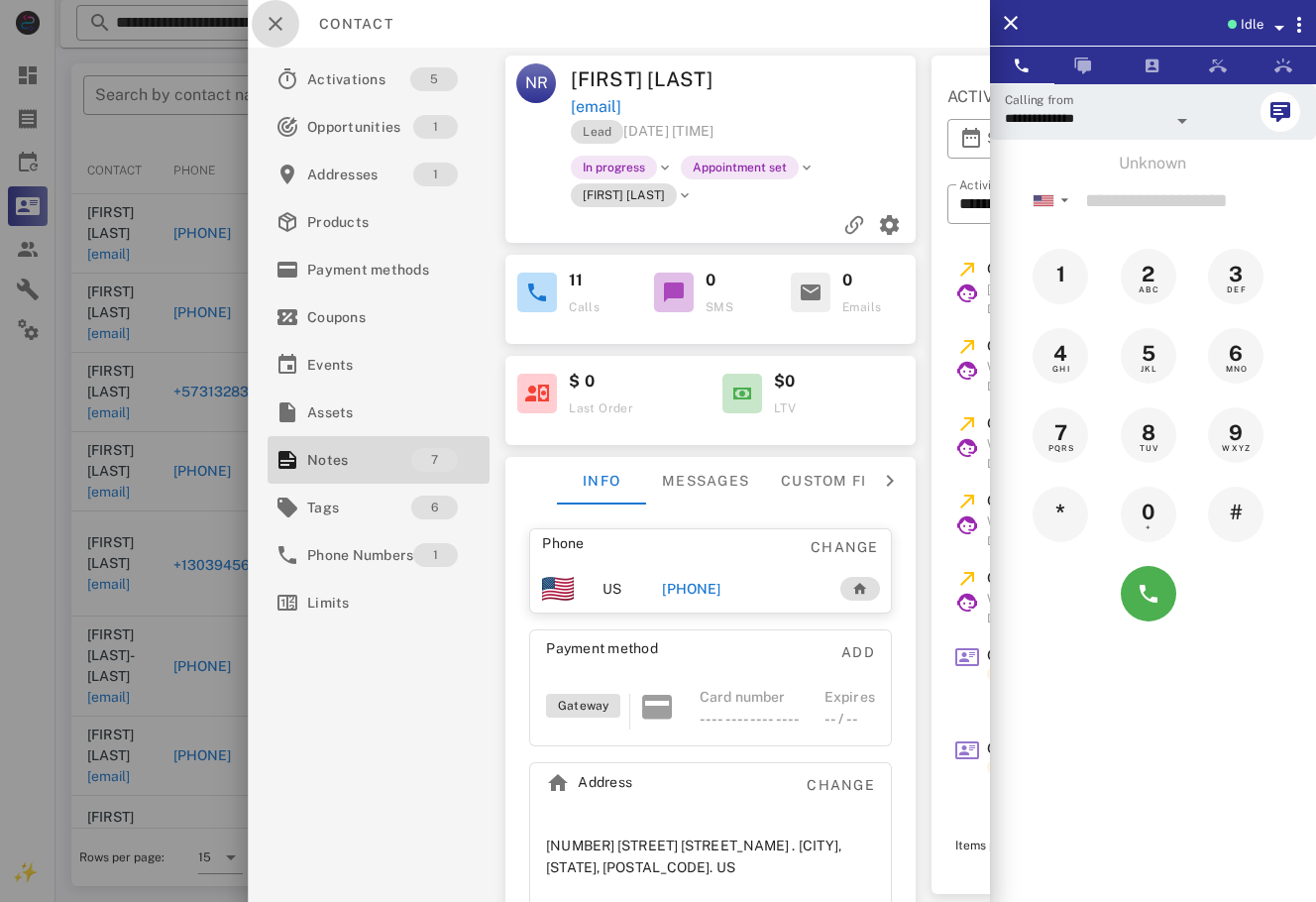 click at bounding box center [275, 24] 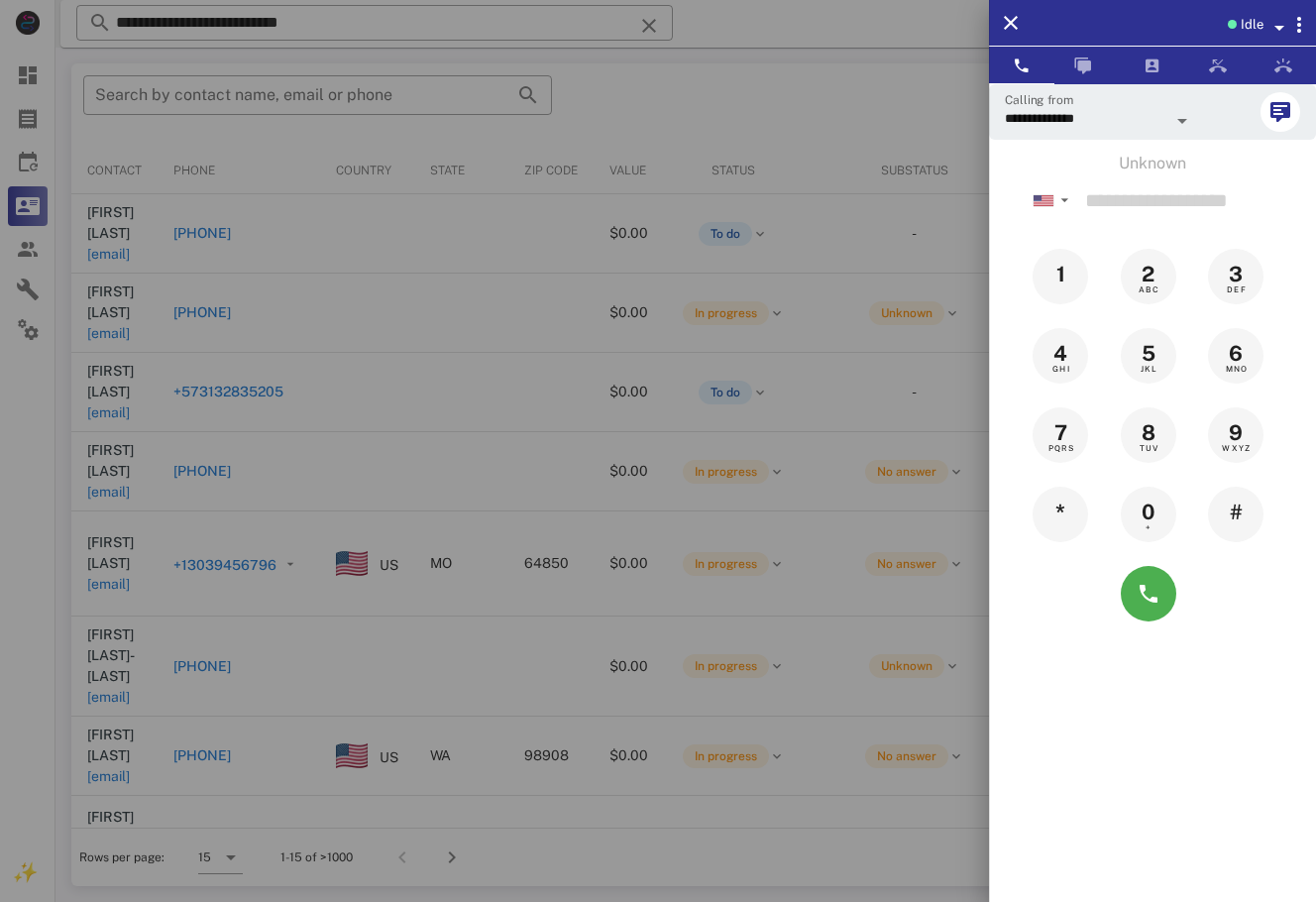 click at bounding box center [658, 451] 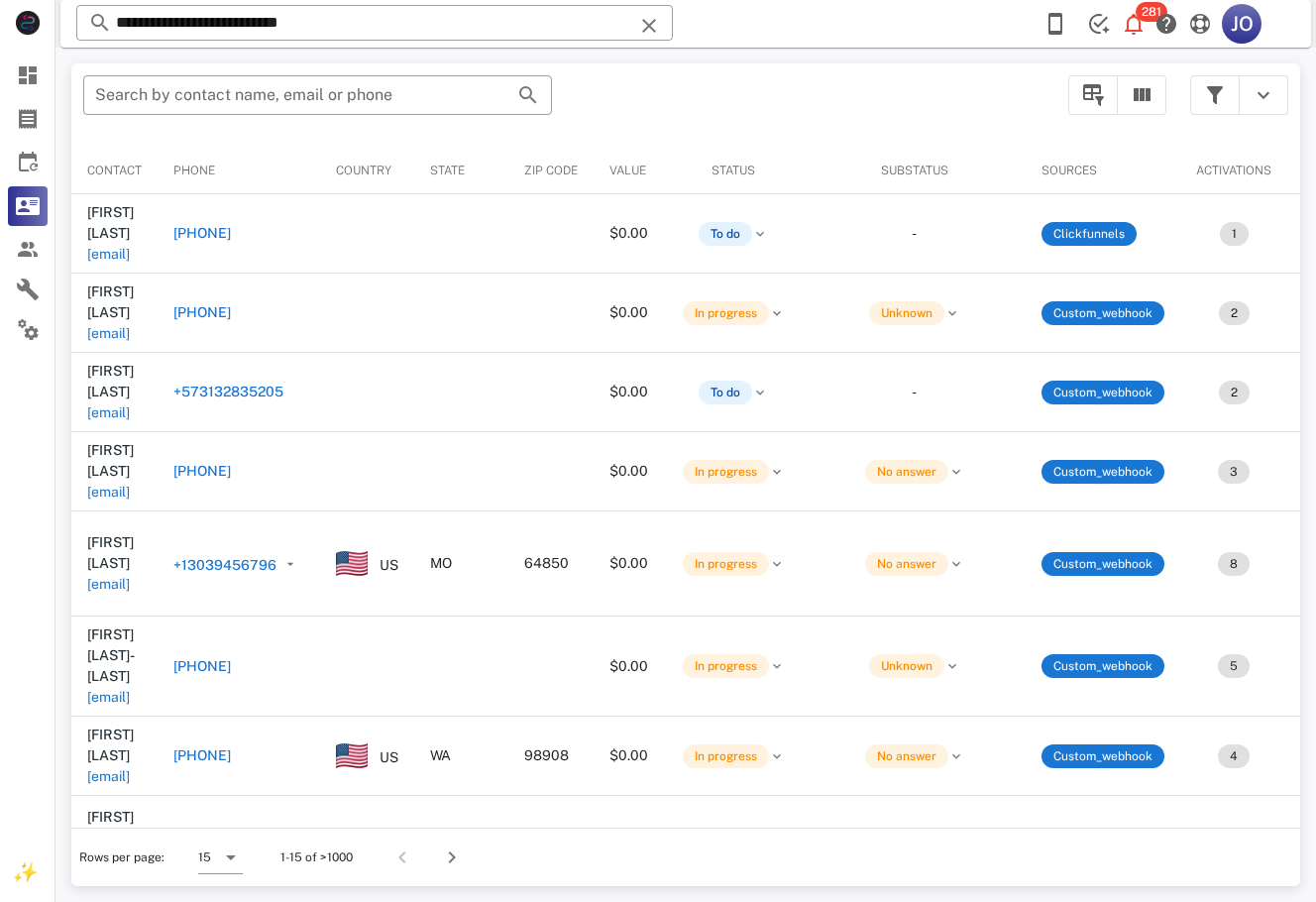 scroll, scrollTop: 0, scrollLeft: 569, axis: horizontal 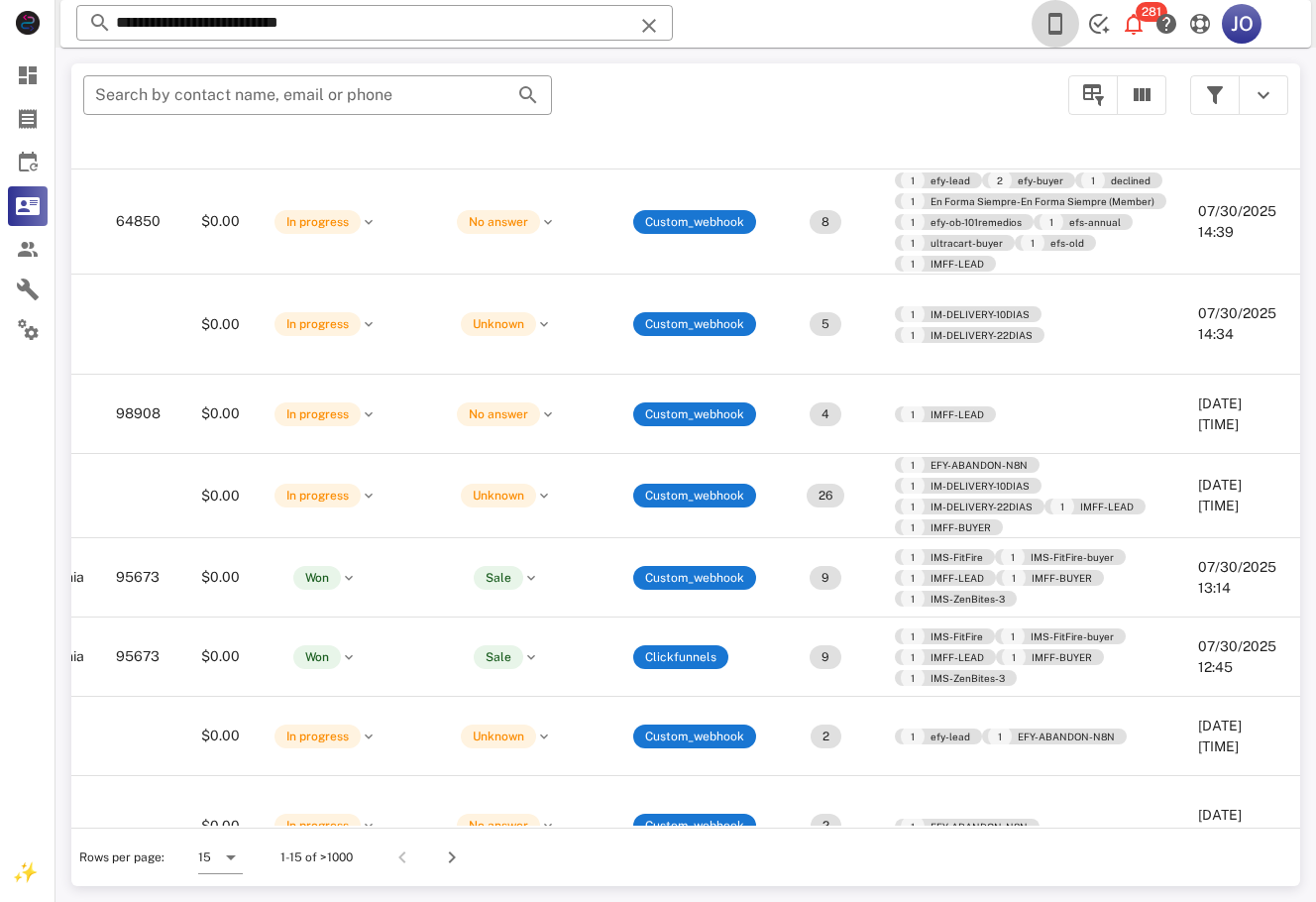 click at bounding box center (1055, 24) 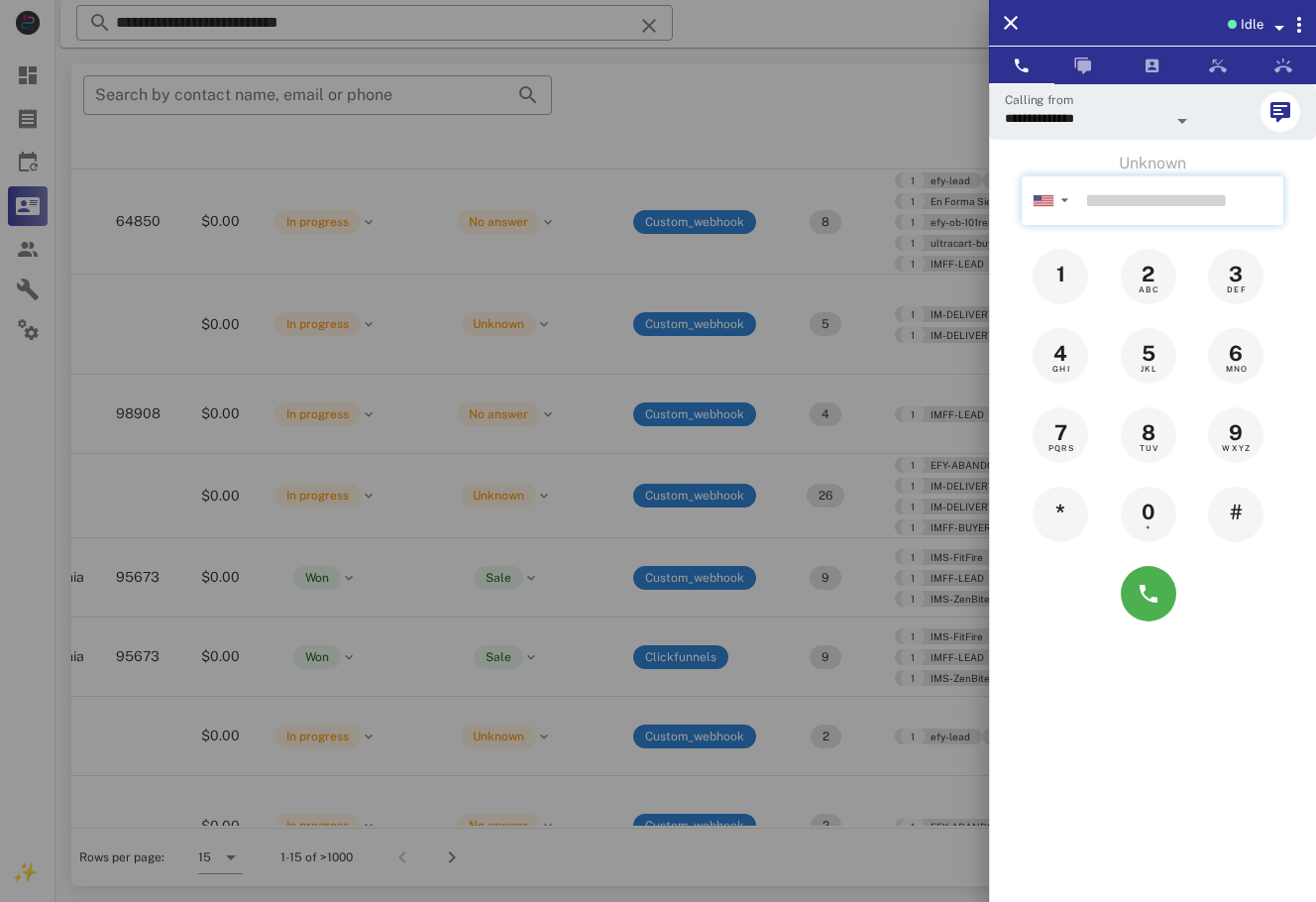 click at bounding box center [1180, 200] 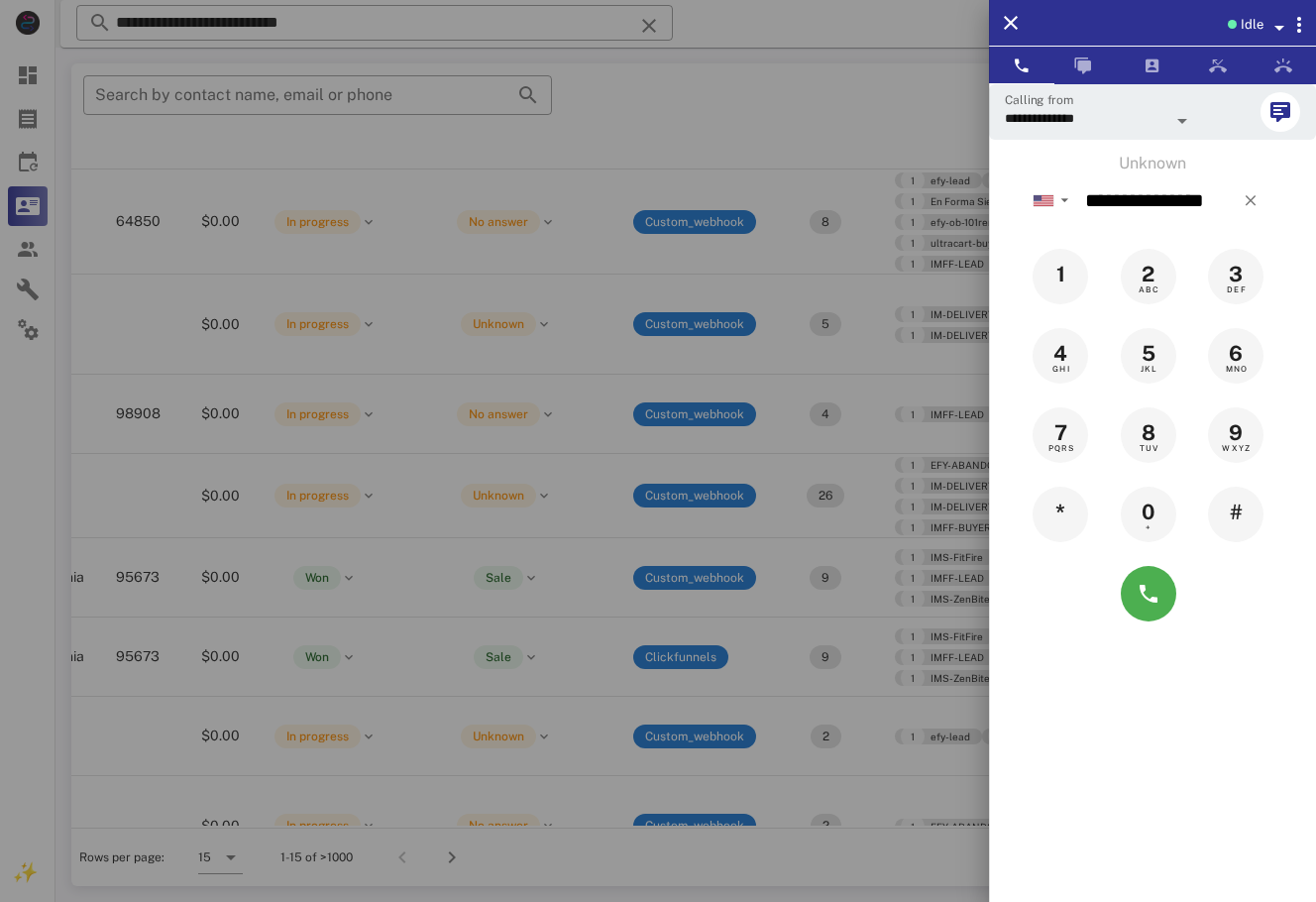 drag, startPoint x: 1239, startPoint y: 749, endPoint x: 1220, endPoint y: 619, distance: 131.38112 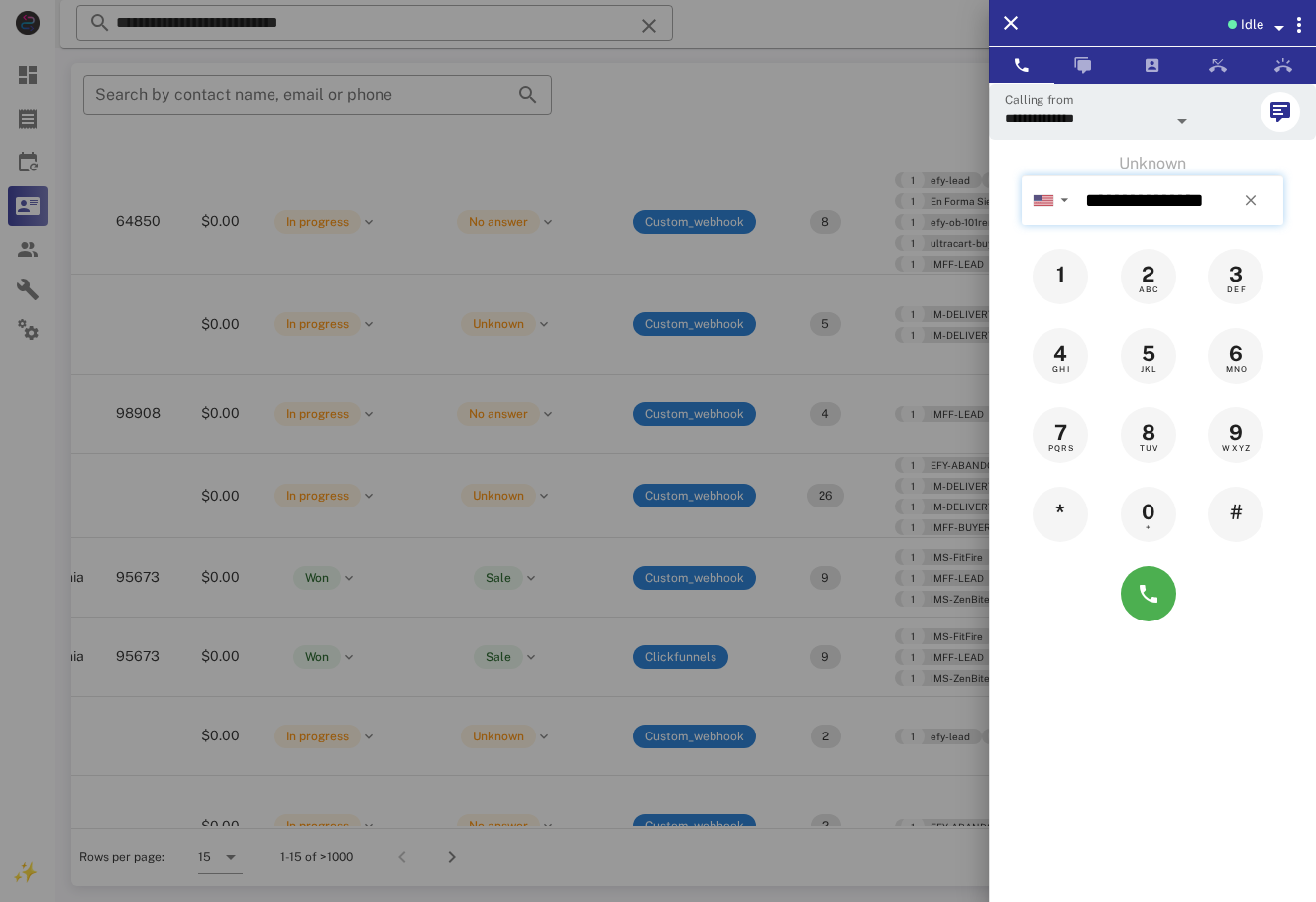 click on "**********" at bounding box center [1180, 200] 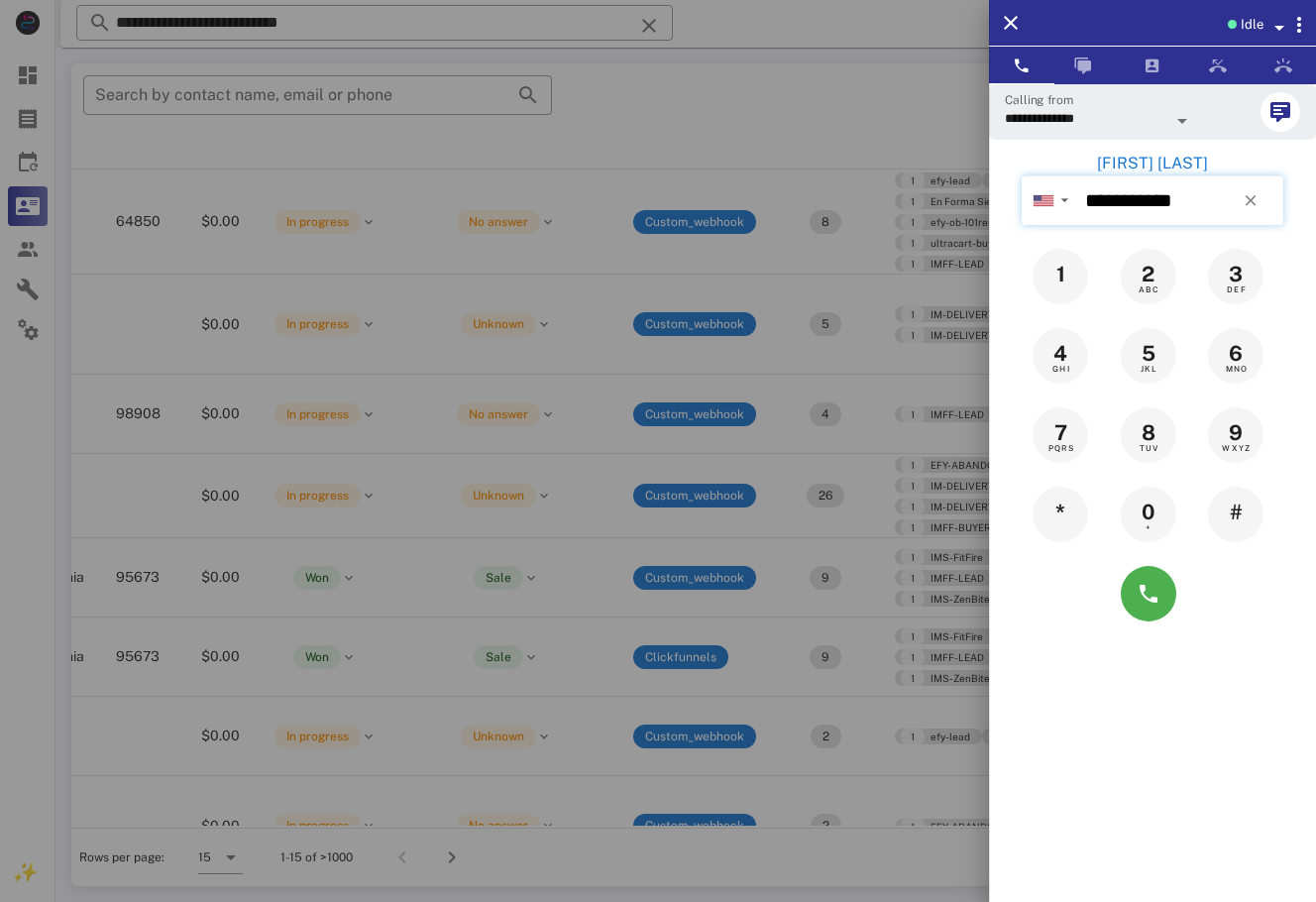 type on "**********" 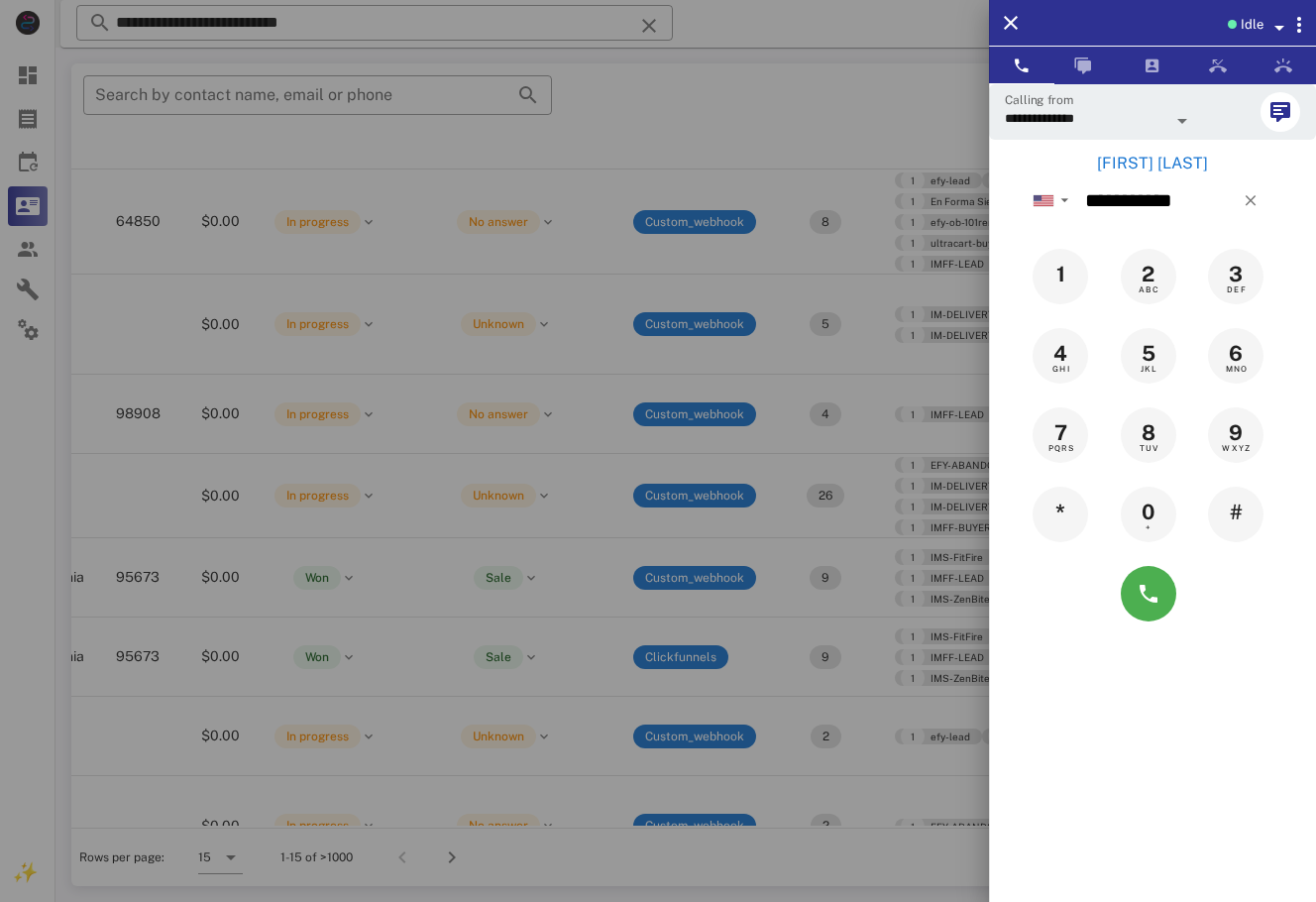 click at bounding box center [658, 451] 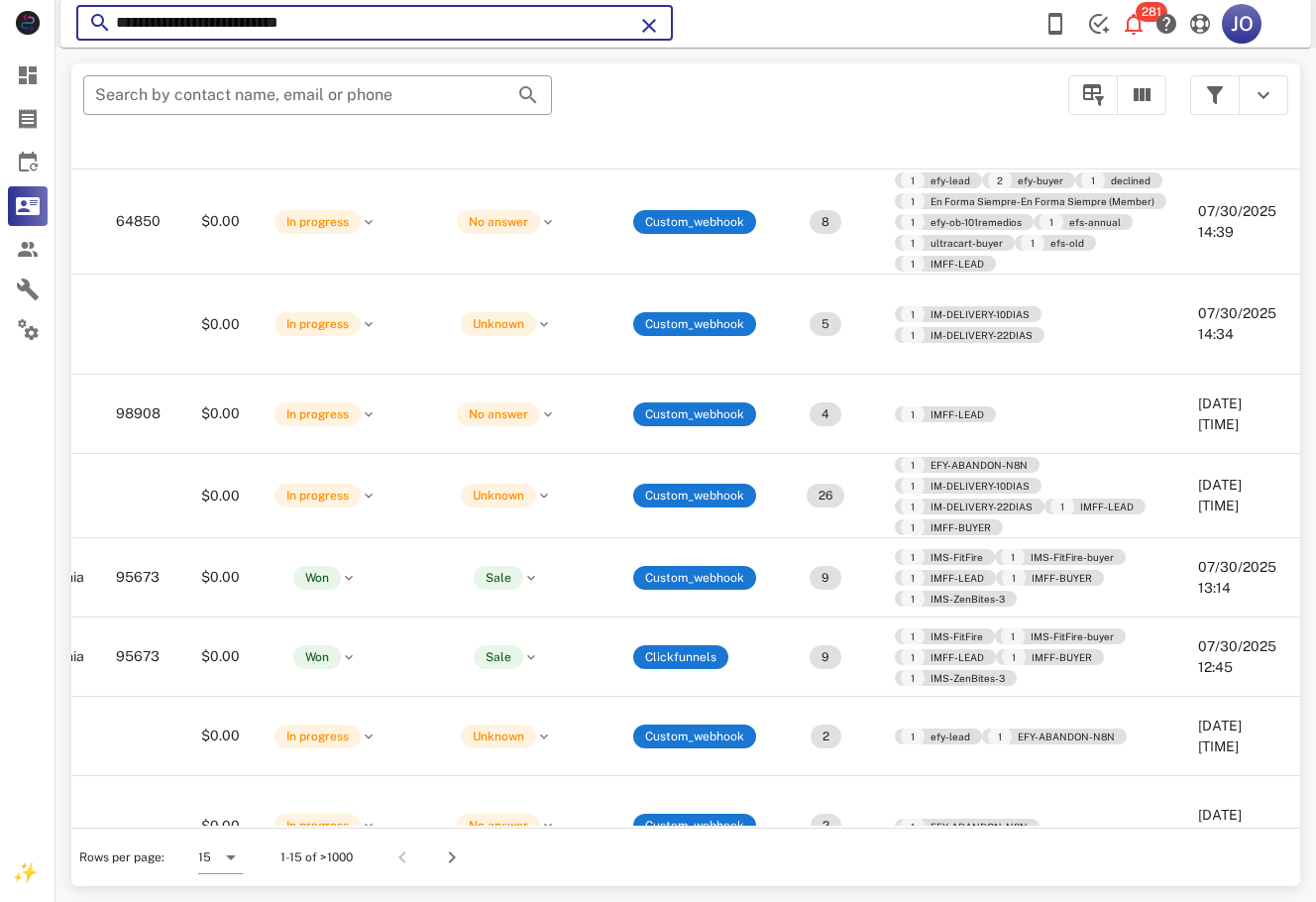 click on "**********" at bounding box center (375, 23) 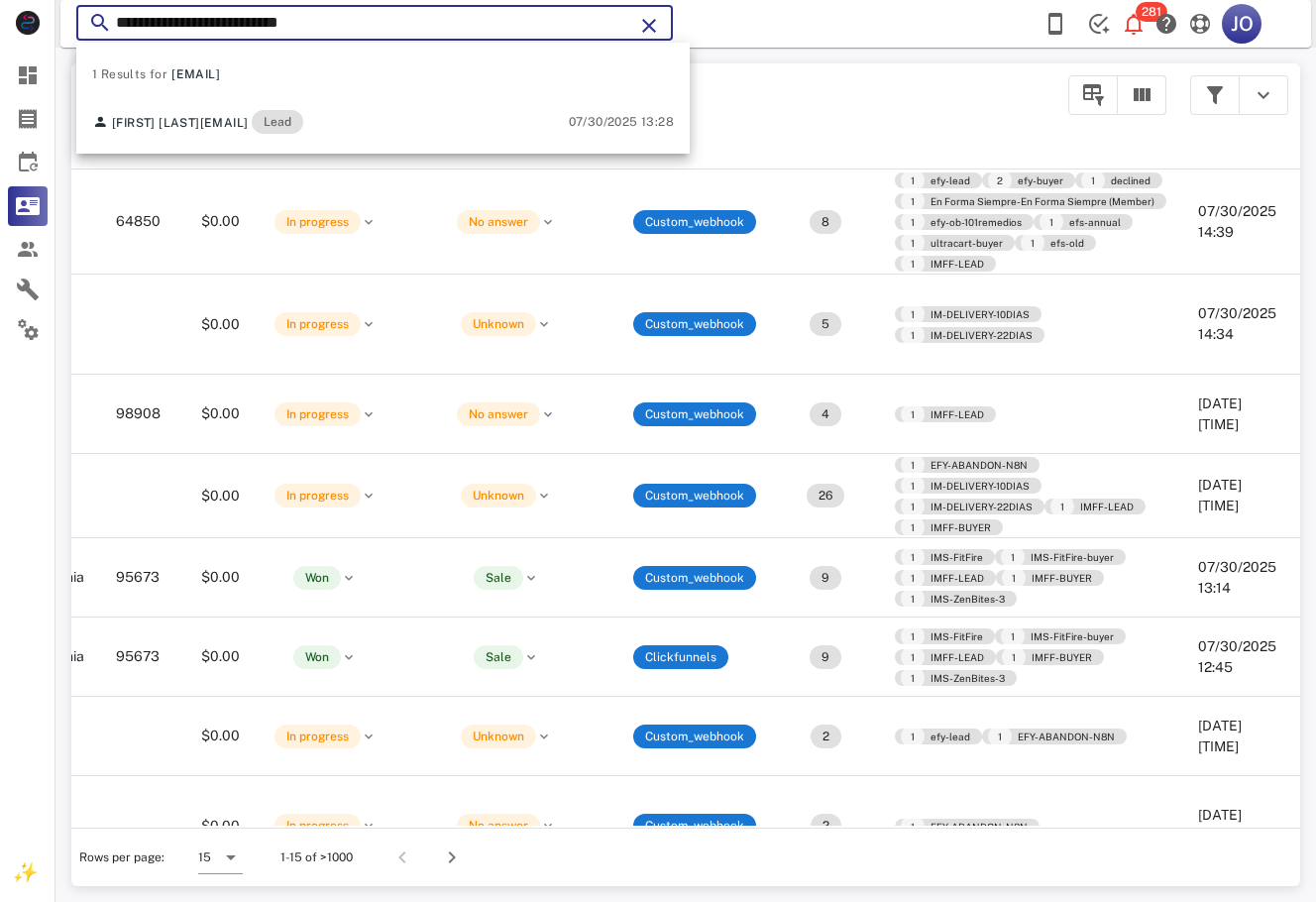 drag, startPoint x: 354, startPoint y: 27, endPoint x: -8, endPoint y: 26, distance: 362.00138 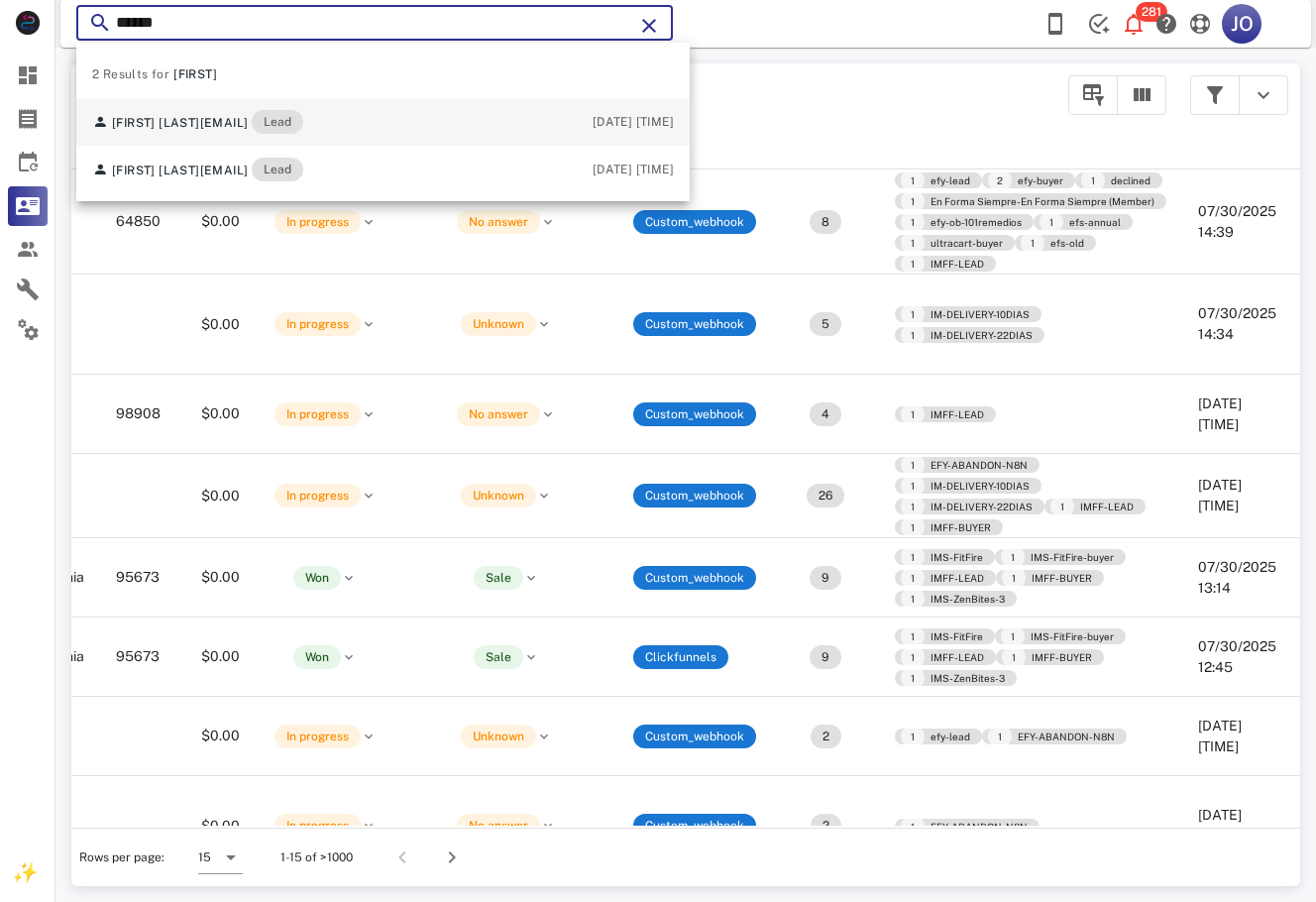 type on "******" 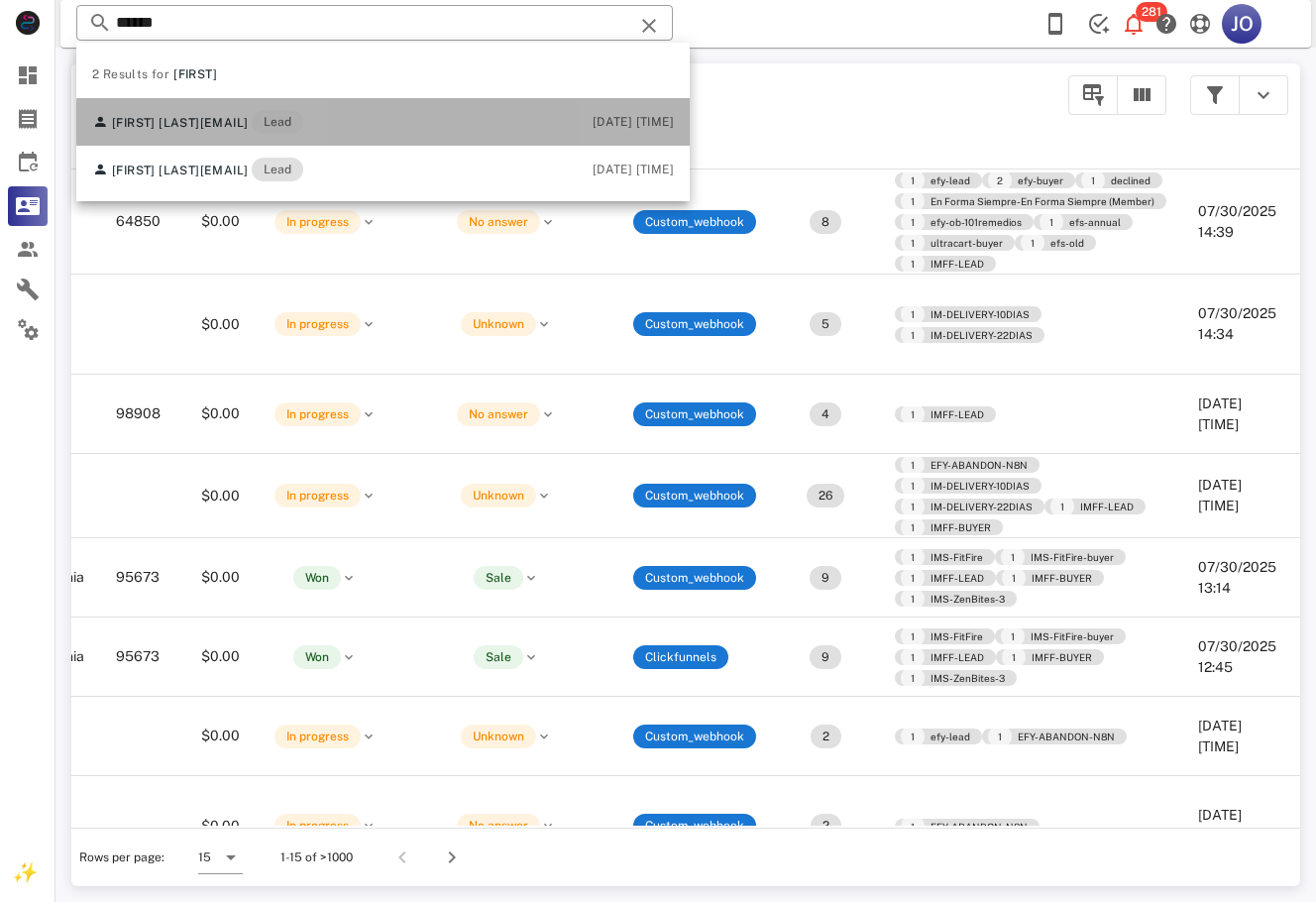 click on "kelviasosa@hotmail.com" at bounding box center (224, 123) 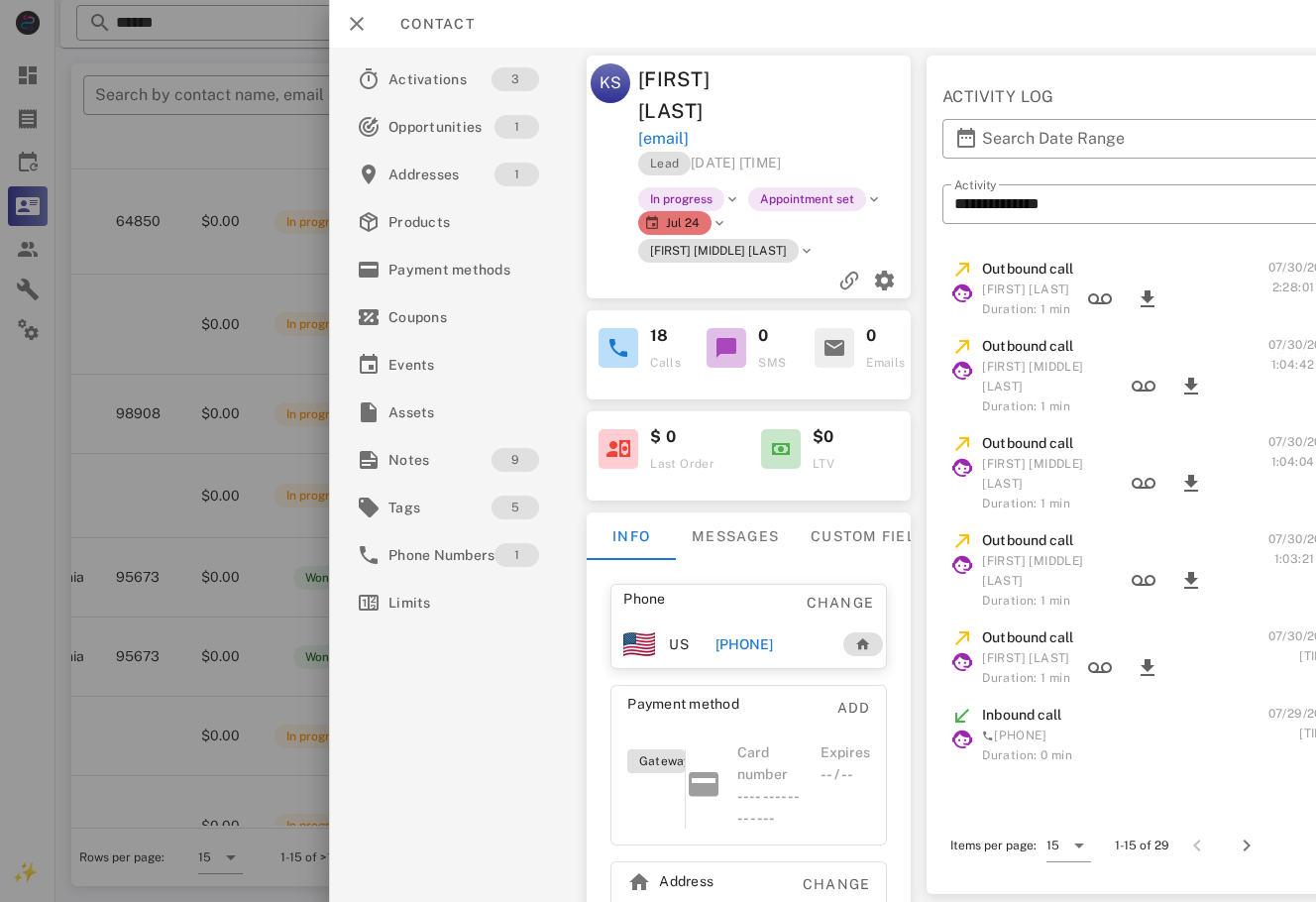 click on "+13477530380" at bounding box center [744, 644] 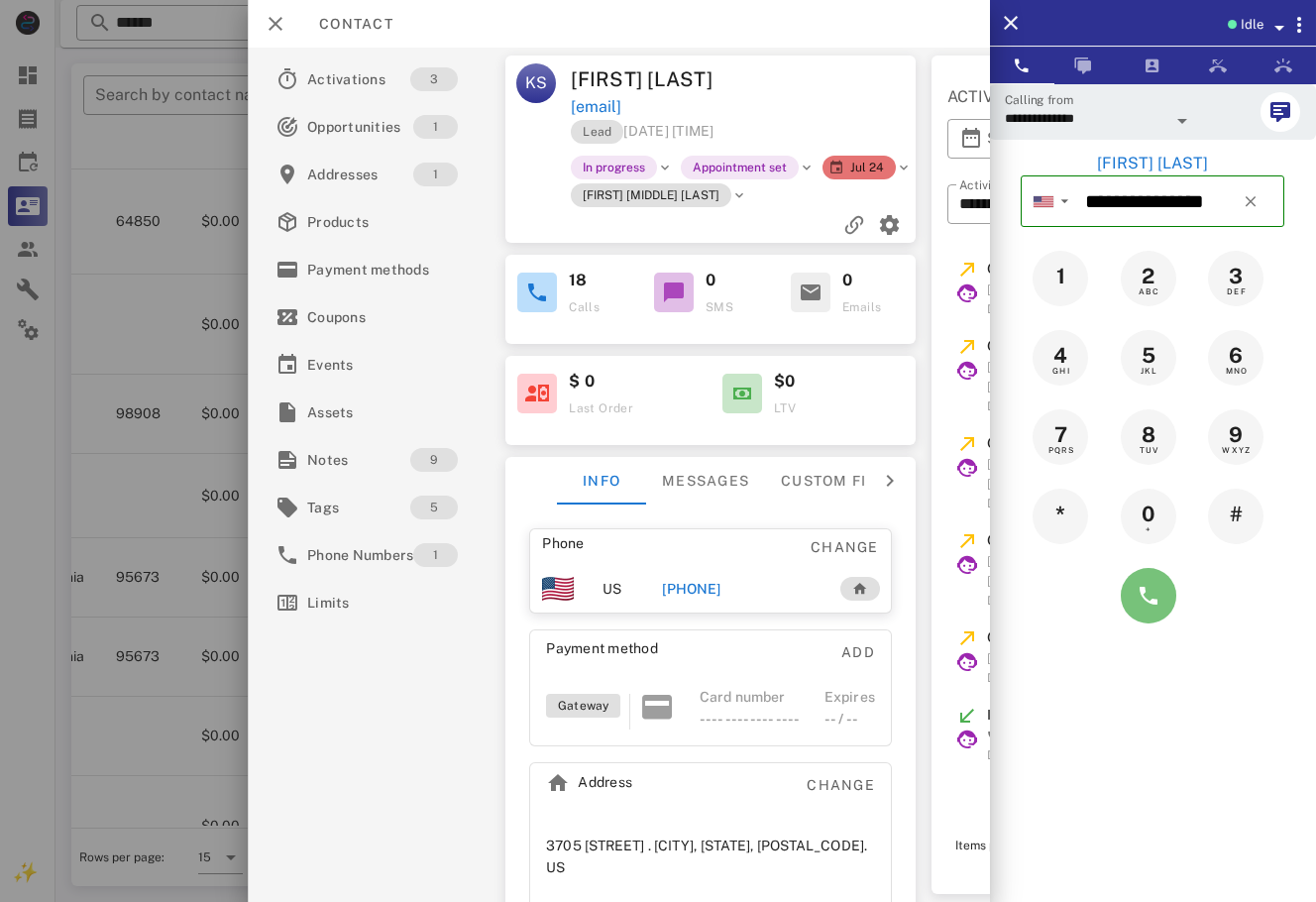 click at bounding box center [1149, 596] 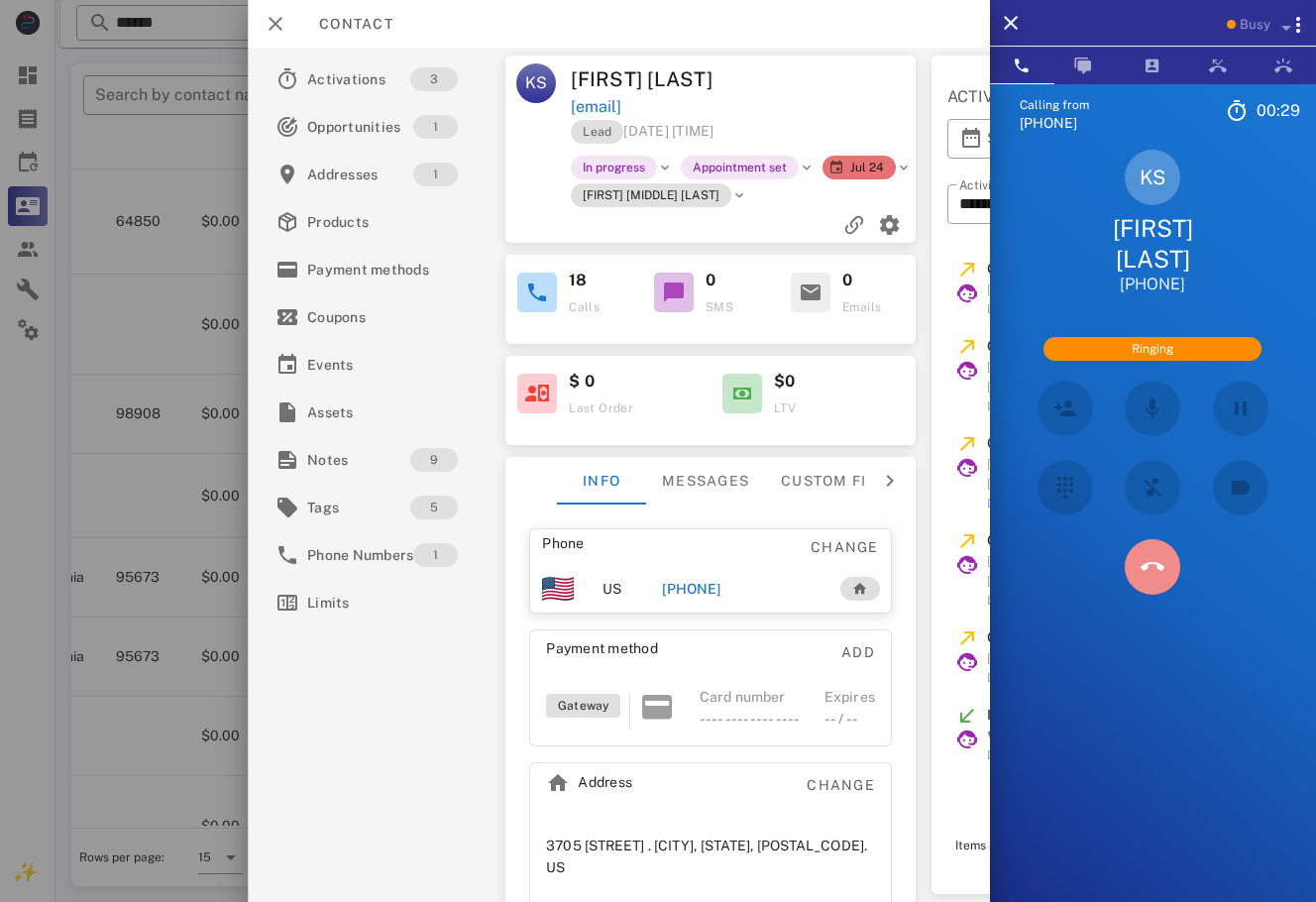 click at bounding box center (1152, 567) 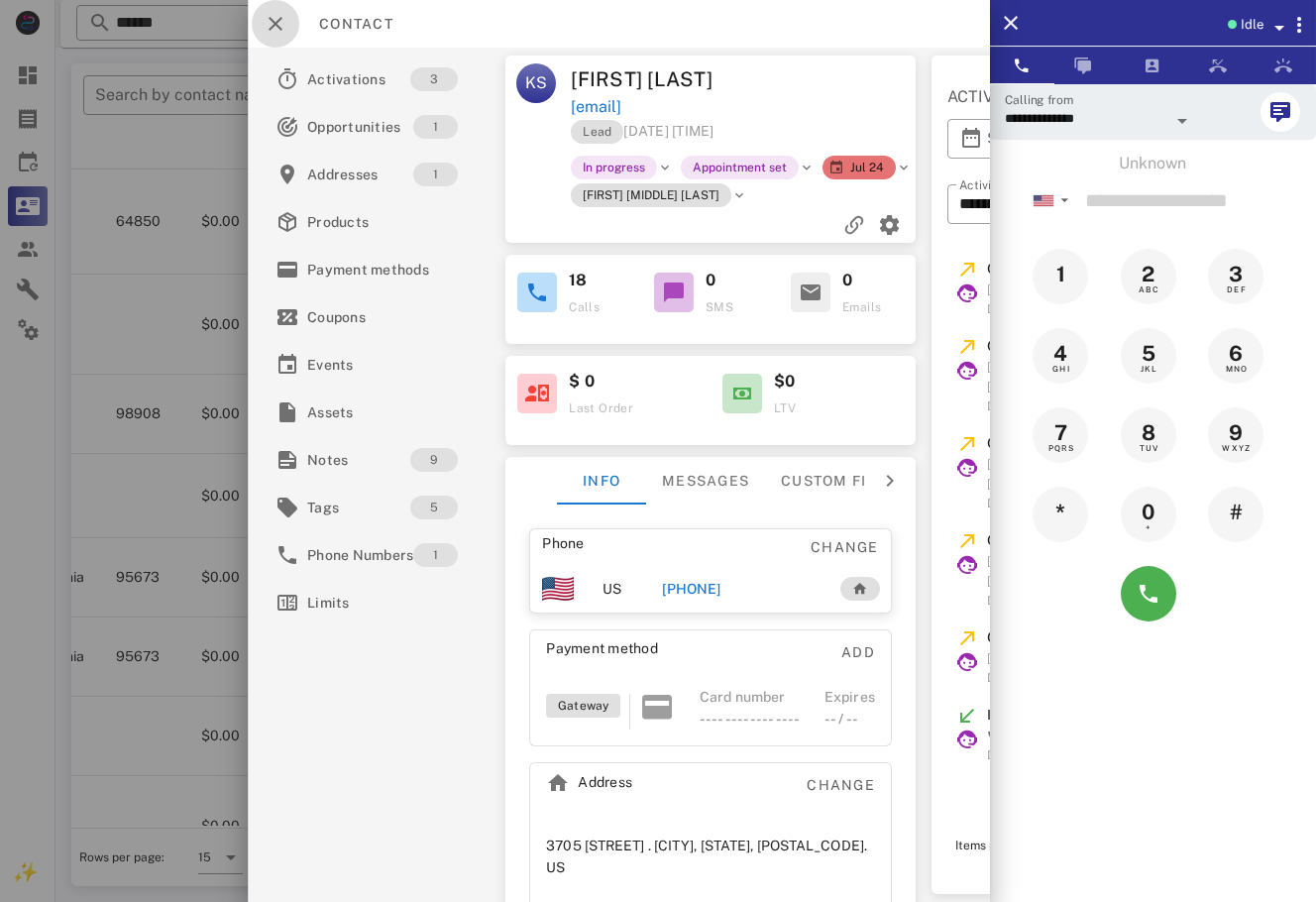 click at bounding box center (275, 24) 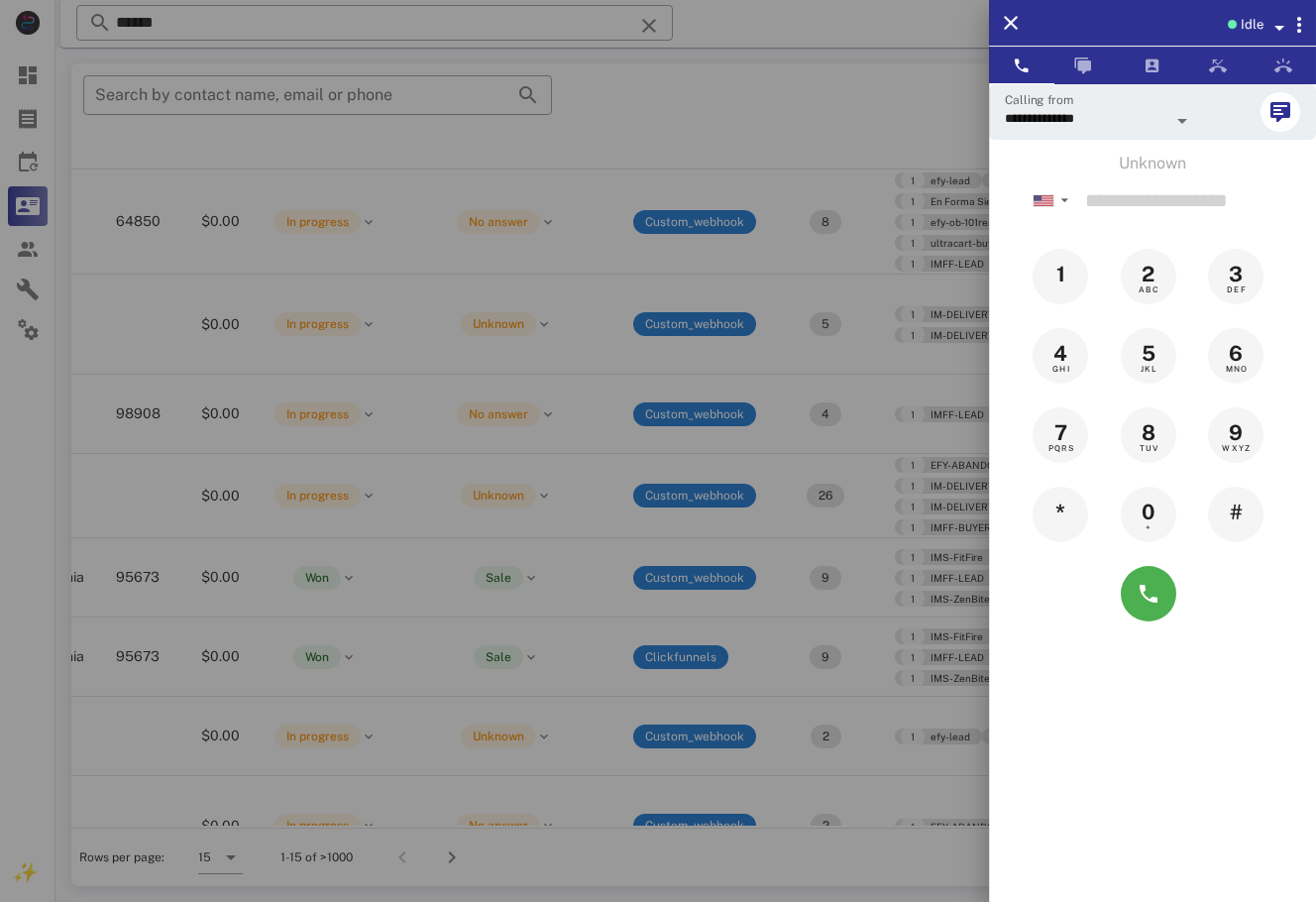 click at bounding box center (658, 451) 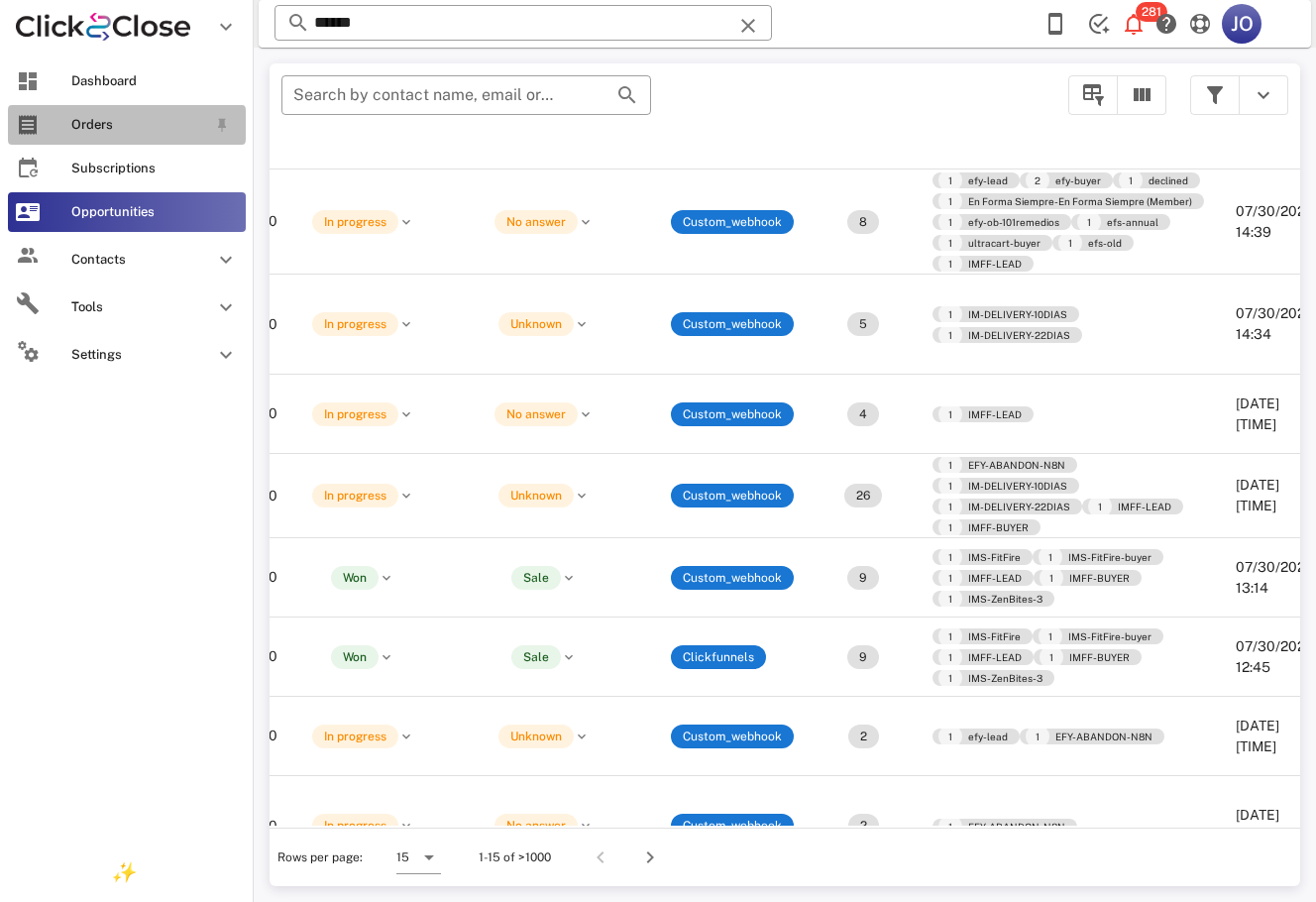 click at bounding box center [28, 125] 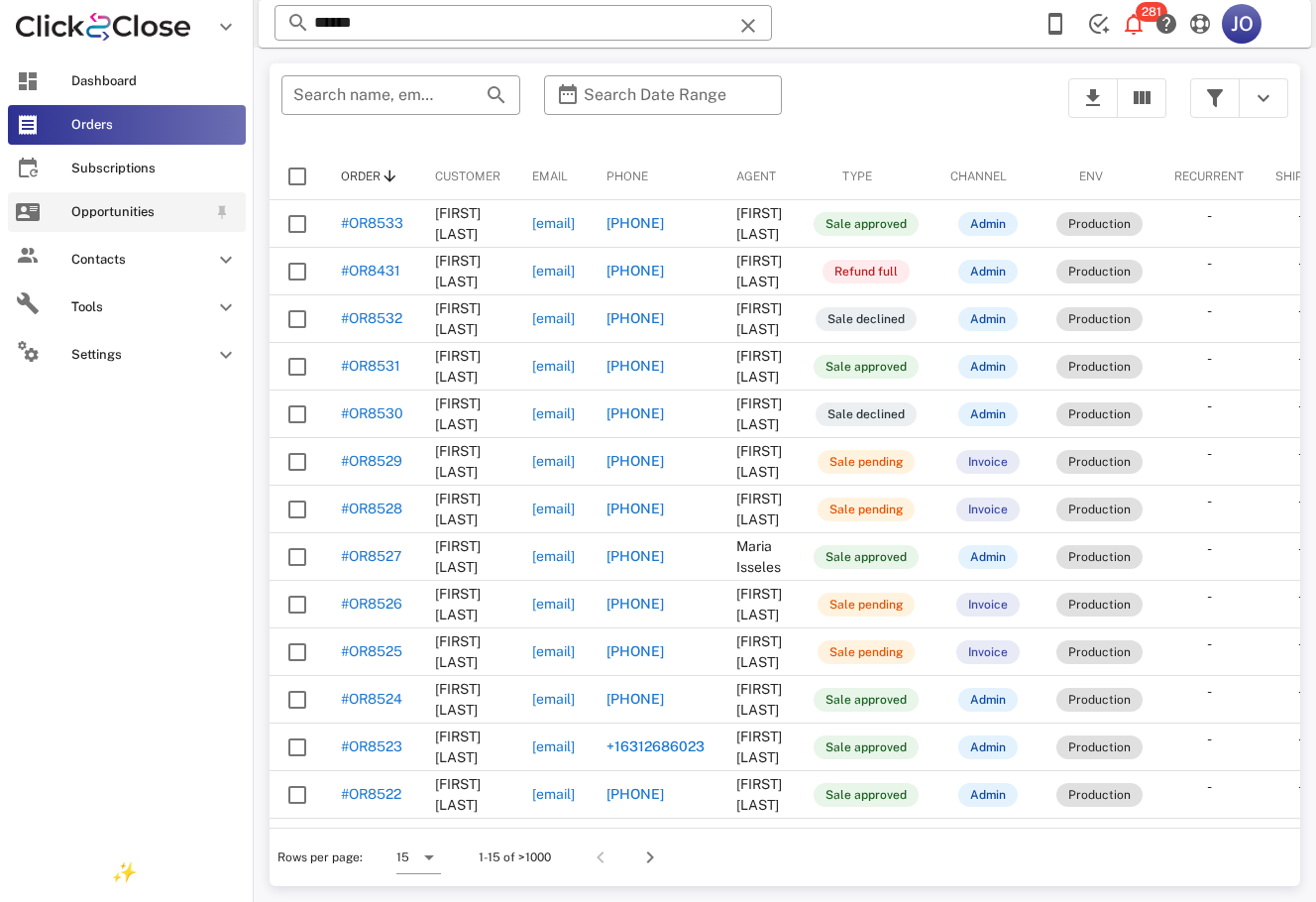 click on "Opportunities" at bounding box center [127, 212] 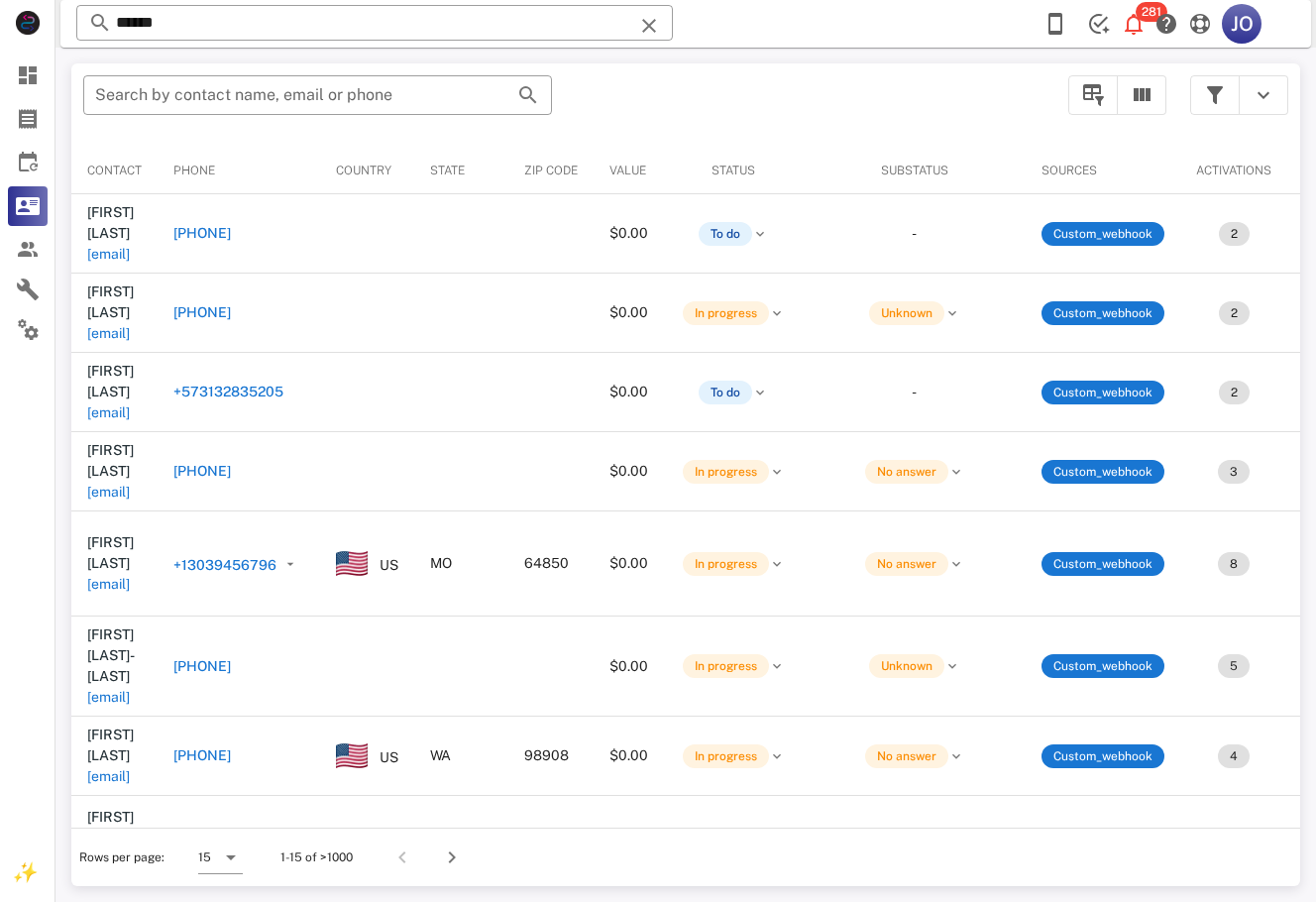 scroll, scrollTop: 0, scrollLeft: 569, axis: horizontal 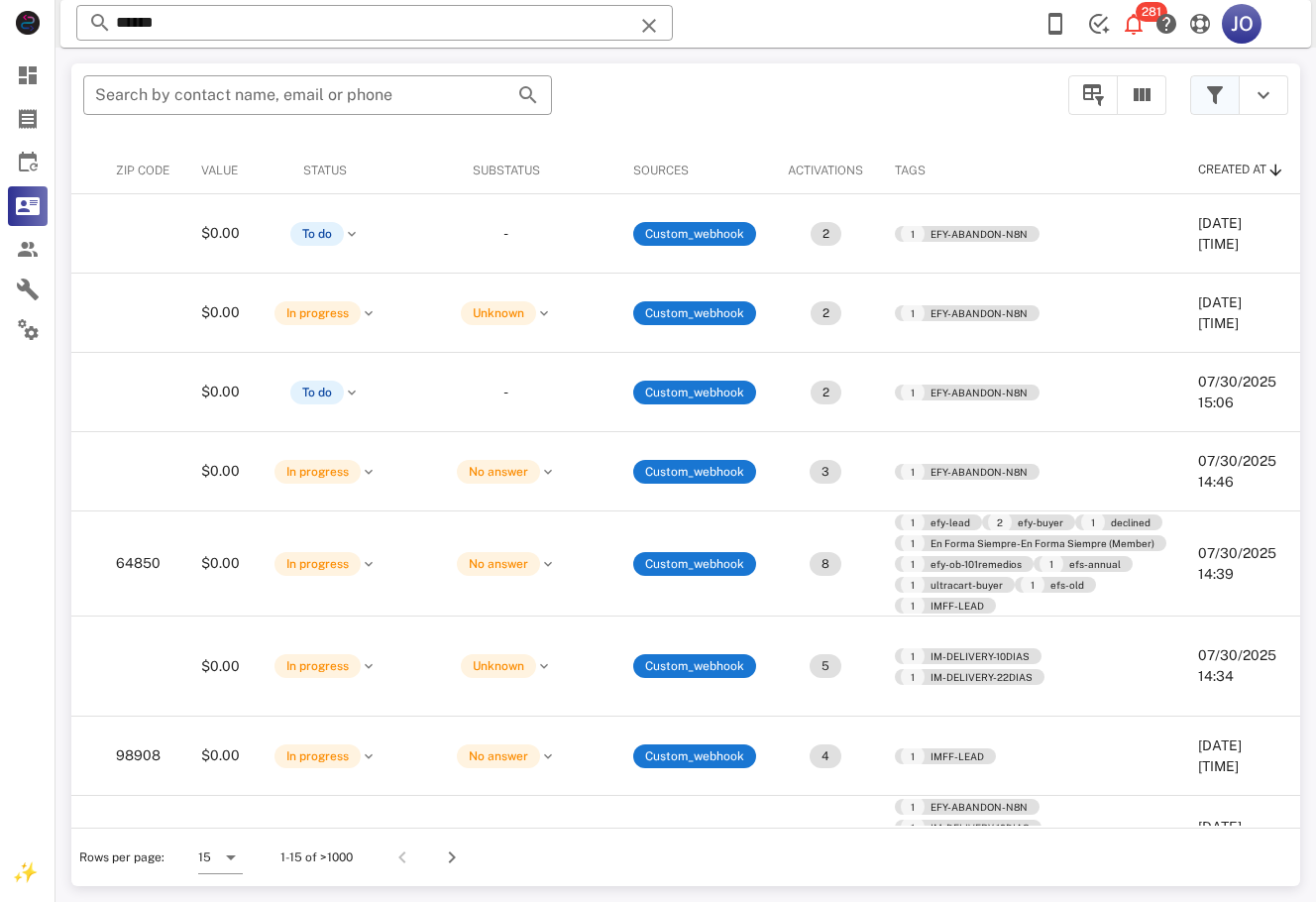 click at bounding box center [1215, 95] 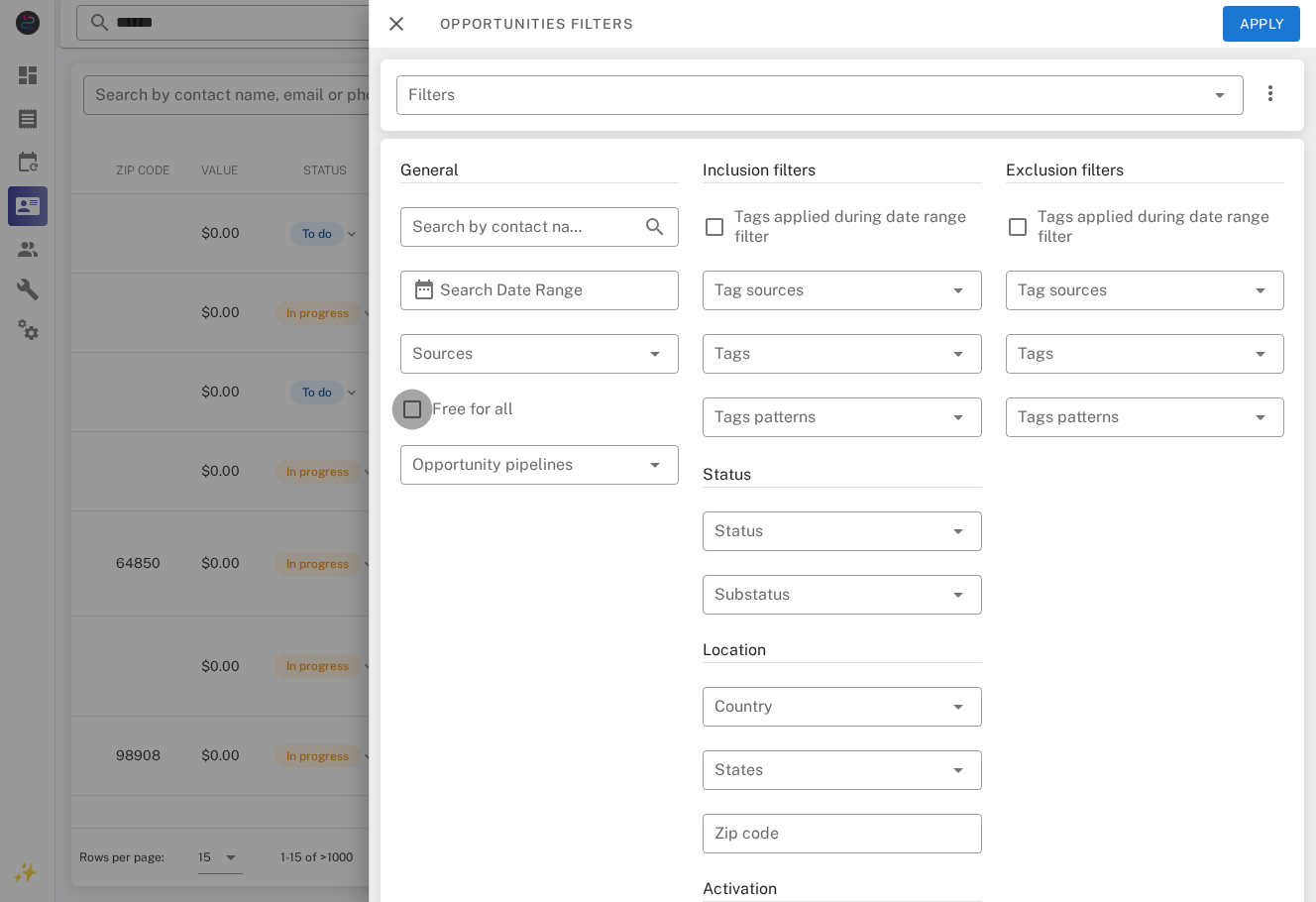 click at bounding box center [412, 409] 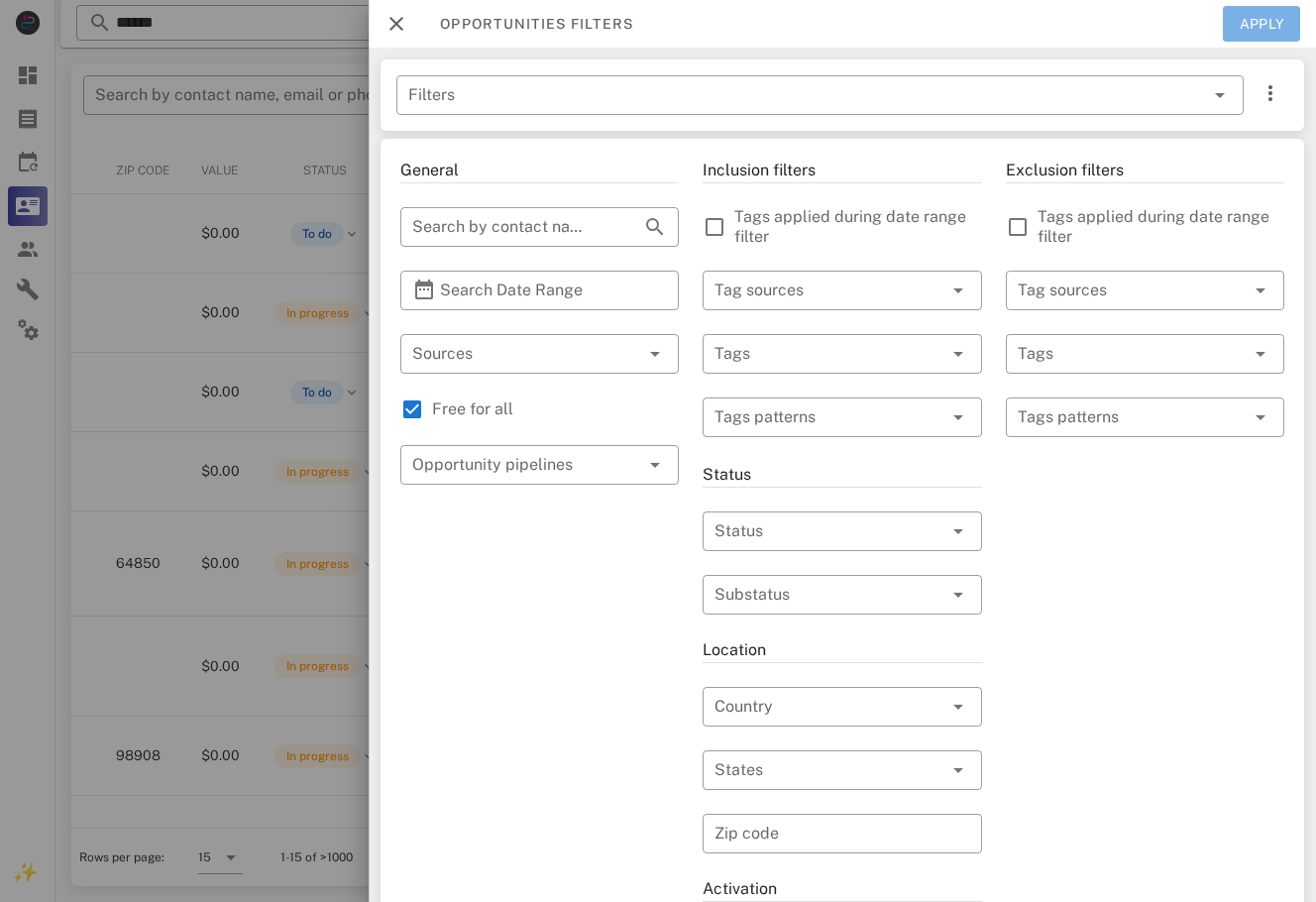 click on "Apply" at bounding box center [1261, 24] 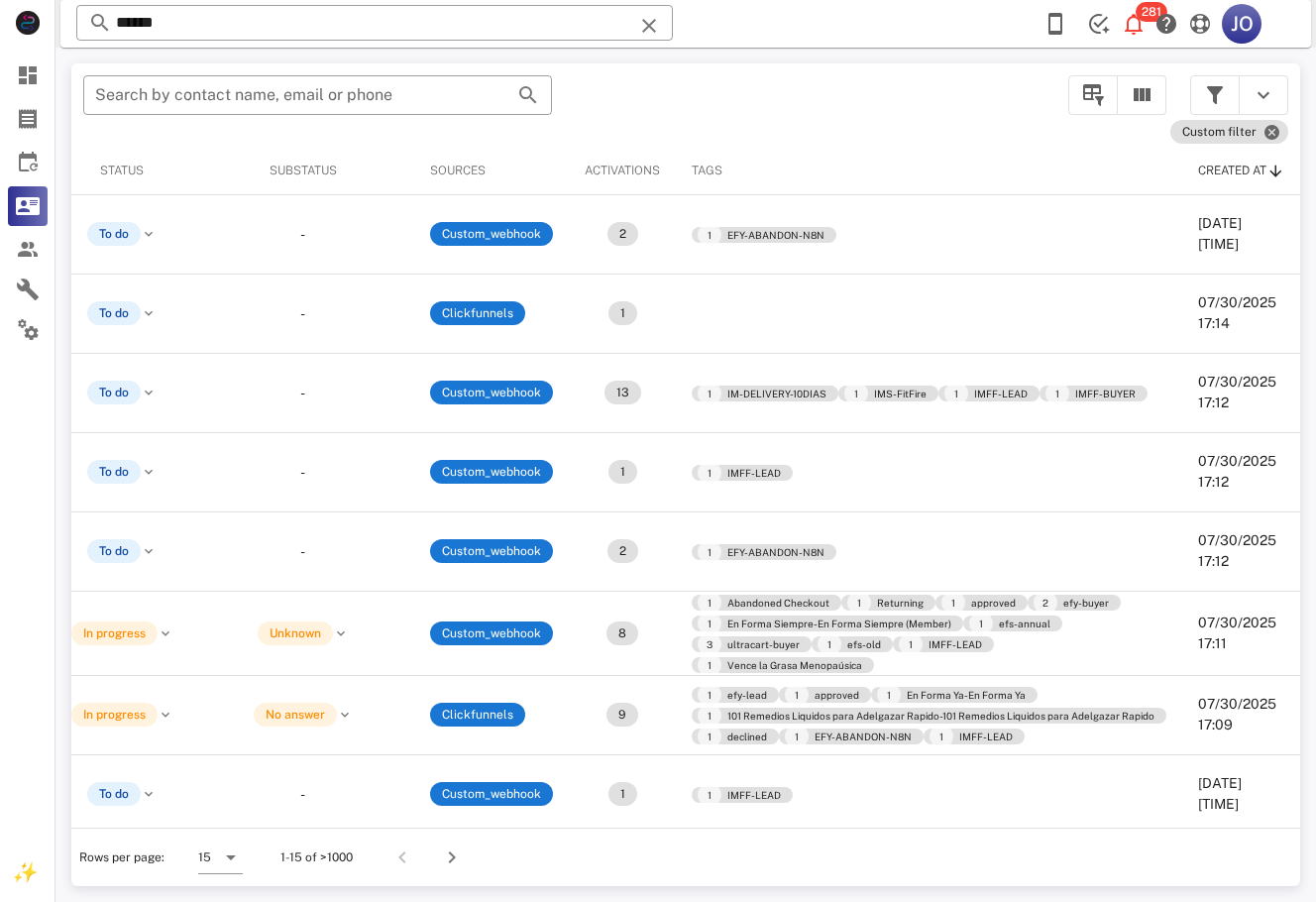 scroll, scrollTop: 0, scrollLeft: 0, axis: both 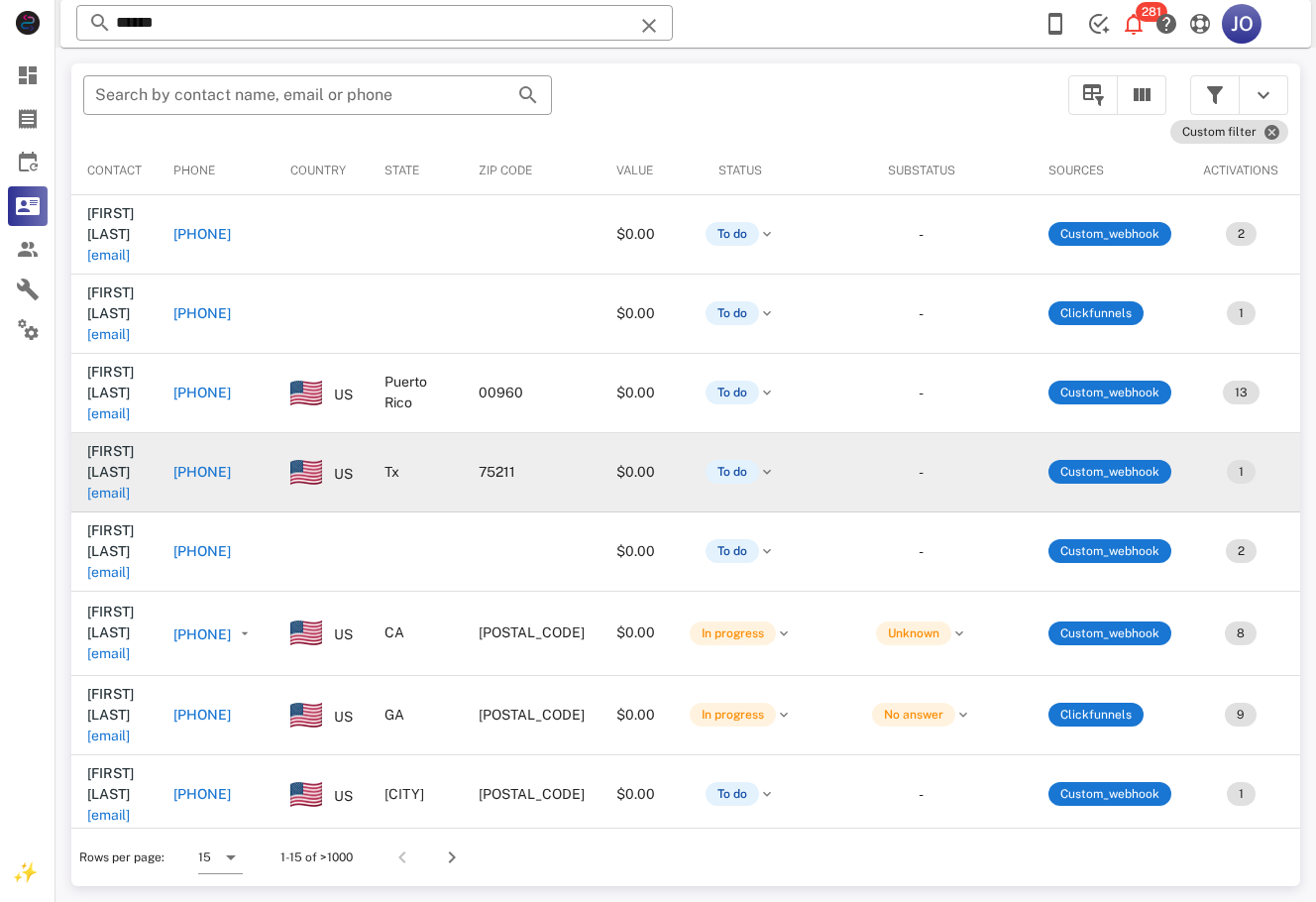 click on "estefanyarreazola@gmail.com" at bounding box center (108, 493) 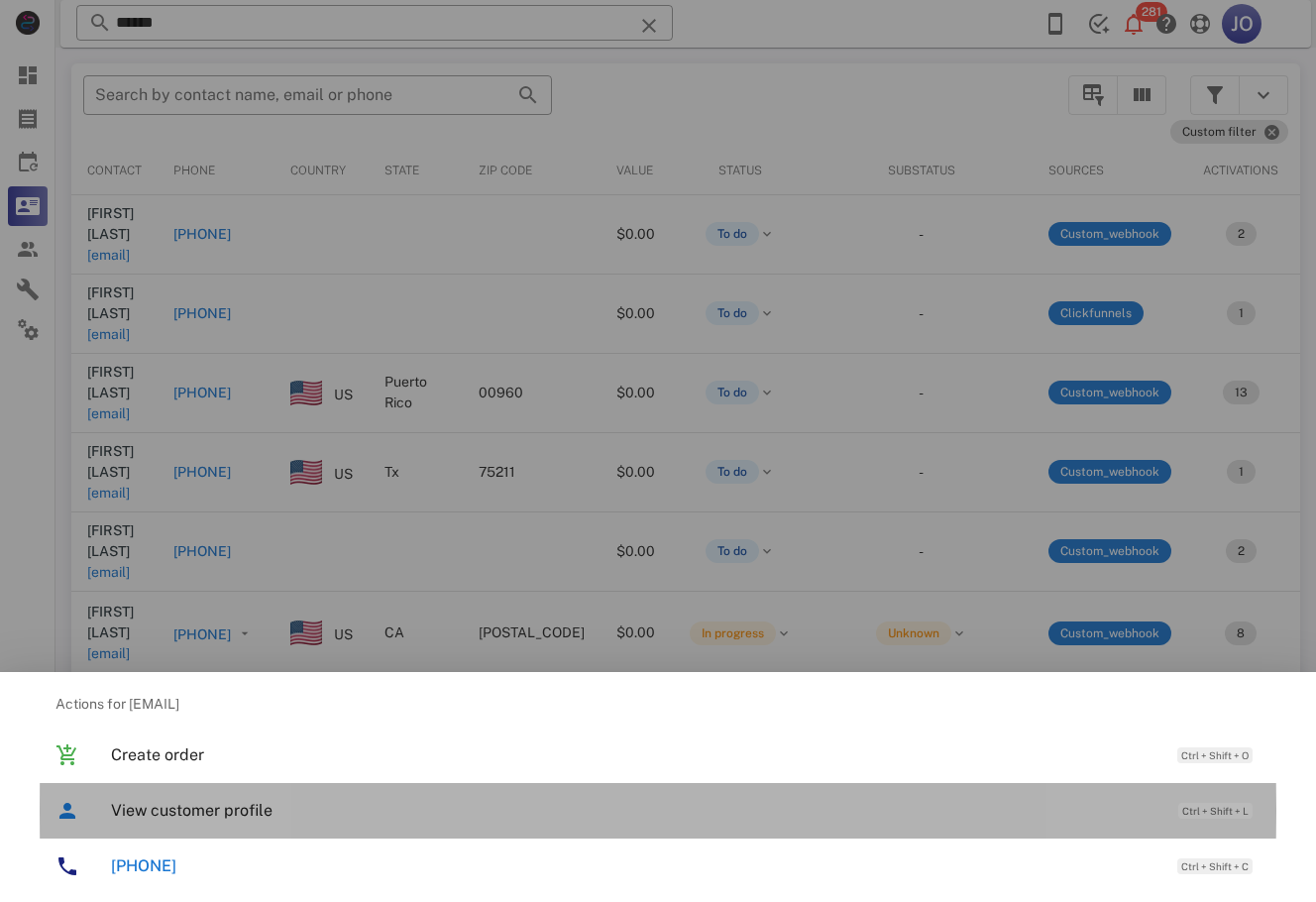 click on "View customer profile" at bounding box center [634, 810] 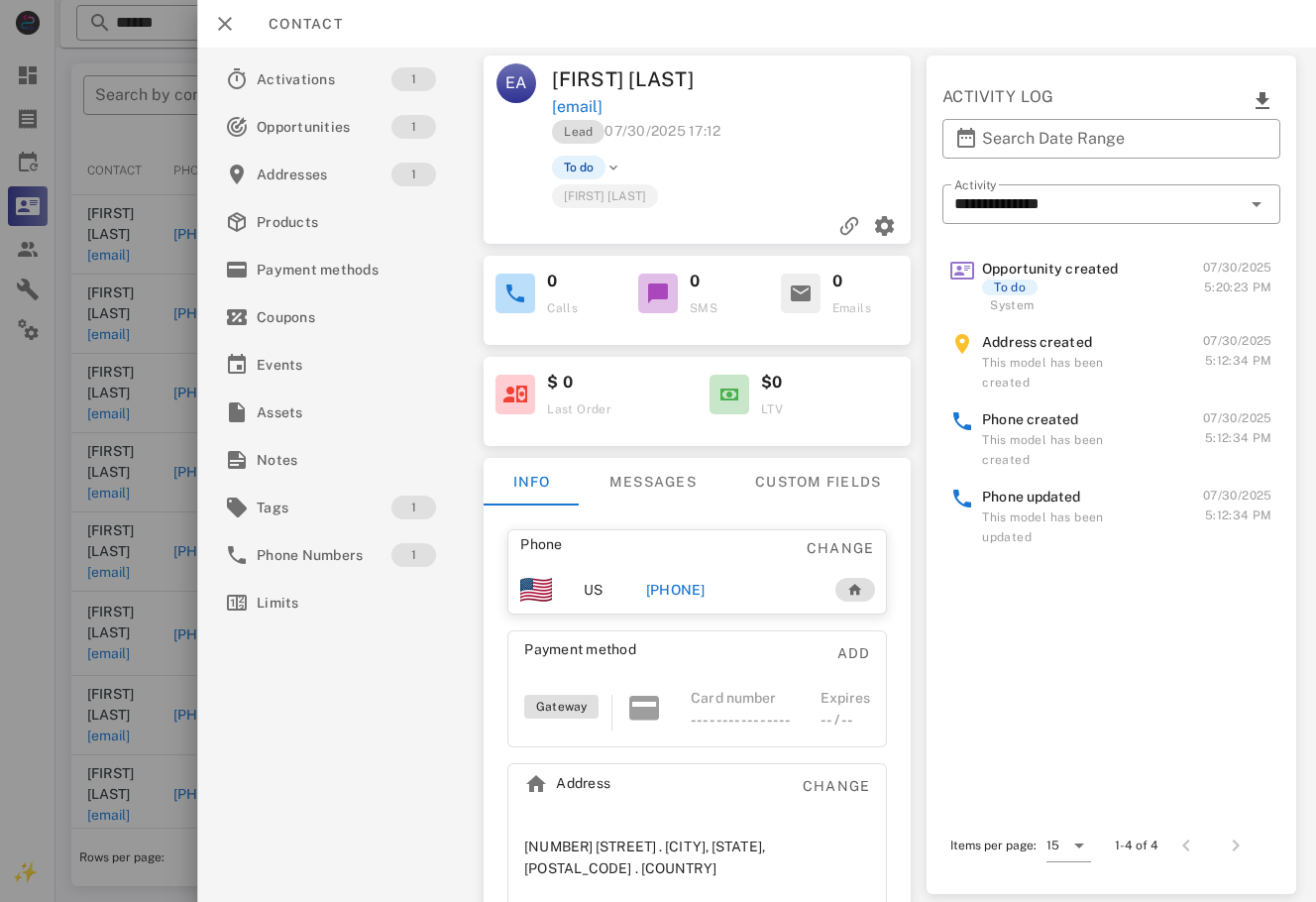 click on "+14693605386" at bounding box center [676, 590] 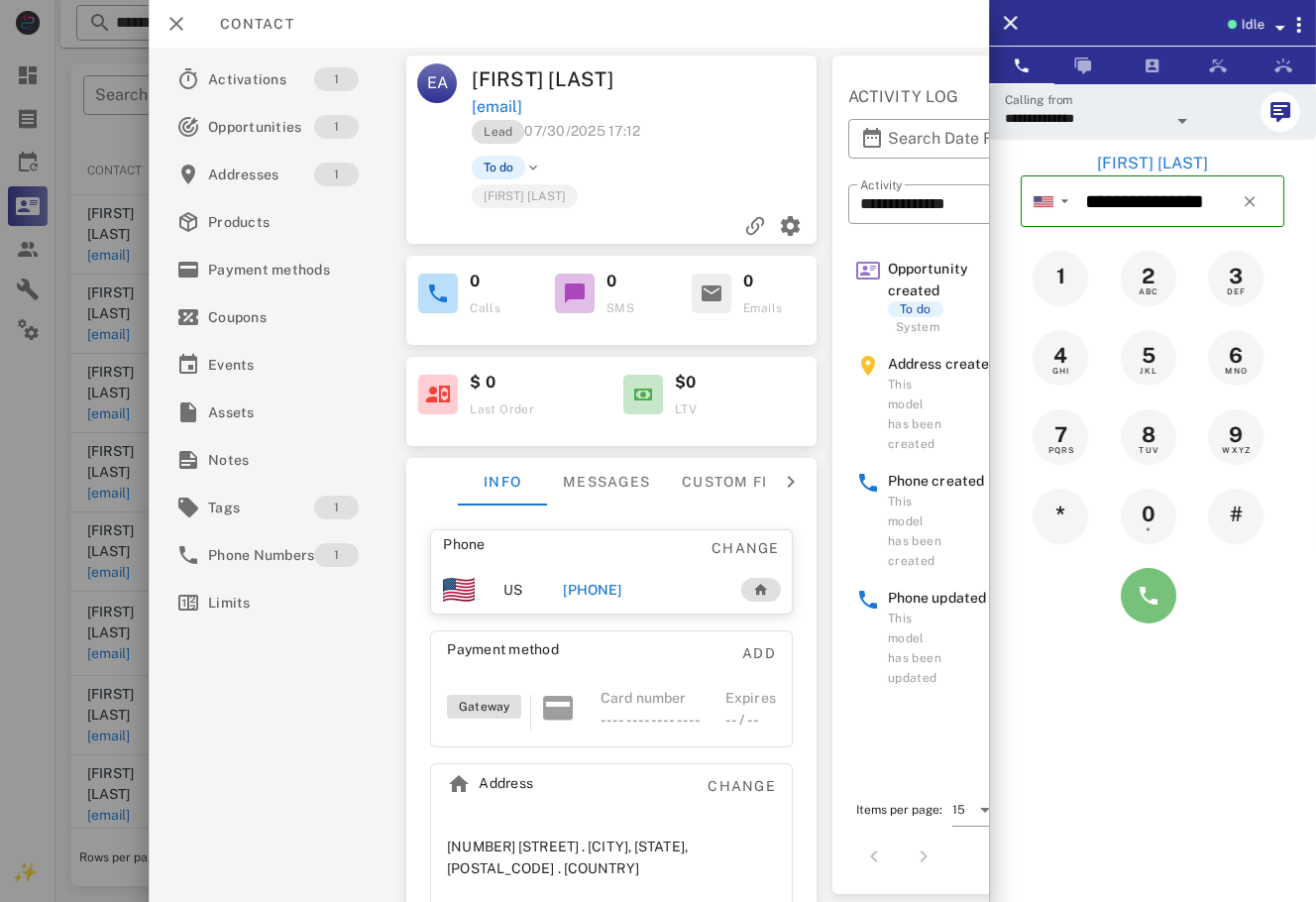 click at bounding box center (1149, 596) 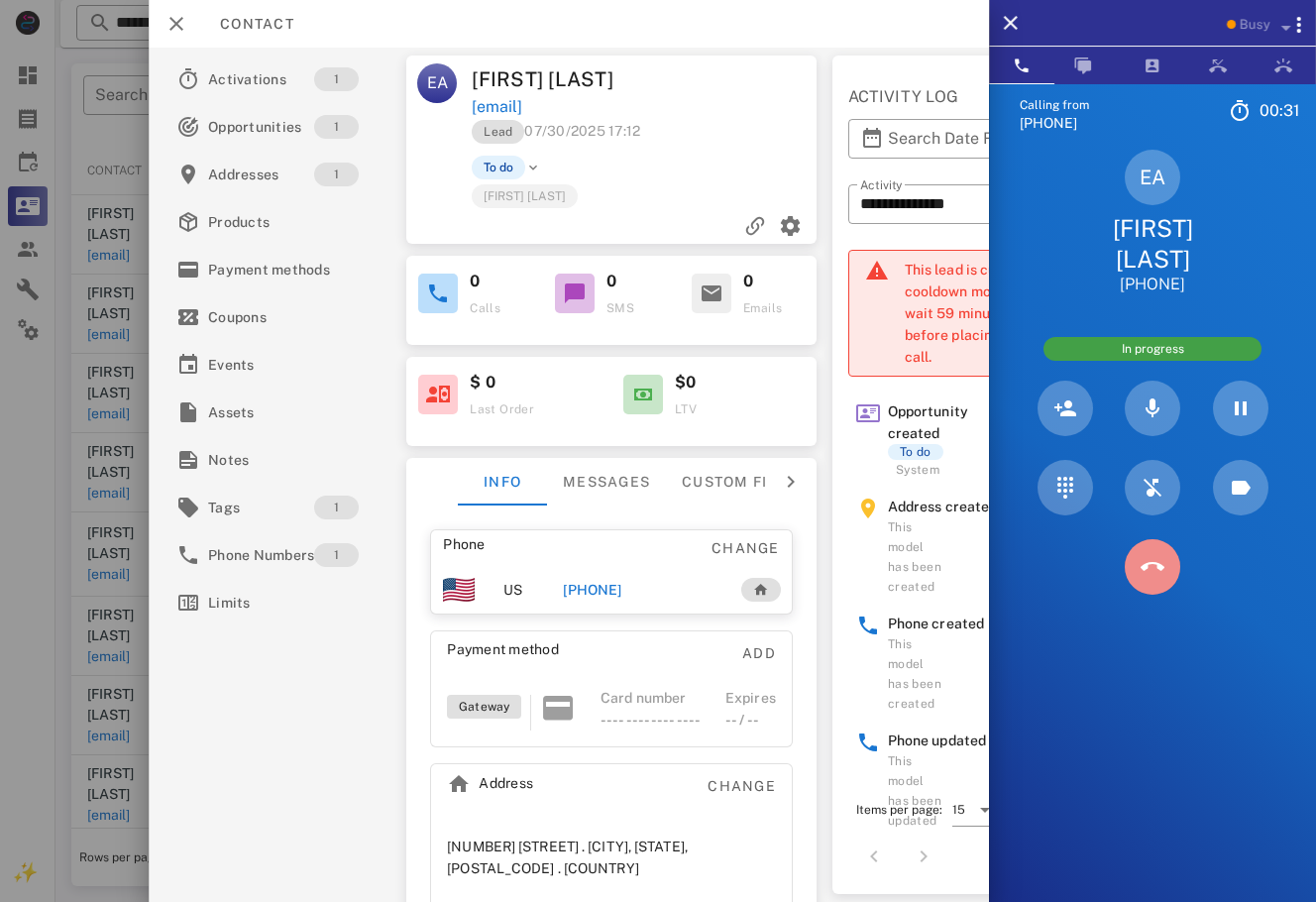 click at bounding box center (1152, 567) 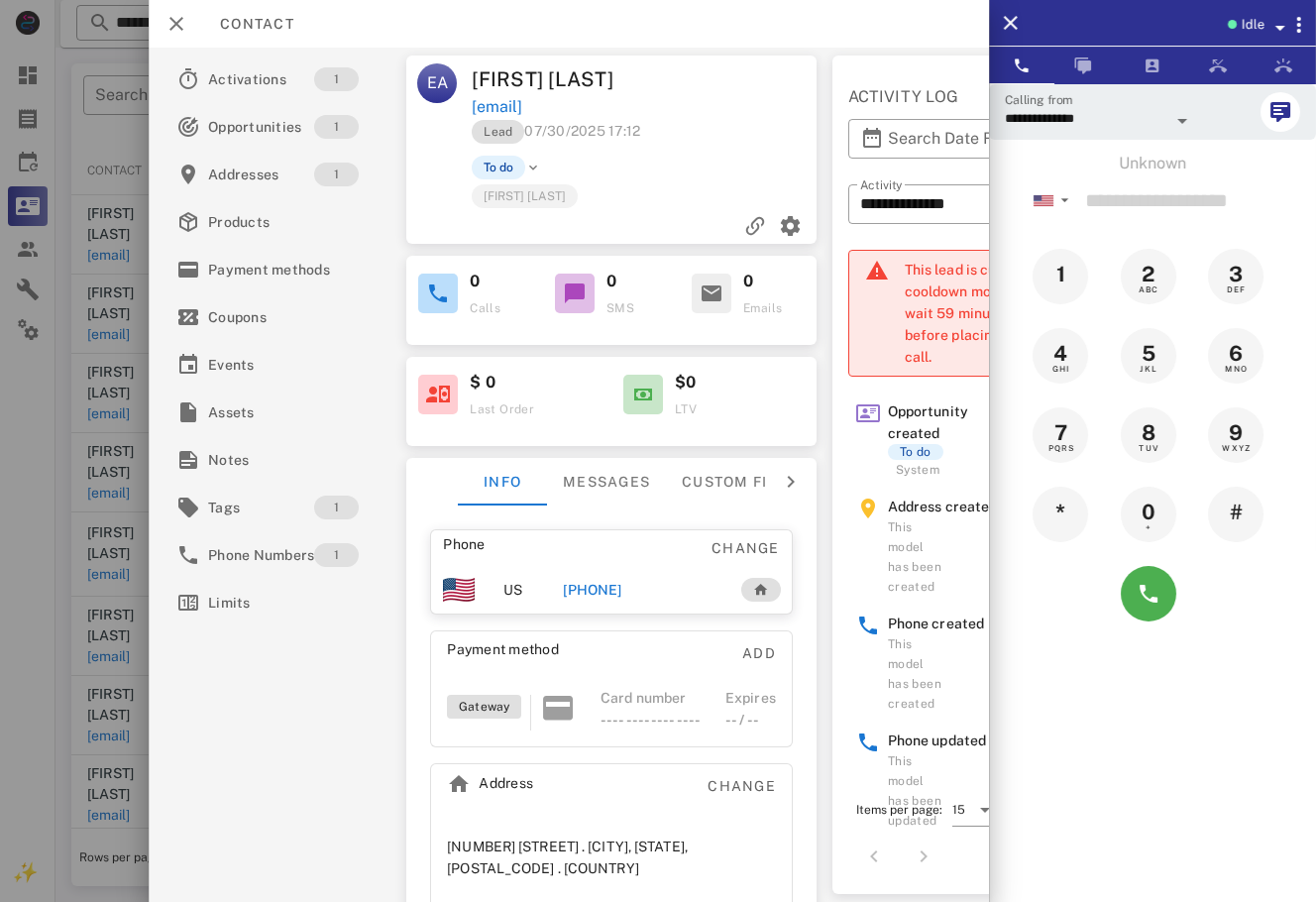 click on "+14693605386" at bounding box center [592, 590] 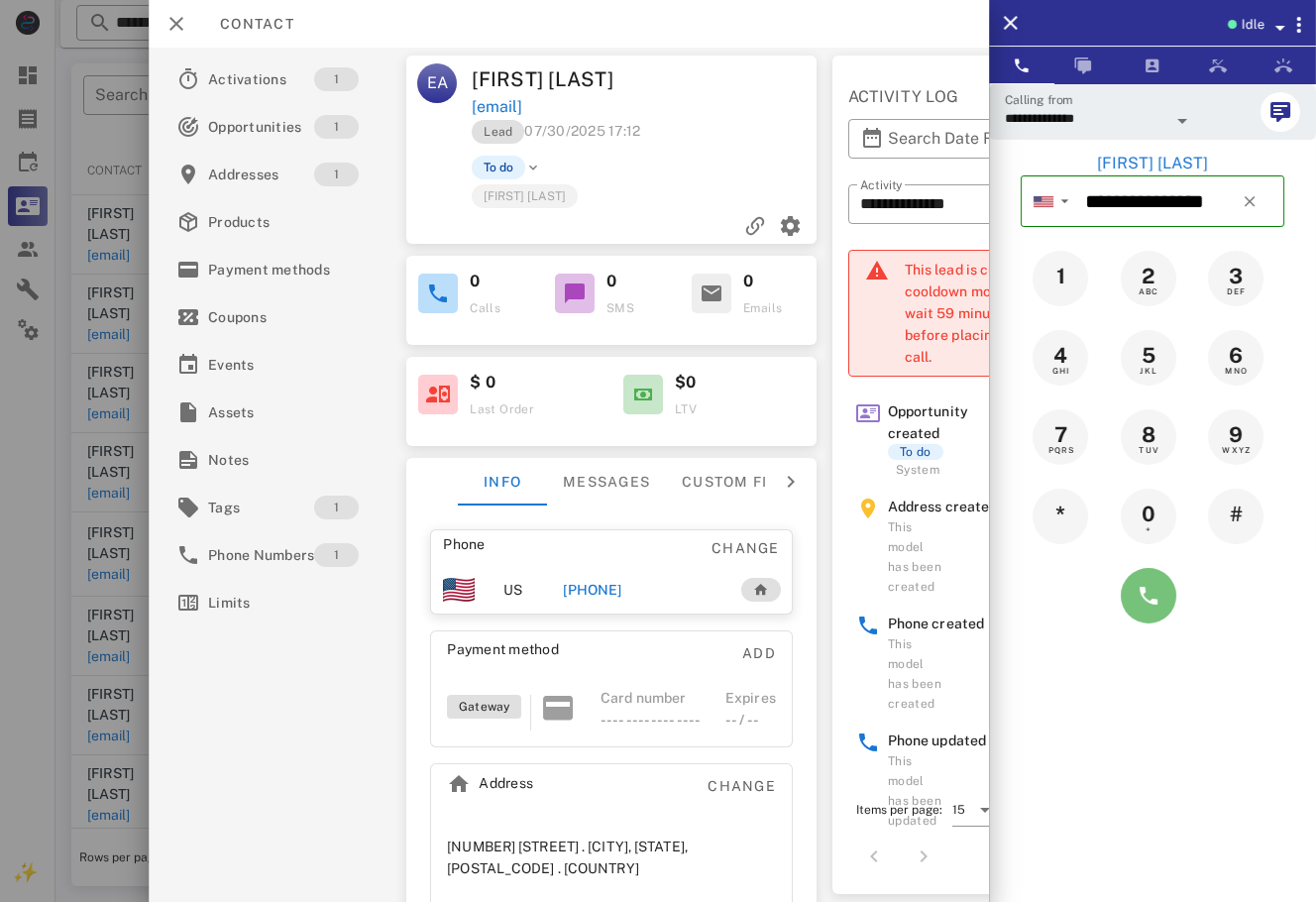 click at bounding box center [1149, 596] 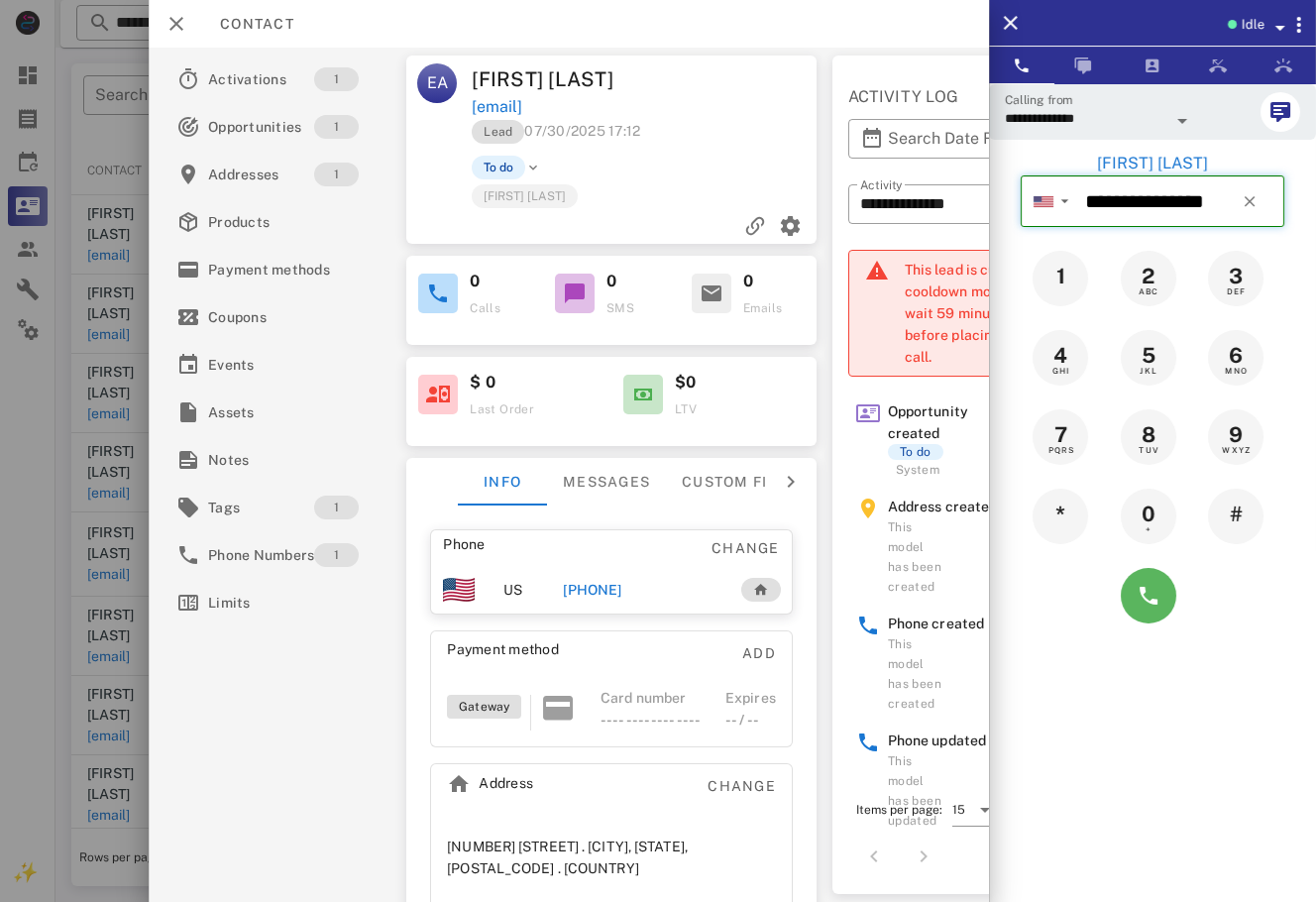 type 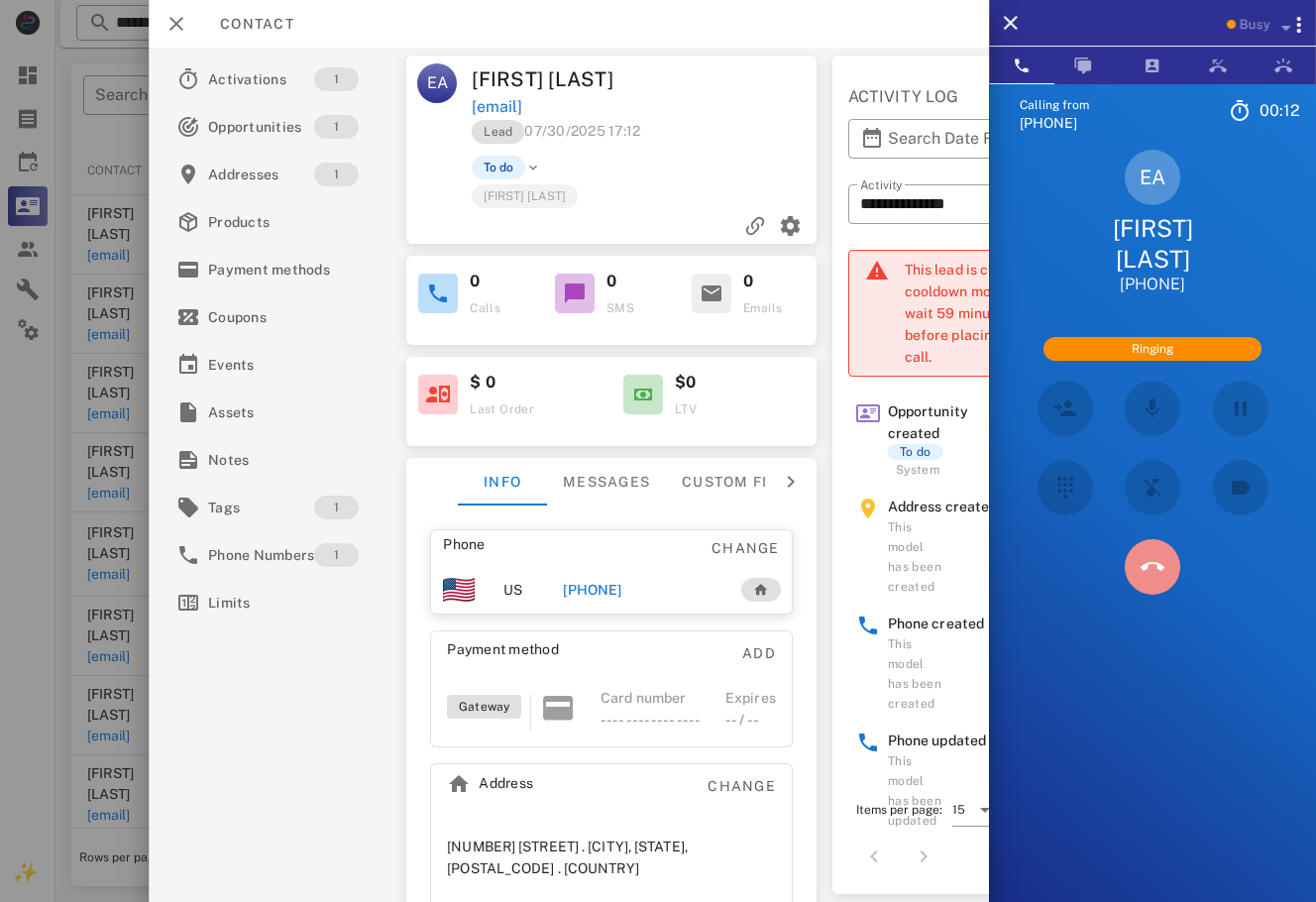 click at bounding box center [1152, 567] 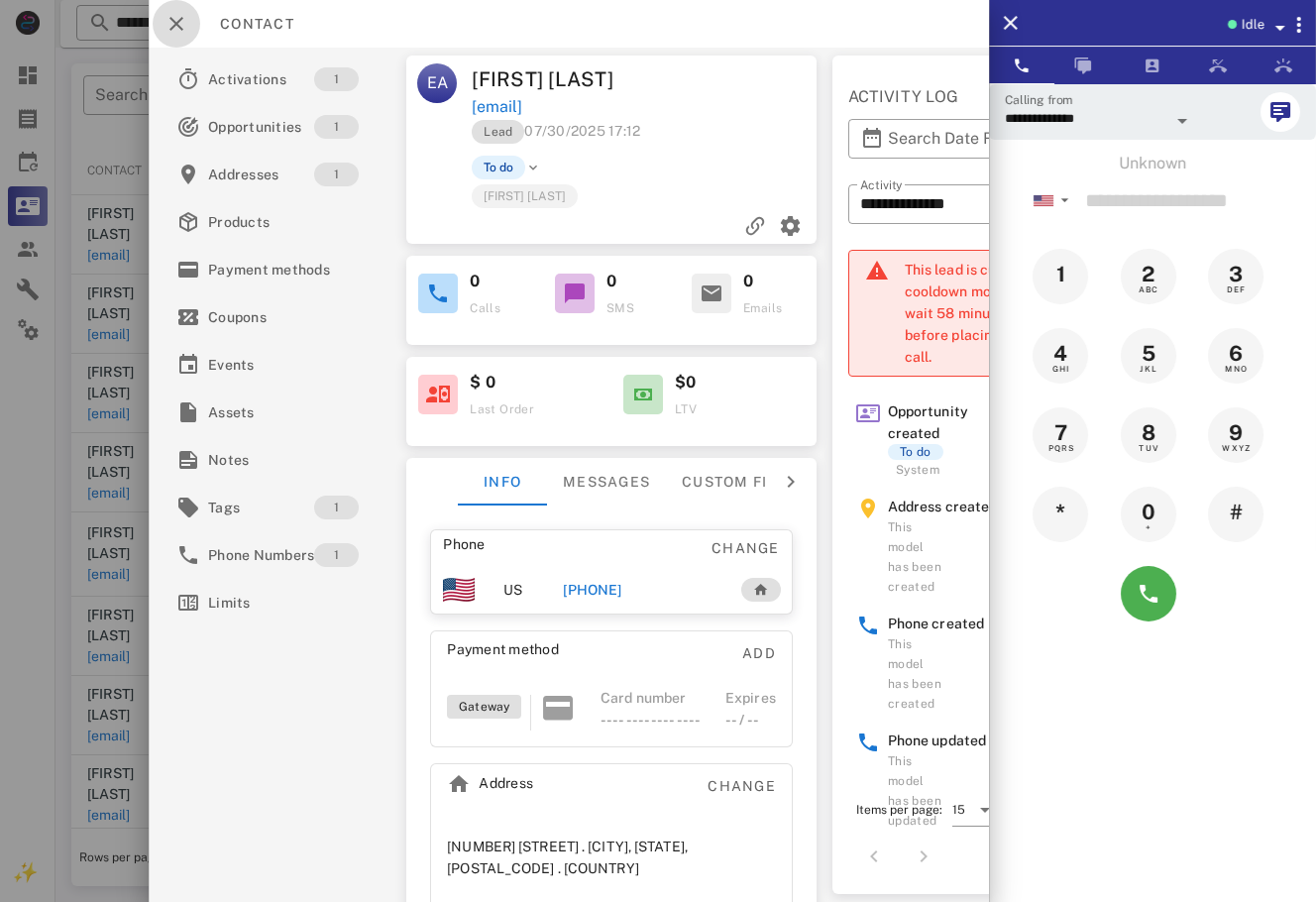 click at bounding box center [176, 24] 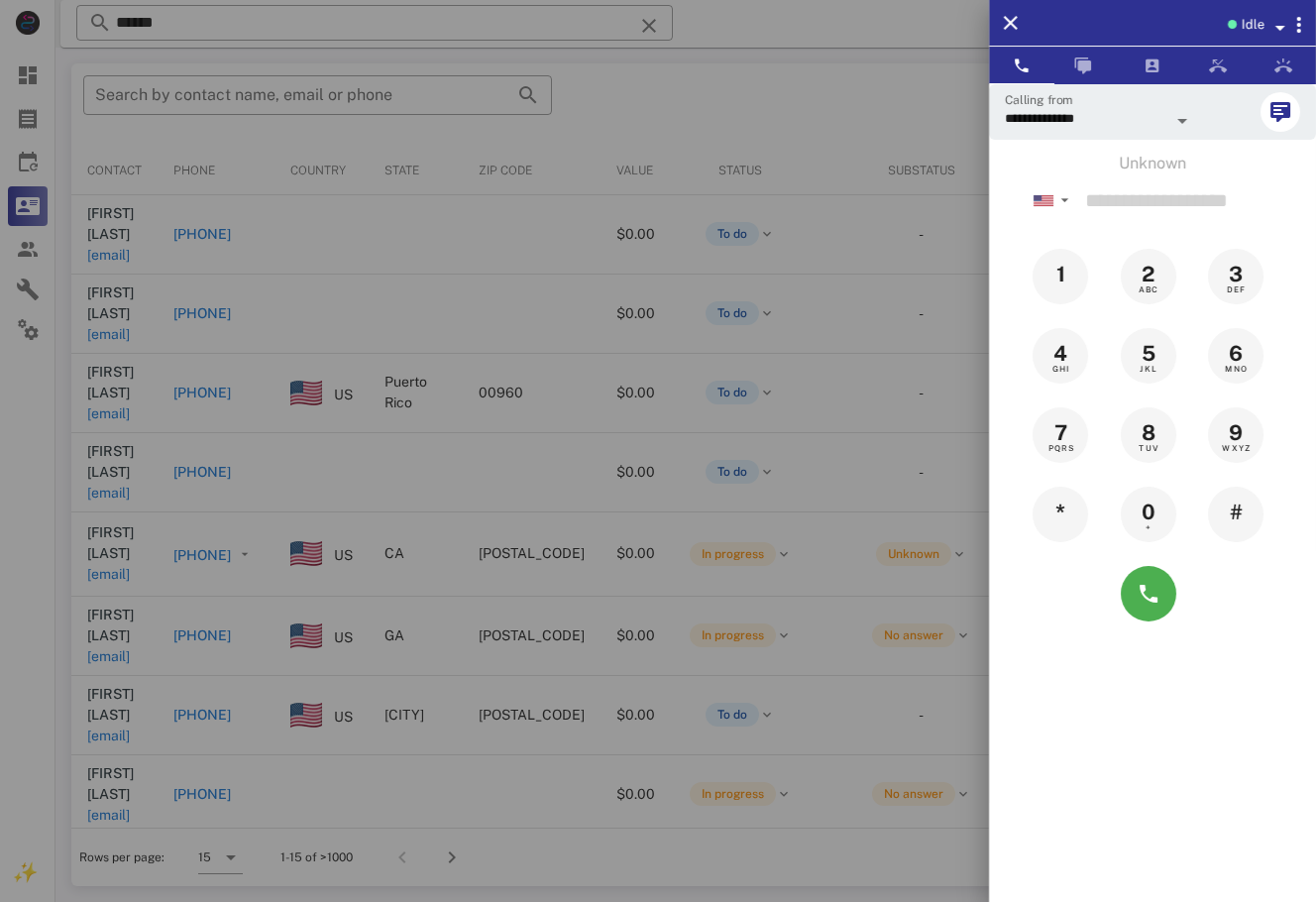 click at bounding box center (658, 451) 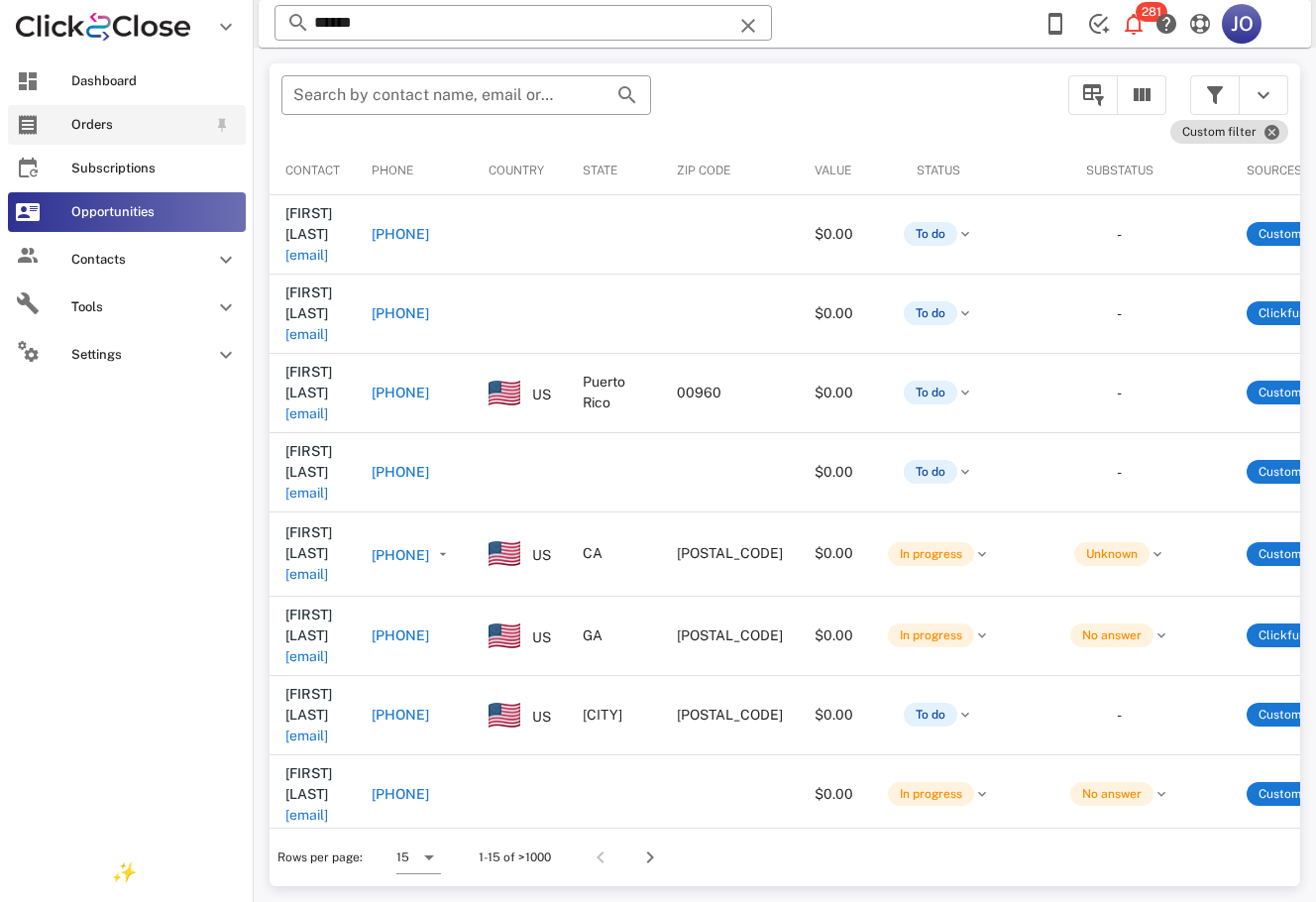 click at bounding box center (28, 125) 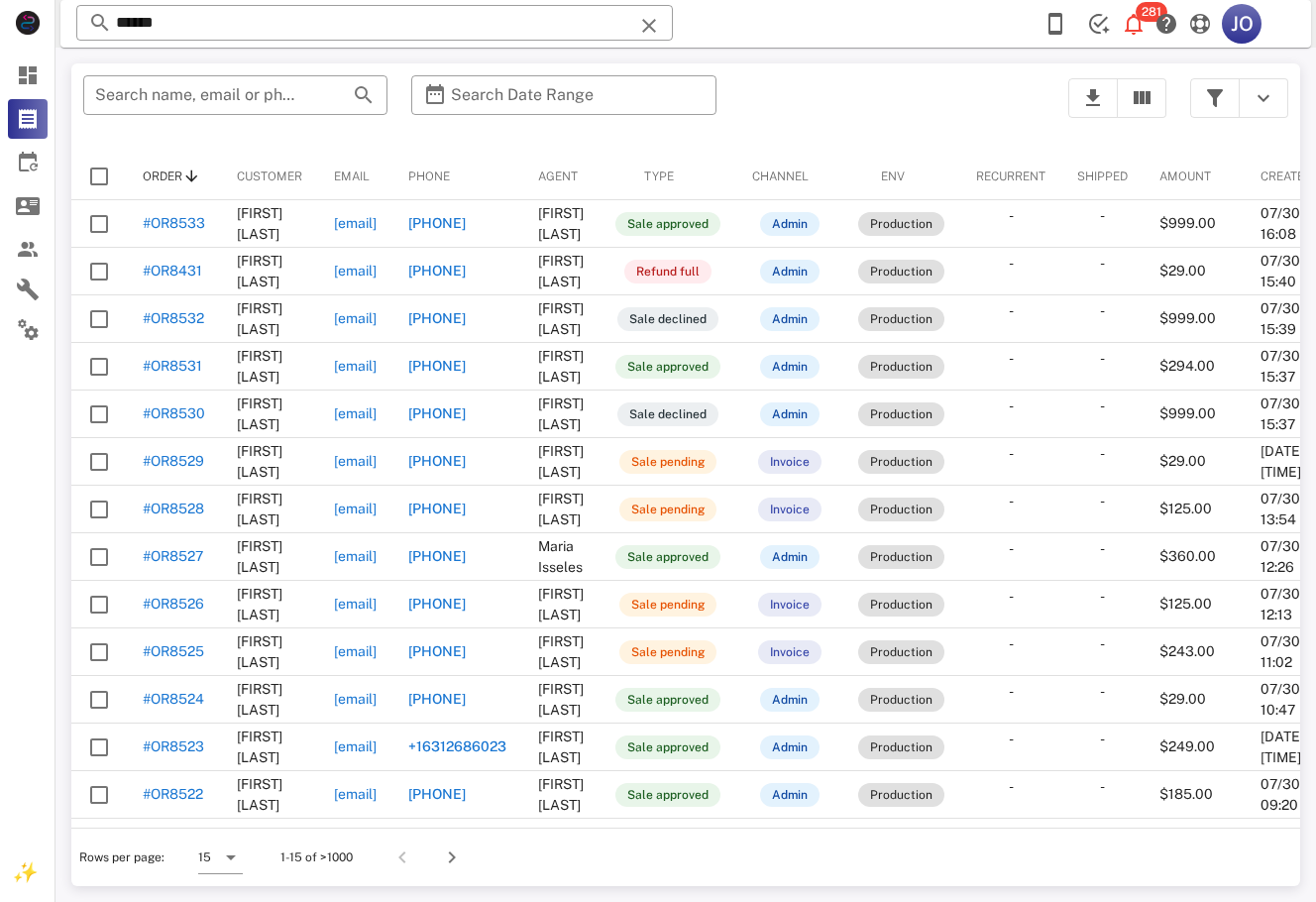 scroll, scrollTop: 0, scrollLeft: 252, axis: horizontal 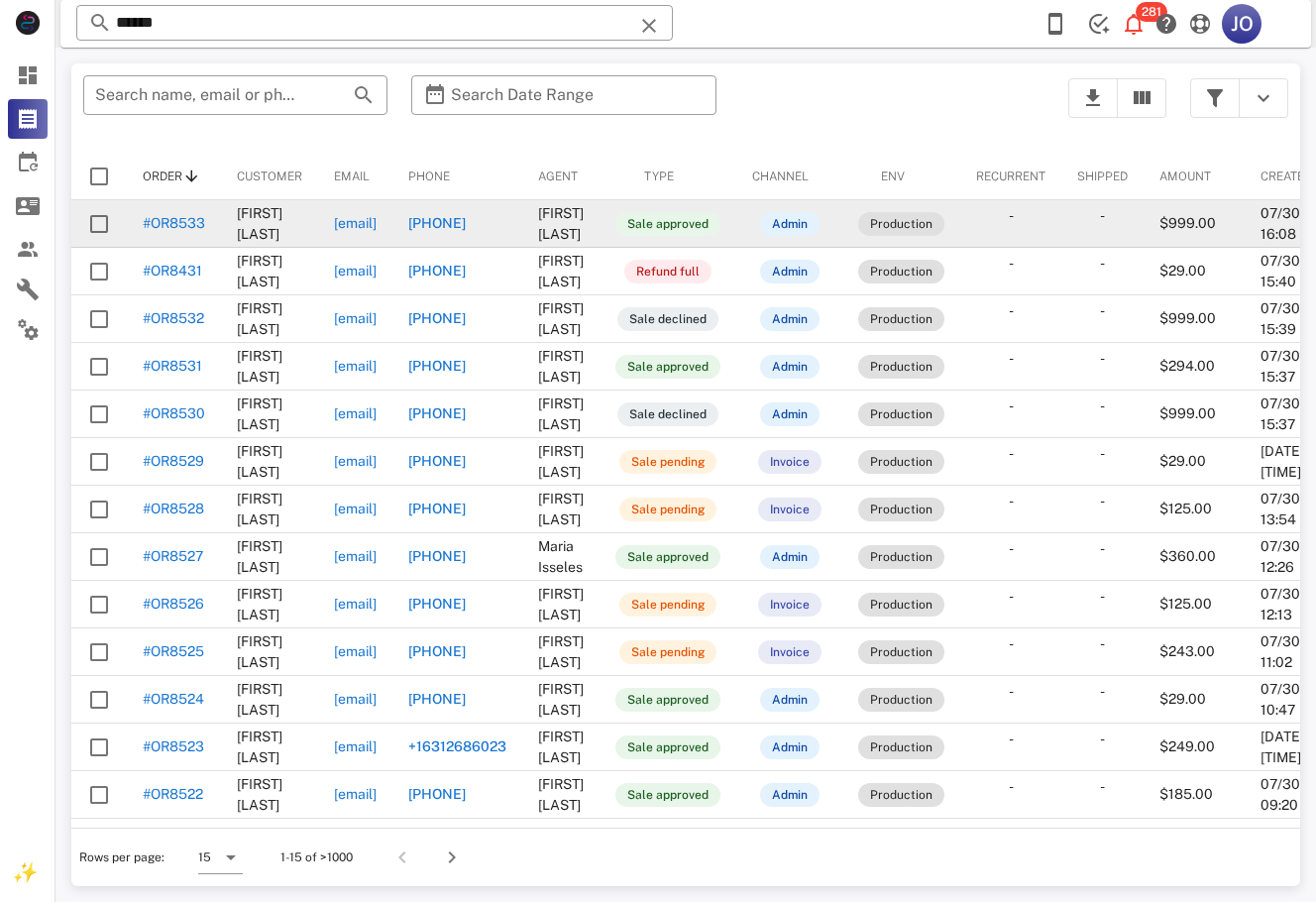 click on "kekaprdz2020@yahoo.com" at bounding box center (355, 223) 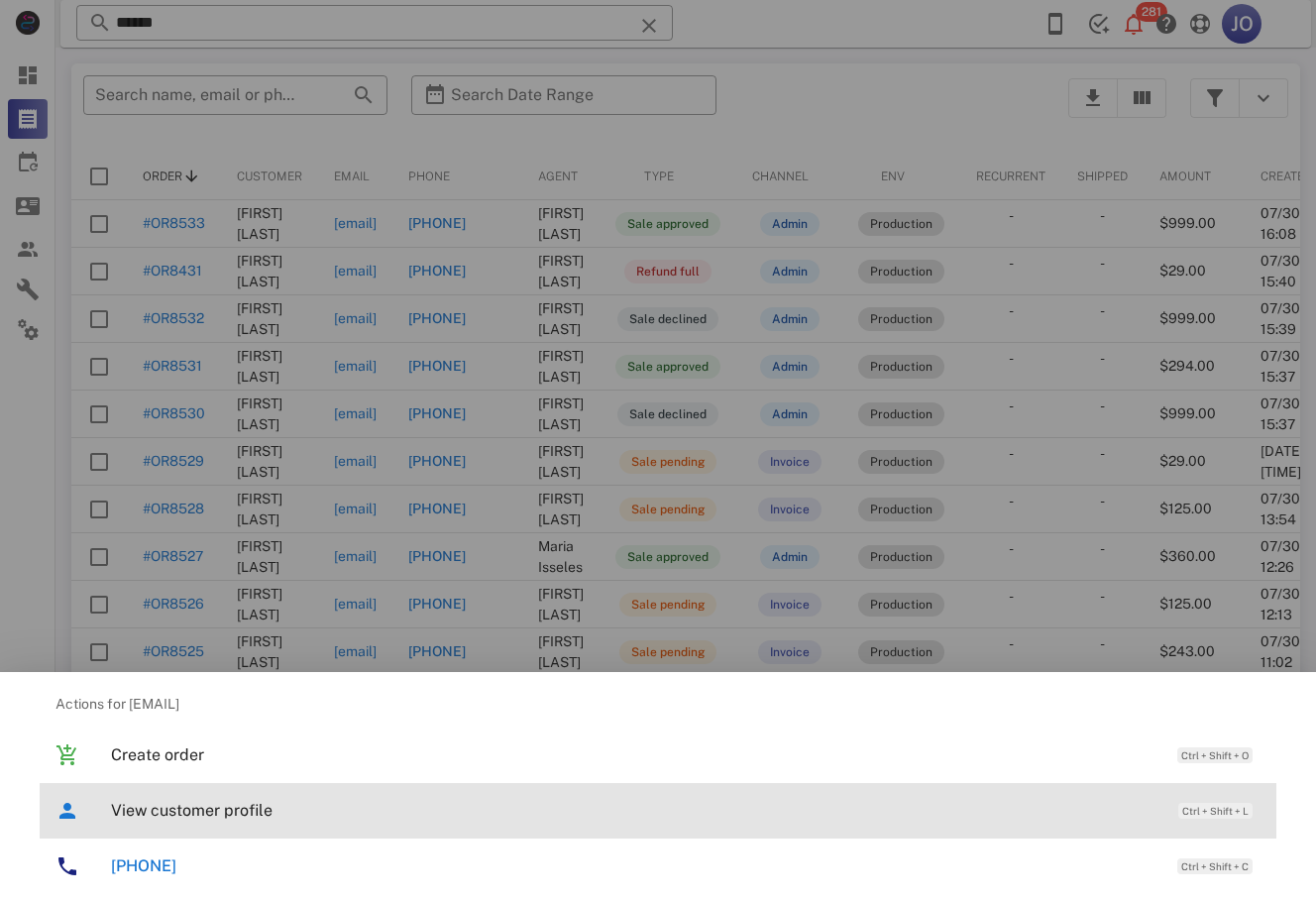 click on "View customer profile Ctrl + Shift + L" at bounding box center [686, 810] 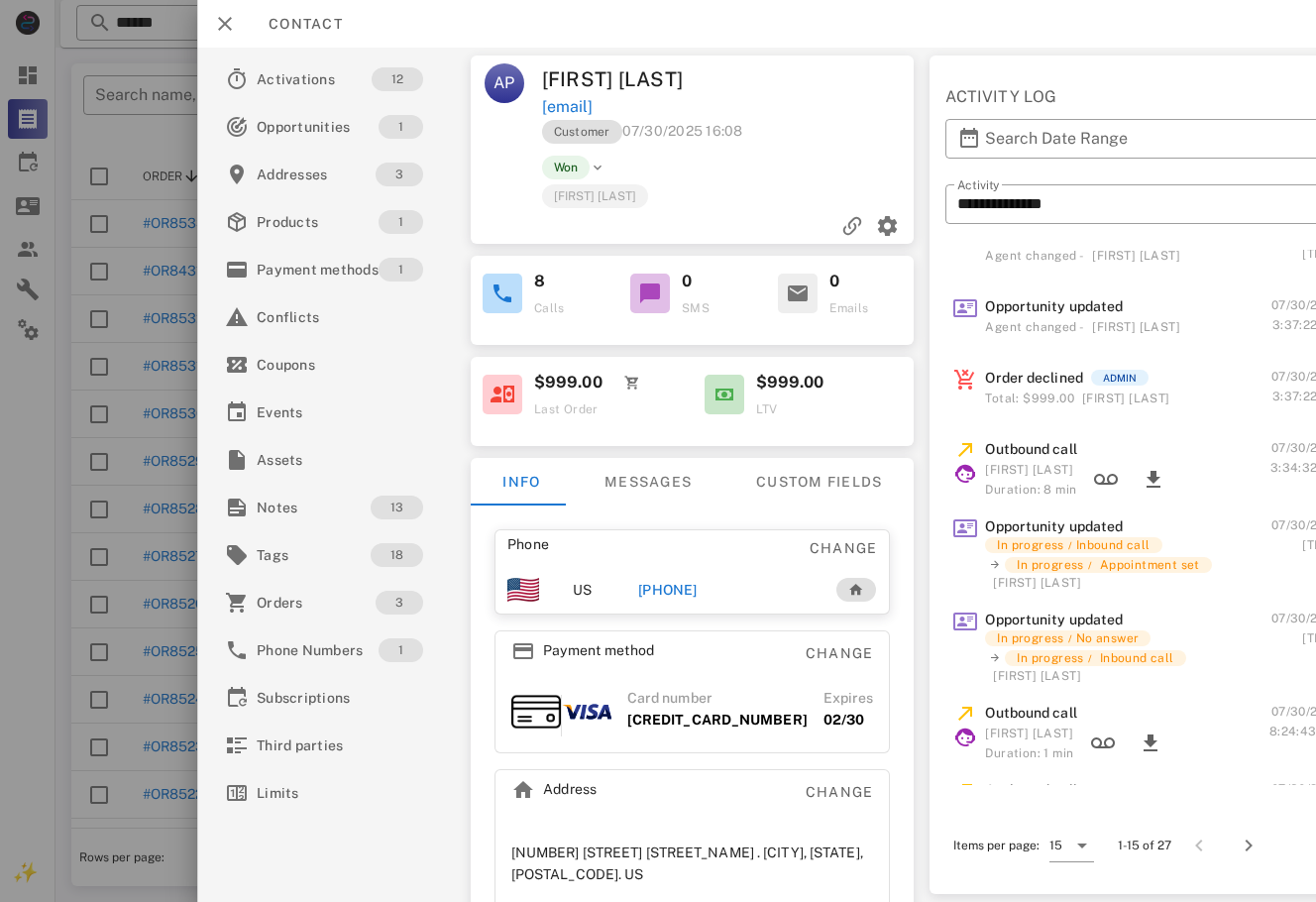 scroll, scrollTop: 634, scrollLeft: 0, axis: vertical 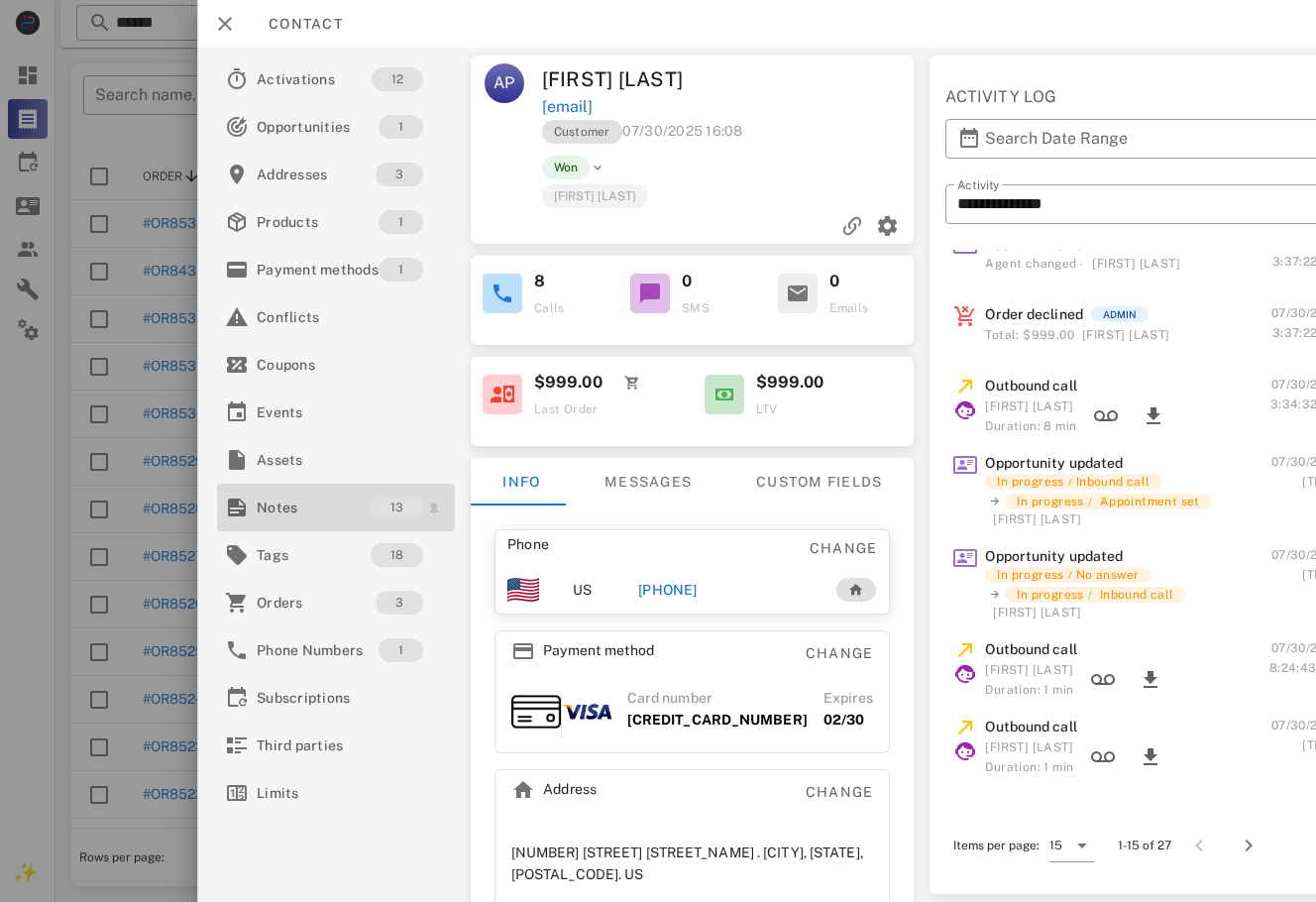 click on "Notes  13" at bounding box center [336, 507] 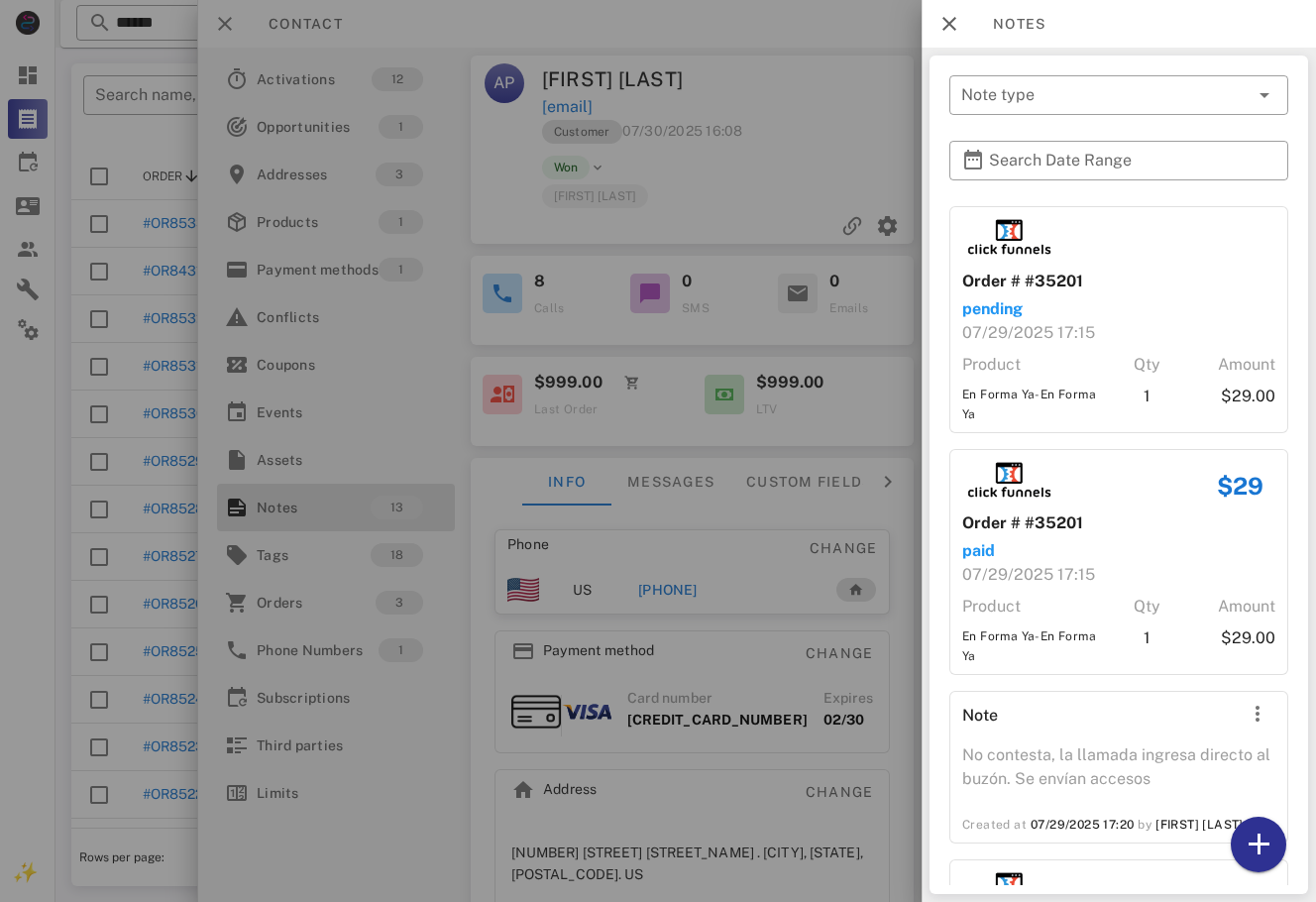 click on "Order # #35201   pending   07/29/2025 17:15   Product Qty Amount  En Forma Ya-En Forma Ya  1 $29.00  $29   Order # #35201   paid   07/29/2025 17:15   Product Qty Amount  En Forma Ya-En Forma Ya  1 $29.00  Note  No contesta, la llamada ingresa directo al buzón. Se envían accesos  Created at   07/29/2025 17:20   by   Lida Roncancio   Order # #35202   pending   07/29/2025 17:30   Product Qty Amount  IM Fit Fire - 6 Frascos - $29 cada uno-IM Fit Fire - 6 Frascos - $29 cada uno  1 $174.00  $174   Order # #35202   paid   07/29/2025 17:30   Product Qty Amount  IM Fit Fire - 6 Frascos - $29 cada uno-IM Fit Fire - 6 Frascos - $29 cada uno  1 $174.00  Order # #35203   pending   07/29/2025 17:48   Product Qty Amount  Maintenance Cleanse - 6 Frascos - $25 cada uno-Maintenance Cleanse - 6 Frascos - $25 cada uno  1 $150.00  $150   Order # #35203   paid   07/29/2025 17:48   Product Qty Amount  Maintenance Cleanse - 6 Frascos - $25 cada uno-Maintenance Cleanse - 6 Frascos - $25 cada uno  1 $150.00  Order # #35204  Qty 1 1" at bounding box center (1119, 1866) 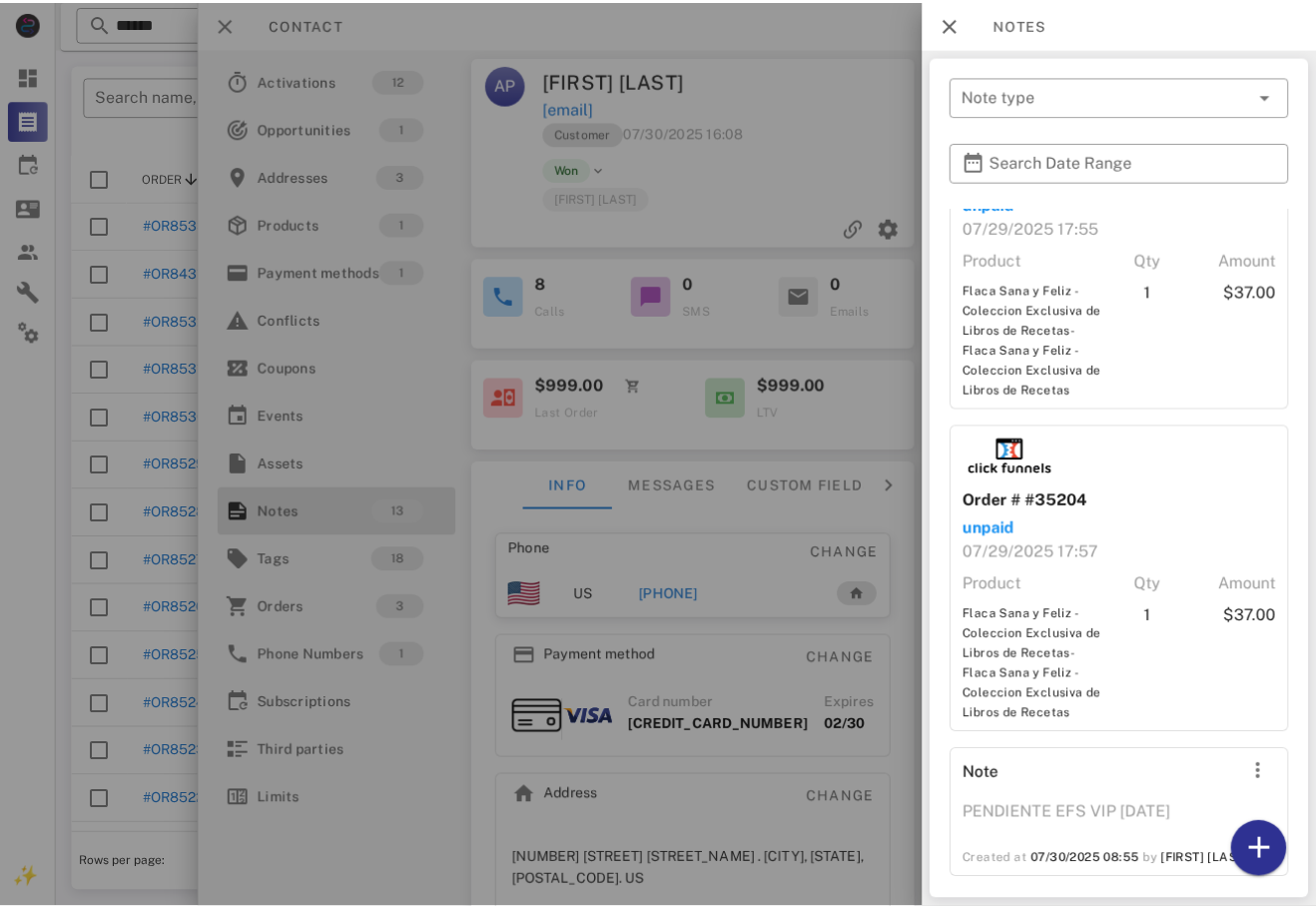 scroll, scrollTop: 2917, scrollLeft: 0, axis: vertical 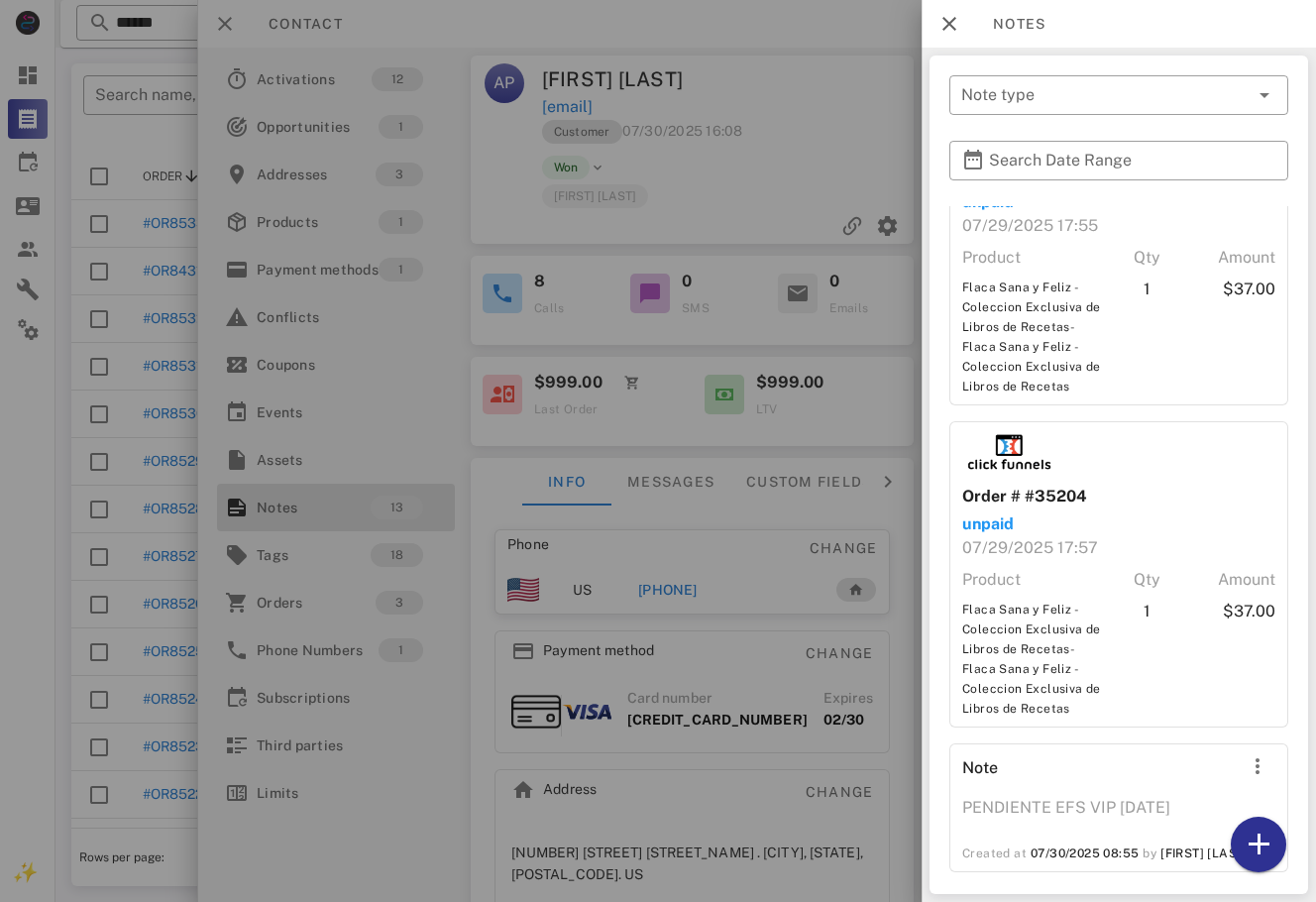click at bounding box center [658, 451] 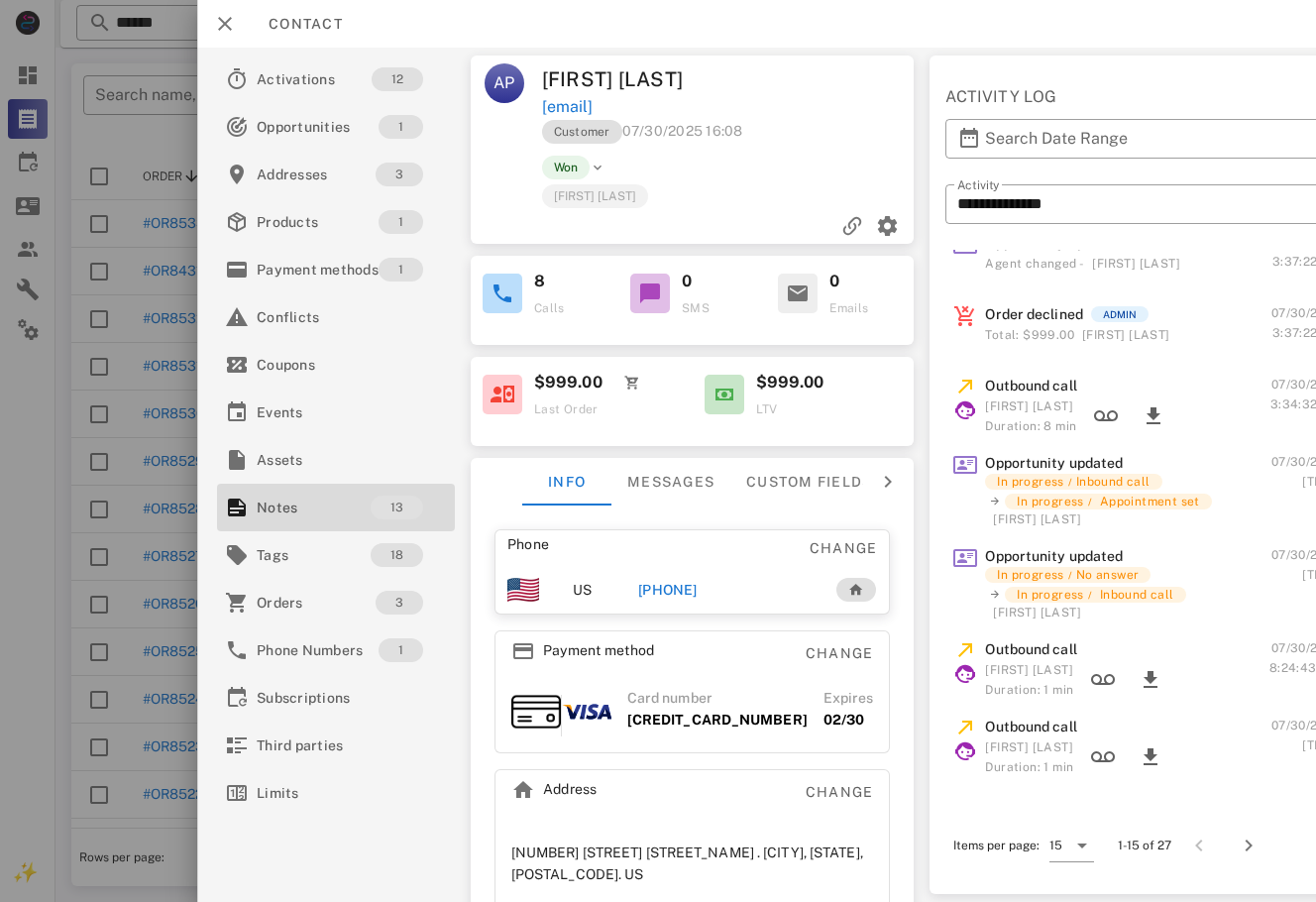 click at bounding box center [658, 451] 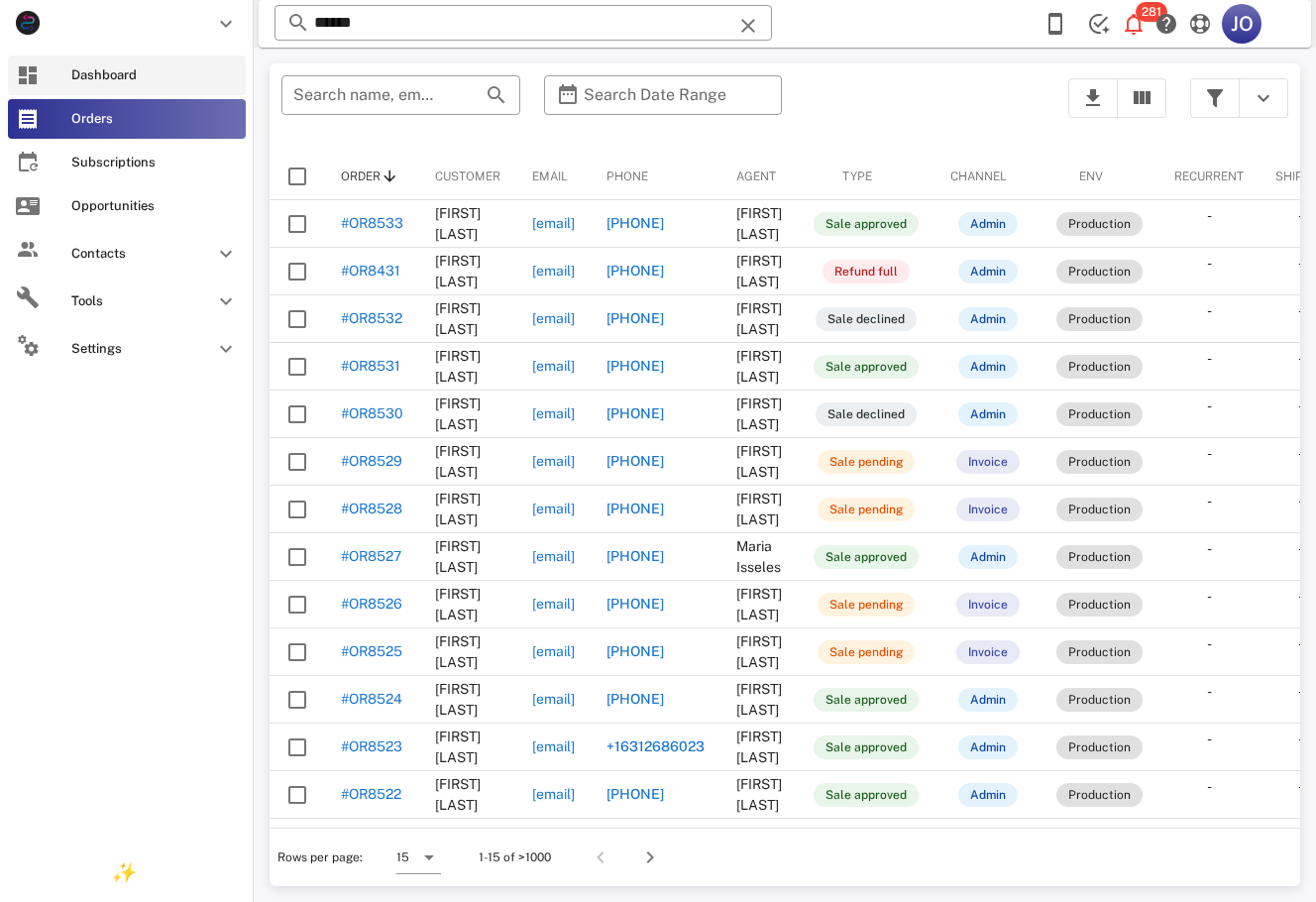 click on "Dashboard" at bounding box center (127, 75) 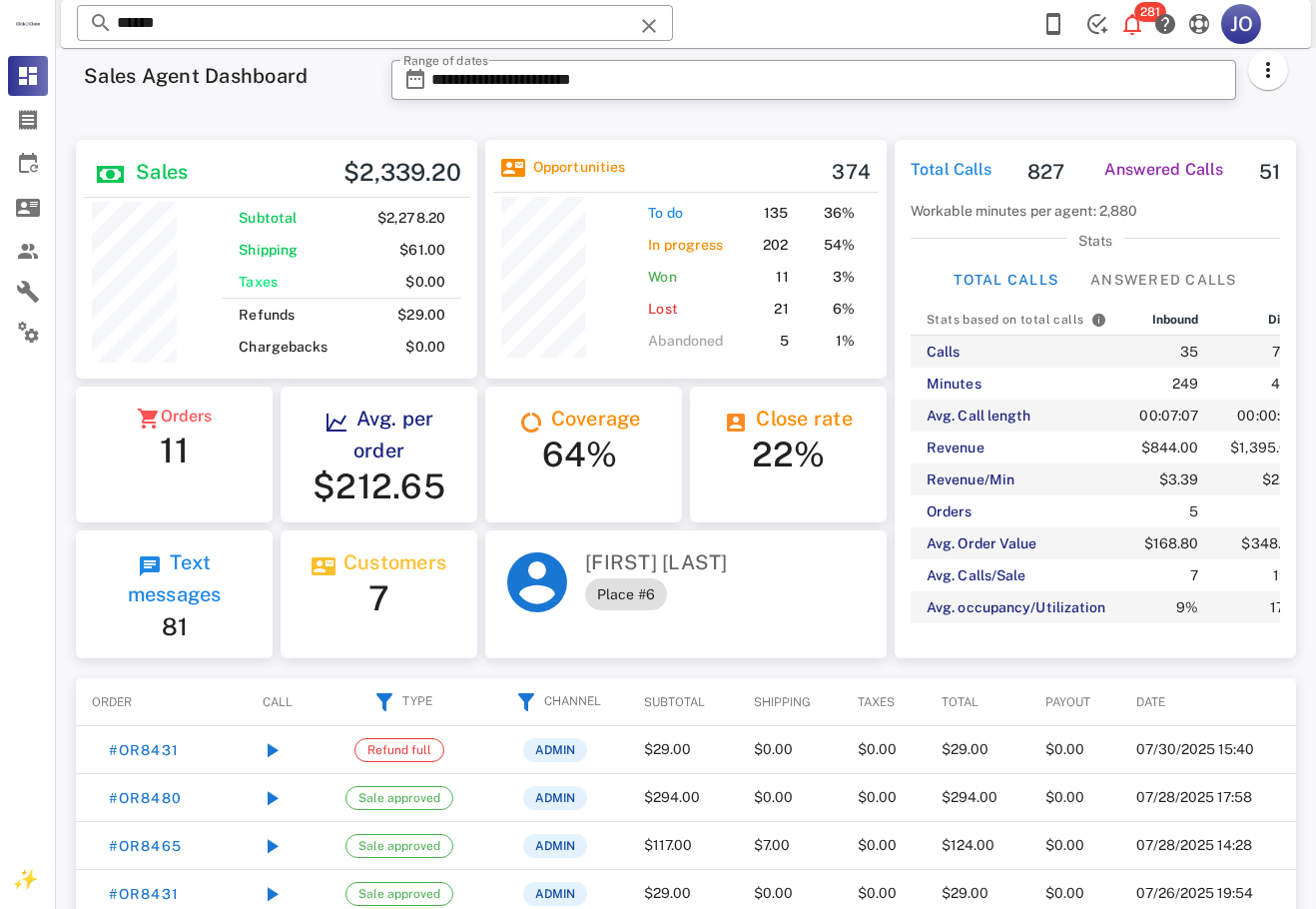 scroll, scrollTop: 998657, scrollLeft: 998081, axis: both 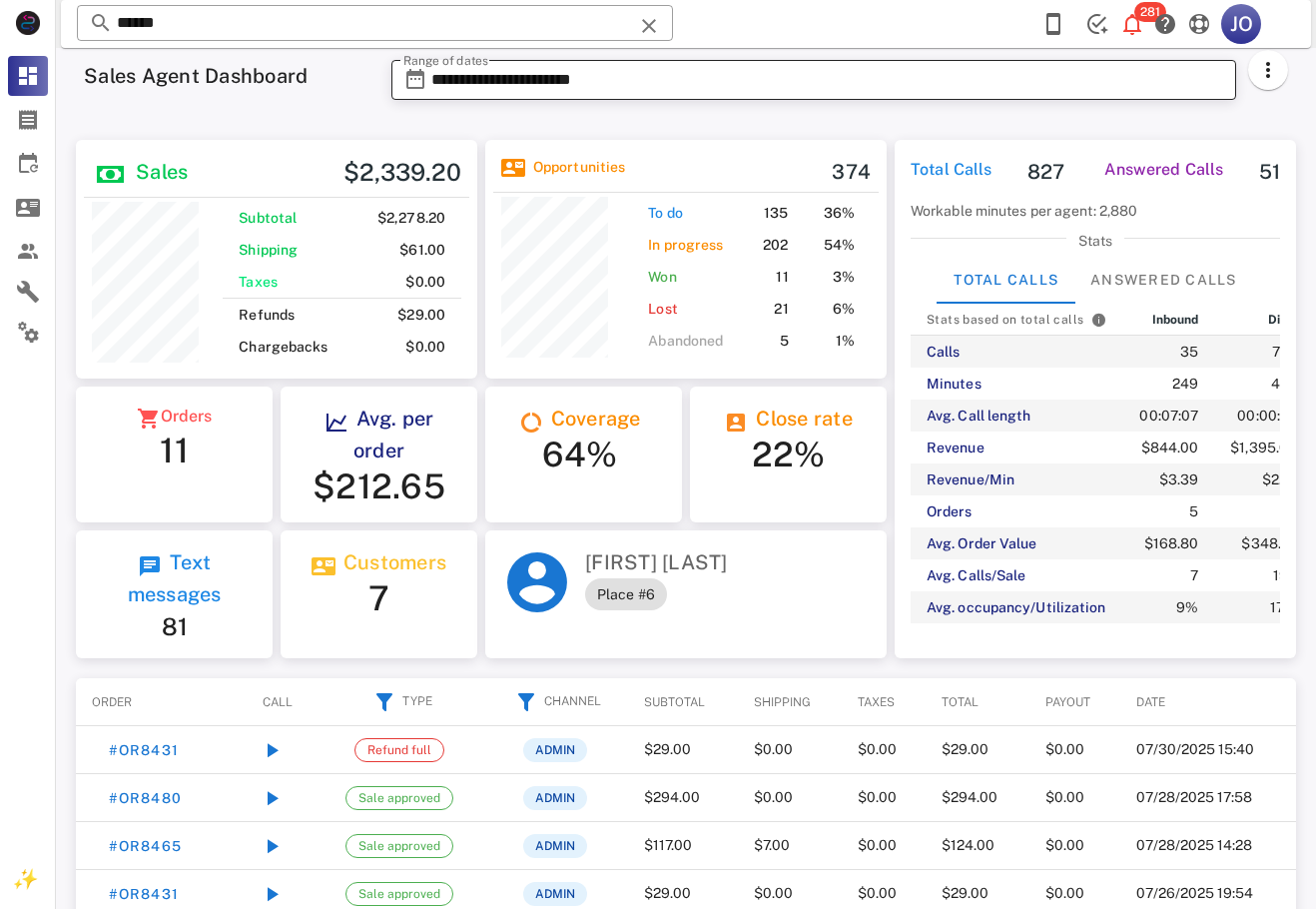 click on "**********" at bounding box center (828, 80) 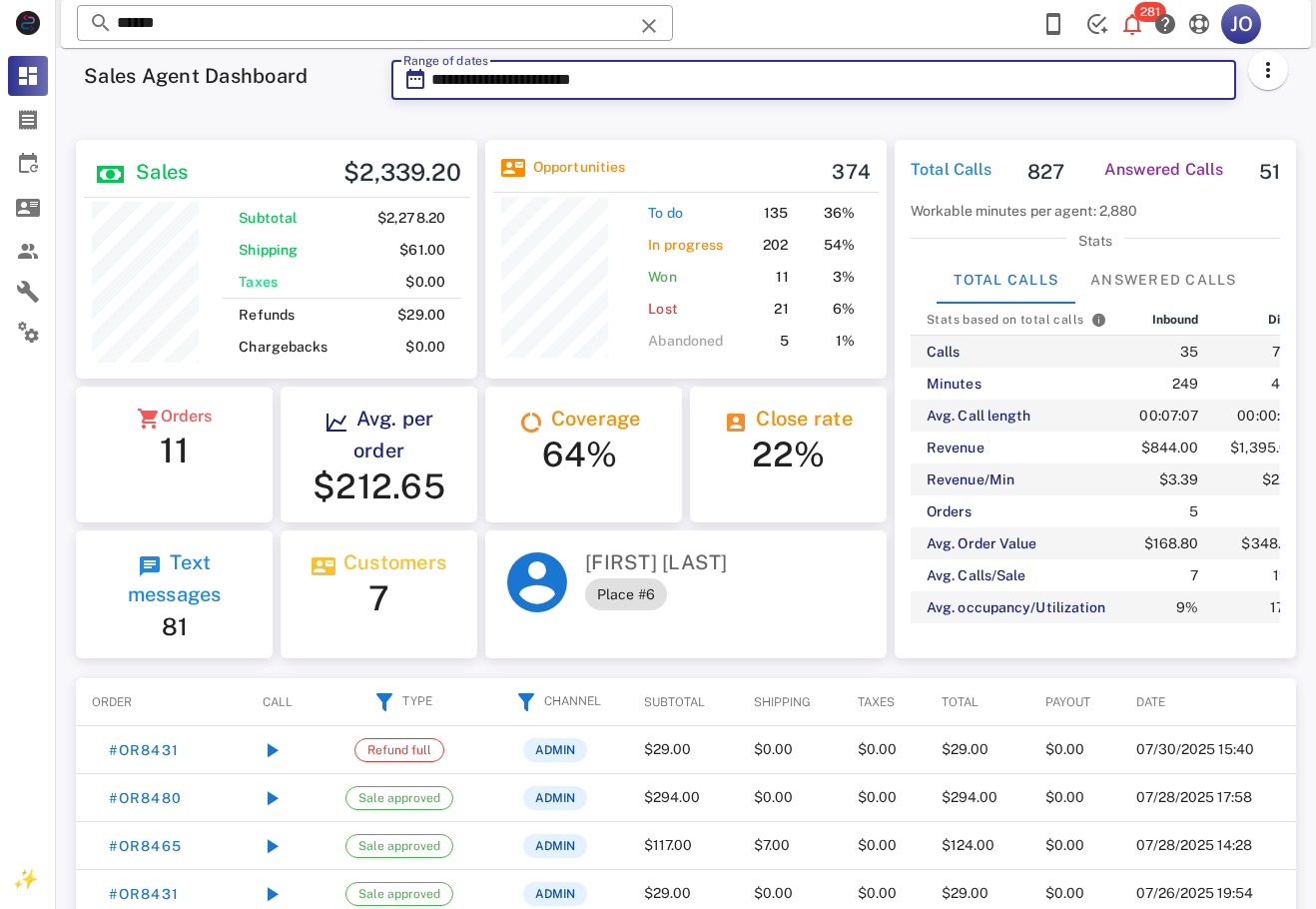 click on "**********" at bounding box center [828, 80] 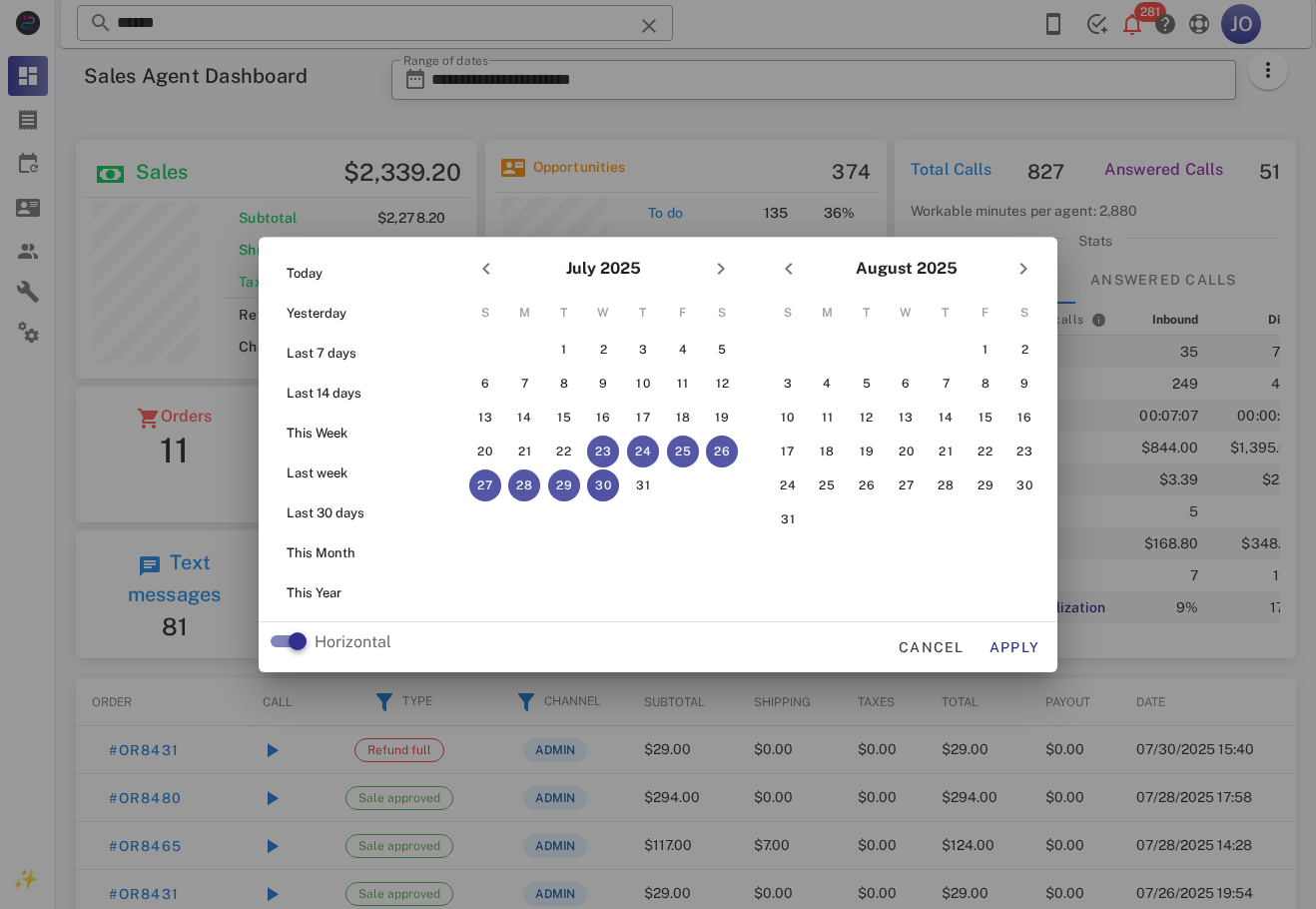 click on "30" at bounding box center [603, 485] 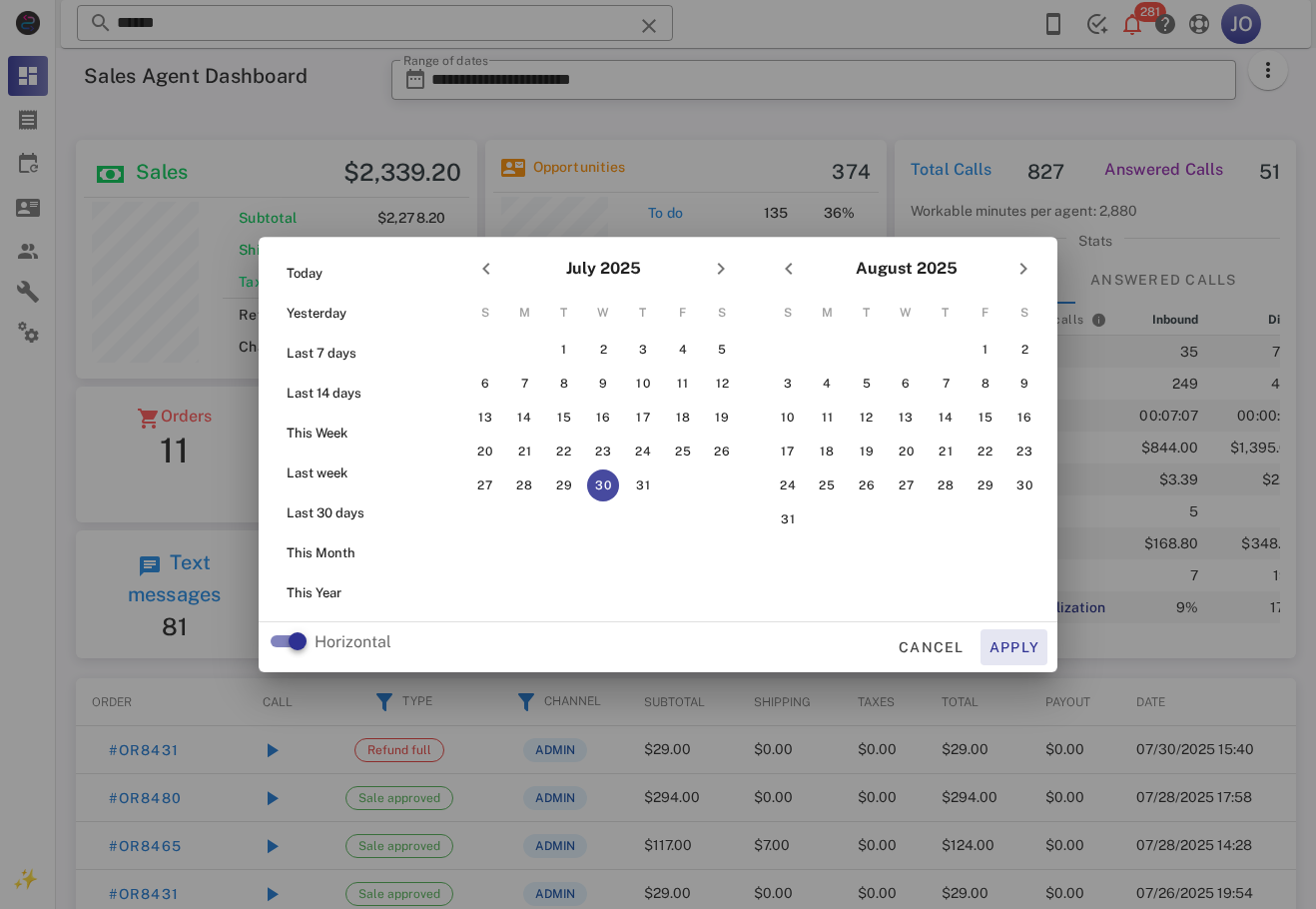 click on "Apply" at bounding box center [1014, 647] 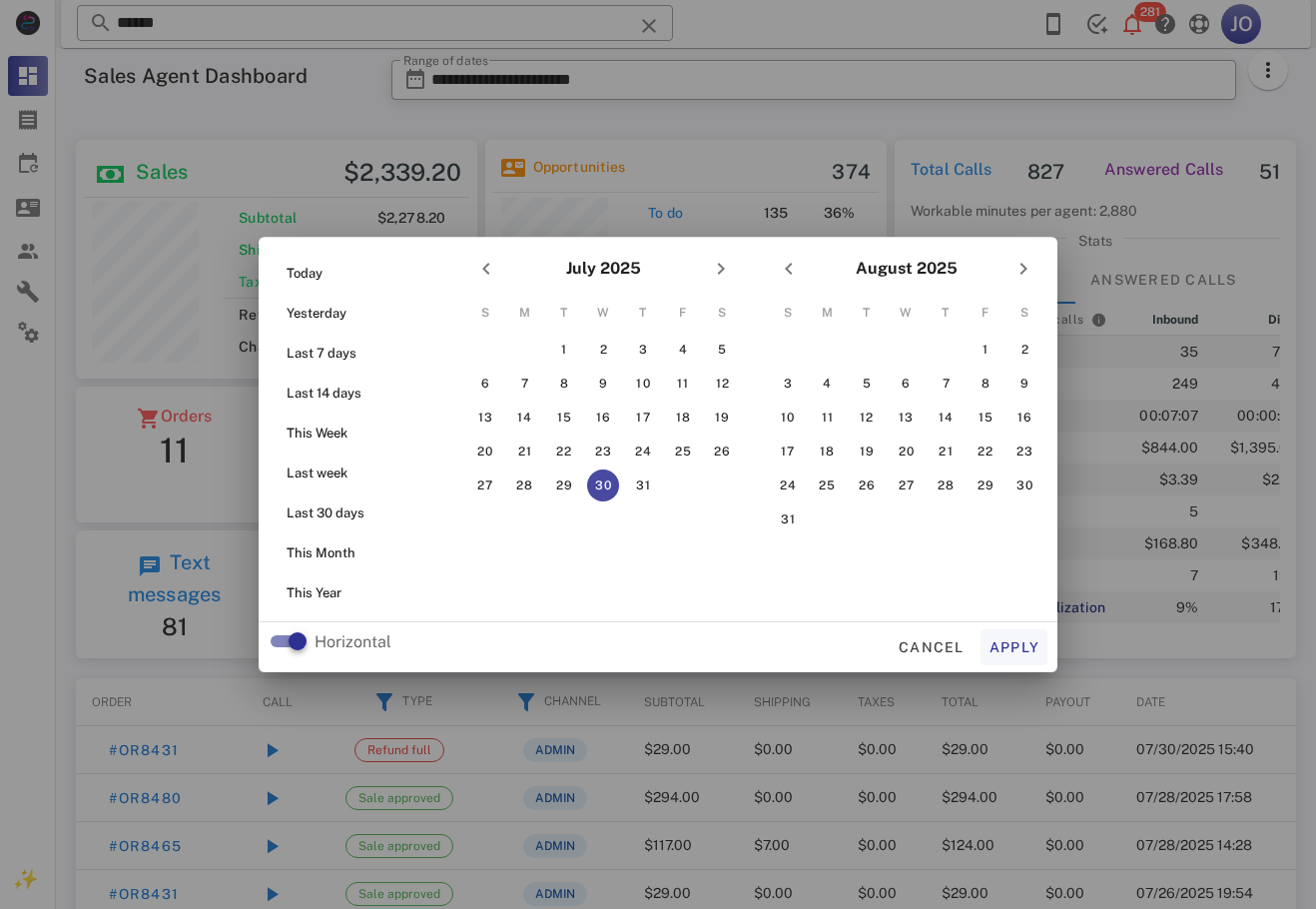 type on "**********" 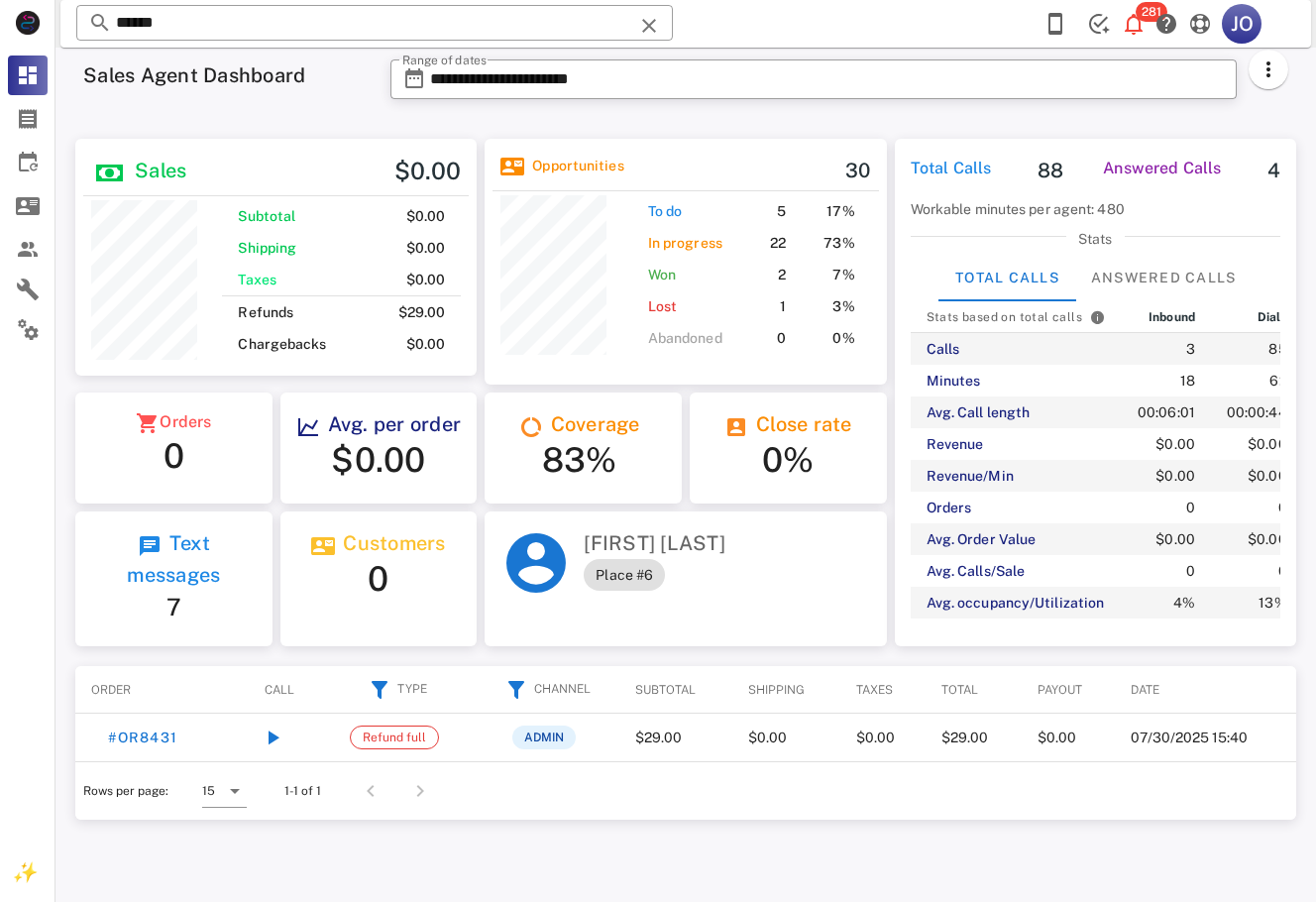 scroll, scrollTop: 990972, scrollLeft: 990563, axis: both 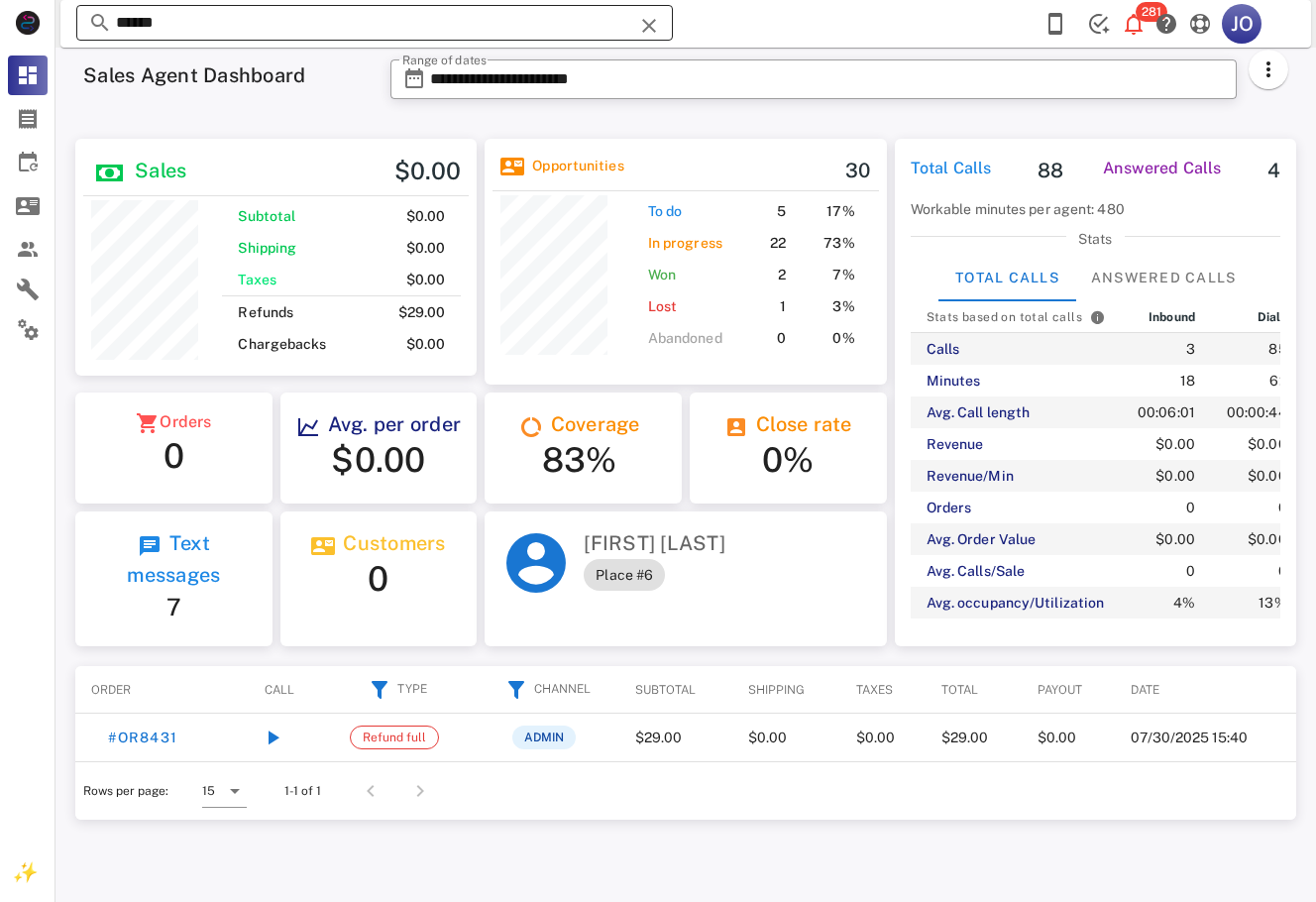click on "******" at bounding box center [375, 23] 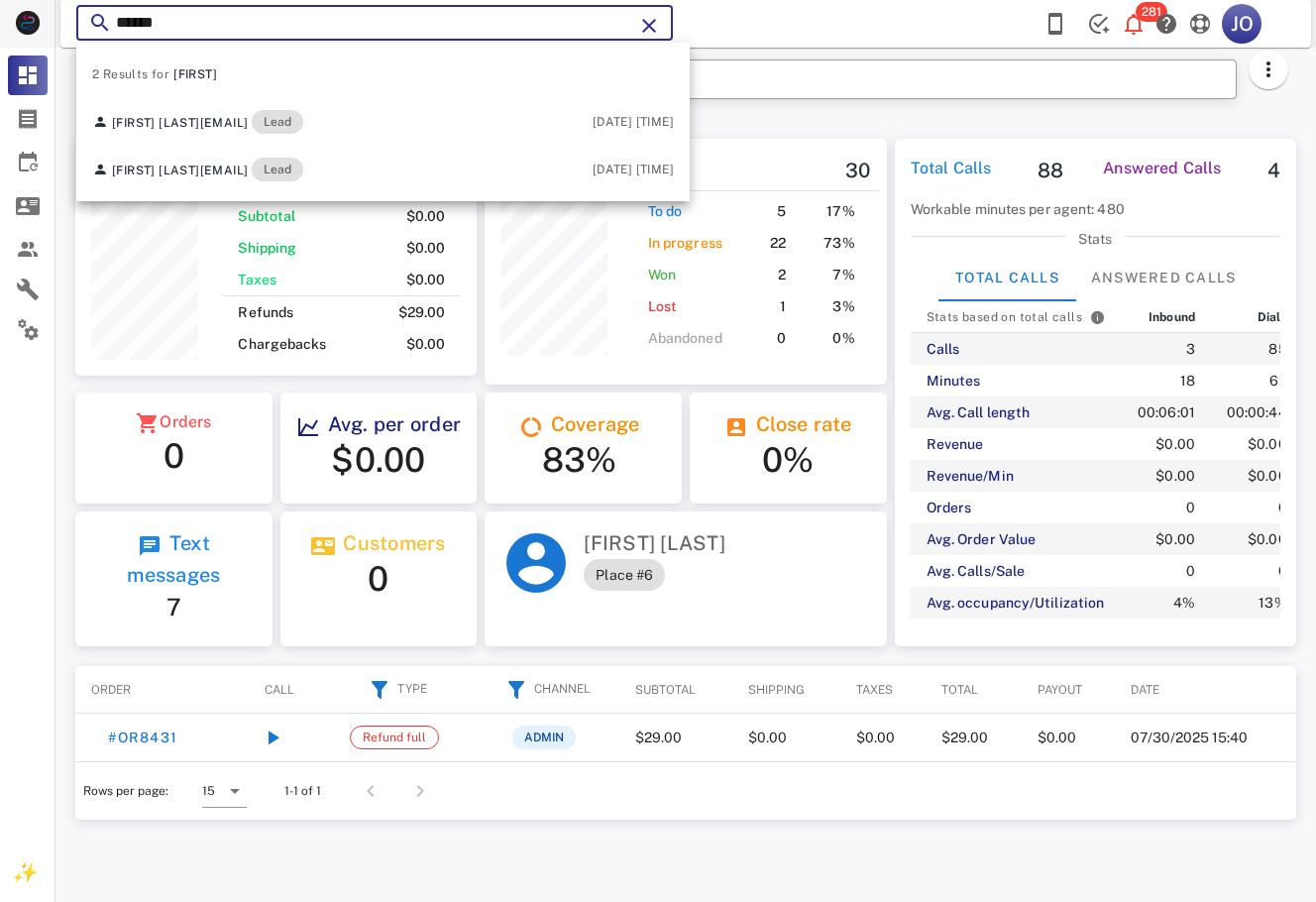 drag, startPoint x: 201, startPoint y: 17, endPoint x: 100, endPoint y: 17, distance: 101 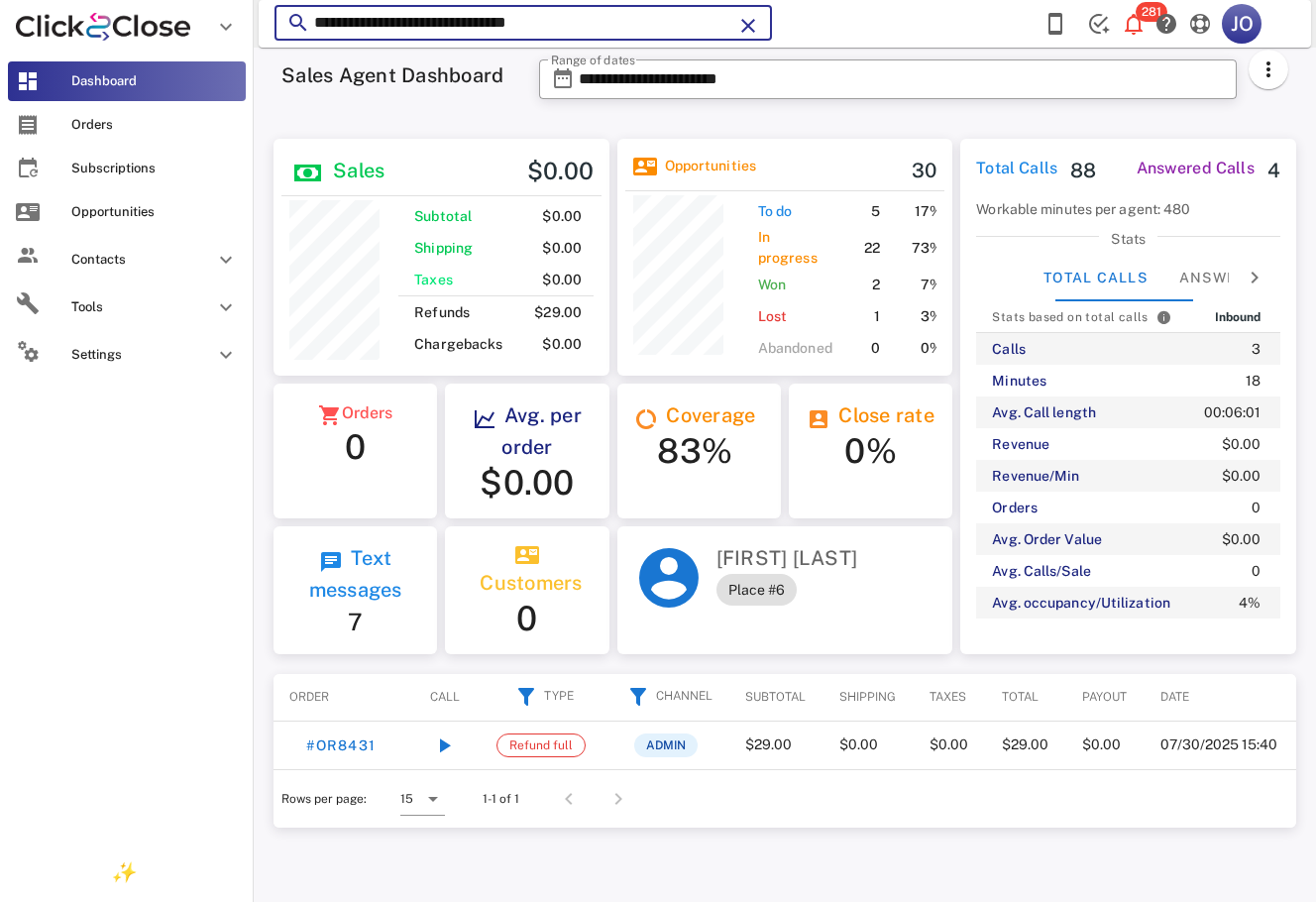 scroll, scrollTop: 248, scrollLeft: 335, axis: both 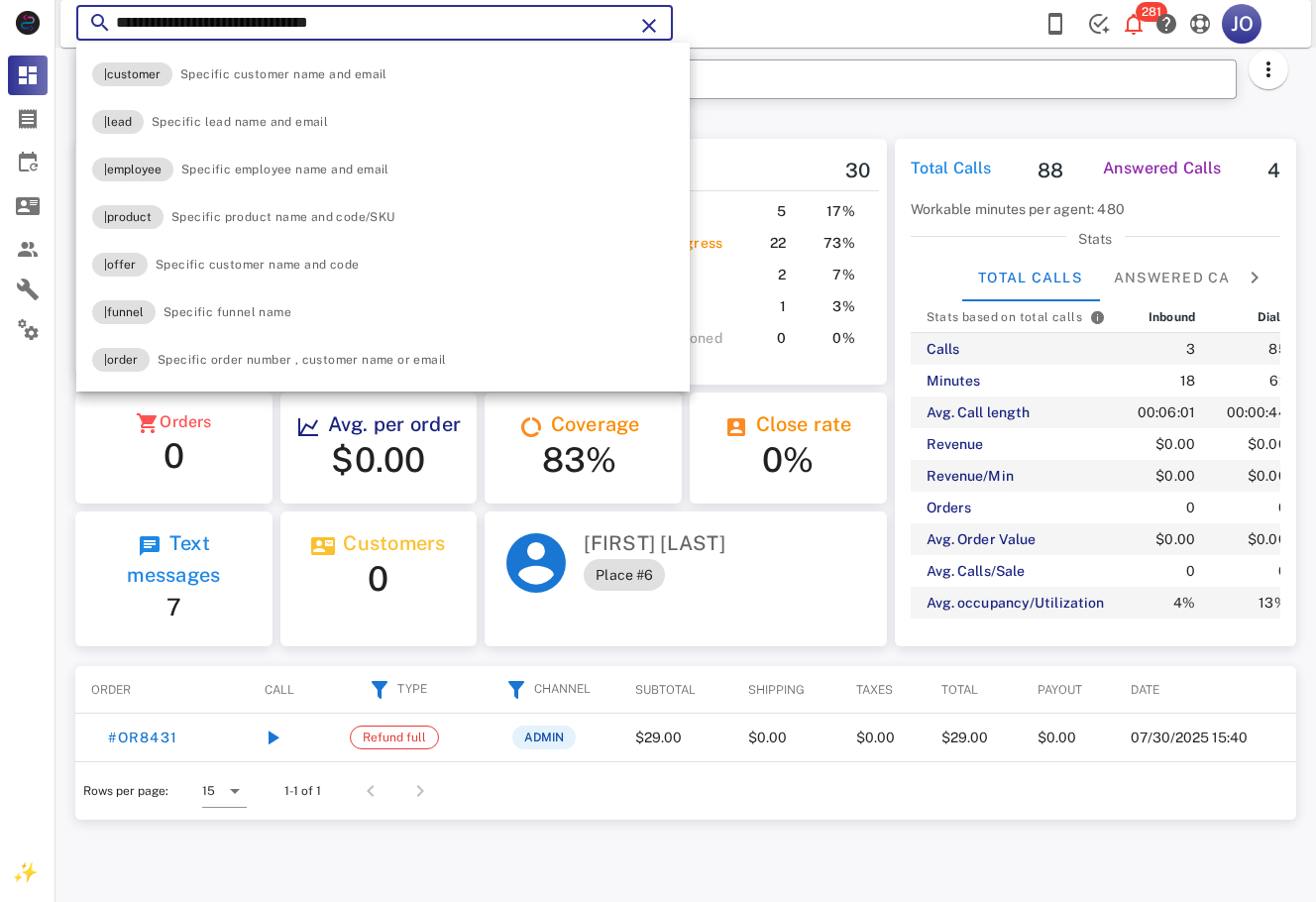 click on "**********" at bounding box center [375, 23] 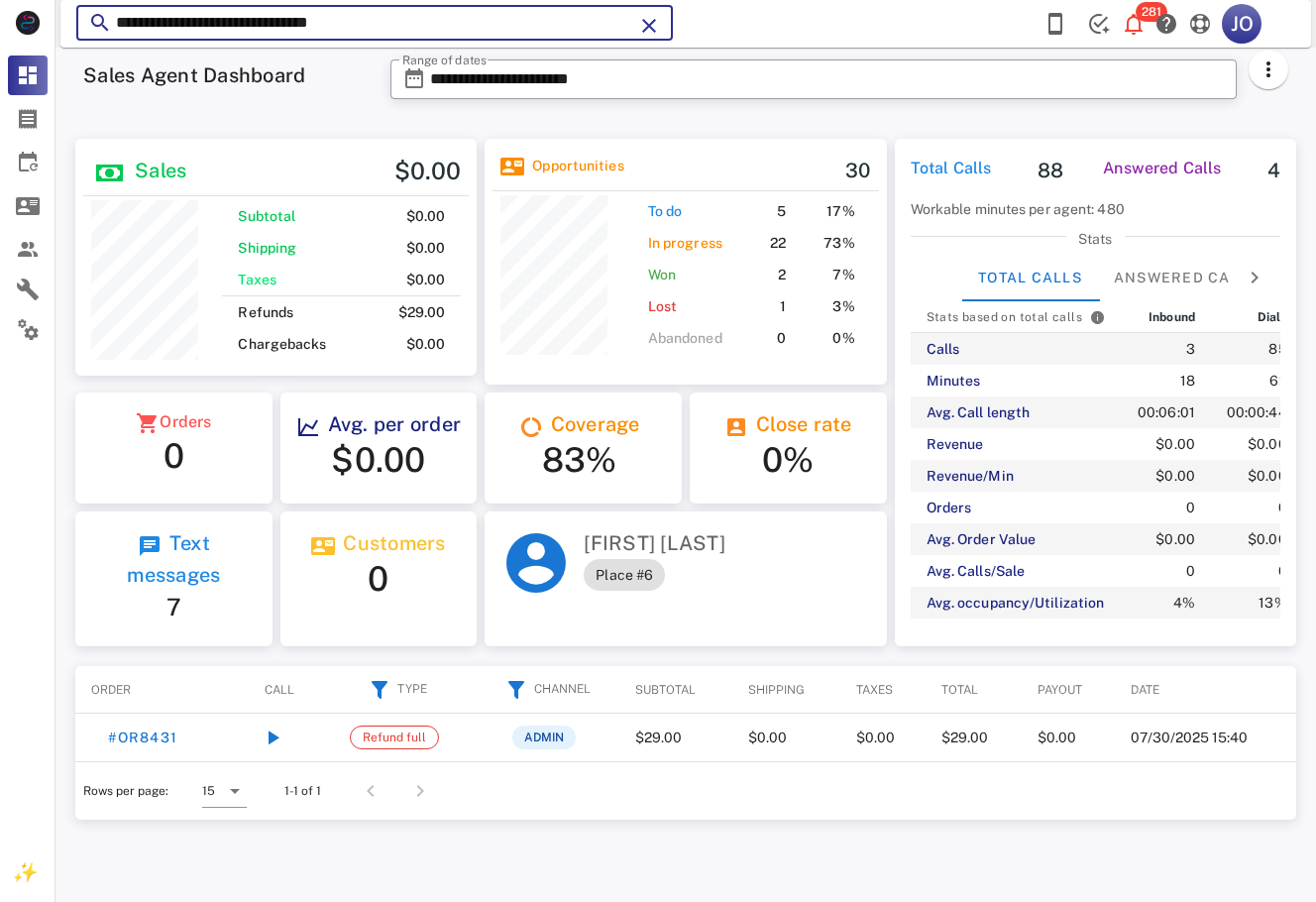 click on "**********" at bounding box center (375, 23) 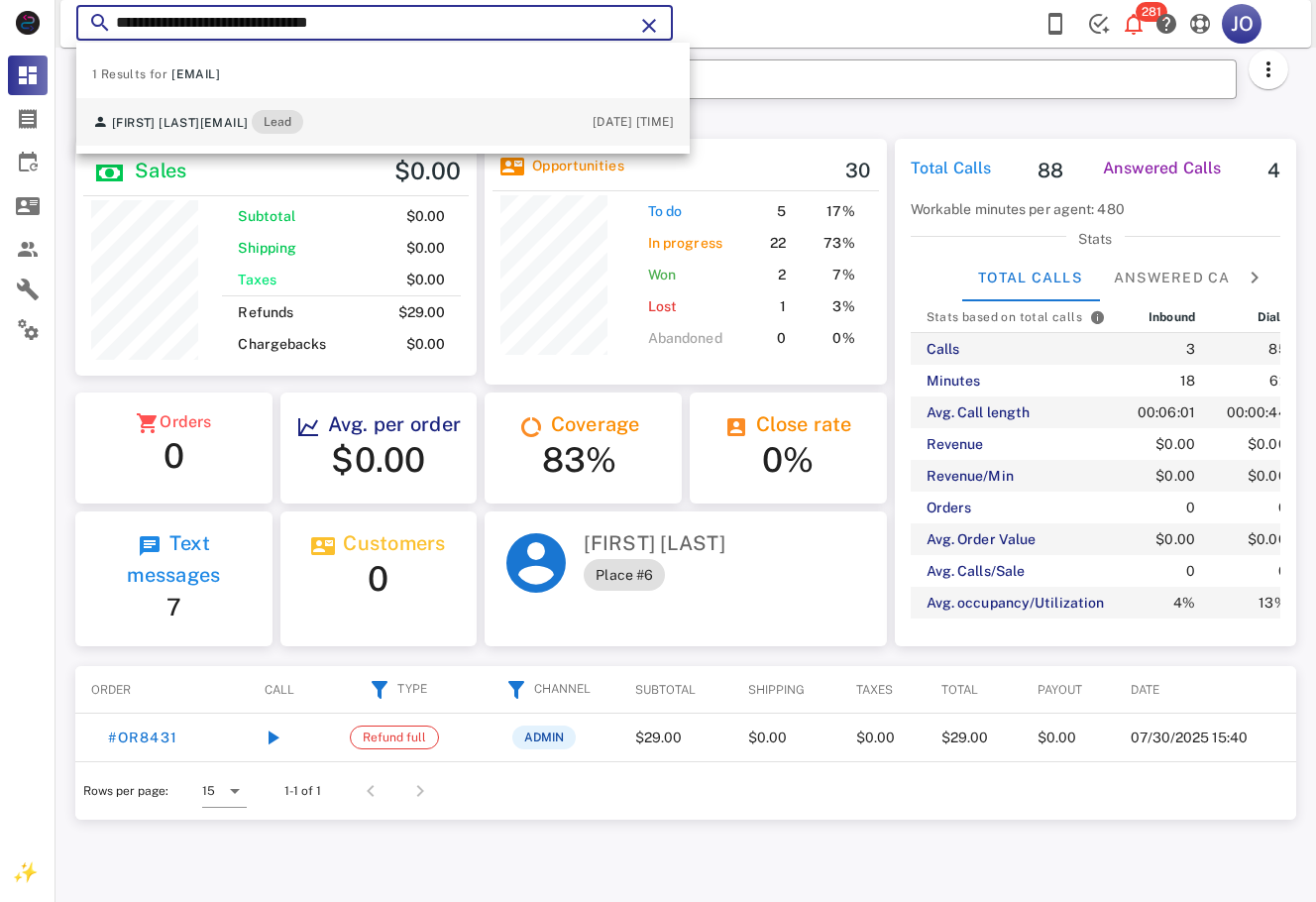 type on "**********" 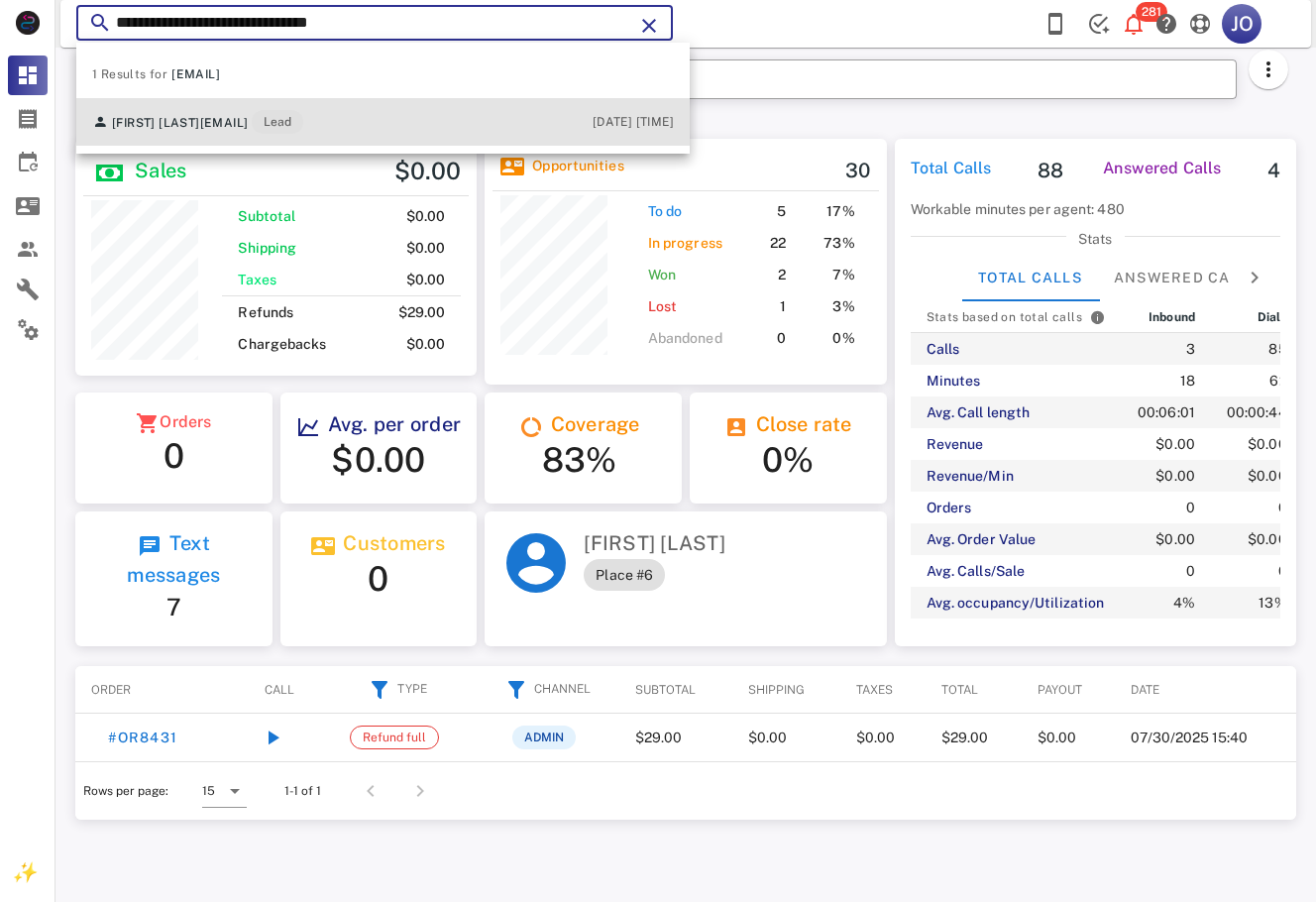 click on "infinitowomenswellness@gmail.com" at bounding box center (224, 123) 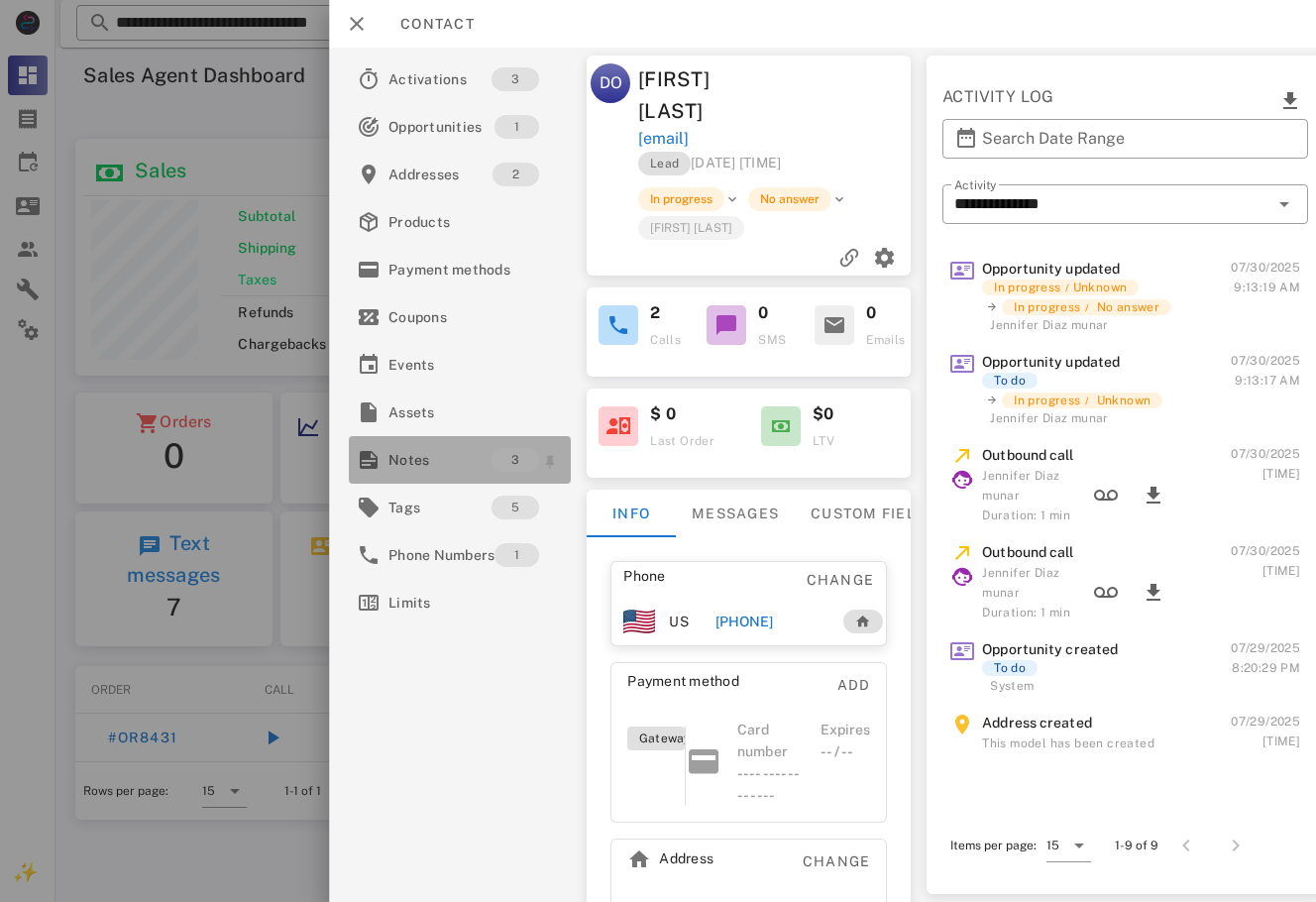 click on "Notes  3" at bounding box center [460, 460] 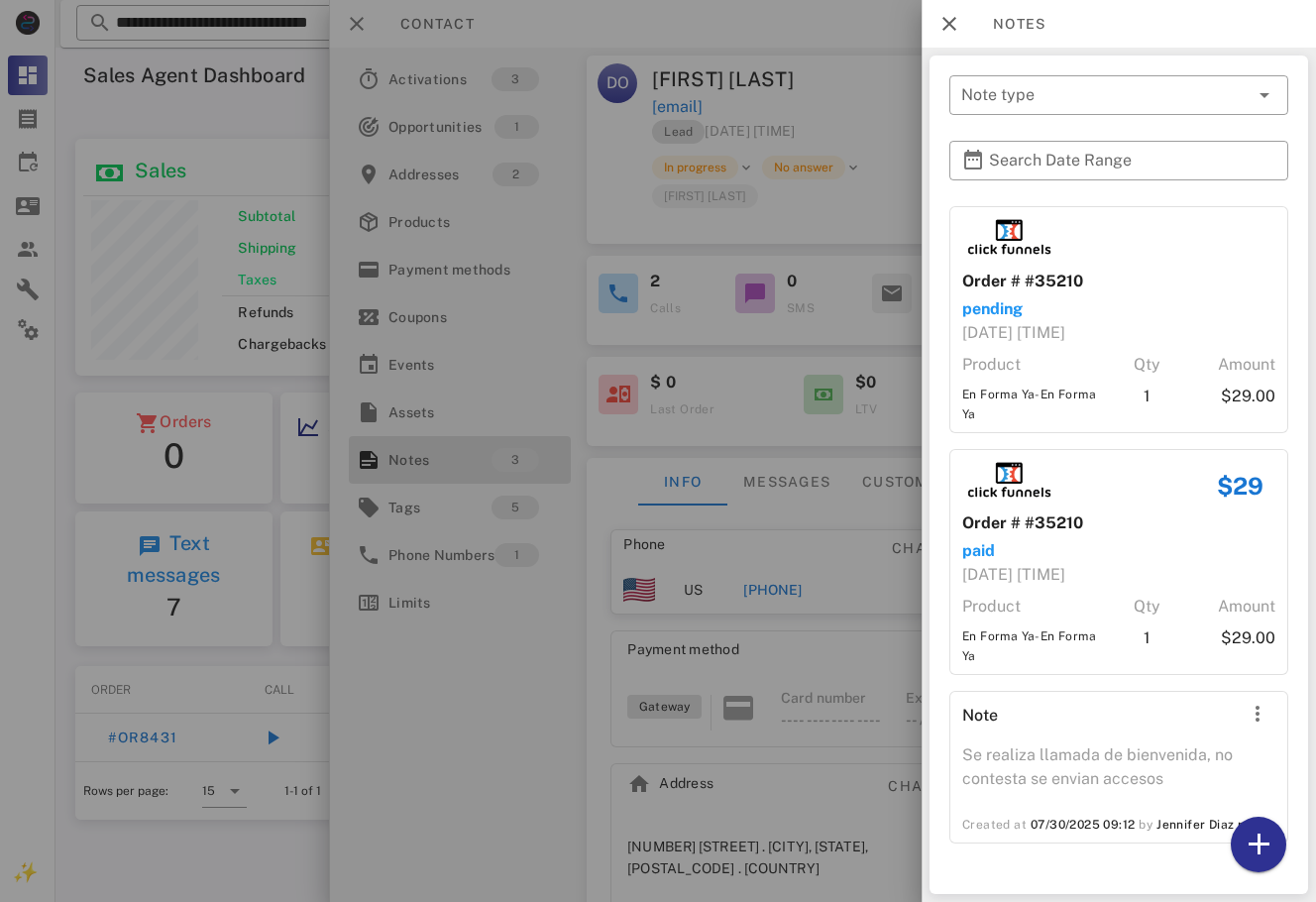 scroll, scrollTop: 4, scrollLeft: 0, axis: vertical 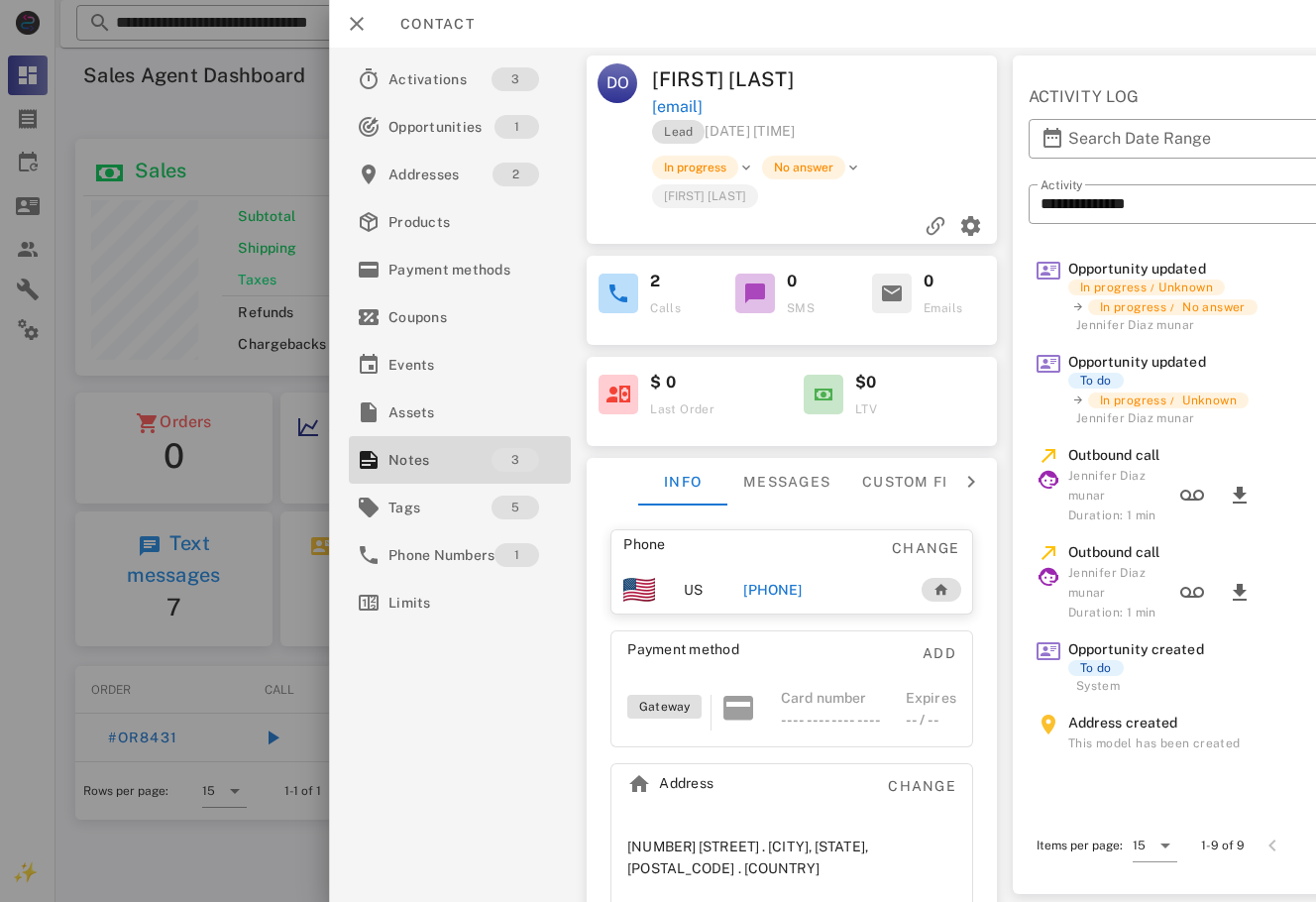 click on "+18166782737" at bounding box center (772, 590) 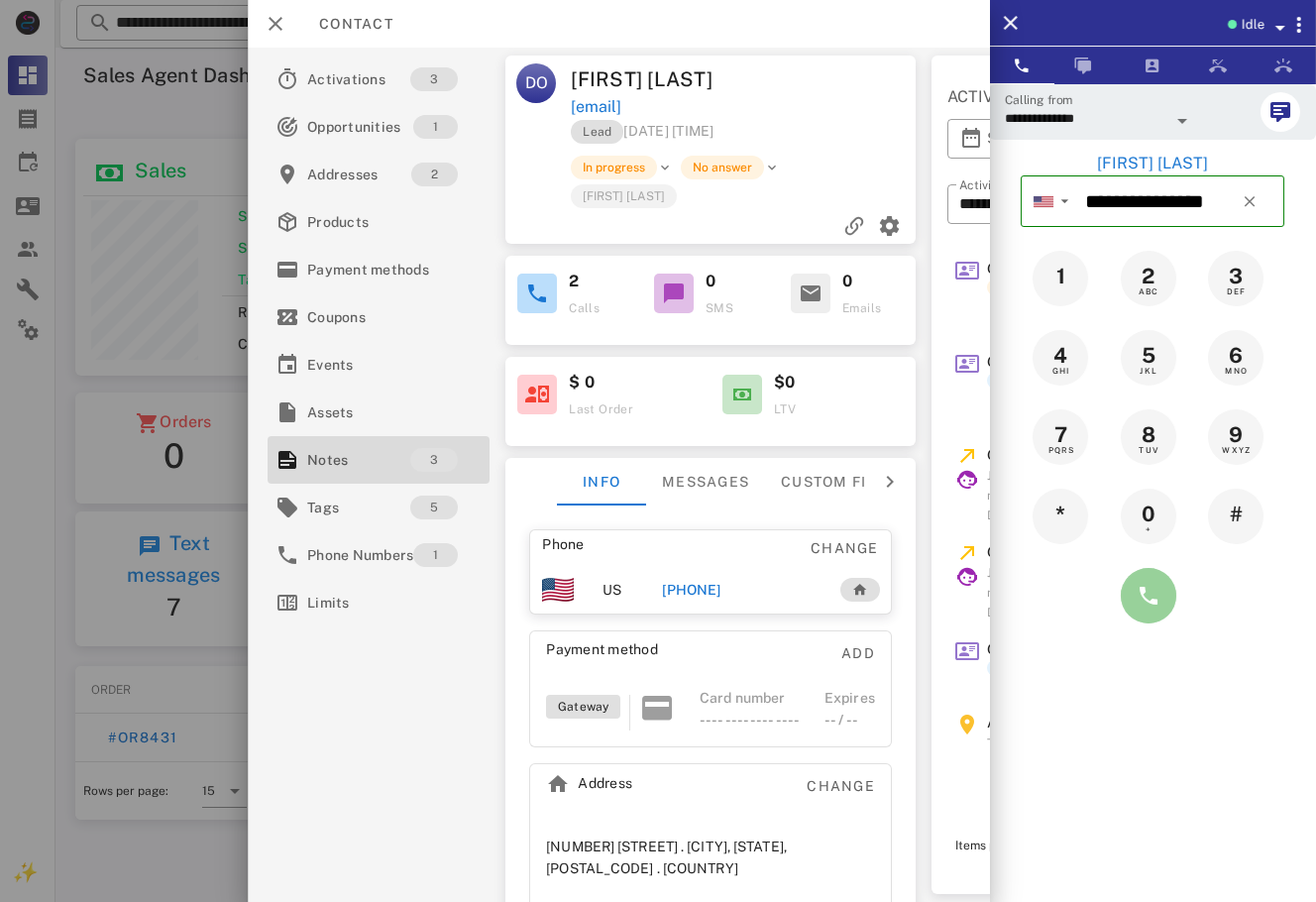 click at bounding box center (1149, 596) 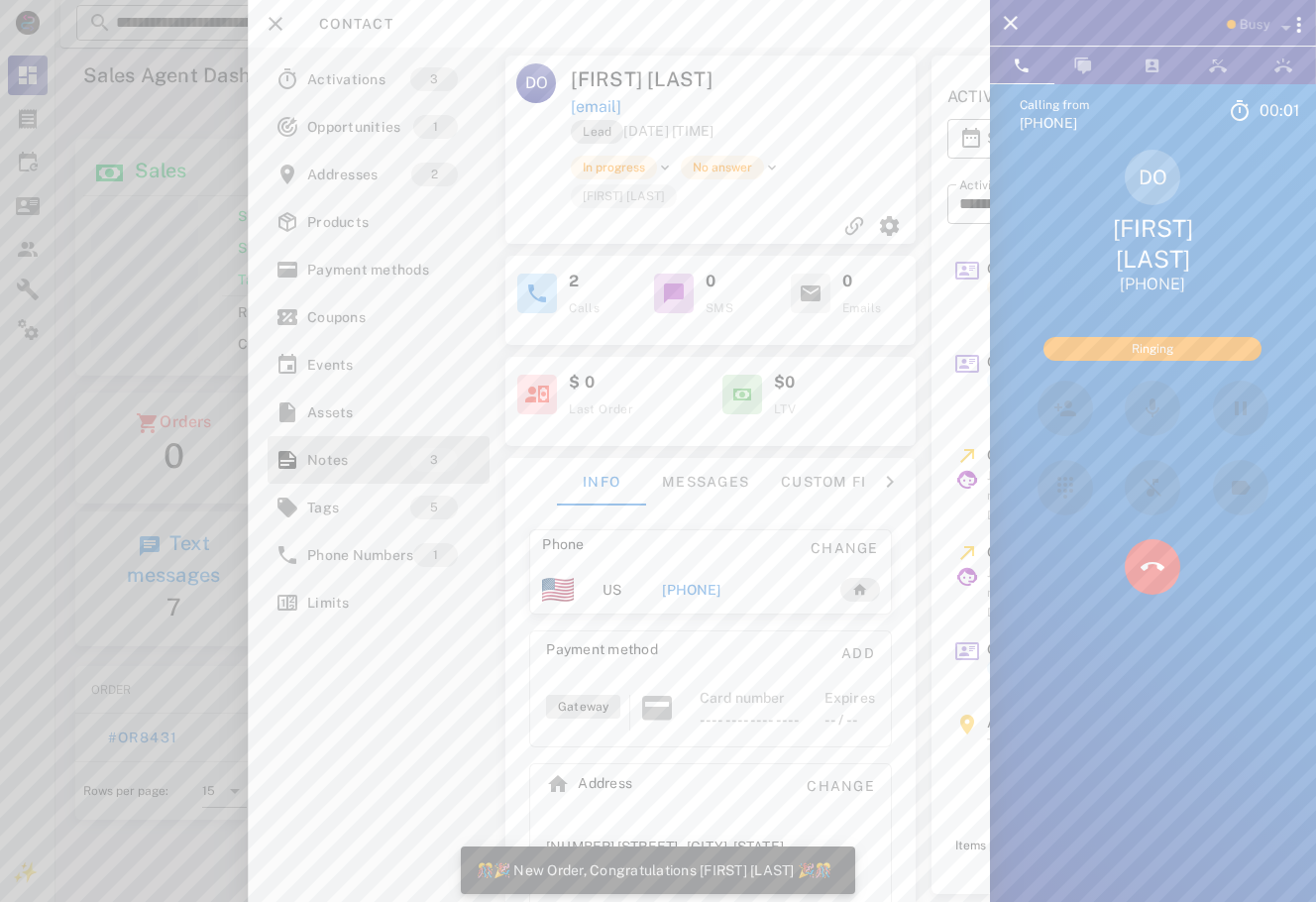click at bounding box center (658, 451) 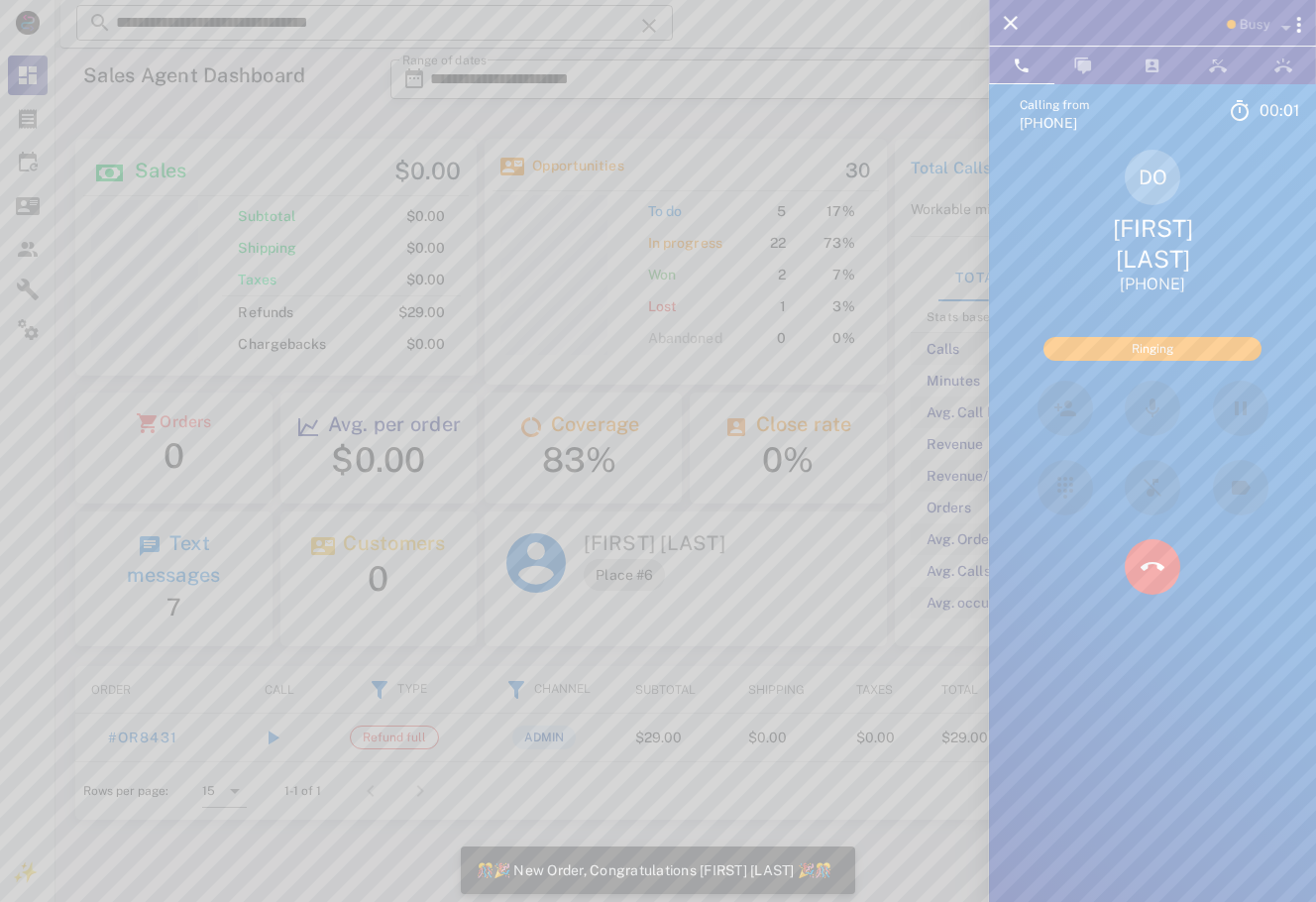 scroll, scrollTop: 990957, scrollLeft: 990563, axis: both 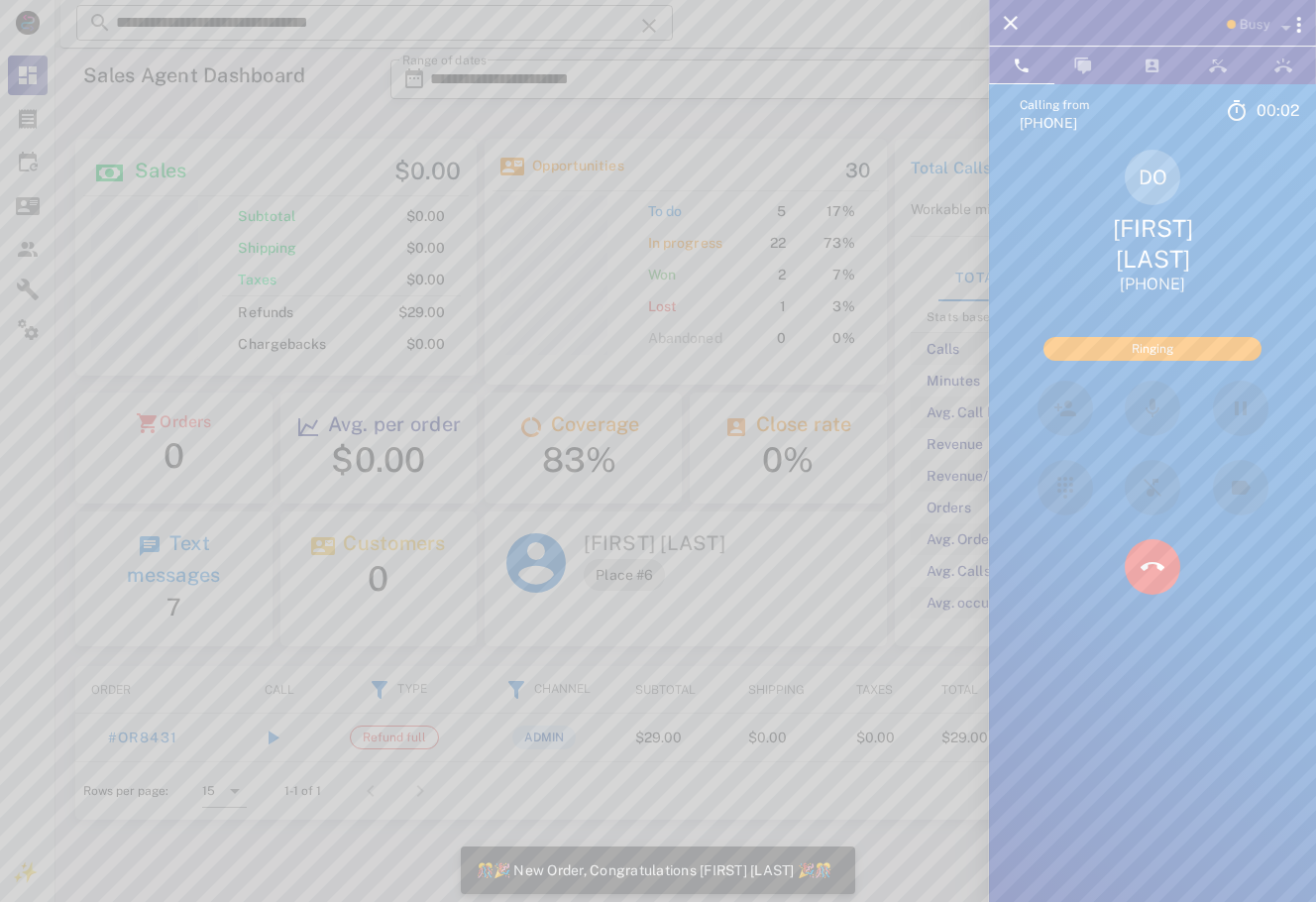 click at bounding box center (658, 451) 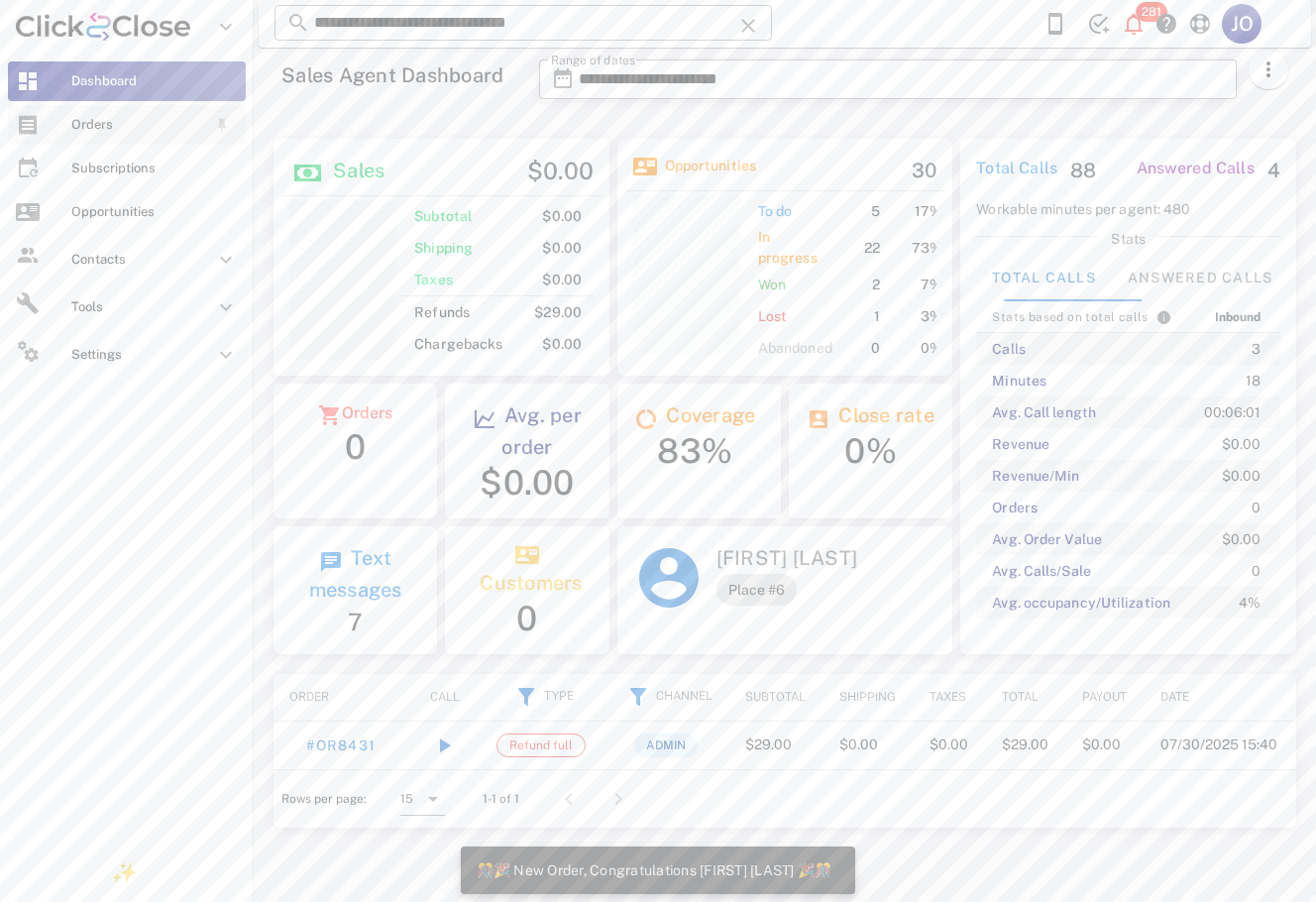 click at bounding box center (28, 125) 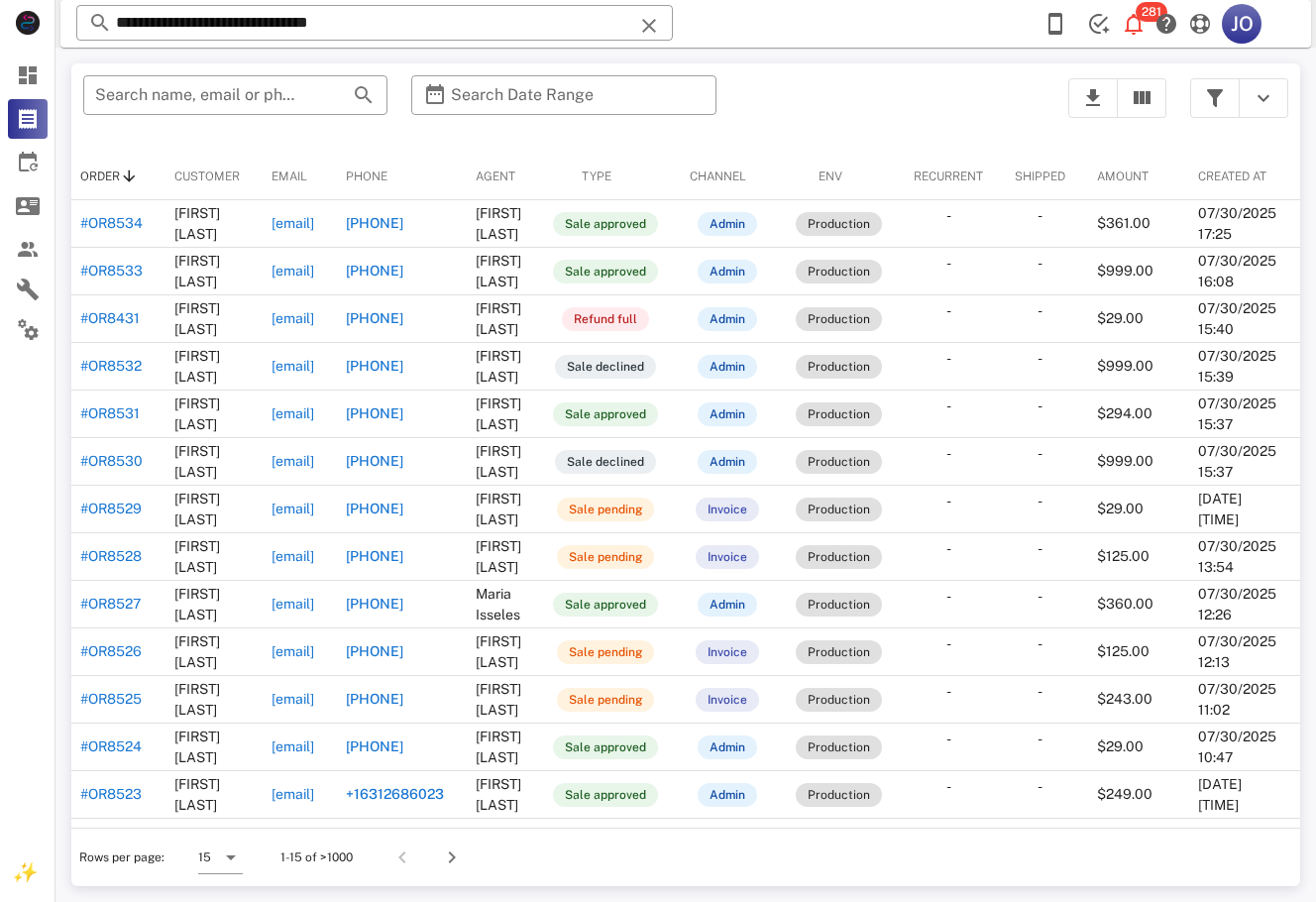 scroll, scrollTop: 0, scrollLeft: 0, axis: both 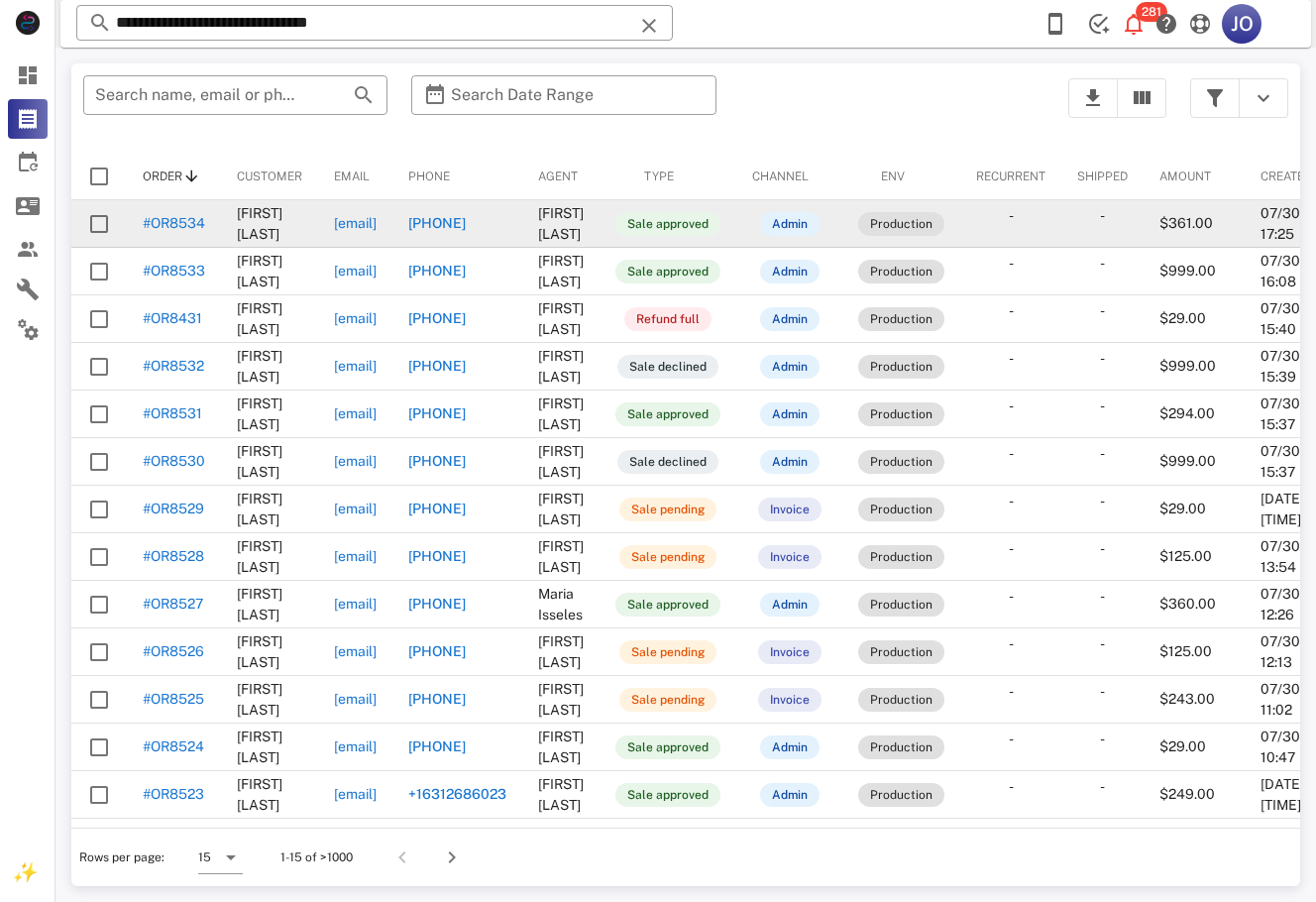 click on "n_patytorres@hotmail.com" at bounding box center [355, 223] 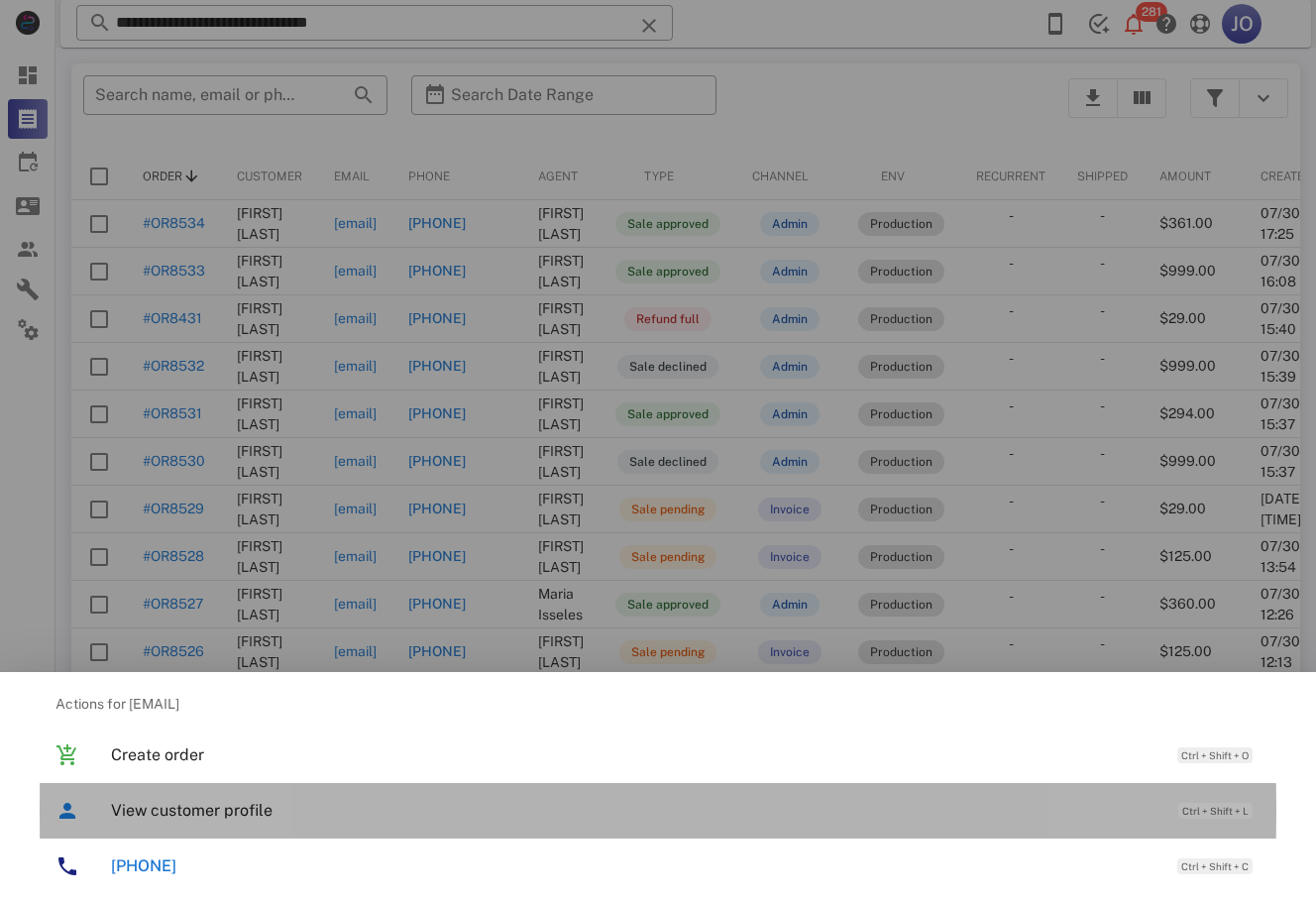 click on "View customer profile" at bounding box center (634, 810) 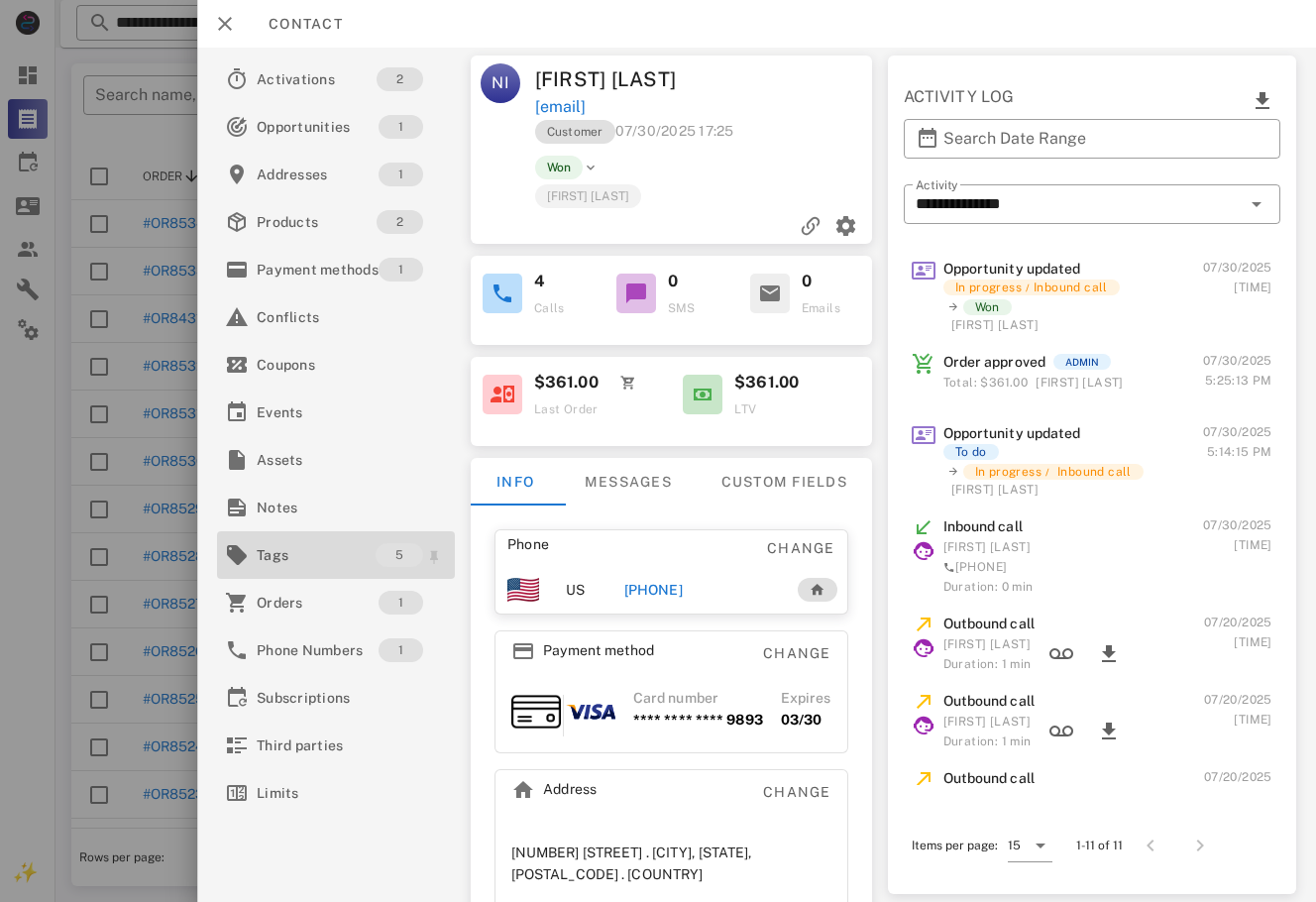click on "Tags" at bounding box center (316, 555) 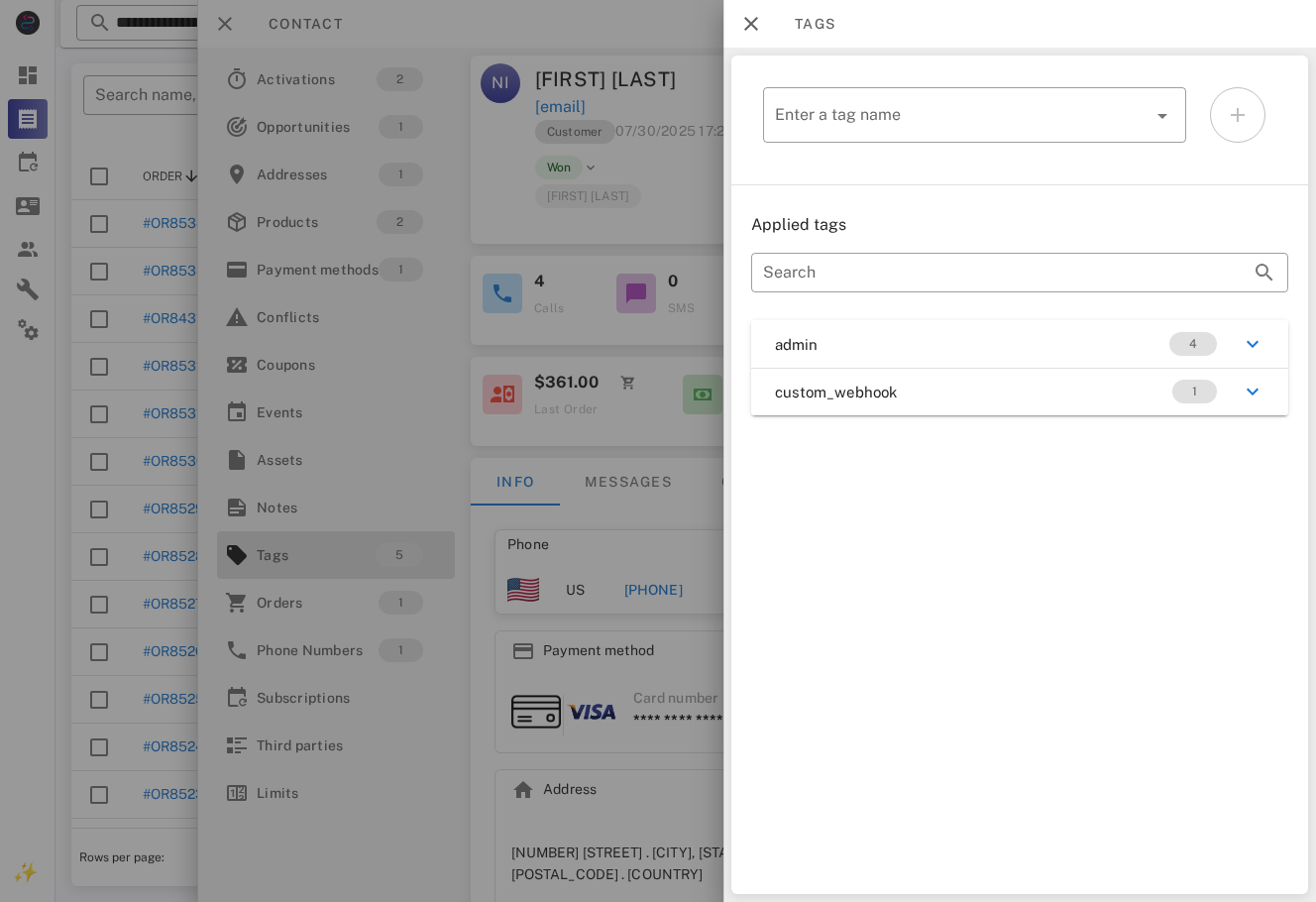 click on "admin  4" at bounding box center (1020, 344) 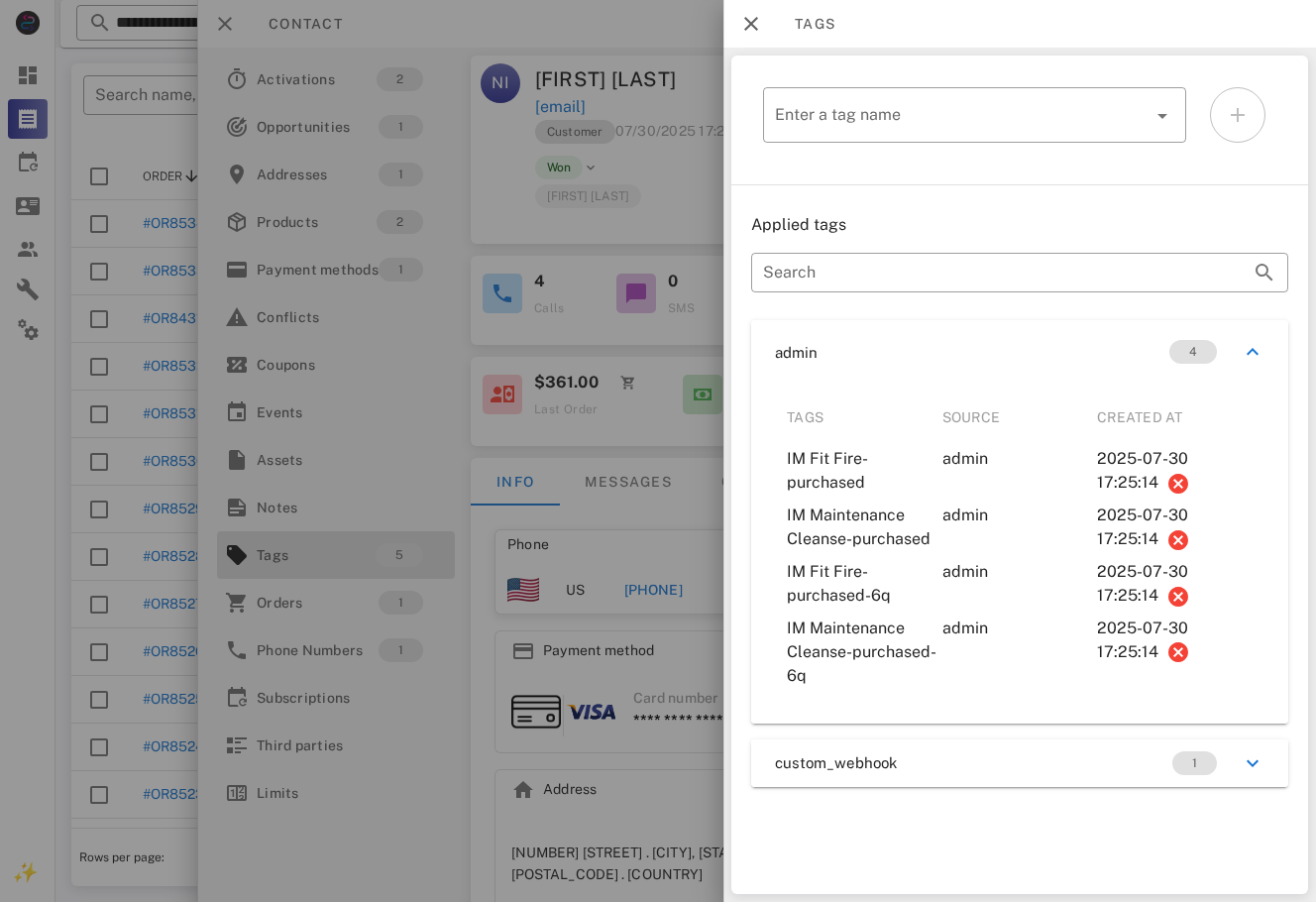 click at bounding box center [658, 451] 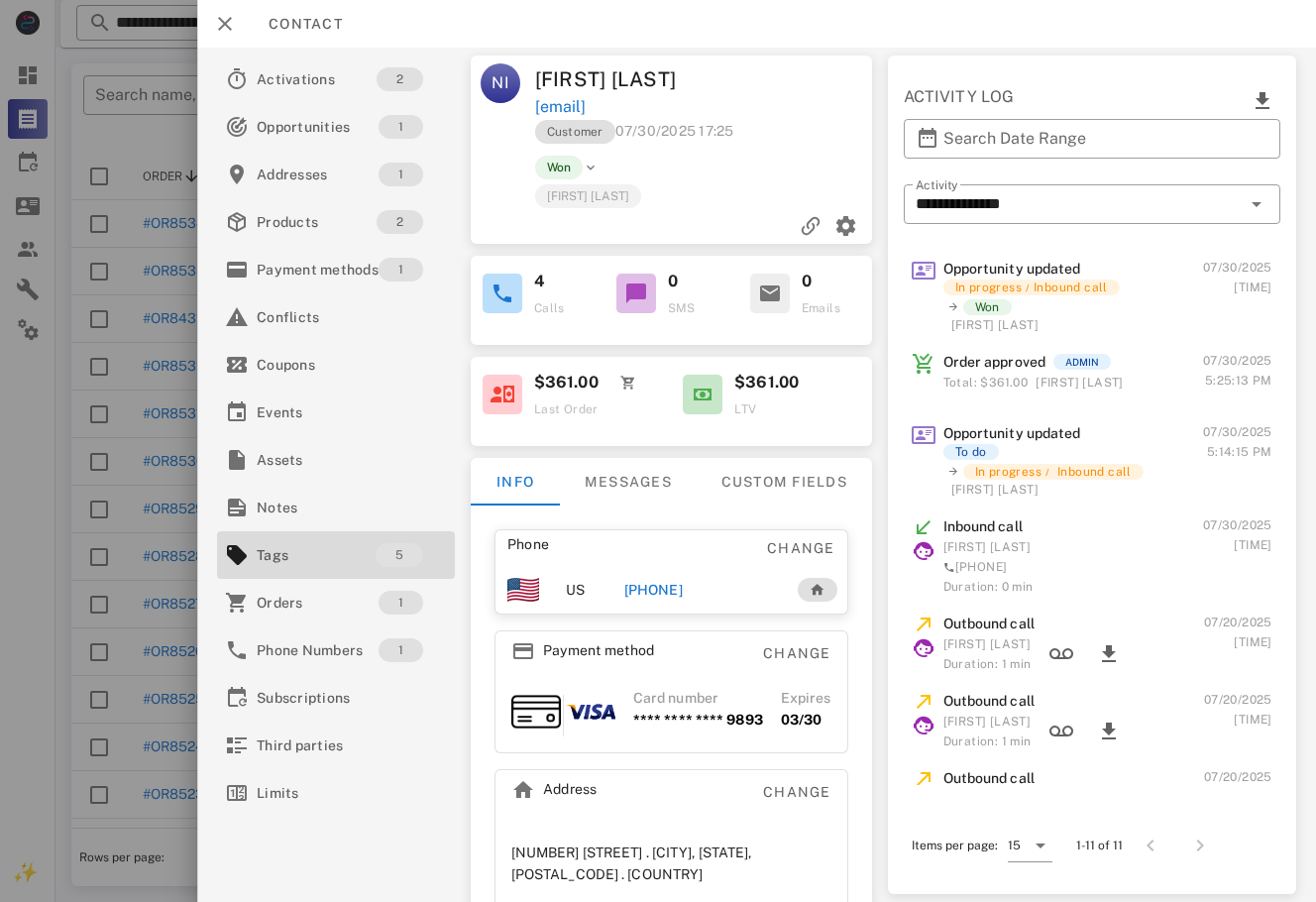 click at bounding box center [658, 451] 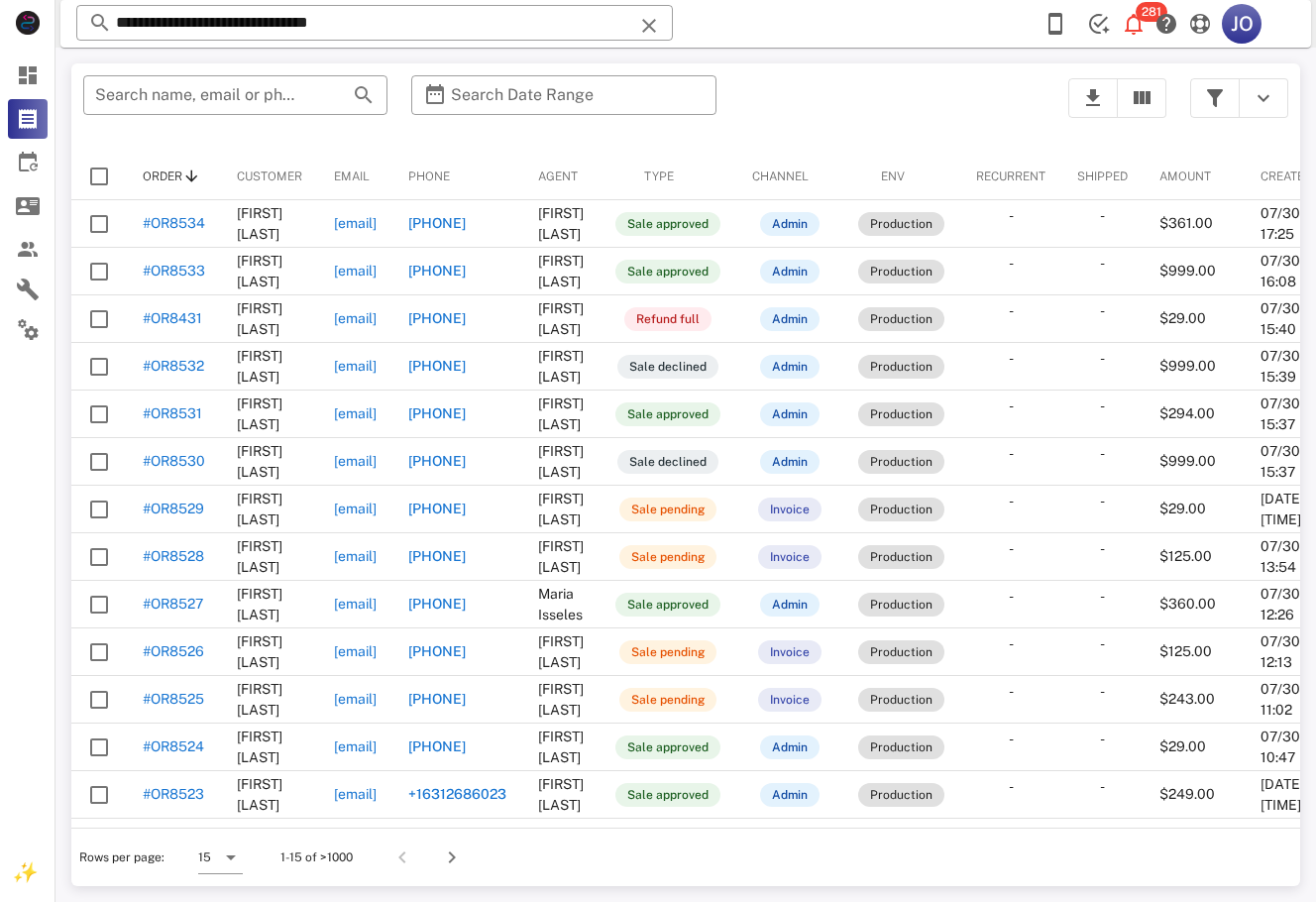 click on "​ Search name, email or phone ​ Search Date Range Order Customer Email Phone Agent Type Channel Env Recurrent Shipped Amount Created at  #OR8534  Norma Ibarra  n_patytorres@hotmail.com   +15409448641  Valentina Tellez  Sale approved   Admin   Production  - -  $361.00  07/30/2025 17:25  #OR8533  Angelica Paredes  kekaprdz2020@yahoo.com   +18323414732  Rosalia Castro  Sale approved   Admin   Production  - -  $999.00  07/30/2025 16:08  #OR8431  Rosa Garcia  rosagarcia92111@gmail.com   +16193846570  Jennifer Ortiz  Refund full   Admin   Production  - -  $29.00  07/30/2025 15:40  #OR8532  Angelica Paredes  kekaprdz2020@yahoo.com   +18323414732  Rosalia Castro  Sale declined   Admin   Production  - -  $999.00  07/30/2025 15:39  #OR8531  Martha Siqueiros  martha.garcia25@hotmail.com   +16236926271  Valentina Tellez  Sale approved   Admin   Production  - -  $294.00  07/30/2025 15:37  #OR8530  Angelica Paredes  kekaprdz2020@yahoo.com   +18323414732  Rosalia Castro  Sale declined   Admin   Production  - -  $999.00" at bounding box center [686, 475] 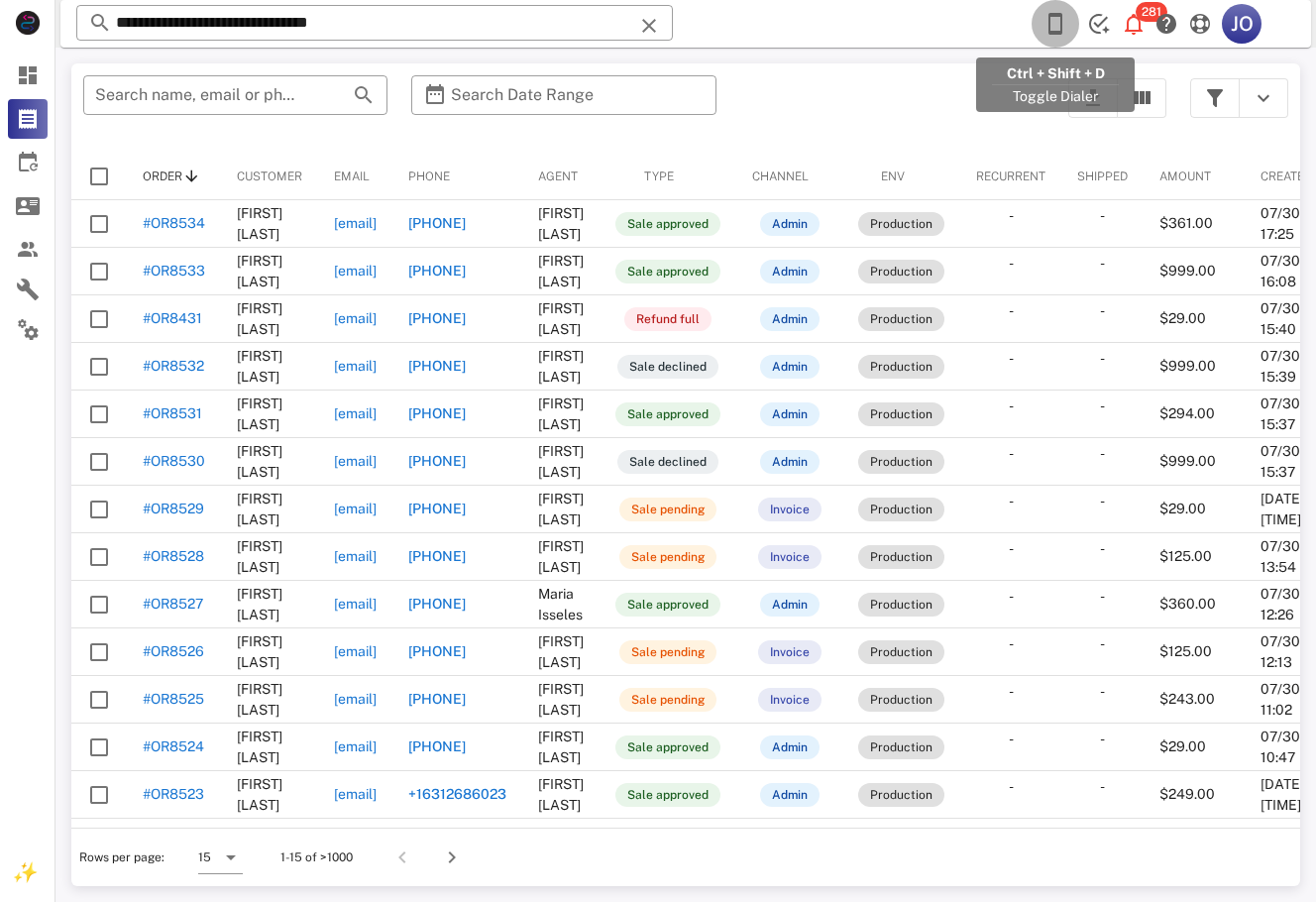 click at bounding box center [1055, 24] 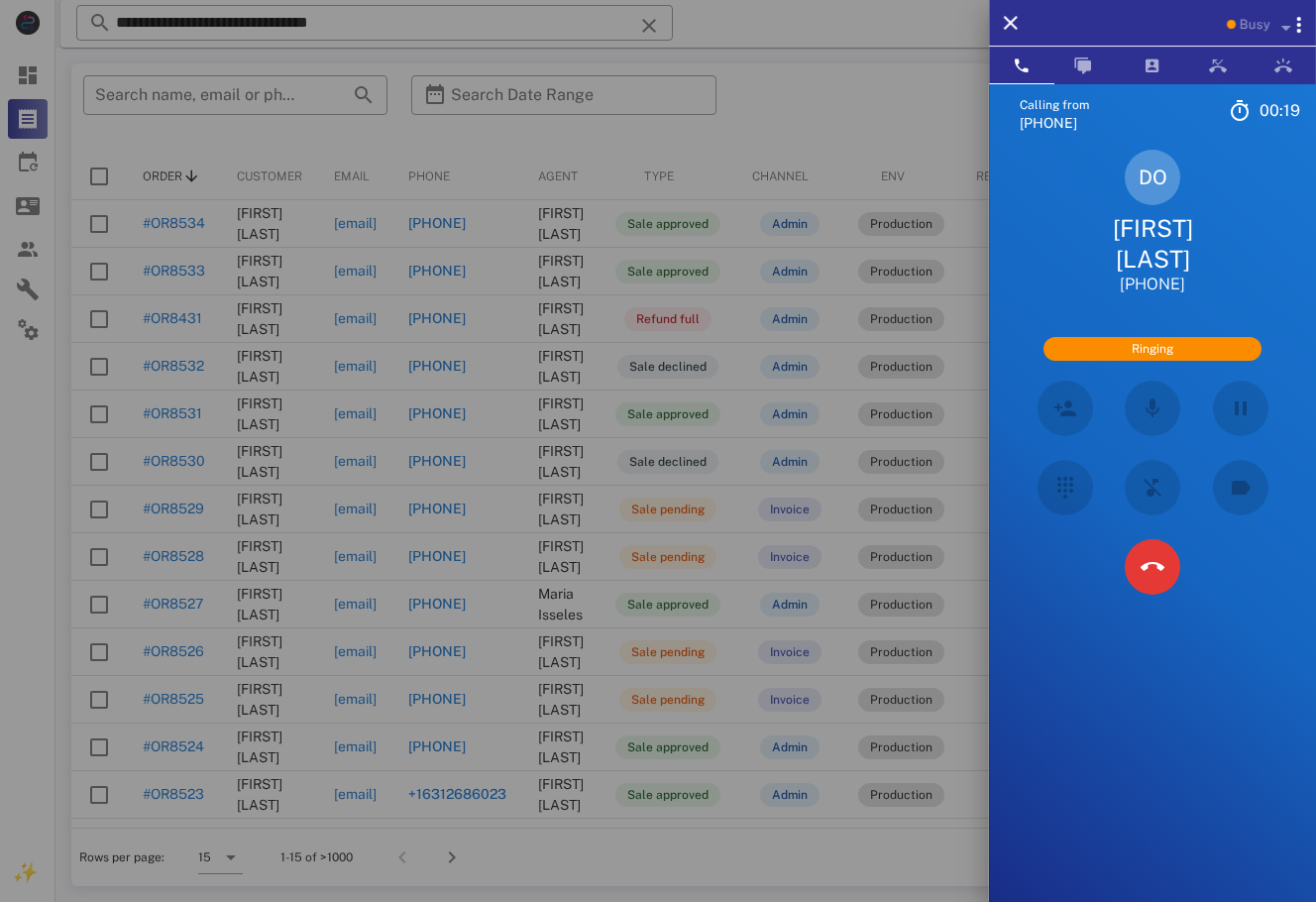 click on "Diana Ortiz" at bounding box center (1152, 244) 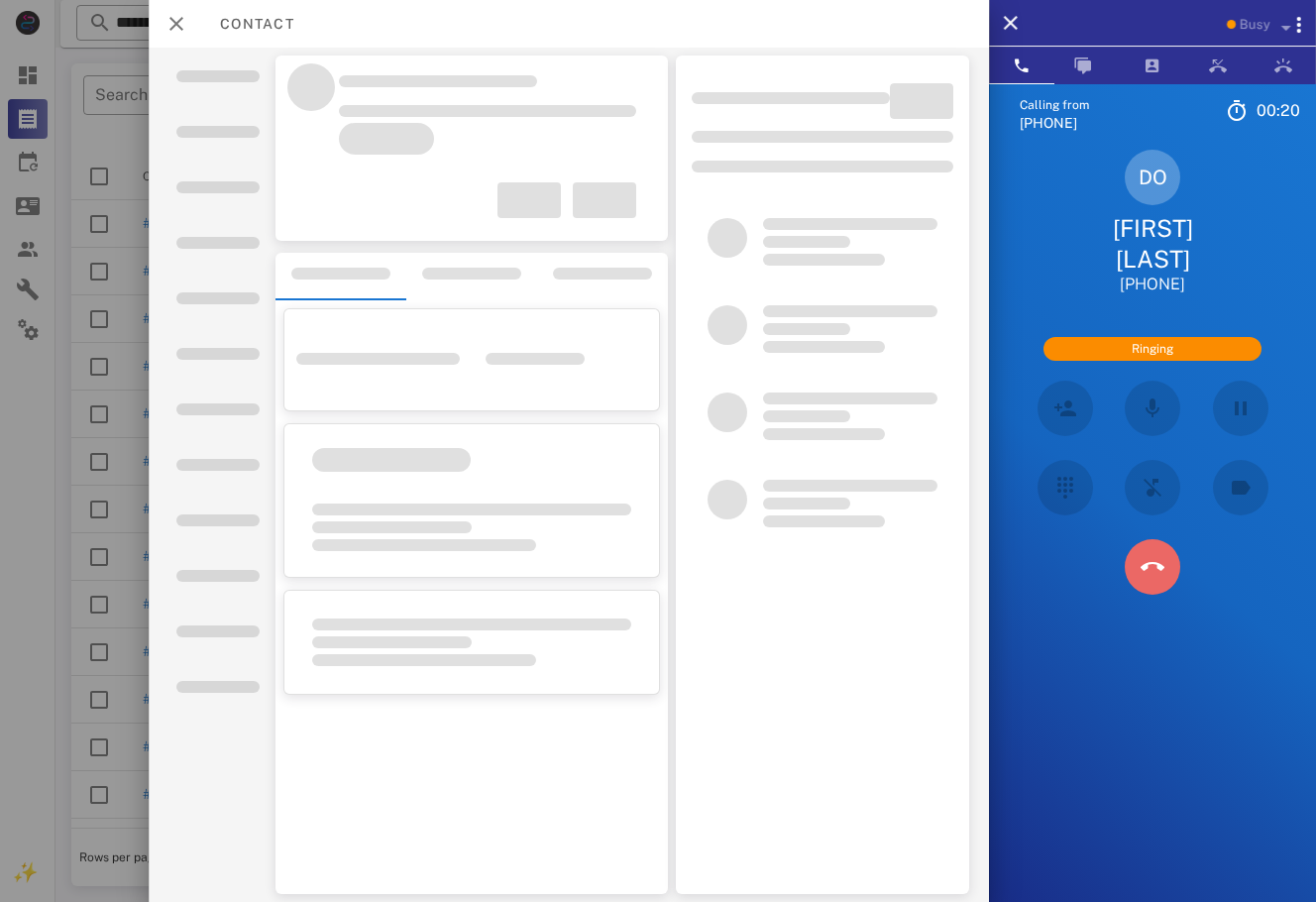click at bounding box center (1152, 567) 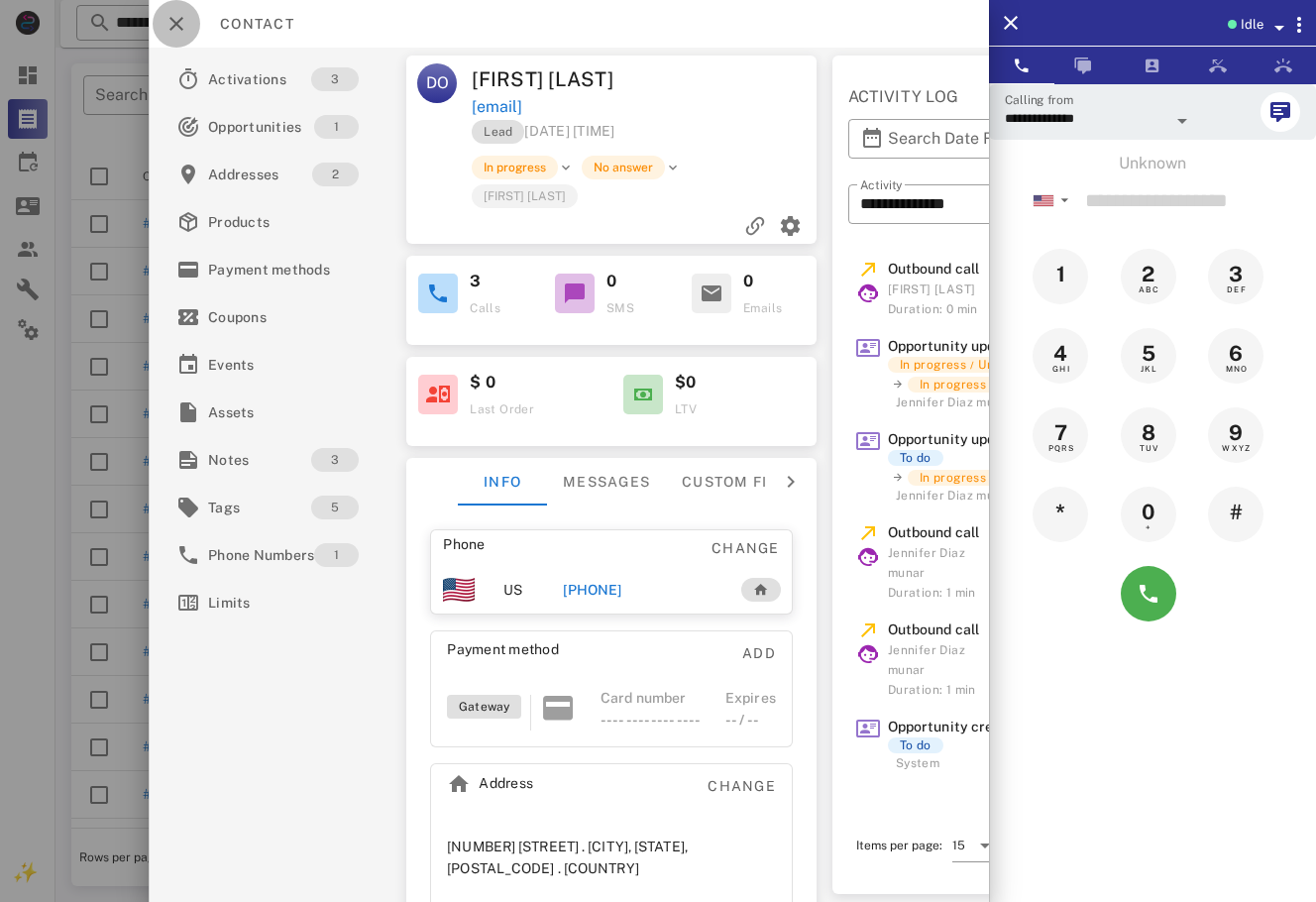 click at bounding box center [176, 24] 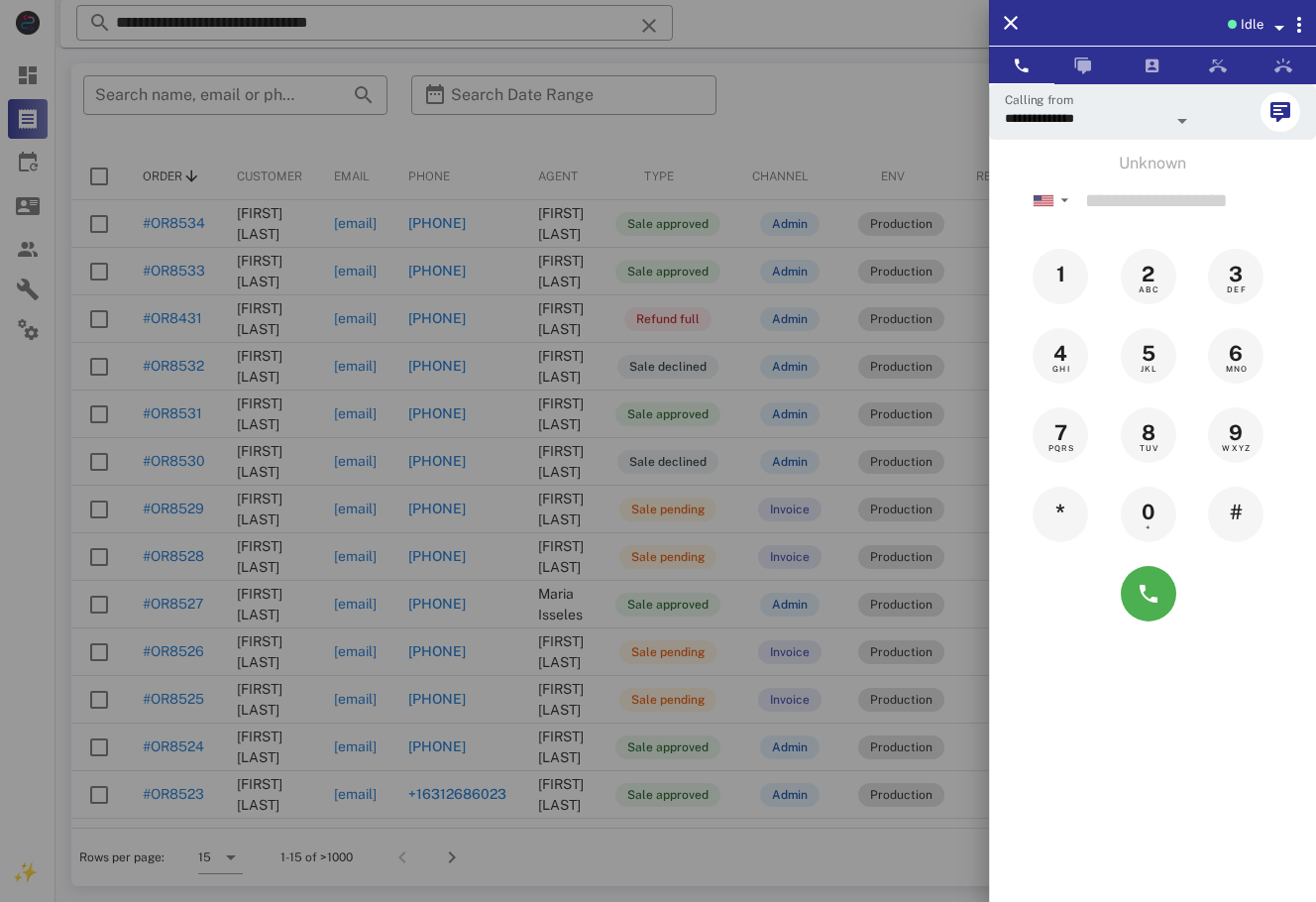 click at bounding box center (658, 451) 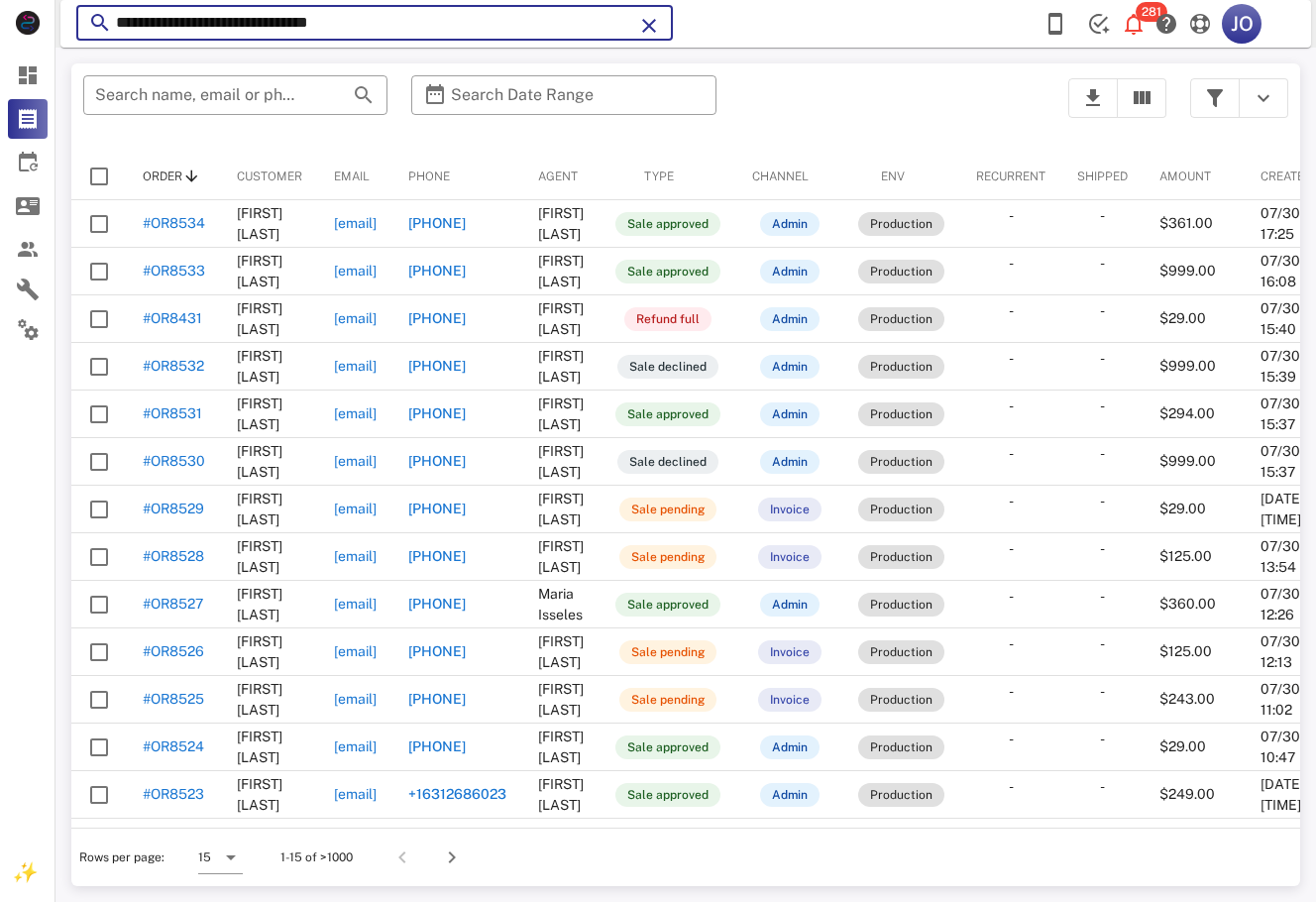 drag, startPoint x: 447, startPoint y: 36, endPoint x: -8, endPoint y: 36, distance: 455 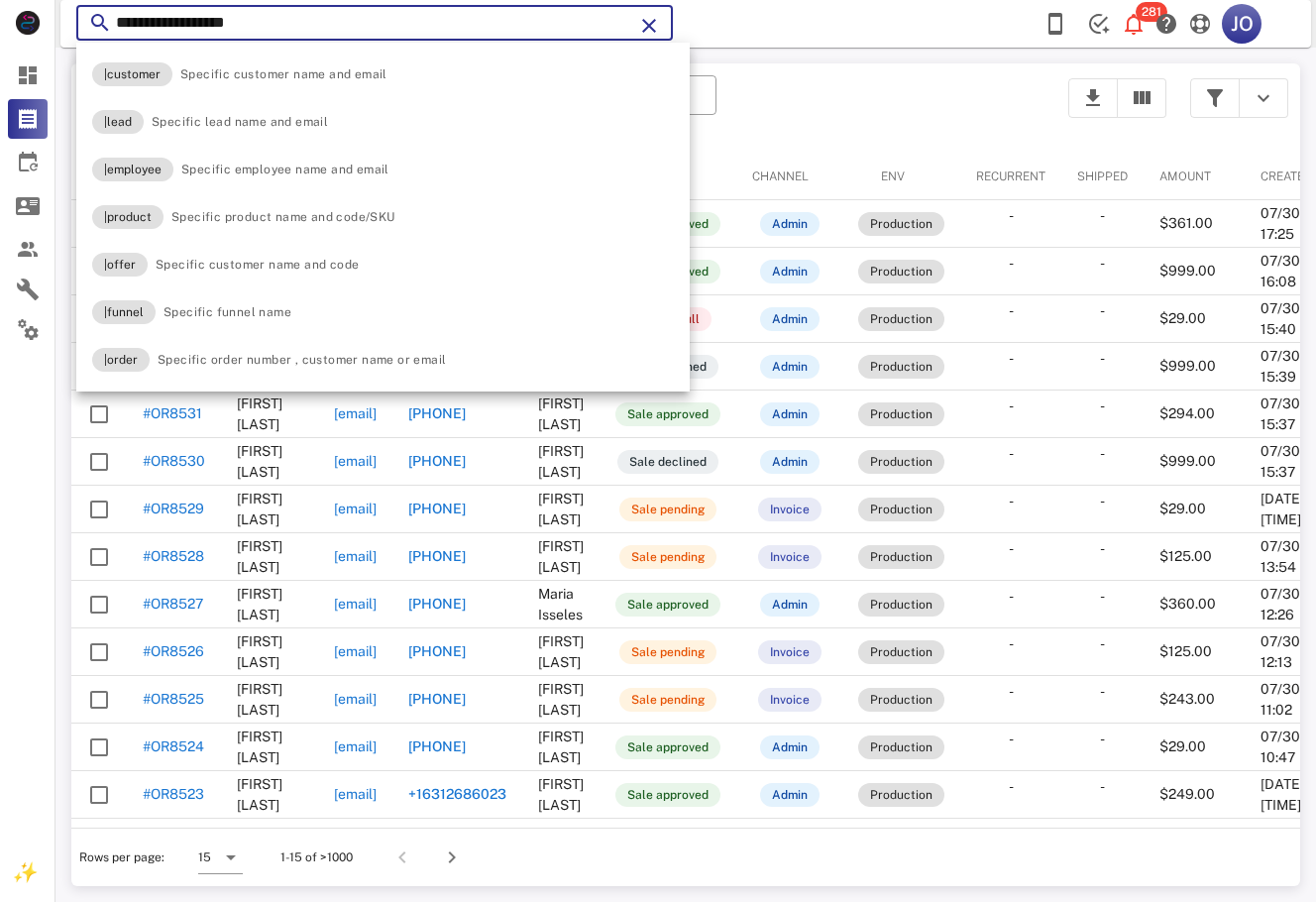 click on "**********" at bounding box center [375, 23] 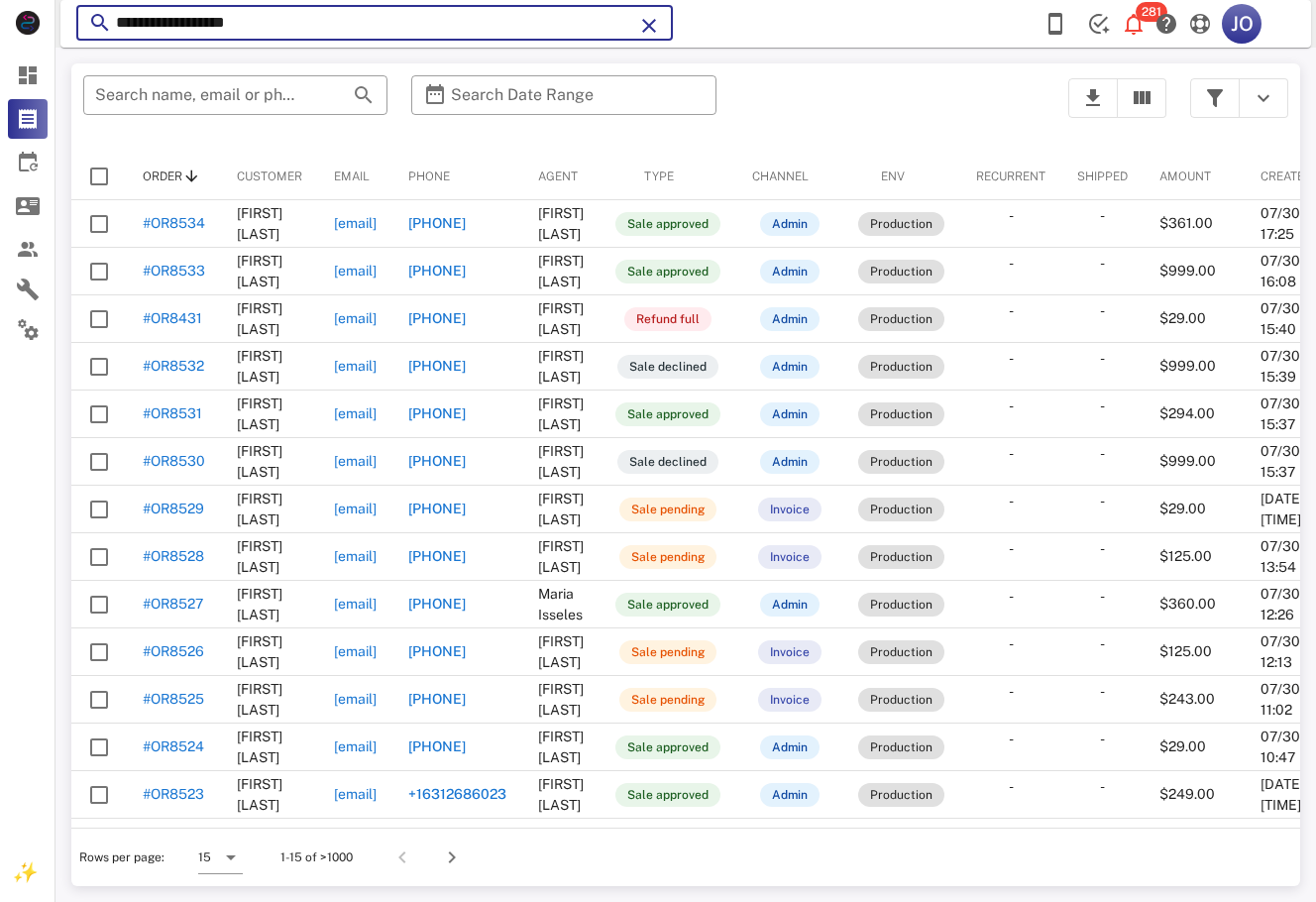 click on "**********" at bounding box center (375, 23) 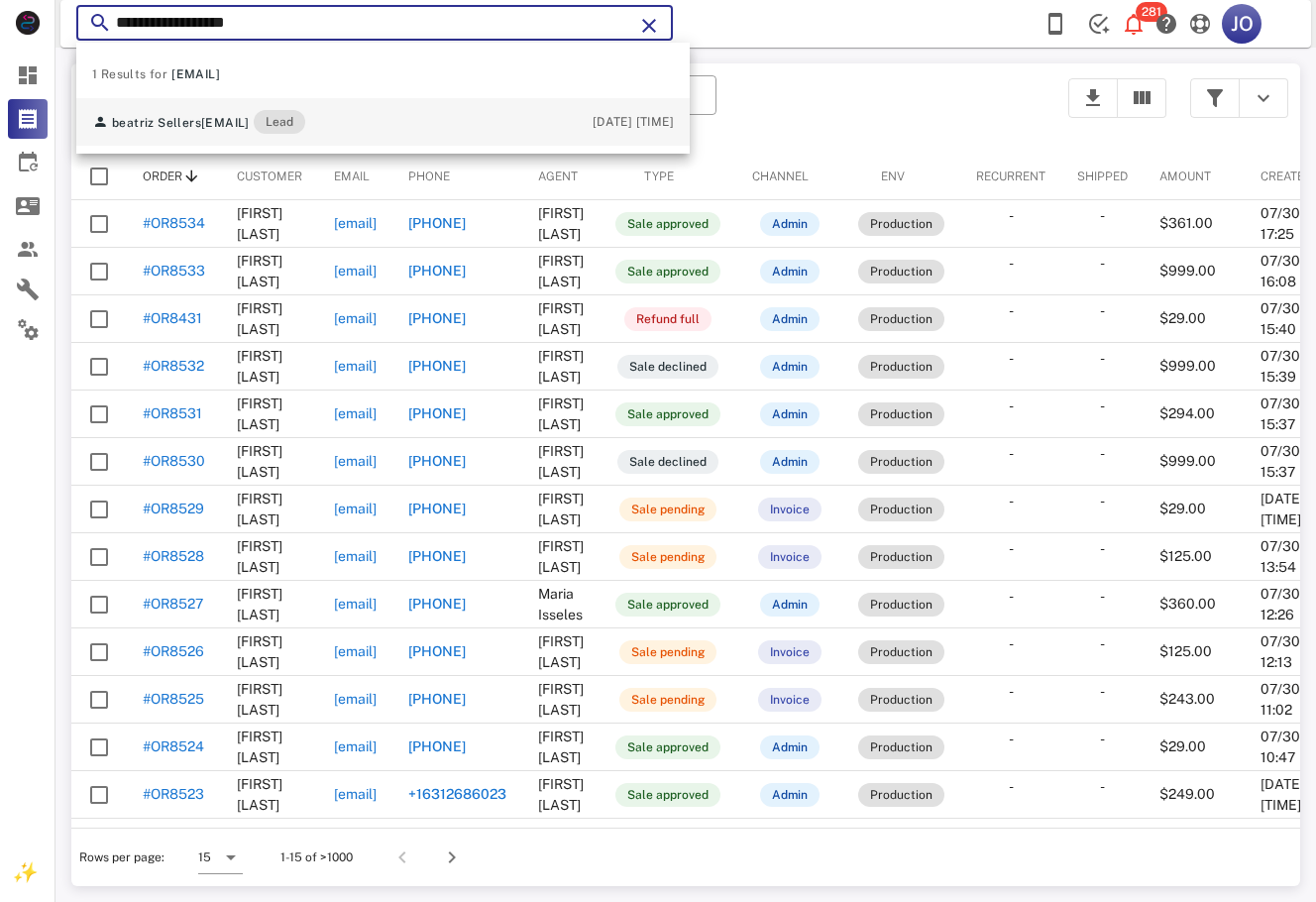 type on "**********" 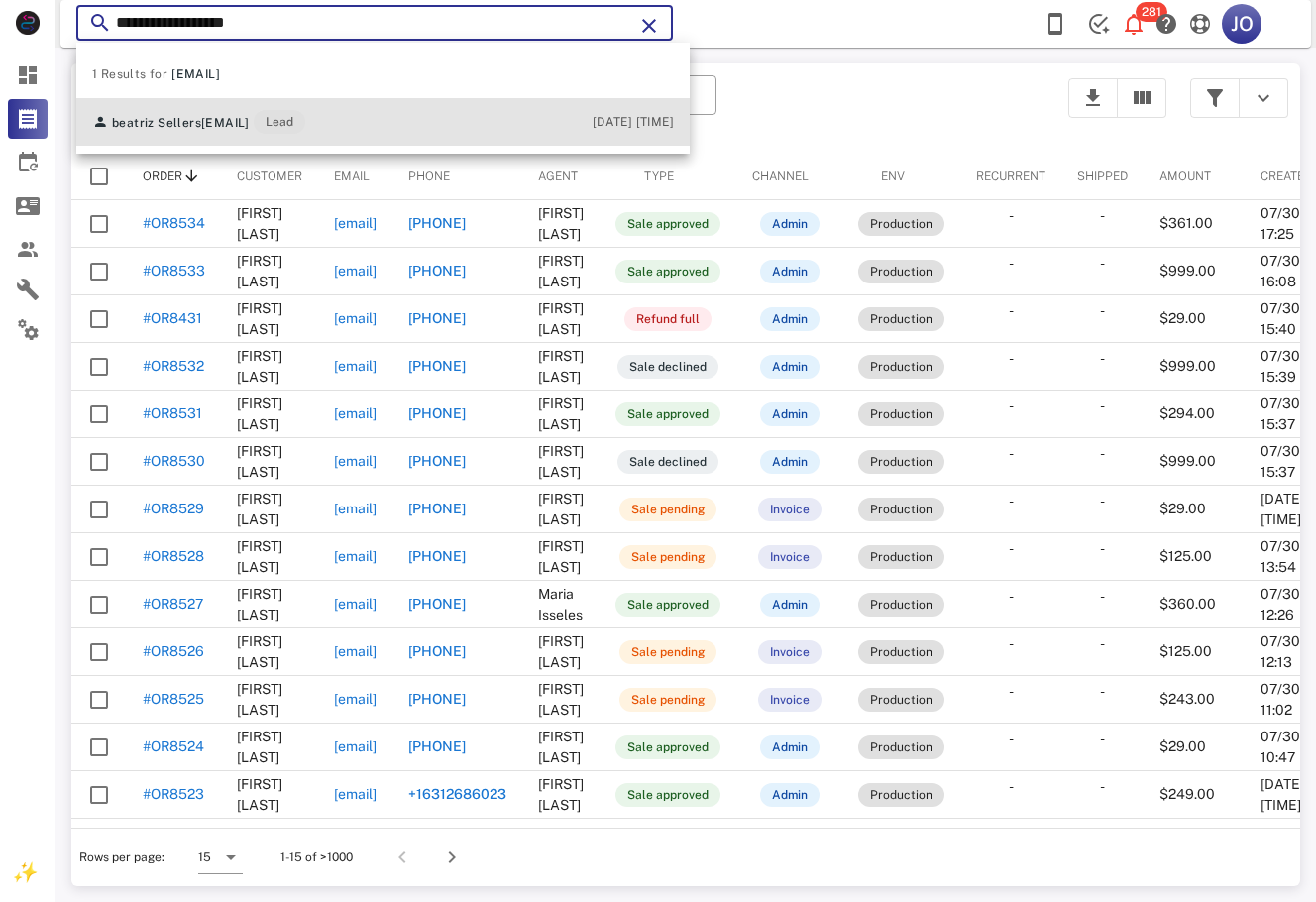 click on "beatriz Sellers   bemope05@gmail.com   Lead   07/30/2025 13:31" at bounding box center [383, 122] 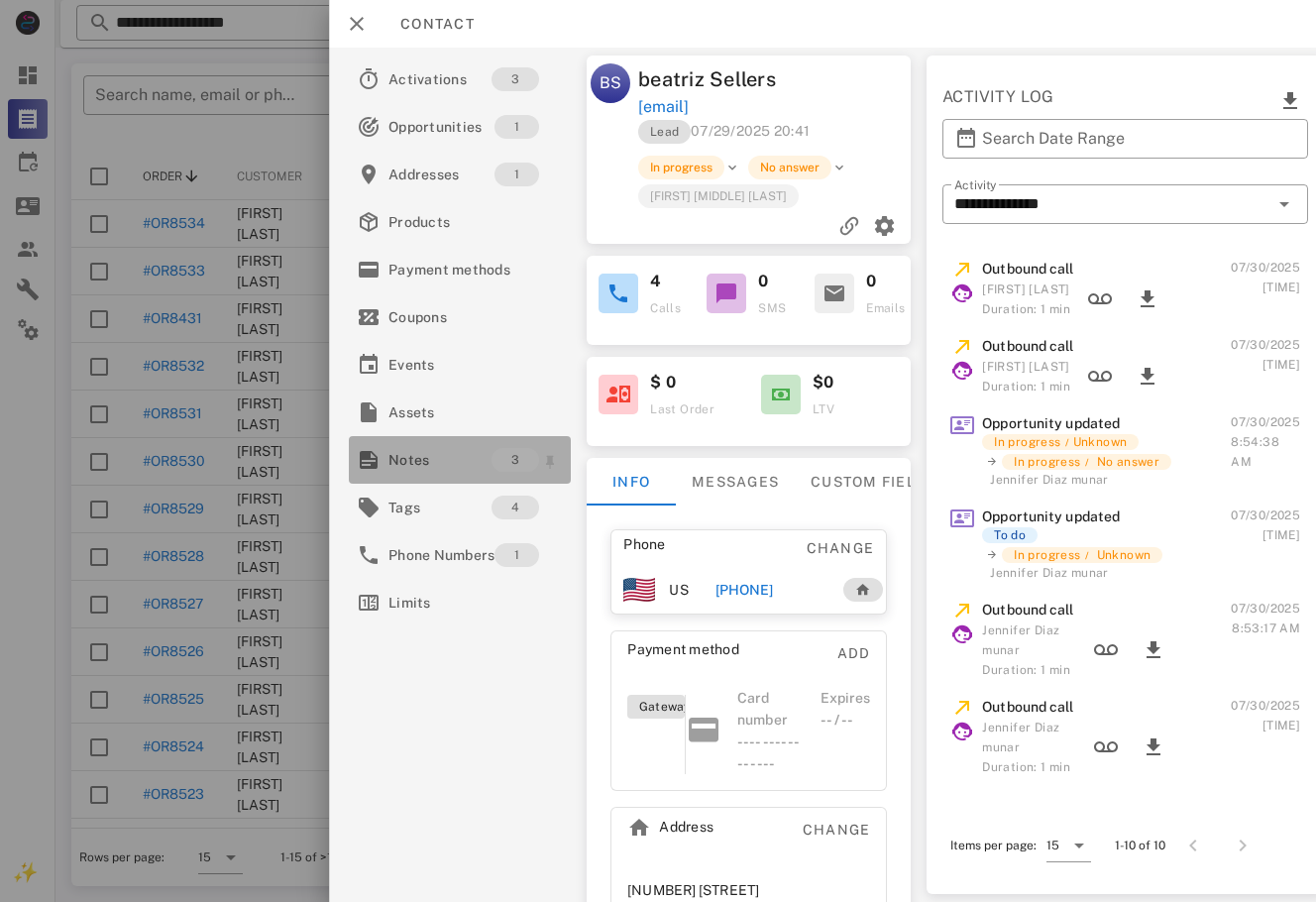 click on "Notes" at bounding box center (440, 460) 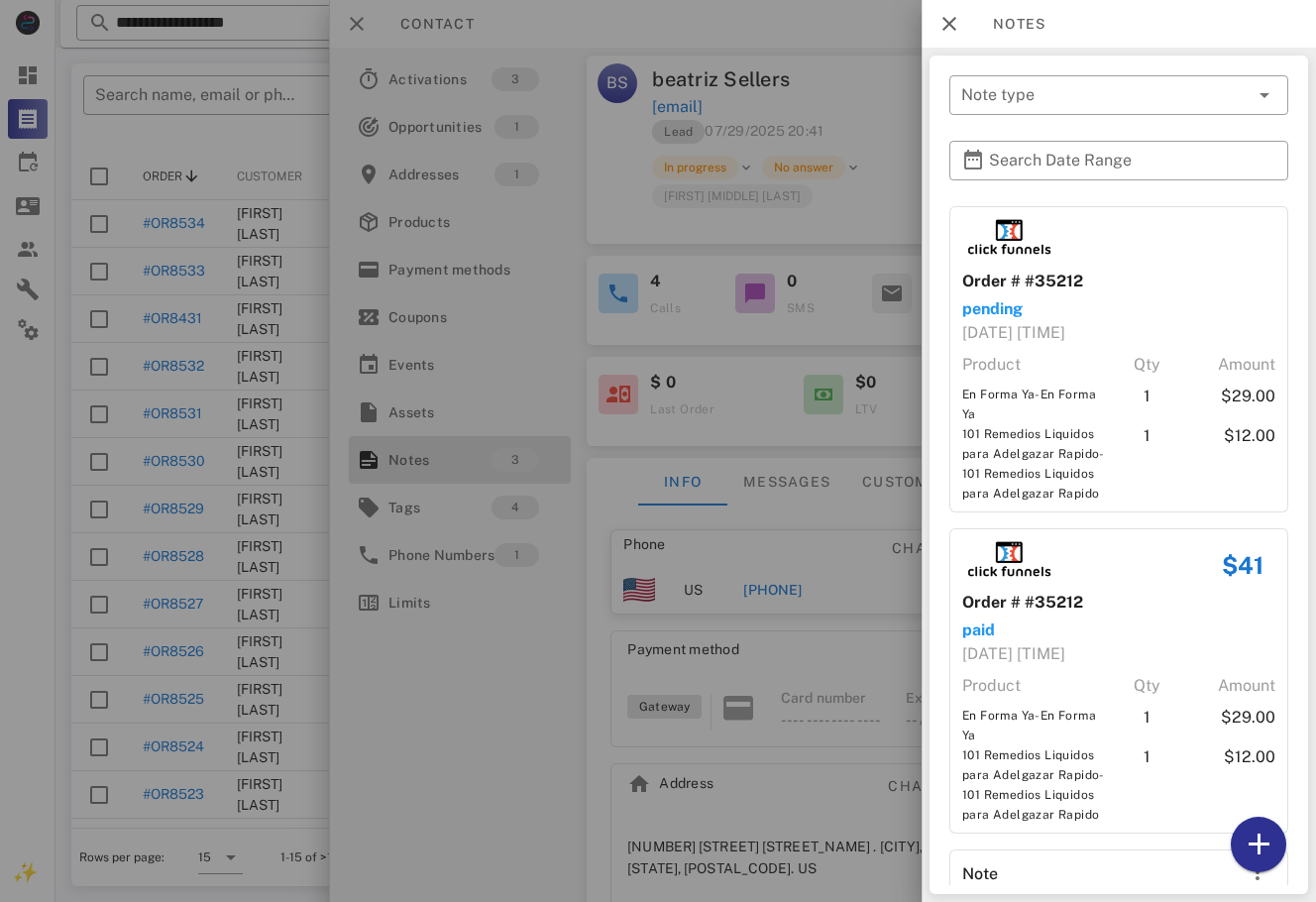 scroll, scrollTop: 163, scrollLeft: 0, axis: vertical 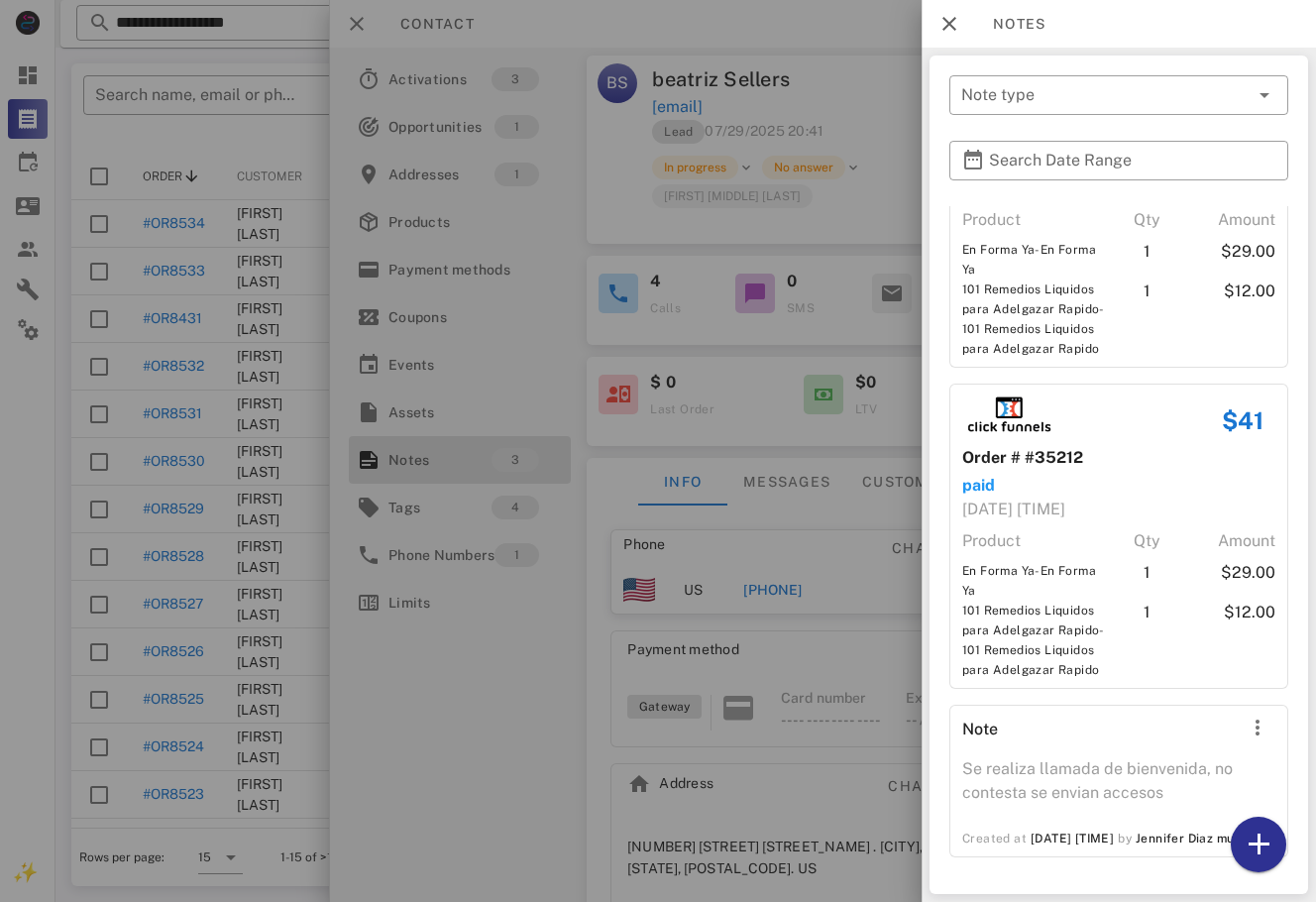 click at bounding box center (658, 451) 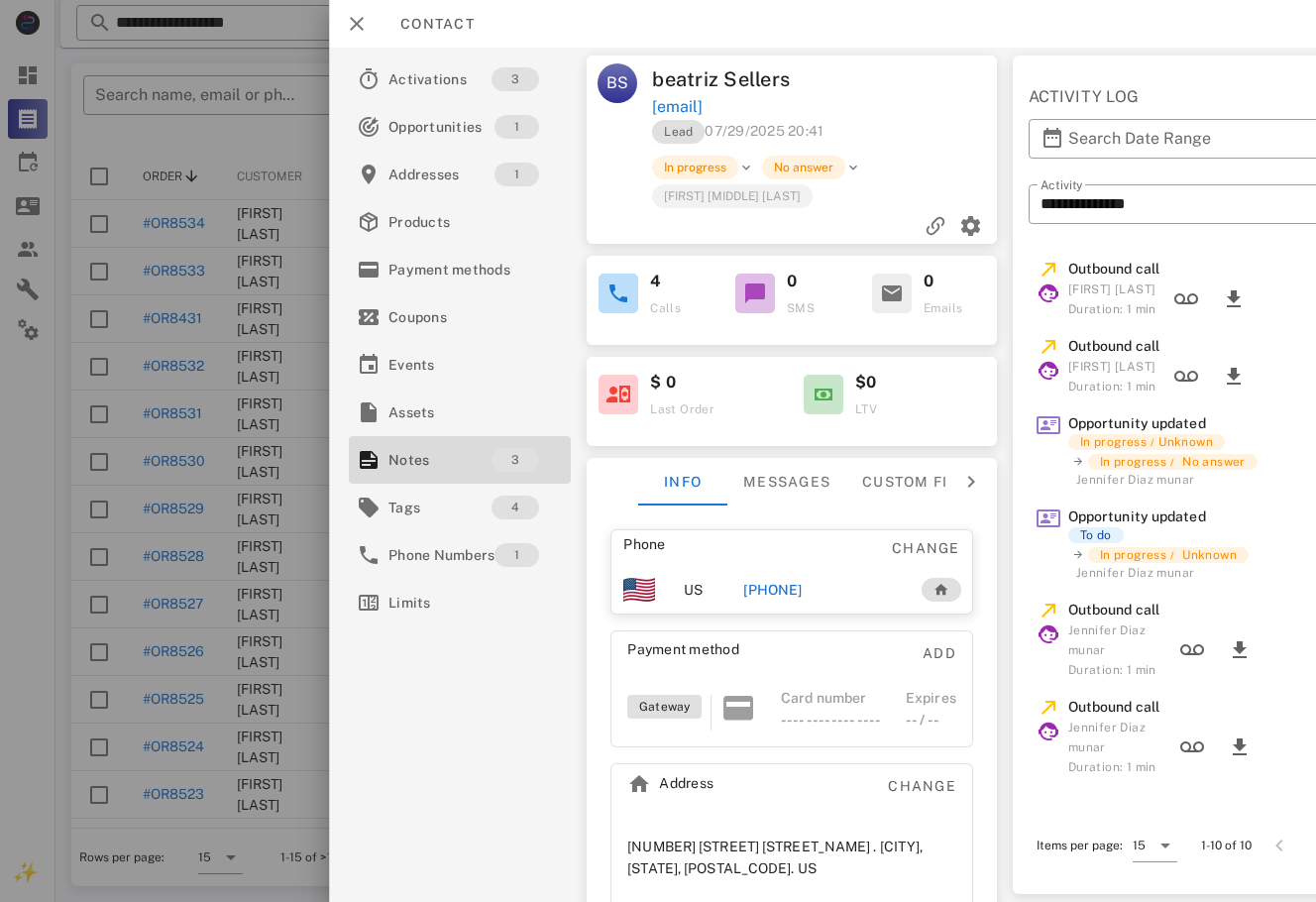 drag, startPoint x: 766, startPoint y: 602, endPoint x: 783, endPoint y: 590, distance: 20.808652 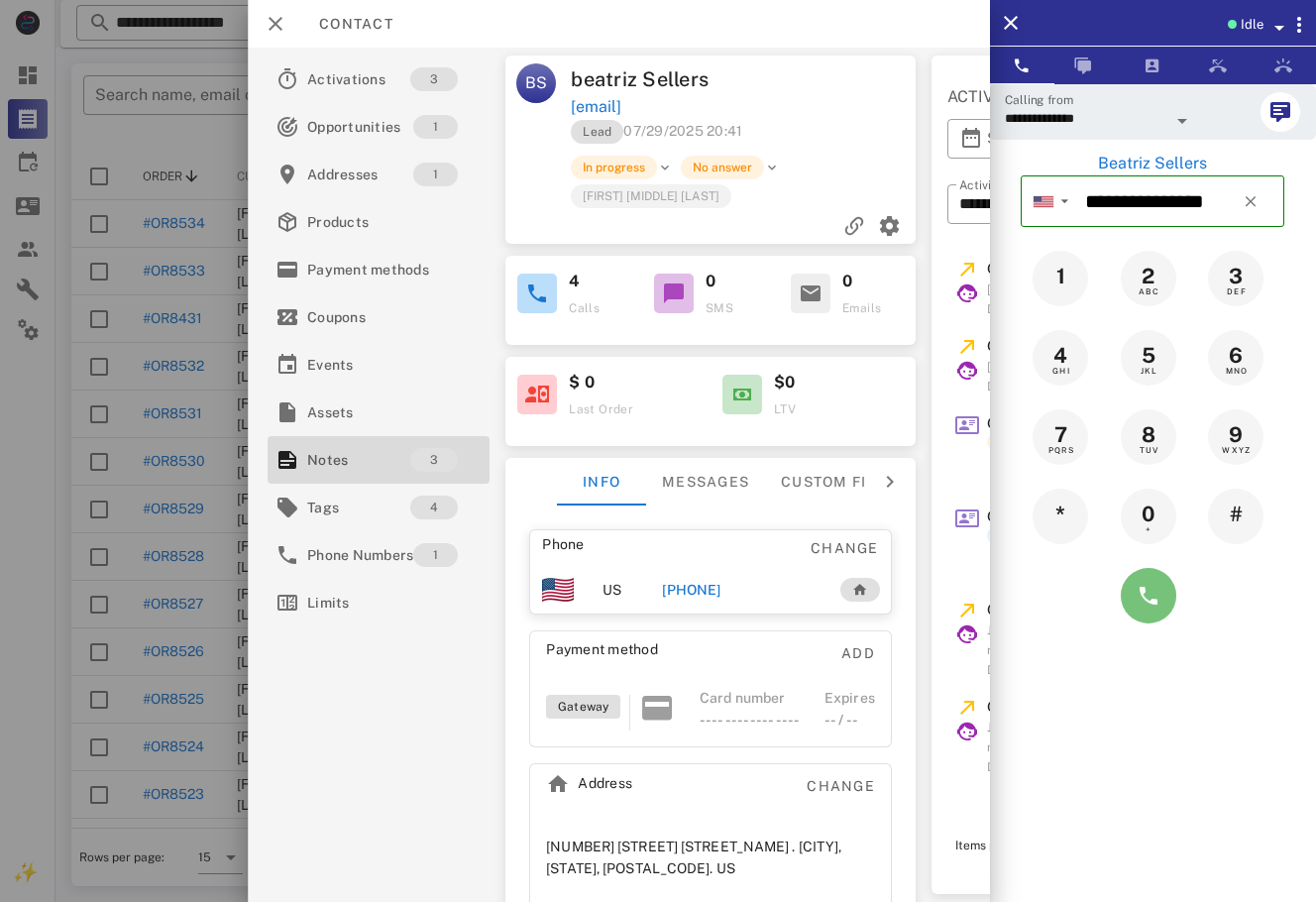 click at bounding box center (1149, 596) 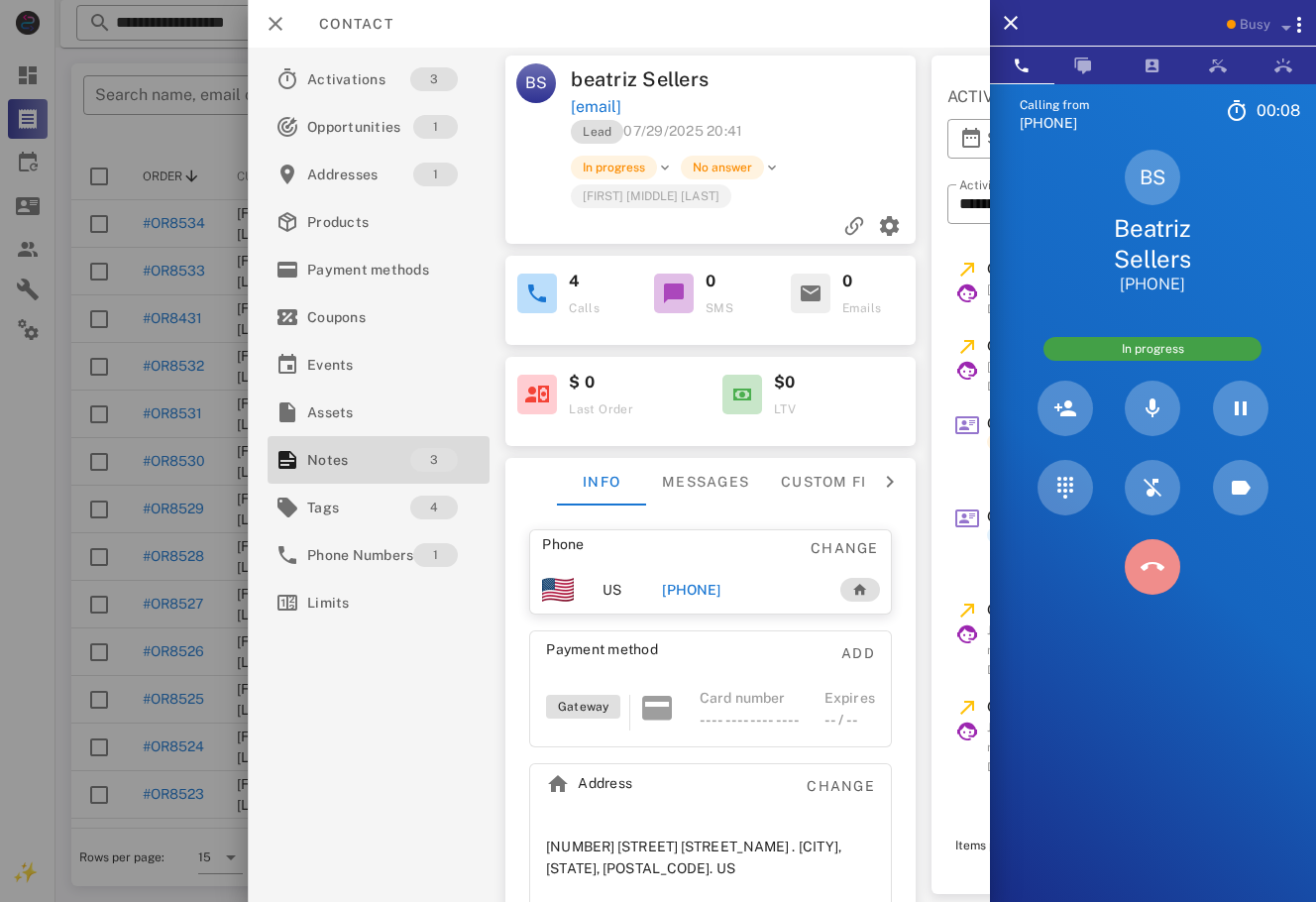 click at bounding box center (1152, 567) 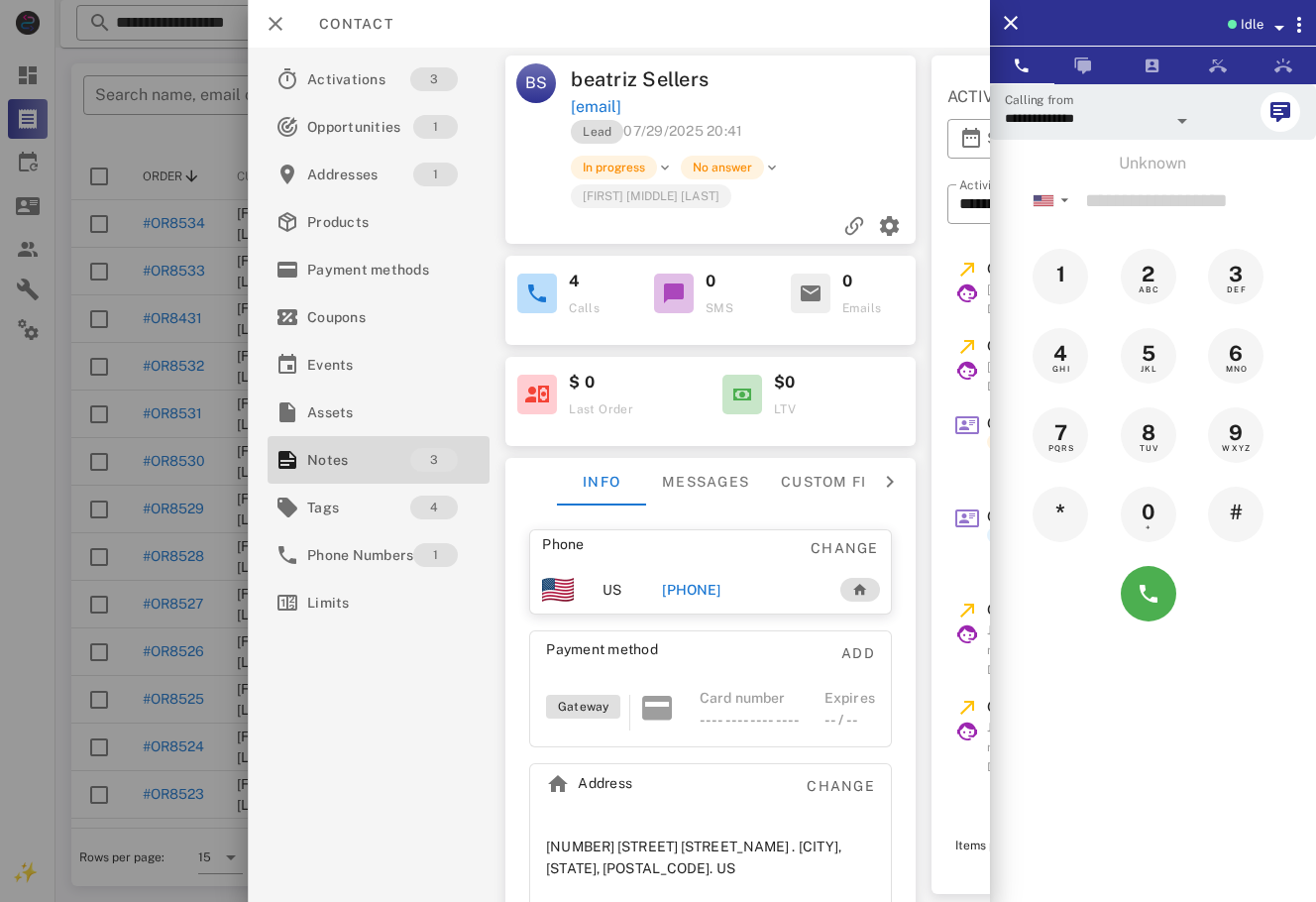 click on "Contact" at bounding box center (346, 24) 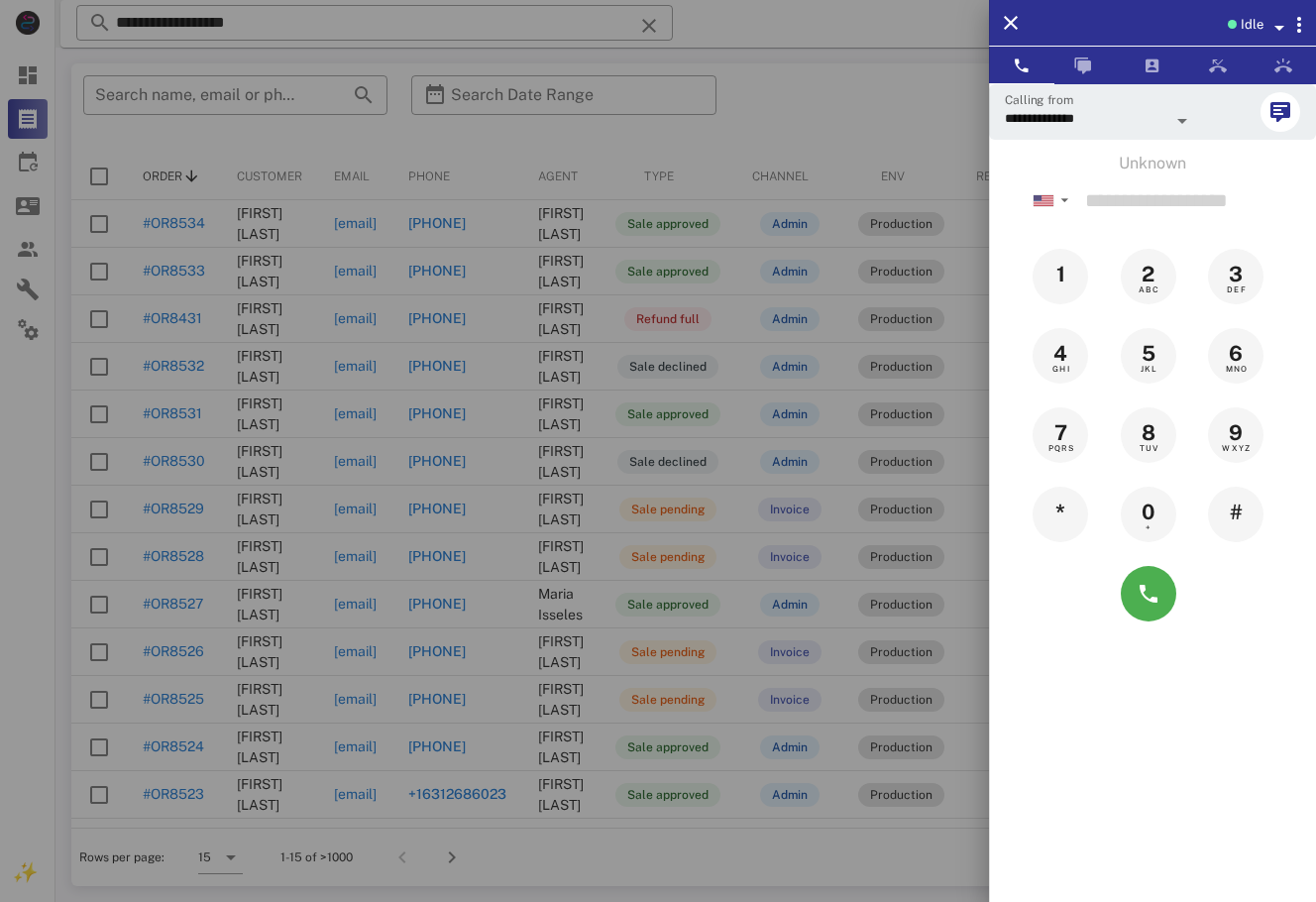 click at bounding box center (658, 451) 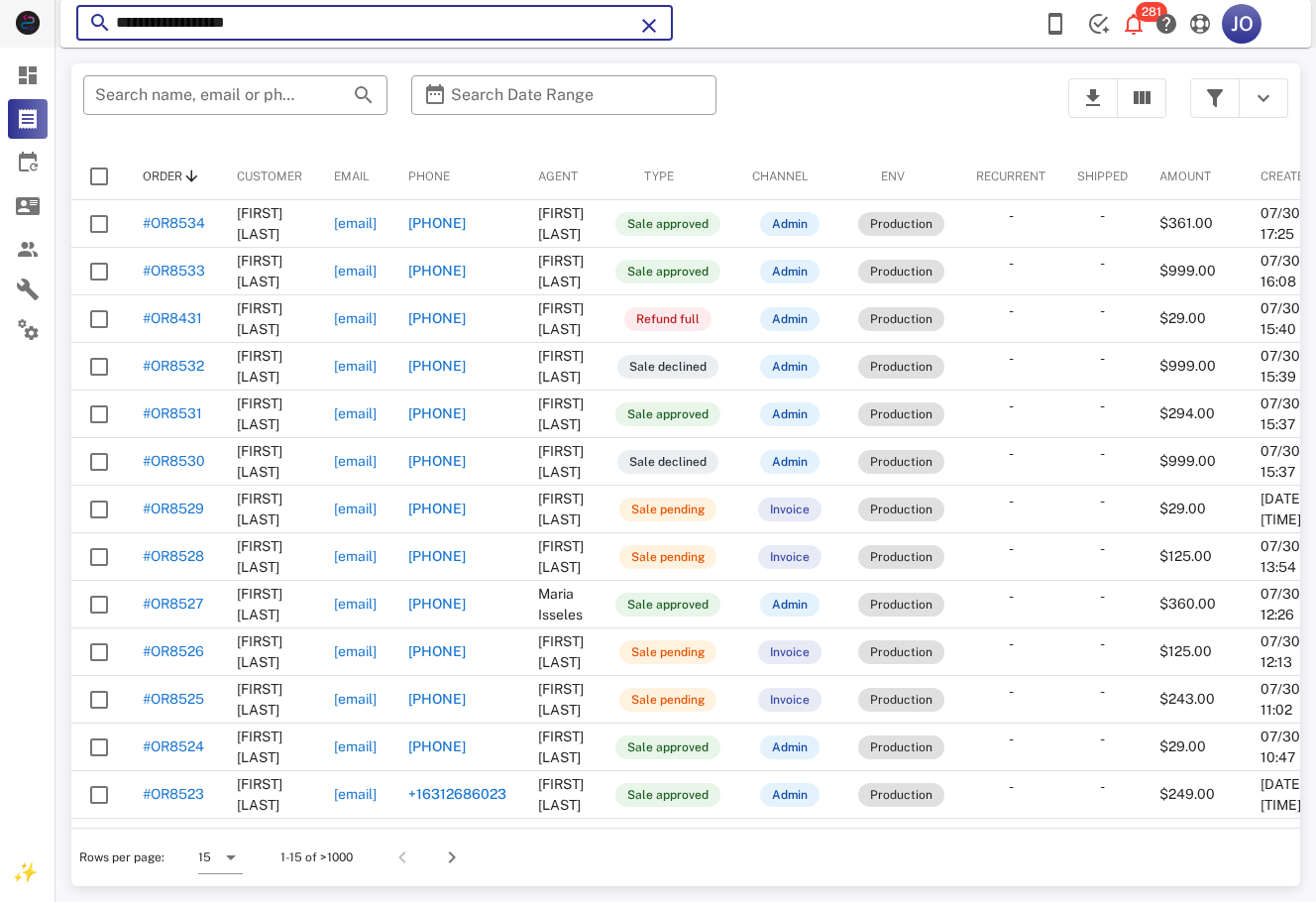 drag, startPoint x: 282, startPoint y: 21, endPoint x: 19, endPoint y: 25, distance: 263.03042 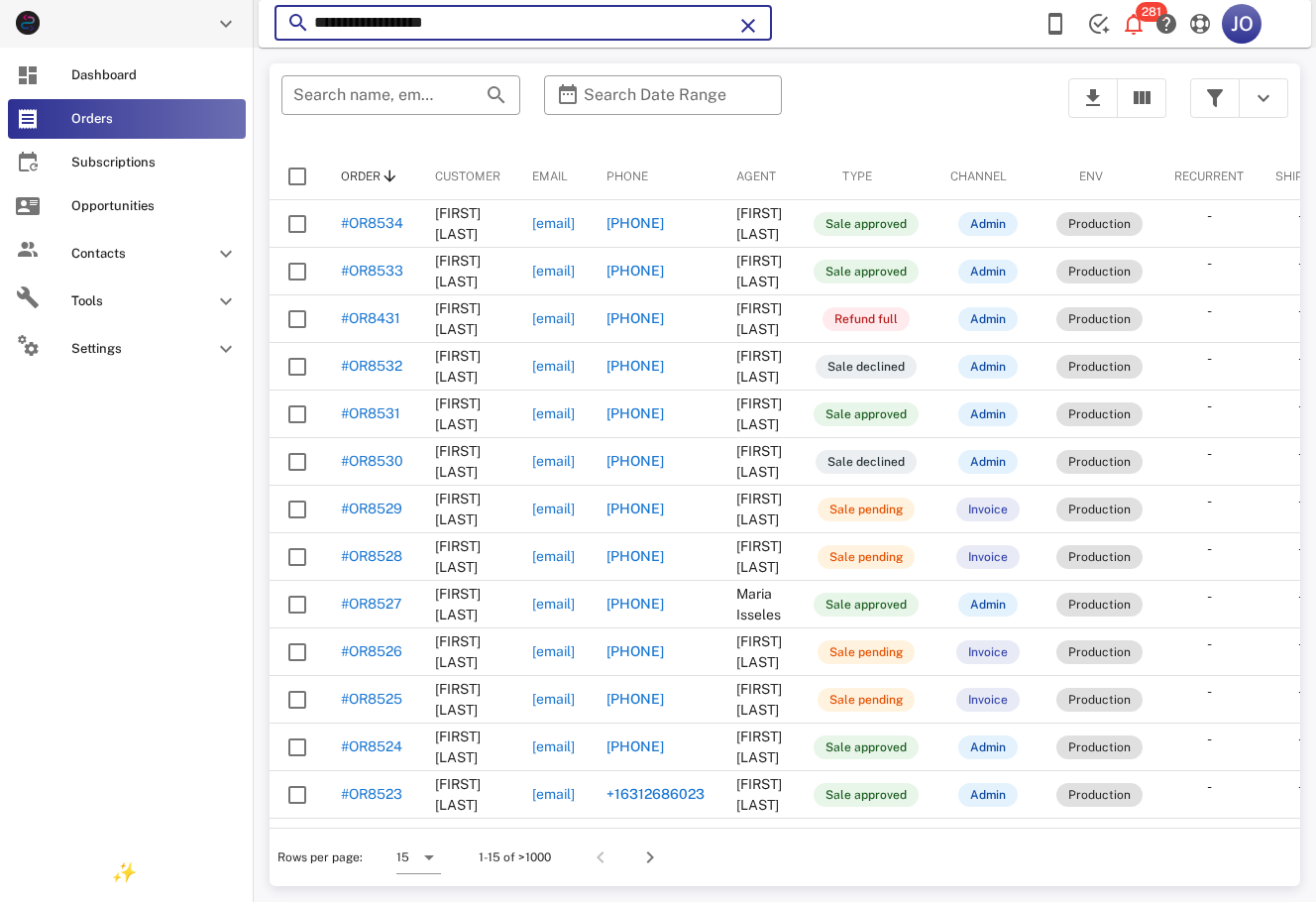 paste on "*******" 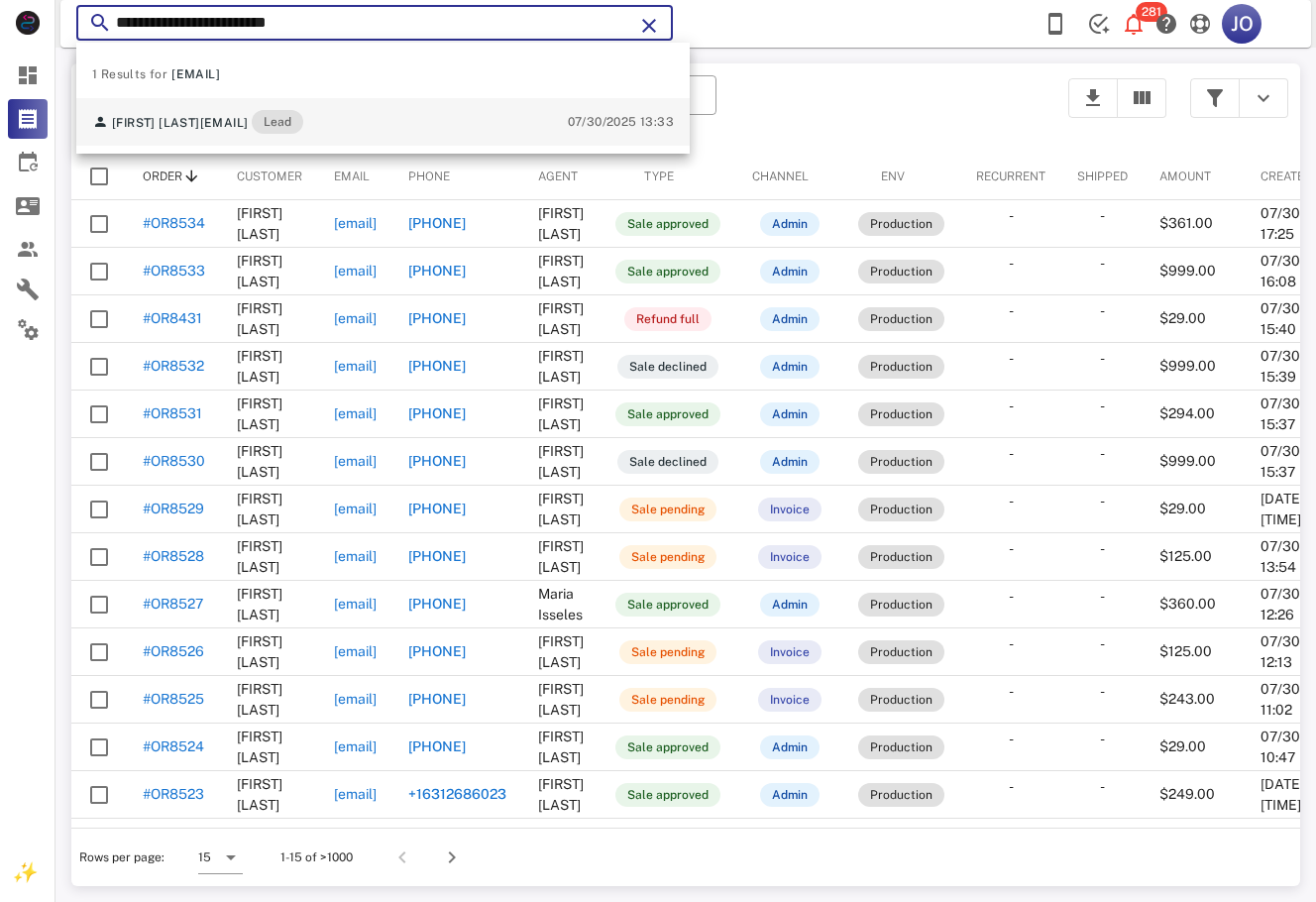 type on "**********" 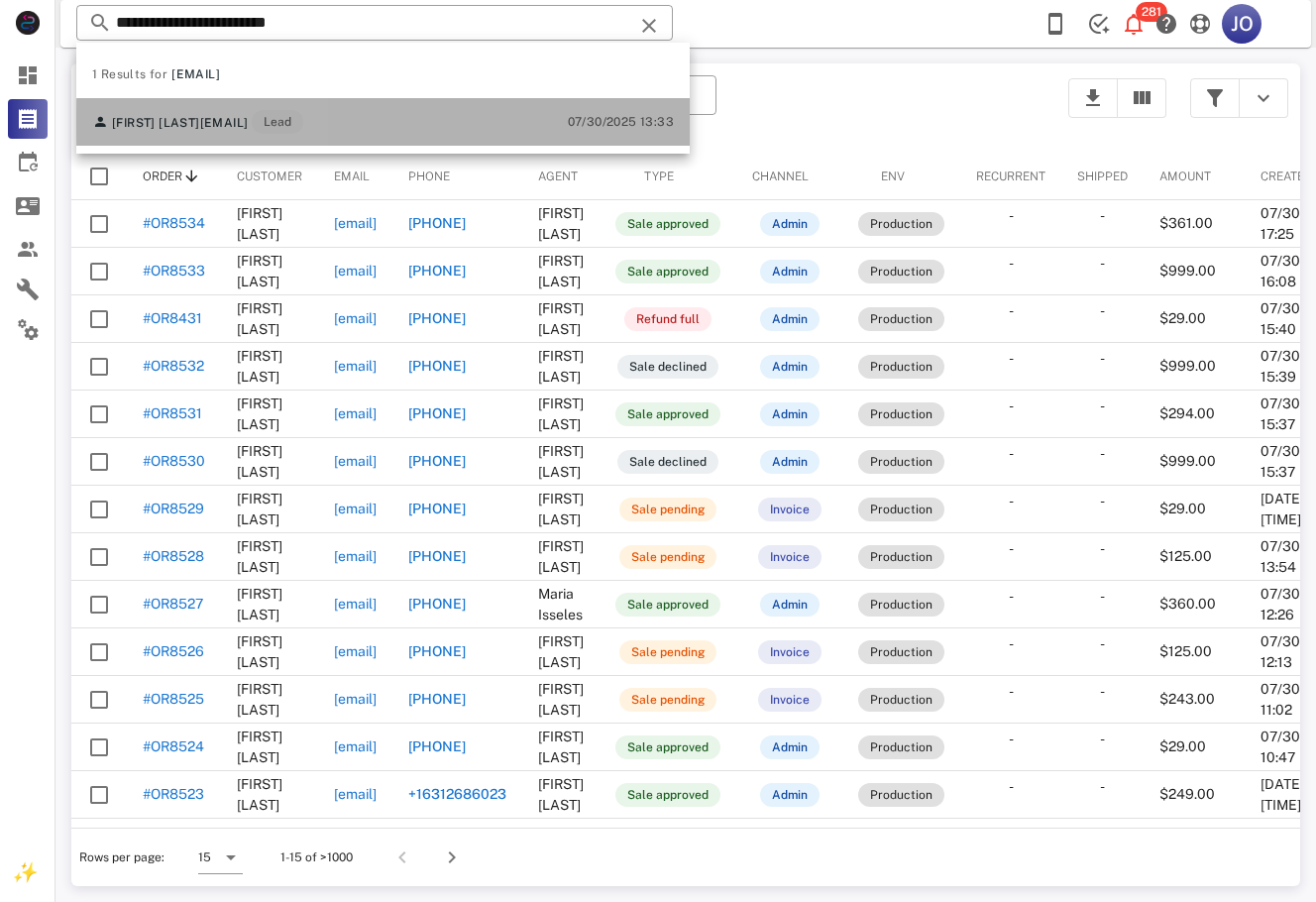 click on "Remy Clements   remy.p.clements@gmail.com   Lead" at bounding box center [197, 122] 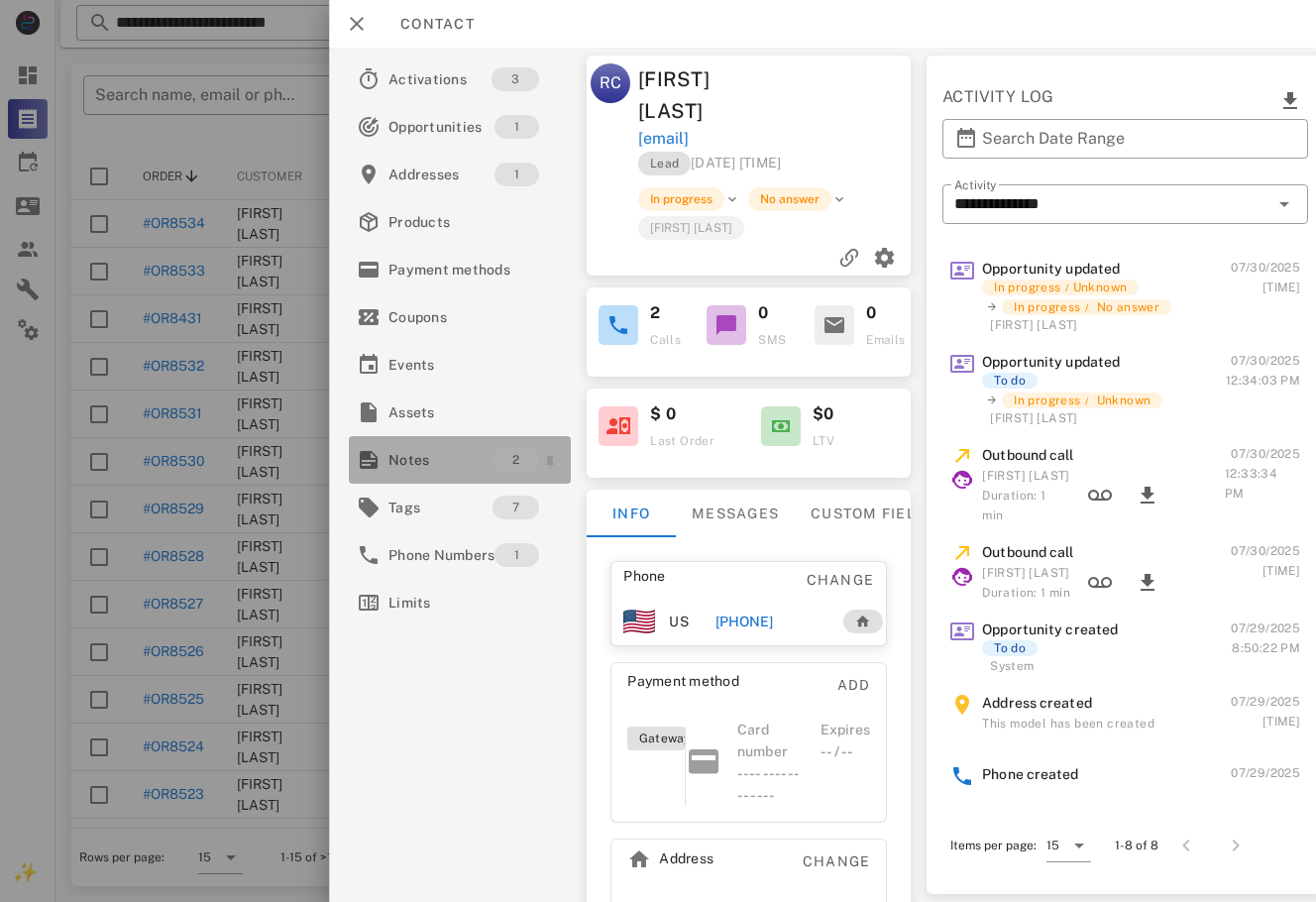 click on "Notes  2" at bounding box center [460, 460] 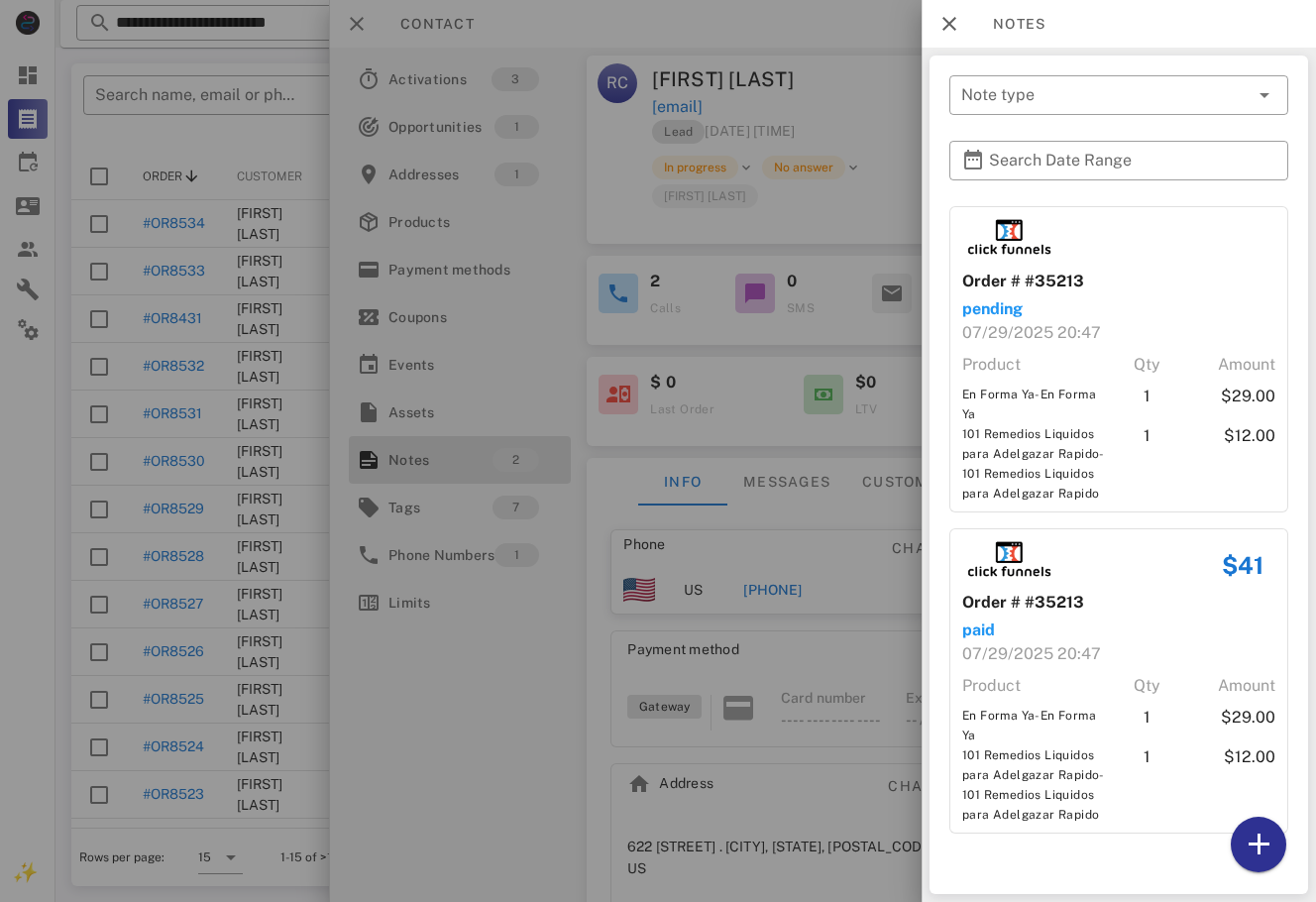 click at bounding box center [658, 451] 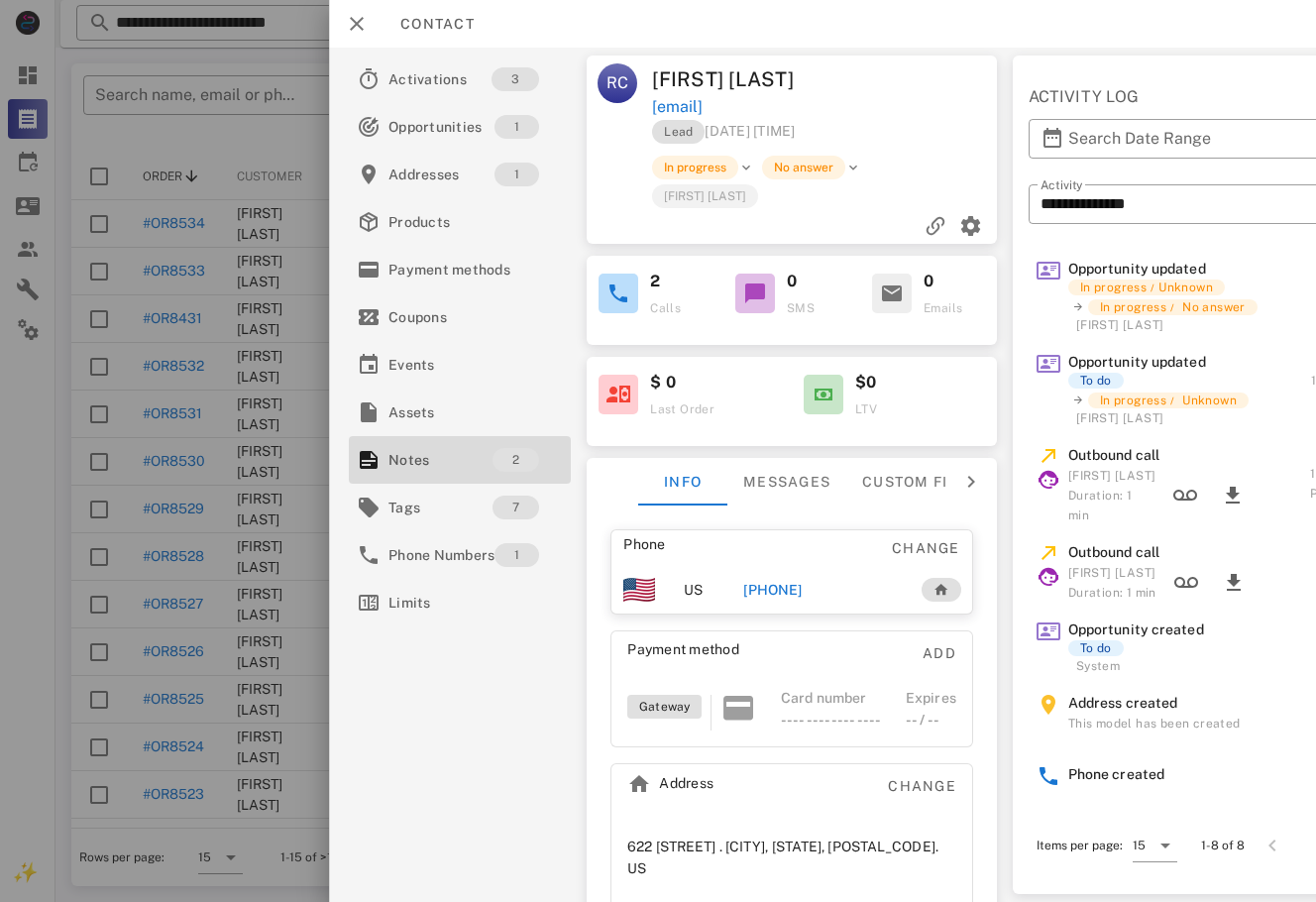 scroll, scrollTop: 0, scrollLeft: 114, axis: horizontal 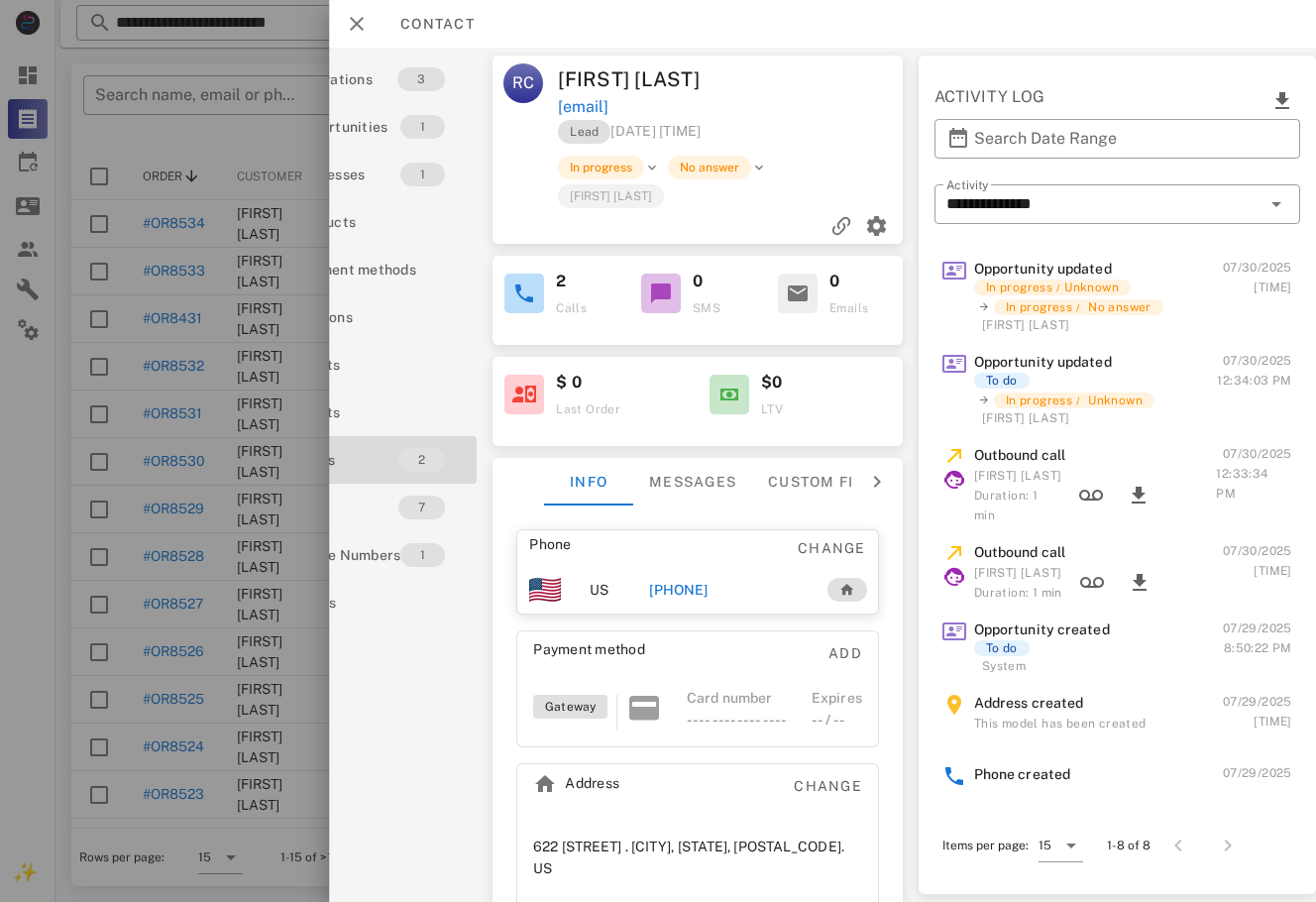 click on "+16625499171" at bounding box center (727, 590) 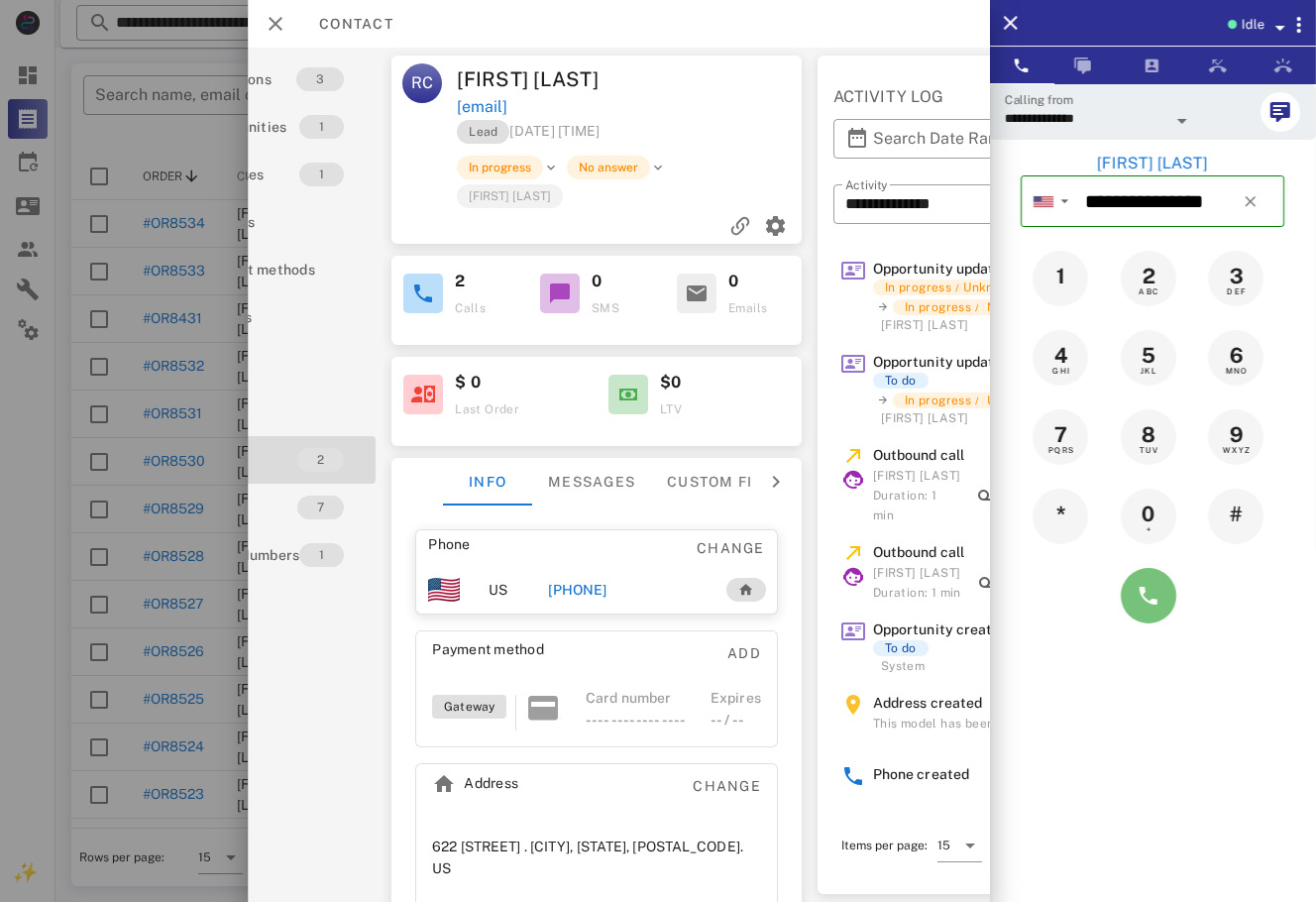 click at bounding box center (1149, 596) 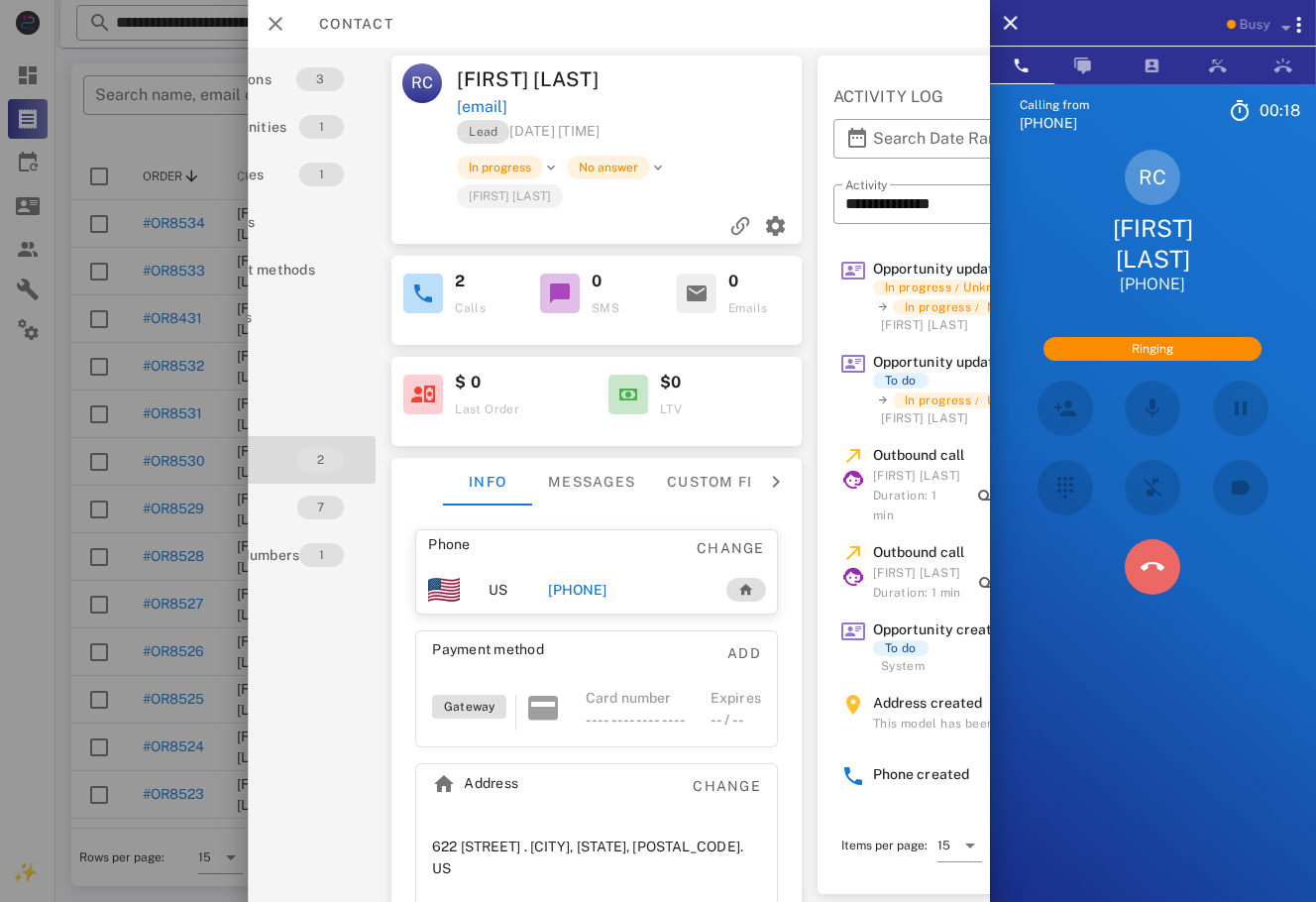 click at bounding box center [1152, 567] 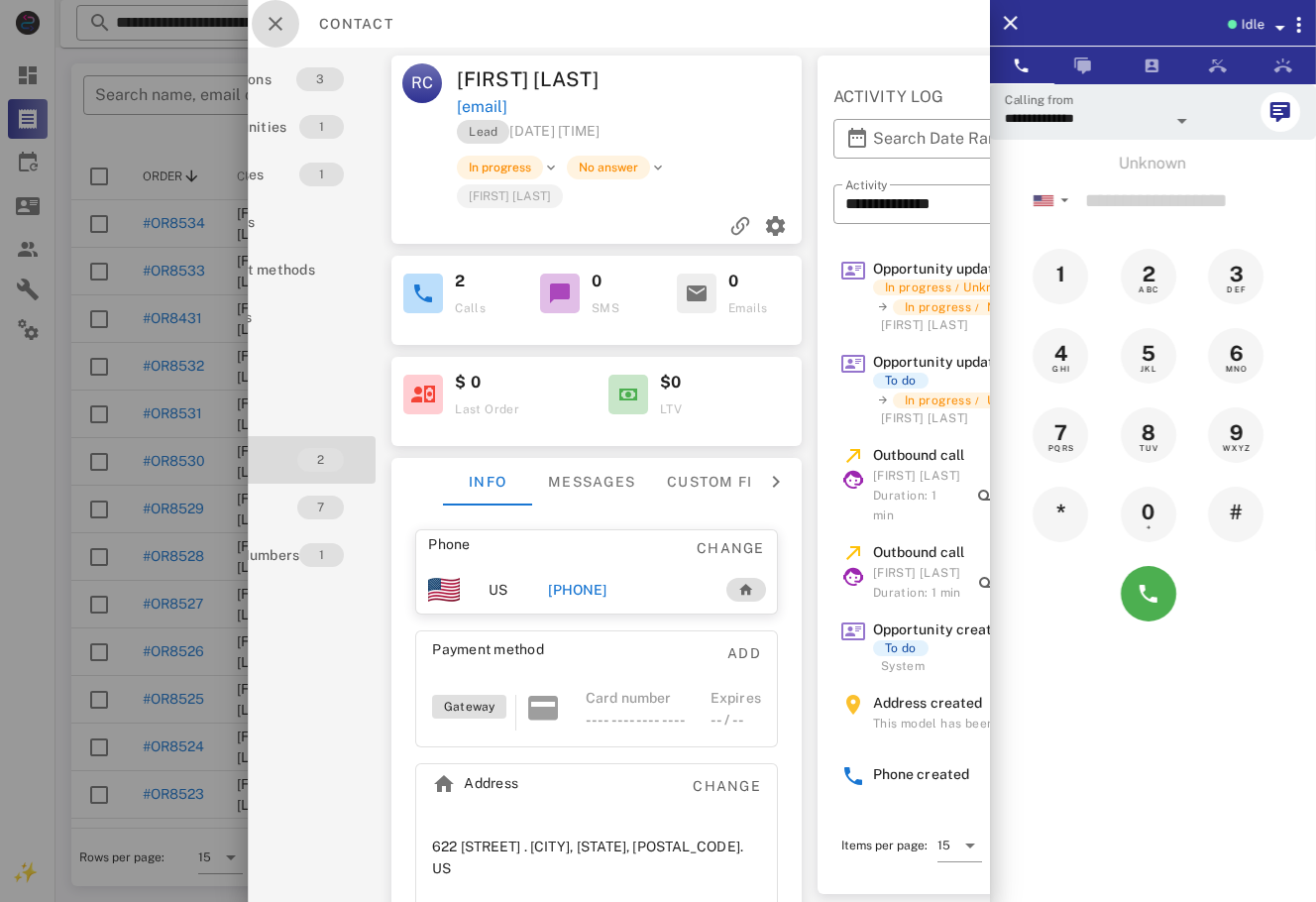 click at bounding box center (275, 24) 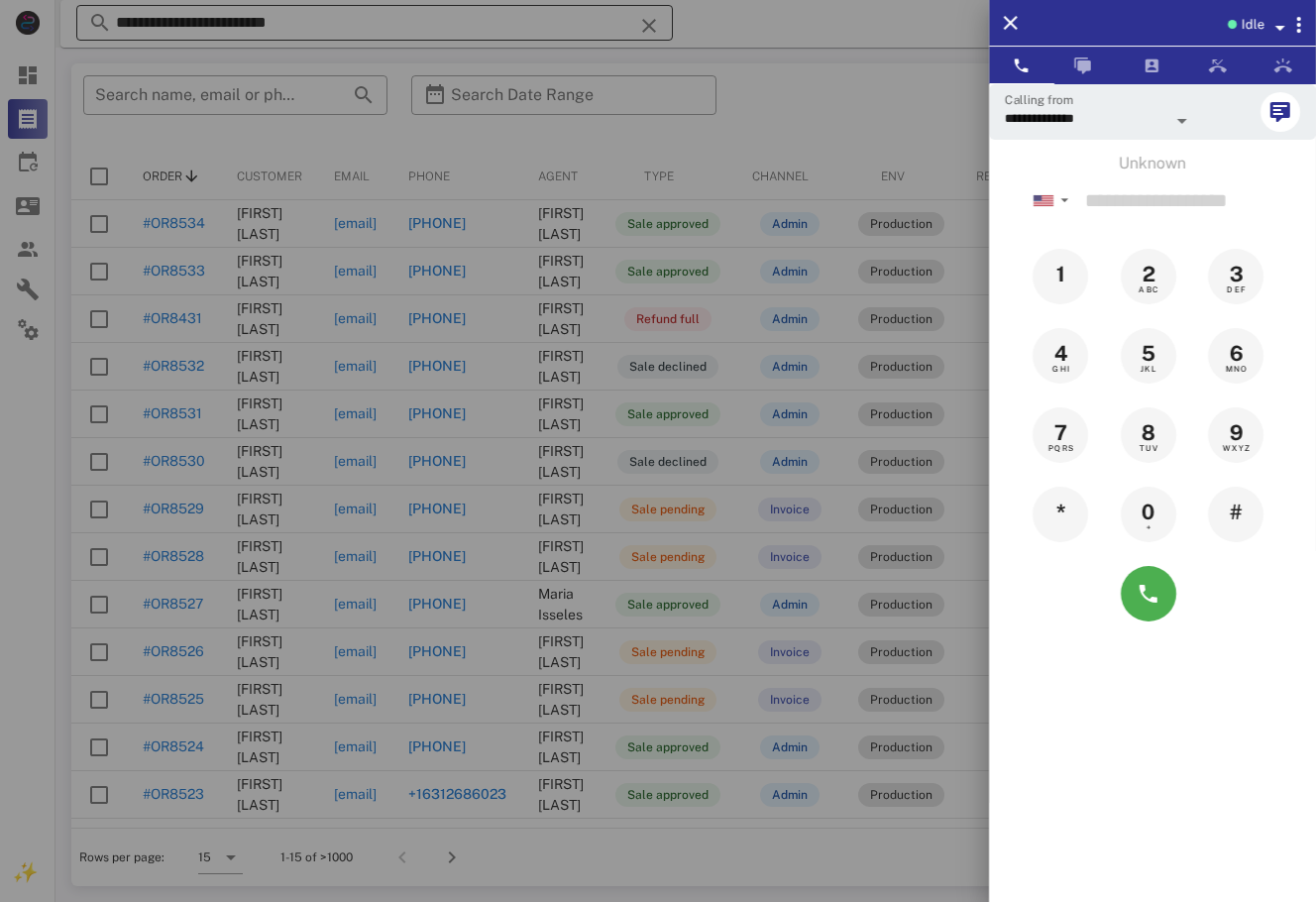 drag, startPoint x: 439, startPoint y: 15, endPoint x: 379, endPoint y: 26, distance: 61 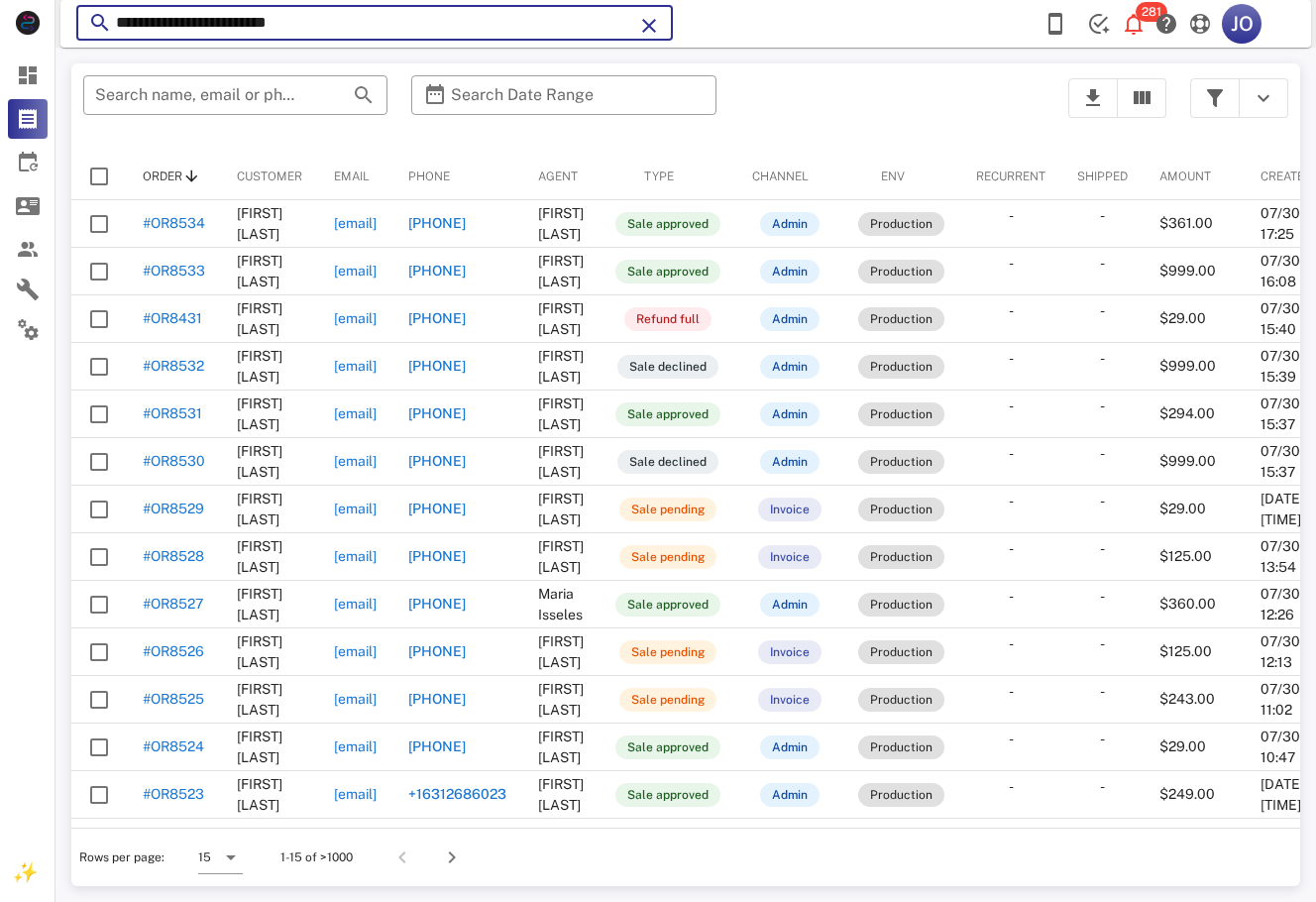 drag, startPoint x: 318, startPoint y: 28, endPoint x: -8, endPoint y: 28, distance: 326 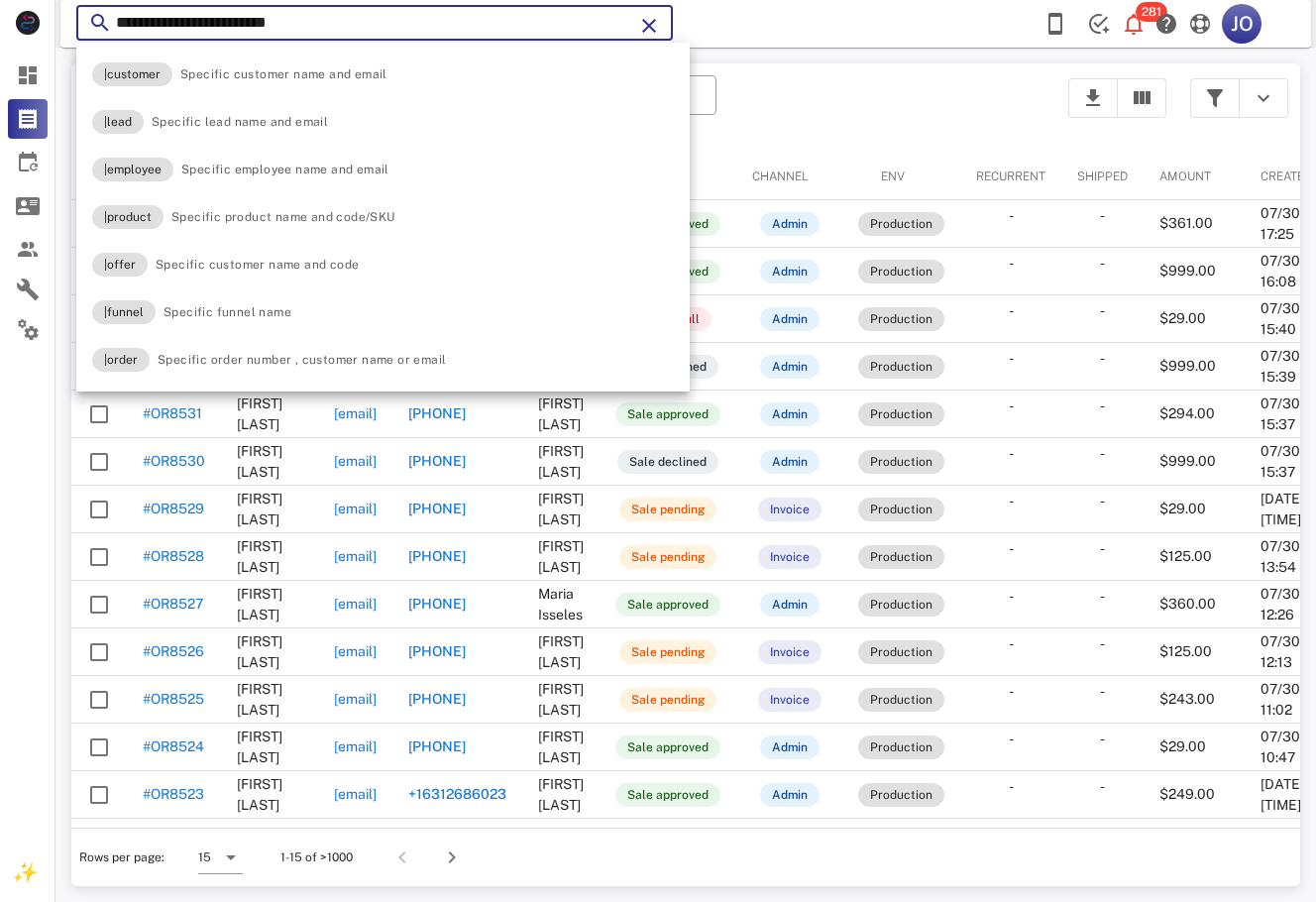 paste on "***" 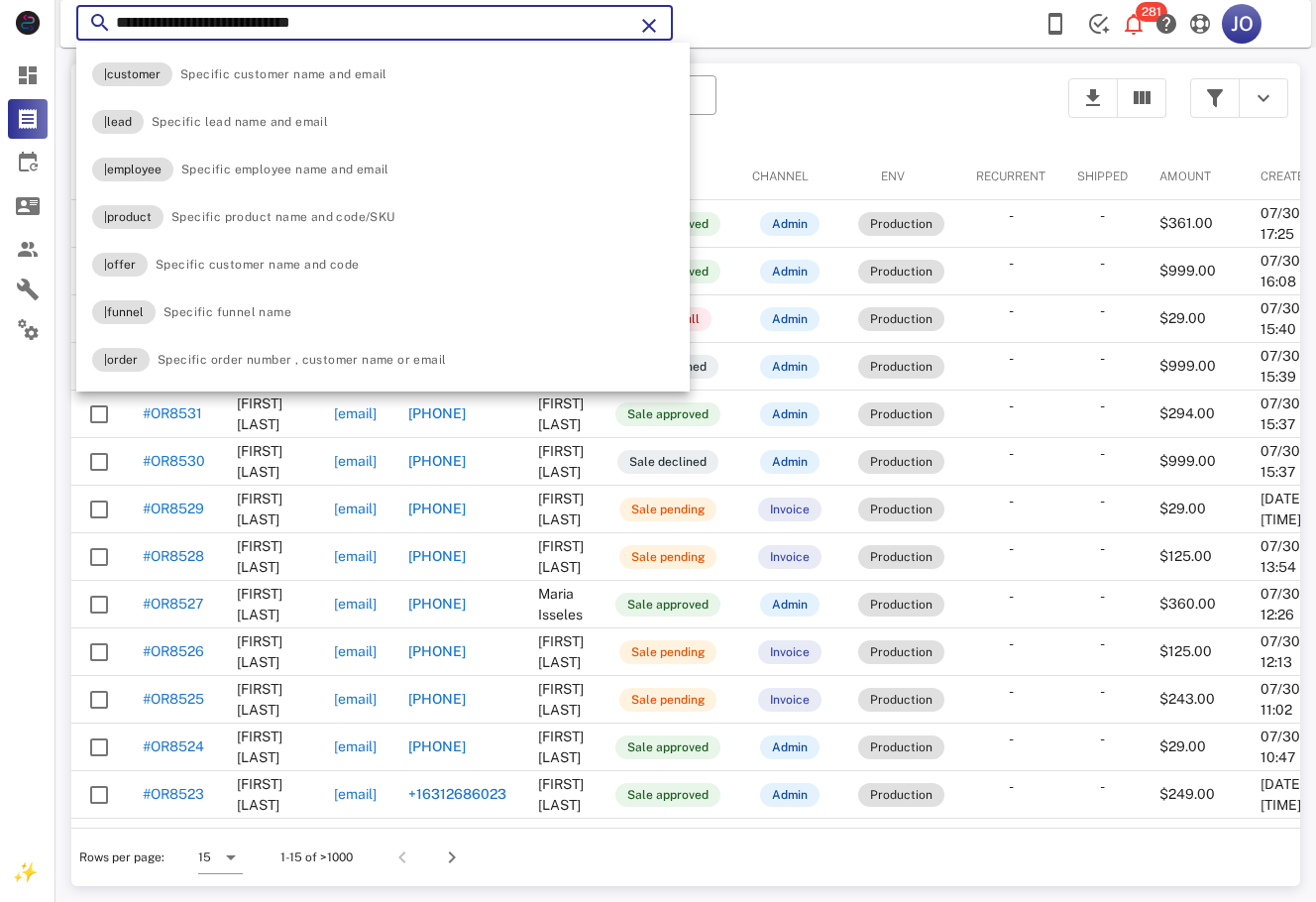 click on "**********" at bounding box center [375, 23] 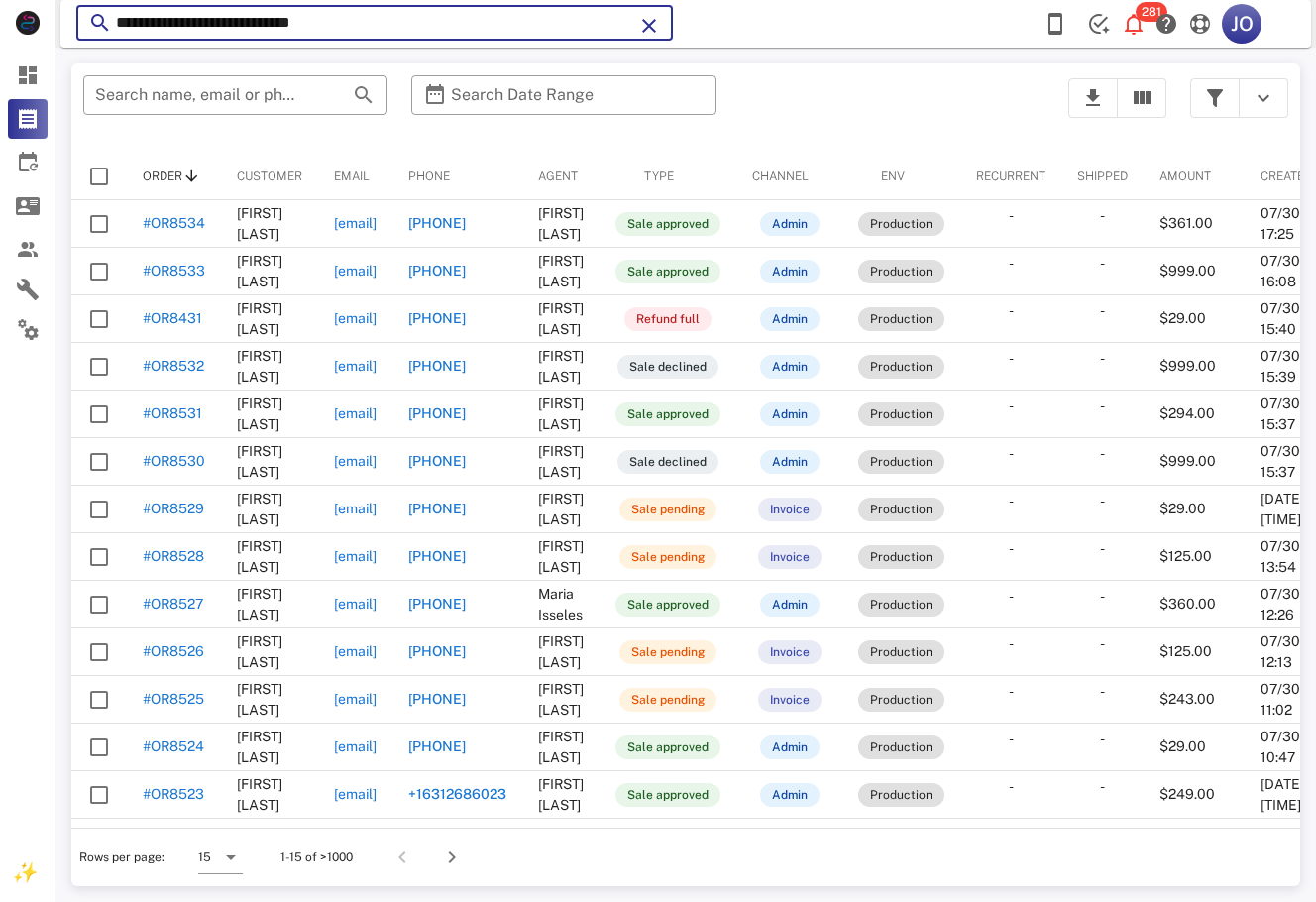 click on "**********" at bounding box center [375, 23] 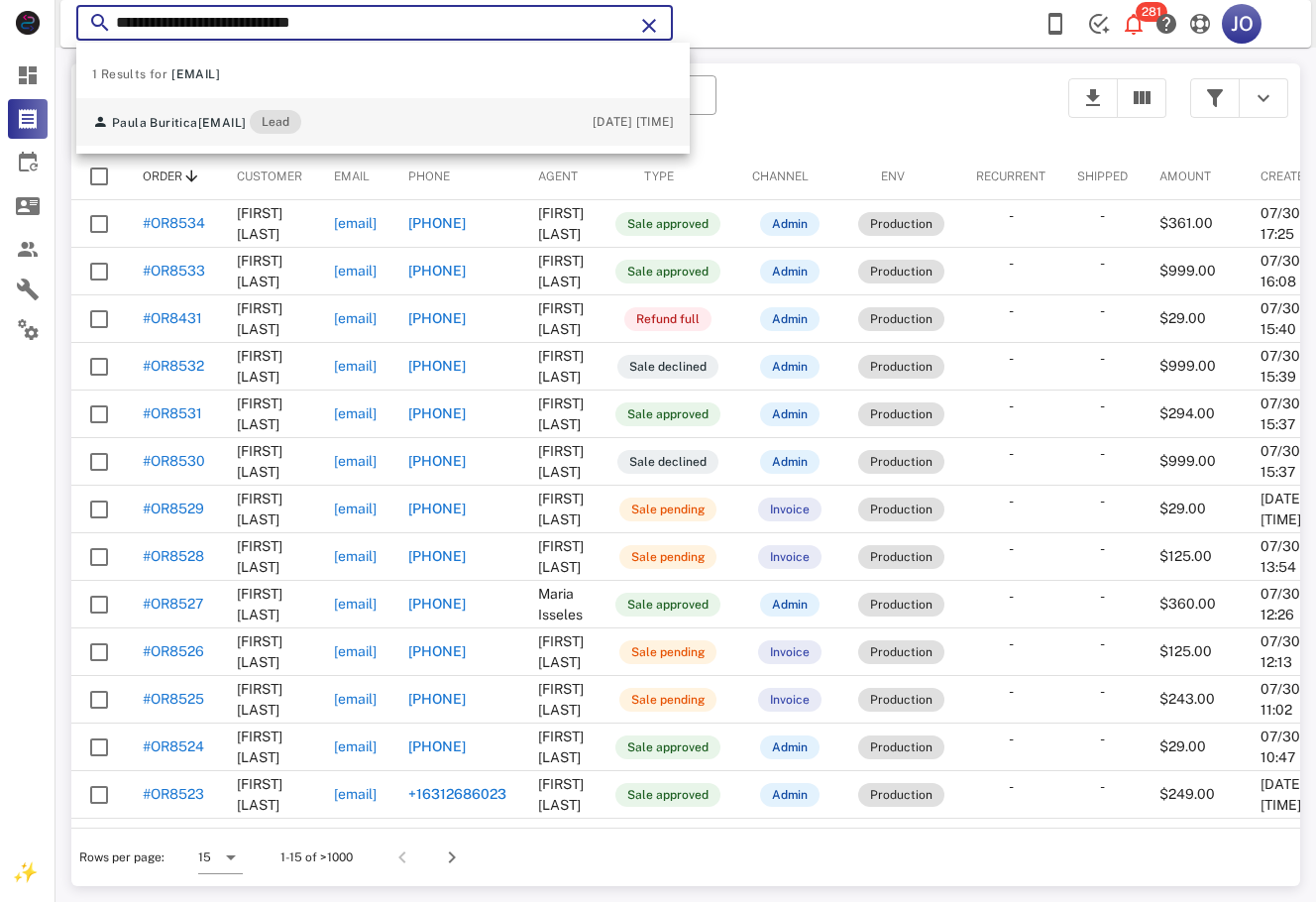 type on "**********" 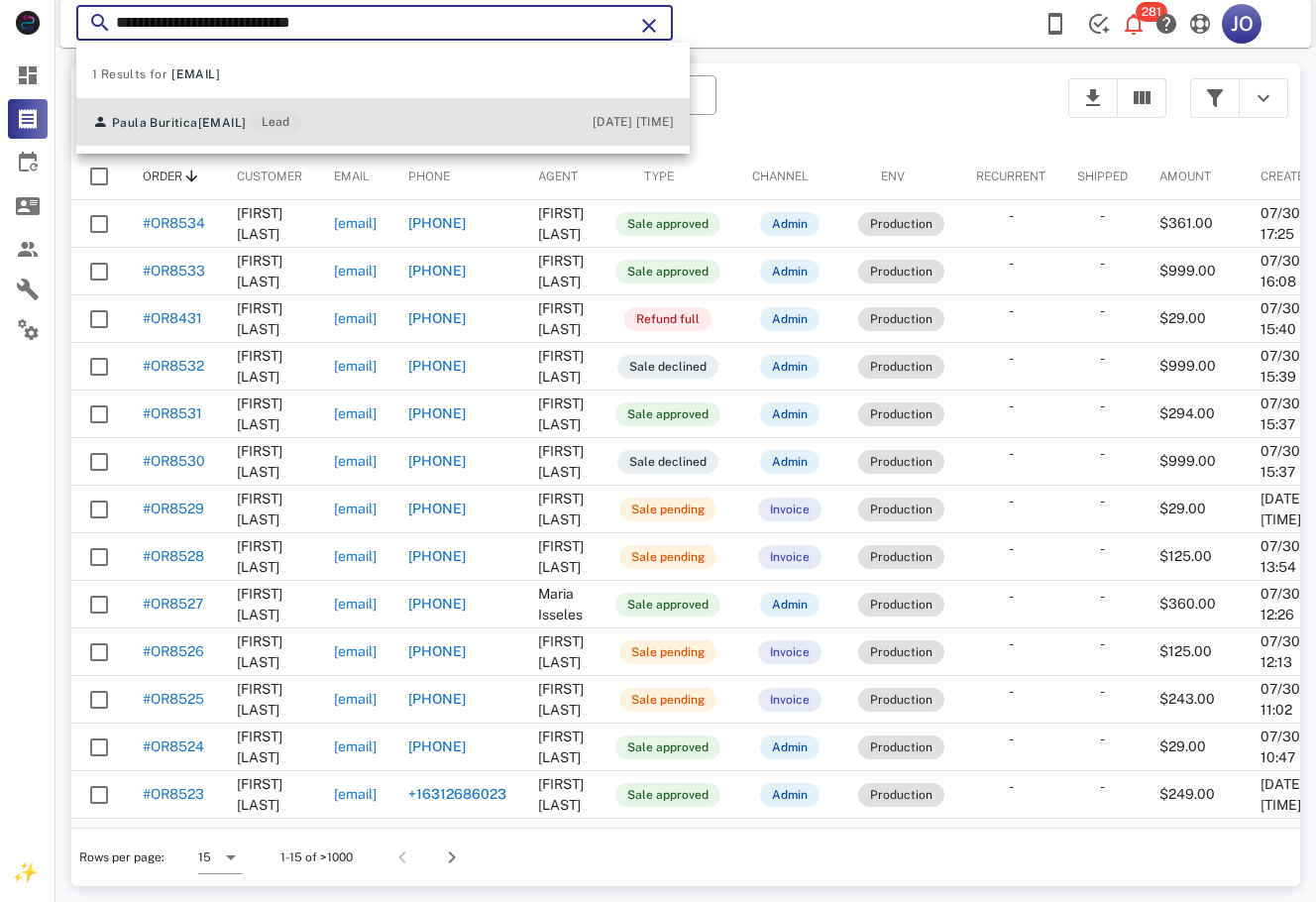 click on "Paula Buritica   paulandreabu1979@outlook.com   Lead" at bounding box center [196, 122] 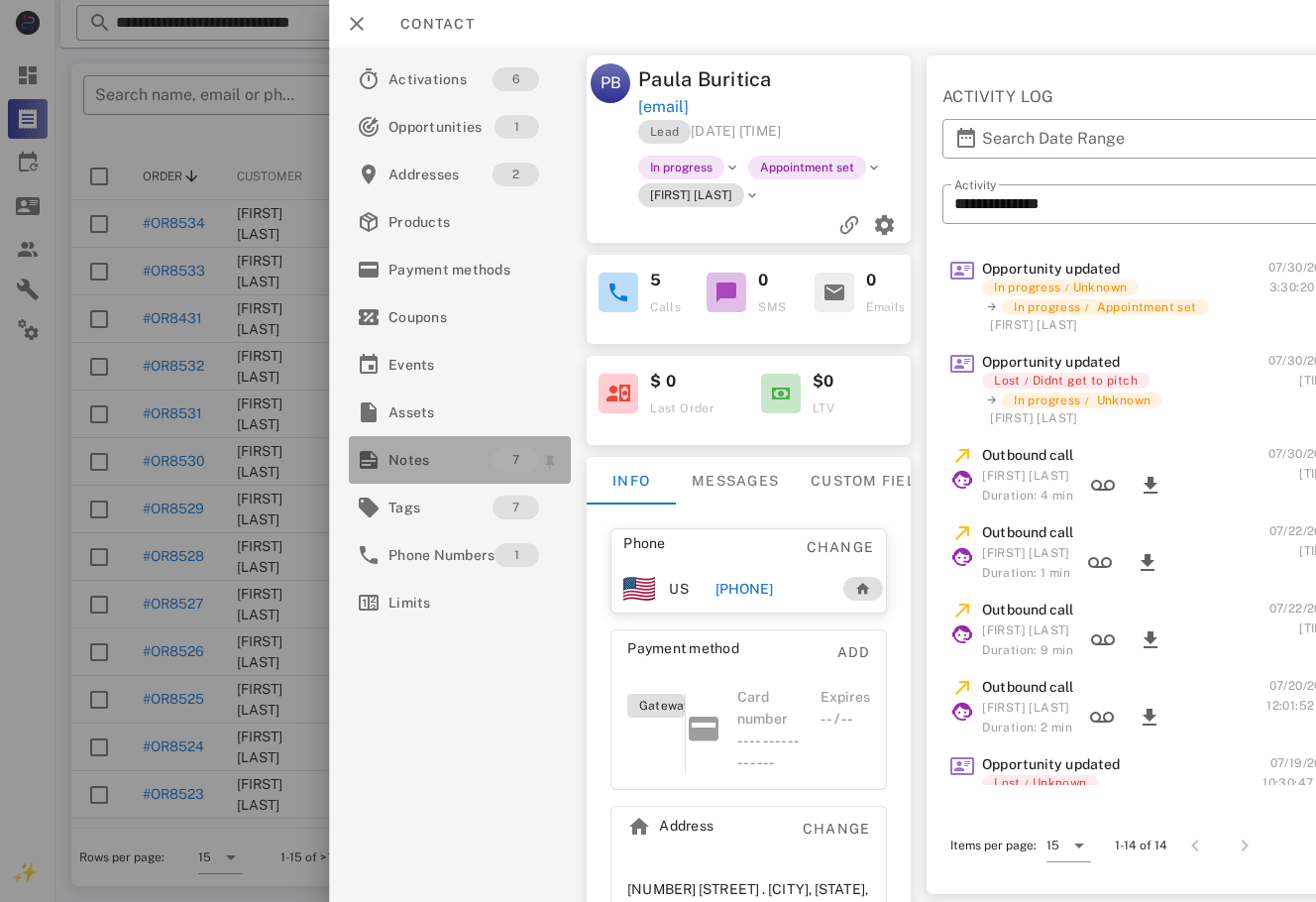 click on "Notes" at bounding box center (440, 460) 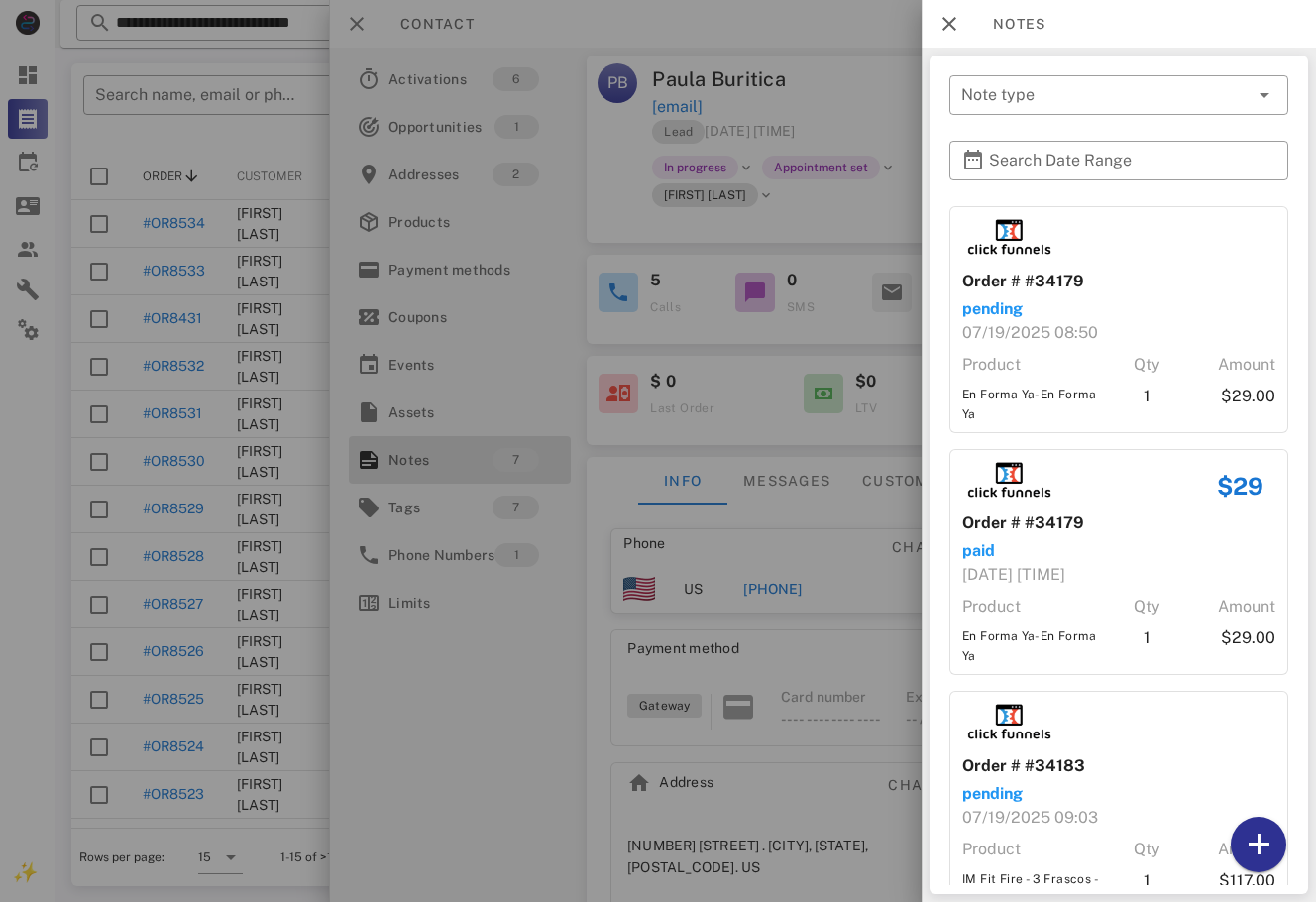 scroll, scrollTop: 930, scrollLeft: 0, axis: vertical 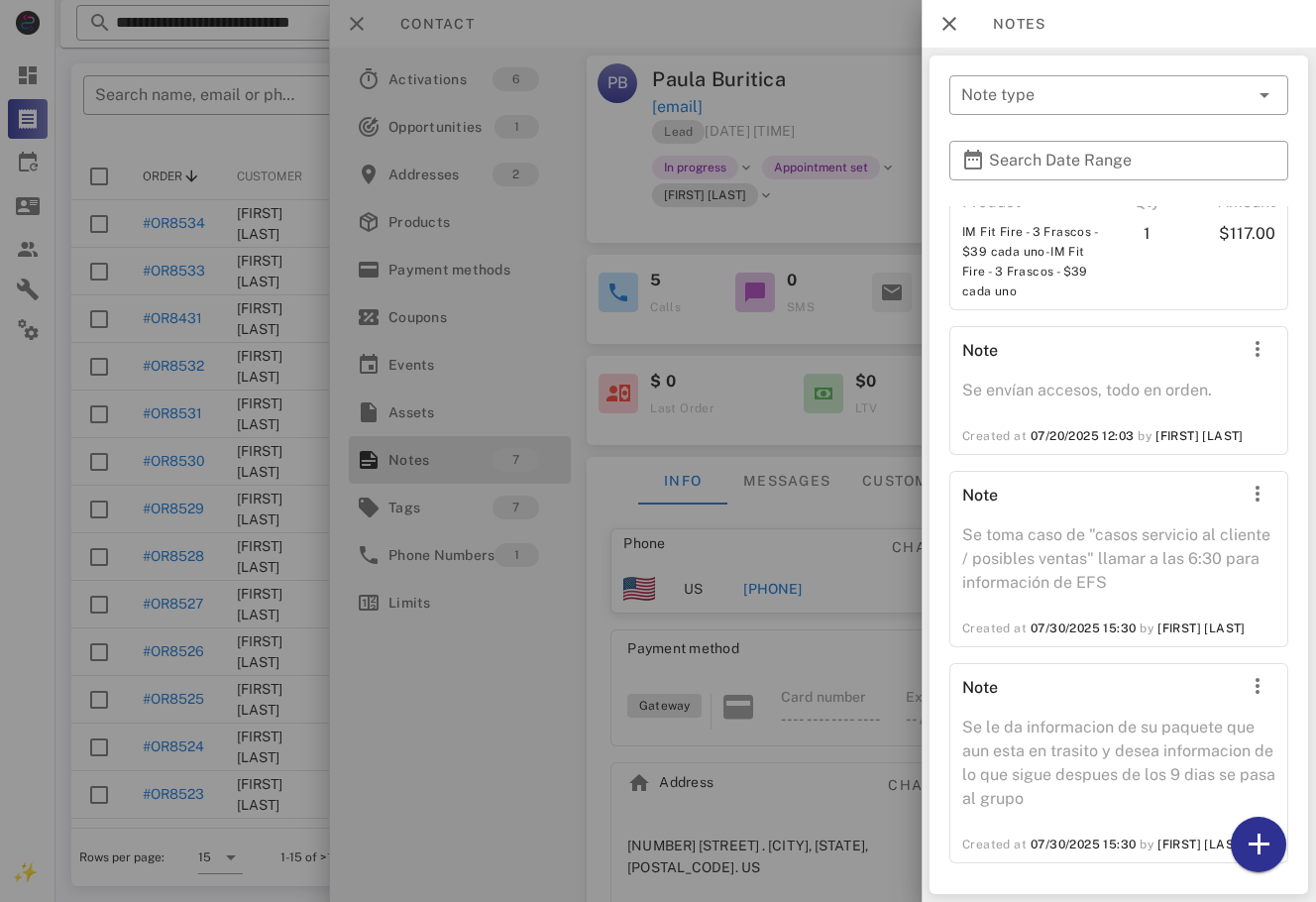 click at bounding box center [658, 451] 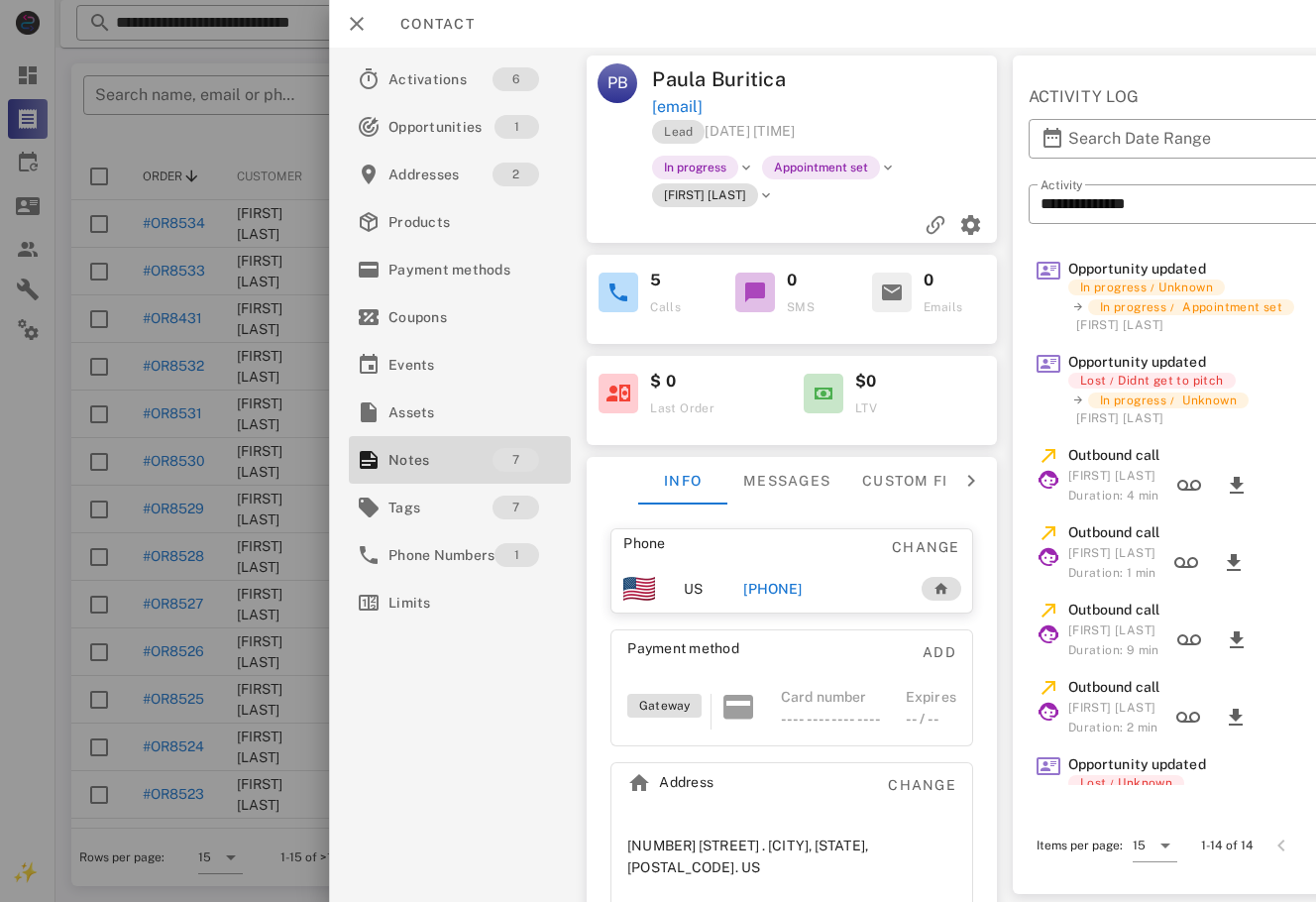 click on "+17327684094" at bounding box center (772, 589) 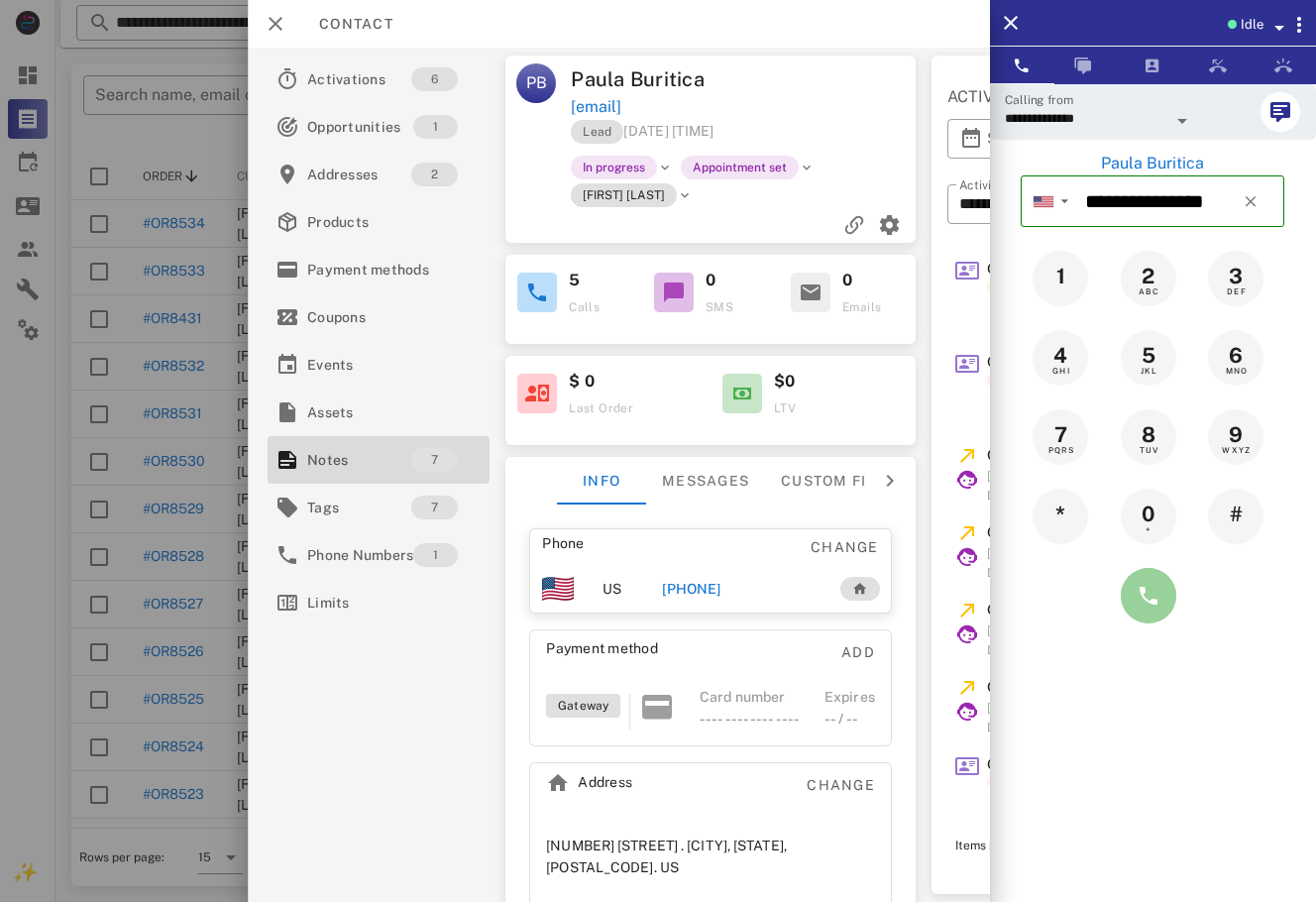 click at bounding box center [1149, 596] 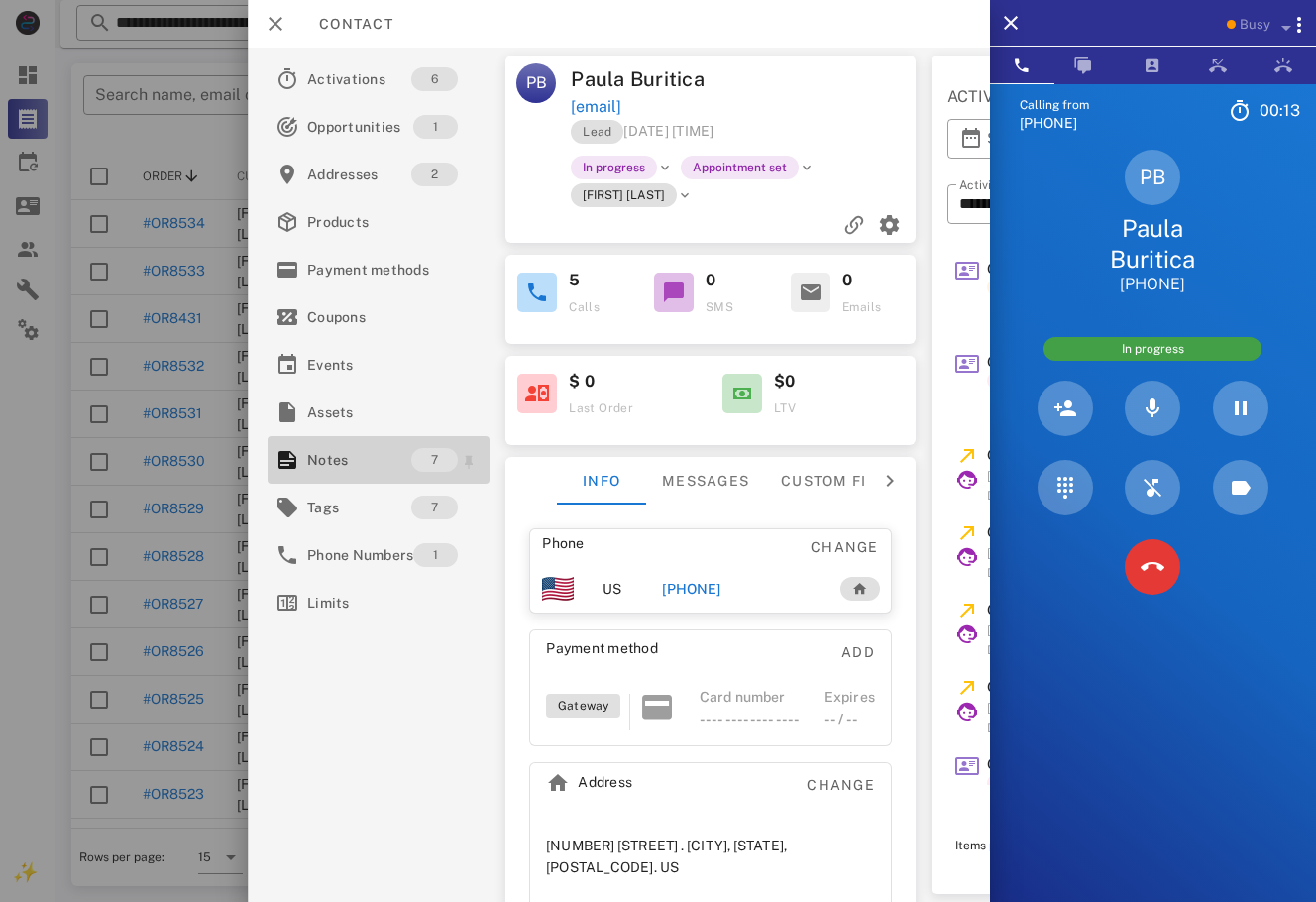 click on "Notes" at bounding box center (359, 460) 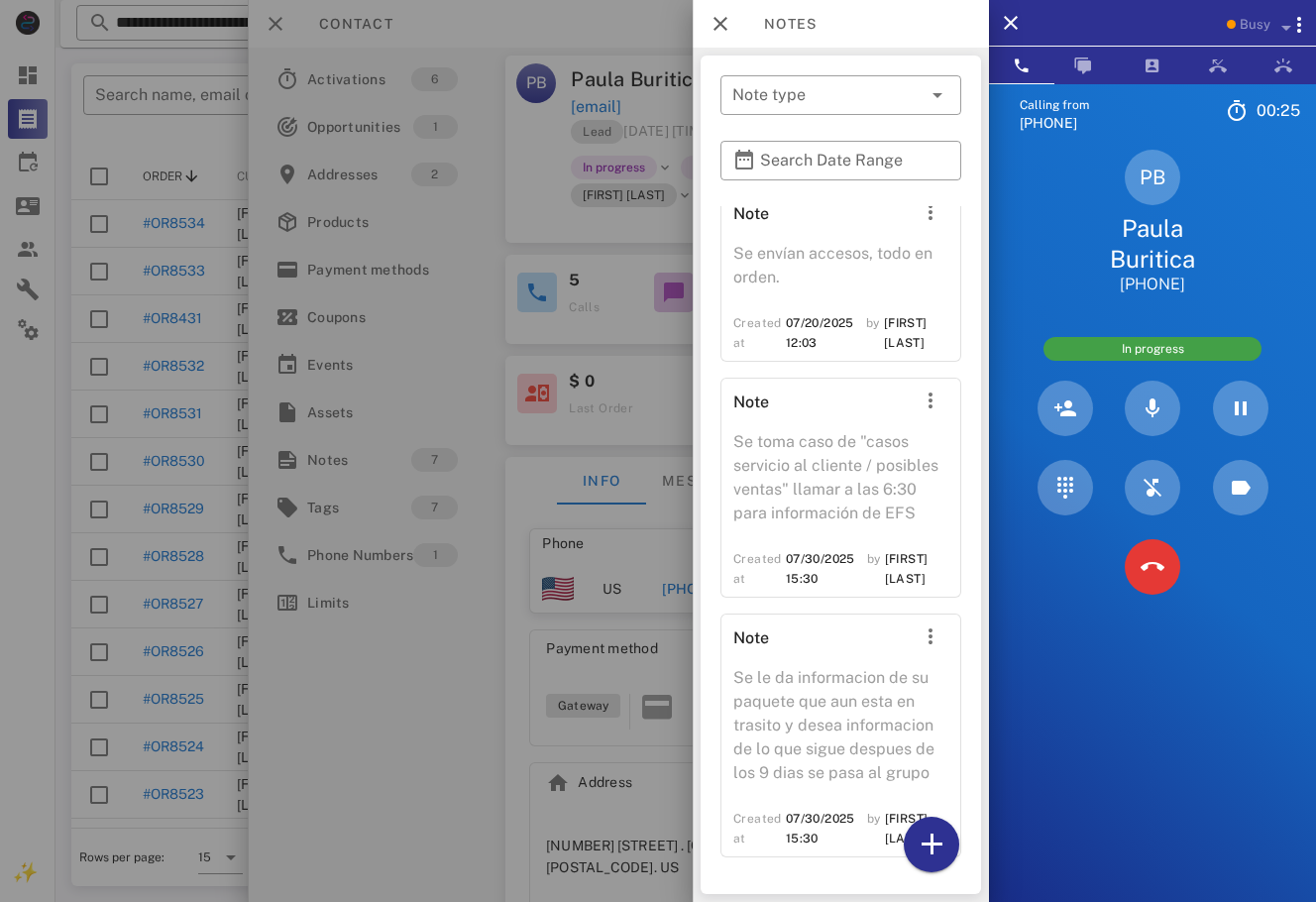 scroll, scrollTop: 1309, scrollLeft: 0, axis: vertical 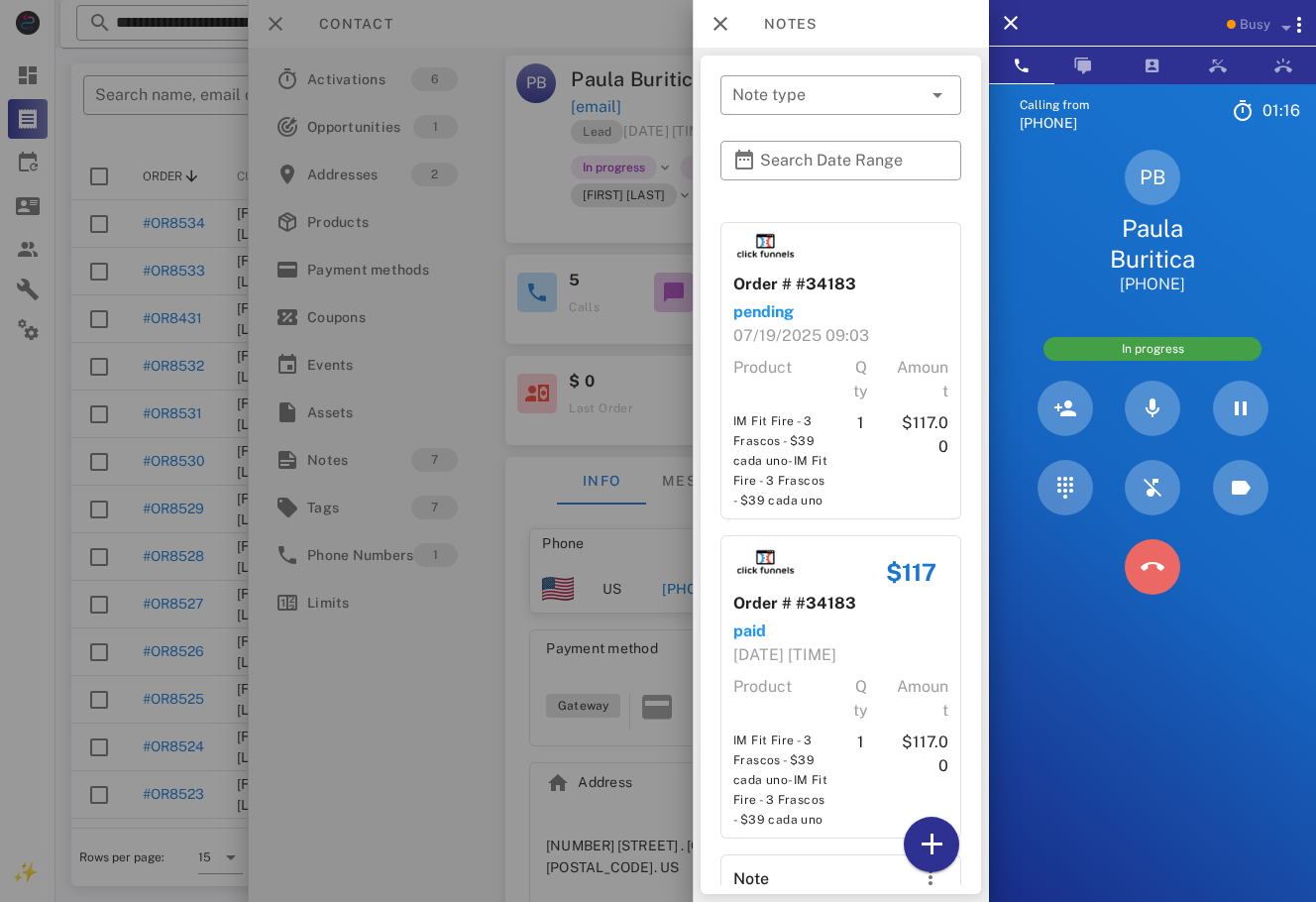 click at bounding box center (1152, 567) 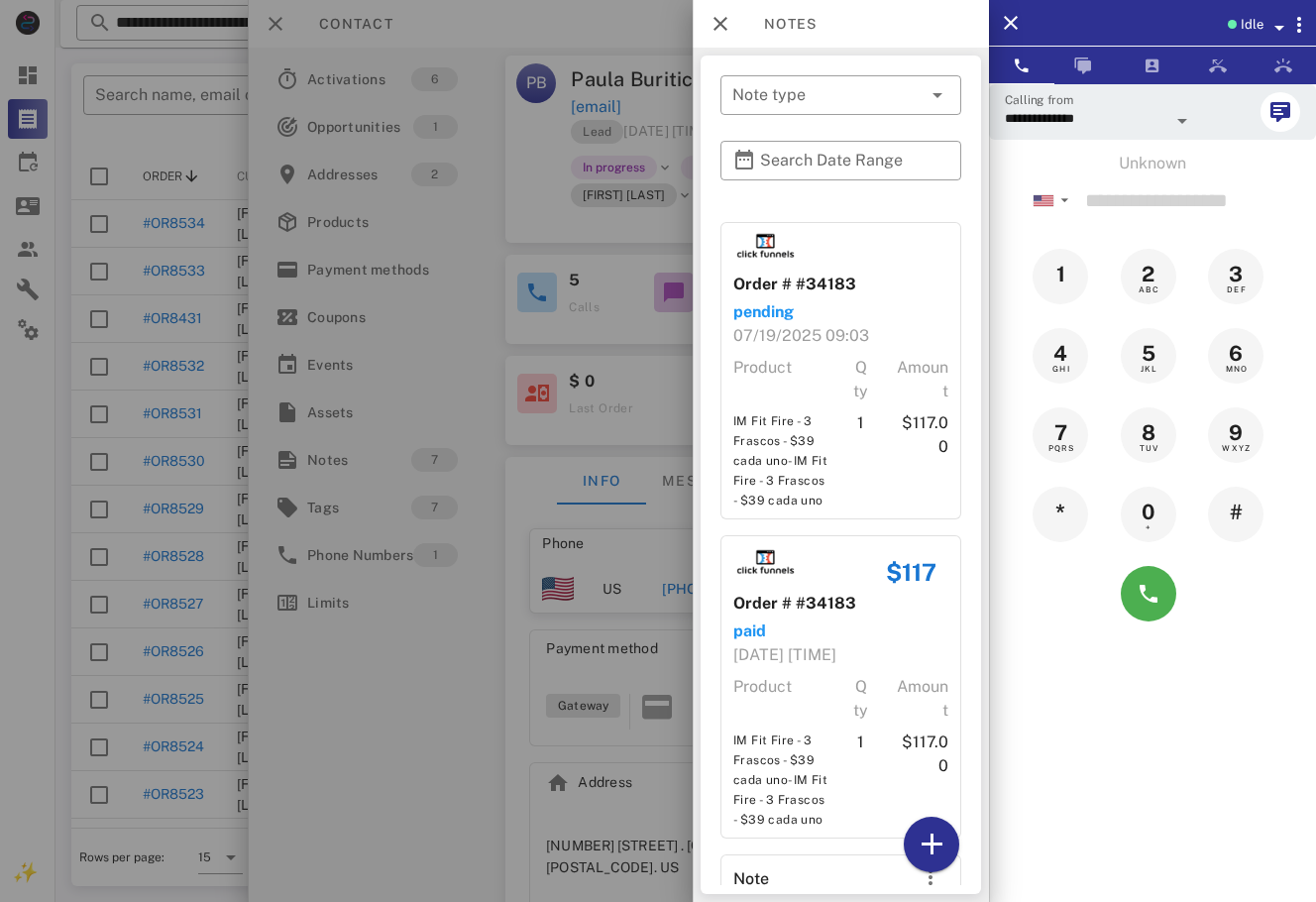 scroll, scrollTop: 1309, scrollLeft: 0, axis: vertical 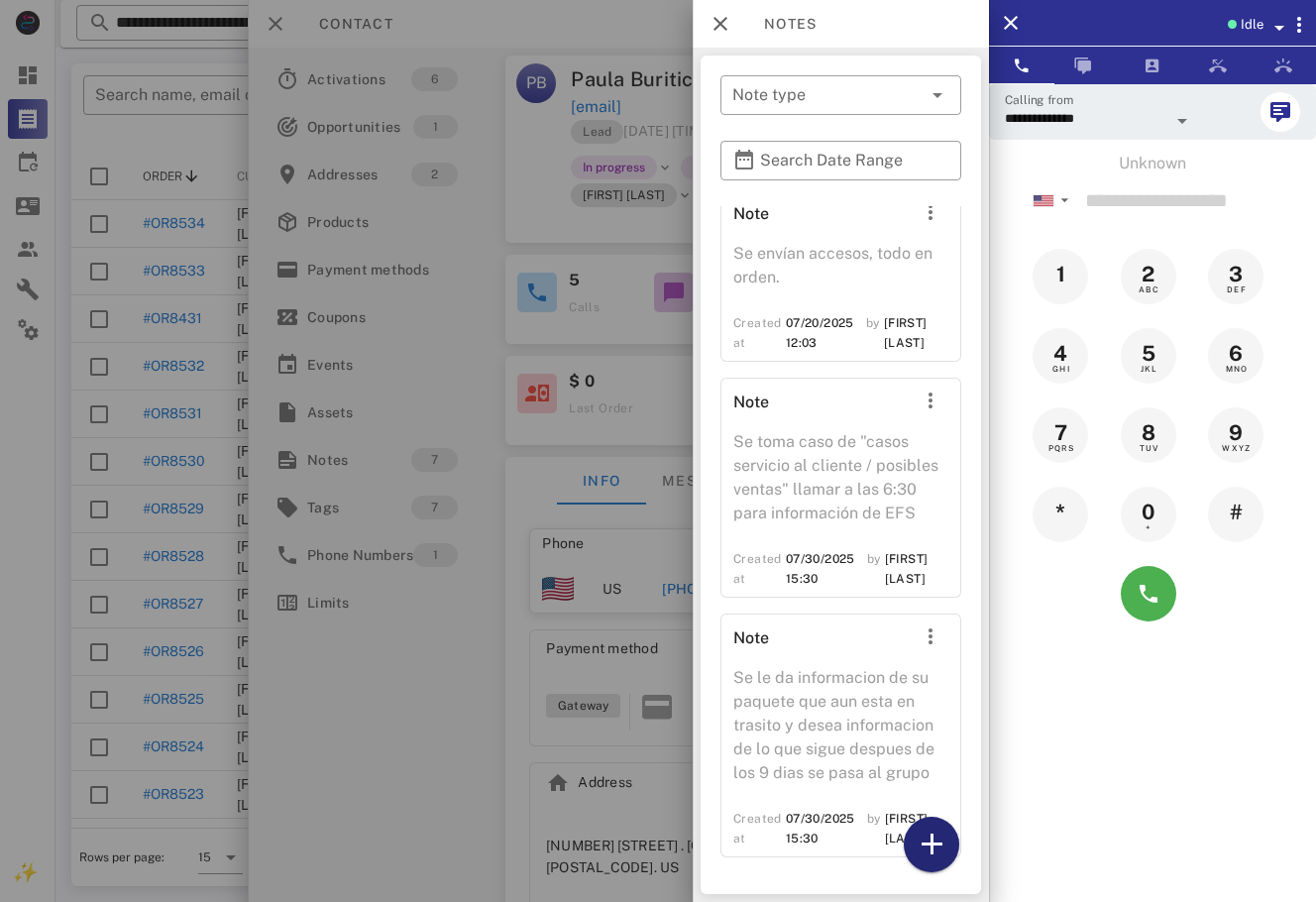 click at bounding box center (932, 845) 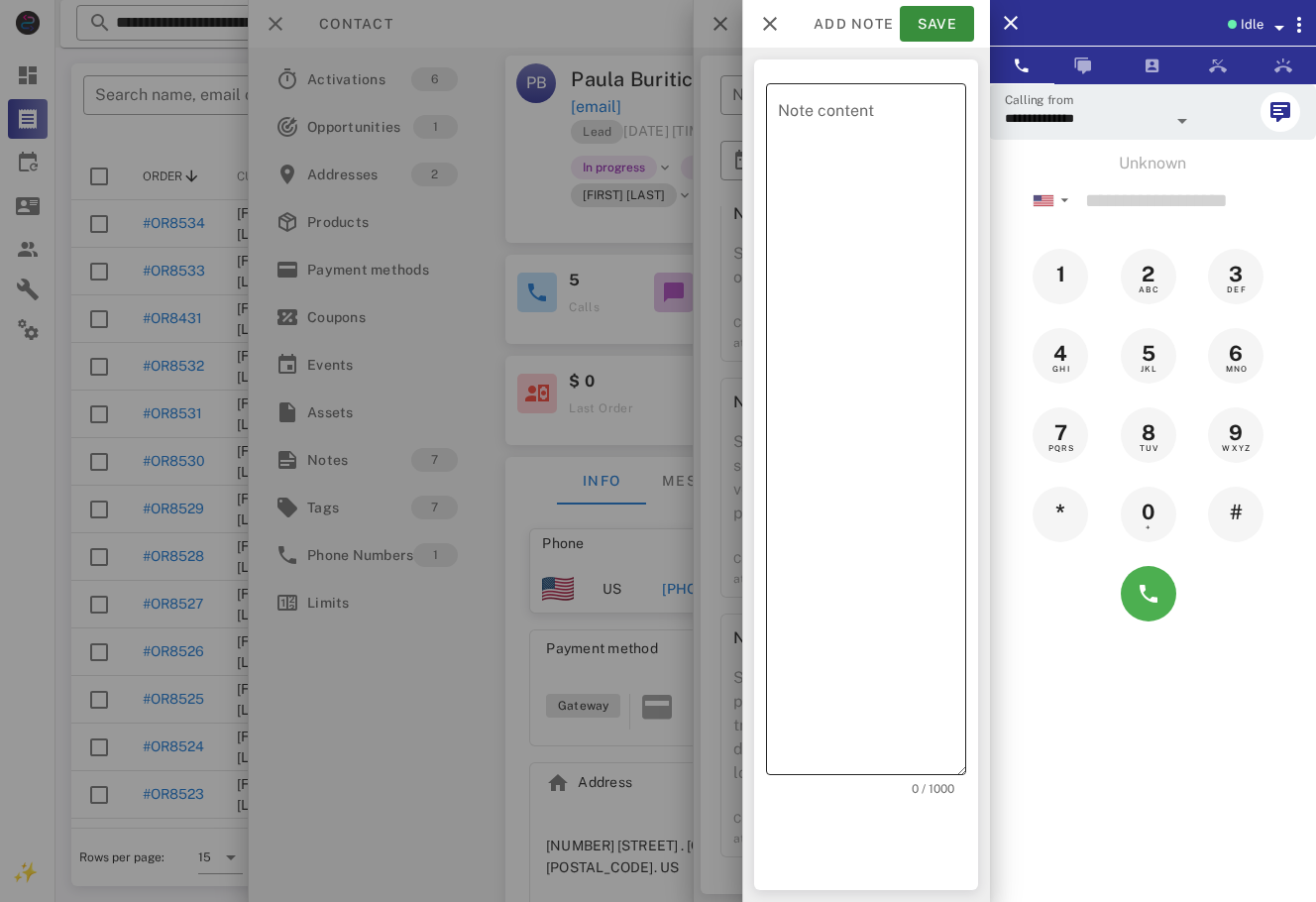 click on "Note content" at bounding box center (872, 434) 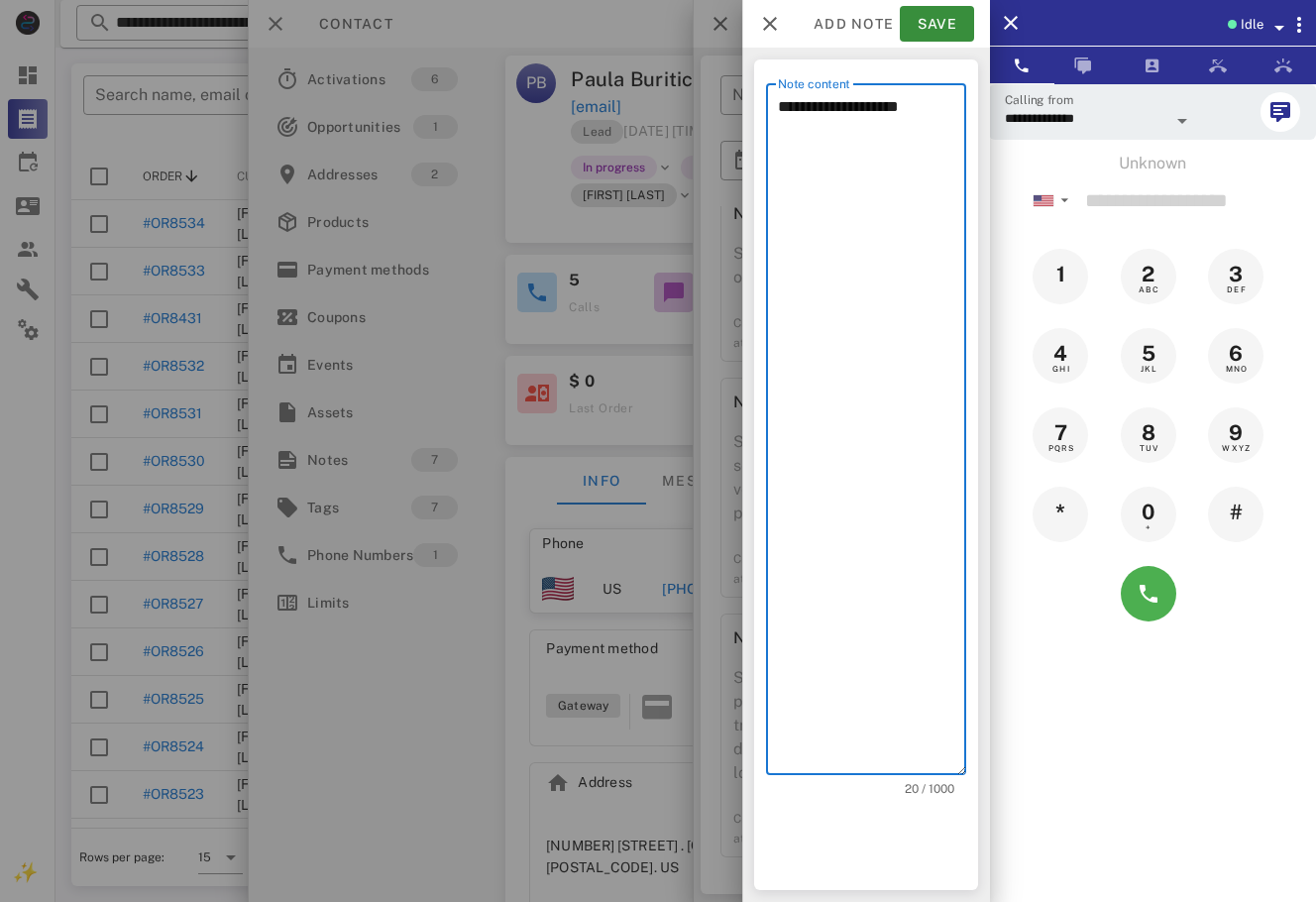 click on "**********" at bounding box center [872, 434] 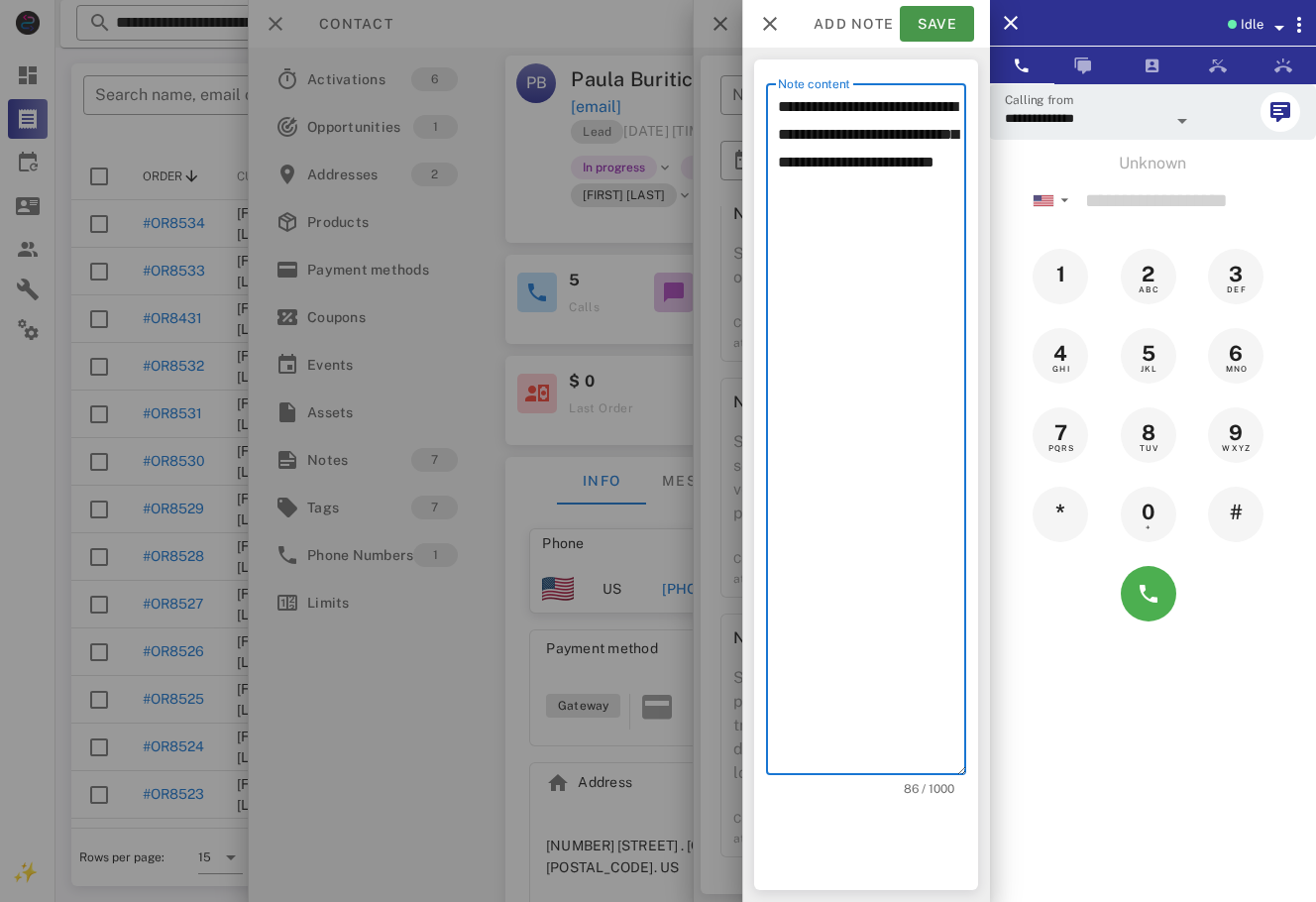 type on "**********" 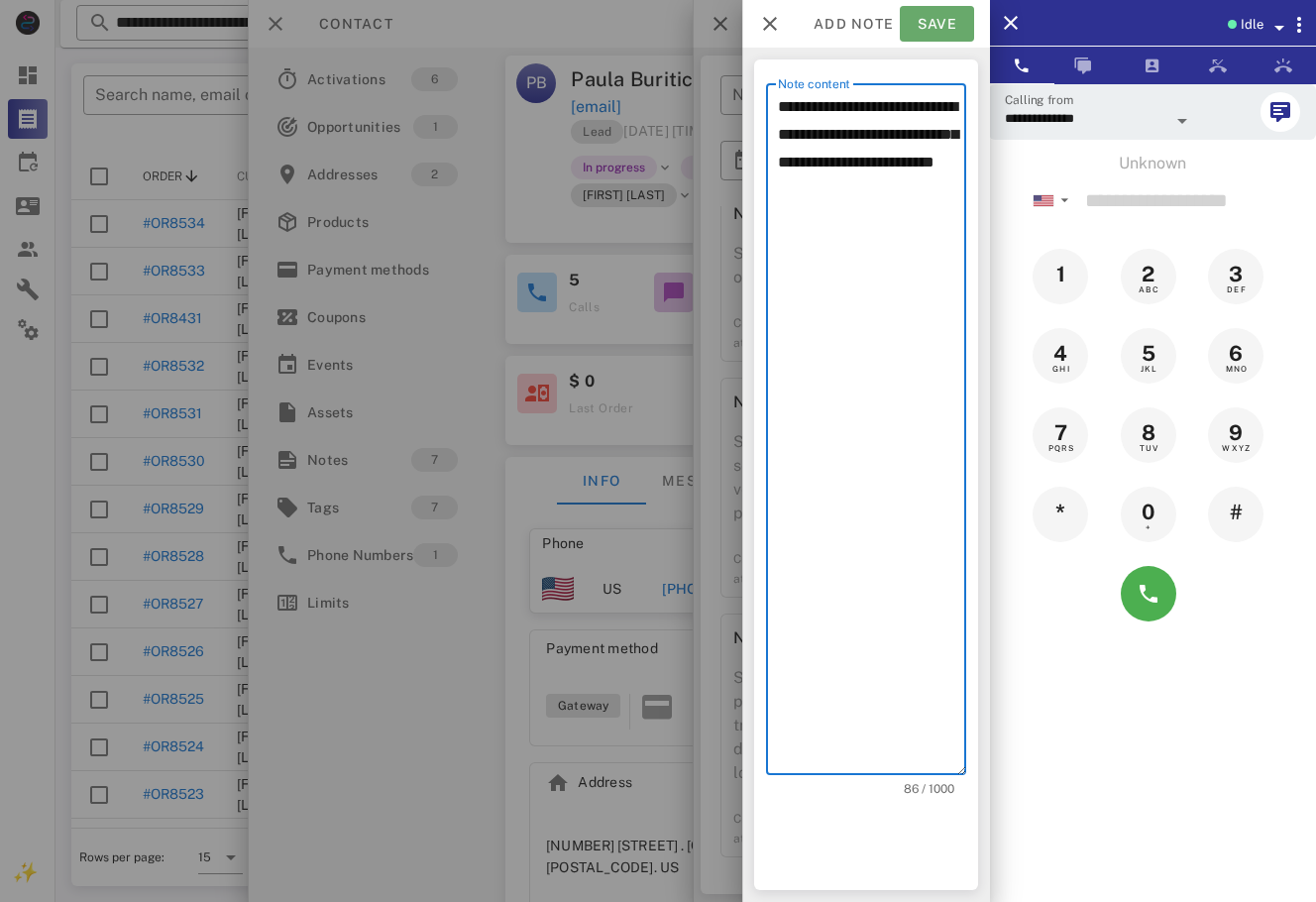 click on "Save" at bounding box center [936, 24] 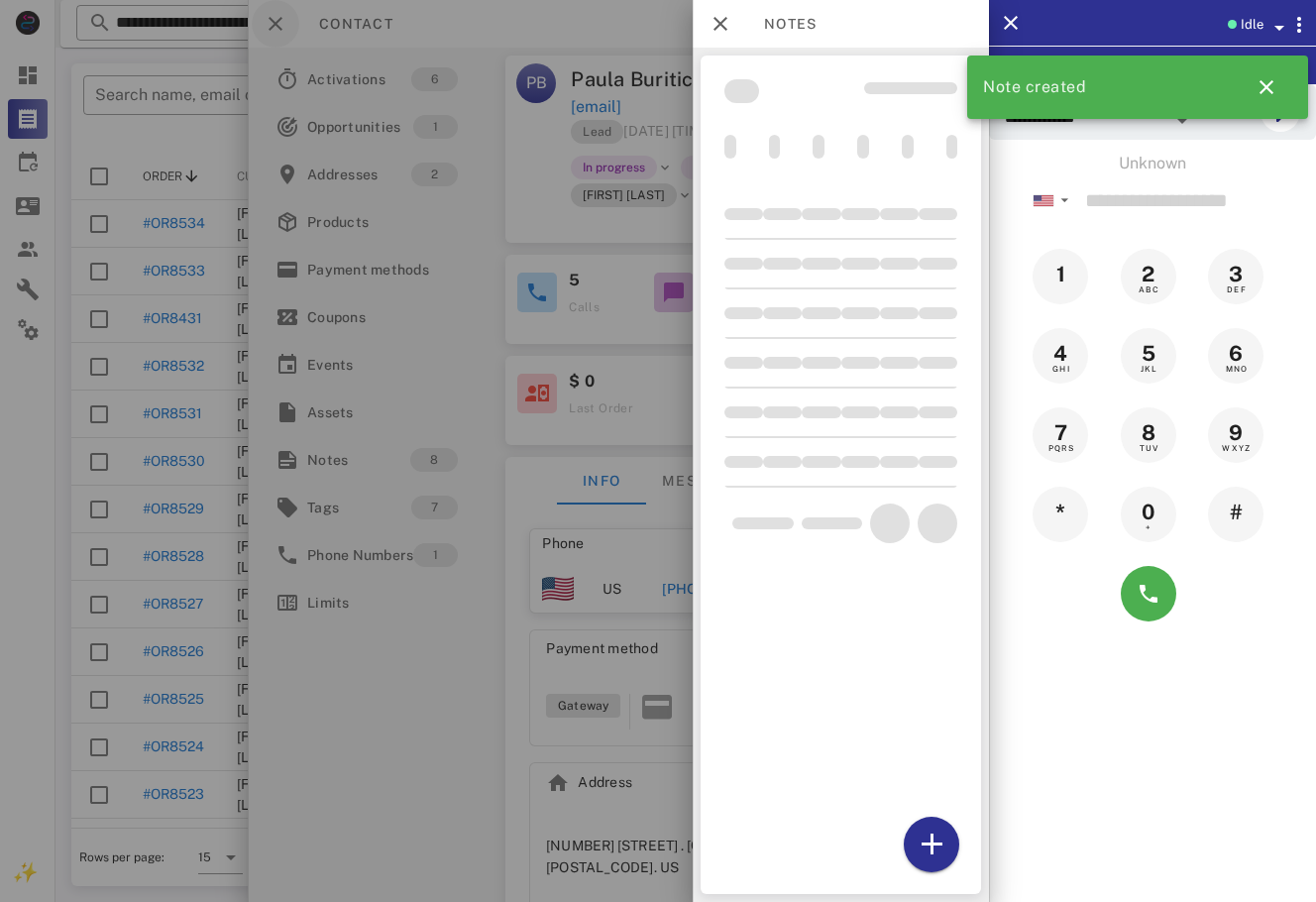 click at bounding box center (658, 451) 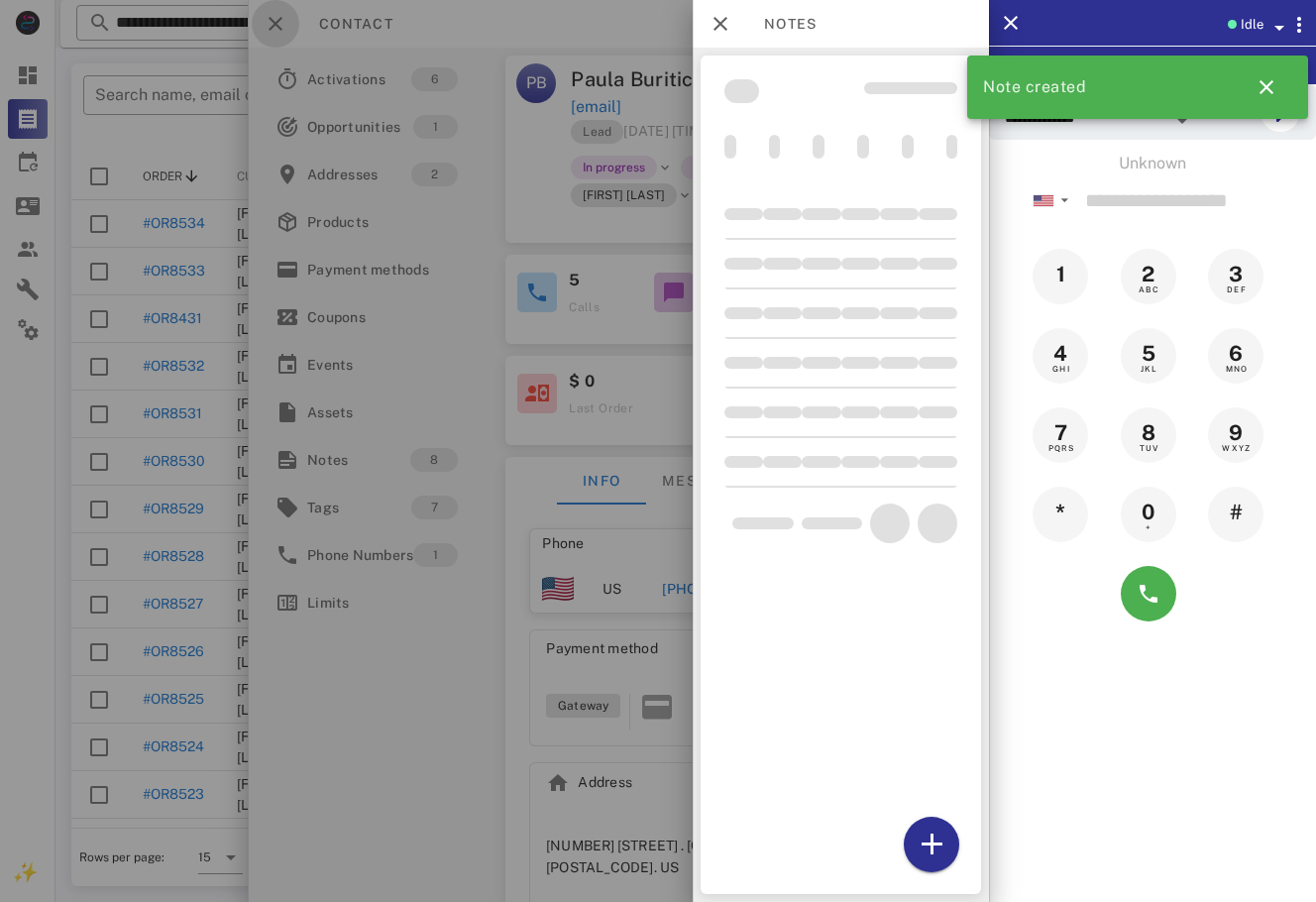 click at bounding box center (275, 24) 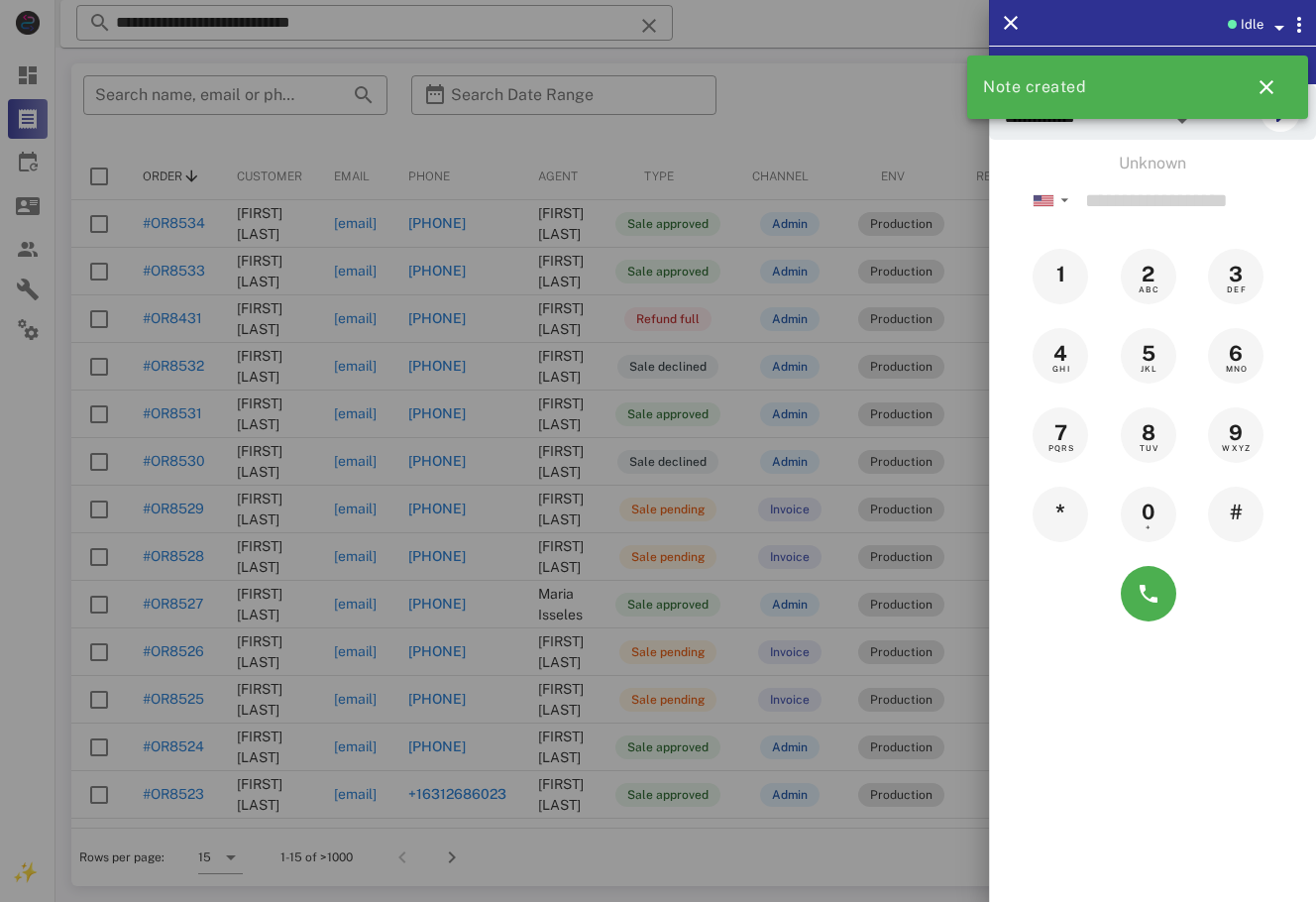 click at bounding box center [658, 451] 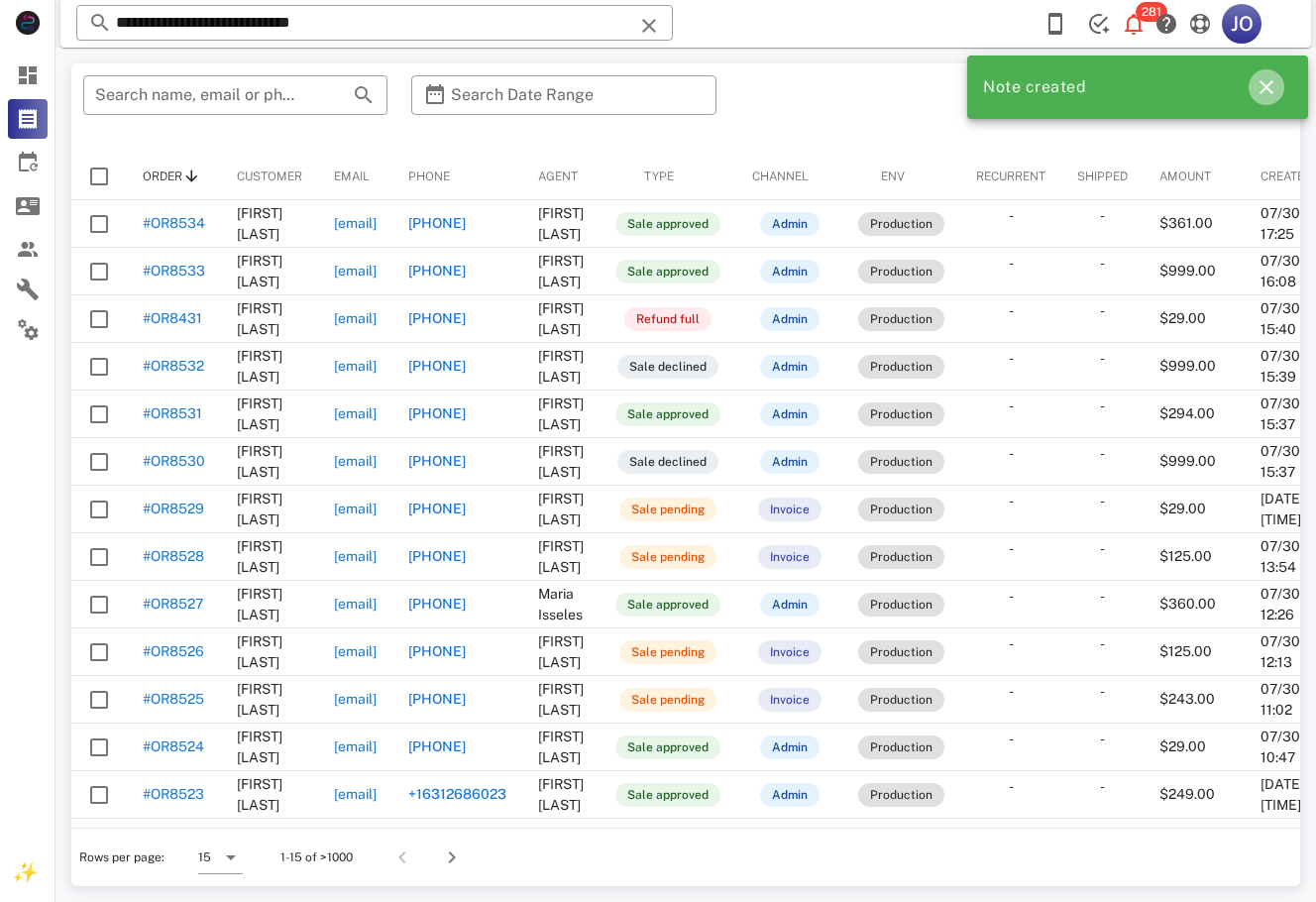 click at bounding box center [1266, 87] 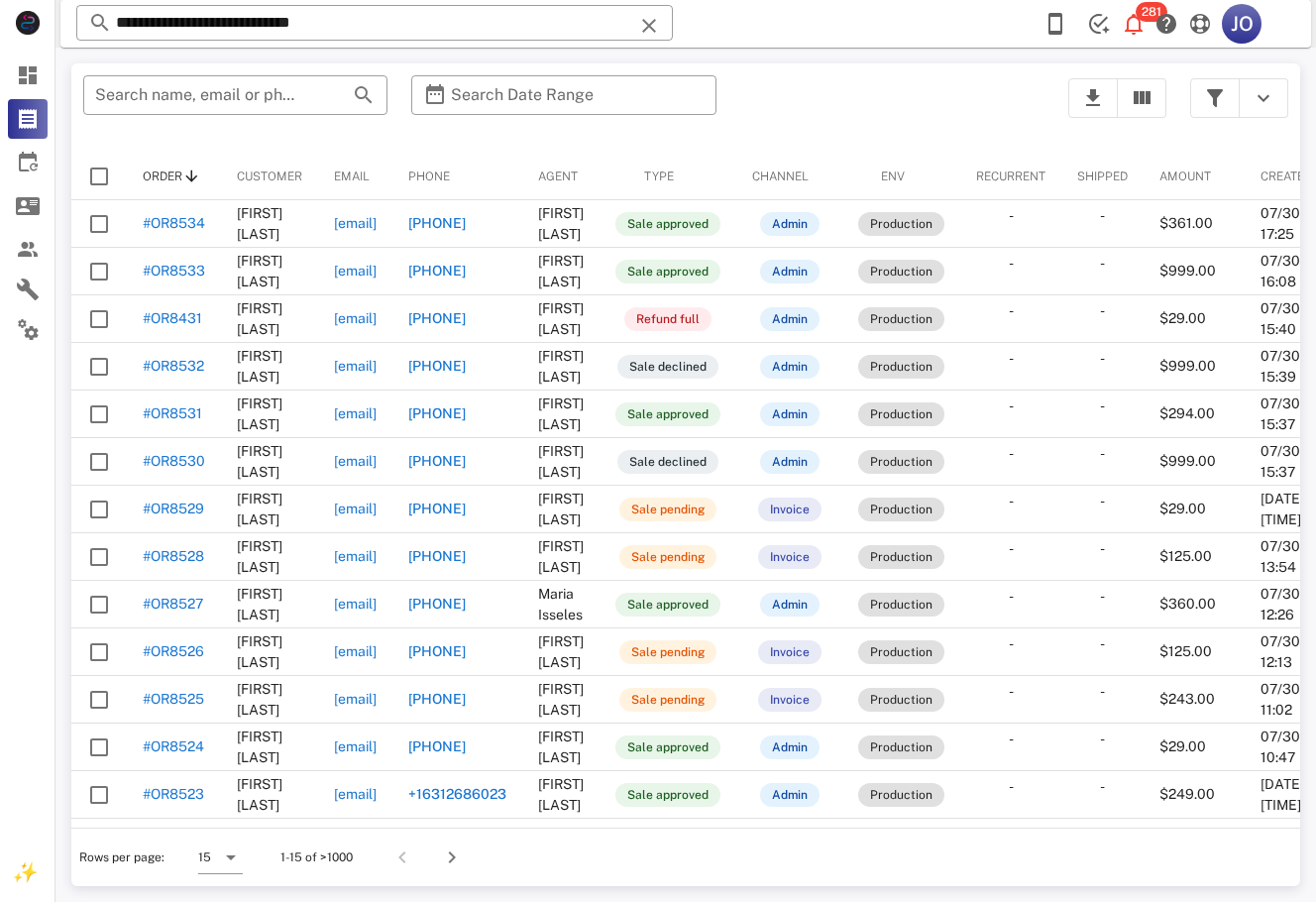 click on "281 JO" at bounding box center [1155, 24] 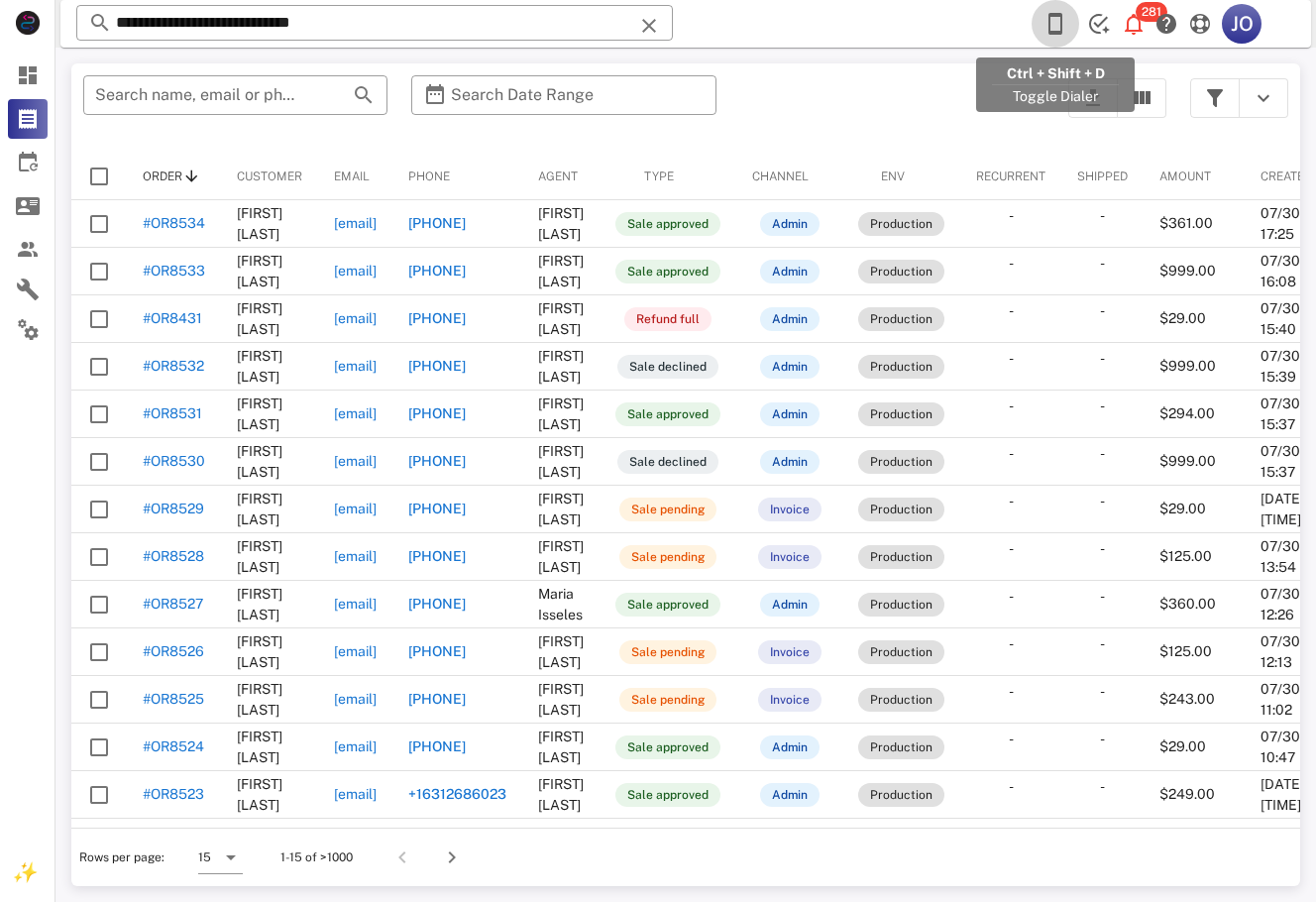 click at bounding box center (1055, 24) 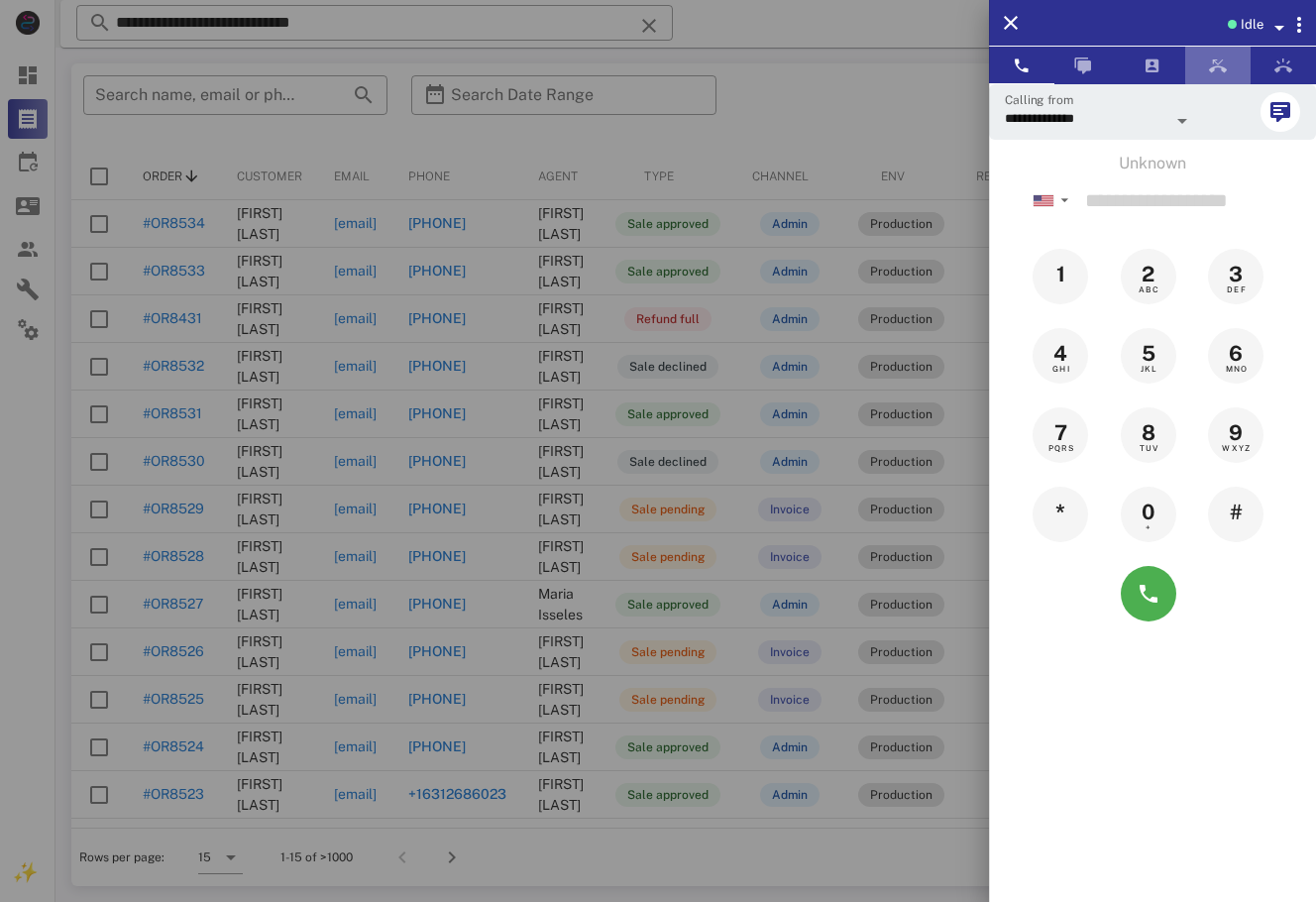 click at bounding box center [1218, 65] 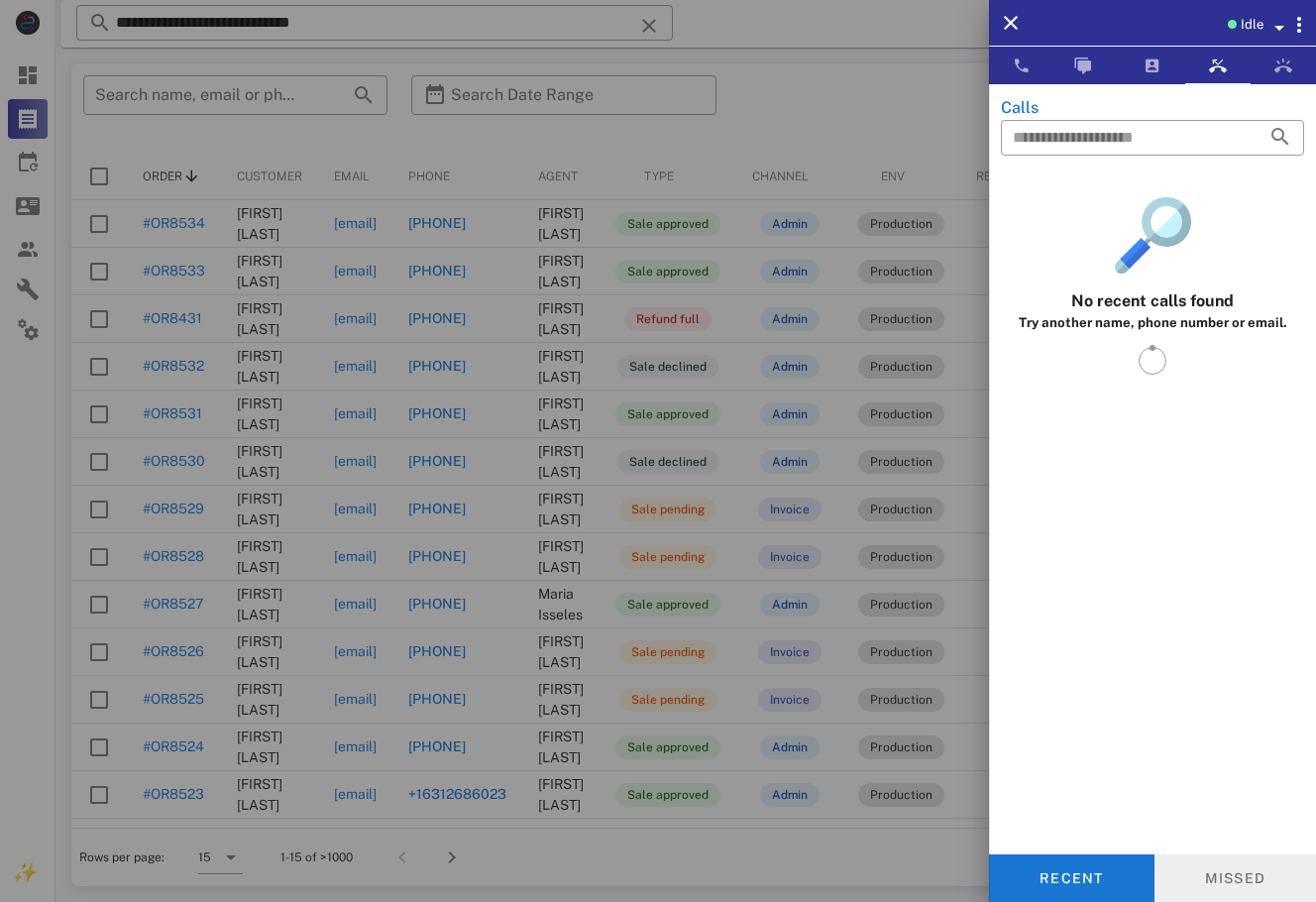 click on "Missed" at bounding box center (1236, 878) 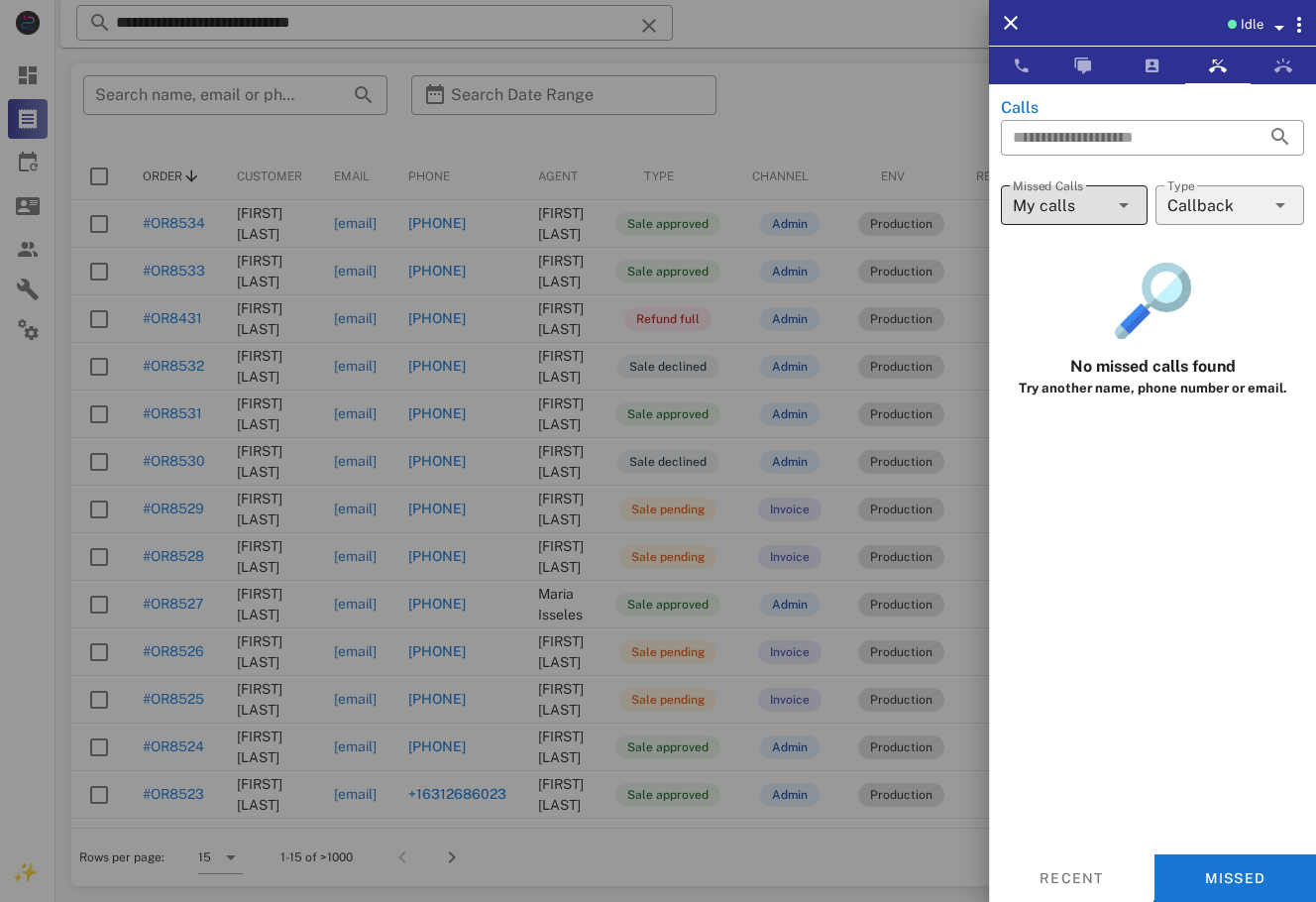 click on "My calls" at bounding box center (1060, 205) 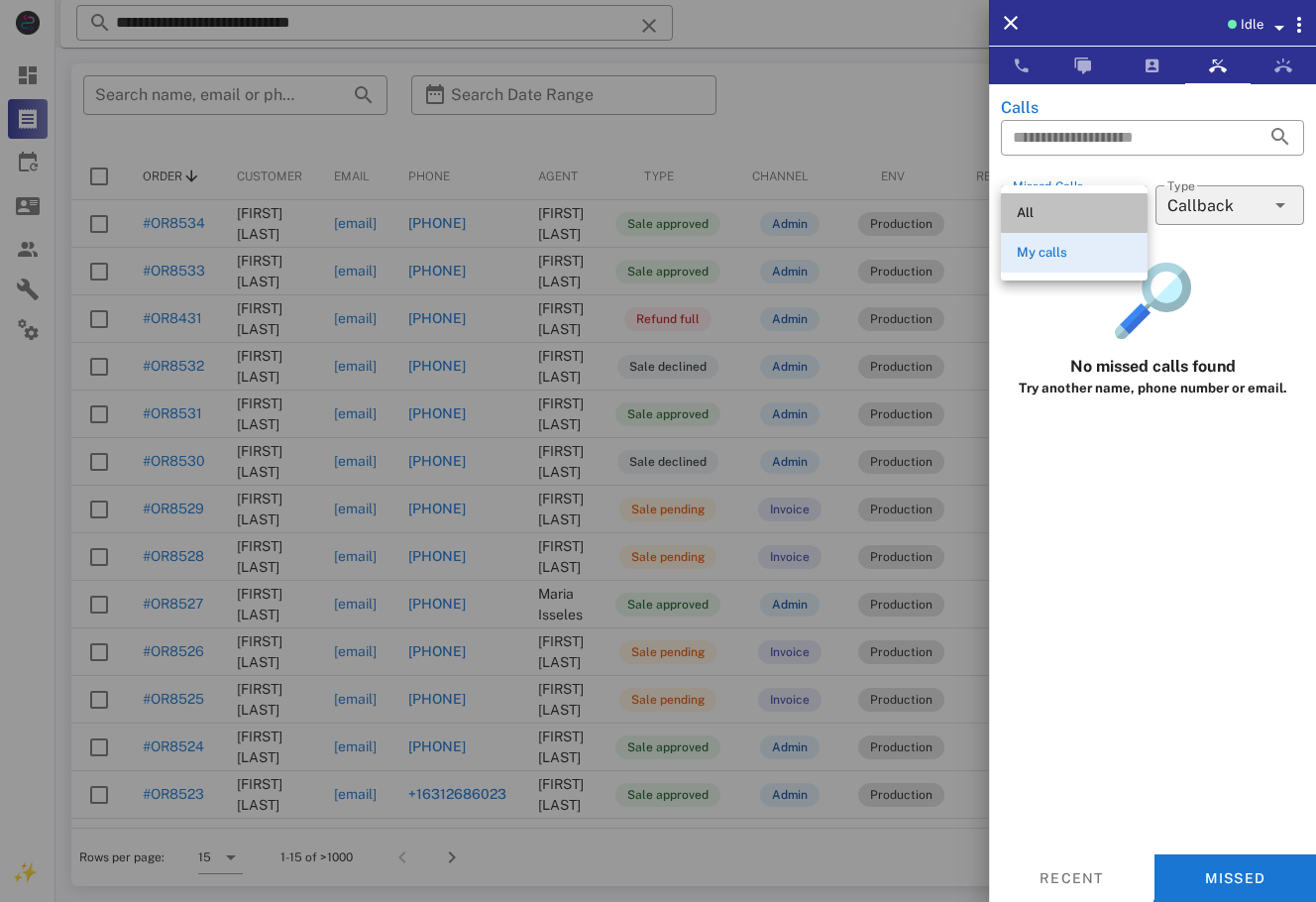click on "All" at bounding box center [1074, 213] 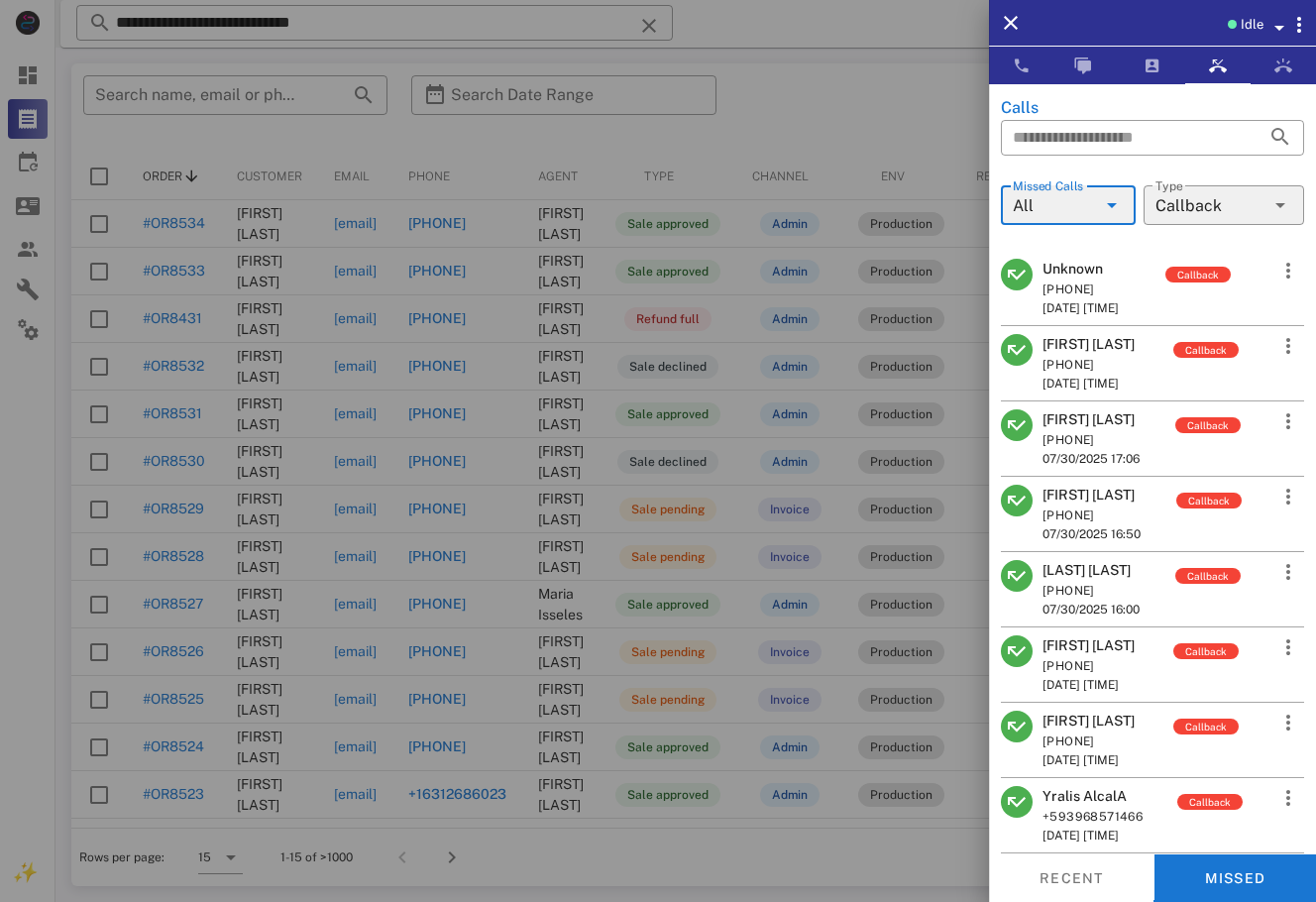 click on "Delia Romero" at bounding box center [1088, 344] 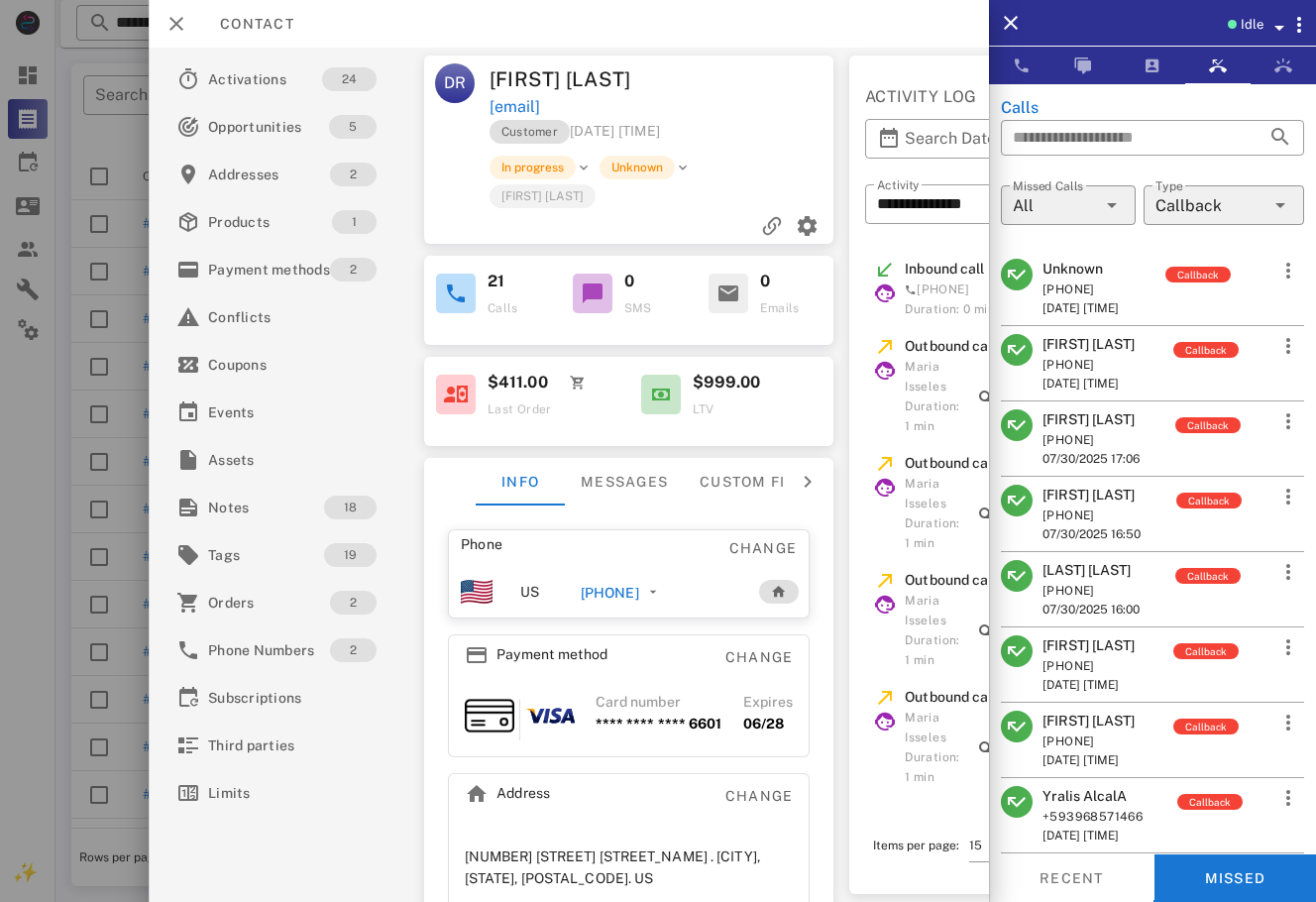 click on "Flor López" at bounding box center (1091, 495) 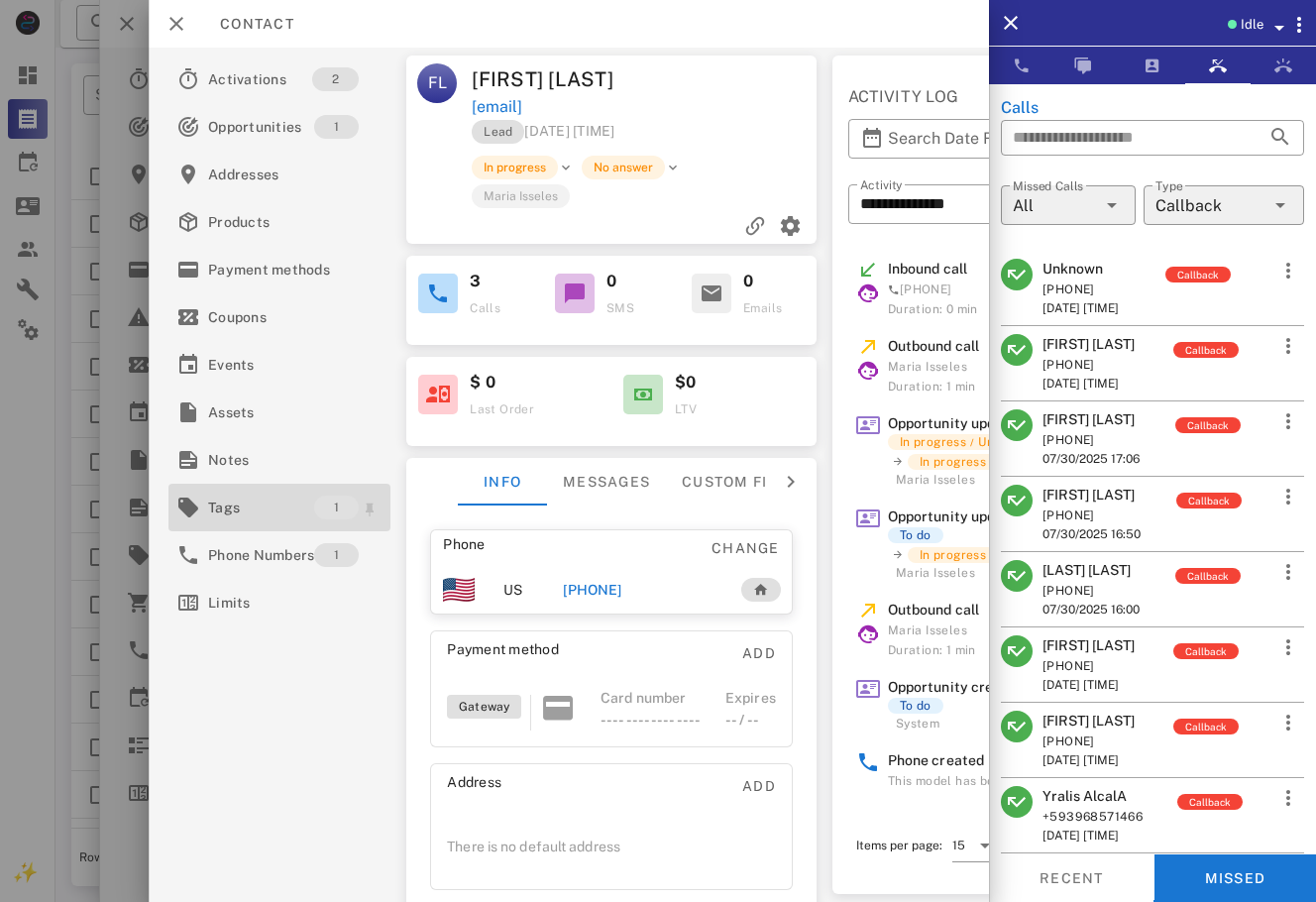 click on "Tags" at bounding box center (261, 507) 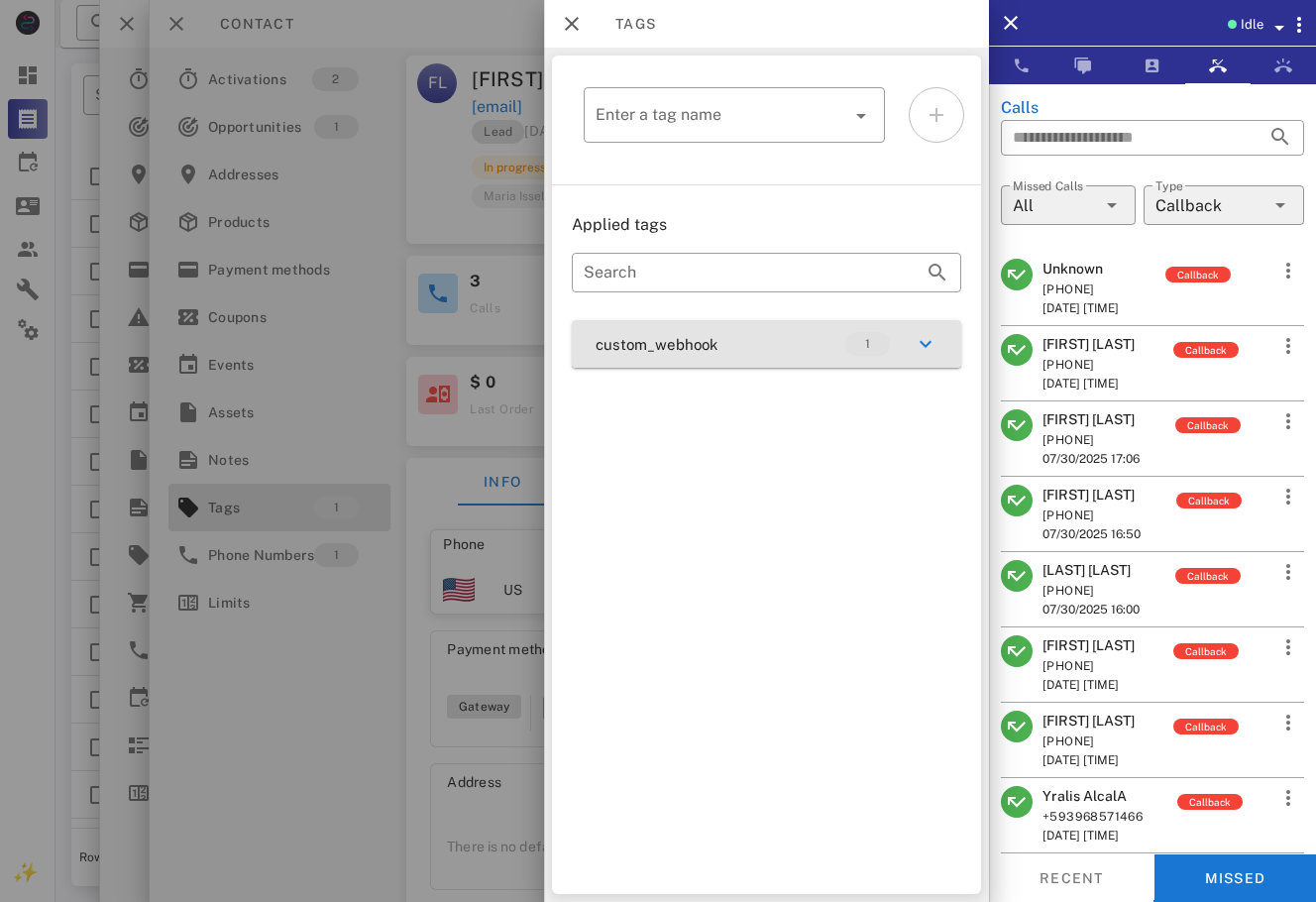 click on "custom_webhook  1" at bounding box center [766, 344] 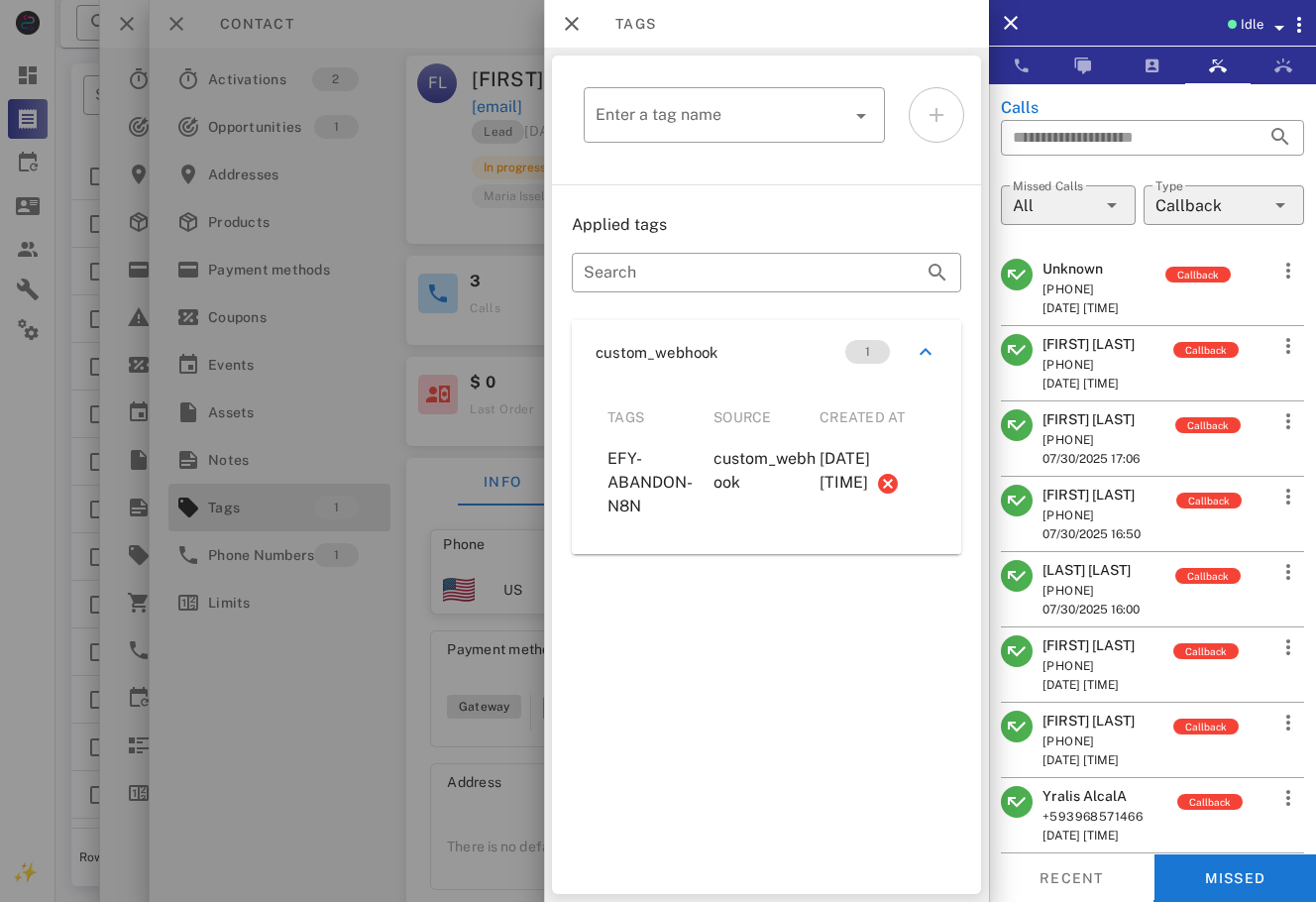 click at bounding box center [658, 451] 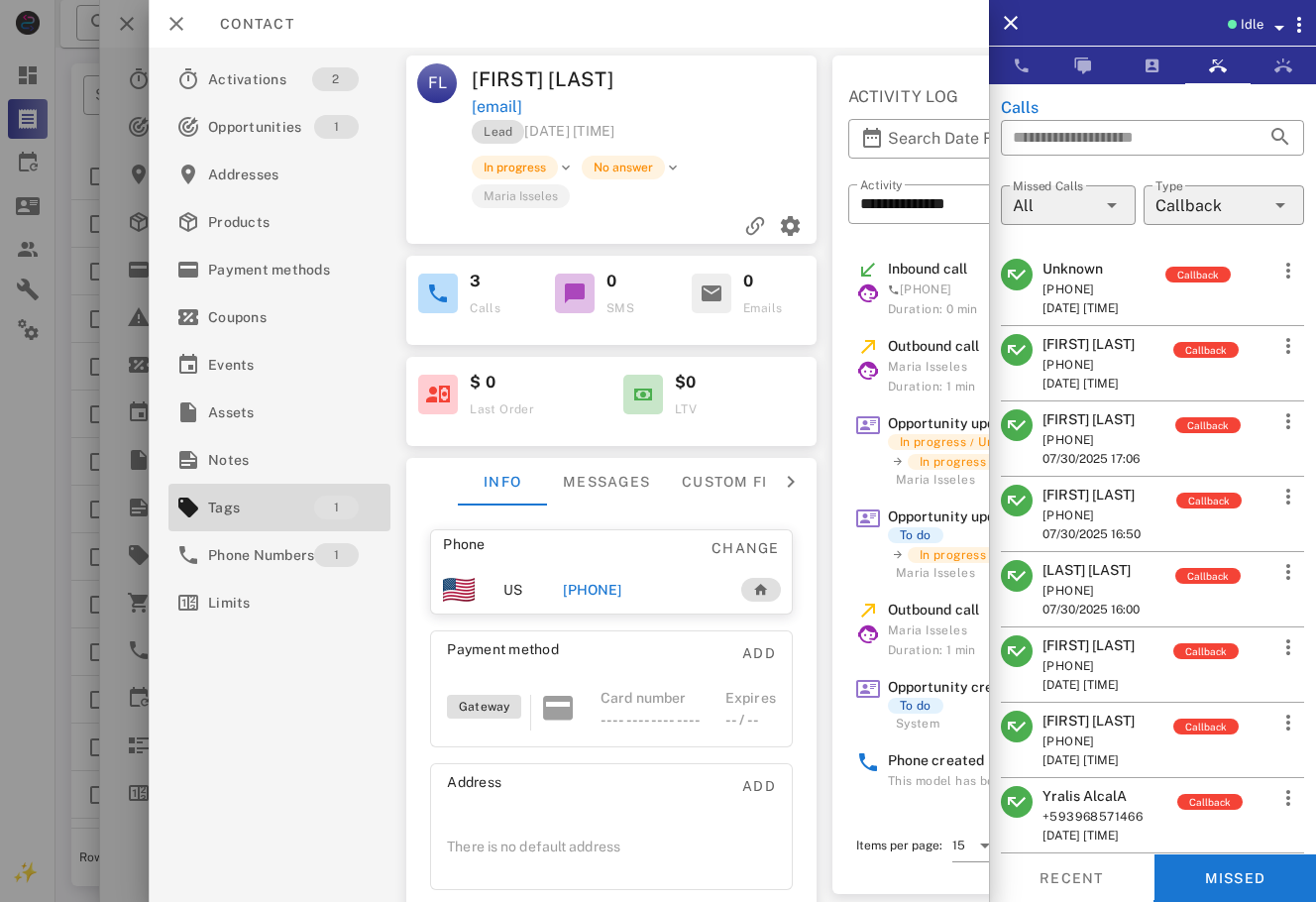 click on "Villanueva Vriana" at bounding box center [1091, 570] 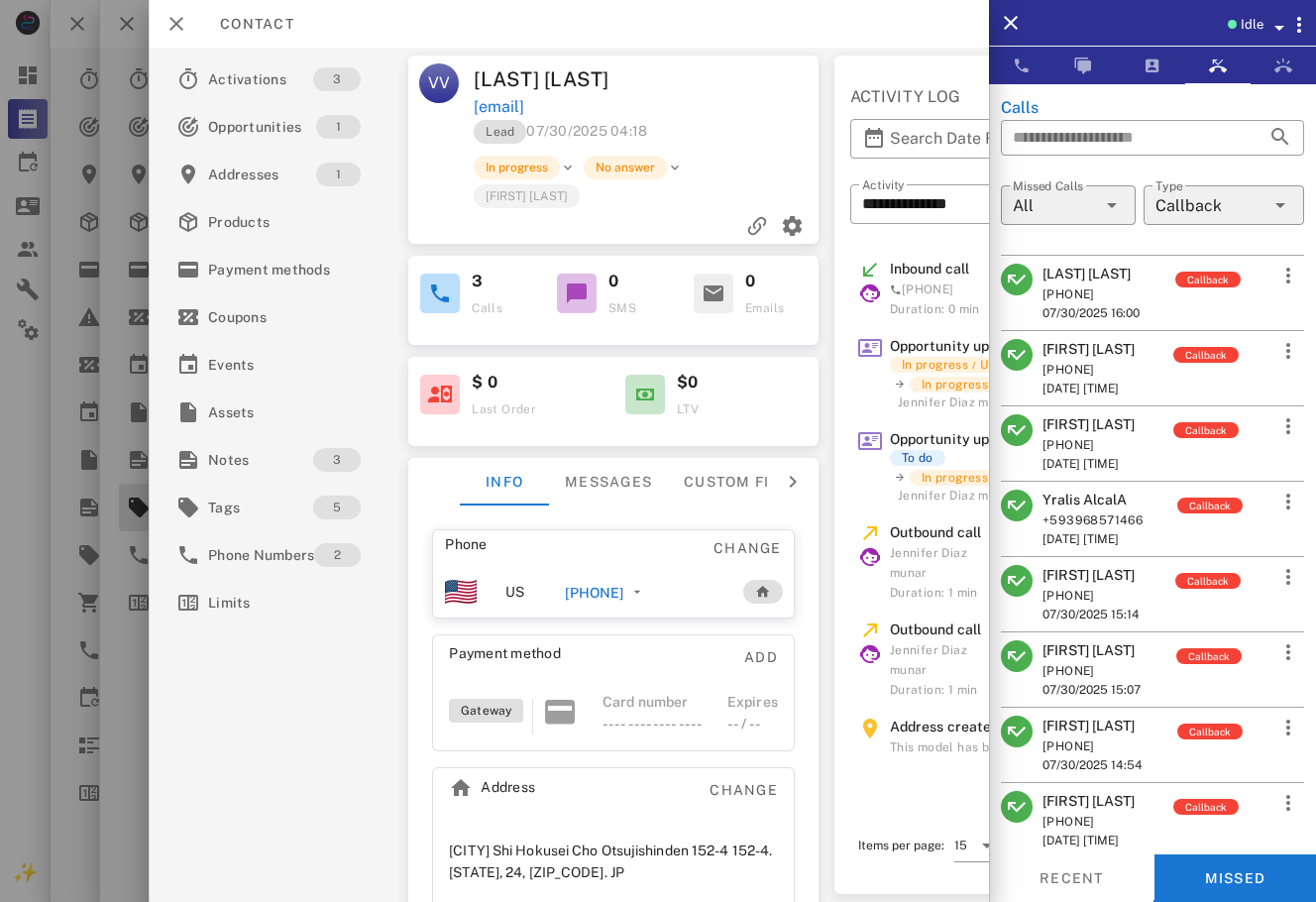 scroll, scrollTop: 349, scrollLeft: 0, axis: vertical 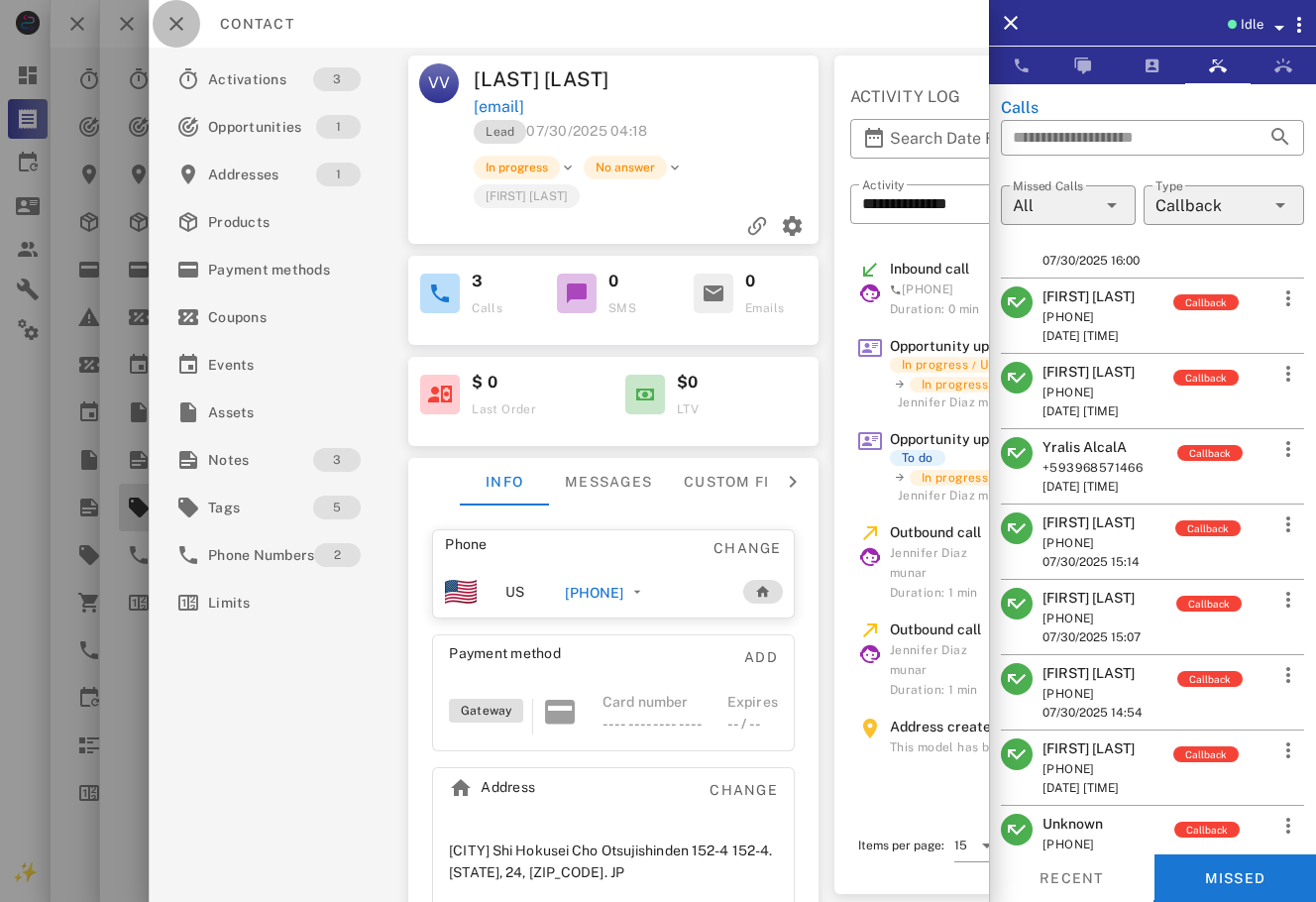 click at bounding box center [176, 24] 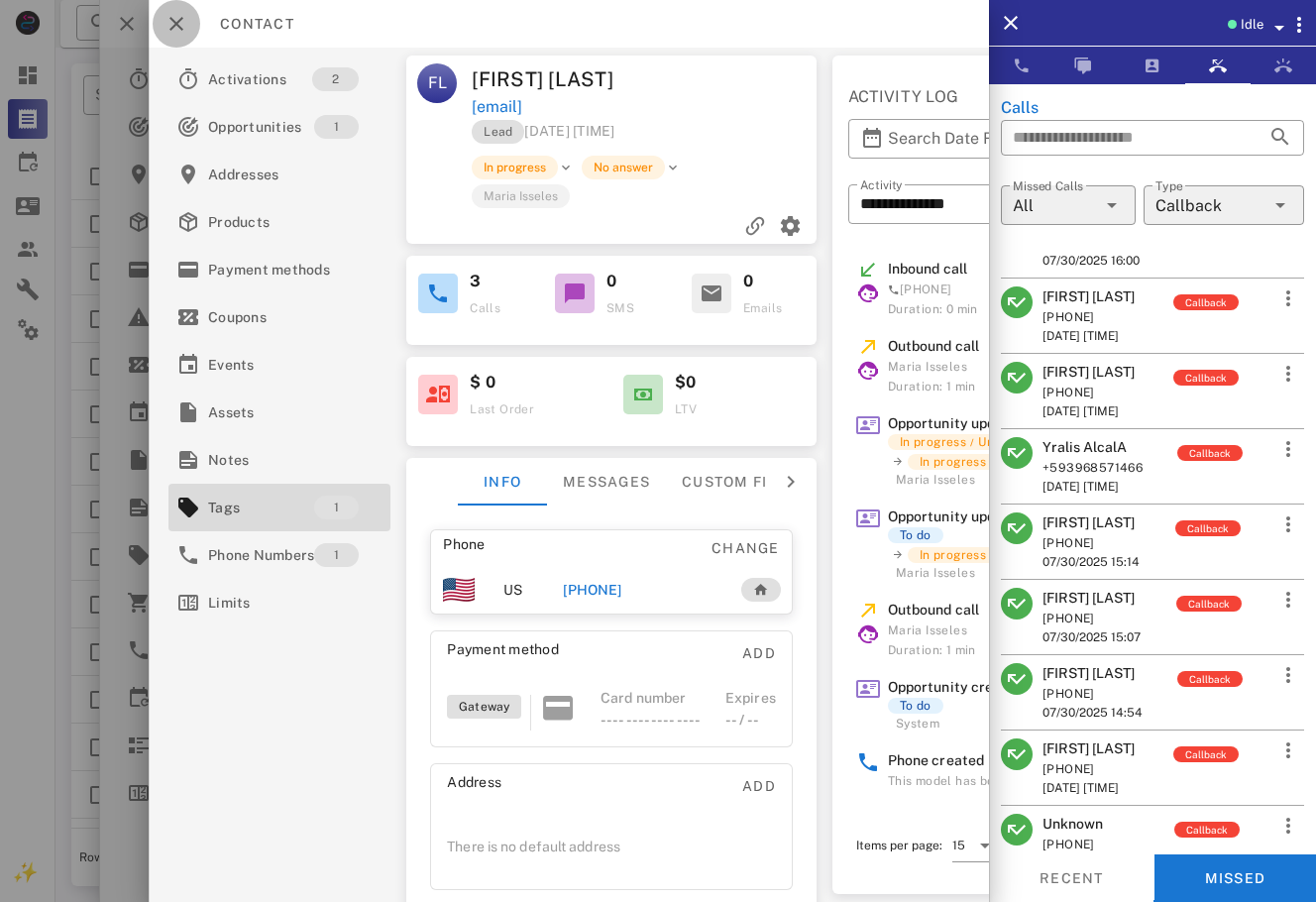click at bounding box center [176, 24] 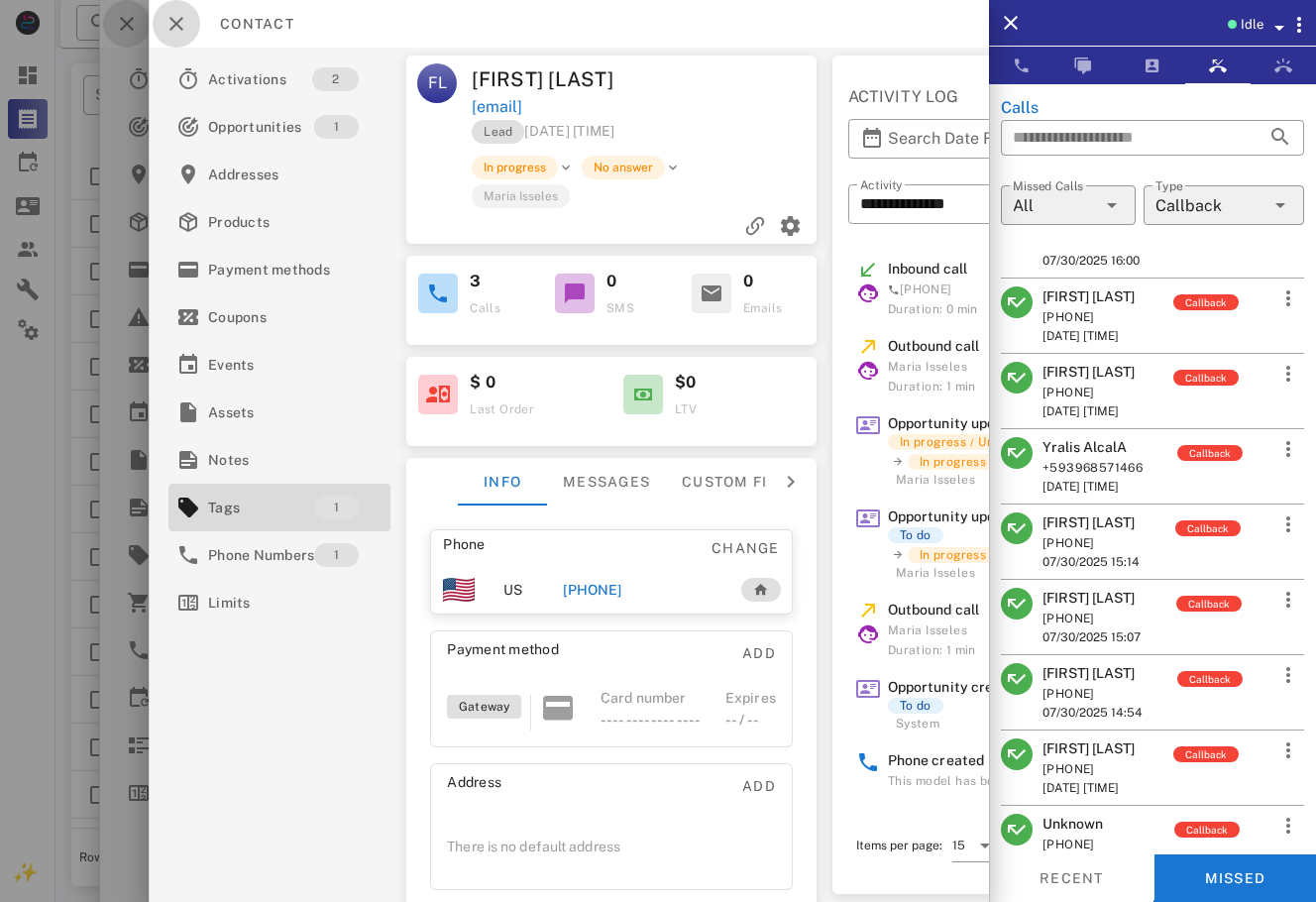 click at bounding box center [127, 24] 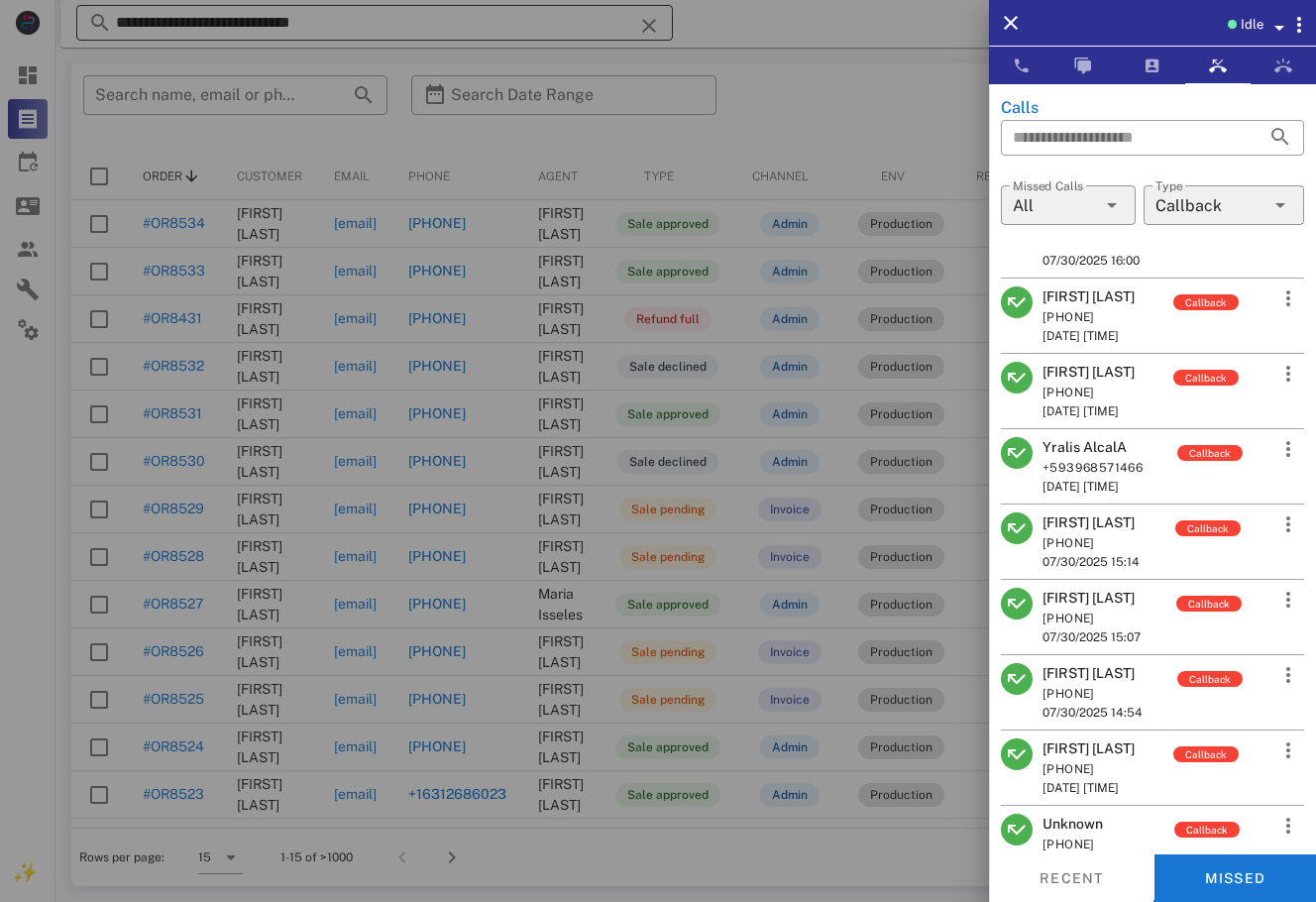 click at bounding box center (658, 451) 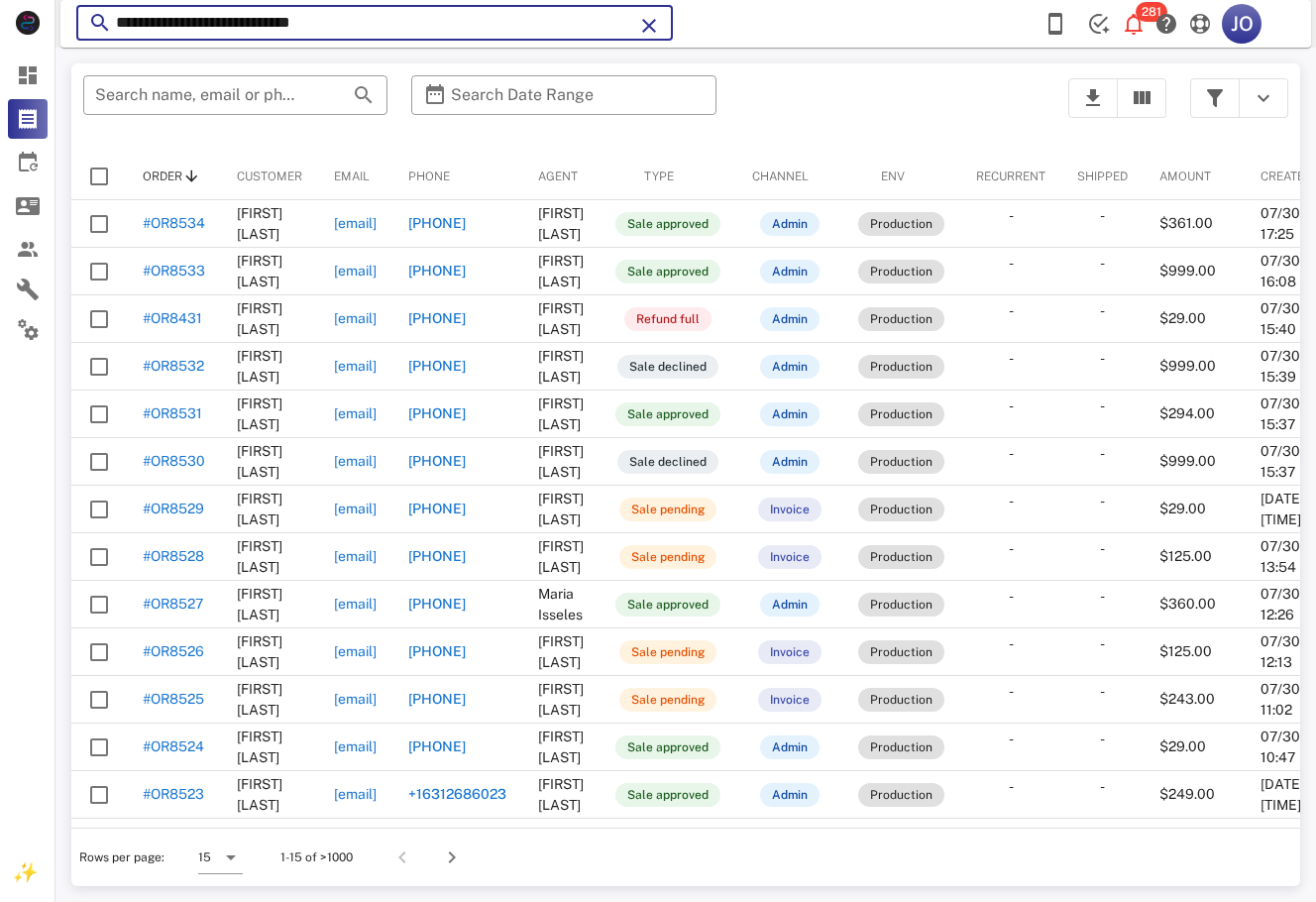drag, startPoint x: 386, startPoint y: 35, endPoint x: 71, endPoint y: 35, distance: 315 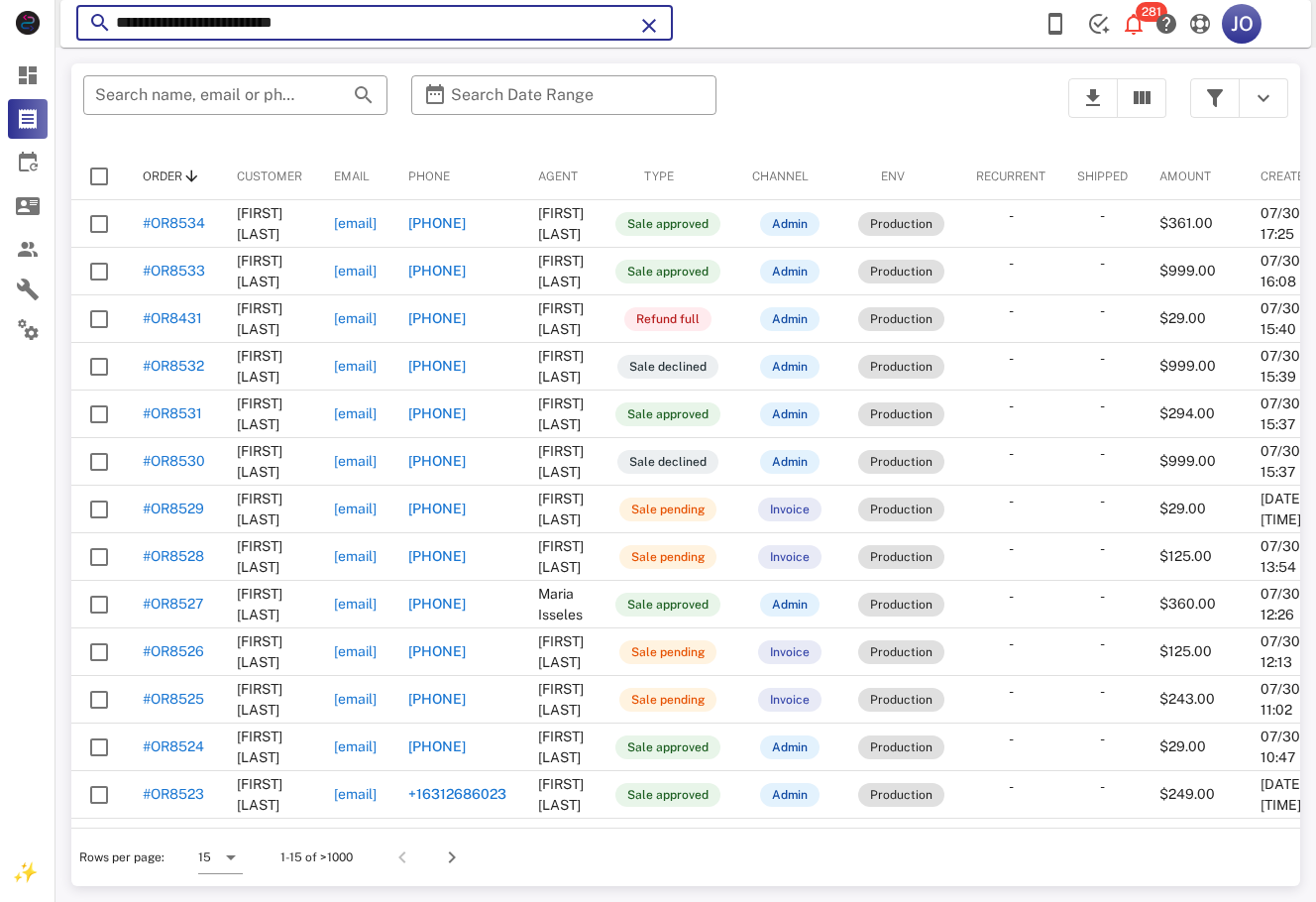 click on "**********" at bounding box center [375, 23] 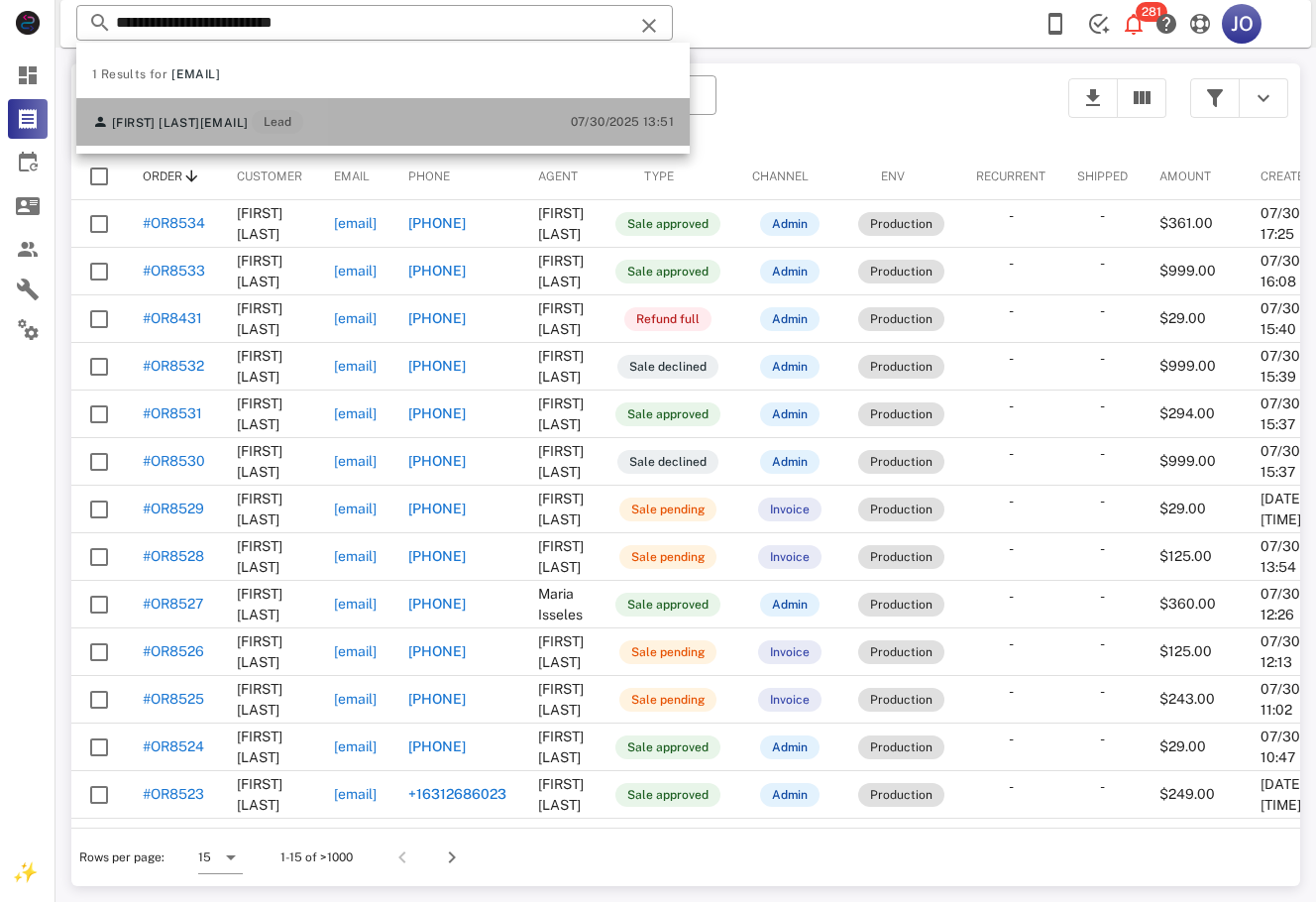 click on "Mariana Archer   marianabracho123@gmail.com   Lead" at bounding box center (197, 122) 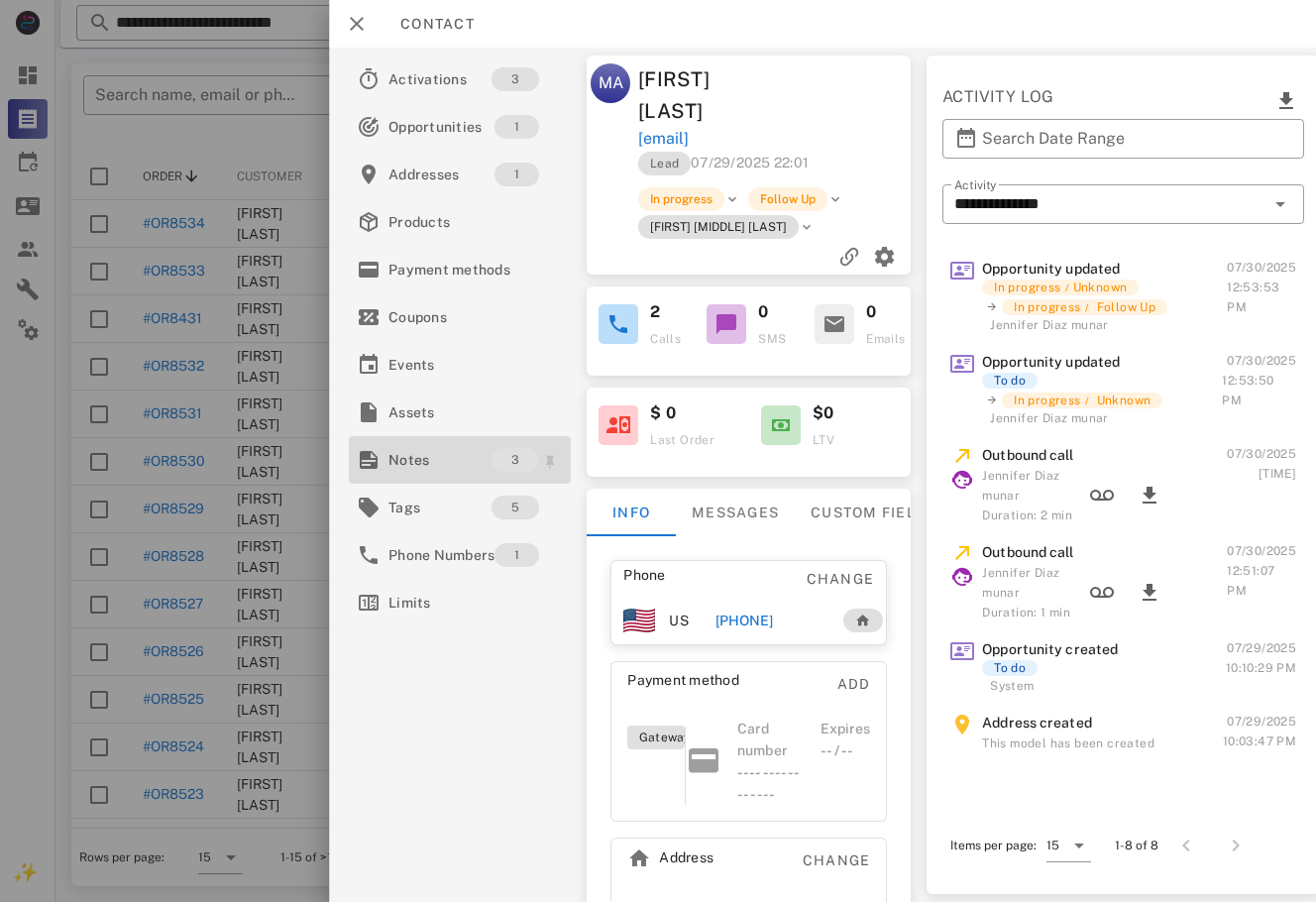 click on "Notes" at bounding box center [440, 460] 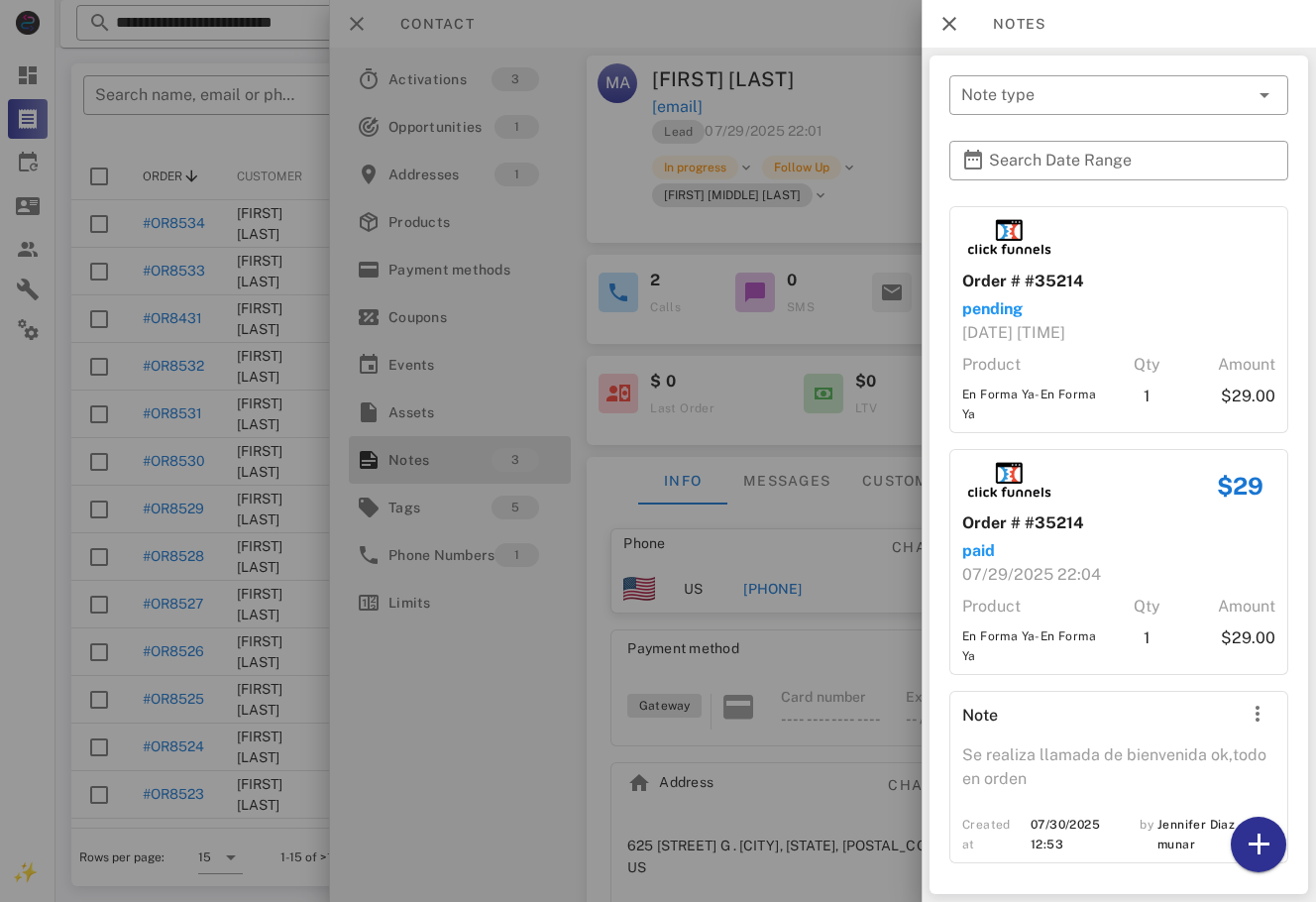 click at bounding box center (658, 451) 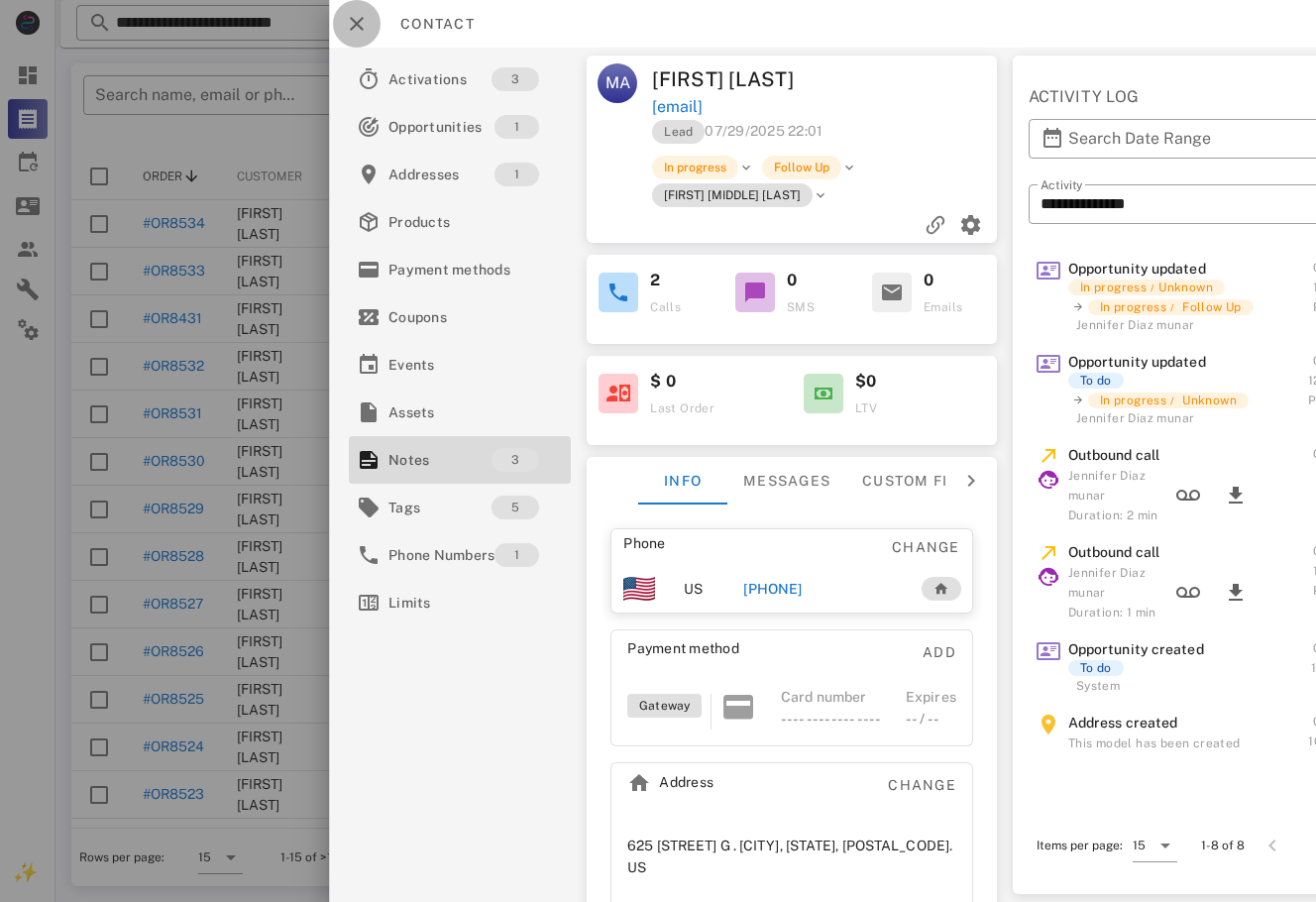 click at bounding box center [357, 24] 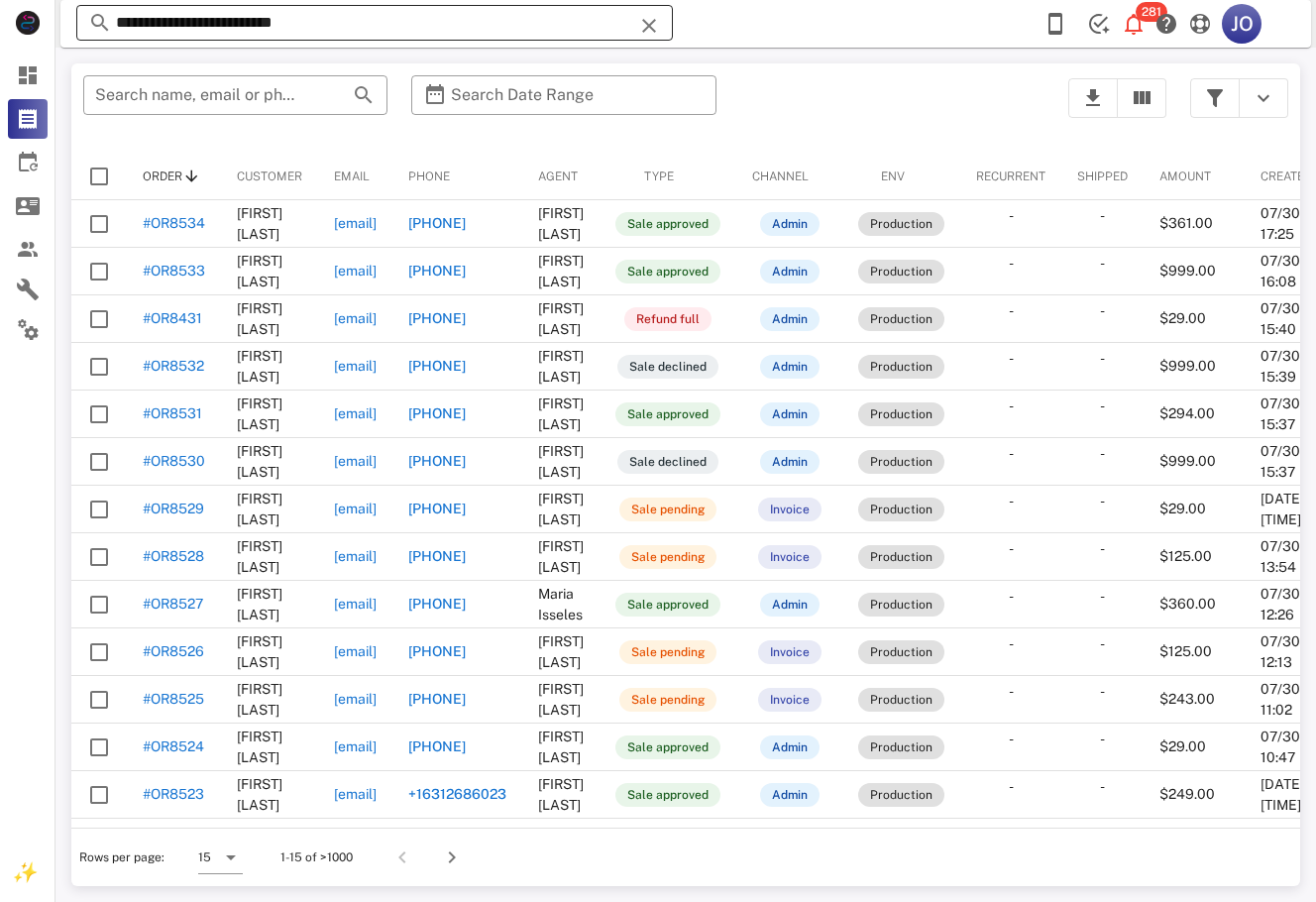 click on "**********" at bounding box center [375, 23] 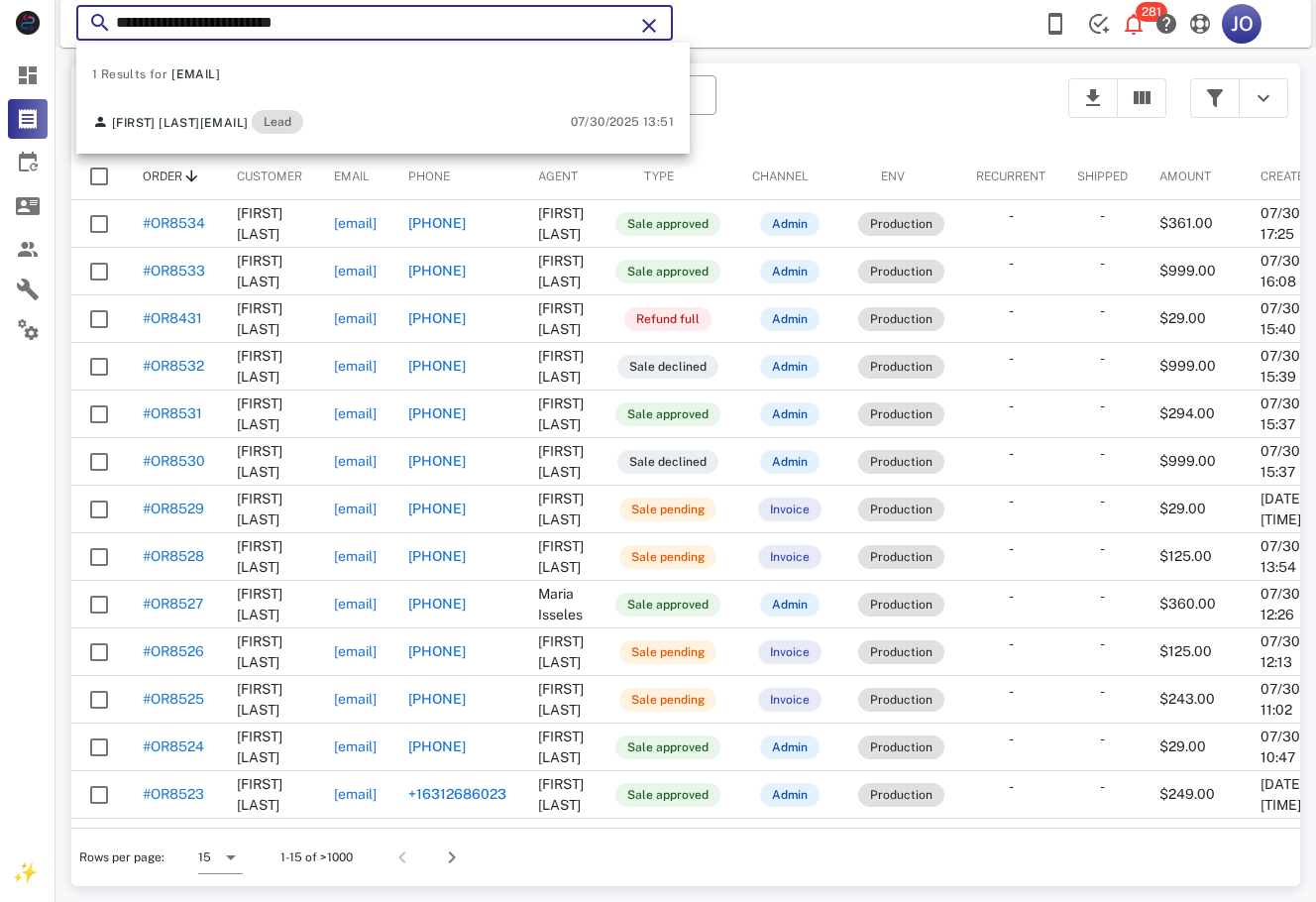 drag, startPoint x: 373, startPoint y: 28, endPoint x: 86, endPoint y: 26, distance: 287.00697 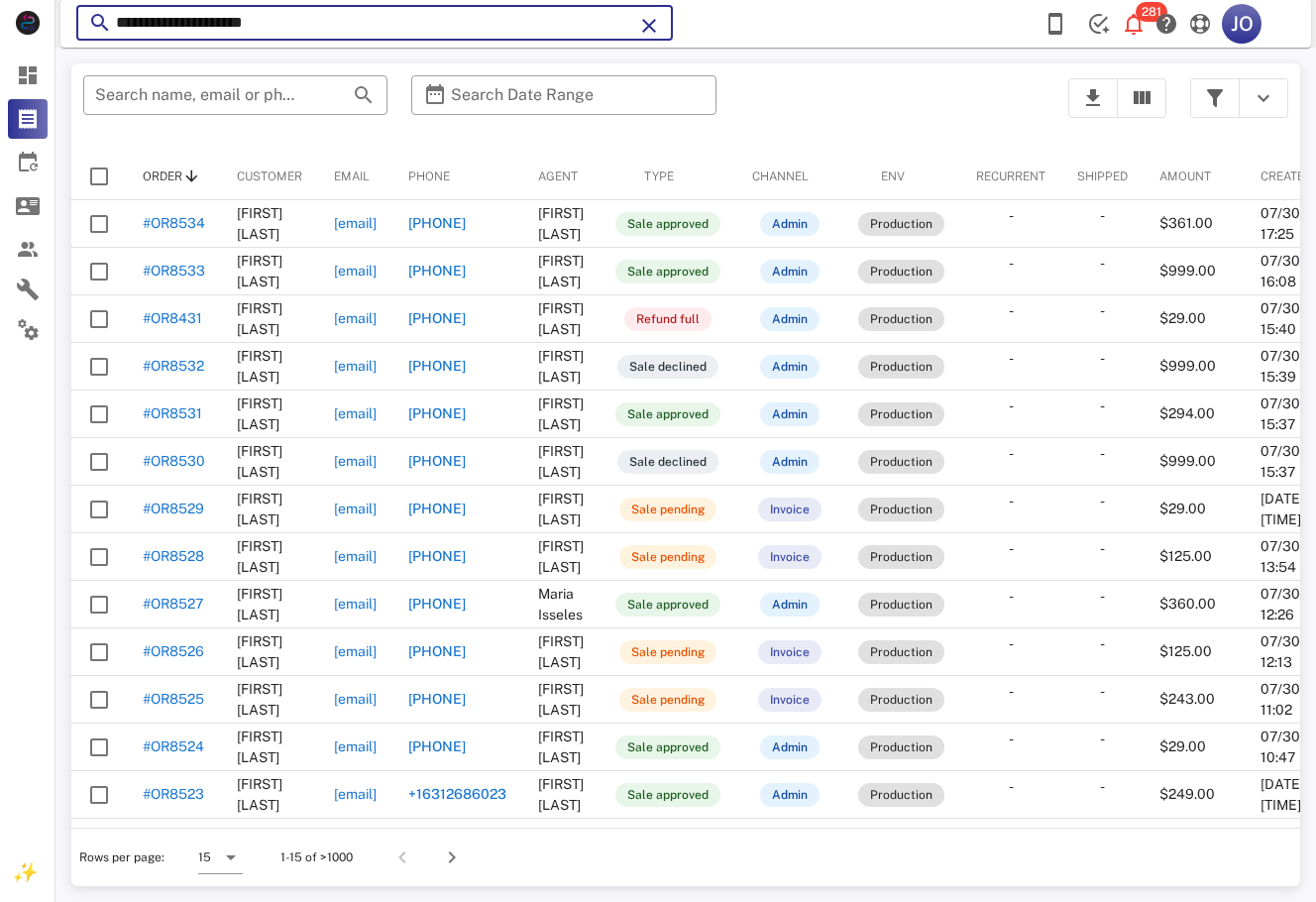 click on "**********" at bounding box center [375, 23] 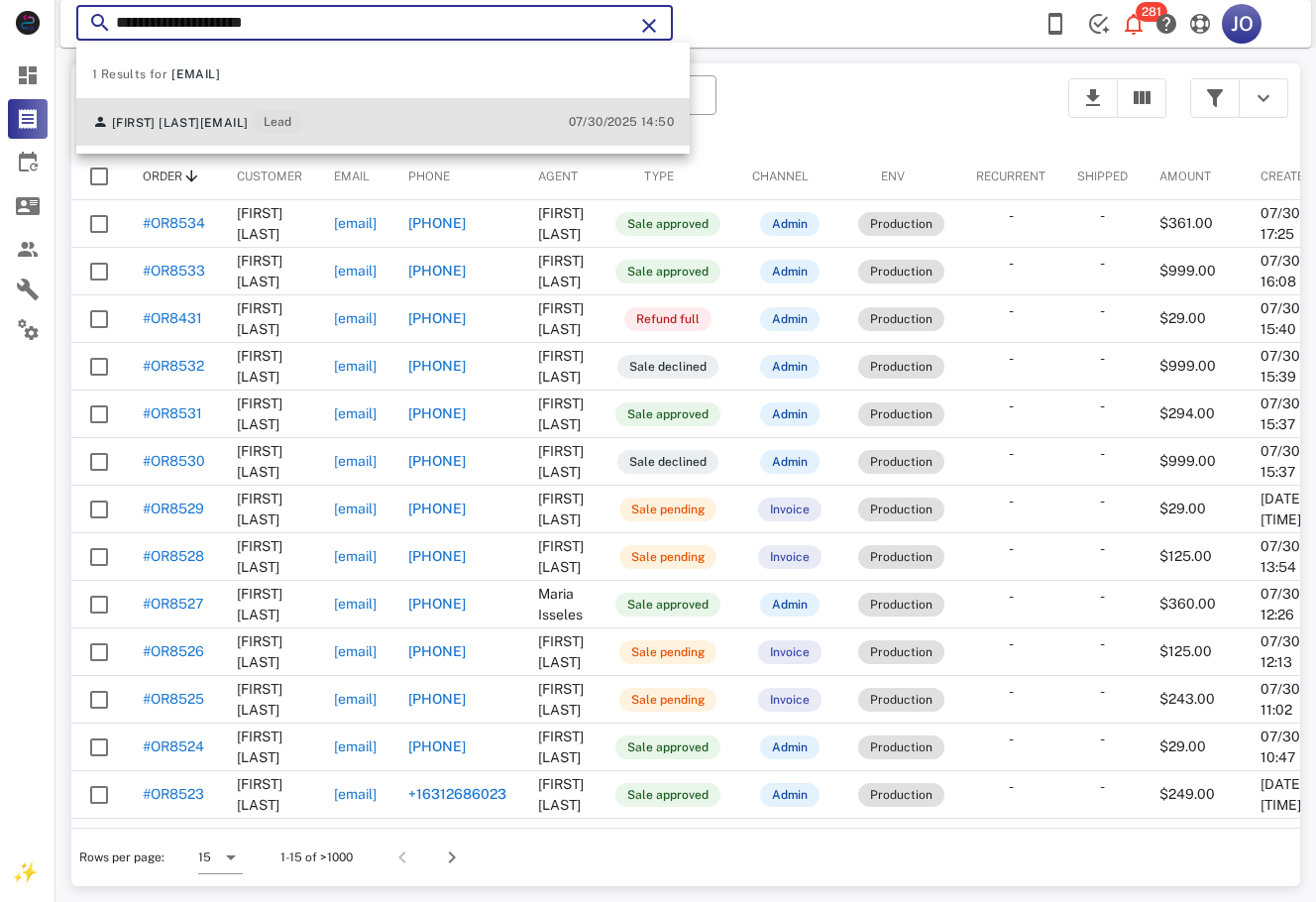 click on "Yanoris Ruiz   yanorisruiz@gmail.com   Lead" at bounding box center (197, 122) 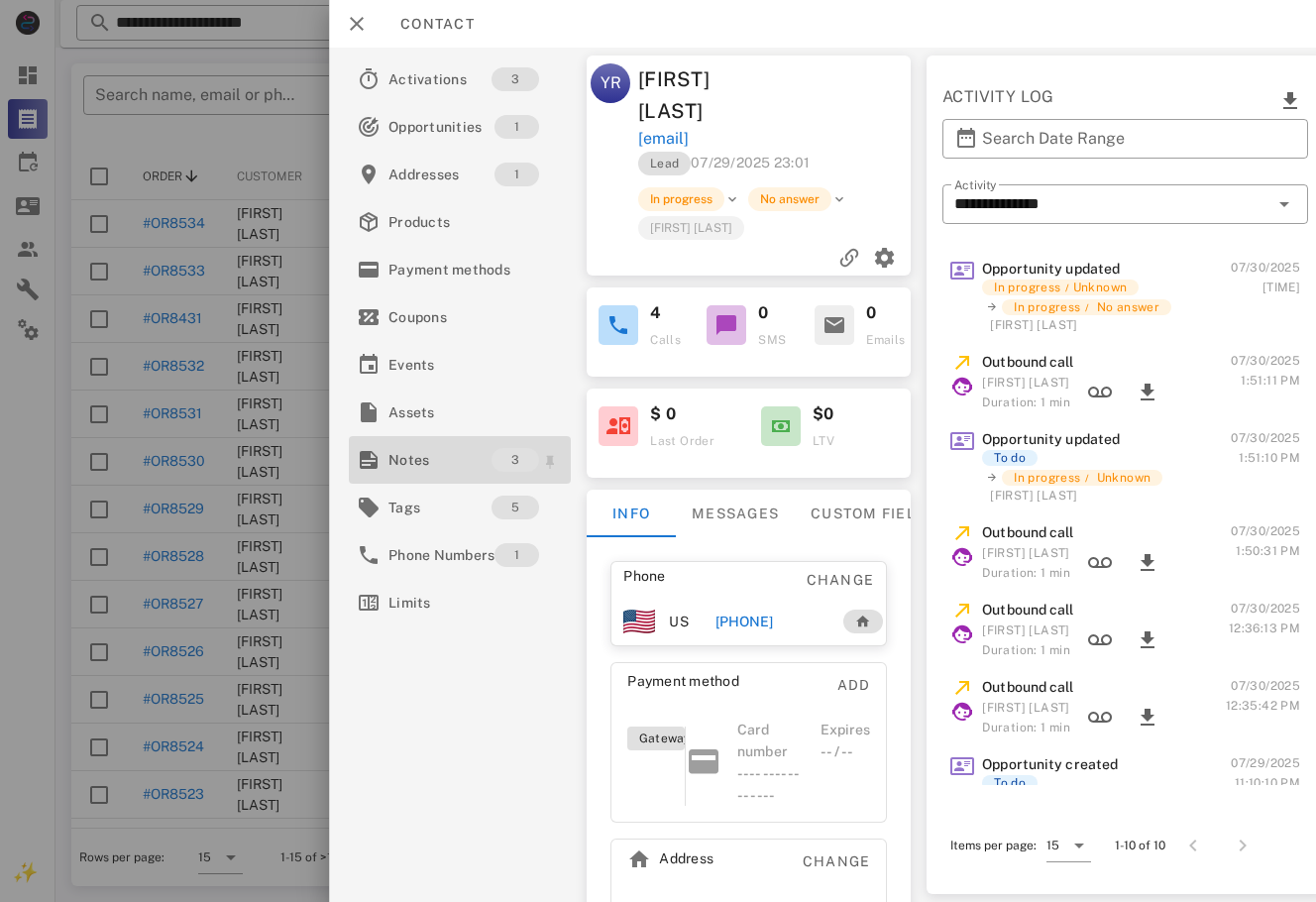 click on "Notes" at bounding box center [440, 460] 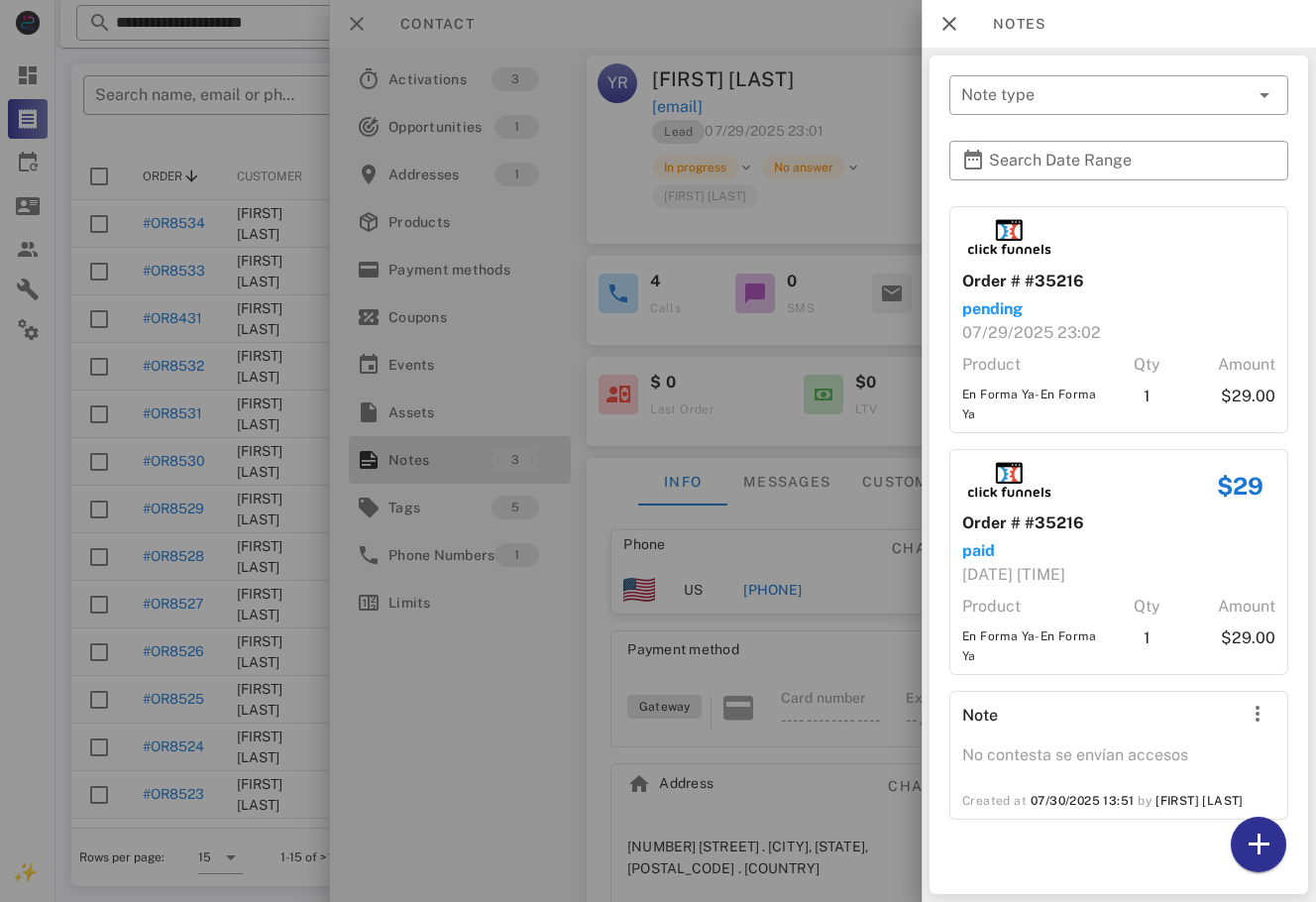 click at bounding box center (658, 451) 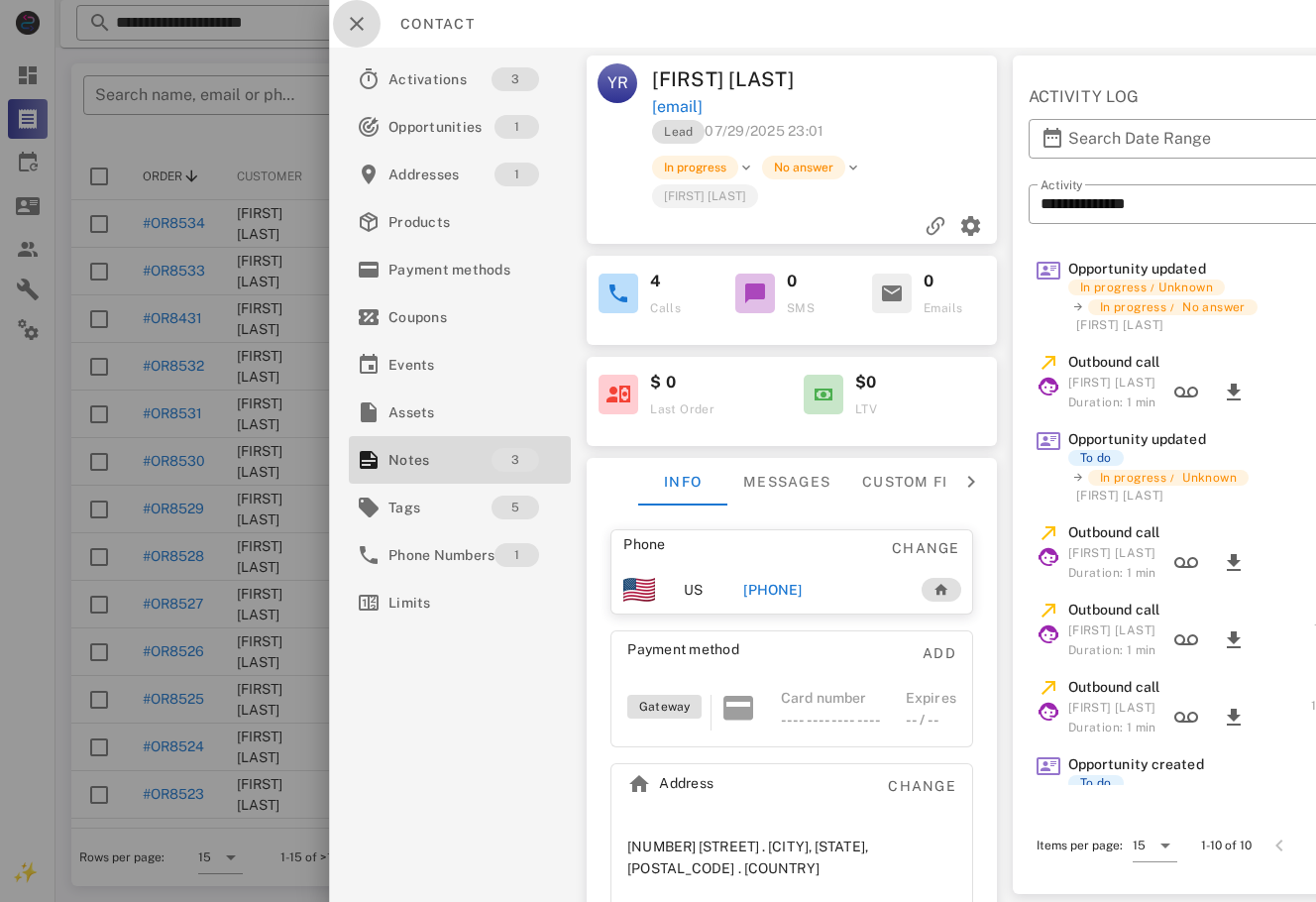 click at bounding box center [357, 24] 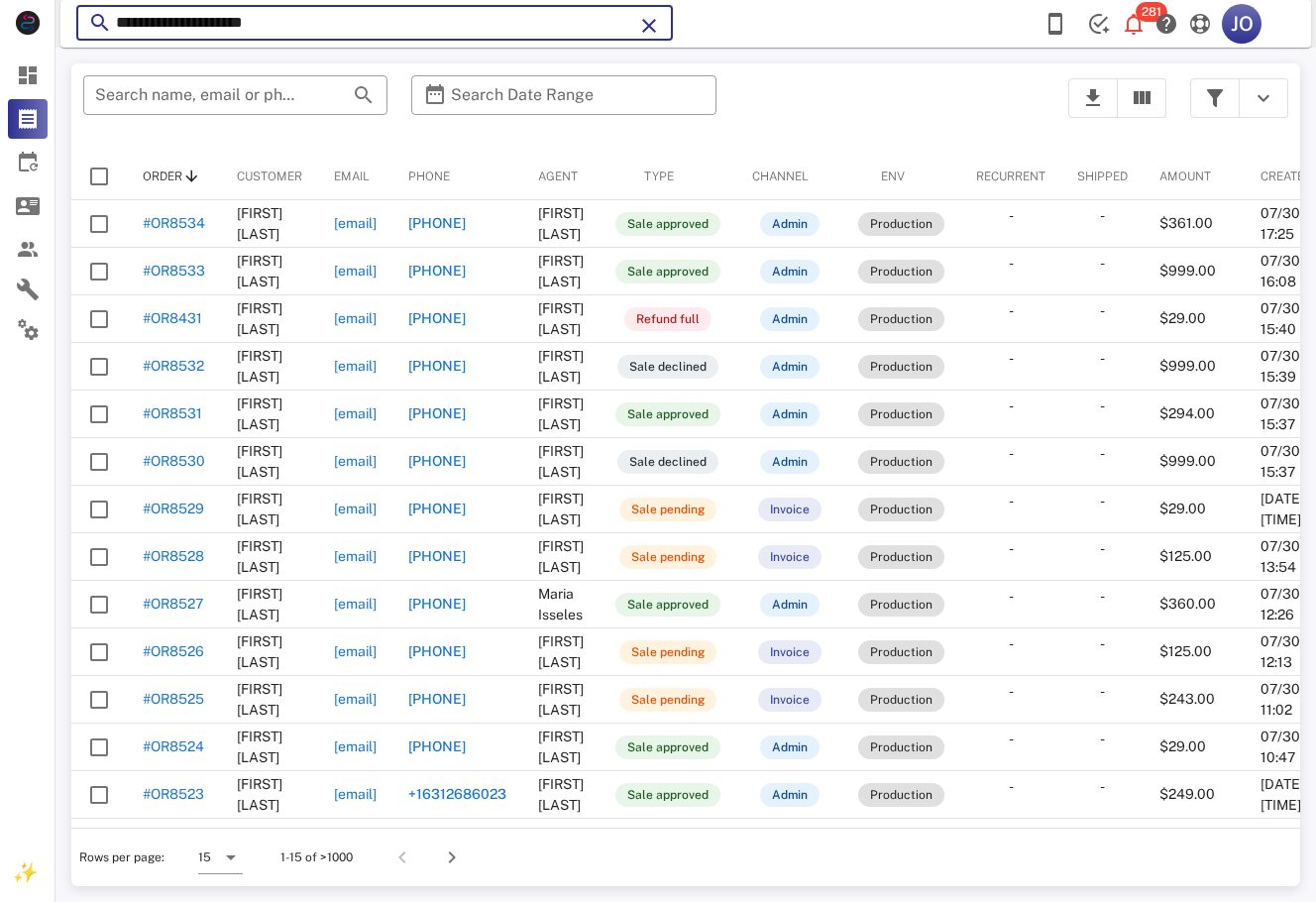 drag, startPoint x: 288, startPoint y: 23, endPoint x: 100, endPoint y: 23, distance: 188 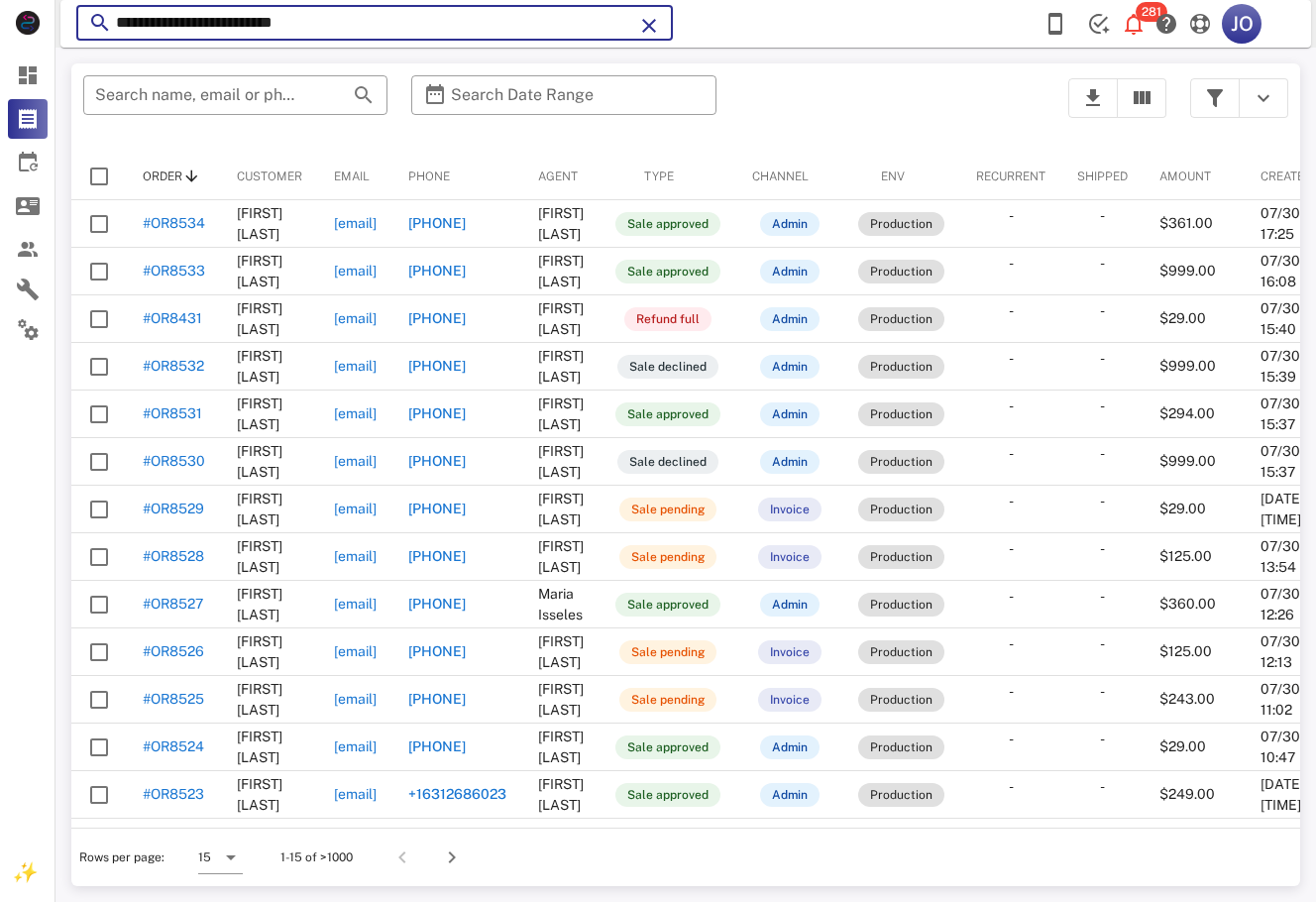 click on "**********" at bounding box center [375, 23] 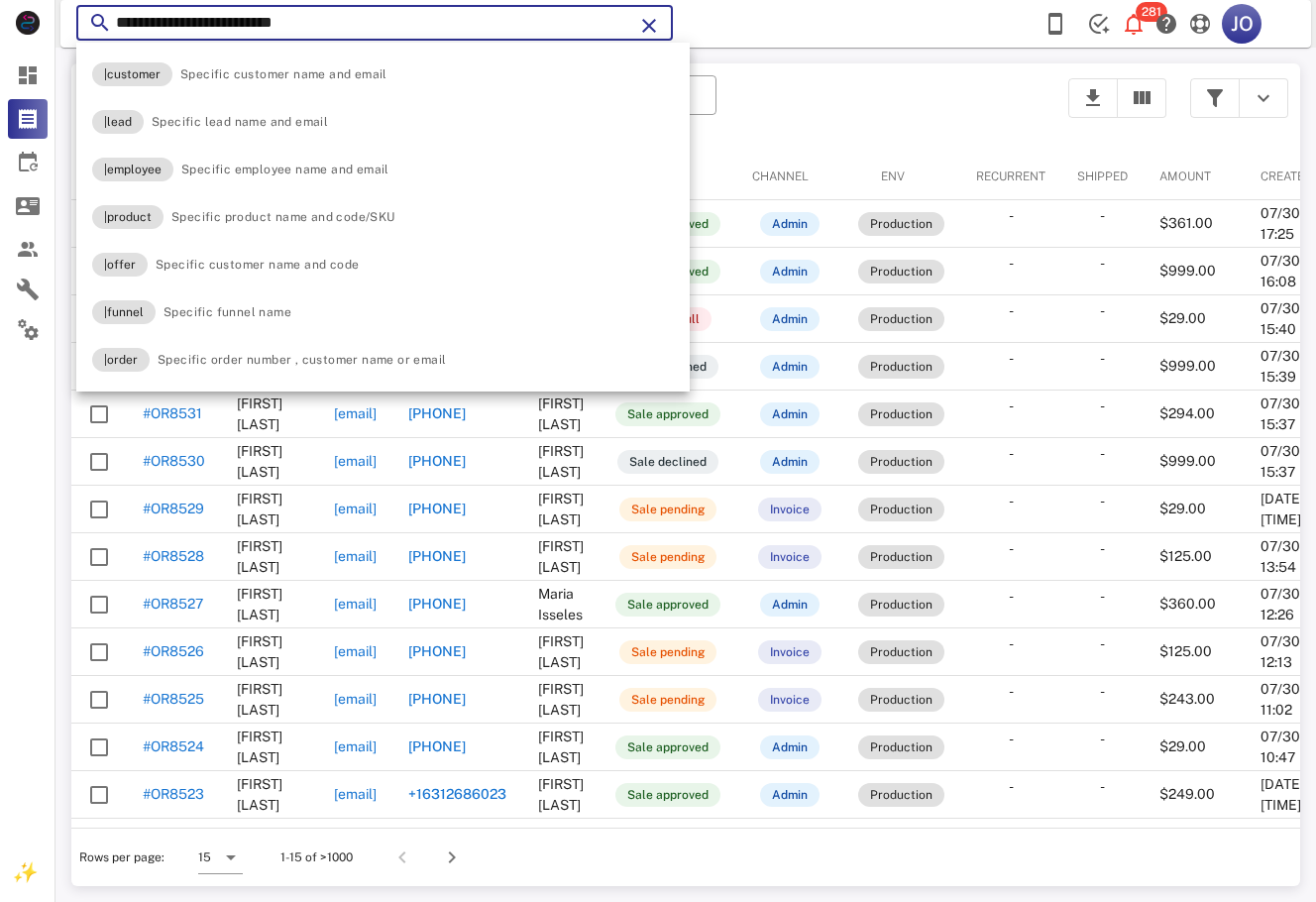 click on "**********" at bounding box center (375, 23) 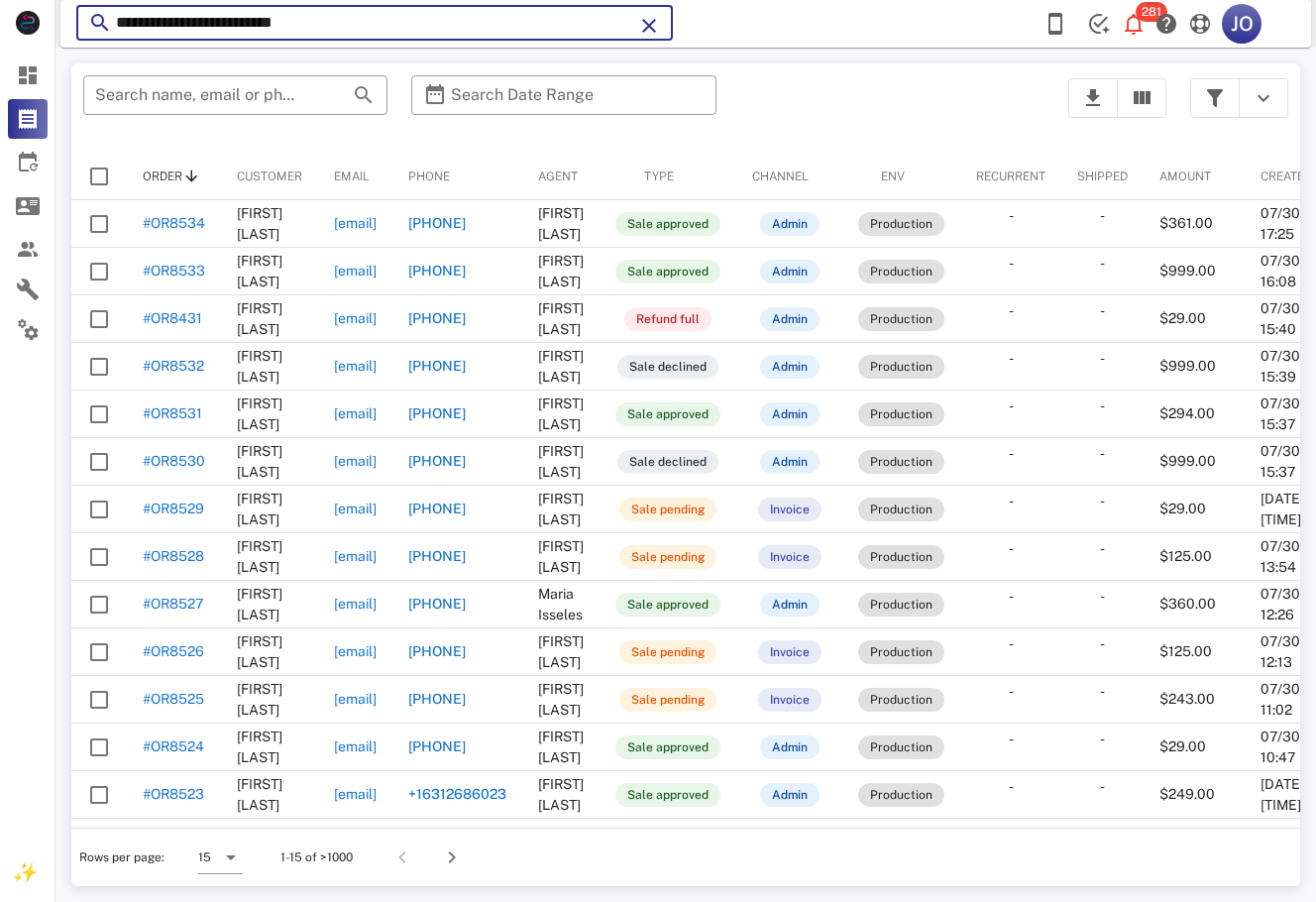 click on "**********" at bounding box center (375, 23) 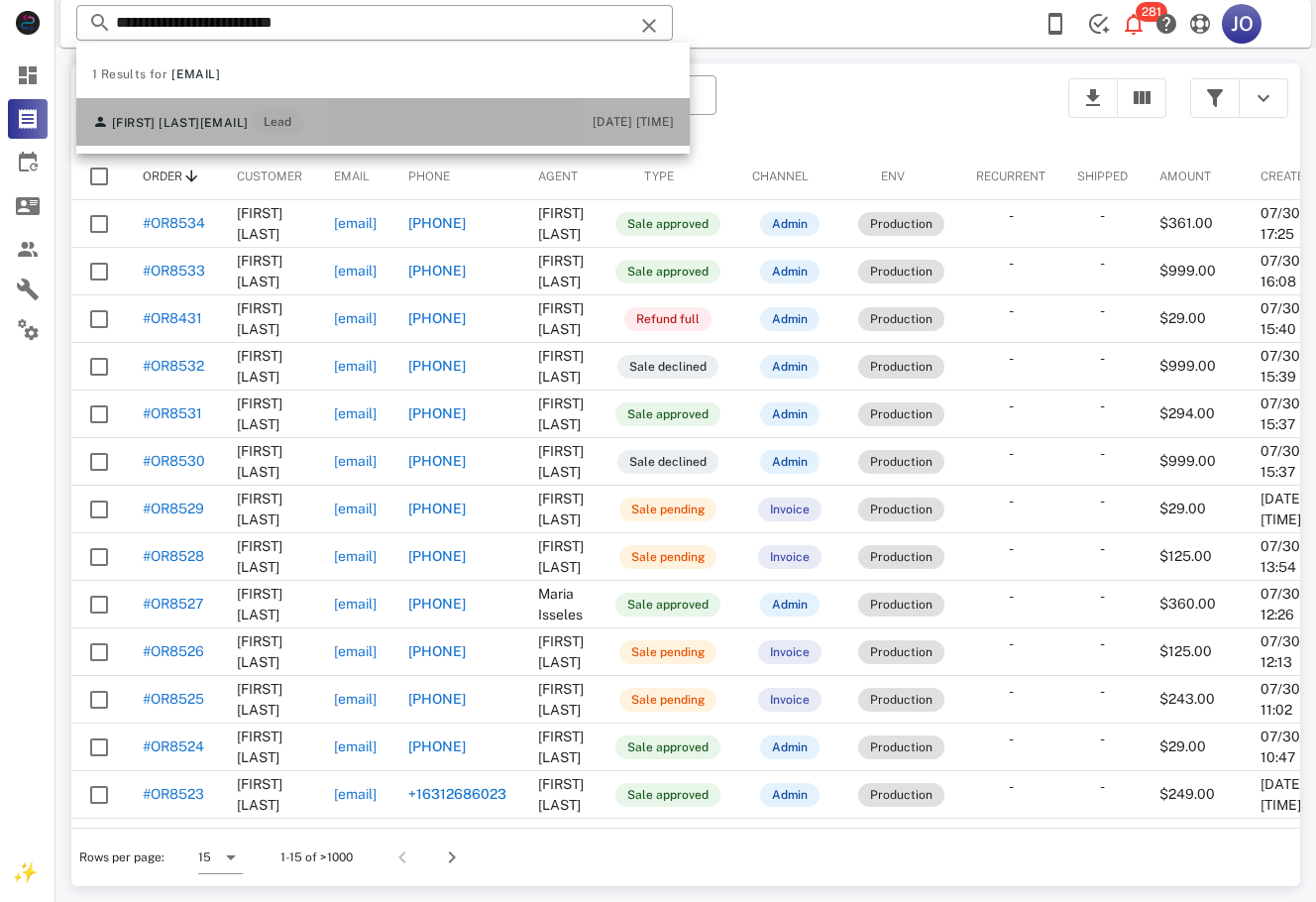 click on "Leandra Campos   sandrapasteles02@yahoo.com   Lead   07/30/2025 14:52" at bounding box center [383, 122] 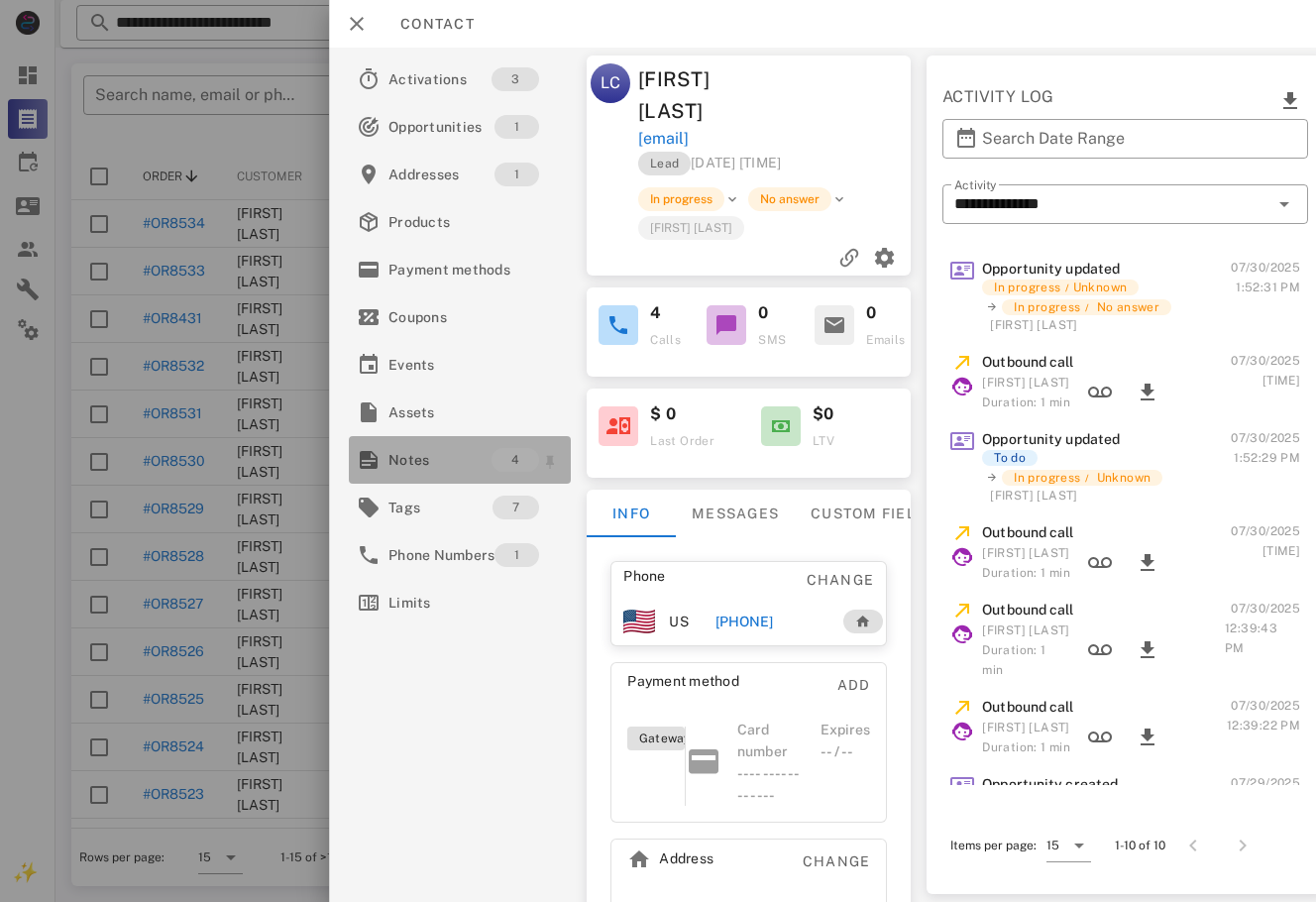 click on "Notes" at bounding box center [440, 460] 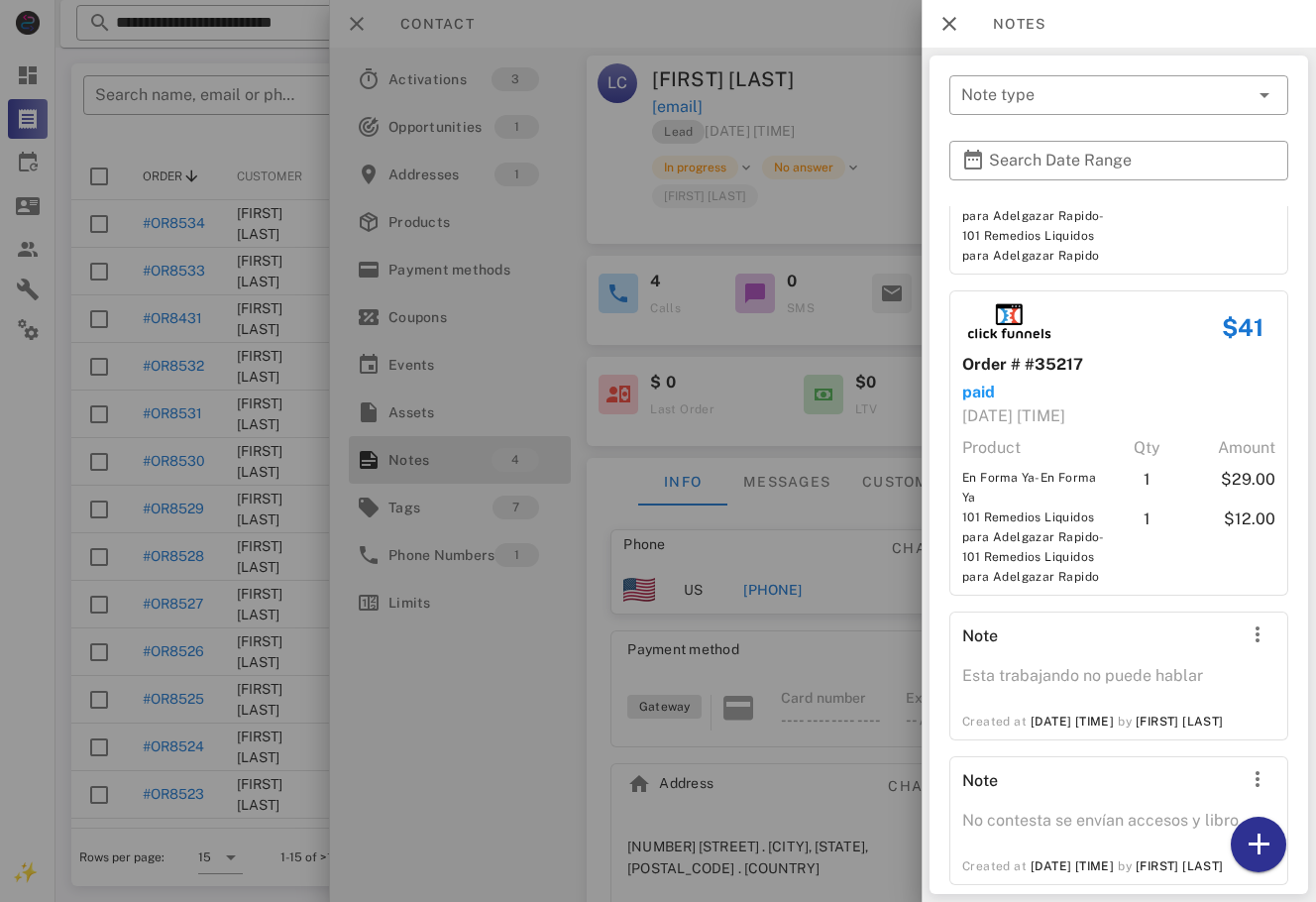 scroll, scrollTop: 264, scrollLeft: 0, axis: vertical 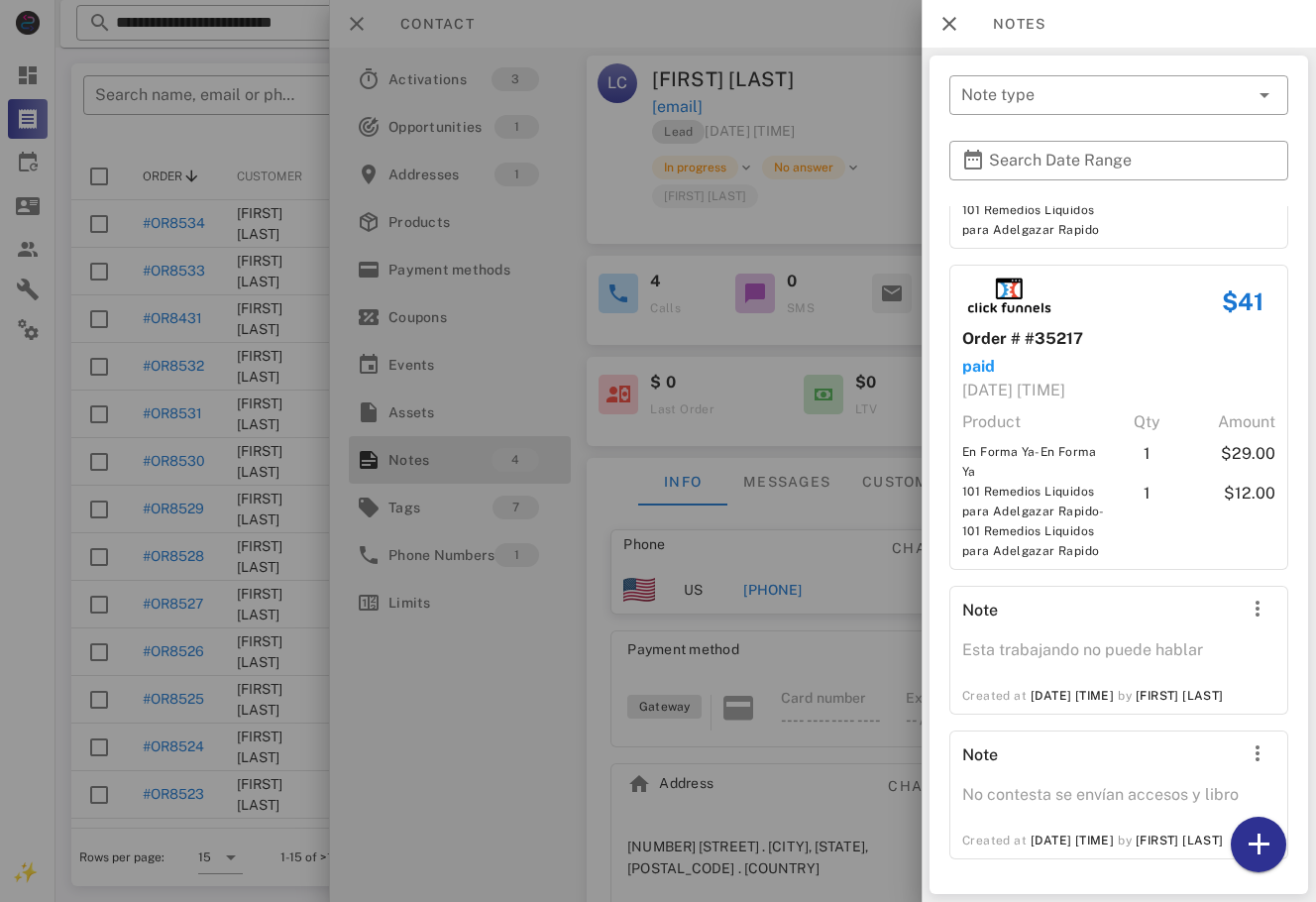 click at bounding box center (658, 451) 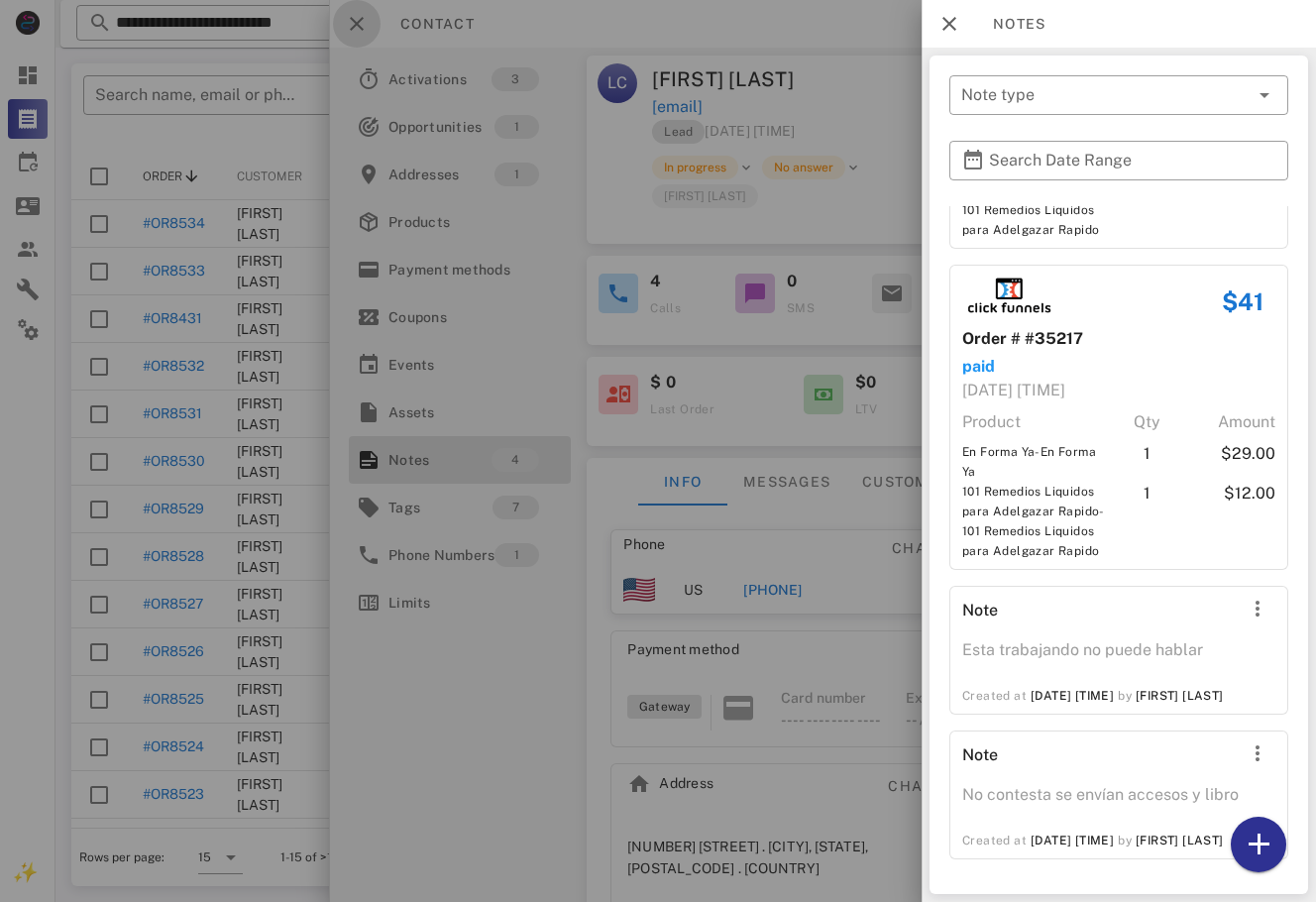 click at bounding box center (357, 24) 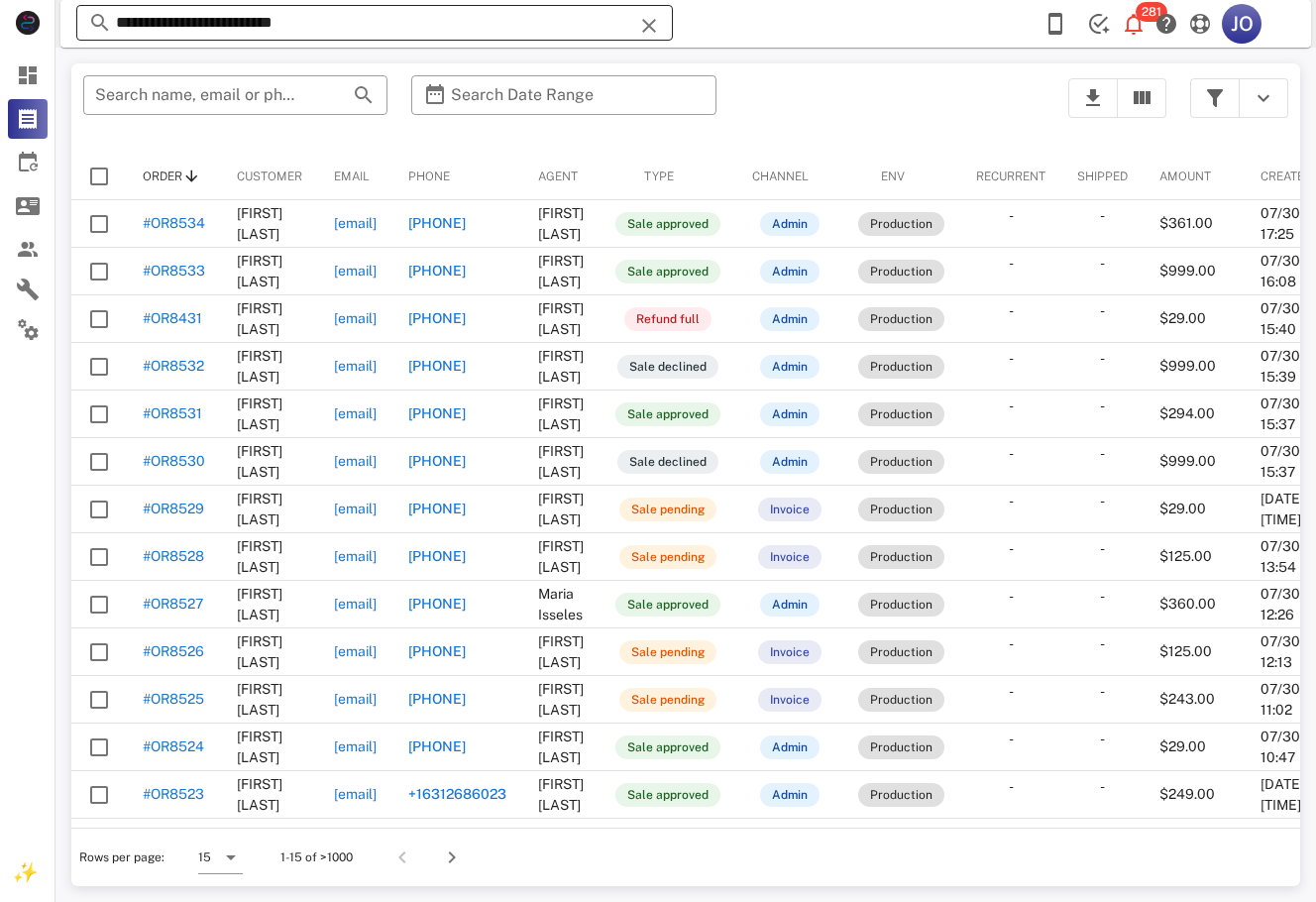 click on "**********" at bounding box center [375, 23] 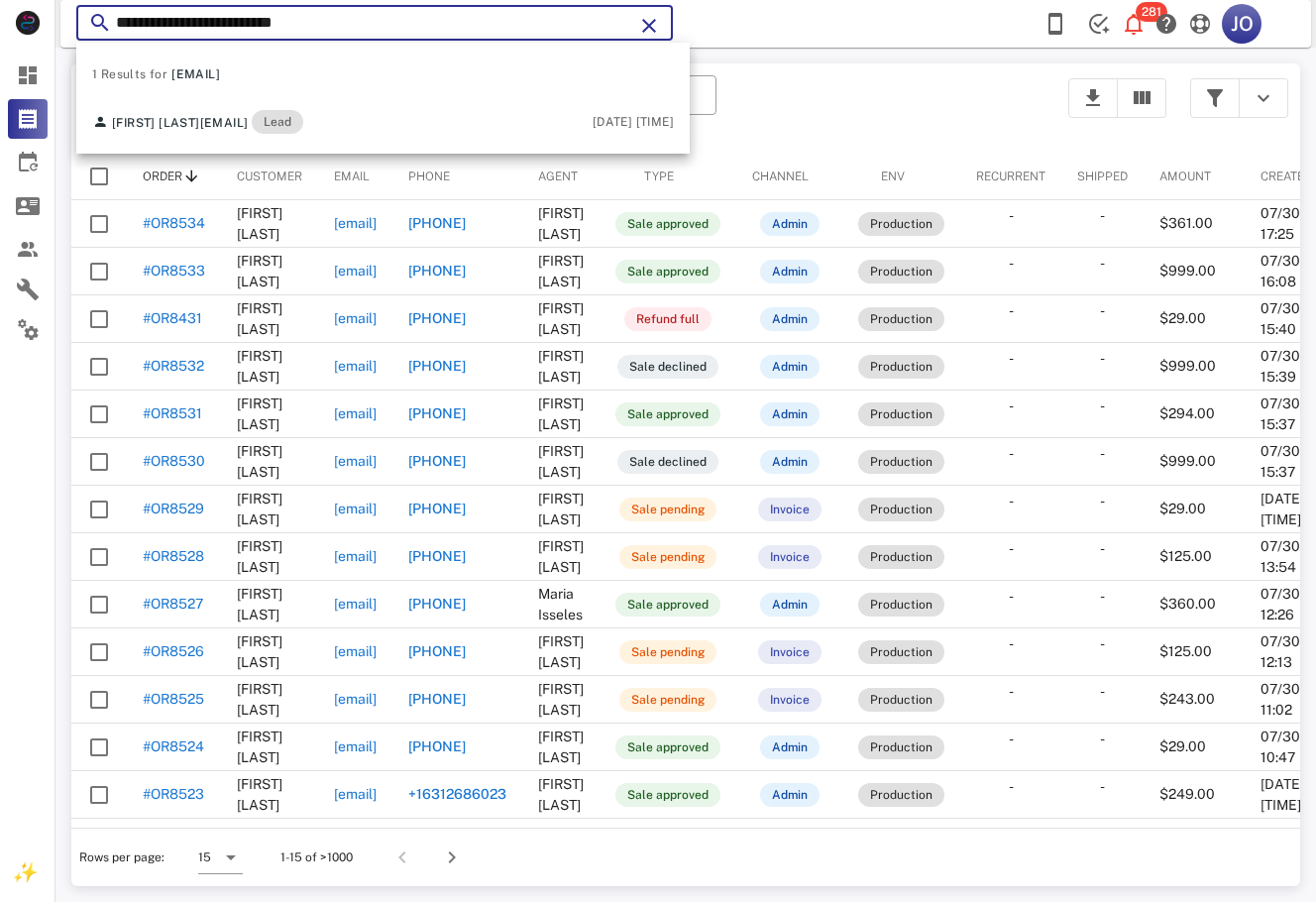 drag, startPoint x: 362, startPoint y: 26, endPoint x: 83, endPoint y: 26, distance: 279 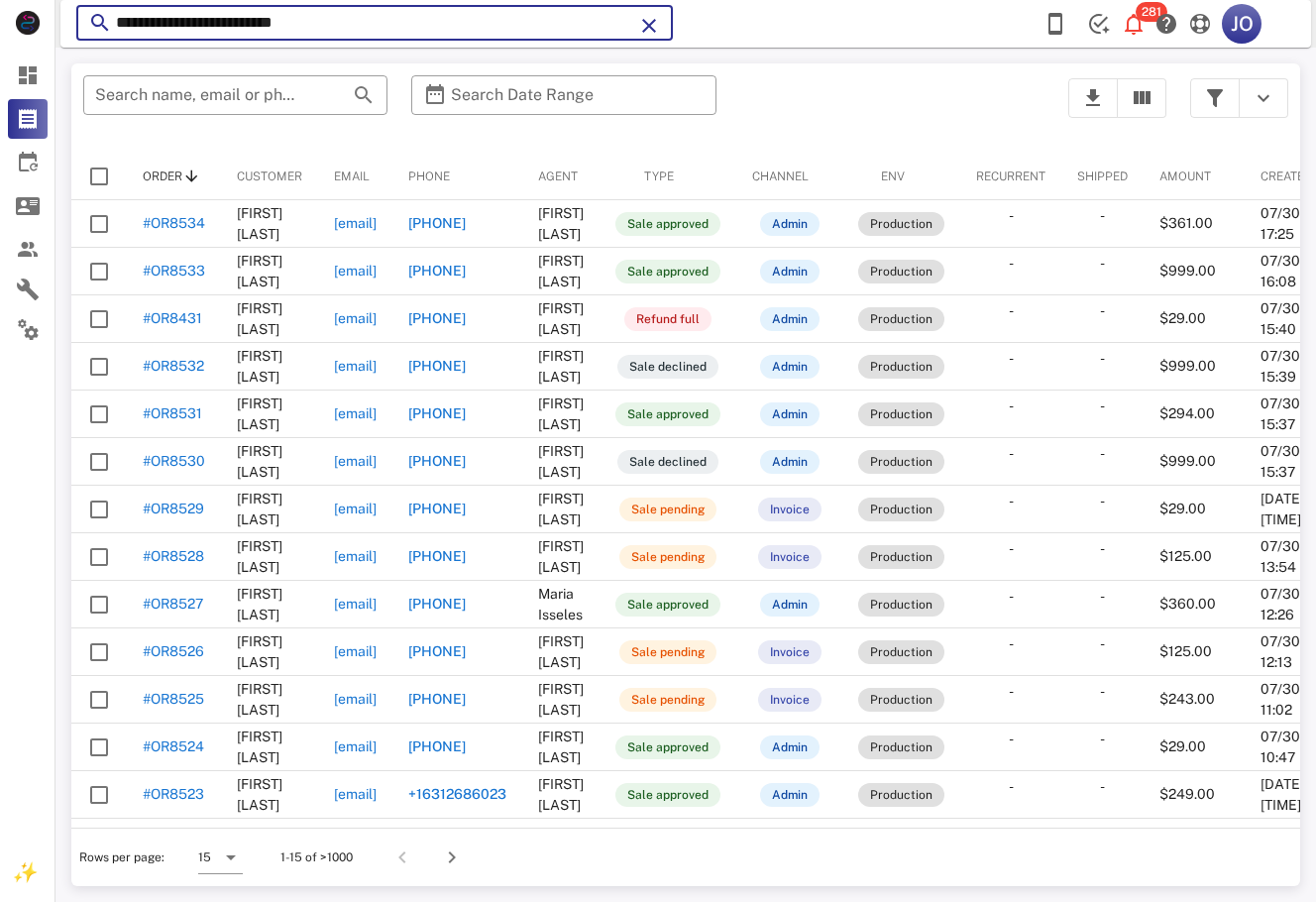 paste 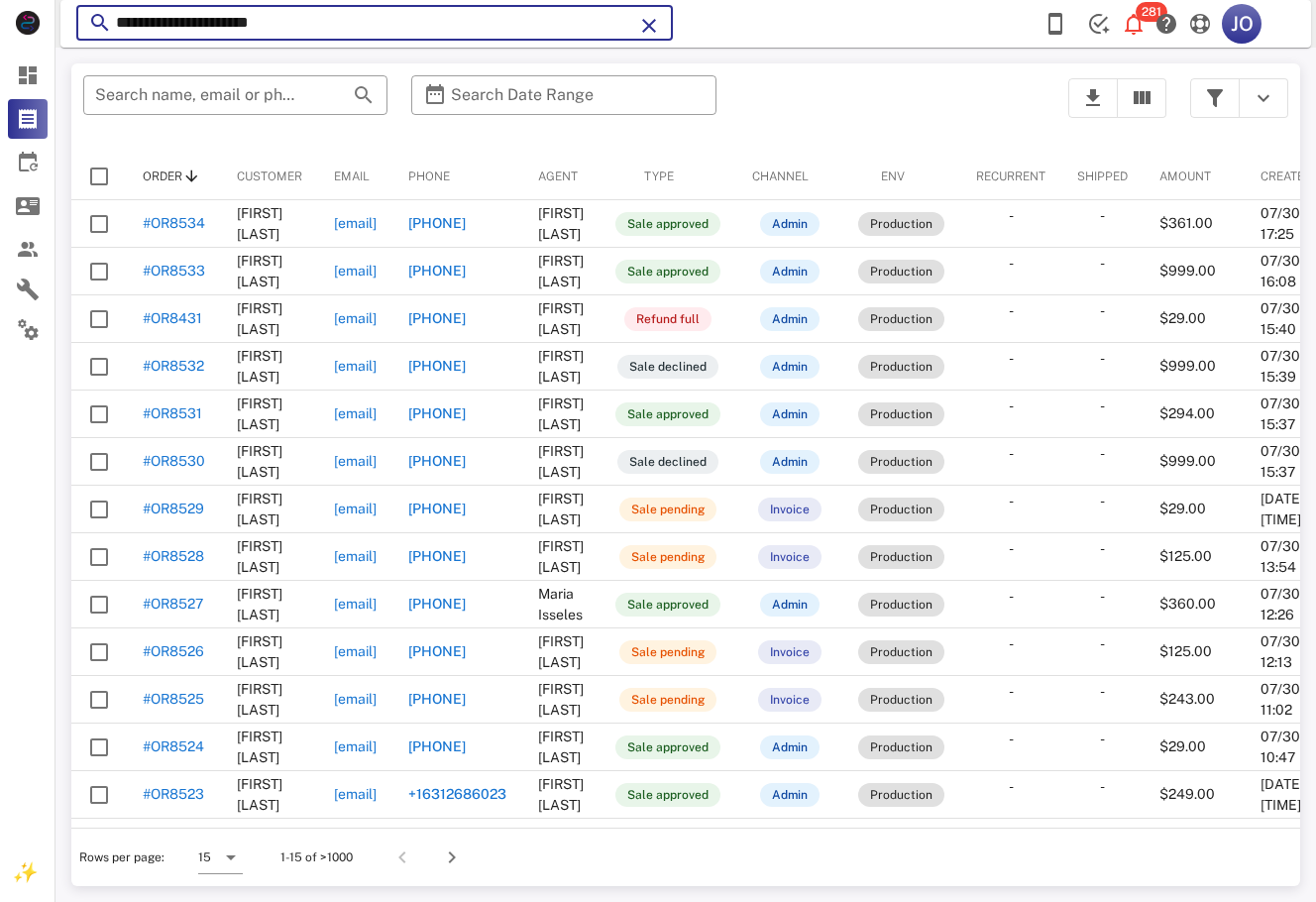 click on "**********" at bounding box center [375, 23] 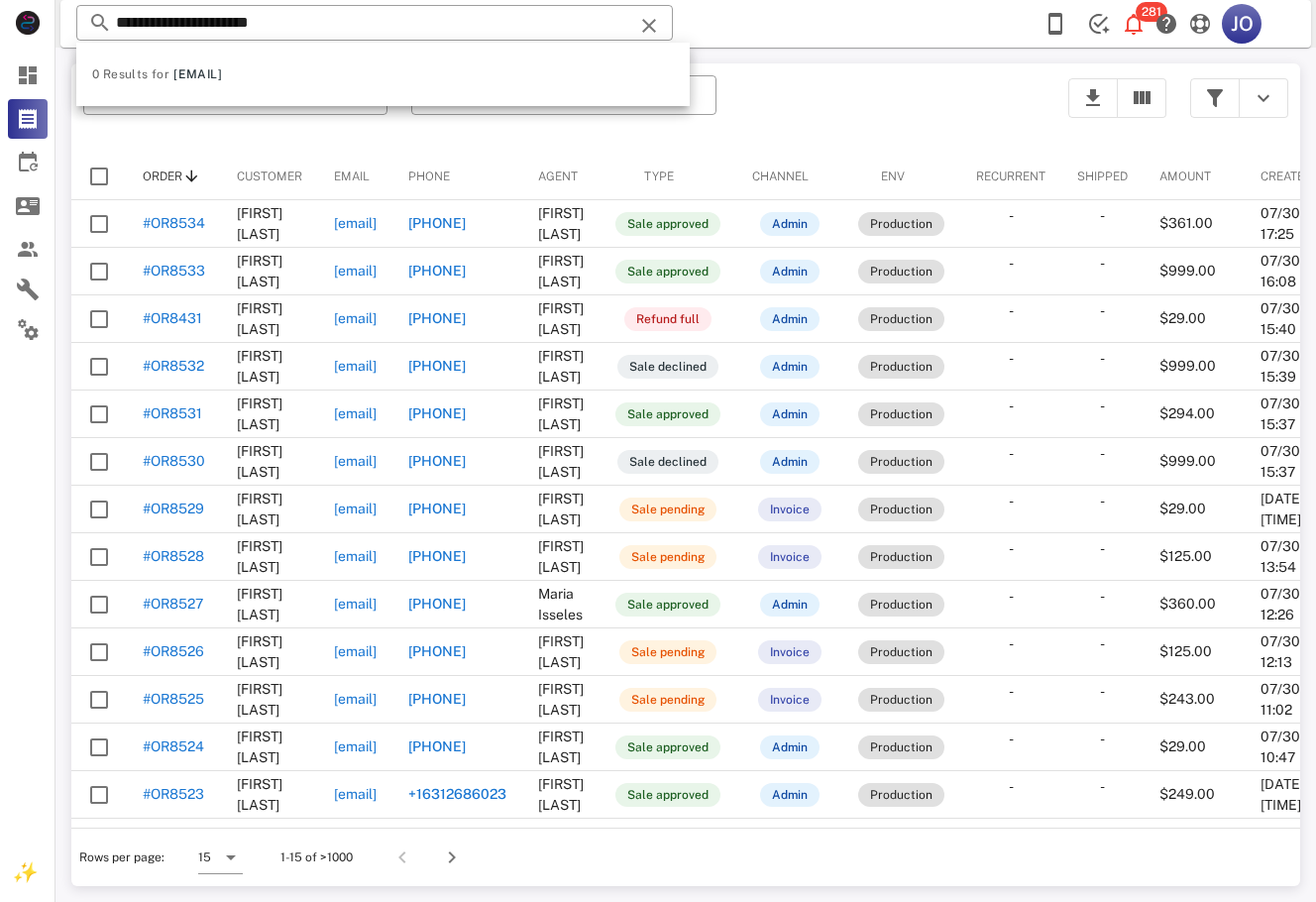 click on "​ Search name, email or phone ​ Search Date Range" at bounding box center (564, 108) 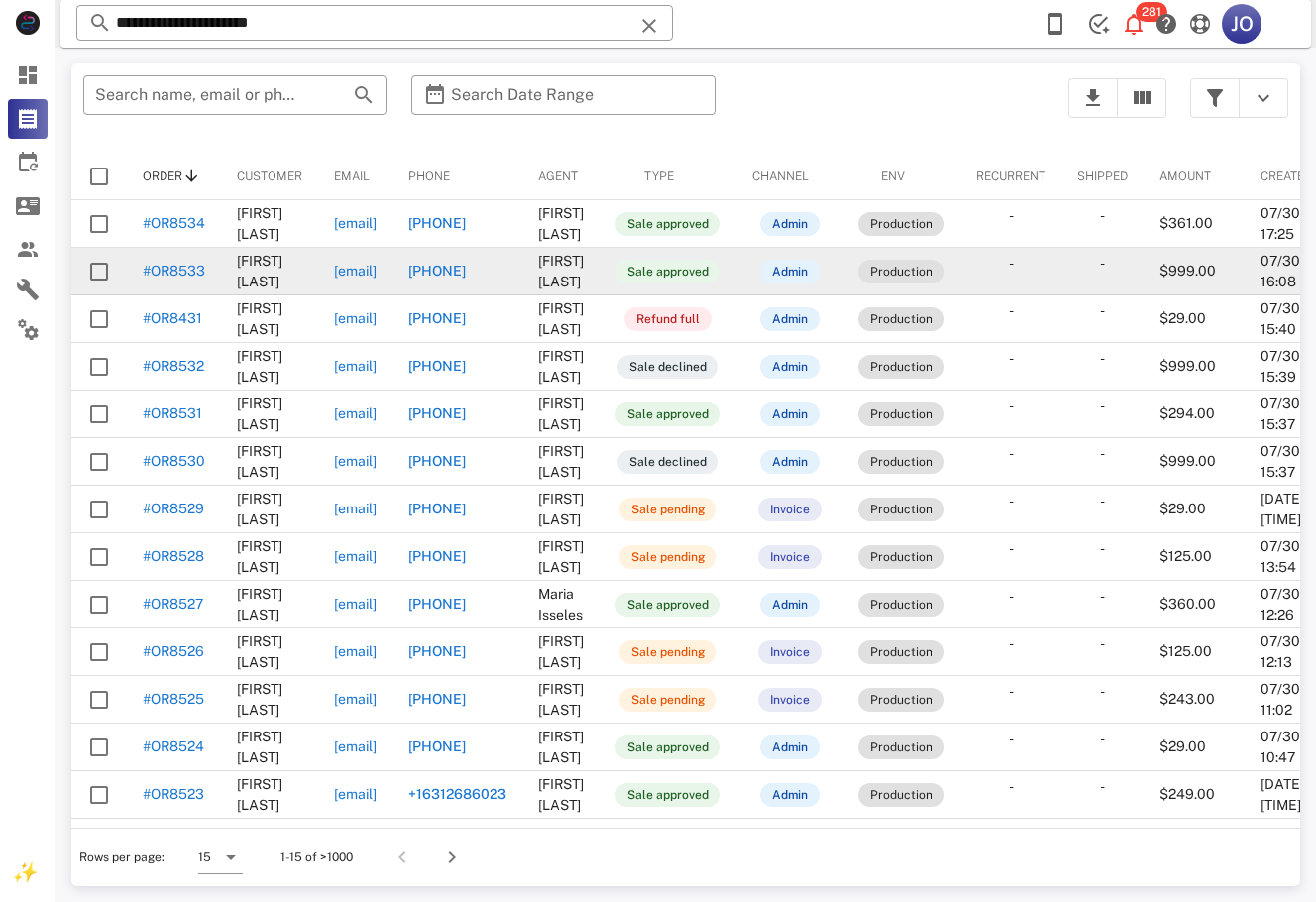 click on "kekaprdz2020@yahoo.com" at bounding box center [355, 271] 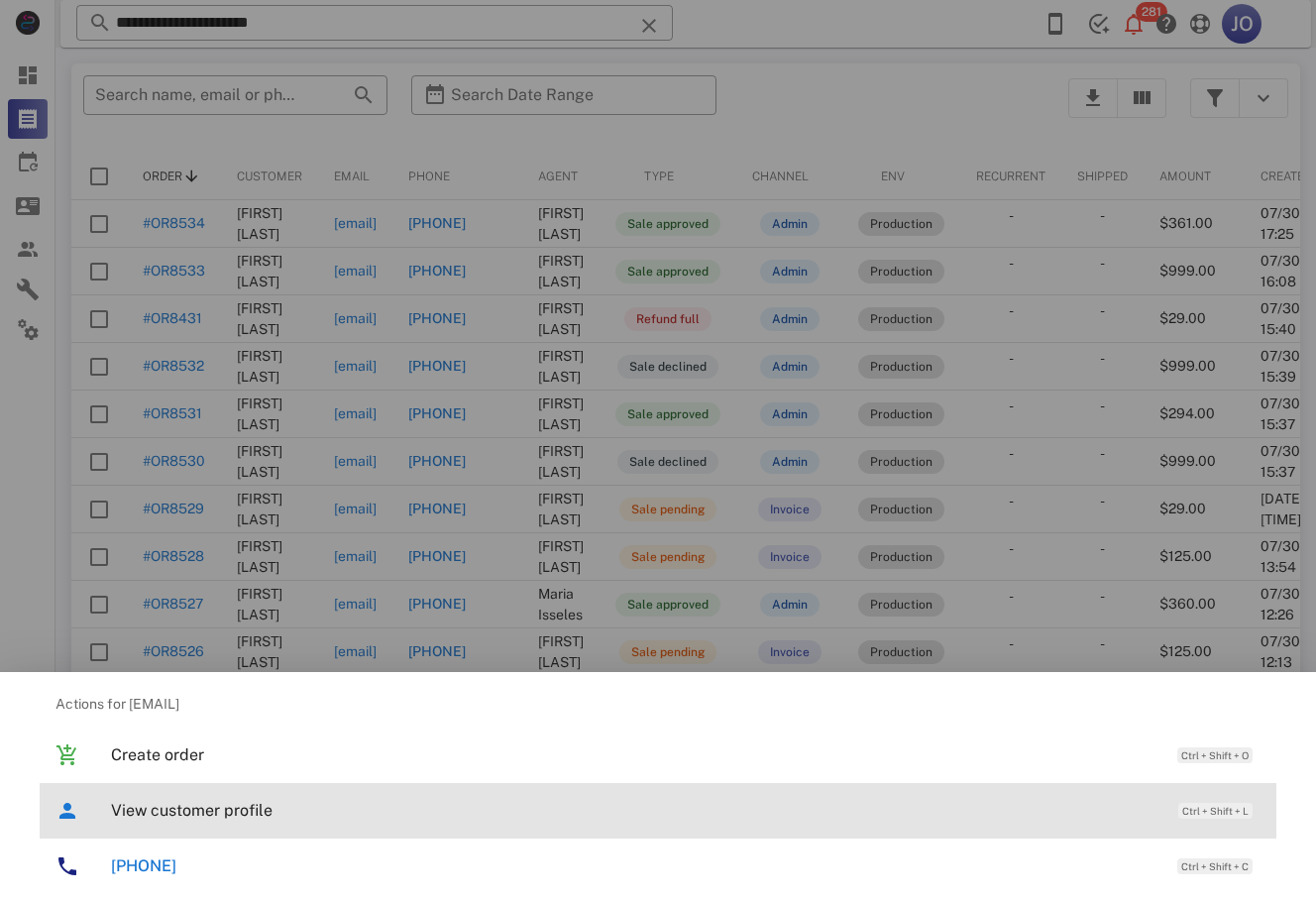click on "View customer profile Ctrl + Shift + L" at bounding box center [686, 810] 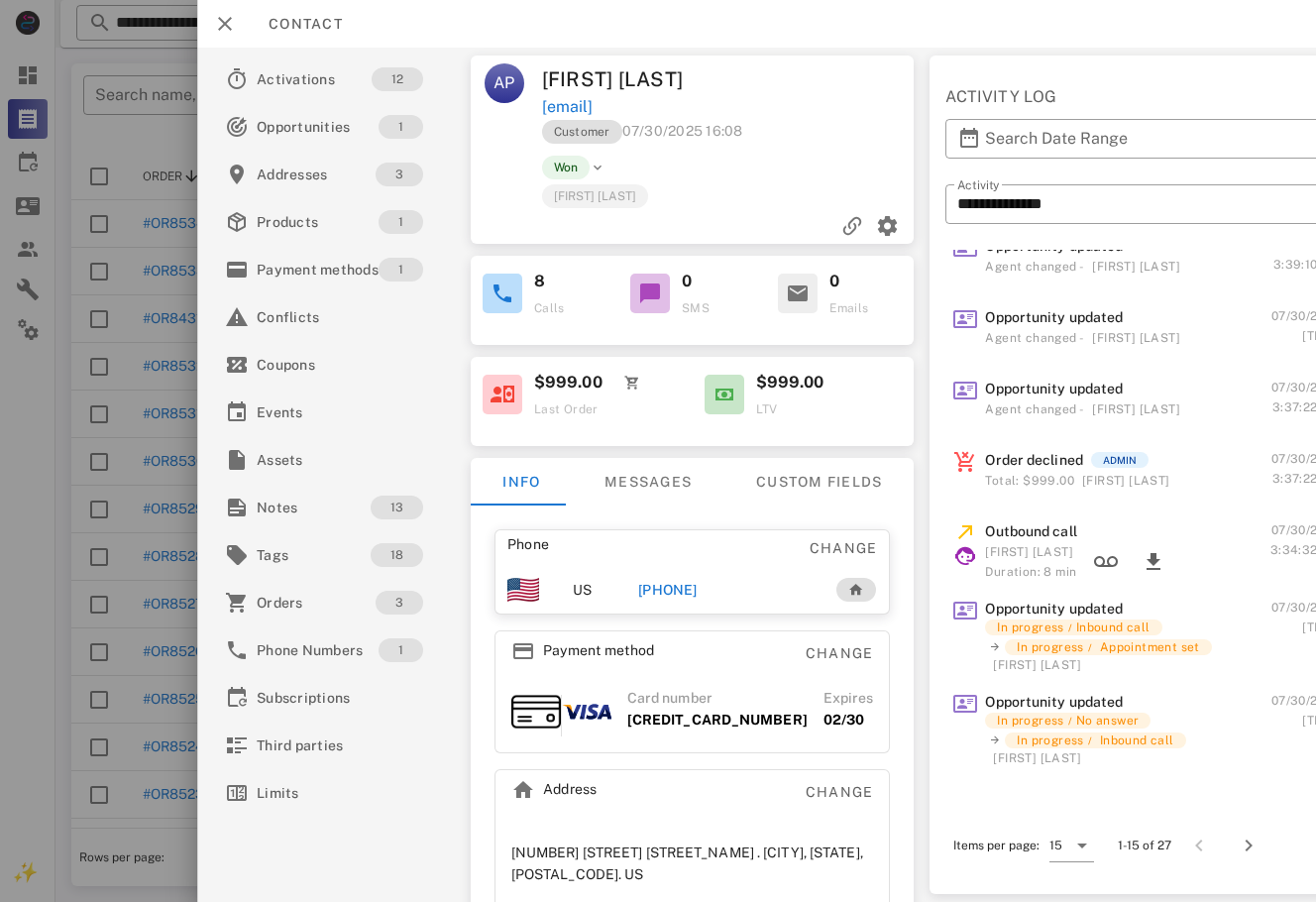 scroll, scrollTop: 634, scrollLeft: 0, axis: vertical 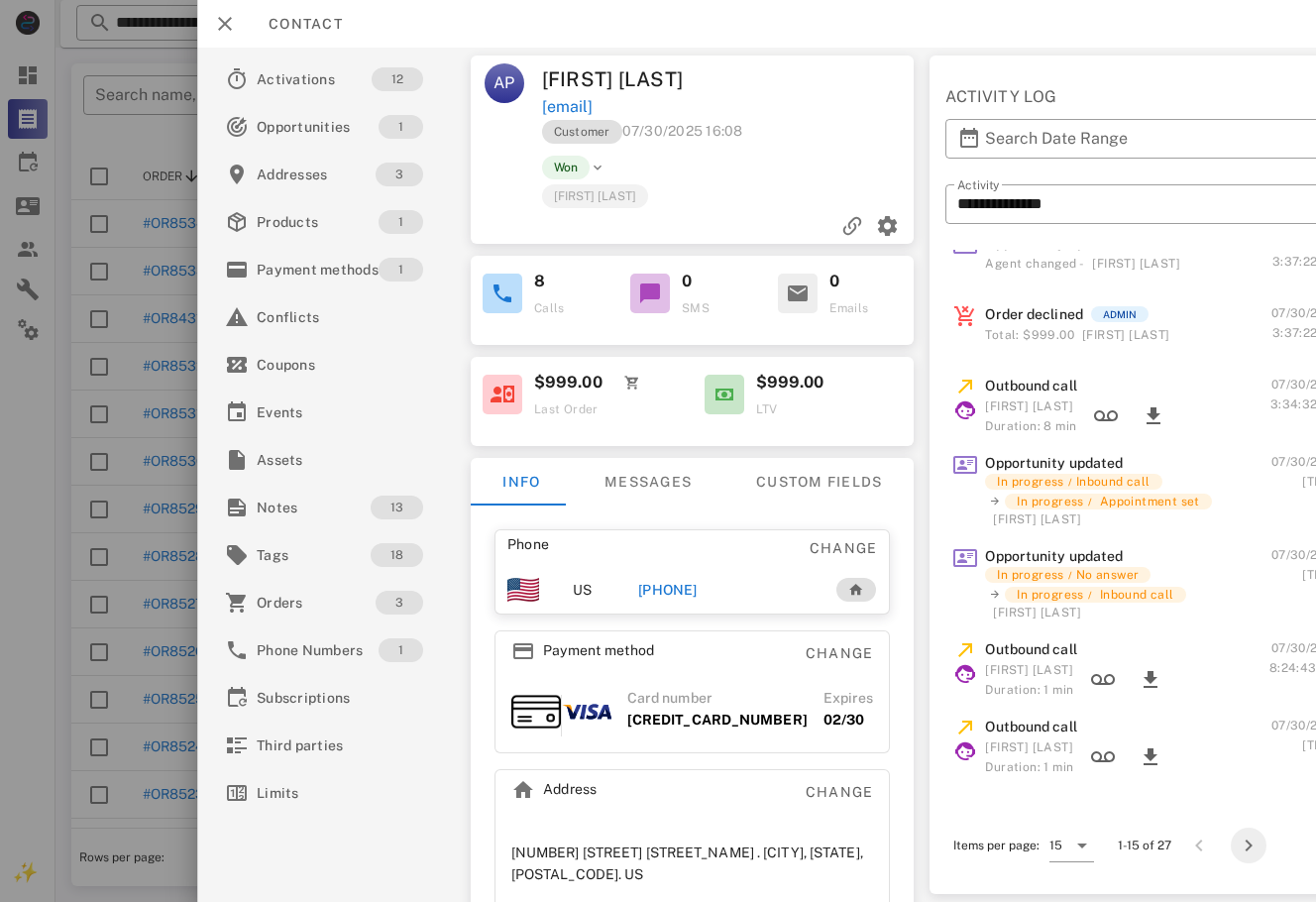 click at bounding box center (1250, 846) 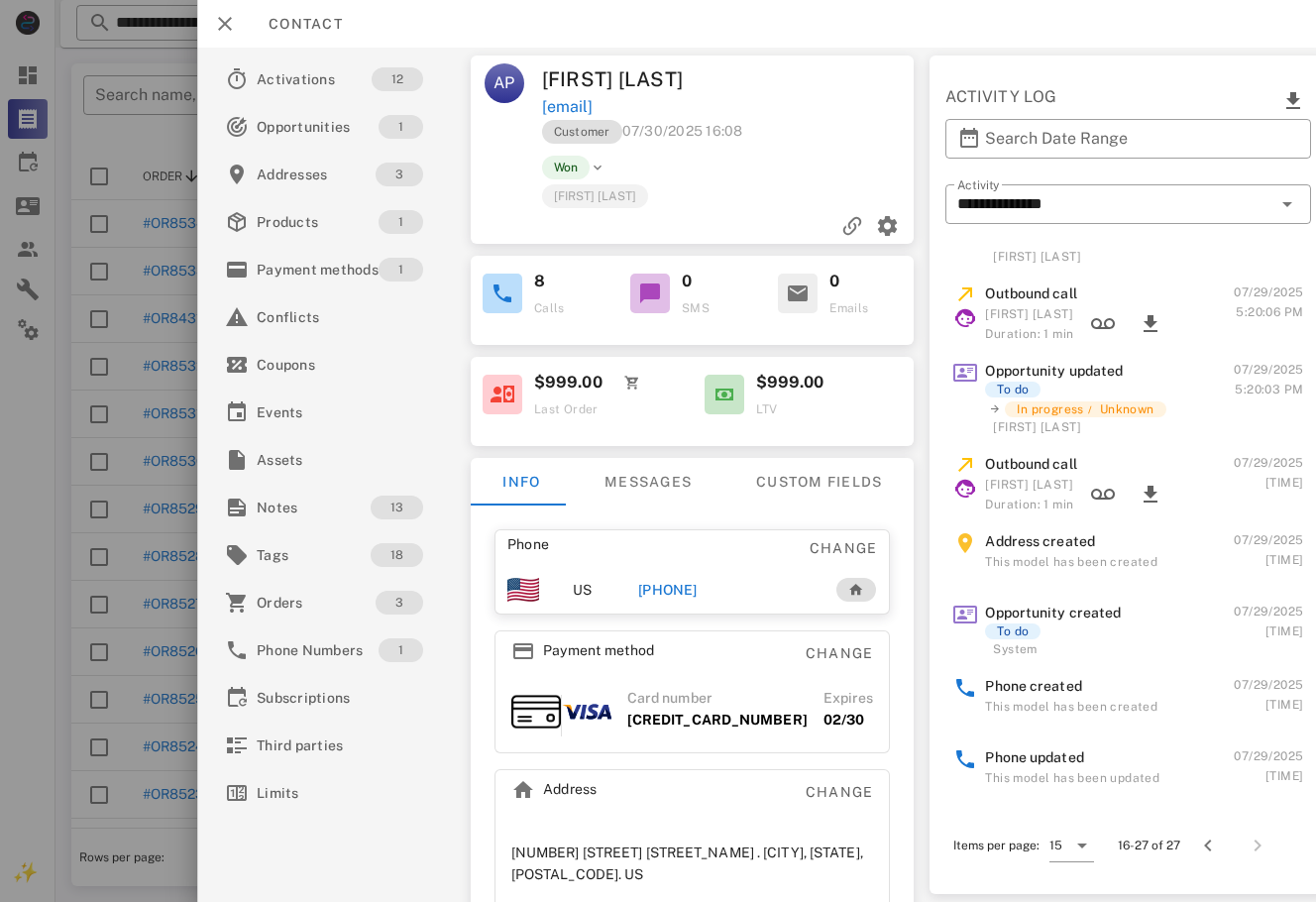 scroll, scrollTop: 460, scrollLeft: 0, axis: vertical 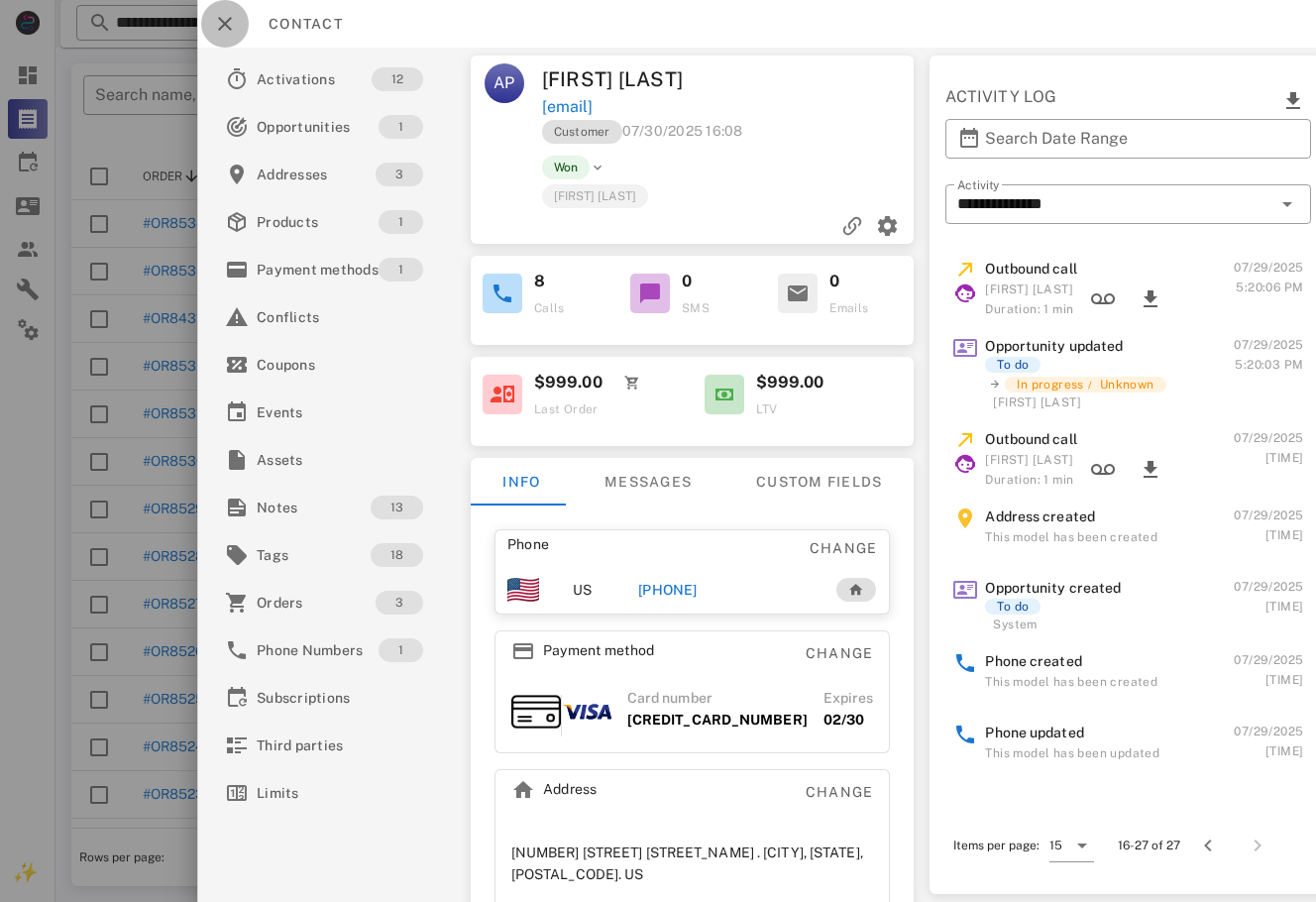 click at bounding box center [225, 24] 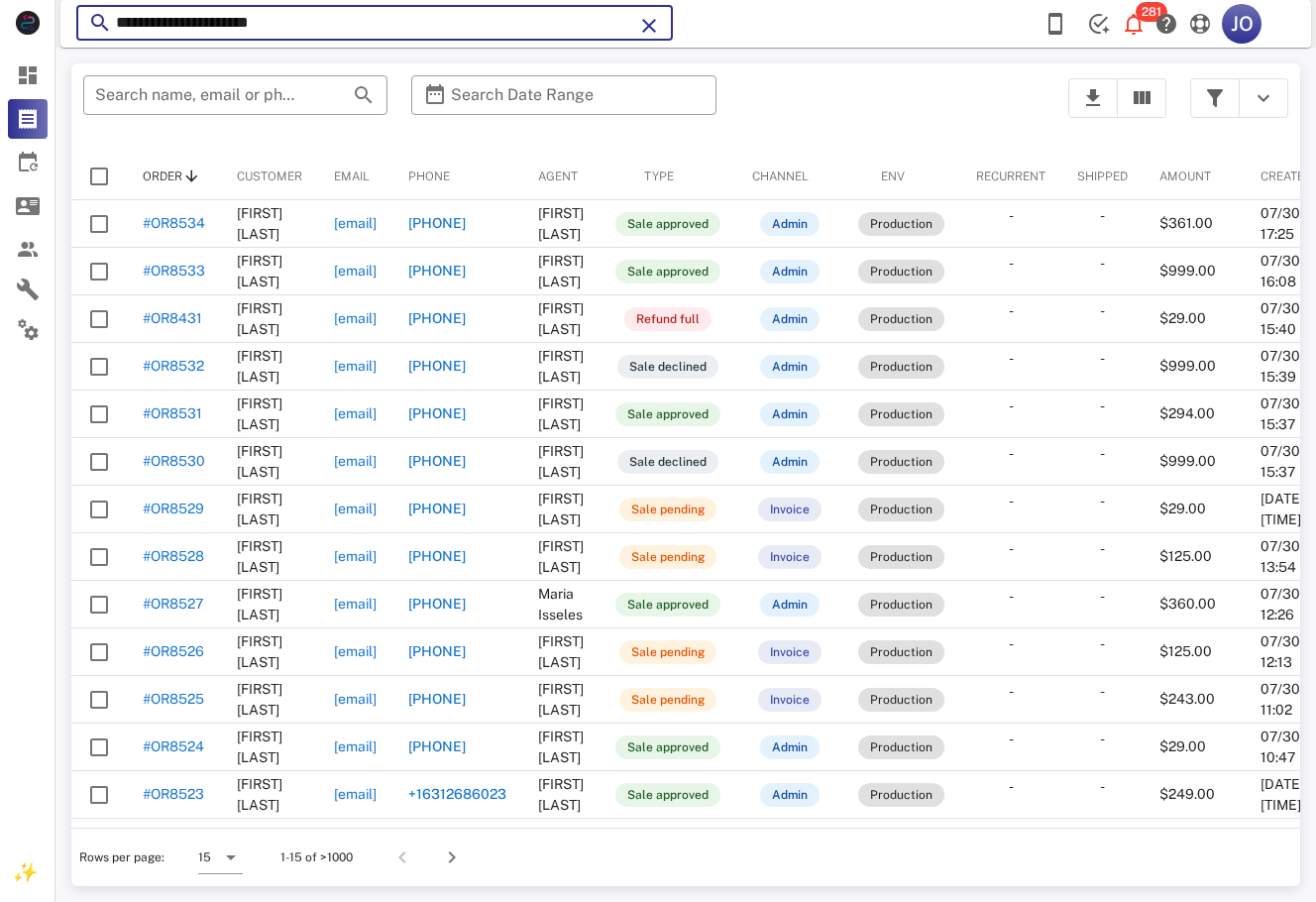 click on "**********" at bounding box center (375, 23) 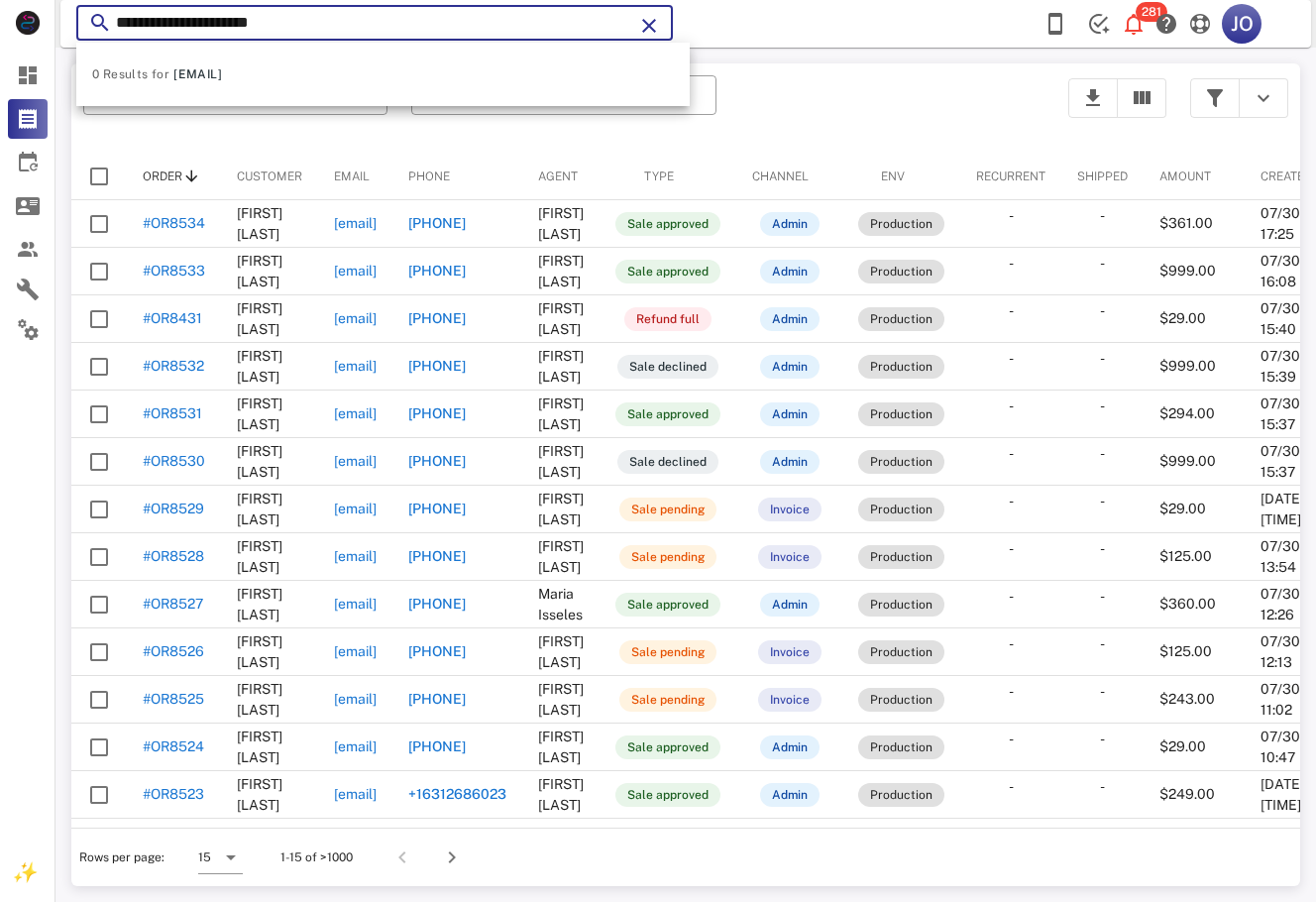 drag, startPoint x: 395, startPoint y: 28, endPoint x: -8, endPoint y: 22, distance: 403.04466 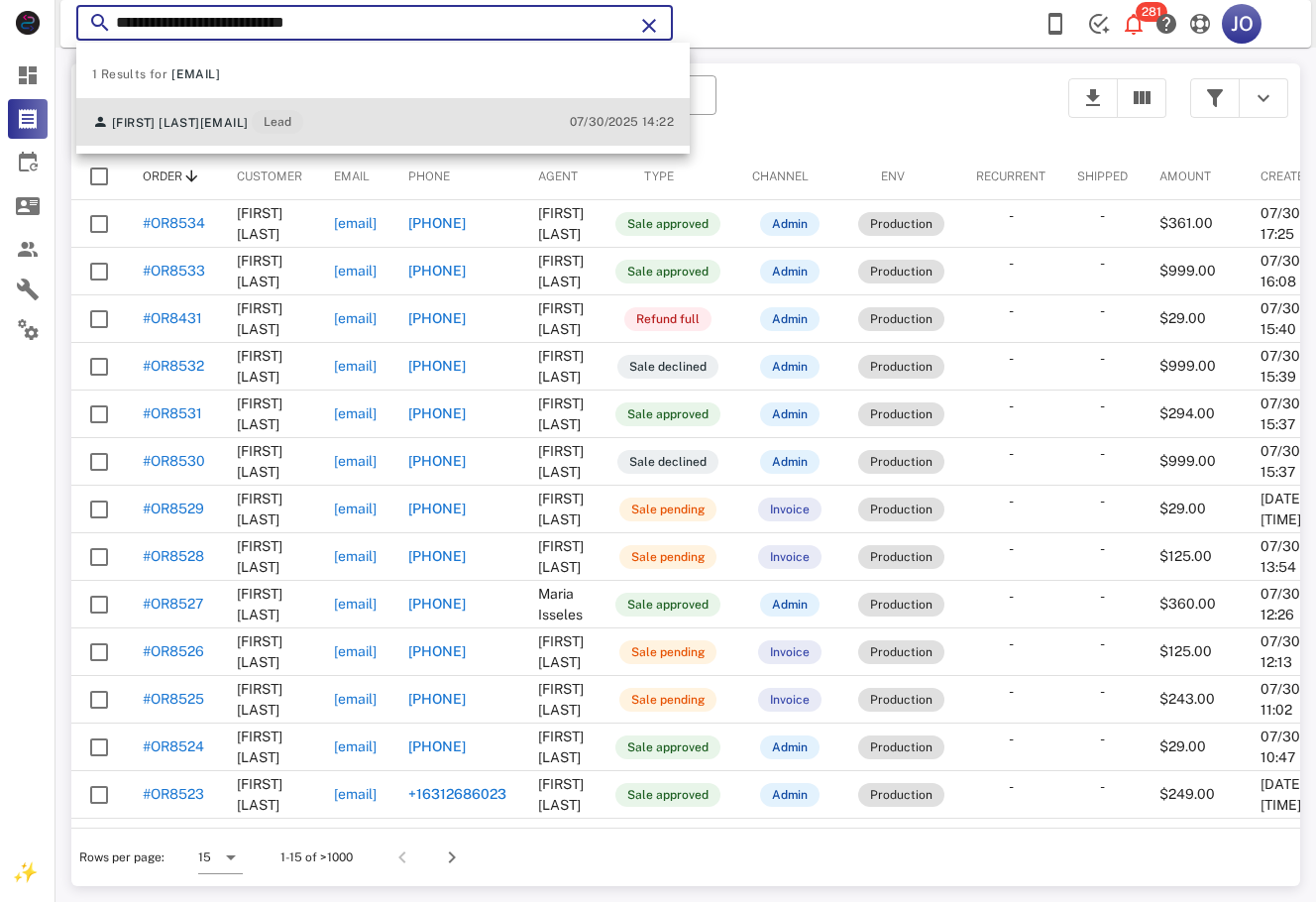 click on "Josefina Camilo" at bounding box center [156, 123] 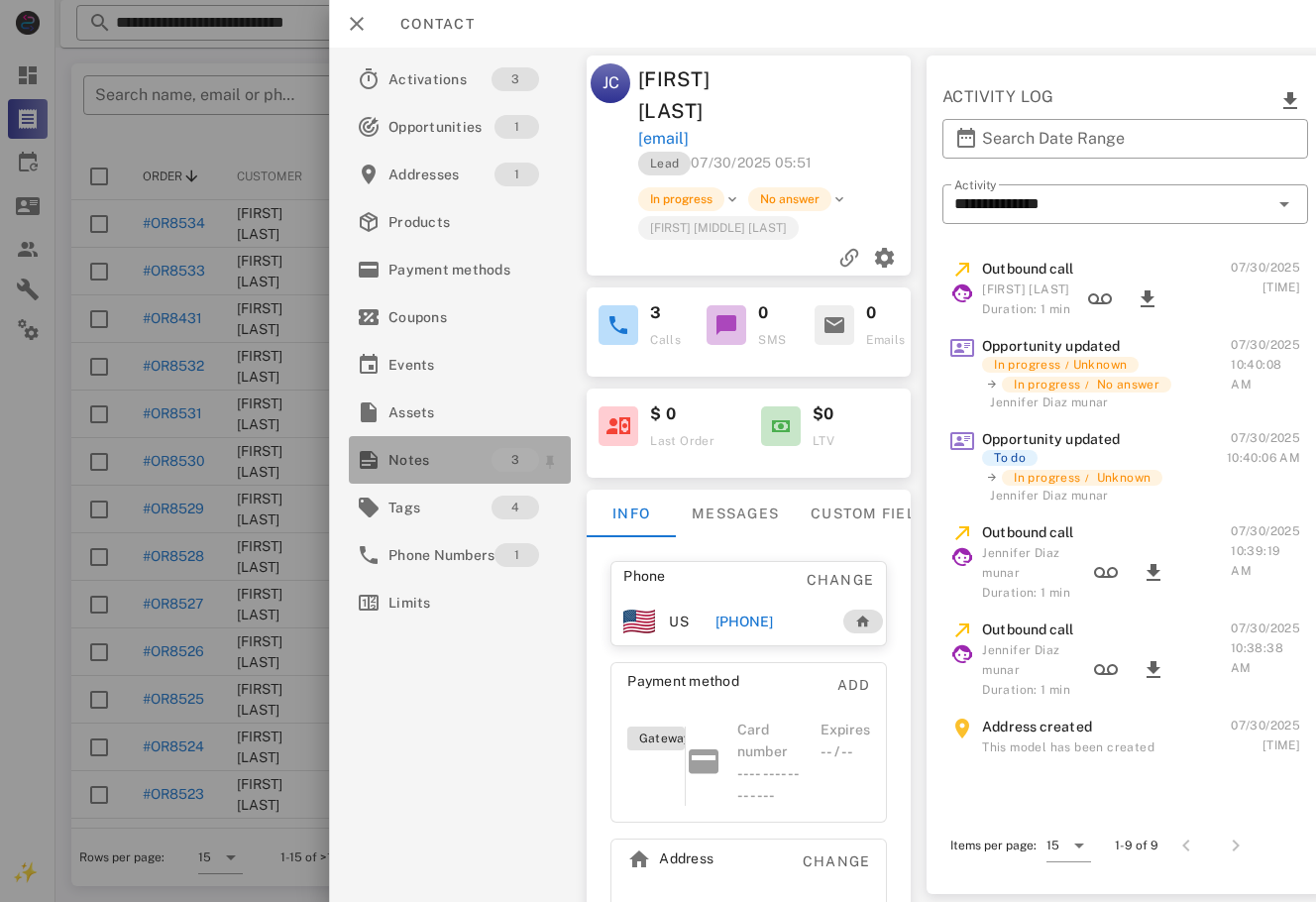 click on "Notes" at bounding box center (440, 460) 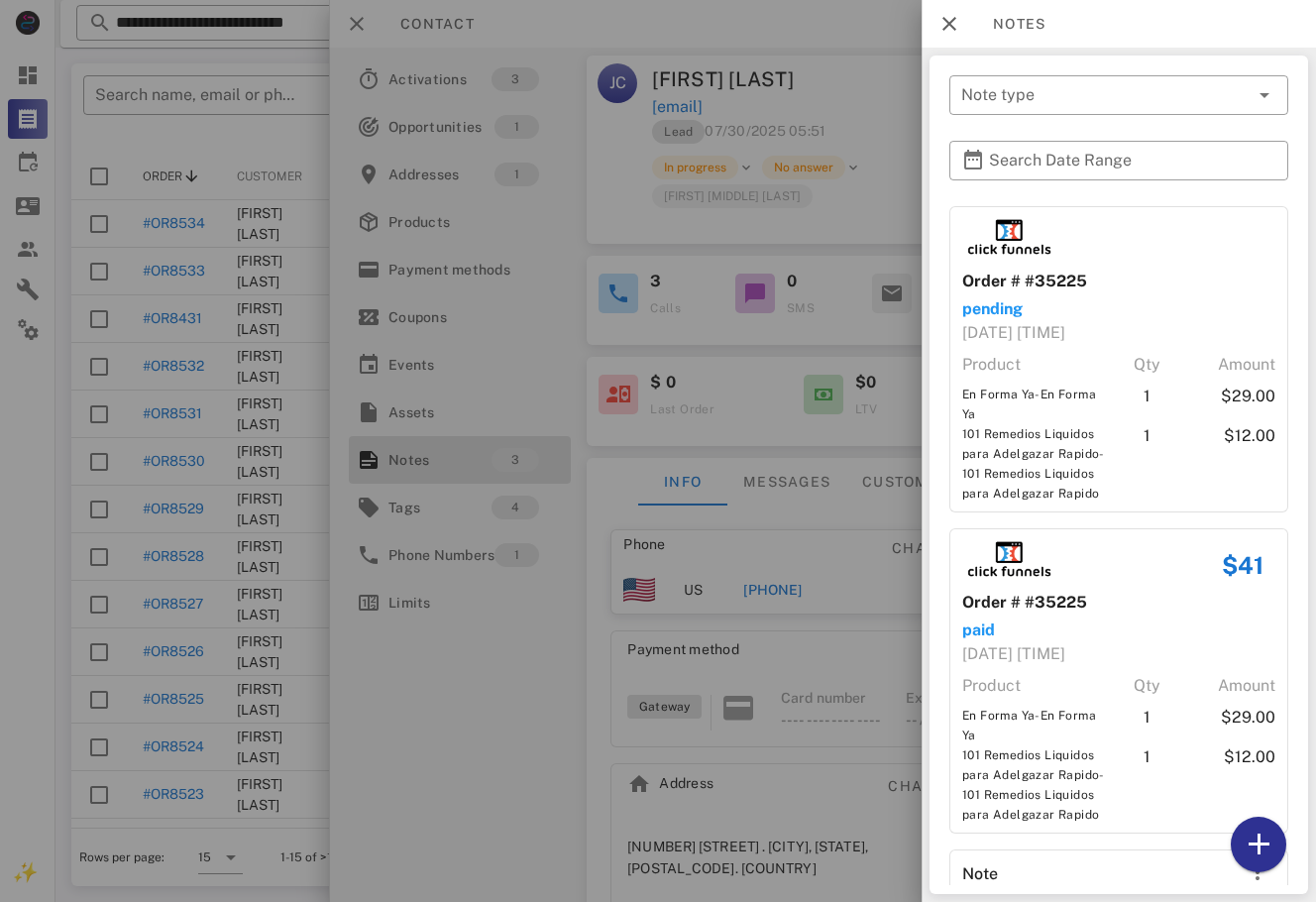 click on "Order # #35225   pending   07/30/2025 06:01   Product Qty Amount  En Forma Ya-En Forma Ya  1 $29.00  101 Remedios Liquidos para Adelgazar Rapido-101 Remedios Liquidos para Adelgazar Rapido  1 $12.00  $41   Order # #35225   paid   07/30/2025 06:01   Product Qty Amount  En Forma Ya-En Forma Ya  1 $29.00  101 Remedios Liquidos para Adelgazar Rapido-101 Remedios Liquidos para Adelgazar Rapido  1 $12.00  Note  Se realiza llamada de bienvenida, no contesta se envian accesos  Created at   07/30/2025 10:40   by   Jennifer Diaz munar" at bounding box center (1119, 545) 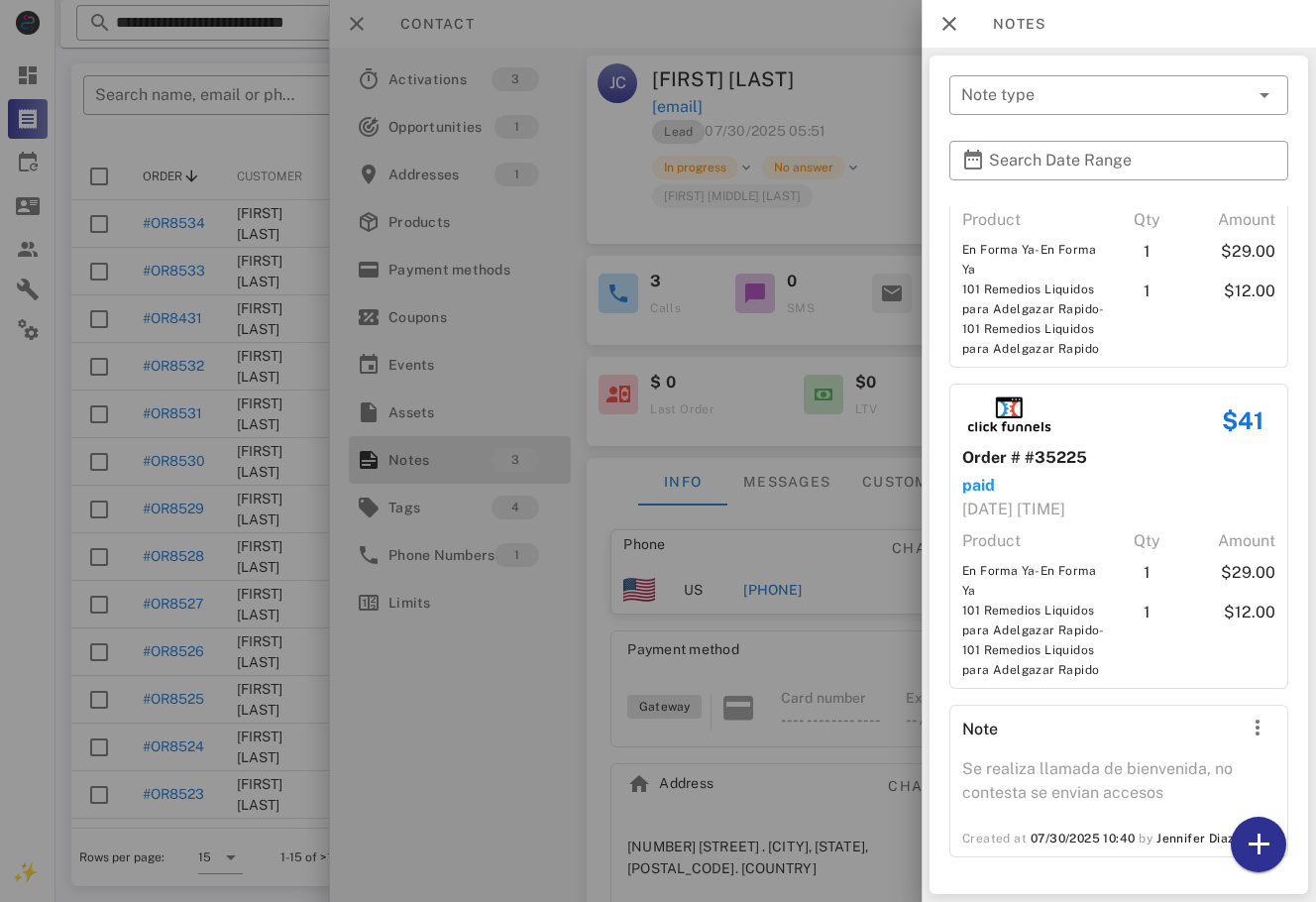 click at bounding box center [658, 451] 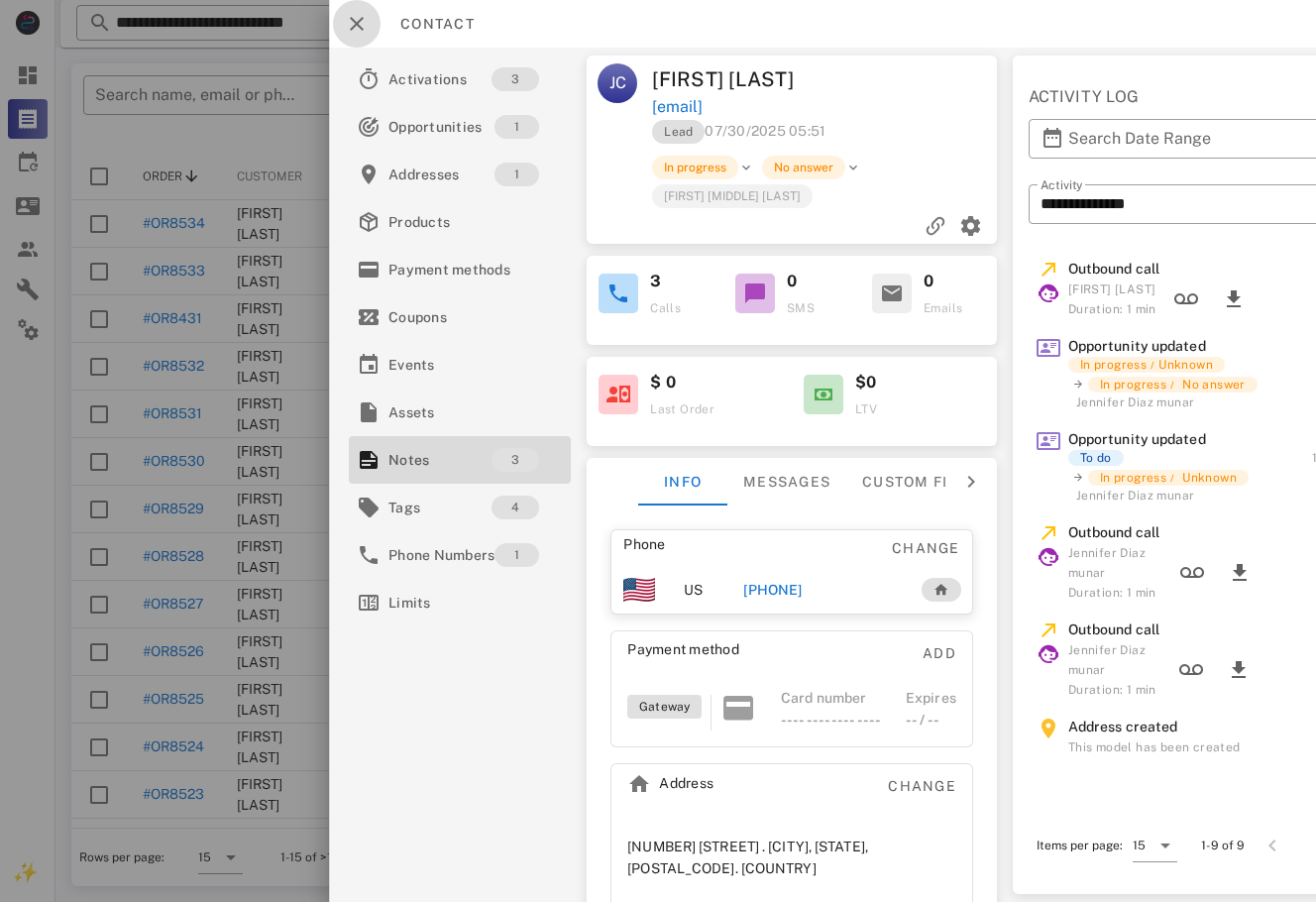 click at bounding box center (357, 24) 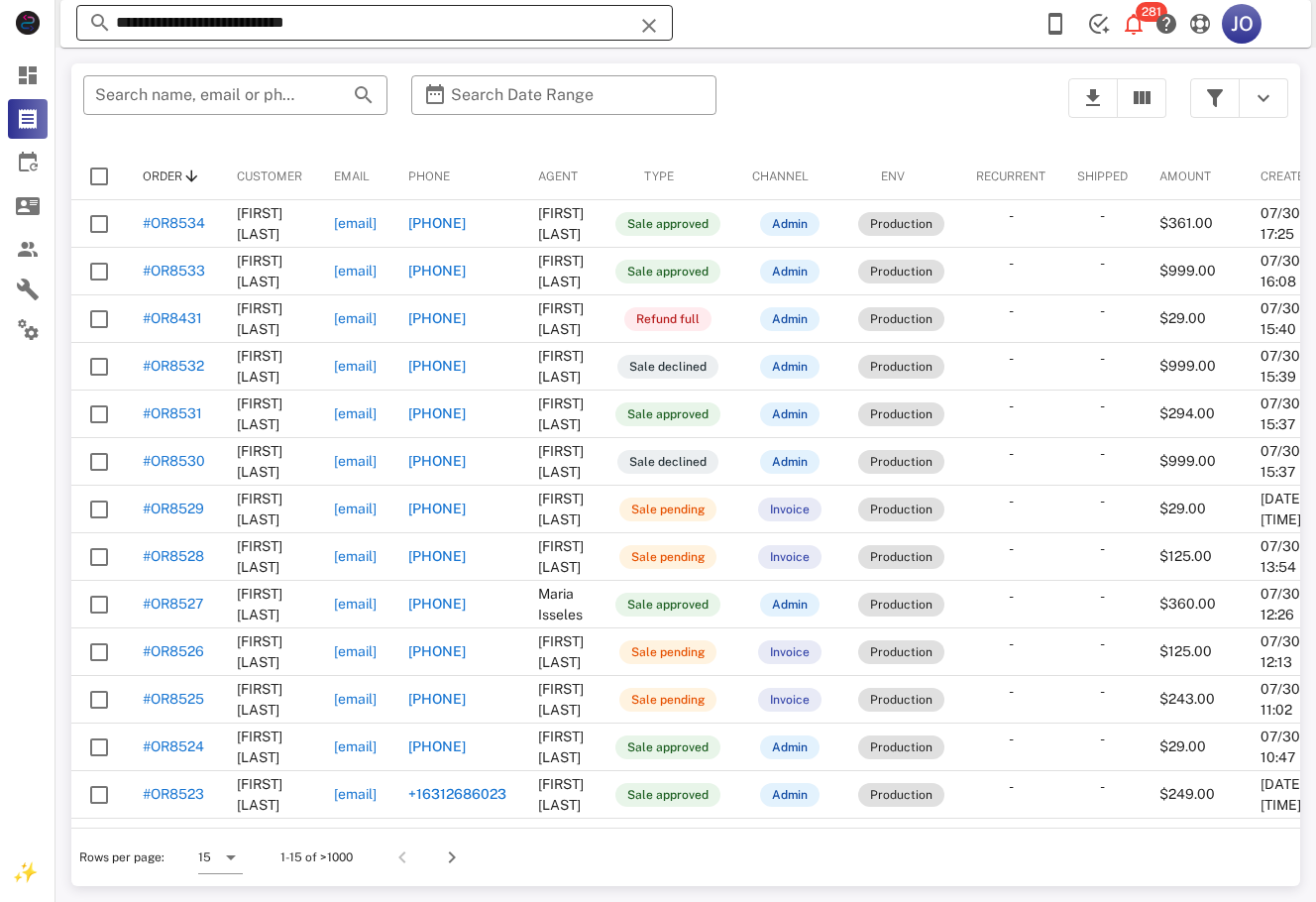 click on "**********" at bounding box center [375, 23] 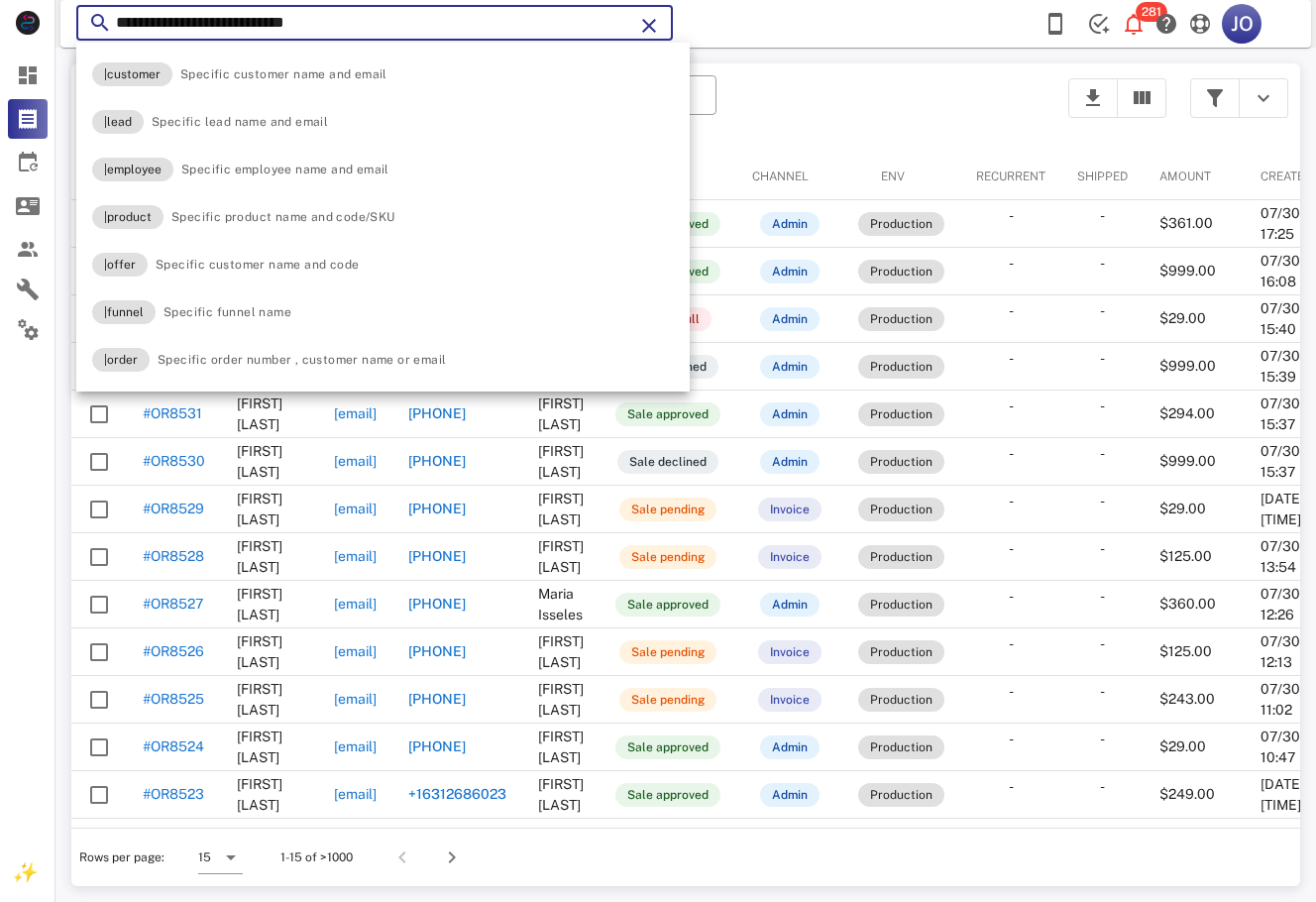 paste 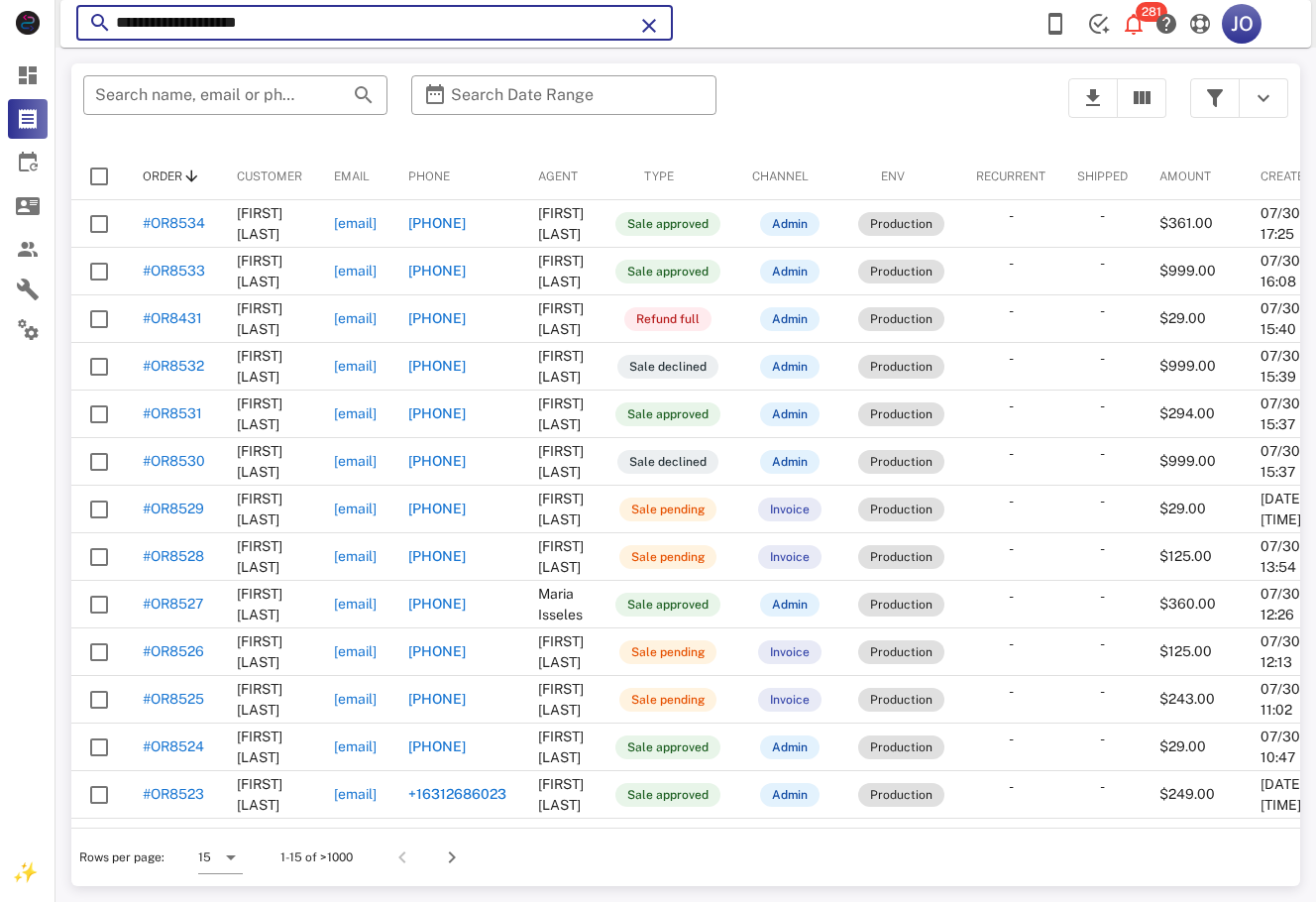 click on "**********" at bounding box center [375, 23] 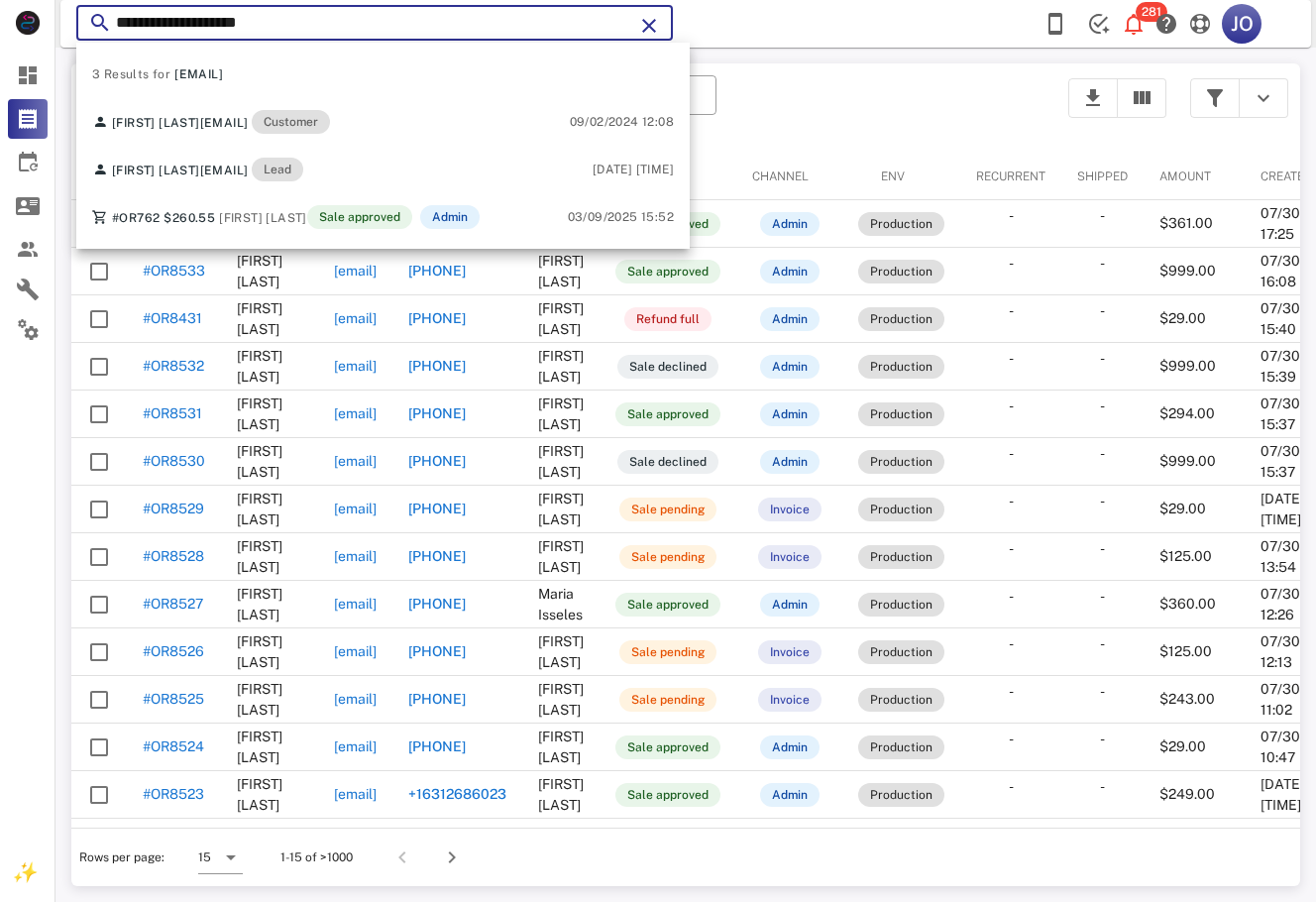 drag, startPoint x: 317, startPoint y: 28, endPoint x: 120, endPoint y: 29, distance: 197.00254 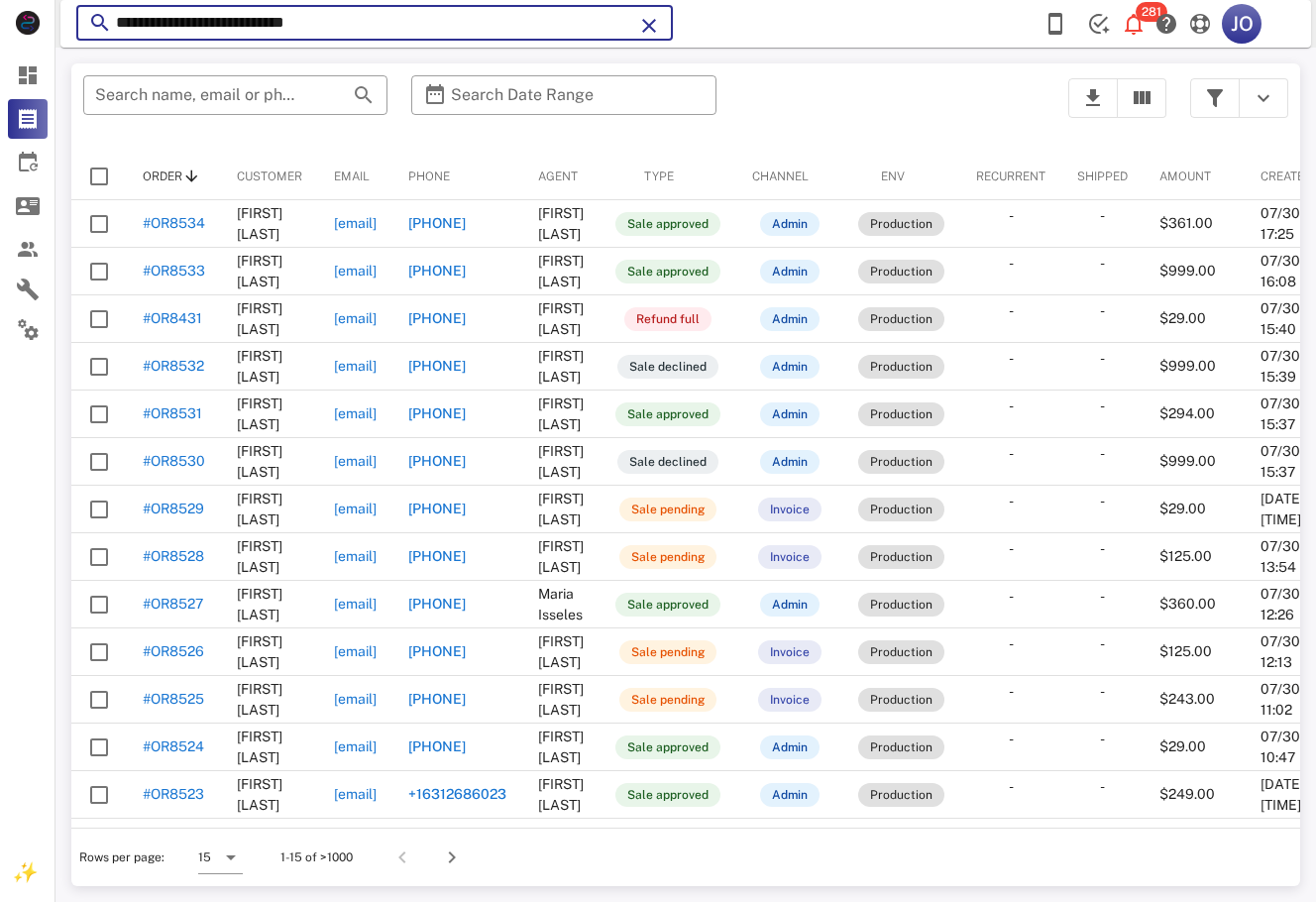 click on "**********" at bounding box center [375, 23] 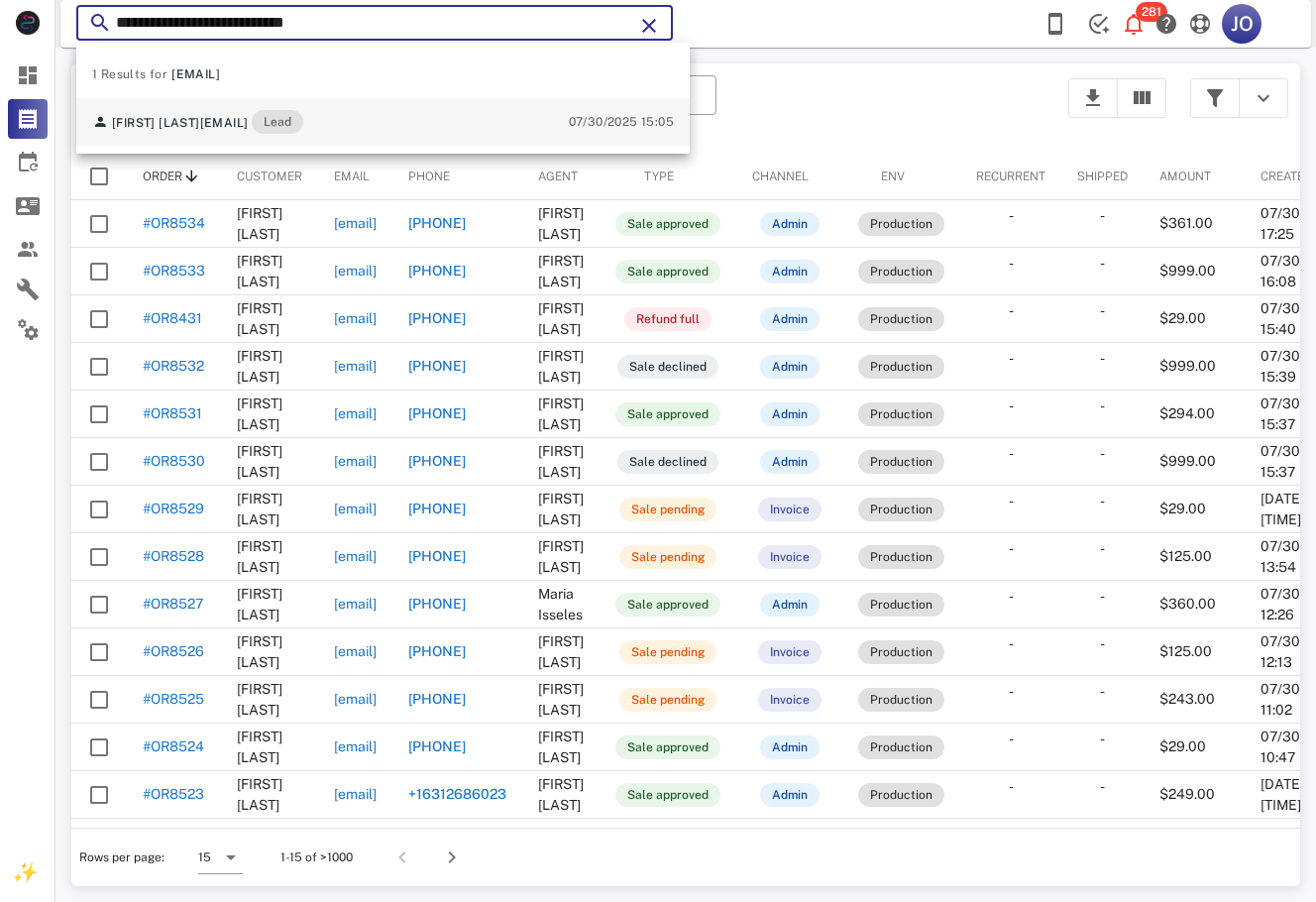 type on "**********" 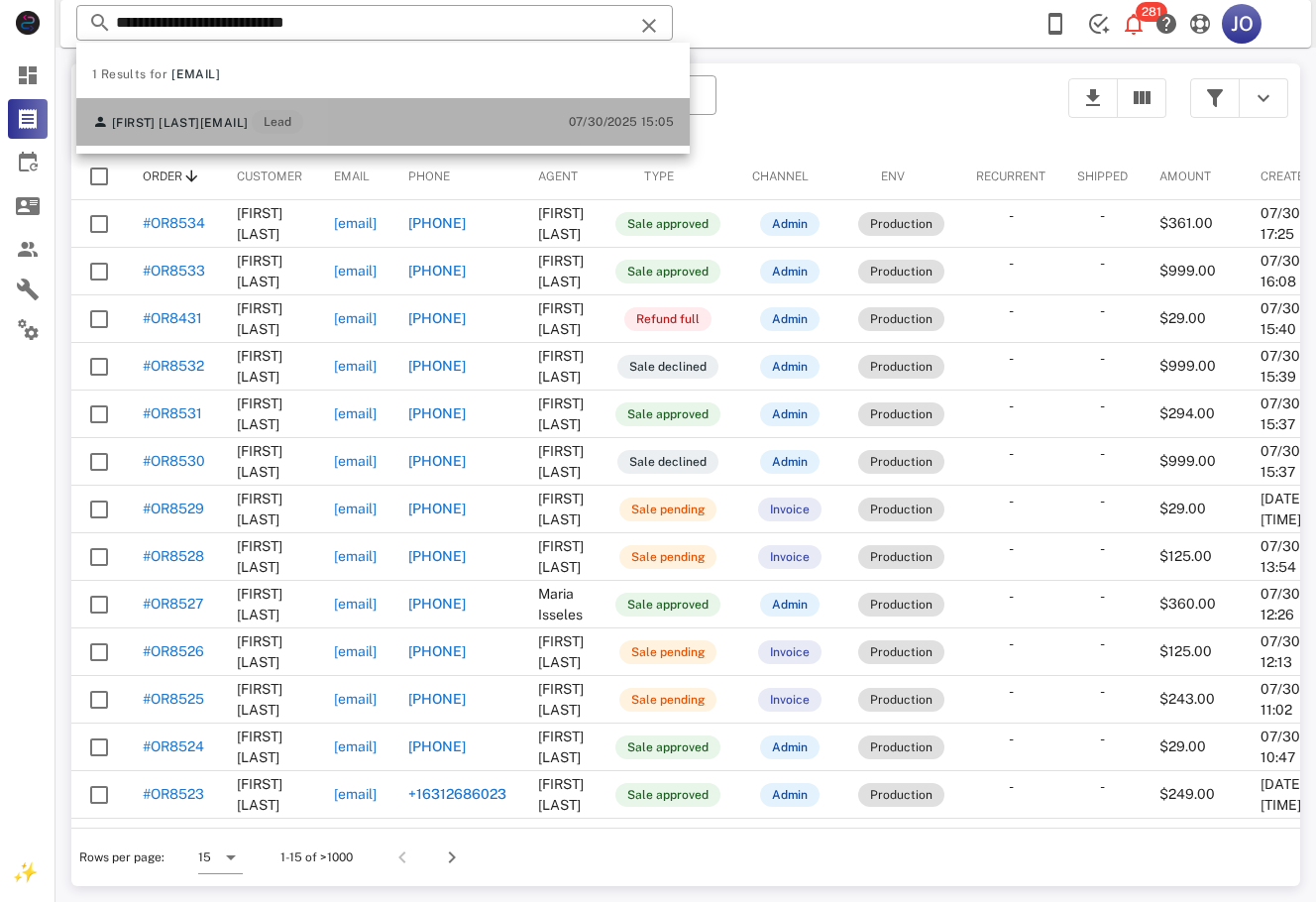 click on "Angelica Barrios" at bounding box center (156, 123) 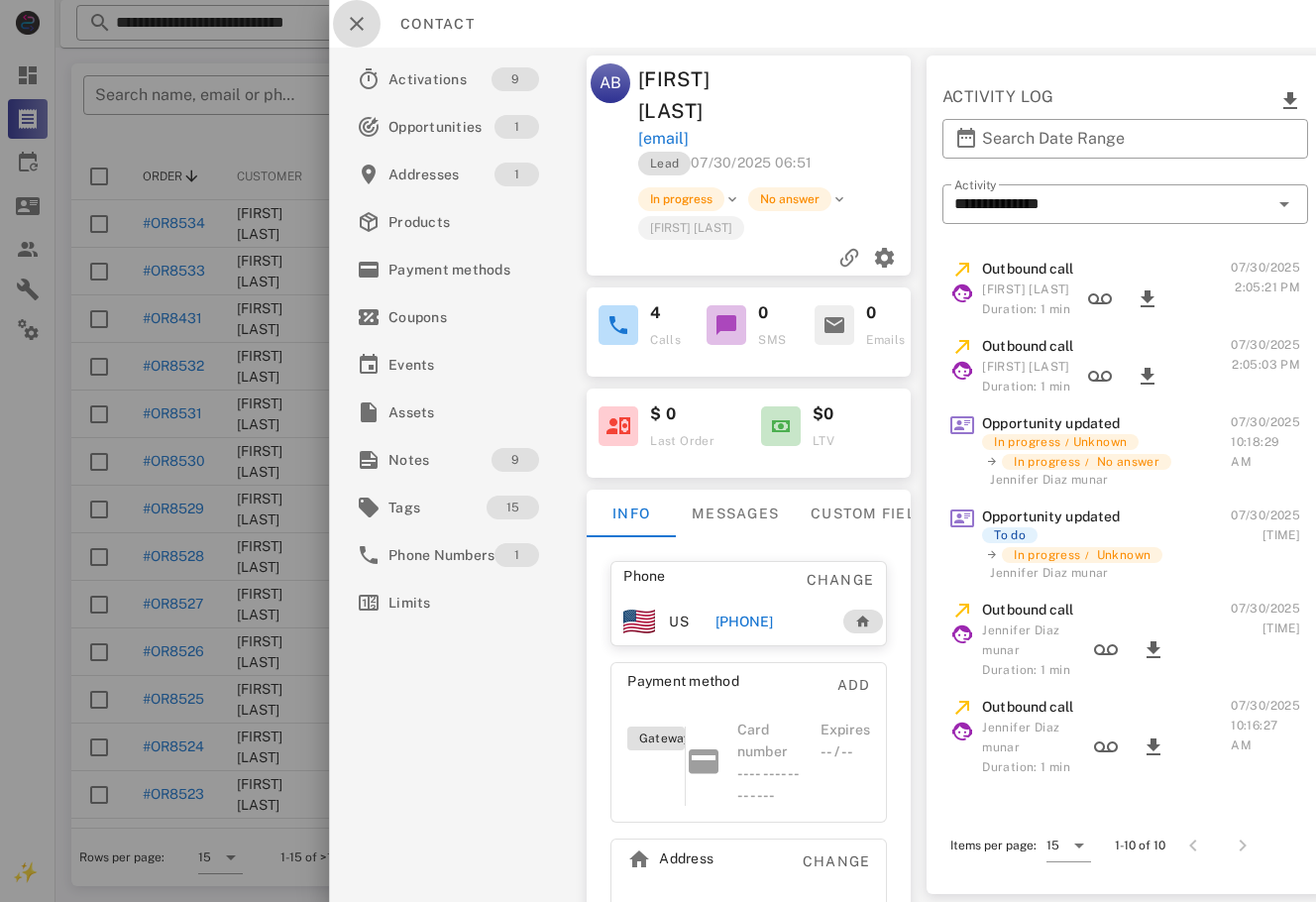 click at bounding box center (357, 24) 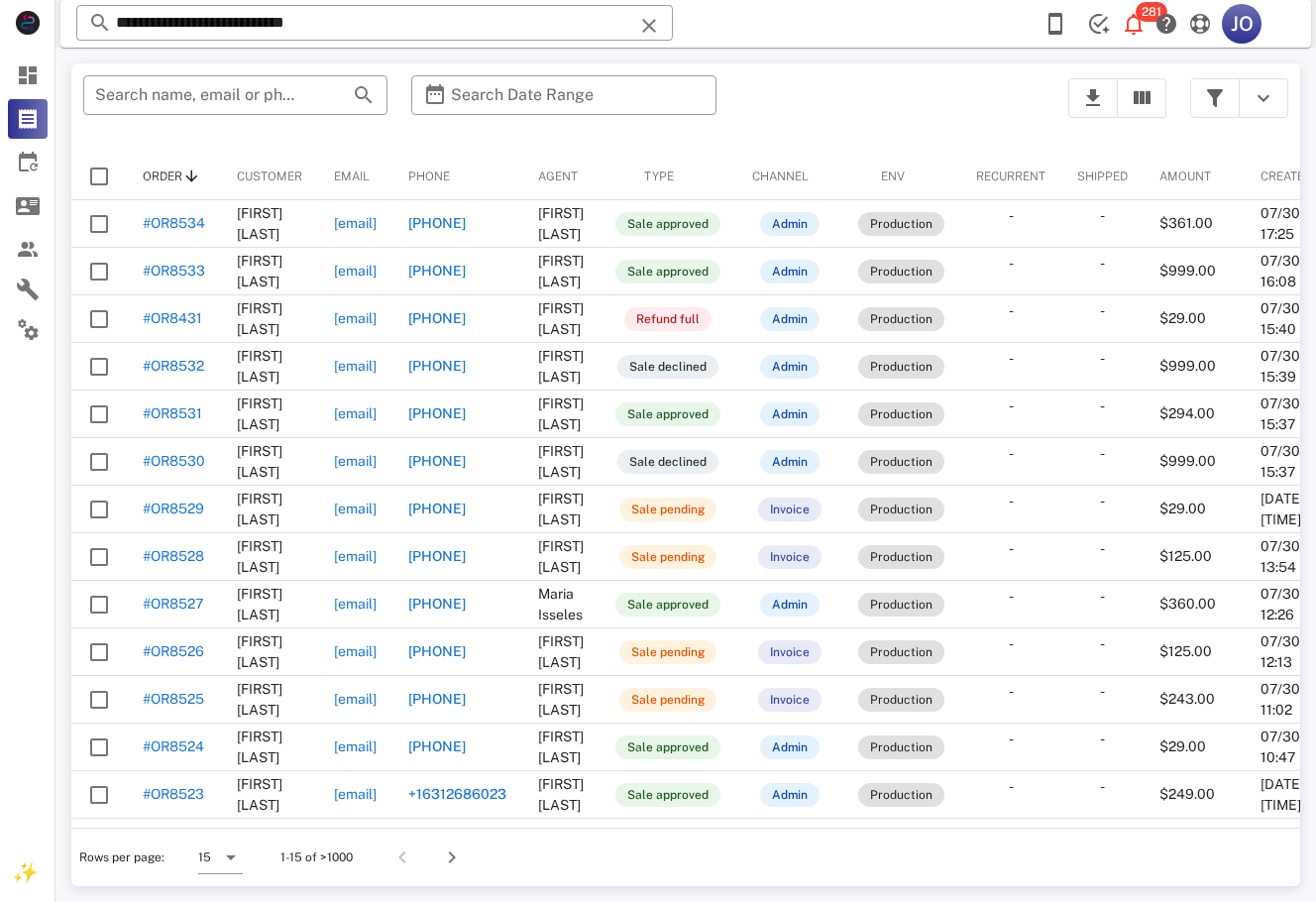 click on "**********" at bounding box center [686, 24] 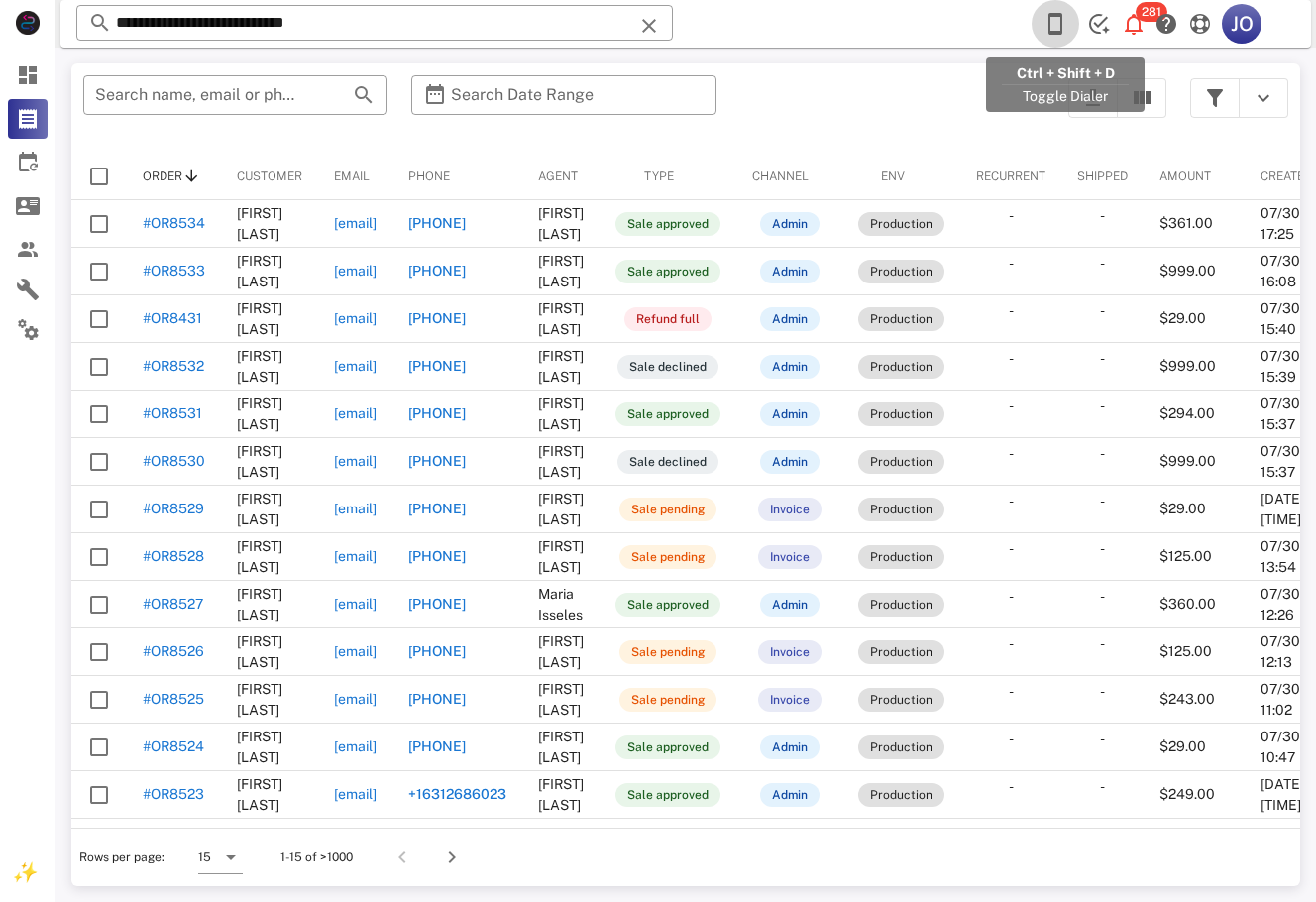click at bounding box center (1055, 24) 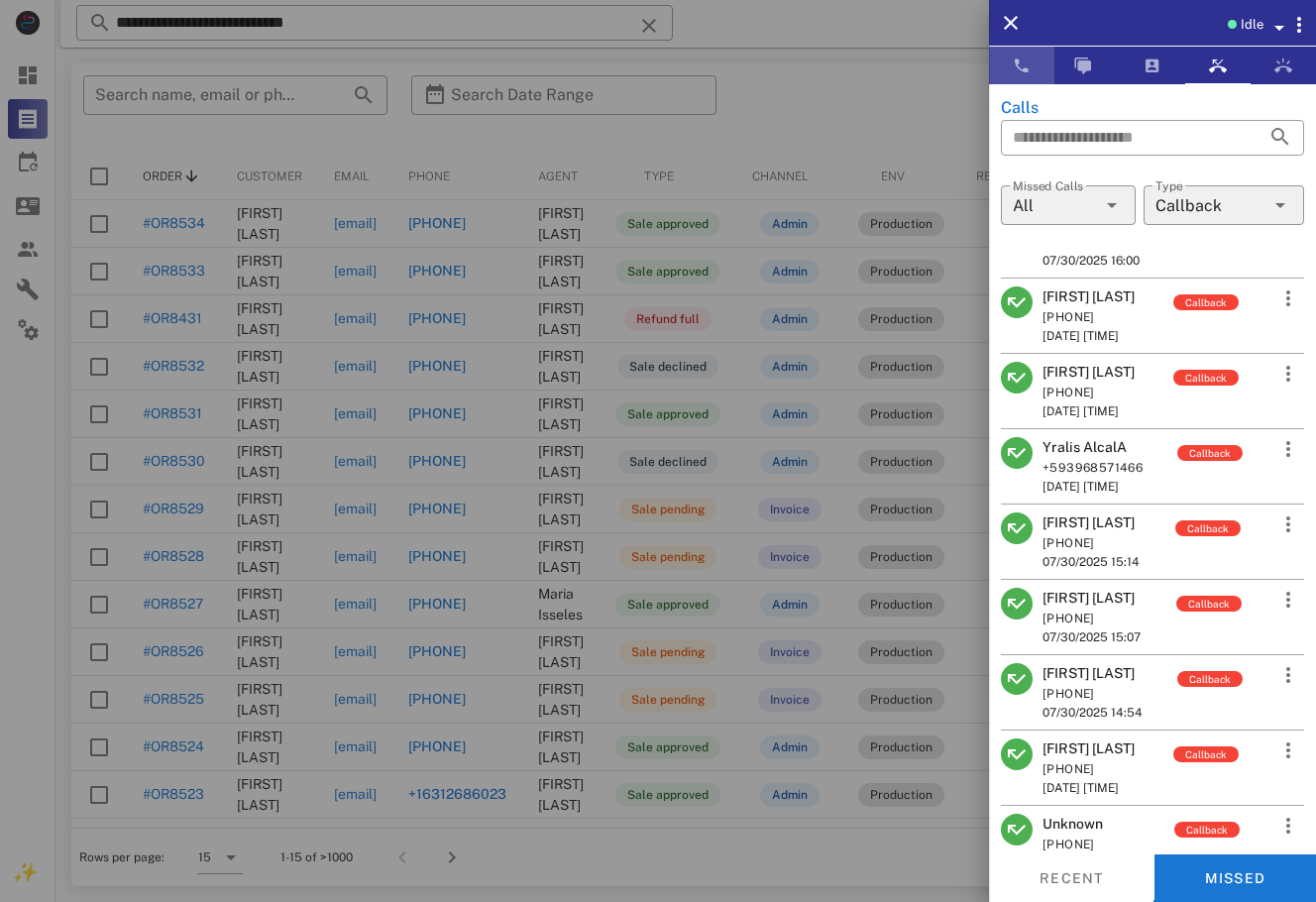 click at bounding box center [1022, 65] 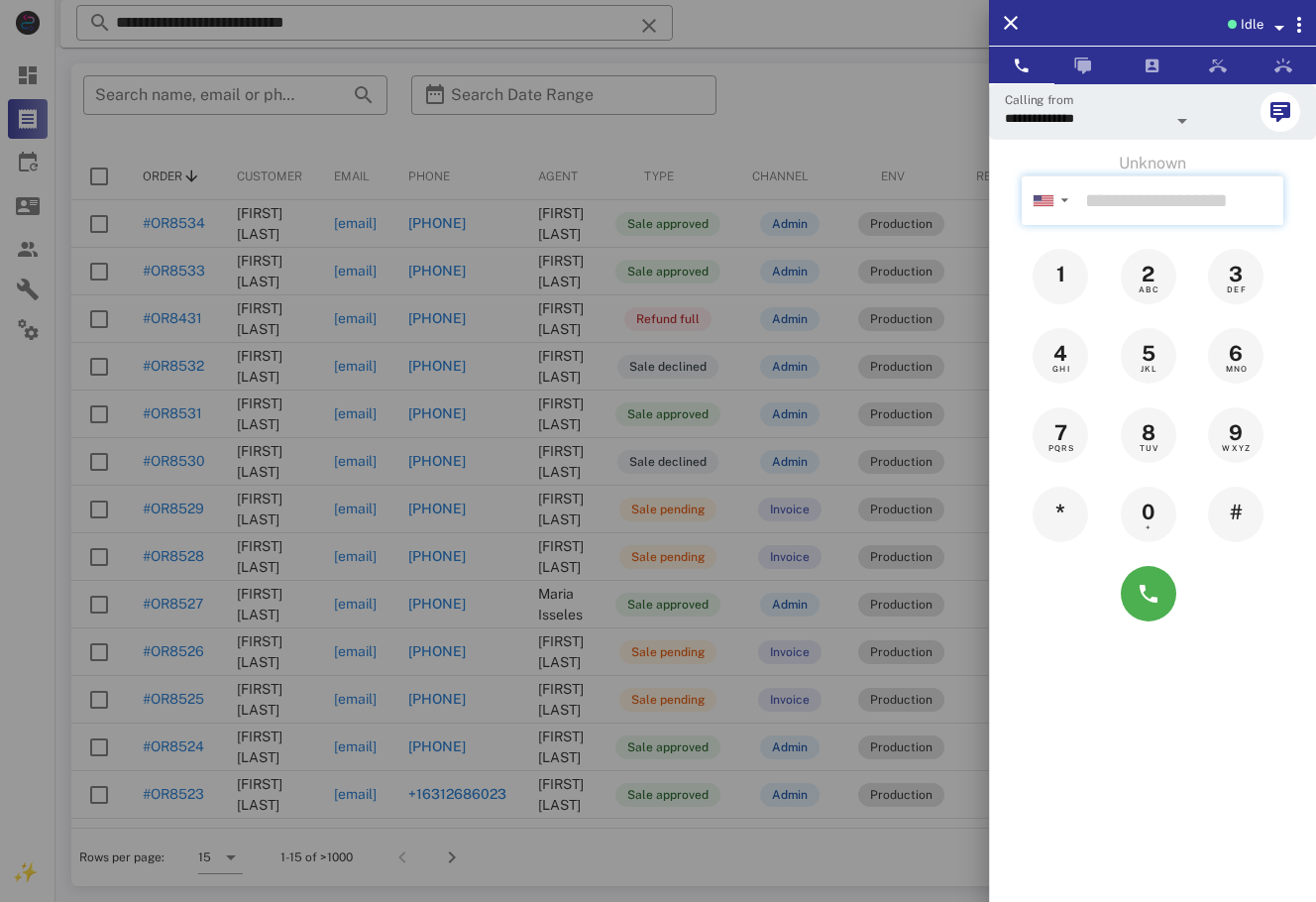 click at bounding box center [1180, 200] 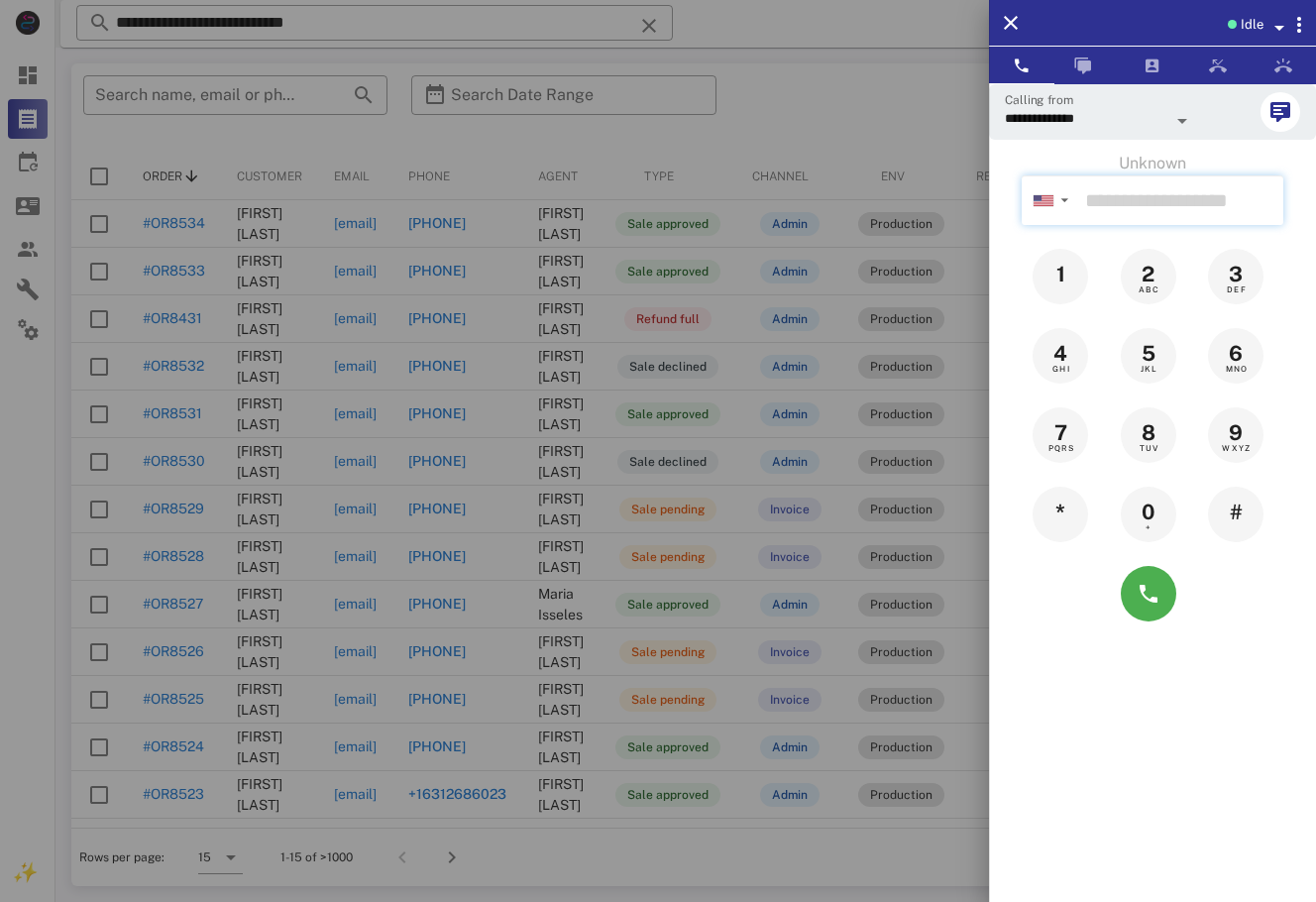 paste on "**********" 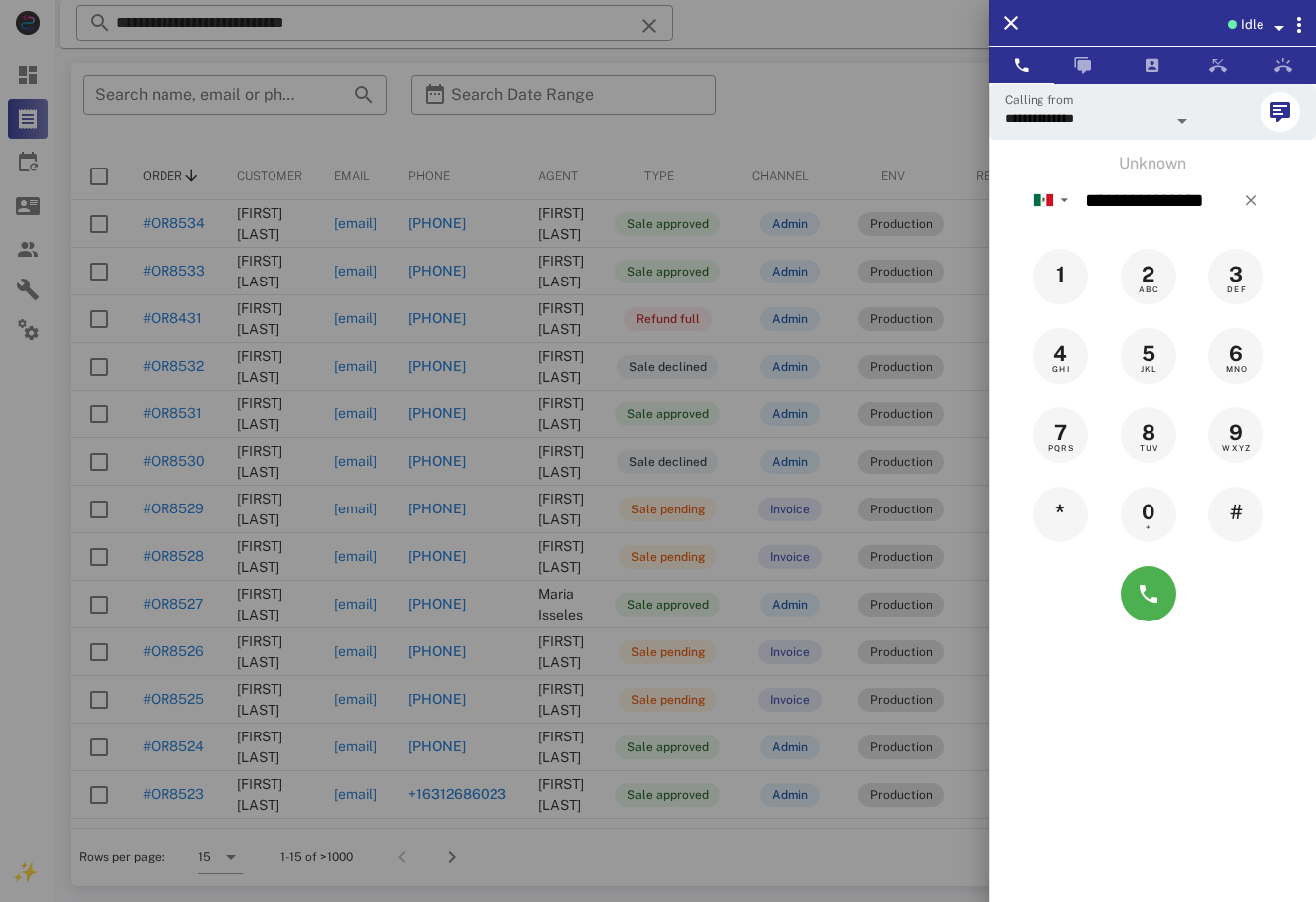 click on "**********" at bounding box center [1152, 534] 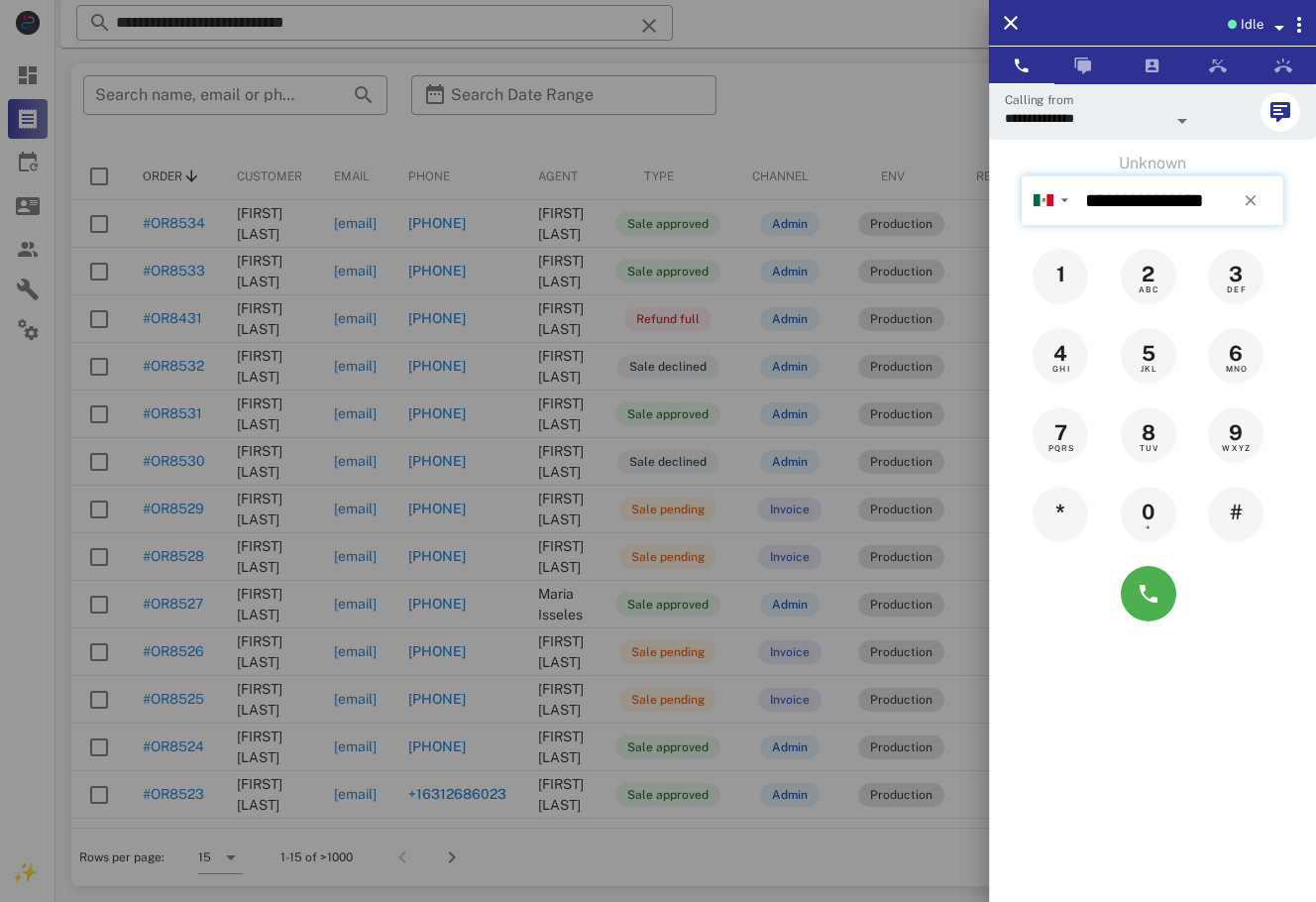 click on "**********" at bounding box center [1180, 200] 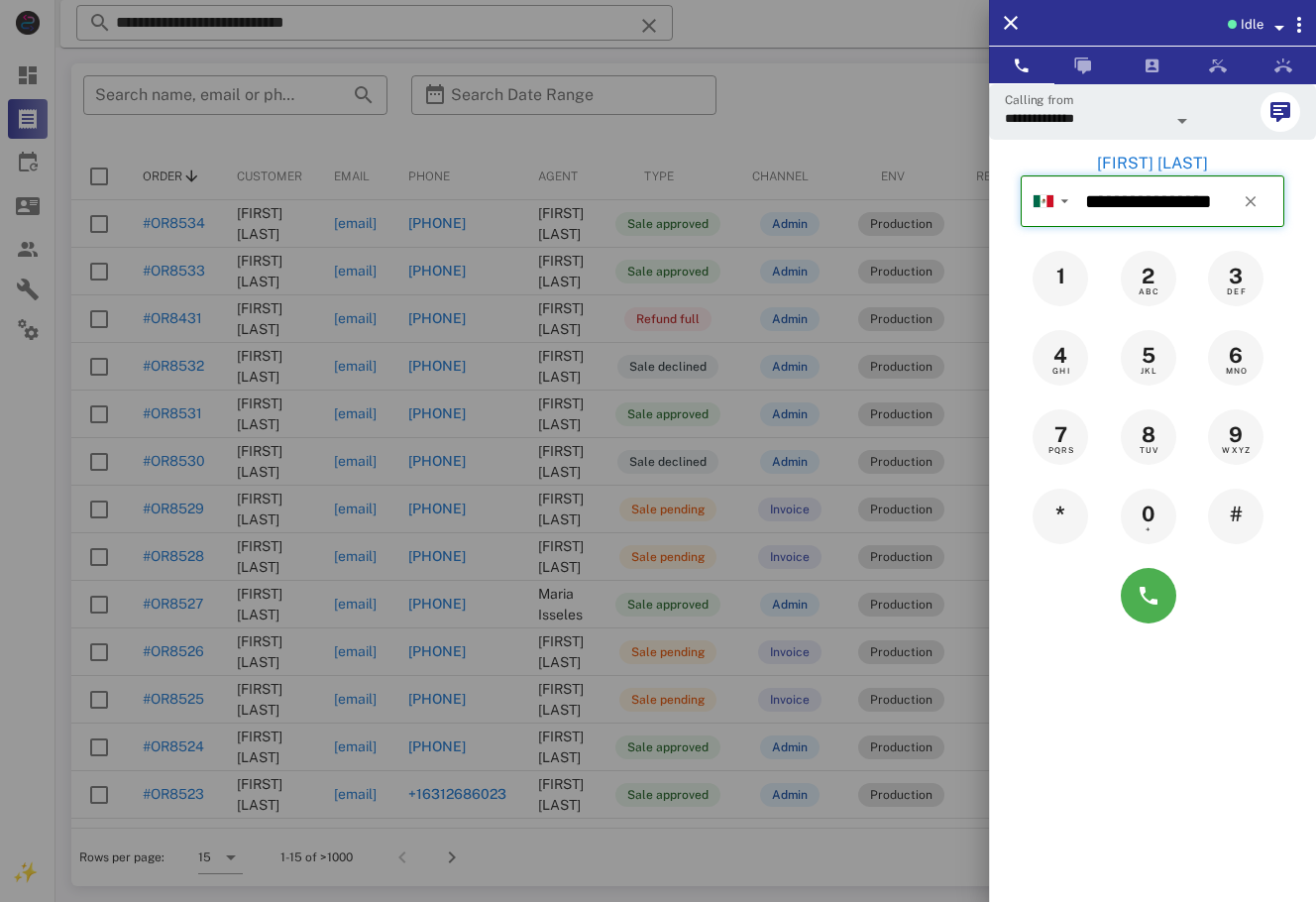 type on "**********" 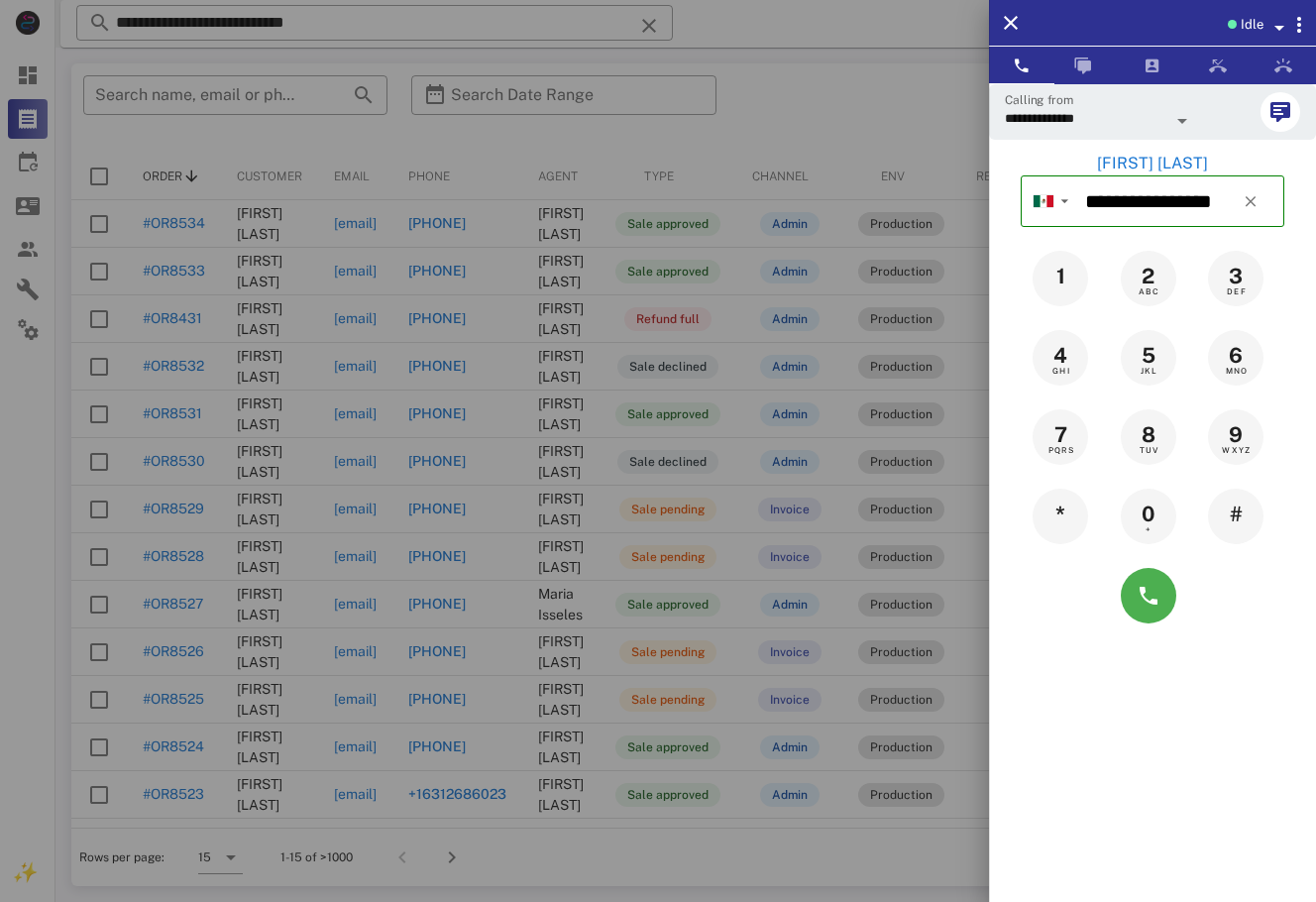 click on "Alma e Baltazar Gudiño" at bounding box center [1152, 164] 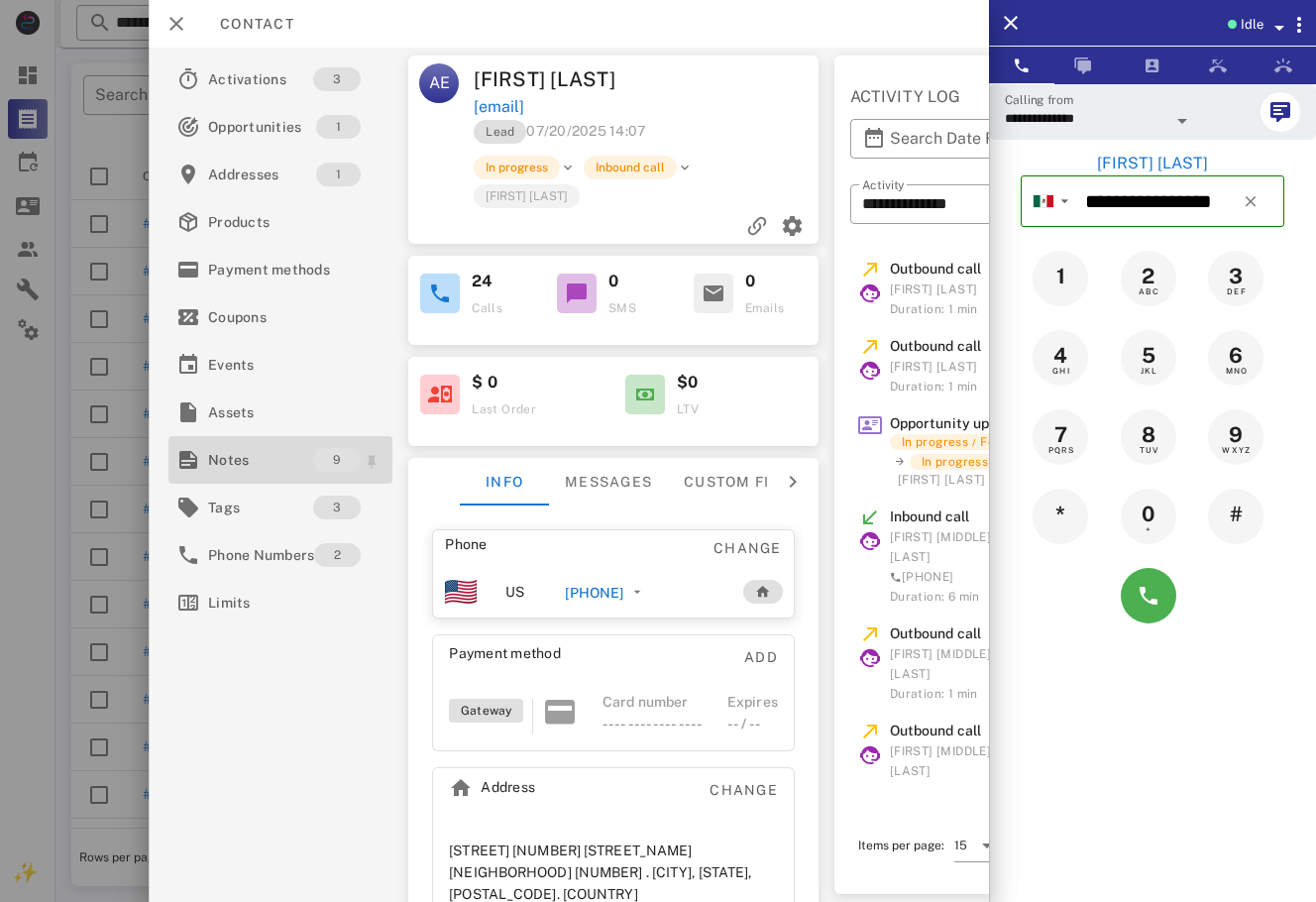 click on "Notes" at bounding box center (261, 460) 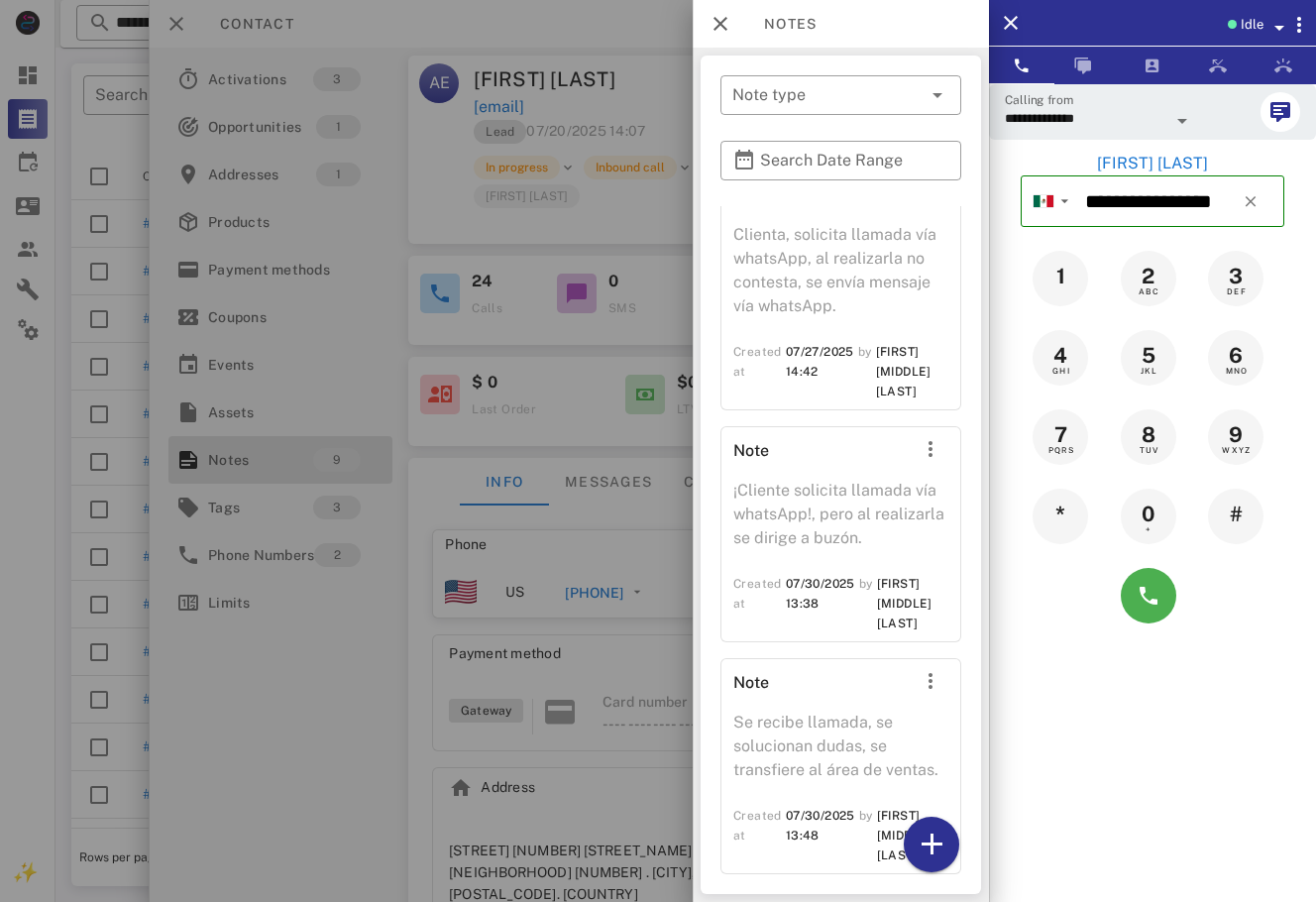 scroll, scrollTop: 1428, scrollLeft: 0, axis: vertical 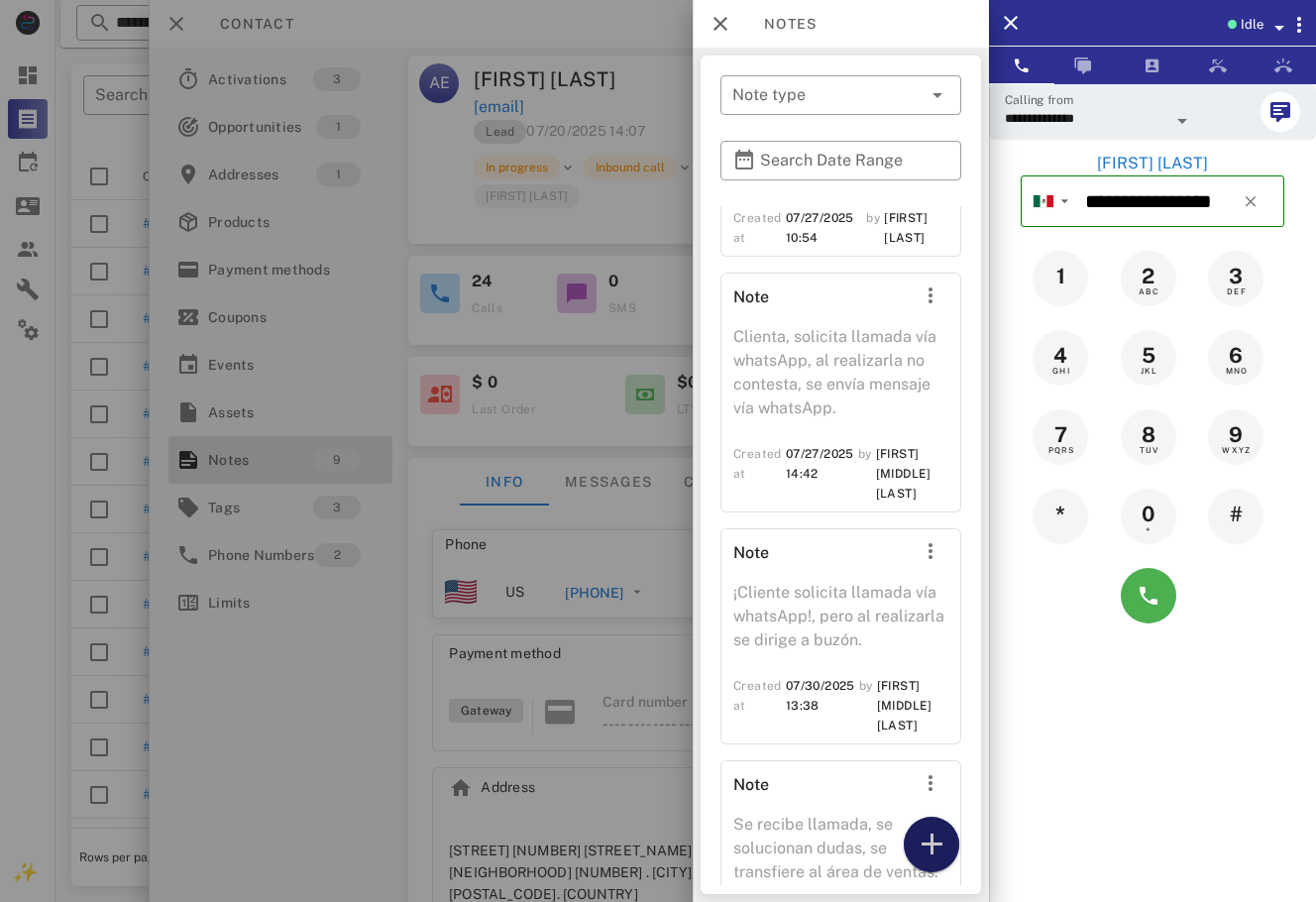 click at bounding box center (932, 845) 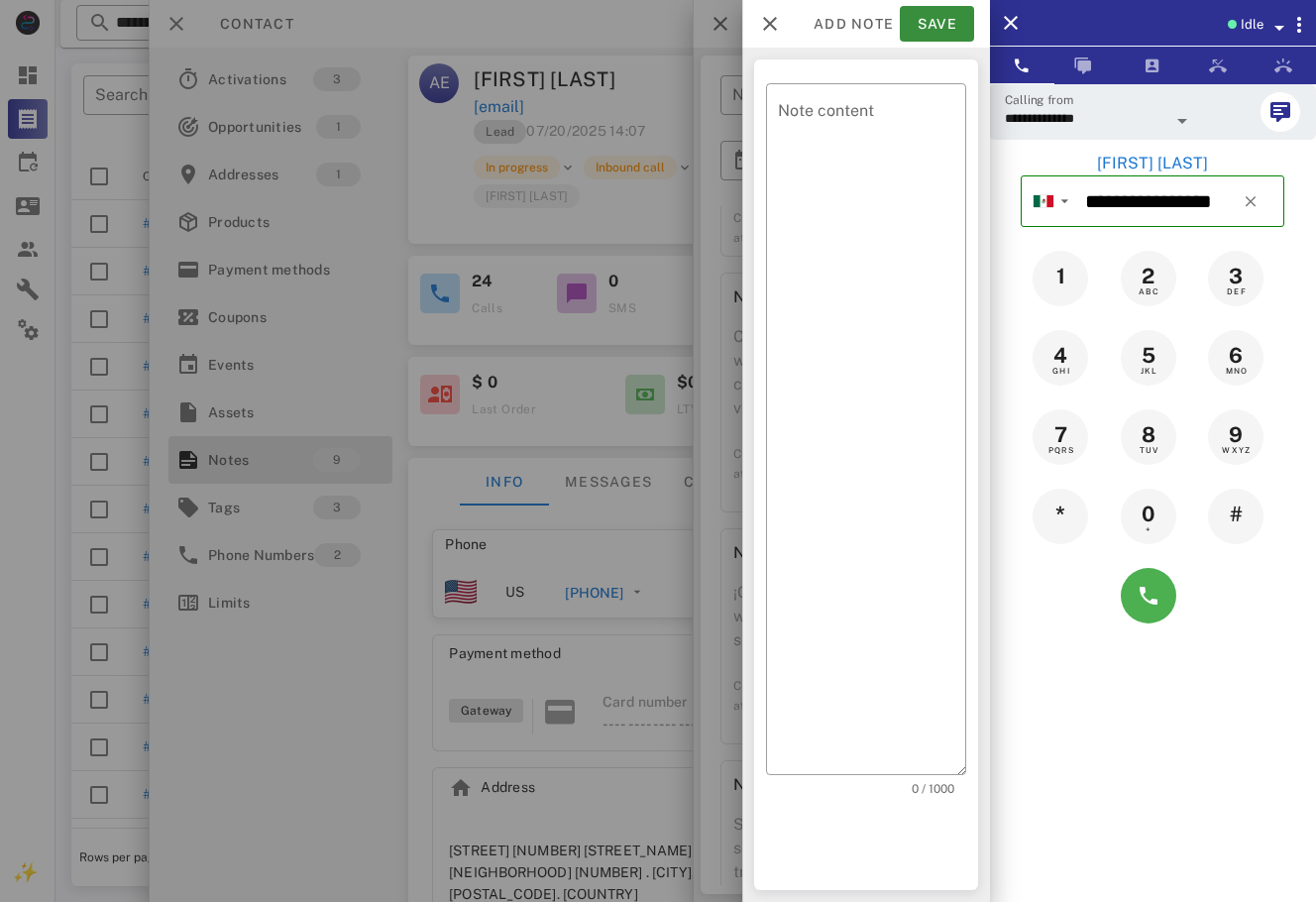 click on "Note content" at bounding box center (872, 434) 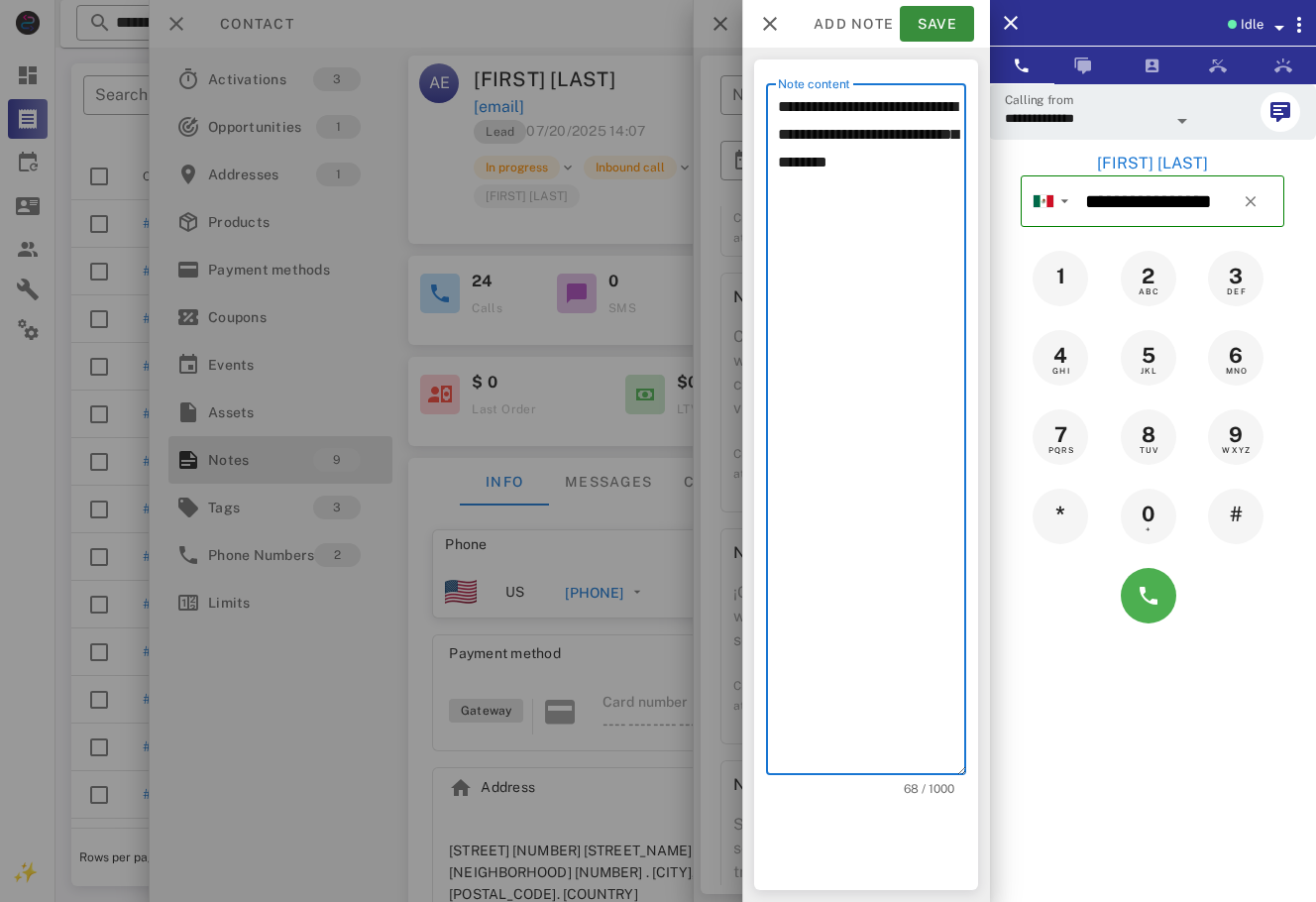 click on "**********" at bounding box center (872, 434) 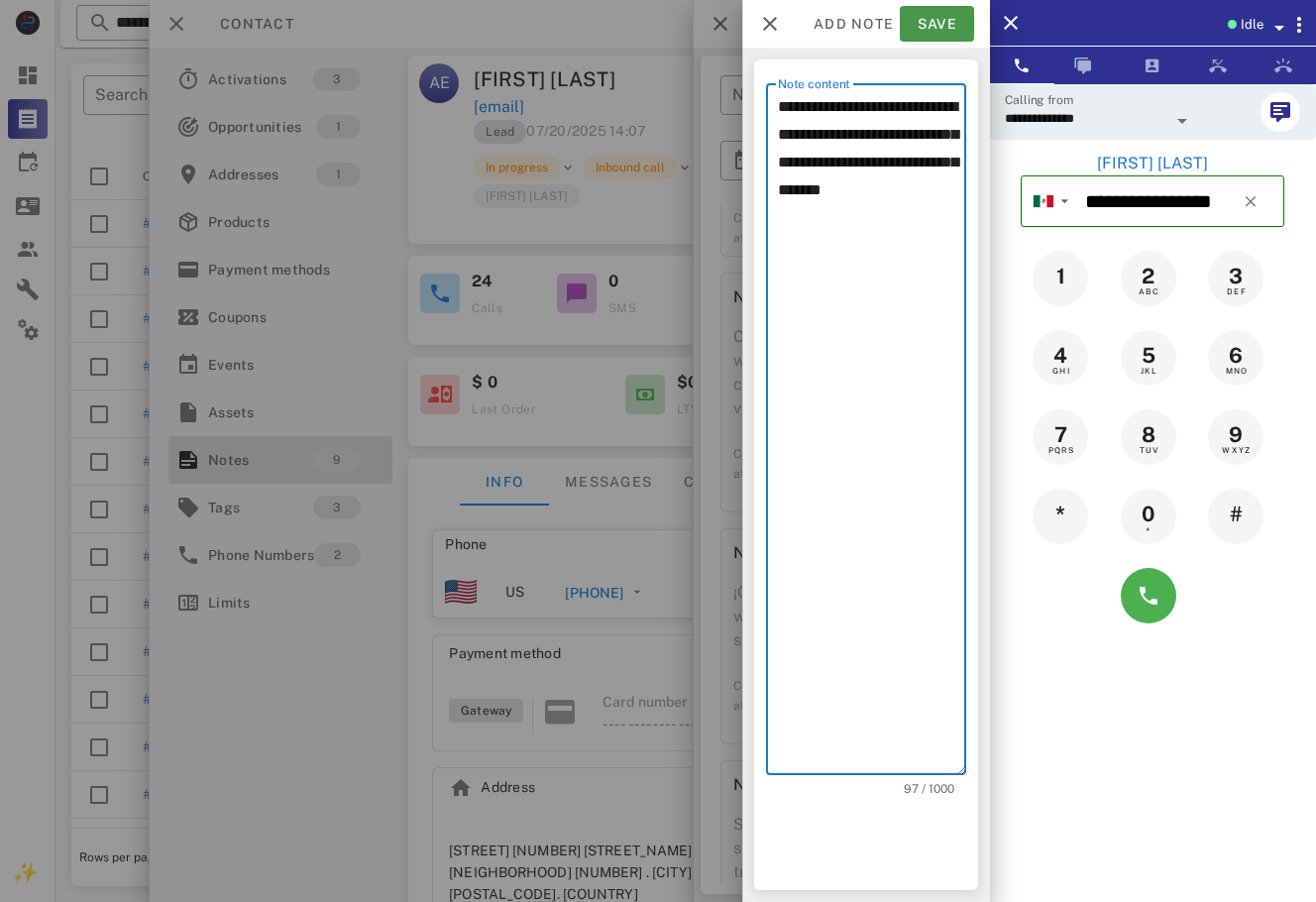 type on "**********" 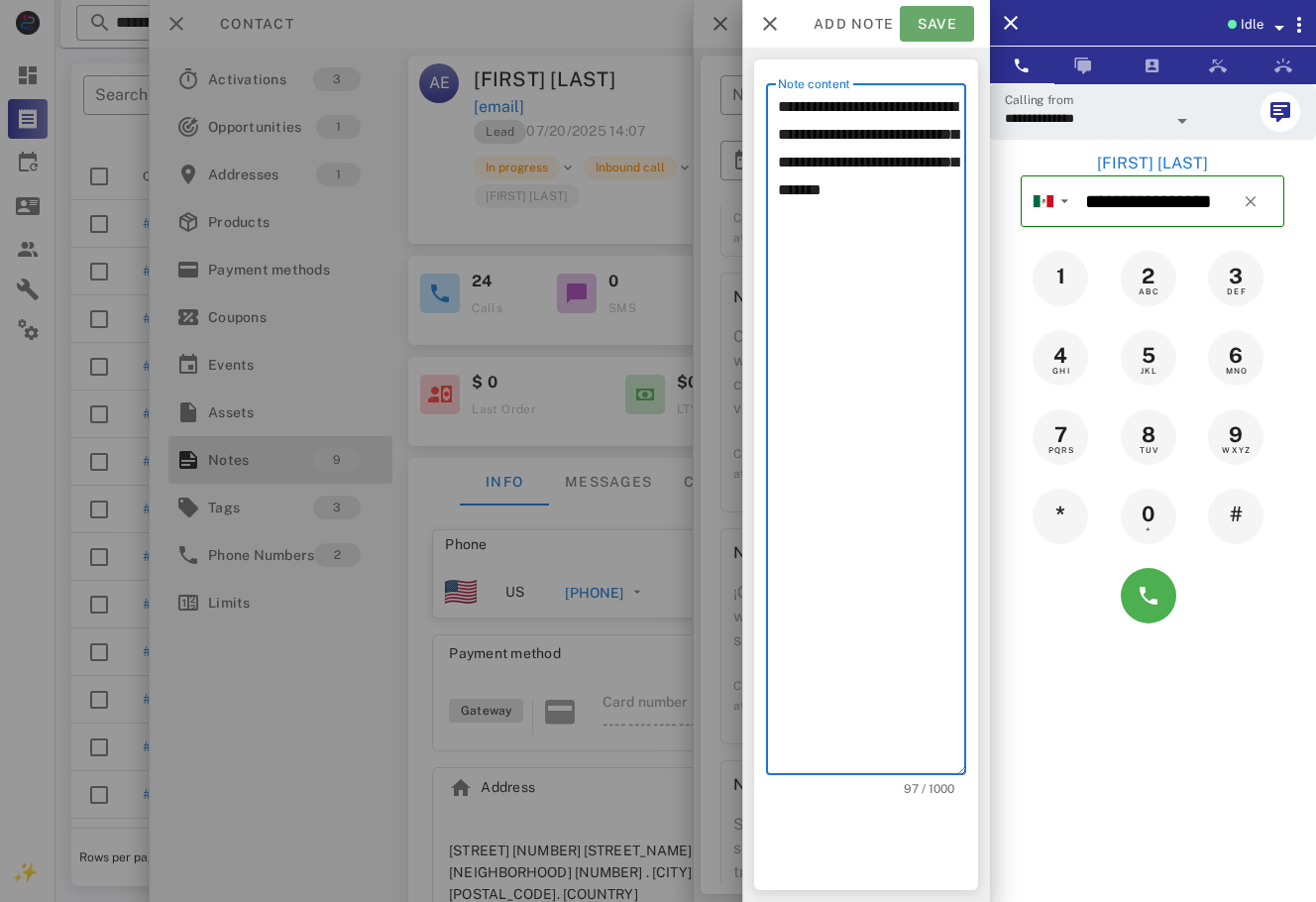 click on "Save" at bounding box center (936, 24) 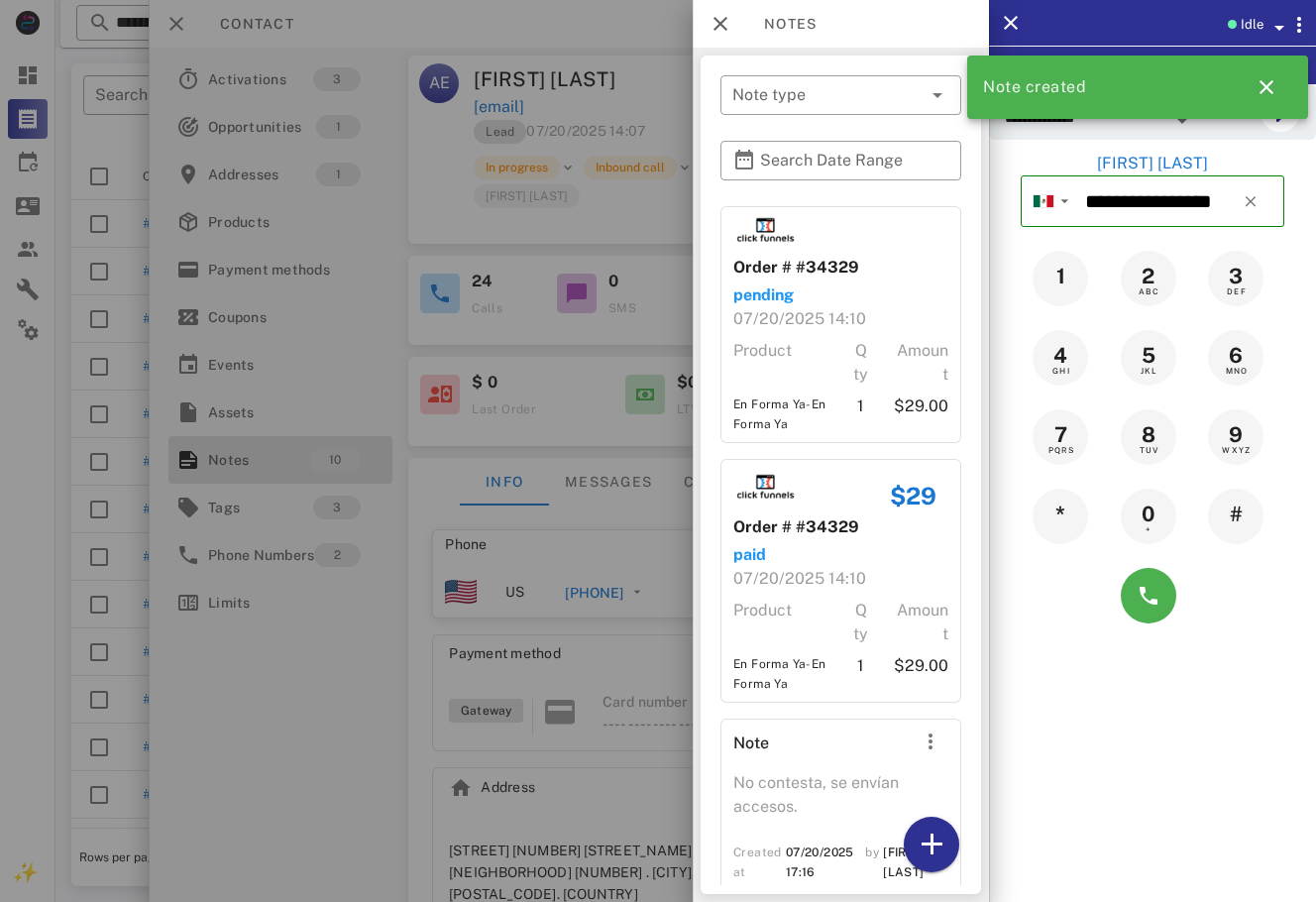 click at bounding box center (658, 451) 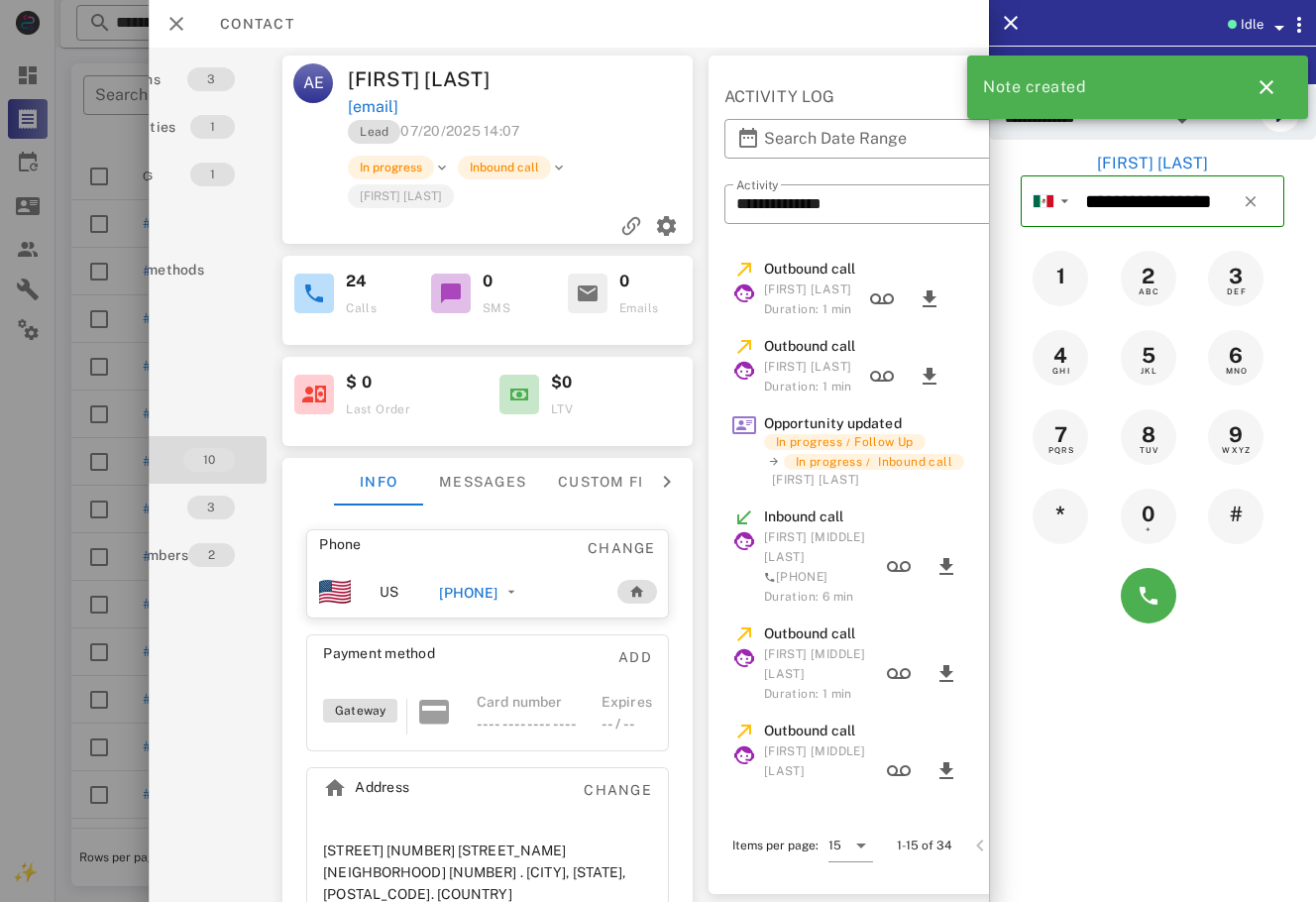 scroll, scrollTop: 0, scrollLeft: 274, axis: horizontal 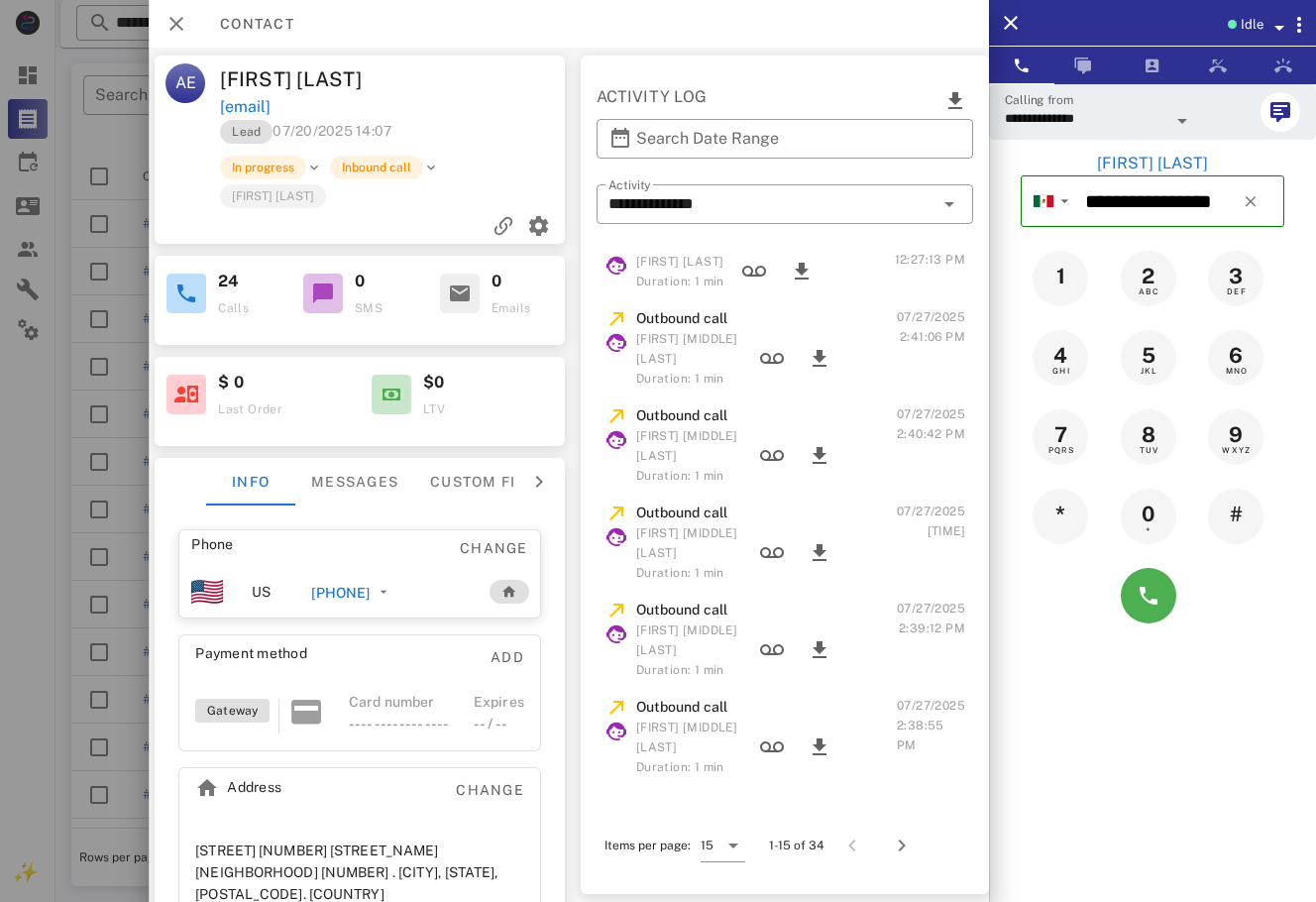 drag, startPoint x: 1037, startPoint y: 613, endPoint x: 965, endPoint y: 602, distance: 72.835431 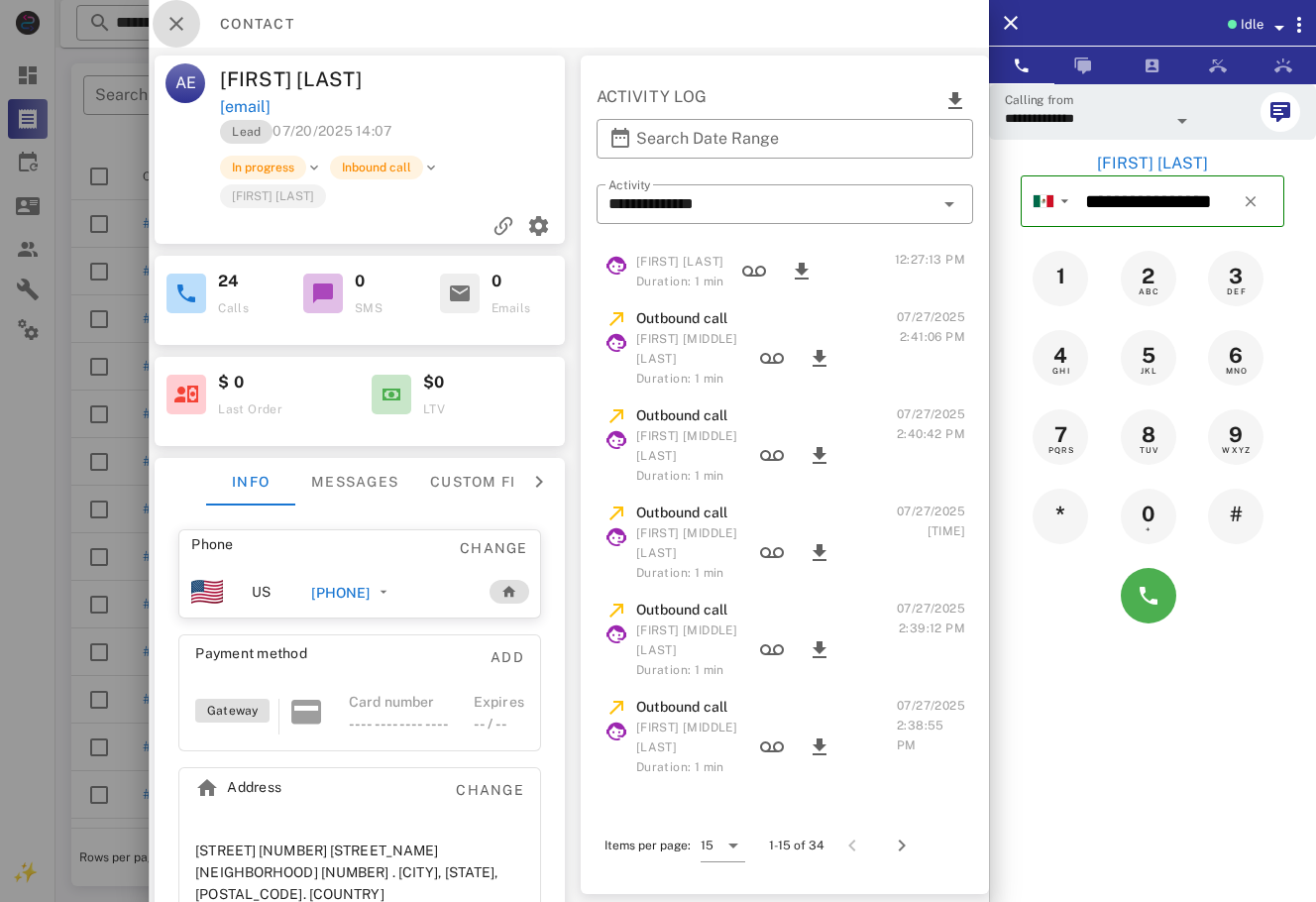 click at bounding box center (176, 24) 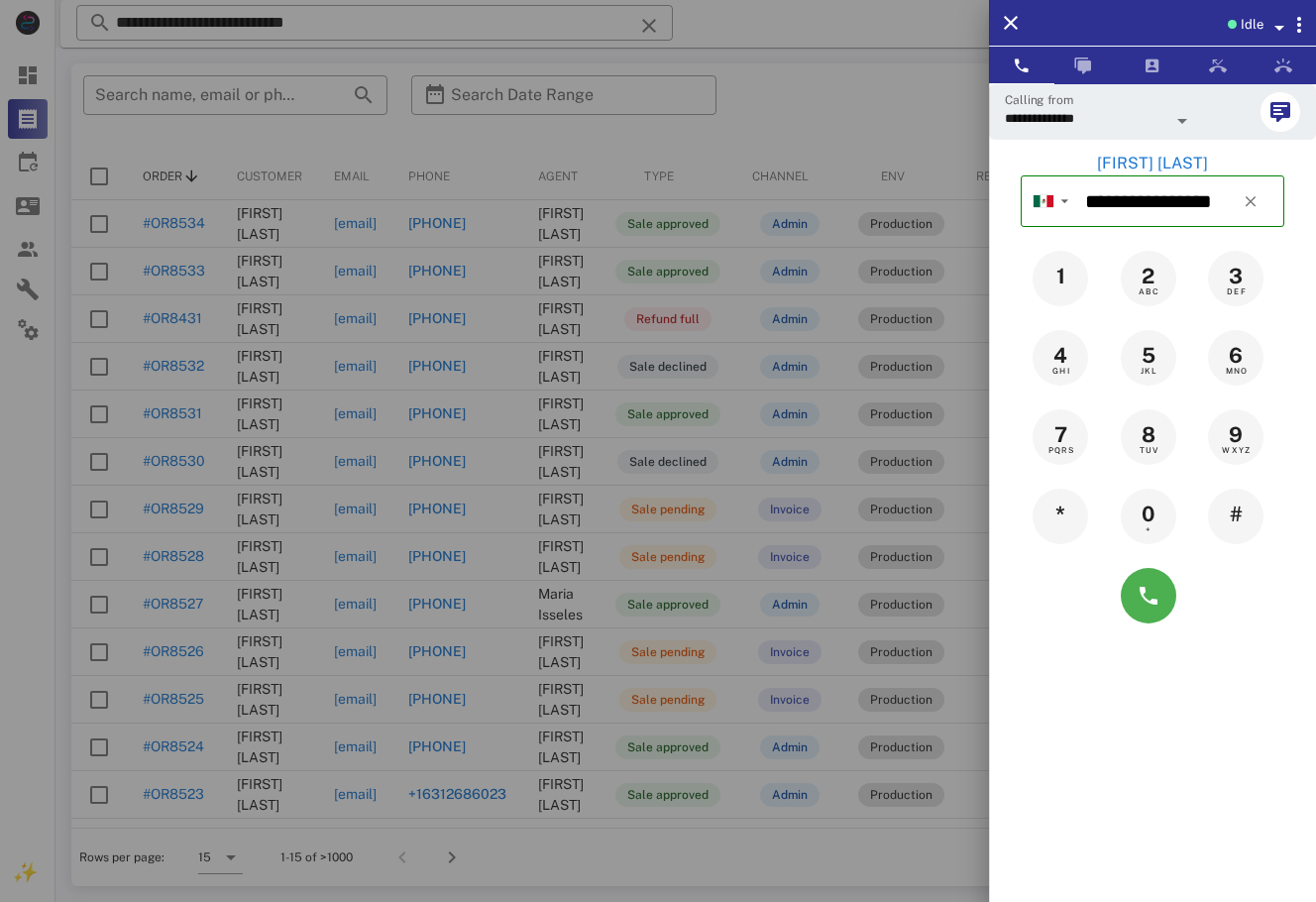 click at bounding box center [658, 451] 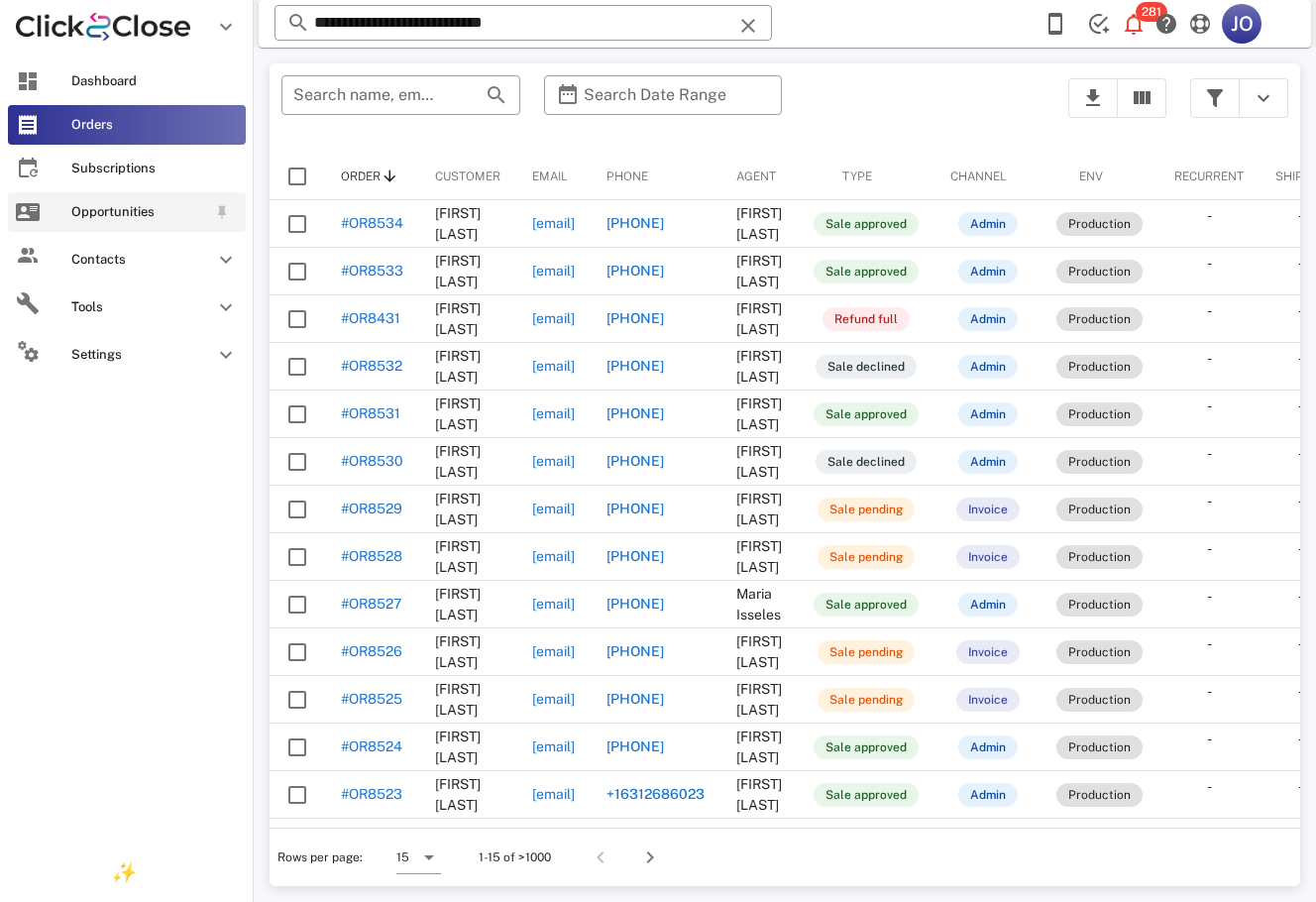 click on "Opportunities" at bounding box center (127, 212) 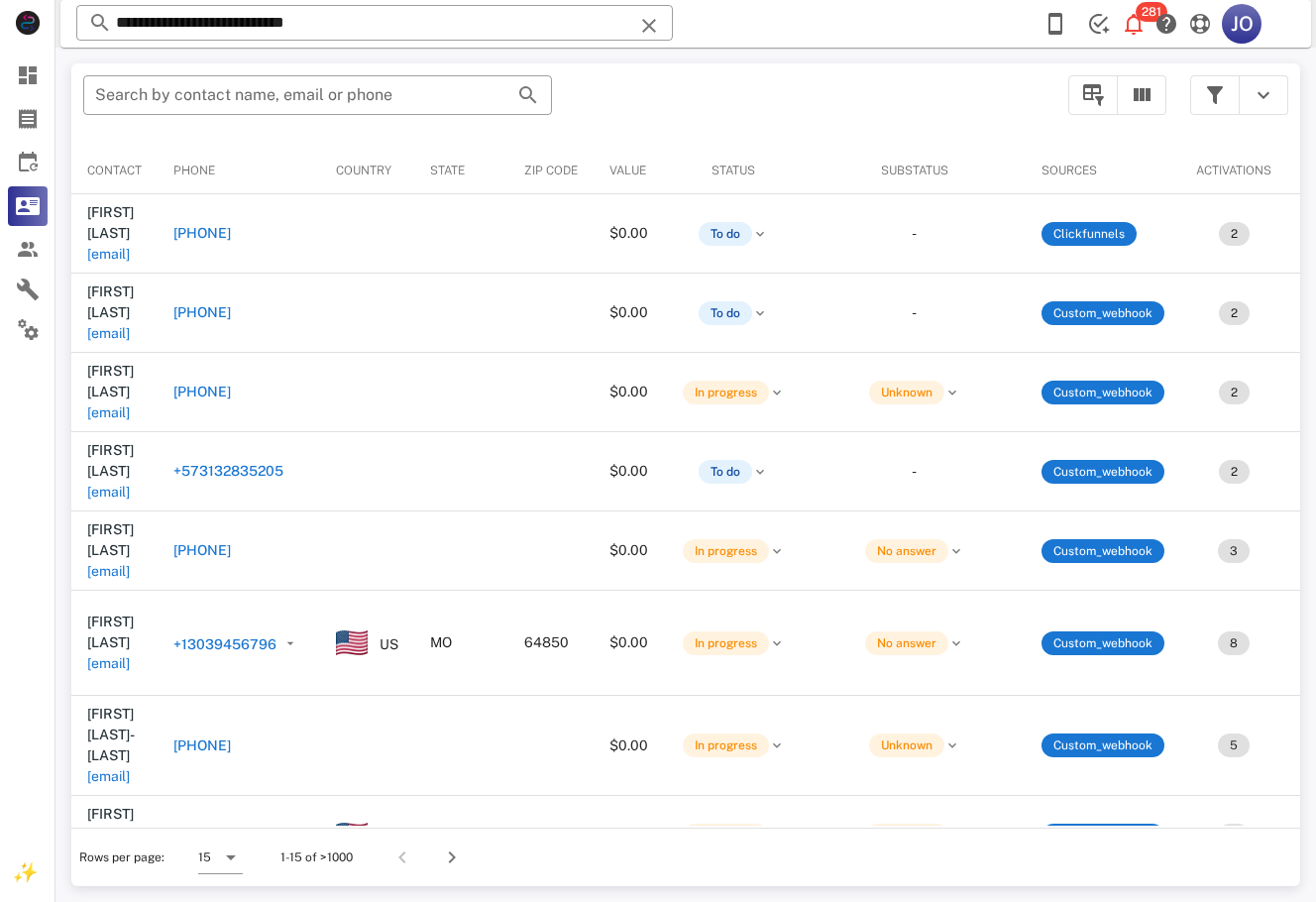 click on "​ Search by contact name, email or phone" at bounding box center (564, 105) 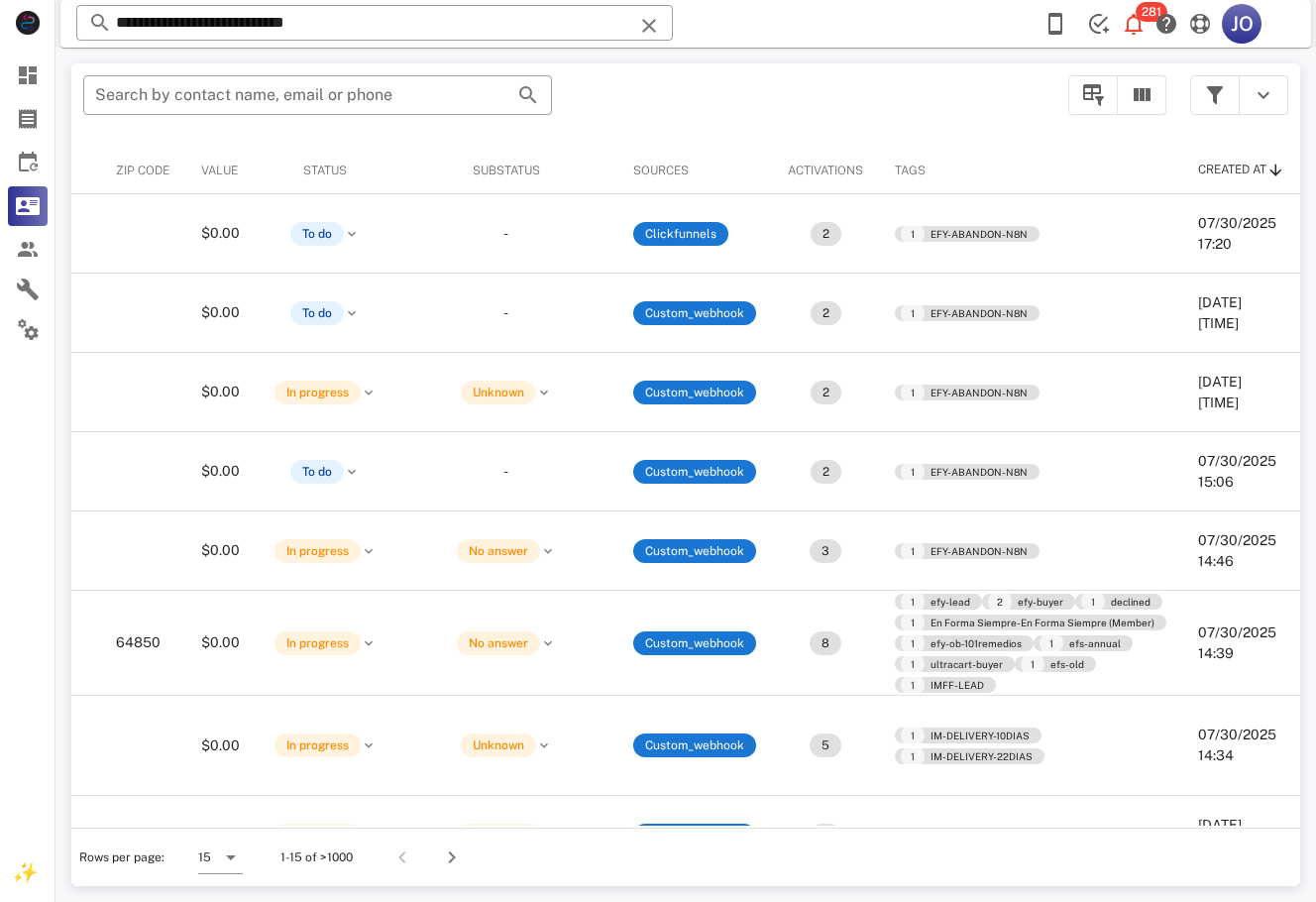 scroll, scrollTop: 337, scrollLeft: 569, axis: both 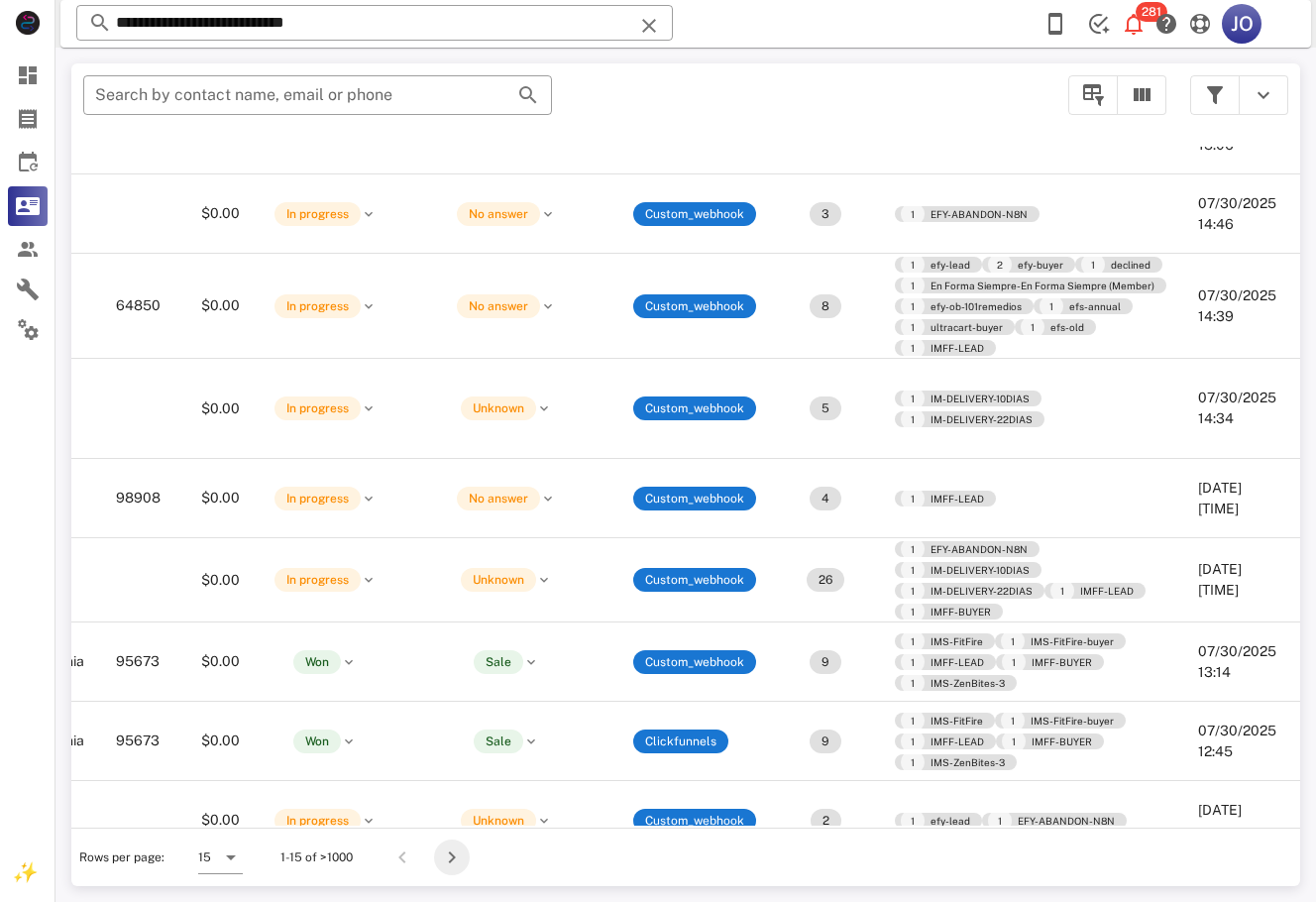 click at bounding box center [452, 857] 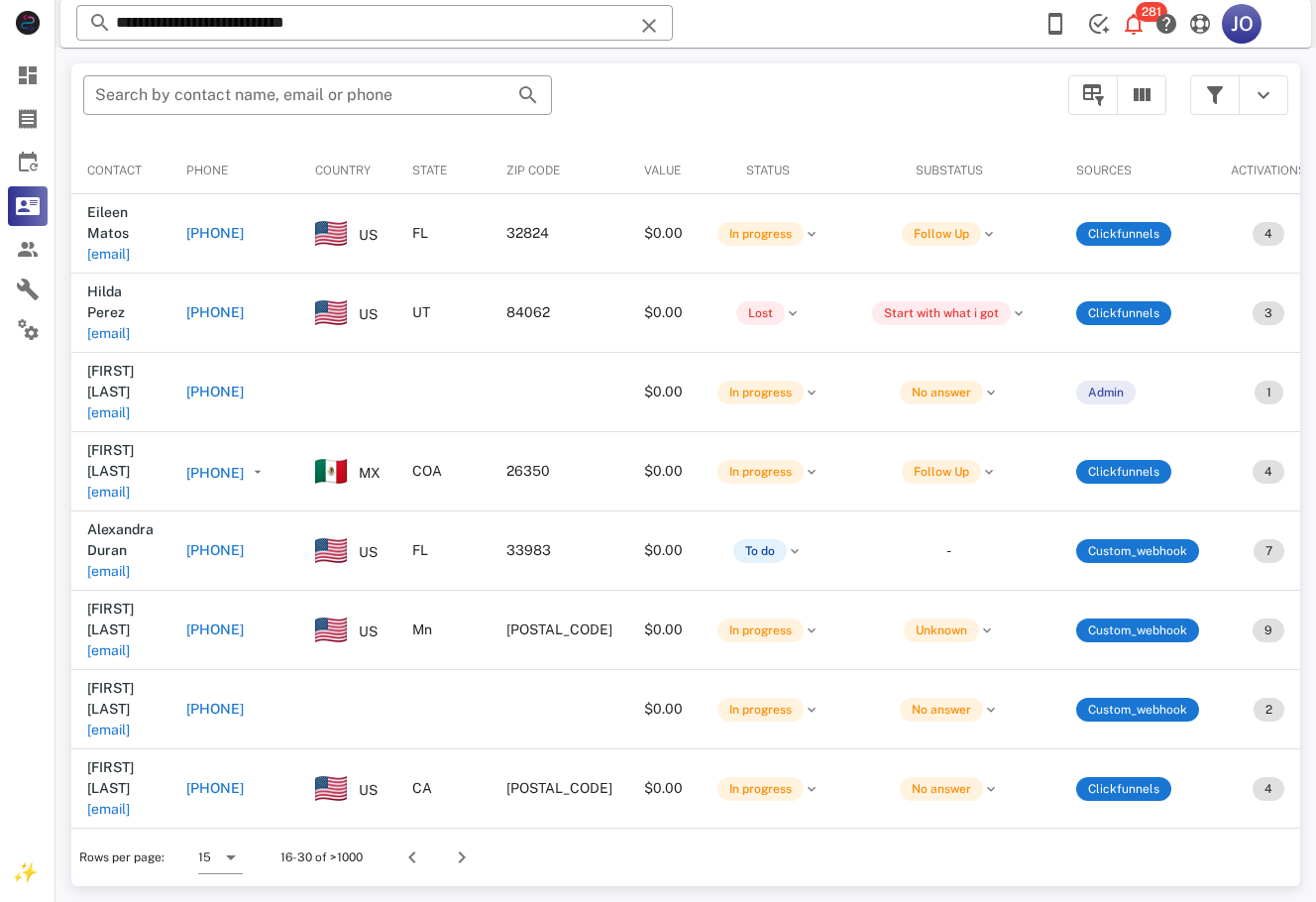 scroll, scrollTop: 0, scrollLeft: 961, axis: horizontal 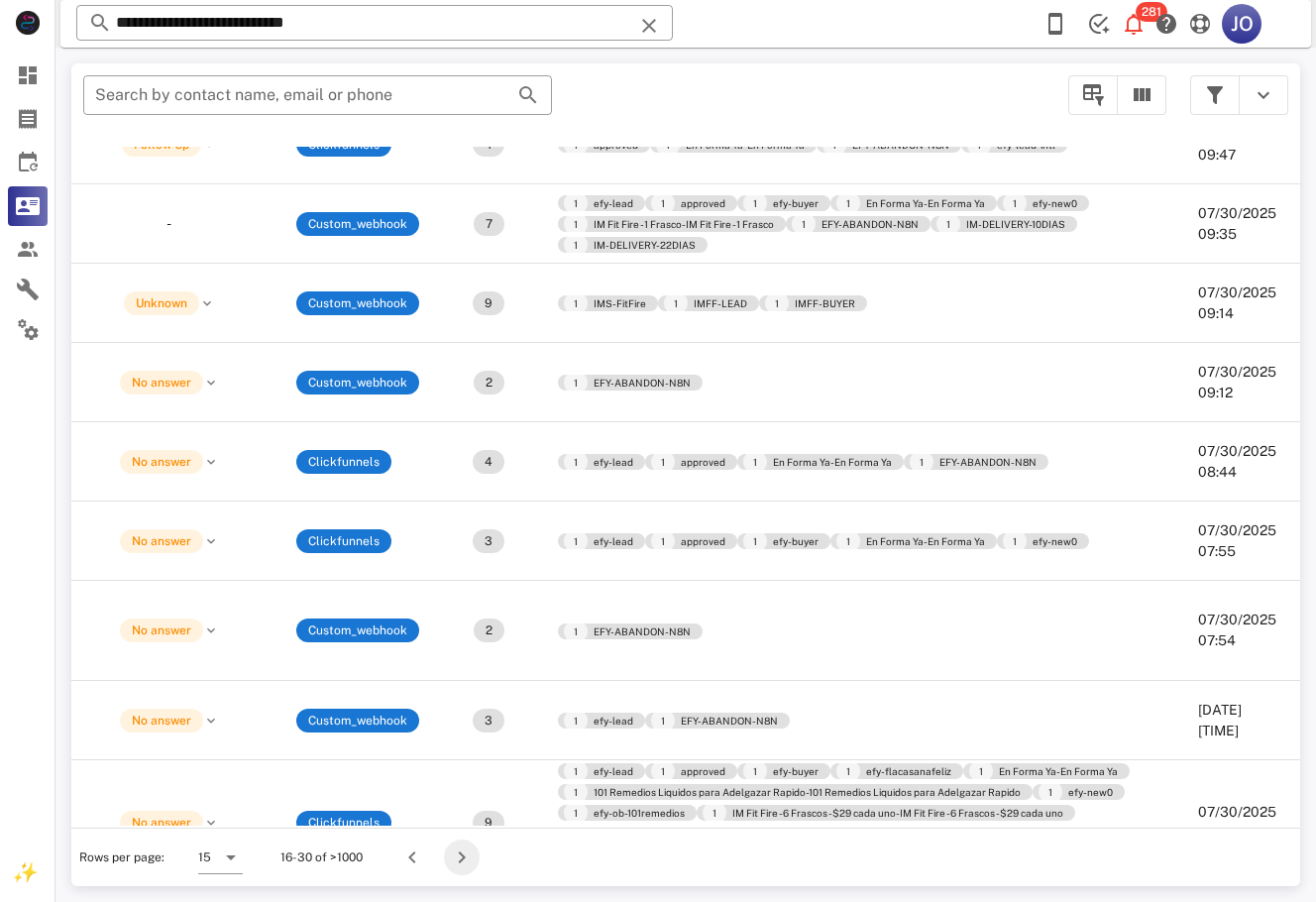 click at bounding box center [462, 857] 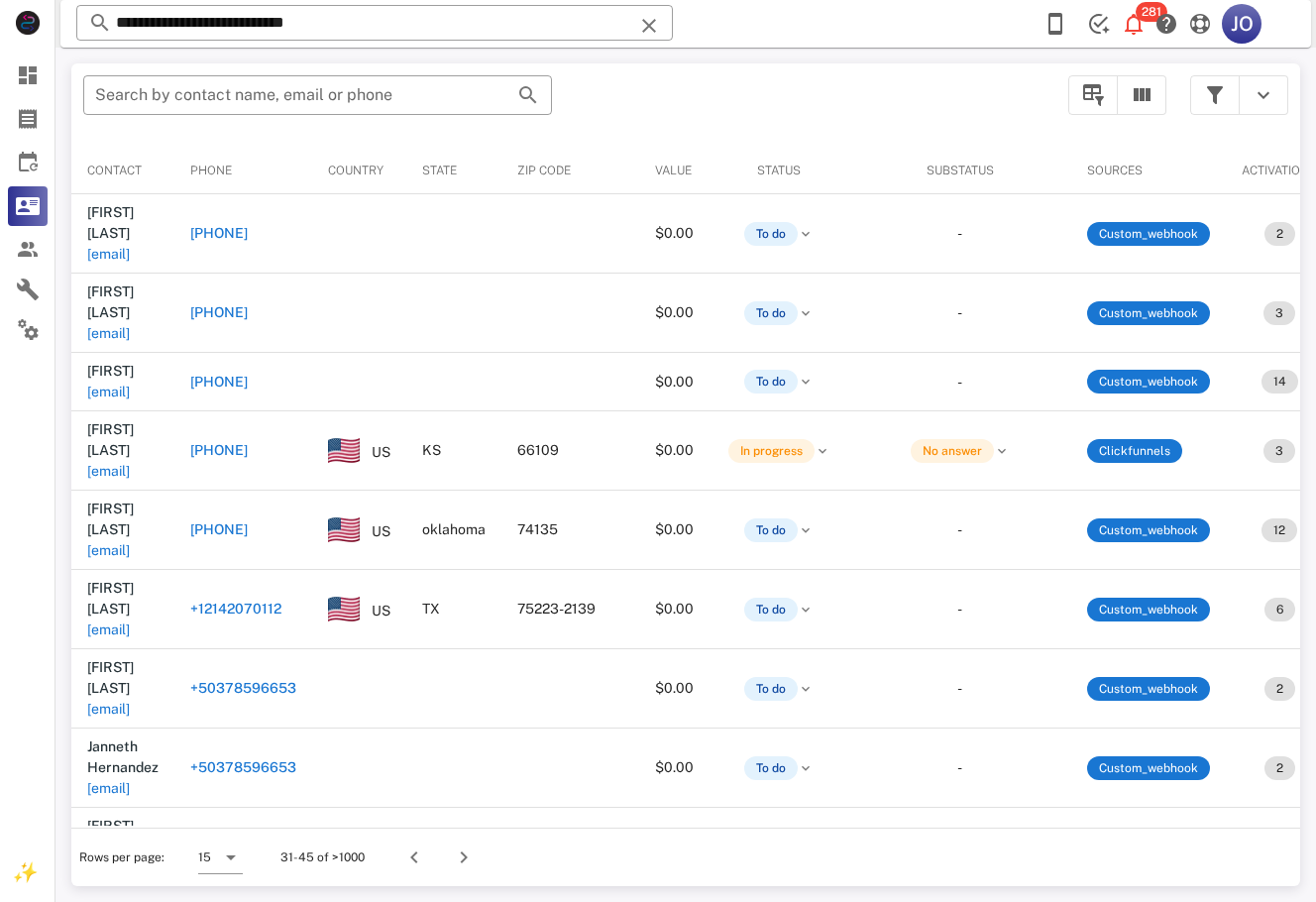 scroll, scrollTop: 0, scrollLeft: 213, axis: horizontal 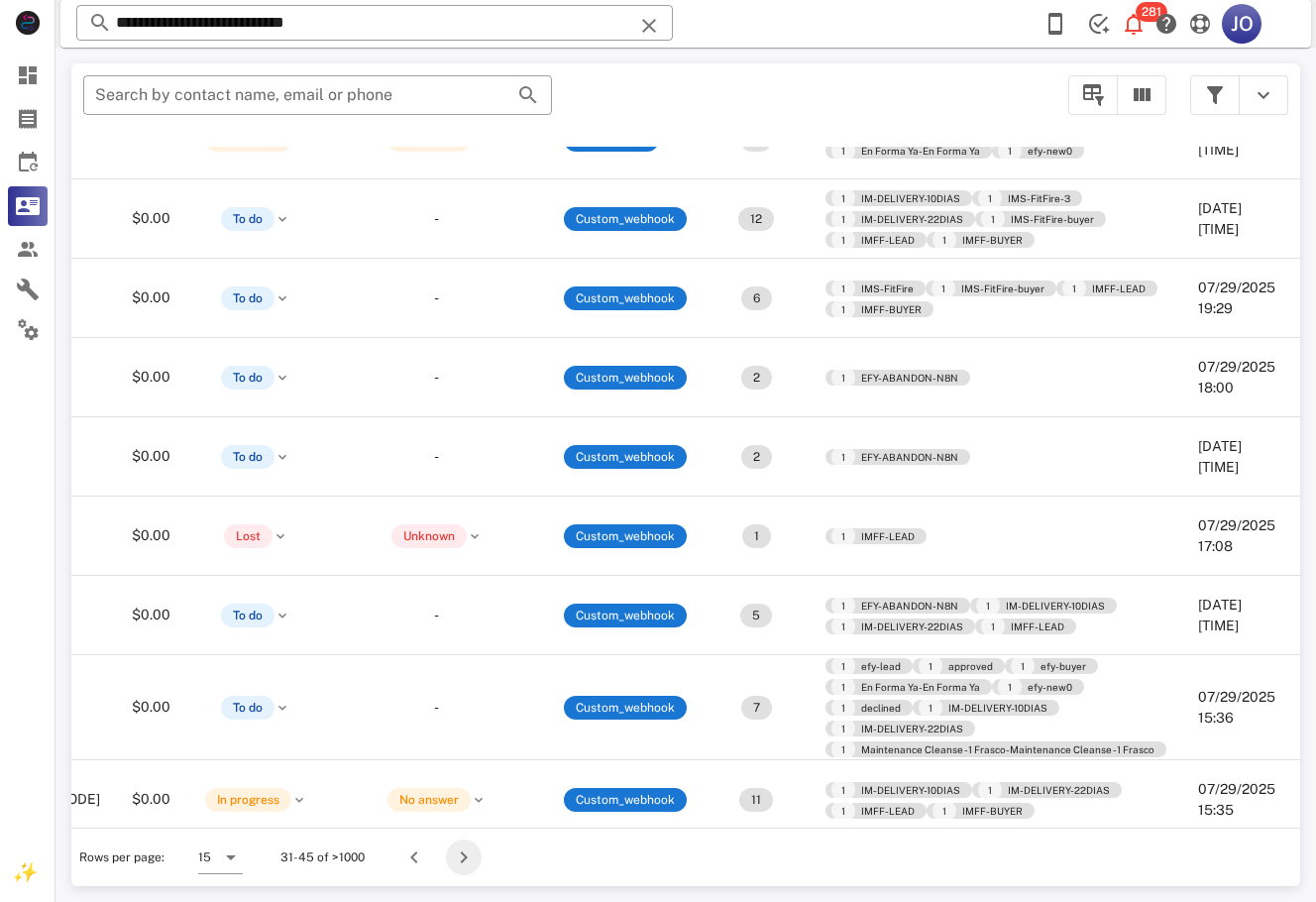 click at bounding box center (464, 857) 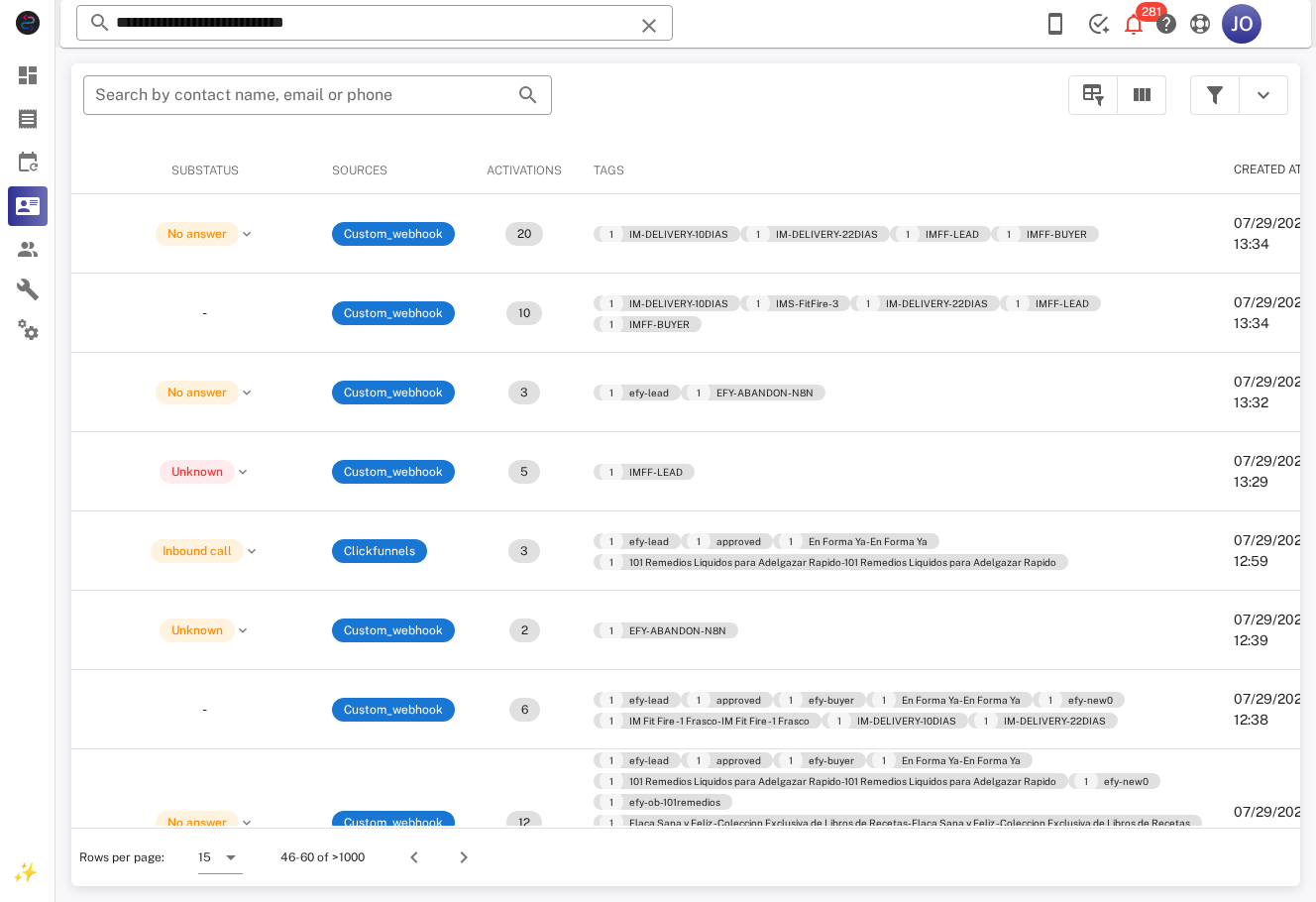 scroll, scrollTop: 358, scrollLeft: 716, axis: both 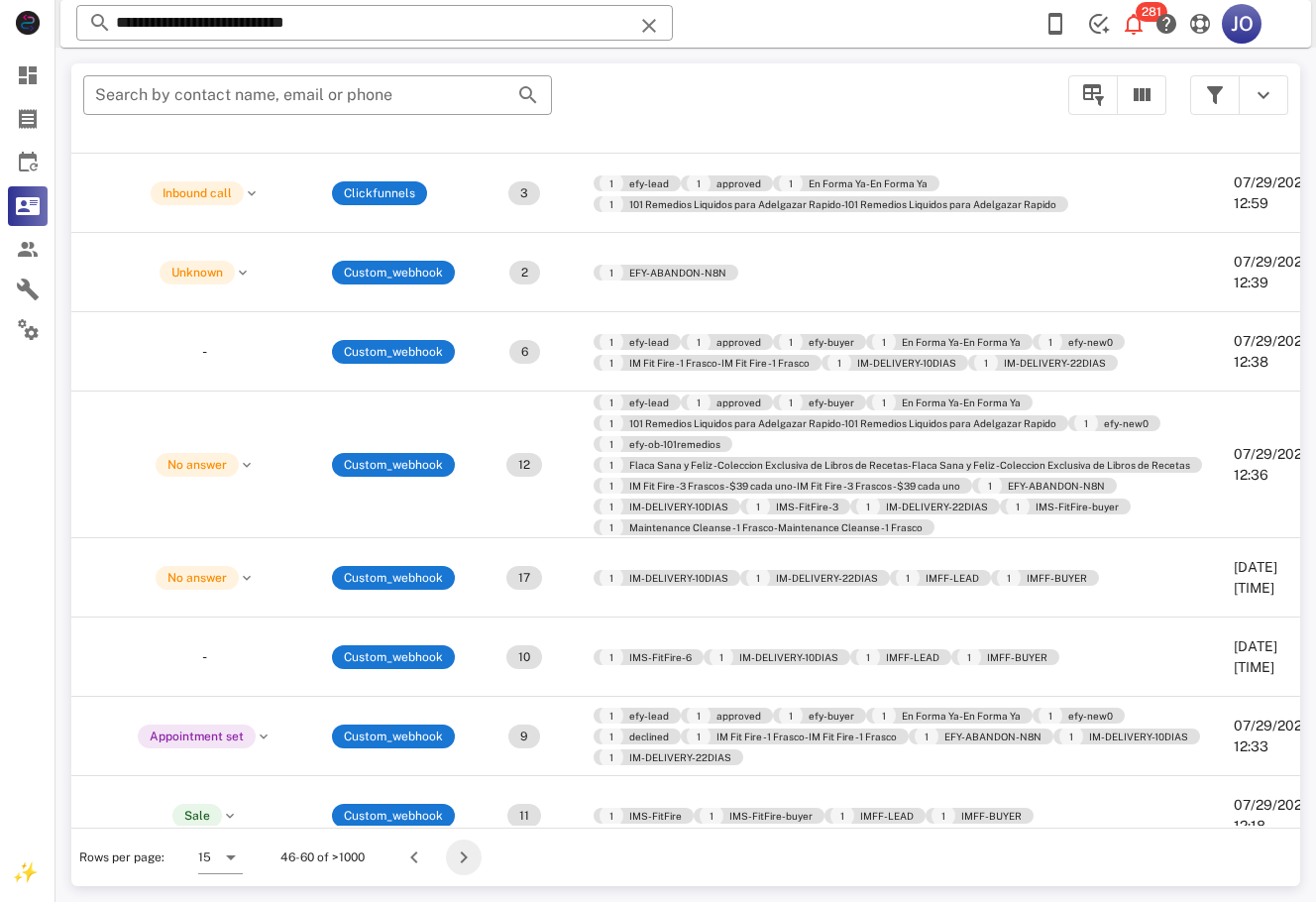 click at bounding box center [464, 857] 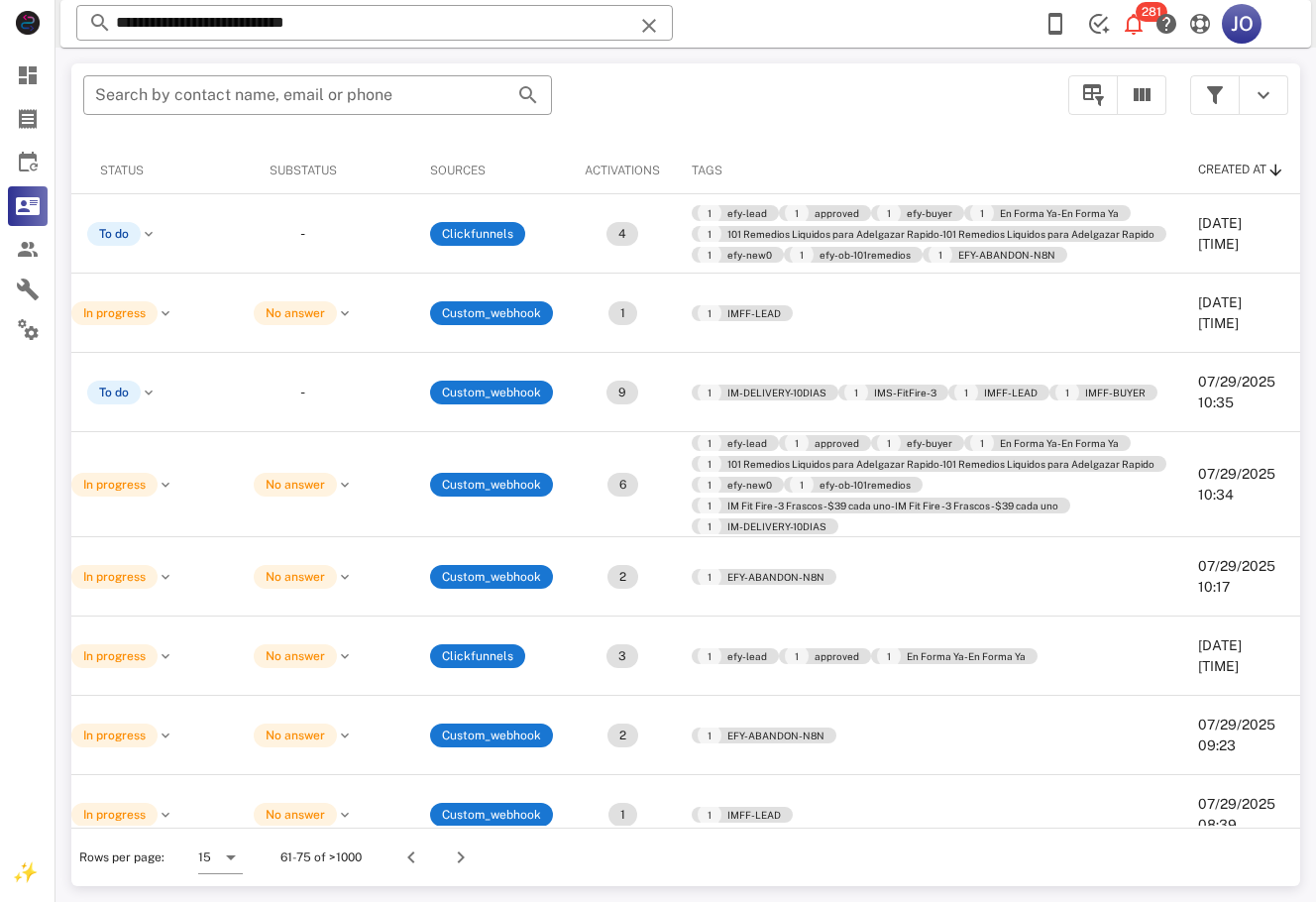 scroll, scrollTop: 0, scrollLeft: 0, axis: both 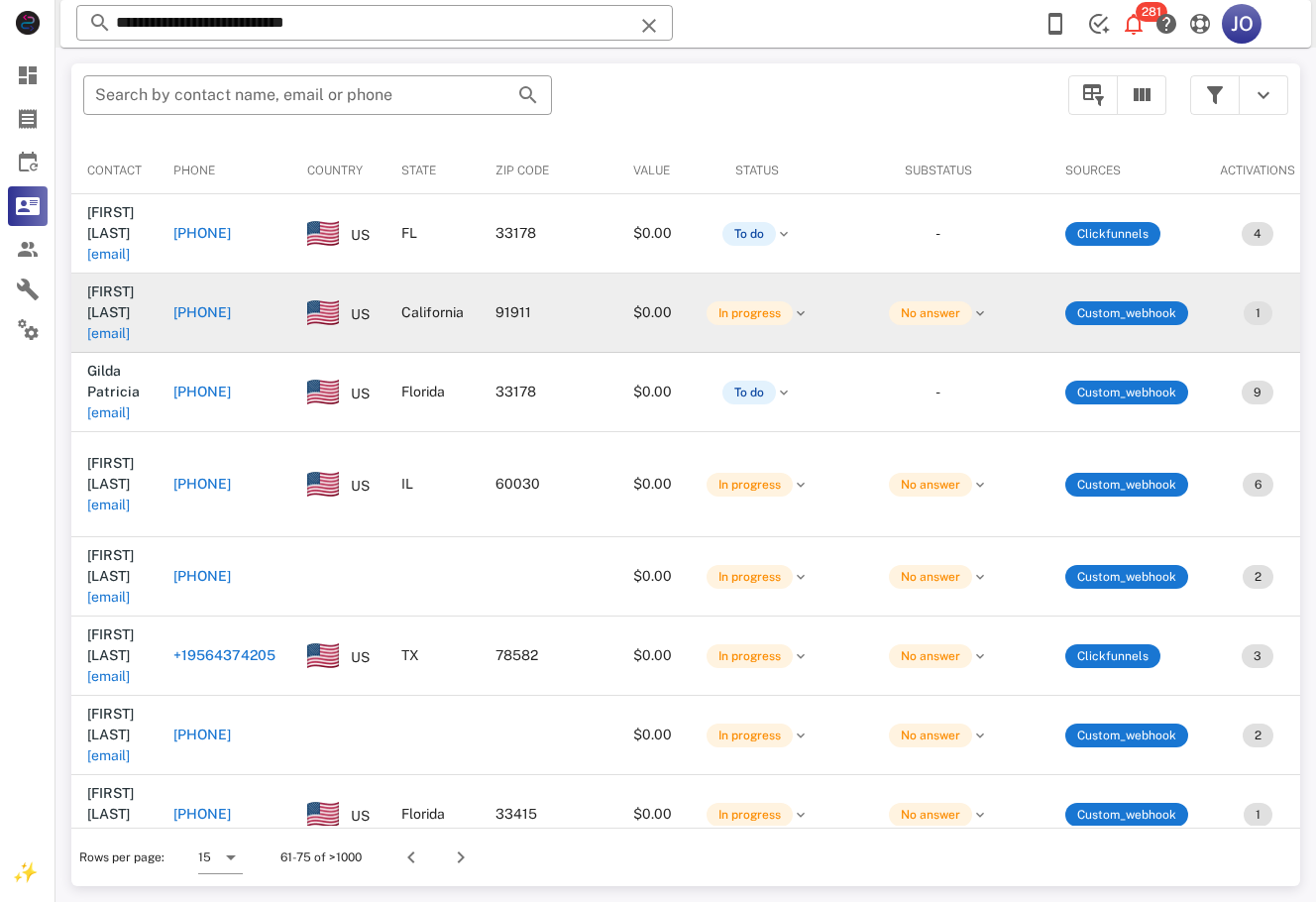 click on "donaji73@hotmail.com" at bounding box center (108, 333) 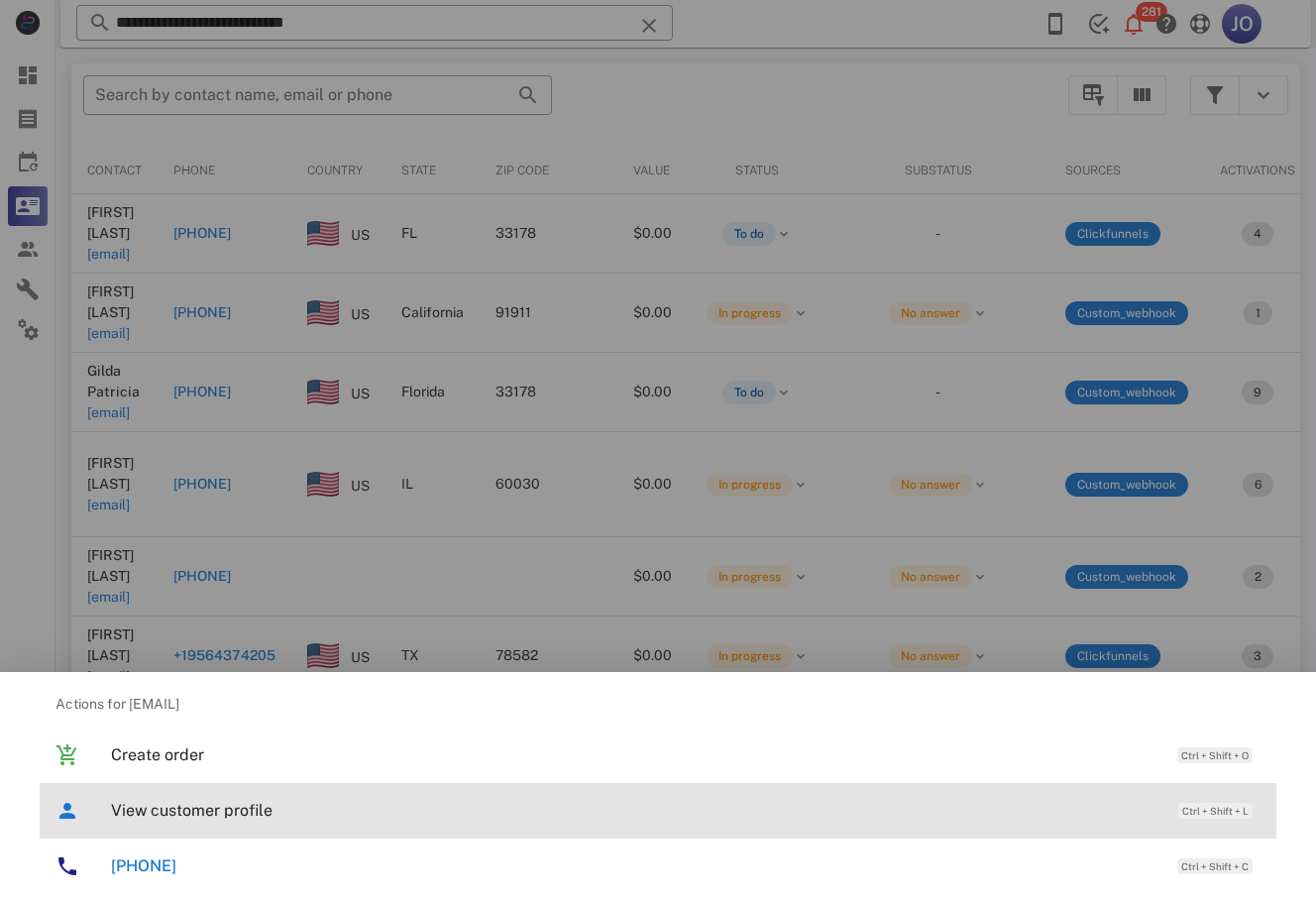 click on "View customer profile" at bounding box center (634, 810) 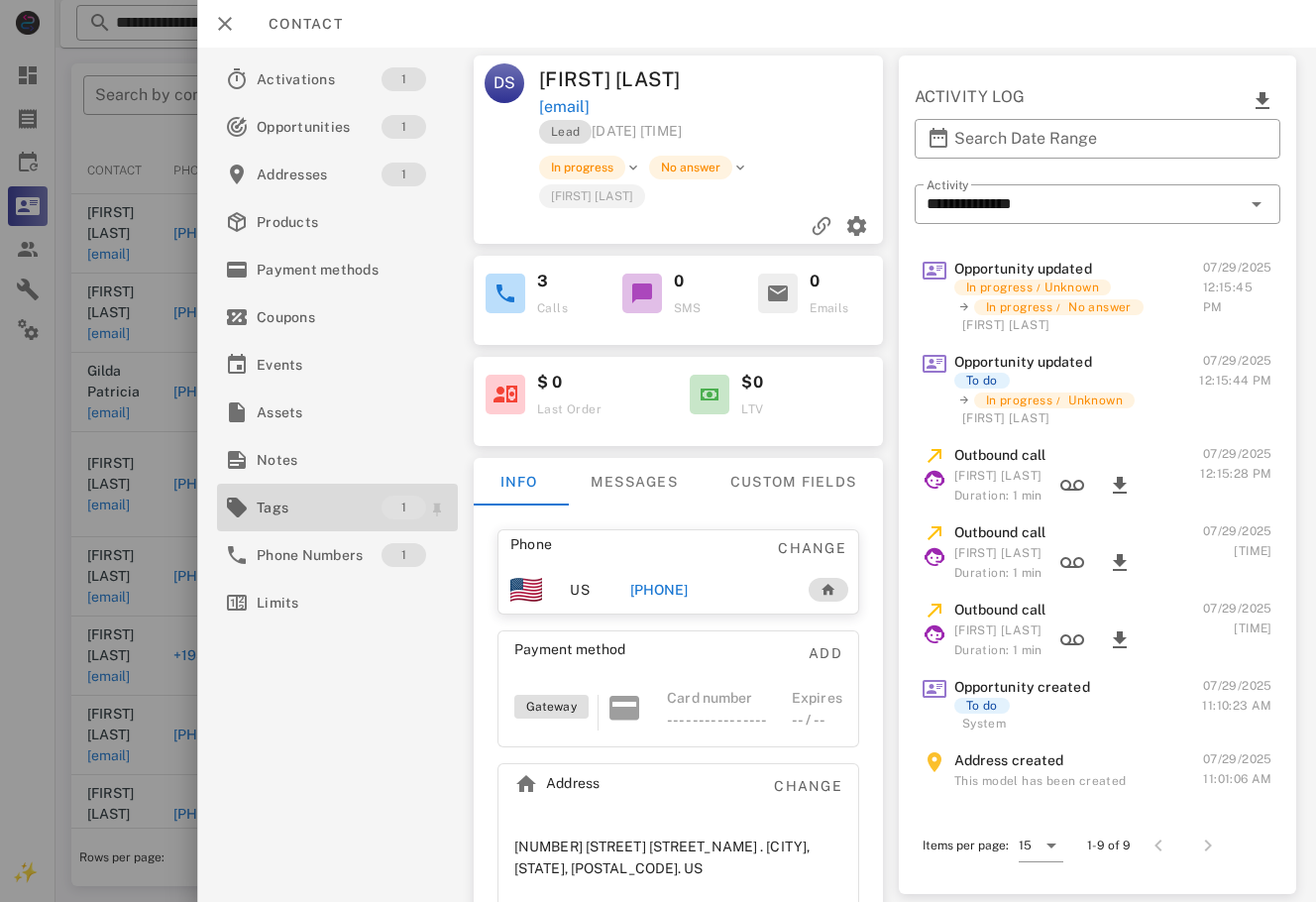 click on "Tags" at bounding box center (319, 507) 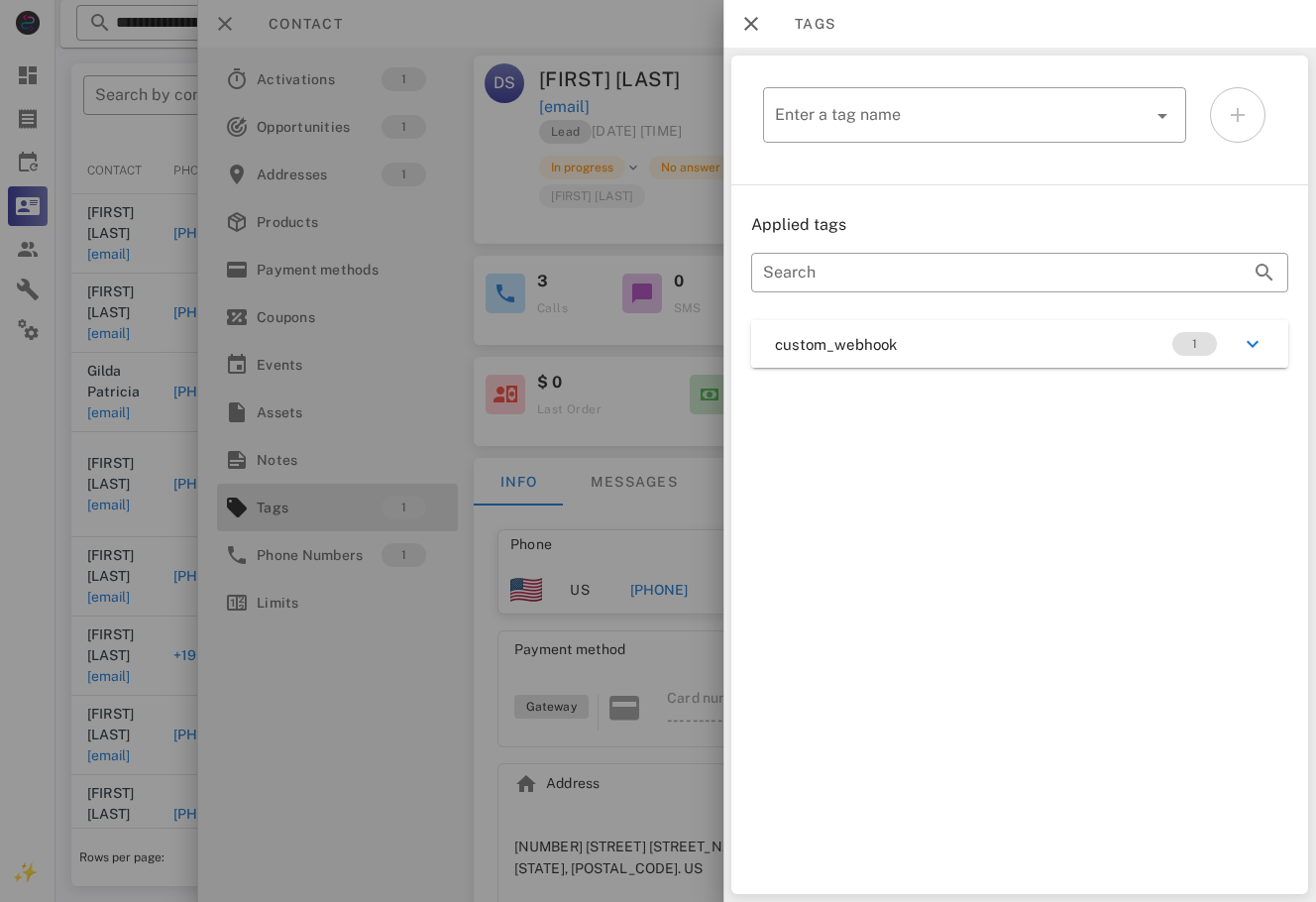 click on "​ Enter a tag name Applied tags ​ Search  custom_webhook  1" at bounding box center [1020, 475] 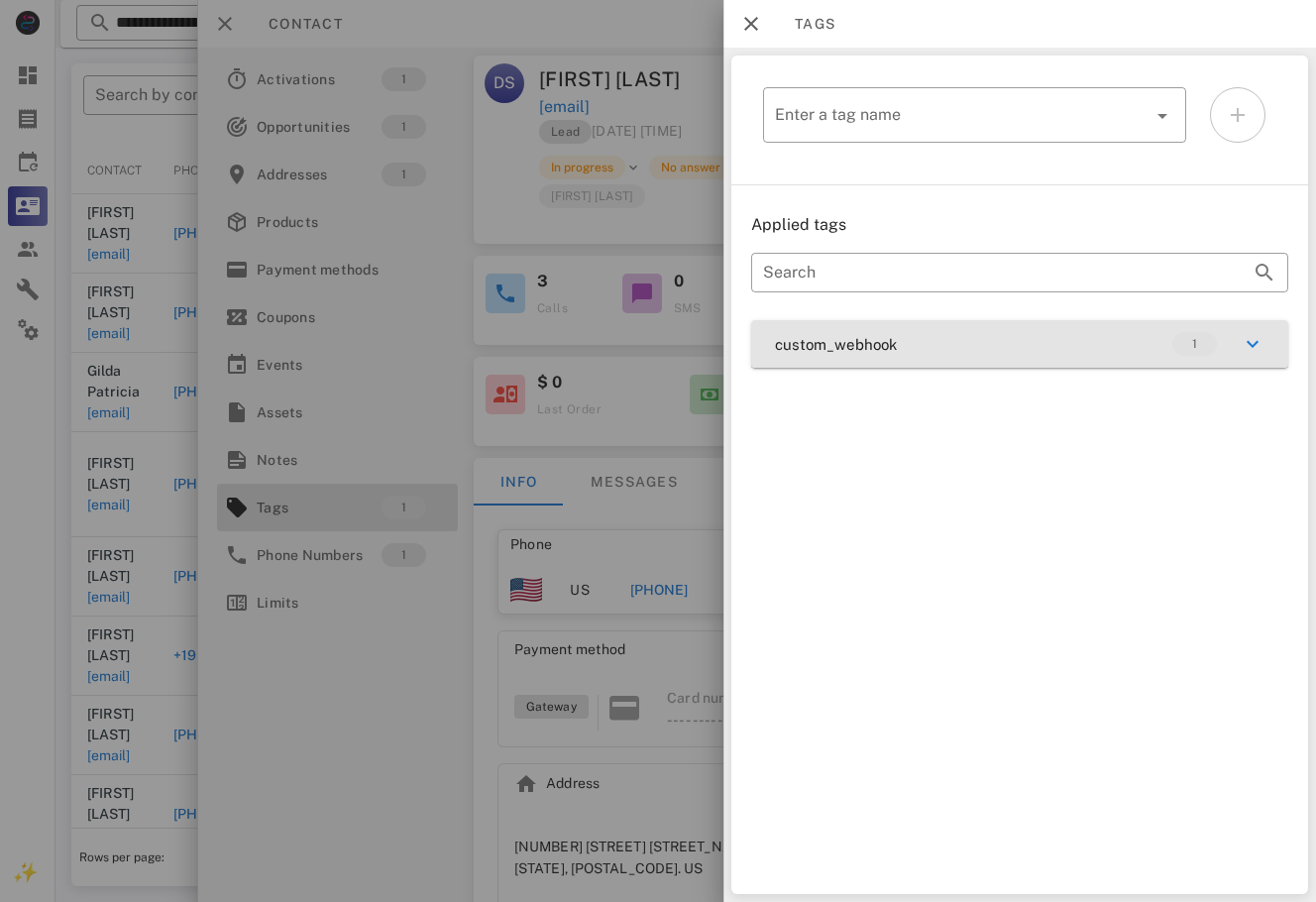 click on "custom_webhook  1" at bounding box center (1020, 344) 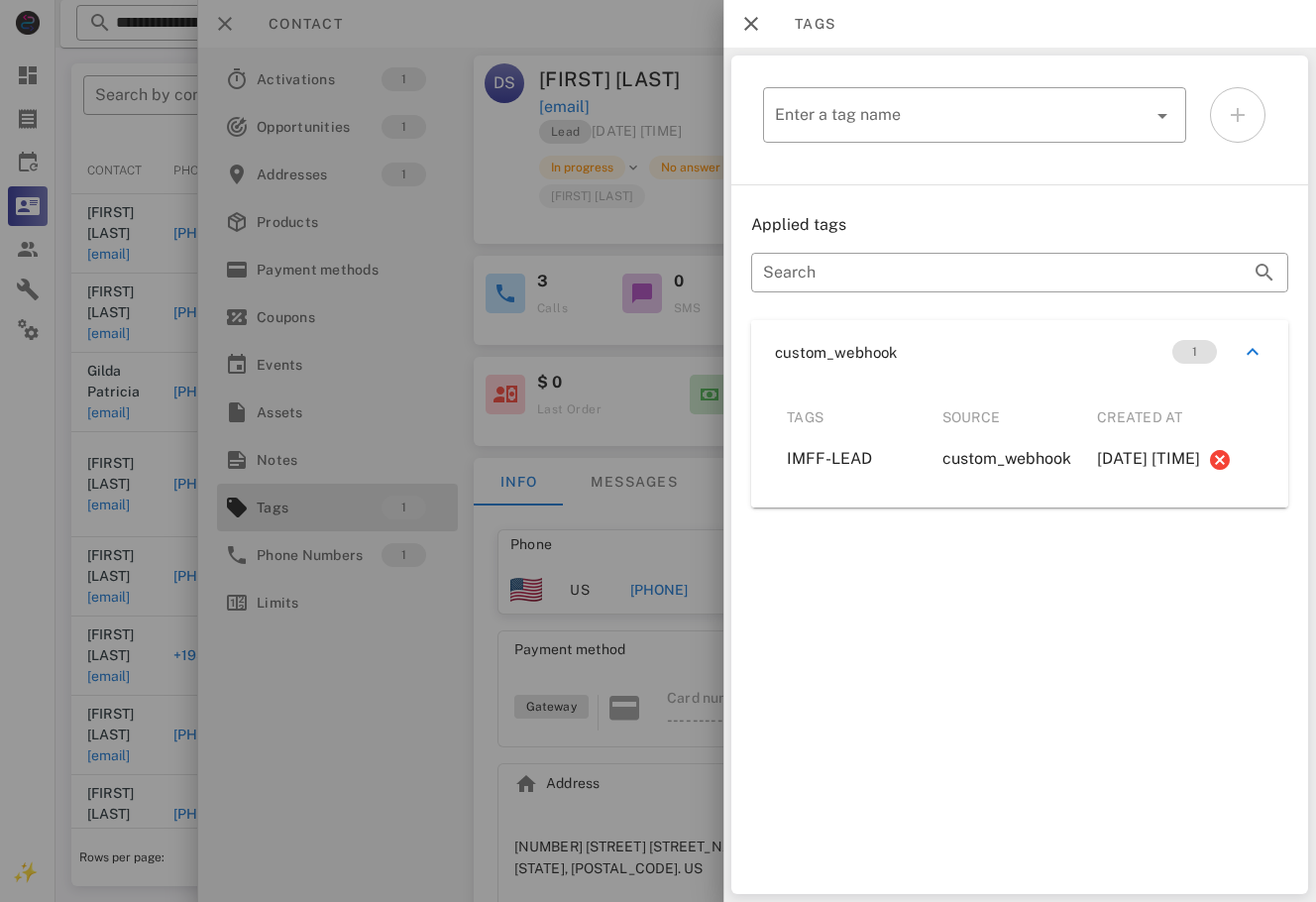 click at bounding box center (658, 451) 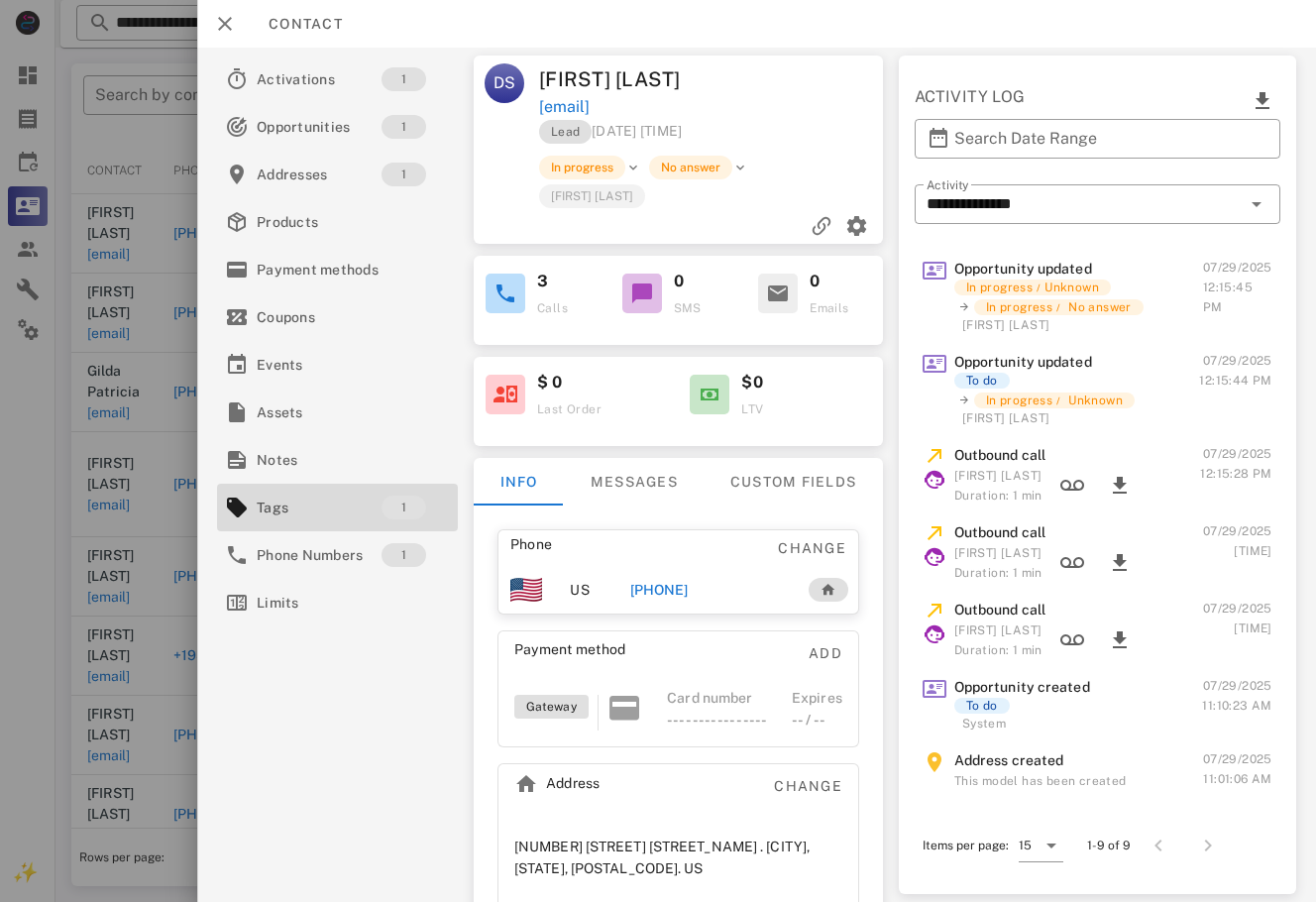 click on "+16192076311" at bounding box center (659, 590) 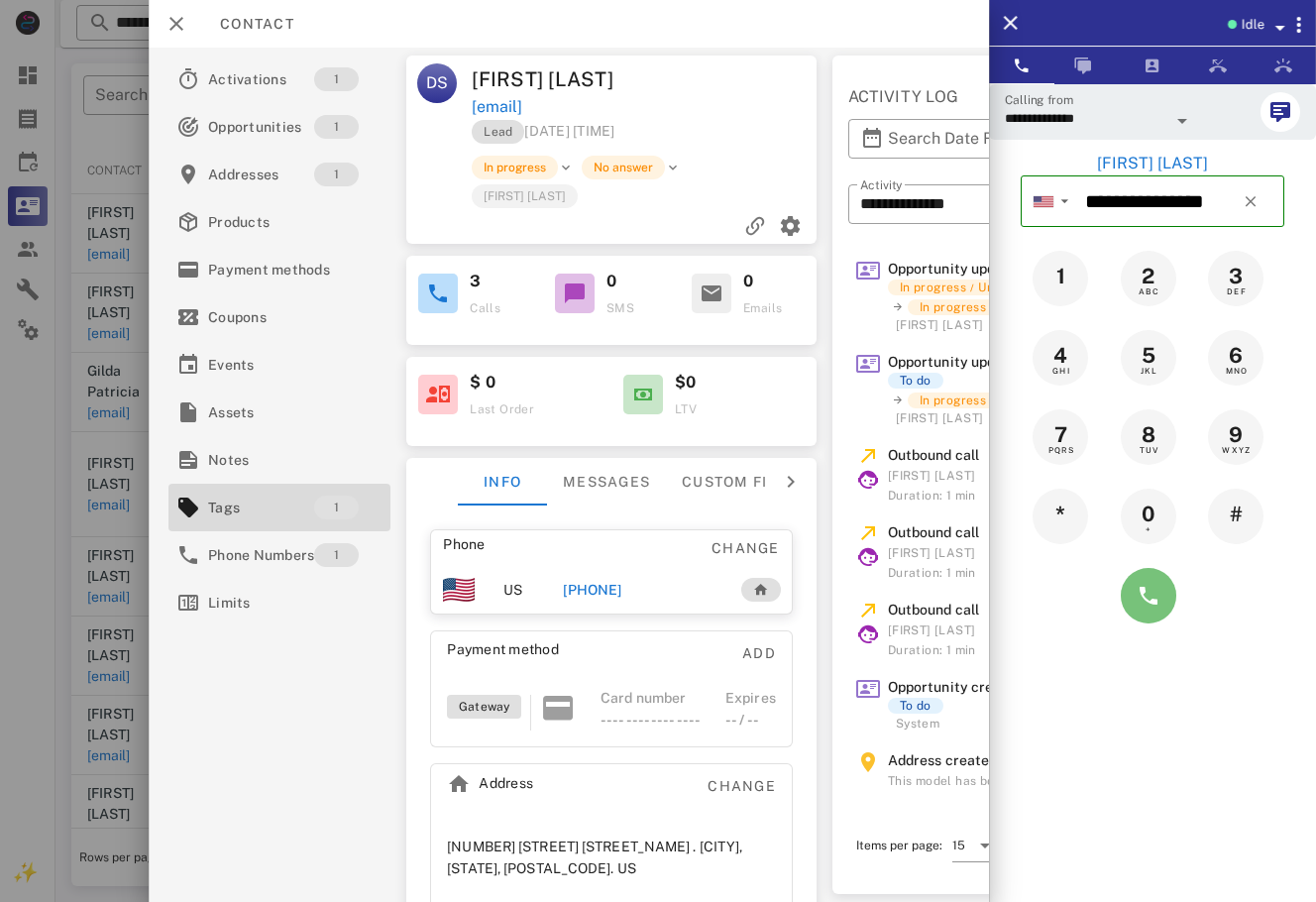 click at bounding box center [1149, 596] 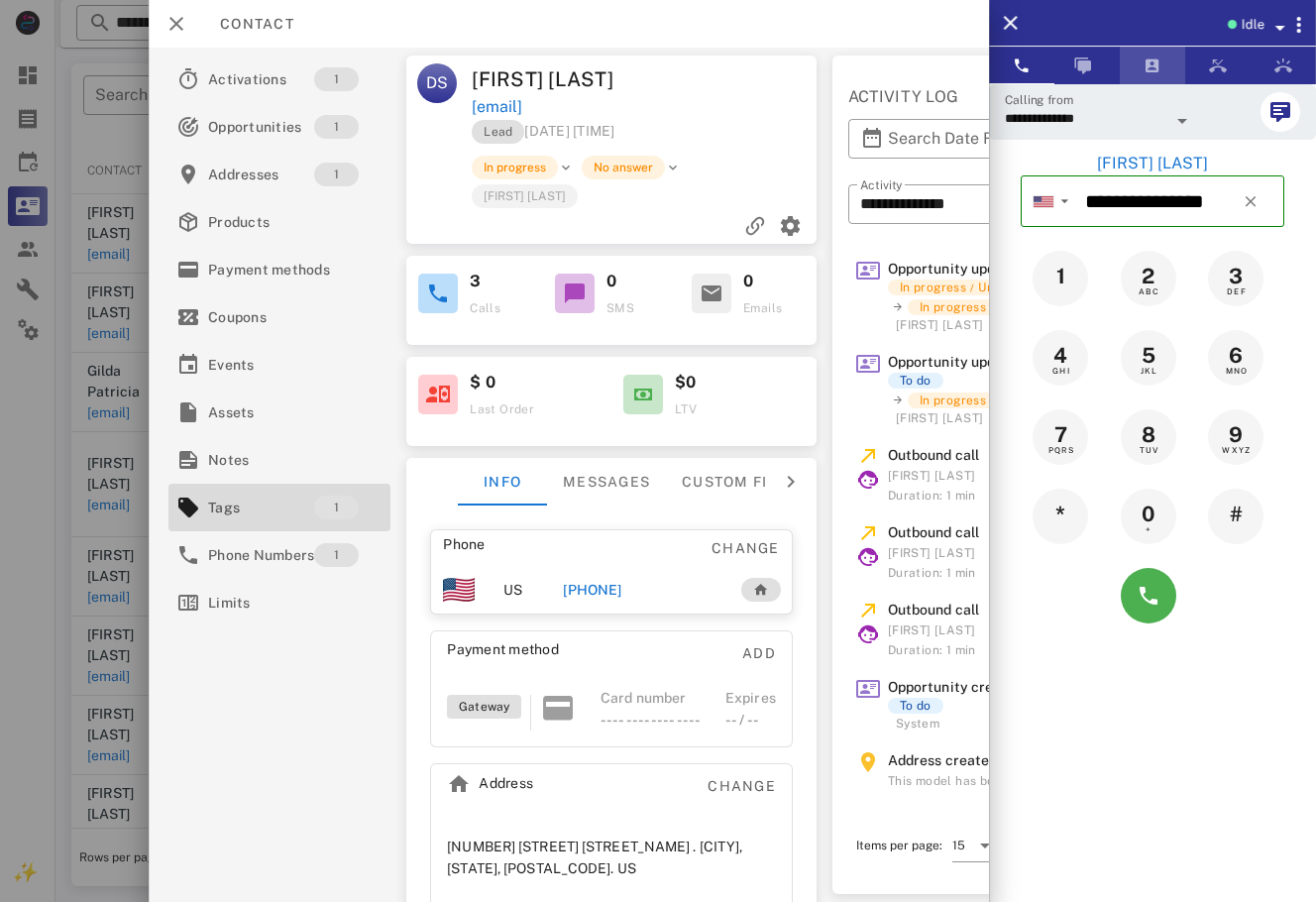 click at bounding box center [1152, 65] 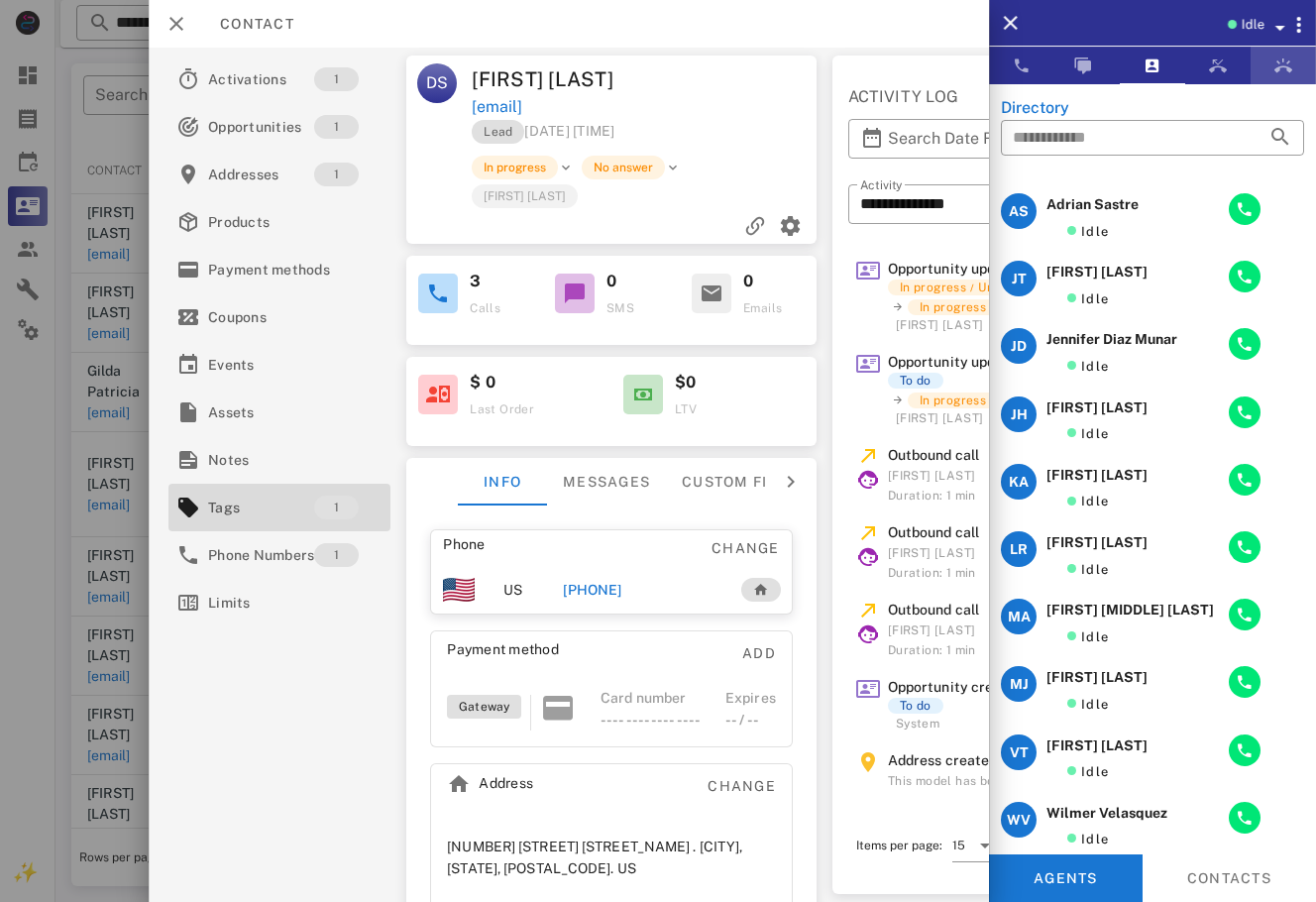 click at bounding box center (1283, 65) 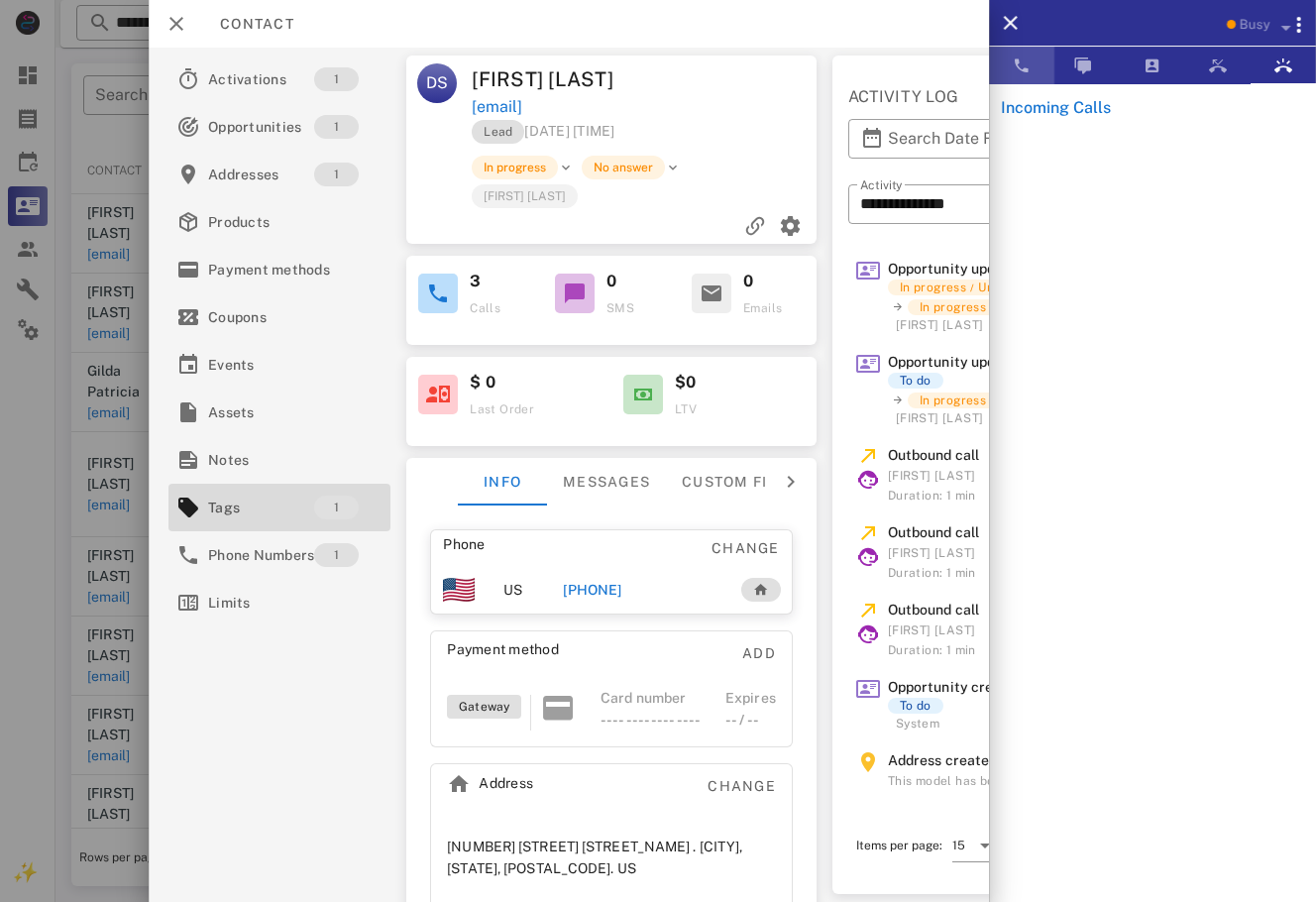 click at bounding box center (1022, 65) 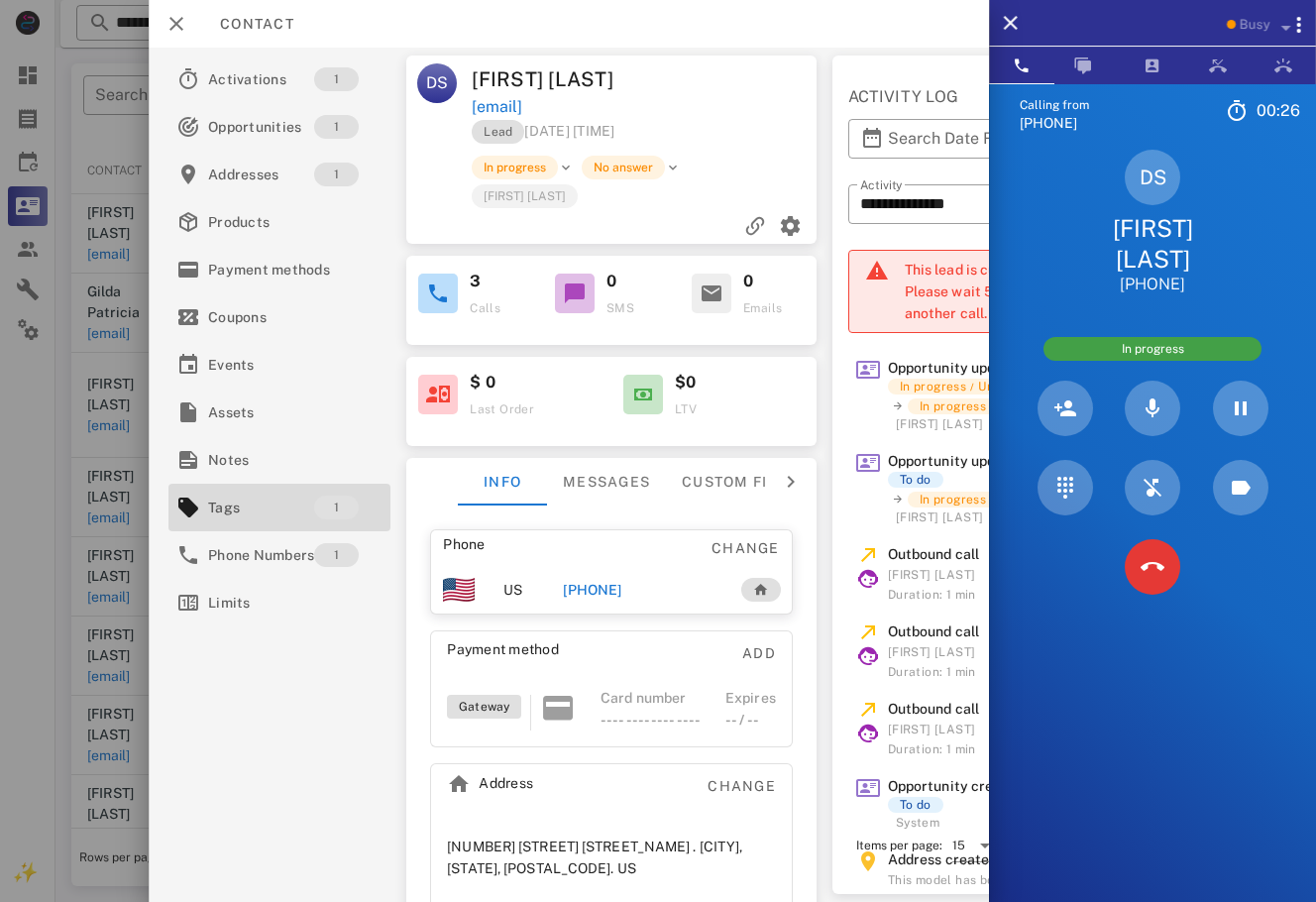 click at bounding box center (1152, 567) 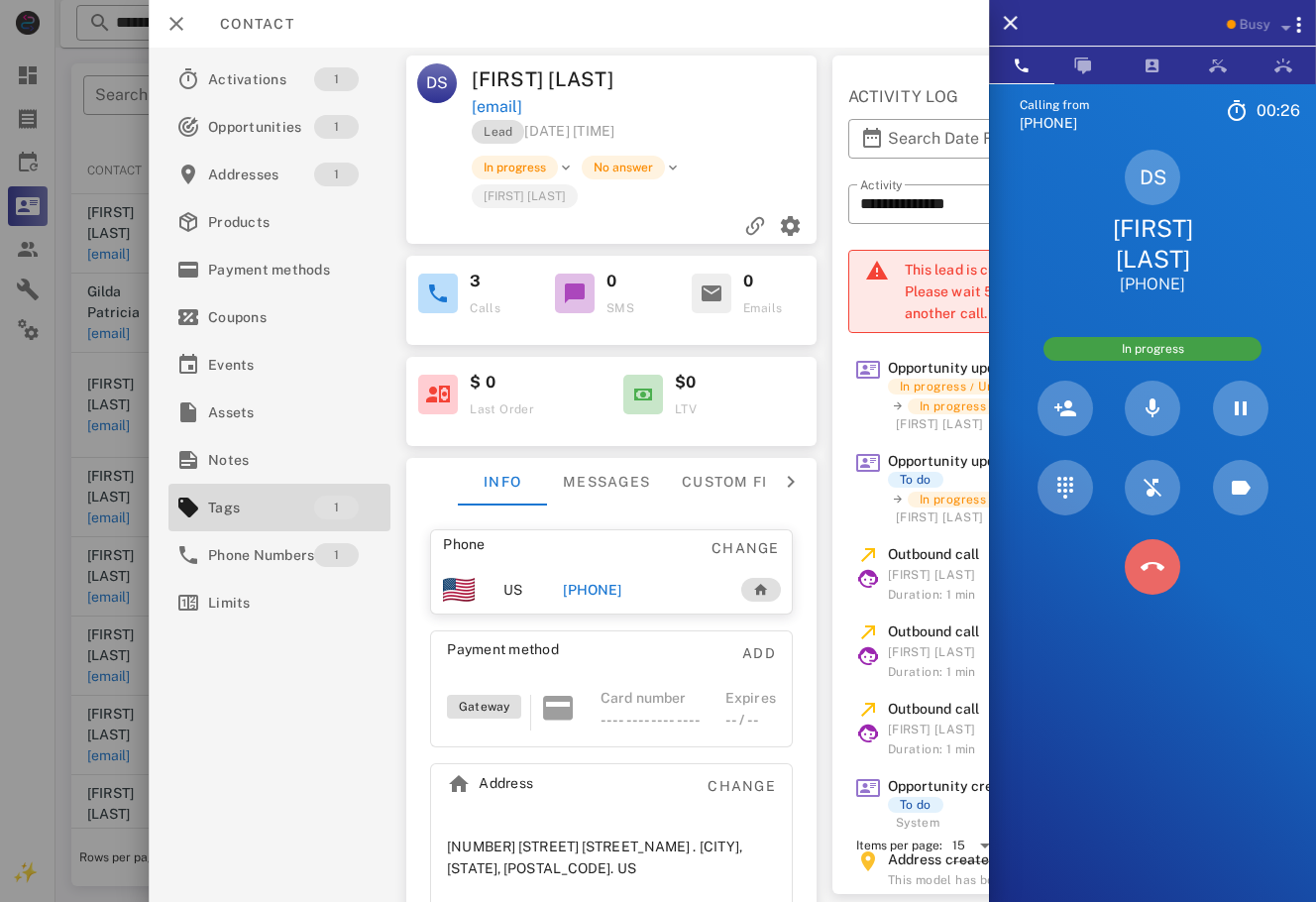click at bounding box center (1152, 567) 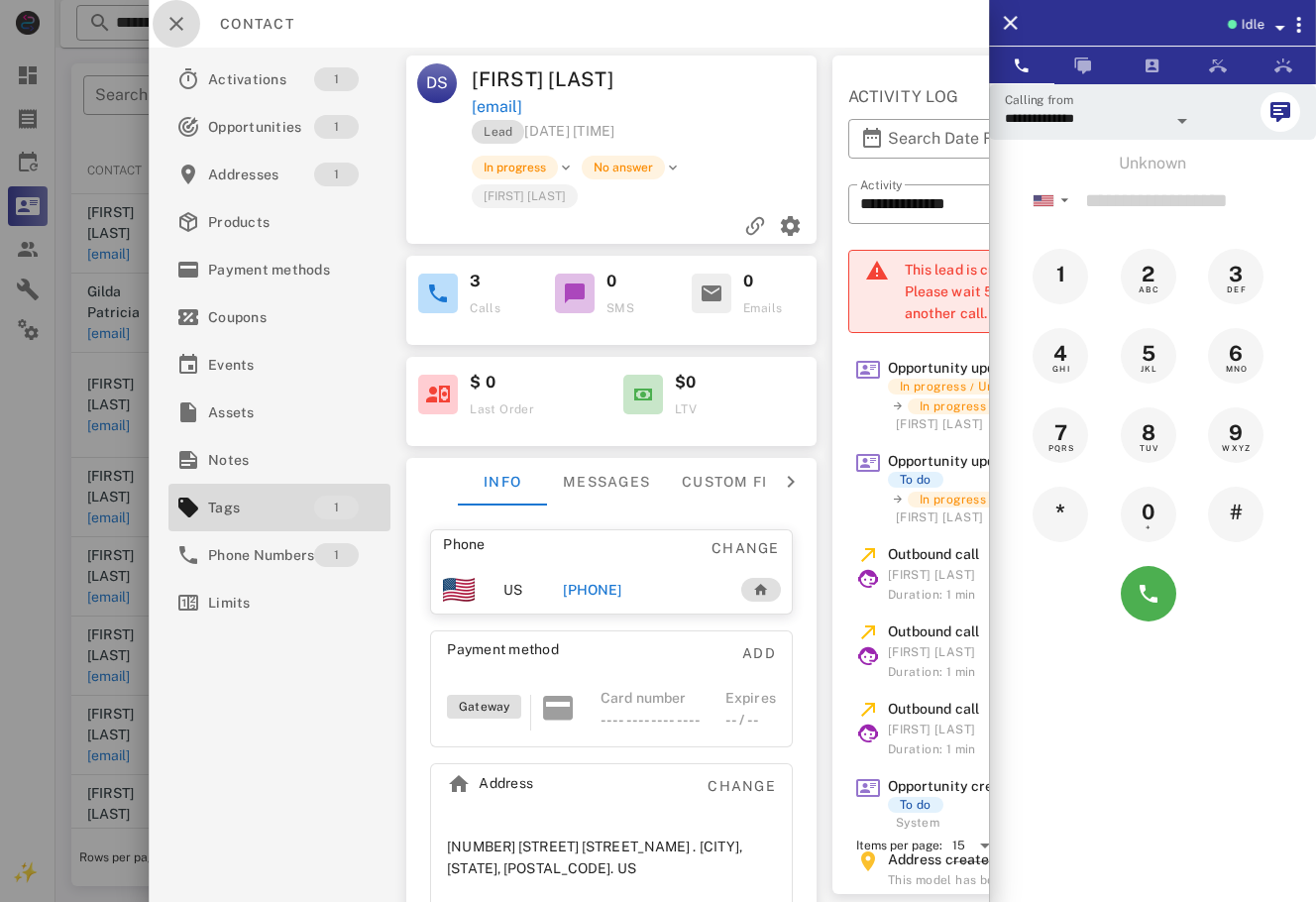 click at bounding box center [176, 24] 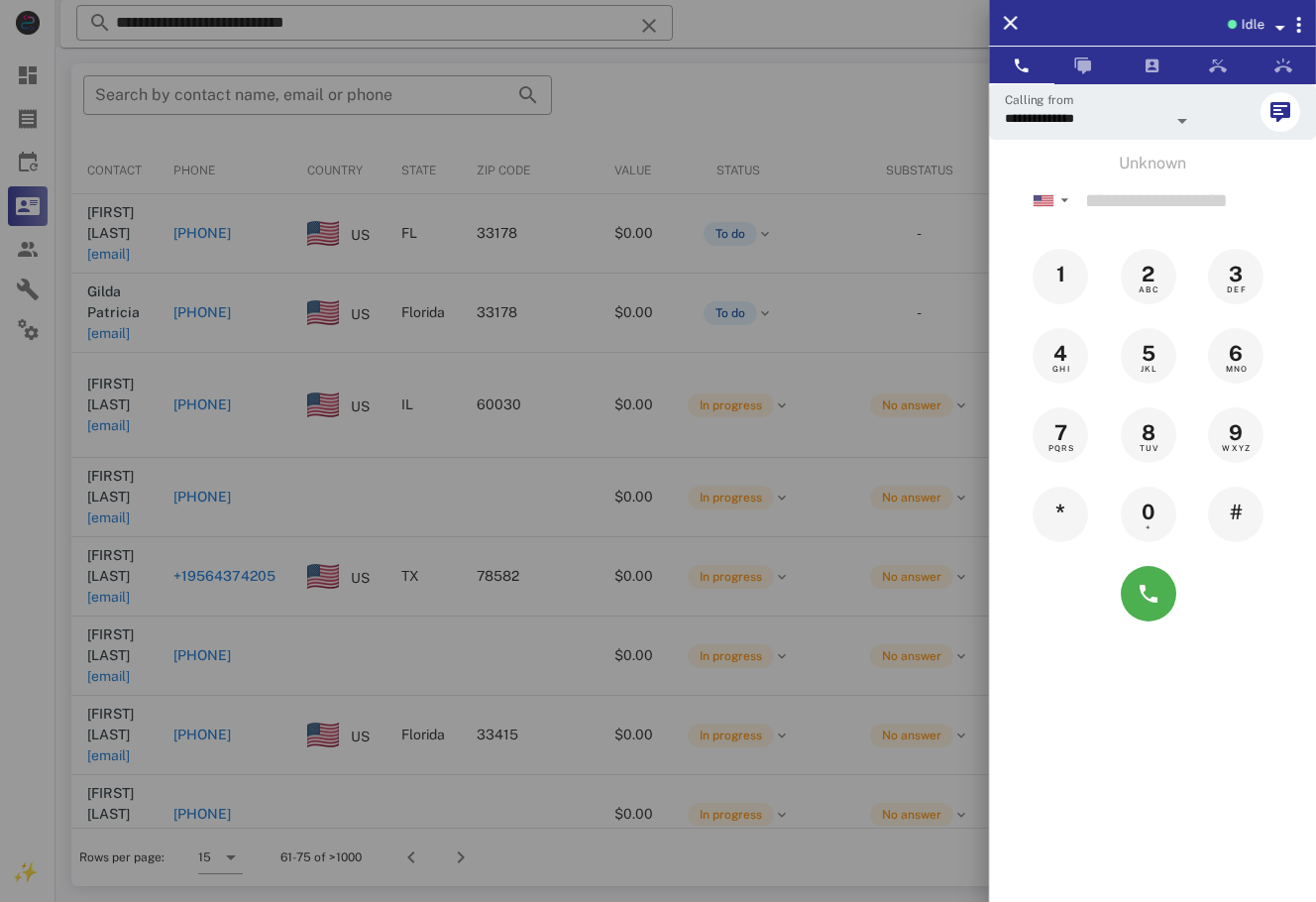 click at bounding box center (658, 451) 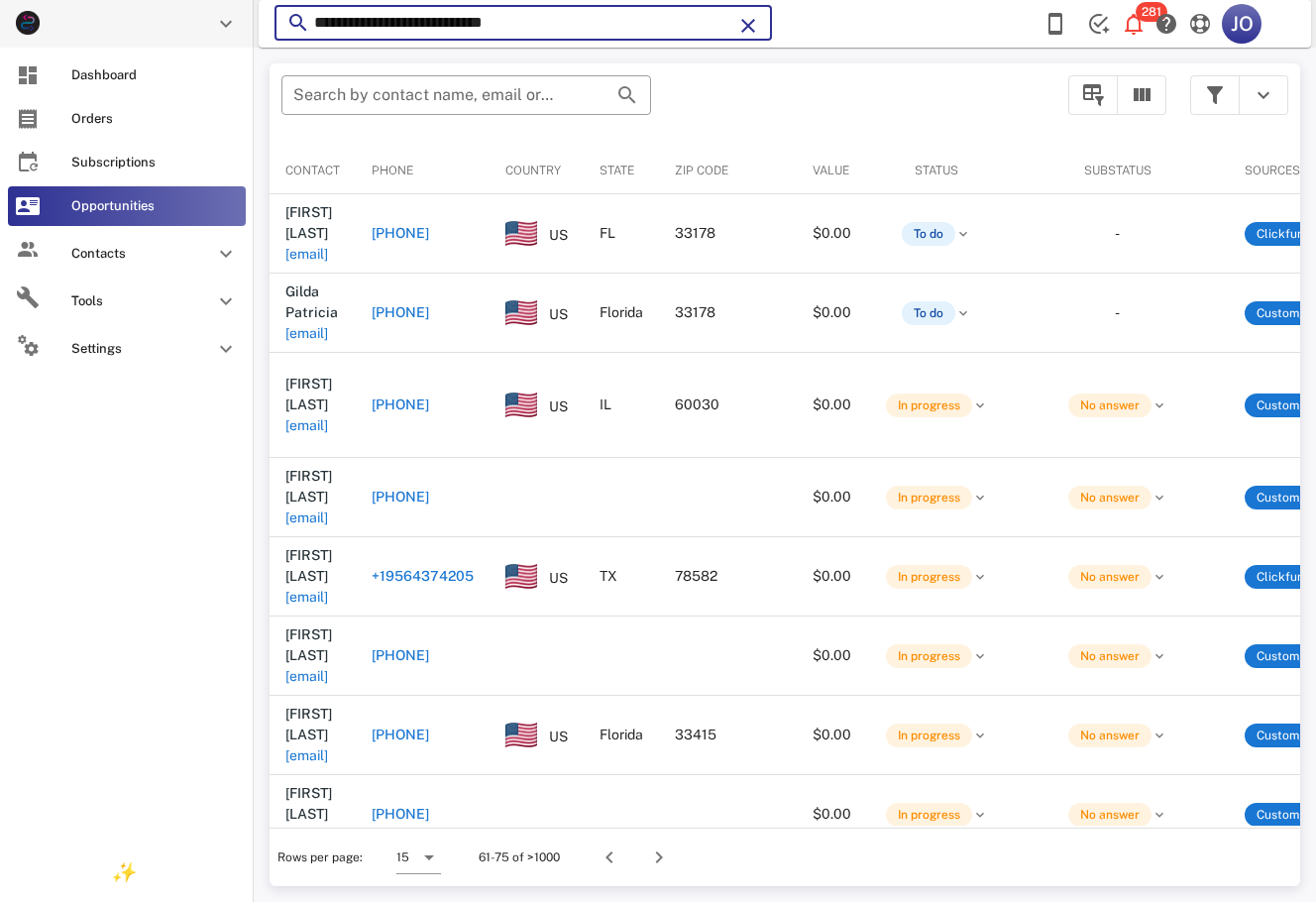 drag, startPoint x: 361, startPoint y: 23, endPoint x: 152, endPoint y: 43, distance: 209.95476 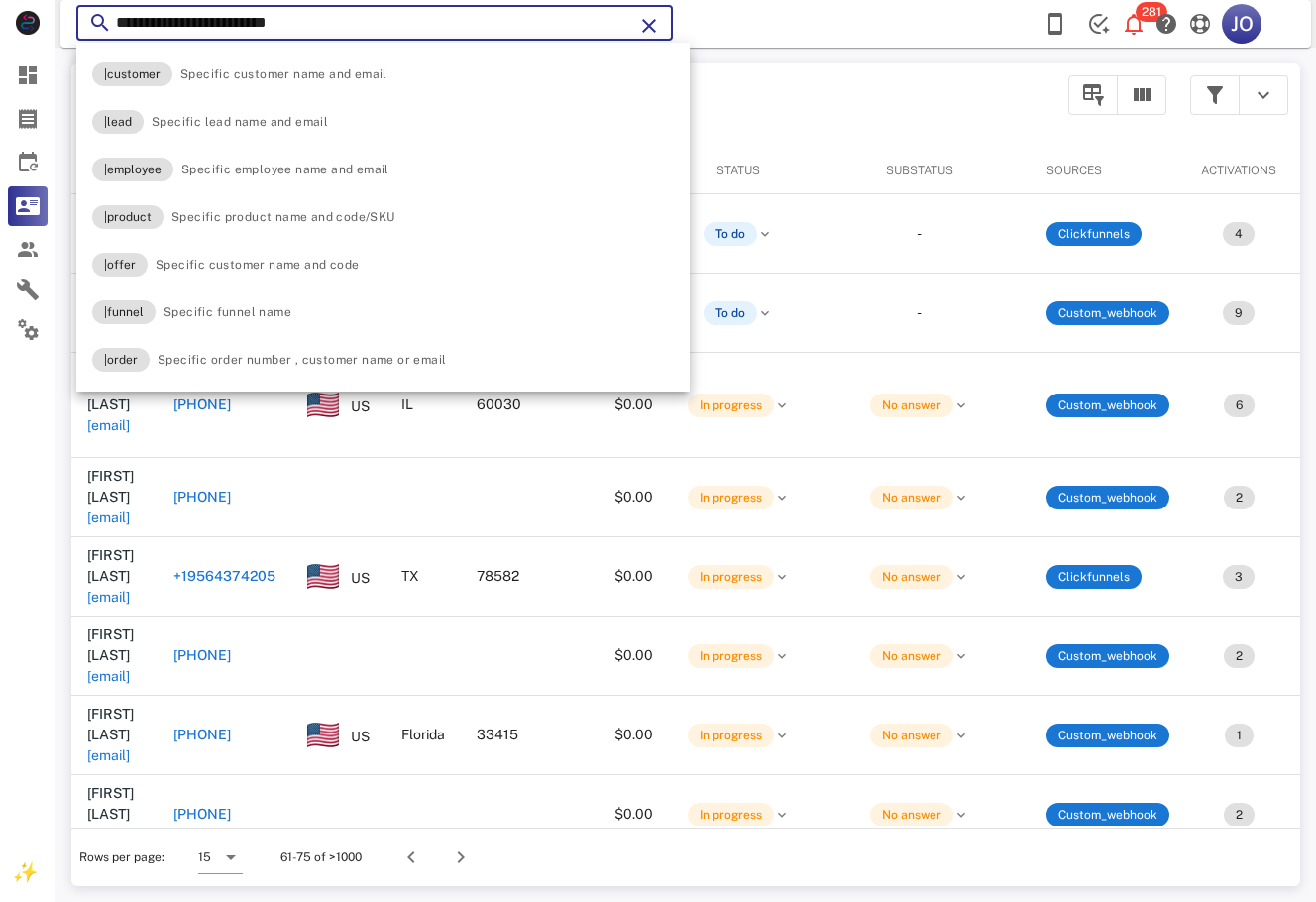 click on "**********" at bounding box center [375, 23] 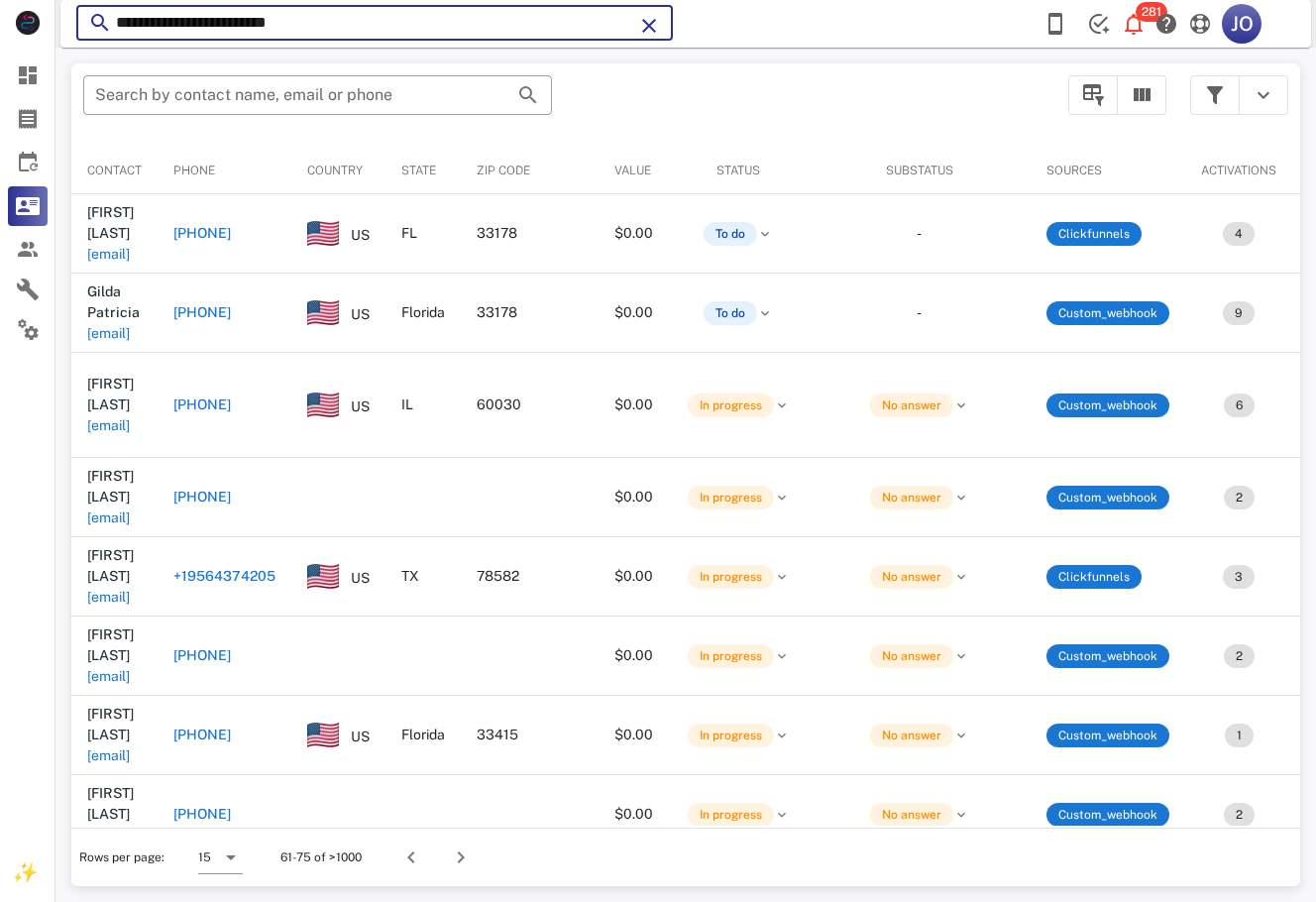 click on "**********" at bounding box center [375, 23] 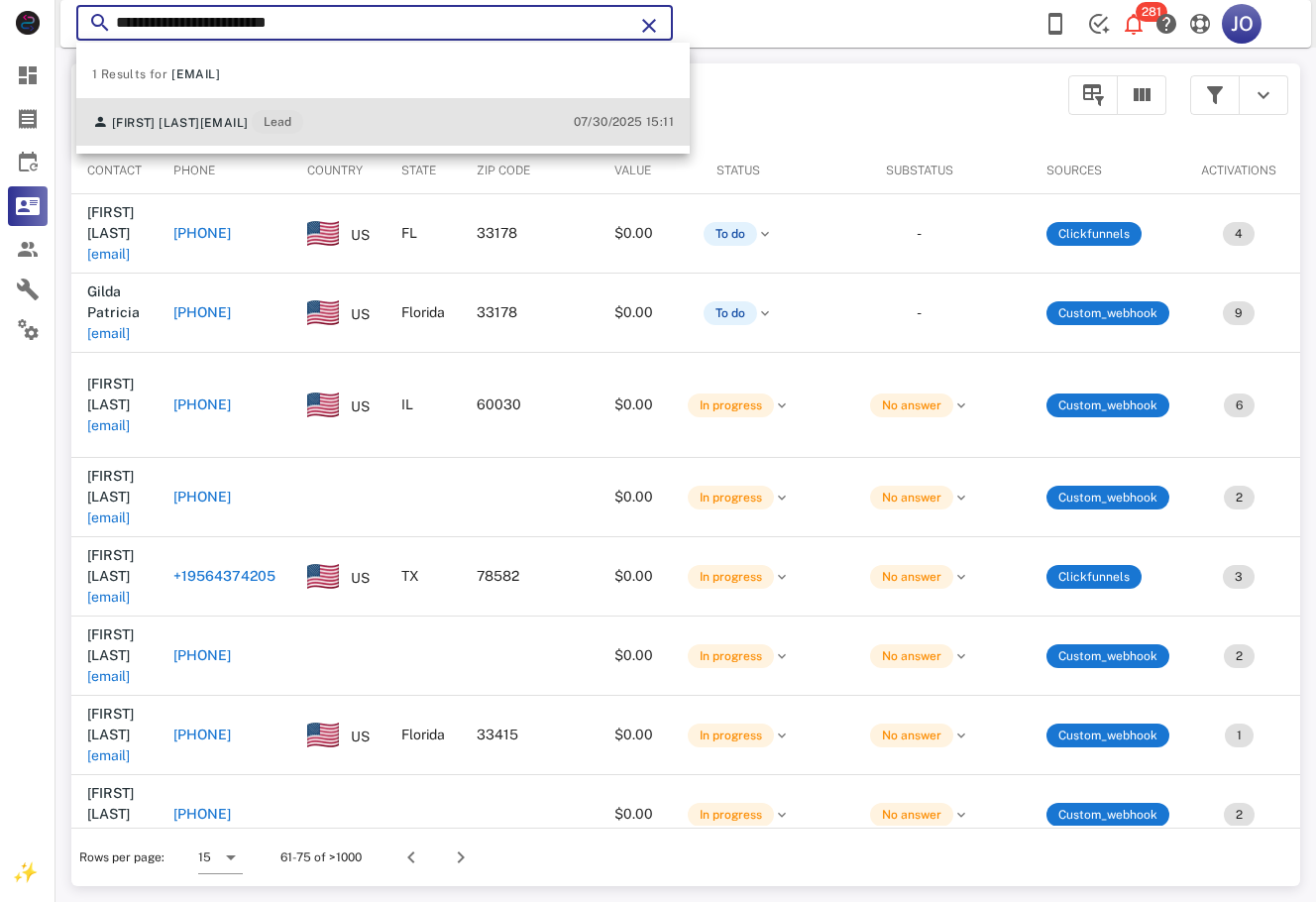 click on "montesfabiola99@gmail.com" at bounding box center (224, 123) 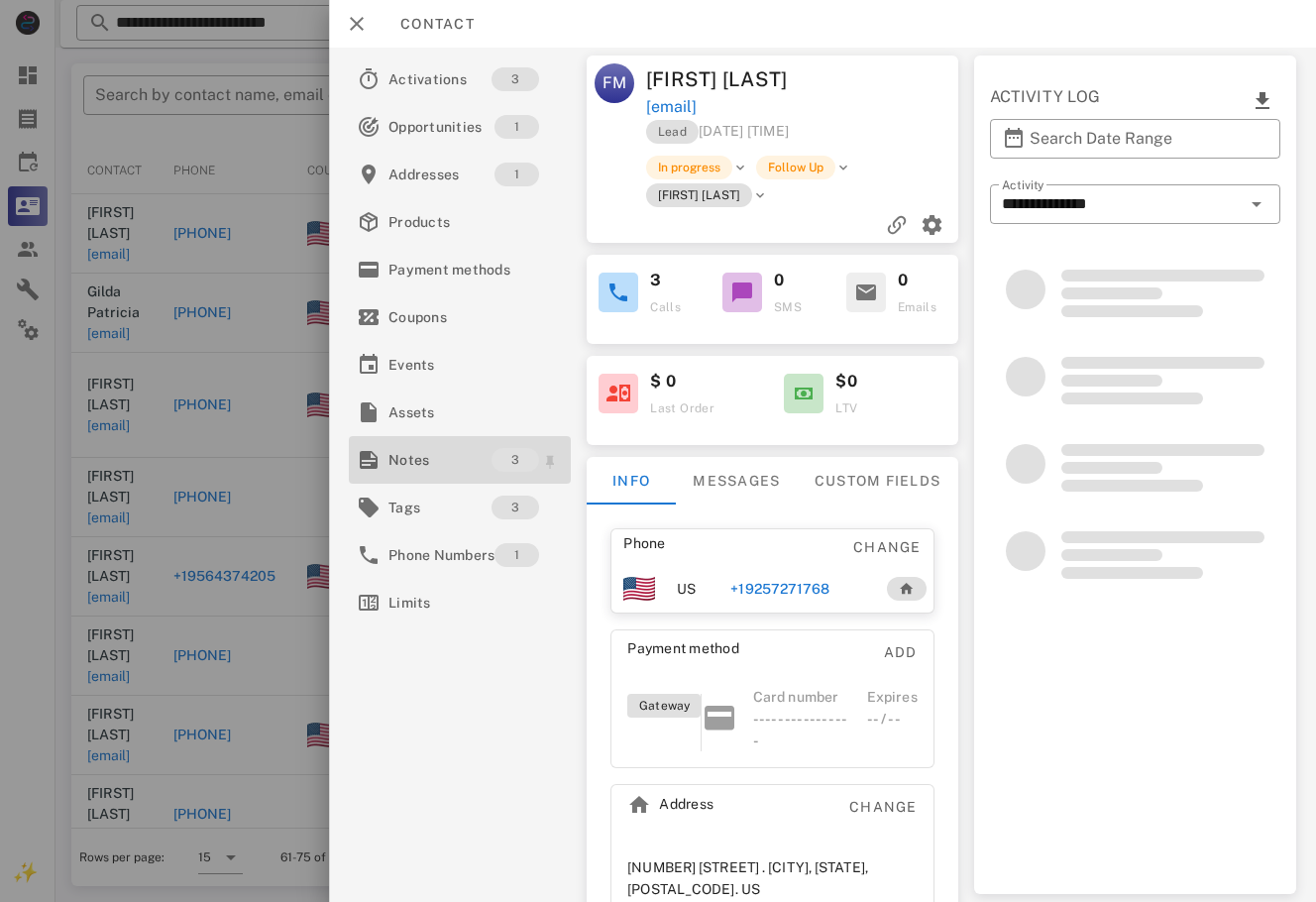click on "Notes" at bounding box center [440, 460] 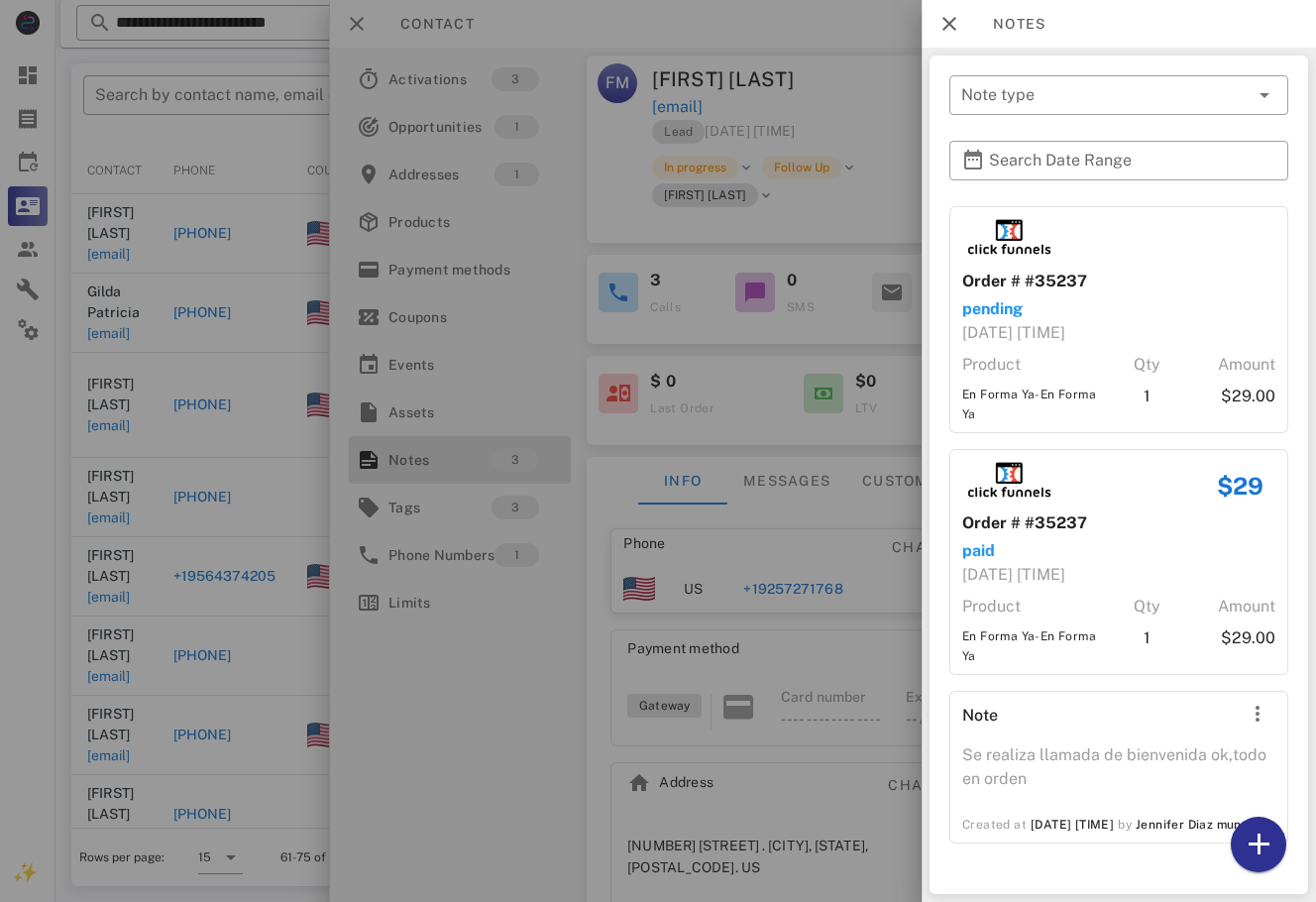 click at bounding box center [658, 451] 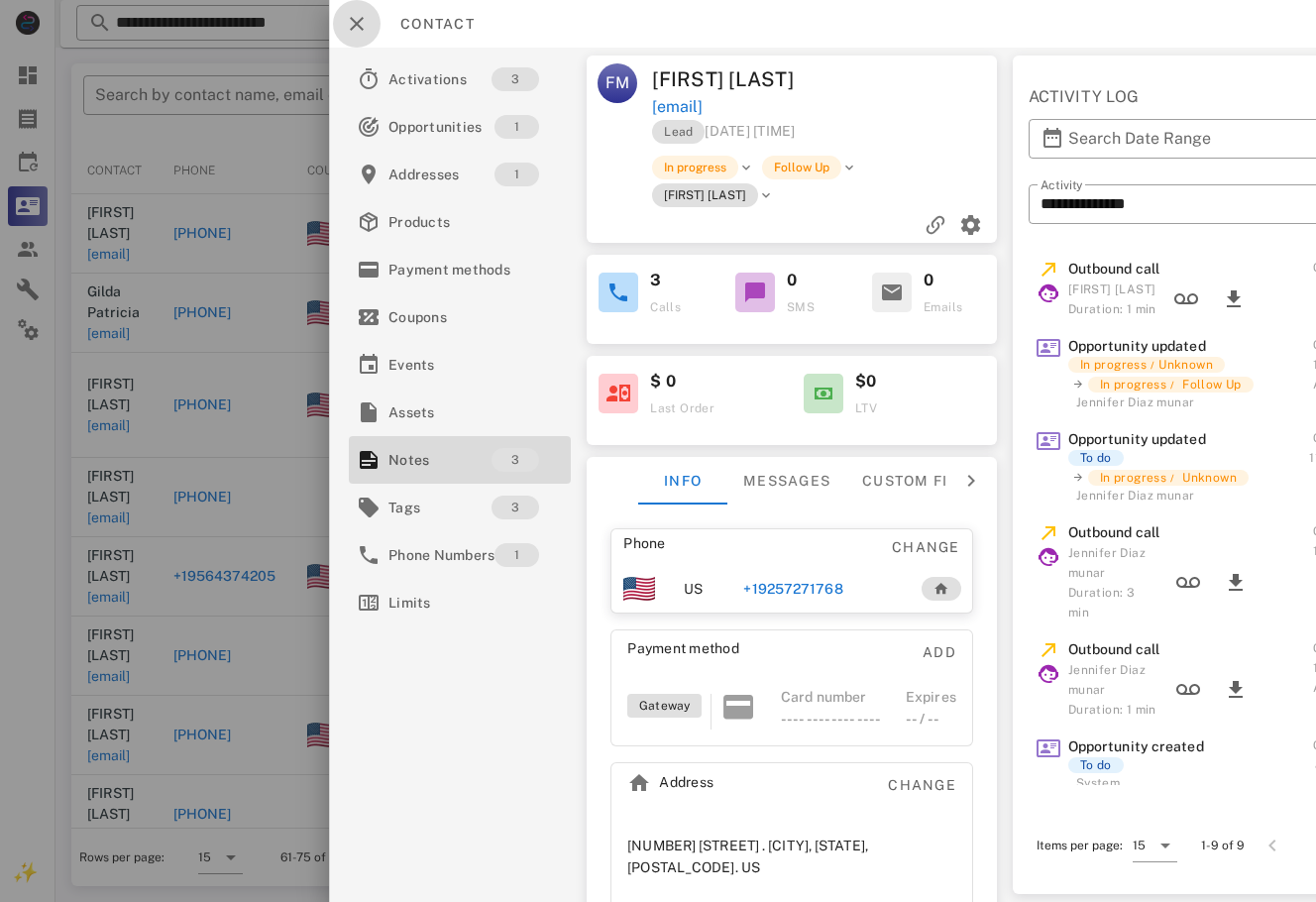 click at bounding box center [357, 24] 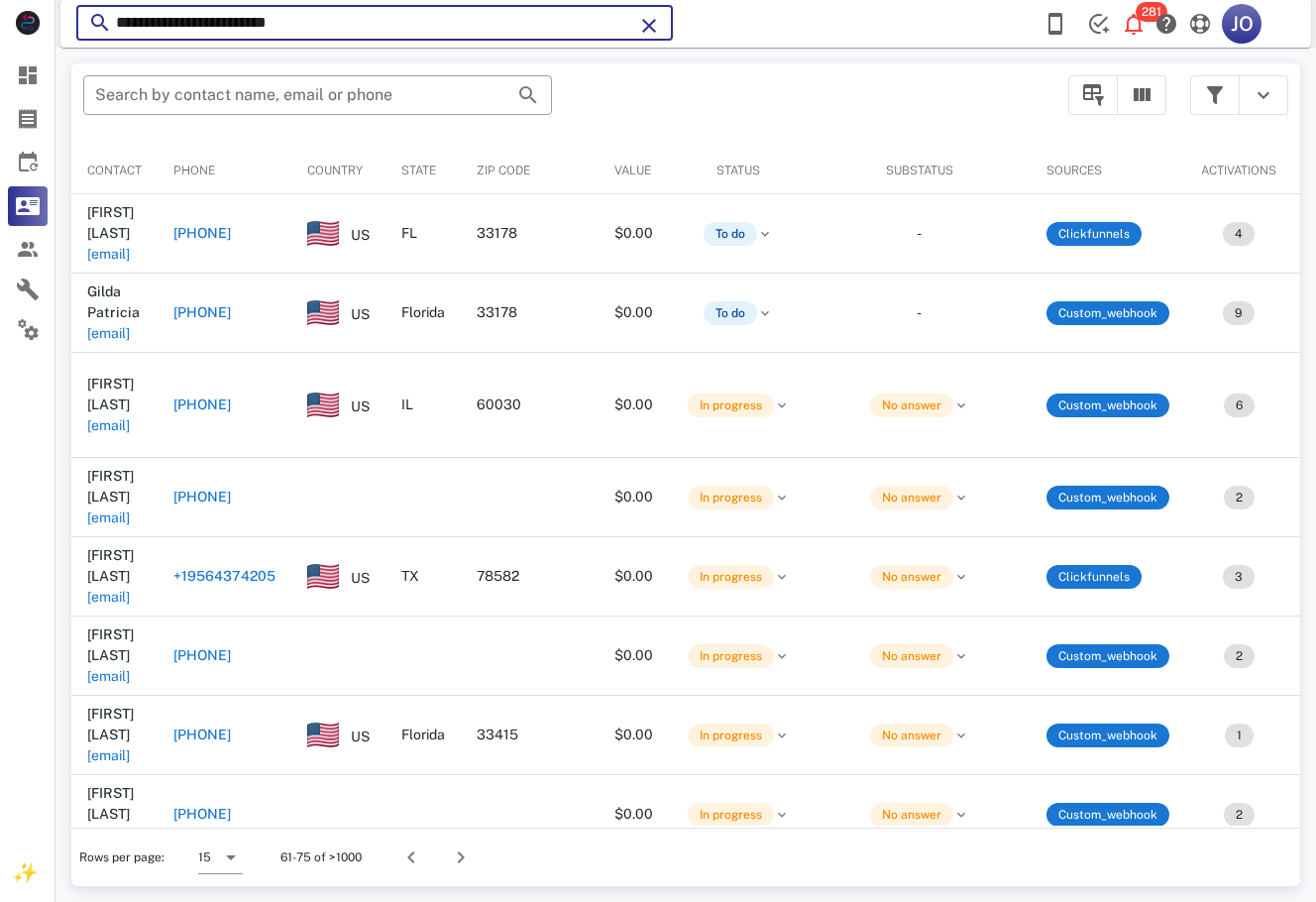 drag, startPoint x: 413, startPoint y: 32, endPoint x: 111, endPoint y: 32, distance: 302 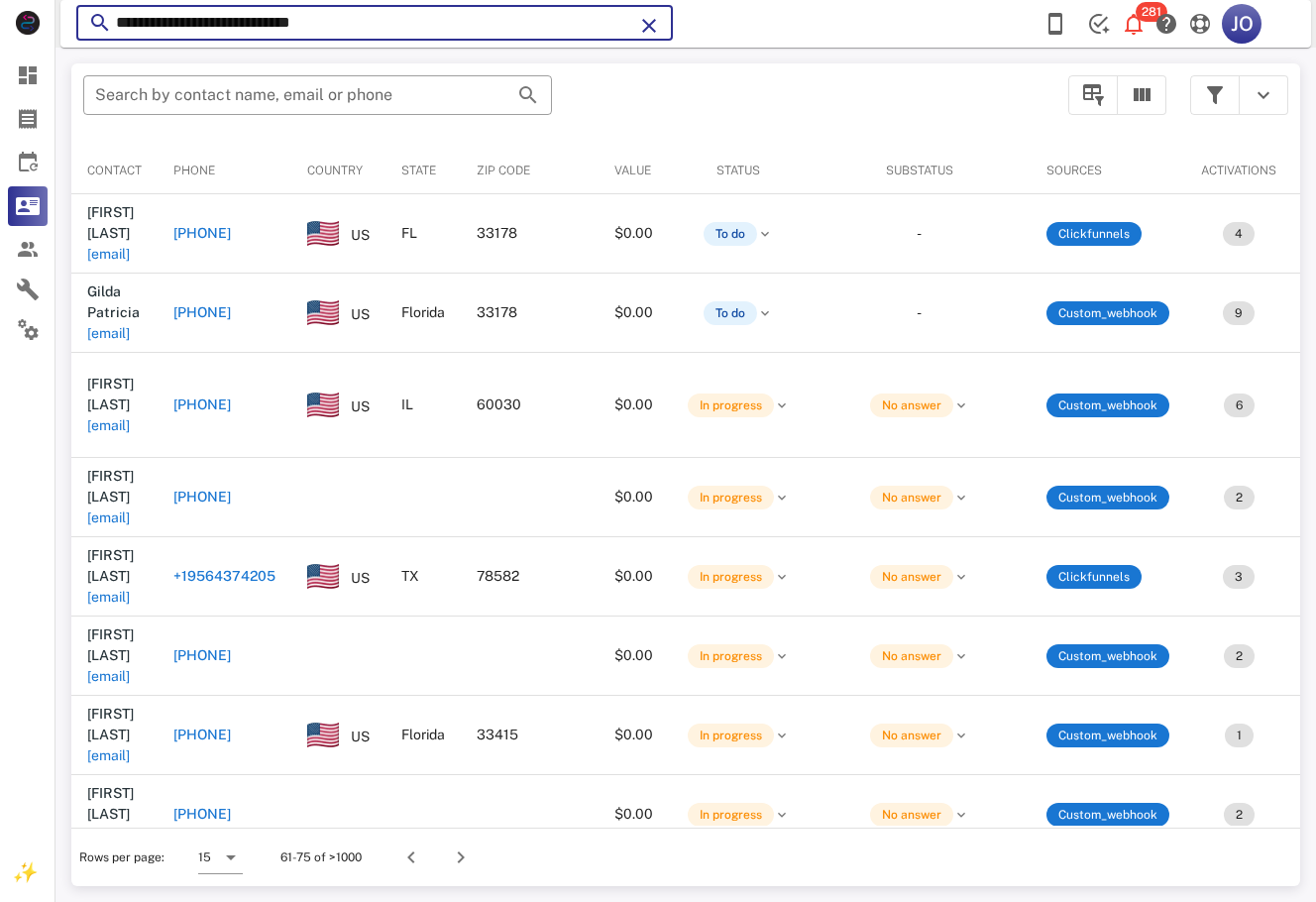 click on "**********" at bounding box center [375, 23] 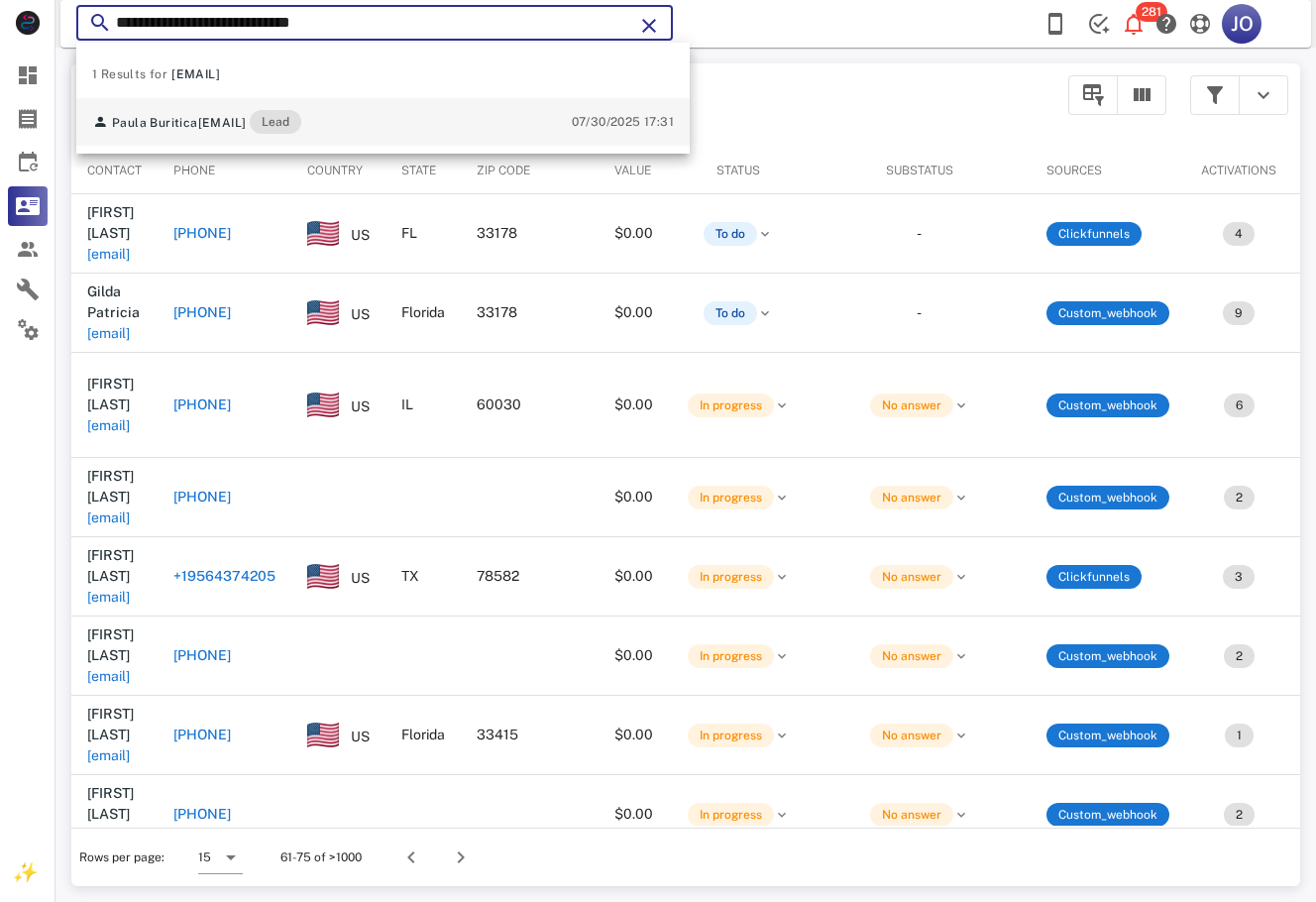 type on "**********" 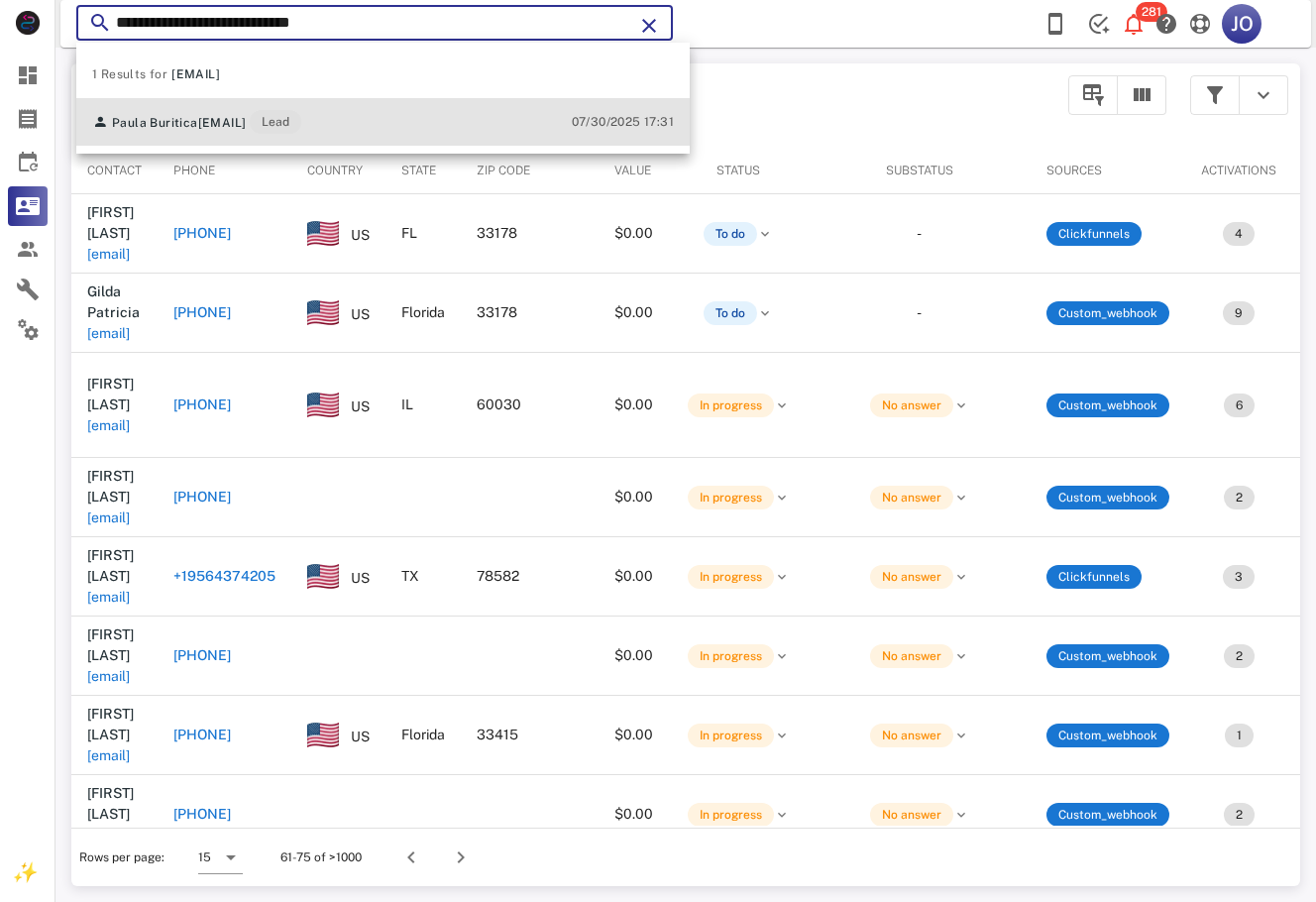 click on "paulandreabu1979@outlook.com" at bounding box center (222, 123) 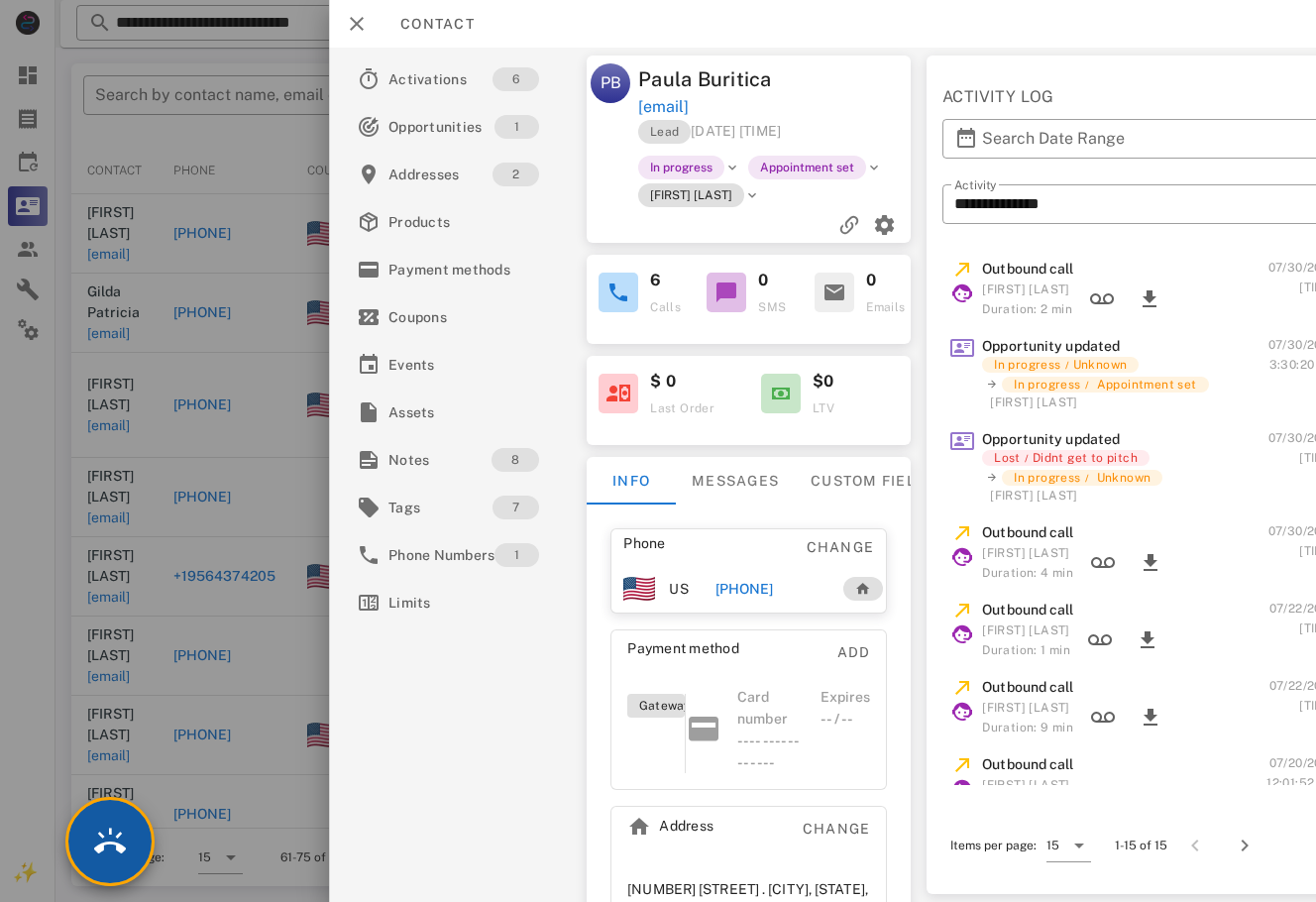 click at bounding box center (110, 842) 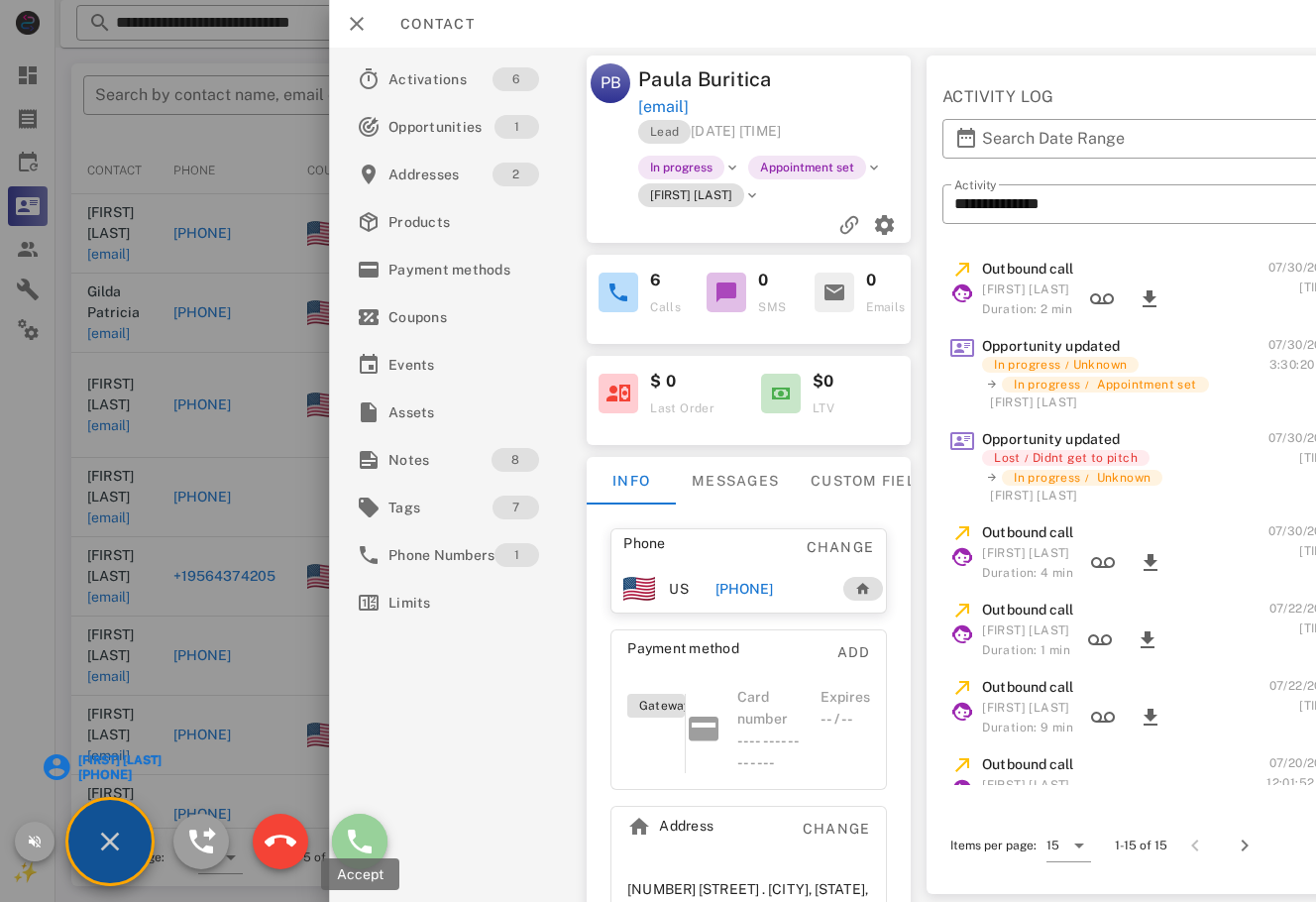 click at bounding box center (360, 842) 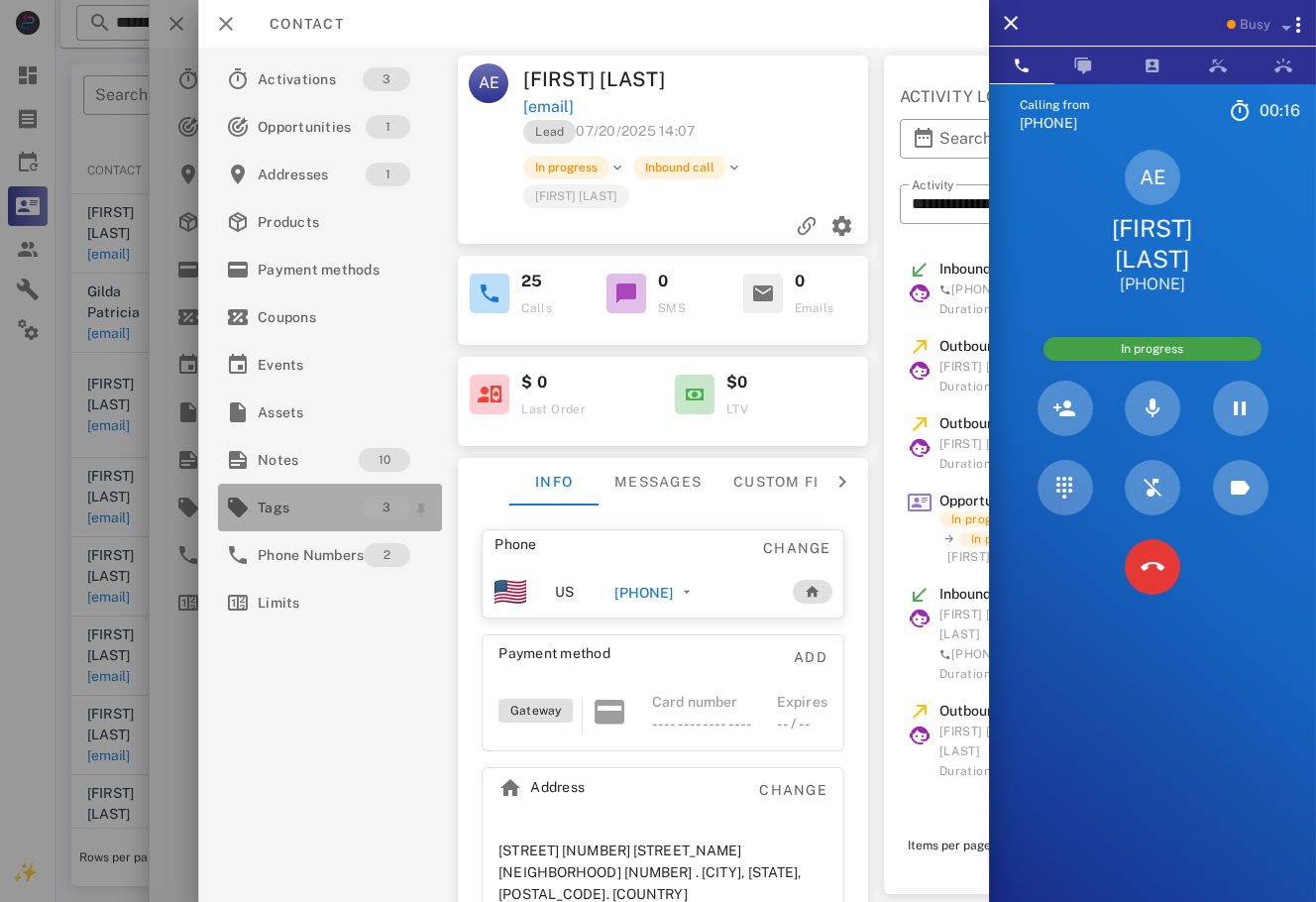 click on "Tags" at bounding box center [310, 507] 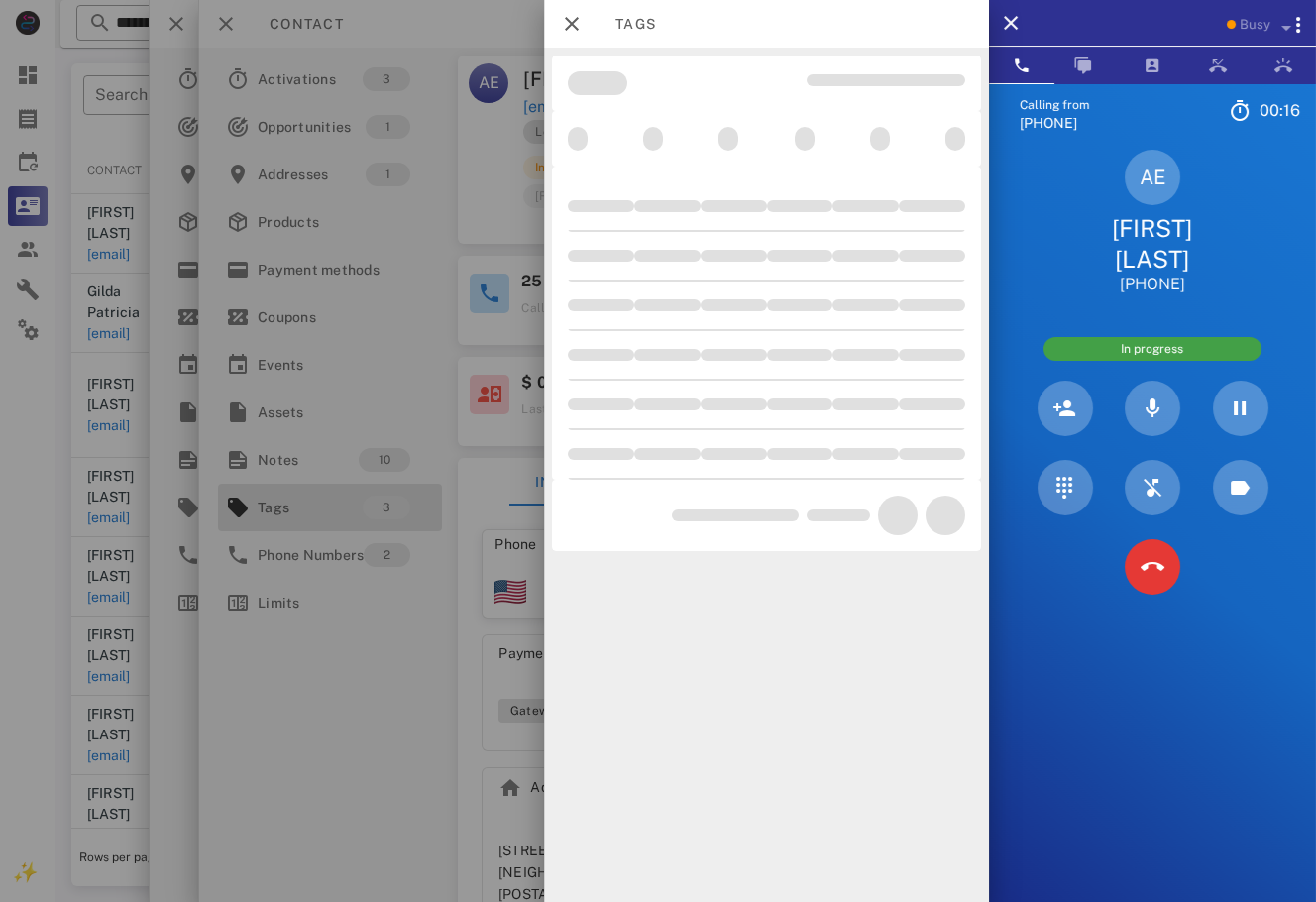 click at bounding box center (658, 451) 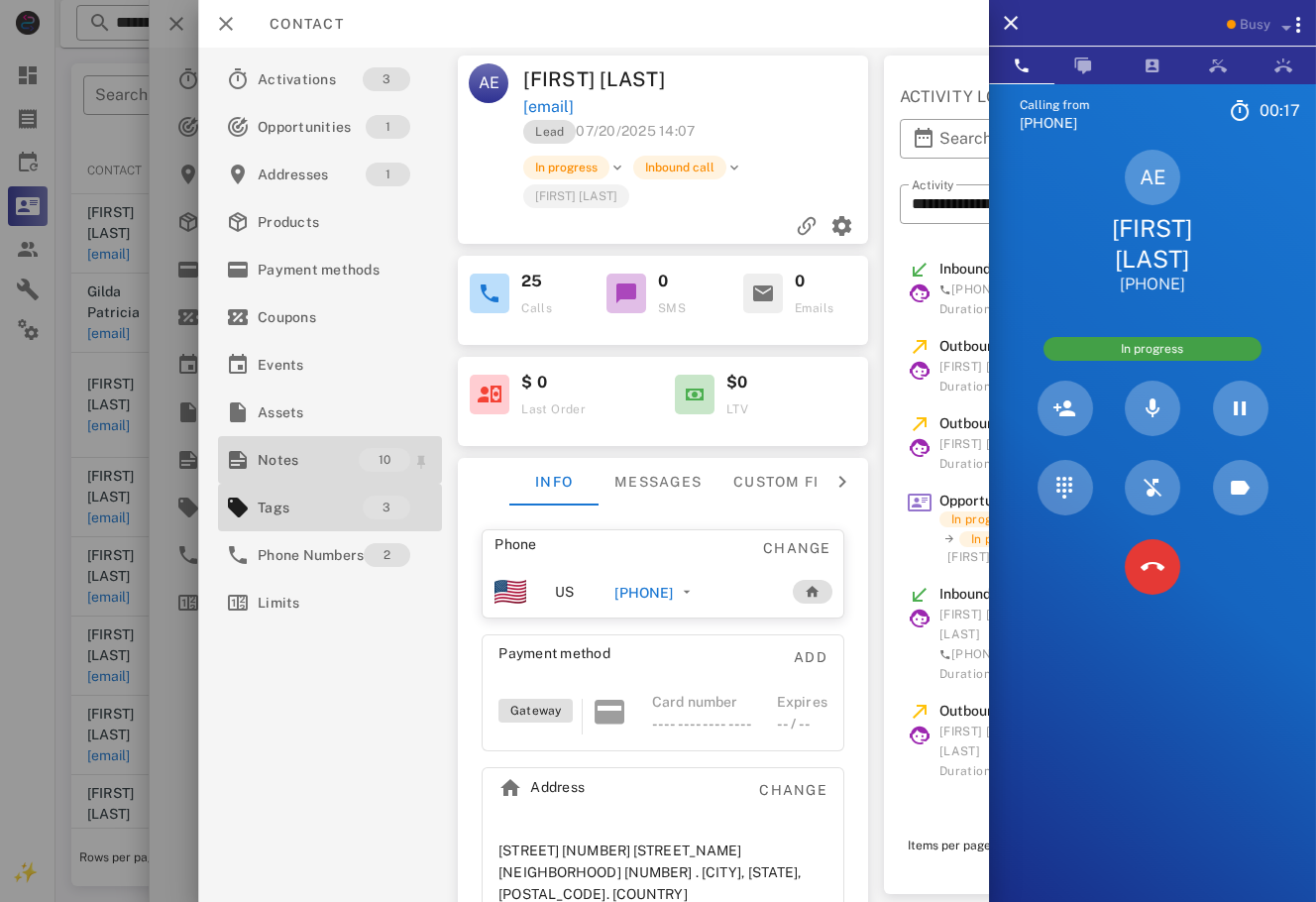 click on "Notes" at bounding box center [308, 460] 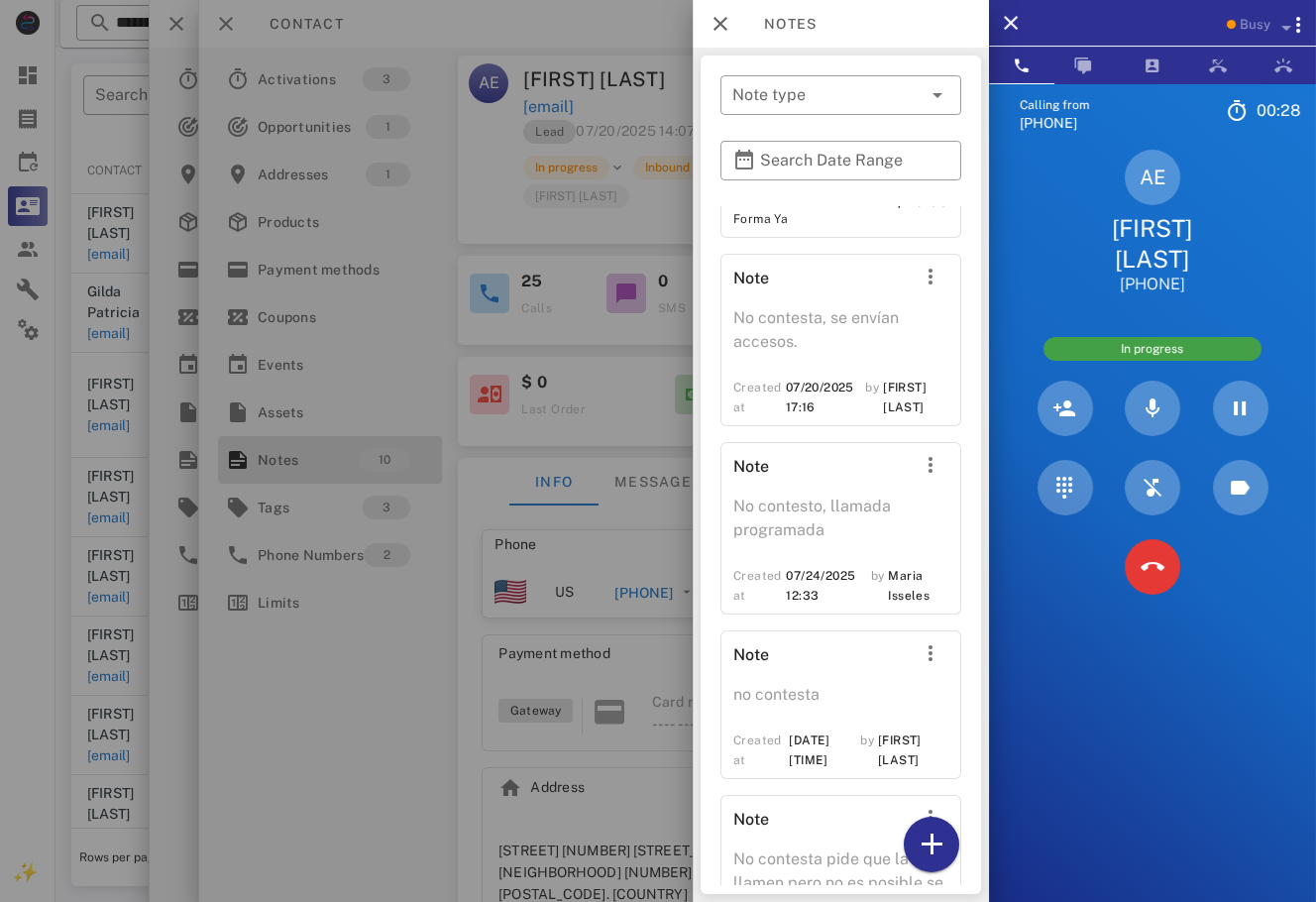 scroll, scrollTop: 0, scrollLeft: 0, axis: both 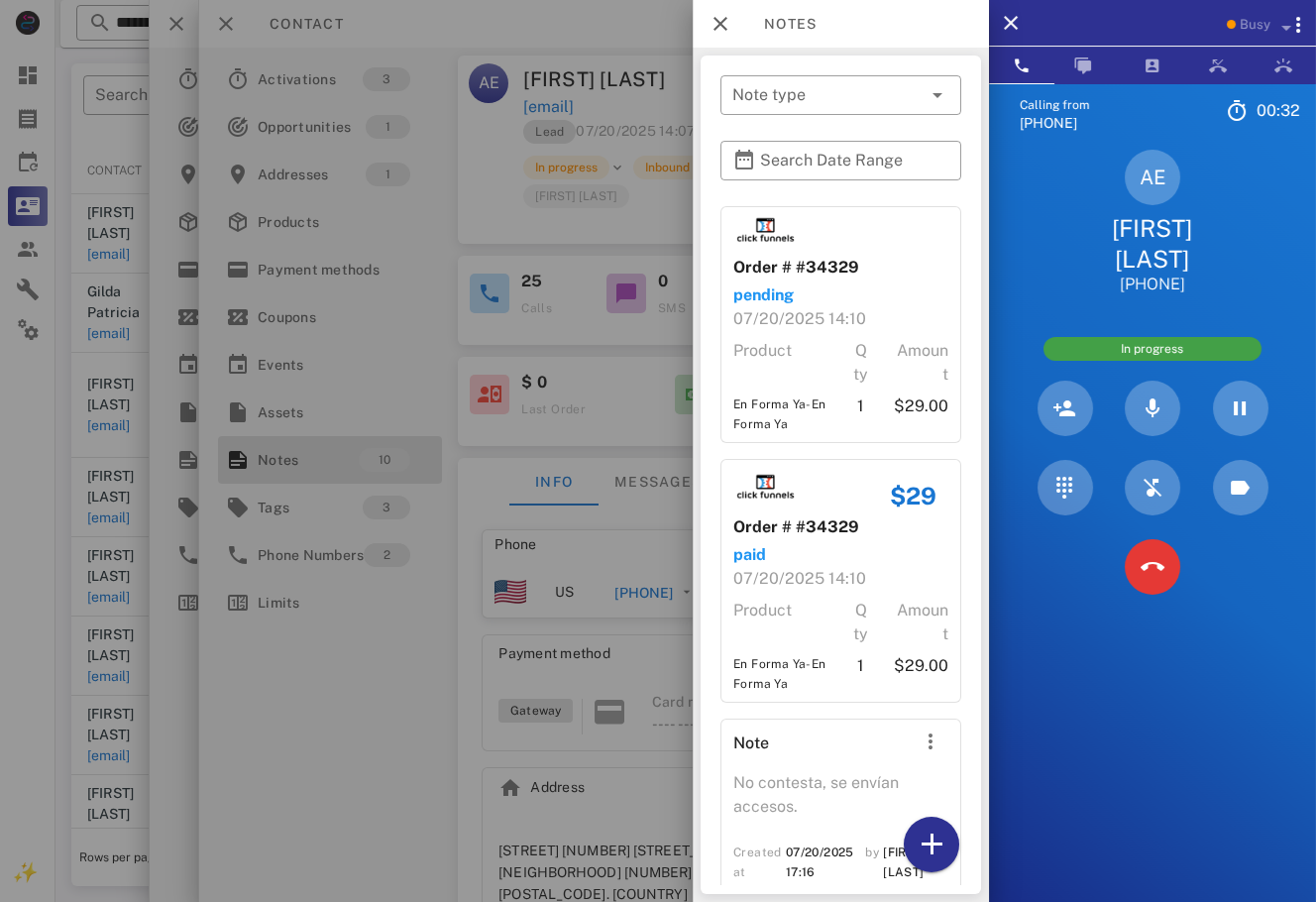 drag, startPoint x: 738, startPoint y: 297, endPoint x: 882, endPoint y: 595, distance: 330.96828 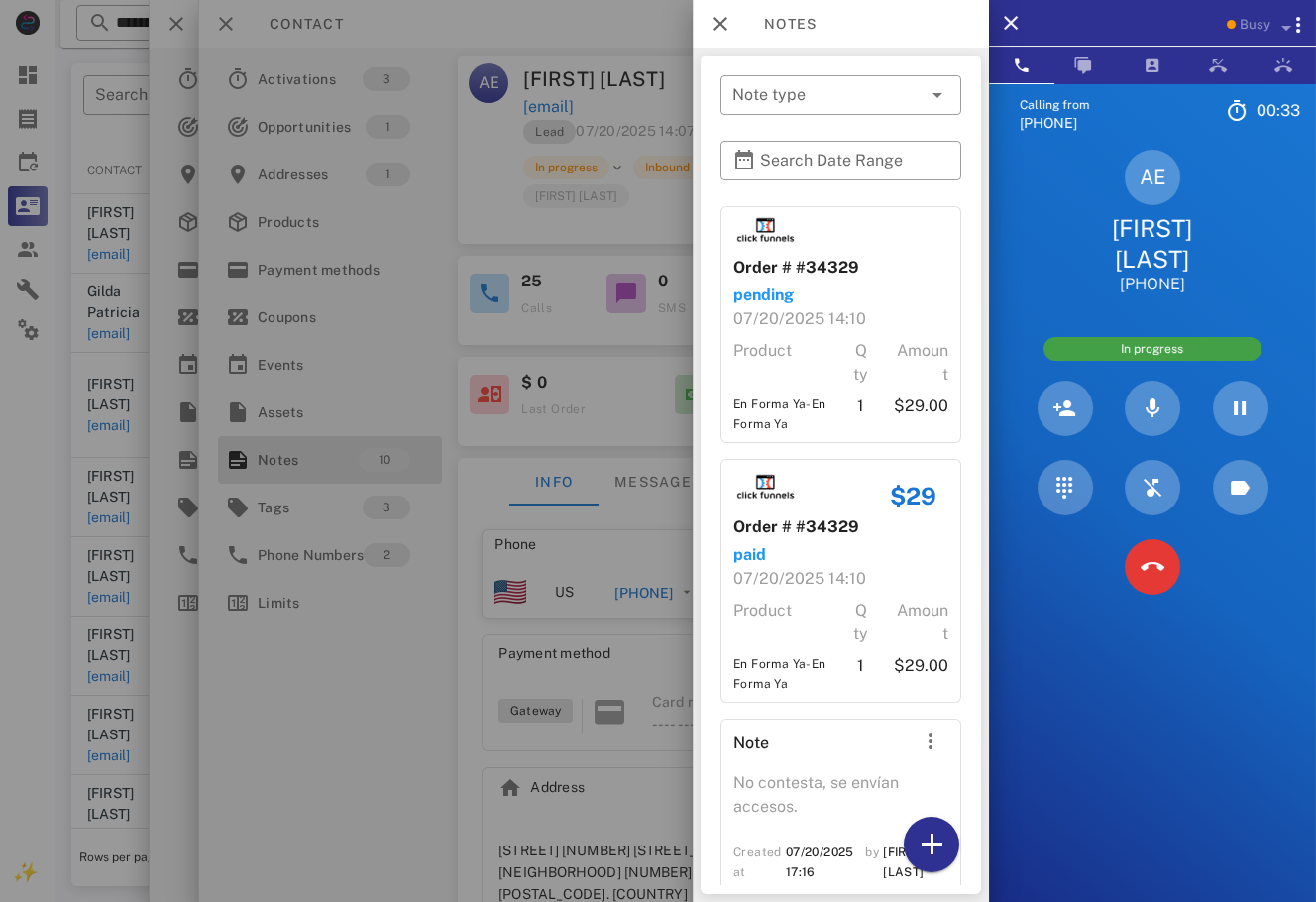 click on "Order # #34329" at bounding box center [840, 268] 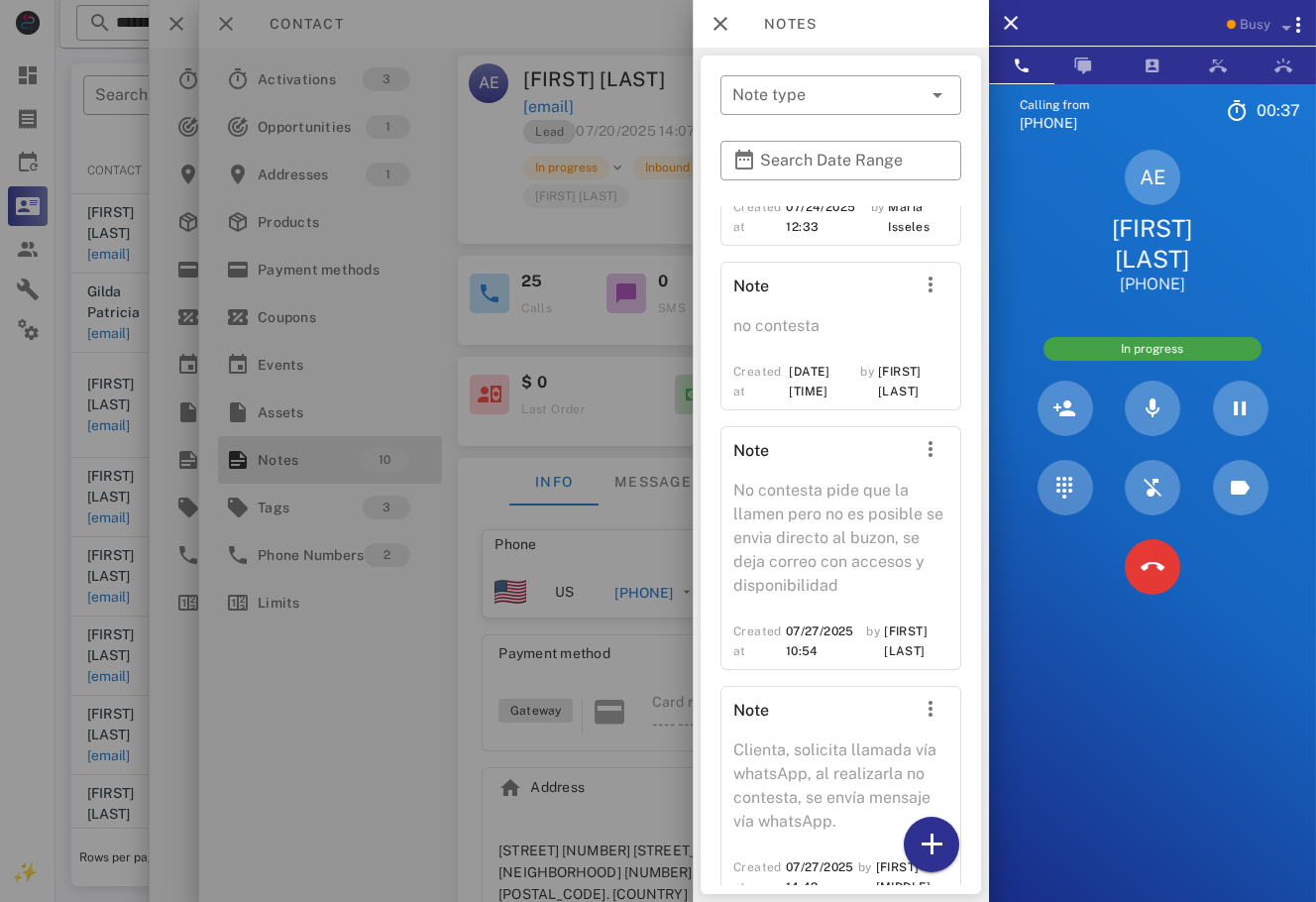 scroll, scrollTop: 1664, scrollLeft: 0, axis: vertical 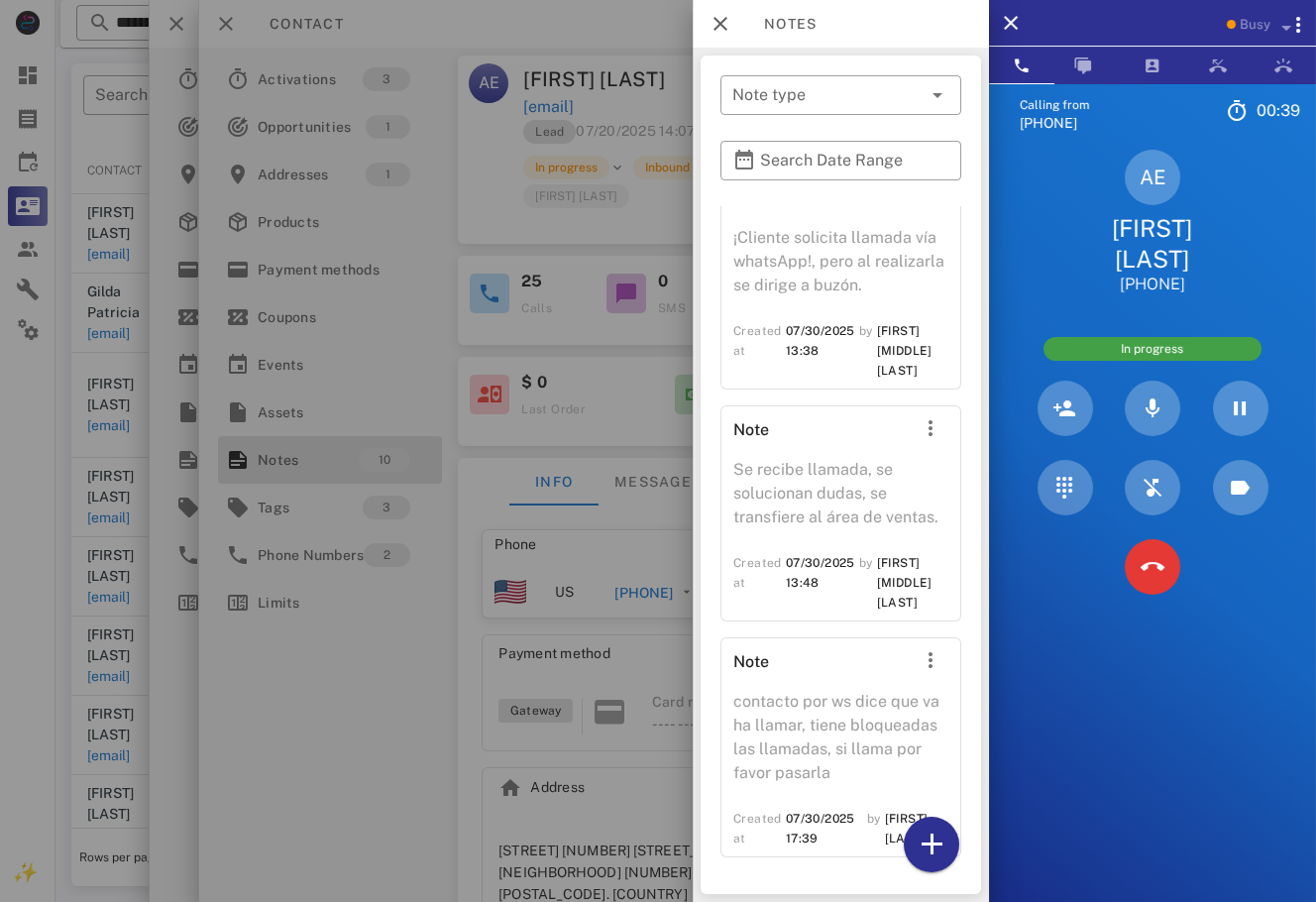 click at bounding box center [658, 451] 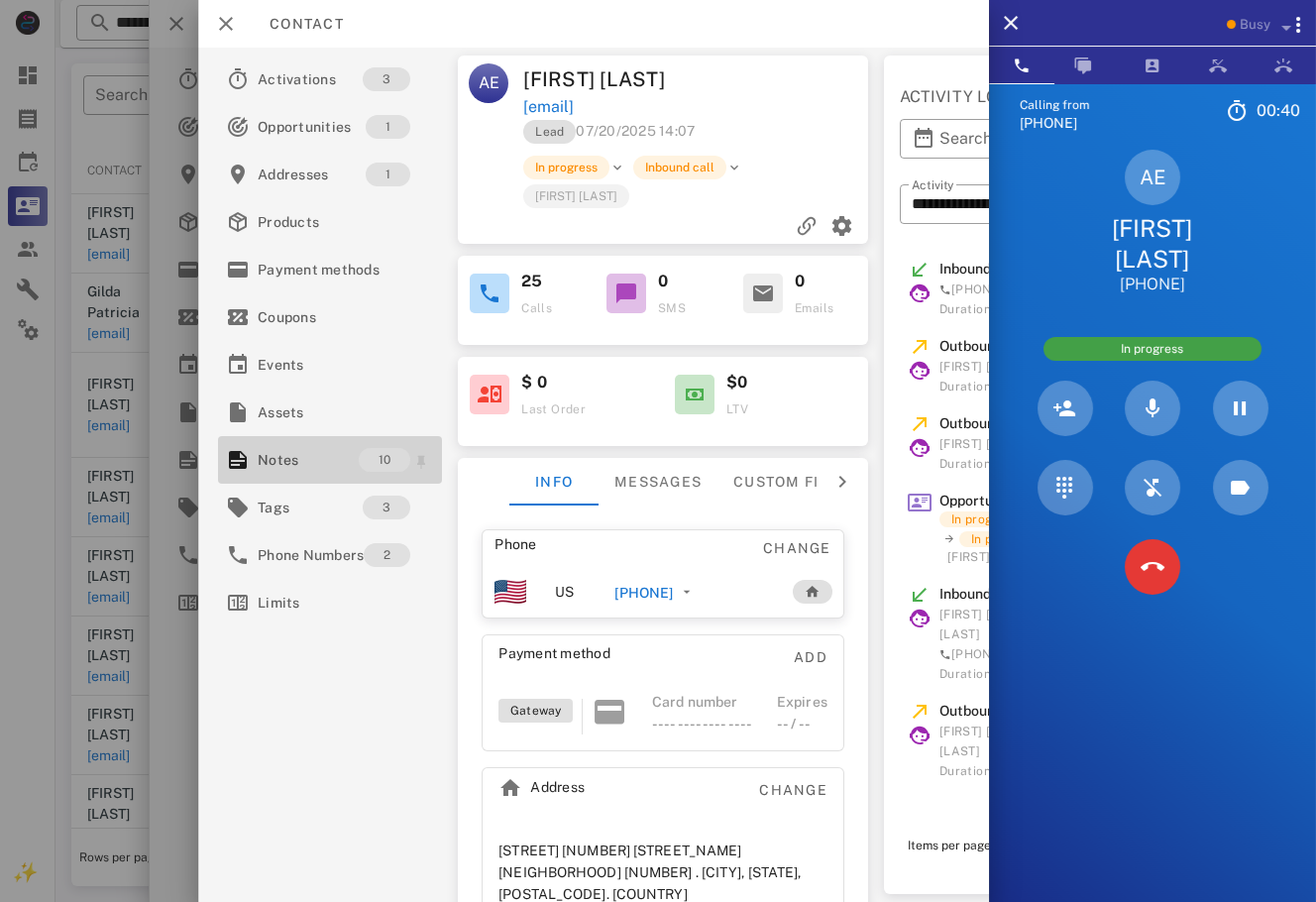 click on "10" at bounding box center (384, 460) 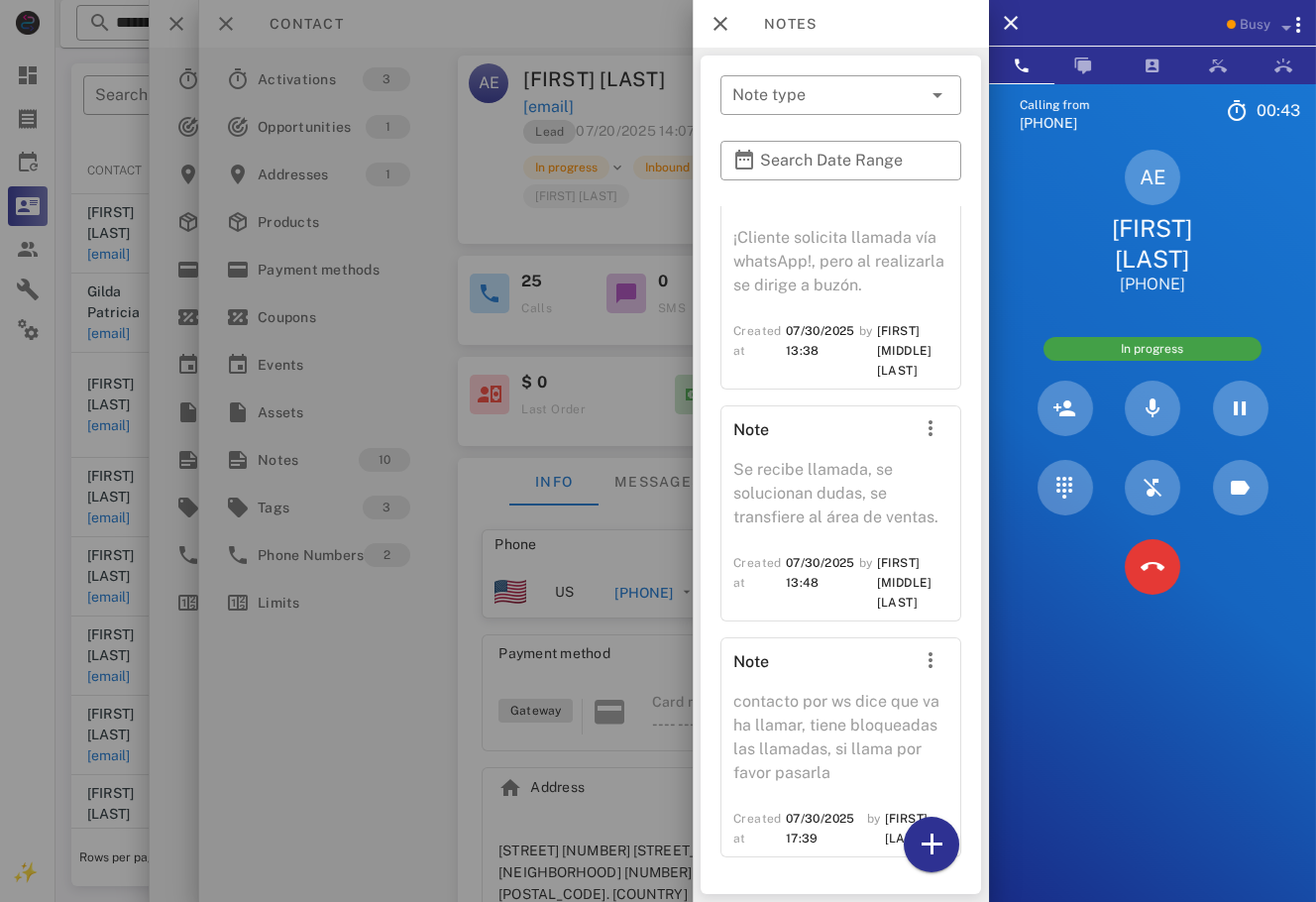 scroll, scrollTop: 1664, scrollLeft: 0, axis: vertical 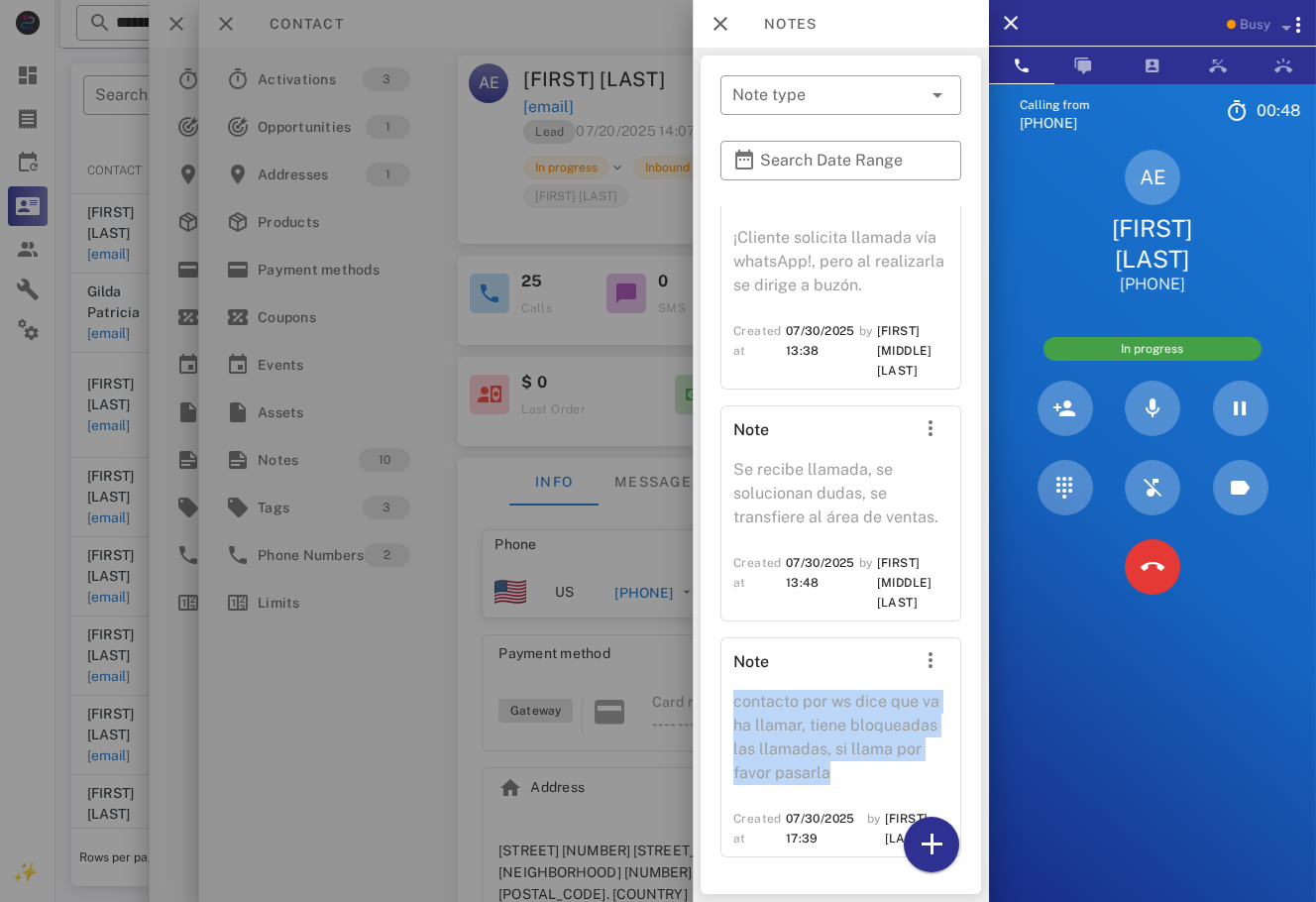 drag, startPoint x: 849, startPoint y: 770, endPoint x: 722, endPoint y: 692, distance: 149.04026 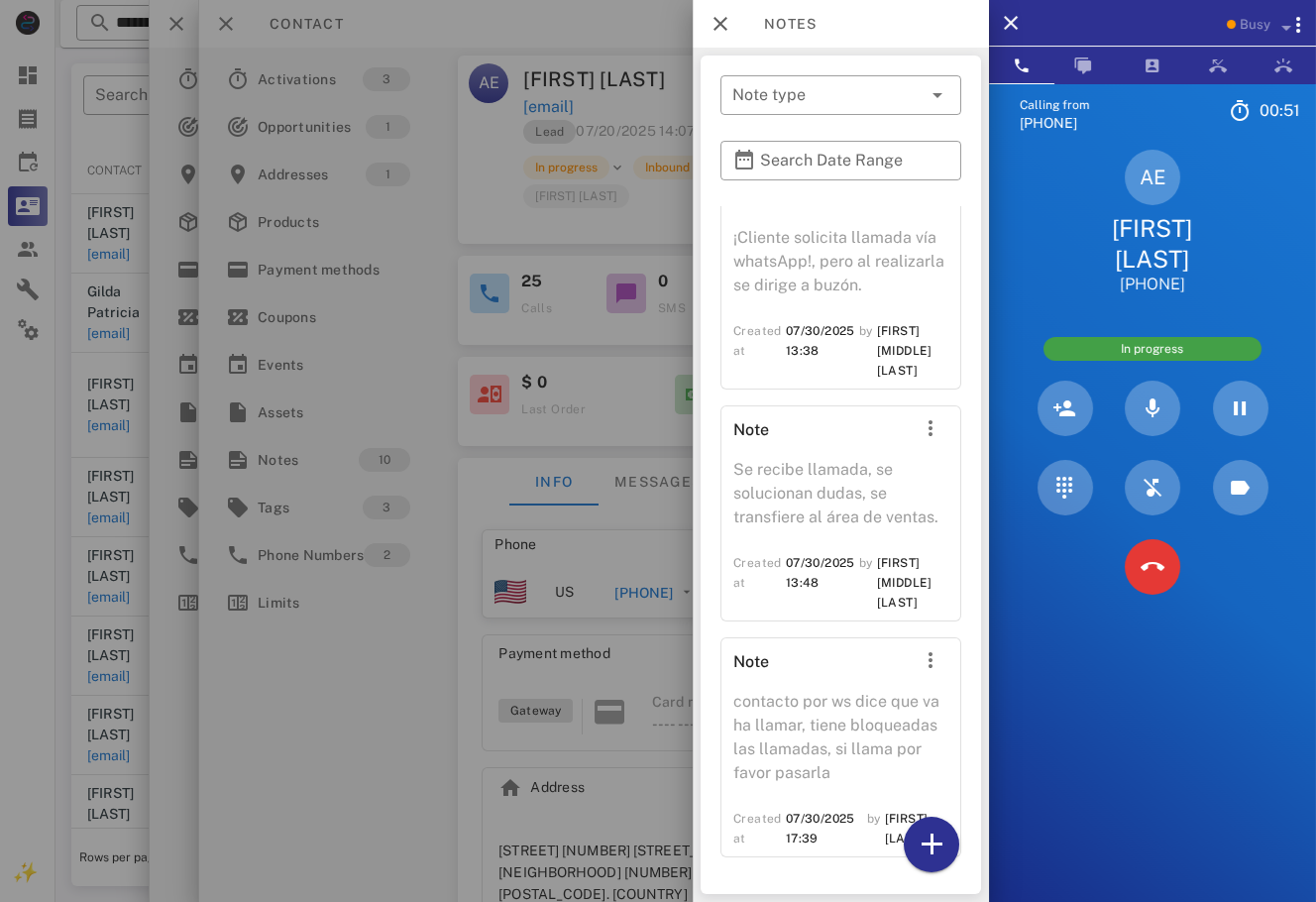 click at bounding box center [658, 451] 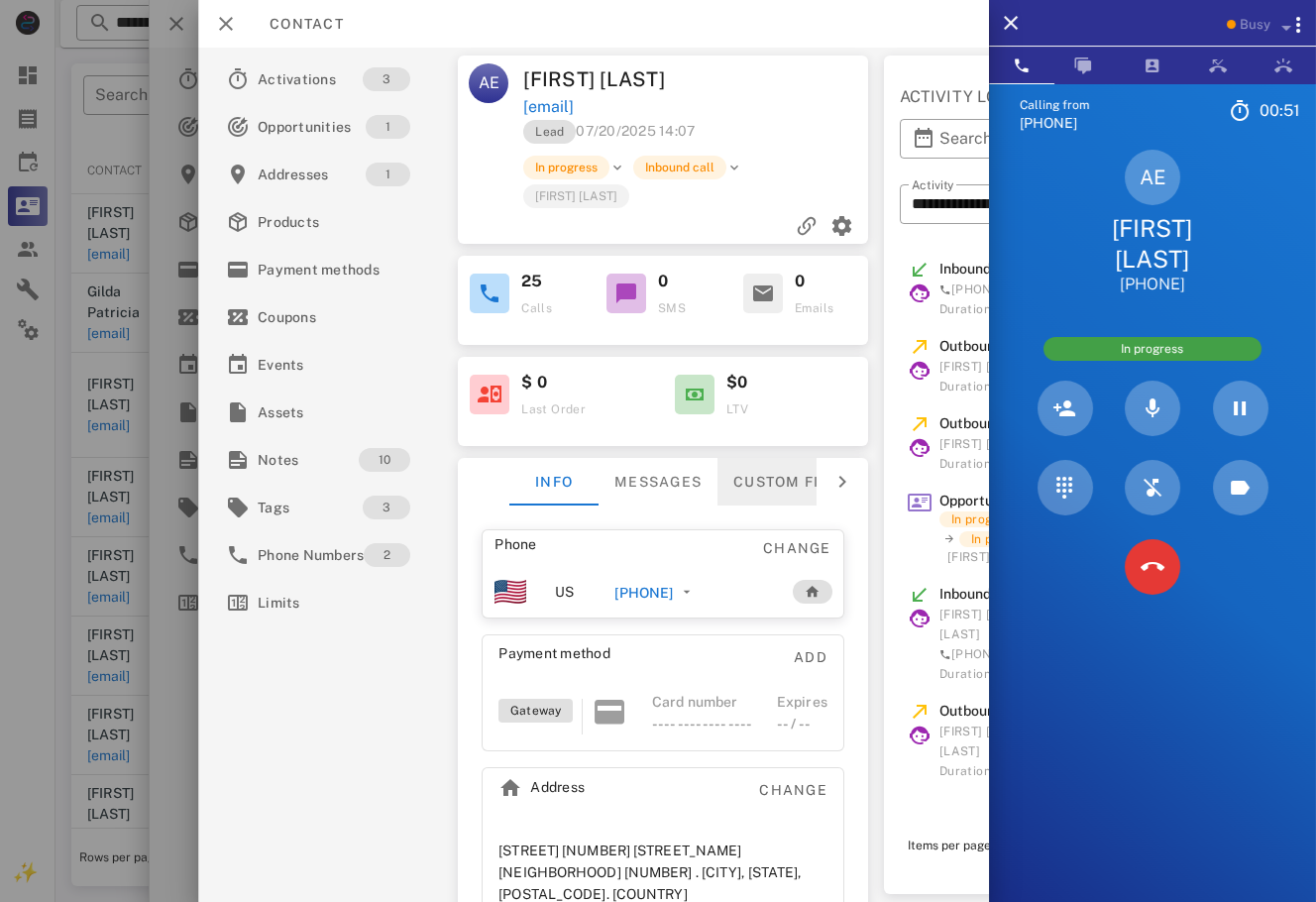 click on "Custom fields" at bounding box center [796, 482] 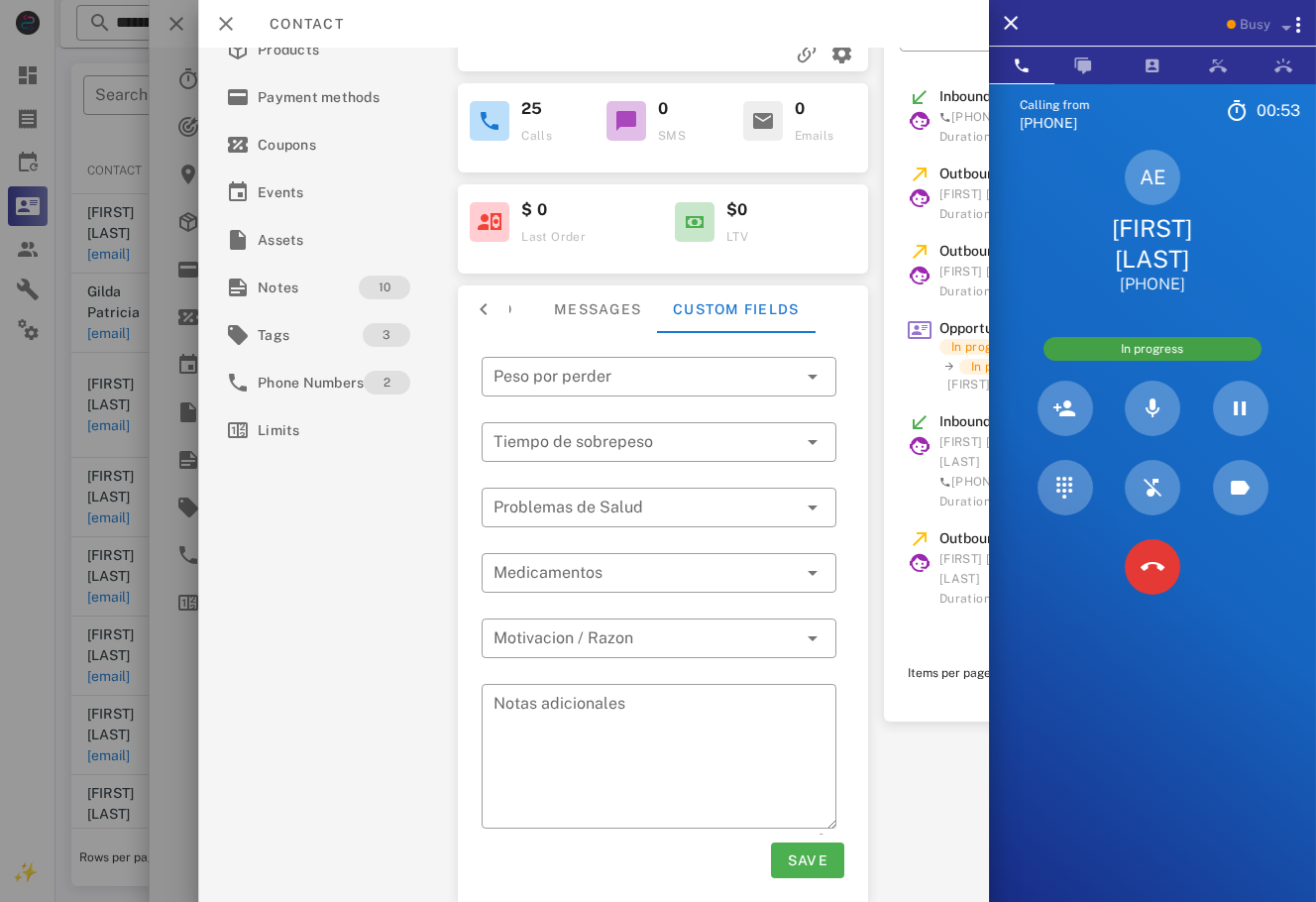 scroll, scrollTop: 214, scrollLeft: 0, axis: vertical 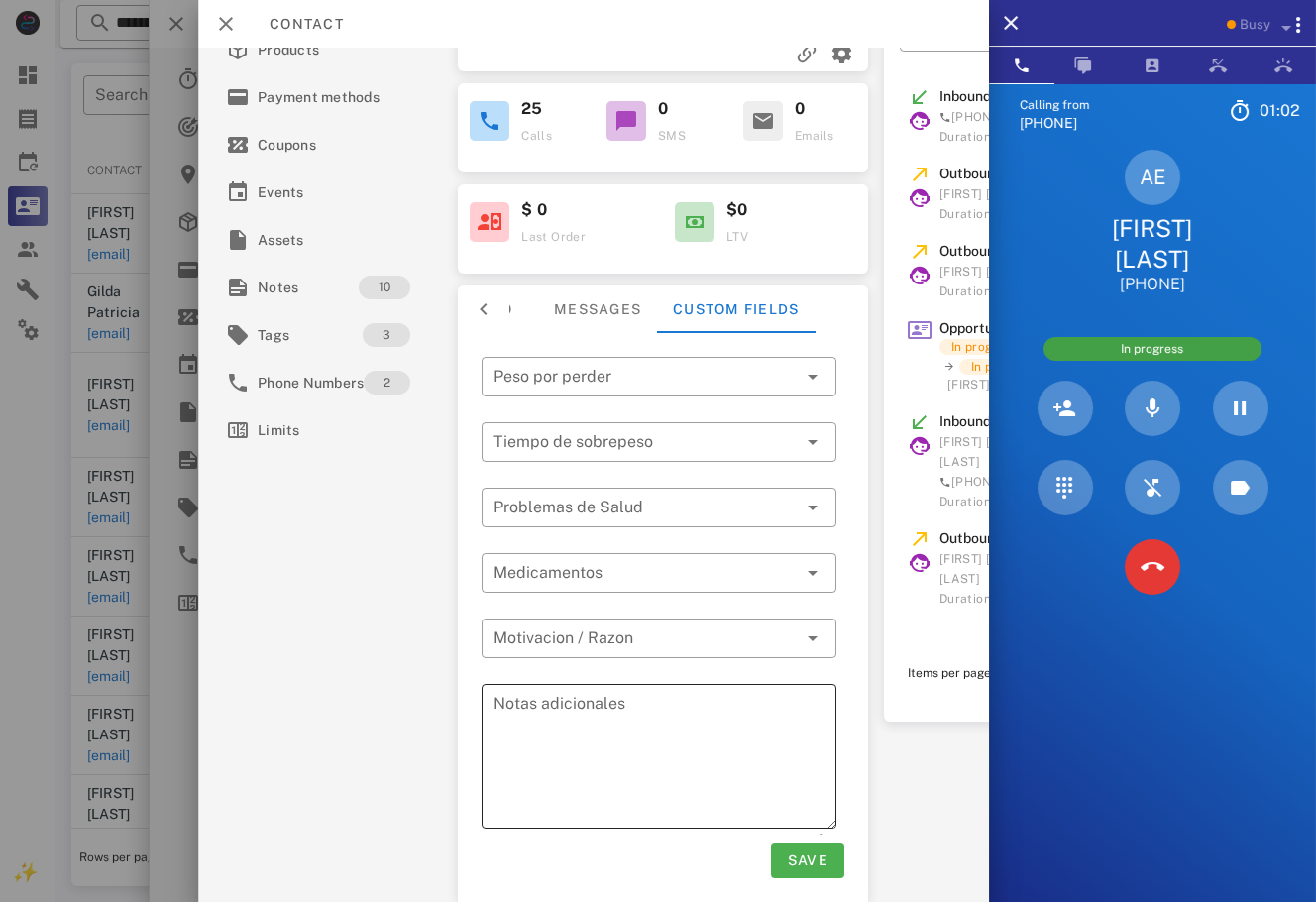 click on "Notas adicionales" at bounding box center (665, 759) 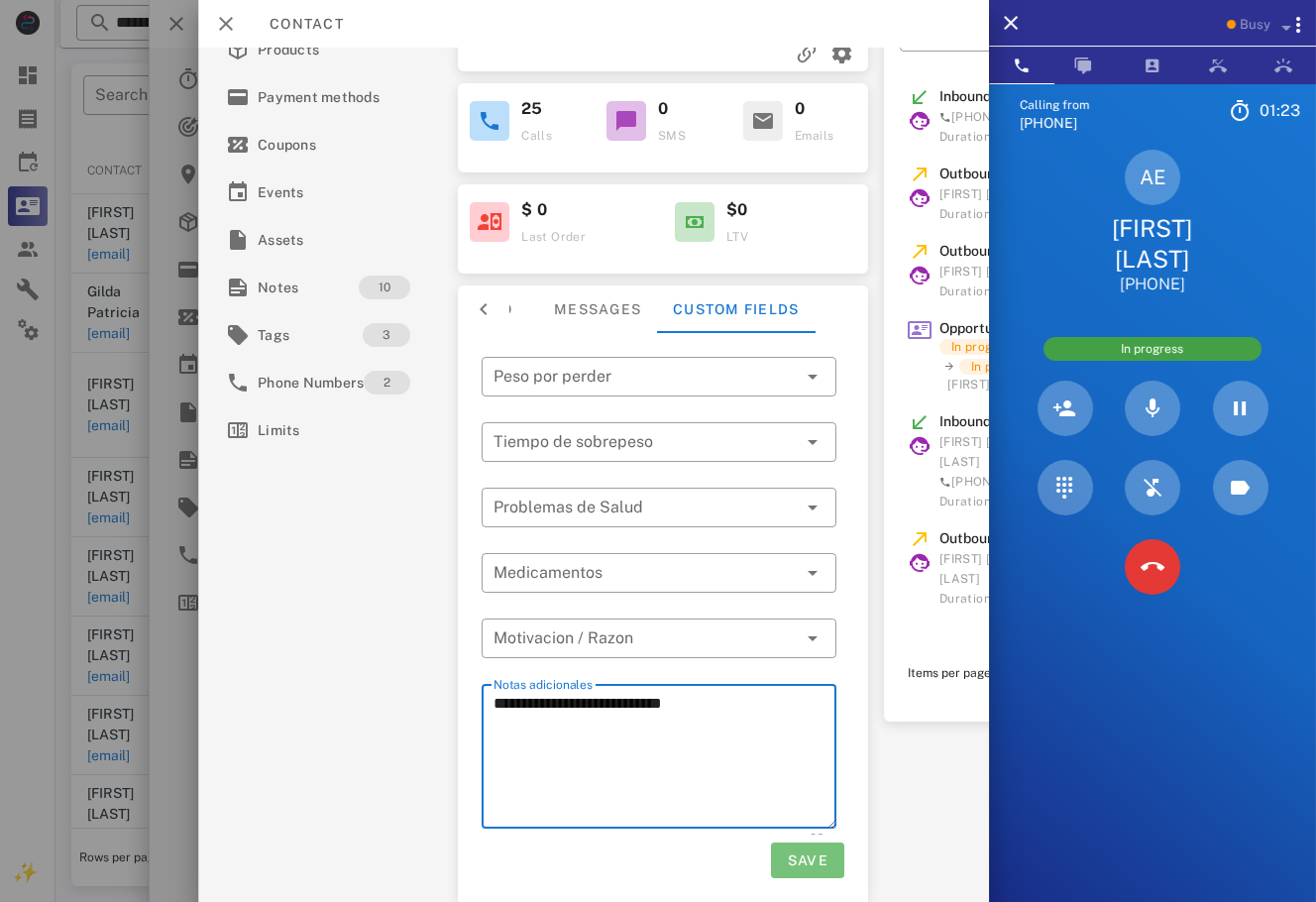 click on "Save" at bounding box center [807, 860] 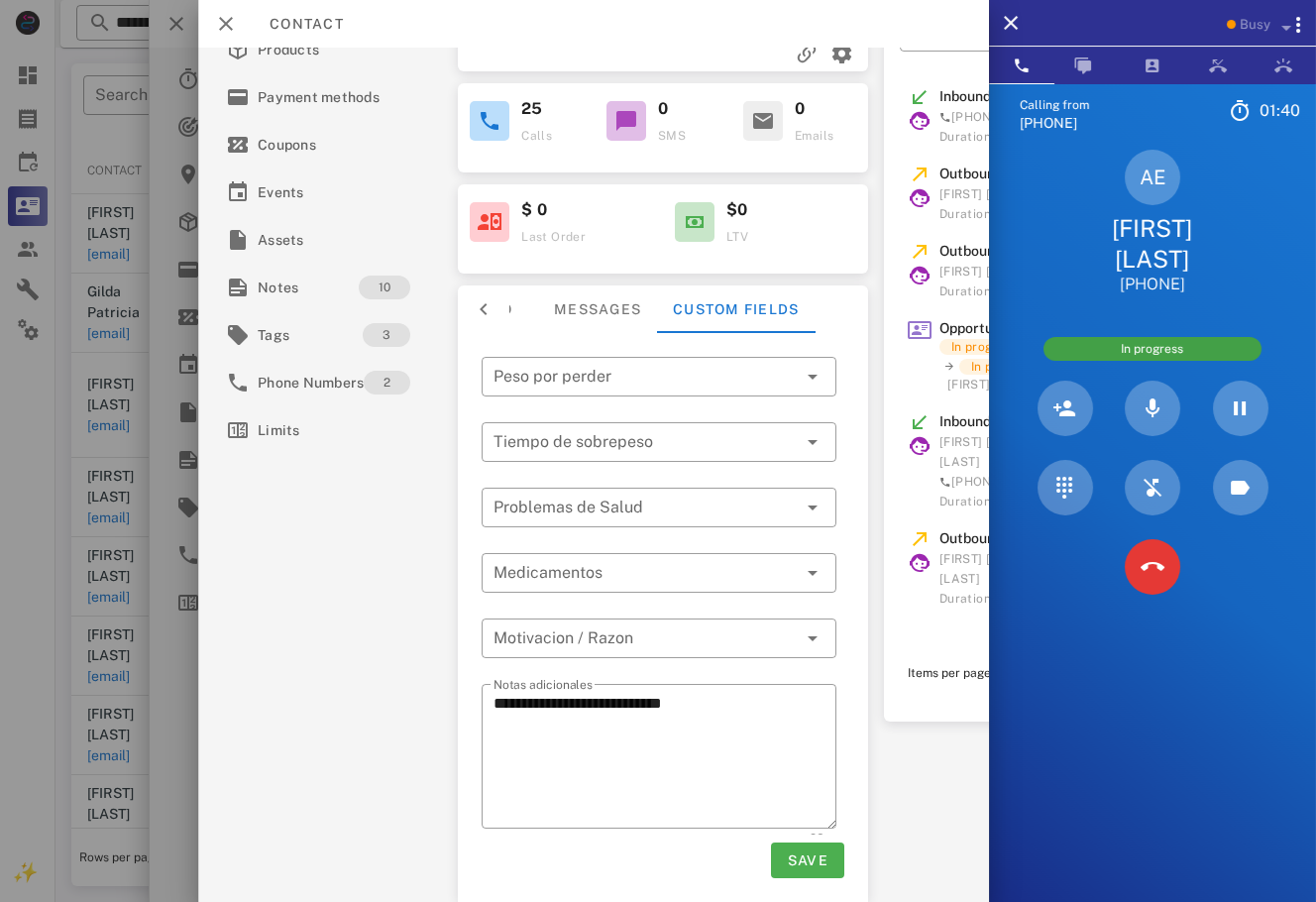 drag, startPoint x: 1217, startPoint y: 319, endPoint x: 1106, endPoint y: 234, distance: 139.80701 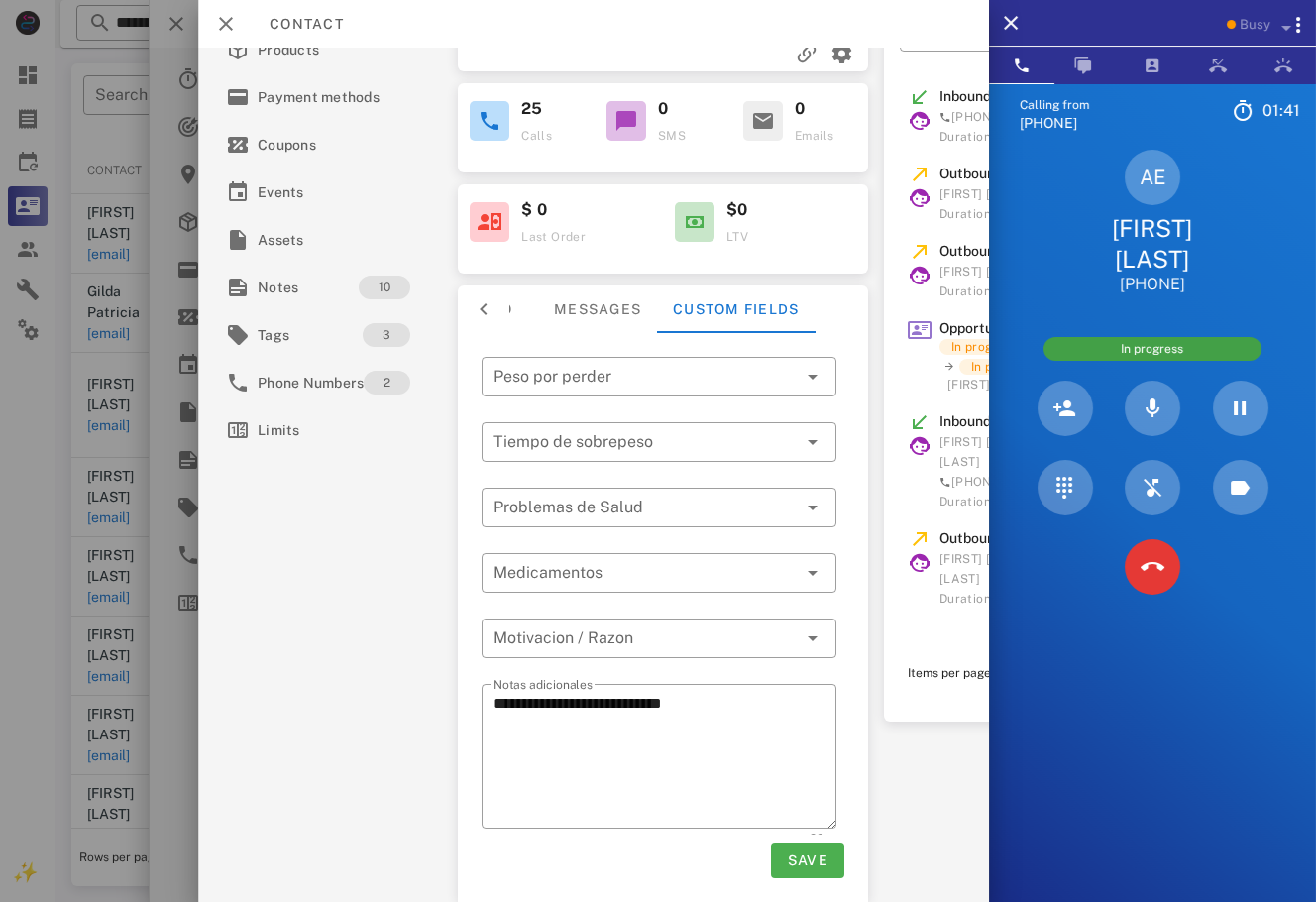 click on "AE   Alma e Baltazar Gudiño  +524521157853" at bounding box center [1152, 222] 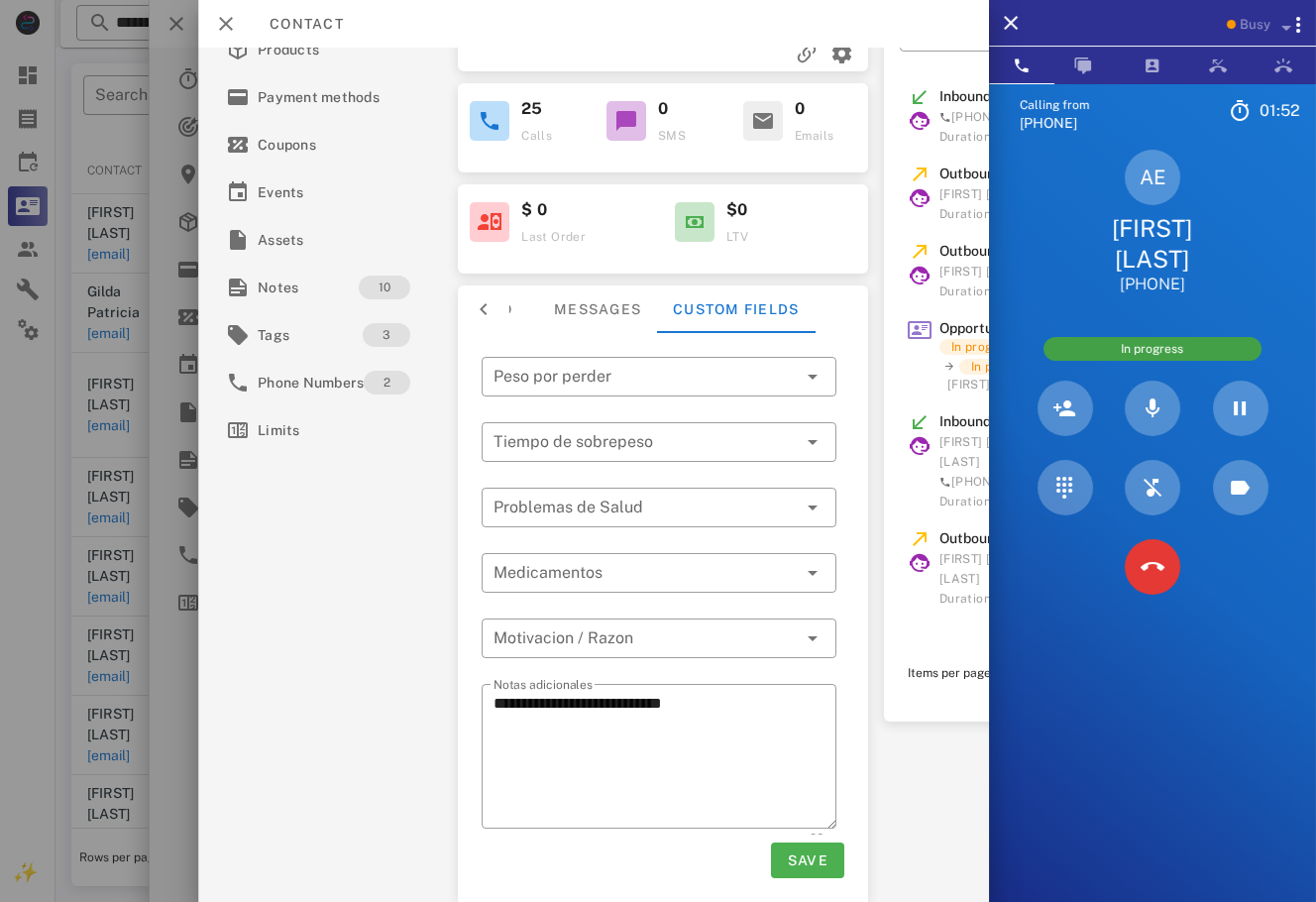 drag, startPoint x: 1205, startPoint y: 316, endPoint x: 1093, endPoint y: 236, distance: 137.6372 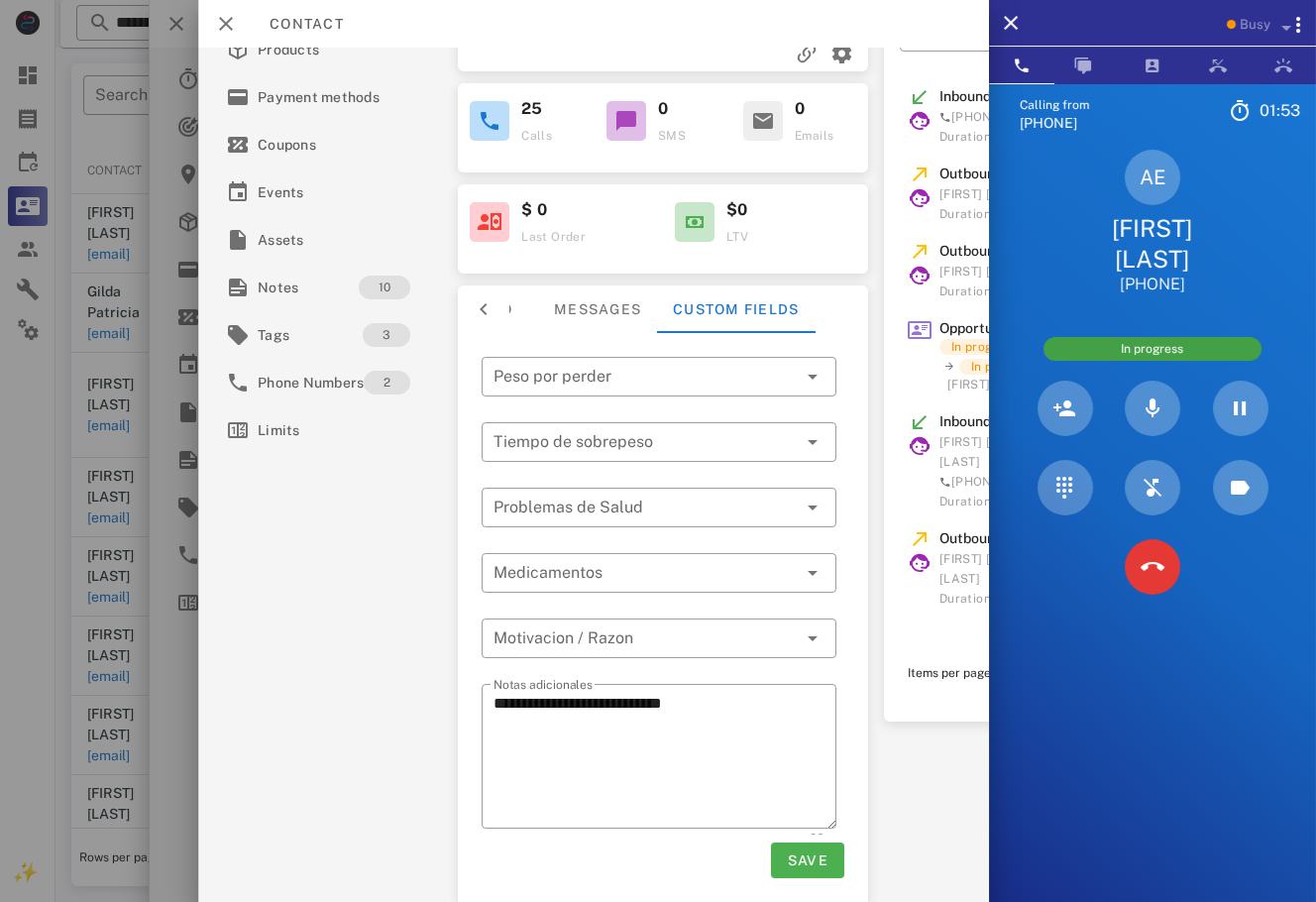 click on "**********" at bounding box center (594, 475) 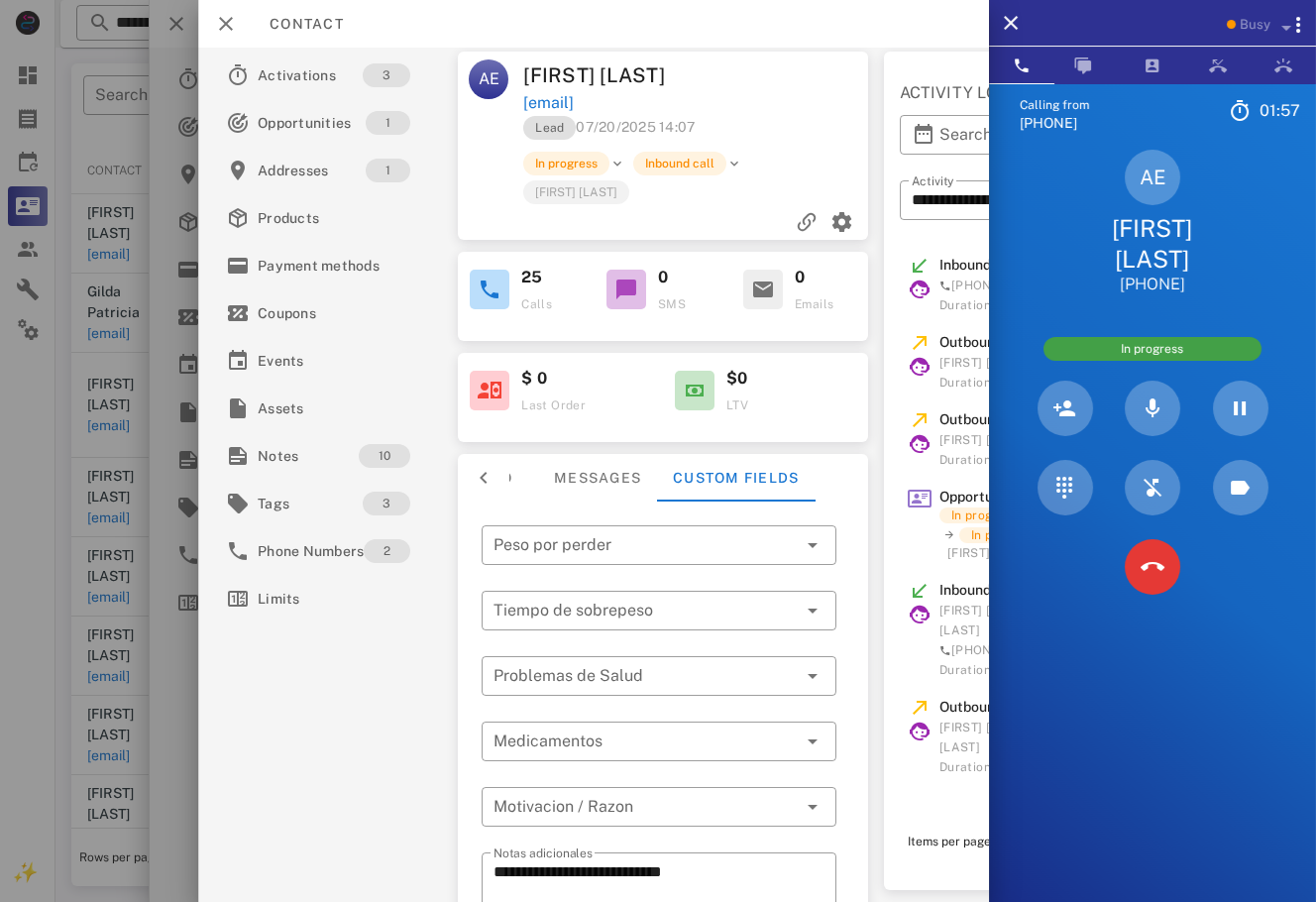 scroll, scrollTop: 214, scrollLeft: 0, axis: vertical 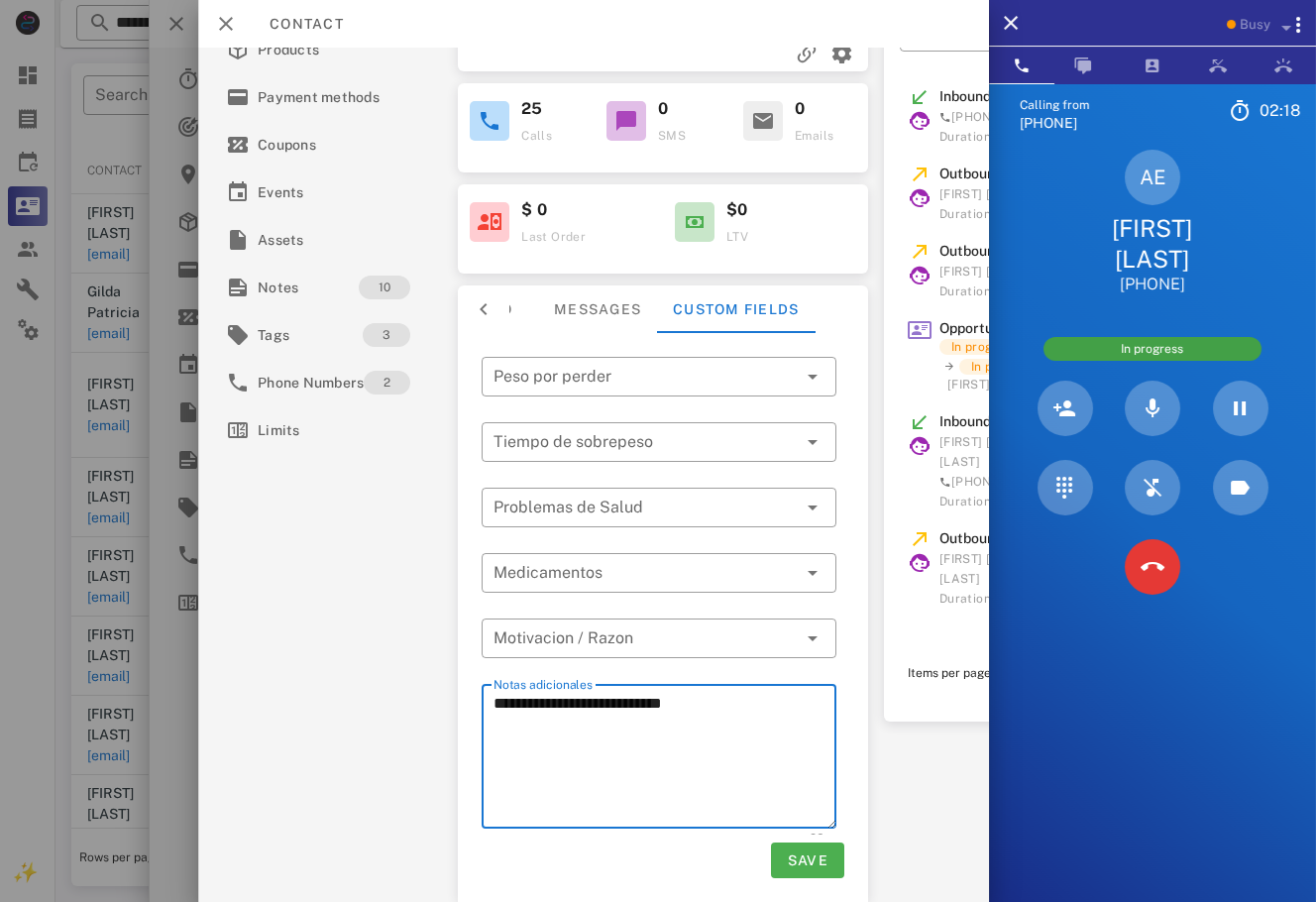 drag, startPoint x: 516, startPoint y: 698, endPoint x: 465, endPoint y: 698, distance: 51 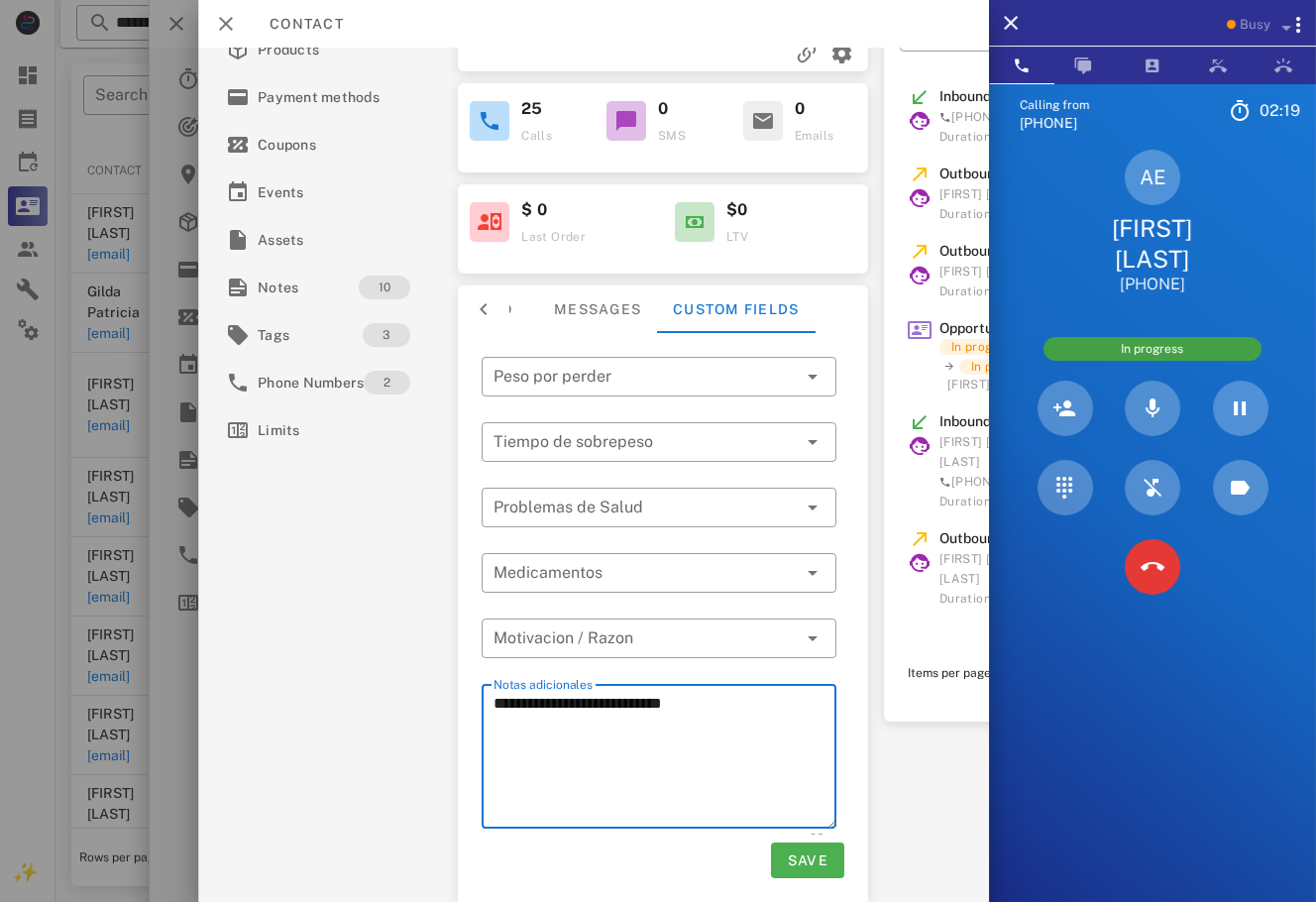 click on "**********" at bounding box center (665, 759) 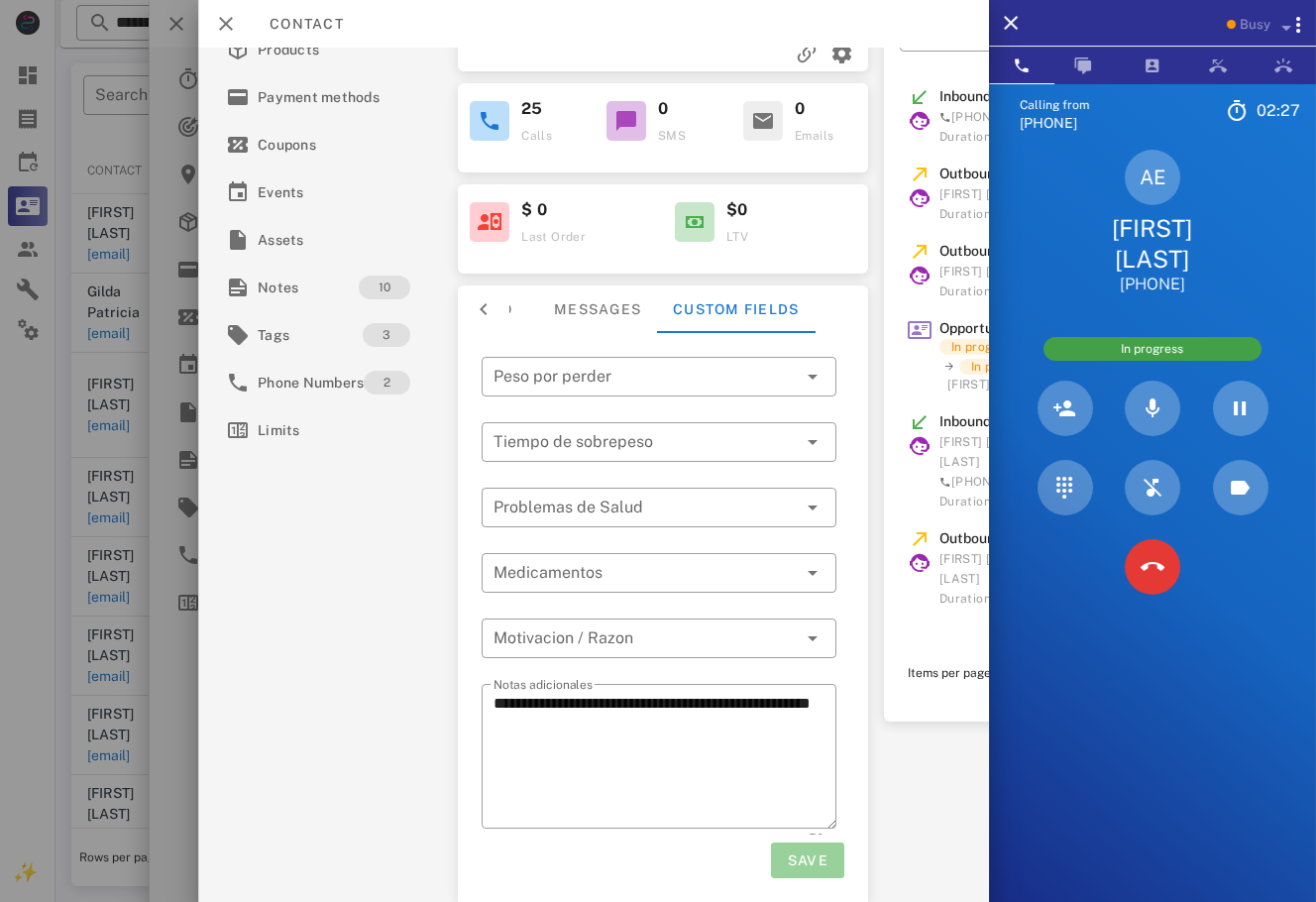click on "Save" at bounding box center (807, 860) 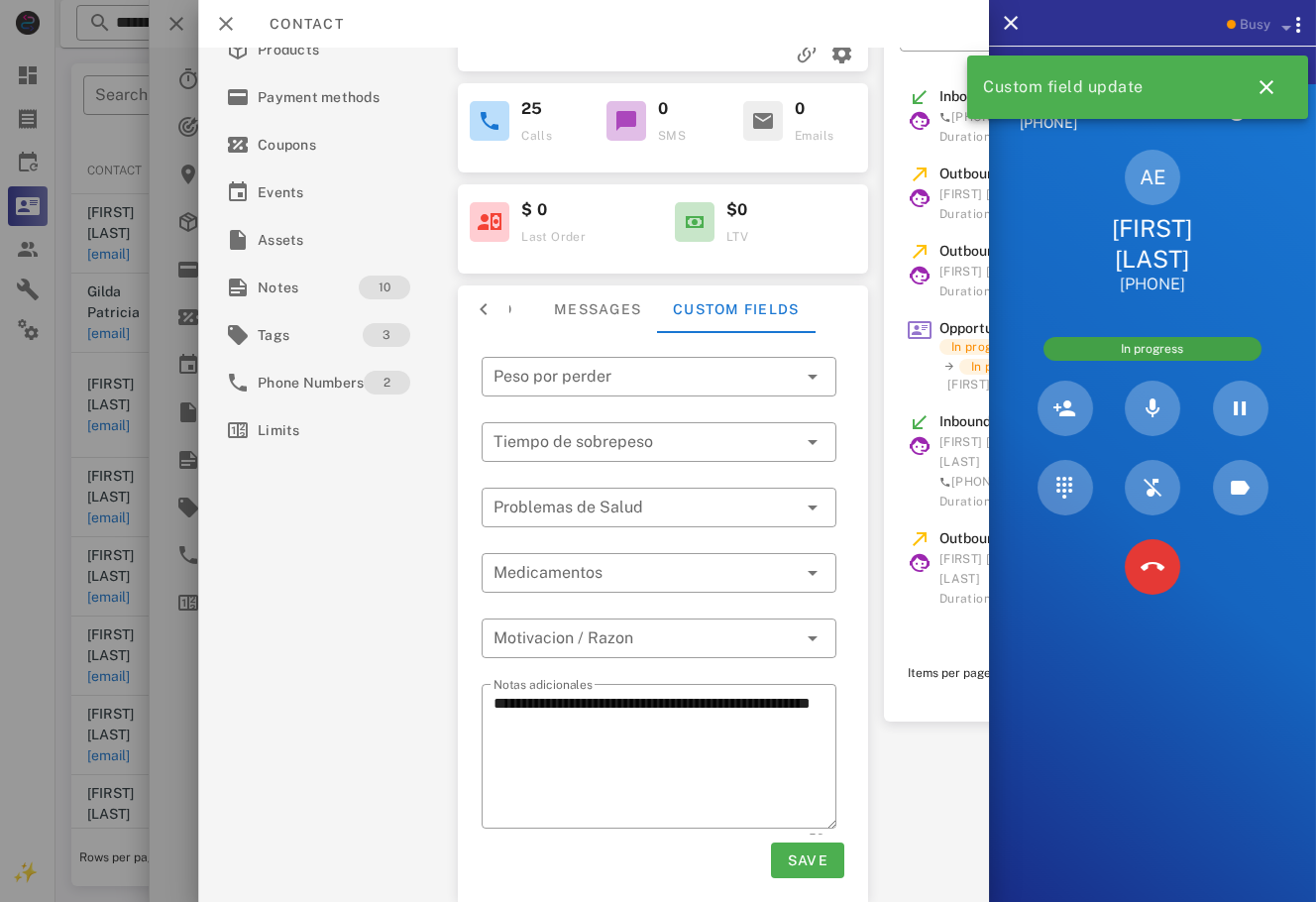 click on "Custom field update" at bounding box center [1134, 87] 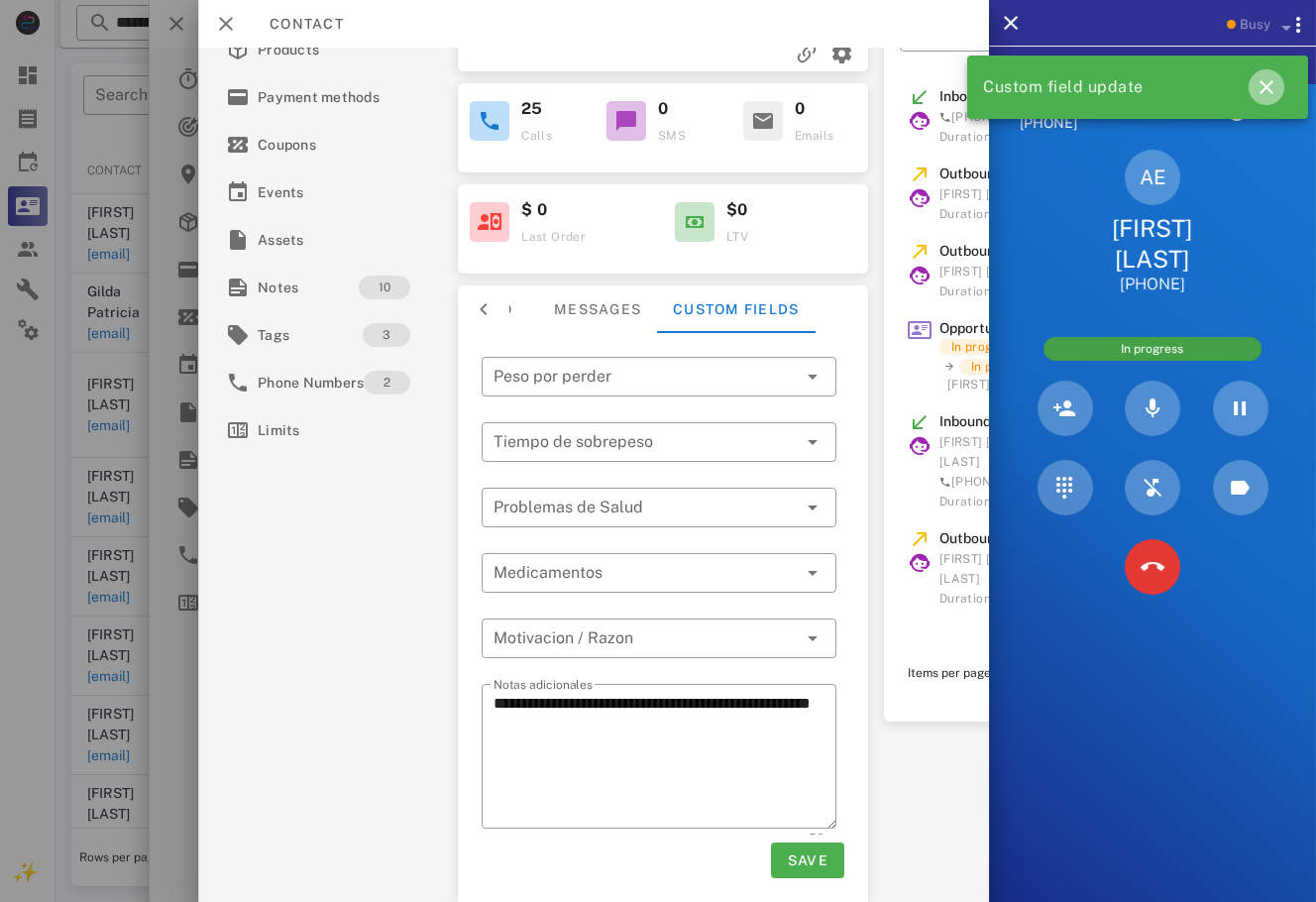 click at bounding box center (1266, 87) 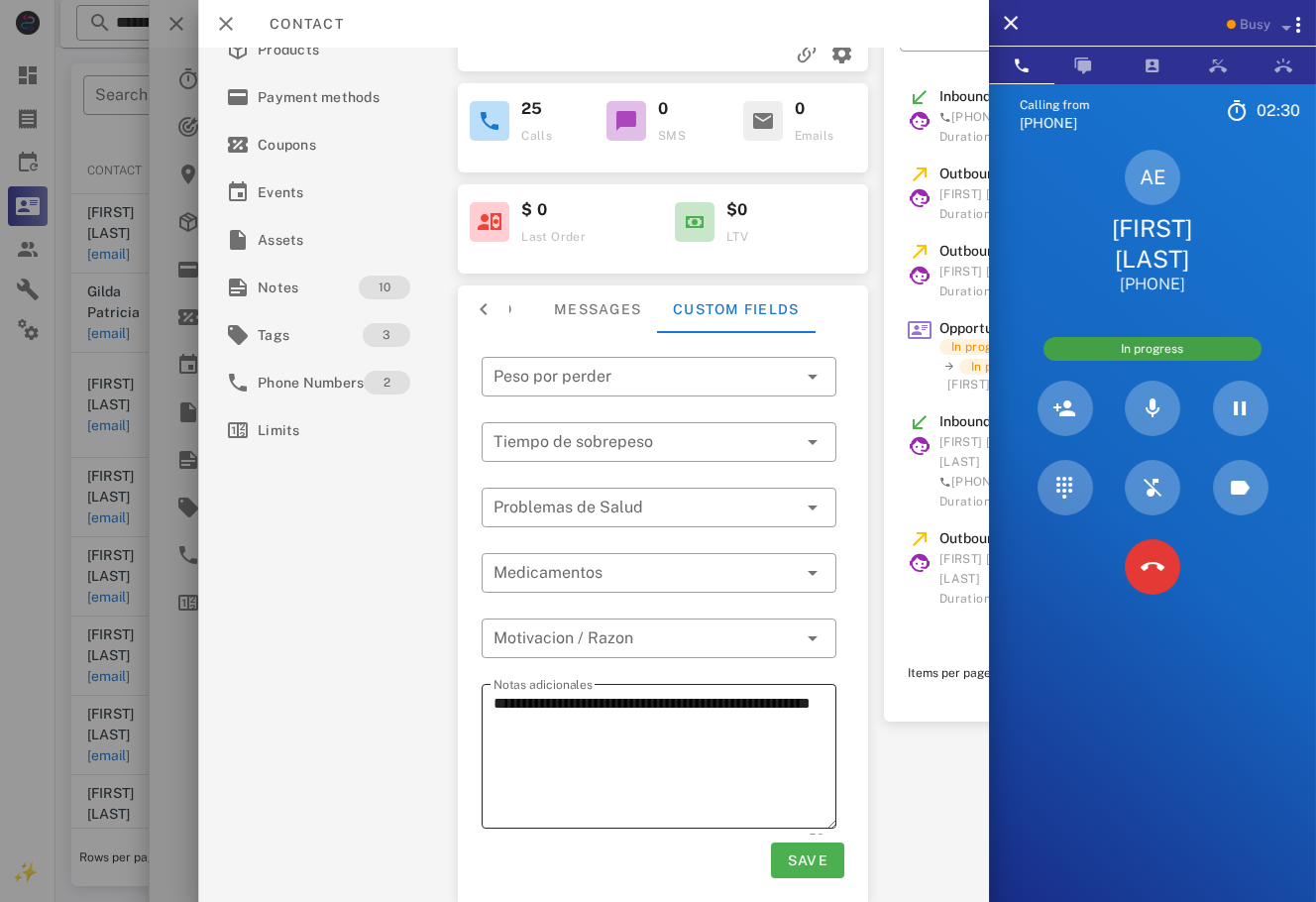click on "**********" at bounding box center [665, 759] 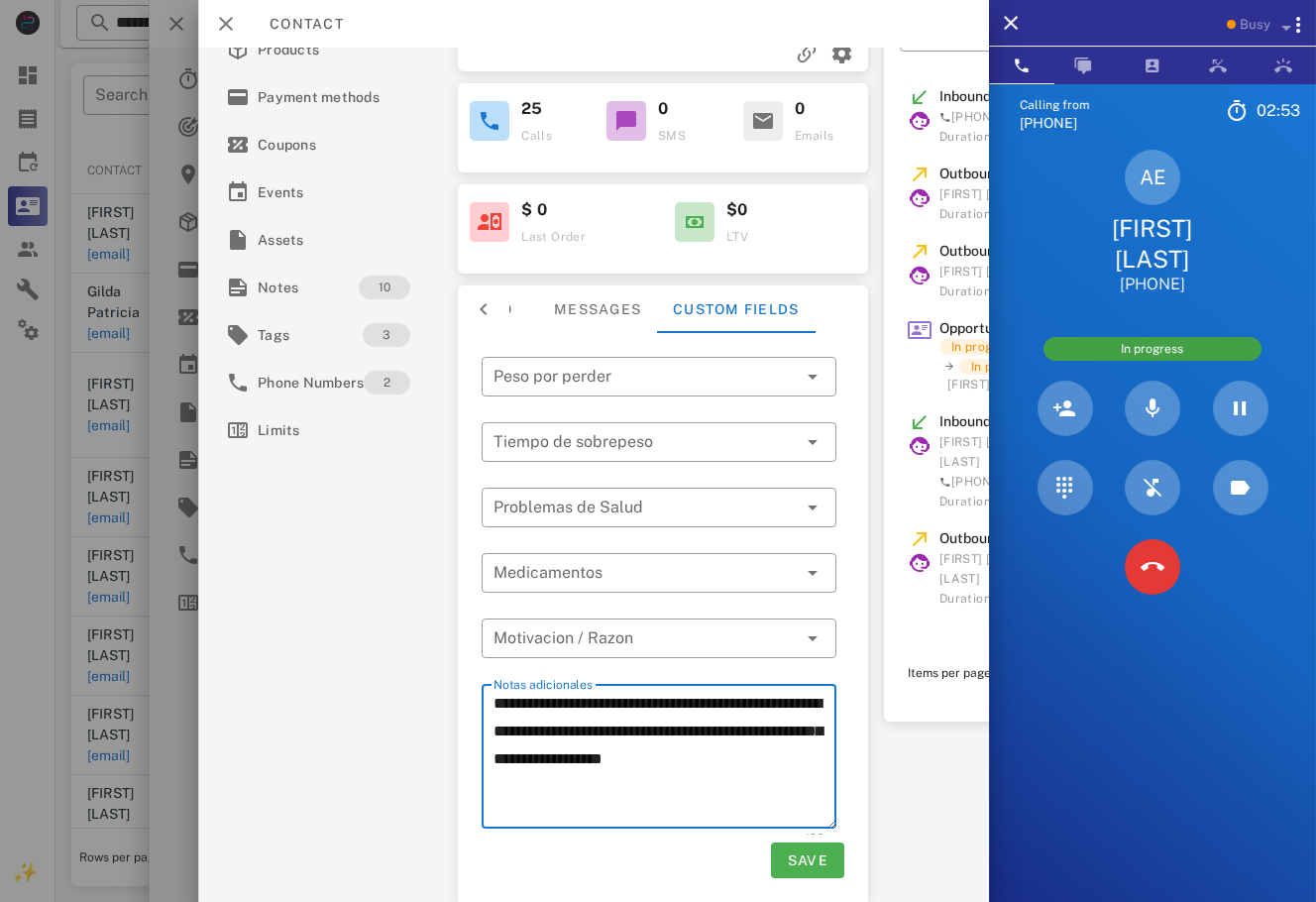 click on "**********" at bounding box center [665, 759] 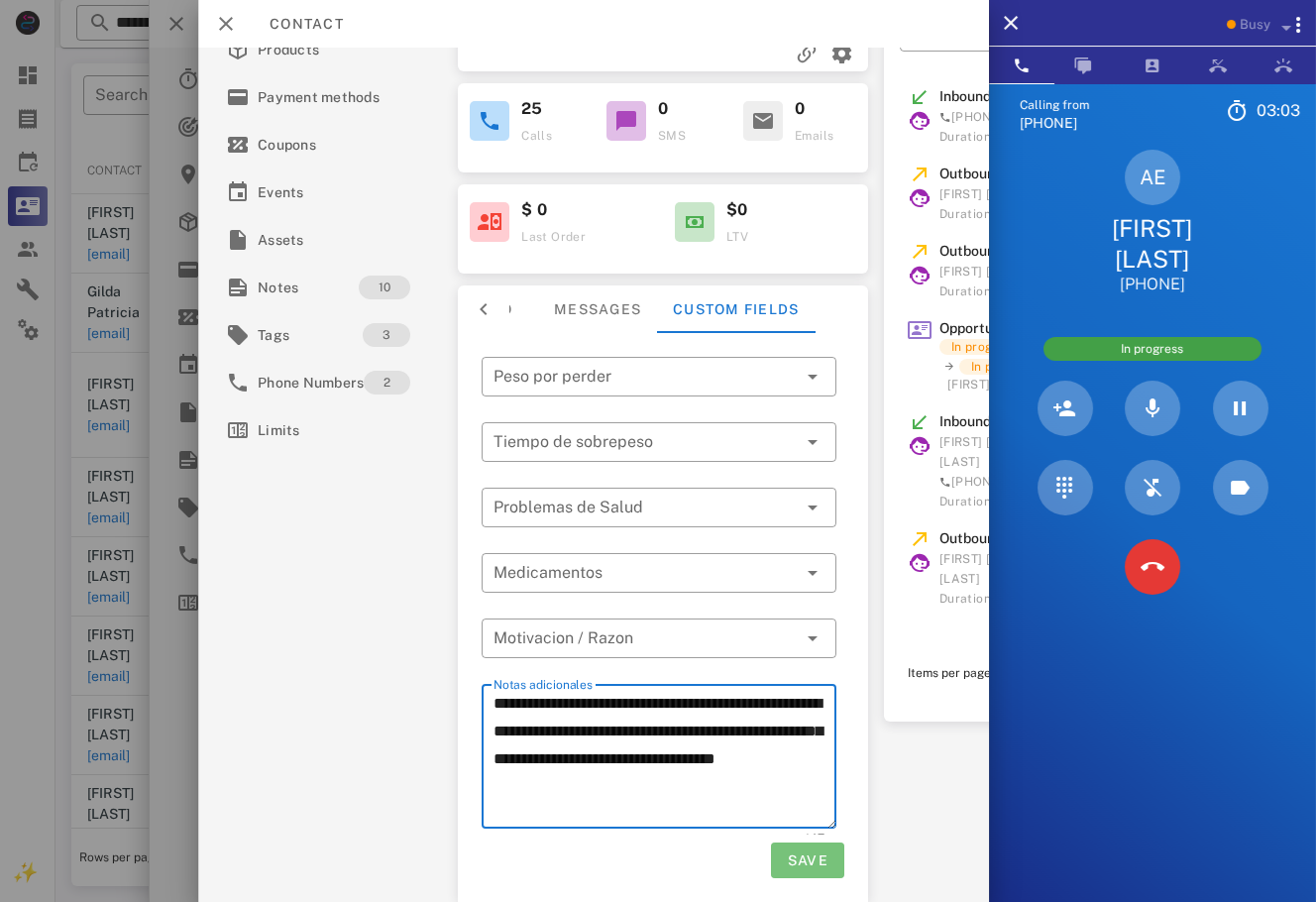 click on "Save" at bounding box center [807, 860] 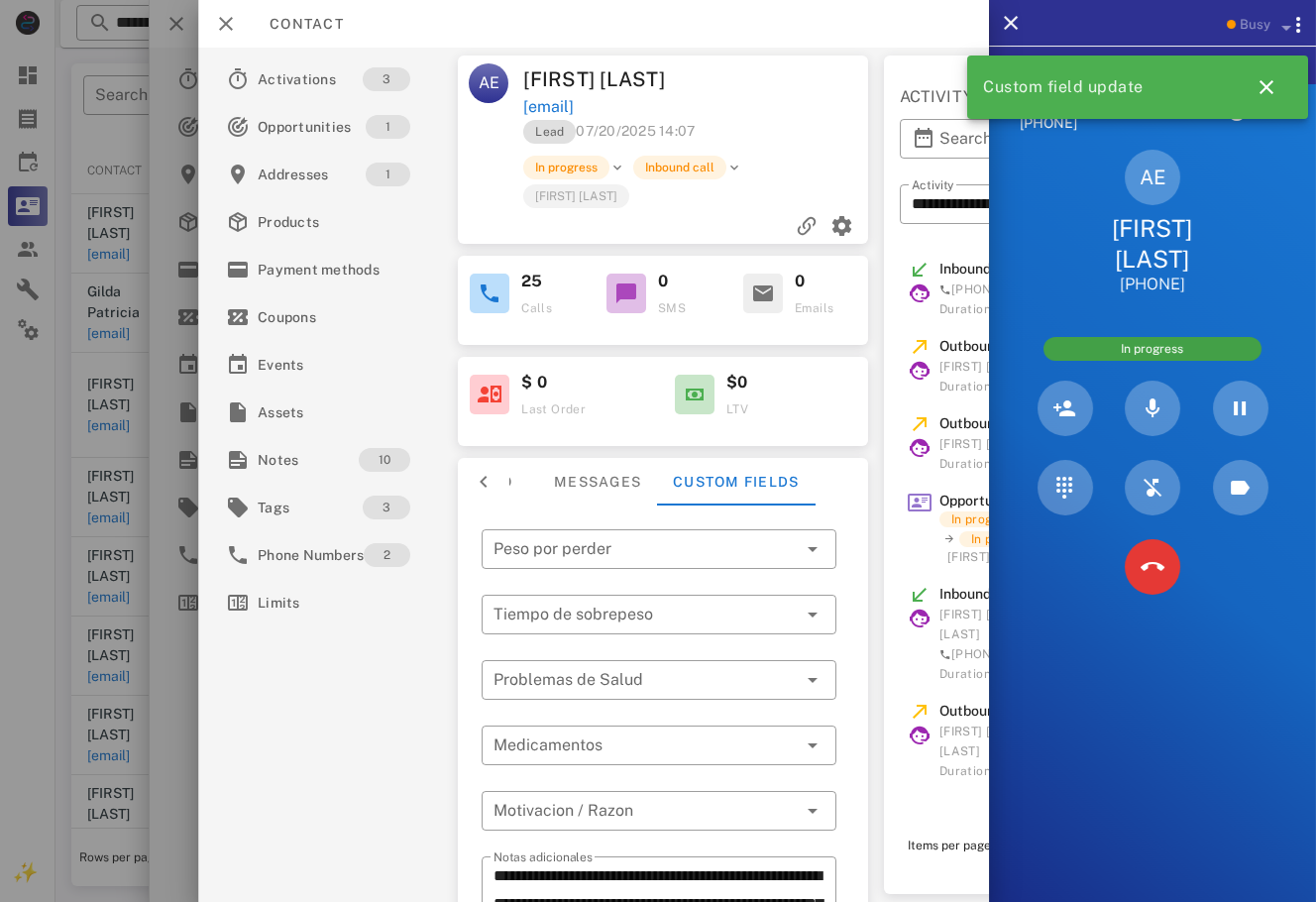 scroll, scrollTop: 214, scrollLeft: 0, axis: vertical 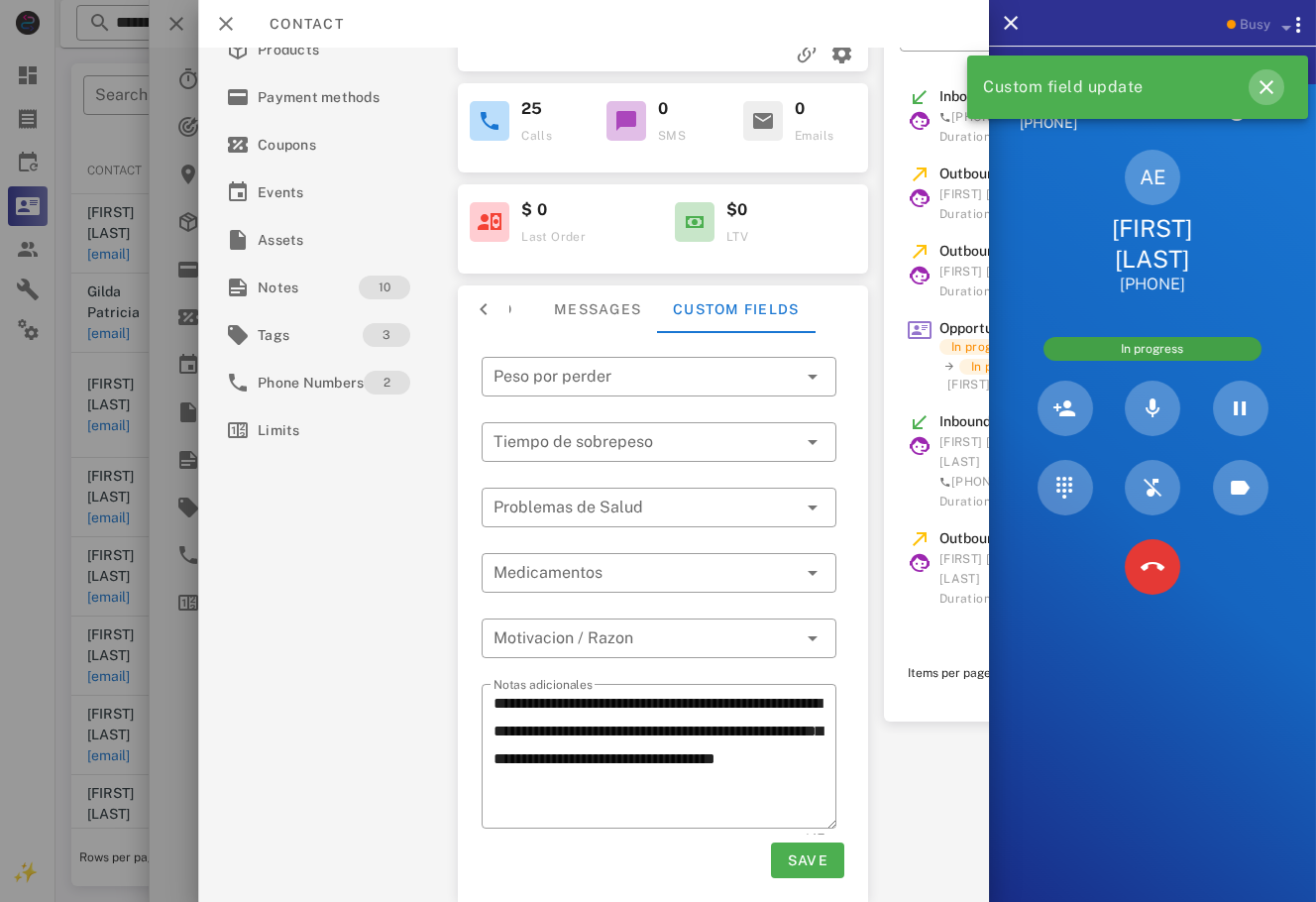 click at bounding box center (1266, 87) 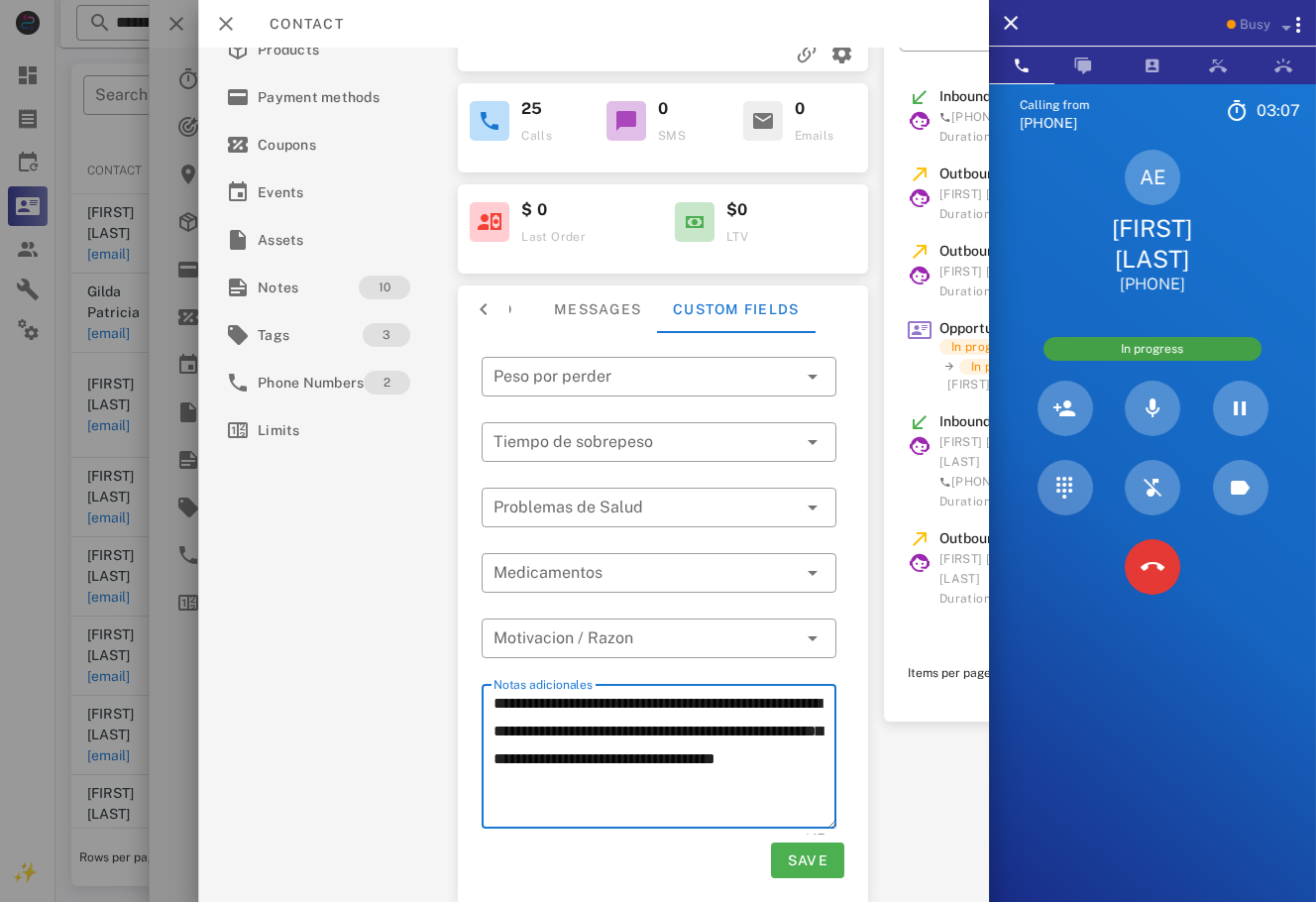 click on "**********" at bounding box center [665, 759] 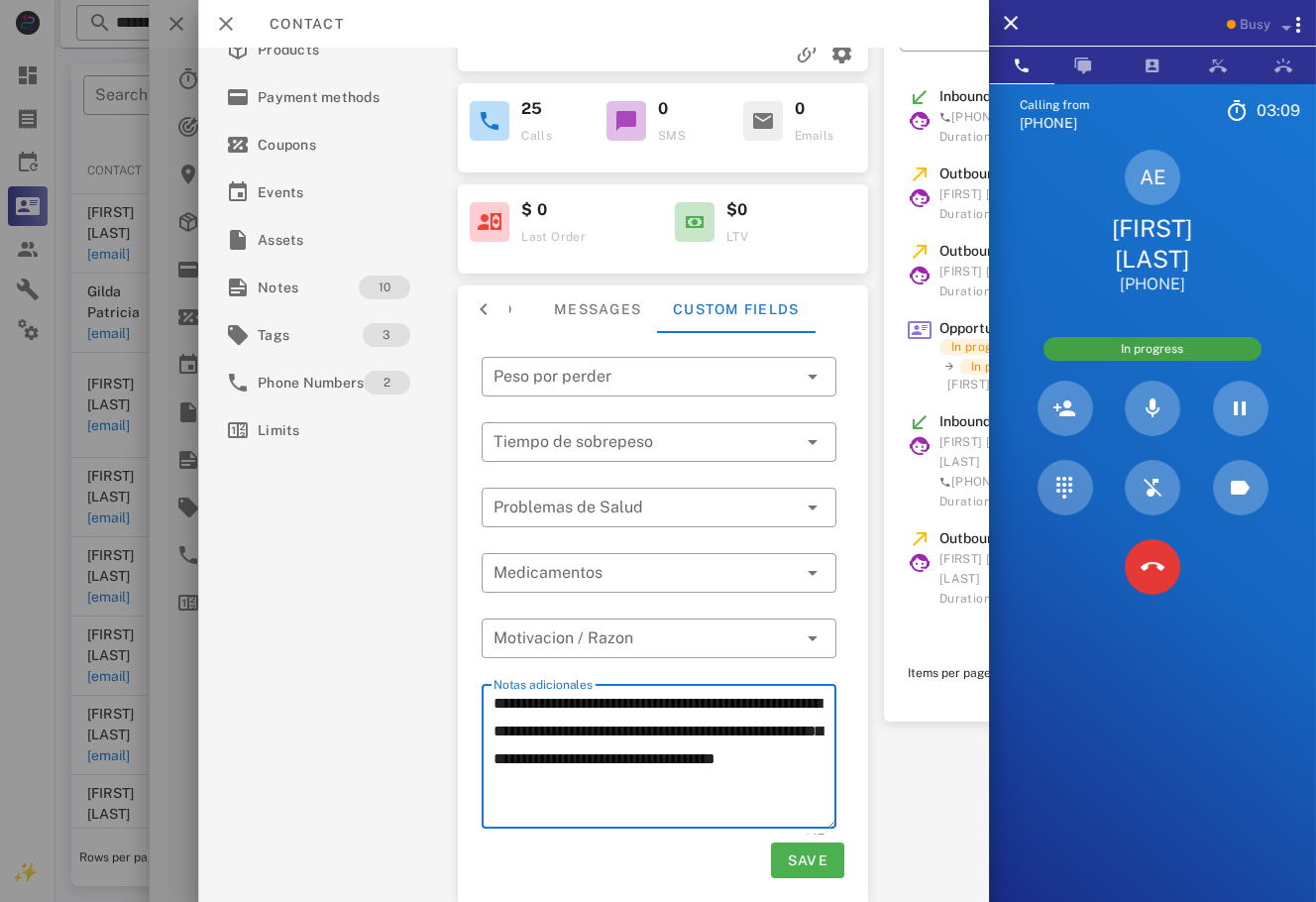 click on "**********" at bounding box center [665, 759] 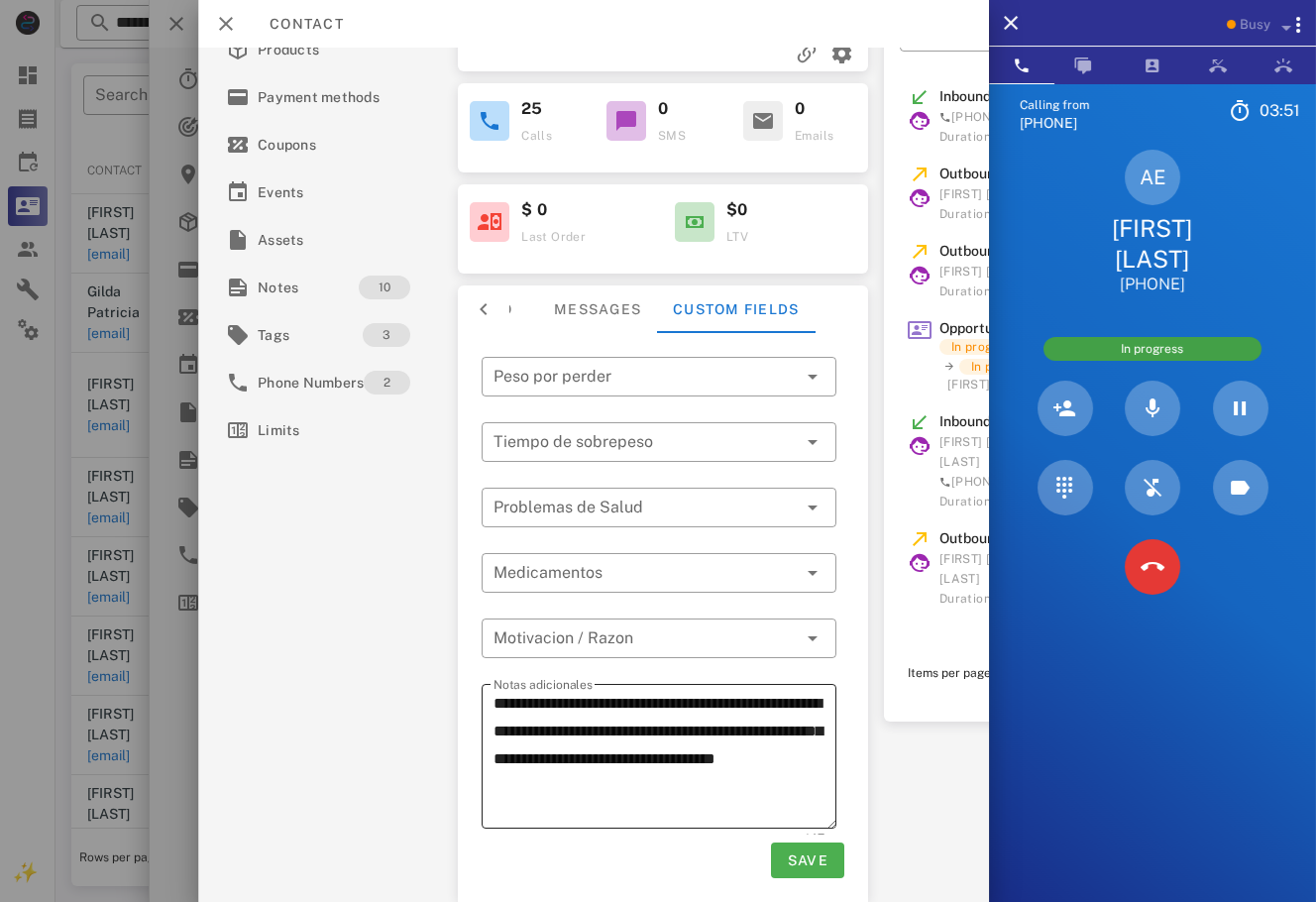 click on "**********" at bounding box center [665, 759] 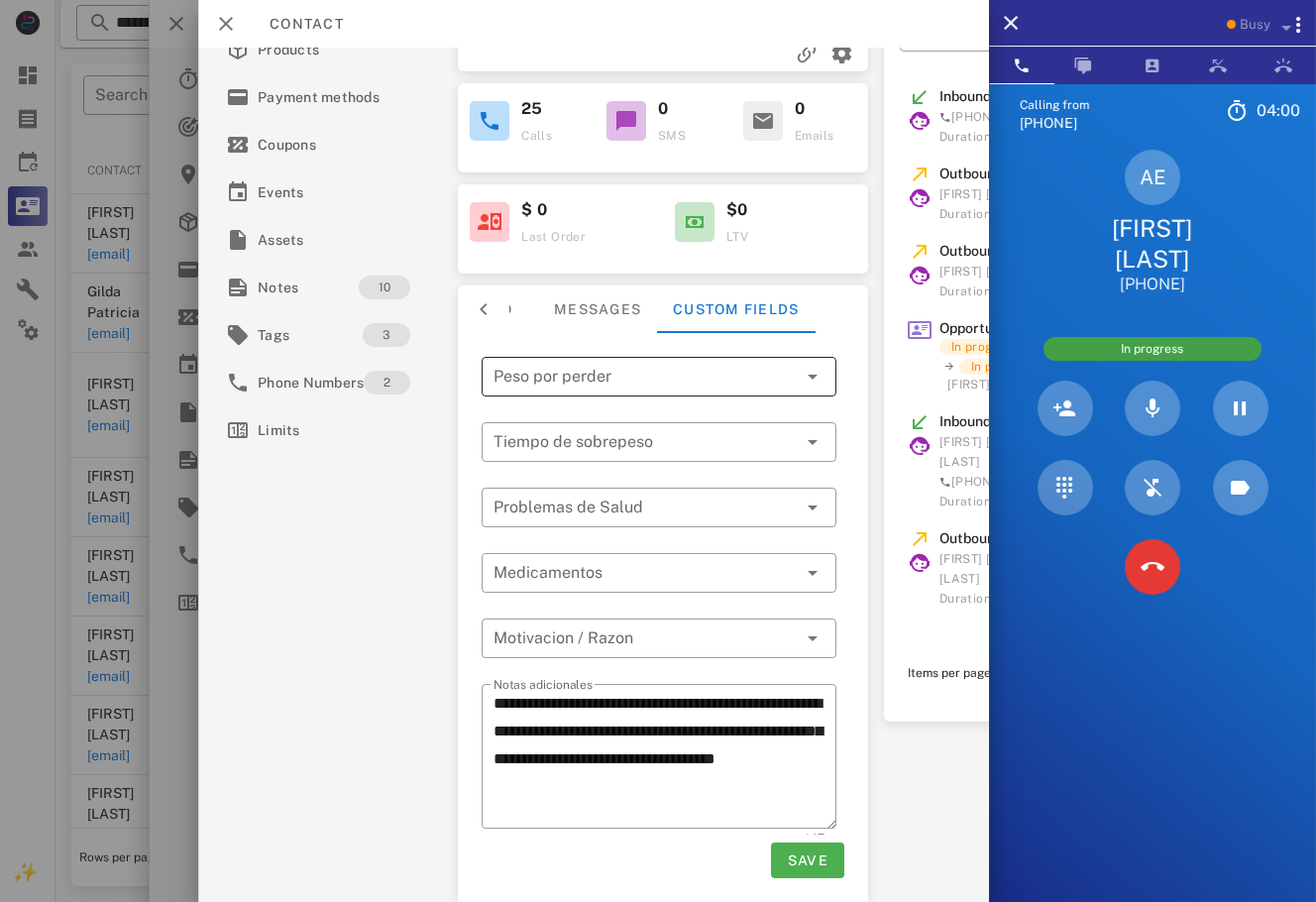 click at bounding box center [645, 377] 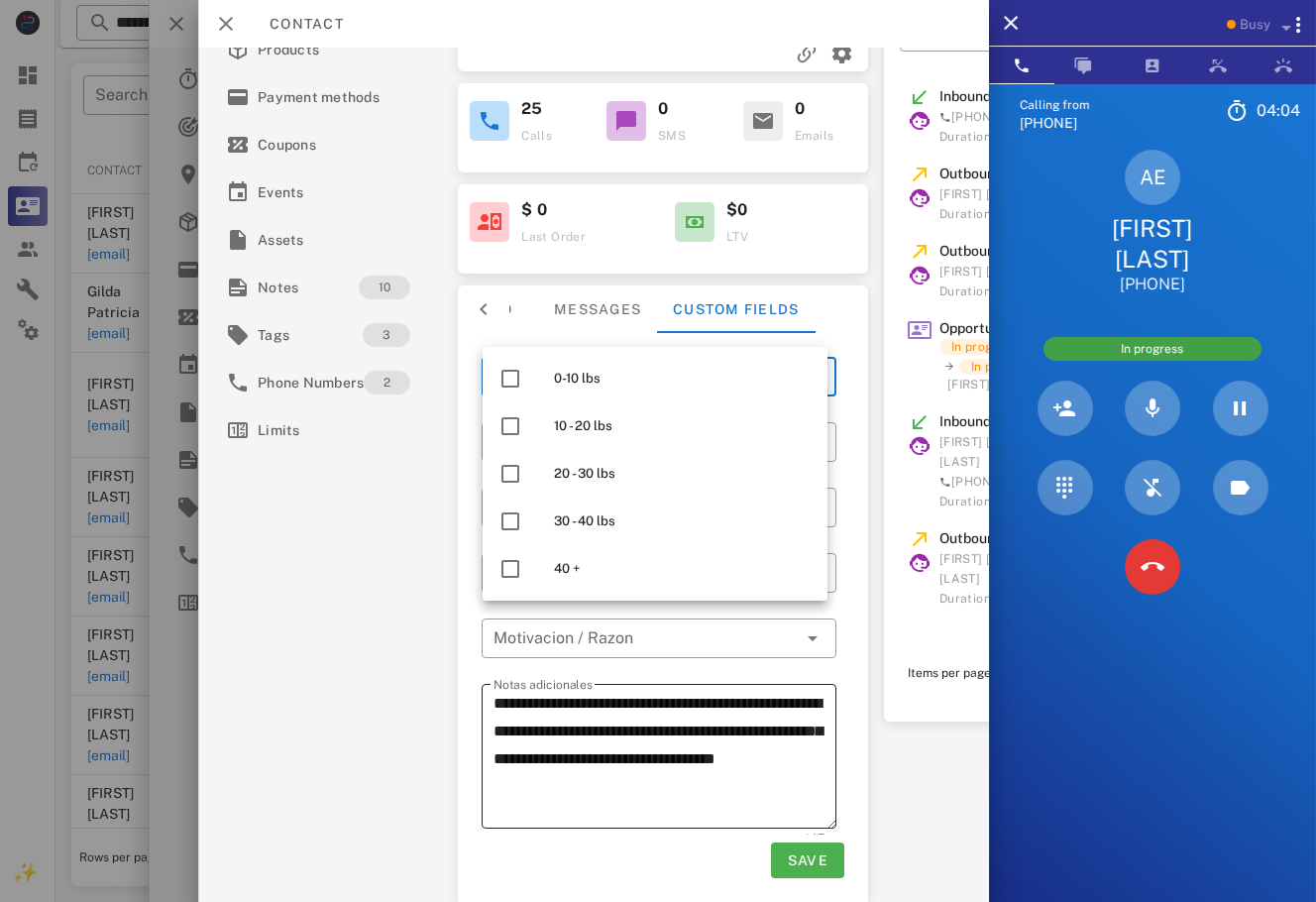 click on "**********" at bounding box center (665, 759) 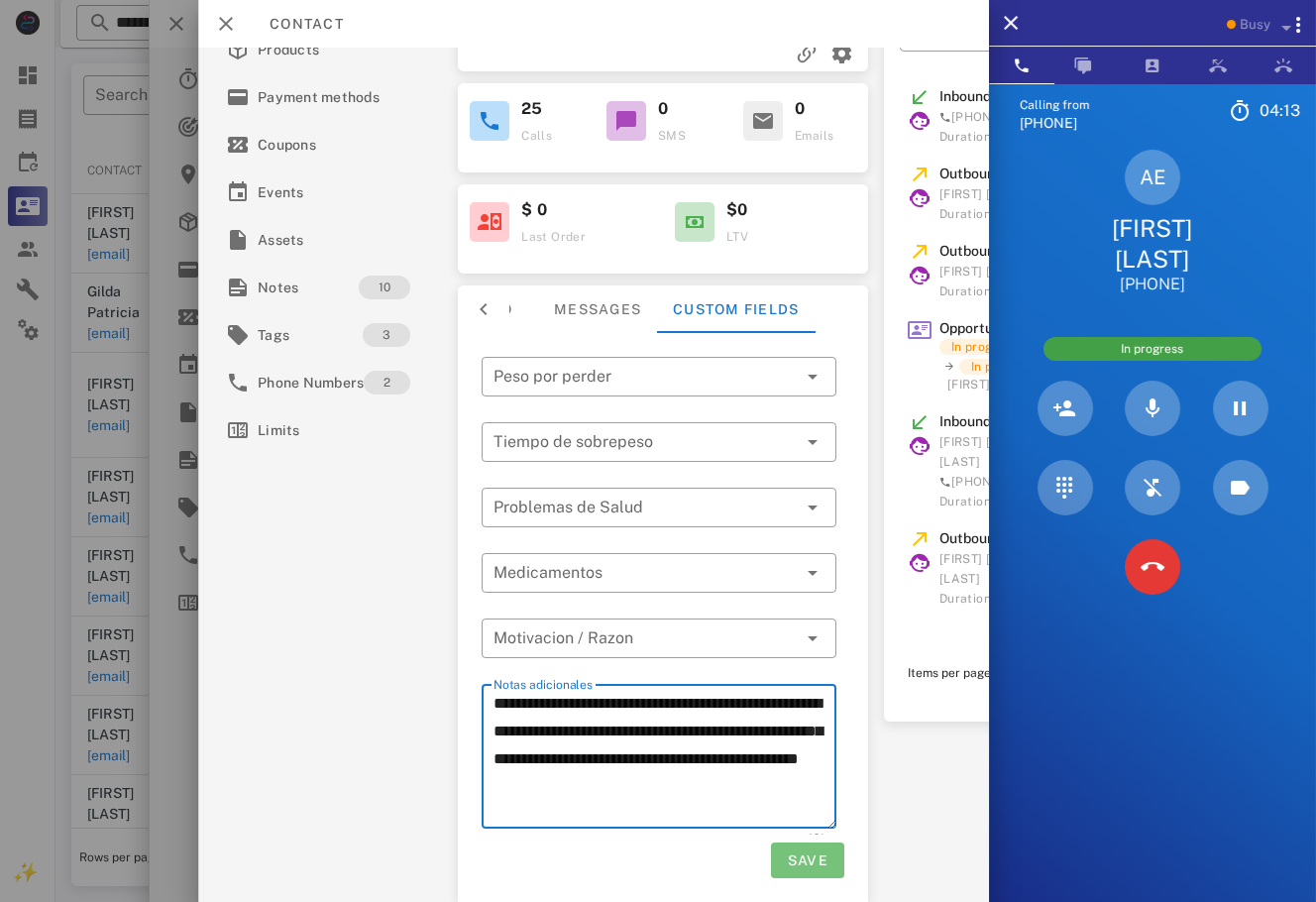 click on "Save" at bounding box center (807, 860) 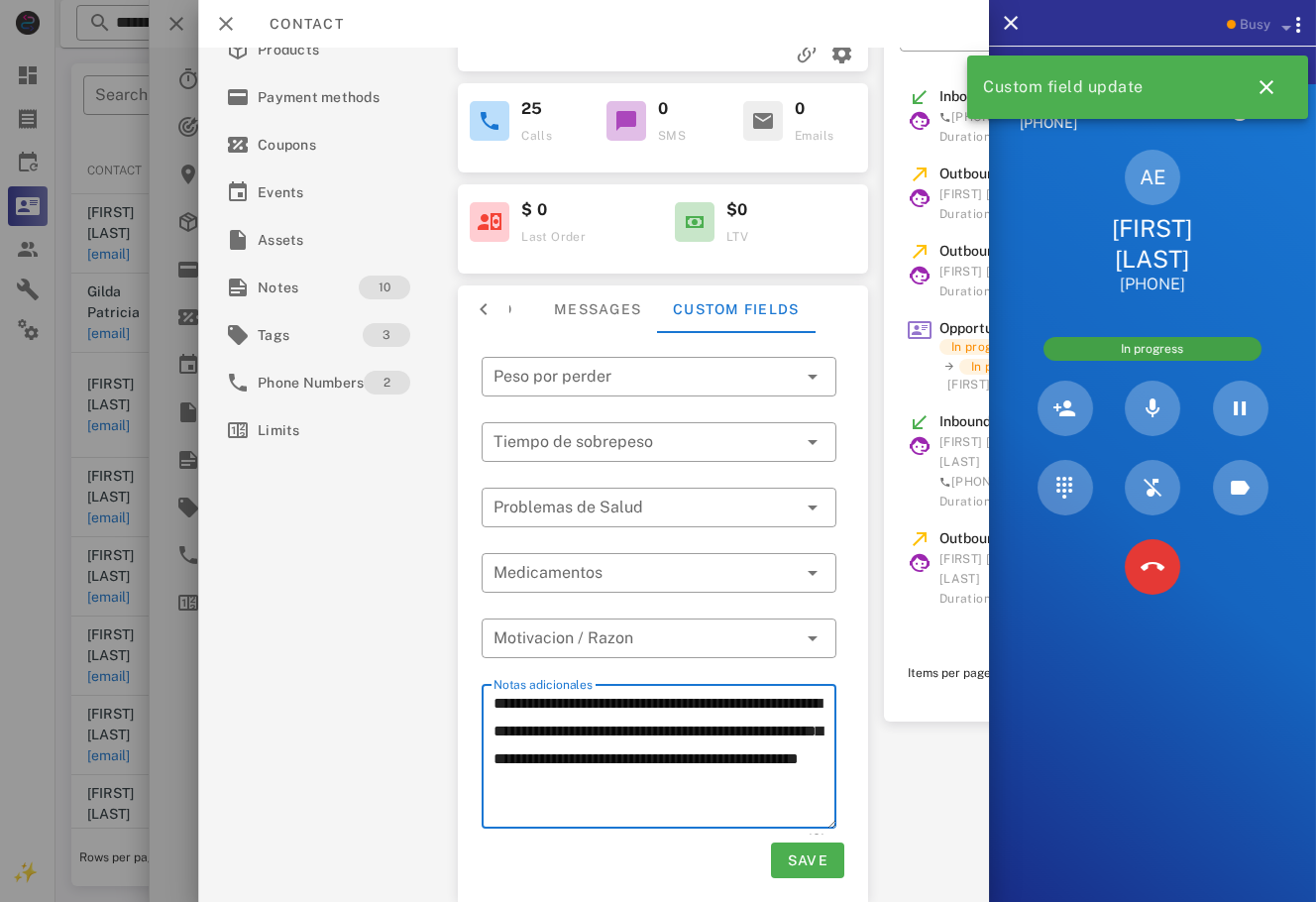 click on "**********" at bounding box center (665, 759) 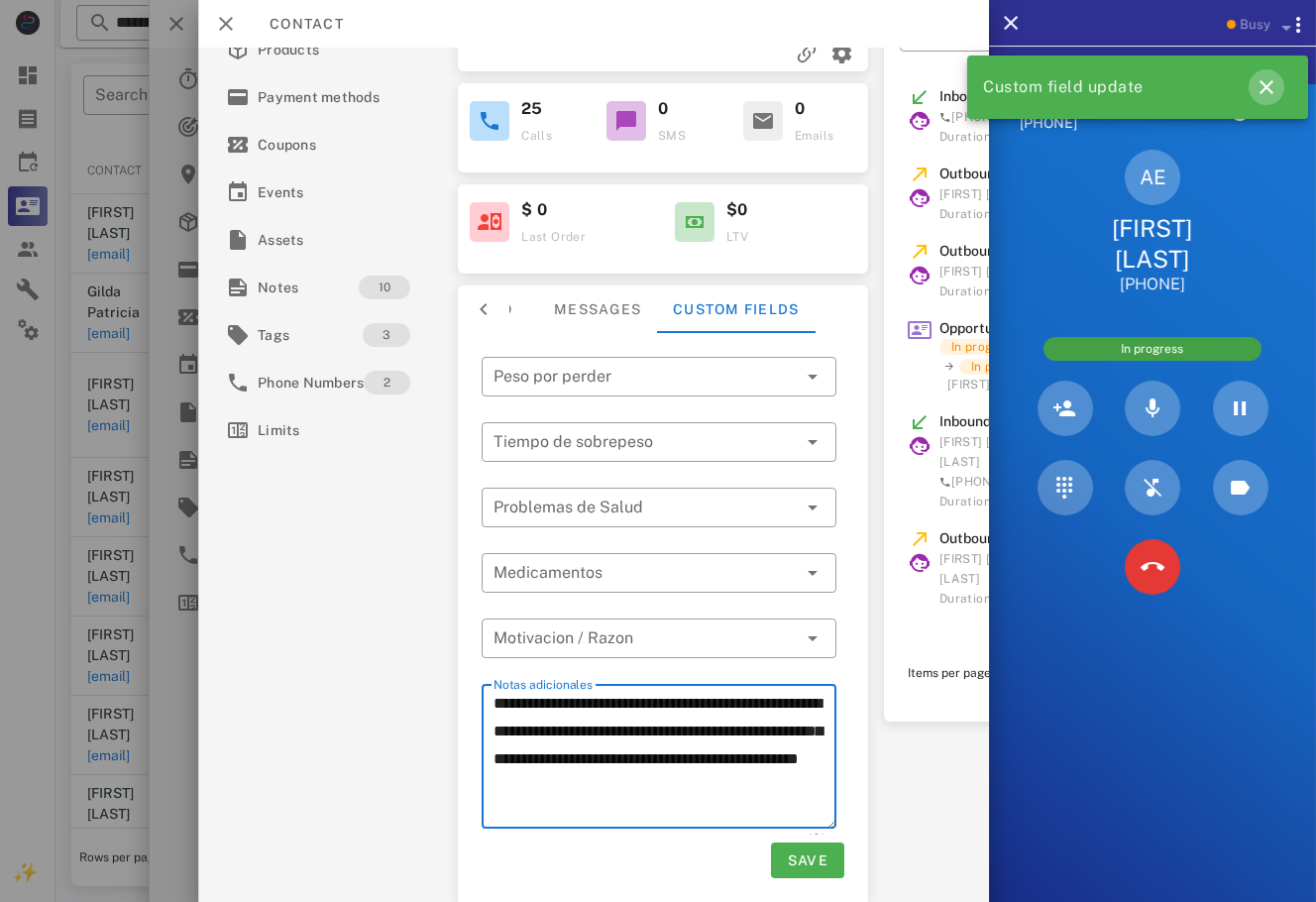 drag, startPoint x: 1258, startPoint y: 75, endPoint x: 1233, endPoint y: 95, distance: 32.01562 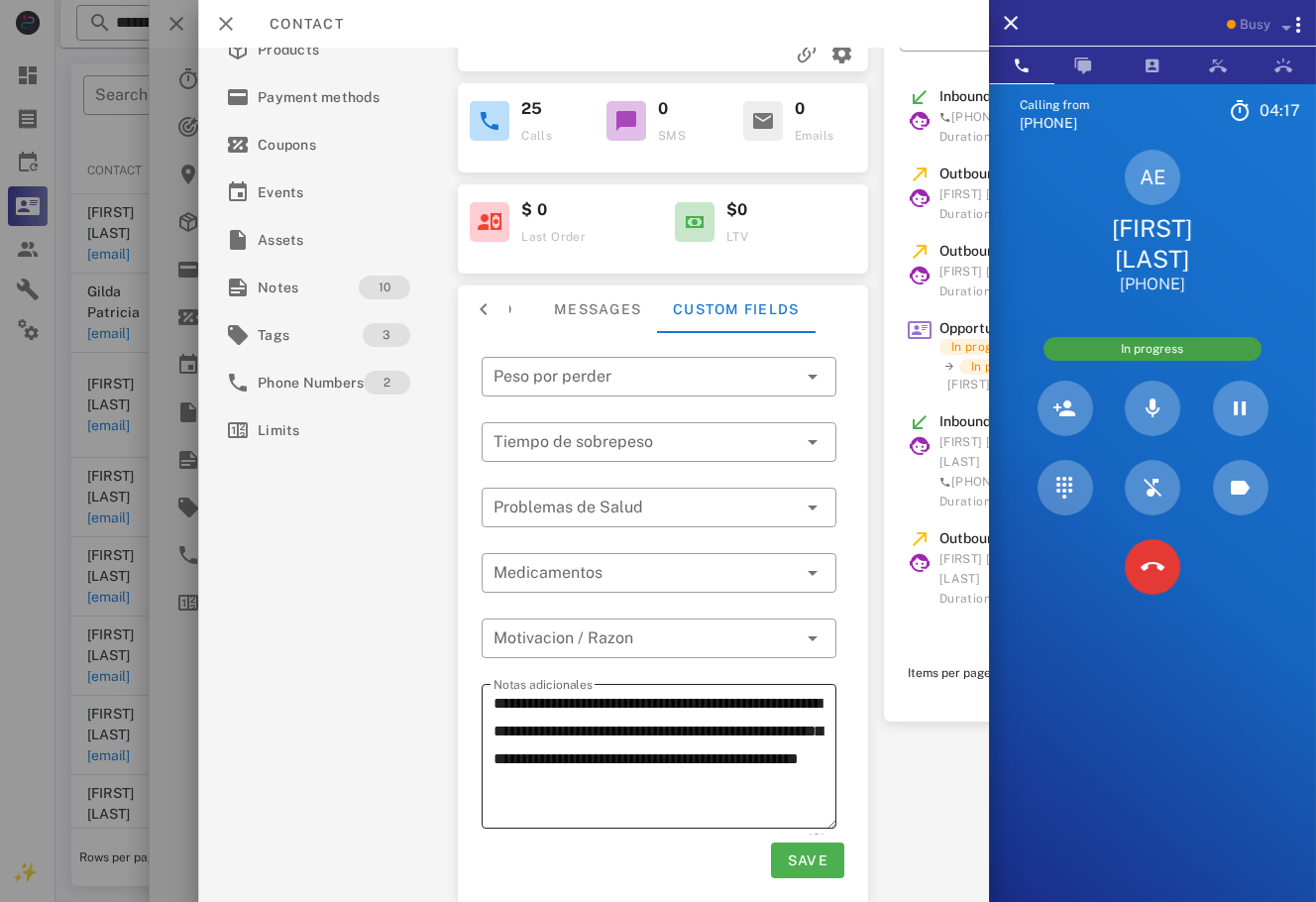 click on "**********" at bounding box center (665, 759) 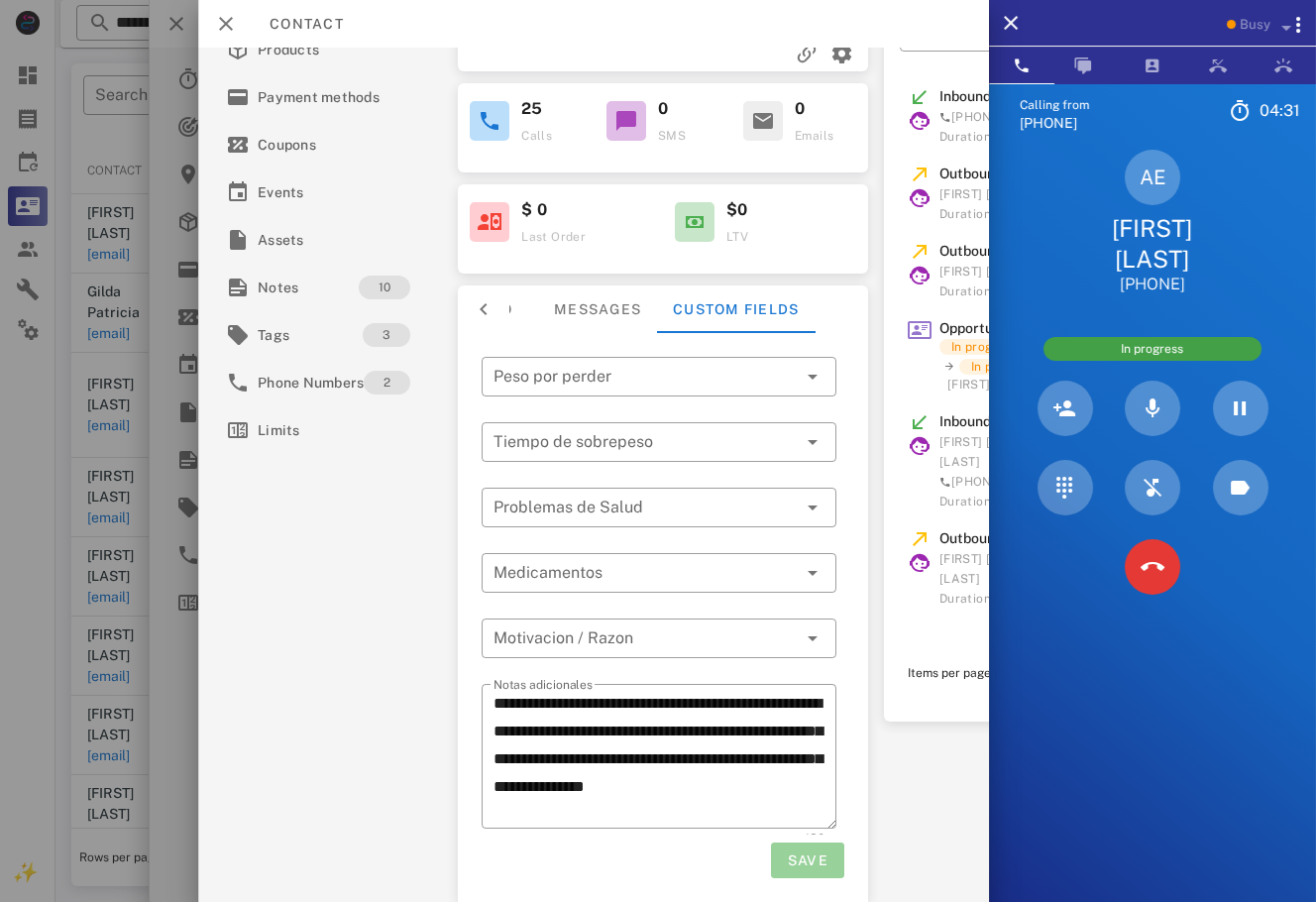 click on "Save" at bounding box center [807, 860] 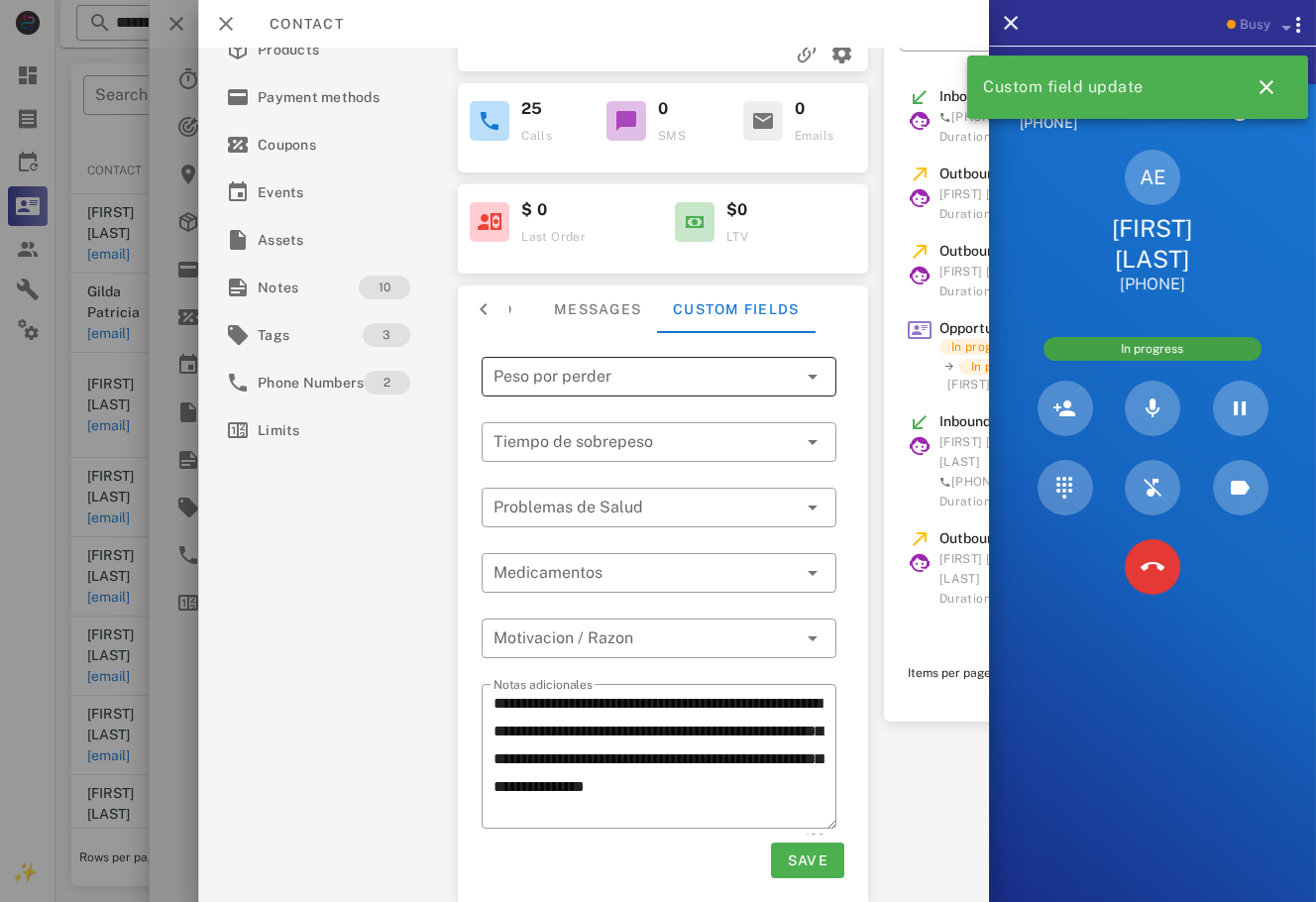 click at bounding box center (645, 377) 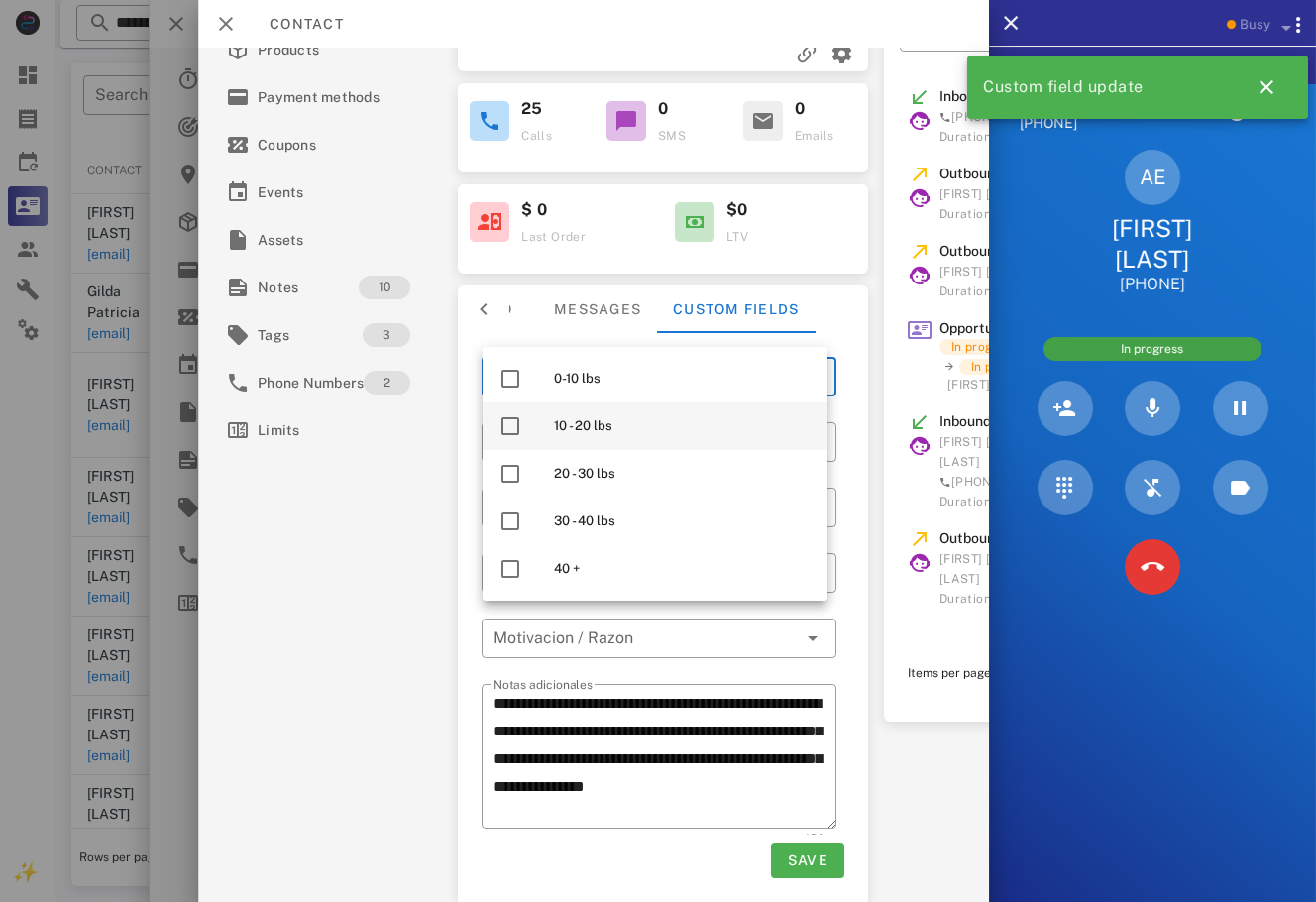 click on "10 - 20 lbs" at bounding box center (683, 426) 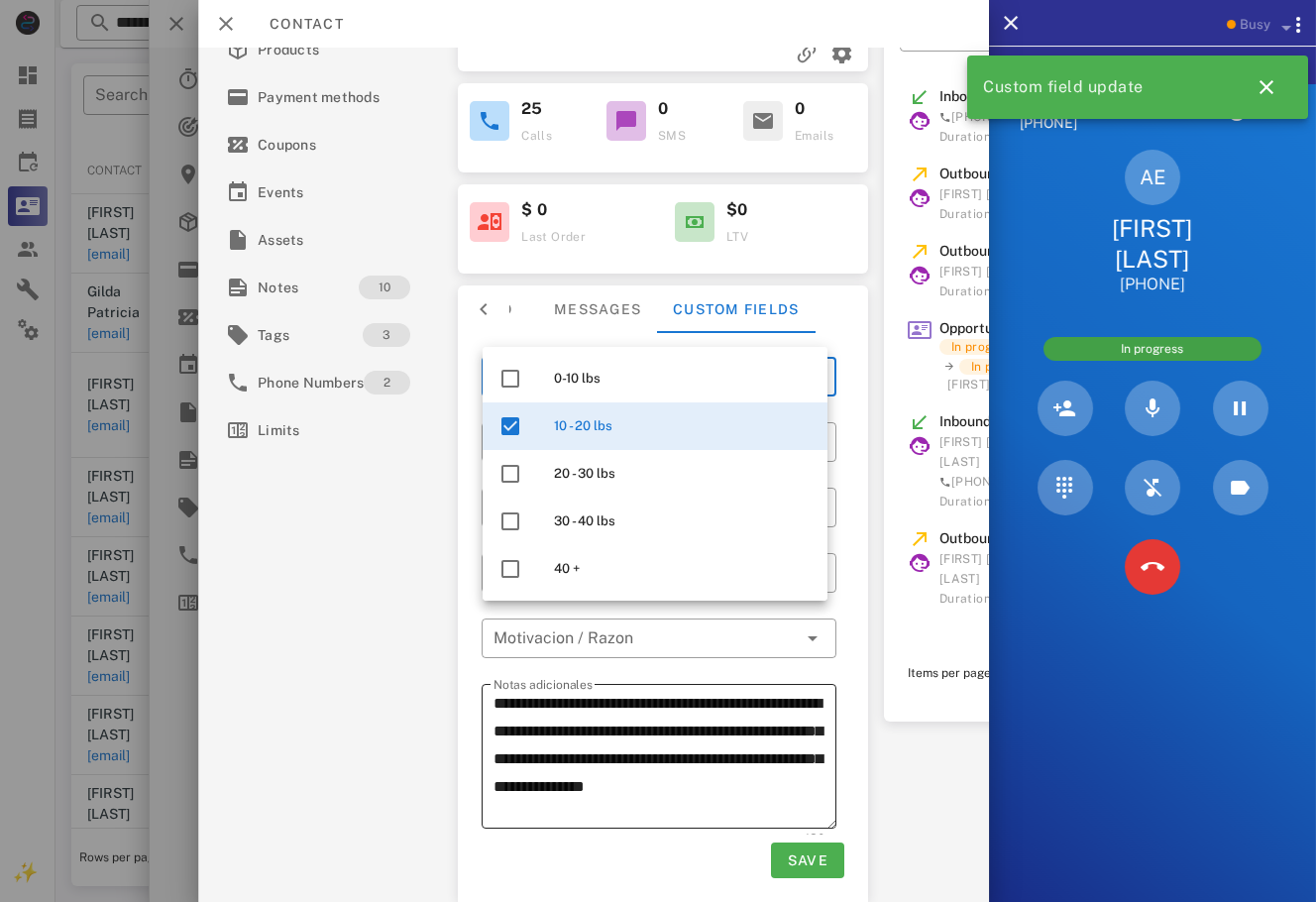 click on "**********" at bounding box center [665, 759] 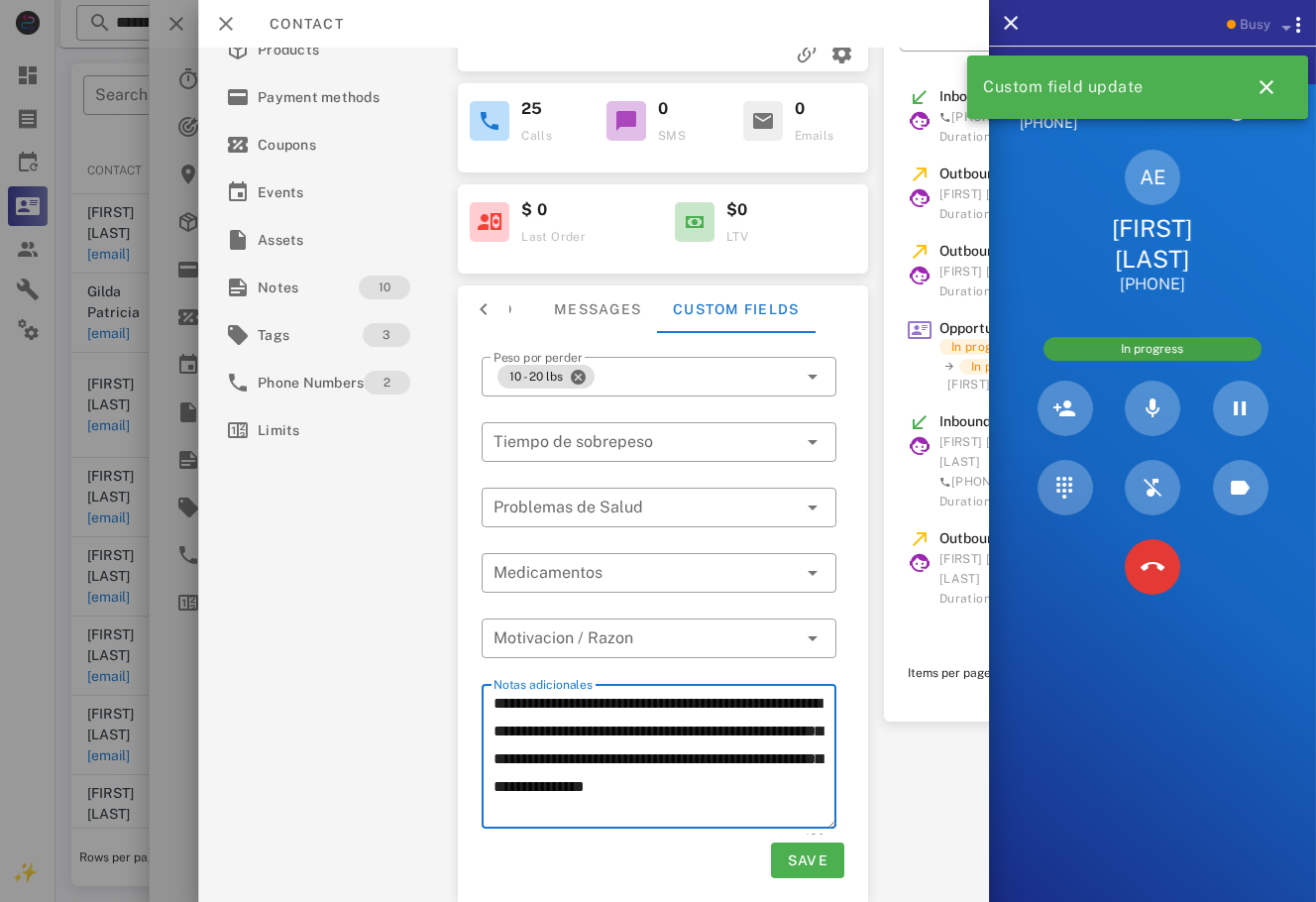 click on "Save" at bounding box center [663, 860] 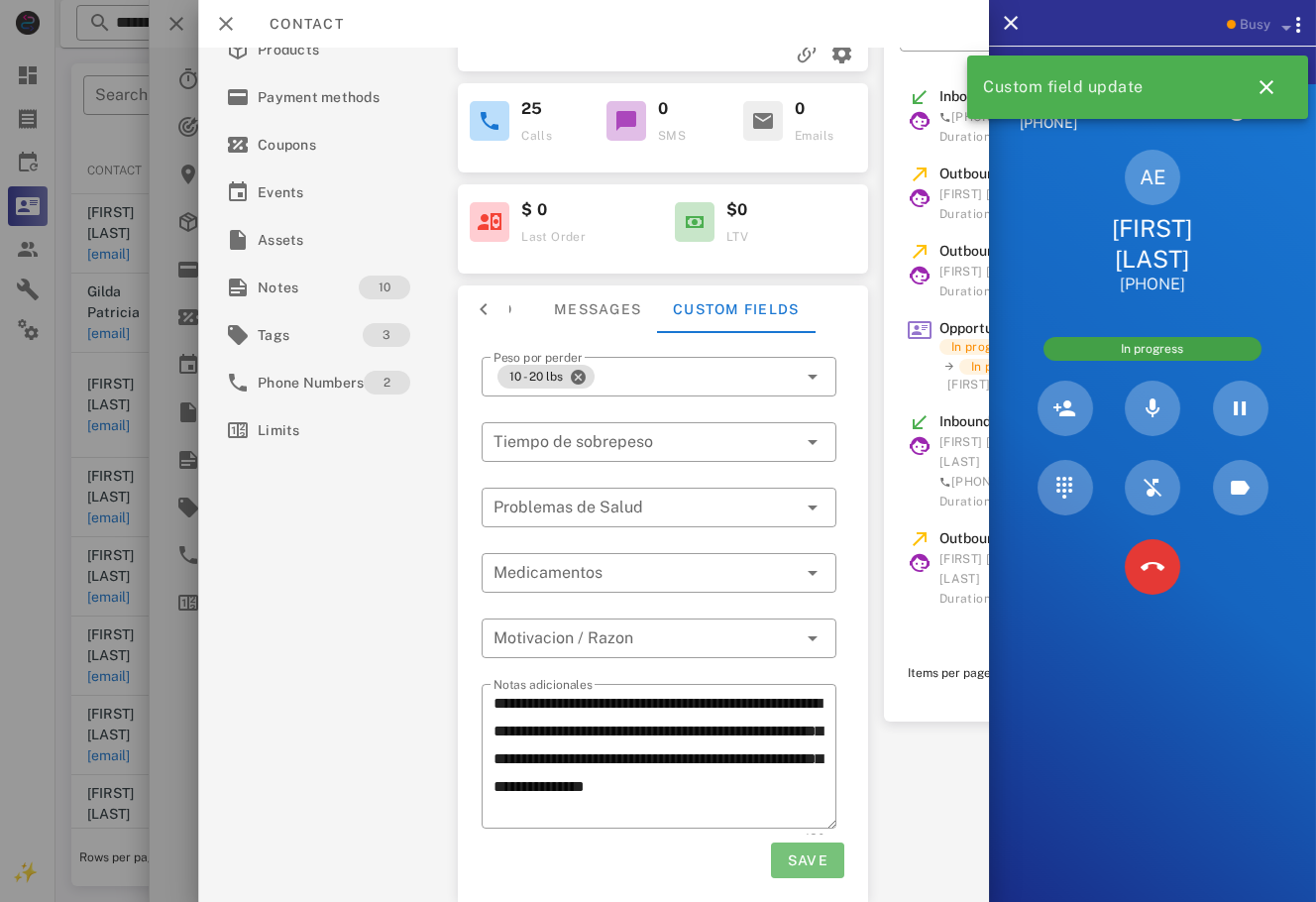 click on "Save" at bounding box center (807, 860) 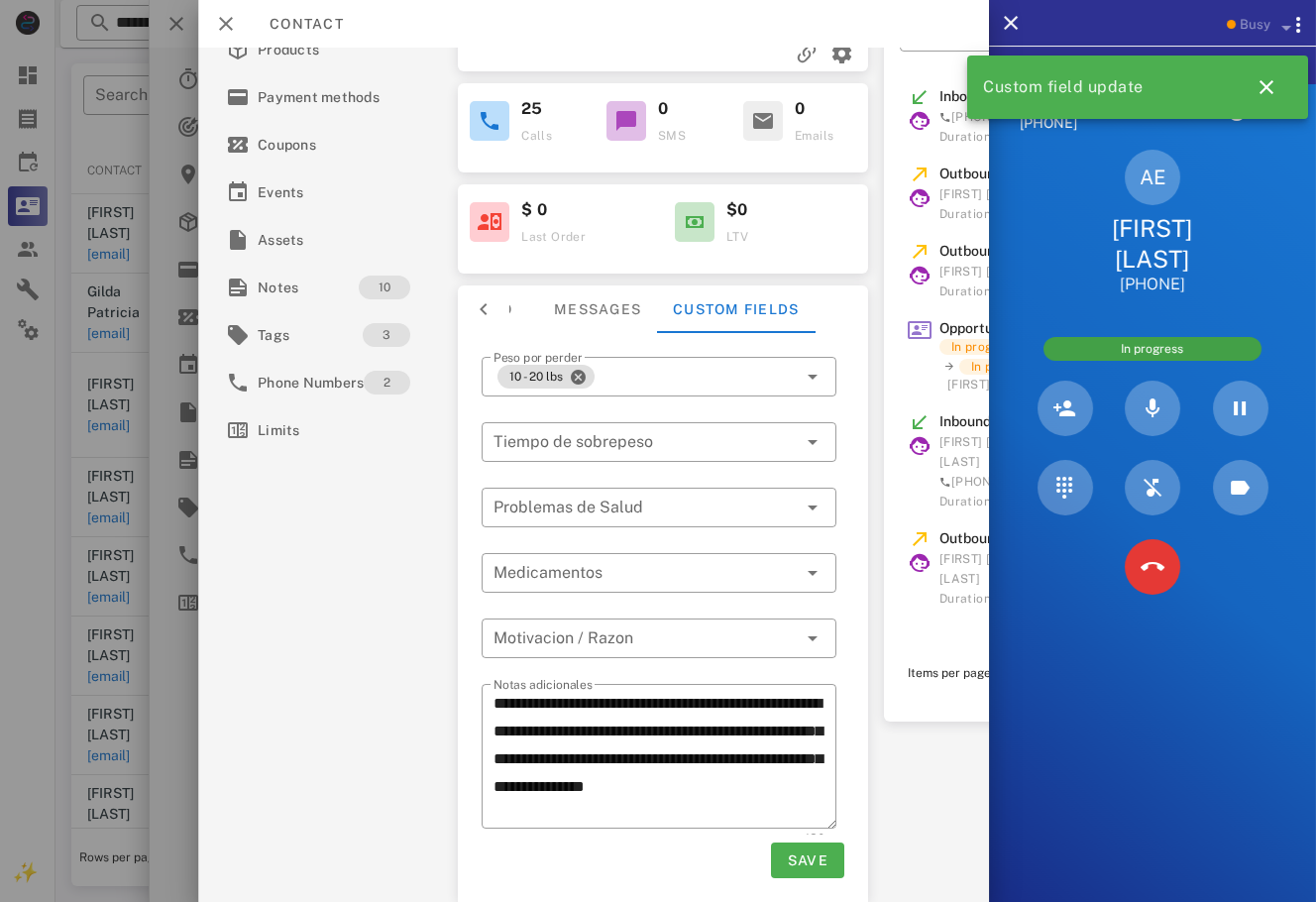 click on "Custom field update" at bounding box center [1134, 87] 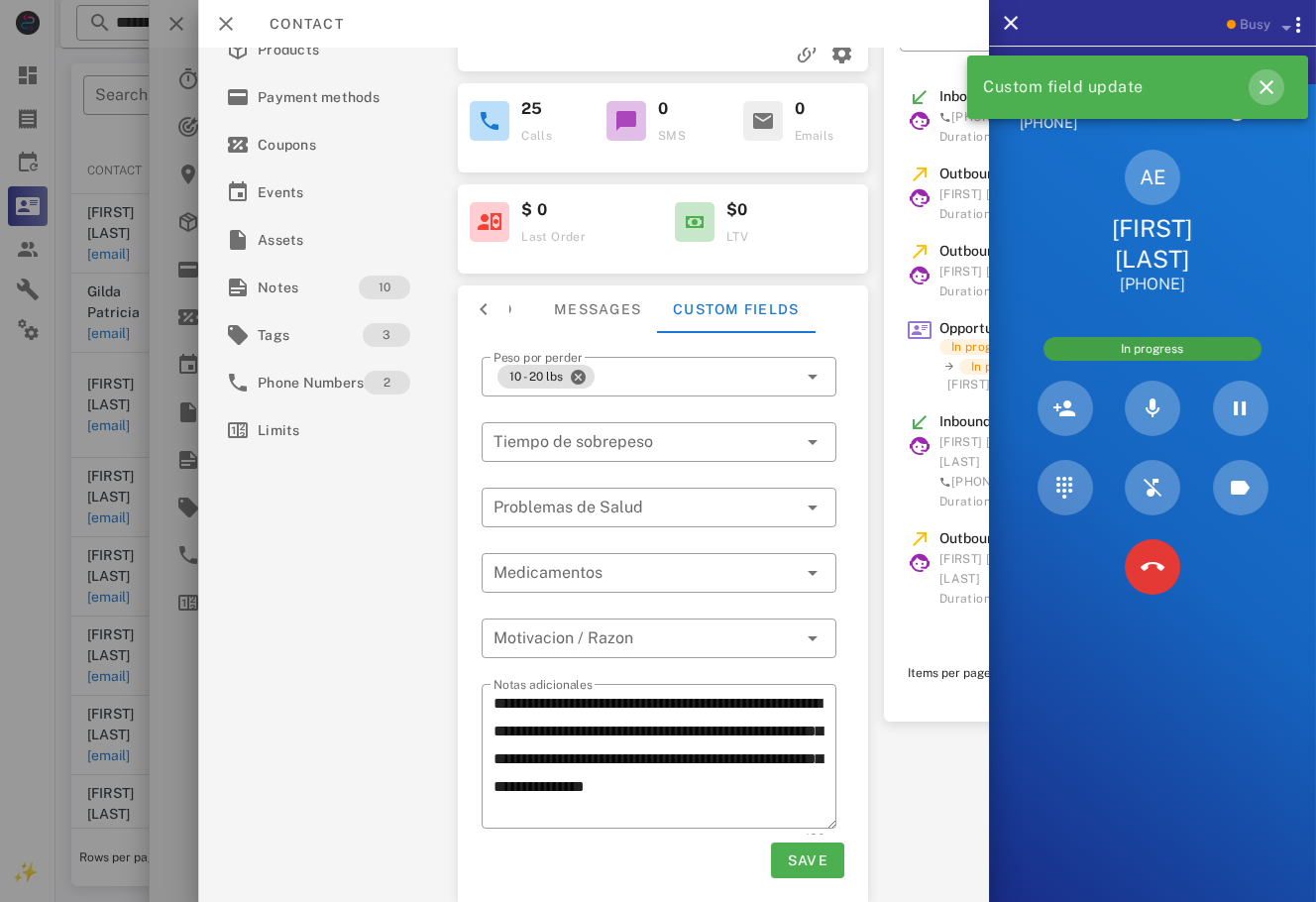 drag, startPoint x: 1263, startPoint y: 90, endPoint x: 1250, endPoint y: 94, distance: 13.60147 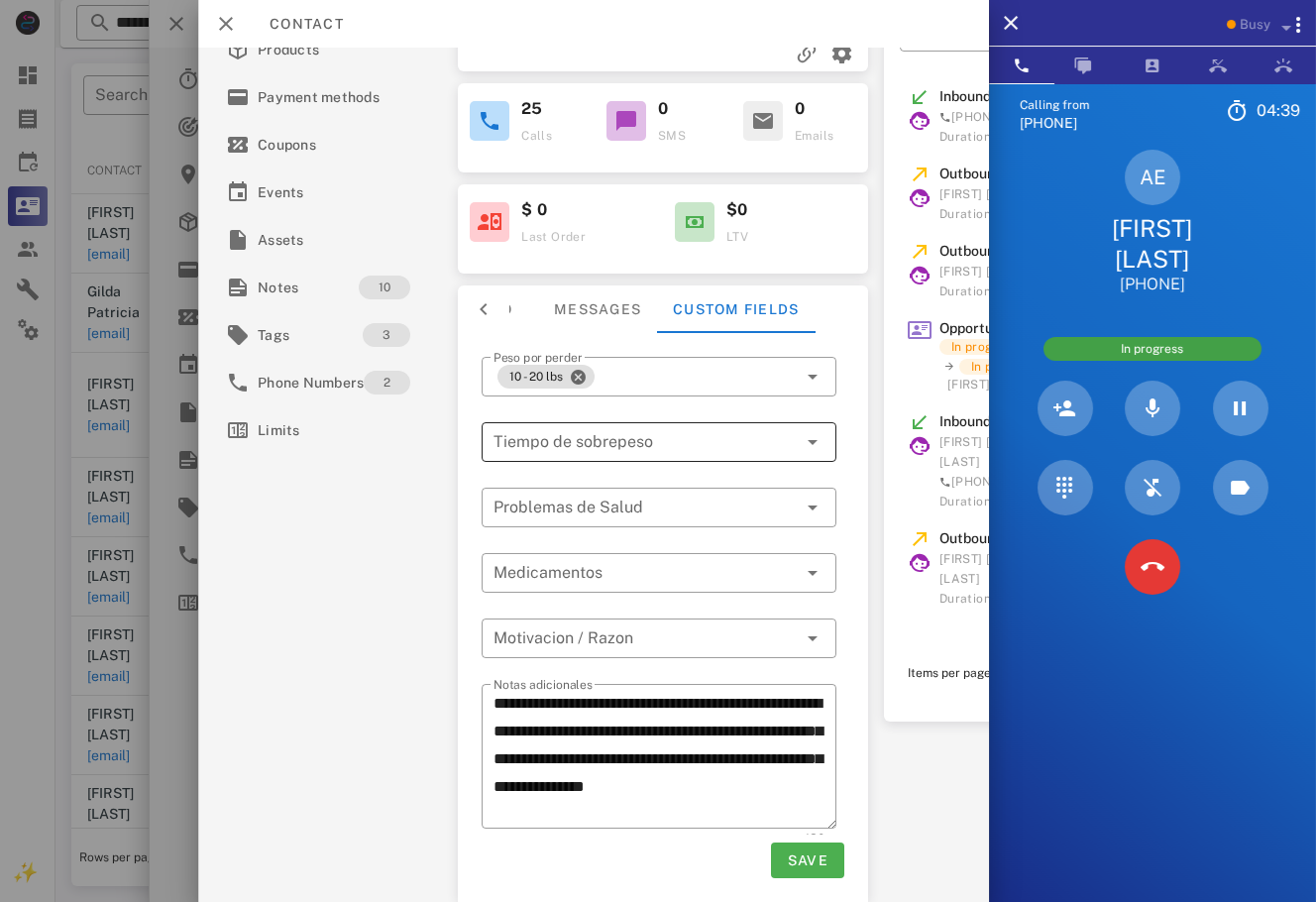 click at bounding box center (631, 442) 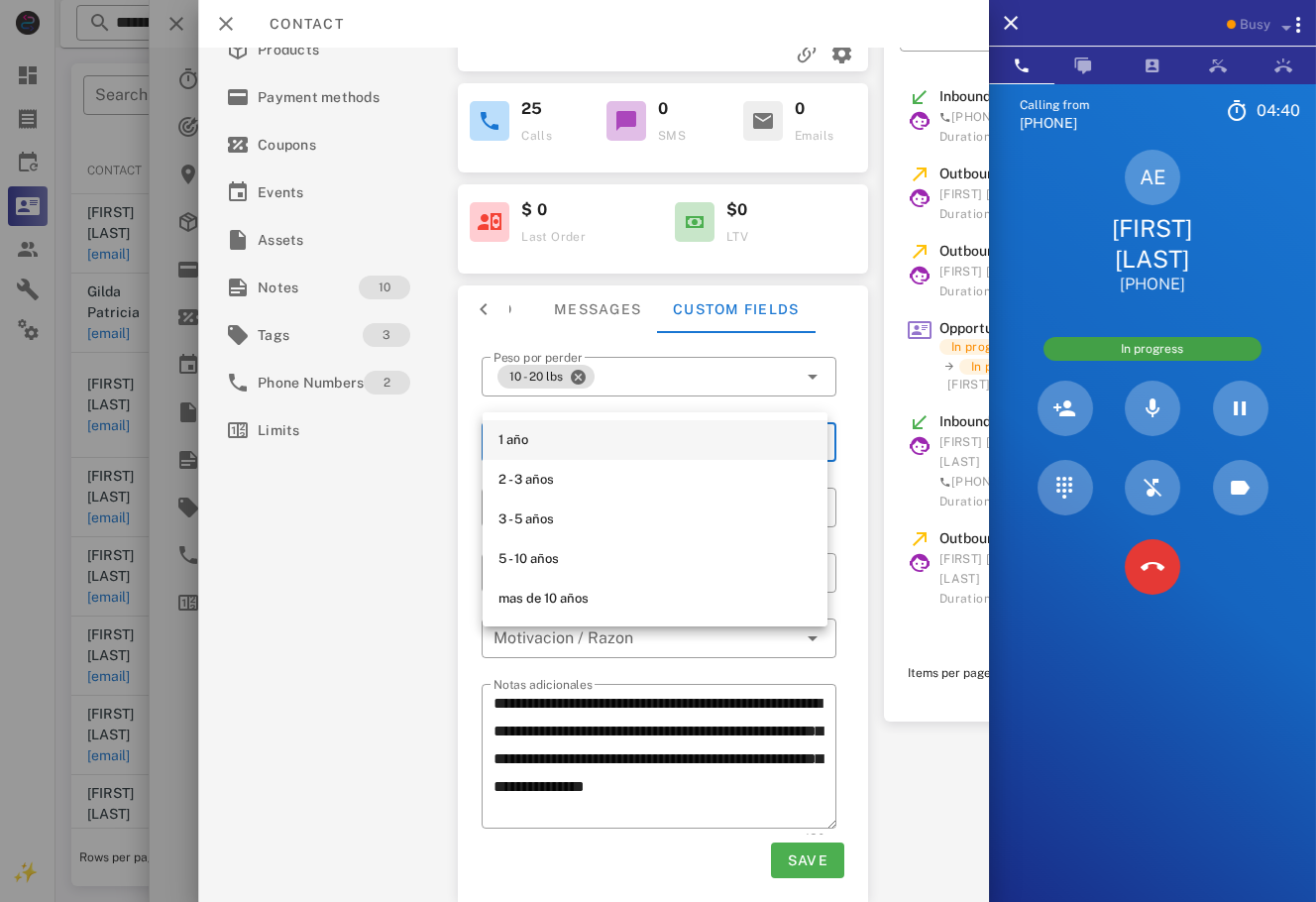 click on "1 año" at bounding box center [655, 440] 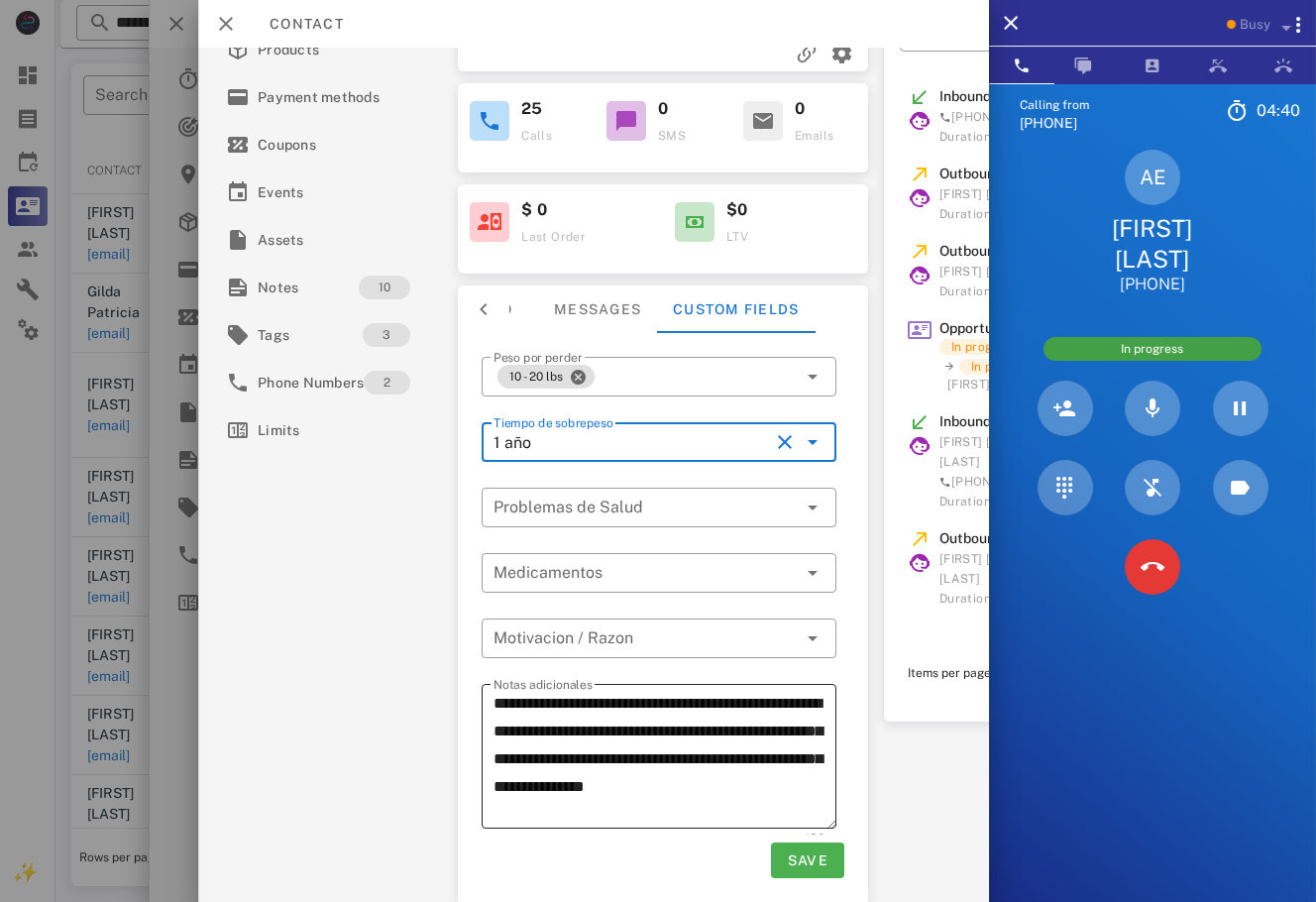 click on "**********" at bounding box center (665, 759) 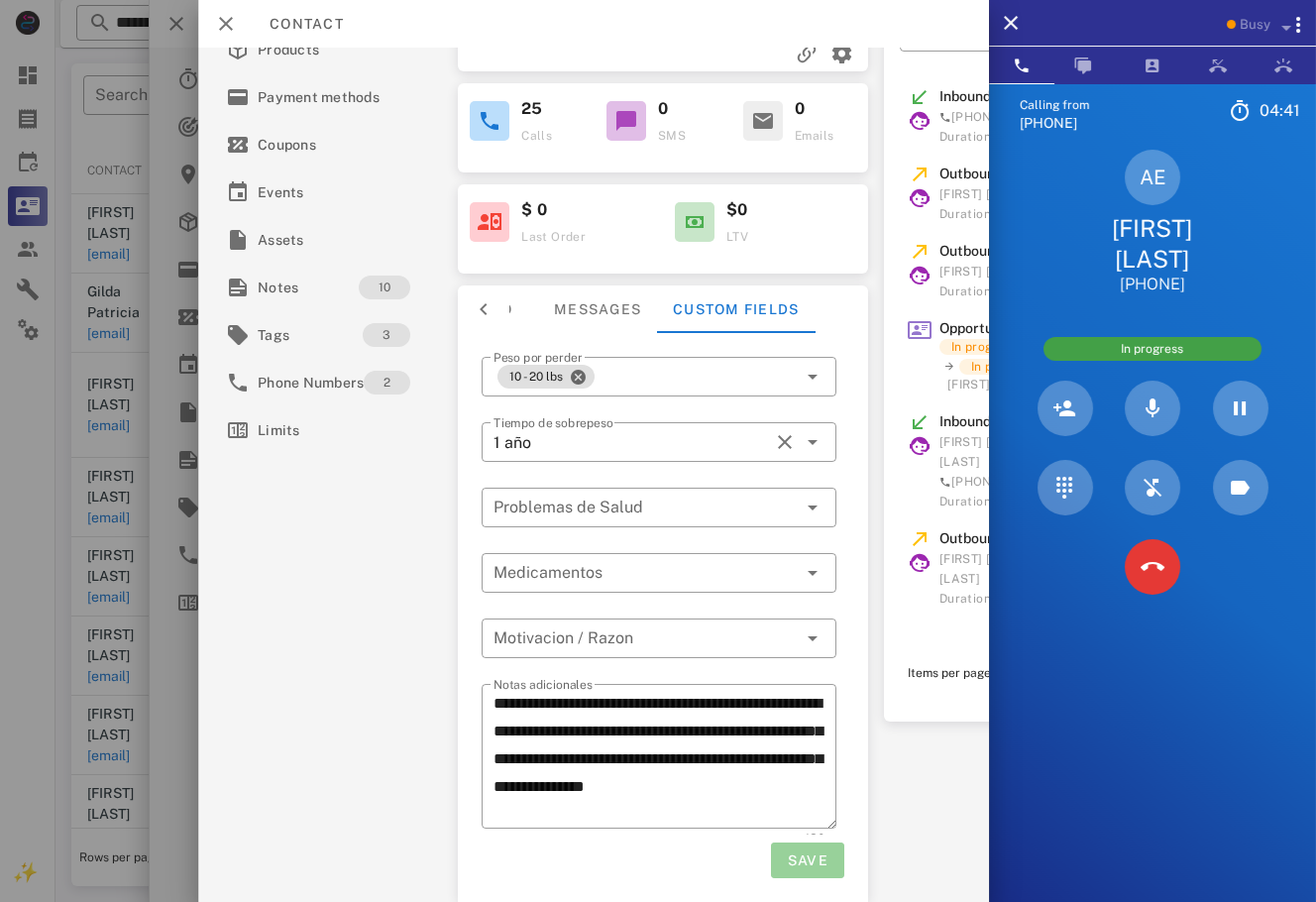 drag, startPoint x: 810, startPoint y: 847, endPoint x: 931, endPoint y: 735, distance: 164.87874 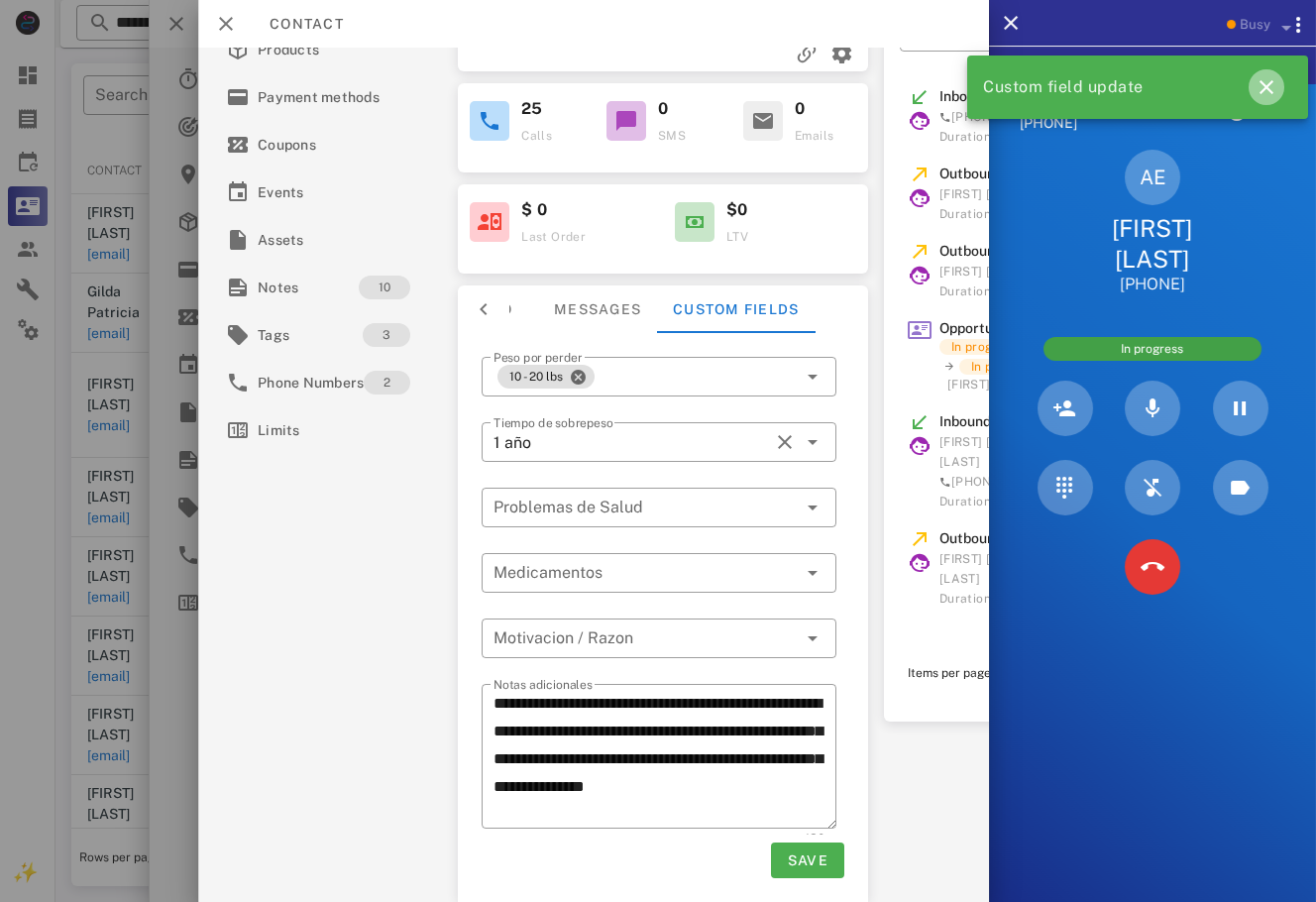 click at bounding box center (1266, 87) 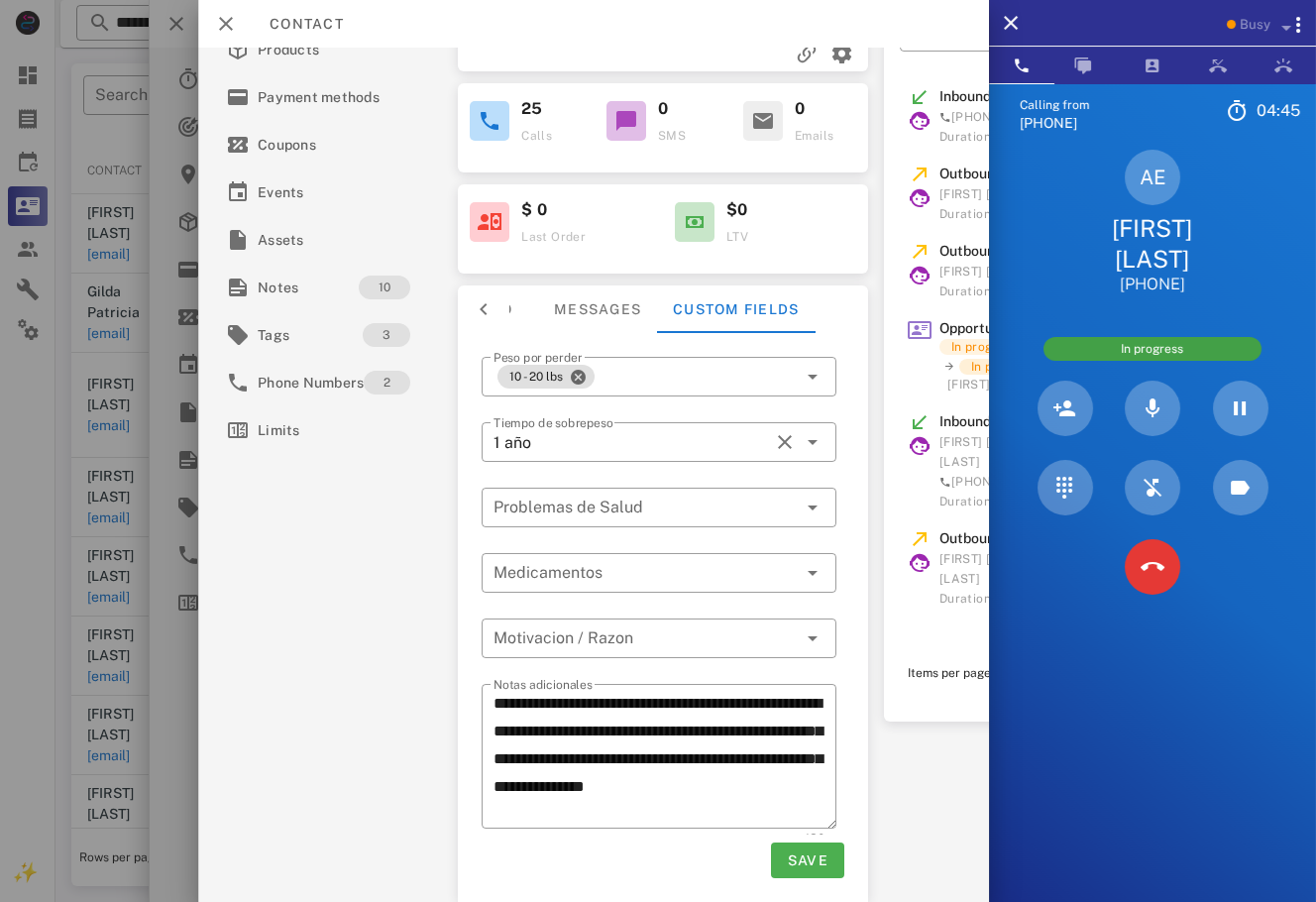 click on "In progress" at bounding box center [1003, 367] 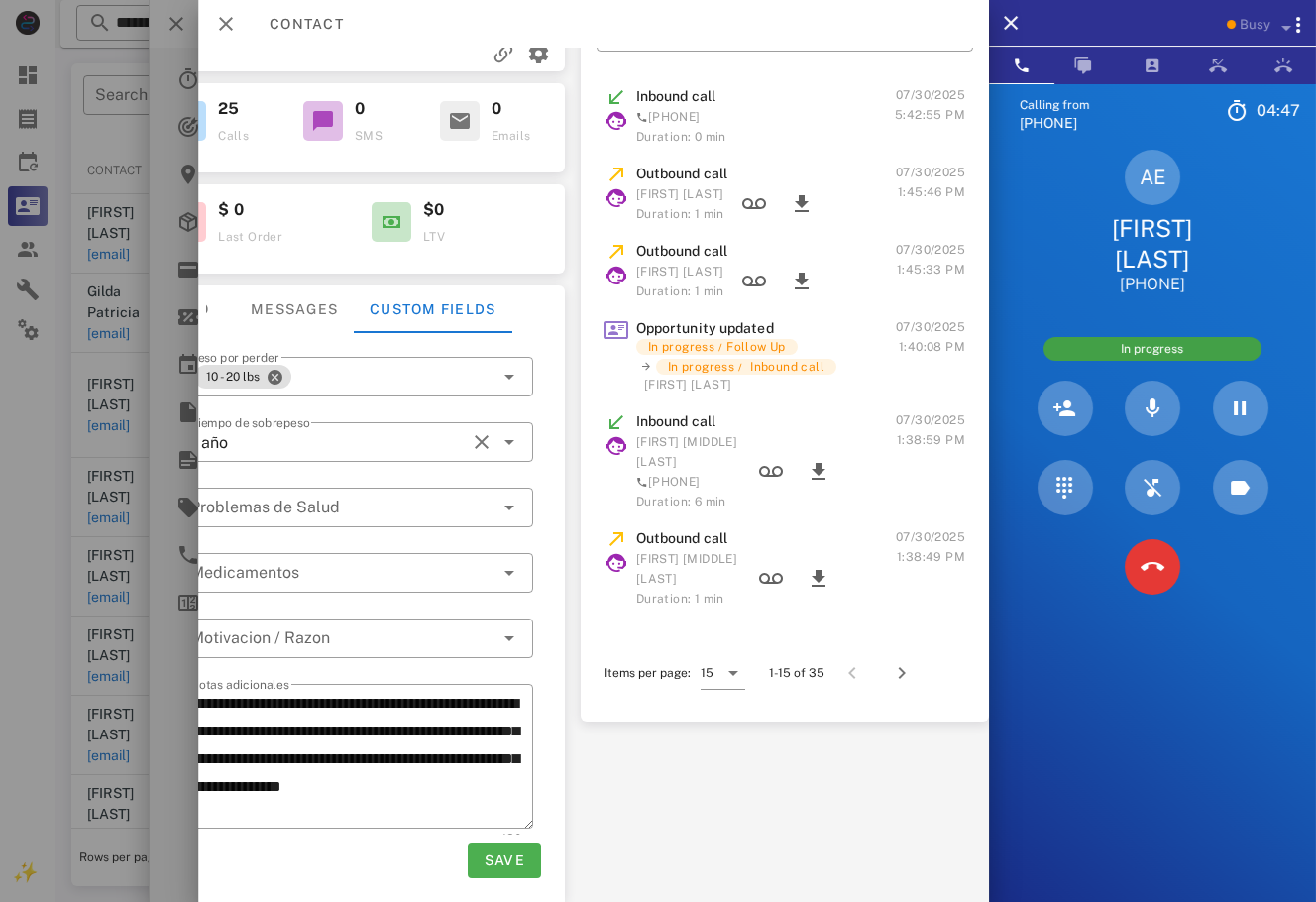 scroll, scrollTop: 214, scrollLeft: 323, axis: both 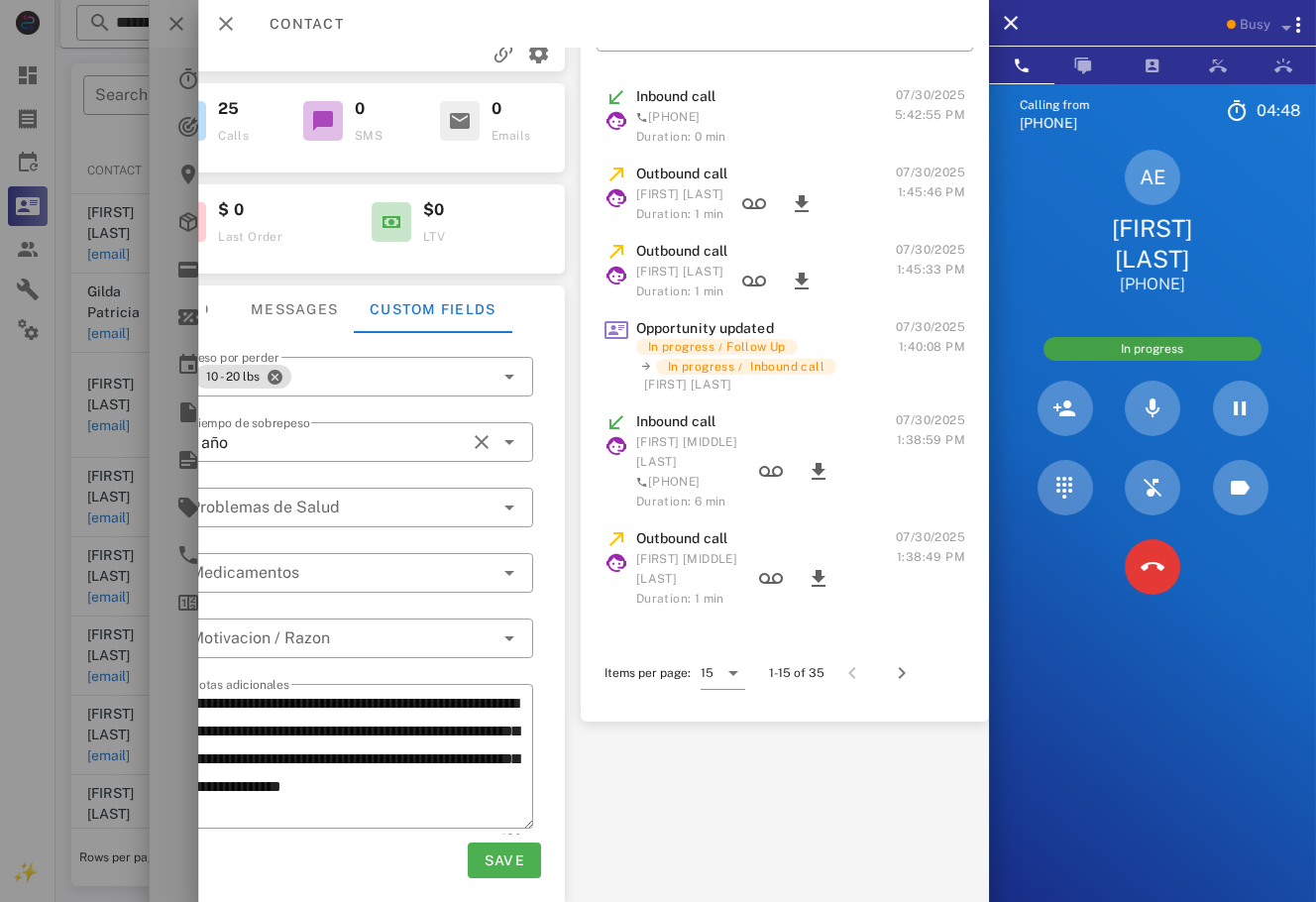 click on "**********" at bounding box center [594, 475] 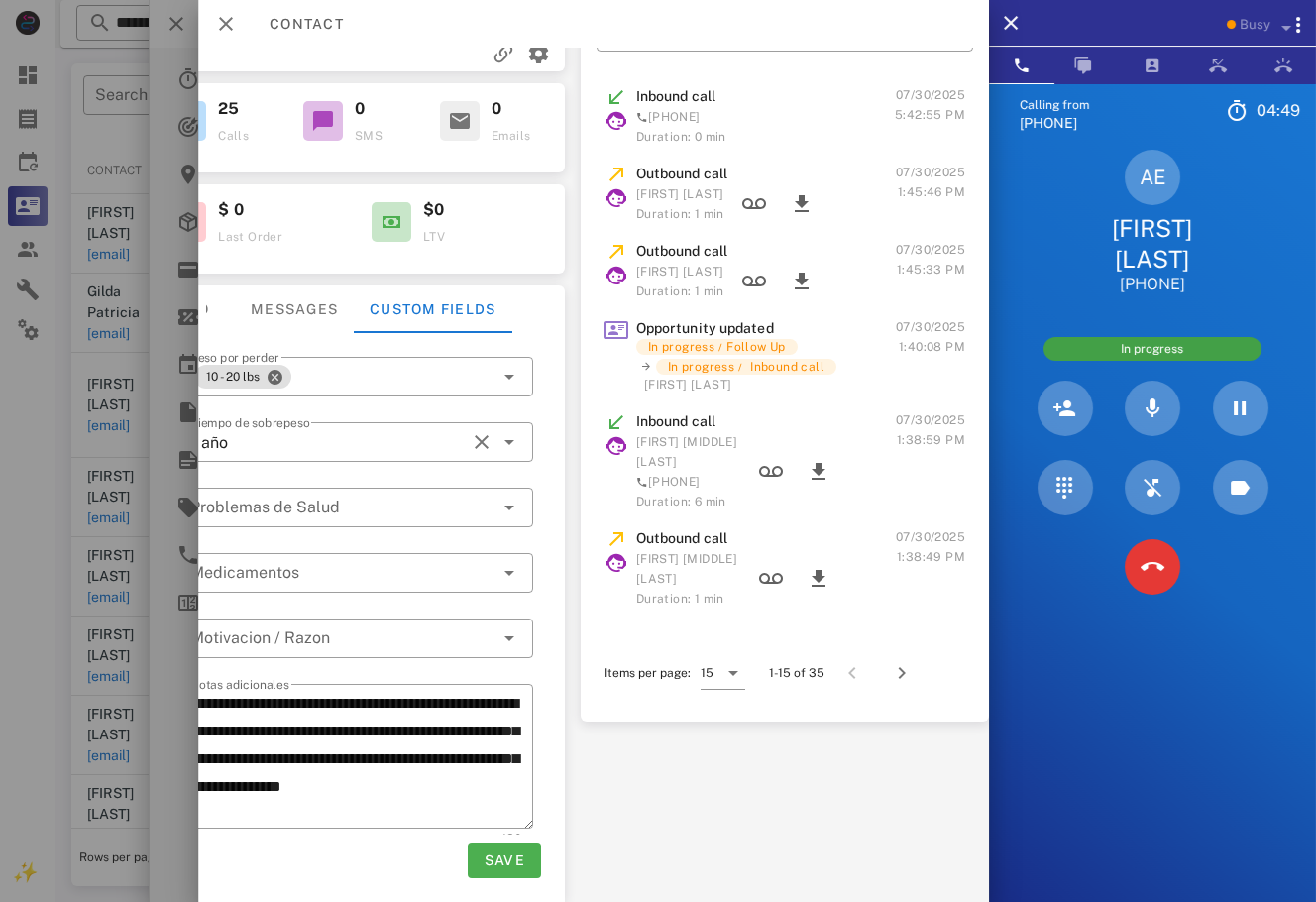 scroll, scrollTop: 214, scrollLeft: 0, axis: vertical 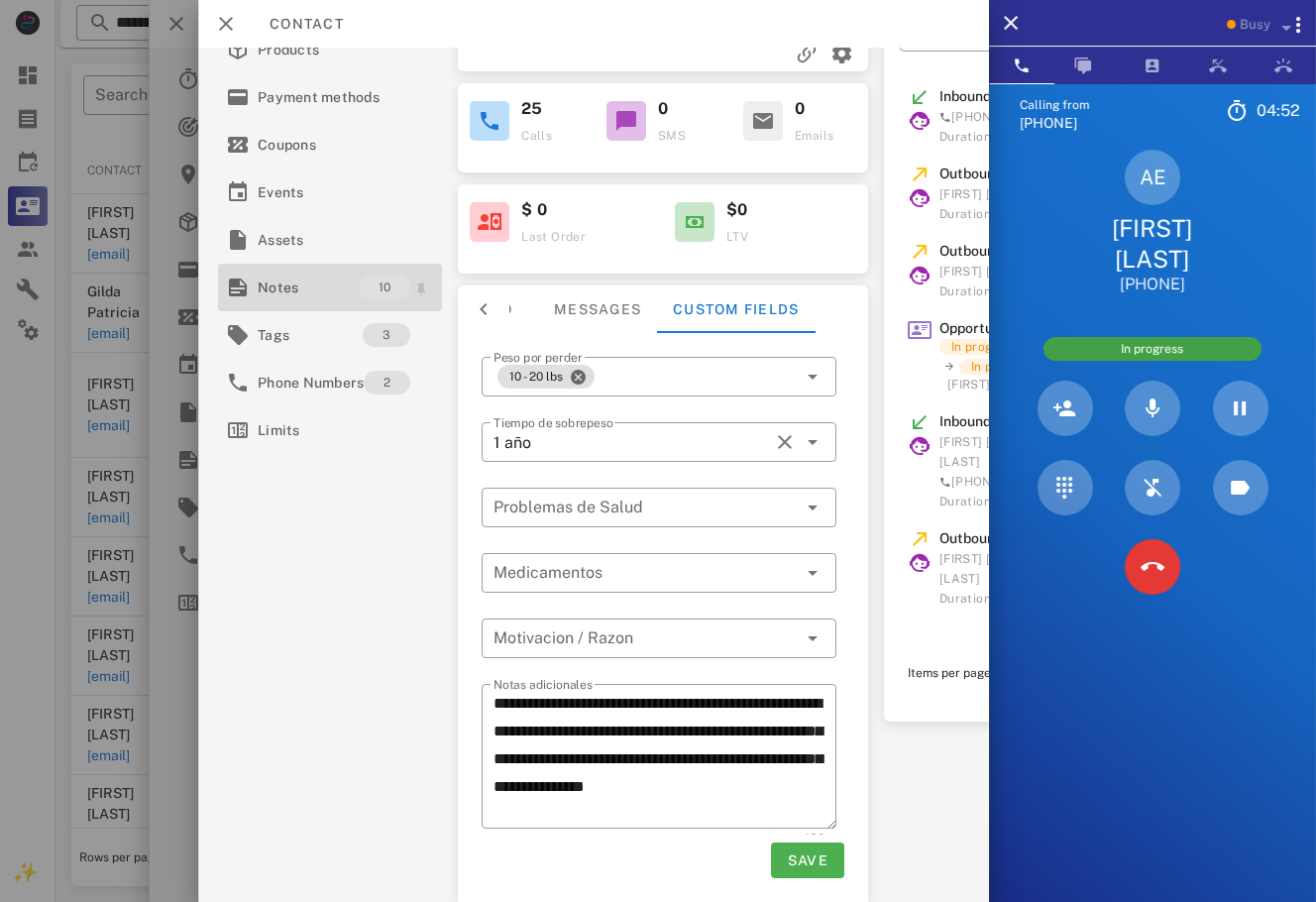 click on "Notes" at bounding box center [308, 287] 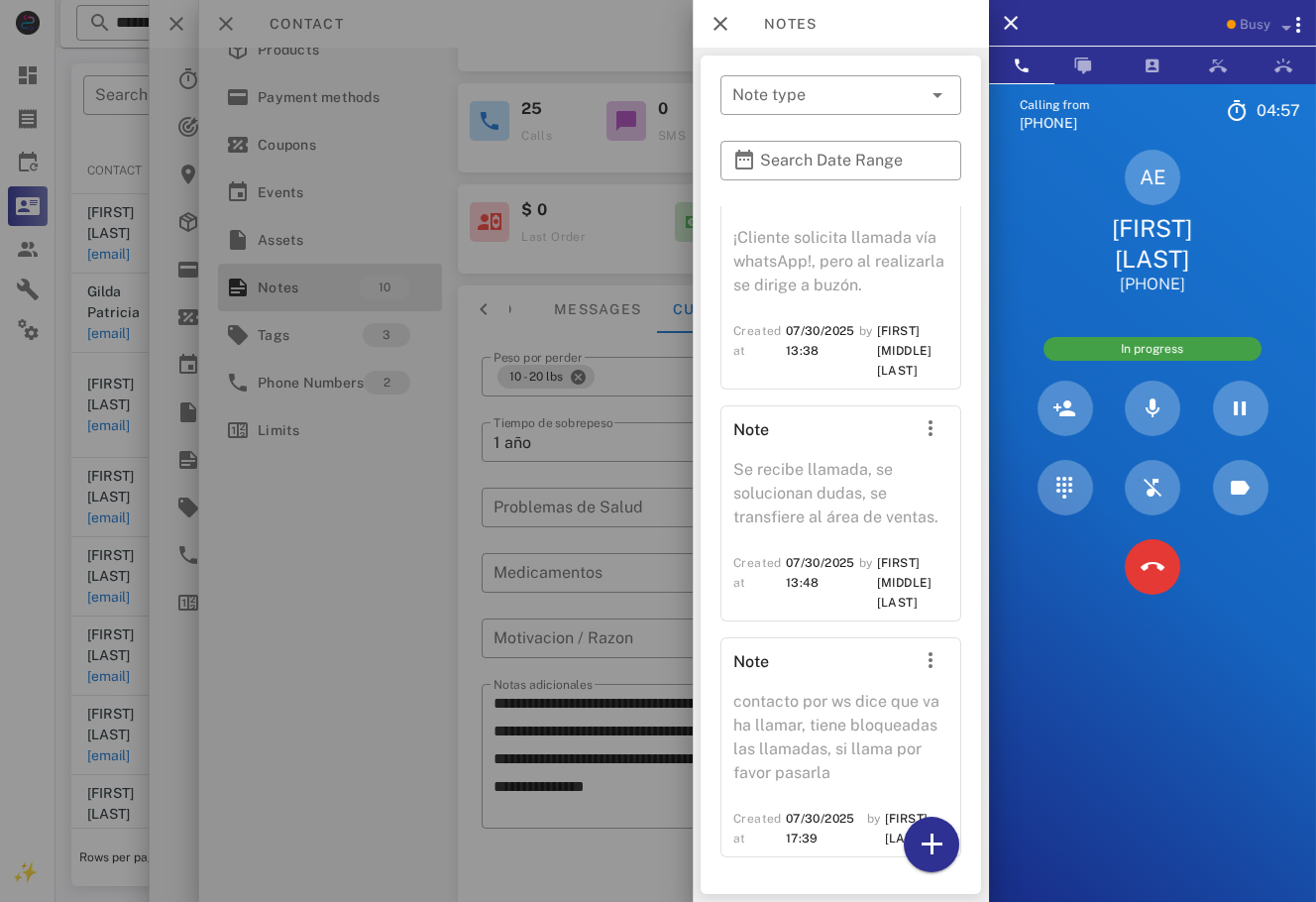 scroll, scrollTop: 1664, scrollLeft: 0, axis: vertical 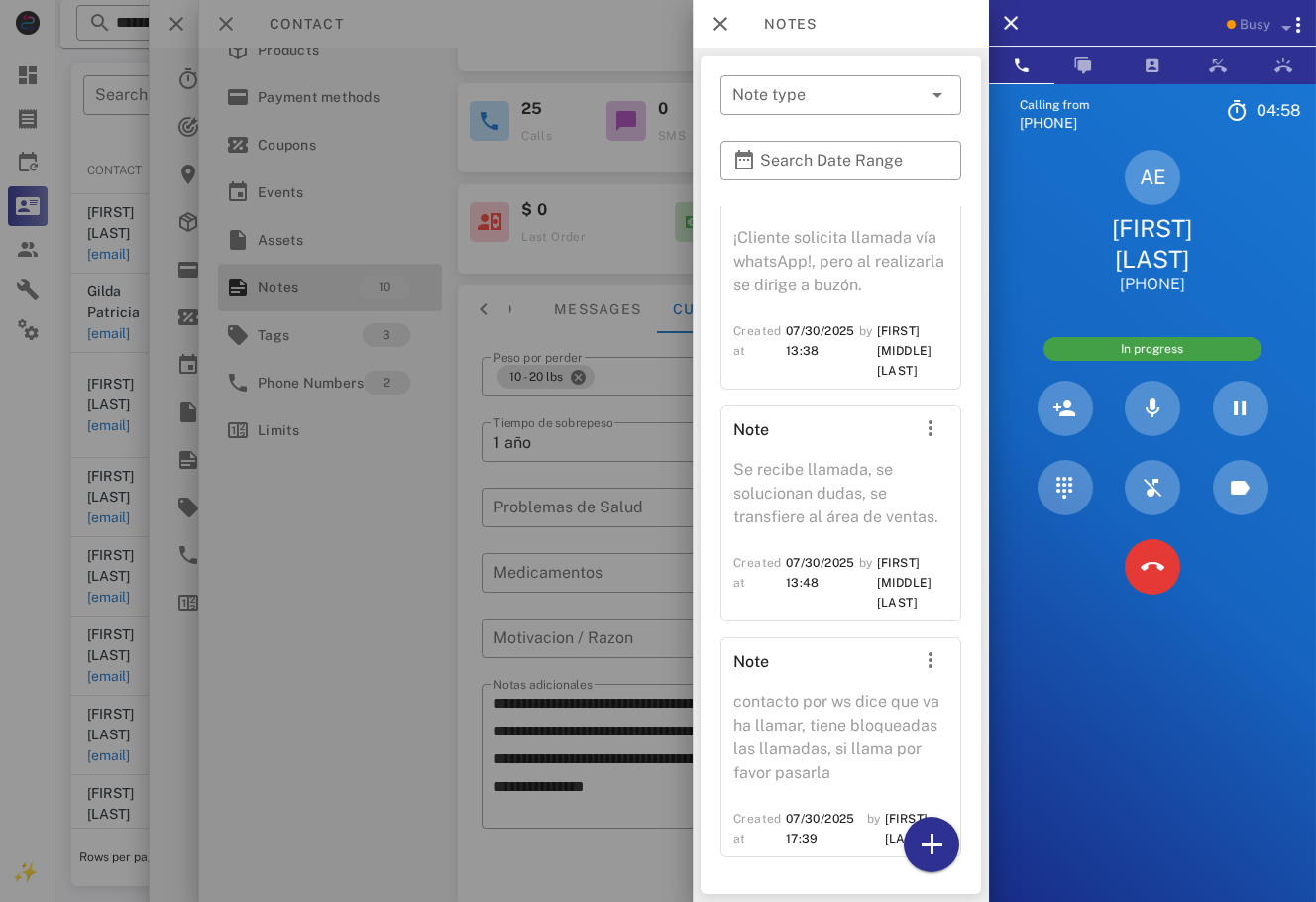 click at bounding box center (658, 451) 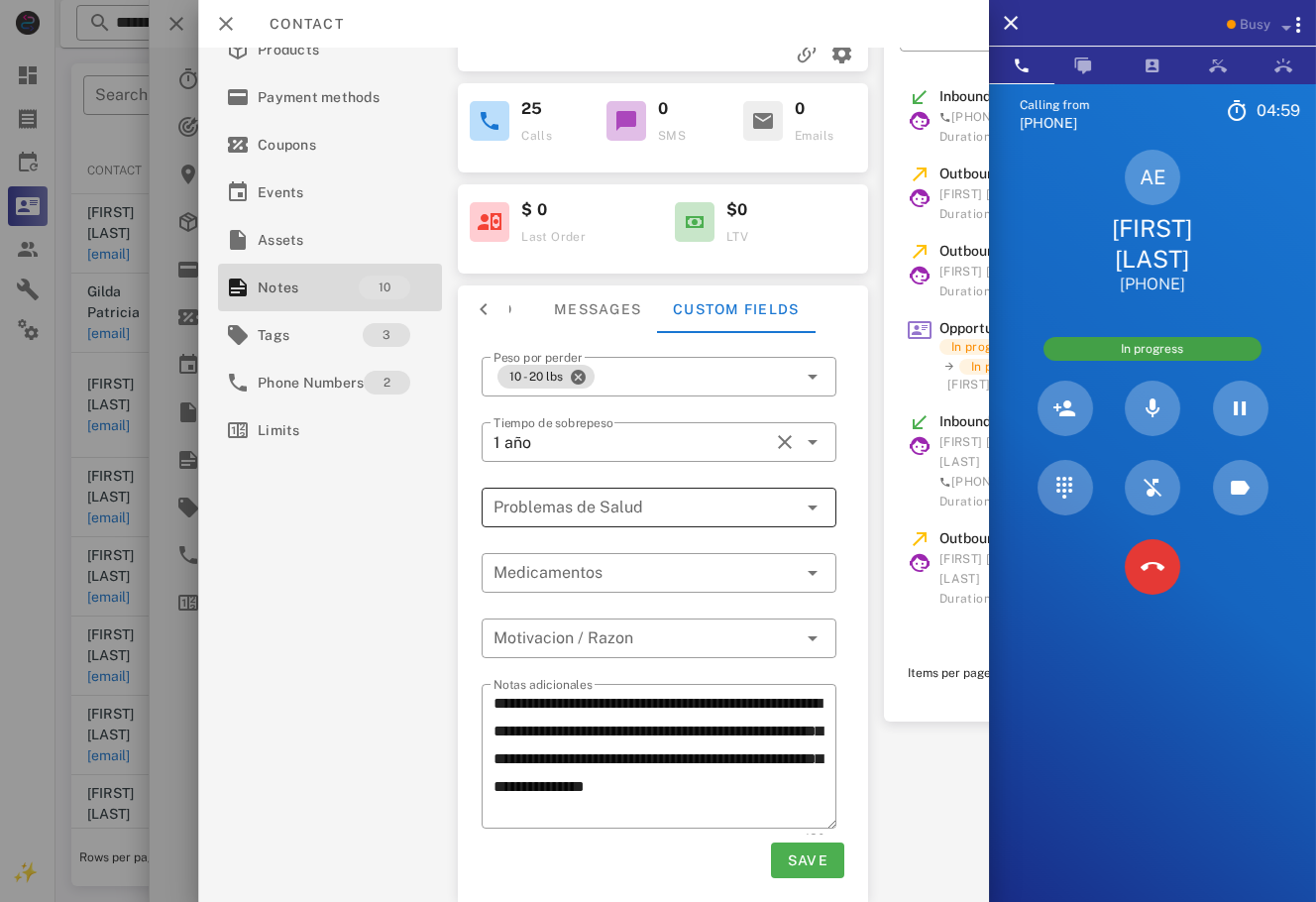 click at bounding box center [645, 507] 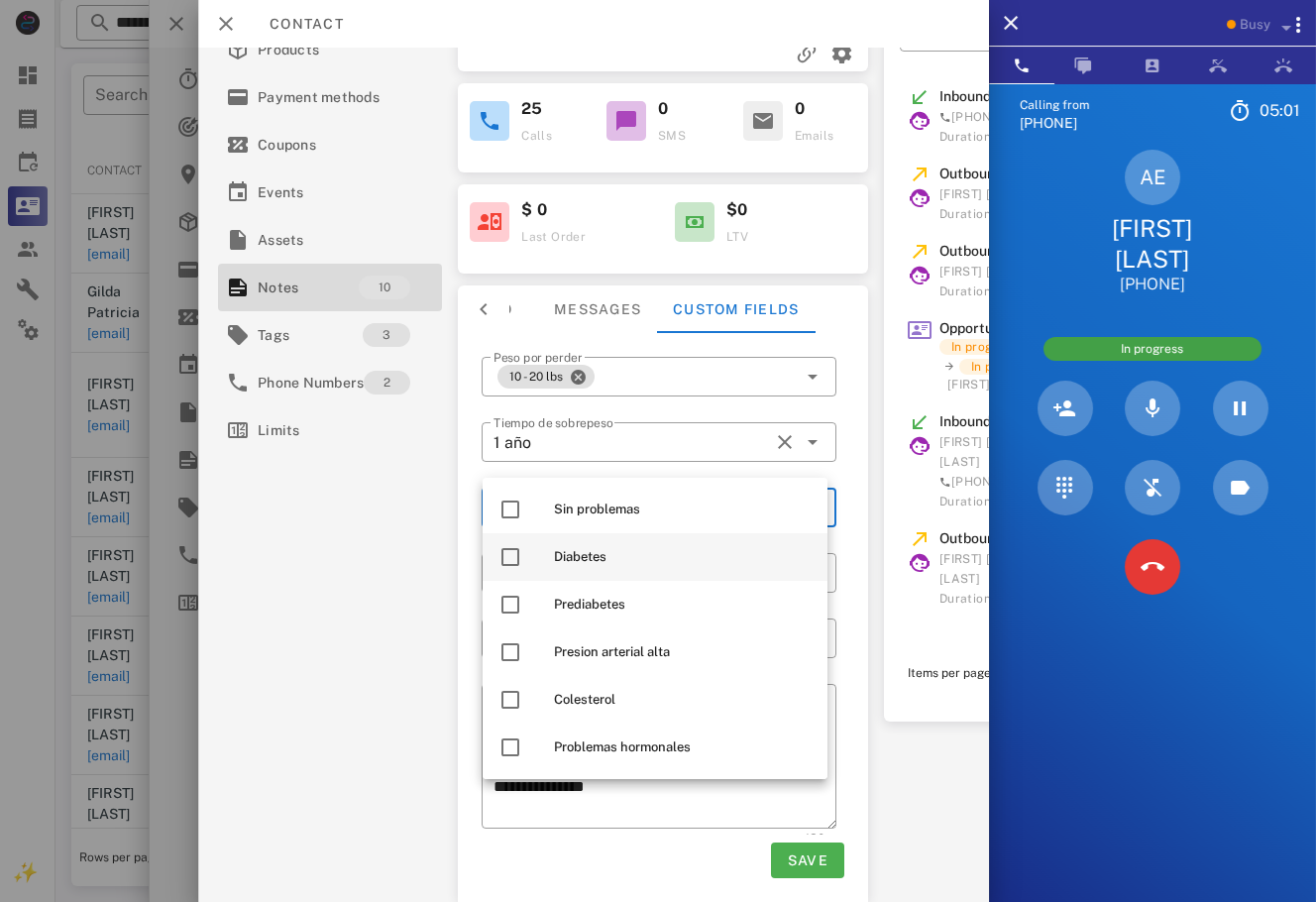 click on "Diabetes" at bounding box center (683, 557) 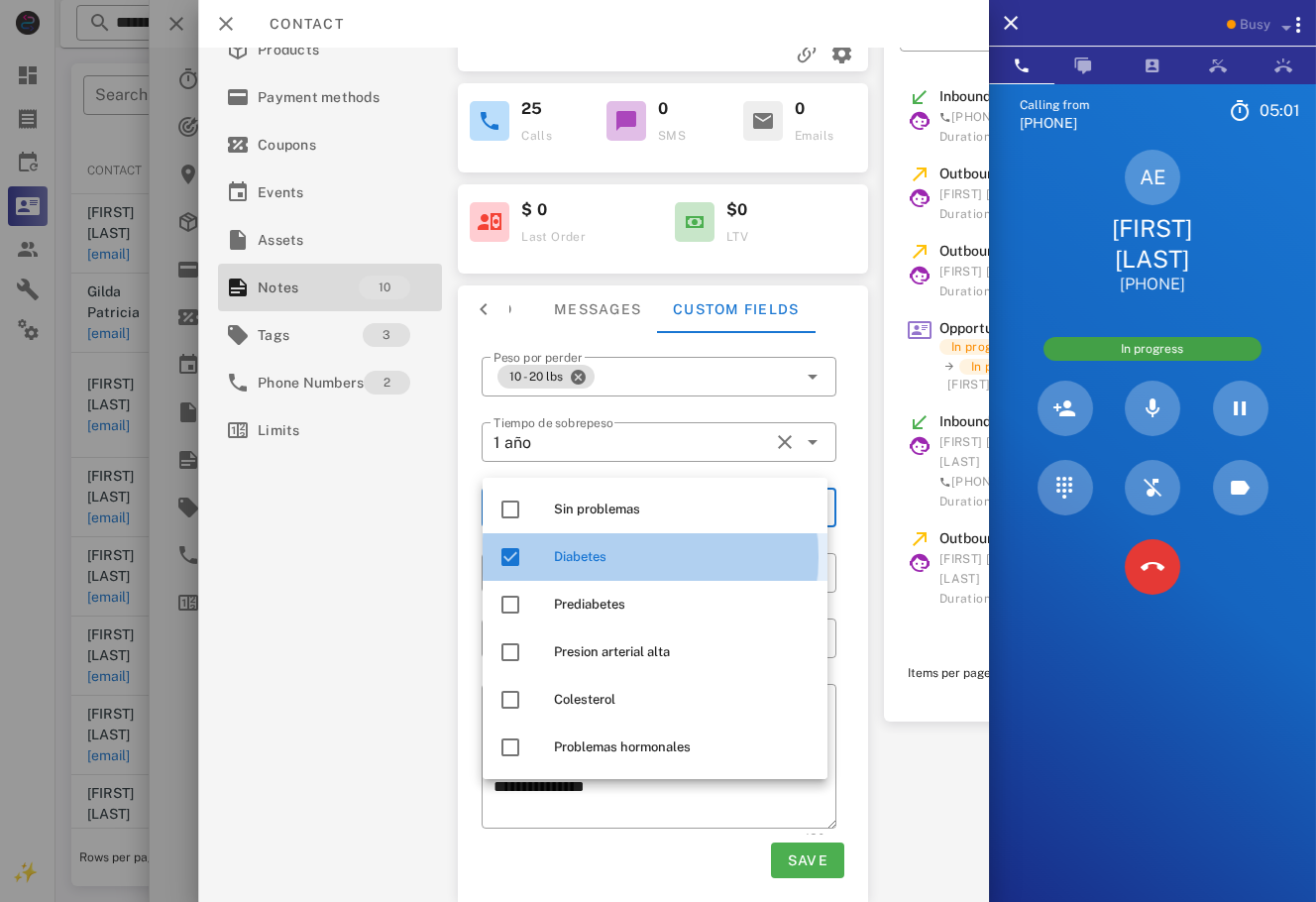 click on "**********" at bounding box center [594, 475] 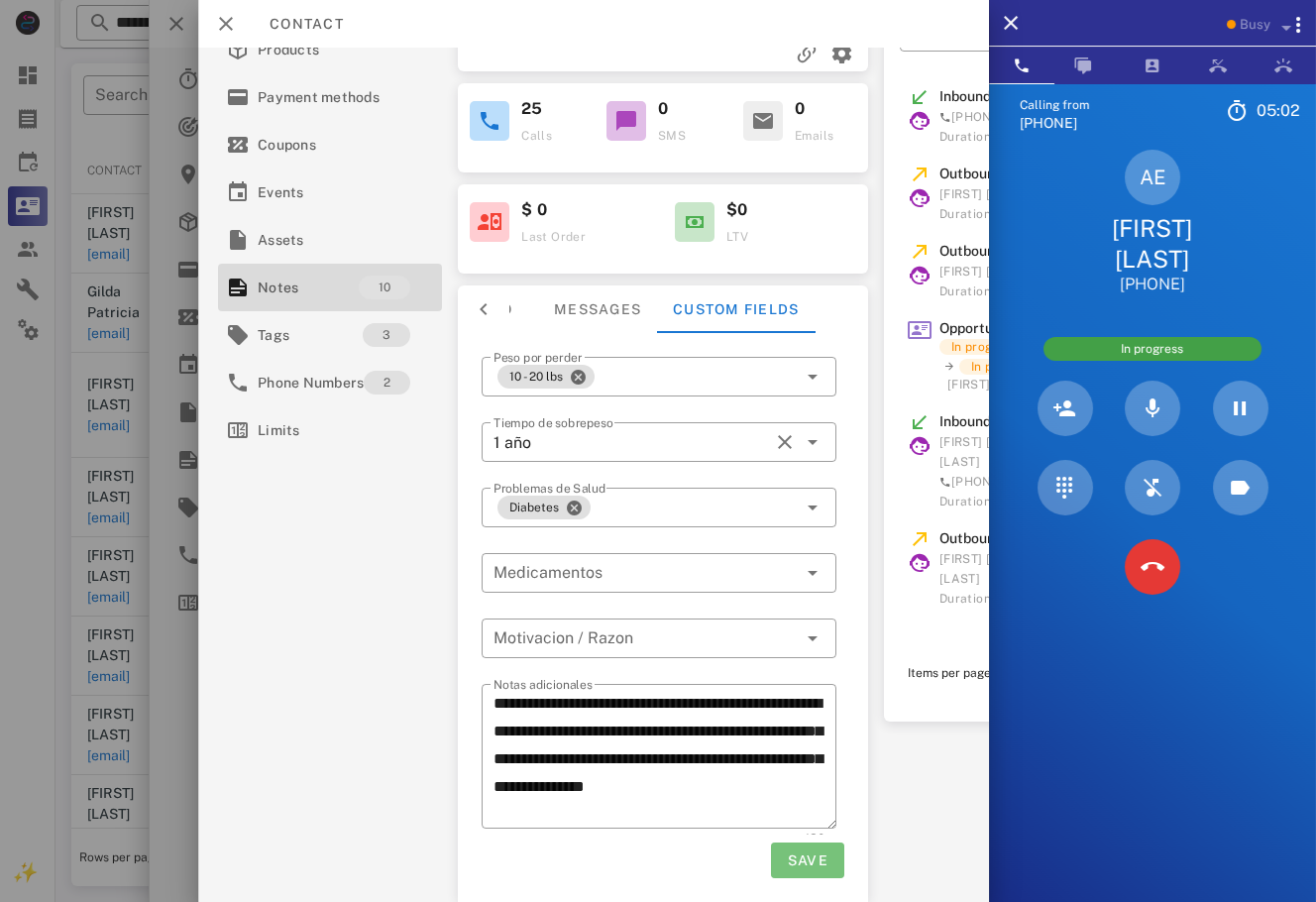 click on "Save" at bounding box center (807, 860) 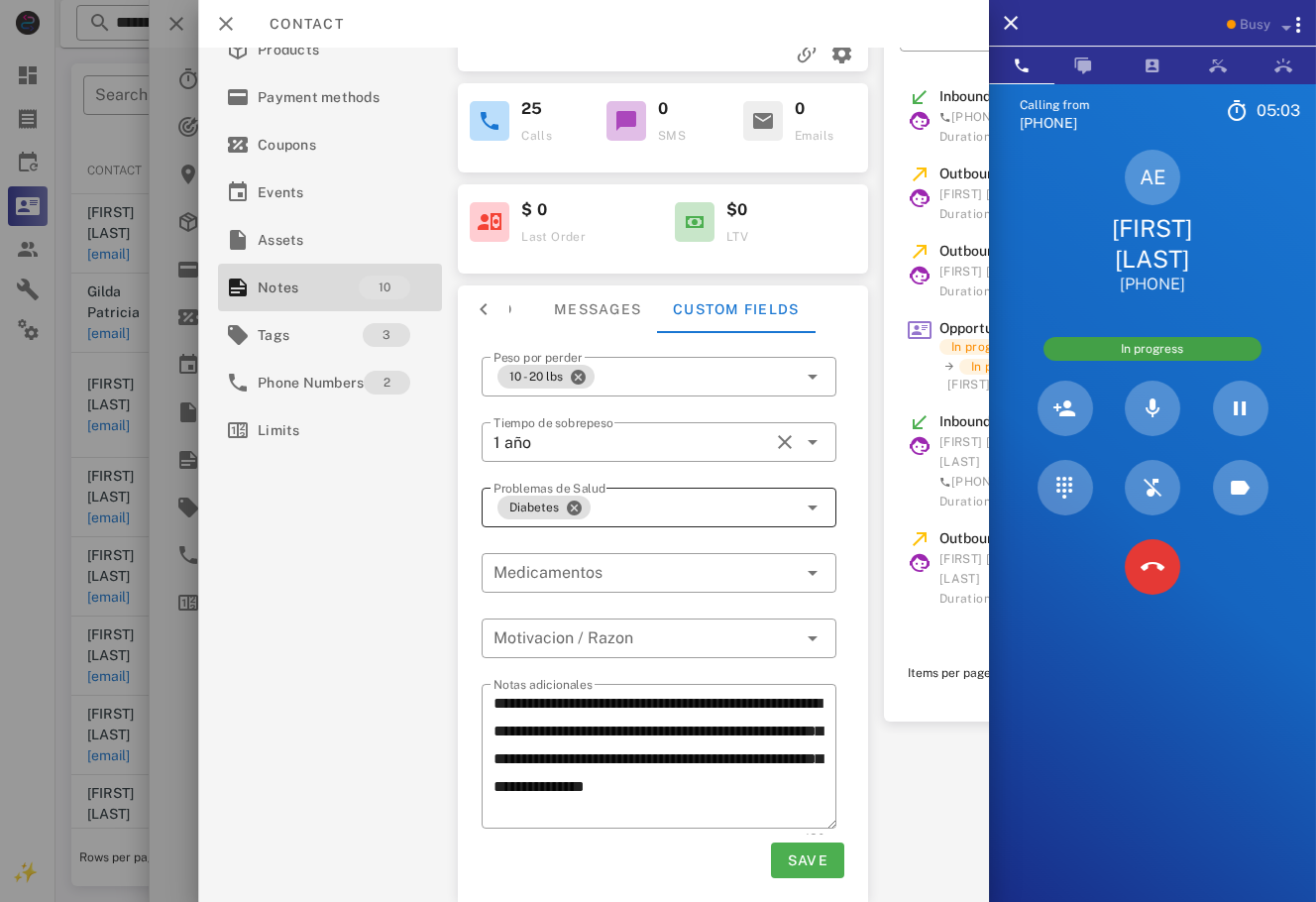 click on "Diabetes" at bounding box center [645, 507] 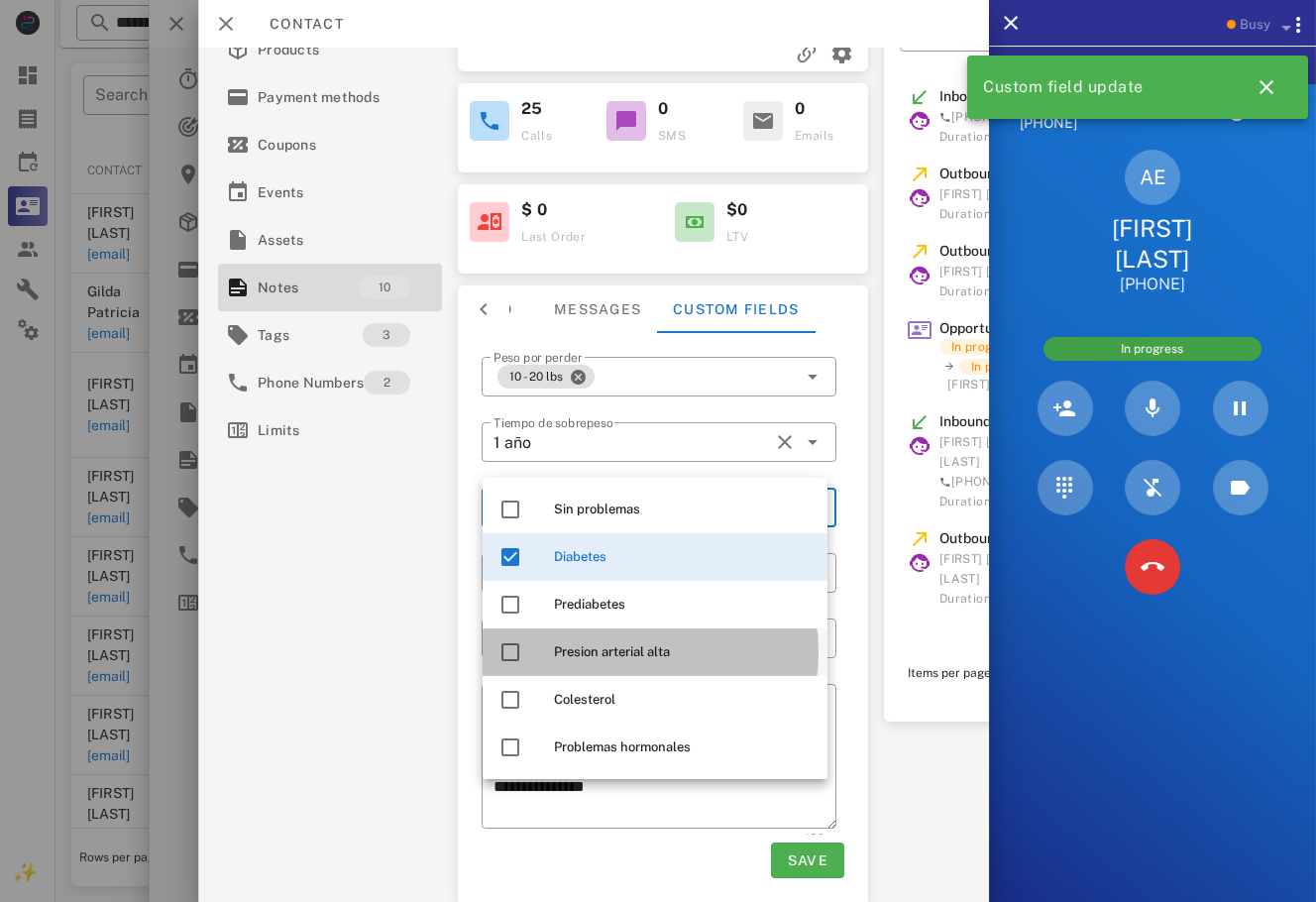 click on "Presion arterial alta" at bounding box center (683, 652) 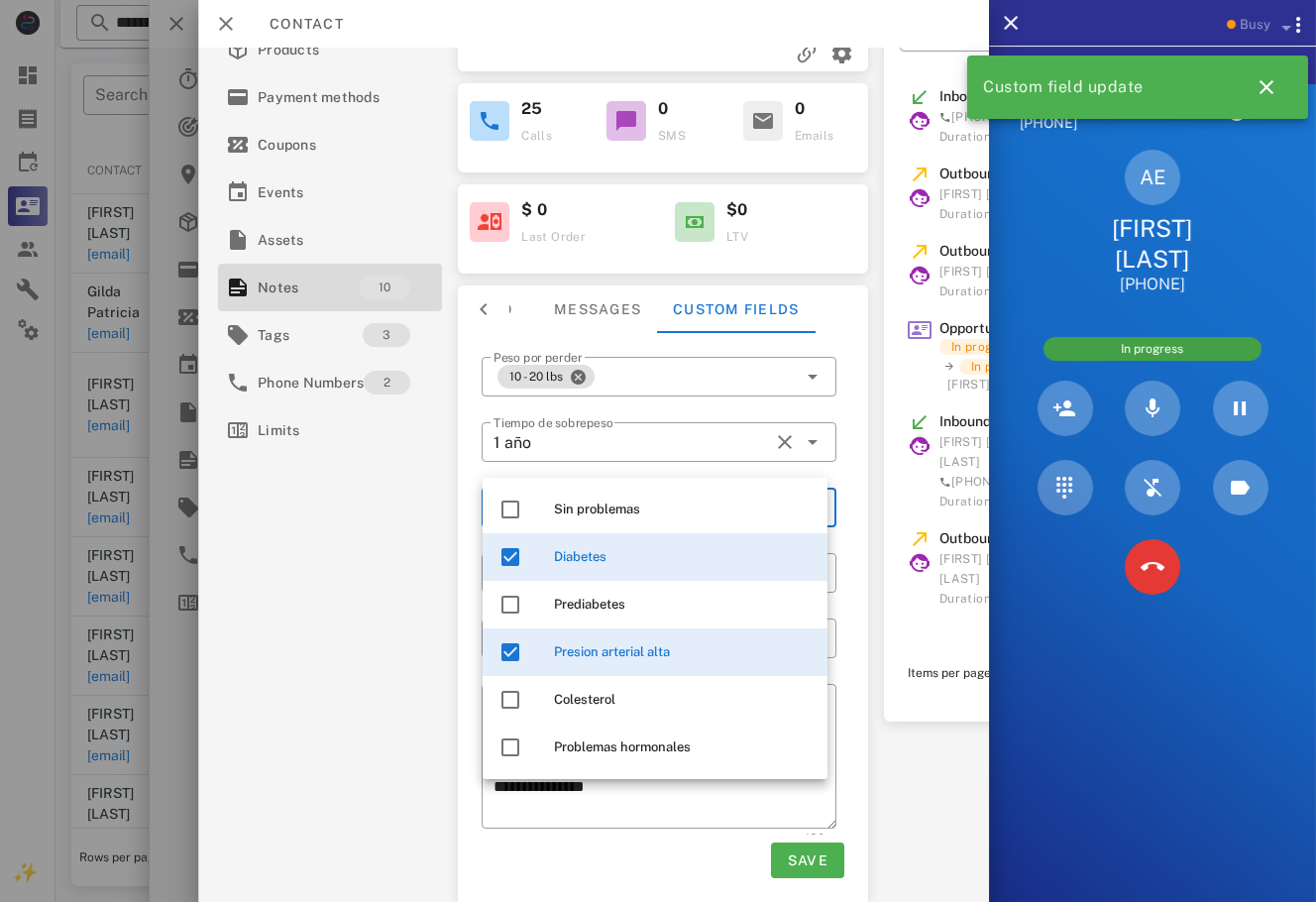 click on "**********" at bounding box center (594, 475) 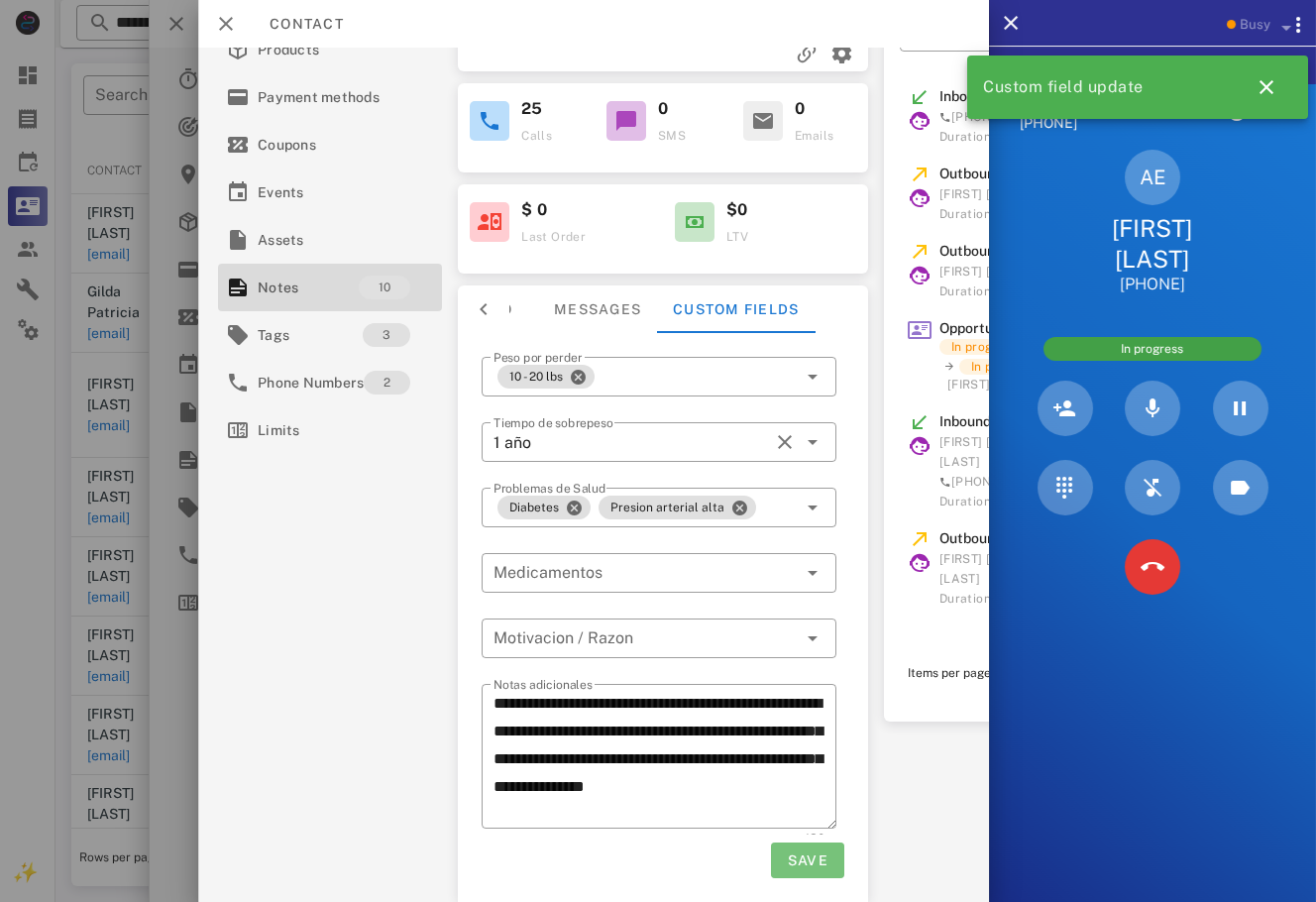 click on "Save" at bounding box center [807, 860] 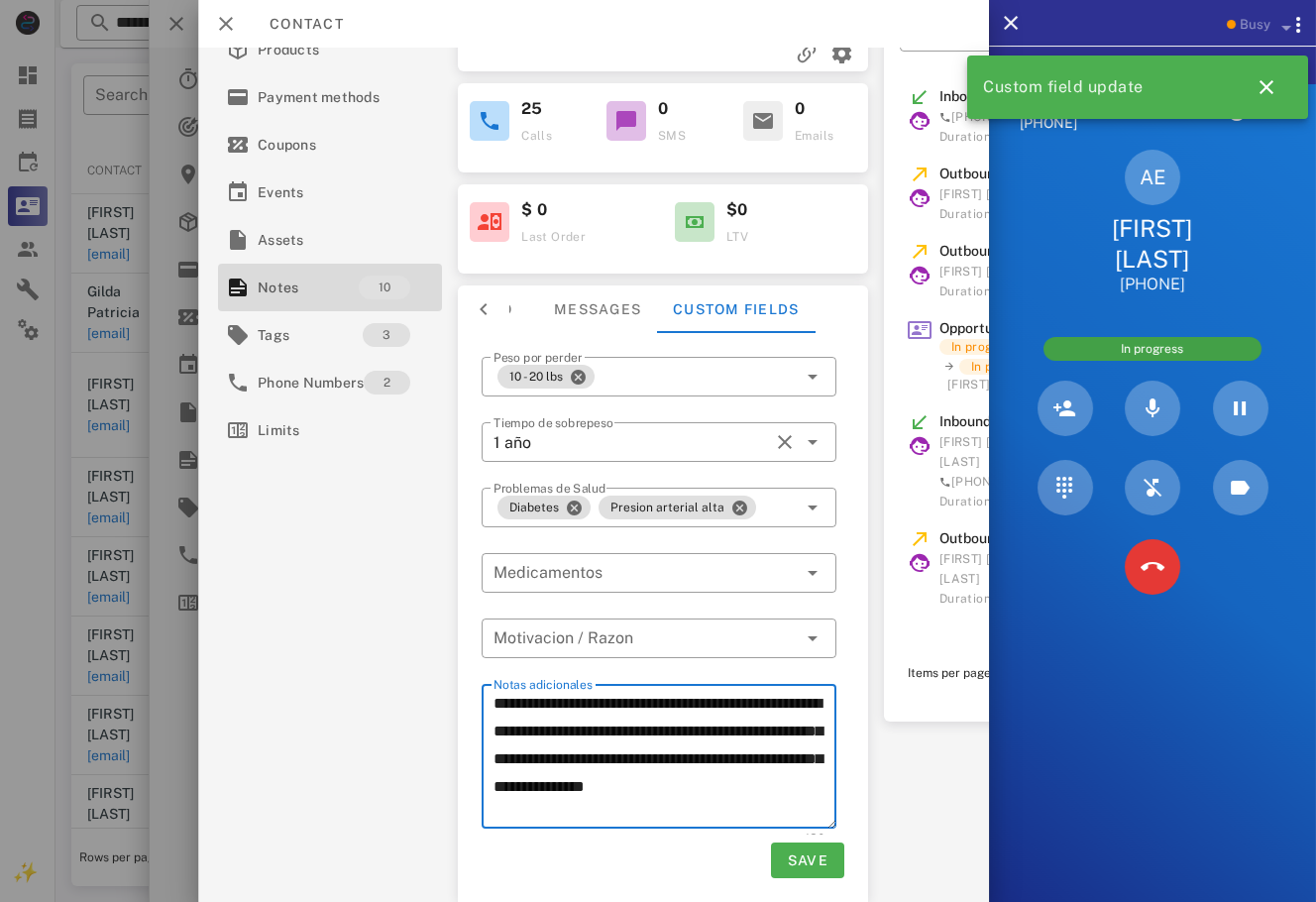 click on "**********" at bounding box center [665, 759] 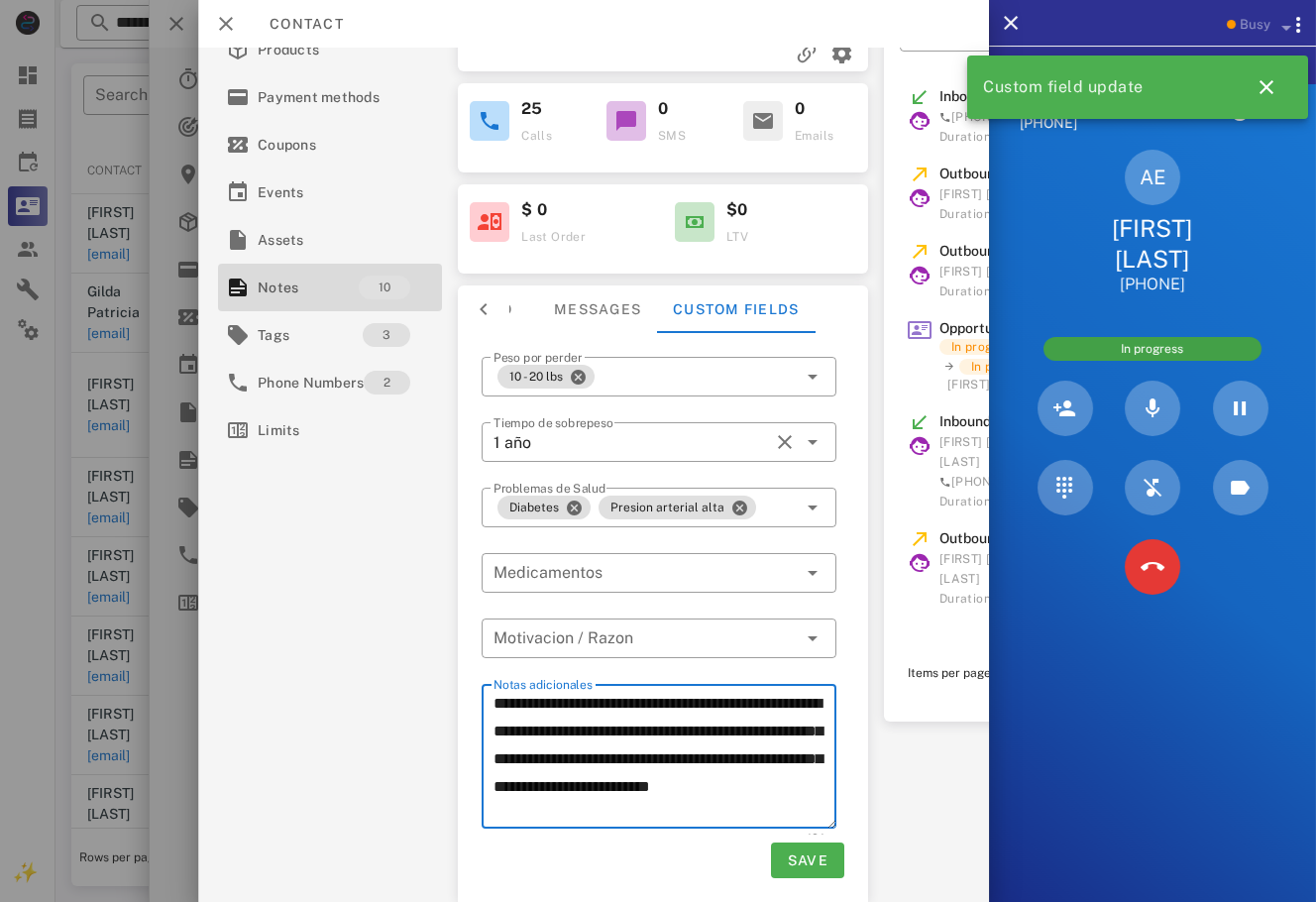 drag, startPoint x: 638, startPoint y: 813, endPoint x: 601, endPoint y: 810, distance: 37.121422 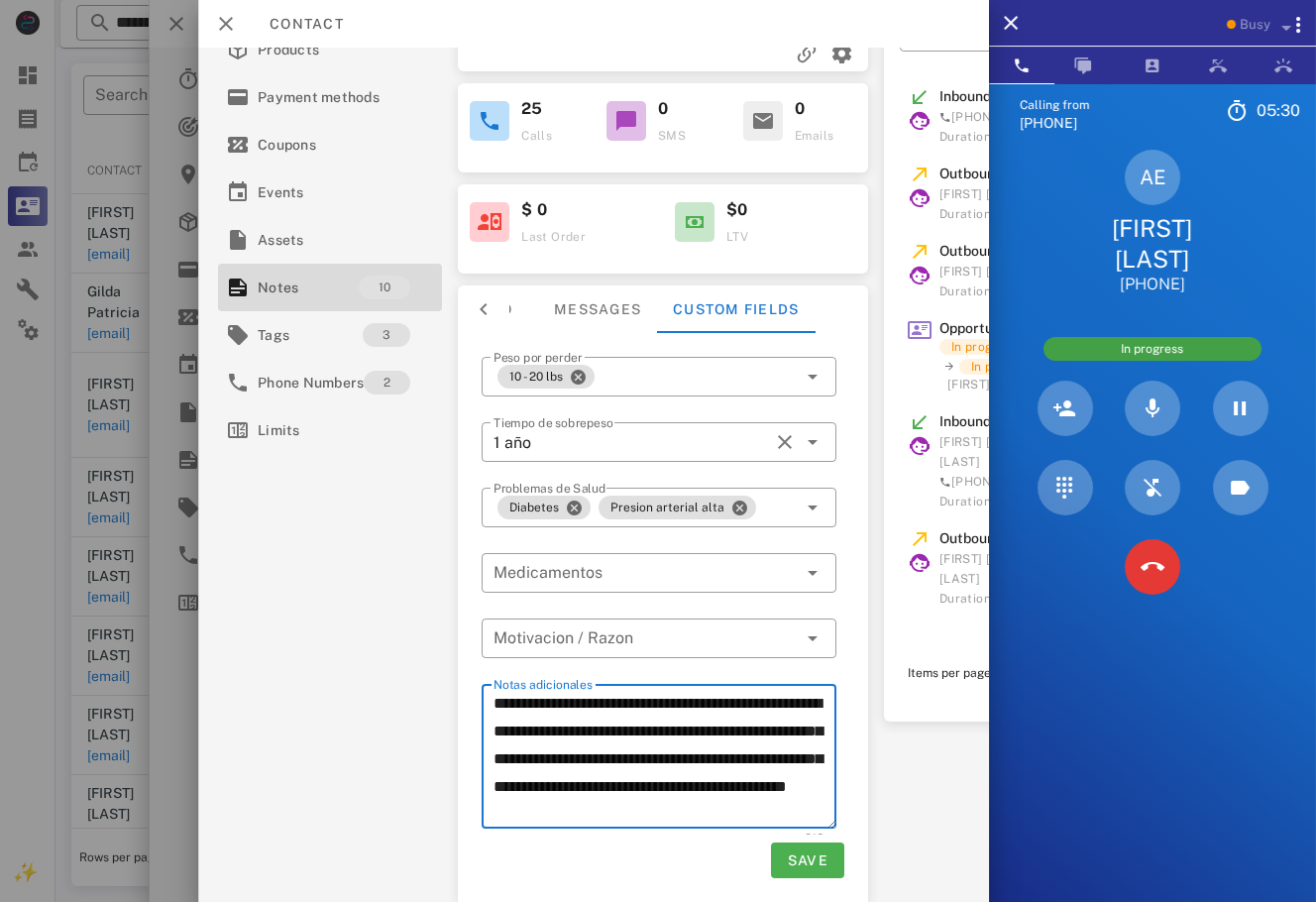 scroll, scrollTop: 24, scrollLeft: 0, axis: vertical 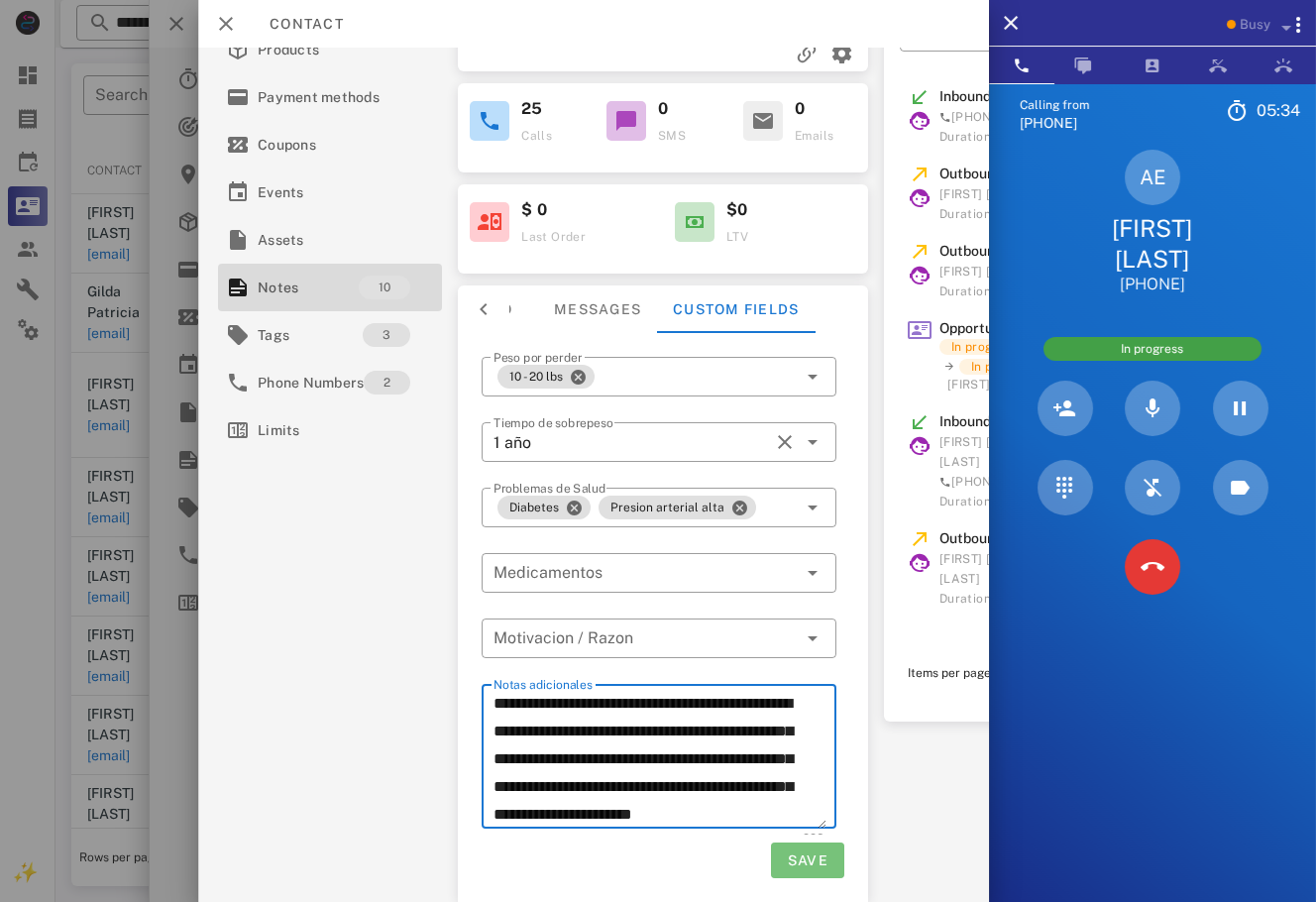 click on "Save" at bounding box center (807, 860) 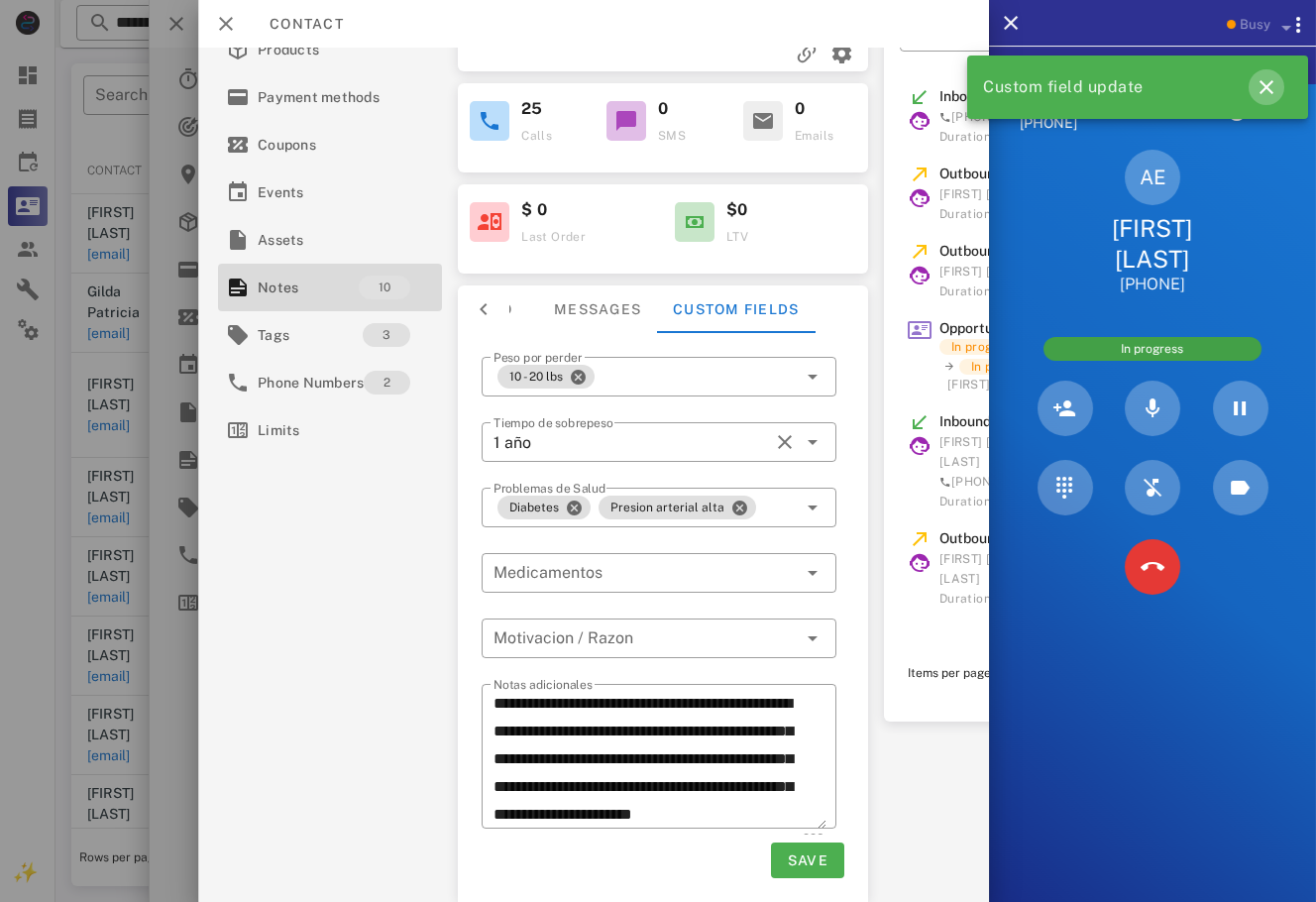 click at bounding box center (1266, 87) 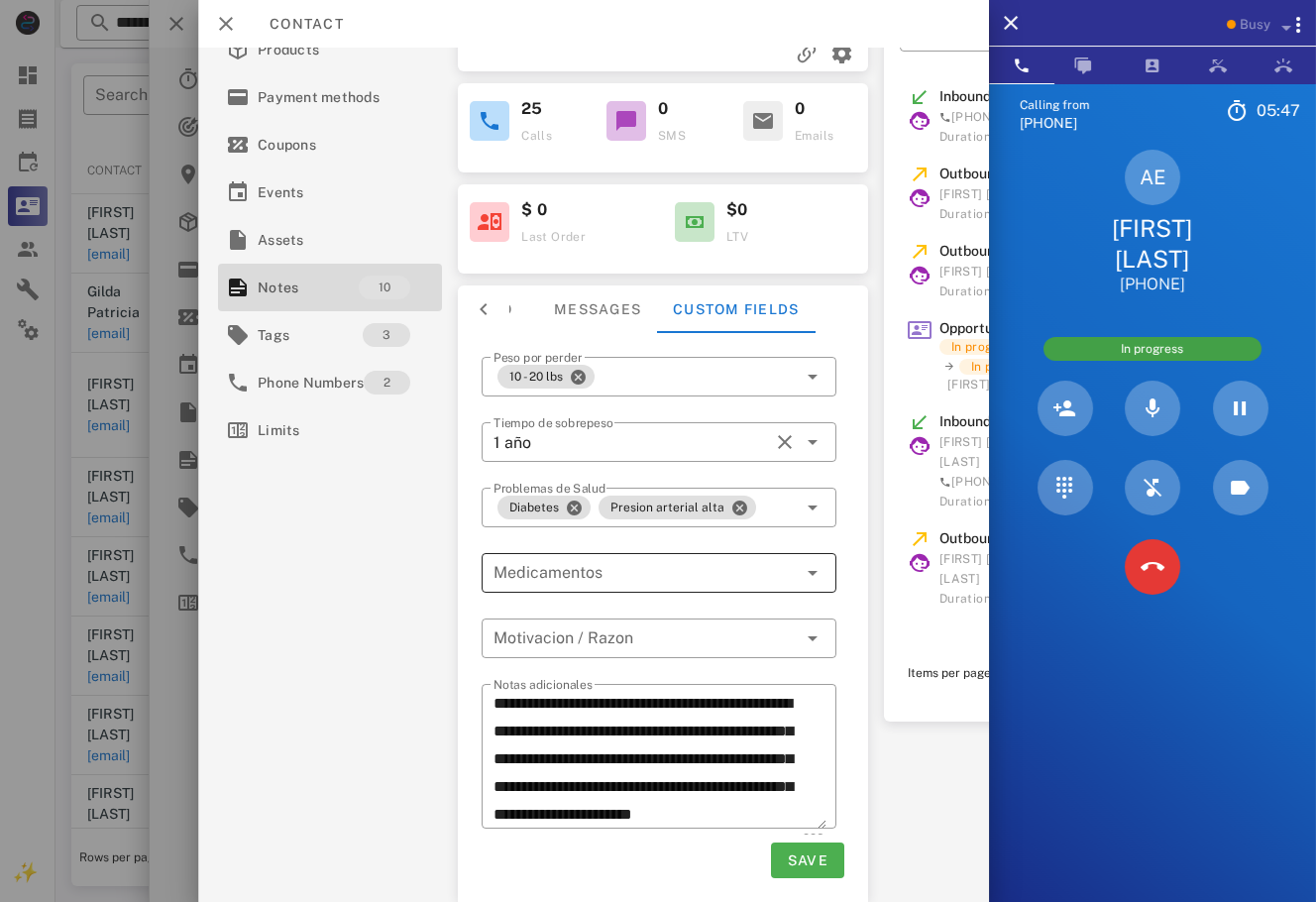 click at bounding box center [645, 573] 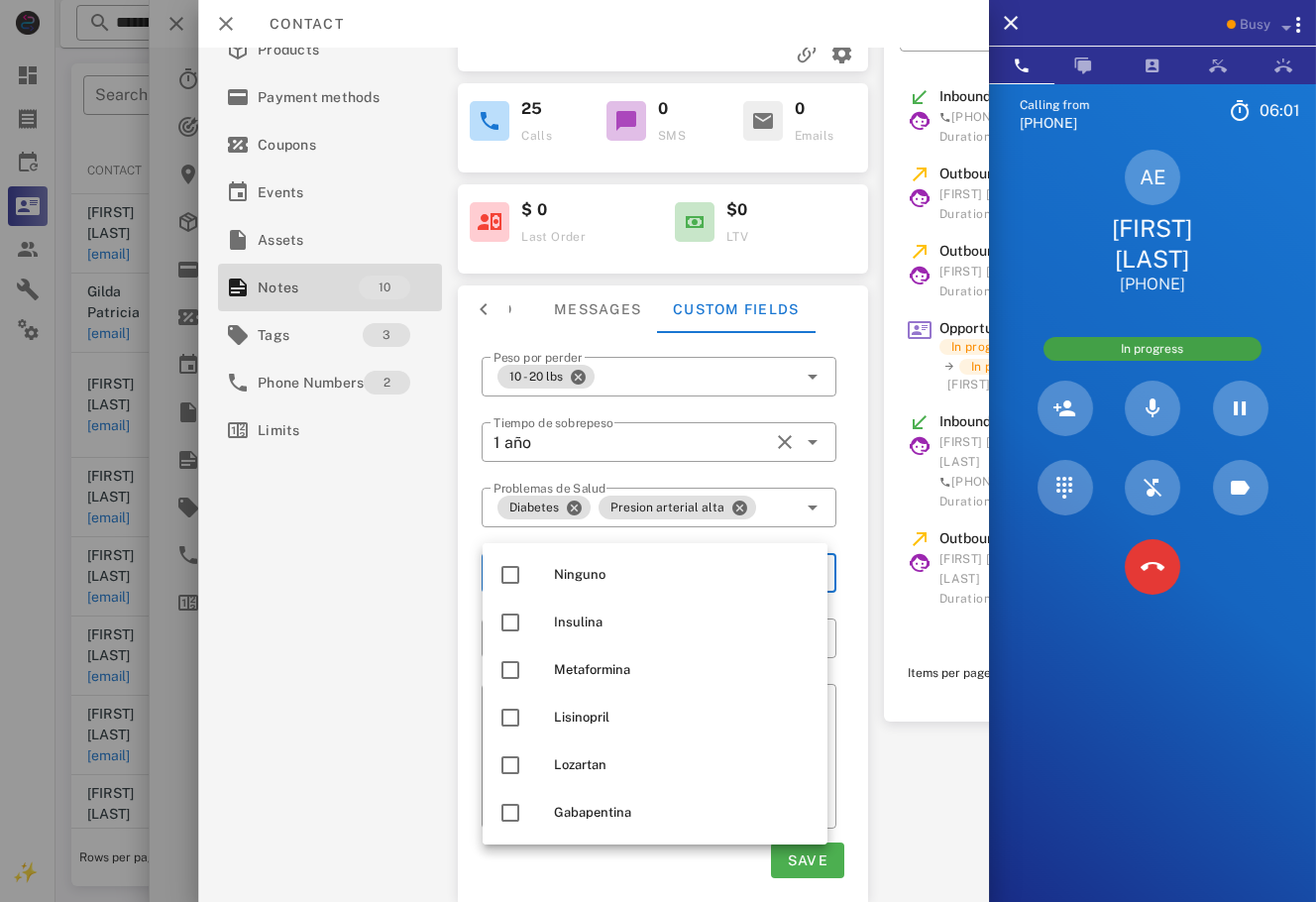 scroll, scrollTop: 48, scrollLeft: 0, axis: vertical 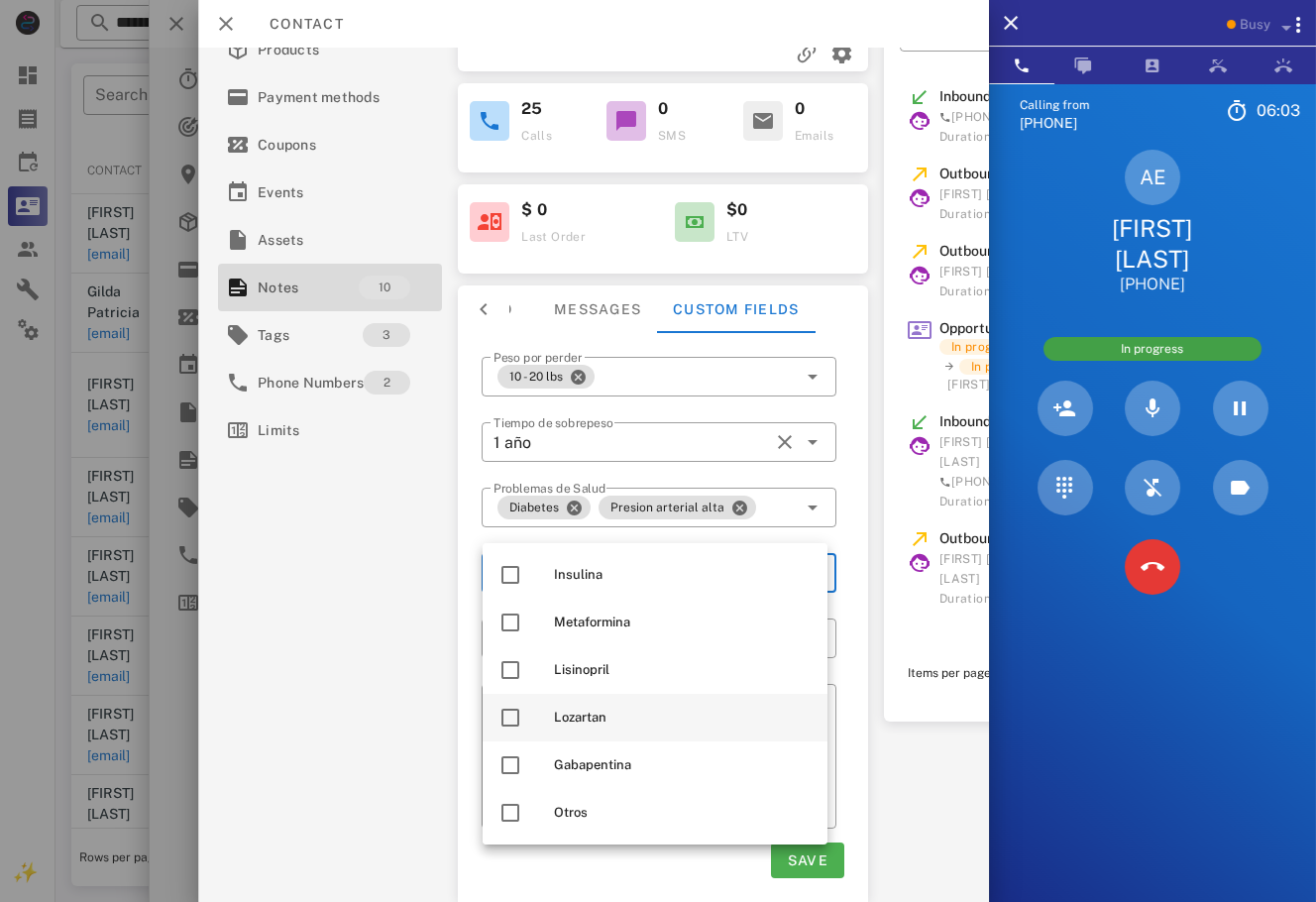 click on "Lozartan" at bounding box center [683, 718] 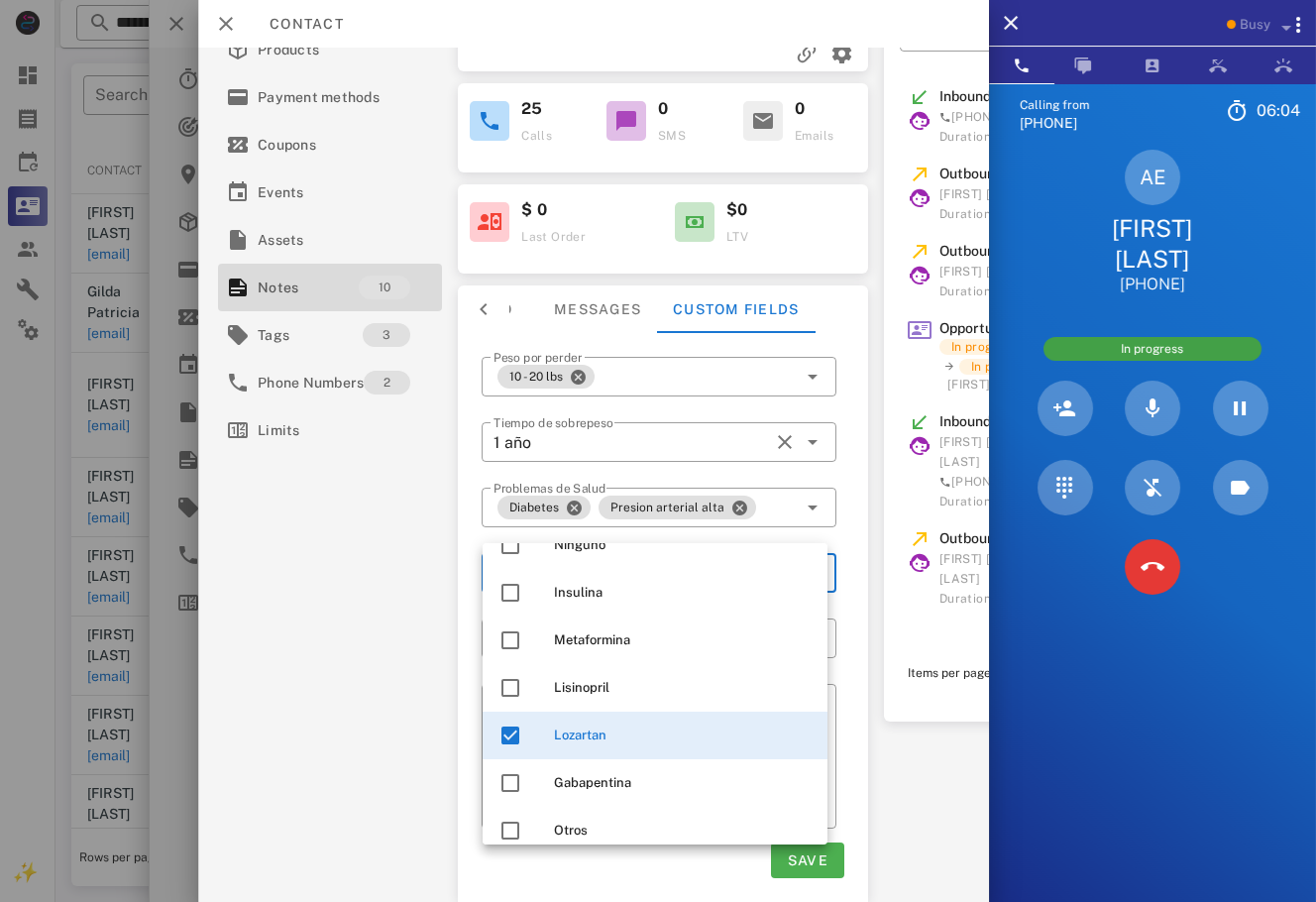 scroll, scrollTop: 29, scrollLeft: 0, axis: vertical 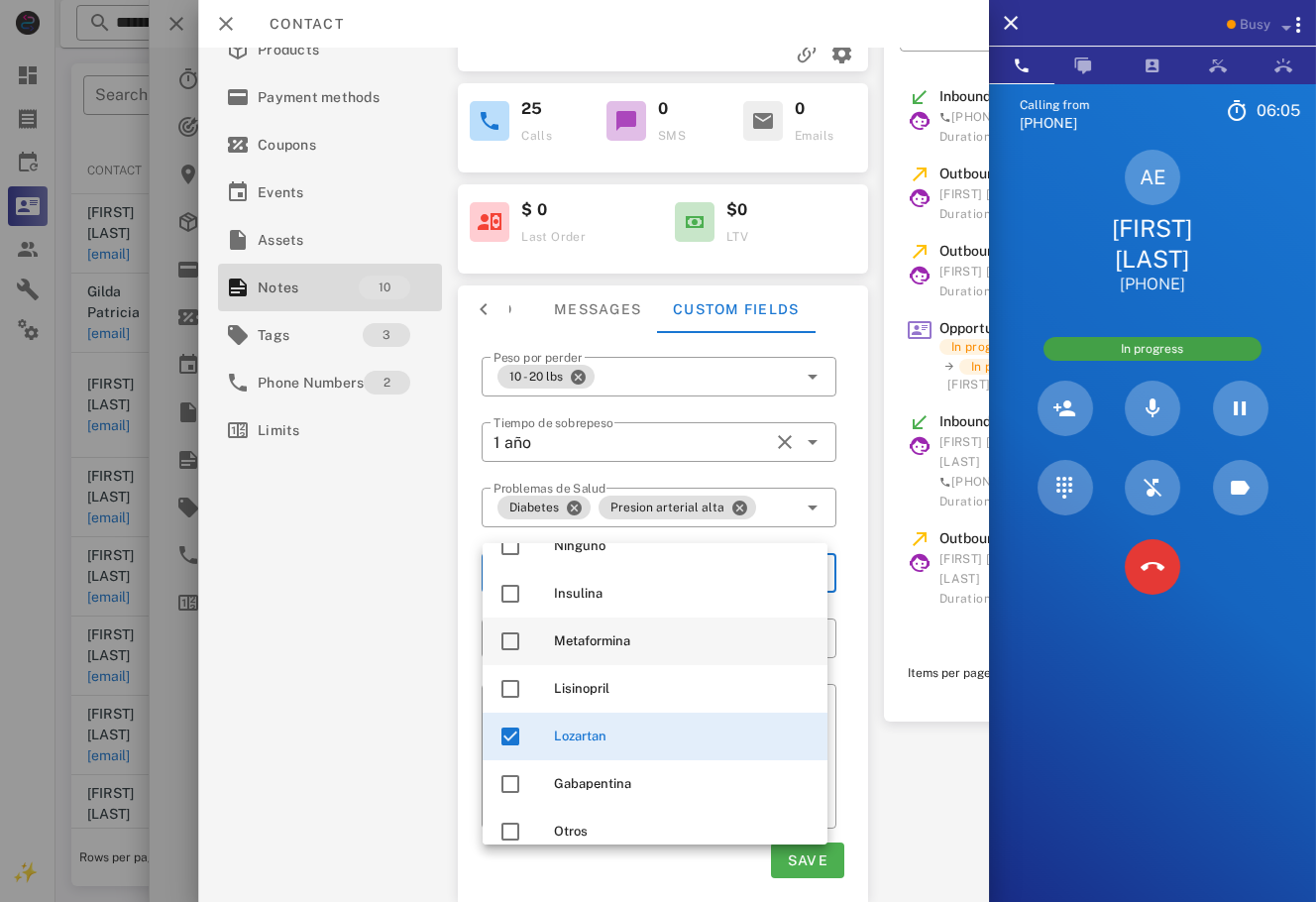 click on "Metaformina" at bounding box center [683, 641] 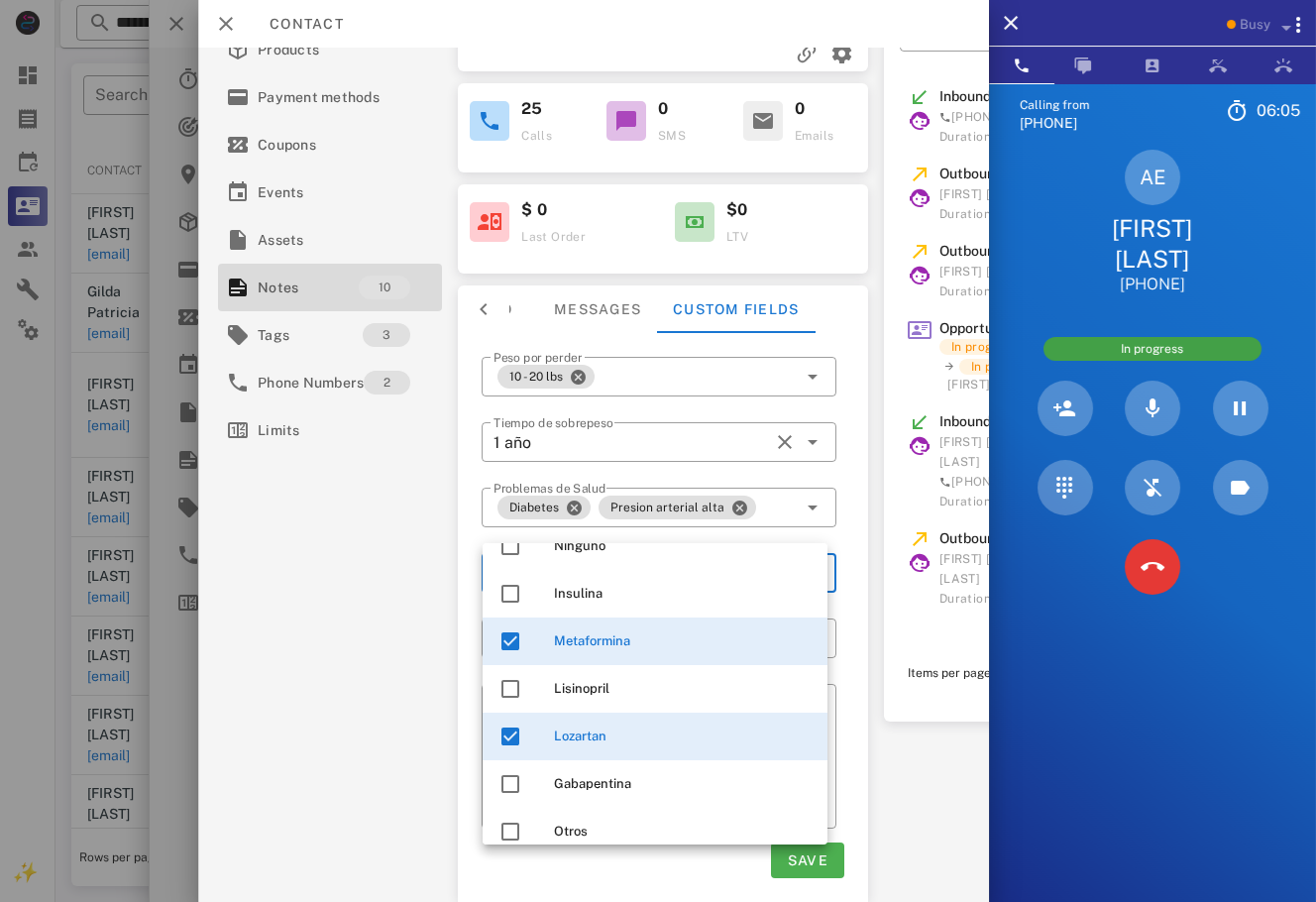 click on "**********" at bounding box center (594, 475) 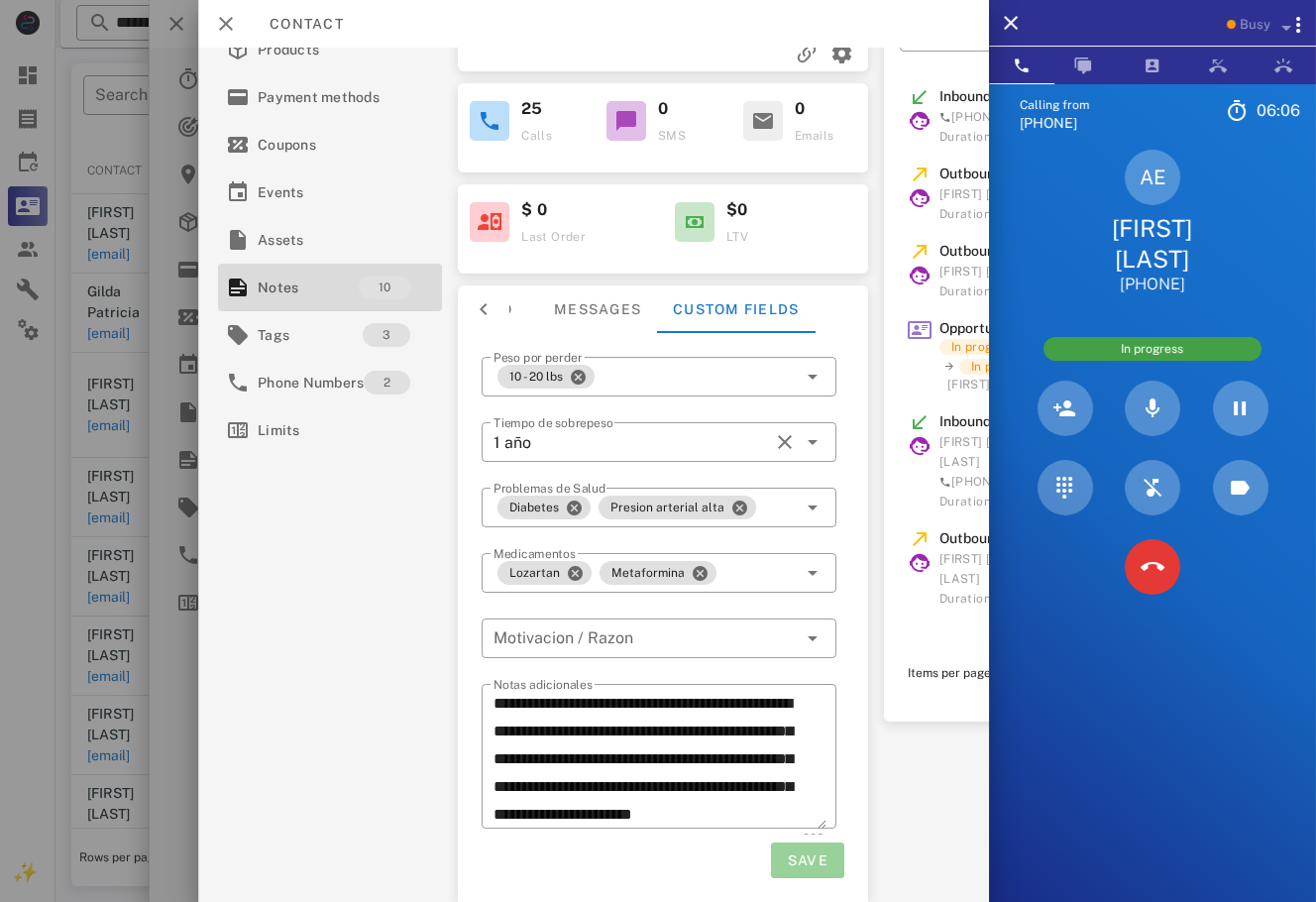 click on "Save" at bounding box center [807, 860] 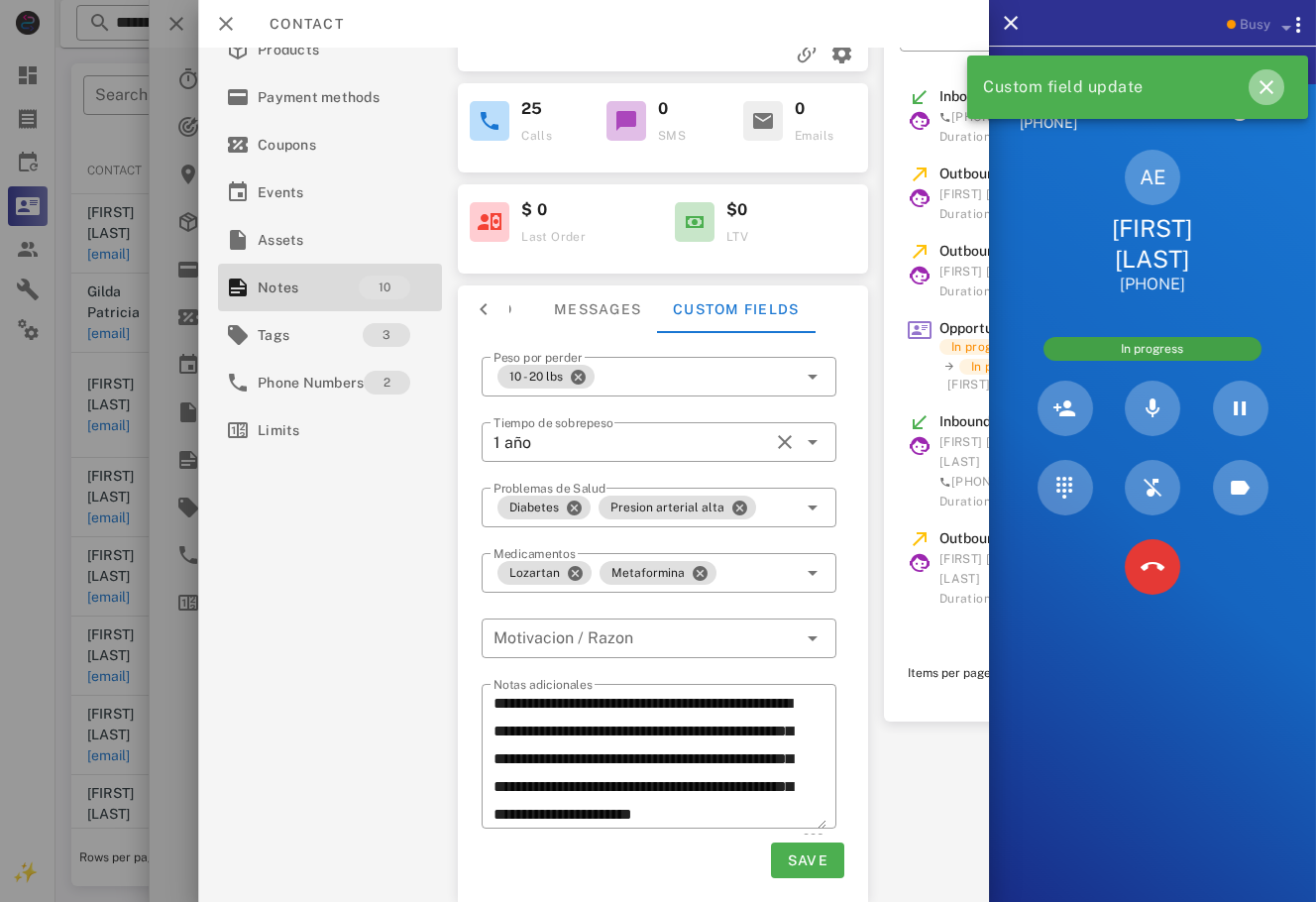 click at bounding box center [1266, 87] 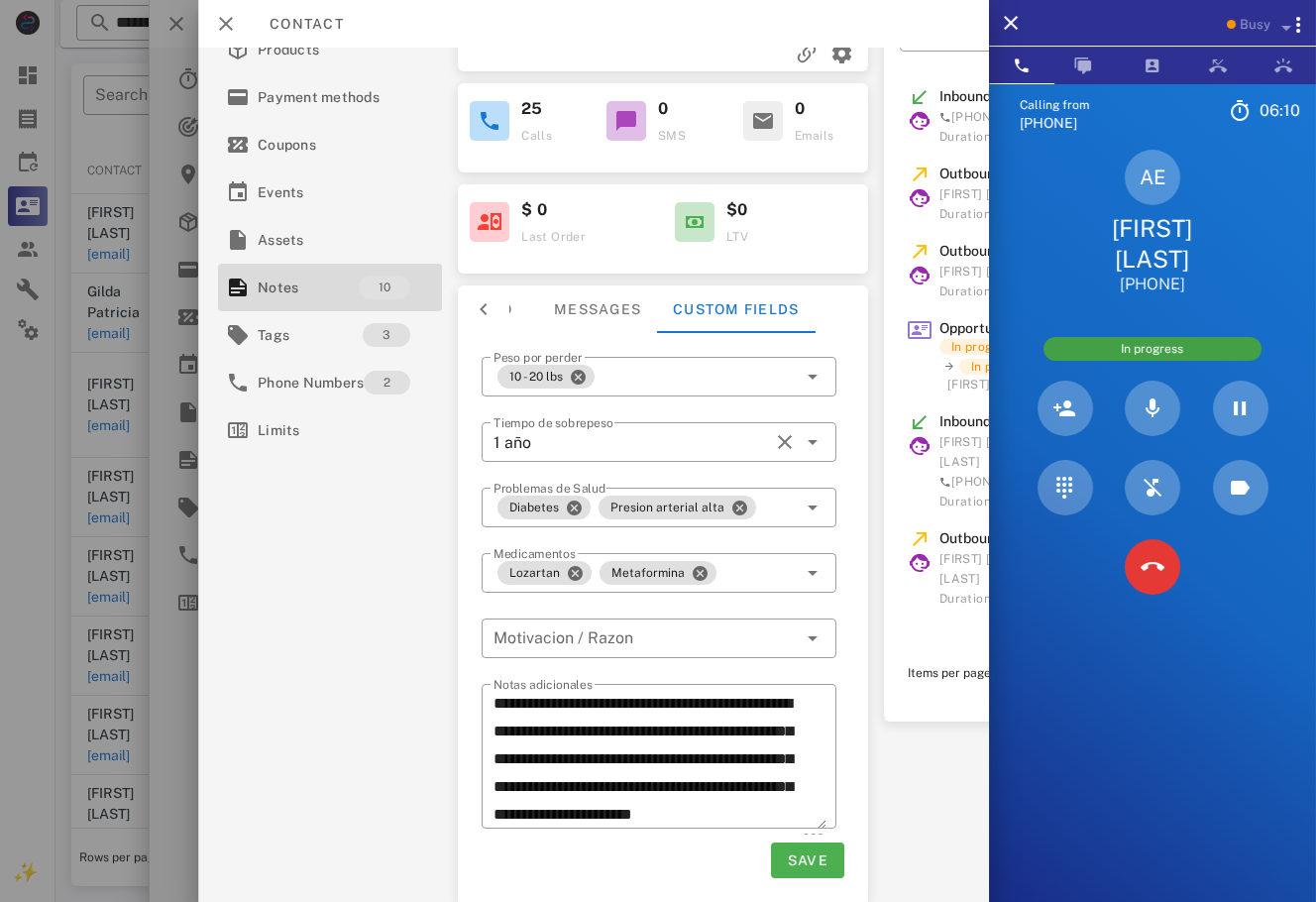 click on "AE   Alma e Baltazar Gudiño  +524521157853" at bounding box center [1152, 222] 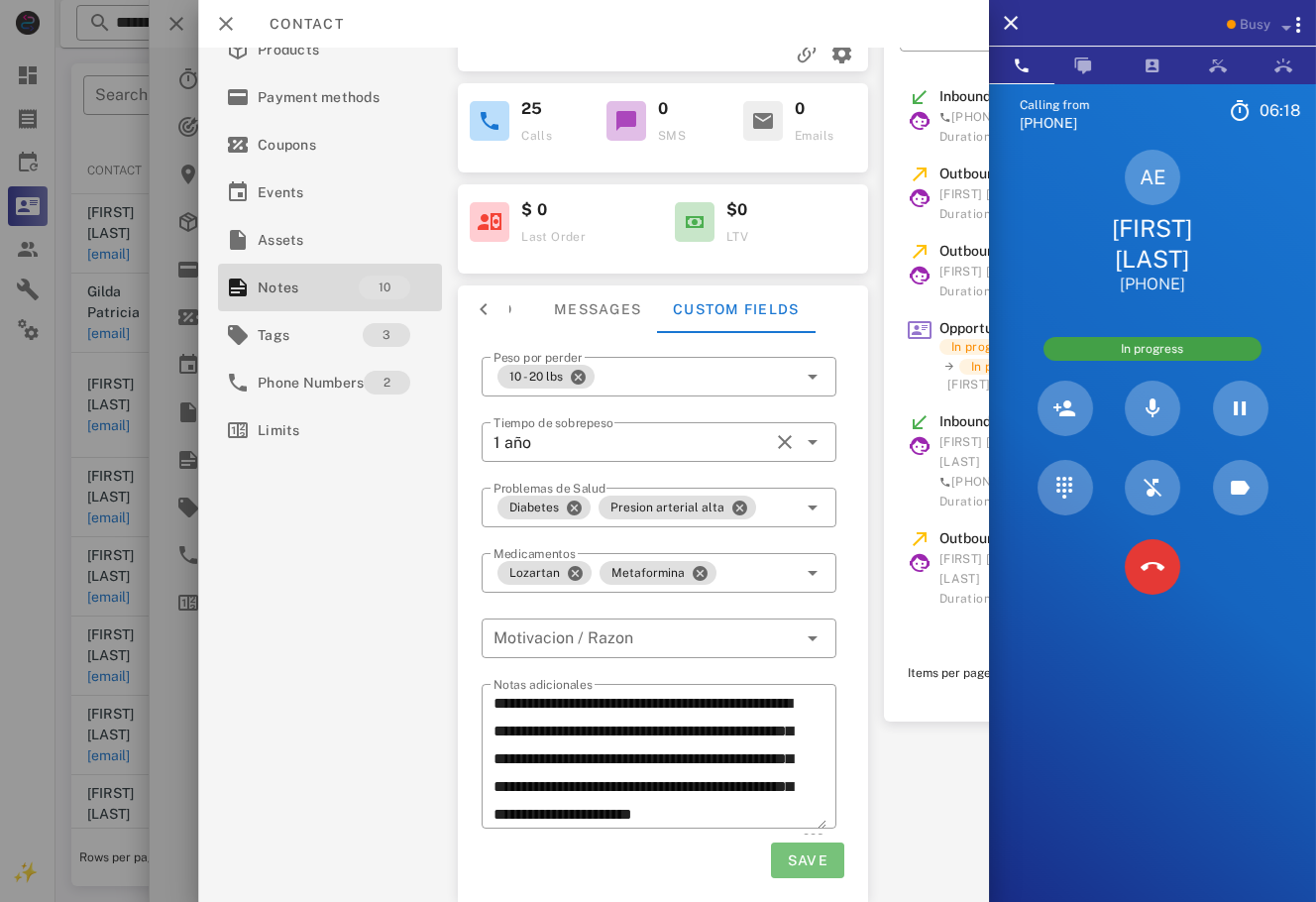 click on "Save" at bounding box center [807, 860] 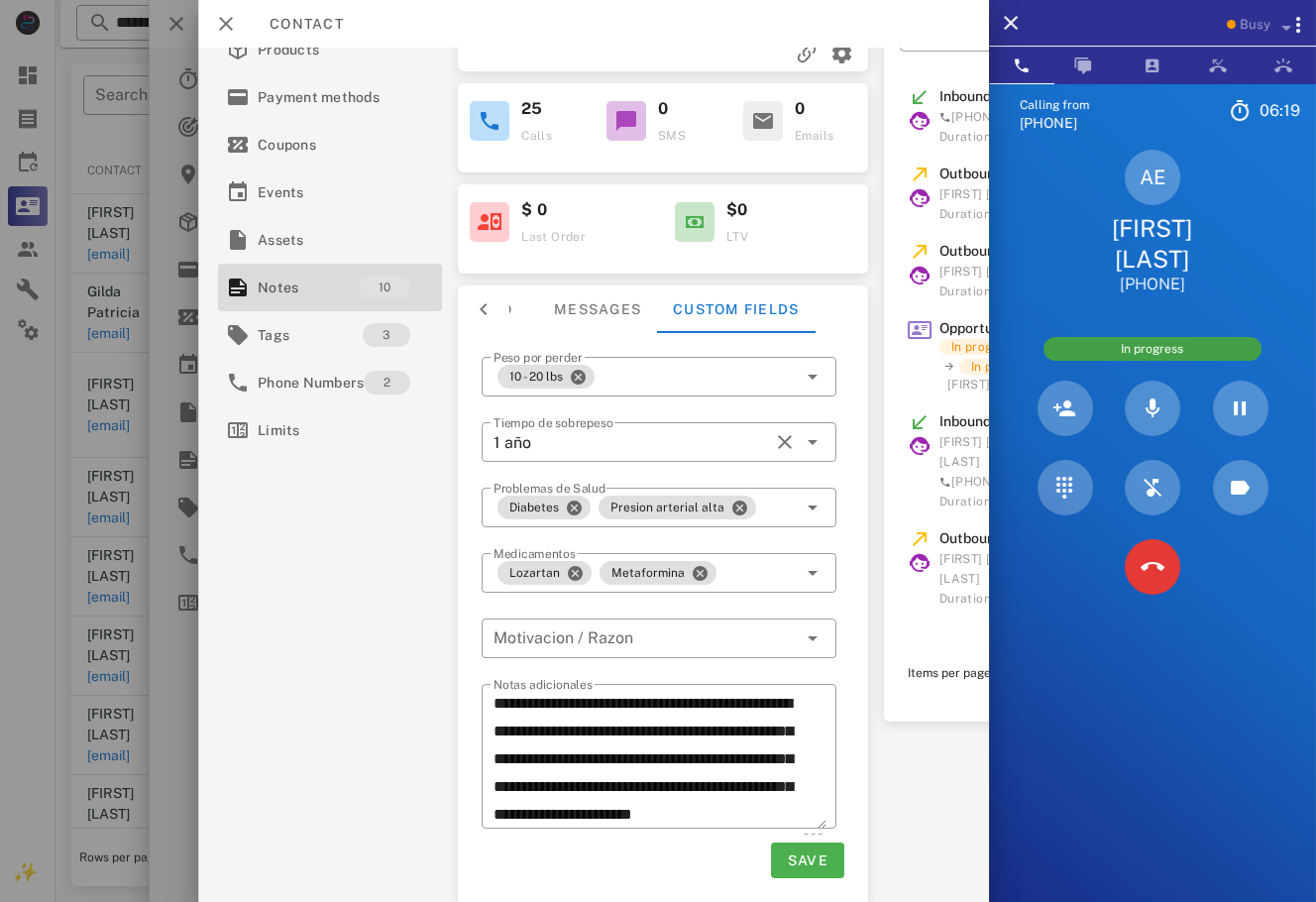 click at bounding box center [484, 309] 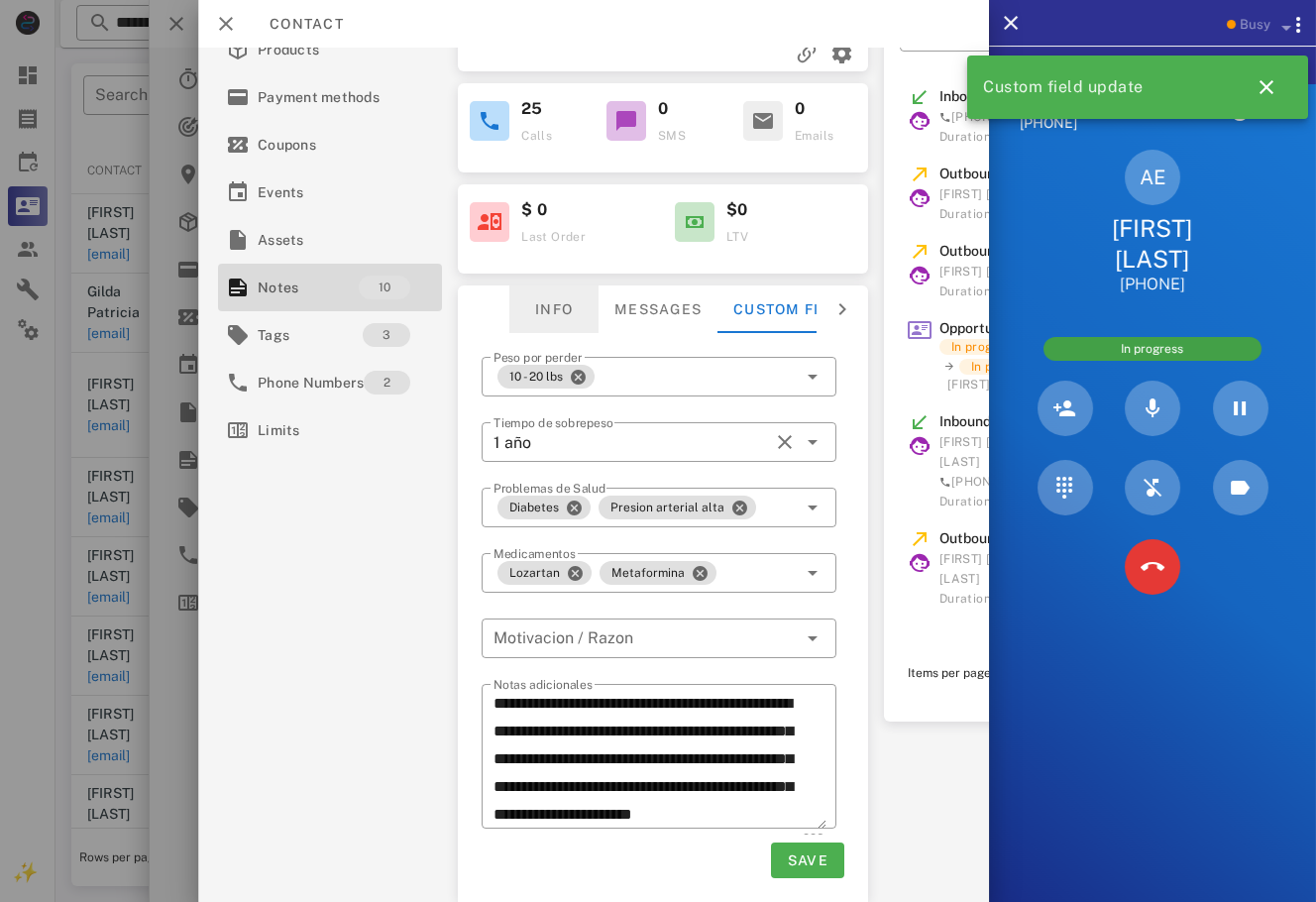 click on "Info" at bounding box center [554, 309] 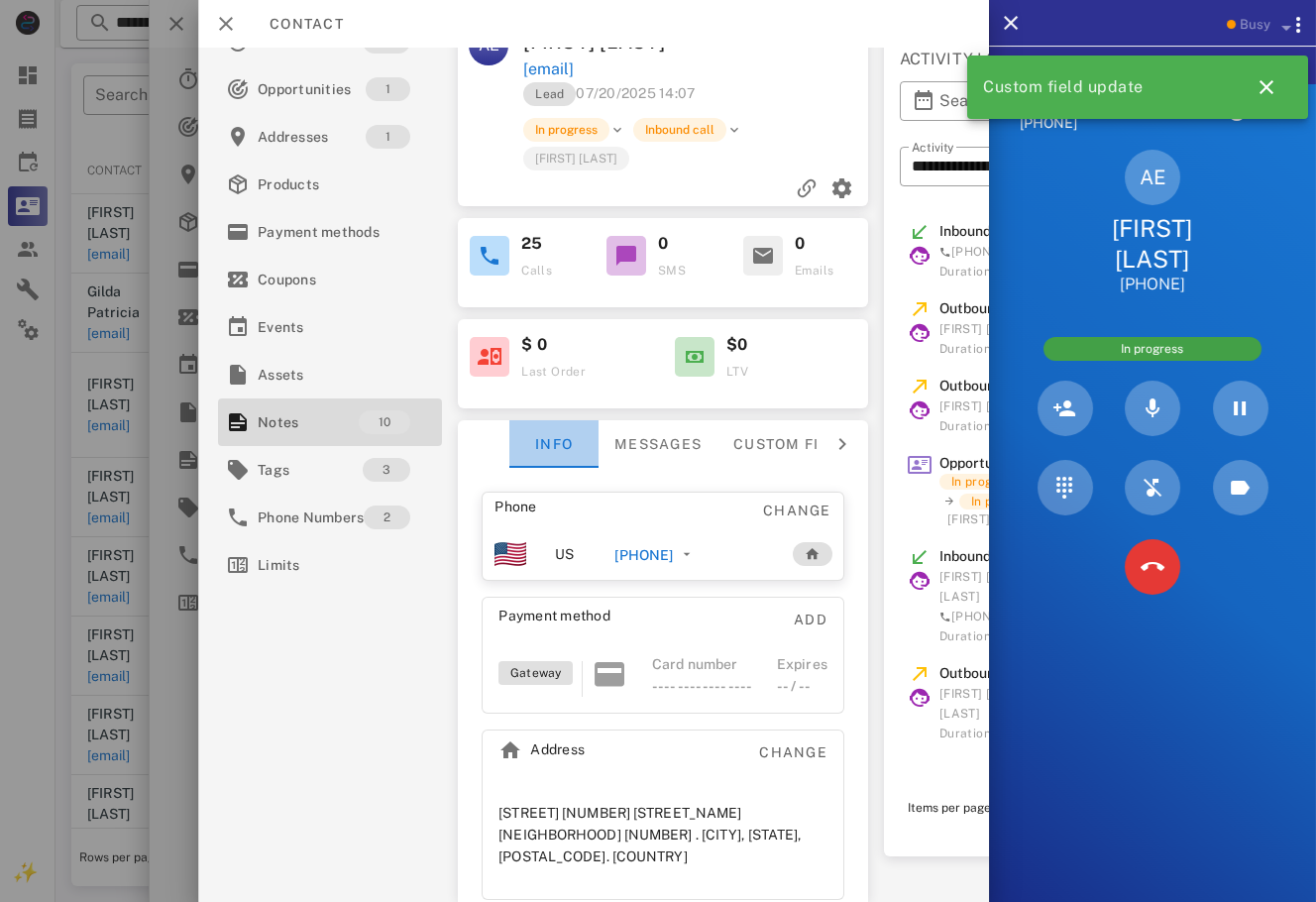 scroll, scrollTop: 79, scrollLeft: 0, axis: vertical 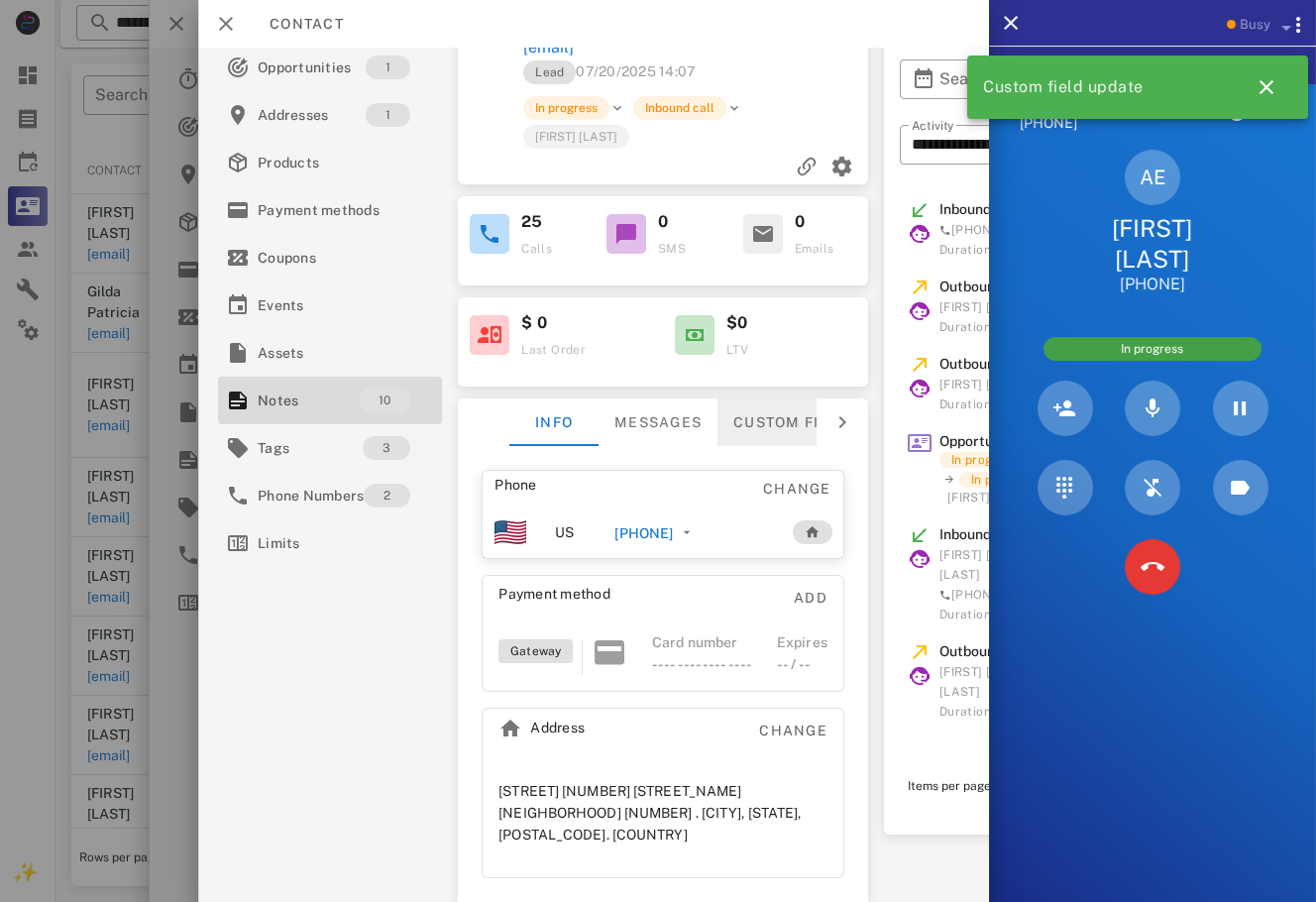 click on "Custom fields" at bounding box center (796, 422) 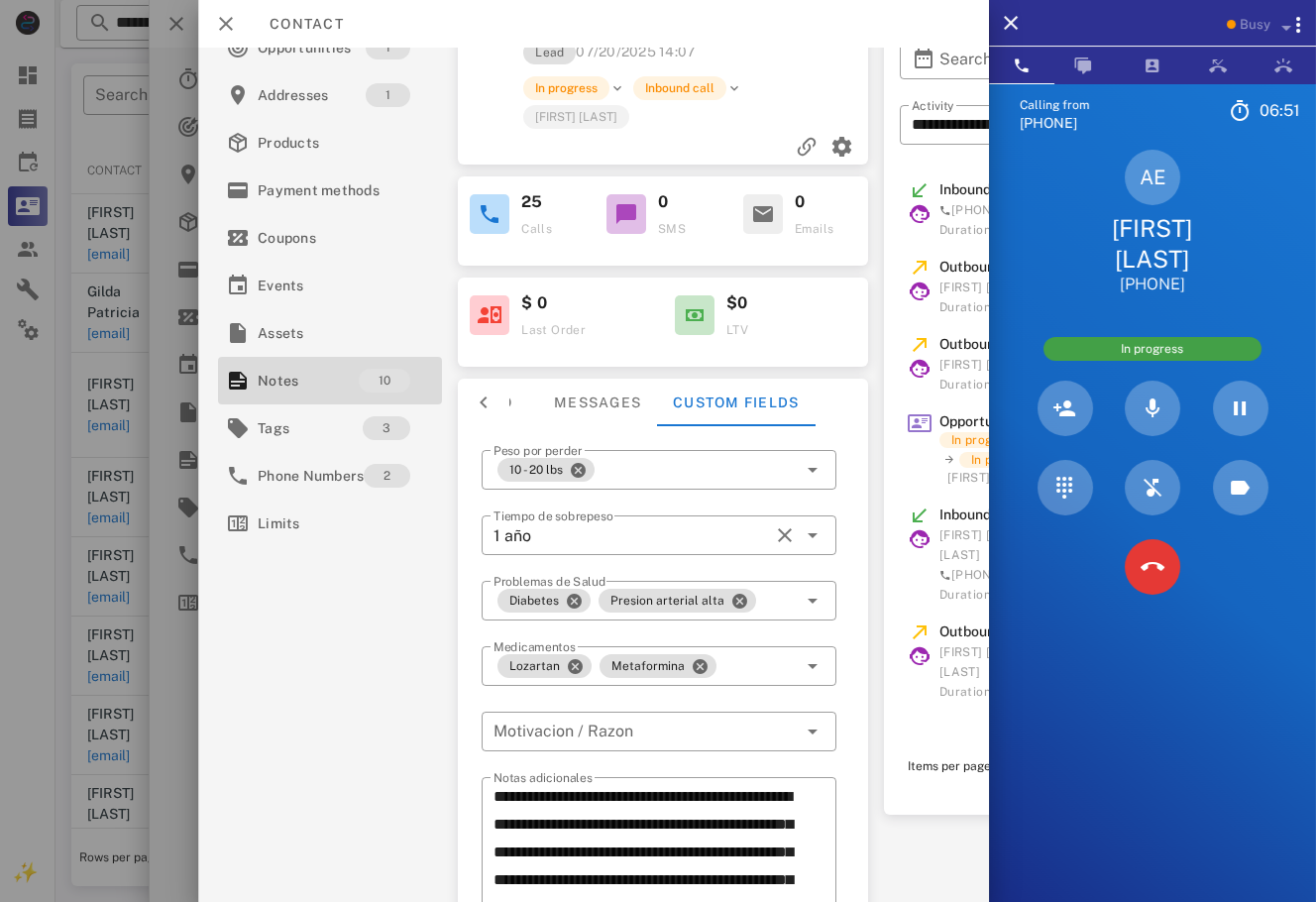 click on "In progress   Inbound call" at bounding box center (732, 88) 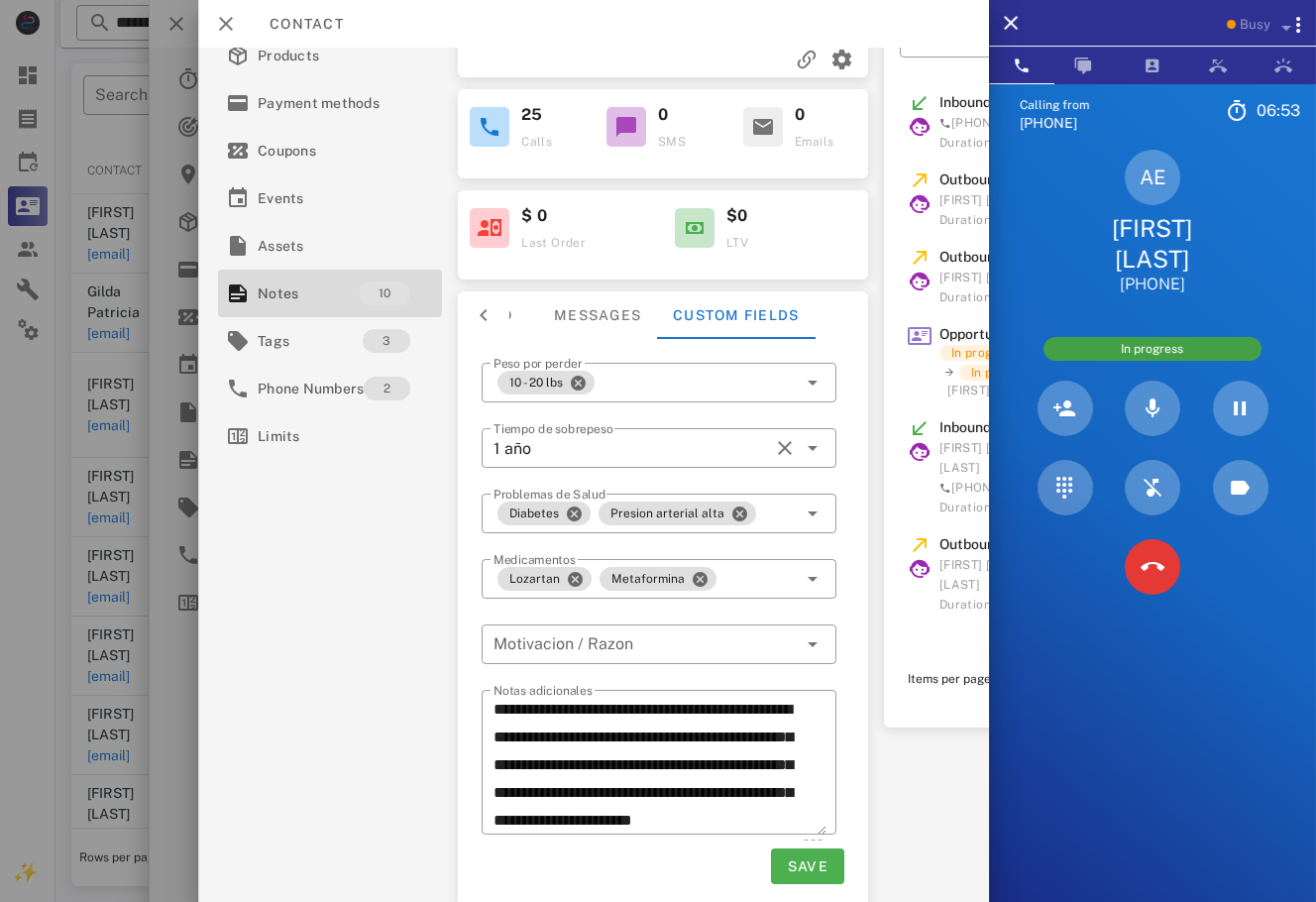 scroll, scrollTop: 214, scrollLeft: 0, axis: vertical 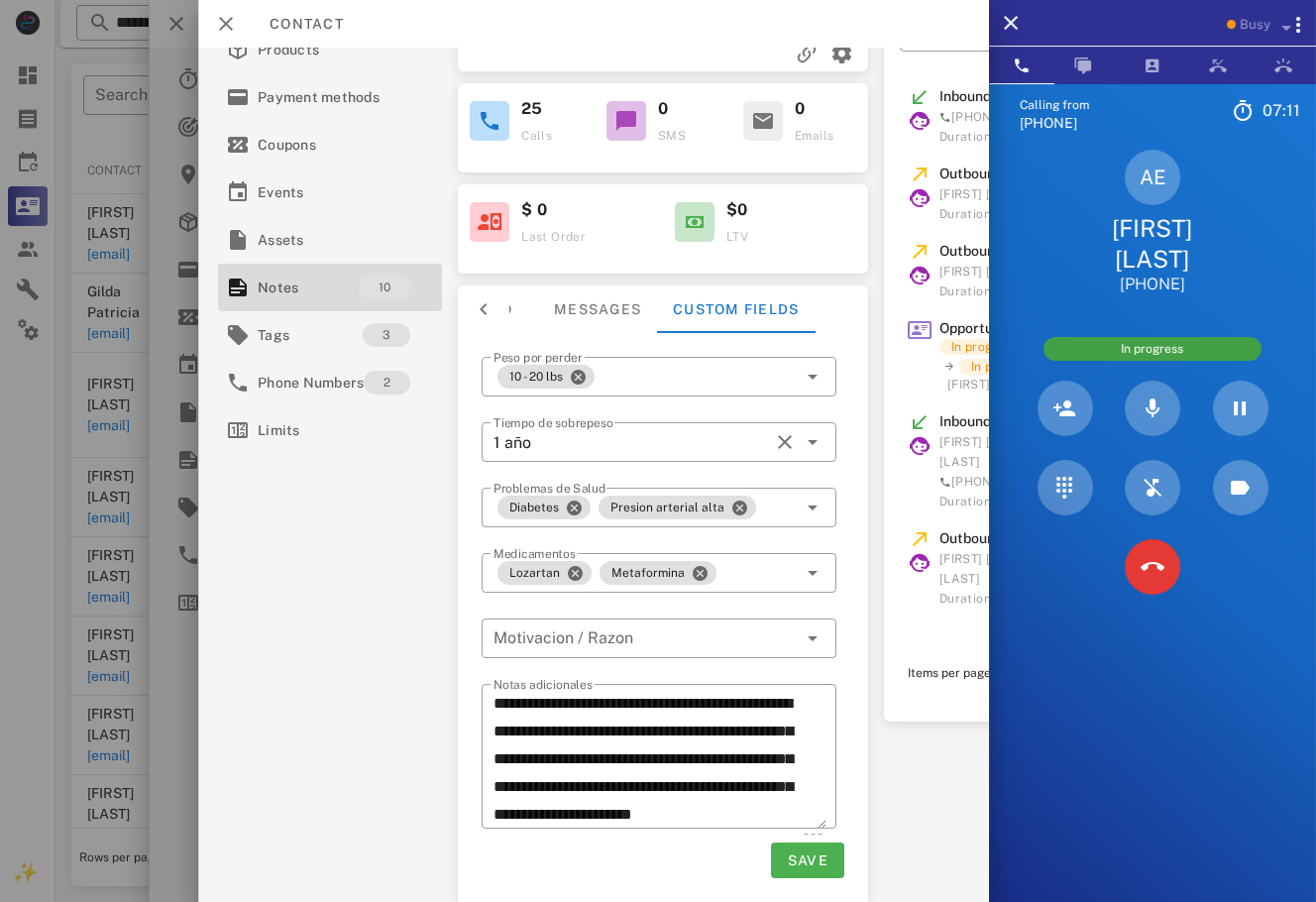 click on "AE   Alma e Baltazar Gudiño  +524521157853" at bounding box center [1152, 222] 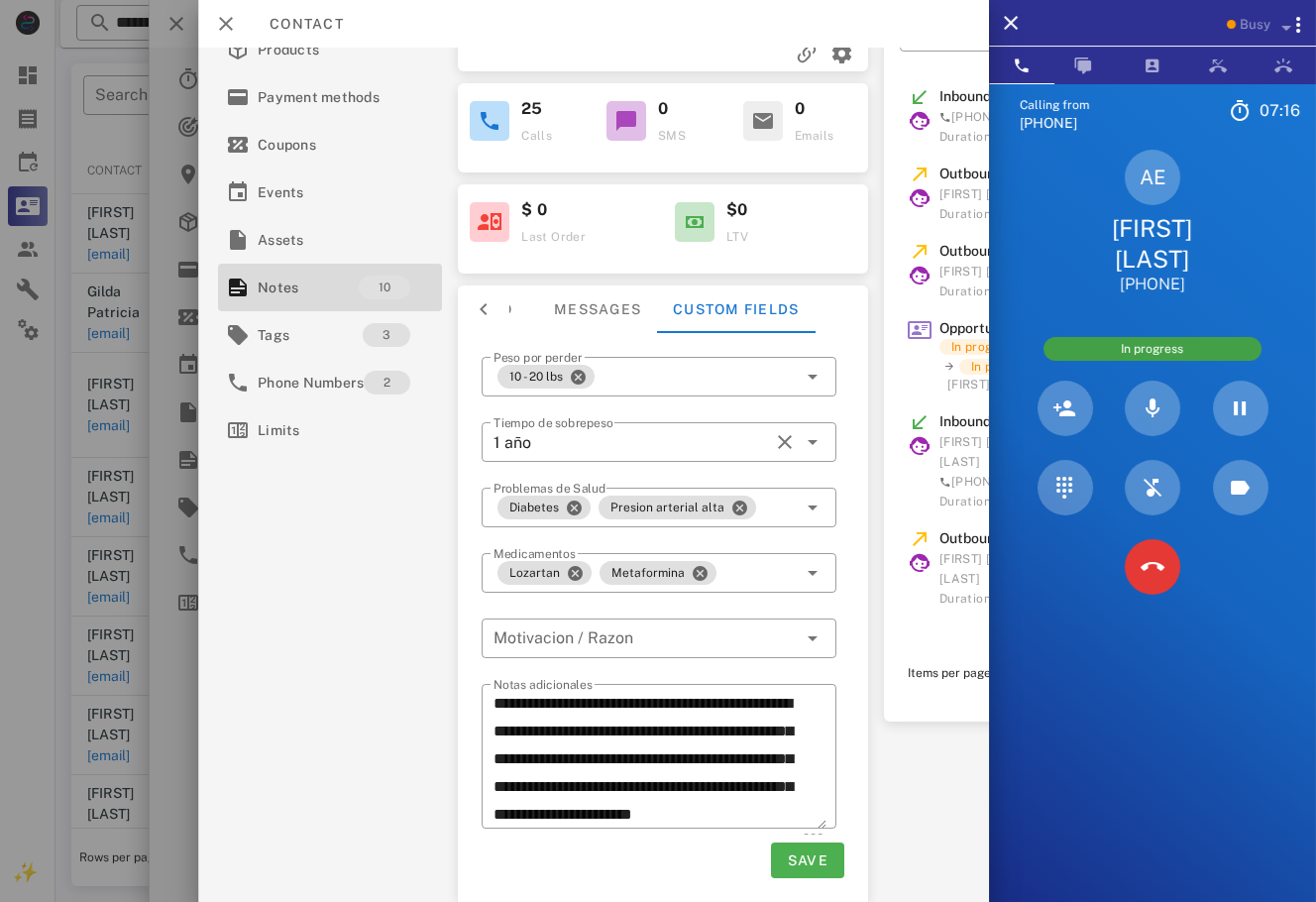 click on "AE   Alma e Baltazar Gudiño  +524521157853" at bounding box center (1152, 222) 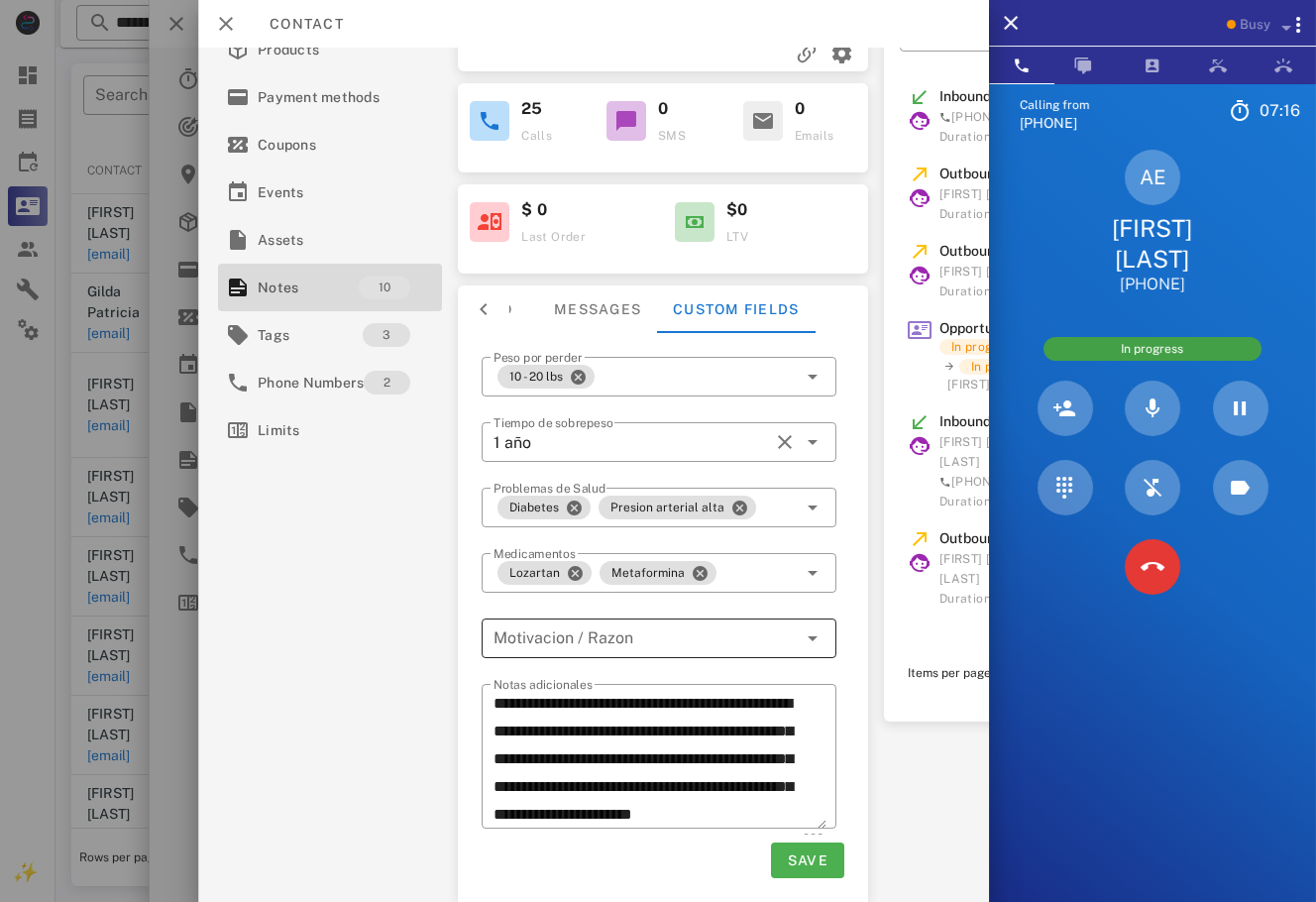 click at bounding box center [645, 638] 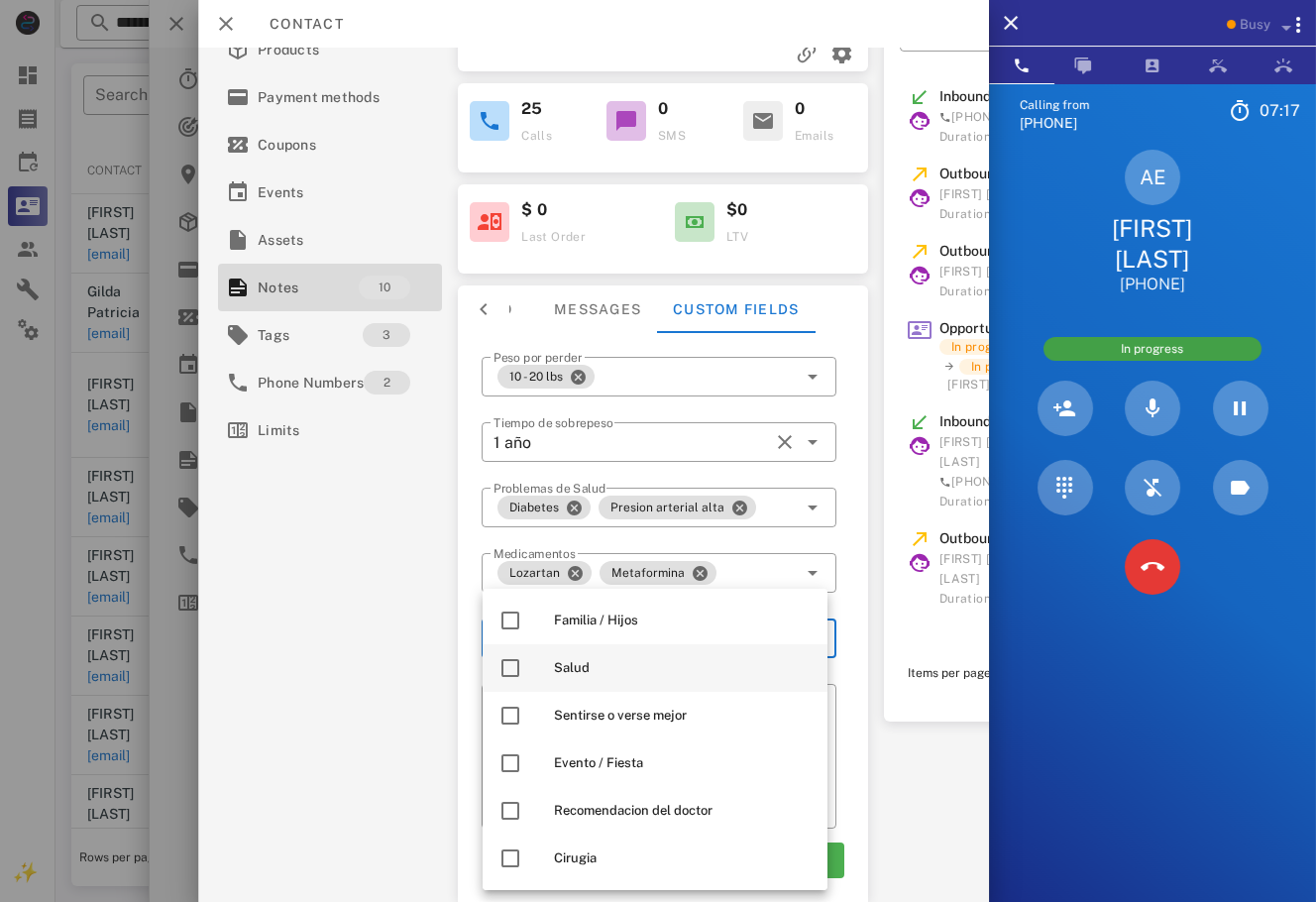 click on "Salud" at bounding box center (683, 668) 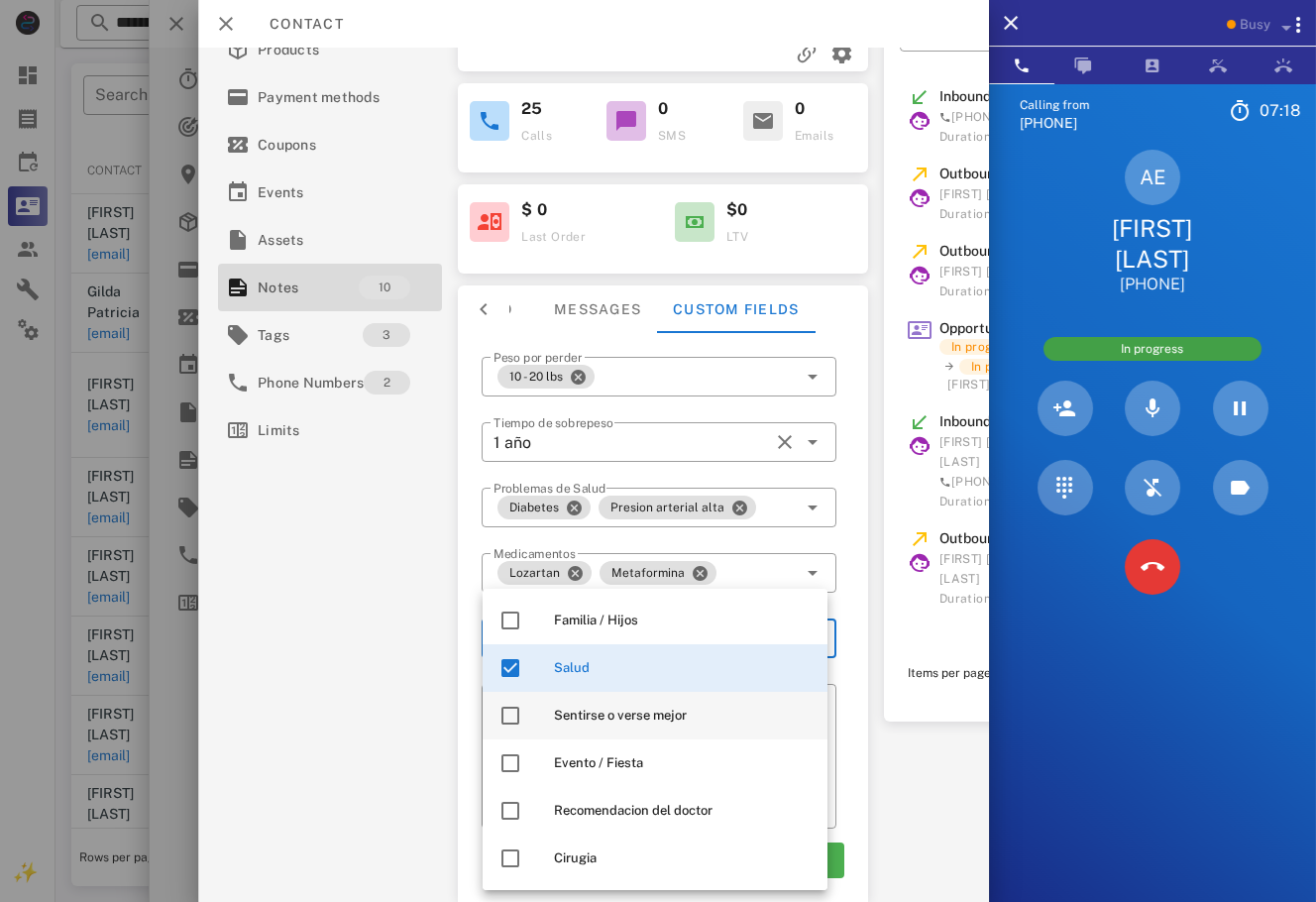 click on "Sentirse o verse mejor" at bounding box center (683, 716) 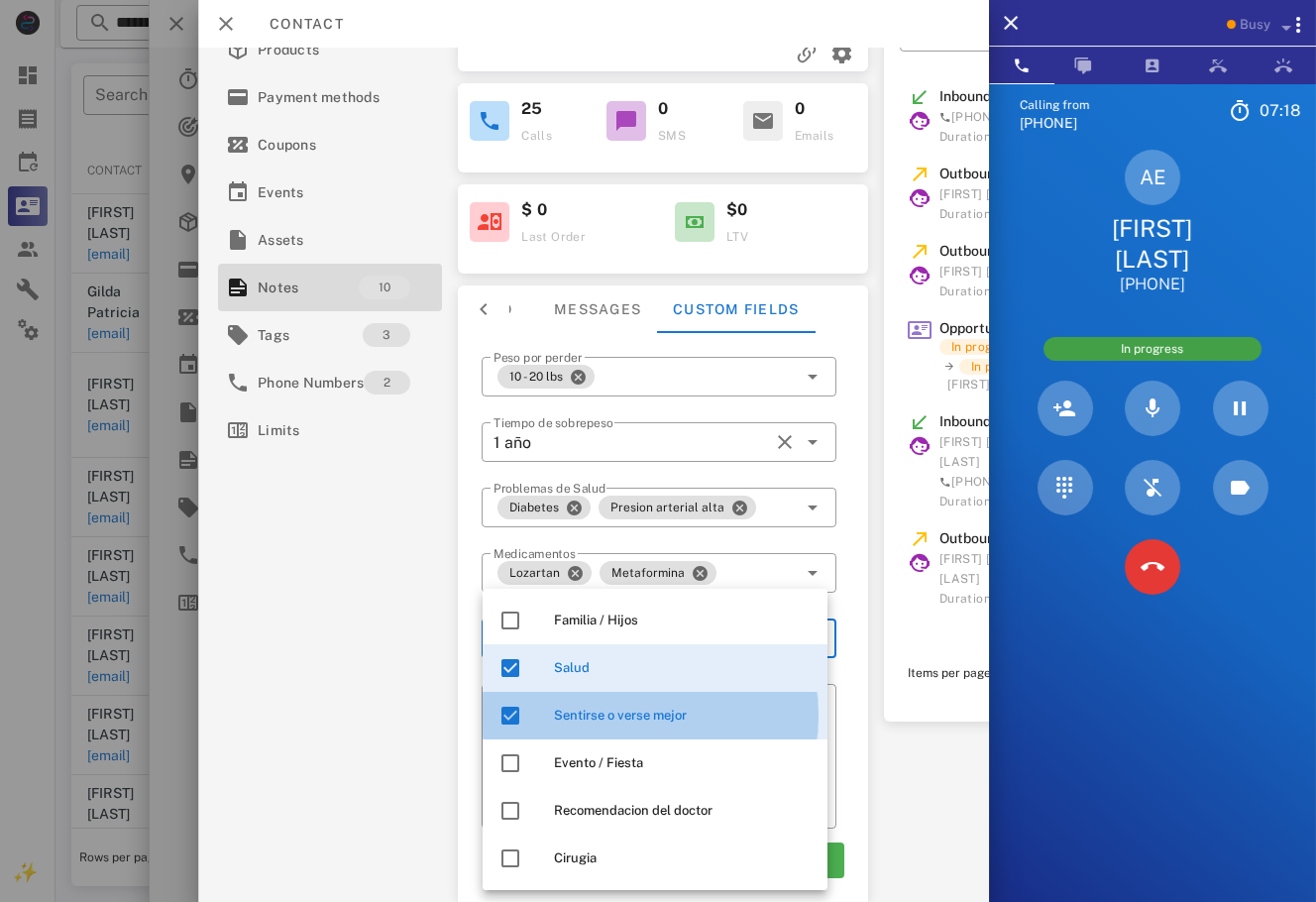 click on "**********" at bounding box center (594, 475) 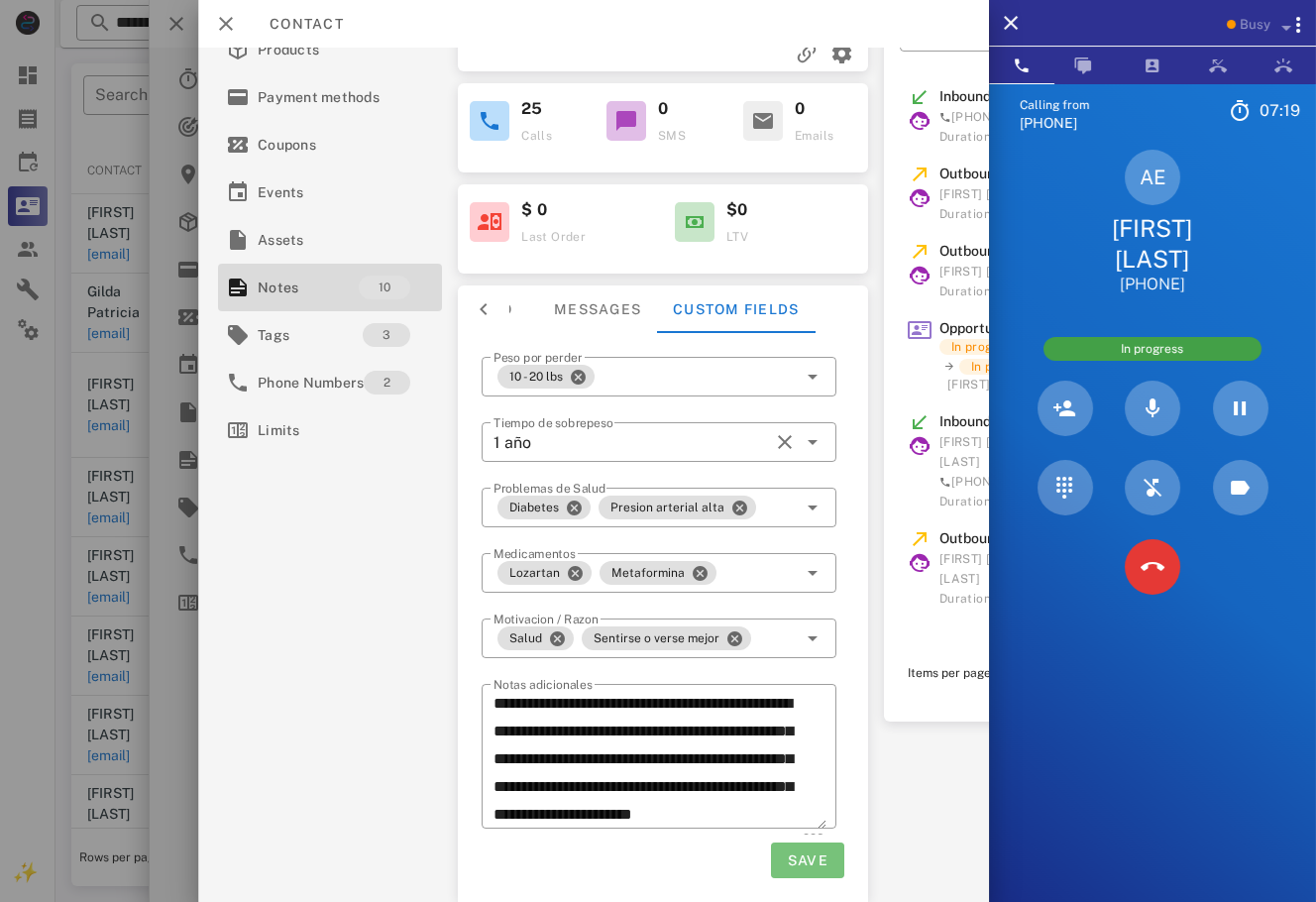 click on "Save" at bounding box center [807, 860] 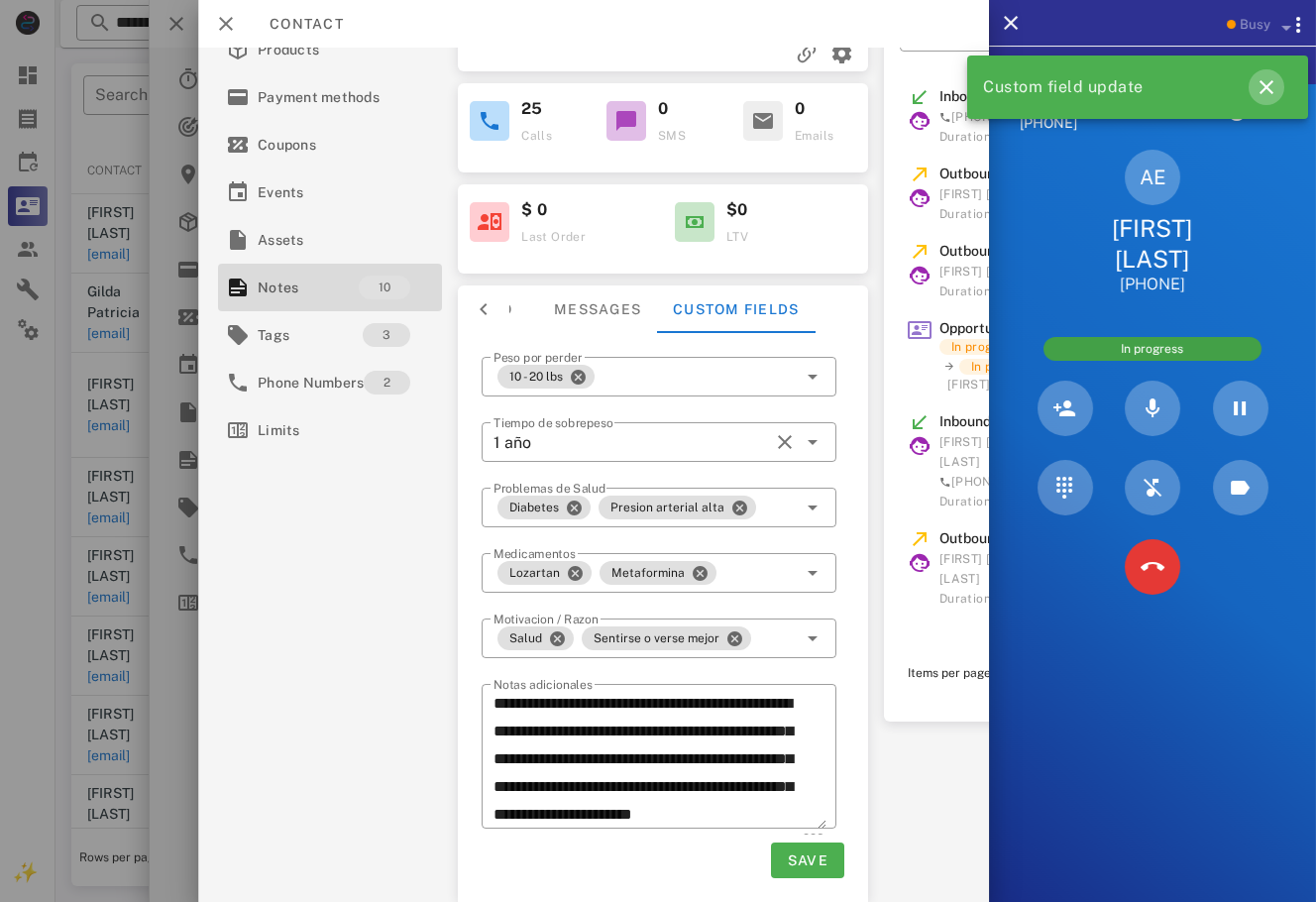 click at bounding box center [1266, 87] 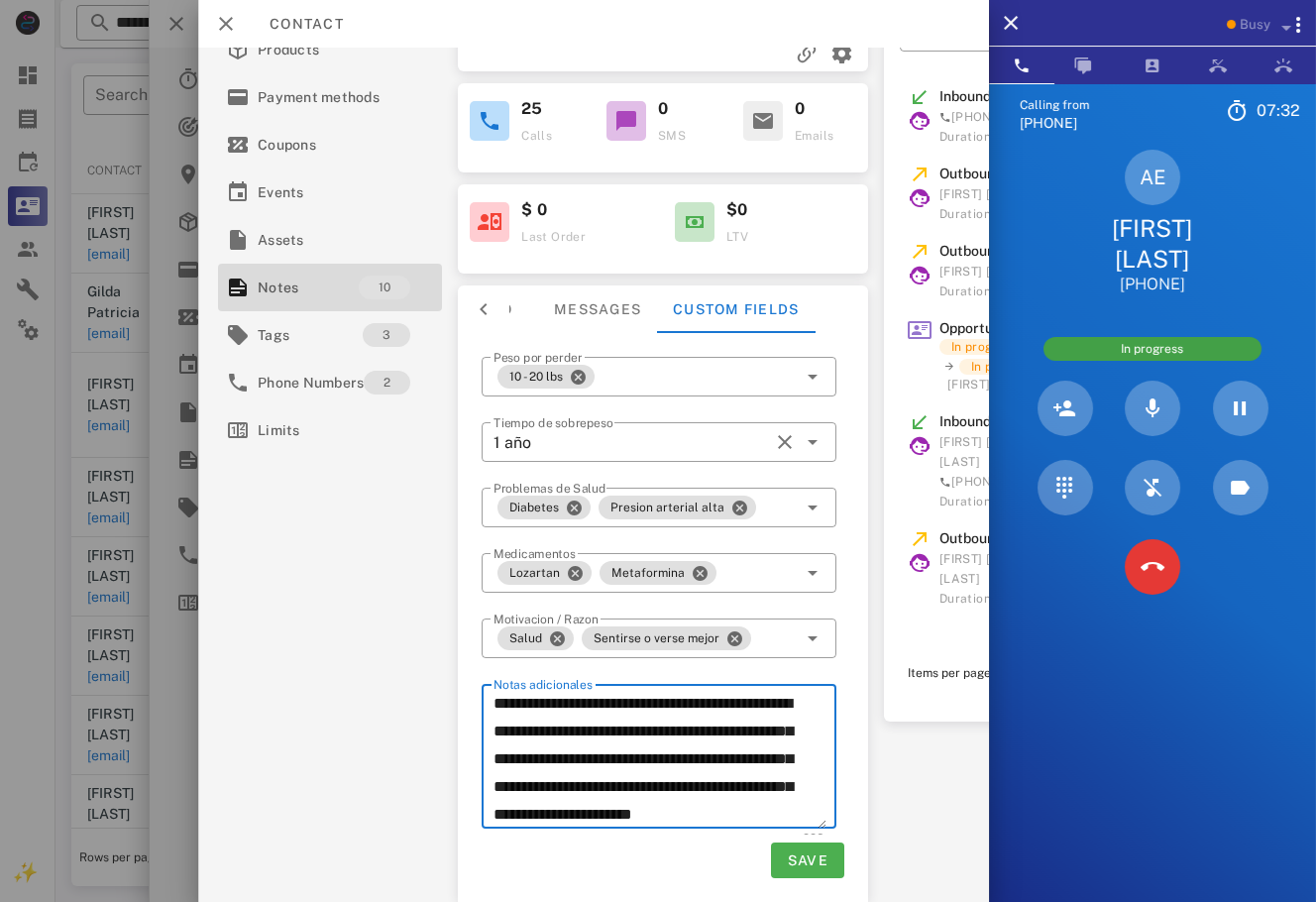 click on "**********" at bounding box center (660, 759) 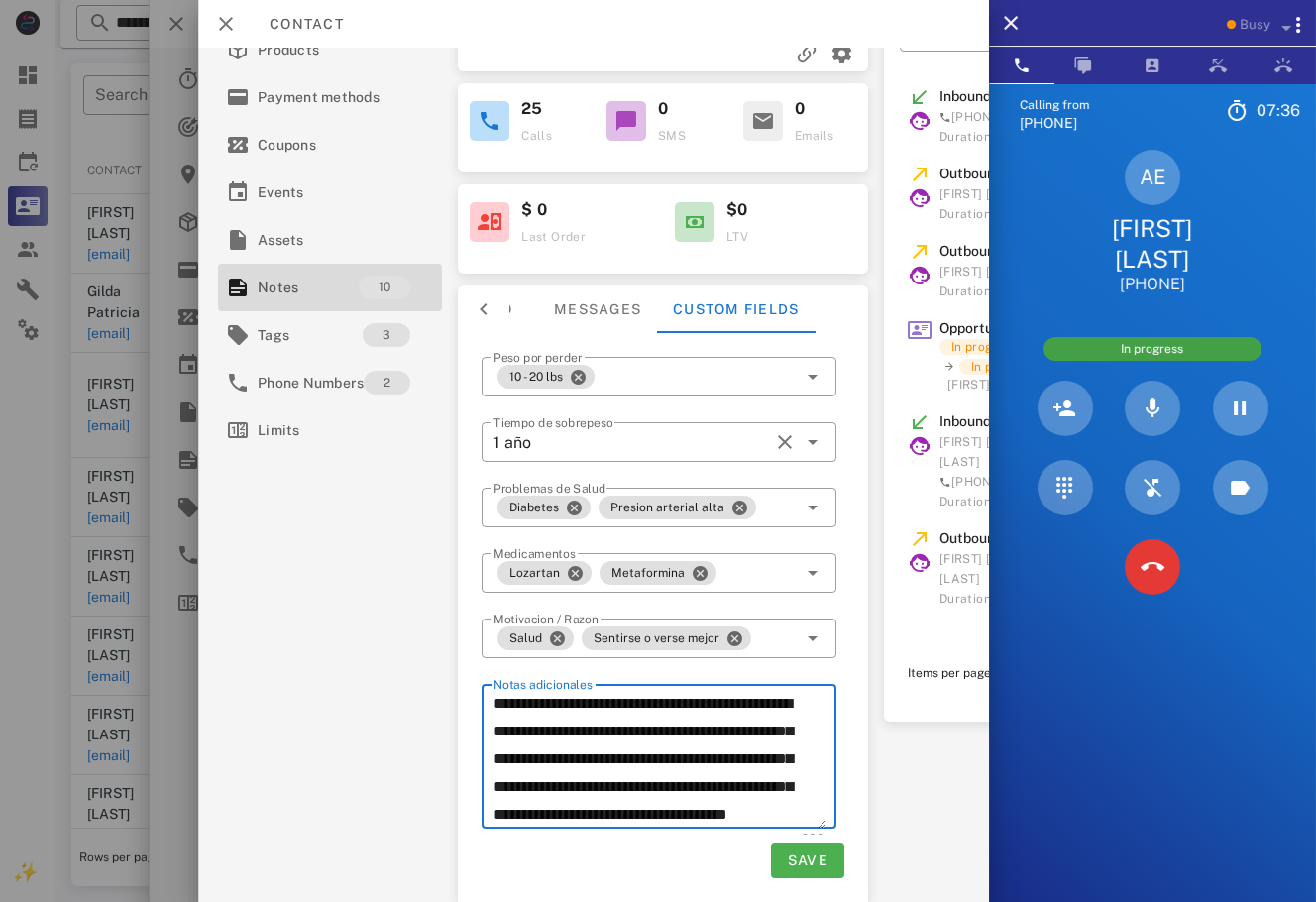 scroll, scrollTop: 52, scrollLeft: 0, axis: vertical 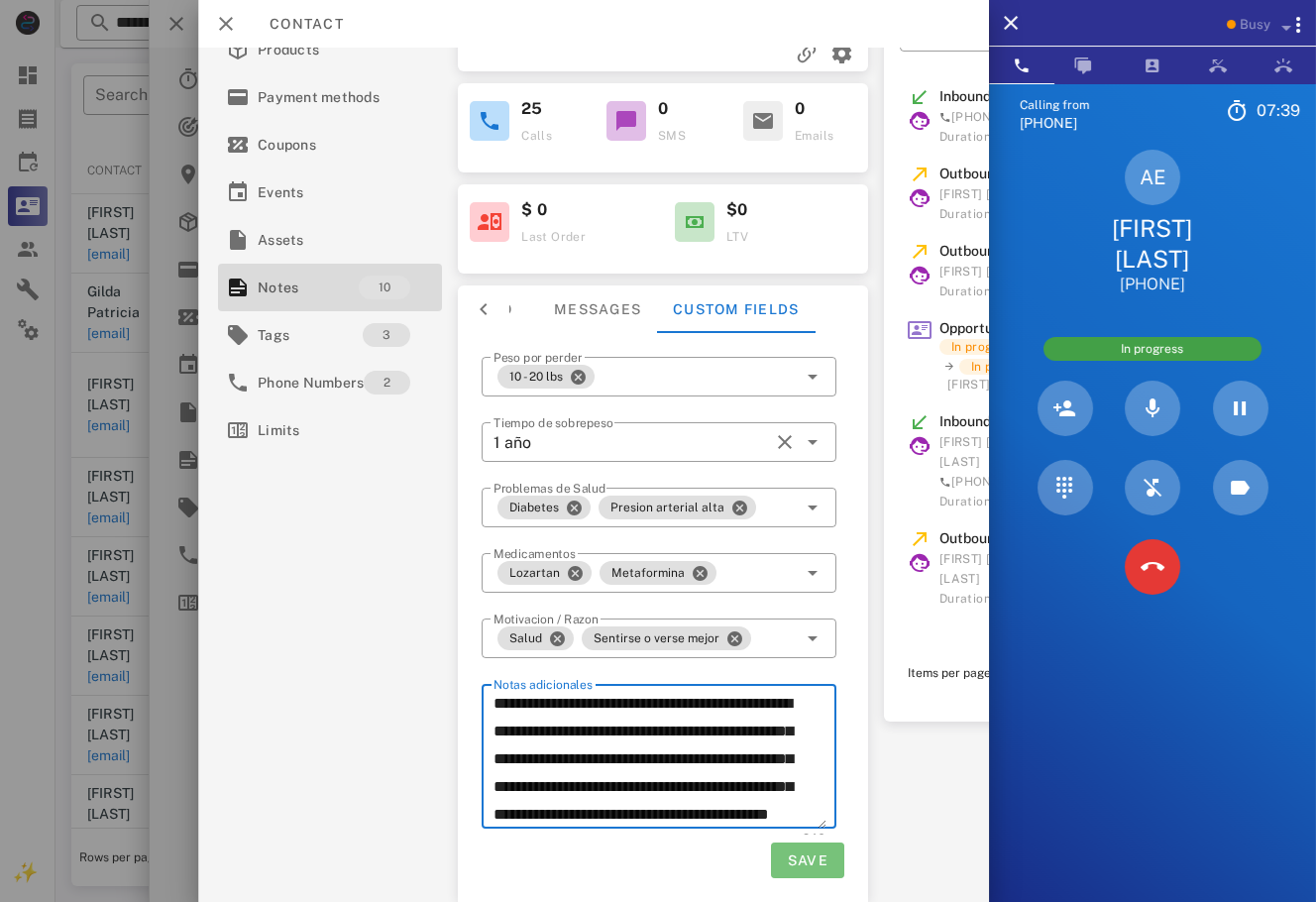 click on "Save" at bounding box center [807, 860] 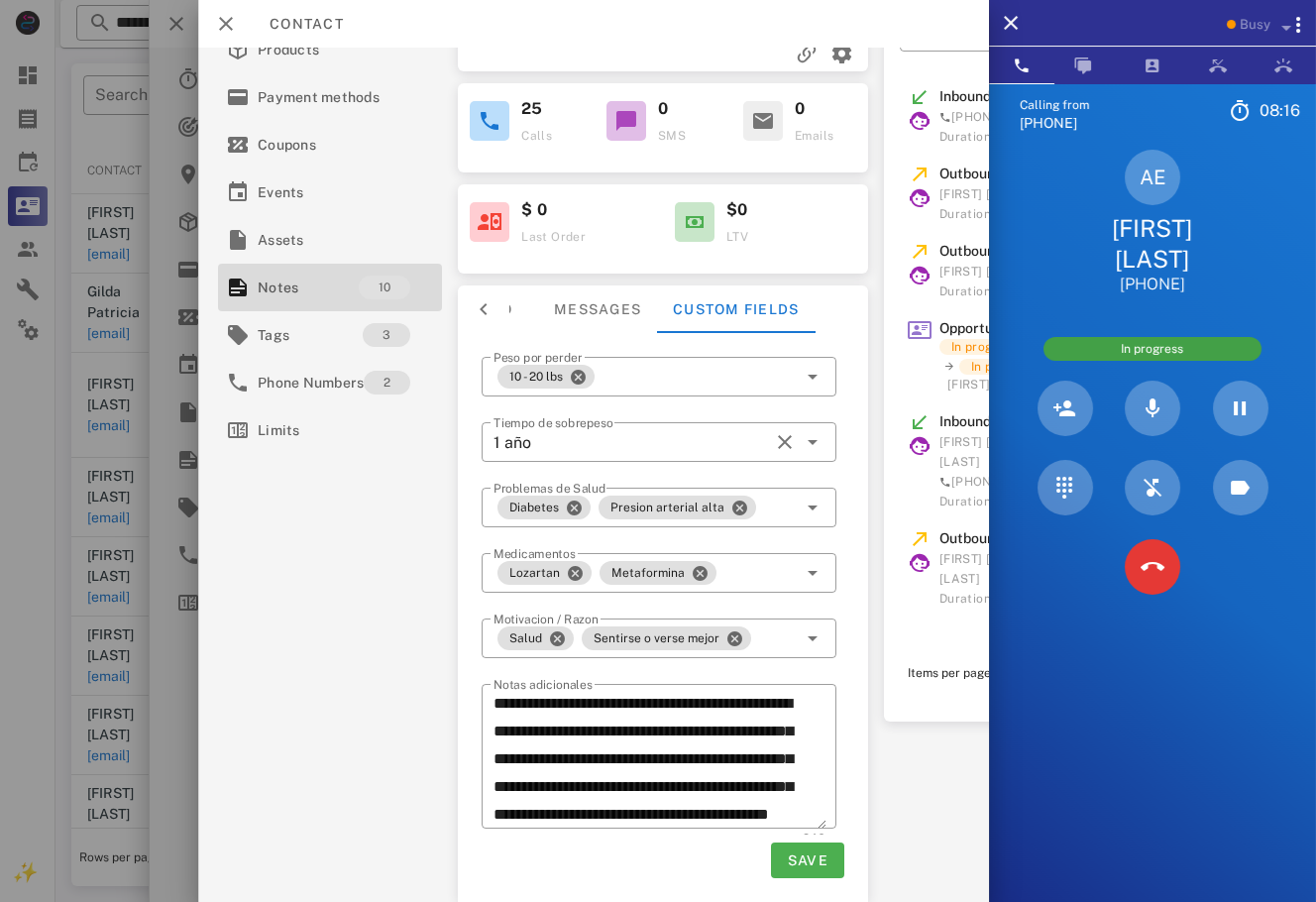 click on "Opportunity updated" at bounding box center [1007, 328] 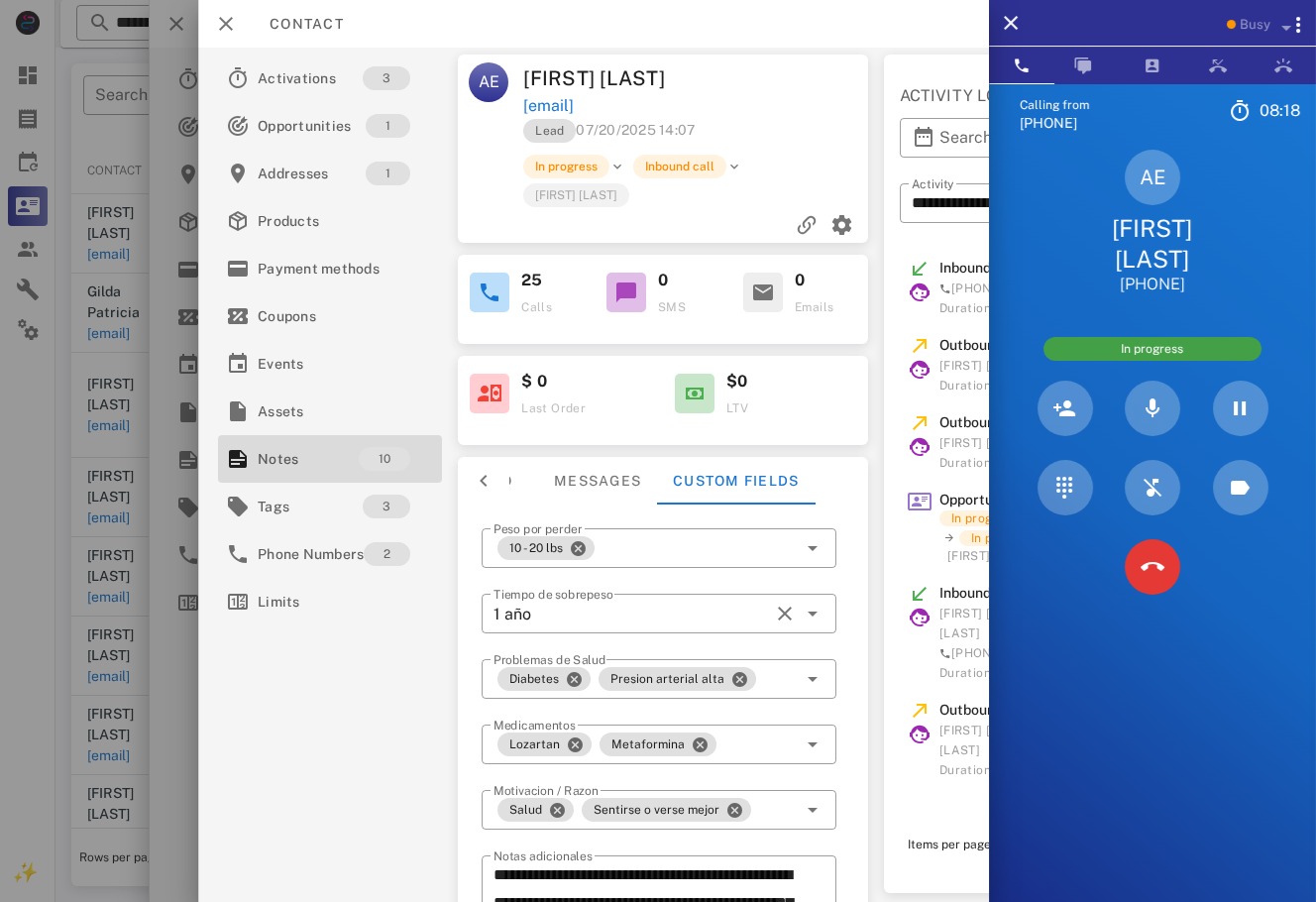 scroll, scrollTop: 0, scrollLeft: 0, axis: both 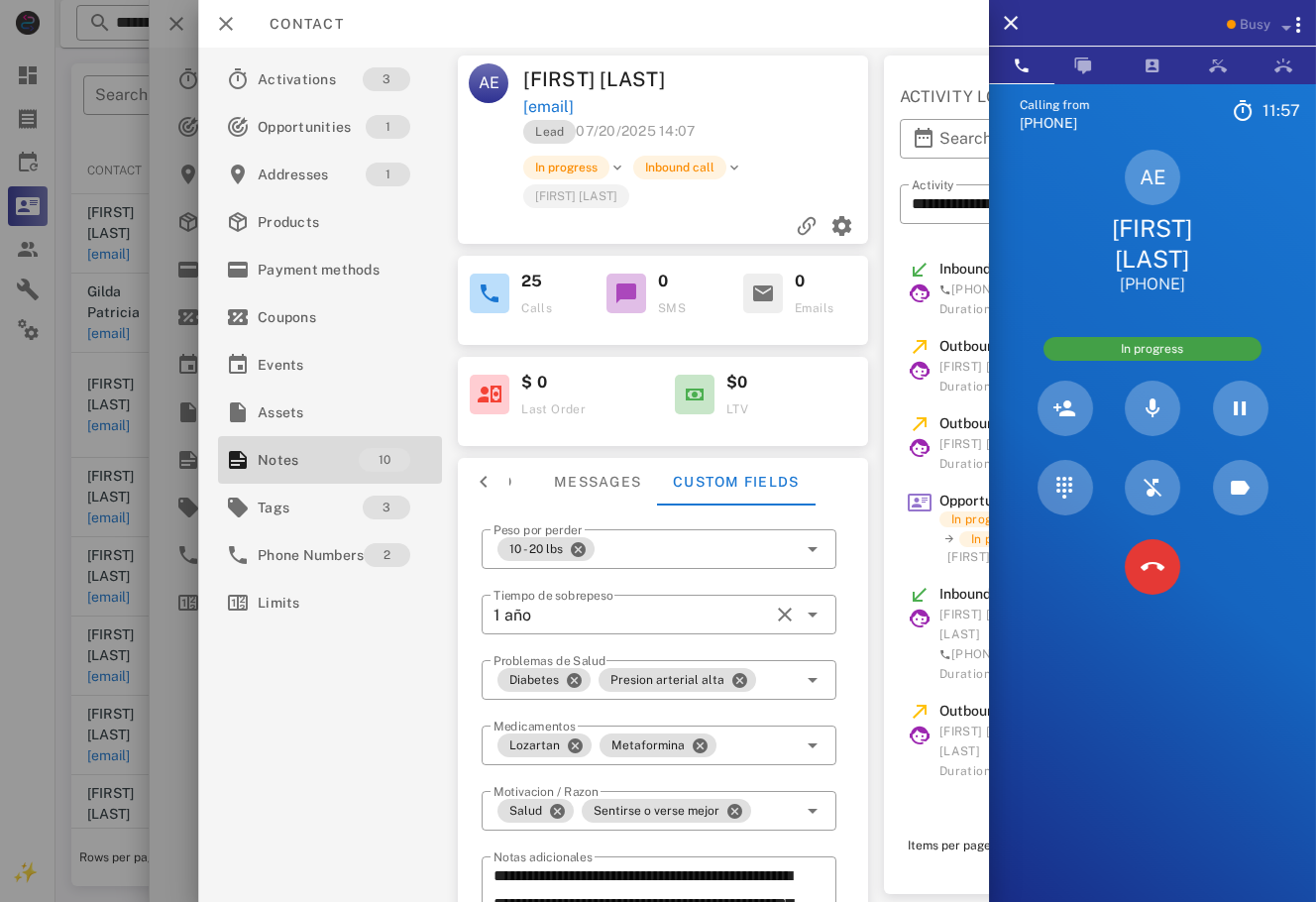 click on "edithb10@hotmail.com" at bounding box center (697, 107) 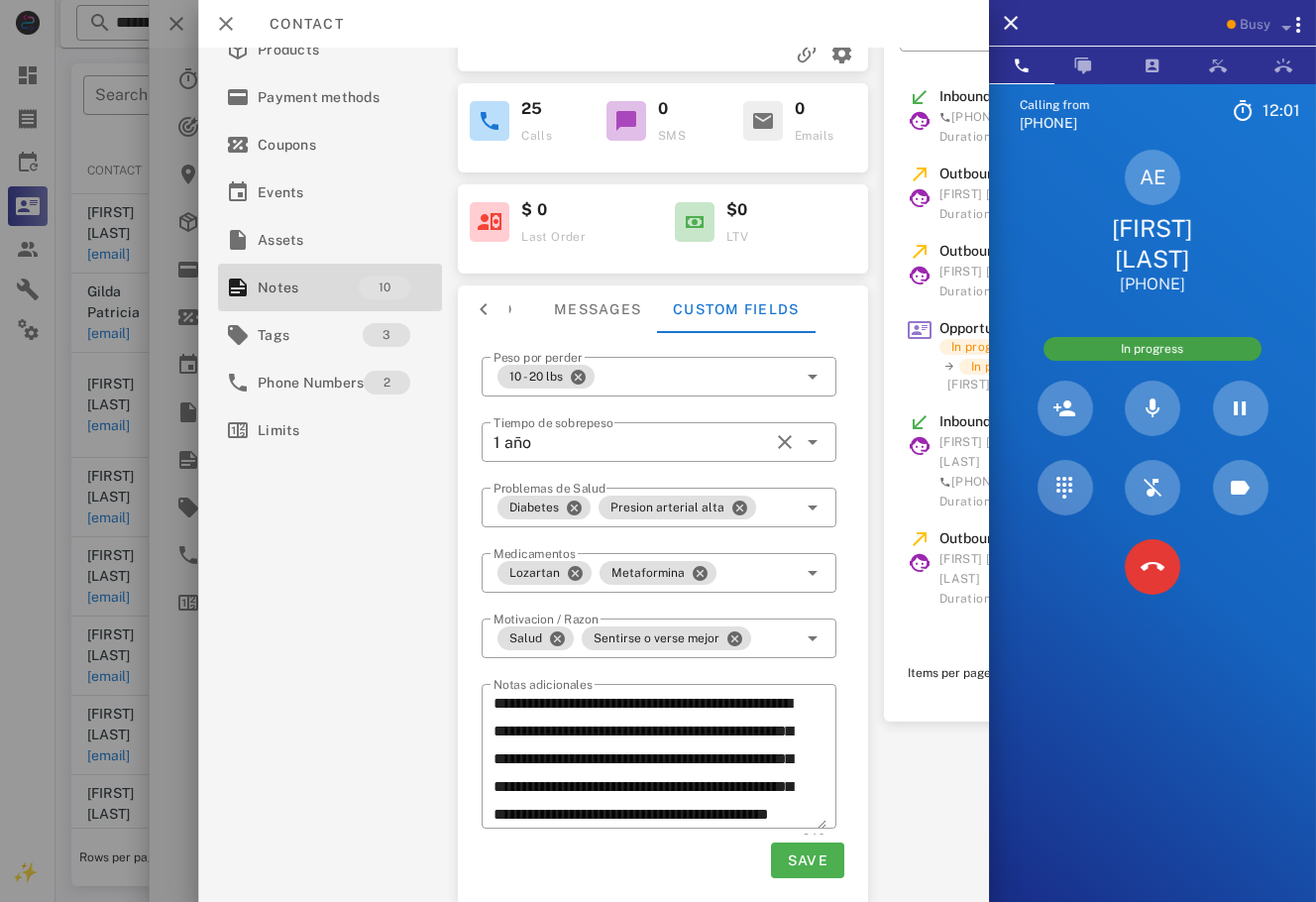 scroll, scrollTop: 214, scrollLeft: 0, axis: vertical 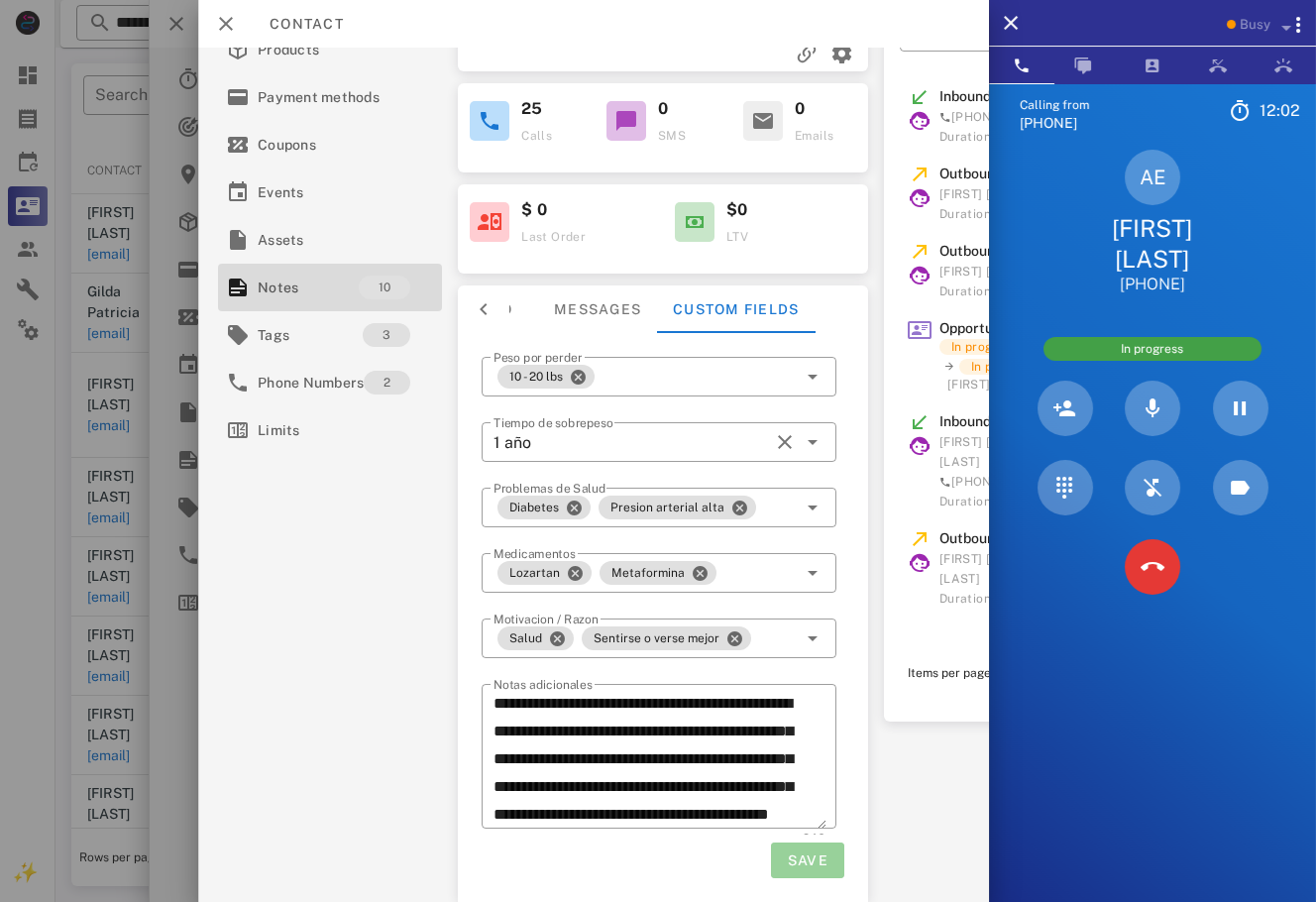 click on "Save" at bounding box center [807, 860] 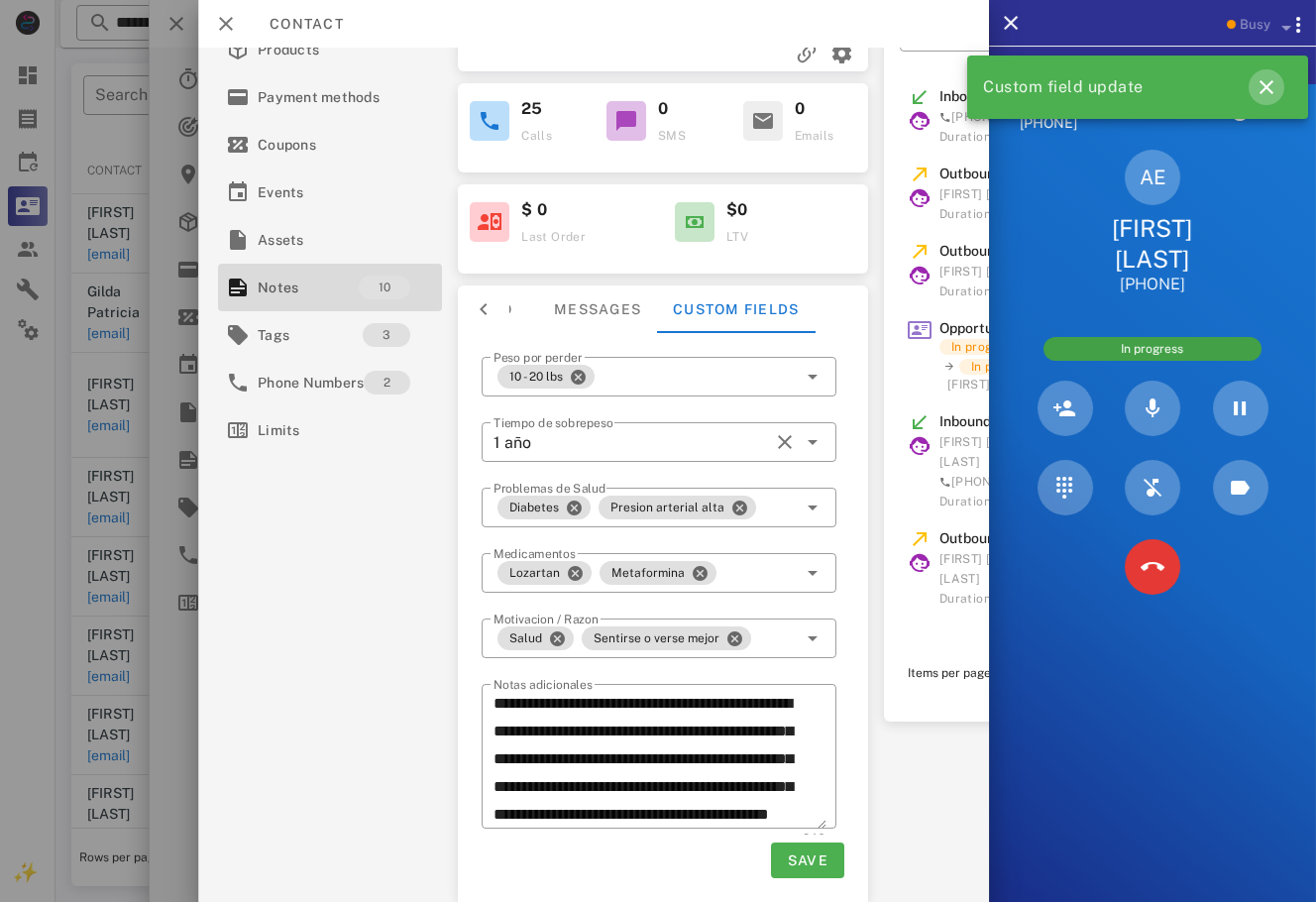 click at bounding box center (1266, 87) 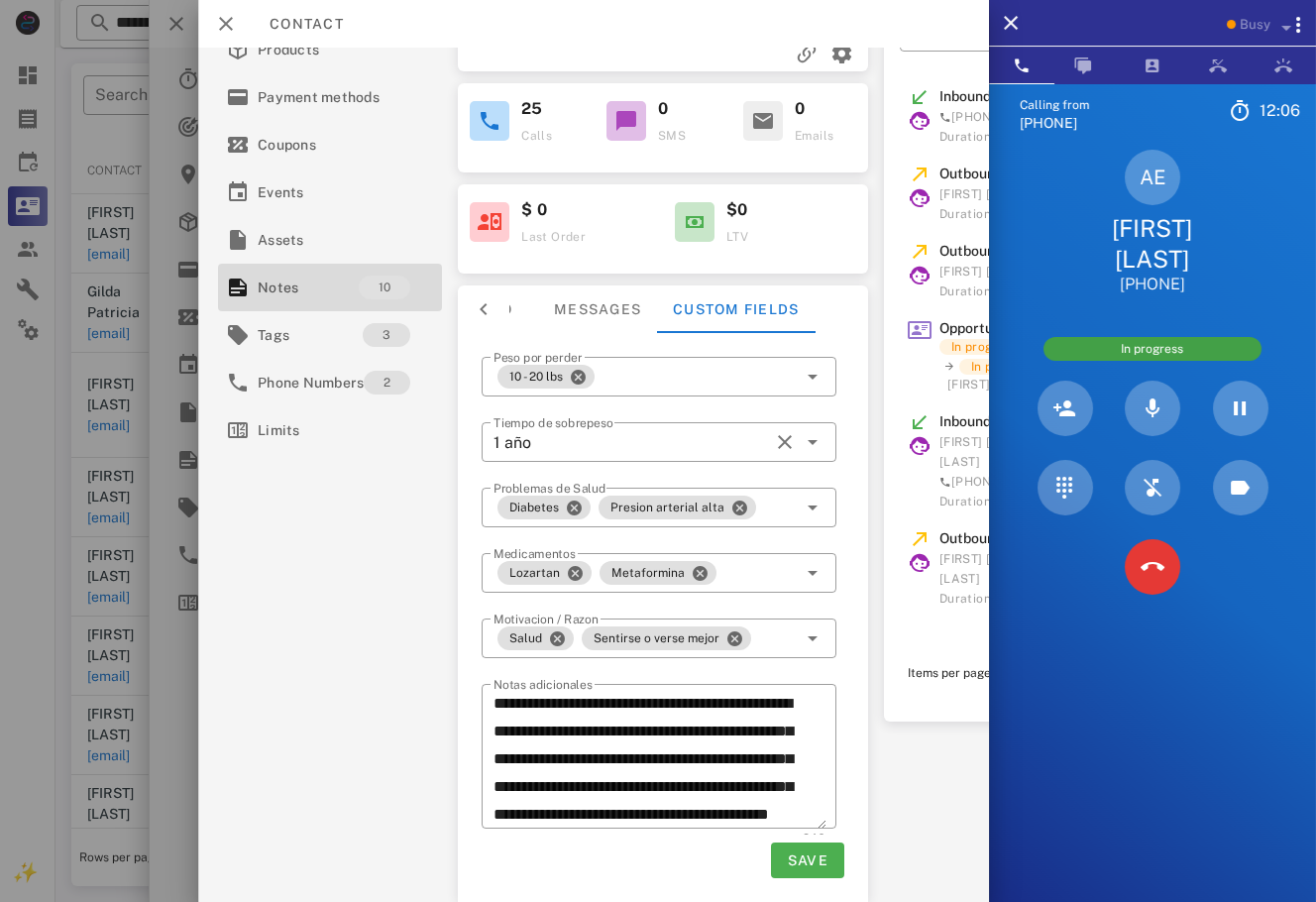 scroll, scrollTop: 28, scrollLeft: 0, axis: vertical 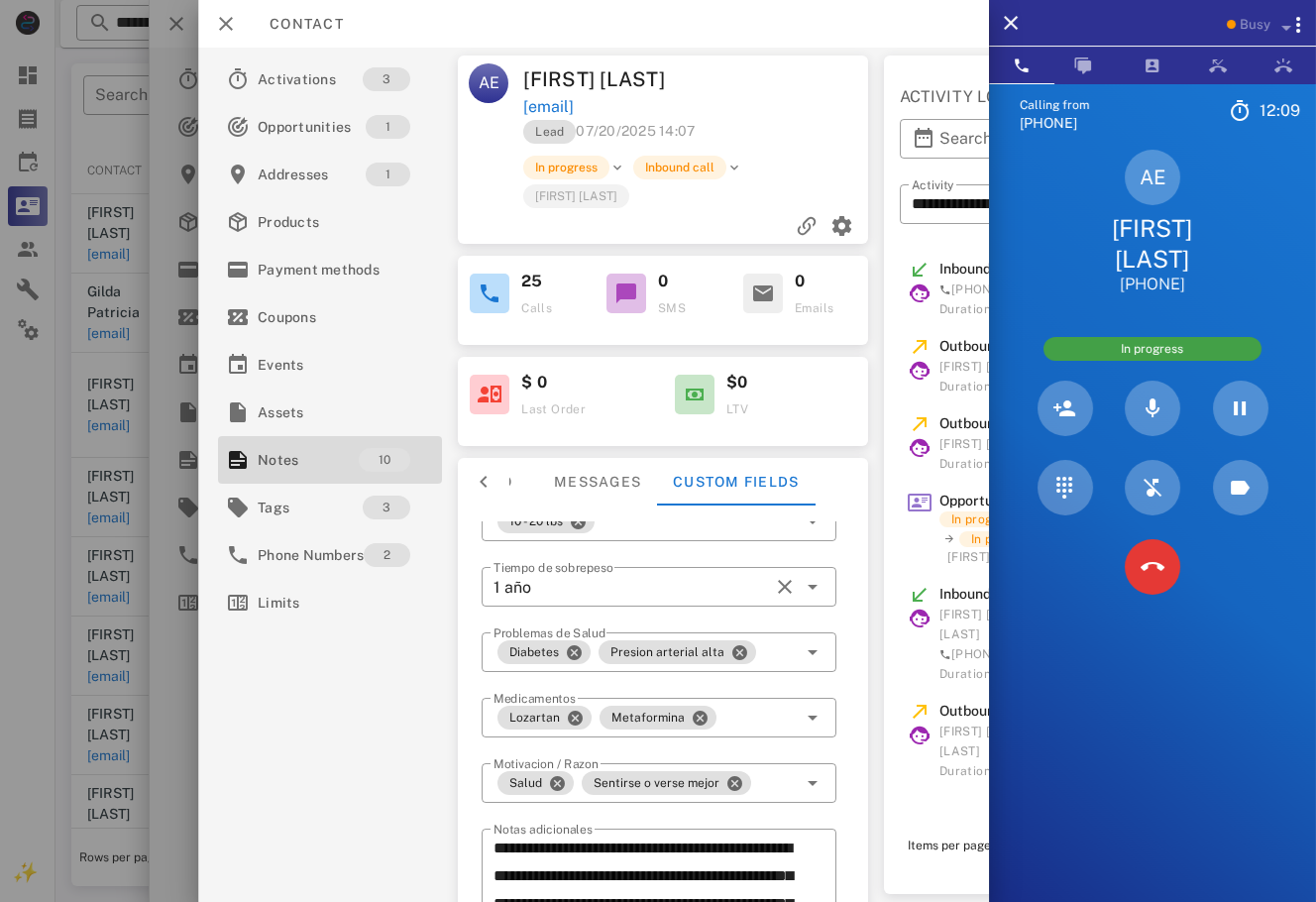 click on "edithb10@hotmail.com" at bounding box center [697, 107] 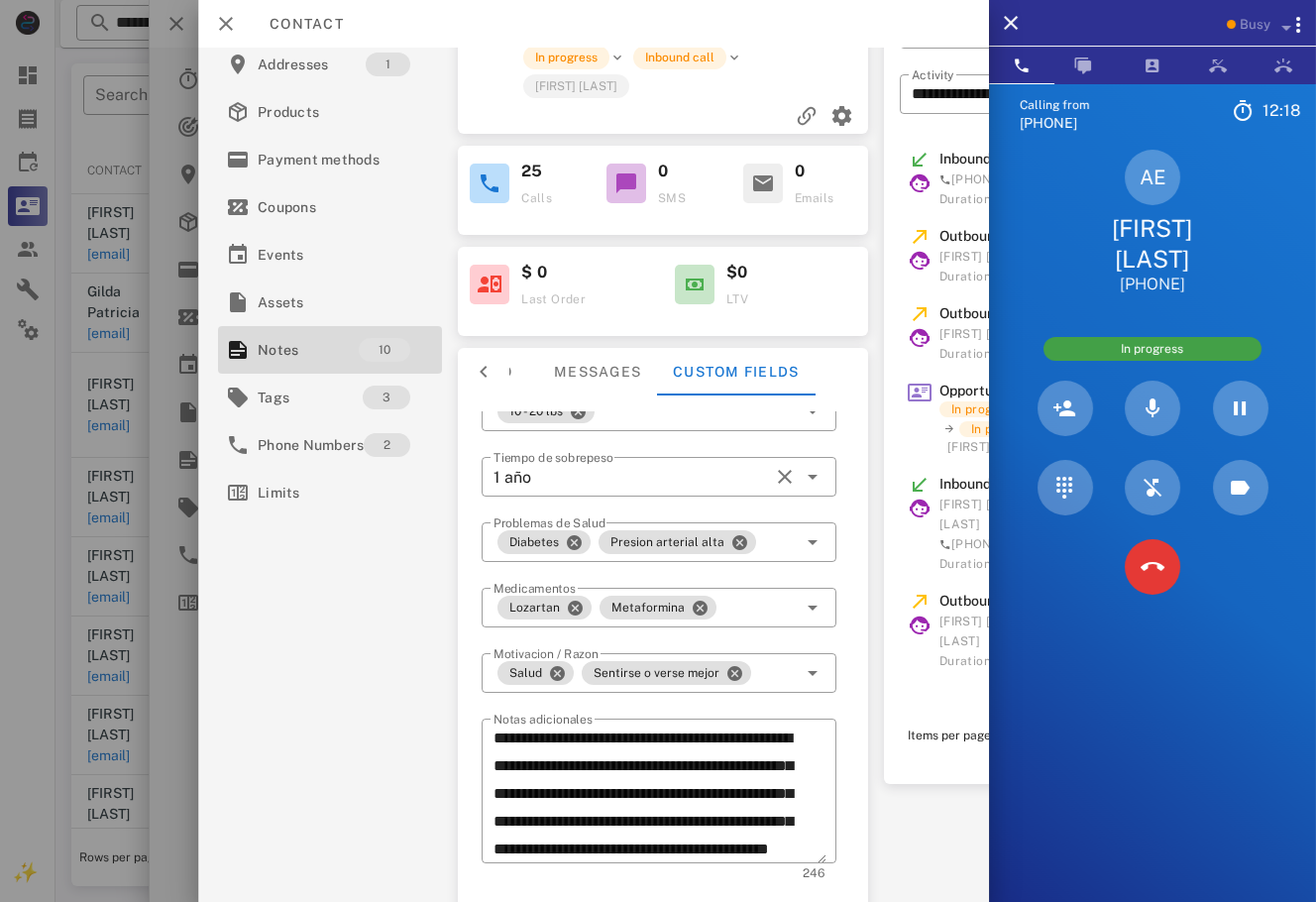 scroll, scrollTop: 214, scrollLeft: 0, axis: vertical 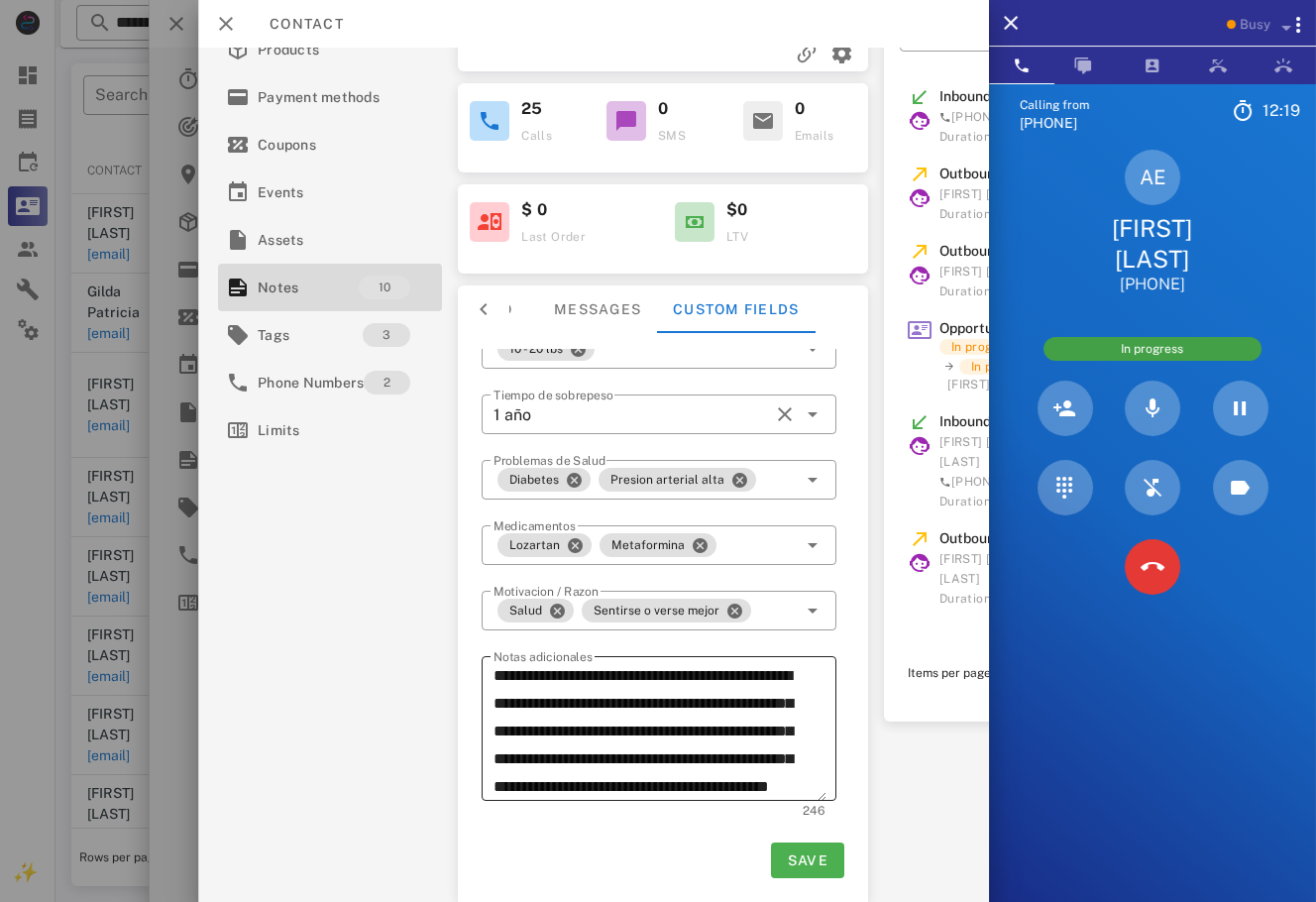 click on "**********" at bounding box center [660, 732] 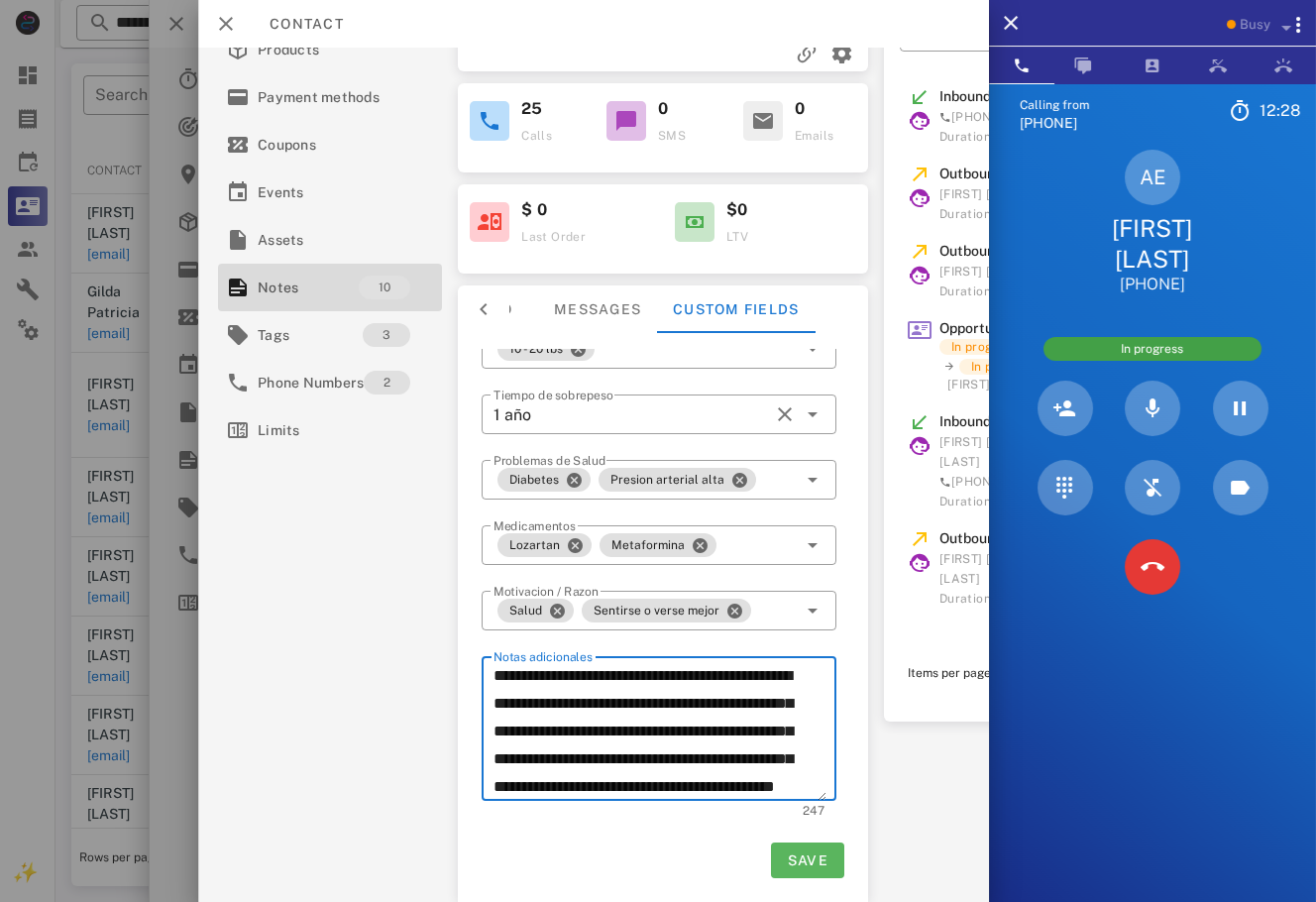 type on "**********" 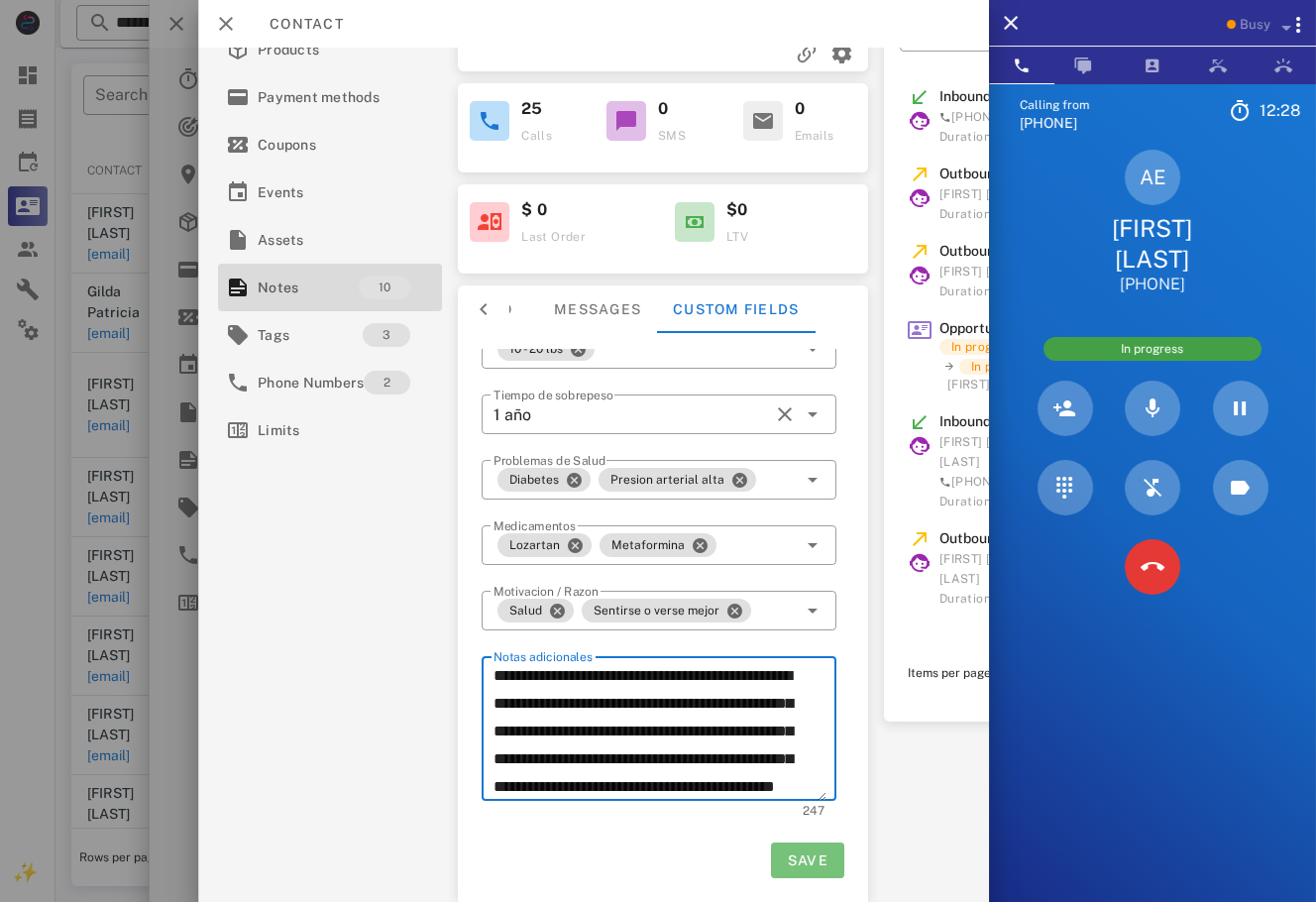 click on "Save" at bounding box center [807, 860] 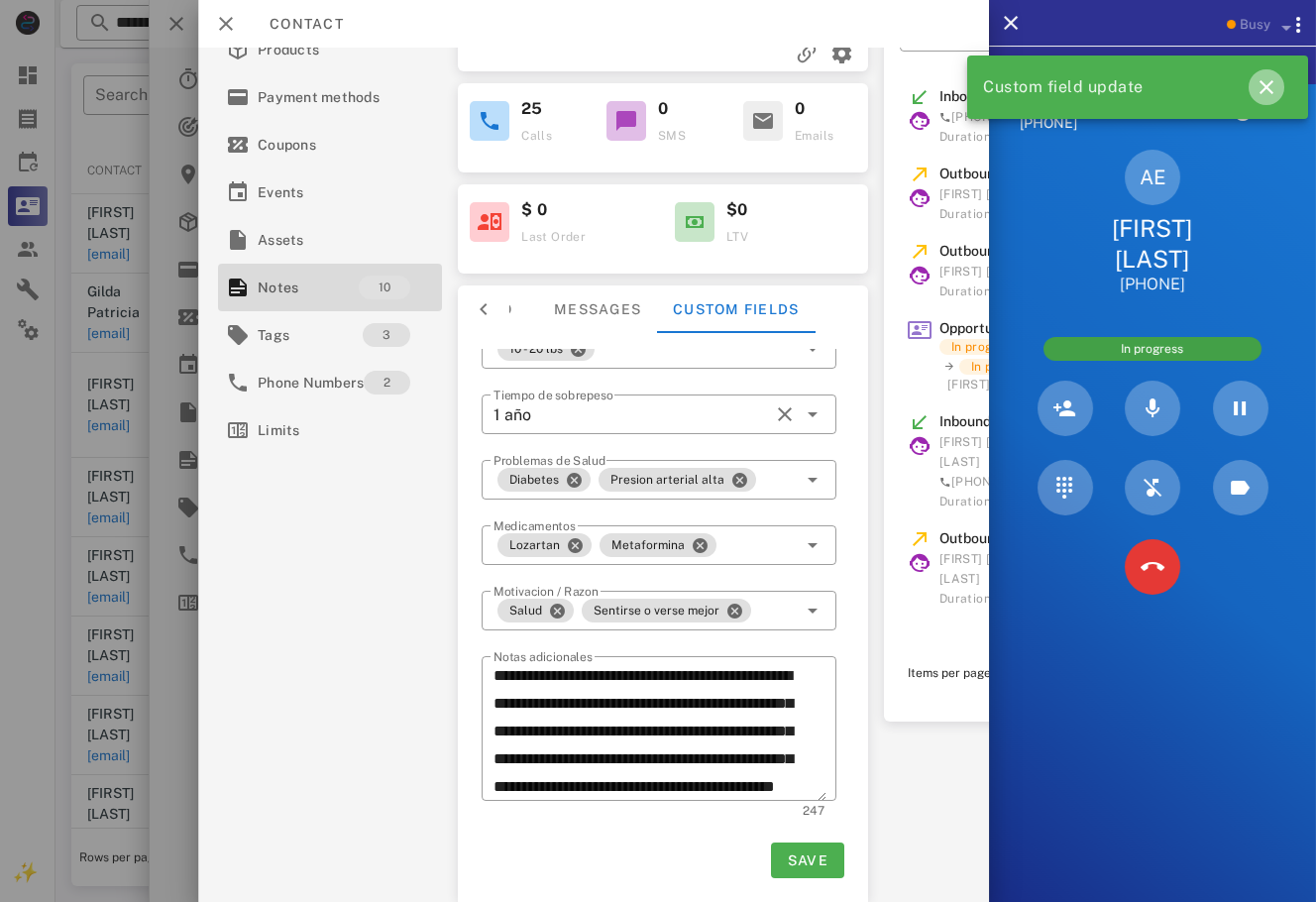 click at bounding box center [1266, 87] 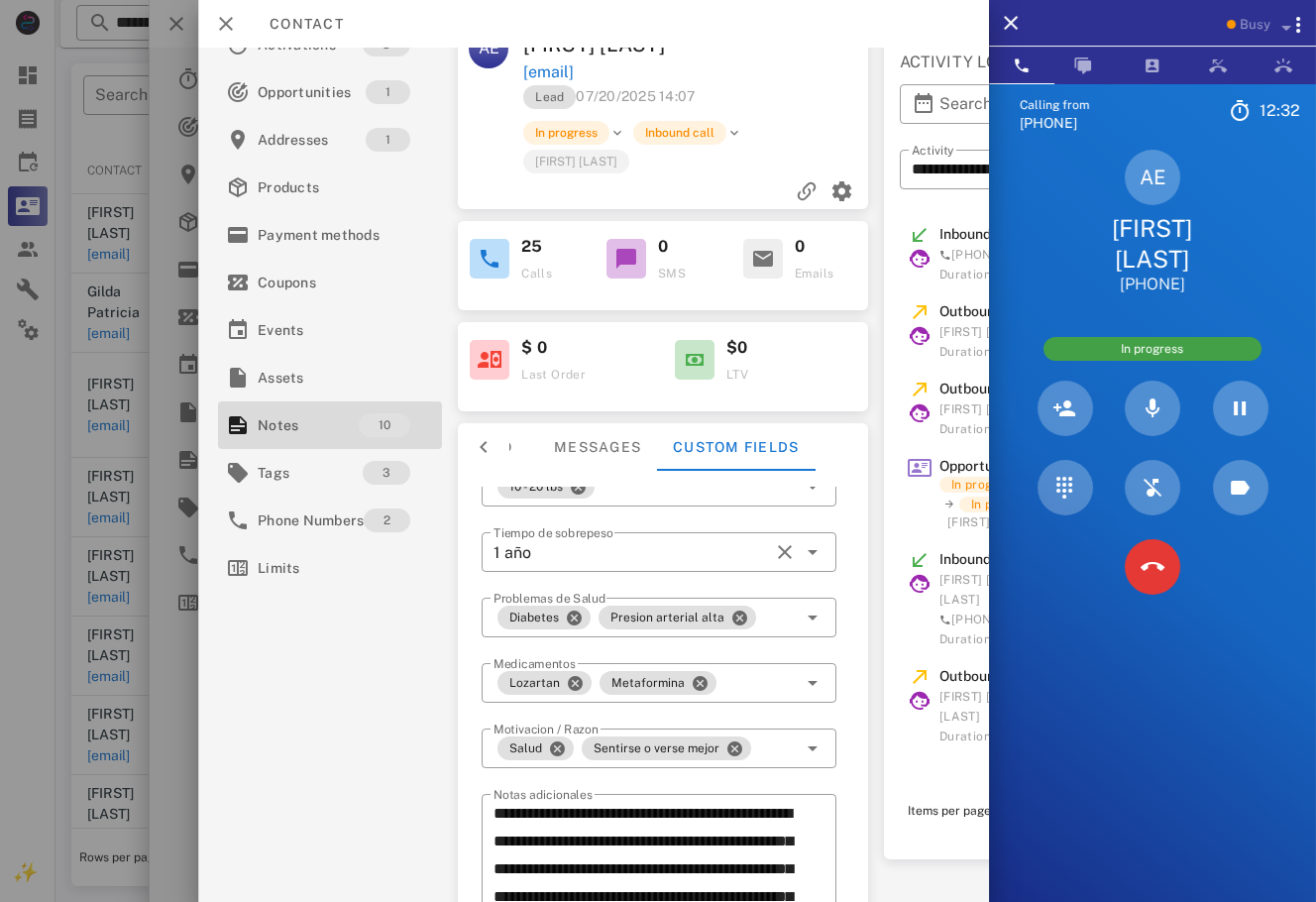 scroll, scrollTop: 0, scrollLeft: 0, axis: both 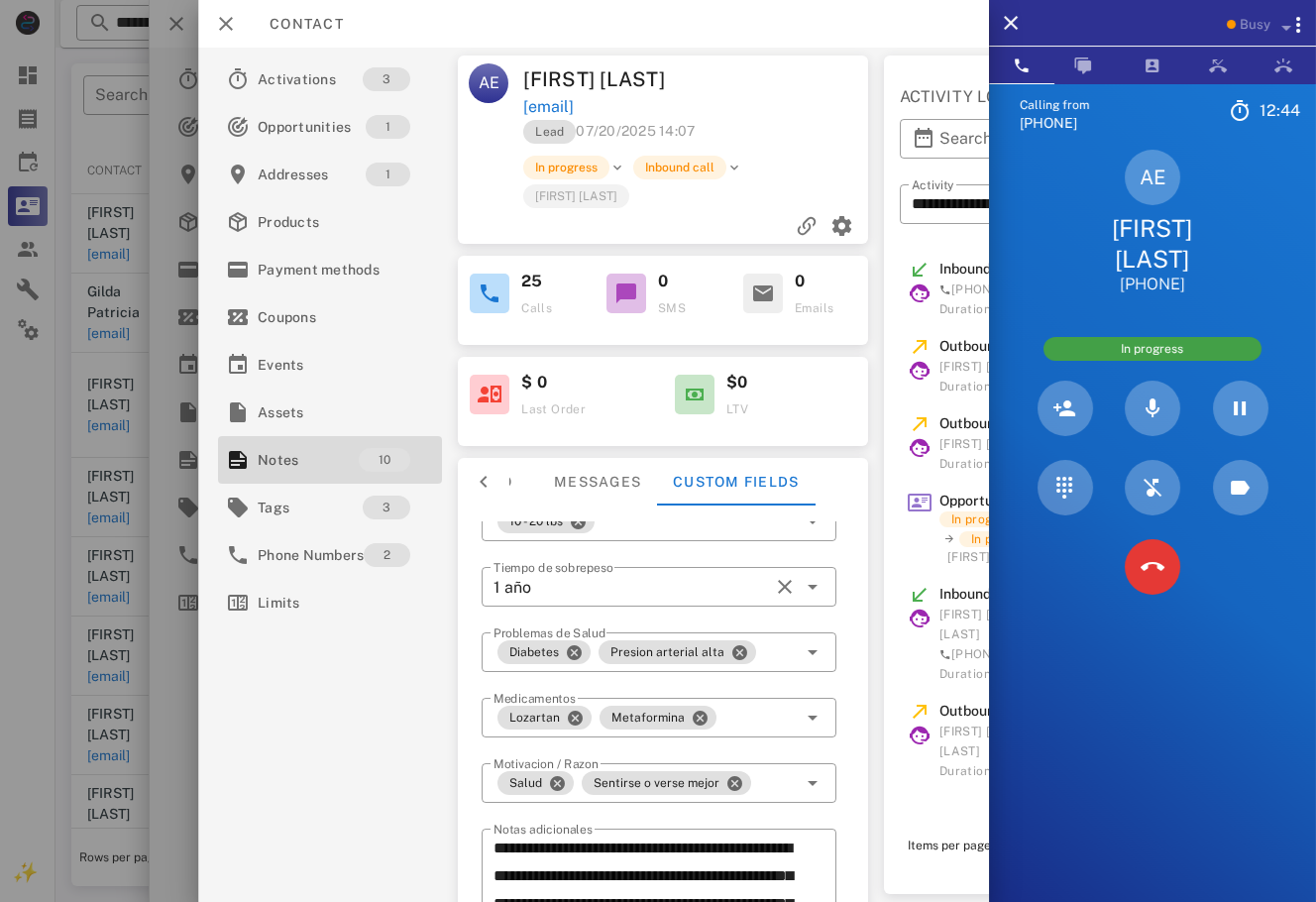 click at bounding box center [484, 482] 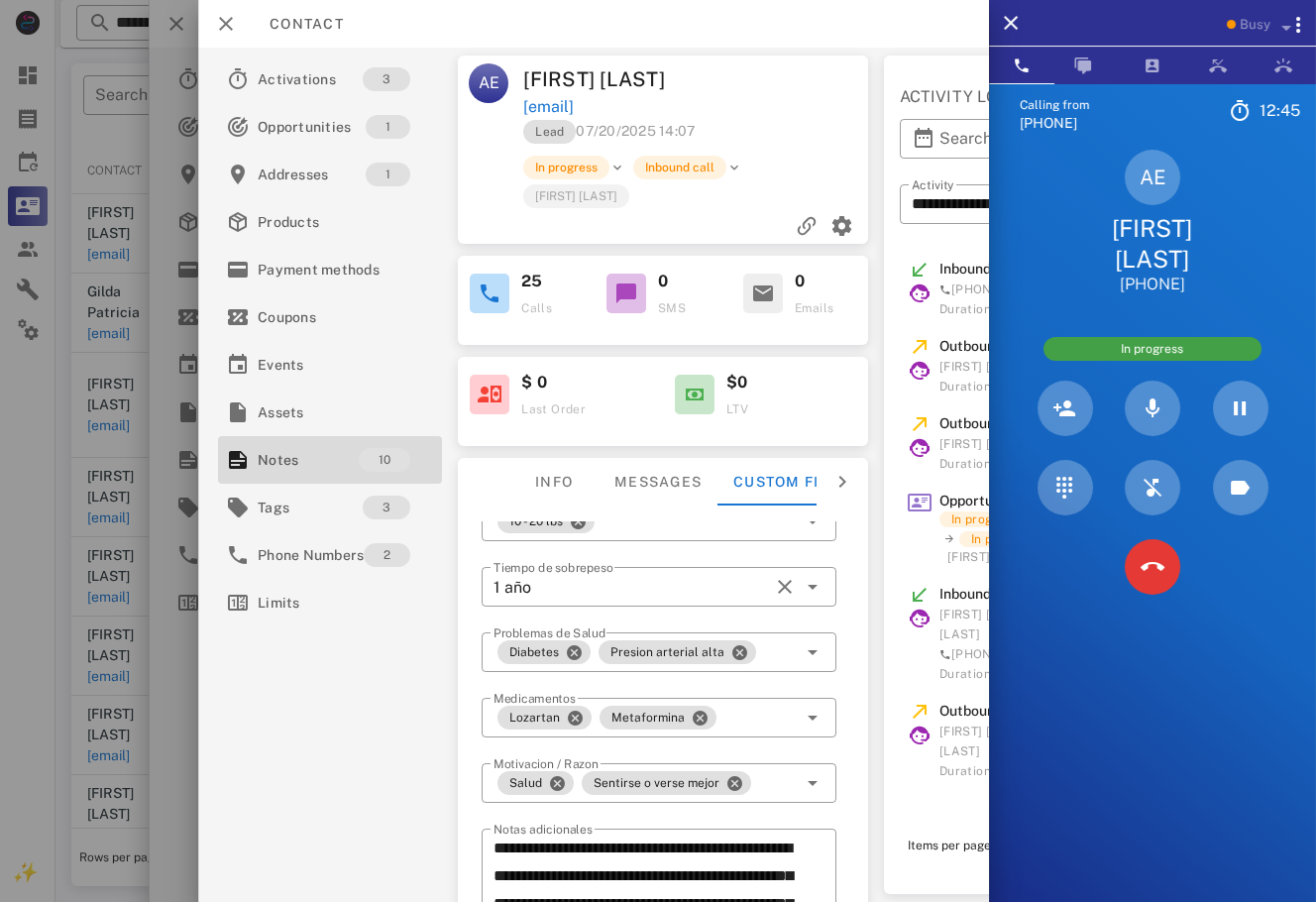 click on "Info   Messages   Custom fields" at bounding box center (663, 482) 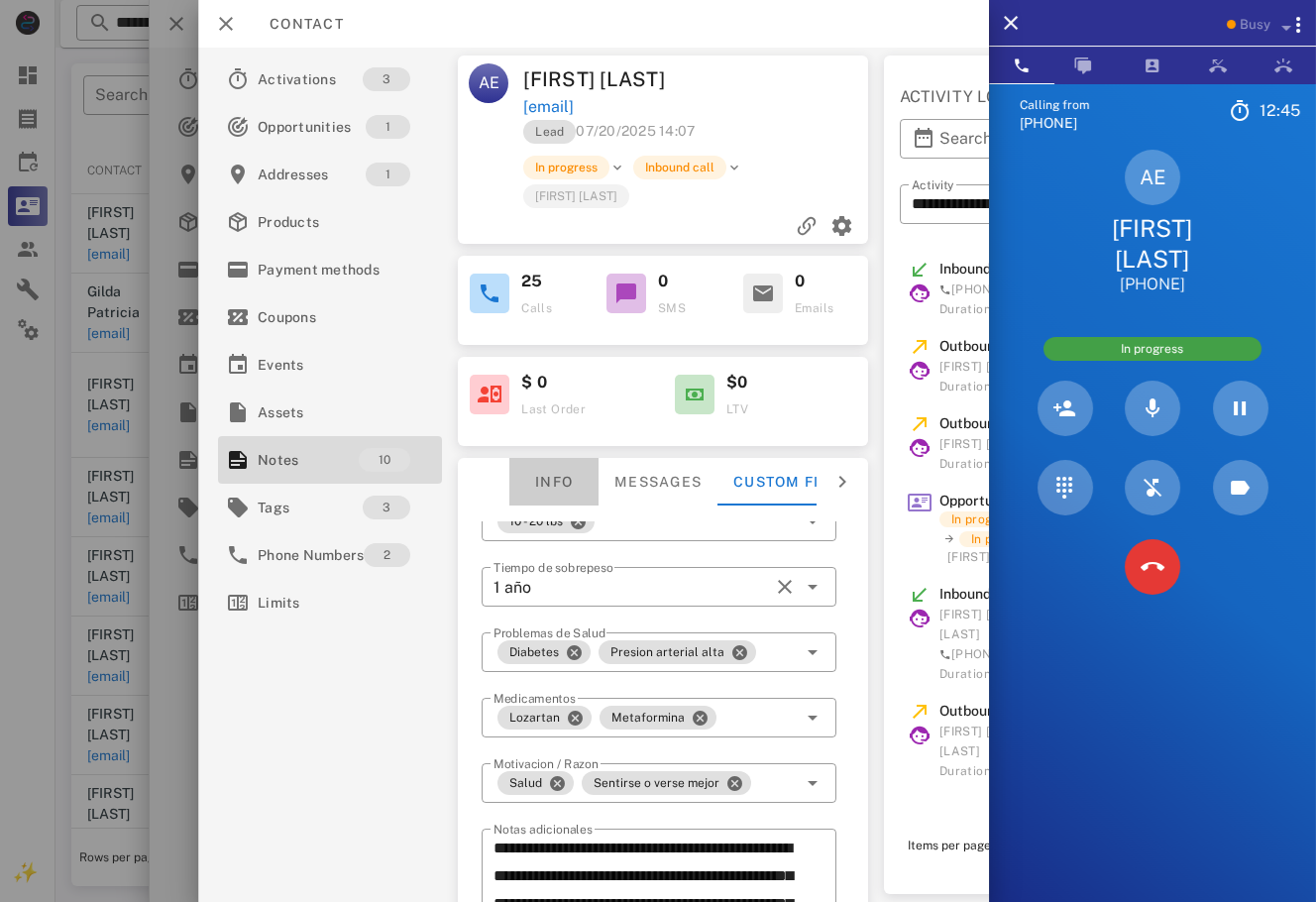 click on "Info" at bounding box center (554, 482) 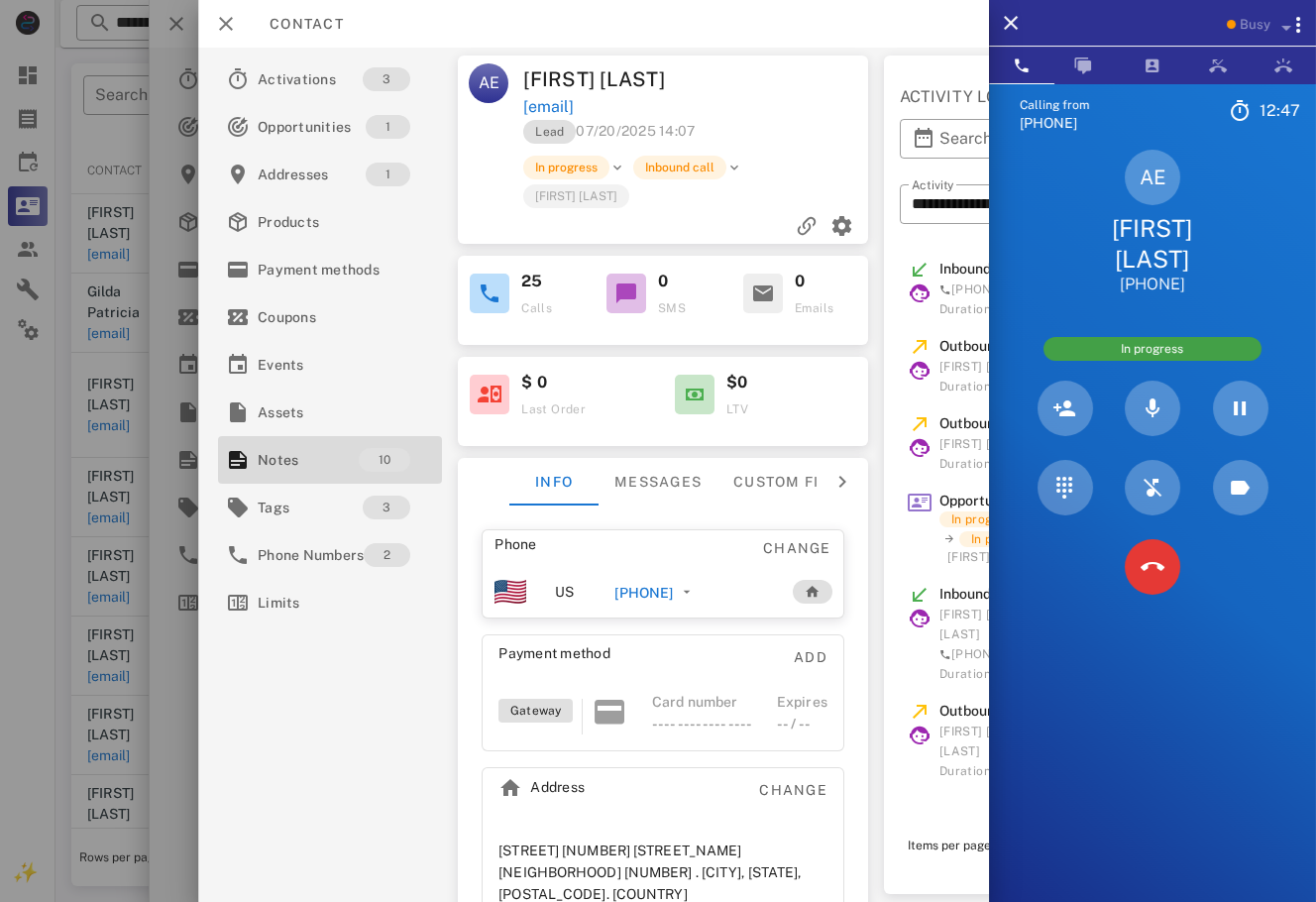scroll, scrollTop: 79, scrollLeft: 0, axis: vertical 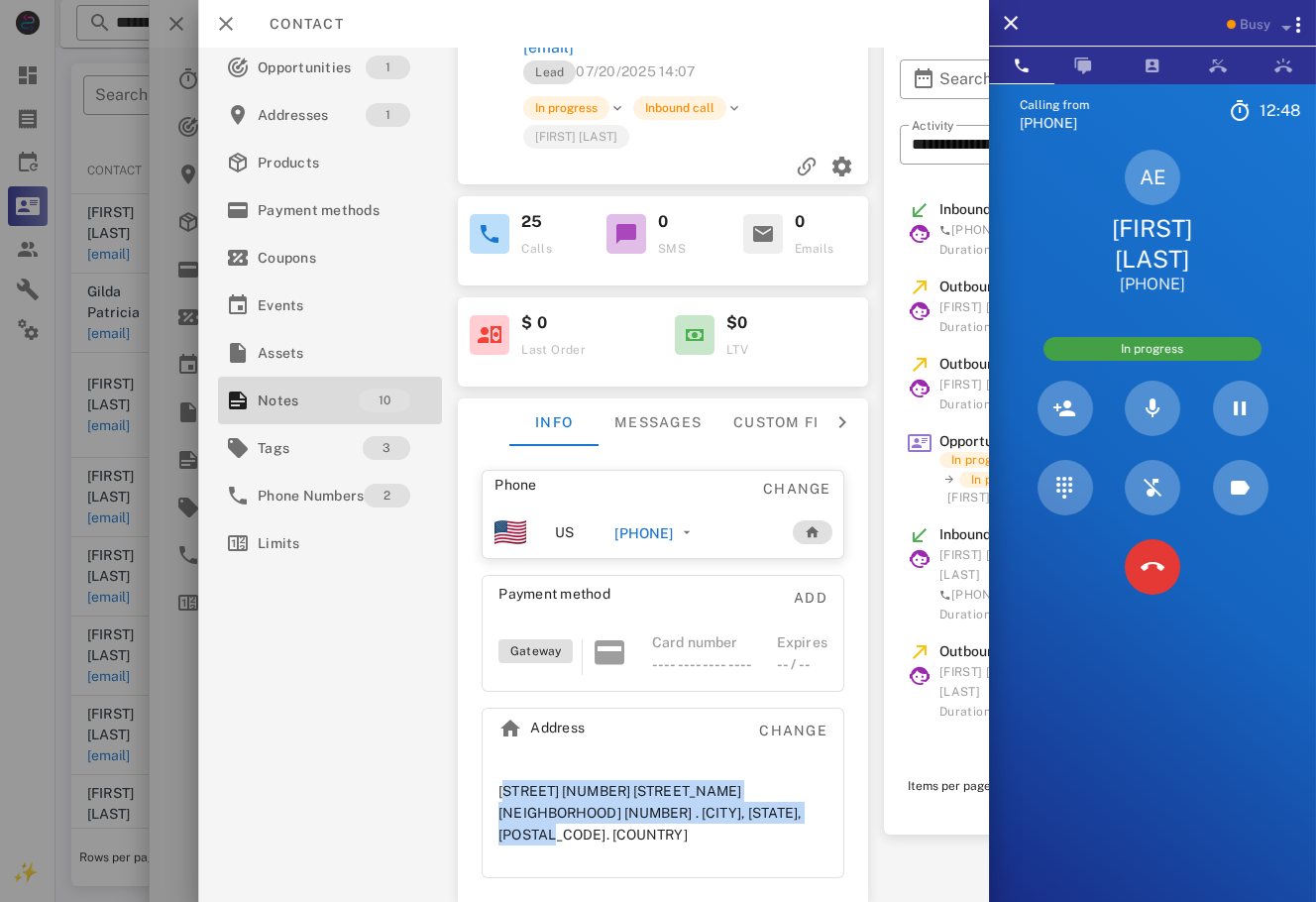 drag, startPoint x: 739, startPoint y: 819, endPoint x: 461, endPoint y: 777, distance: 281.15476 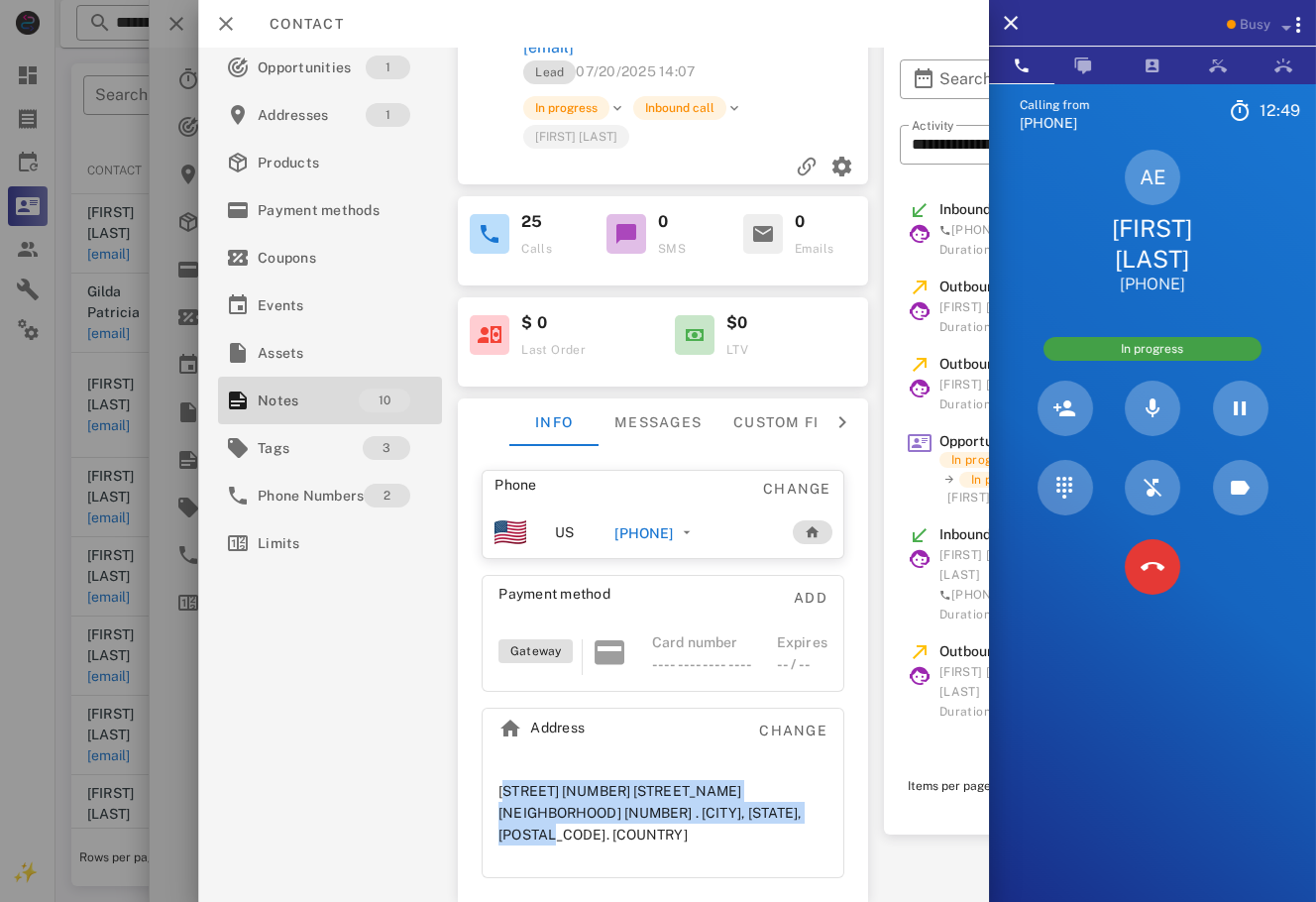 copy on "Circuito Eden 1-A fraccionamiento Hacienda Paraiso 1-A.
Uruapan, MIC, 60110.
MX" 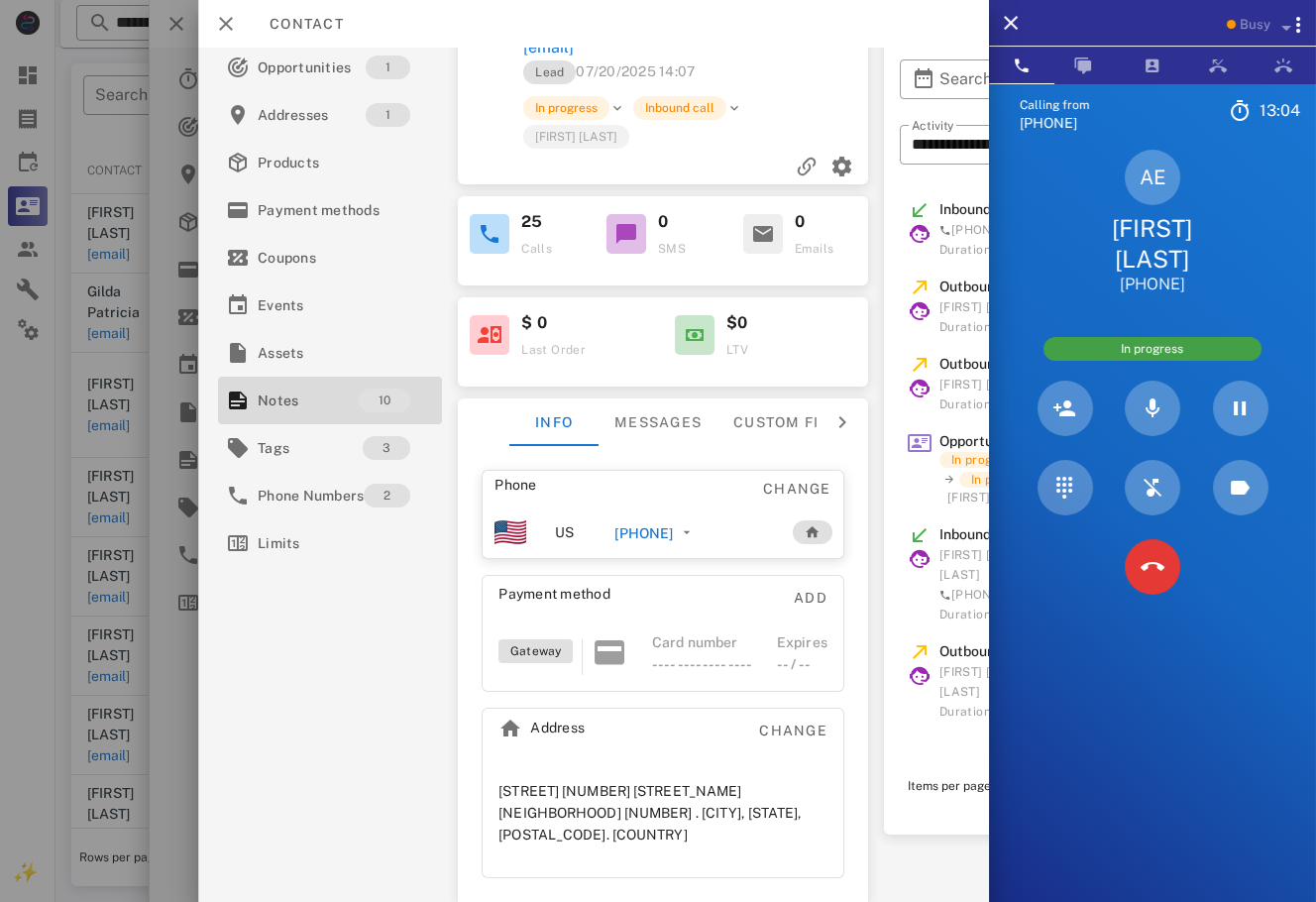 click on "Lead   07/20/2025 14:07" at bounding box center [697, 77] 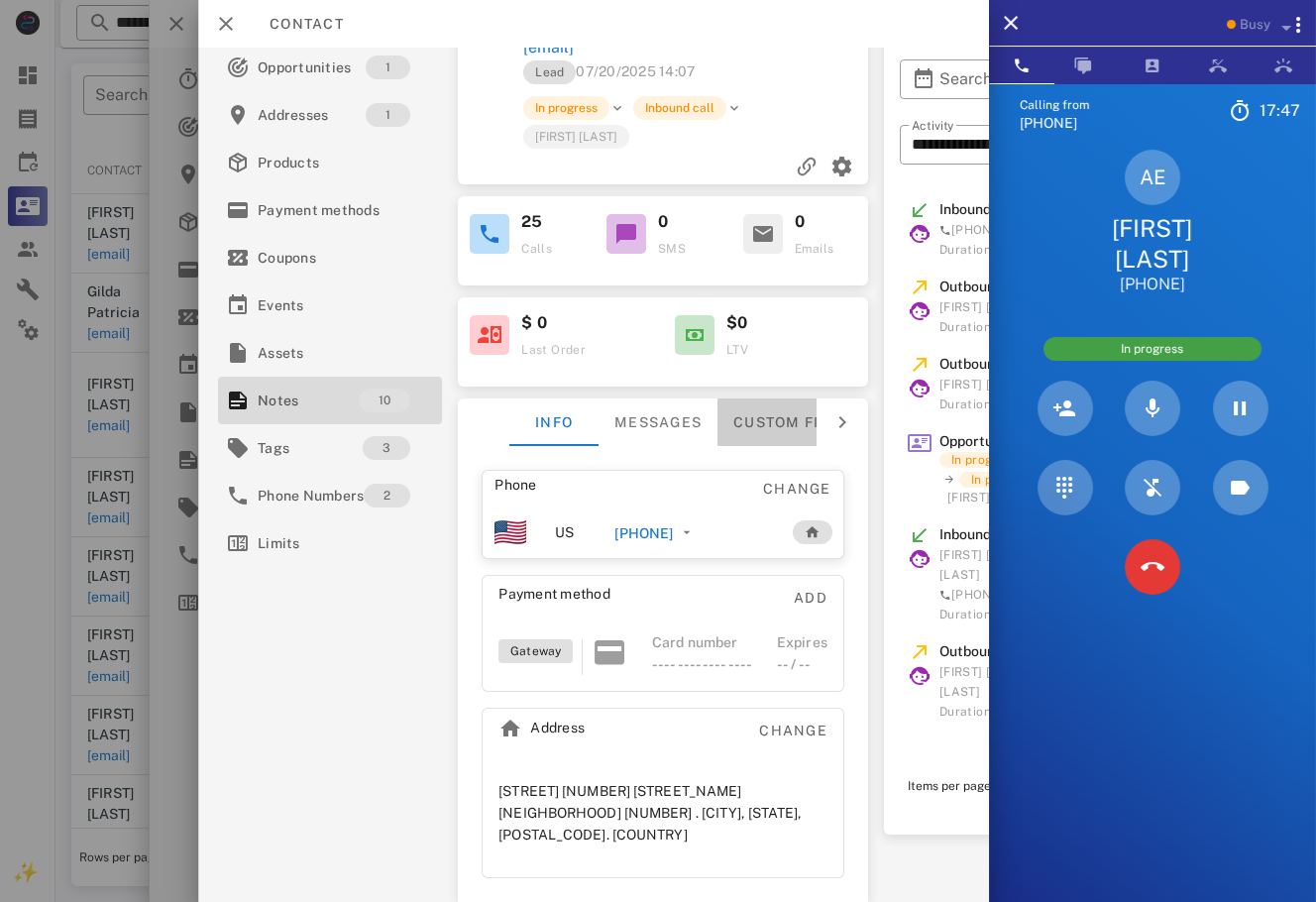 click on "Custom fields" at bounding box center [796, 422] 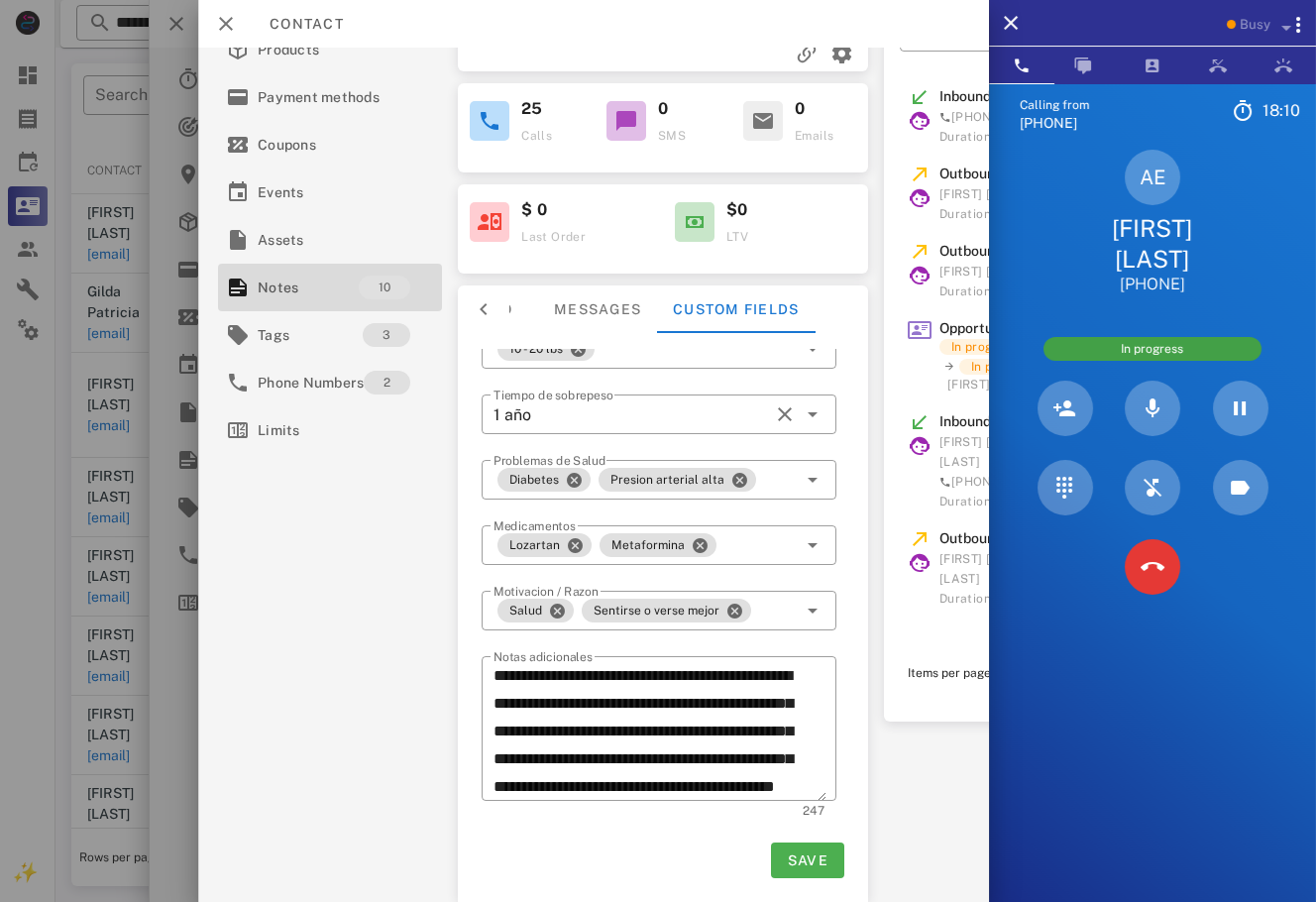 scroll, scrollTop: 214, scrollLeft: 0, axis: vertical 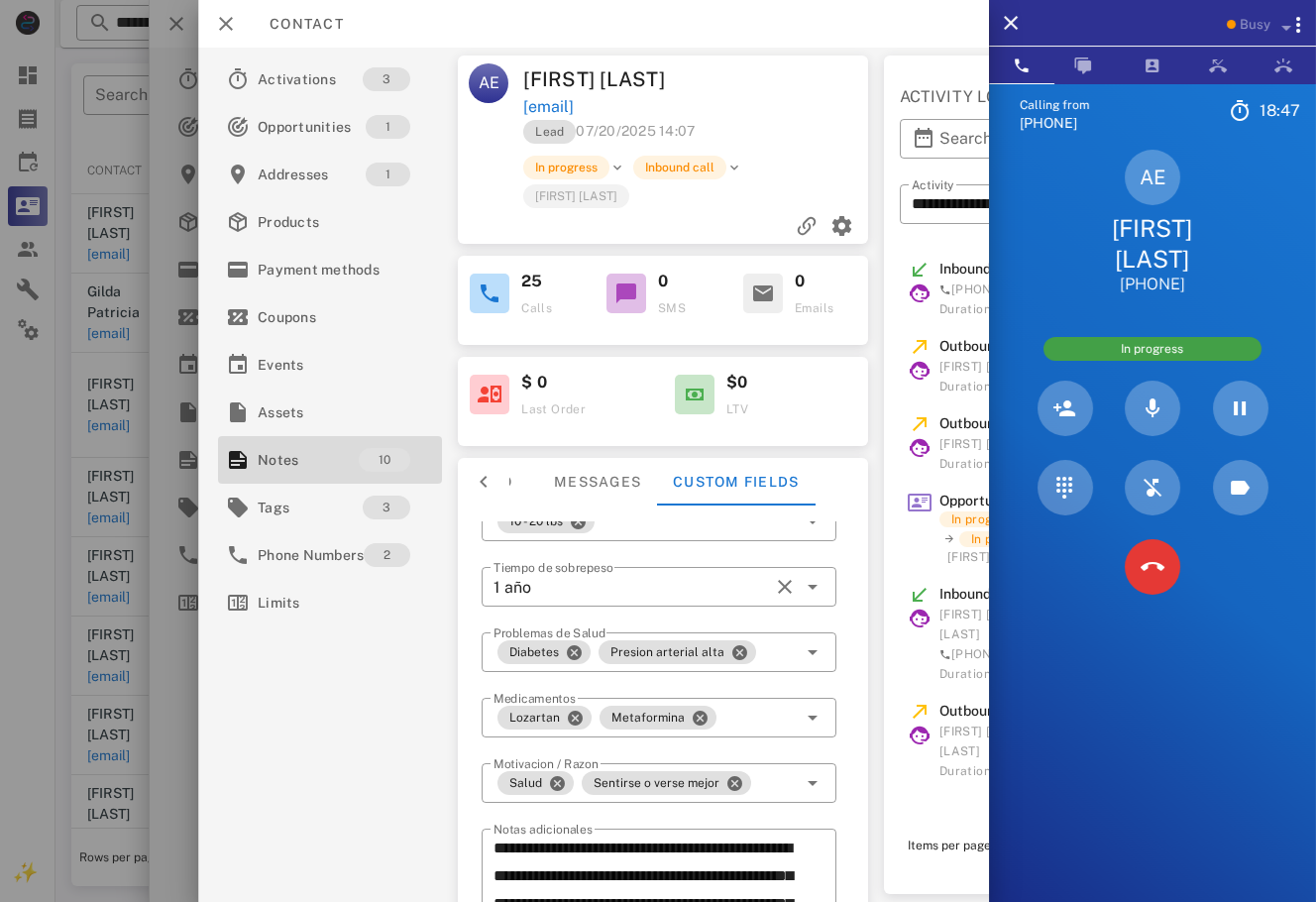 click on "Calling from (954) 248-3188 18: 47  Unknown      ▼     Andorra
+376
Argentina
+54
Aruba
+297
Australia
+61
Belgium (België)
+32
Bolivia
+591
Brazil (Brasil)
+55
Canada
+1
Chile
+56
Colombia
+57
Costa Rica
+506
Dominican Republic (República Dominicana)
+1
Ecuador
+593
El Salvador
+503
France
+33
Germany (Deutschland)
+49
Guadeloupe
+590
Guatemala
+502
Honduras
+504
Iceland (Ísland)
+354
India (भारत)
+91
Israel (‫ישראל‬‎)
+972
Italy (Italia)
+39" at bounding box center [1152, 534] 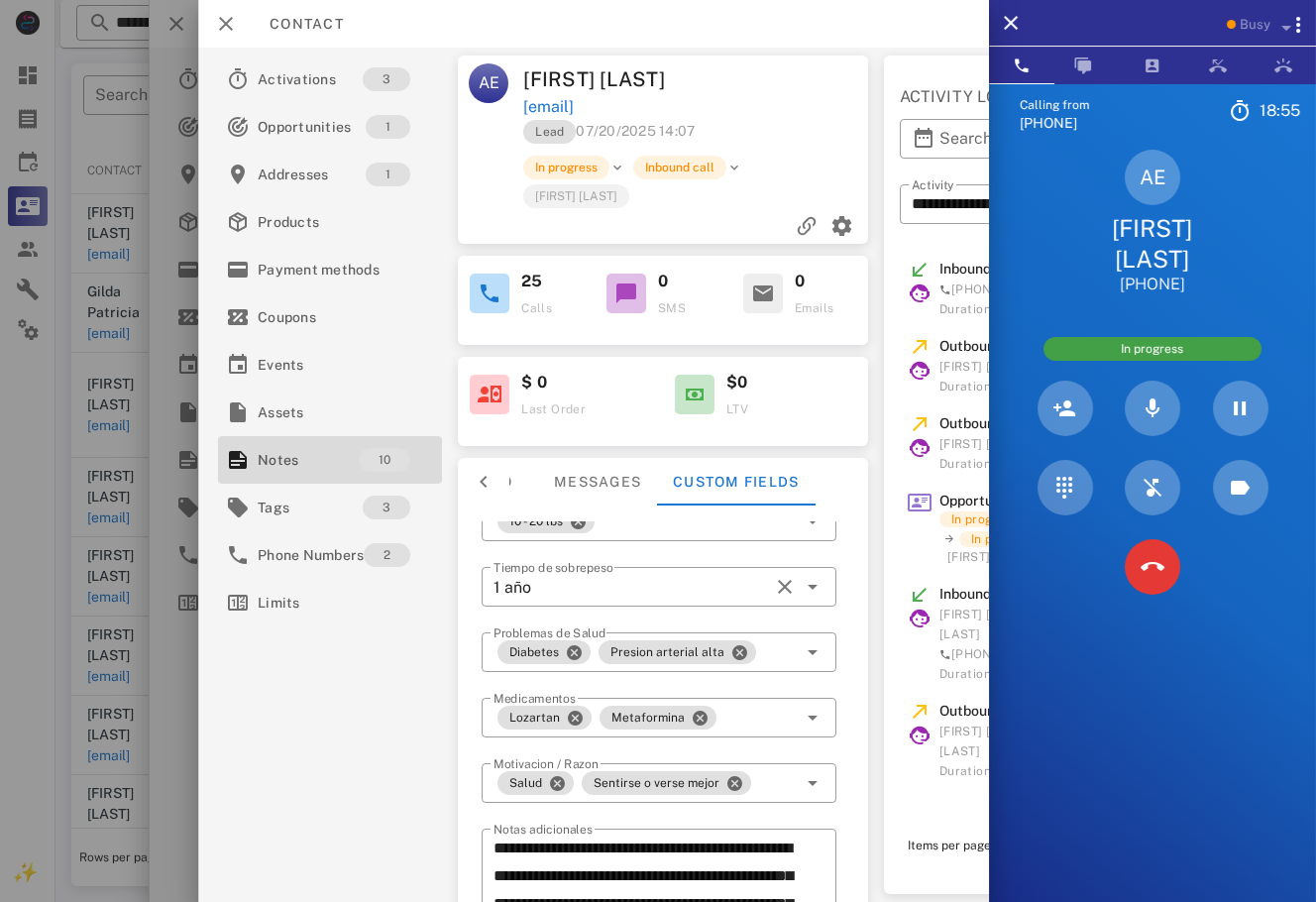 drag, startPoint x: 1232, startPoint y: 317, endPoint x: 1087, endPoint y: 14, distance: 335.90773 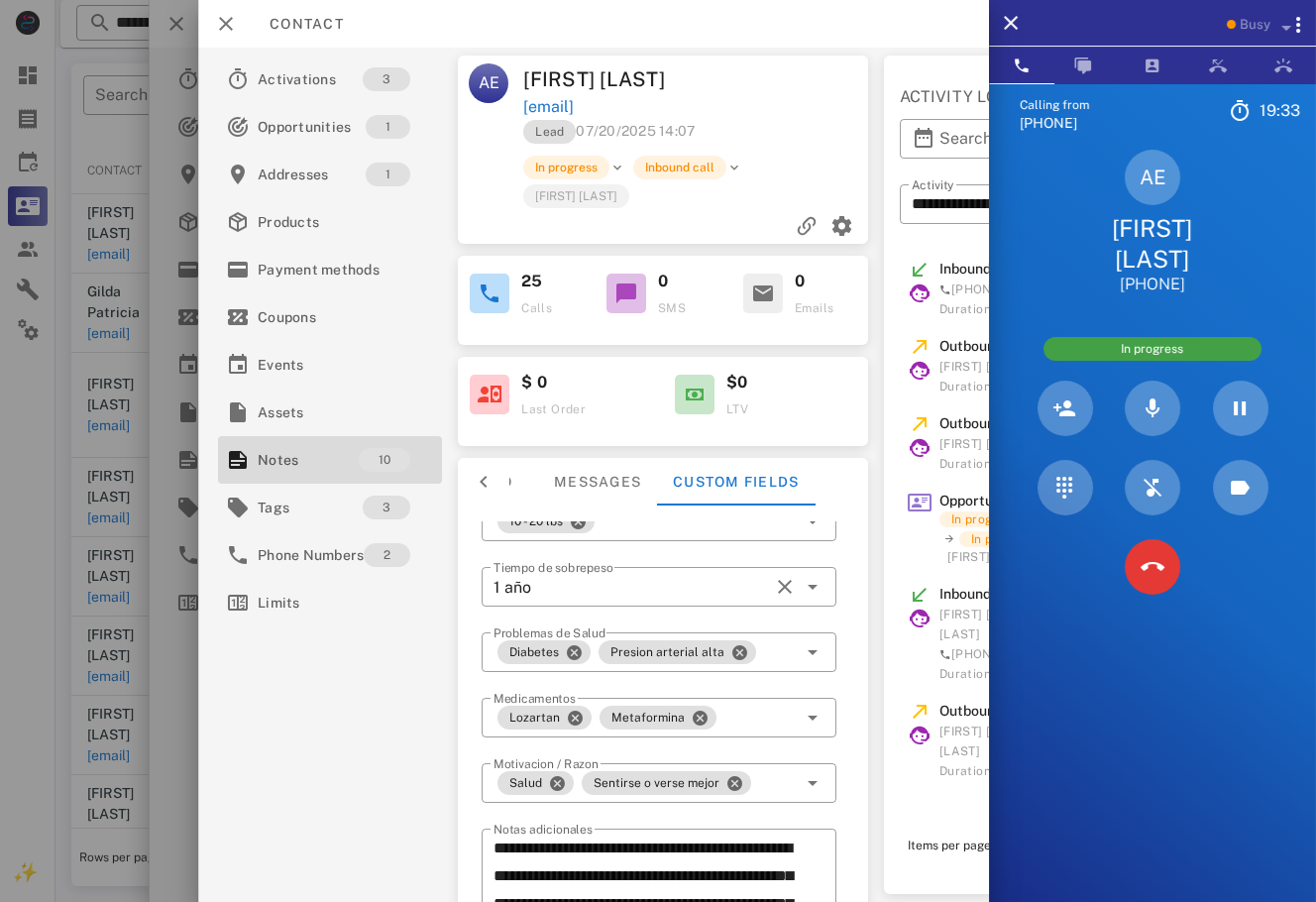 click on "AE   Alma e Baltazar Gudiño  +524521157853" at bounding box center (1152, 222) 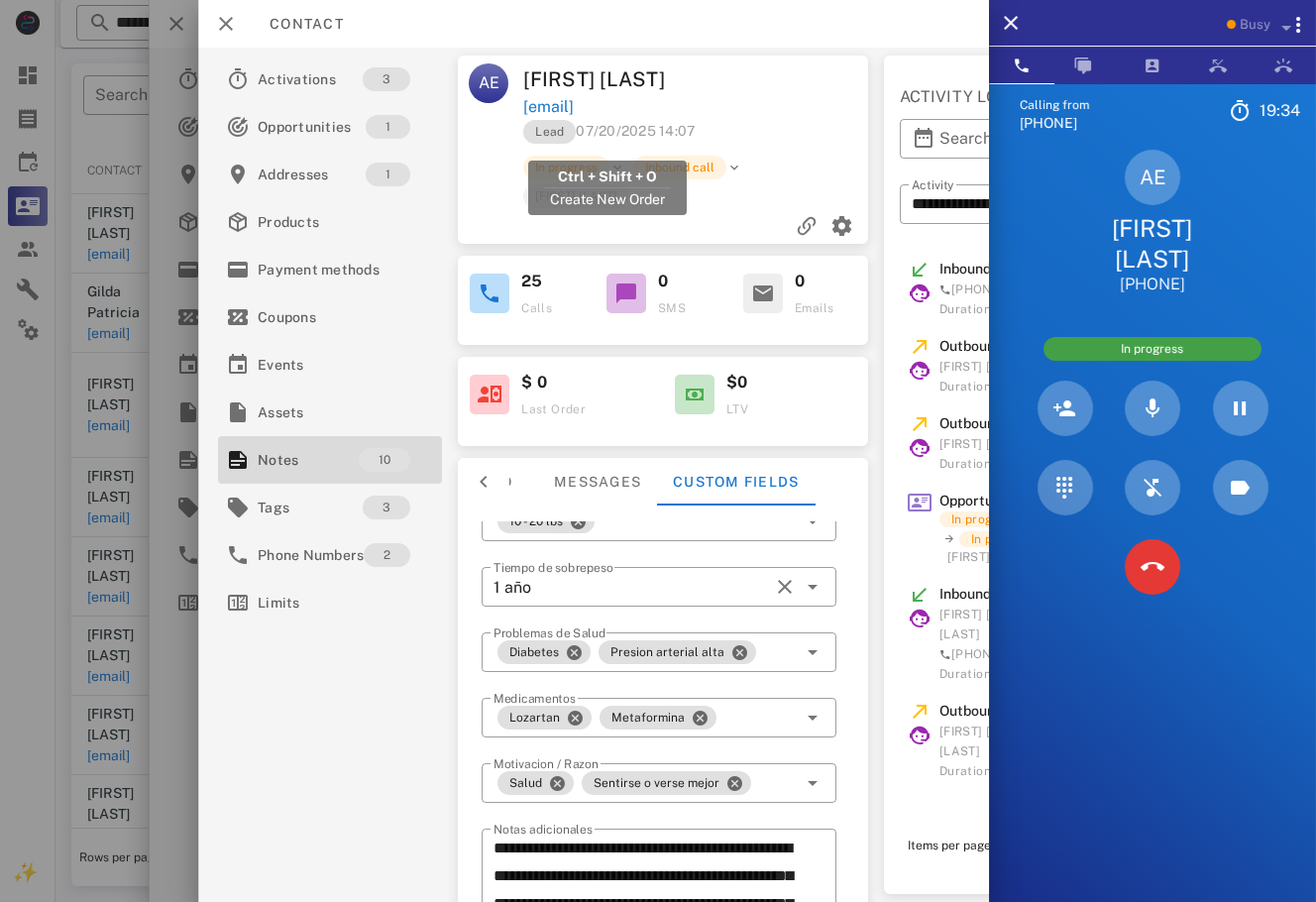 click on "edithb10@hotmail.com" at bounding box center [548, 107] 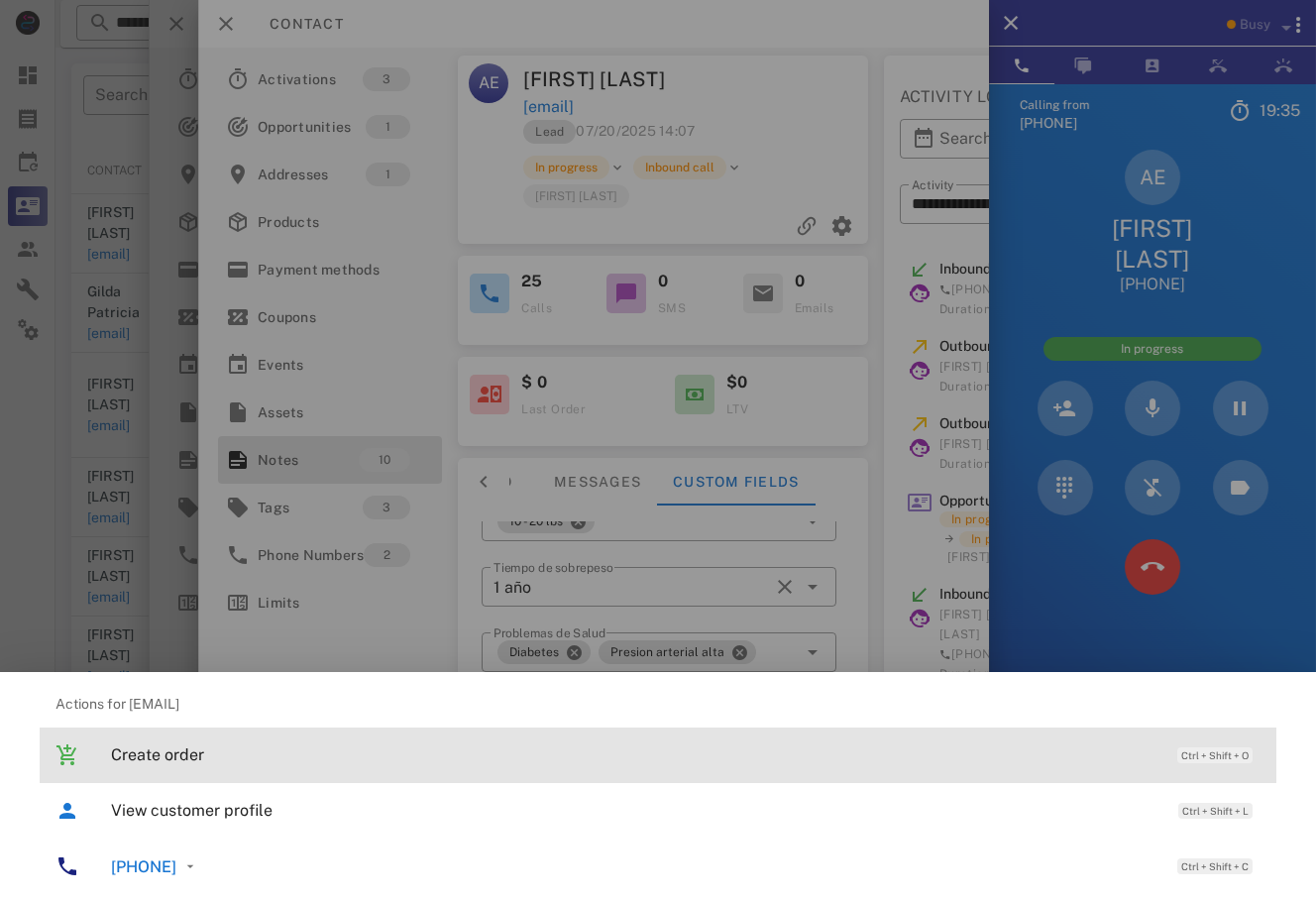 click on "Create order Ctrl + Shift + O" at bounding box center [686, 754] 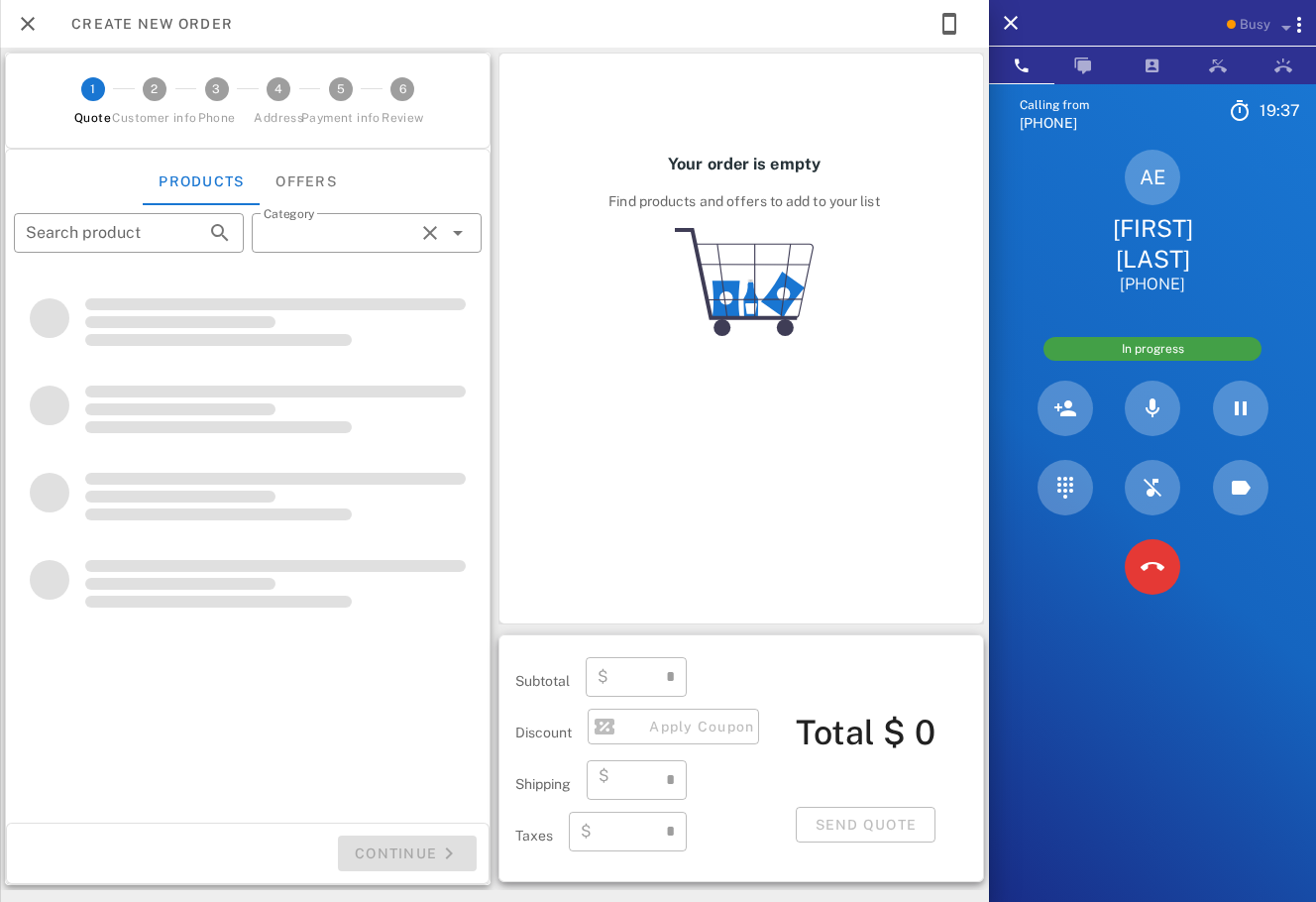 type on "**********" 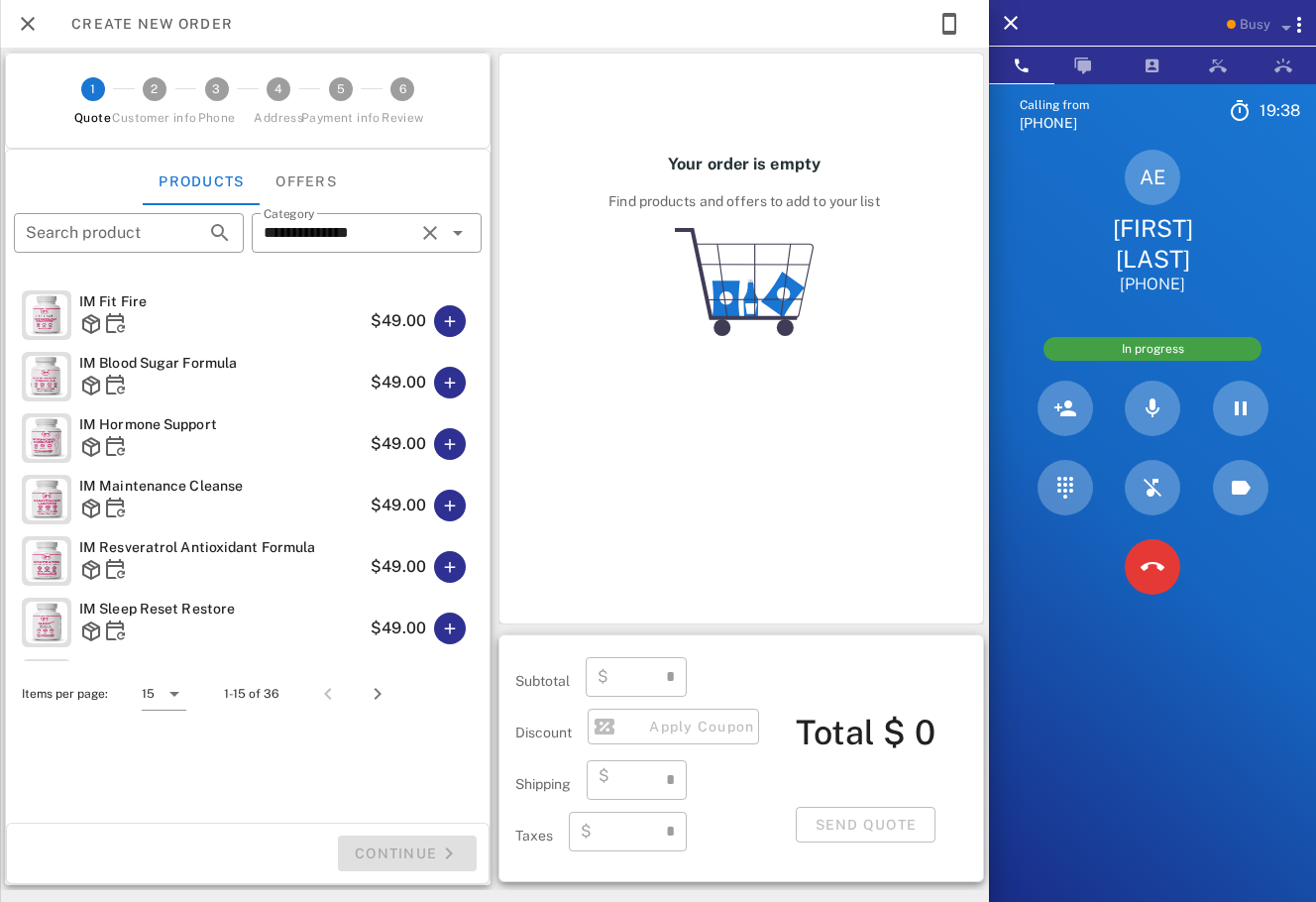 type on "****" 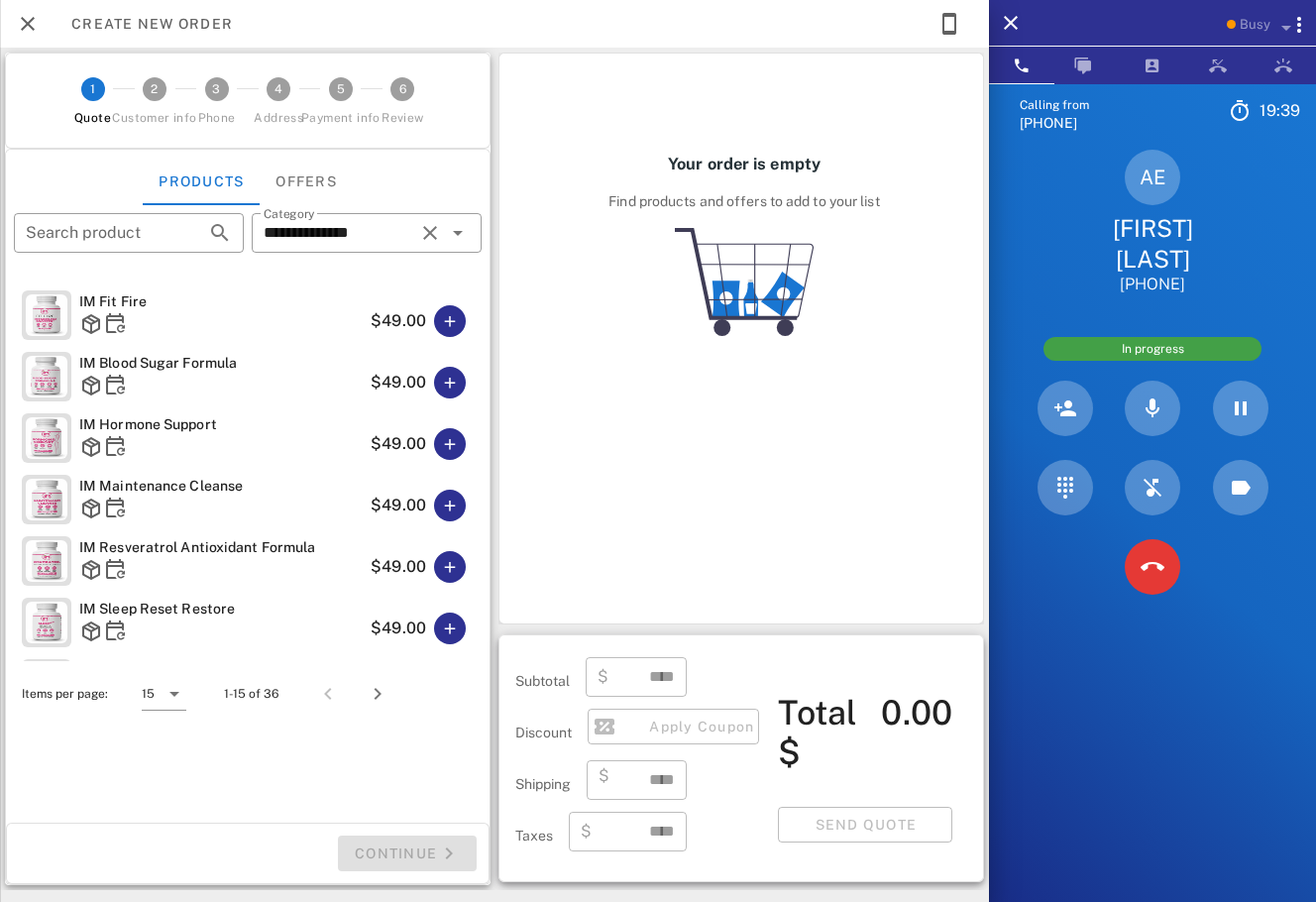 click on "AE   Alma e Baltazar Gudiño  +524521157853" at bounding box center (1152, 222) 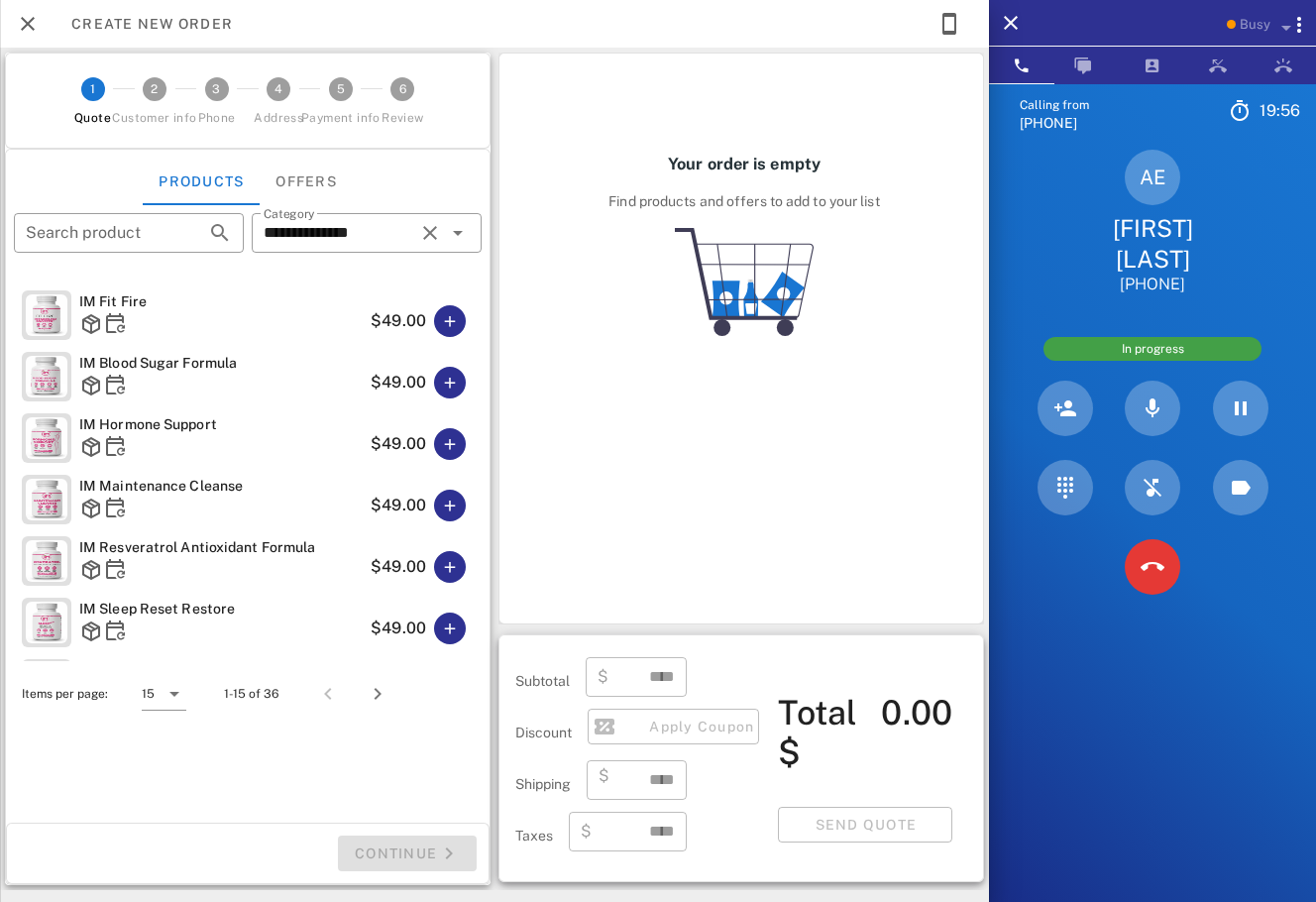 drag, startPoint x: 632, startPoint y: 198, endPoint x: 946, endPoint y: 230, distance: 315.62636 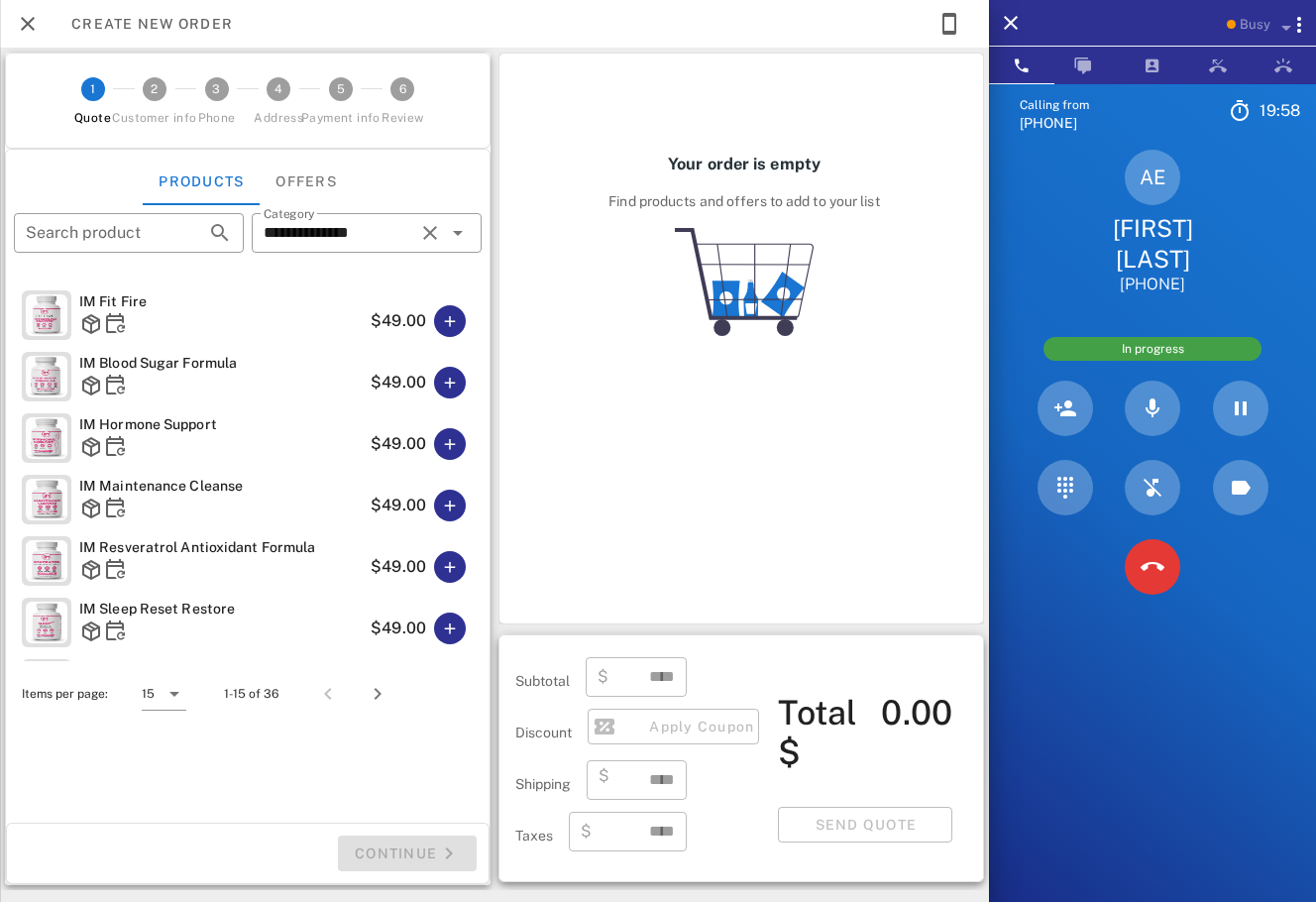 drag, startPoint x: 667, startPoint y: 164, endPoint x: 927, endPoint y: 242, distance: 271.44797 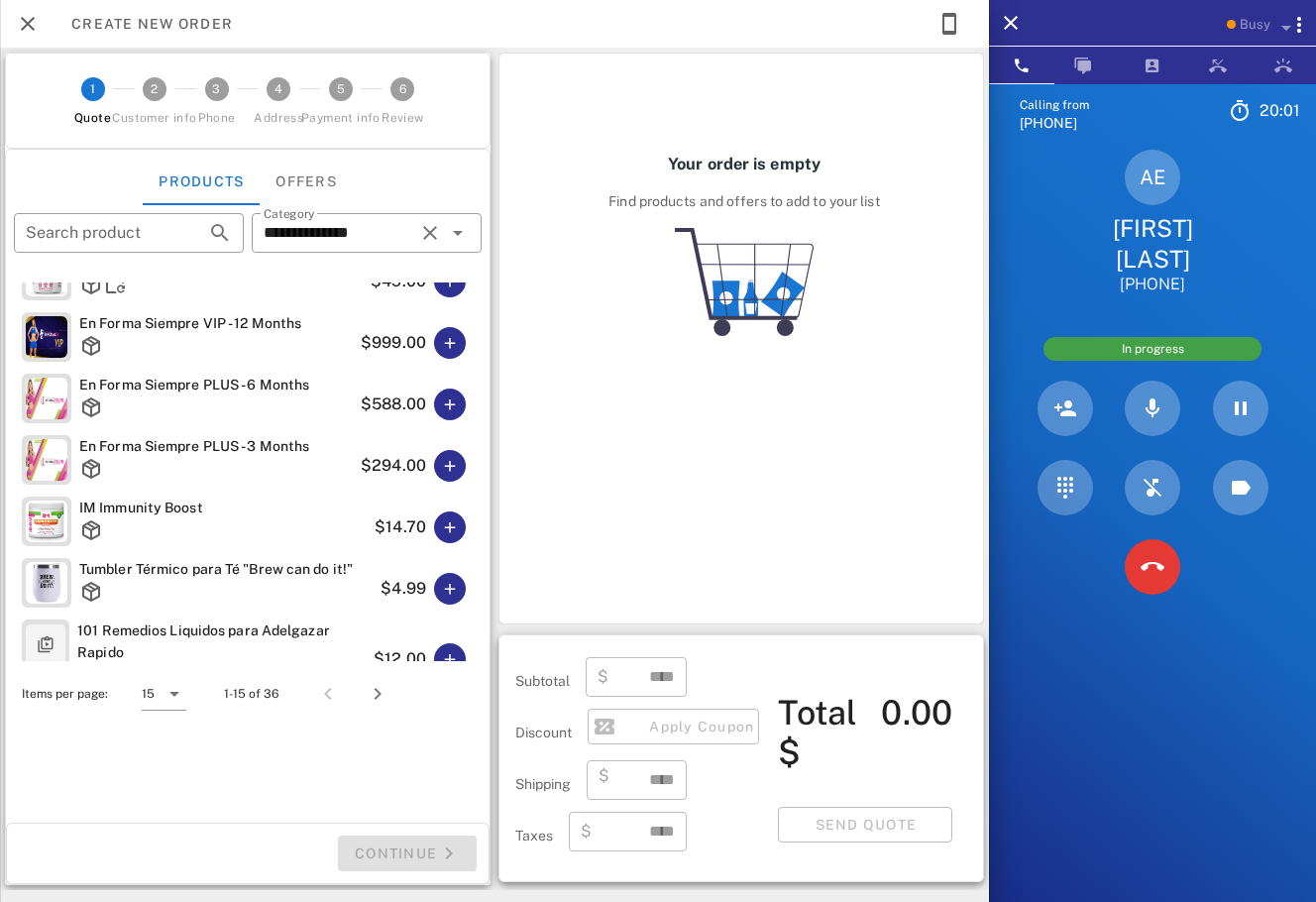 scroll, scrollTop: 397, scrollLeft: 0, axis: vertical 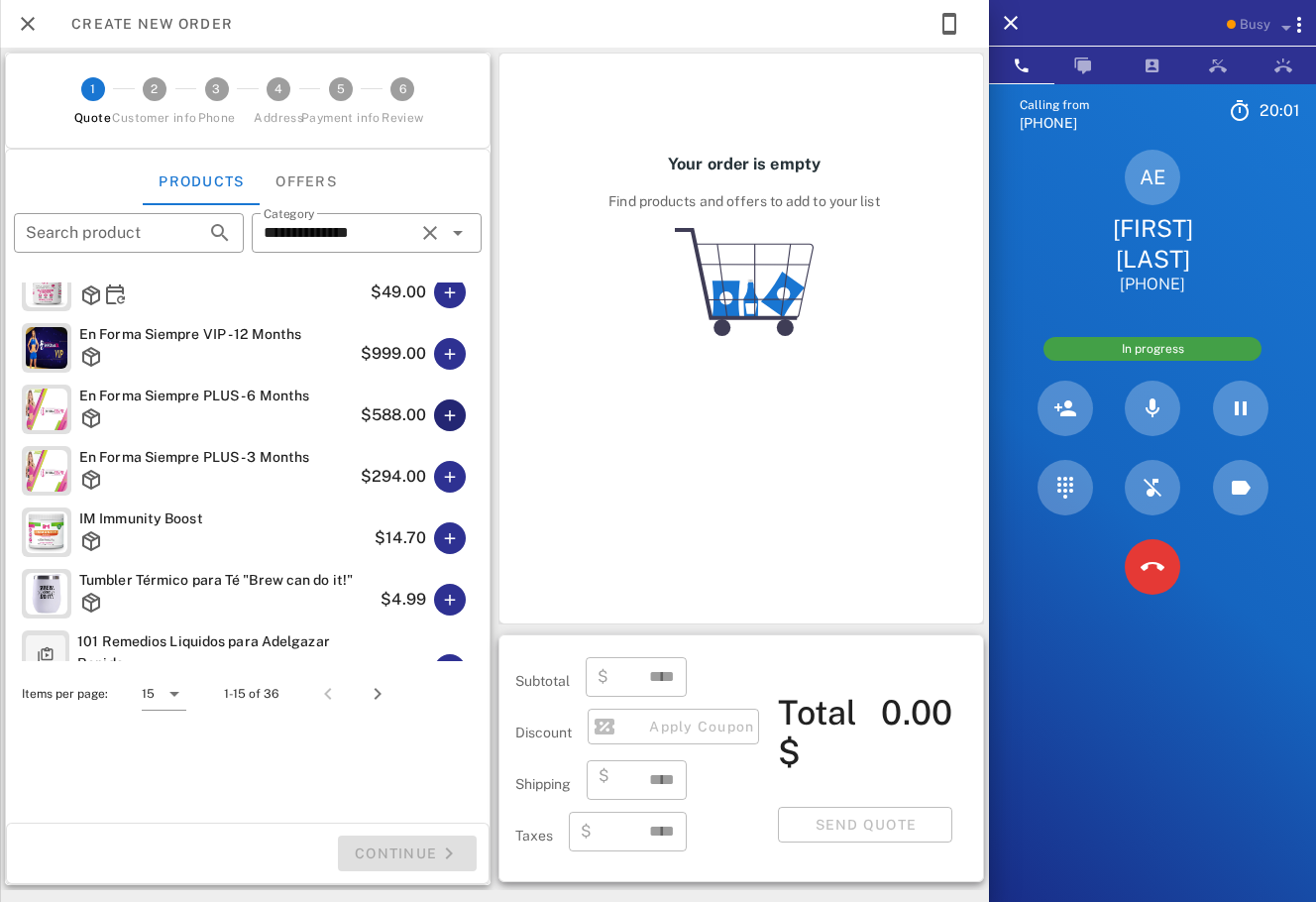 click at bounding box center [450, 415] 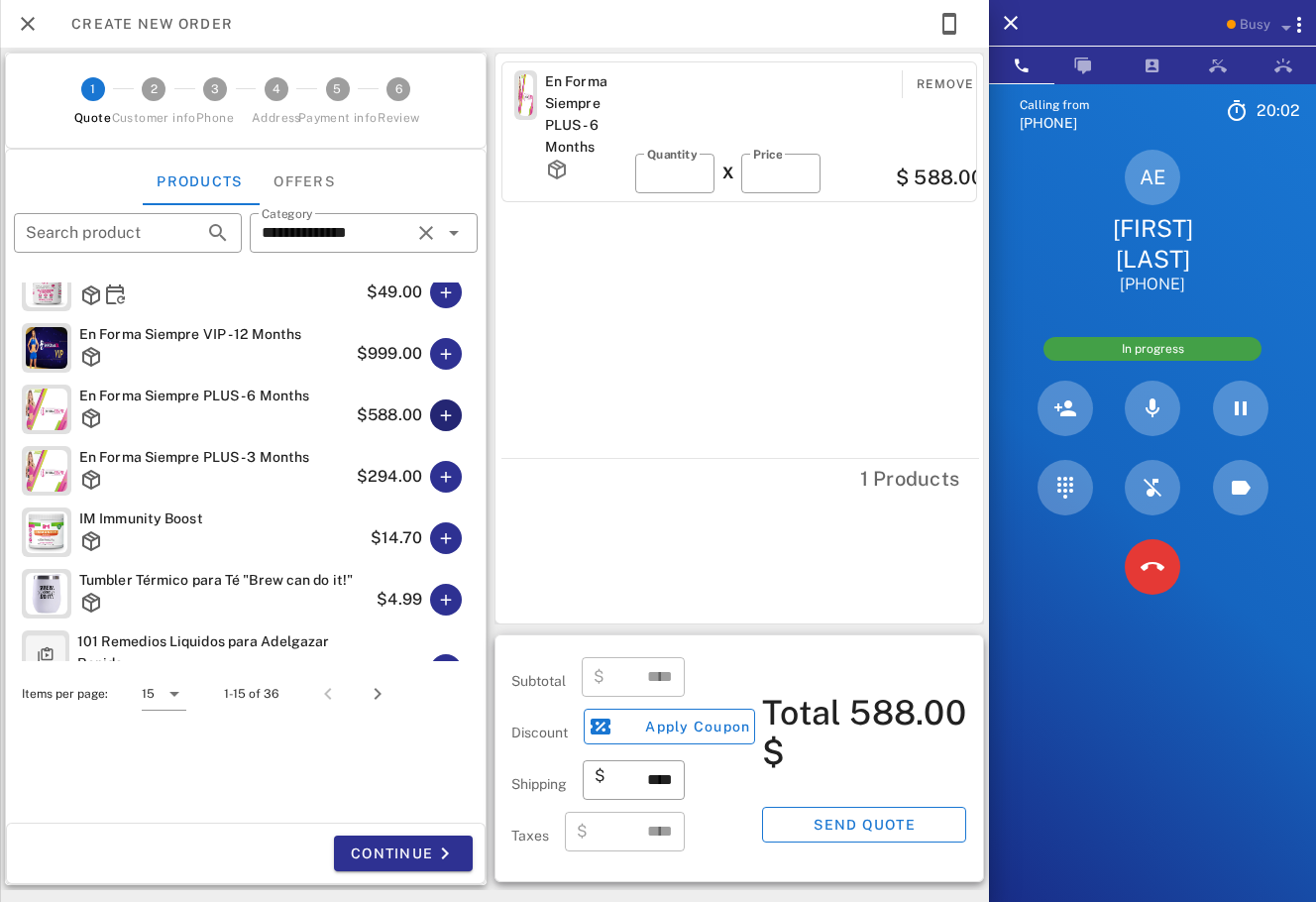 type on "******" 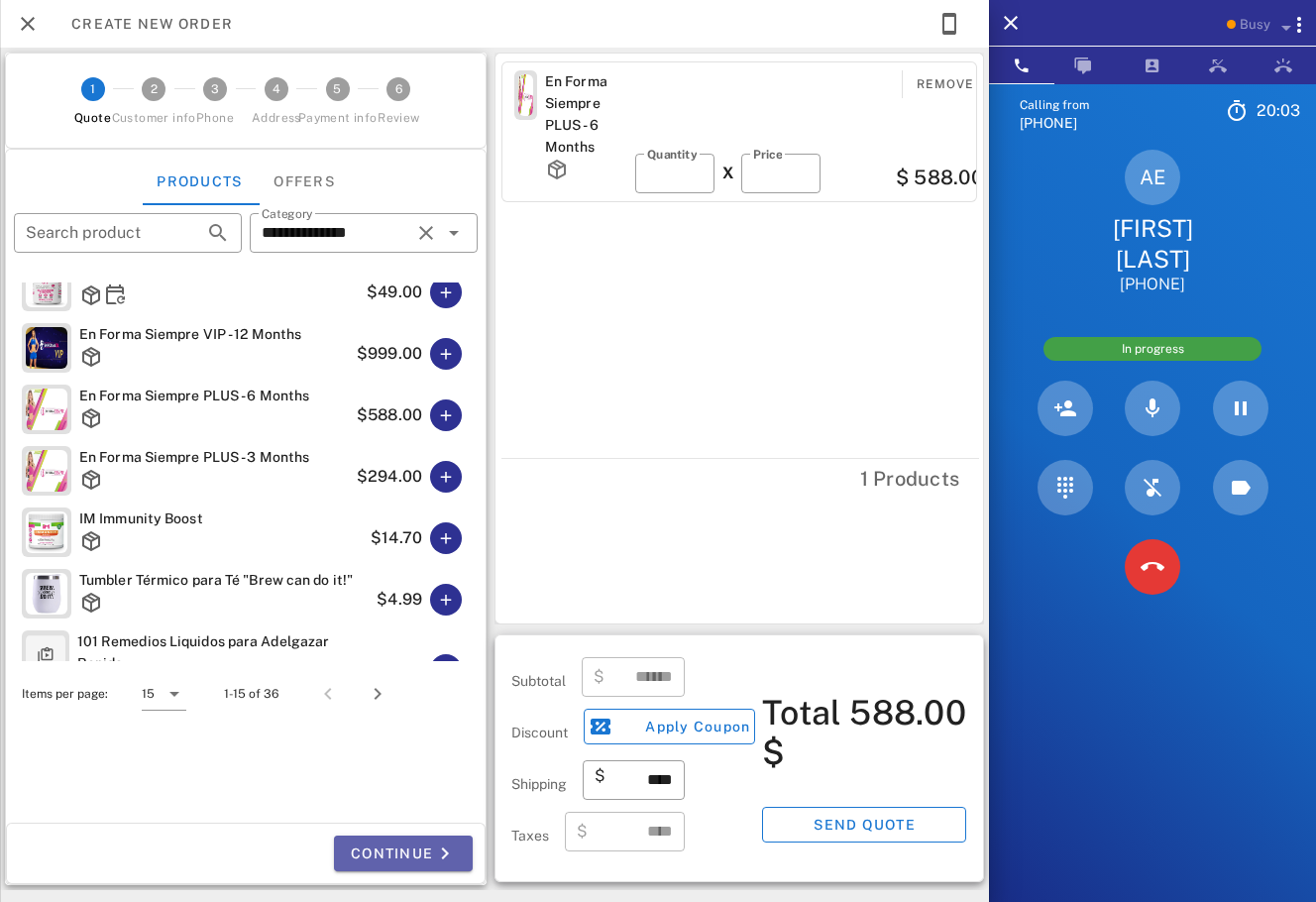 click on "Continue" at bounding box center (403, 853) 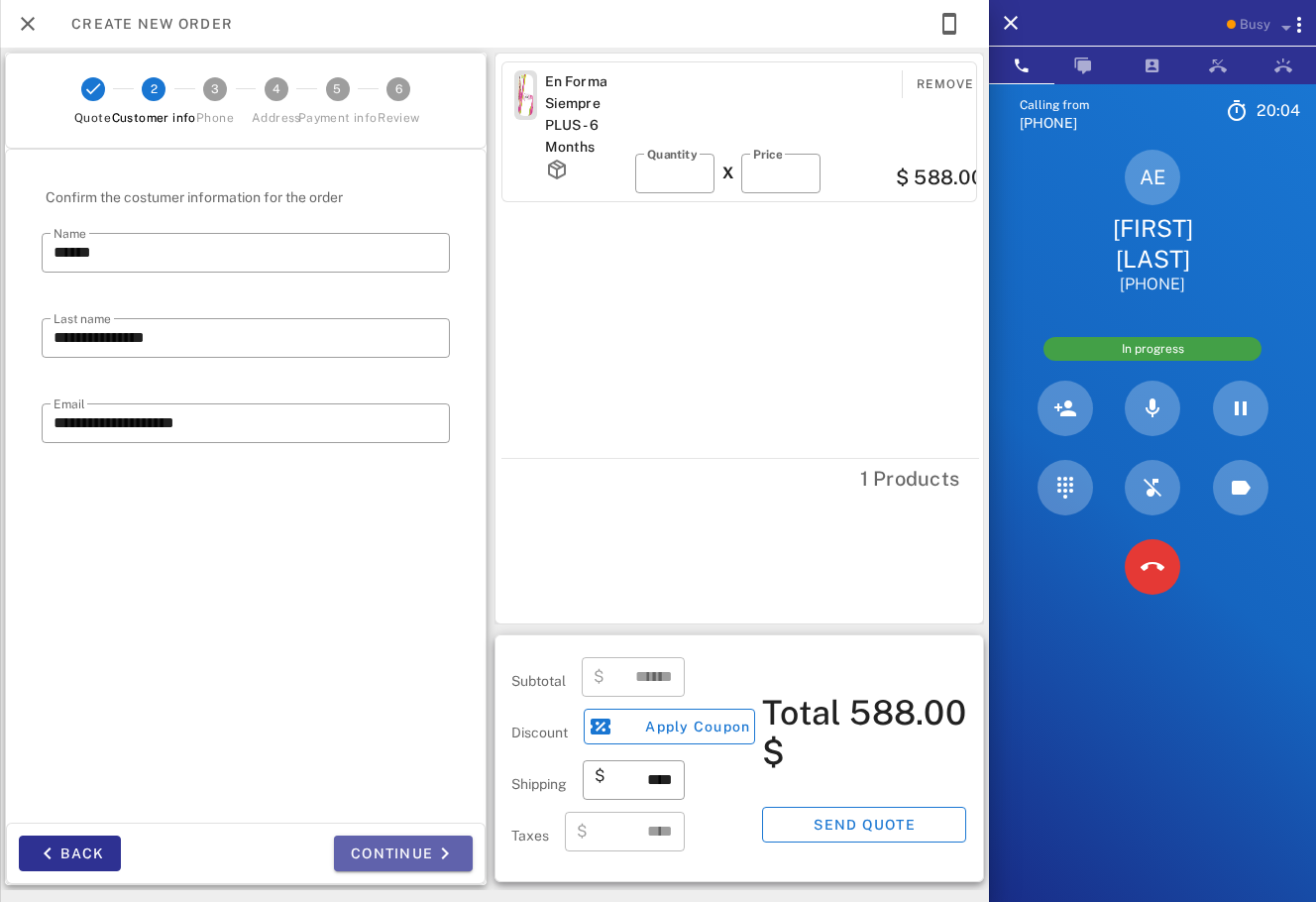 click on "Continue" at bounding box center [403, 853] 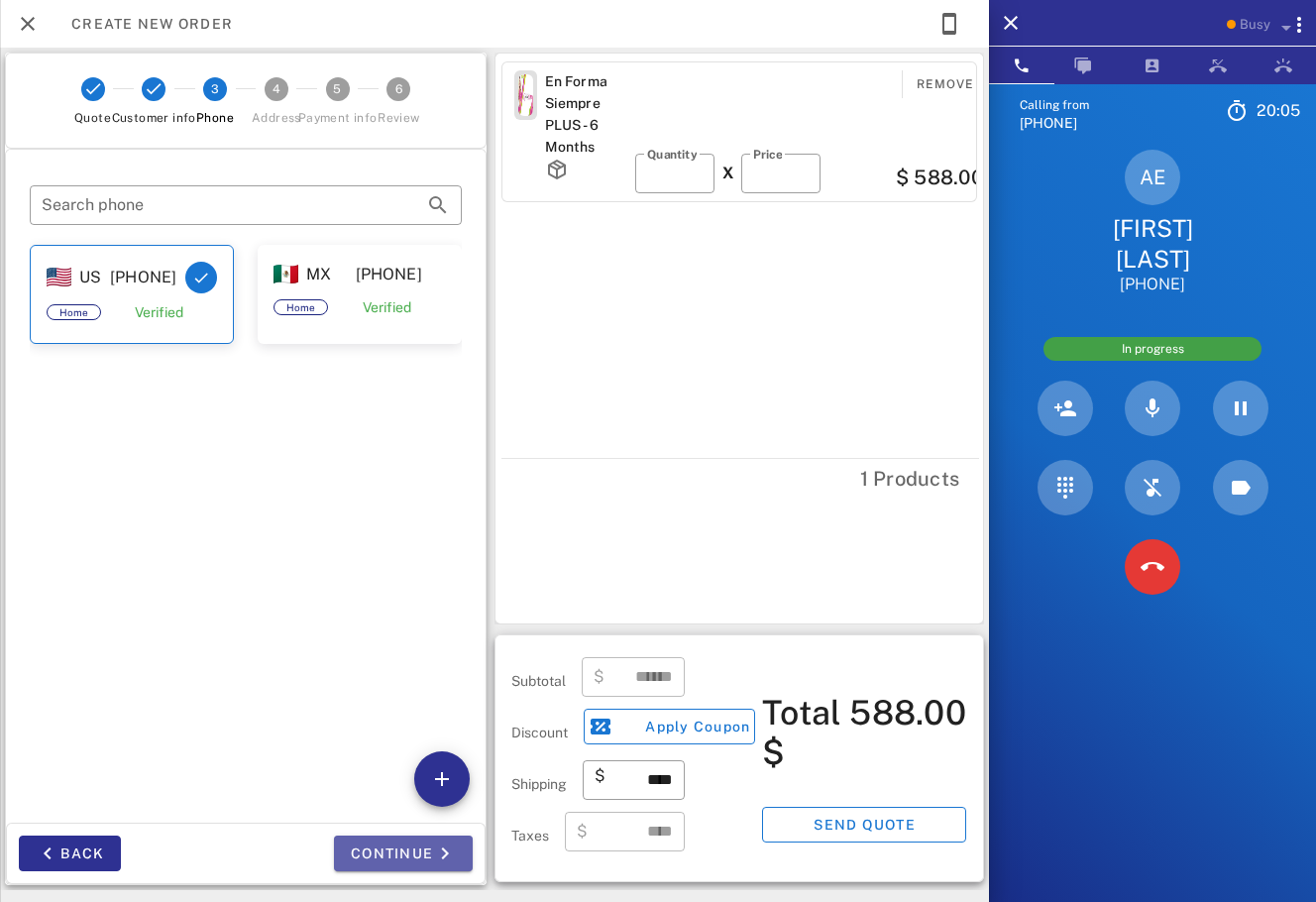 click on "Continue" at bounding box center (403, 853) 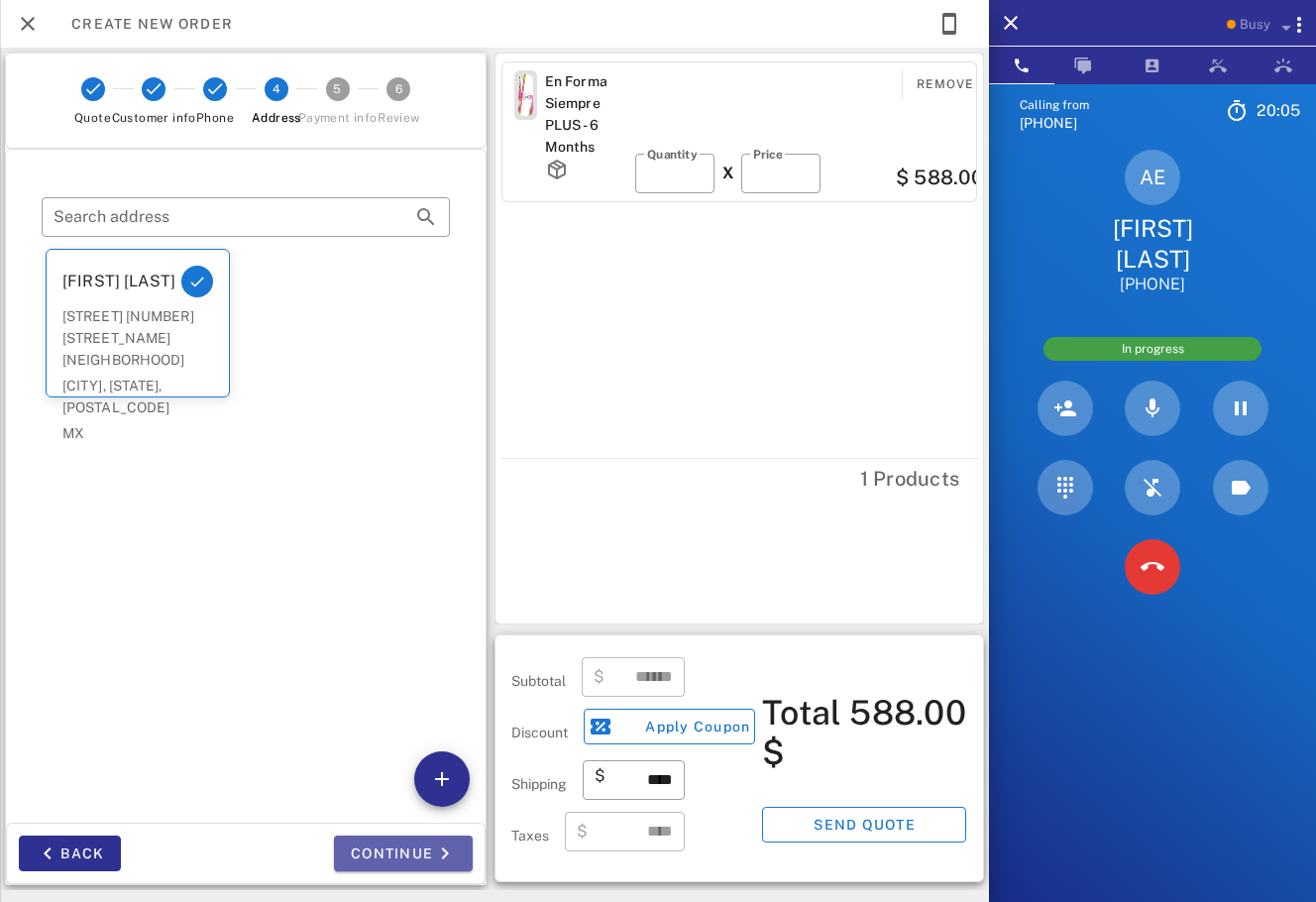 click on "Continue" at bounding box center [403, 853] 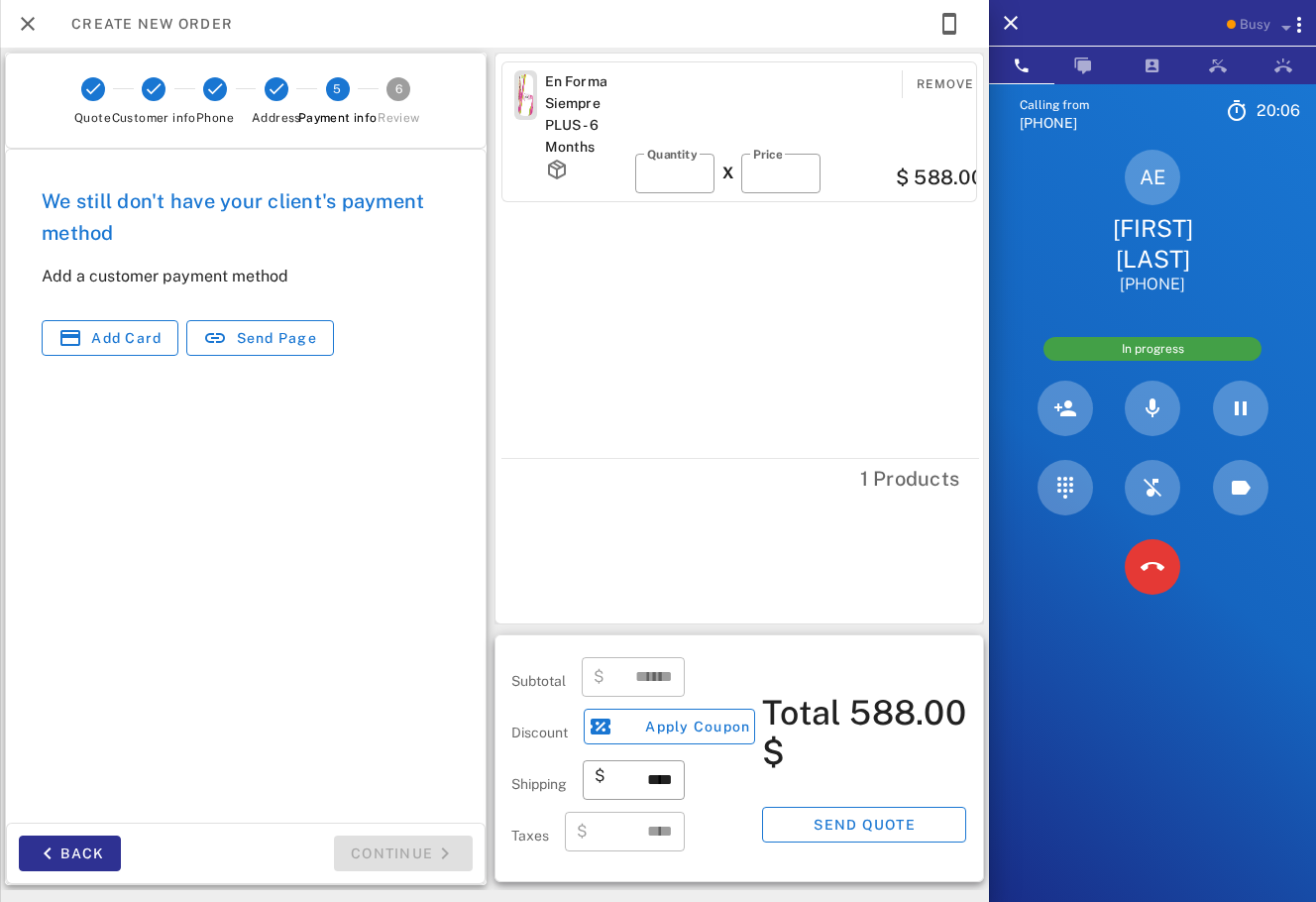 click on "We still don't have your client's payment method   Add a customer payment method  Add card Send Page" at bounding box center [246, 271] 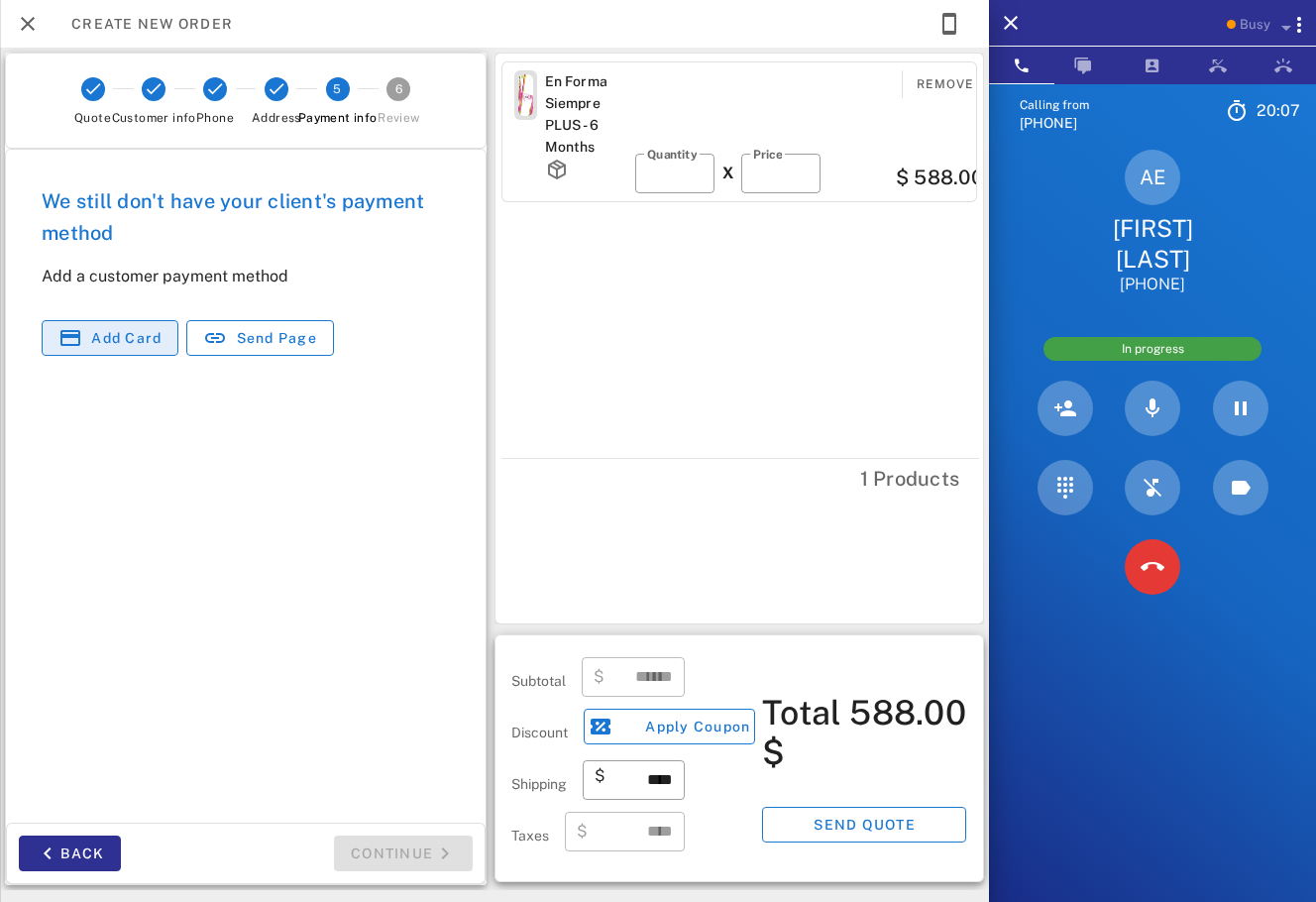 click at bounding box center [70, 338] 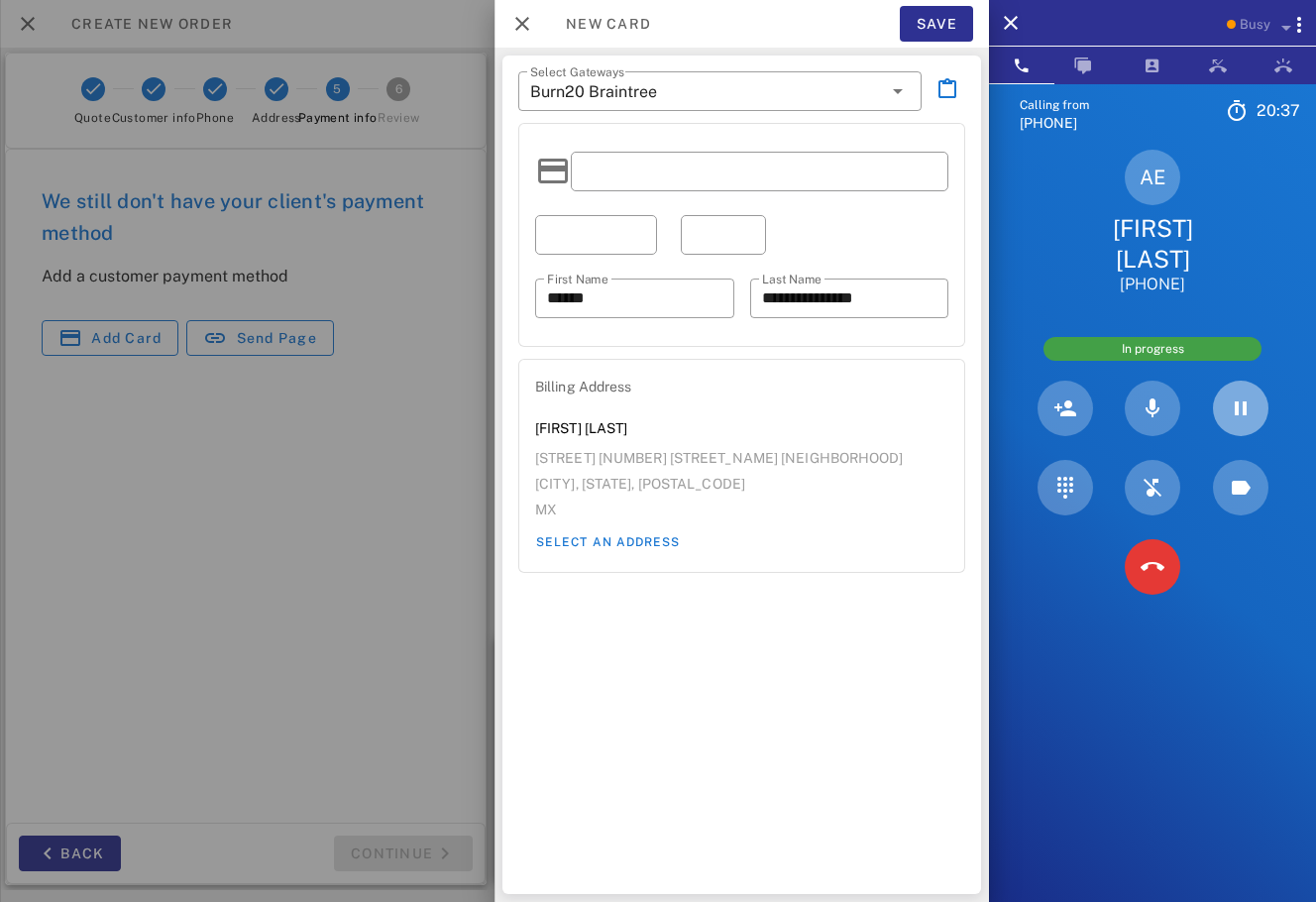 click at bounding box center (1241, 408) 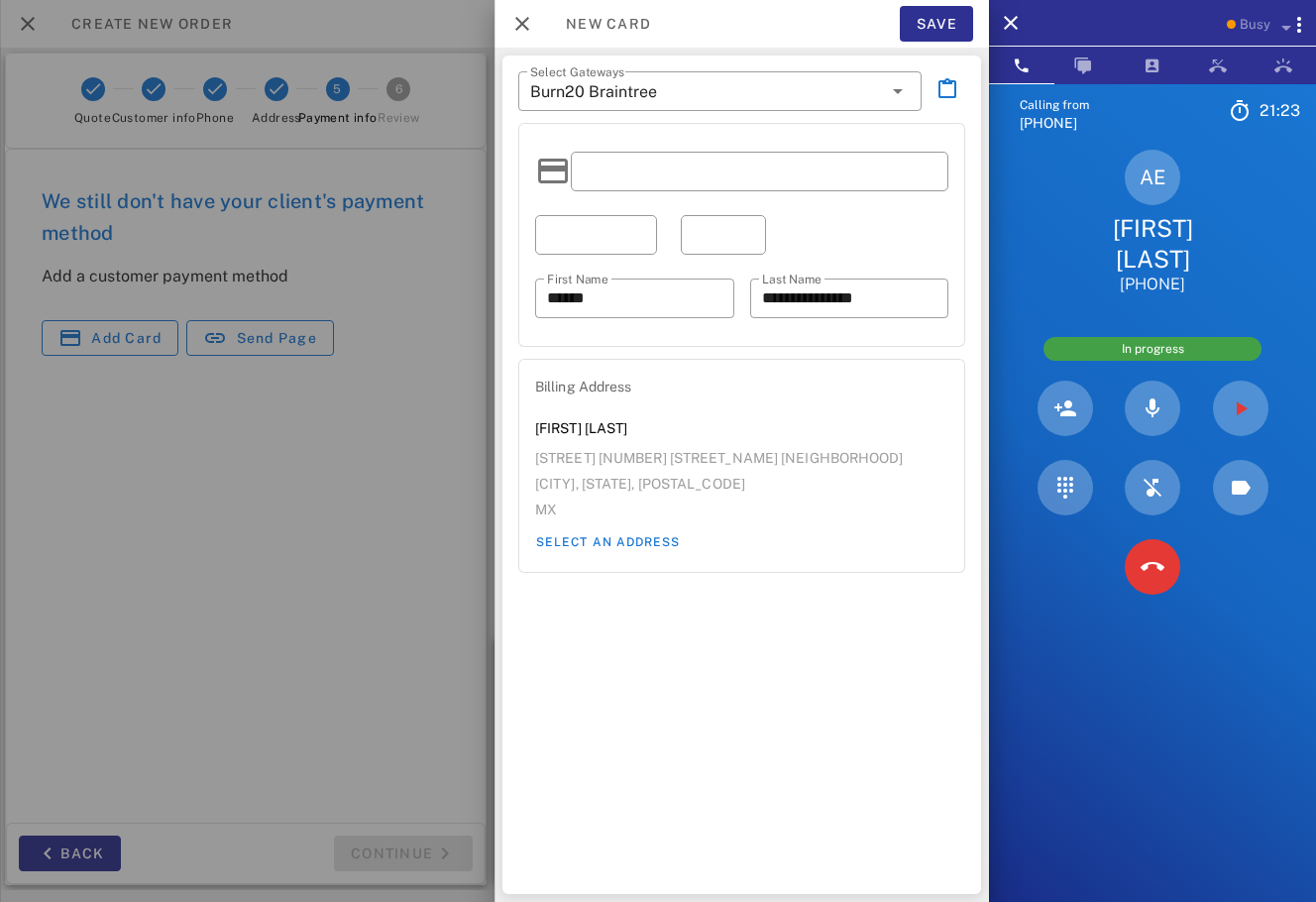 drag, startPoint x: 579, startPoint y: 505, endPoint x: 535, endPoint y: 465, distance: 59.464275 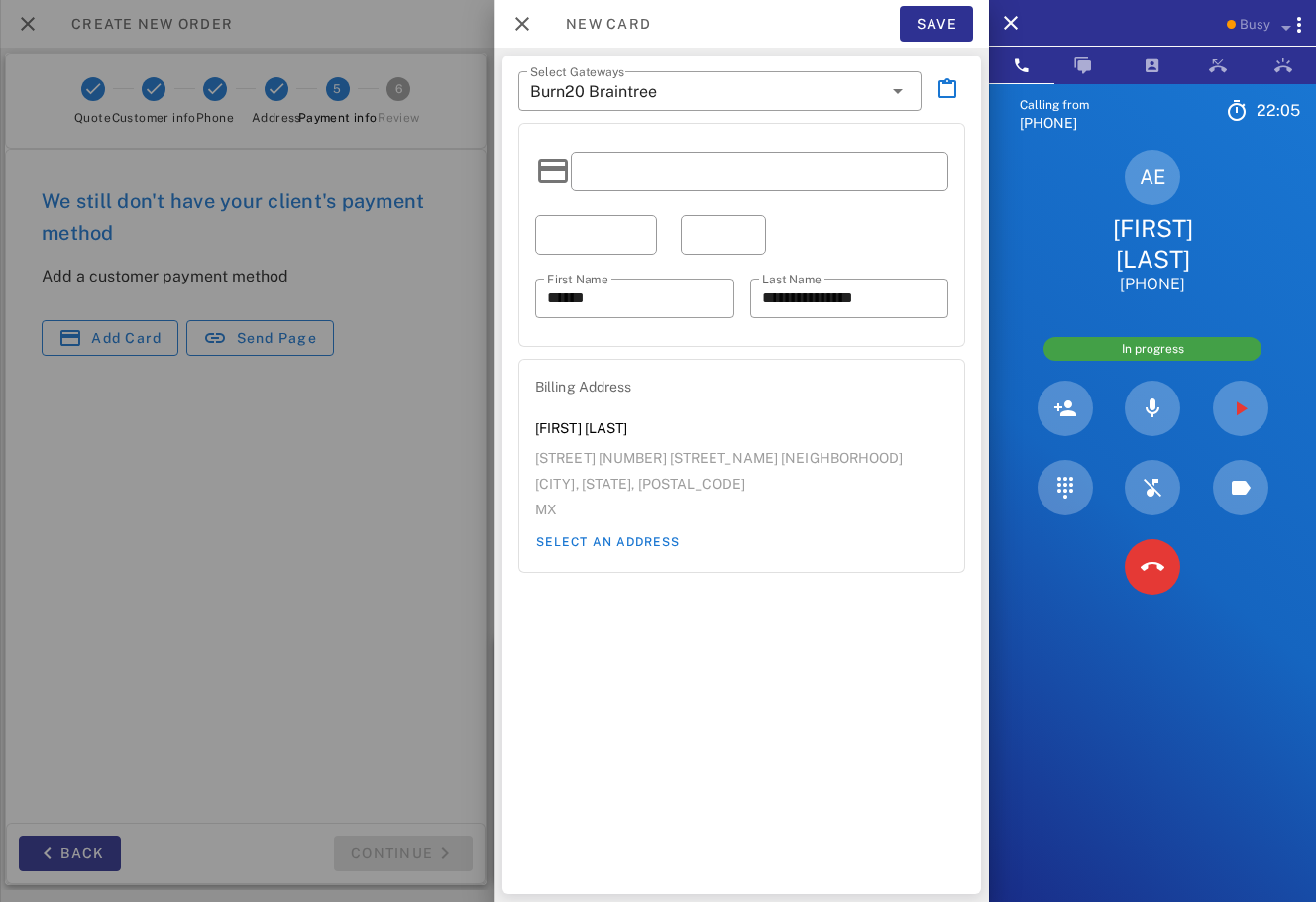 click on "**********" at bounding box center (741, 235) 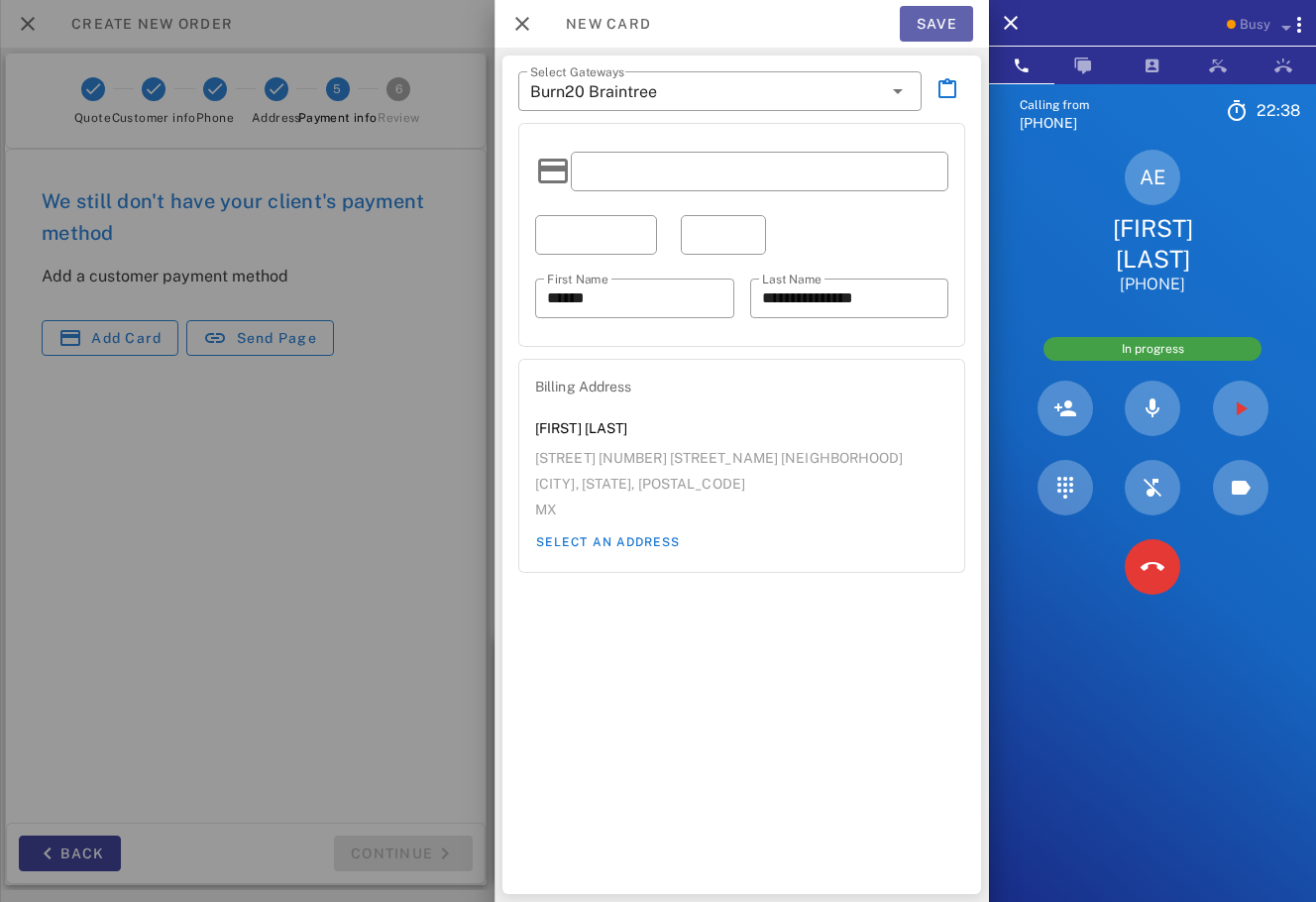 click on "Save" at bounding box center [936, 24] 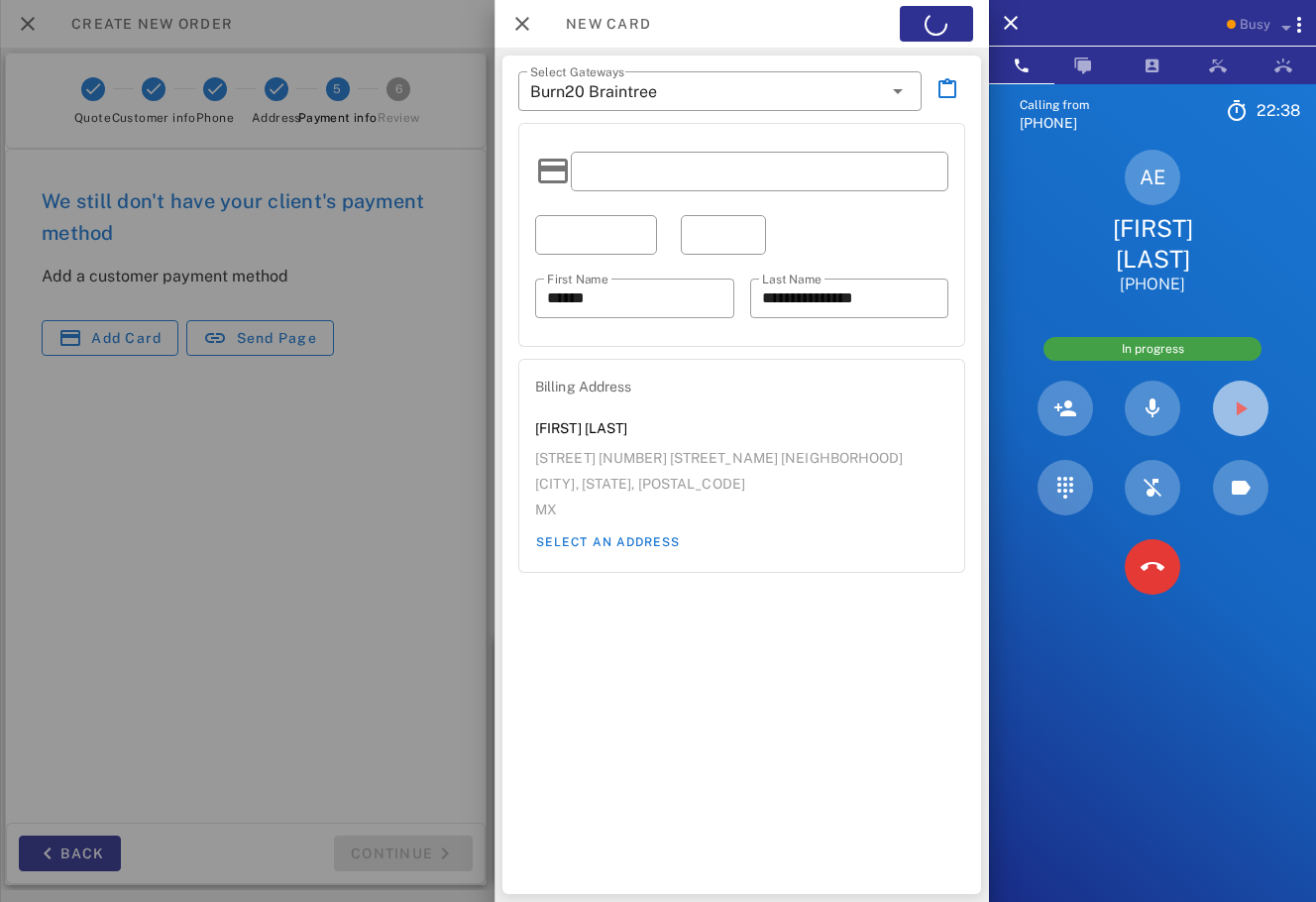 click at bounding box center (1241, 408) 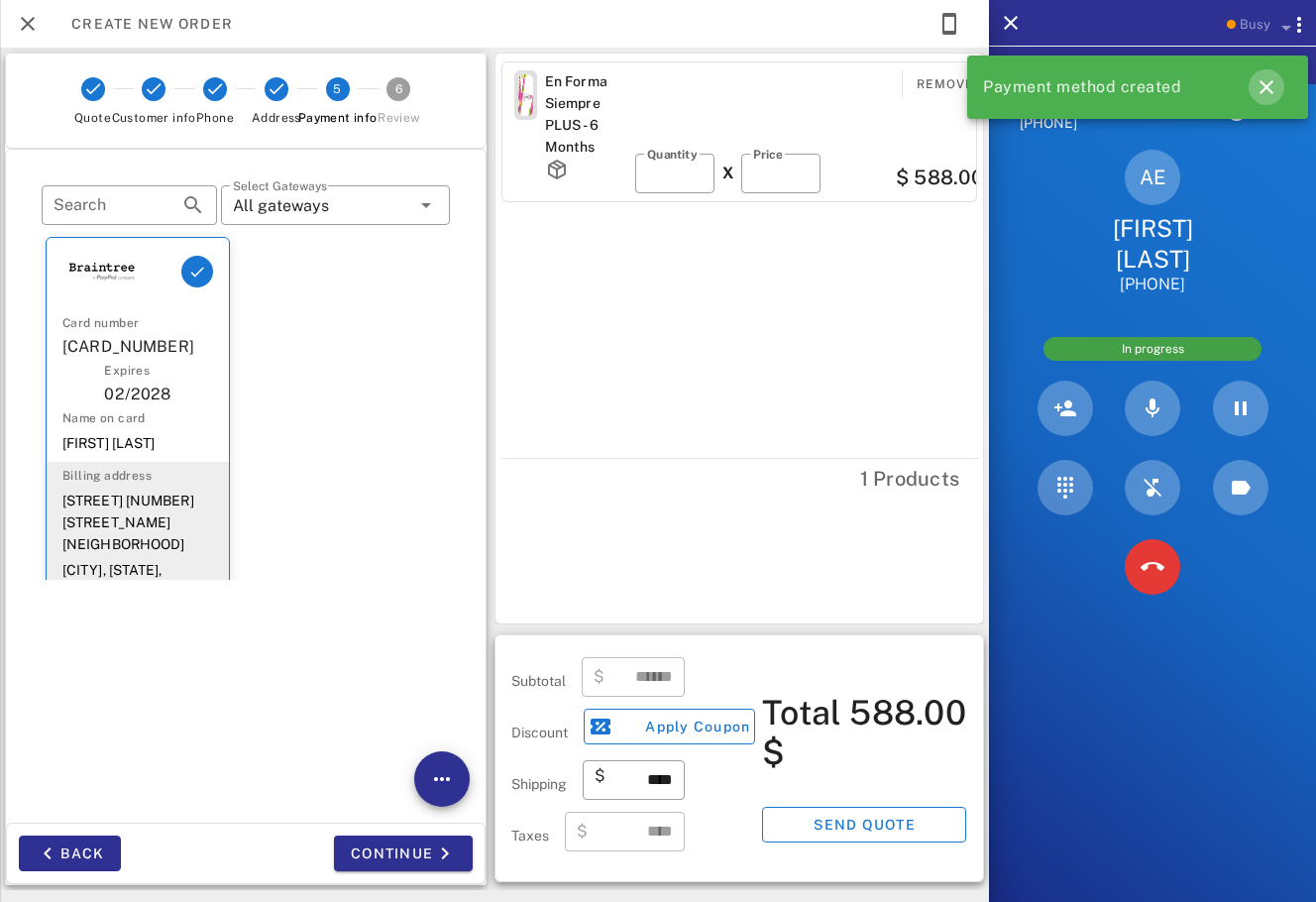 click at bounding box center (1266, 87) 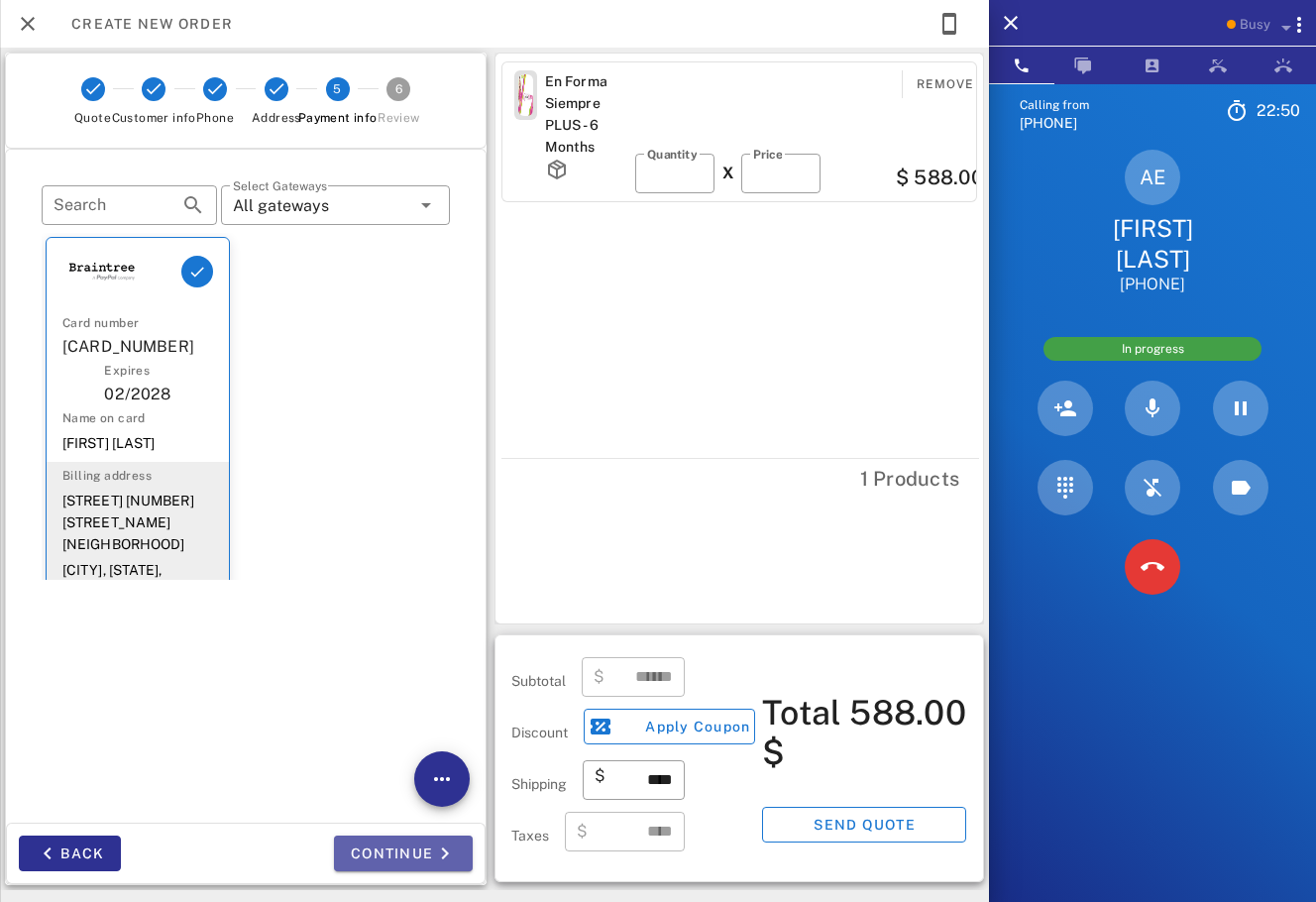 click on "Continue" at bounding box center [403, 853] 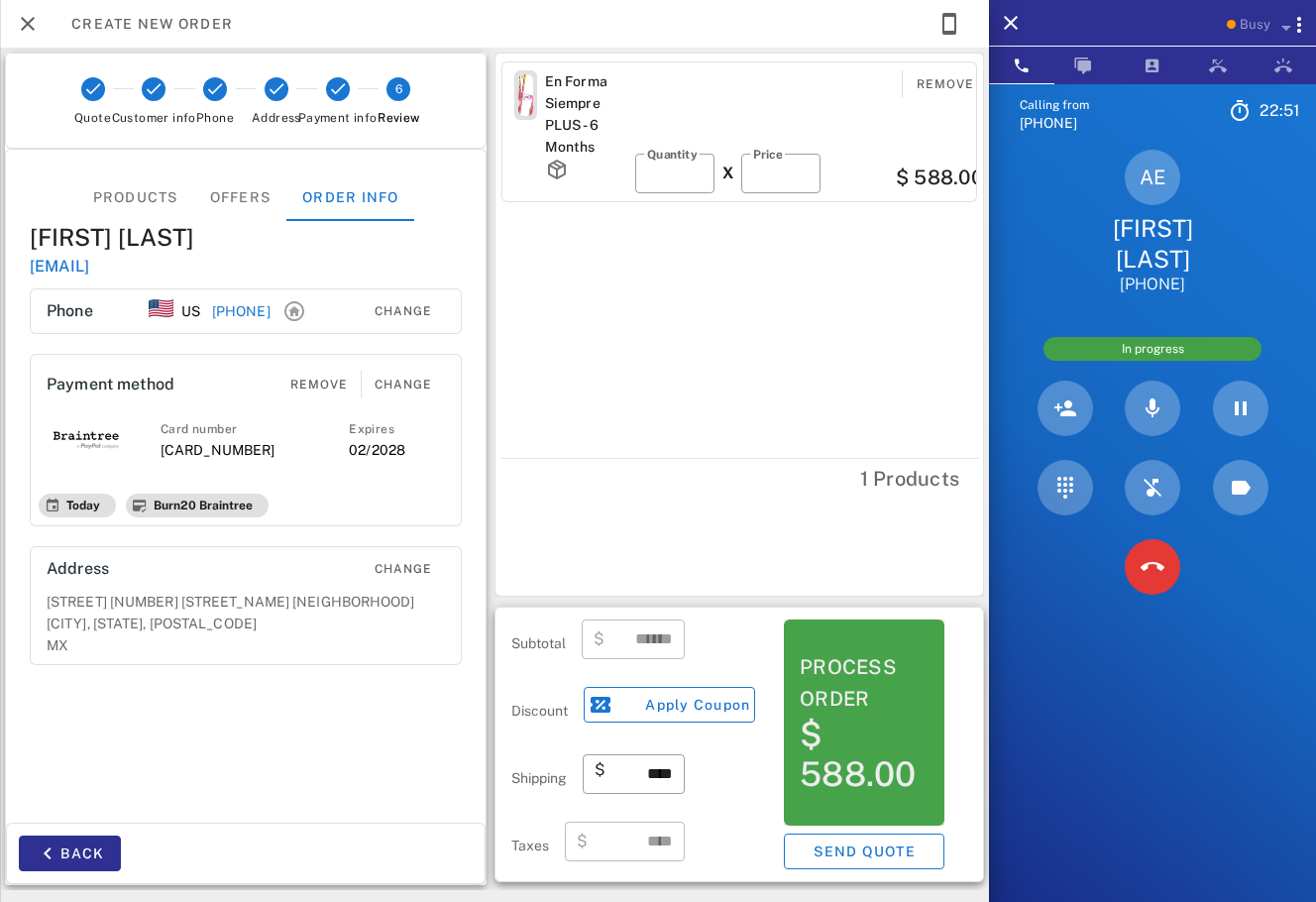 click on "$ 588.00" at bounding box center (864, 754) 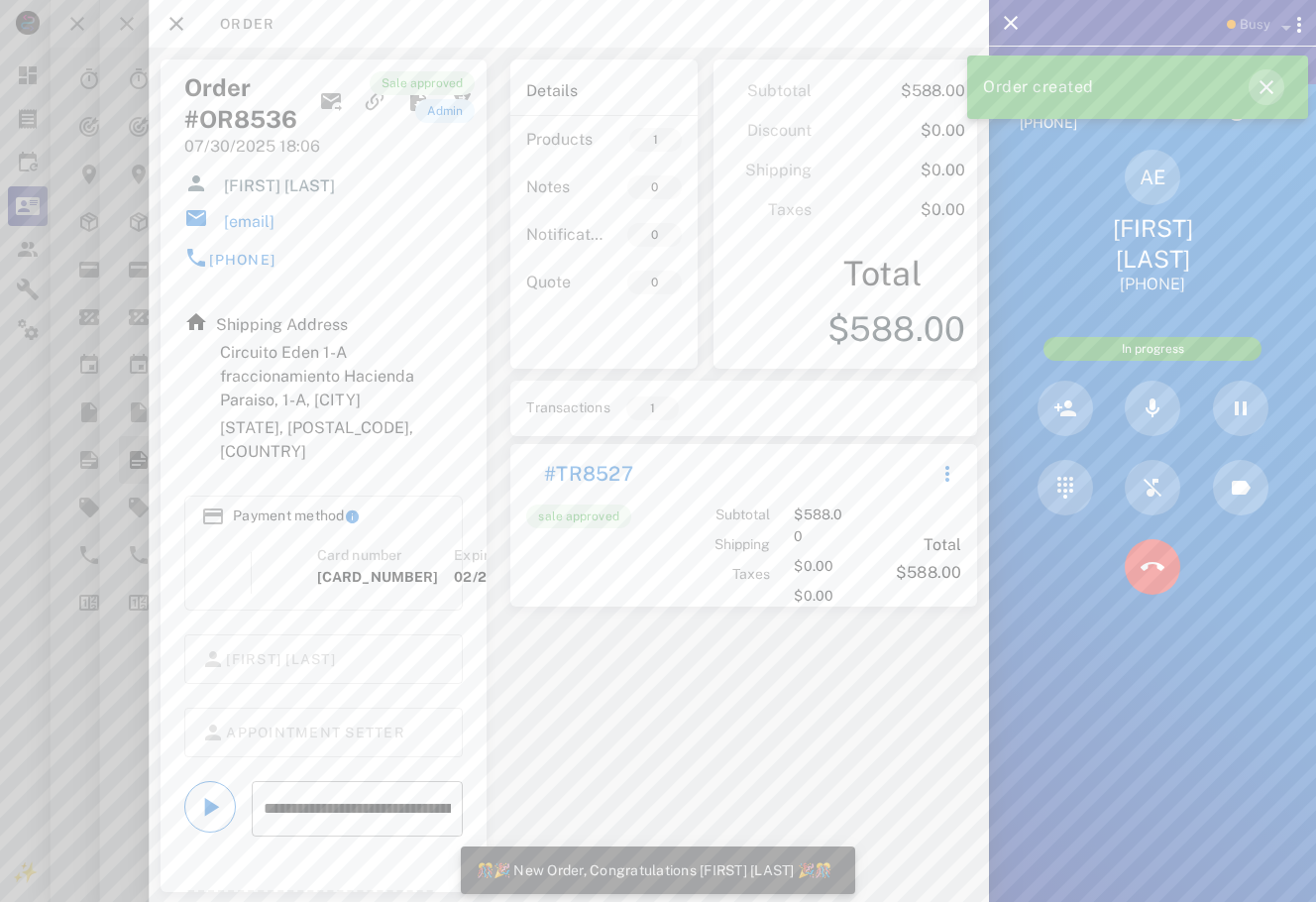 click at bounding box center [1266, 87] 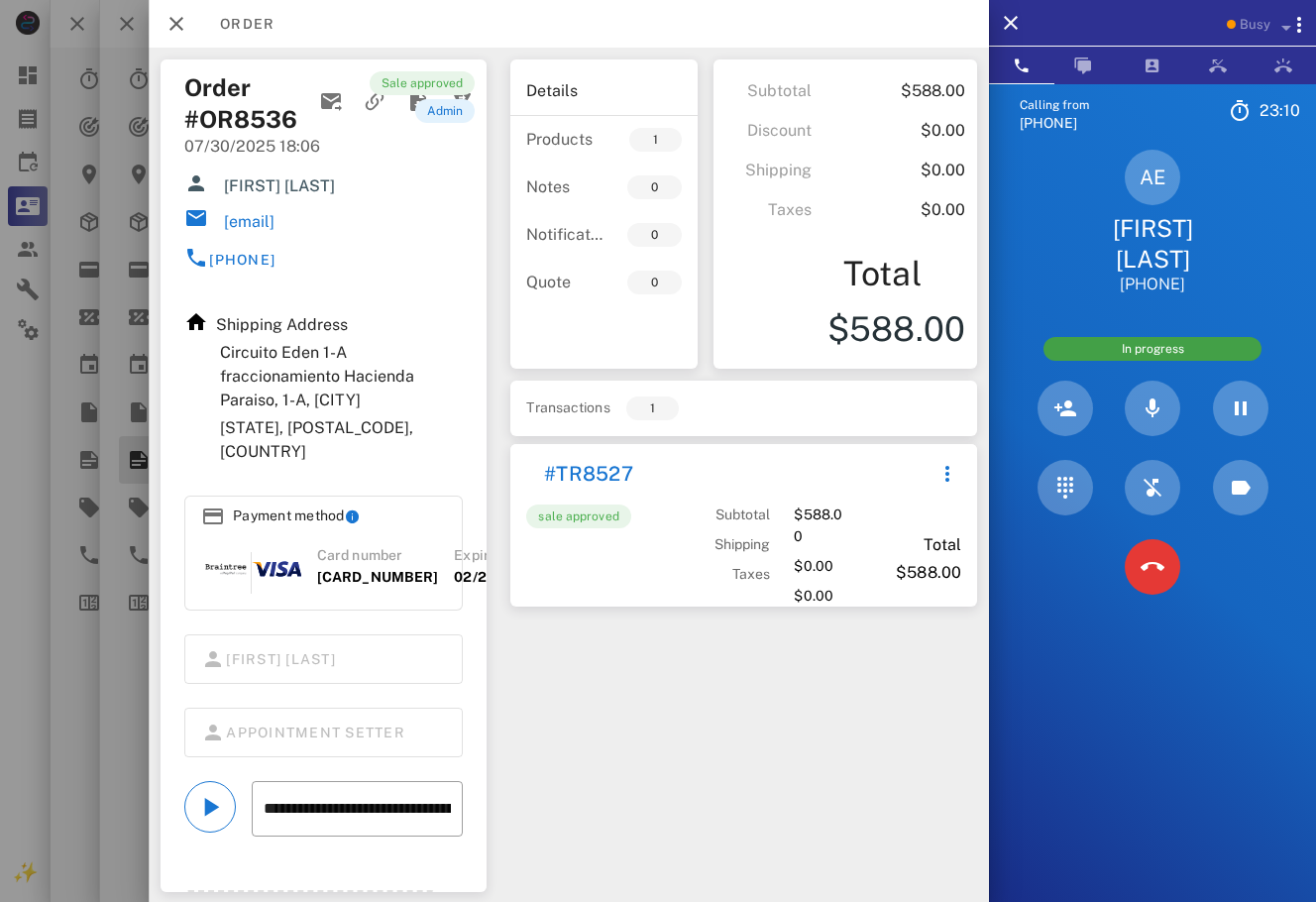click on "Calling from (954) 248-3188 23: 10  Unknown      ▼     Andorra
+376
Argentina
+54
Aruba
+297
Australia
+61
Belgium (België)
+32
Bolivia
+591
Brazil (Brasil)
+55
Canada
+1
Chile
+56
Colombia
+57
Costa Rica
+506
Dominican Republic (República Dominicana)
+1
Ecuador
+593
El Salvador
+503
France
+33
Germany (Deutschland)
+49
Guadeloupe
+590
Guatemala
+502
Honduras
+504
Iceland (Ísland)
+354
India (भारत)
+91
Israel (‫ישראל‬‎)
+972
Italy (Italia)
+39" at bounding box center (1152, 534) 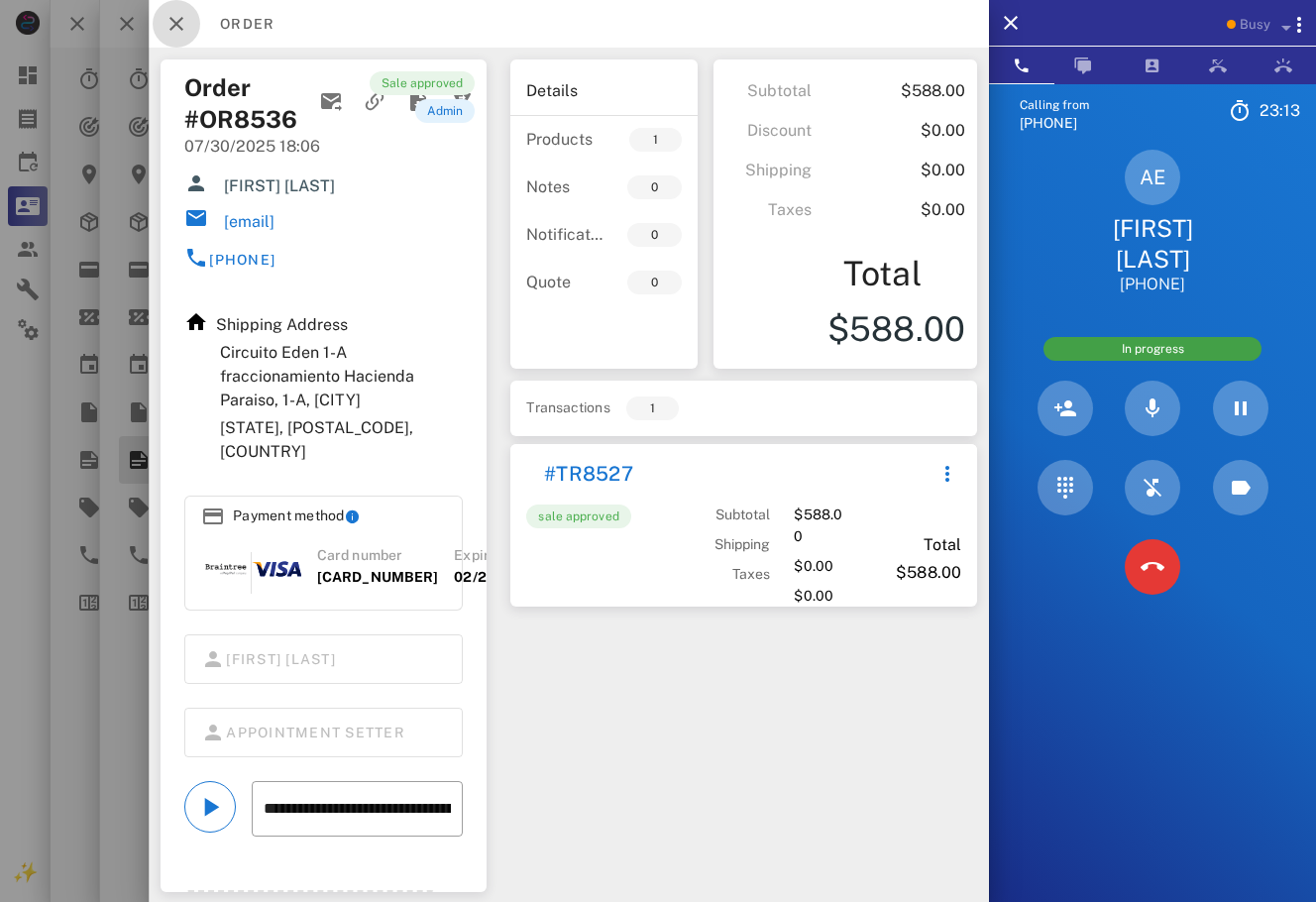 click at bounding box center (176, 24) 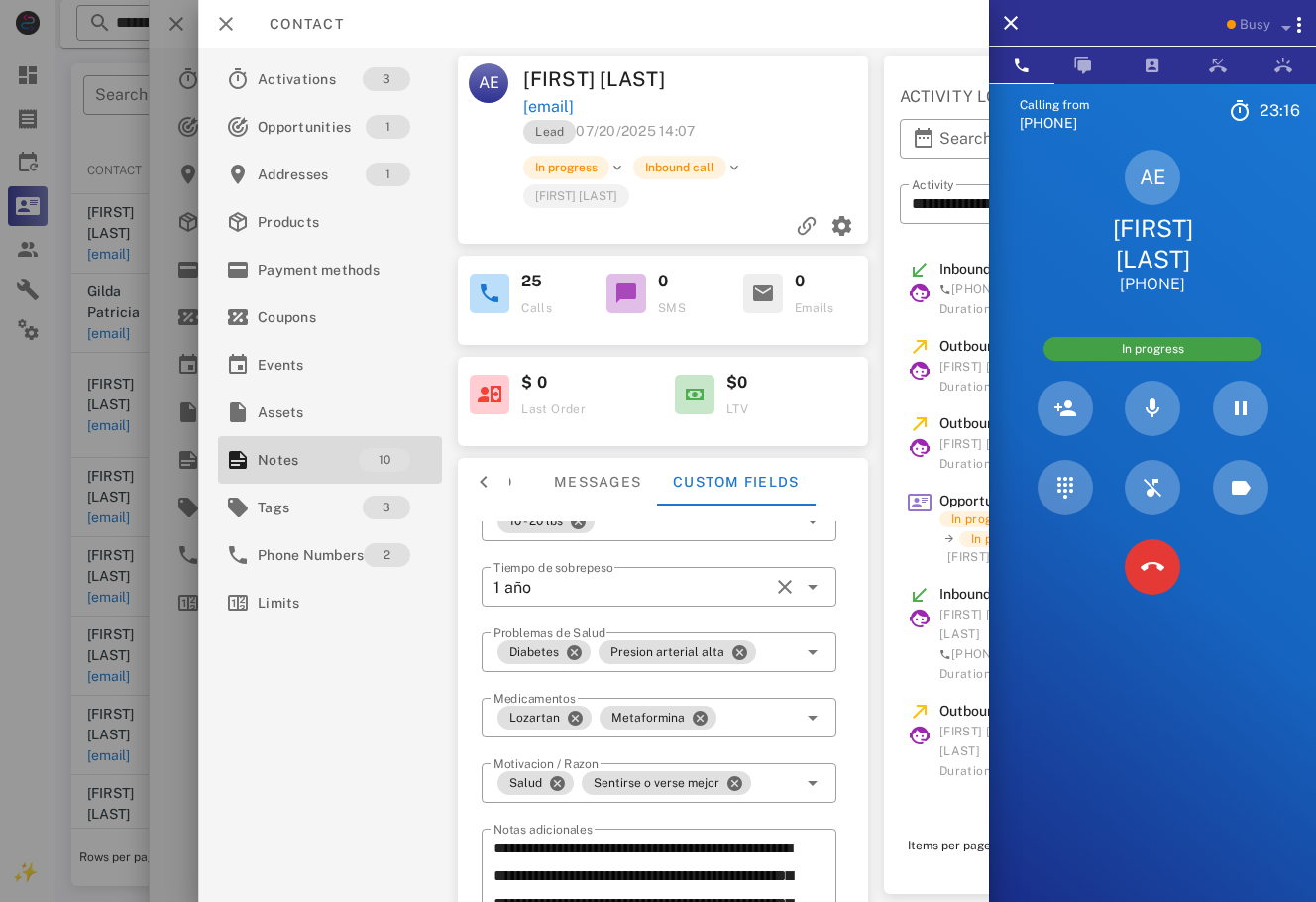 click at bounding box center (484, 482) 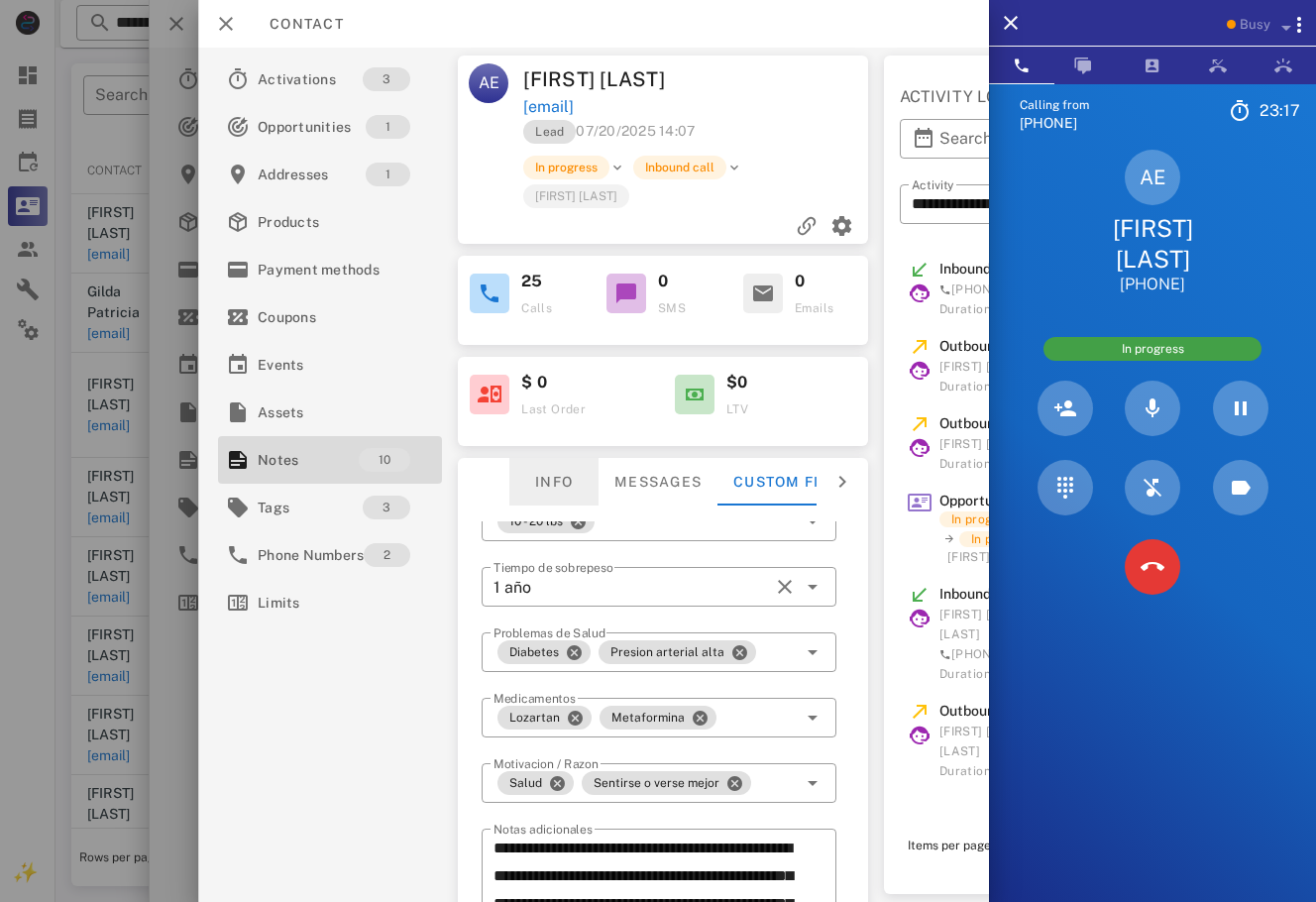 click on "Info" at bounding box center [554, 482] 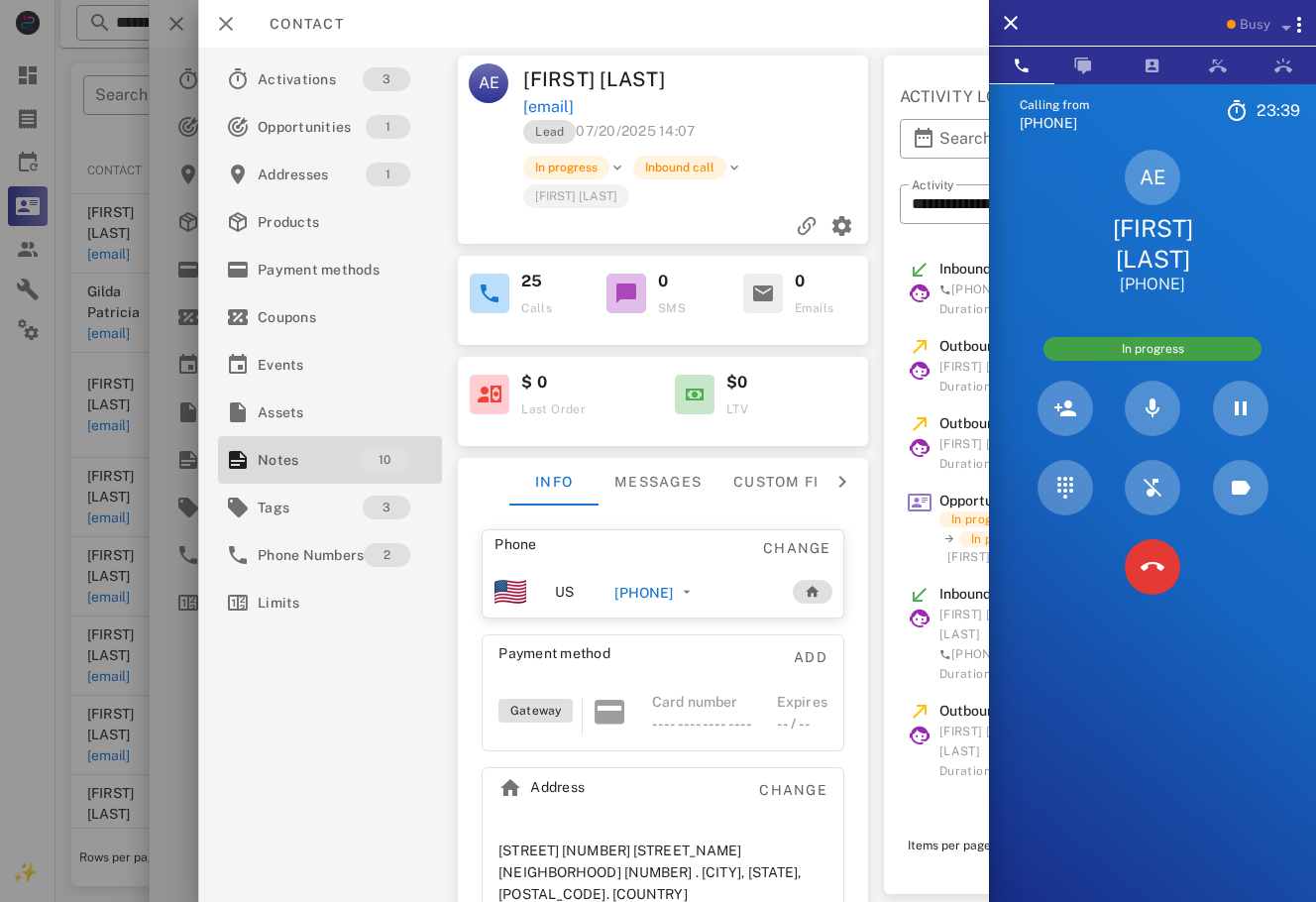 click on "AE   Alma e Baltazar Gudiño  +524521157853" at bounding box center (1152, 222) 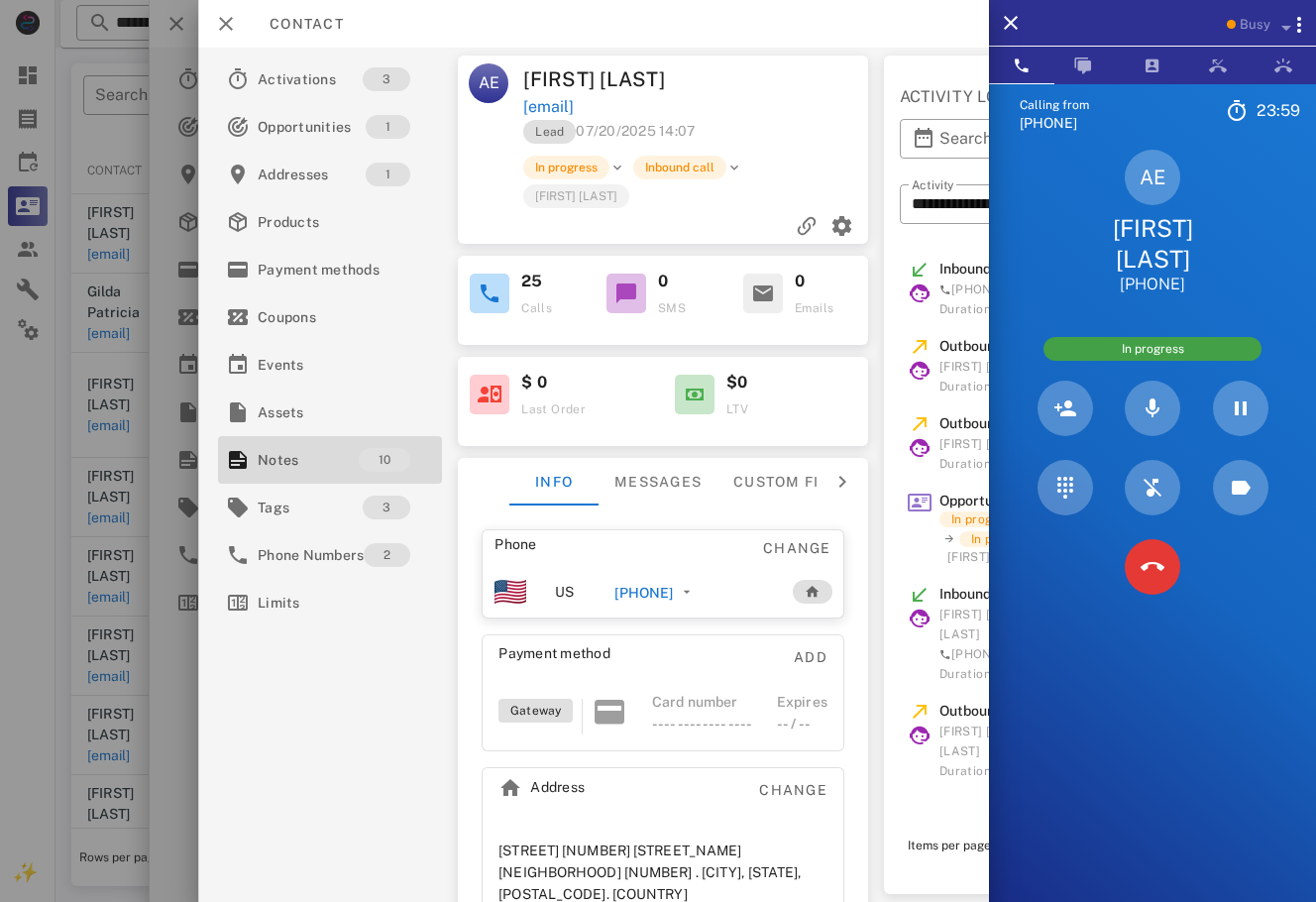click on "Calling from (954) 248-3188 23: 59  Unknown      ▼     Andorra
+376
Argentina
+54
Aruba
+297
Australia
+61
Belgium (België)
+32
Bolivia
+591
Brazil (Brasil)
+55
Canada
+1
Chile
+56
Colombia
+57
Costa Rica
+506
Dominican Republic (República Dominicana)
+1
Ecuador
+593
El Salvador
+503
France
+33
Germany (Deutschland)
+49
Guadeloupe
+590
Guatemala
+502
Honduras
+504
Iceland (Ísland)
+354
India (भारत)
+91
Israel (‫ישראל‬‎)
+972
Italy (Italia)
+39" at bounding box center [1152, 534] 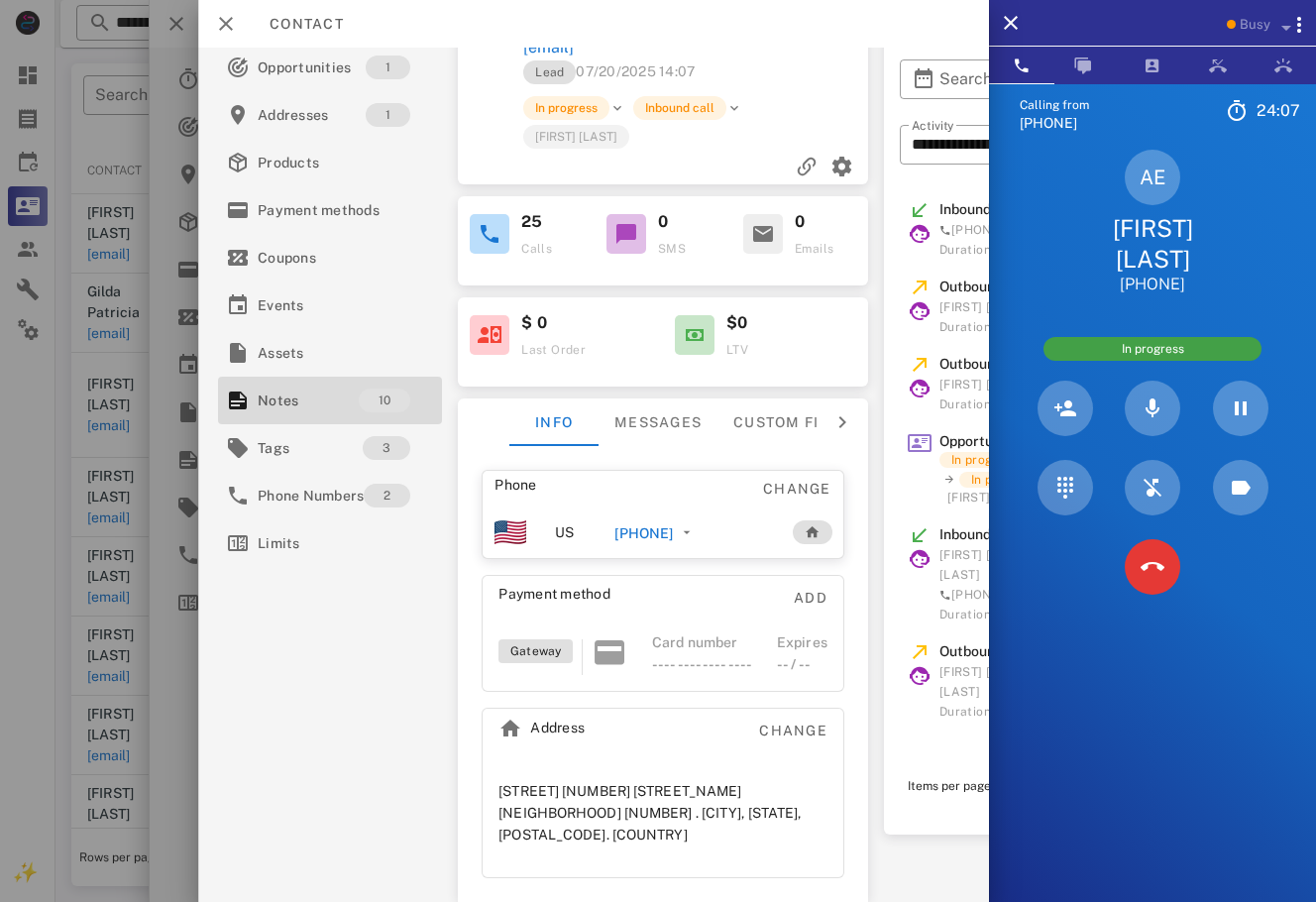 scroll, scrollTop: 0, scrollLeft: 0, axis: both 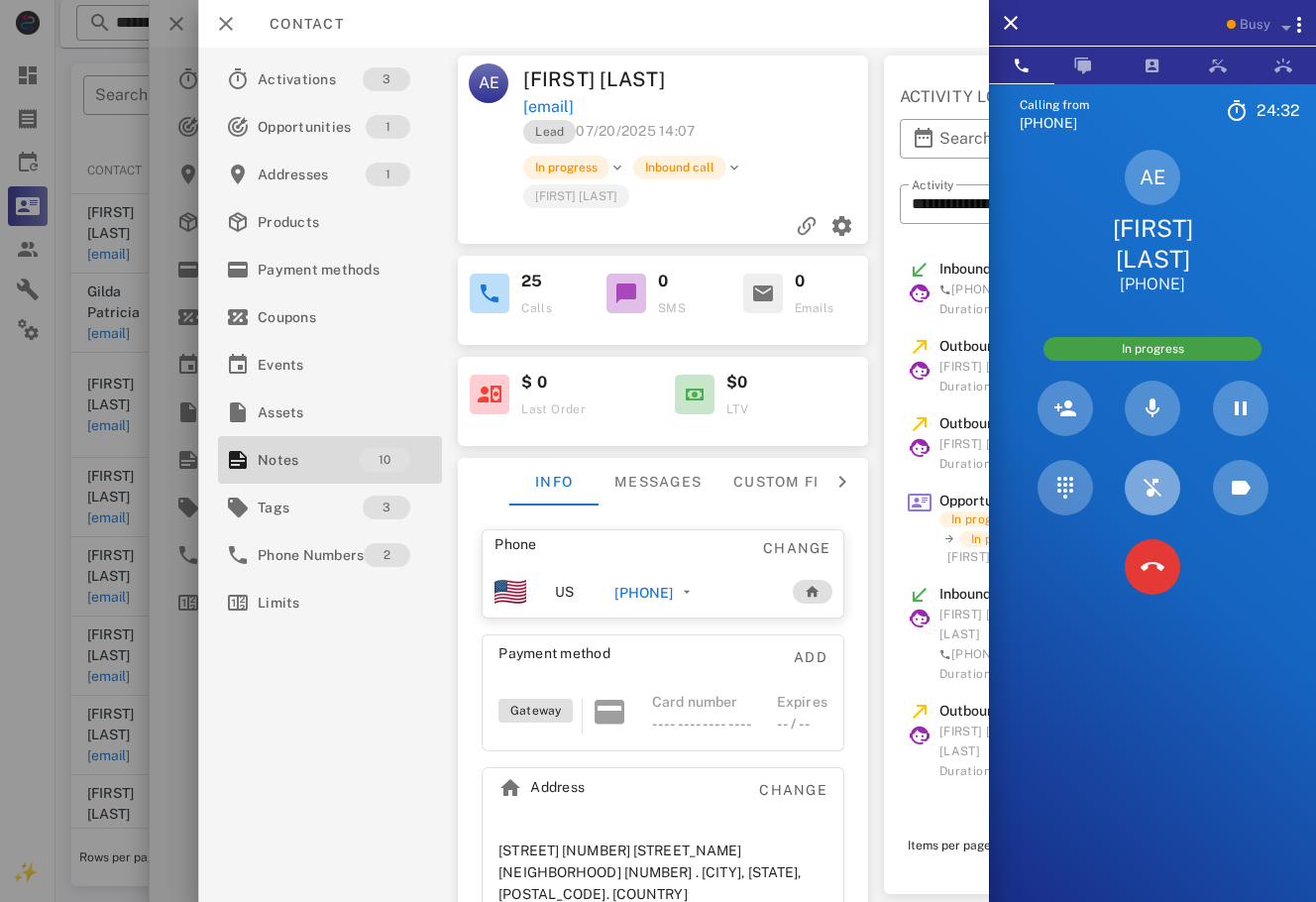 click at bounding box center (1152, 488) 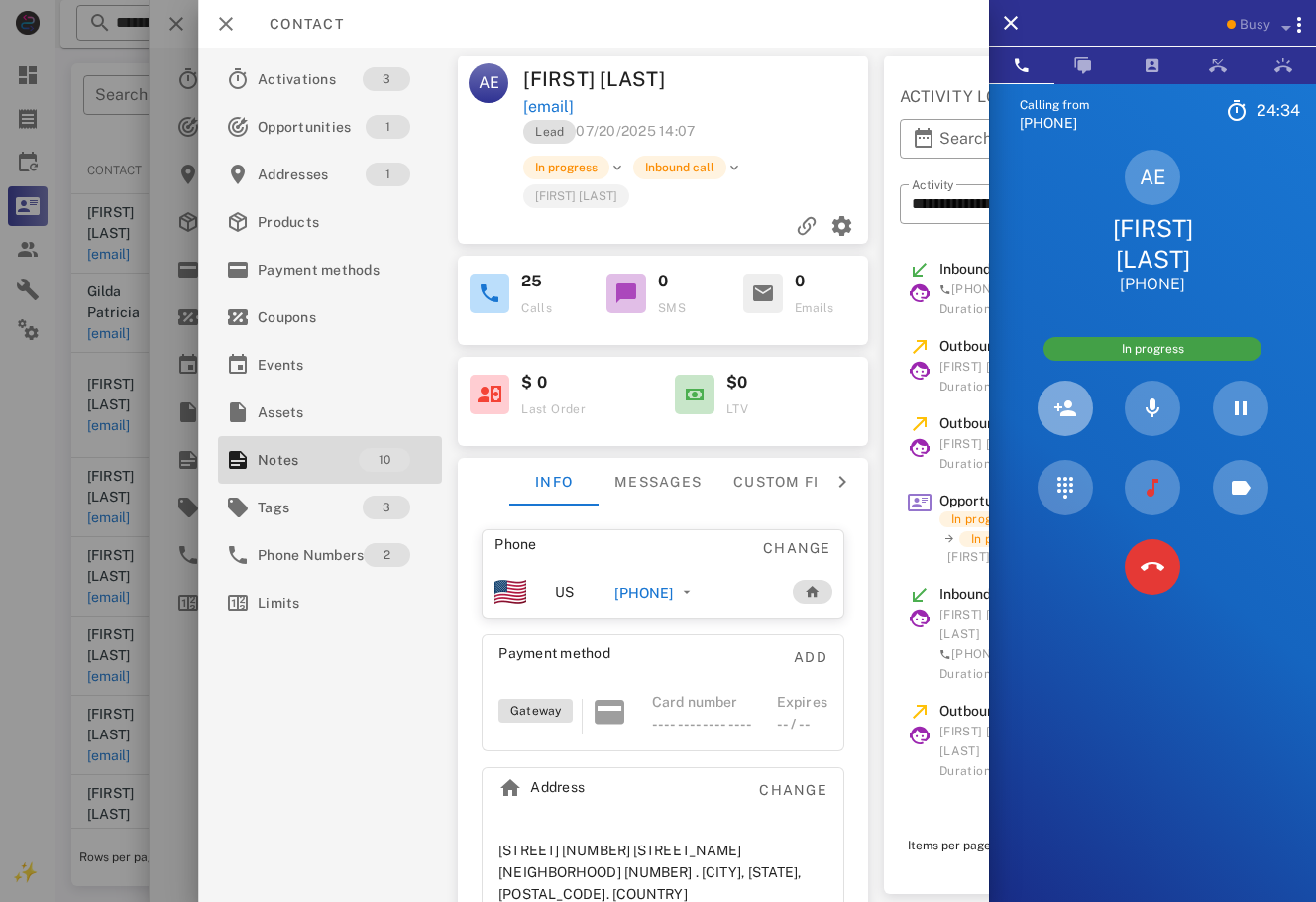 click at bounding box center (1065, 408) 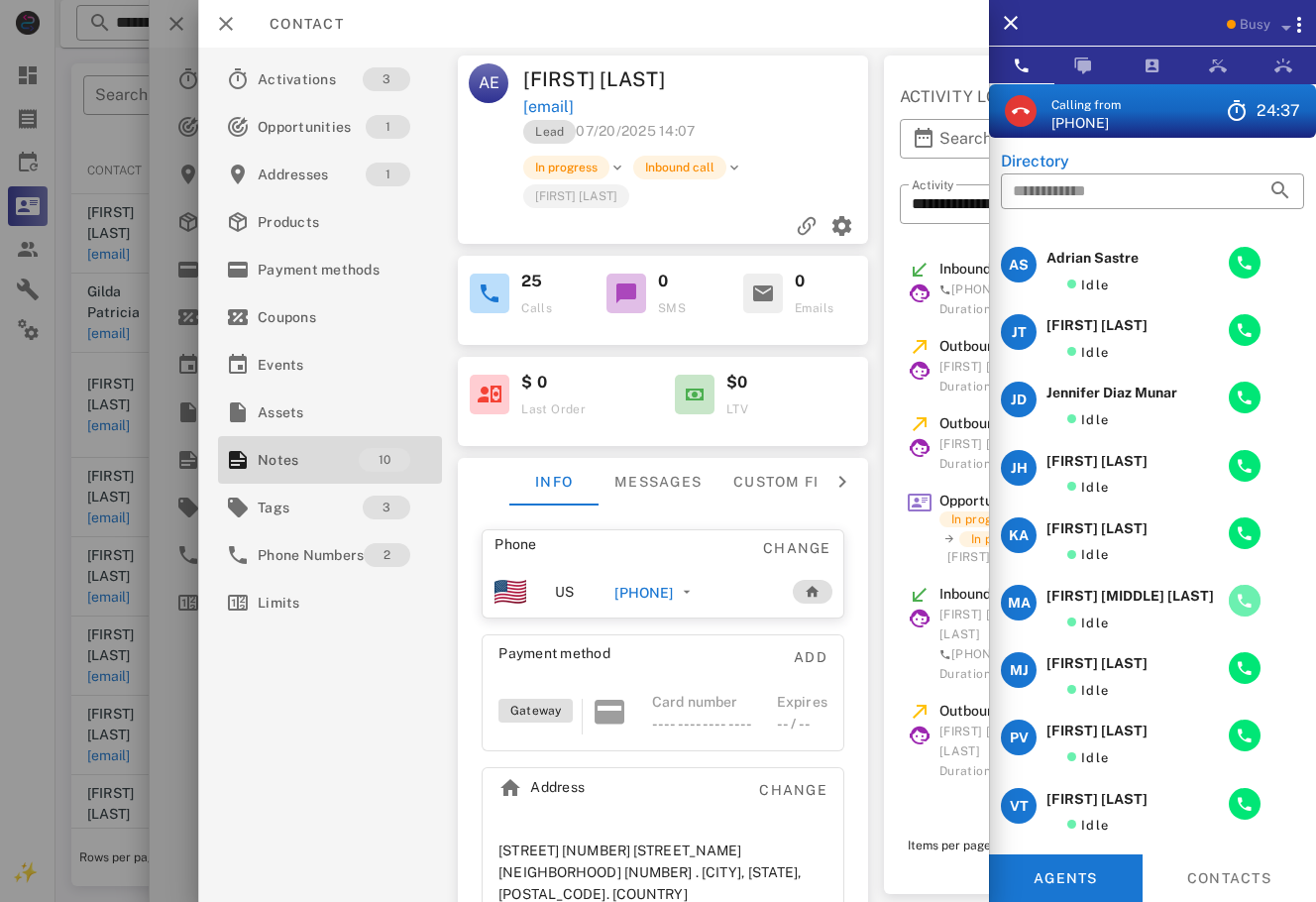 click at bounding box center [1245, 601] 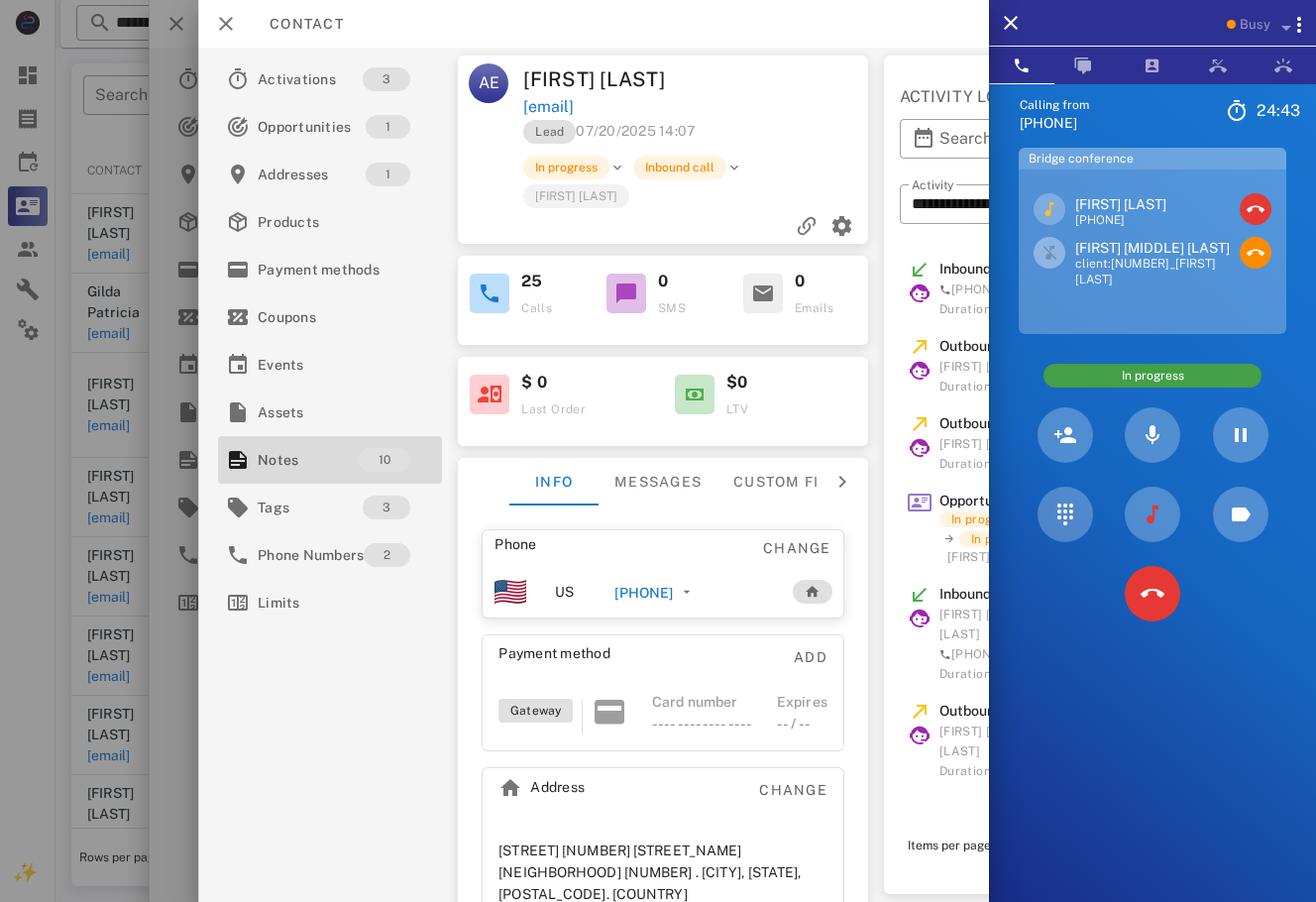 click on "Calling from (954) 248-3188 24: 43  Unknown      ▼     Andorra
+376
Argentina
+54
Aruba
+297
Australia
+61
Belgium (België)
+32
Bolivia
+591
Brazil (Brasil)
+55
Canada
+1
Chile
+56
Colombia
+57
Costa Rica
+506
Dominican Republic (República Dominicana)
+1
Ecuador
+593
El Salvador
+503
France
+33
Germany (Deutschland)
+49
Guadeloupe
+590
Guatemala
+502
Honduras
+504
Iceland (Ísland)
+354
India (भारत)
+91
Israel (‫ישראל‬‎)
+972
Italy (Italia)
+39" at bounding box center (1152, 534) 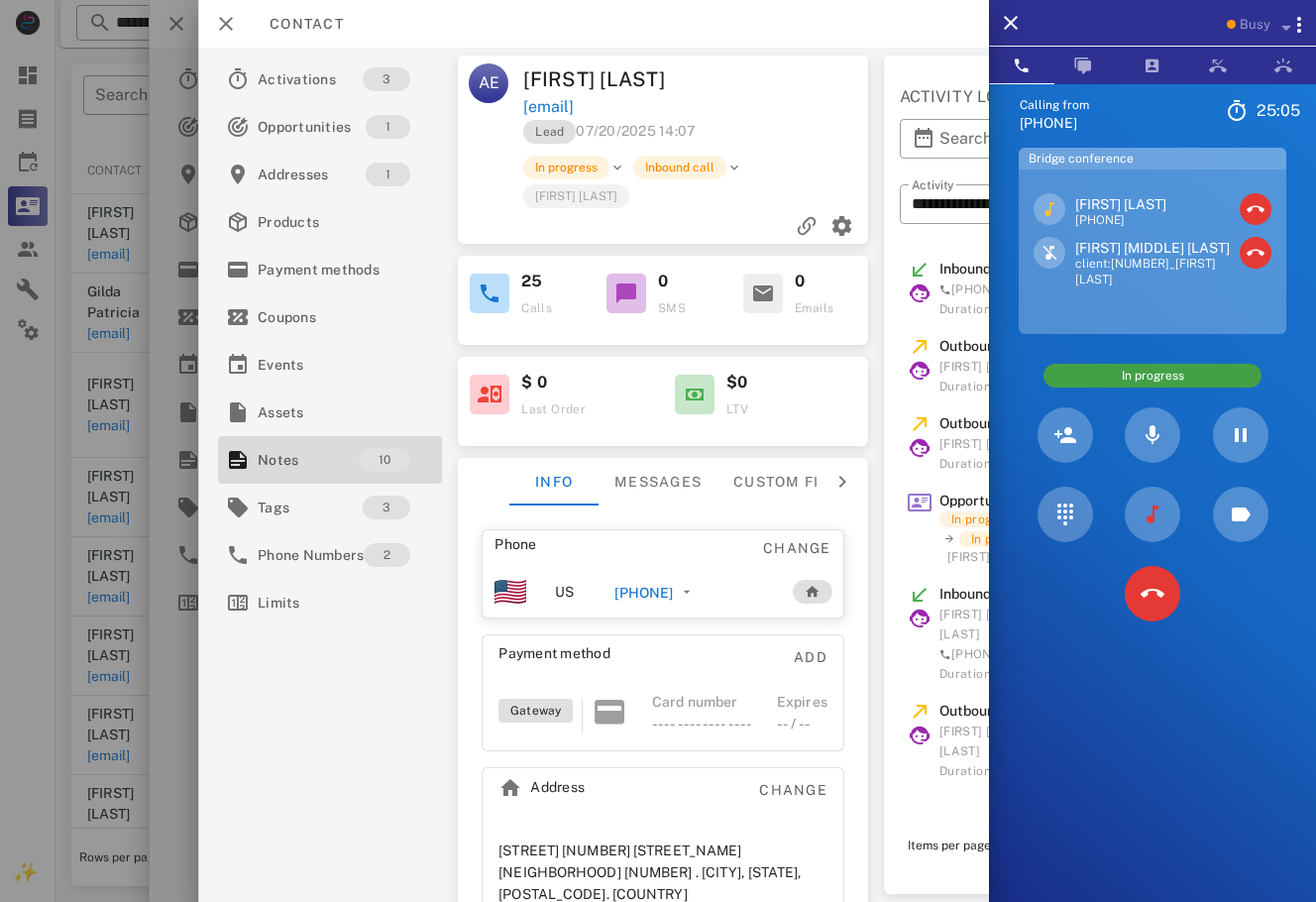 click on "Calling from (954) 248-3188 25: 05  Unknown      ▼     Andorra
+376
Argentina
+54
Aruba
+297
Australia
+61
Belgium (België)
+32
Bolivia
+591
Brazil (Brasil)
+55
Canada
+1
Chile
+56
Colombia
+57
Costa Rica
+506
Dominican Republic (República Dominicana)
+1
Ecuador
+593
El Salvador
+503
France
+33
Germany (Deutschland)
+49
Guadeloupe
+590
Guatemala
+502
Honduras
+504
Iceland (Ísland)
+354
India (भारत)
+91
Israel (‫ישראל‬‎)
+972
Italy (Italia)
+39" at bounding box center (1152, 534) 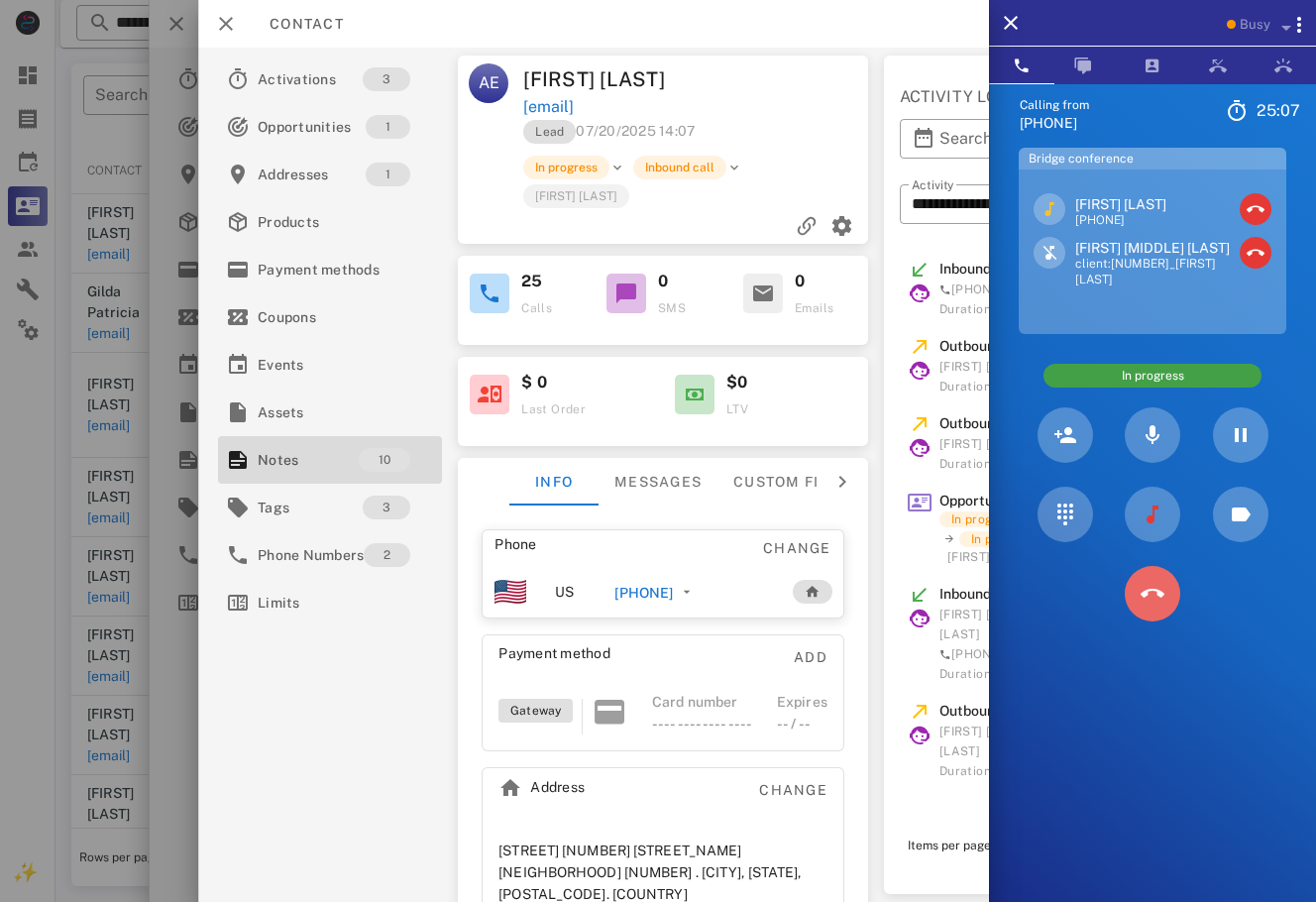 click at bounding box center [1152, 594] 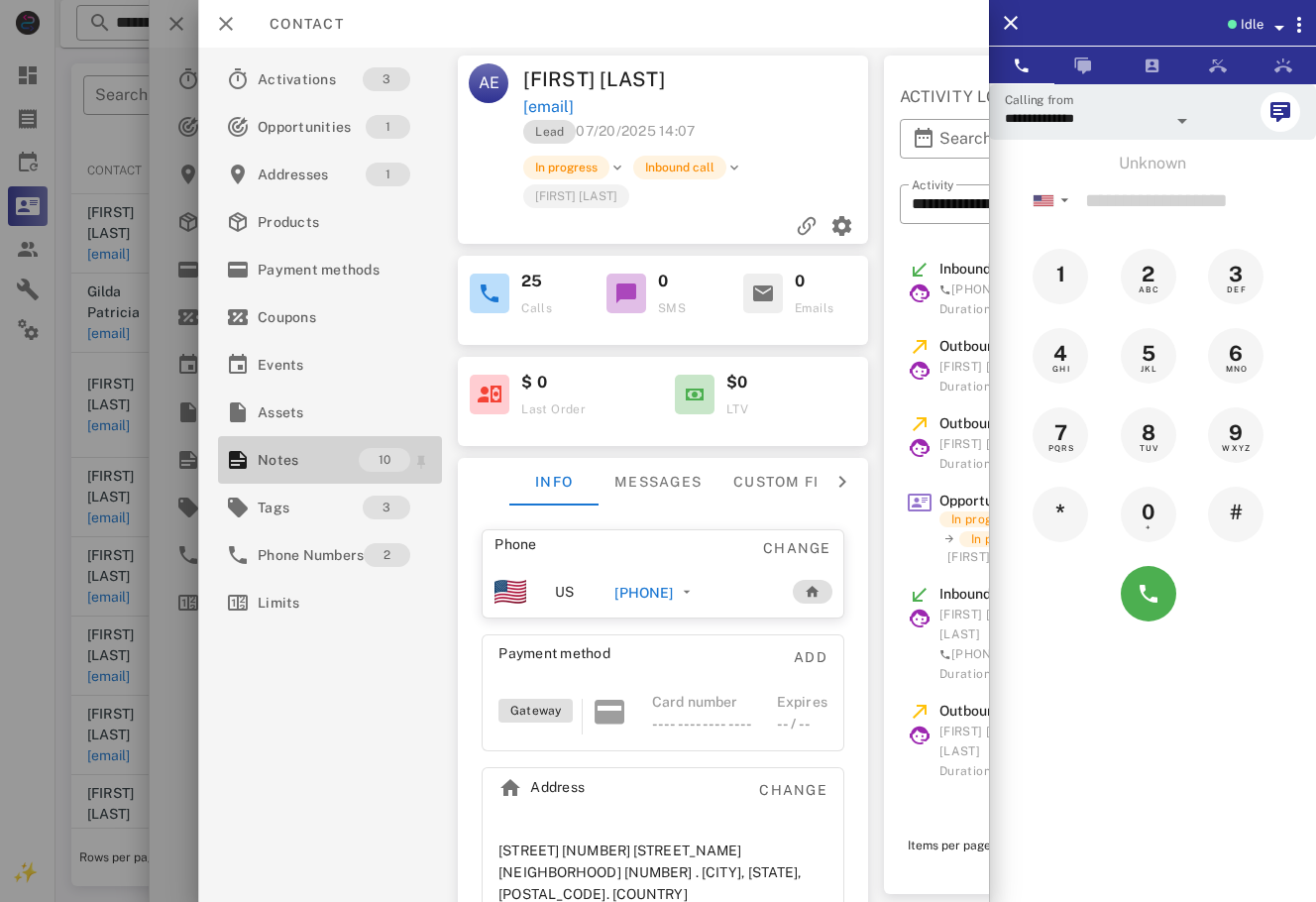 click on "Notes" at bounding box center (308, 460) 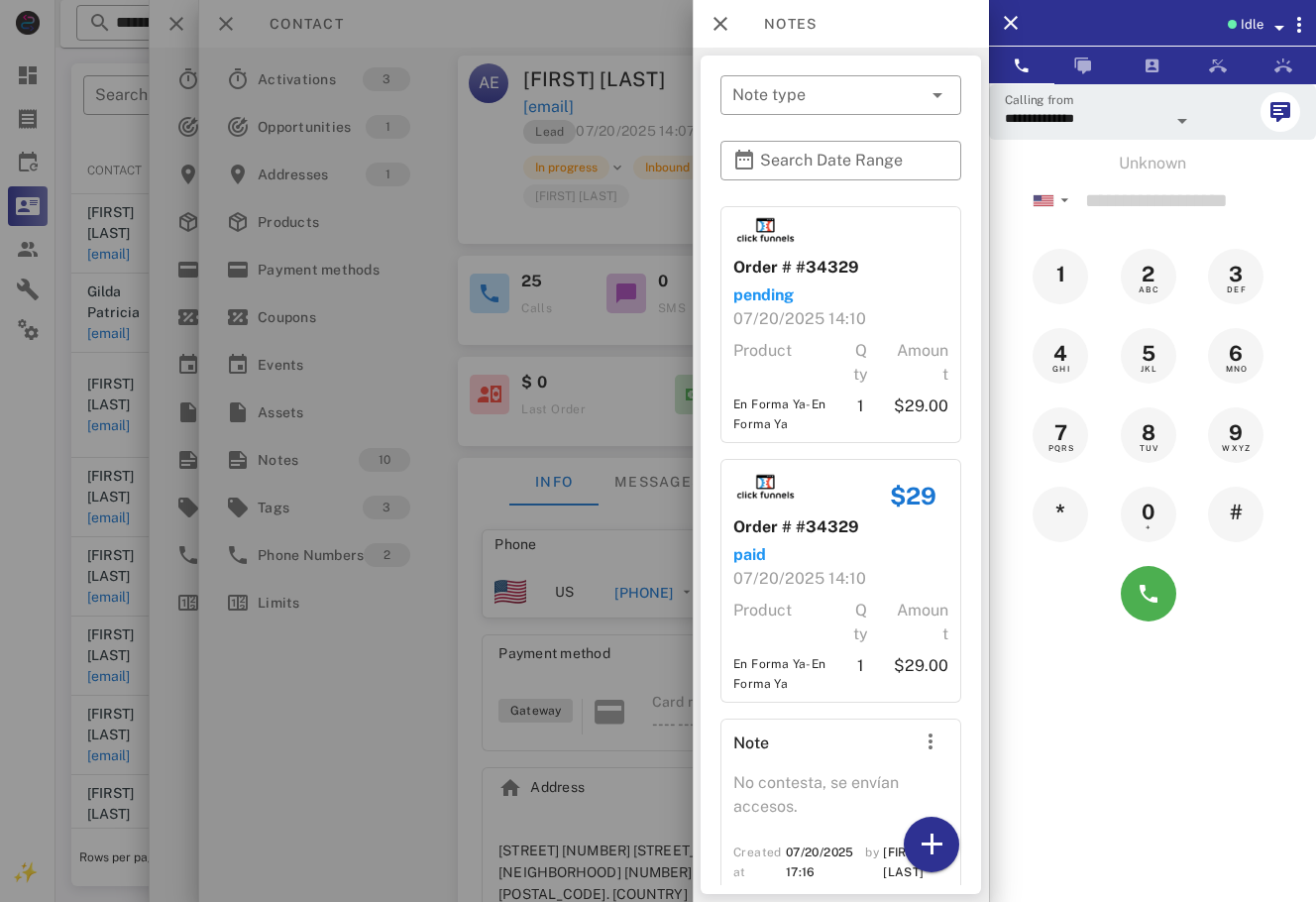 click at bounding box center [658, 451] 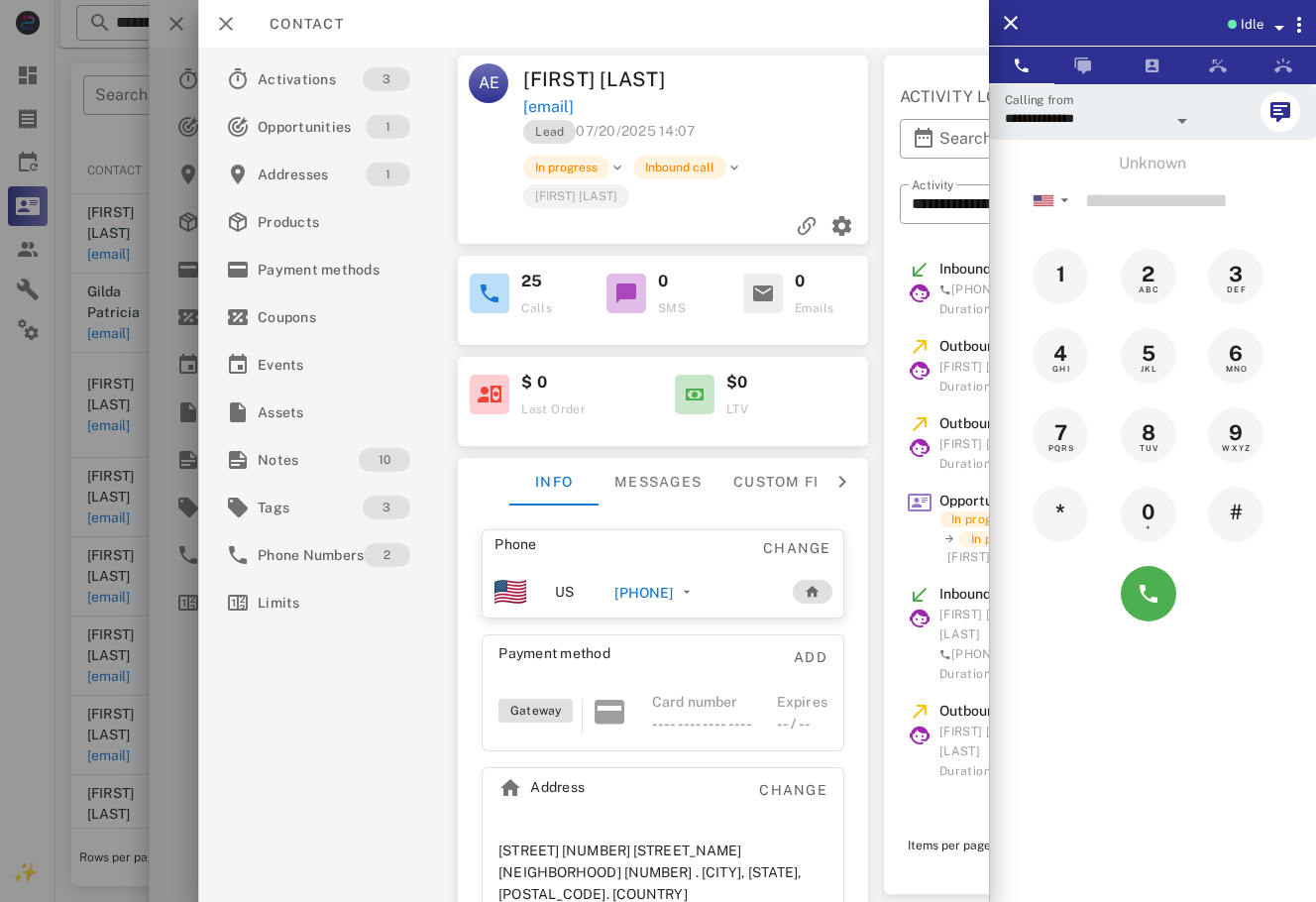 drag, startPoint x: 718, startPoint y: 142, endPoint x: 528, endPoint y: 140, distance: 190.01053 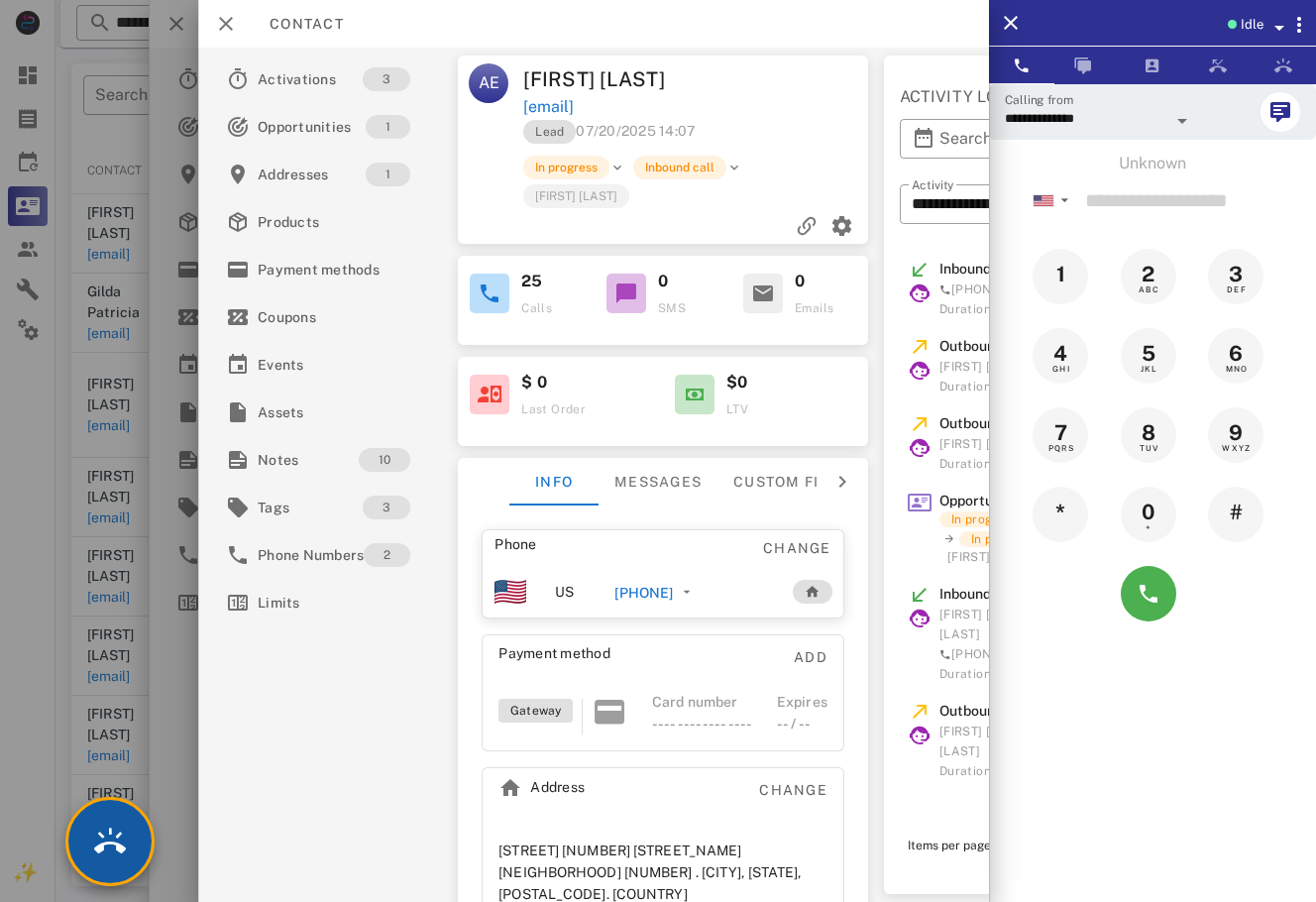 click at bounding box center [110, 842] 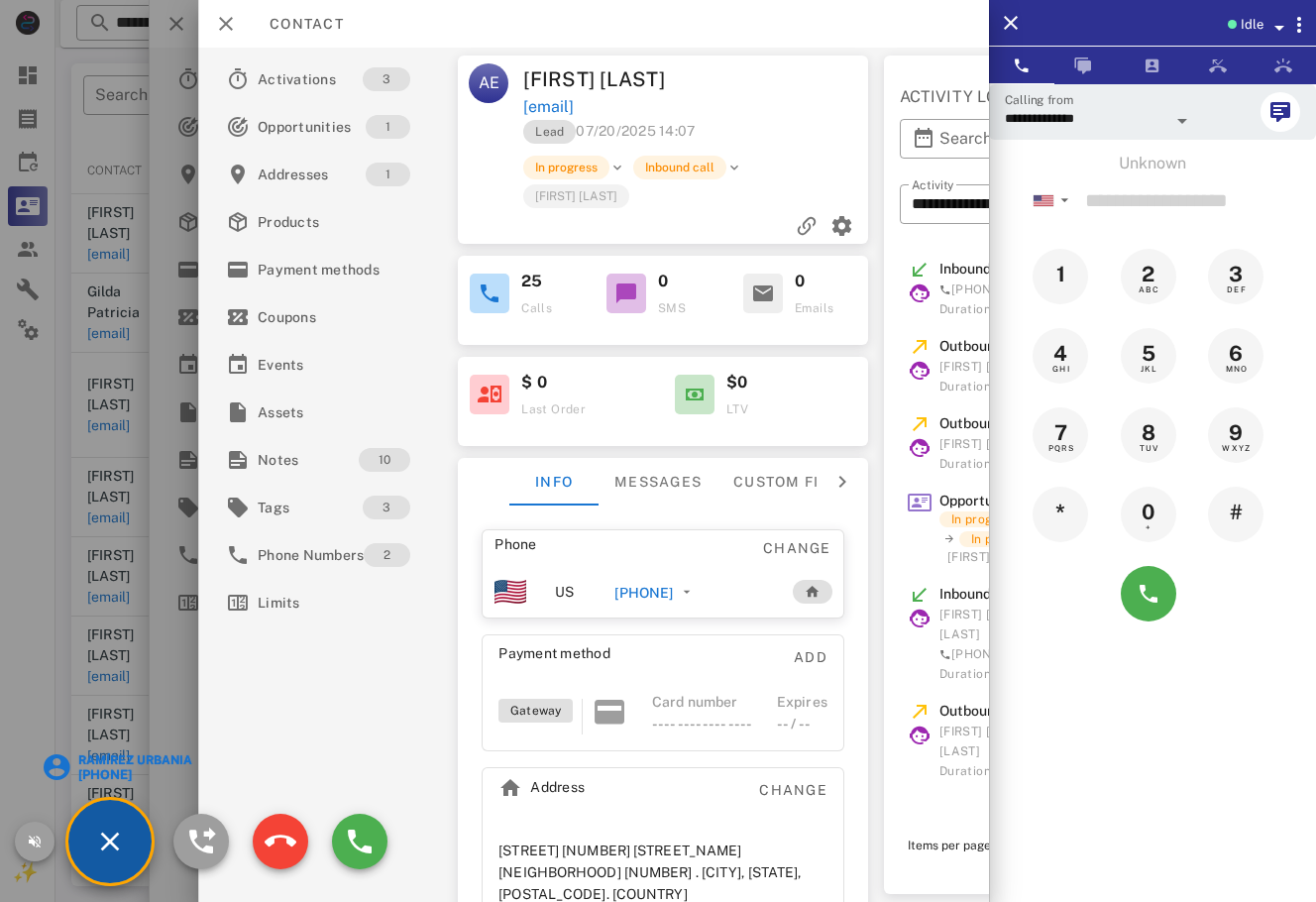 click on "Ramírez Urbania" at bounding box center [134, 760] 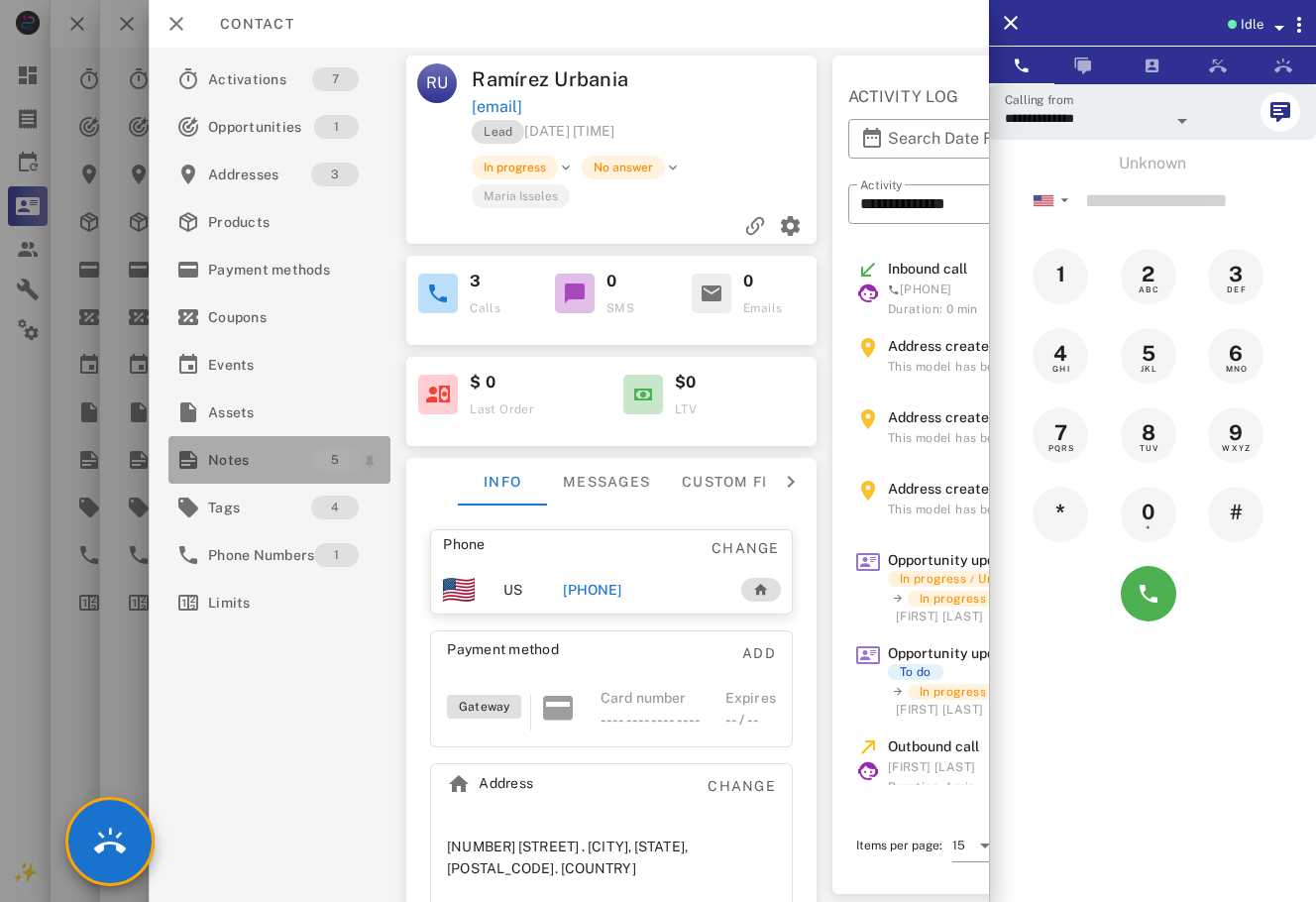click on "Notes" at bounding box center [260, 460] 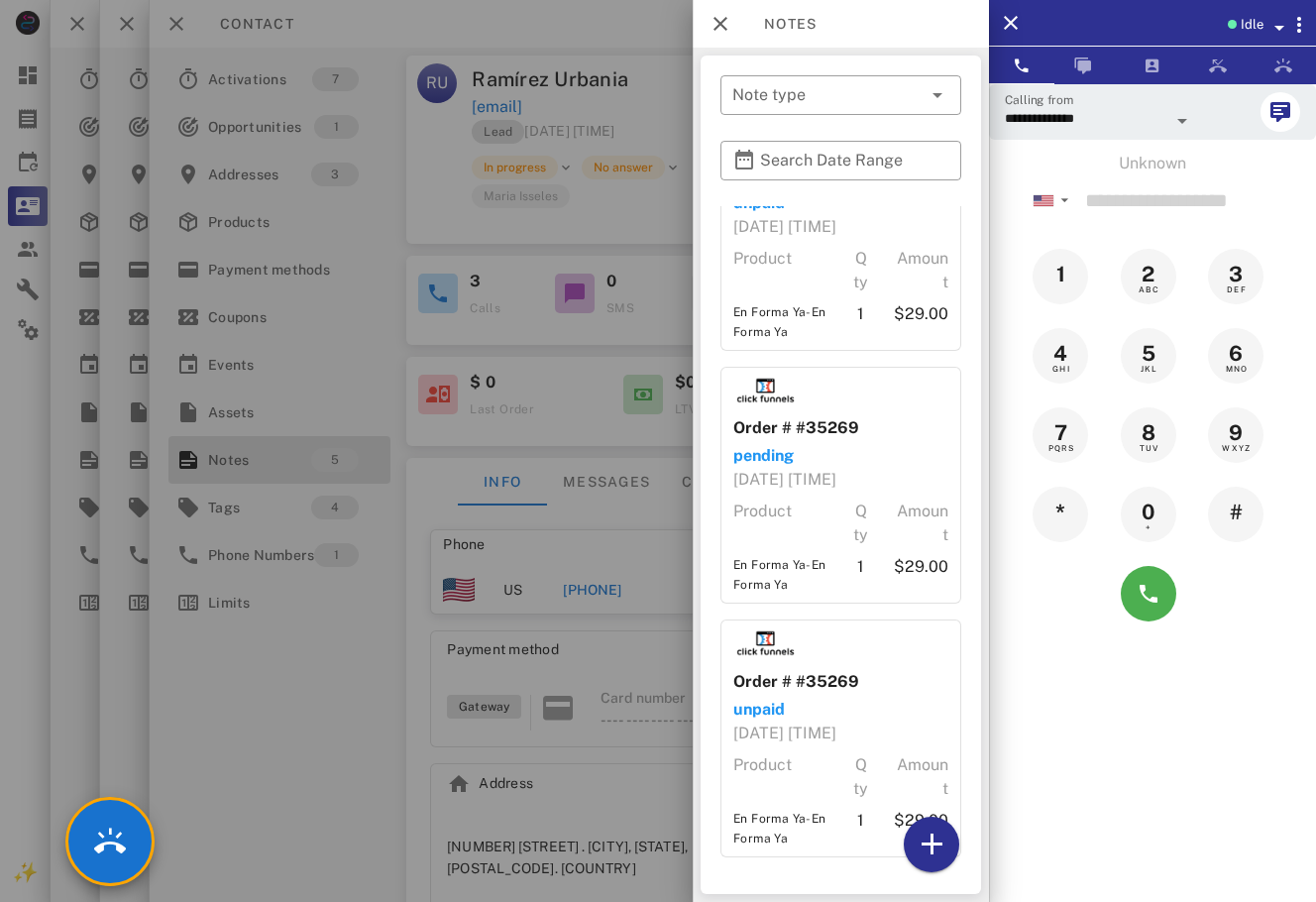 scroll, scrollTop: 750, scrollLeft: 0, axis: vertical 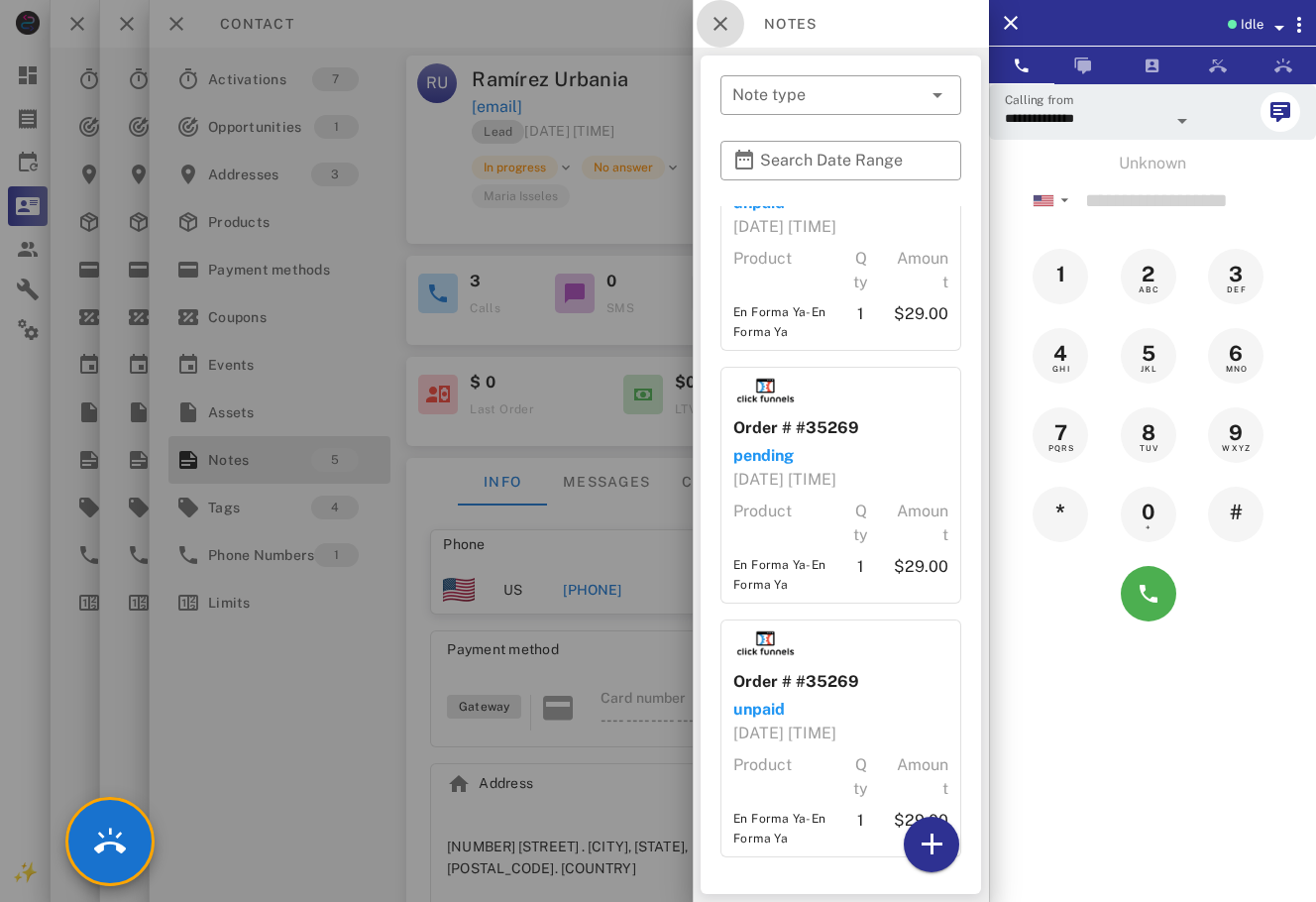 click at bounding box center [720, 24] 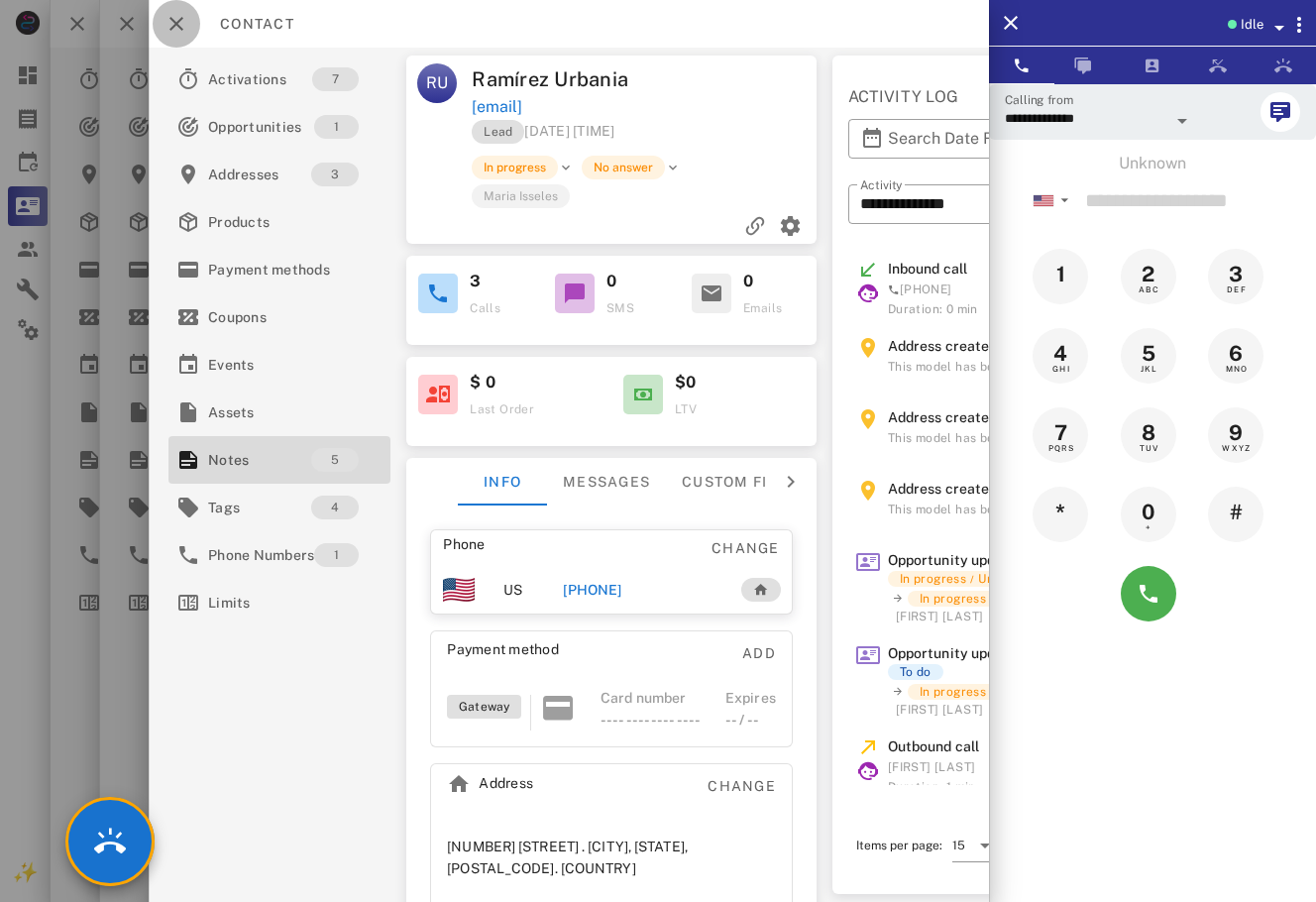 click at bounding box center (176, 24) 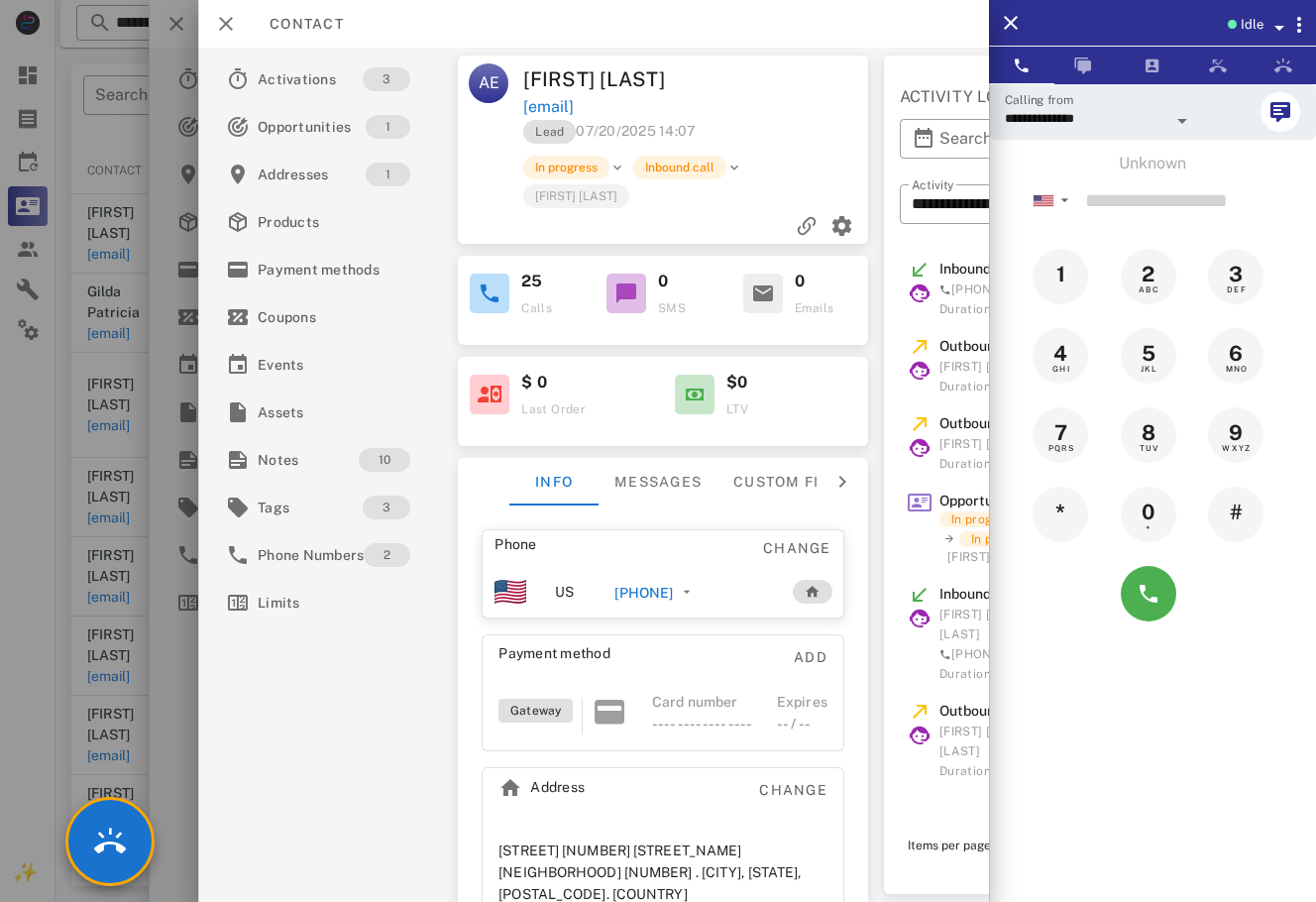 click at bounding box center (658, 451) 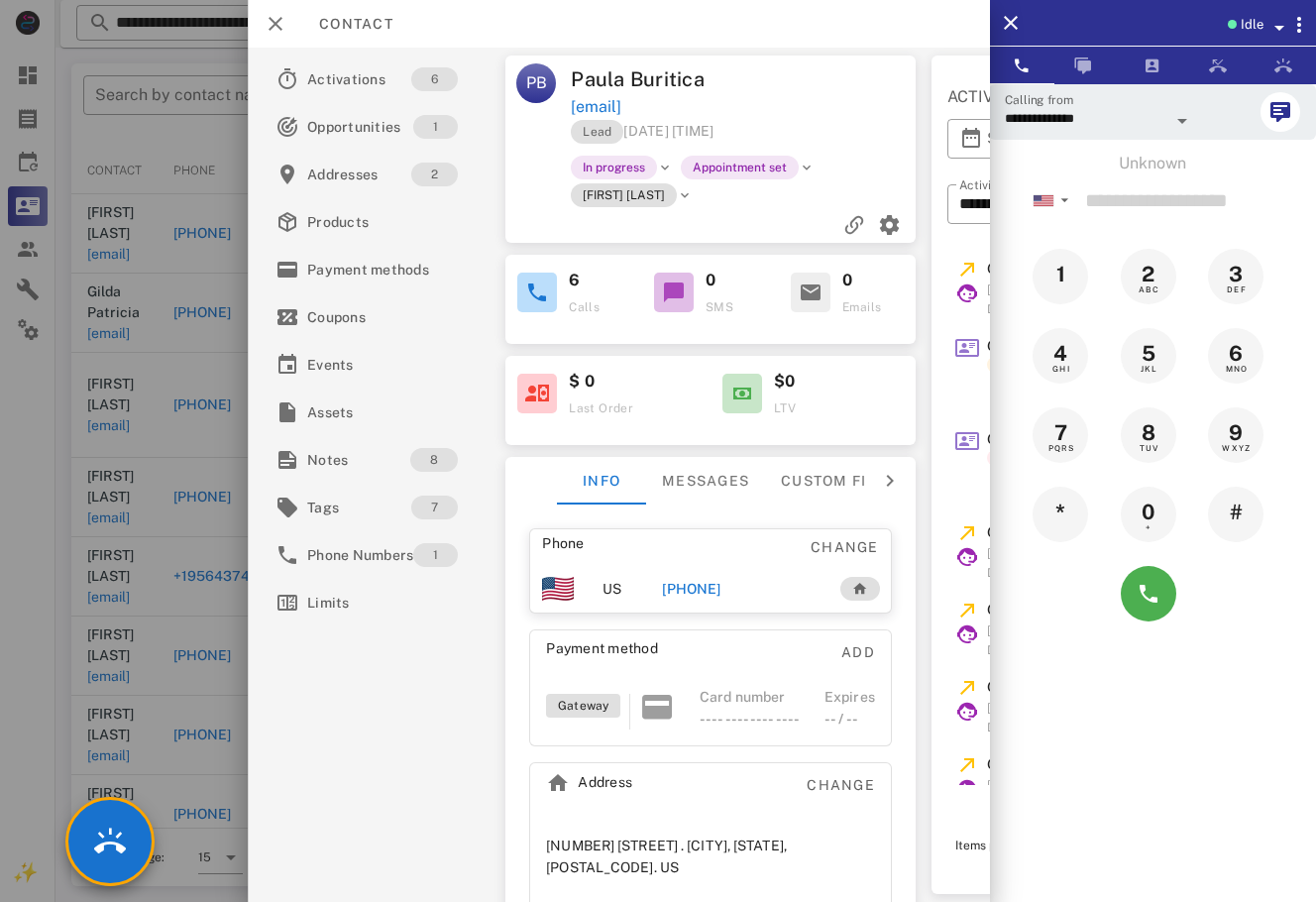 click at bounding box center [658, 451] 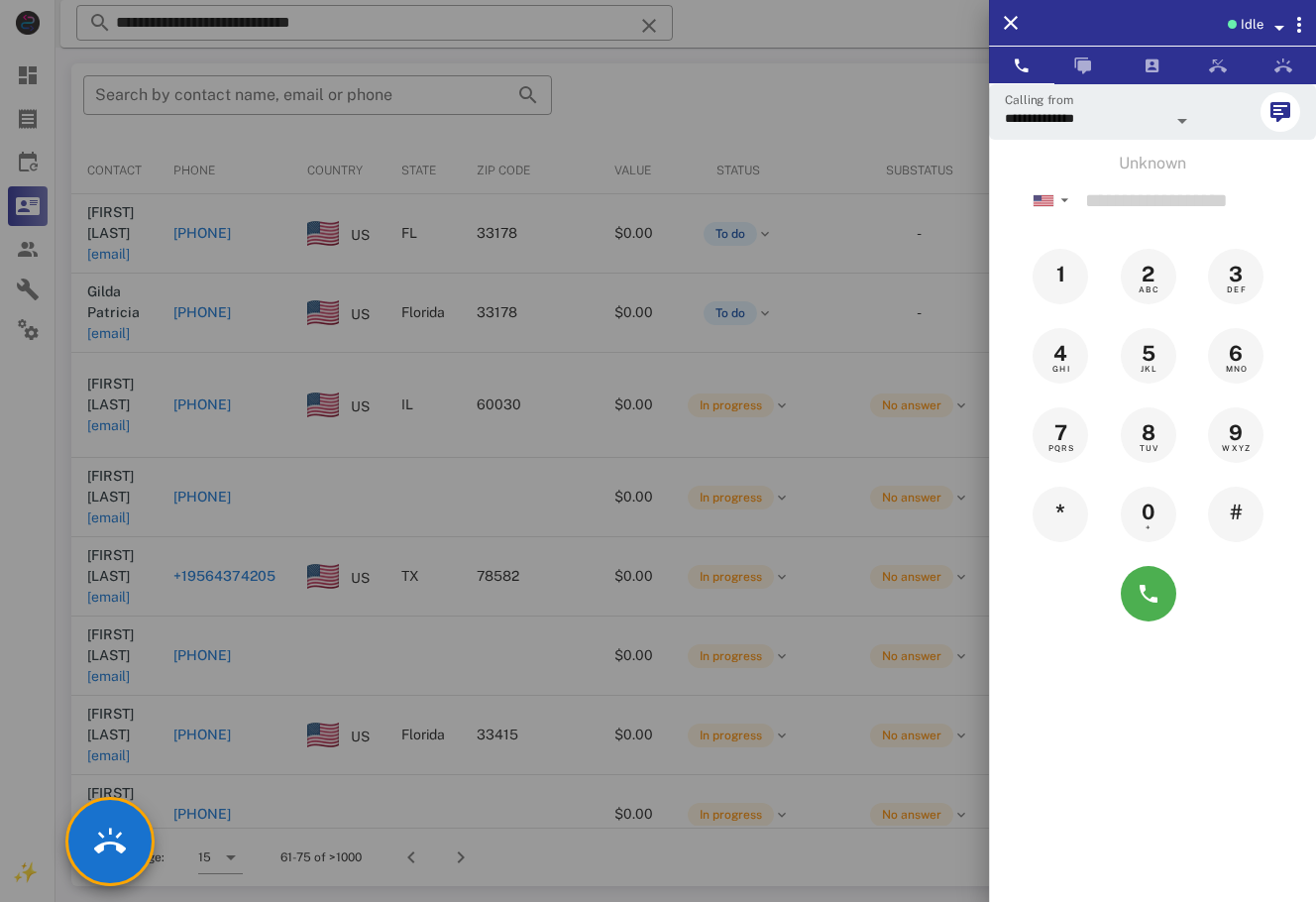 click at bounding box center [1232, 24] 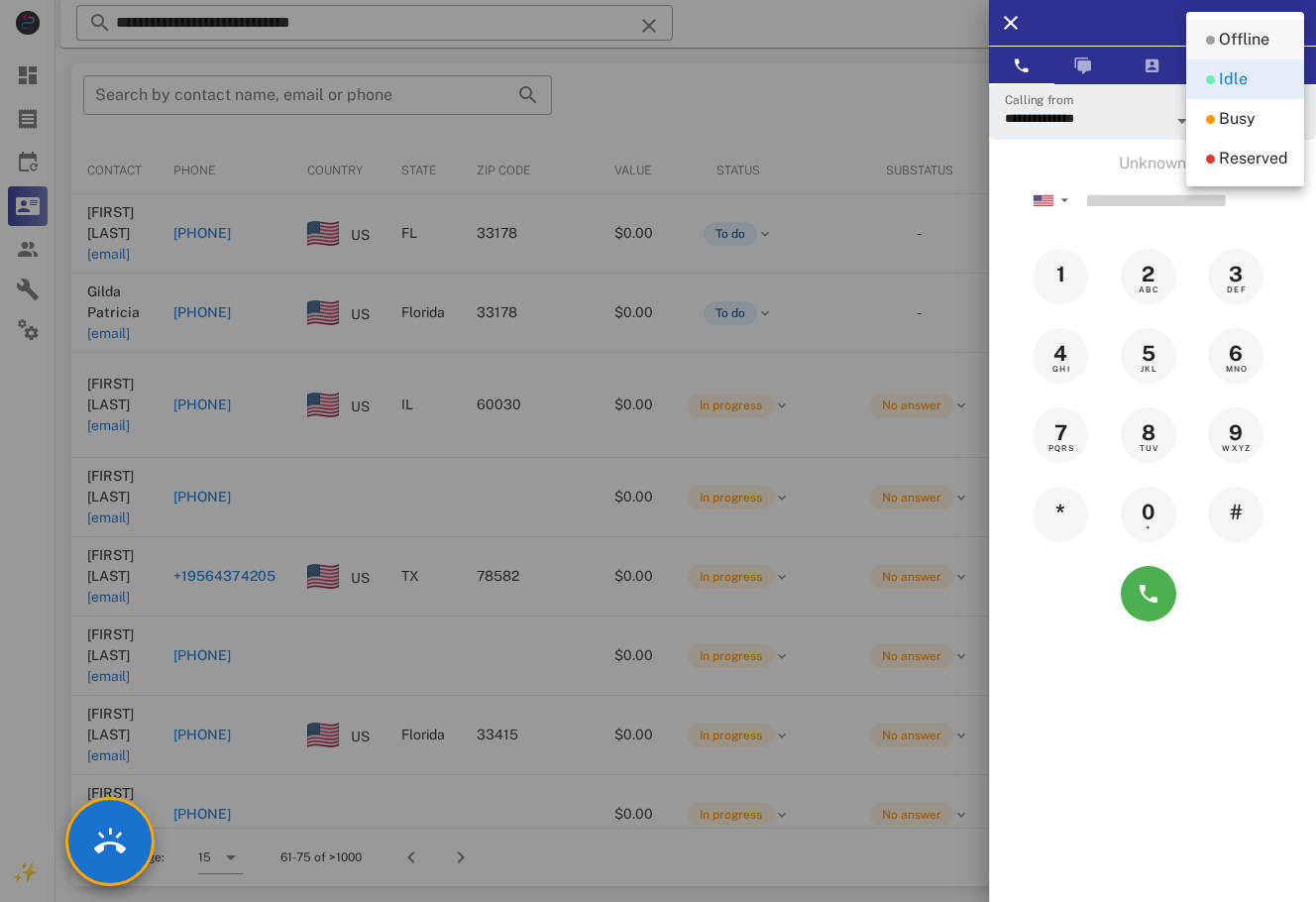 click on "Offline" at bounding box center (1244, 40) 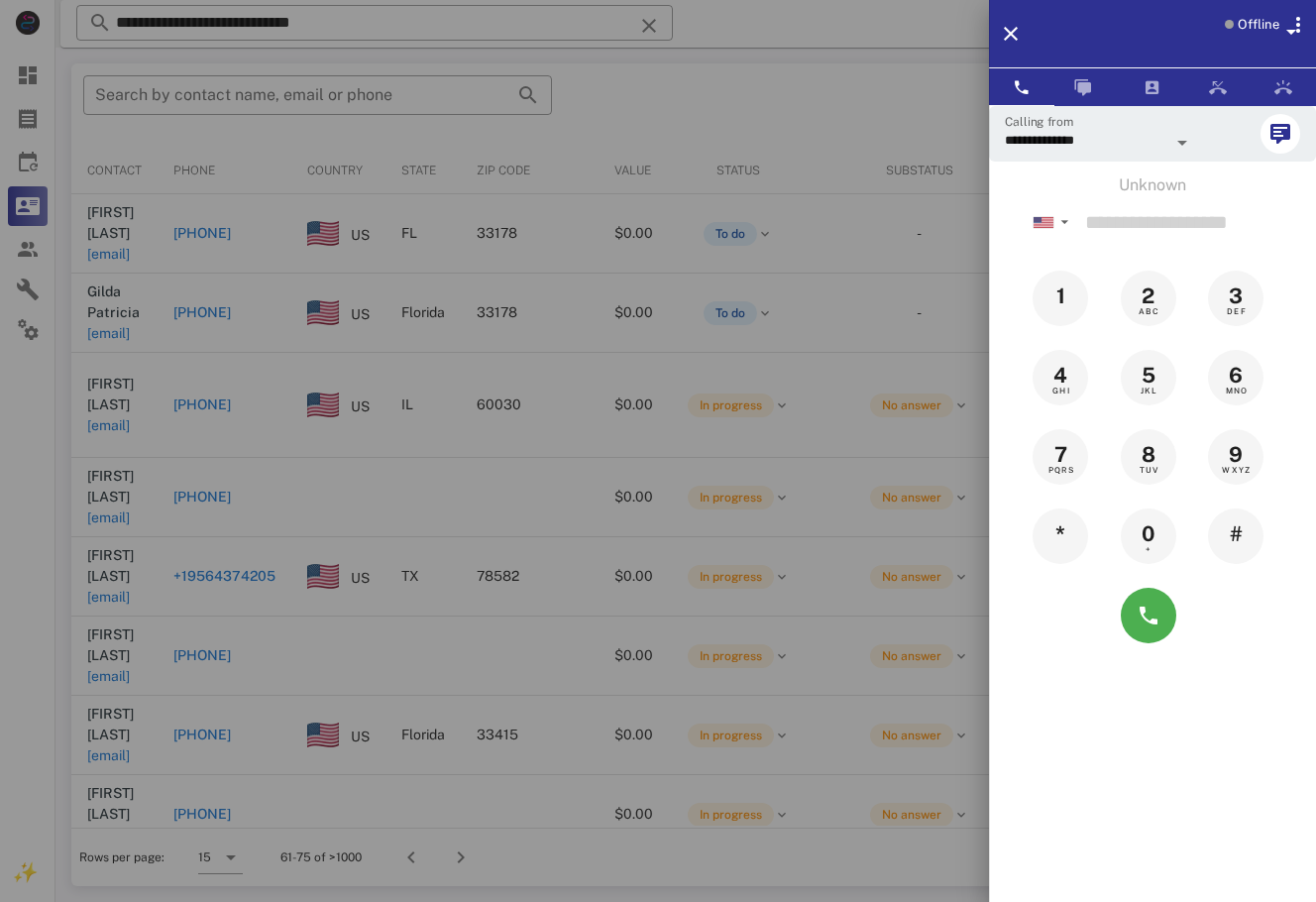 click at bounding box center [658, 451] 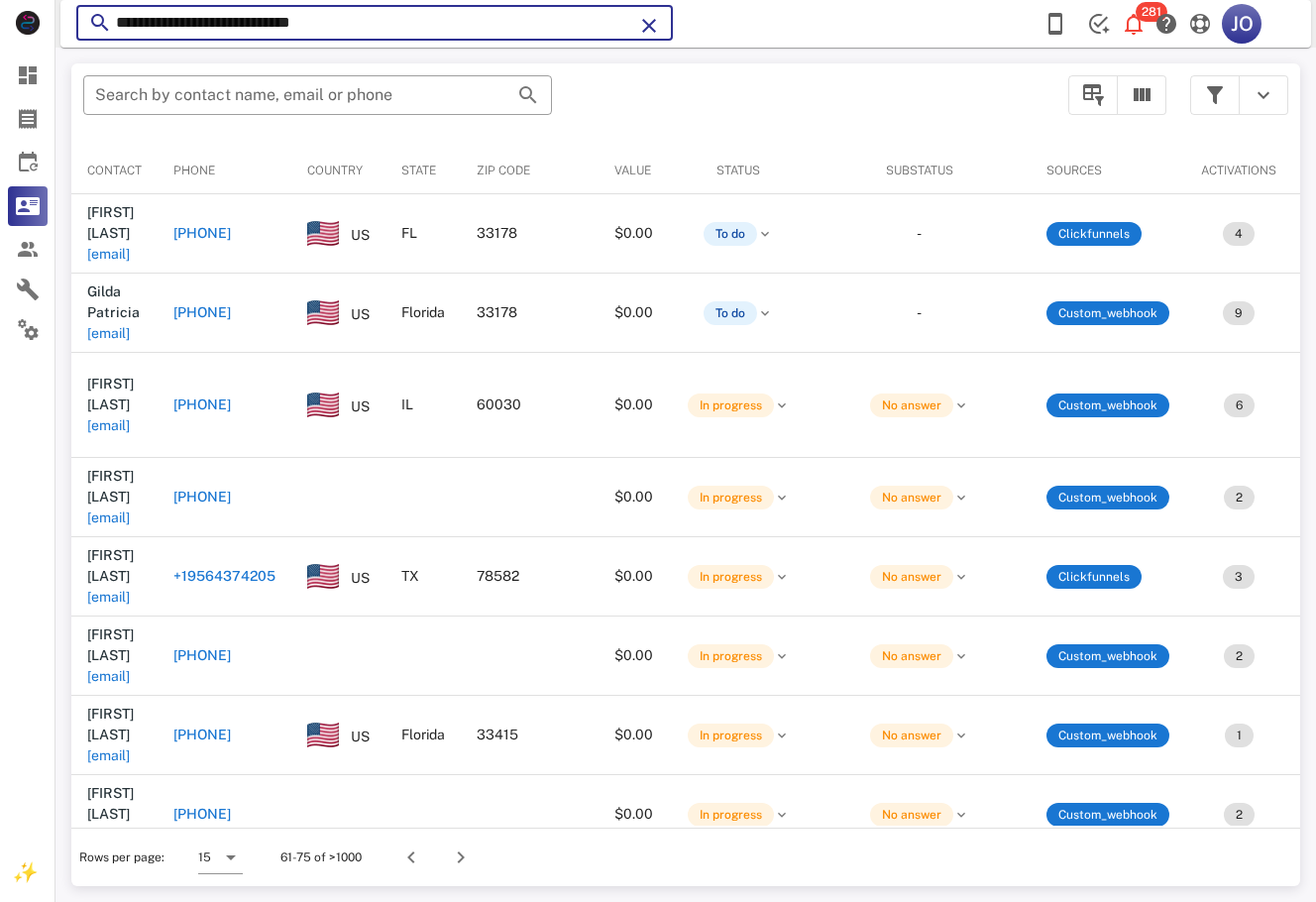 drag, startPoint x: 377, startPoint y: 24, endPoint x: 103, endPoint y: 25, distance: 274.0018 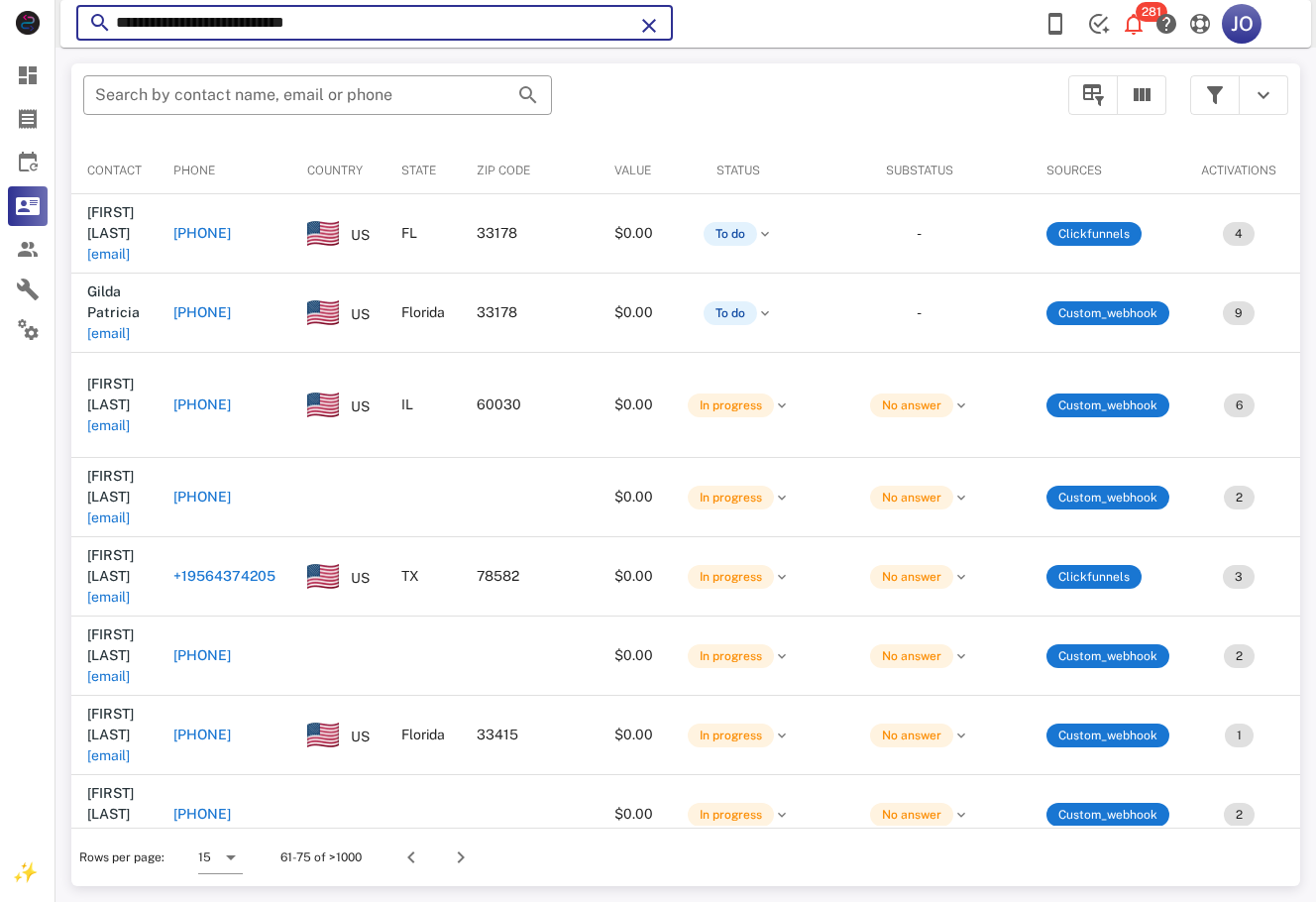 click on "**********" at bounding box center (375, 23) 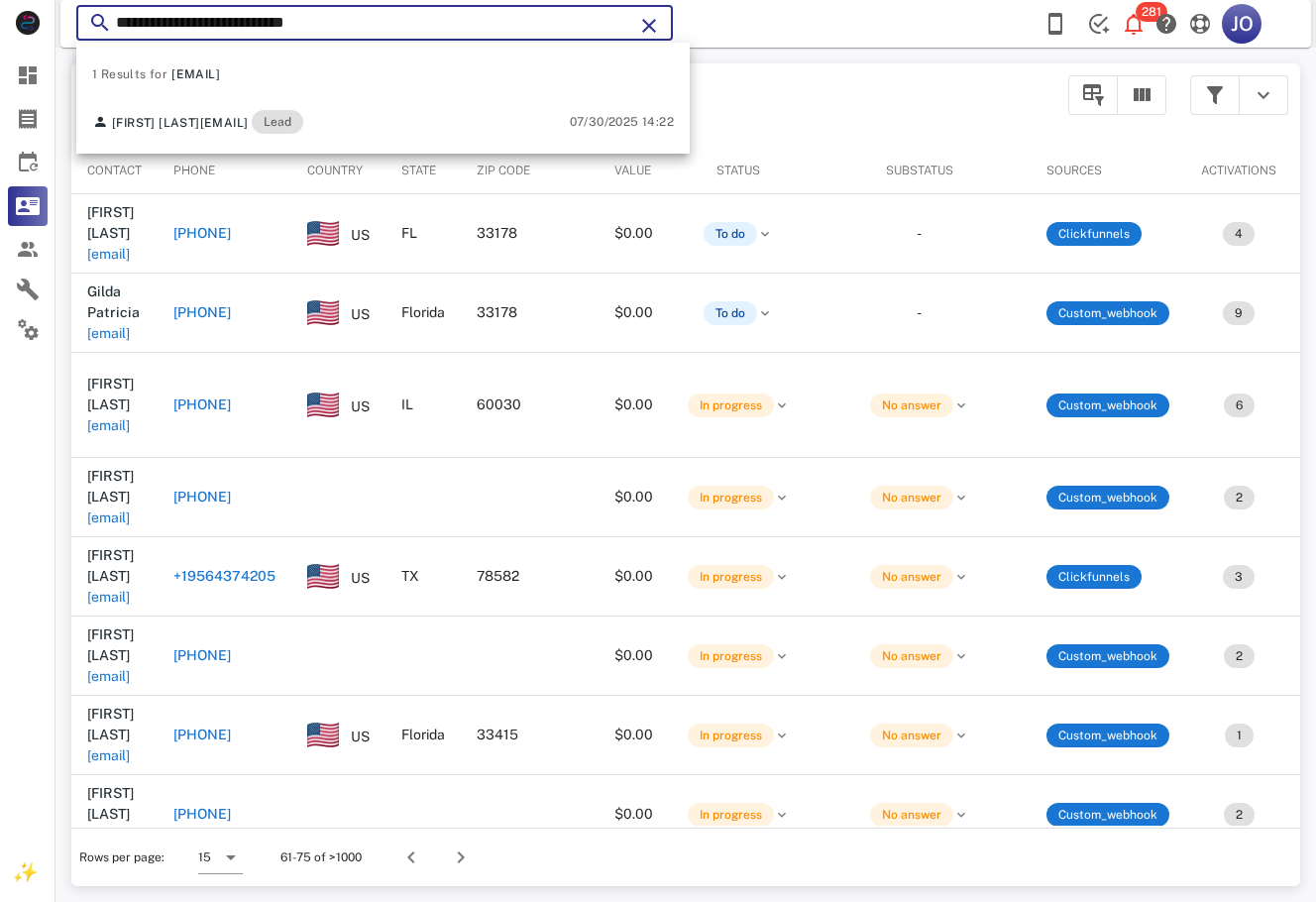 drag, startPoint x: 346, startPoint y: 22, endPoint x: 71, endPoint y: 37, distance: 275.40879 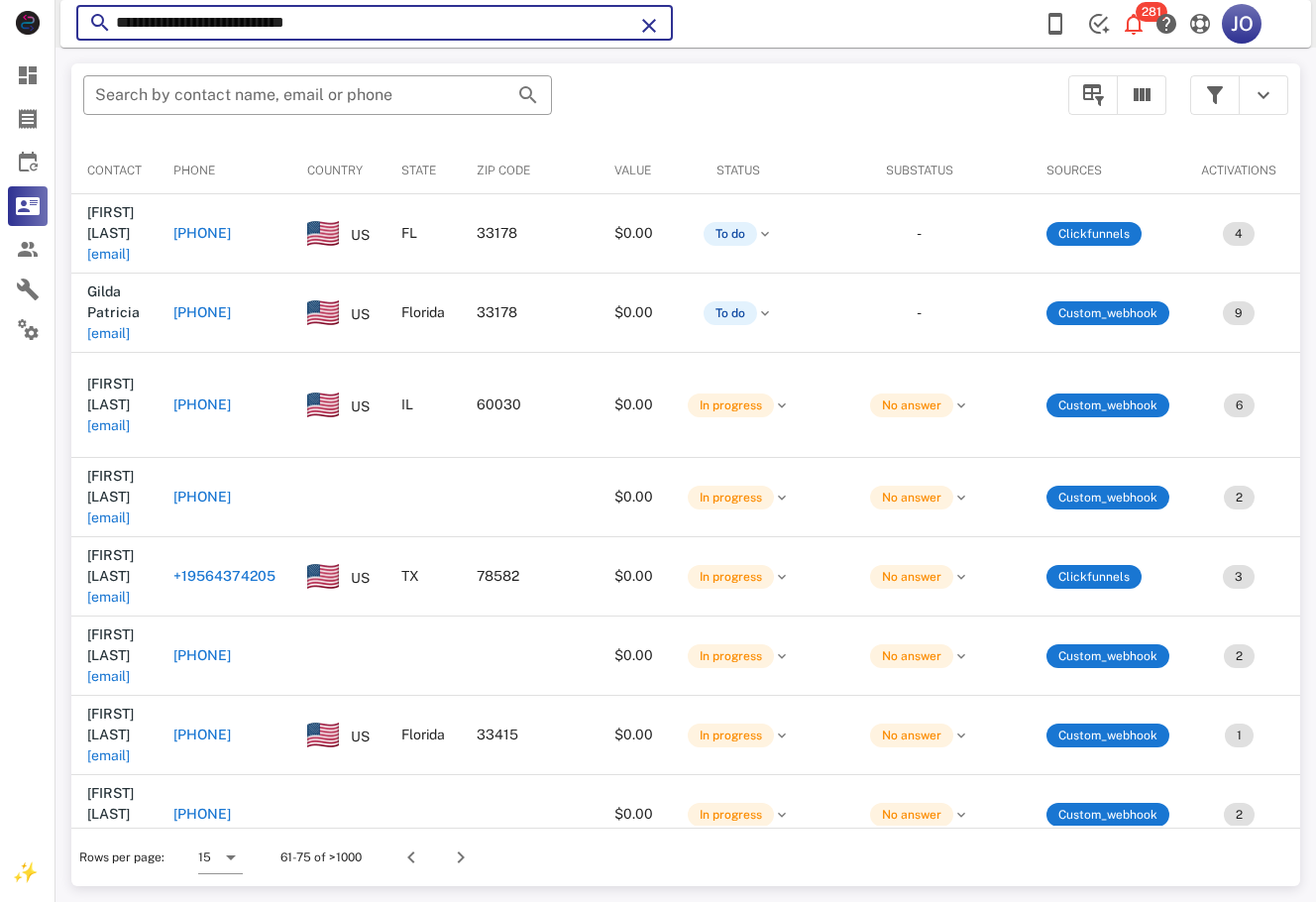 paste 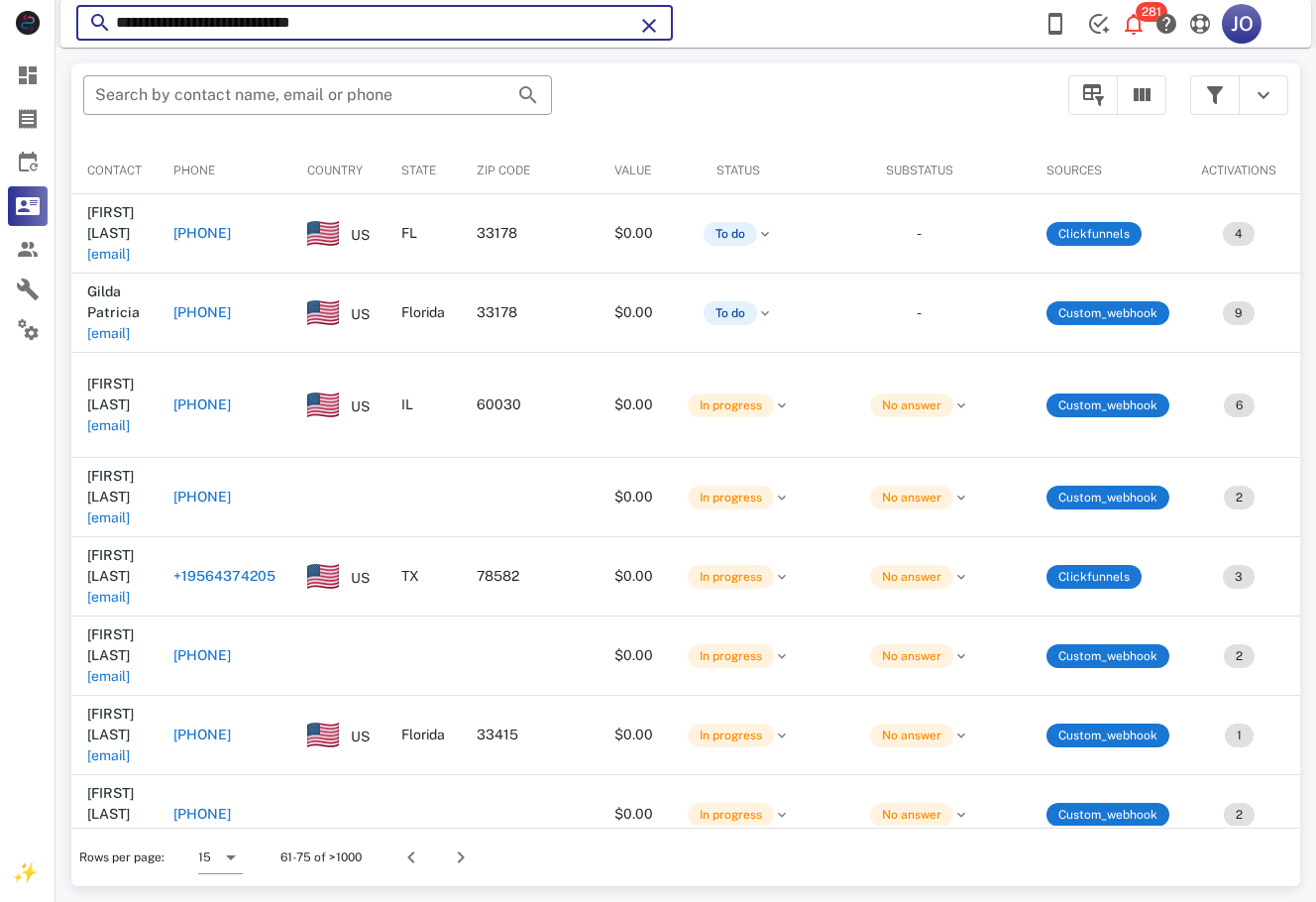 click on "**********" at bounding box center (375, 23) 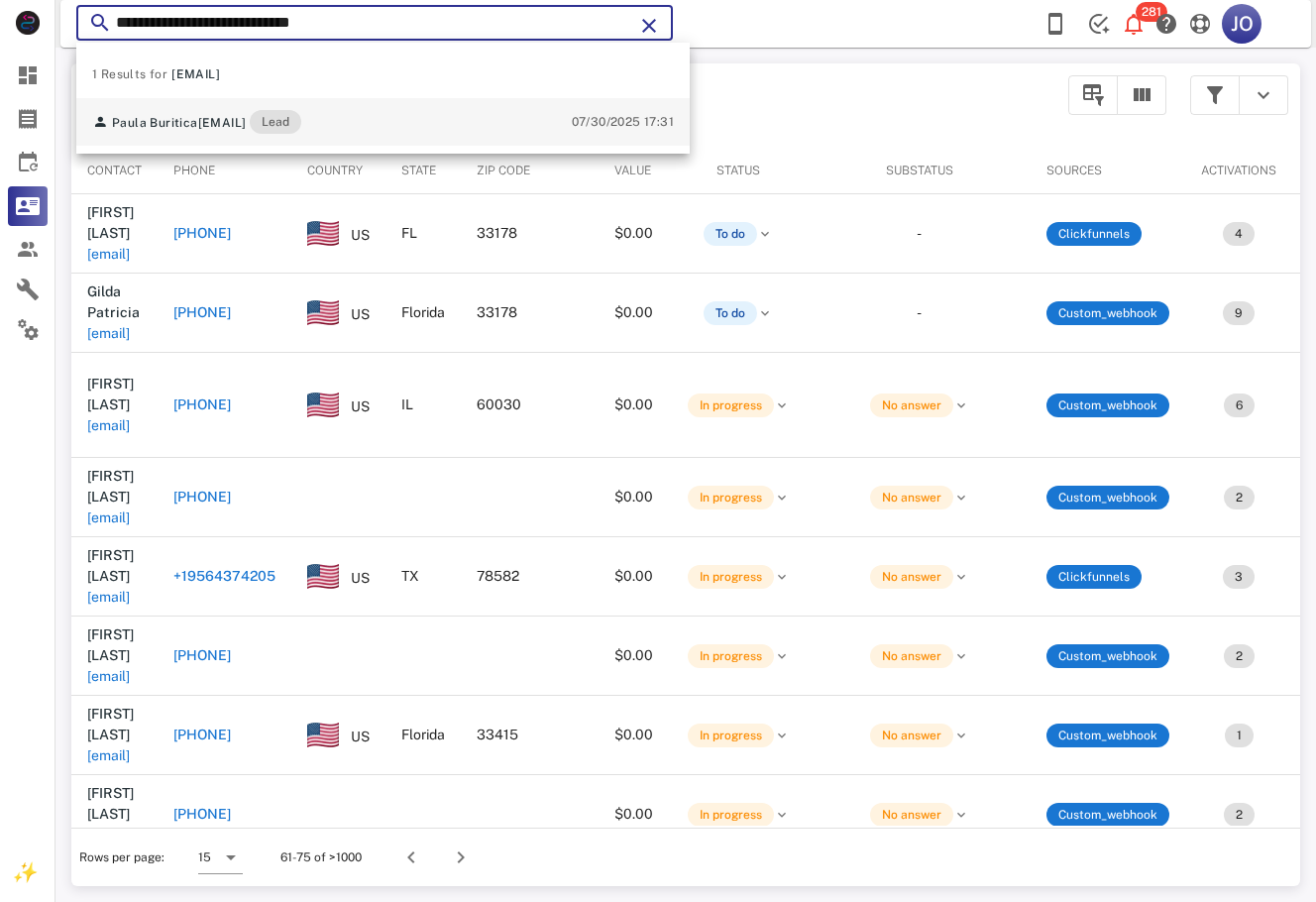 type on "**********" 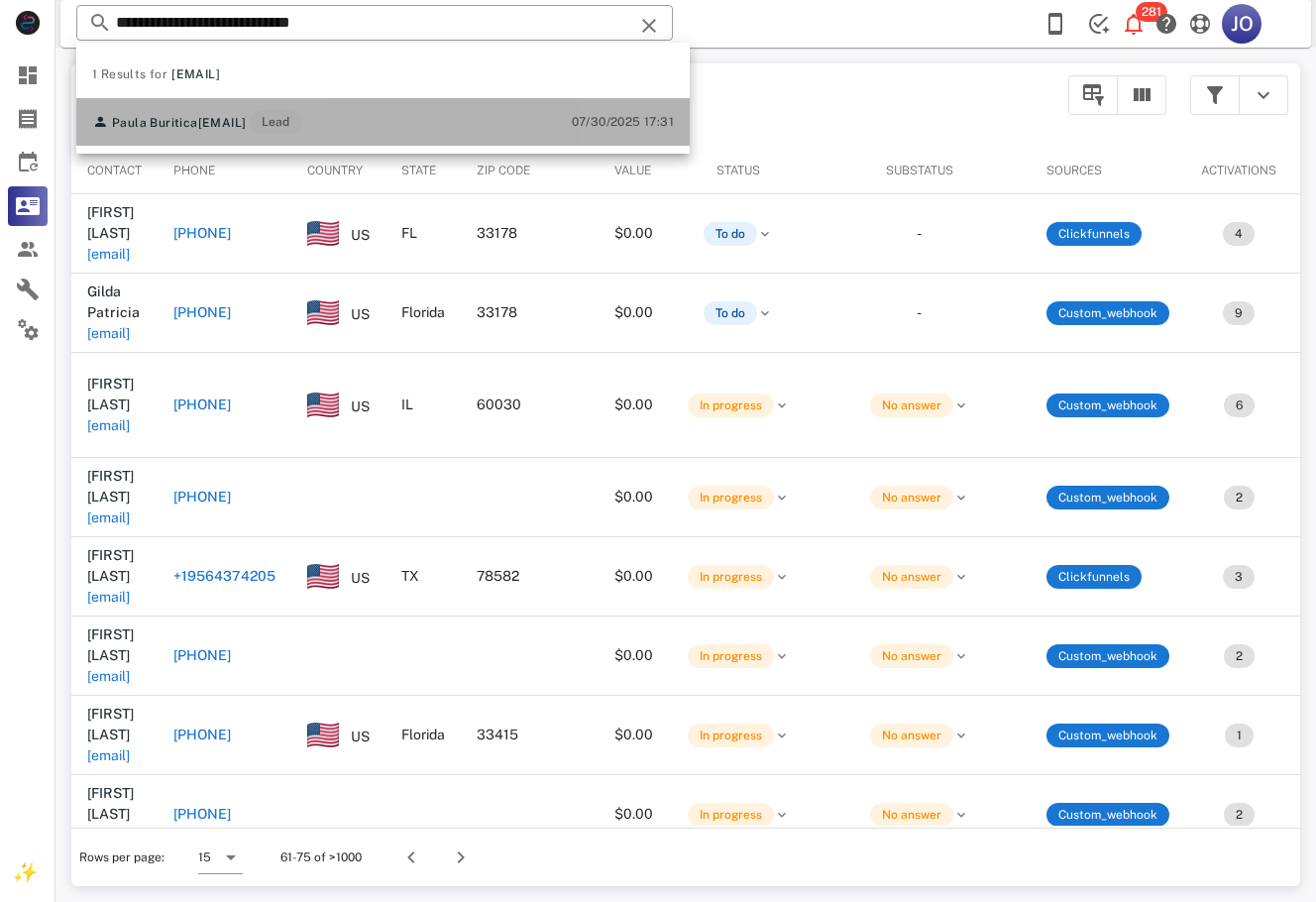click on "Paula Buritica" at bounding box center (155, 123) 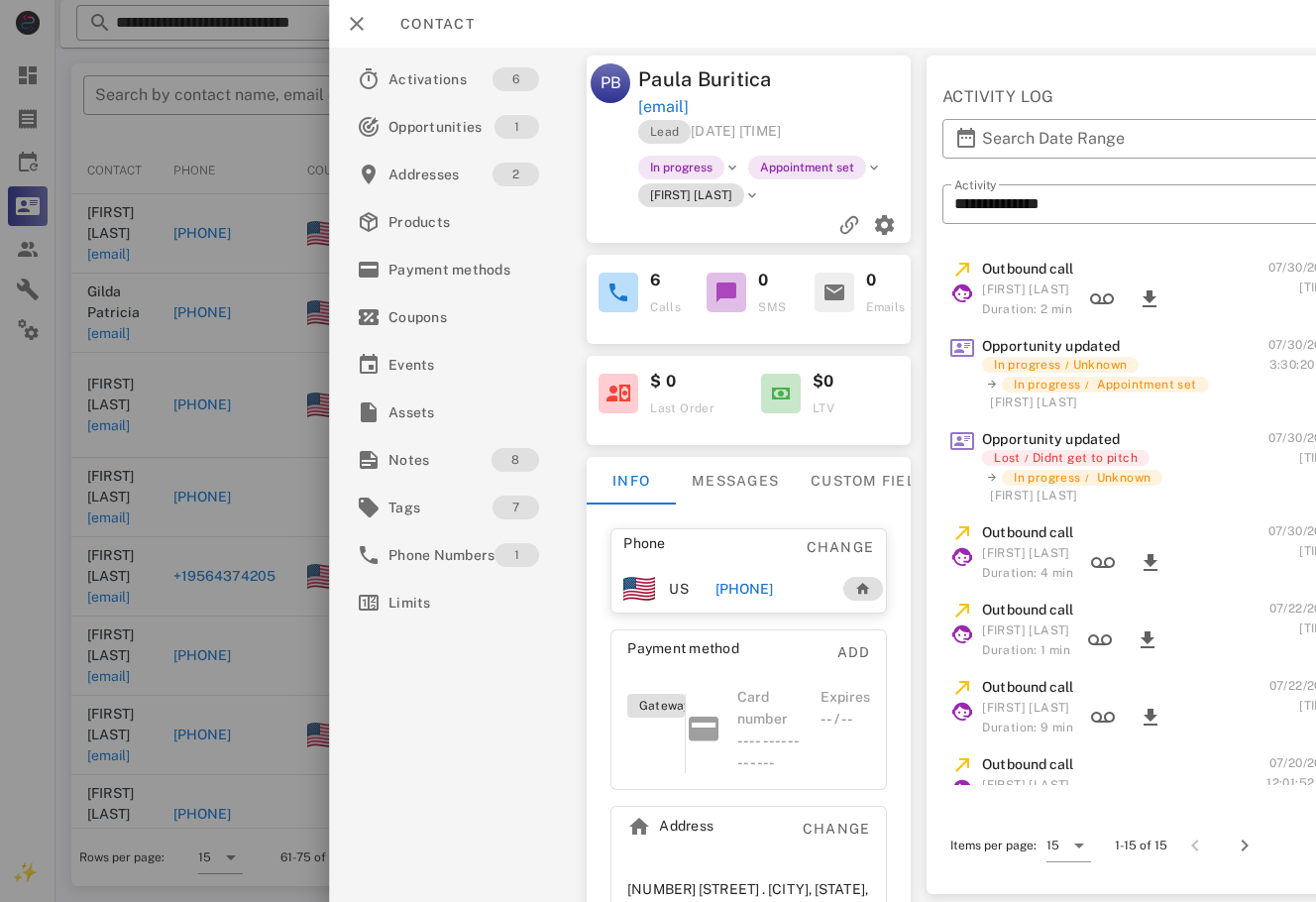 click on "+17327684094" at bounding box center [744, 589] 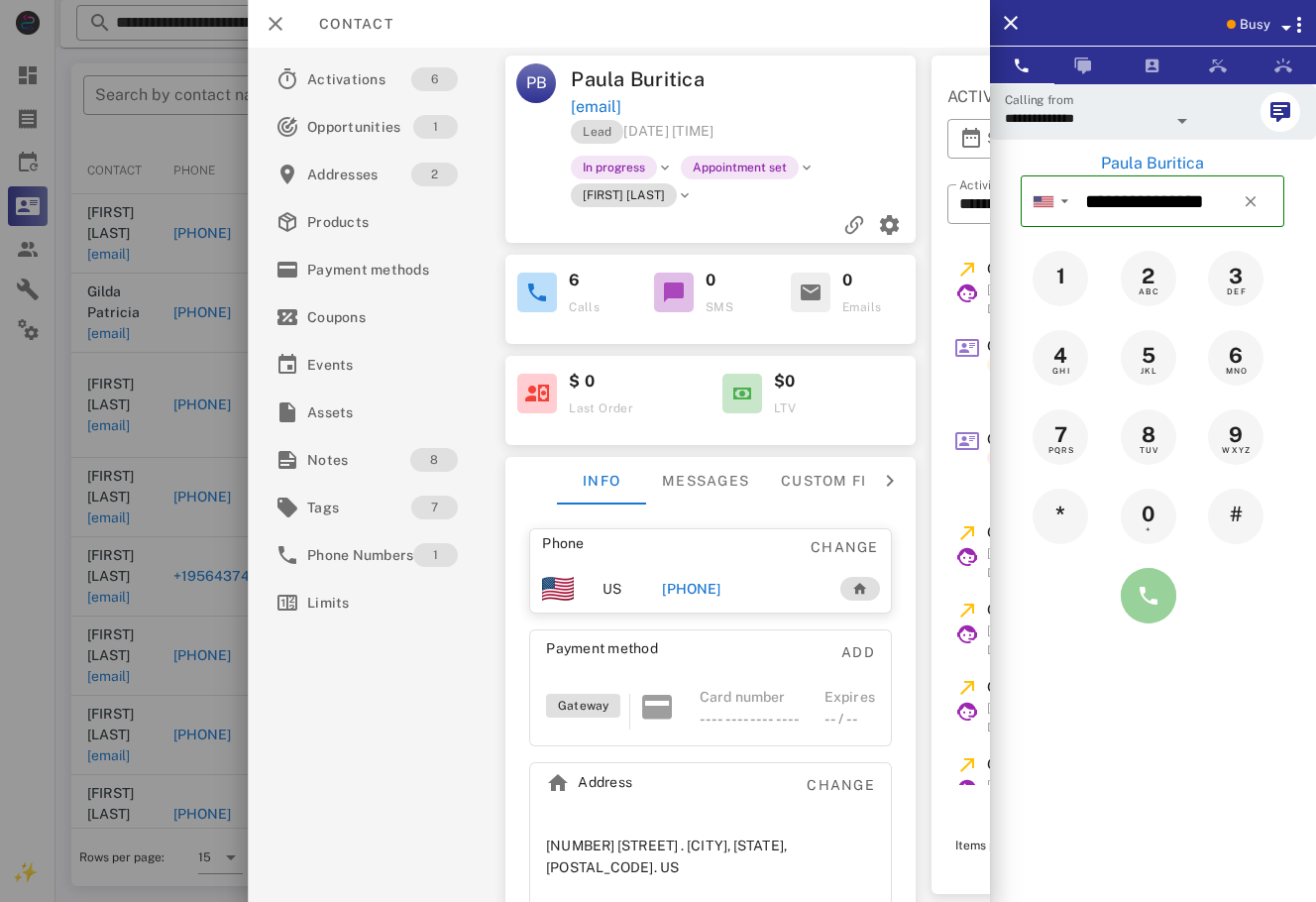 click at bounding box center [1149, 596] 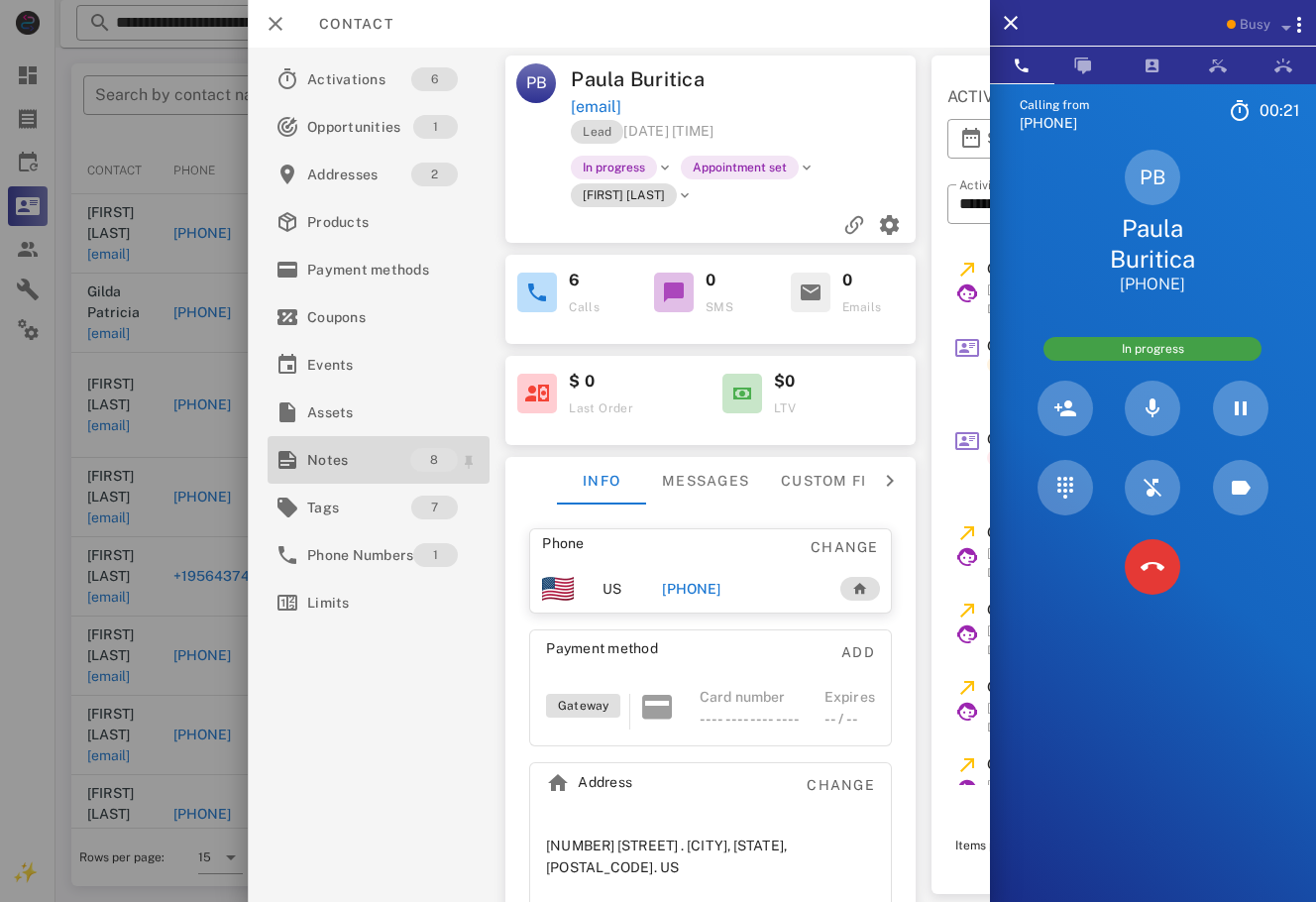 click on "Notes" at bounding box center (359, 460) 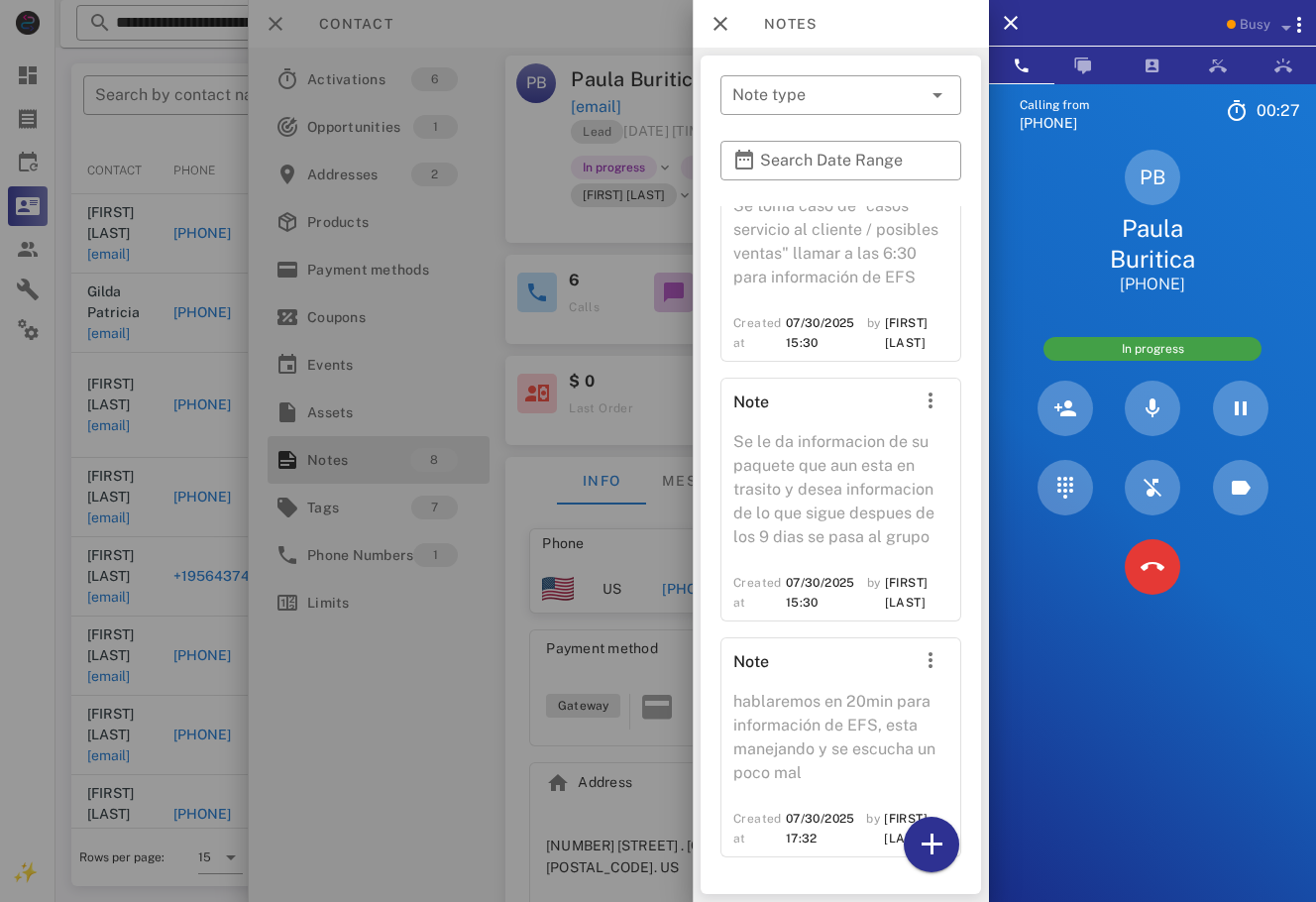 scroll, scrollTop: 1545, scrollLeft: 0, axis: vertical 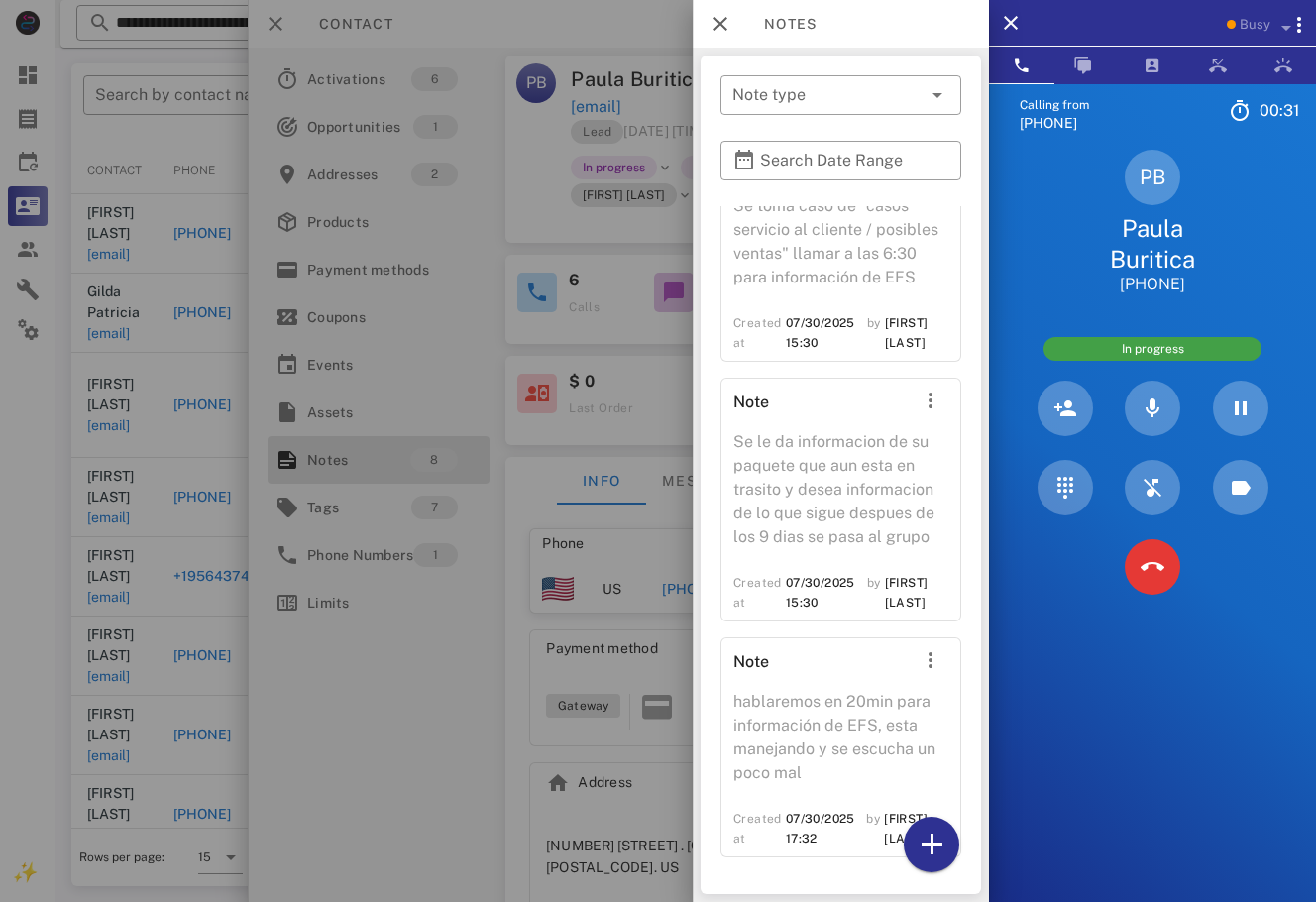 click at bounding box center (658, 451) 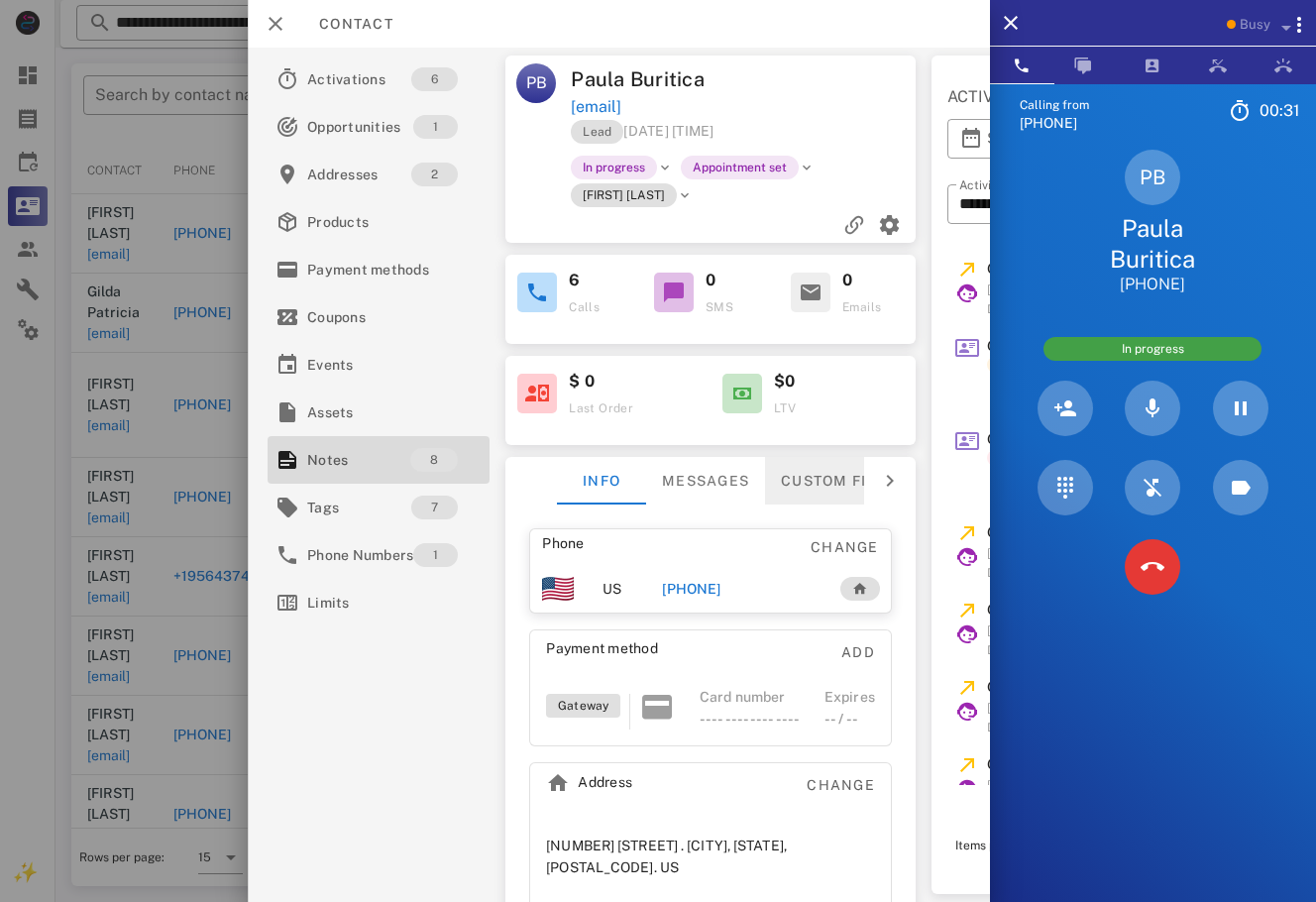 click on "Custom fields" at bounding box center [843, 481] 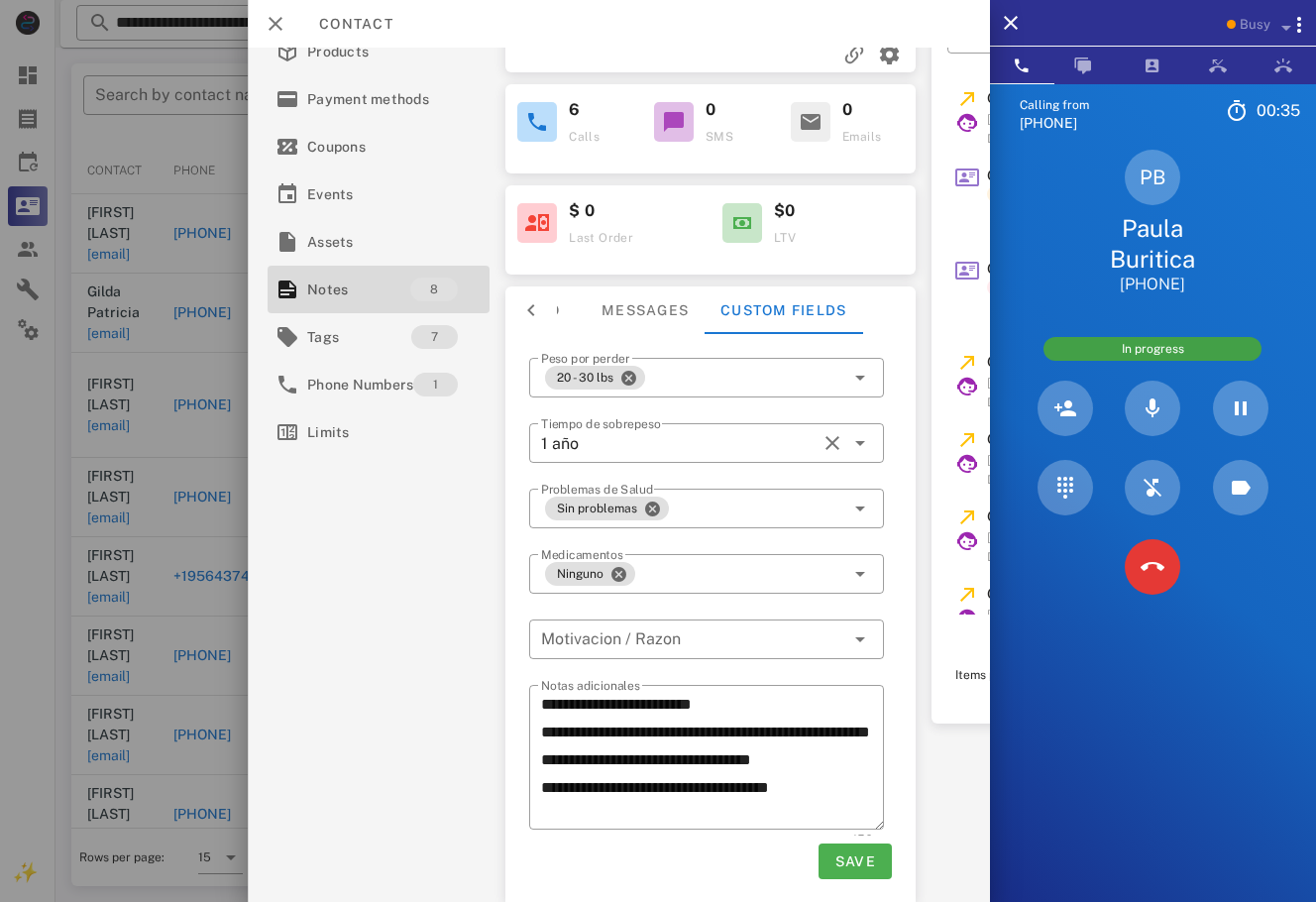 scroll, scrollTop: 181, scrollLeft: 0, axis: vertical 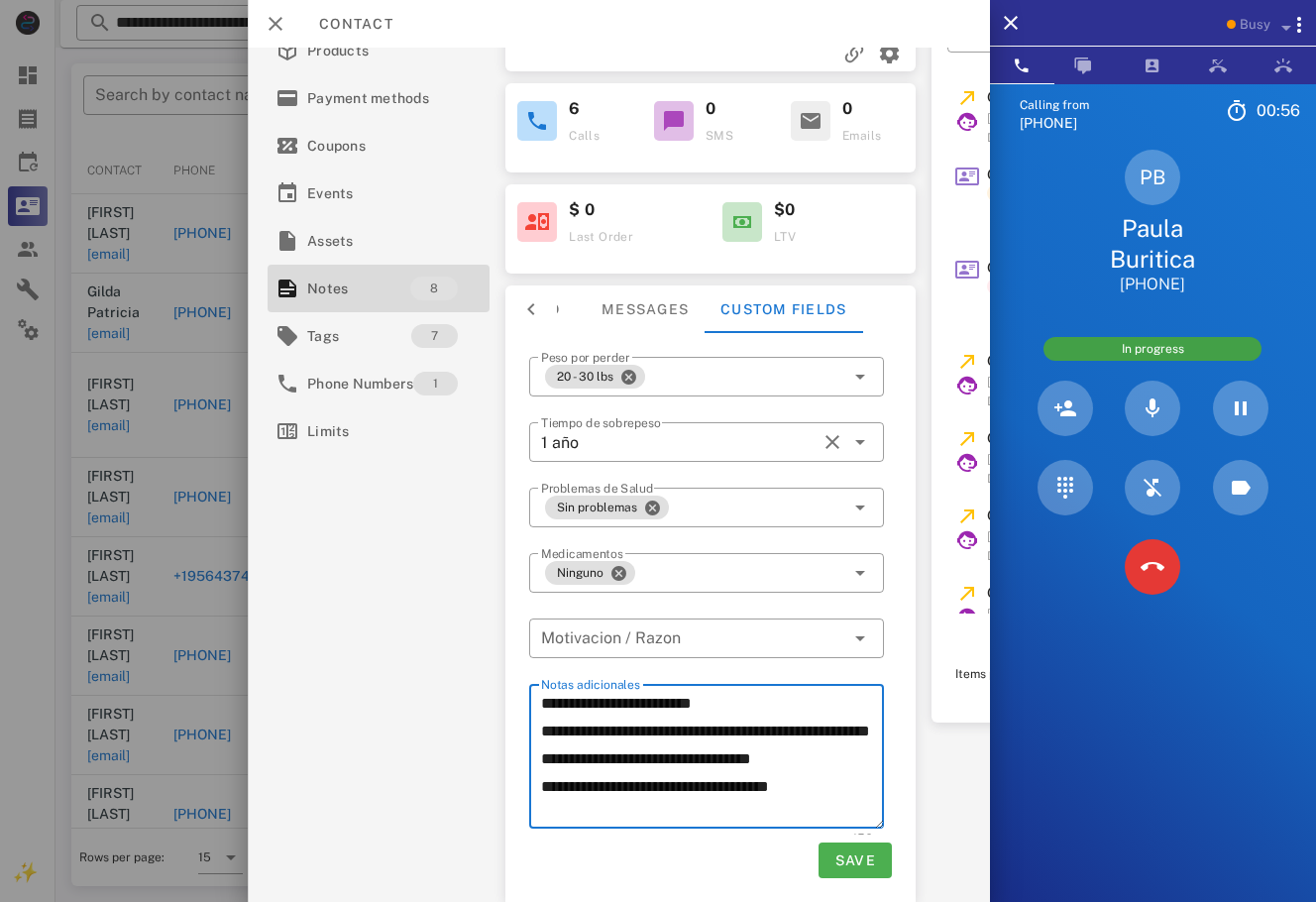 drag, startPoint x: 546, startPoint y: 777, endPoint x: 815, endPoint y: 776, distance: 269.00186 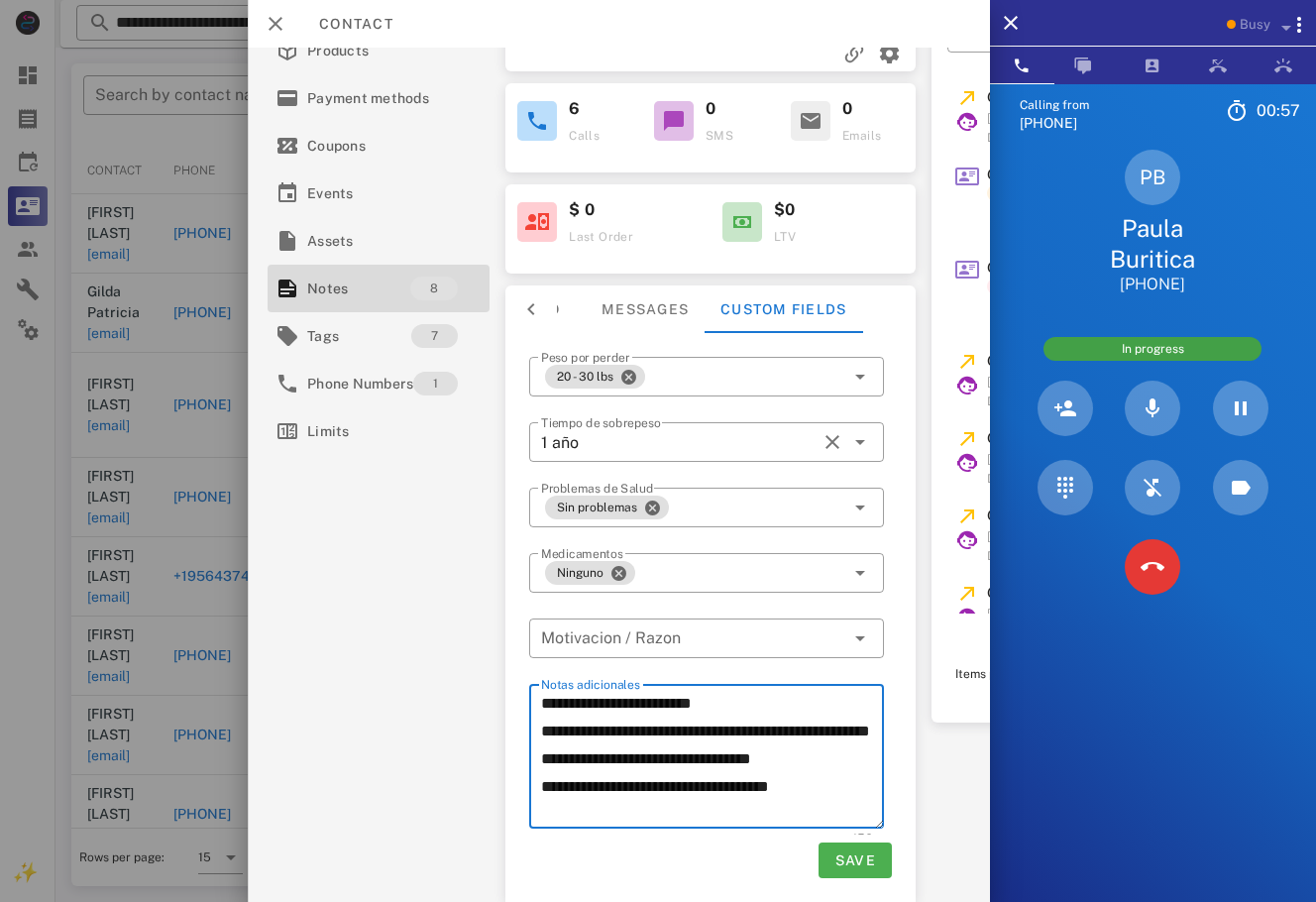 scroll, scrollTop: 28, scrollLeft: 0, axis: vertical 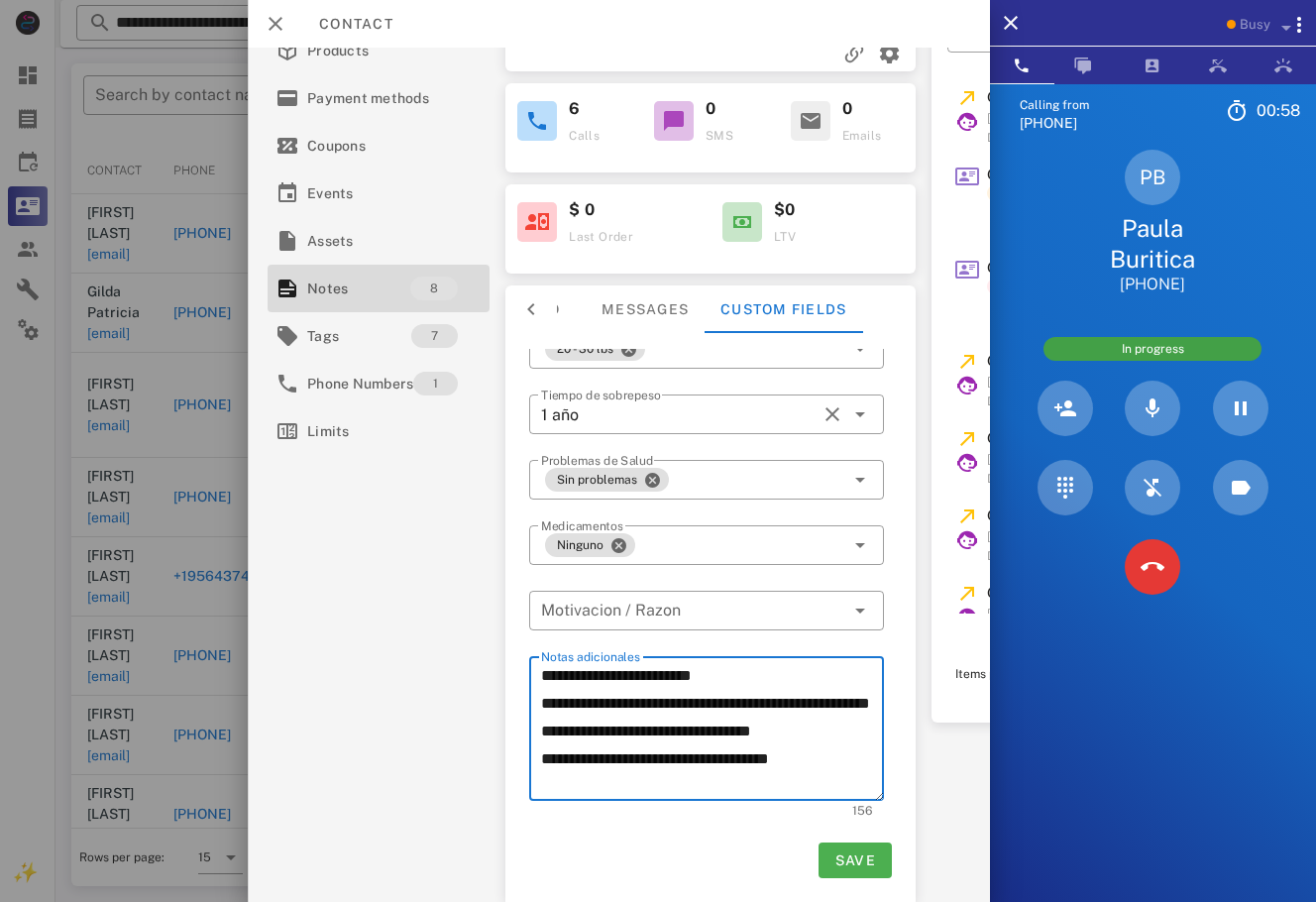 drag, startPoint x: 831, startPoint y: 802, endPoint x: 494, endPoint y: 807, distance: 337.03709 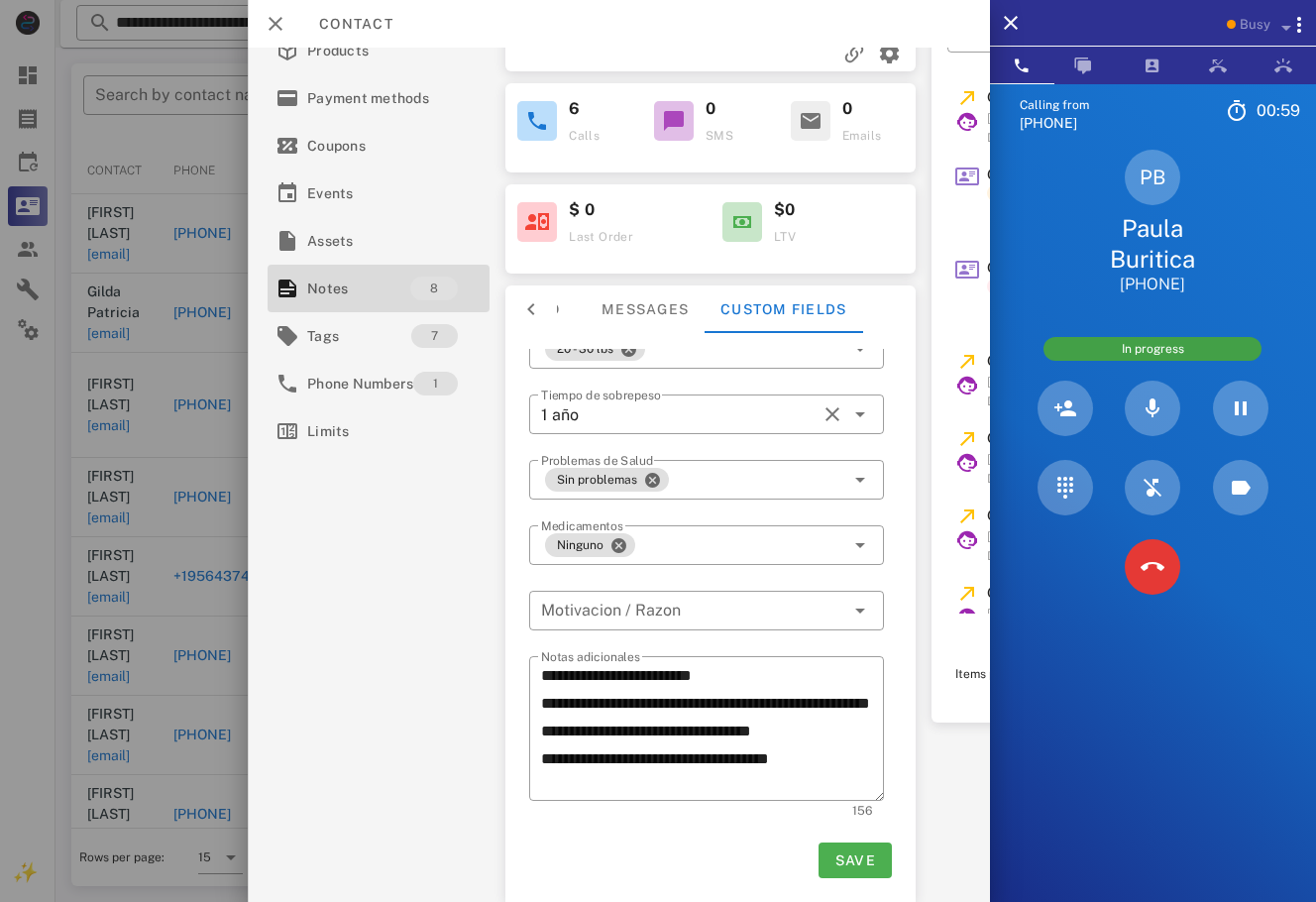 click on "Save" at bounding box center (711, 860) 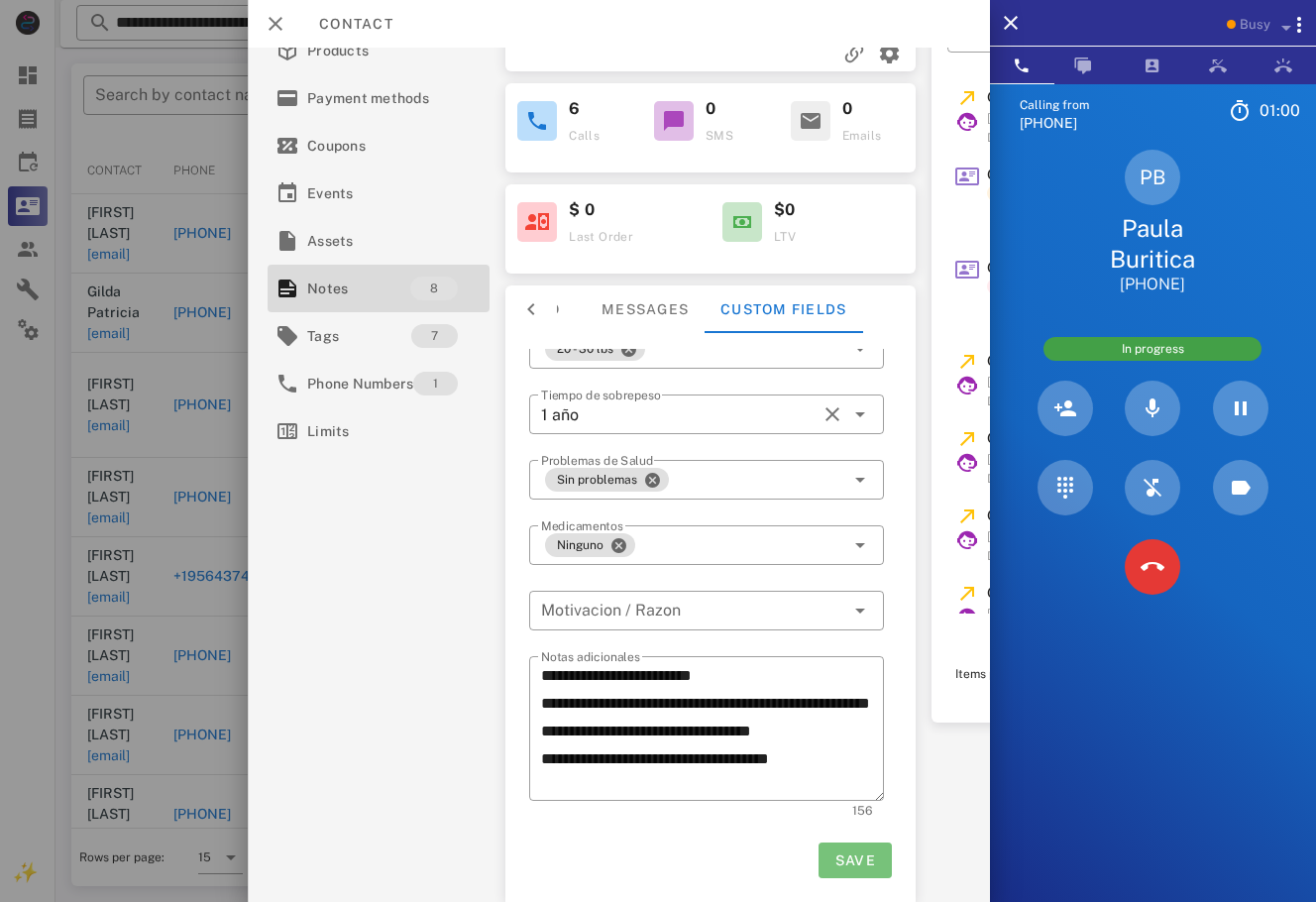 click on "Save" at bounding box center [854, 860] 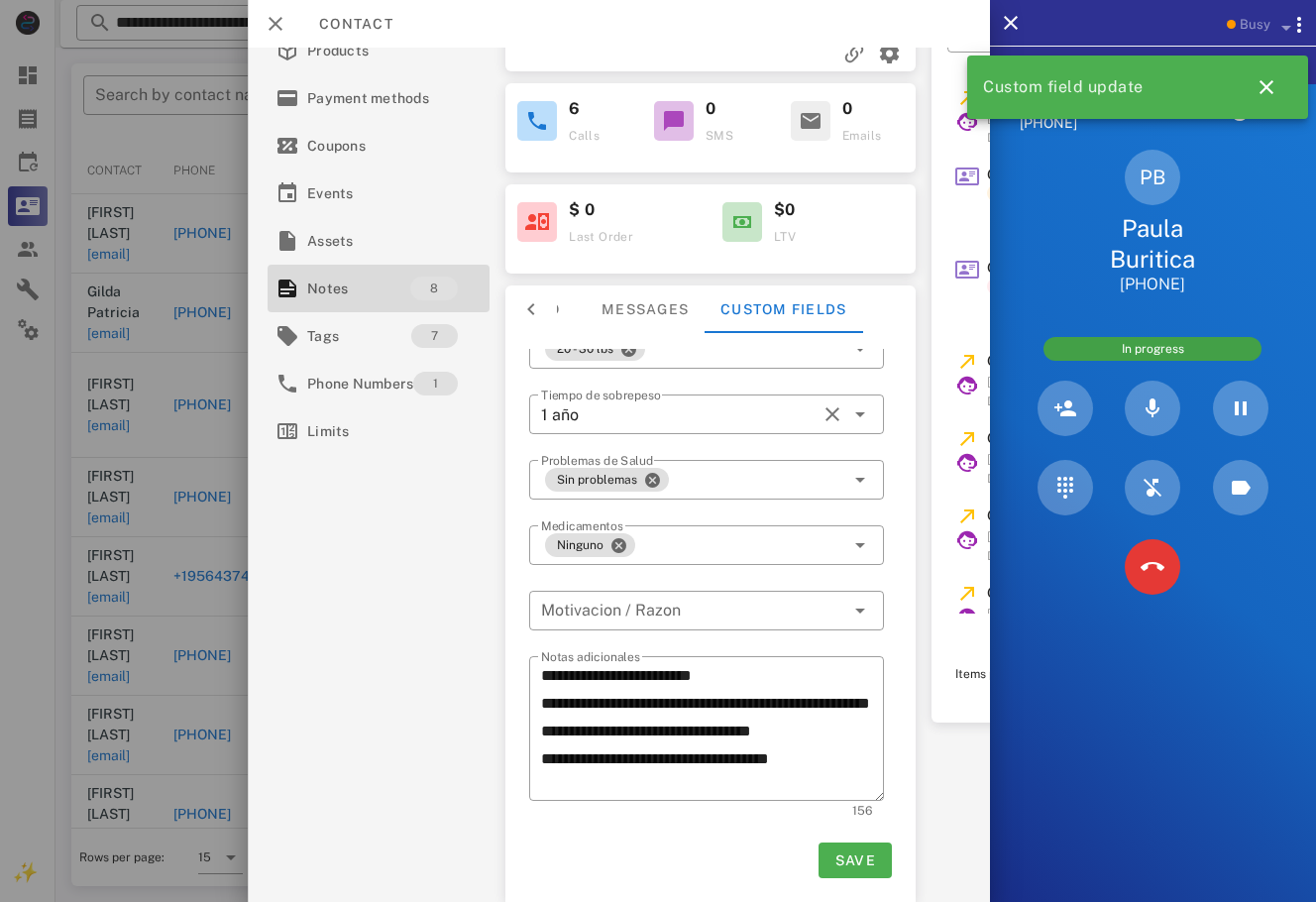 scroll, scrollTop: 181, scrollLeft: 394, axis: both 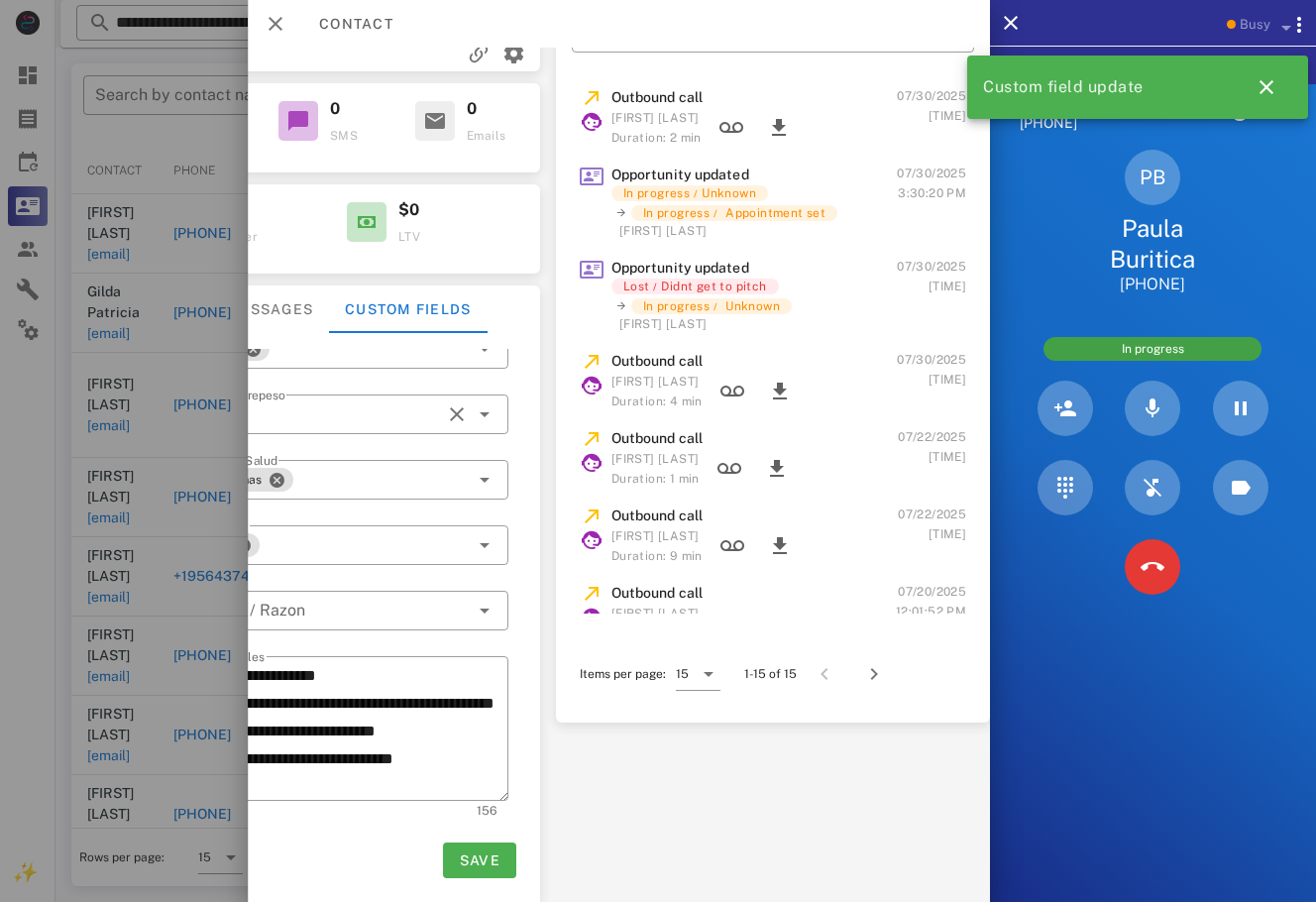 click on "Opportunity updated In progress / Unknown In progress / Appointment set Jennifer Ortiz  07/30/2025   3:30:20 PM" at bounding box center [772, 202] 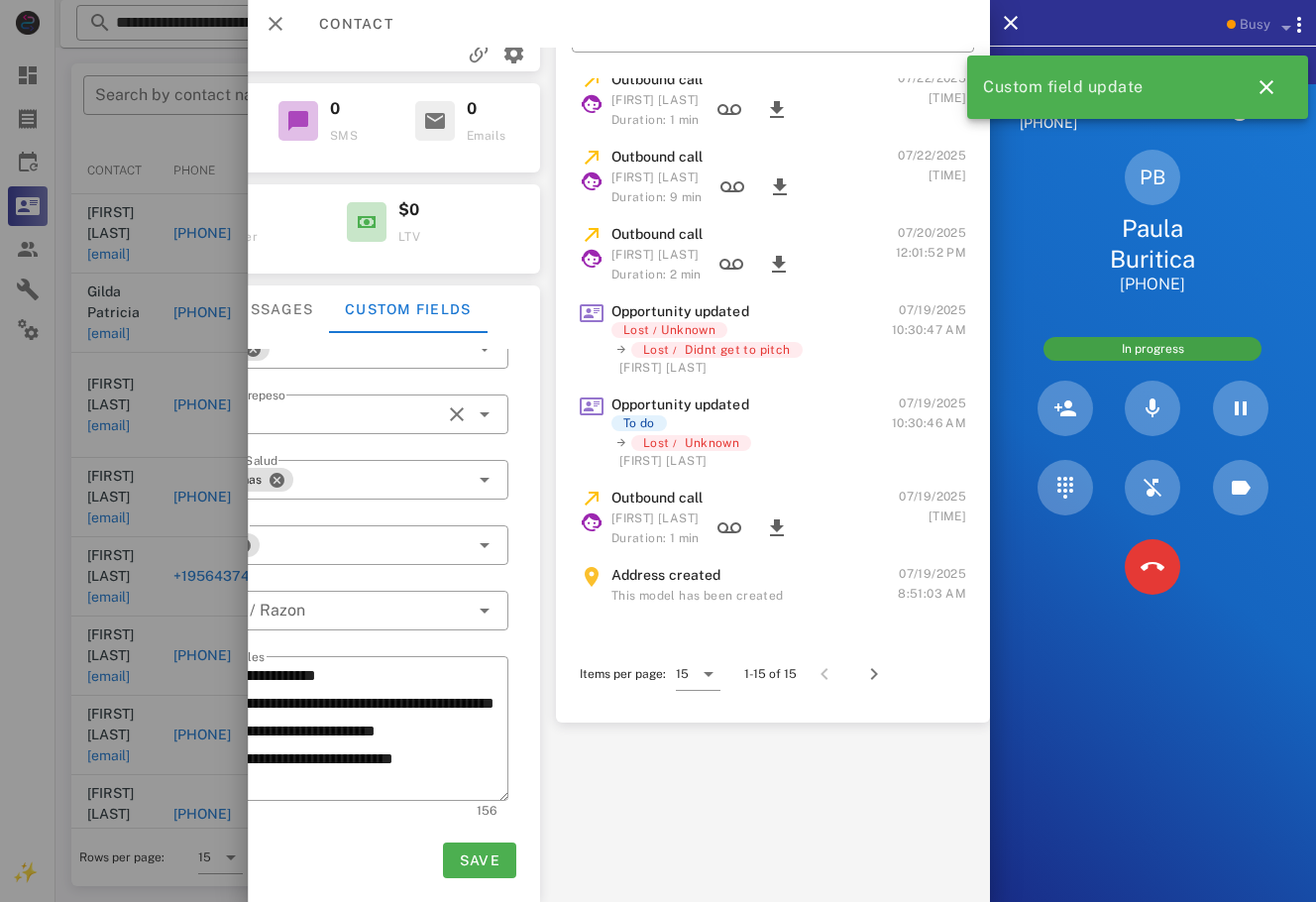 scroll, scrollTop: 670, scrollLeft: 0, axis: vertical 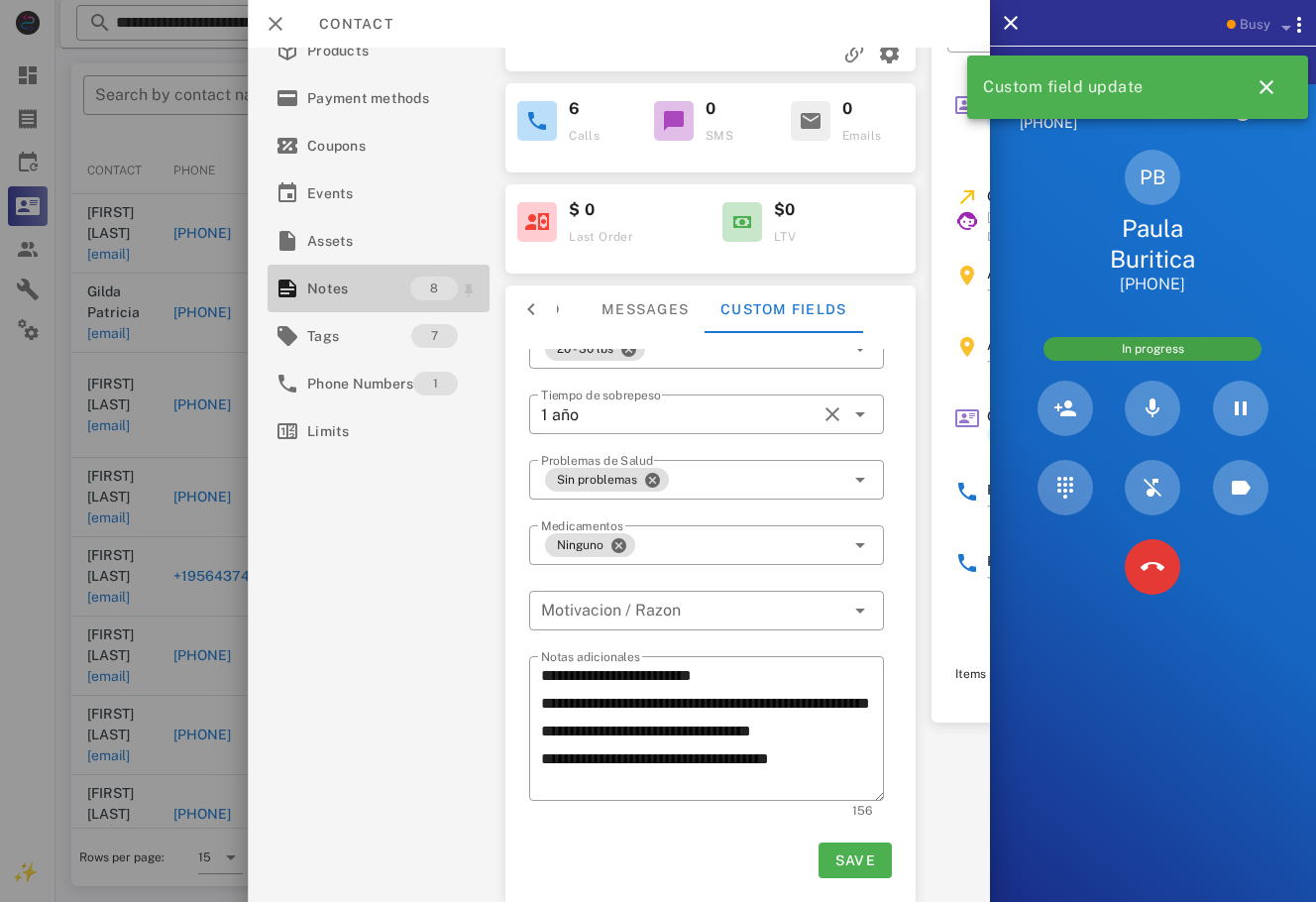 click on "Notes" at bounding box center [359, 288] 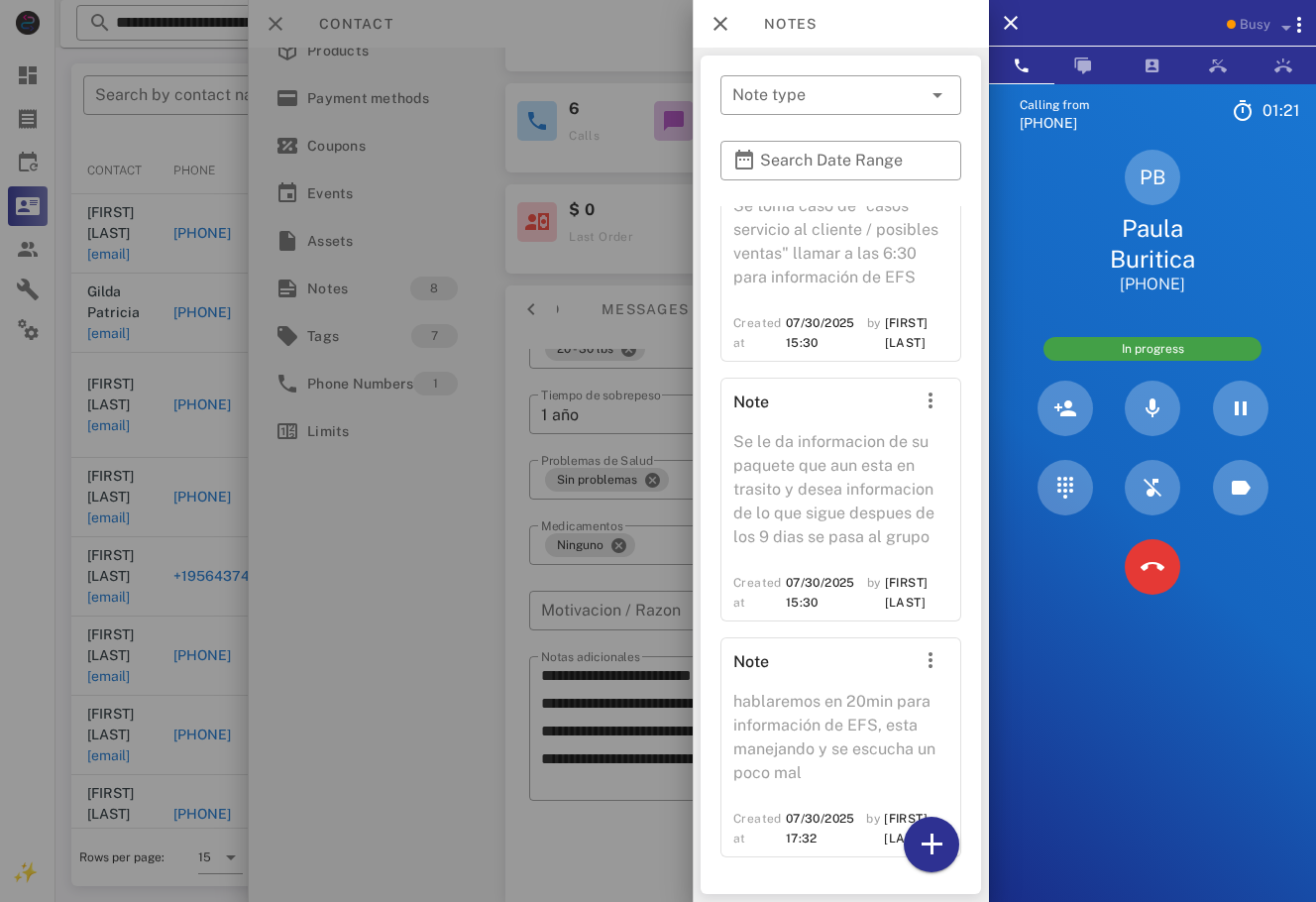 scroll, scrollTop: 1545, scrollLeft: 0, axis: vertical 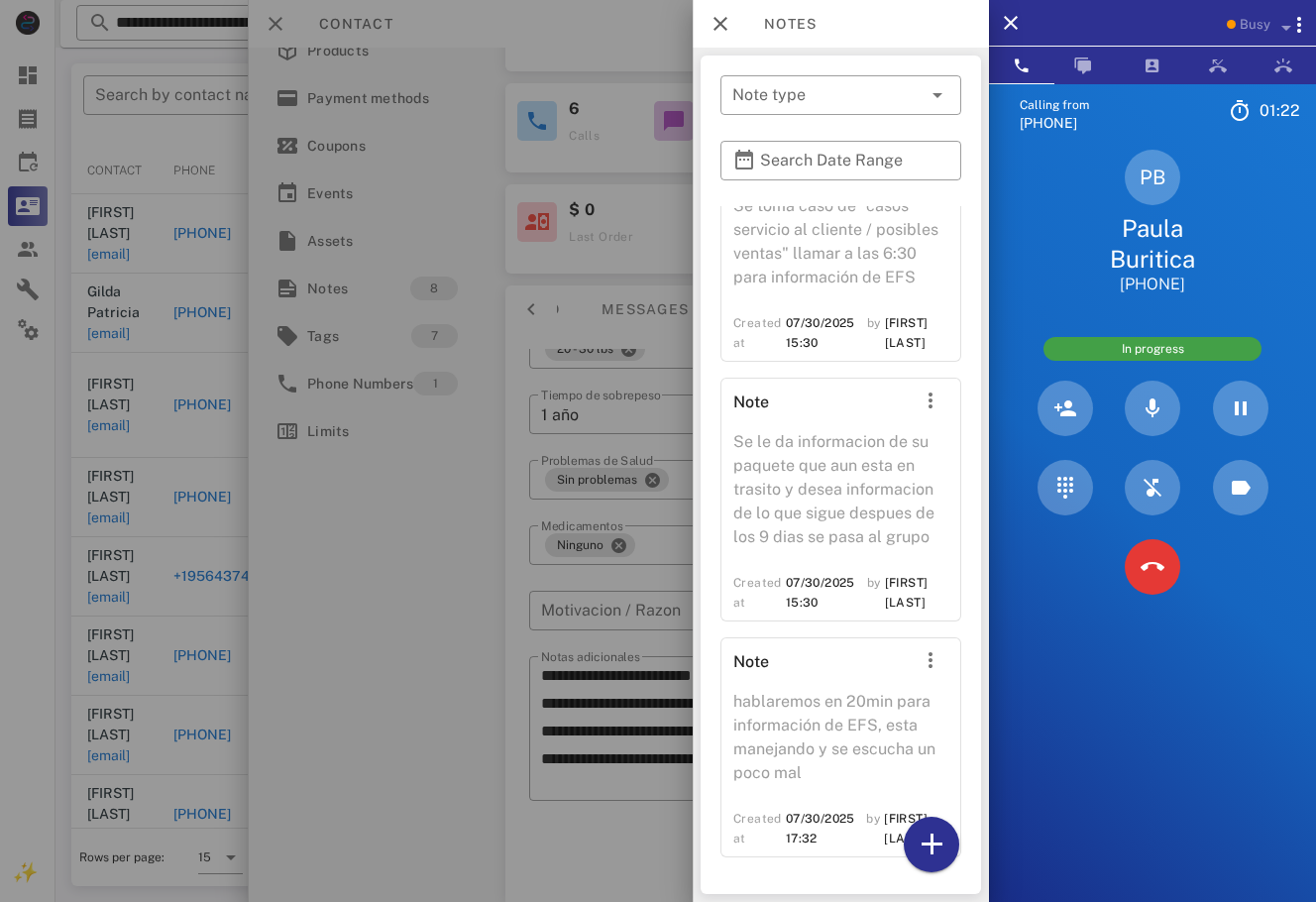 click at bounding box center [658, 451] 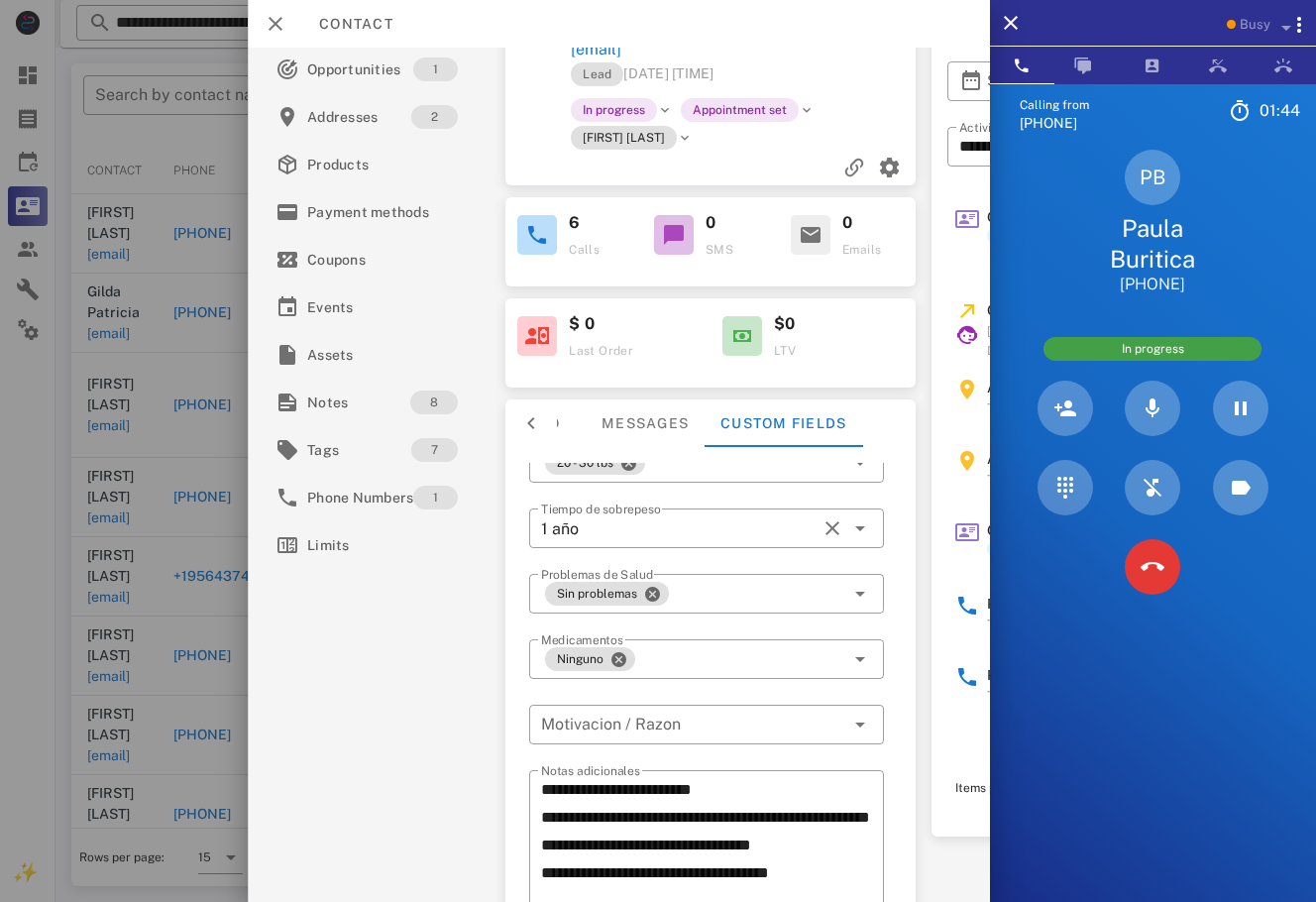 scroll, scrollTop: 0, scrollLeft: 0, axis: both 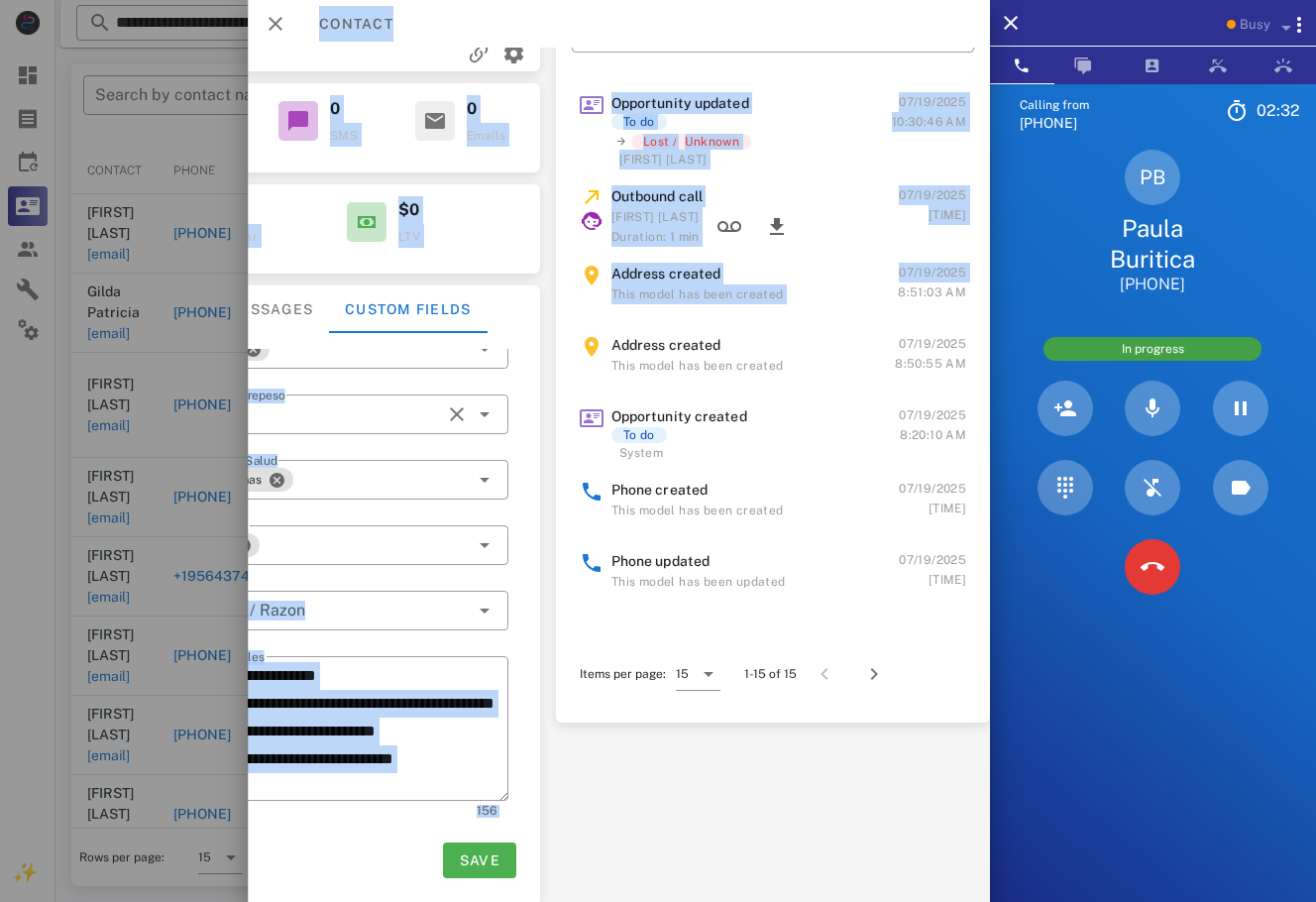 drag, startPoint x: 990, startPoint y: 411, endPoint x: 987, endPoint y: 276, distance: 135.03333 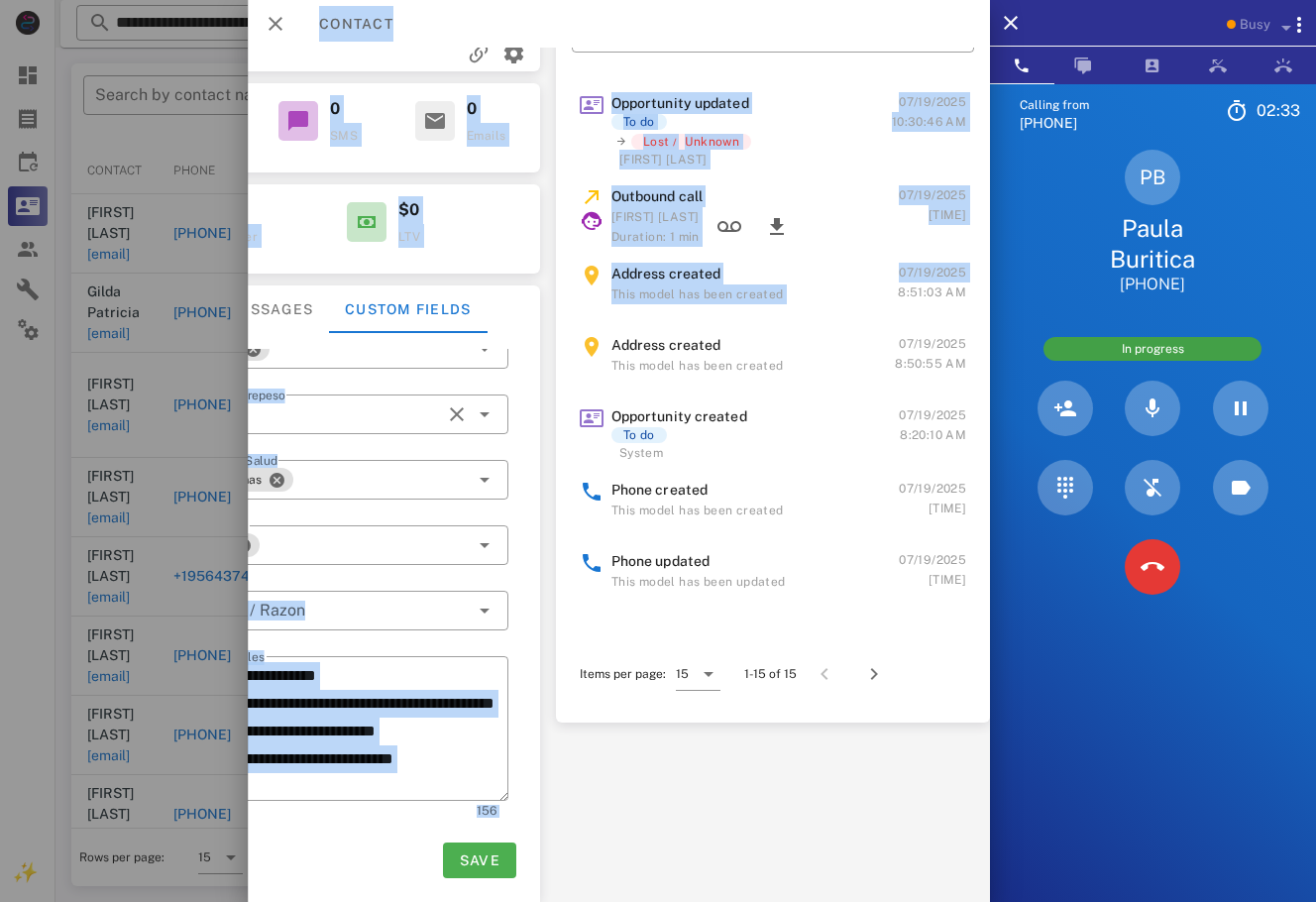 scroll, scrollTop: 0, scrollLeft: 394, axis: horizontal 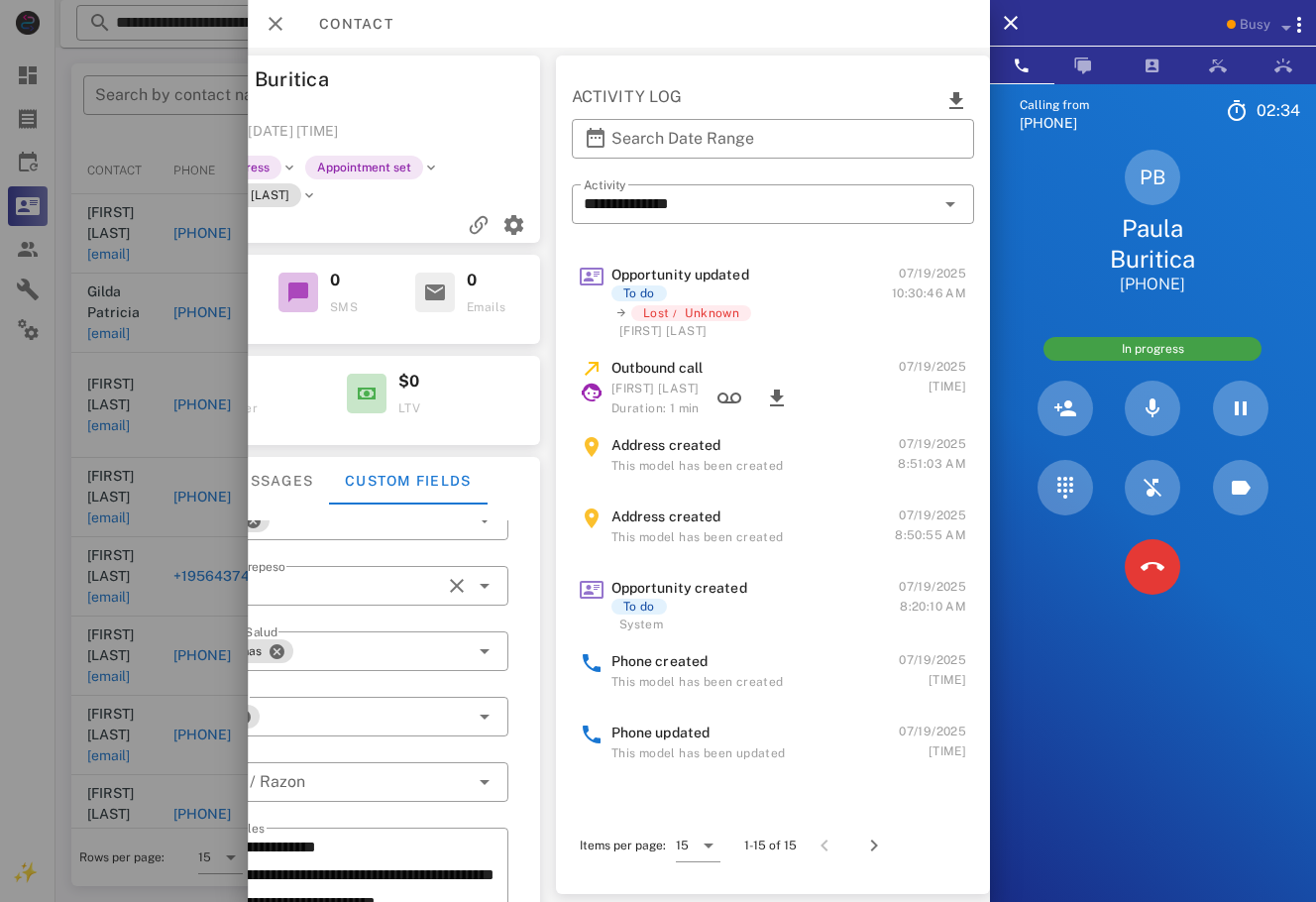 click on "**********" at bounding box center (772, 428) 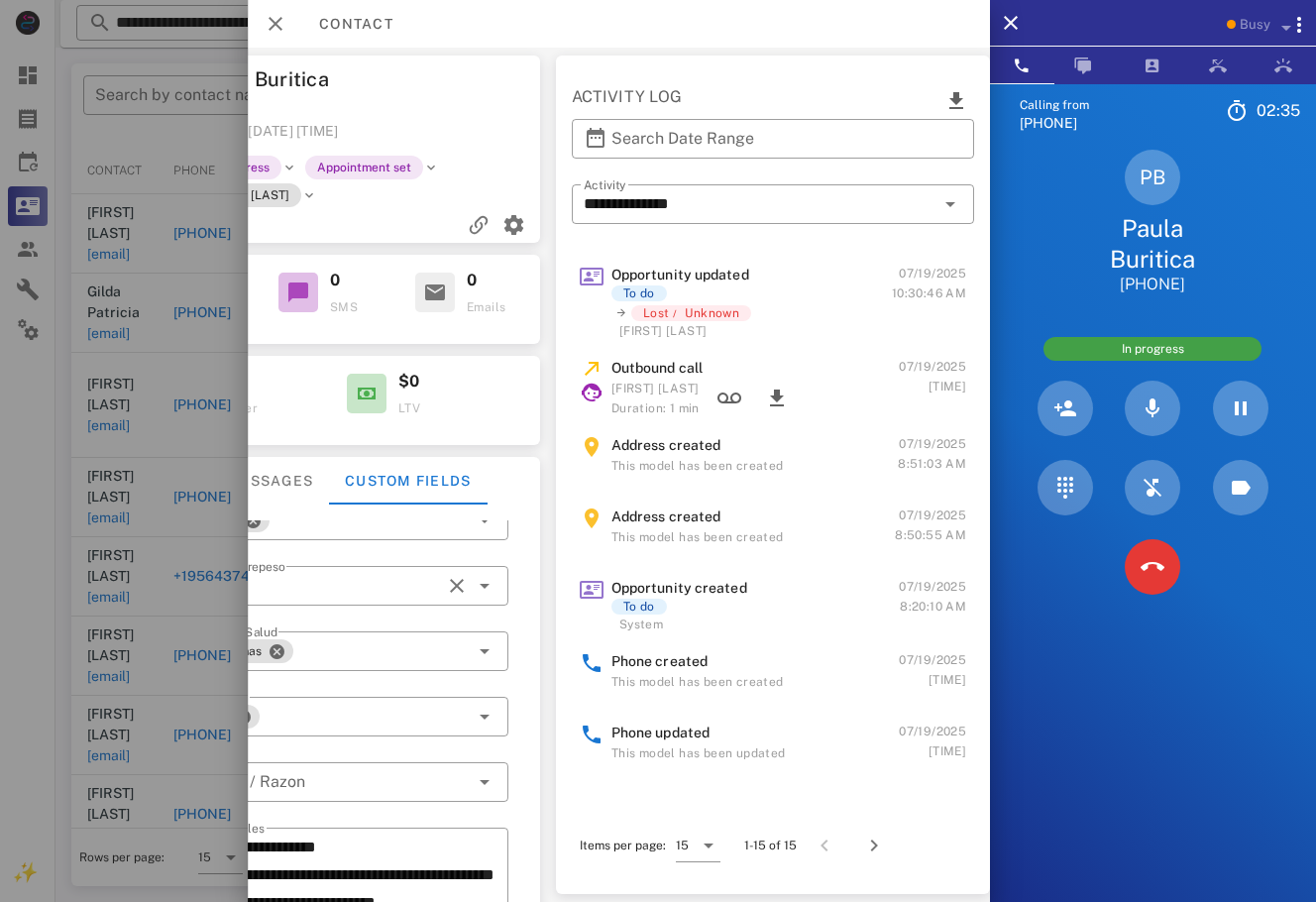 scroll, scrollTop: 0, scrollLeft: 0, axis: both 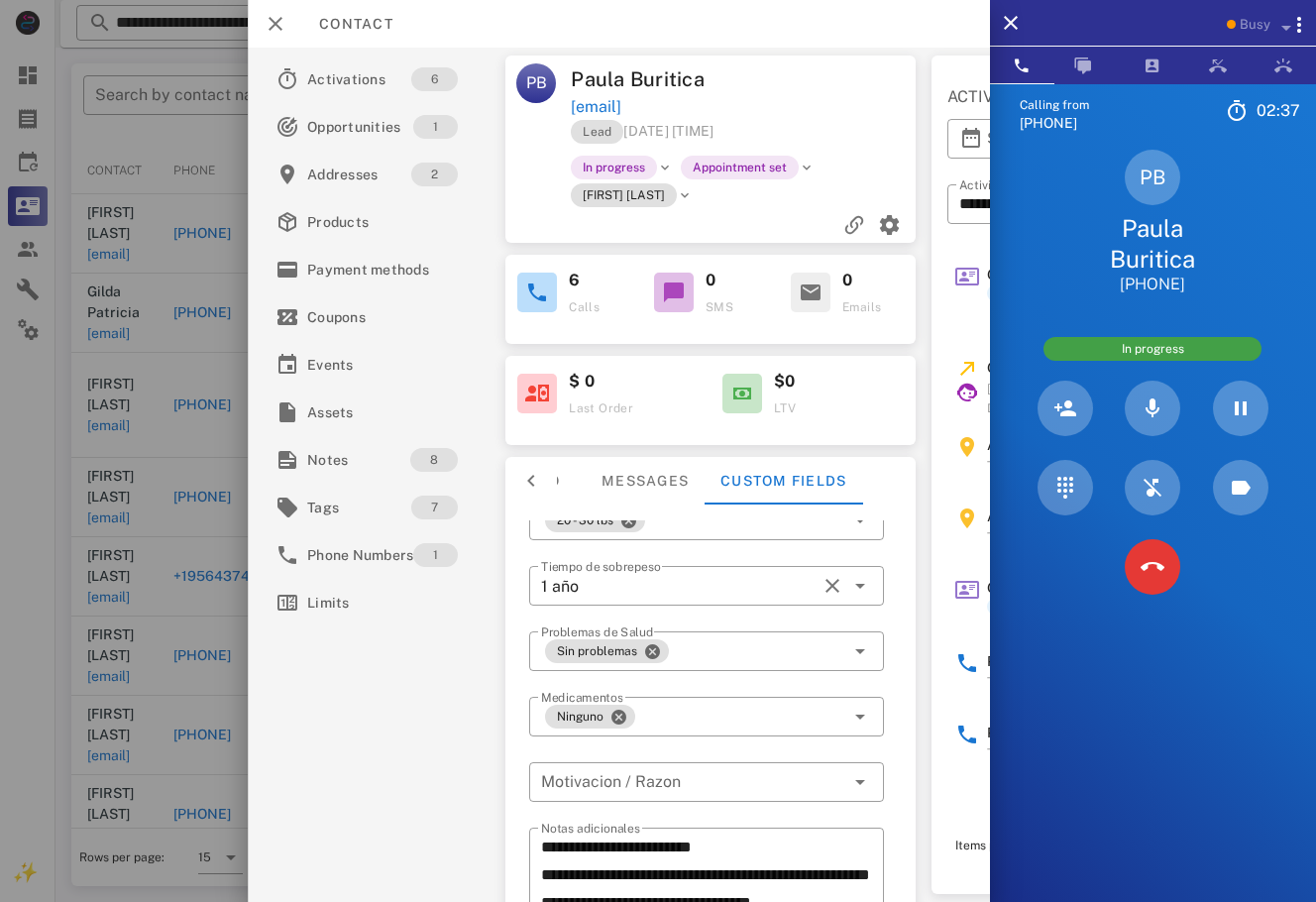 click on "paulandreabu1979@outlook.com" at bounding box center [744, 107] 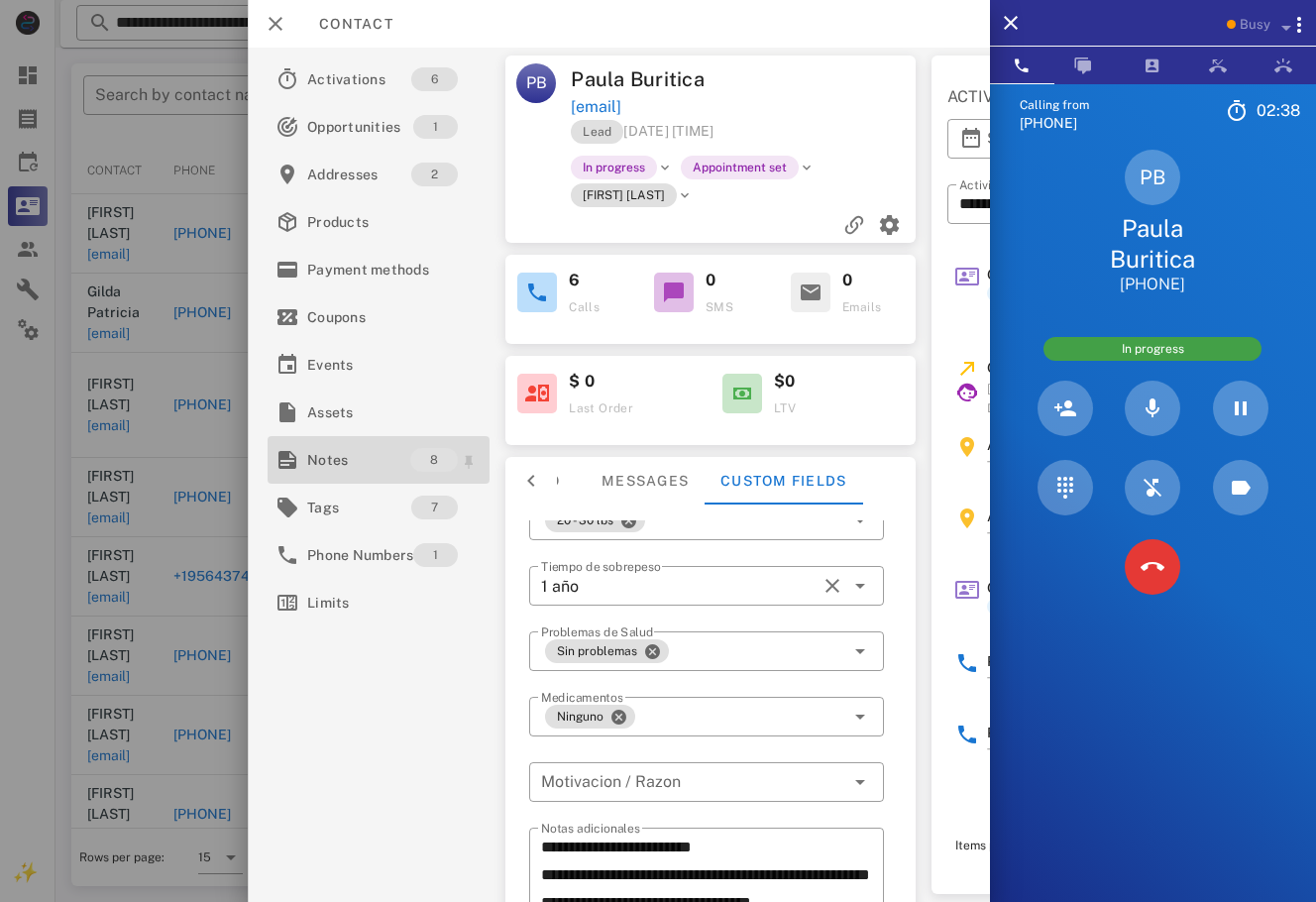 click on "Notes" at bounding box center (359, 460) 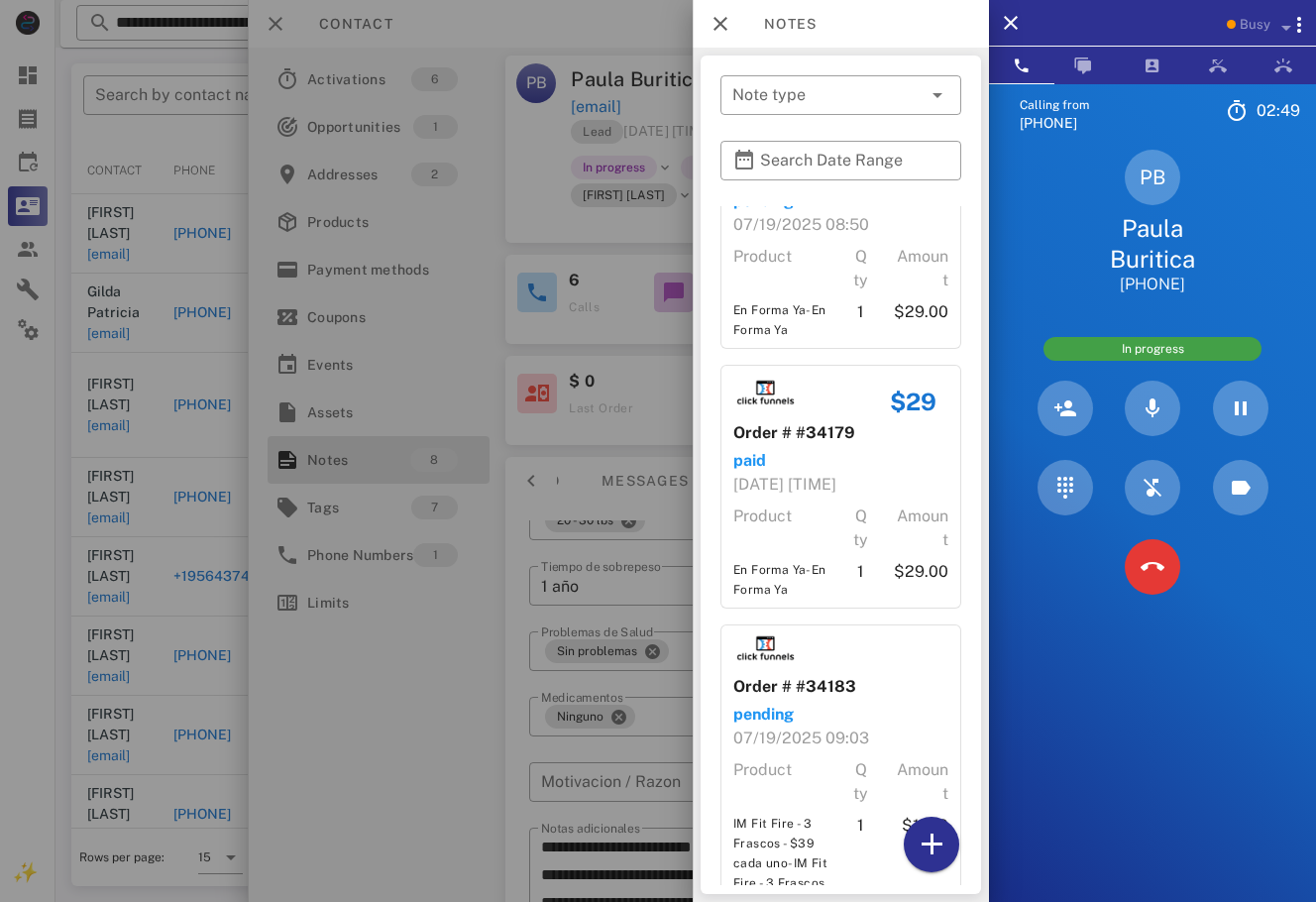 scroll, scrollTop: 0, scrollLeft: 0, axis: both 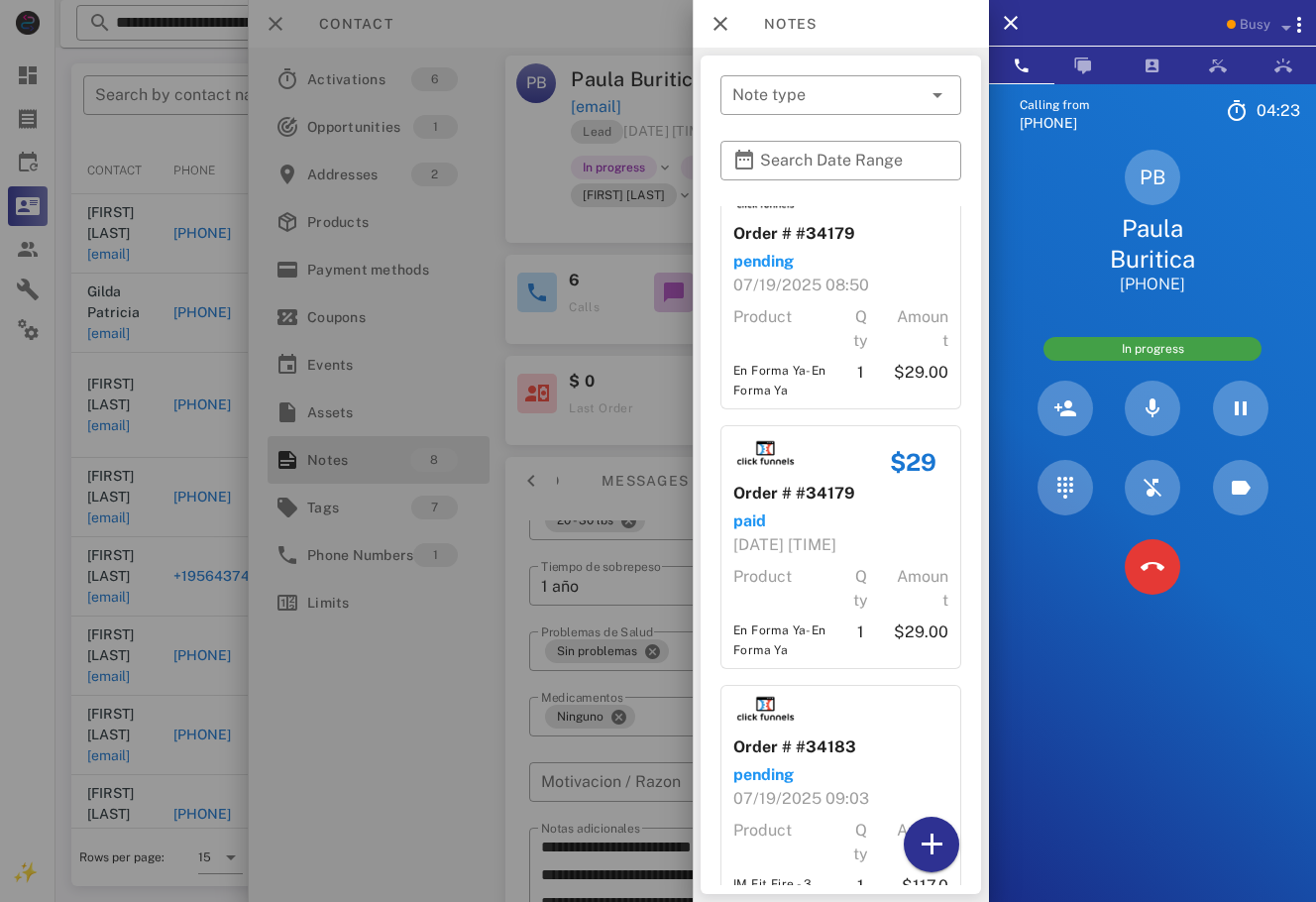 click on "Notes" at bounding box center (840, 24) 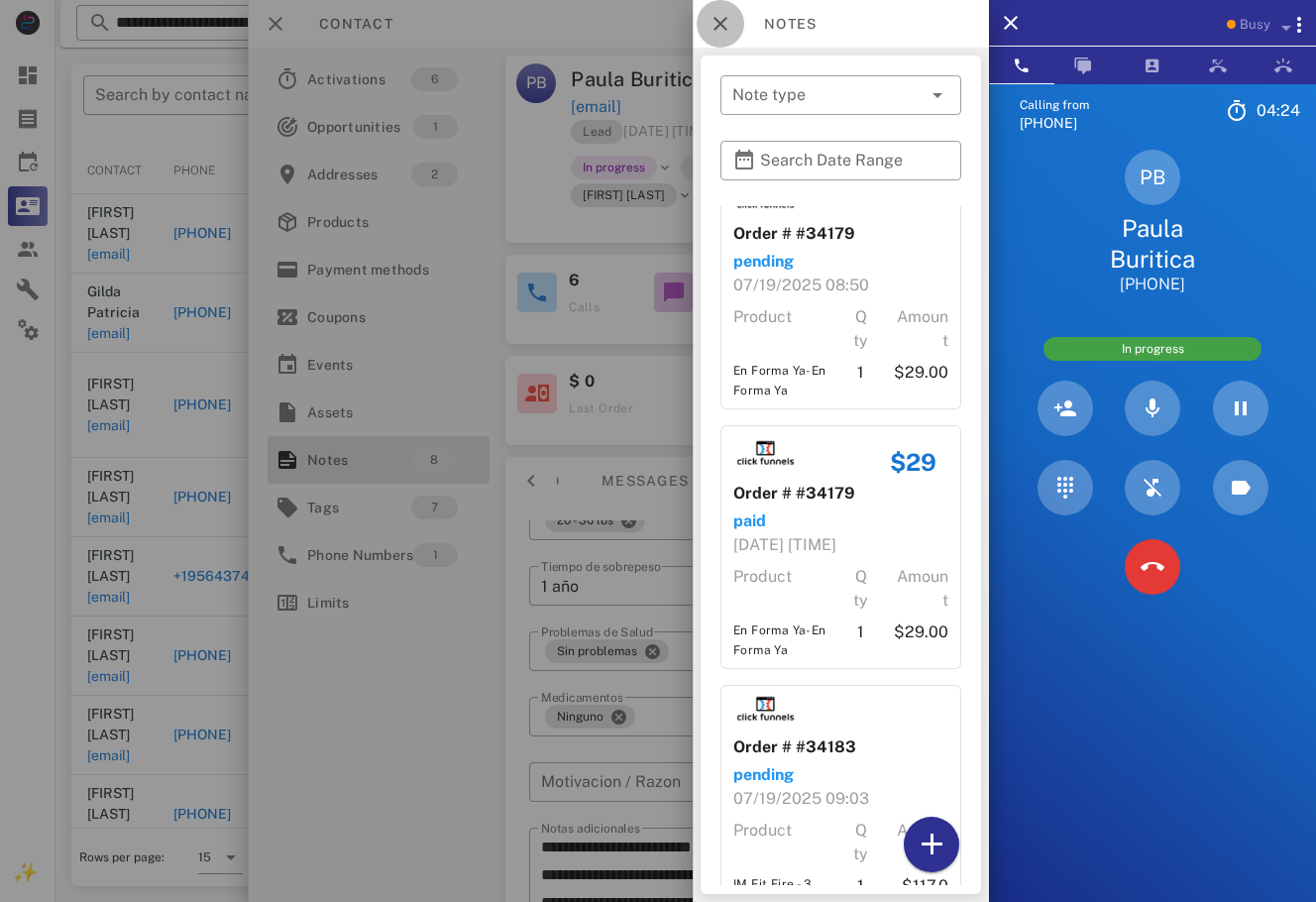 click at bounding box center [720, 24] 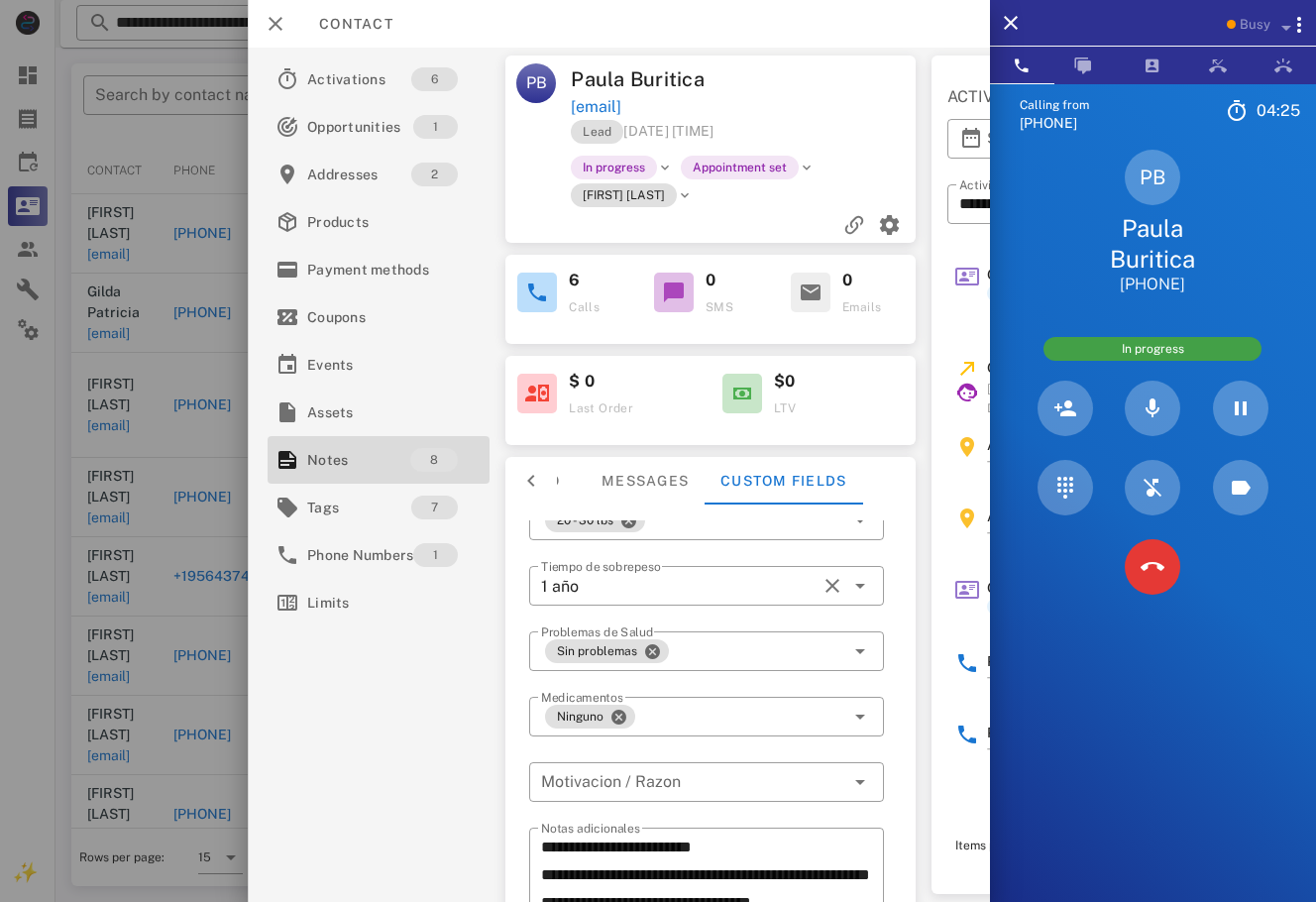 click at bounding box center (832, 79) 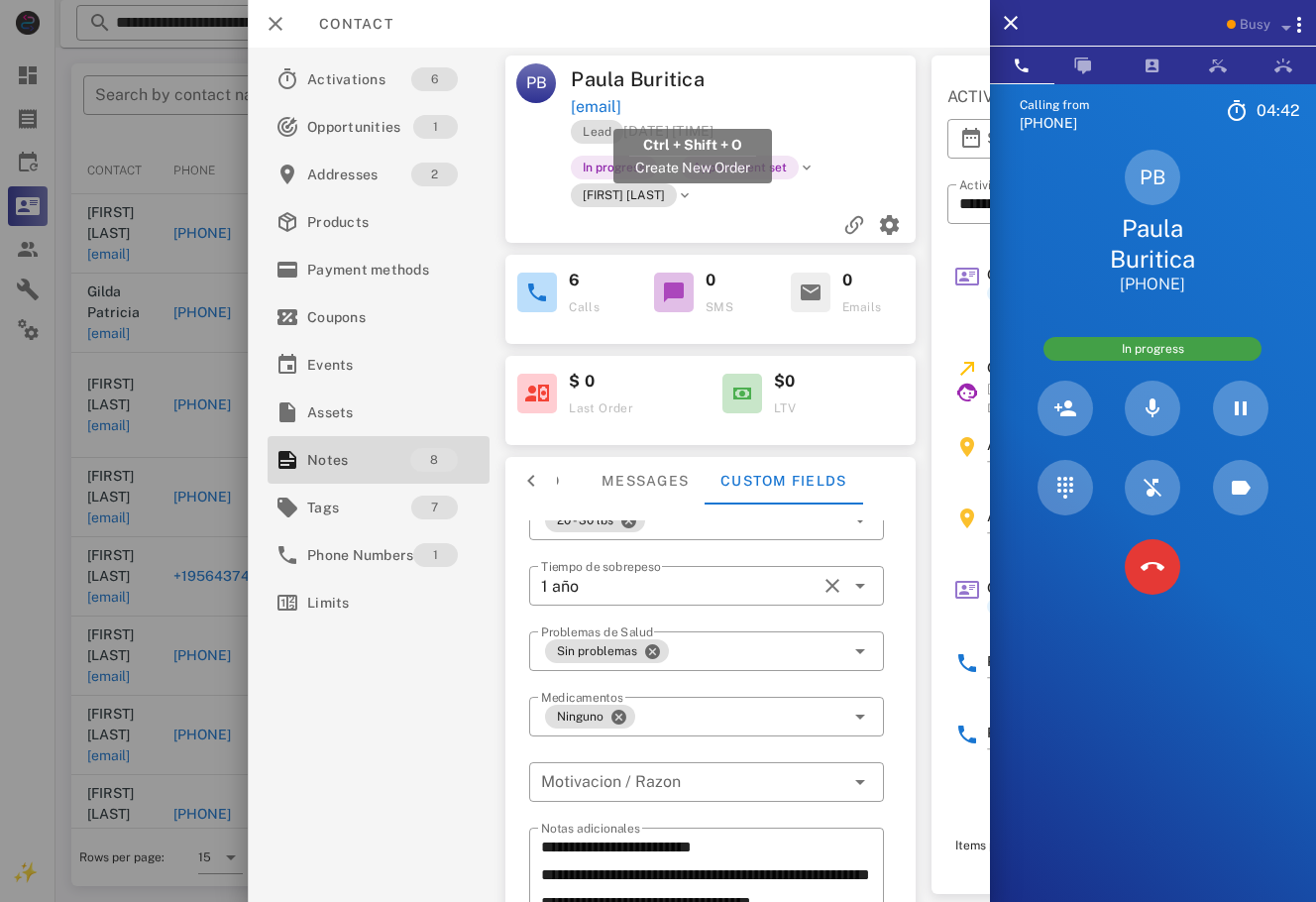 drag, startPoint x: 847, startPoint y: 104, endPoint x: 574, endPoint y: 113, distance: 273.1483 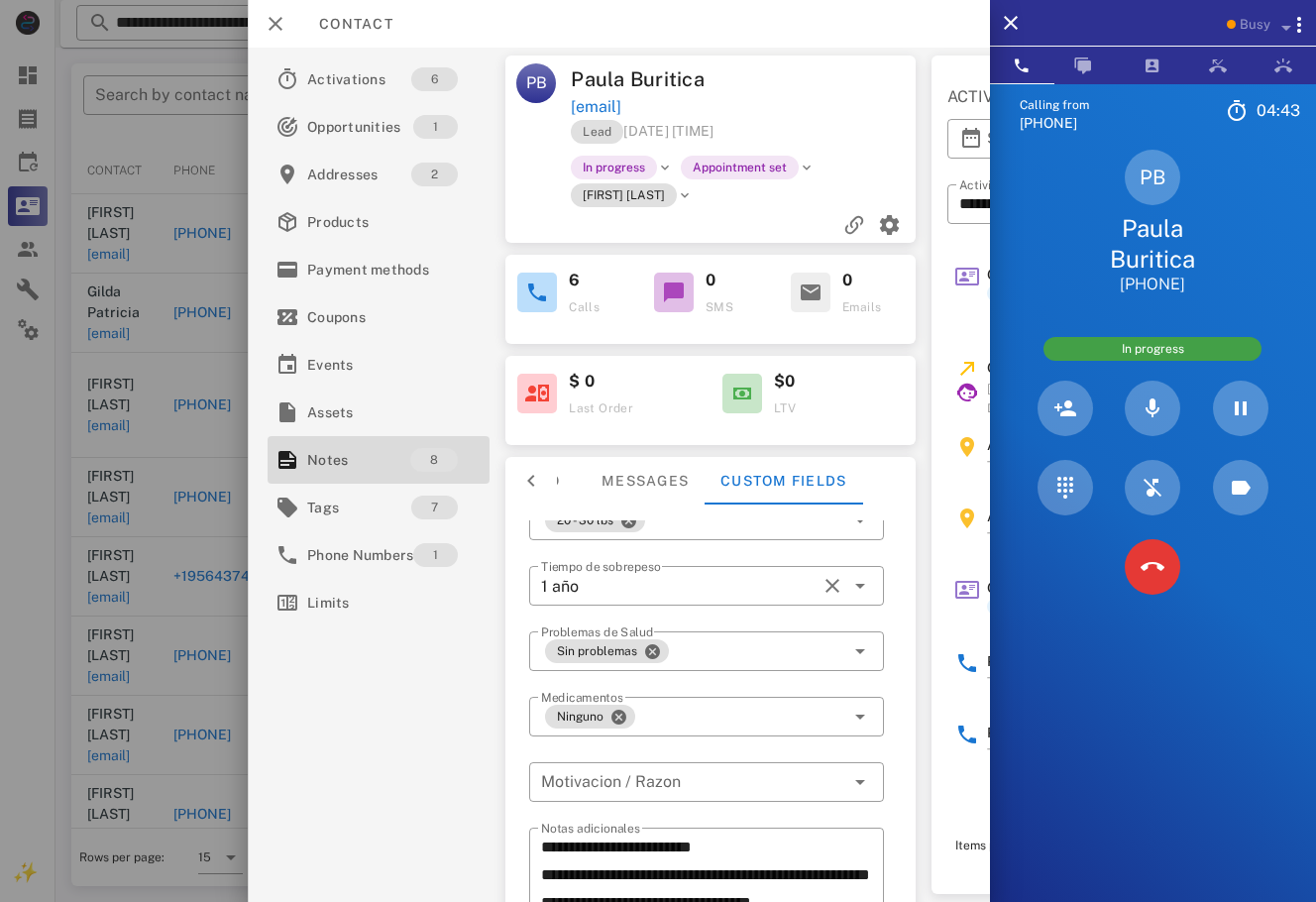 click at bounding box center [832, 79] 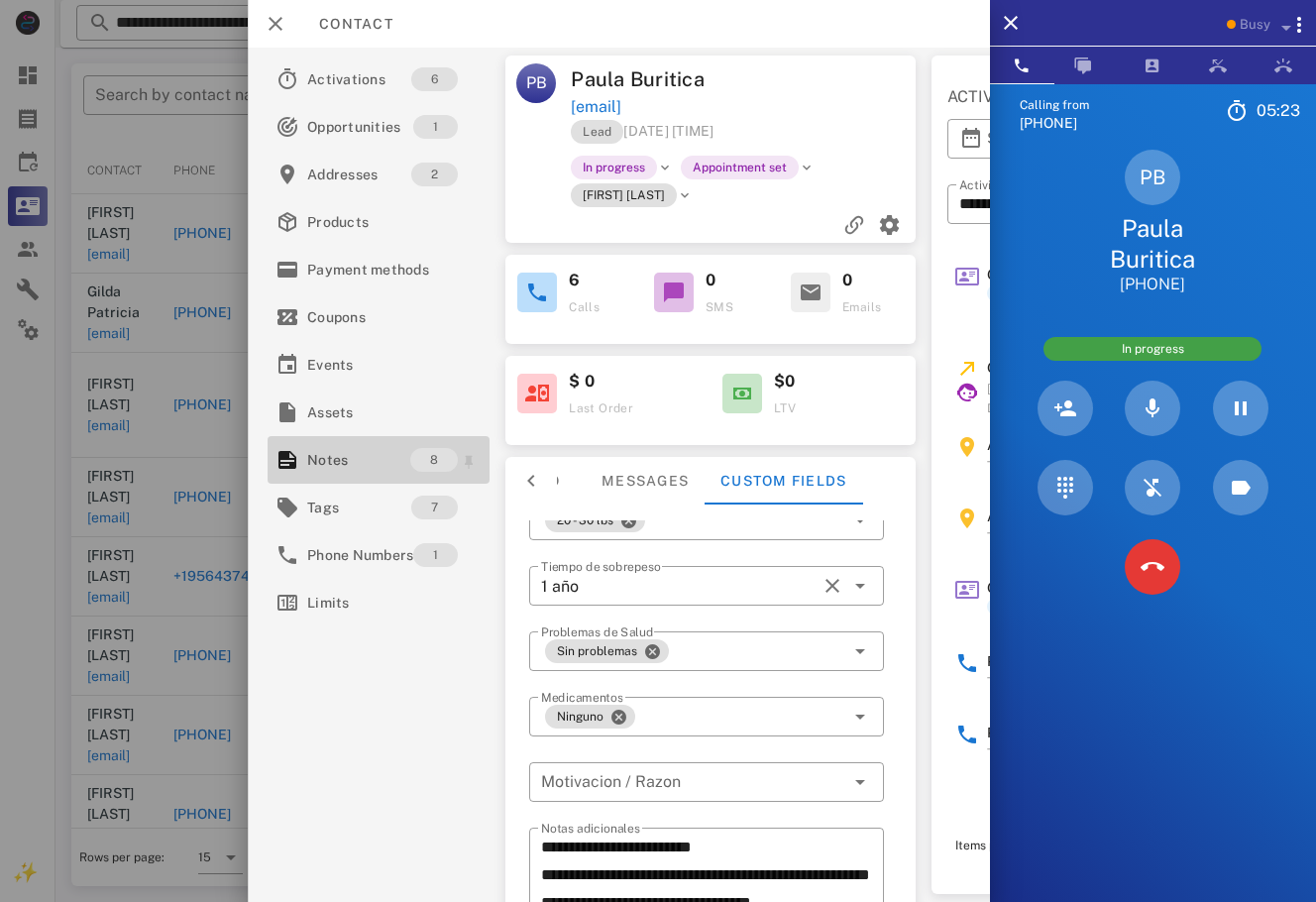 click on "Notes" at bounding box center (359, 460) 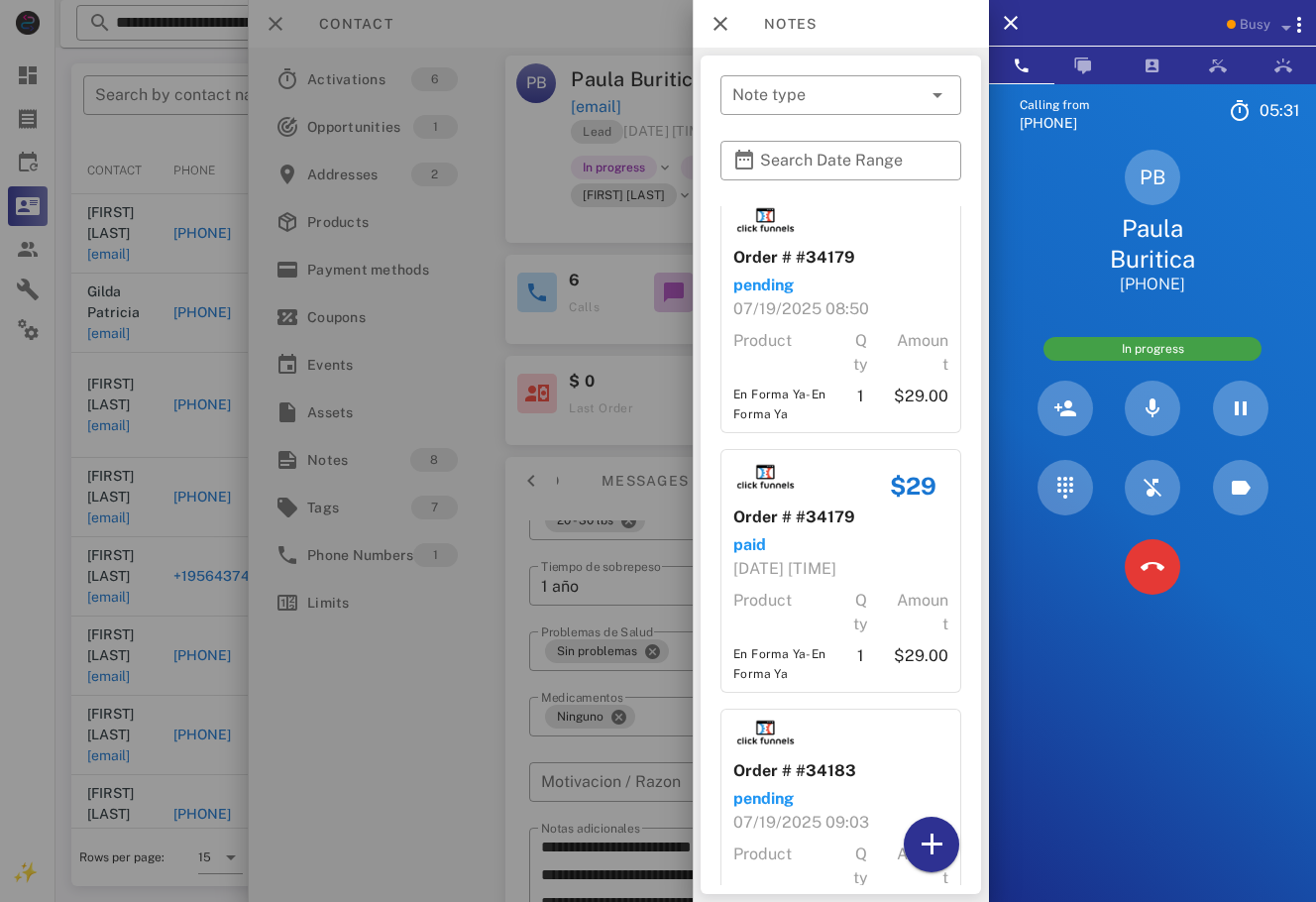 scroll, scrollTop: 0, scrollLeft: 0, axis: both 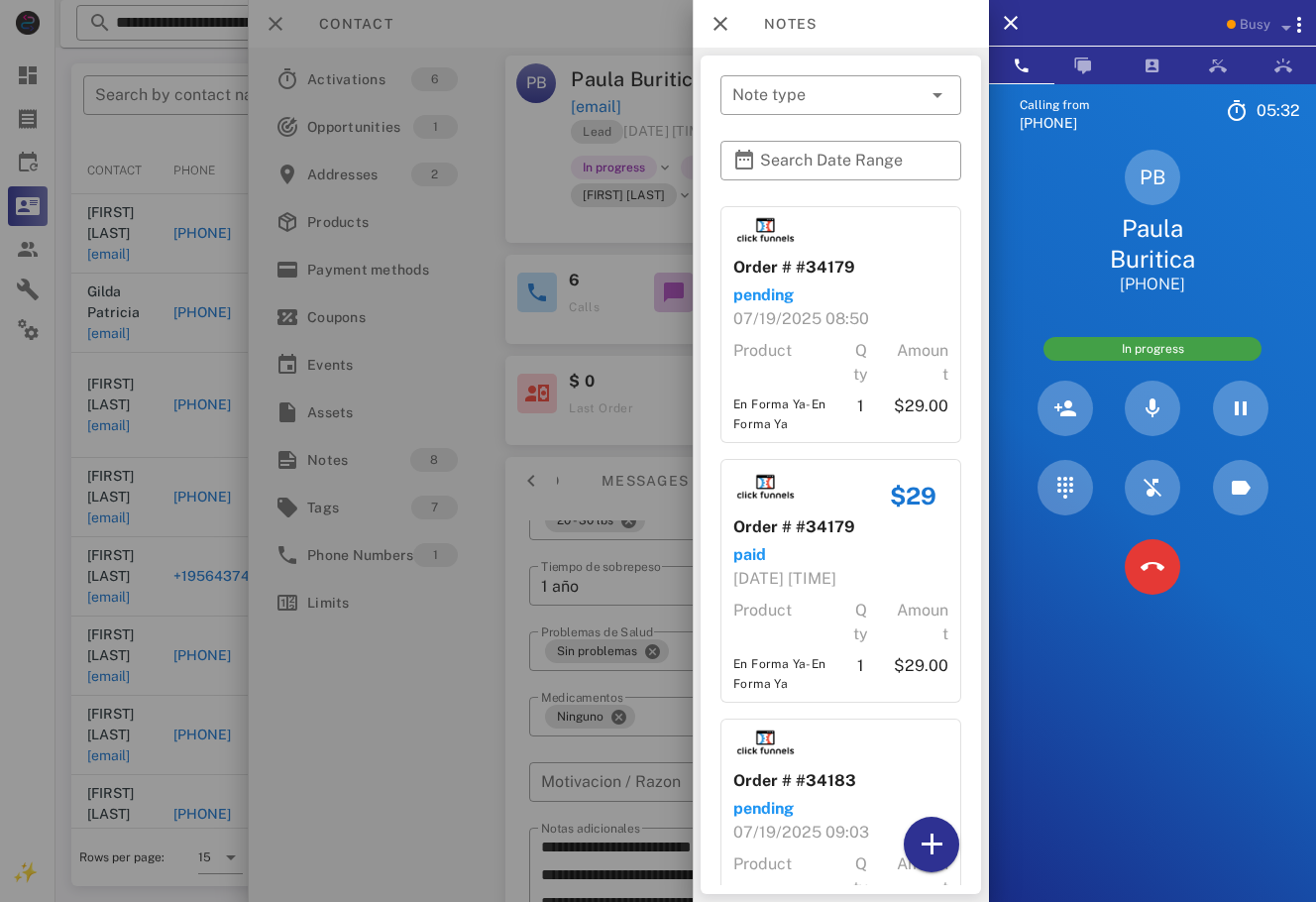 click at bounding box center [658, 451] 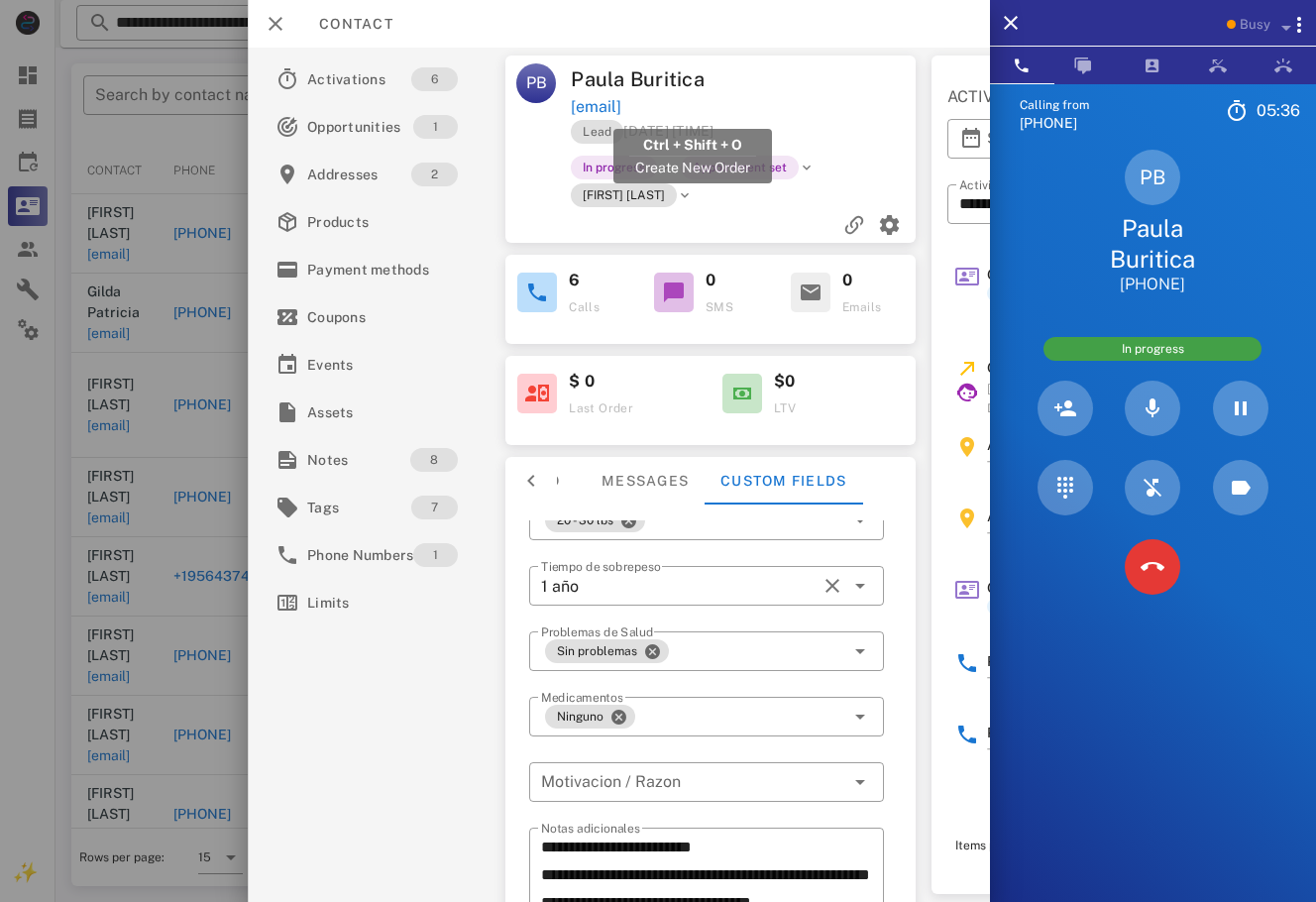 click on "paulandreabu1979@outlook.com" at bounding box center (596, 107) 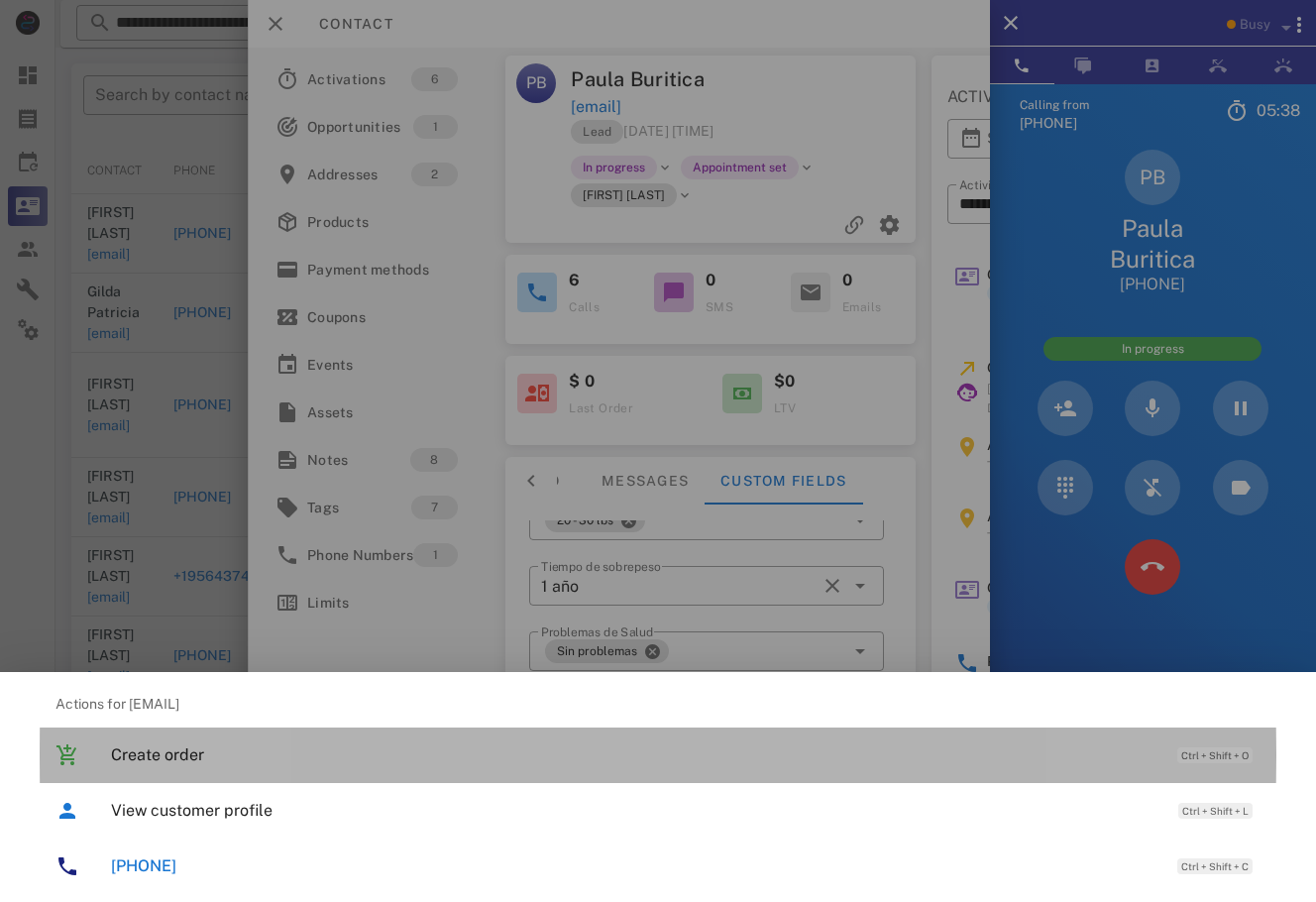 click on "Create order" at bounding box center (634, 754) 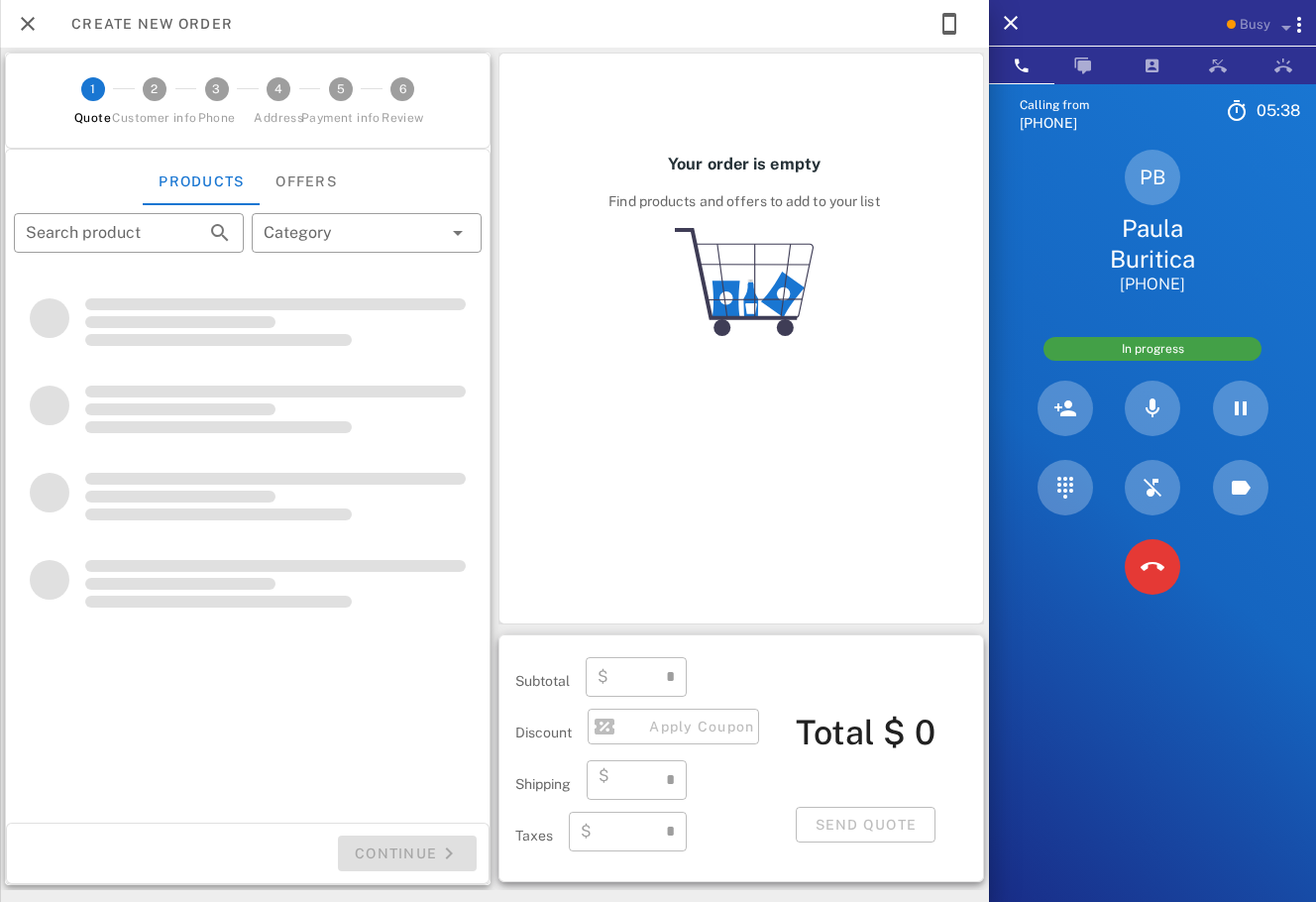 type on "**********" 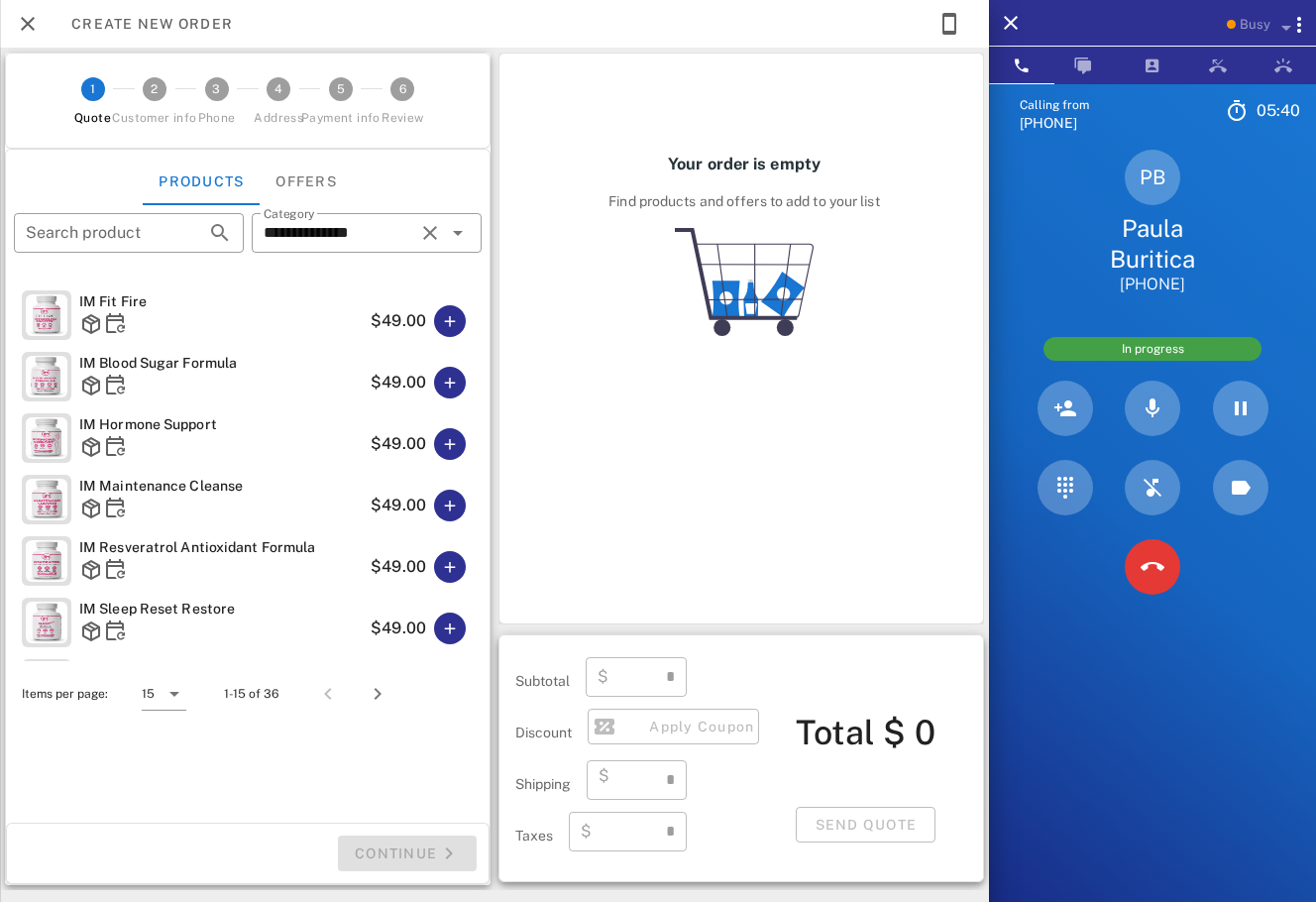type on "****" 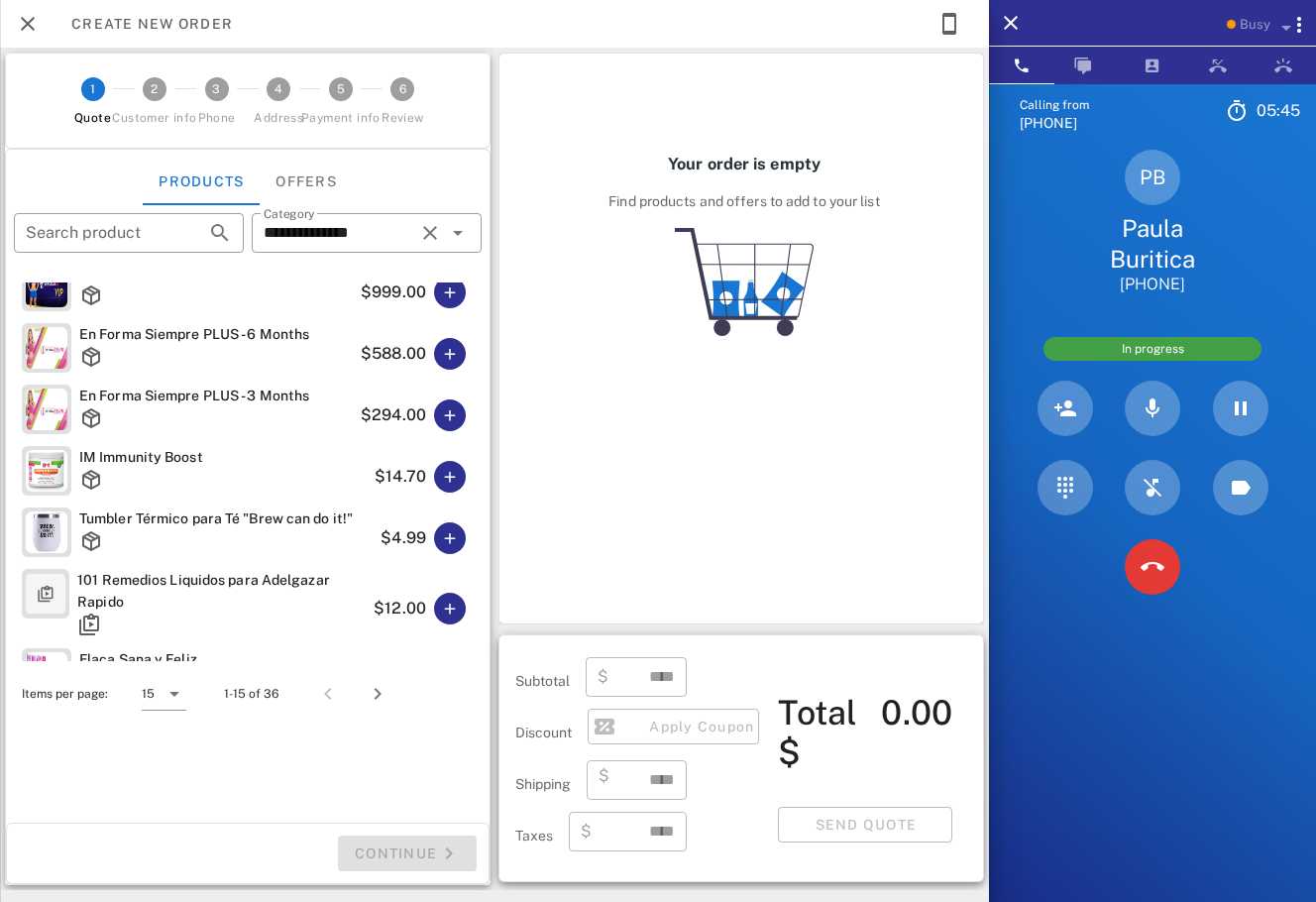 scroll, scrollTop: 457, scrollLeft: 0, axis: vertical 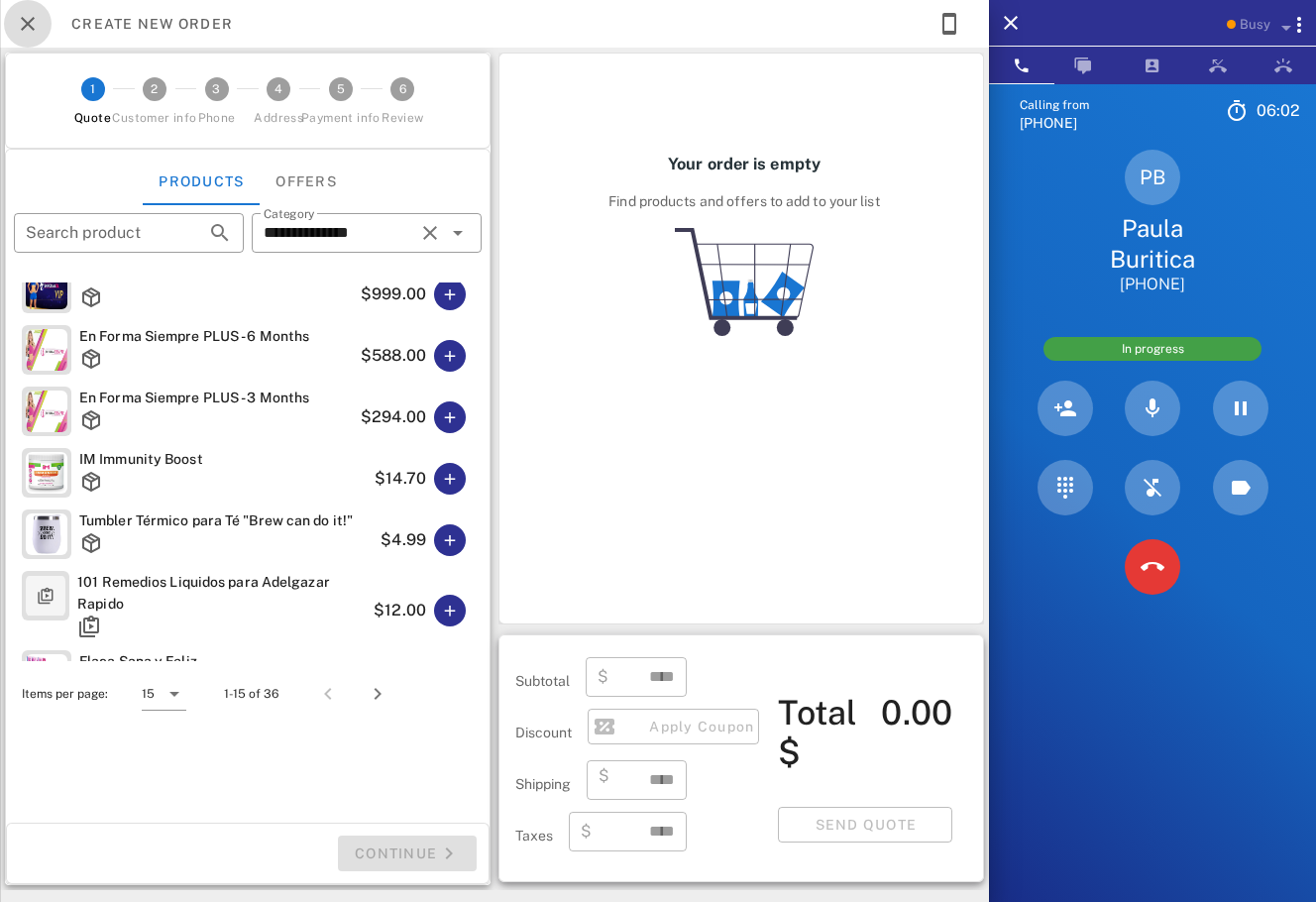 click at bounding box center [28, 24] 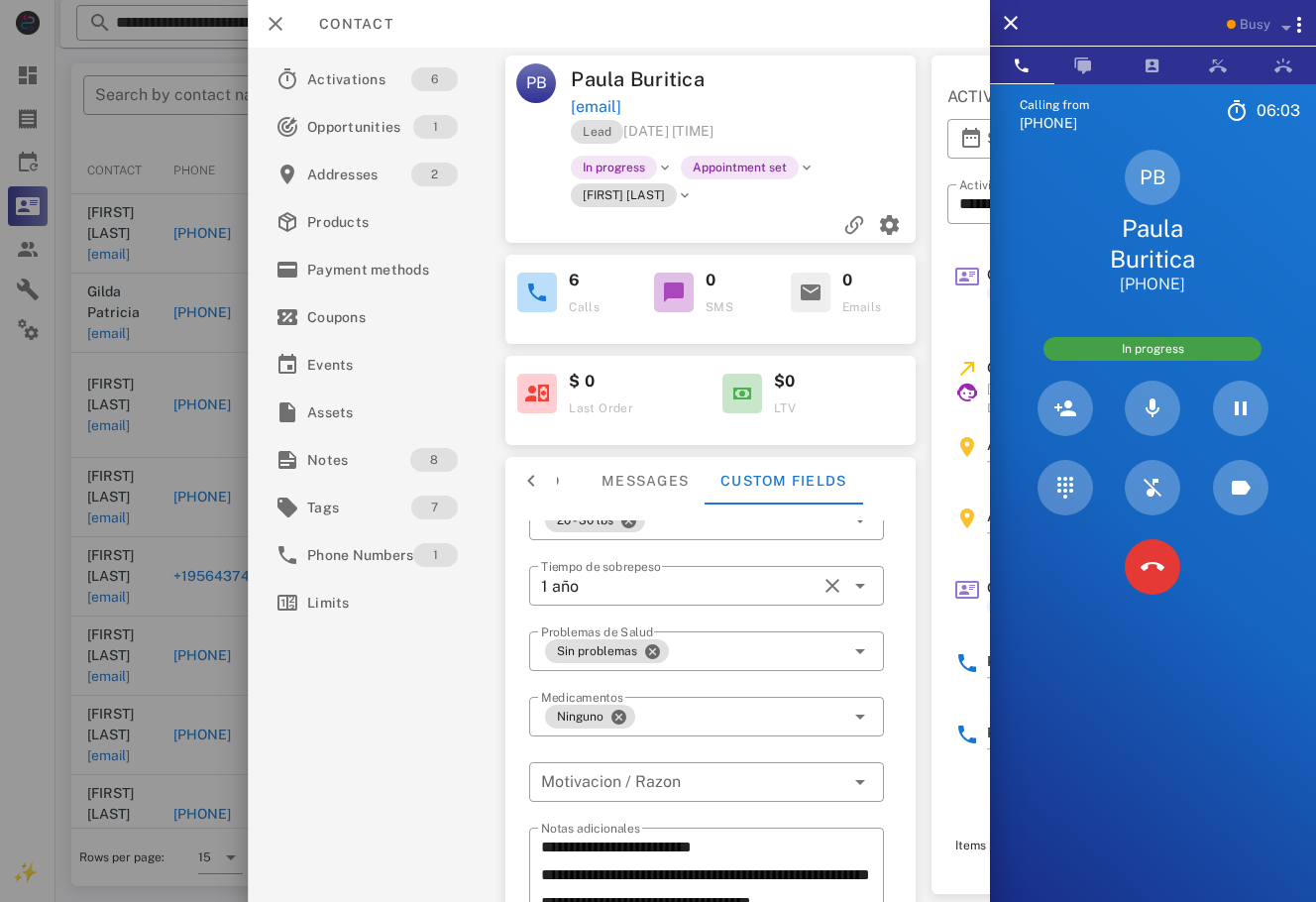 click on "PB Paula Buritica  paulandreabu1979@outlook.com   Lead   07/19/2025 08:18   In progress   Appointment set   Rosalia Castro" at bounding box center (711, 149) 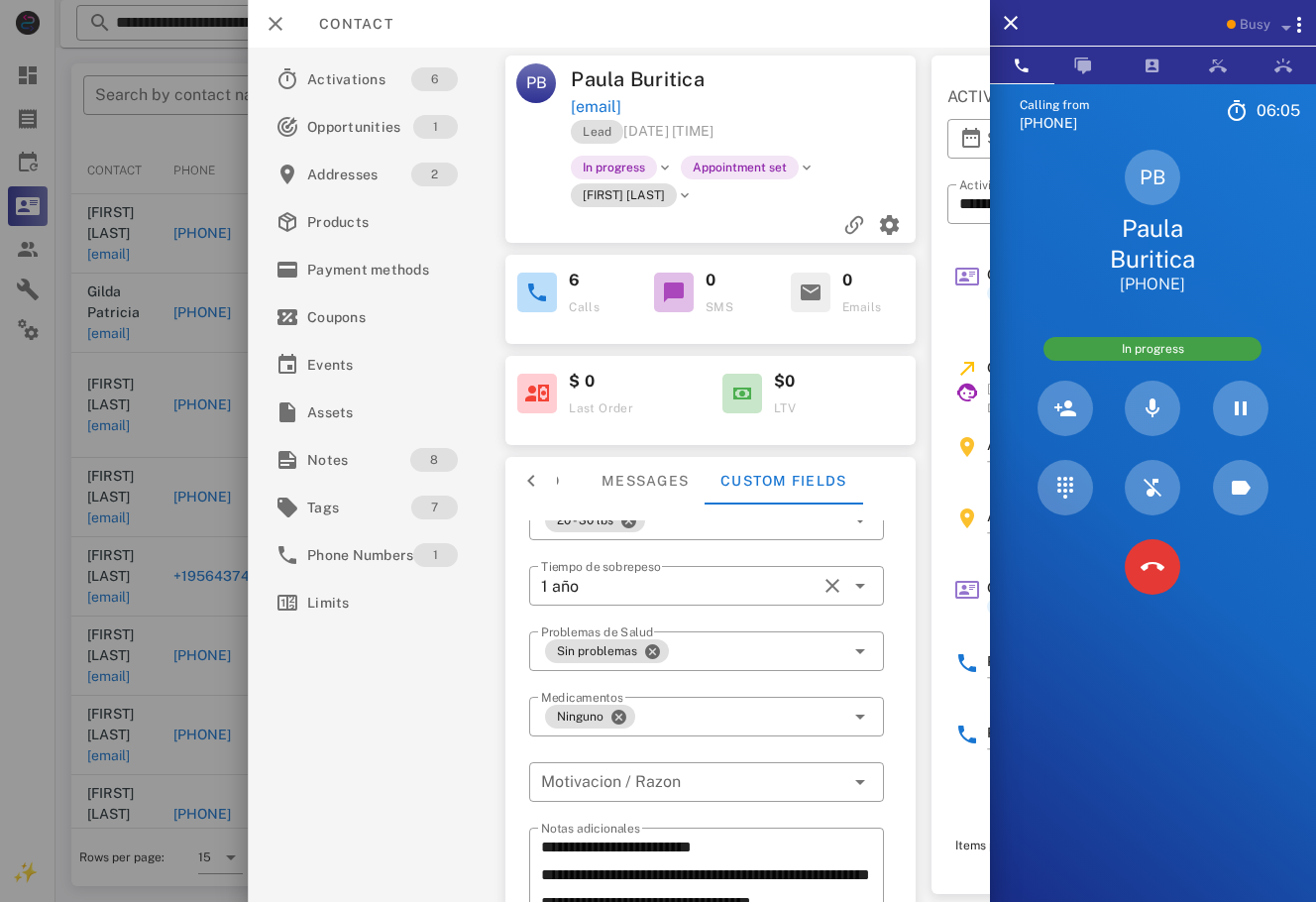 click on "paulandreabu1979@outlook.com" at bounding box center [596, 107] 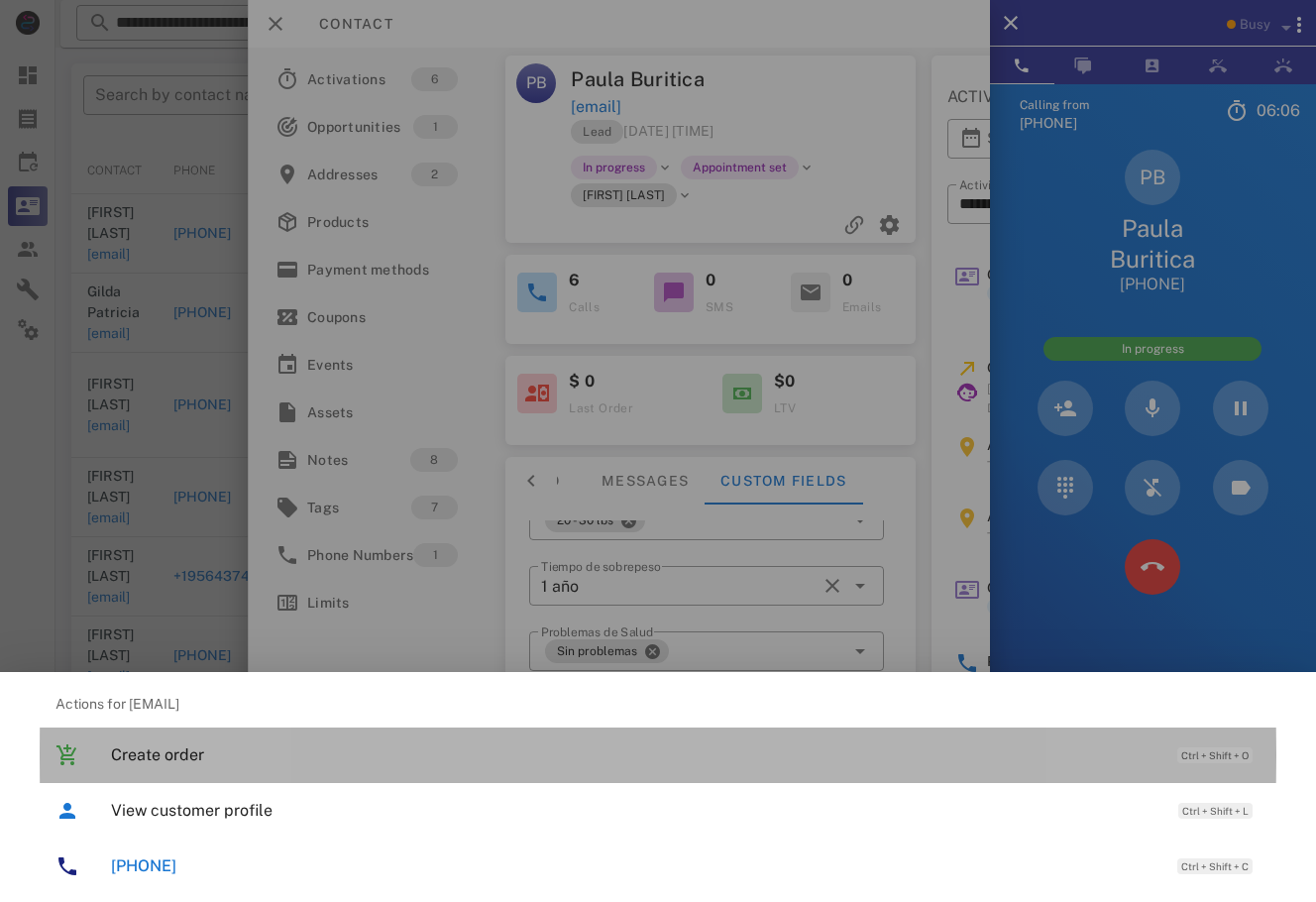 click on "Create order" at bounding box center [634, 754] 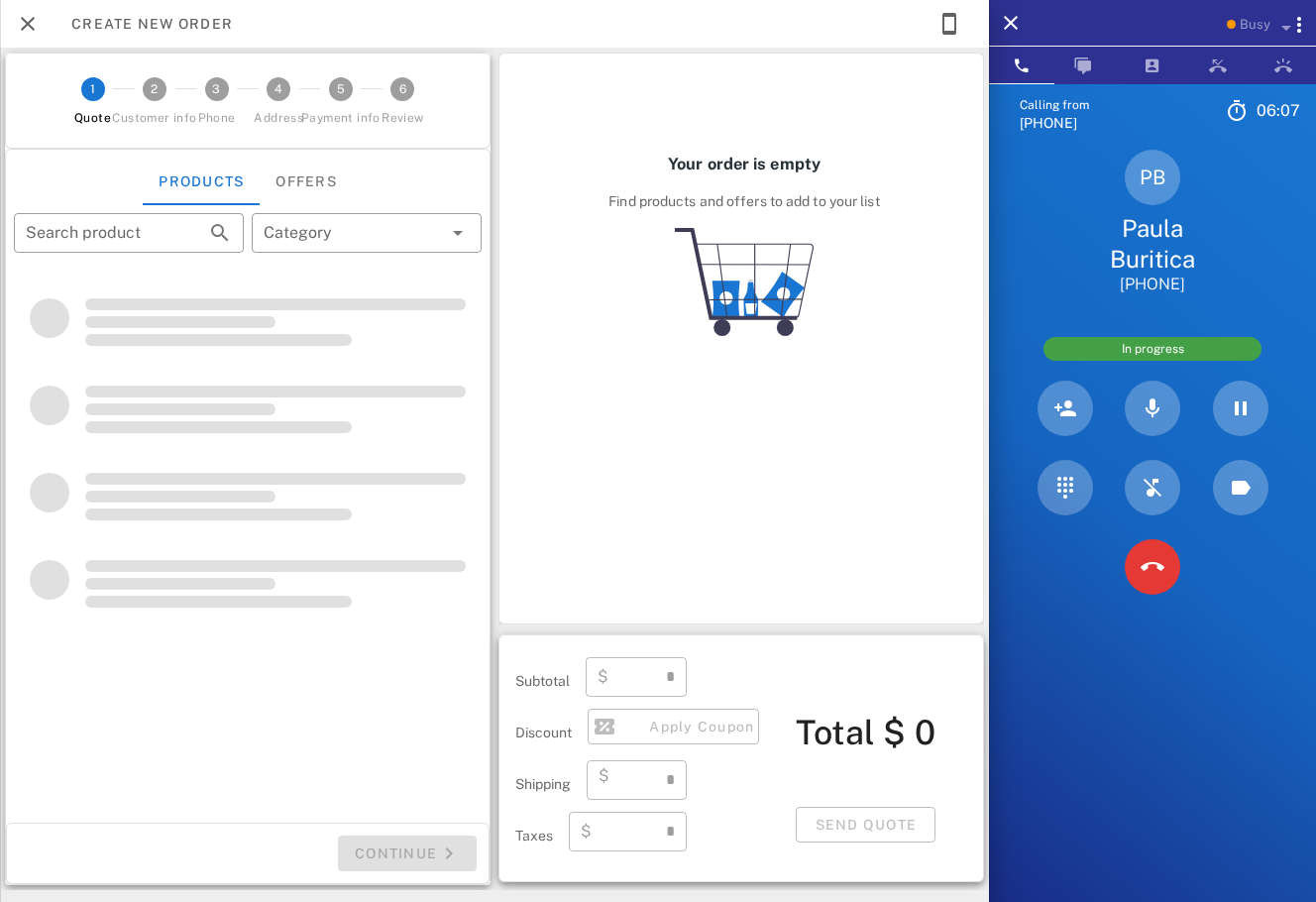 type on "**********" 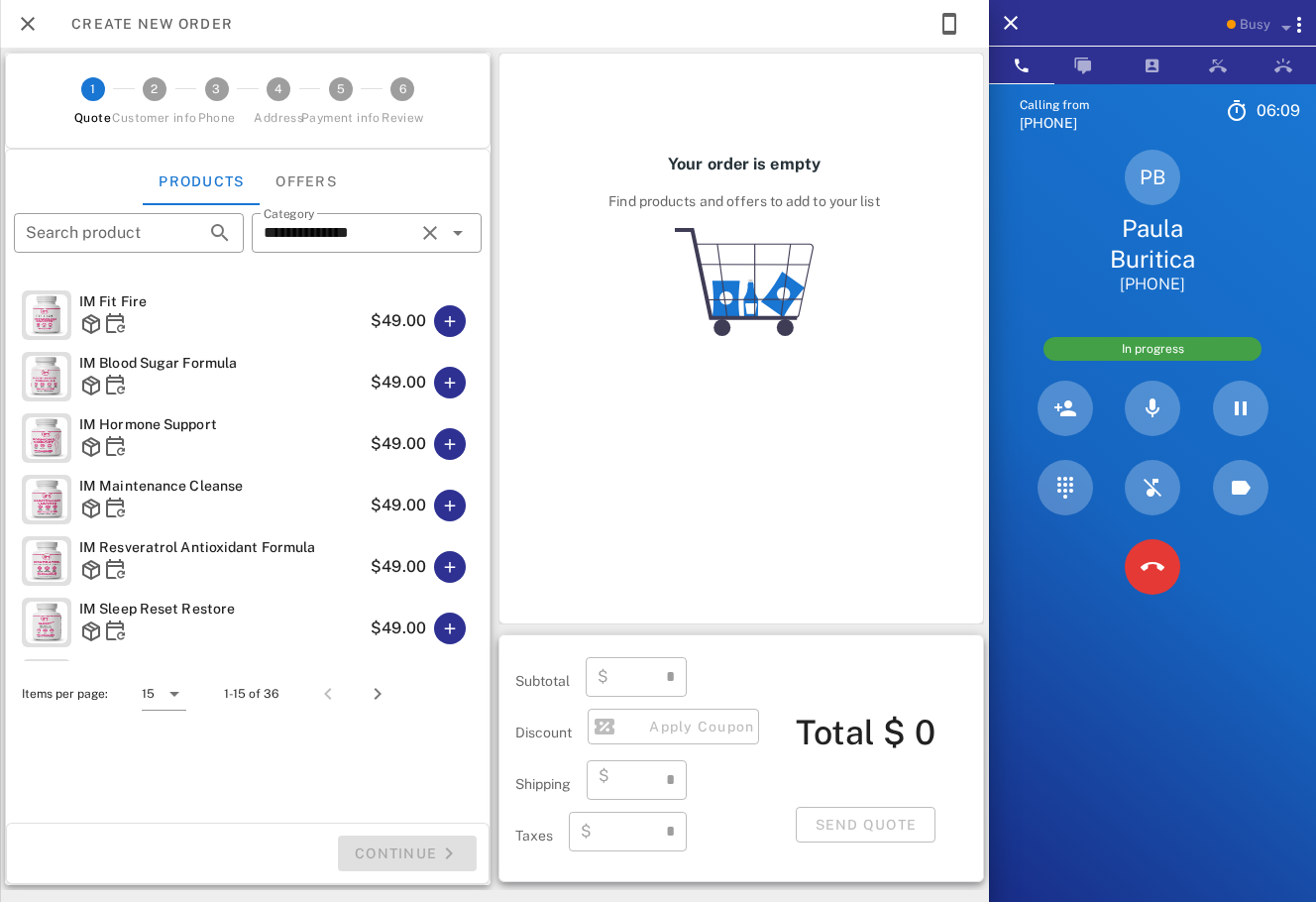 type on "****" 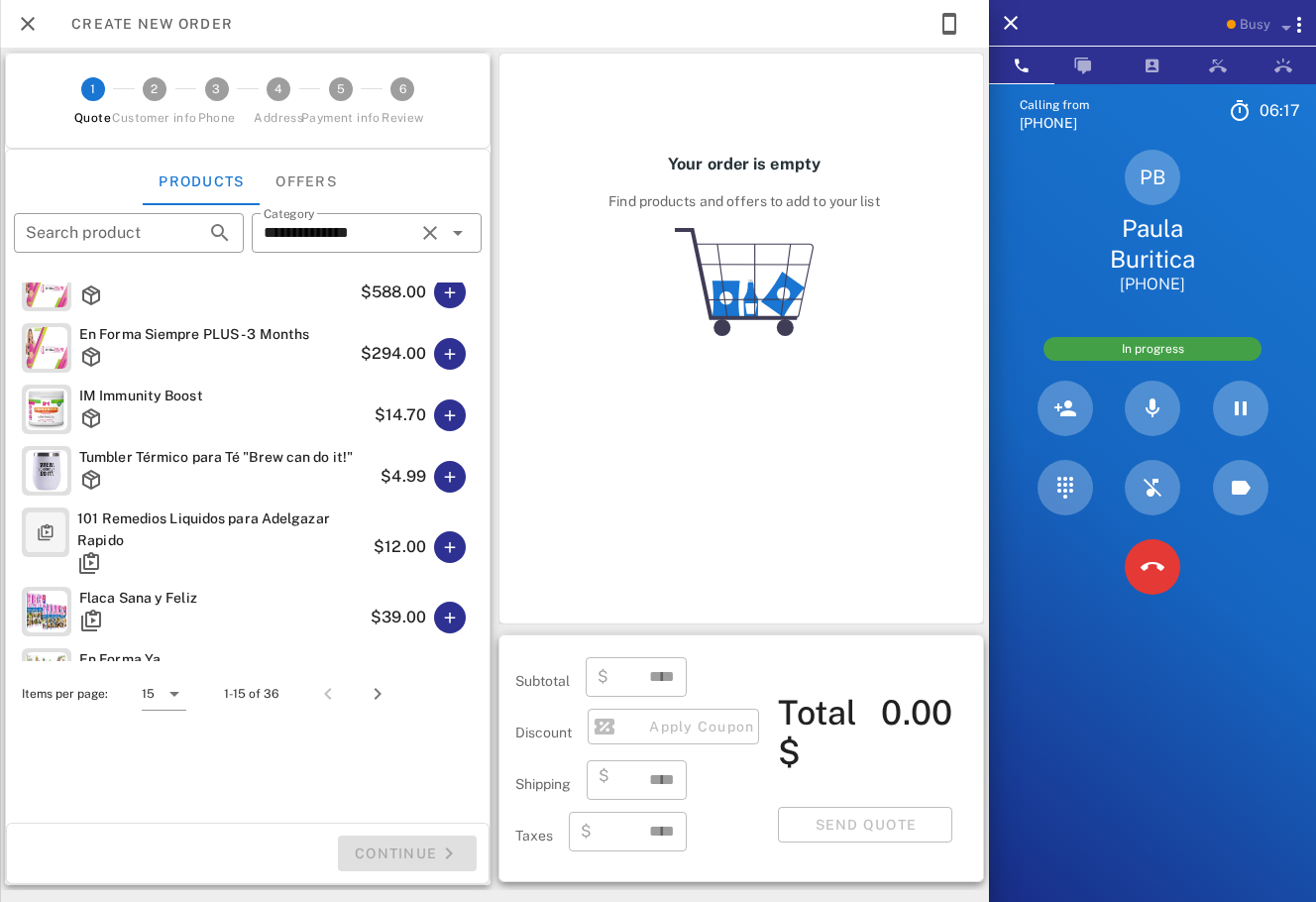 scroll, scrollTop: 523, scrollLeft: 0, axis: vertical 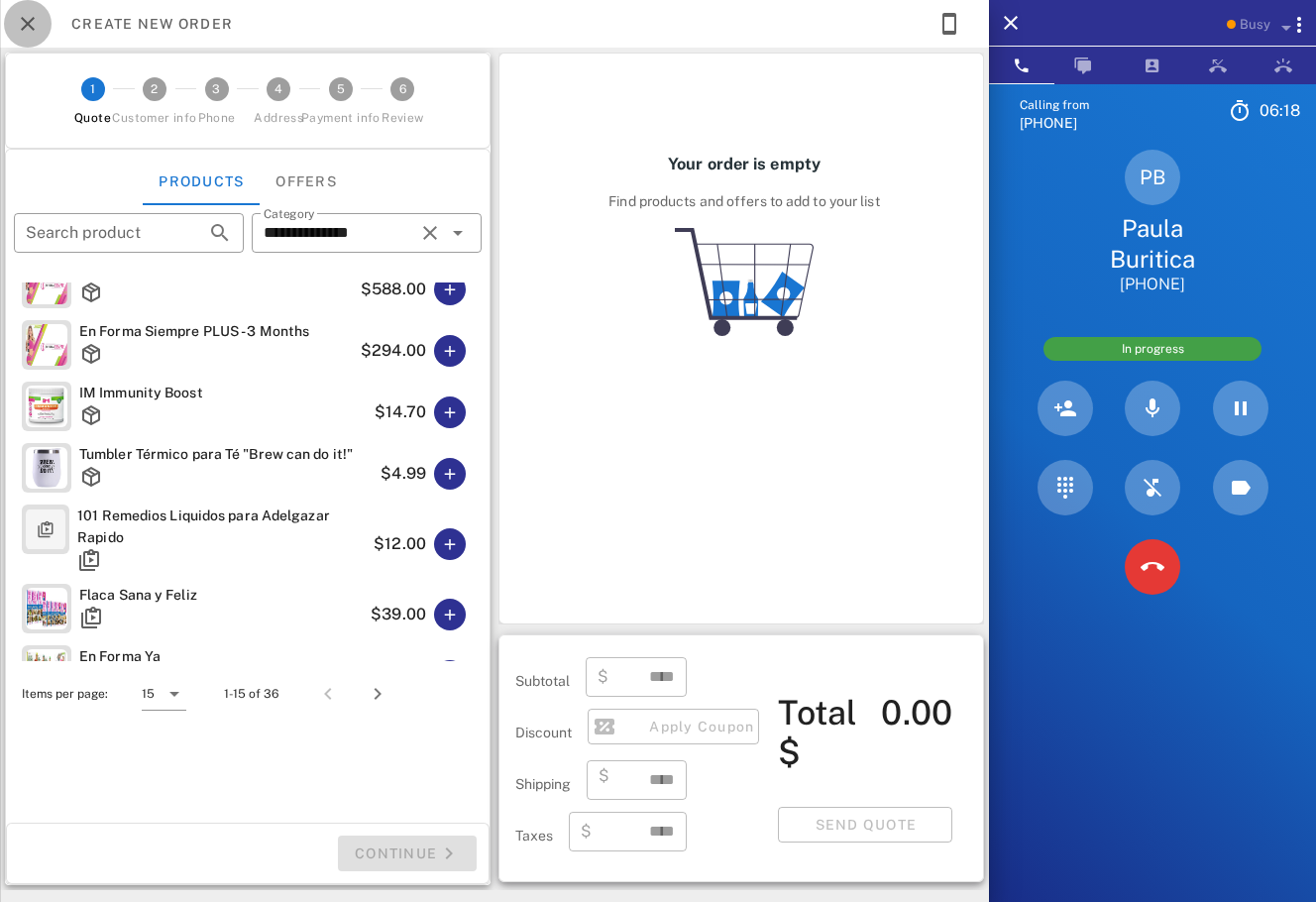 click at bounding box center [28, 24] 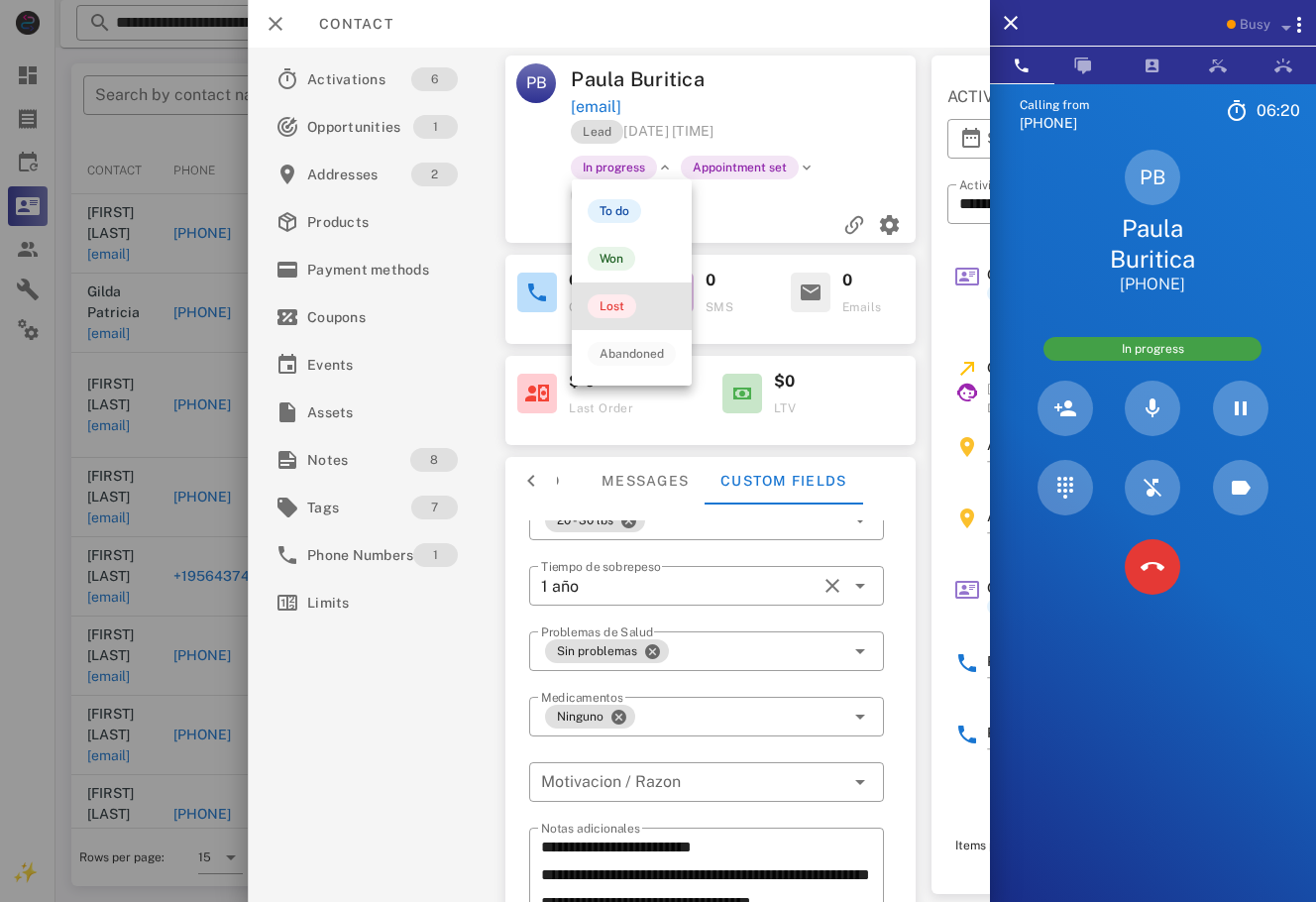click on "Lost" at bounding box center (631, 306) 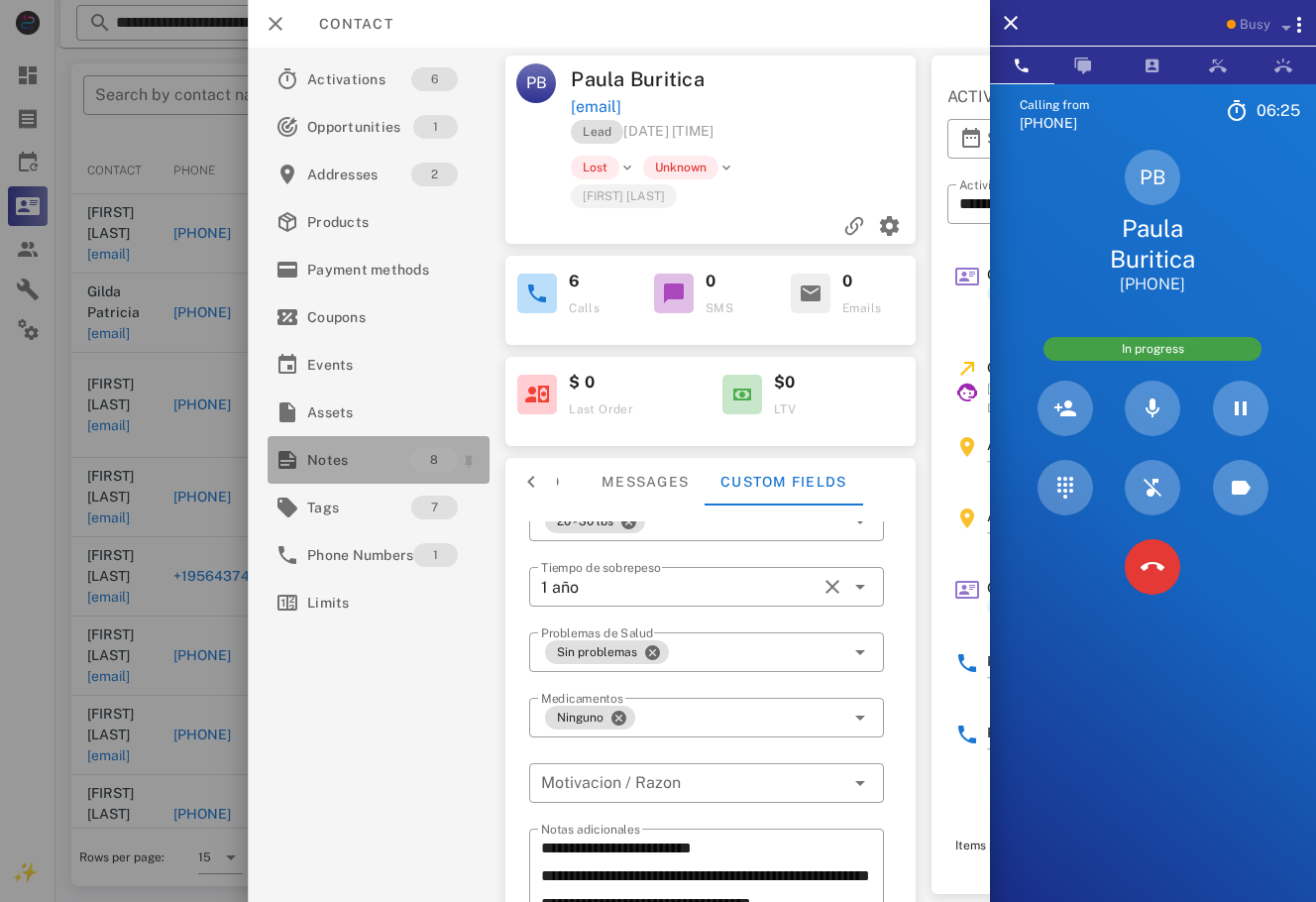 click on "Notes" at bounding box center [359, 460] 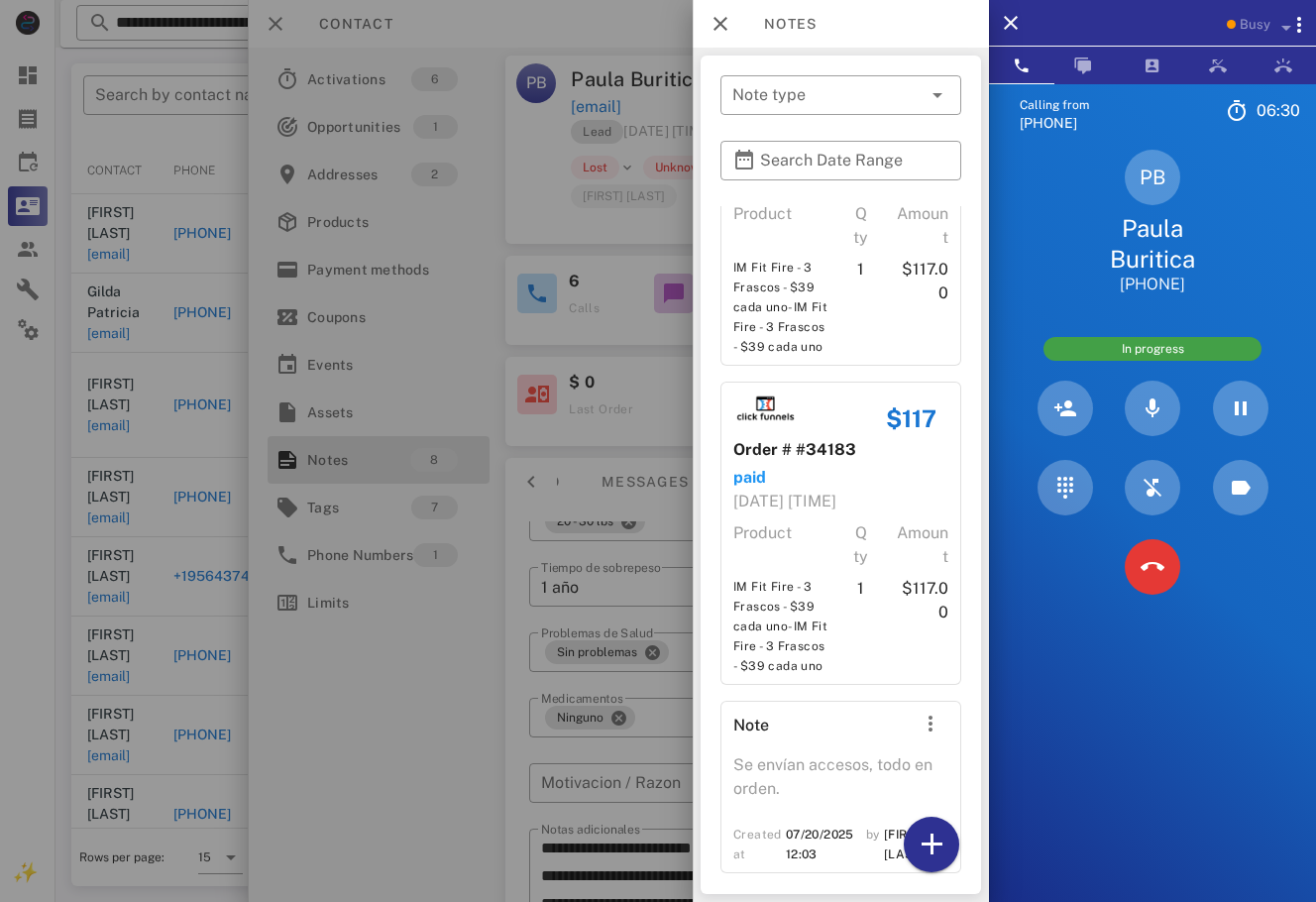 scroll, scrollTop: 610, scrollLeft: 0, axis: vertical 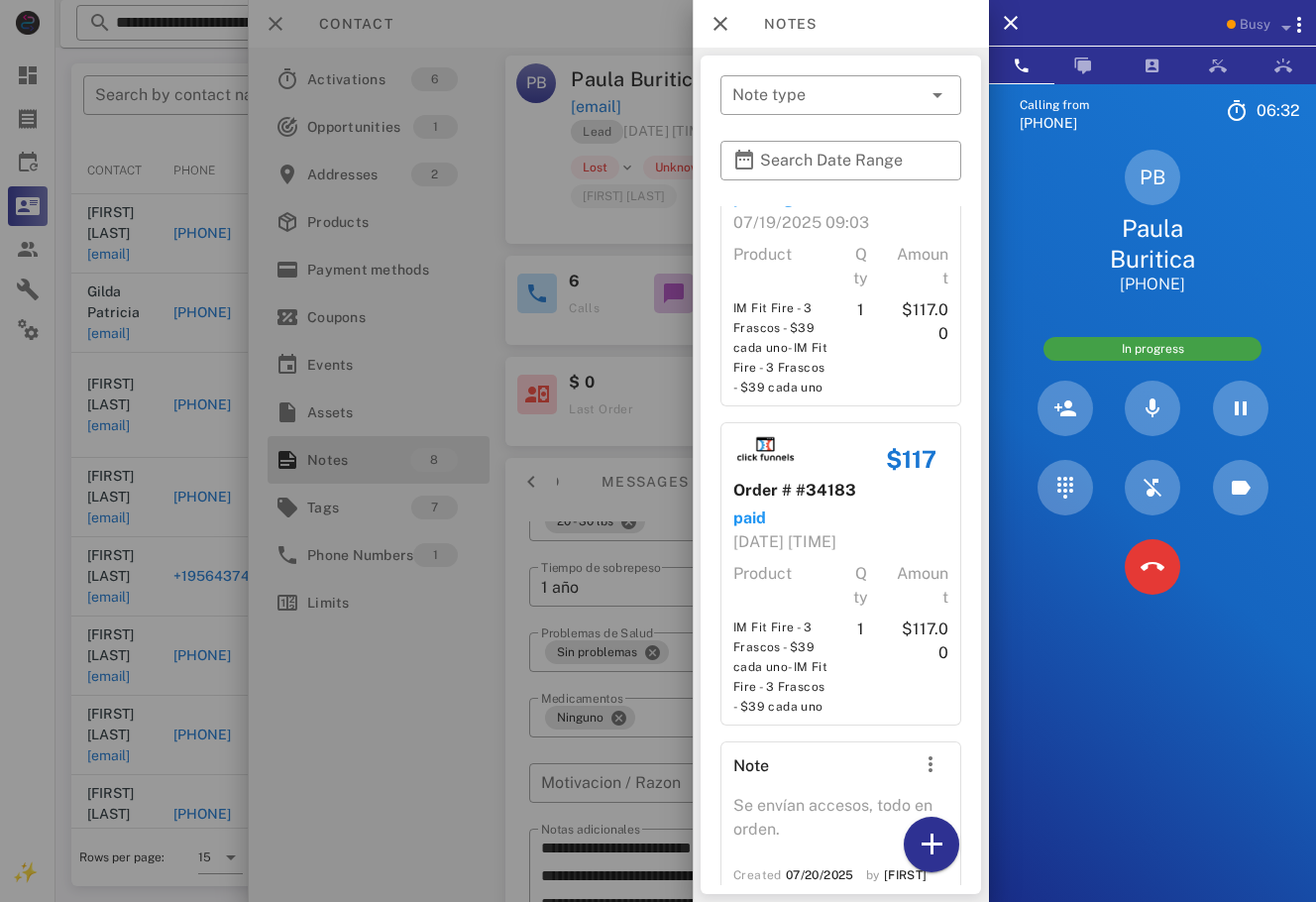 click at bounding box center [658, 451] 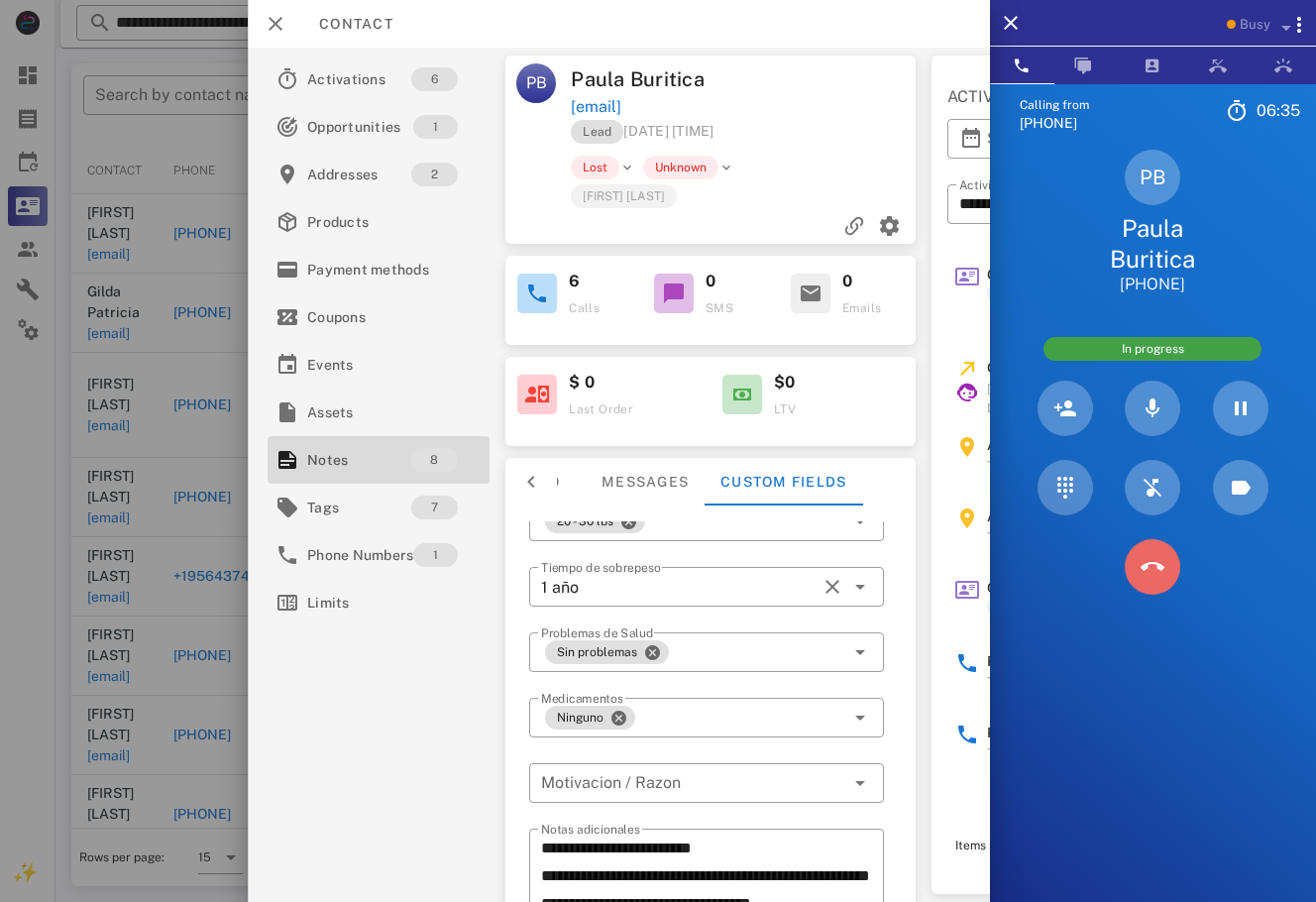 click at bounding box center (1152, 567) 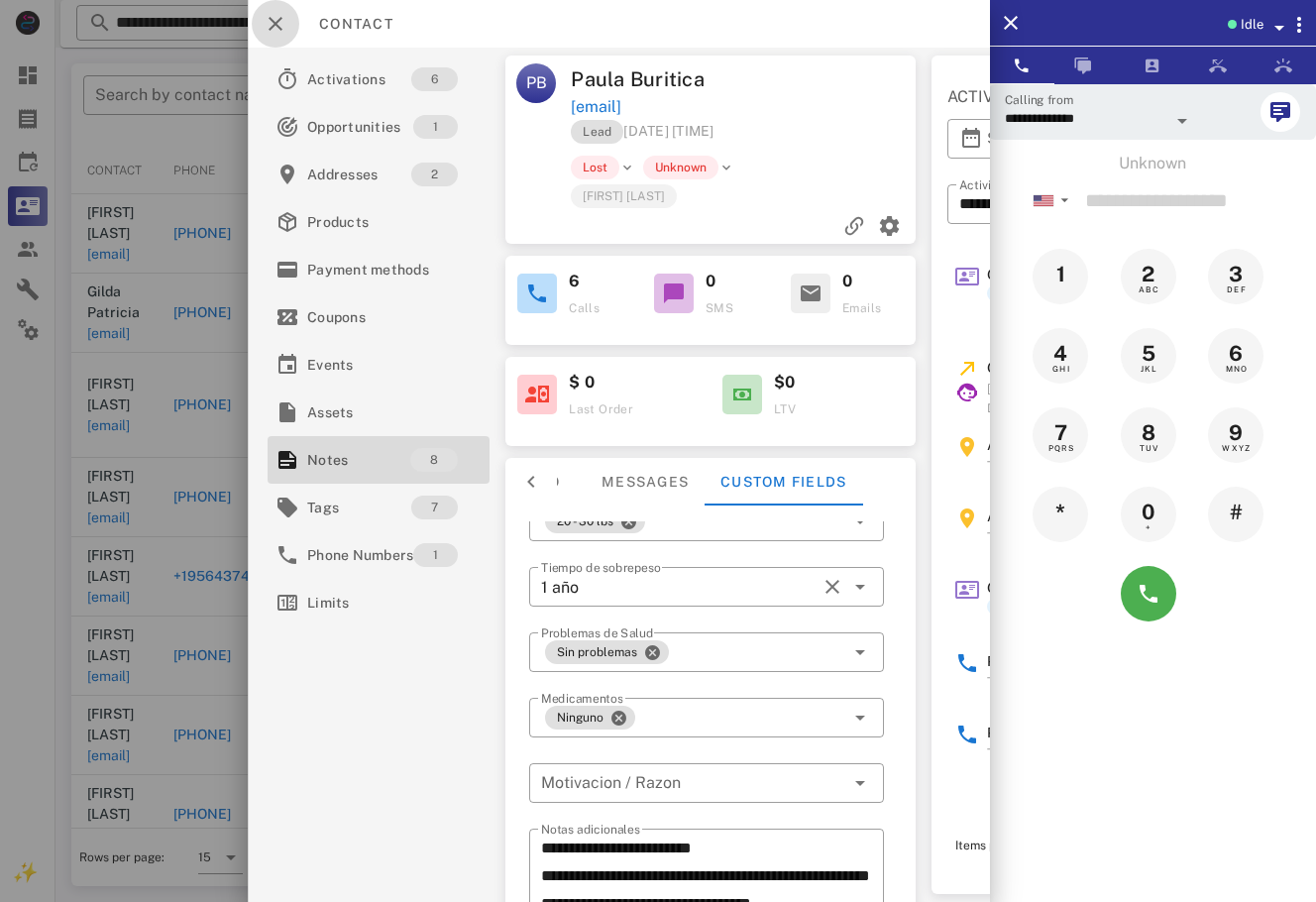 click at bounding box center [275, 24] 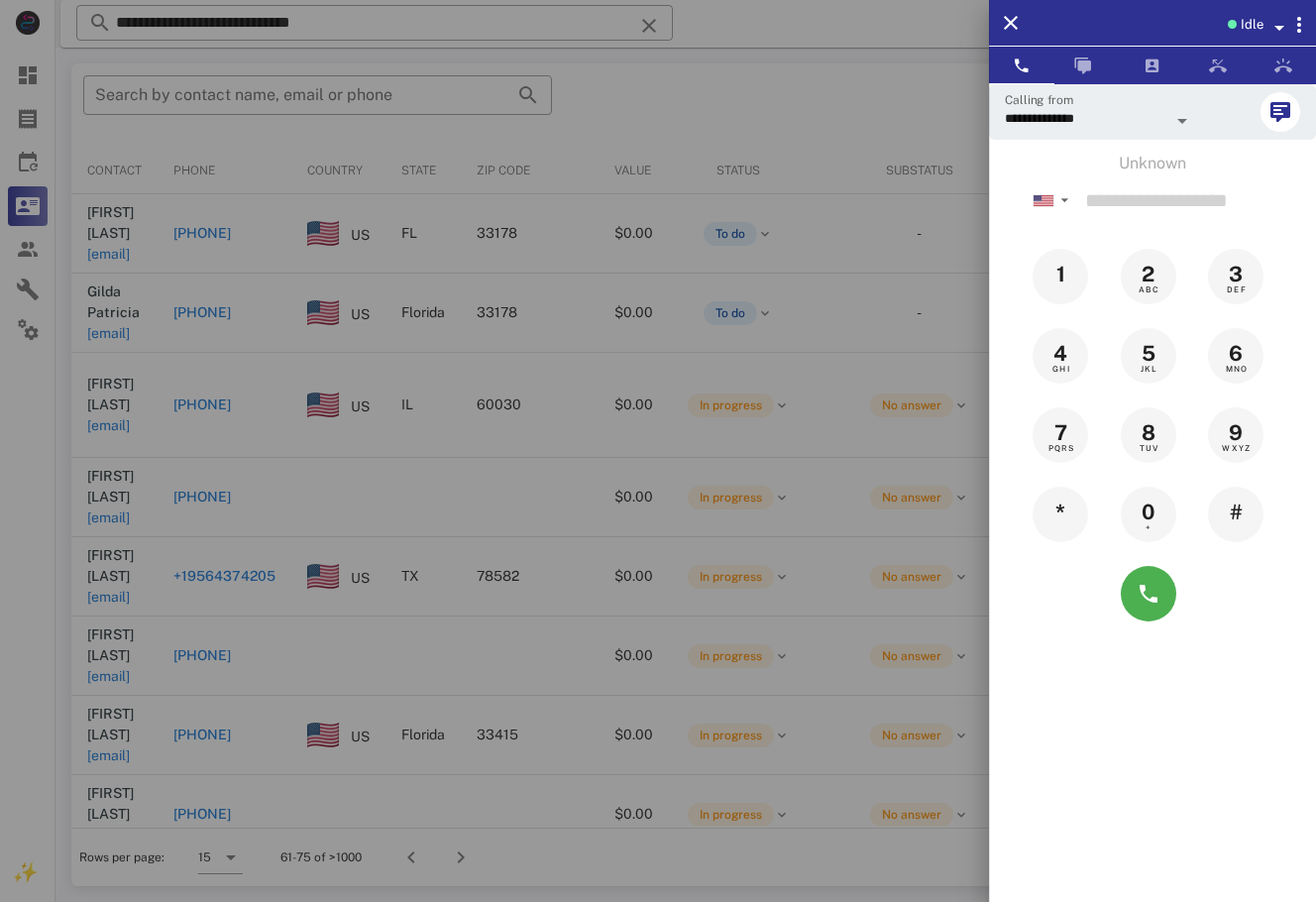 click at bounding box center [658, 451] 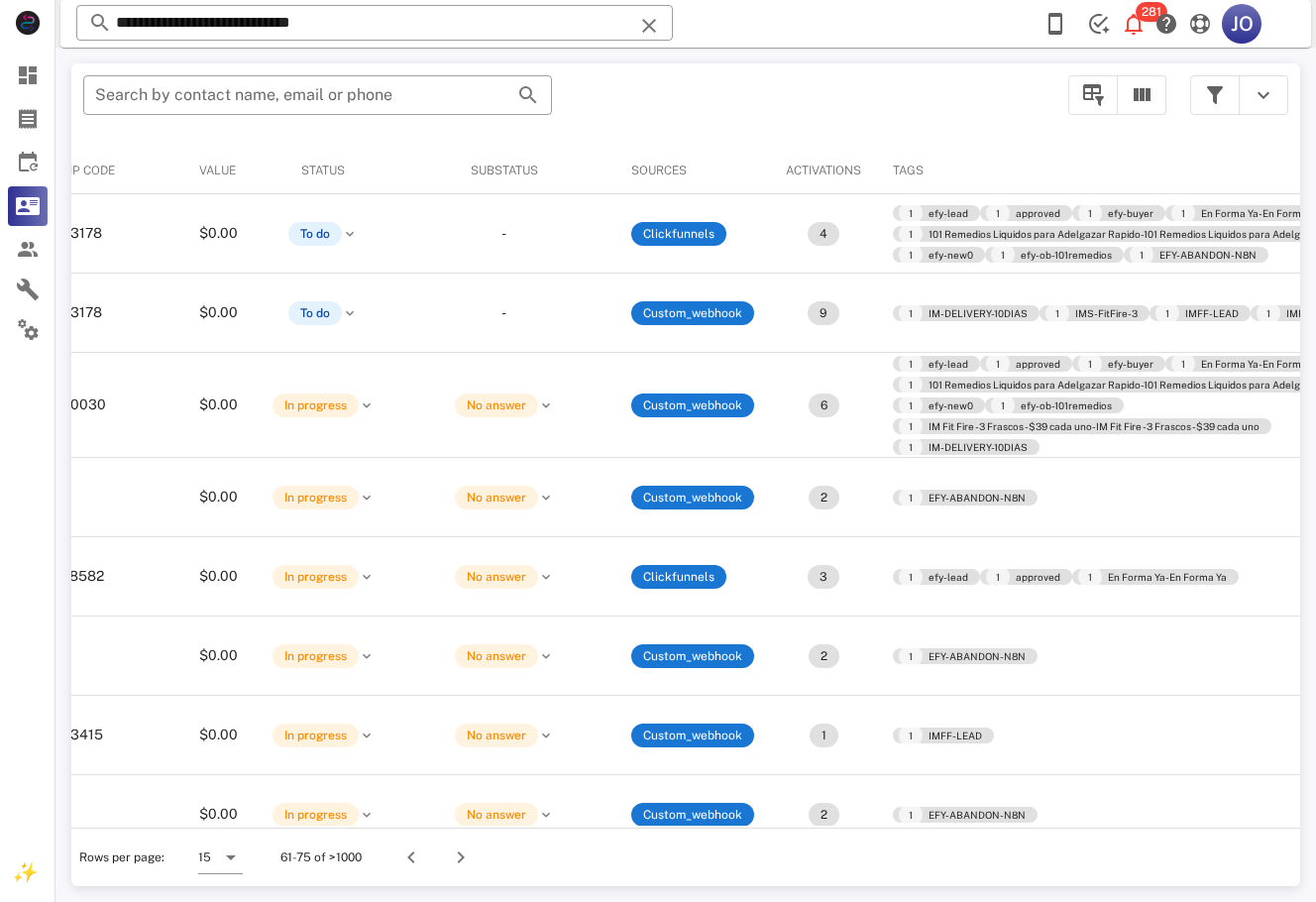 scroll, scrollTop: 0, scrollLeft: 416, axis: horizontal 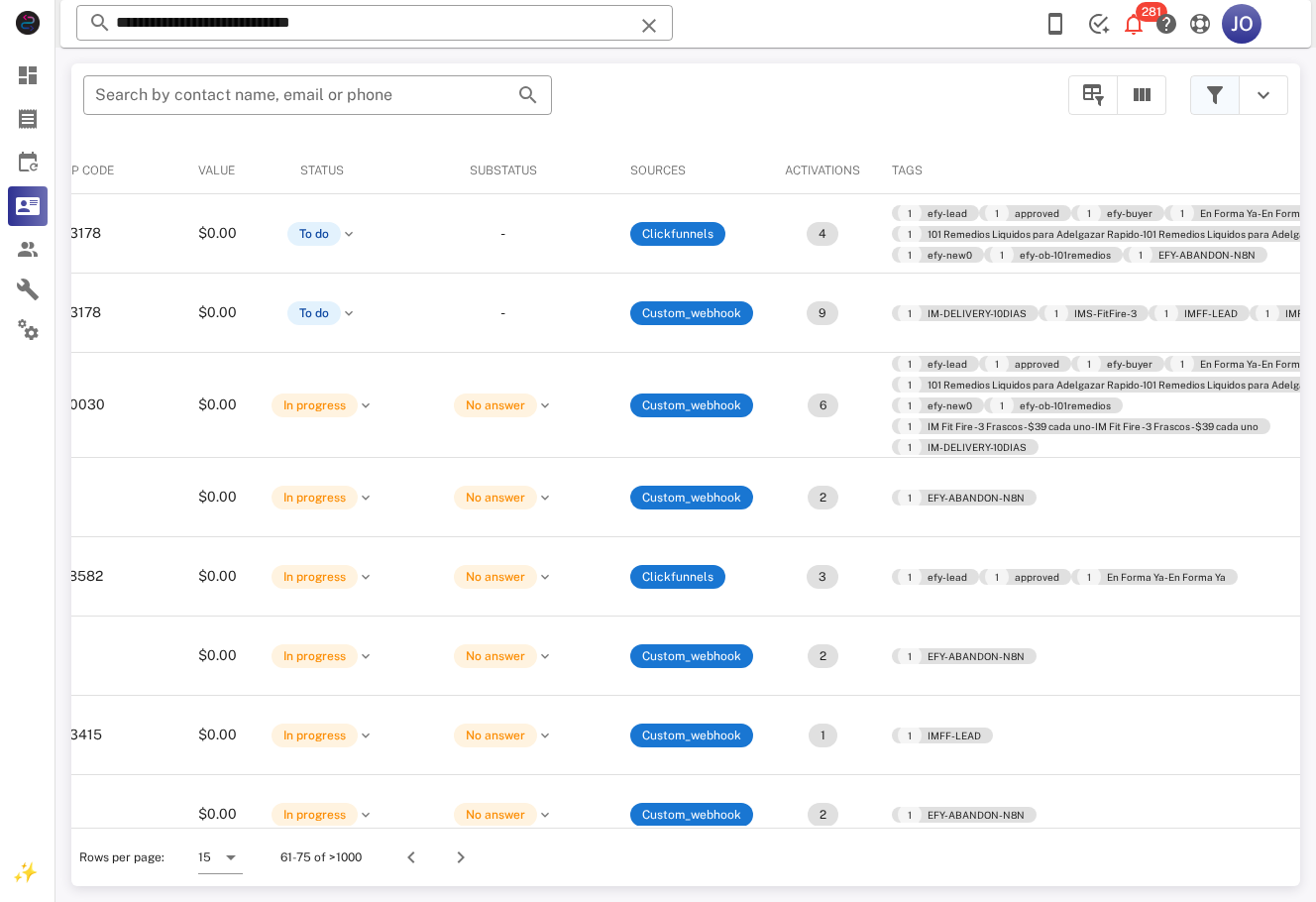 click at bounding box center [1215, 95] 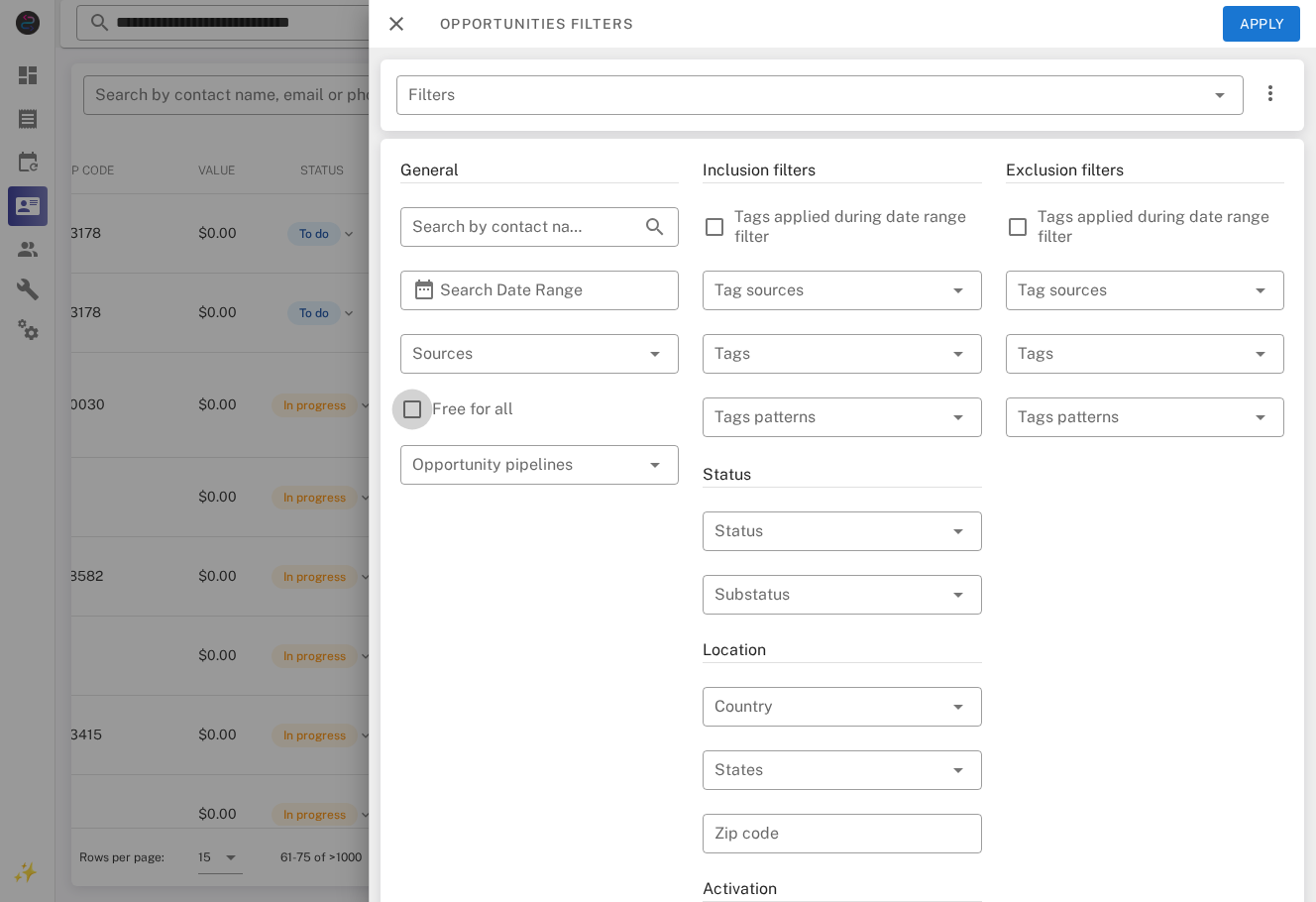 click at bounding box center (412, 409) 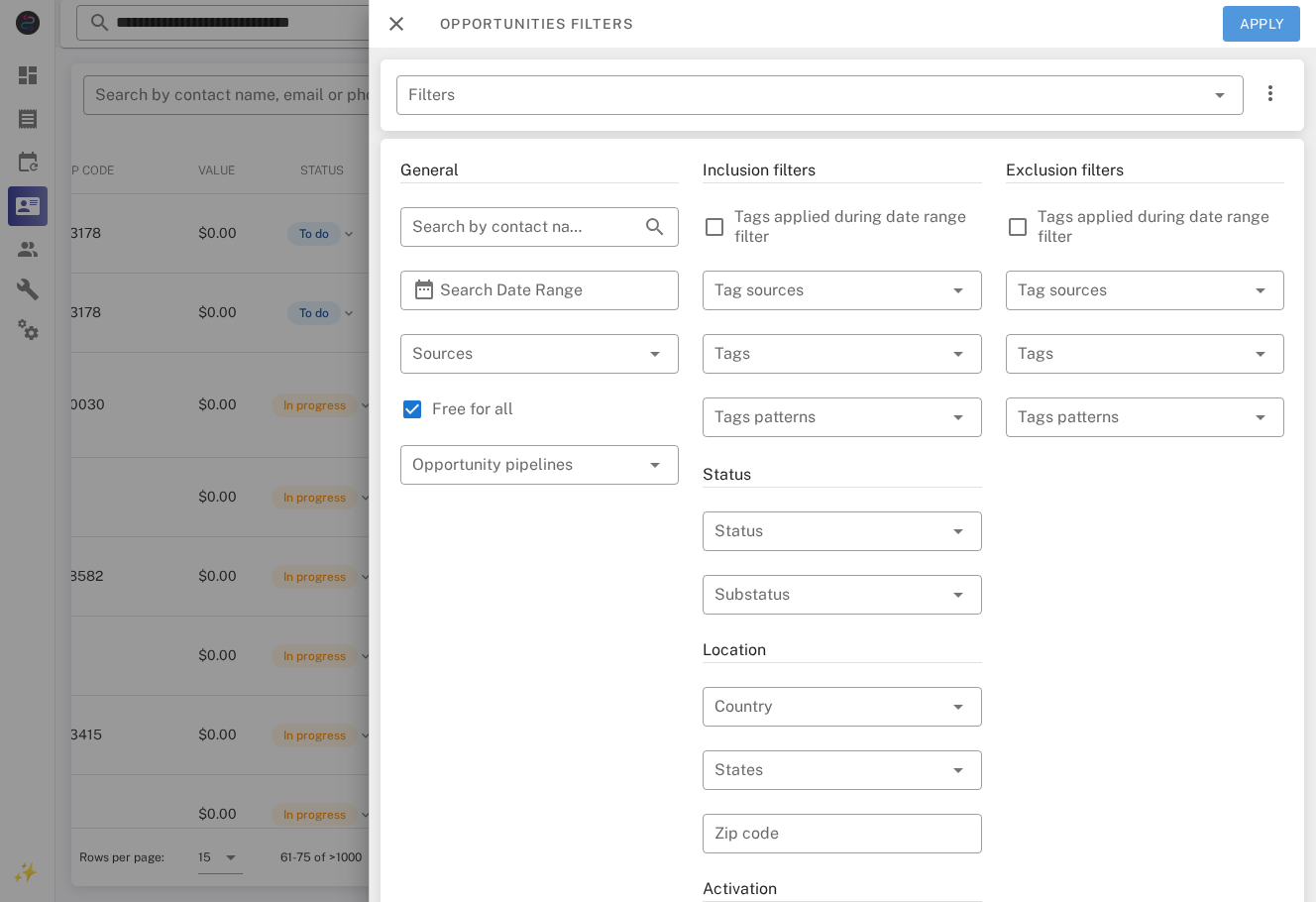 click on "Apply" at bounding box center (1261, 24) 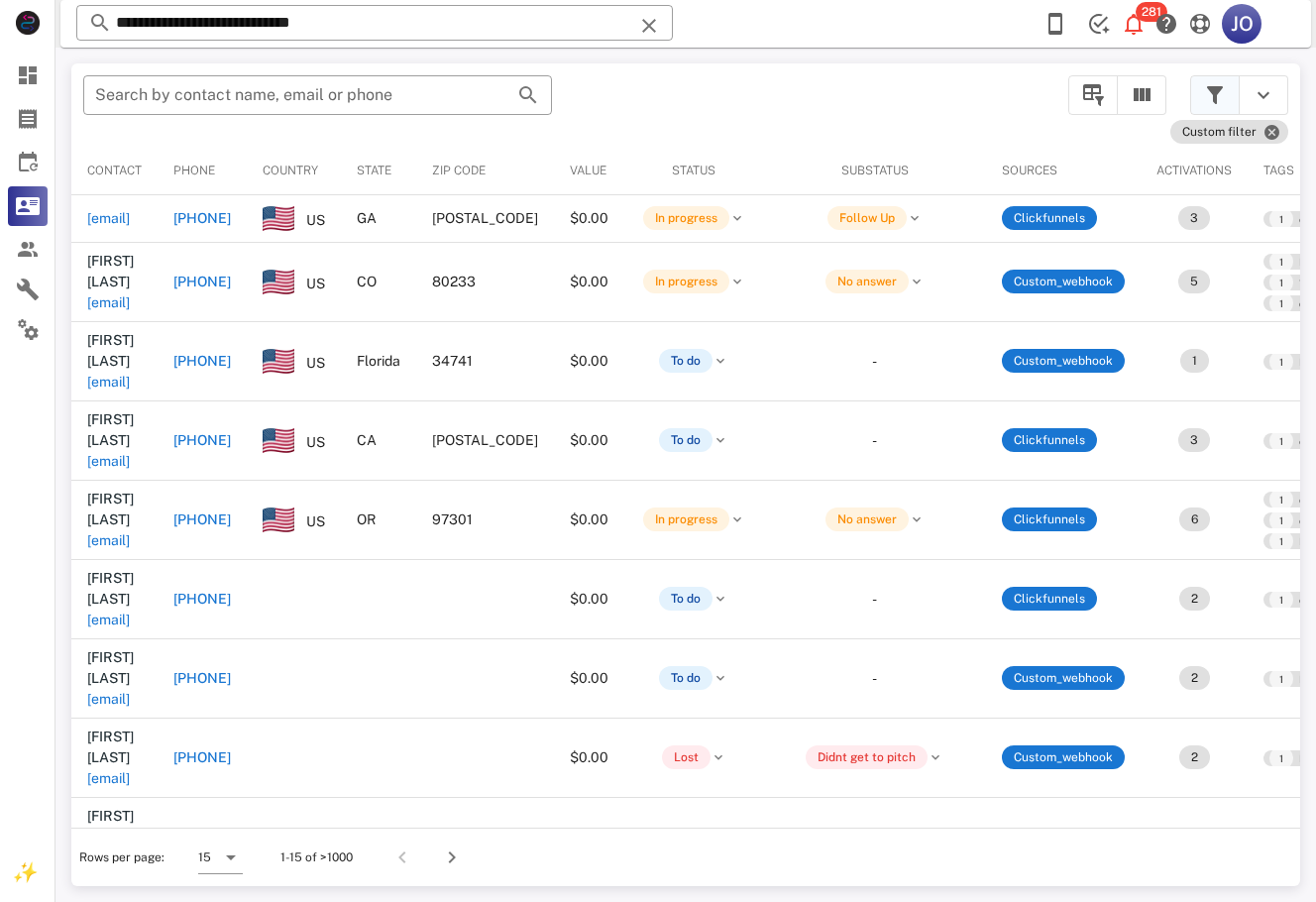 click at bounding box center [1215, 95] 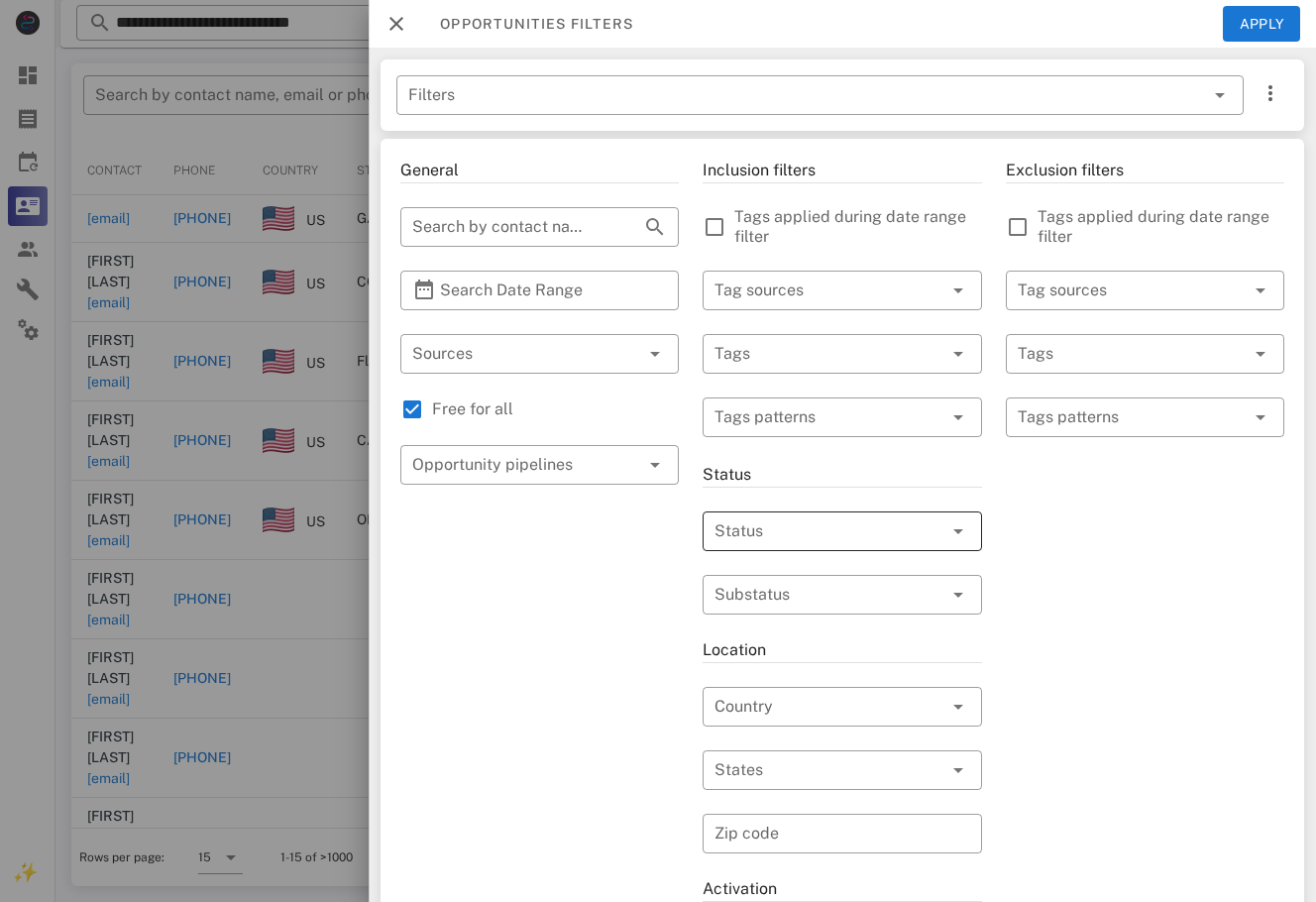 click at bounding box center [814, 531] 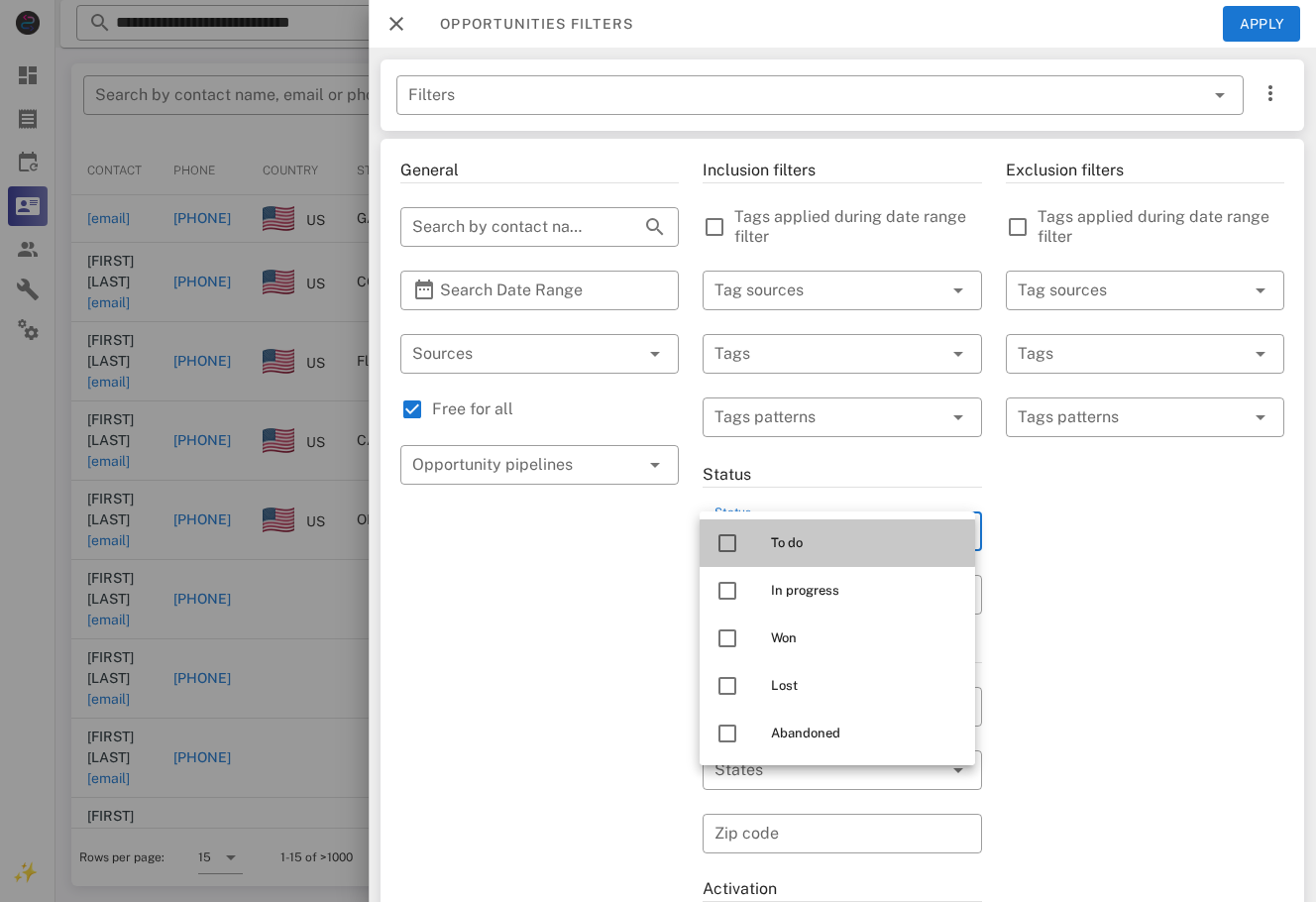 click on "To do" at bounding box center (837, 543) 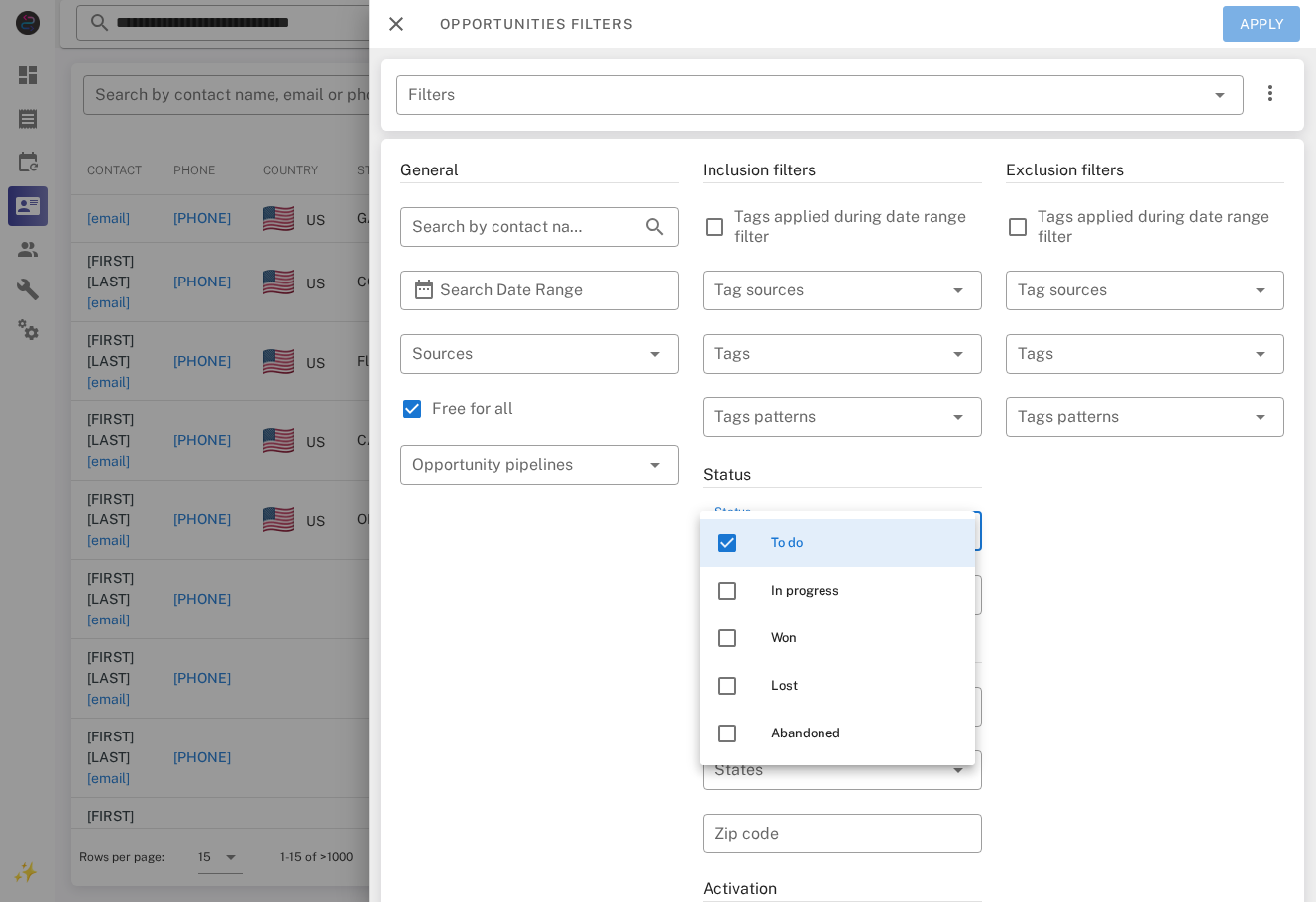 click on "Apply" at bounding box center (1261, 24) 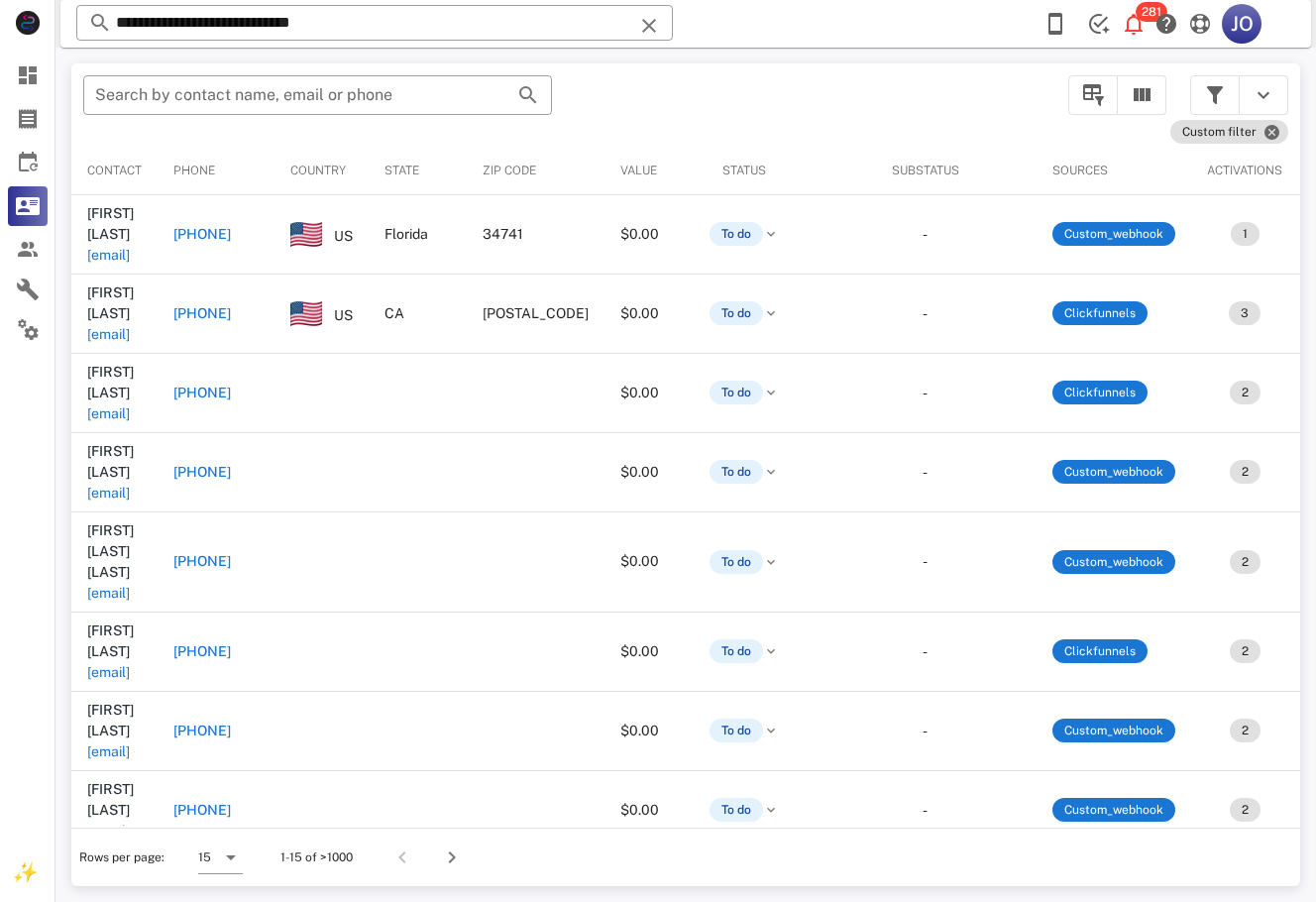 click on "Rows per page: 15  1-15 of >1000" at bounding box center [686, 856] 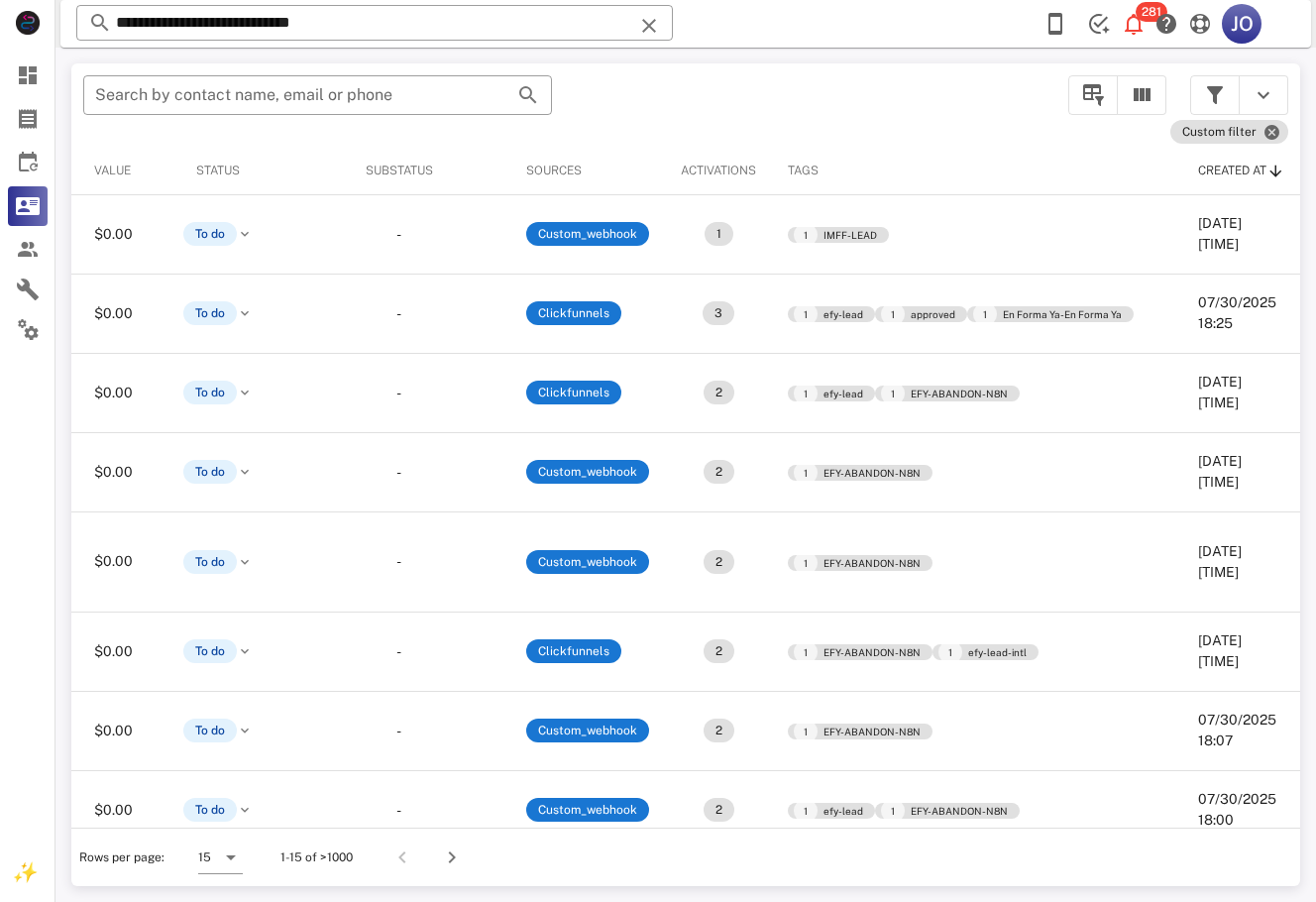 scroll, scrollTop: 0, scrollLeft: 0, axis: both 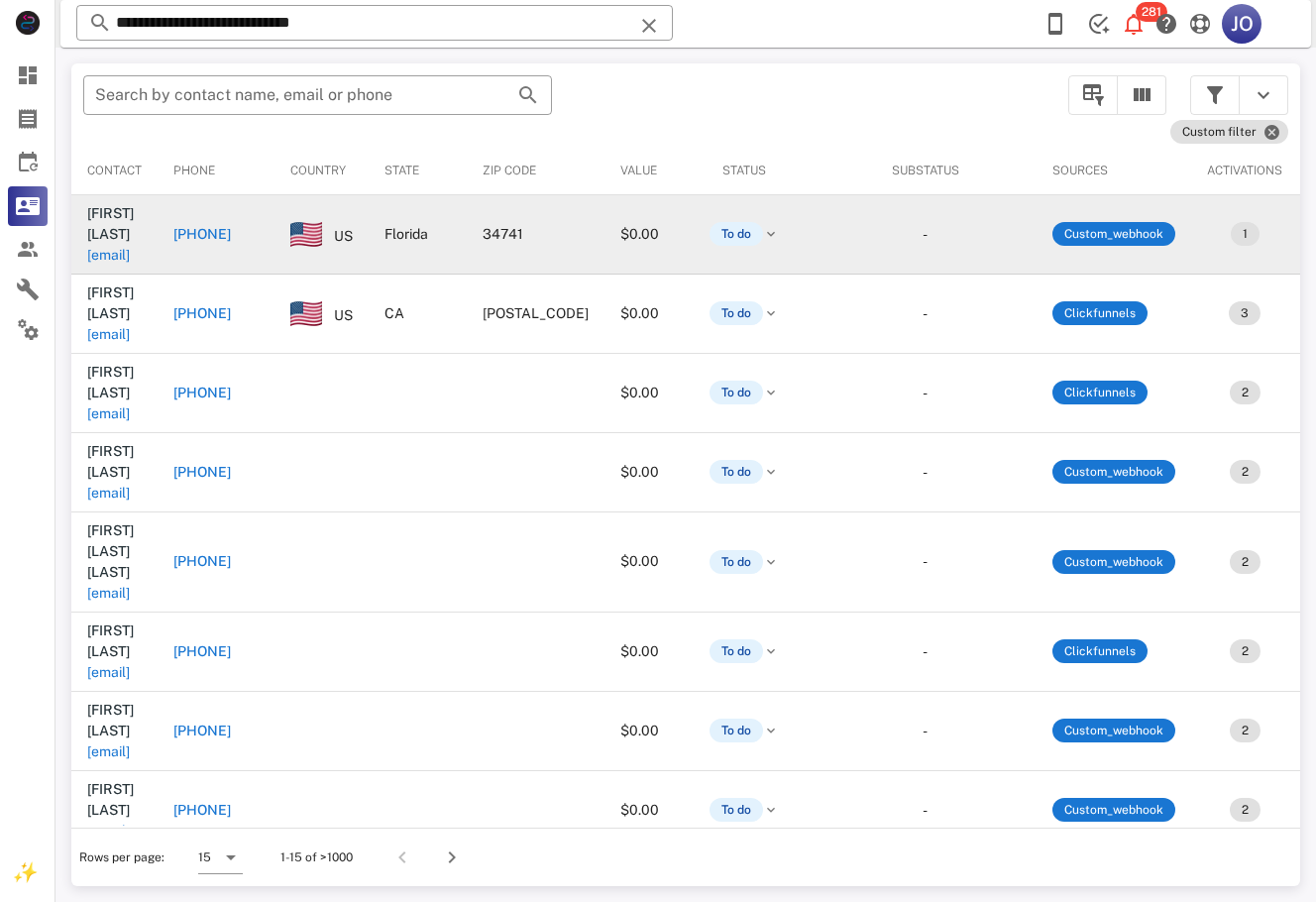 click on "pozojessica@hitmail.com" at bounding box center [108, 255] 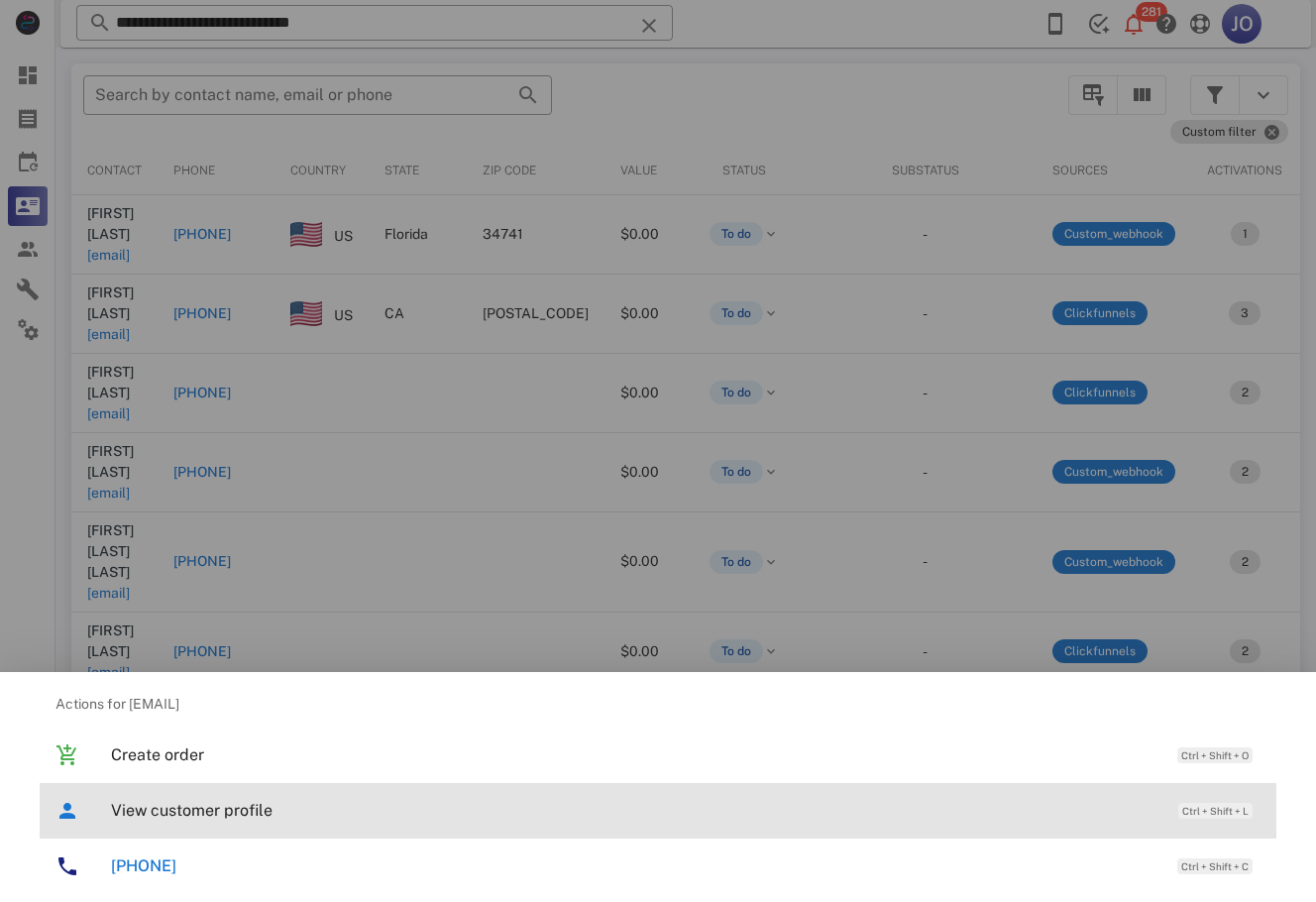 click on "View customer profile" at bounding box center (634, 810) 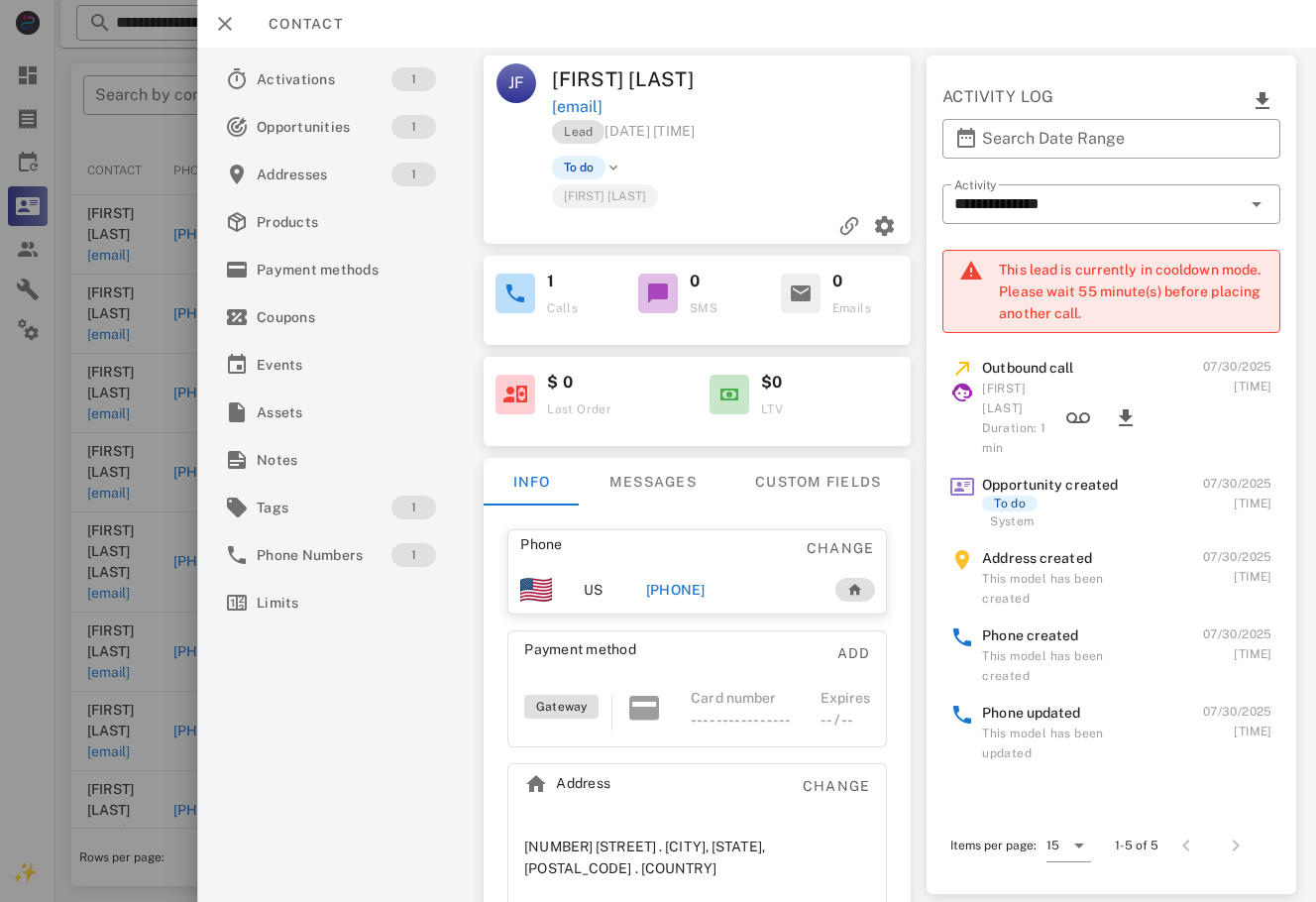 click on "+14079954391" at bounding box center (676, 590) 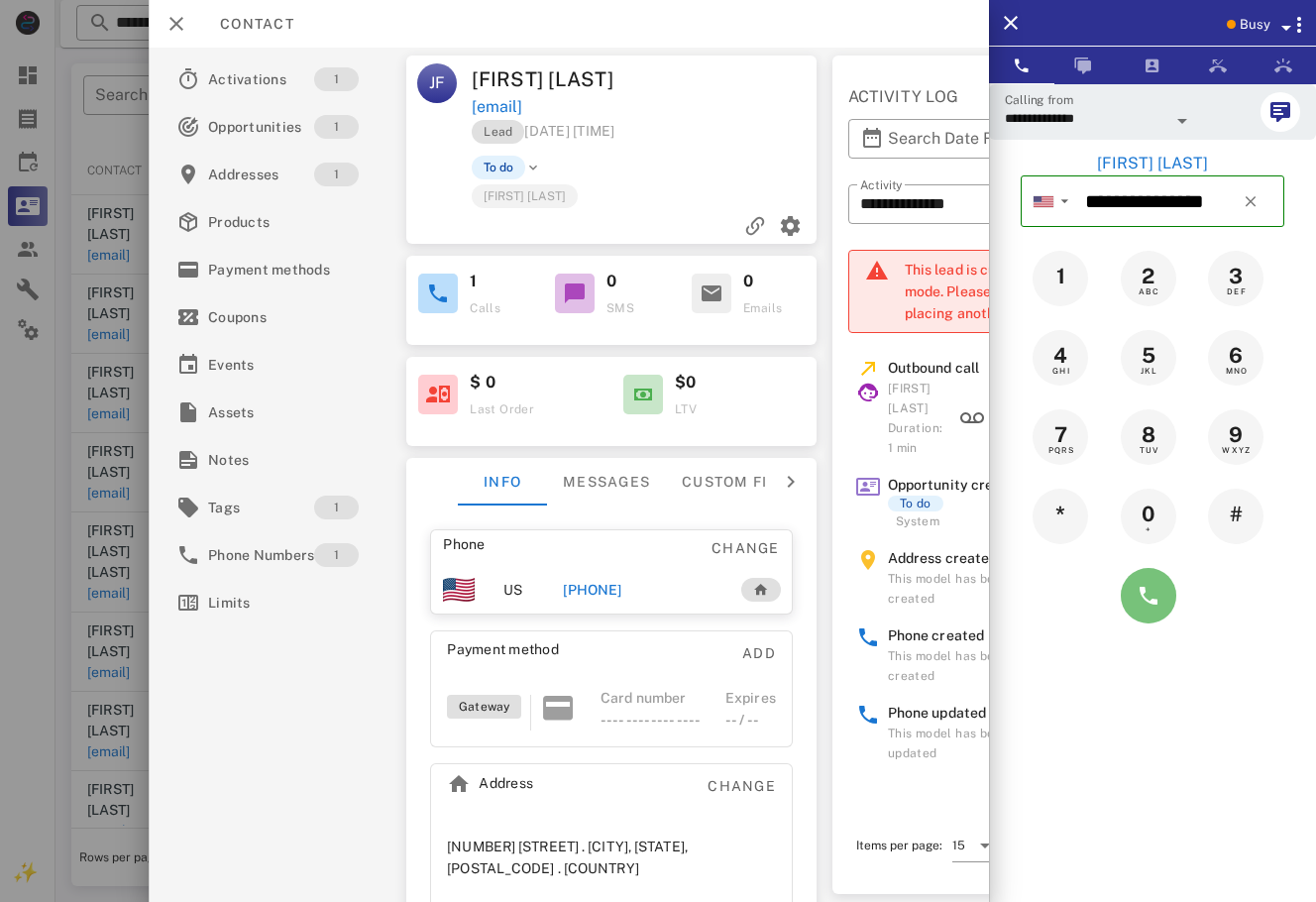 click at bounding box center [1149, 596] 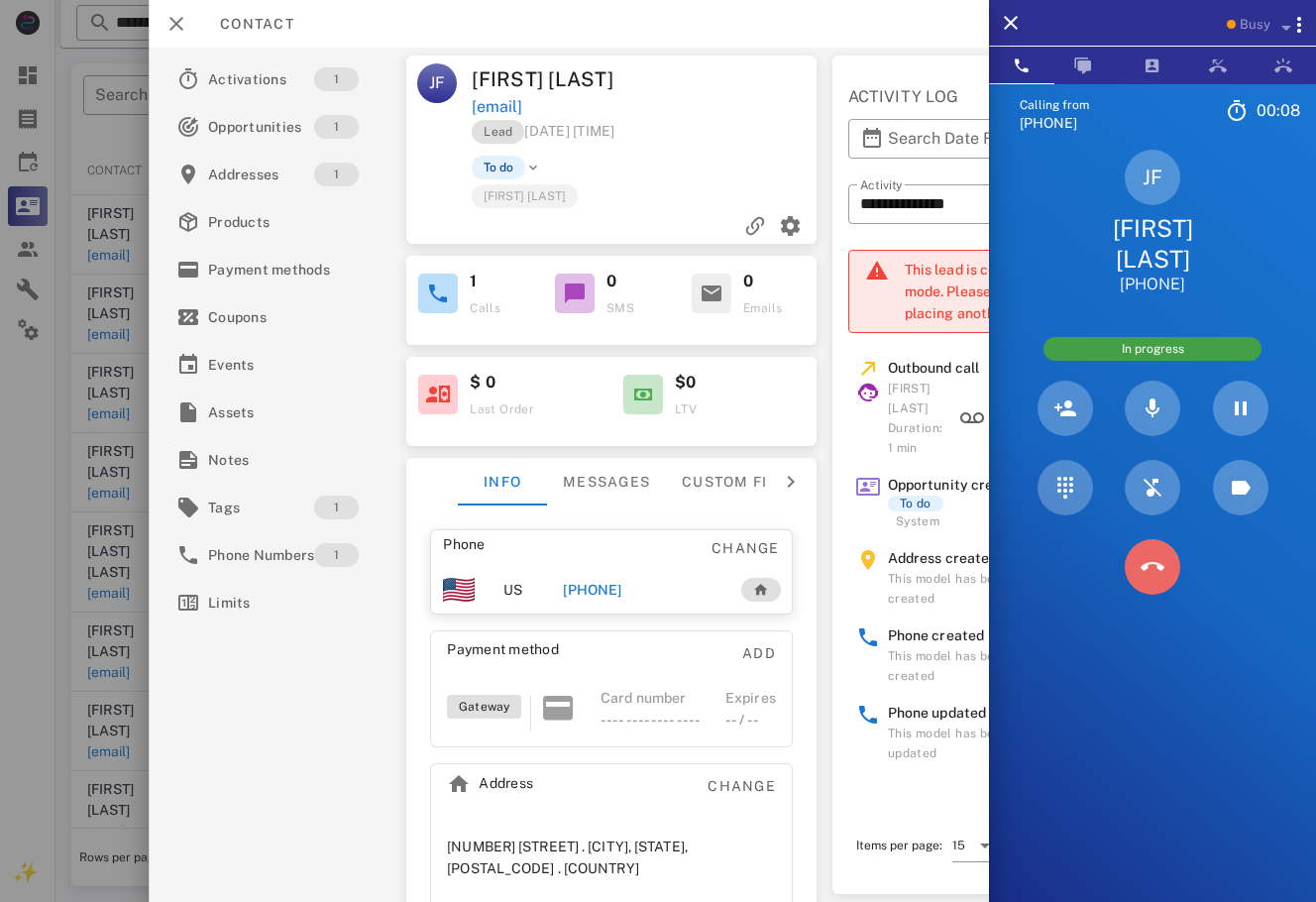 click at bounding box center [1152, 567] 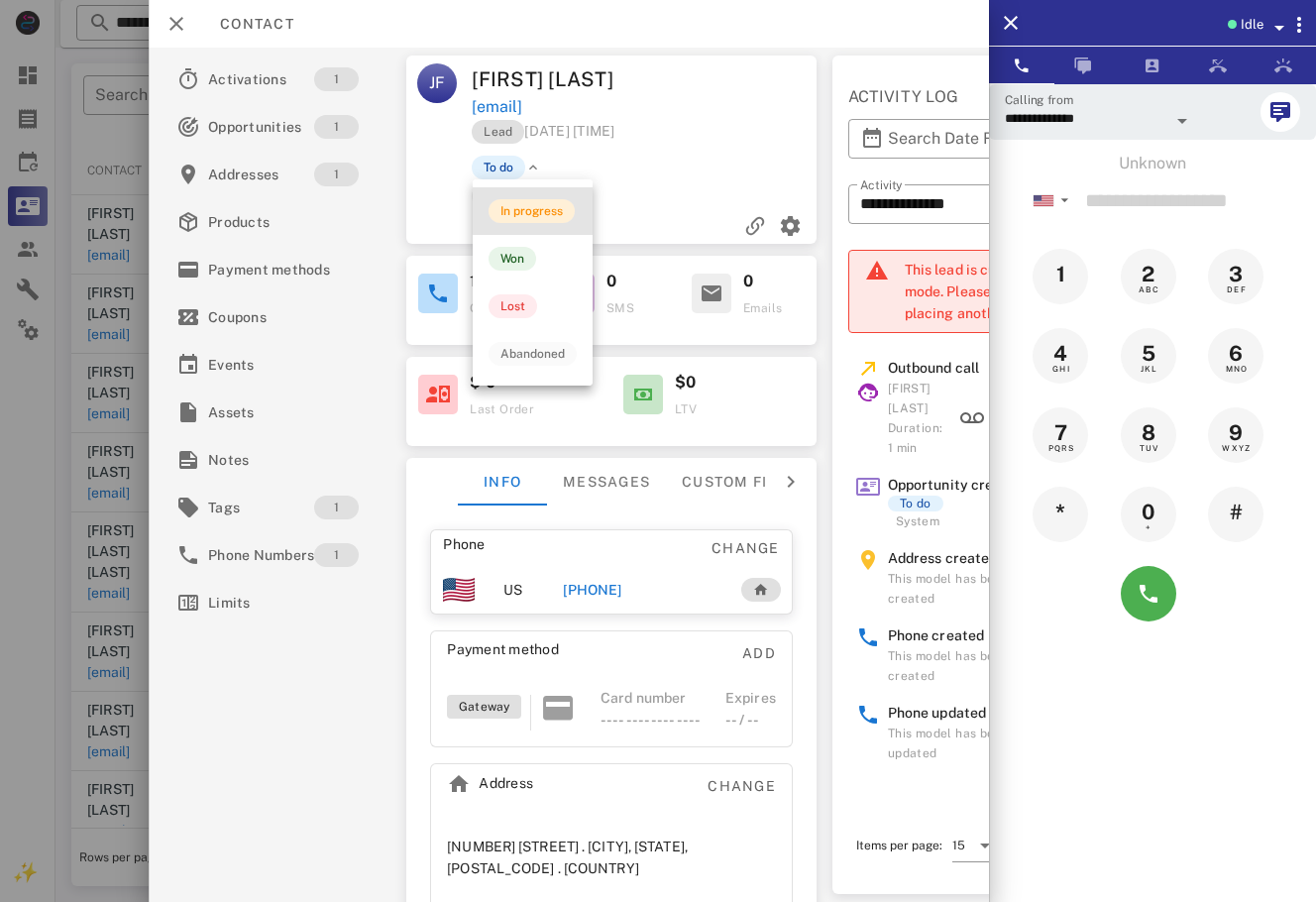 click on "In progress" at bounding box center (531, 211) 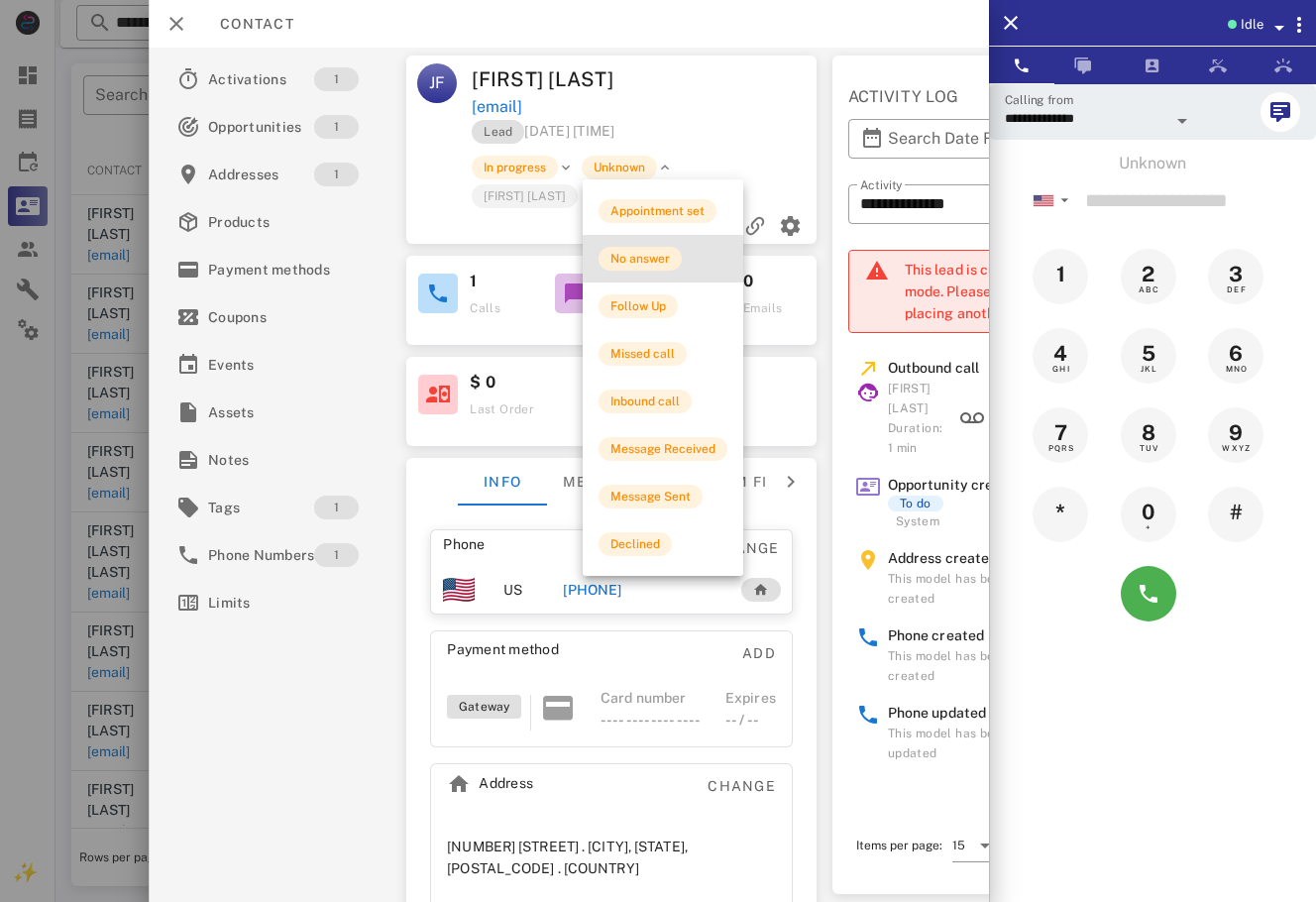 click on "No answer" at bounding box center [640, 259] 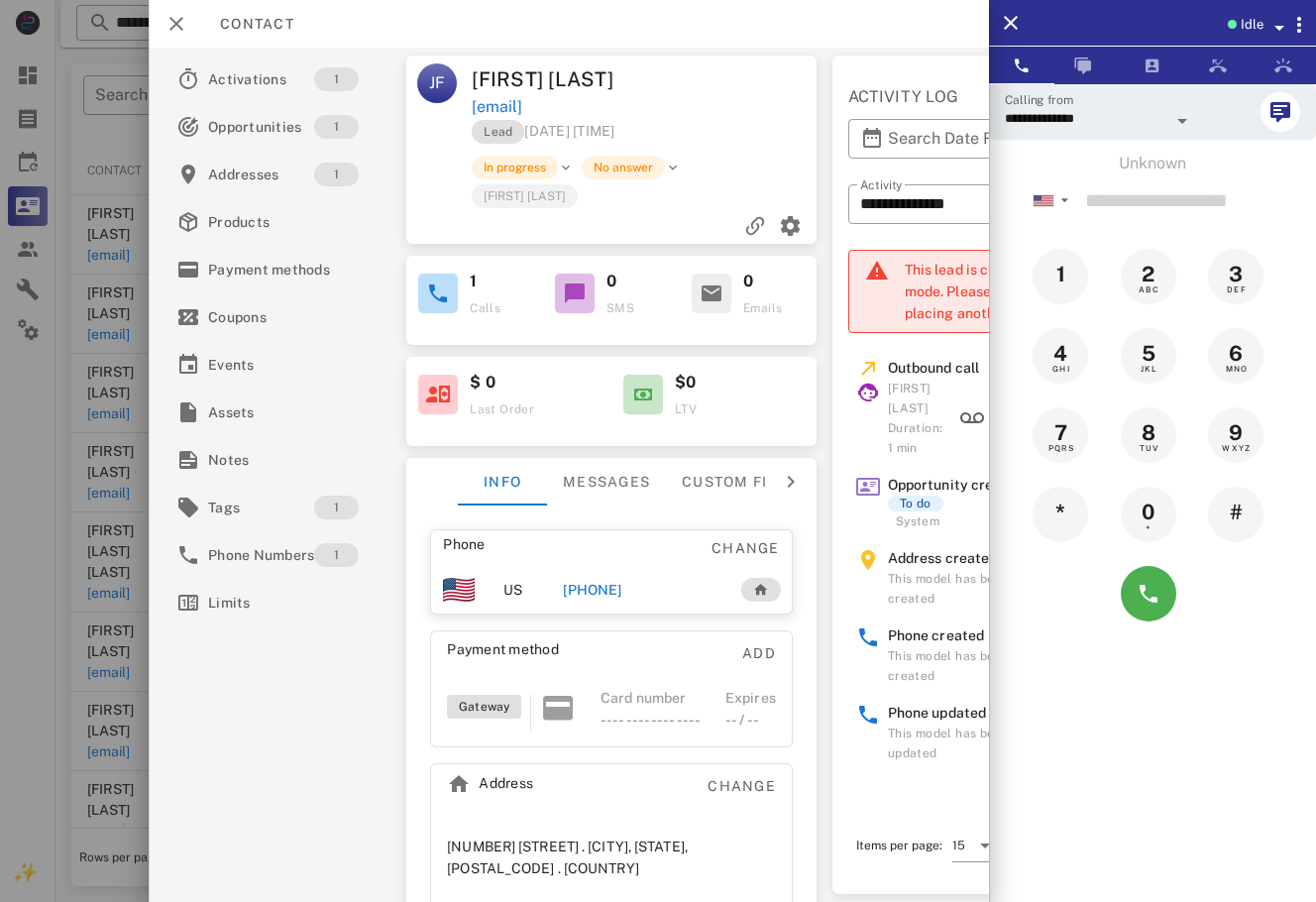 click on "[FIRST] [MIDDLE] [LAST]" at bounding box center (681, 195) 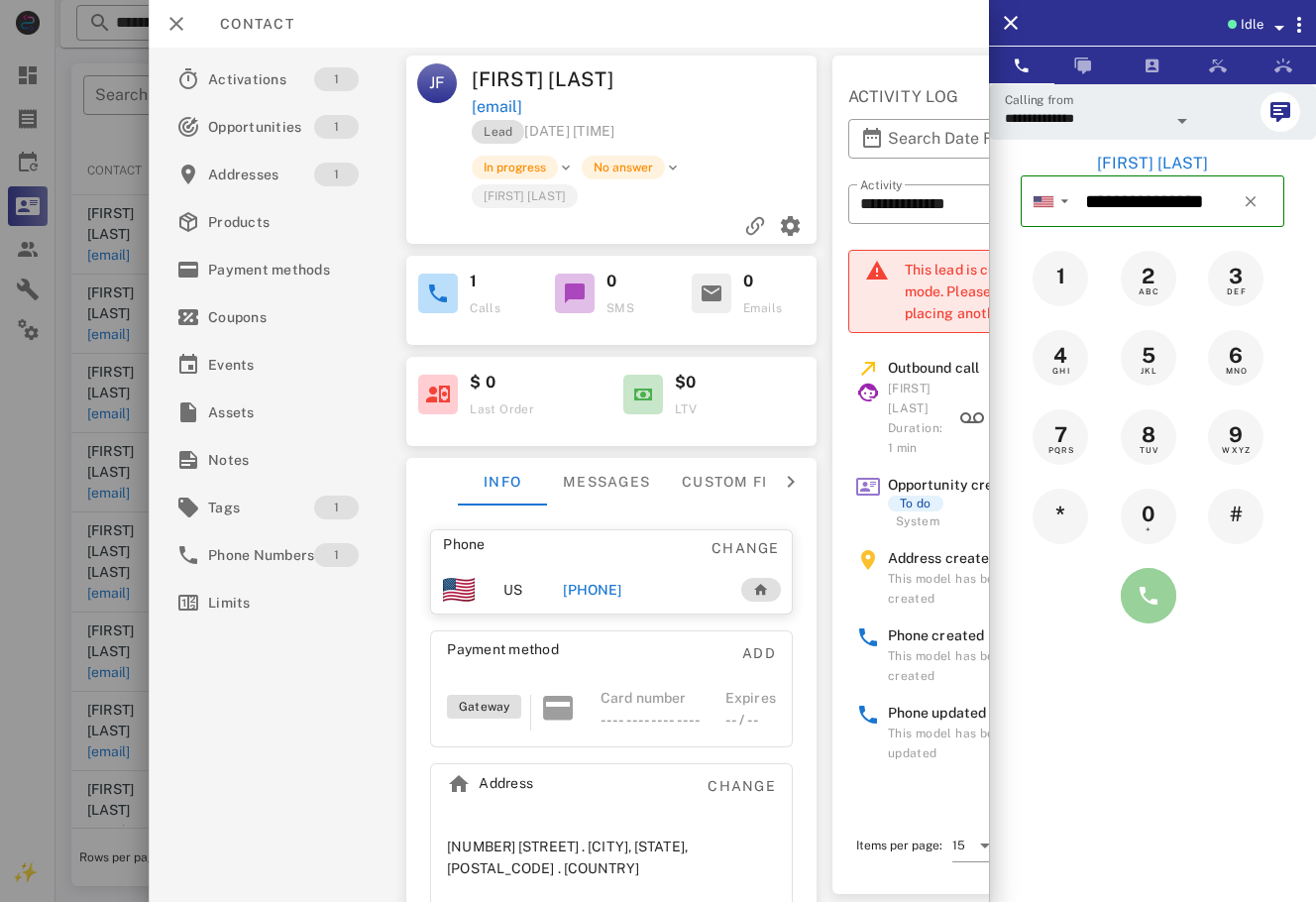 click at bounding box center (1149, 596) 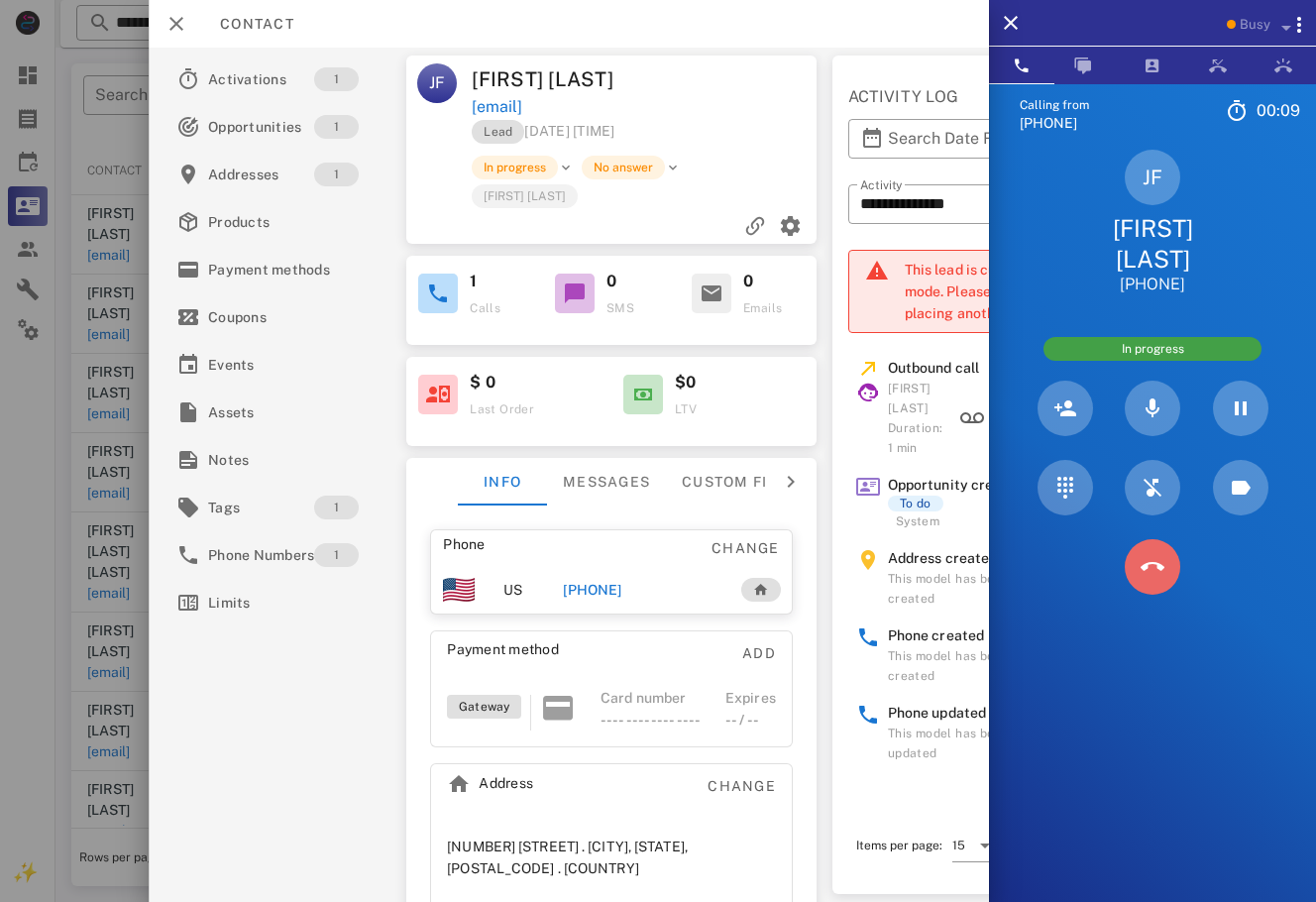 click at bounding box center [1152, 567] 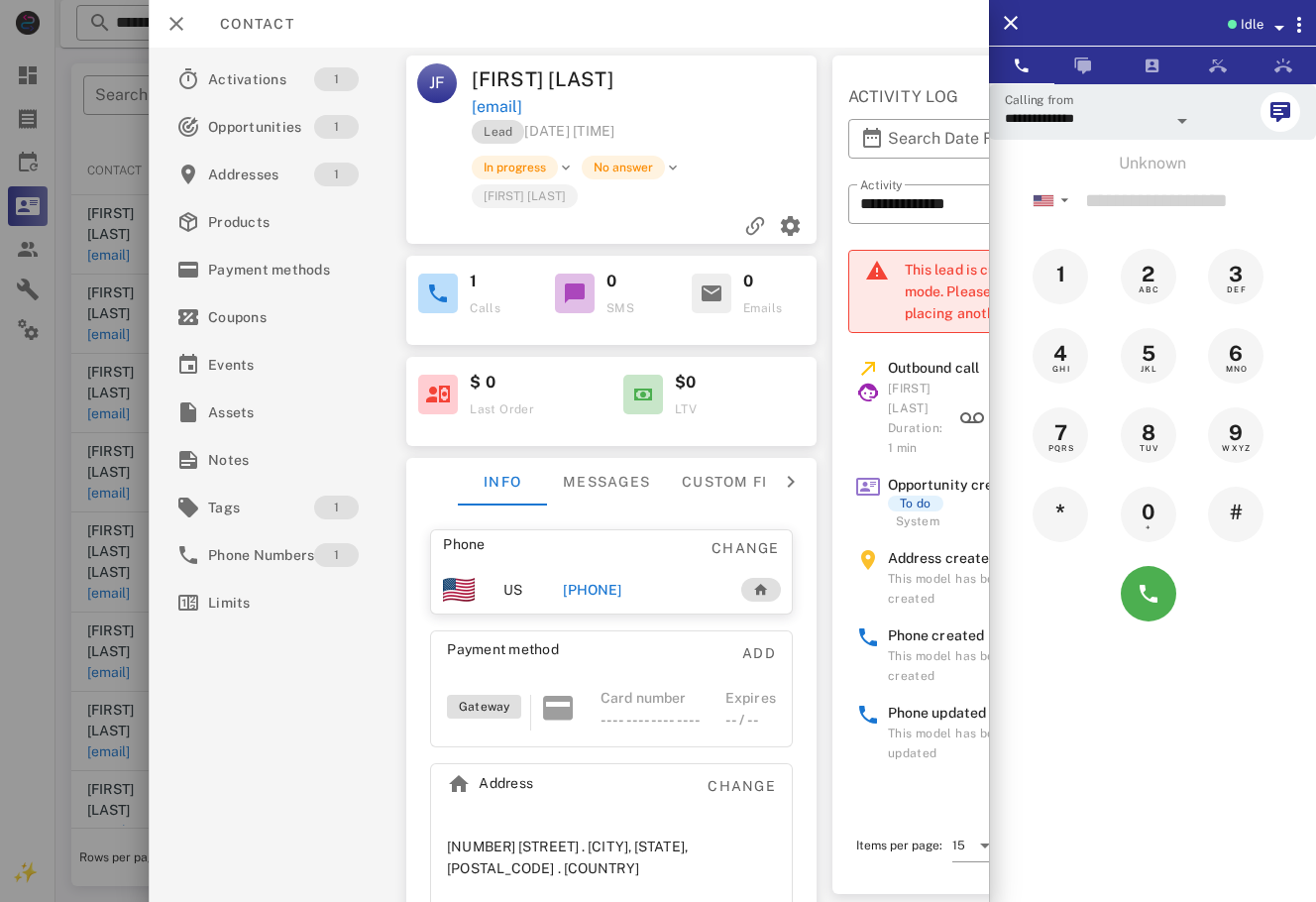 click on "Contact" at bounding box center (247, 24) 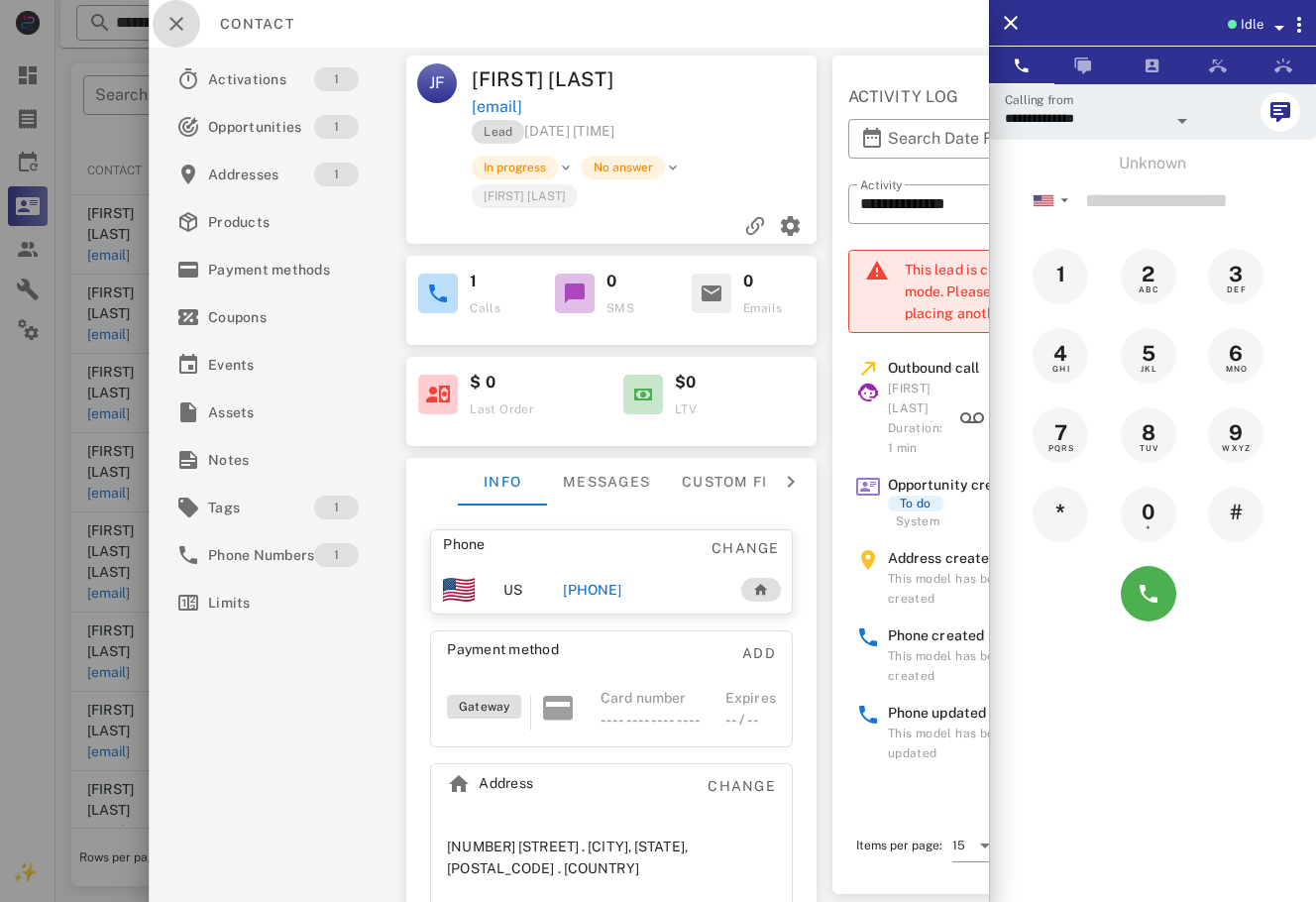 click at bounding box center [176, 24] 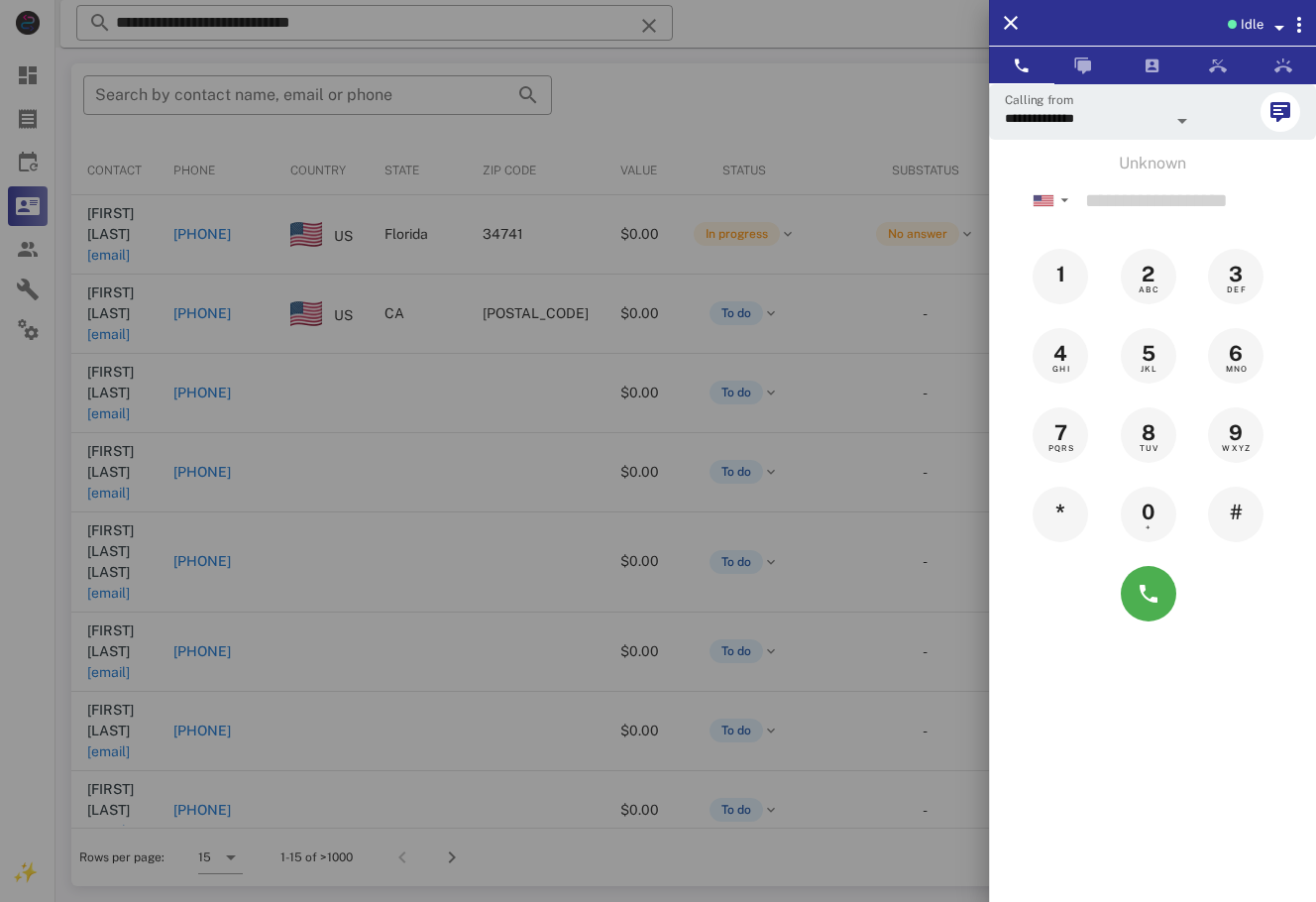 click at bounding box center [658, 451] 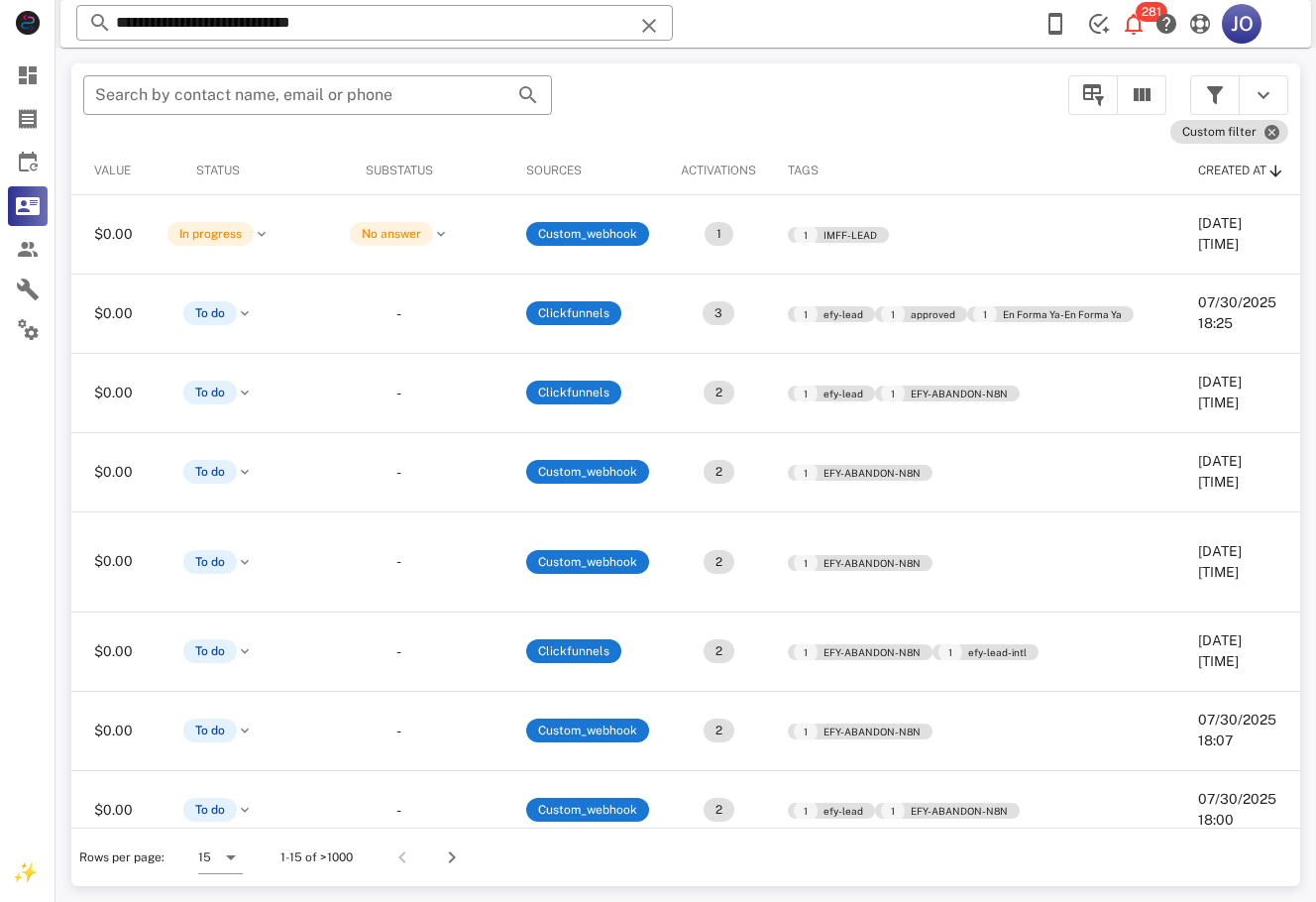 scroll, scrollTop: 0, scrollLeft: 604, axis: horizontal 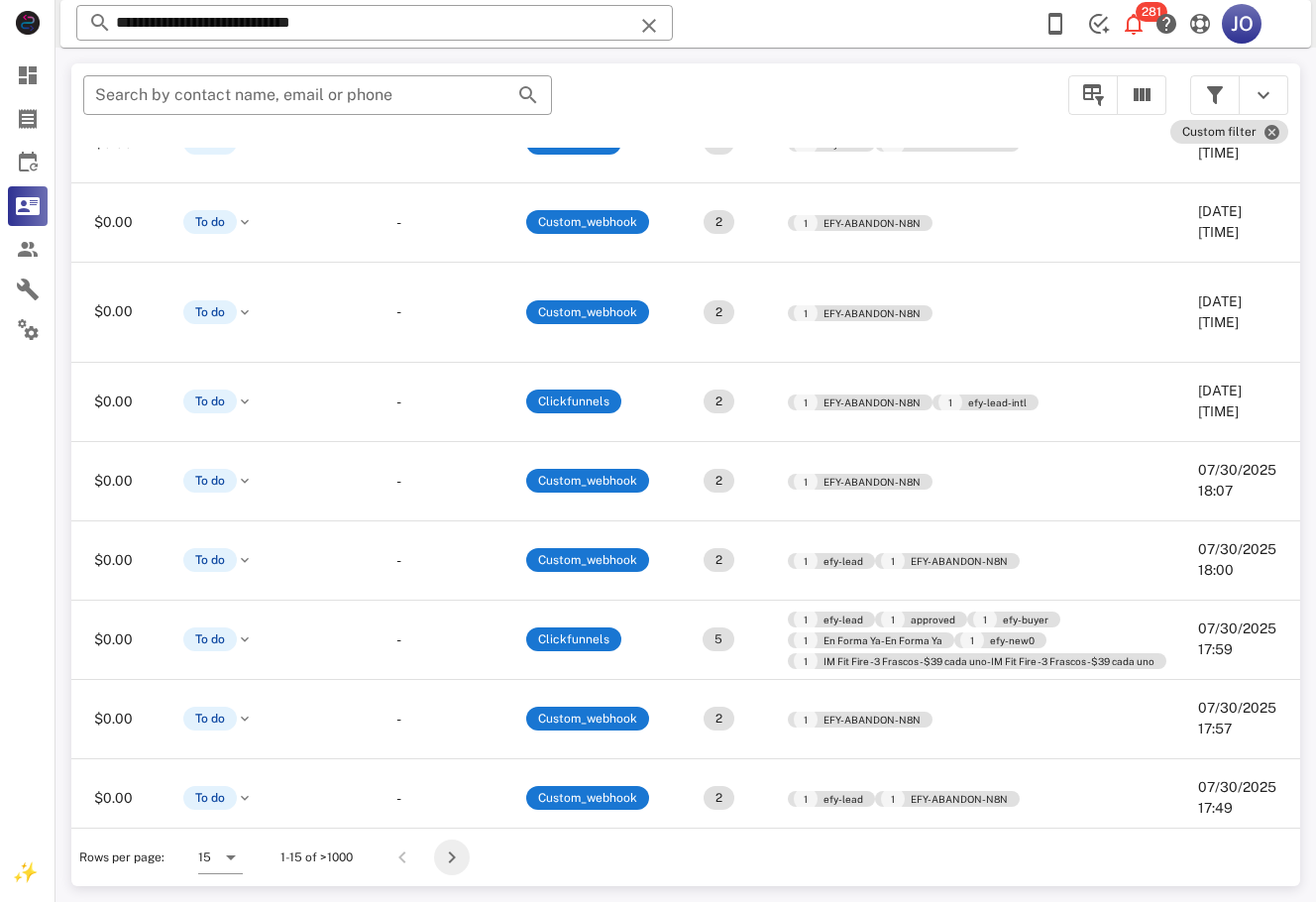 click at bounding box center [452, 857] 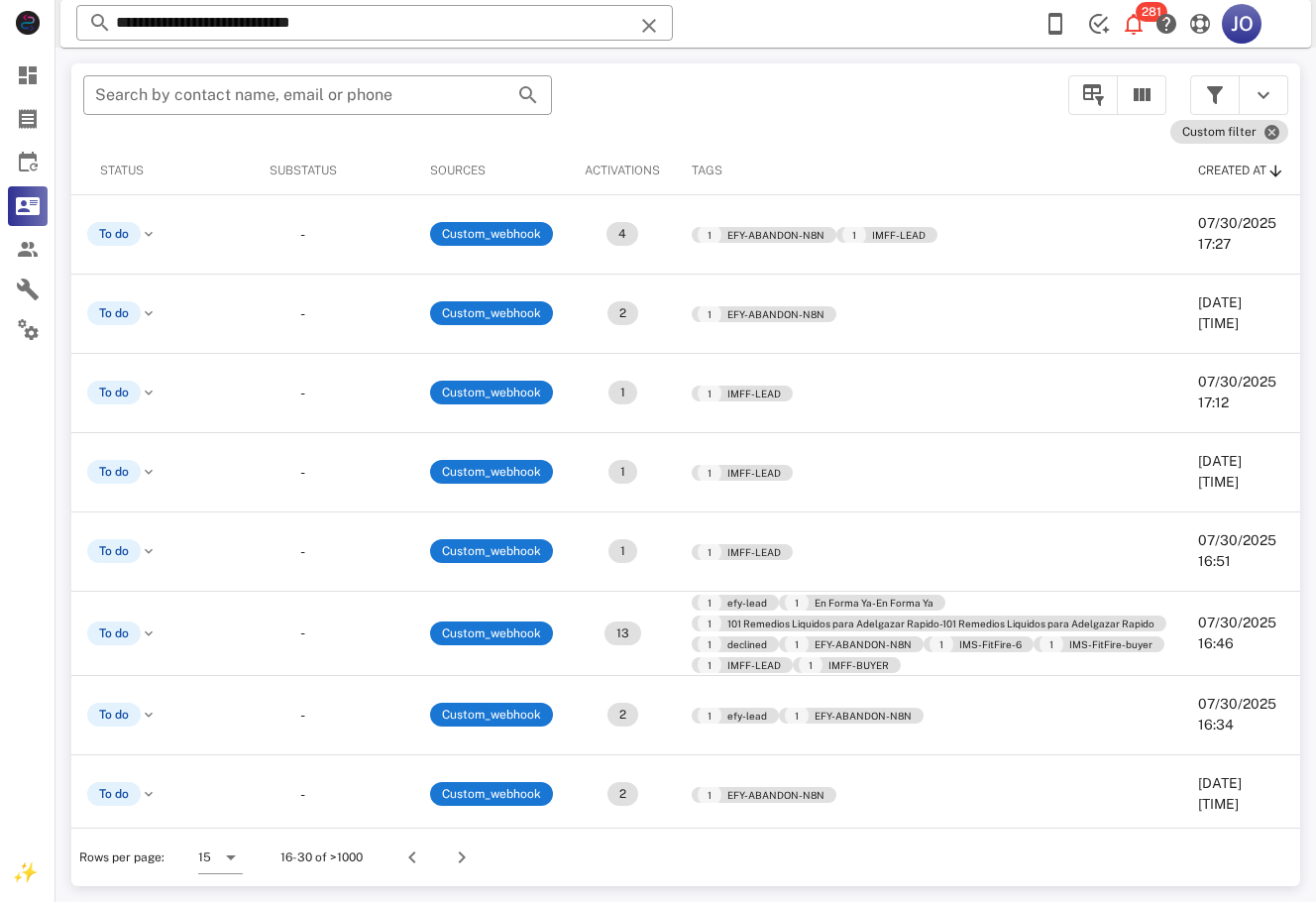 scroll, scrollTop: 0, scrollLeft: 0, axis: both 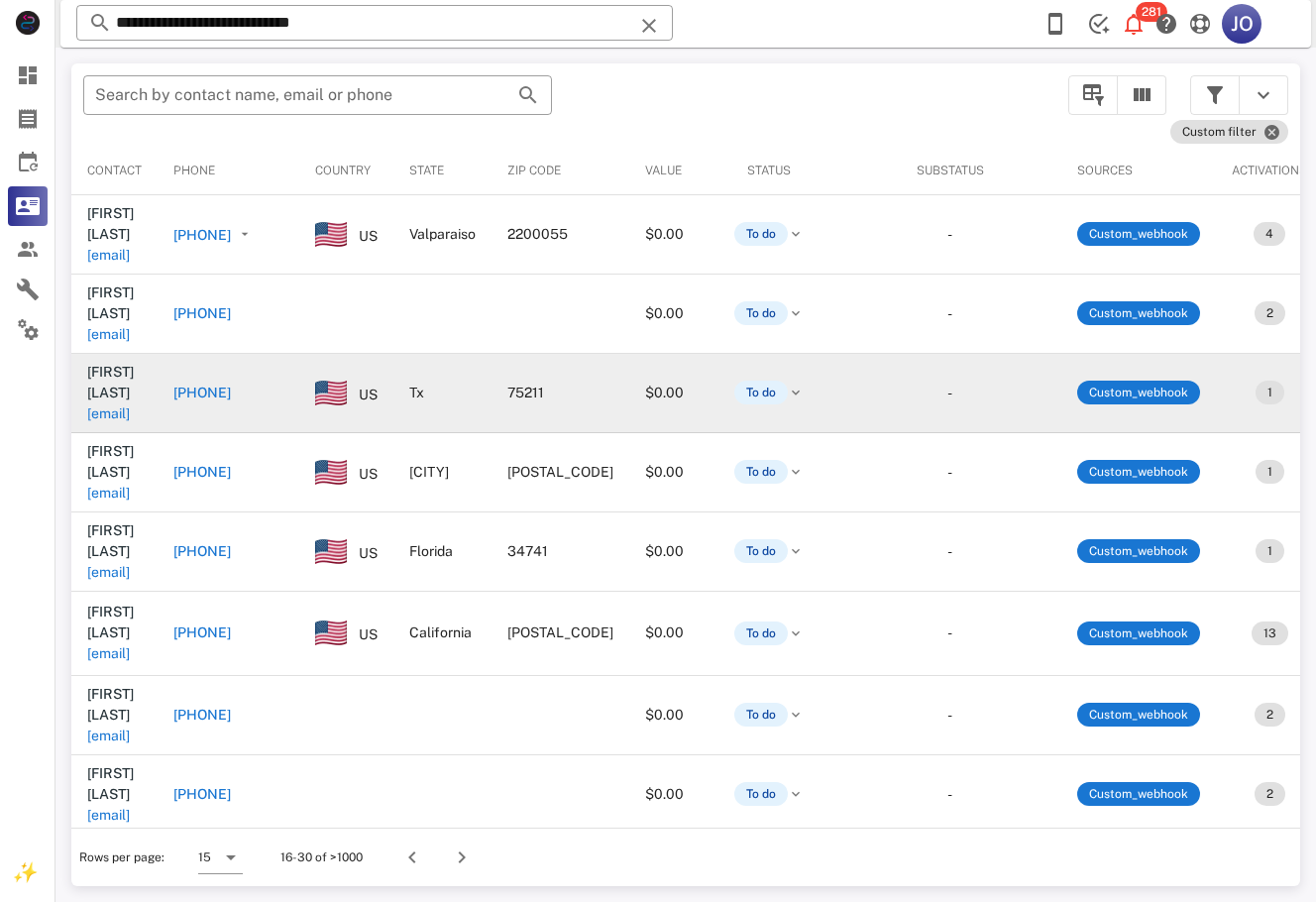 click on "estefanyarreazola@gmail.com" at bounding box center (108, 413) 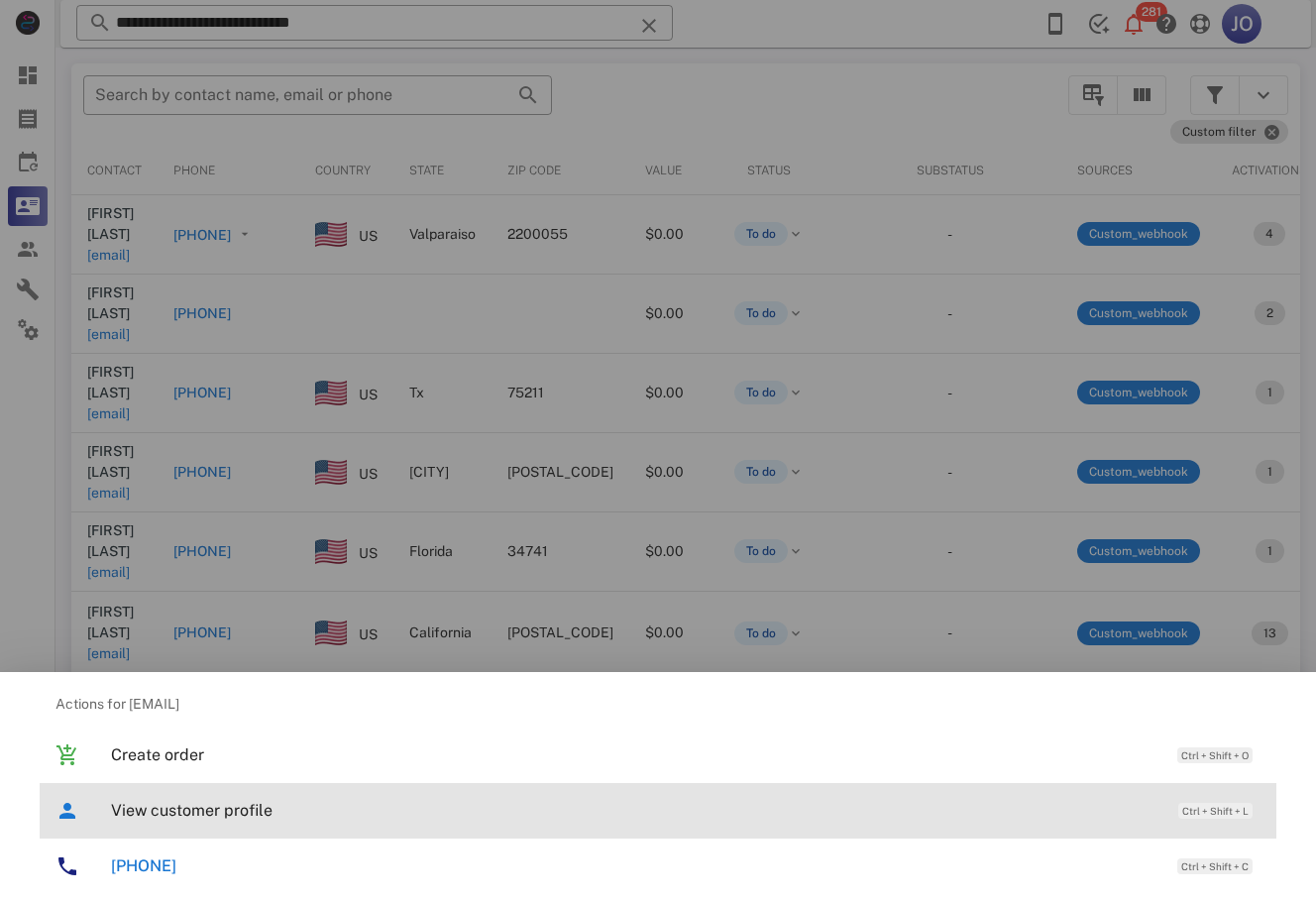 click on "View customer profile" at bounding box center [634, 810] 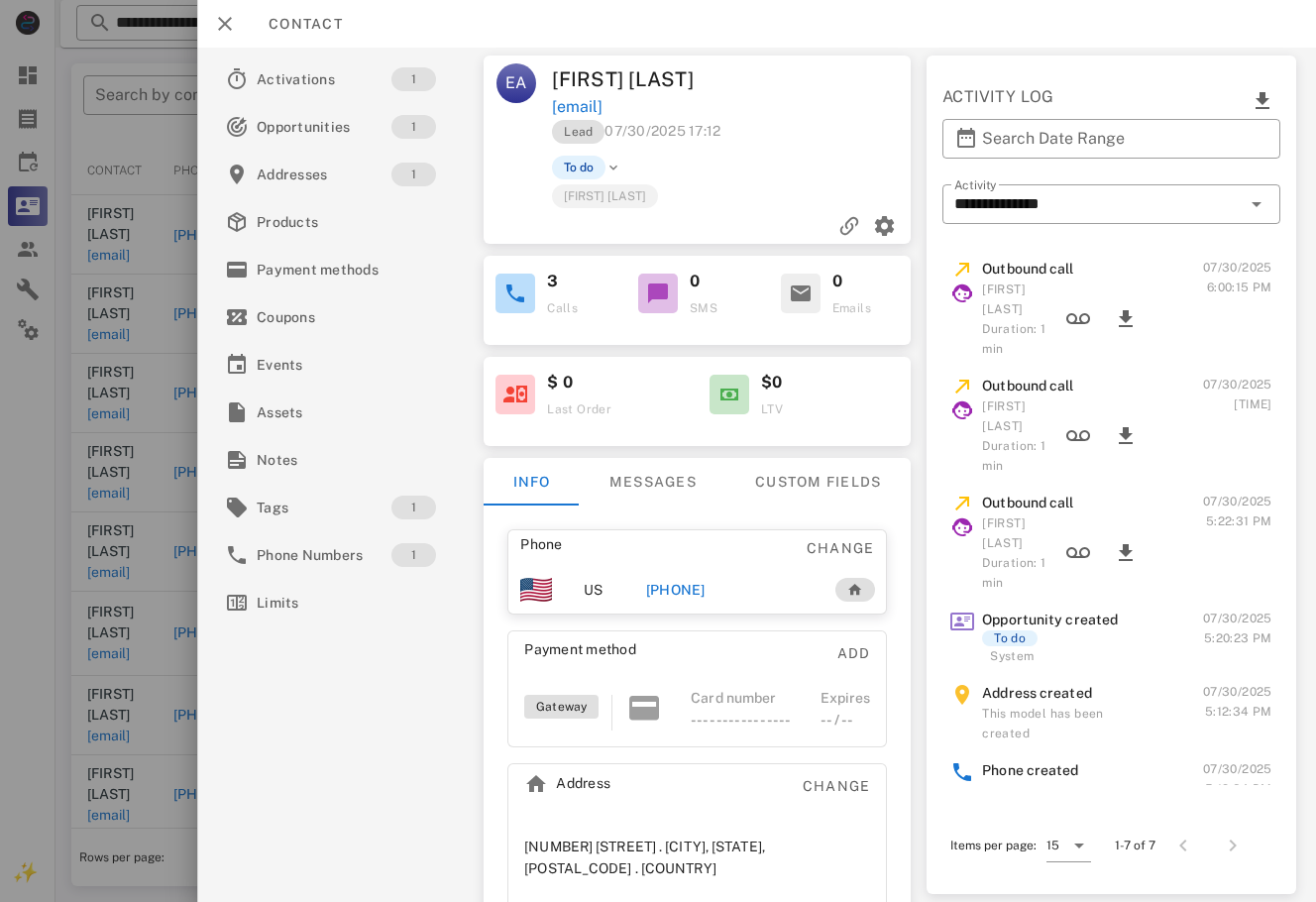click on "+14693605386" at bounding box center [676, 590] 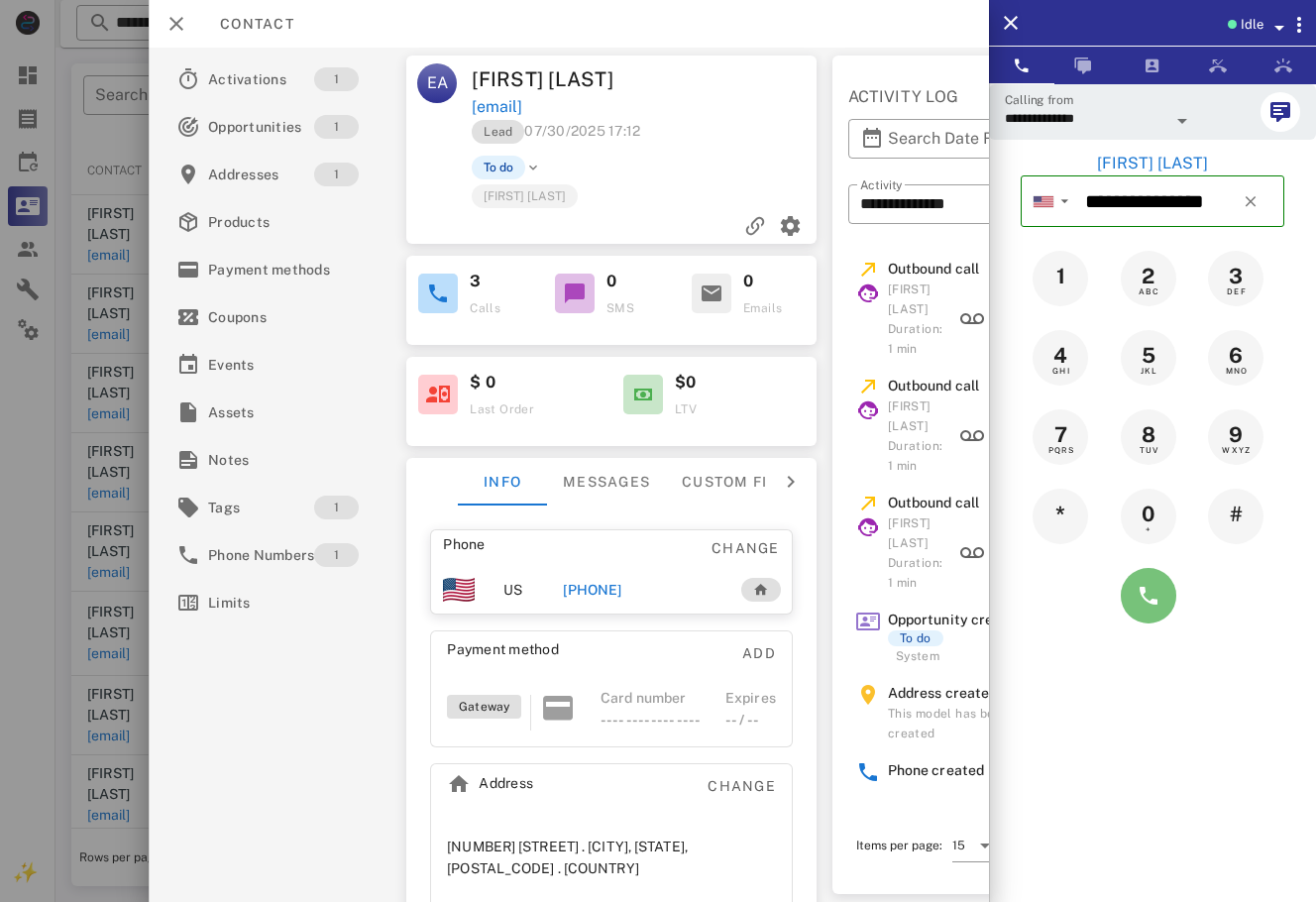 click at bounding box center [1149, 596] 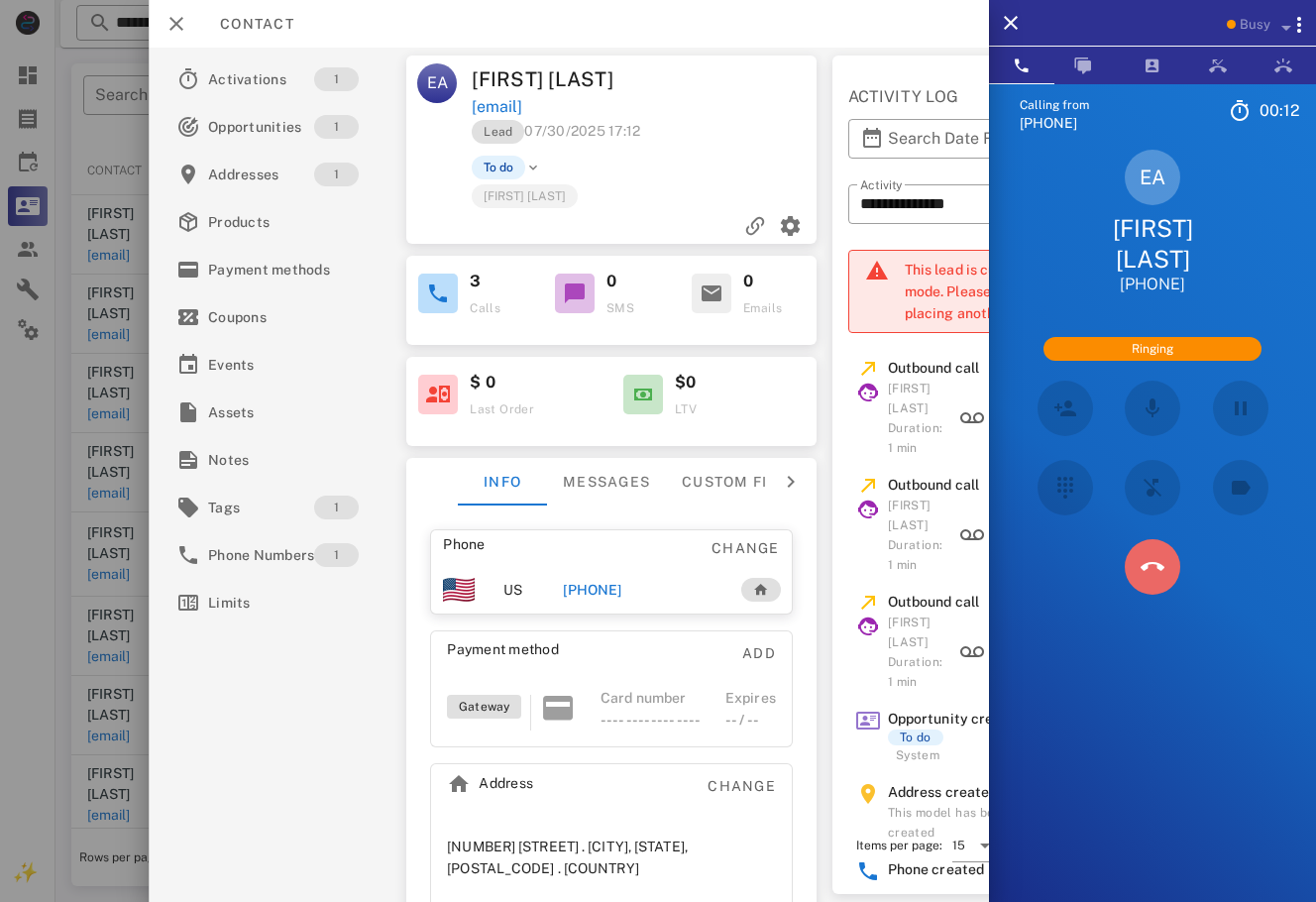 click at bounding box center [1152, 567] 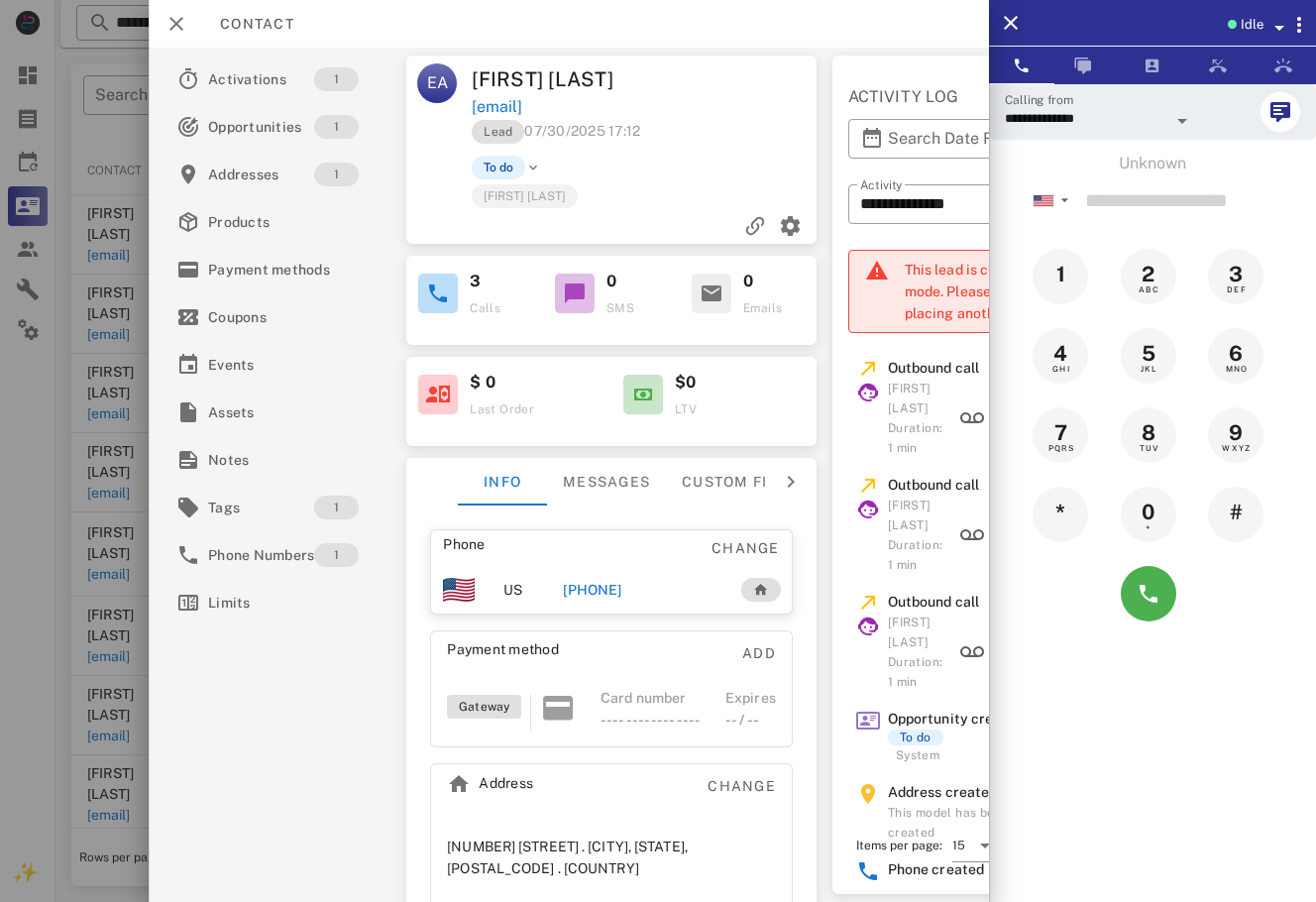 click on "+14693605386" at bounding box center [592, 590] 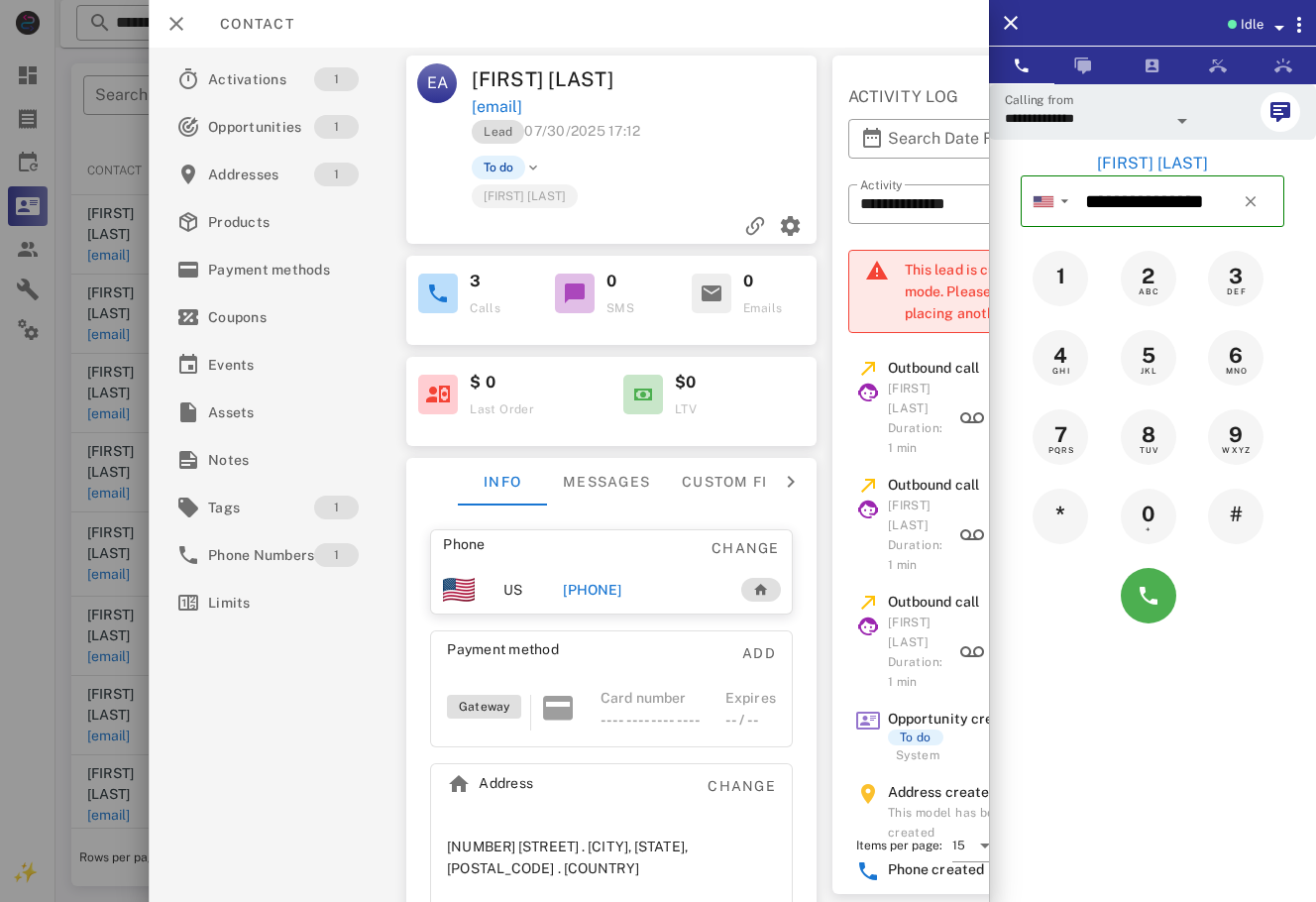 click on "**********" at bounding box center (1152, 534) 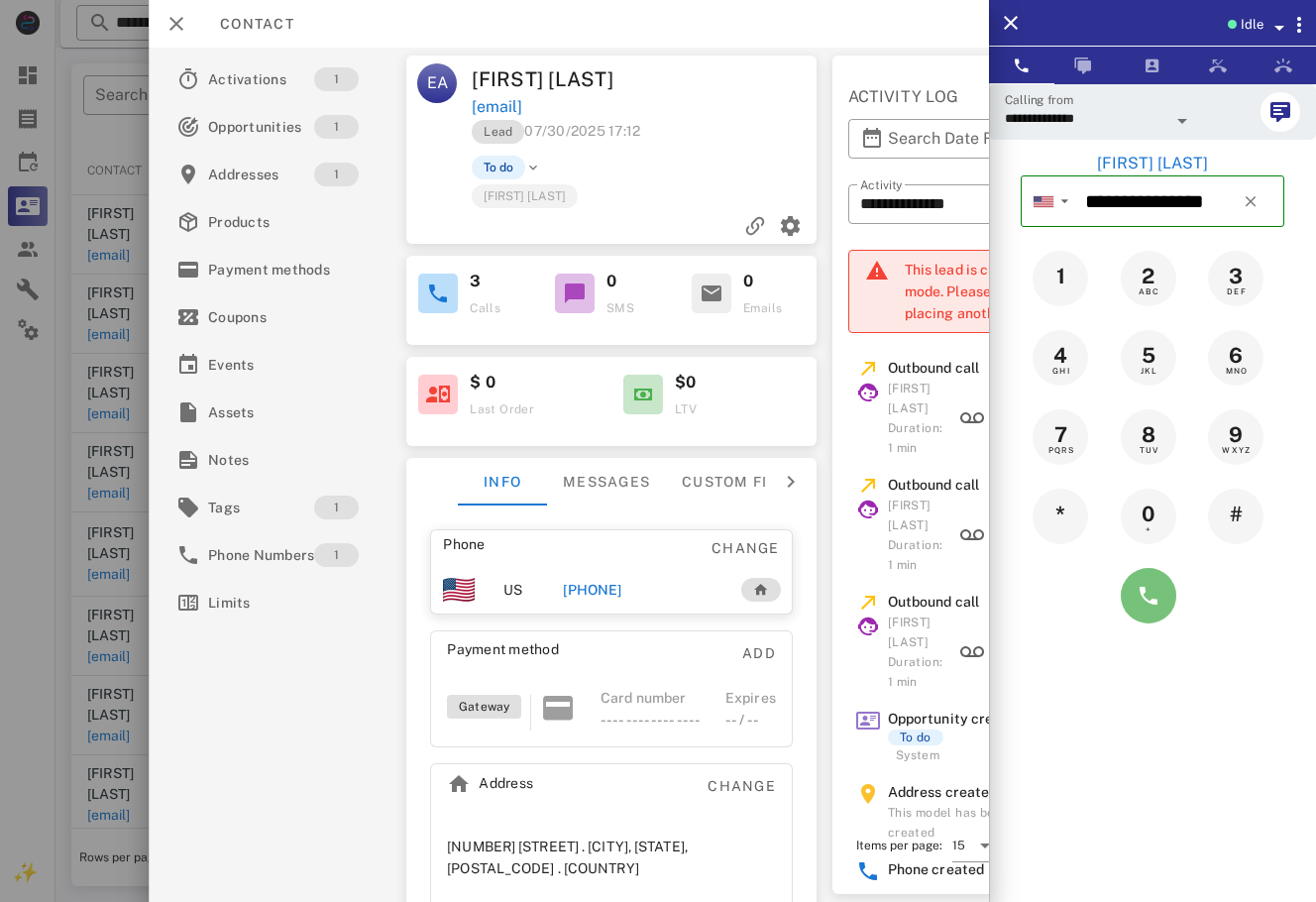 click at bounding box center [1149, 596] 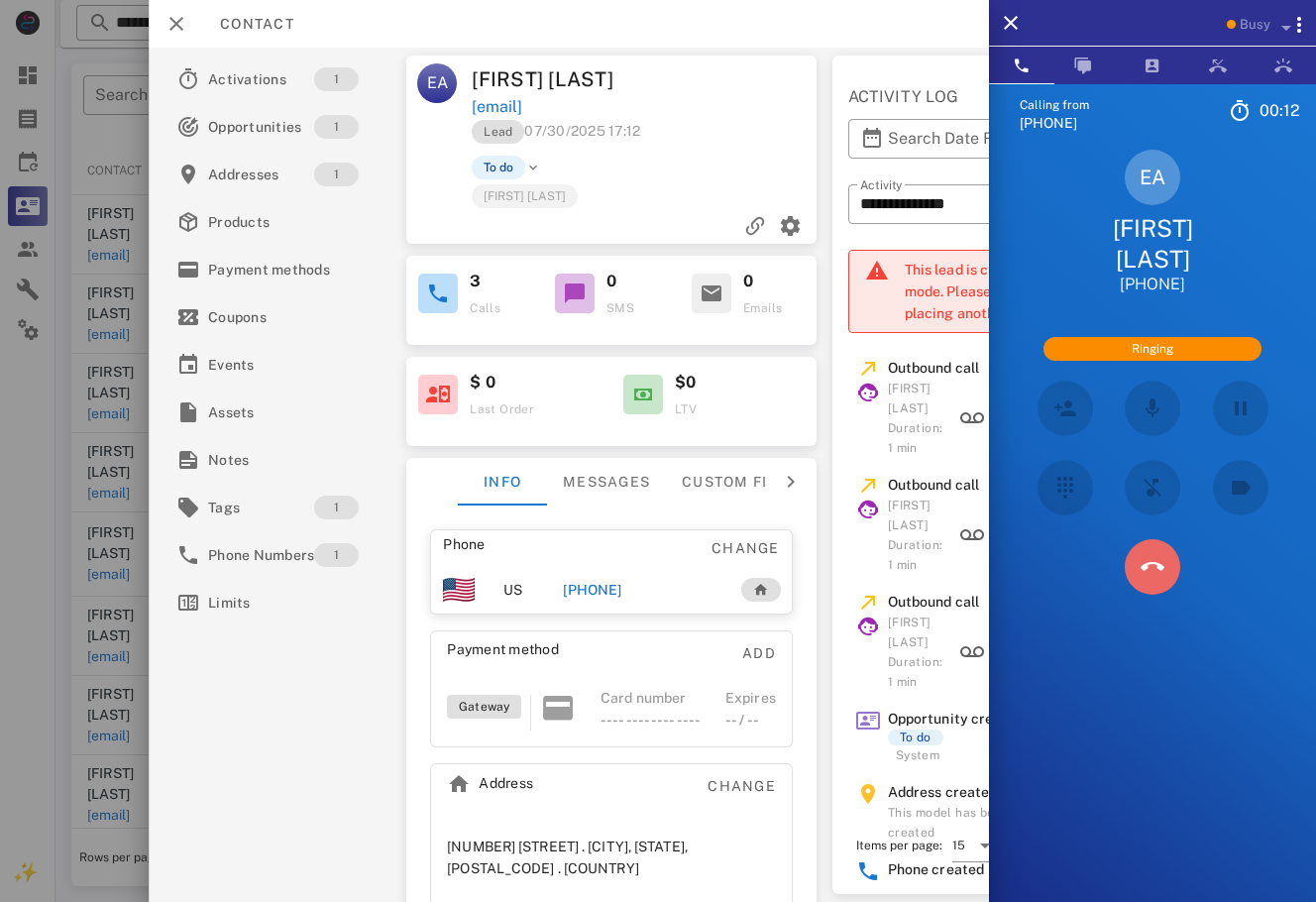 click at bounding box center (1152, 567) 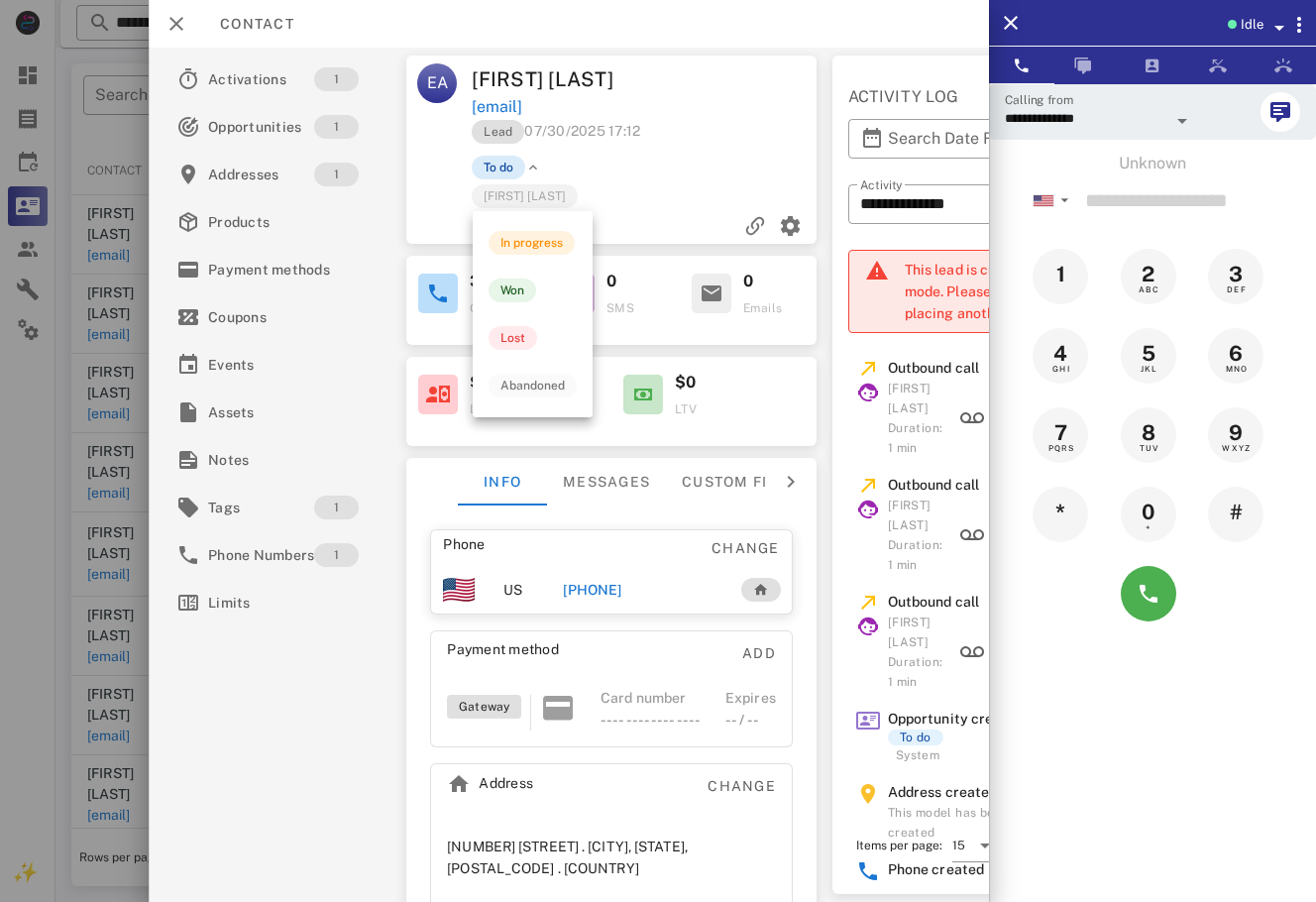 click on "To do" at bounding box center [498, 168] 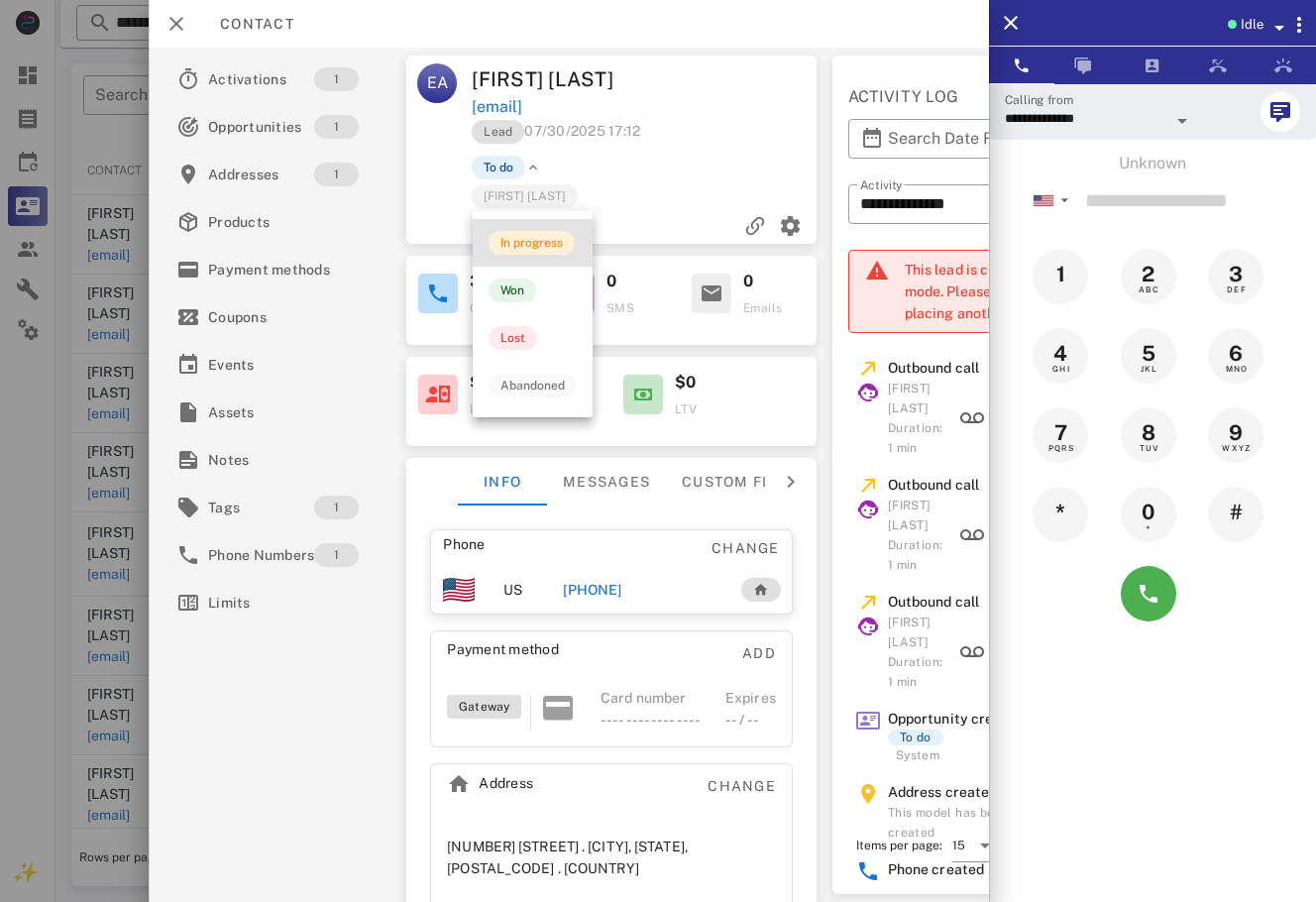 click on "In progress" at bounding box center (531, 243) 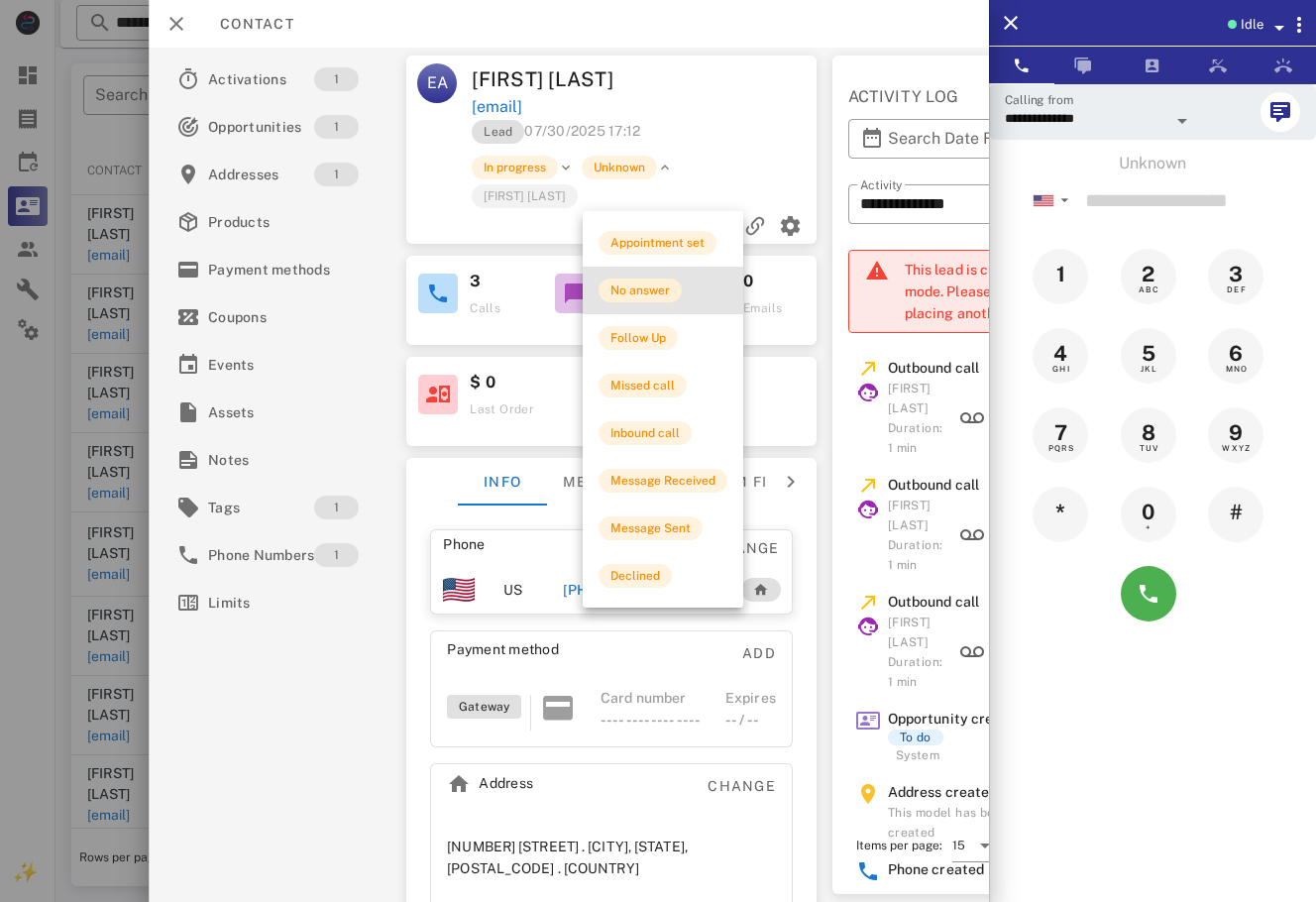click on "No answer" at bounding box center (640, 290) 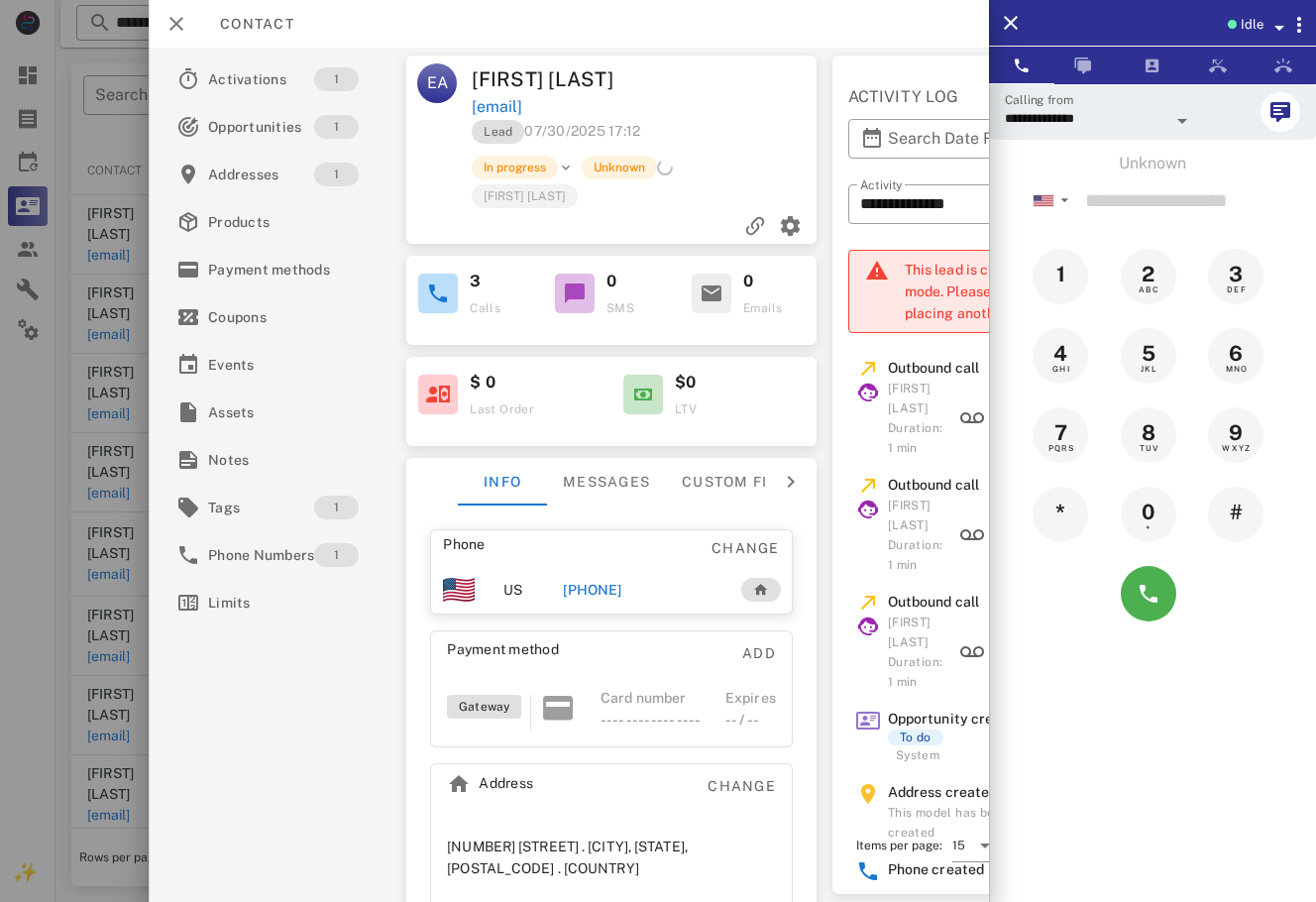 click at bounding box center (658, 451) 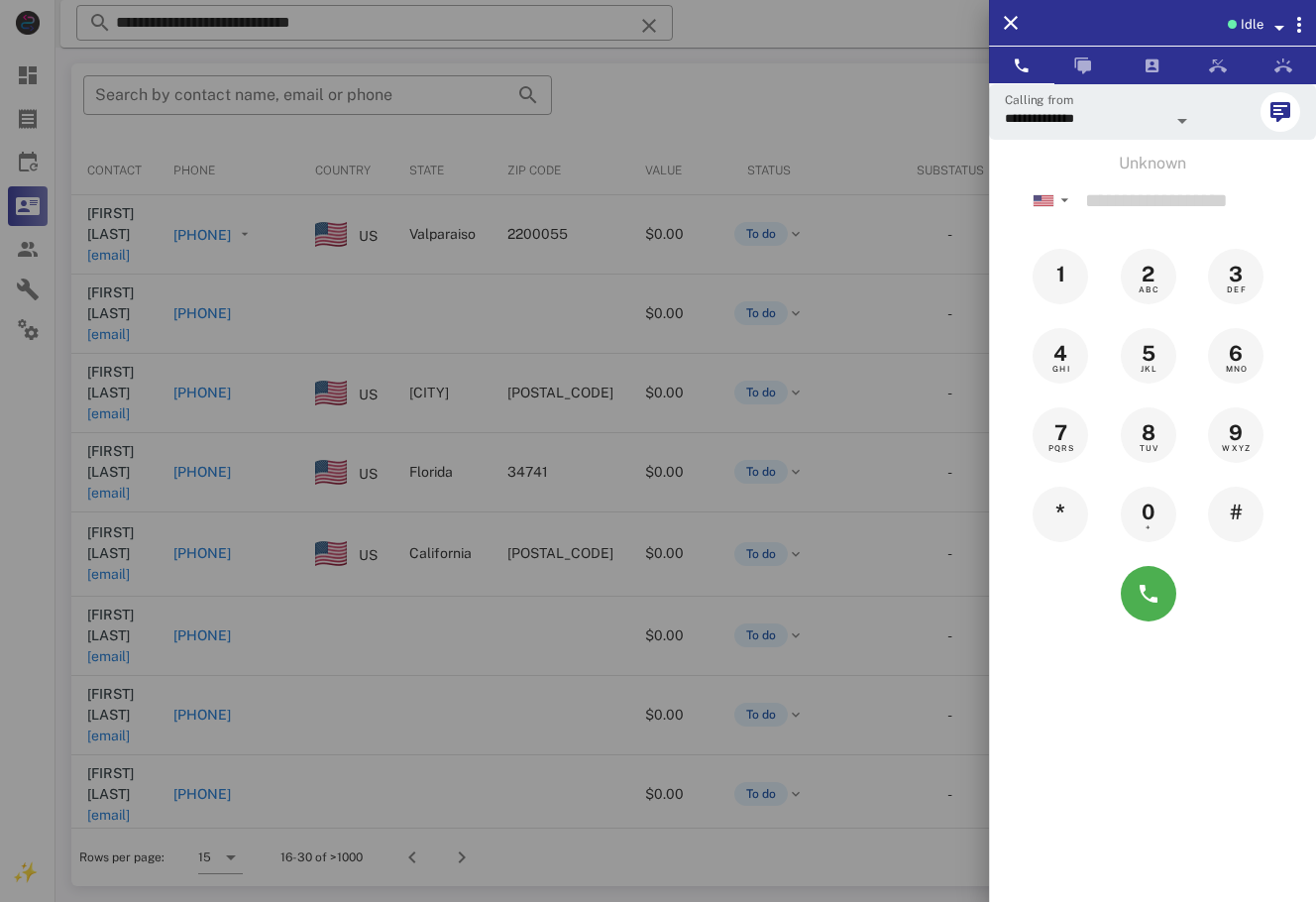click at bounding box center (658, 451) 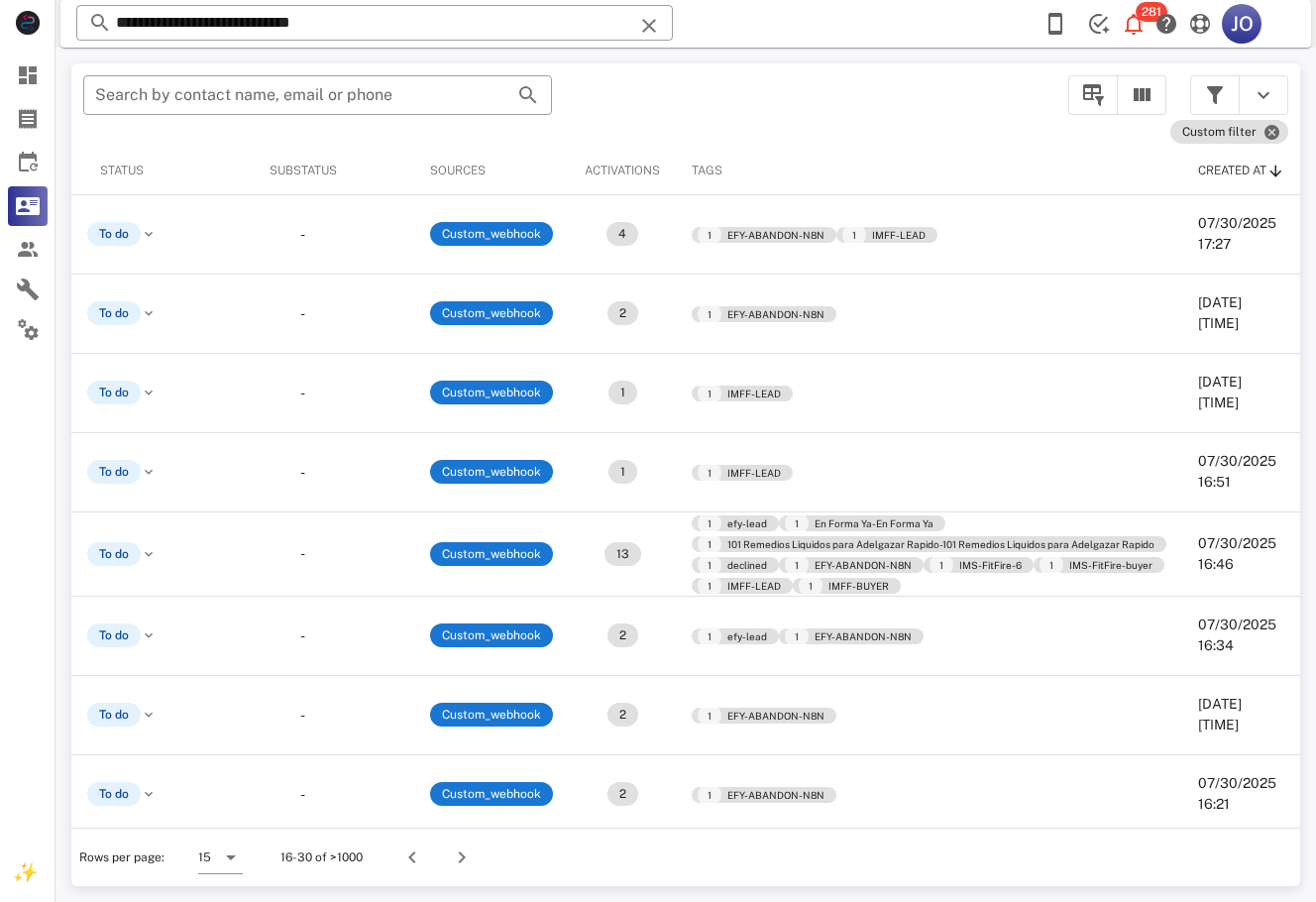 scroll, scrollTop: 0, scrollLeft: 226, axis: horizontal 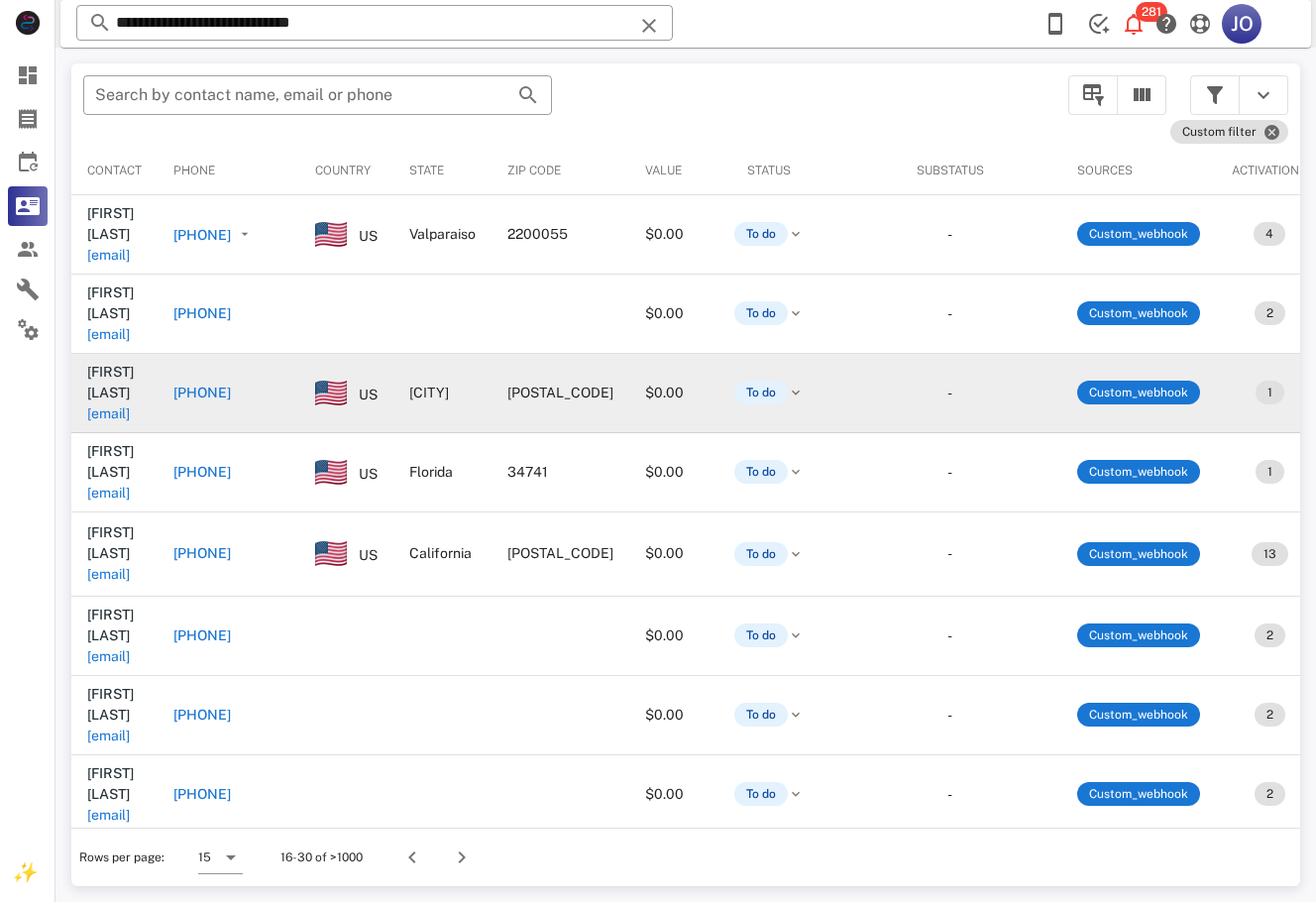click on "patybooo@gmail.com" at bounding box center [108, 413] 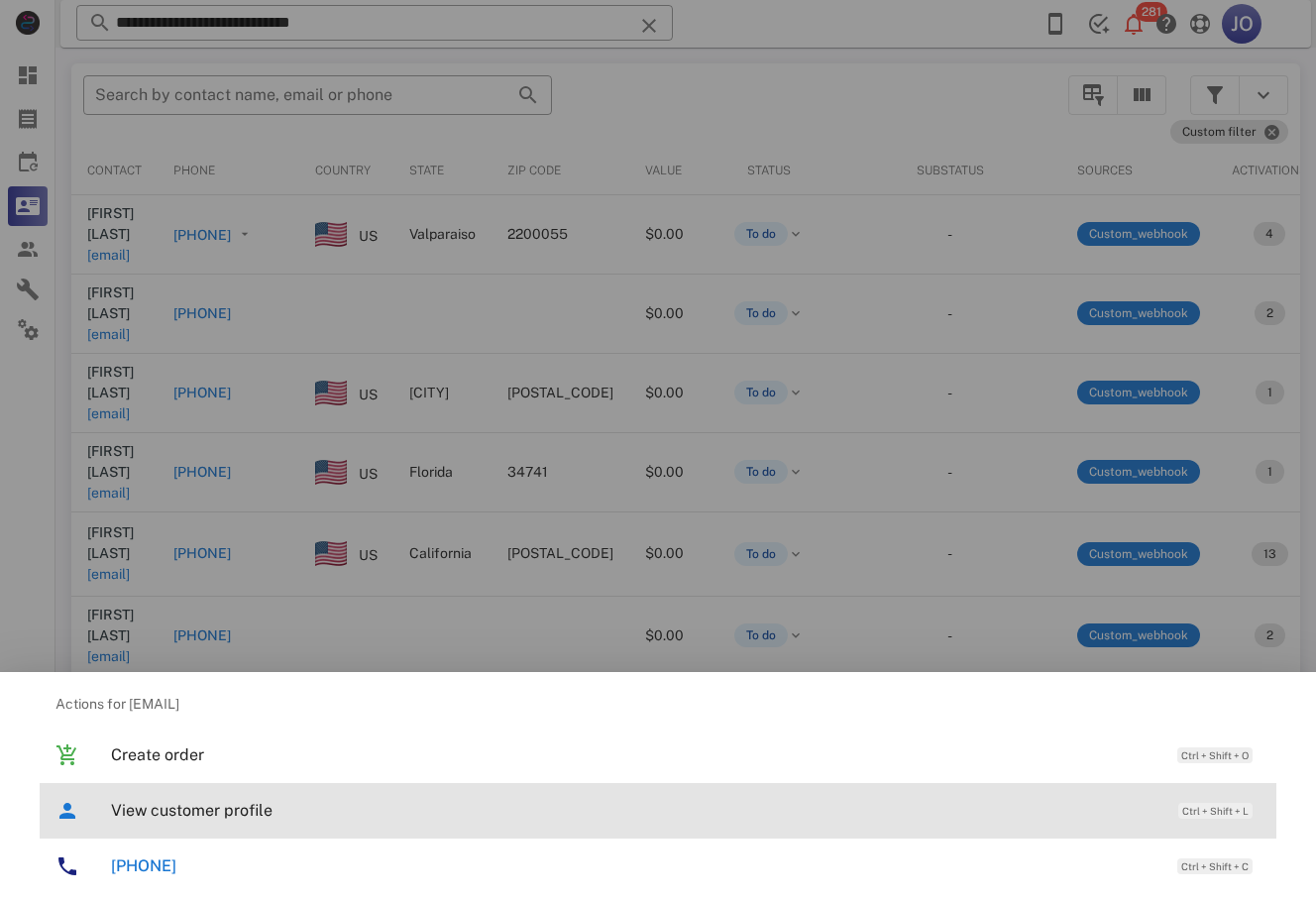 click on "View customer profile" at bounding box center [634, 810] 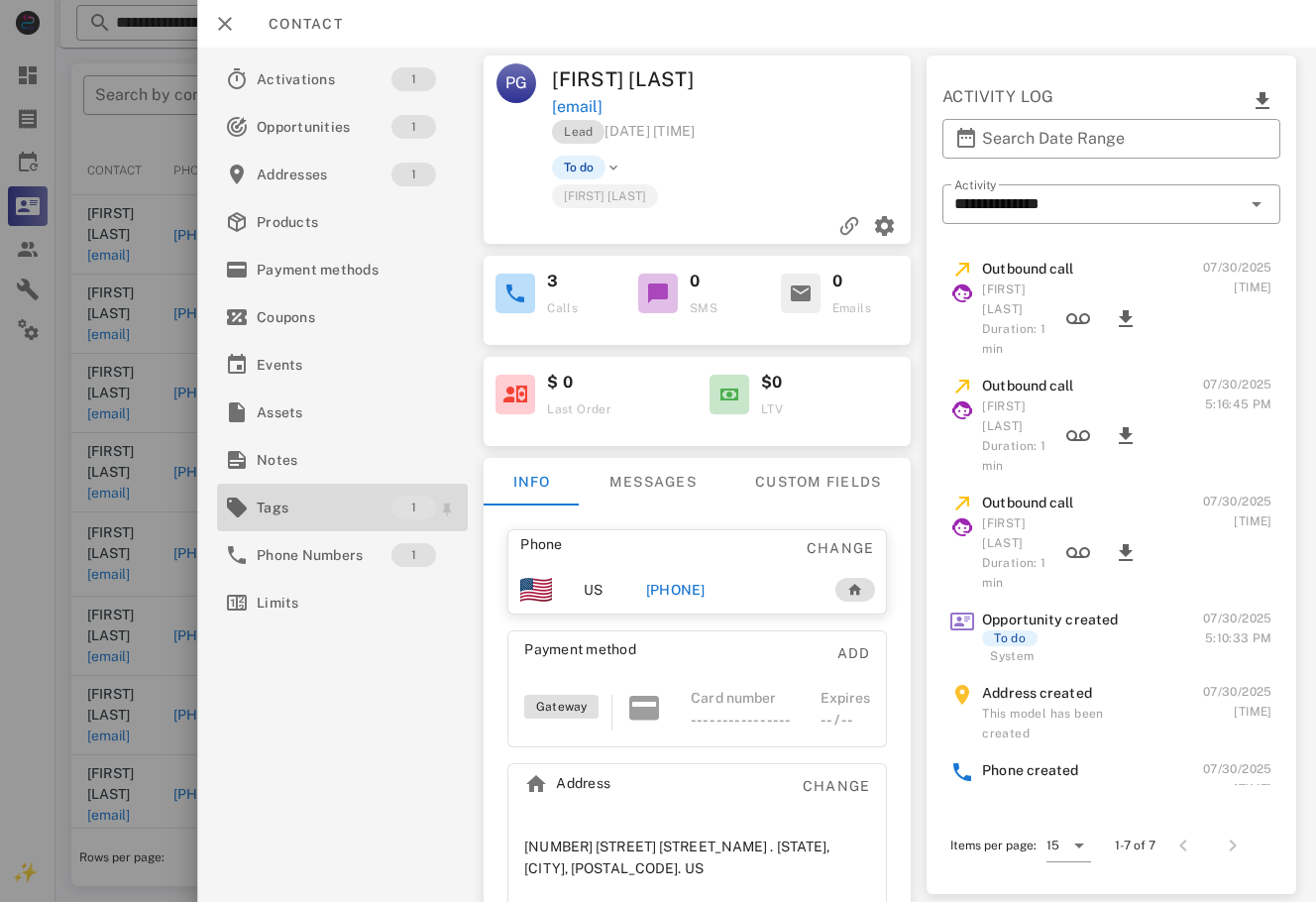 click on "Tags" at bounding box center [324, 507] 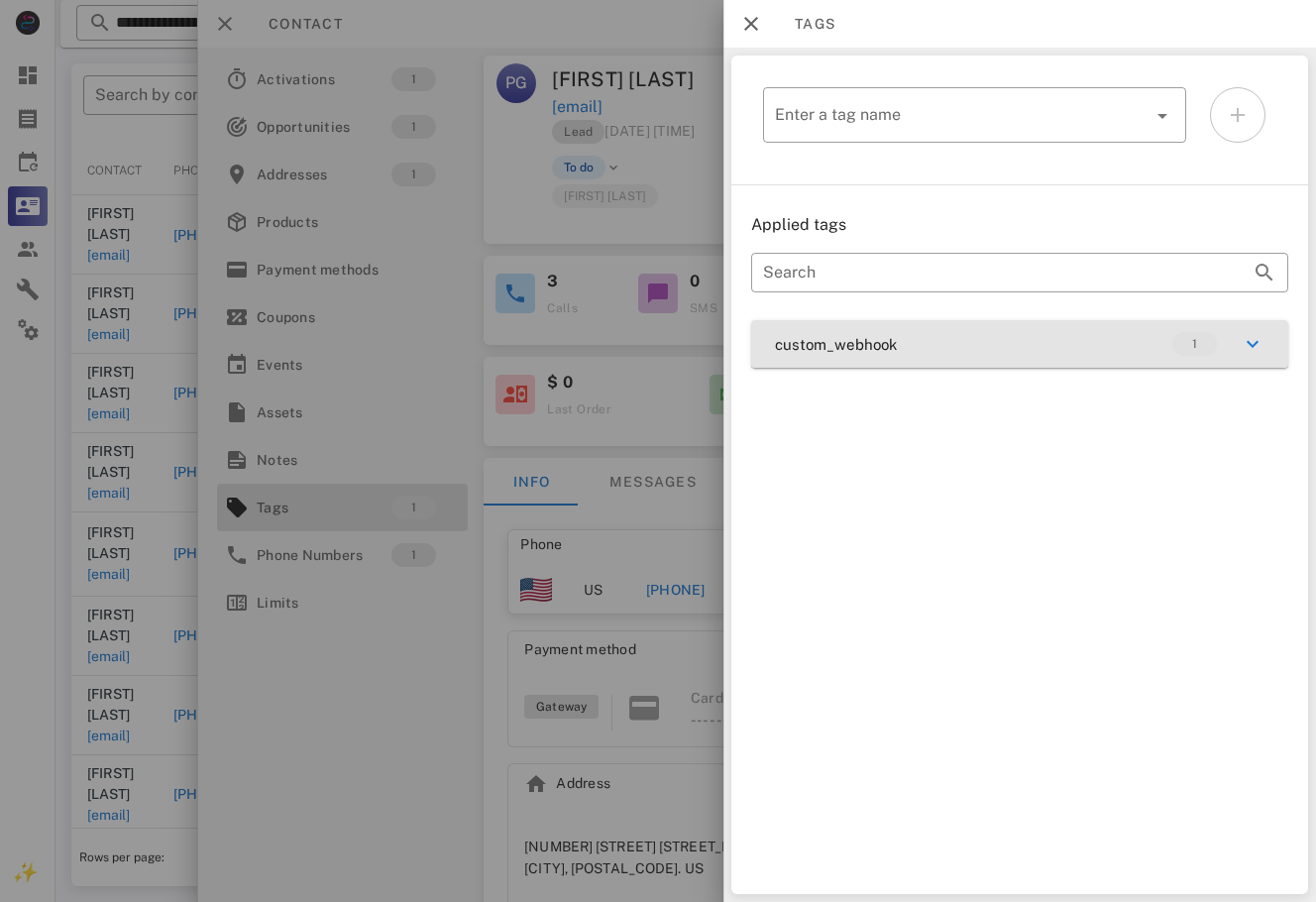 click on "custom_webhook  1" at bounding box center (1020, 344) 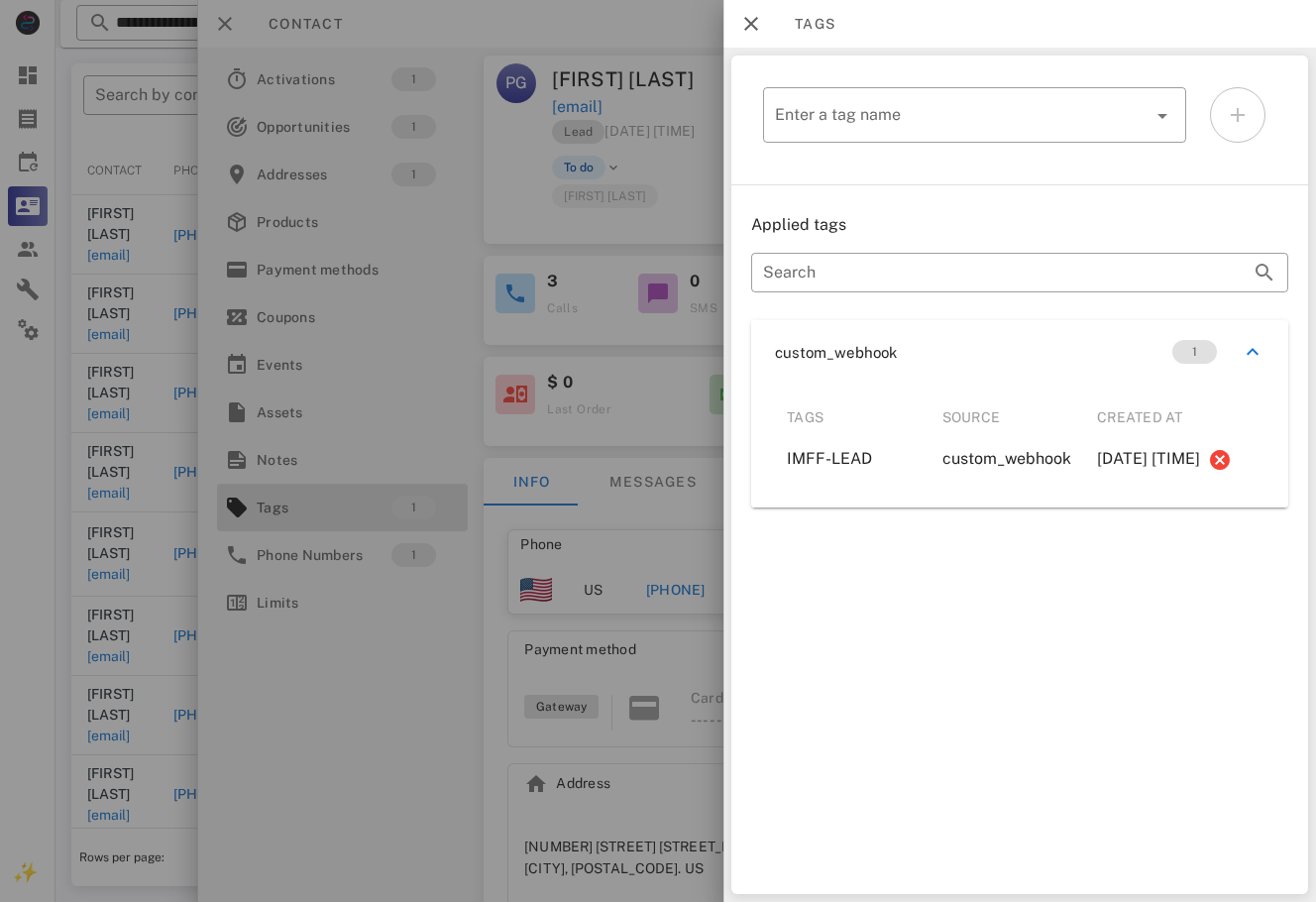 drag, startPoint x: 609, startPoint y: 660, endPoint x: 629, endPoint y: 606, distance: 57.5847 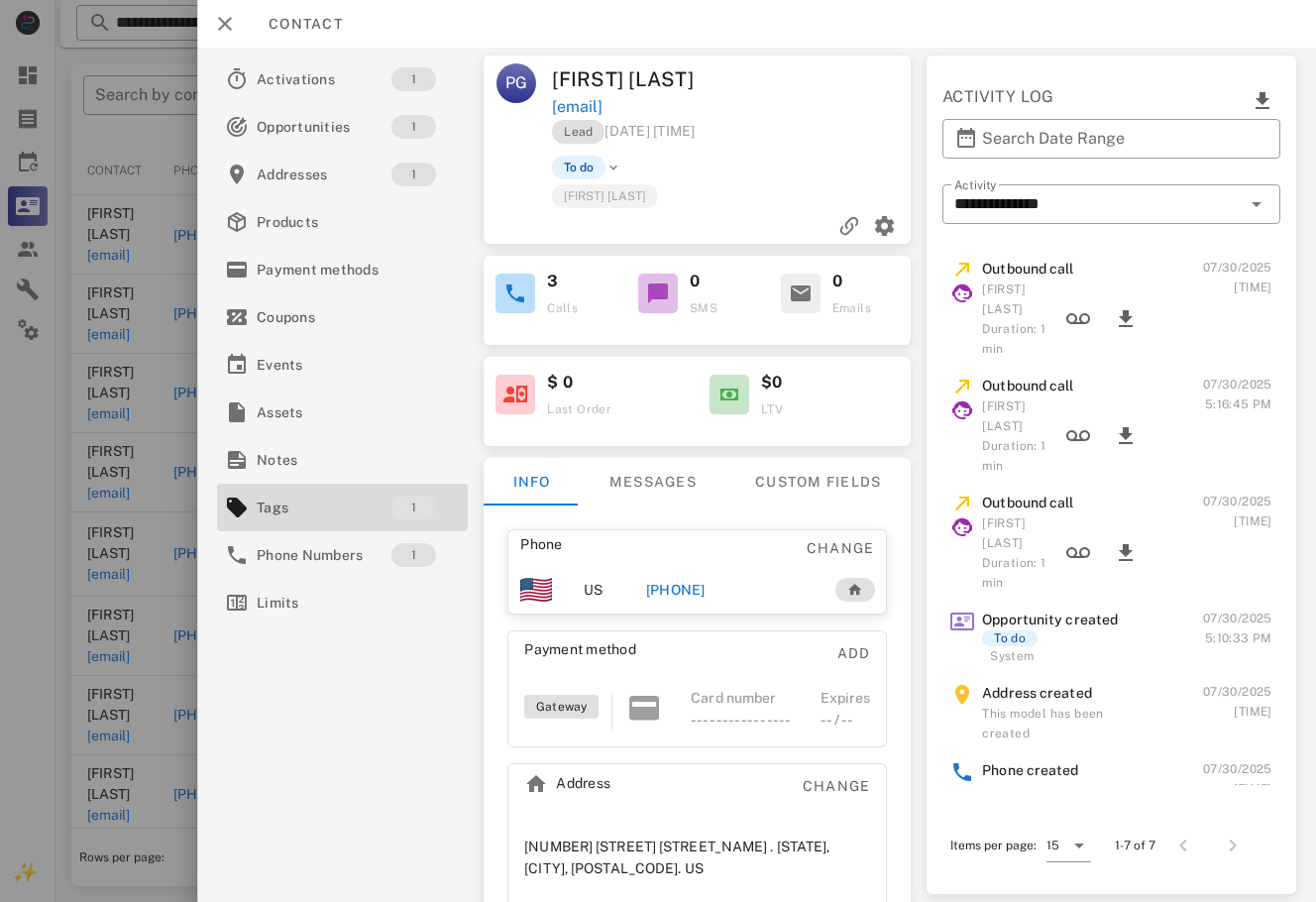 click on "+16193661117" at bounding box center [676, 590] 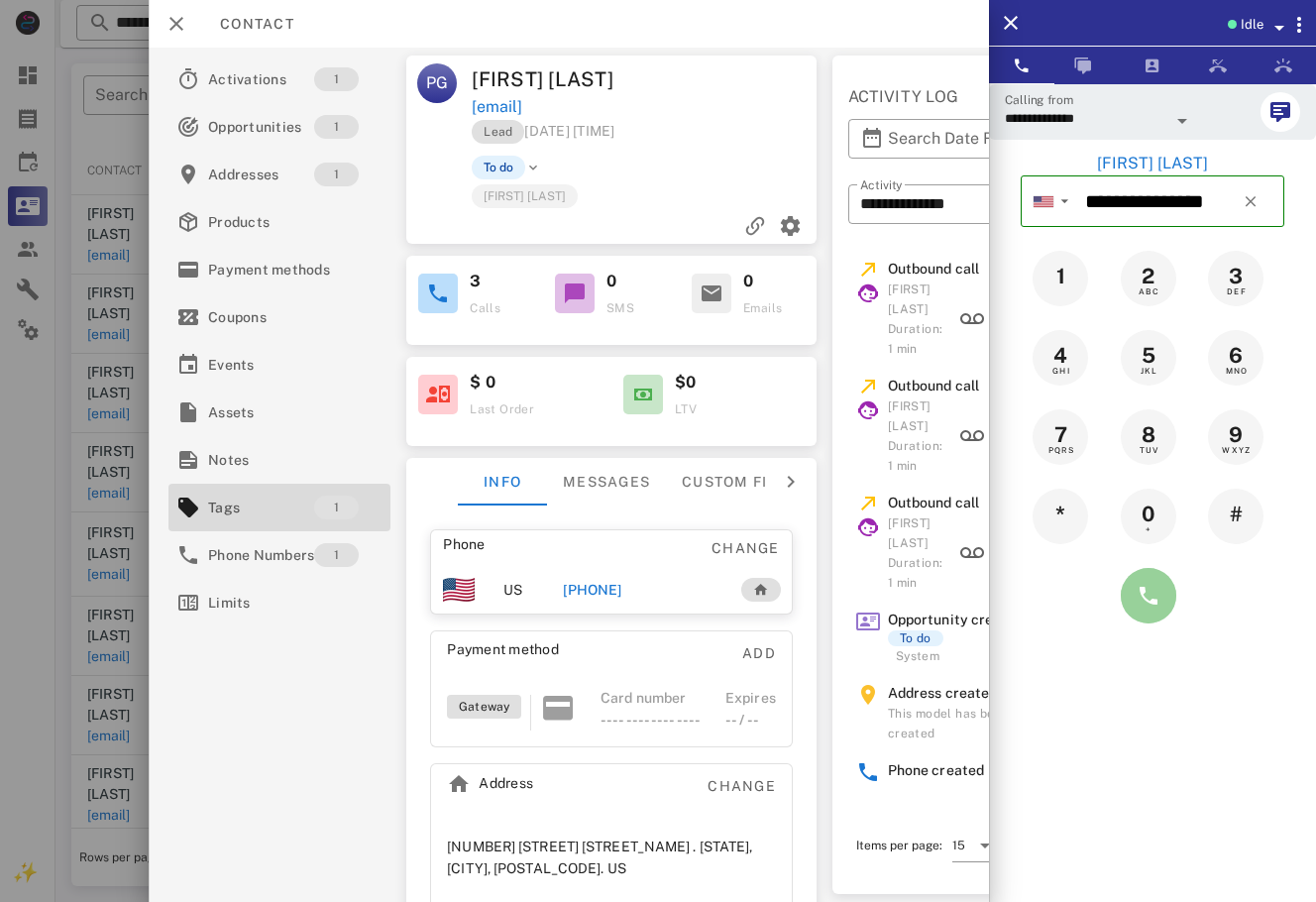 click at bounding box center [1149, 596] 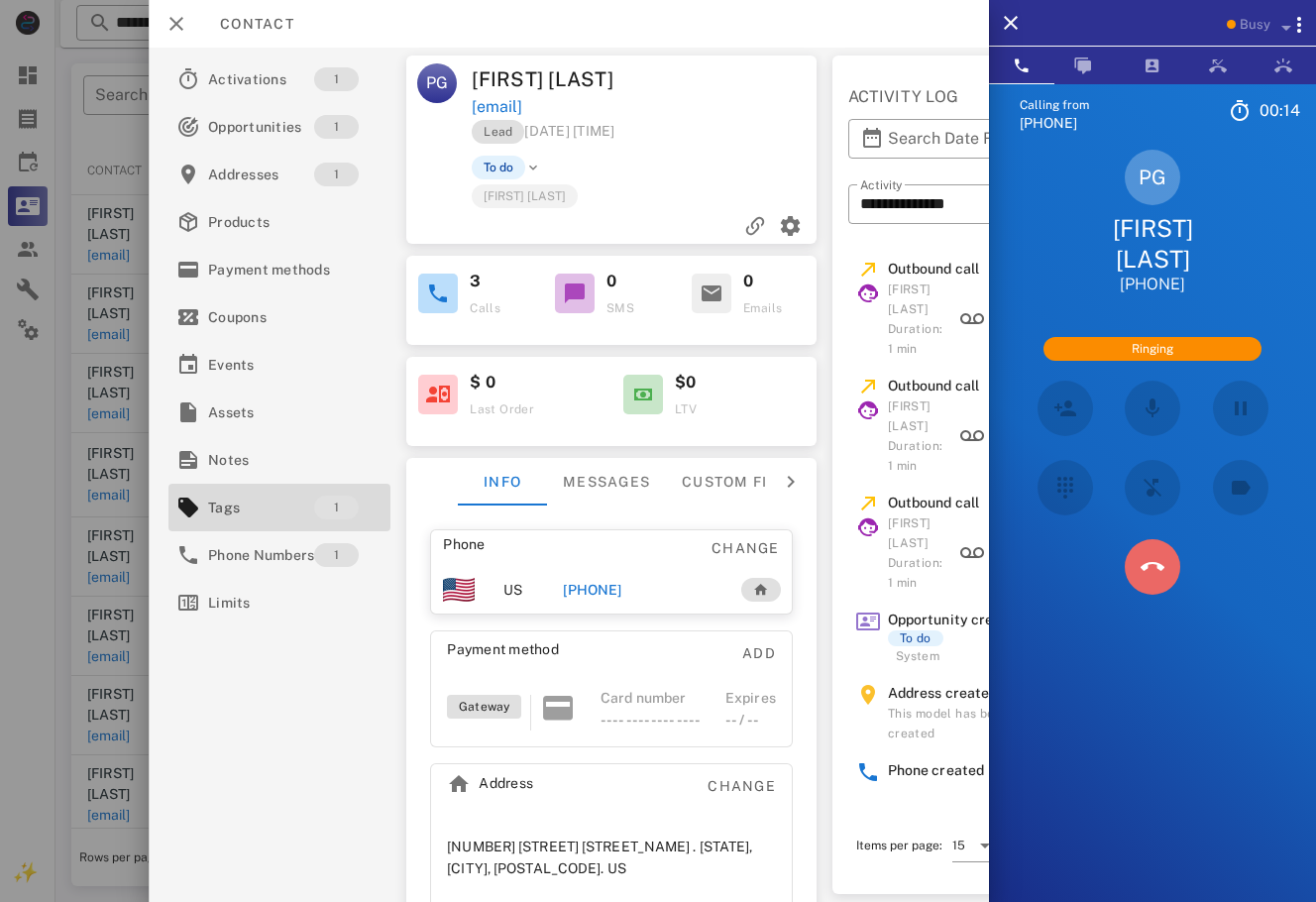 click at bounding box center (1152, 567) 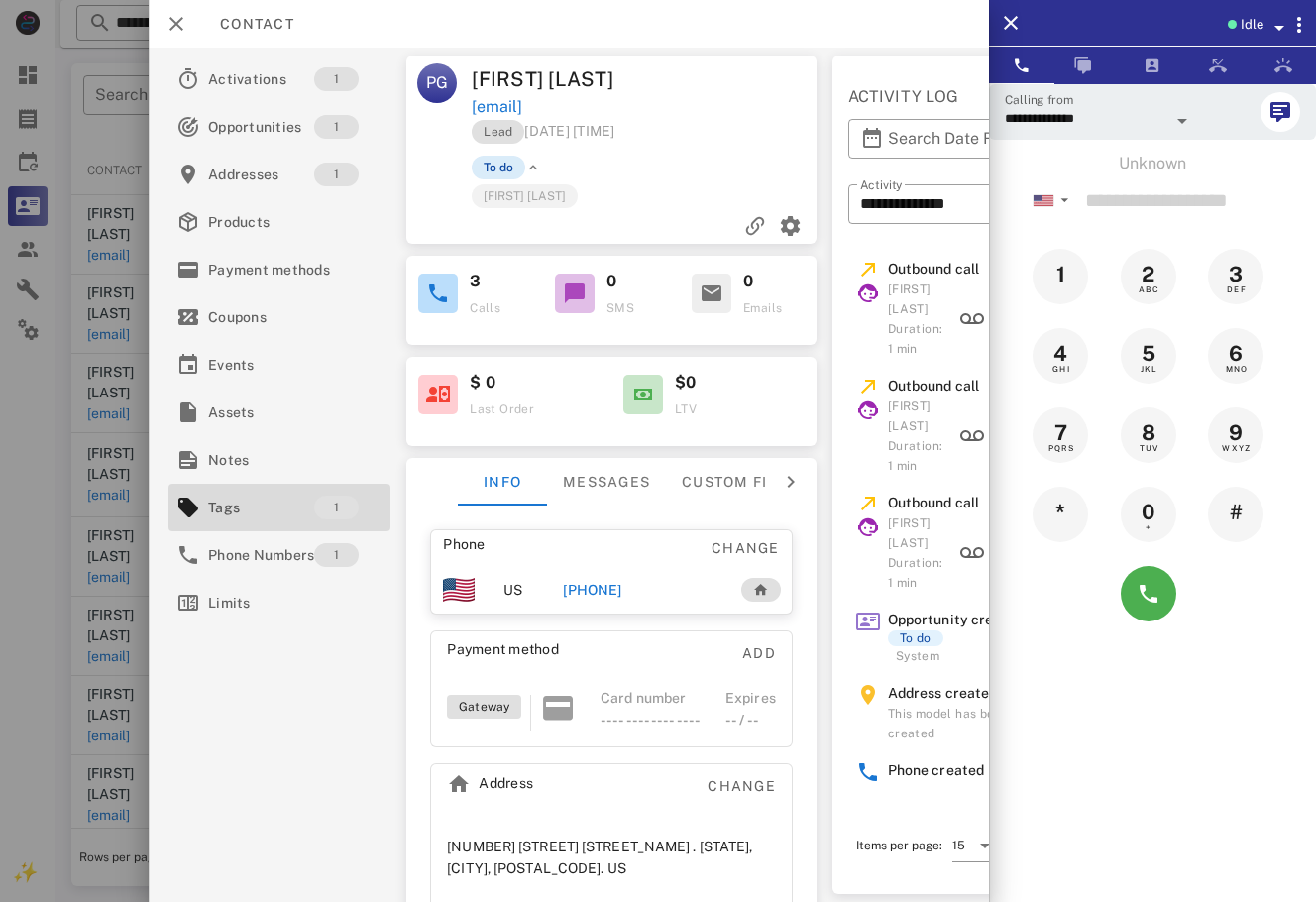 click on "To do" at bounding box center (498, 168) 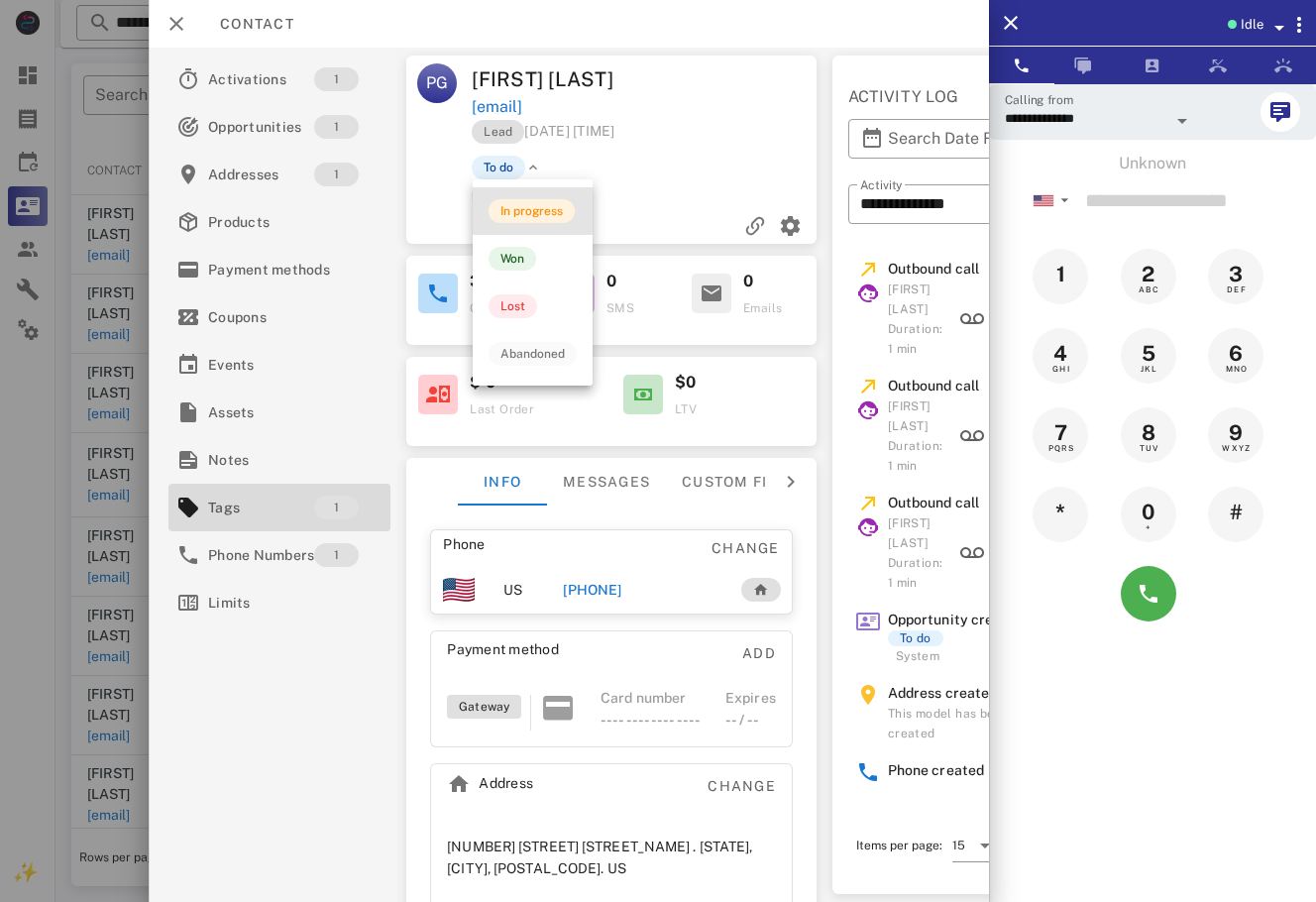 click on "In progress" at bounding box center (532, 211) 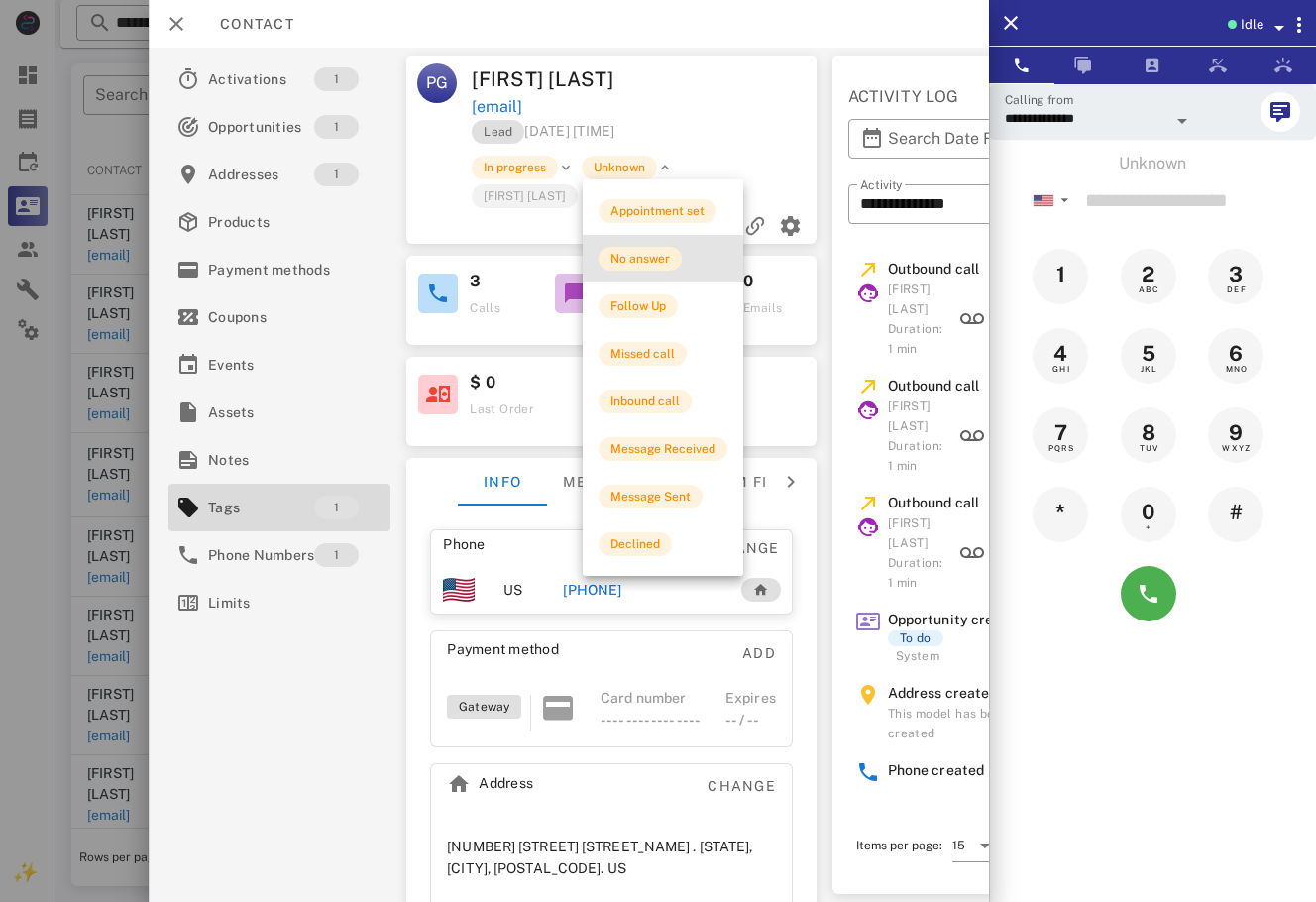 click on "No answer" at bounding box center (640, 259) 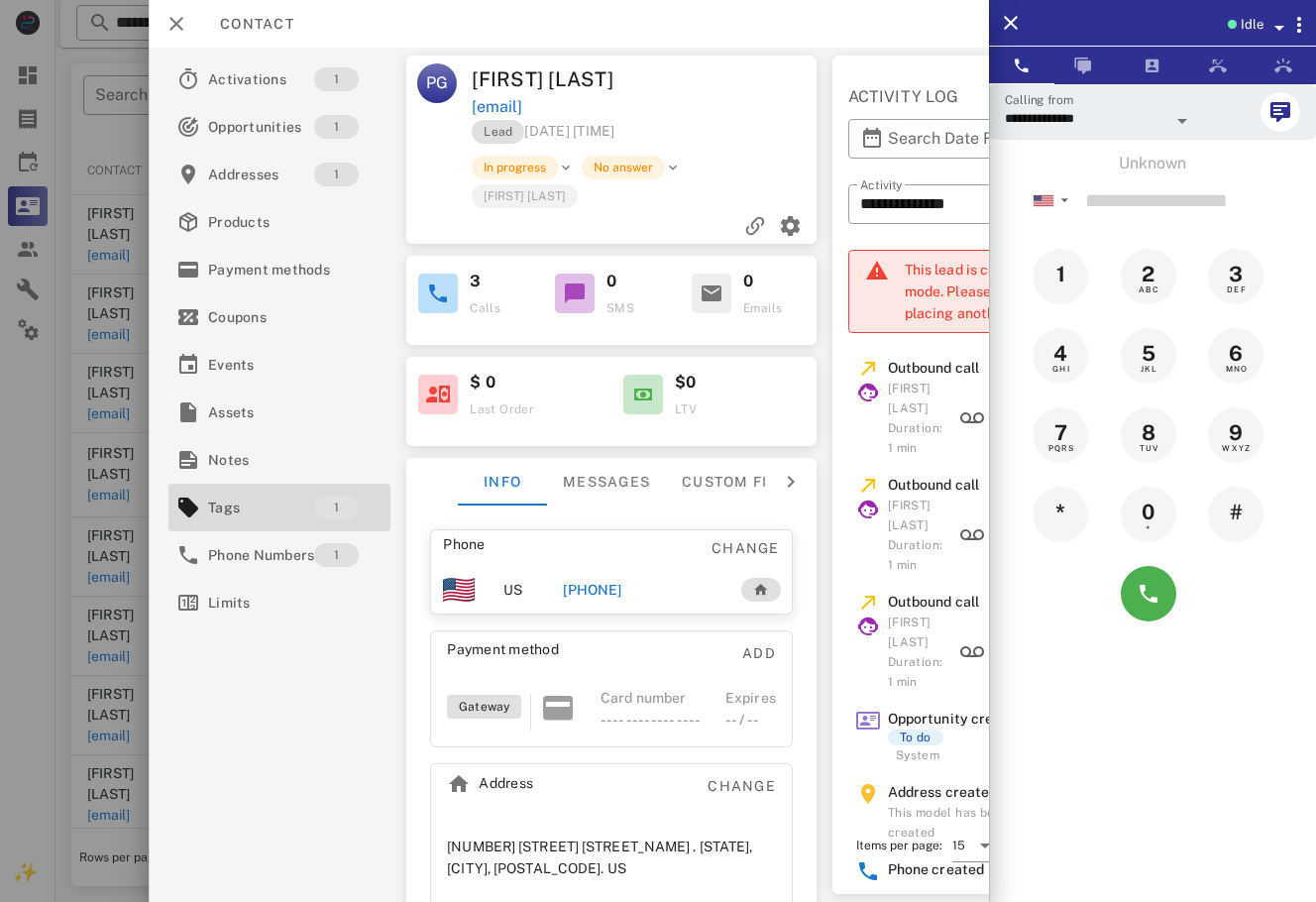 click on "+16193661117" at bounding box center (641, 590) 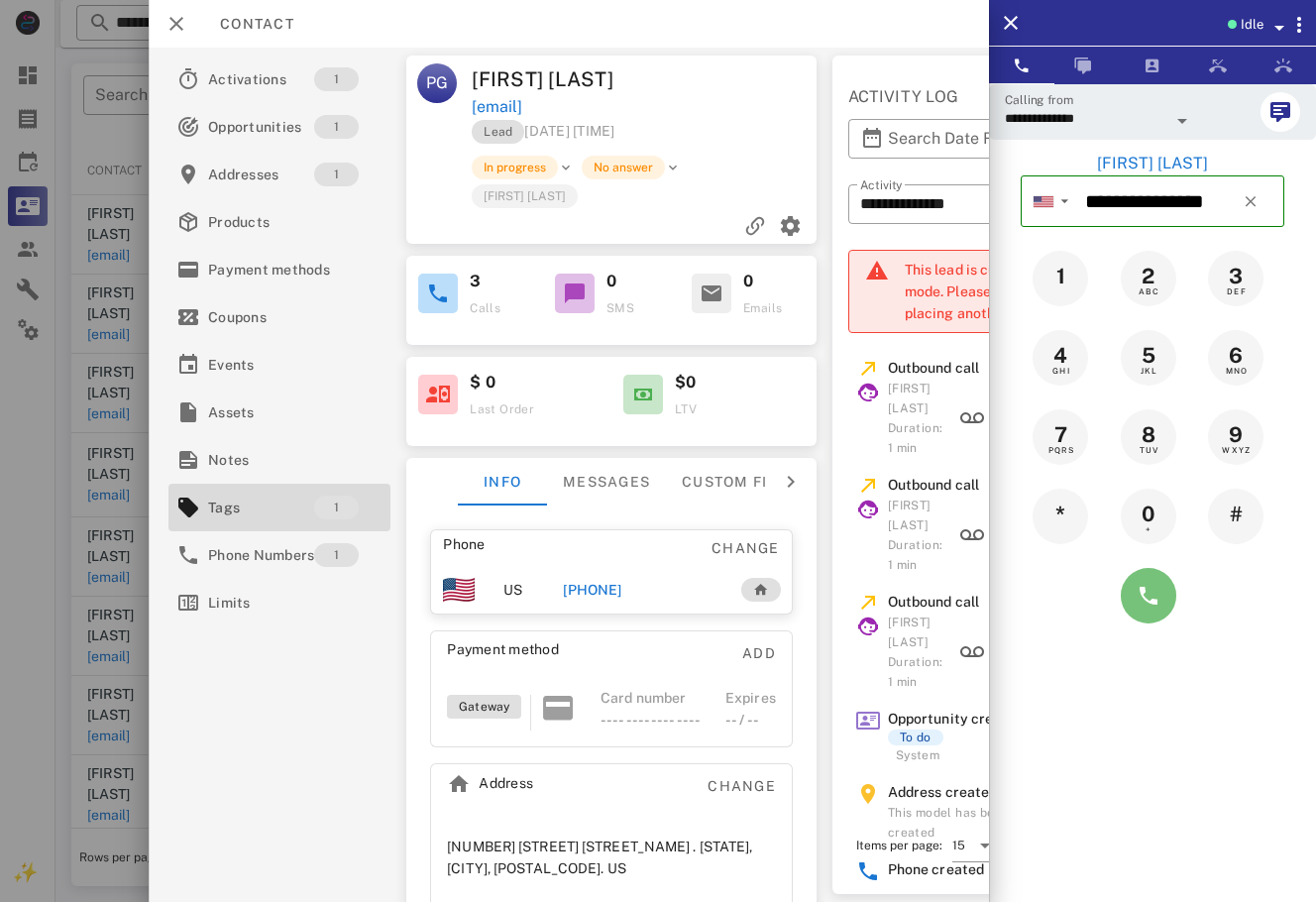 click at bounding box center (1149, 596) 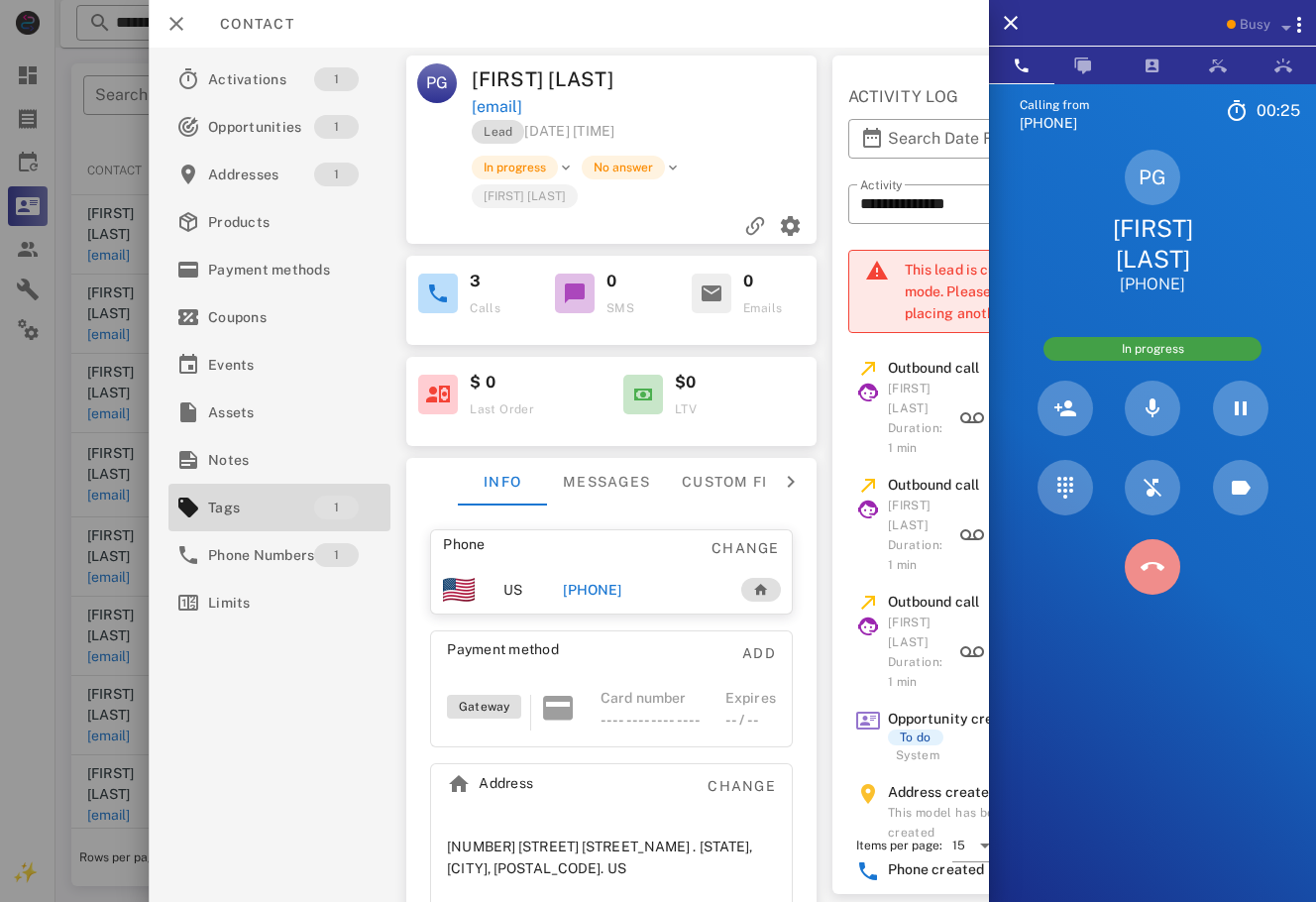 click at bounding box center (1152, 567) 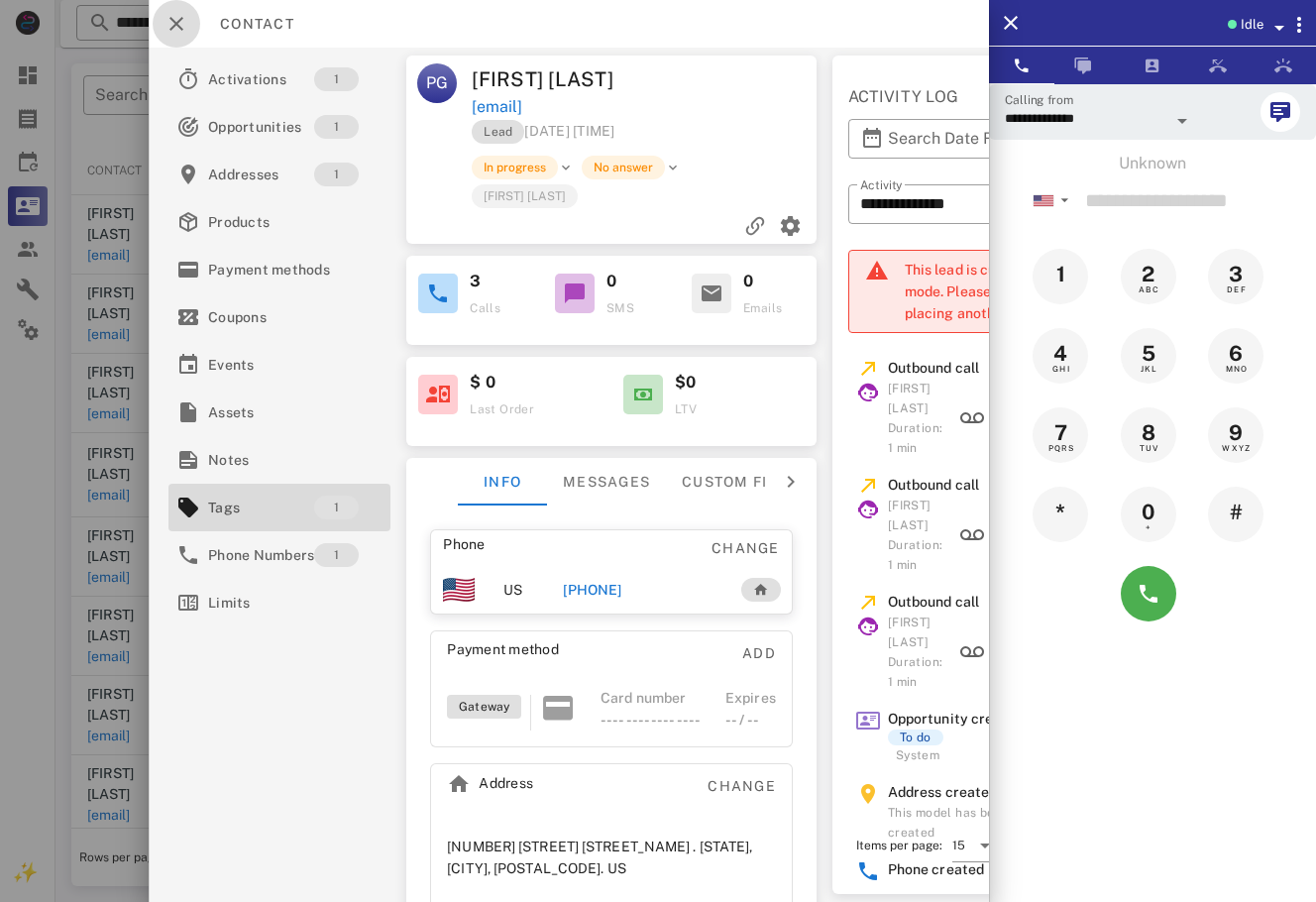 click at bounding box center (176, 24) 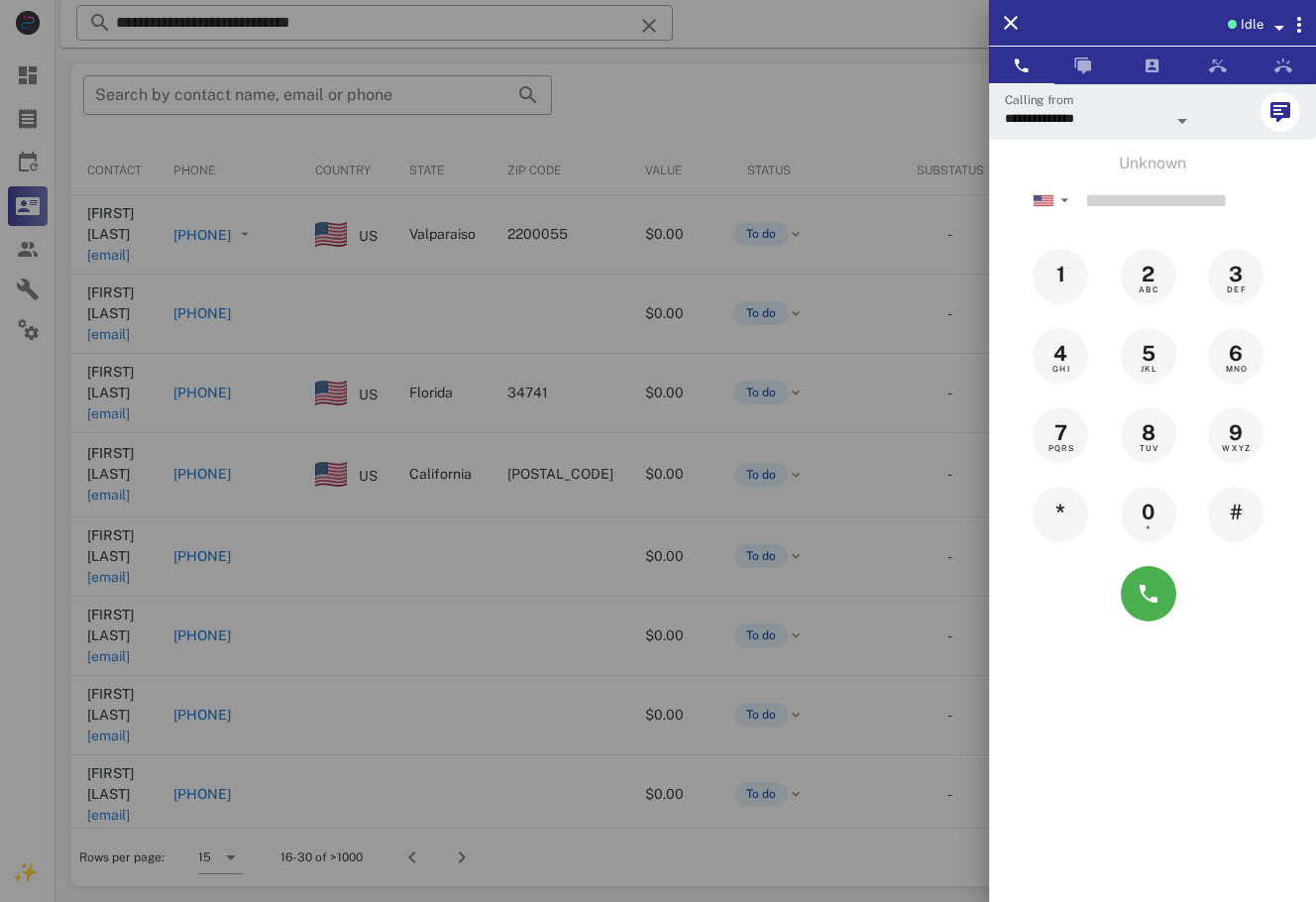 click at bounding box center [658, 451] 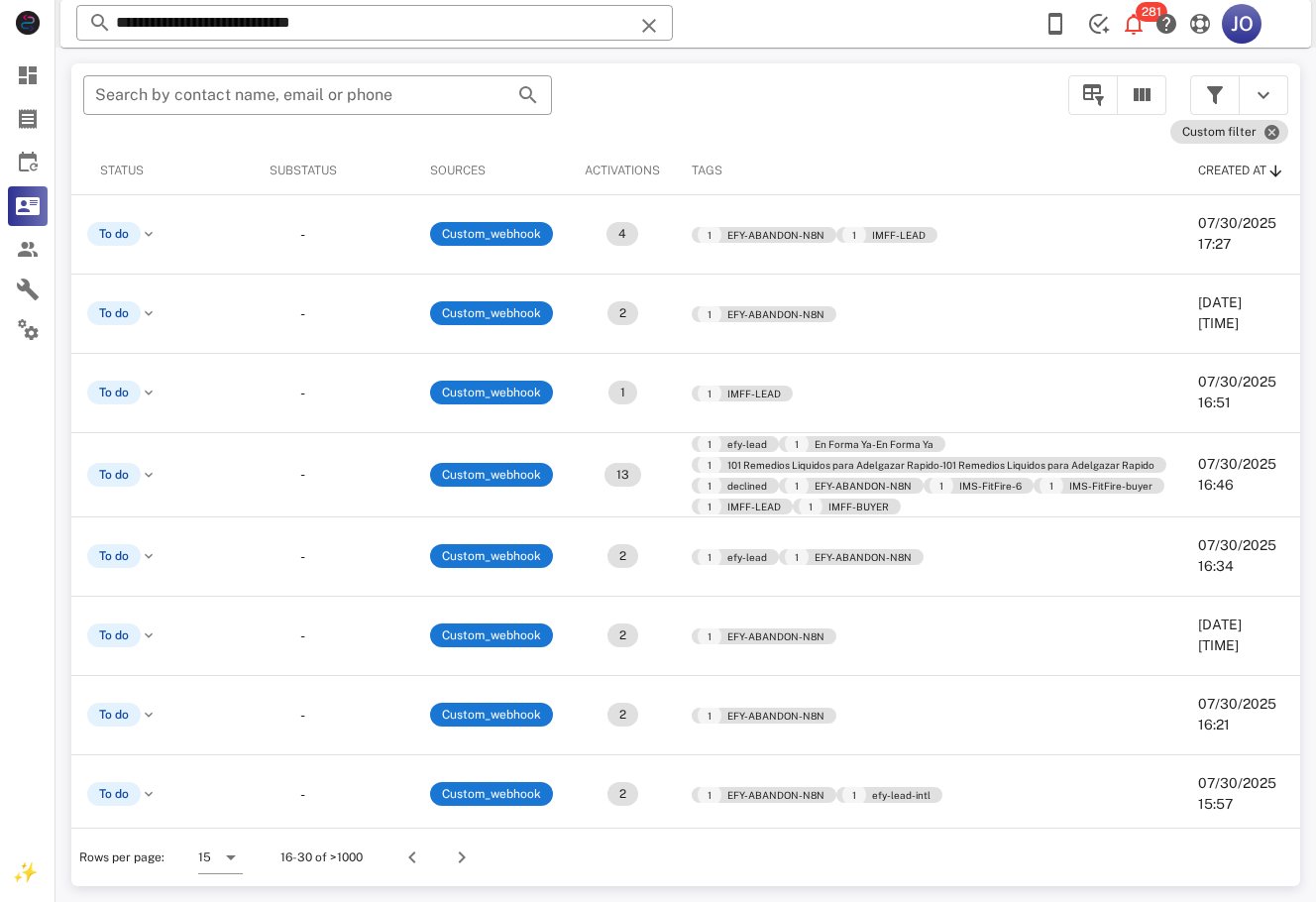 scroll, scrollTop: 0, scrollLeft: 0, axis: both 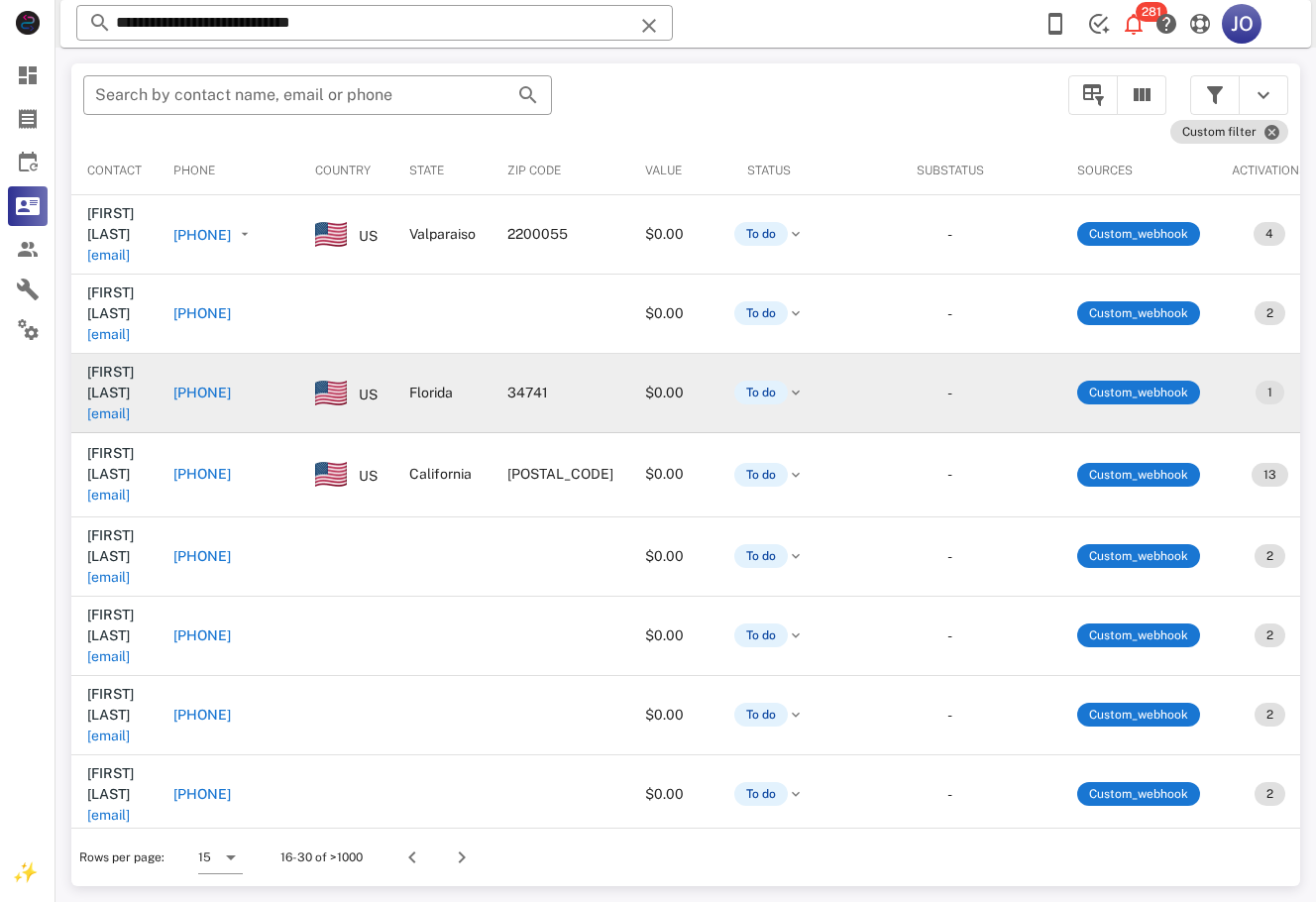 click on "ivettedavilaroman@gmail.com" at bounding box center [108, 413] 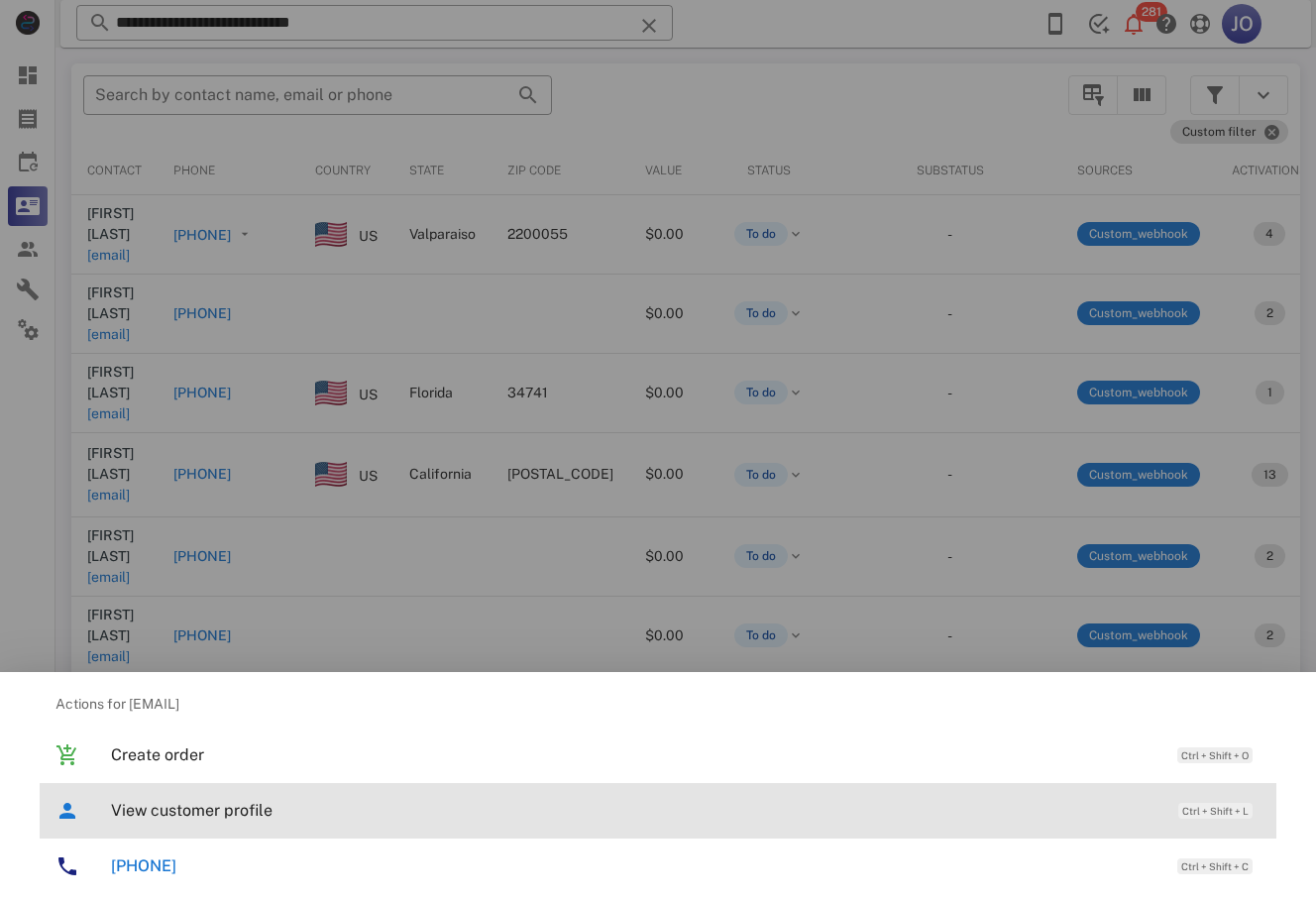 click on "View customer profile Ctrl + Shift + L" at bounding box center (686, 810) 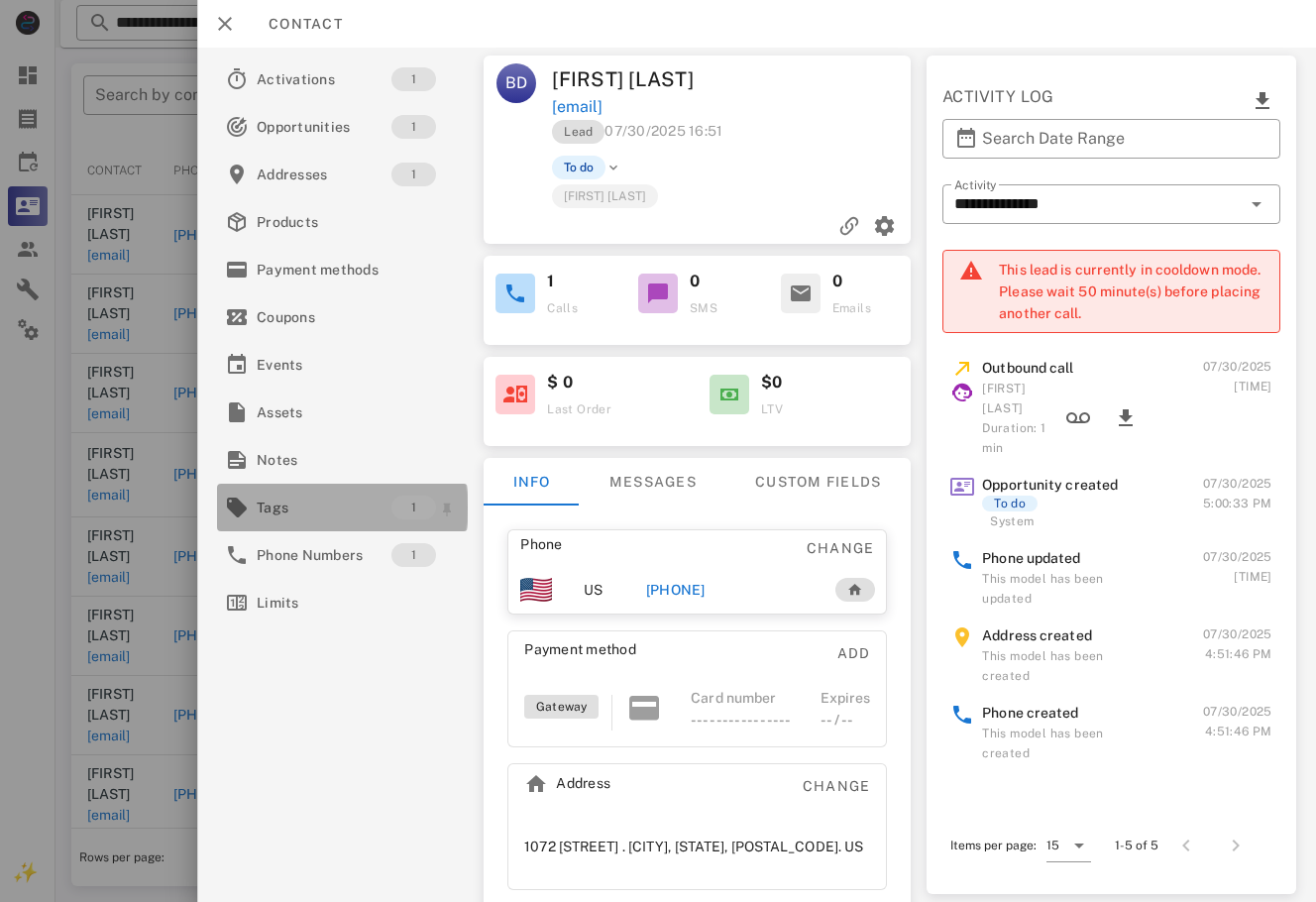 click on "Tags" at bounding box center [324, 507] 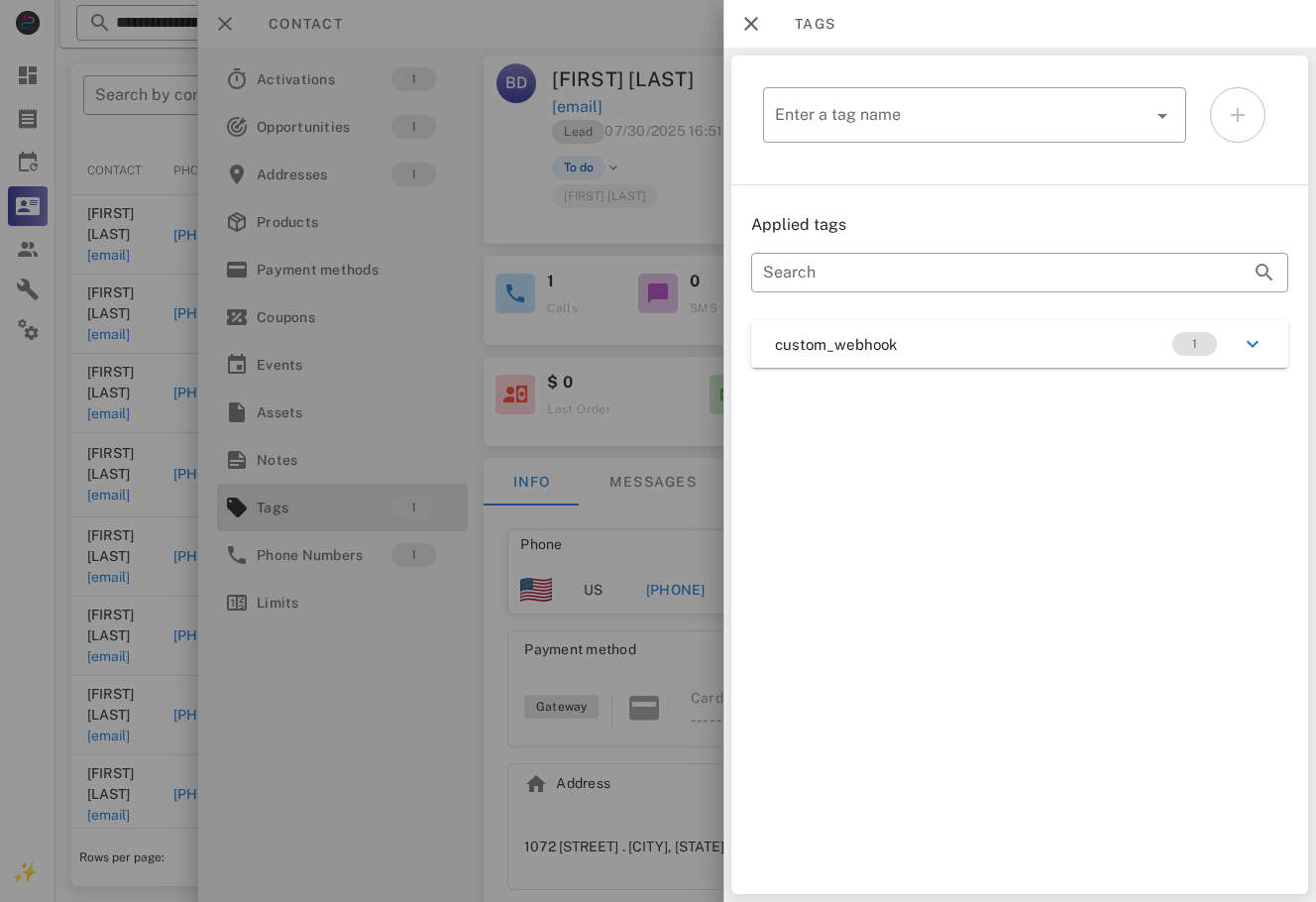 click on "custom_webhook  1" at bounding box center (1020, 344) 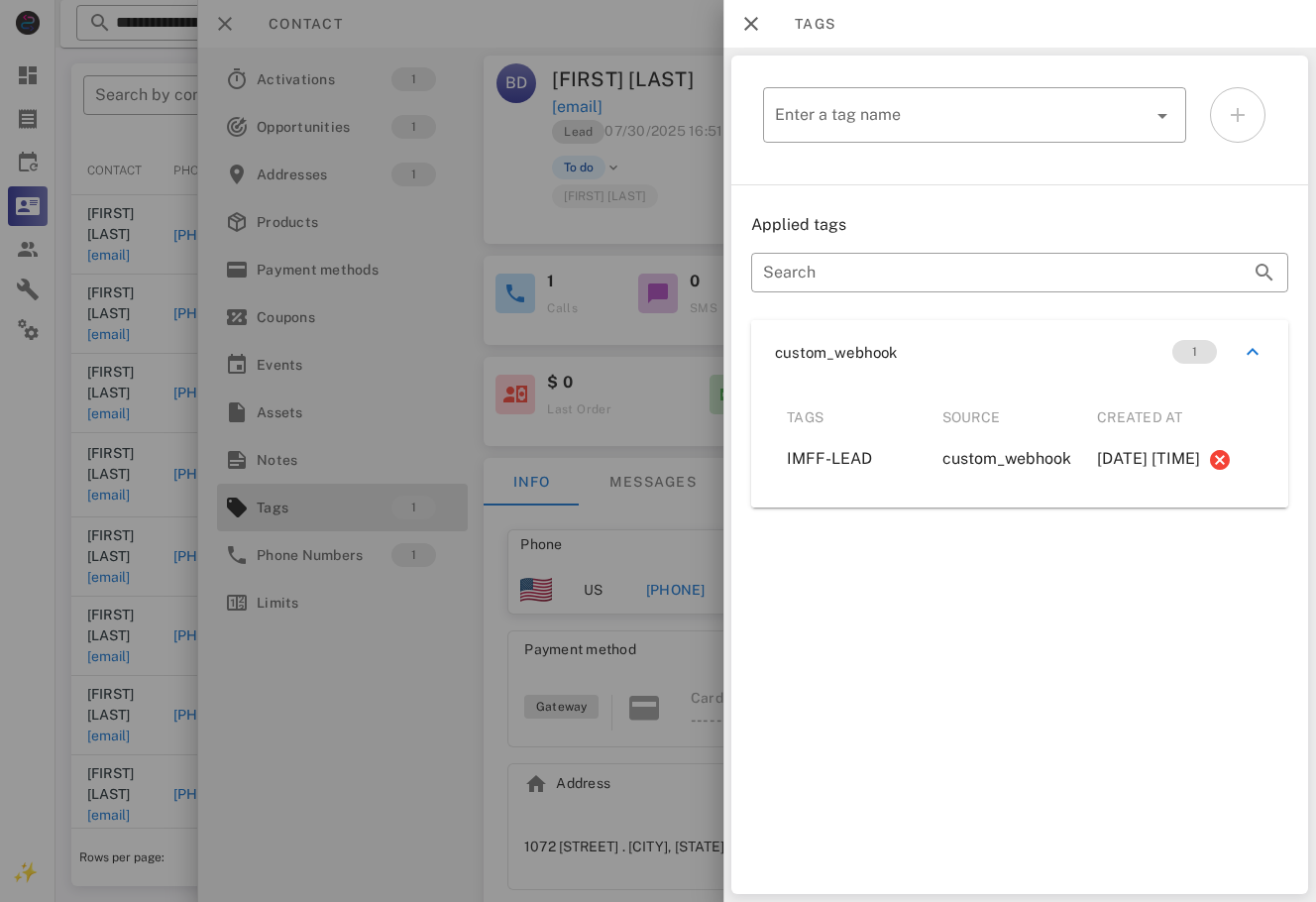 click at bounding box center [658, 451] 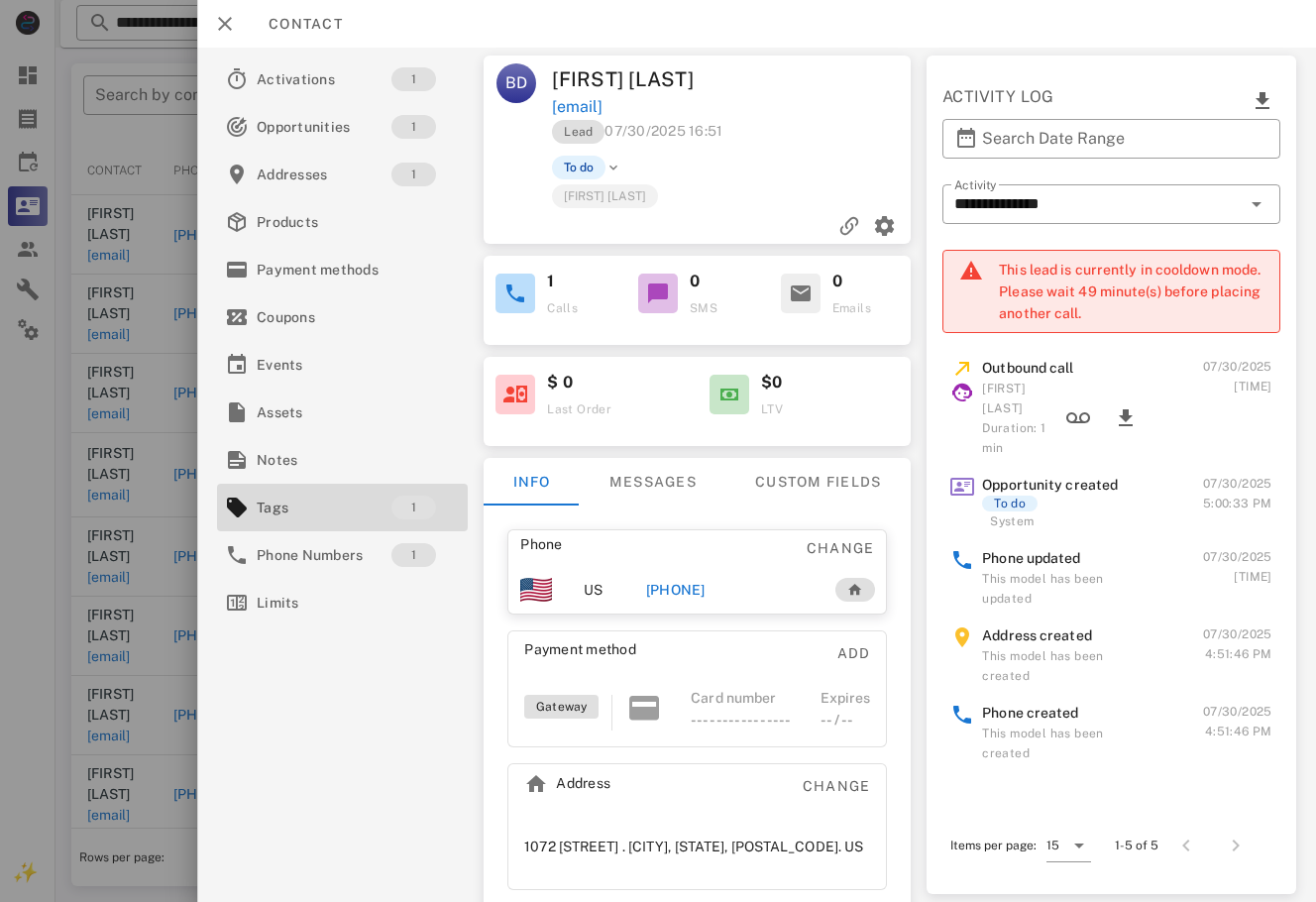 click on "+14078186046" at bounding box center (676, 590) 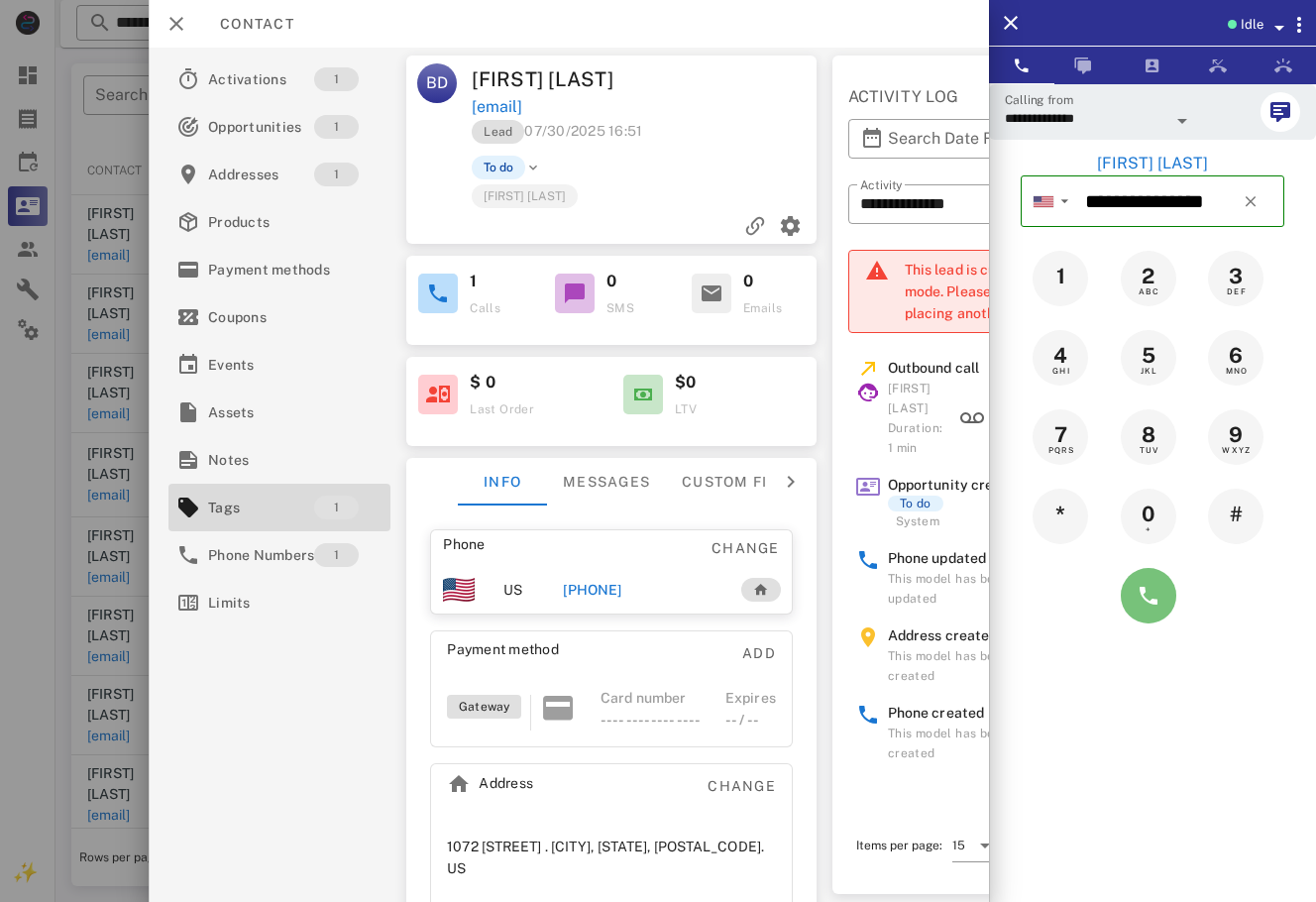 click at bounding box center [1149, 596] 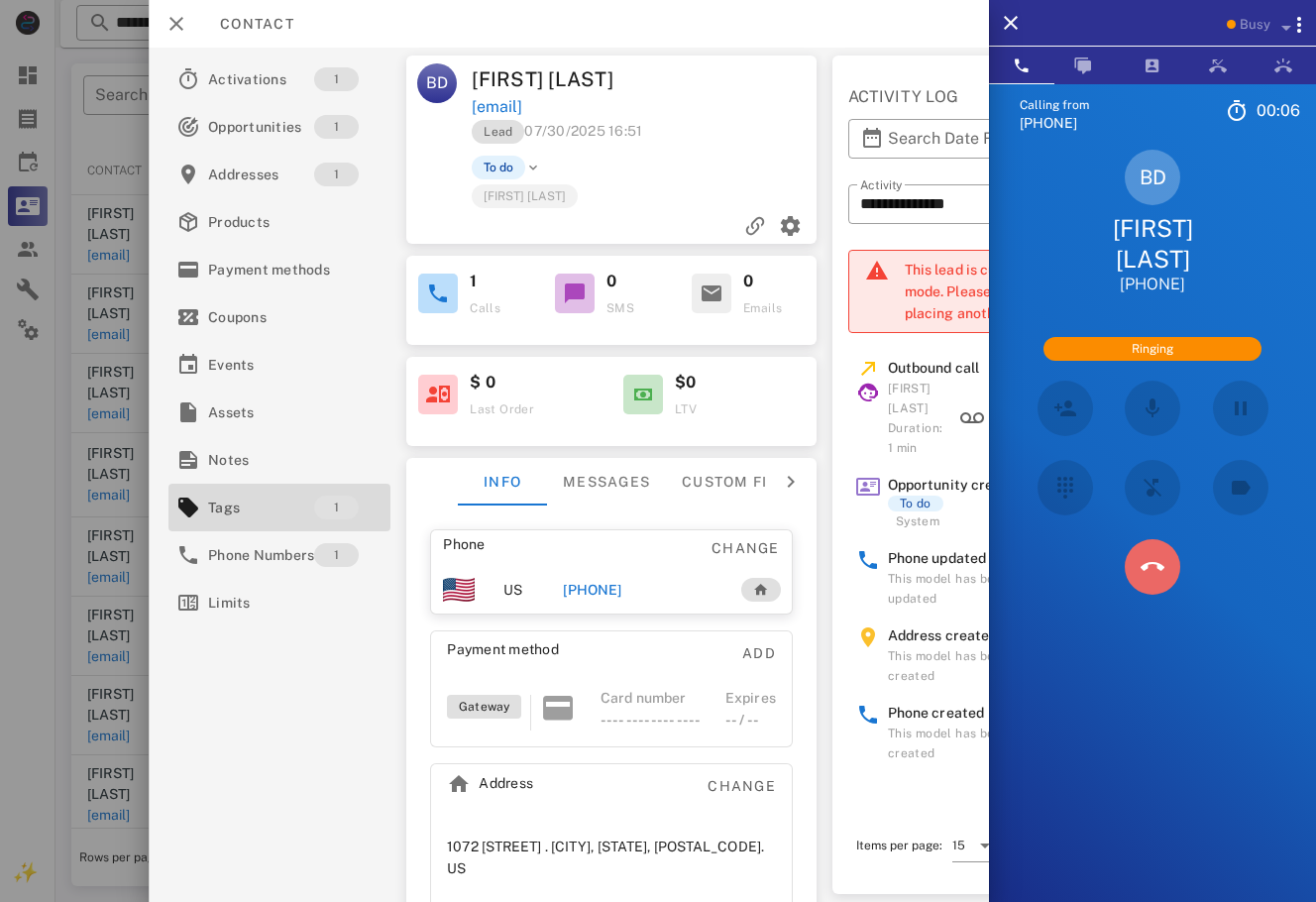 click at bounding box center (1152, 567) 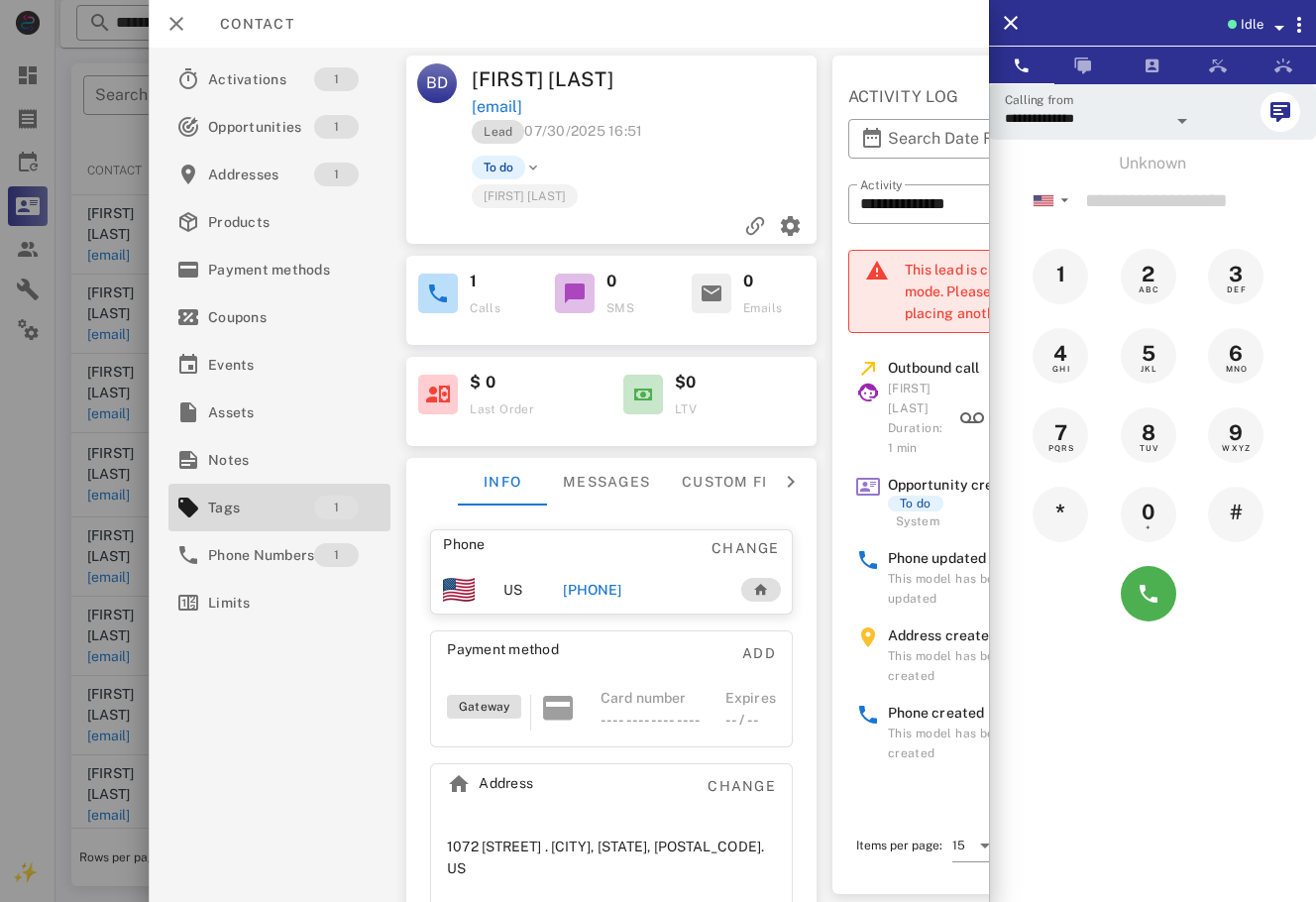 click on "+14078186046" at bounding box center (592, 590) 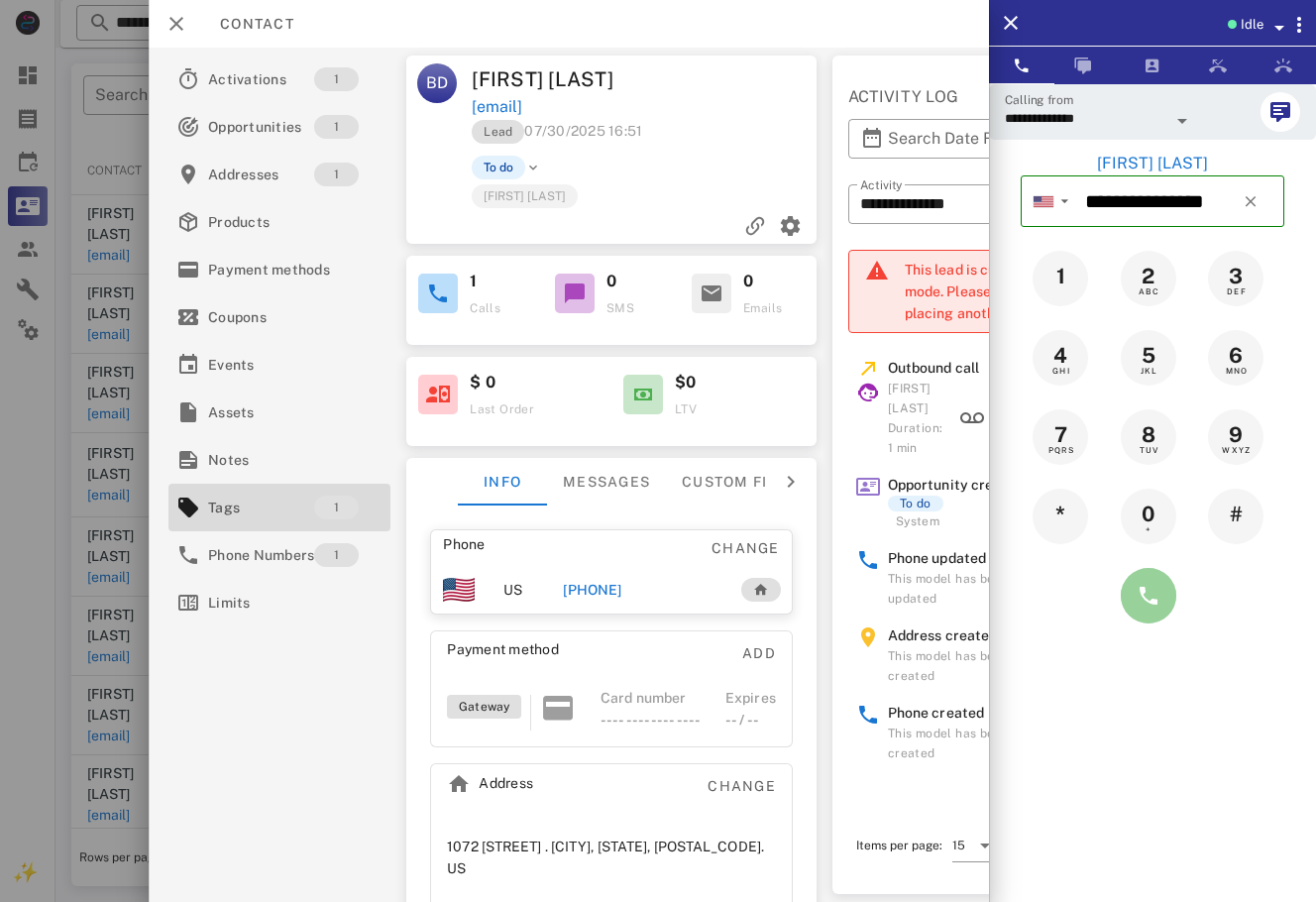 click at bounding box center (1149, 596) 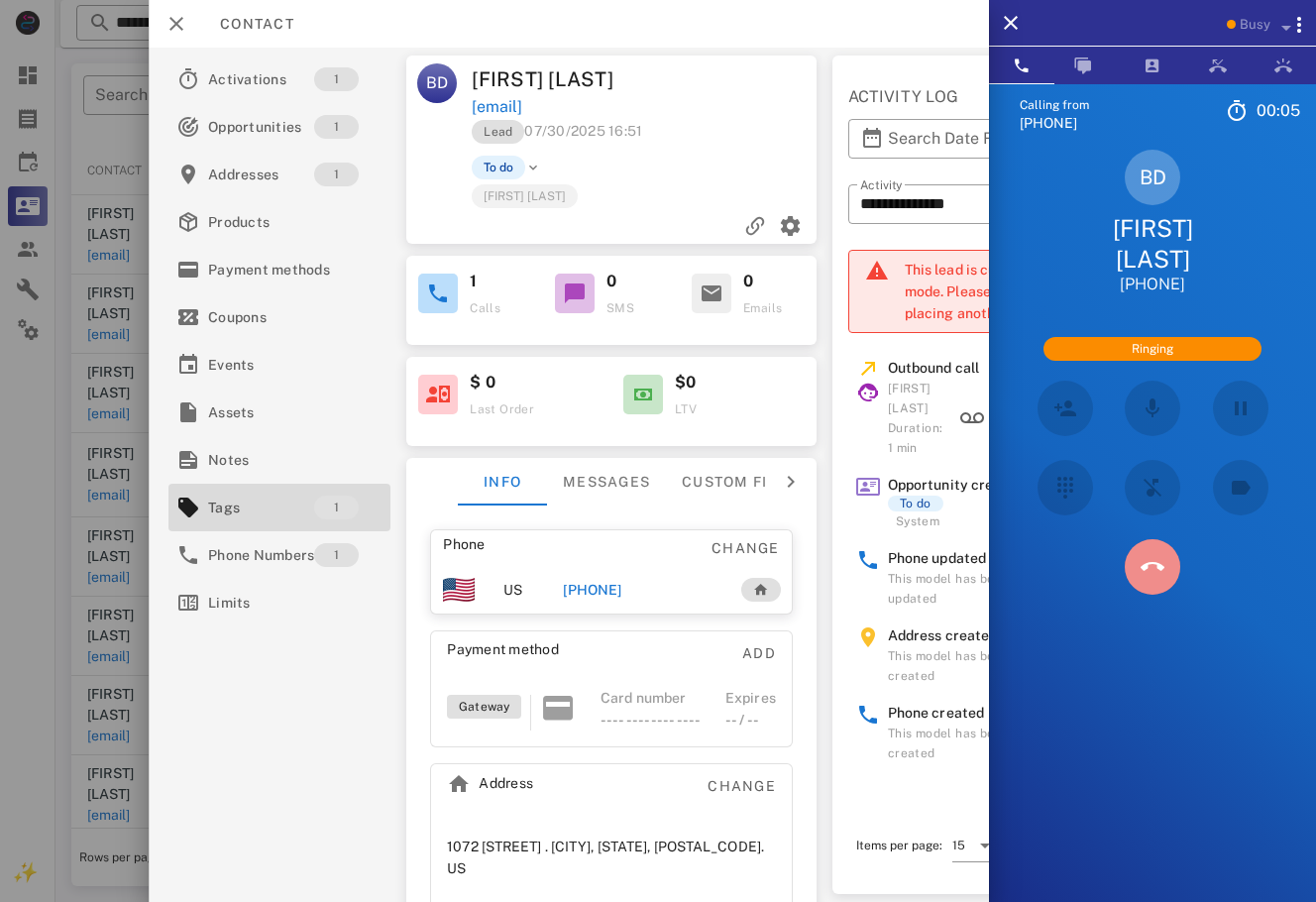 click at bounding box center [1152, 567] 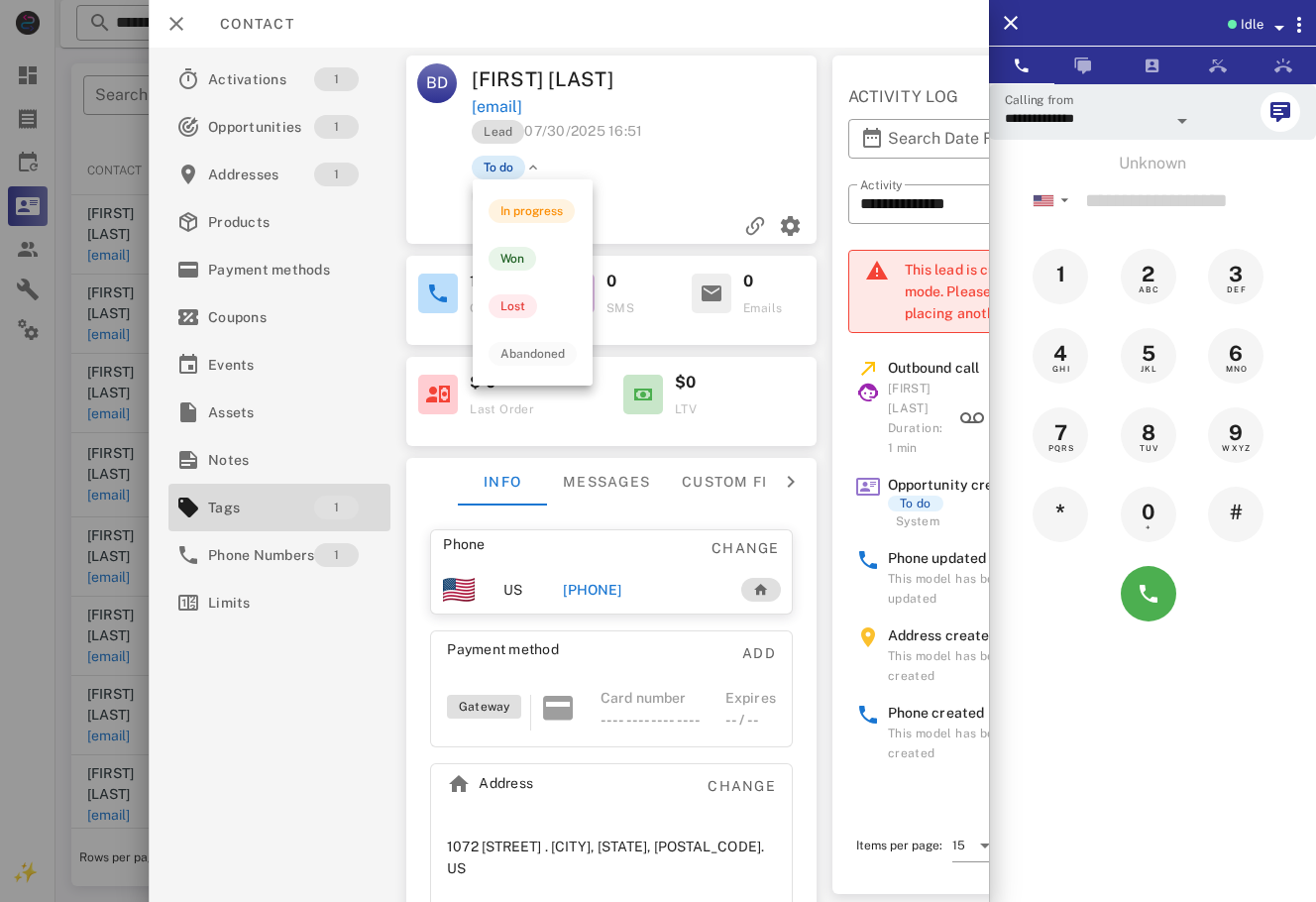 click on "To do" at bounding box center [498, 168] 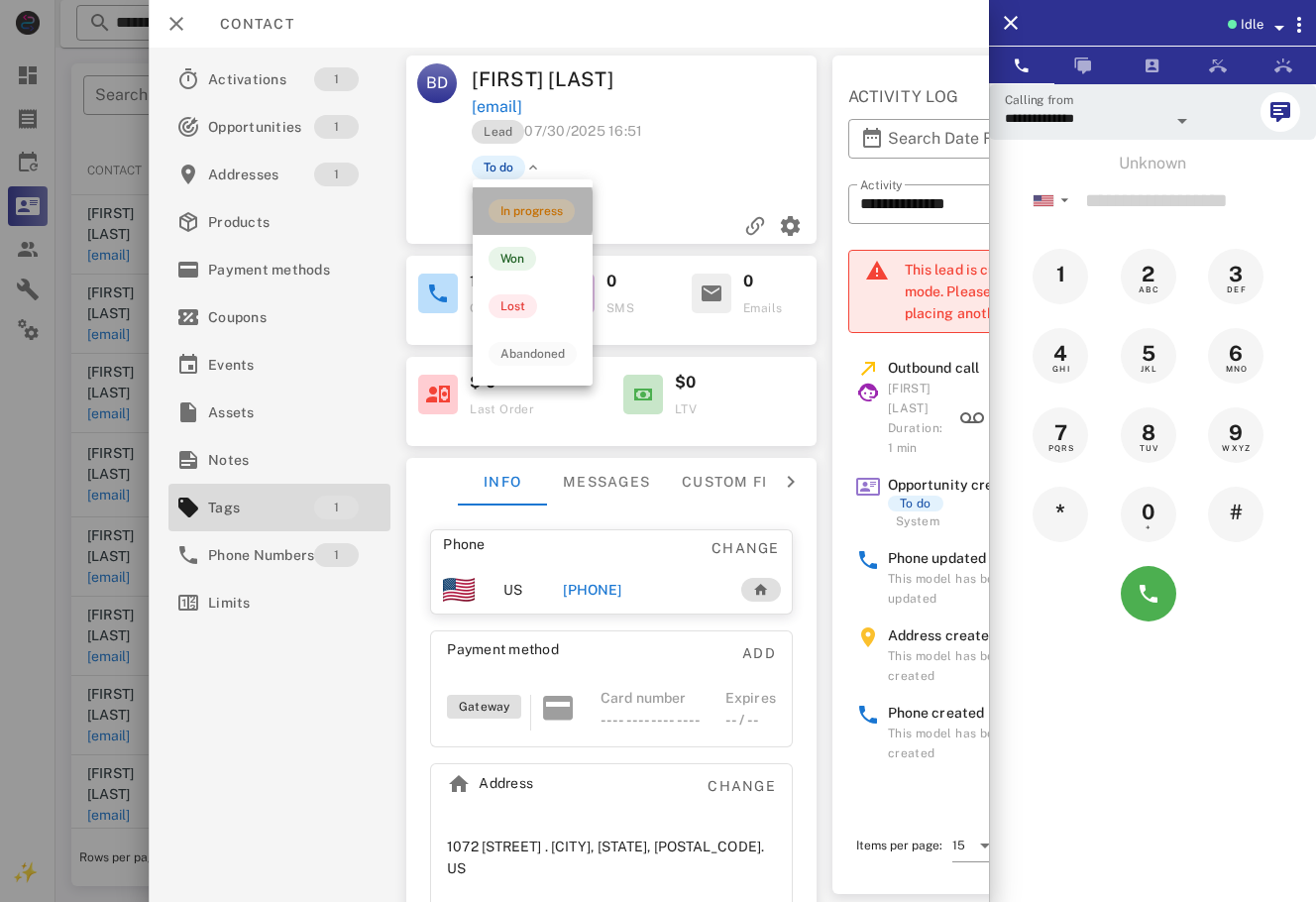 click on "In progress" at bounding box center [531, 211] 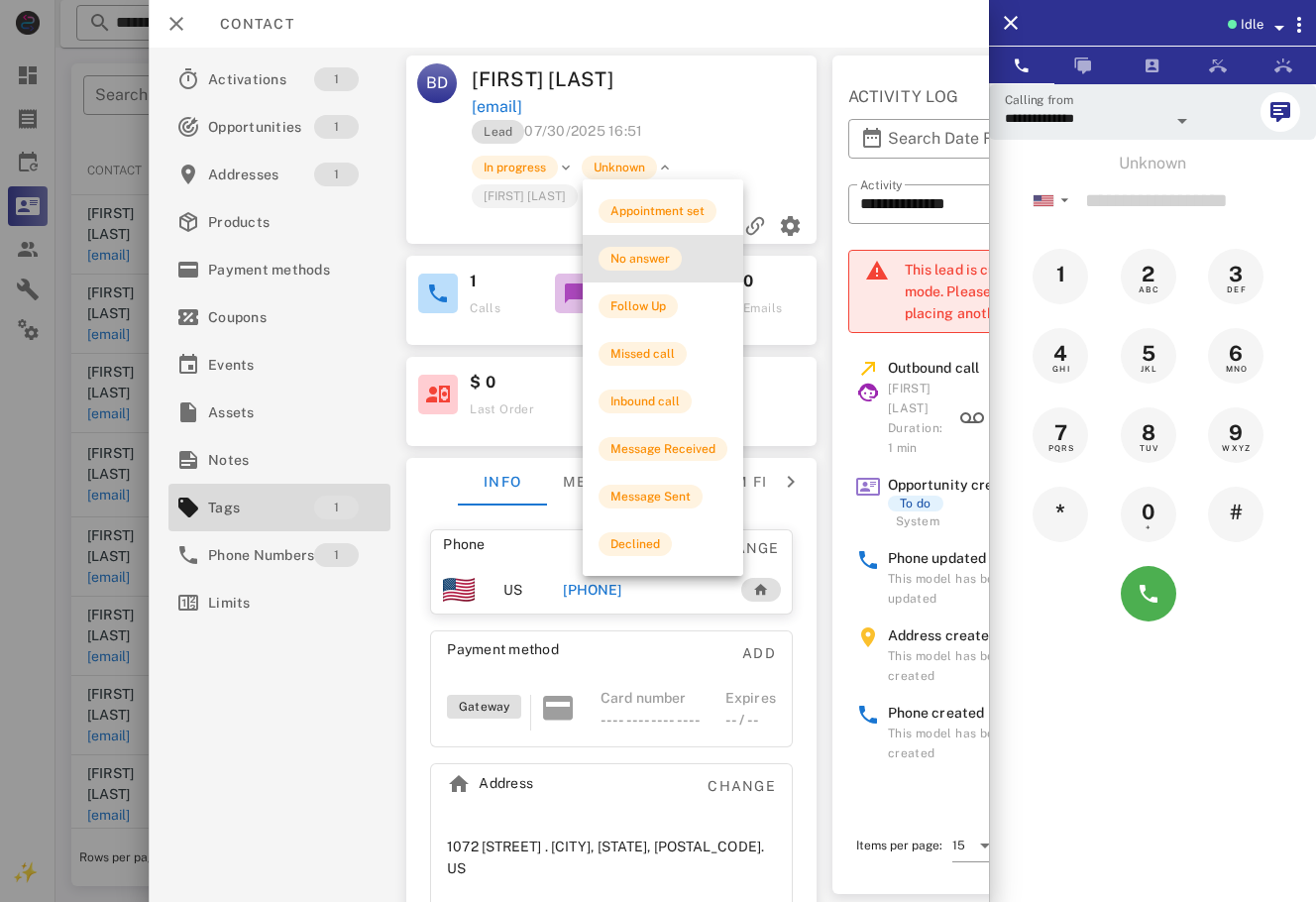 click on "No answer" at bounding box center [663, 259] 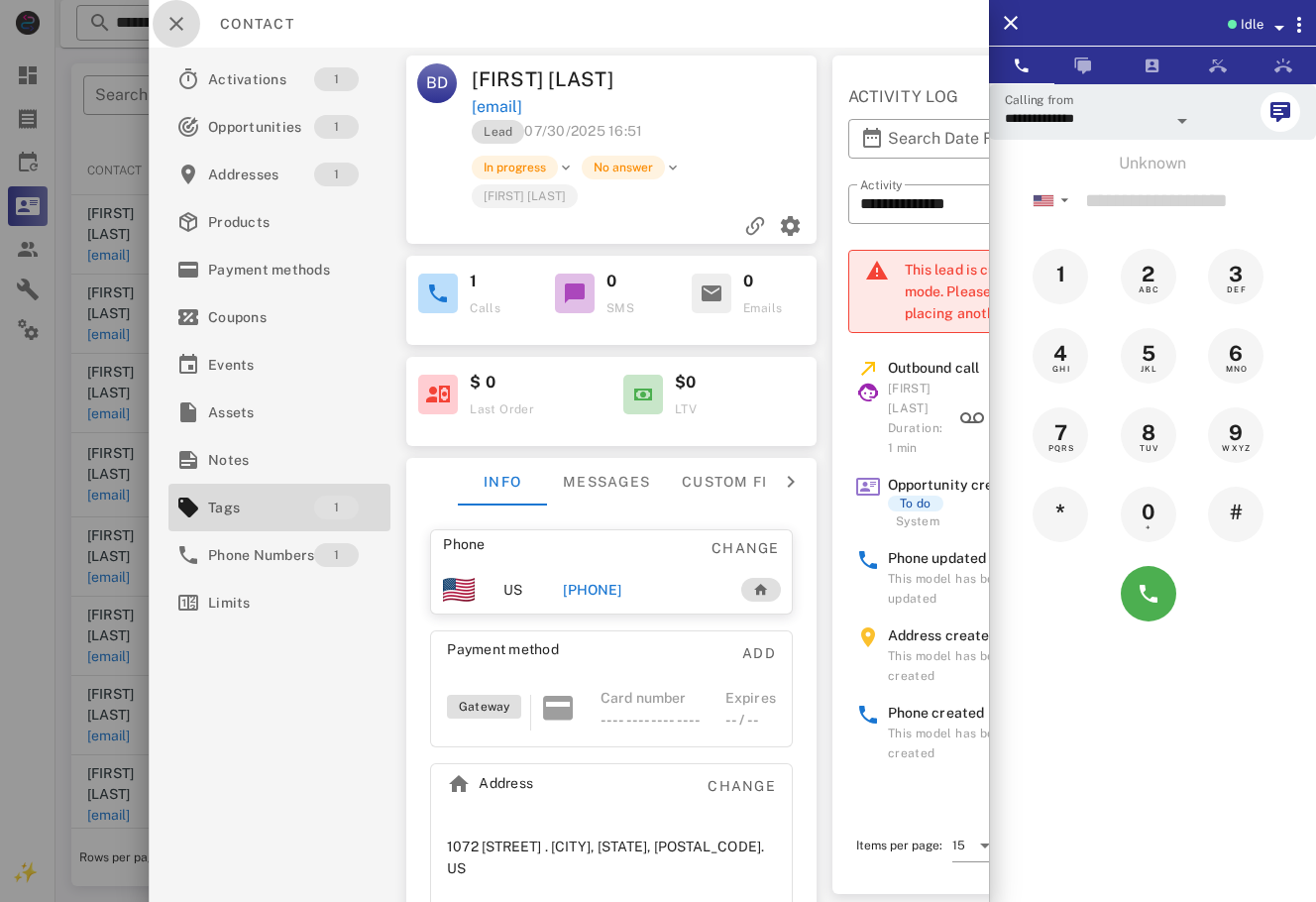 click at bounding box center (176, 24) 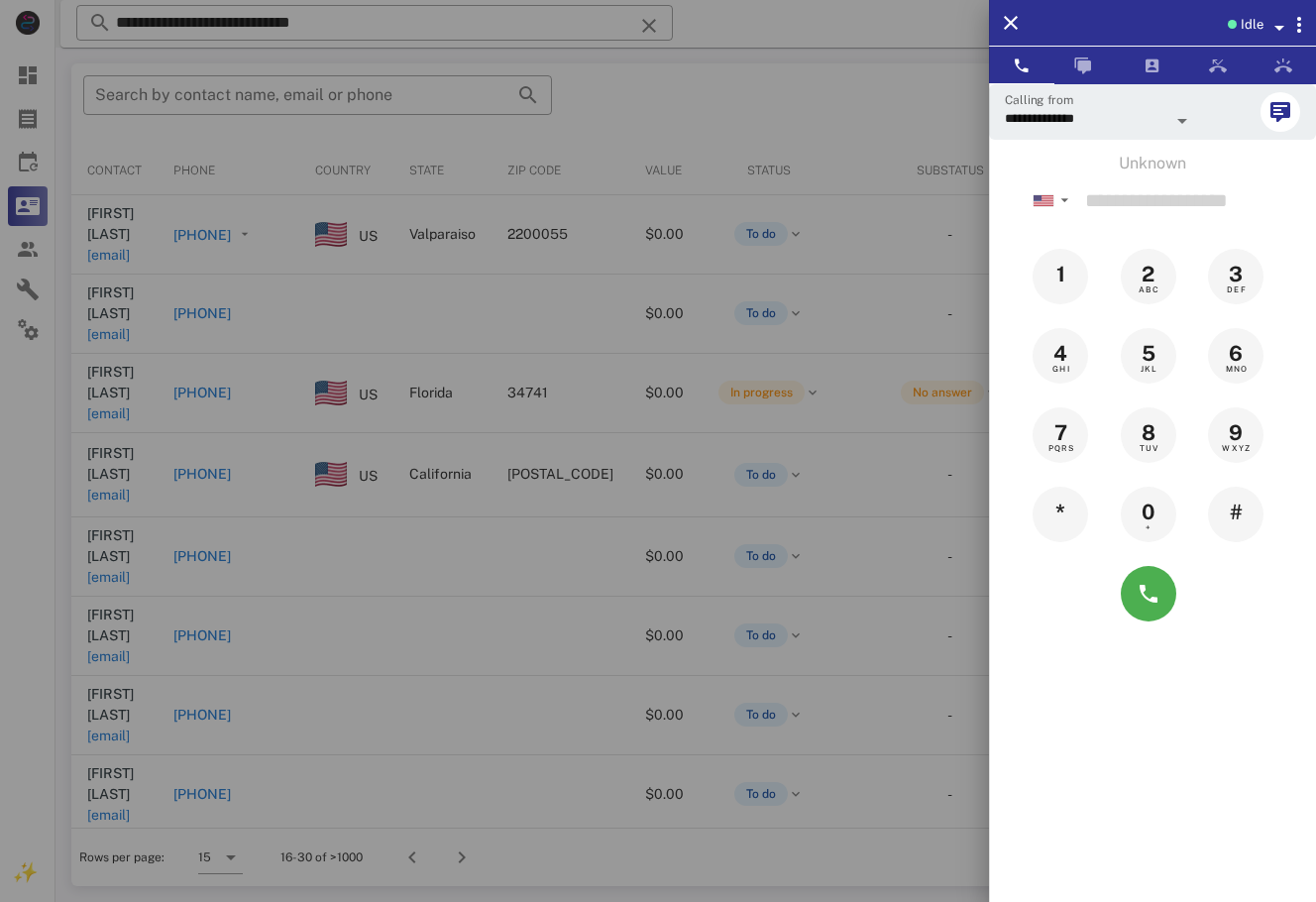 click at bounding box center [658, 451] 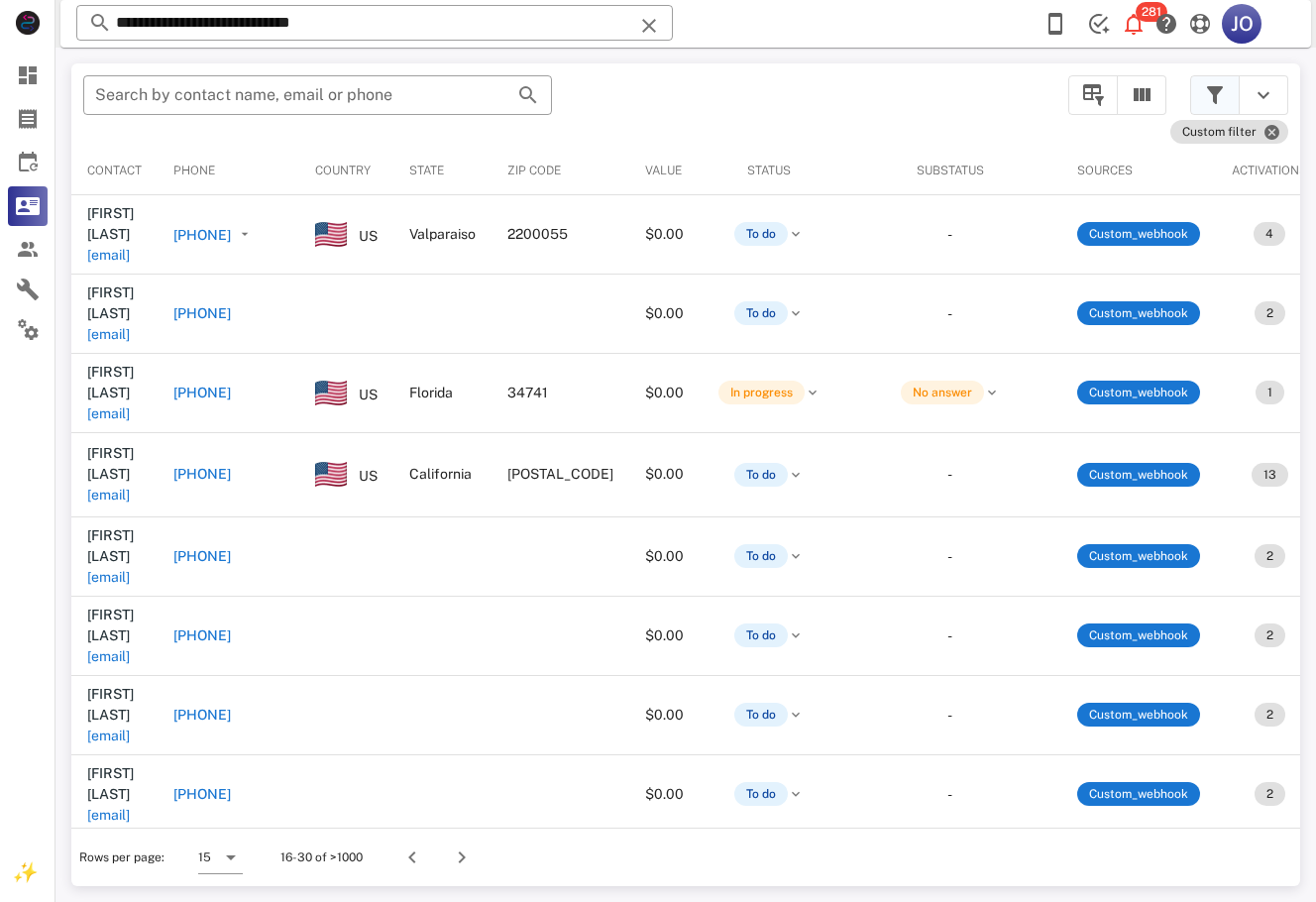 click at bounding box center (1215, 95) 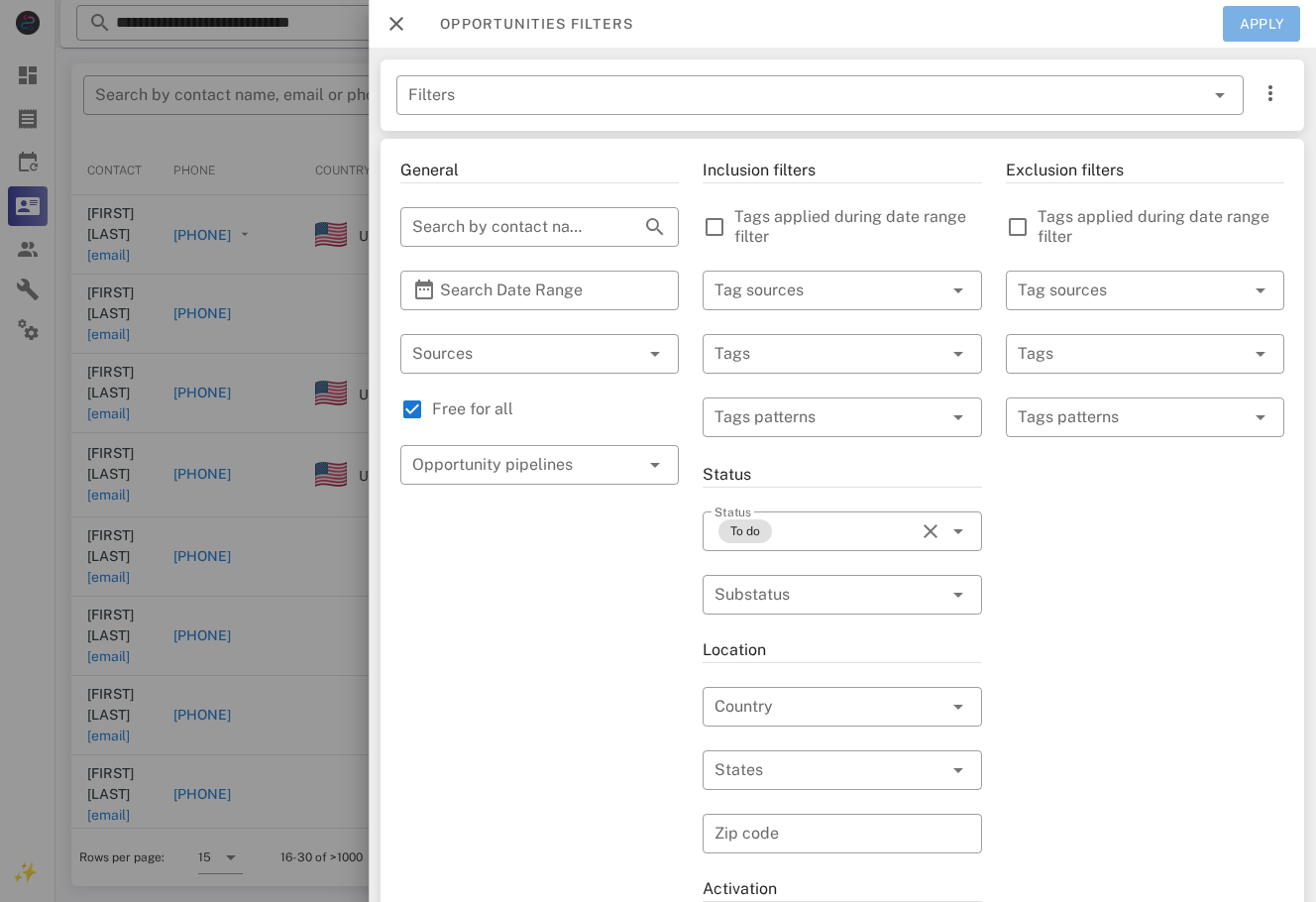 click on "Apply" at bounding box center [1261, 24] 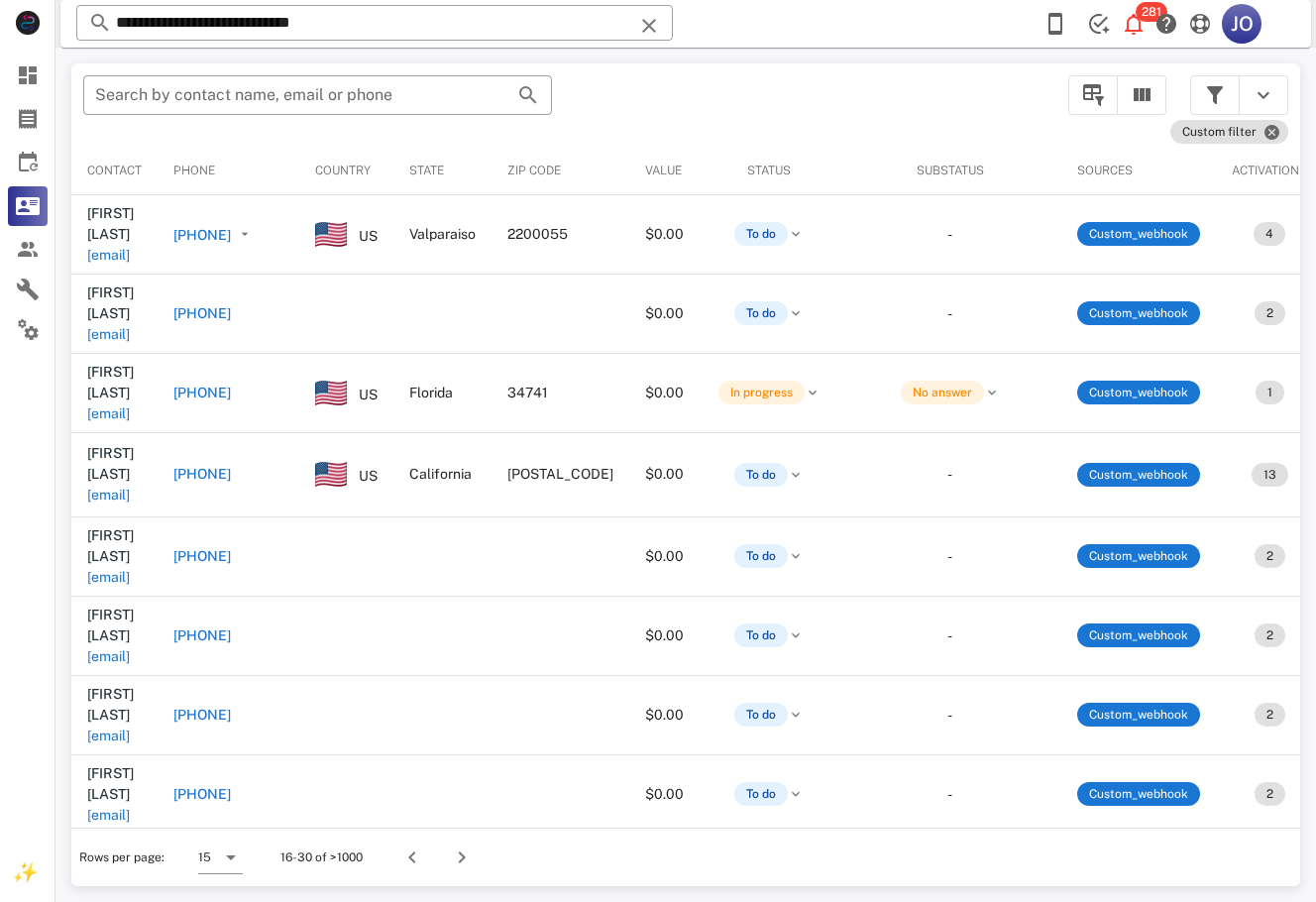scroll, scrollTop: 0, scrollLeft: 590, axis: horizontal 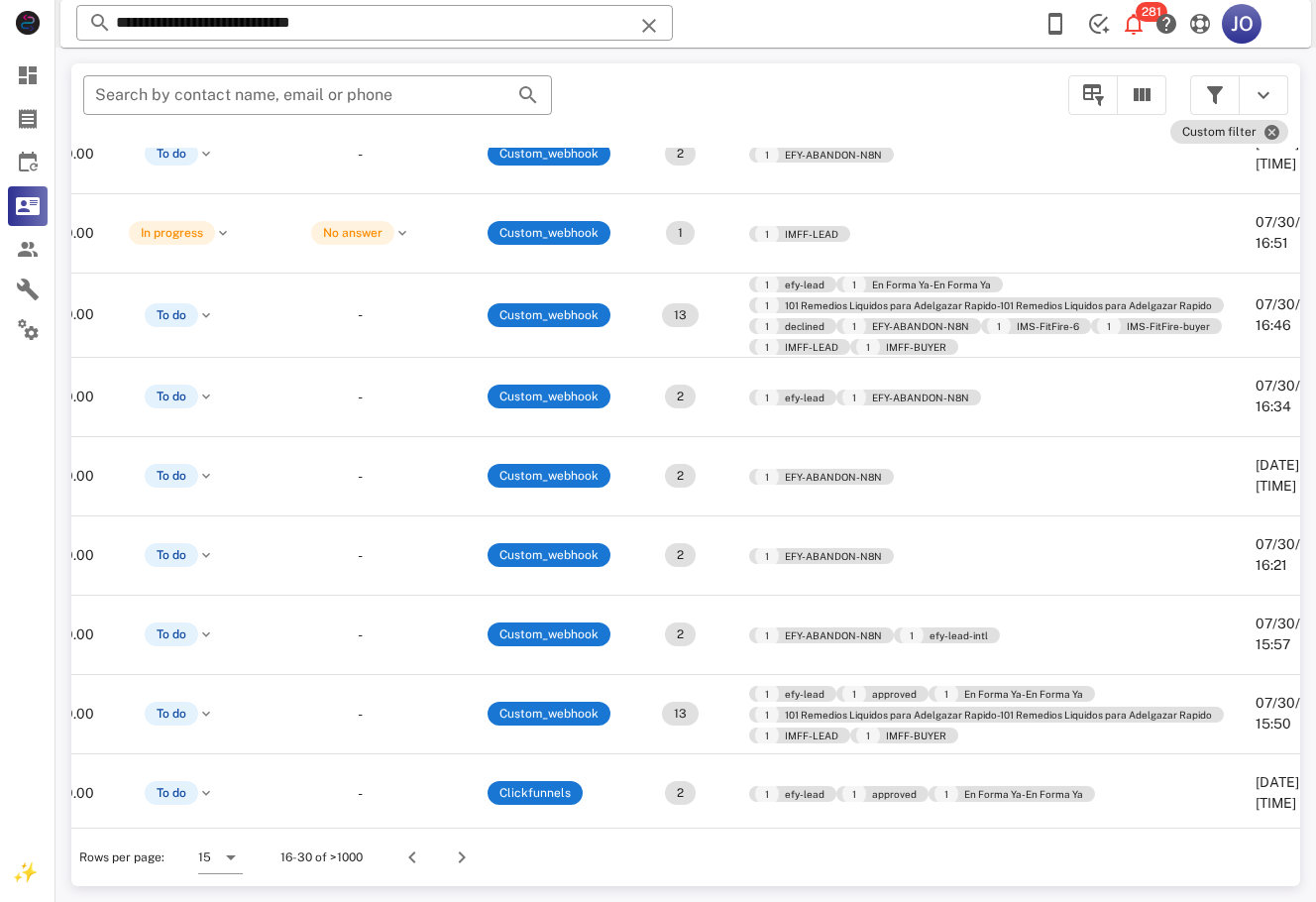 click on "Rows per page: 15  16-30 of >1000" at bounding box center (686, 856) 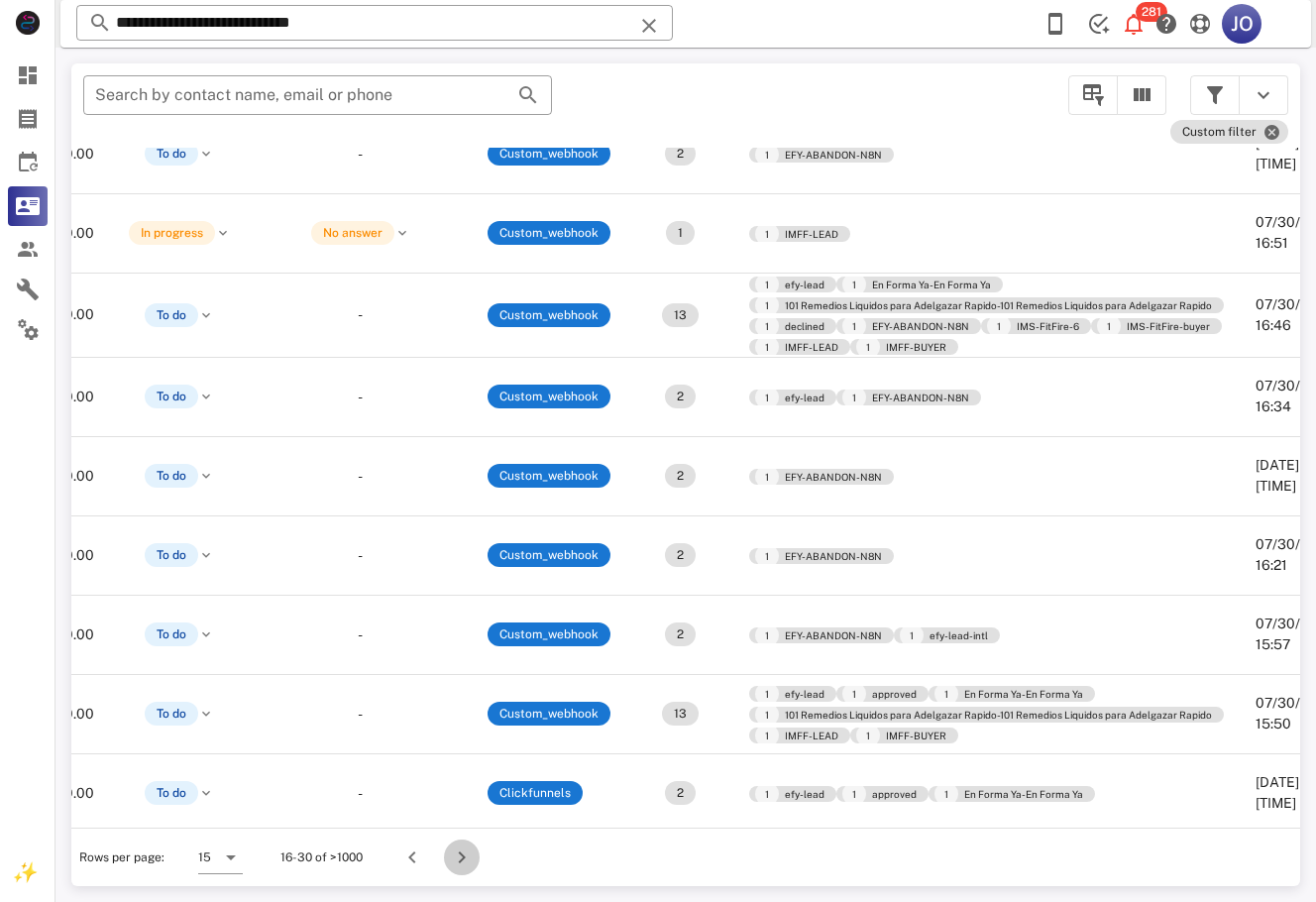 click at bounding box center (462, 857) 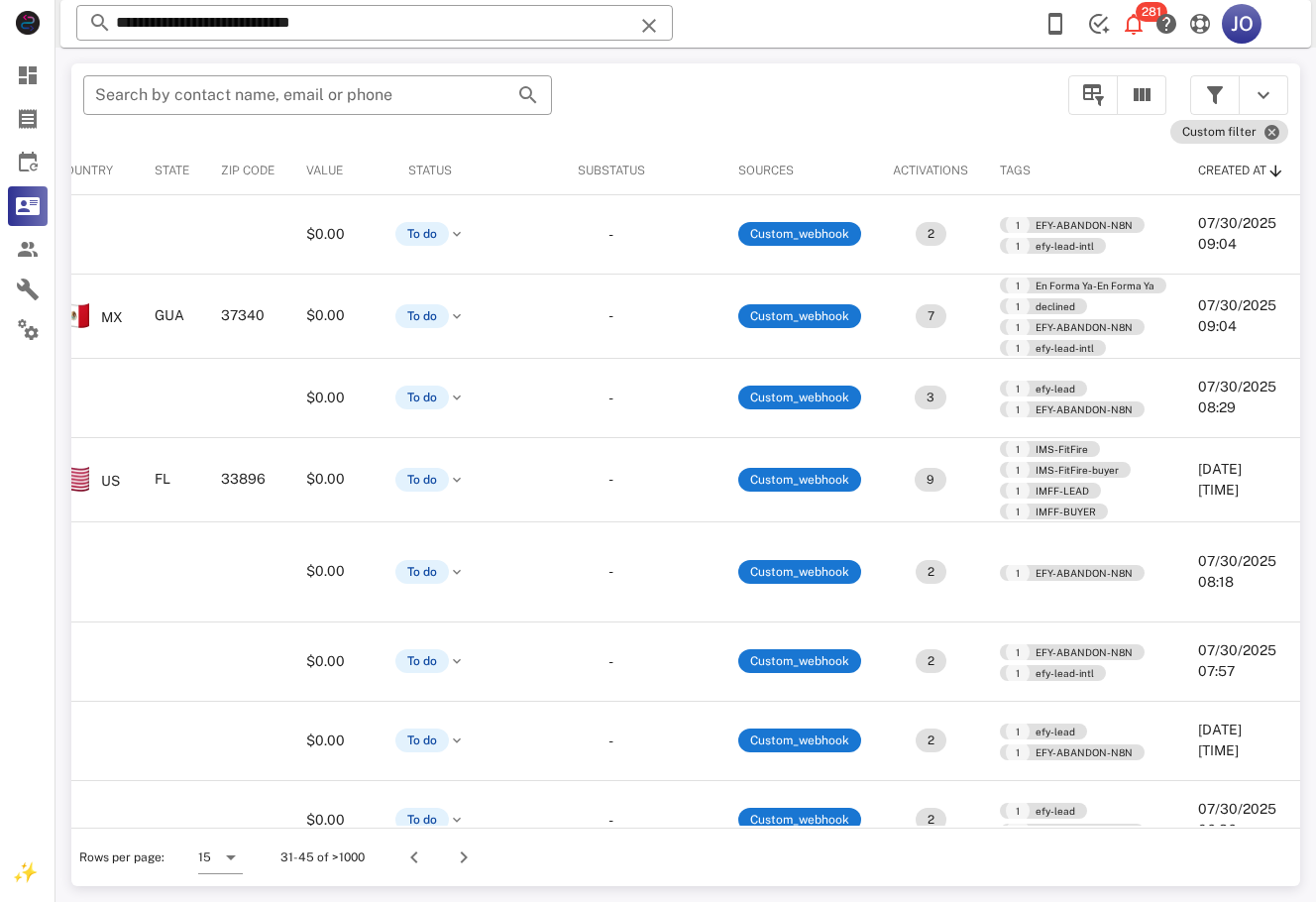 scroll, scrollTop: 307, scrollLeft: 415, axis: both 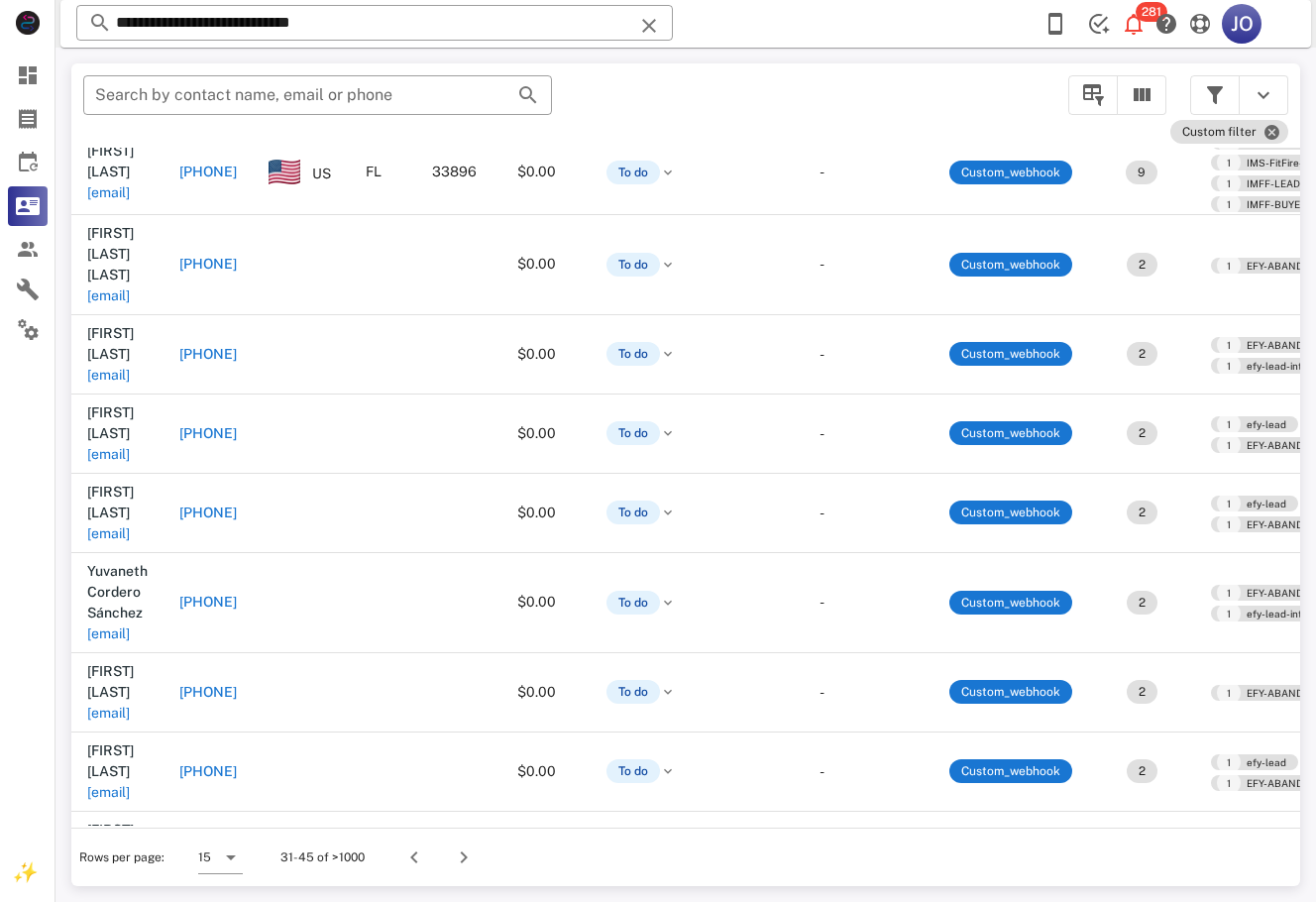 click on "Patricia Fogg  patysimasa@yahoo.com" at bounding box center (117, 930) 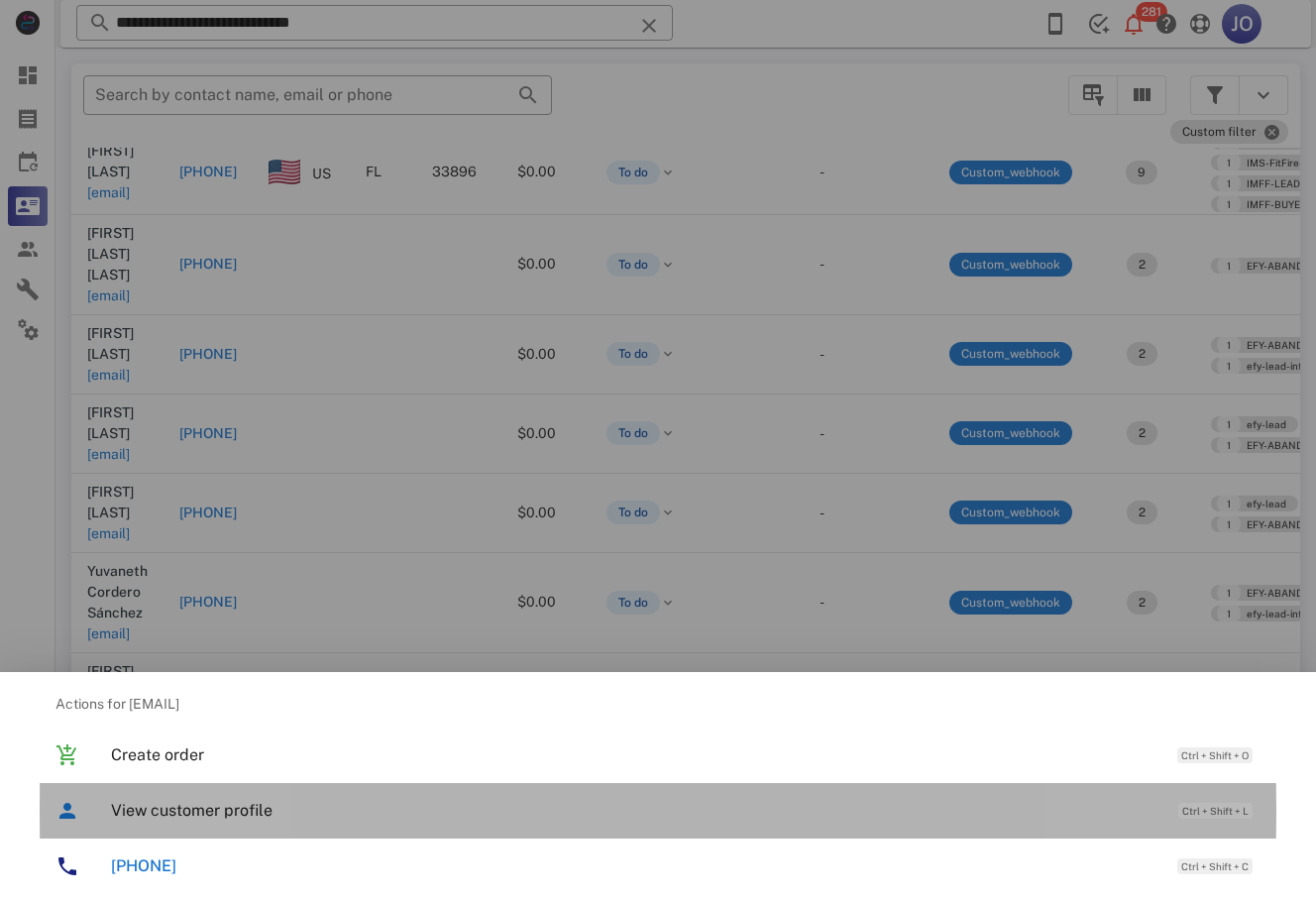 click on "View customer profile Ctrl + Shift + L" at bounding box center [686, 810] 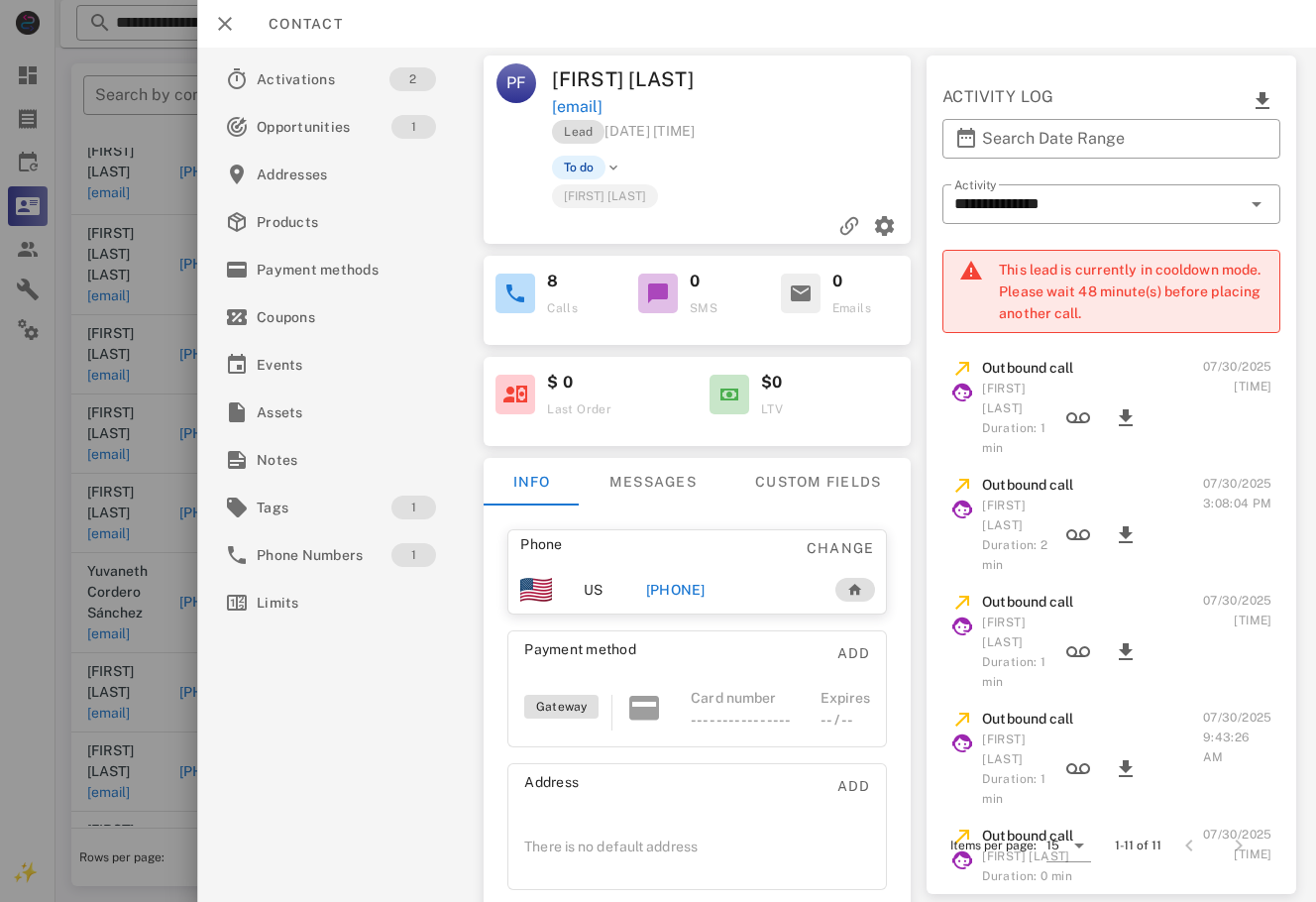 click on "+19562499944" at bounding box center [676, 590] 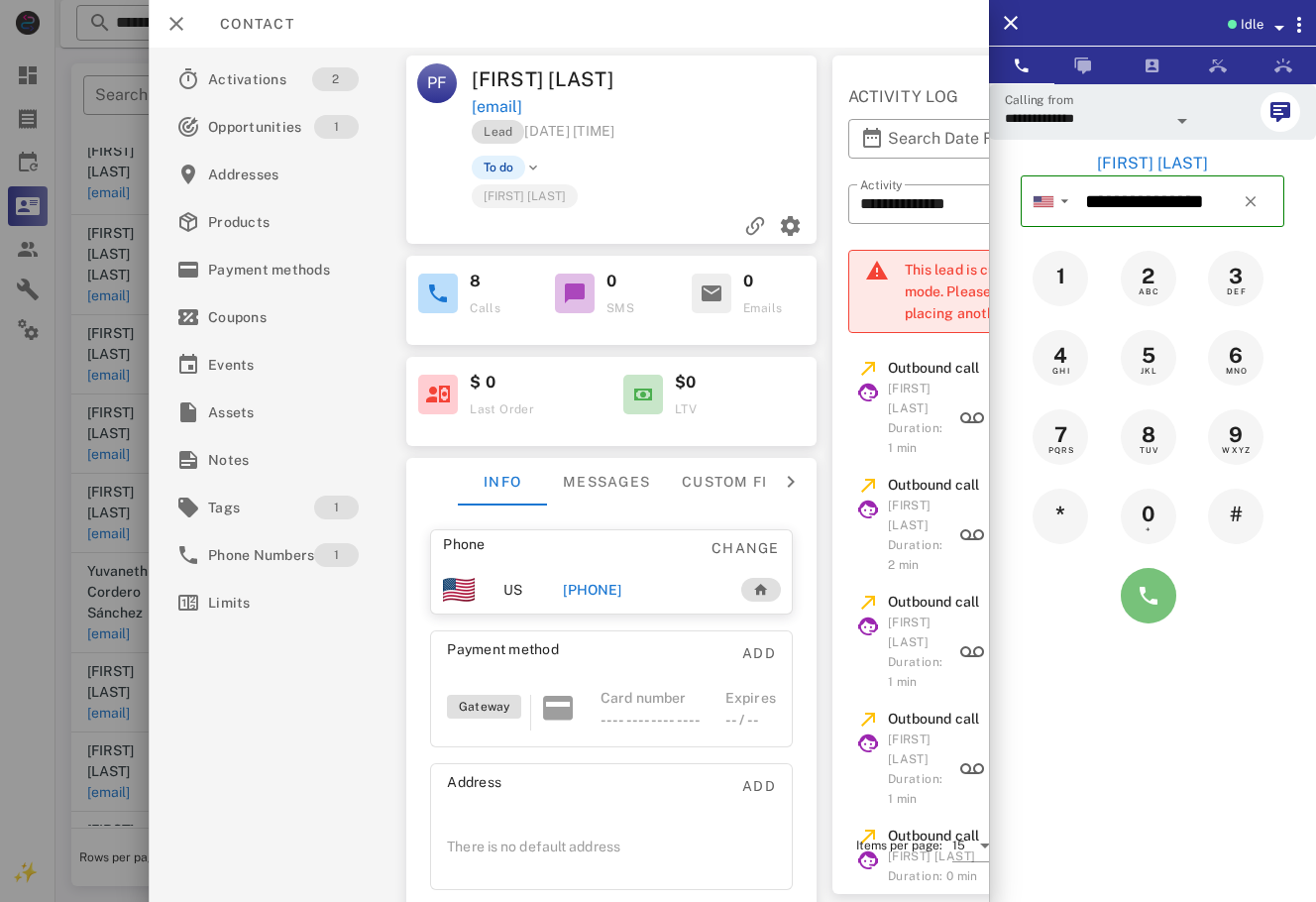 click at bounding box center (1149, 596) 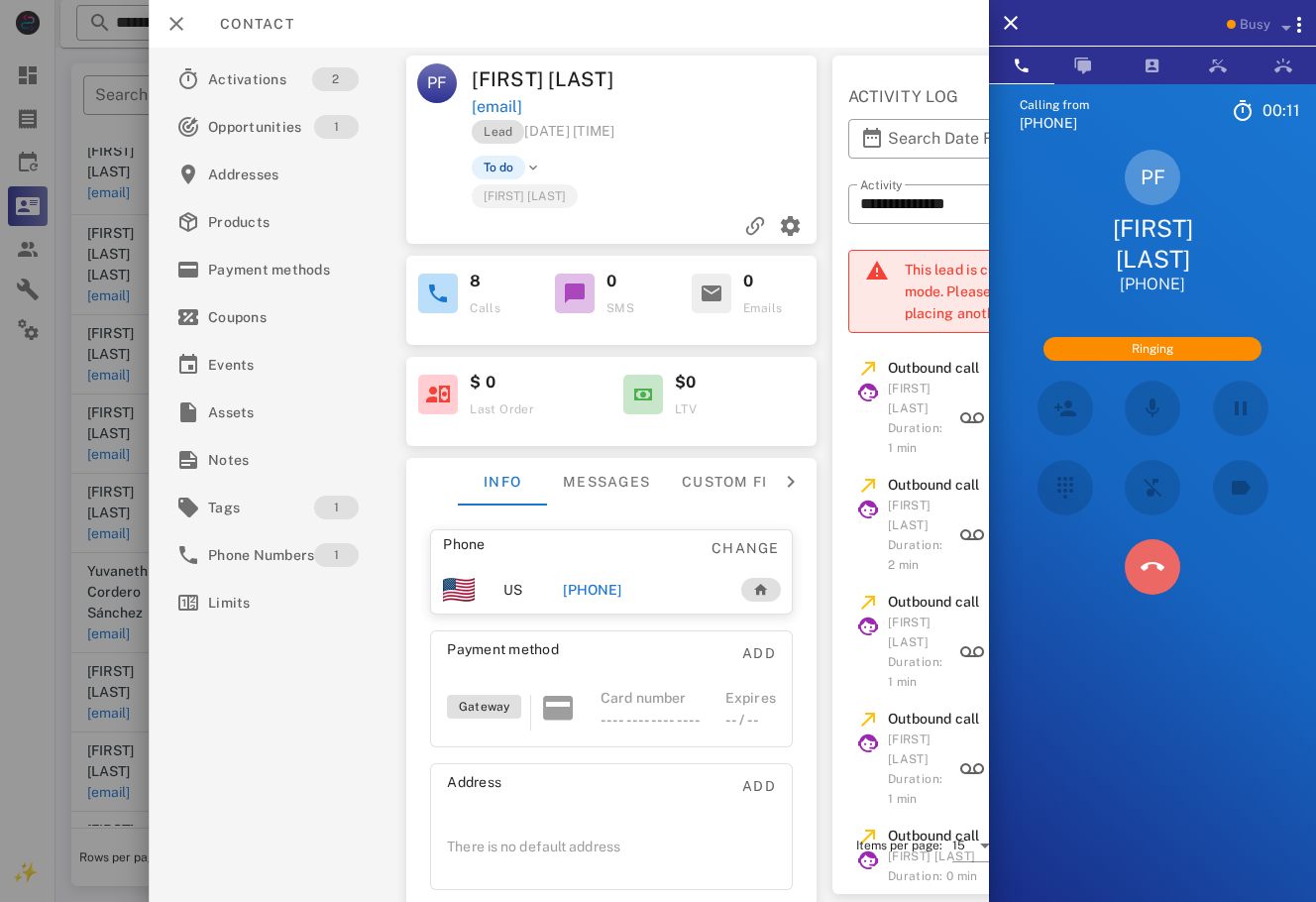 click at bounding box center (1152, 567) 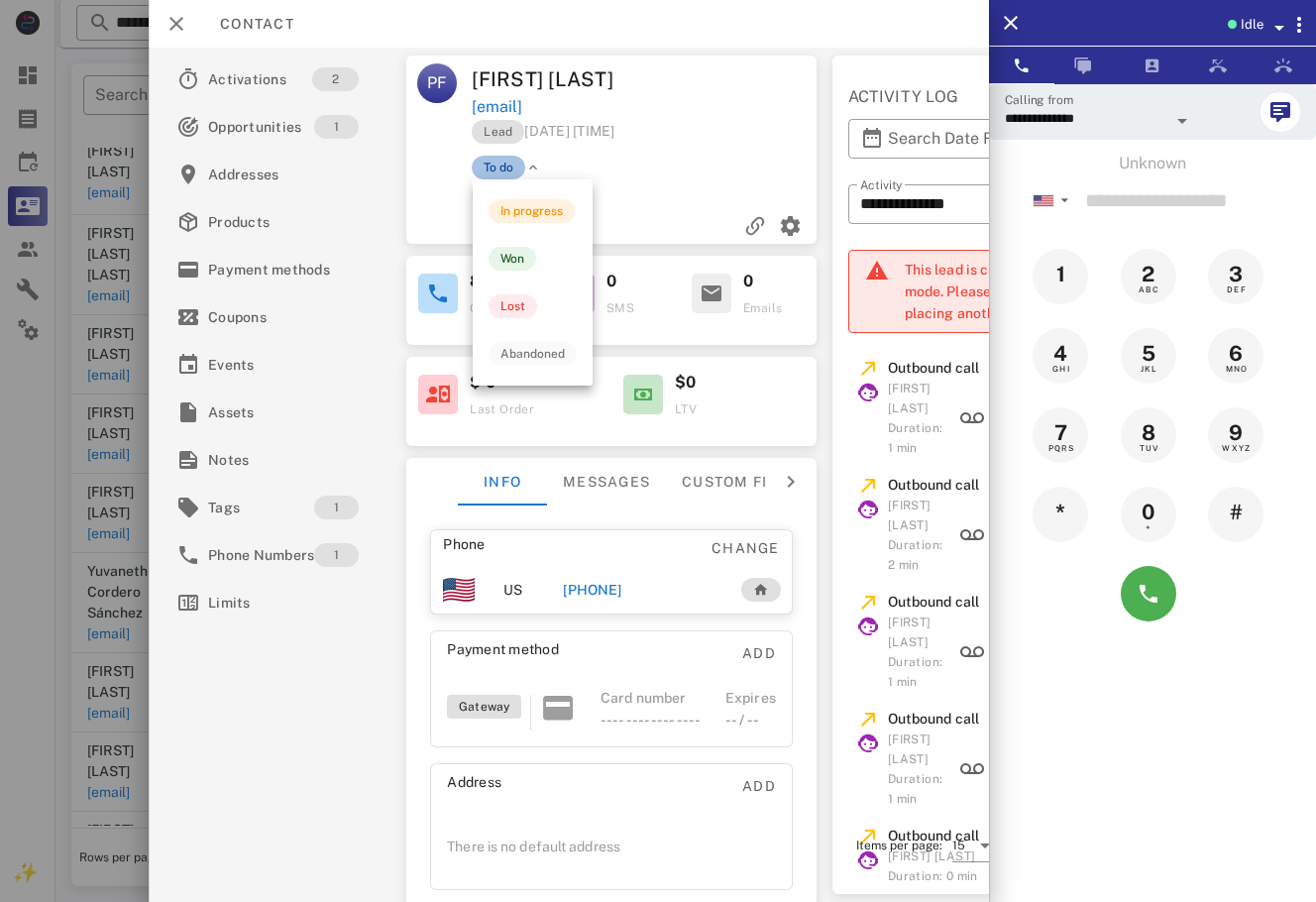 click on "To do" at bounding box center [498, 168] 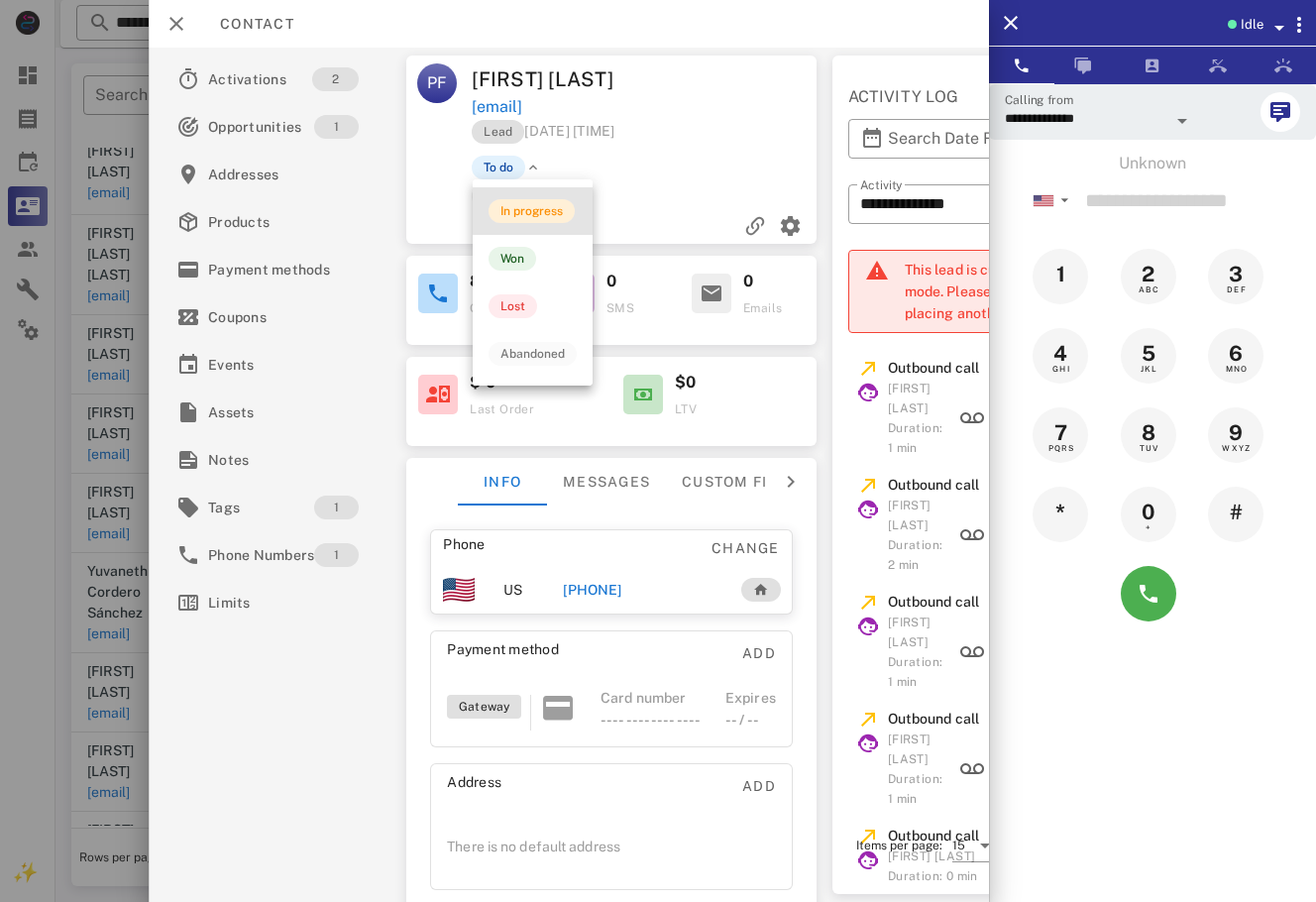 click on "In progress" at bounding box center (531, 211) 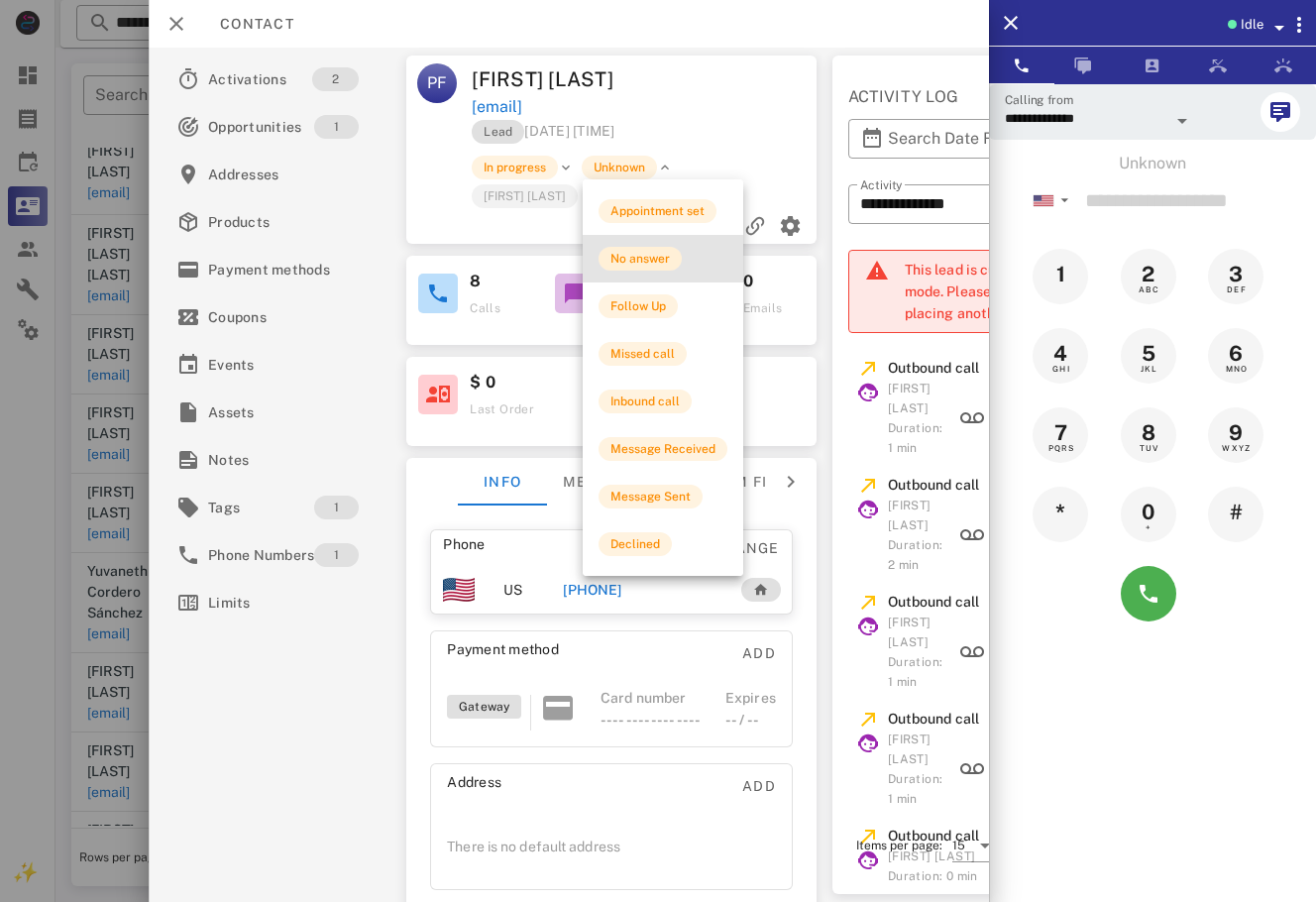 click on "No answer" at bounding box center (640, 259) 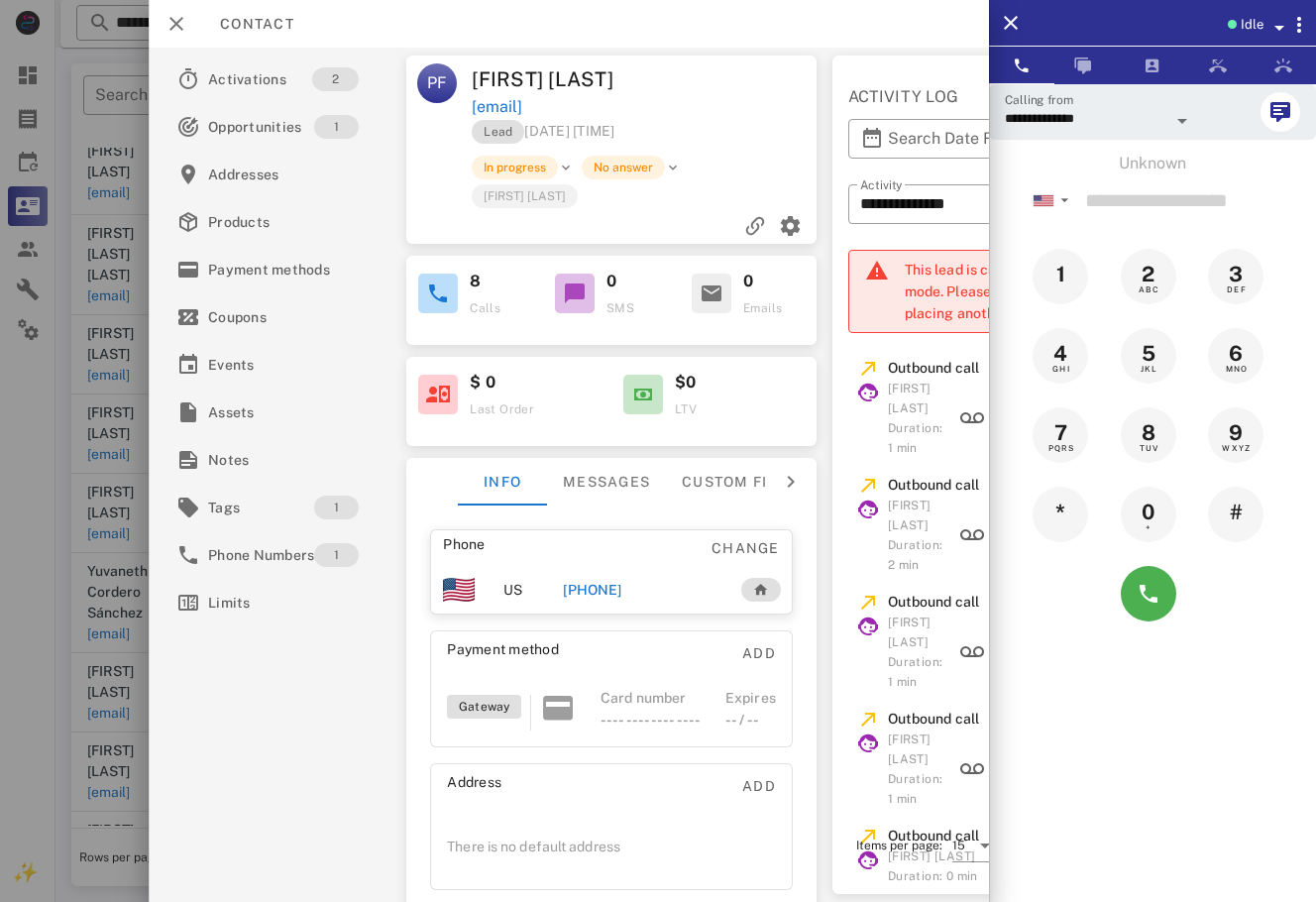 click at bounding box center [658, 451] 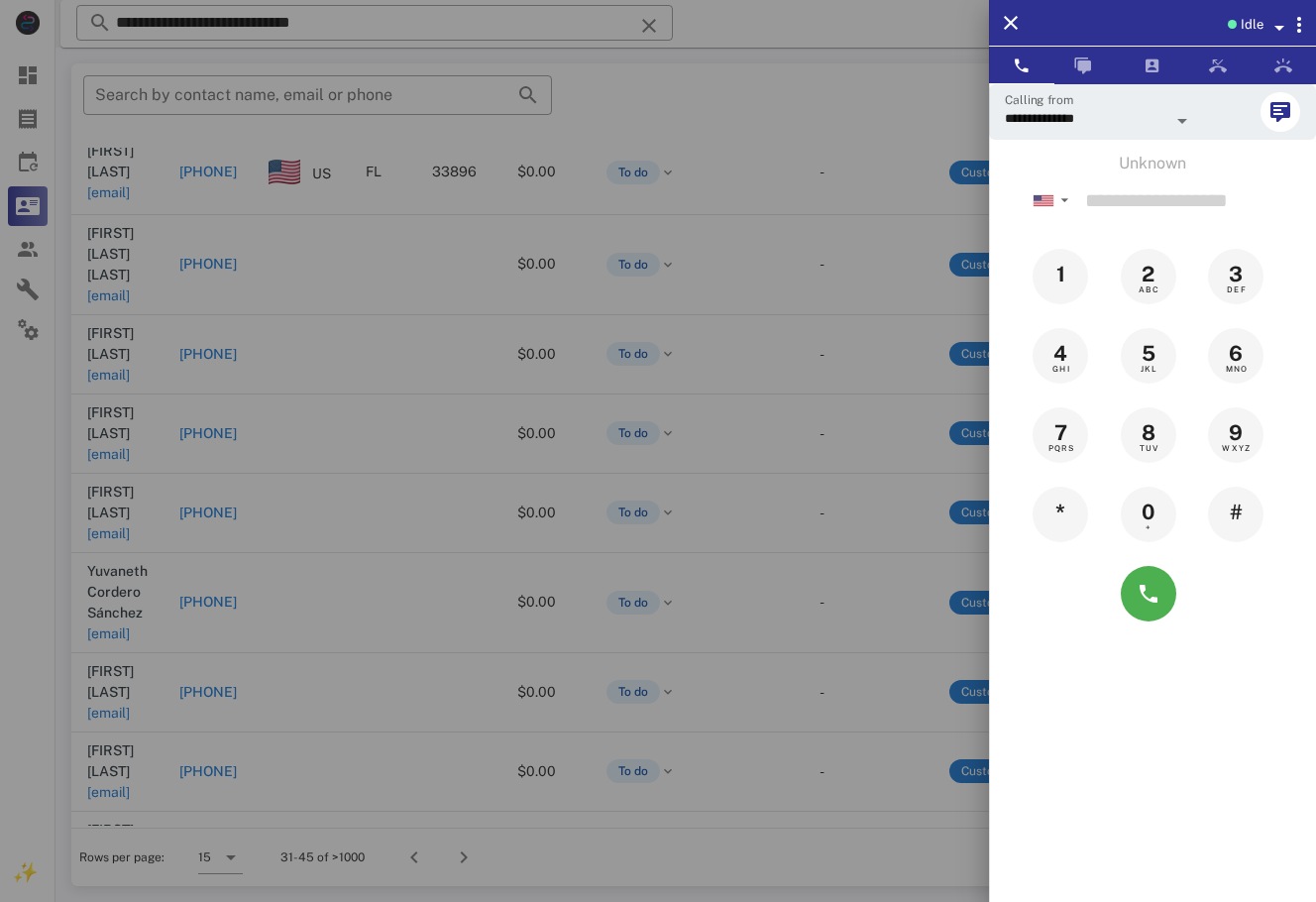 click at bounding box center (658, 451) 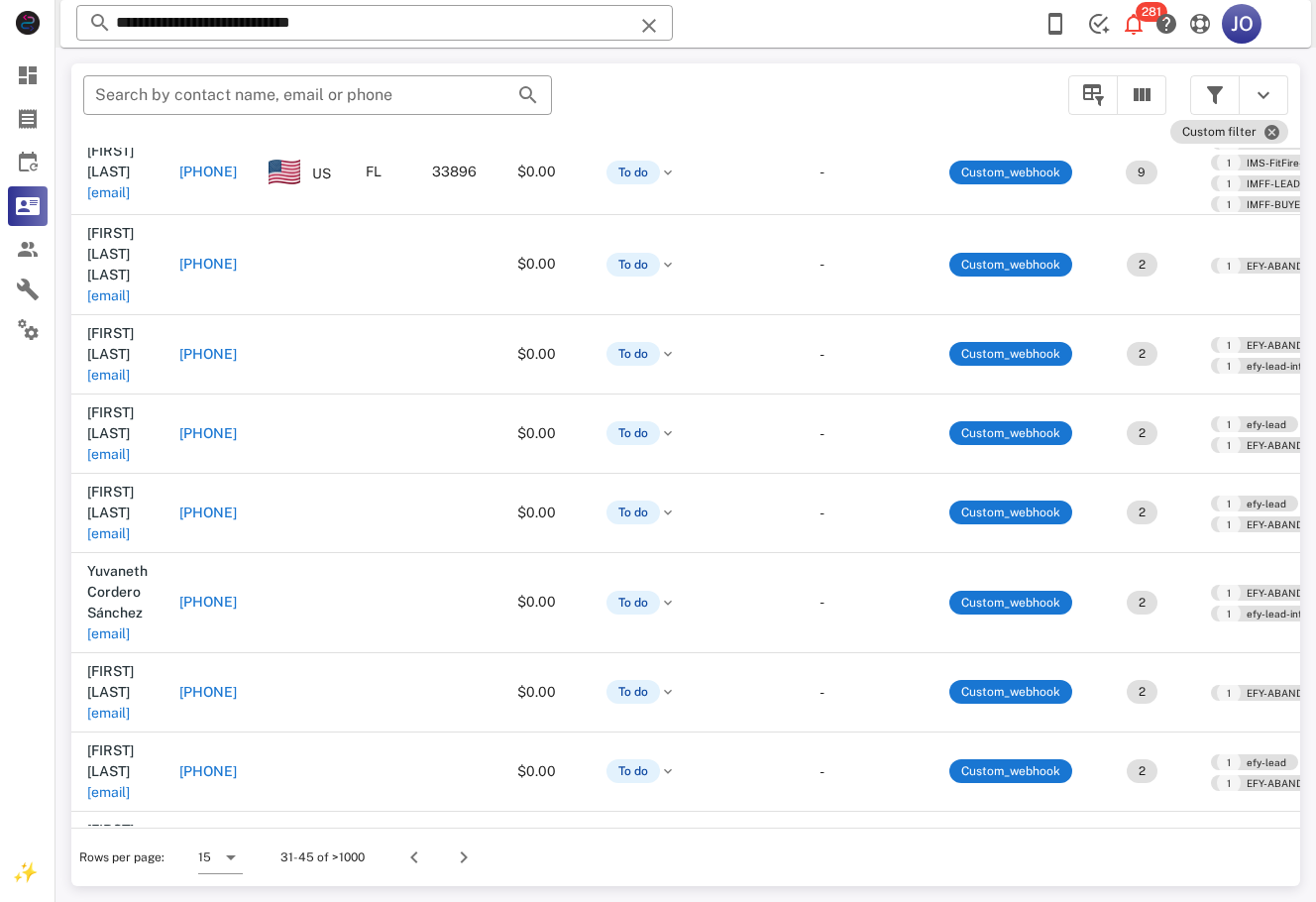 scroll, scrollTop: 307, scrollLeft: 415, axis: both 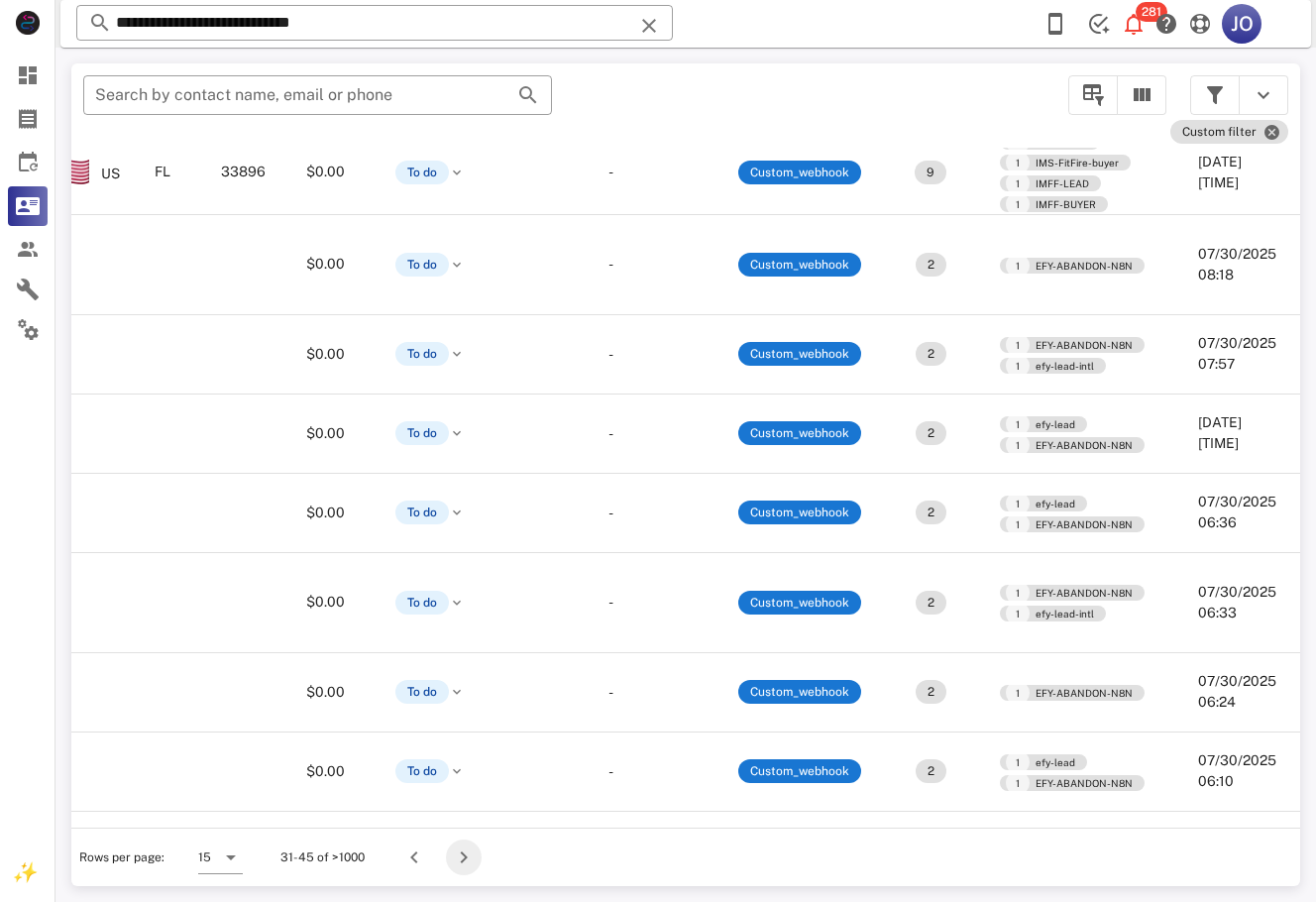 click at bounding box center (464, 857) 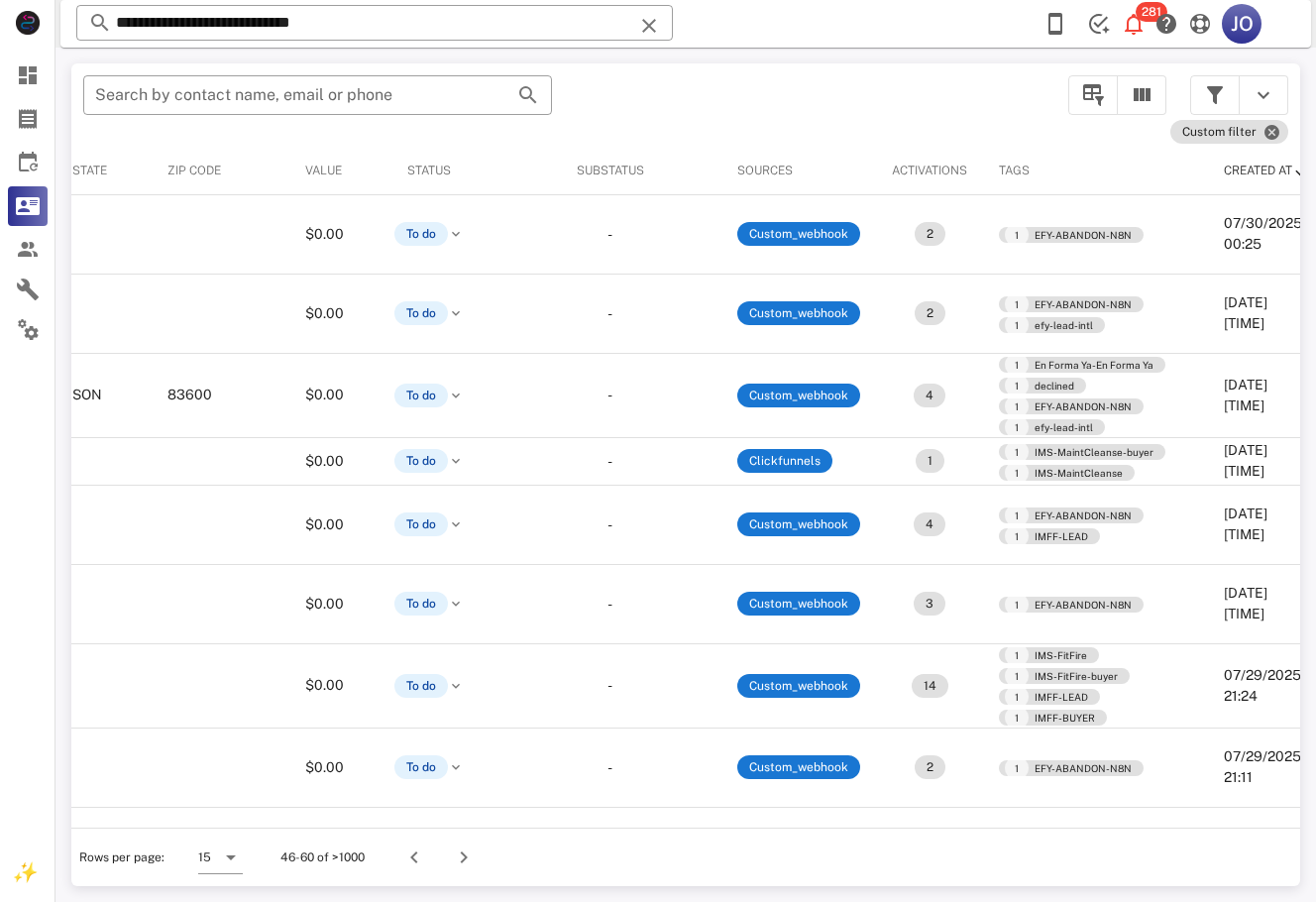 scroll, scrollTop: 0, scrollLeft: 486, axis: horizontal 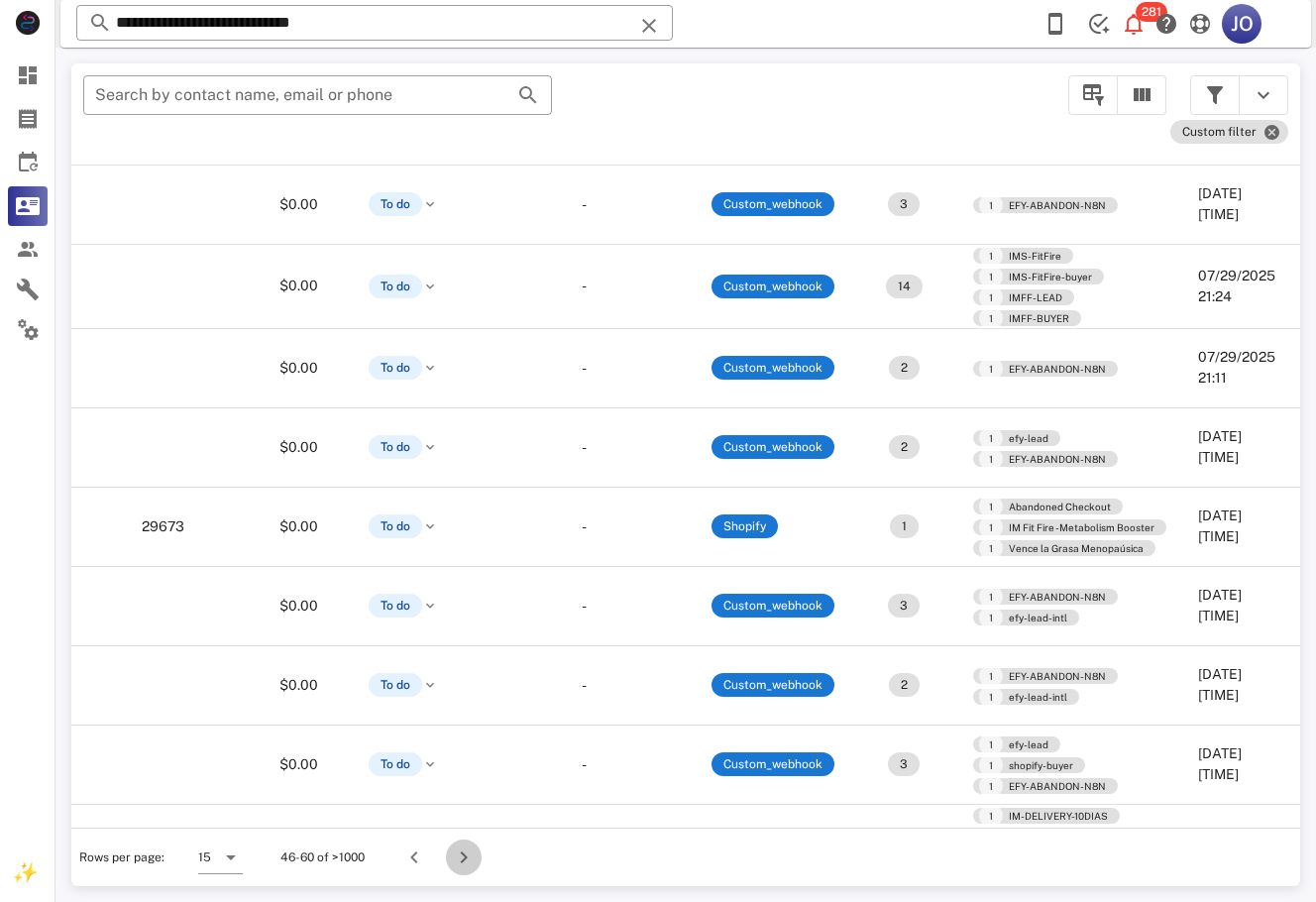 click at bounding box center (464, 857) 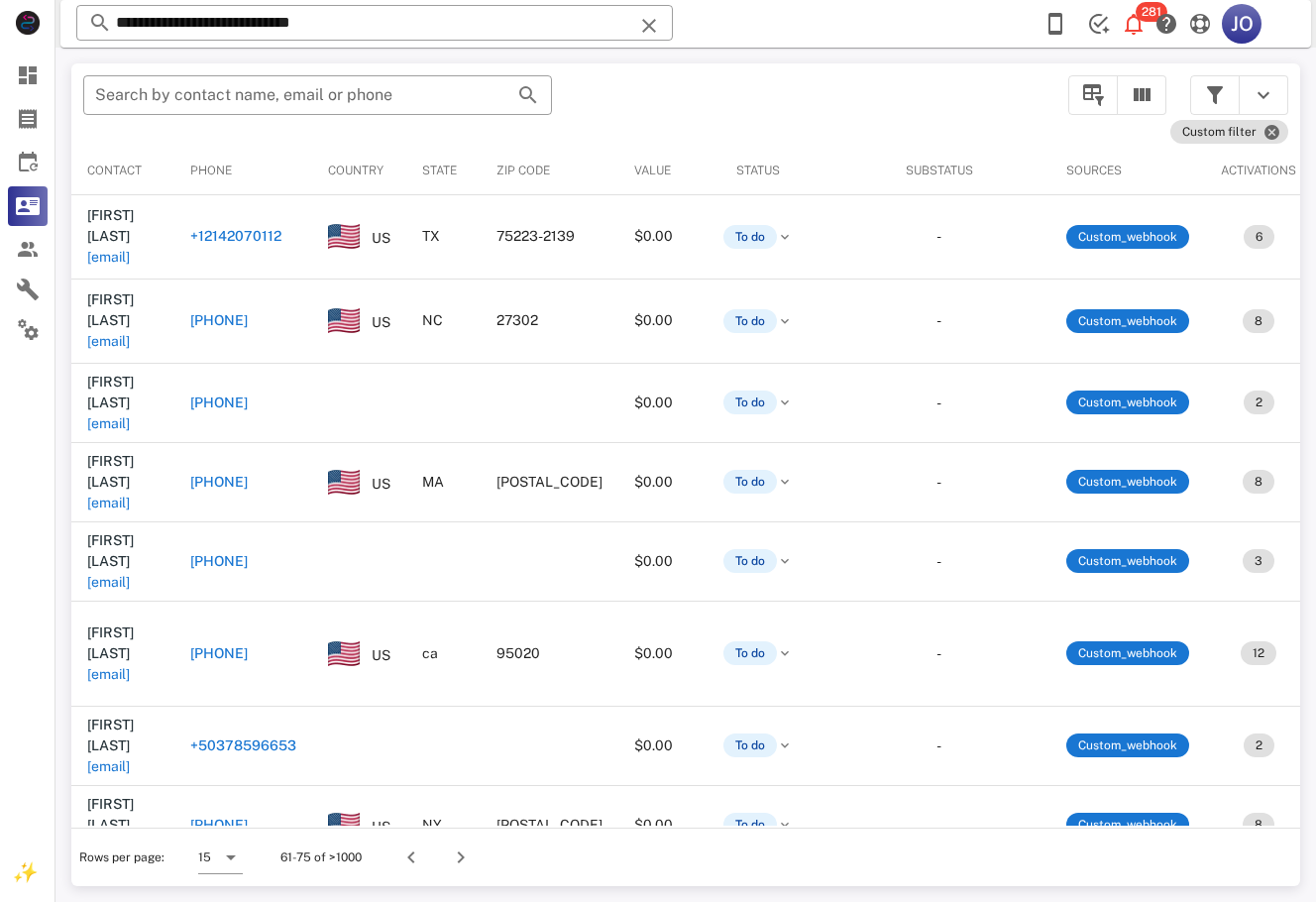 scroll, scrollTop: 0, scrollLeft: 400, axis: horizontal 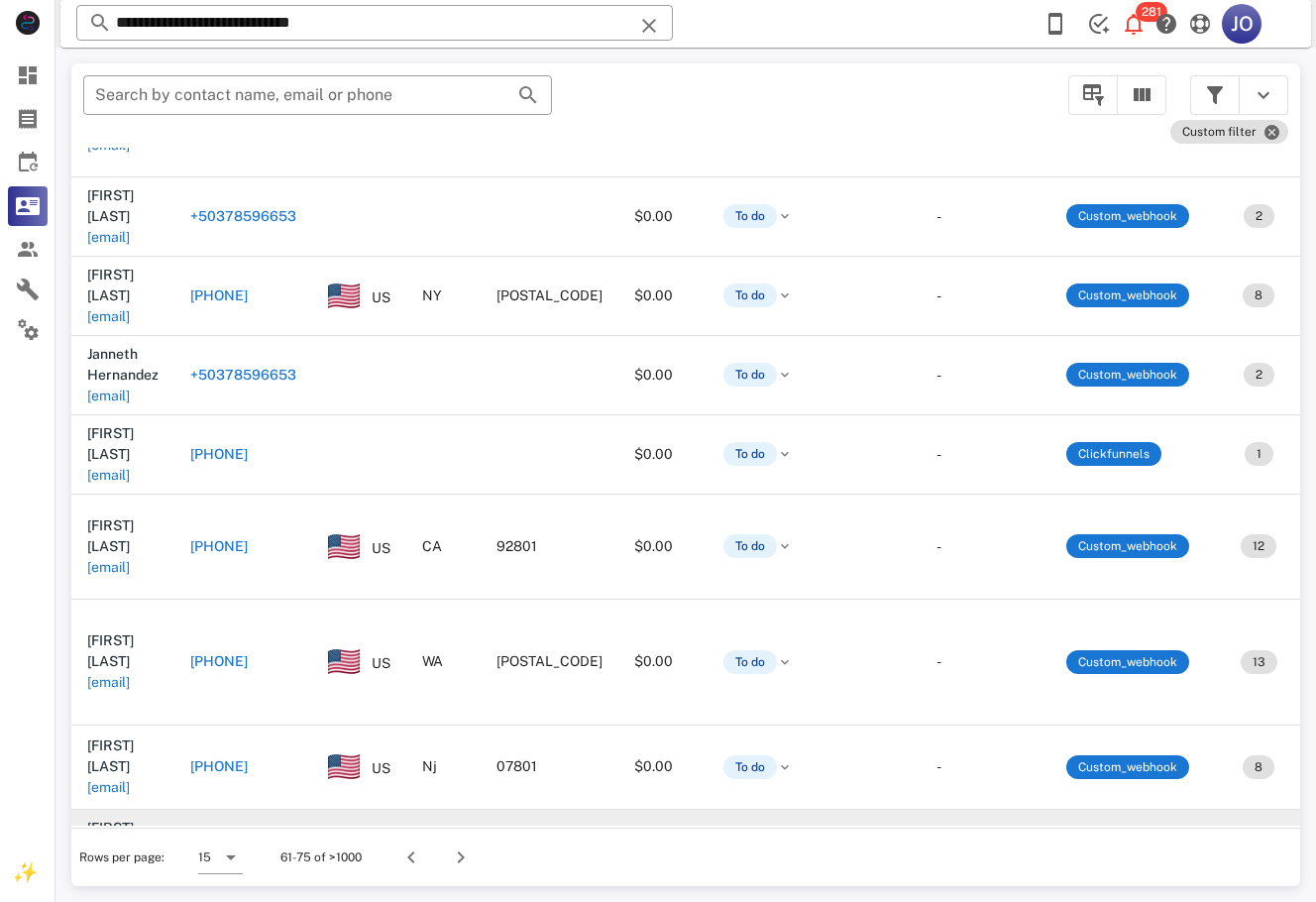 click on "kokopelli16@outlook.com" at bounding box center [108, 869] 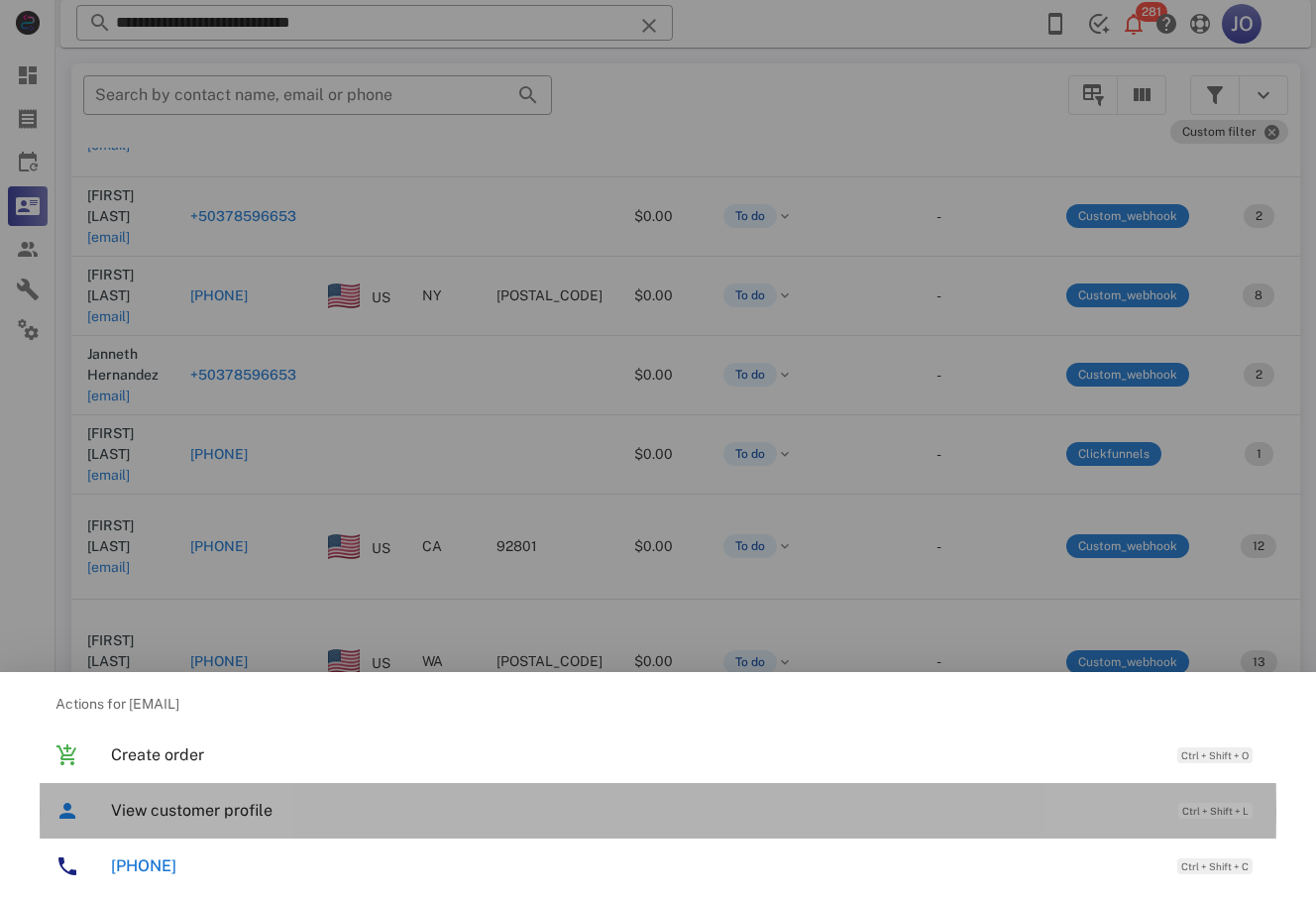 click on "View customer profile Ctrl + Shift + L" at bounding box center (686, 810) 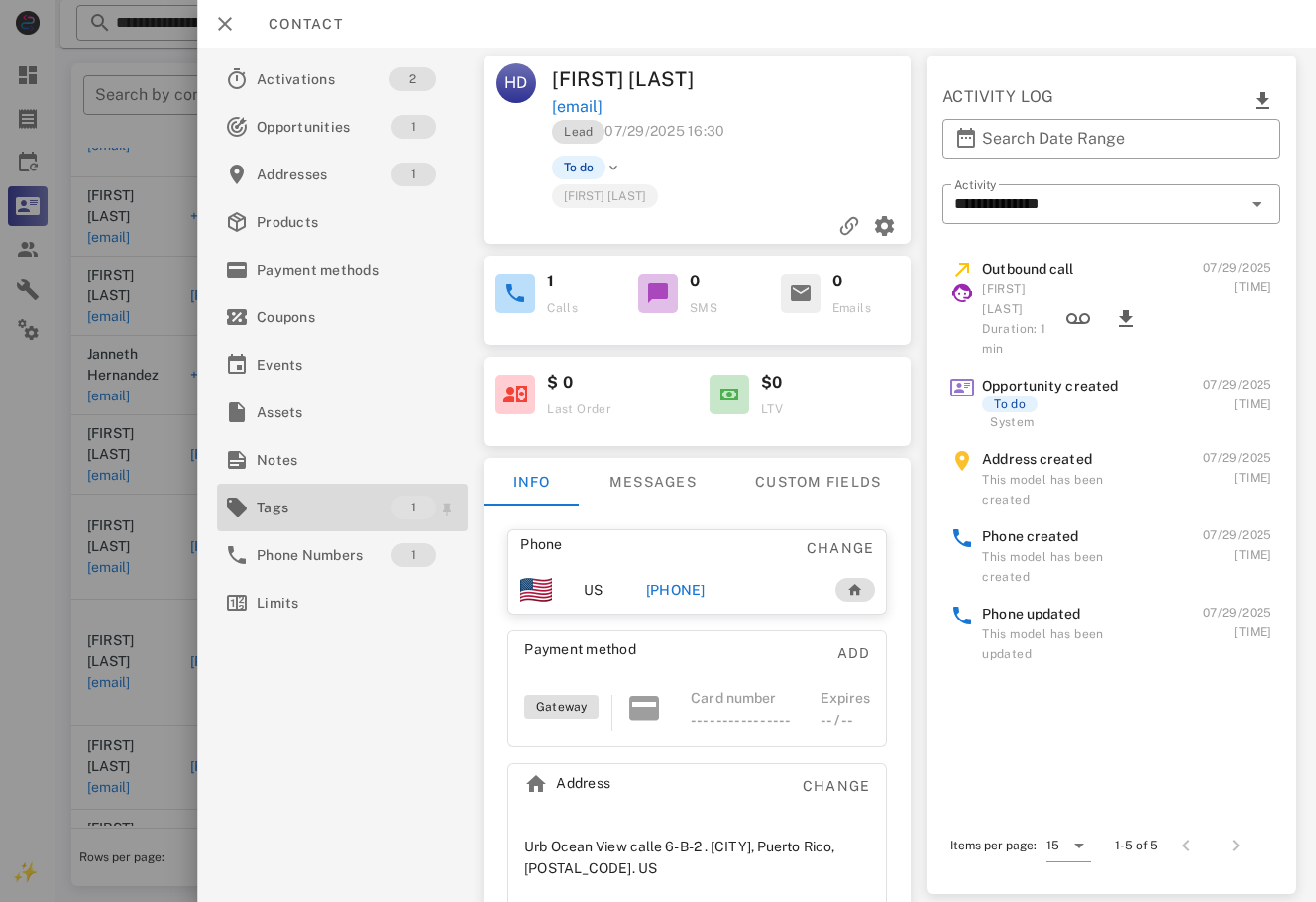 click on "Tags" at bounding box center [324, 507] 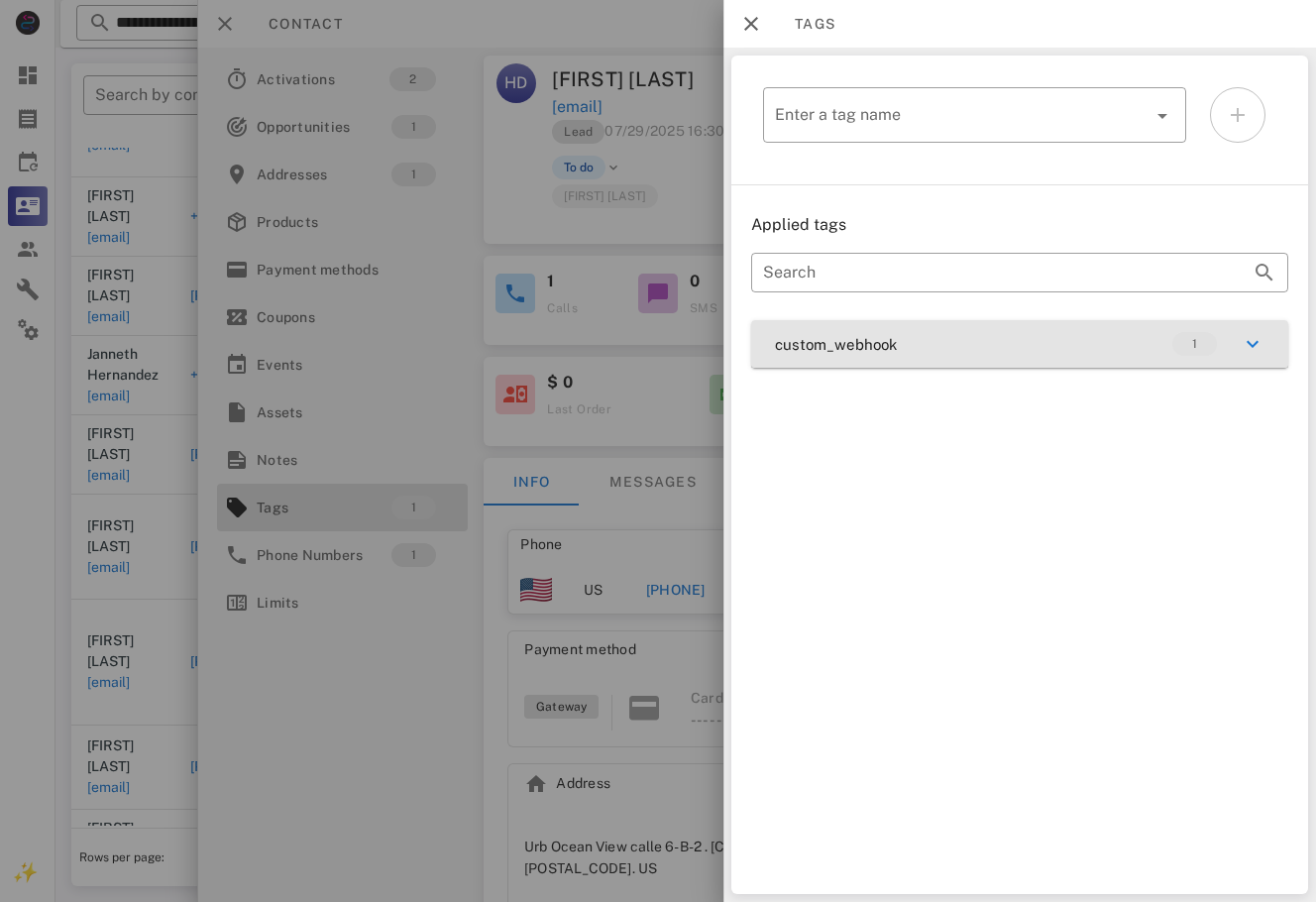 click on "custom_webhook  1" at bounding box center (1020, 344) 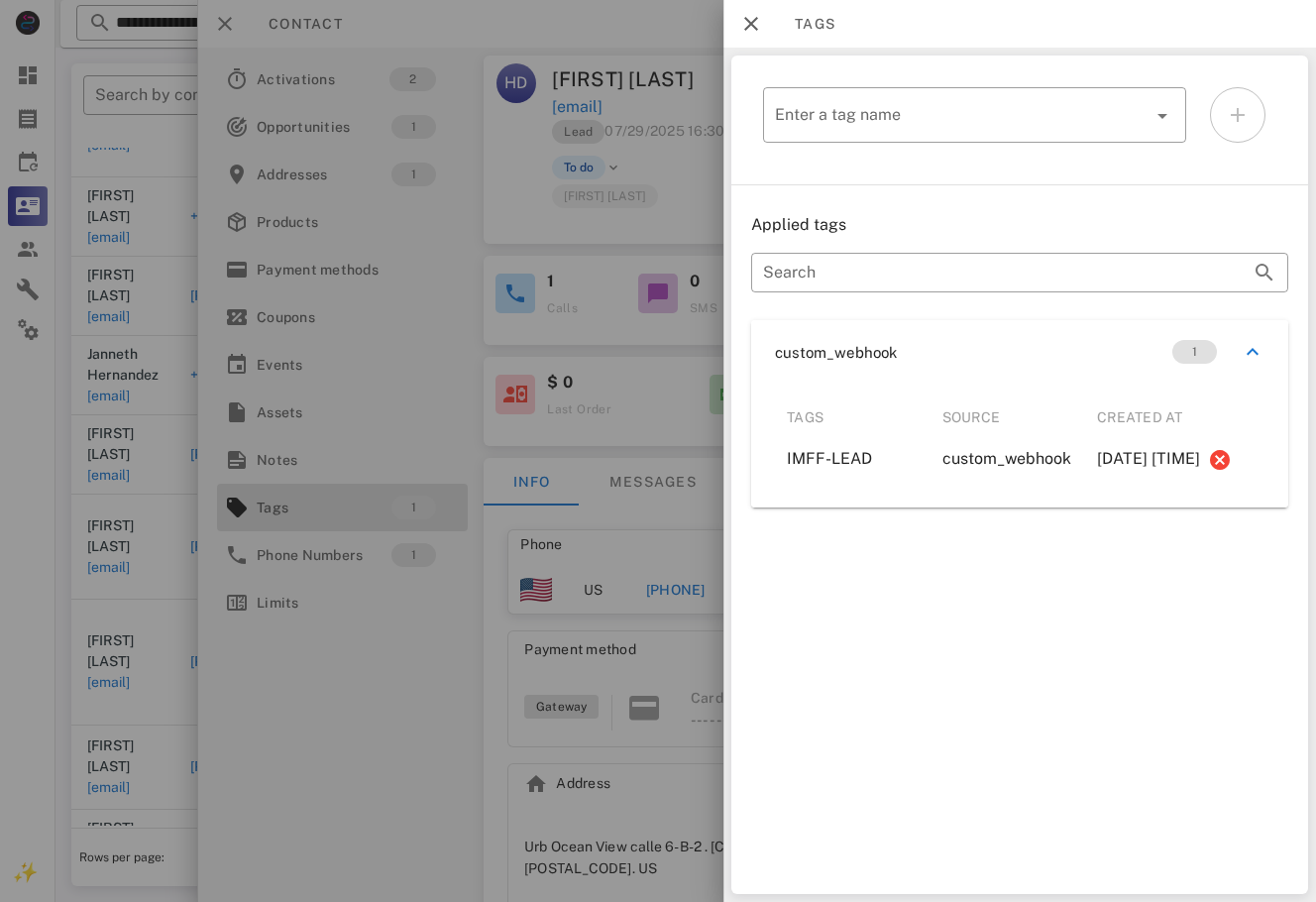 click at bounding box center [658, 451] 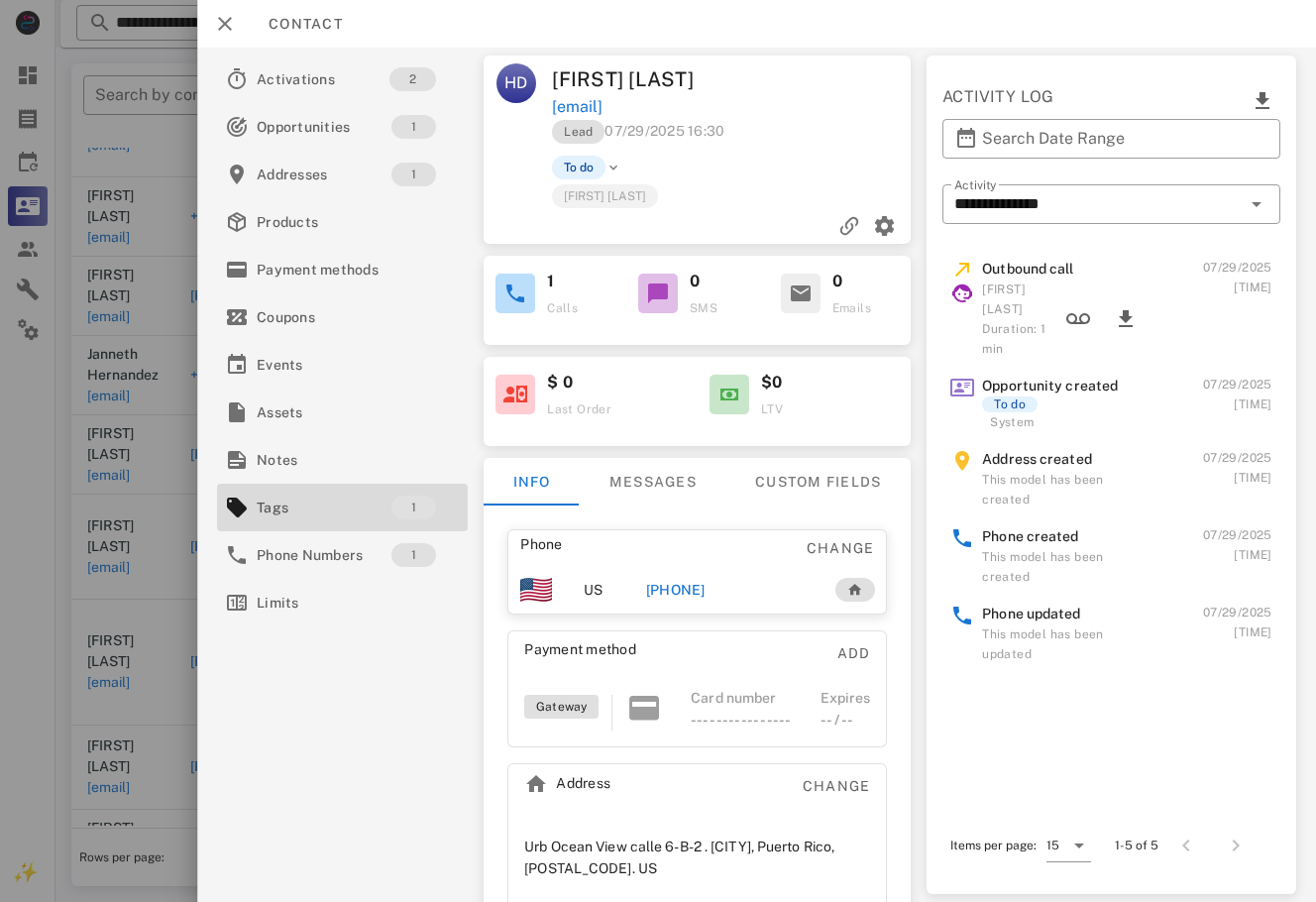 click on "+17876138769" at bounding box center (676, 590) 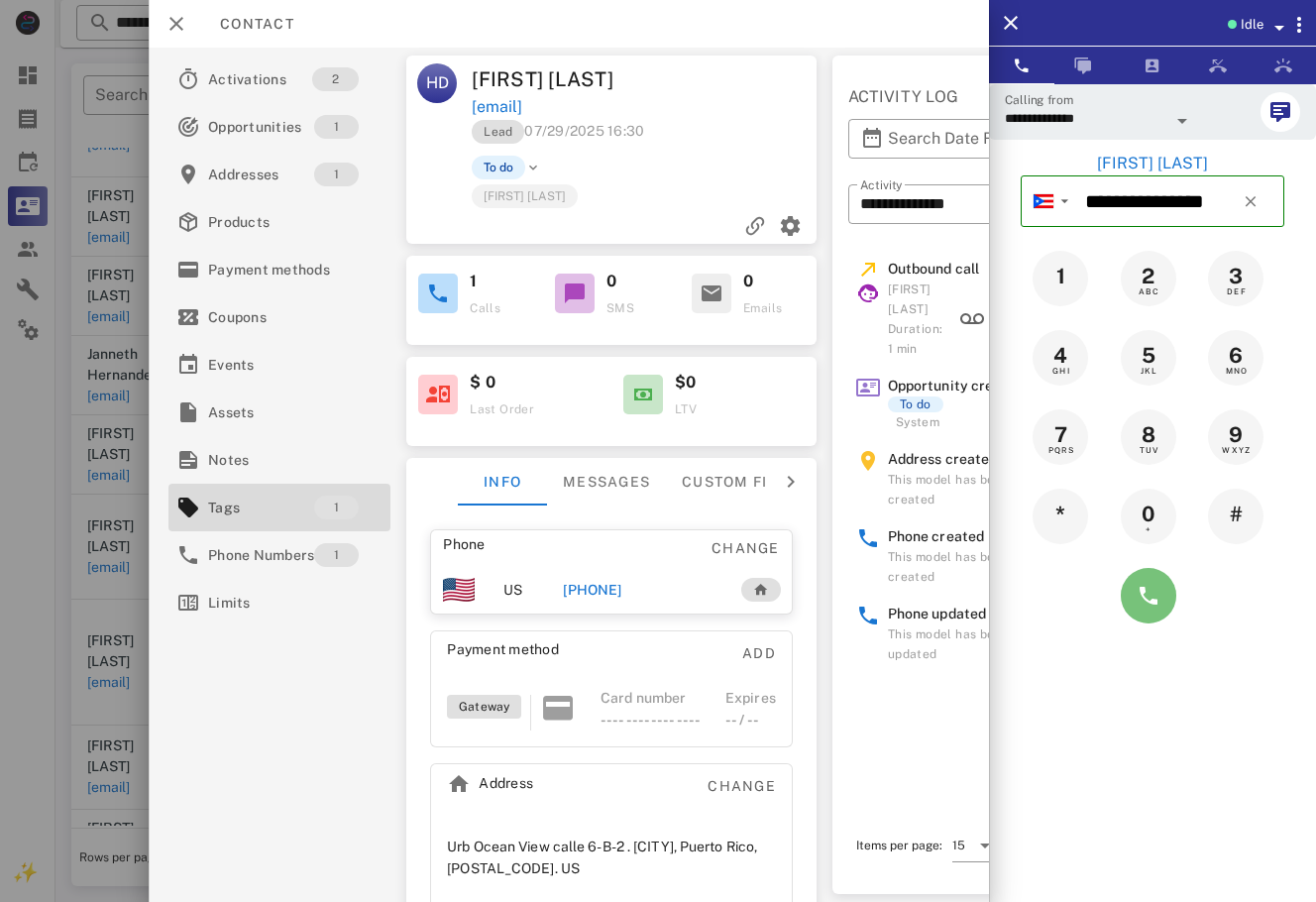 click at bounding box center (1149, 596) 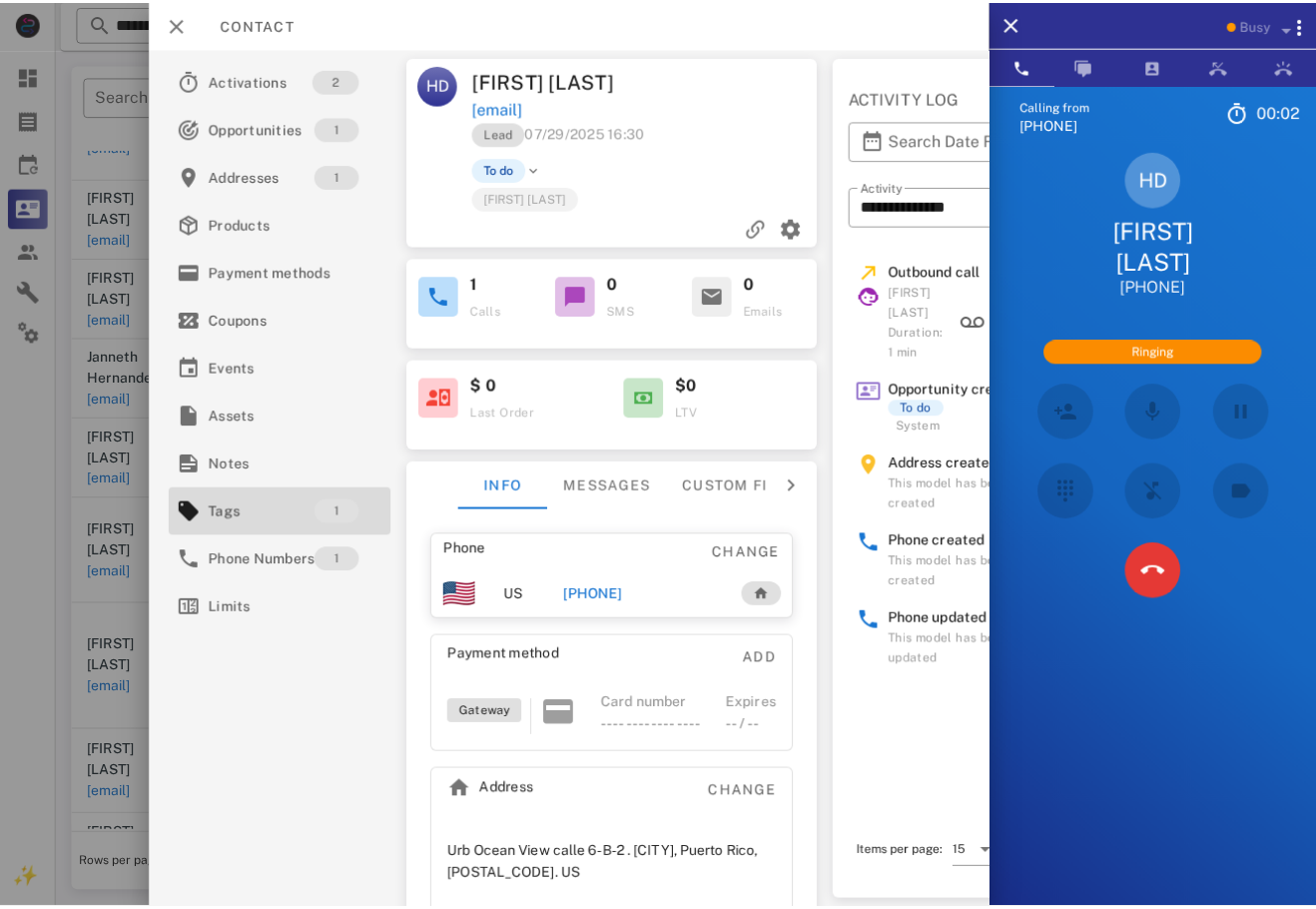 scroll, scrollTop: 474, scrollLeft: 0, axis: vertical 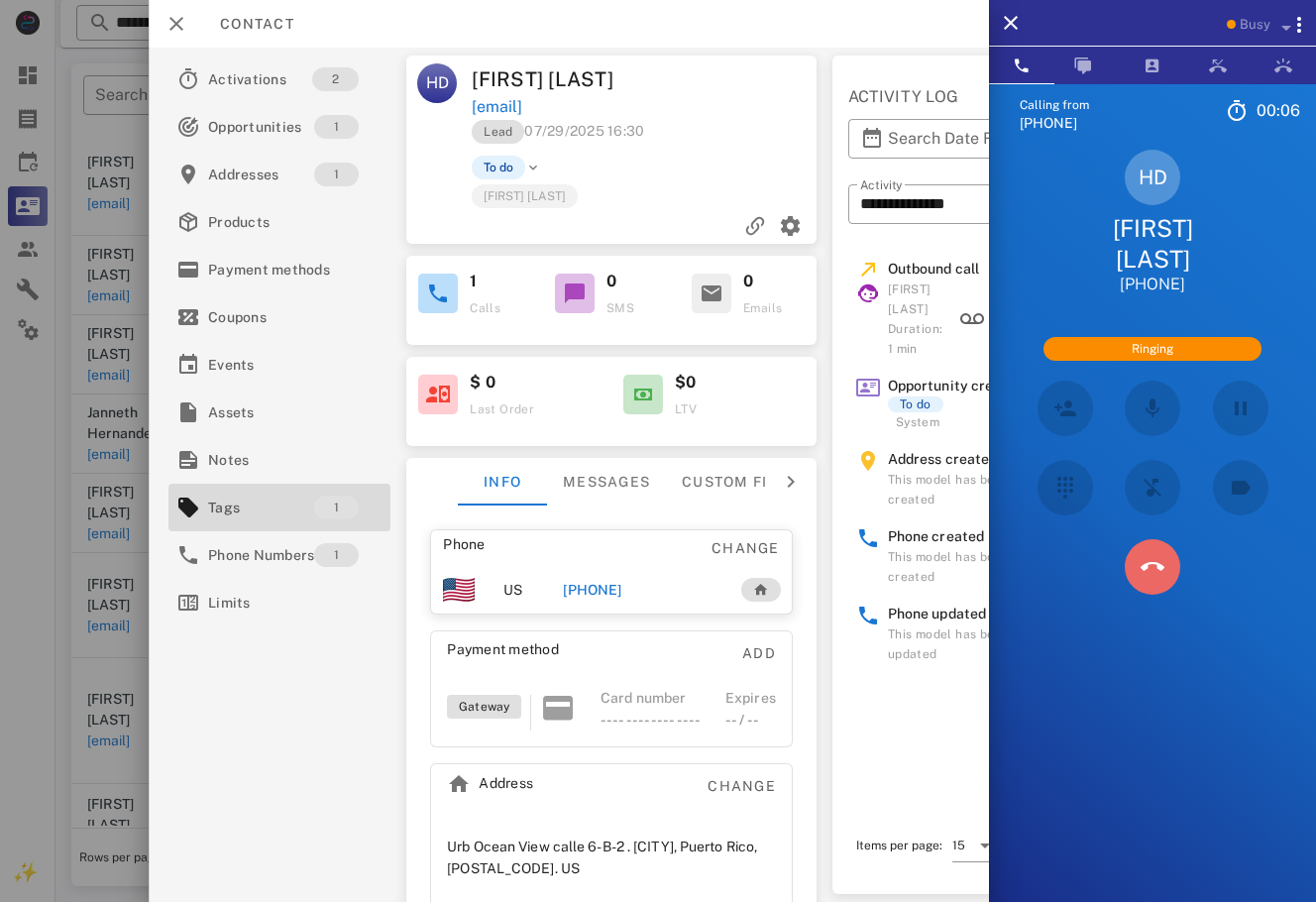 click at bounding box center (1152, 567) 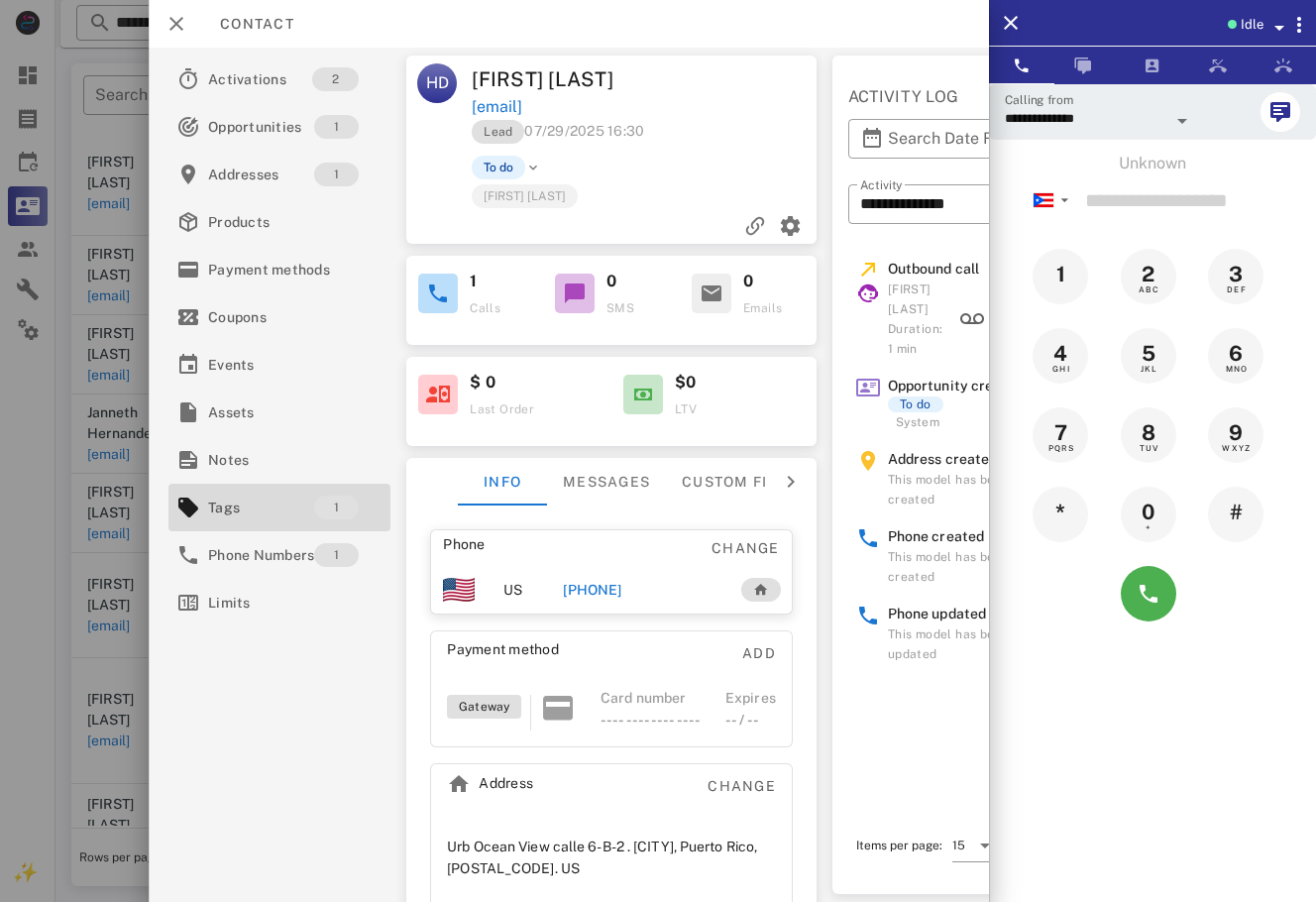 click on "+17876138769" at bounding box center [592, 590] 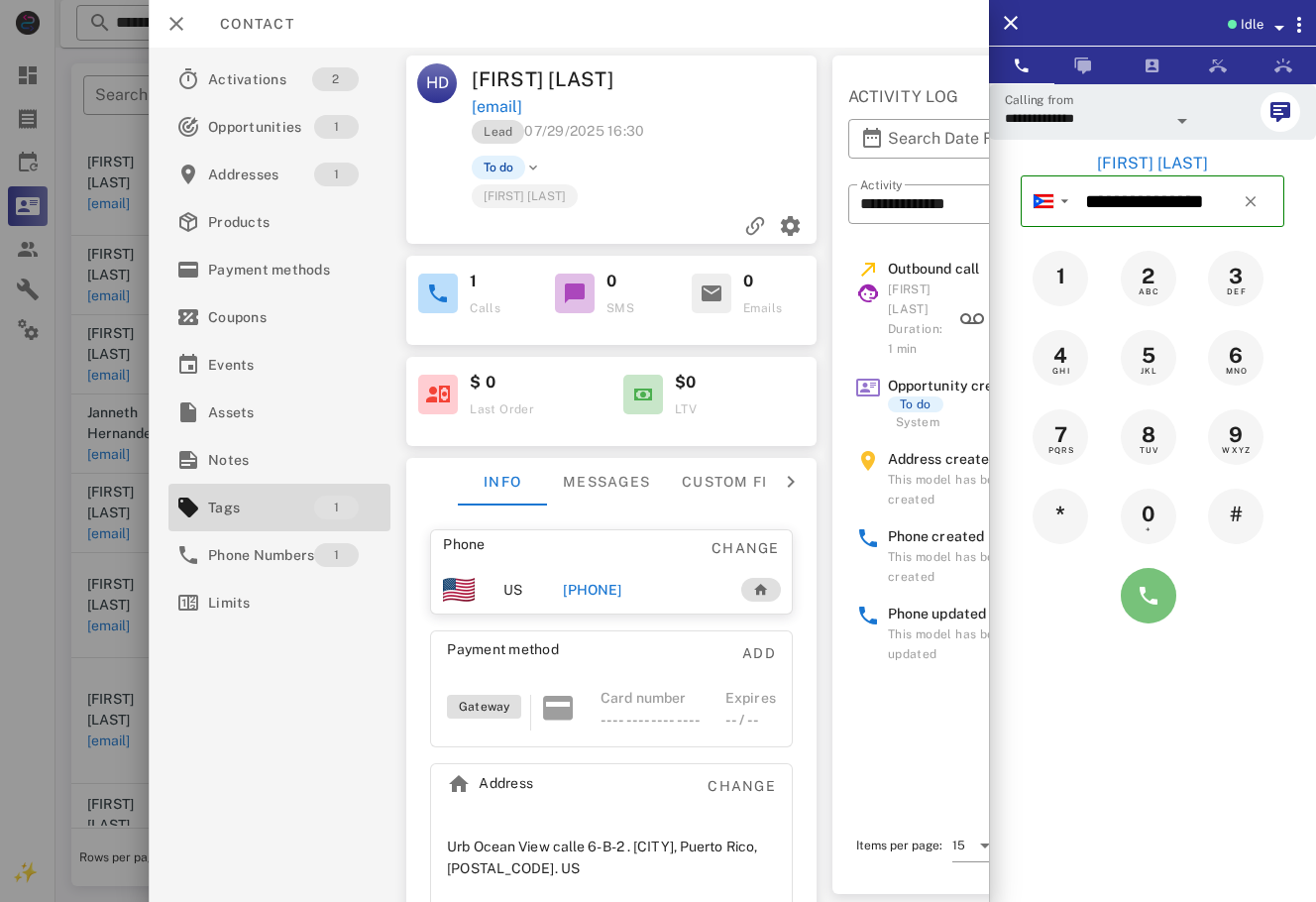 click at bounding box center (1149, 596) 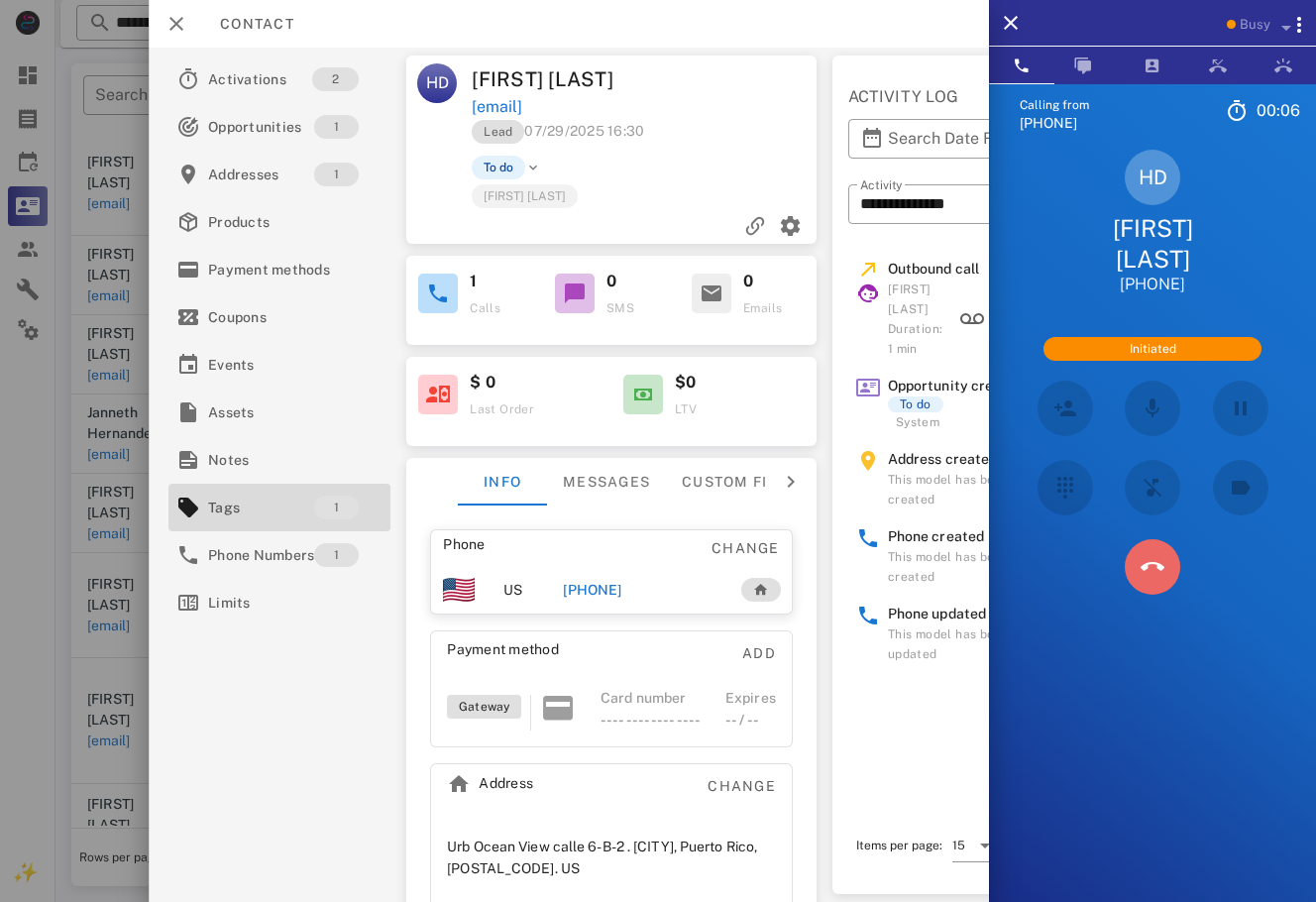 click at bounding box center [1152, 567] 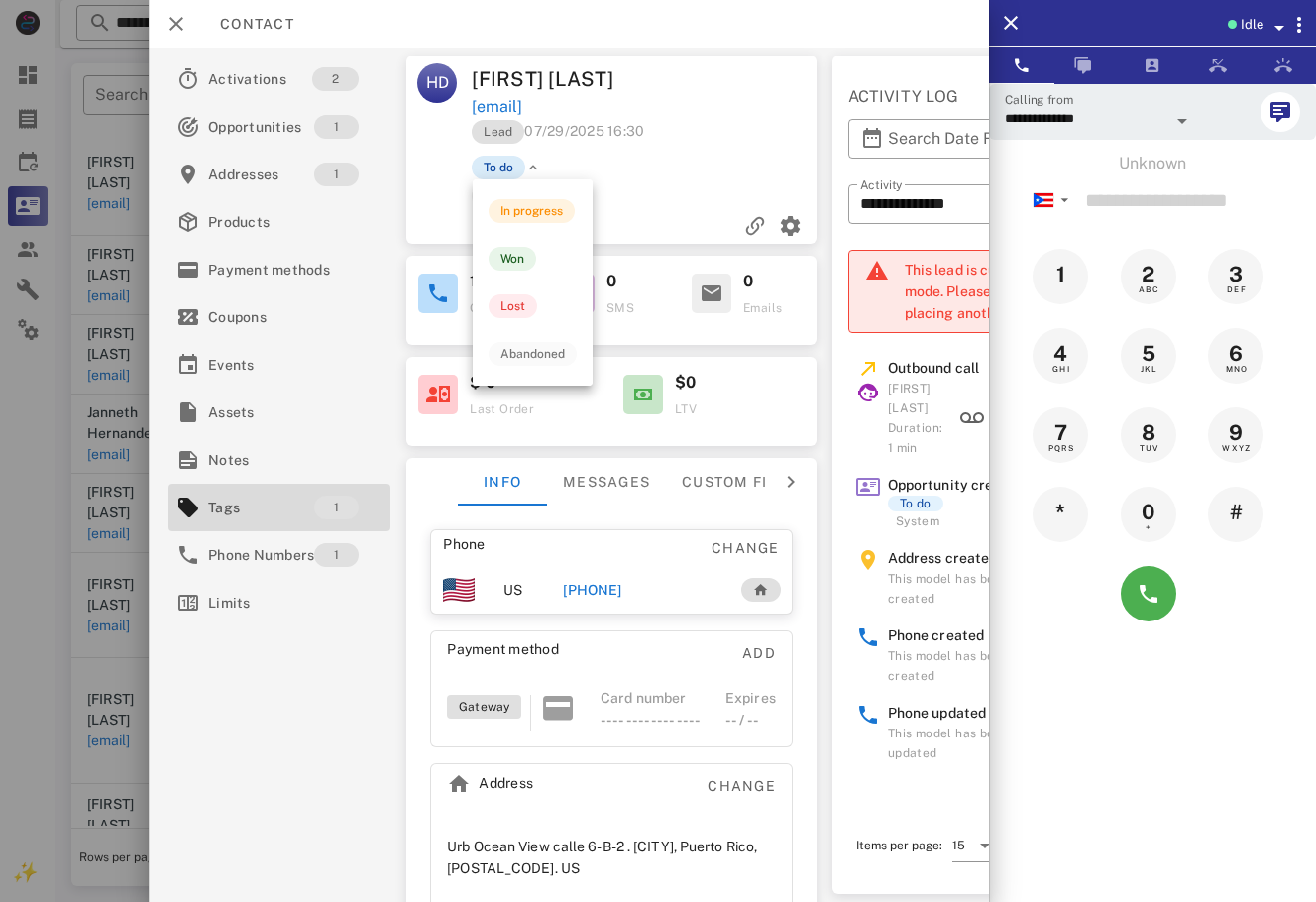 click on "To do" at bounding box center (498, 168) 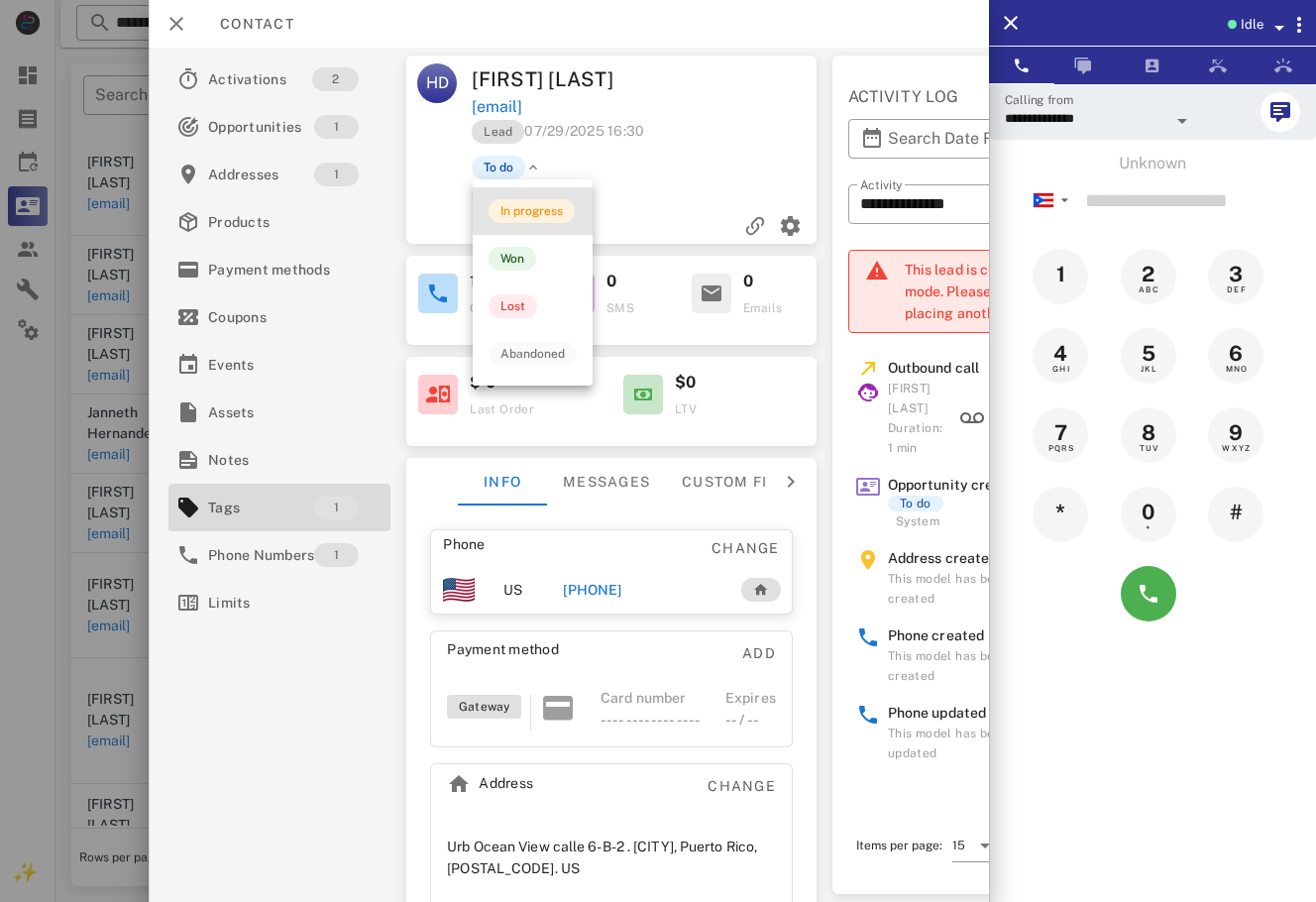 click on "In progress" at bounding box center [532, 211] 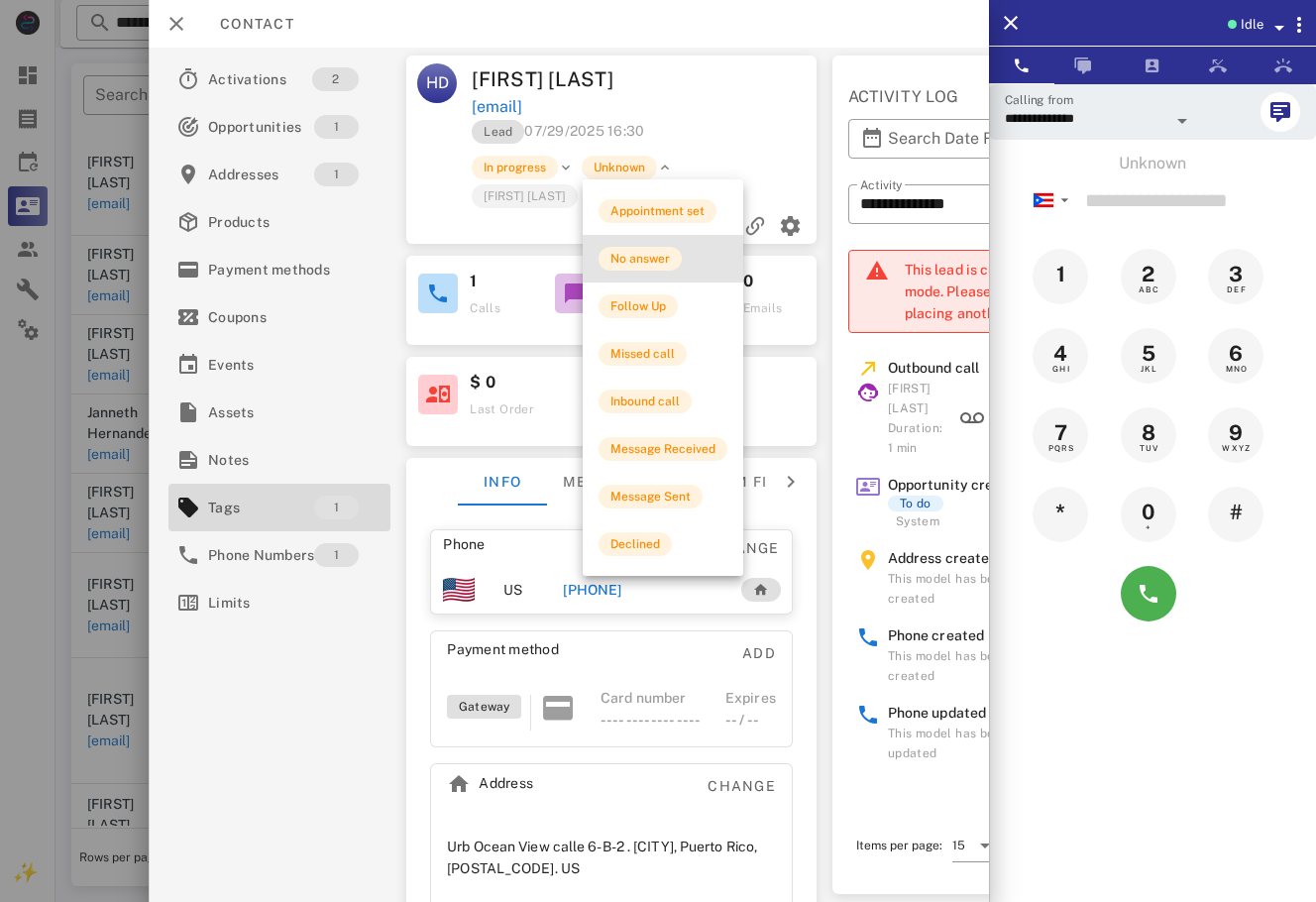 click on "No answer" at bounding box center (663, 259) 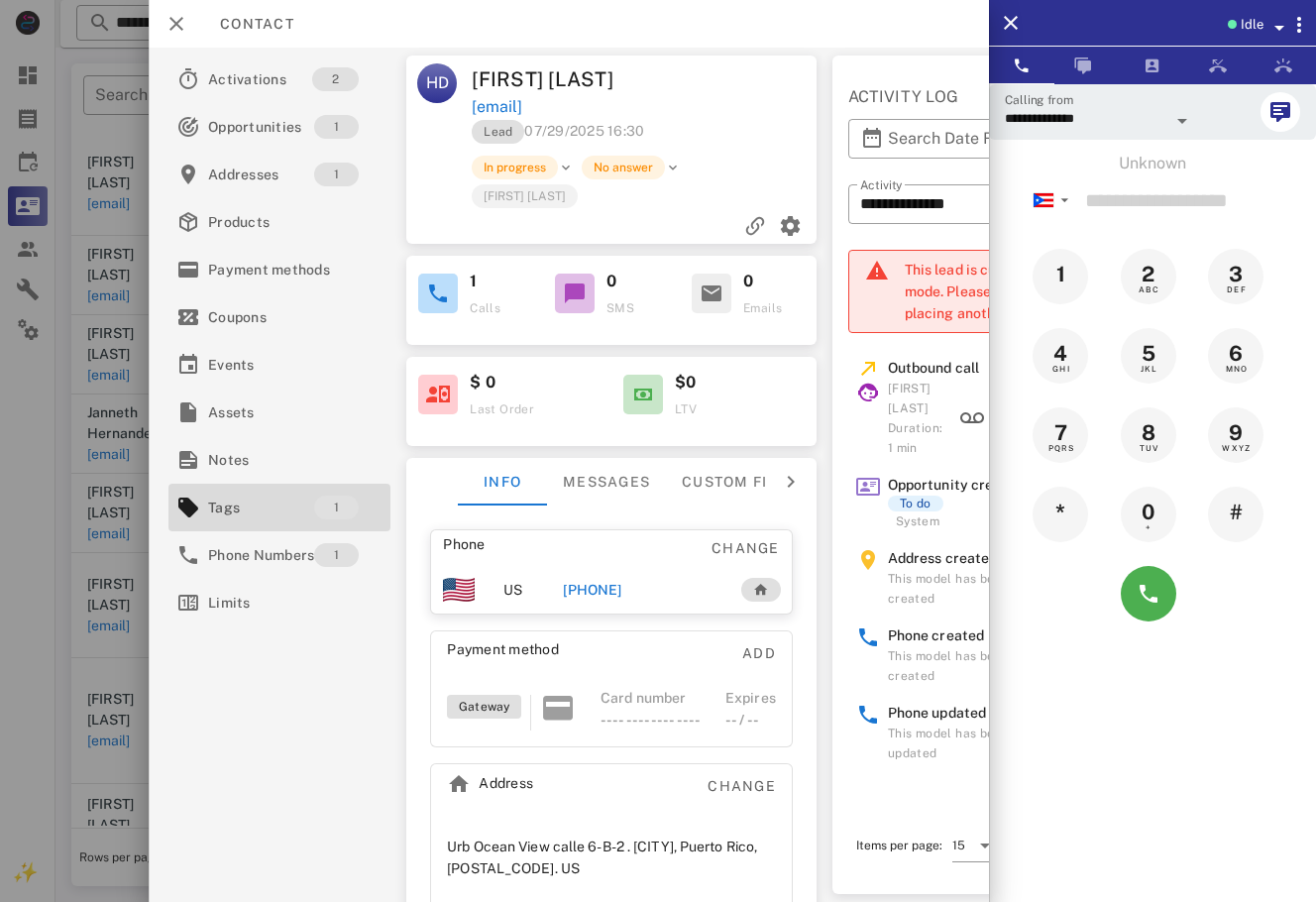 click at bounding box center (658, 451) 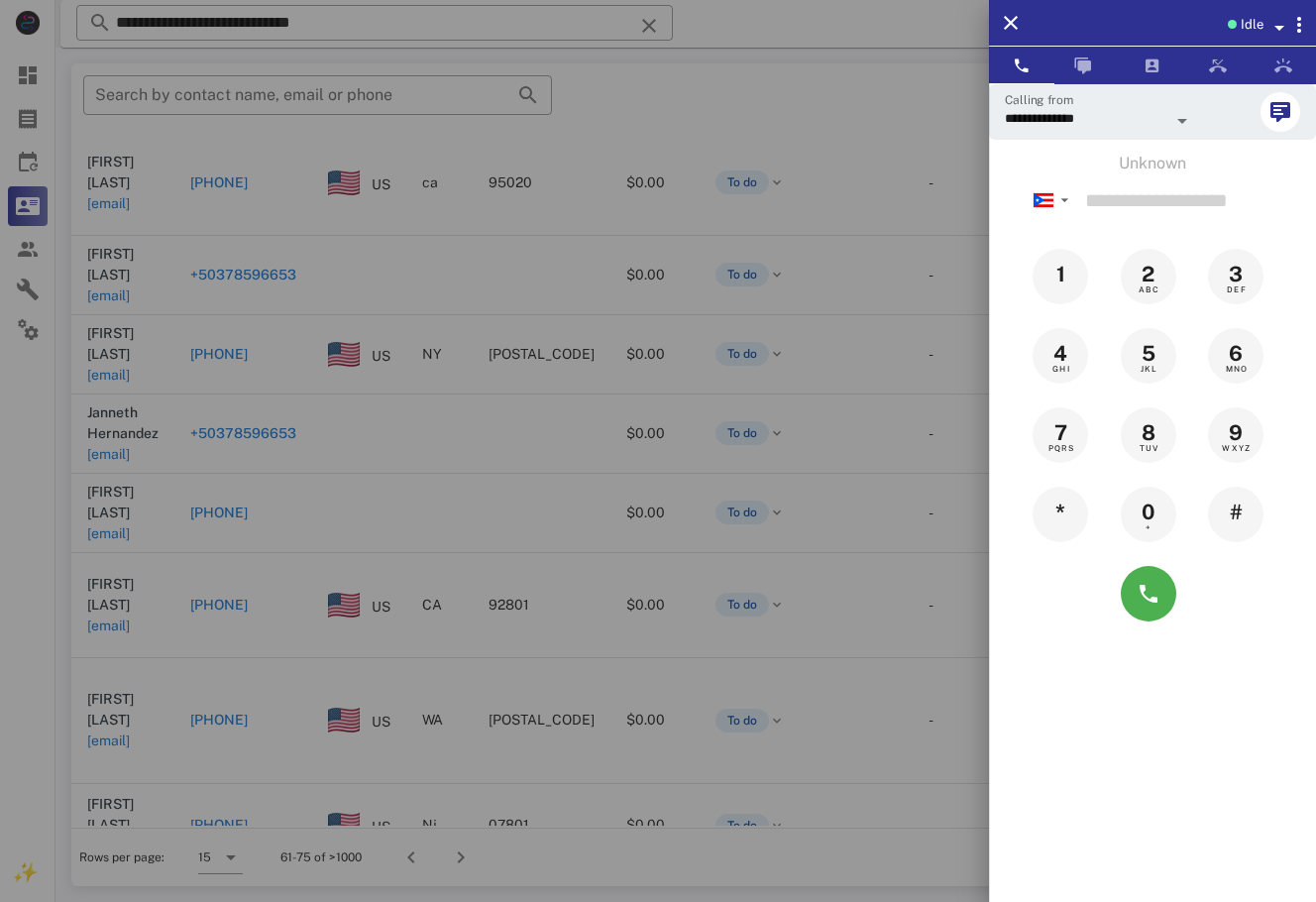 click at bounding box center (658, 451) 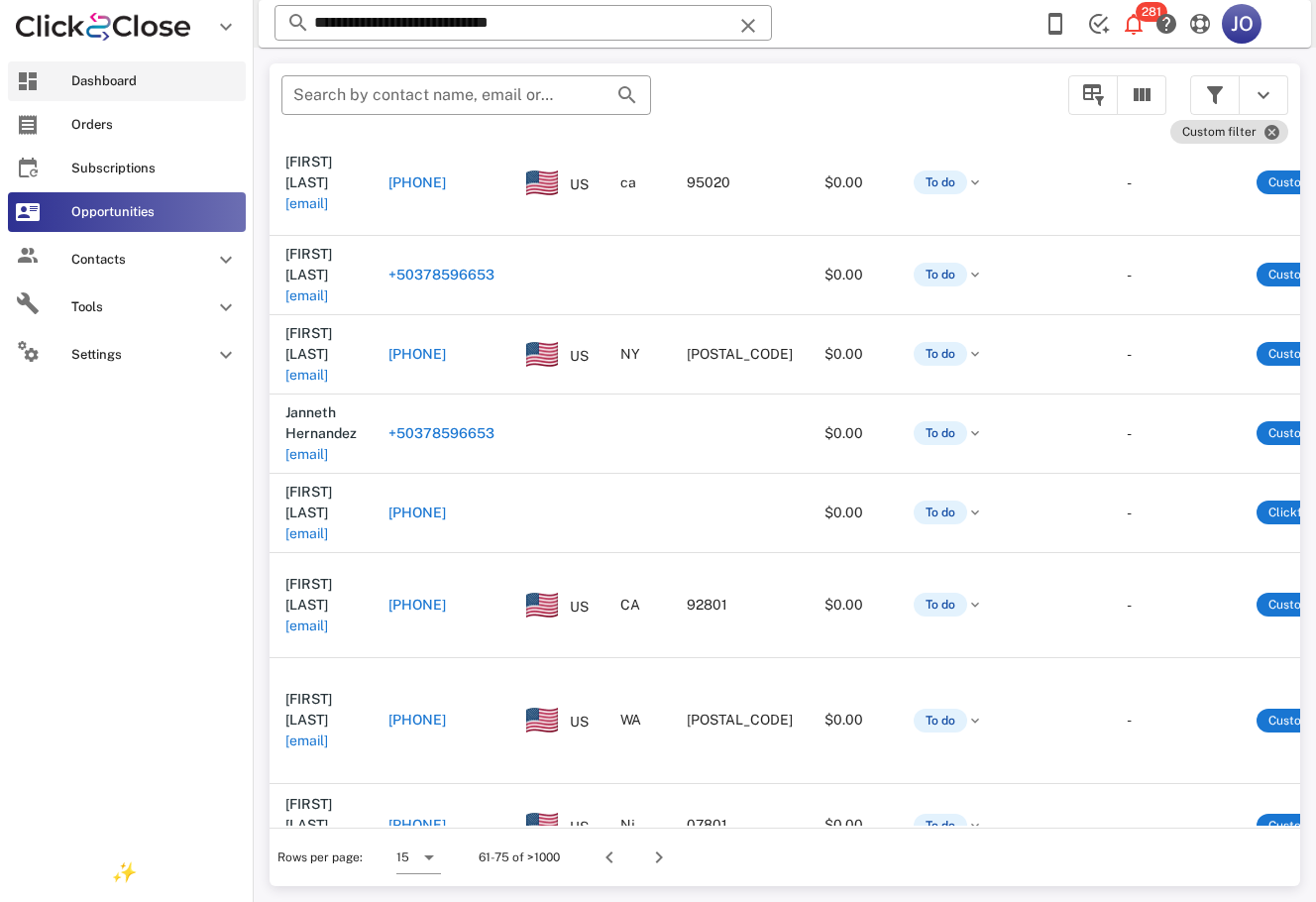 click at bounding box center [28, 81] 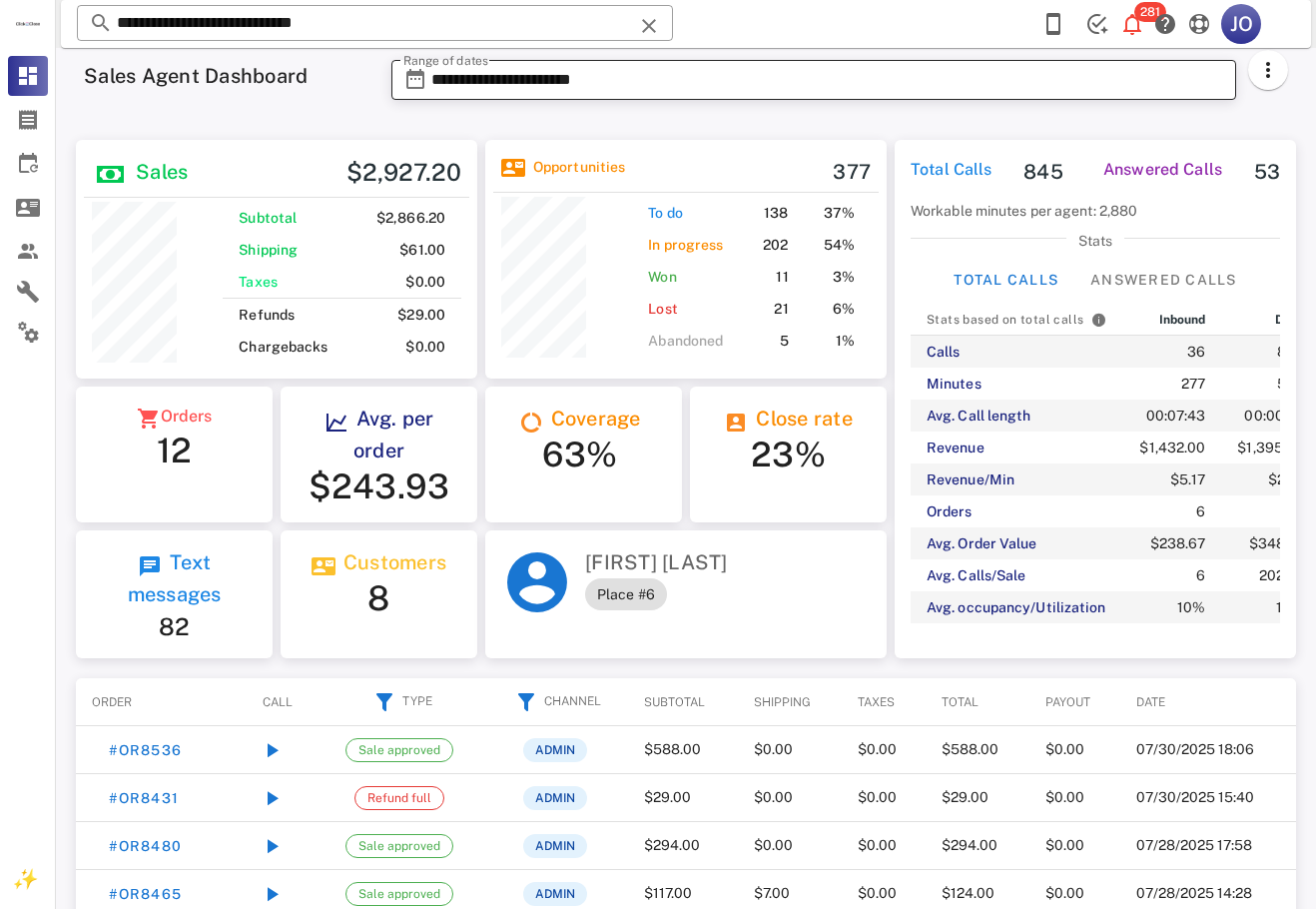 scroll, scrollTop: 998657, scrollLeft: 998081, axis: both 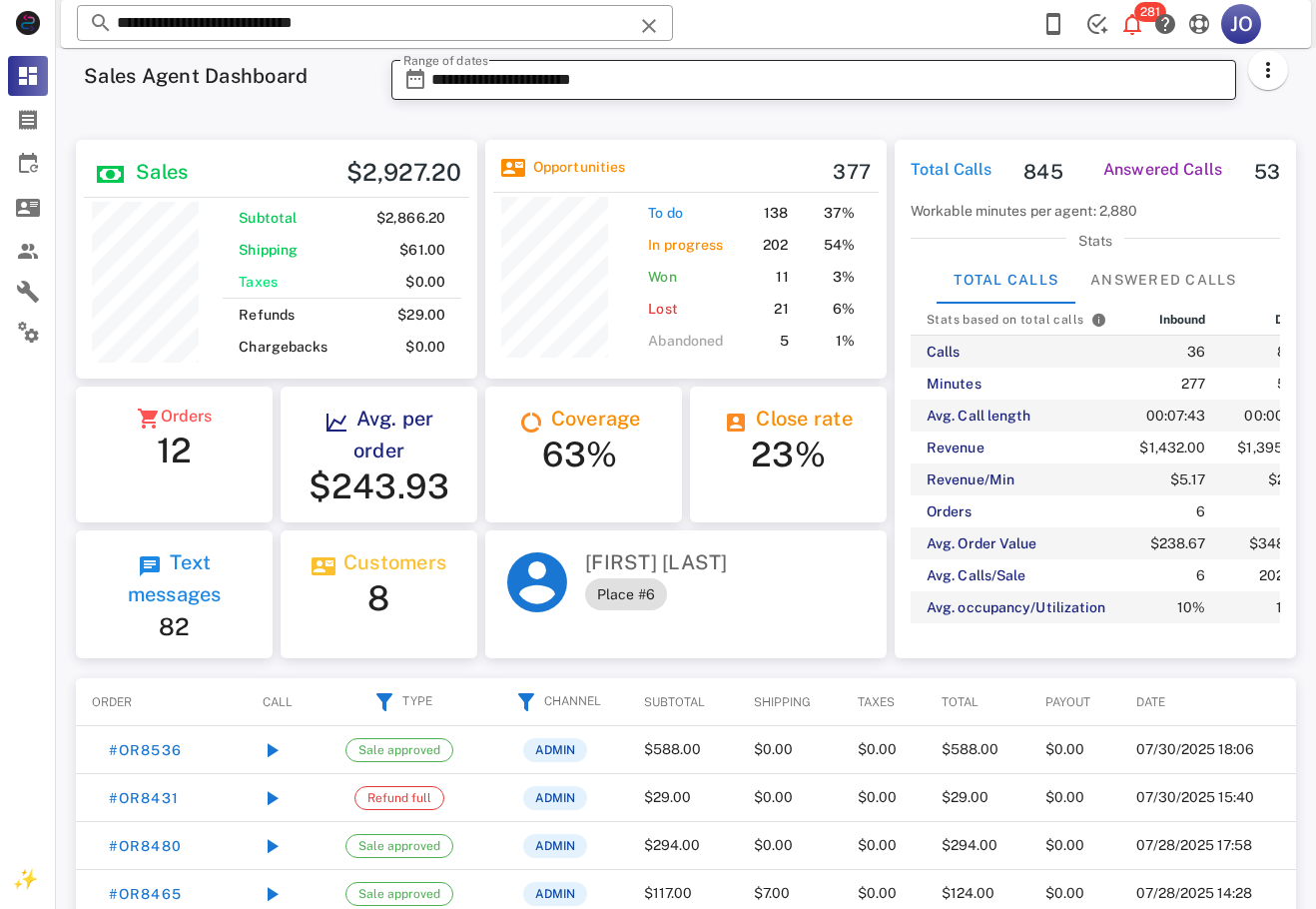 click on "**********" at bounding box center [828, 80] 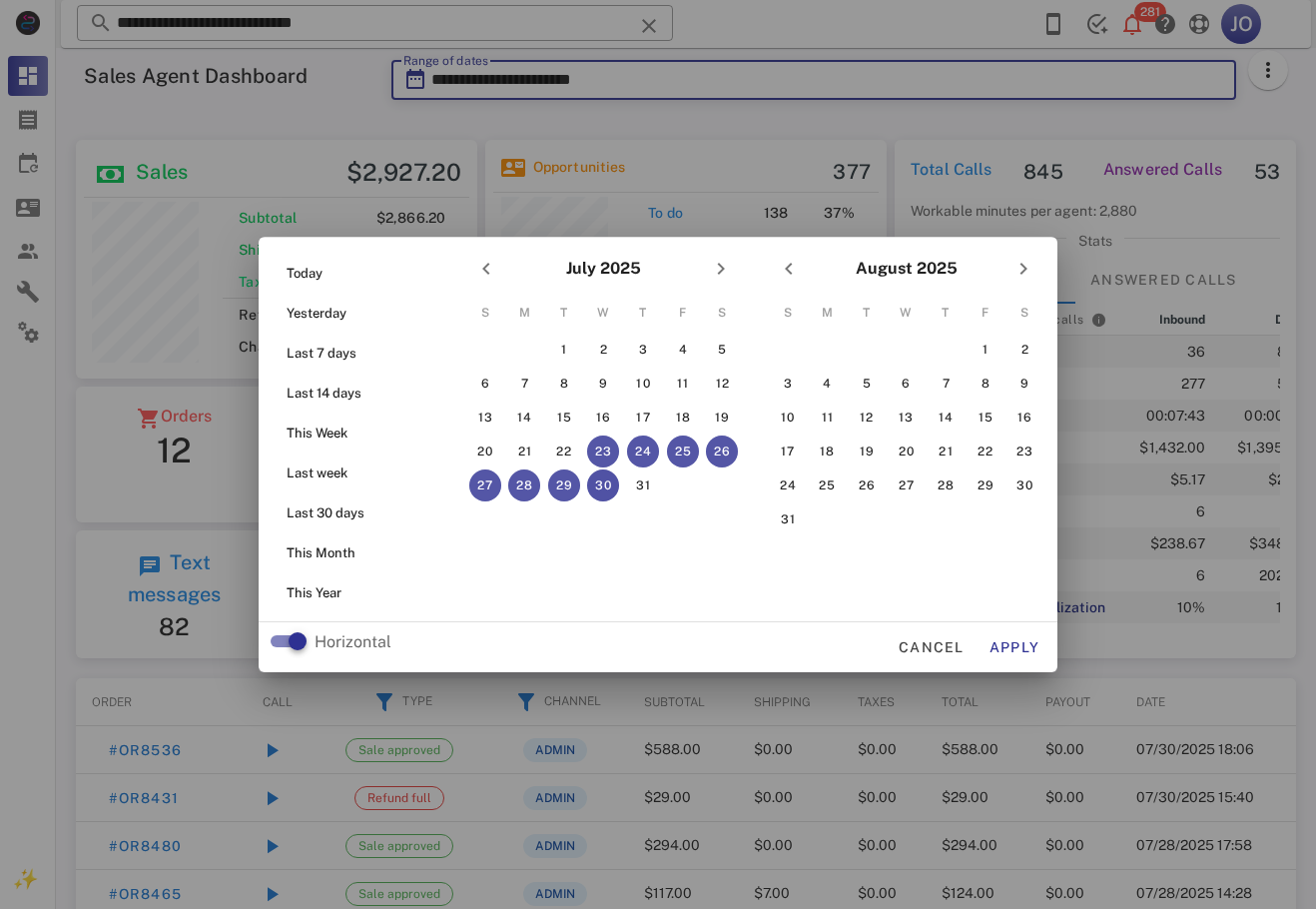click on "30" at bounding box center [603, 485] 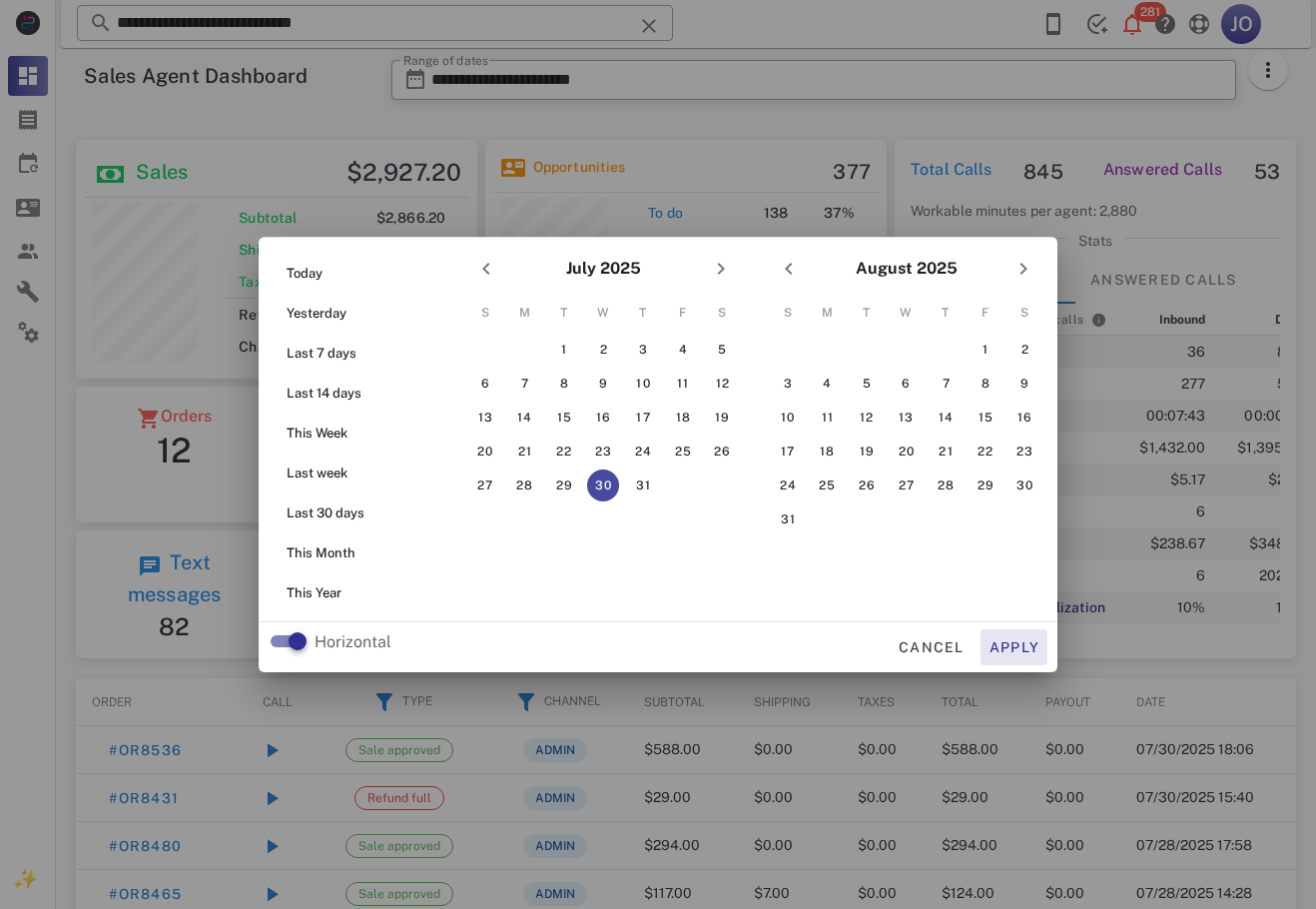 click on "Apply" at bounding box center (1014, 647) 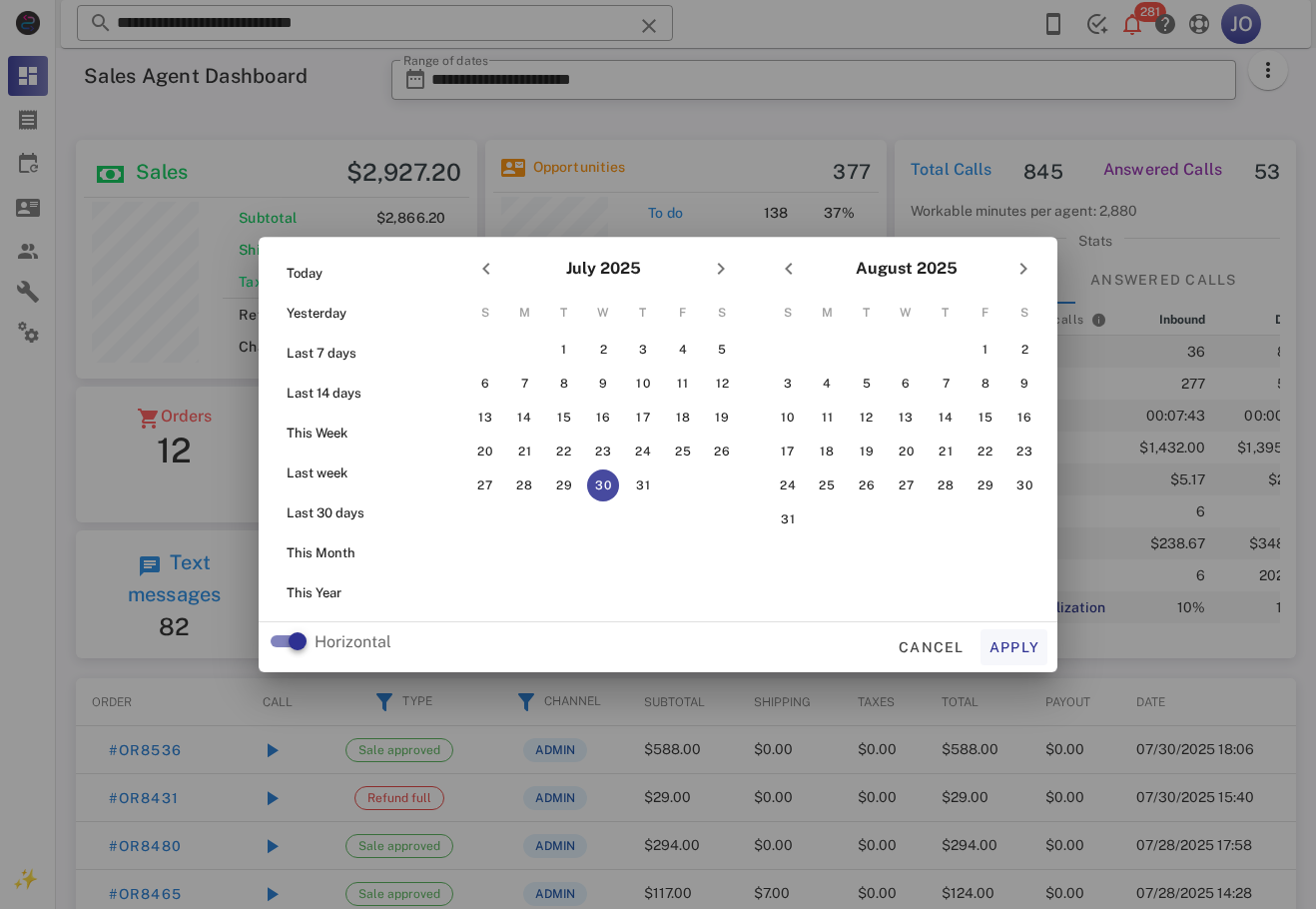 type on "**********" 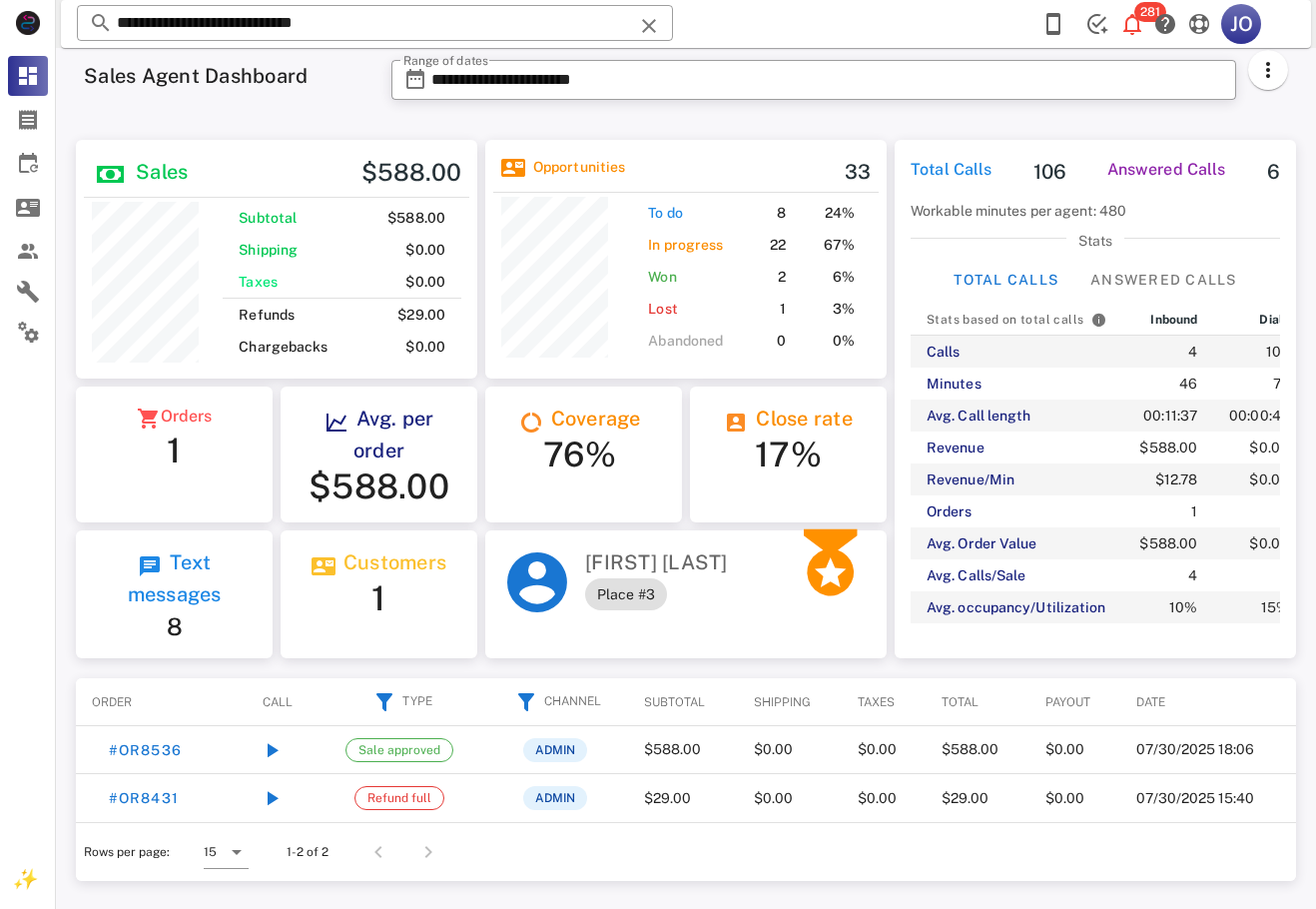 scroll, scrollTop: 998657, scrollLeft: 998081, axis: both 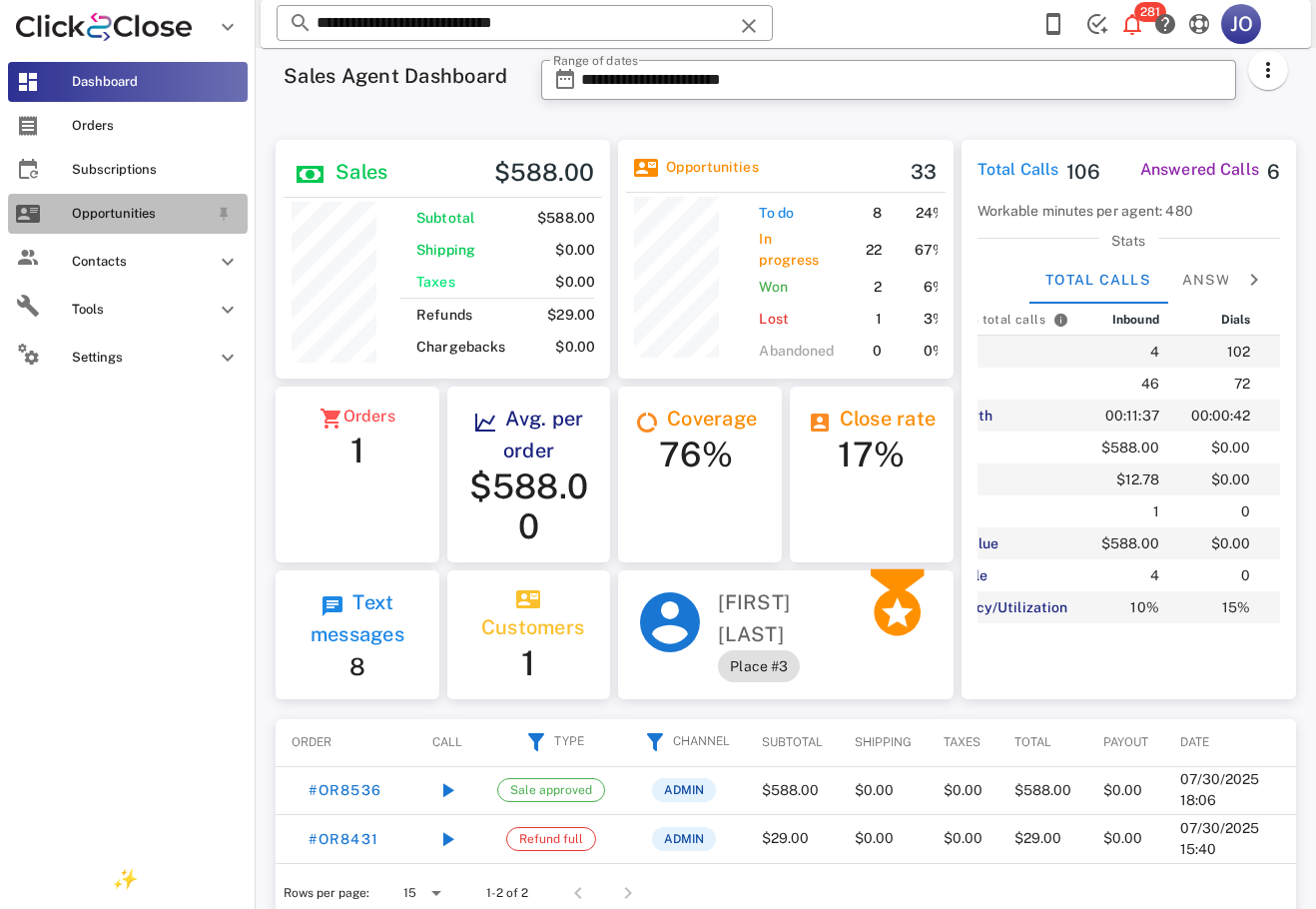 click on "Opportunities" at bounding box center [128, 214] 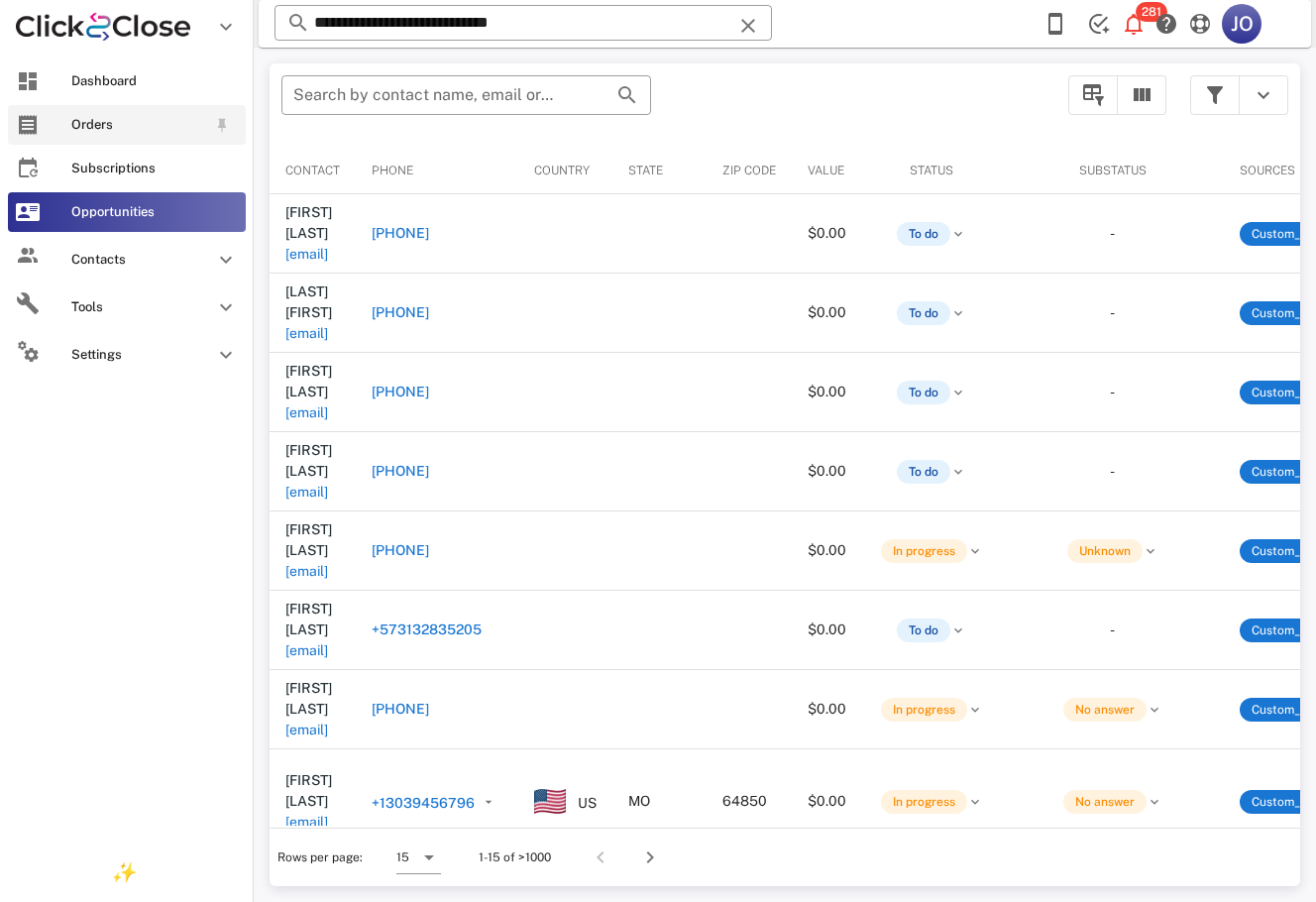 click at bounding box center [28, 125] 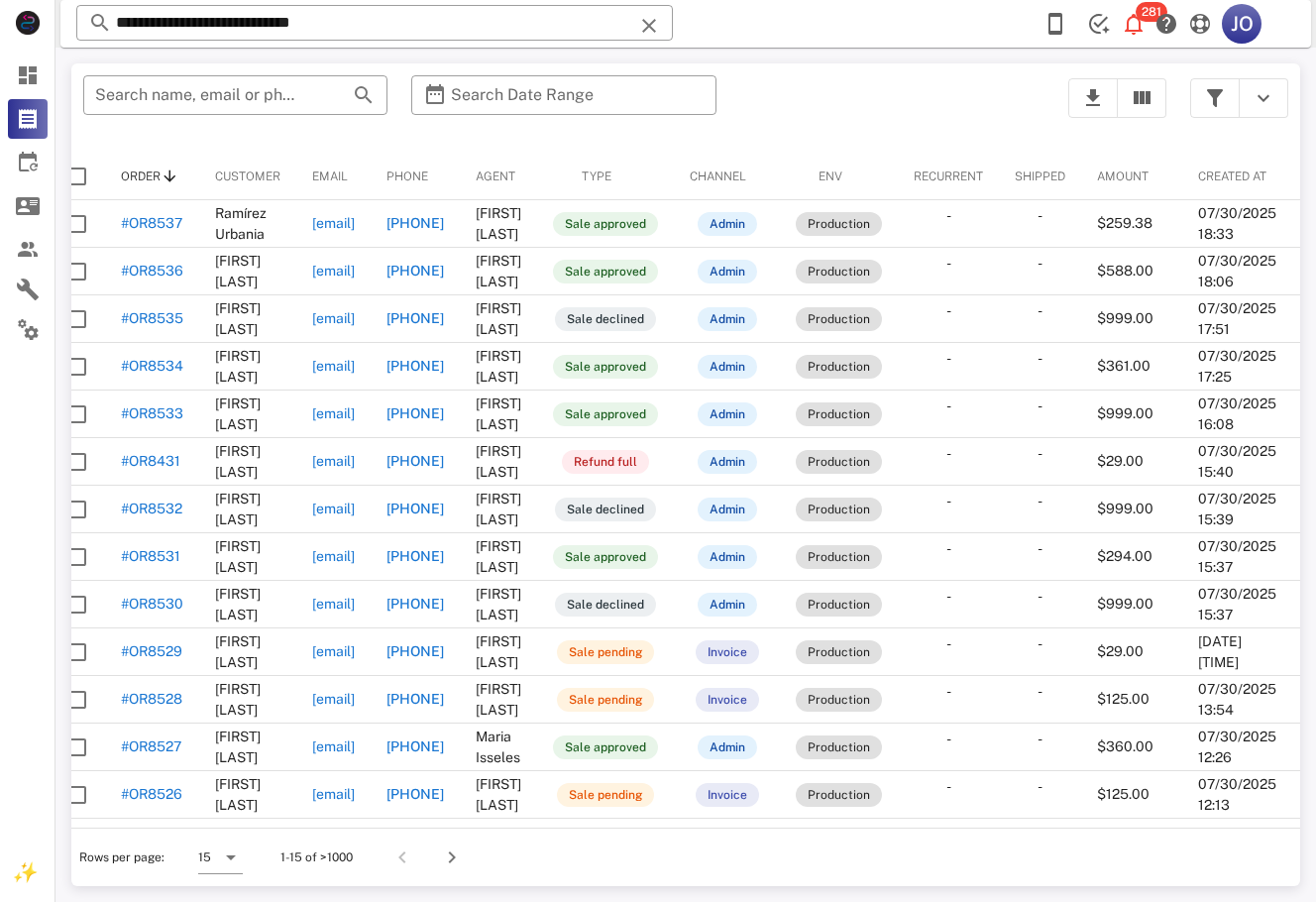 scroll, scrollTop: 0, scrollLeft: 0, axis: both 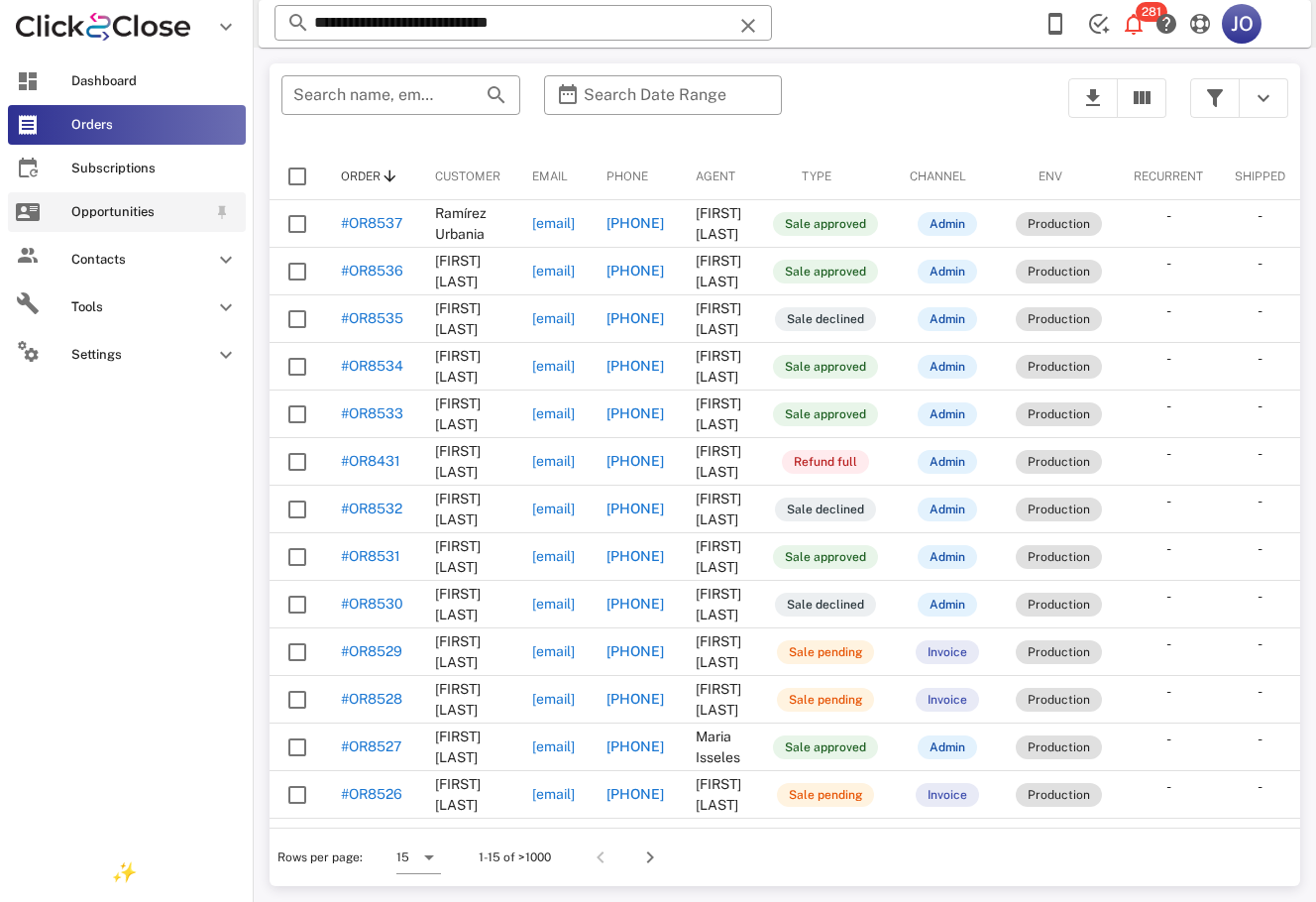 click on "Opportunities" at bounding box center [127, 212] 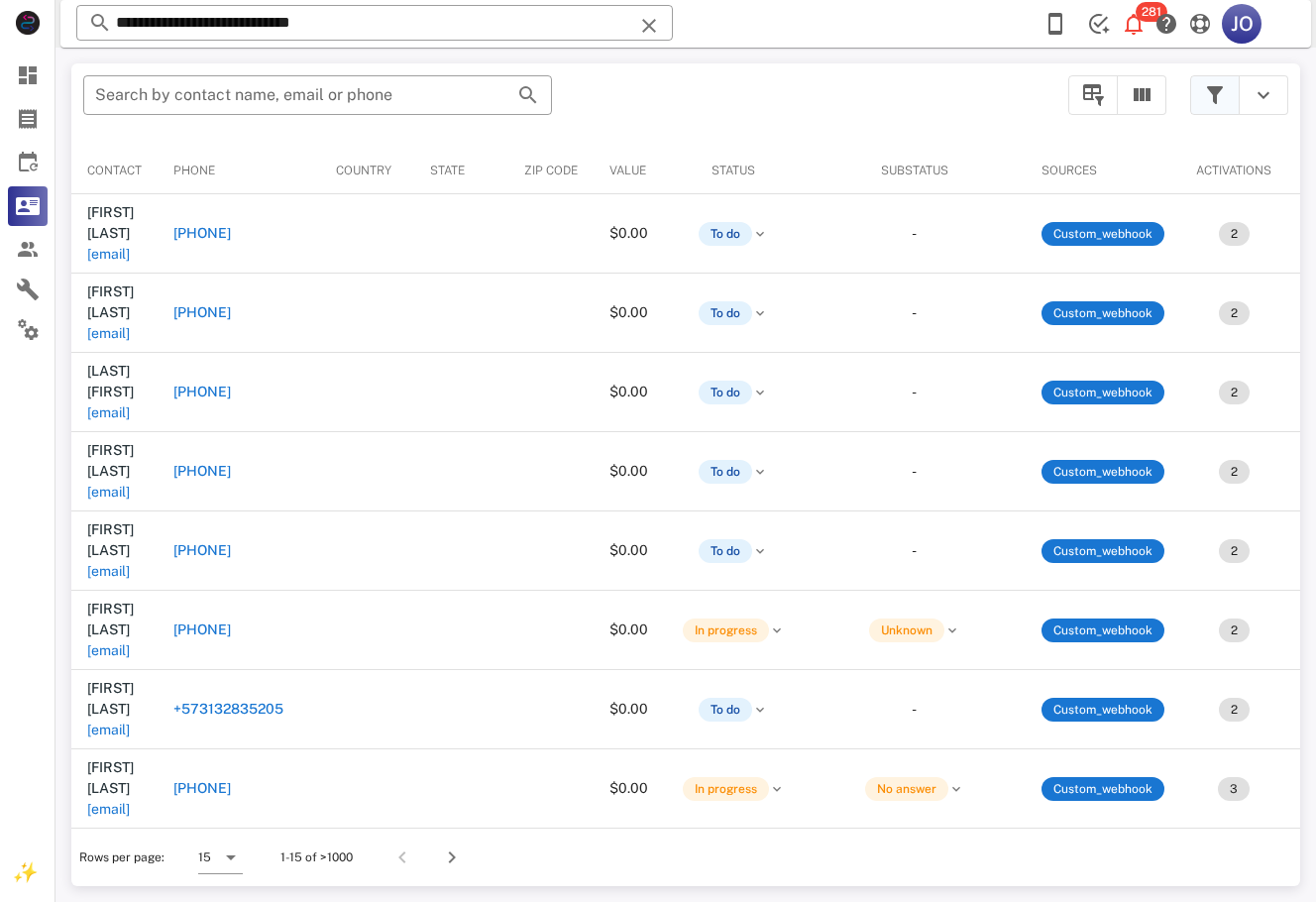 click at bounding box center [1215, 95] 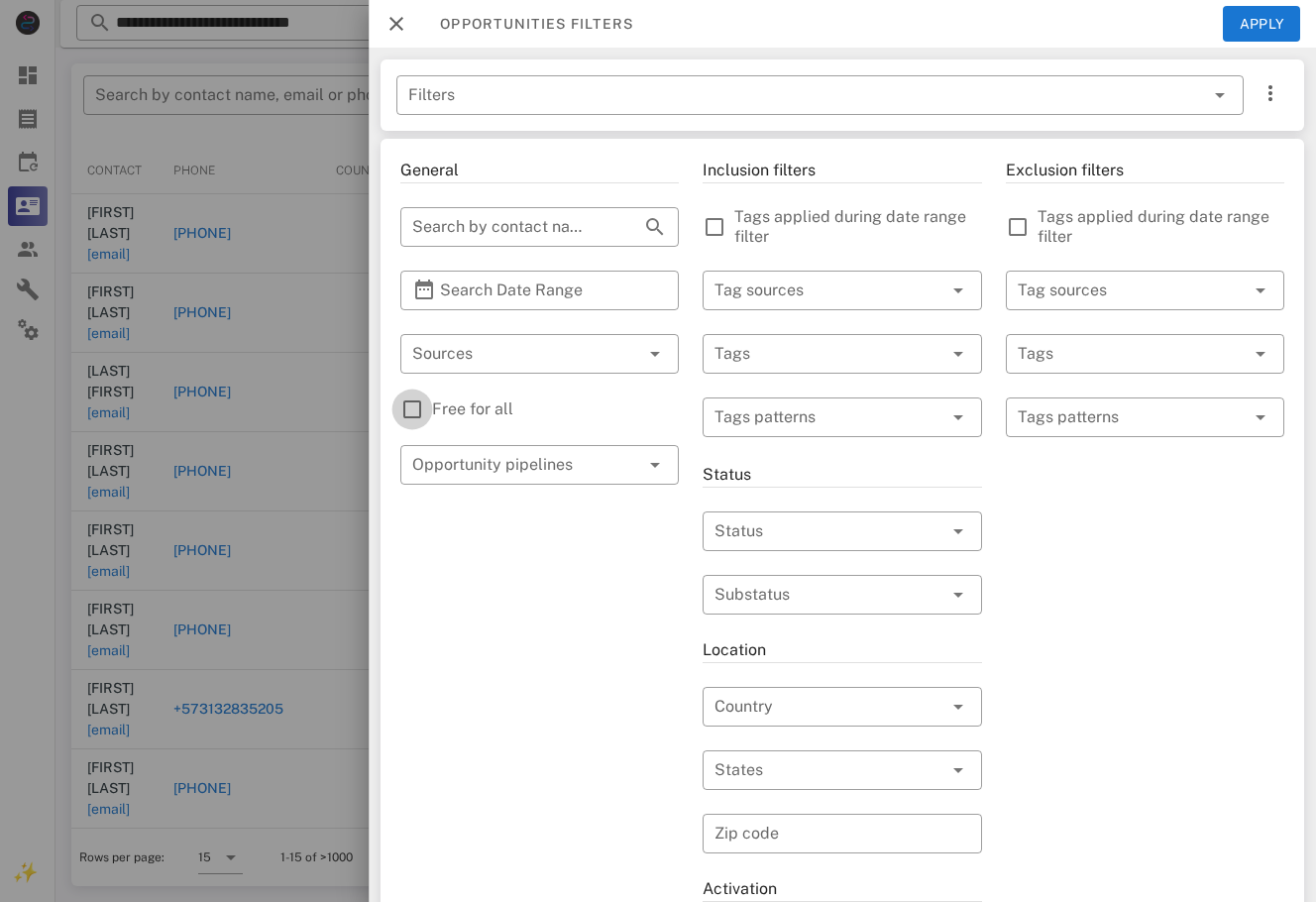 click at bounding box center (412, 409) 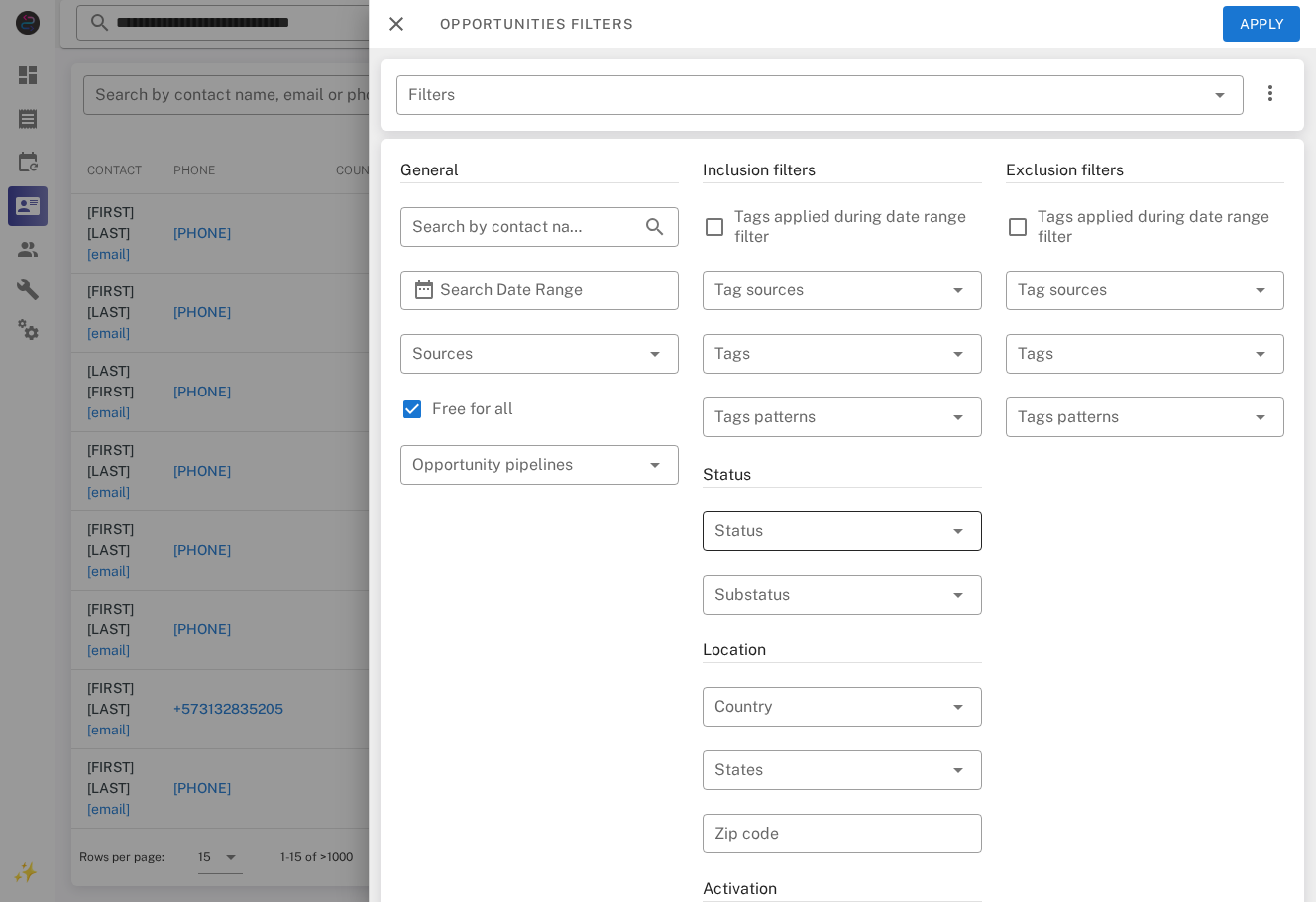 click at bounding box center [814, 531] 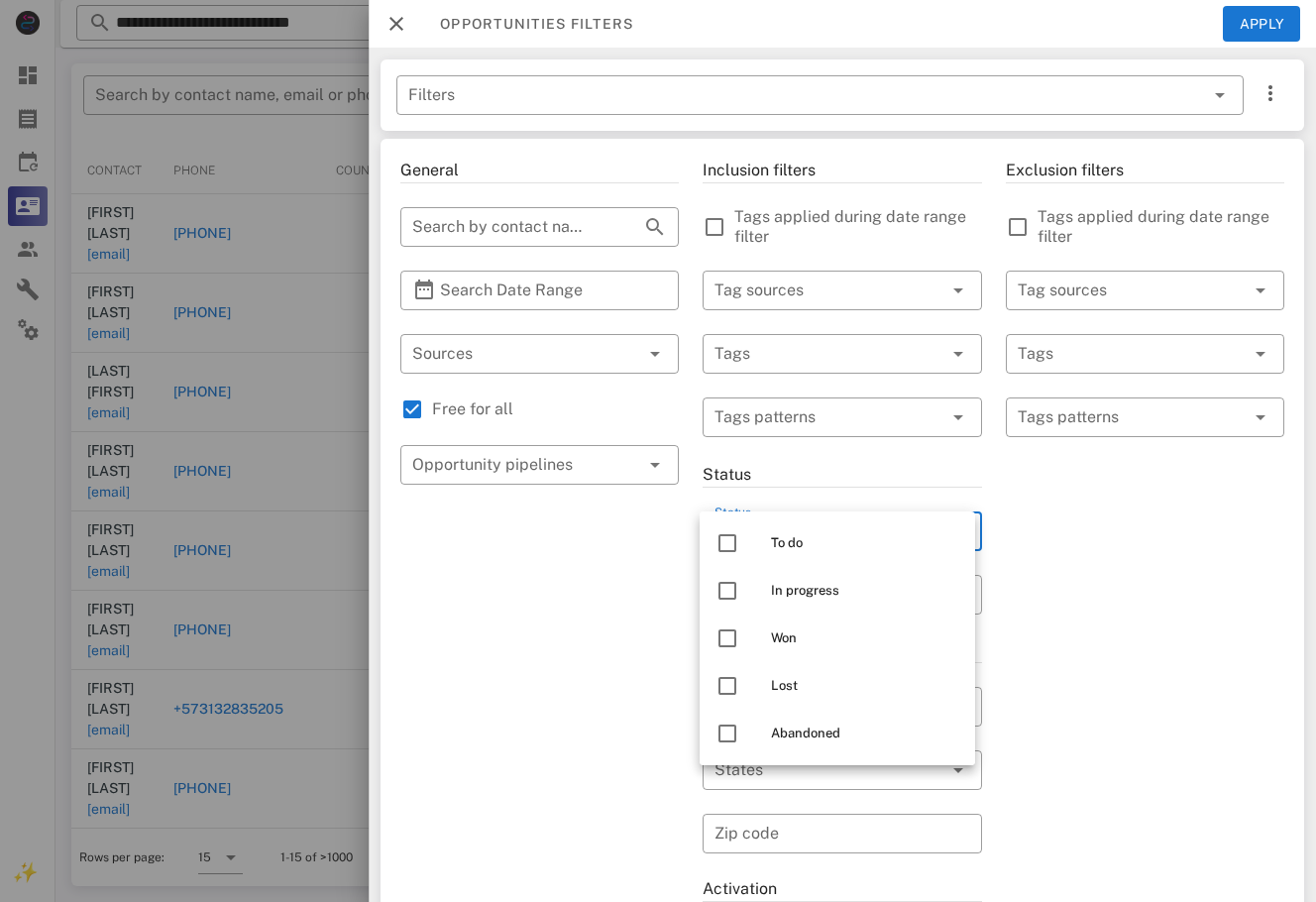click on "To do" at bounding box center (865, 543) 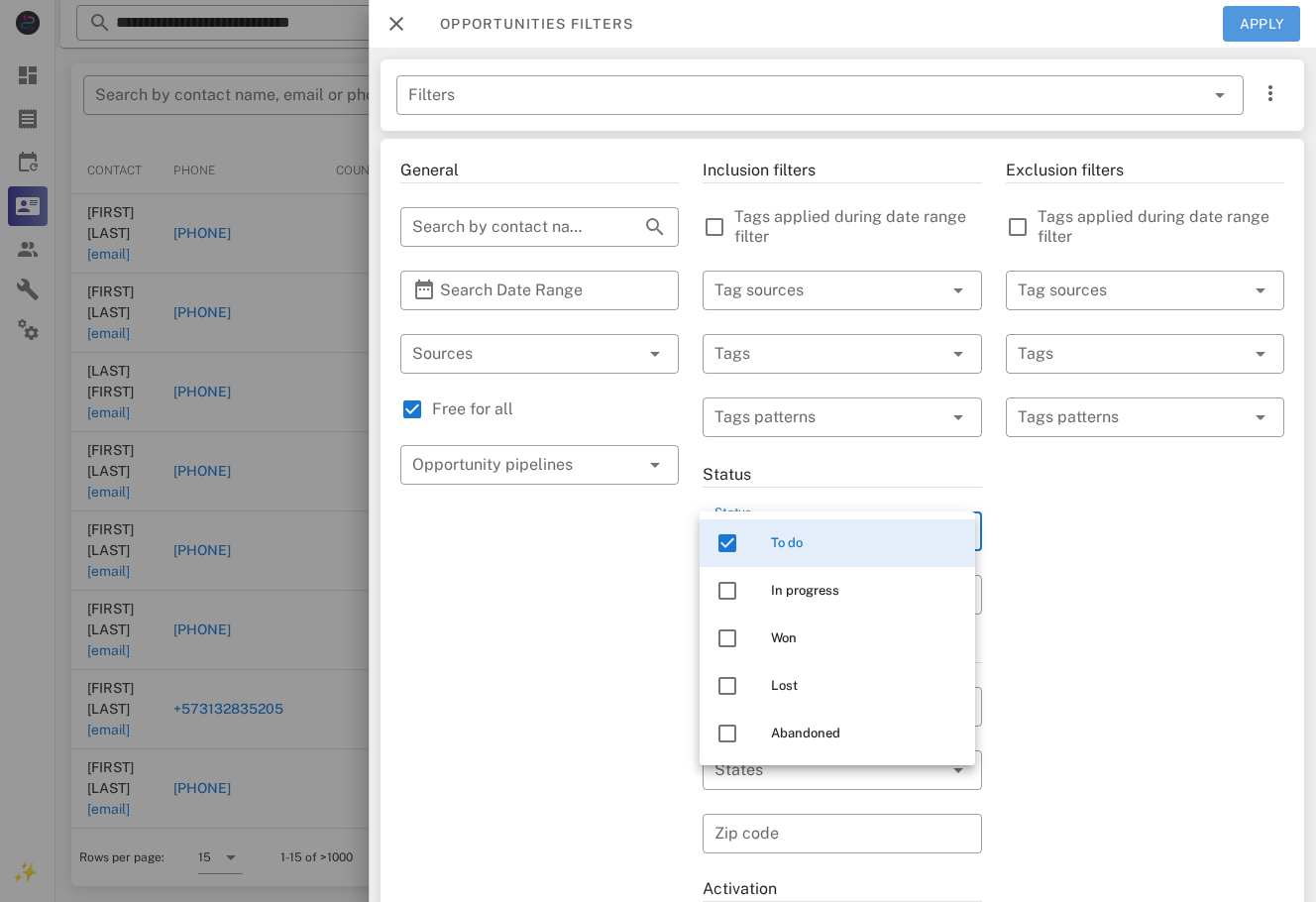 click on "Apply" at bounding box center (1261, 24) 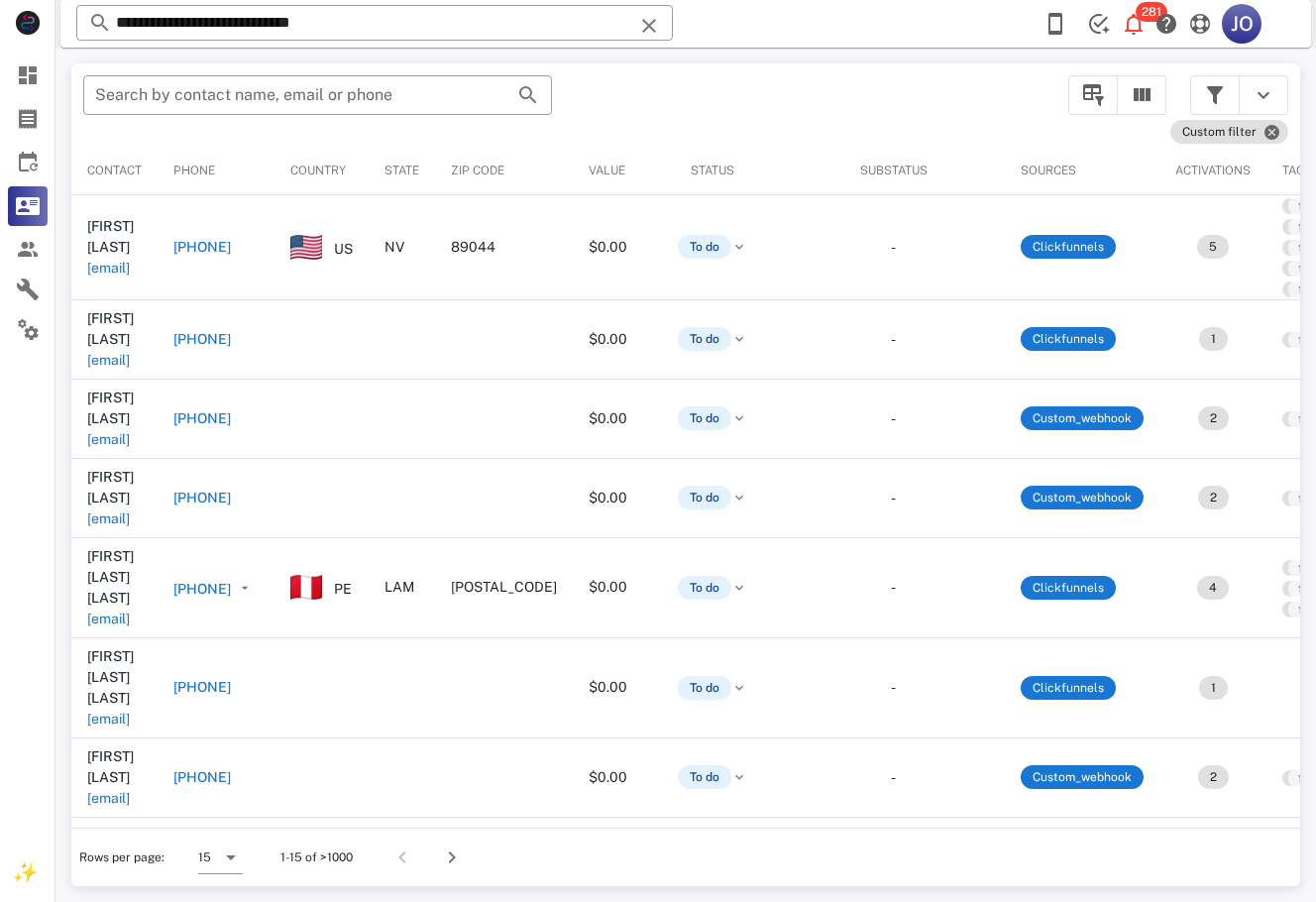 scroll, scrollTop: 0, scrollLeft: 496, axis: horizontal 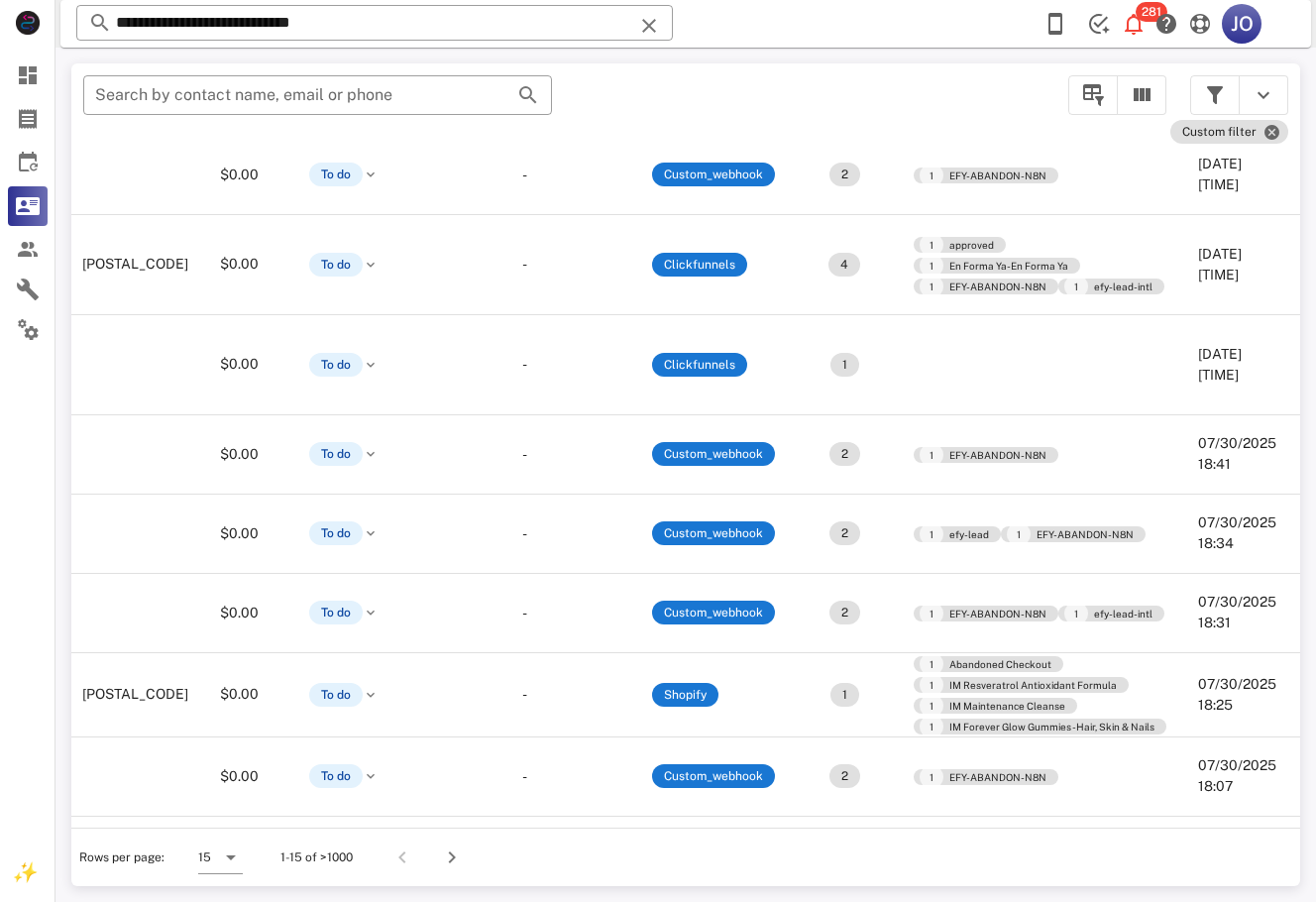 drag, startPoint x: 1295, startPoint y: 520, endPoint x: 63, endPoint y: 6, distance: 1334.9232 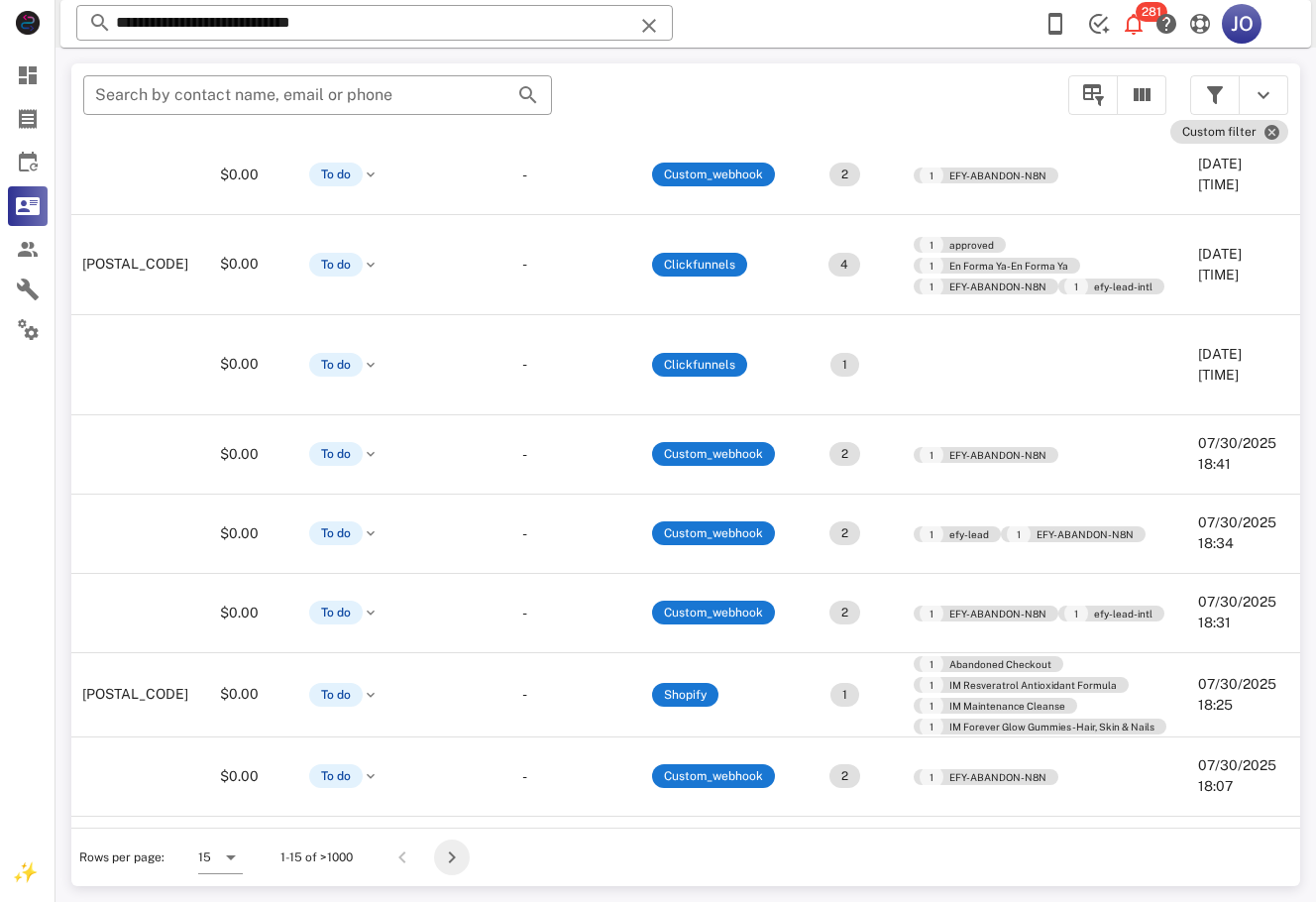 click at bounding box center (452, 857) 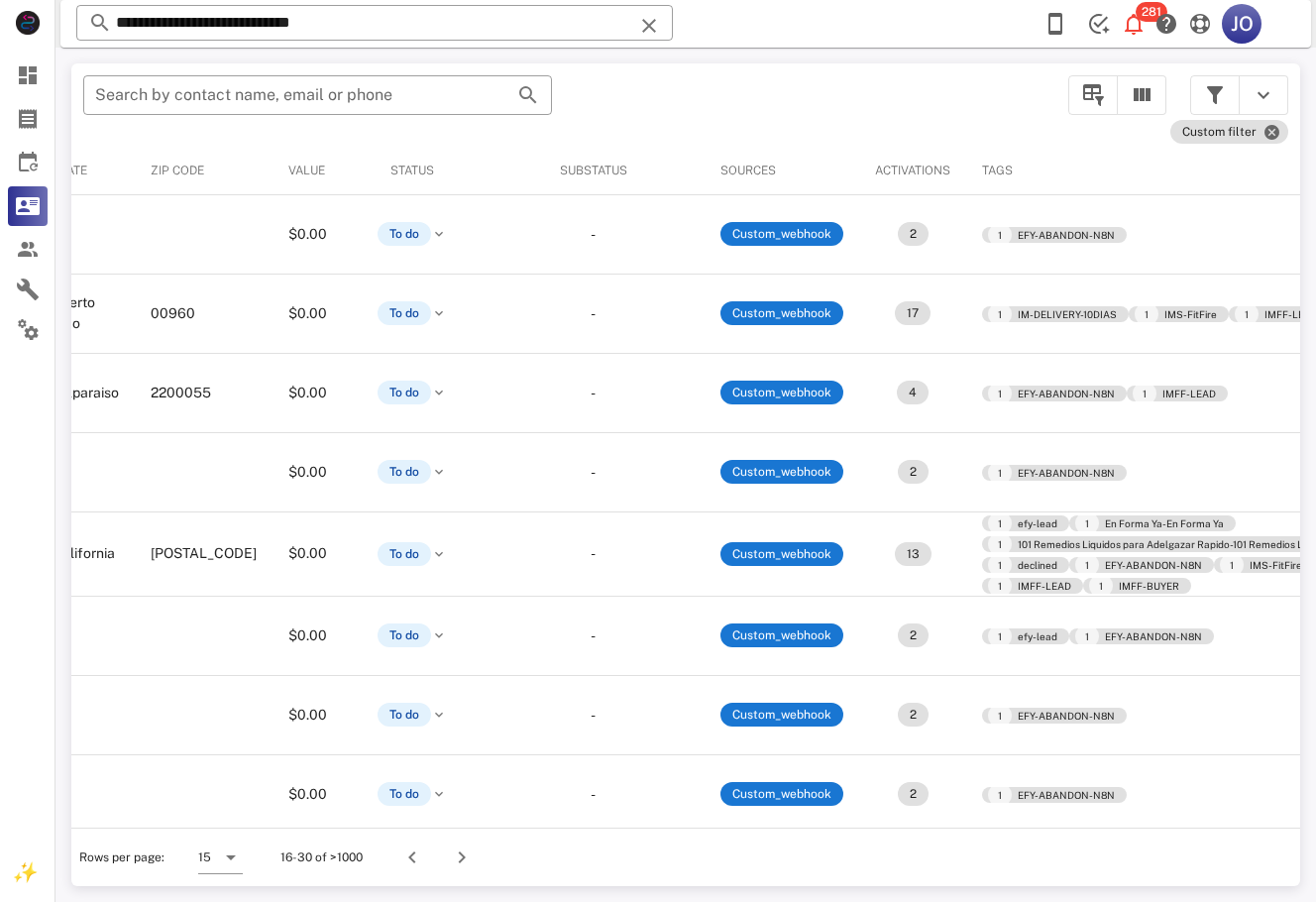scroll, scrollTop: 0, scrollLeft: 0, axis: both 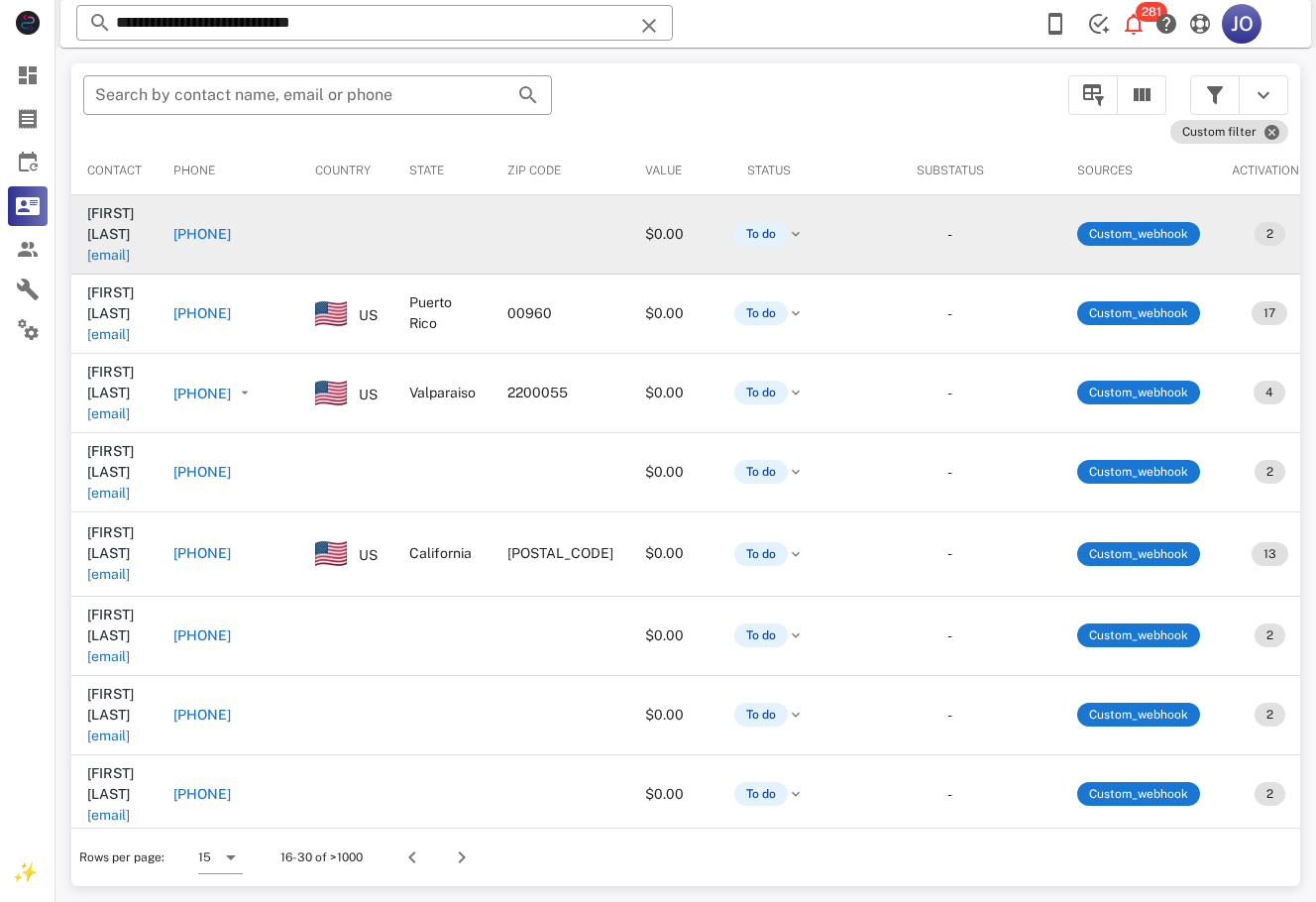 click on "[EMAIL]" at bounding box center [108, 255] 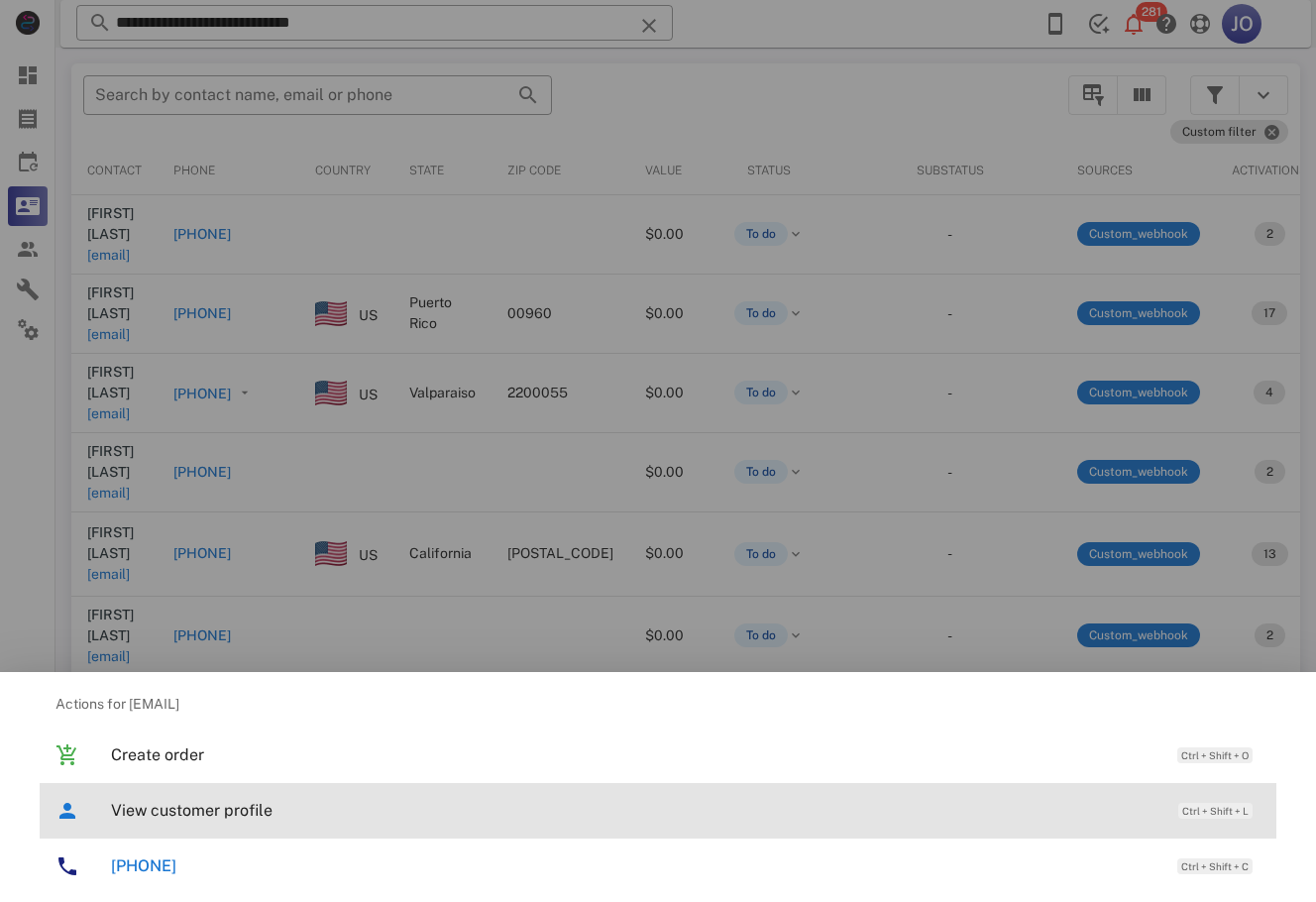 click on "View customer profile" at bounding box center [634, 810] 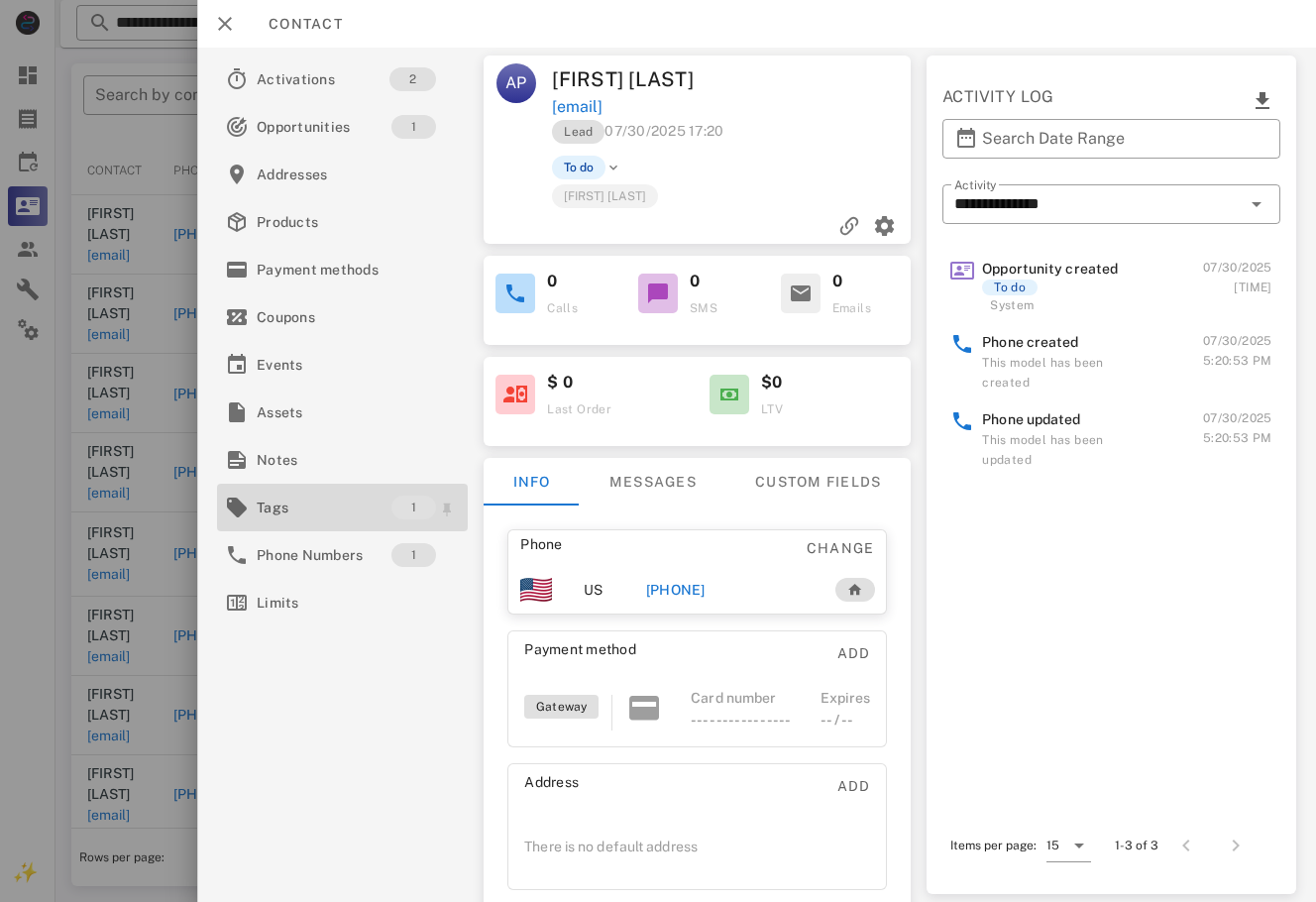 click on "Tags" at bounding box center (324, 507) 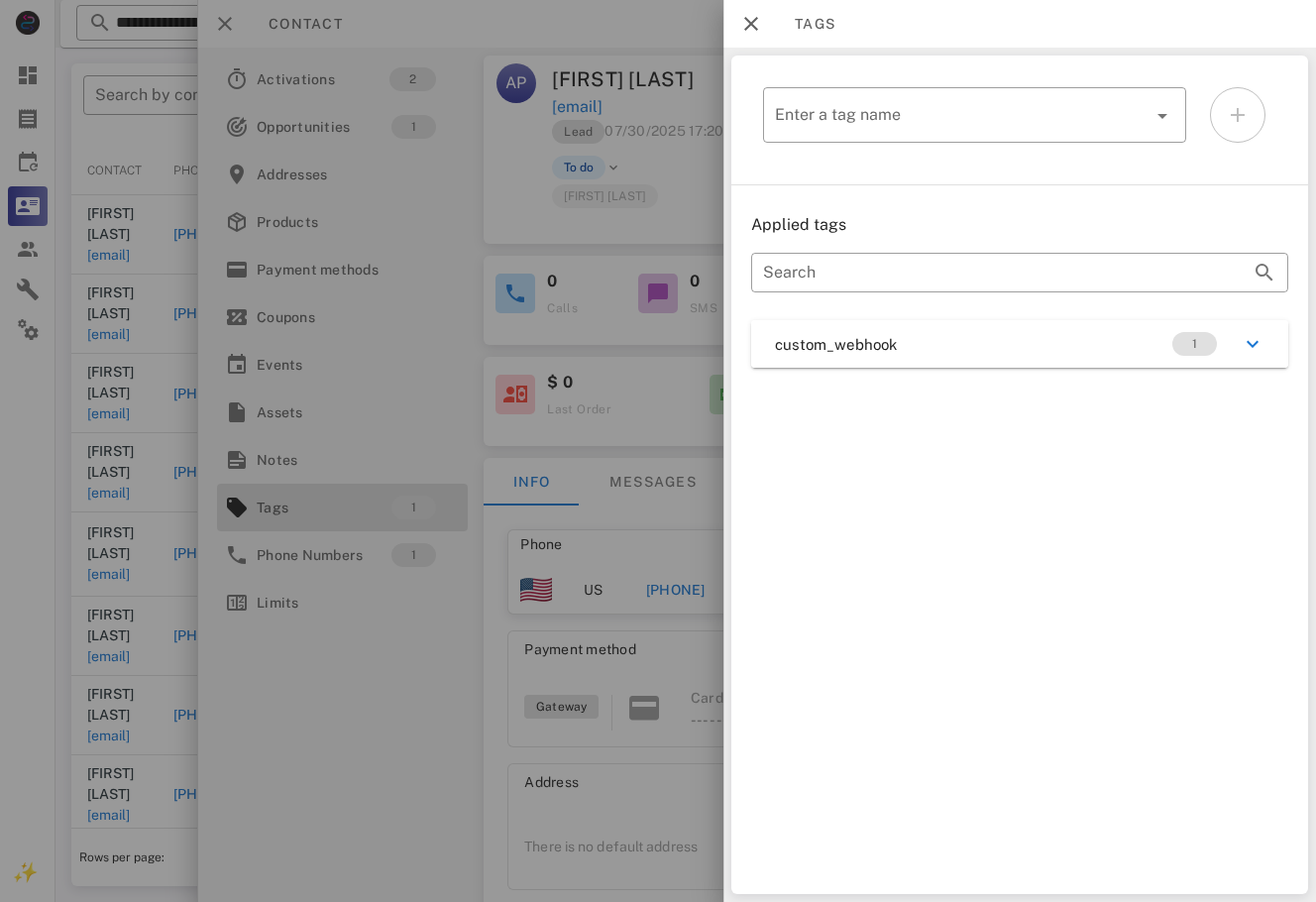 click on "custom_webhook  1" at bounding box center [1020, 344] 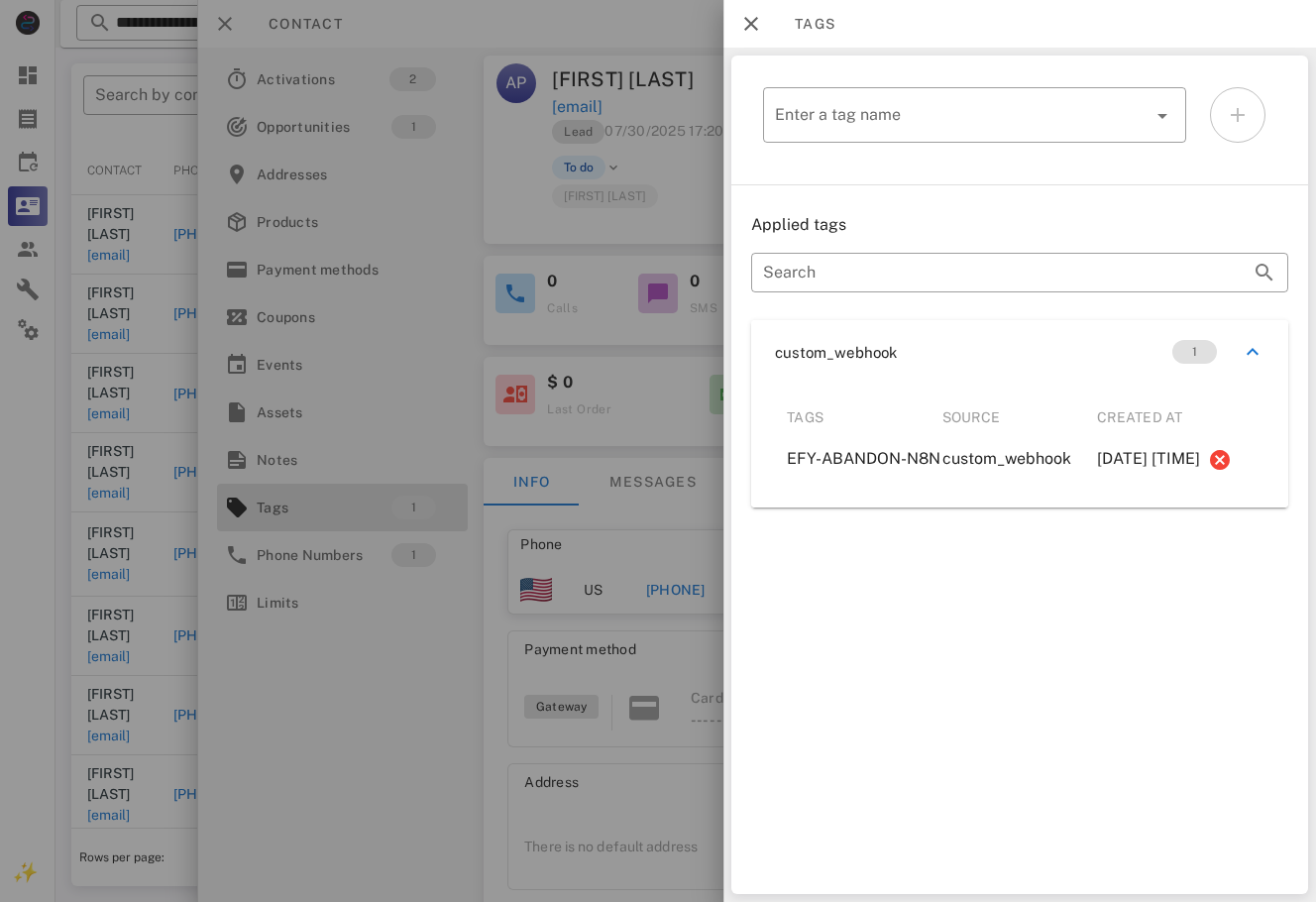 click at bounding box center (658, 451) 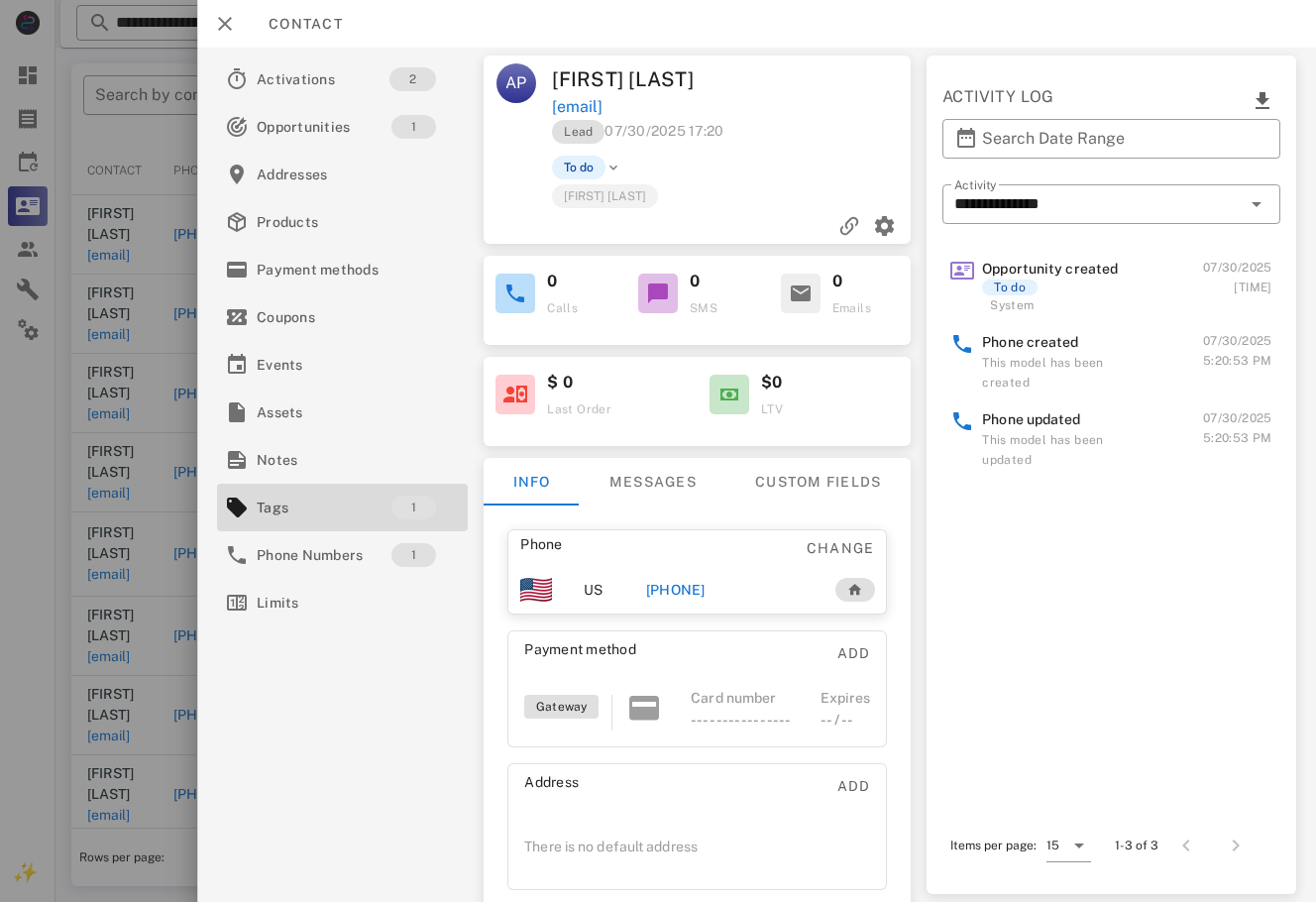 click on "[PHONE]" at bounding box center [676, 590] 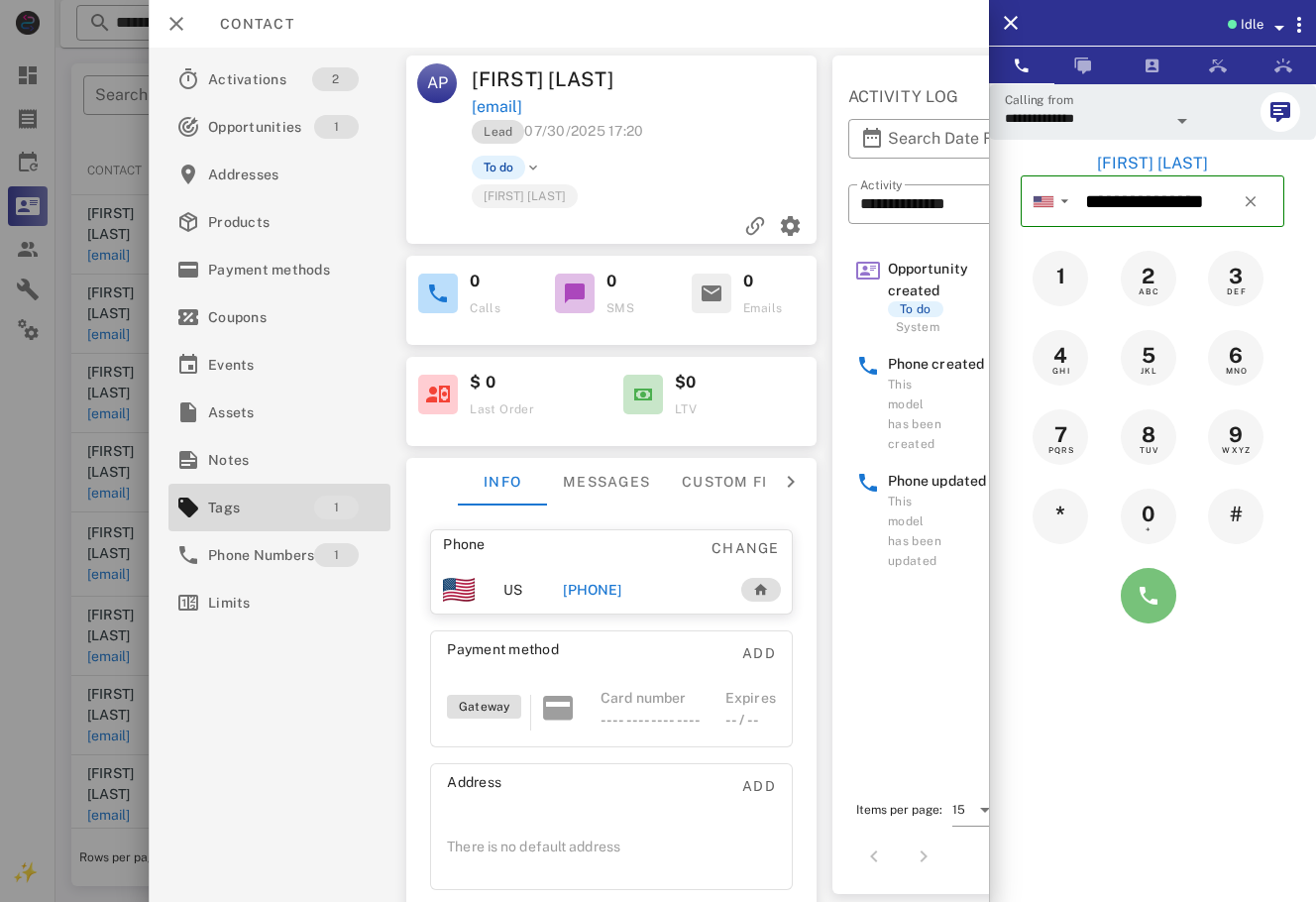 click at bounding box center [1149, 596] 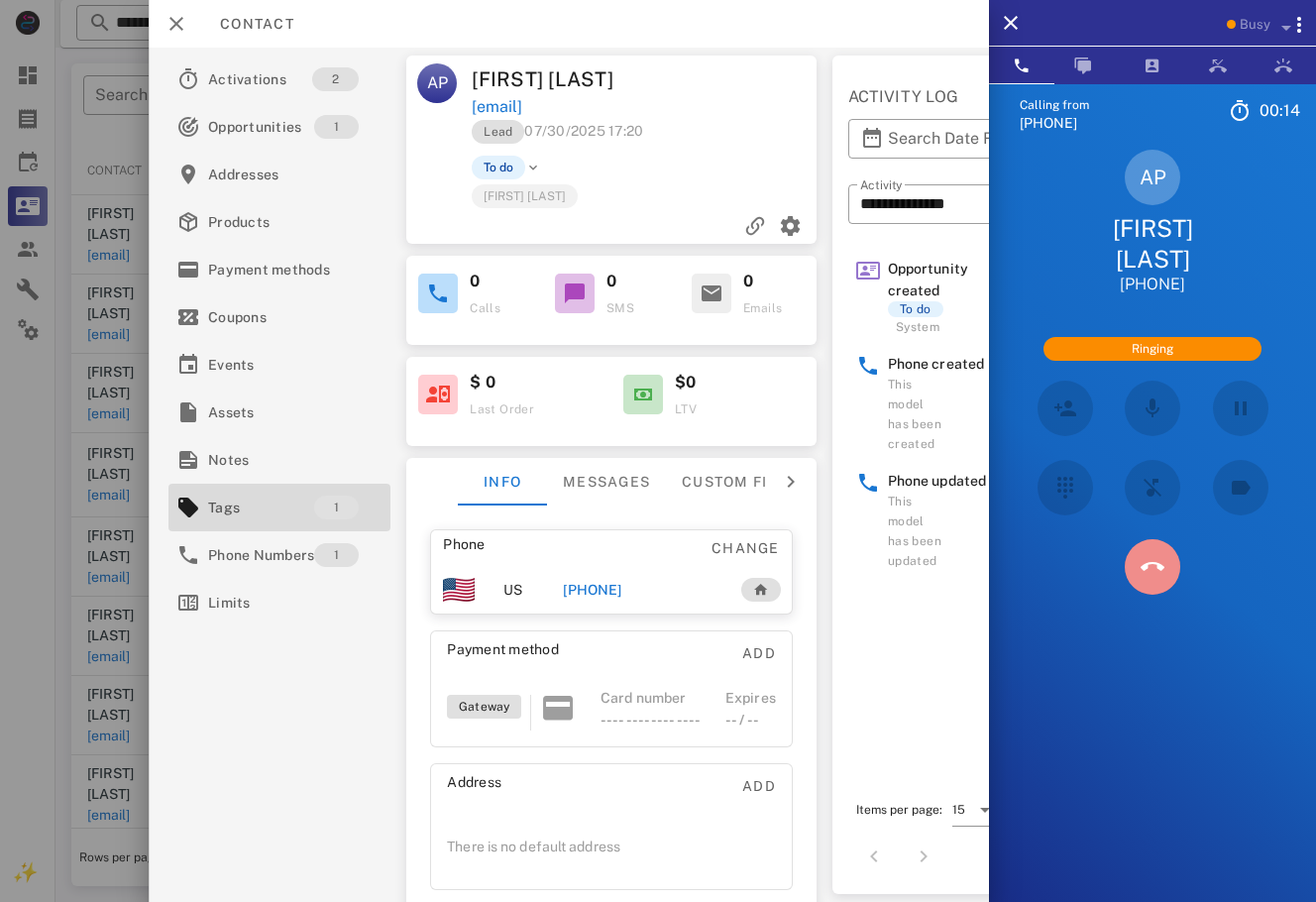 click at bounding box center (1152, 567) 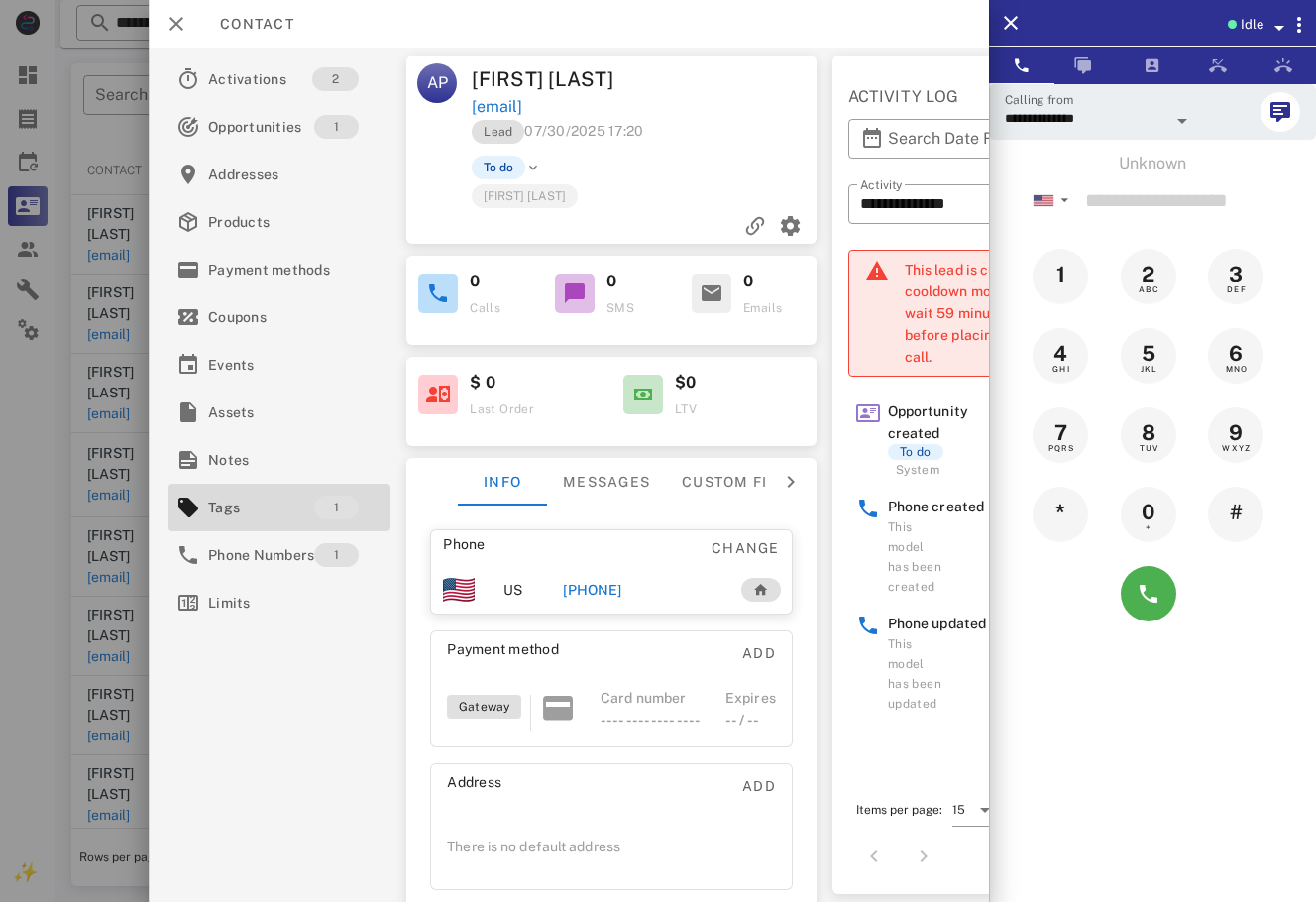 click at bounding box center [611, 226] 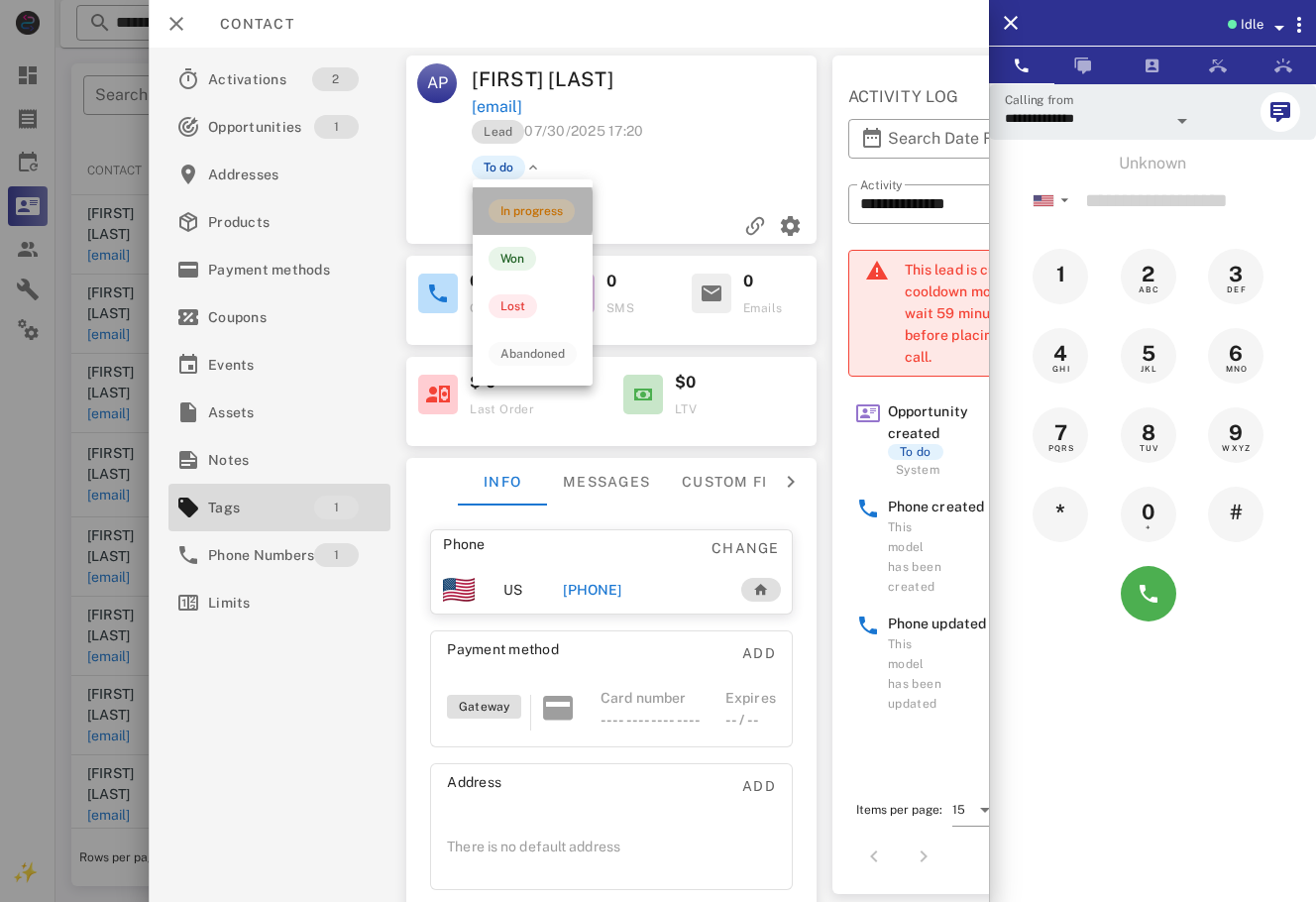 click on "In progress" at bounding box center [531, 211] 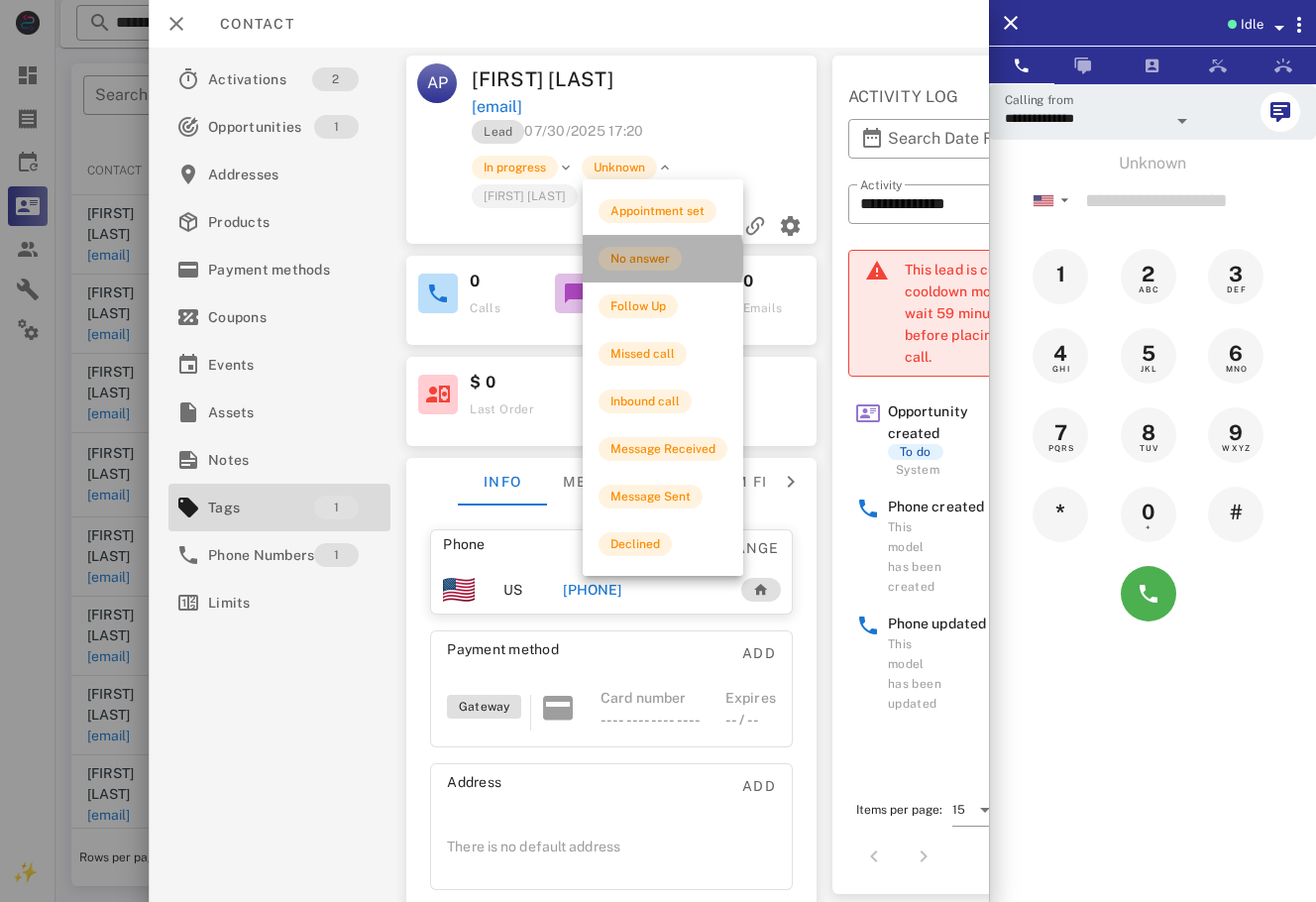 click on "No answer" at bounding box center [640, 259] 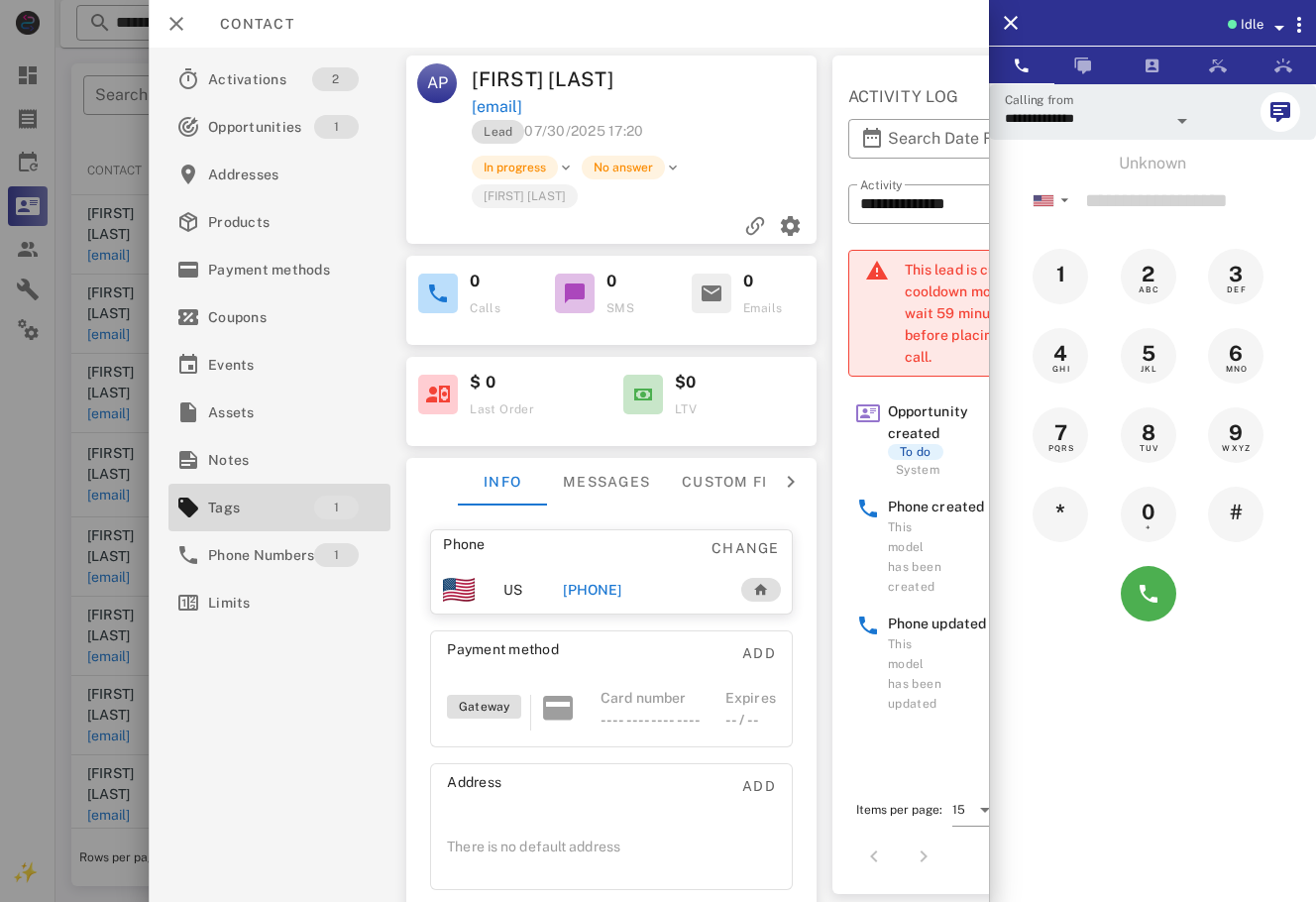 click on "[PHONE]" at bounding box center (592, 590) 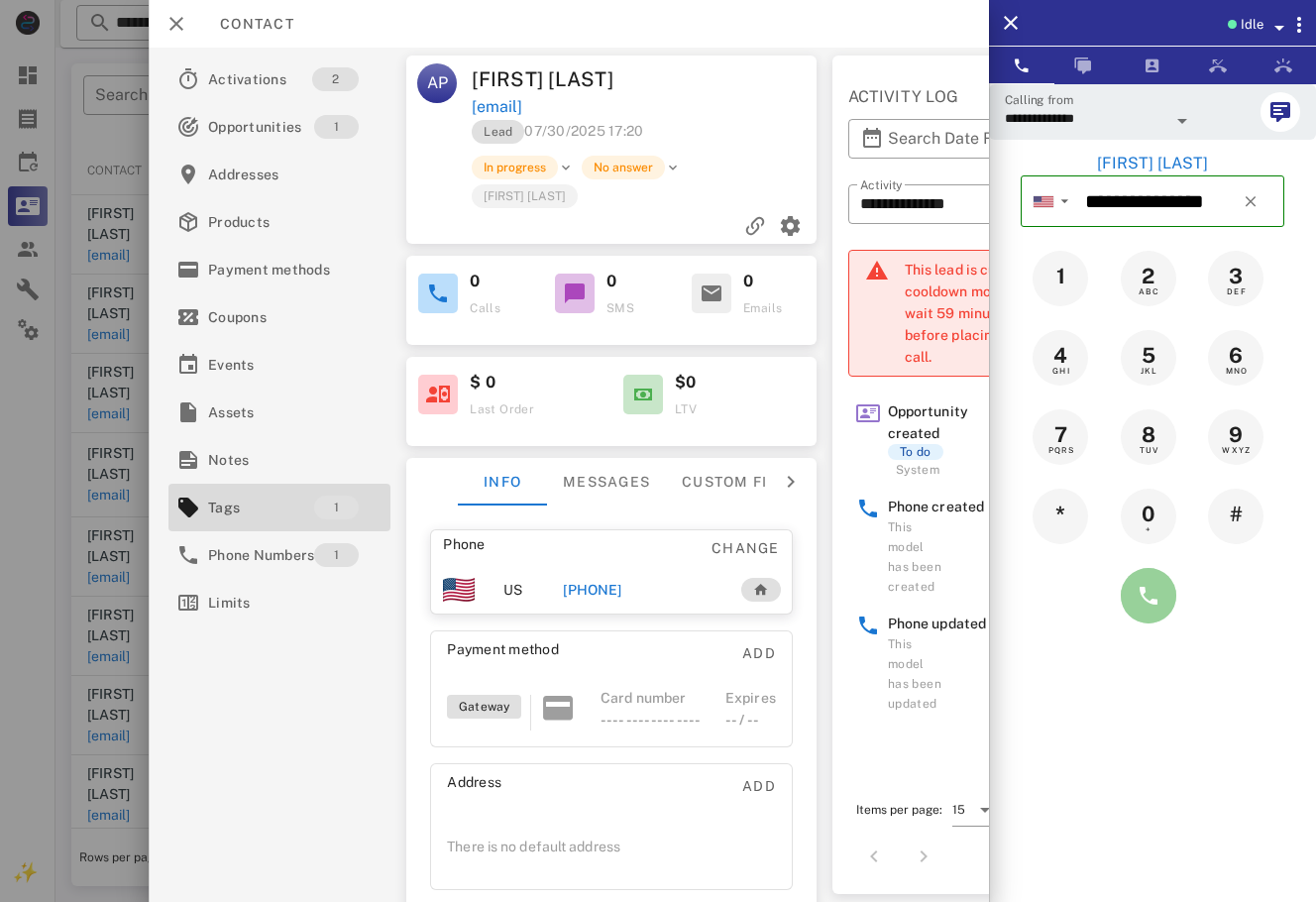 click at bounding box center (1149, 596) 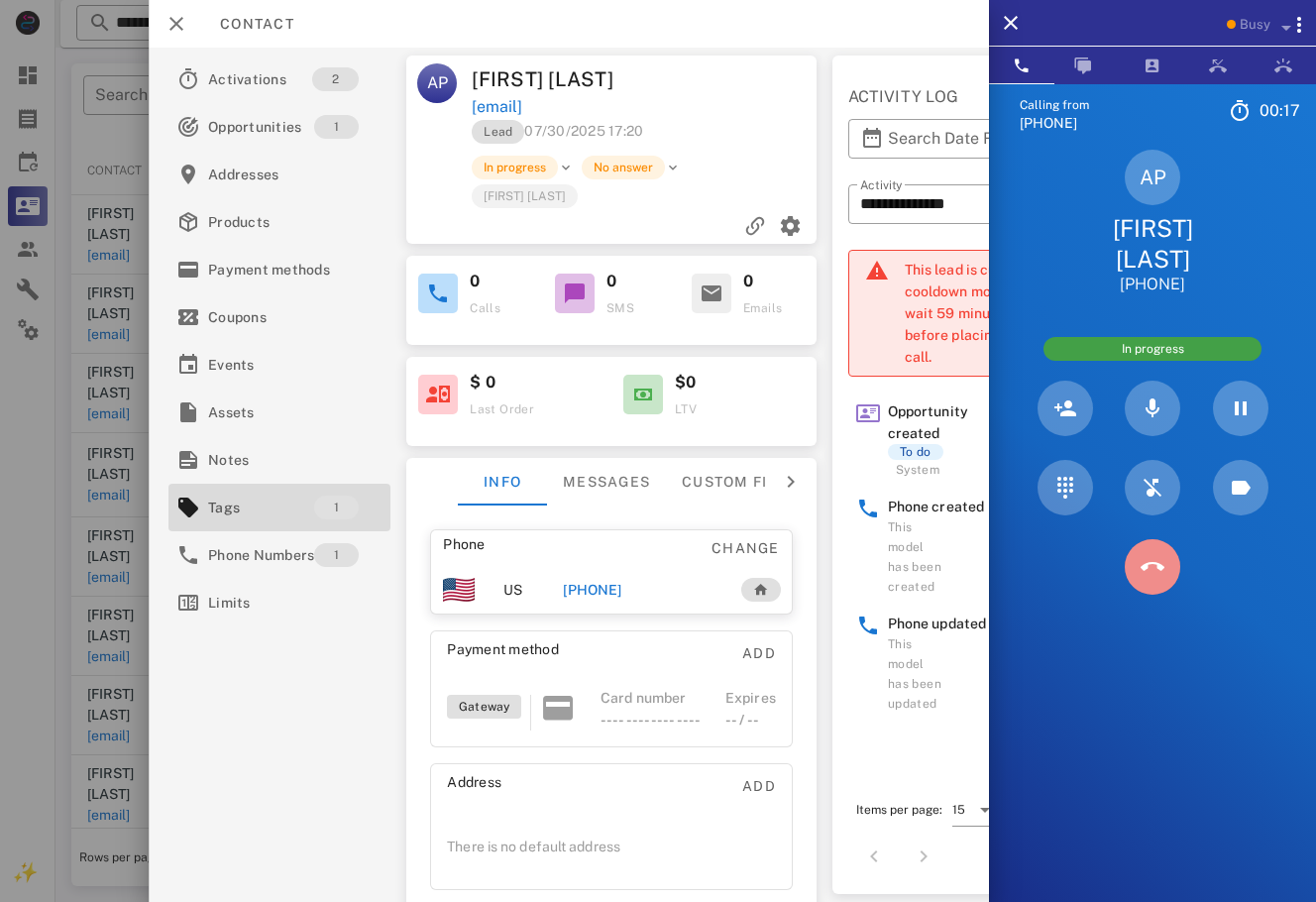 click at bounding box center [1152, 567] 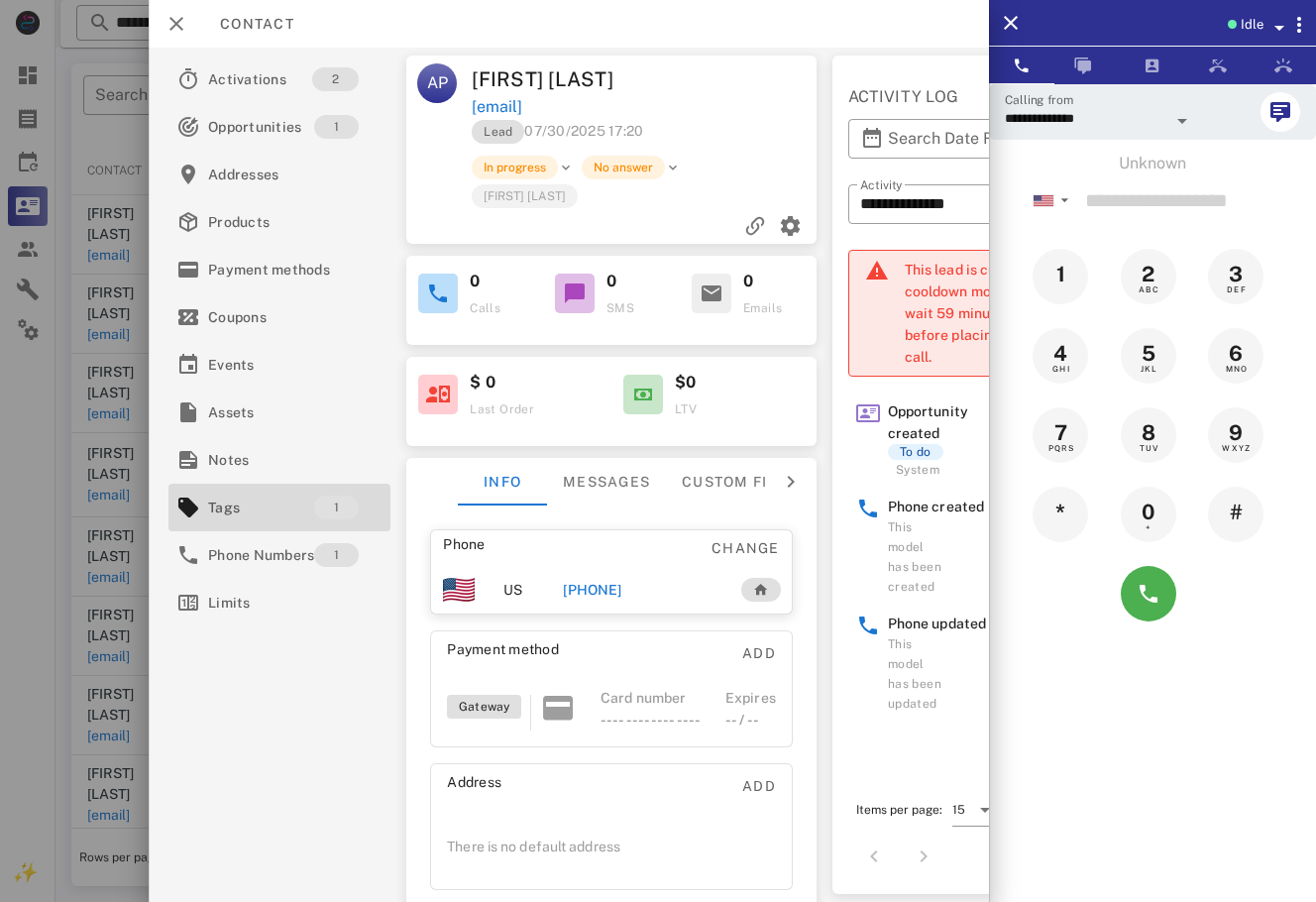 click at bounding box center [658, 451] 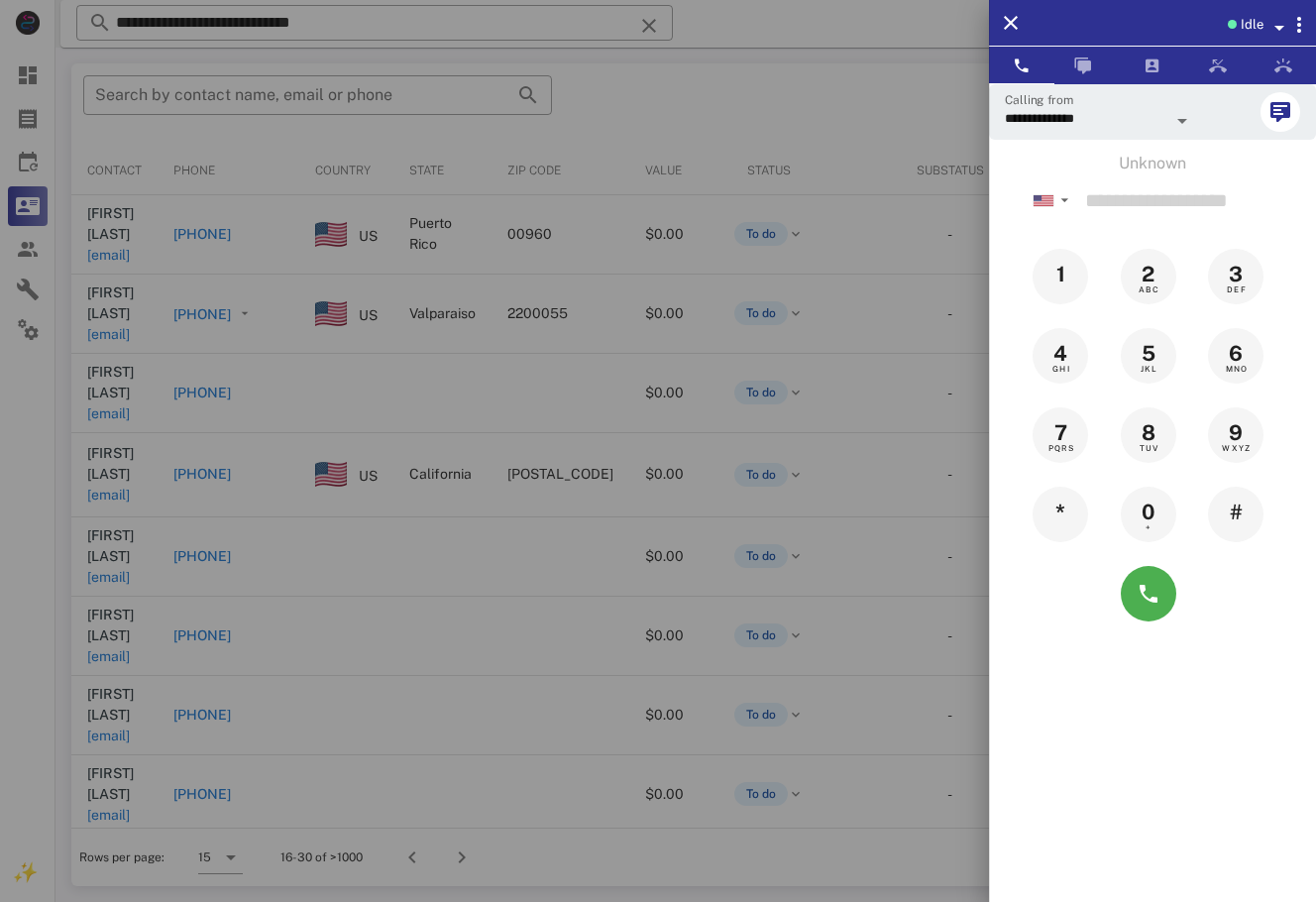 click at bounding box center (658, 451) 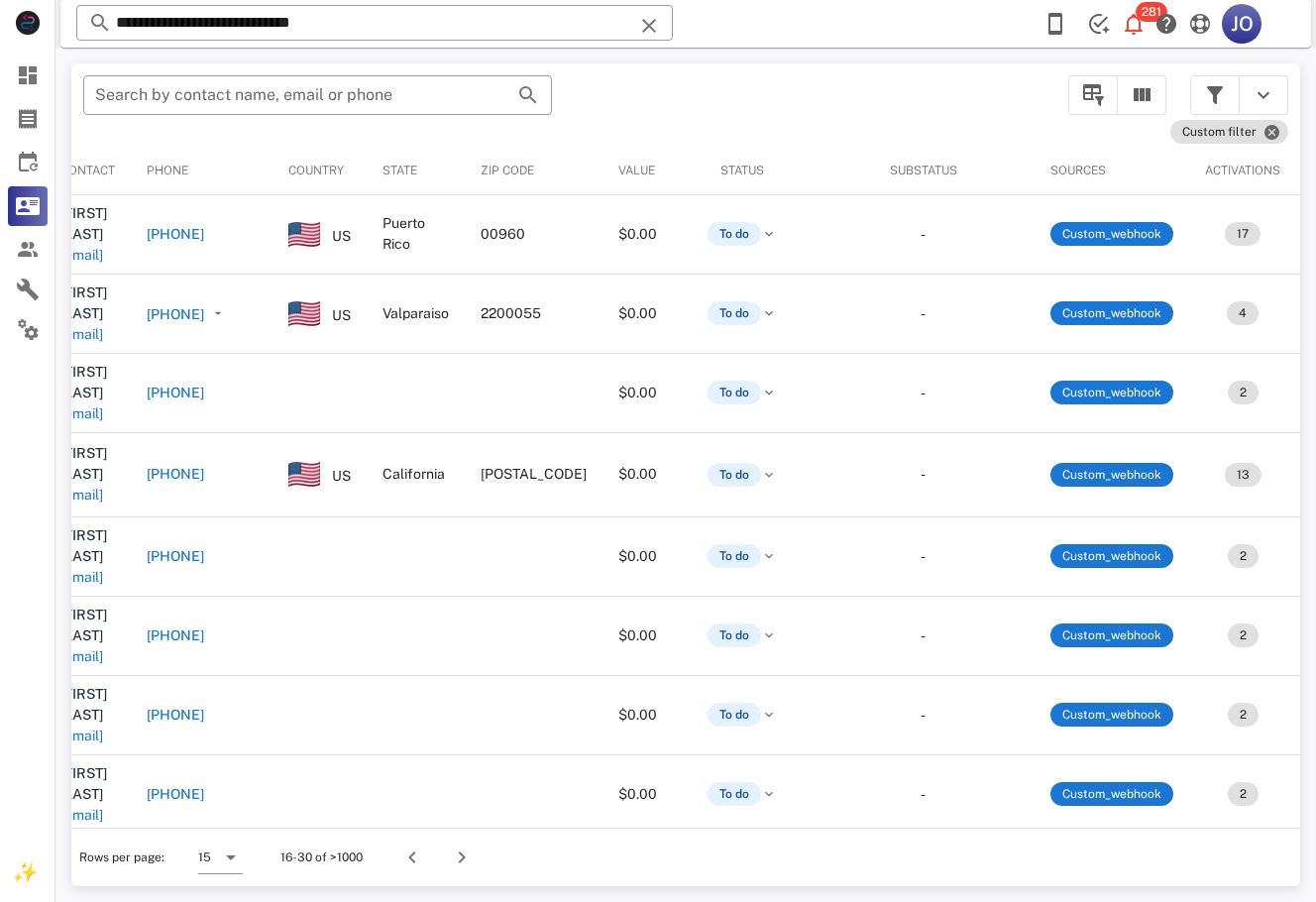 scroll, scrollTop: 0, scrollLeft: 0, axis: both 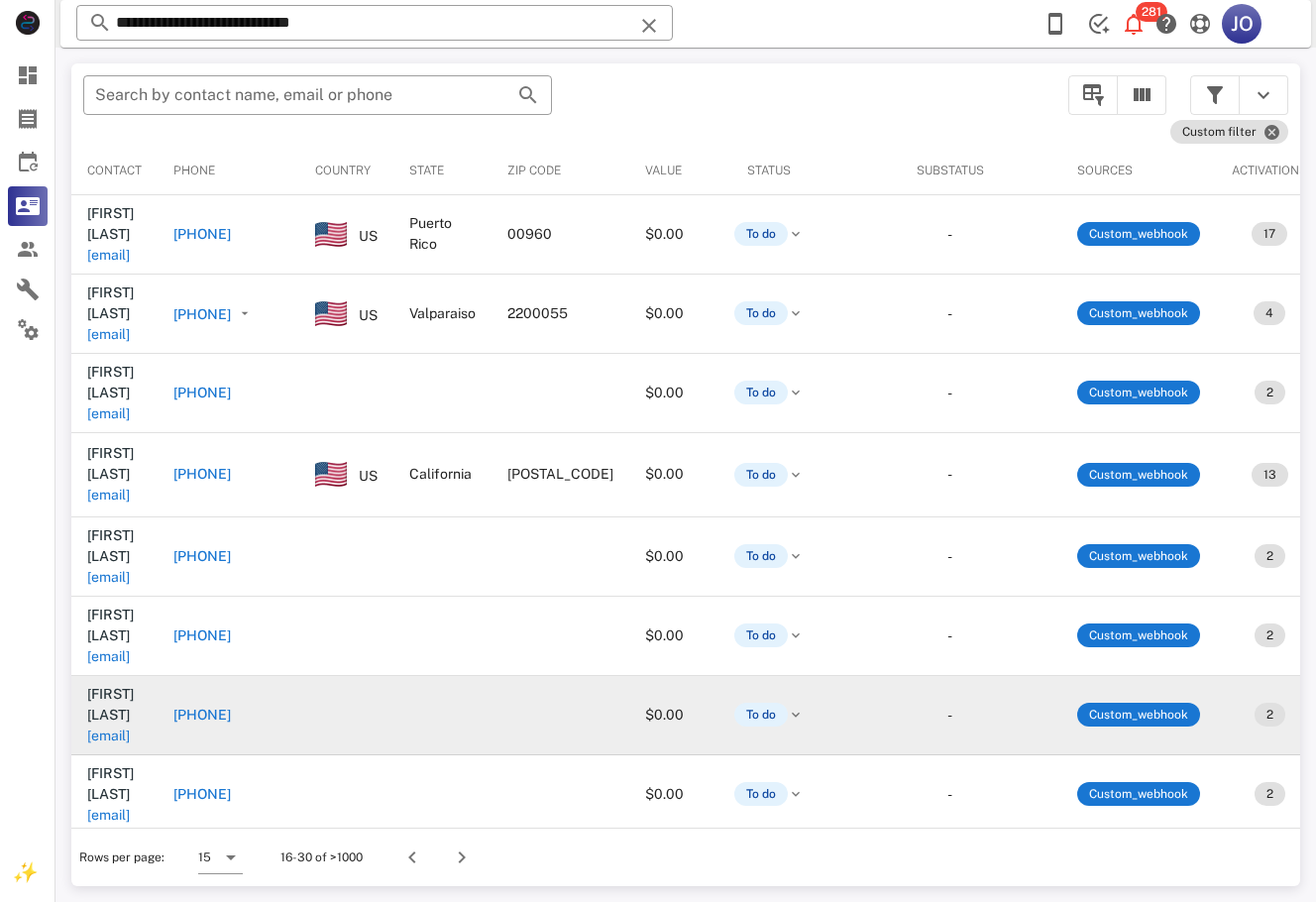 click on "jillmonge7@gmail.com" at bounding box center [108, 735] 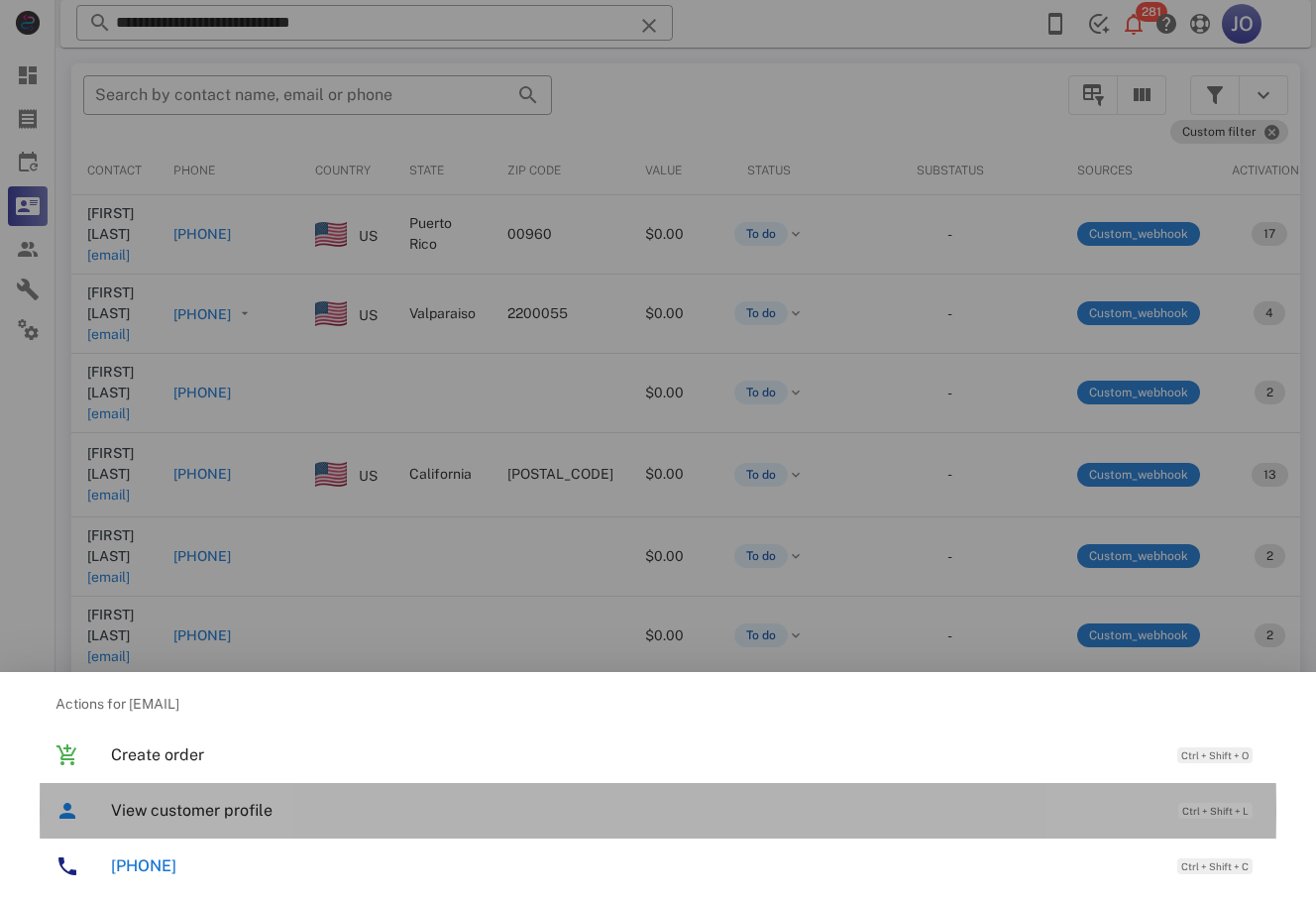 click on "View customer profile Ctrl + Shift + L" at bounding box center [686, 810] 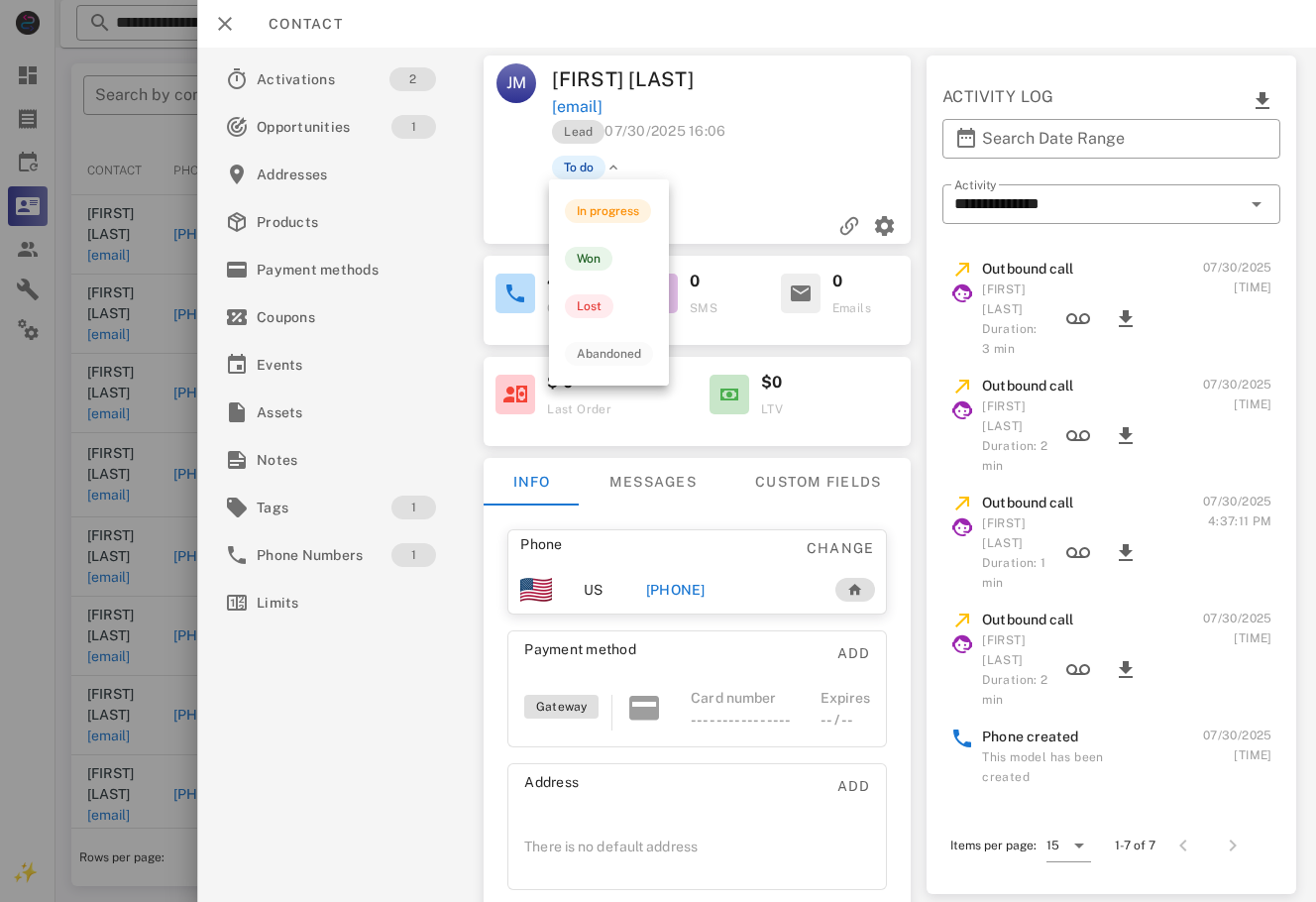 click at bounding box center [614, 168] 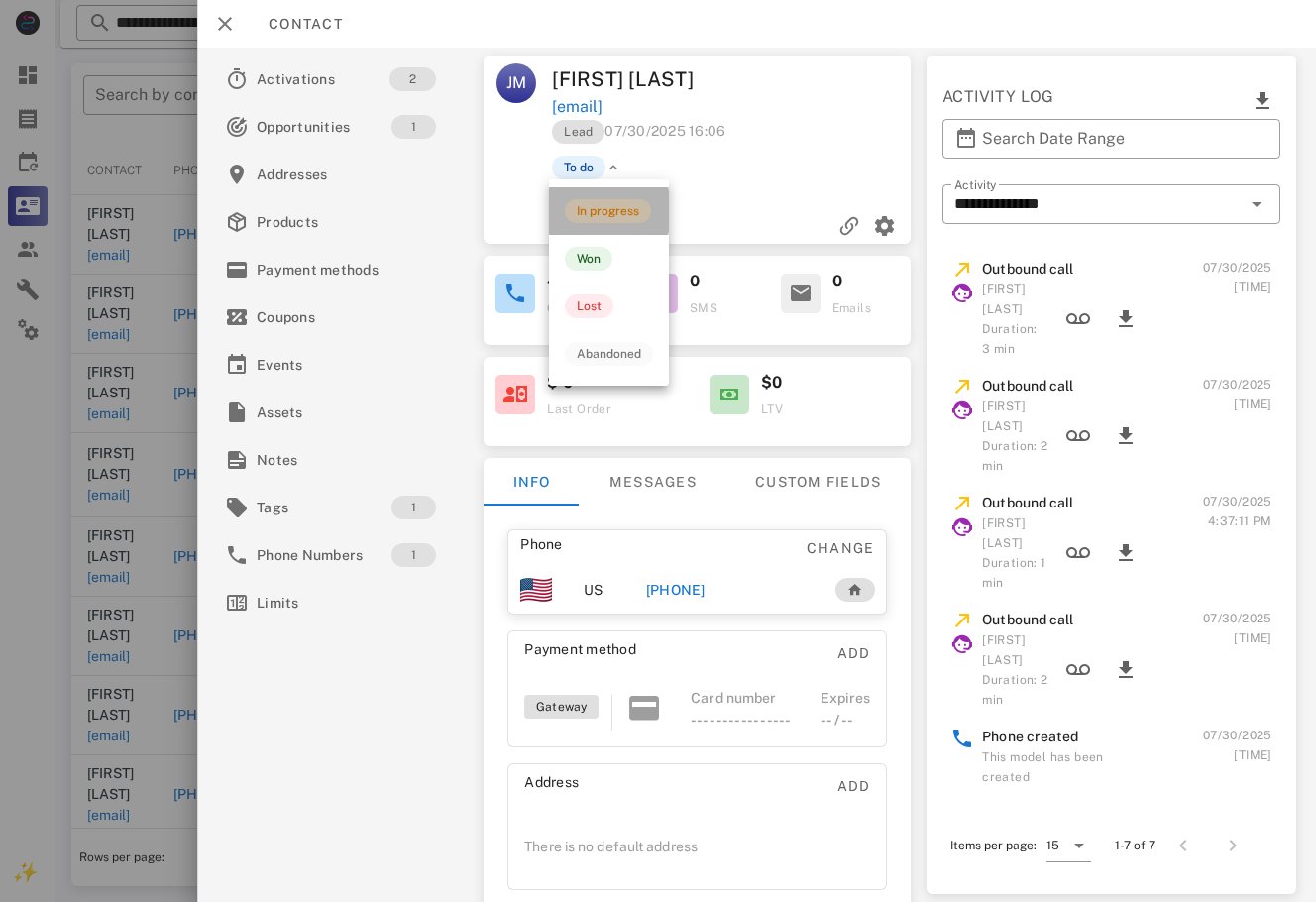 click on "In progress" at bounding box center [607, 211] 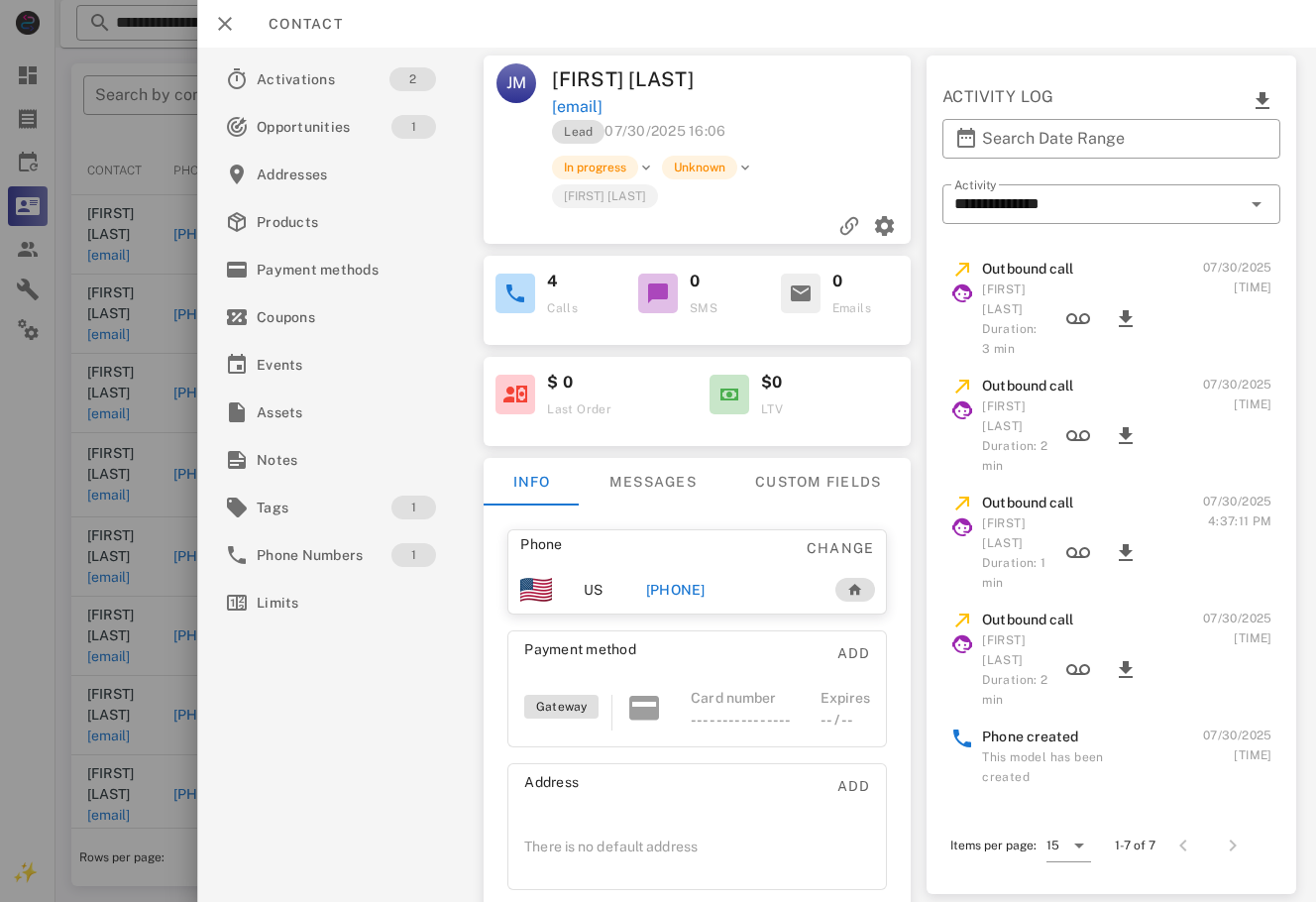 click at bounding box center (658, 451) 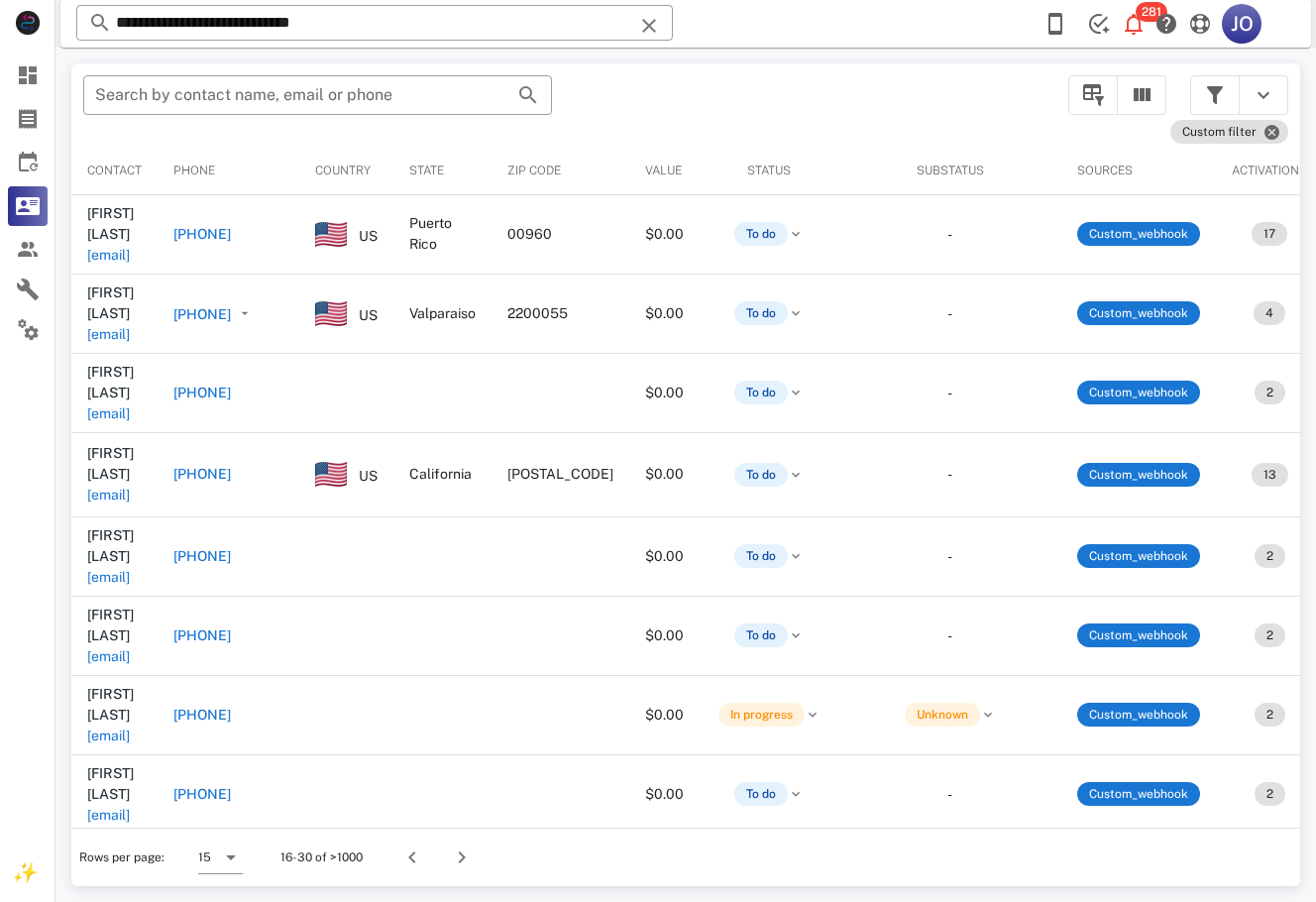 scroll, scrollTop: 0, scrollLeft: 711, axis: horizontal 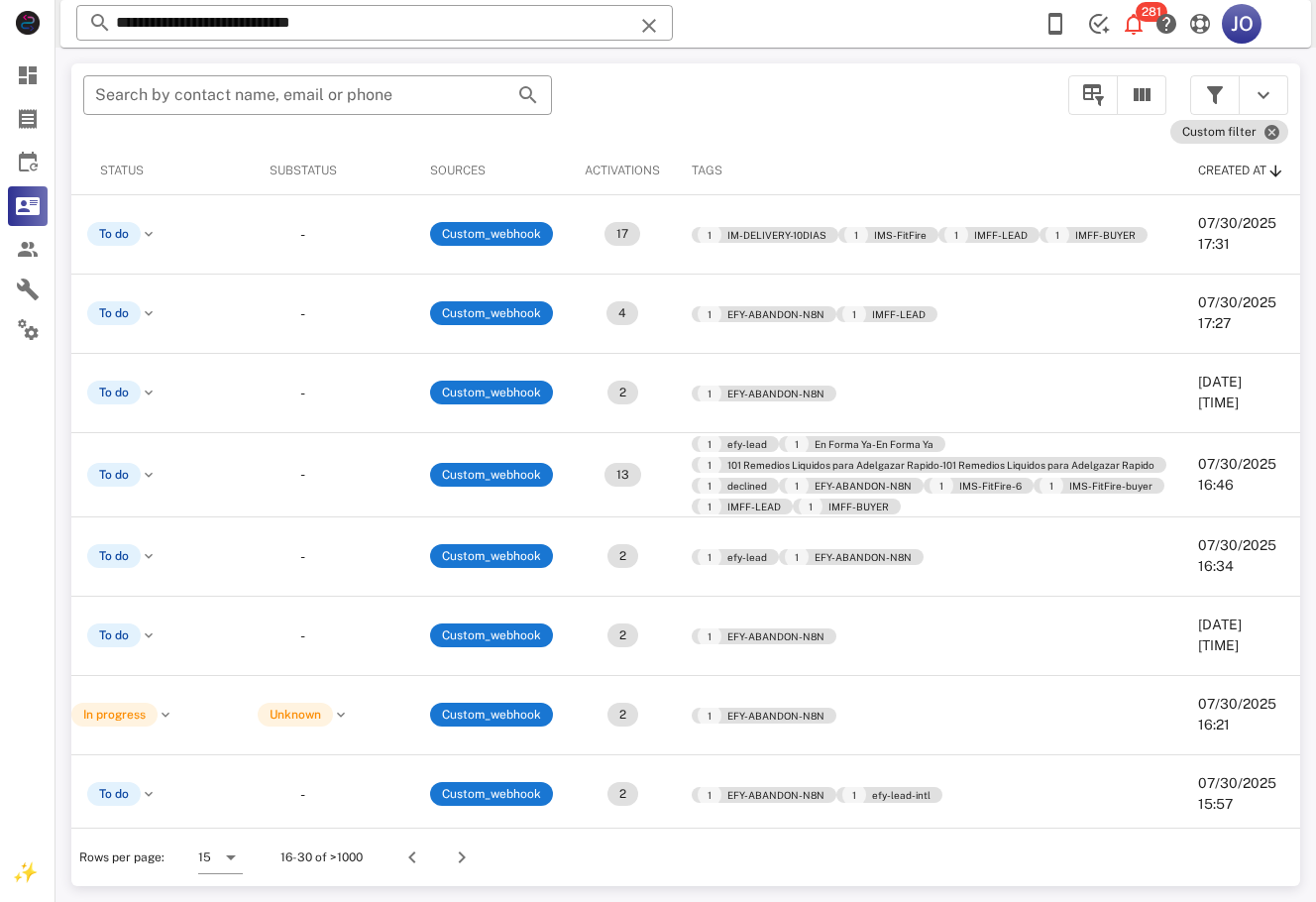 click at bounding box center [458, 857] 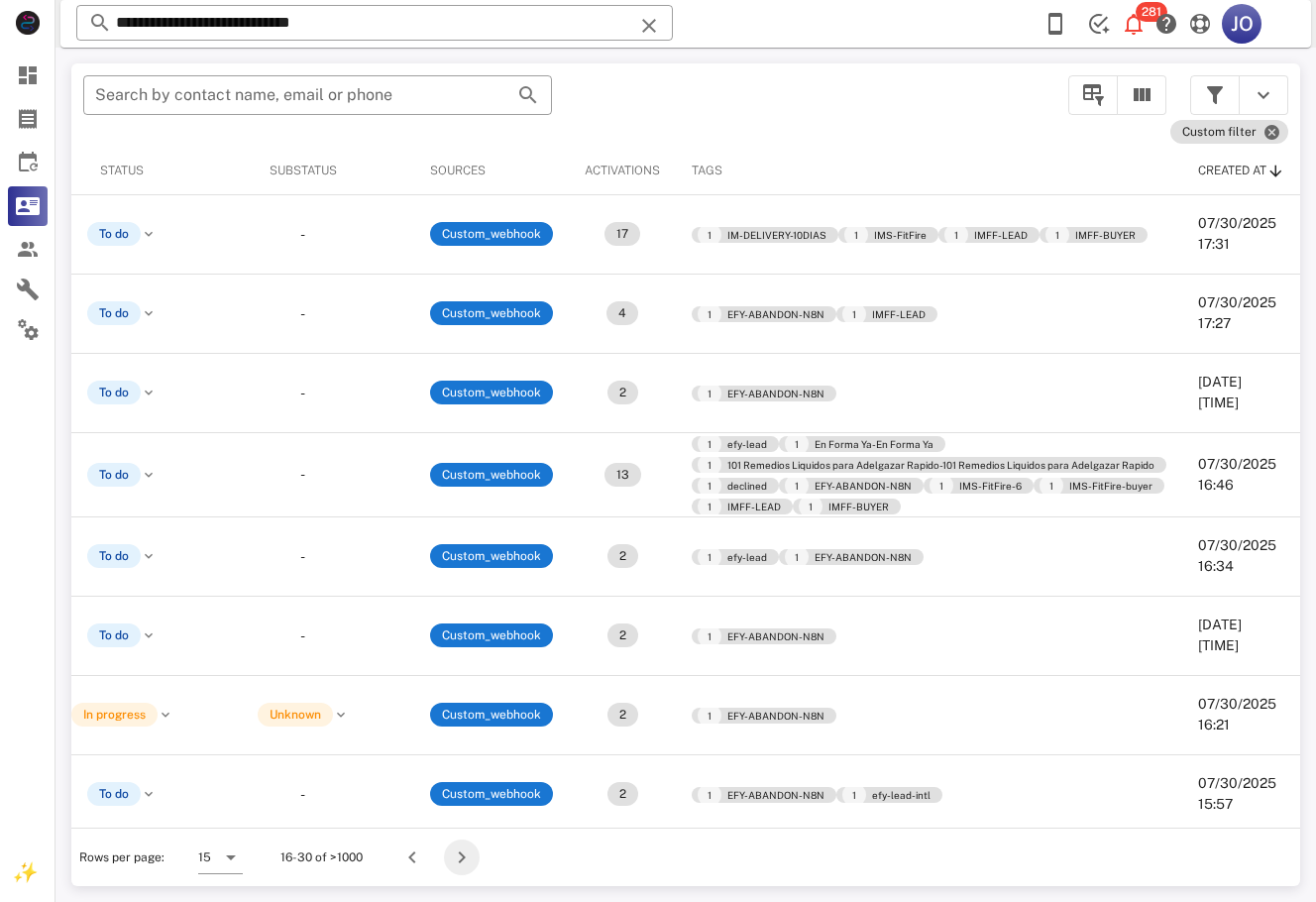 click at bounding box center (462, 857) 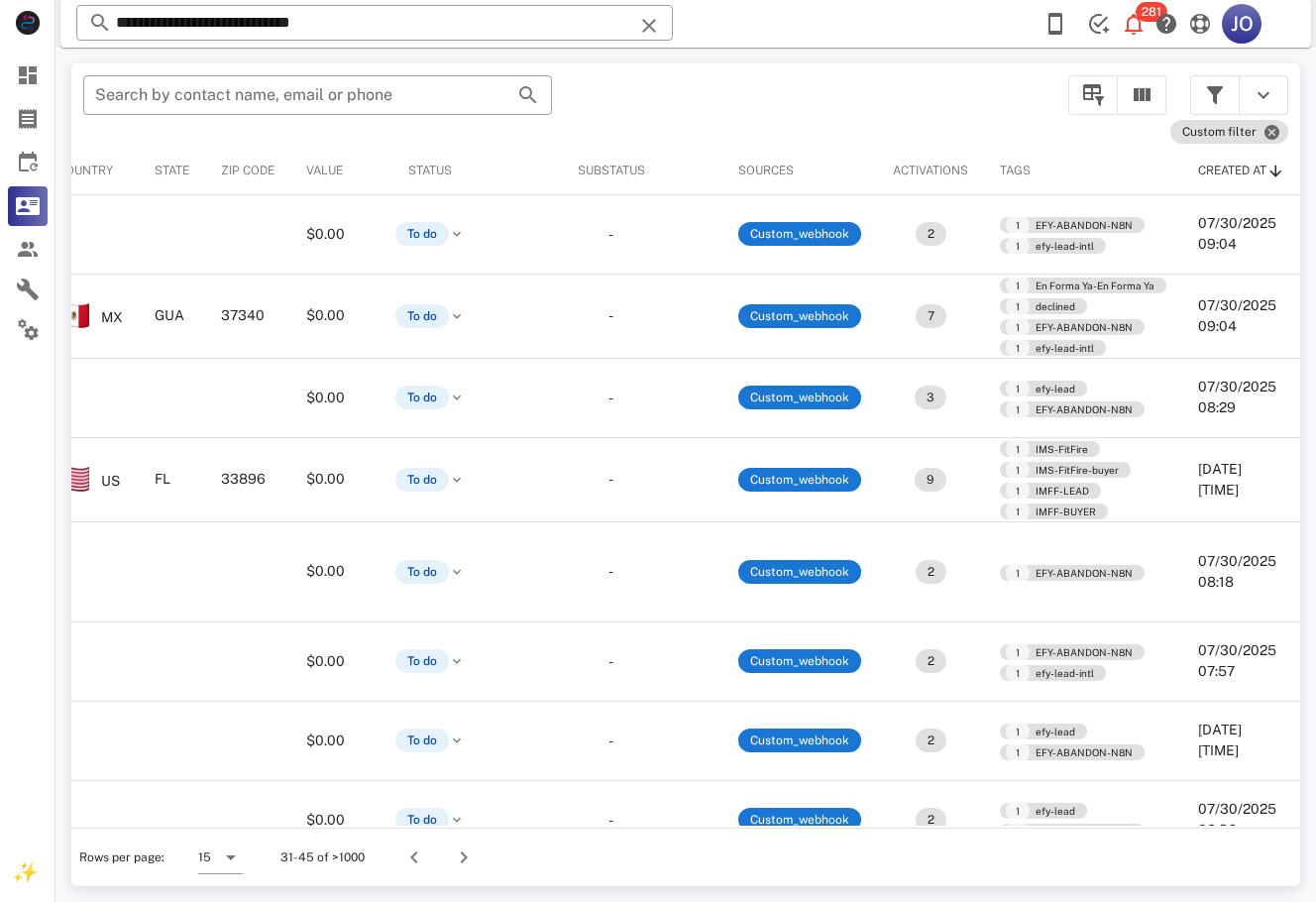 scroll, scrollTop: 307, scrollLeft: 415, axis: both 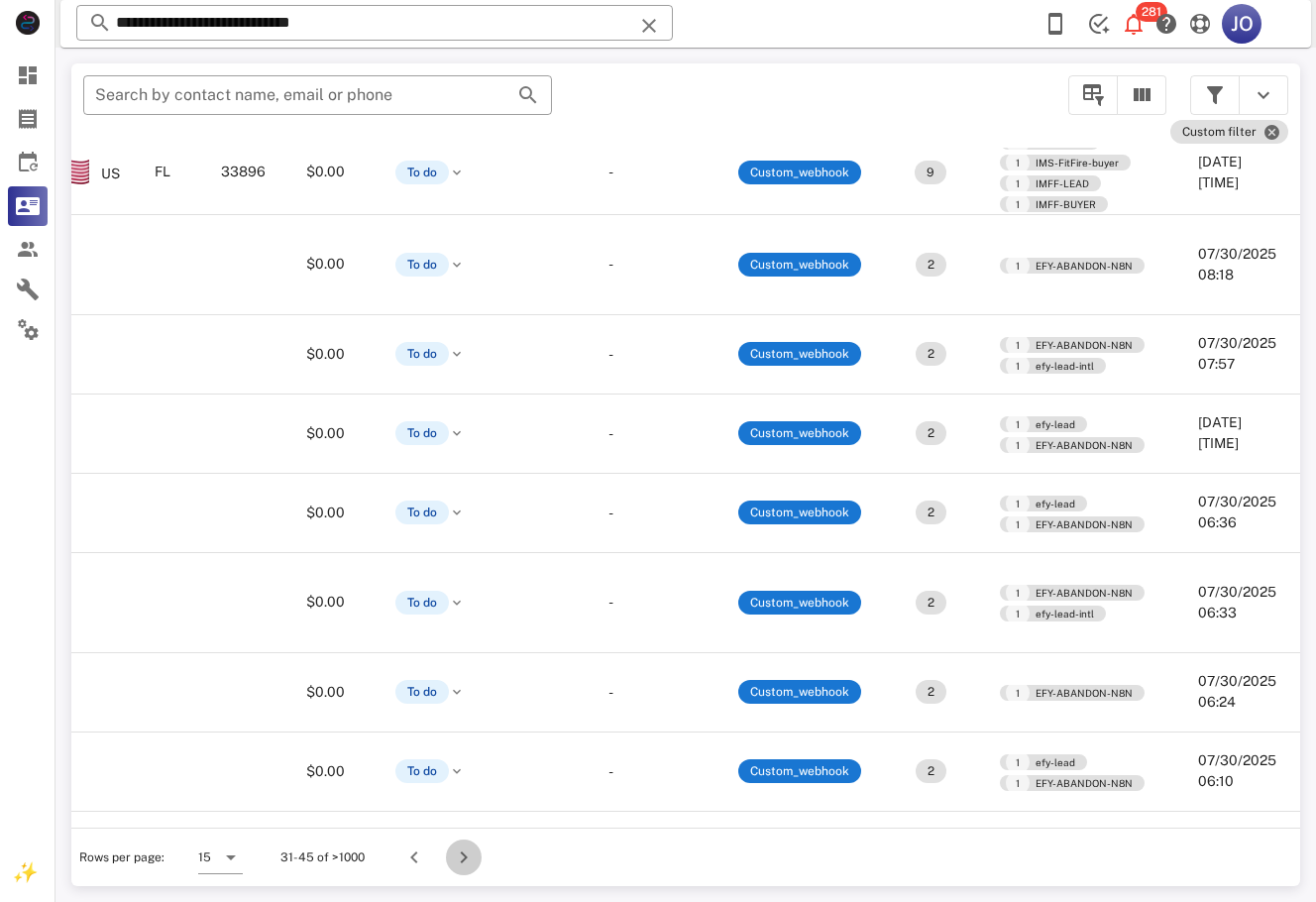 click at bounding box center [464, 857] 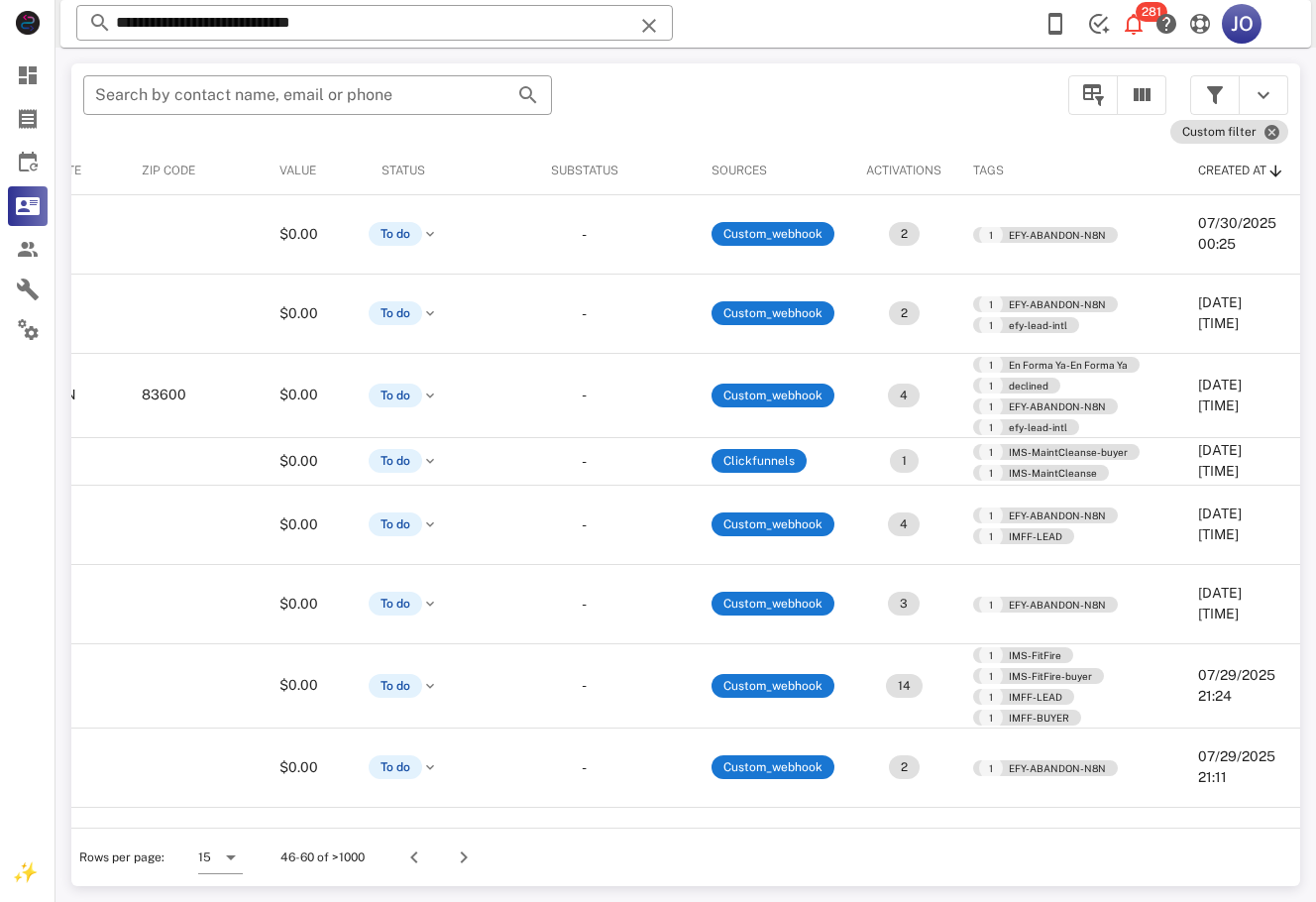 scroll, scrollTop: 0, scrollLeft: 0, axis: both 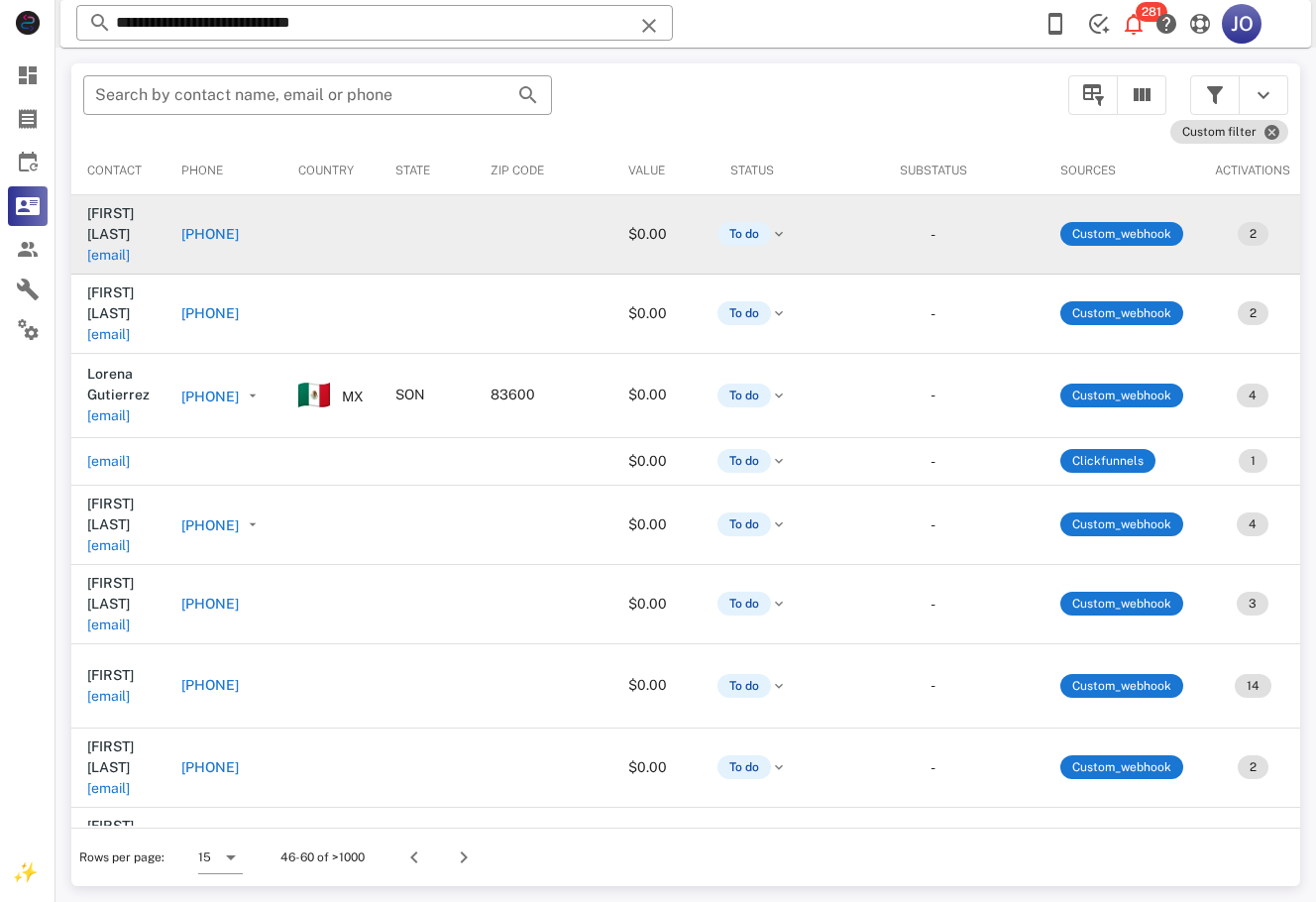 click on "familymaids@gmail.com" at bounding box center [108, 255] 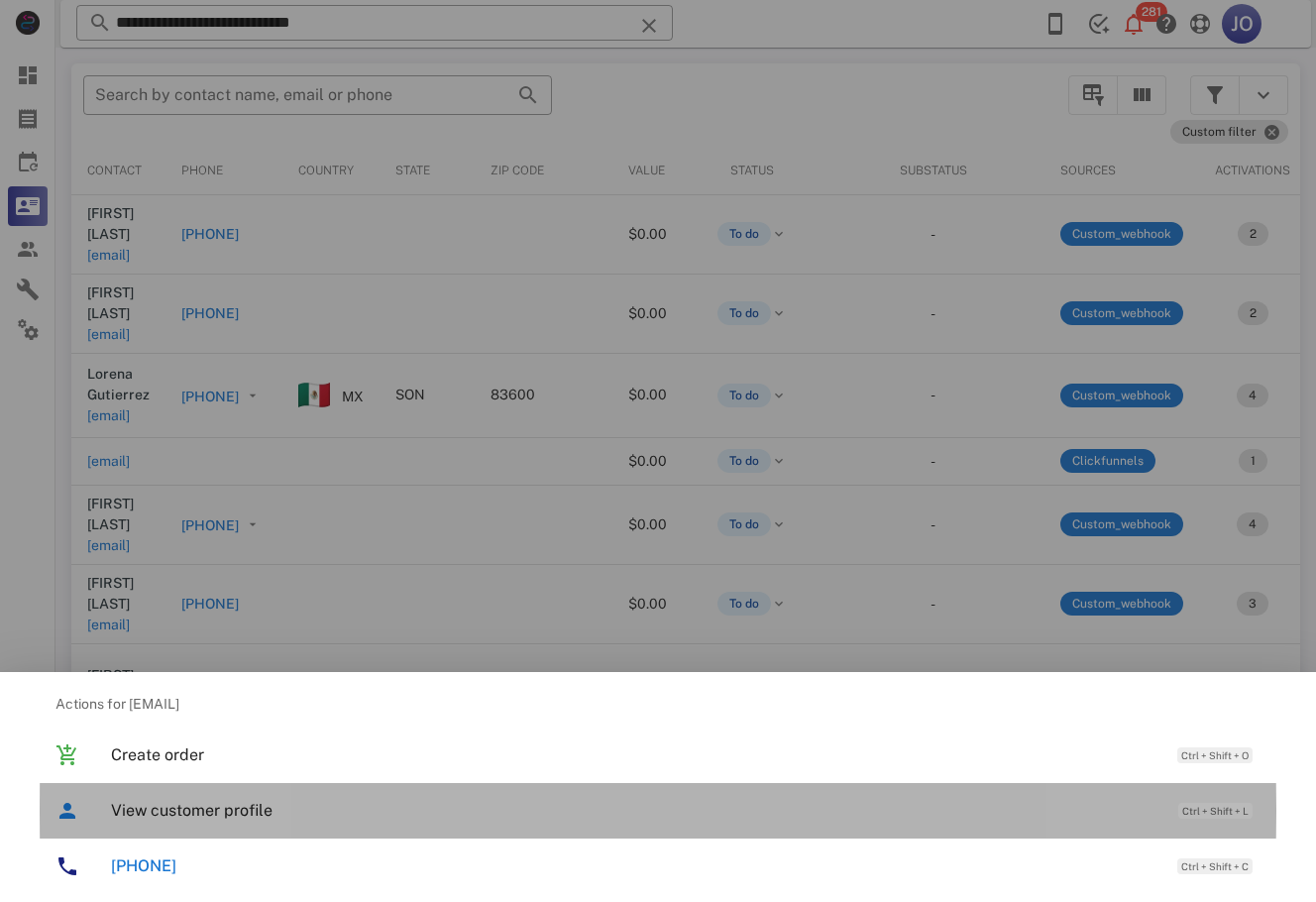click on "View customer profile" at bounding box center (634, 810) 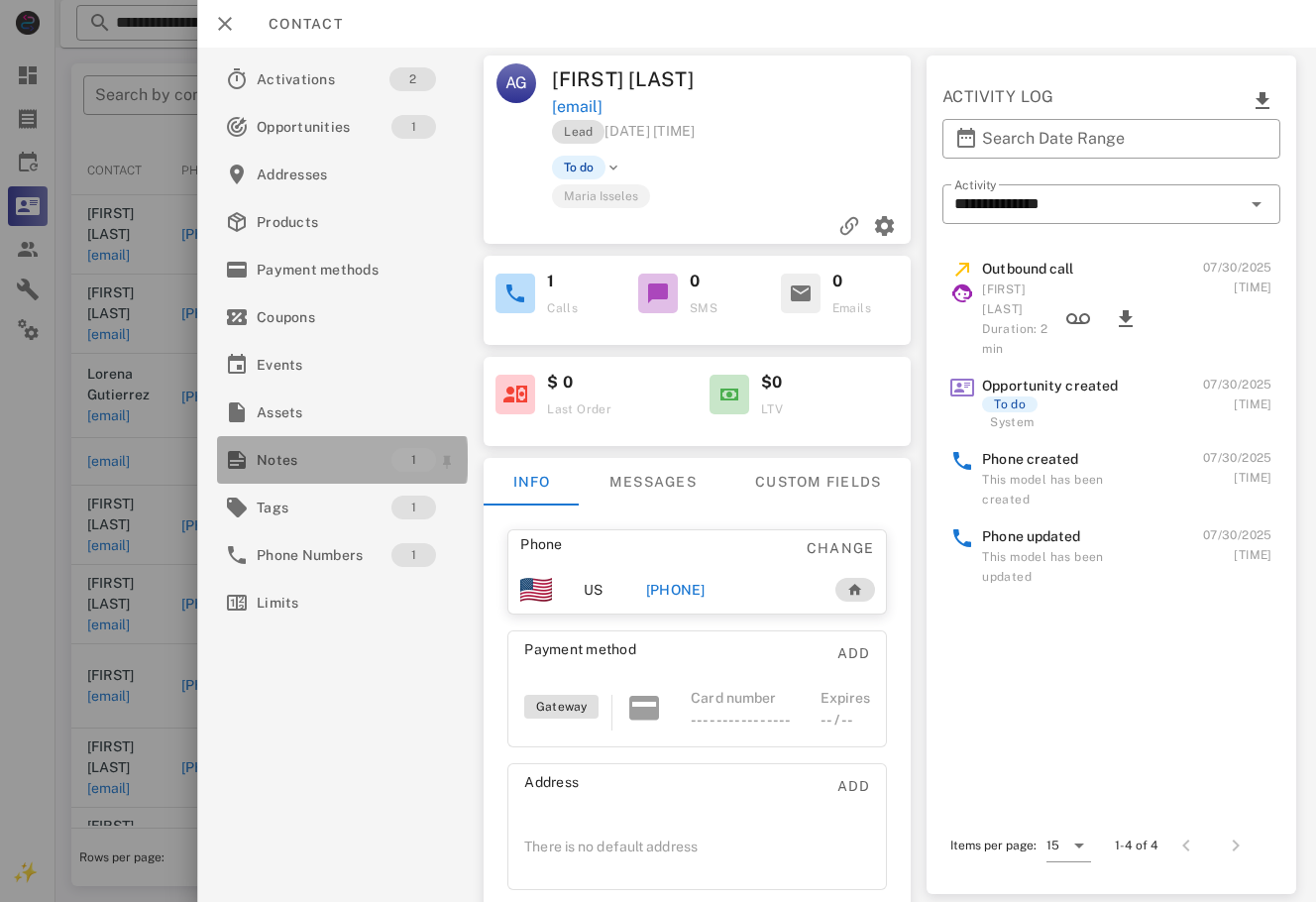 click on "Notes" at bounding box center [324, 460] 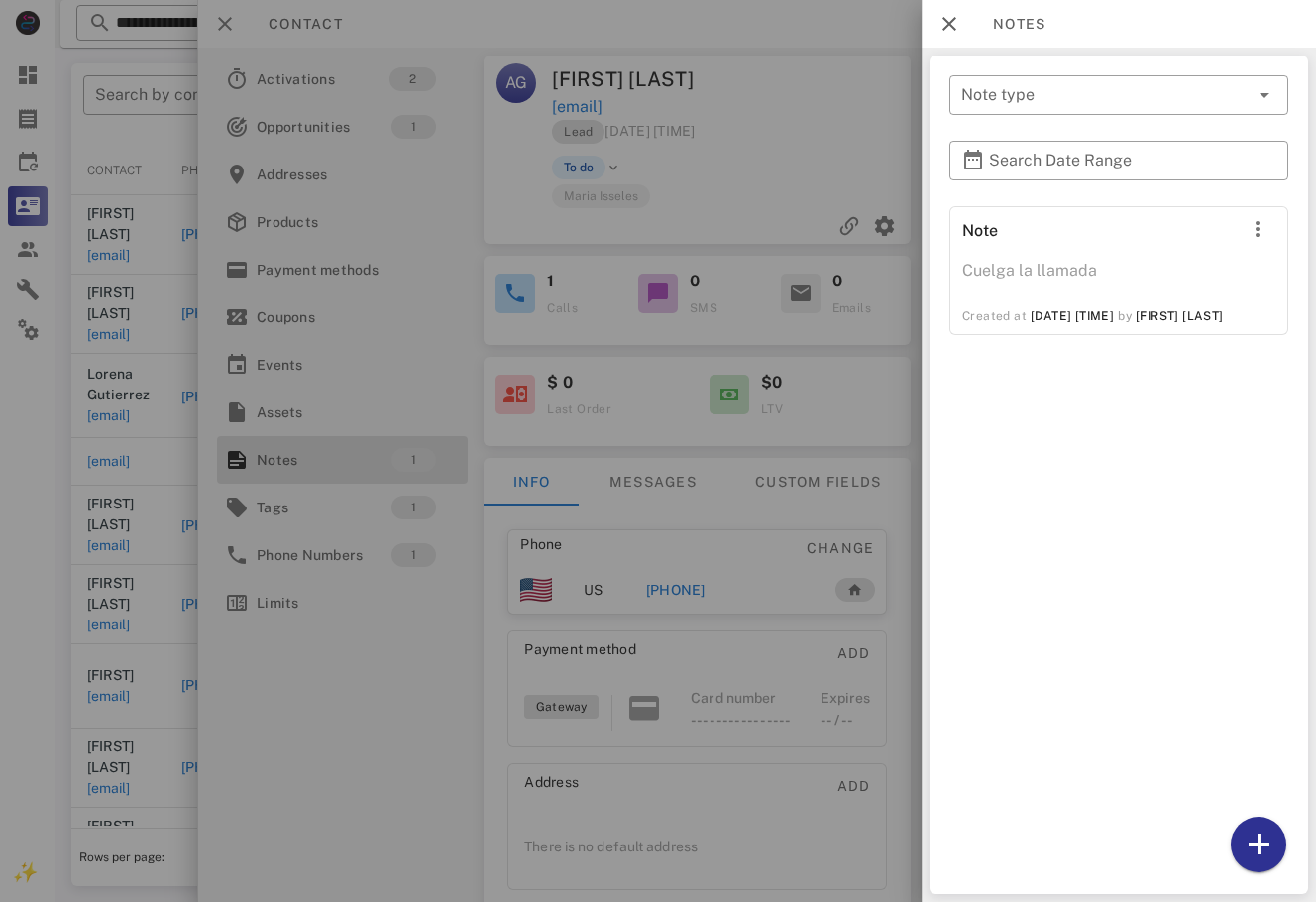 click at bounding box center [658, 451] 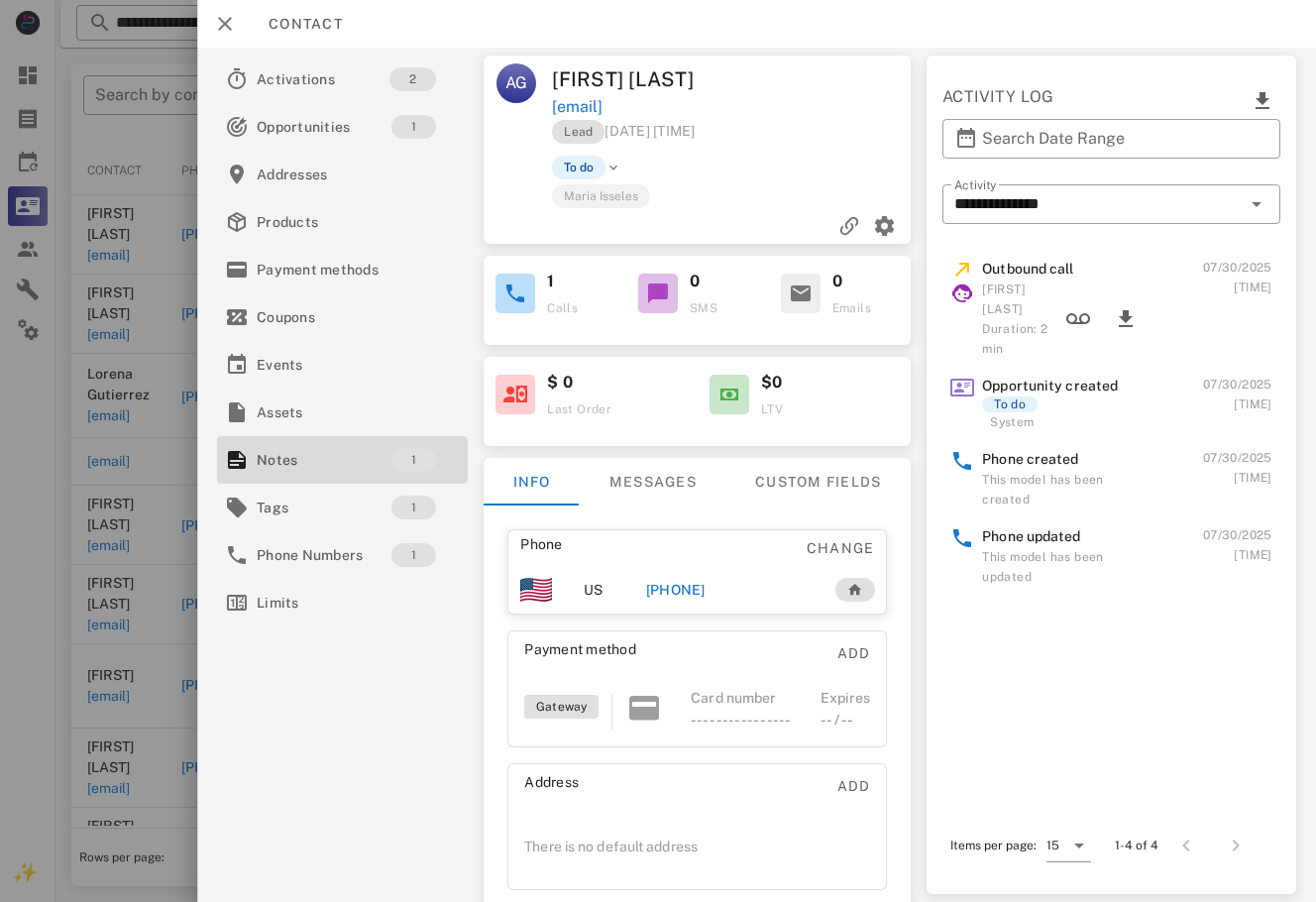 click on "Lead   07/30/2025 00:10" at bounding box center (734, 137) 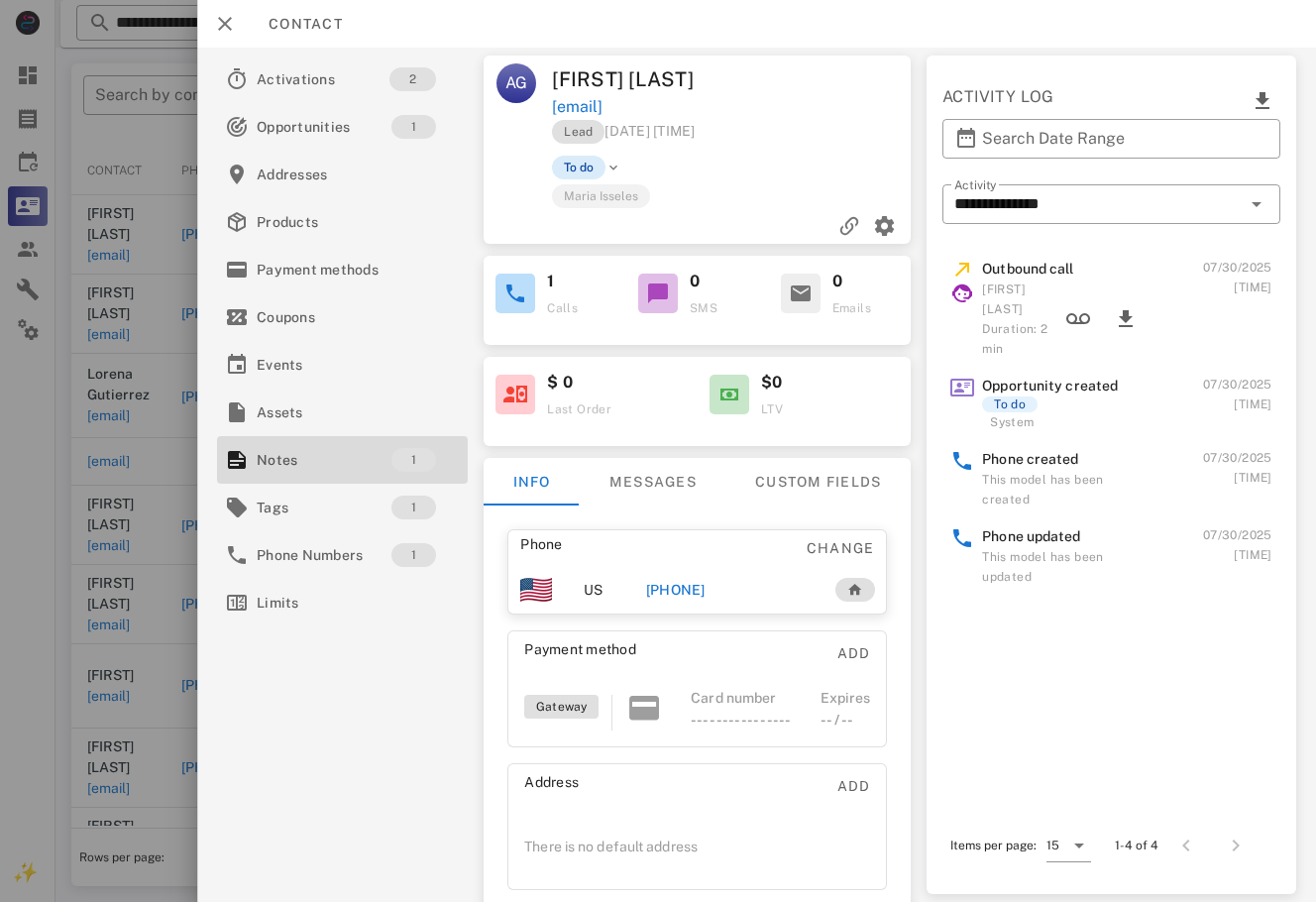 click on "To do" at bounding box center (580, 168) 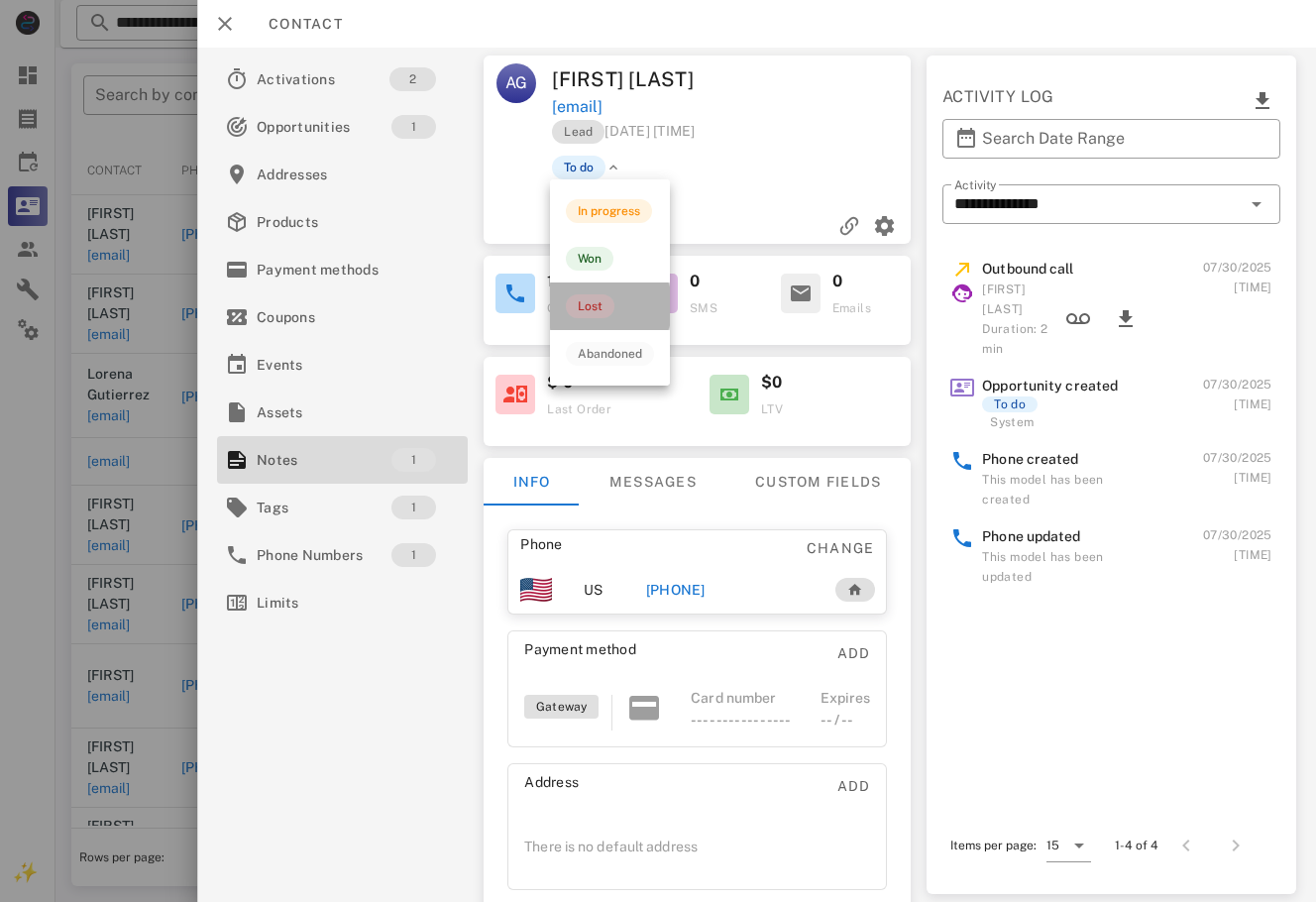 click on "Lost" at bounding box center (590, 306) 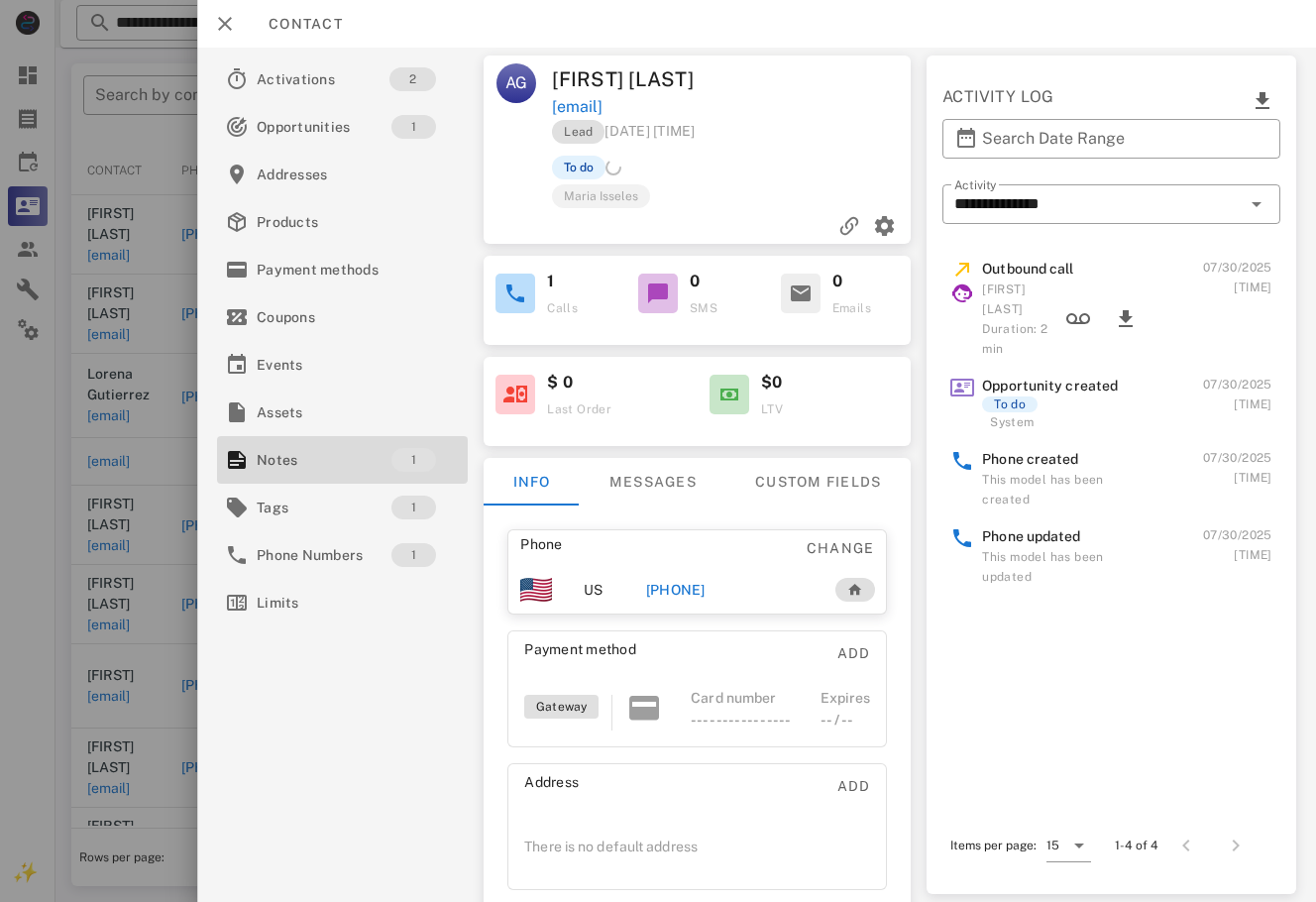 drag, startPoint x: 66, startPoint y: 657, endPoint x: 92, endPoint y: 642, distance: 30.016662 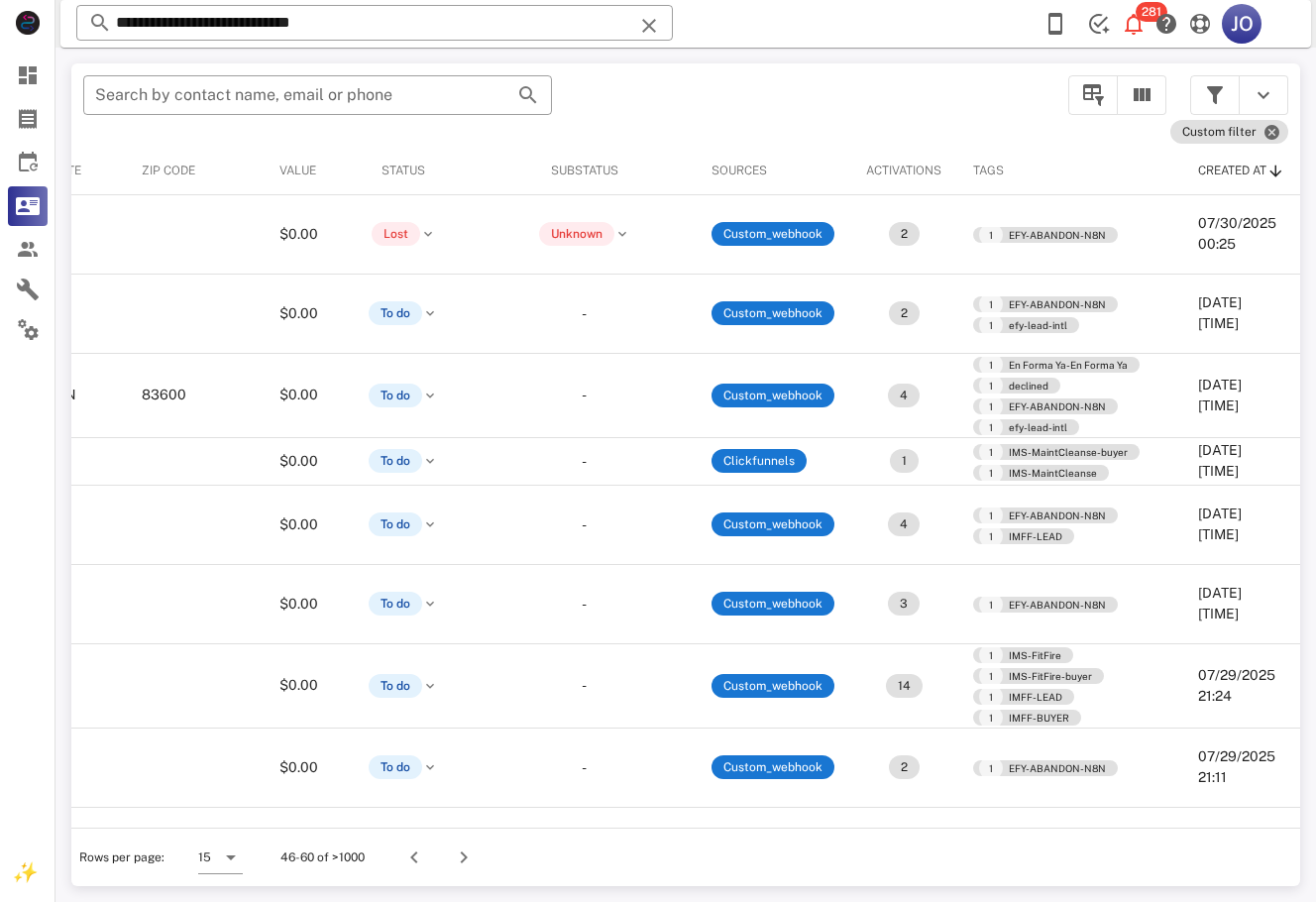 scroll, scrollTop: 0, scrollLeft: 0, axis: both 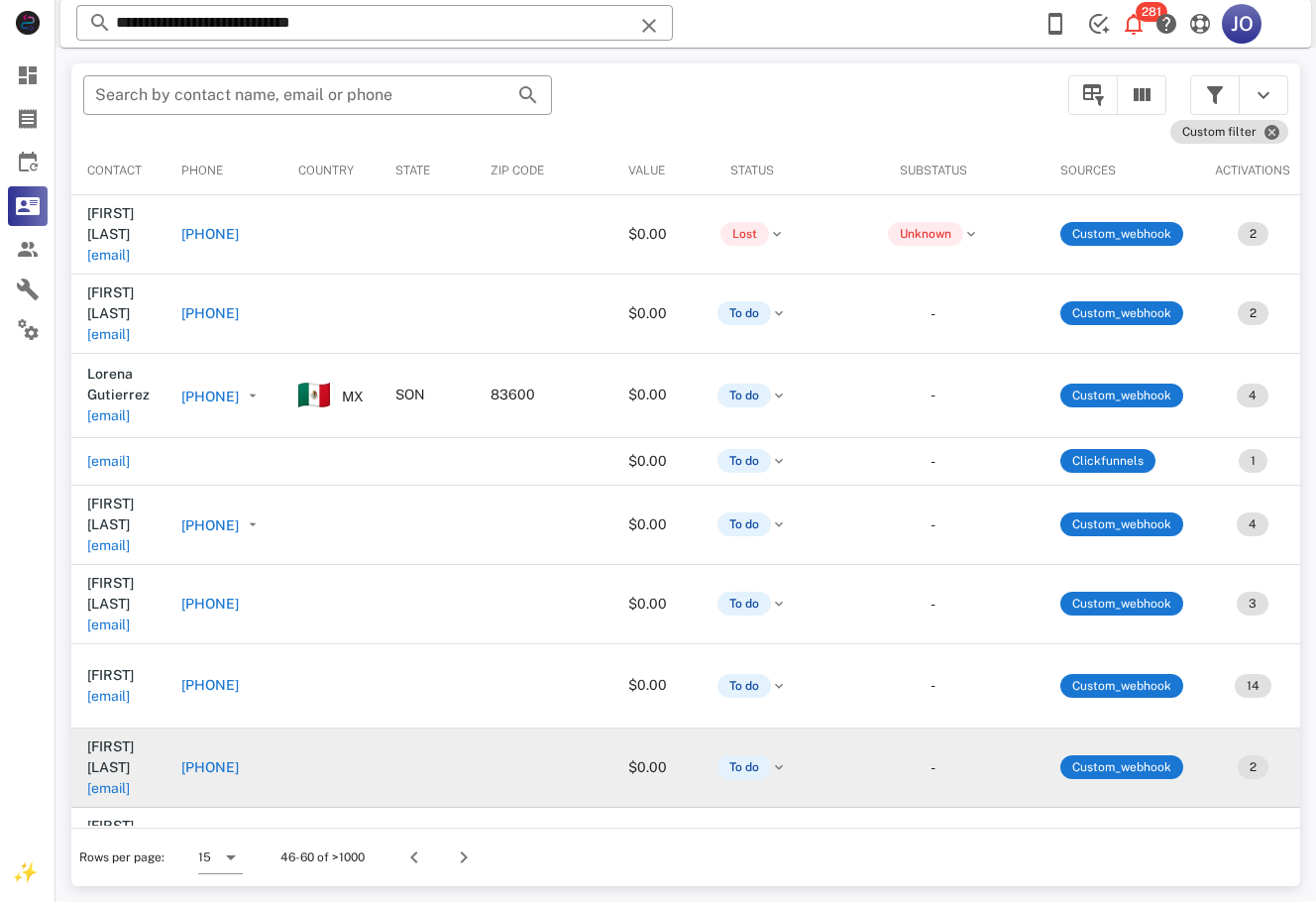 click on "concha1992conny@gmail.com" at bounding box center (108, 788) 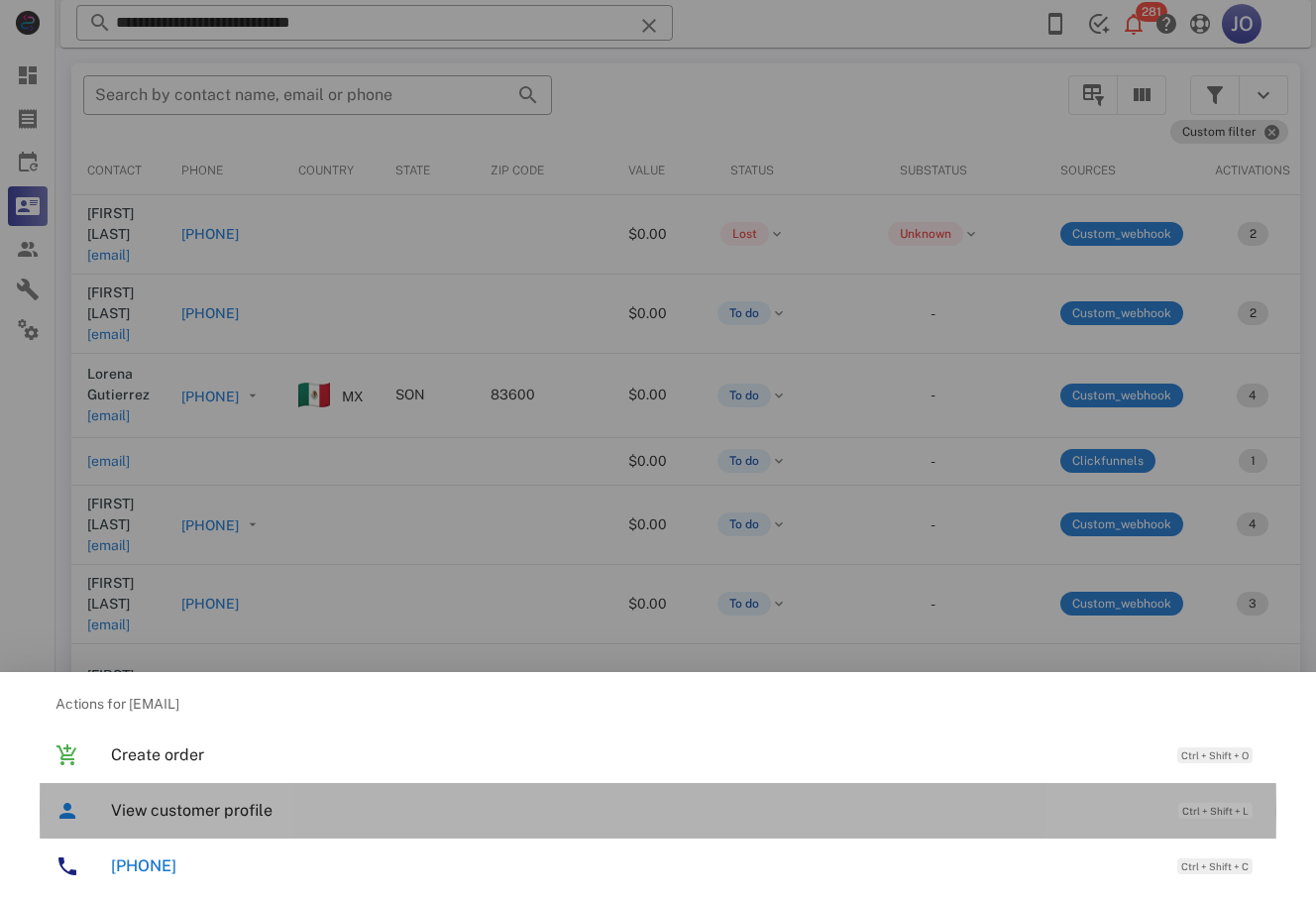 click on "View customer profile" at bounding box center (634, 810) 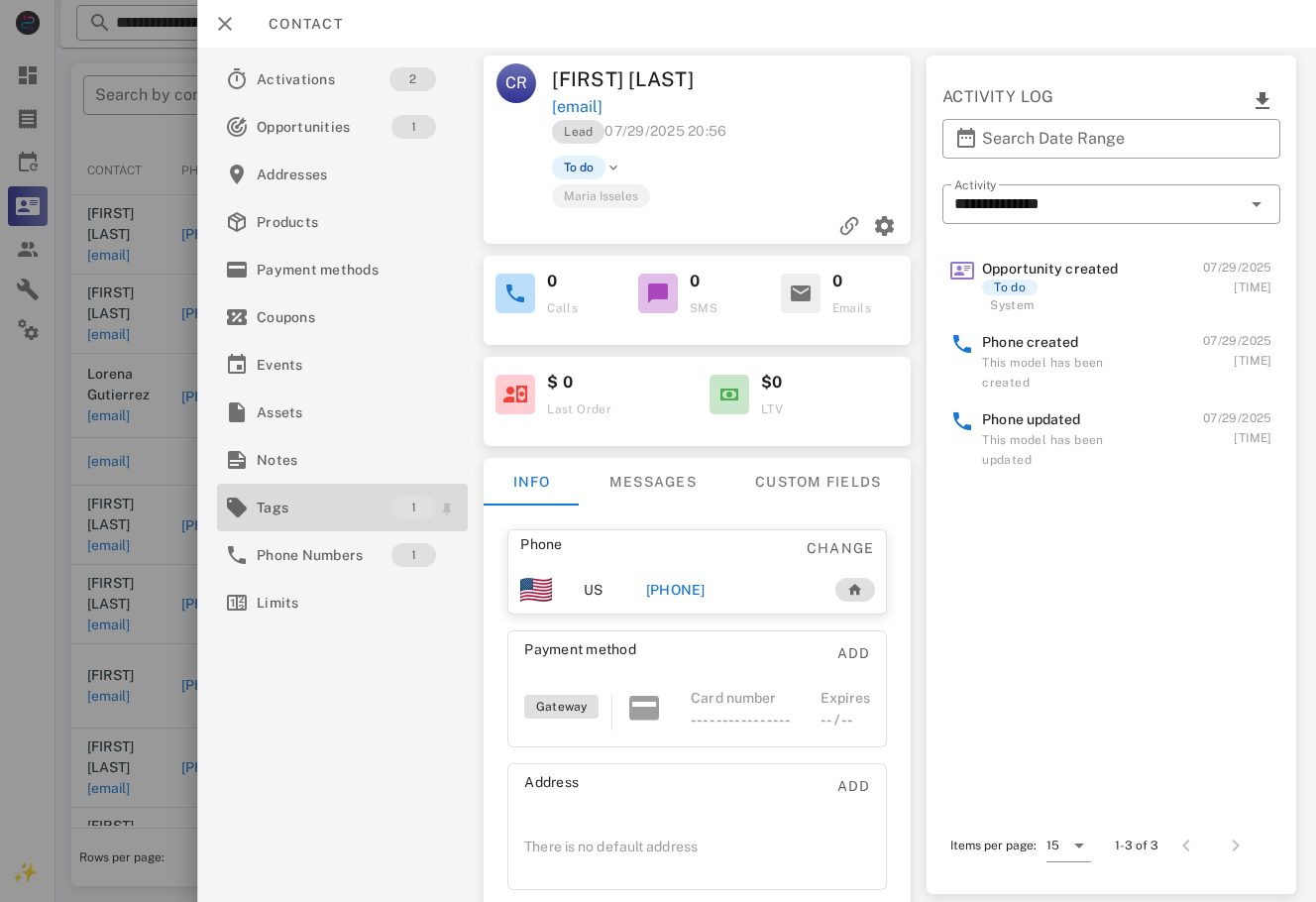 click on "Tags" at bounding box center [324, 507] 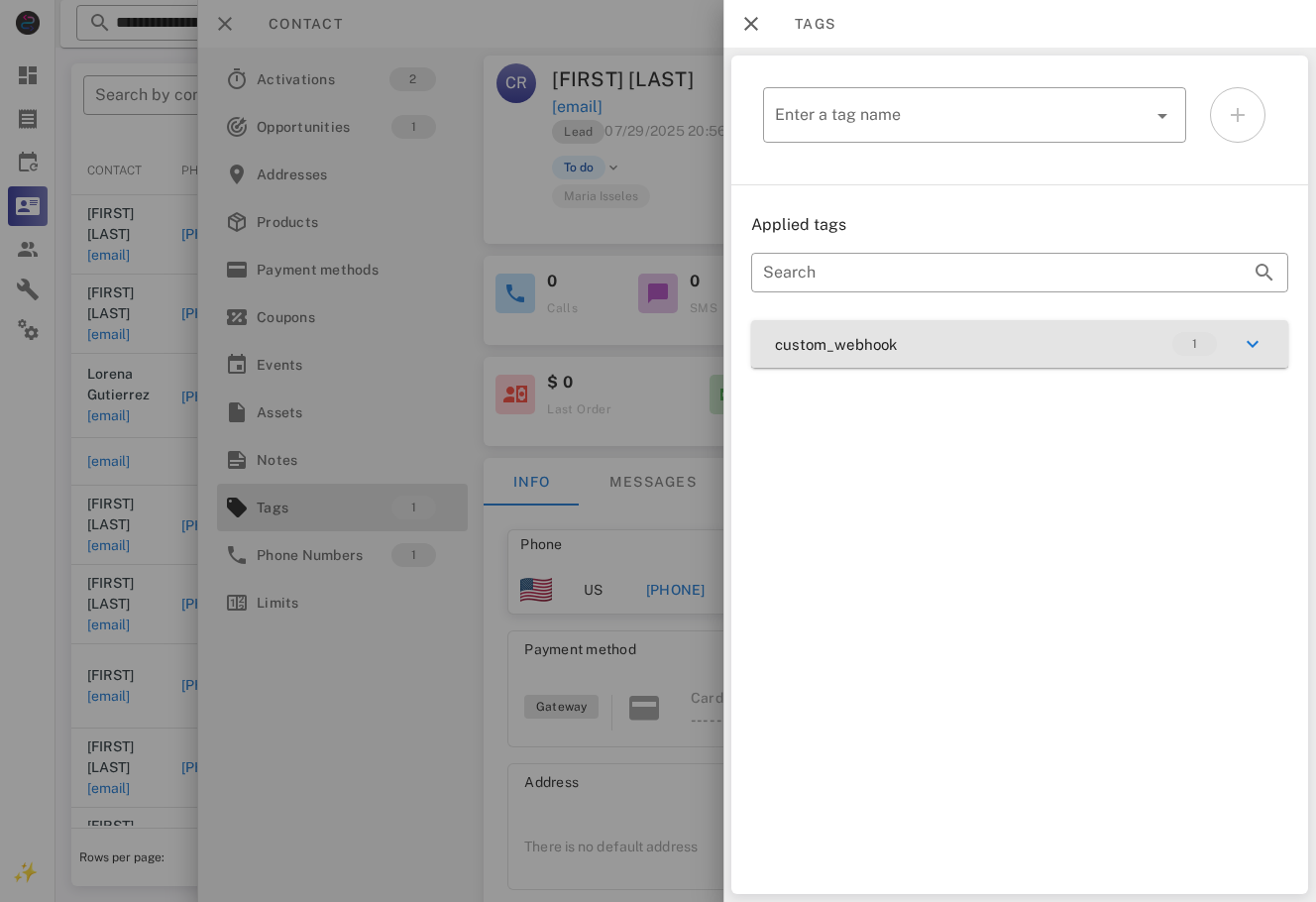 click on "custom_webhook  1" at bounding box center (1020, 344) 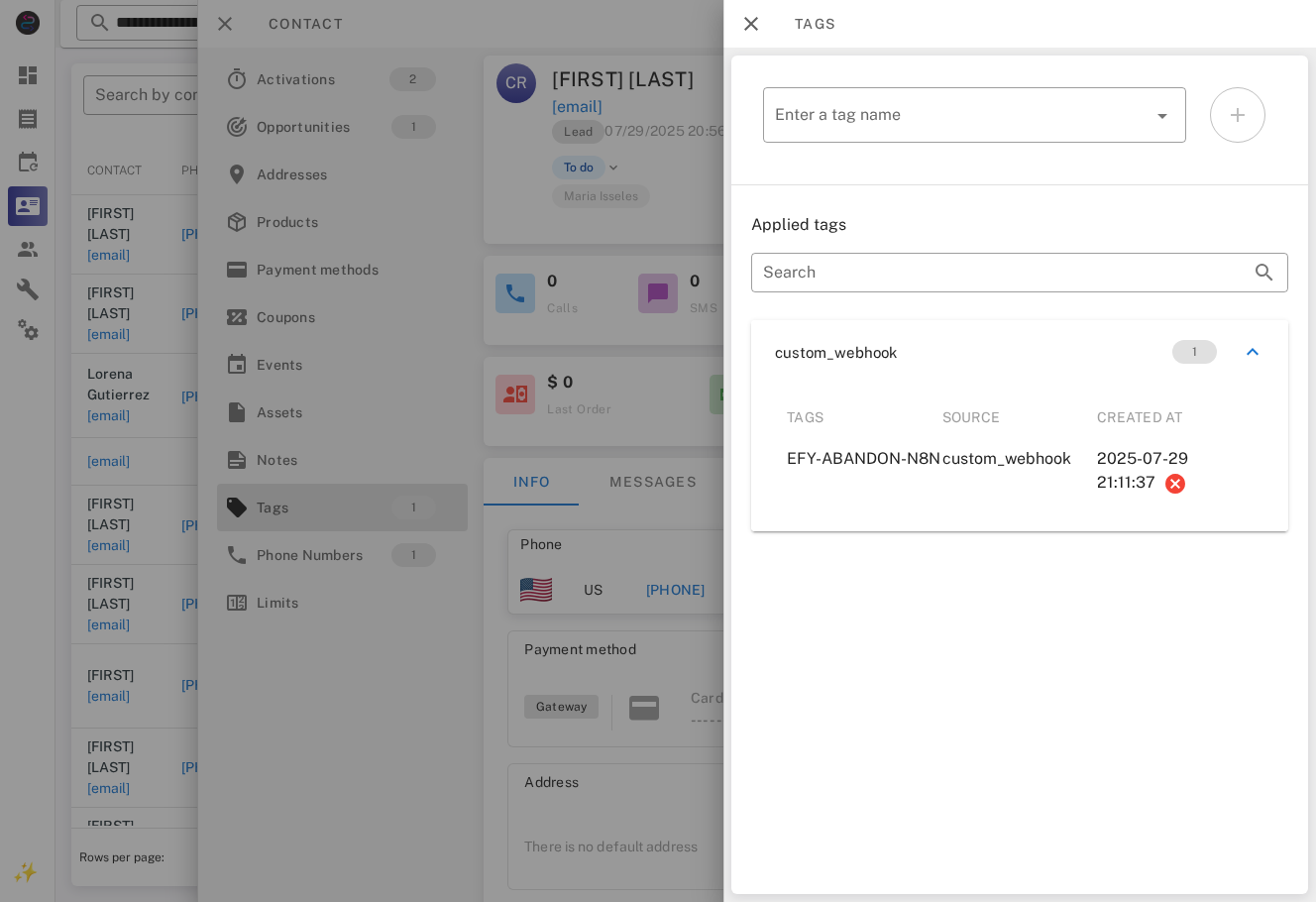 click at bounding box center [658, 451] 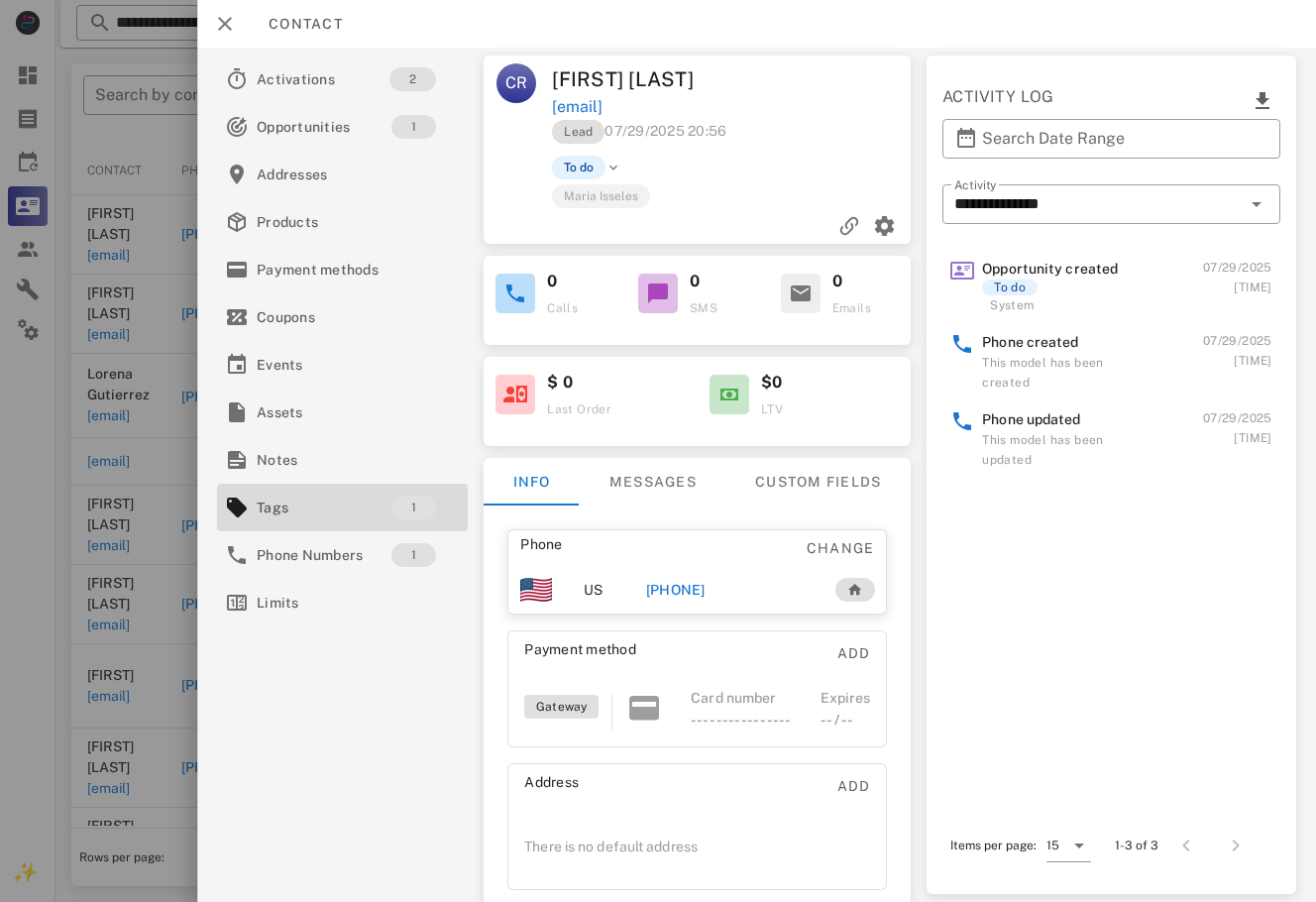 click on "+17146617927" at bounding box center (676, 590) 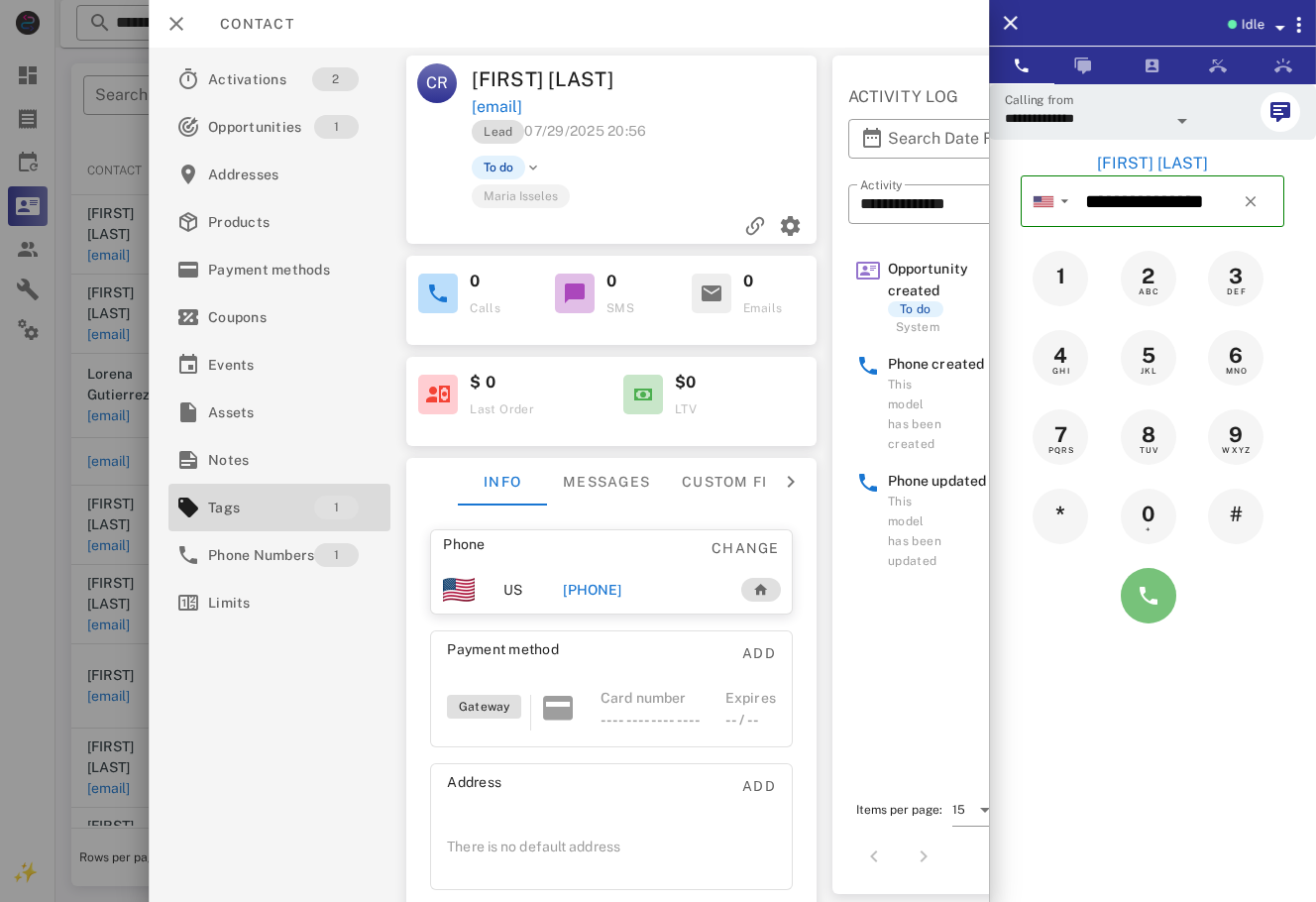 click at bounding box center (1149, 596) 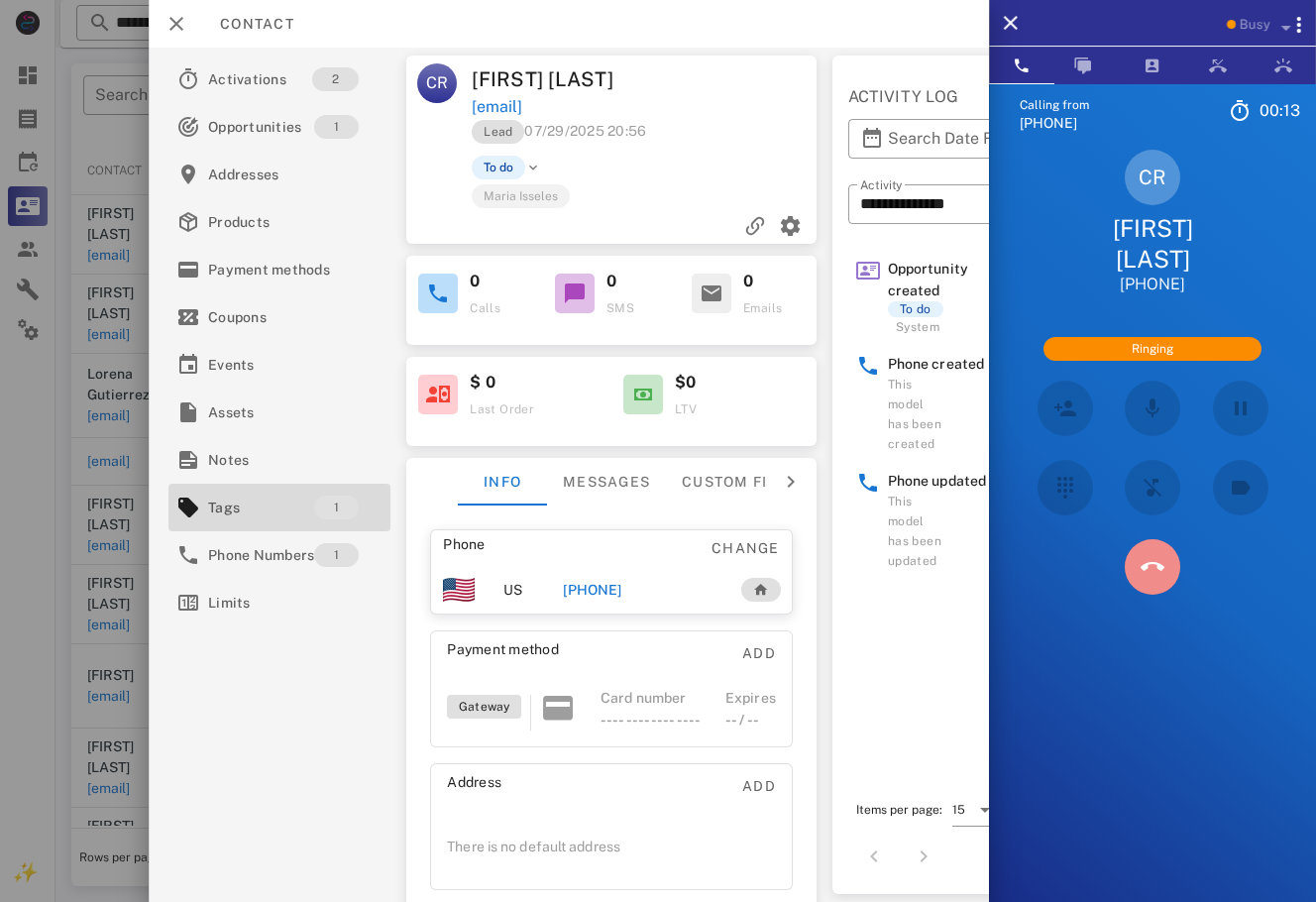 click at bounding box center [1152, 567] 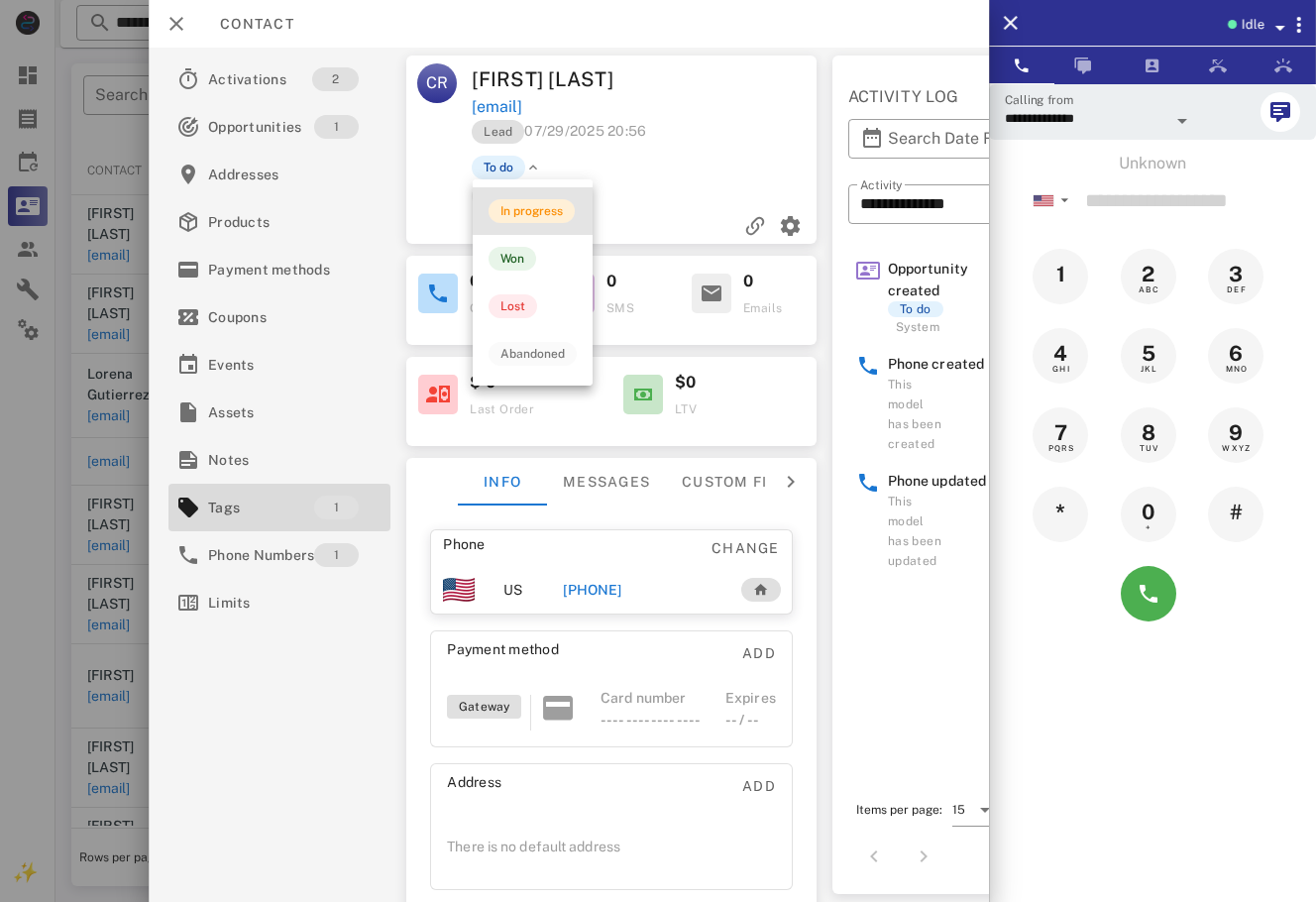 click on "In progress" at bounding box center [531, 211] 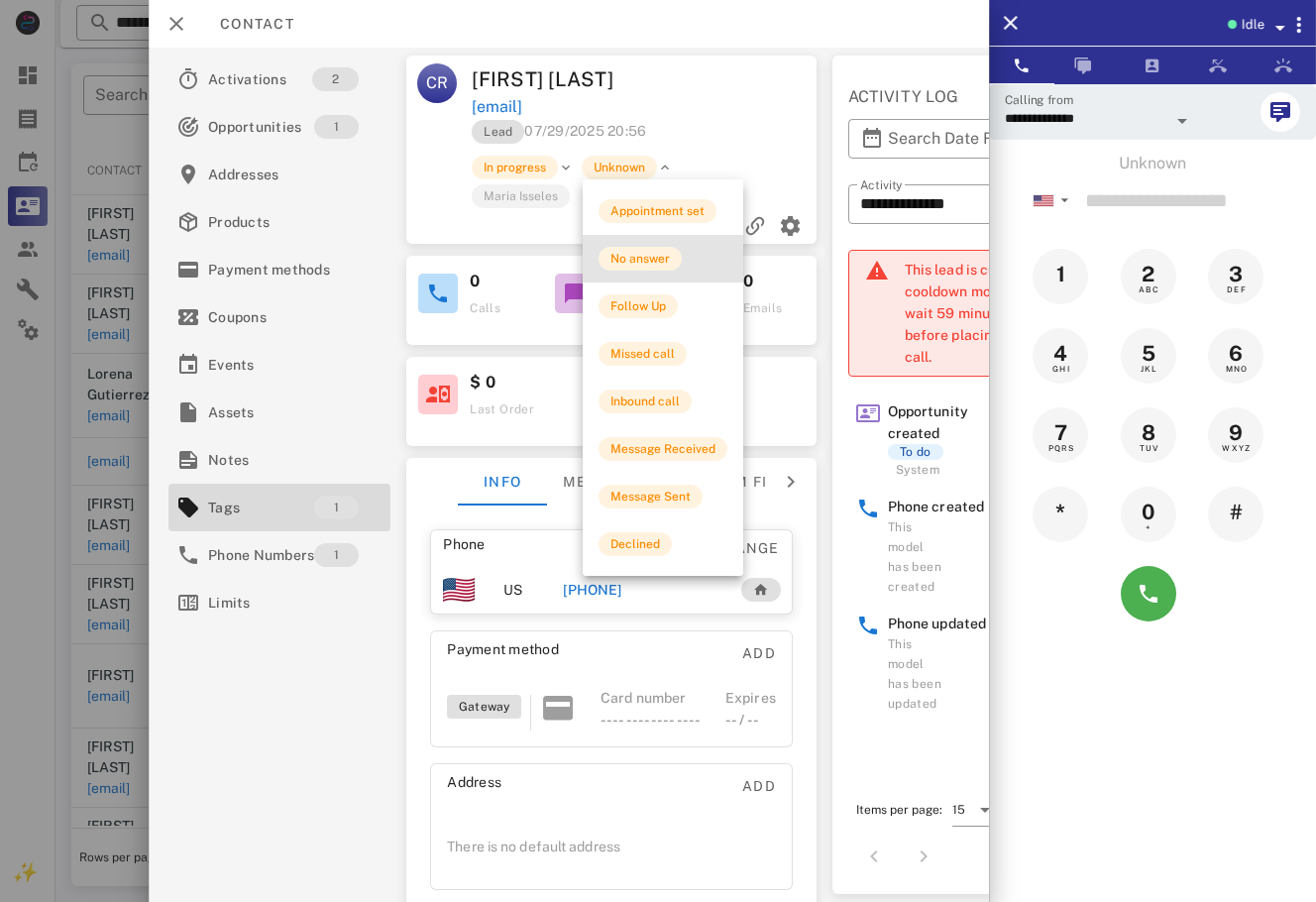 click on "No answer" at bounding box center (663, 259) 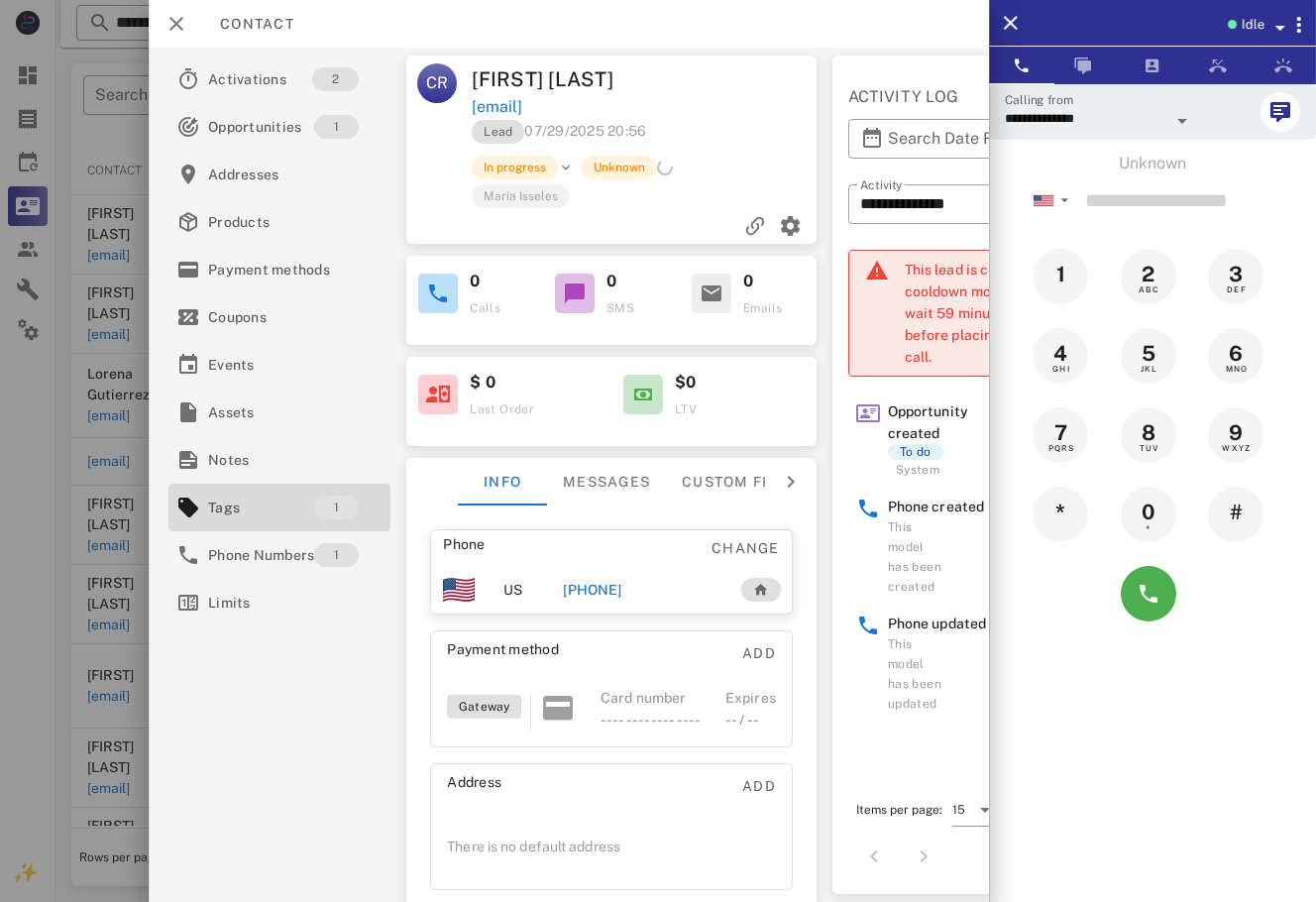 click at bounding box center [658, 451] 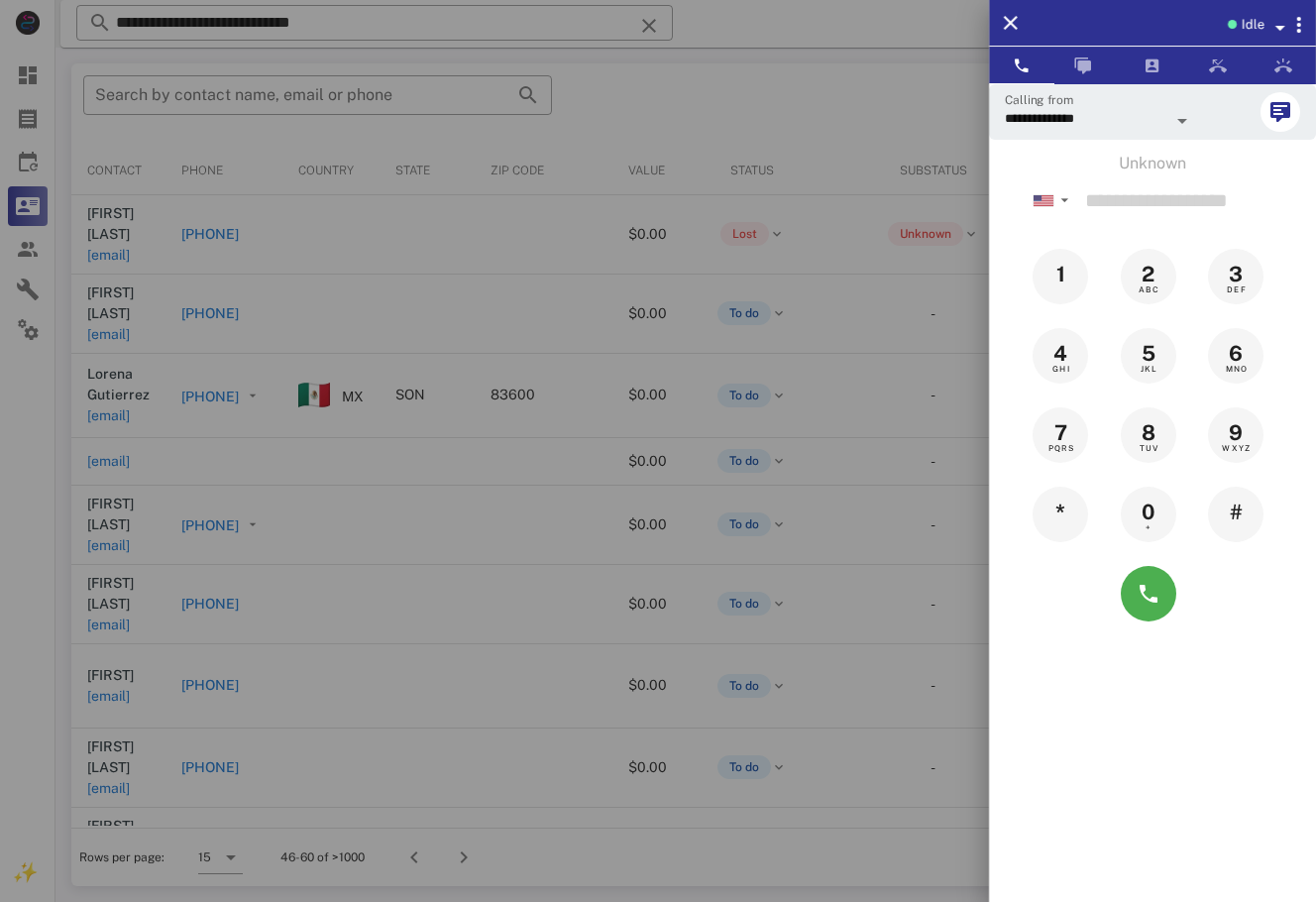 click at bounding box center (658, 451) 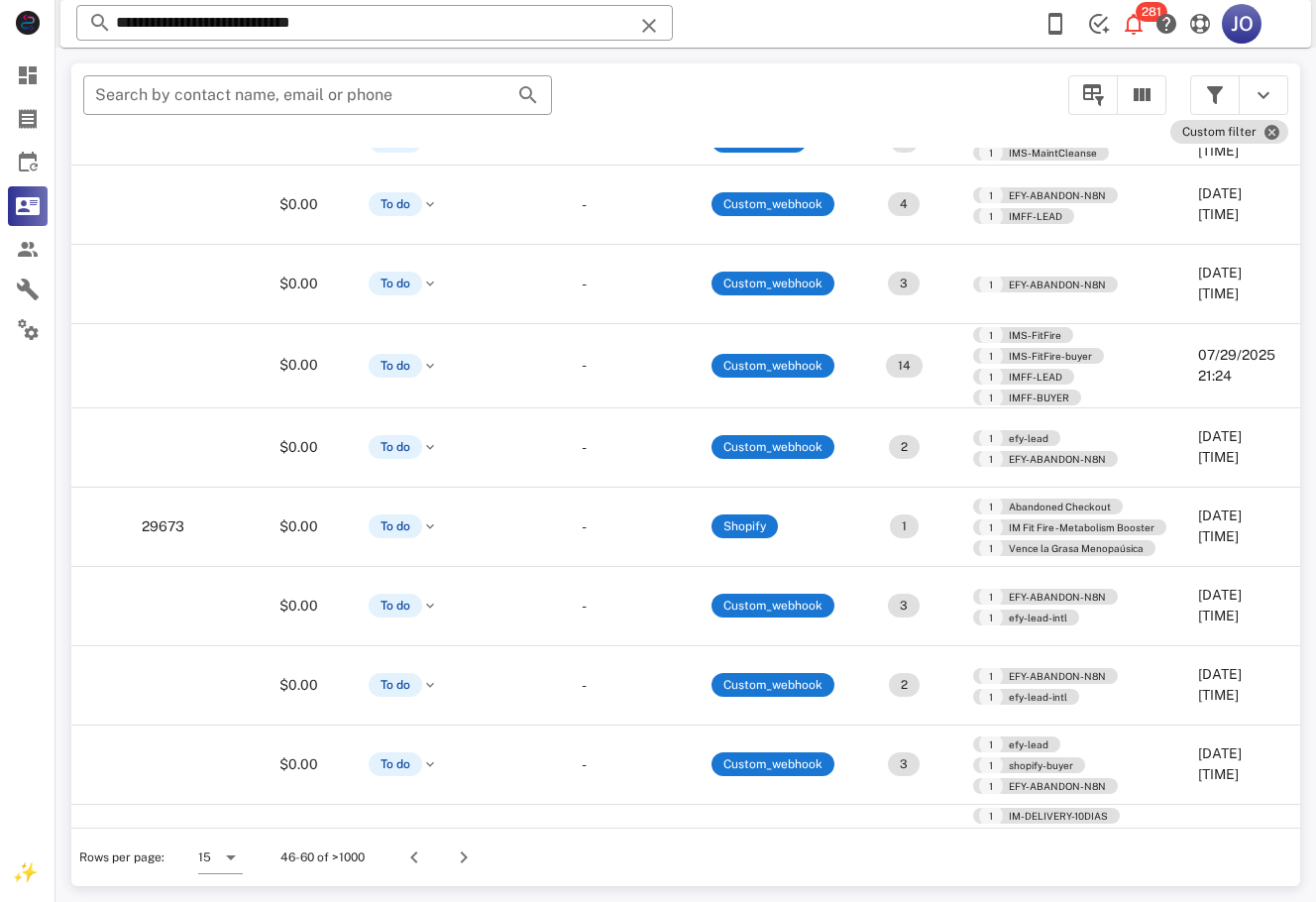 scroll, scrollTop: 341, scrollLeft: 485, axis: both 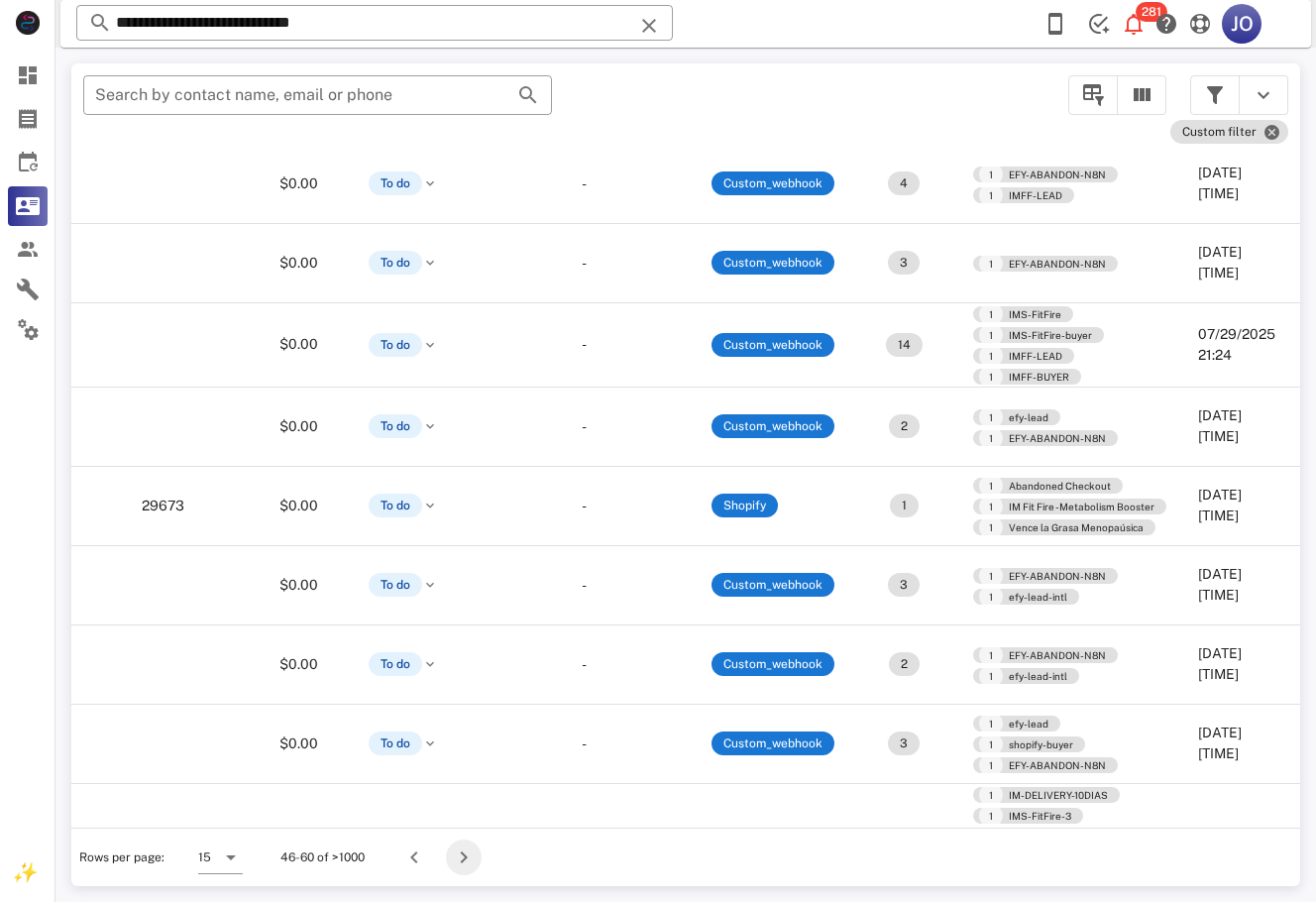 click at bounding box center [464, 857] 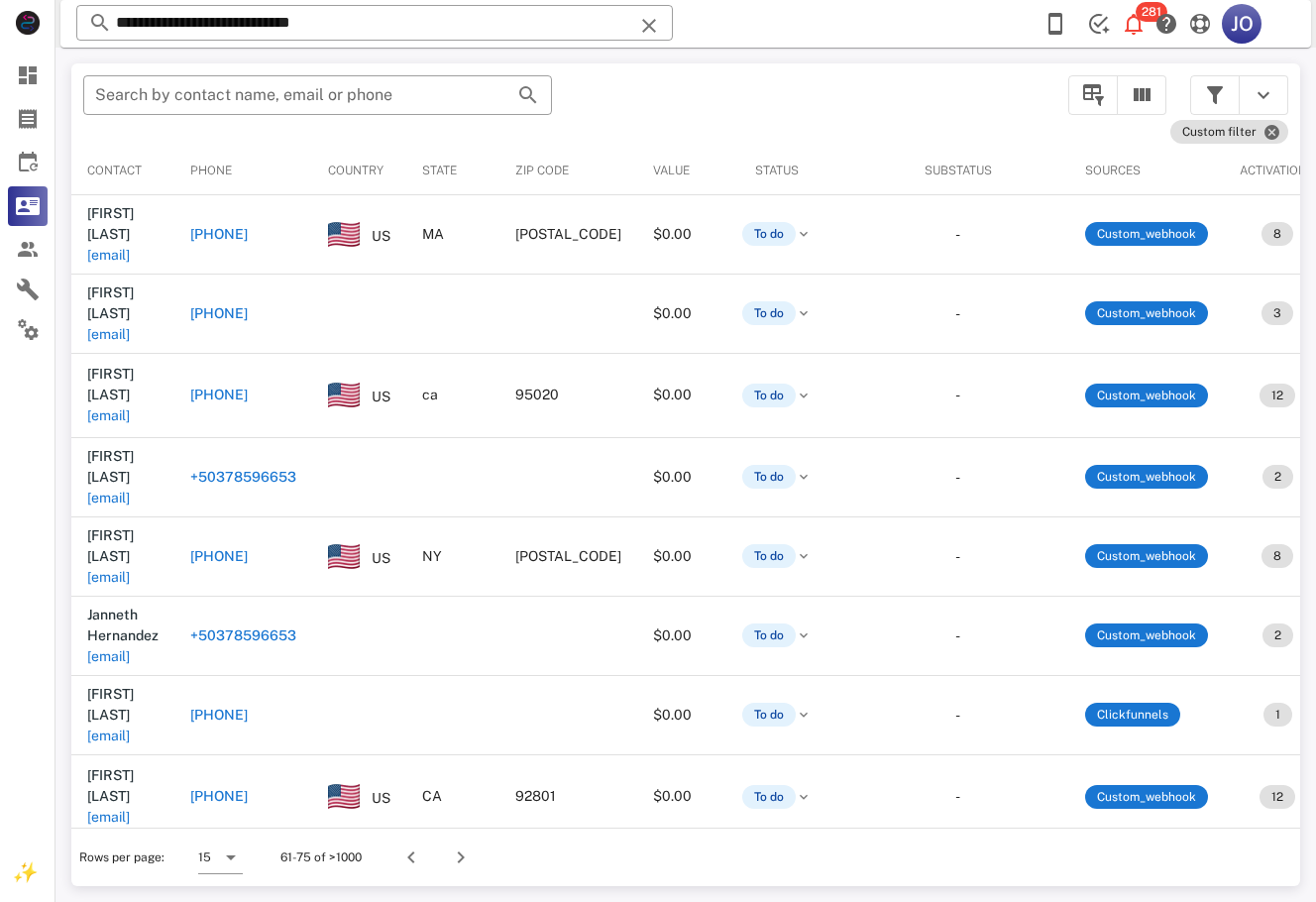 scroll, scrollTop: 390, scrollLeft: 0, axis: vertical 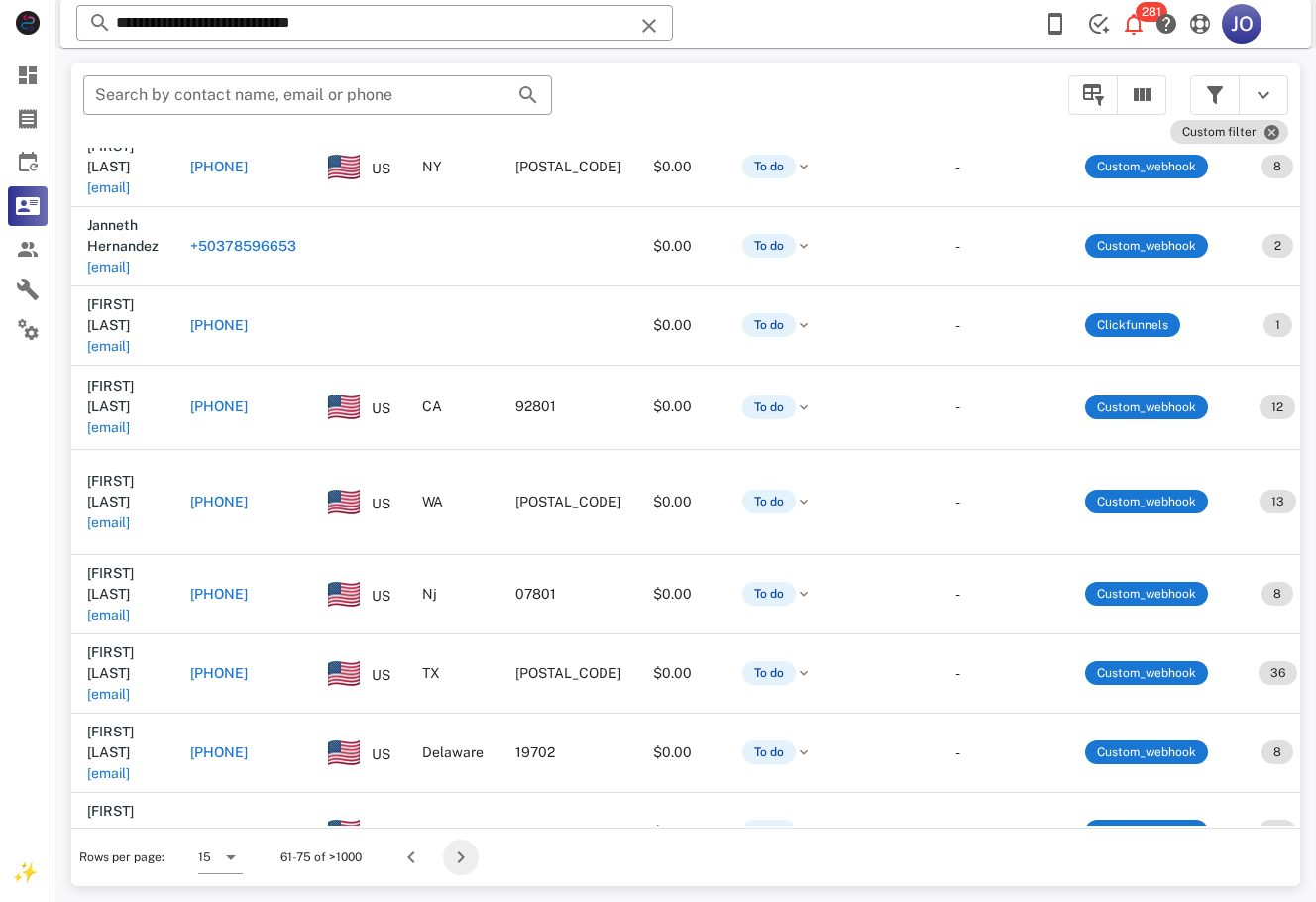 click at bounding box center (461, 857) 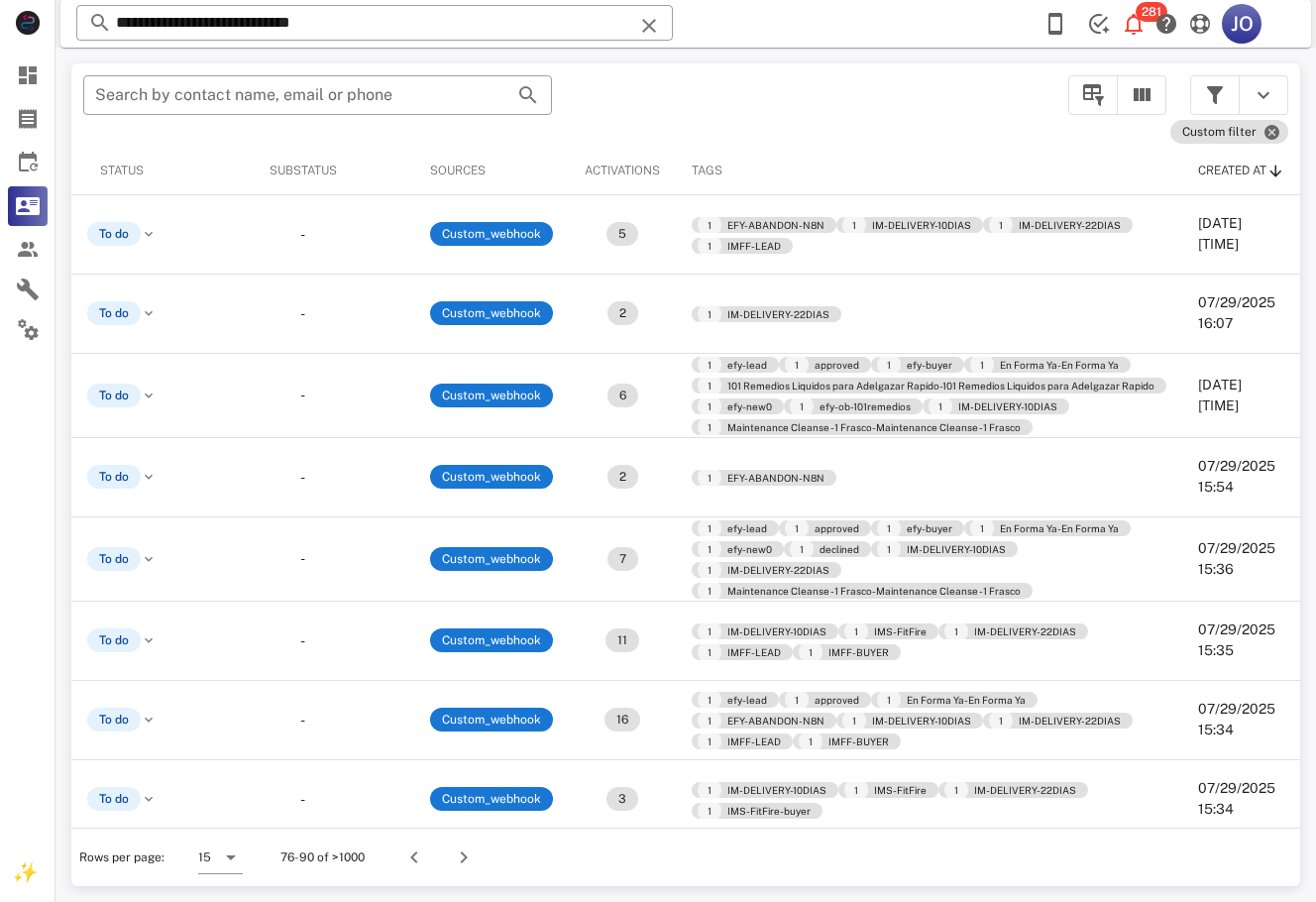 scroll, scrollTop: 312, scrollLeft: 749, axis: both 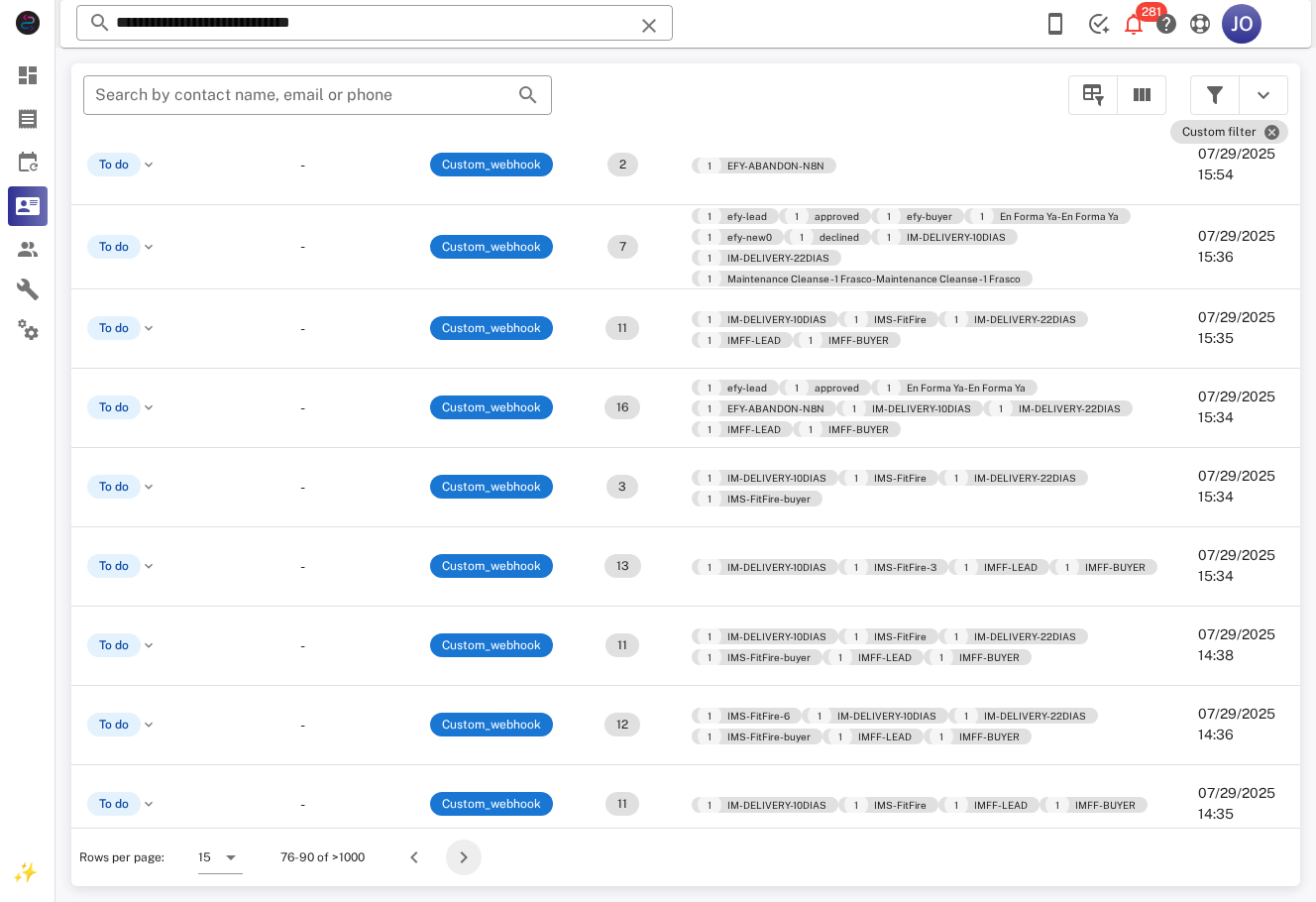 click at bounding box center [464, 857] 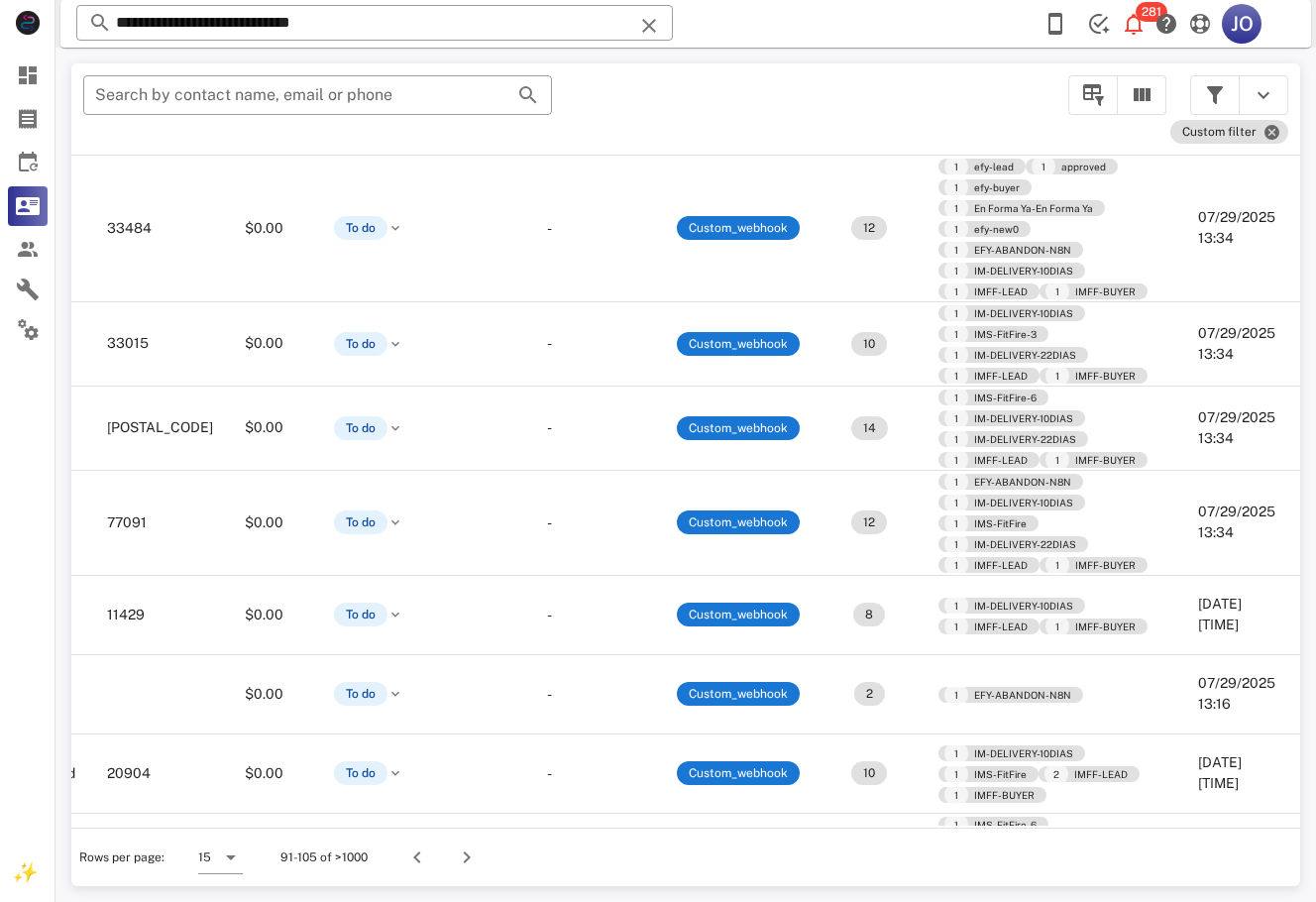 scroll, scrollTop: 757, scrollLeft: 527, axis: both 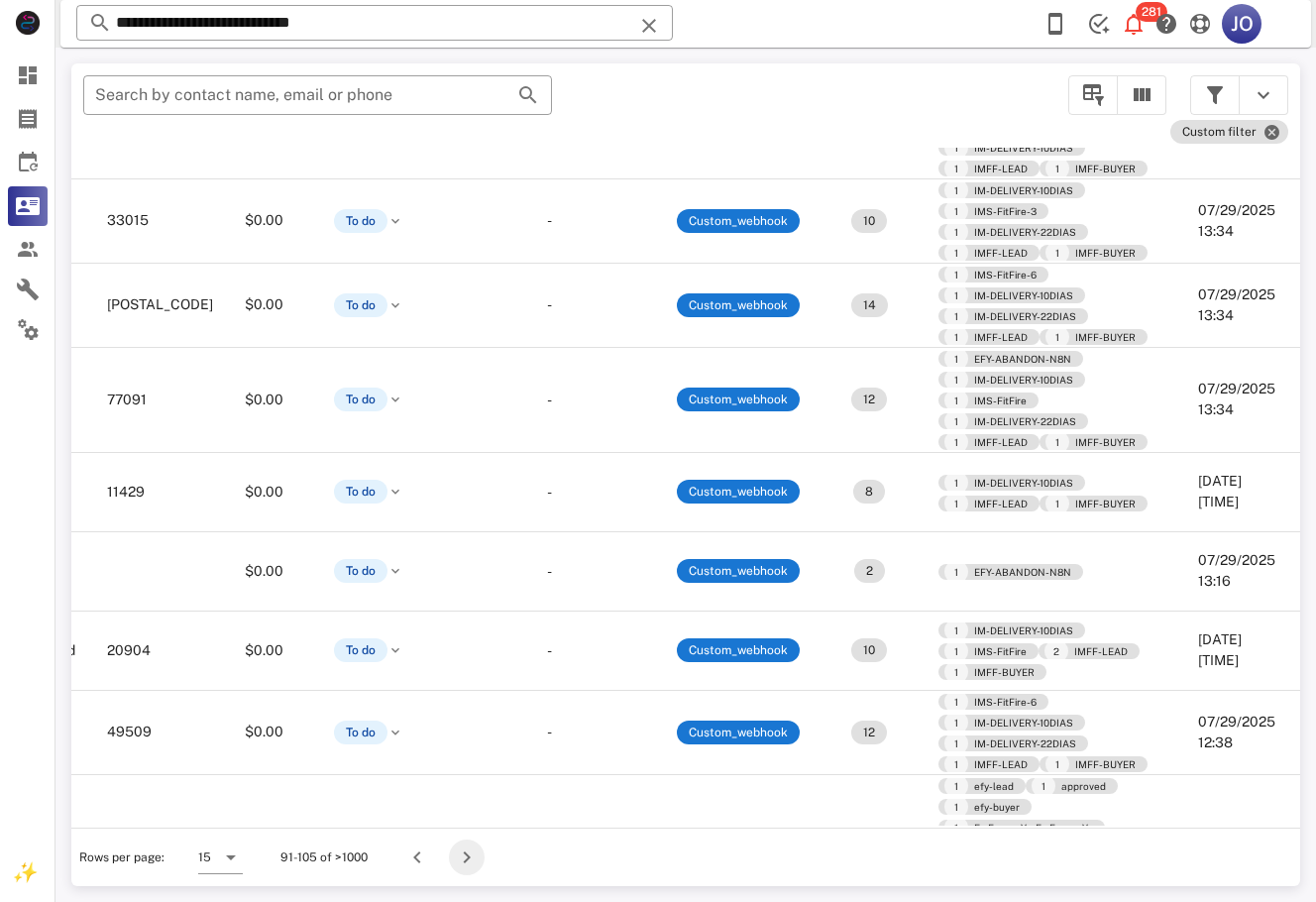 click at bounding box center [467, 857] 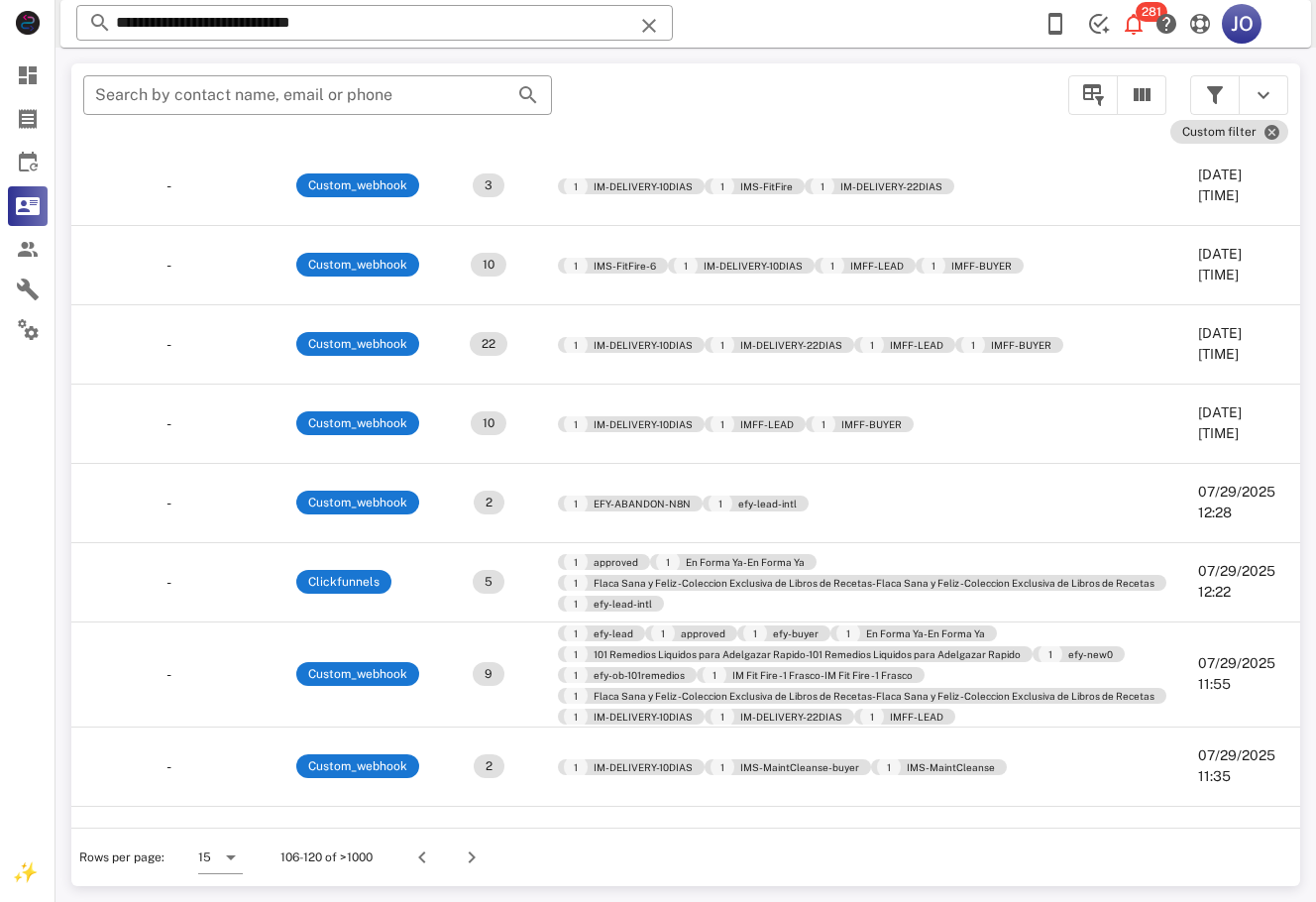 scroll, scrollTop: 307, scrollLeft: 930, axis: both 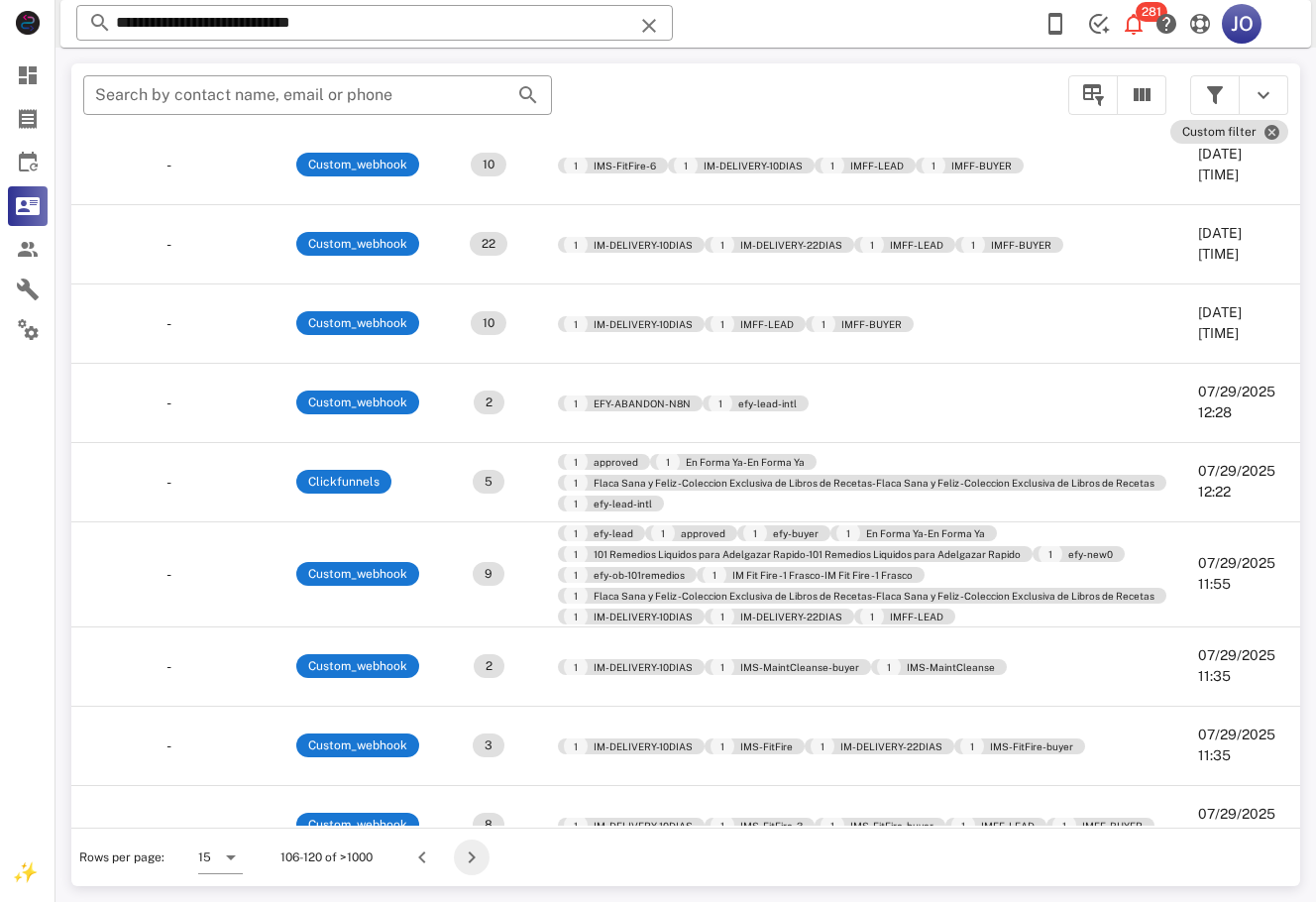 click at bounding box center (472, 857) 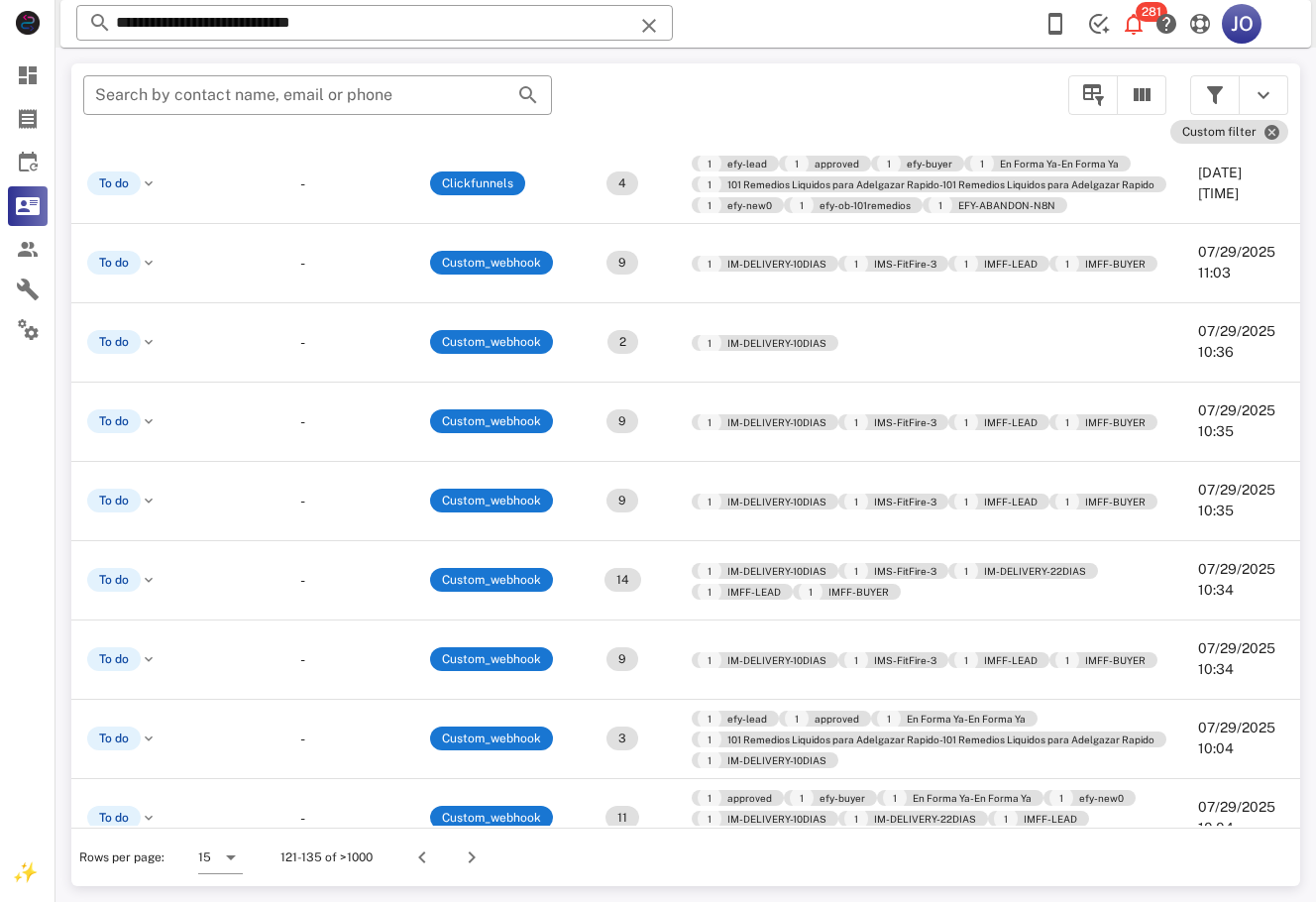 scroll, scrollTop: 281, scrollLeft: 738, axis: both 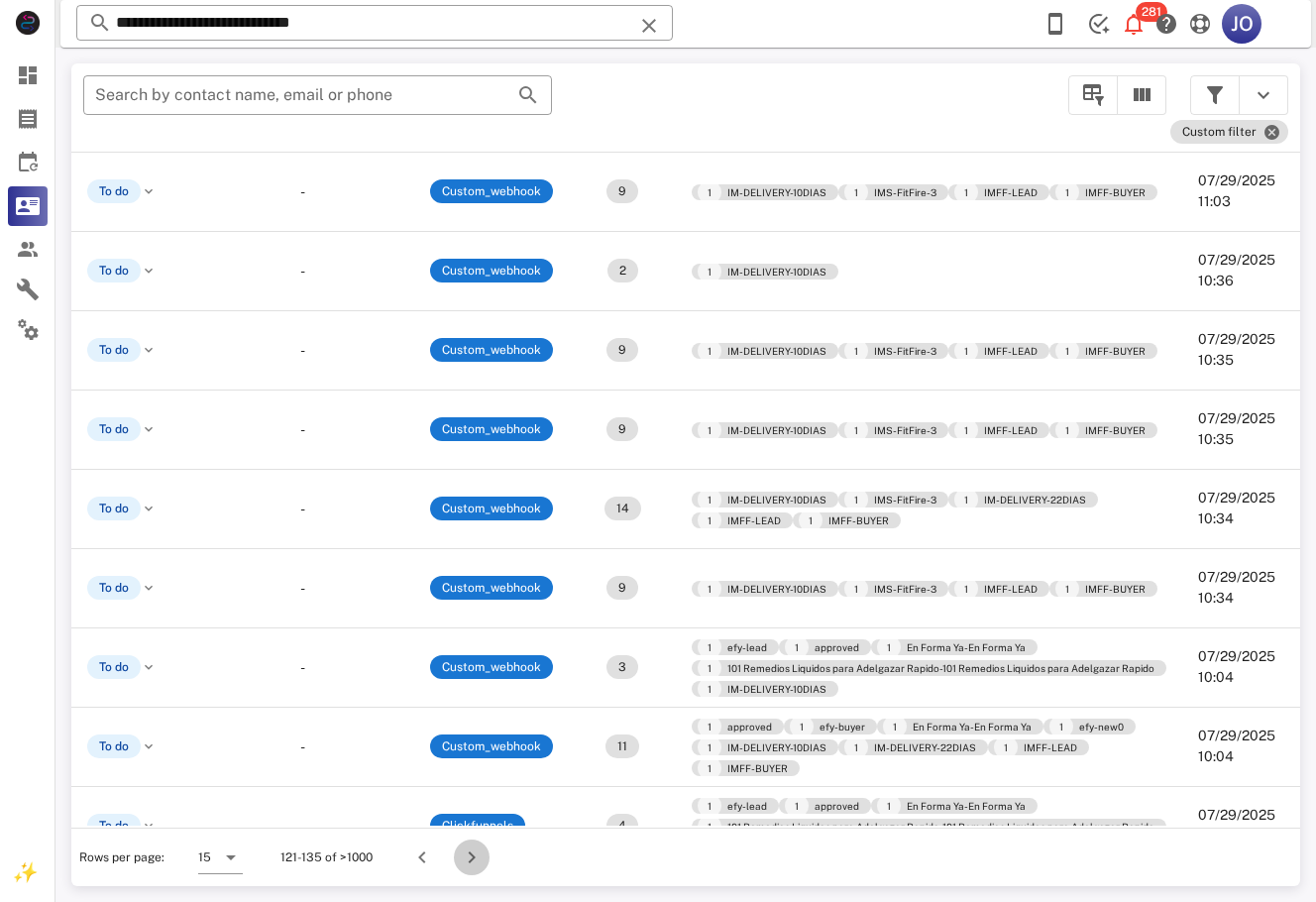 click at bounding box center (472, 857) 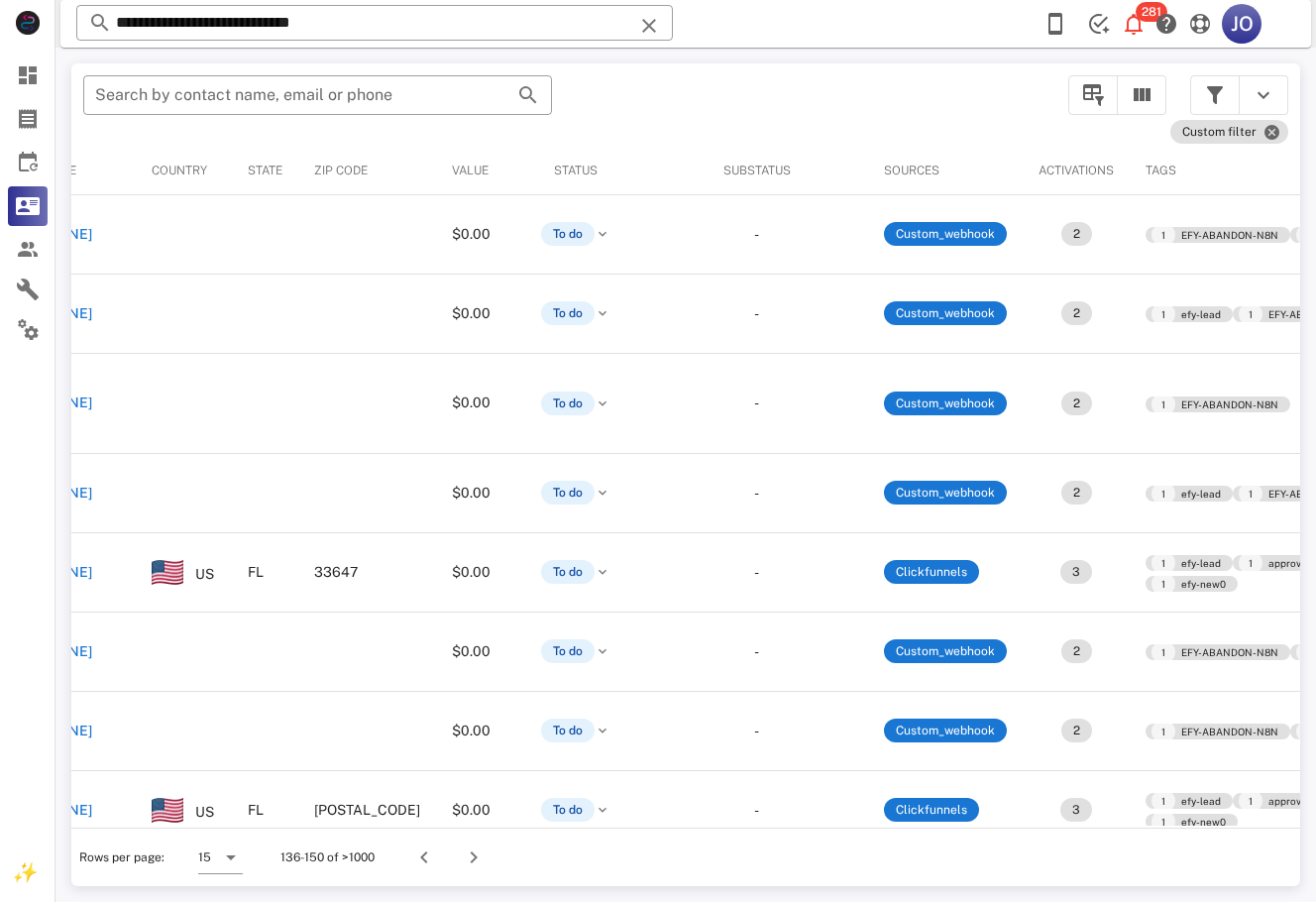 scroll, scrollTop: 0, scrollLeft: 0, axis: both 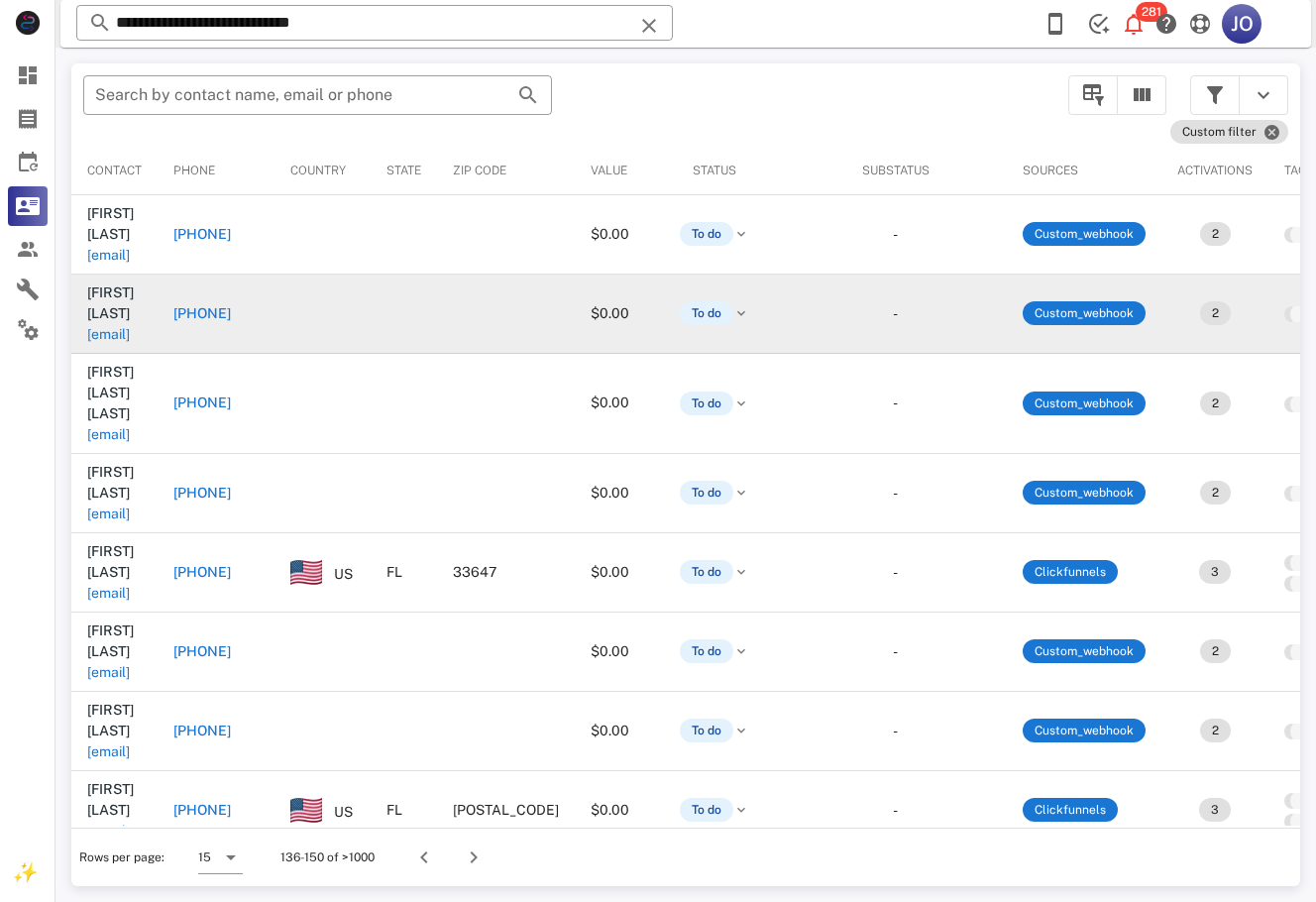 click on "cava.vero98@gmail.com" at bounding box center [108, 334] 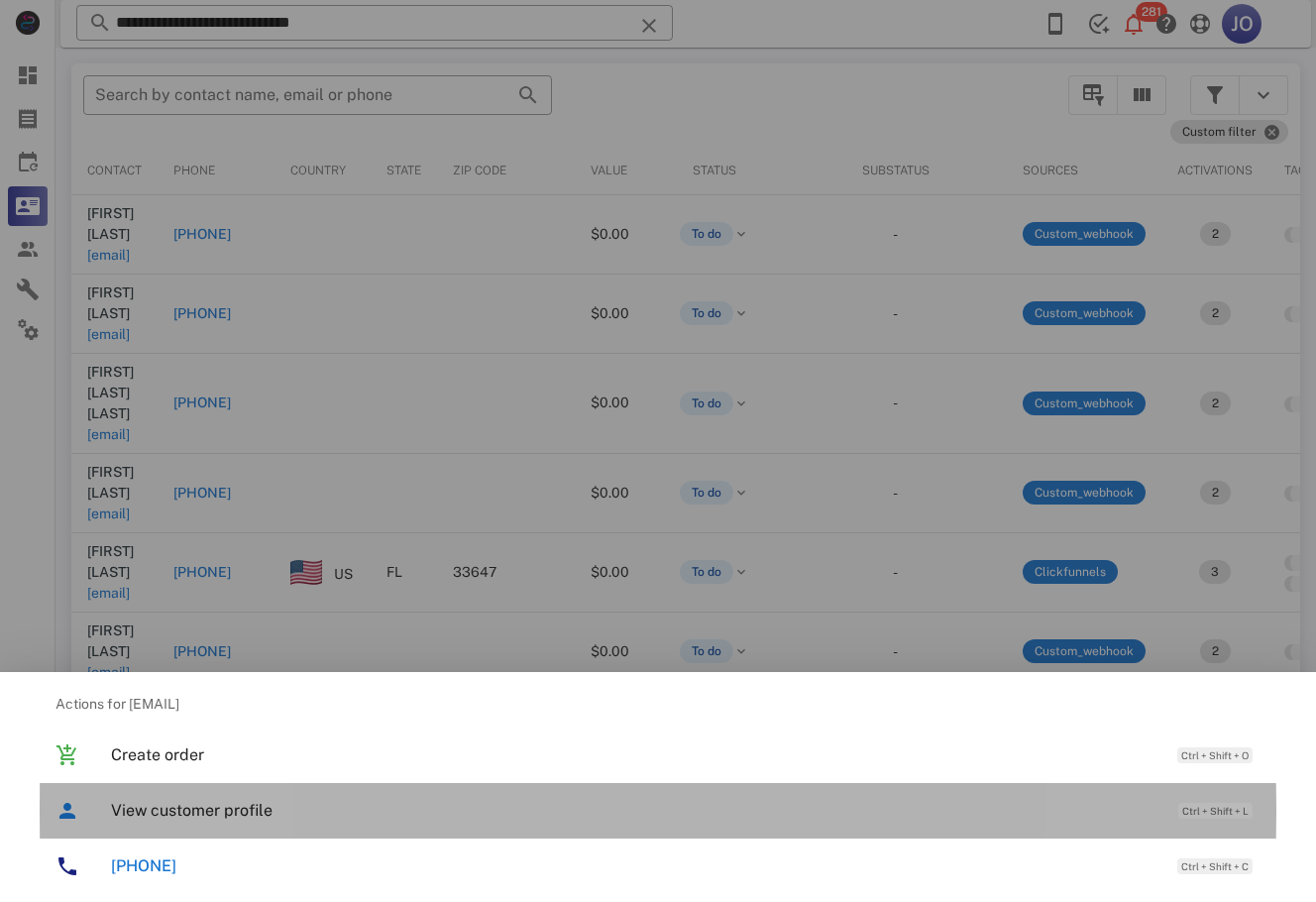 click on "View customer profile" at bounding box center [634, 810] 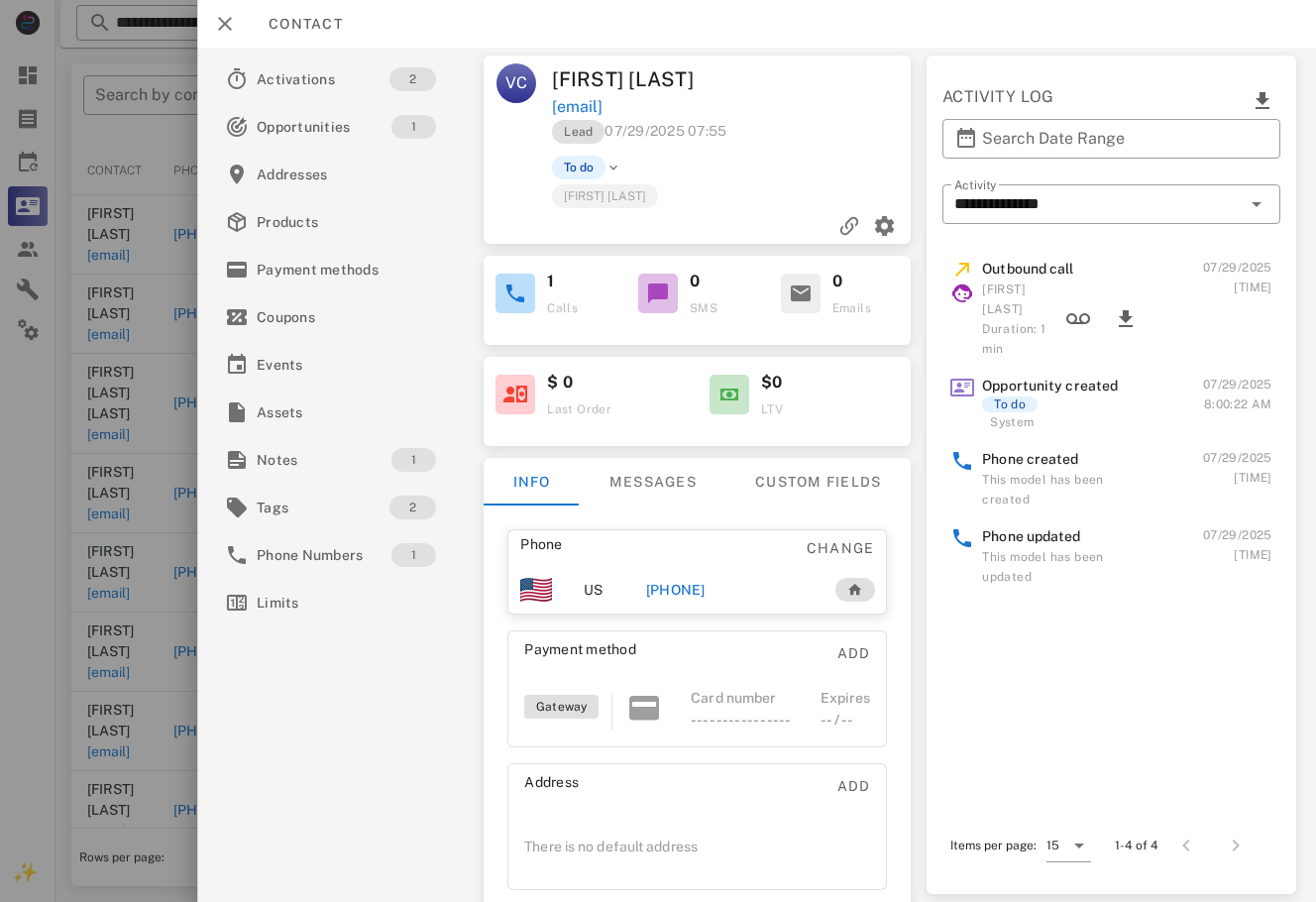 click on "+19565308498" at bounding box center [676, 590] 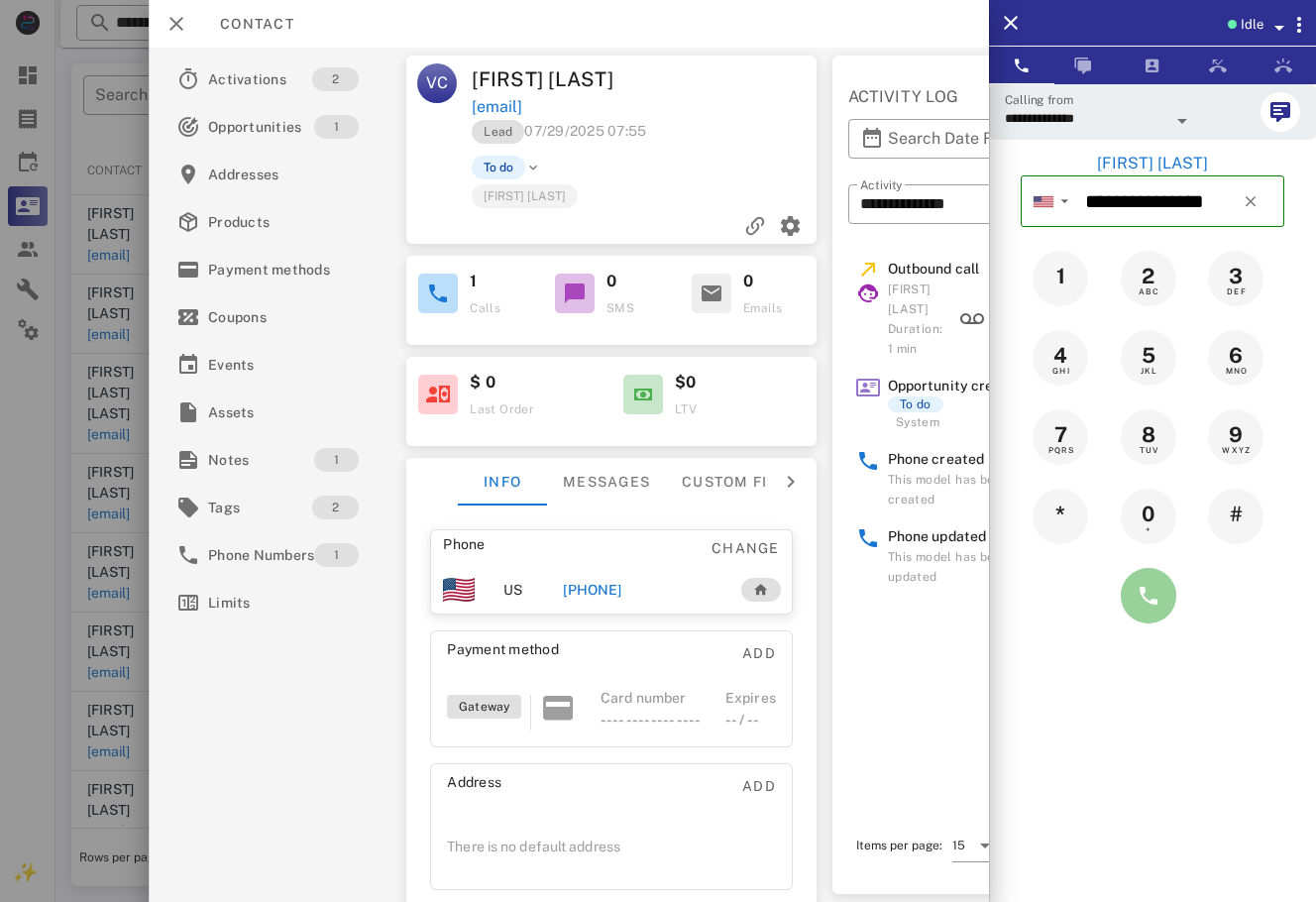 click at bounding box center (1149, 596) 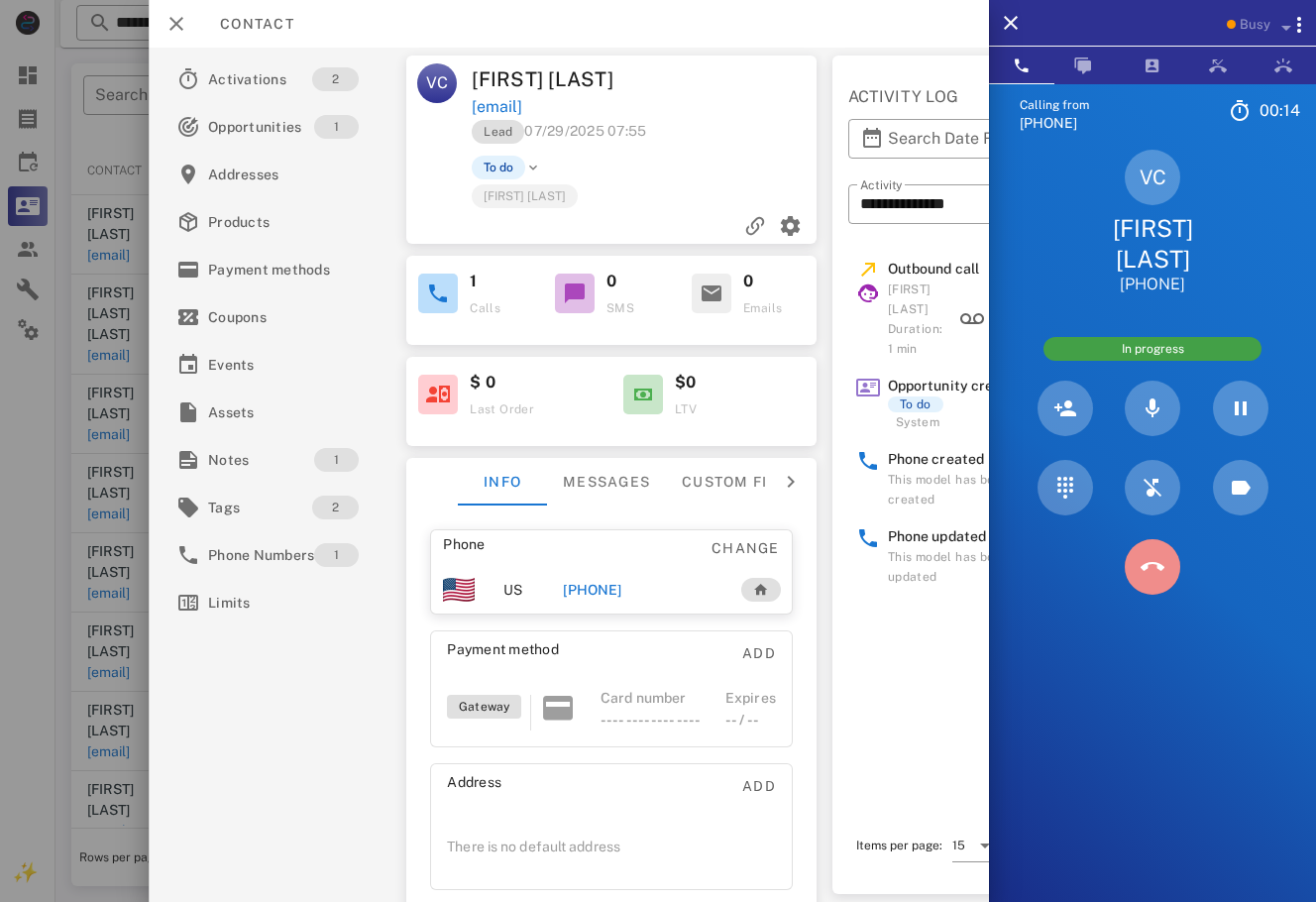 click at bounding box center (1152, 567) 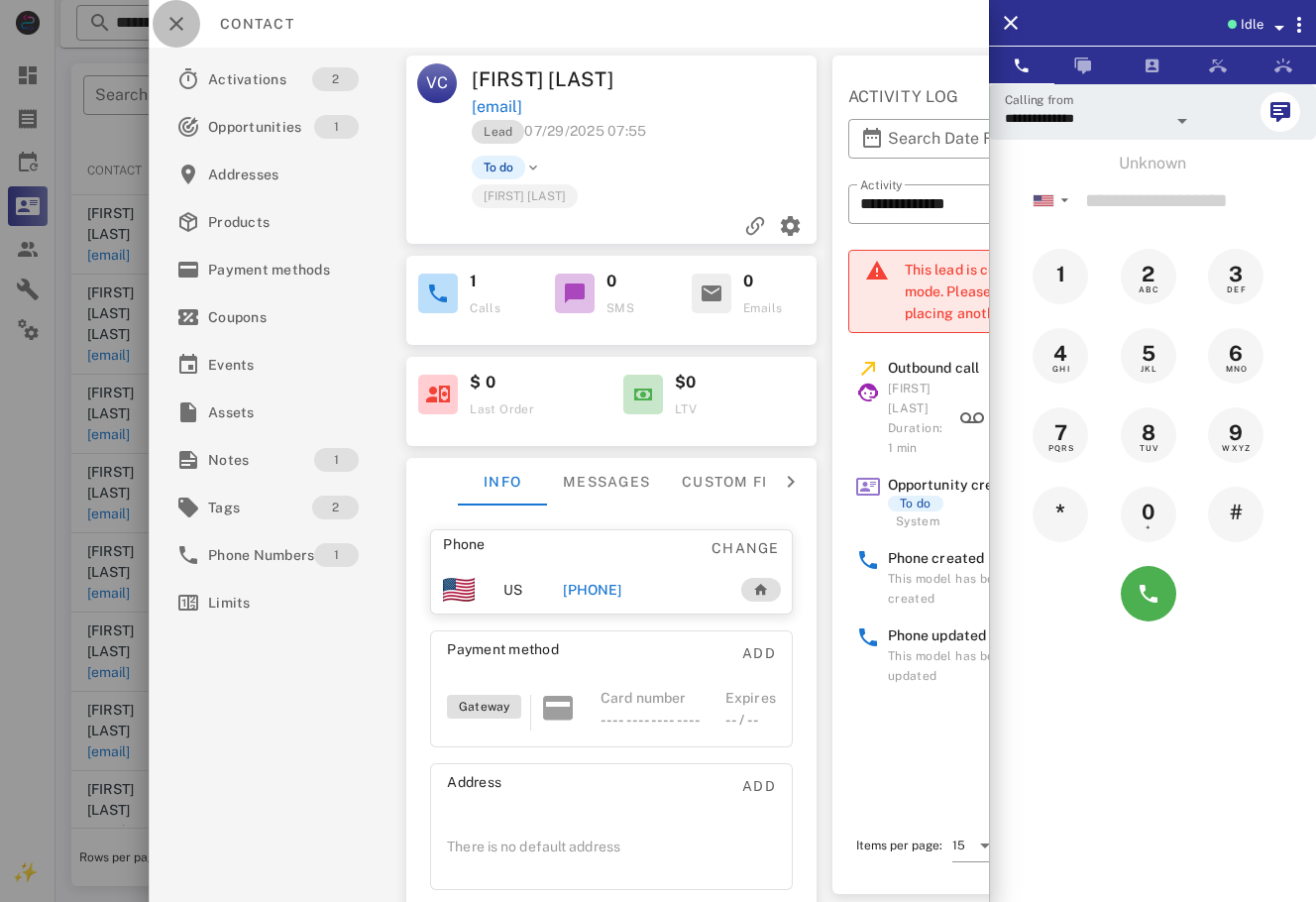 click at bounding box center (176, 24) 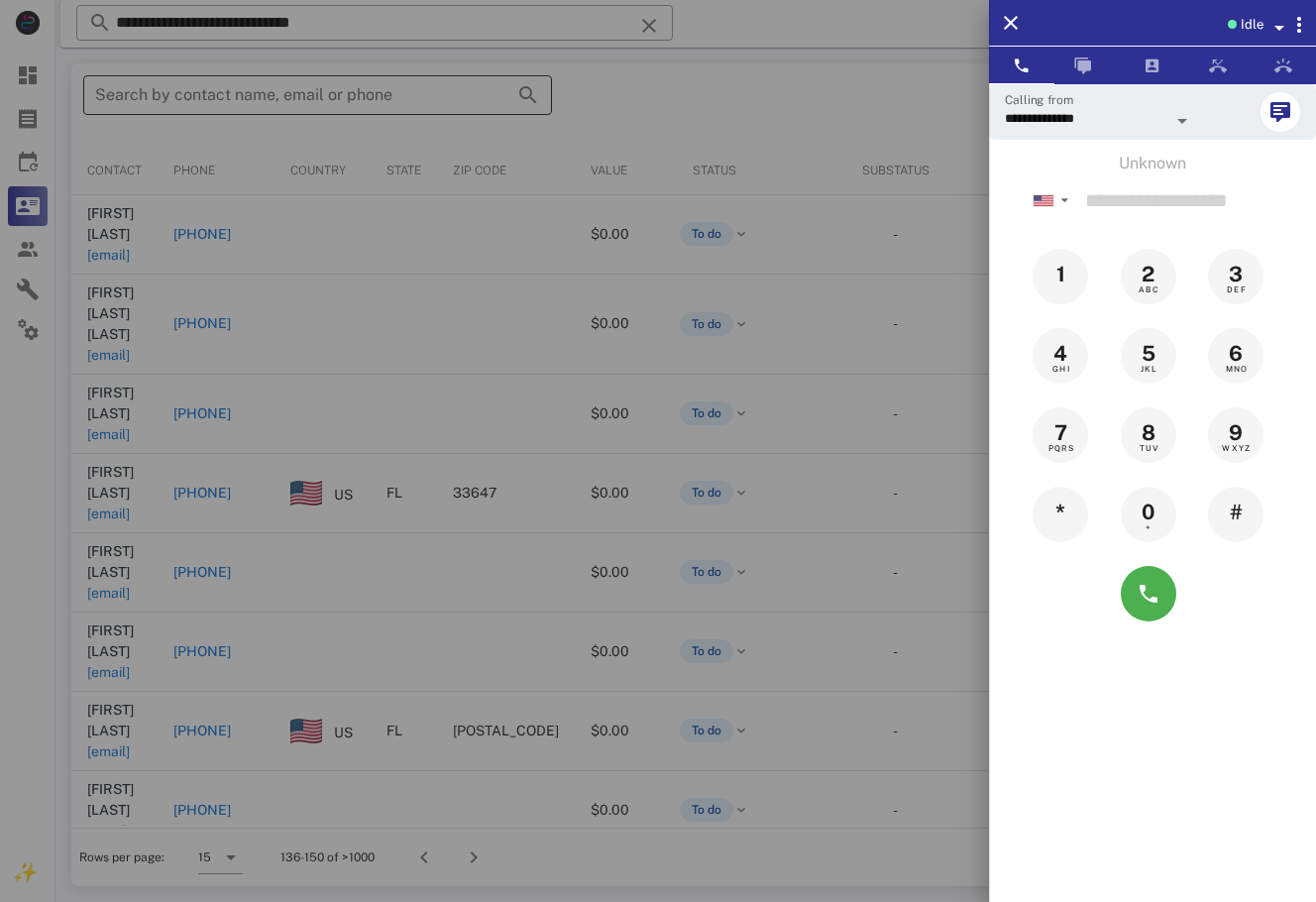 click at bounding box center [658, 451] 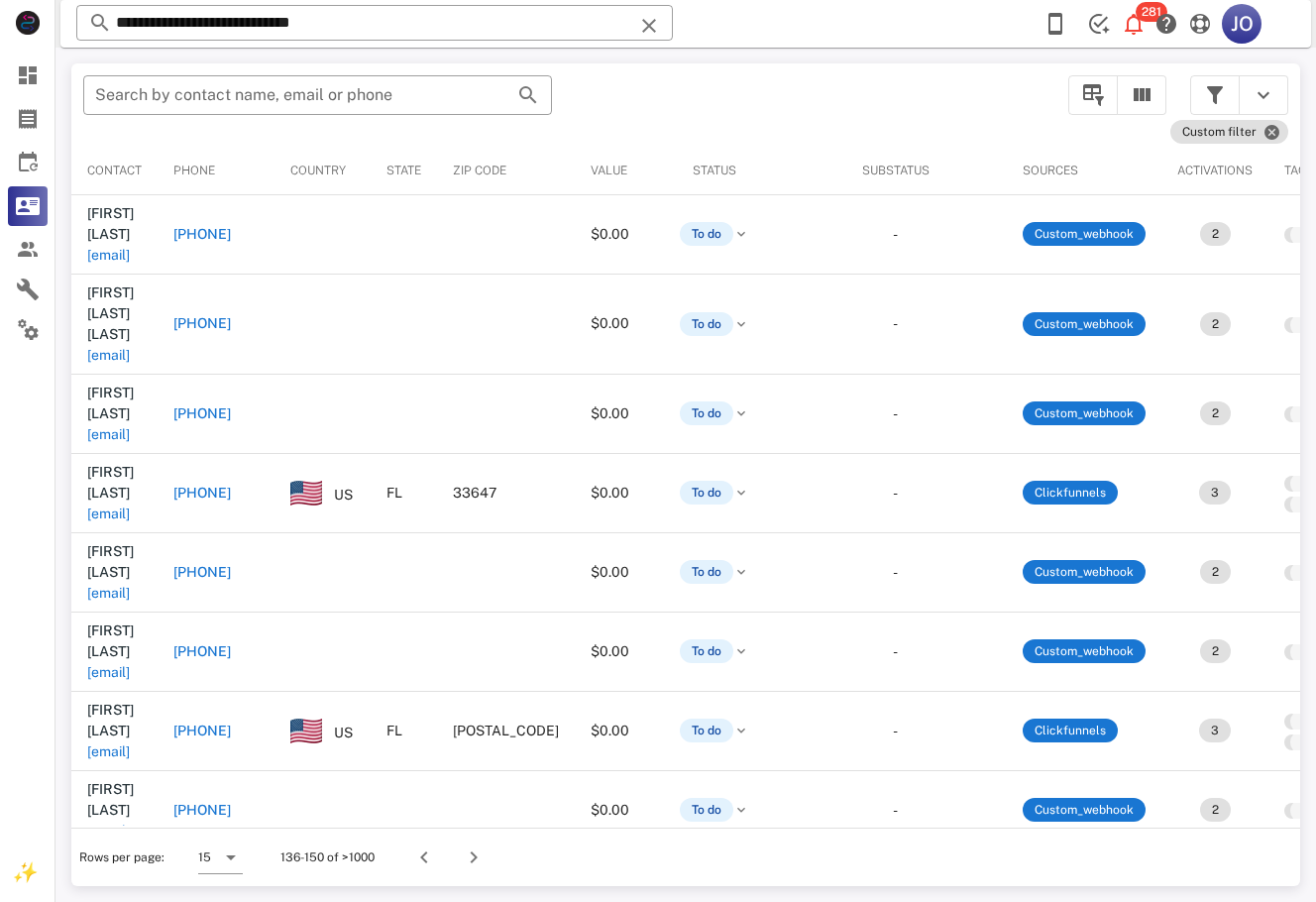 scroll, scrollTop: 0, scrollLeft: 712, axis: horizontal 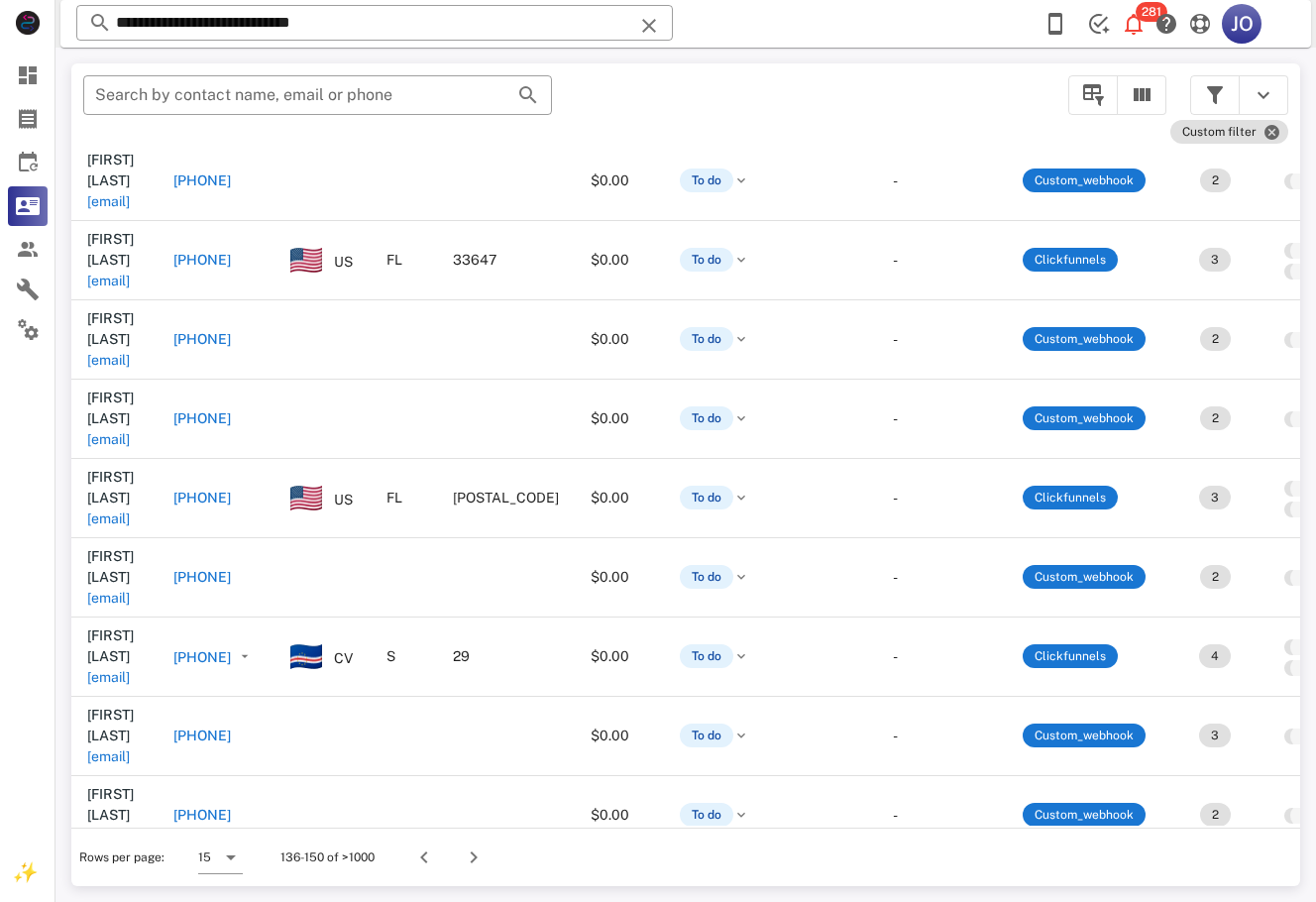 click on "Rows per page: 15  136-150 of >1000" at bounding box center (686, 856) 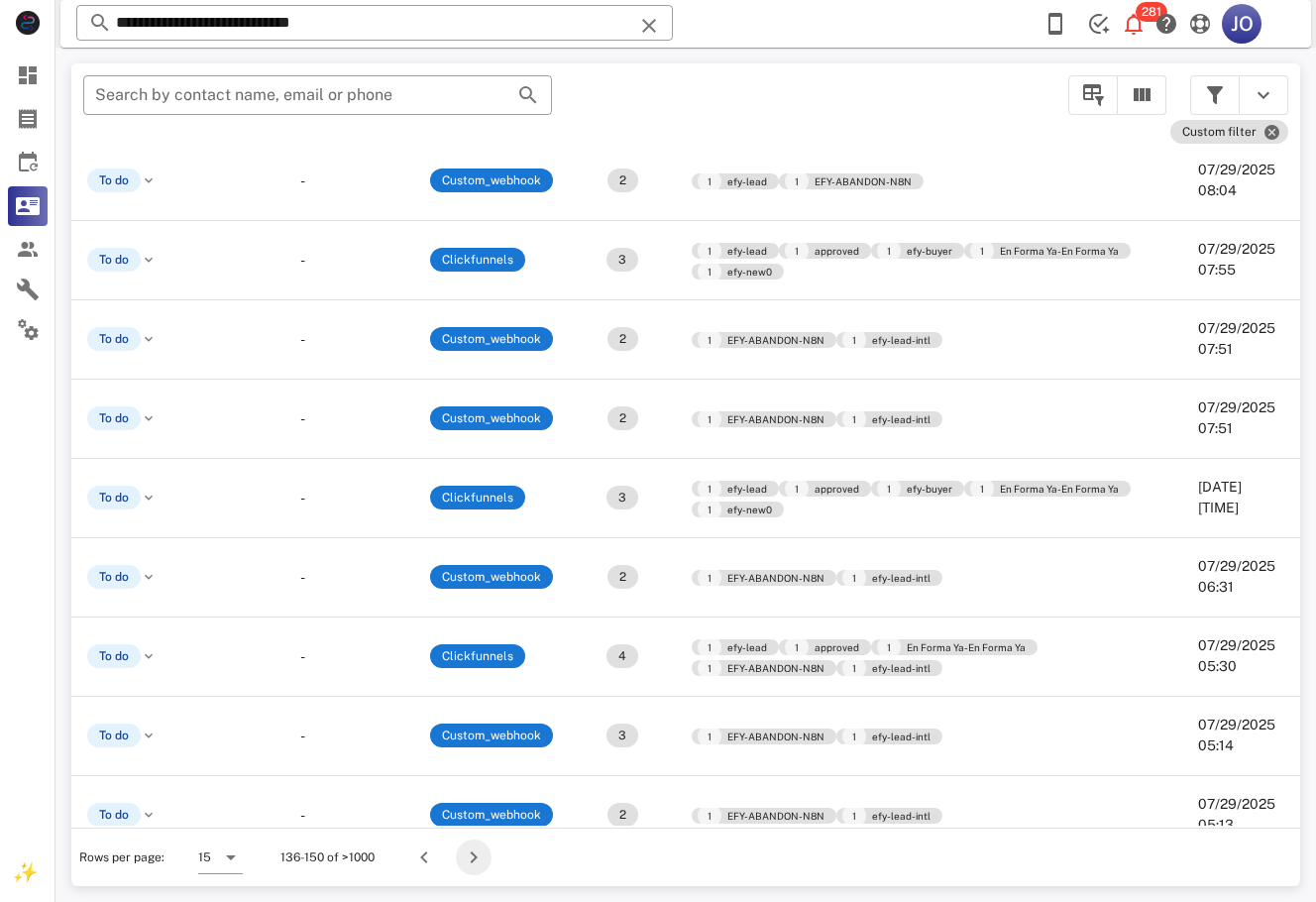 click at bounding box center (474, 857) 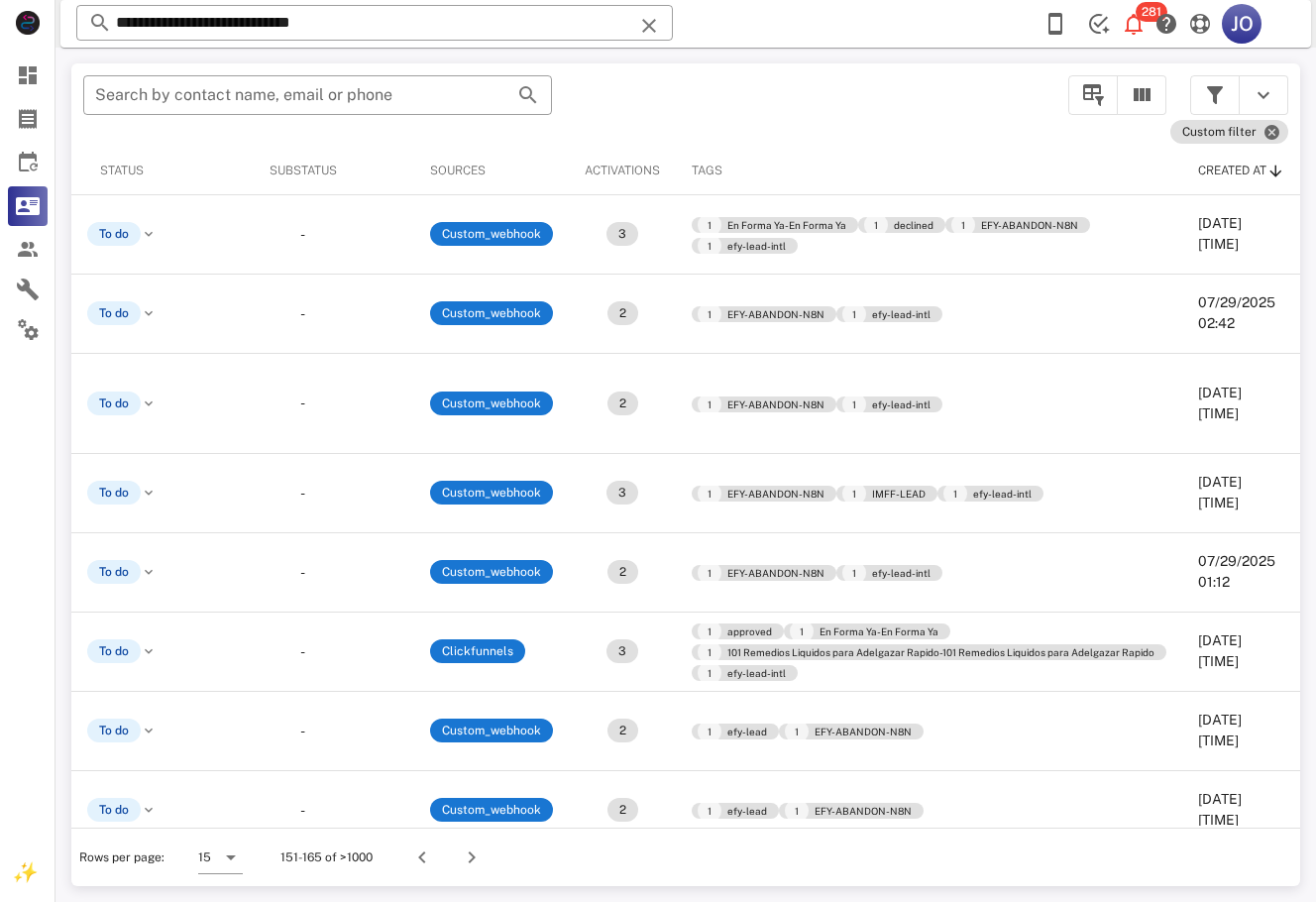 scroll, scrollTop: 0, scrollLeft: 641, axis: horizontal 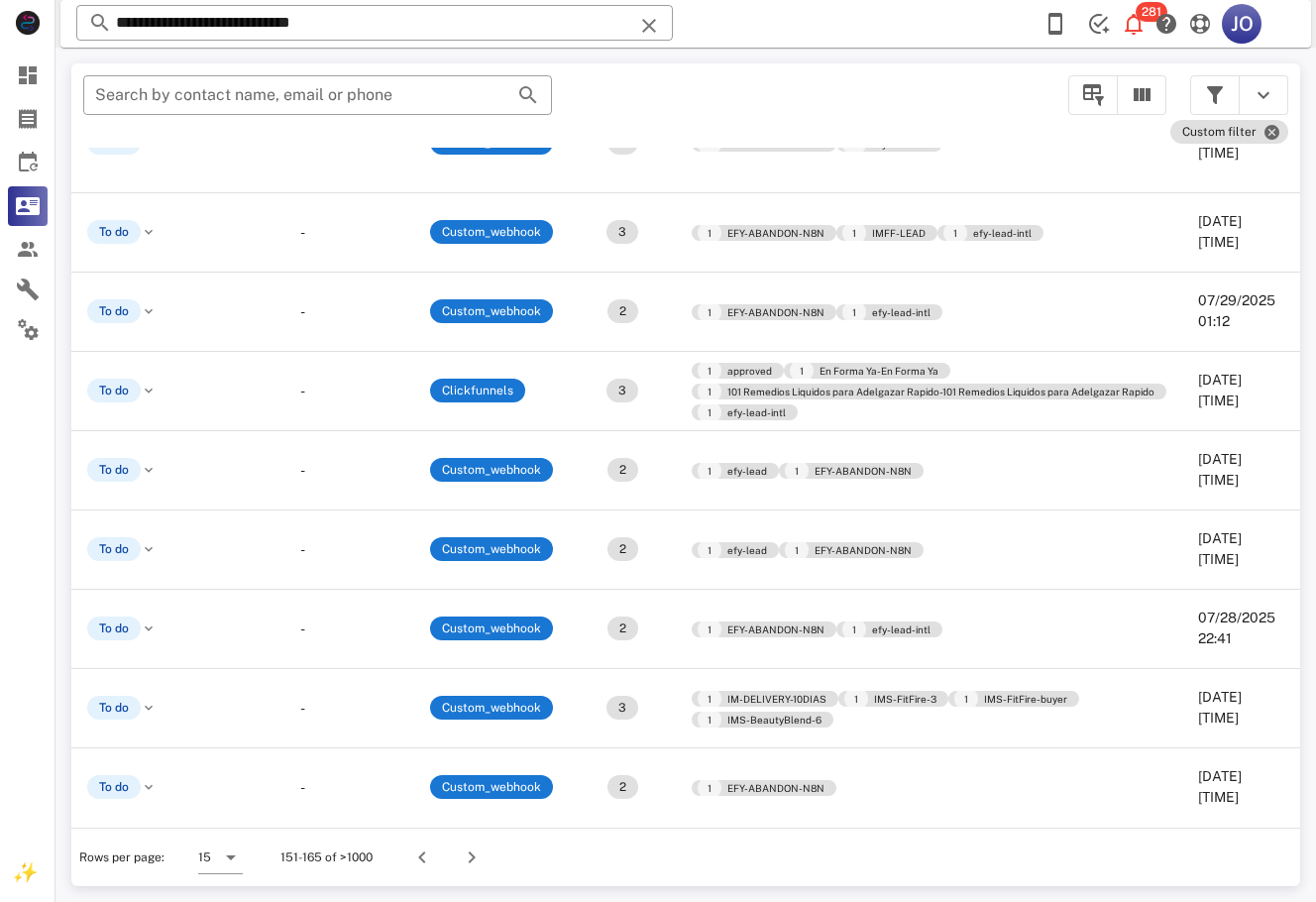 drag, startPoint x: 1291, startPoint y: 543, endPoint x: 5, endPoint y: 26, distance: 1386.0321 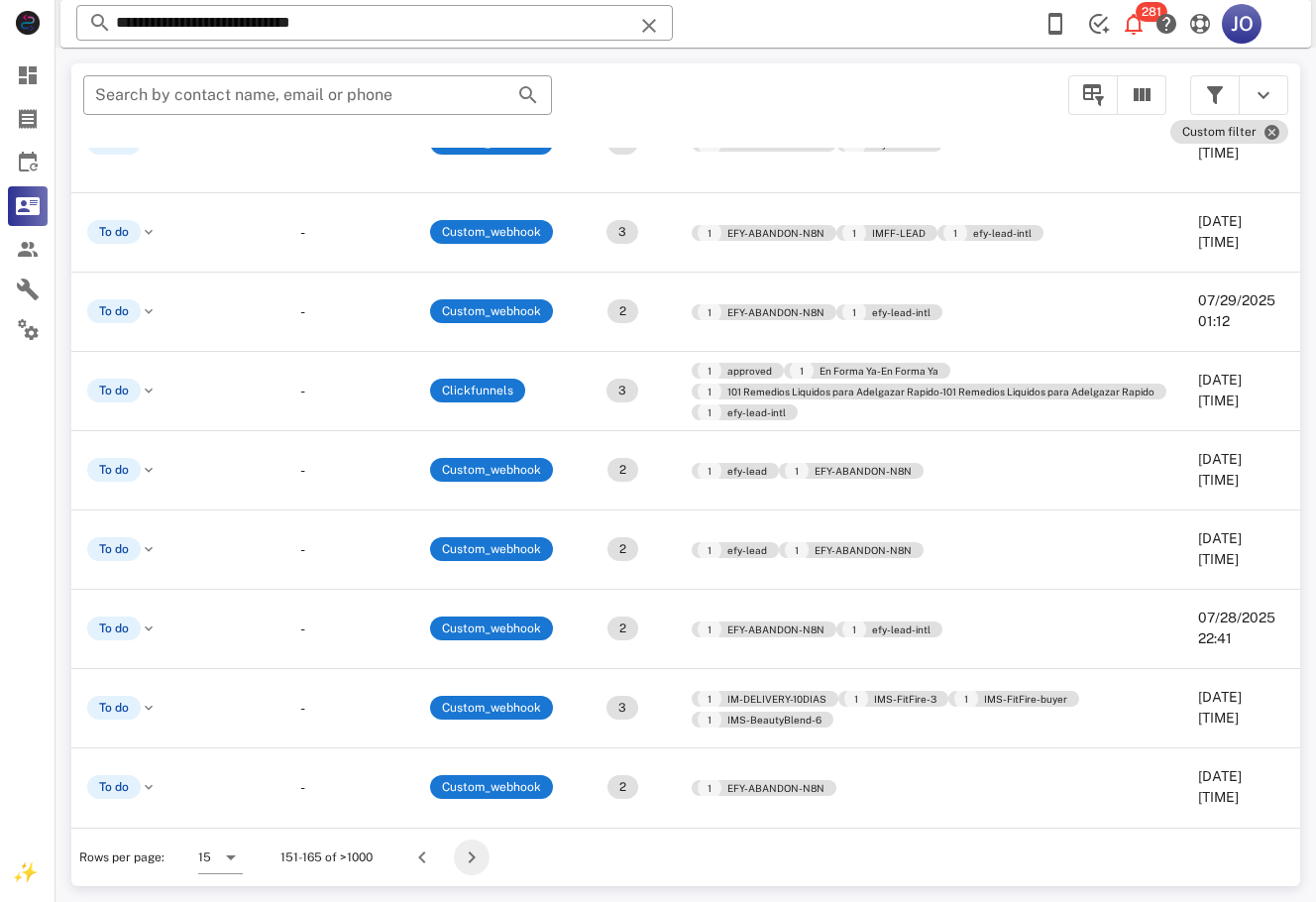 click at bounding box center (472, 857) 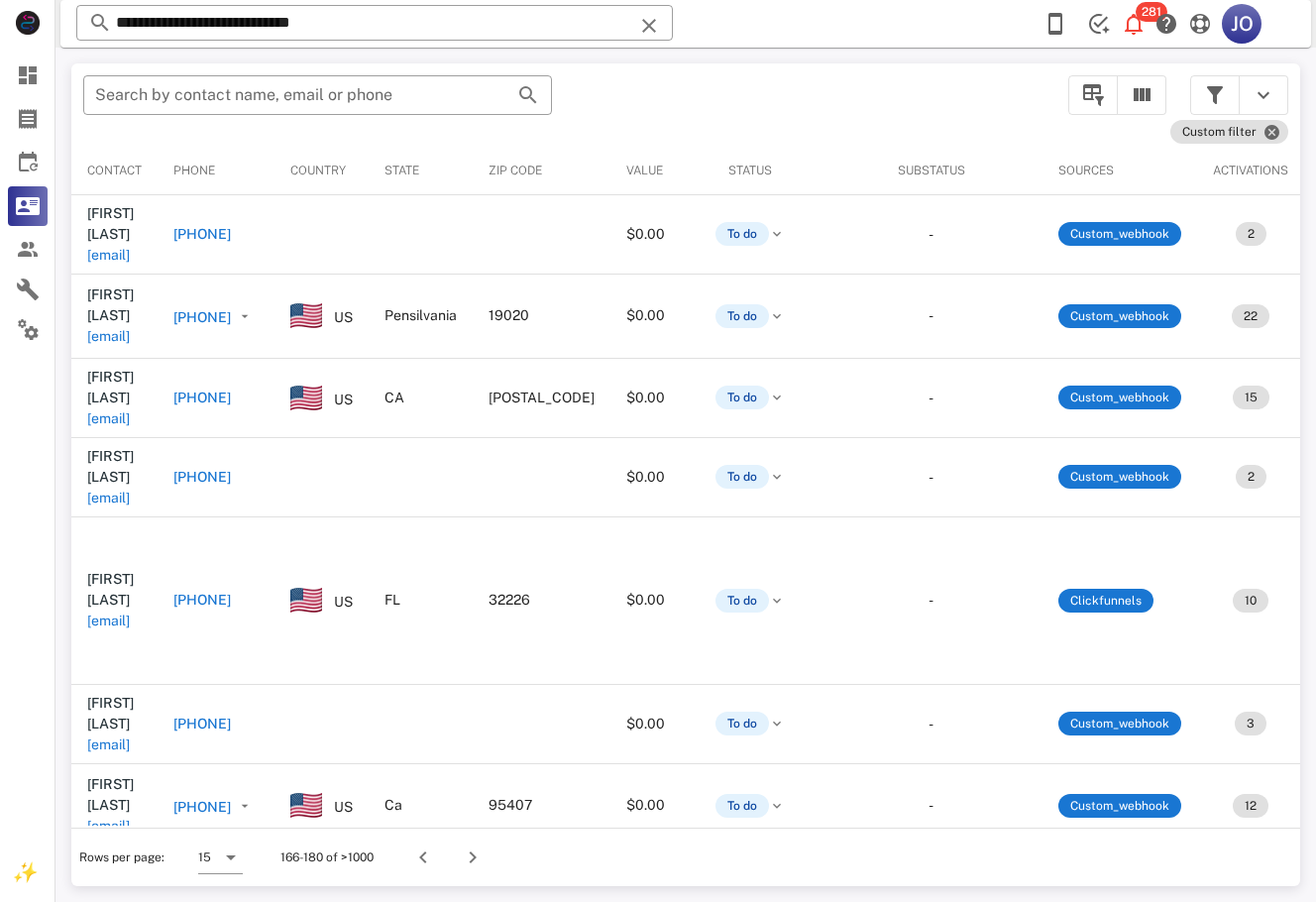 scroll, scrollTop: 0, scrollLeft: 594, axis: horizontal 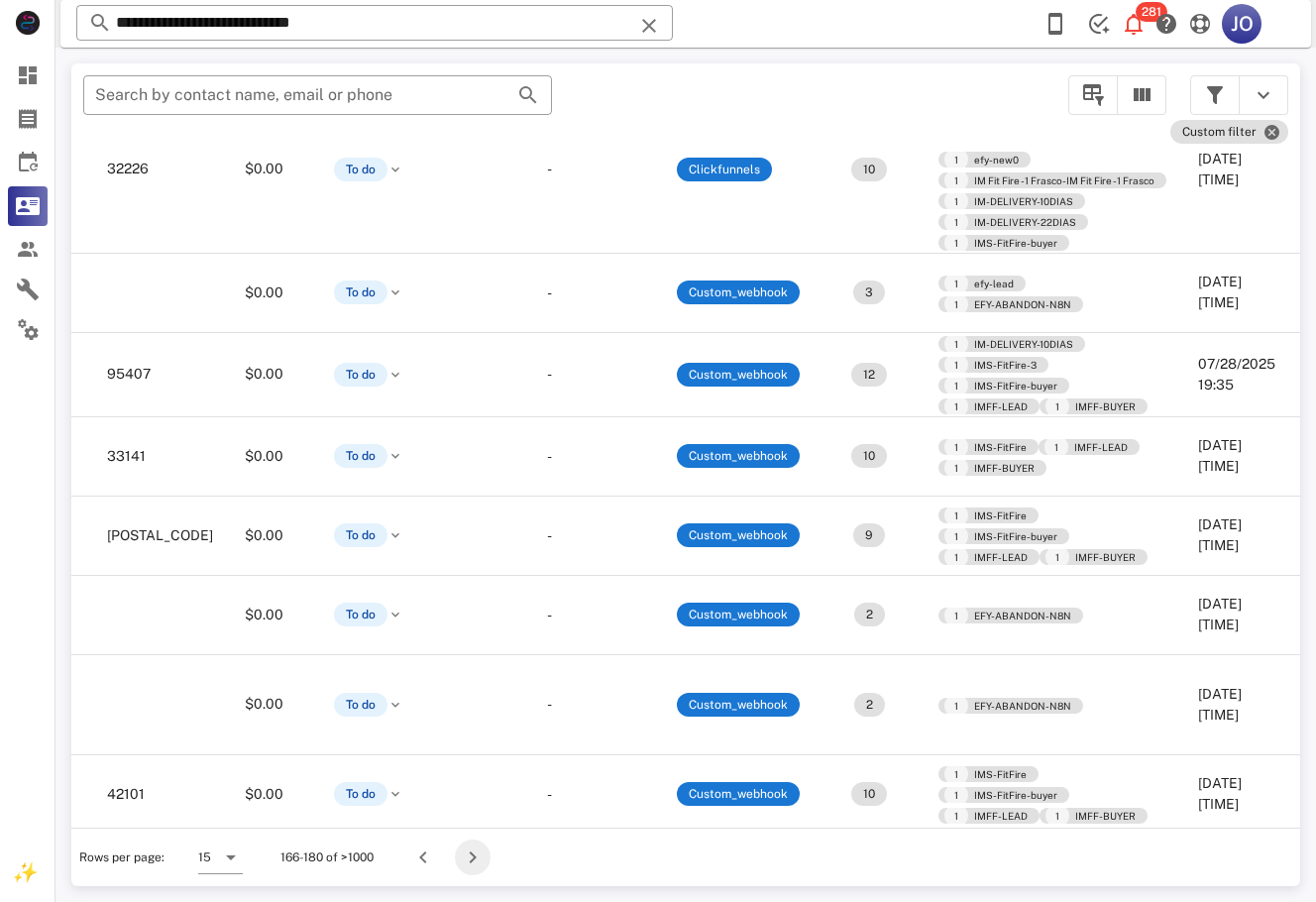 click at bounding box center [473, 857] 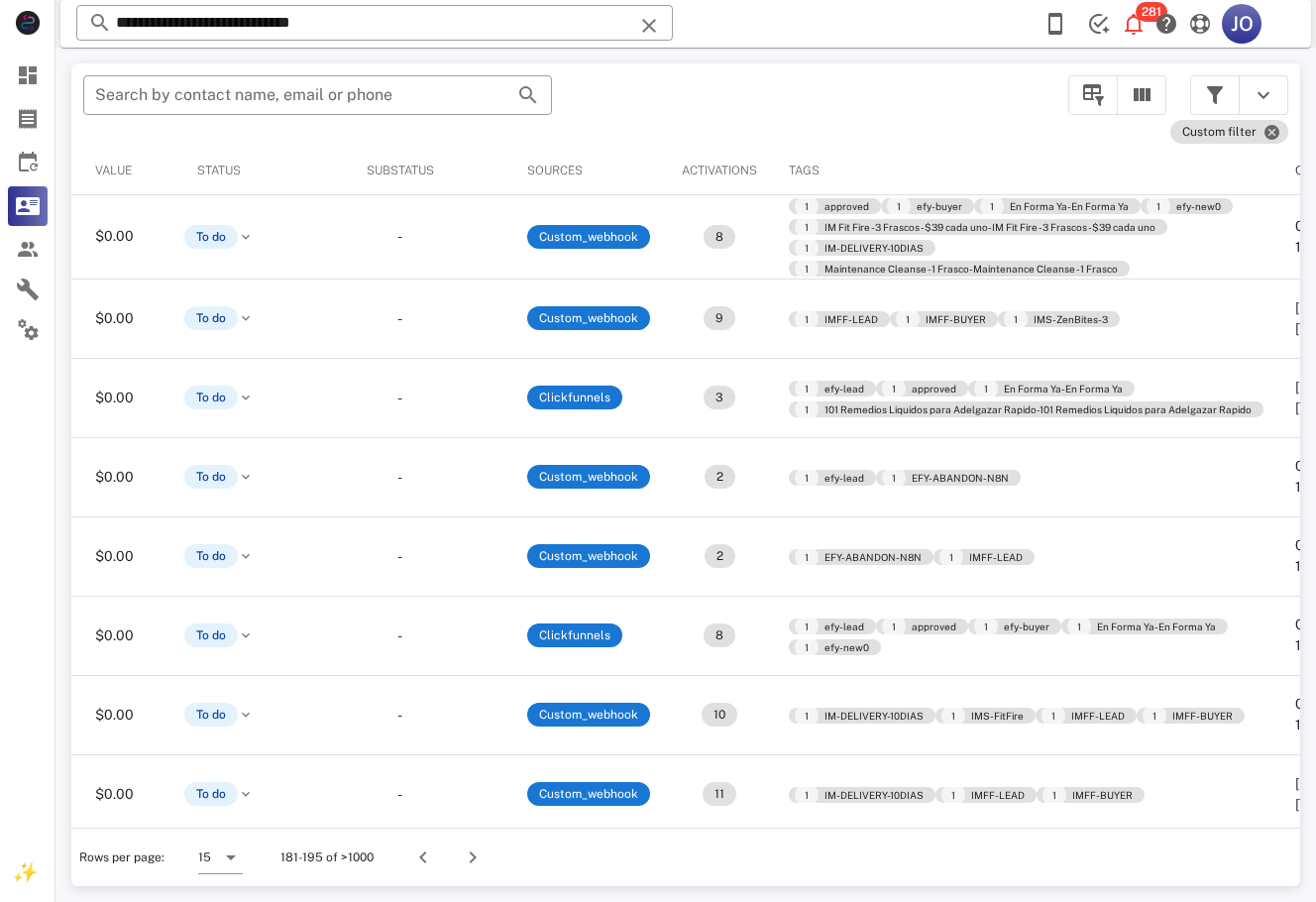 scroll, scrollTop: 0, scrollLeft: 663, axis: horizontal 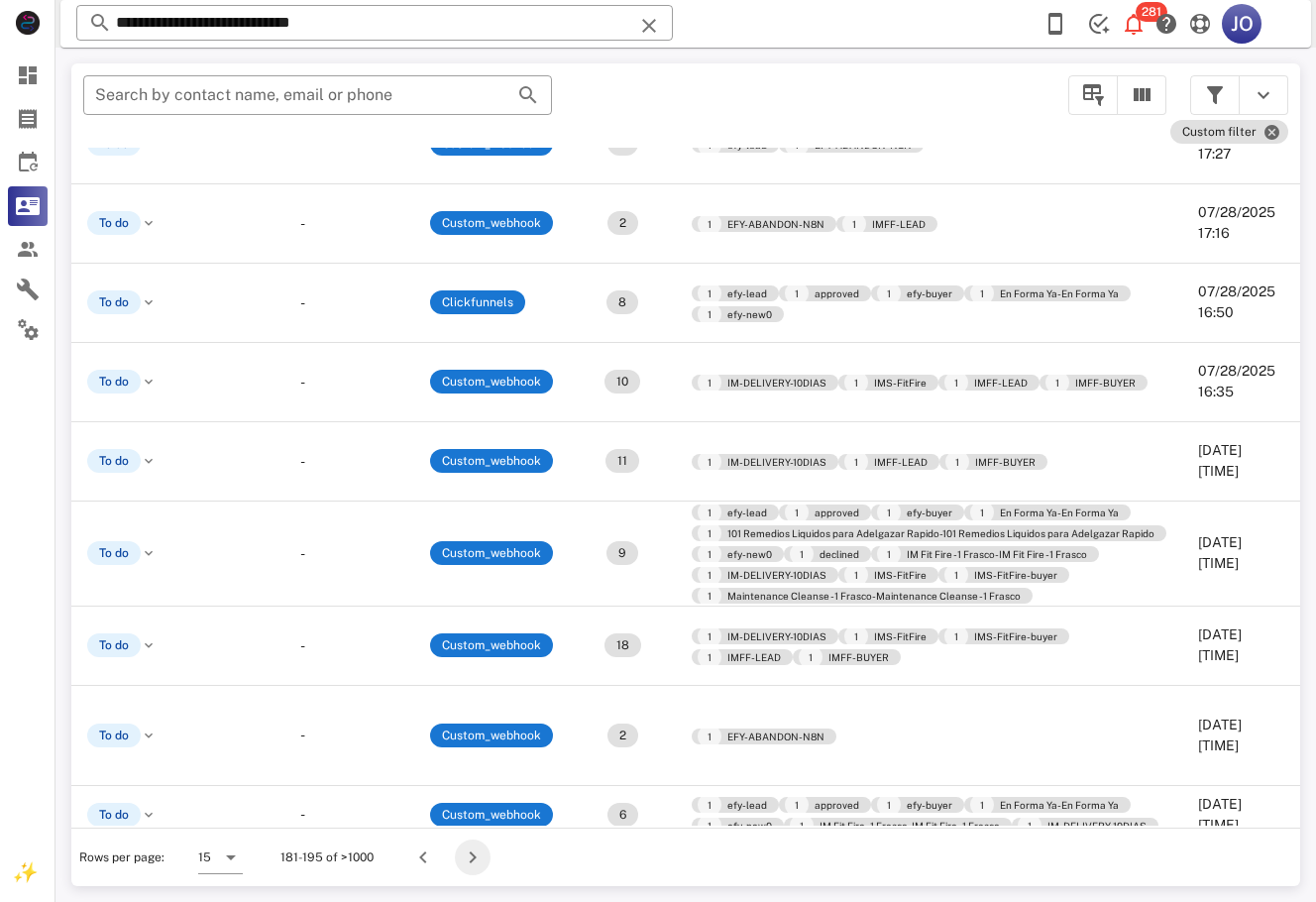 click at bounding box center (473, 857) 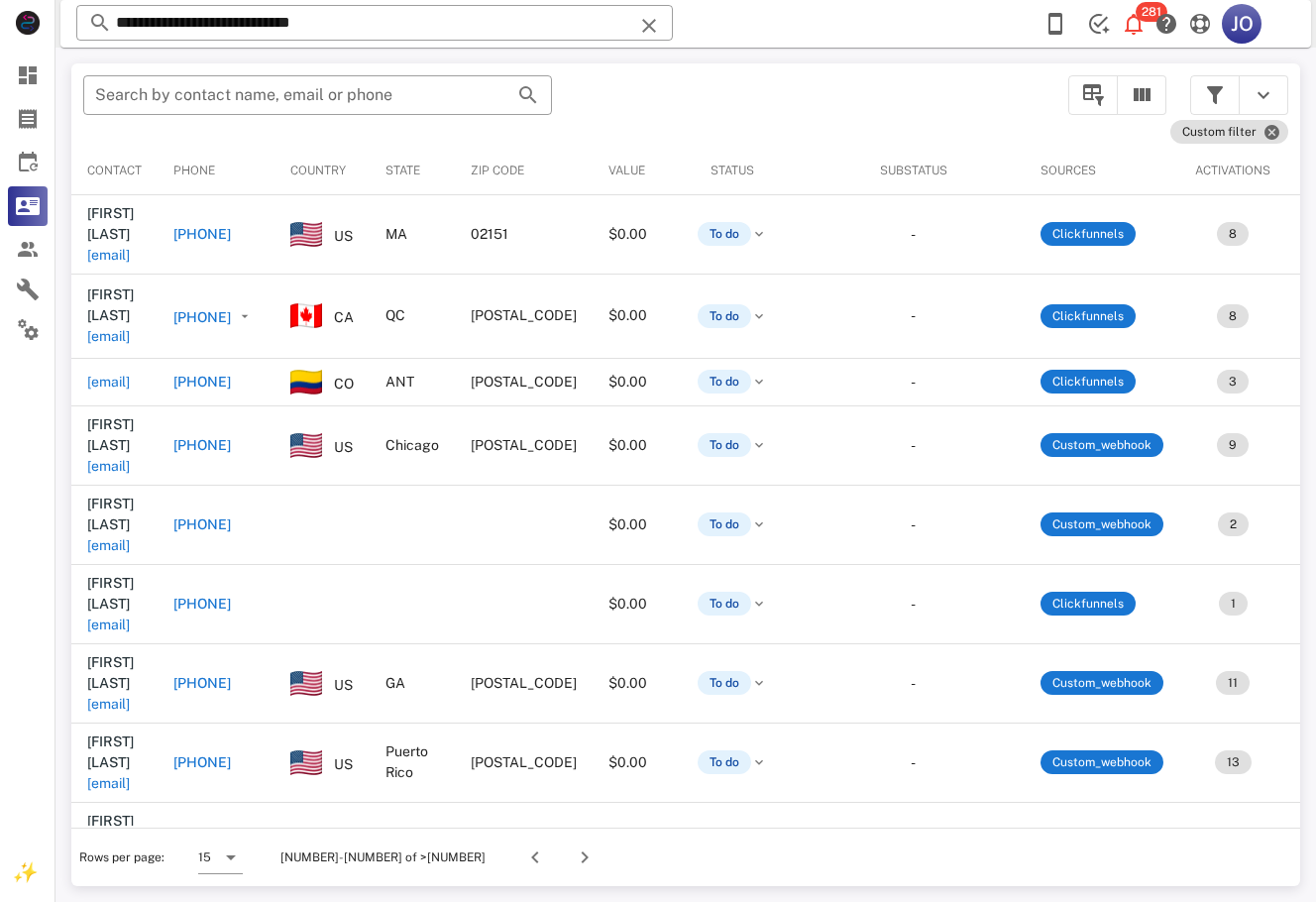 click on "Opportunities" at bounding box center (28, 206) 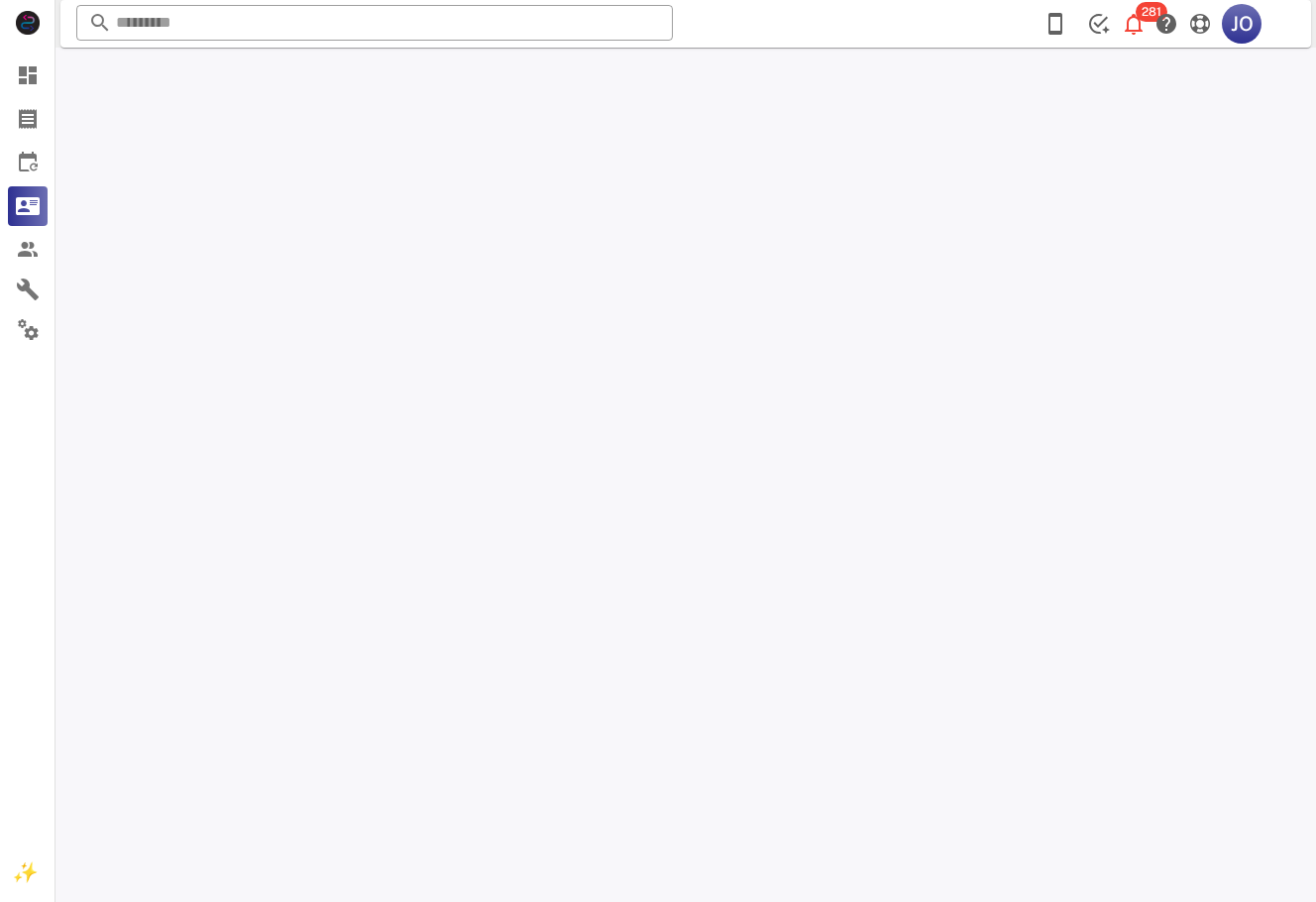 scroll, scrollTop: 0, scrollLeft: 0, axis: both 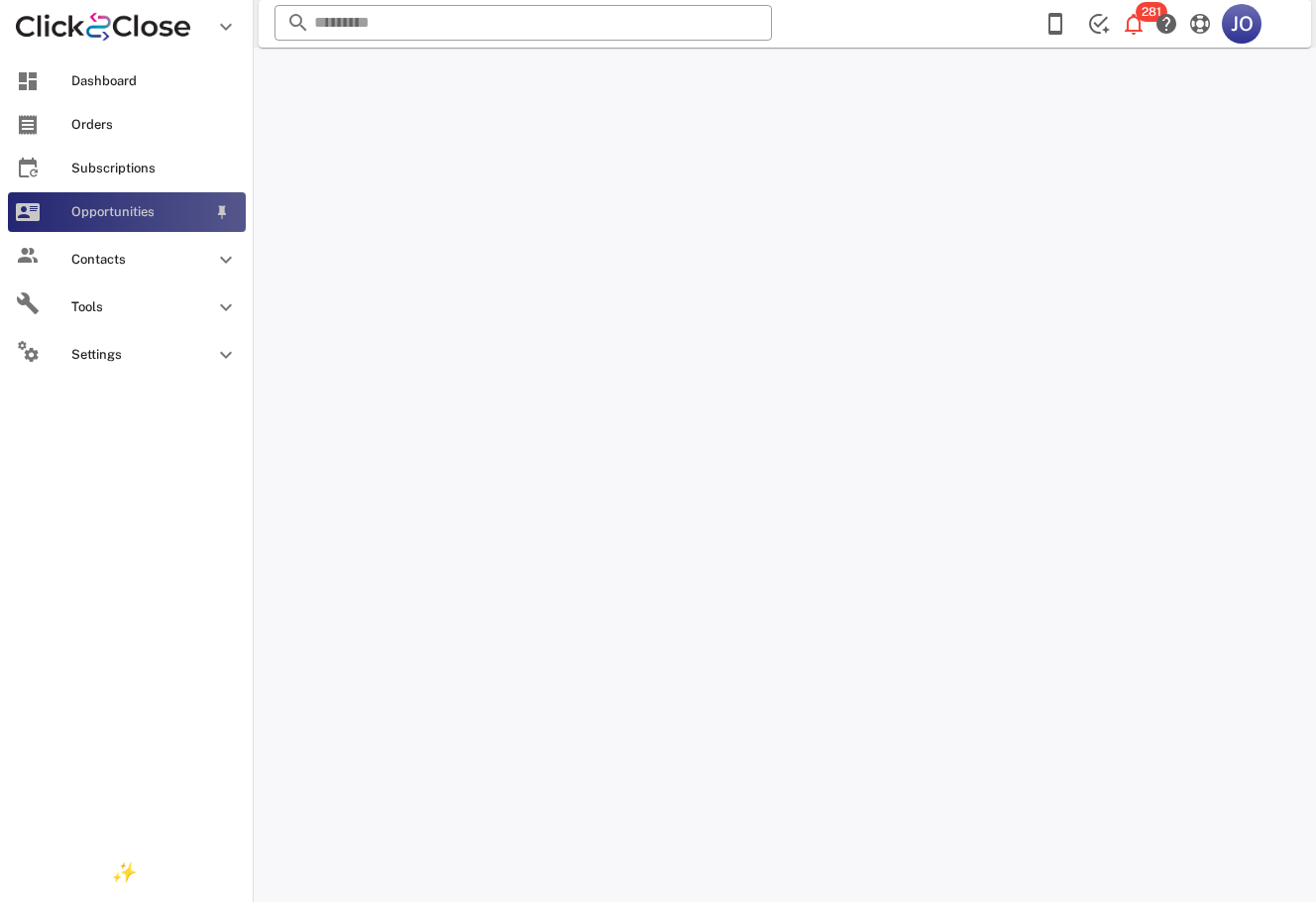 click on "Opportunities" at bounding box center (127, 212) 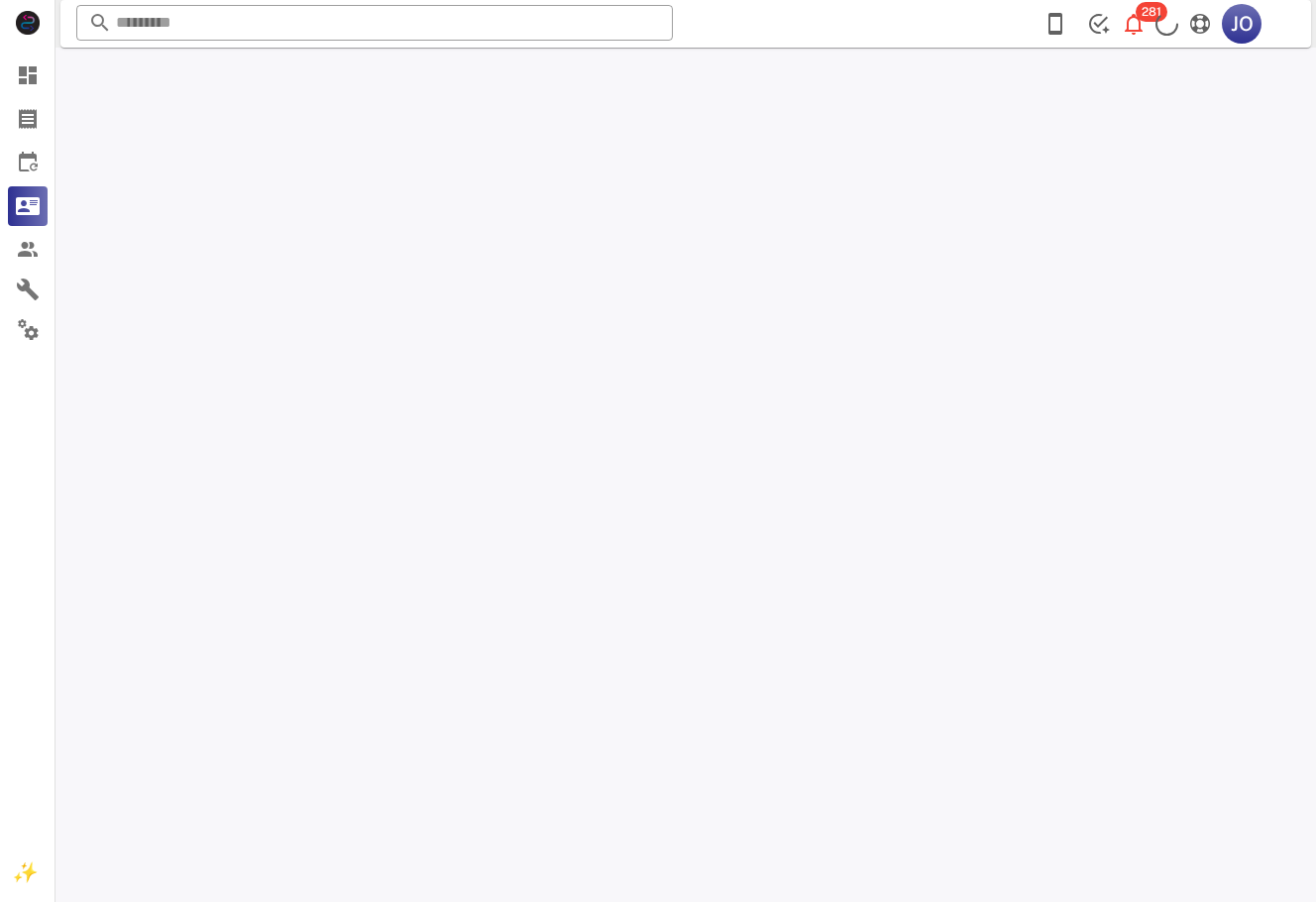 scroll, scrollTop: 0, scrollLeft: 0, axis: both 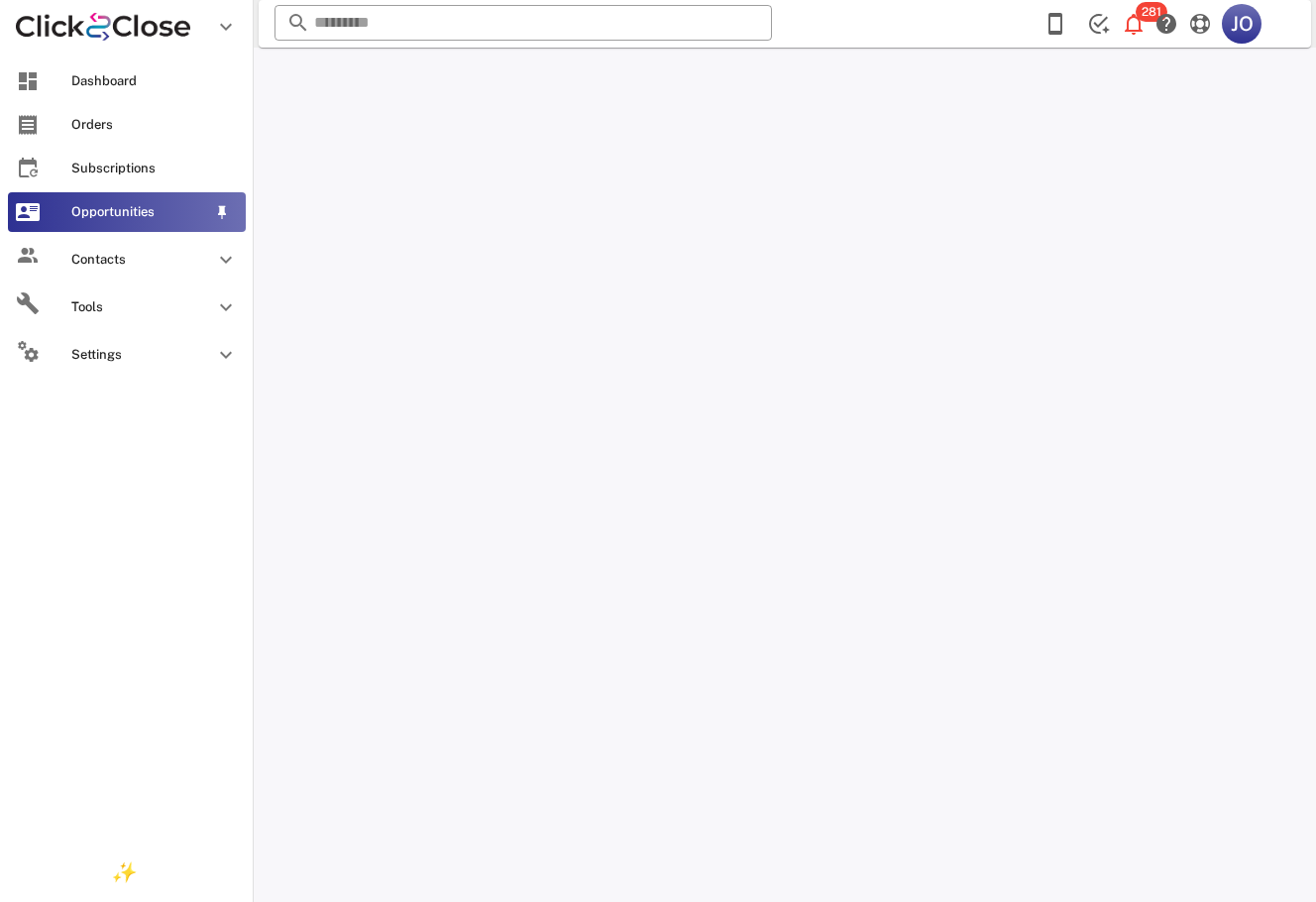 click on "Opportunities" at bounding box center (127, 212) 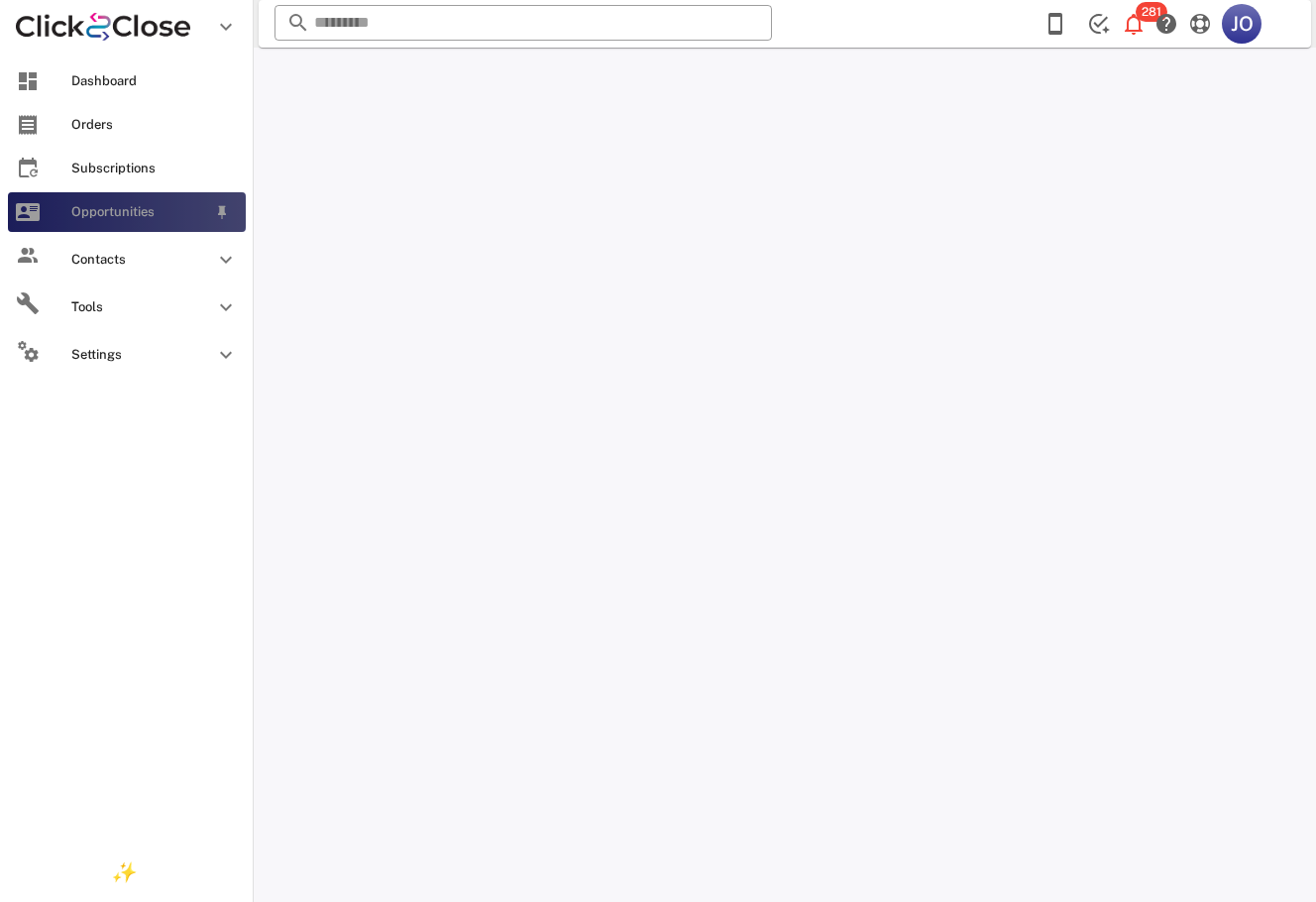 click on "Opportunities" at bounding box center (127, 212) 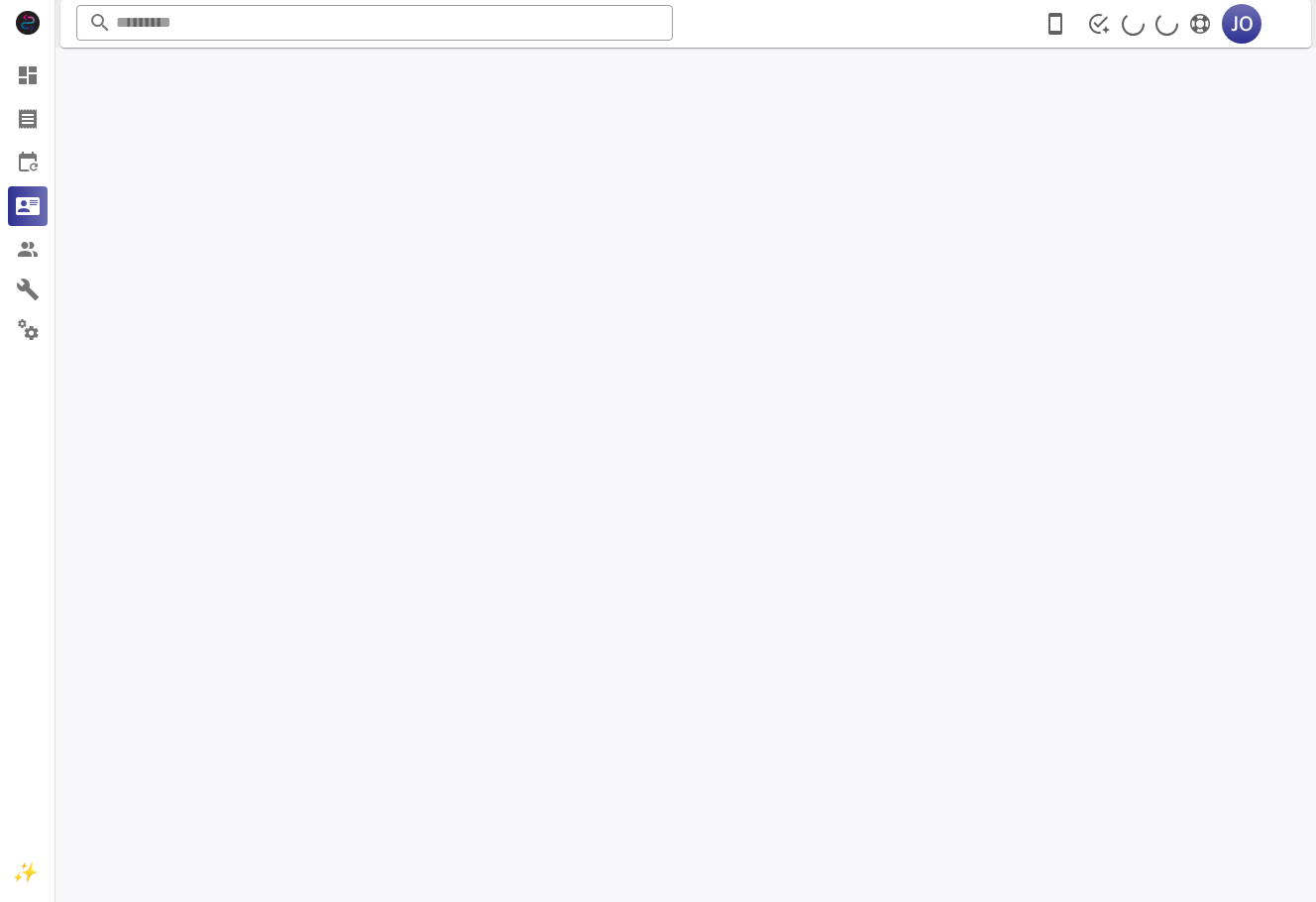 scroll, scrollTop: 0, scrollLeft: 0, axis: both 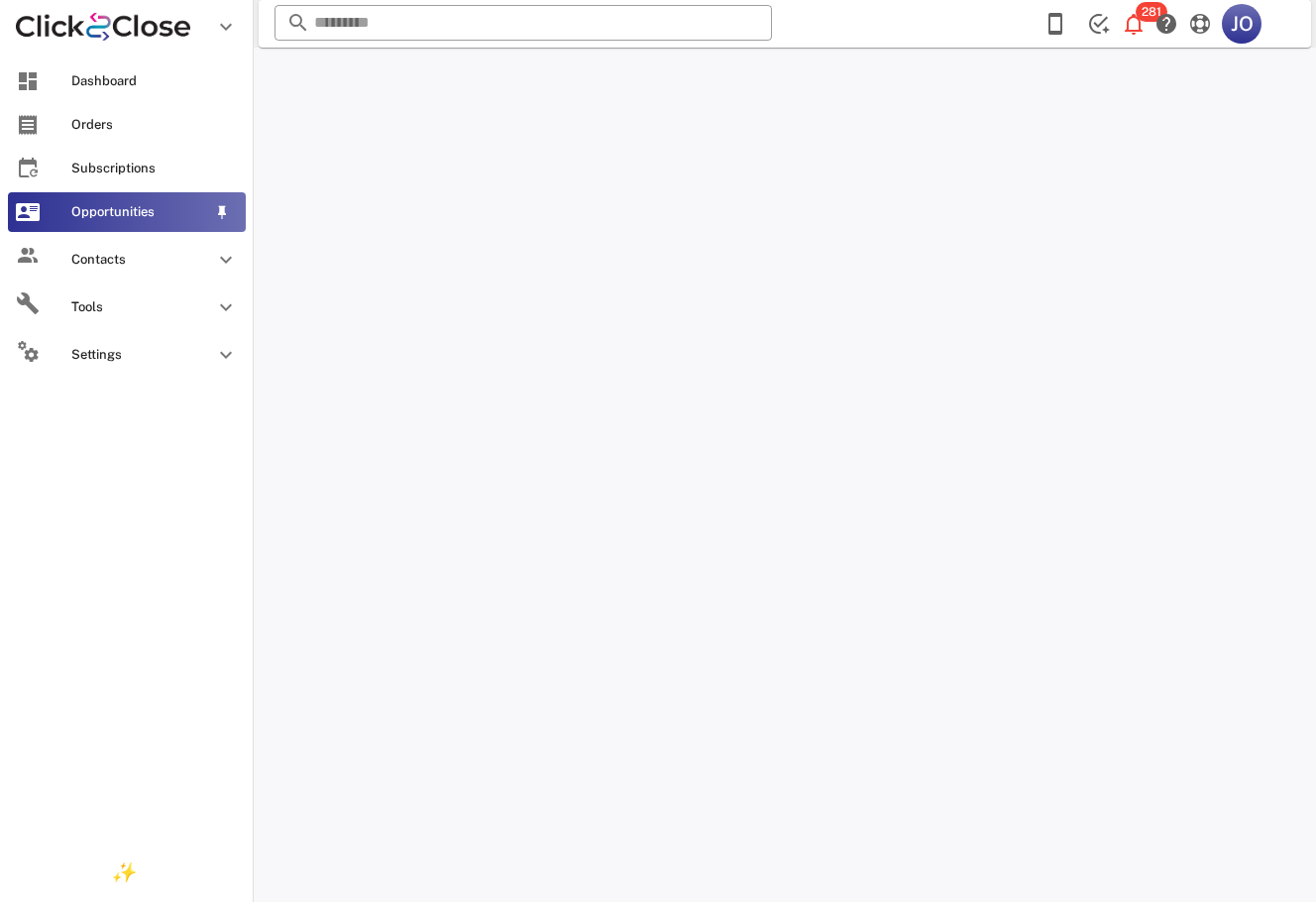 click on "Opportunities" at bounding box center (127, 212) 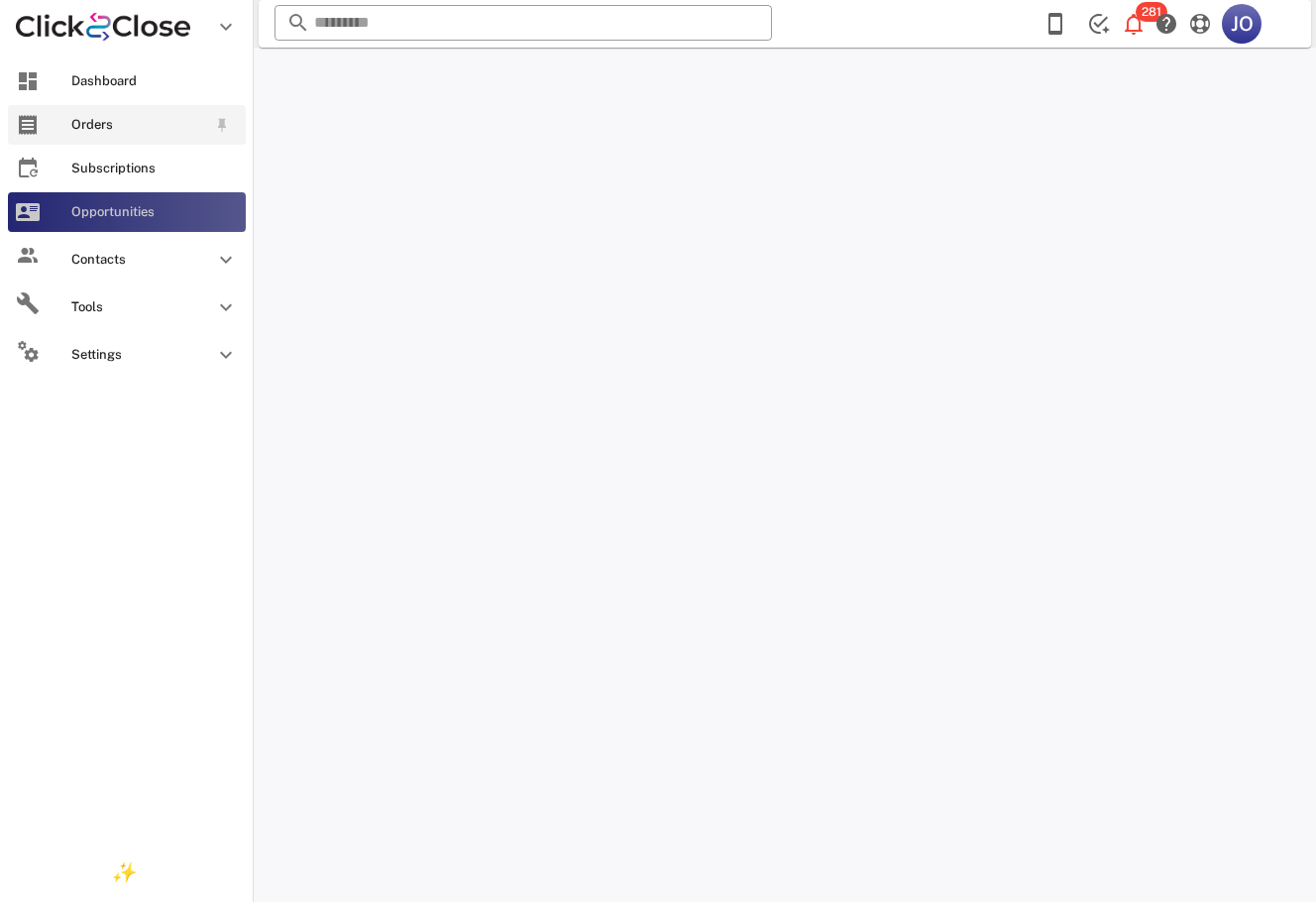 click on "Orders" at bounding box center (127, 125) 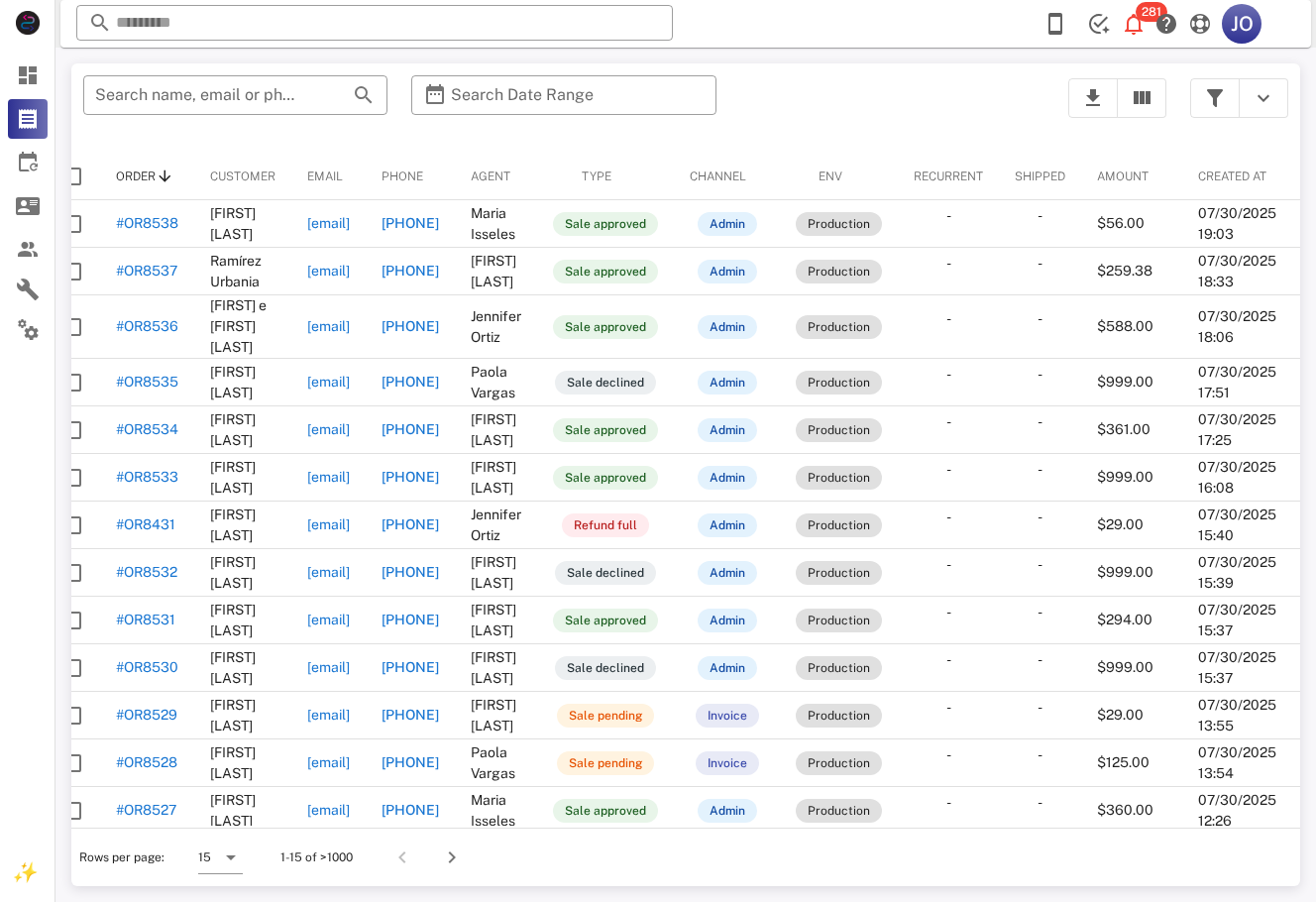 scroll, scrollTop: 0, scrollLeft: 0, axis: both 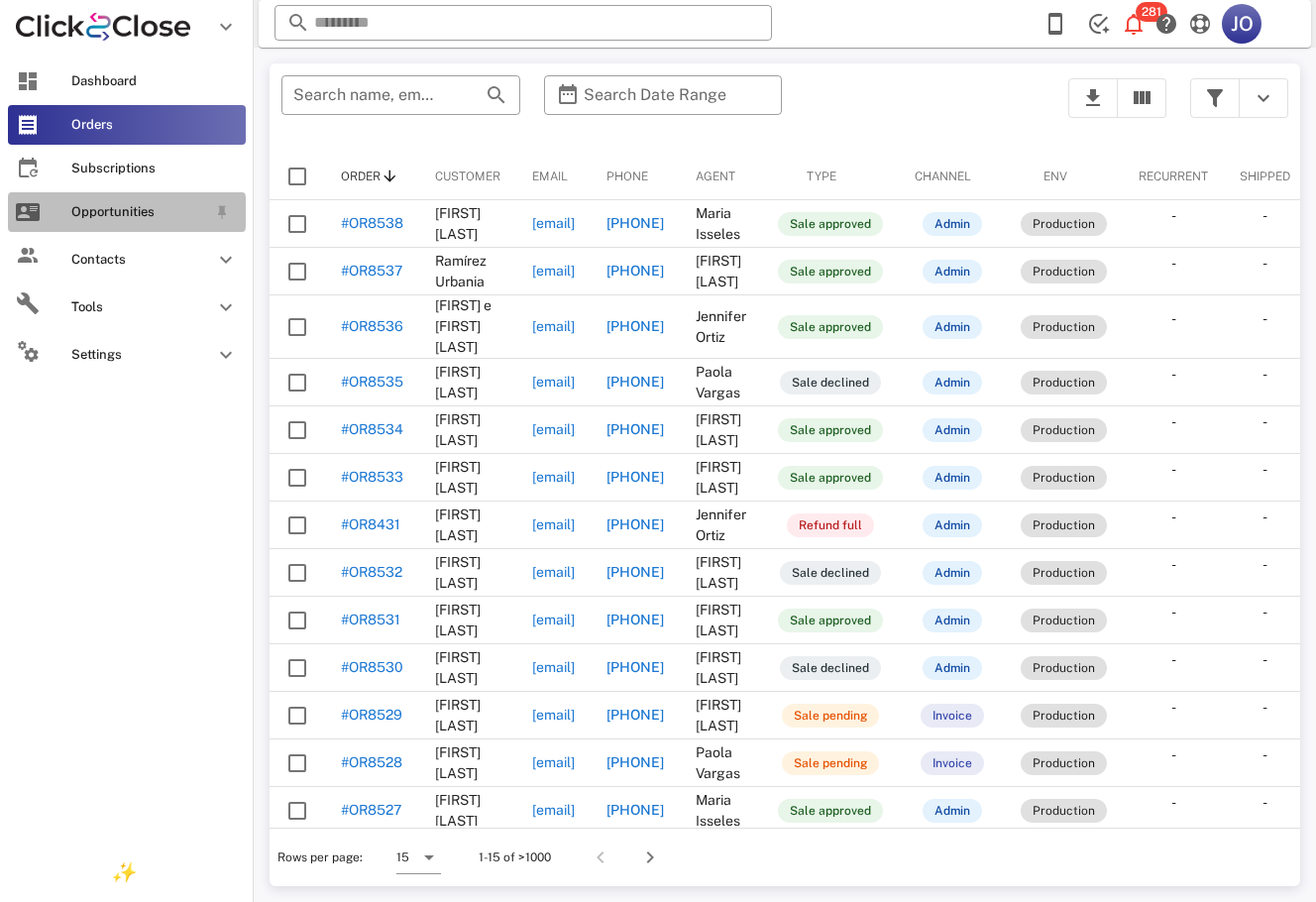 click on "Opportunities" at bounding box center [127, 212] 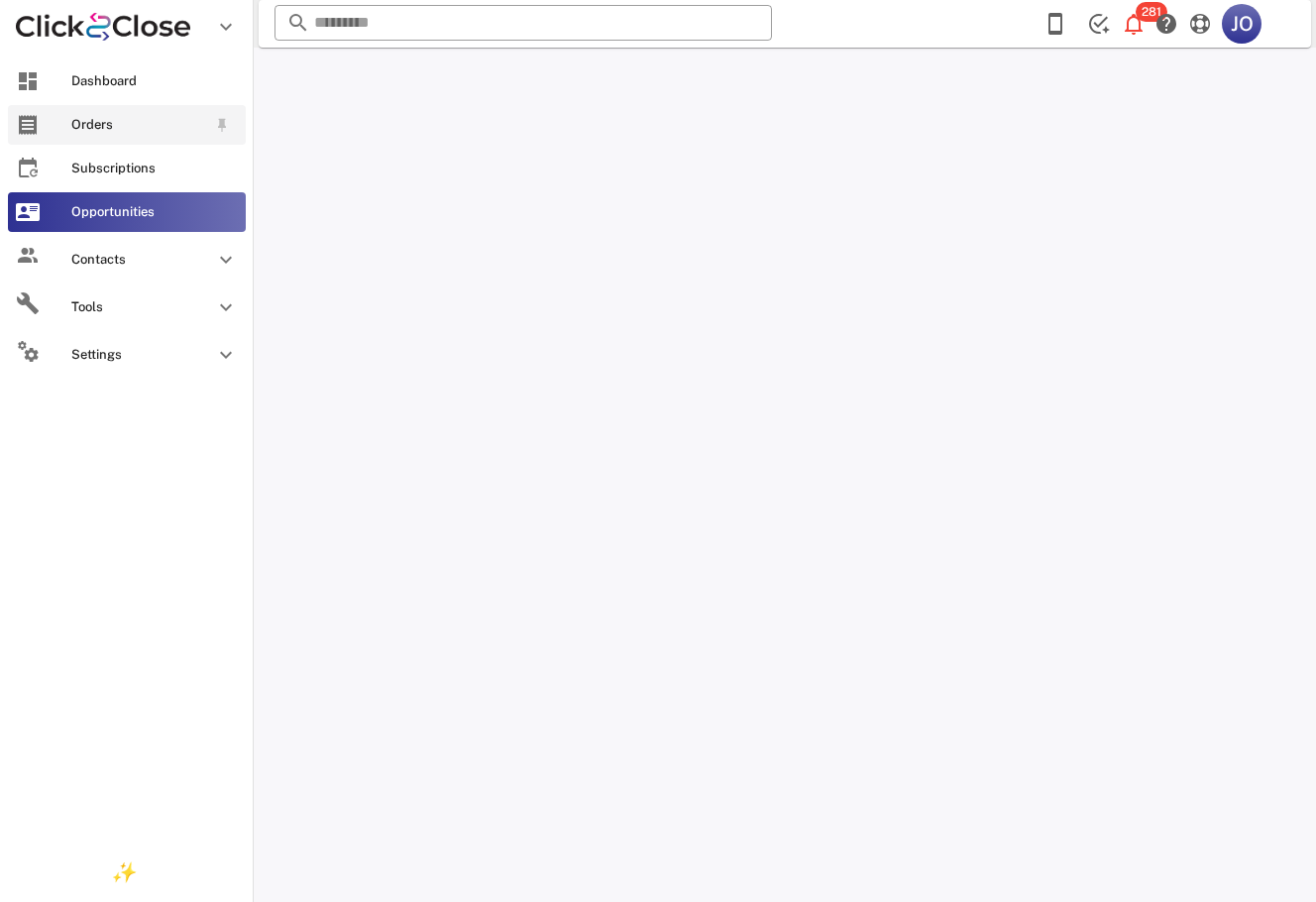 click on "Orders" at bounding box center [127, 125] 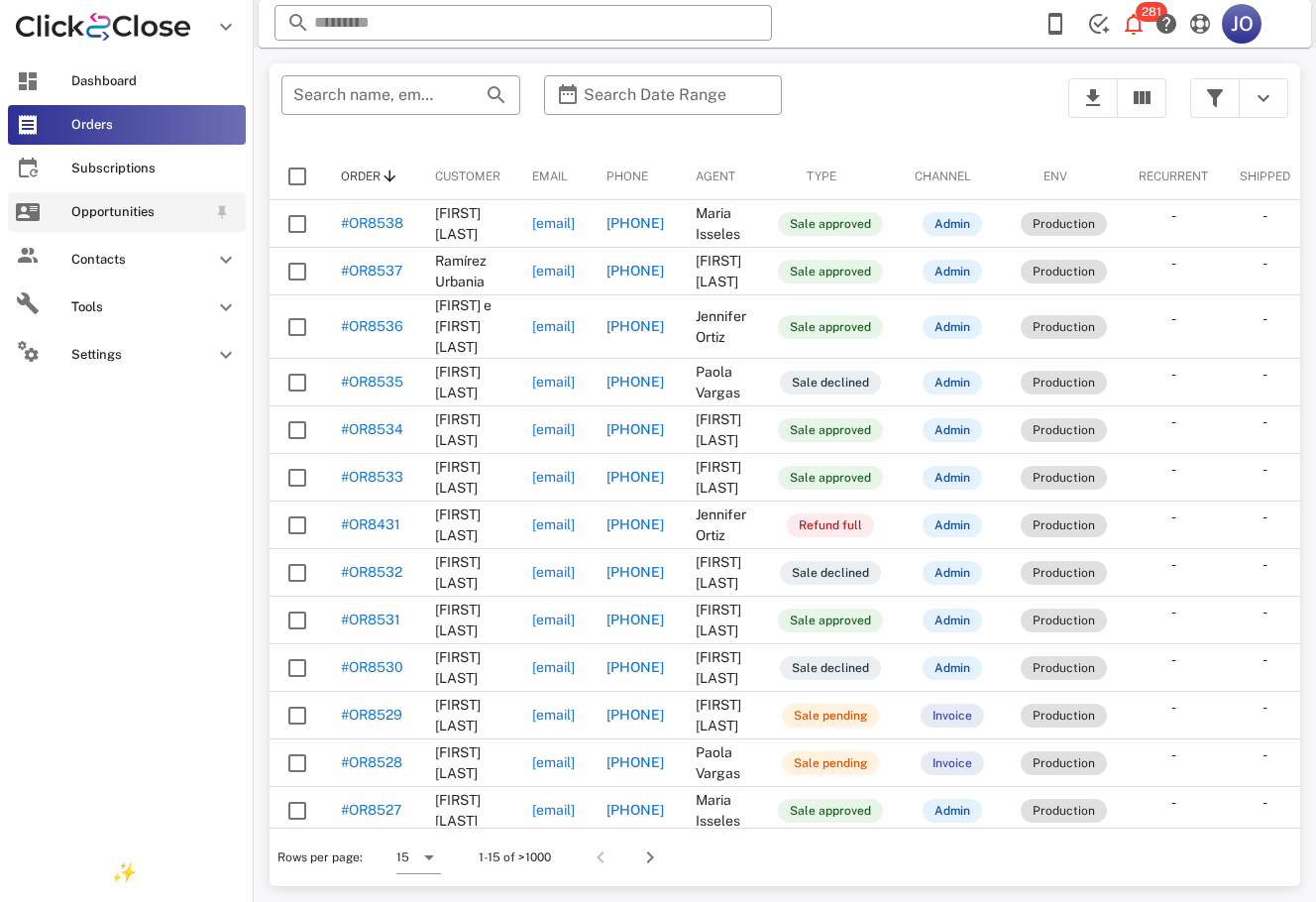 click at bounding box center (28, 212) 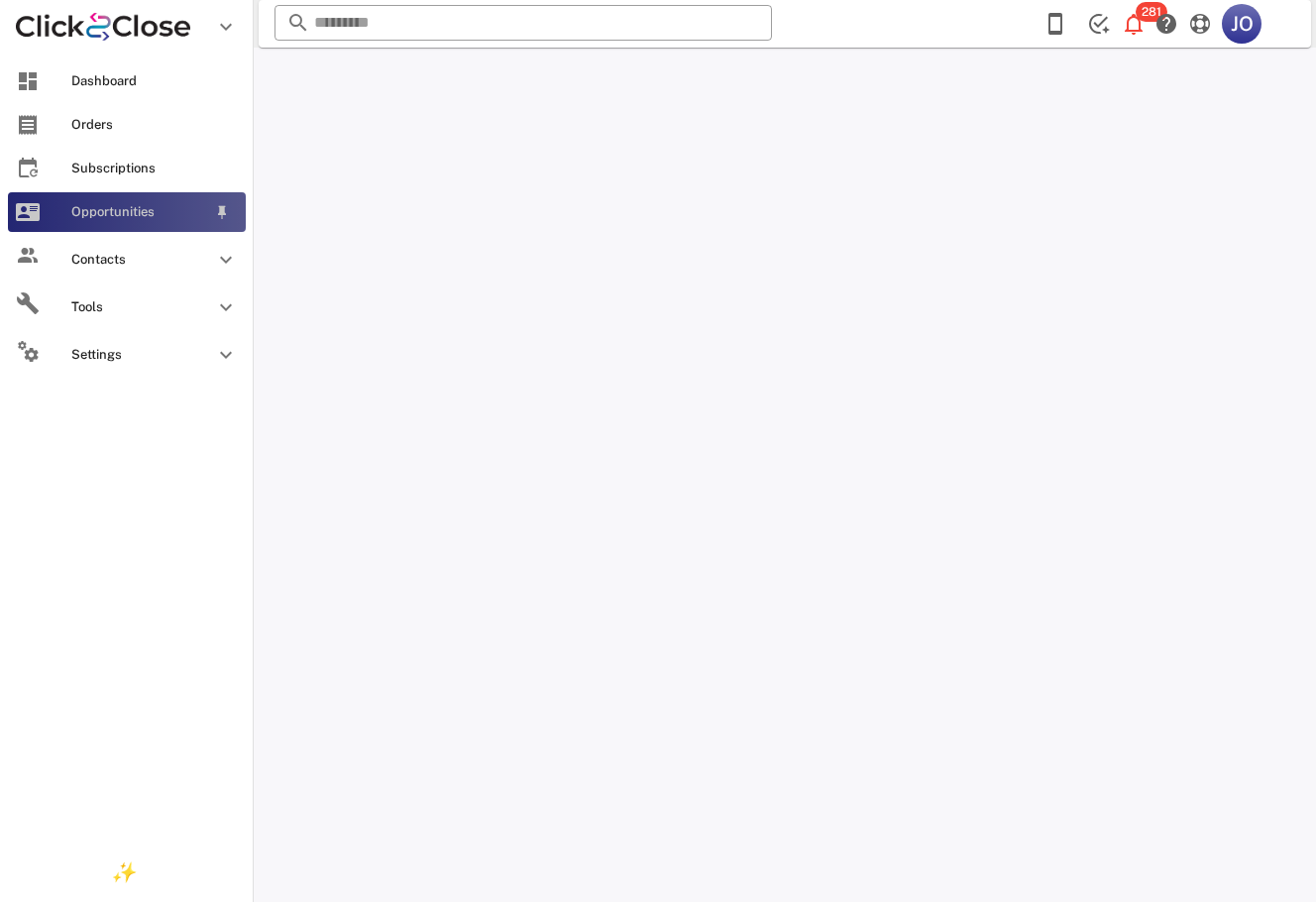 click on "Opportunities" at bounding box center (127, 212) 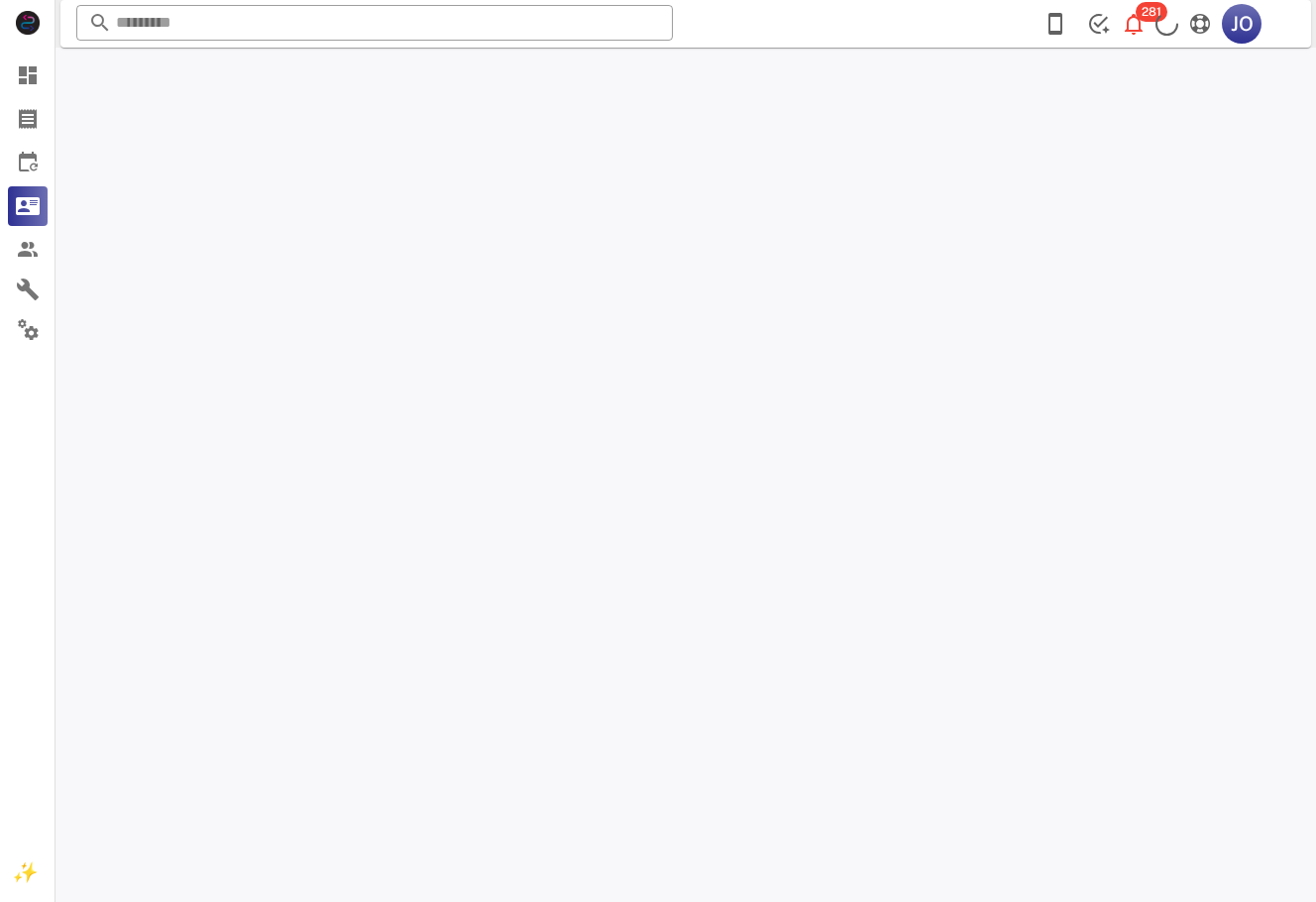 scroll, scrollTop: 0, scrollLeft: 0, axis: both 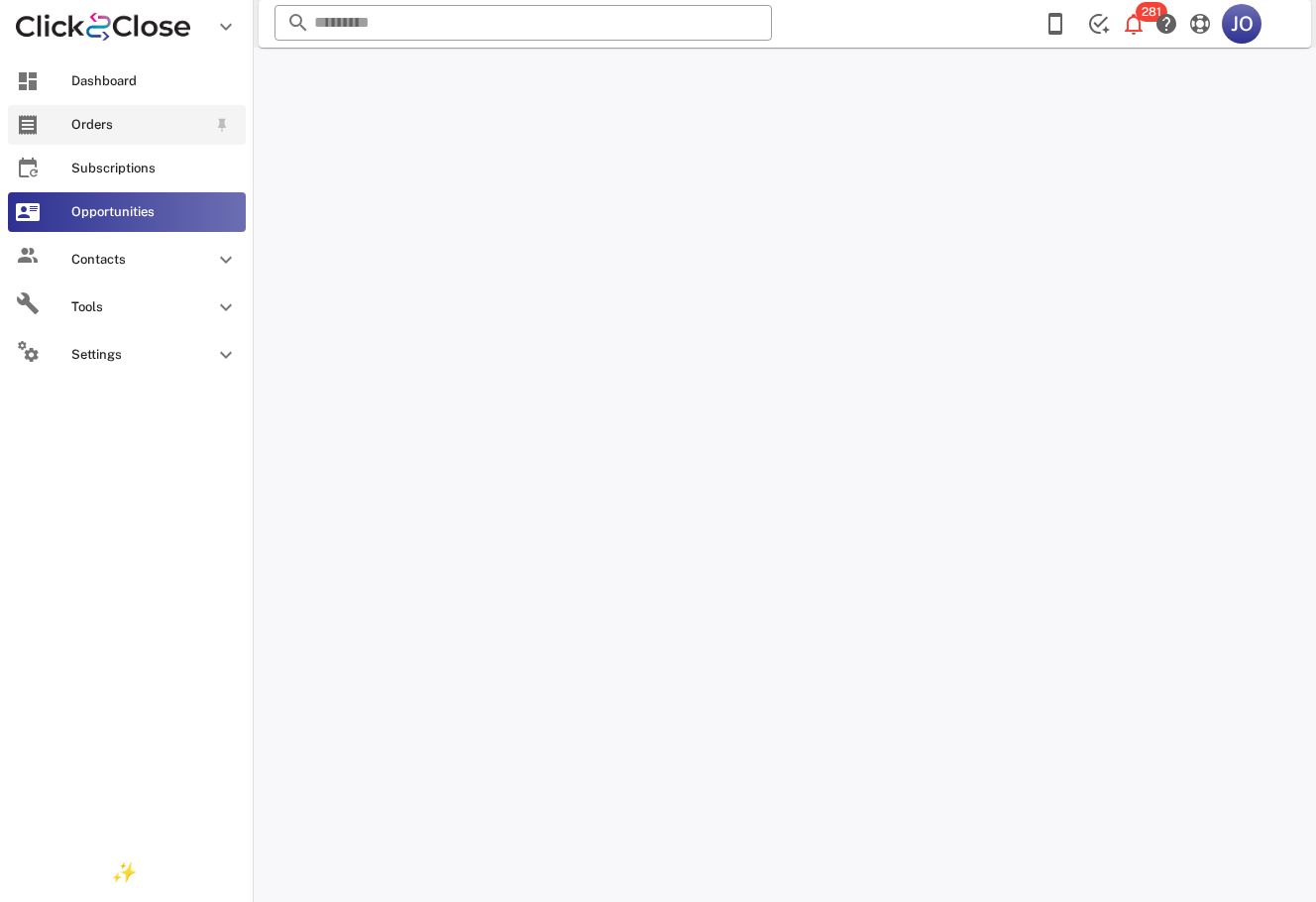click at bounding box center [28, 125] 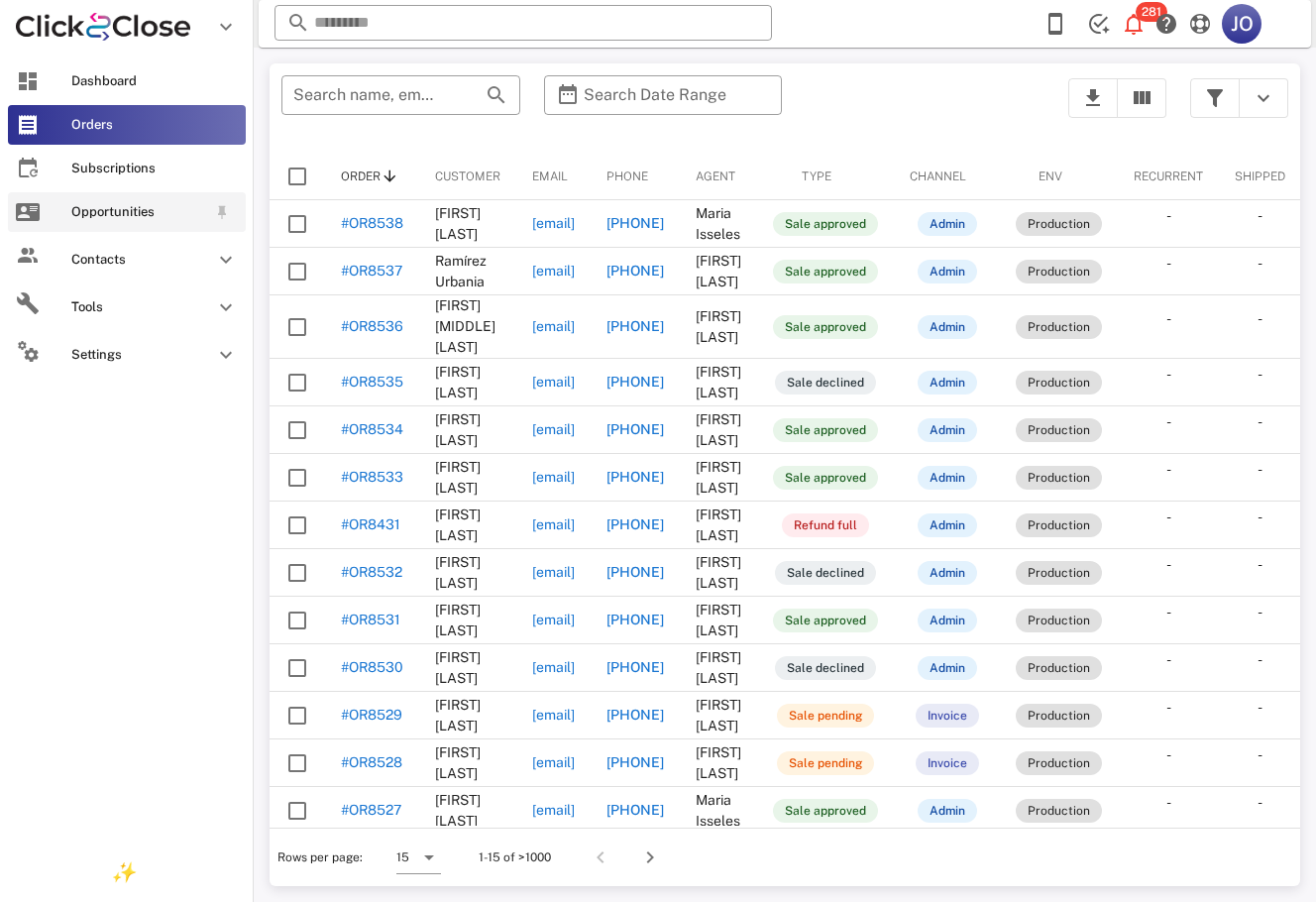 click on "Opportunities" at bounding box center [127, 212] 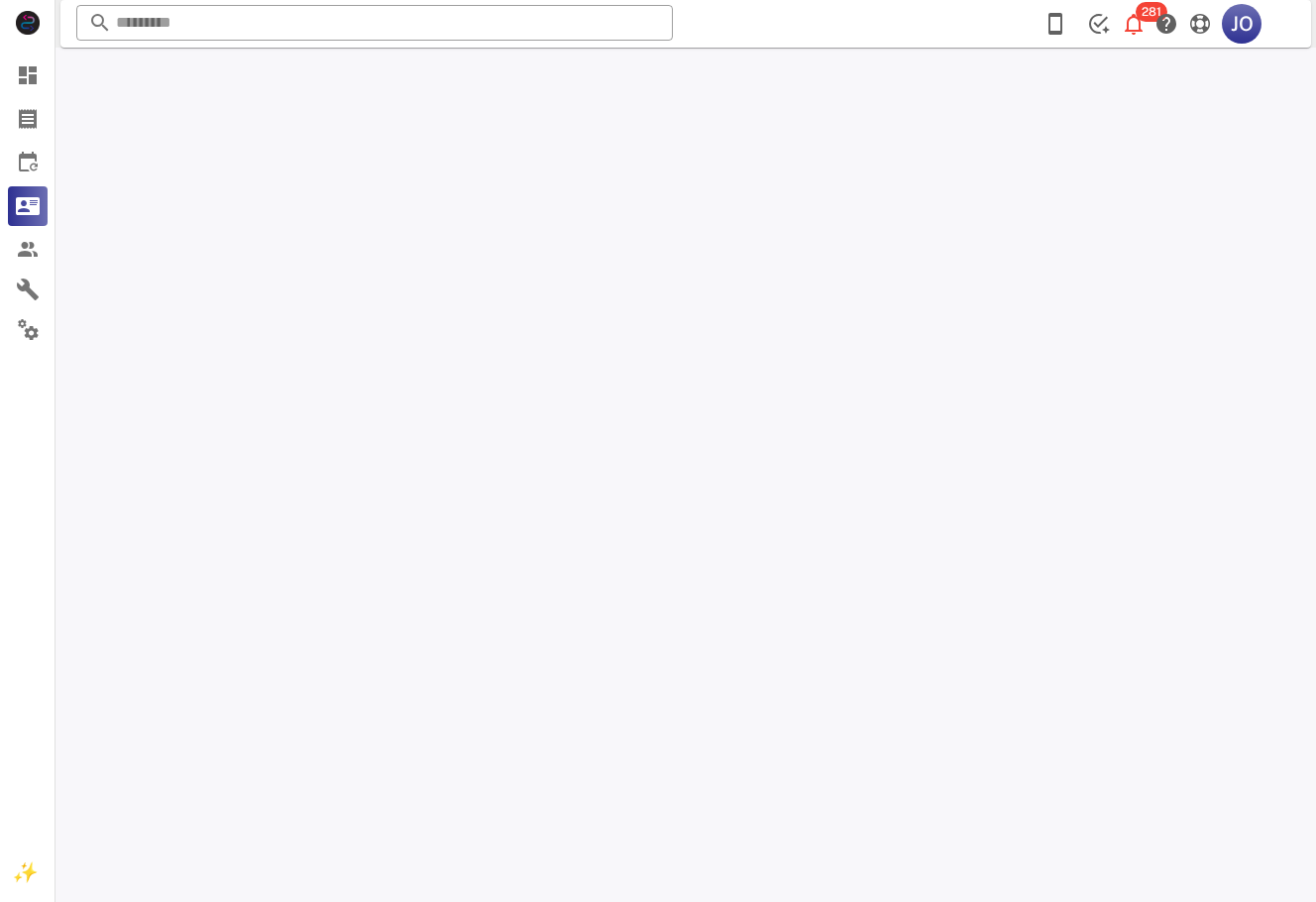 click at bounding box center (686, 475) 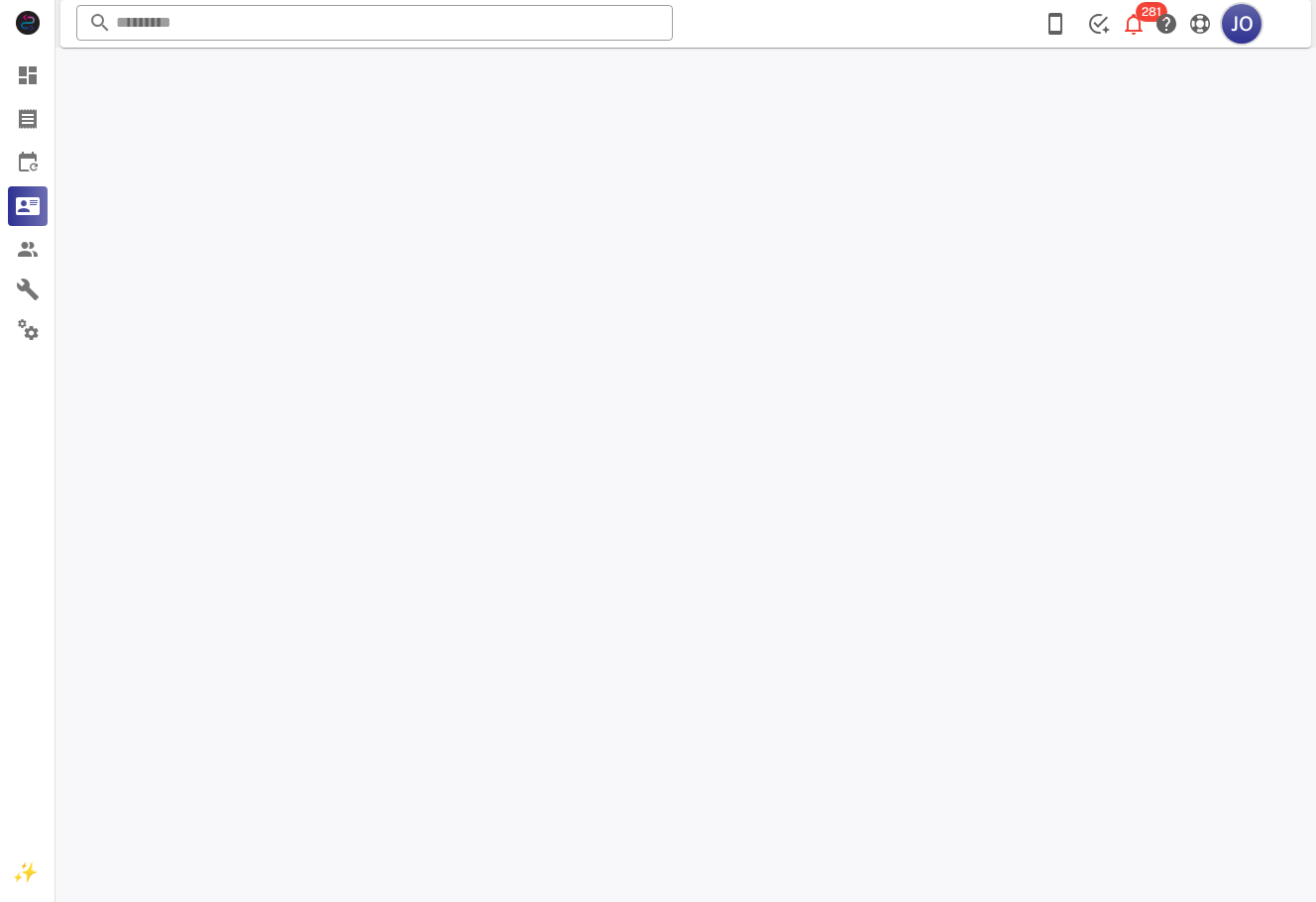 click on "JO" at bounding box center [1242, 24] 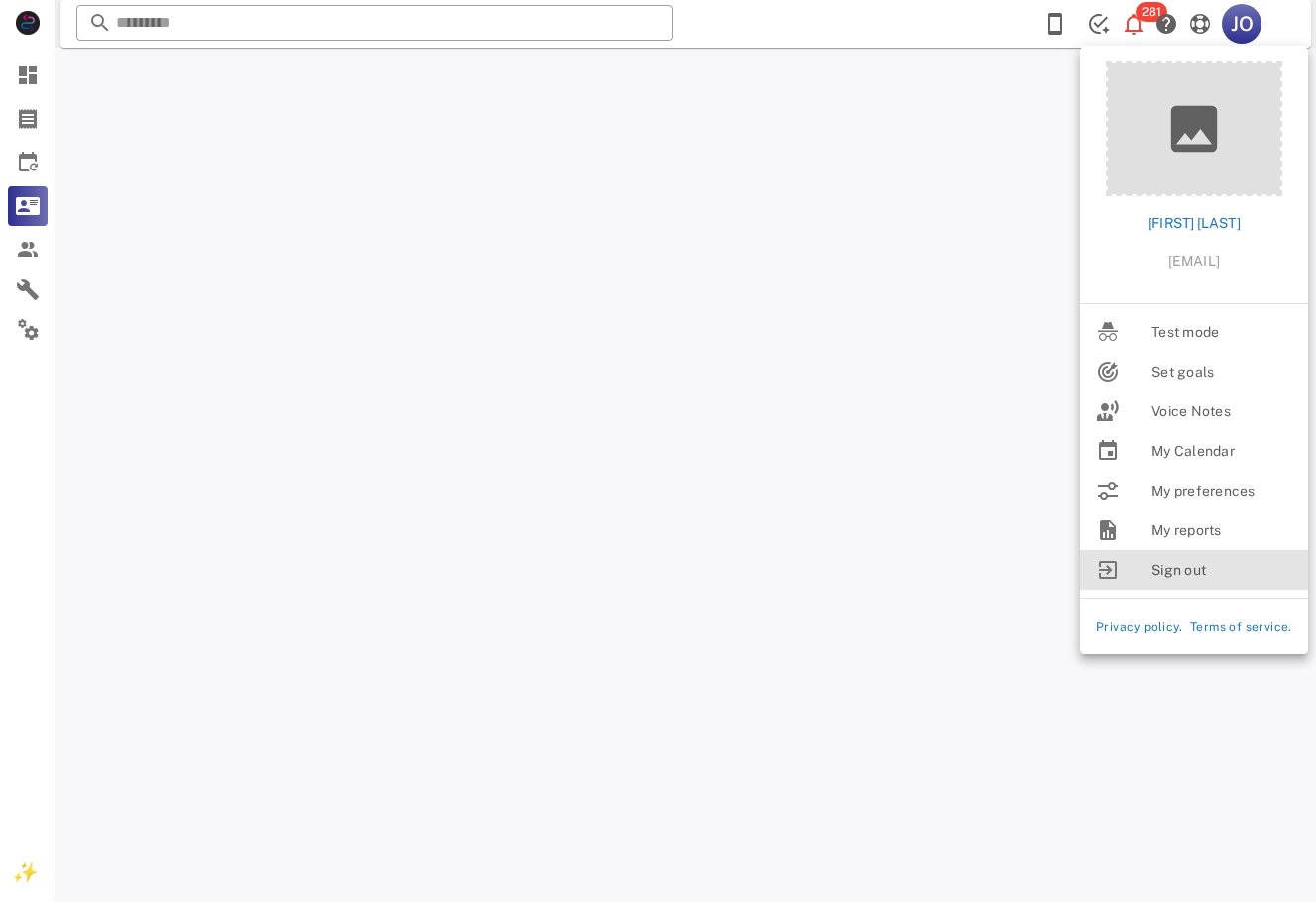 click on "Sign out" at bounding box center (1222, 570) 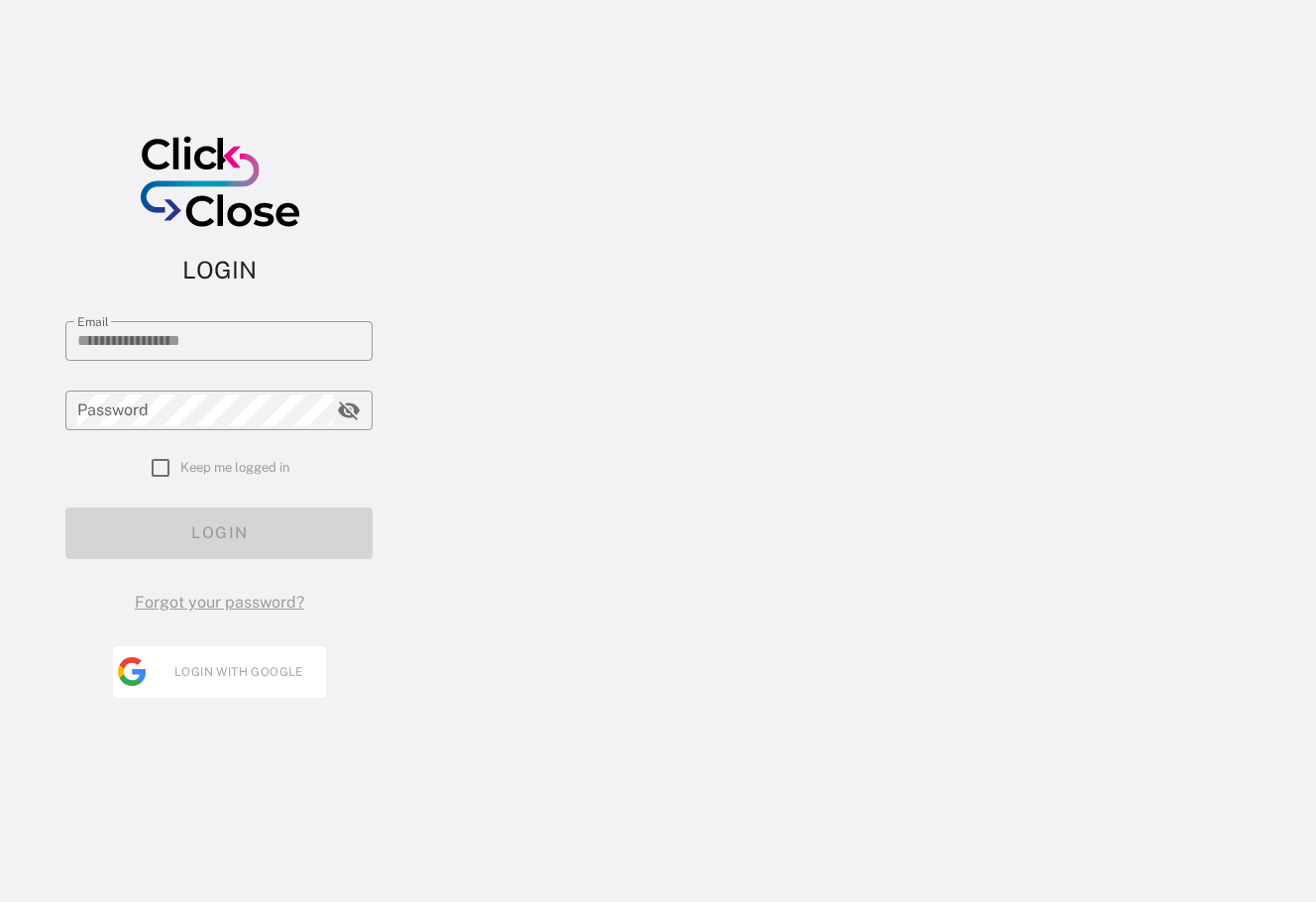type on "**********" 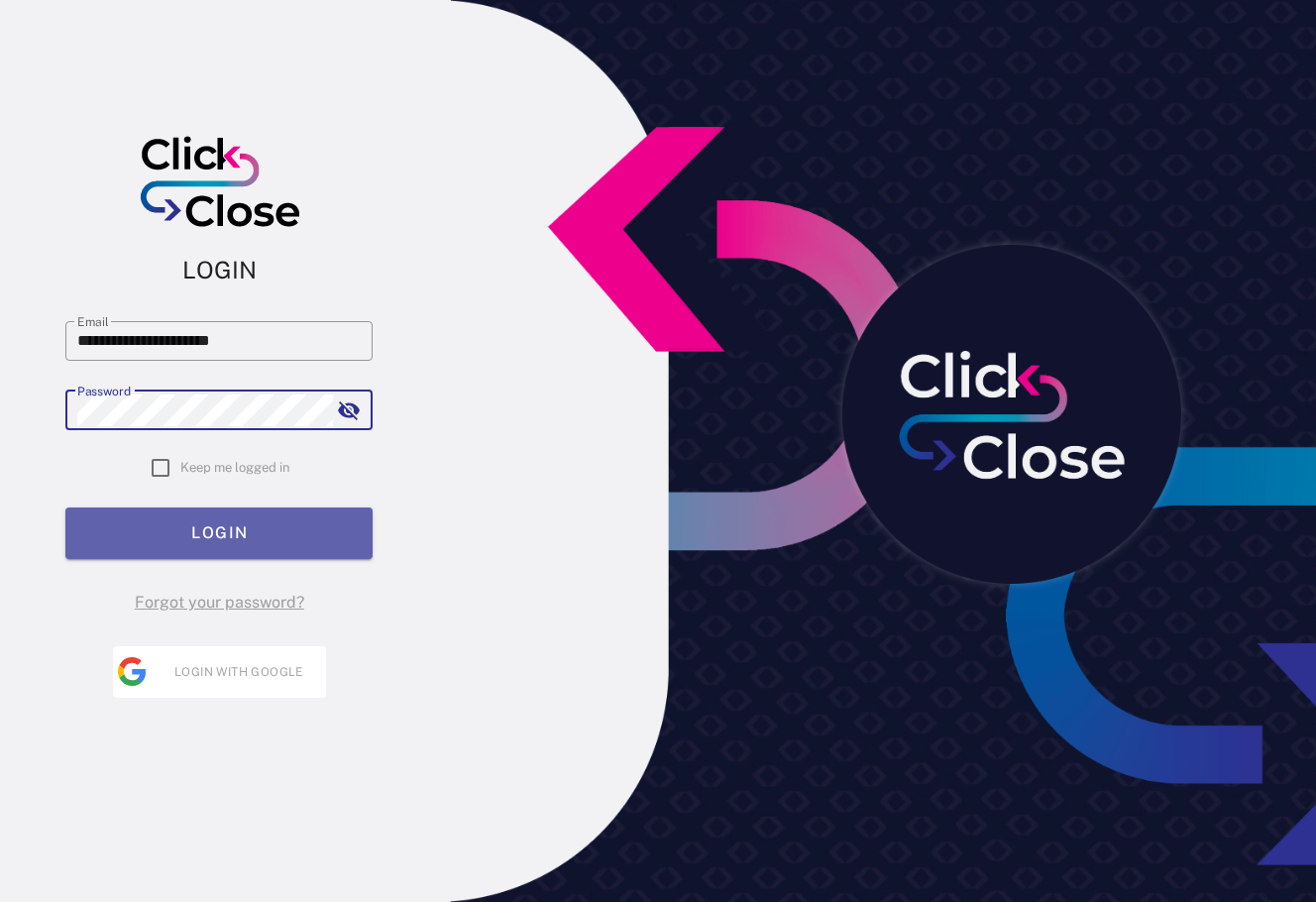 click on "LOGIN" at bounding box center [219, 533] 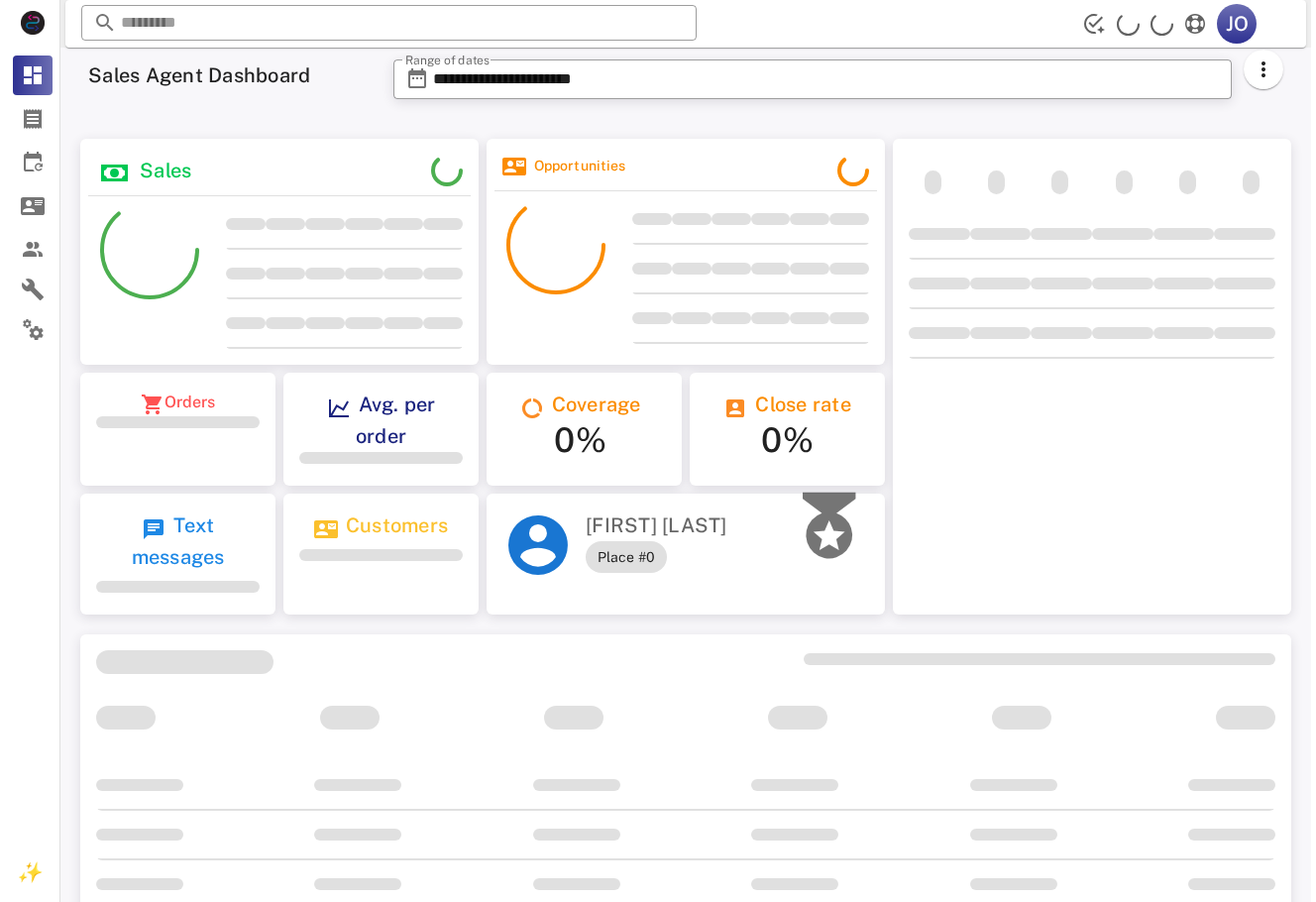scroll, scrollTop: 0, scrollLeft: 0, axis: both 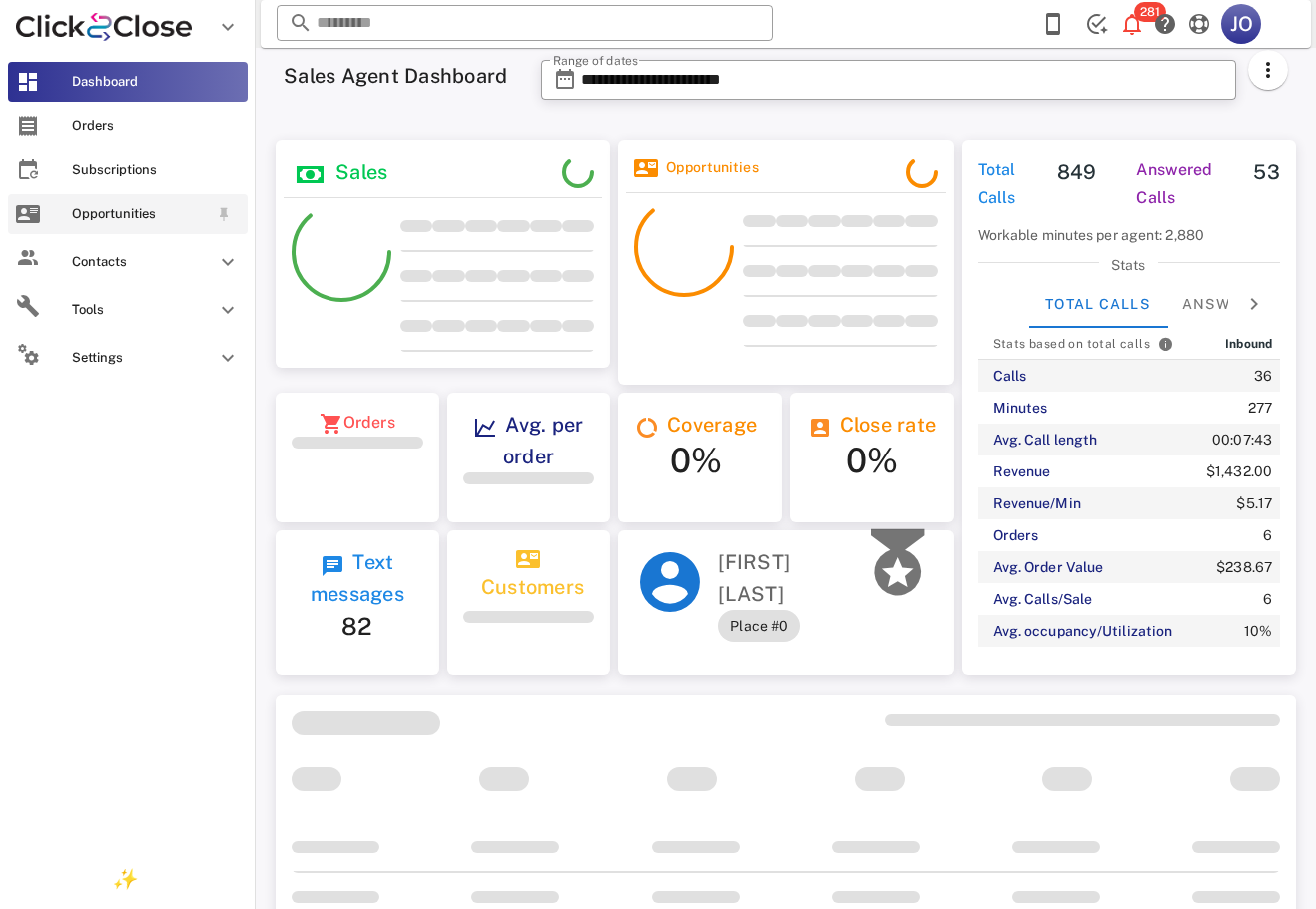 click on "Opportunities" at bounding box center (128, 214) 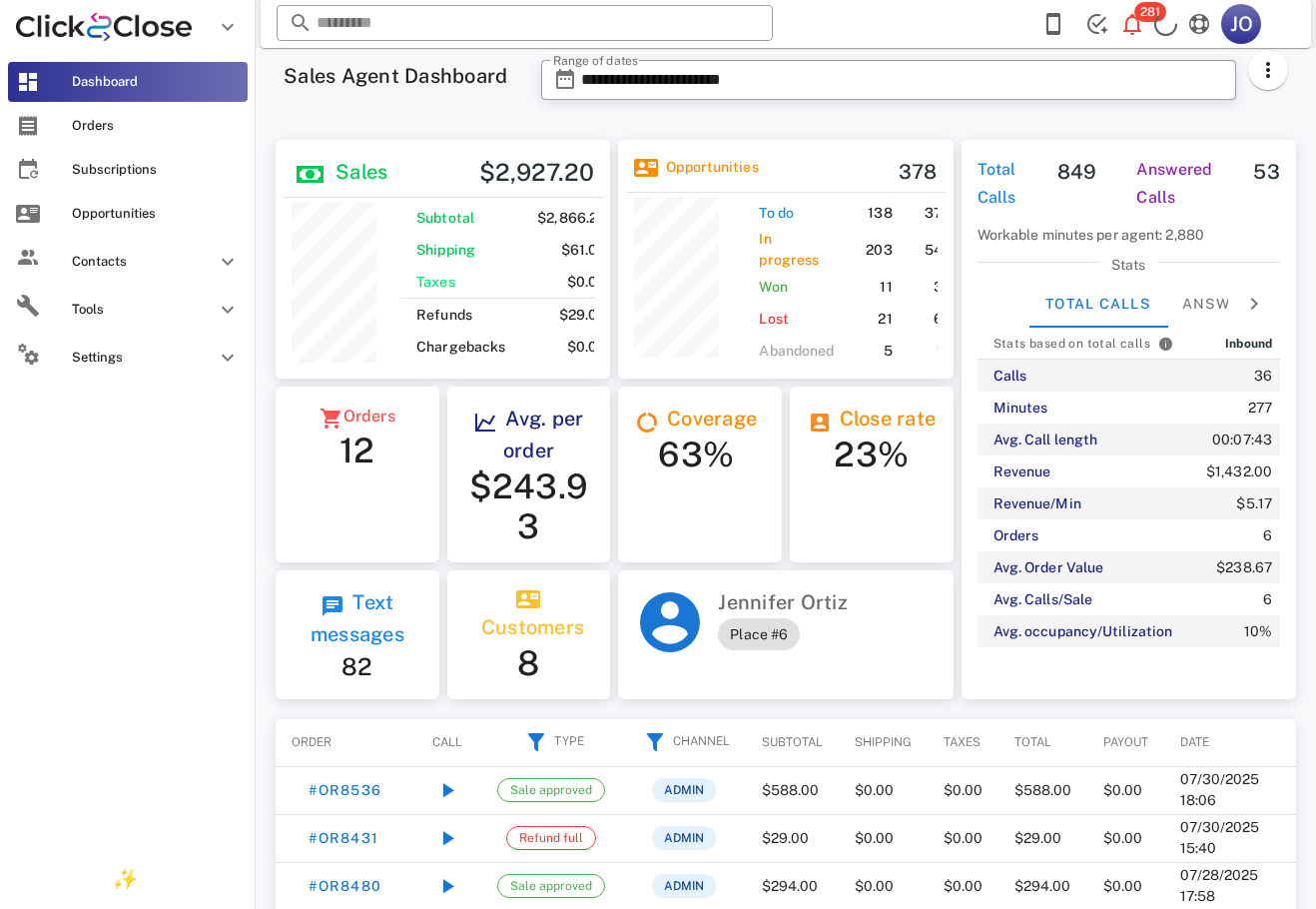 click at bounding box center [28, 214] 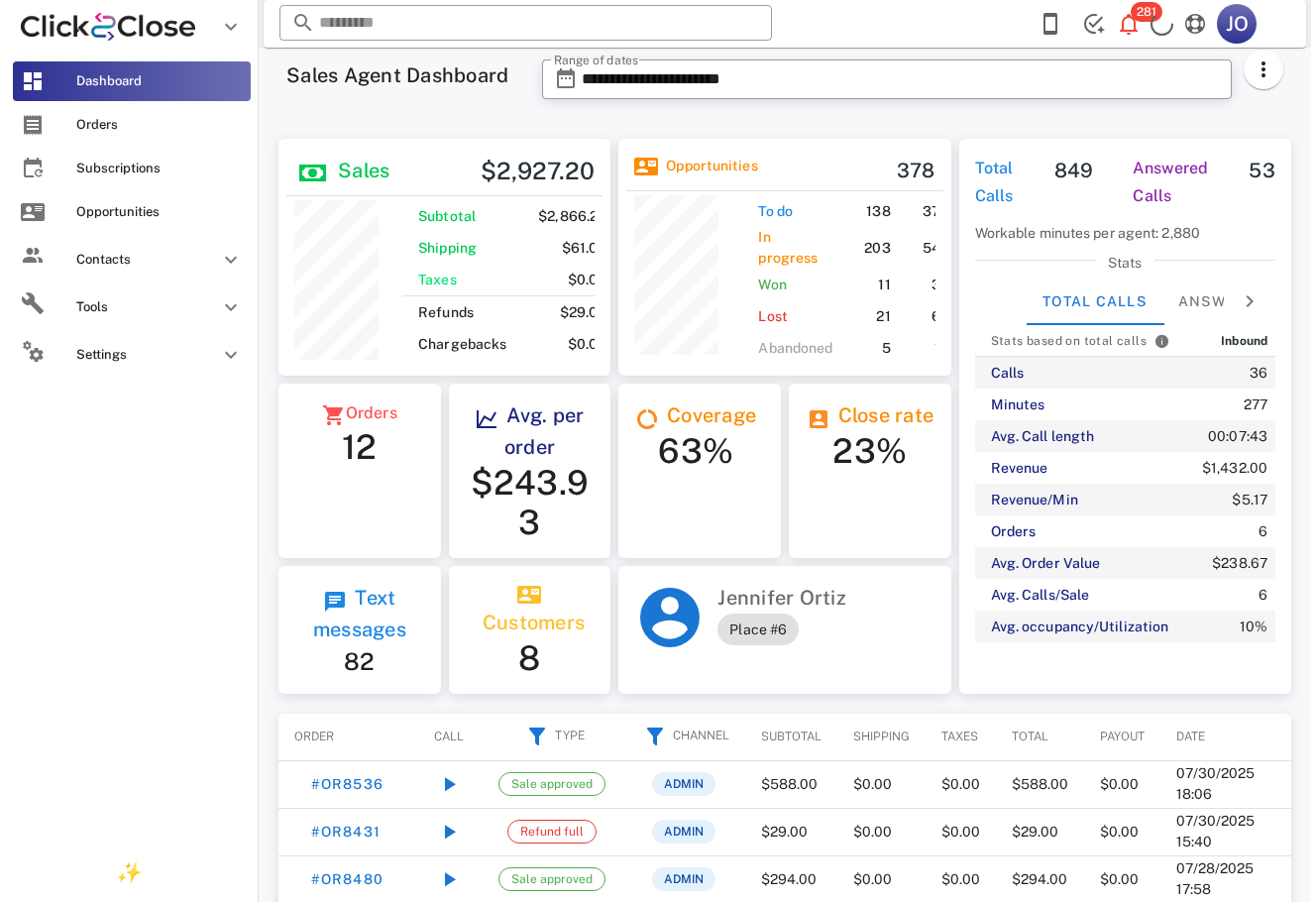 scroll, scrollTop: 0, scrollLeft: 0, axis: both 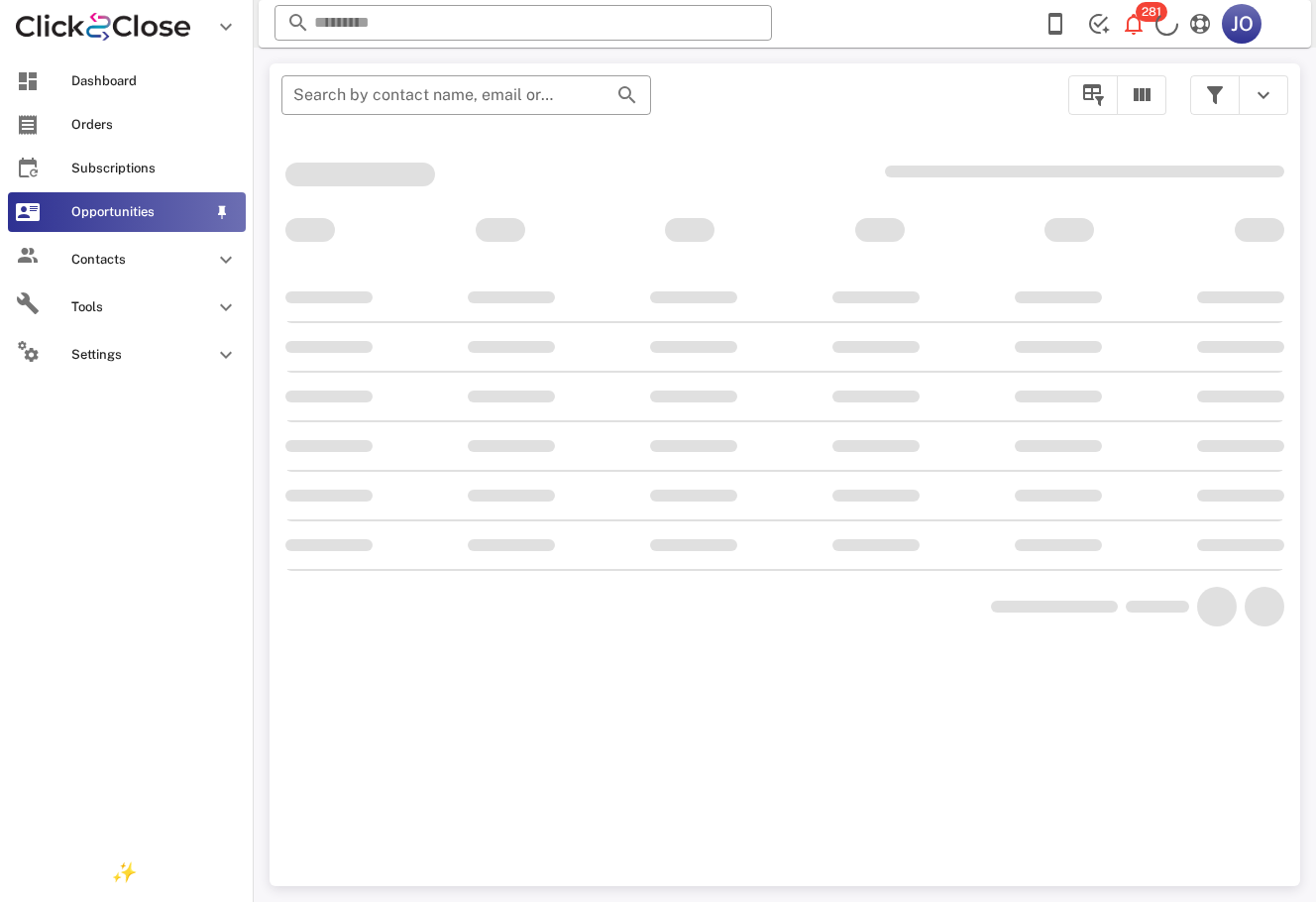 drag, startPoint x: 0, startPoint y: 217, endPoint x: 26, endPoint y: 213, distance: 26.305893 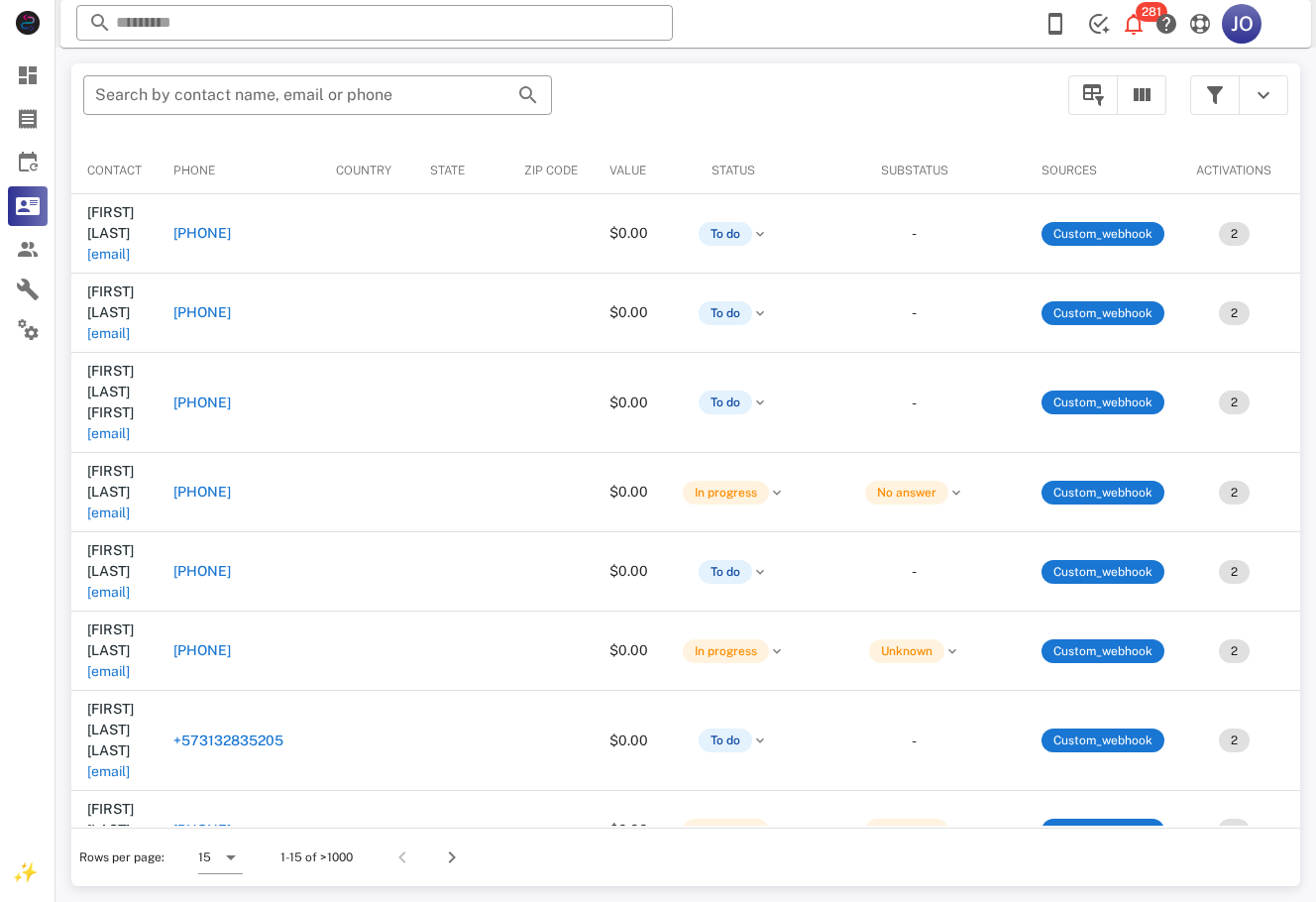 click on "​ Search by contact name, email or phone" at bounding box center (564, 105) 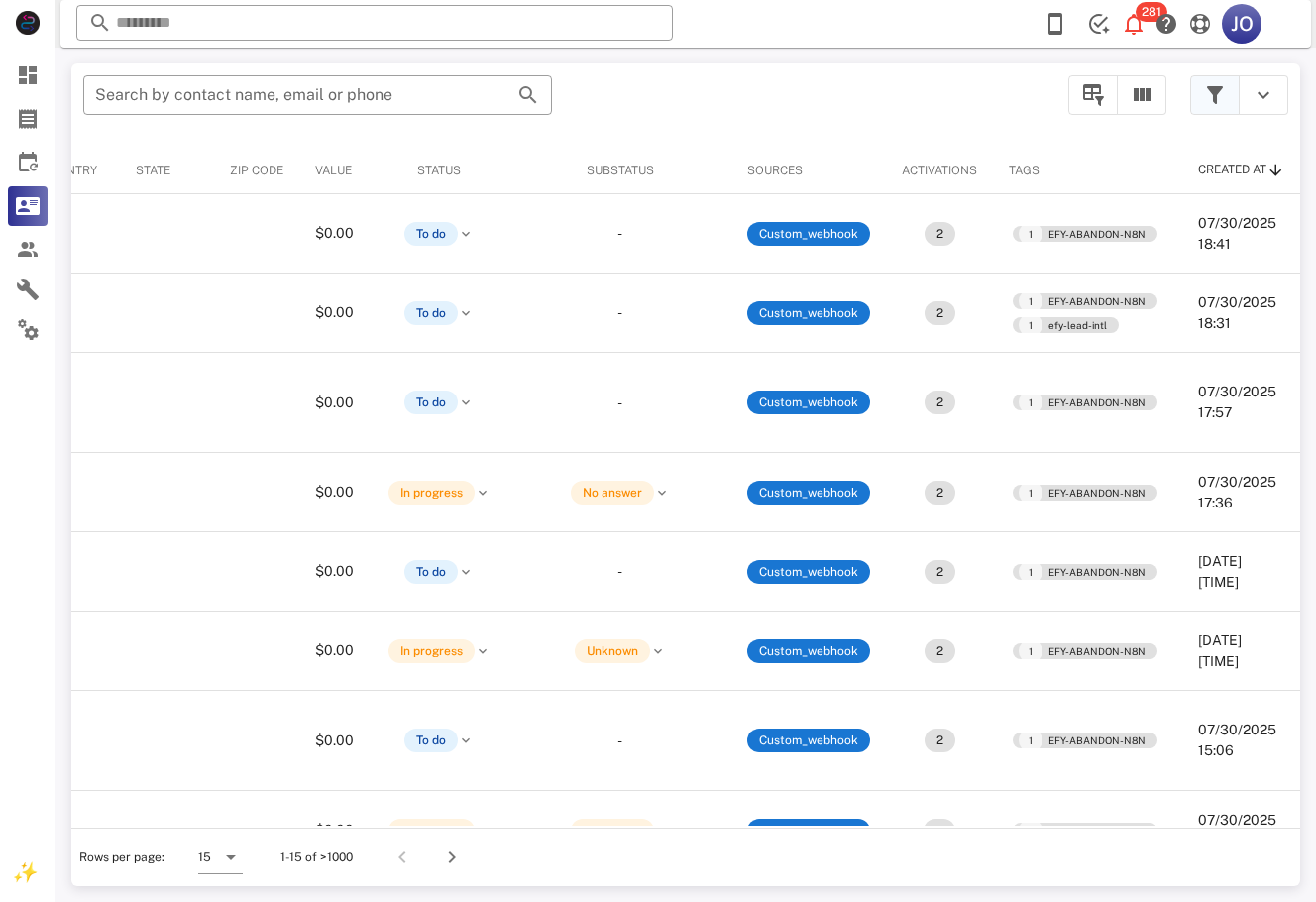 click at bounding box center [1215, 95] 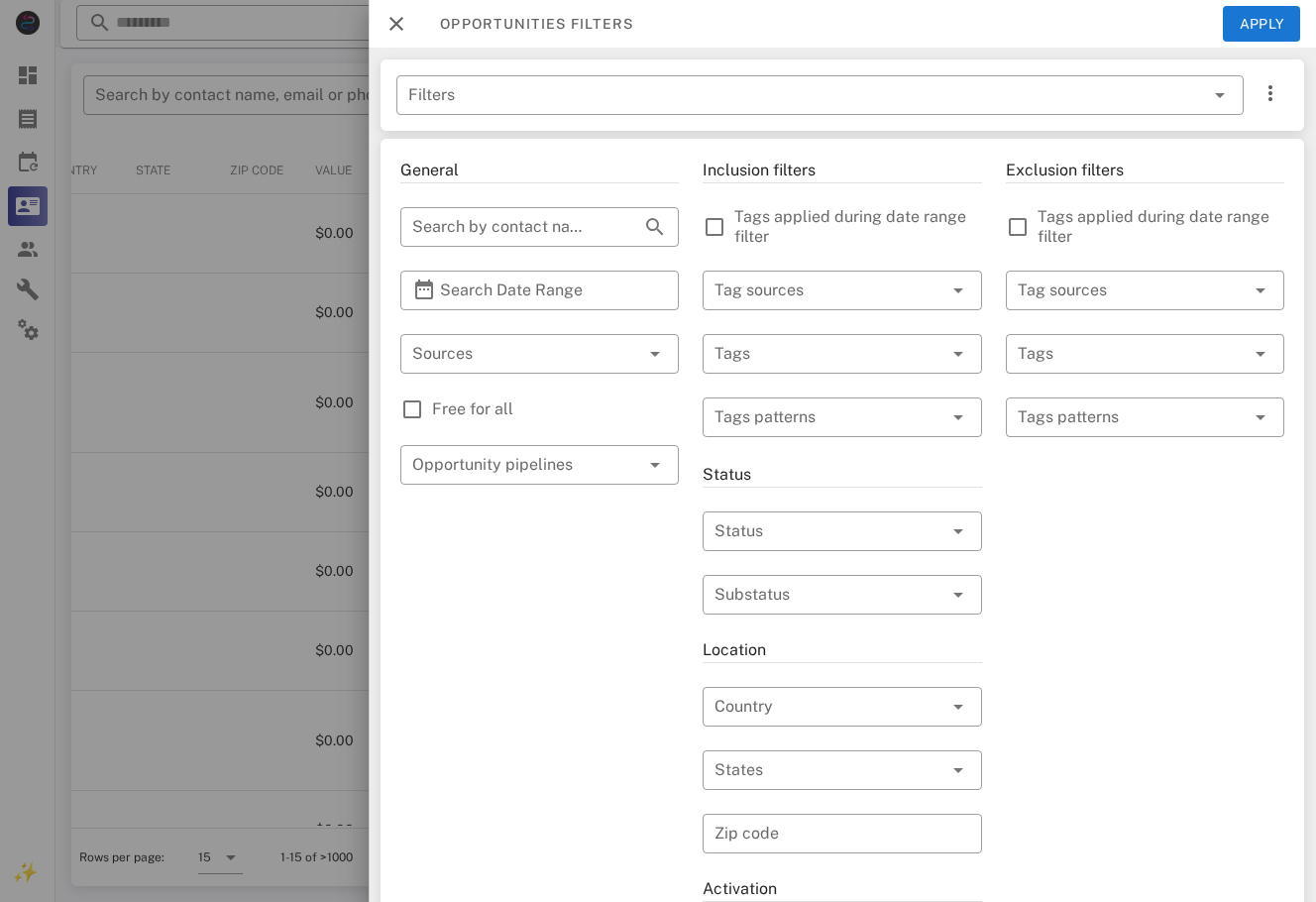 click on "Free for all" at bounding box center (555, 409) 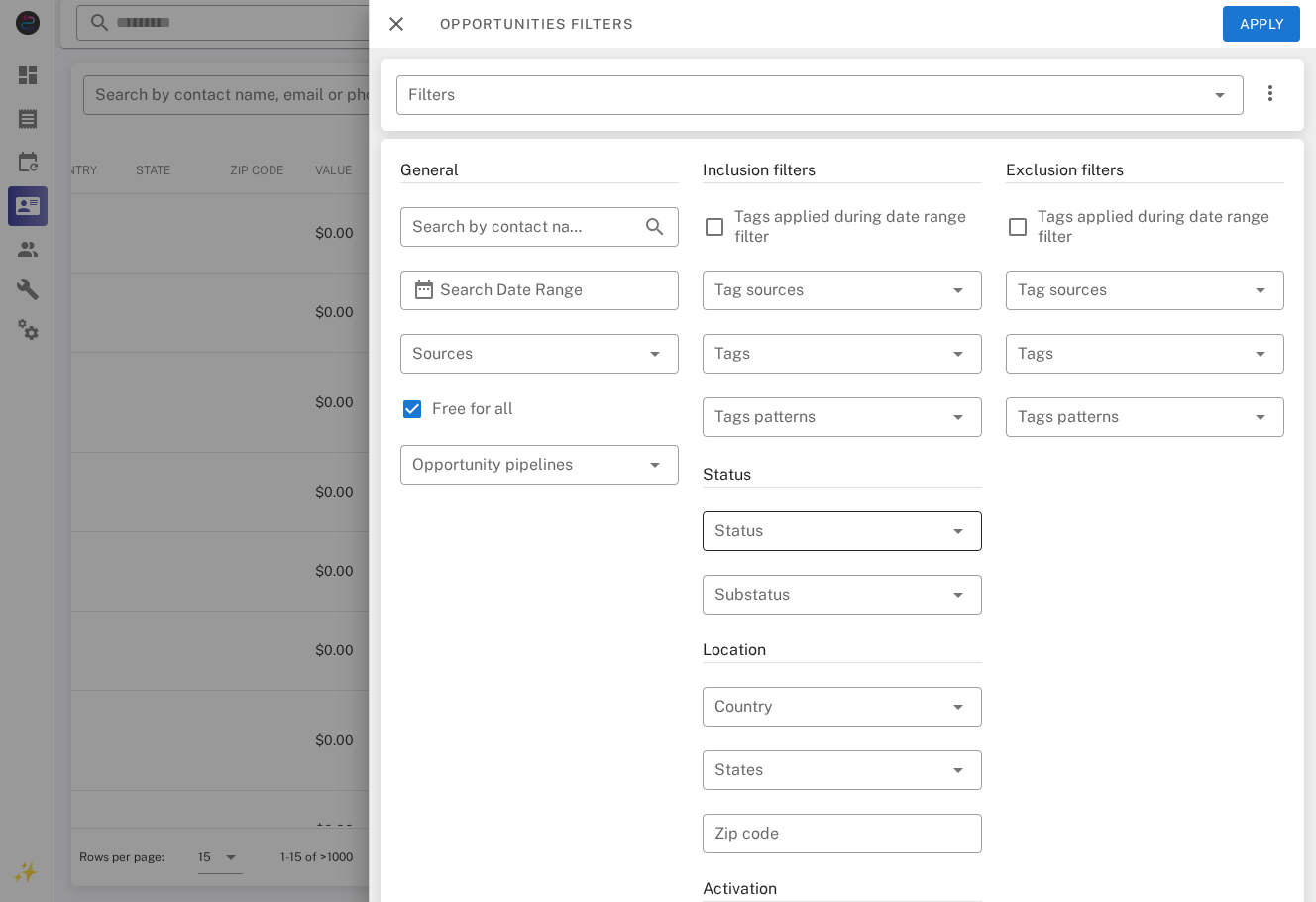 click at bounding box center (814, 531) 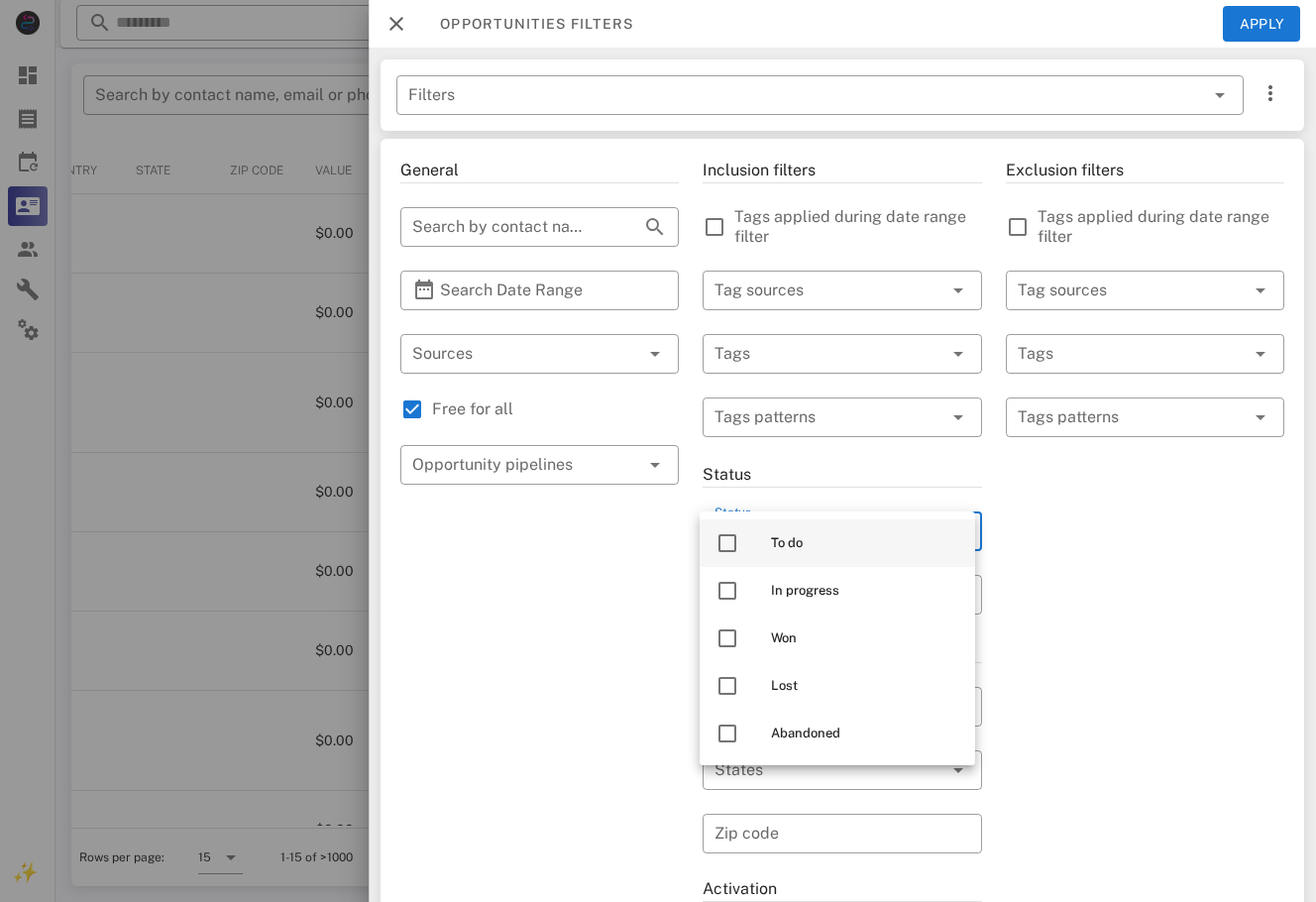 click on "To do" at bounding box center (865, 543) 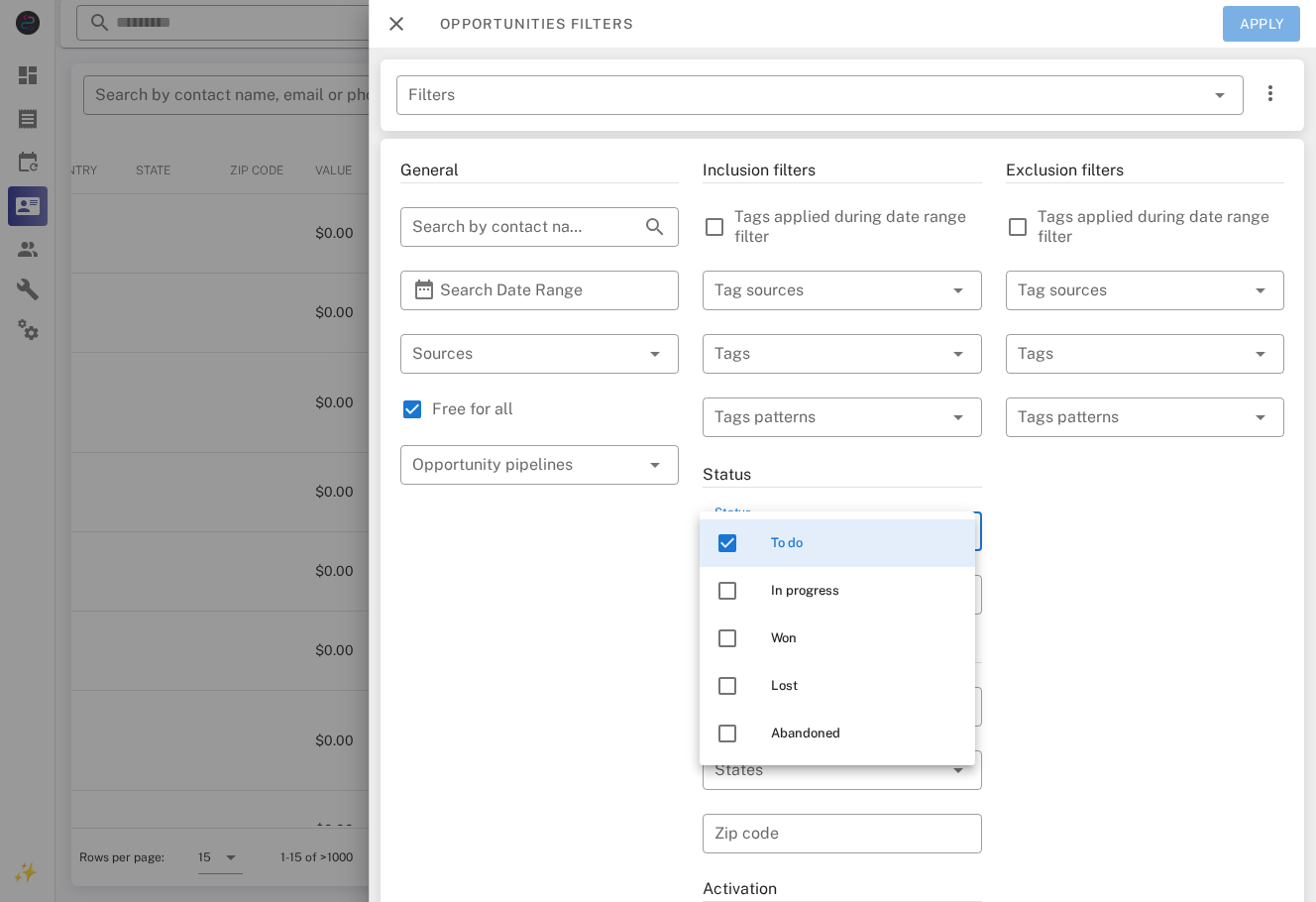 click on "Apply" at bounding box center [1261, 24] 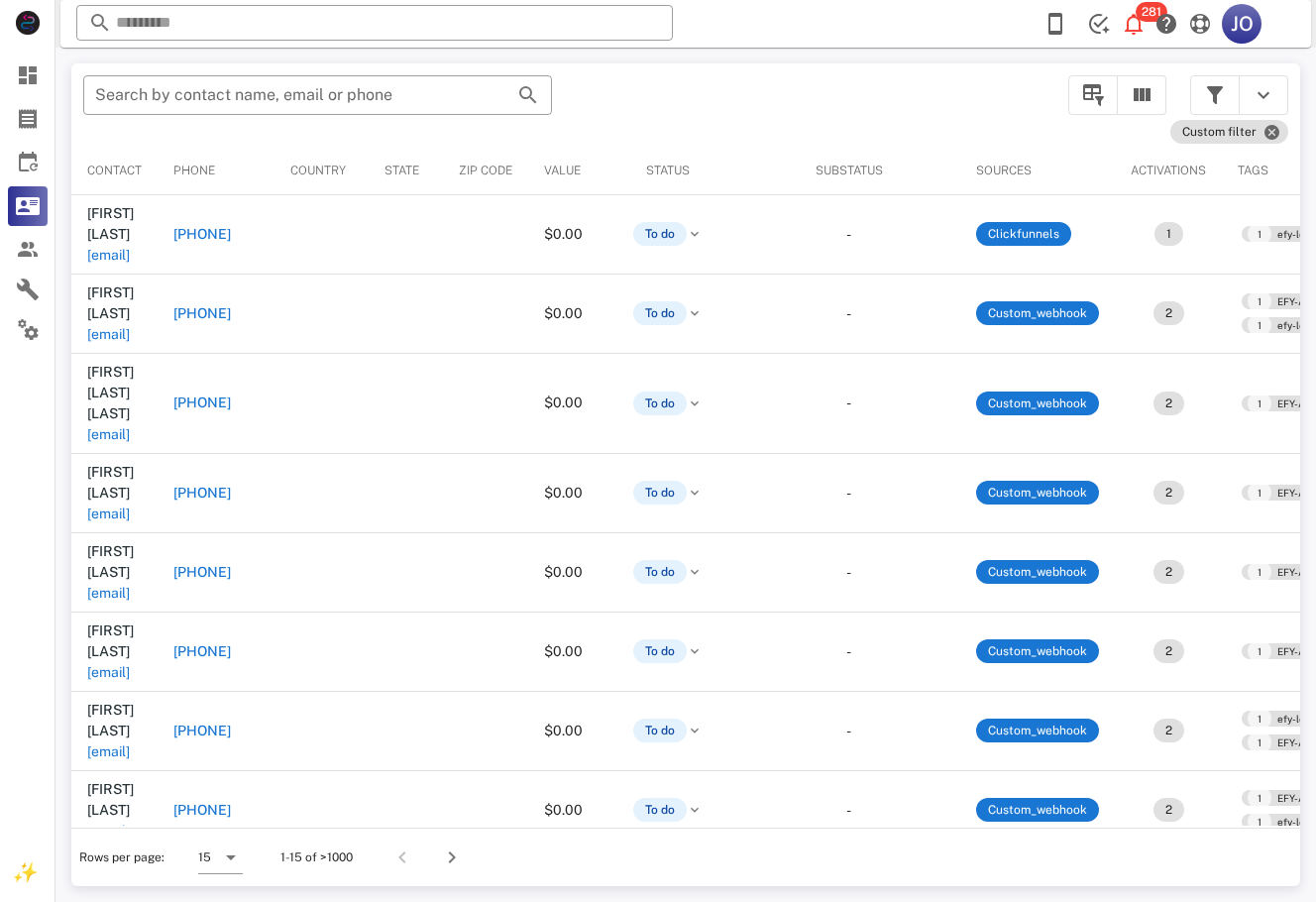 scroll, scrollTop: 305, scrollLeft: 0, axis: vertical 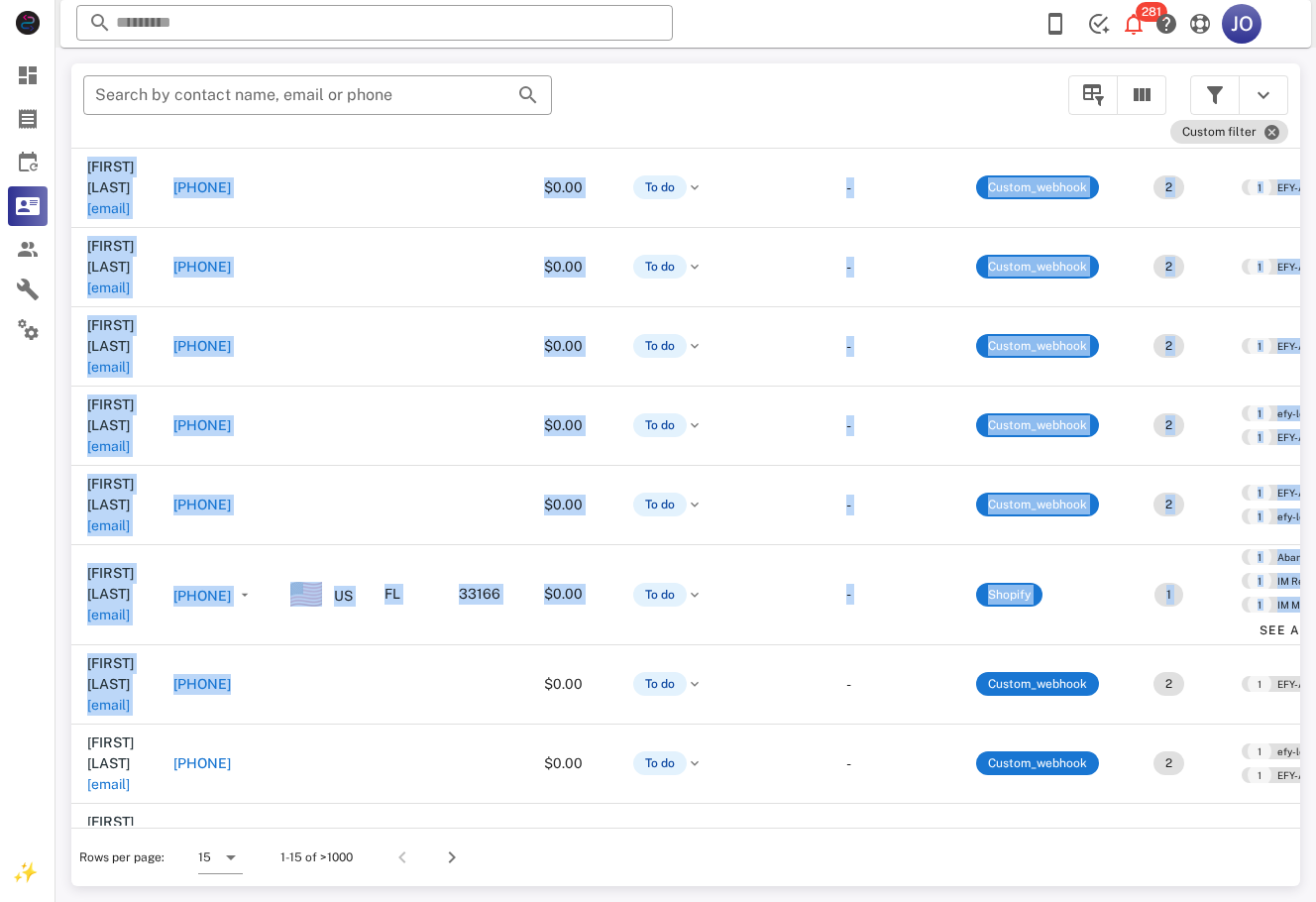 drag, startPoint x: 583, startPoint y: 815, endPoint x: 1127, endPoint y: 826, distance: 544.1112 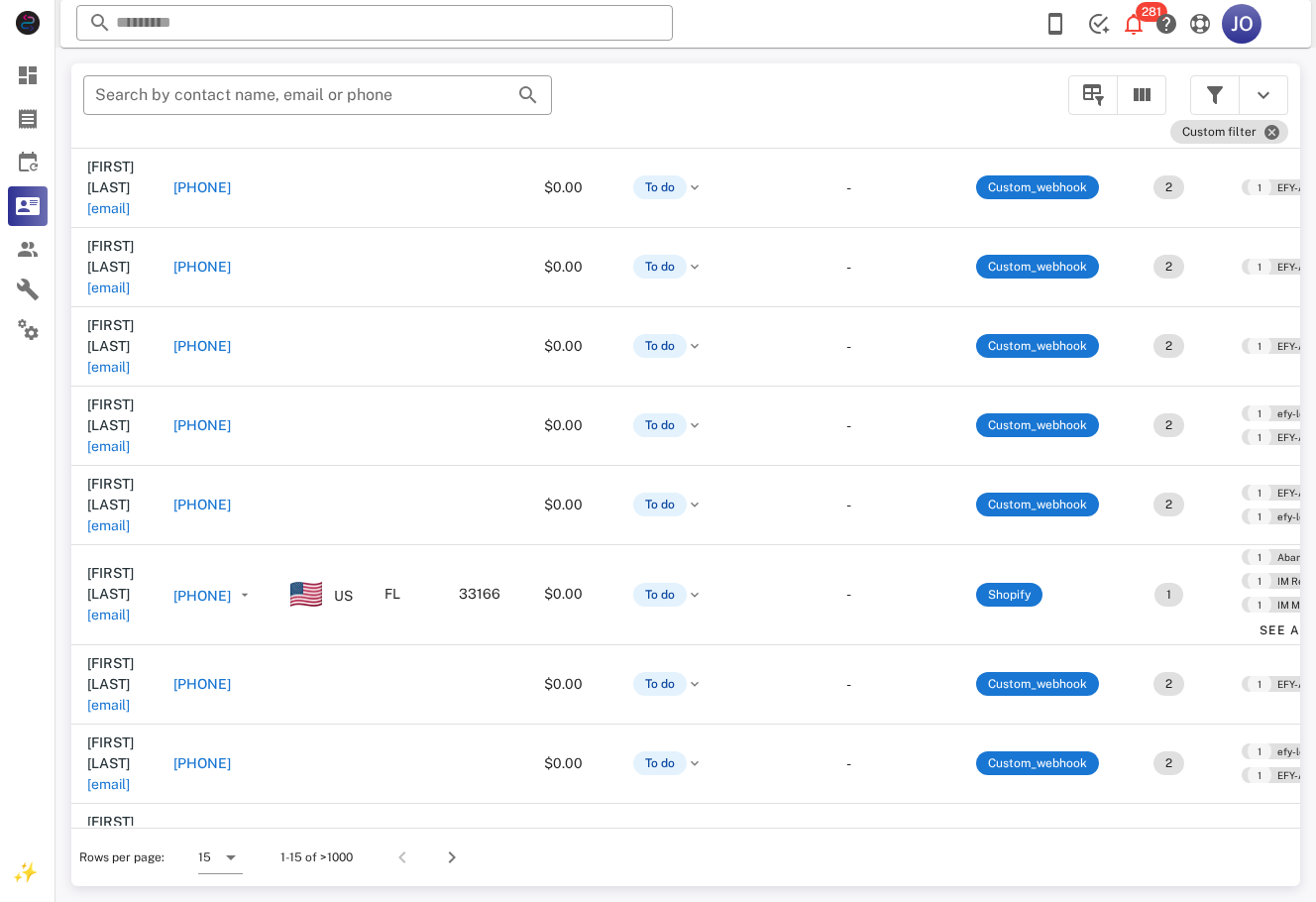 click on "Rows per page: 15  1-15 of >1000" at bounding box center [686, 856] 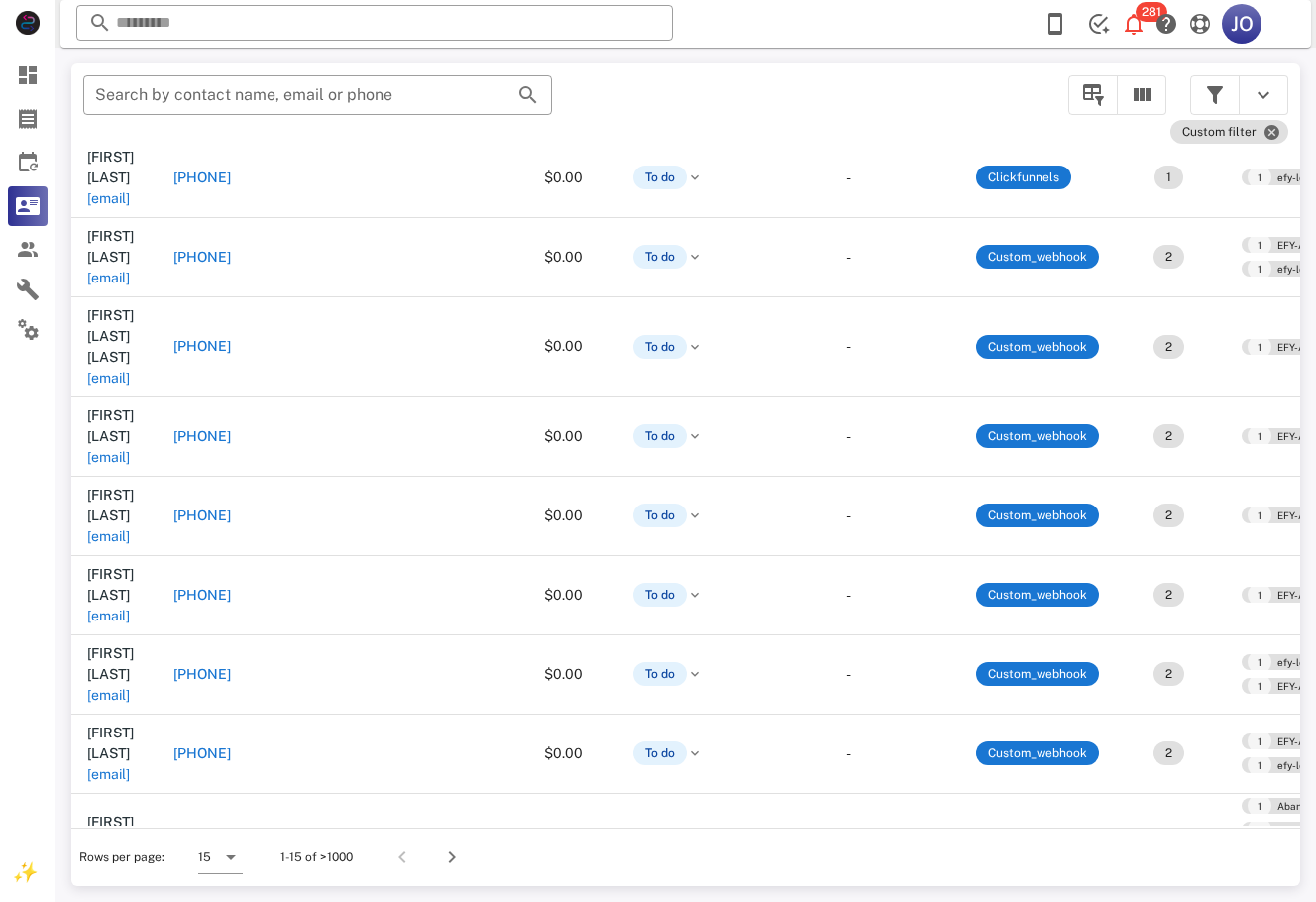 scroll, scrollTop: 0, scrollLeft: 0, axis: both 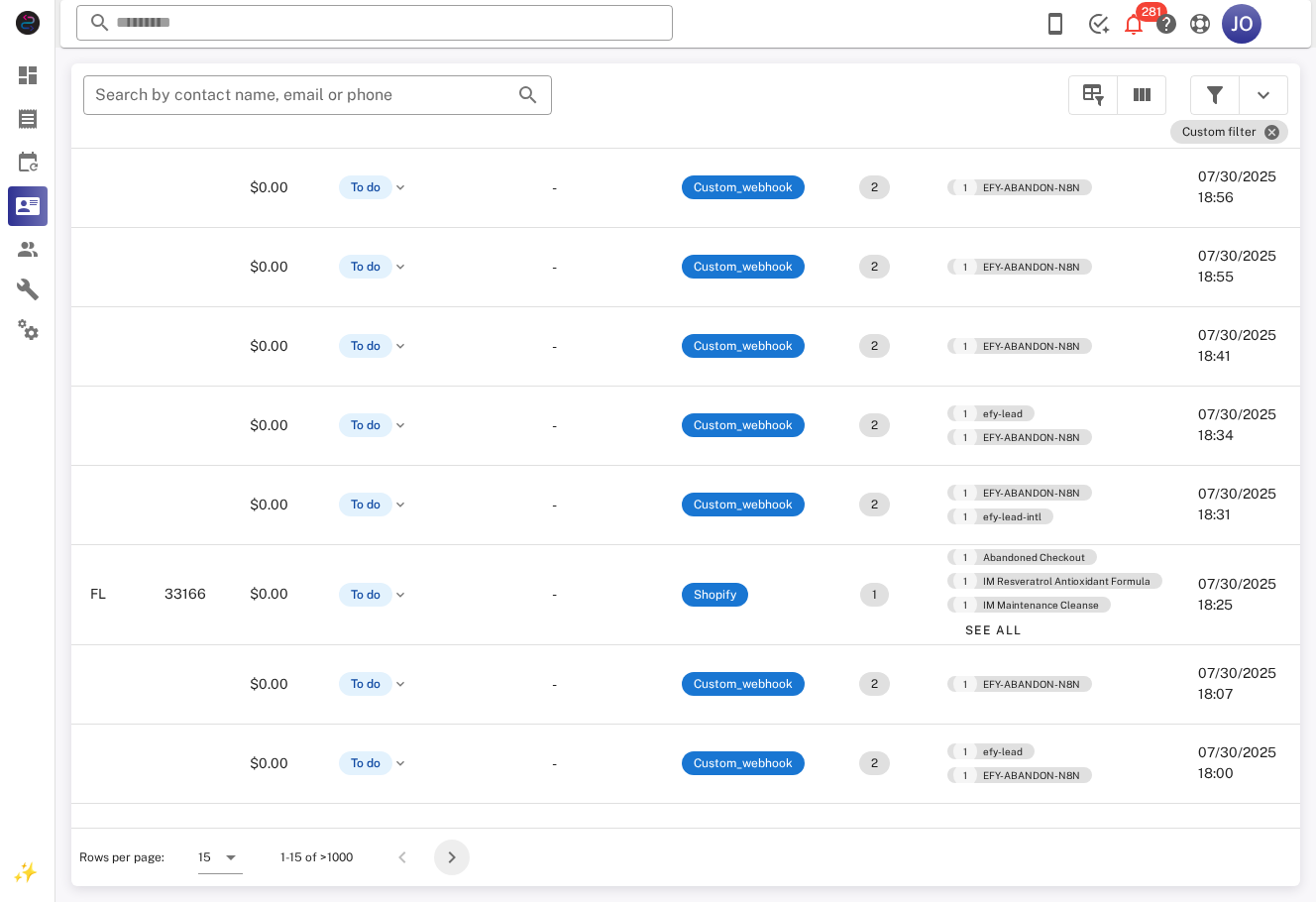 click at bounding box center [452, 857] 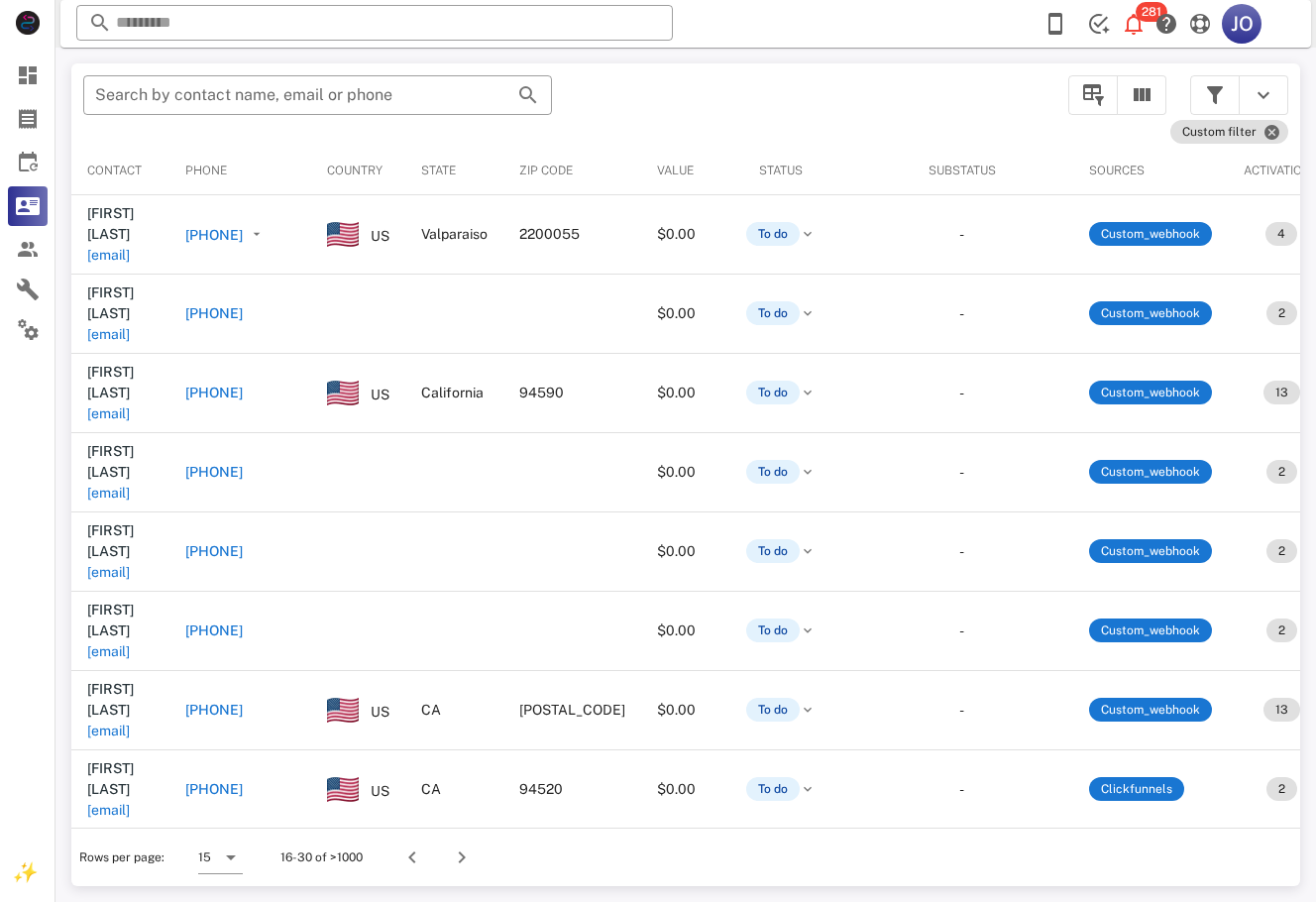 scroll, scrollTop: 0, scrollLeft: 787, axis: horizontal 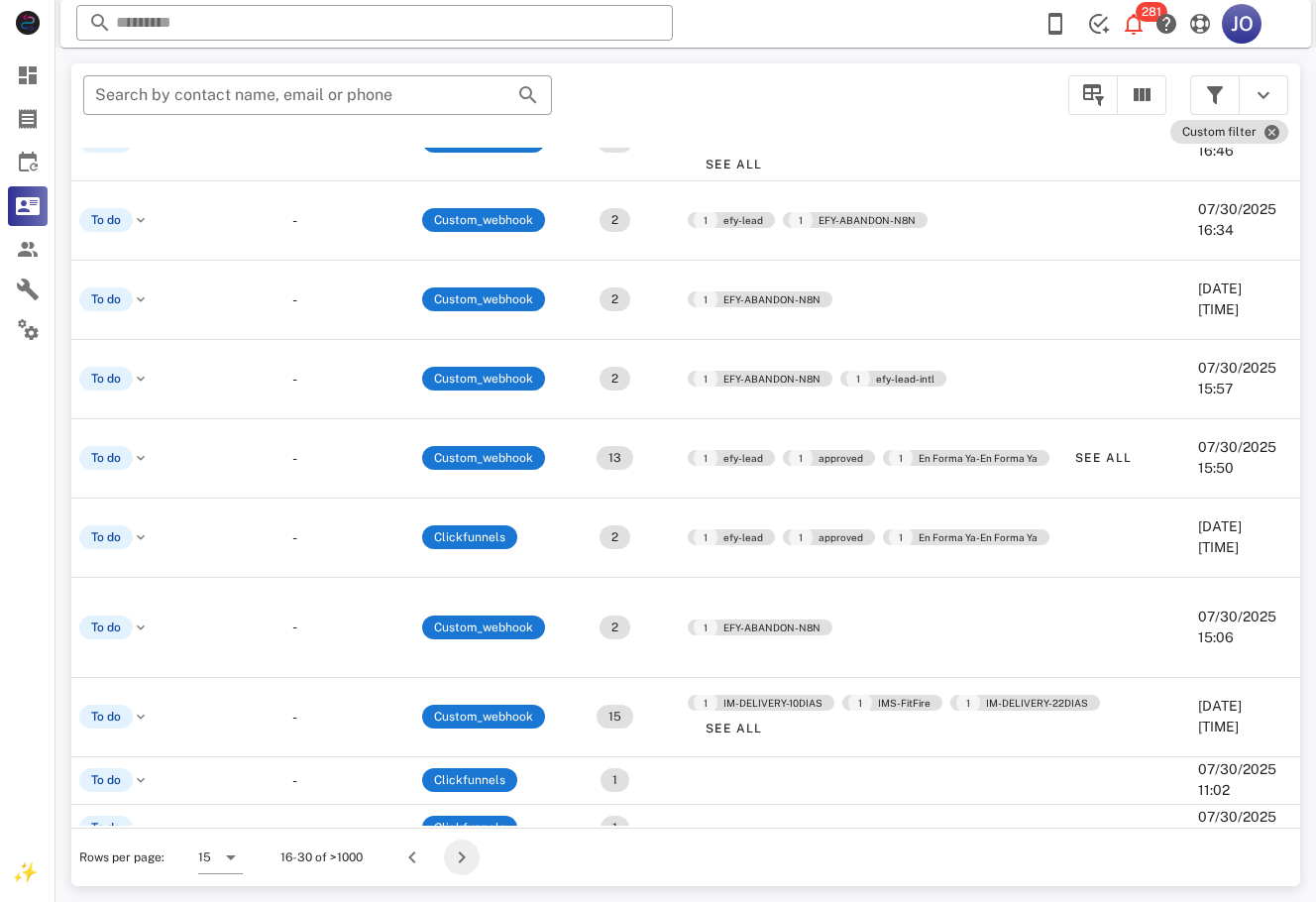 click at bounding box center [462, 857] 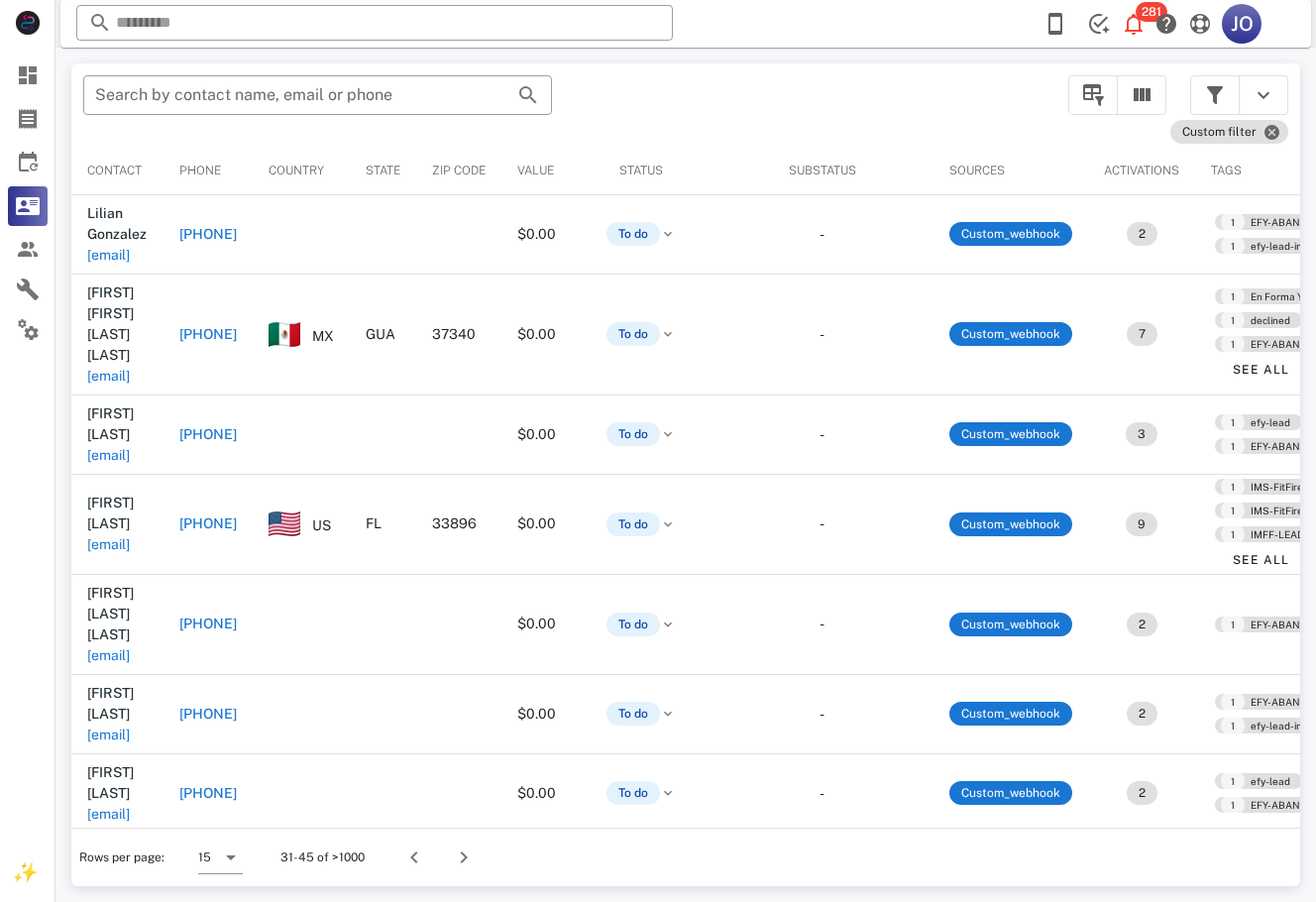 scroll, scrollTop: 0, scrollLeft: 423, axis: horizontal 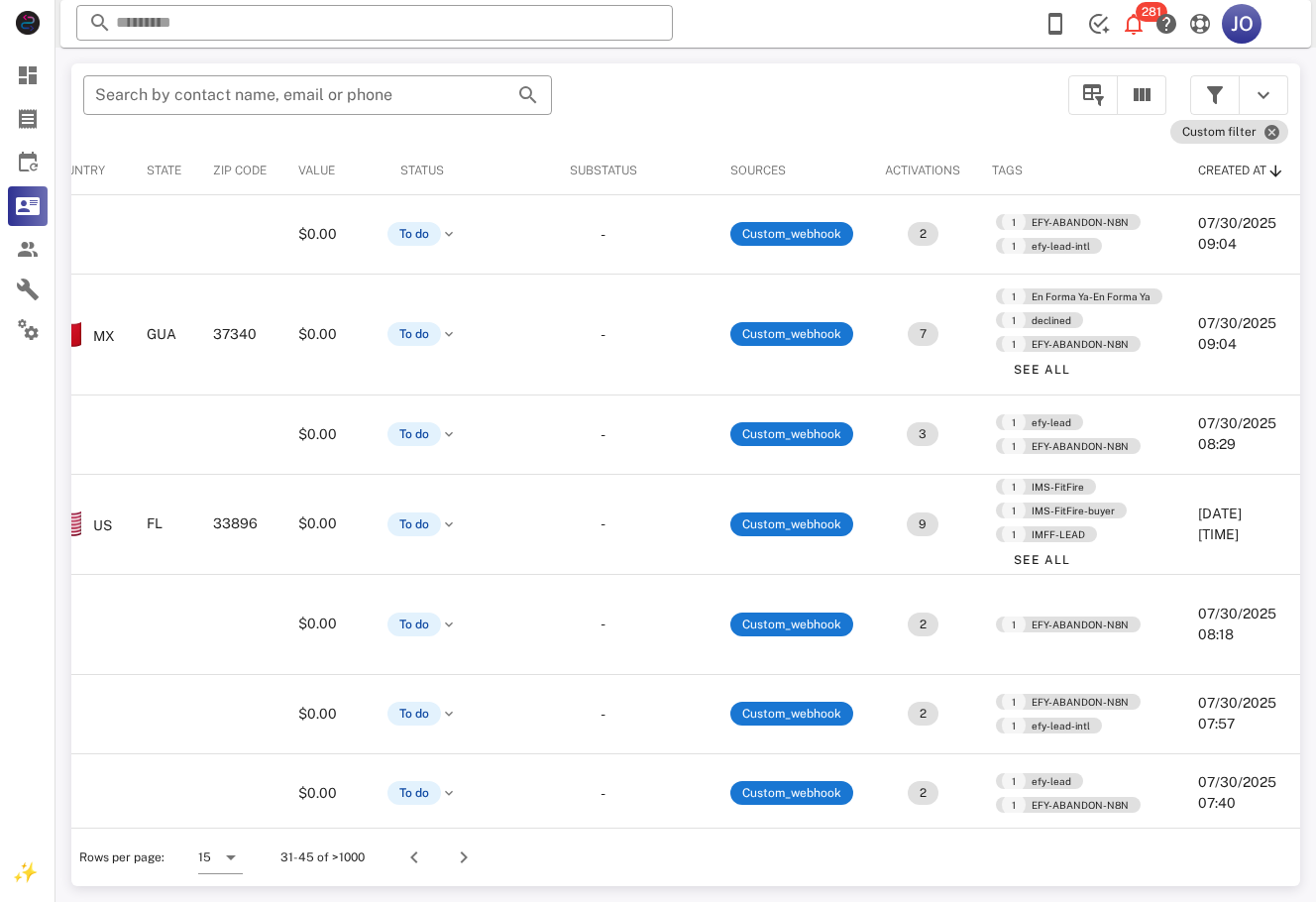 drag, startPoint x: 626, startPoint y: 823, endPoint x: 0, endPoint y: 8, distance: 1027.6677 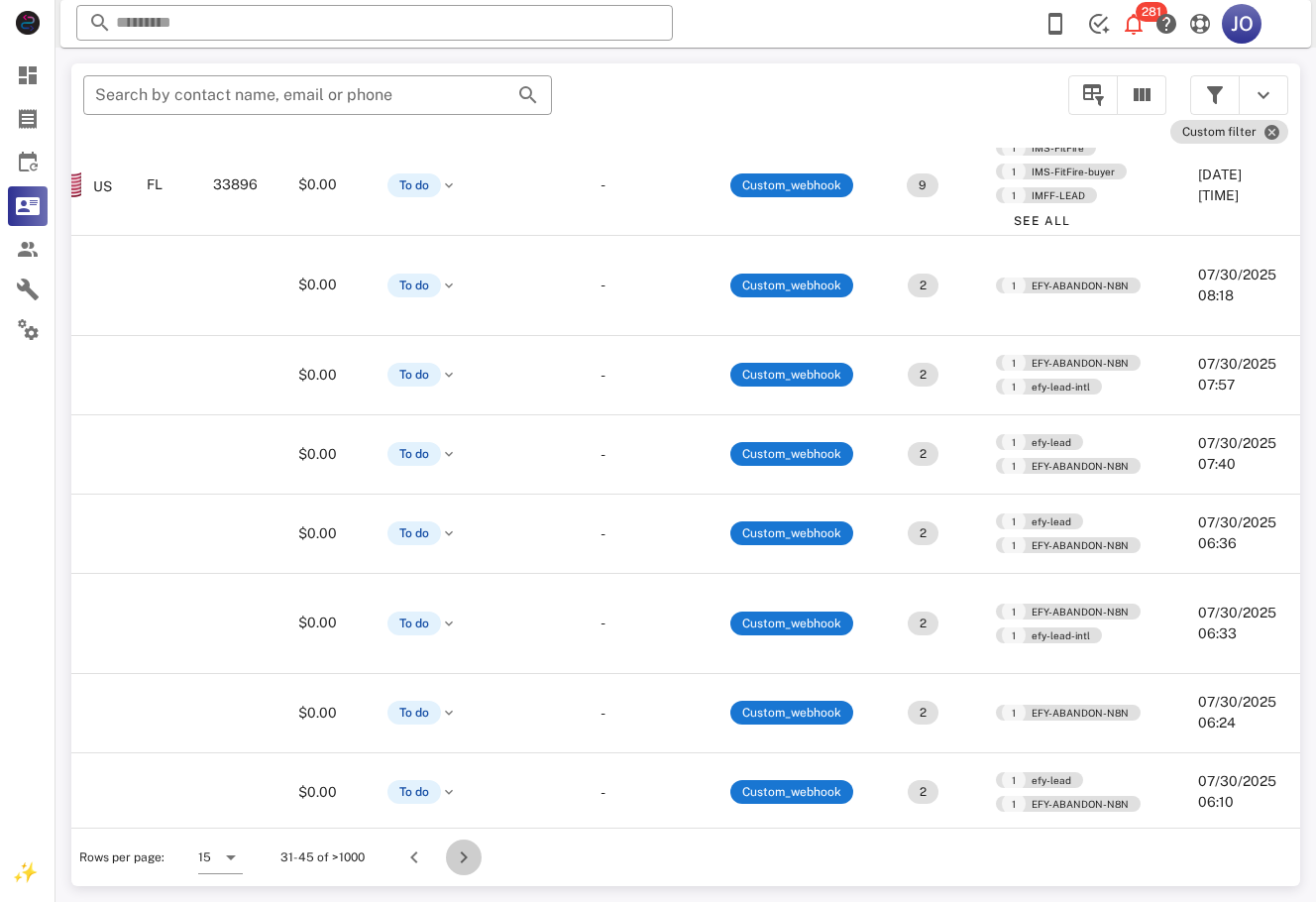 click 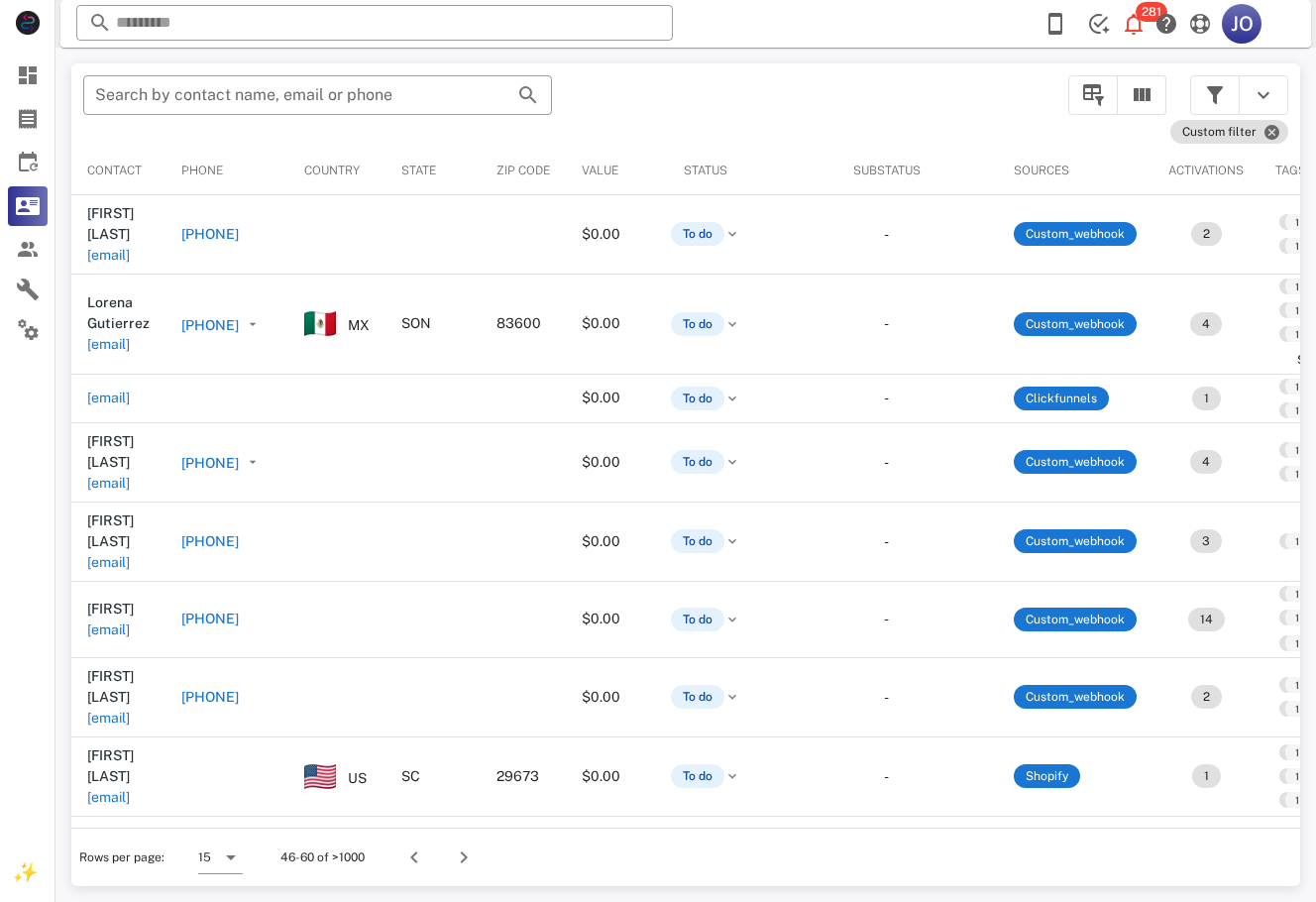 scroll, scrollTop: 0, scrollLeft: 493, axis: horizontal 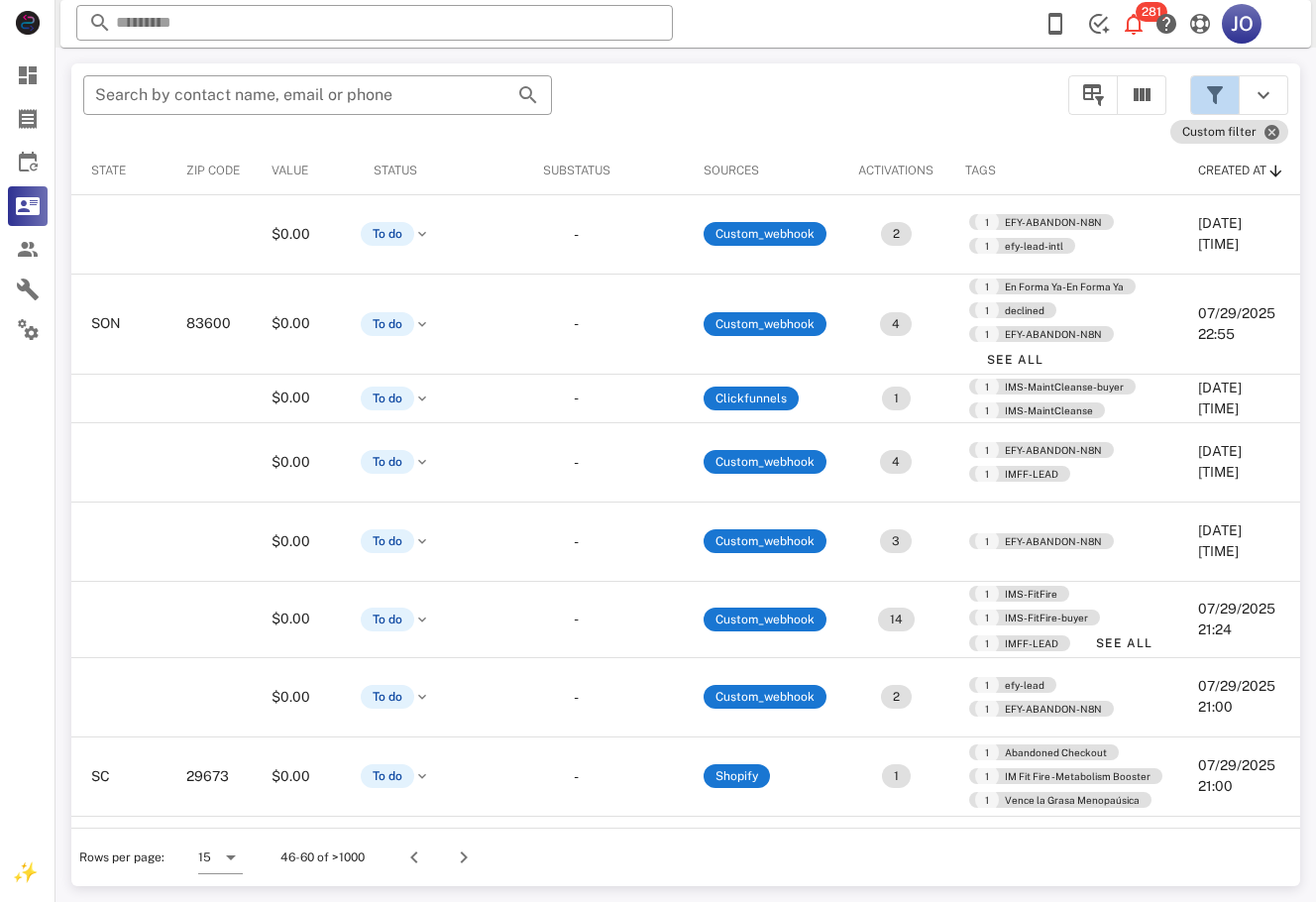 click 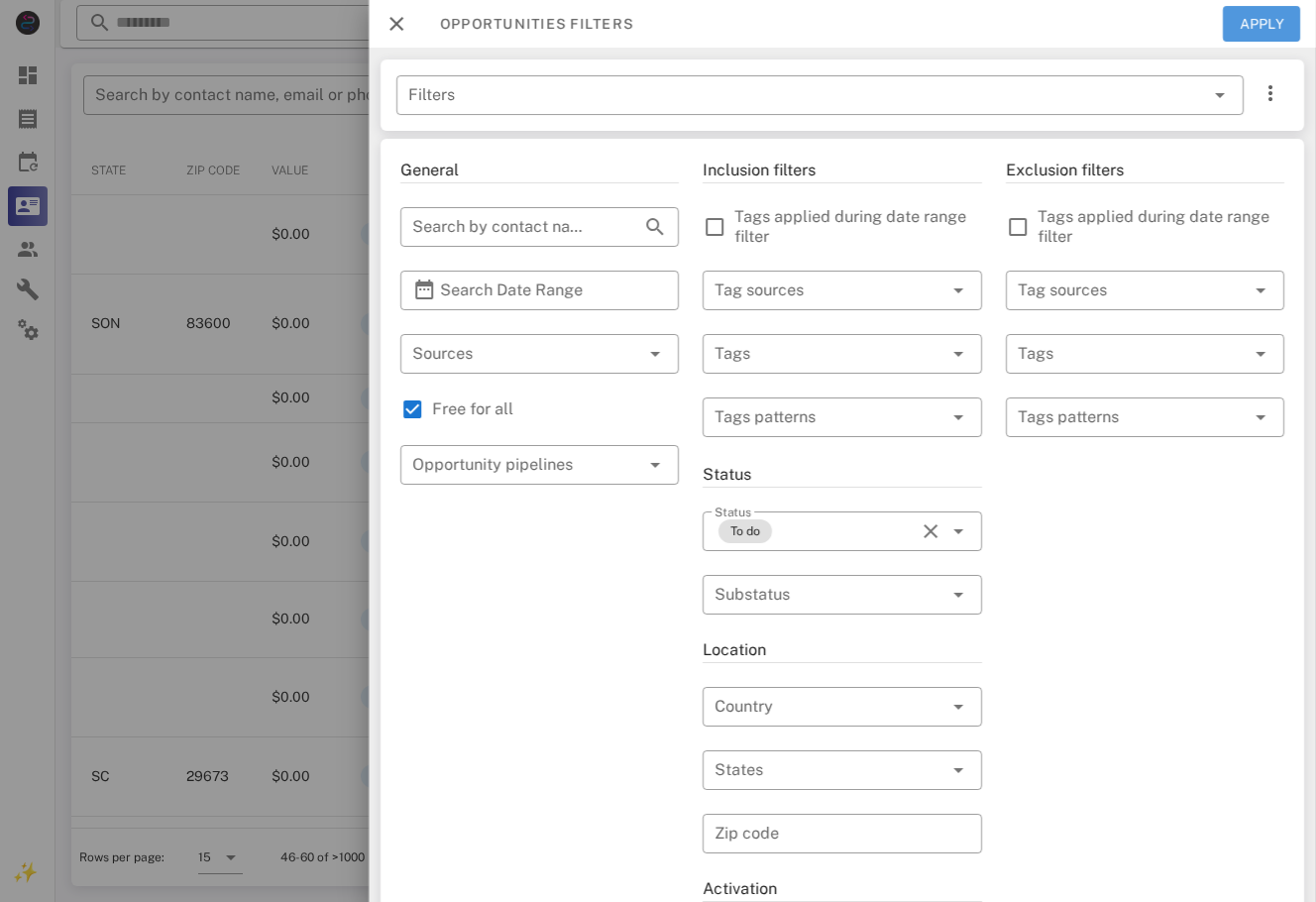 click on "Apply" 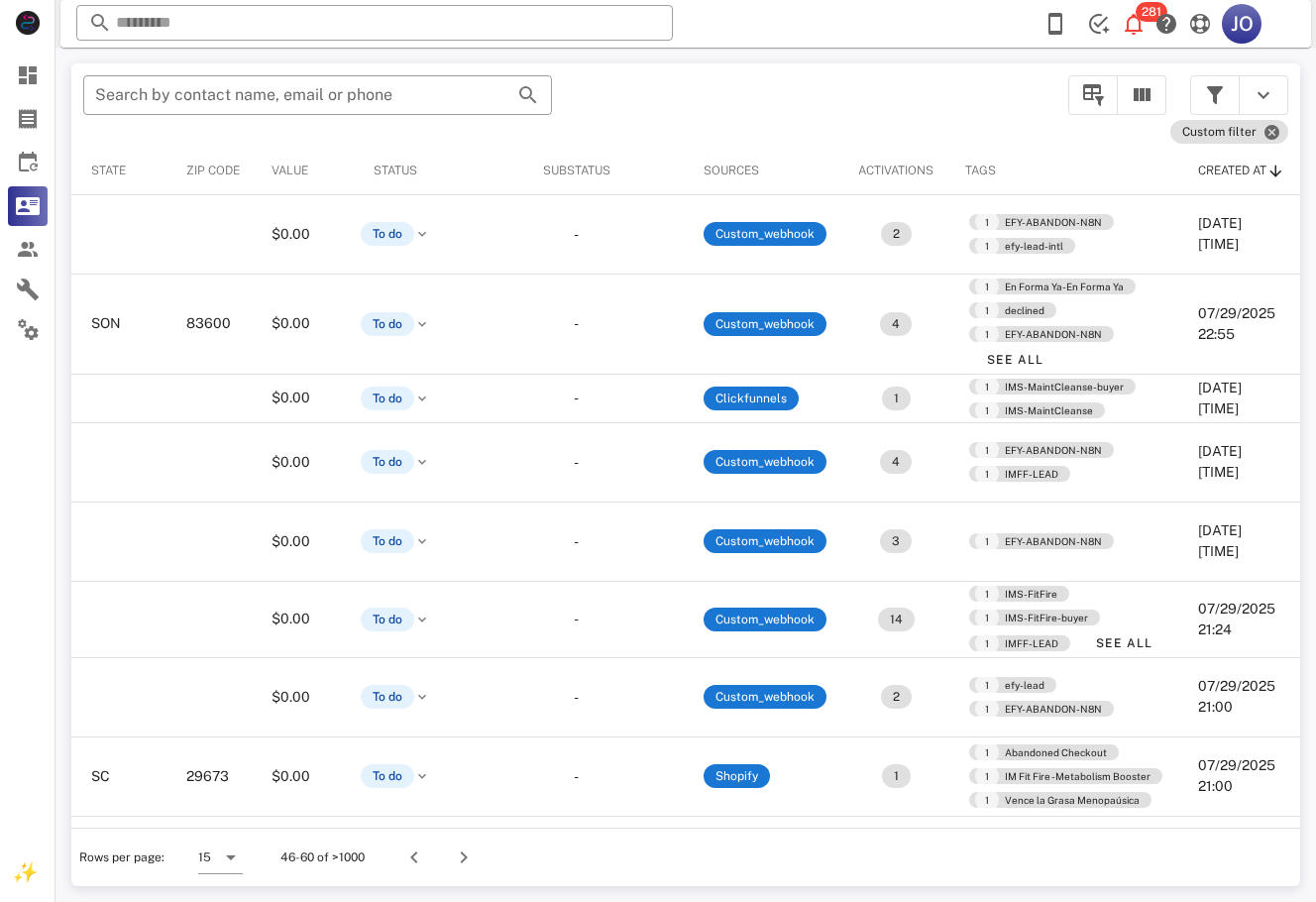 scroll, scrollTop: 428, scrollLeft: 493, axis: both 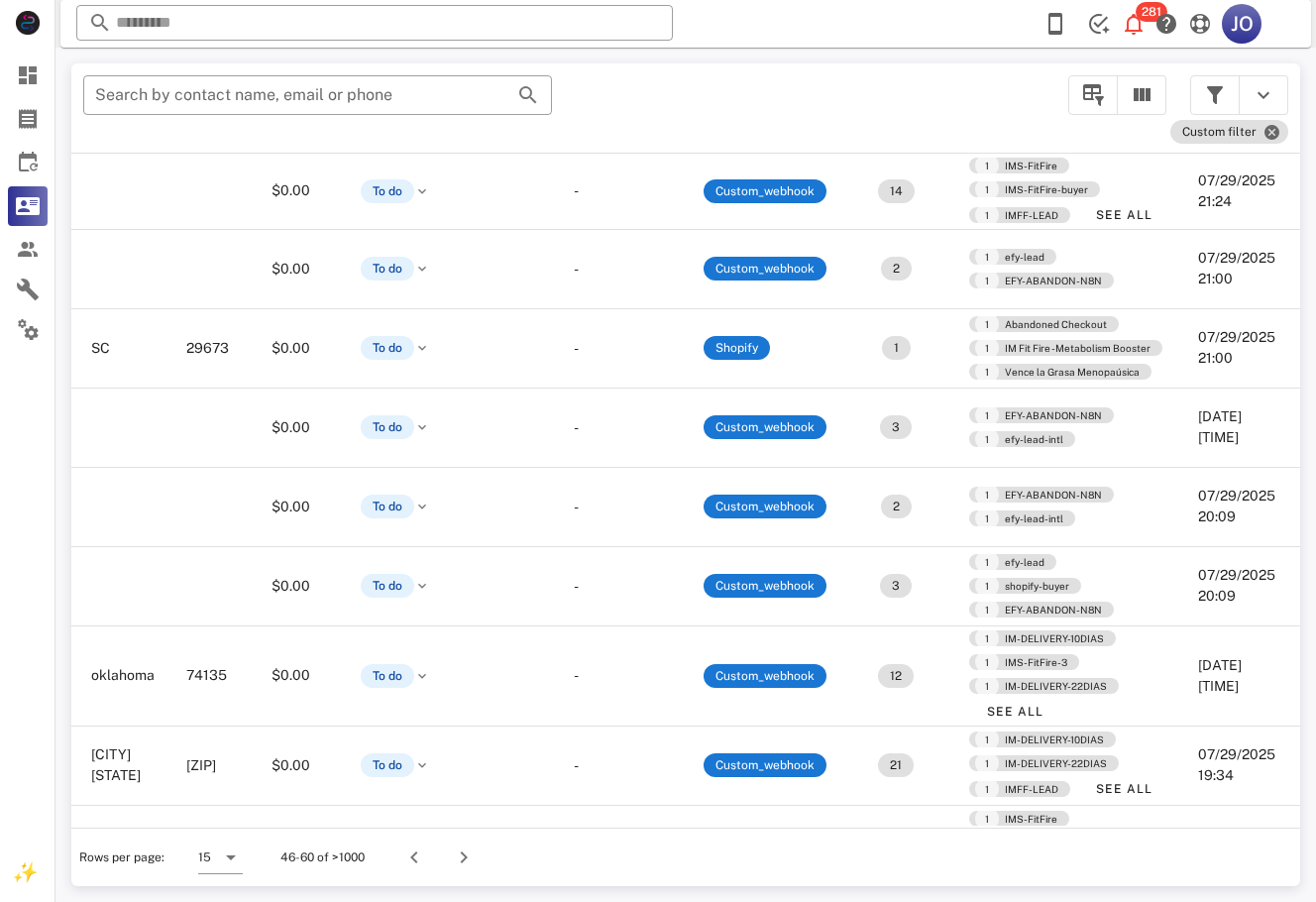click on "​ Search by contact name, email or phone" 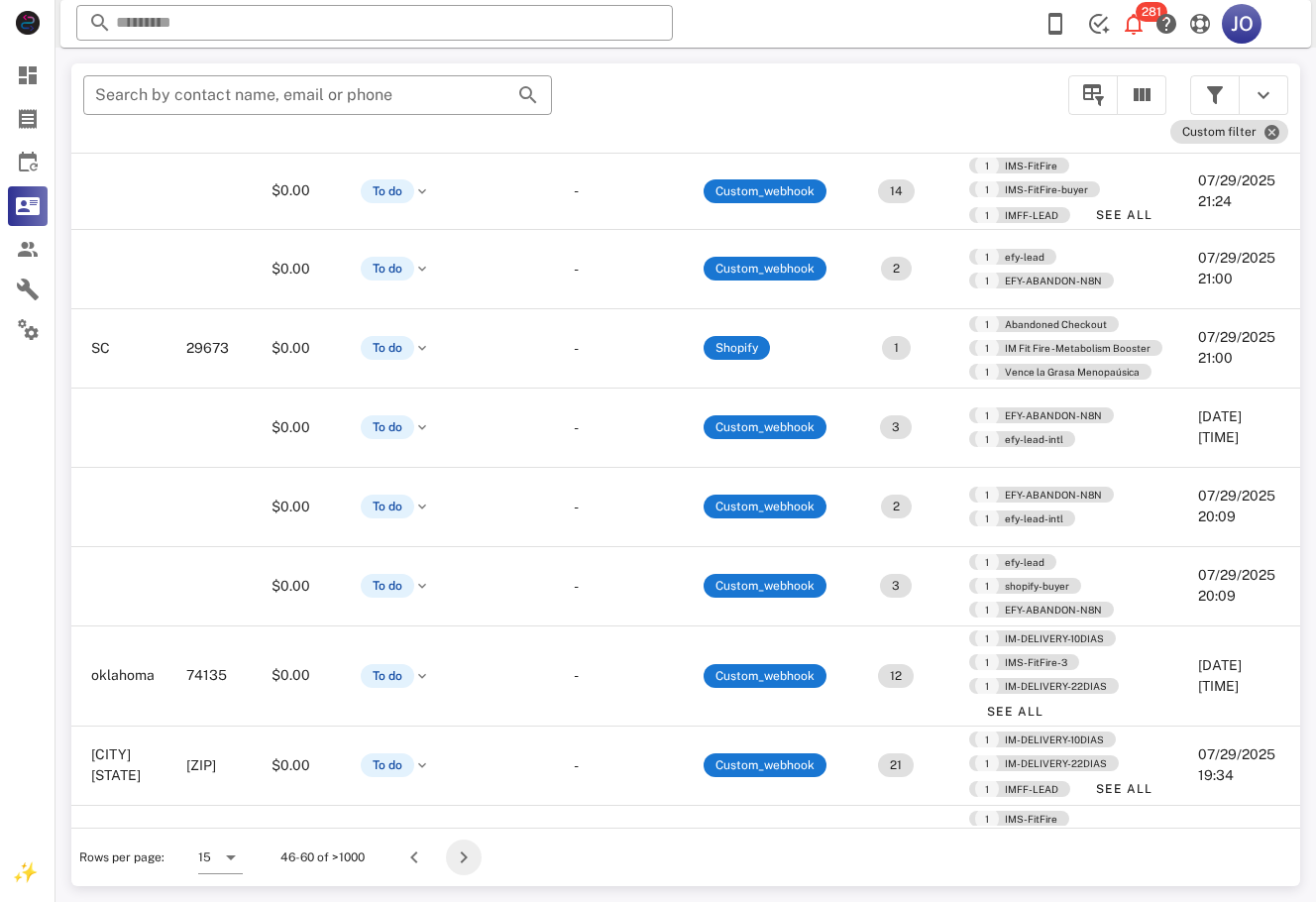 click 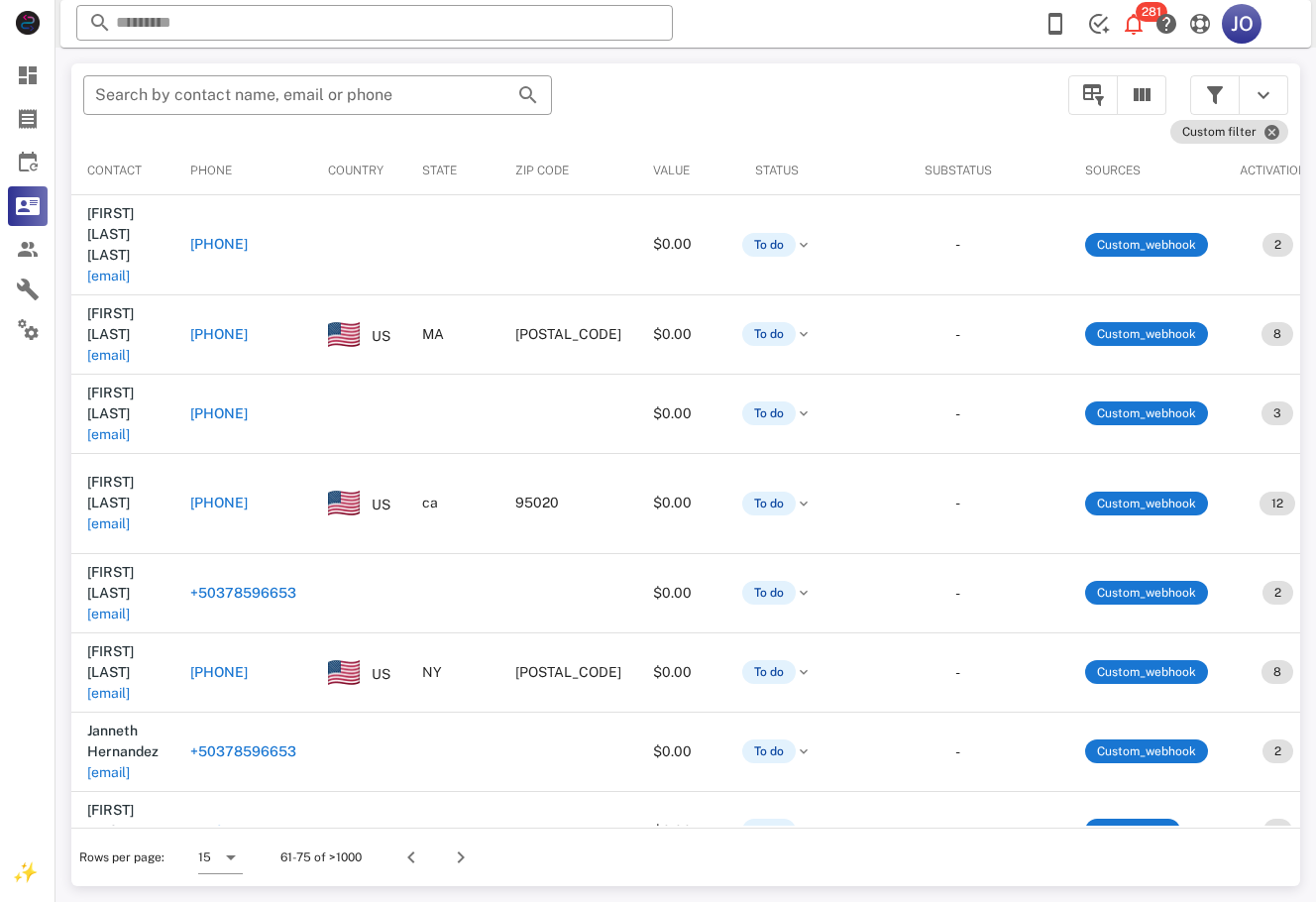scroll, scrollTop: 0, scrollLeft: 425, axis: horizontal 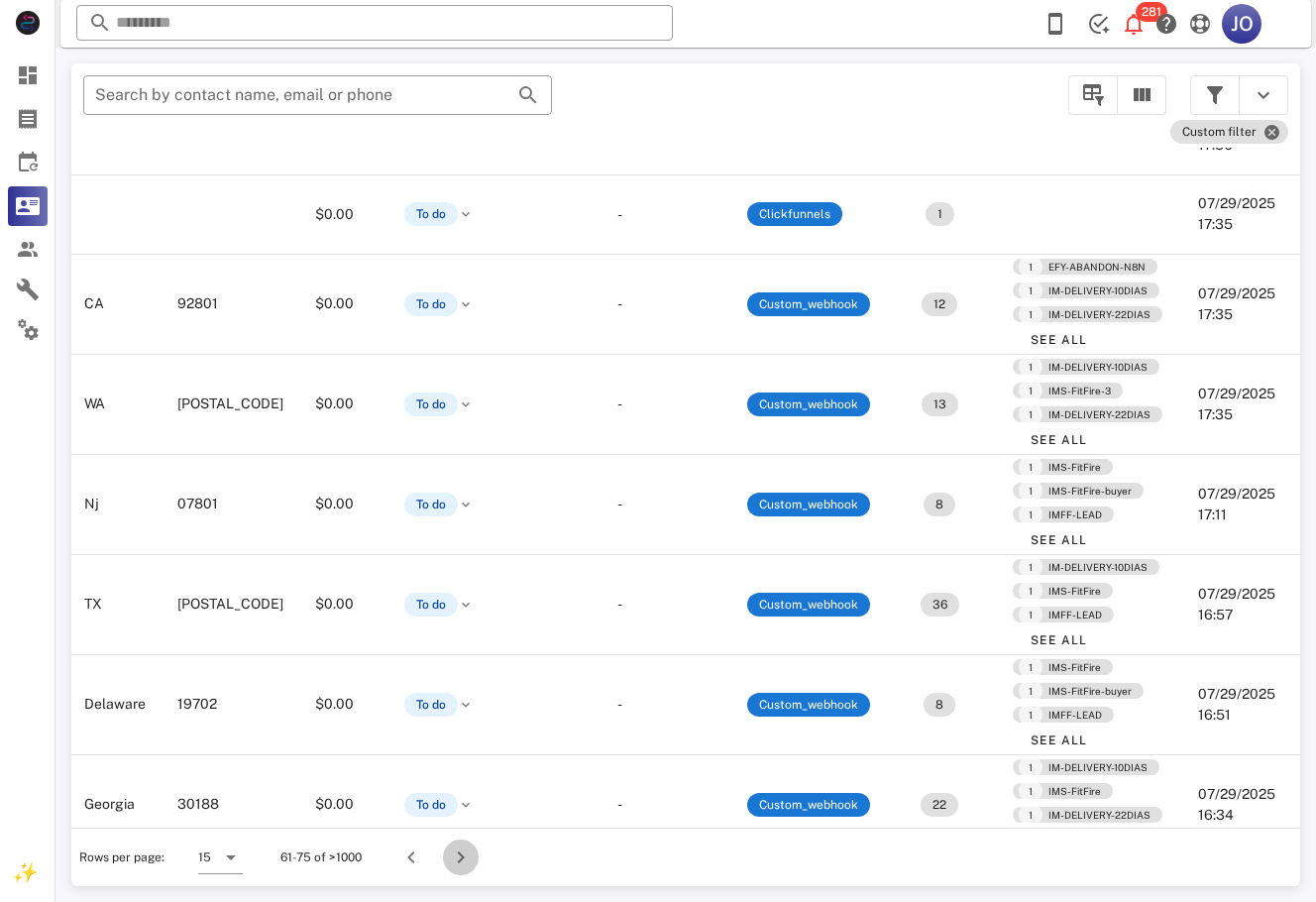 click 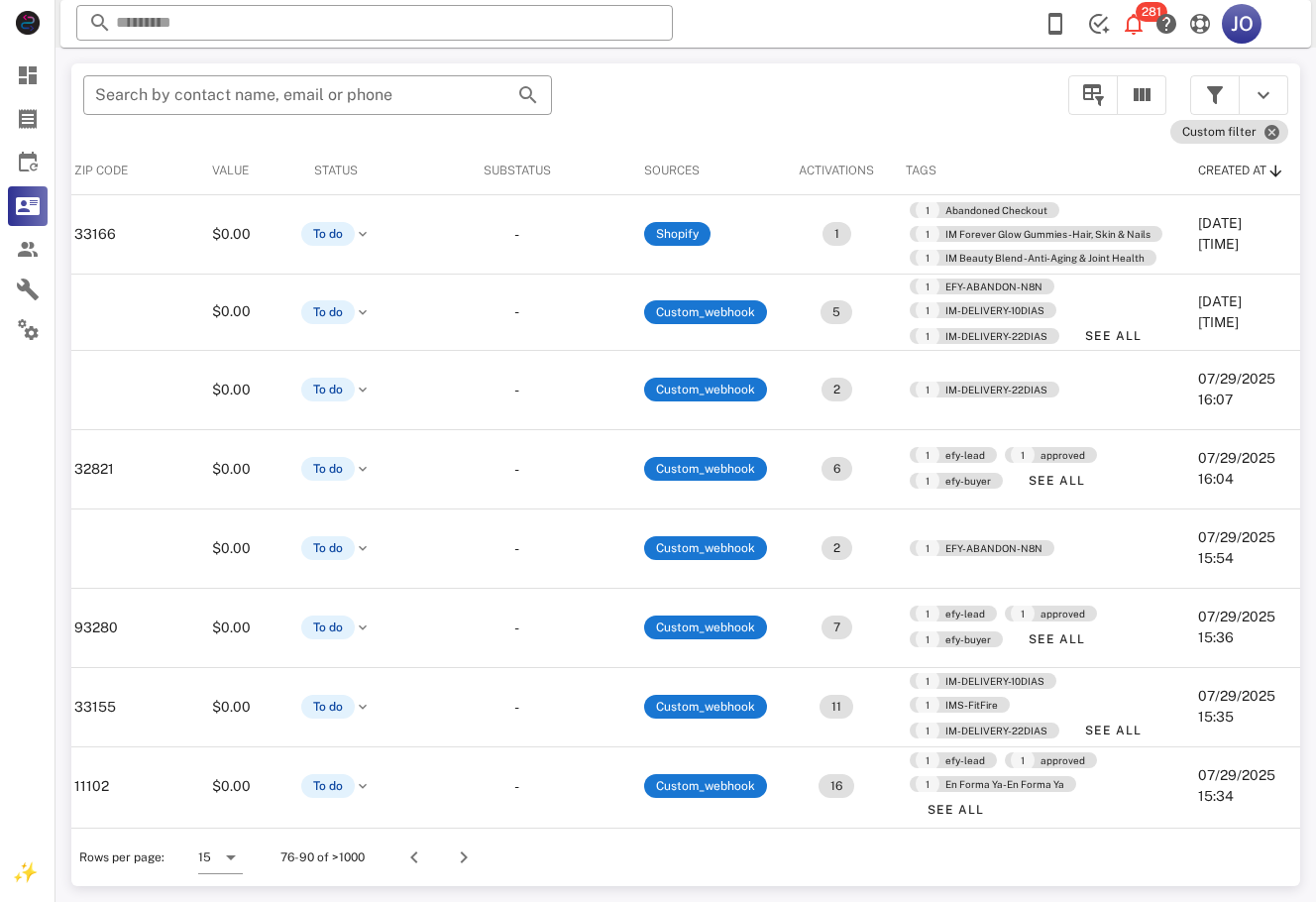 scroll, scrollTop: 0, scrollLeft: 474, axis: horizontal 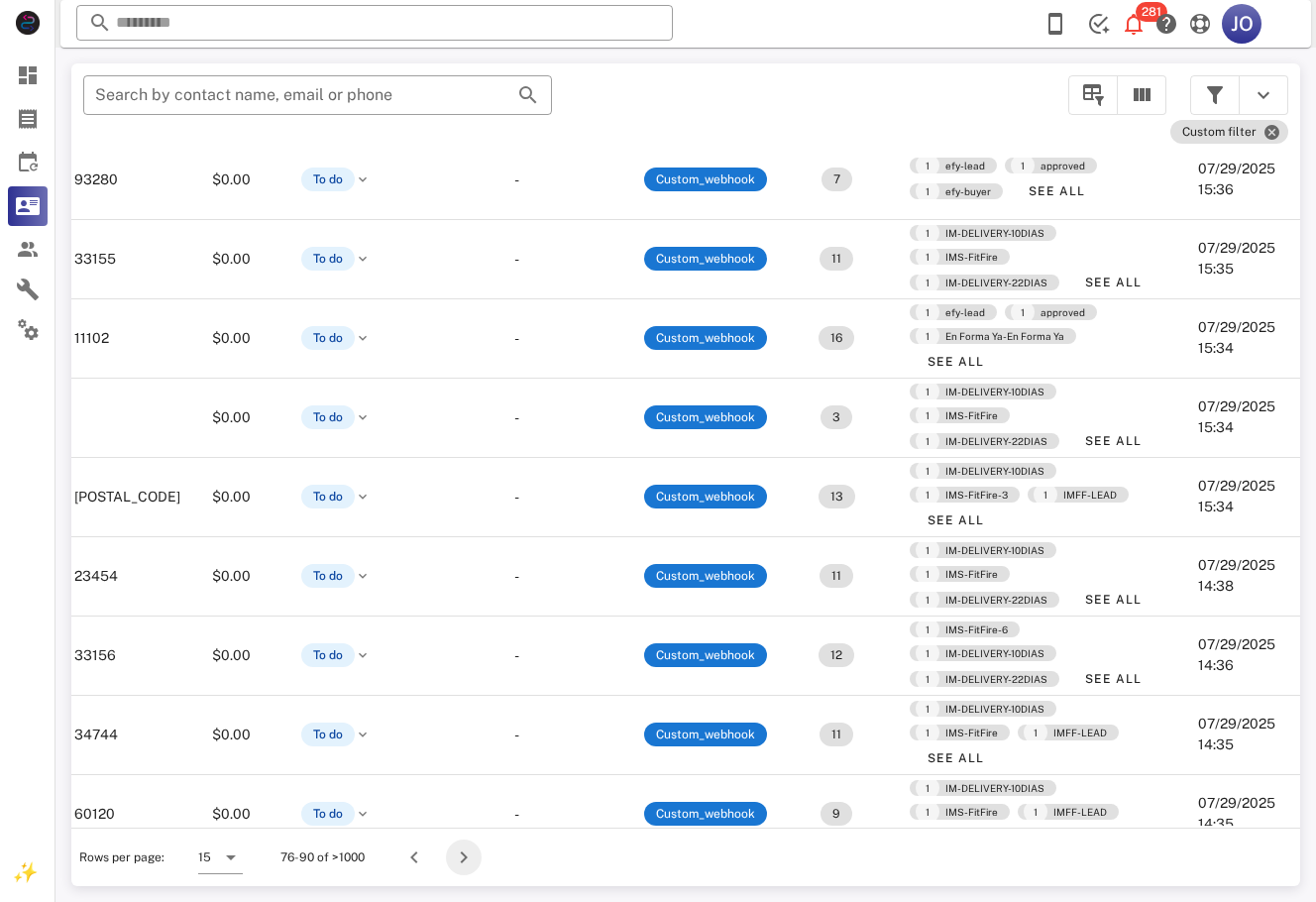click 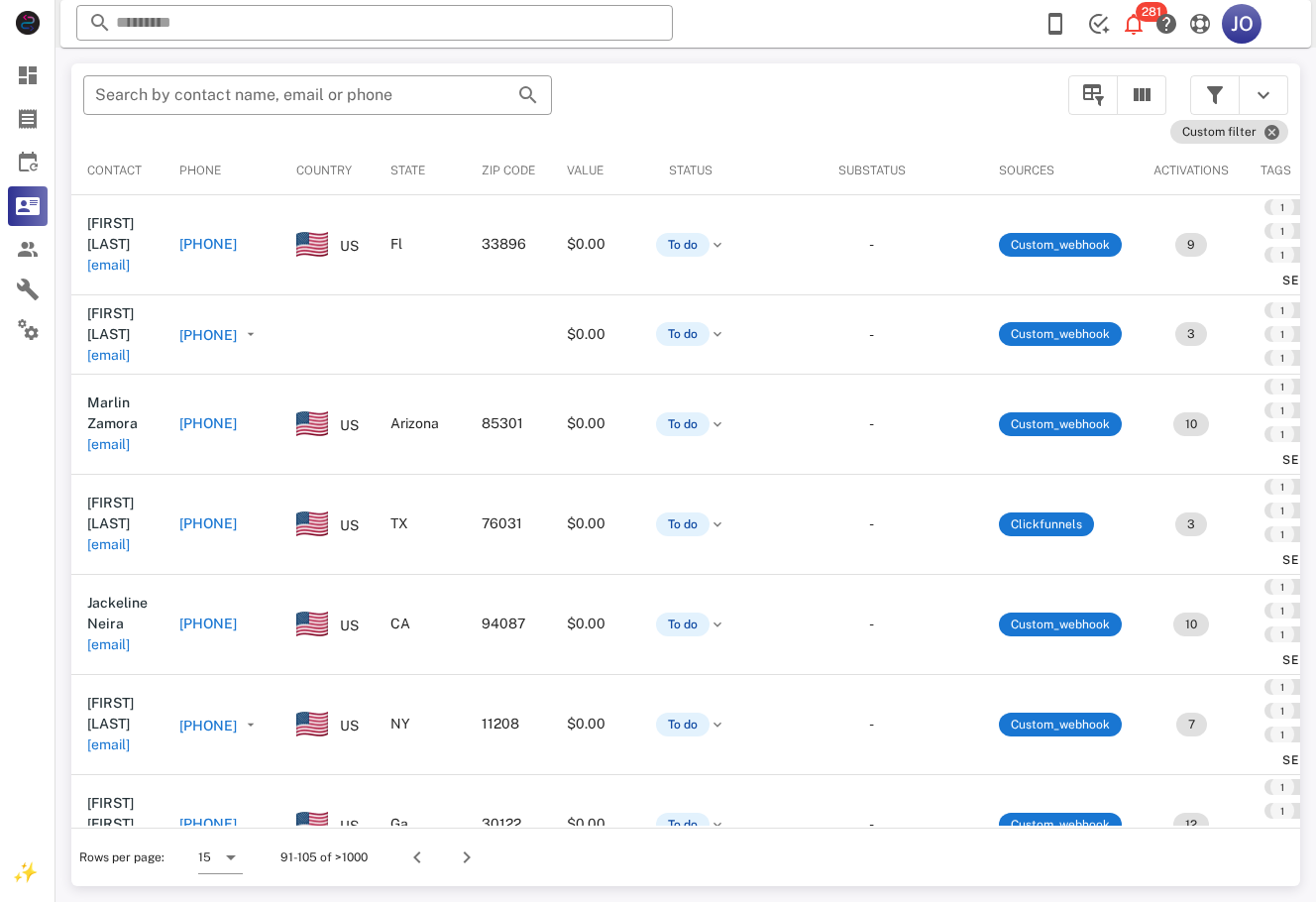 scroll, scrollTop: 0, scrollLeft: 461, axis: horizontal 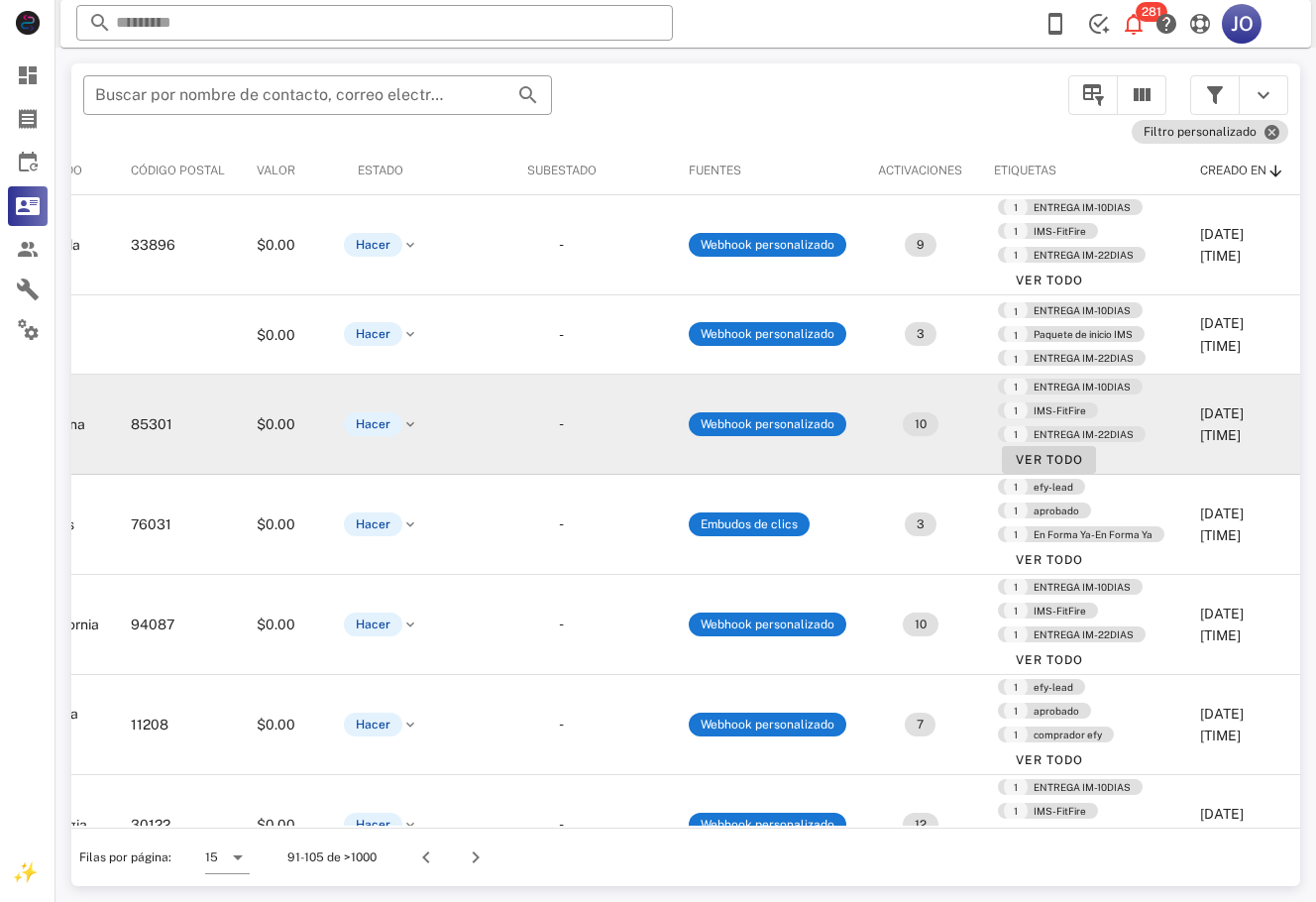 click on "Ver todo" 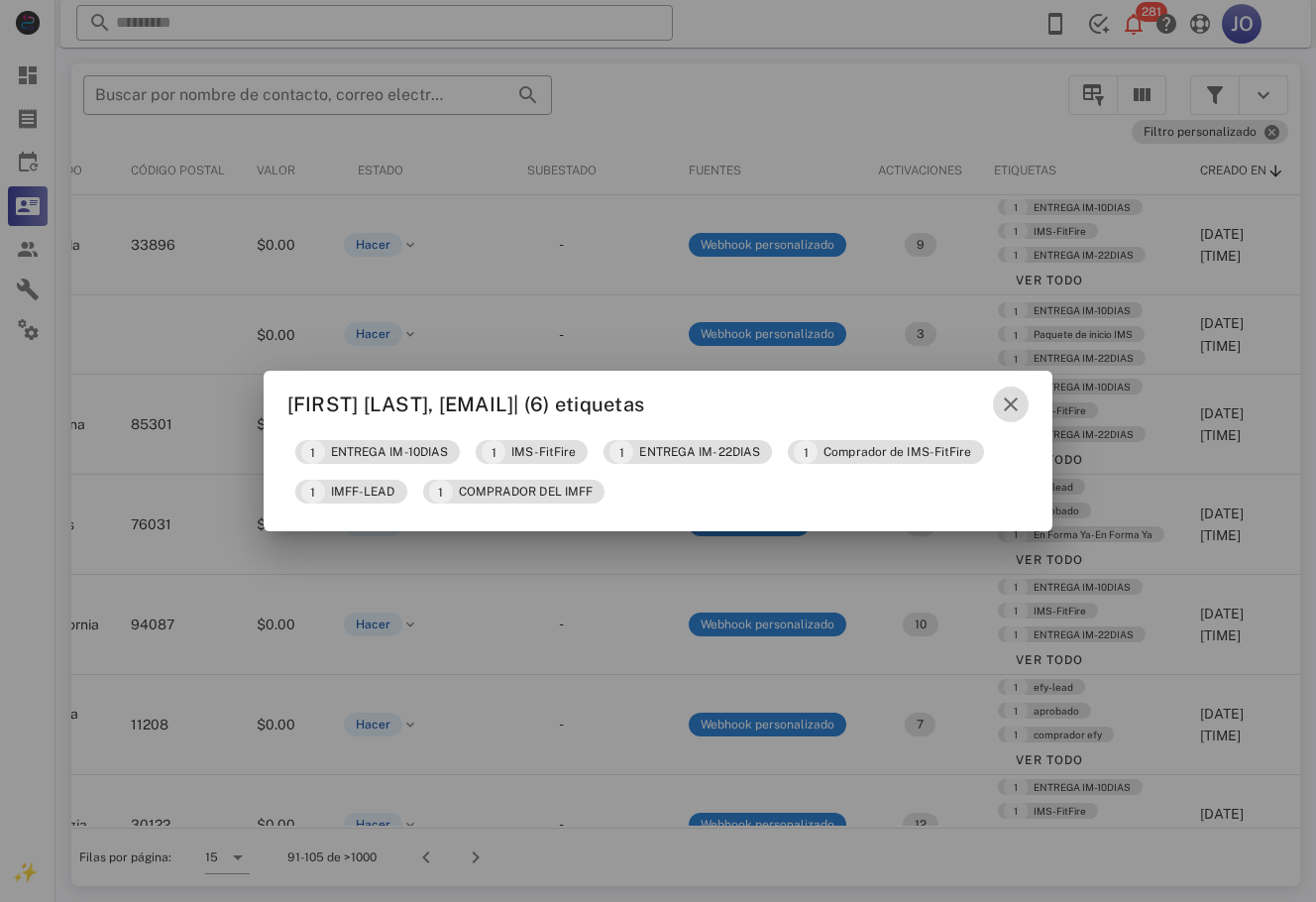 click 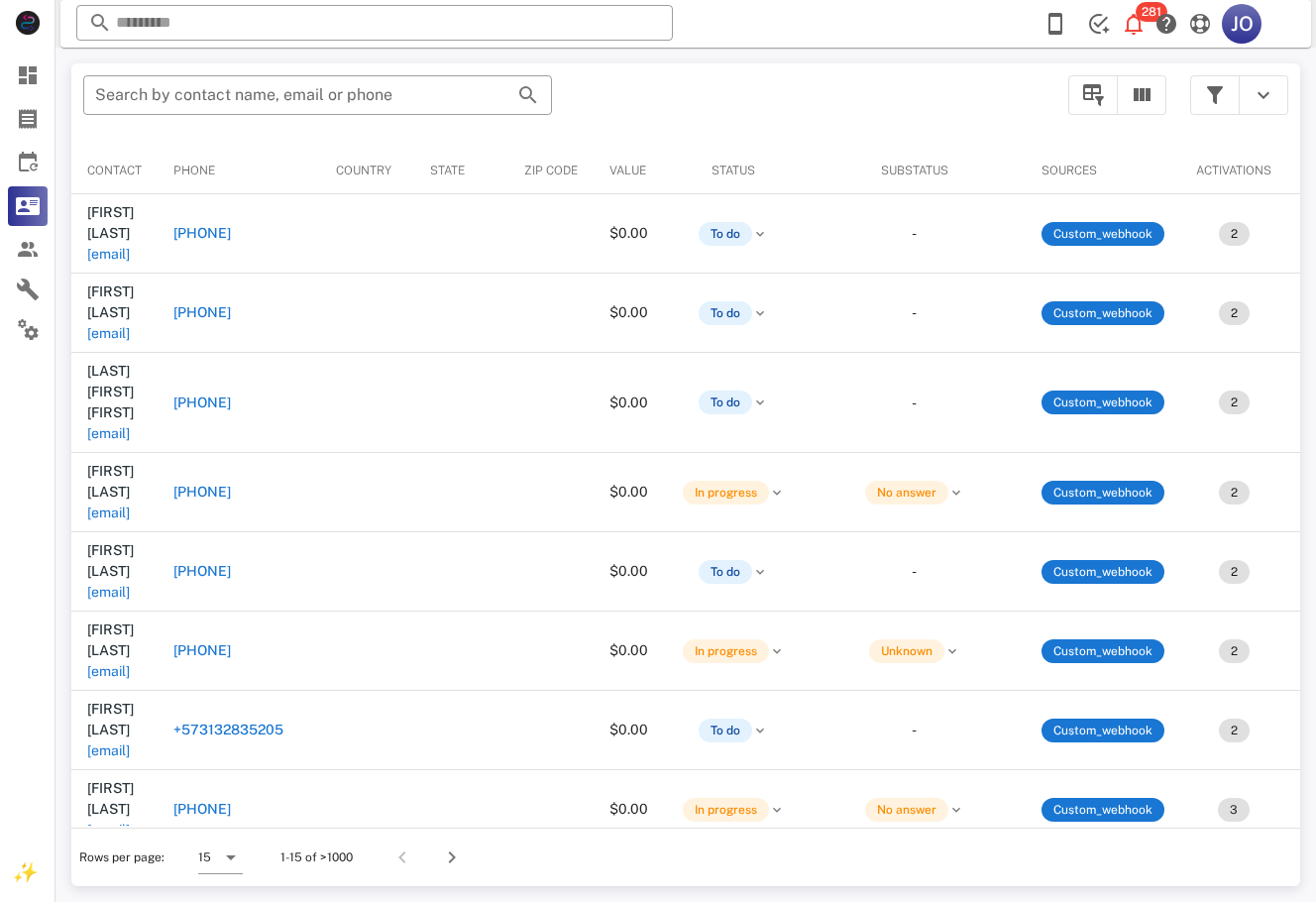 scroll, scrollTop: 0, scrollLeft: 0, axis: both 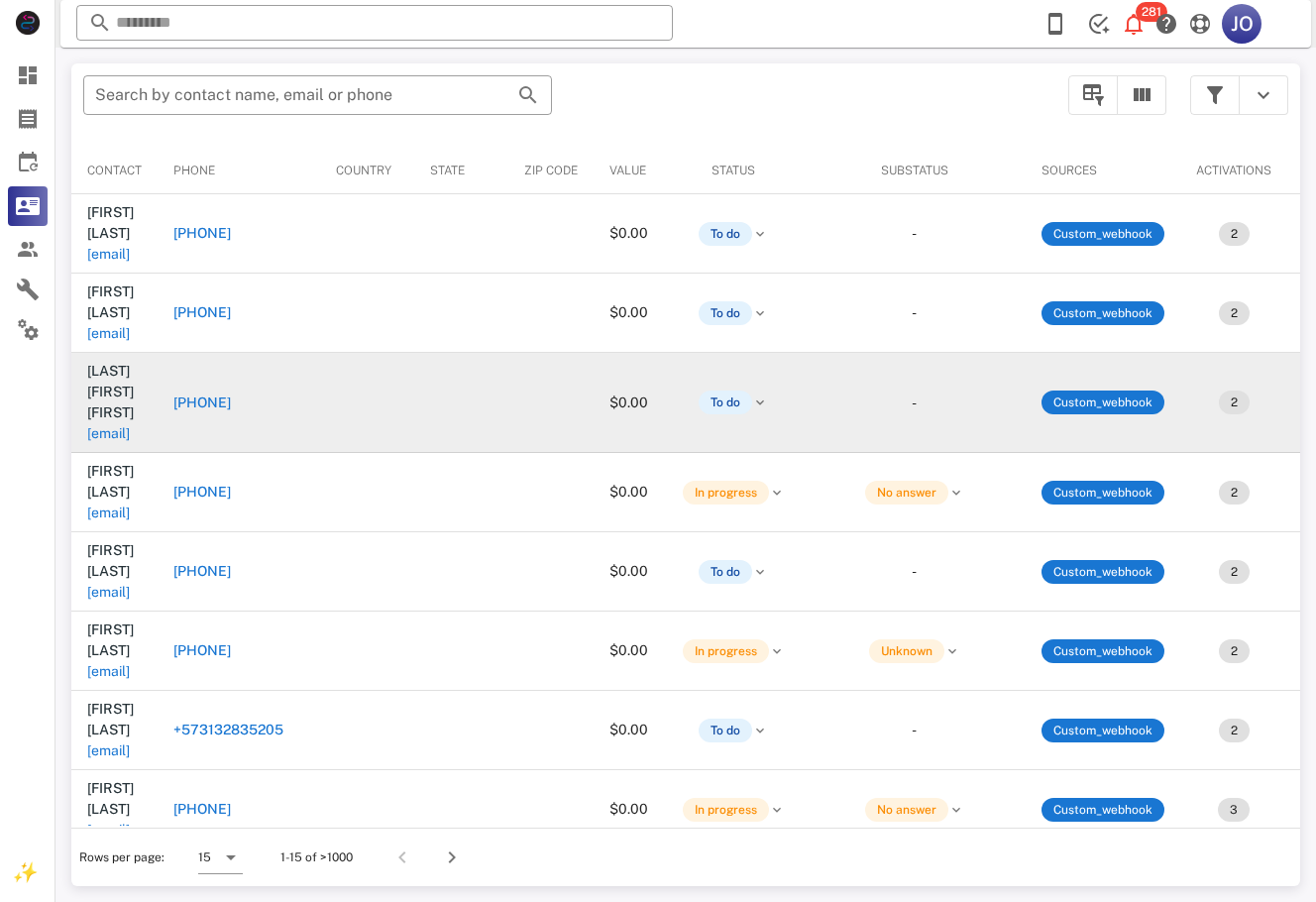 click on "[EMAIL]" at bounding box center (108, 350) 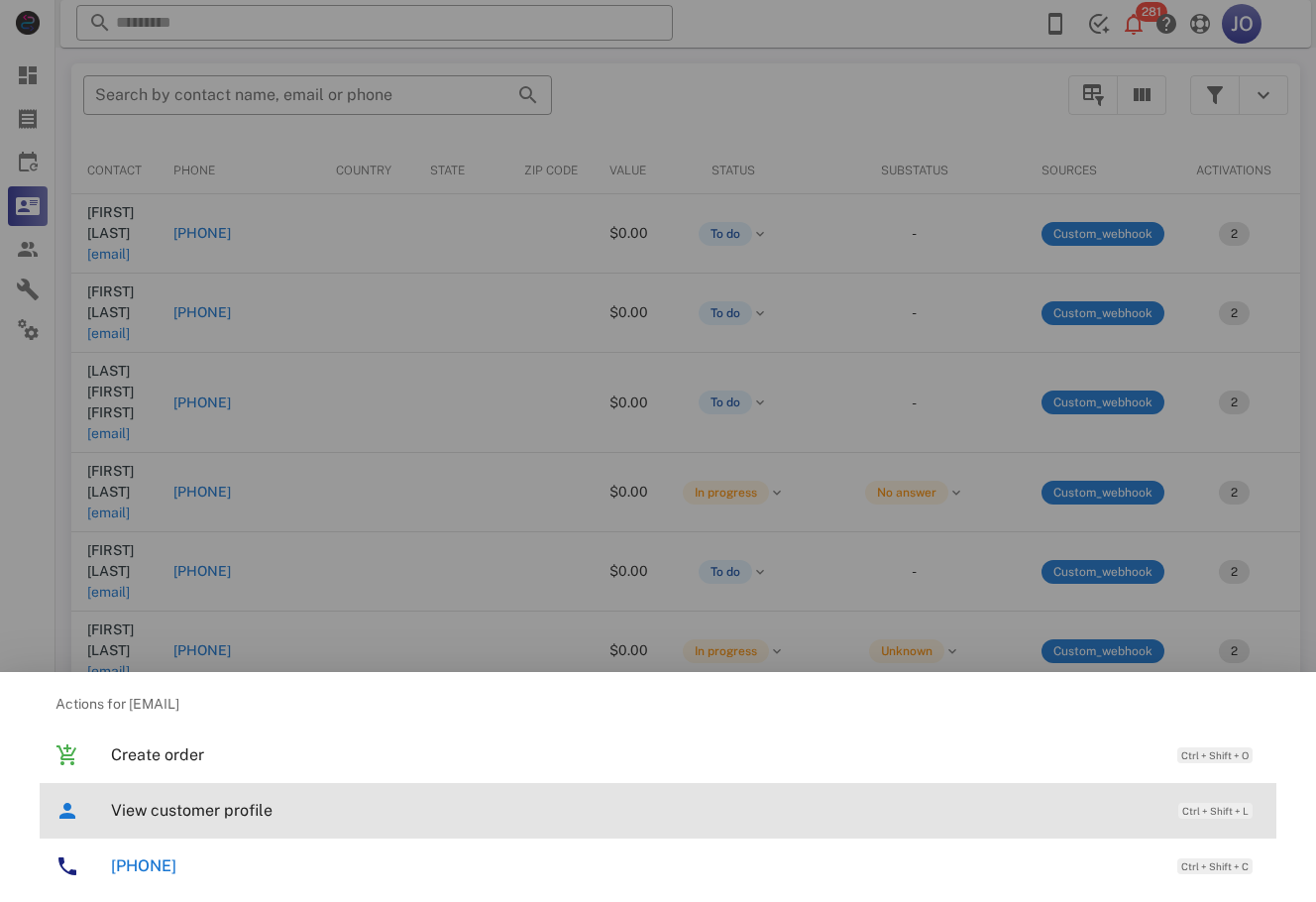 click on "View customer profile Ctrl + Shift + L" at bounding box center [686, 810] 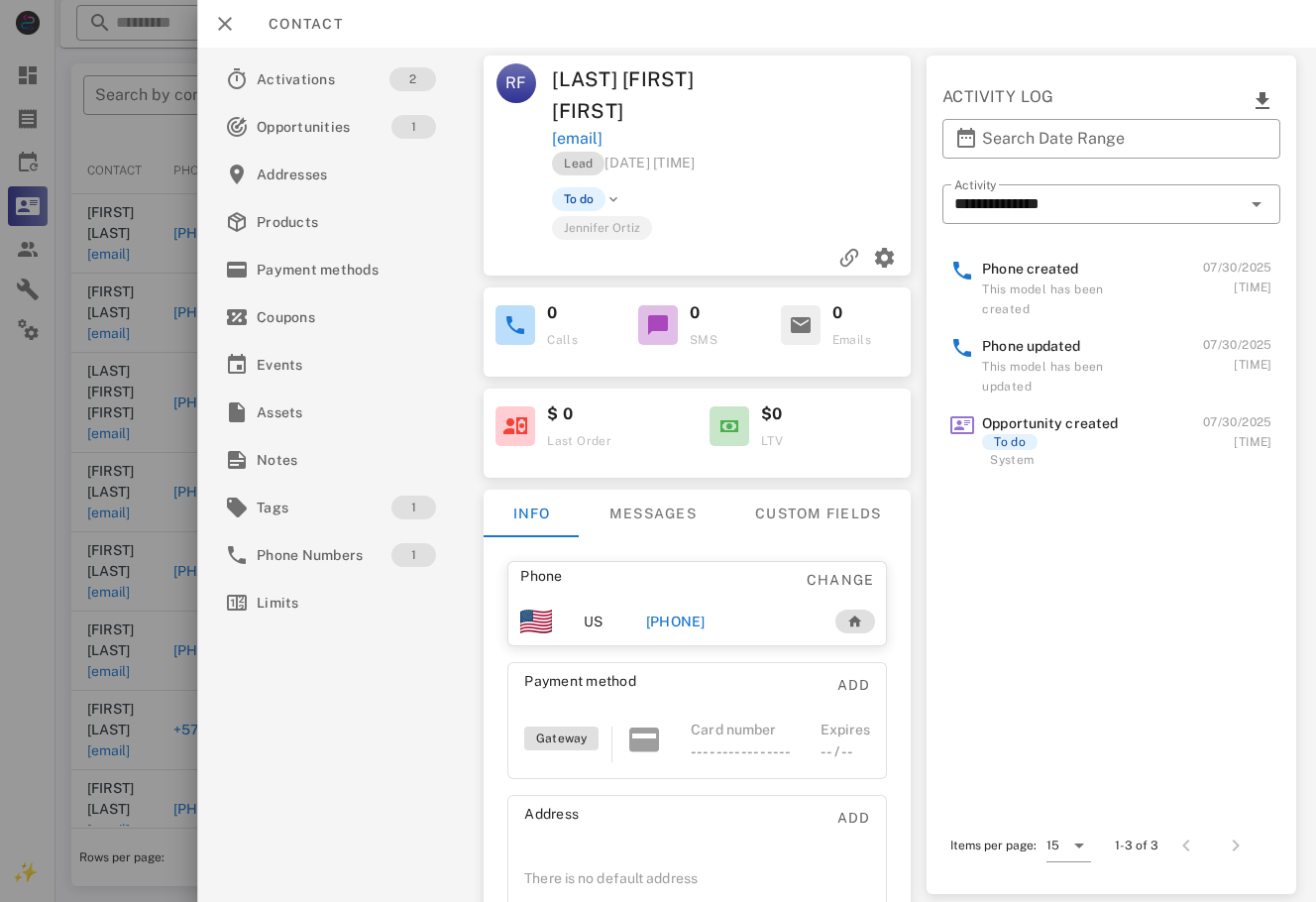 click on "[PHONE]" at bounding box center (676, 621) 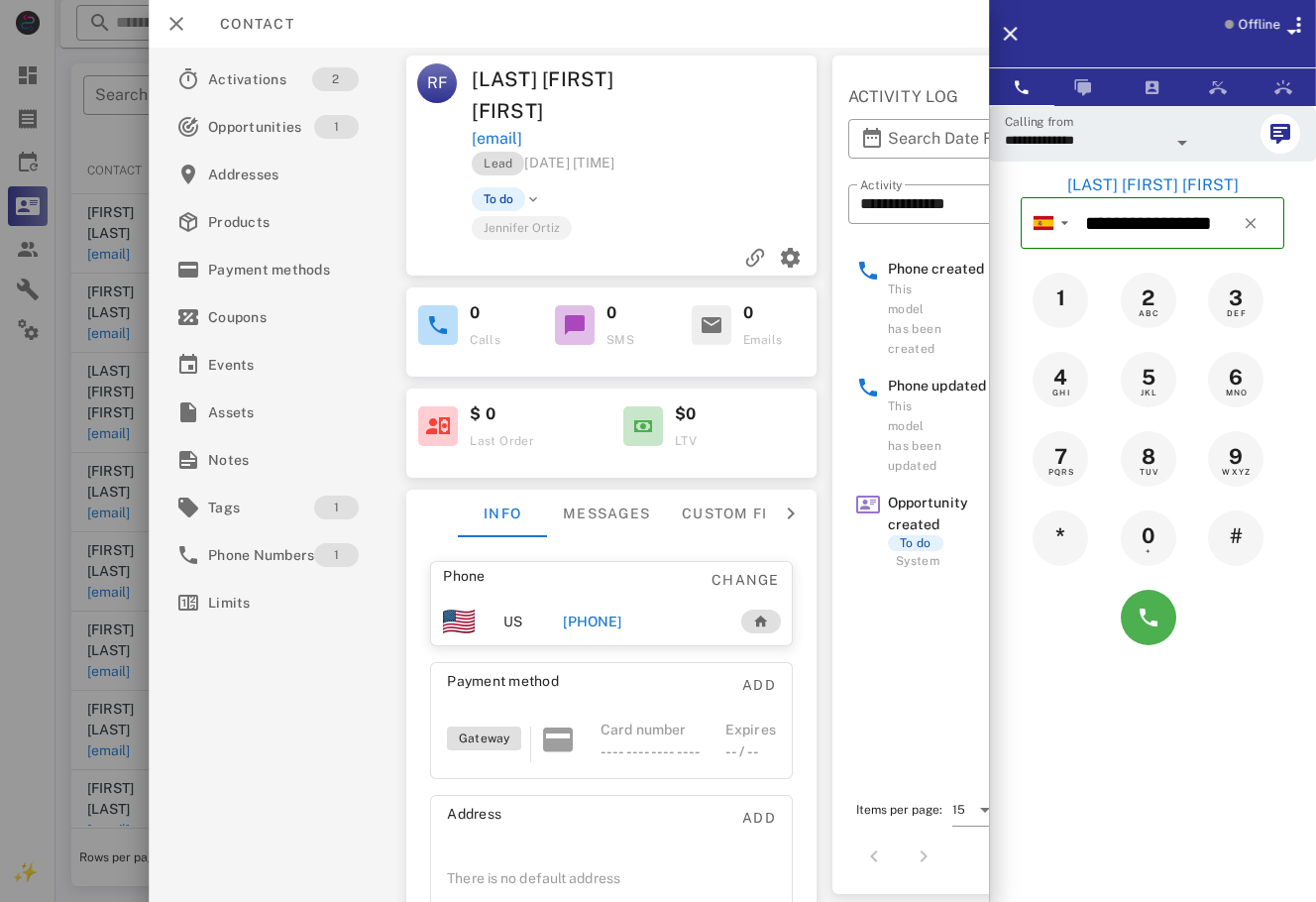 click on "Offline" at bounding box center (1259, 25) 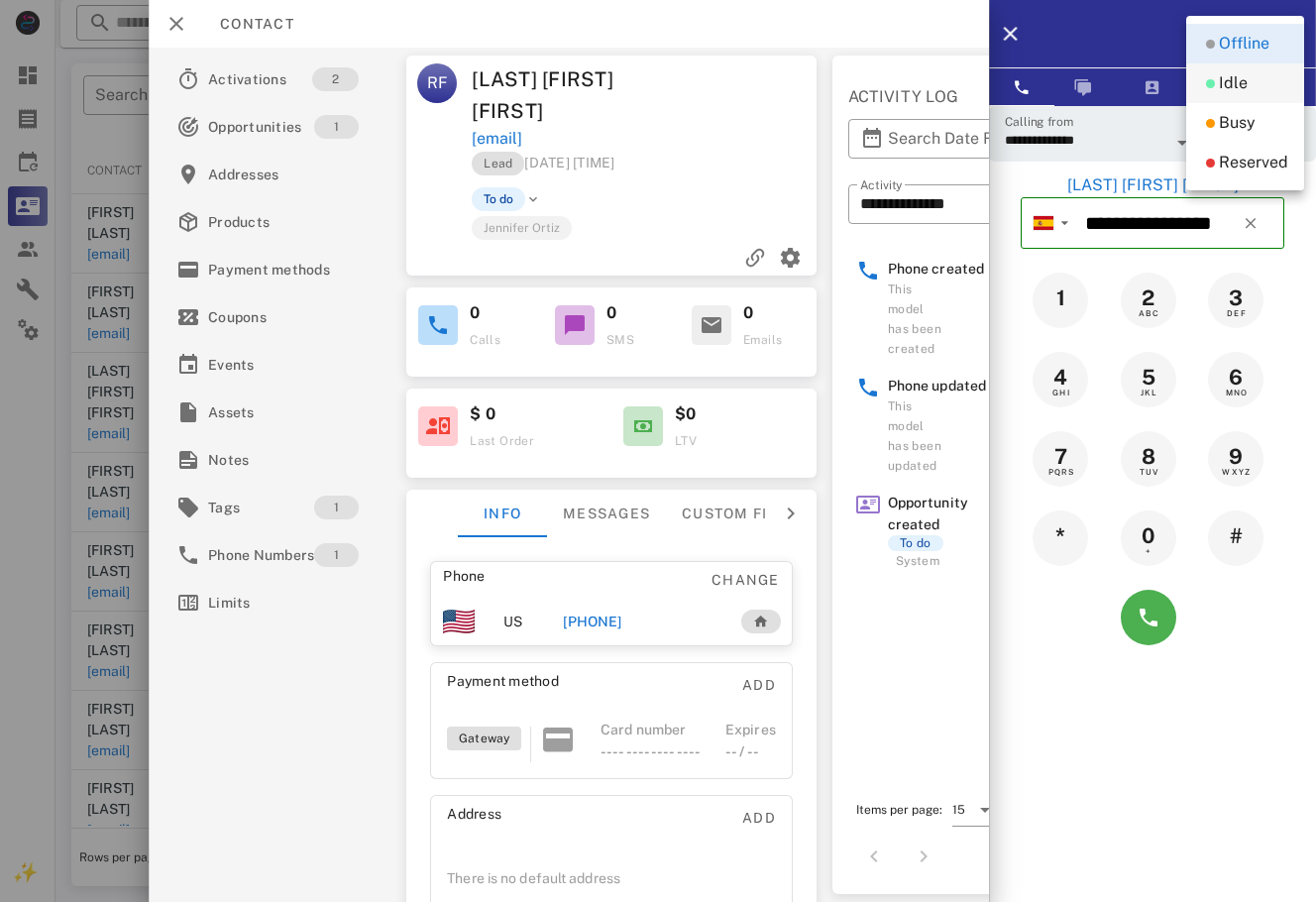 click on "Idle" at bounding box center (1233, 83) 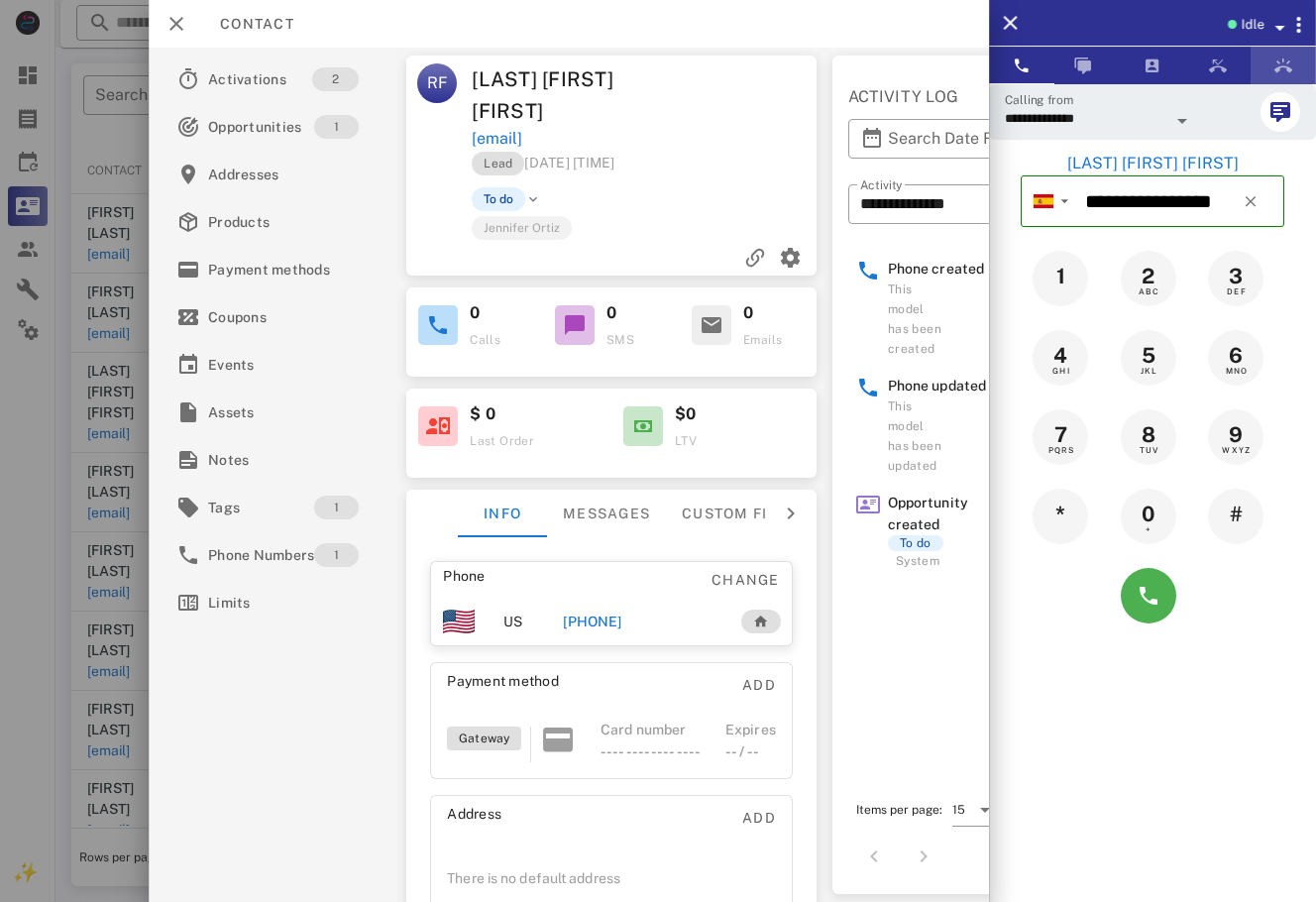 click at bounding box center [1283, 65] 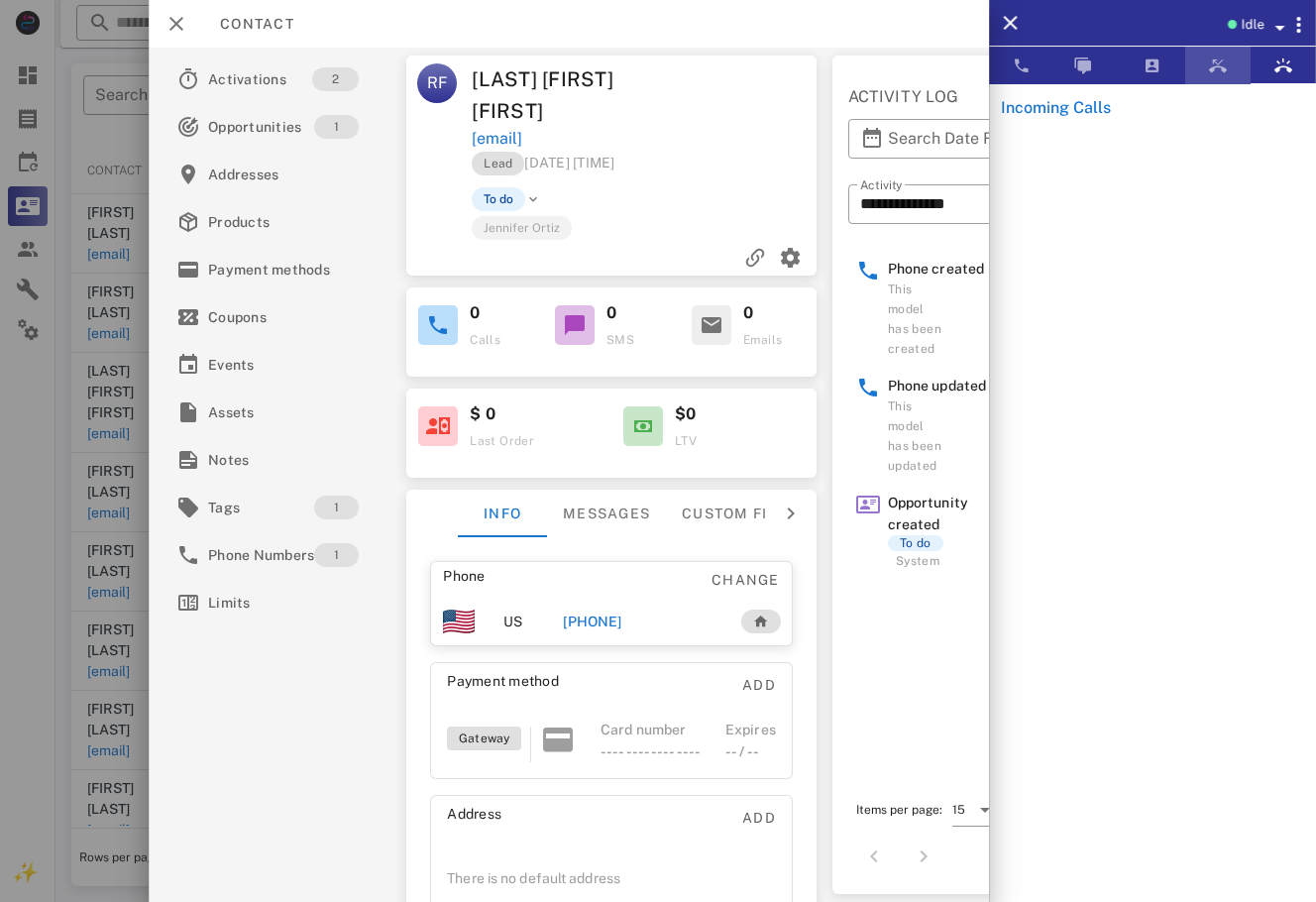 click at bounding box center (1218, 65) 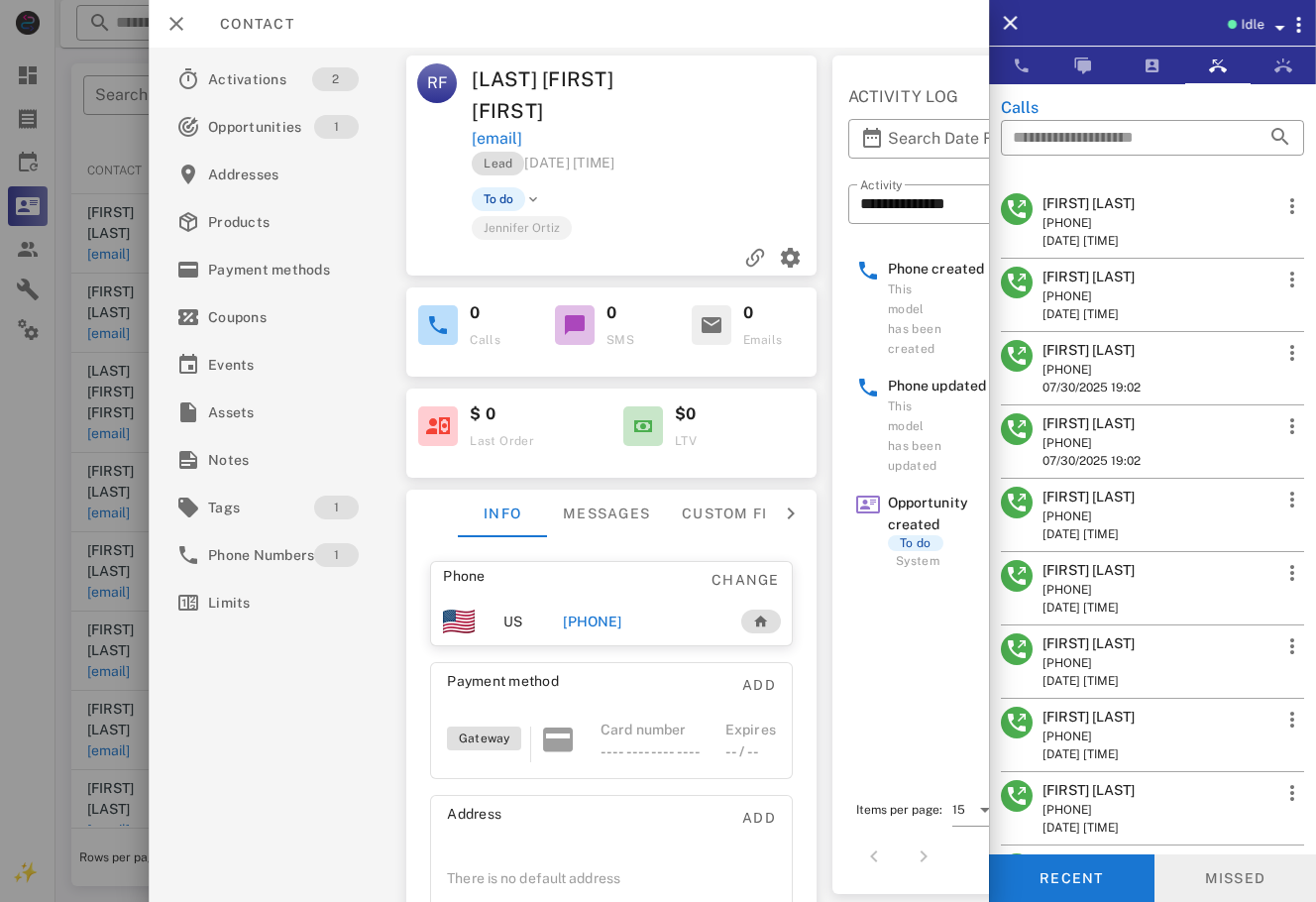 click on "Missed" at bounding box center [1236, 878] 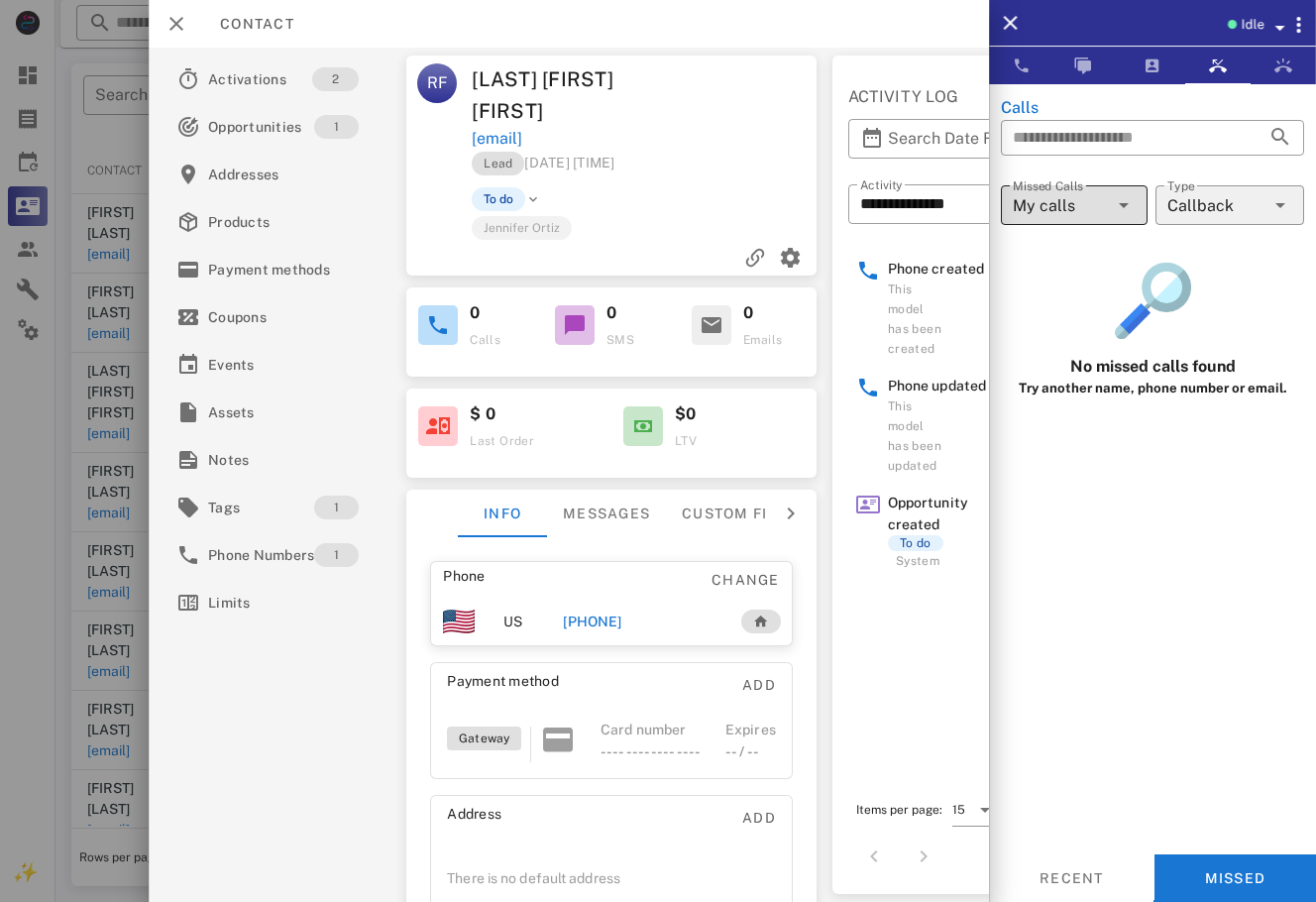 click on "My calls" at bounding box center [1060, 205] 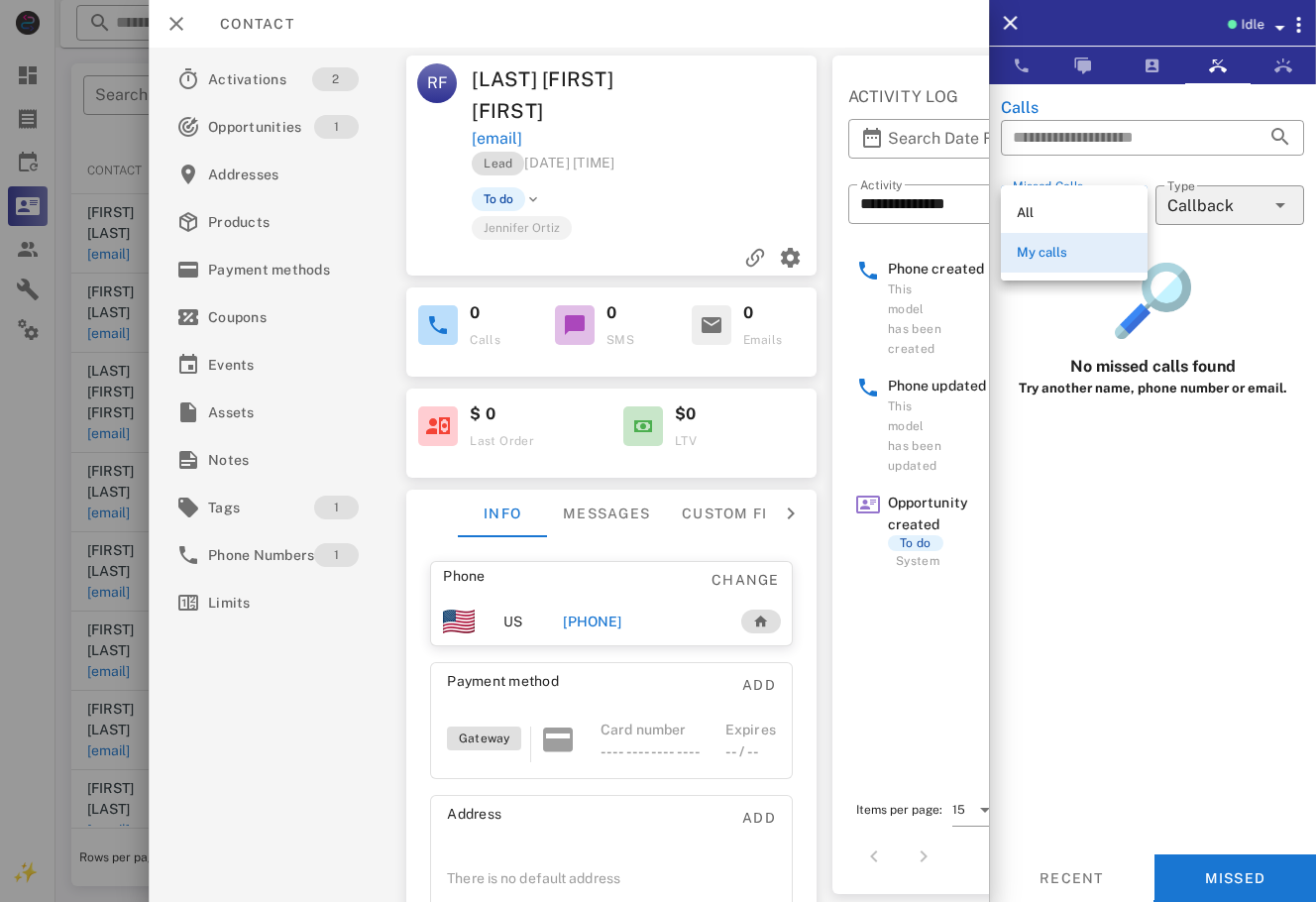 click on "All" at bounding box center [1074, 213] 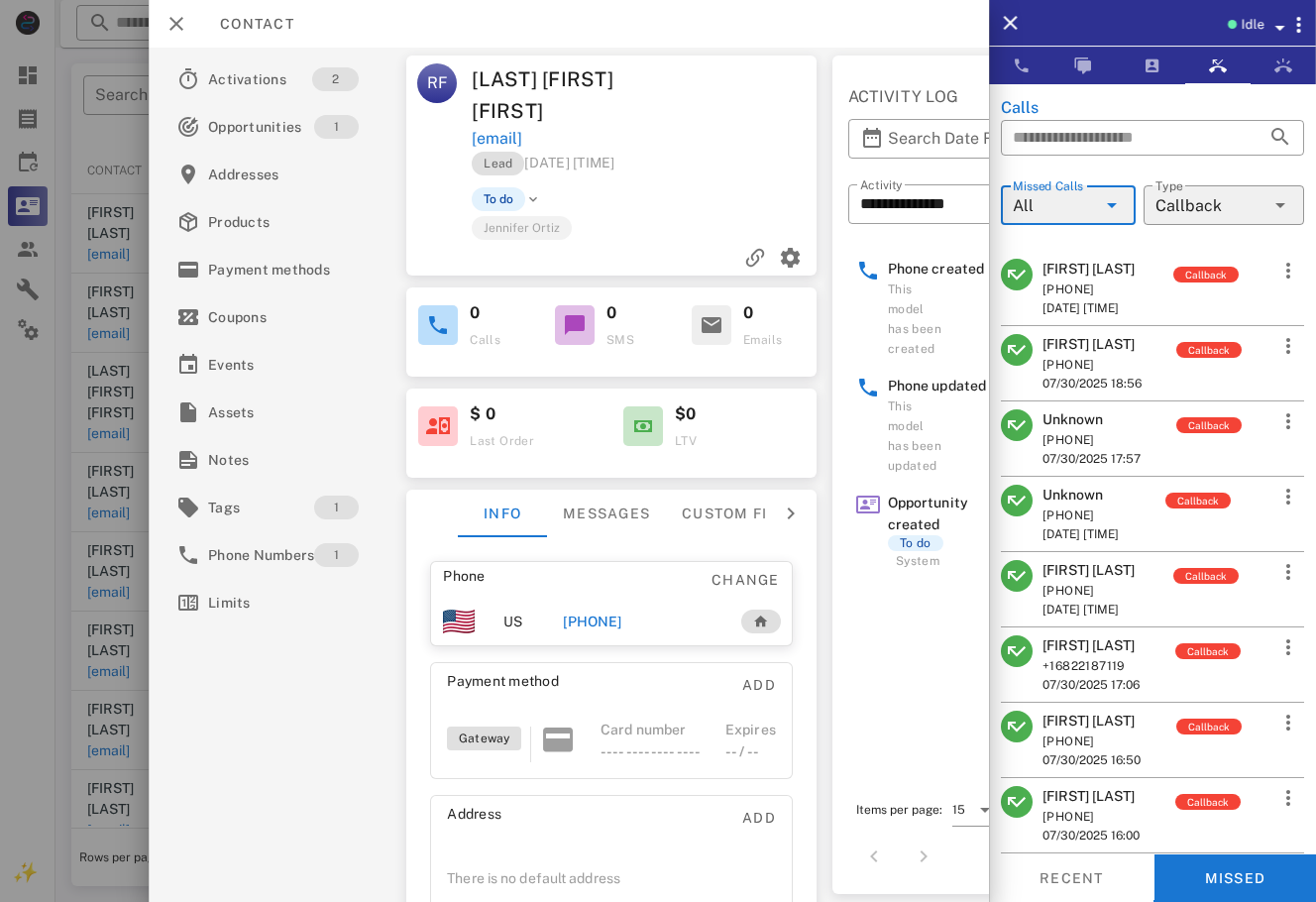click on "RF Requena fornell Monica  damiapedrals@hotmail.com   Lead   07/30/2025 17:42   To do   Jennifer Ortiz  0 Calls 0 SMS 0 Emails $ 0 Last Order $0 LTV  Info   Messages   Custom fields   Phone   Change   US   +34645338578   Payment method   Add  Gateway  Card number  ---- ---- ---- ----  Expires  -- / --  Address   Add   There is no default address" at bounding box center [611, 475] 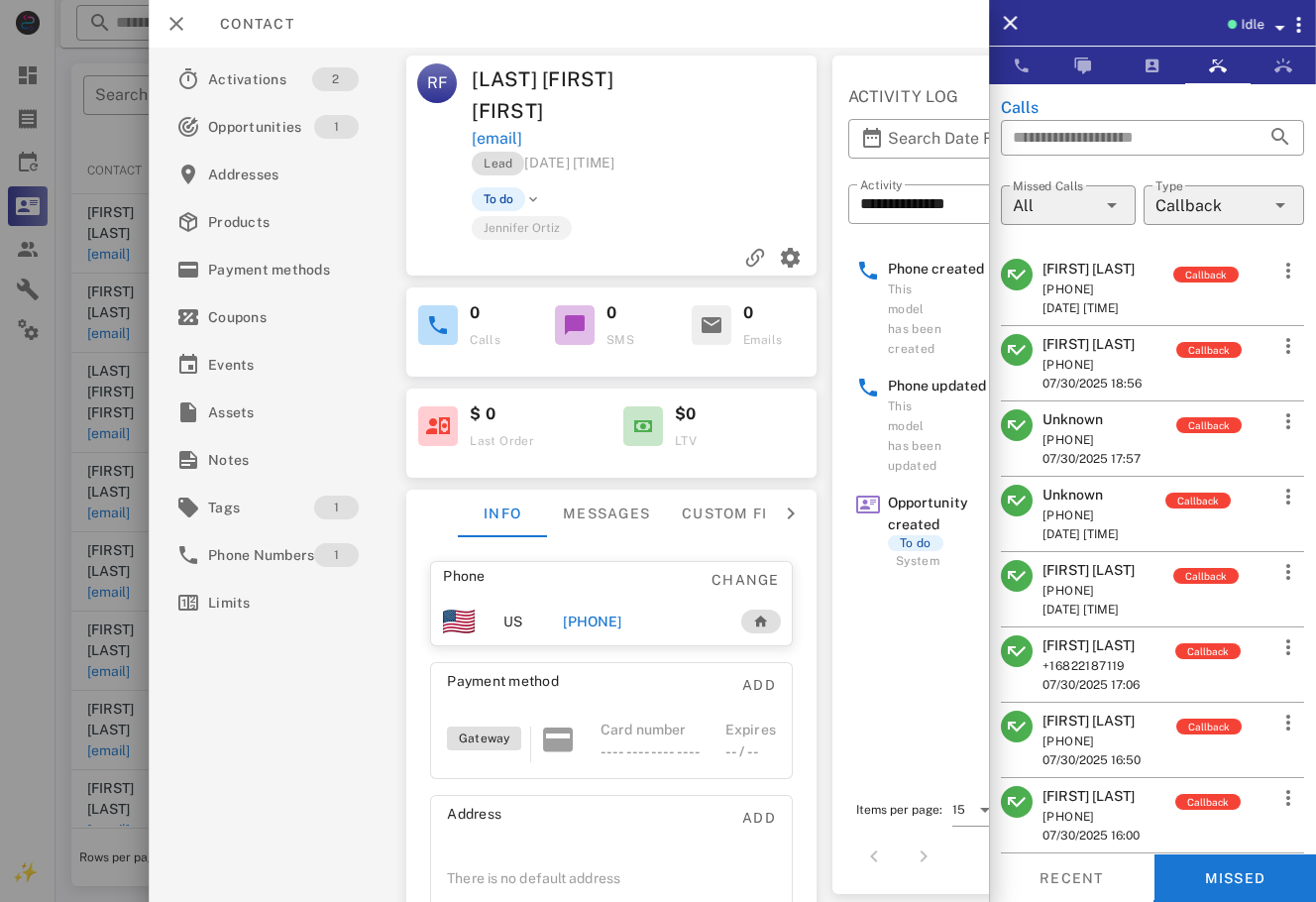 click on "Delia Romero" at bounding box center (1088, 570) 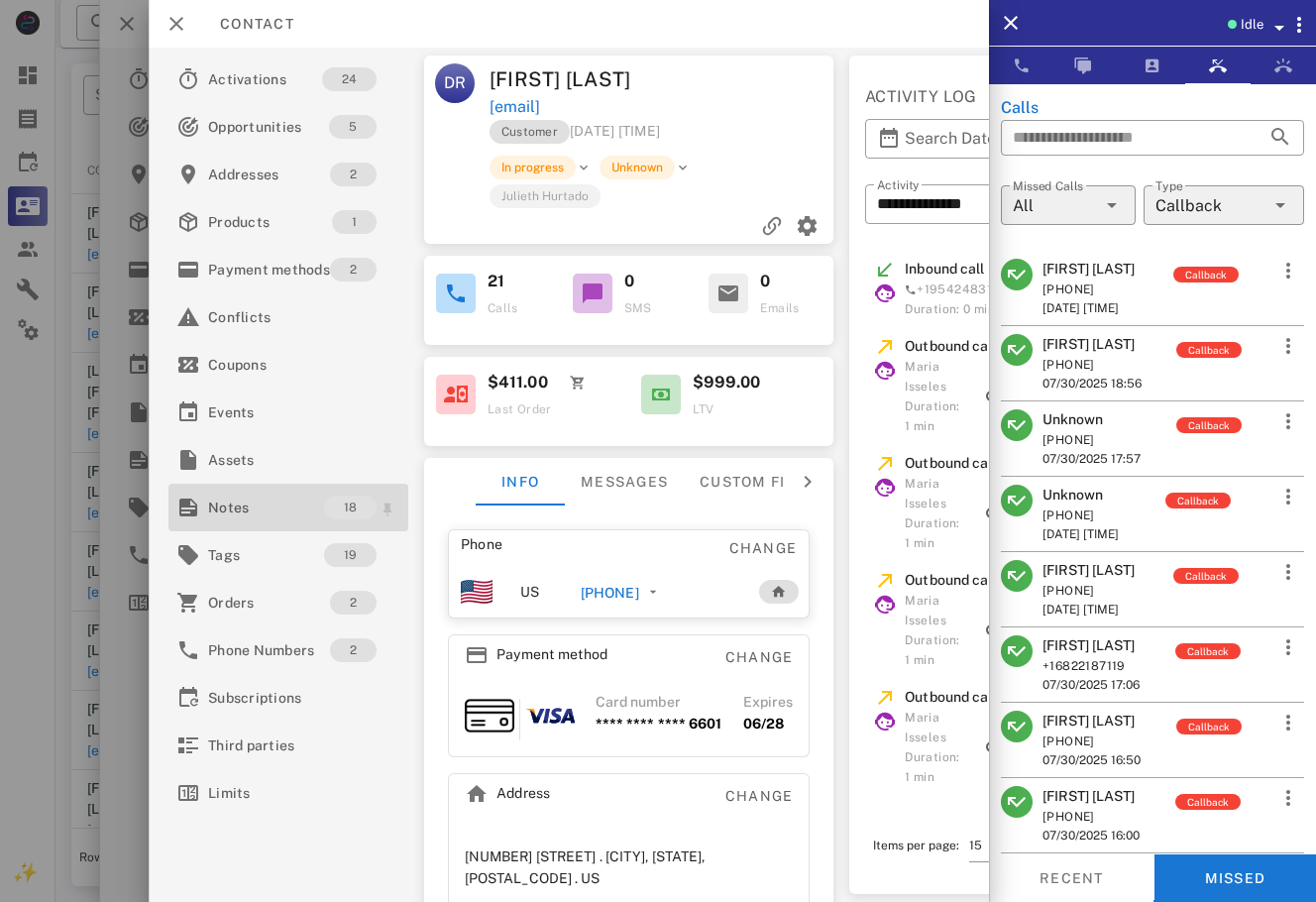click on "Notes" at bounding box center (266, 507) 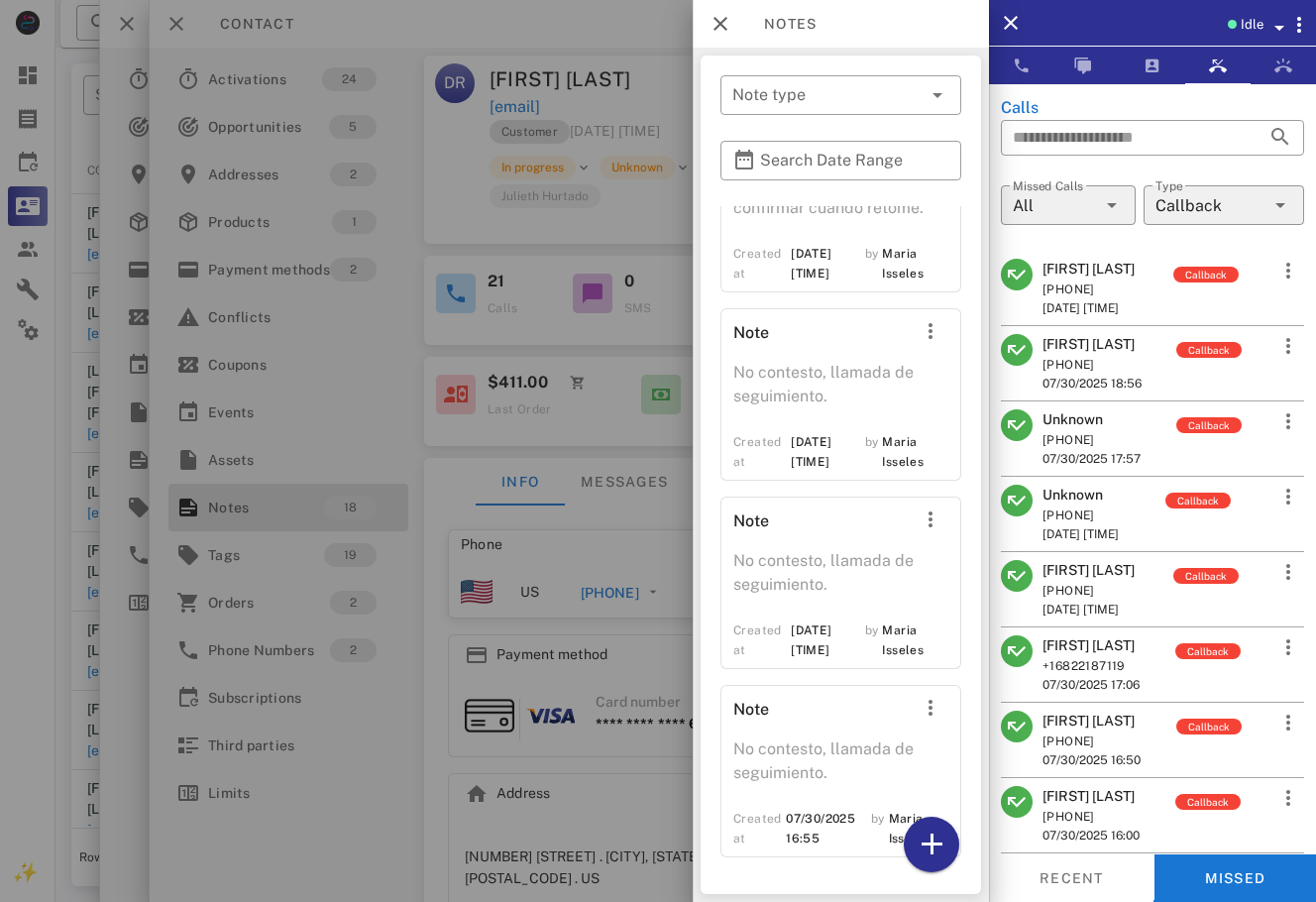 scroll, scrollTop: 4361, scrollLeft: 0, axis: vertical 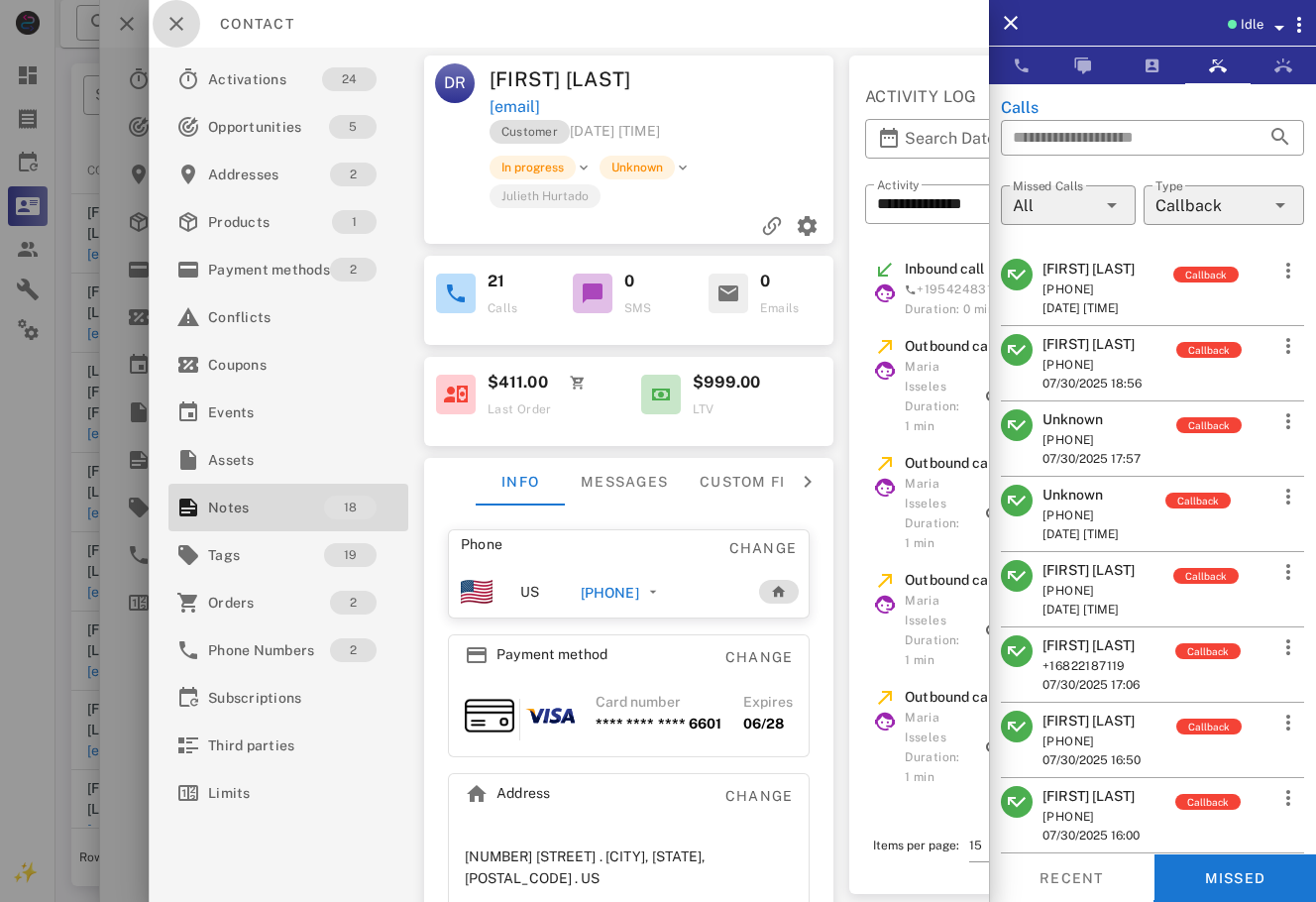 click at bounding box center [176, 24] 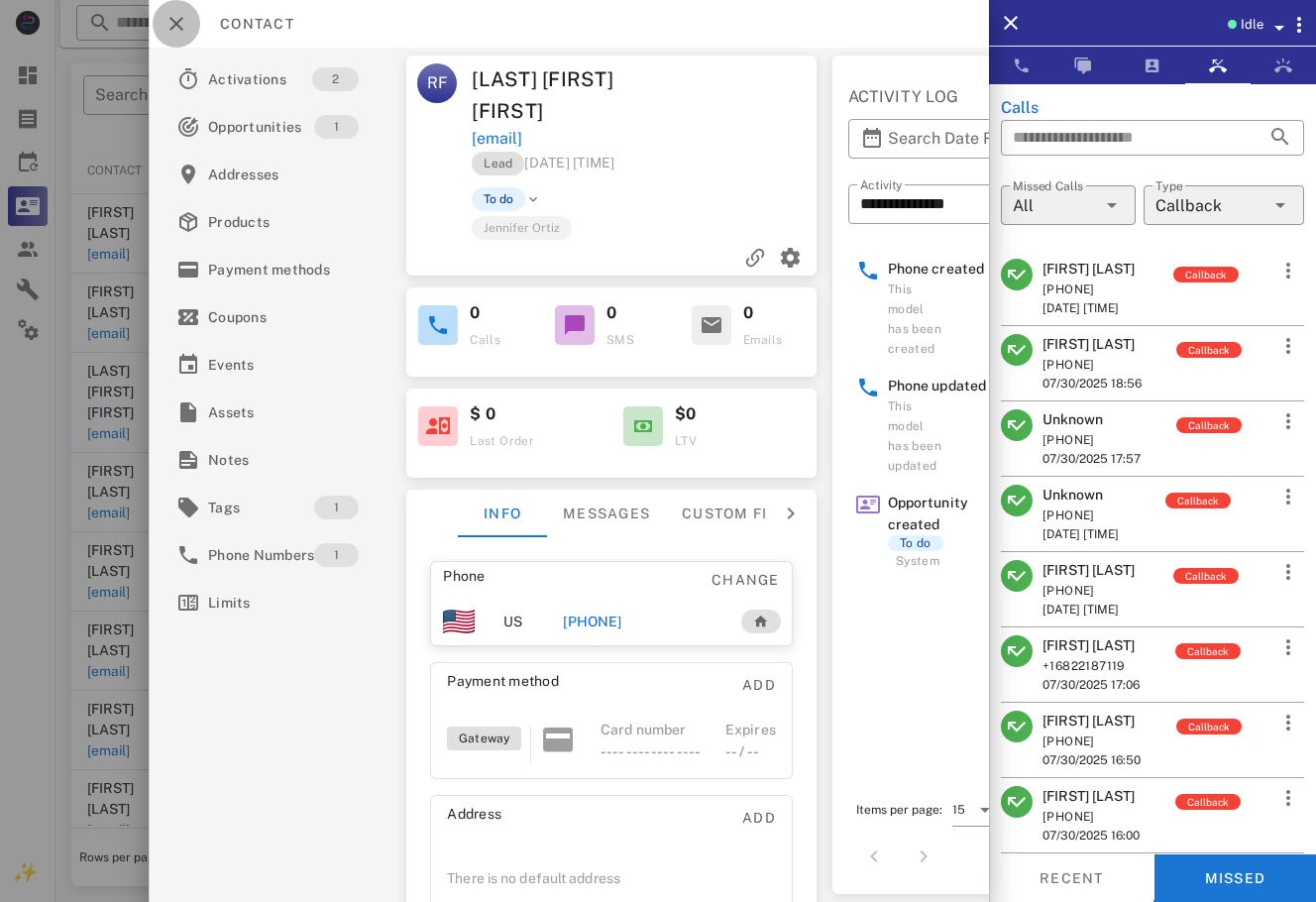 click at bounding box center (176, 24) 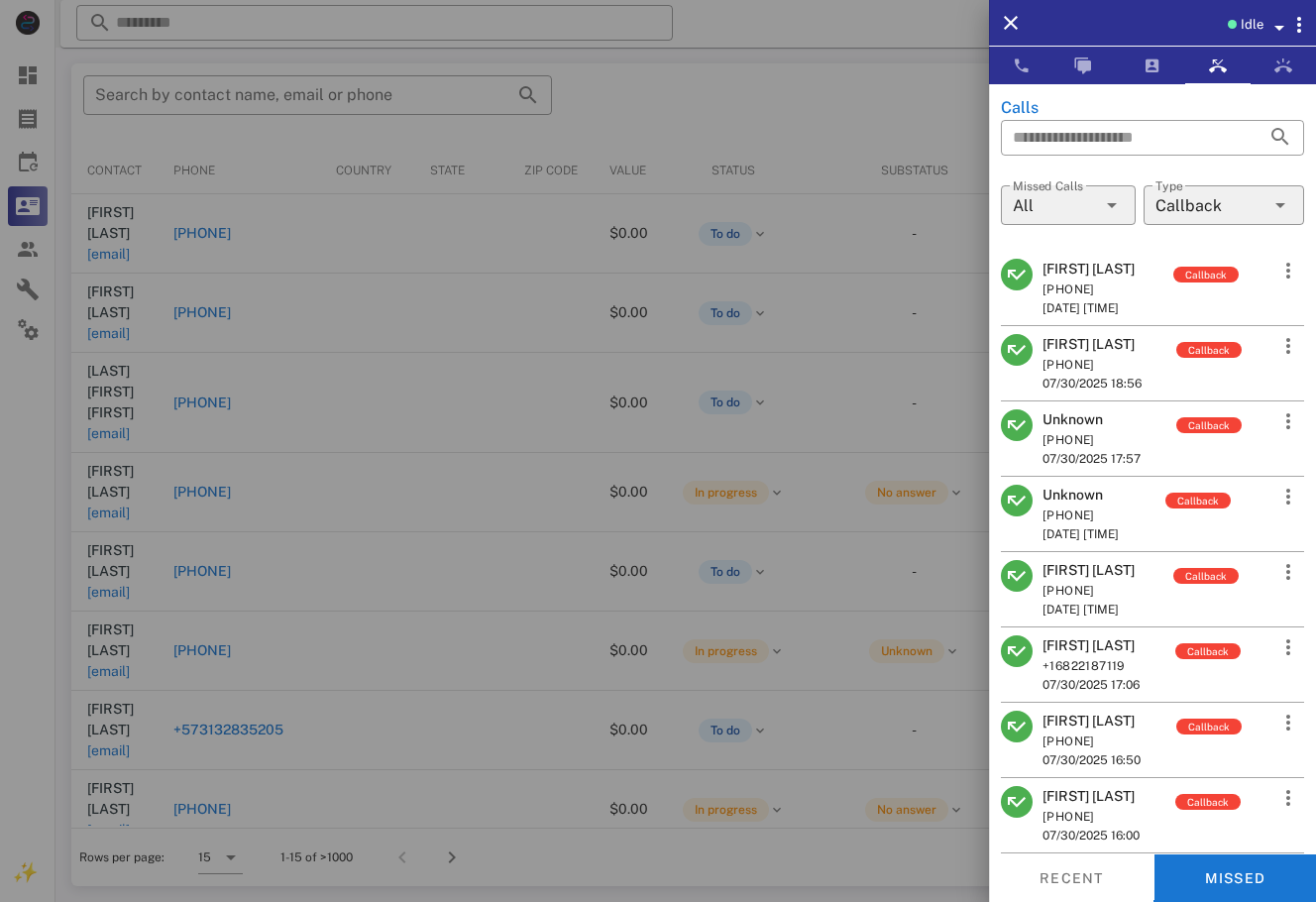 click on "Flor López" at bounding box center (1091, 721) 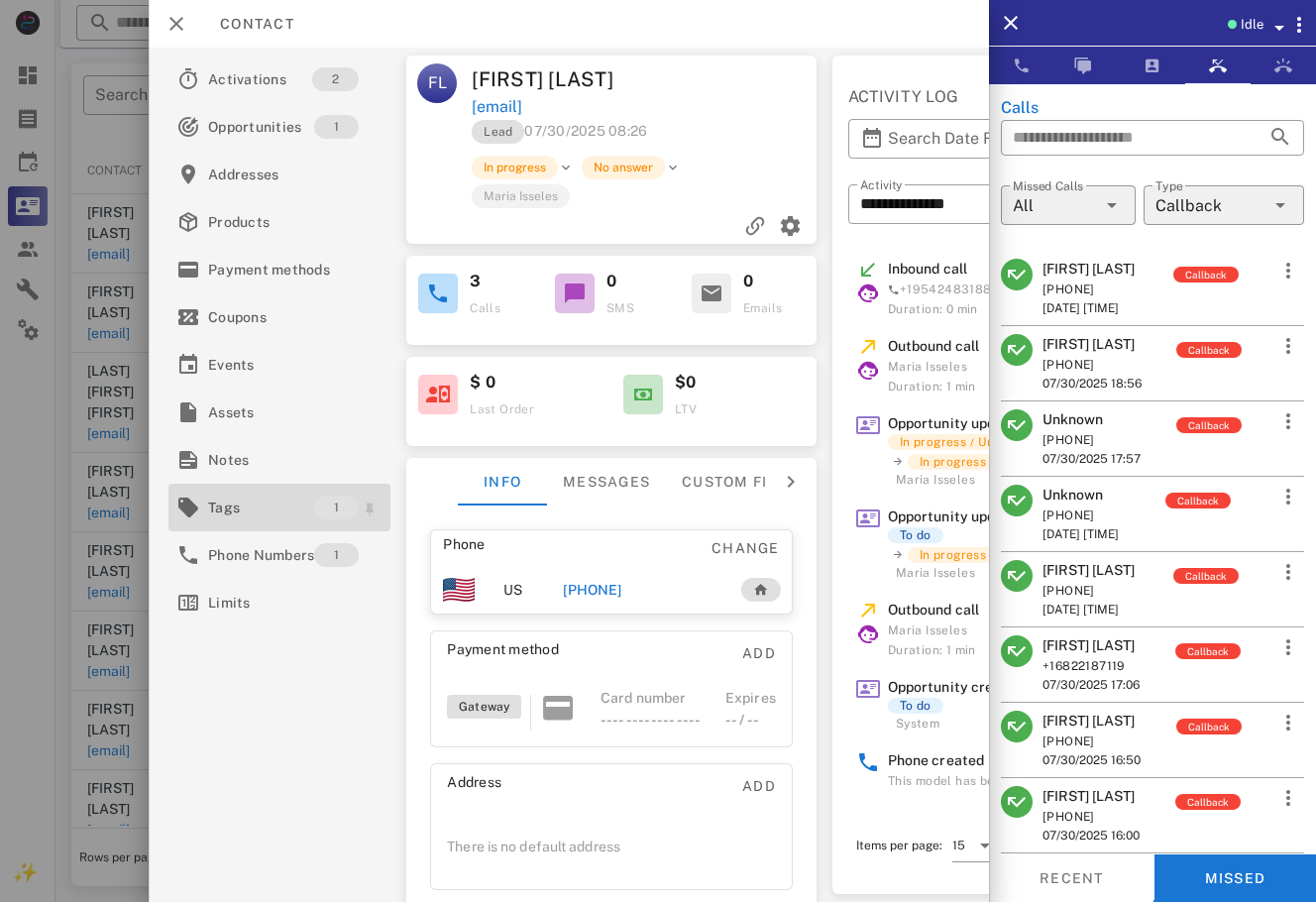 click on "Tags  1" at bounding box center [279, 507] 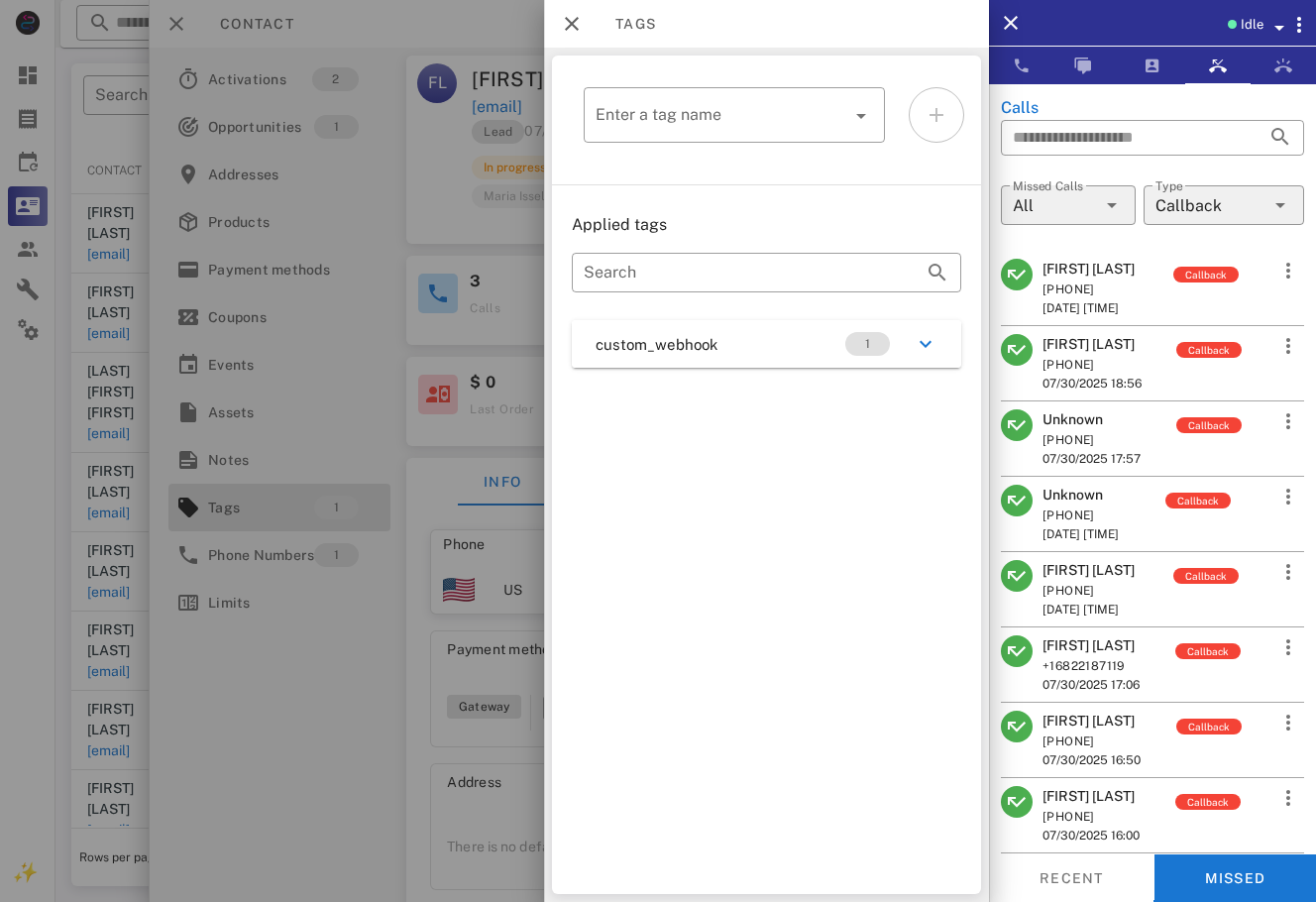 click on "custom_webhook  1" at bounding box center [766, 344] 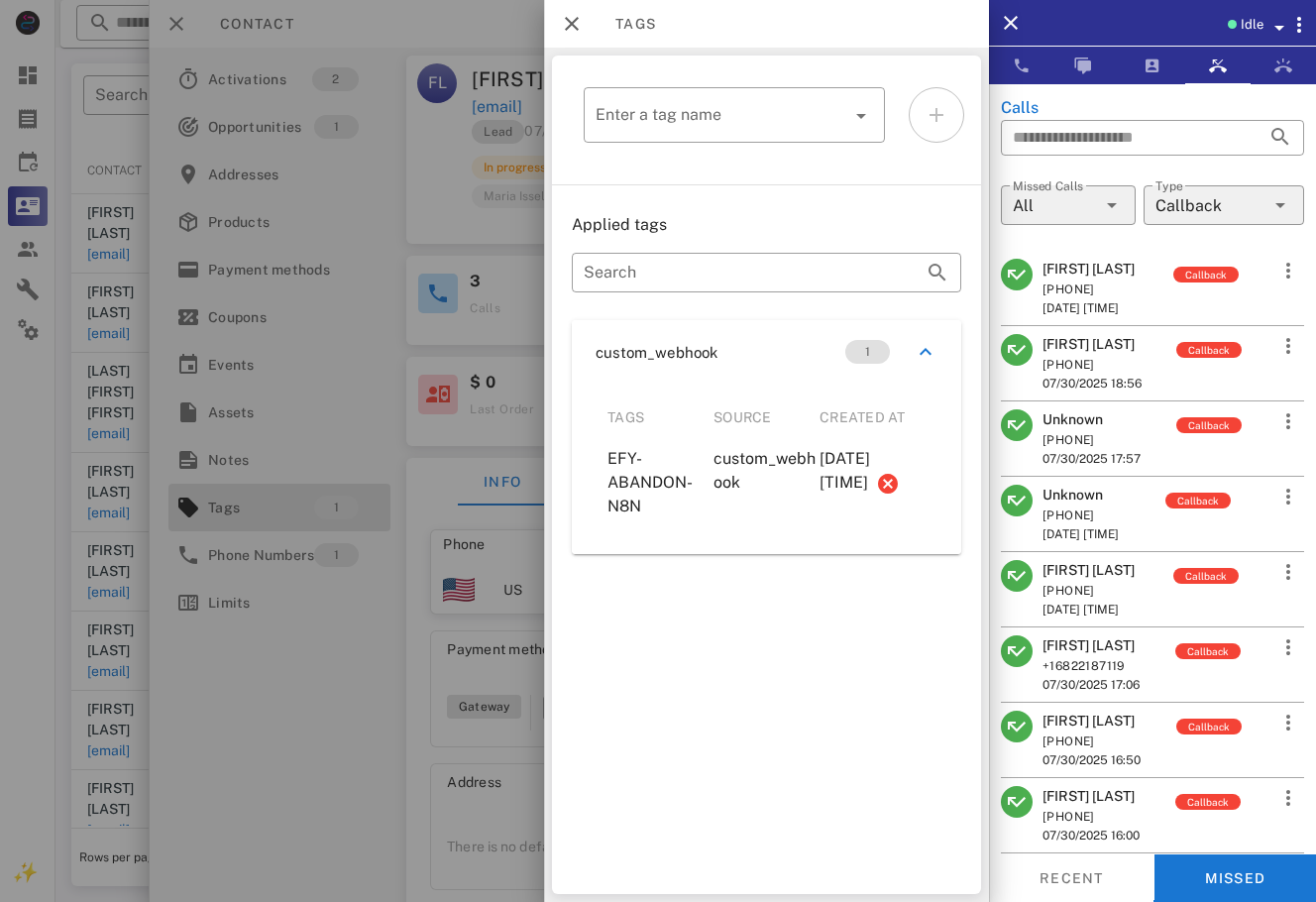 click on "​ Enter a tag name Applied tags ​ Search  custom_webhook  1  Tags   Source   Created at   EFY-ABANDON-N8N  custom_webhook   2025-07-30 08:42:19" at bounding box center [766, 475] 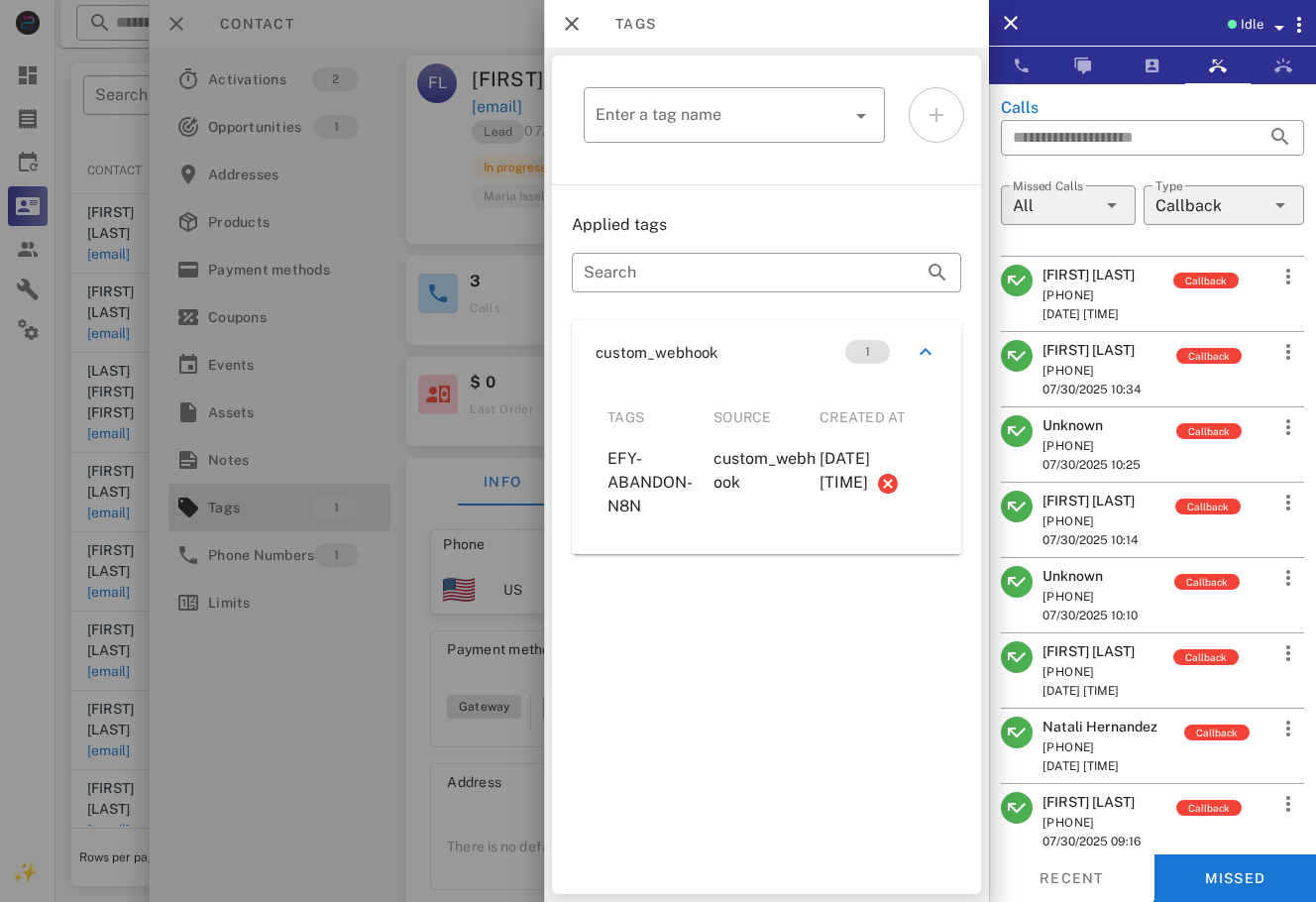 scroll, scrollTop: 1230, scrollLeft: 0, axis: vertical 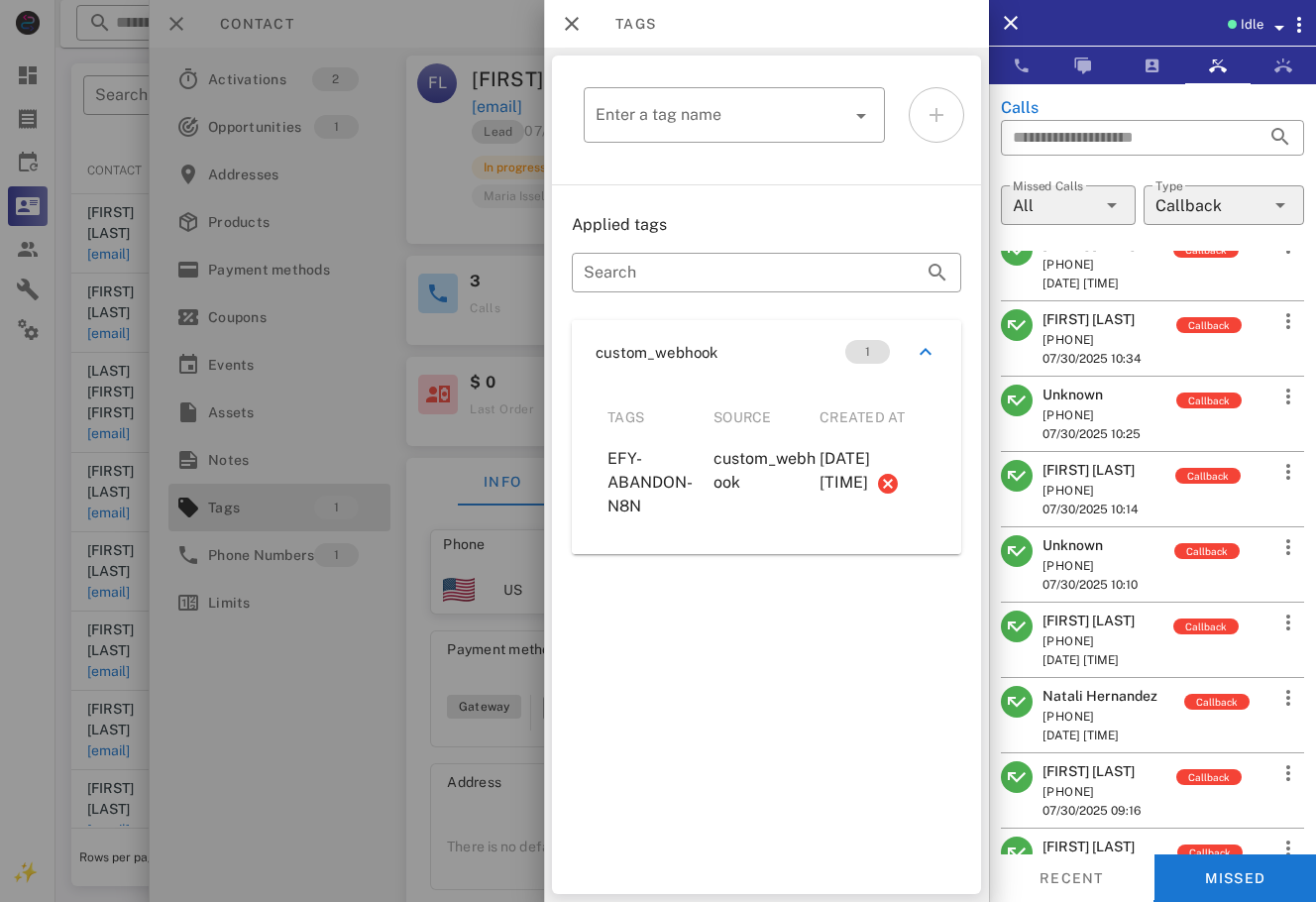 click on "Natali Hernandez" at bounding box center [1100, 696] 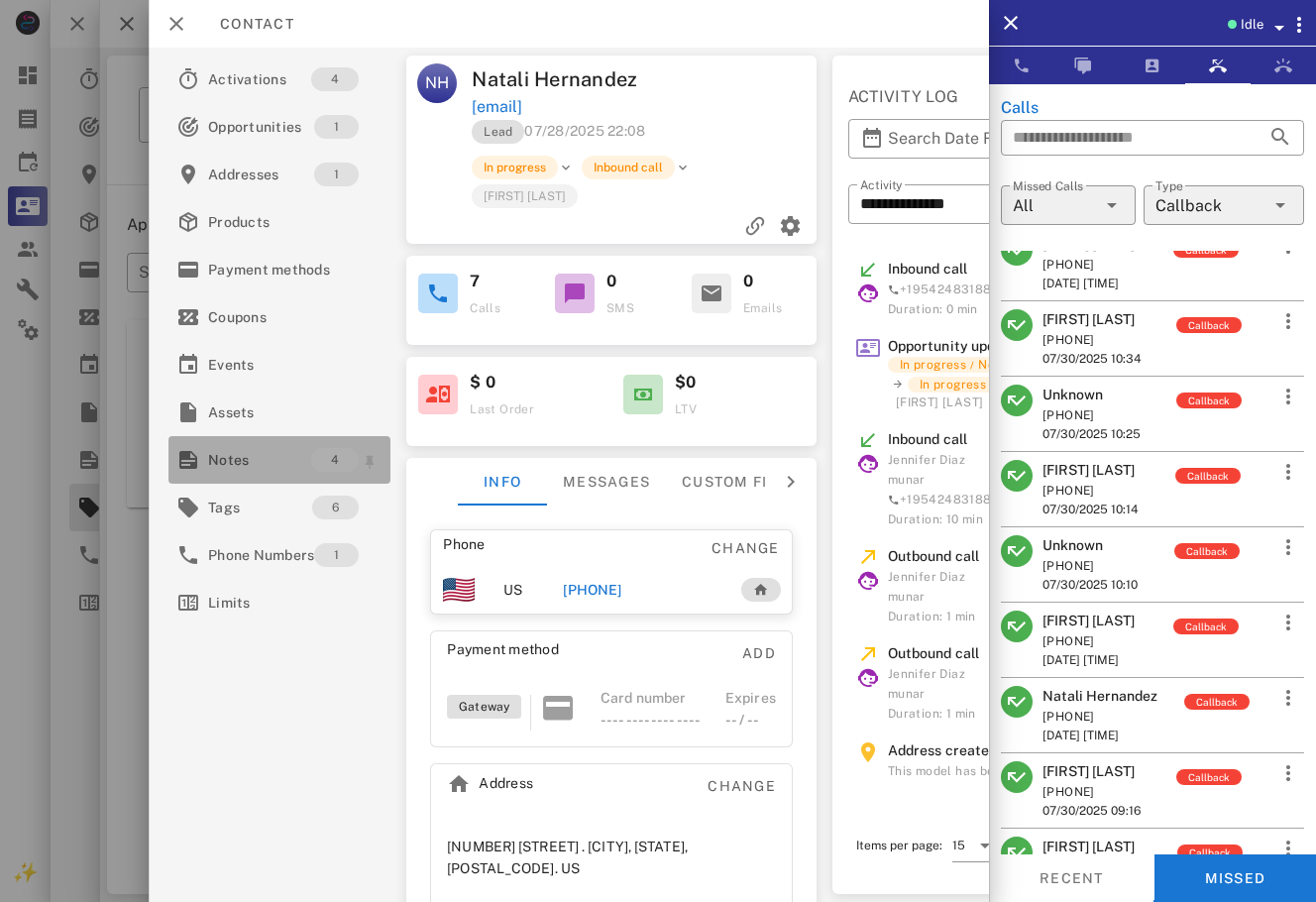 click on "Notes" at bounding box center [260, 460] 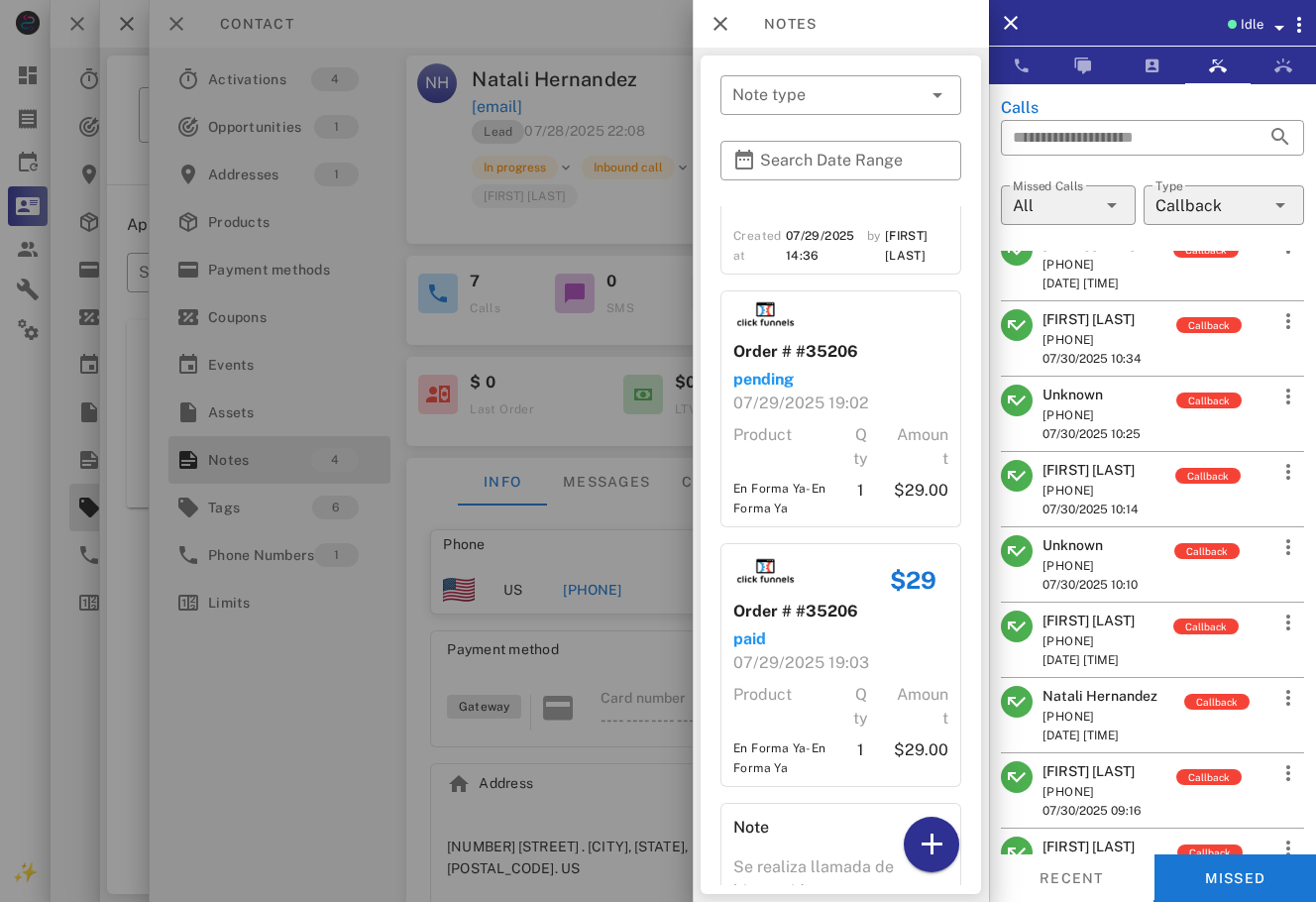 scroll, scrollTop: 0, scrollLeft: 0, axis: both 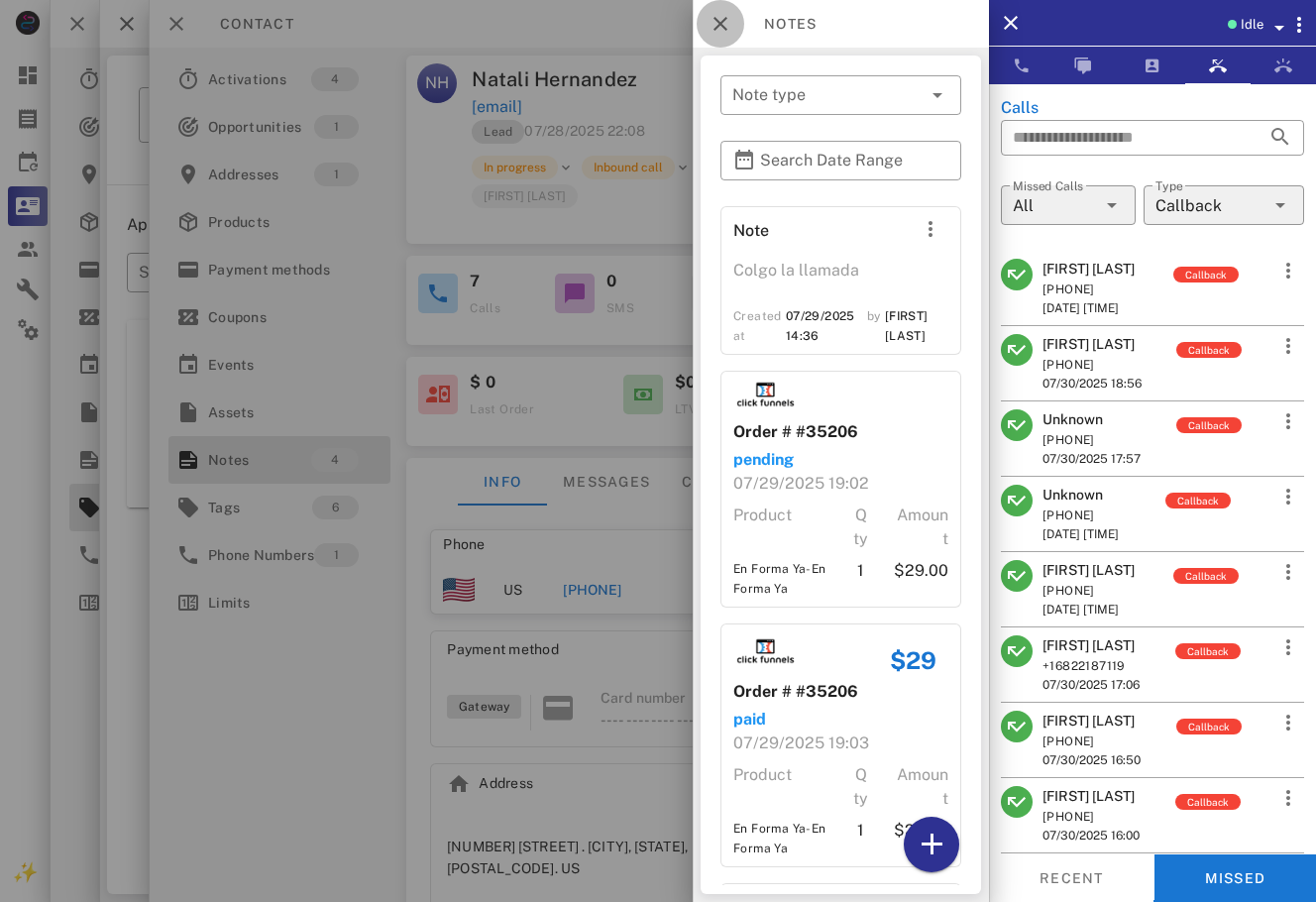 click at bounding box center (720, 24) 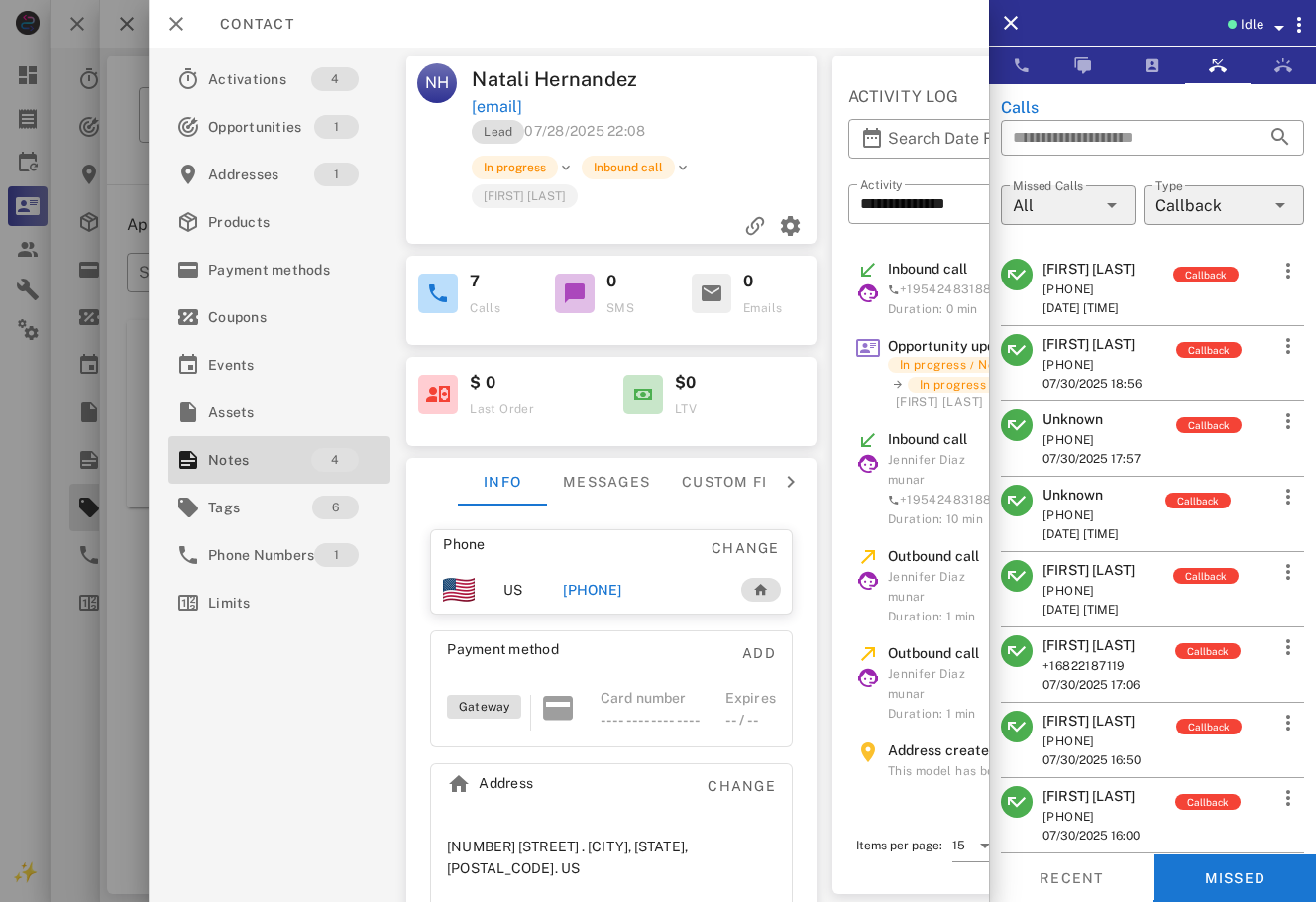 click on "Contact" at bounding box center [247, 24] 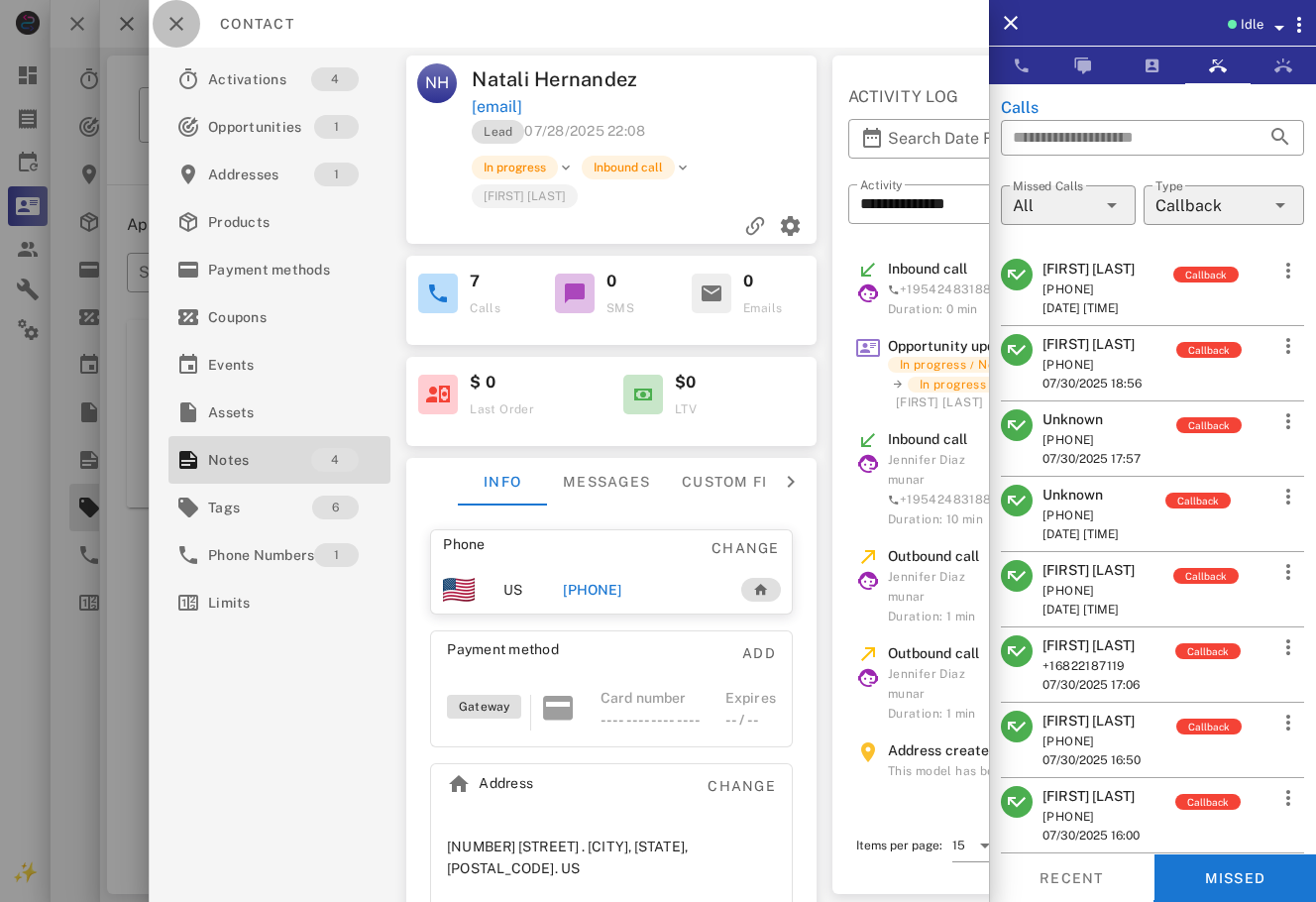click at bounding box center [176, 24] 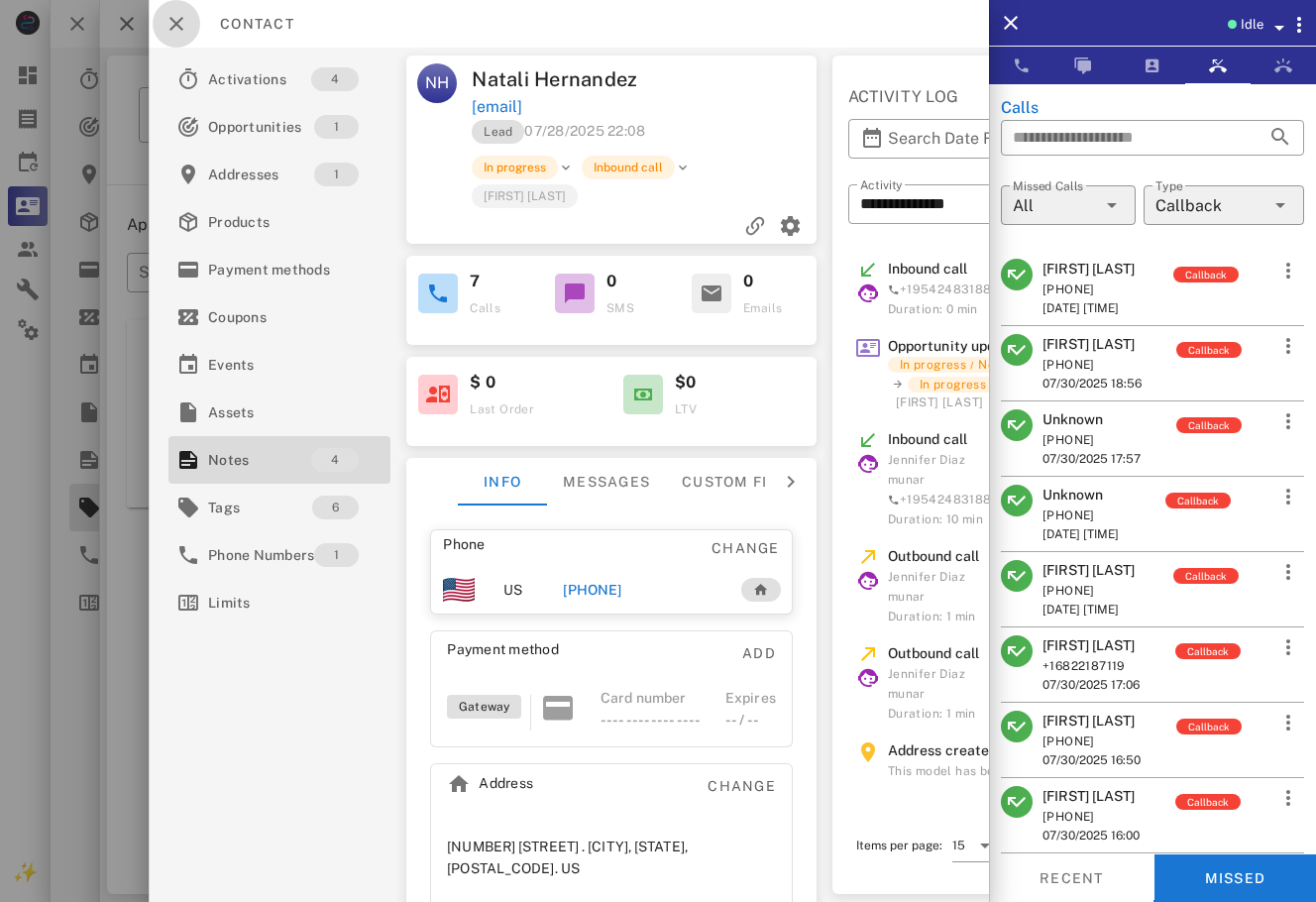 click at bounding box center (658, 451) 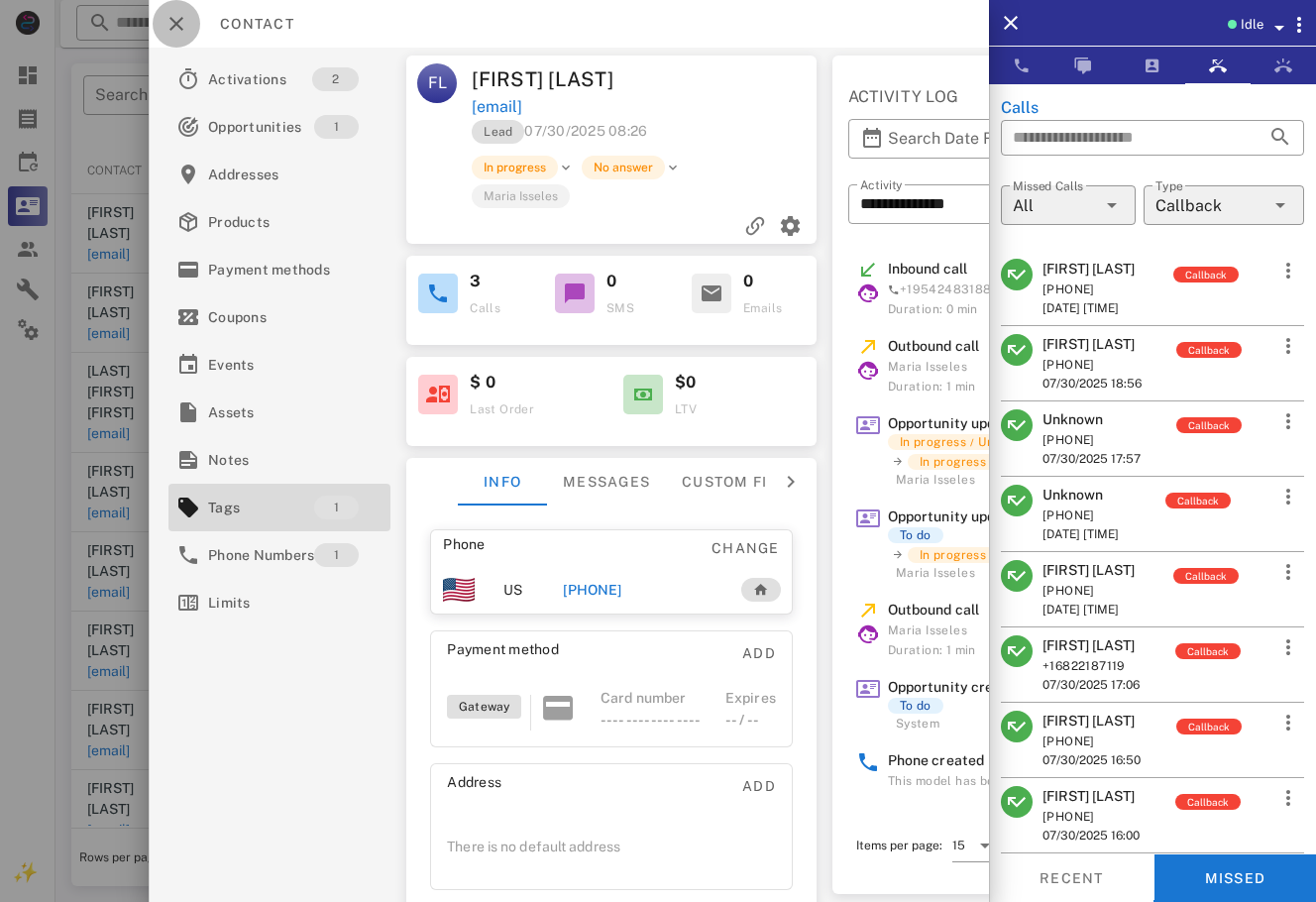 click at bounding box center [176, 24] 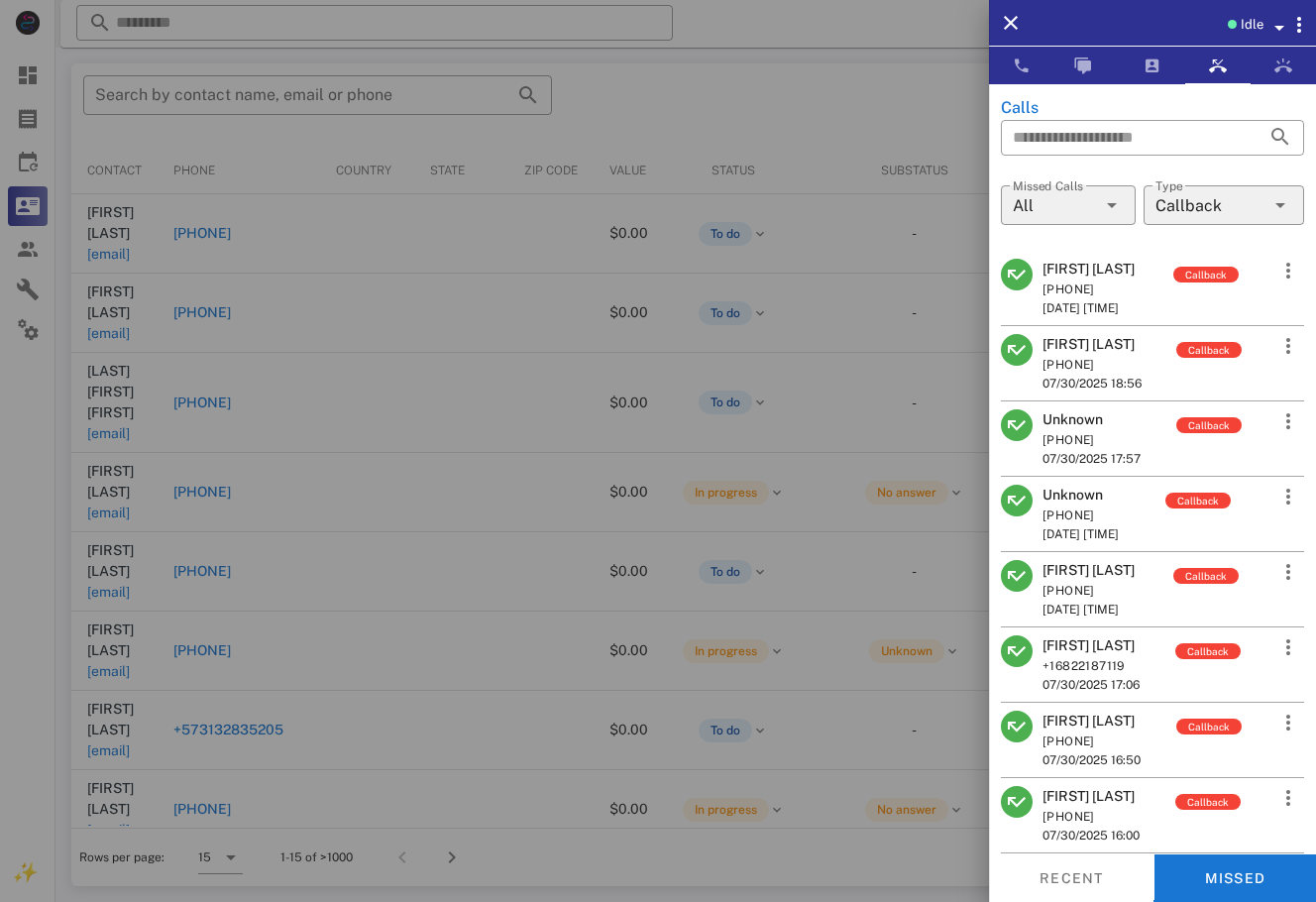 click at bounding box center [658, 451] 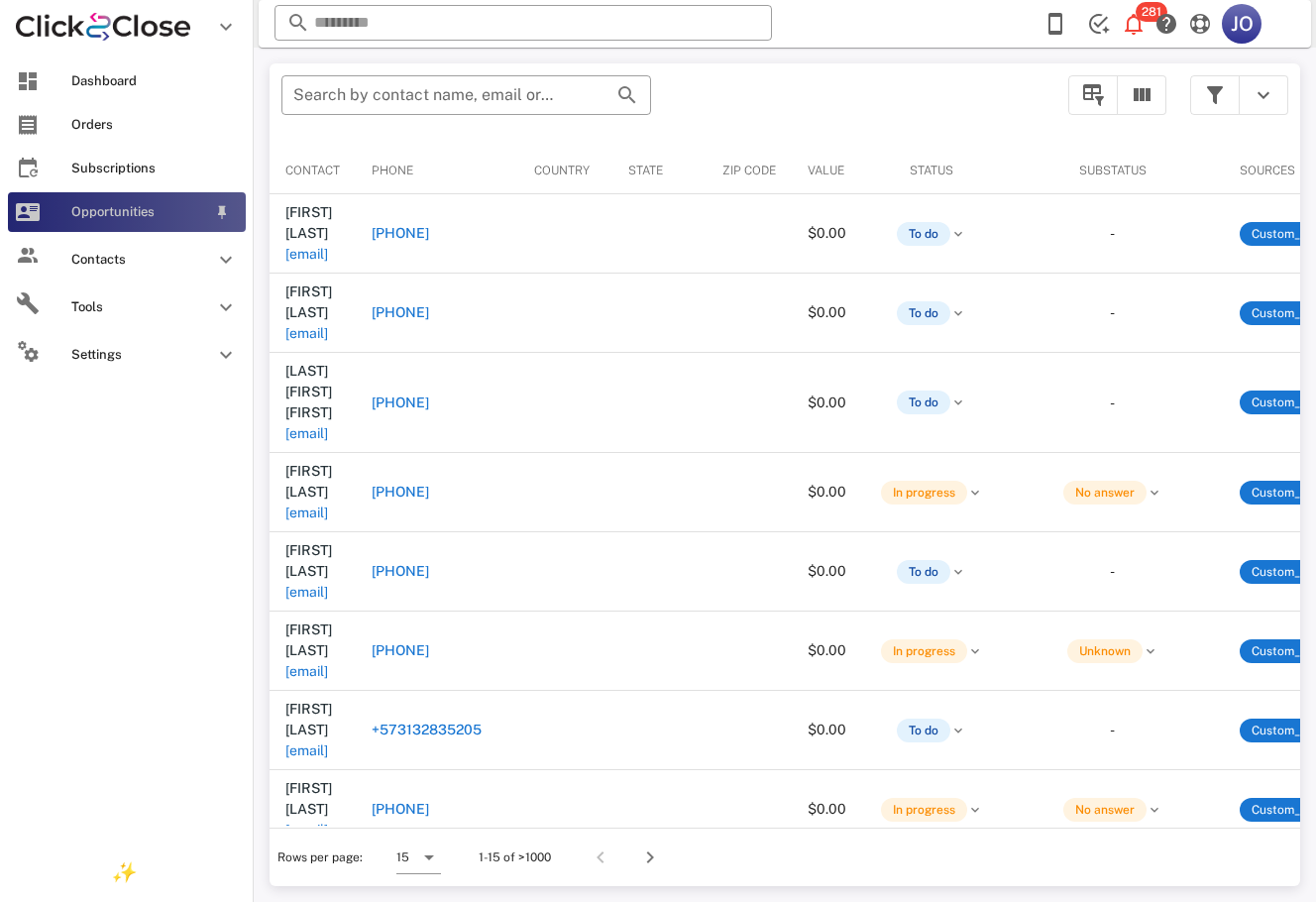 click at bounding box center (28, 212) 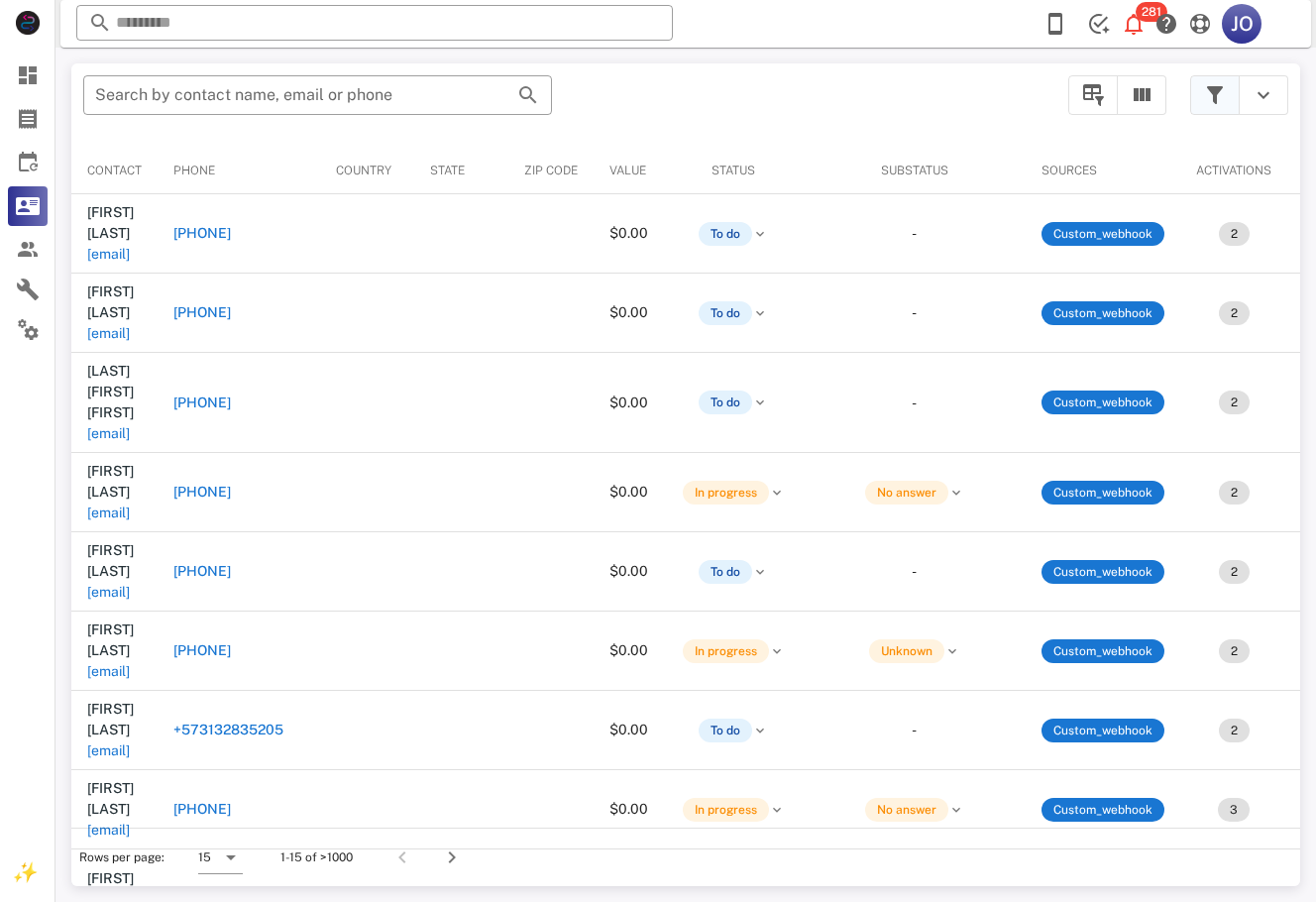 click at bounding box center (1215, 95) 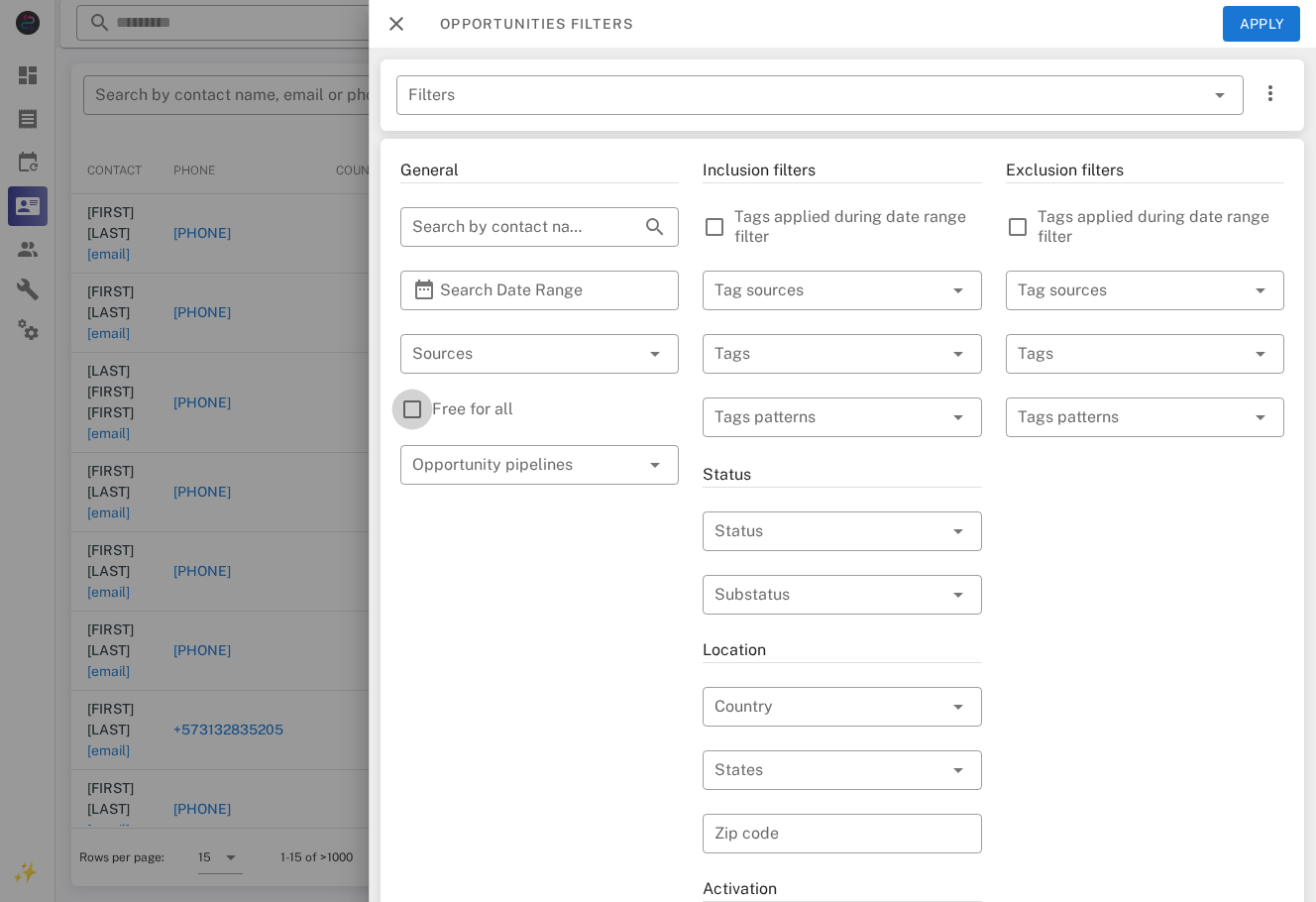 click at bounding box center [412, 409] 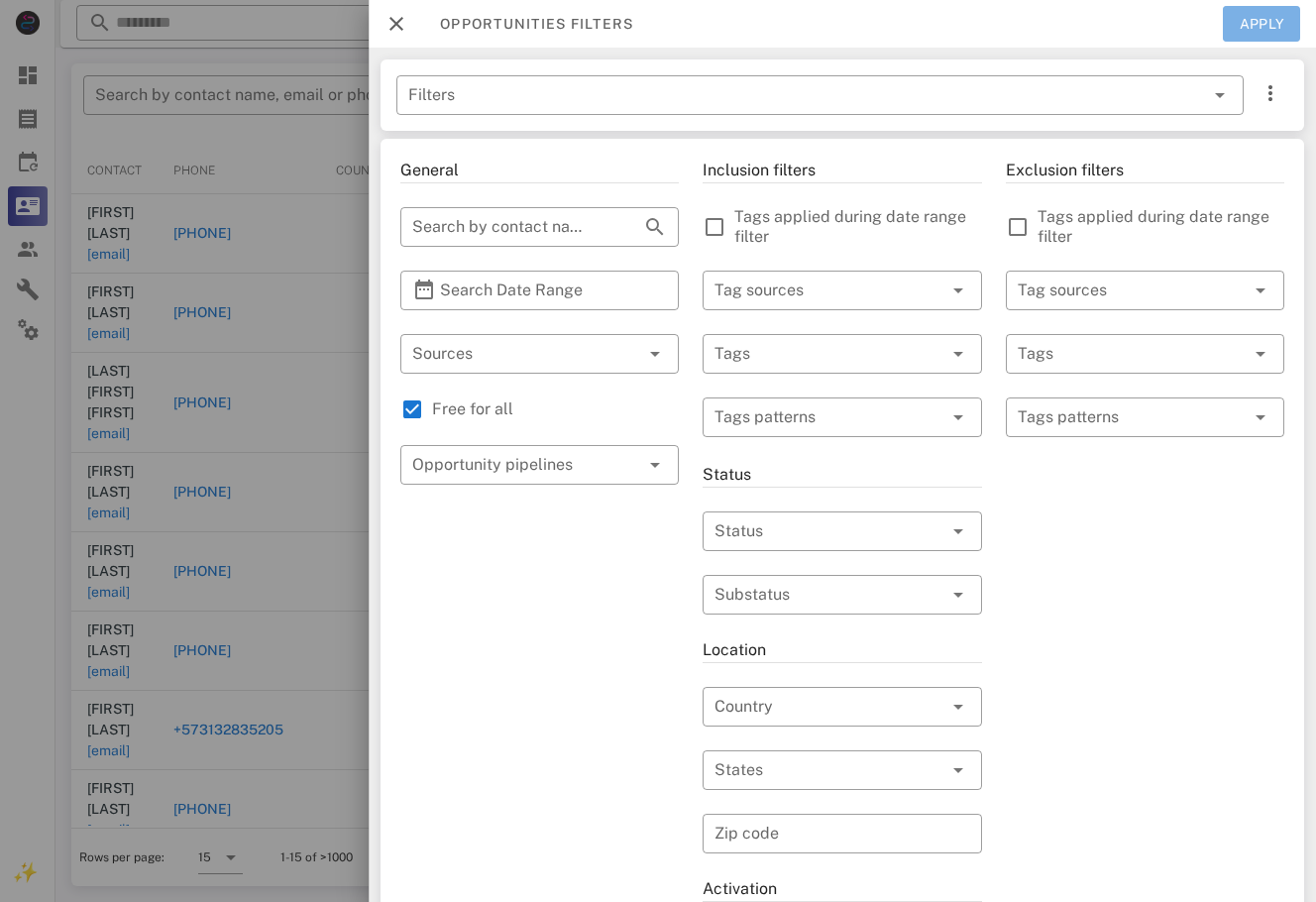 click on "Apply" at bounding box center (1261, 24) 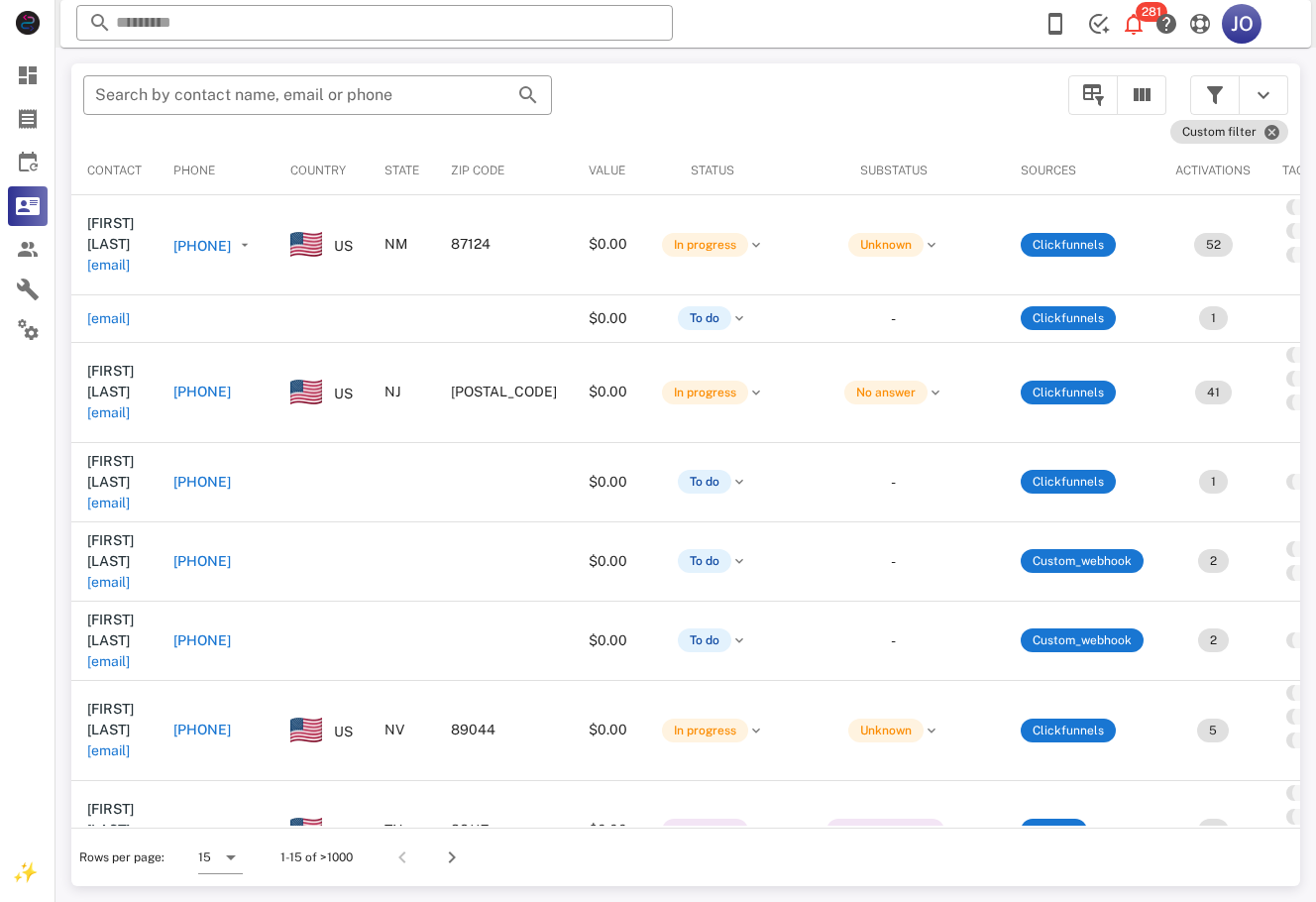 scroll, scrollTop: 0, scrollLeft: 480, axis: horizontal 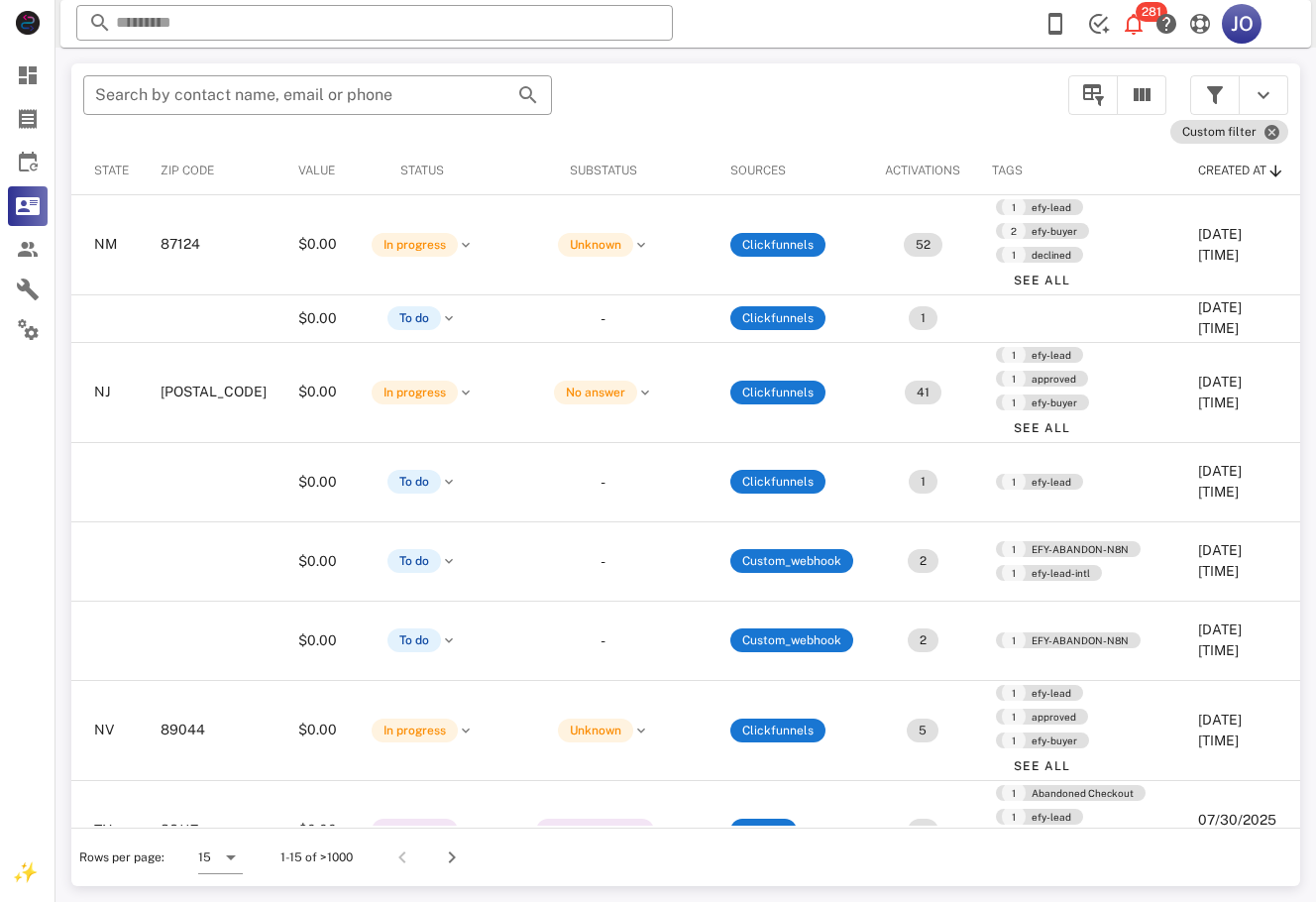 drag, startPoint x: 764, startPoint y: 823, endPoint x: 62, endPoint y: 18, distance: 1068.096 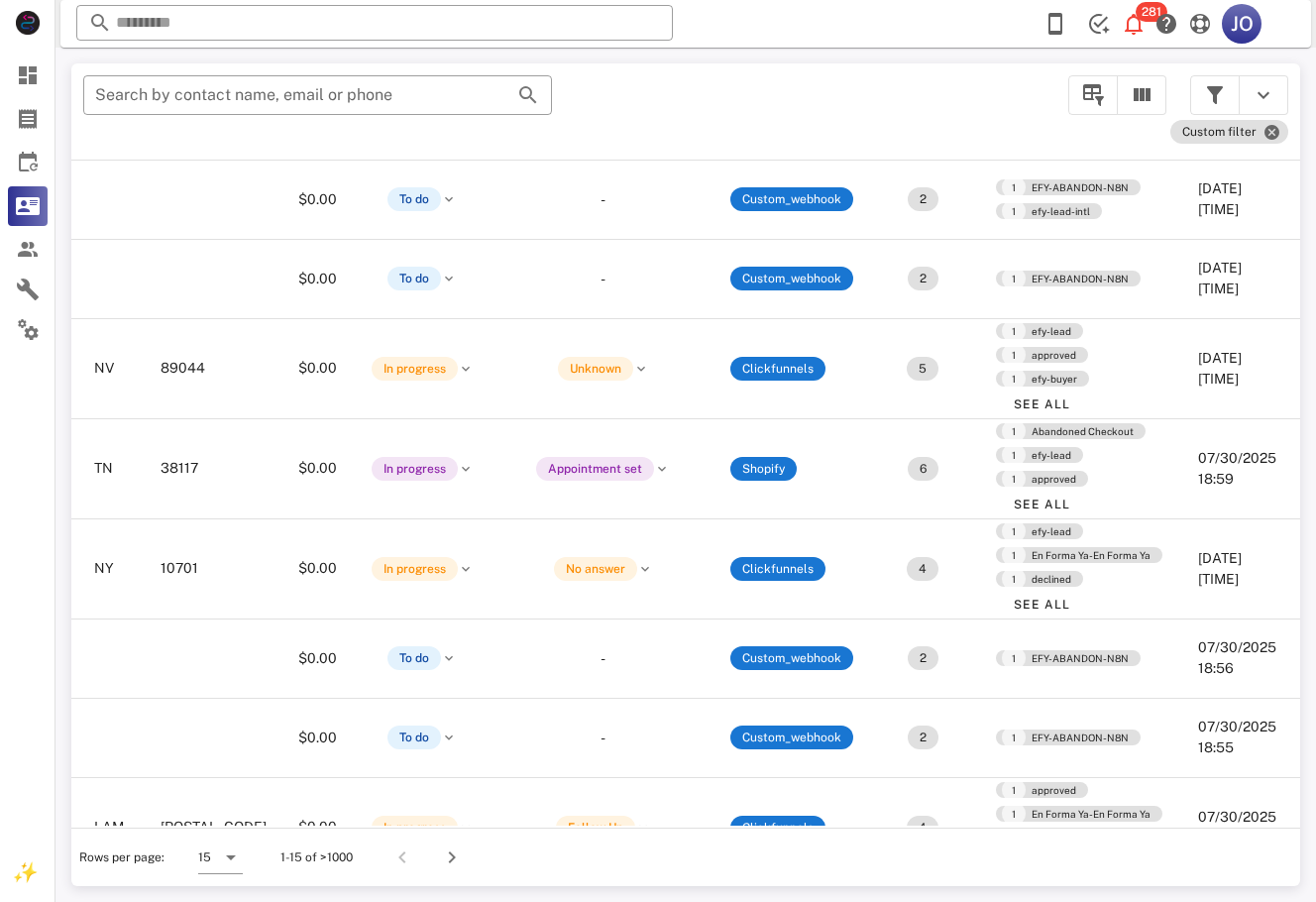 scroll, scrollTop: 536, scrollLeft: 480, axis: both 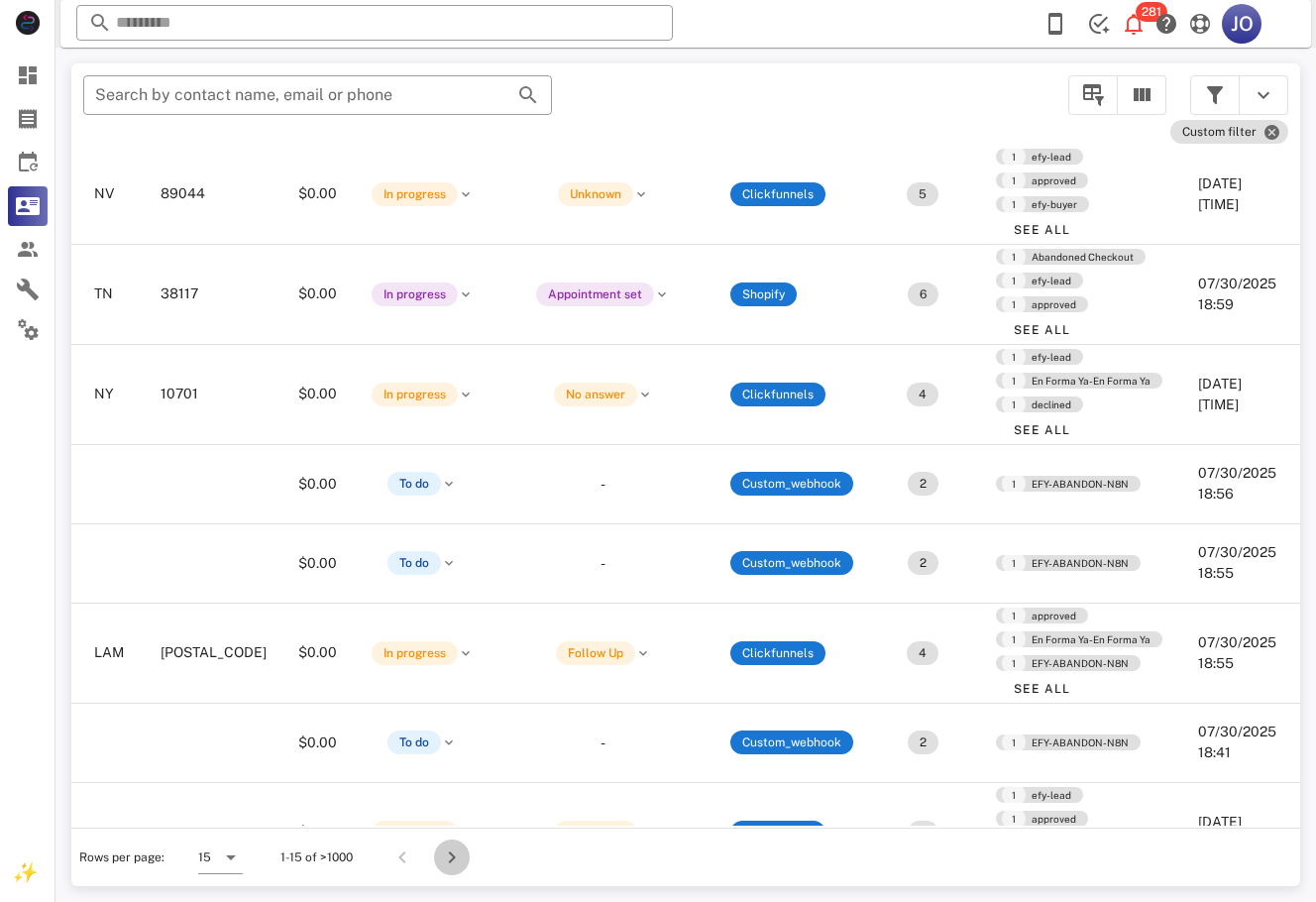 click at bounding box center (452, 857) 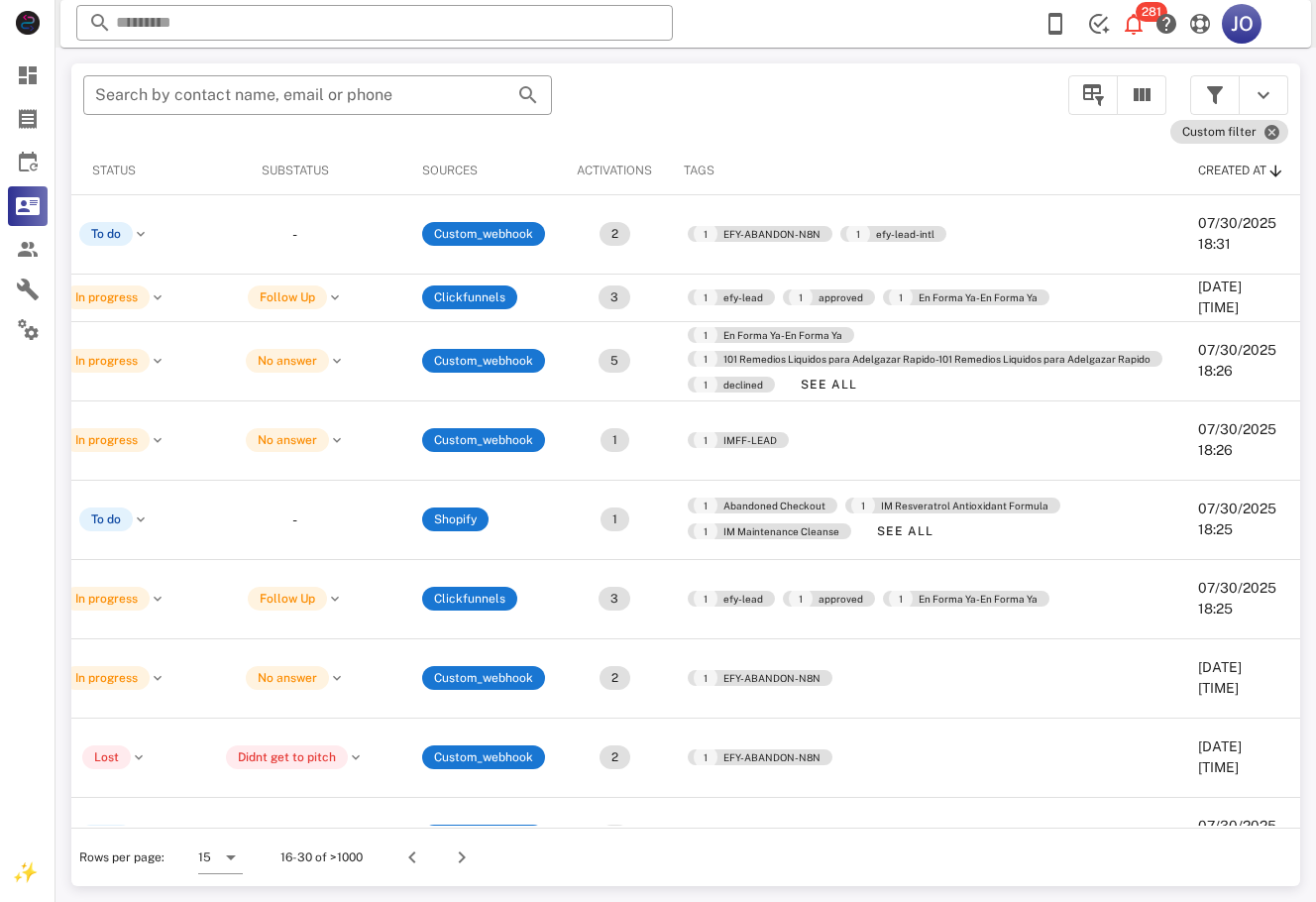 scroll, scrollTop: 0, scrollLeft: 0, axis: both 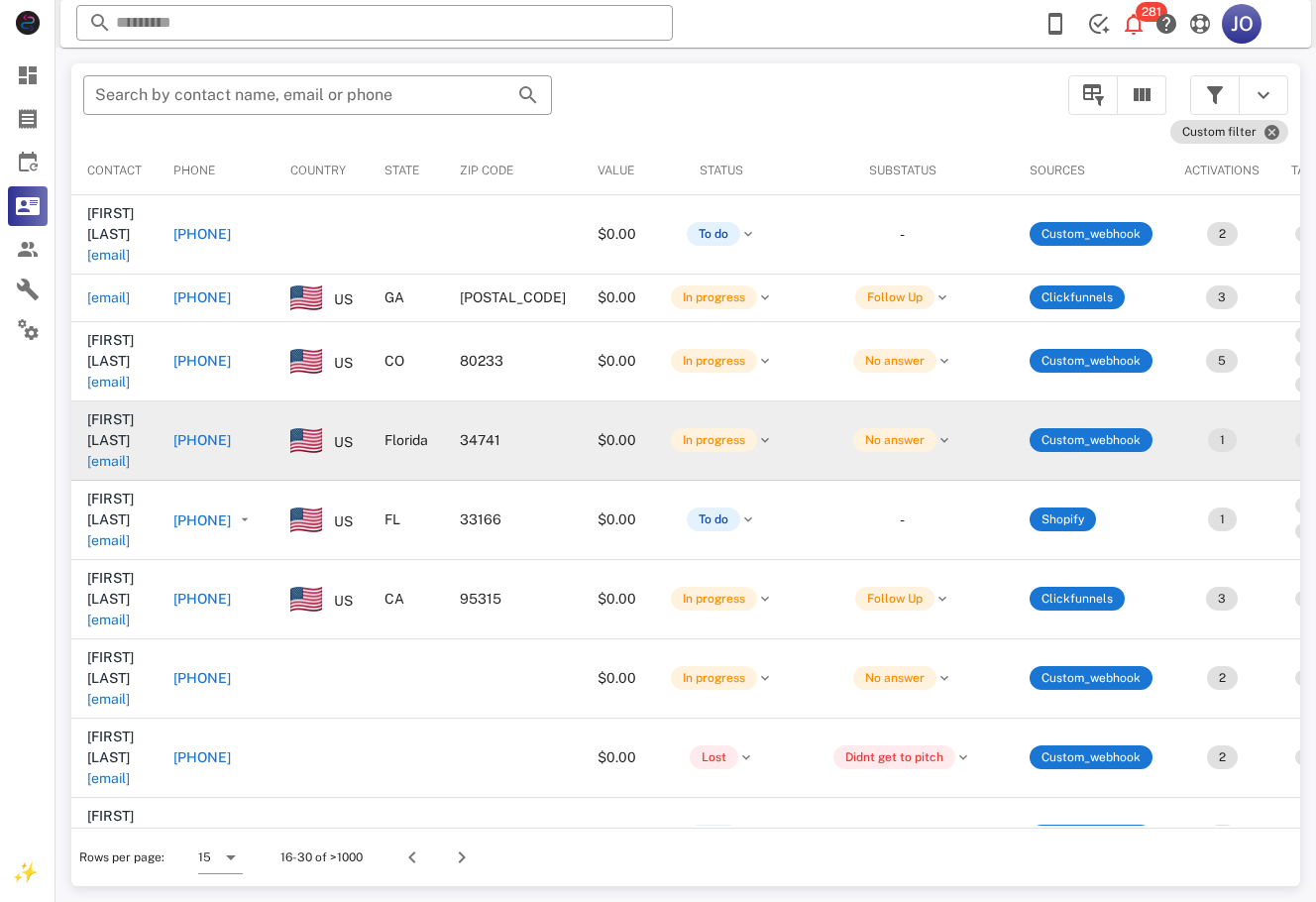 click on "pozojessica@hitmail.com" at bounding box center (185, 416) 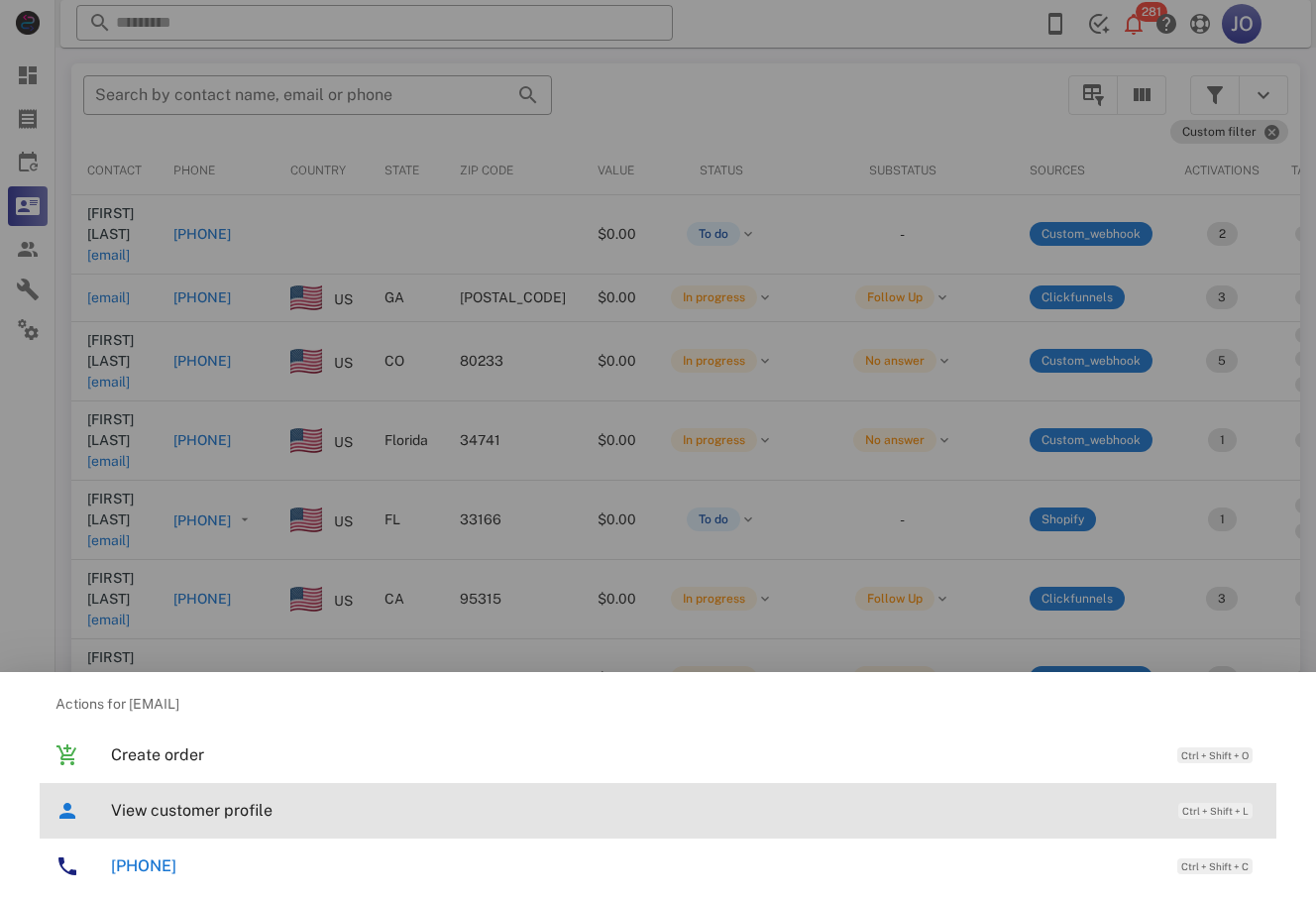 click on "View customer profile" at bounding box center [634, 810] 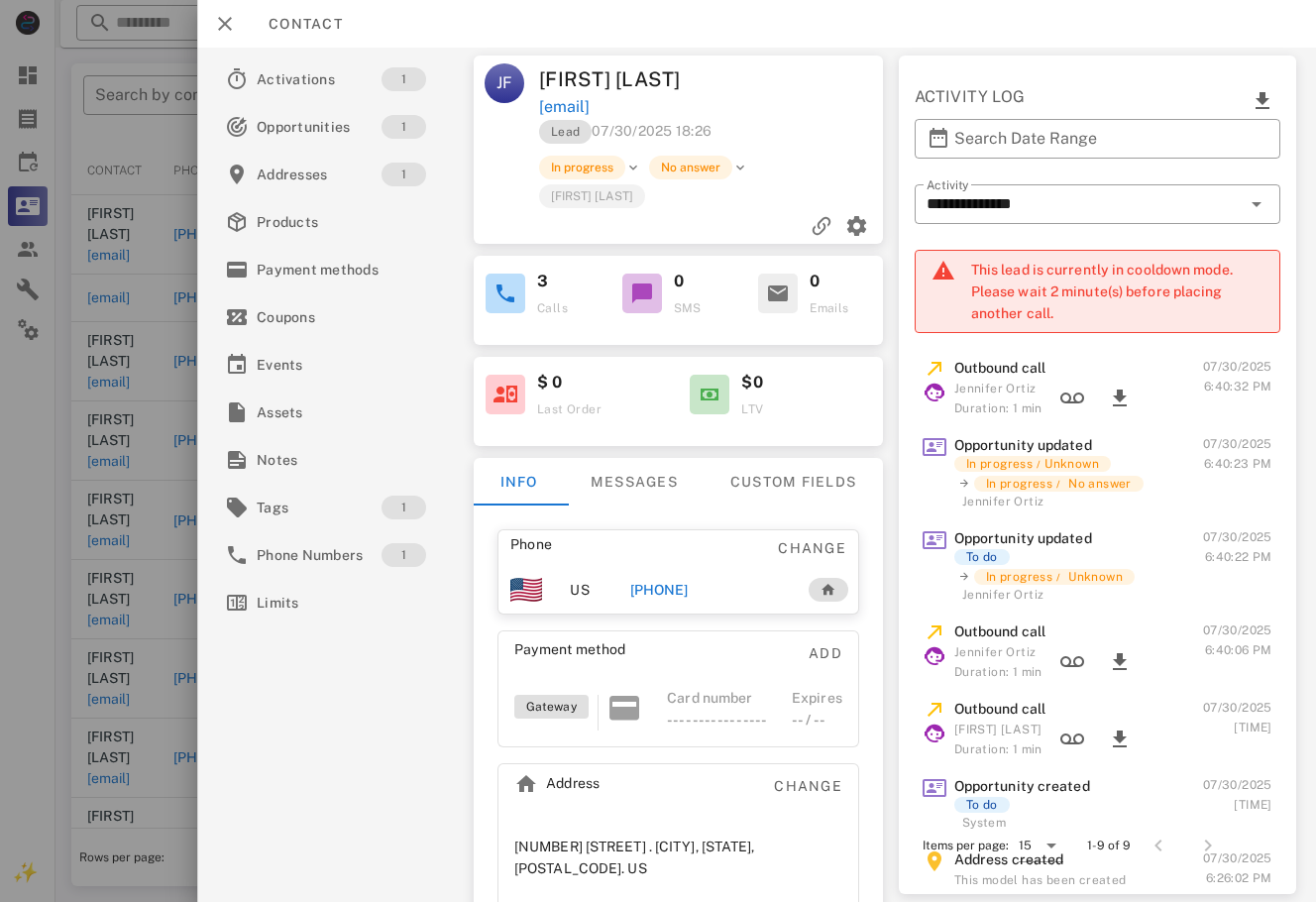 click on "+14079954391" at bounding box center [659, 590] 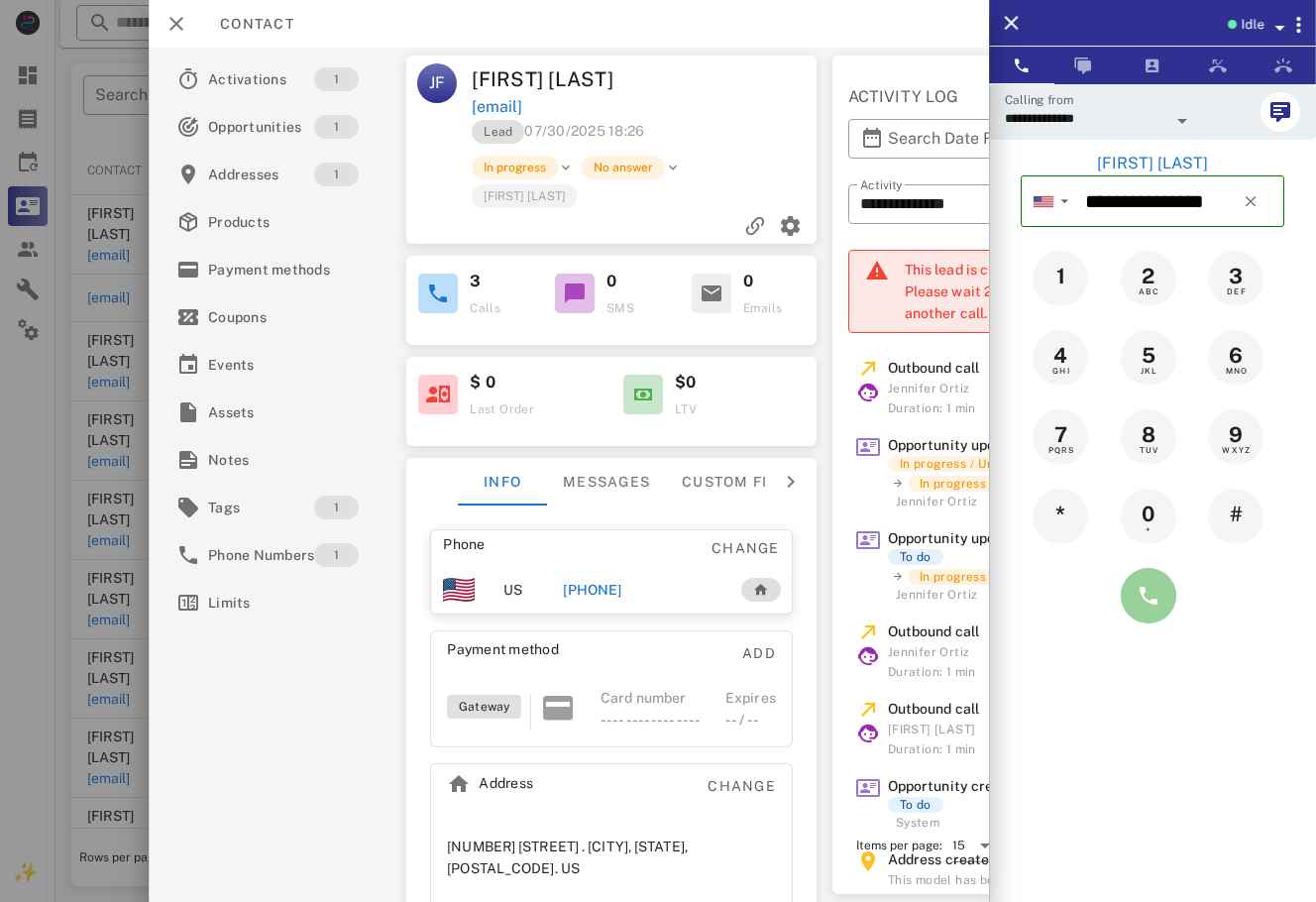 click at bounding box center (1149, 596) 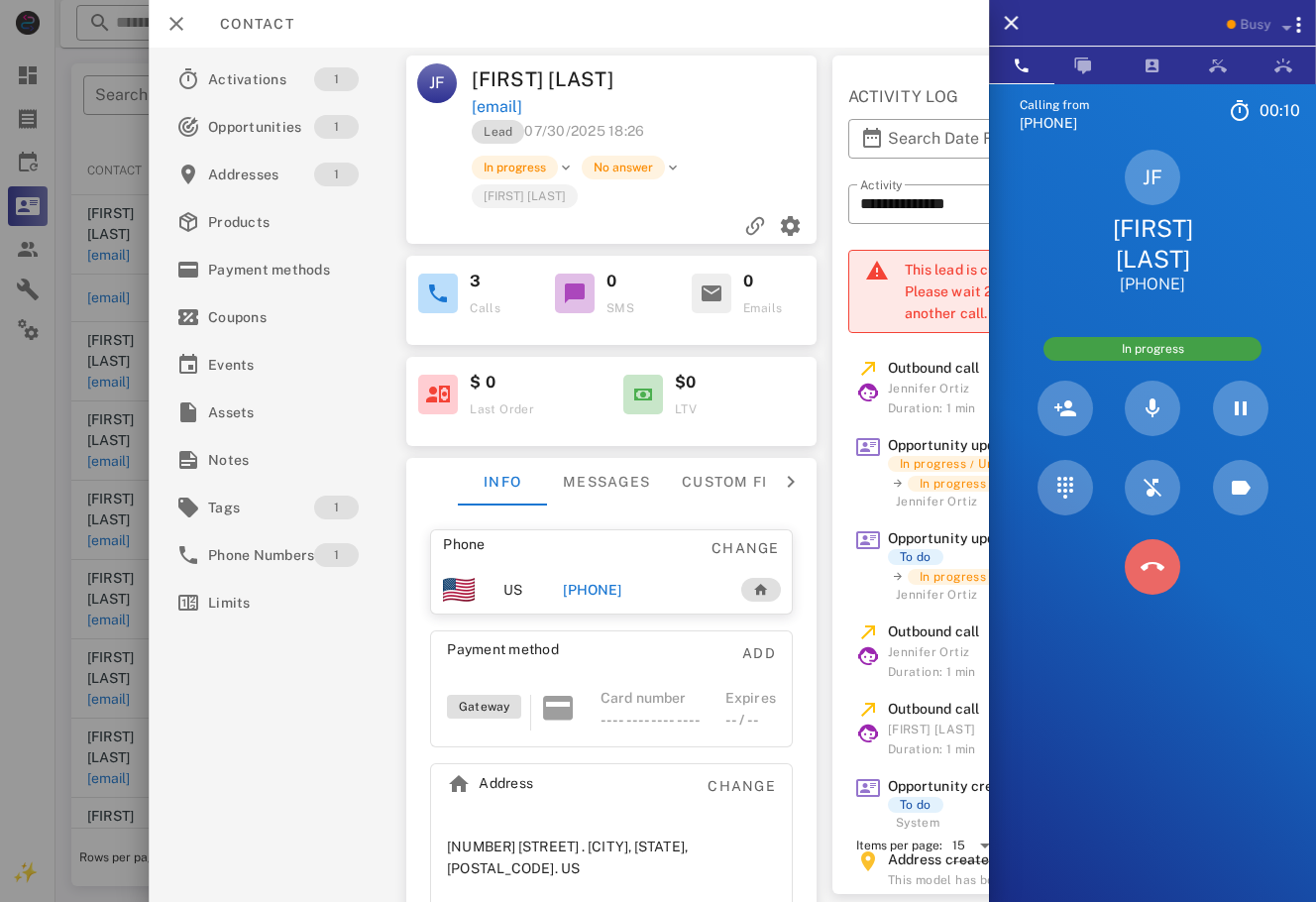 click at bounding box center [1152, 567] 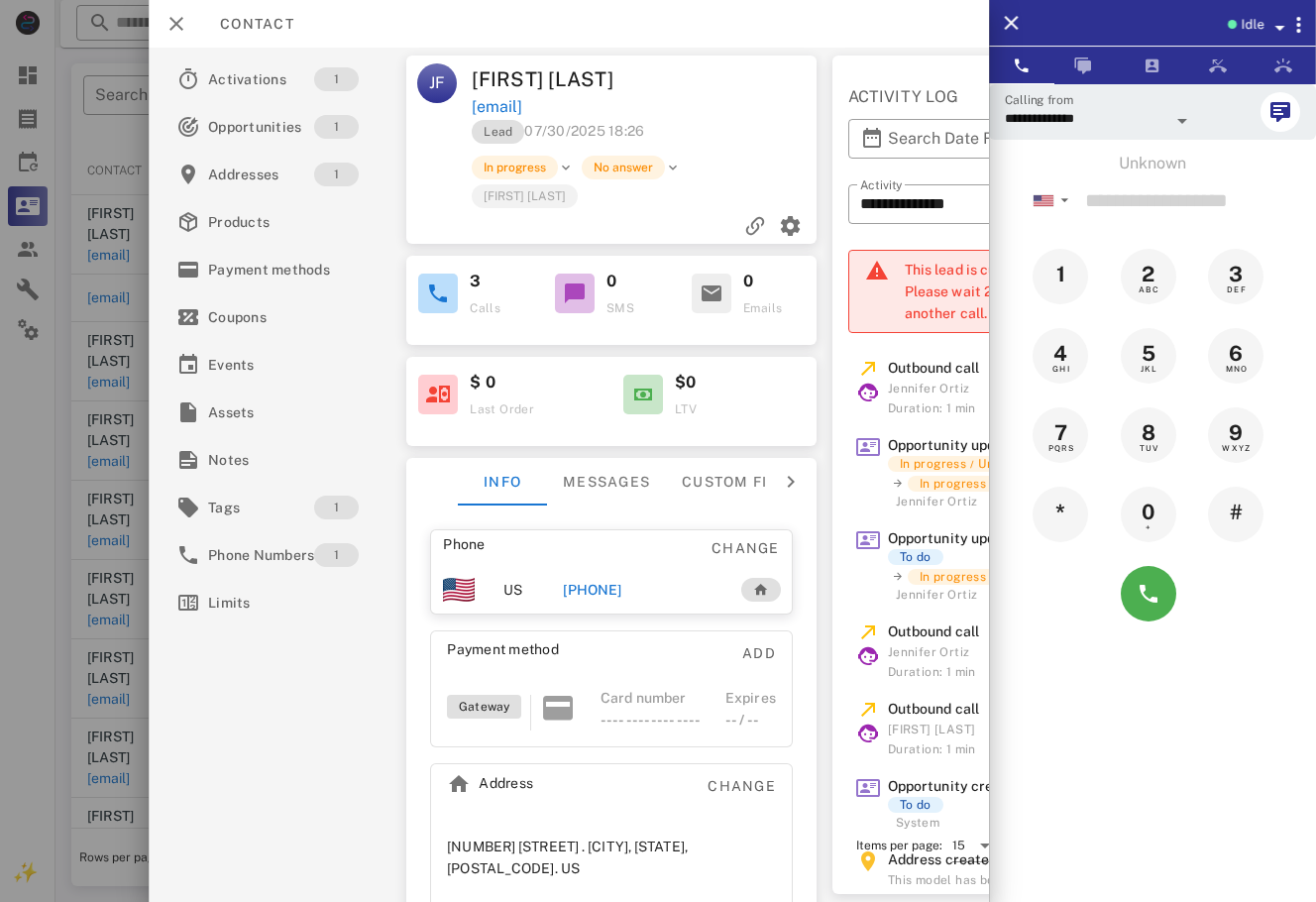 click at bounding box center [658, 451] 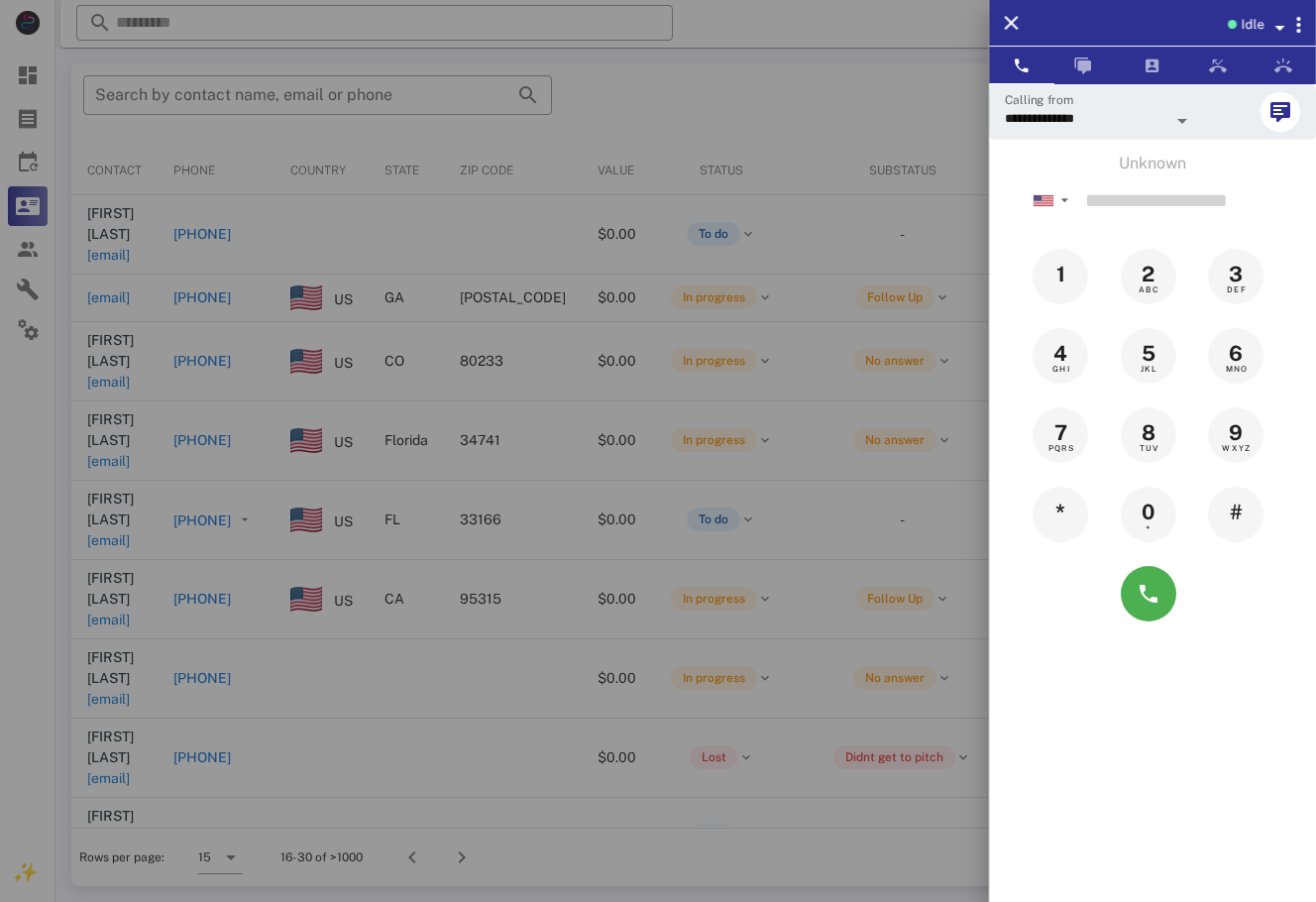 click at bounding box center [658, 451] 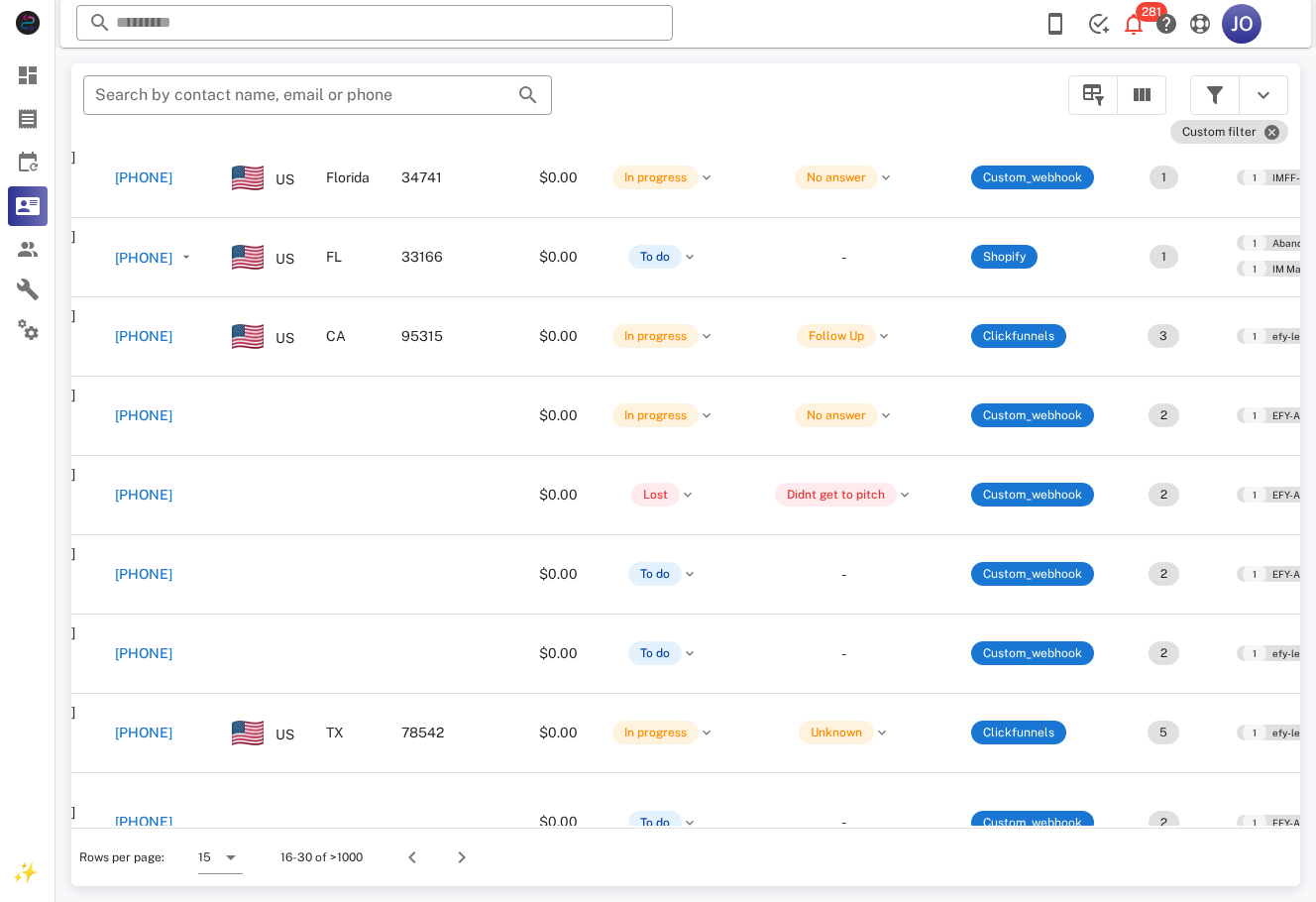 scroll, scrollTop: 263, scrollLeft: 0, axis: vertical 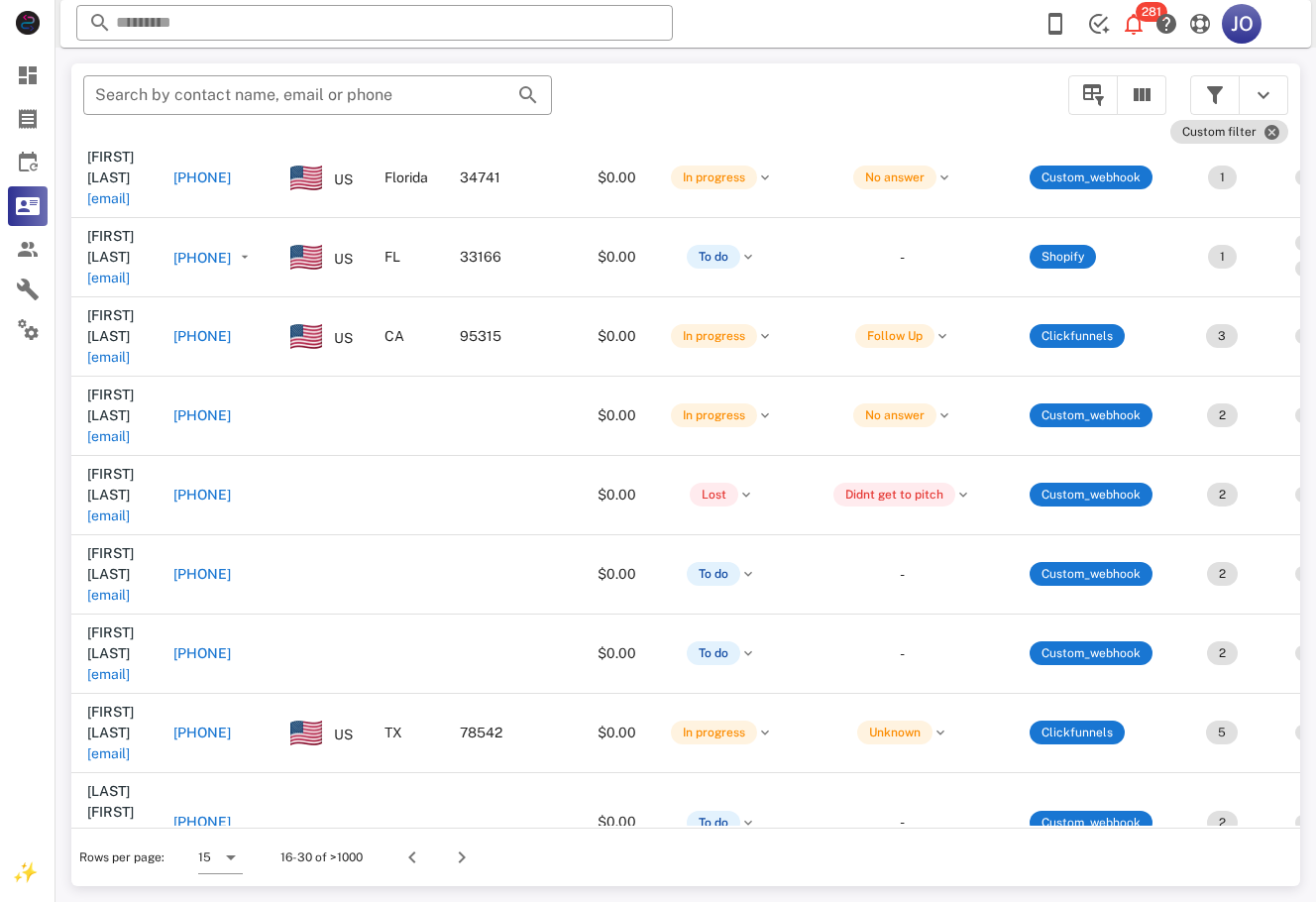 click on "Maria Bucio  mariabucio54@gmail.comm" at bounding box center [185, 738] 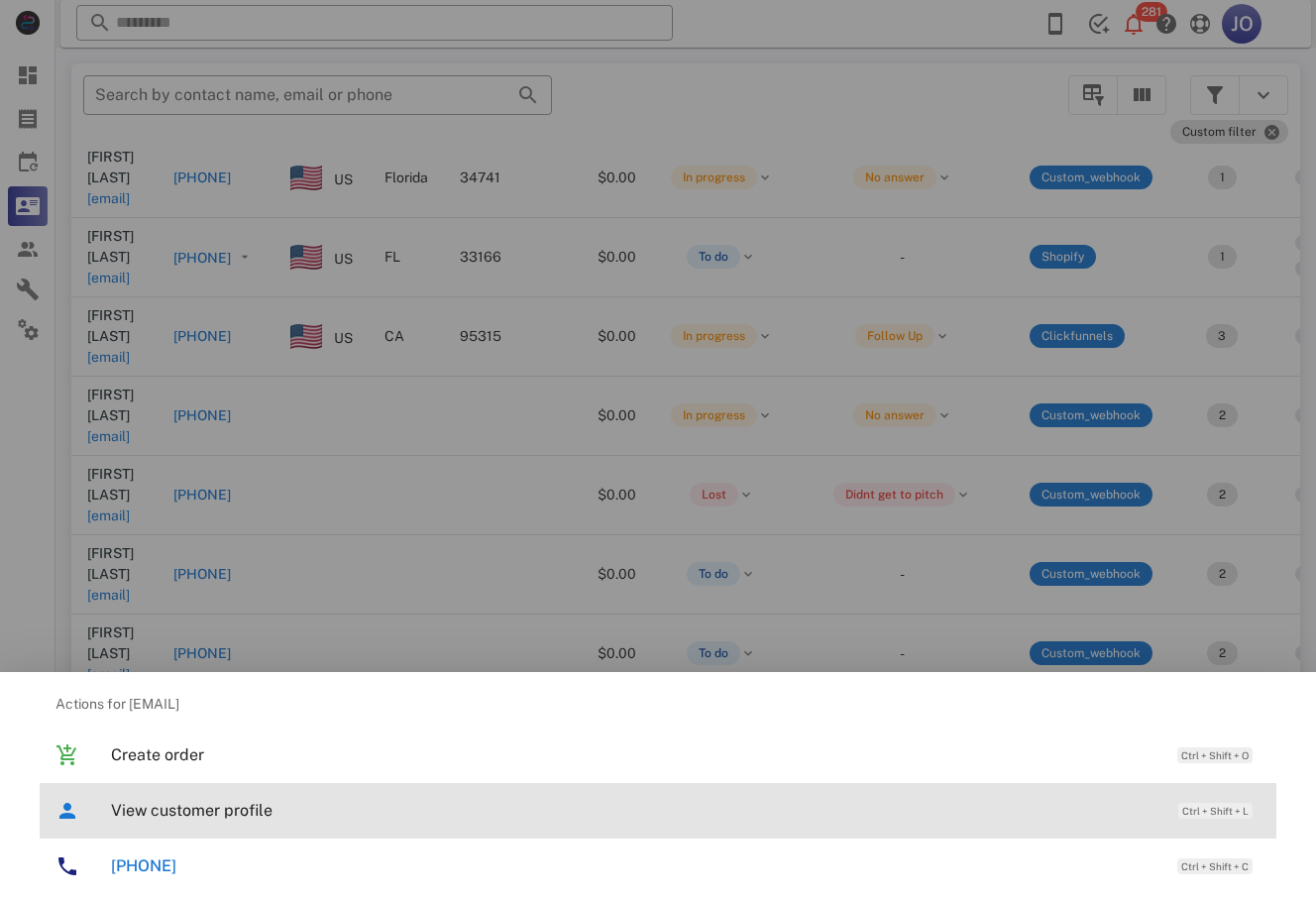 click on "View customer profile Ctrl + Shift + L" at bounding box center (686, 810) 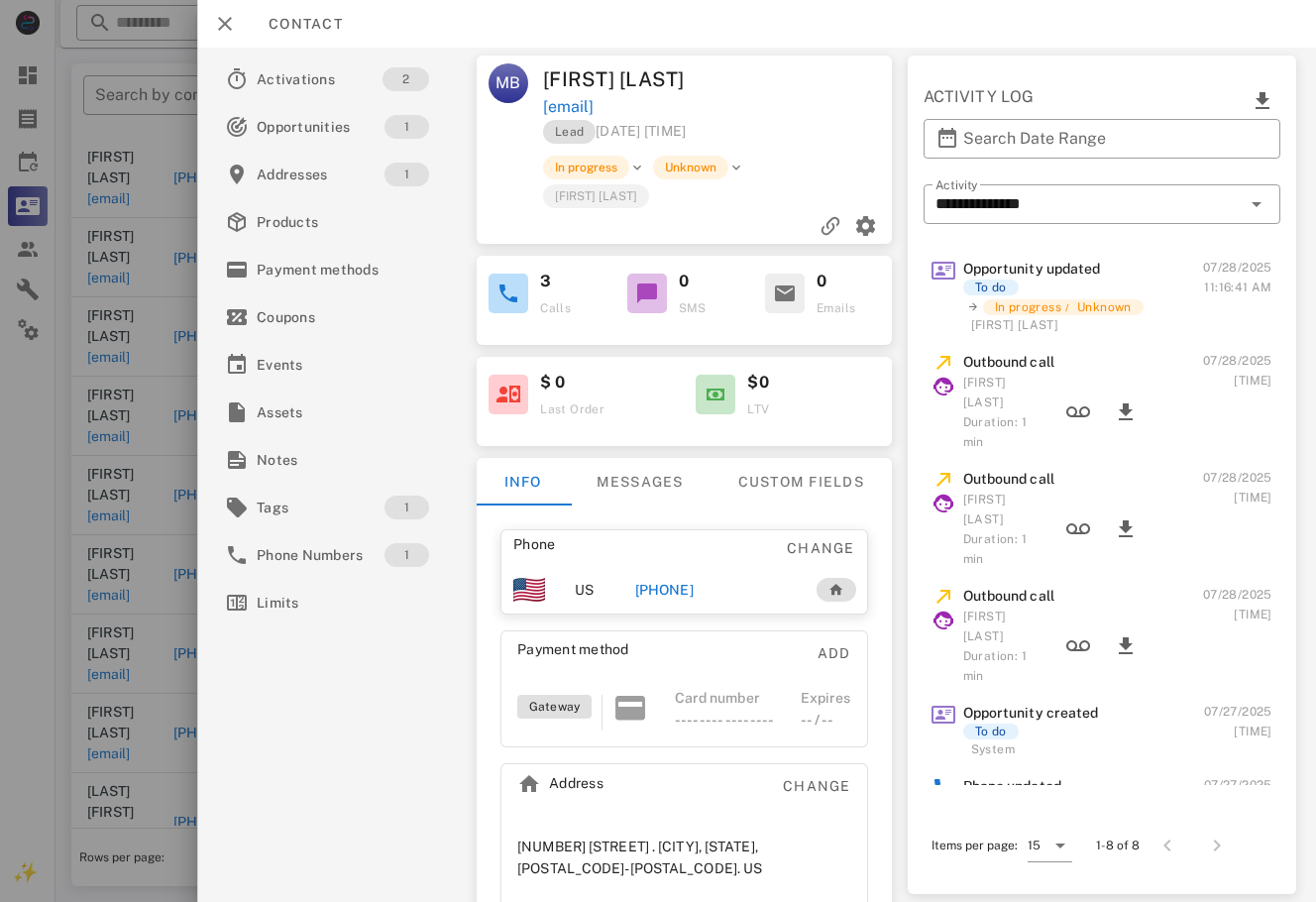 click on "+12246002259" at bounding box center (664, 590) 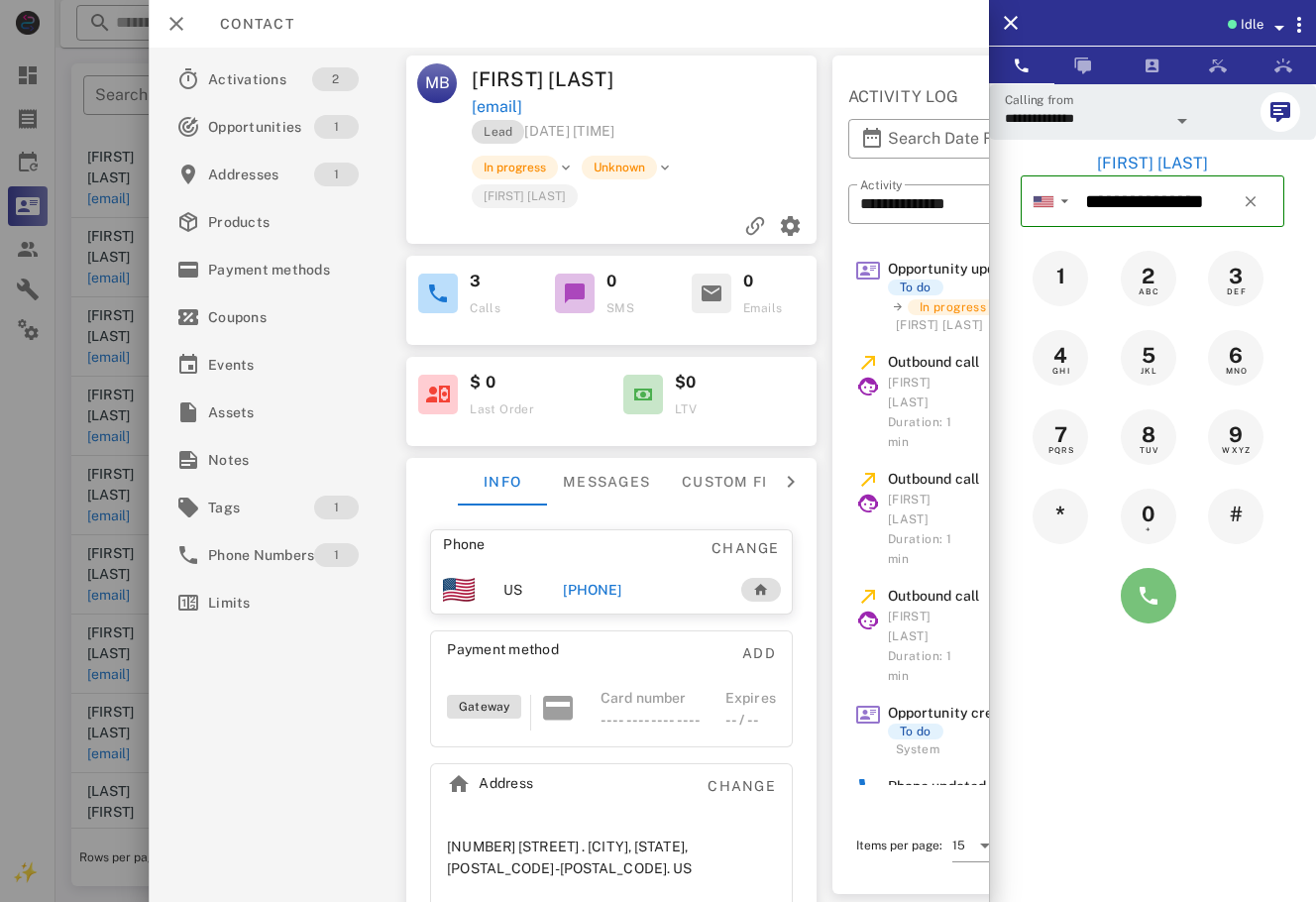click at bounding box center (1149, 596) 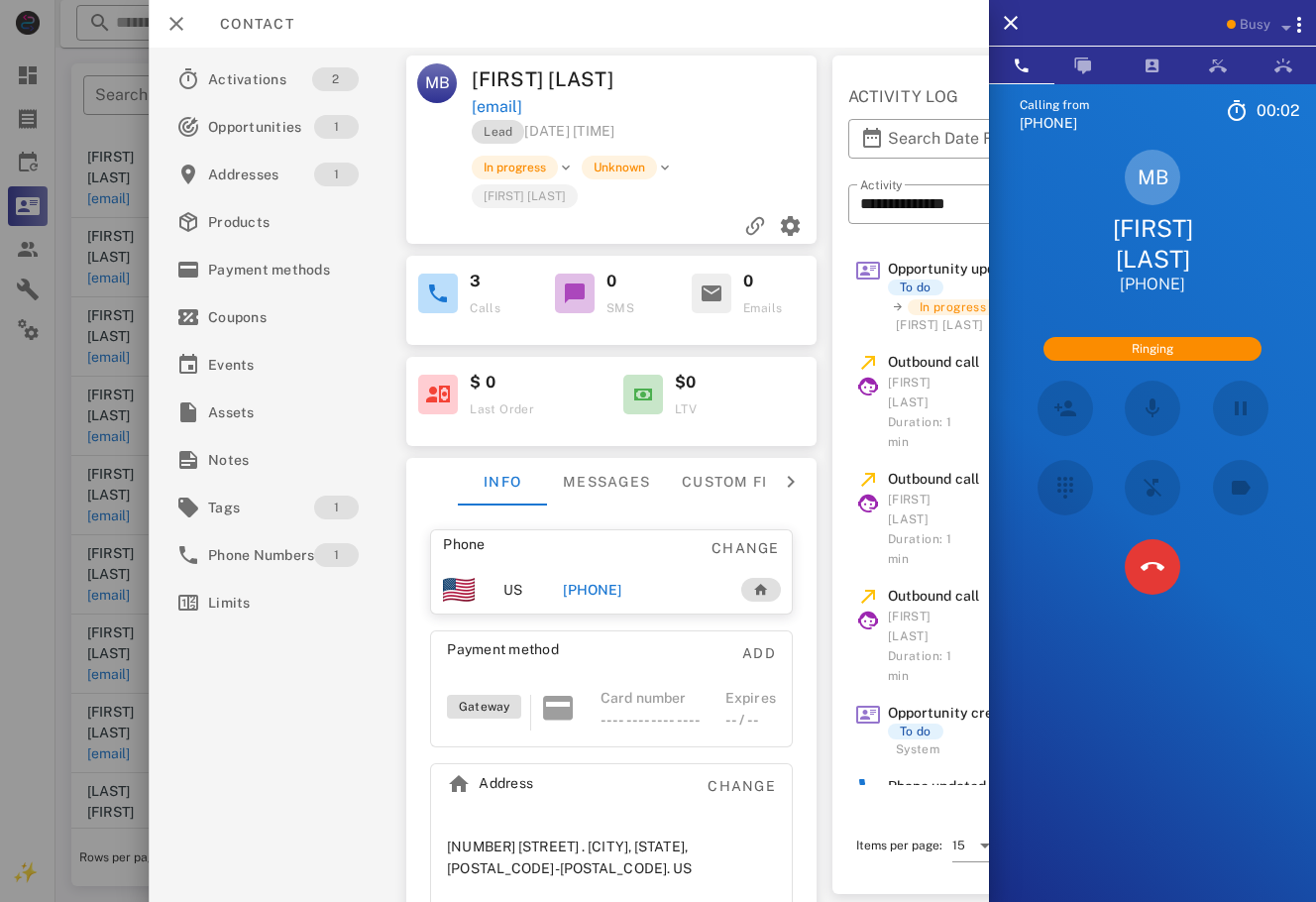 scroll, scrollTop: 204, scrollLeft: 0, axis: vertical 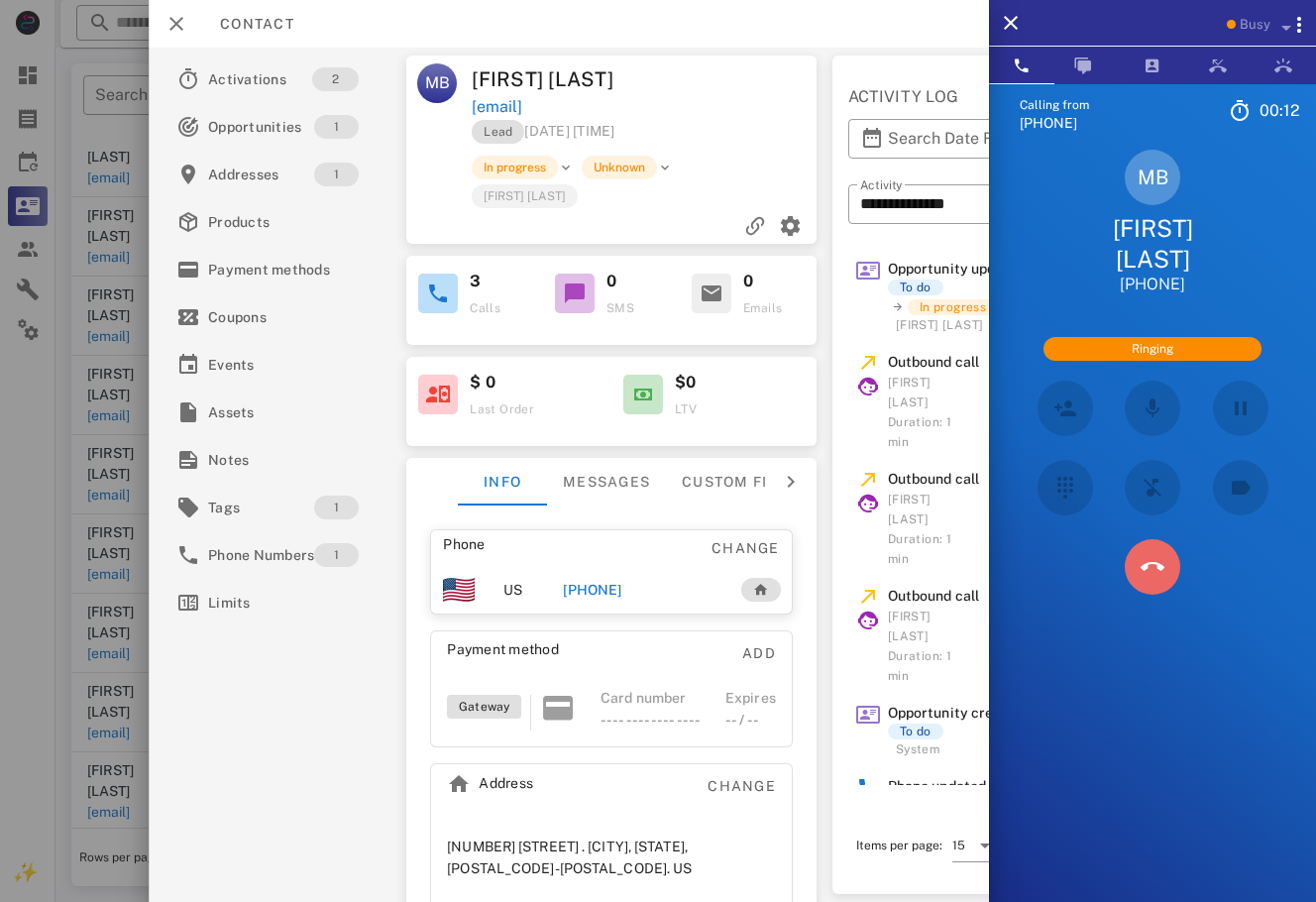 click at bounding box center [1152, 567] 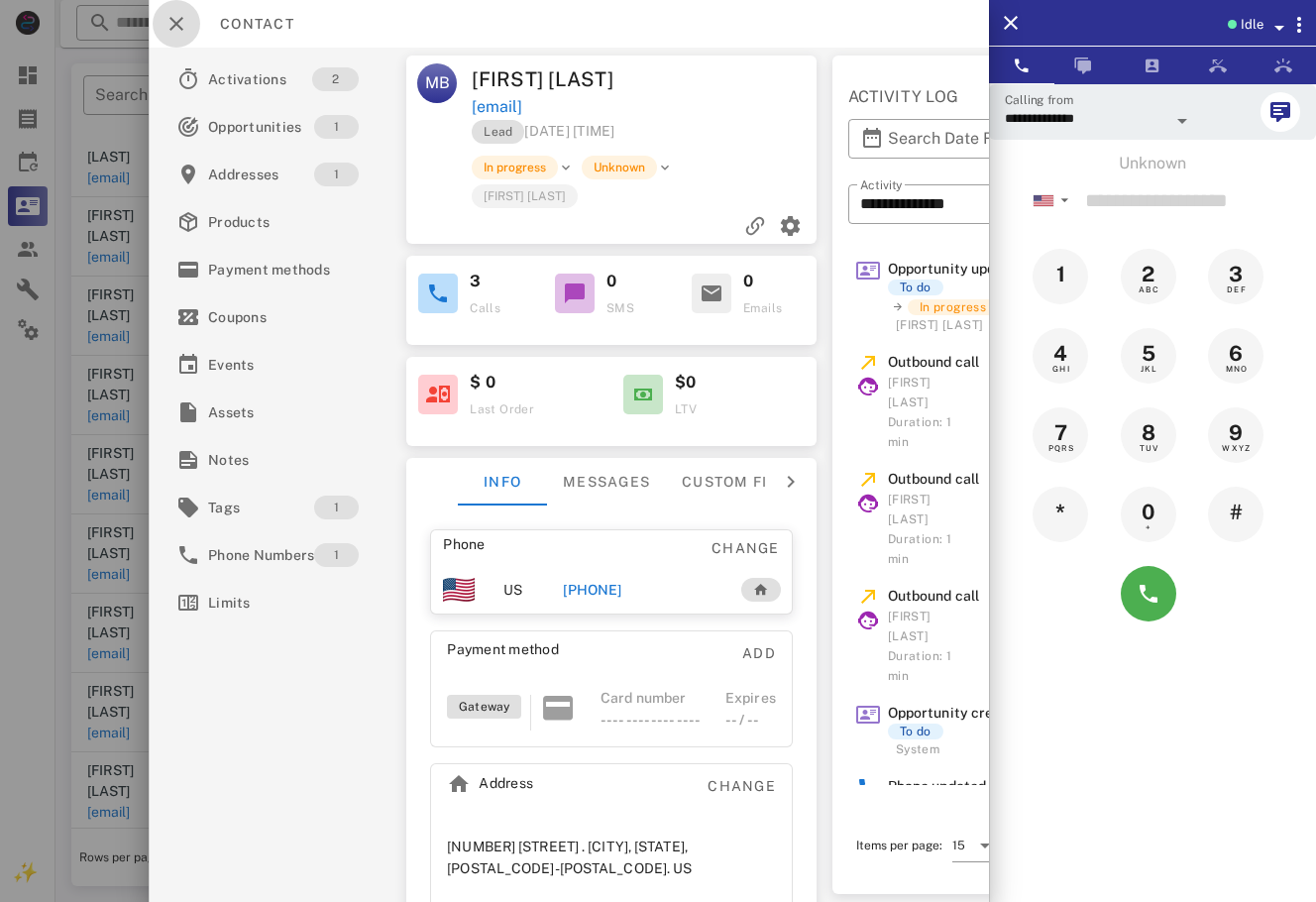 click at bounding box center (176, 24) 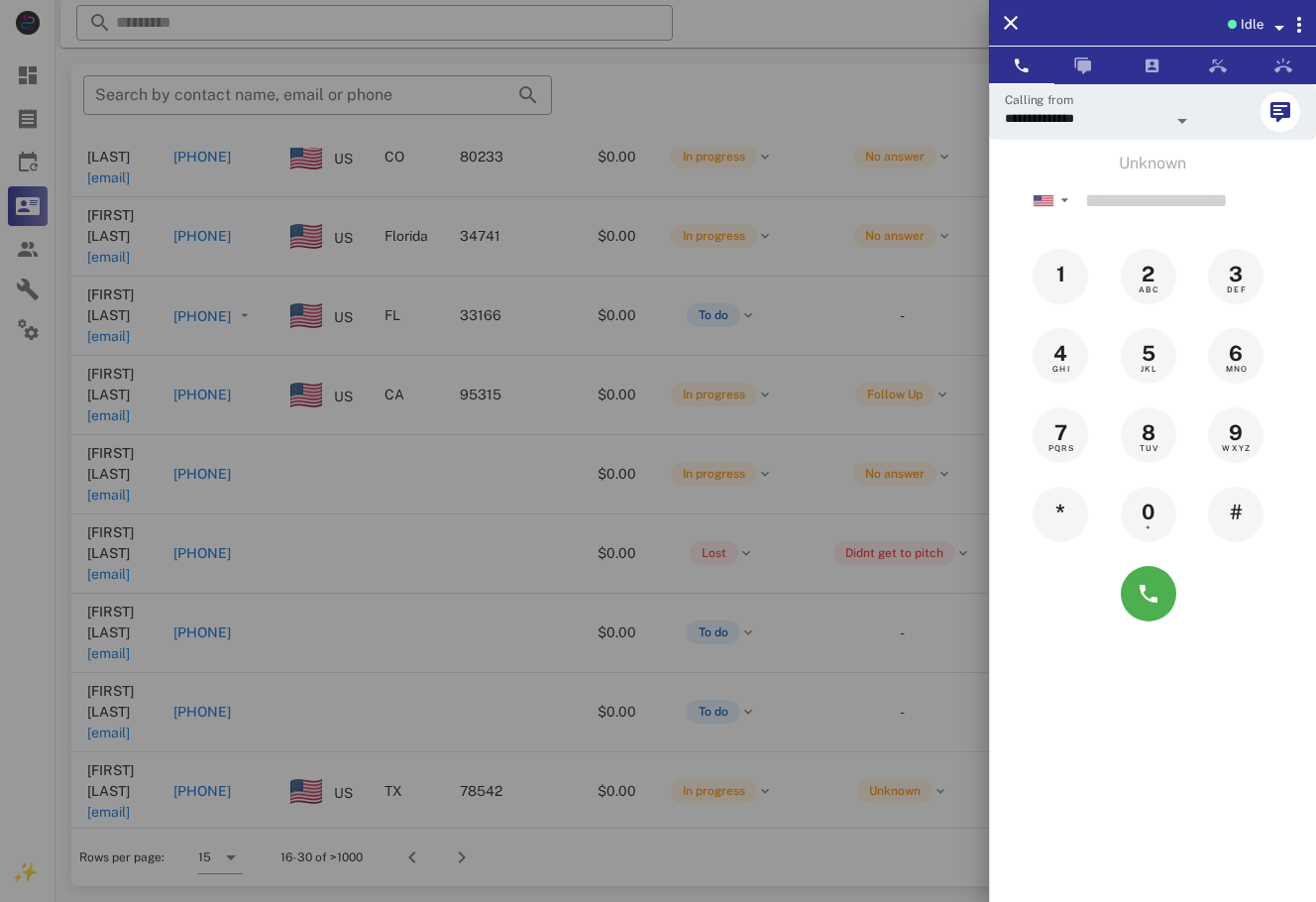 click at bounding box center [658, 451] 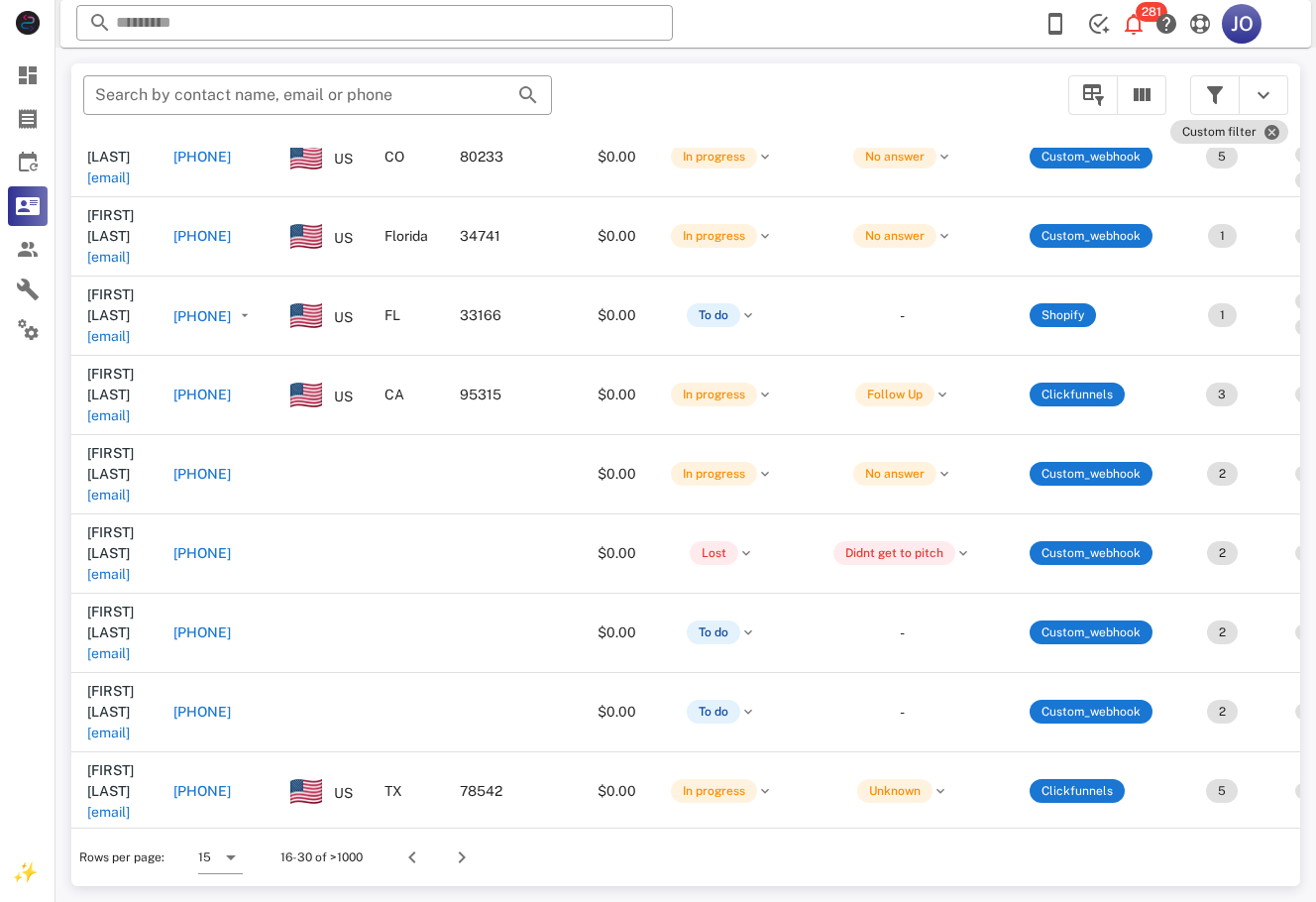 scroll, scrollTop: 204, scrollLeft: 413, axis: both 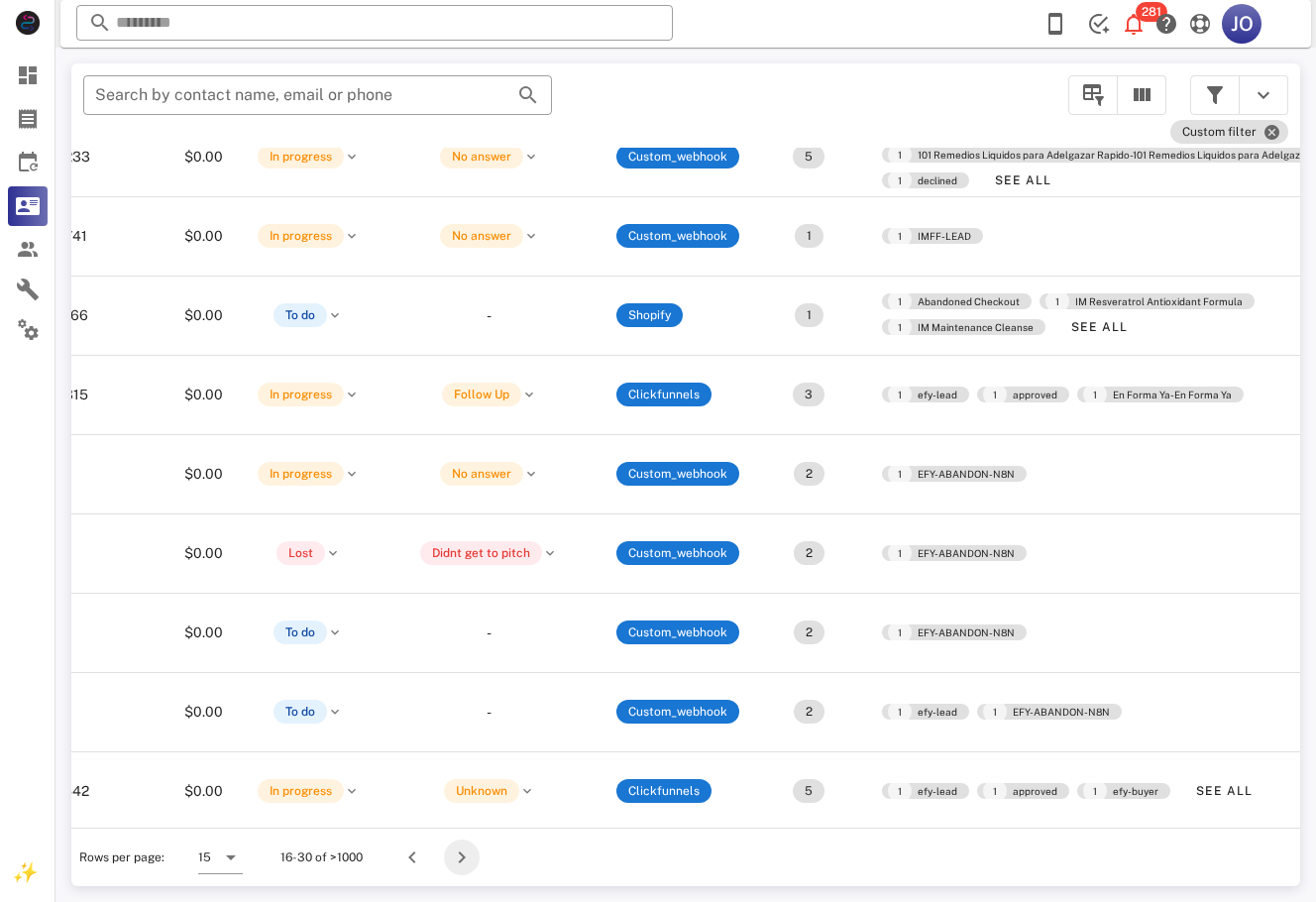 click at bounding box center (462, 857) 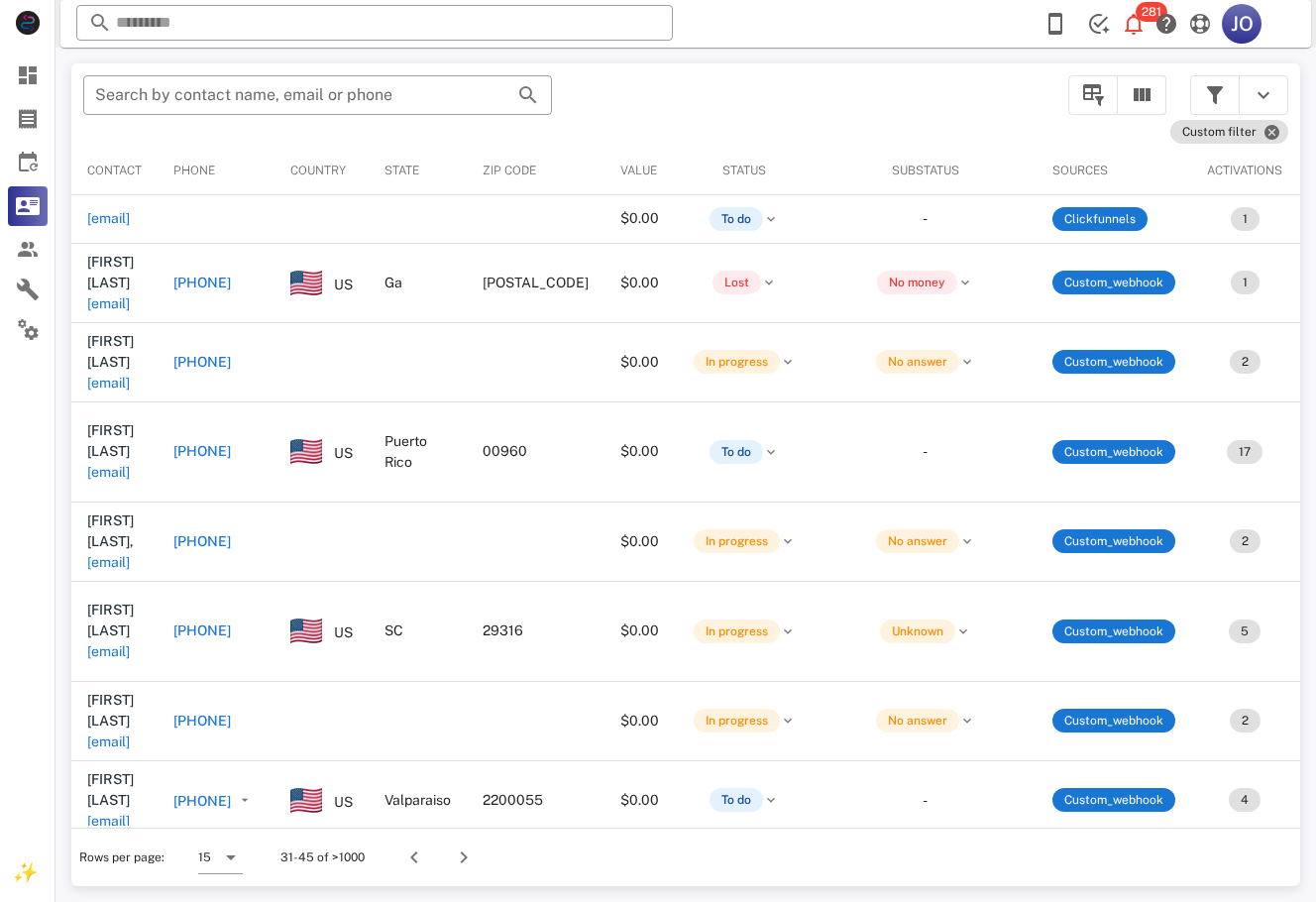scroll, scrollTop: 0, scrollLeft: 484, axis: horizontal 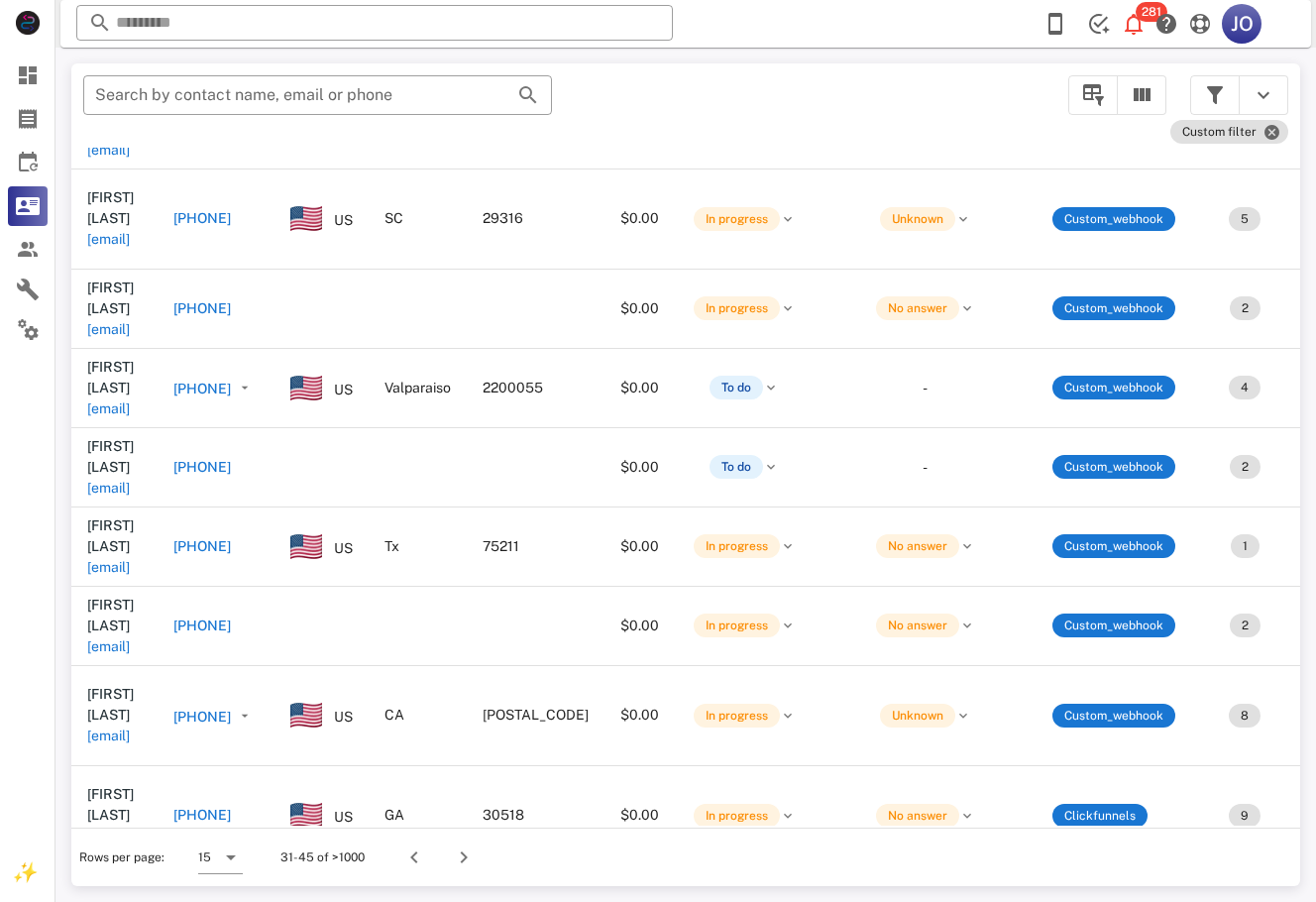 click on "patybooo@gmail.com" at bounding box center (108, 748) 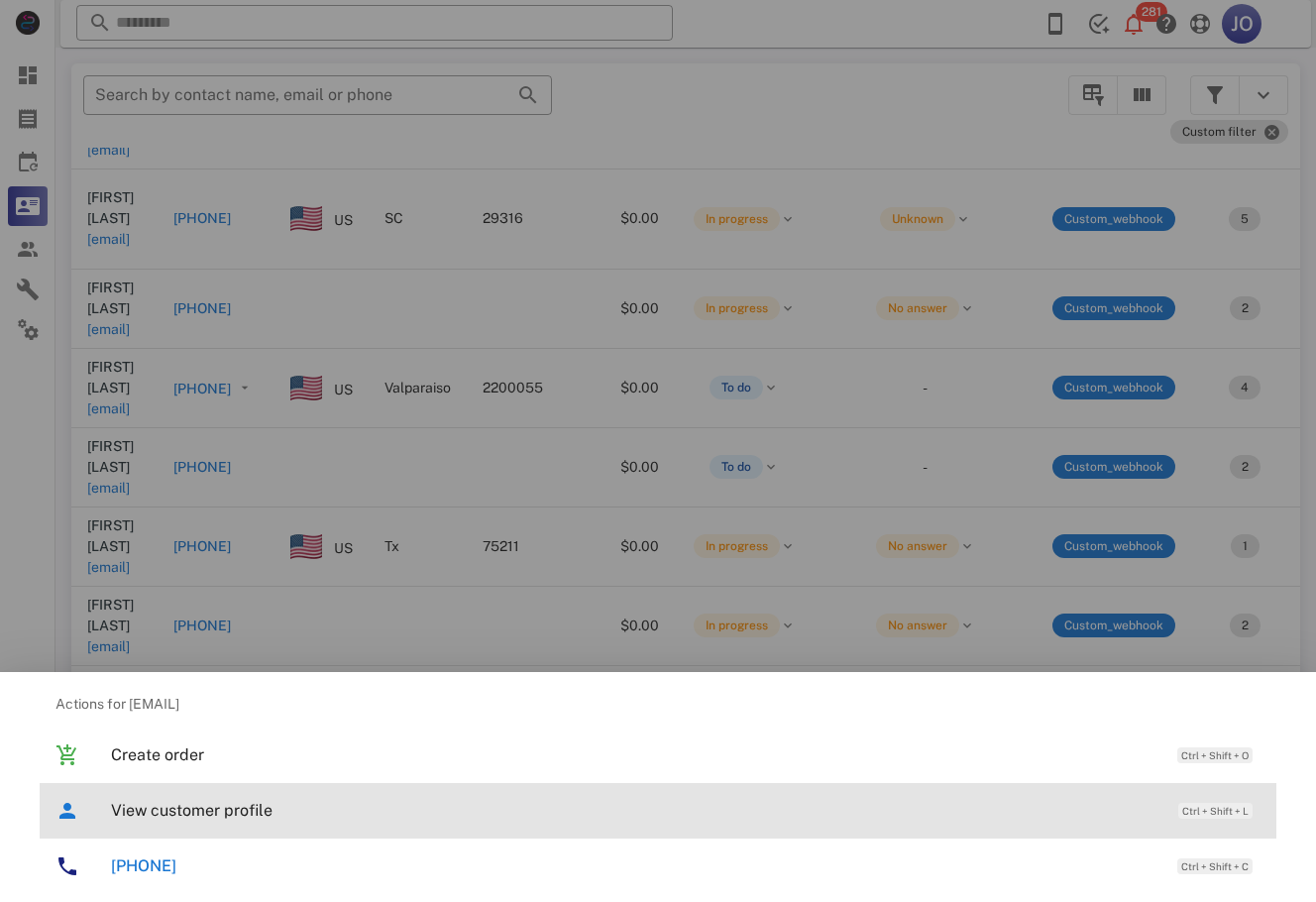click on "View customer profile" at bounding box center [634, 810] 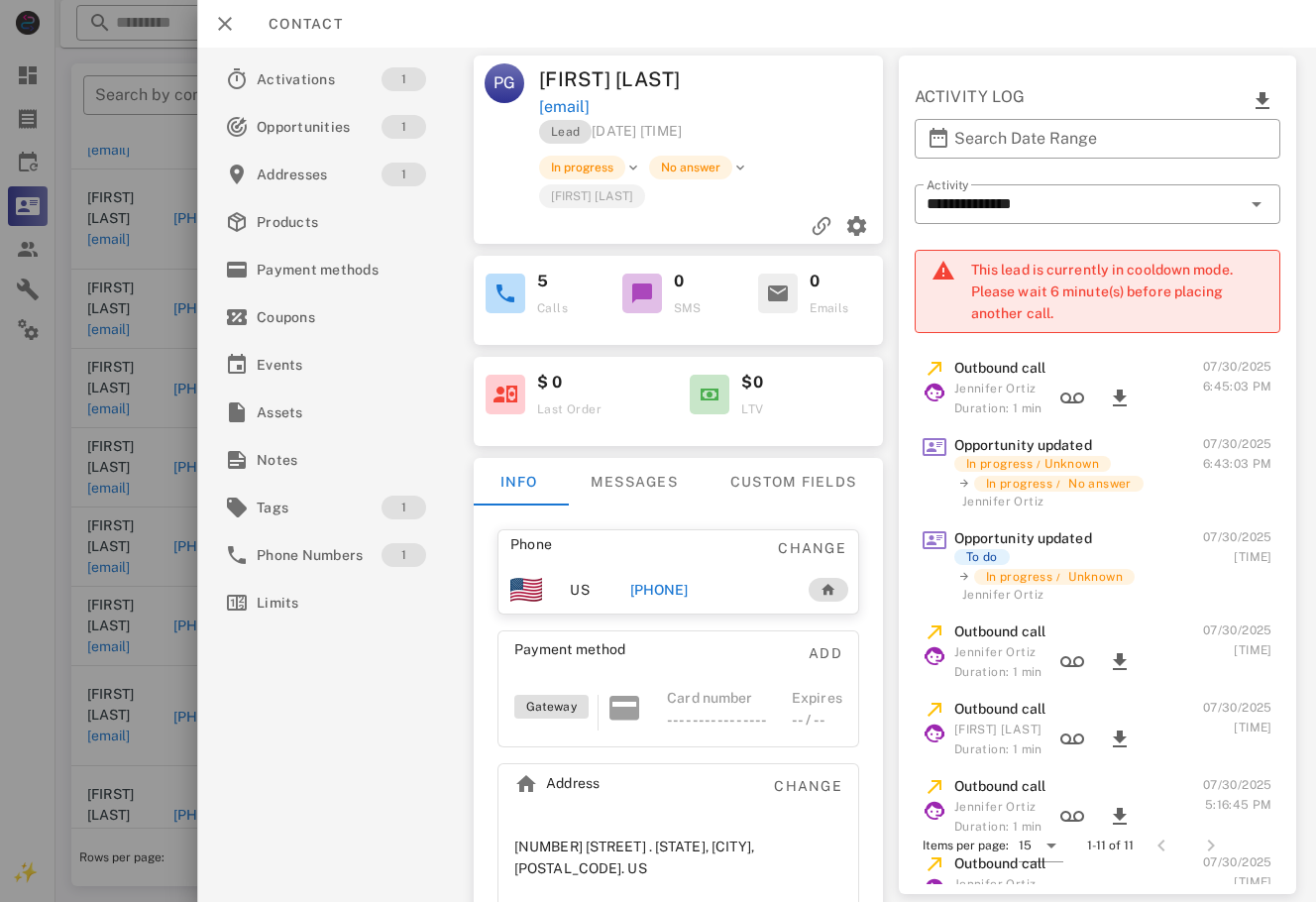 click on "+16193661117" at bounding box center (659, 590) 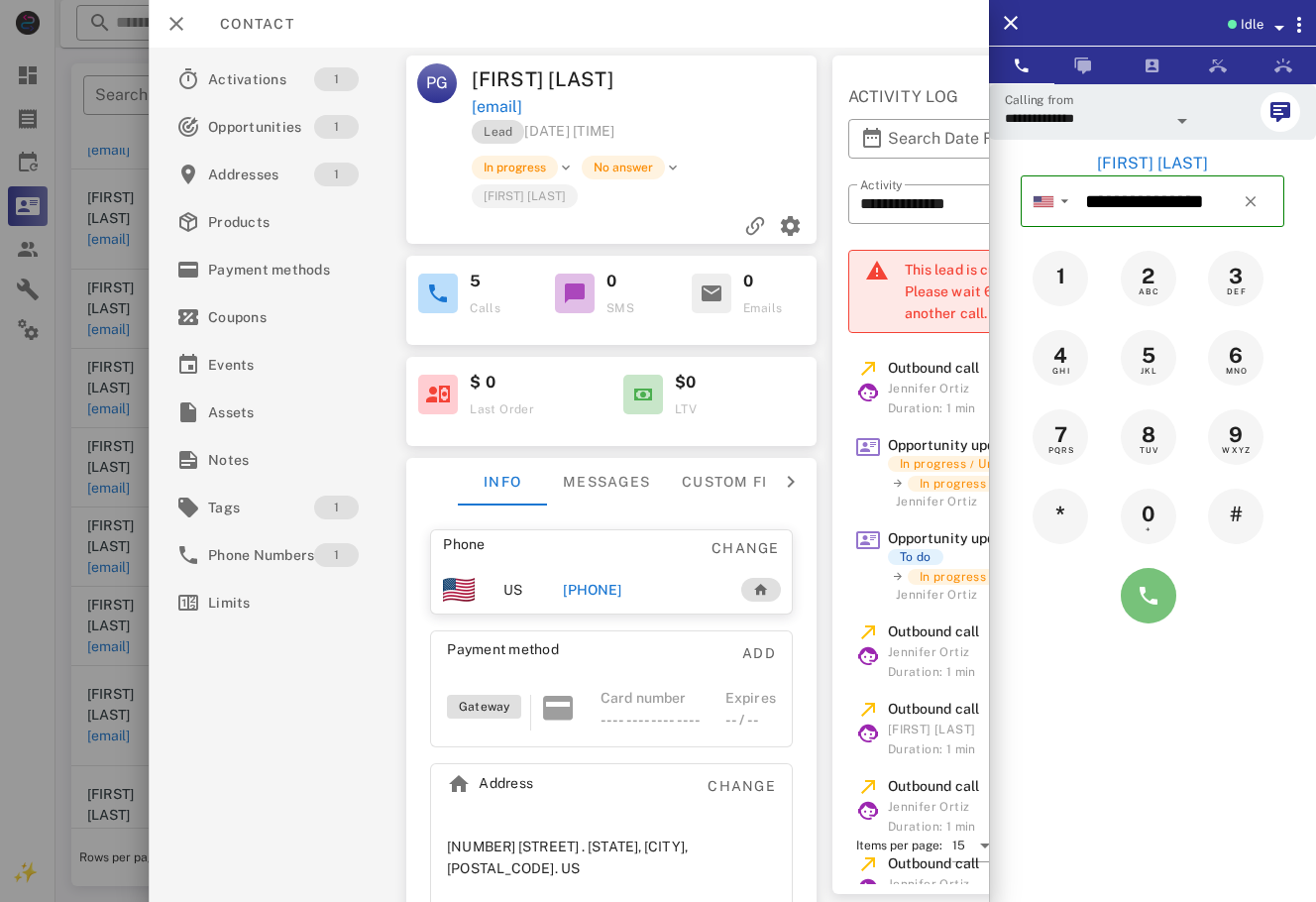 click at bounding box center [1149, 596] 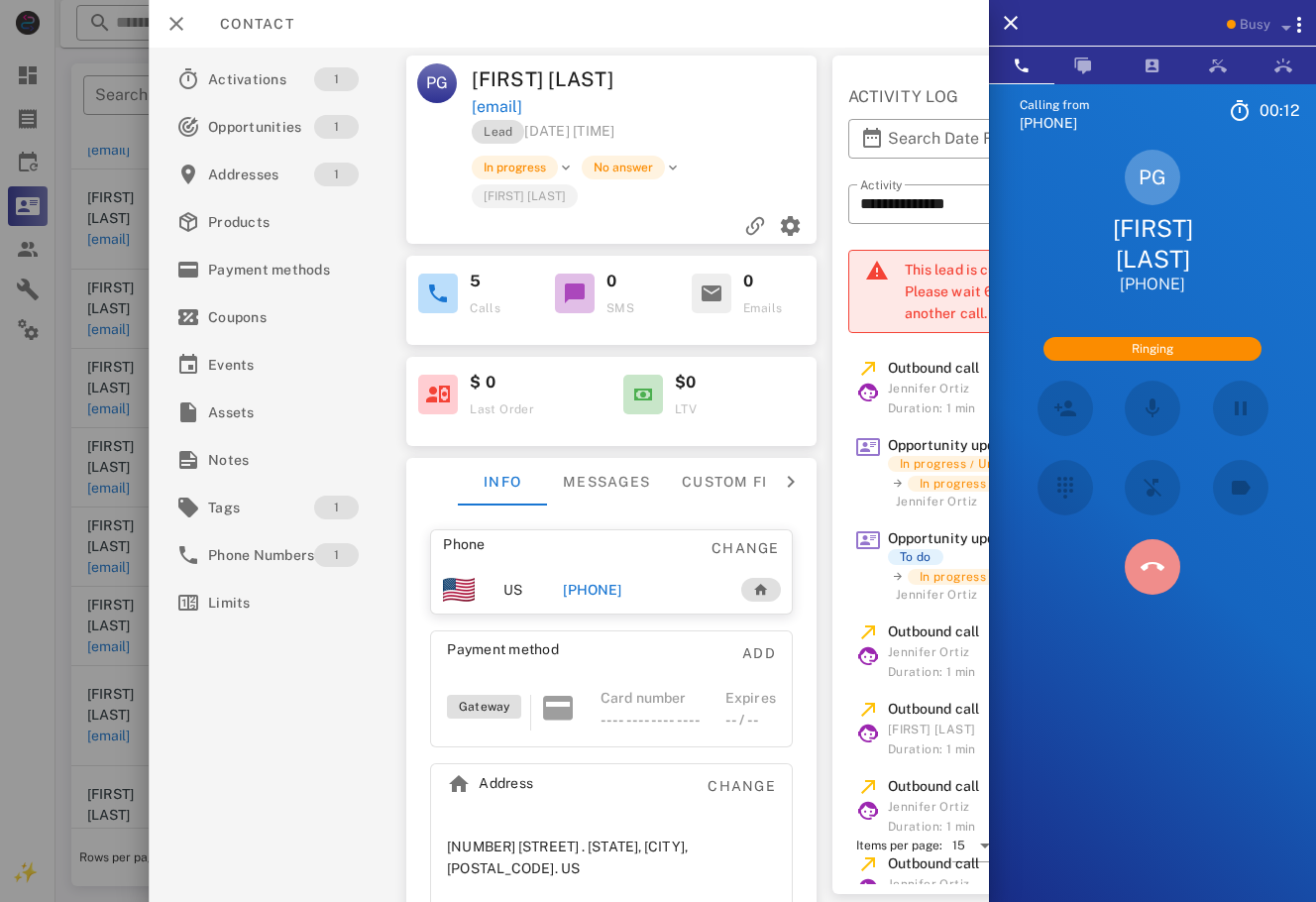 click at bounding box center [1152, 567] 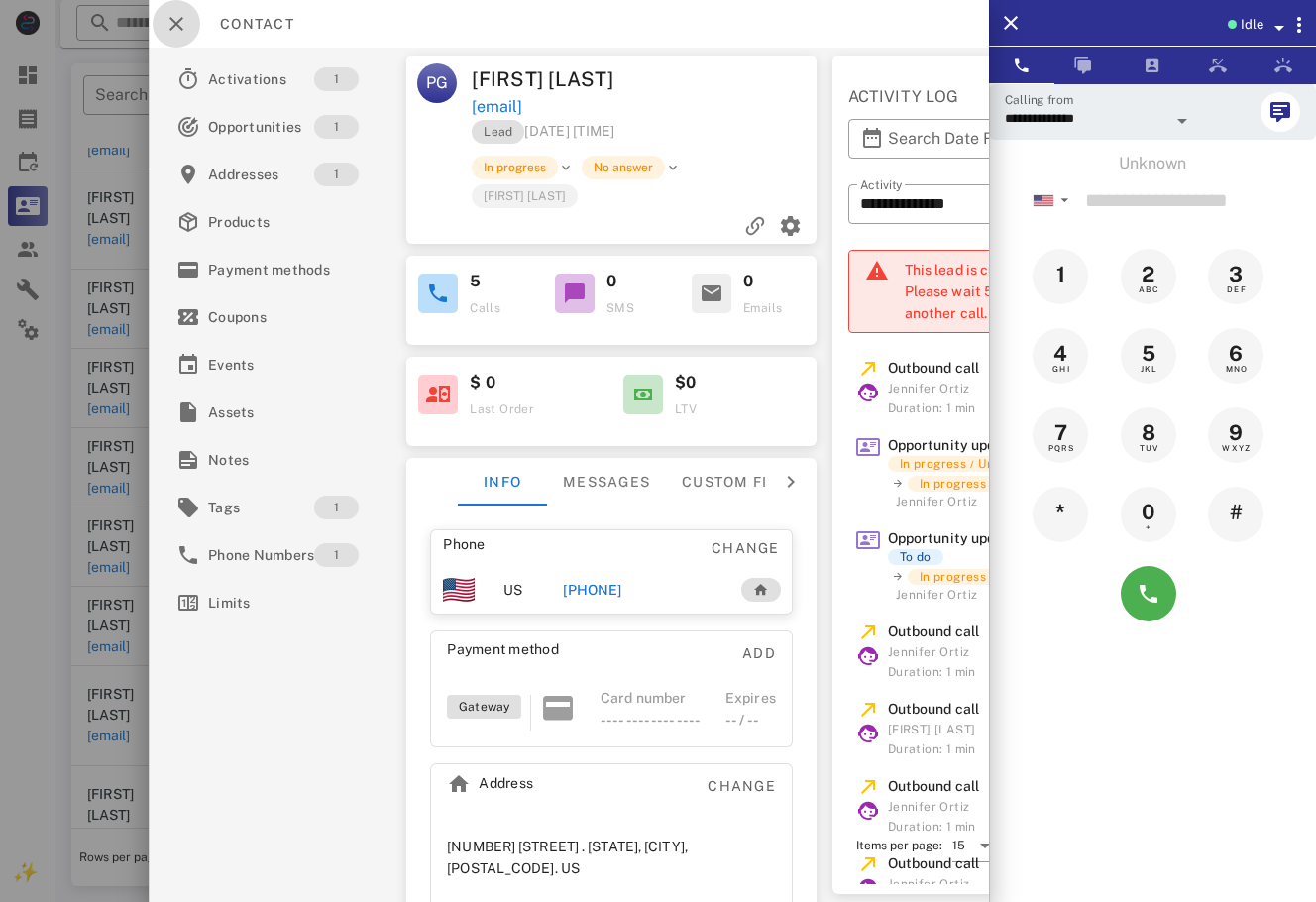 click at bounding box center [176, 24] 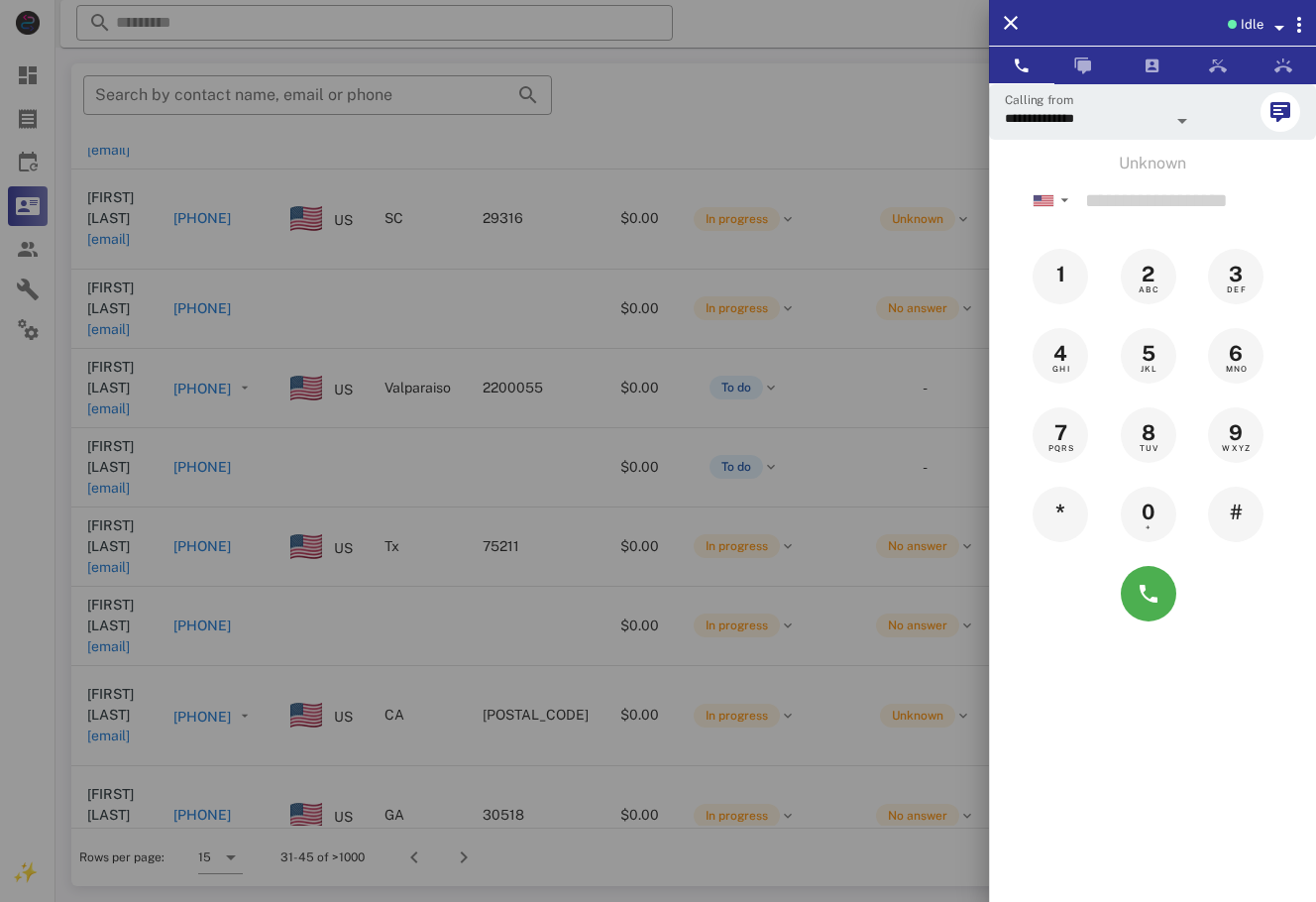 click at bounding box center (658, 451) 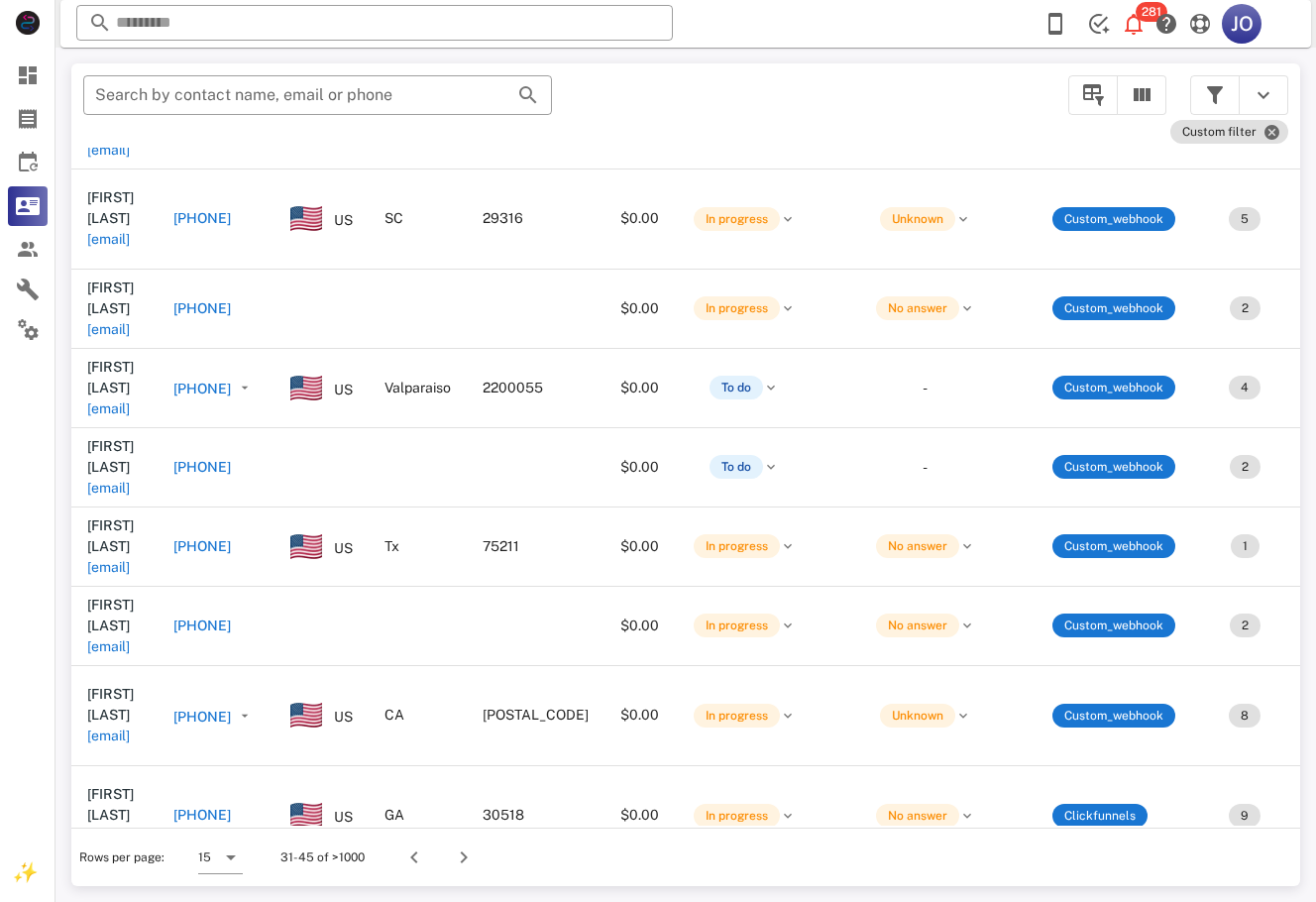 scroll, scrollTop: 412, scrollLeft: 484, axis: both 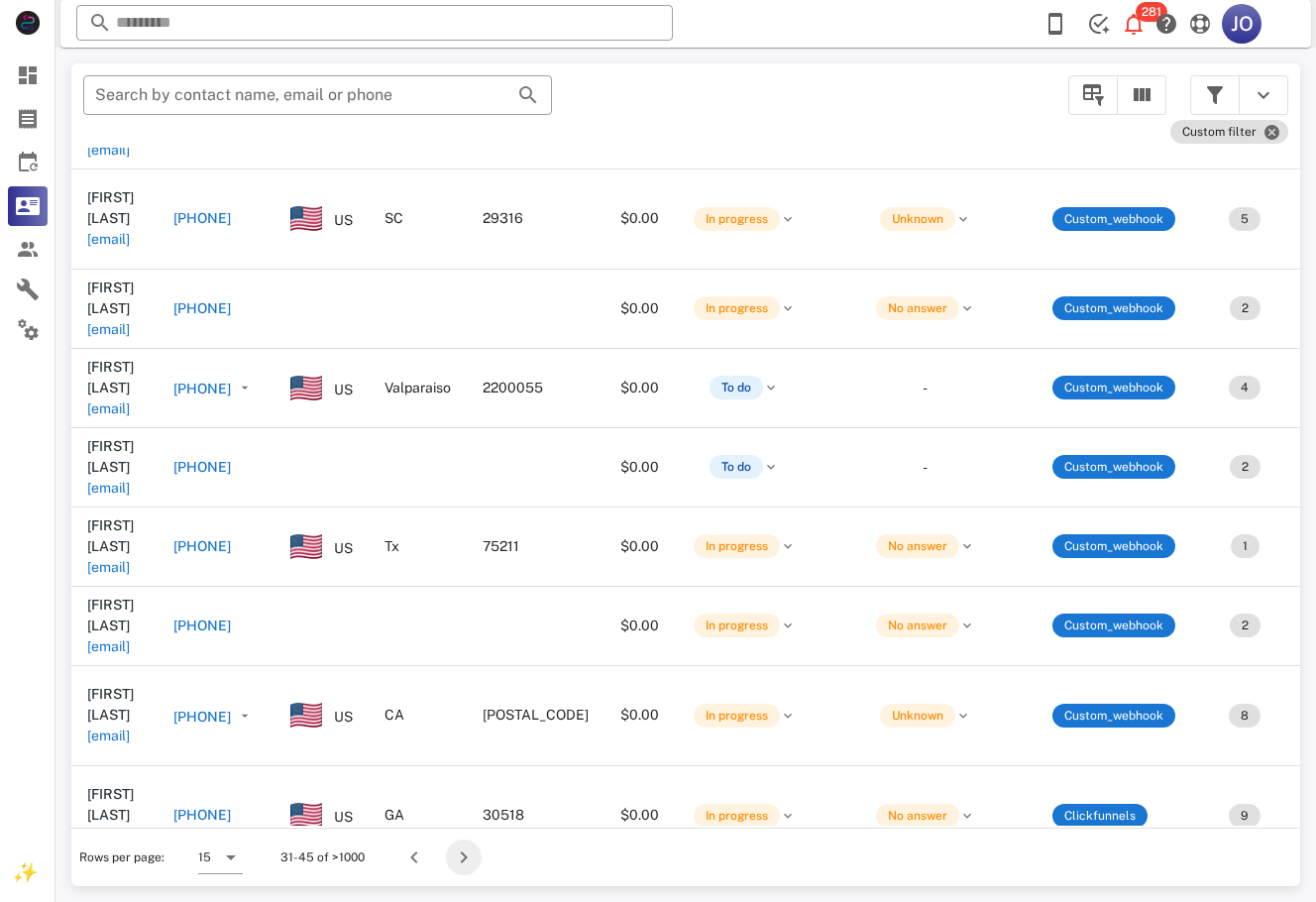 click at bounding box center [464, 857] 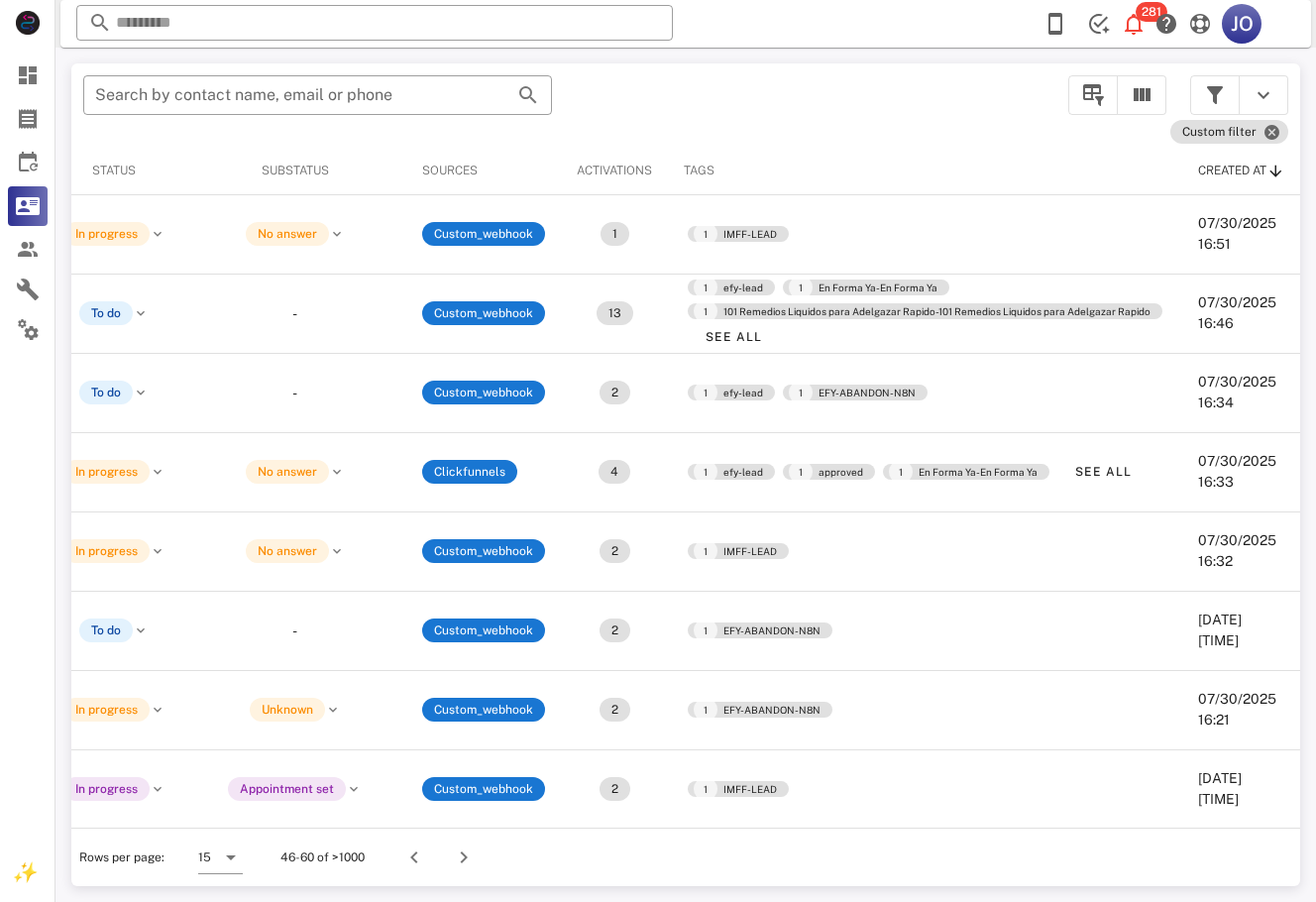 scroll, scrollTop: 0, scrollLeft: 0, axis: both 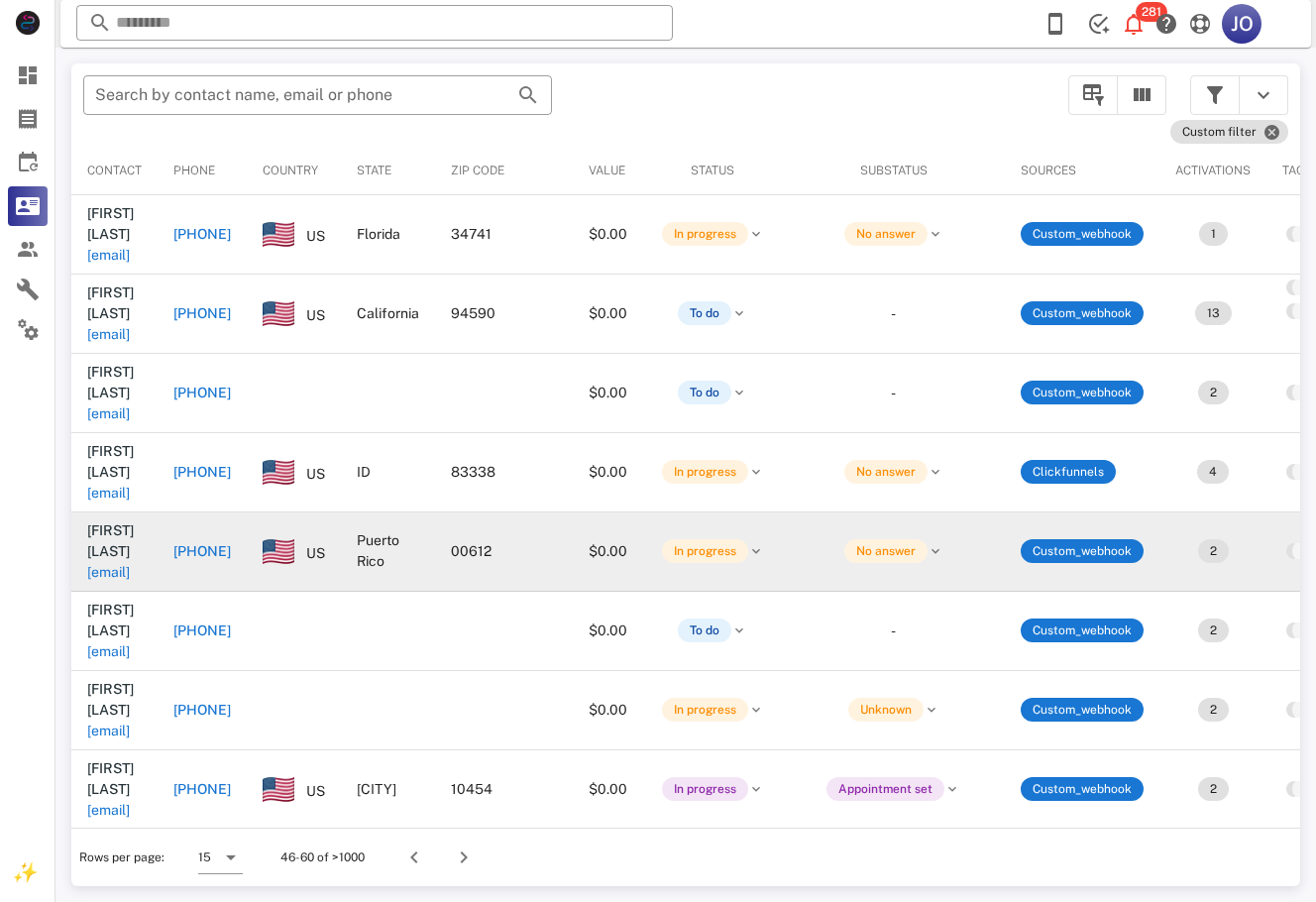 click on "a.calvogon@yahoo.com" at bounding box center (108, 486) 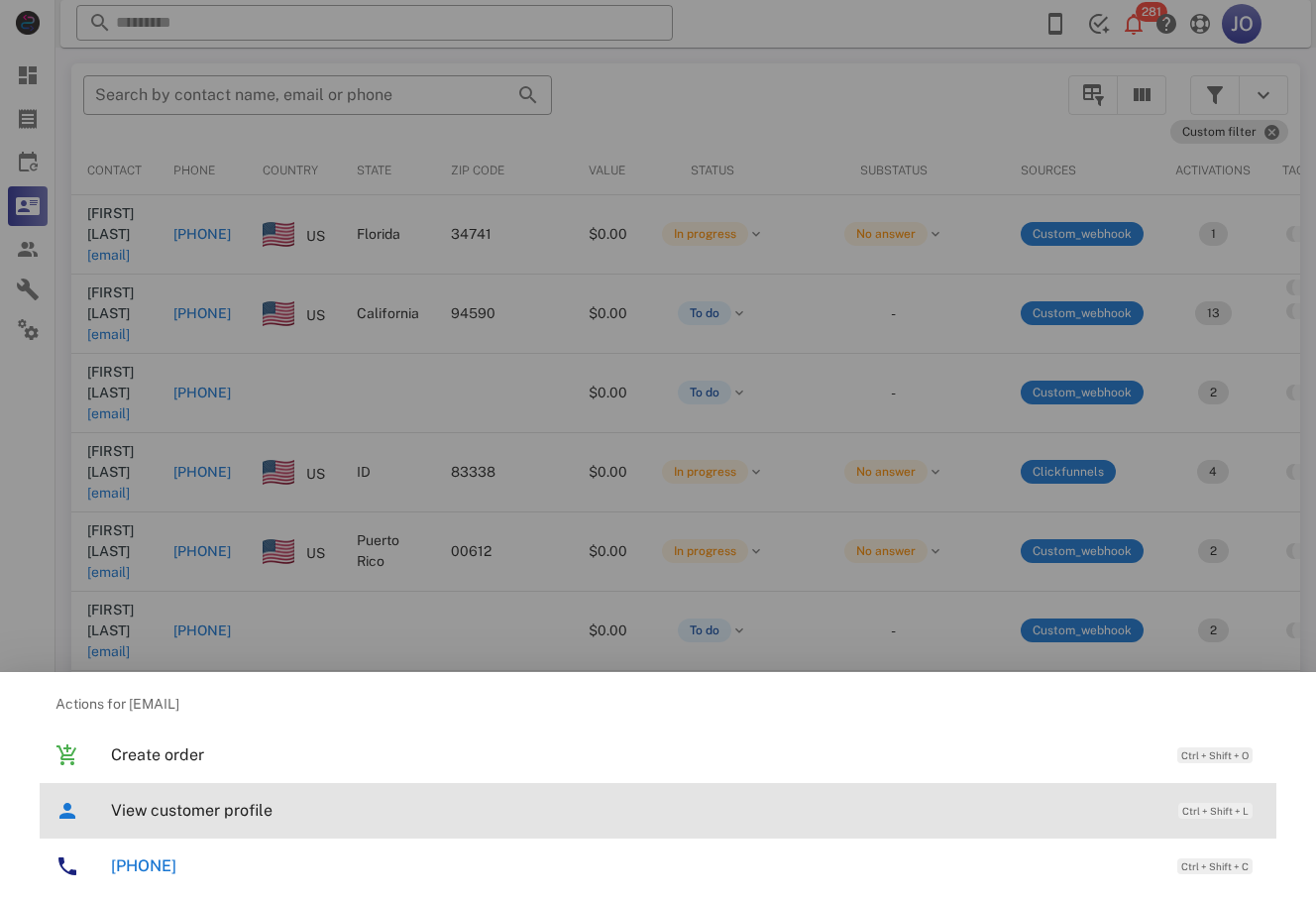click on "View customer profile" at bounding box center [634, 810] 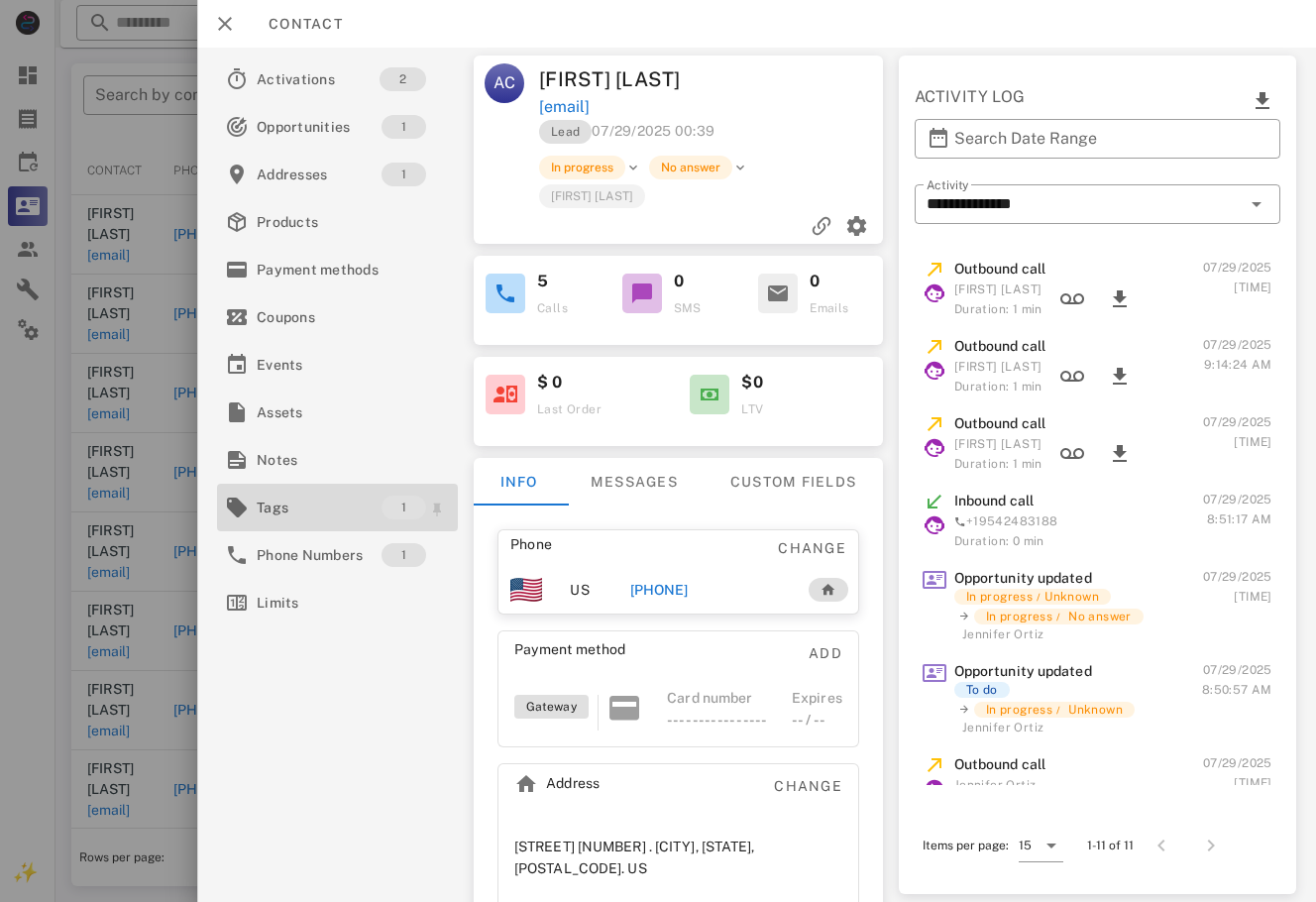 click on "Tags" at bounding box center (319, 507) 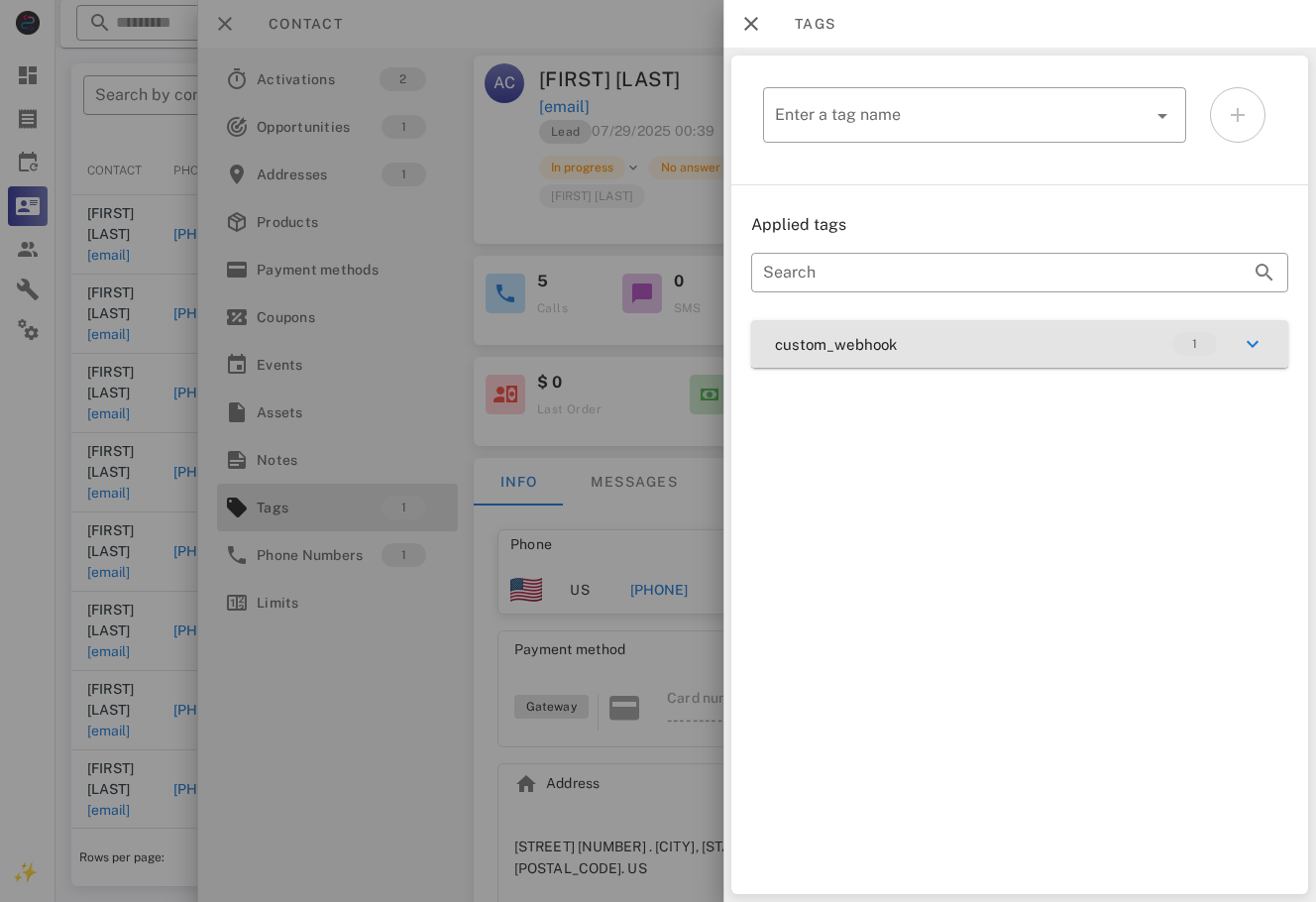 click on "custom_webhook  1" at bounding box center (1020, 344) 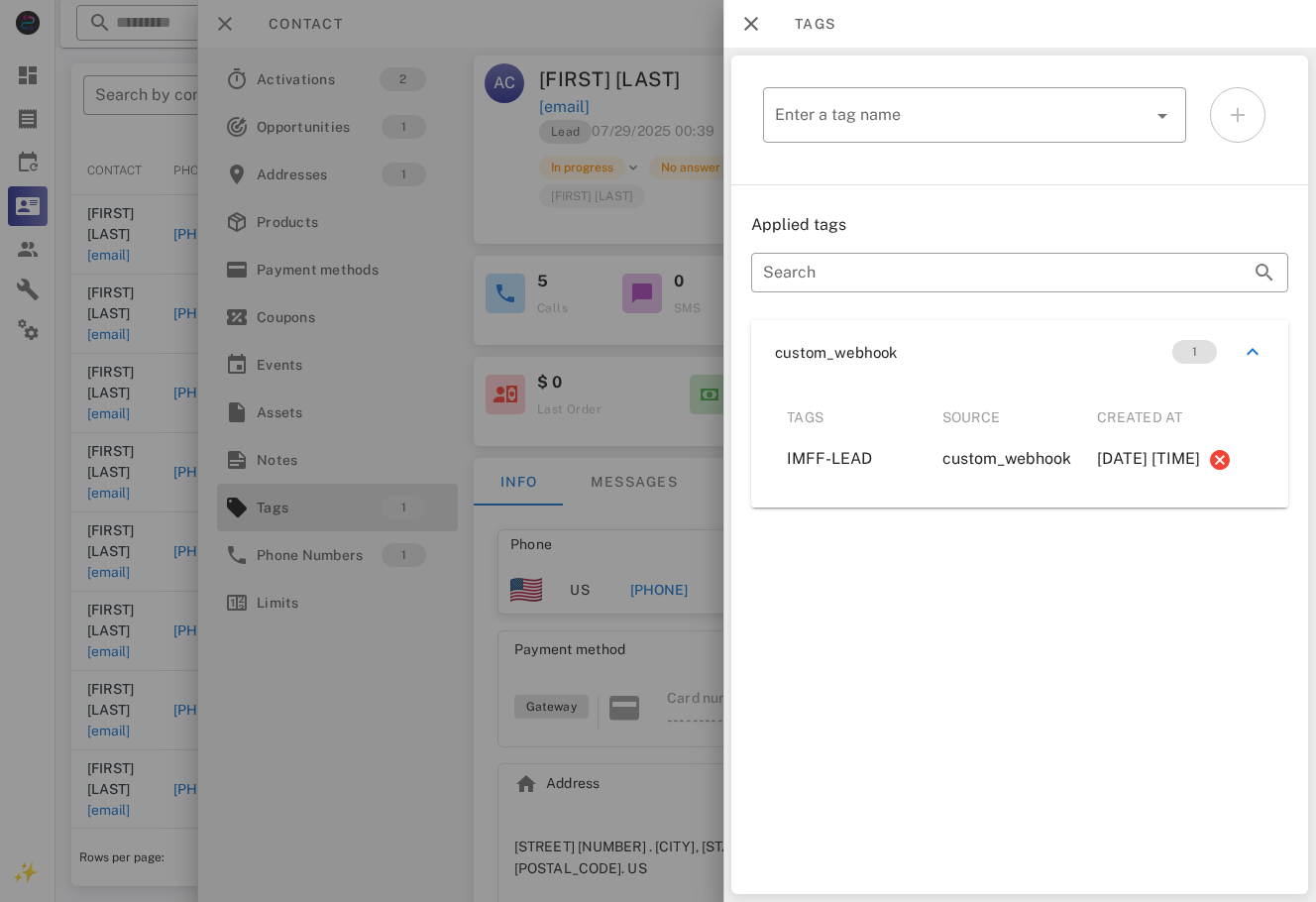 click at bounding box center (658, 451) 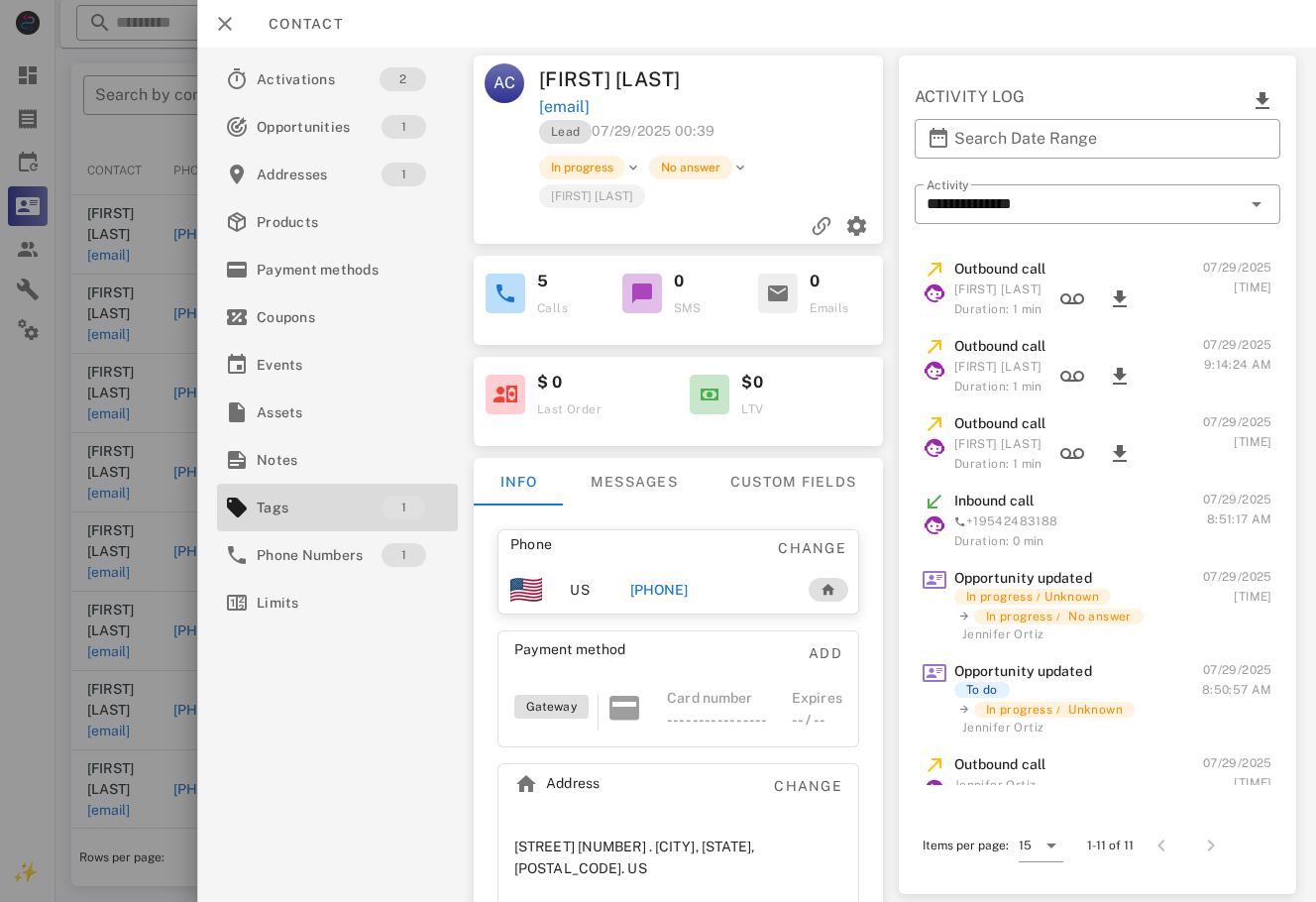click on "+17873966437" at bounding box center (659, 590) 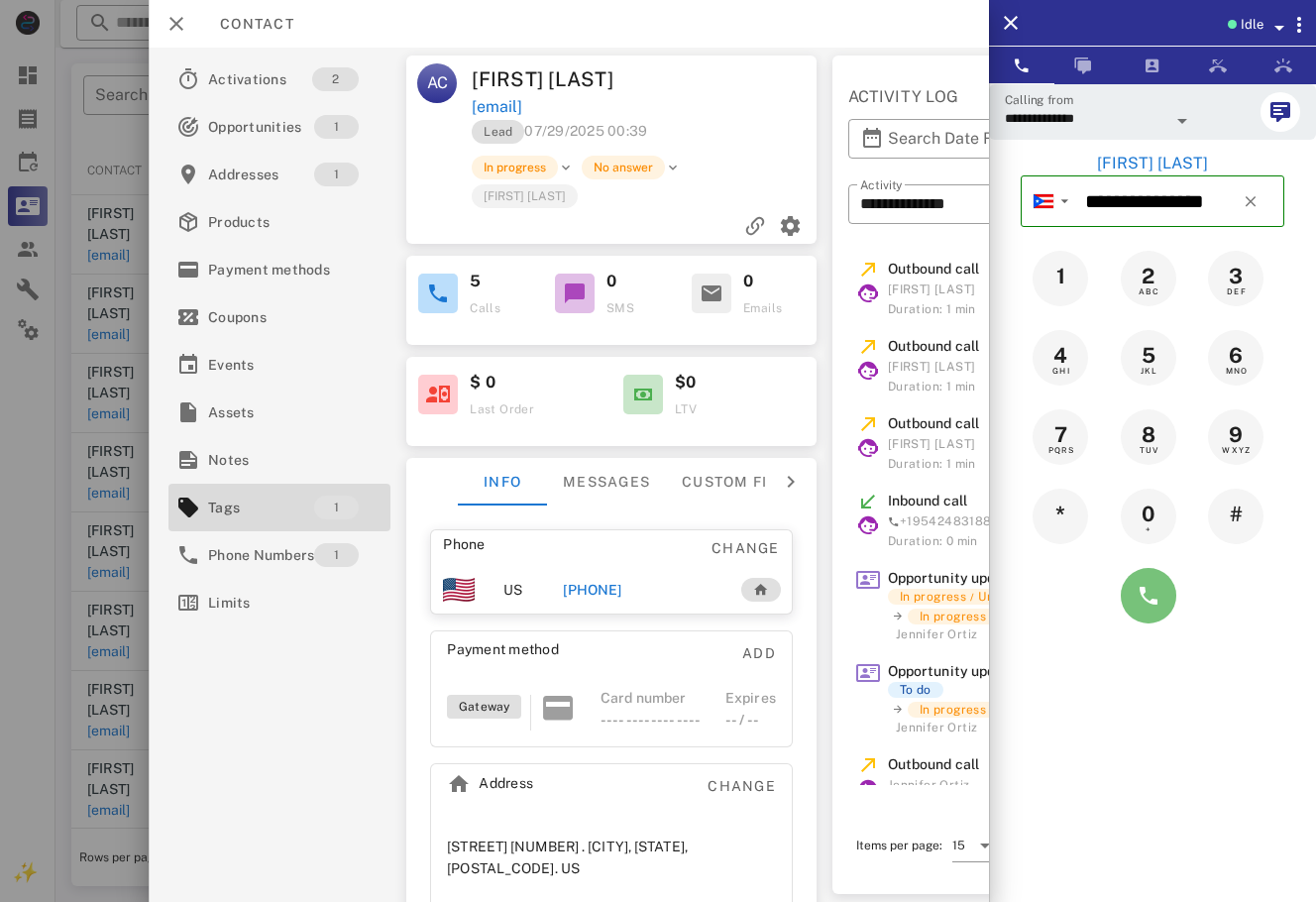 click at bounding box center (1149, 596) 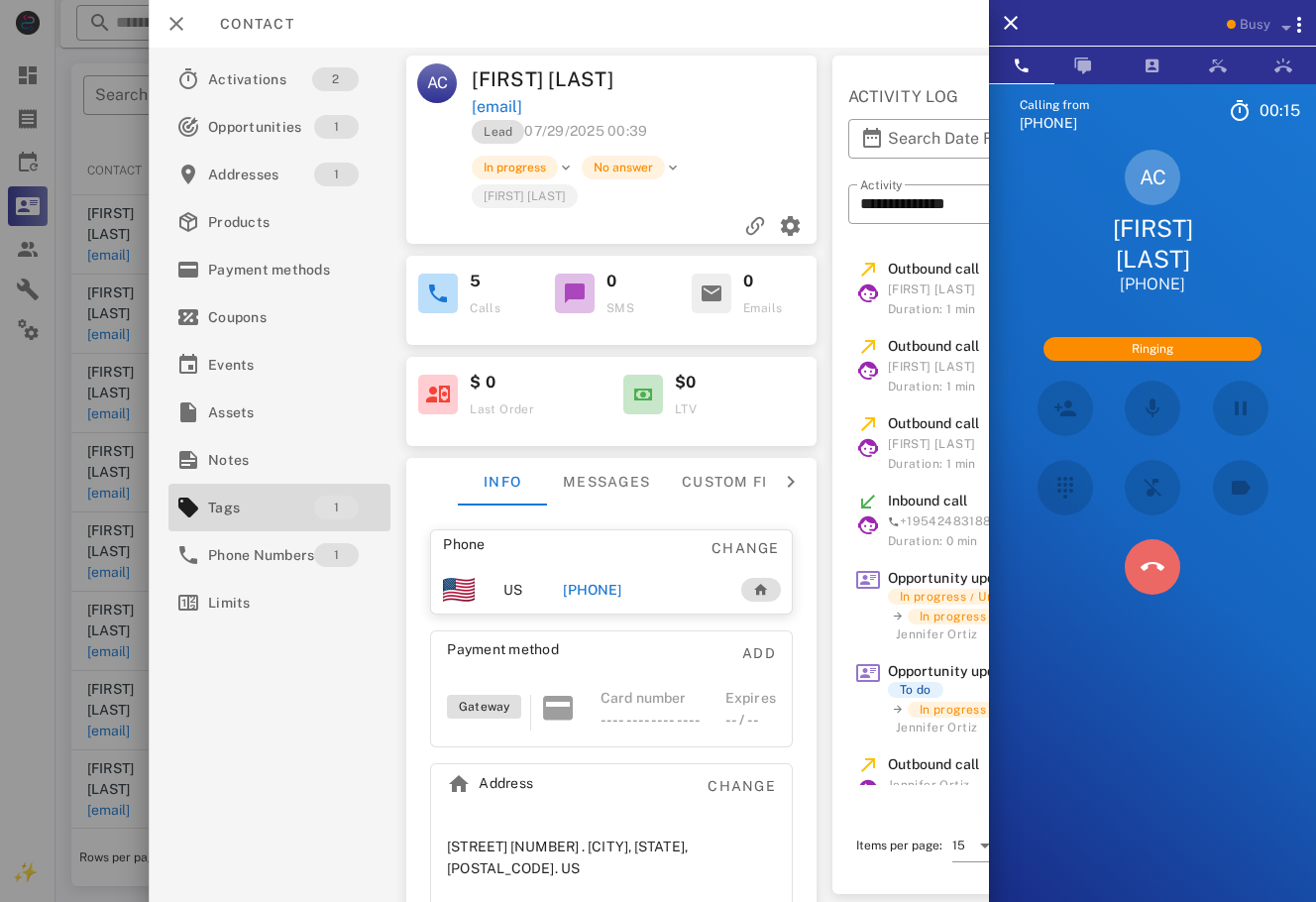 click at bounding box center [1152, 567] 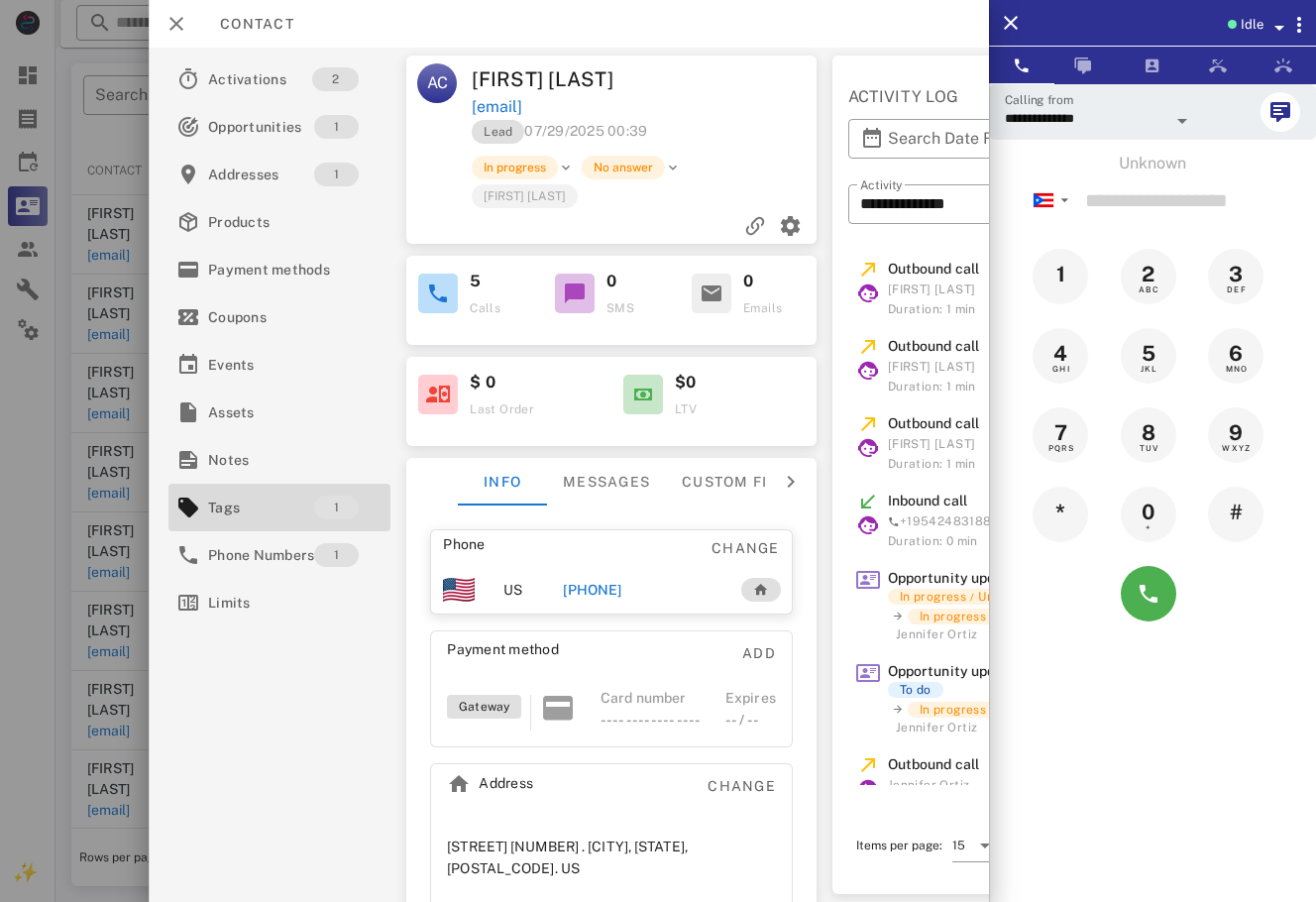 click on "Contact" at bounding box center [569, 24] 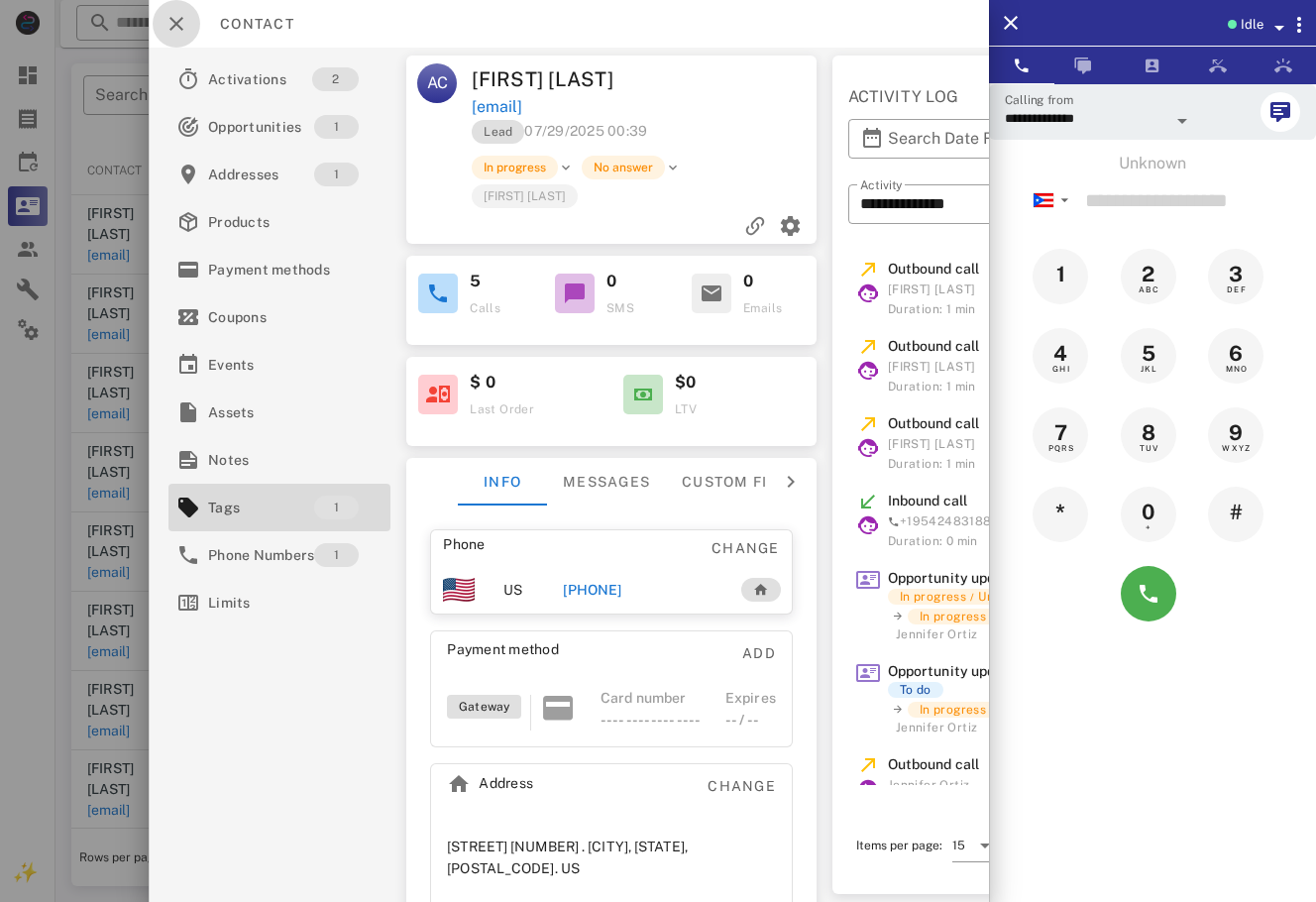 click at bounding box center (176, 24) 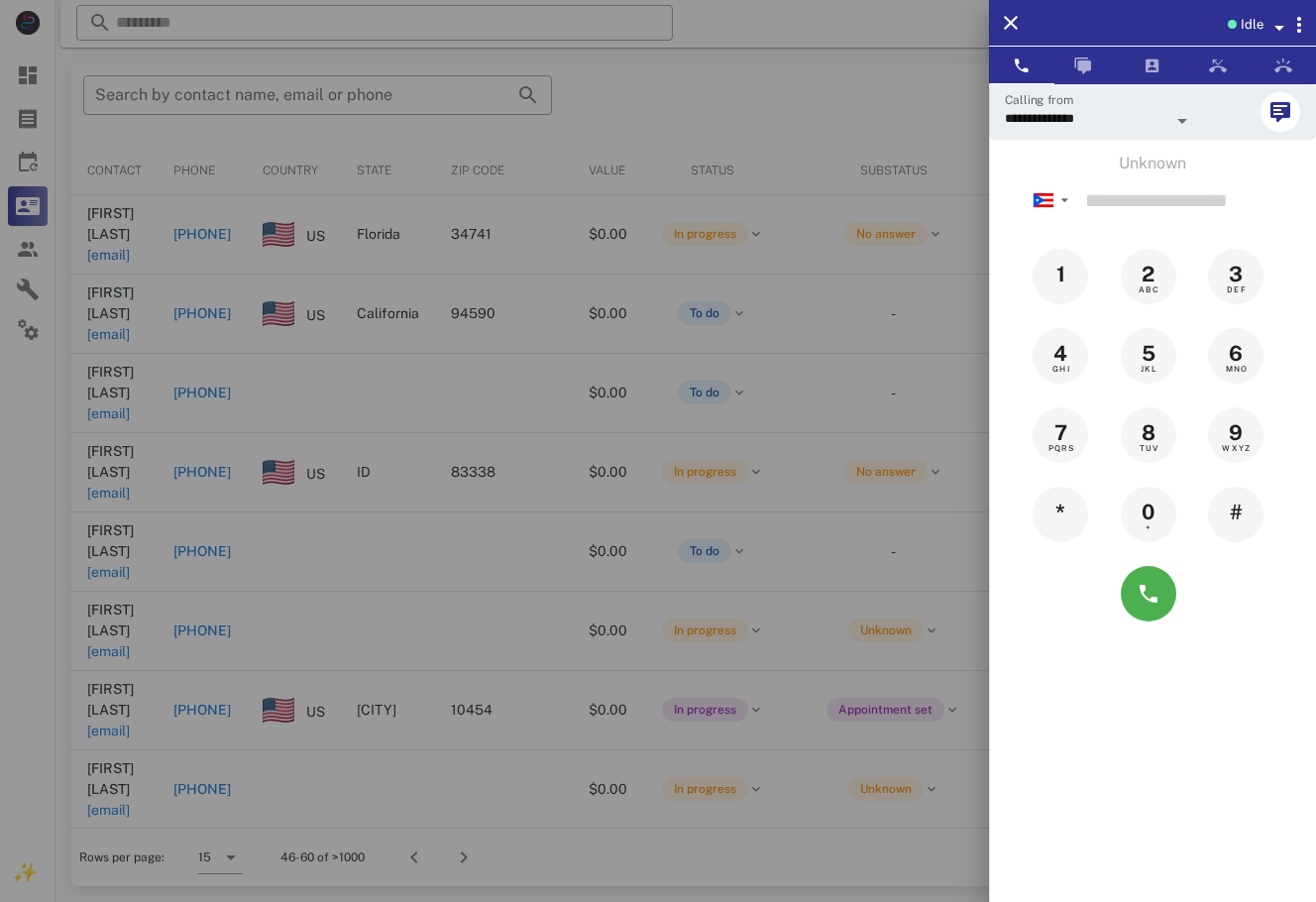 click at bounding box center (658, 451) 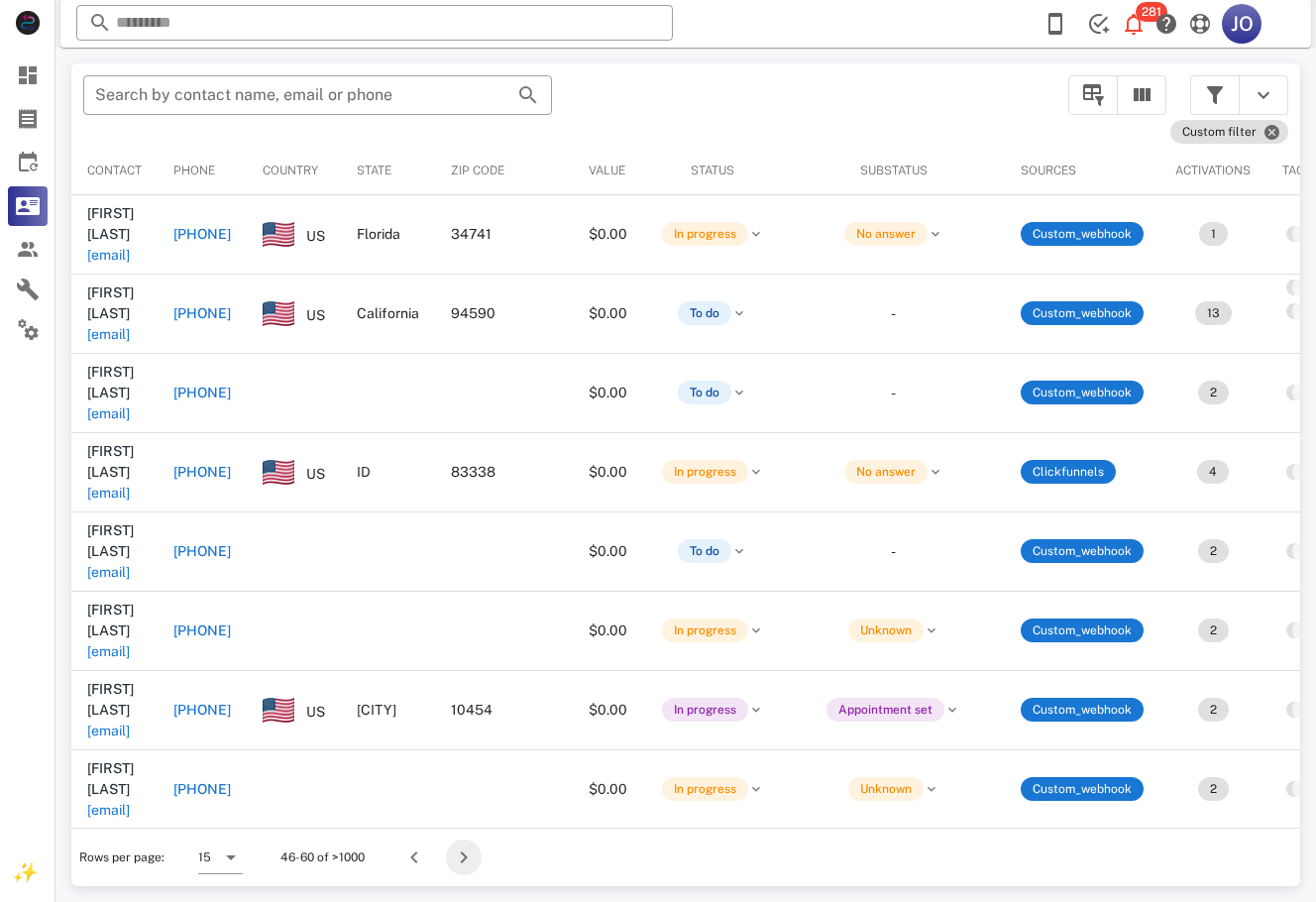 click at bounding box center [464, 857] 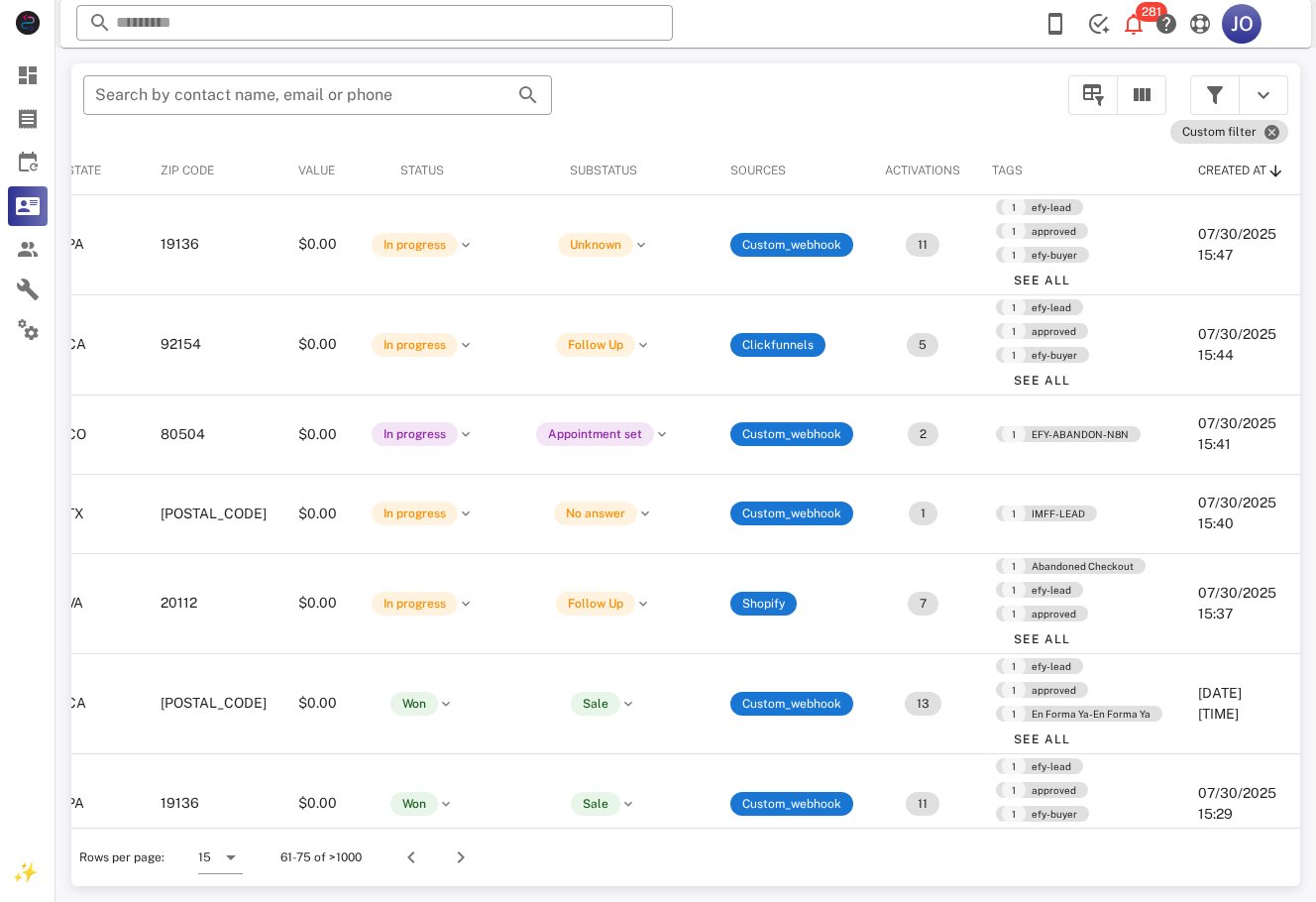 scroll, scrollTop: 0, scrollLeft: 0, axis: both 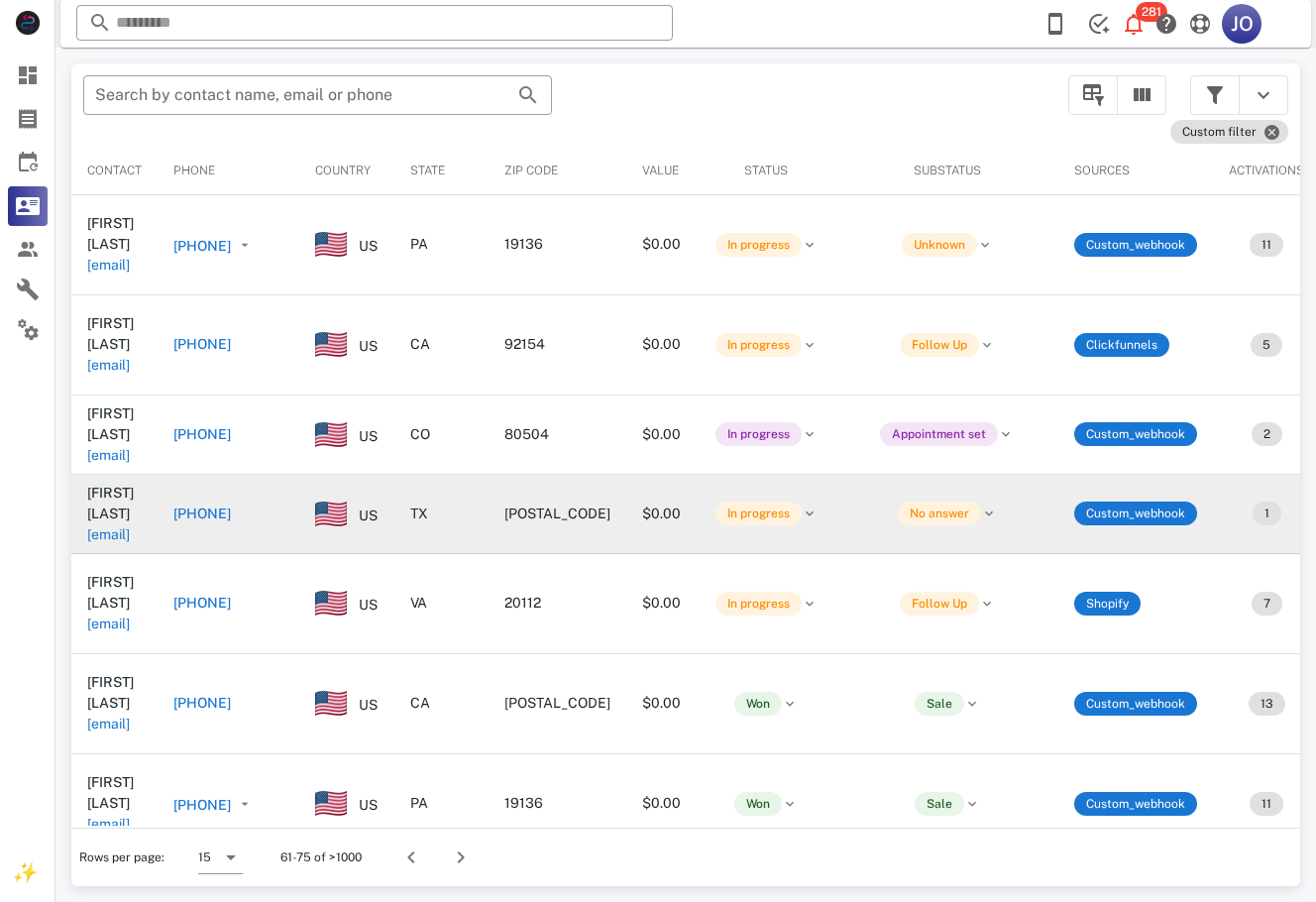 click on "bestela67@gmail.com" at bounding box center (172, 493) 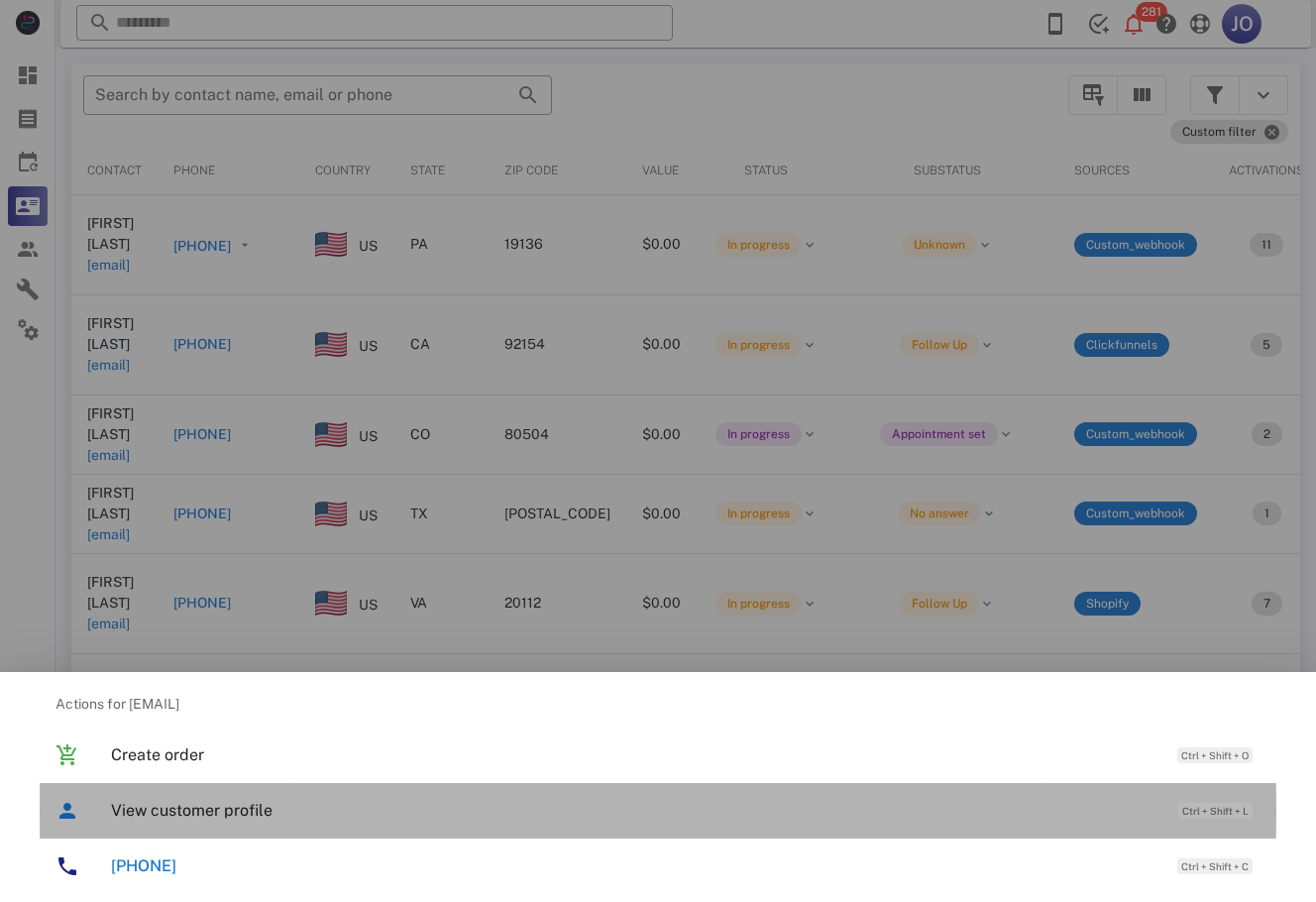 click on "View customer profile" at bounding box center [634, 810] 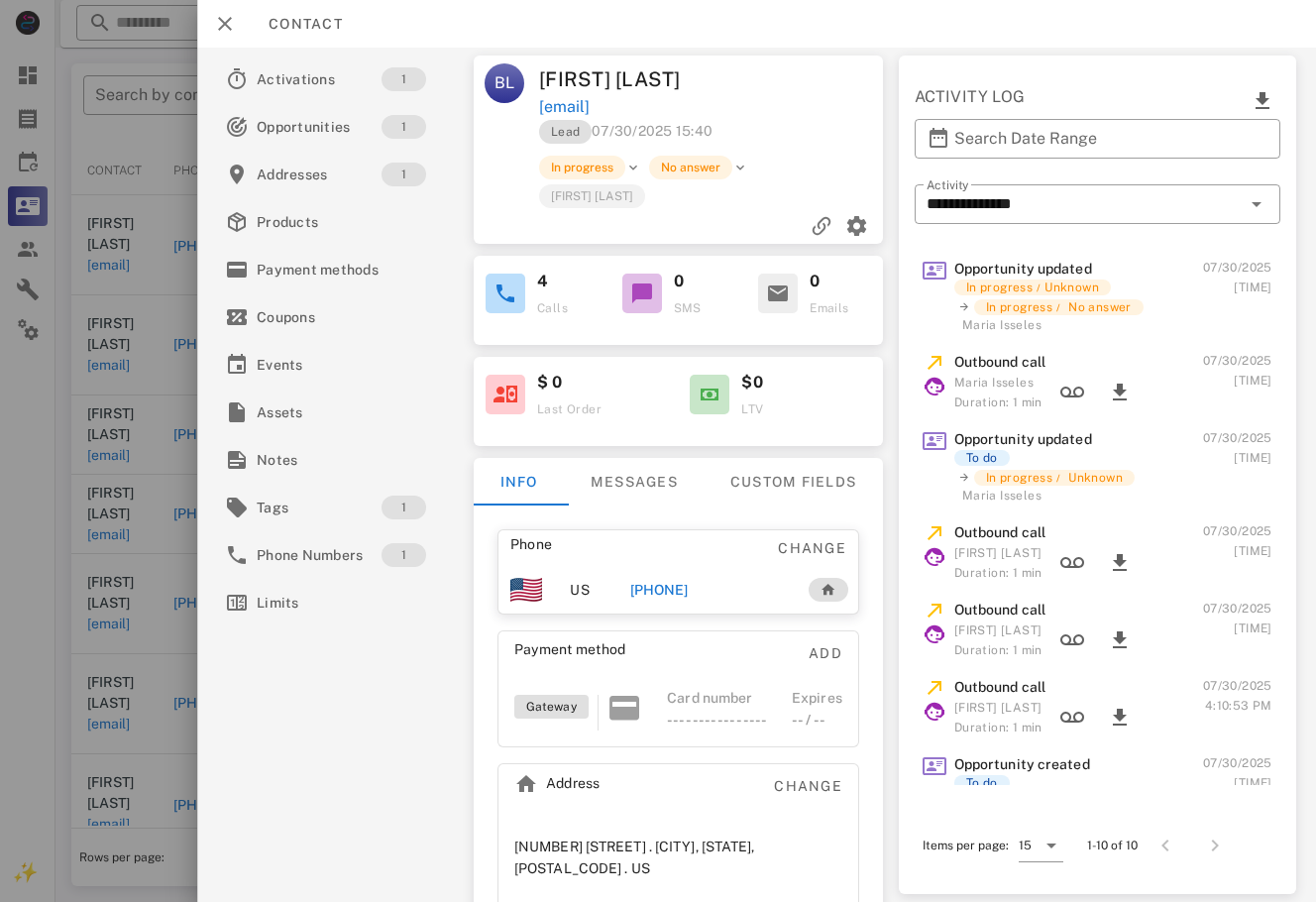 click on "+12107245083" at bounding box center [659, 590] 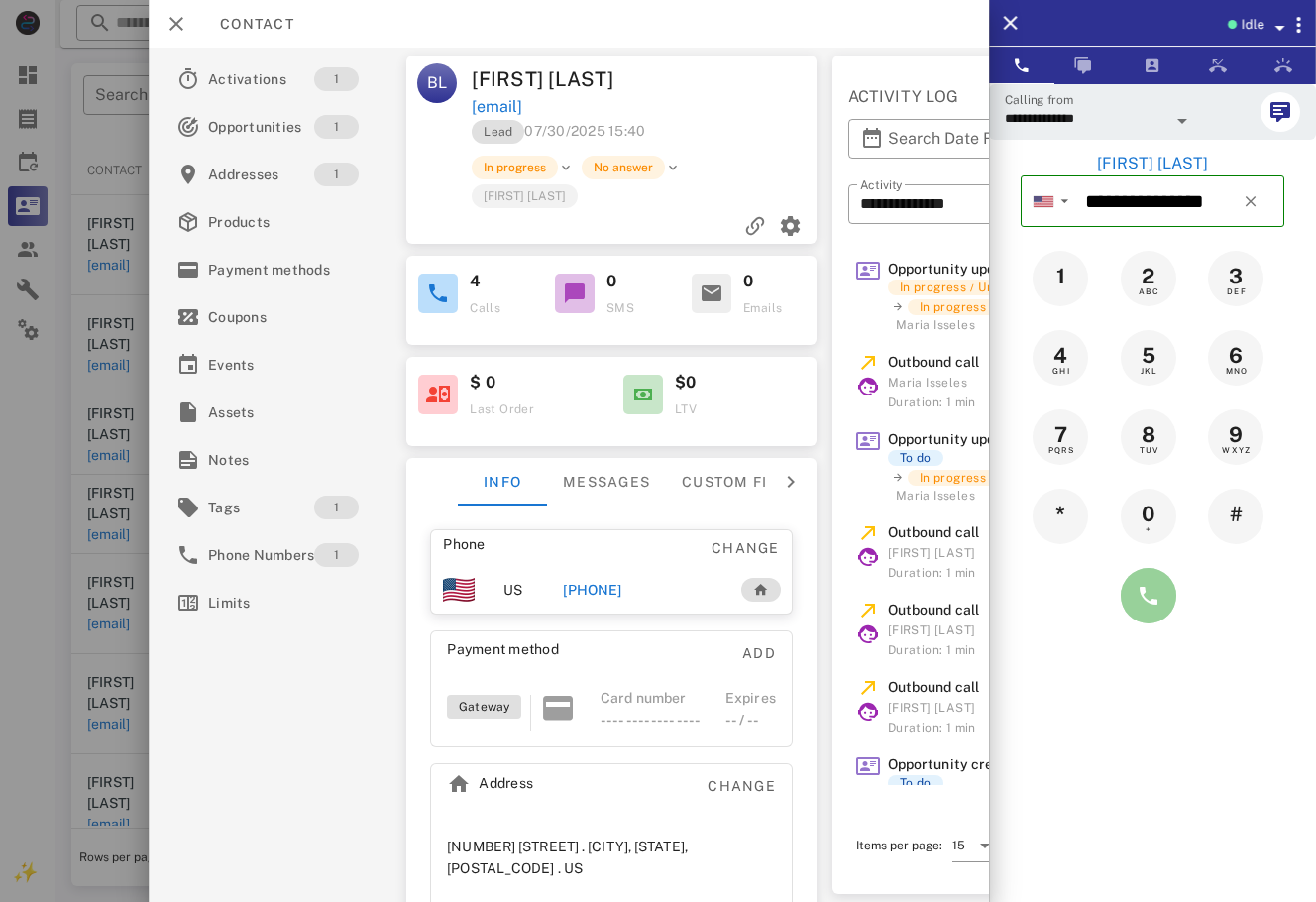 click at bounding box center (1149, 596) 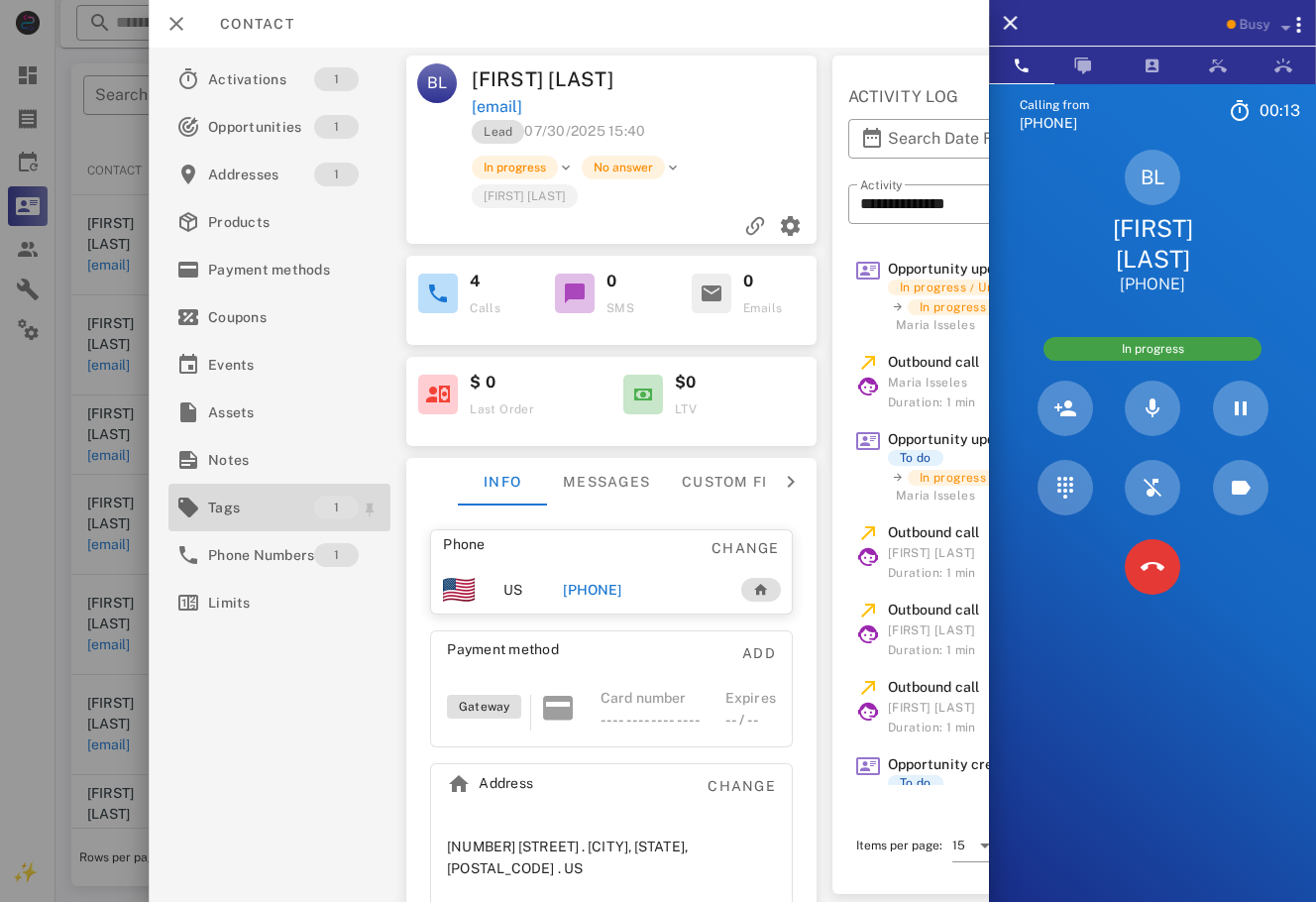 click on "Tags" at bounding box center (261, 507) 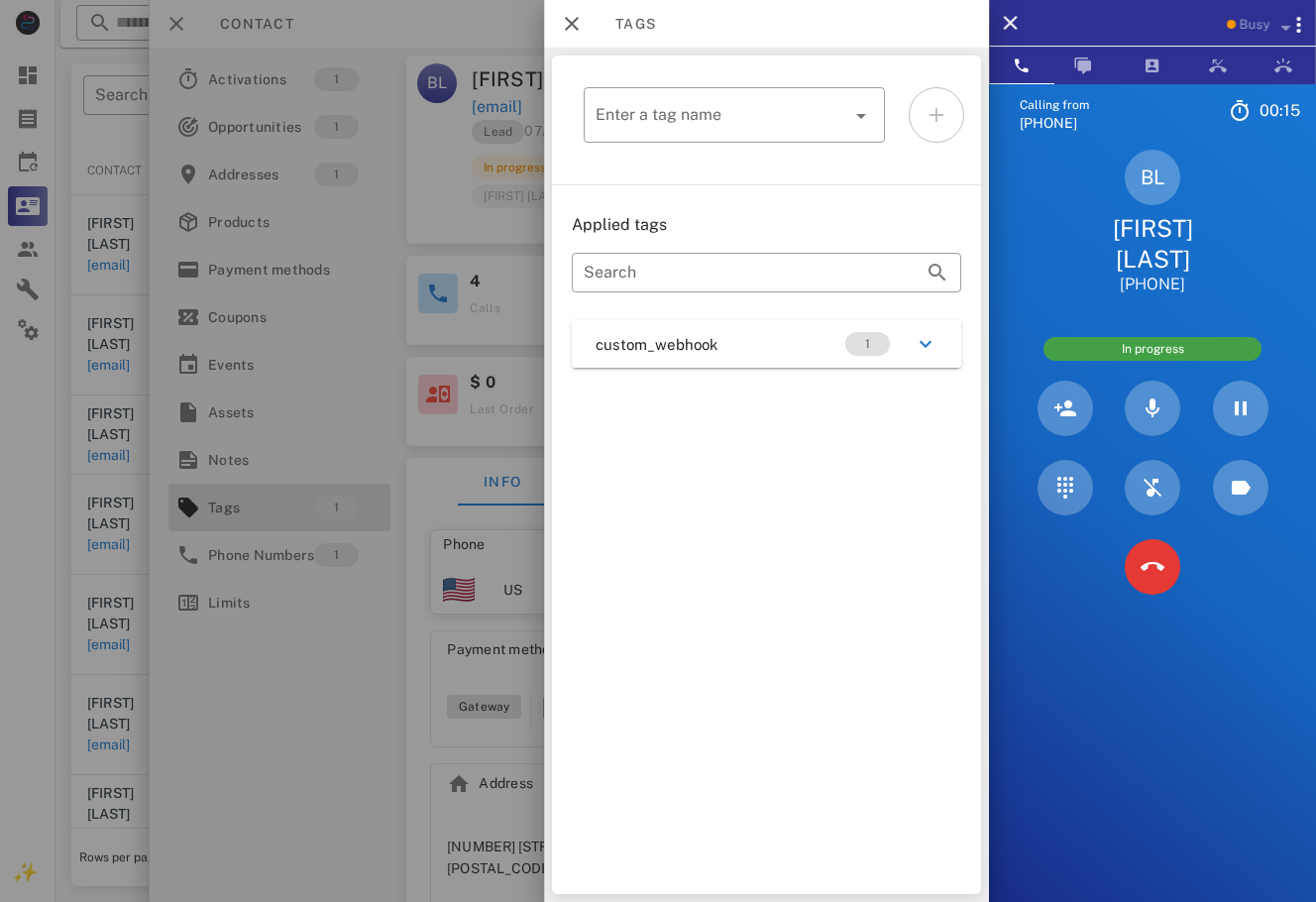 click on "custom_webhook  1" at bounding box center (766, 344) 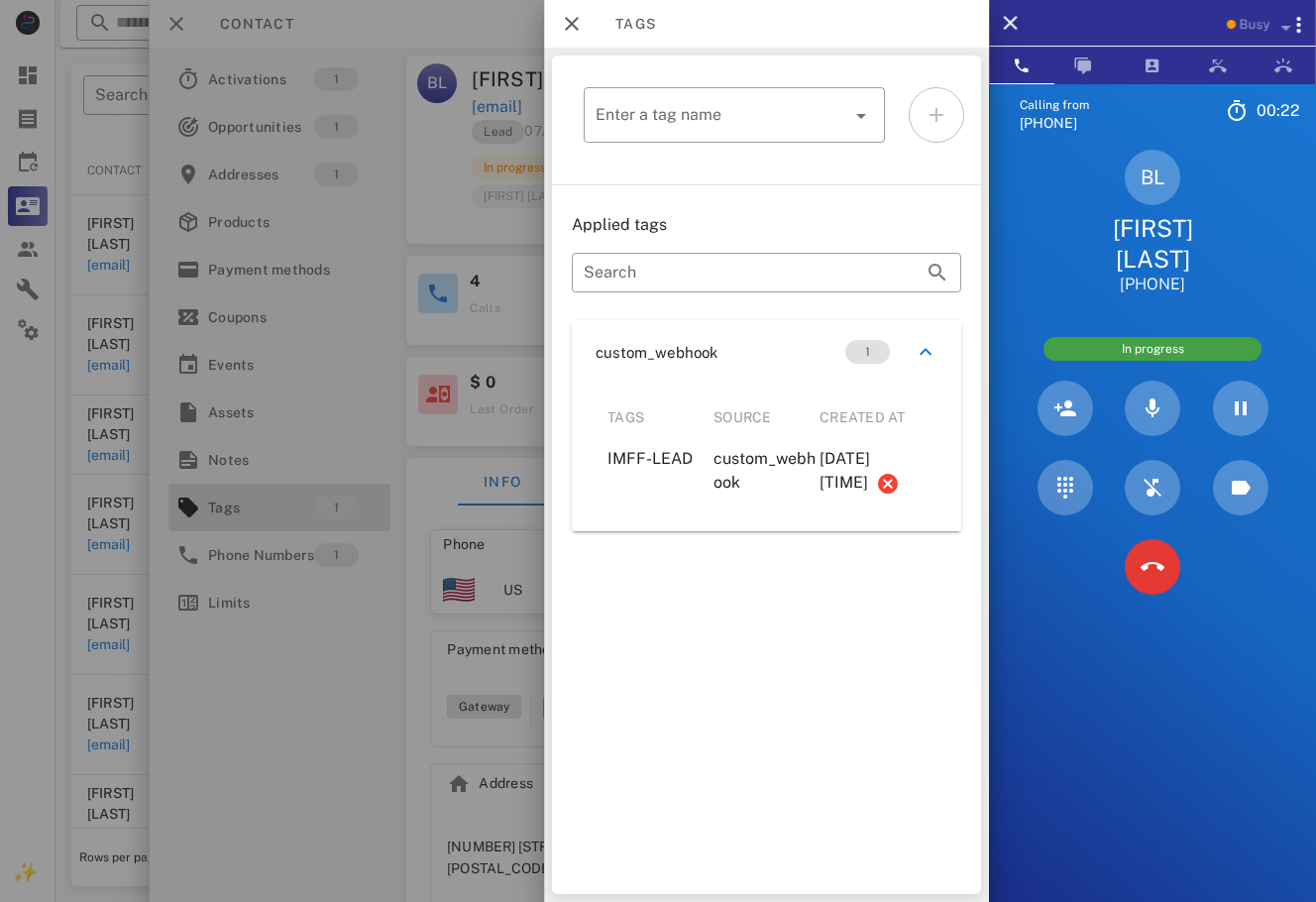drag, startPoint x: 604, startPoint y: 458, endPoint x: 875, endPoint y: 499, distance: 274.08393 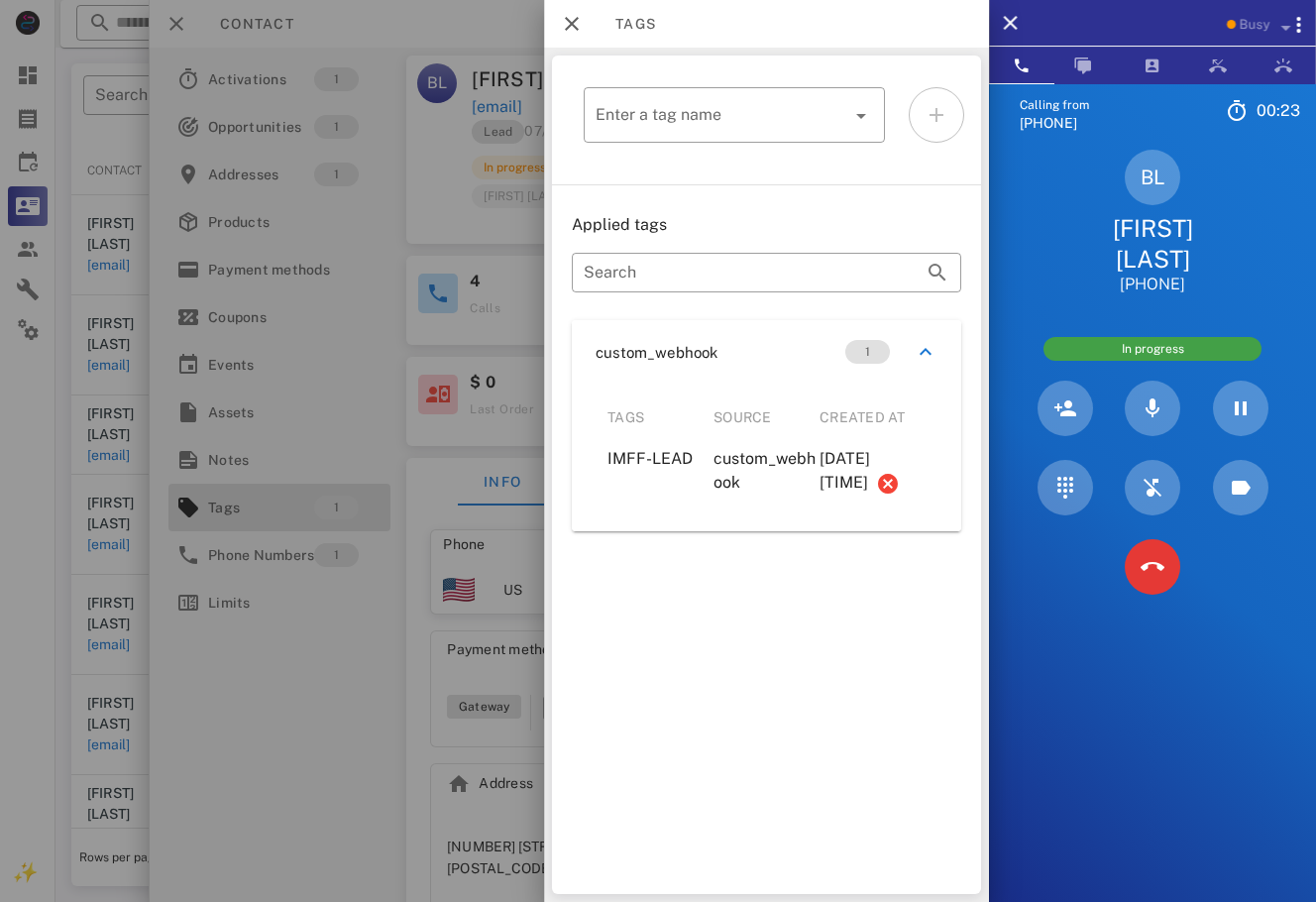 click on "Tags   Source   Created at   IMFF-LEAD  custom_webhook   2025-07-30 15:40:34" at bounding box center [766, 449] 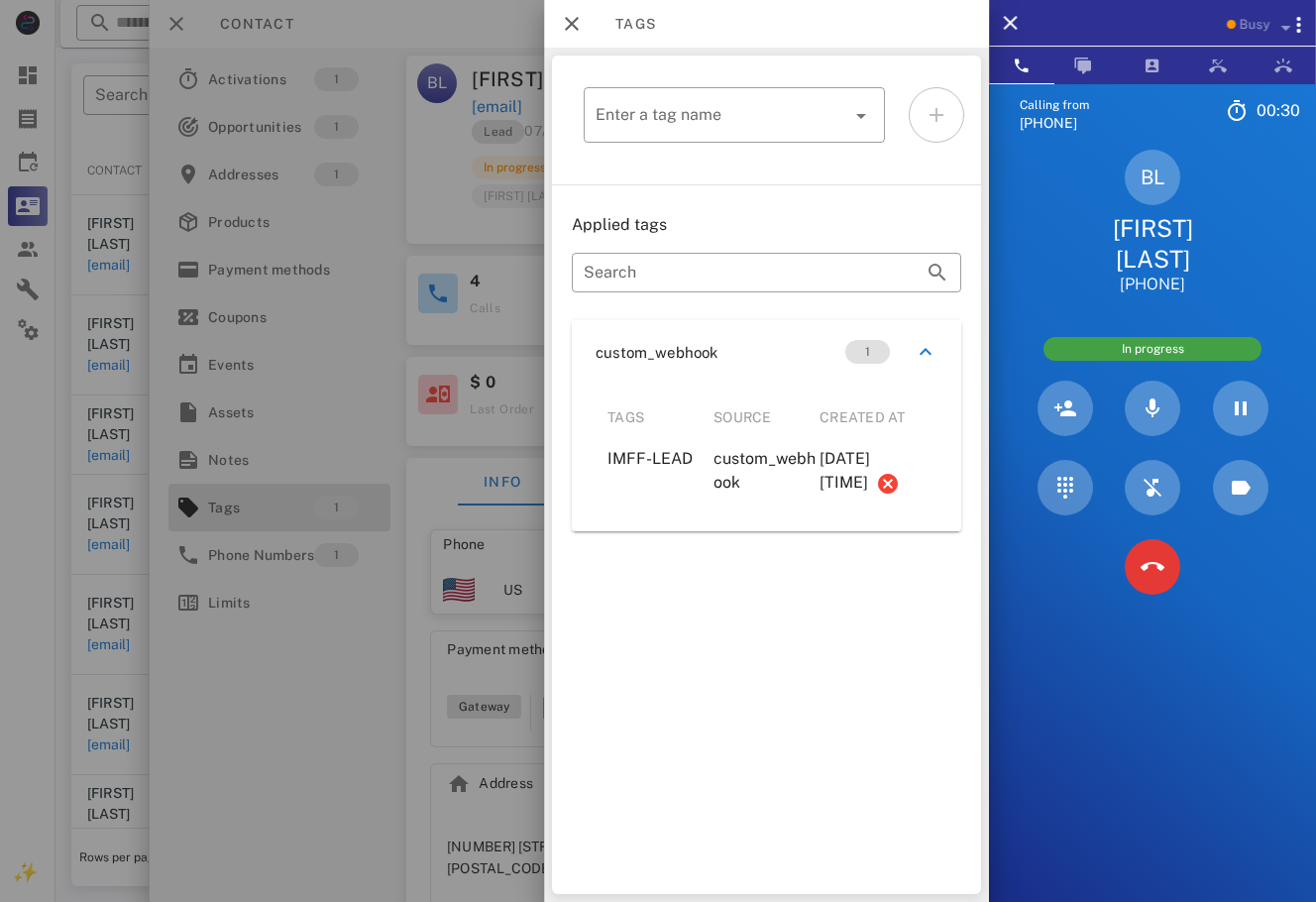 drag, startPoint x: 604, startPoint y: 449, endPoint x: 864, endPoint y: 520, distance: 269.51994 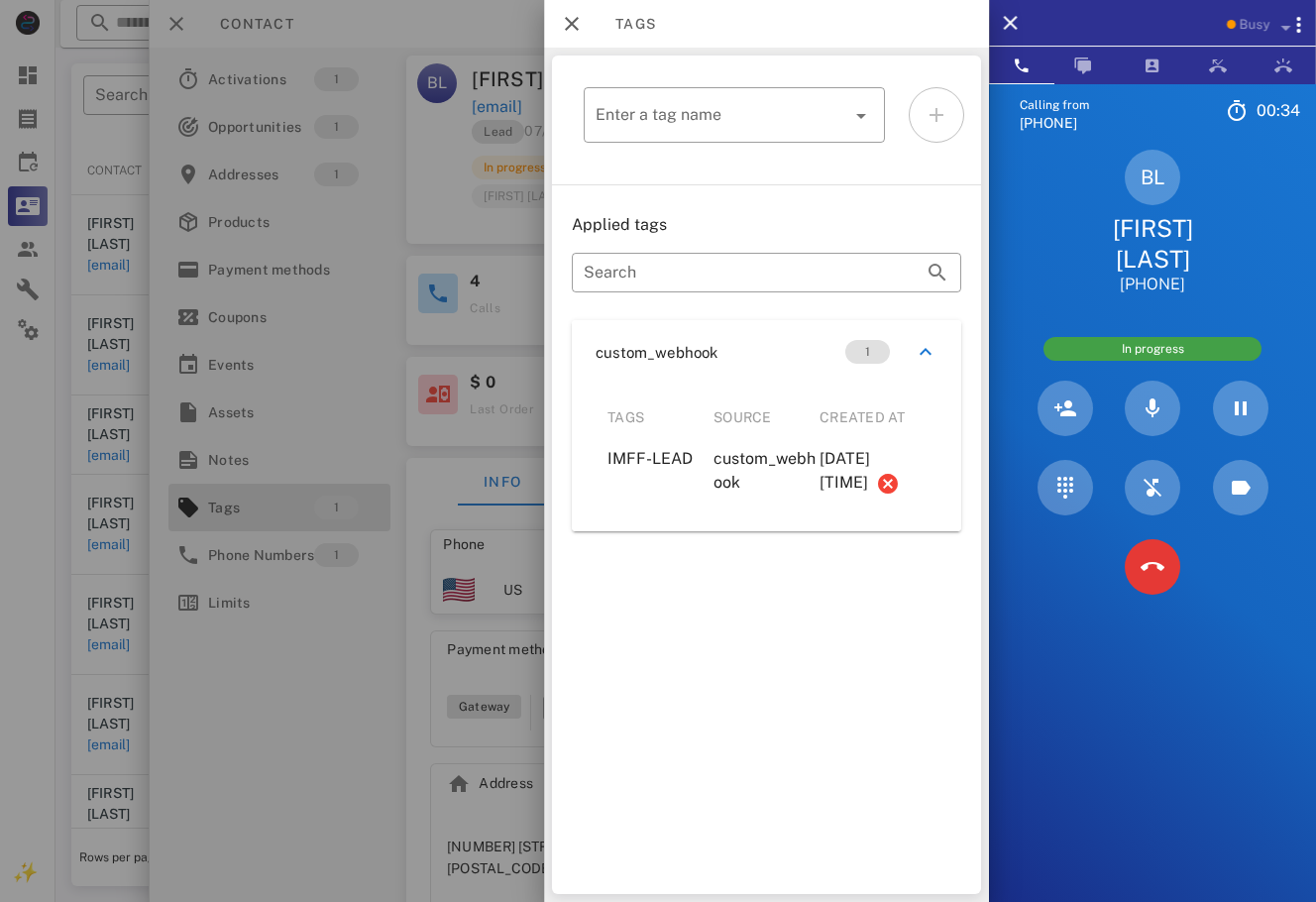 click on "Calling from (954) 248-3188 00: 34  Unknown      ▼     Andorra
+376
Argentina
+54
Aruba
+297
Australia
+61
Belgium (België)
+32
Bolivia
+591
Brazil (Brasil)
+55
Canada
+1
Chile
+56
Colombia
+57
Costa Rica
+506
Dominican Republic (República Dominicana)
+1
Ecuador
+593
El Salvador
+503
France
+33
Germany (Deutschland)
+49
Guadeloupe
+590
Guatemala
+502
Honduras
+504
Iceland (Ísland)
+354
India (भारत)
+91
Israel (‫ישראל‬‎)
+972
Italy (Italia)
+39" at bounding box center [1152, 534] 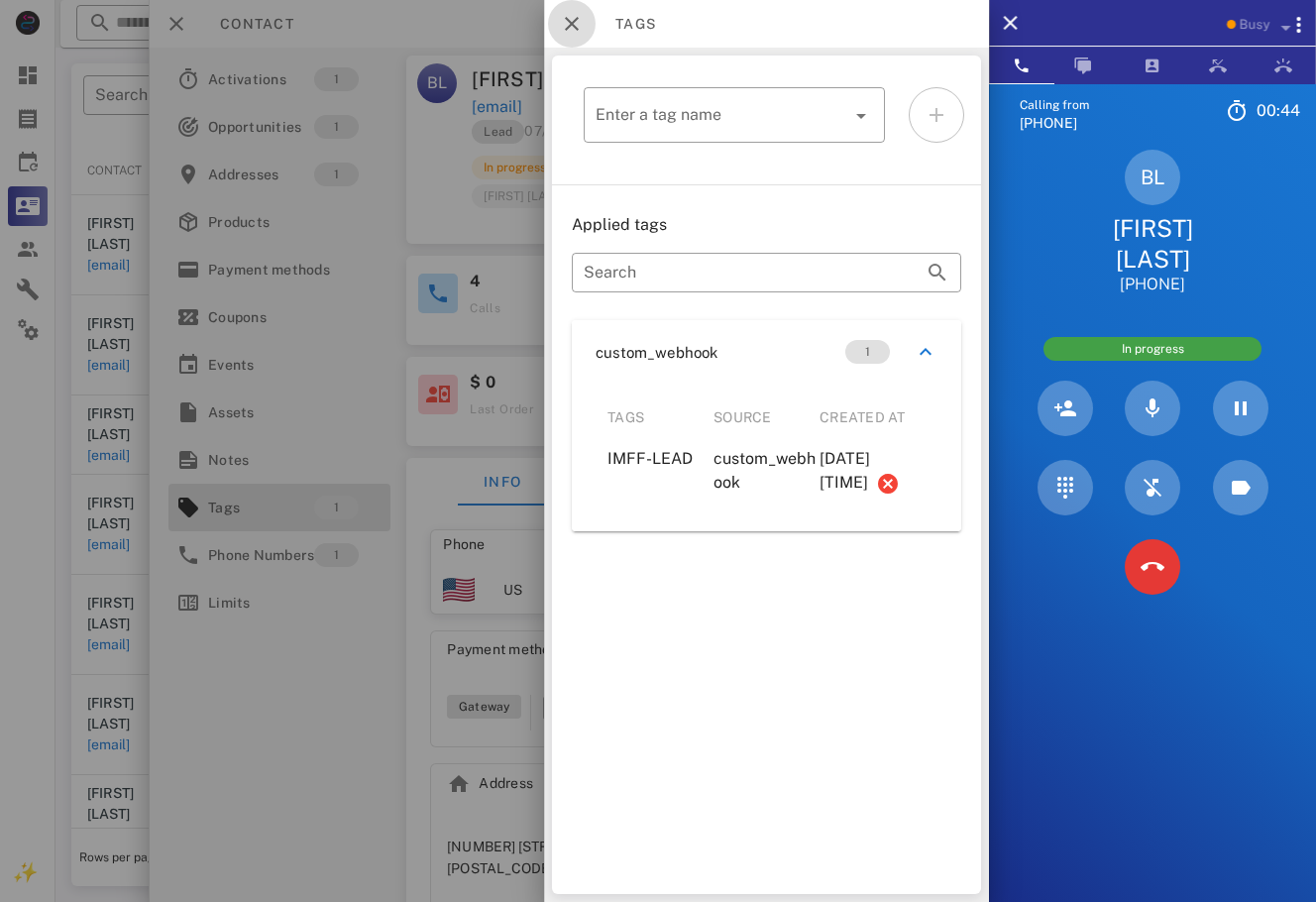 click at bounding box center (572, 24) 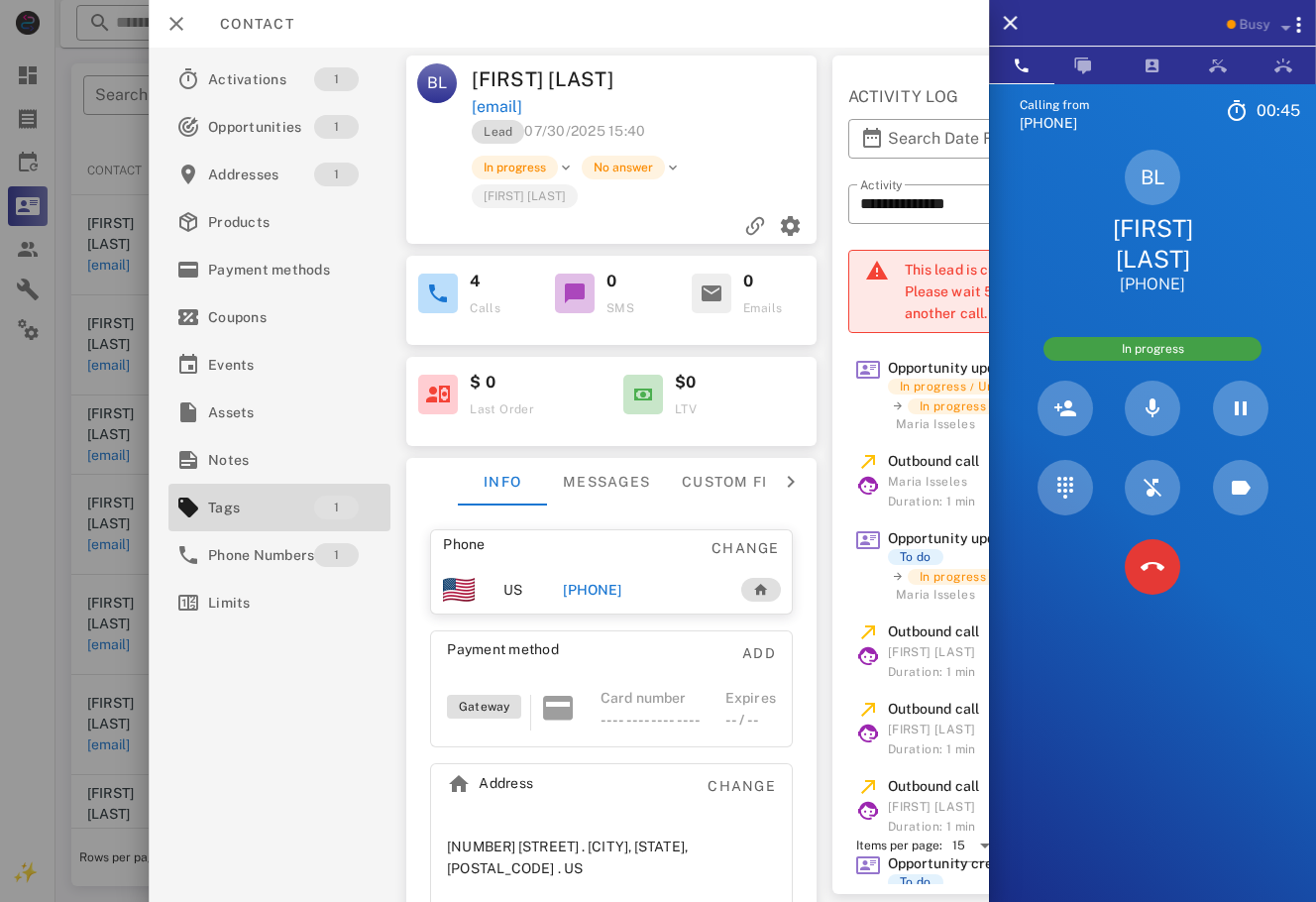 click on "Lead   07/30/2025 15:40" at bounding box center (645, 137) 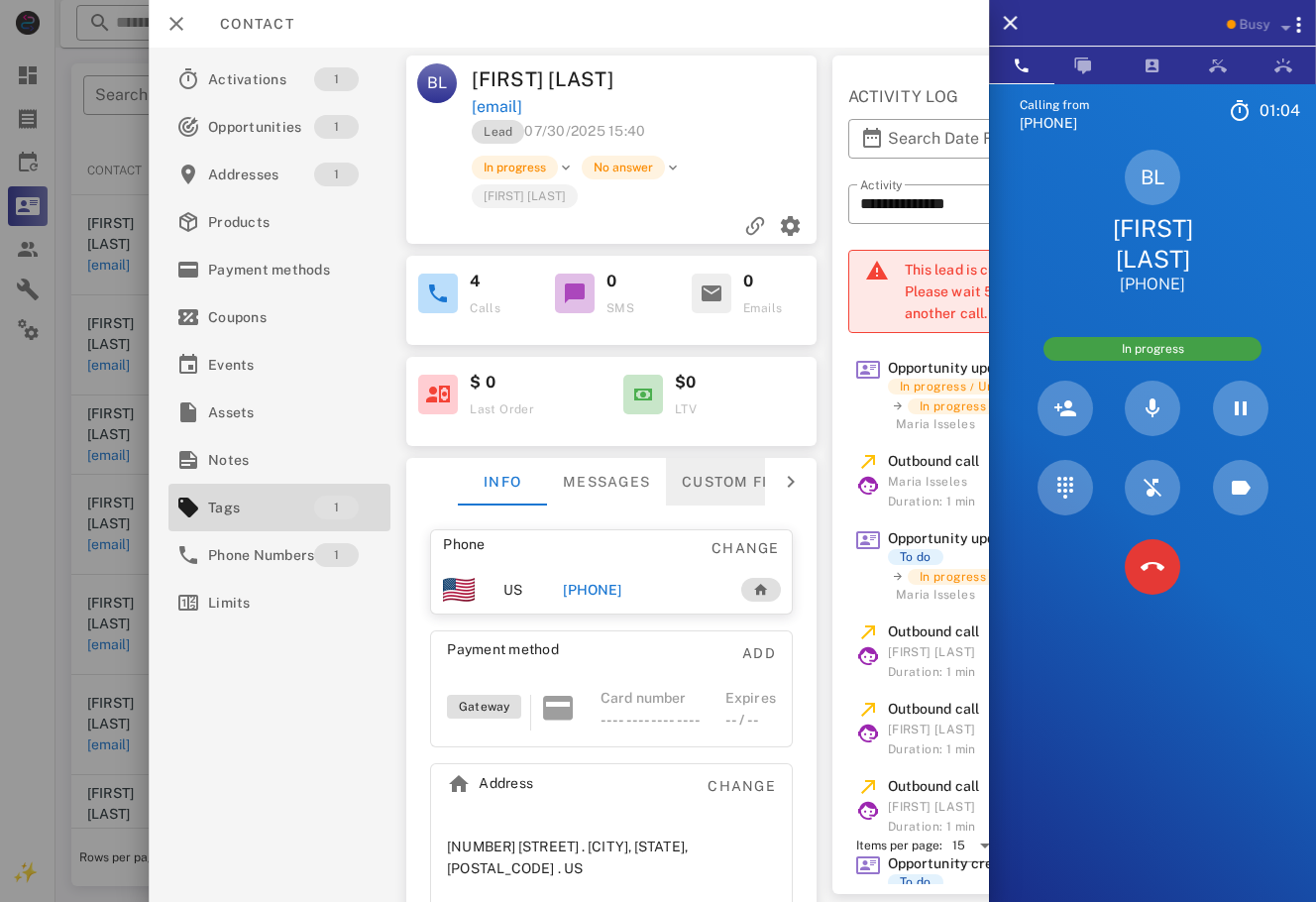 click on "Custom fields" at bounding box center (744, 482) 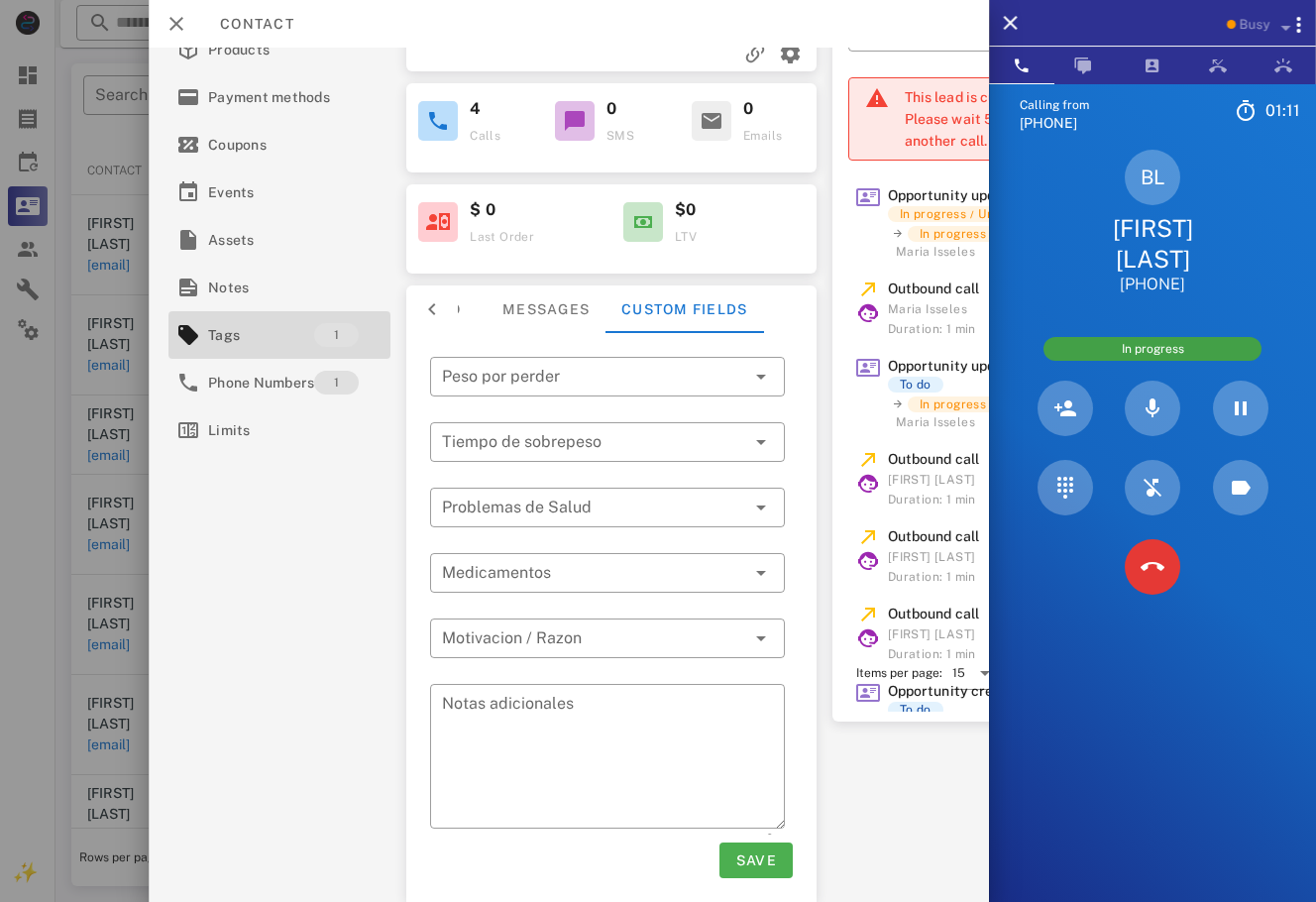 scroll, scrollTop: 0, scrollLeft: 0, axis: both 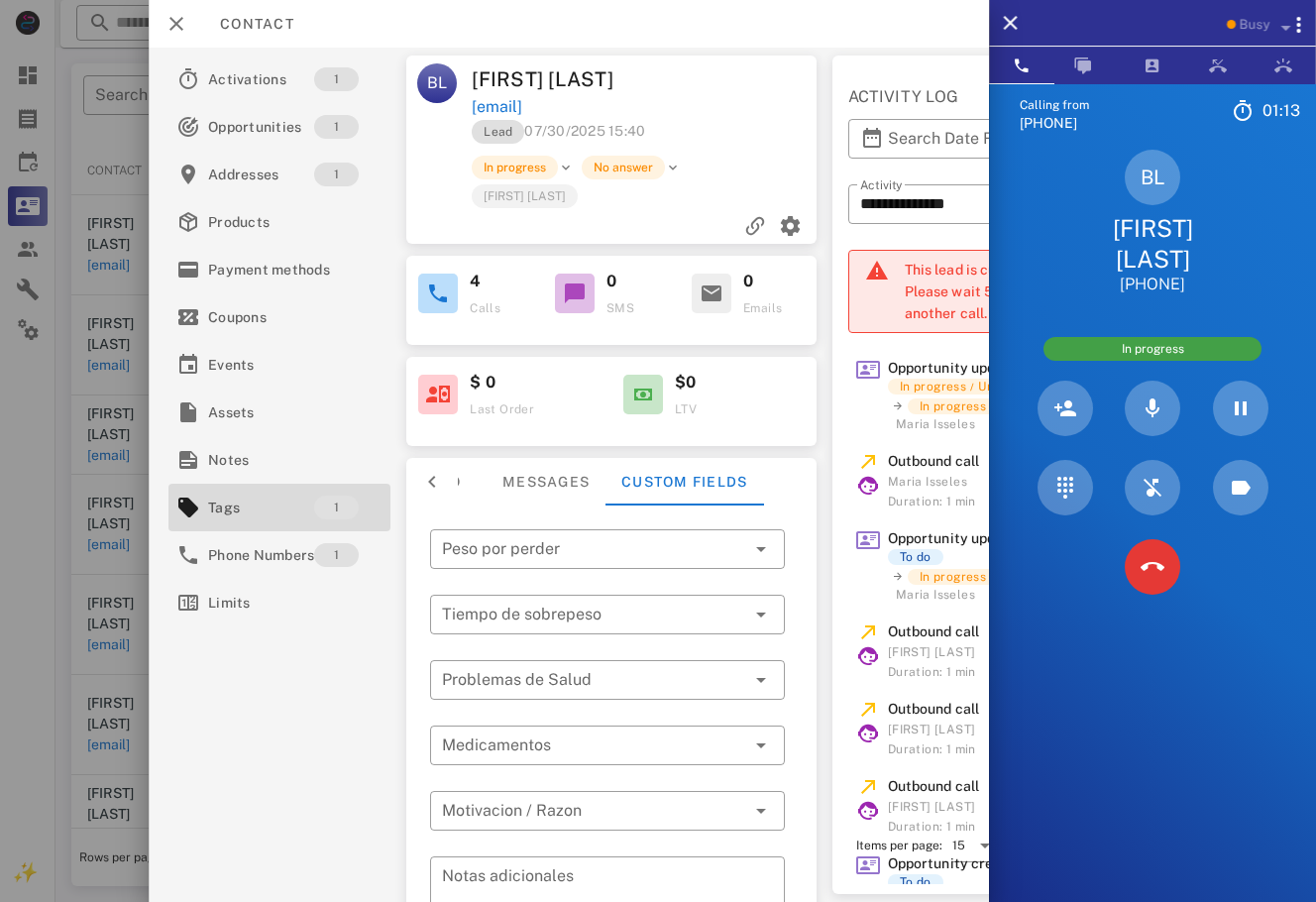 click on "bestela67@gmail.com" at bounding box center (645, 107) 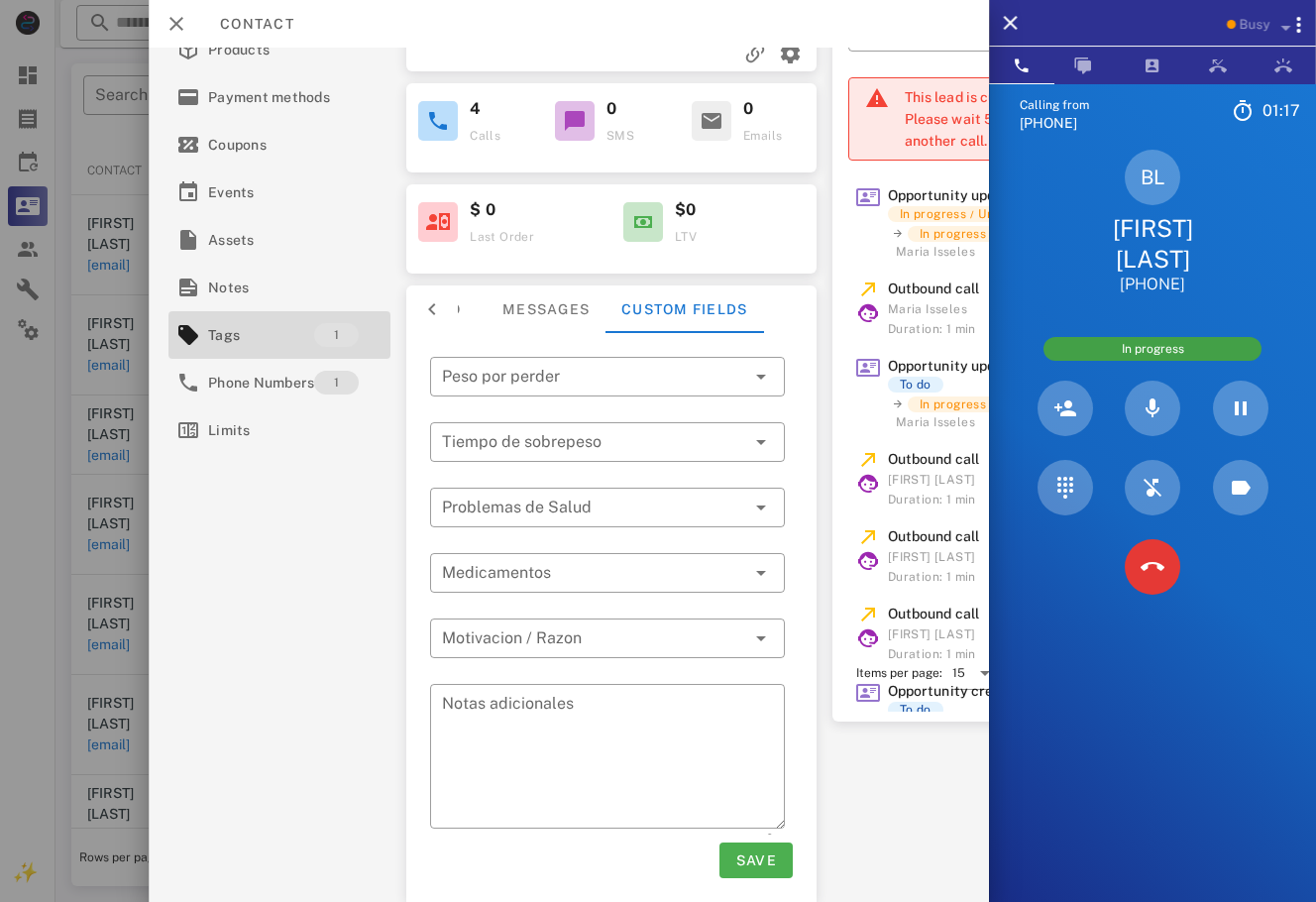 scroll, scrollTop: 0, scrollLeft: 0, axis: both 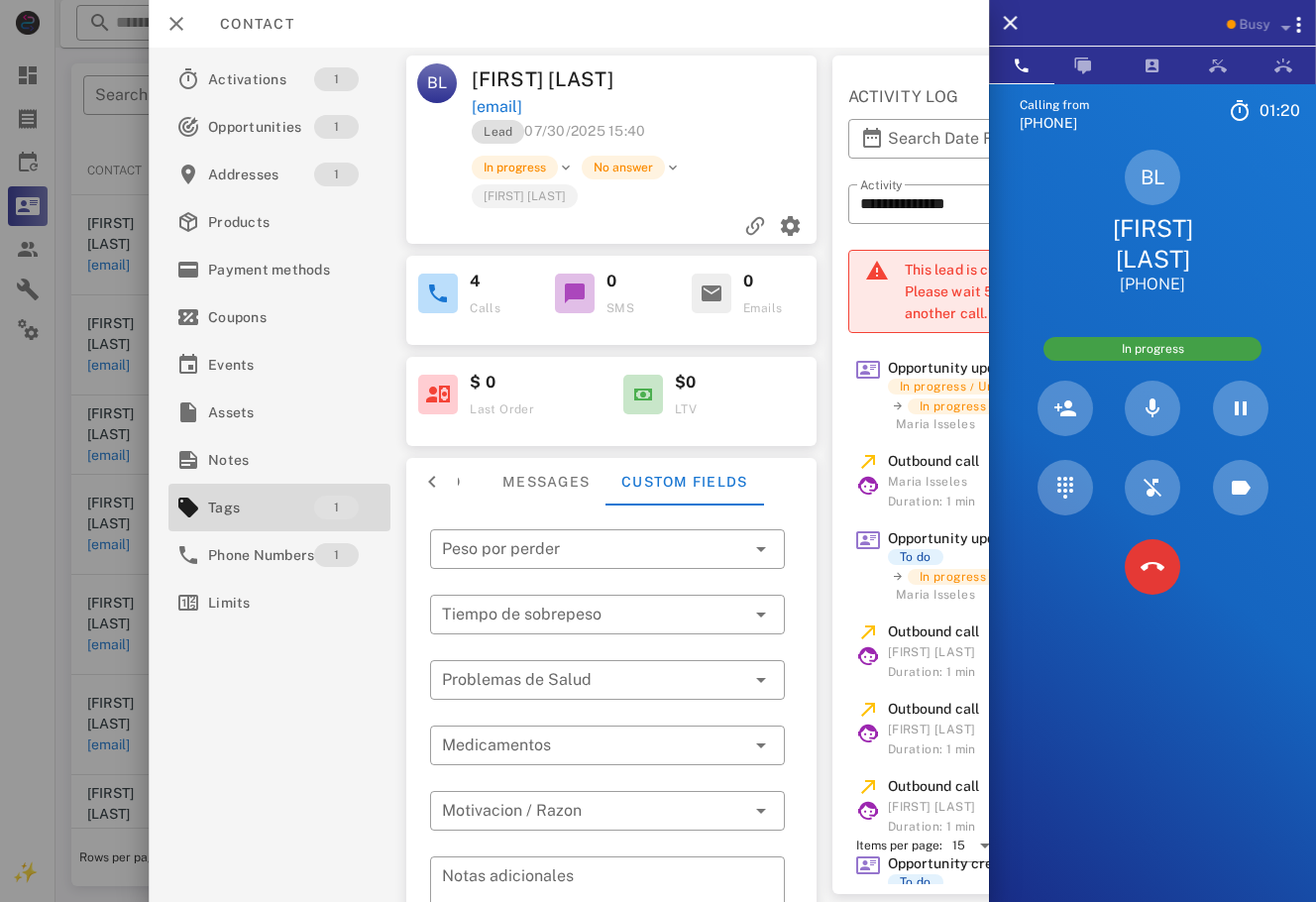 drag, startPoint x: 1209, startPoint y: 256, endPoint x: 1079, endPoint y: 211, distance: 137.56816 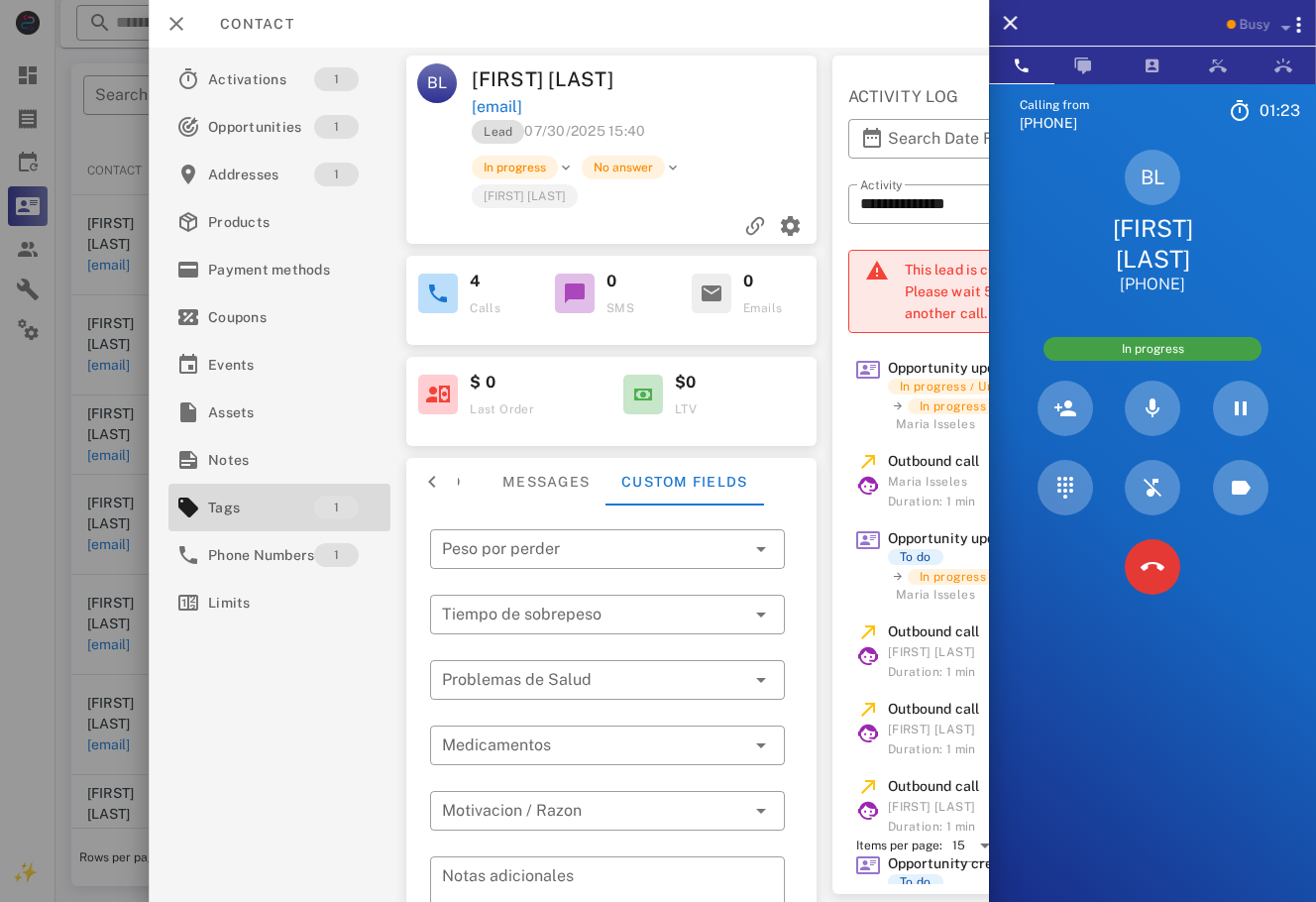 scroll, scrollTop: 182, scrollLeft: 0, axis: vertical 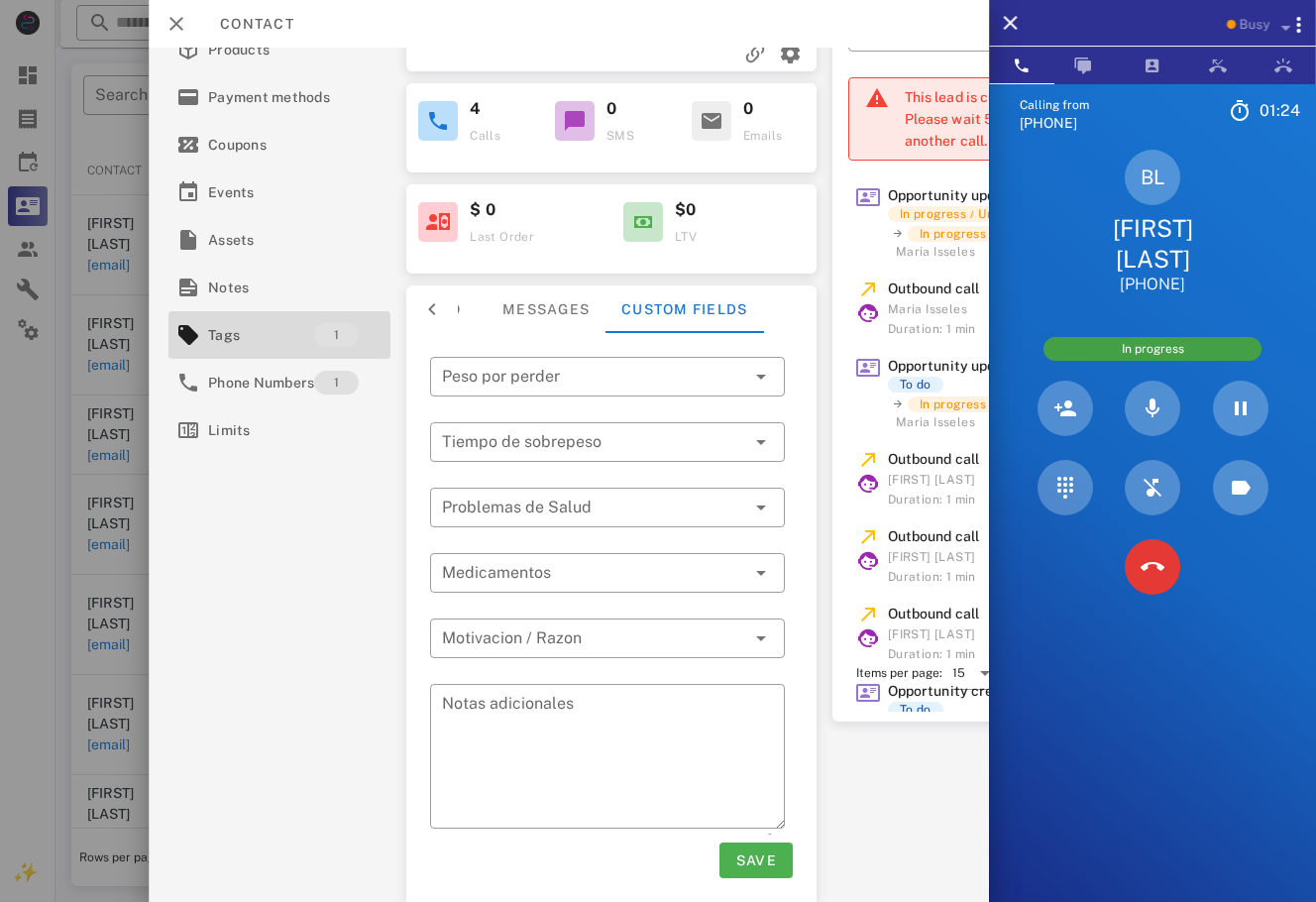 drag, startPoint x: 1068, startPoint y: 658, endPoint x: 1030, endPoint y: 664, distance: 38.47077 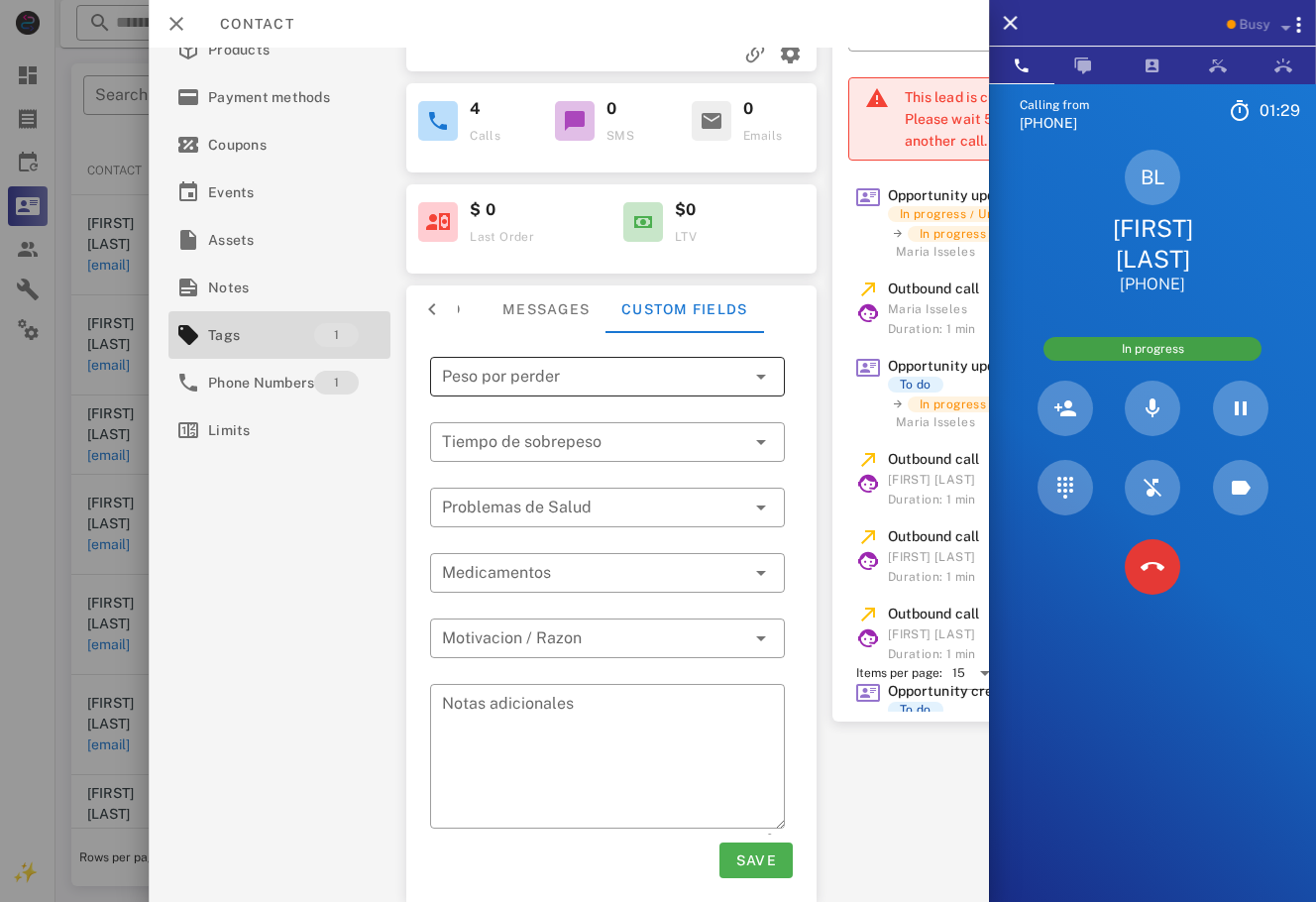 click at bounding box center [594, 377] 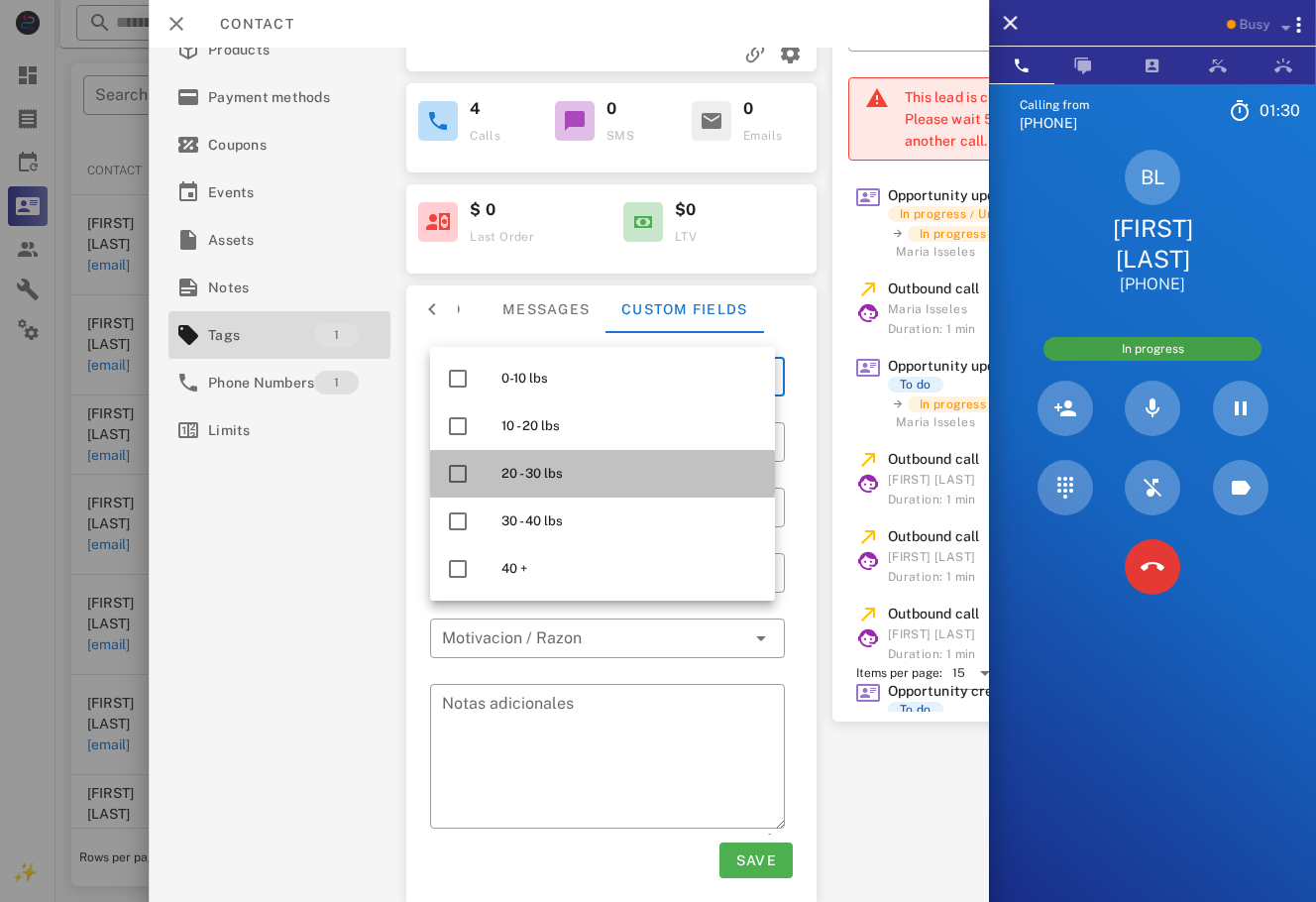click on "20 - 30 lbs" at bounding box center (630, 474) 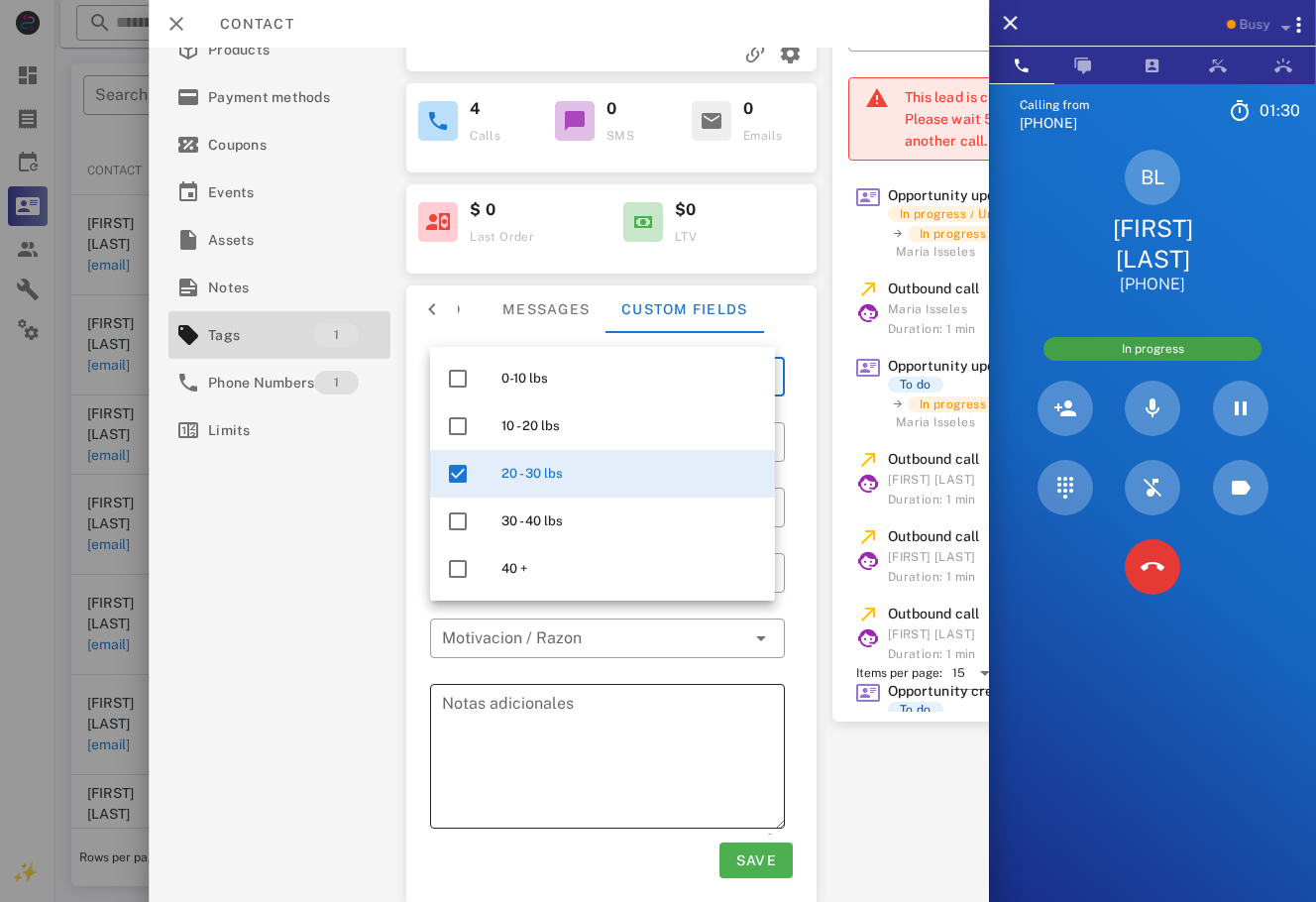 click on "Notas adicionales" at bounding box center [613, 759] 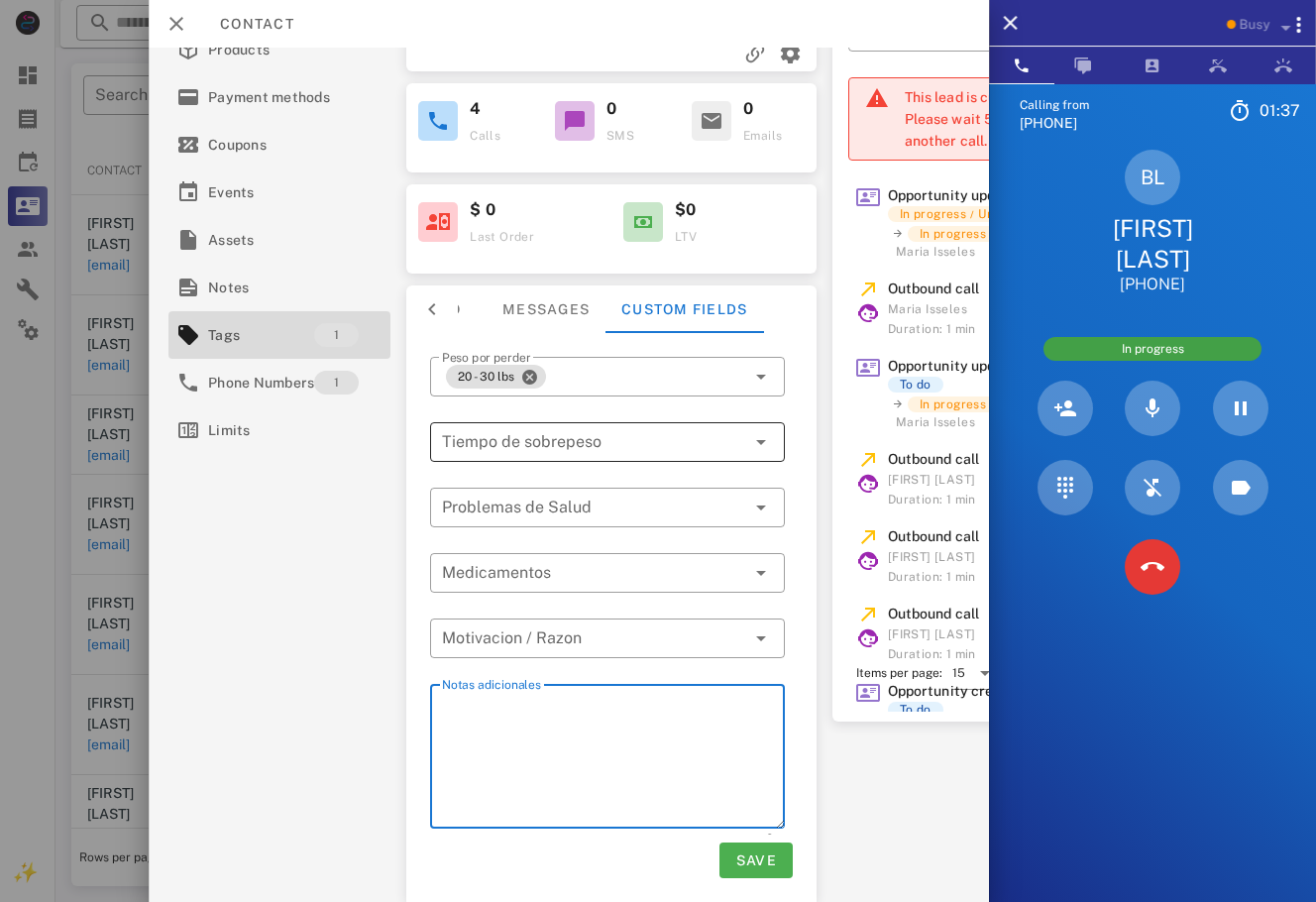 click on "Tiempo de sobrepeso" at bounding box center (607, 442) 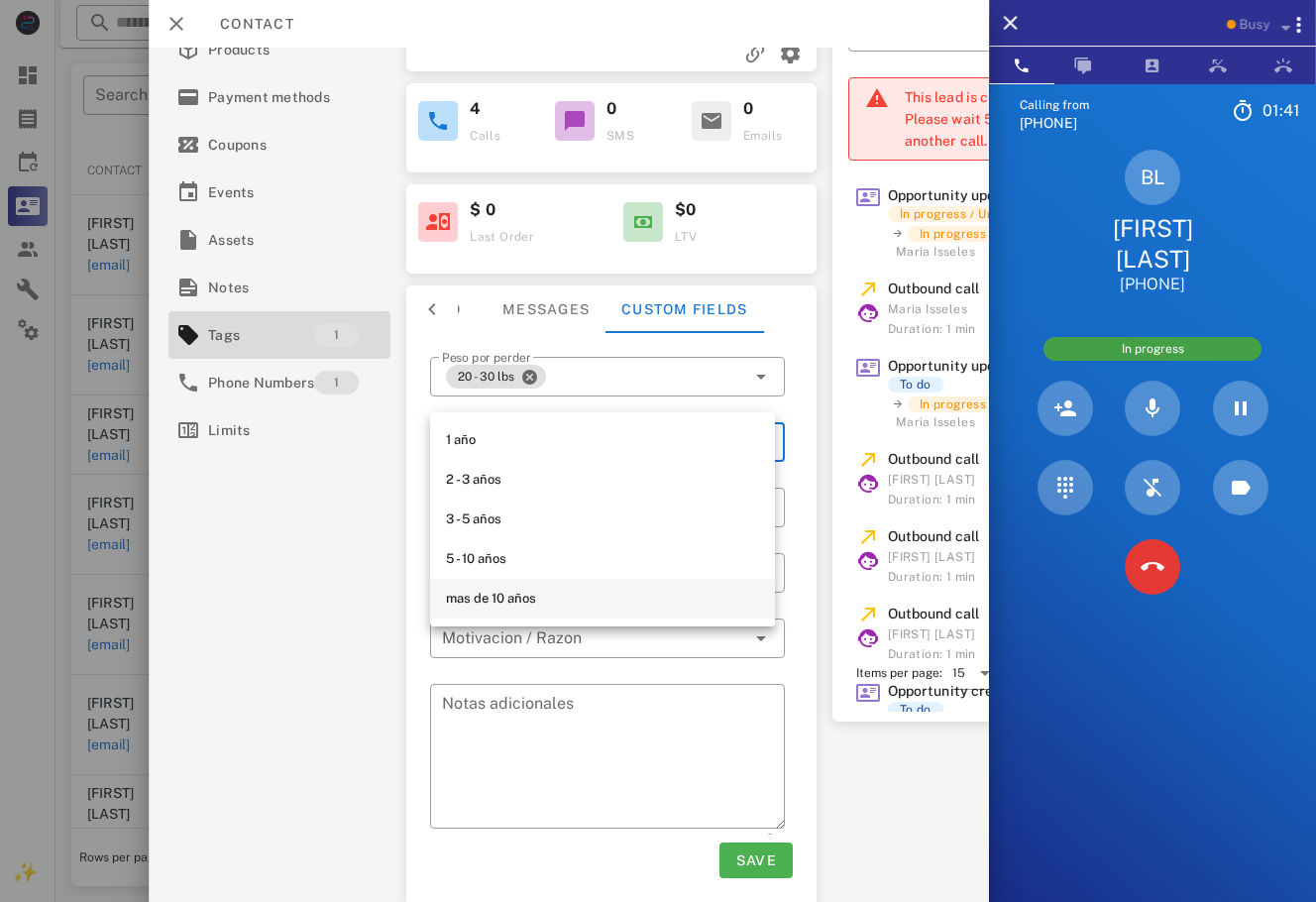 click on "mas de 10 años" at bounding box center [603, 599] 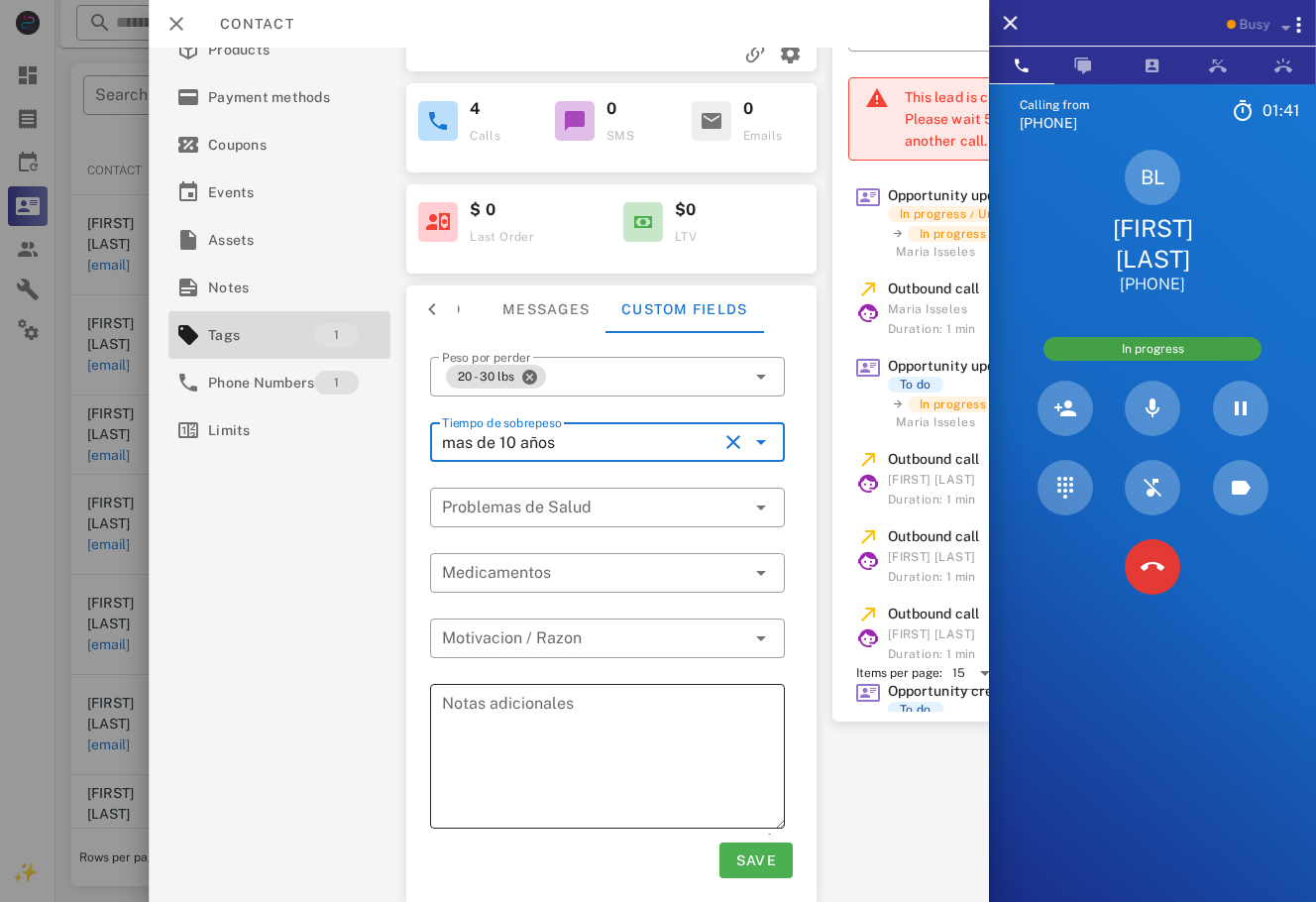 click on "Notas adicionales" at bounding box center (613, 759) 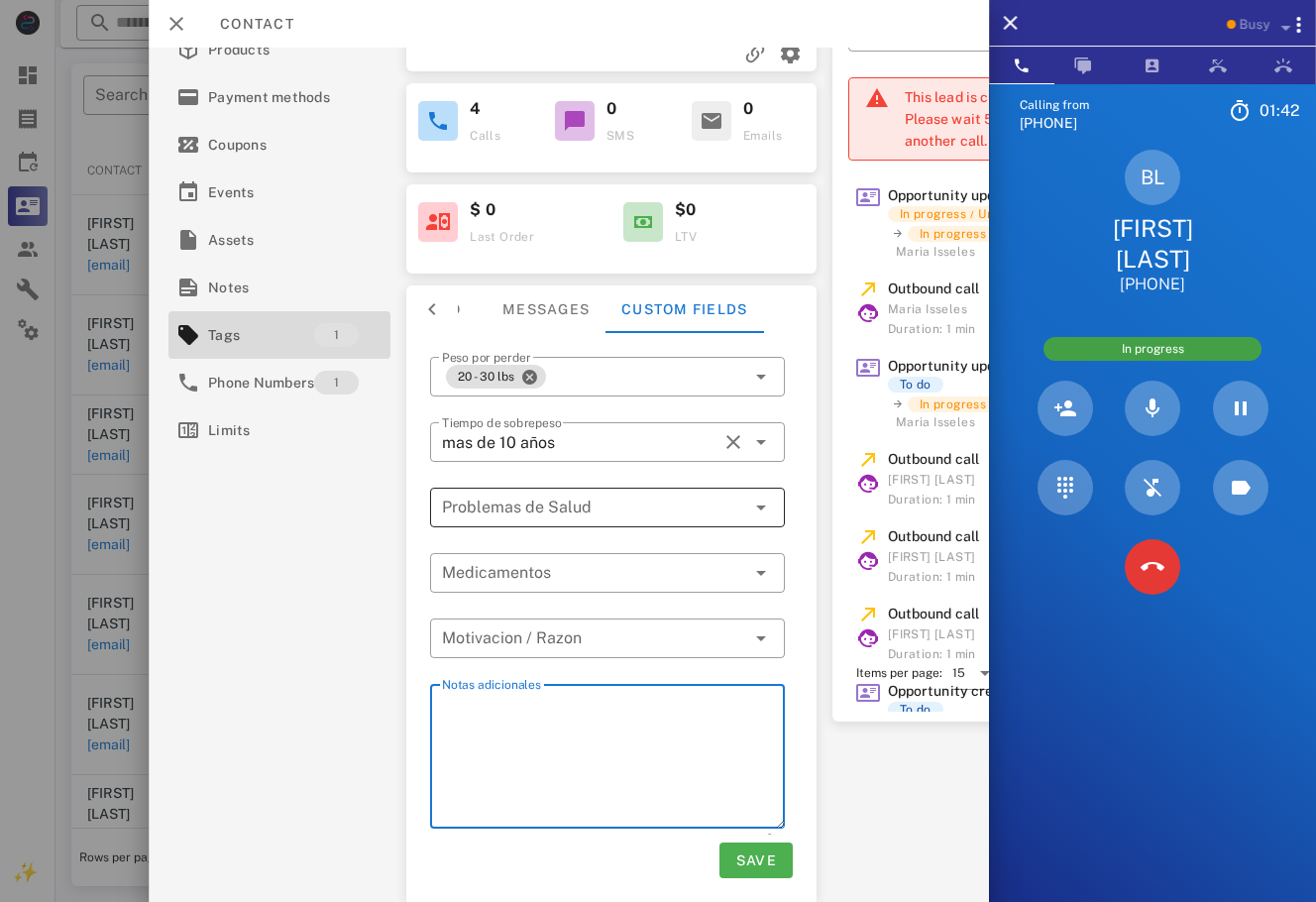 click at bounding box center (594, 507) 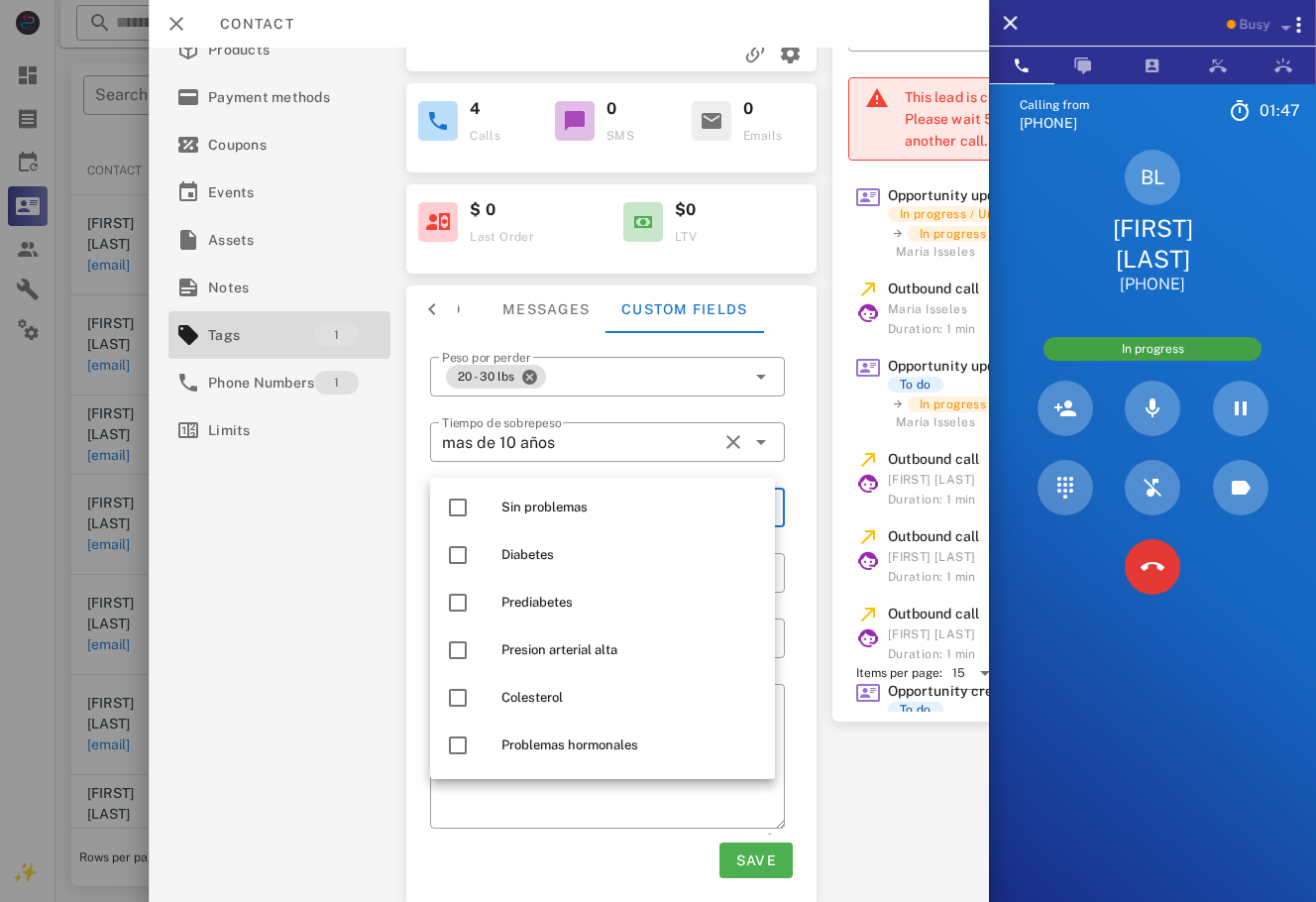 scroll, scrollTop: 0, scrollLeft: 0, axis: both 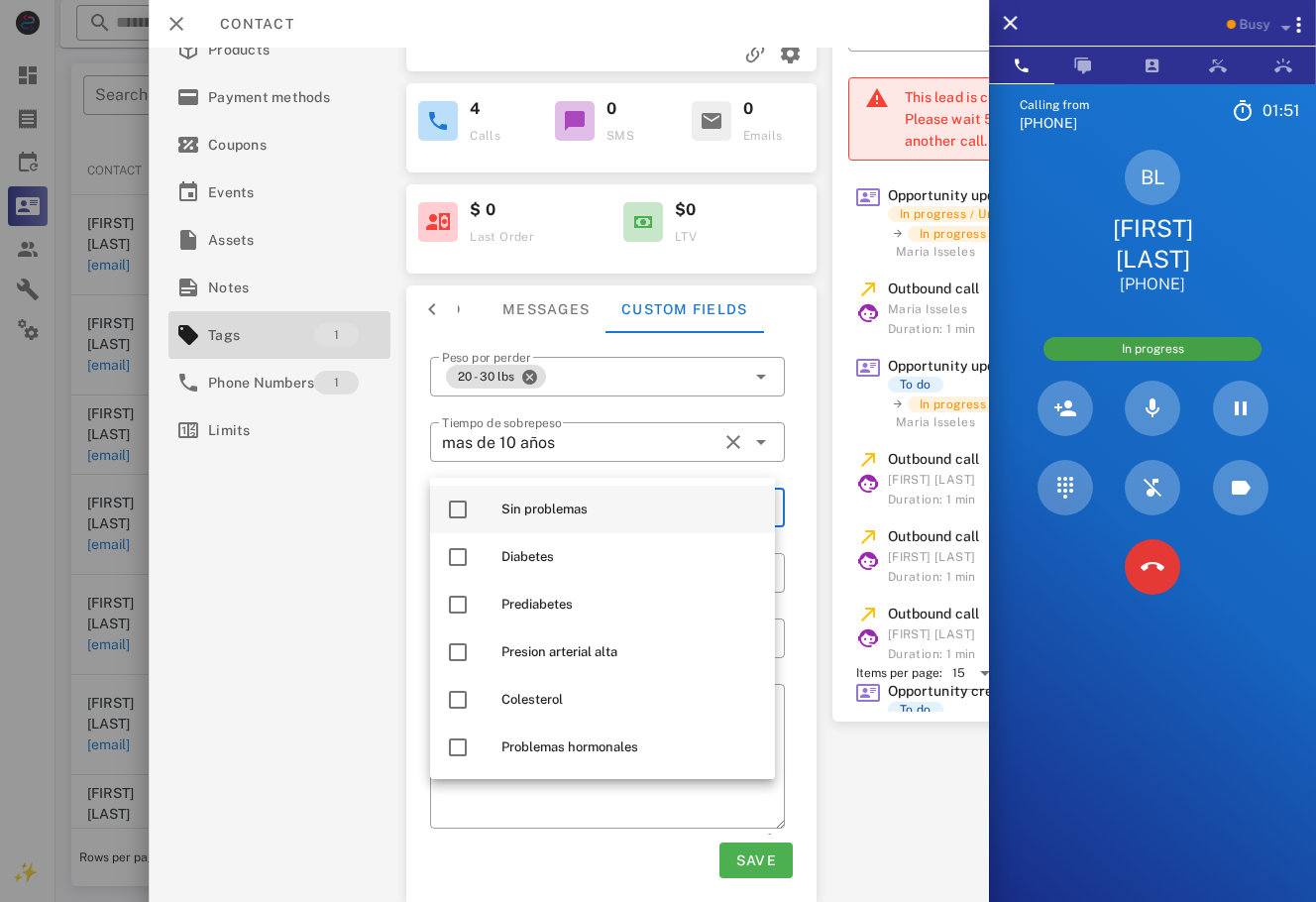 click on "Sin problemas" at bounding box center (603, 509) 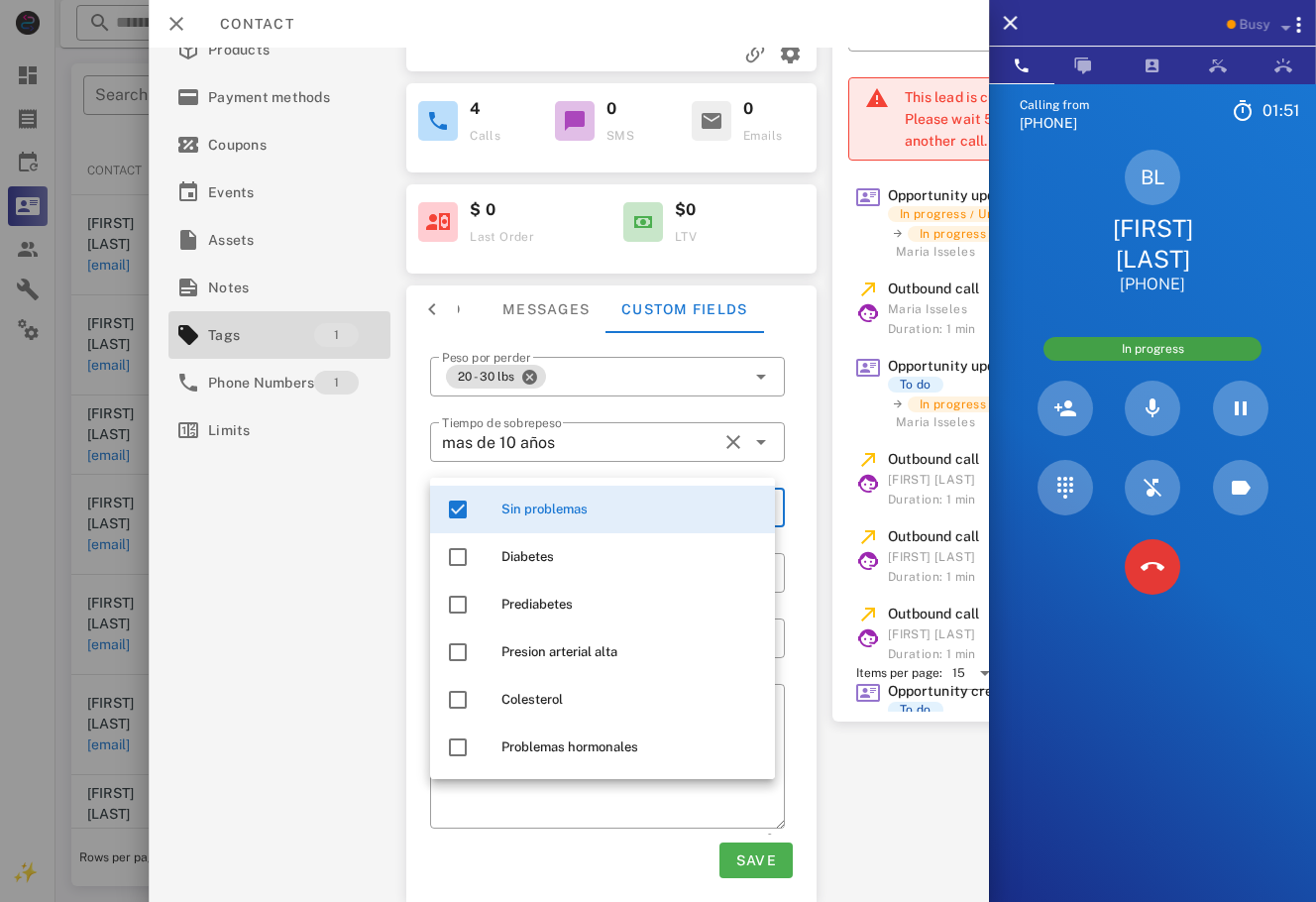 drag, startPoint x: 336, startPoint y: 556, endPoint x: 341, endPoint y: 565, distance: 10.29563 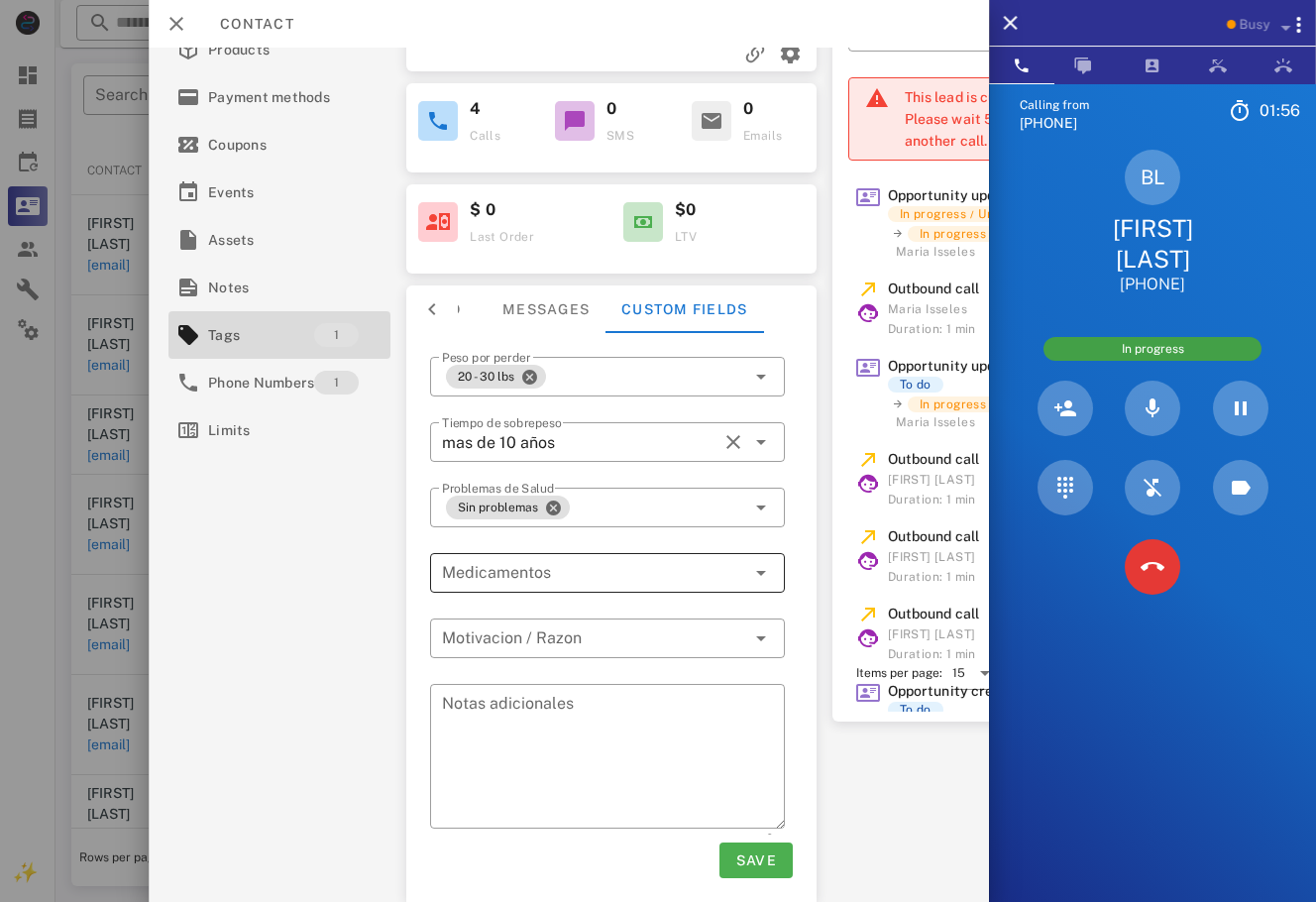 click at bounding box center (594, 573) 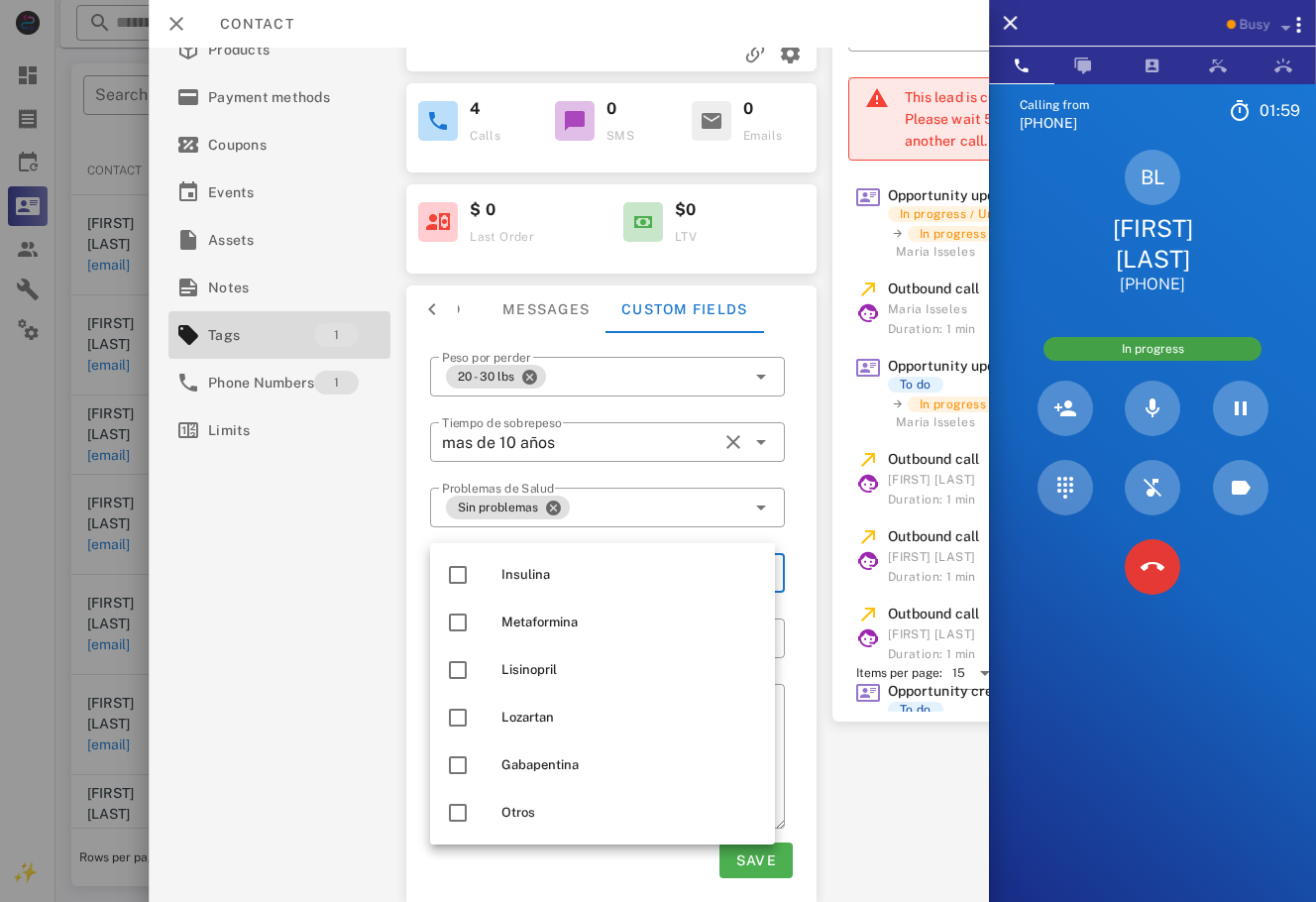 scroll, scrollTop: 0, scrollLeft: 0, axis: both 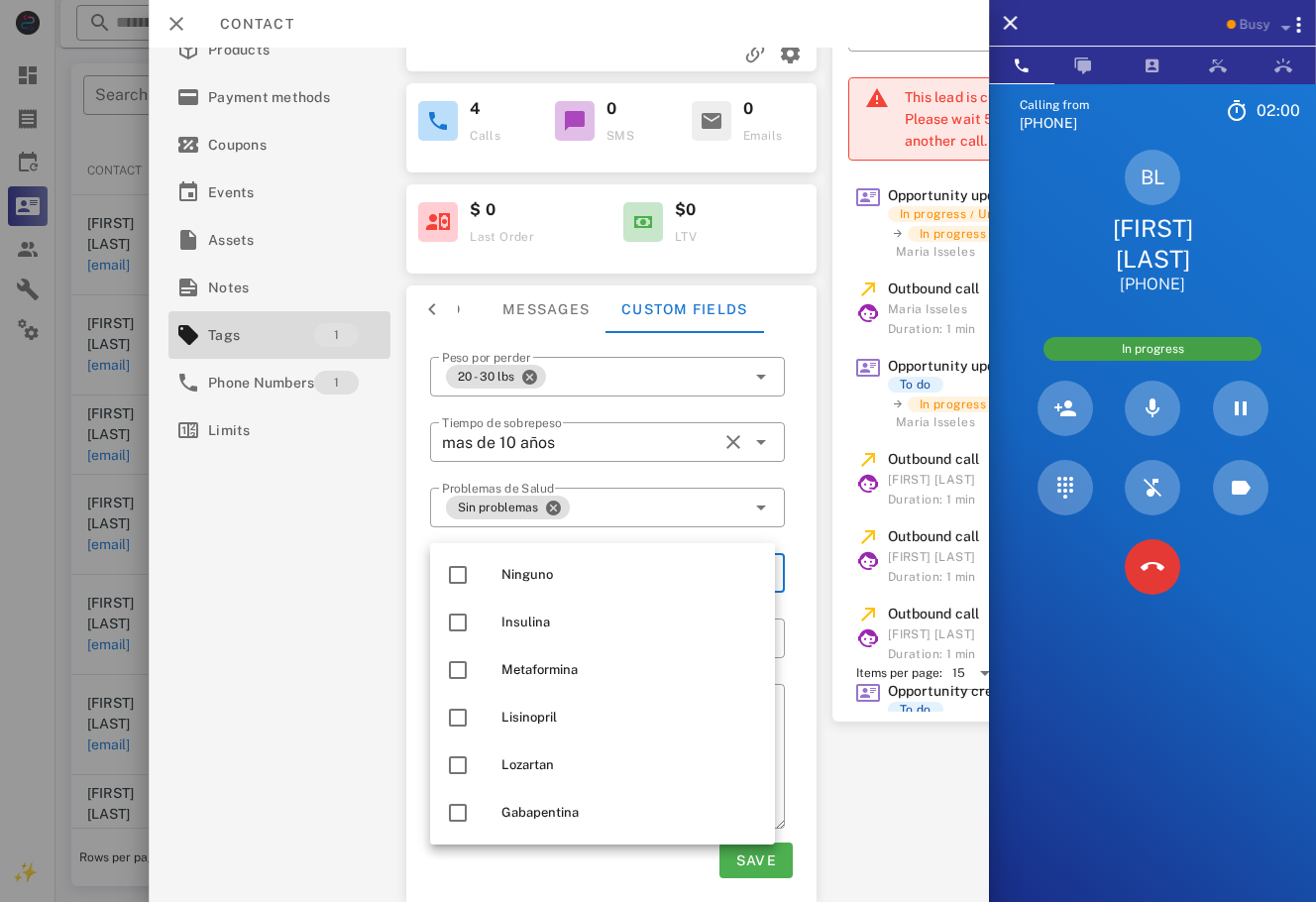 click on "Activations  1  Opportunities  1  Addresses  1  Products Payment methods Coupons Events Assets Notes Tags  1  Phone Numbers  1  Limits" at bounding box center (279, 302) 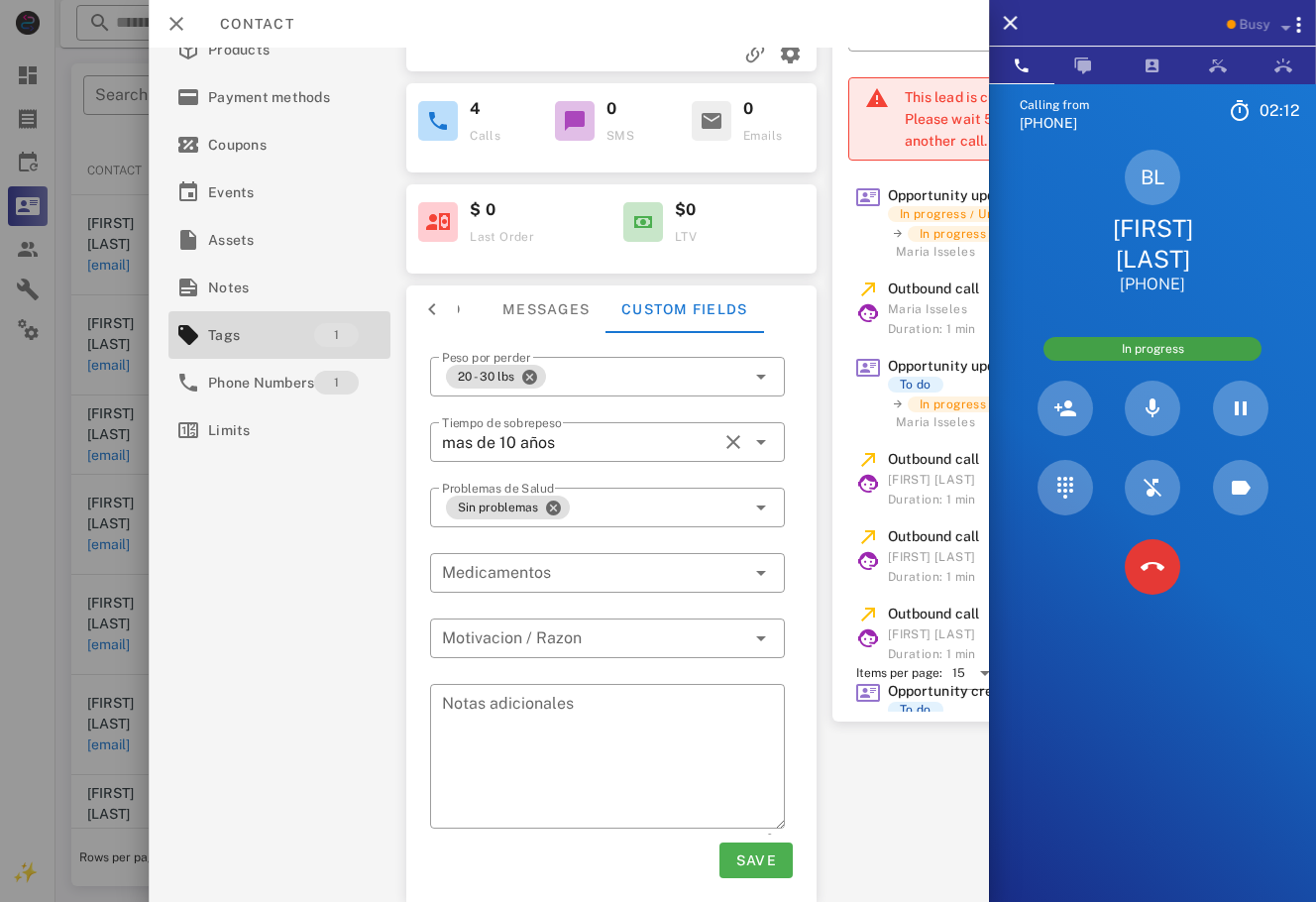 scroll, scrollTop: 0, scrollLeft: 0, axis: both 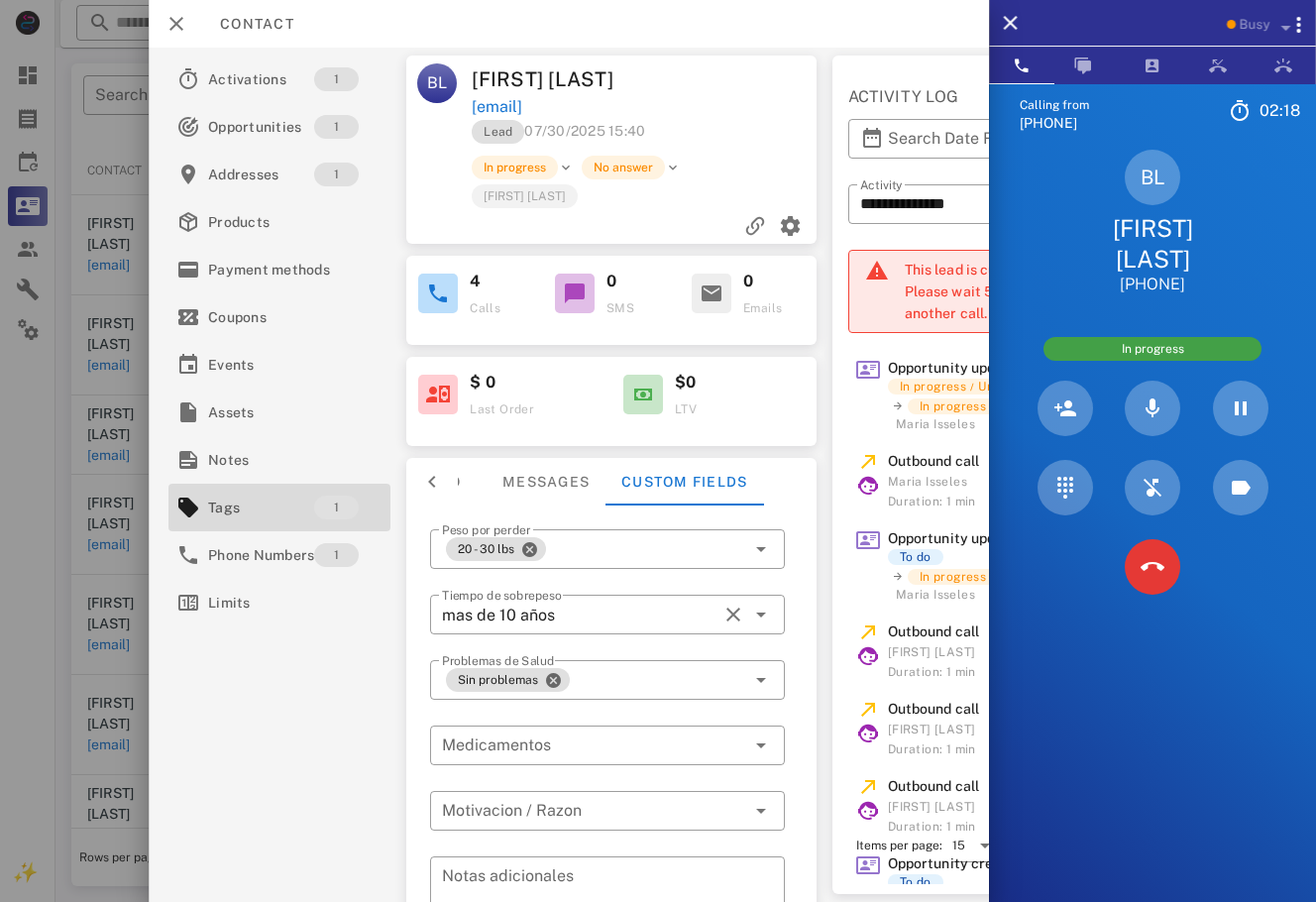 drag, startPoint x: 1256, startPoint y: 250, endPoint x: 1044, endPoint y: 221, distance: 213.9743 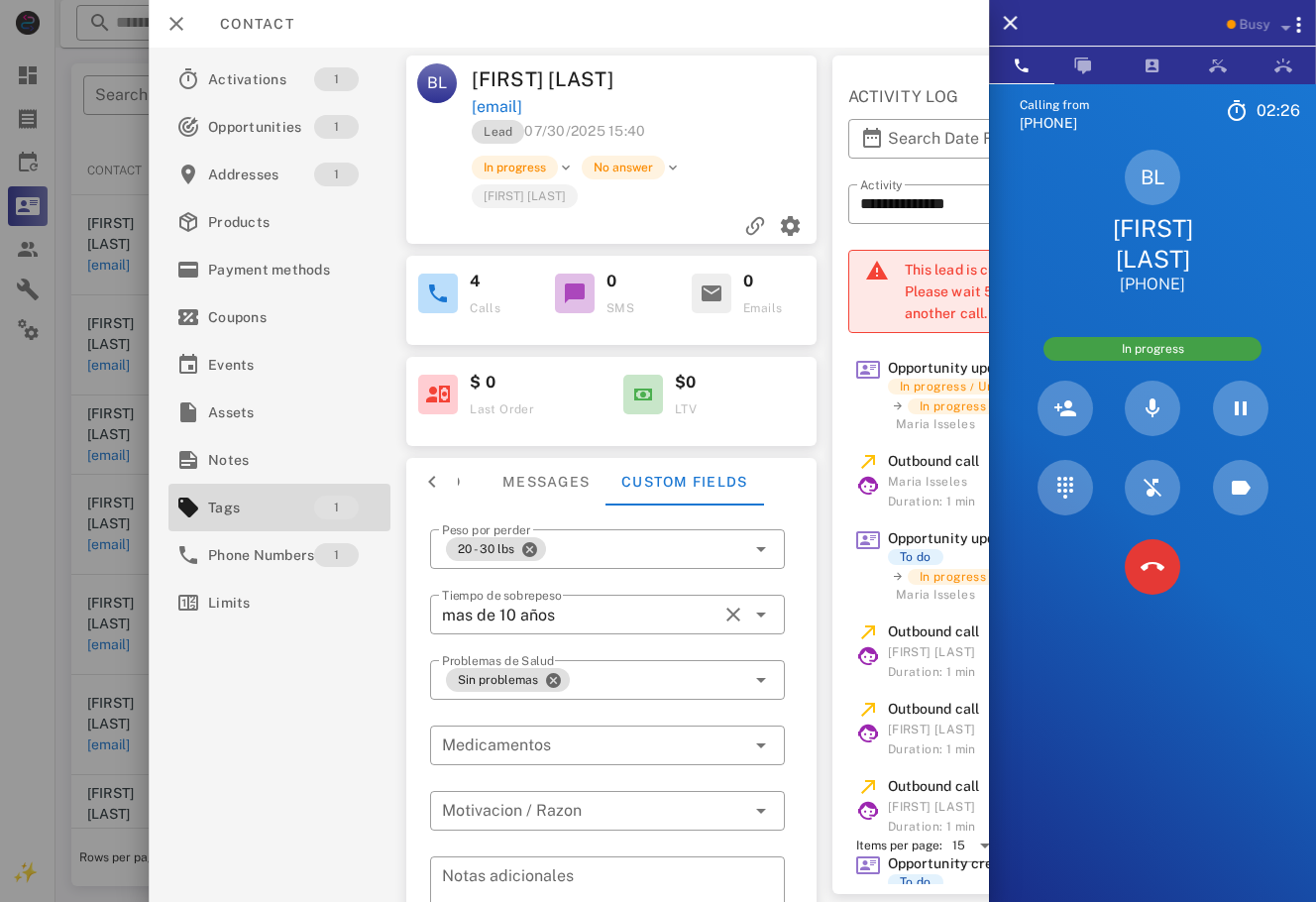 click on "BL   Blanca López  +12107245083" at bounding box center (1152, 222) 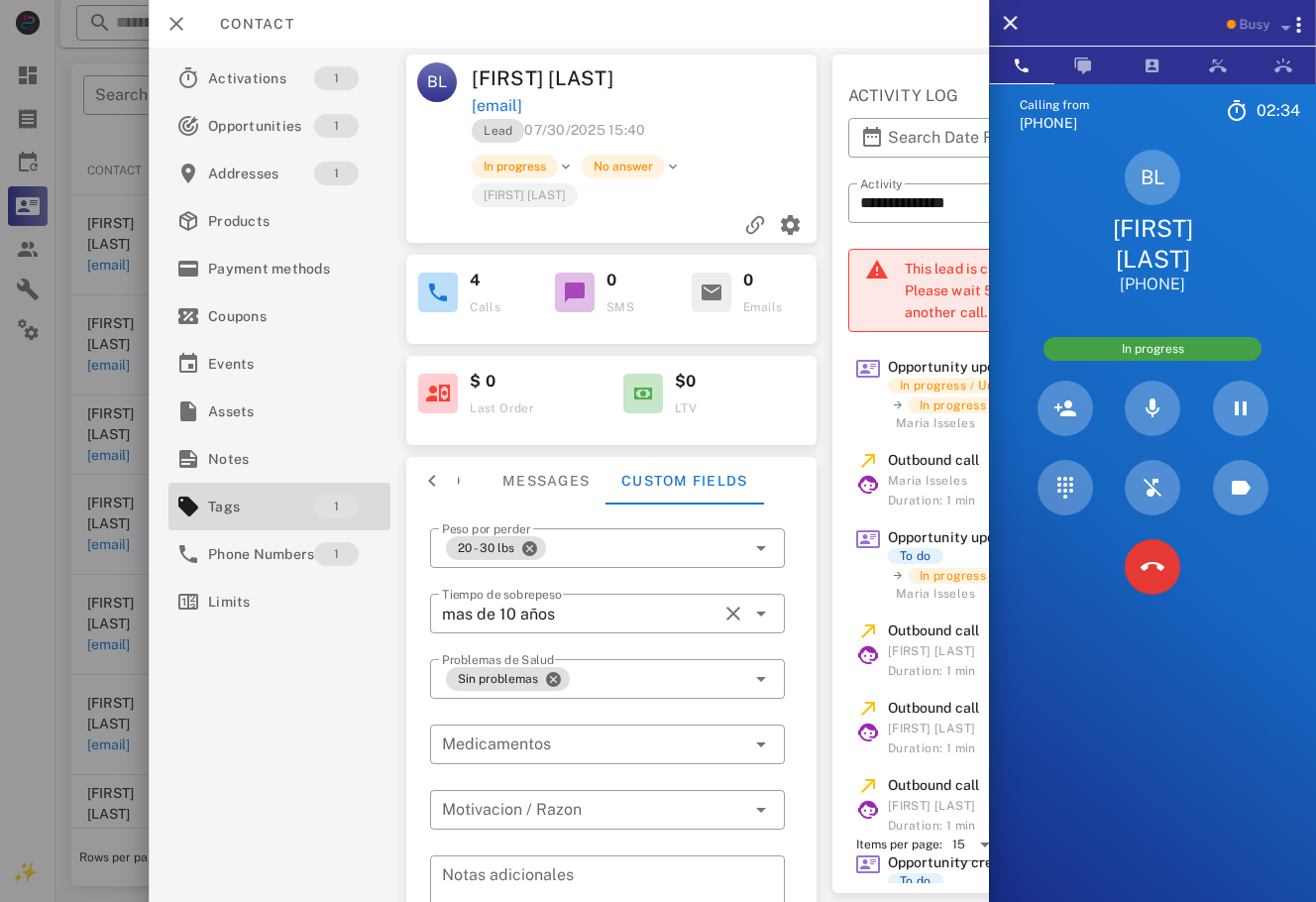 scroll, scrollTop: 0, scrollLeft: 0, axis: both 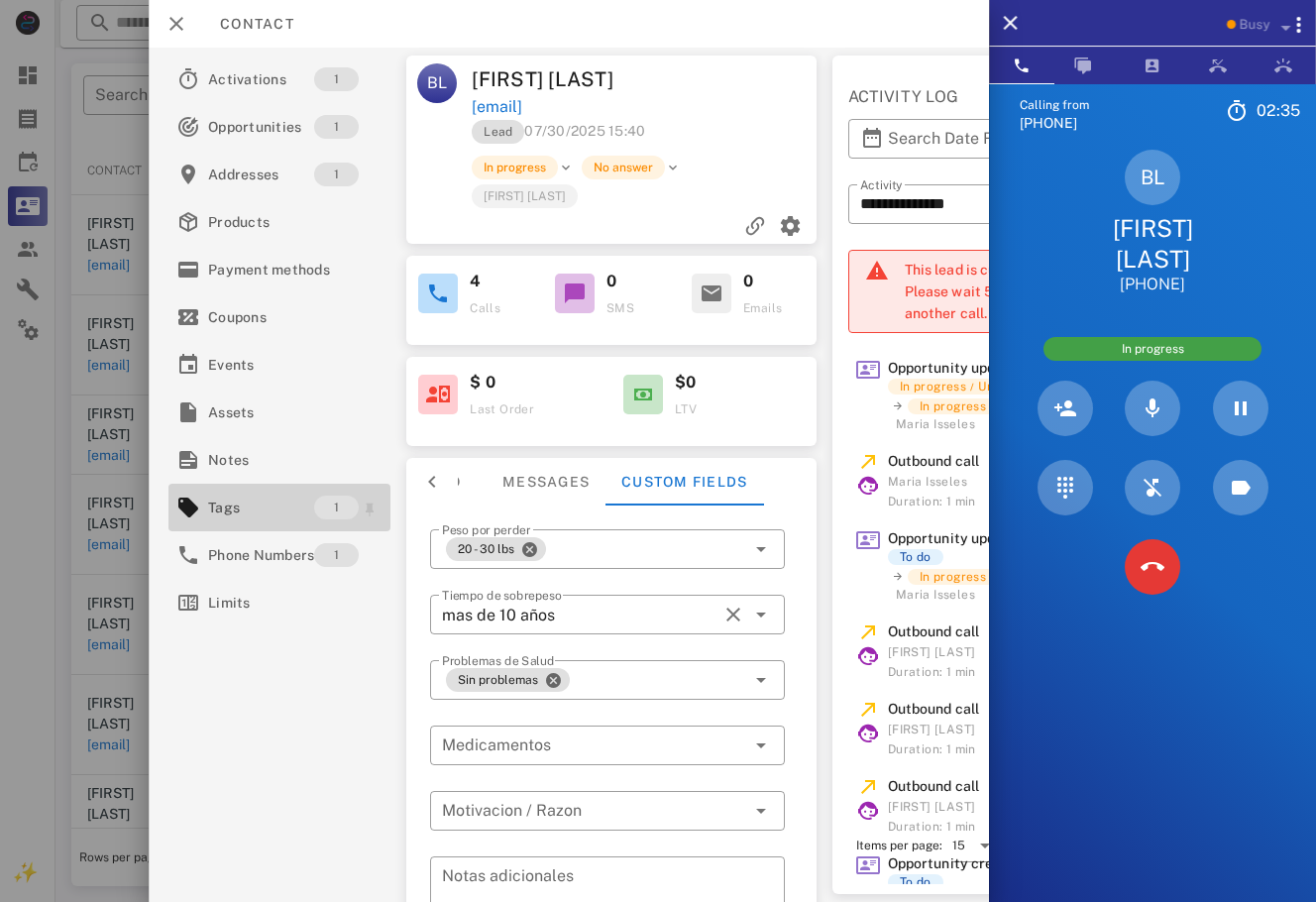 click on "Tags" at bounding box center (261, 507) 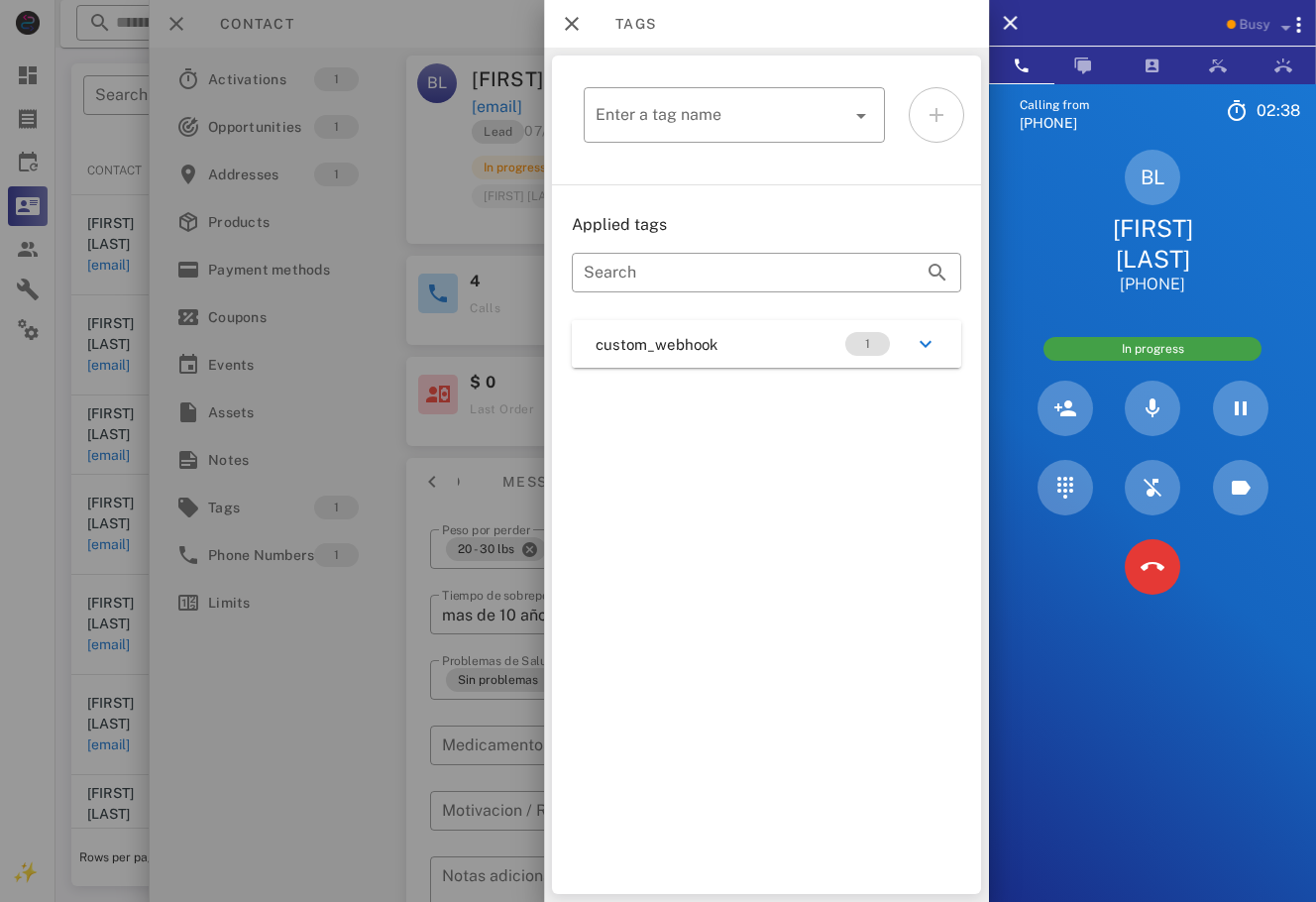 click on "custom_webhook  1" at bounding box center (766, 344) 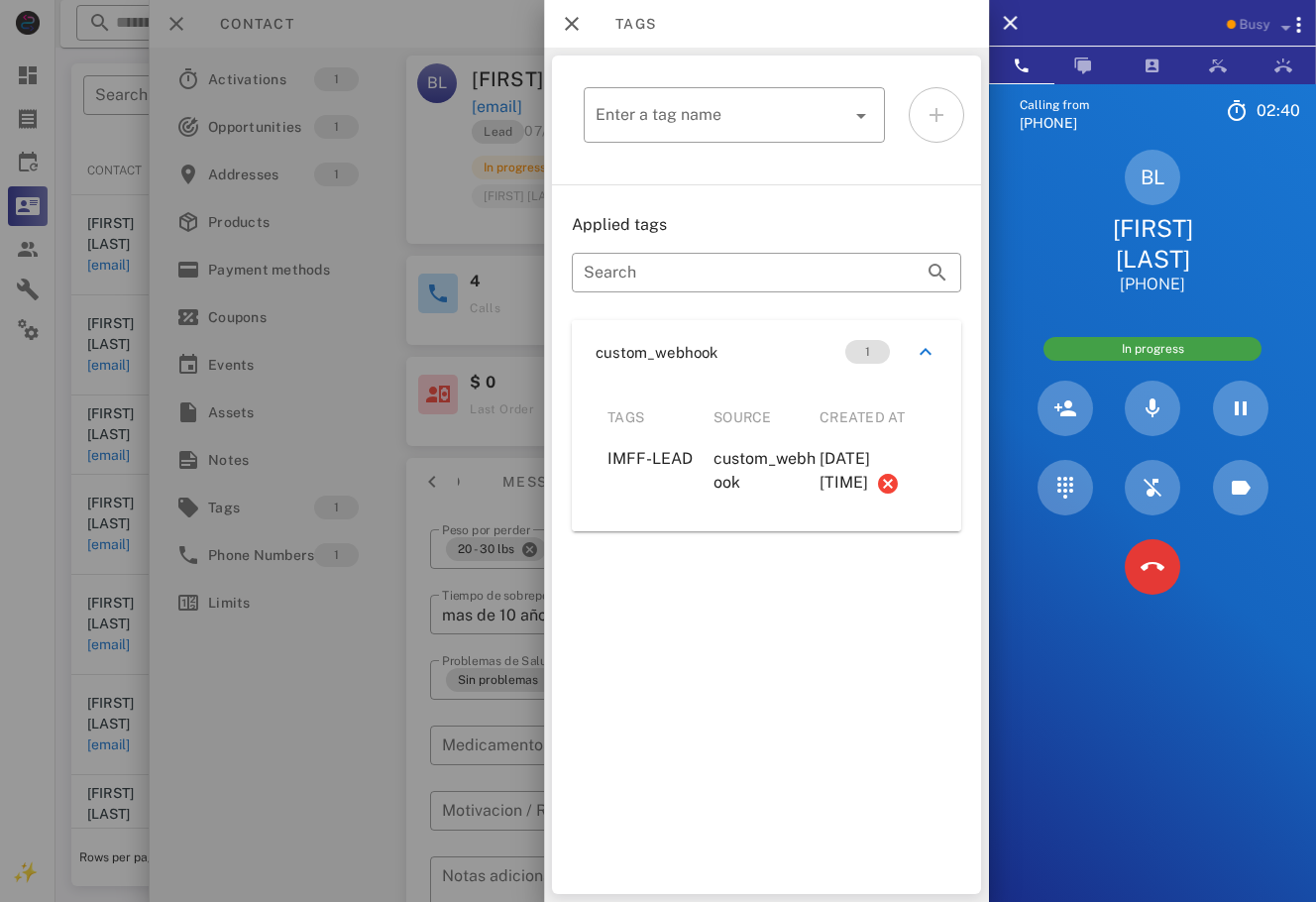 click at bounding box center [658, 451] 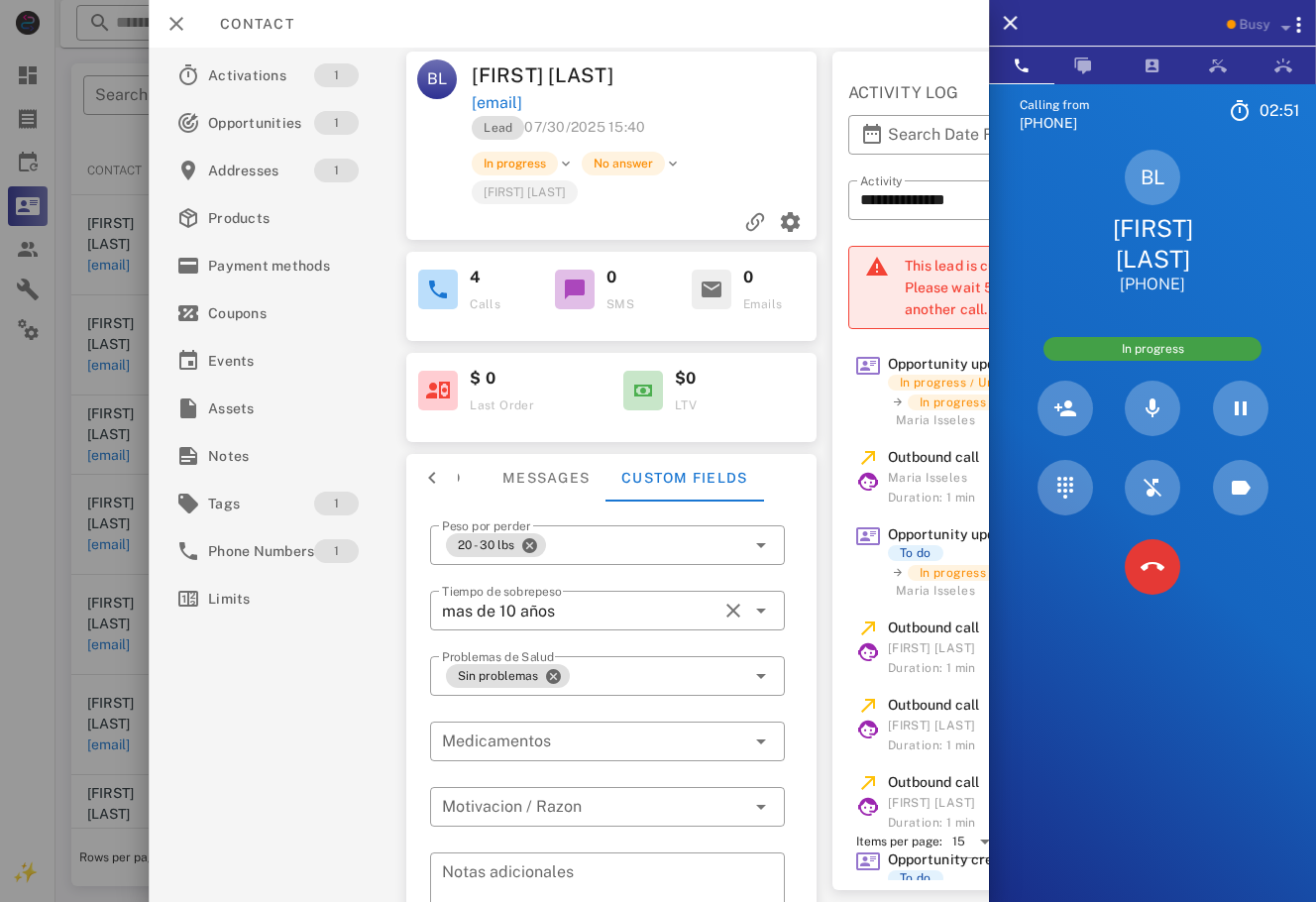 scroll, scrollTop: 0, scrollLeft: 0, axis: both 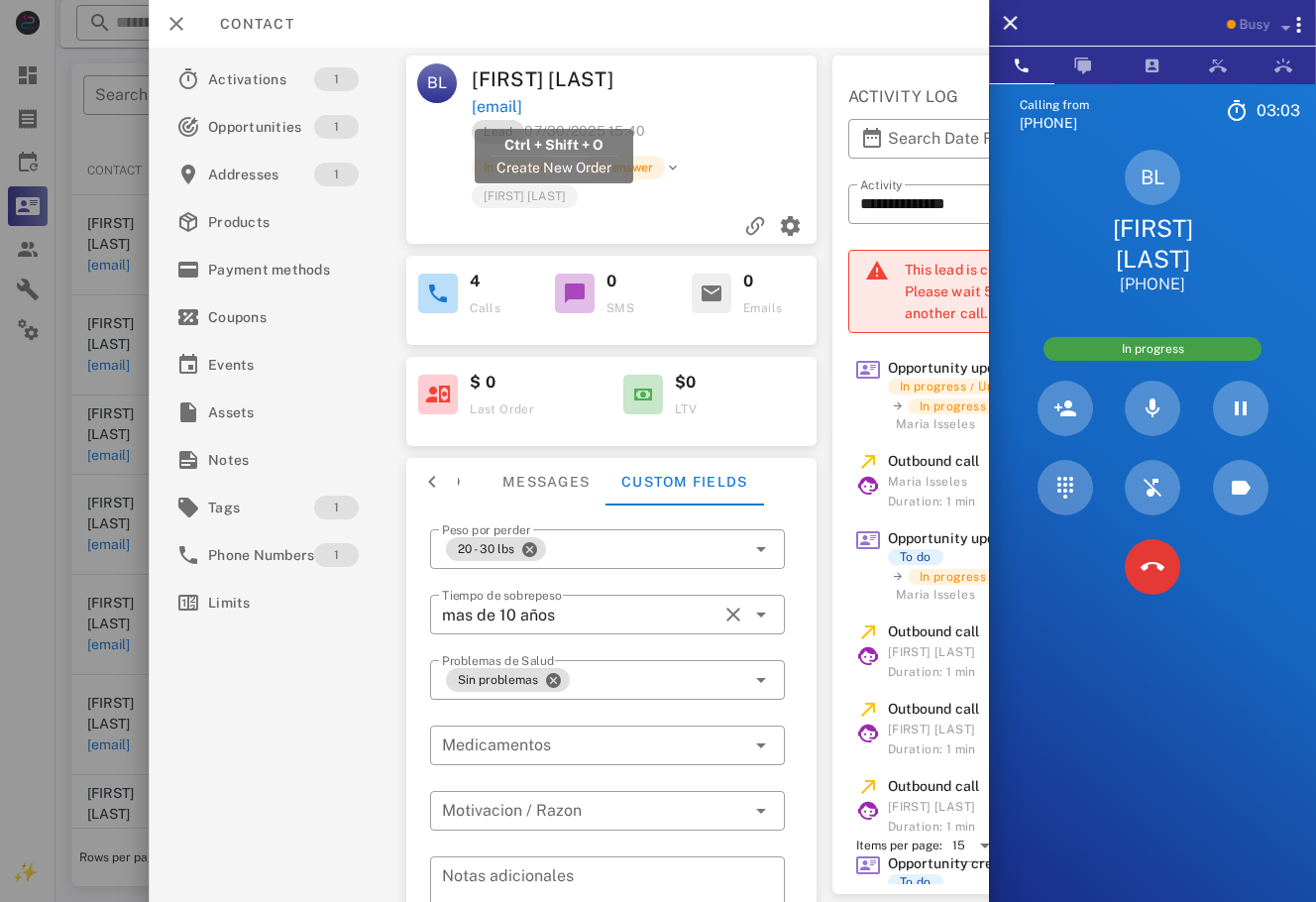 click on "bestela67@gmail.com" at bounding box center (570, 107) 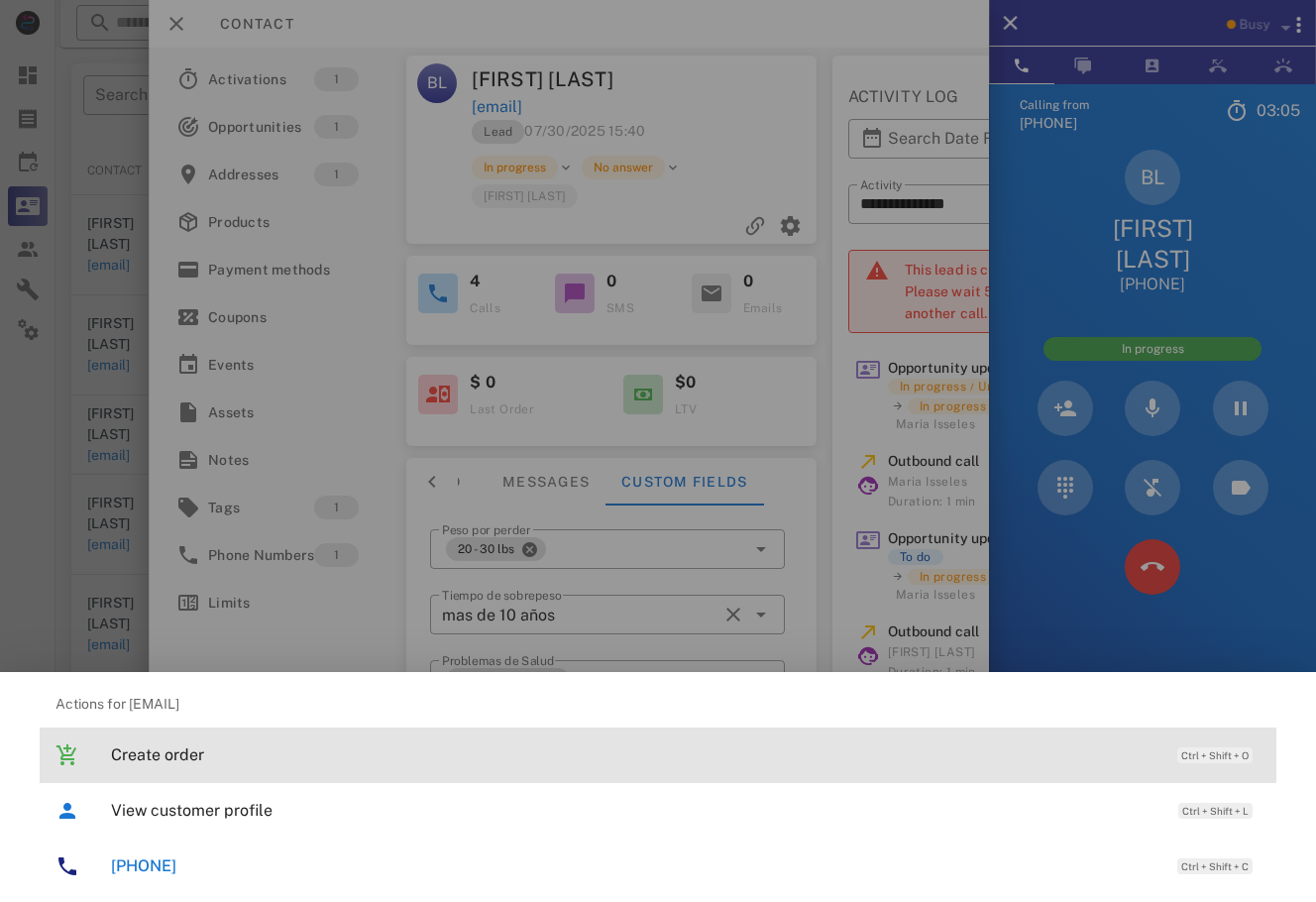 click on "Create order" at bounding box center (634, 754) 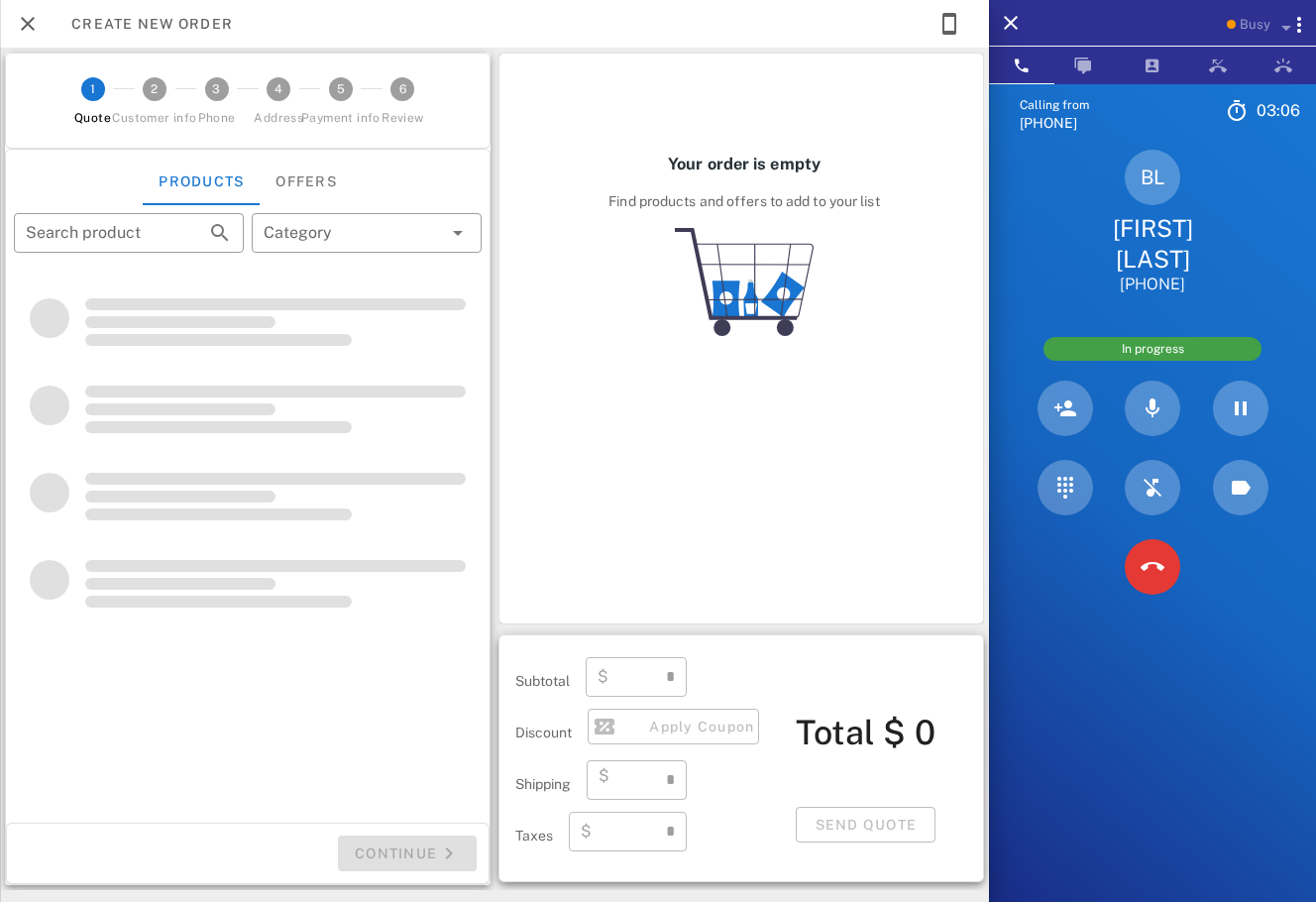 type on "**********" 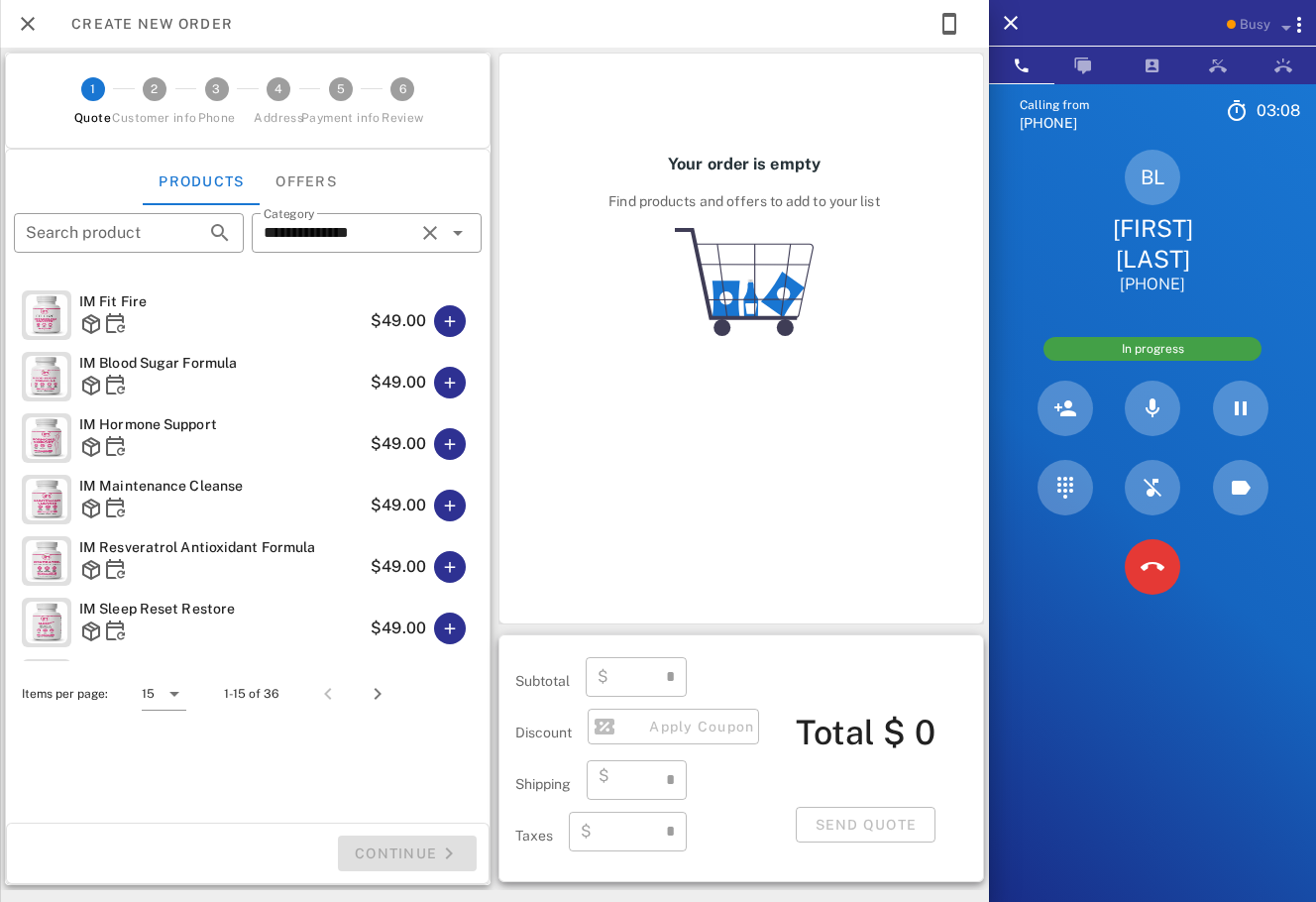 type on "****" 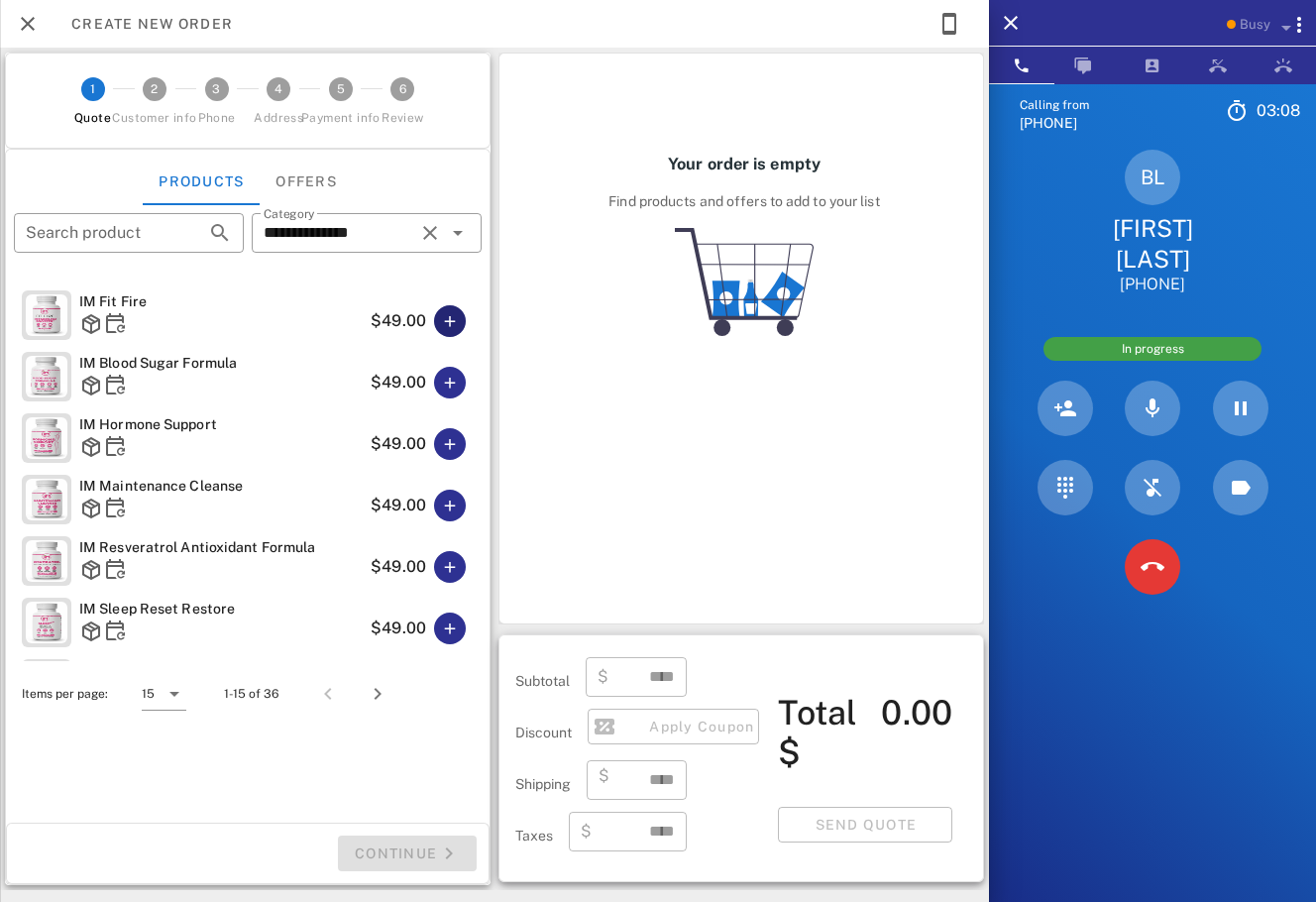 click at bounding box center [450, 321] 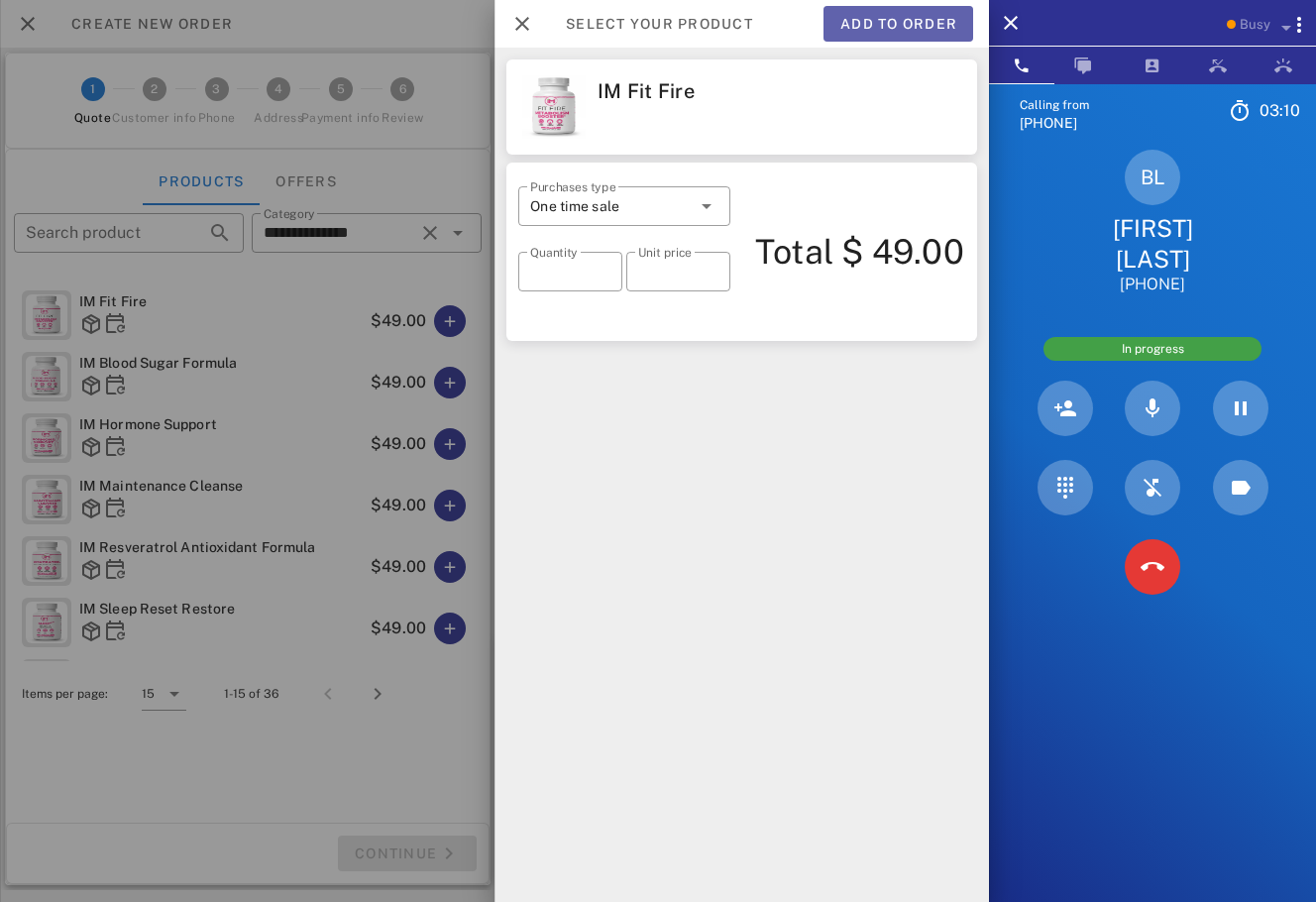 click on "Add to order" at bounding box center (898, 24) 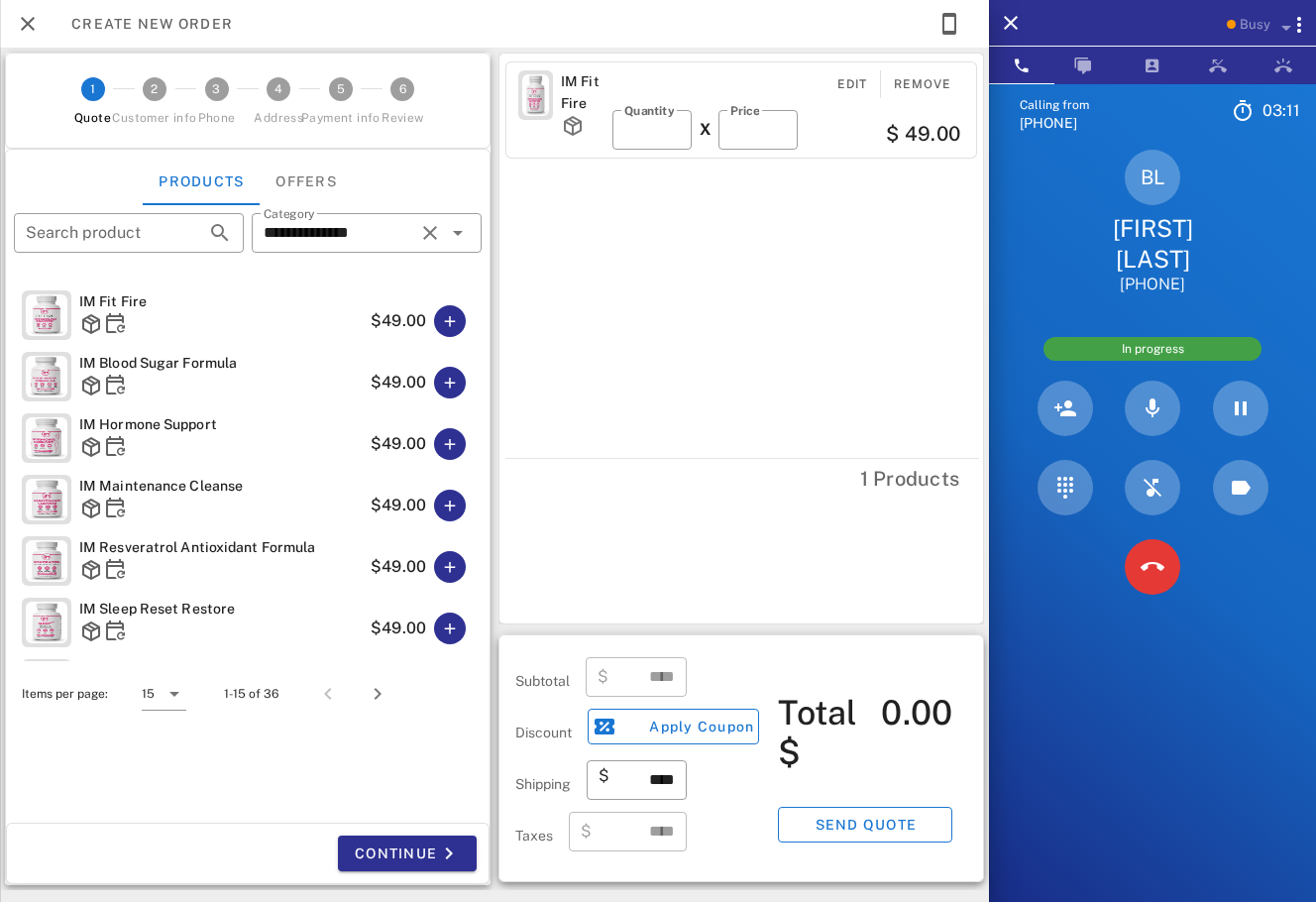 type on "*****" 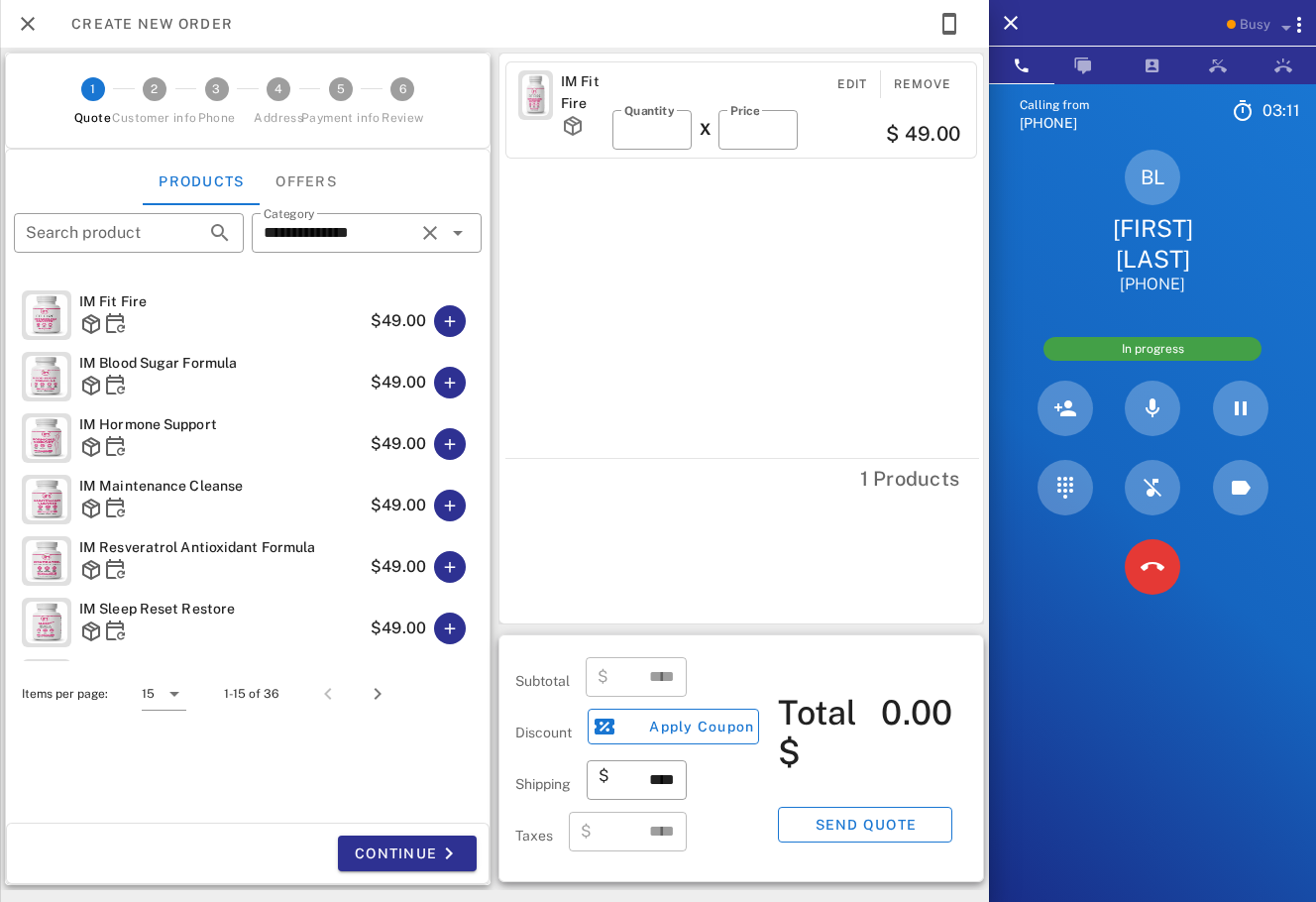 type on "****" 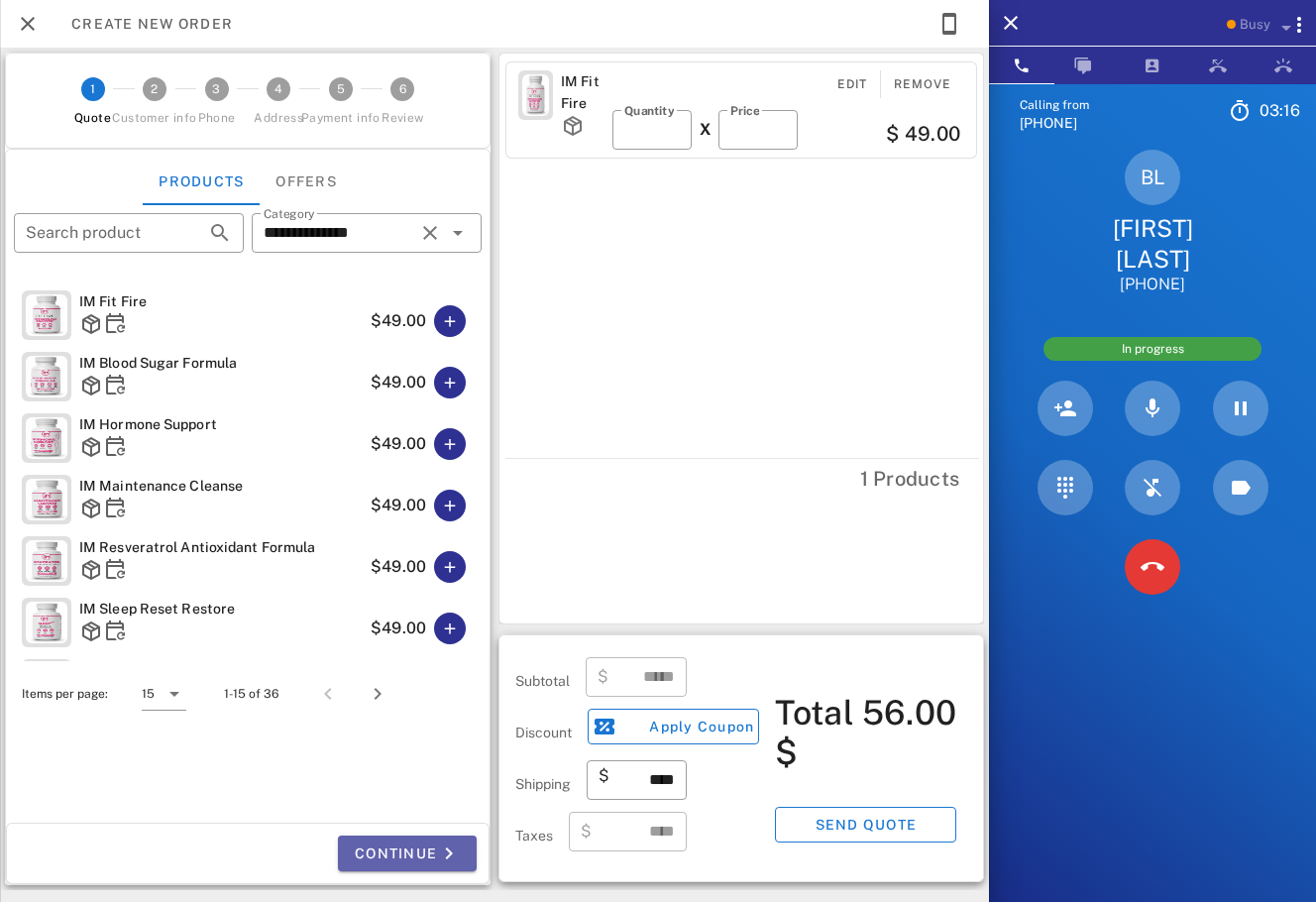 click on "Continue" at bounding box center (407, 853) 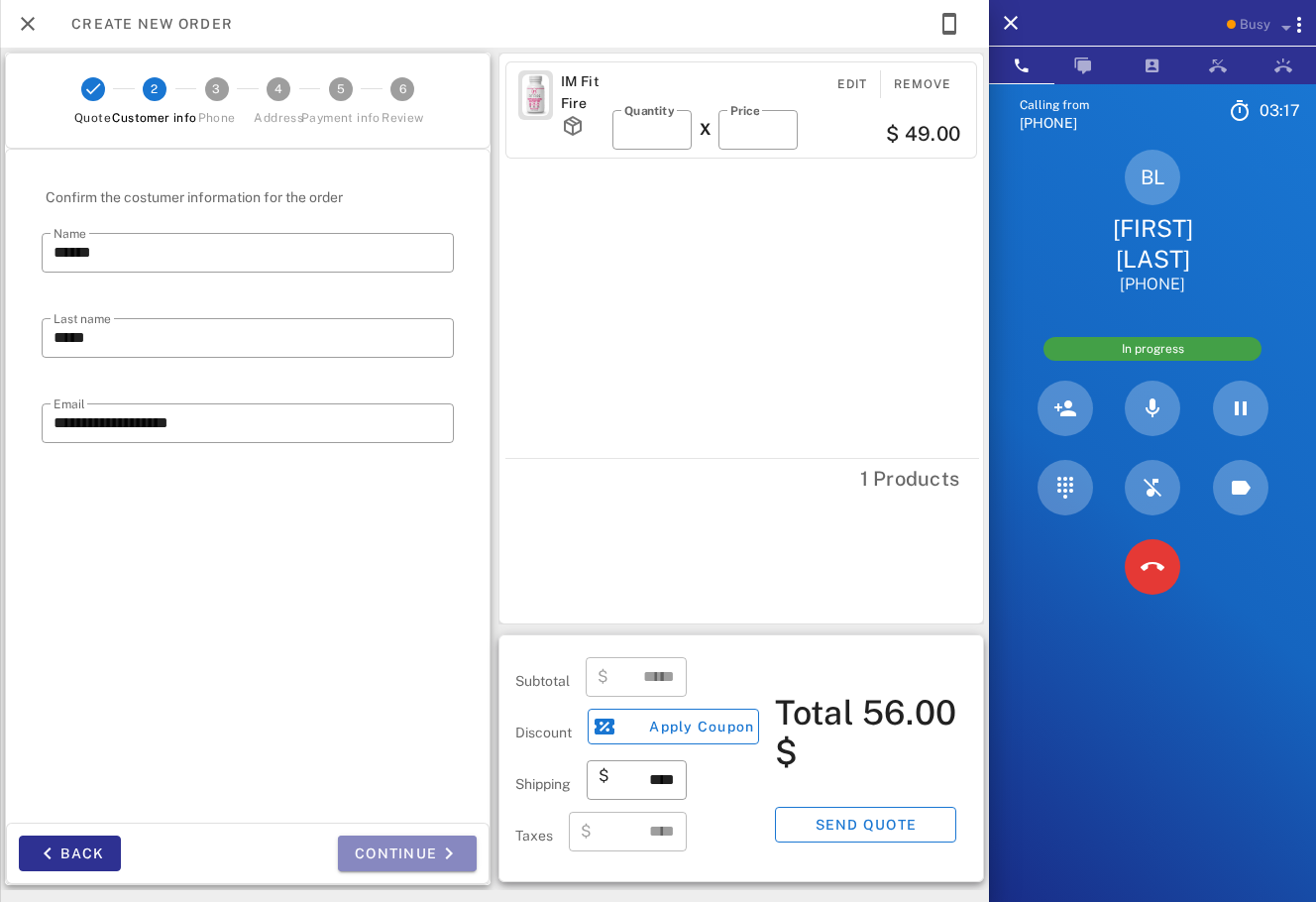 click on "Continue" at bounding box center (407, 853) 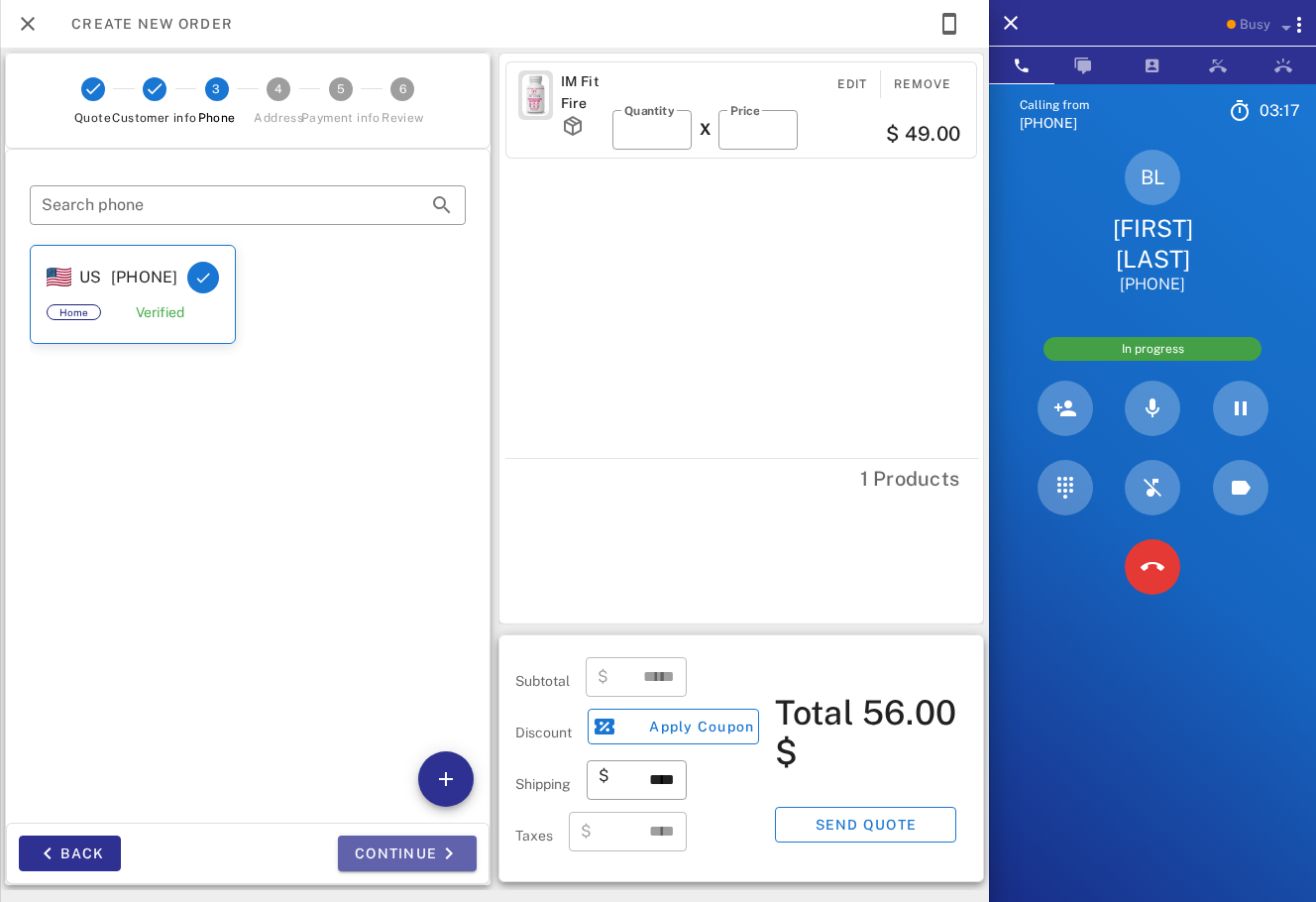 click on "Continue" at bounding box center [407, 853] 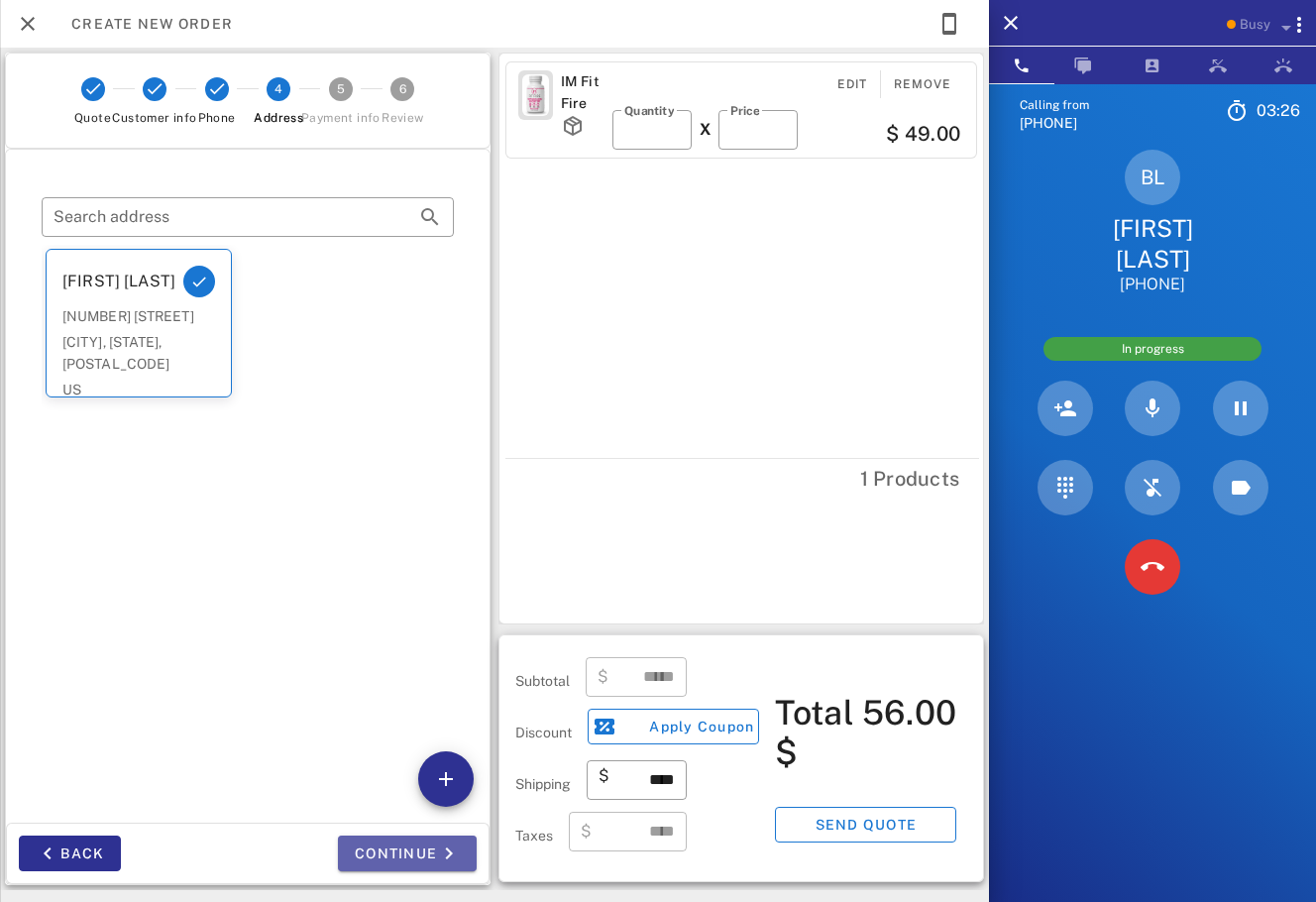 click on "Continue" at bounding box center (407, 853) 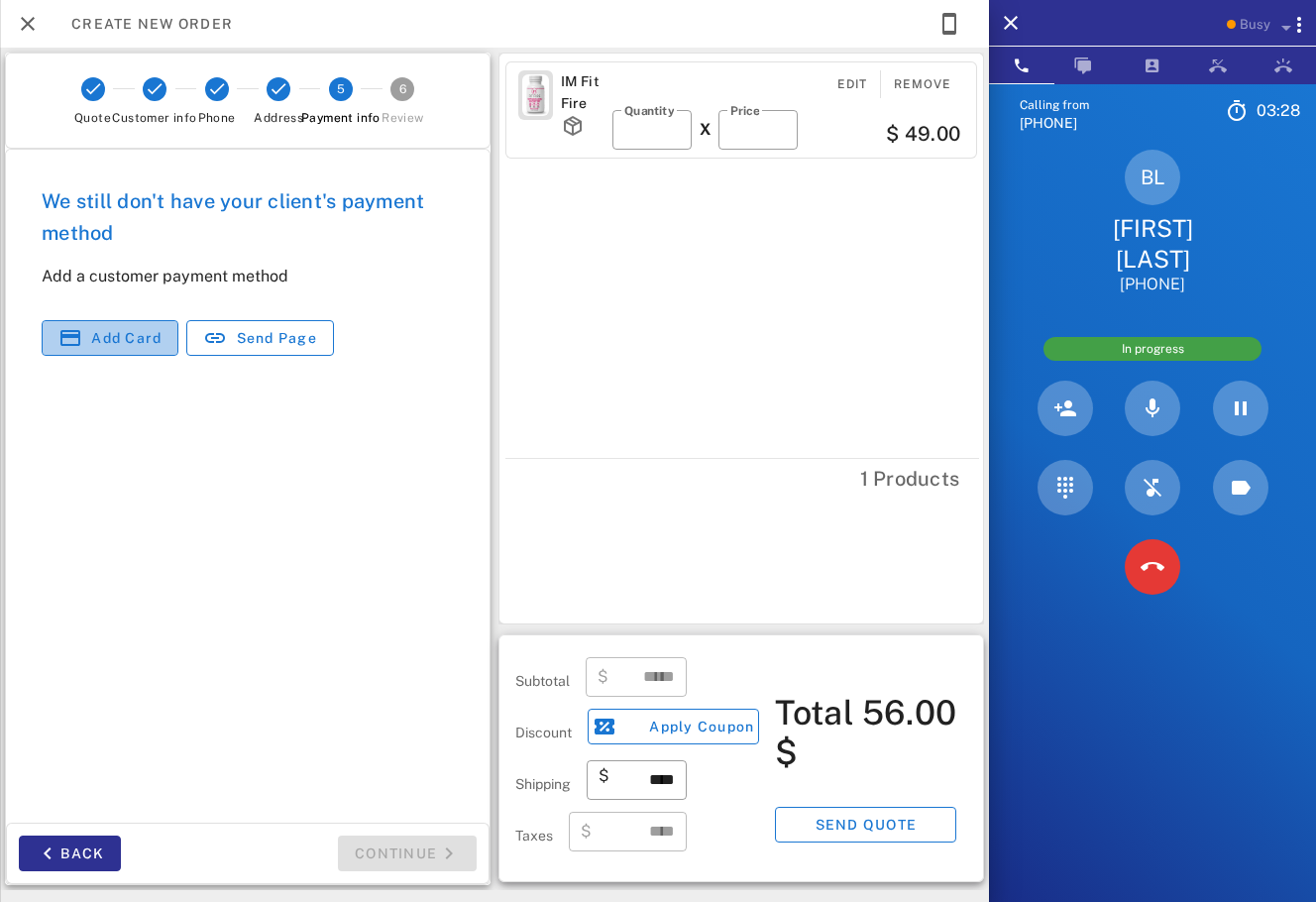 click on "Add card" at bounding box center [126, 338] 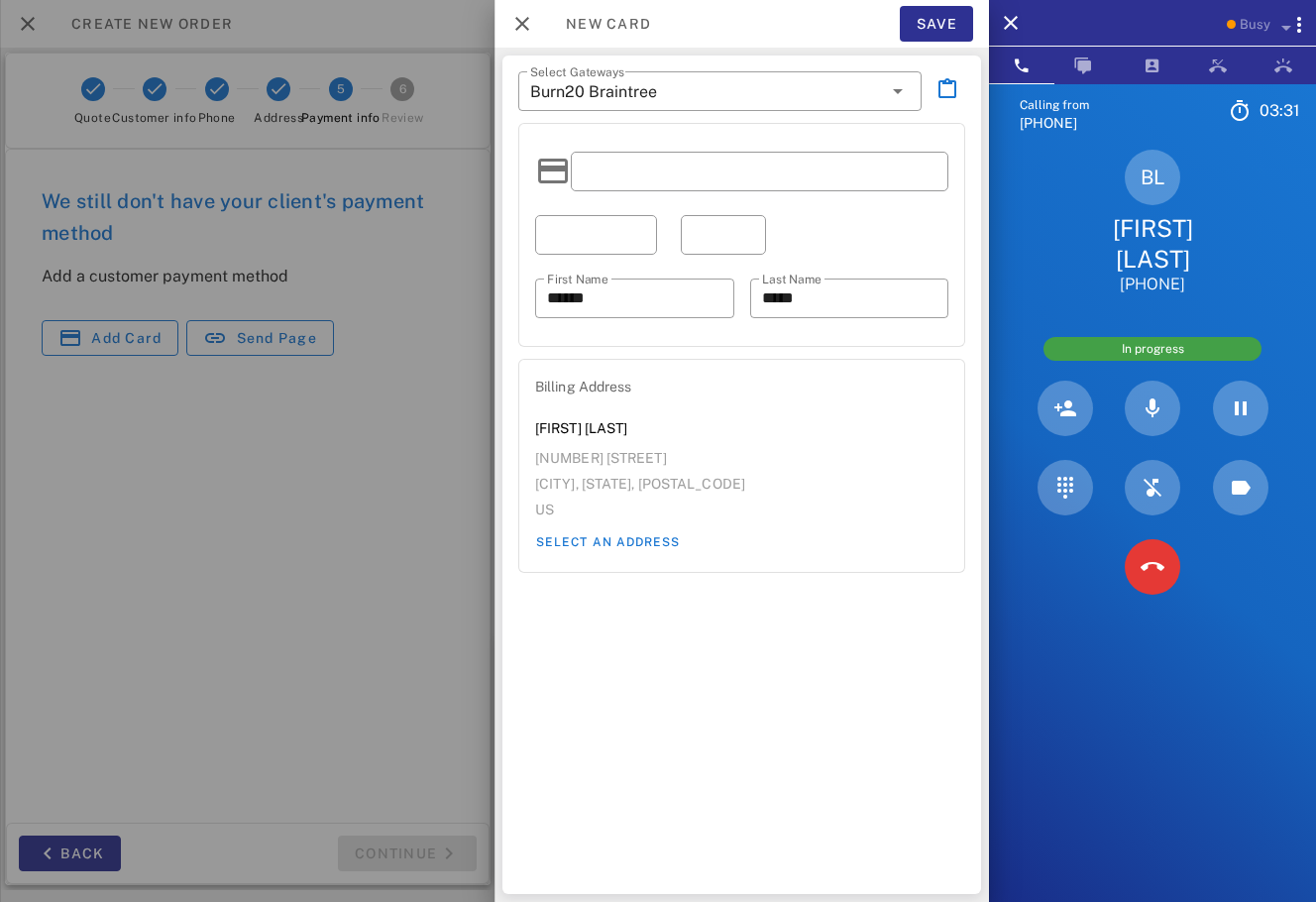 drag, startPoint x: 608, startPoint y: 507, endPoint x: 525, endPoint y: 447, distance: 102.41582 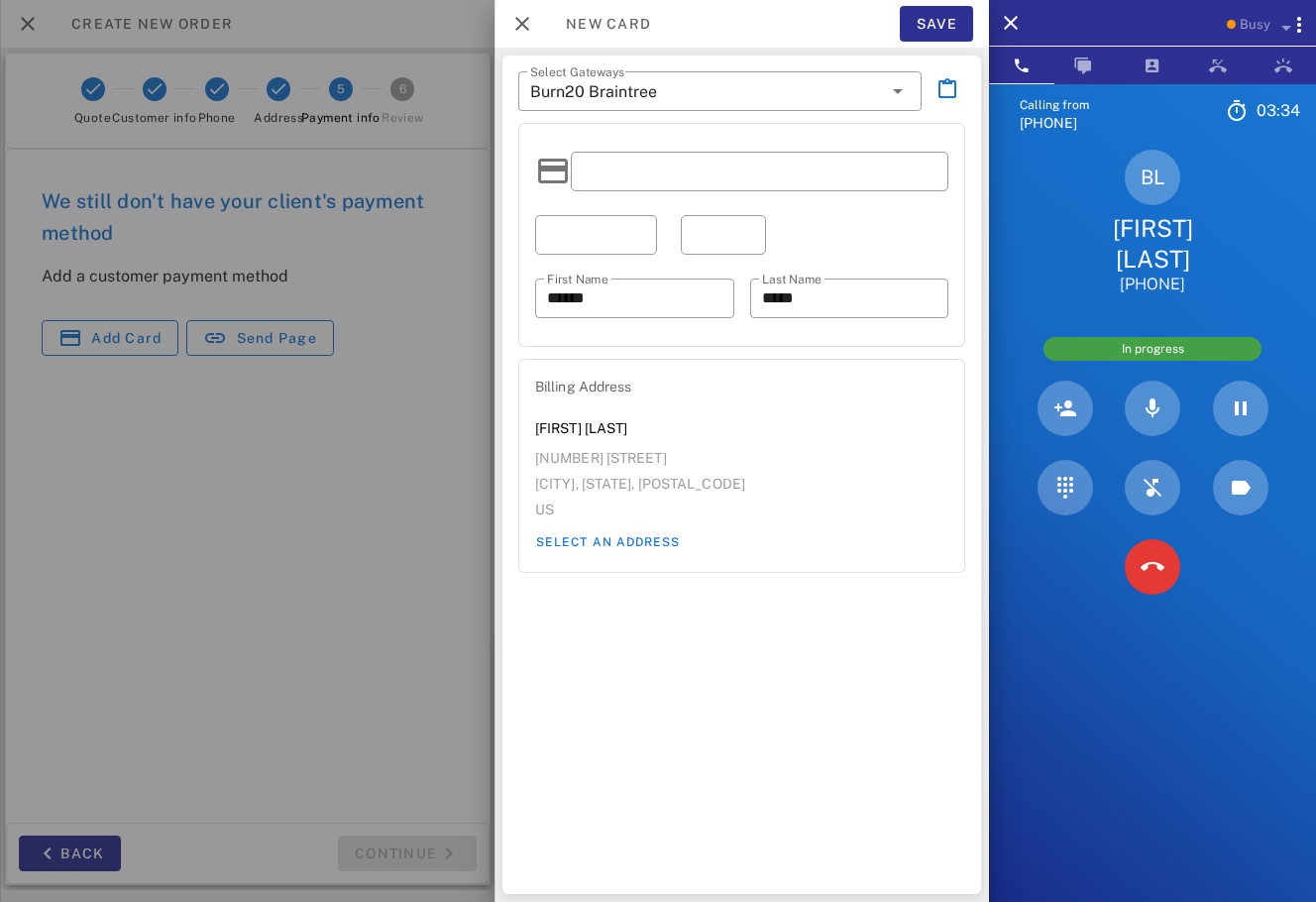 click on "Blanca López" at bounding box center [741, 428] 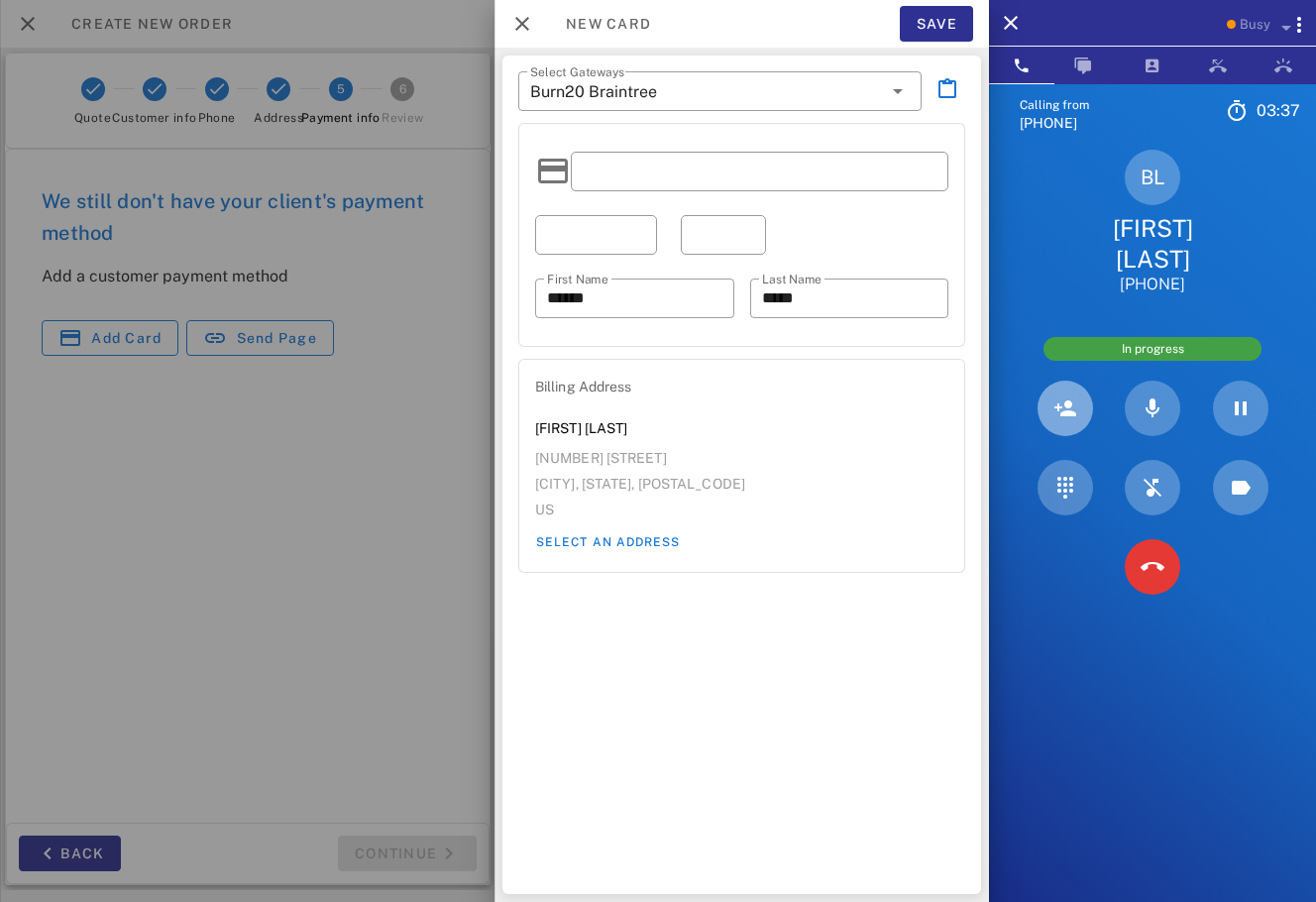 click at bounding box center (1065, 408) 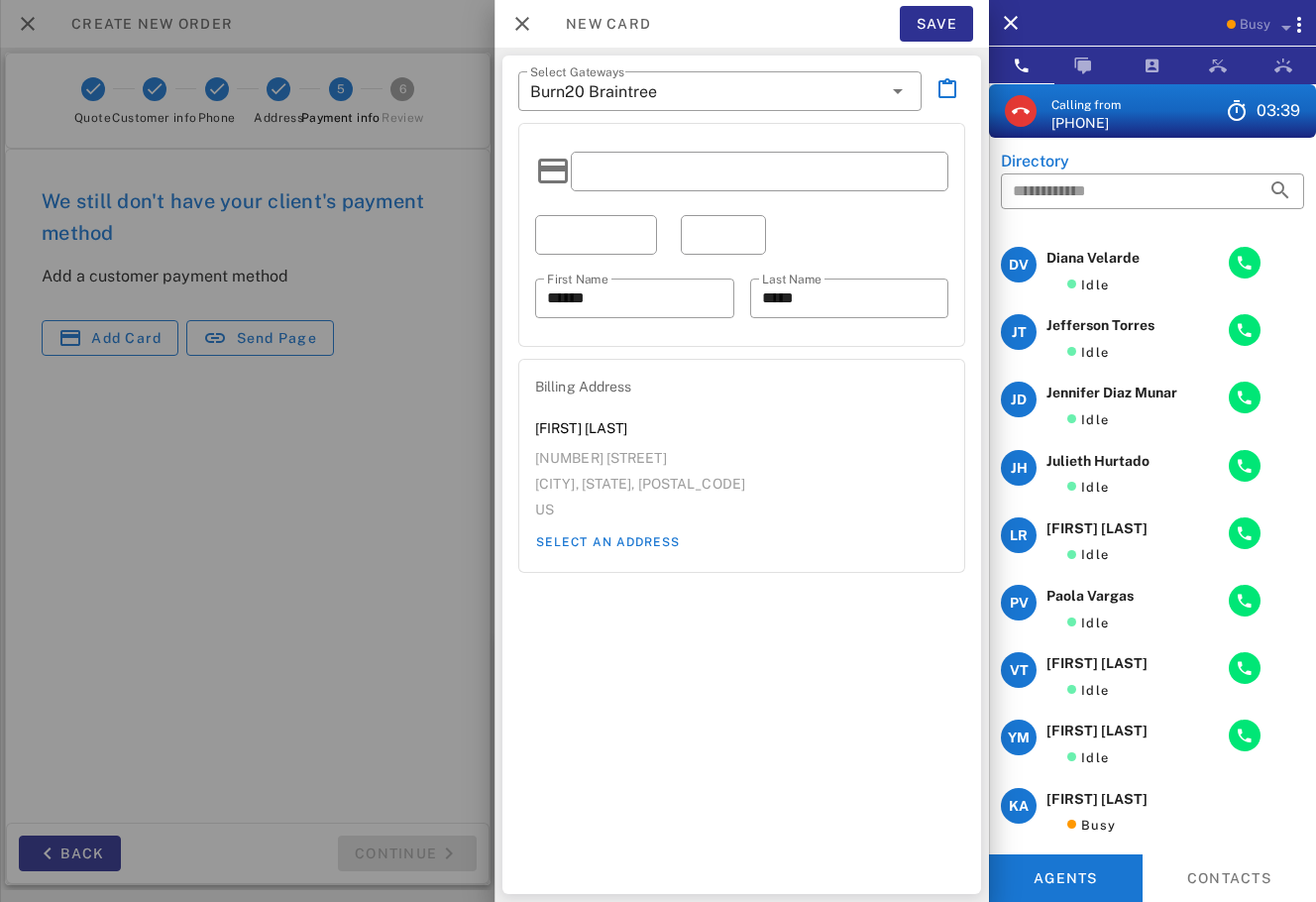 click on "(954) 248-3188" at bounding box center [1086, 123] 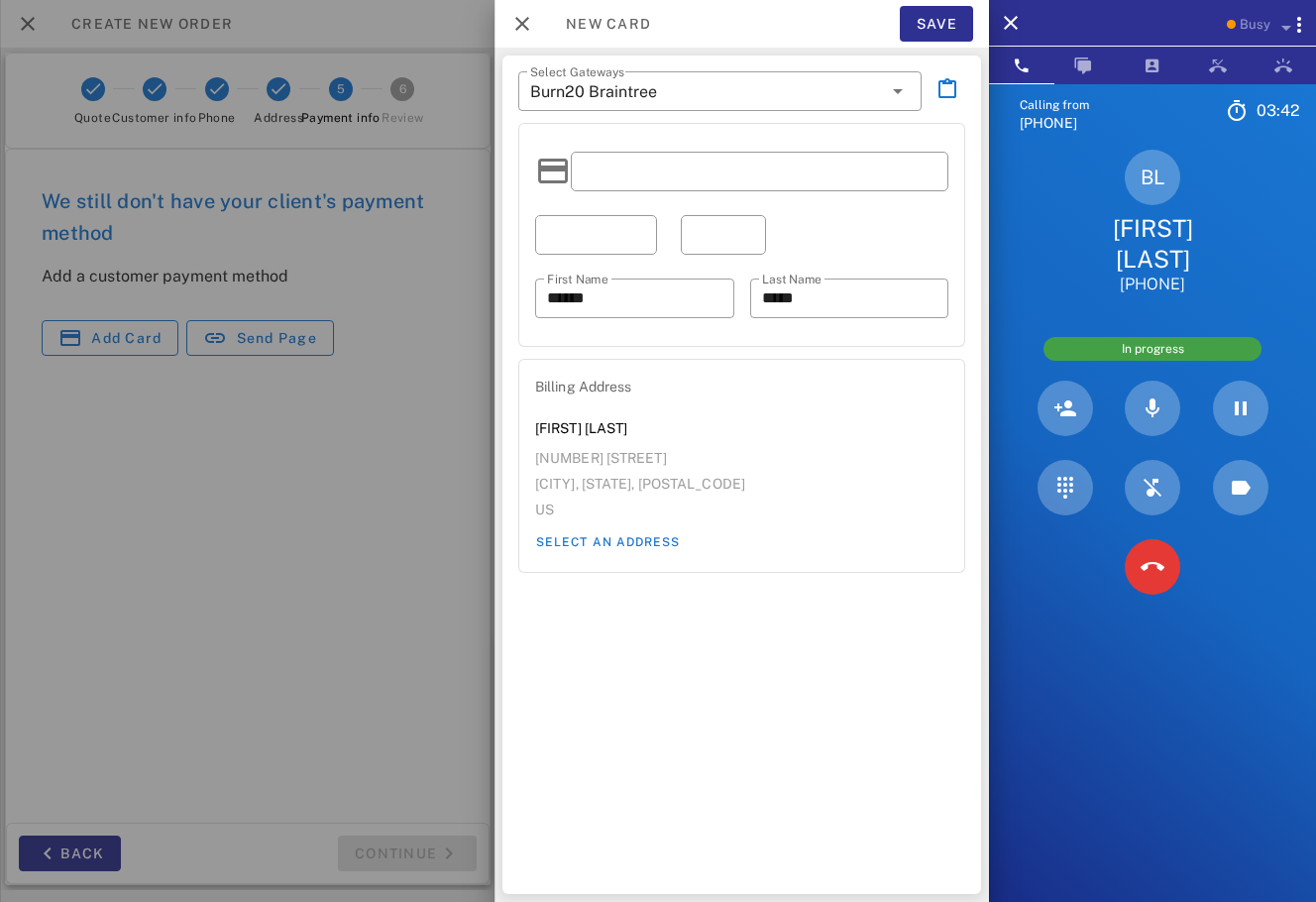 click at bounding box center [759, 171] 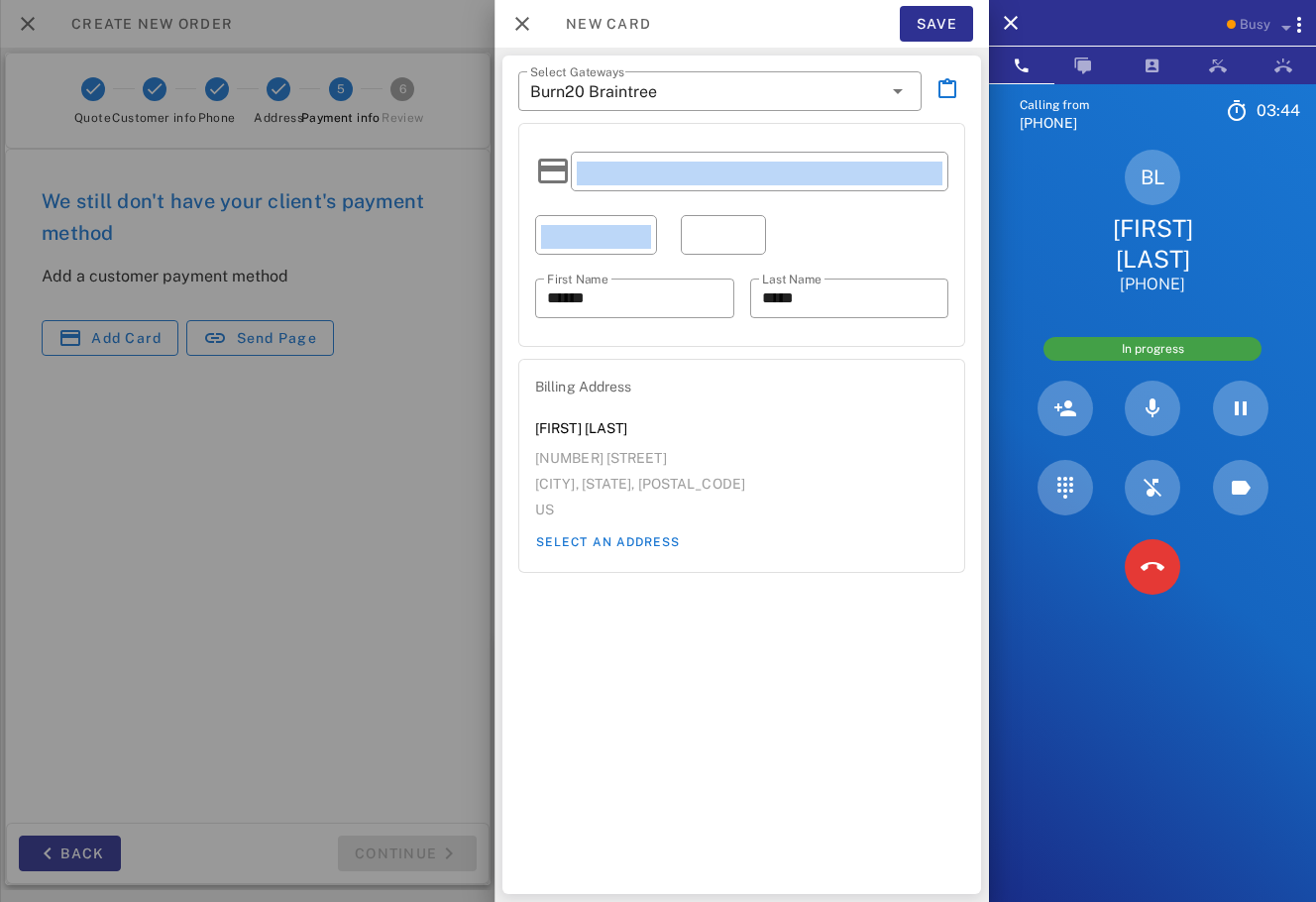 click at bounding box center (741, 171) 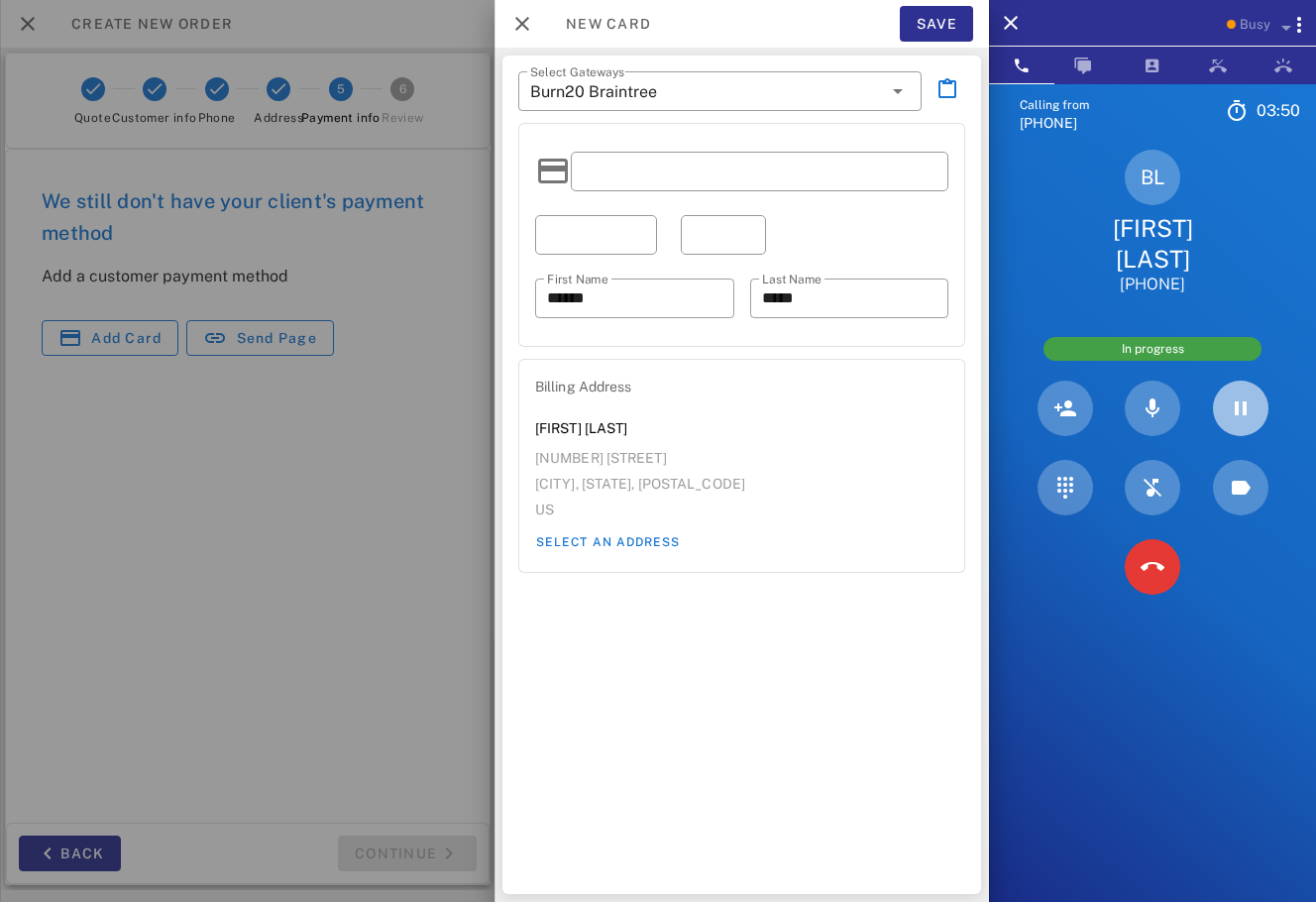 click at bounding box center [1241, 408] 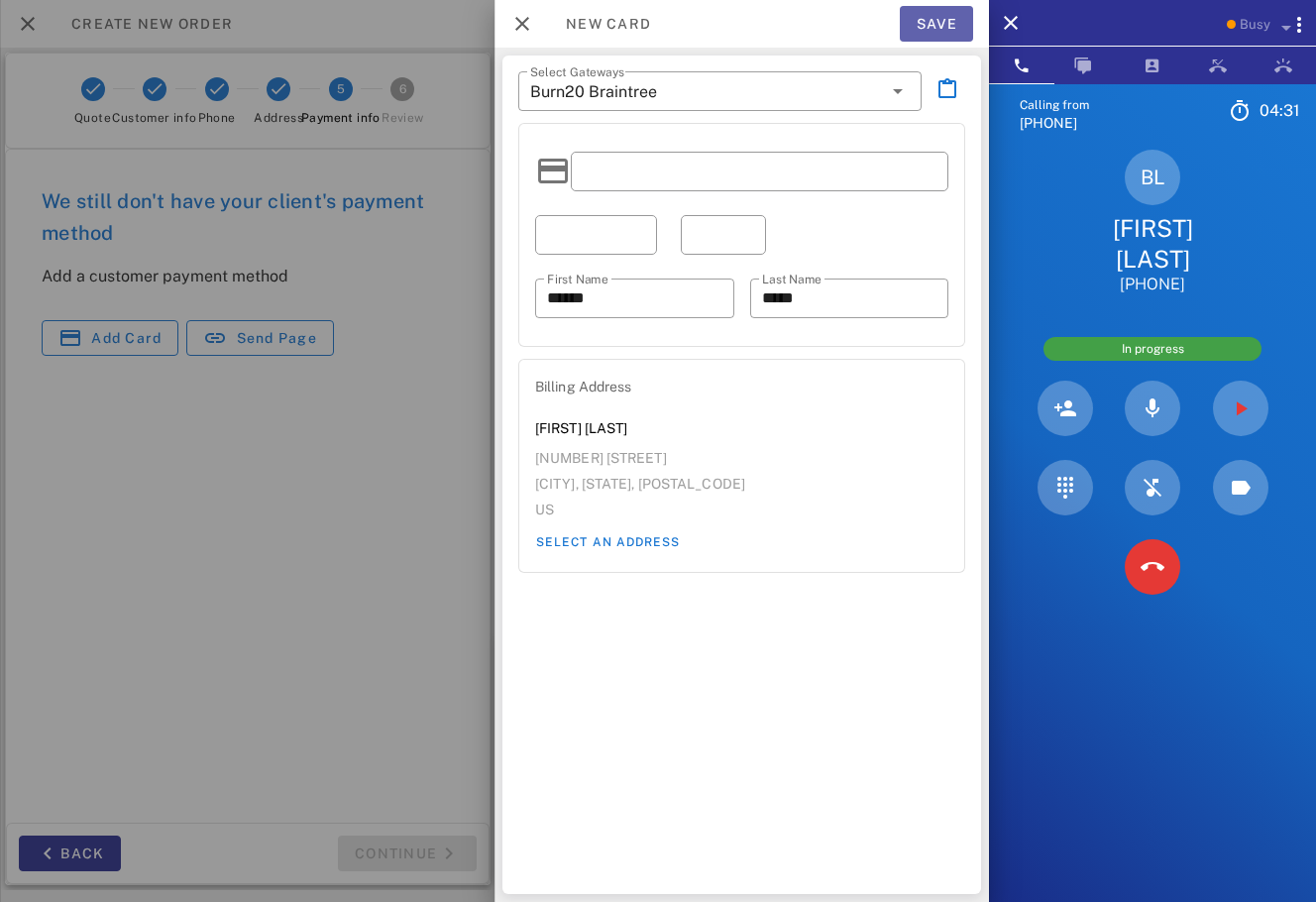 click on "Save" at bounding box center [936, 24] 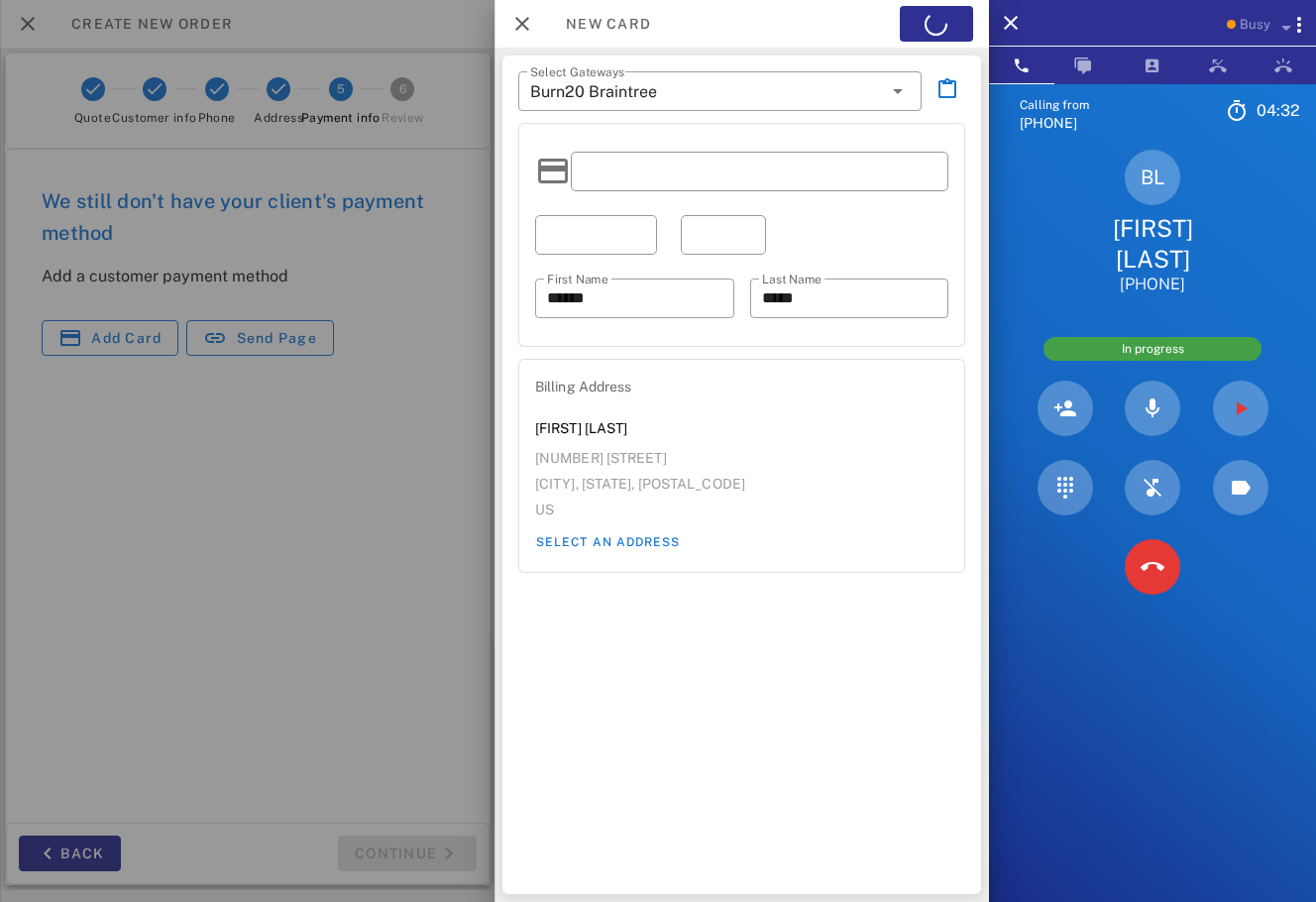 click at bounding box center [1240, 408] 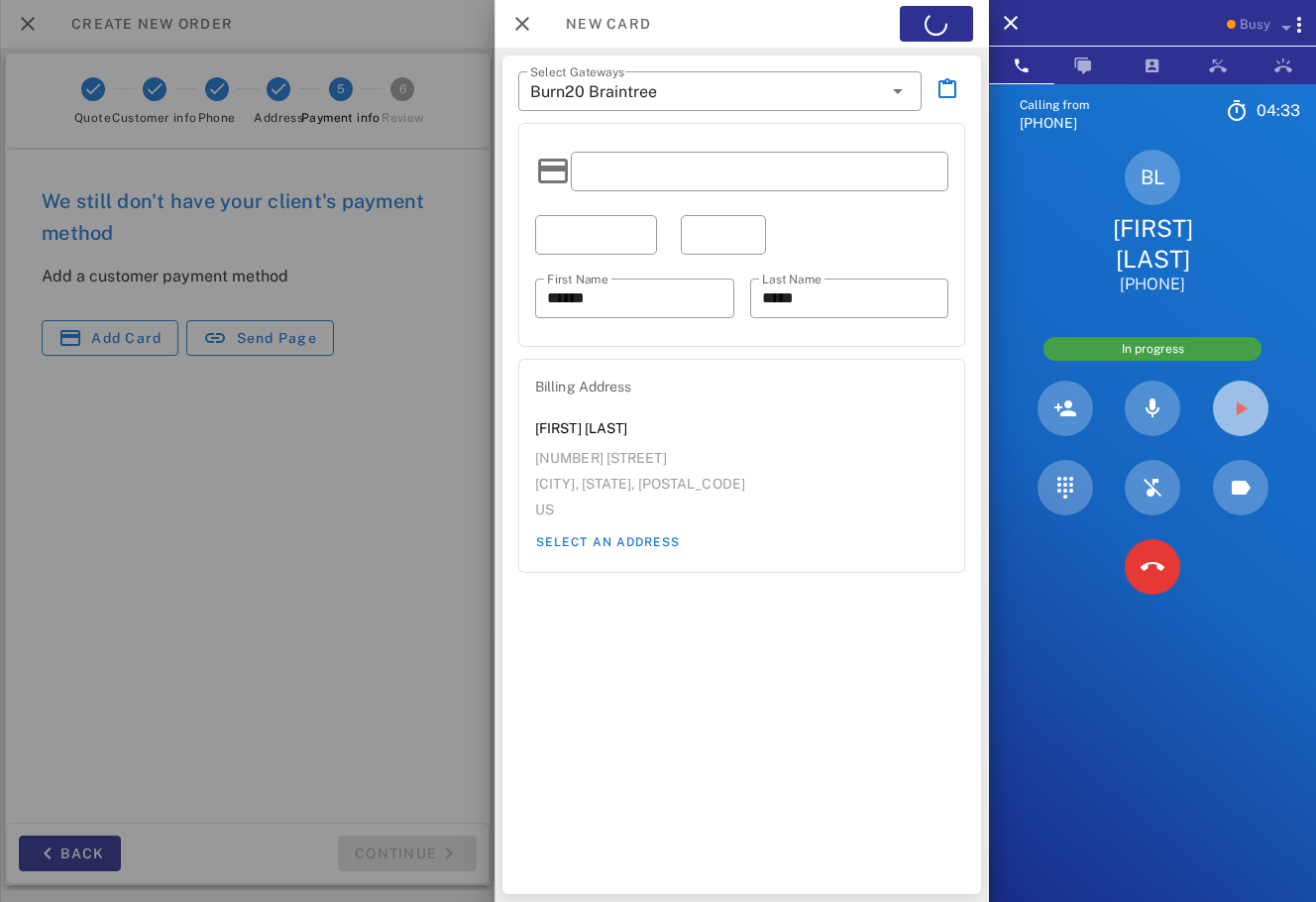 click at bounding box center (1241, 408) 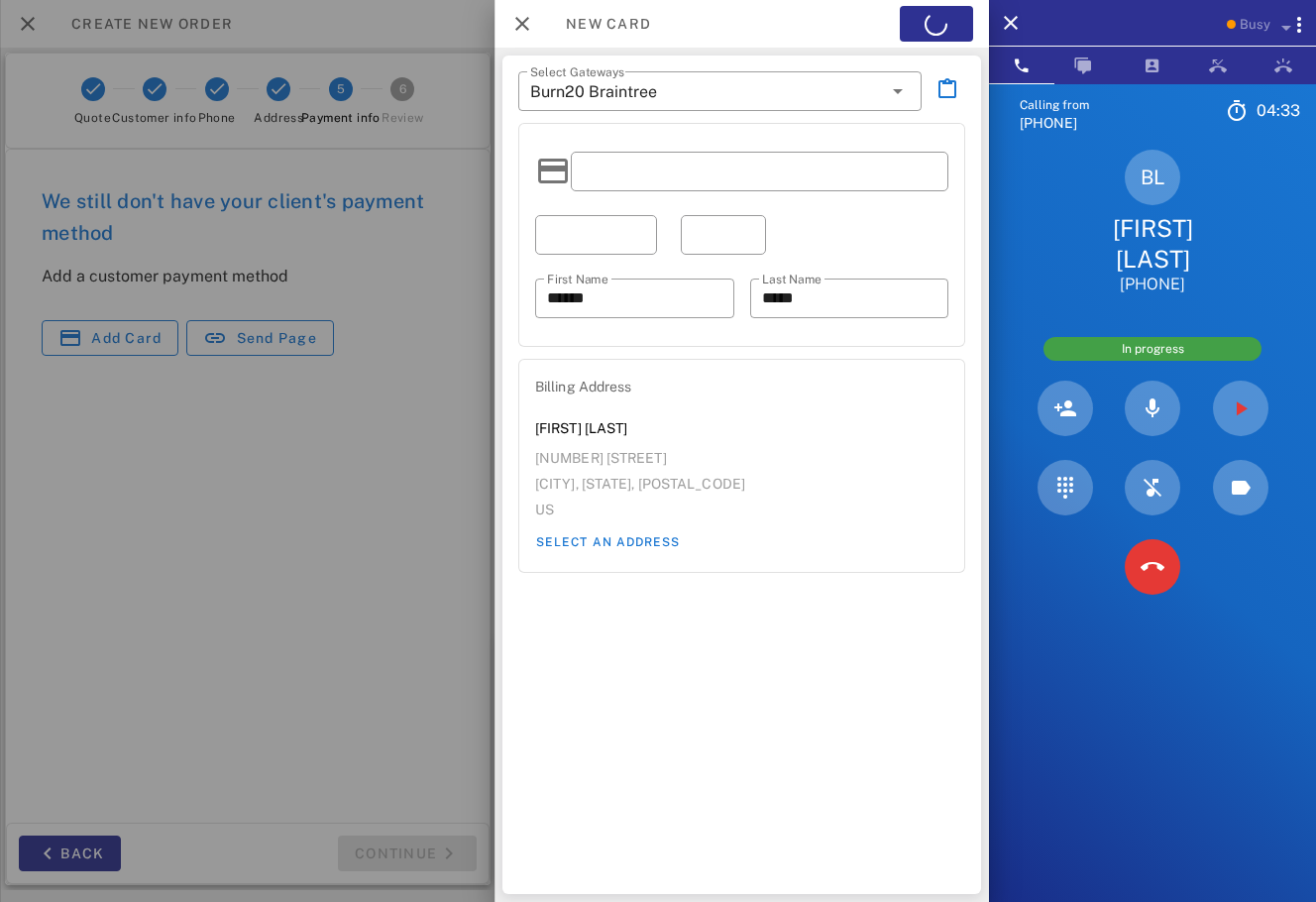 click on "BL   Blanca López  +12107245083" at bounding box center (1152, 222) 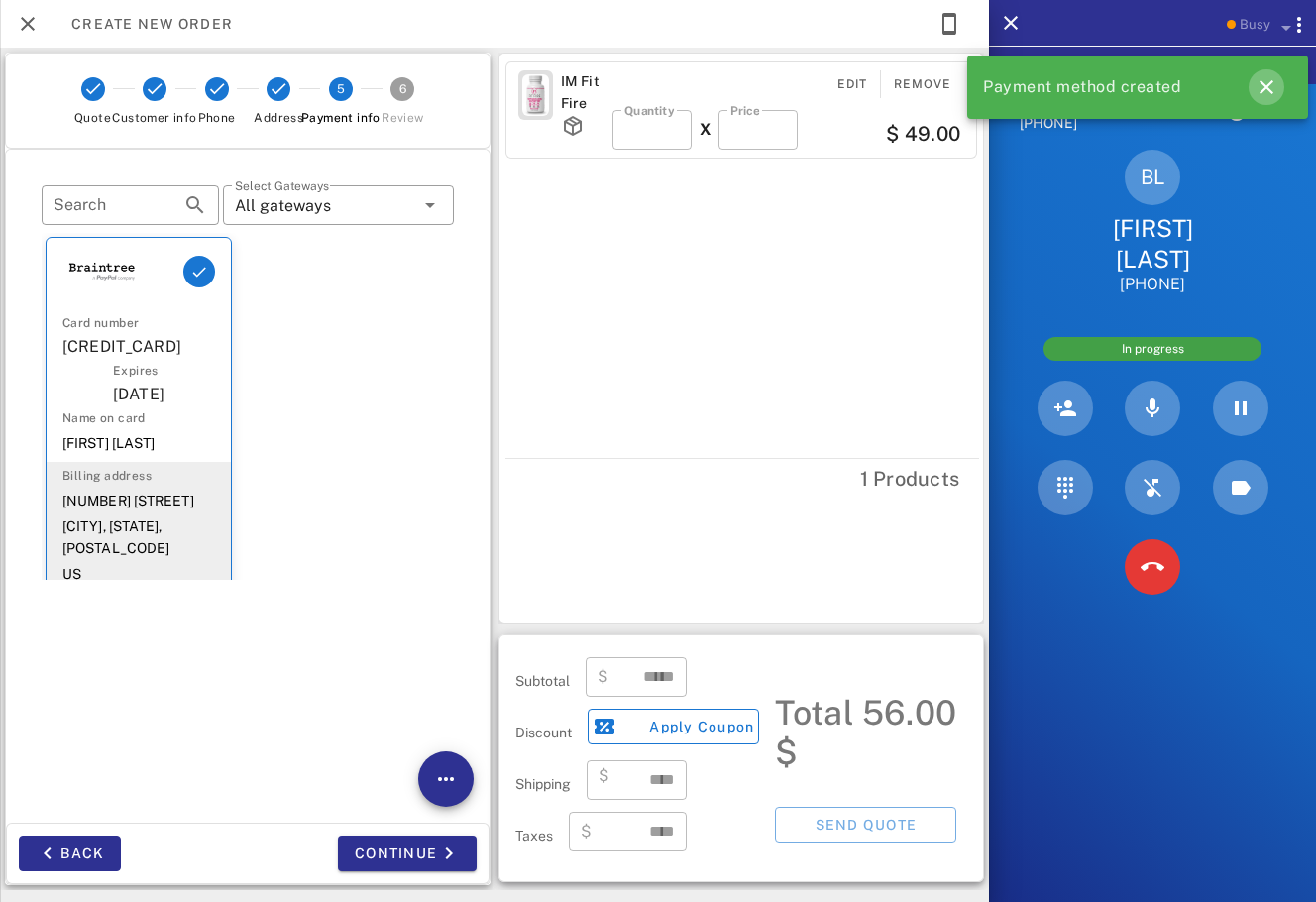 drag, startPoint x: 1252, startPoint y: 81, endPoint x: 1197, endPoint y: 121, distance: 68.007353 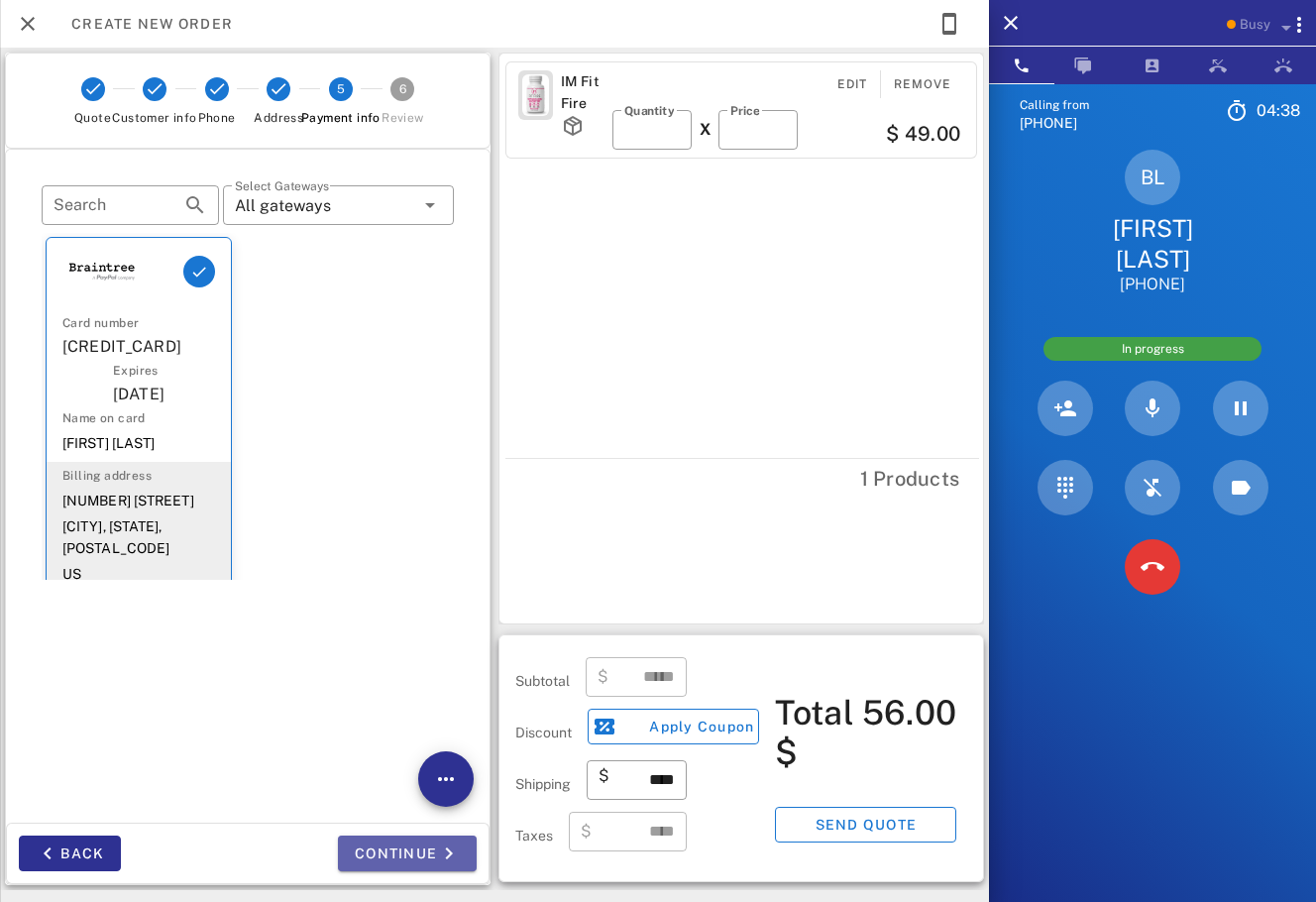 click on "Continue" at bounding box center [407, 853] 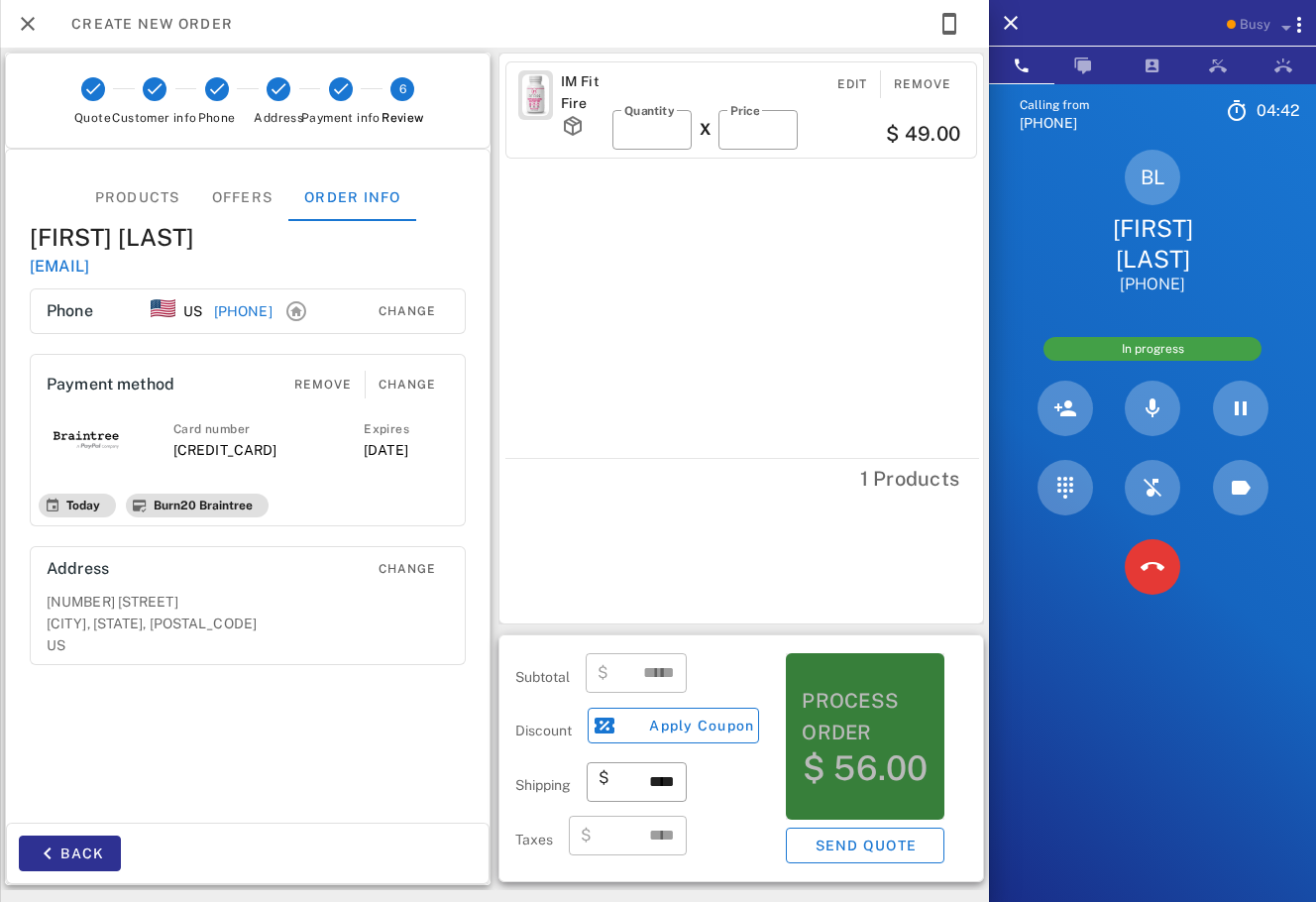 click on "$ 56.00" at bounding box center [865, 768] 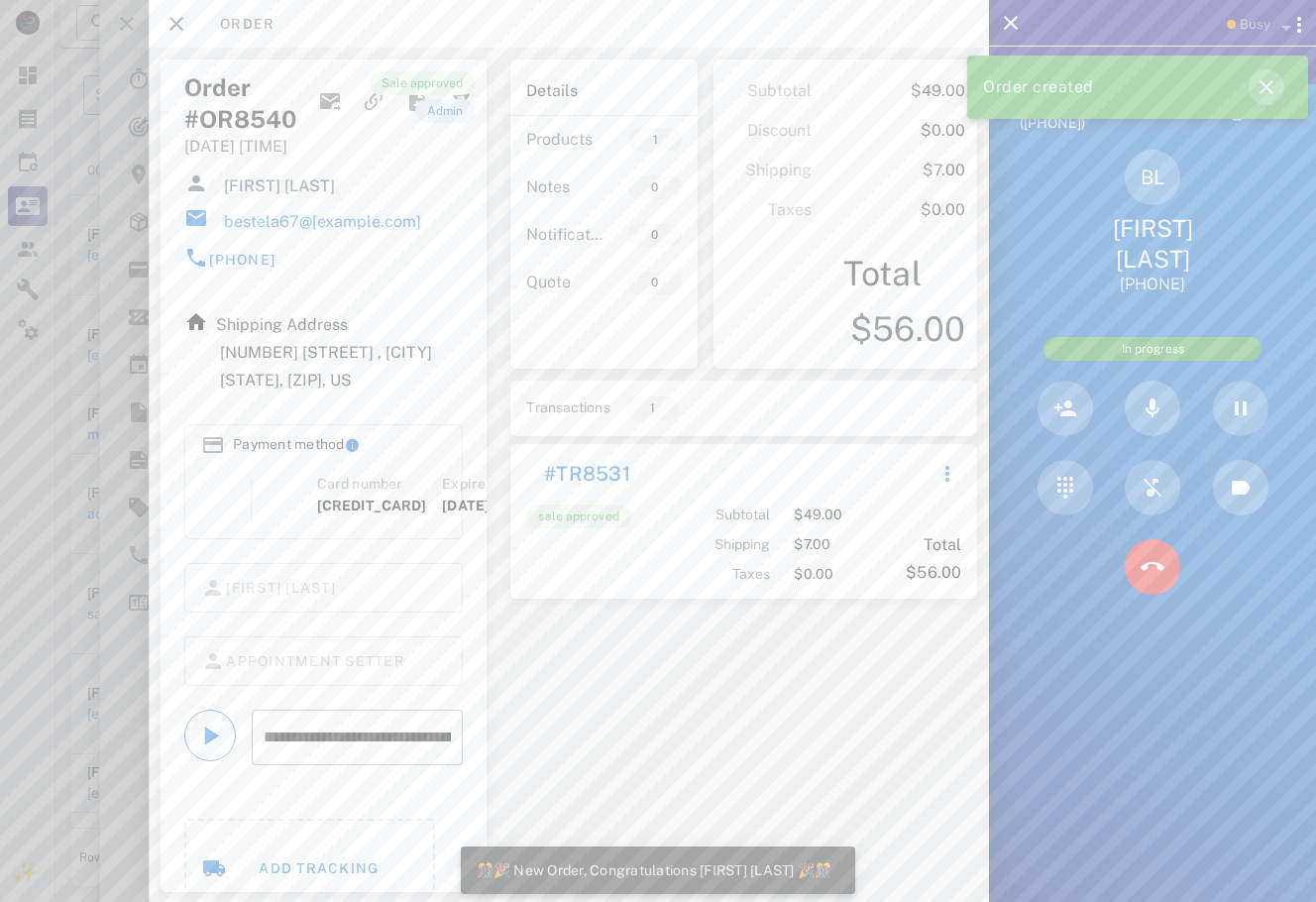 click at bounding box center [1266, 87] 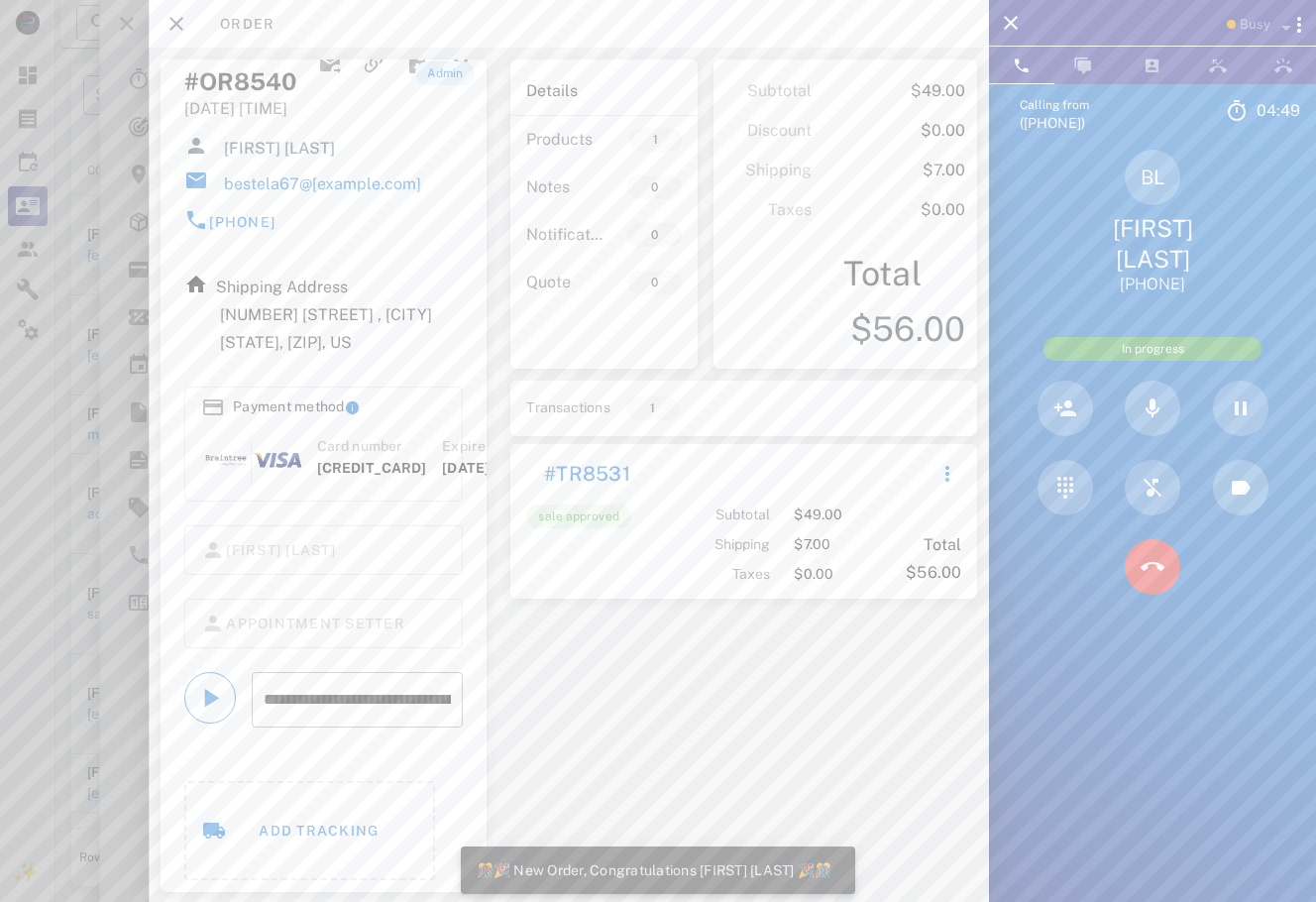 scroll, scrollTop: 0, scrollLeft: 0, axis: both 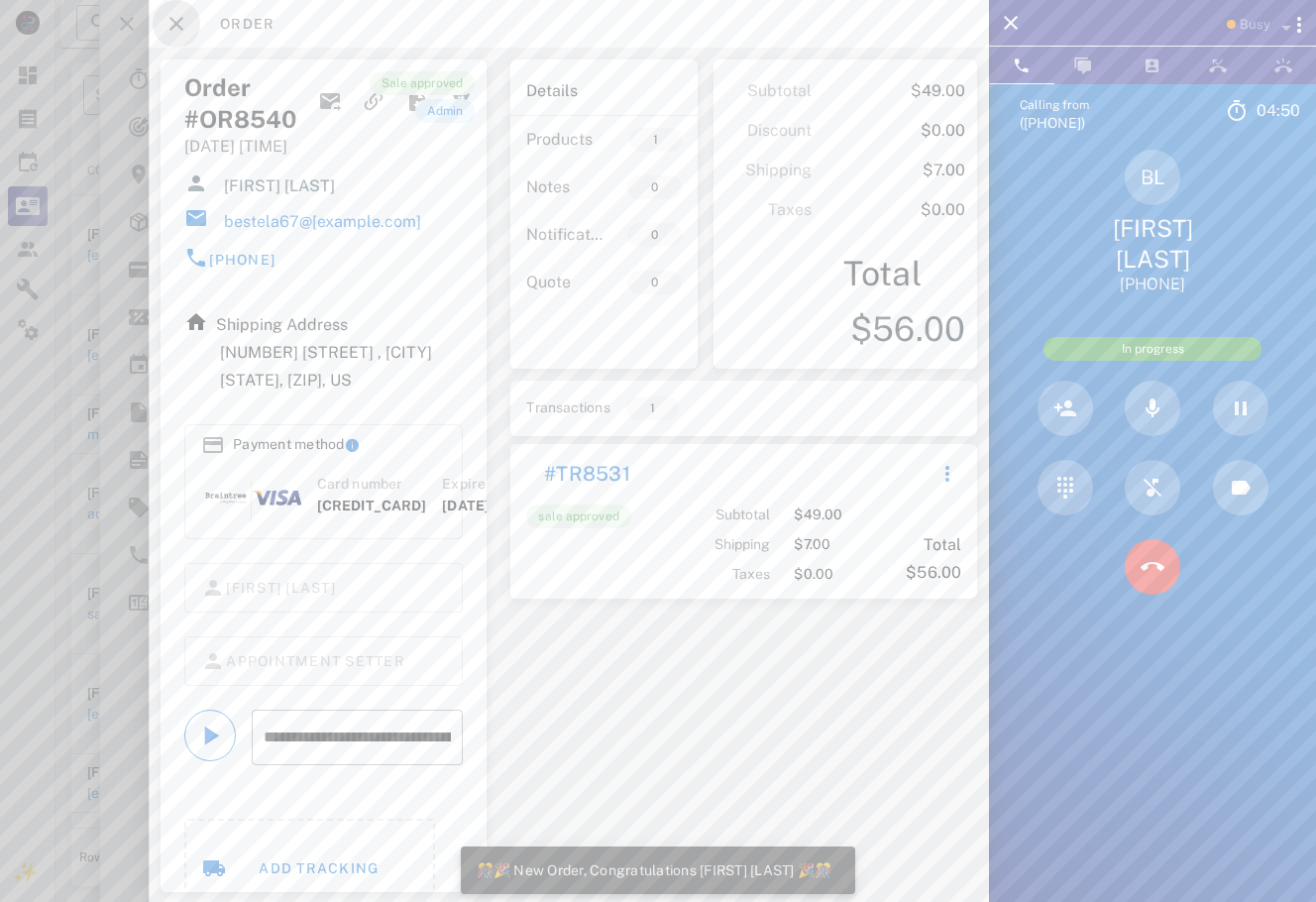 click at bounding box center (176, 24) 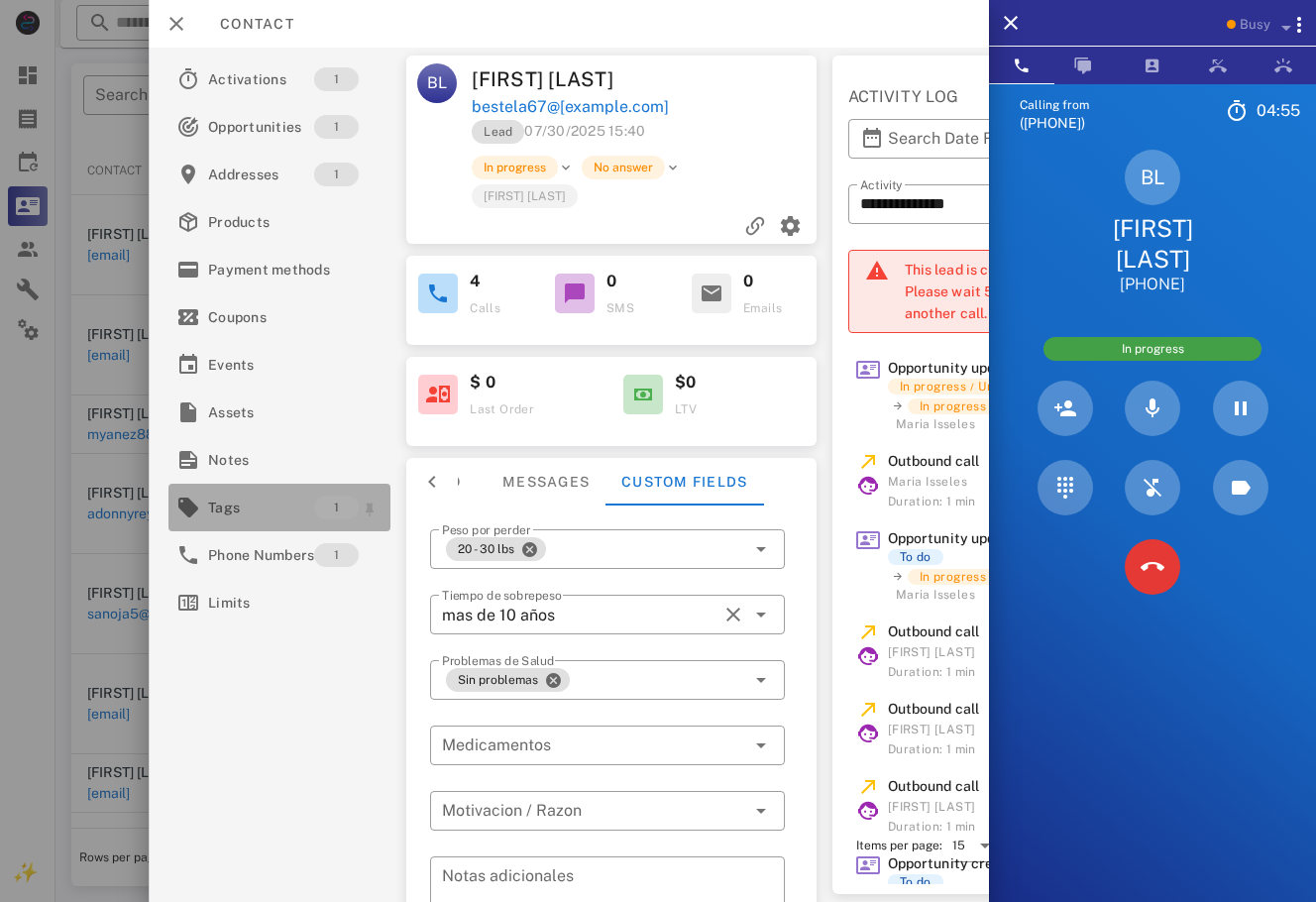 click on "Tags" at bounding box center (261, 507) 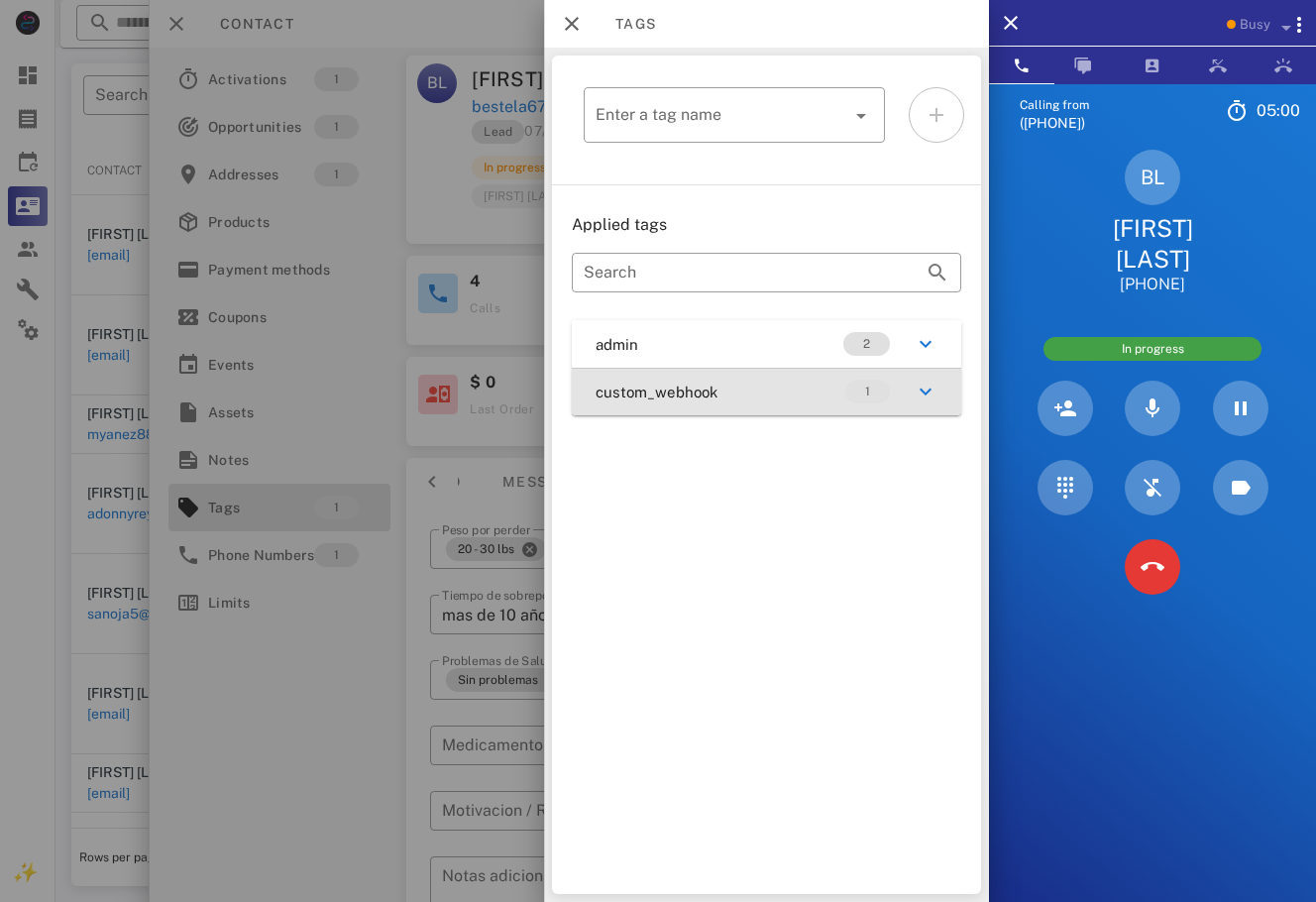 click on "custom_webhook  1" at bounding box center (766, 392) 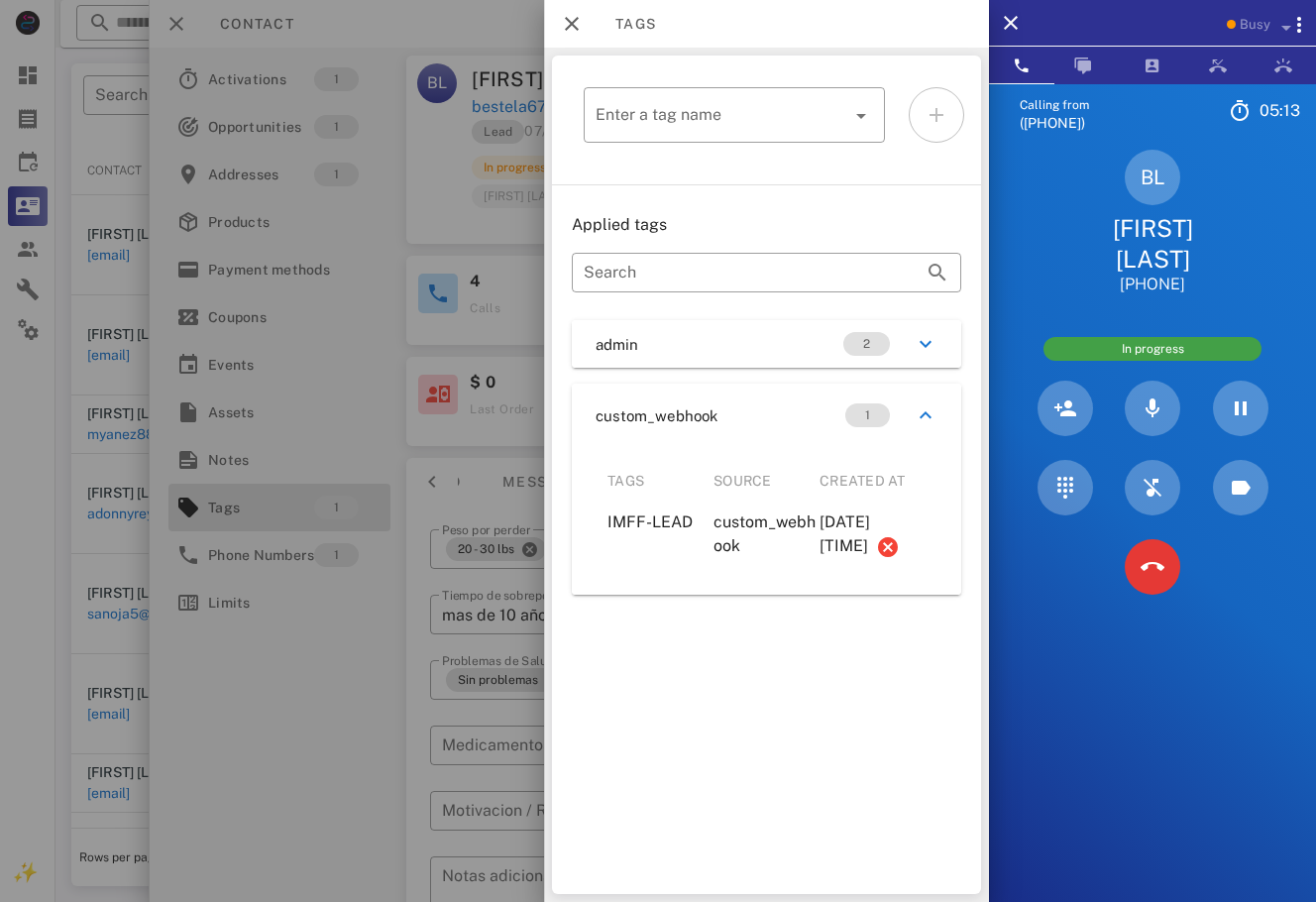 click at bounding box center [658, 451] 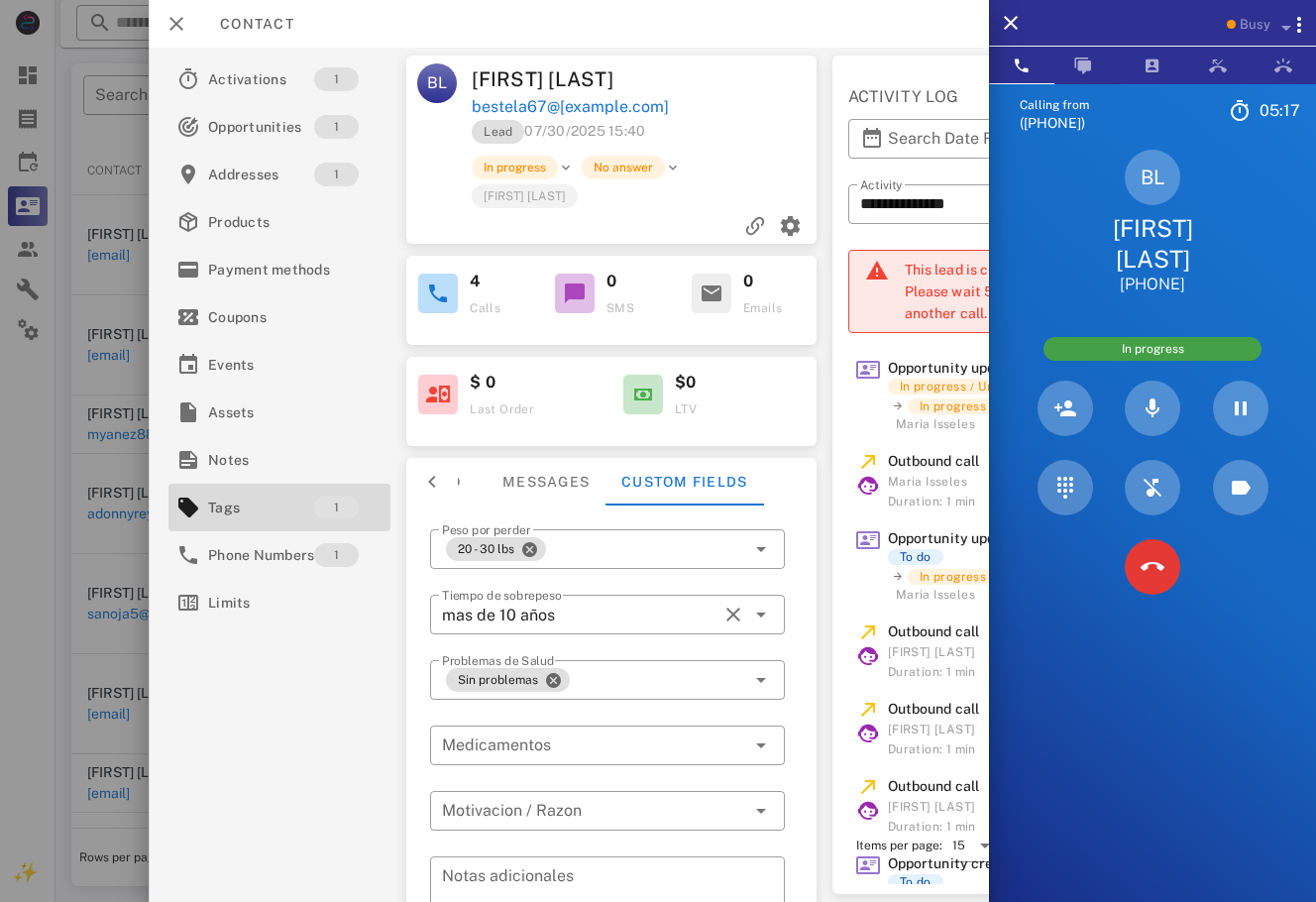 click on "bestela67@gmail.com" at bounding box center (645, 107) 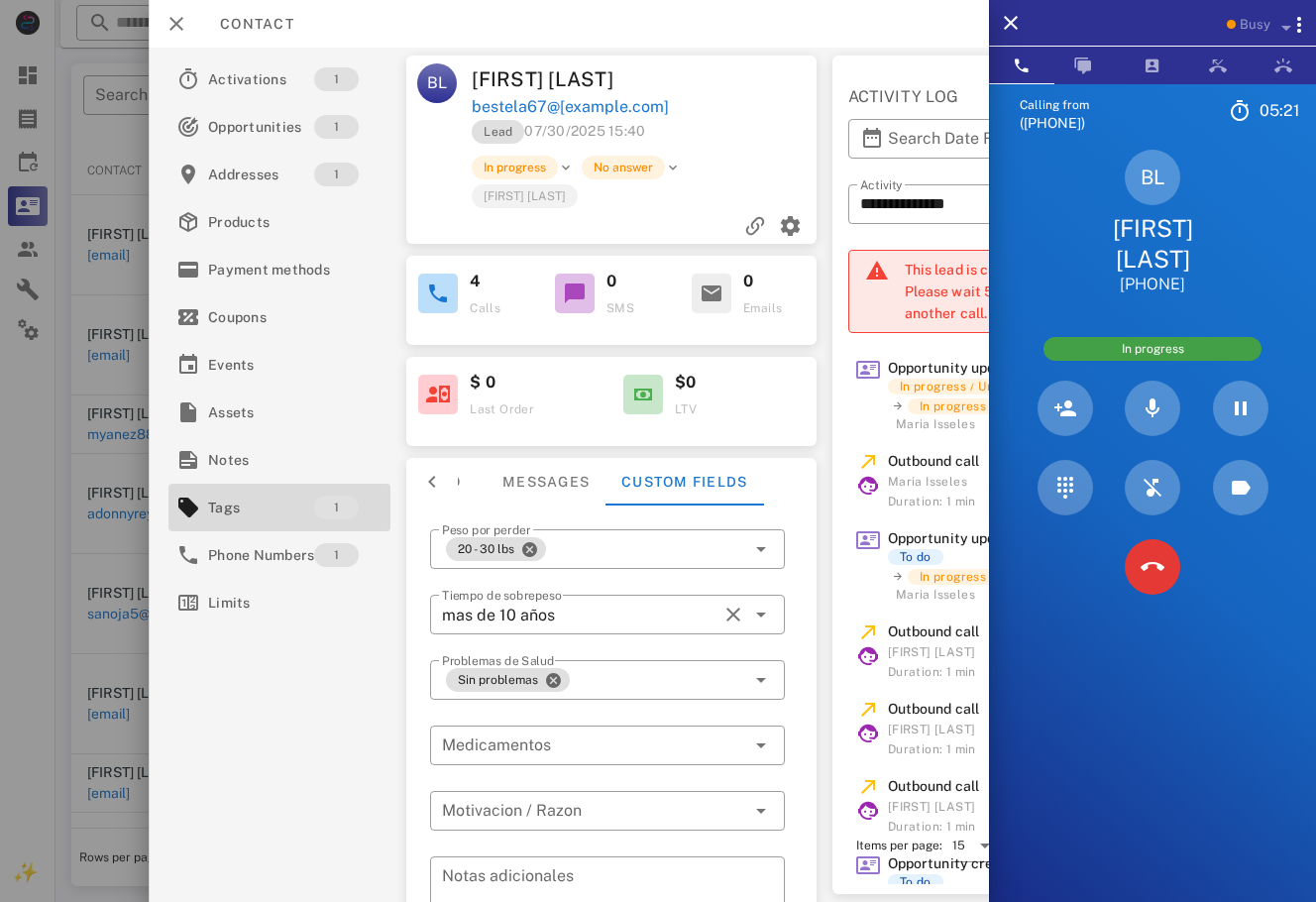 drag, startPoint x: 1221, startPoint y: 252, endPoint x: 1063, endPoint y: 218, distance: 161.61683 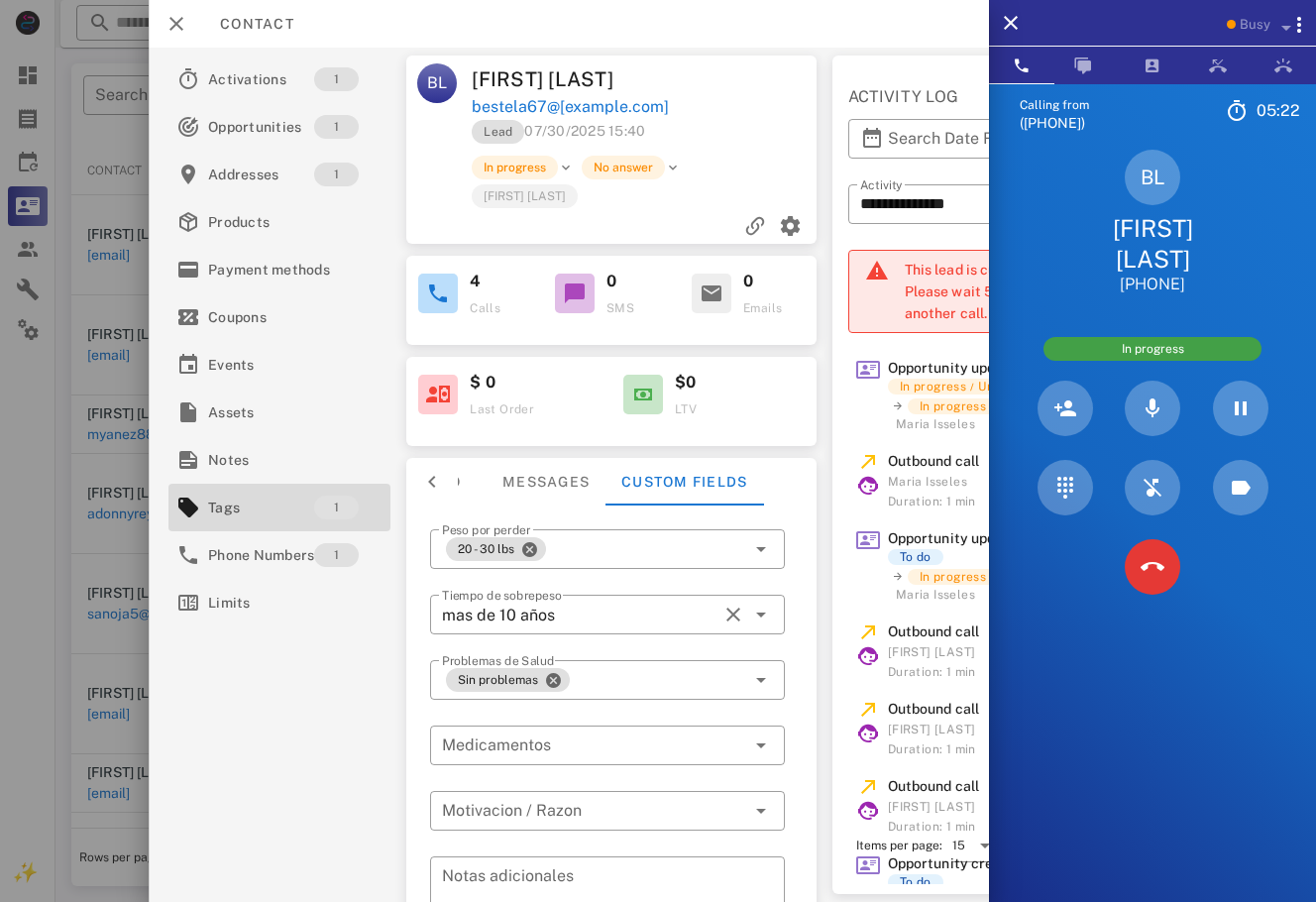 click on "BL   Blanca López  +12107245083  In progress" at bounding box center [1152, 378] 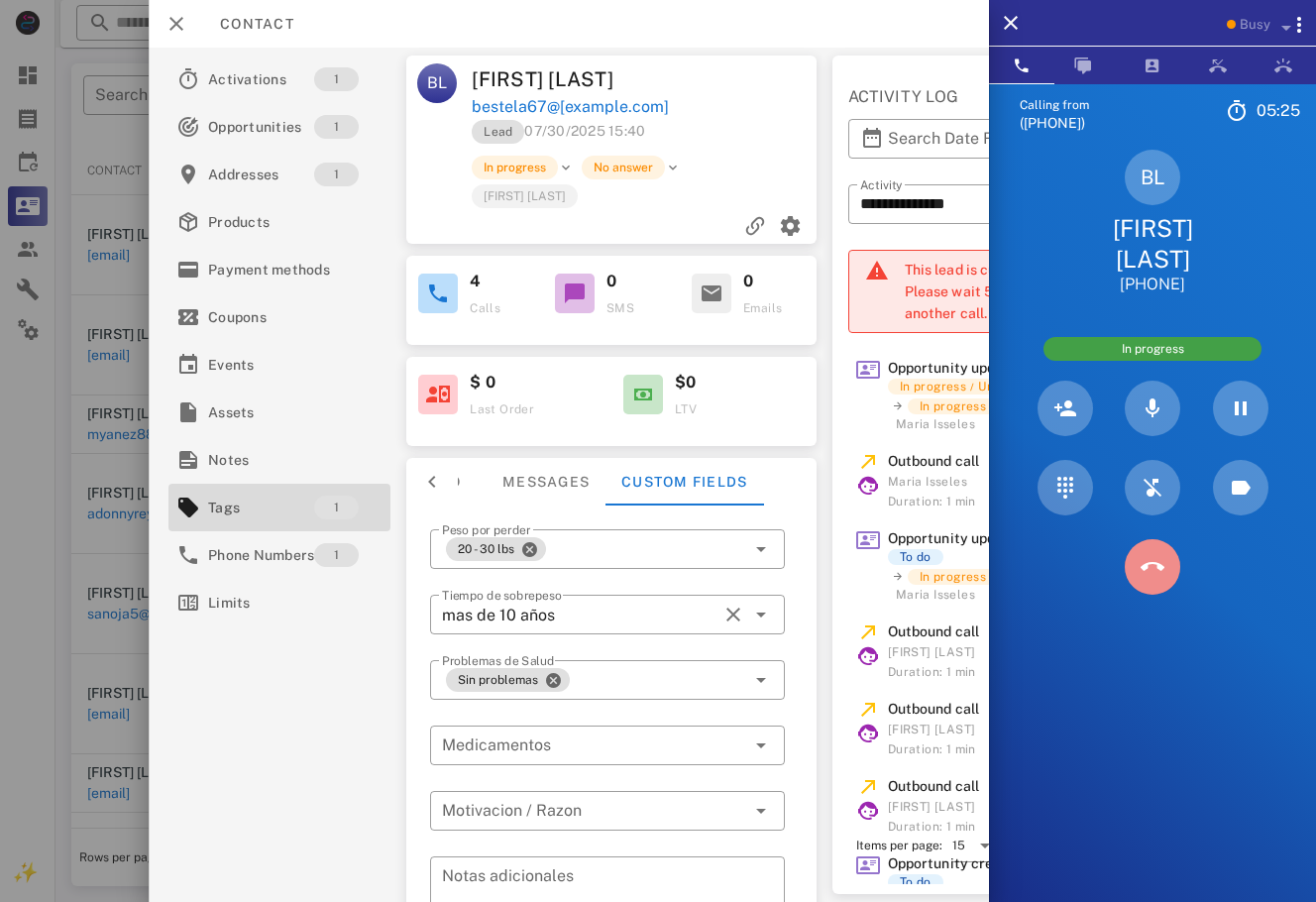 click at bounding box center [1152, 567] 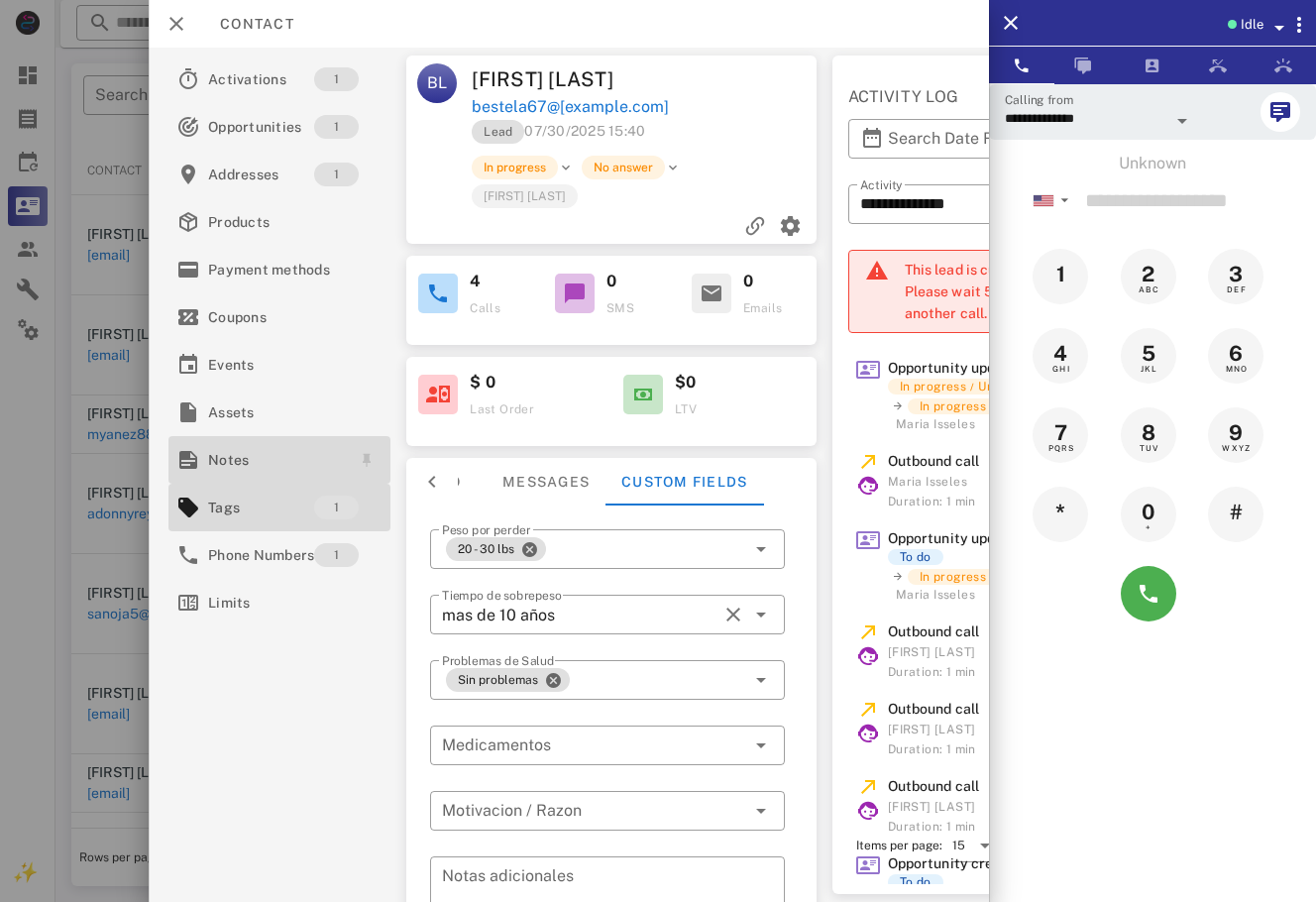 click at bounding box center [188, 460] 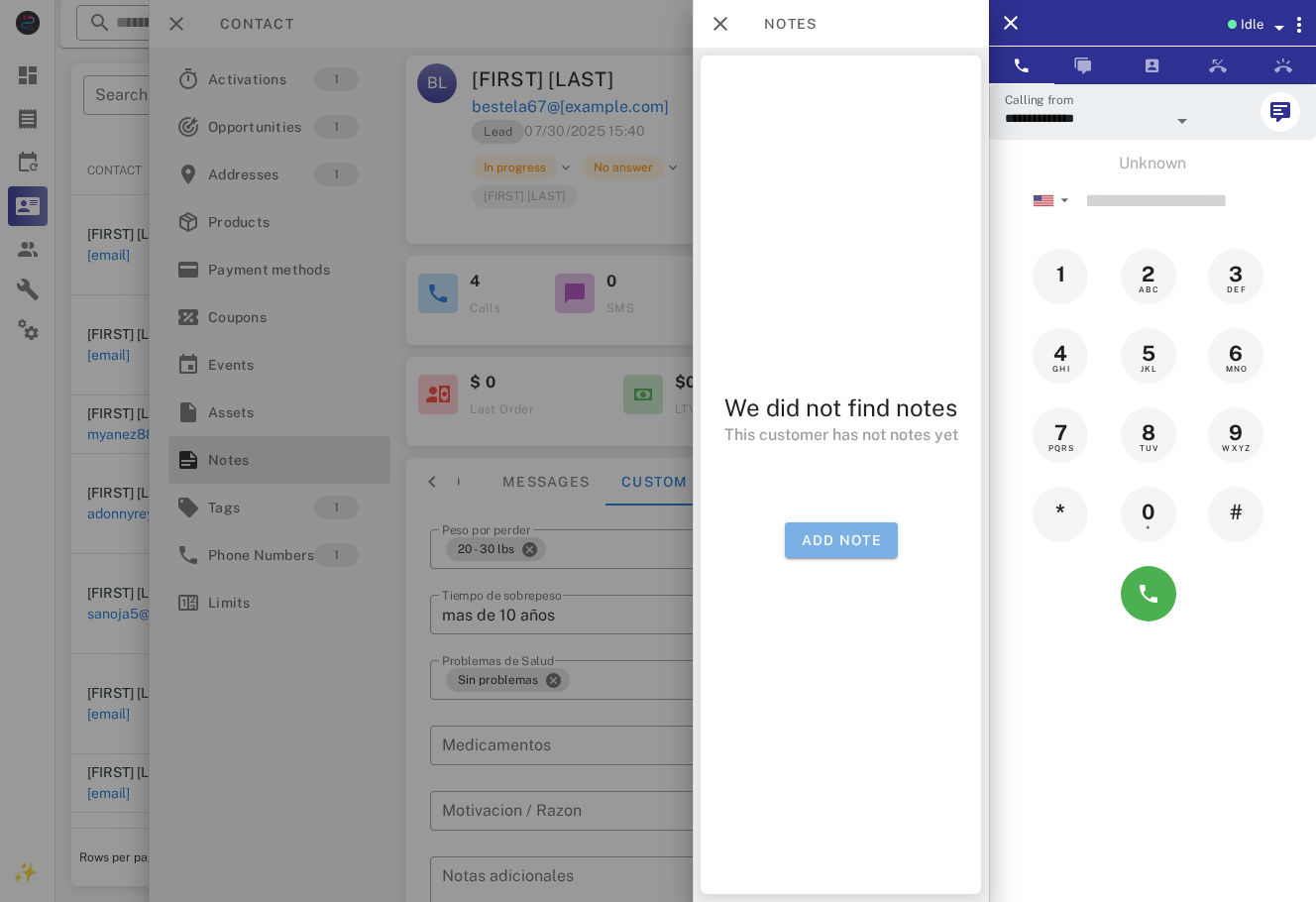 click on "Add note" at bounding box center (840, 540) 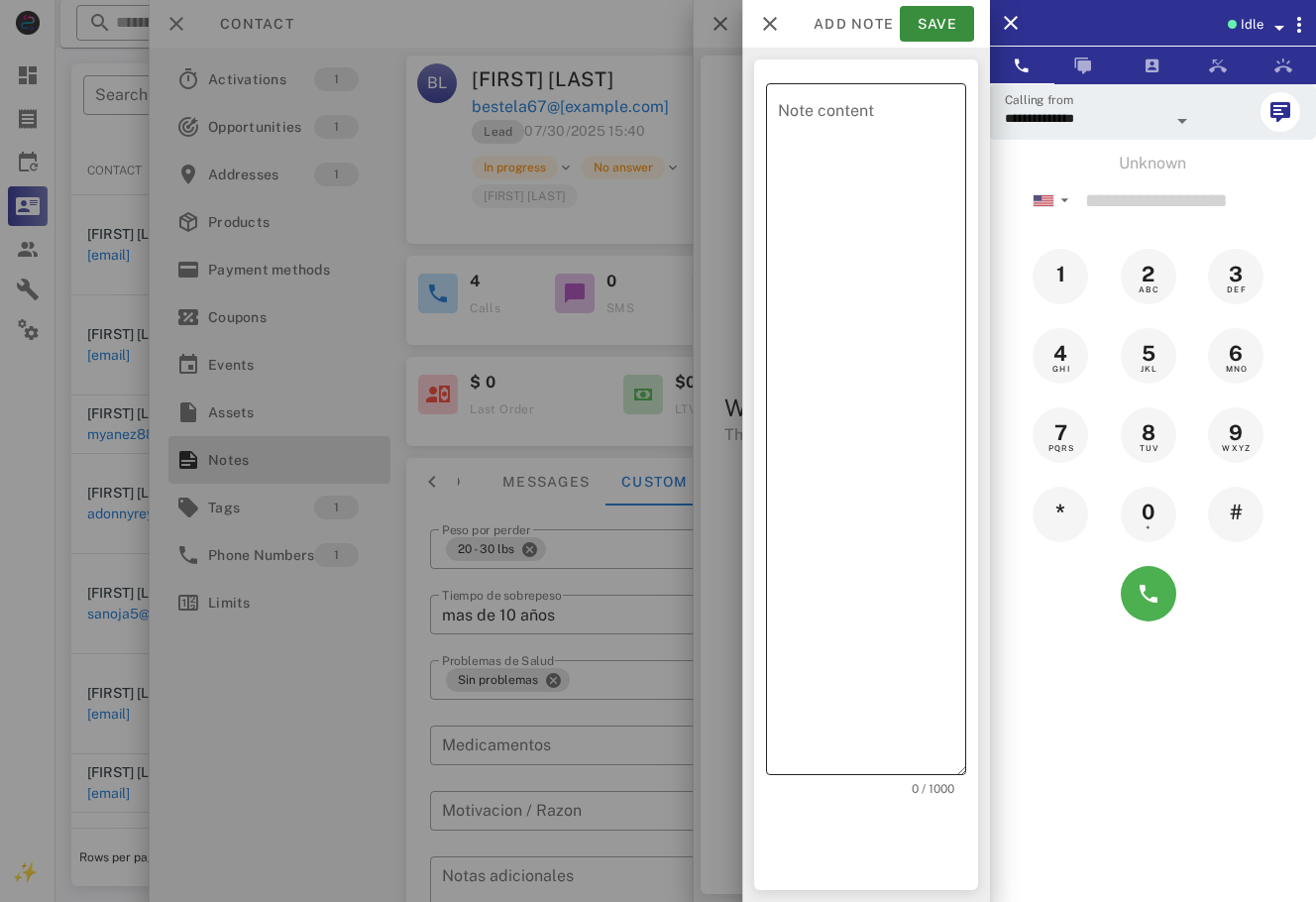 click on "Note content" at bounding box center [872, 434] 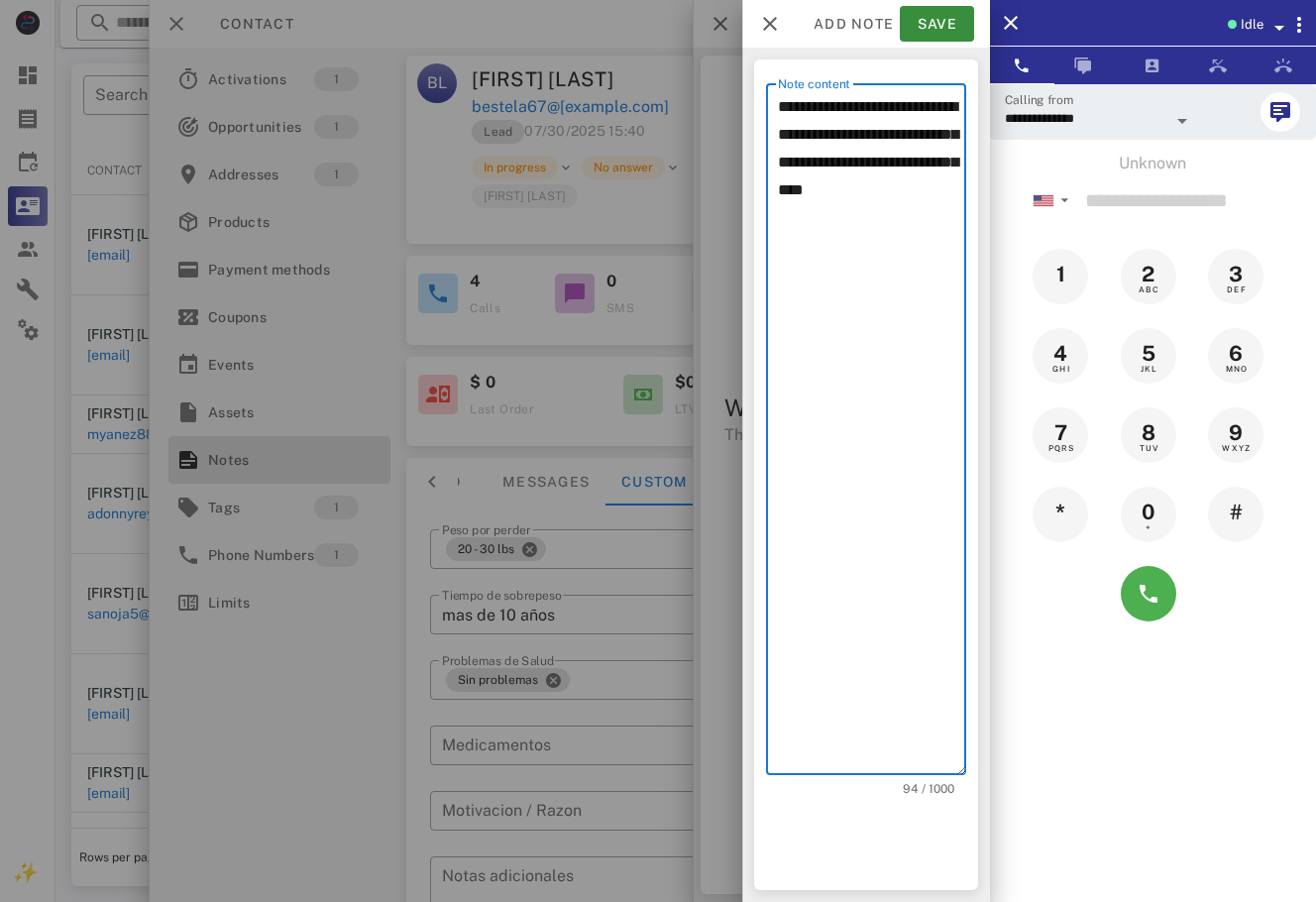 click on "**********" at bounding box center [872, 434] 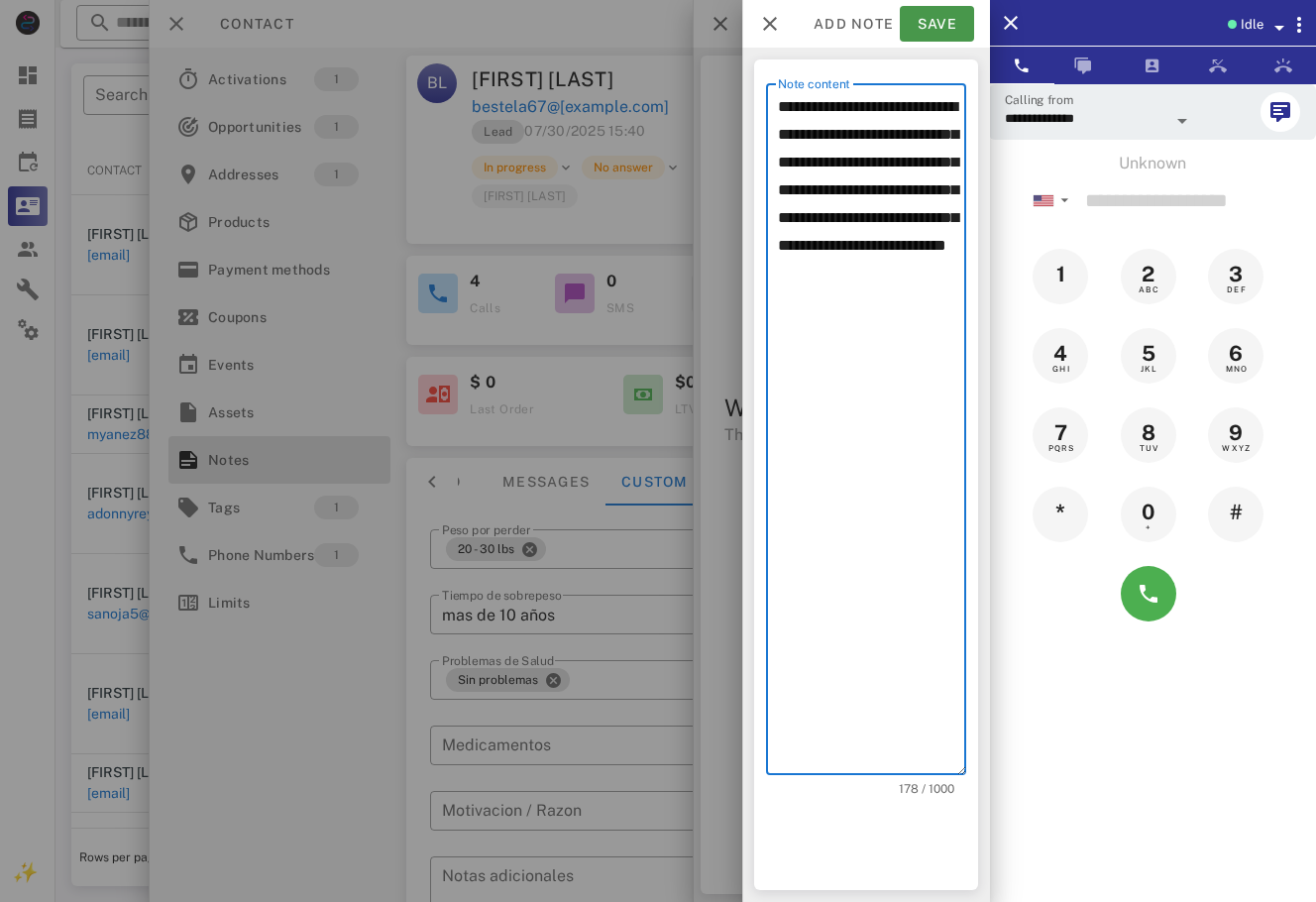 type on "**********" 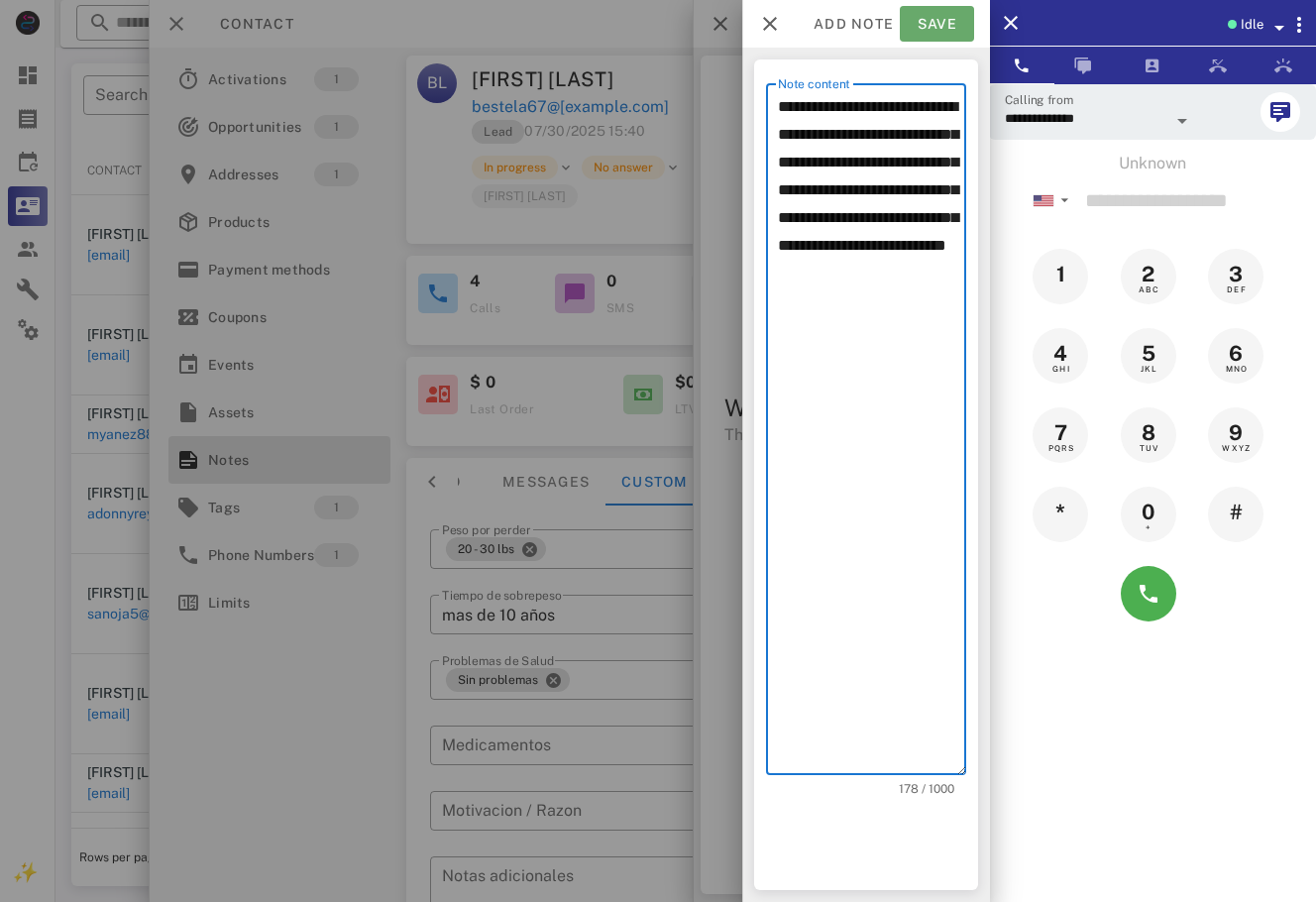 click on "Save" at bounding box center (936, 24) 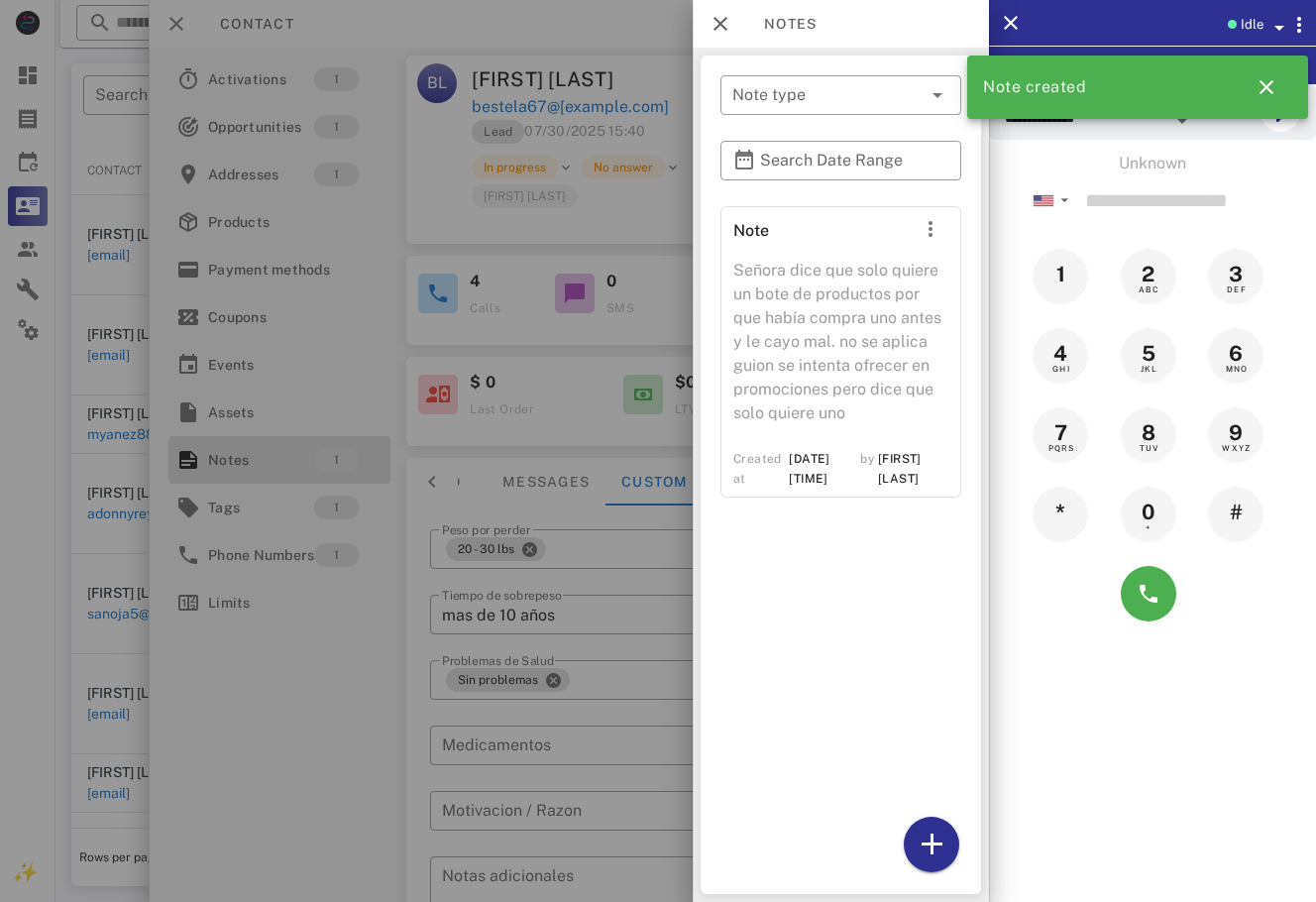 click at bounding box center (658, 451) 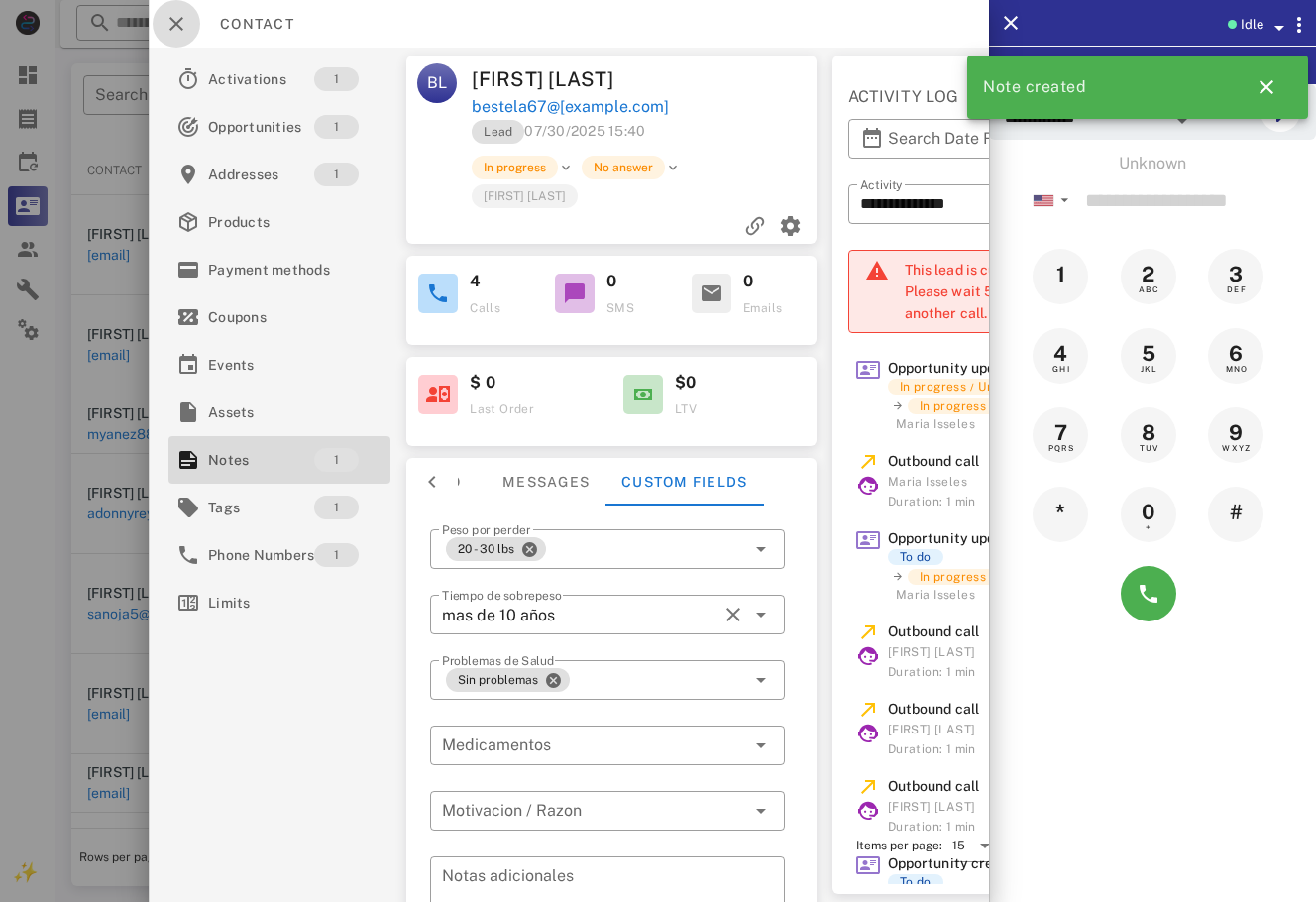 click at bounding box center [176, 24] 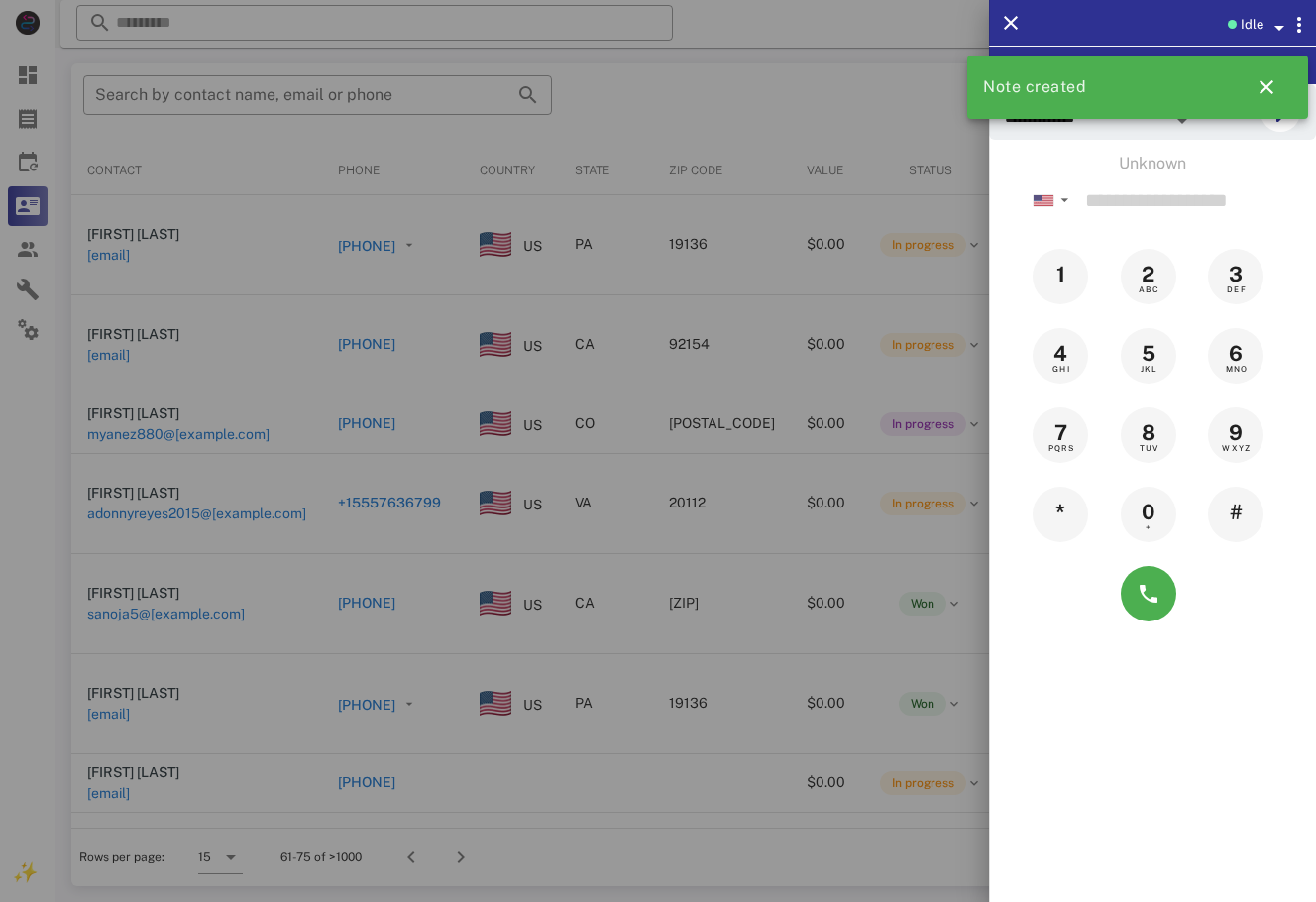 click at bounding box center [658, 451] 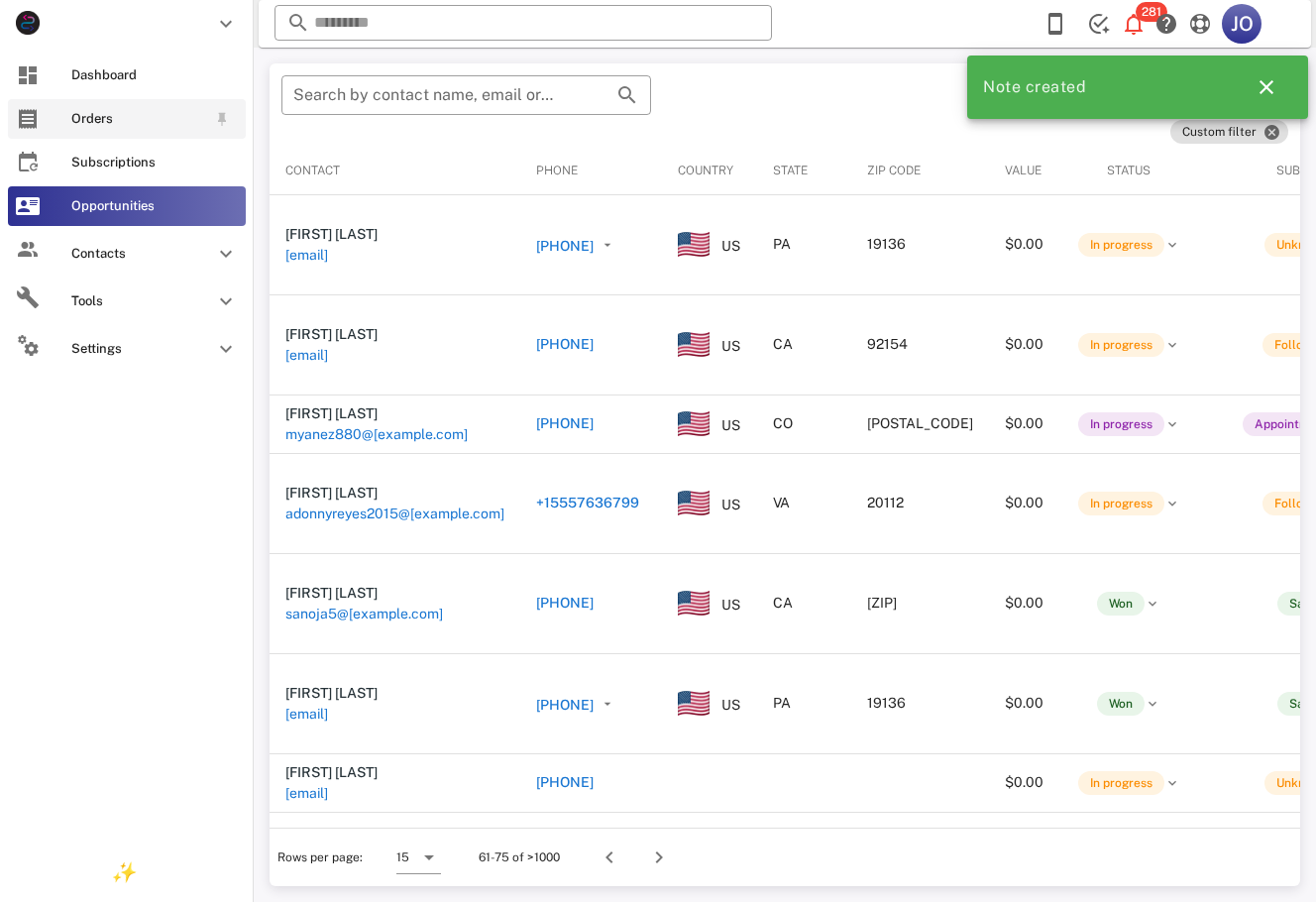 click at bounding box center [28, 119] 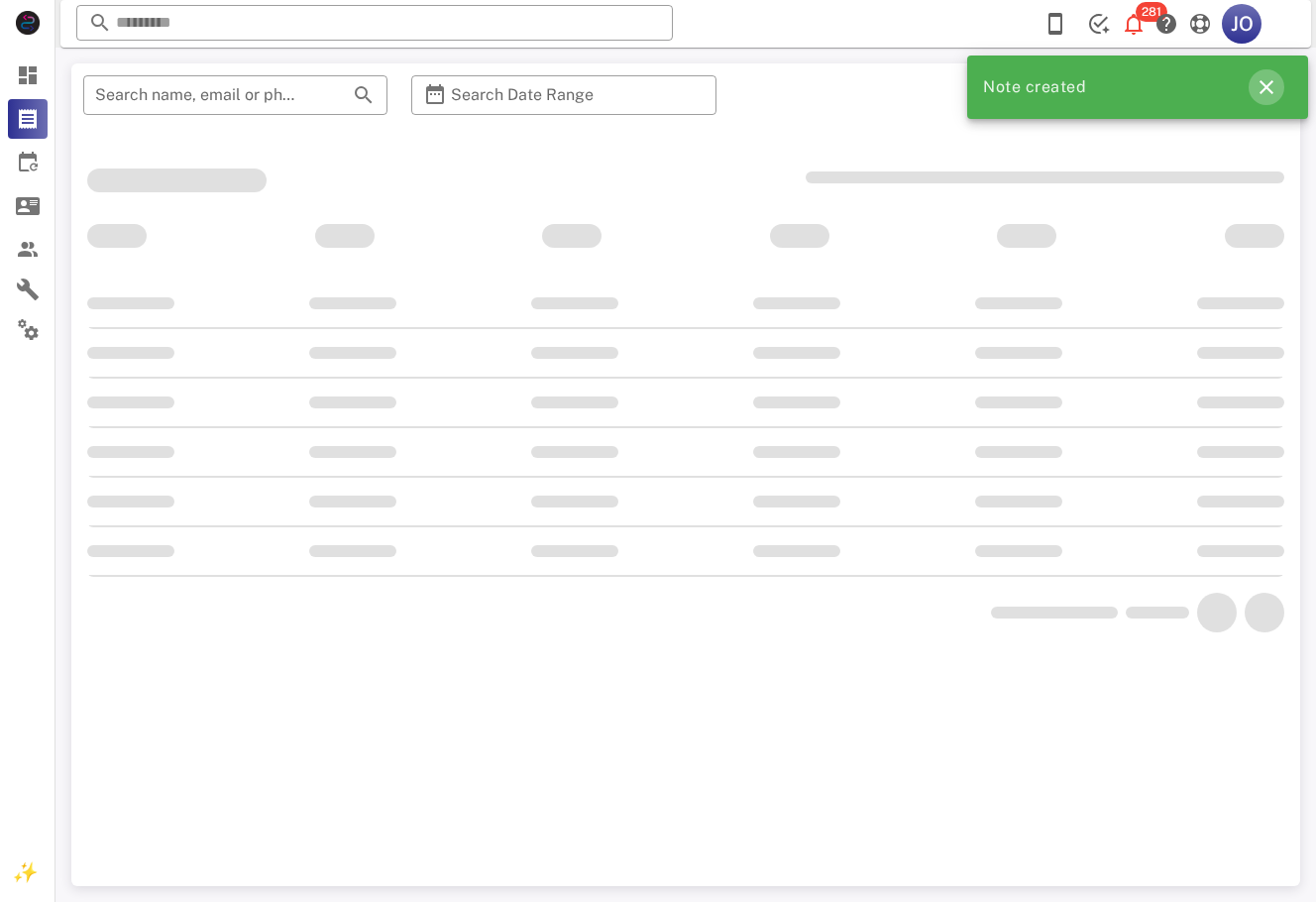 click at bounding box center (1266, 87) 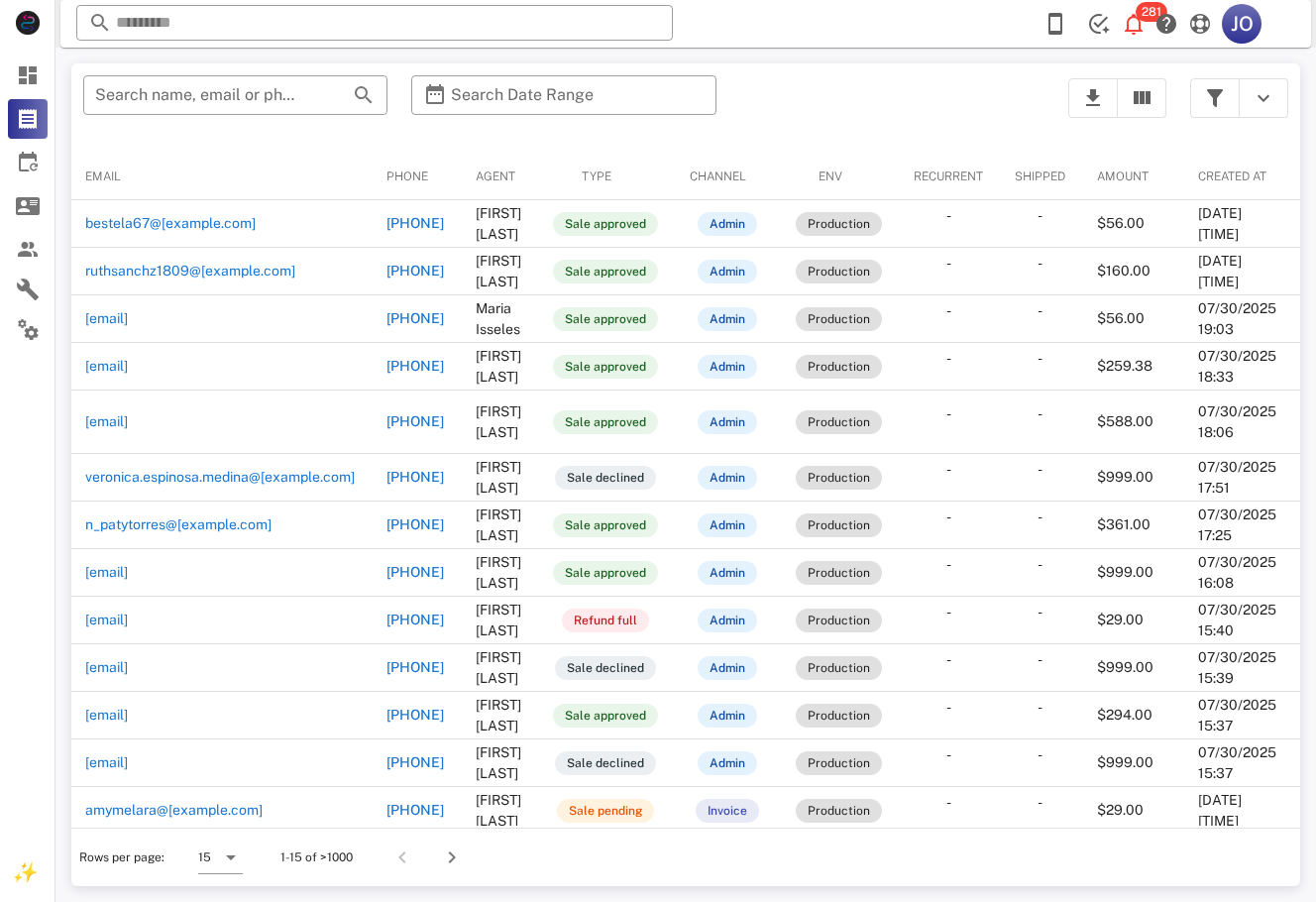 scroll, scrollTop: 0, scrollLeft: 0, axis: both 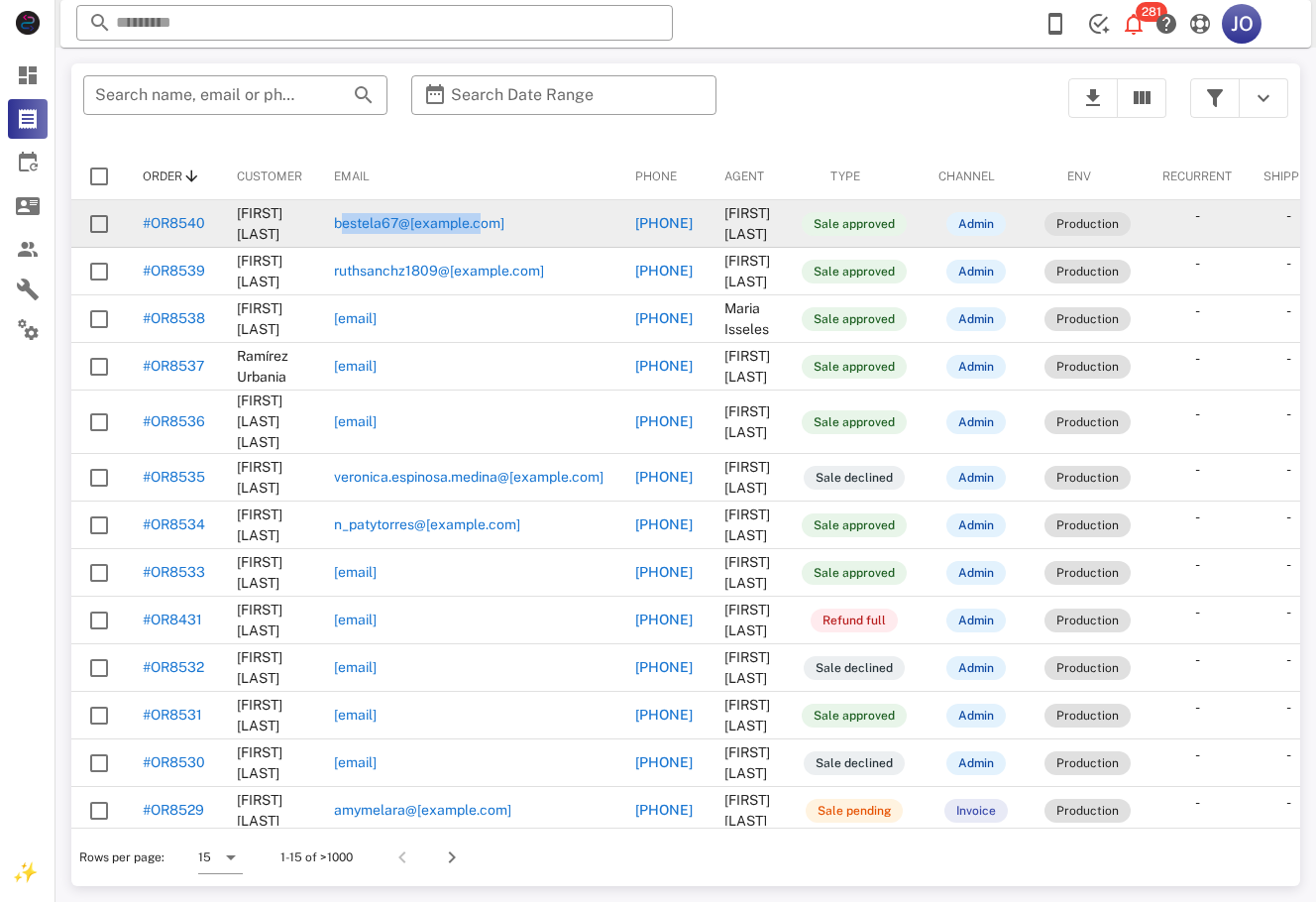 drag, startPoint x: 397, startPoint y: 226, endPoint x: 343, endPoint y: 231, distance: 54.230987 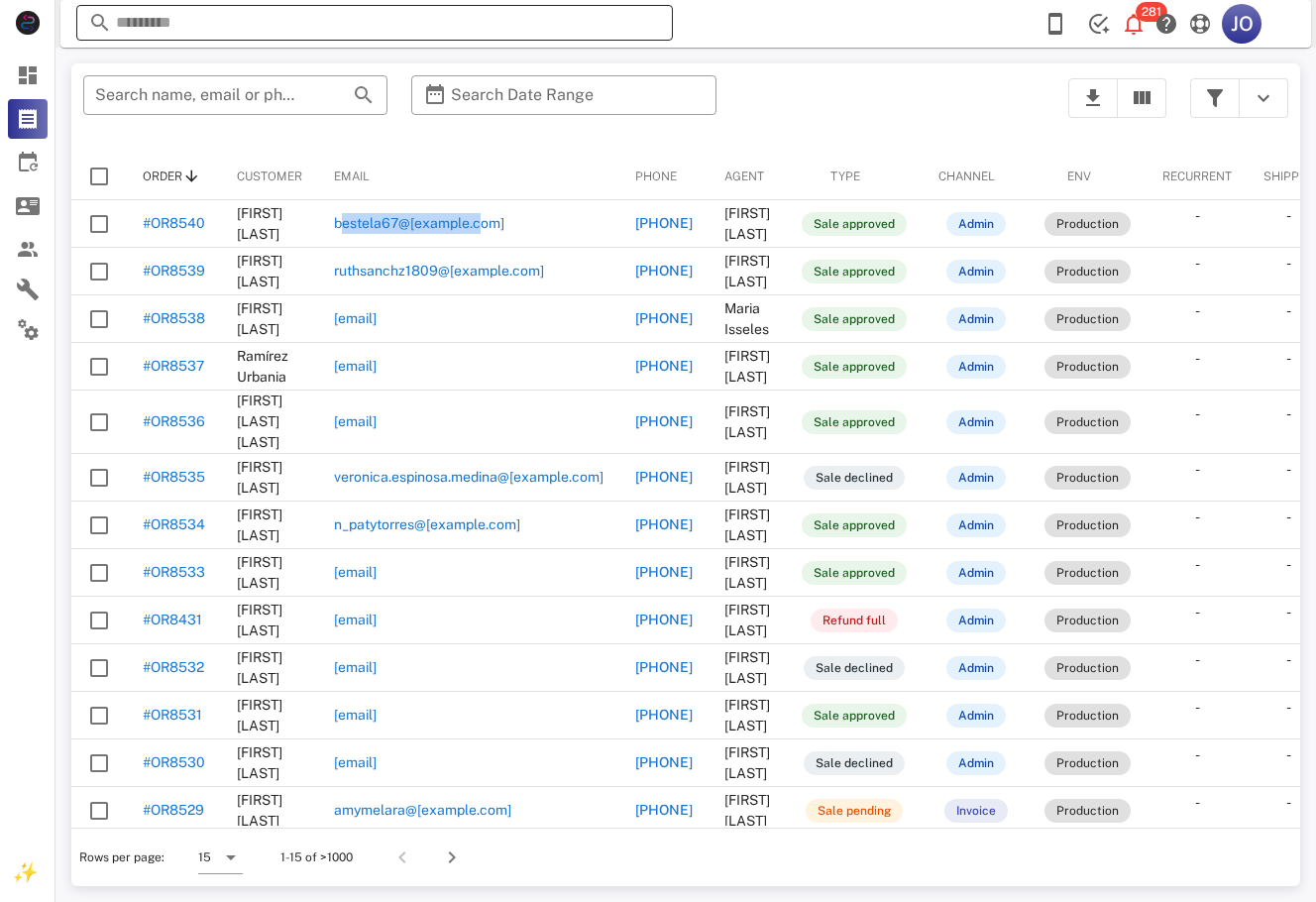copy on "bestela67@gmail.com" 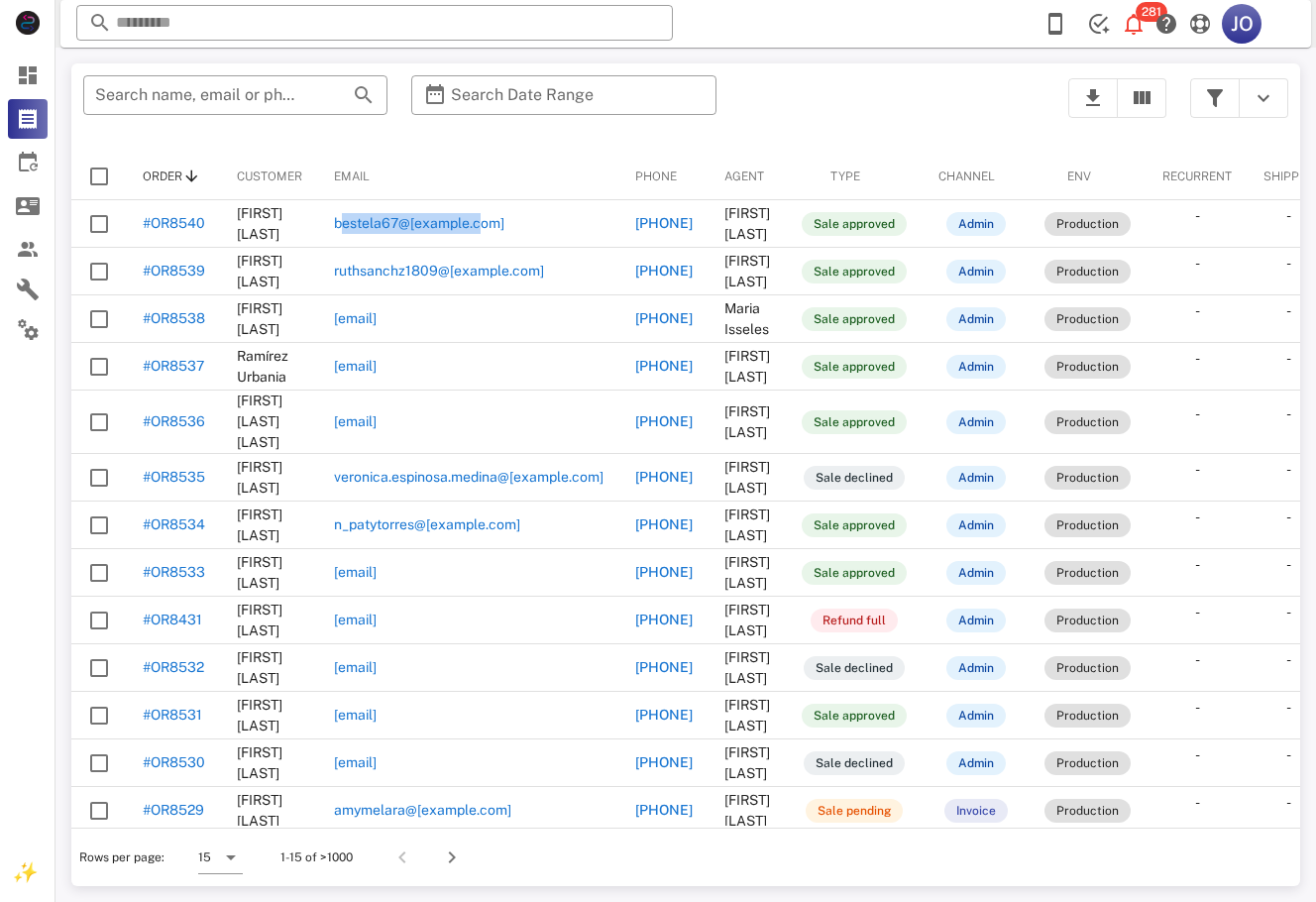 click on "Email" at bounding box center [469, 176] 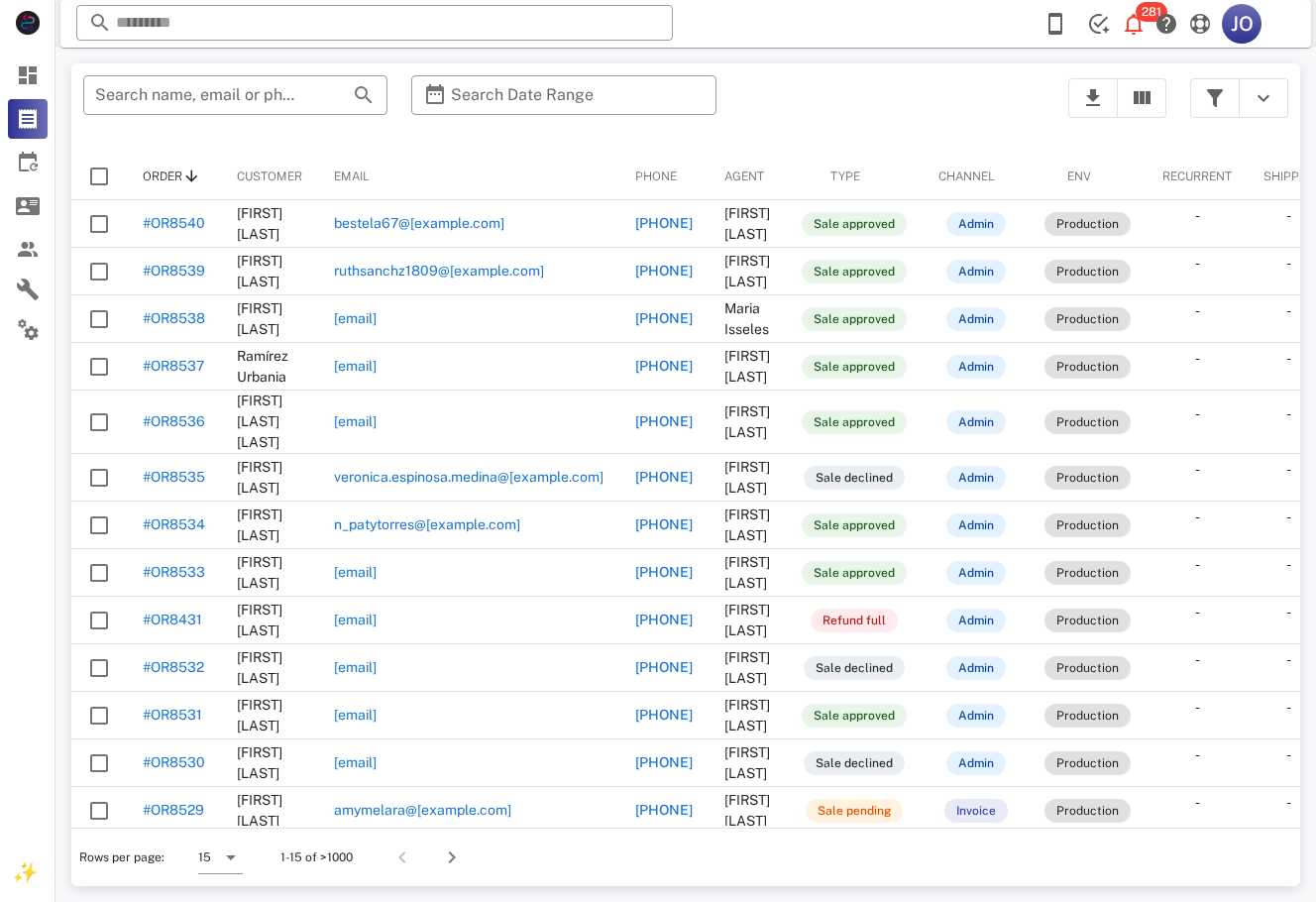click on "​ Search name, email or phone ​ Search Date Range" at bounding box center (564, 108) 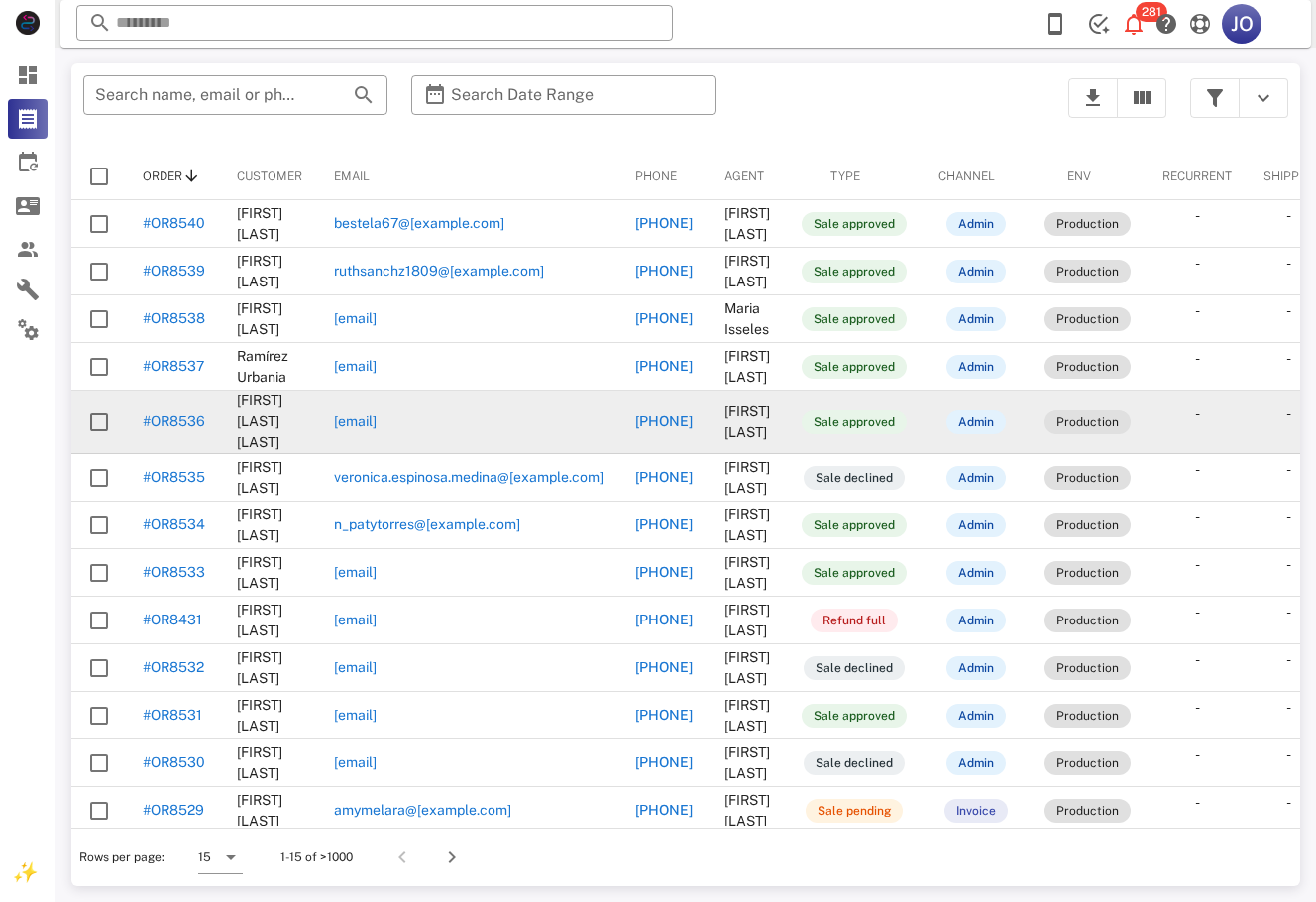 drag, startPoint x: 475, startPoint y: 421, endPoint x: 350, endPoint y: 421, distance: 125 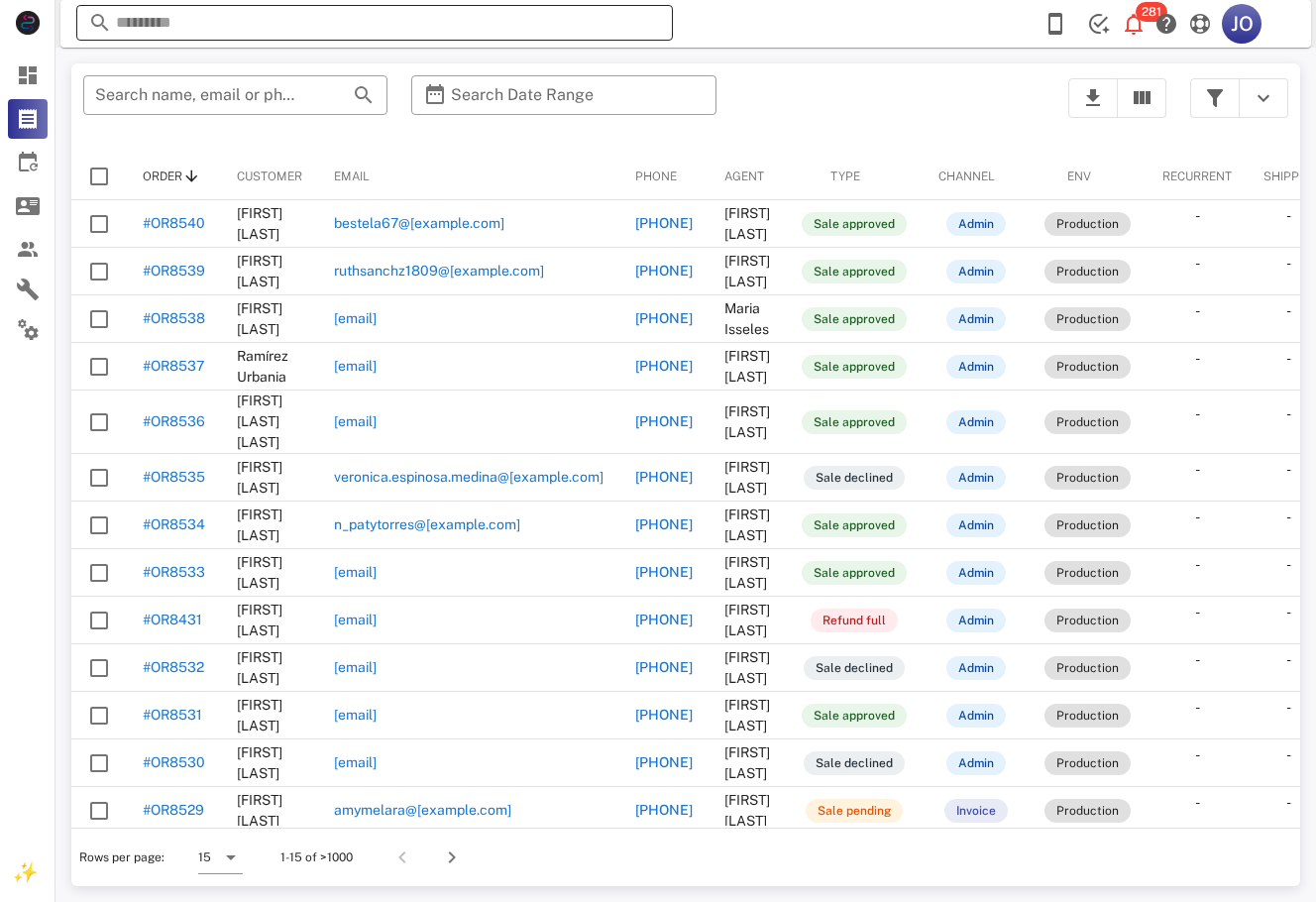 copy on "edithb10@hotmail.com" 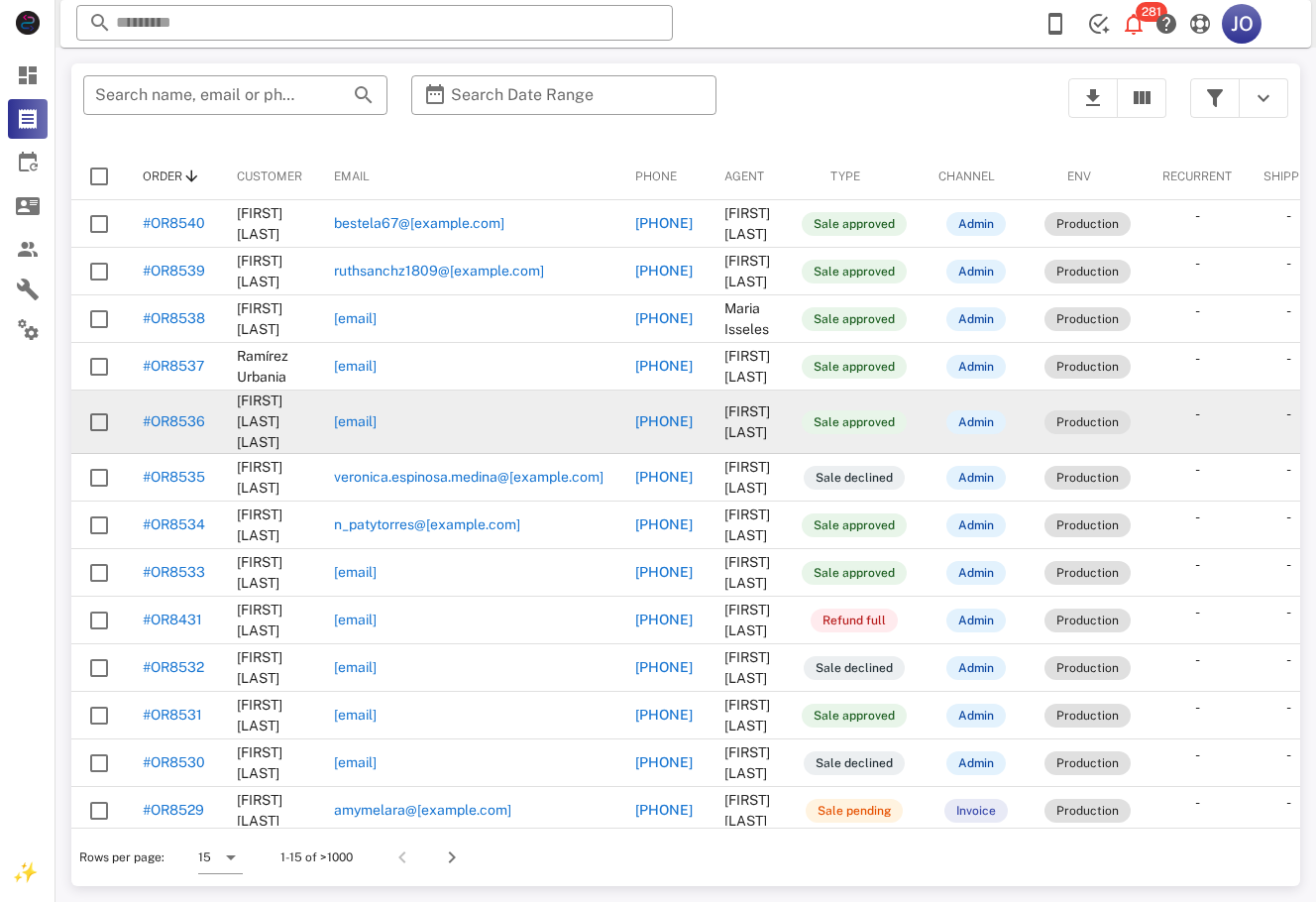 drag, startPoint x: 202, startPoint y: 426, endPoint x: 132, endPoint y: 425, distance: 70.00714 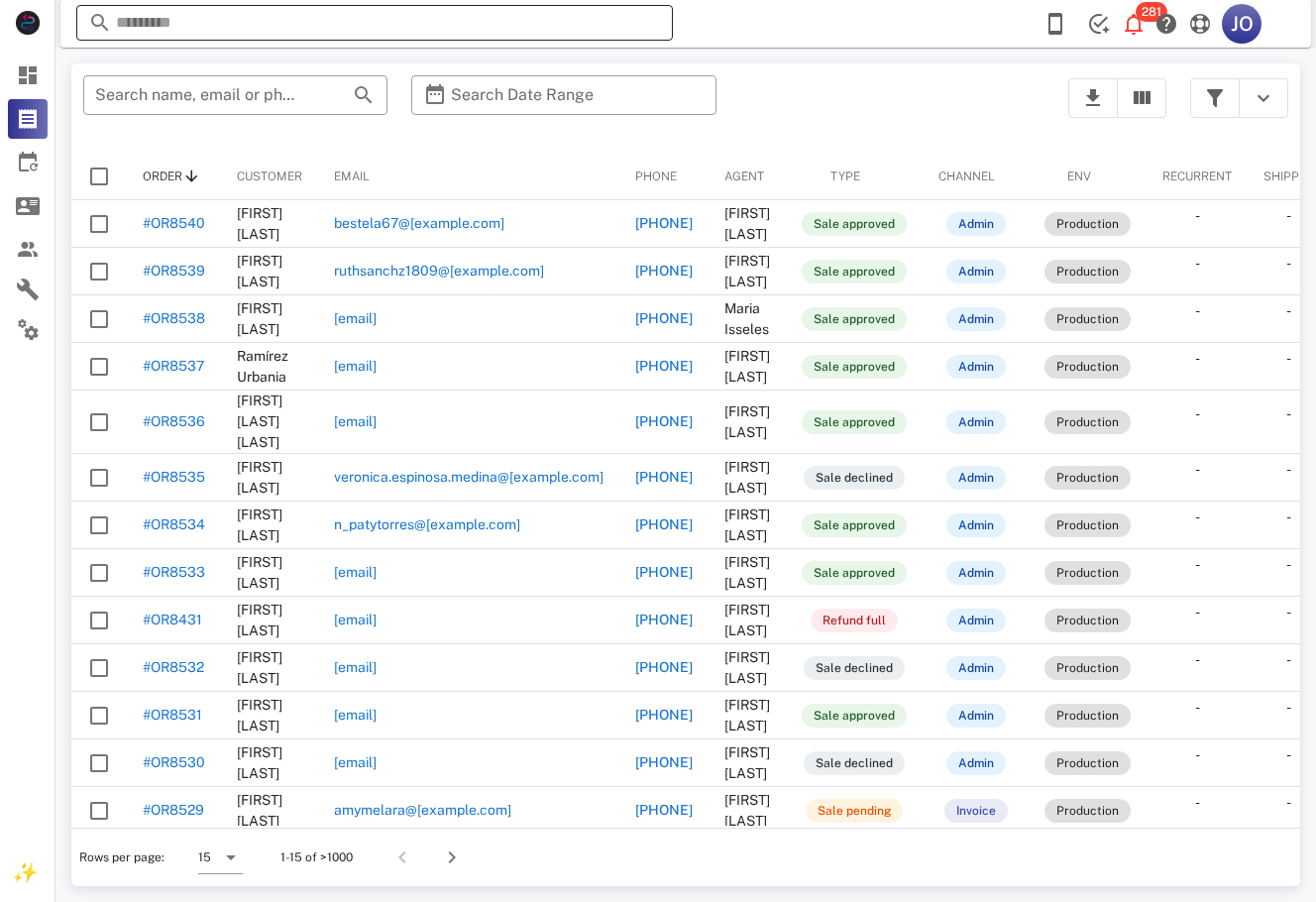 copy on "#OR8536" 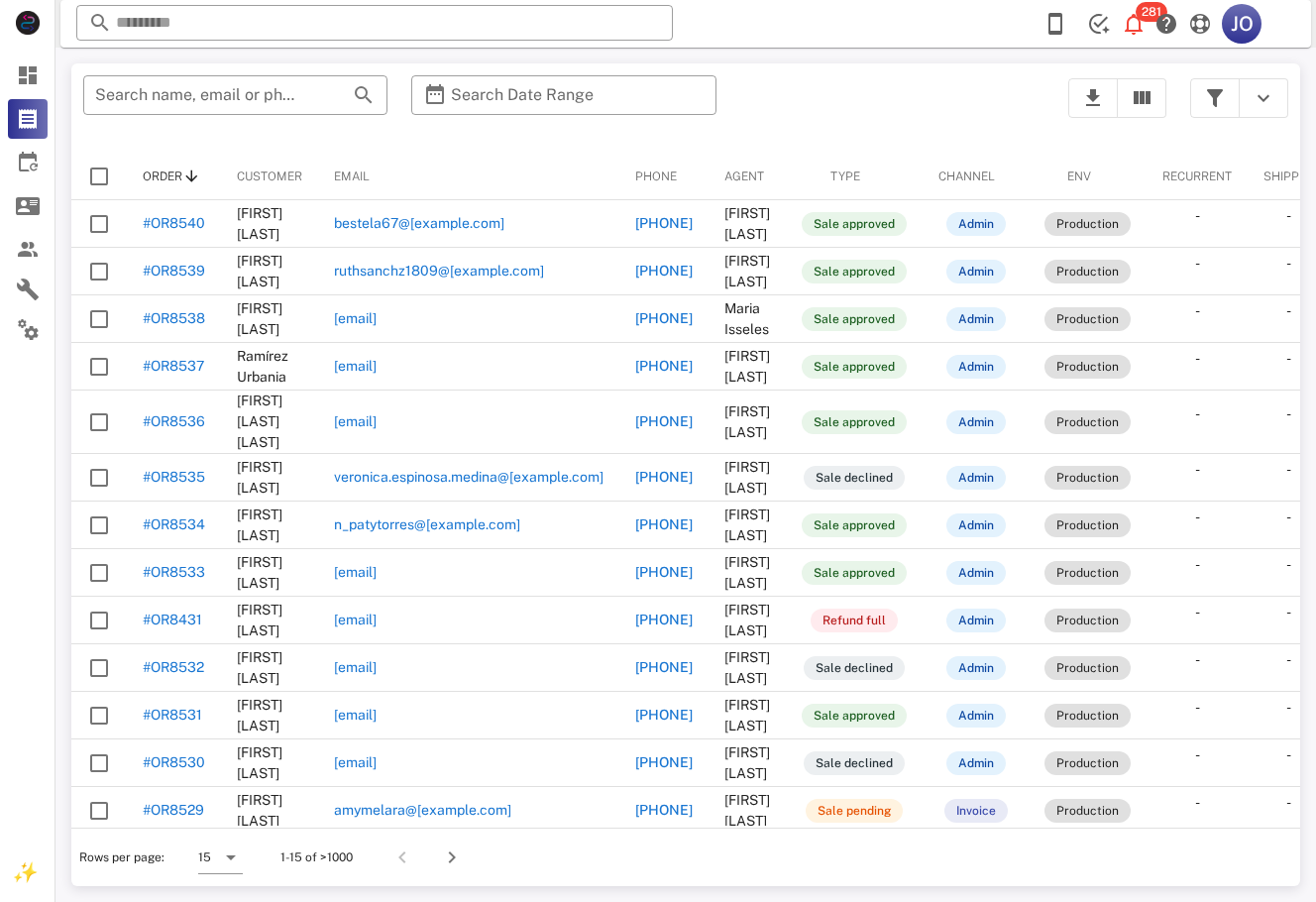 click on "​ Search name, email or phone ​ Search Date Range" at bounding box center [564, 108] 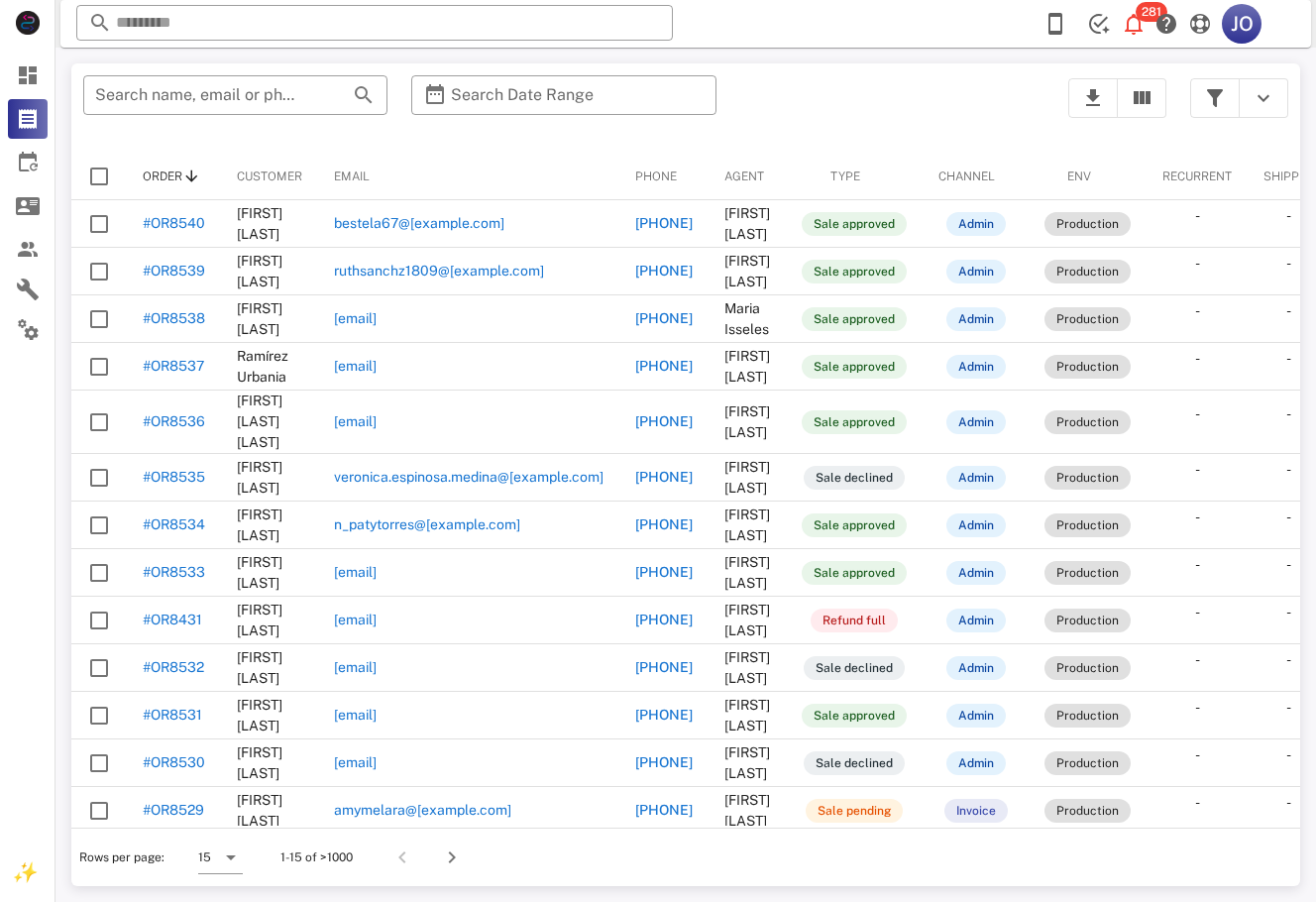 click on "​ Search name, email or phone ​ Search Date Range" at bounding box center (564, 108) 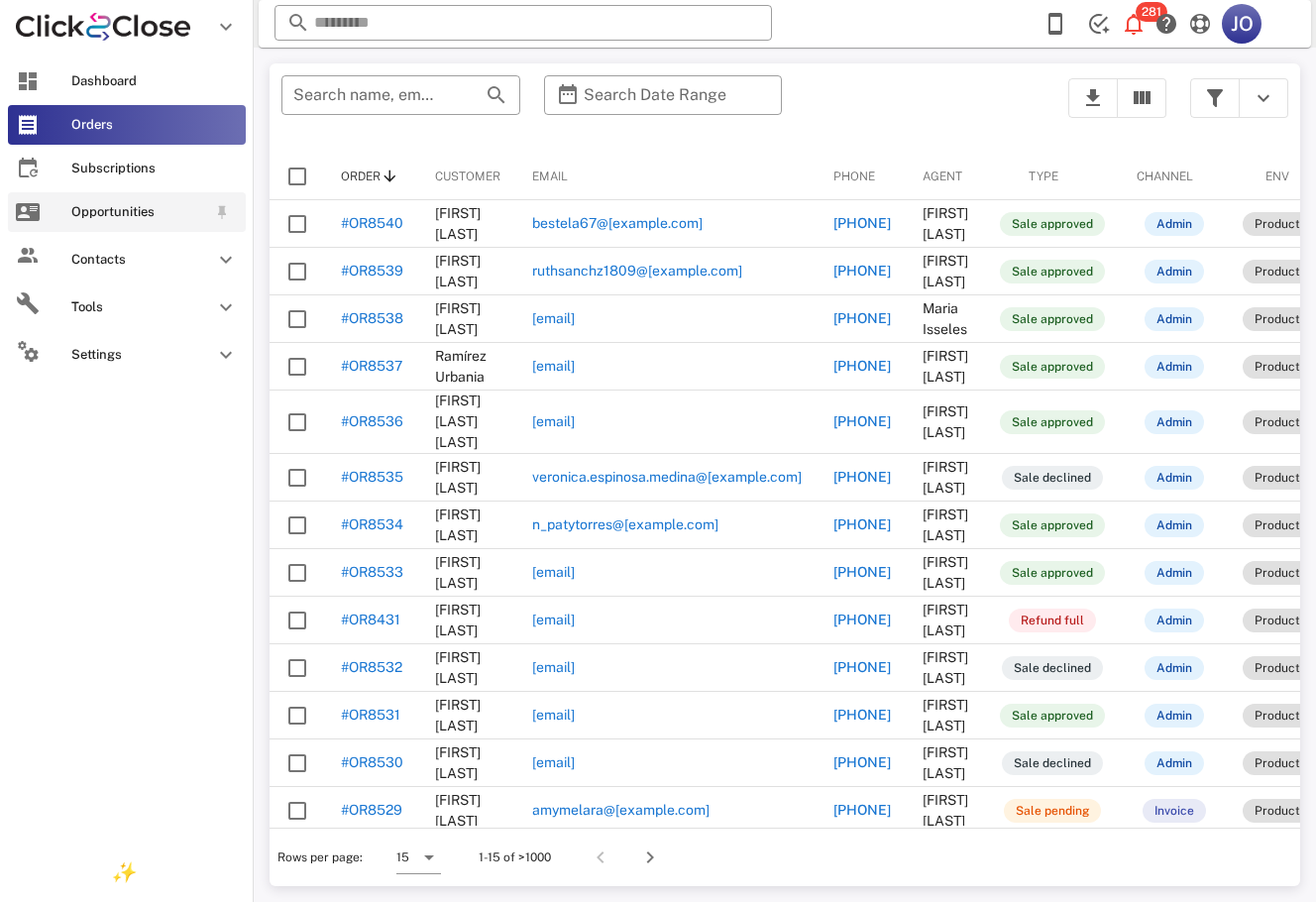 click on "Opportunities" at bounding box center (127, 212) 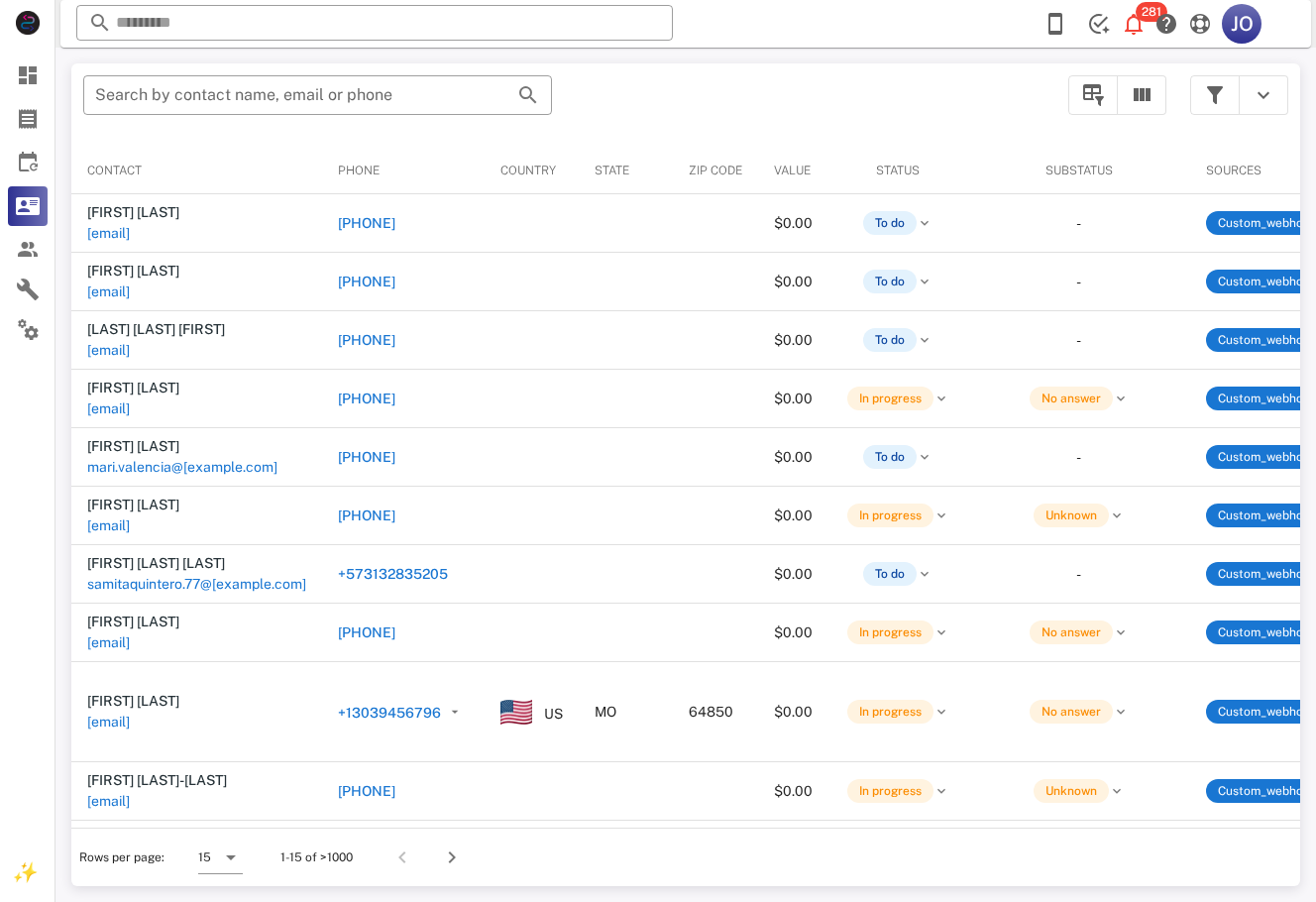 scroll, scrollTop: 0, scrollLeft: 266, axis: horizontal 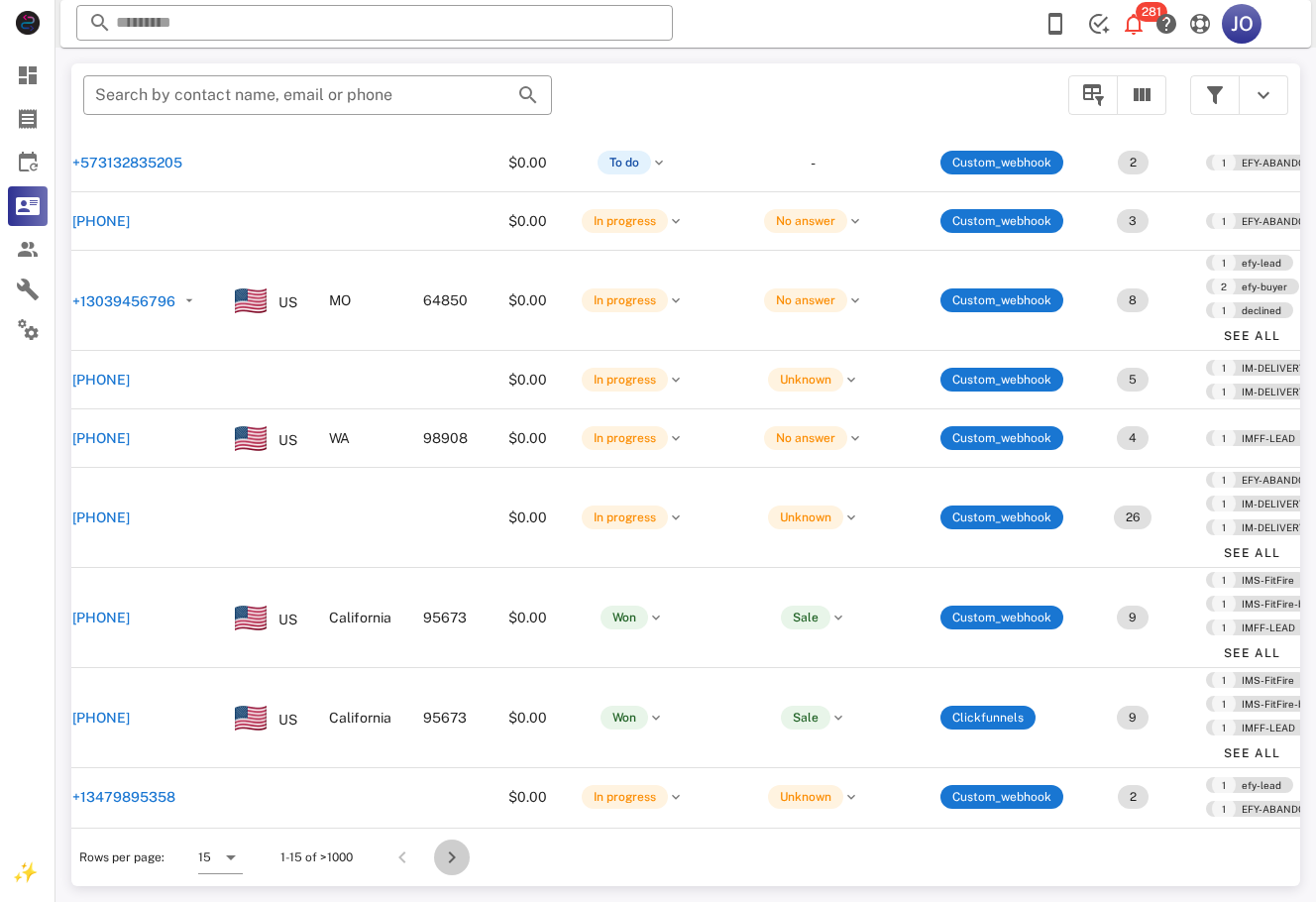 click at bounding box center [452, 857] 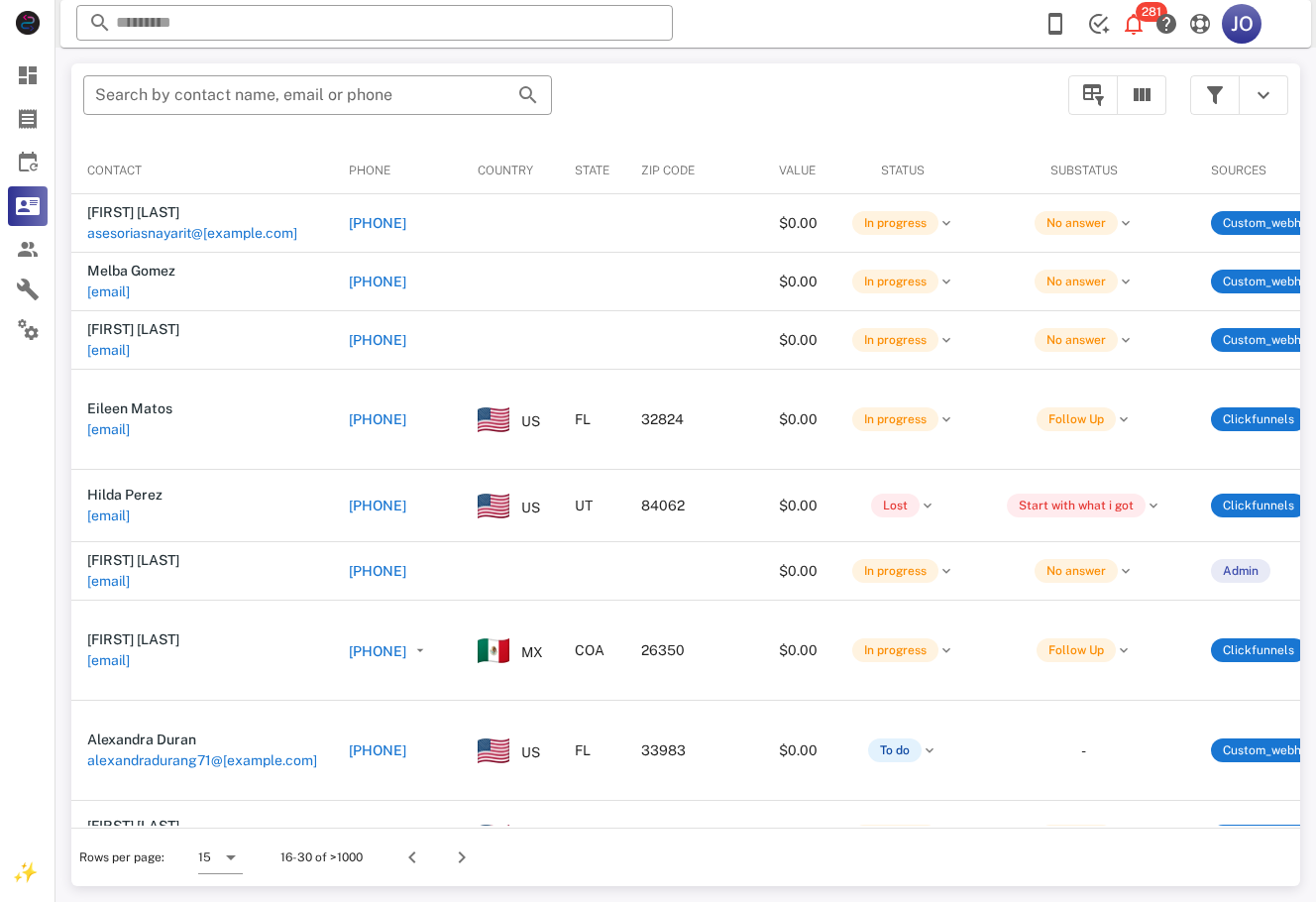 click at bounding box center [1239, 95] 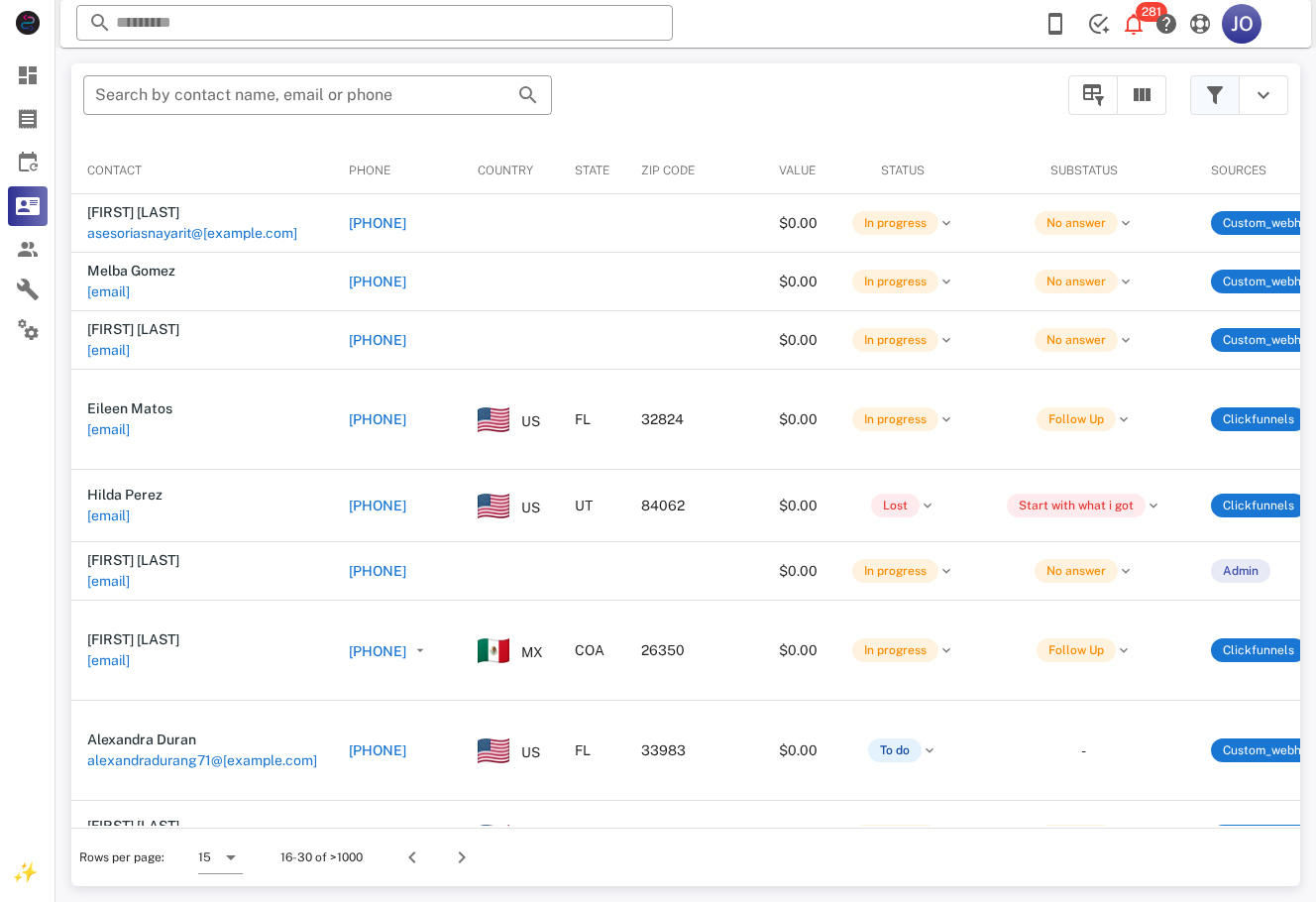 click at bounding box center (1215, 95) 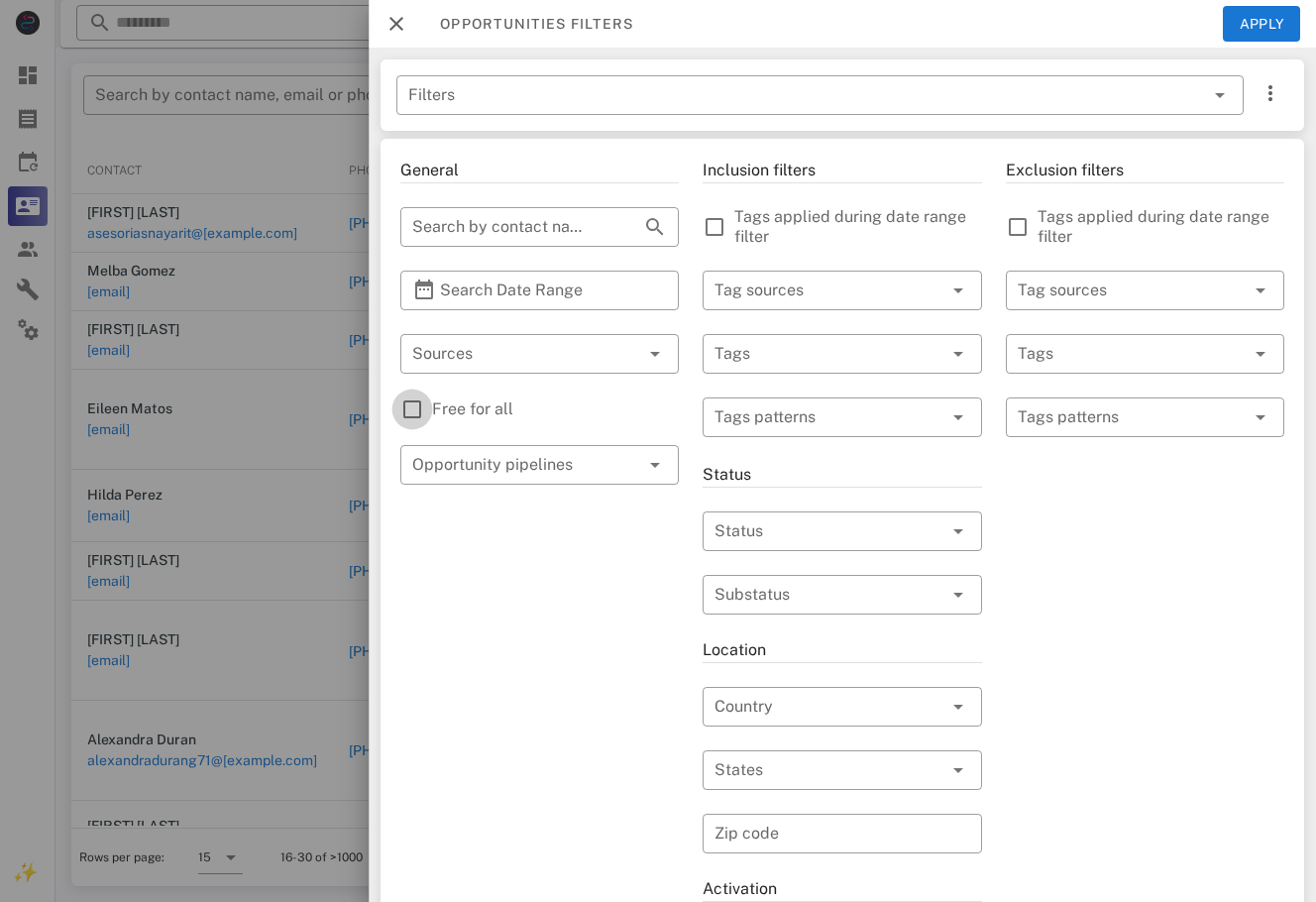 click at bounding box center (412, 409) 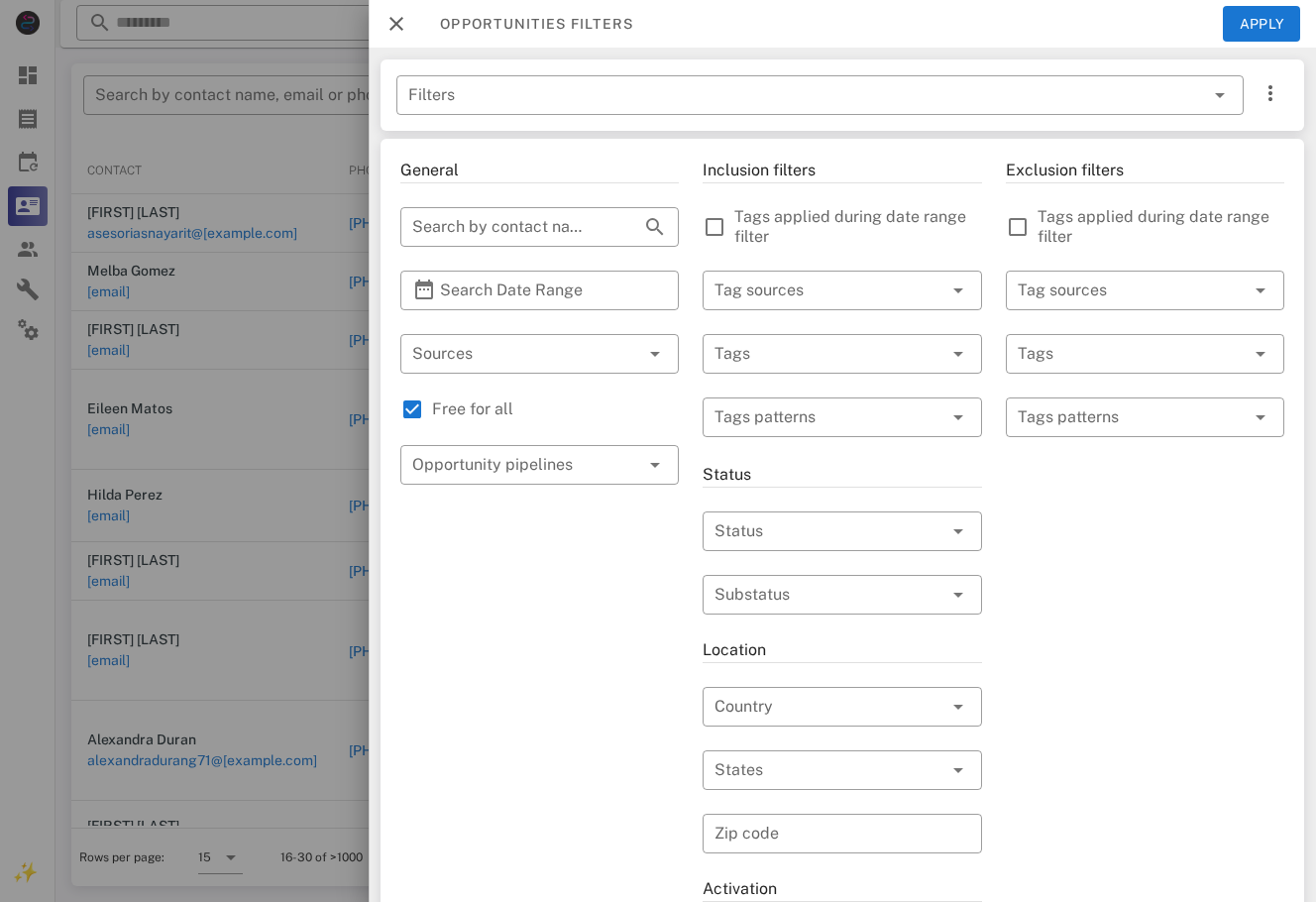 click on "Opportunities filters Apply" at bounding box center [842, 24] 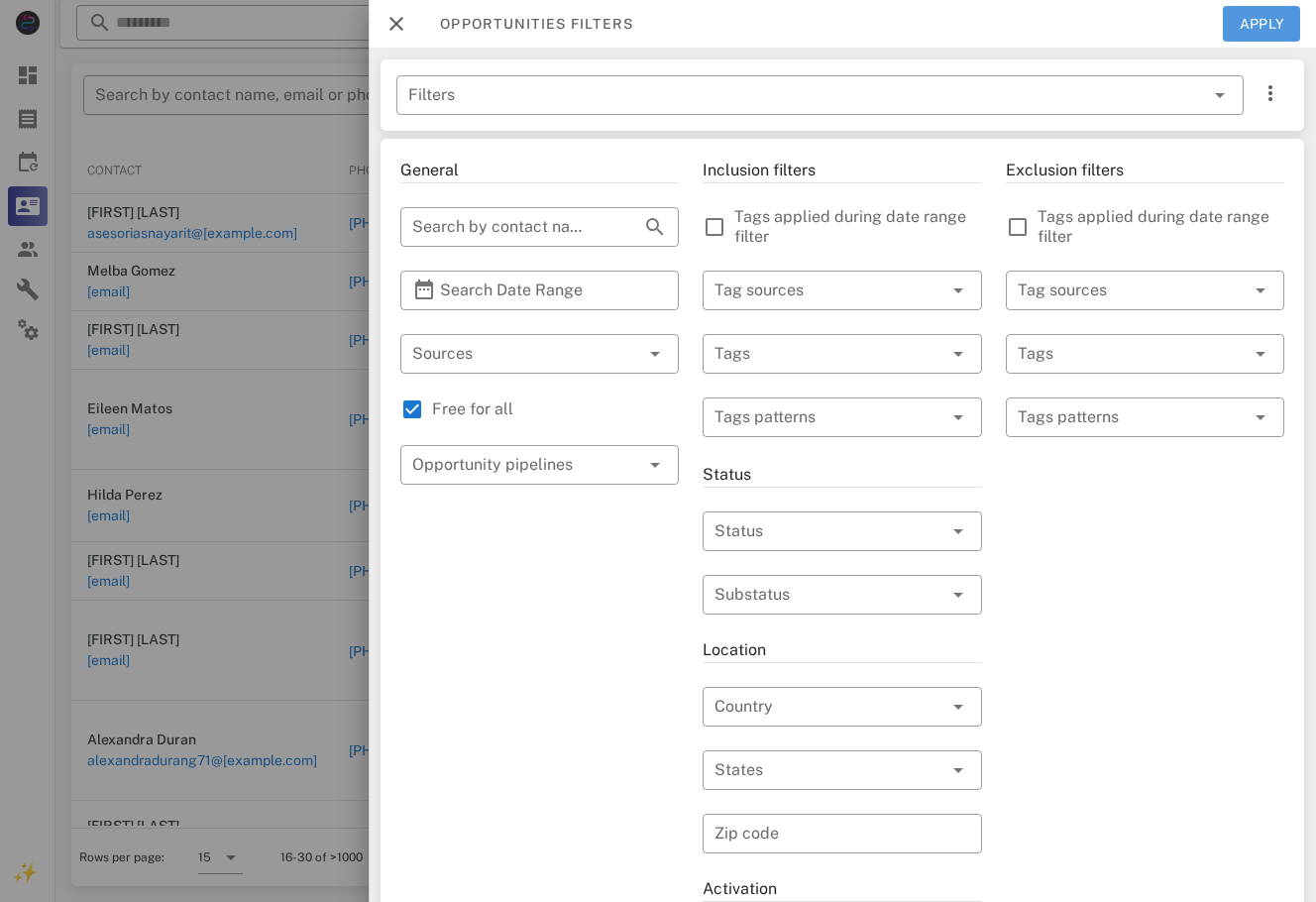 click on "Apply" at bounding box center (1261, 24) 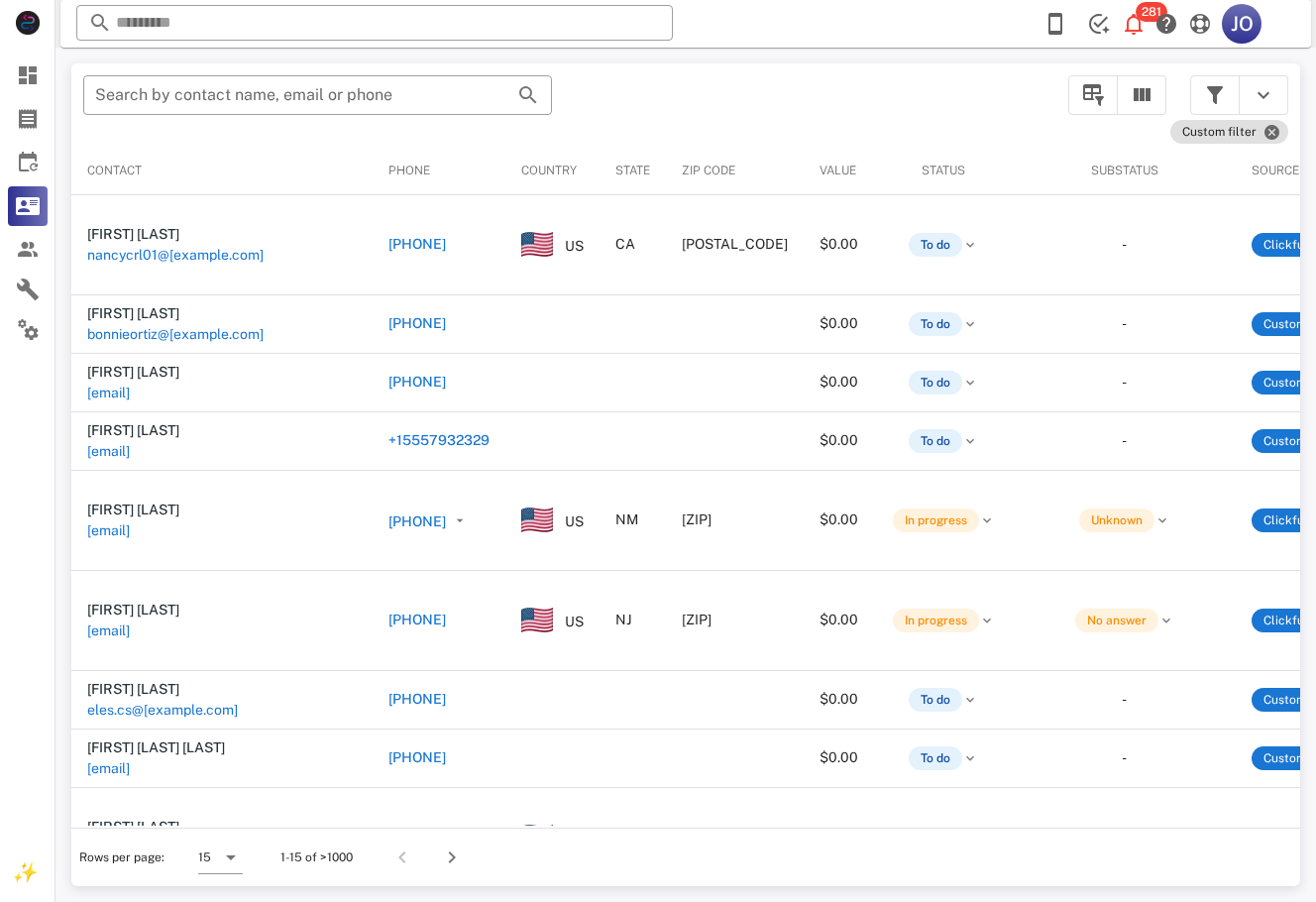 scroll, scrollTop: 0, scrollLeft: 480, axis: horizontal 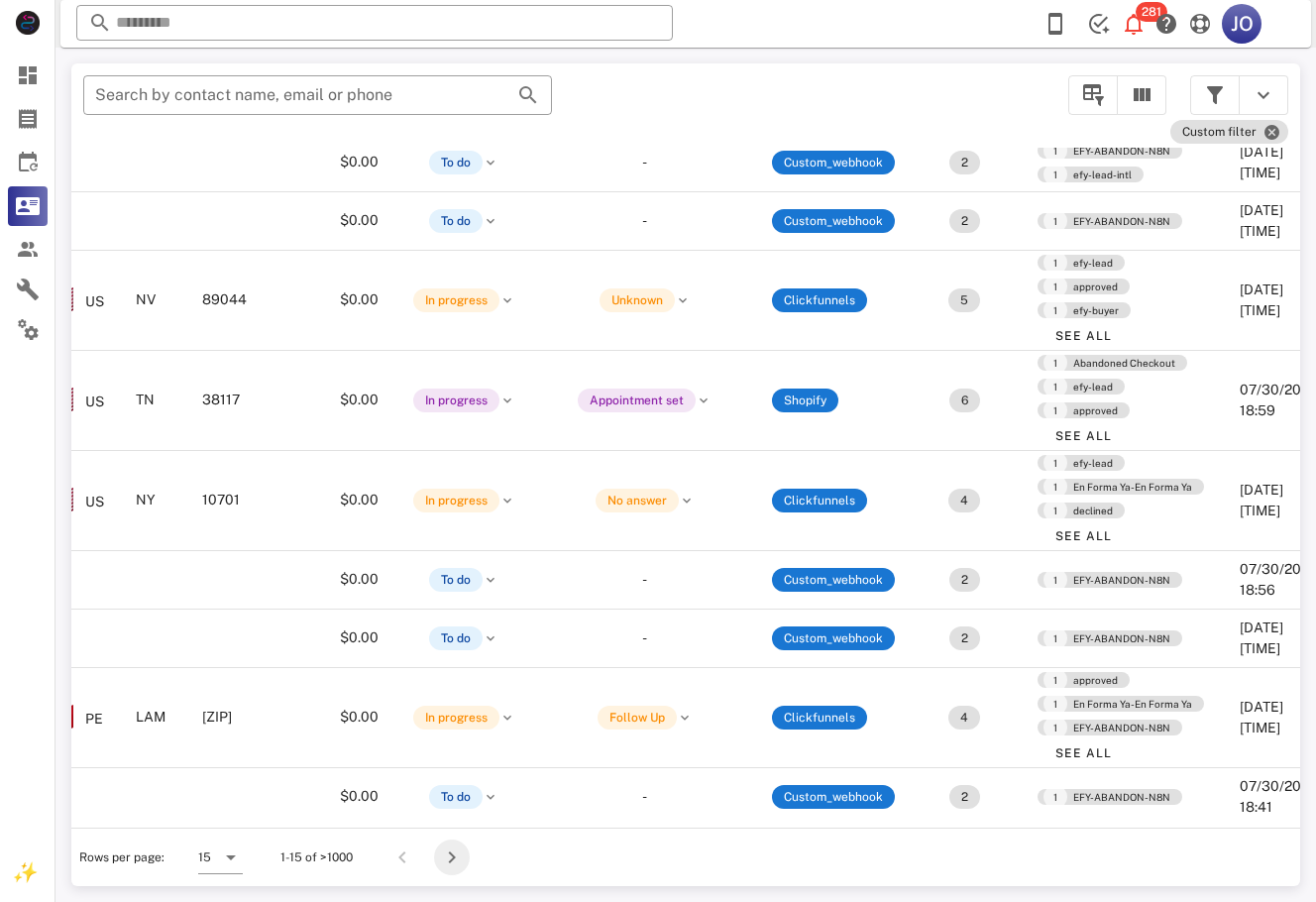 click at bounding box center [452, 857] 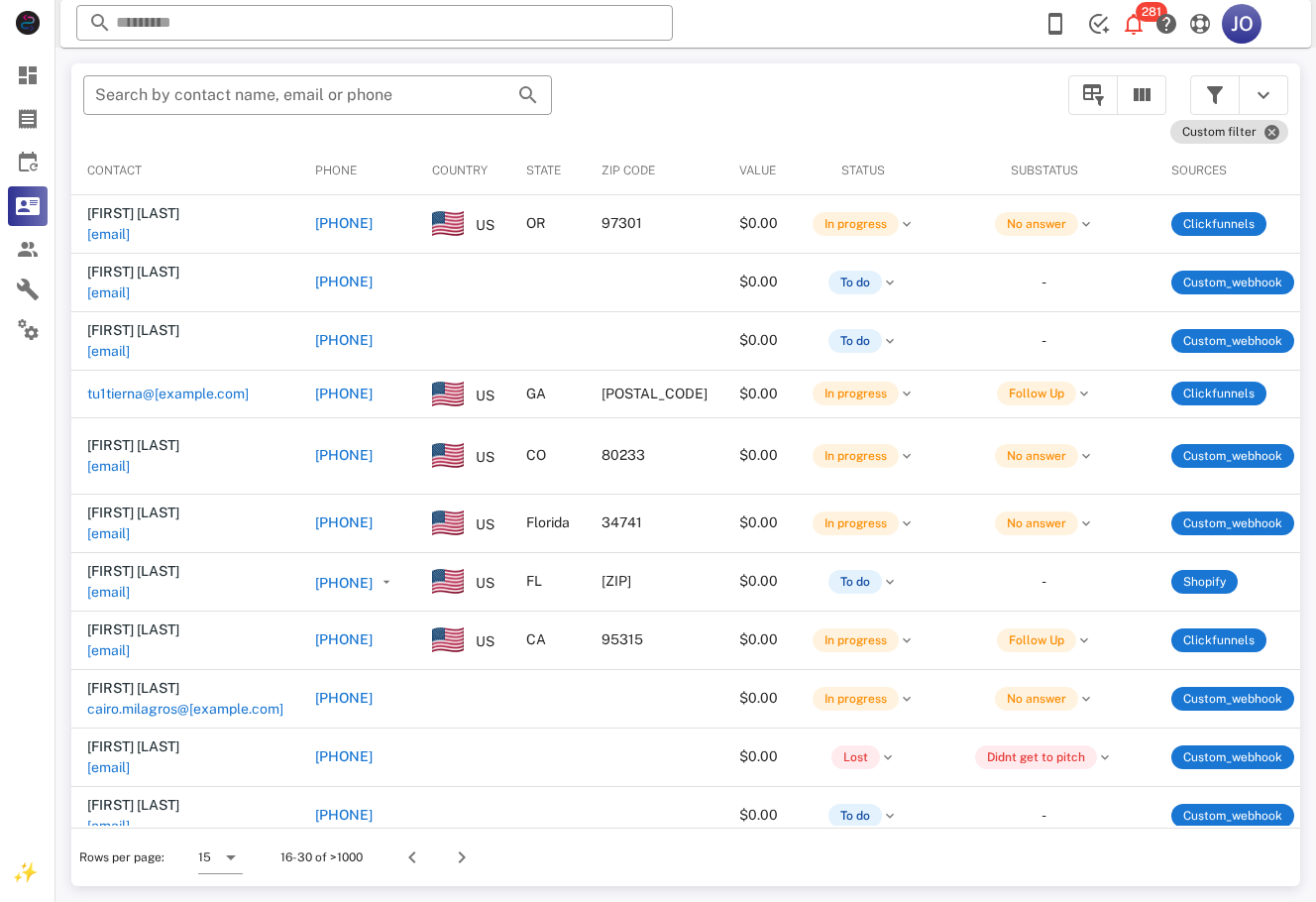 scroll, scrollTop: 0, scrollLeft: 743, axis: horizontal 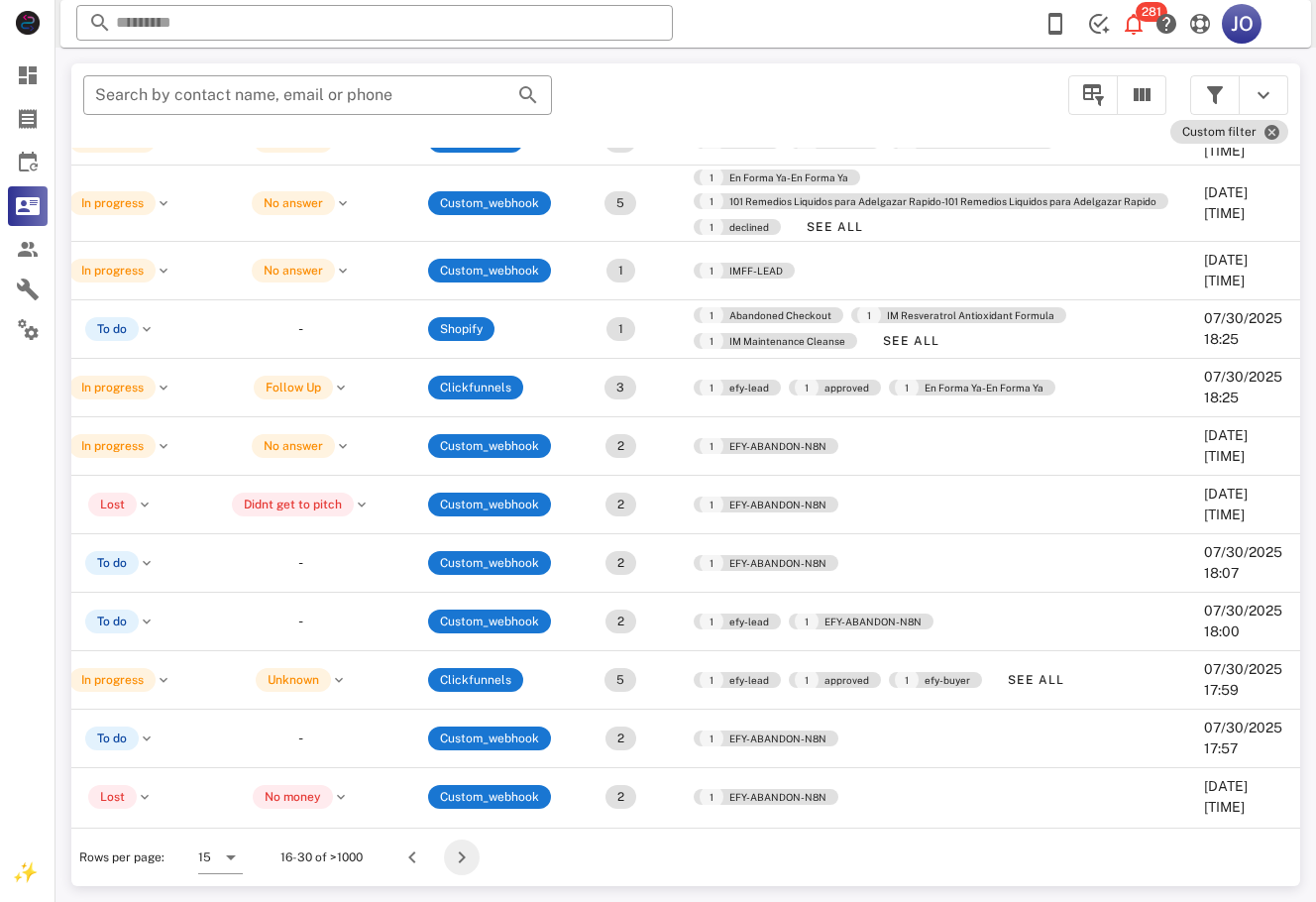 click at bounding box center (462, 857) 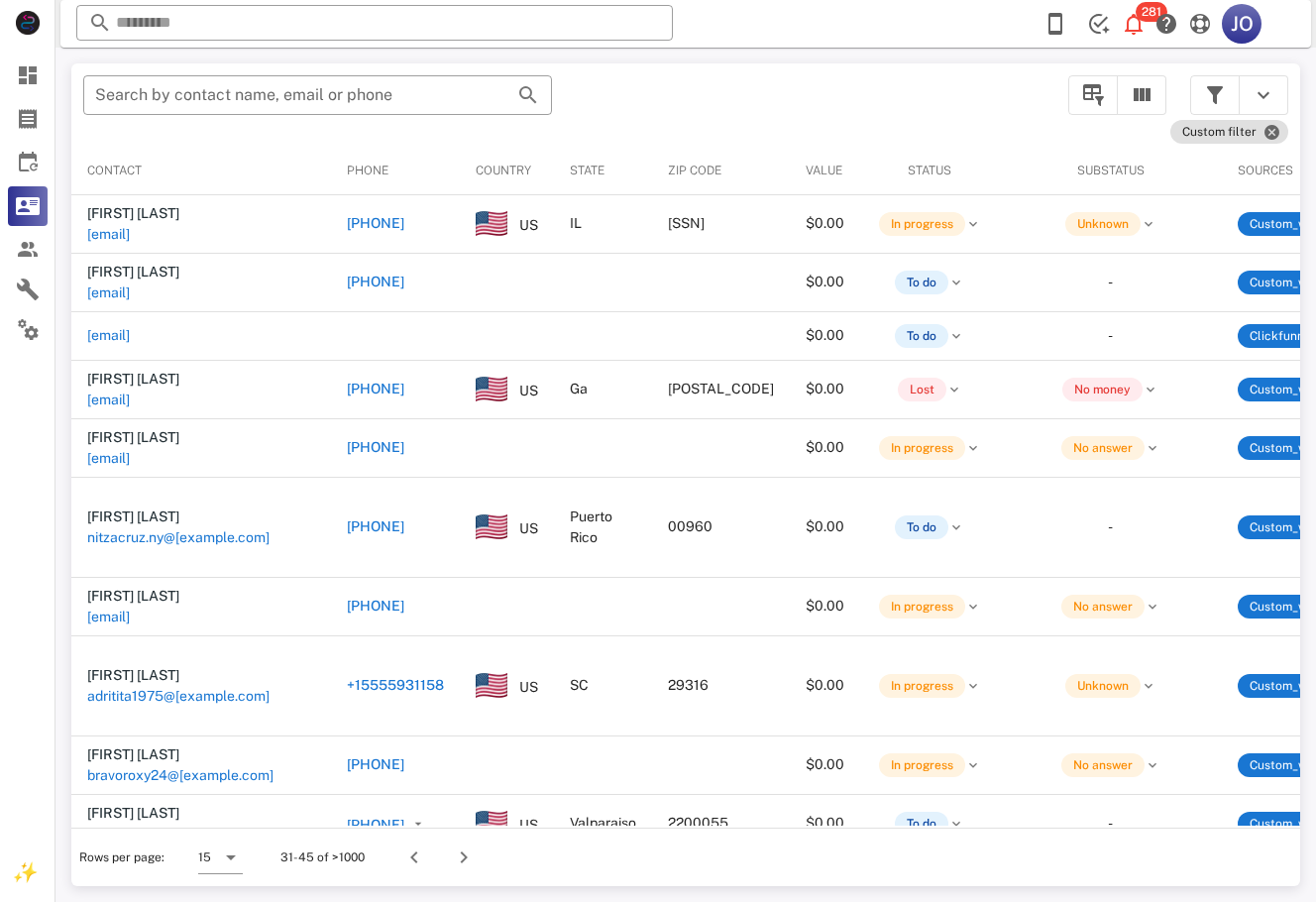scroll, scrollTop: 0, scrollLeft: 484, axis: horizontal 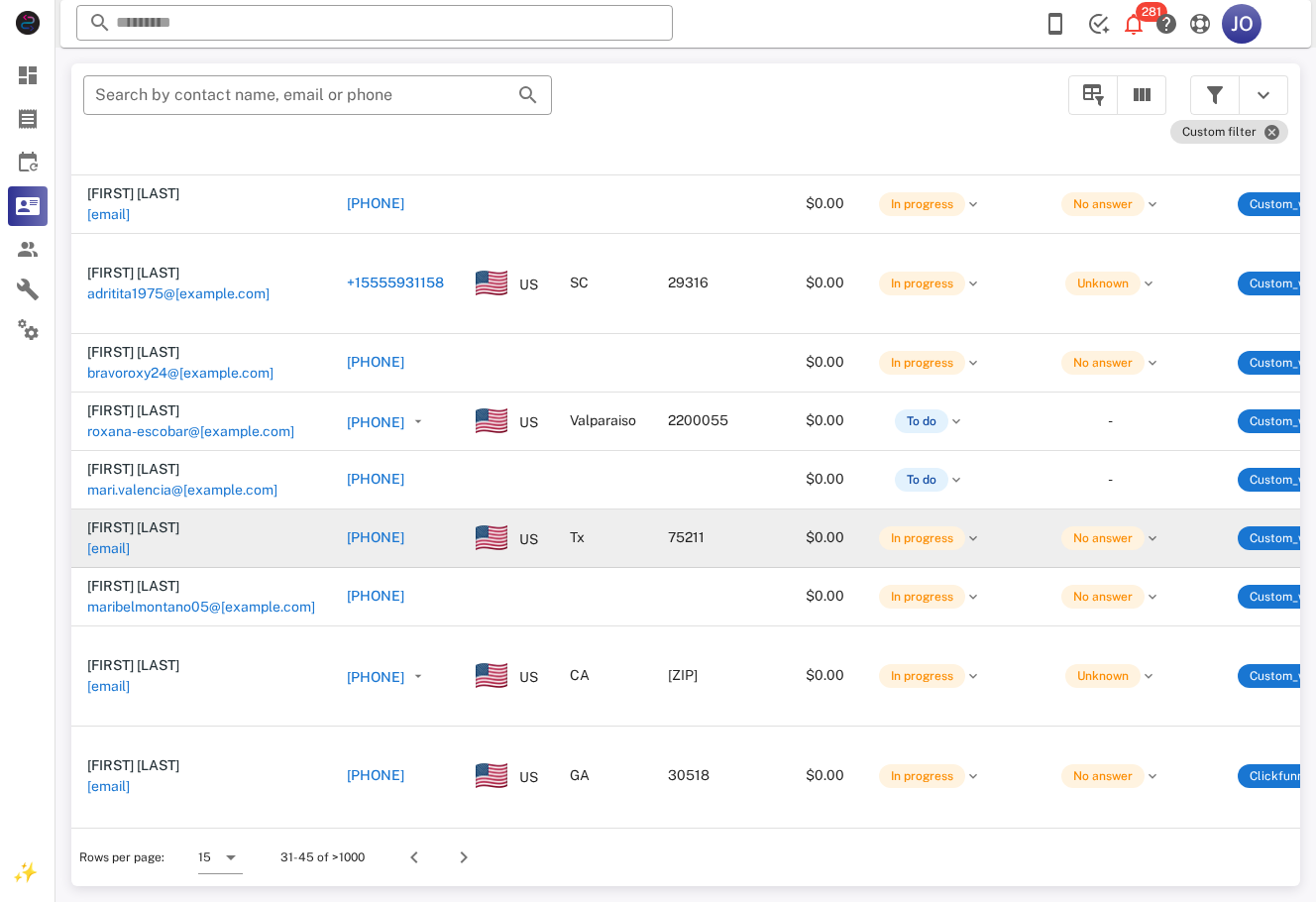 click on "estefanyarreazola@gmail.com" at bounding box center (108, 548) 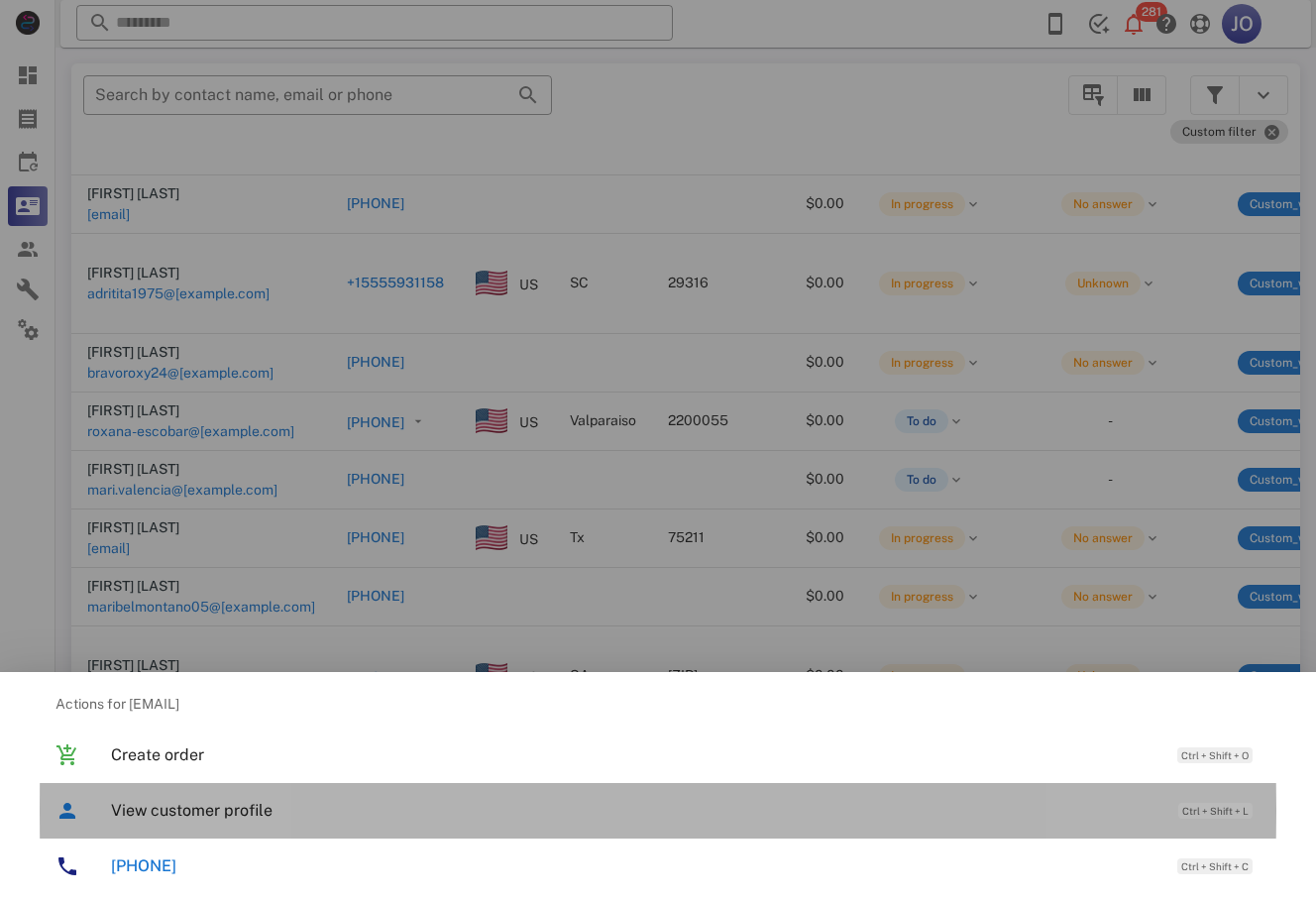 click on "View customer profile" at bounding box center (634, 810) 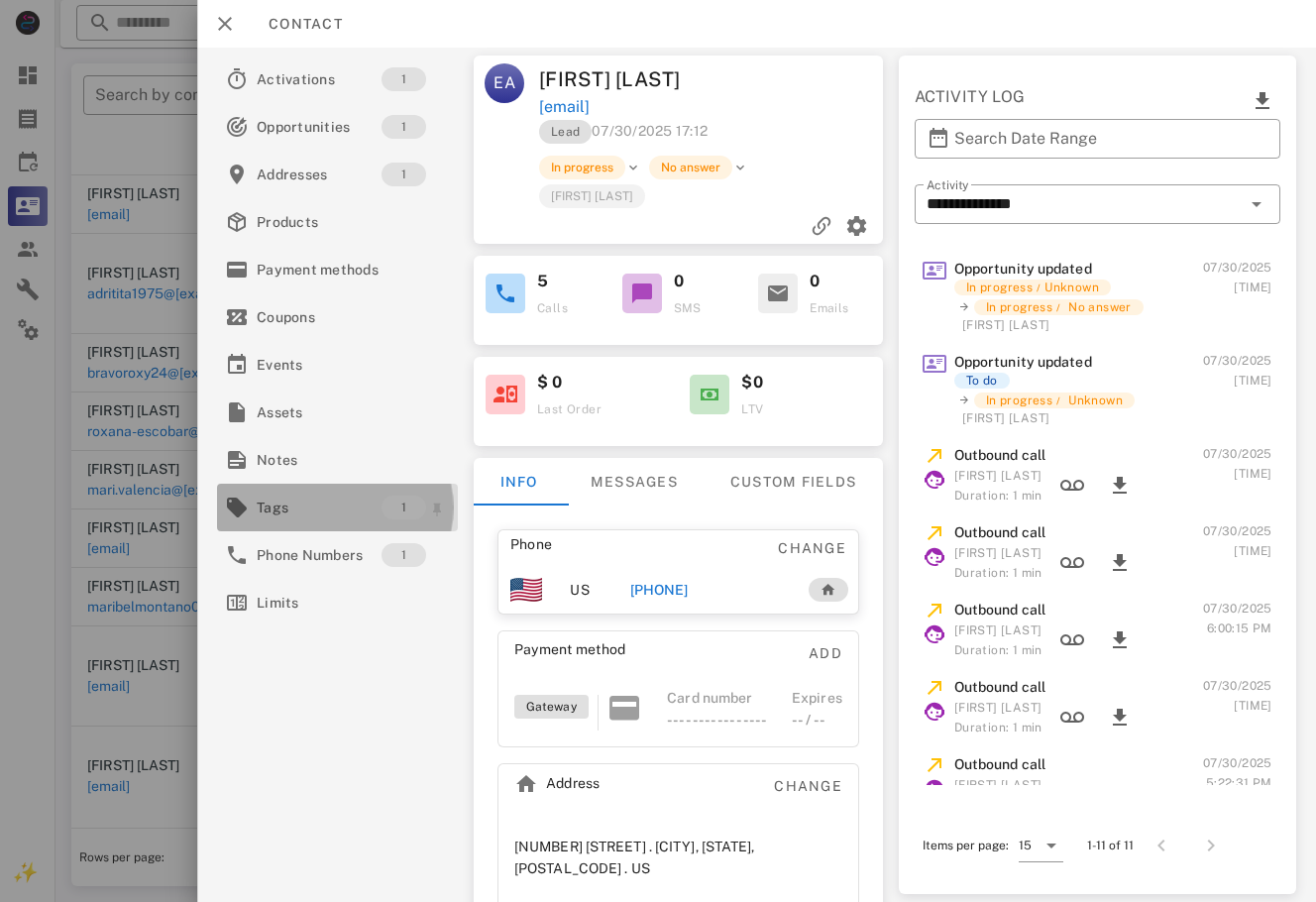 click on "Tags  1" at bounding box center (337, 507) 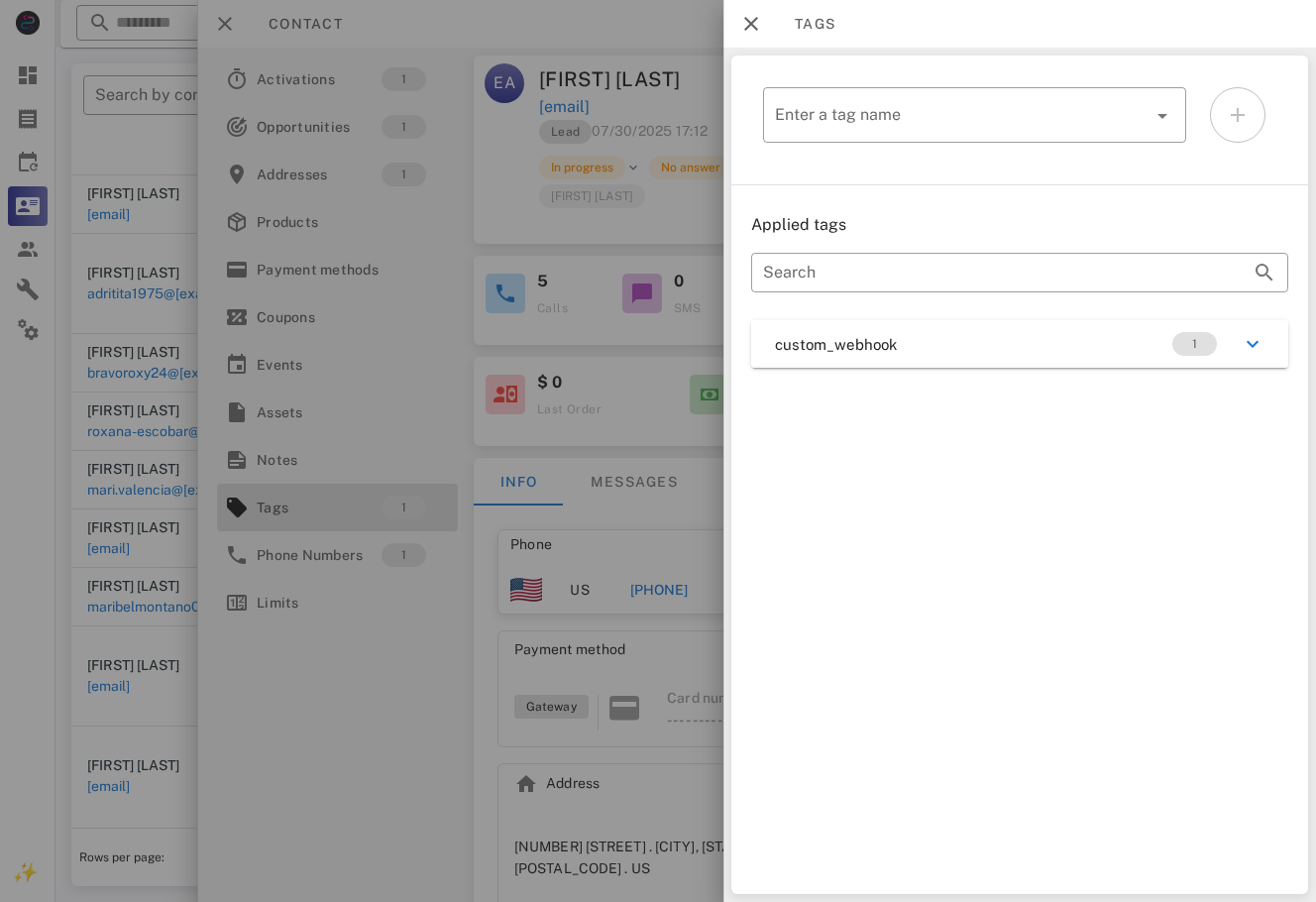 click on "custom_webhook  1" at bounding box center (1020, 344) 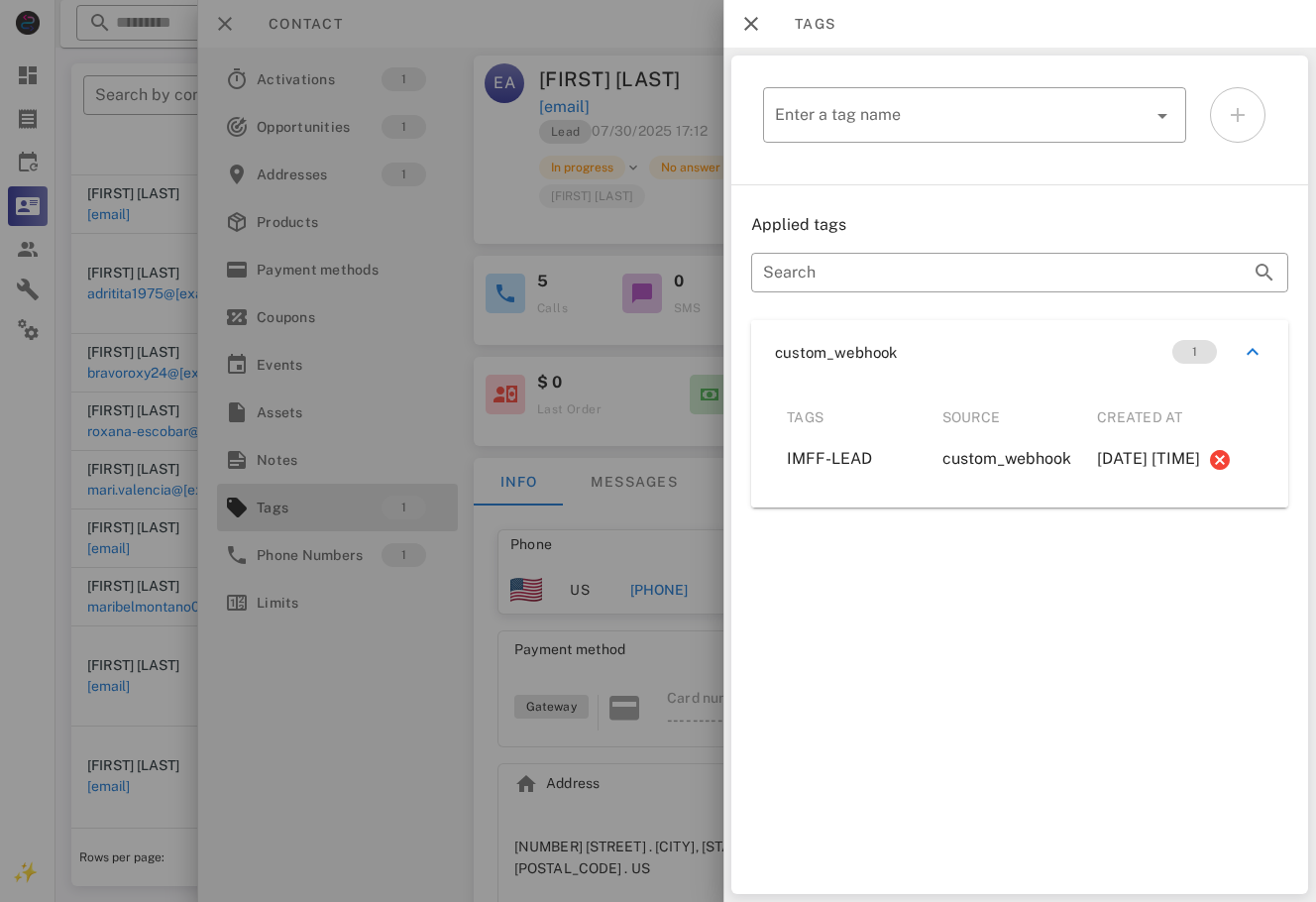 click at bounding box center [658, 451] 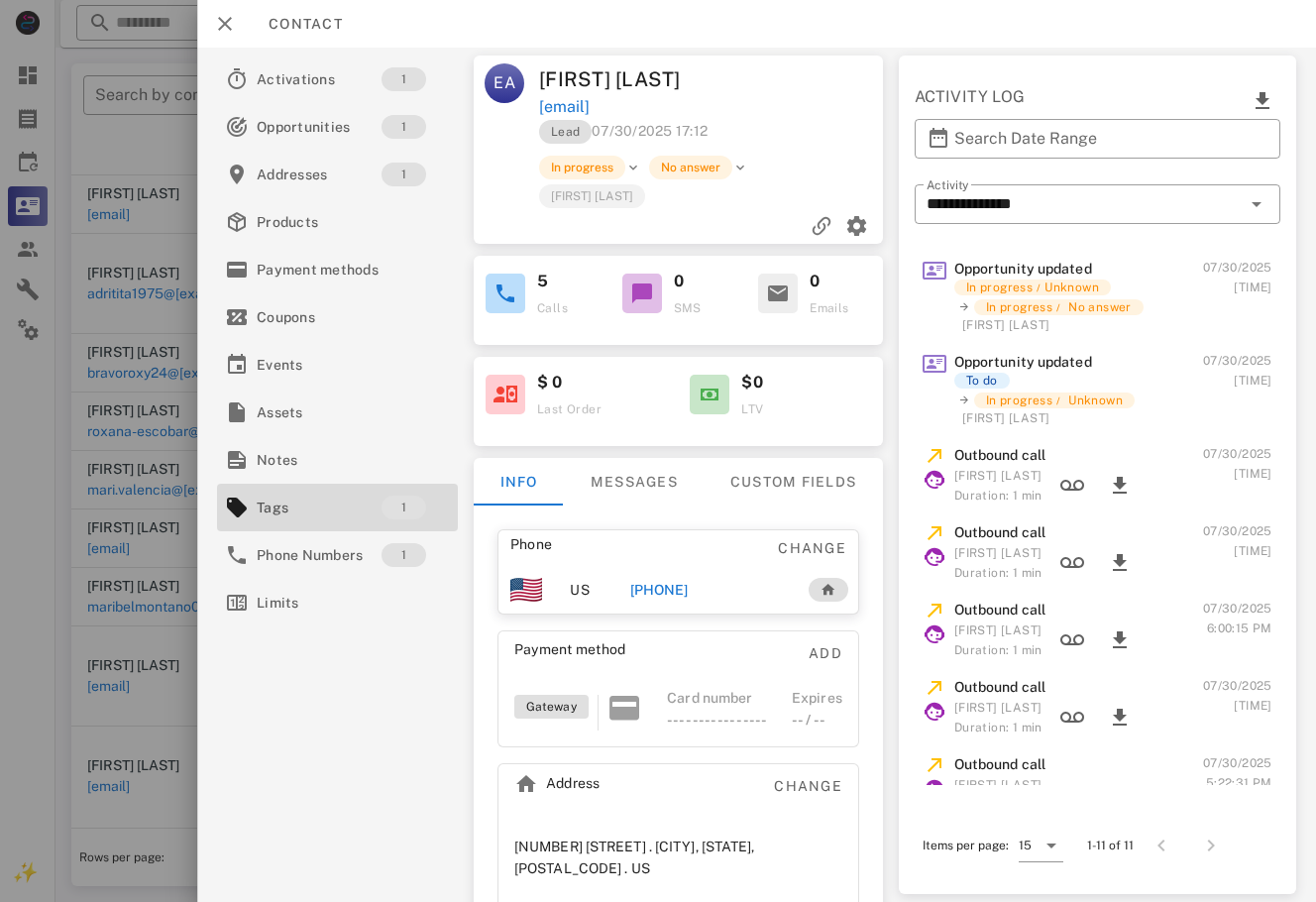 click on "+14693605386" at bounding box center (659, 590) 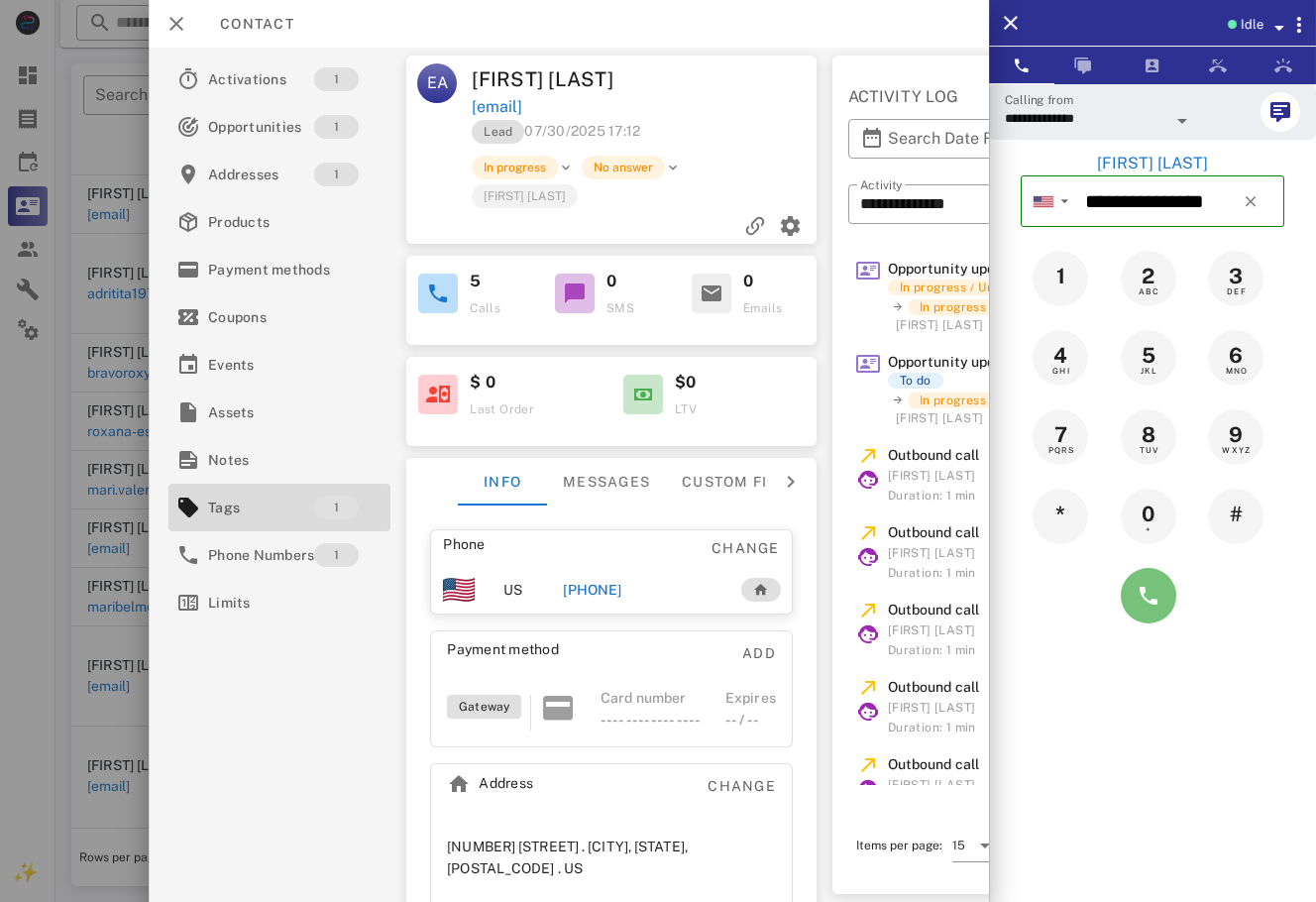 click at bounding box center [1149, 596] 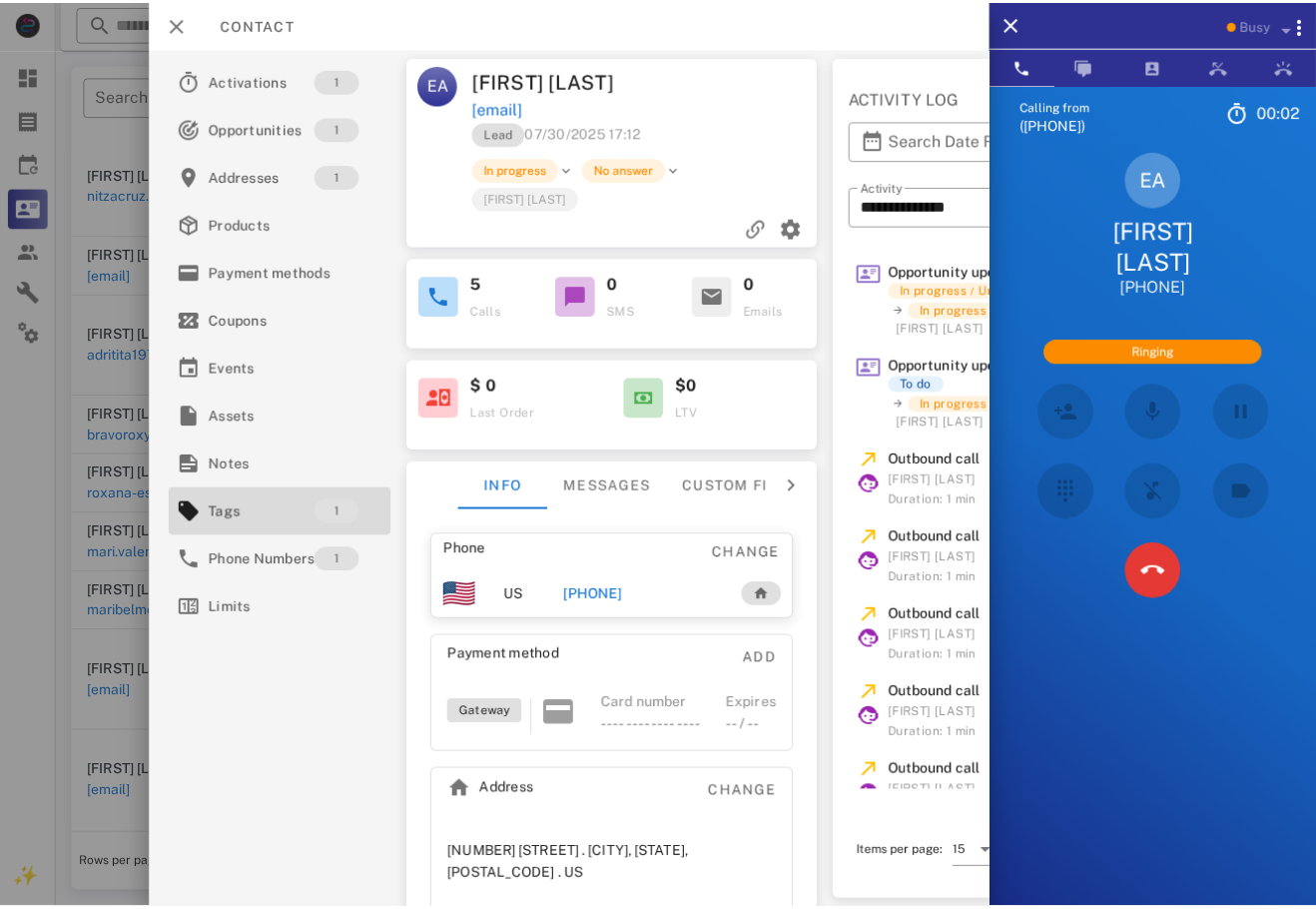 scroll, scrollTop: 357, scrollLeft: 0, axis: vertical 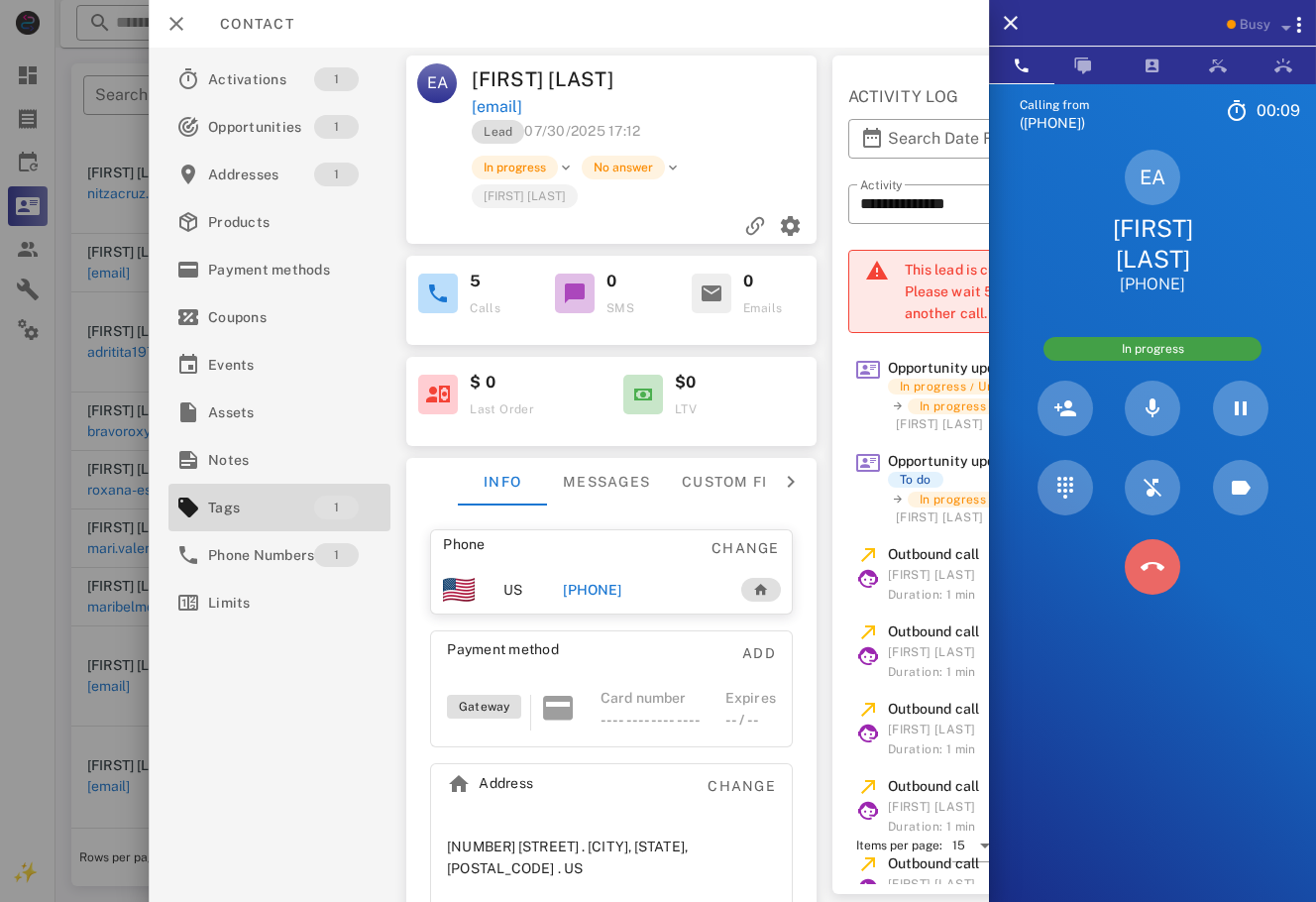 click at bounding box center (1152, 567) 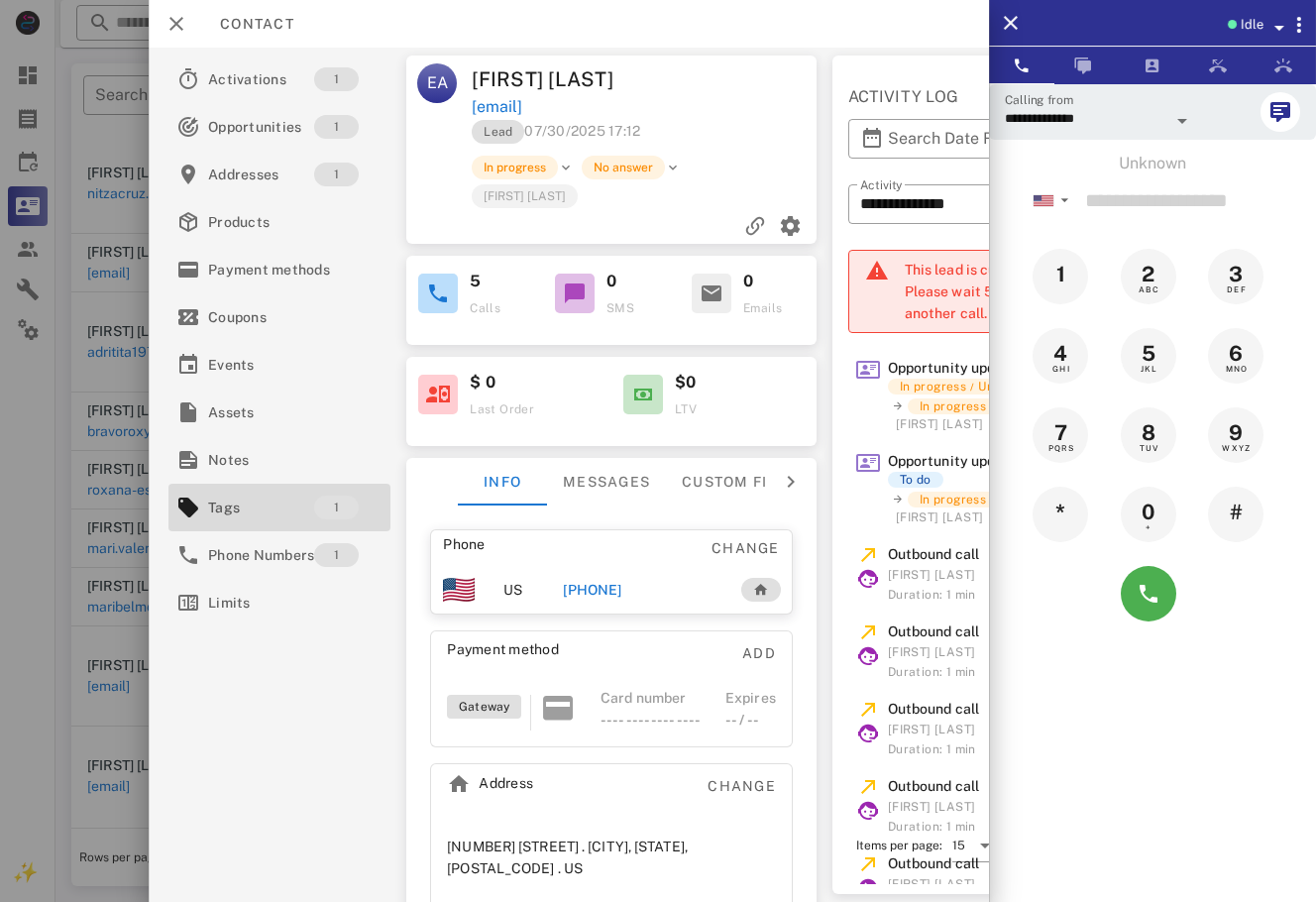 click at bounding box center (658, 451) 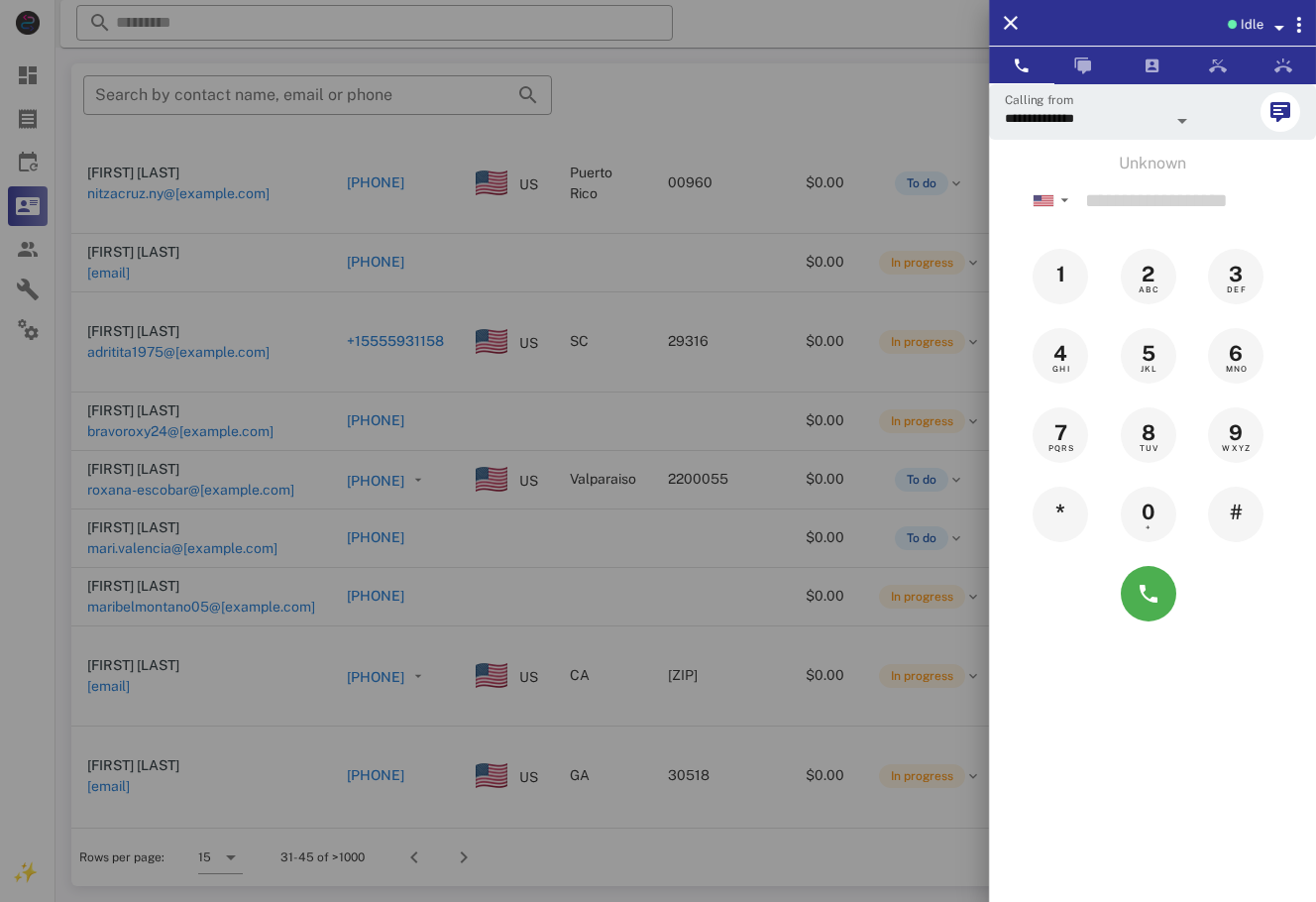 click at bounding box center [658, 451] 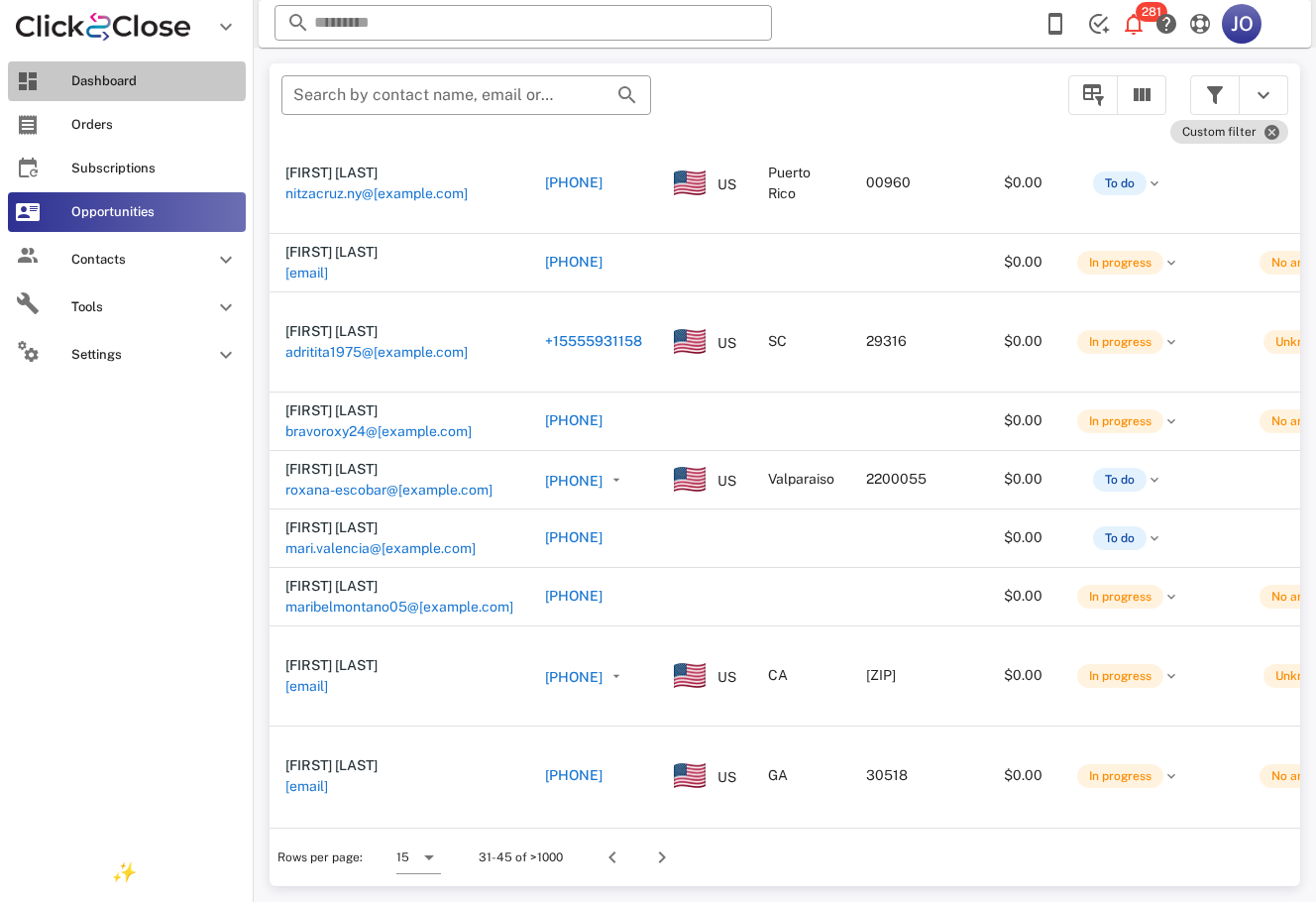 click at bounding box center (28, 81) 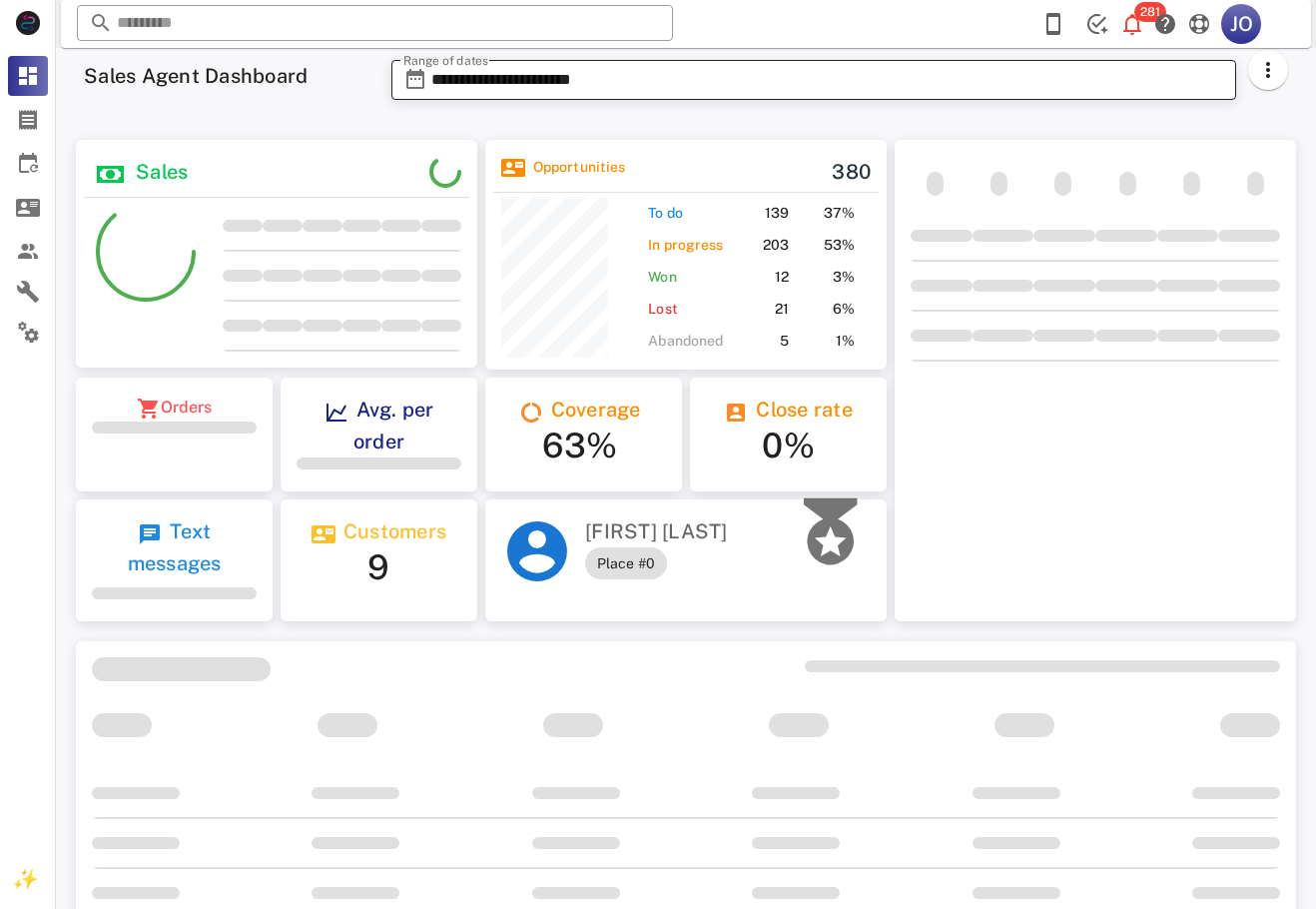 scroll, scrollTop: 998671, scrollLeft: 998081, axis: both 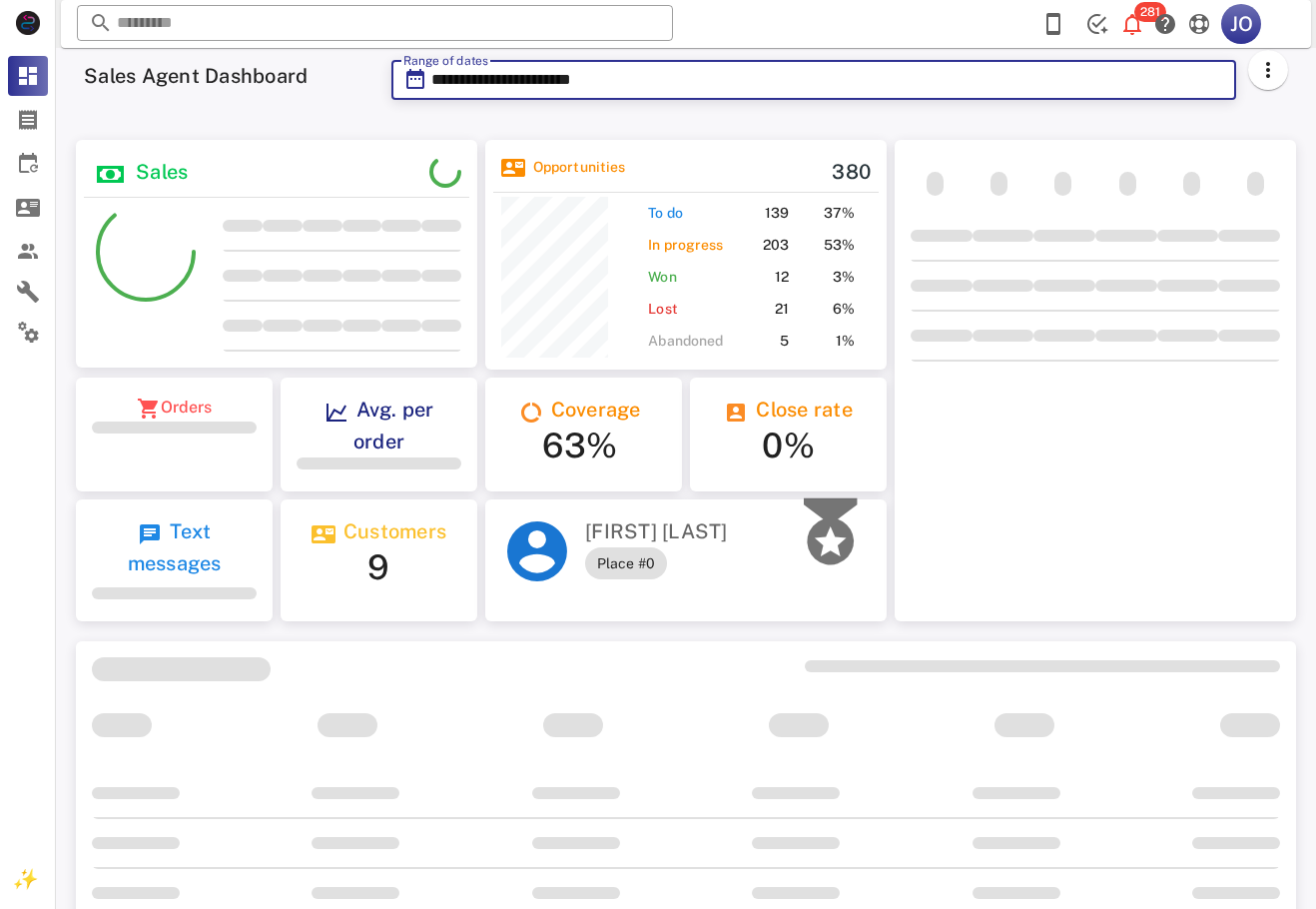 click on "**********" at bounding box center (828, 80) 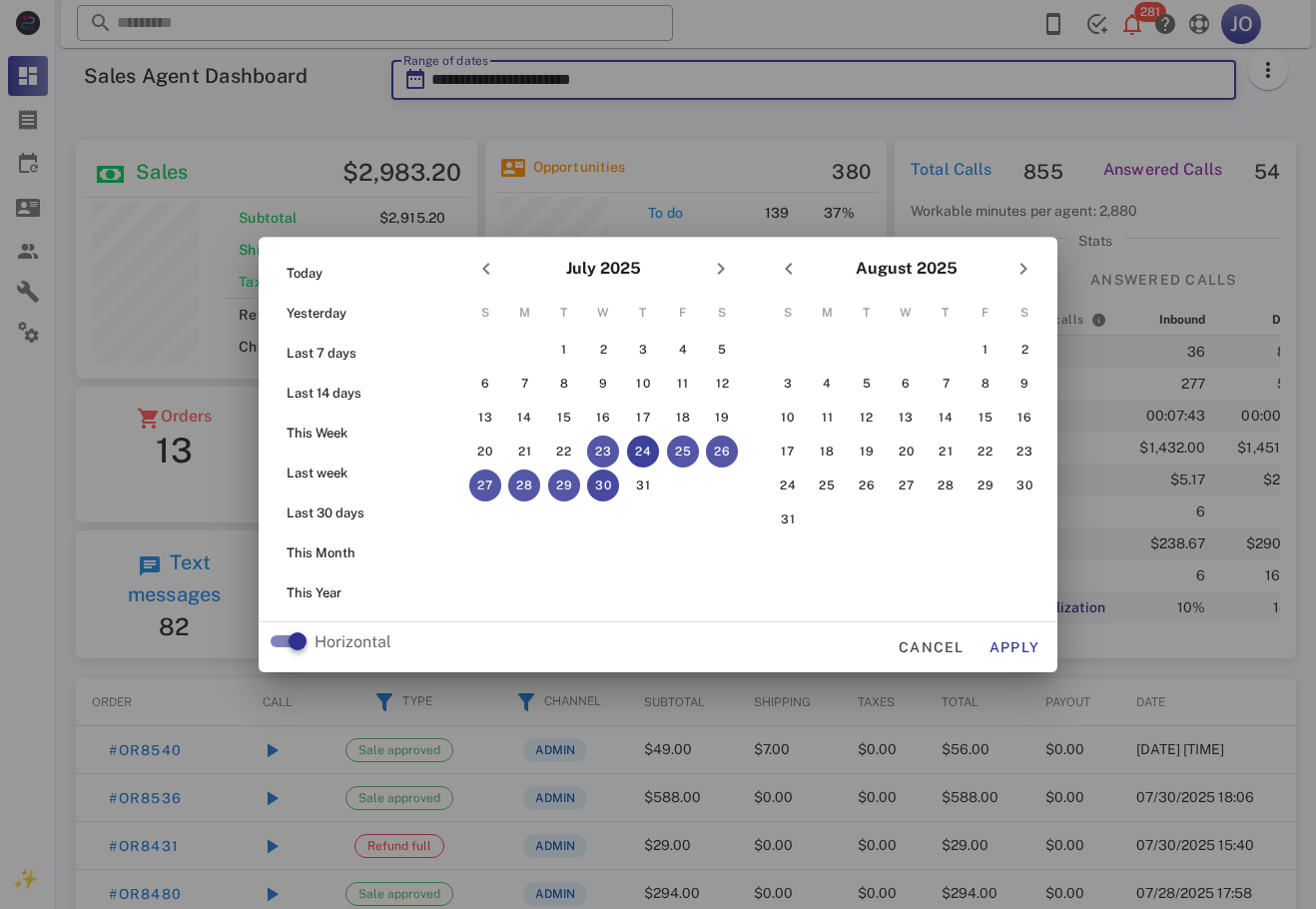 scroll, scrollTop: 998657, scrollLeft: 998081, axis: both 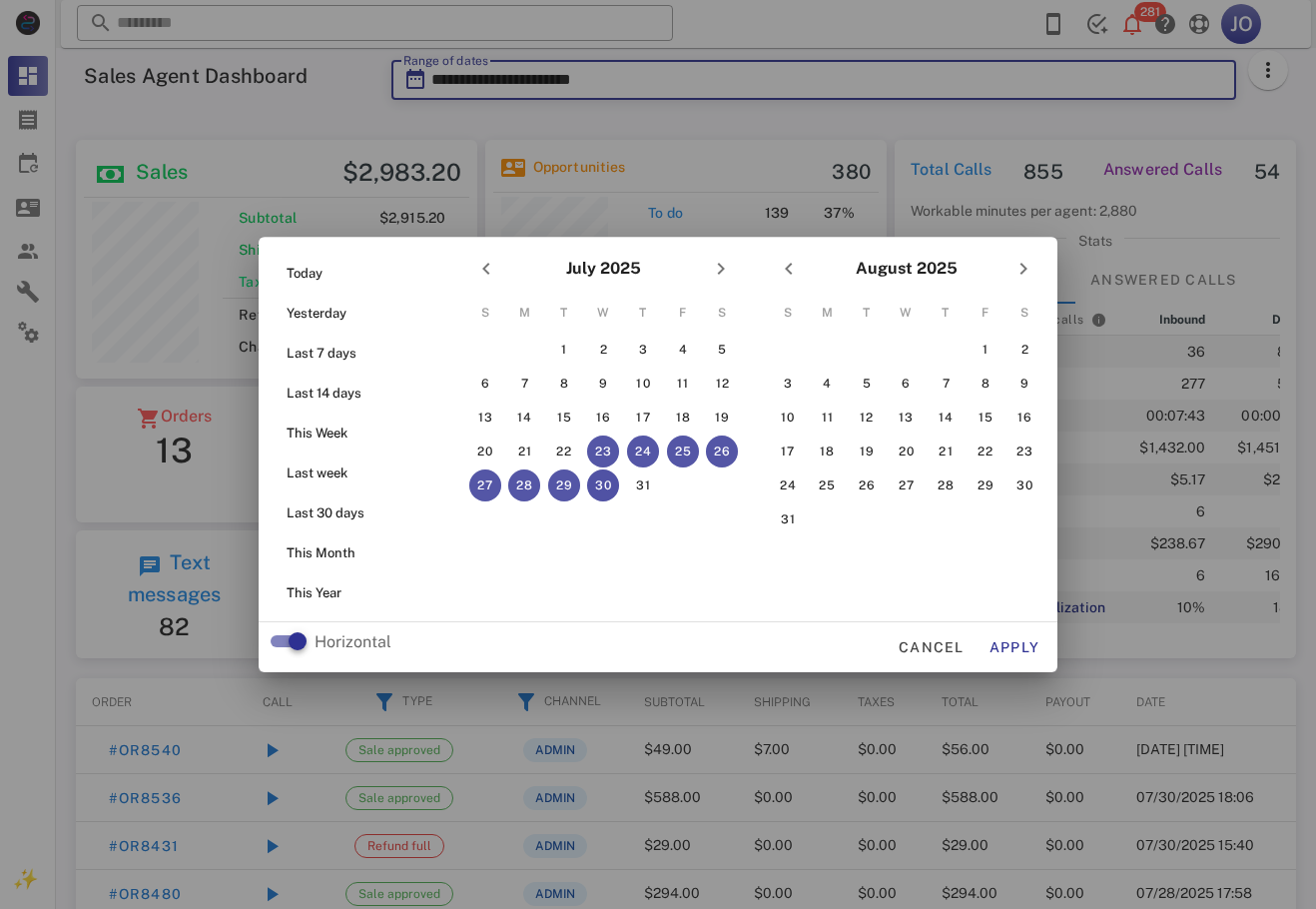 click on "30" at bounding box center [603, 485] 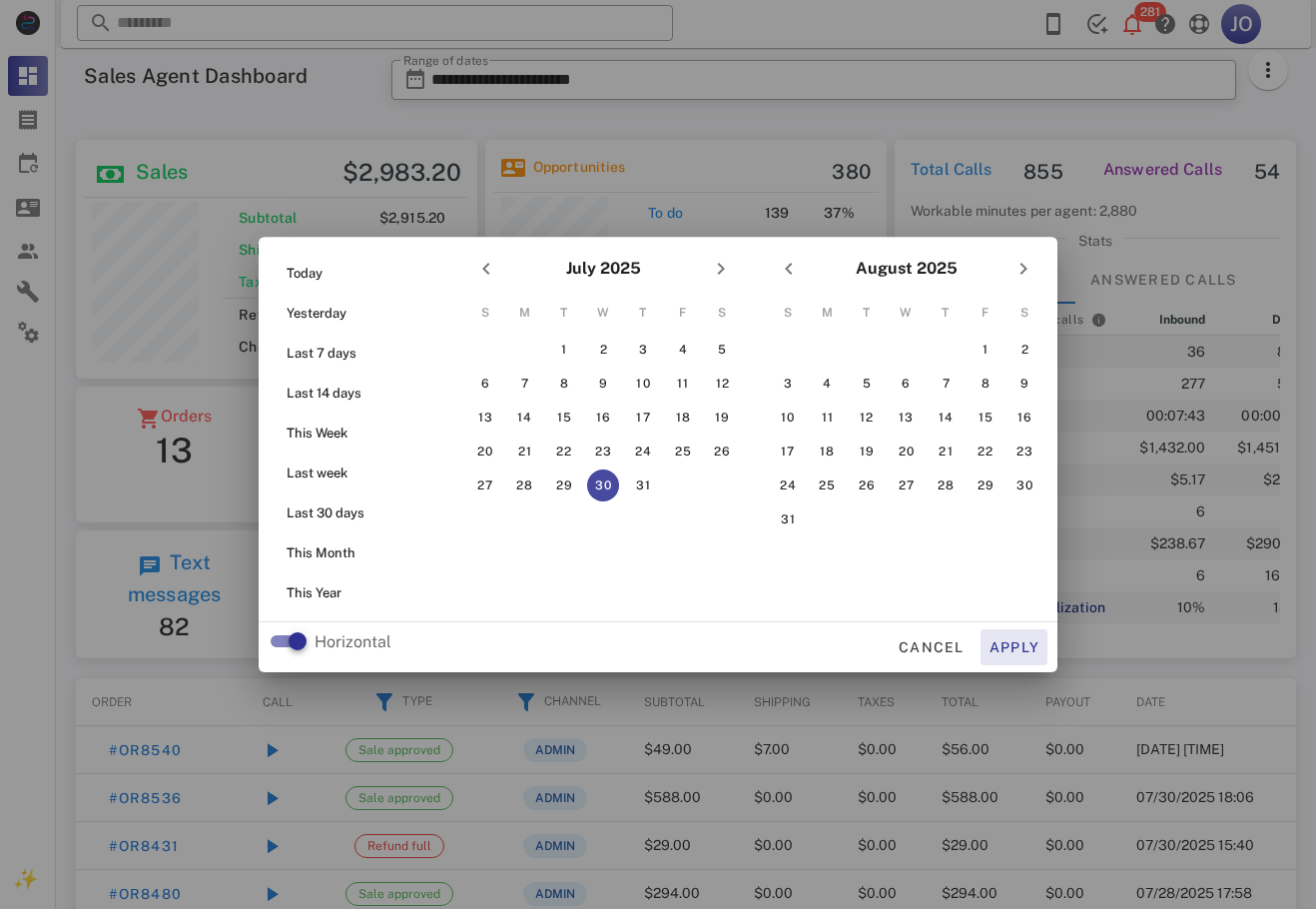 click on "Apply" at bounding box center [1014, 647] 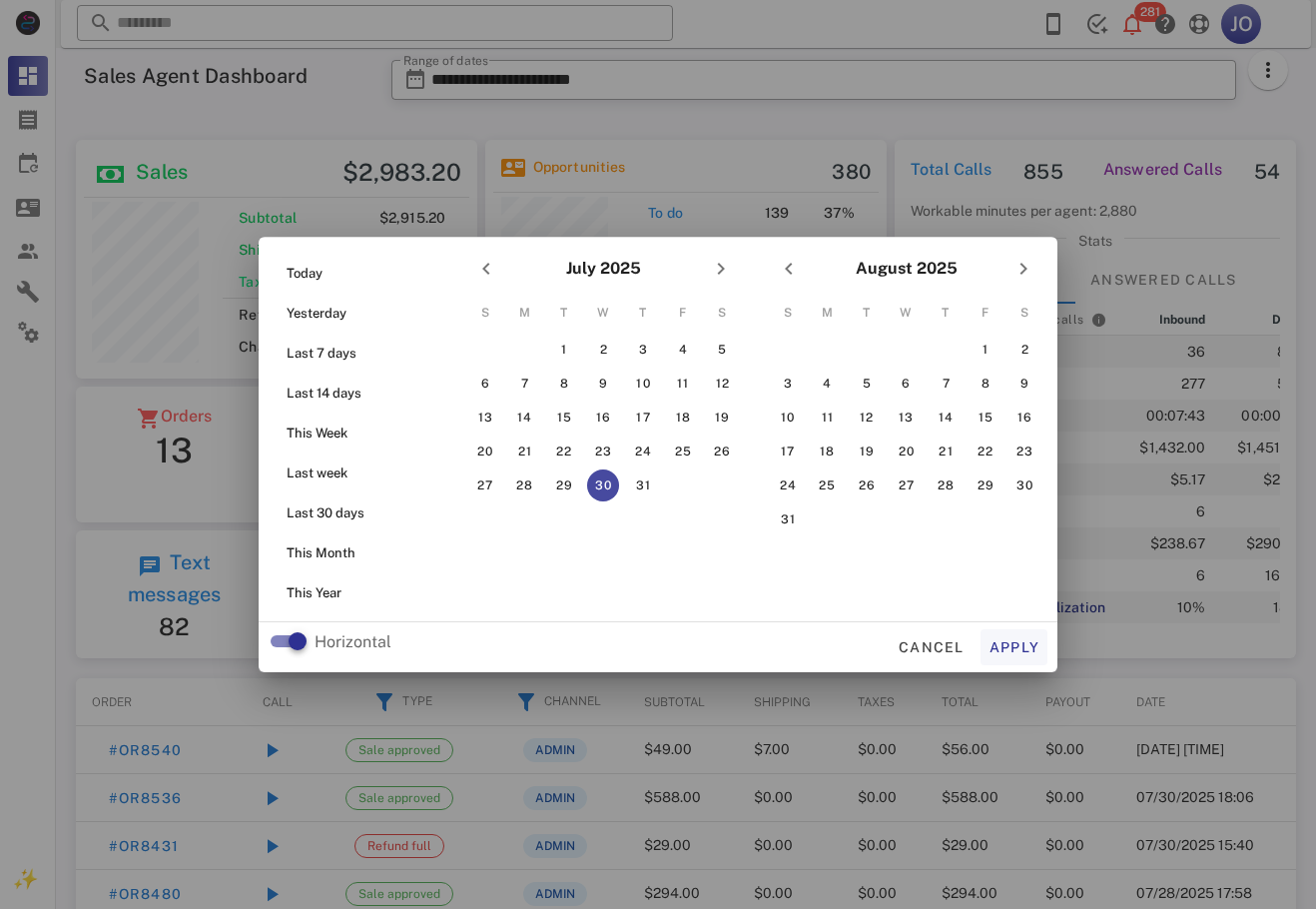 type on "**********" 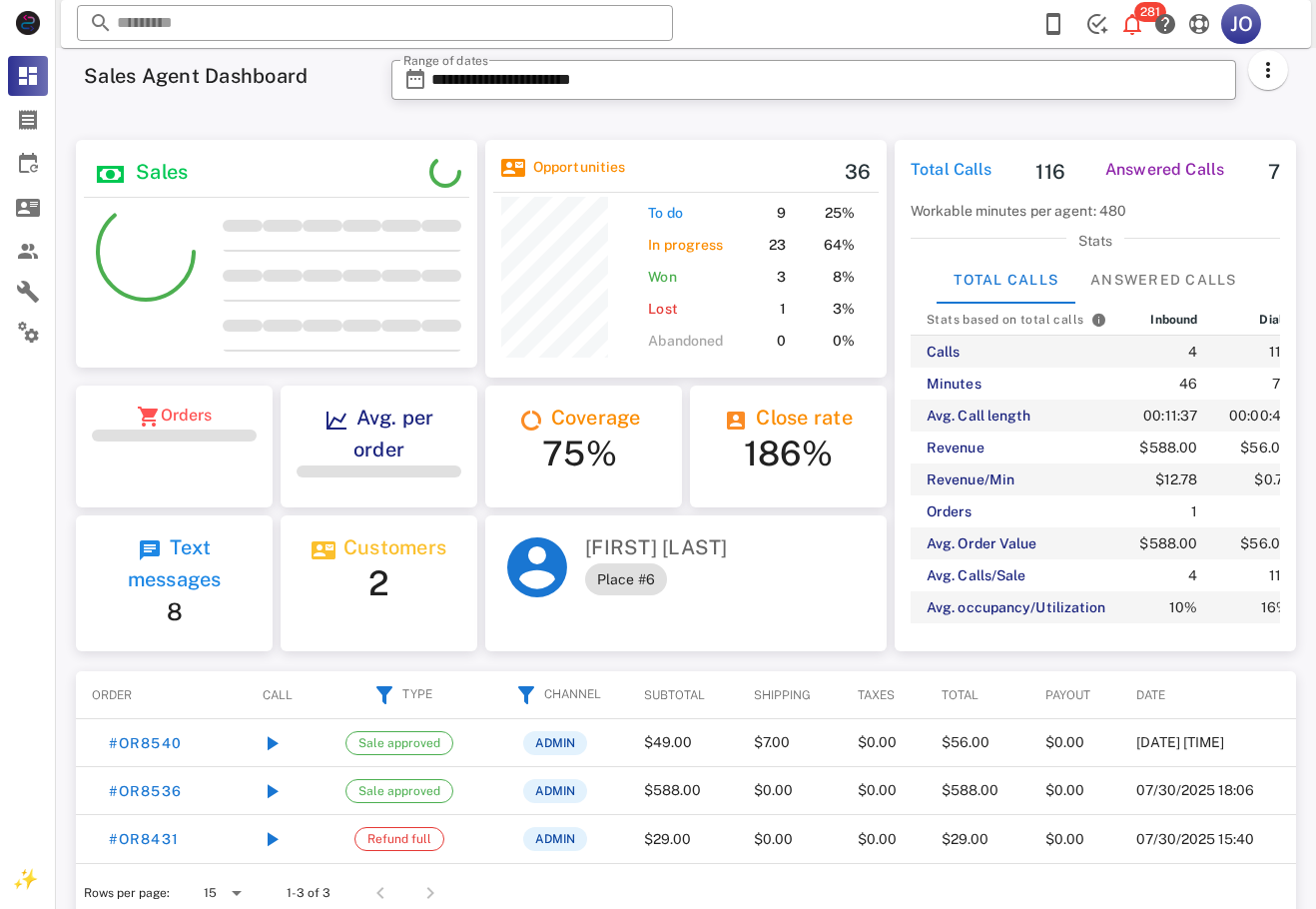 scroll, scrollTop: 998657, scrollLeft: 998081, axis: both 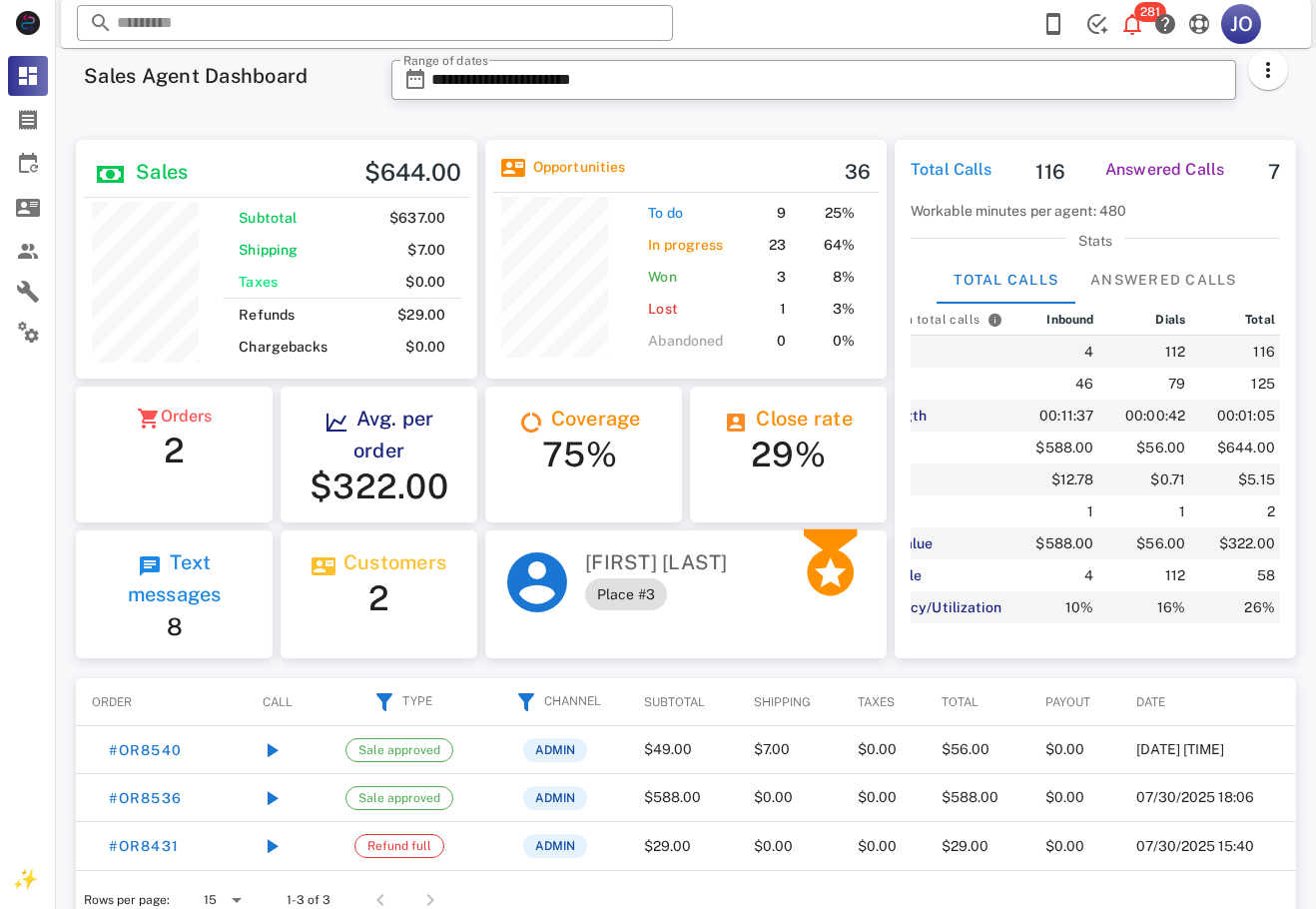 click at bounding box center (1268, 81) 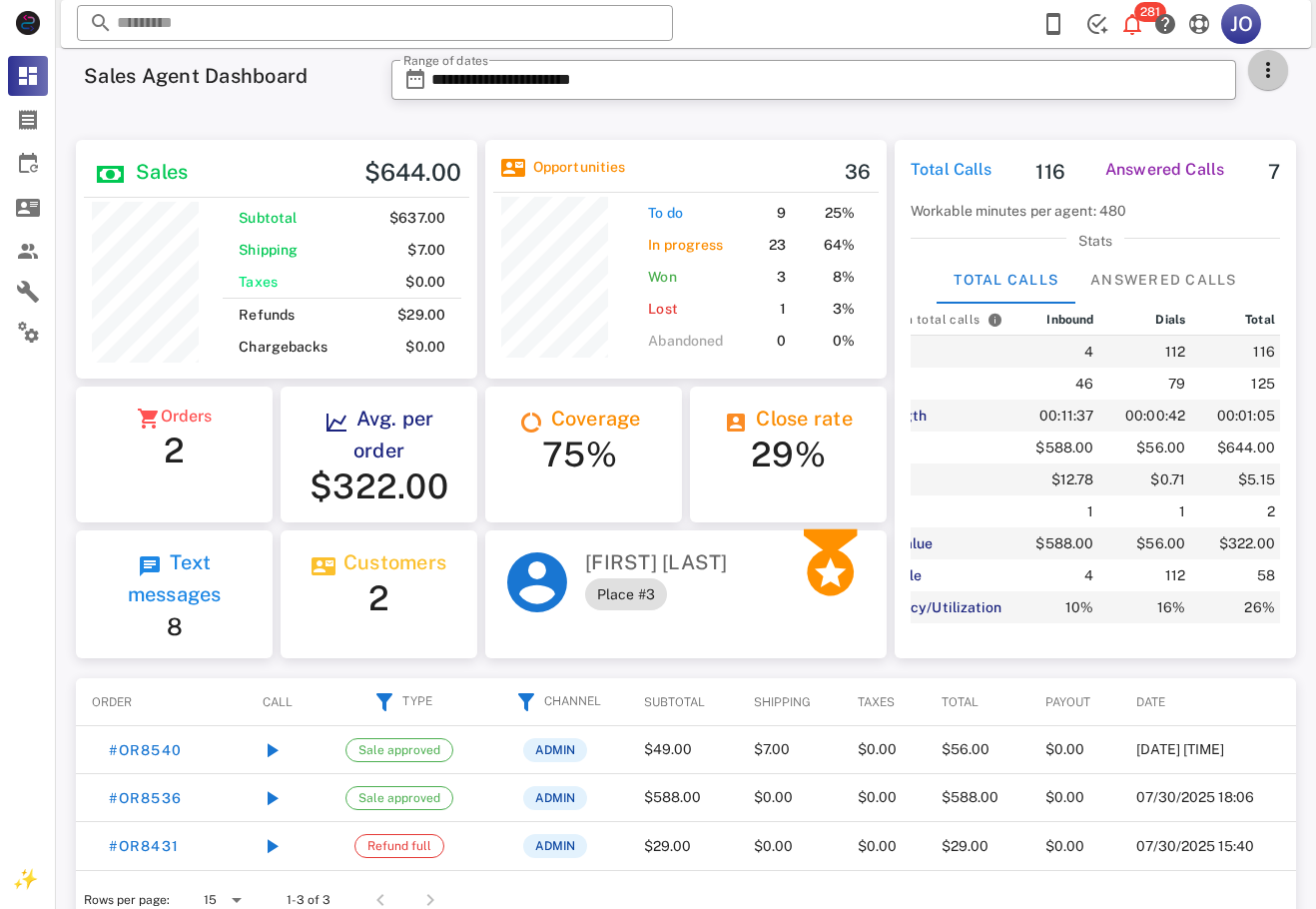 click at bounding box center [1268, 70] 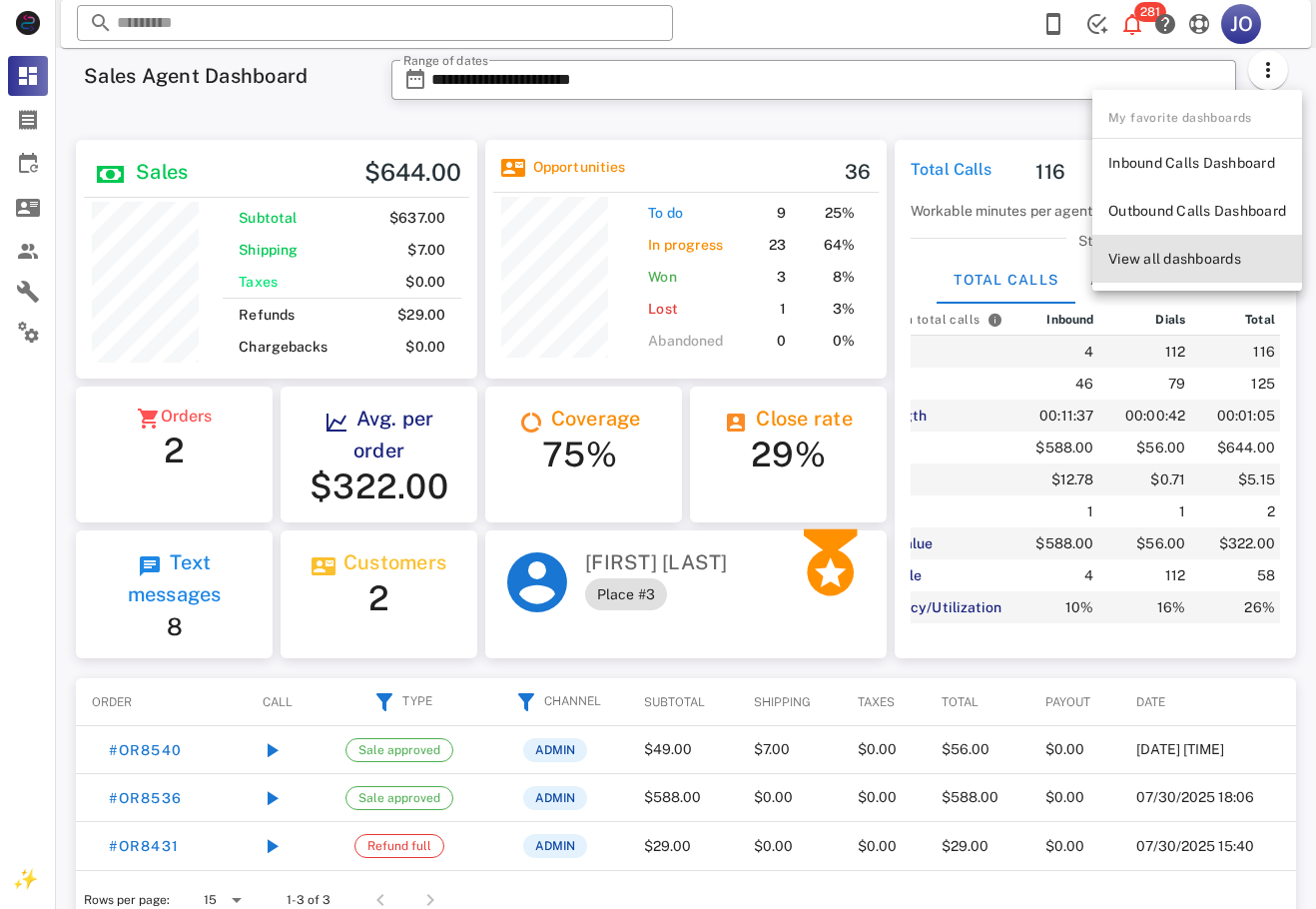 click on "View all dashboards" at bounding box center (1197, 259) 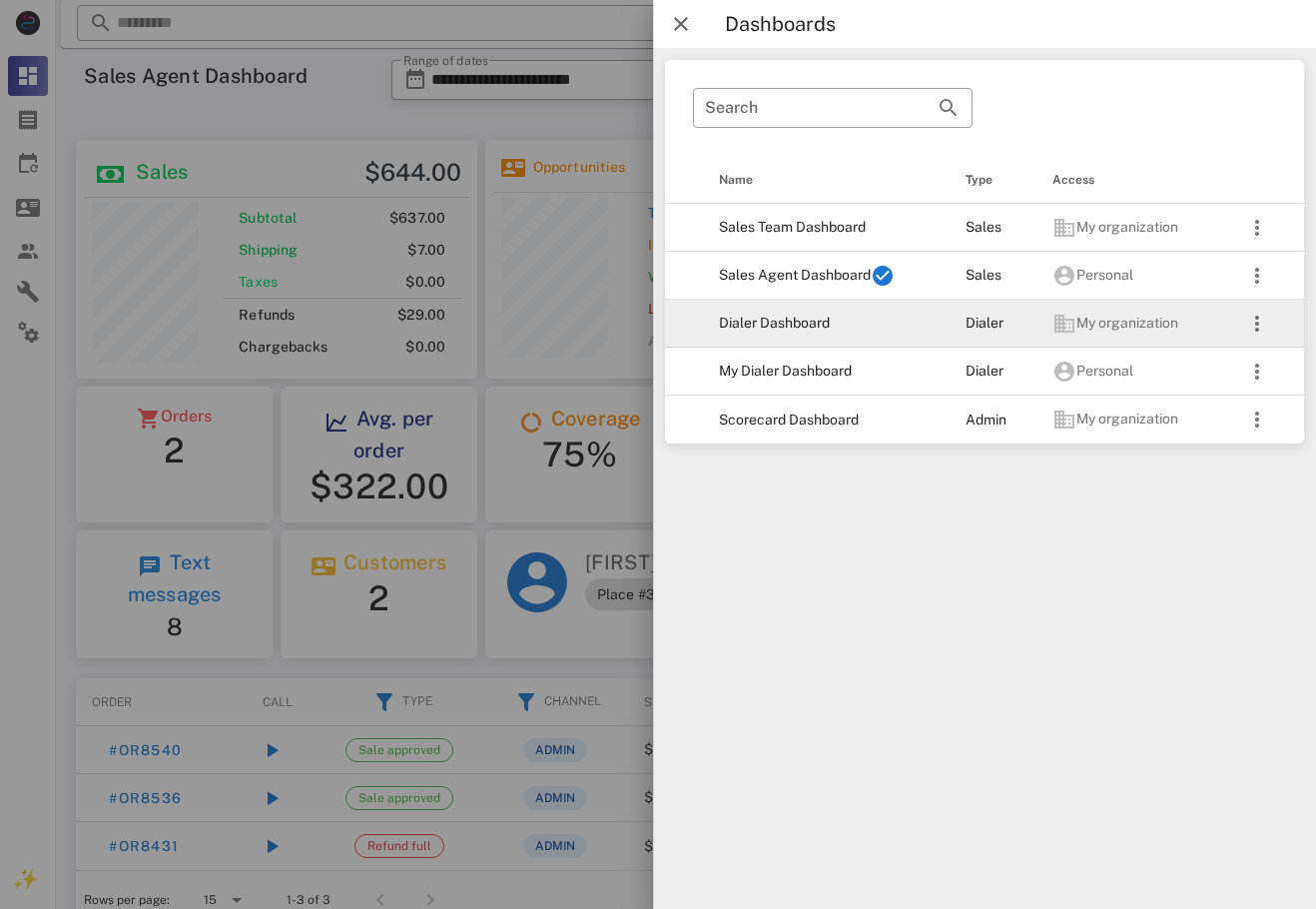 click on "Dialer Dashboard" at bounding box center (826, 324) 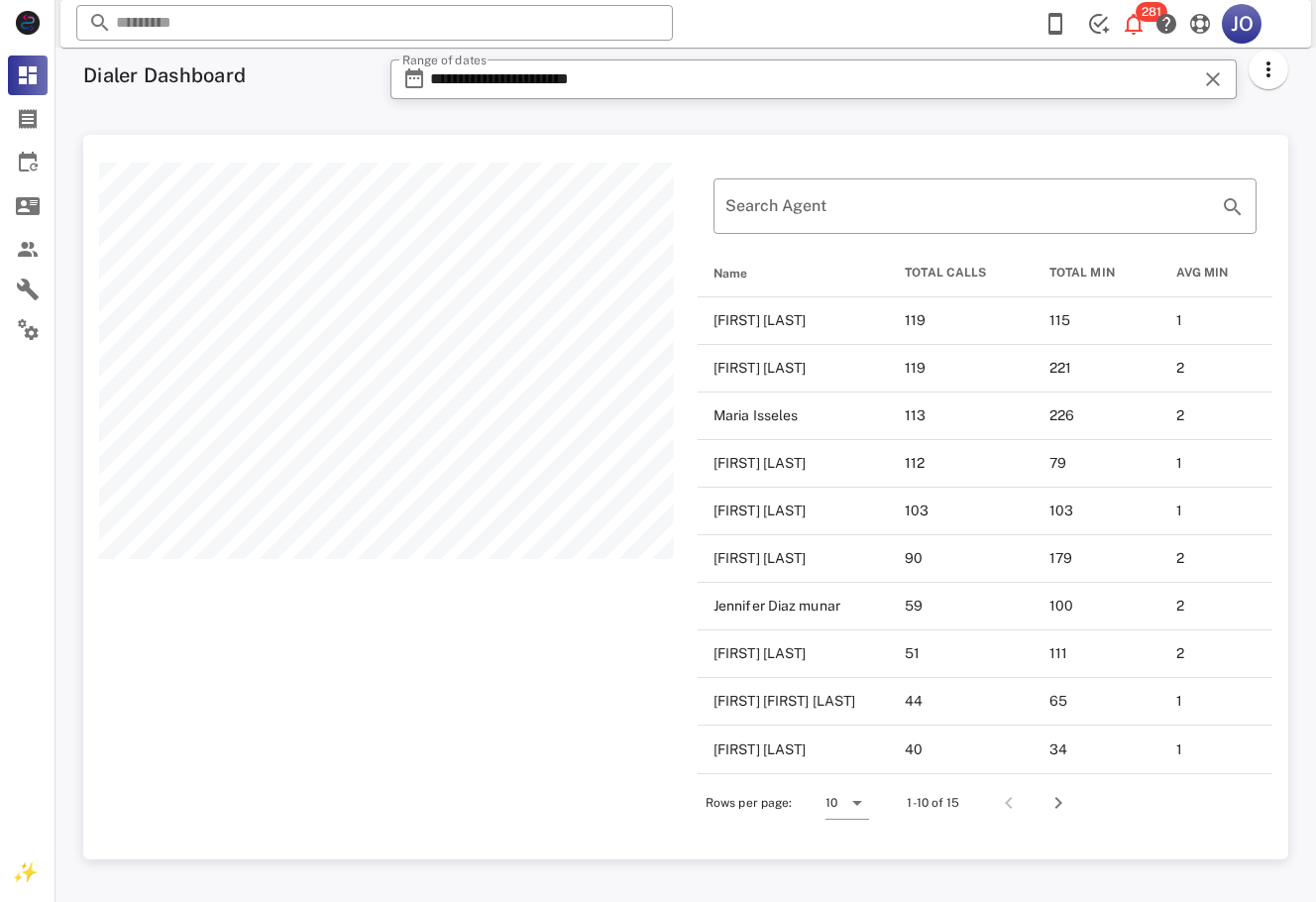 scroll, scrollTop: 990484, scrollLeft: 989759, axis: both 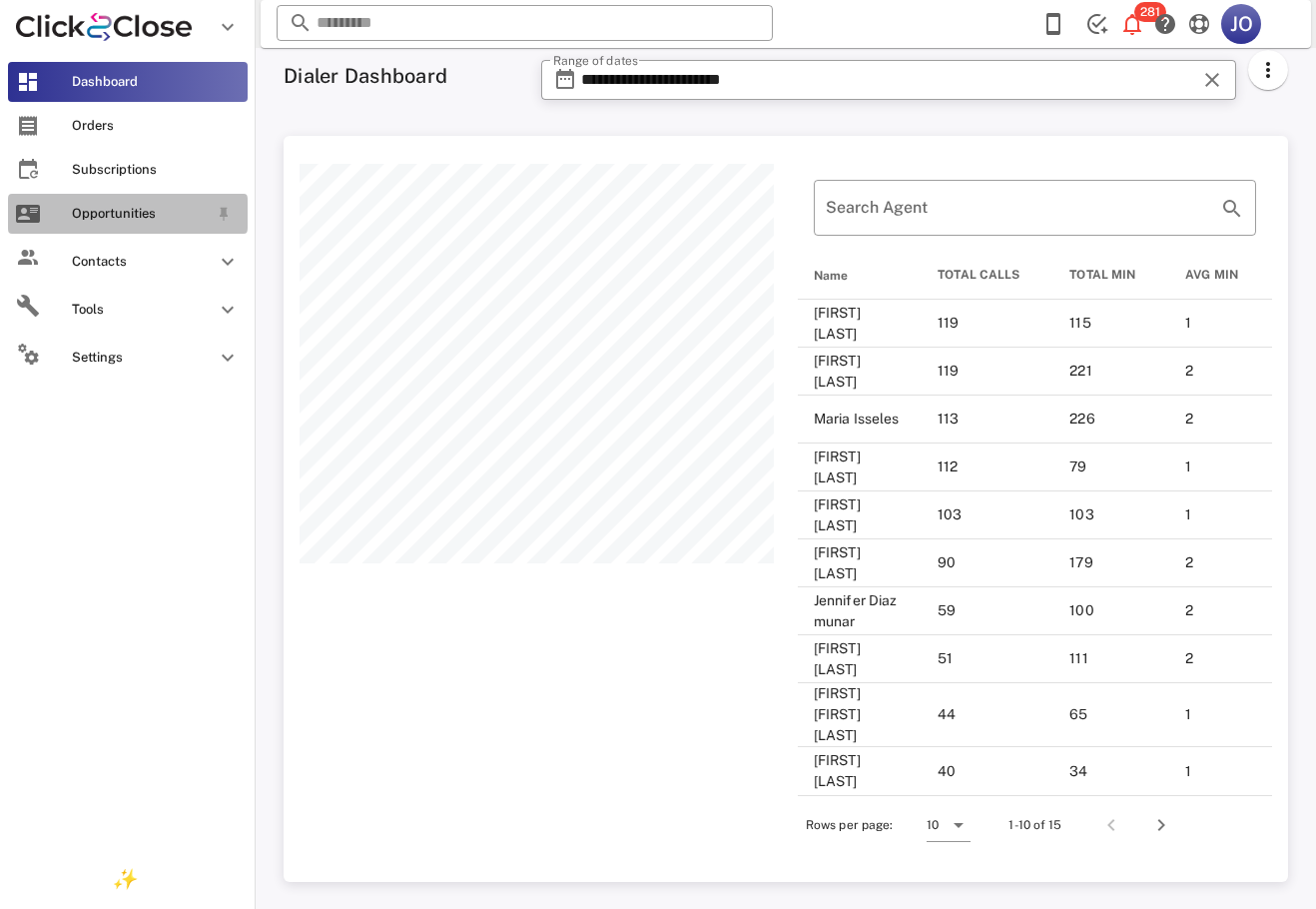 click on "Opportunities" at bounding box center [128, 214] 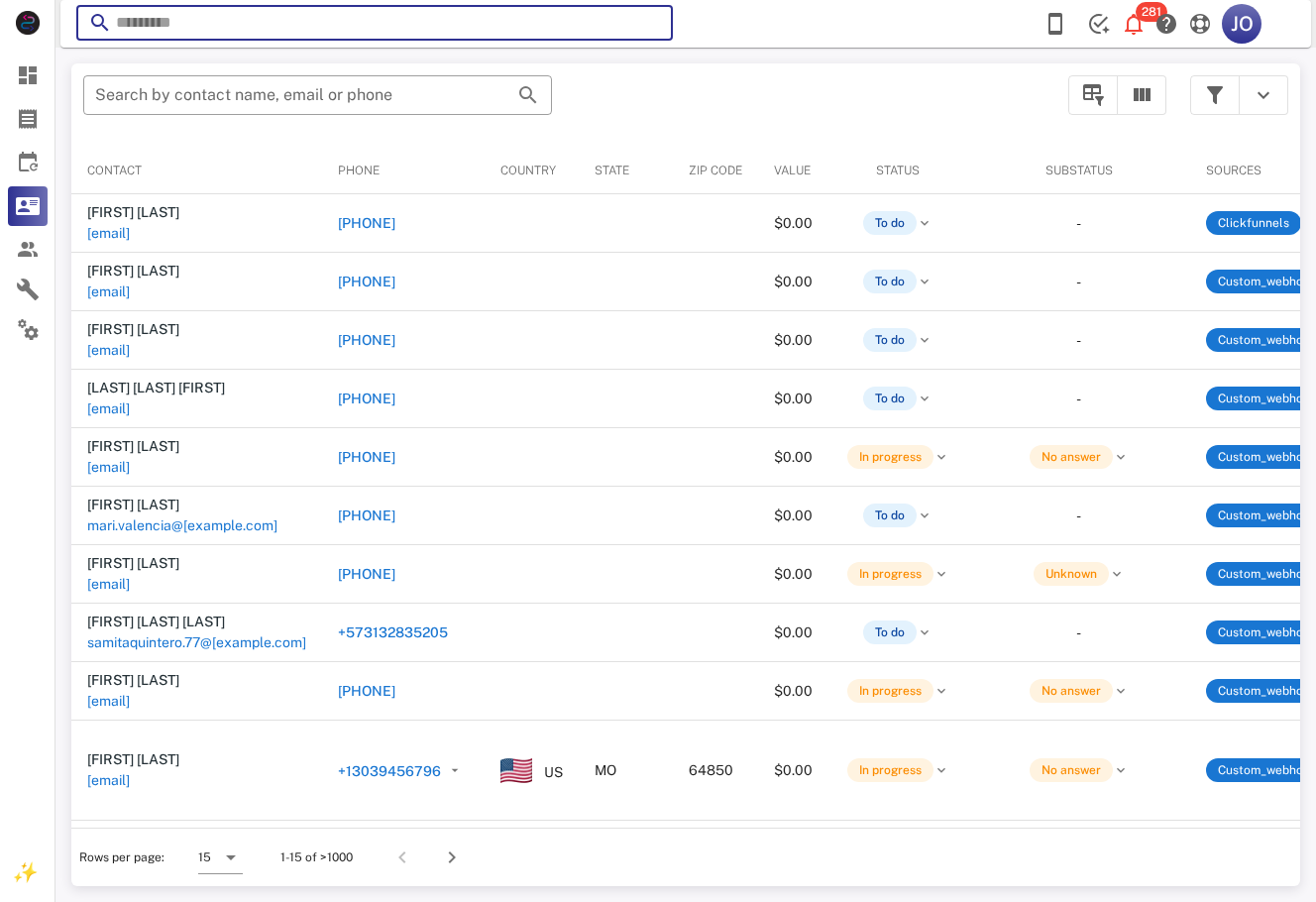click at bounding box center [375, 23] 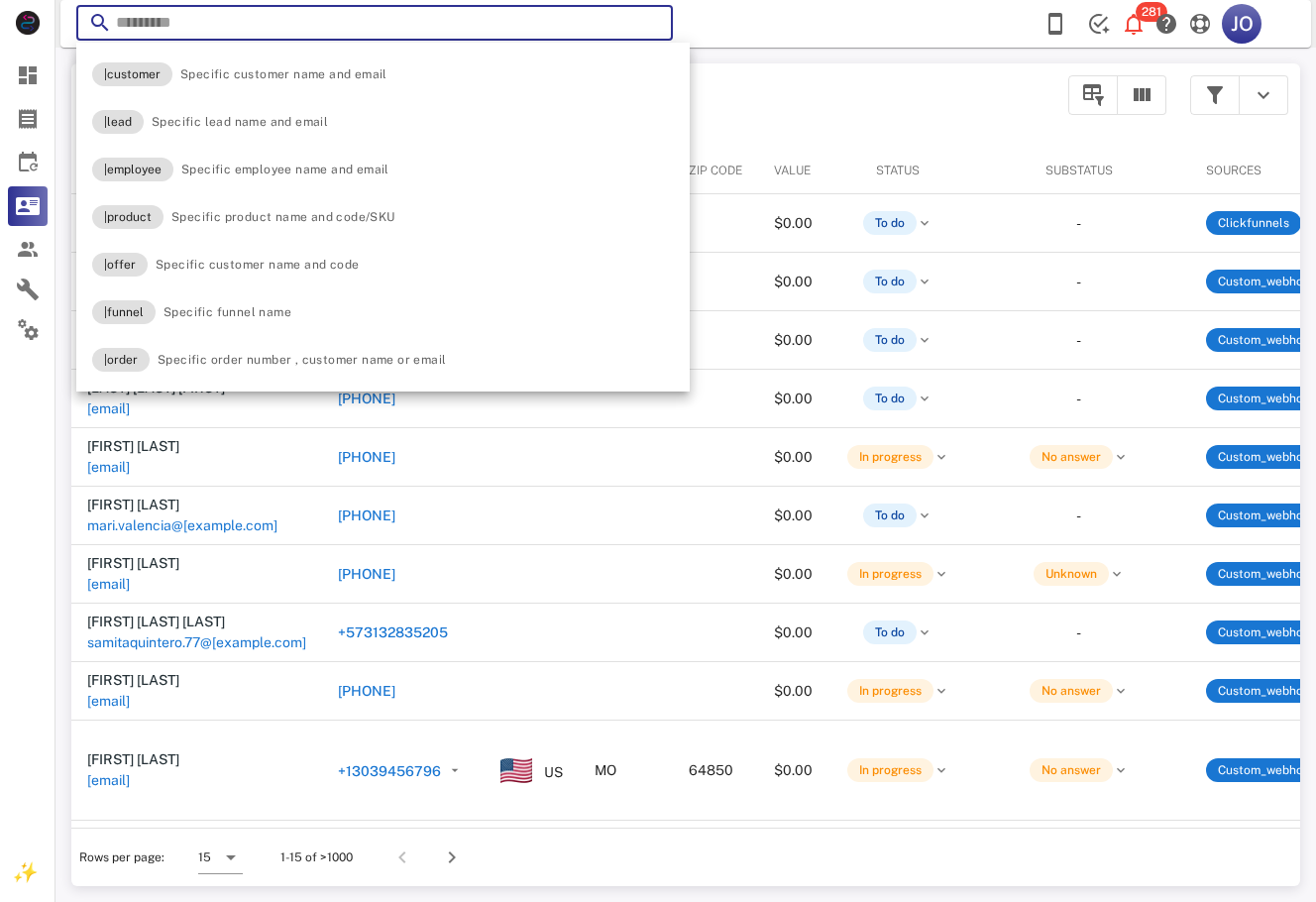 paste on "**********" 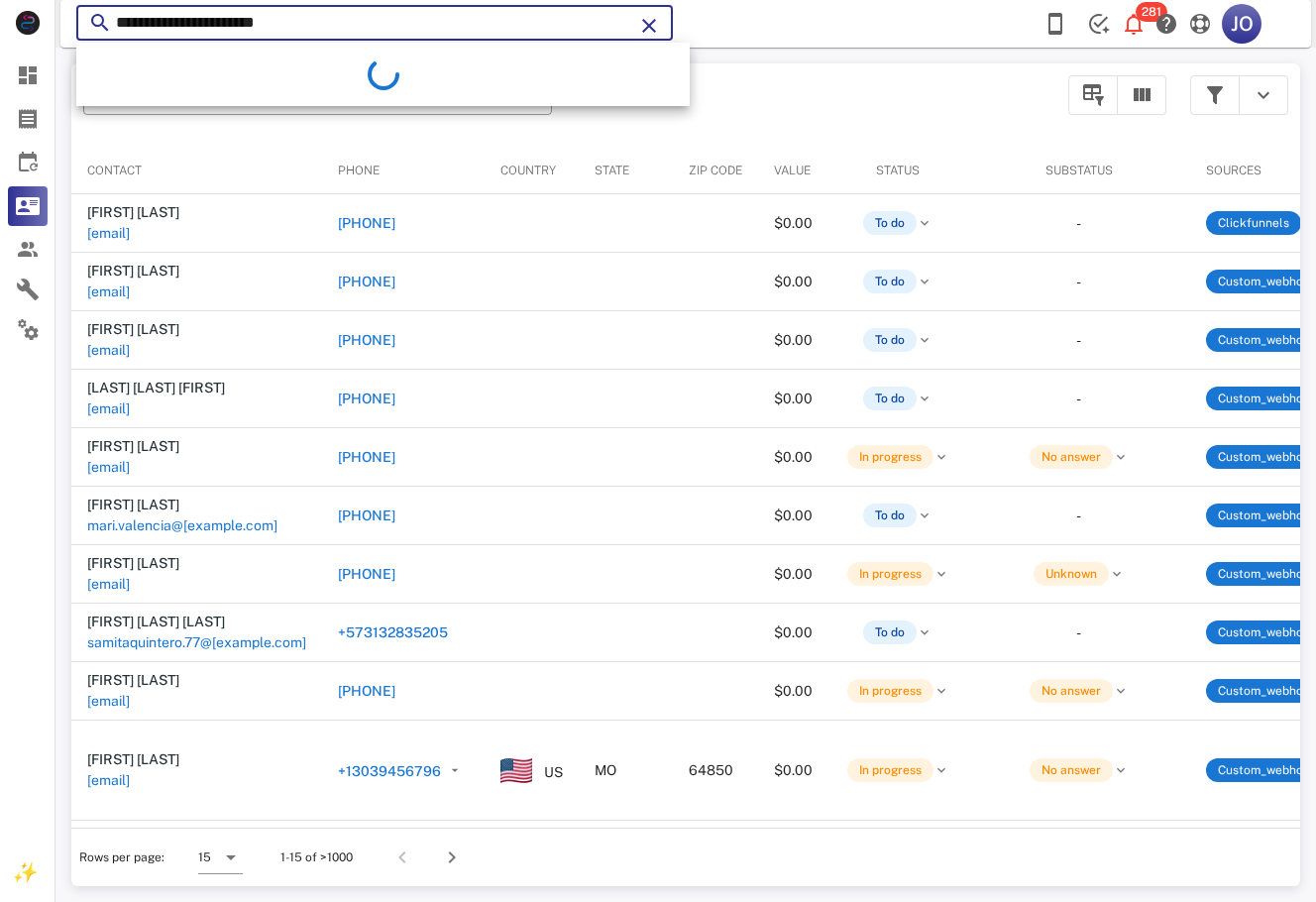 click on "**********" at bounding box center [375, 23] 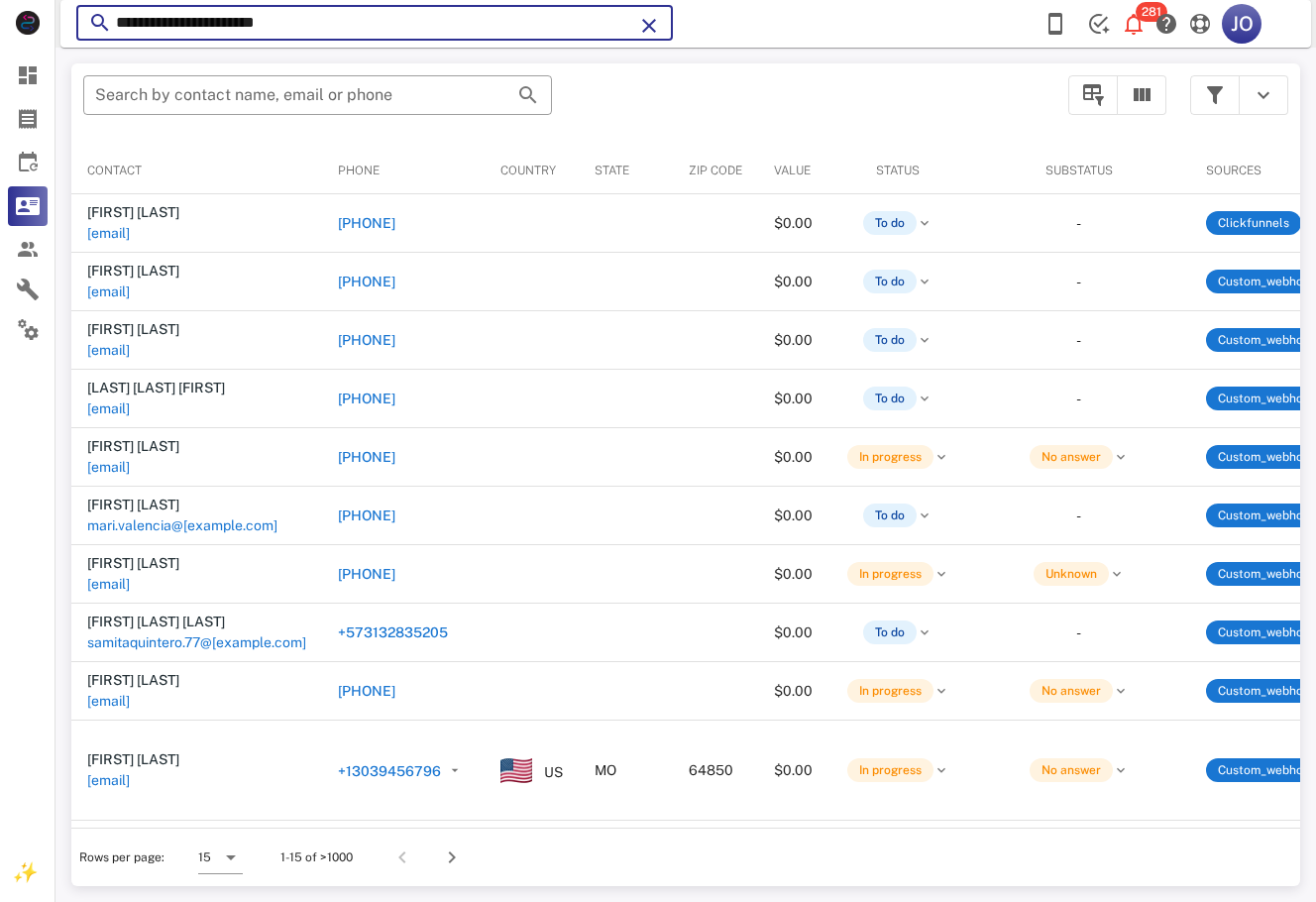 click on "**********" at bounding box center (375, 23) 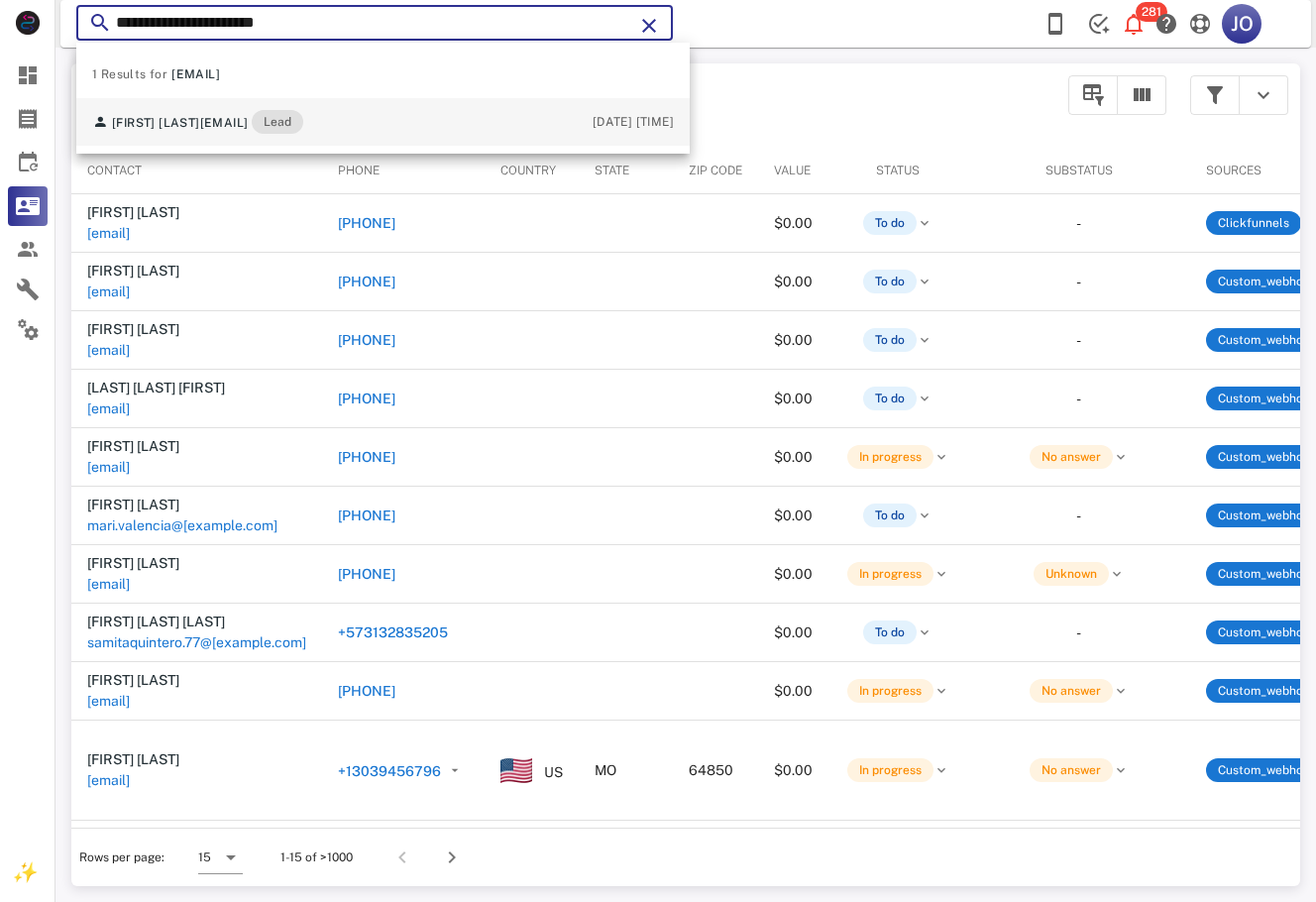 type on "**********" 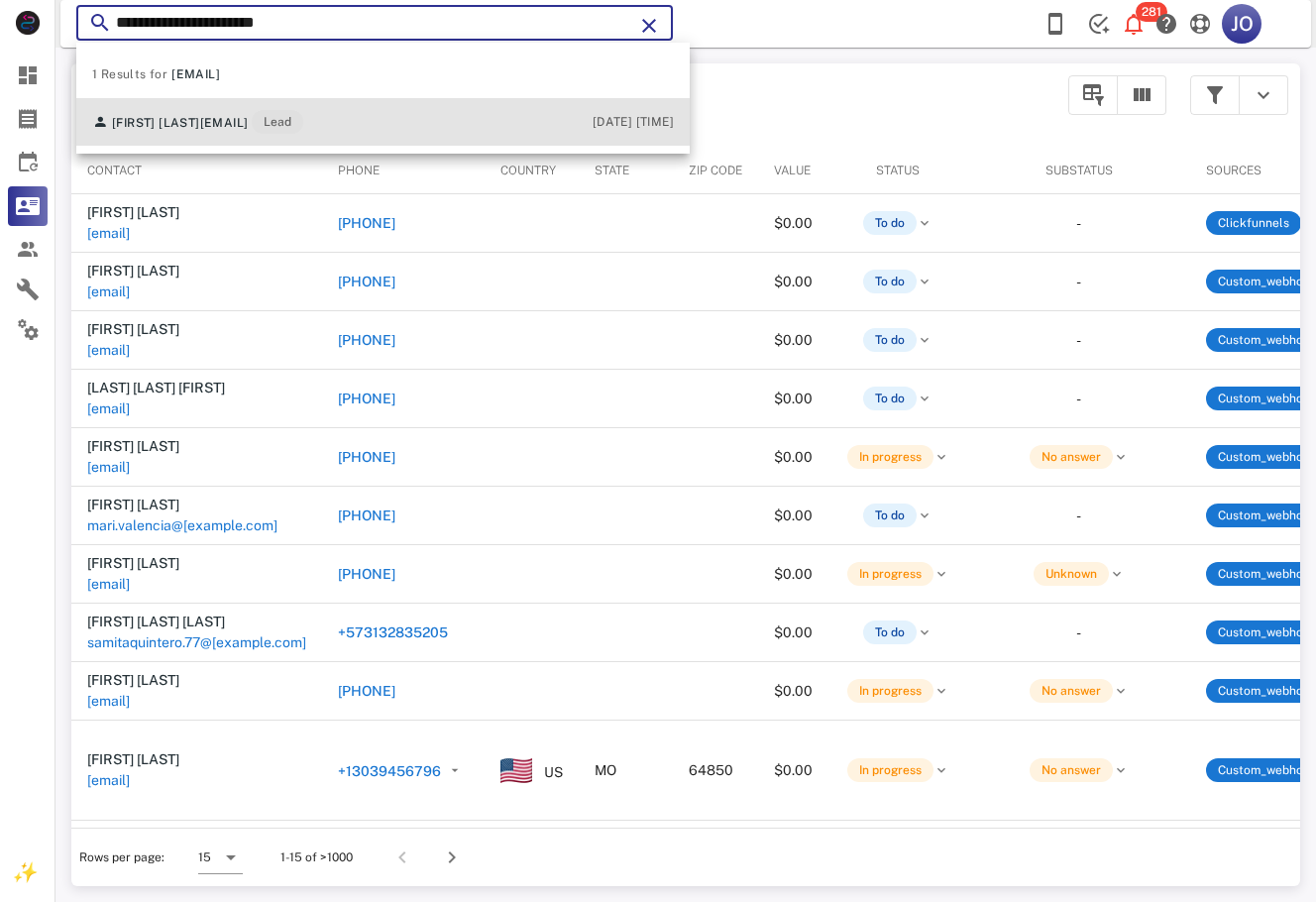 click on "Kelvia Sosa   kelviasosa@hotmail.com   Lead   07/30/2025 18:19" at bounding box center (383, 122) 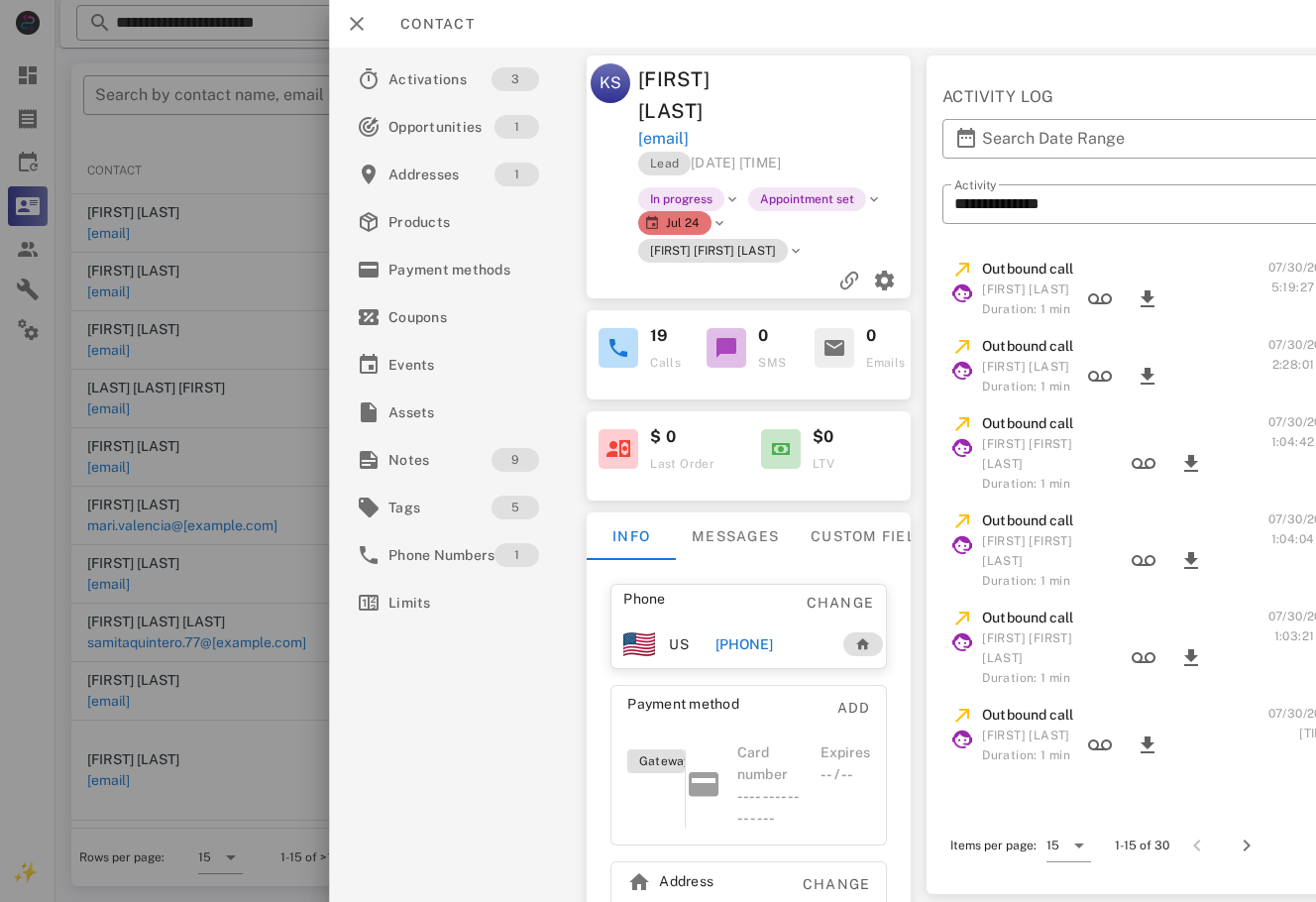 click on "+13477530380" at bounding box center [744, 644] 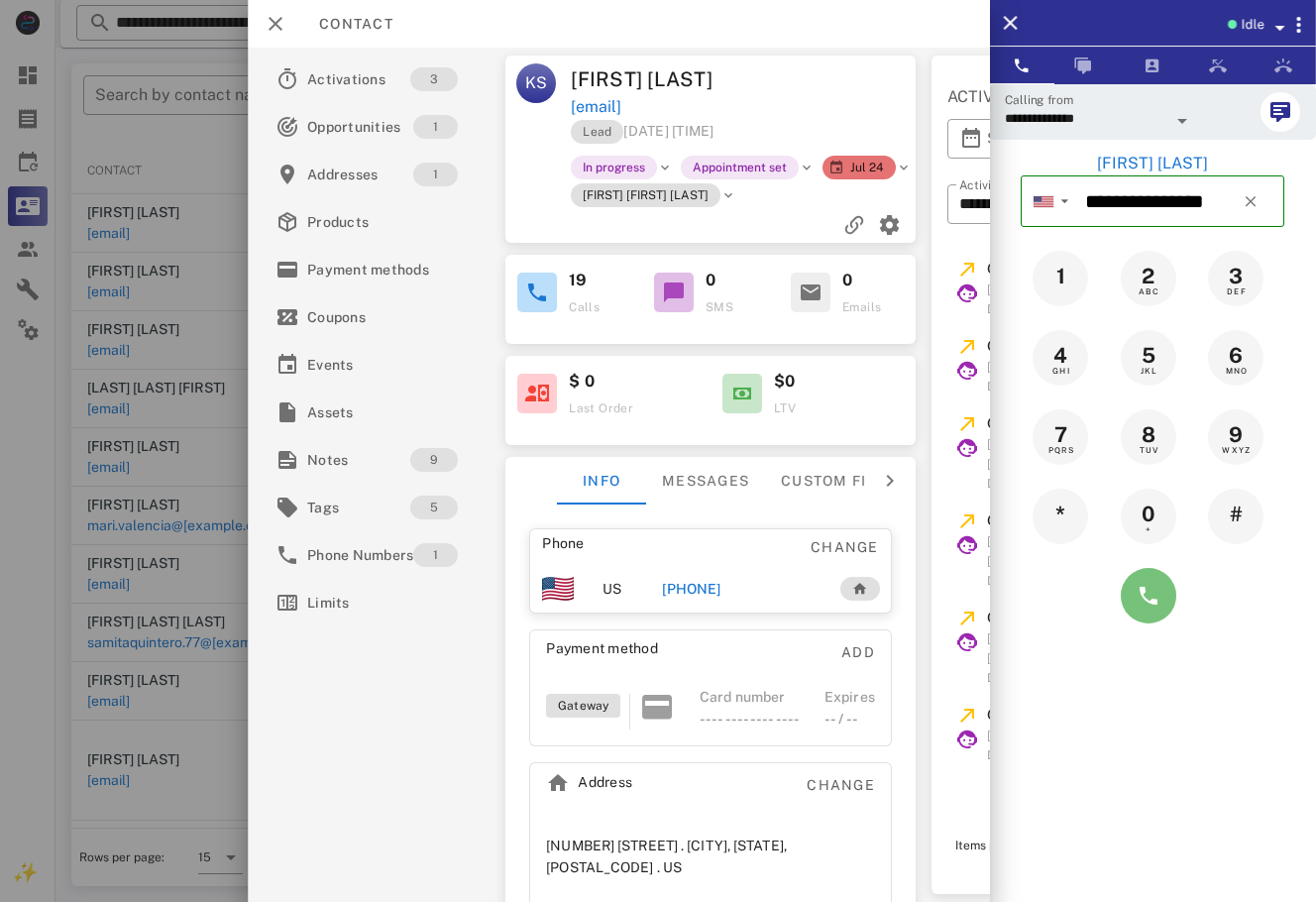 click at bounding box center (1149, 596) 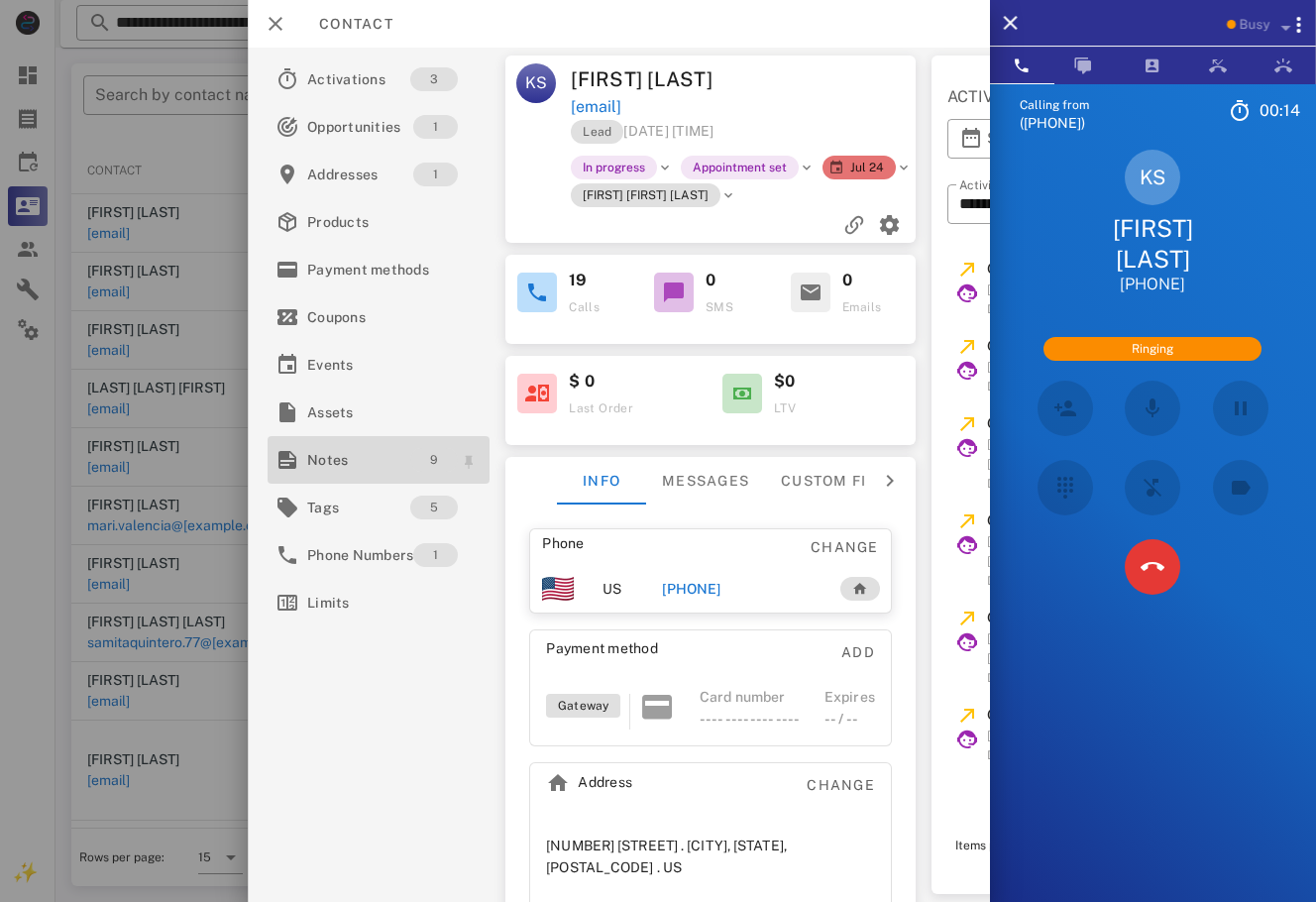 click on "9" at bounding box center (434, 460) 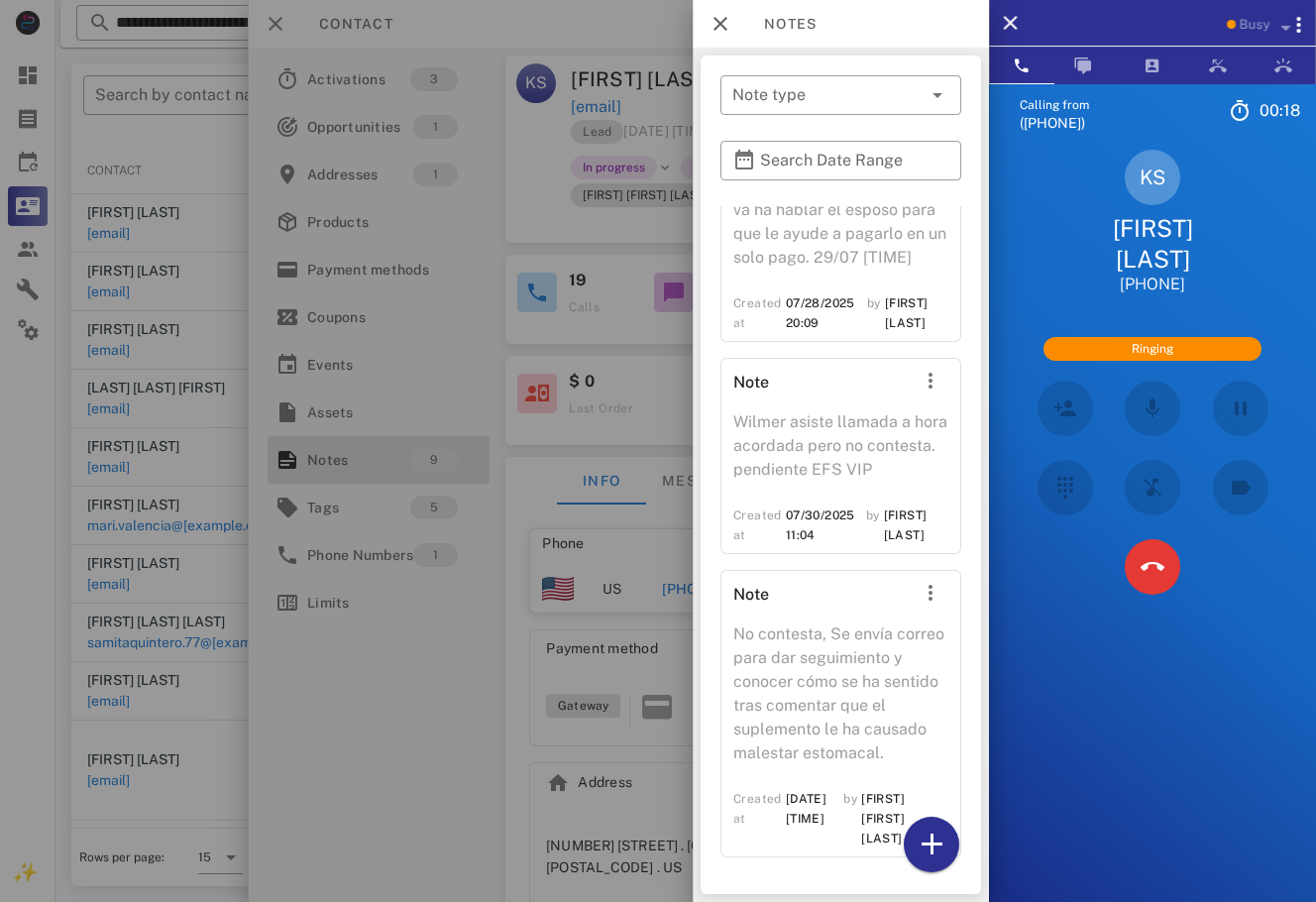 scroll, scrollTop: 1601, scrollLeft: 0, axis: vertical 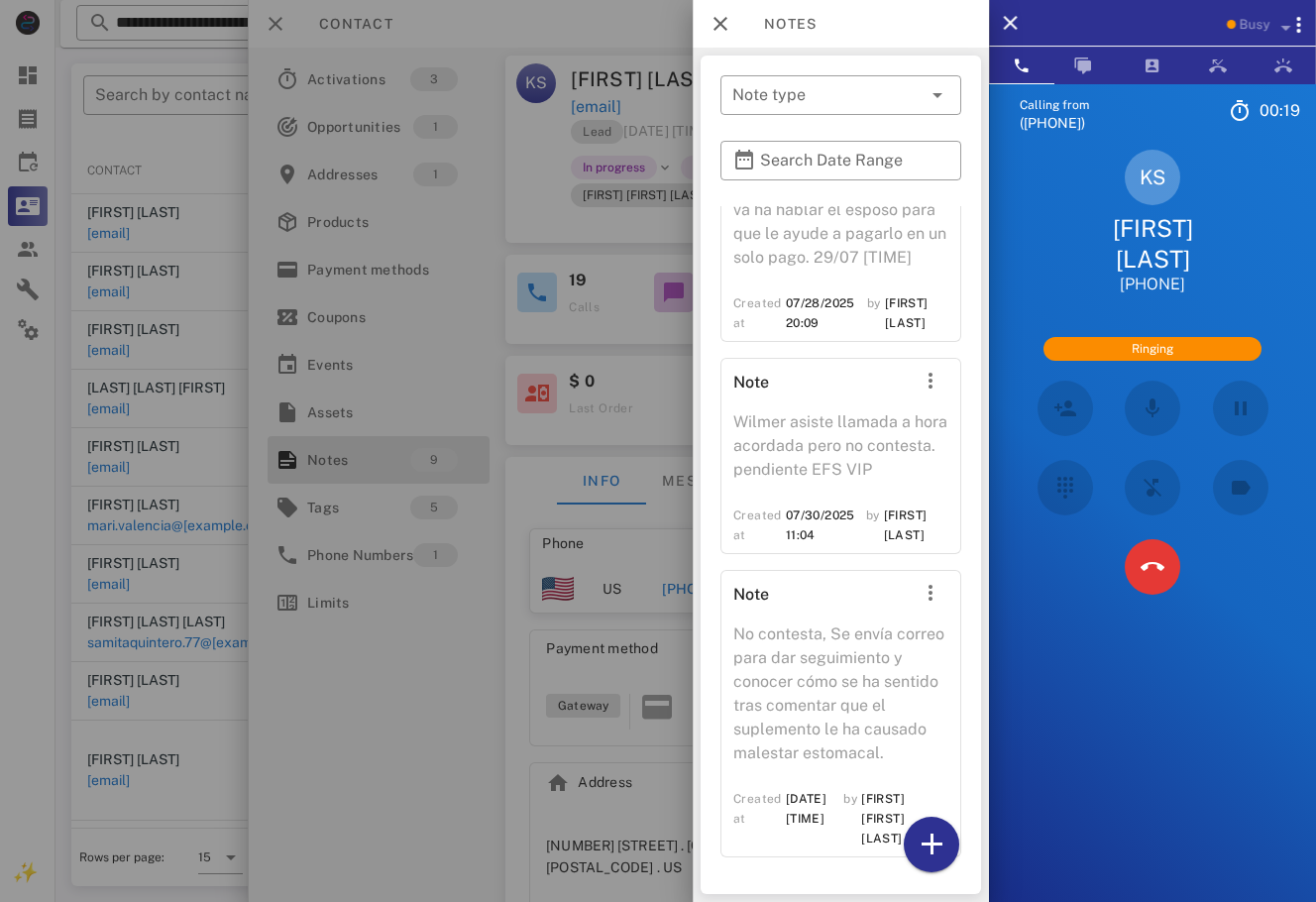 click at bounding box center [658, 451] 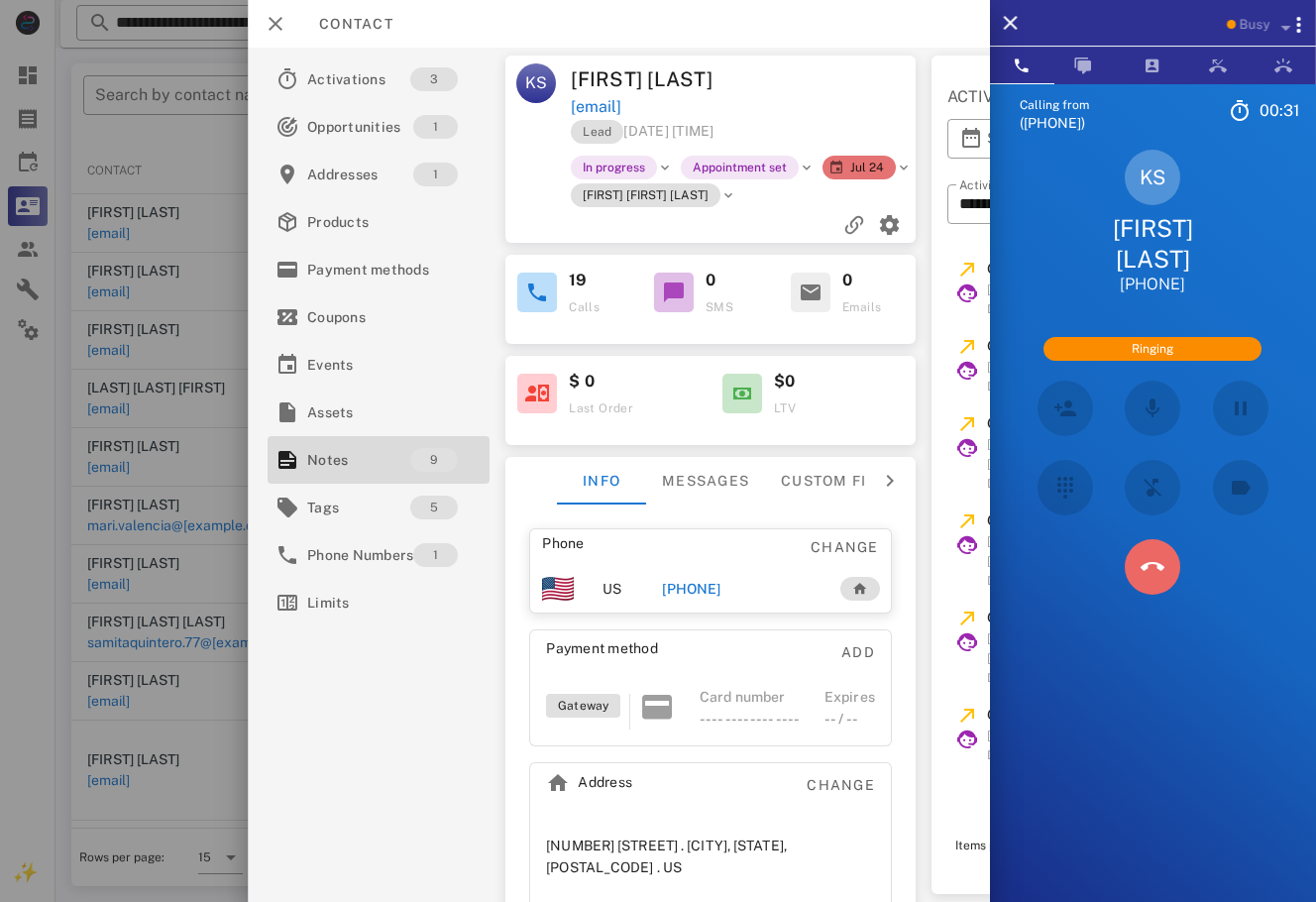 click at bounding box center [1152, 567] 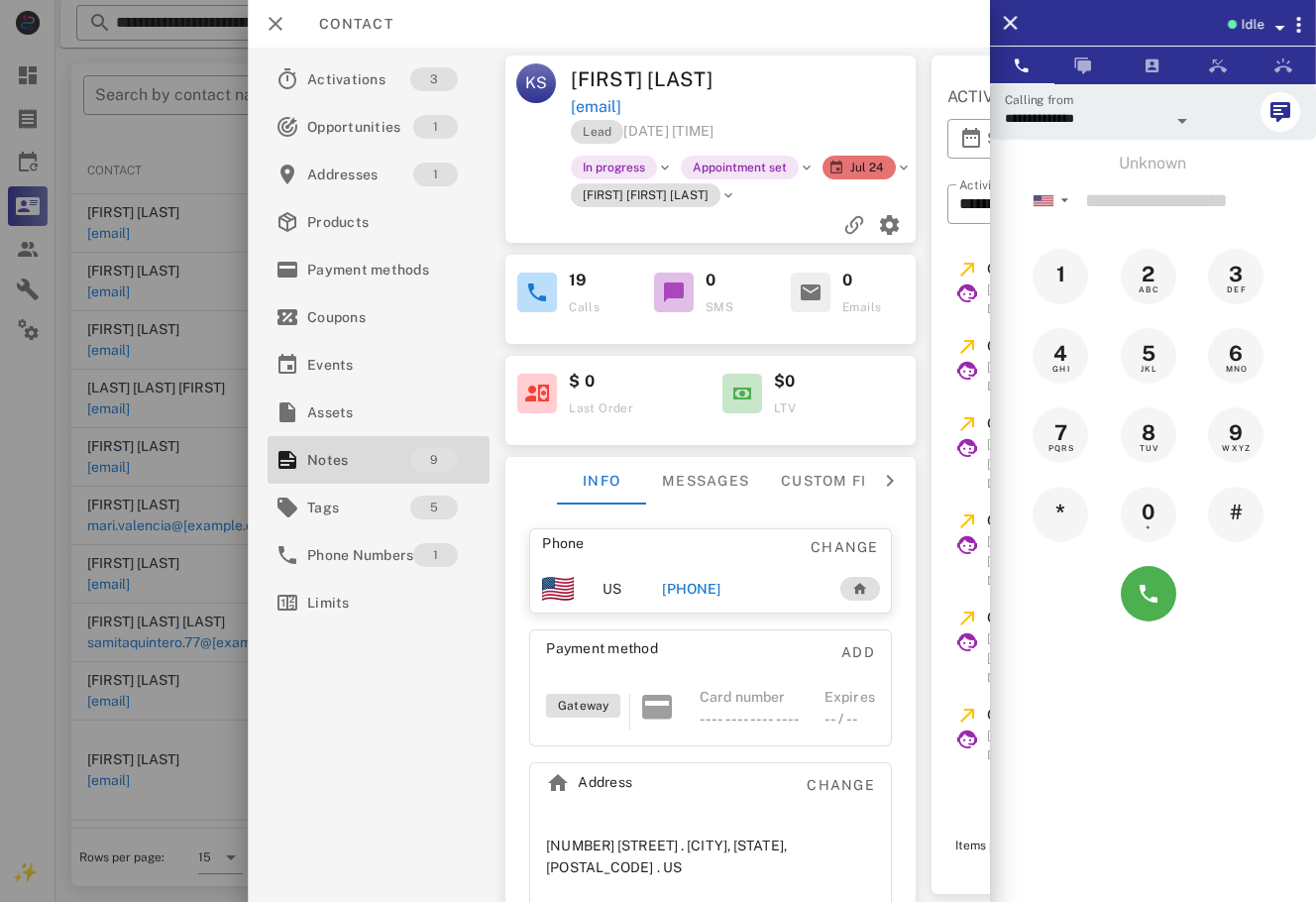 click at bounding box center (658, 451) 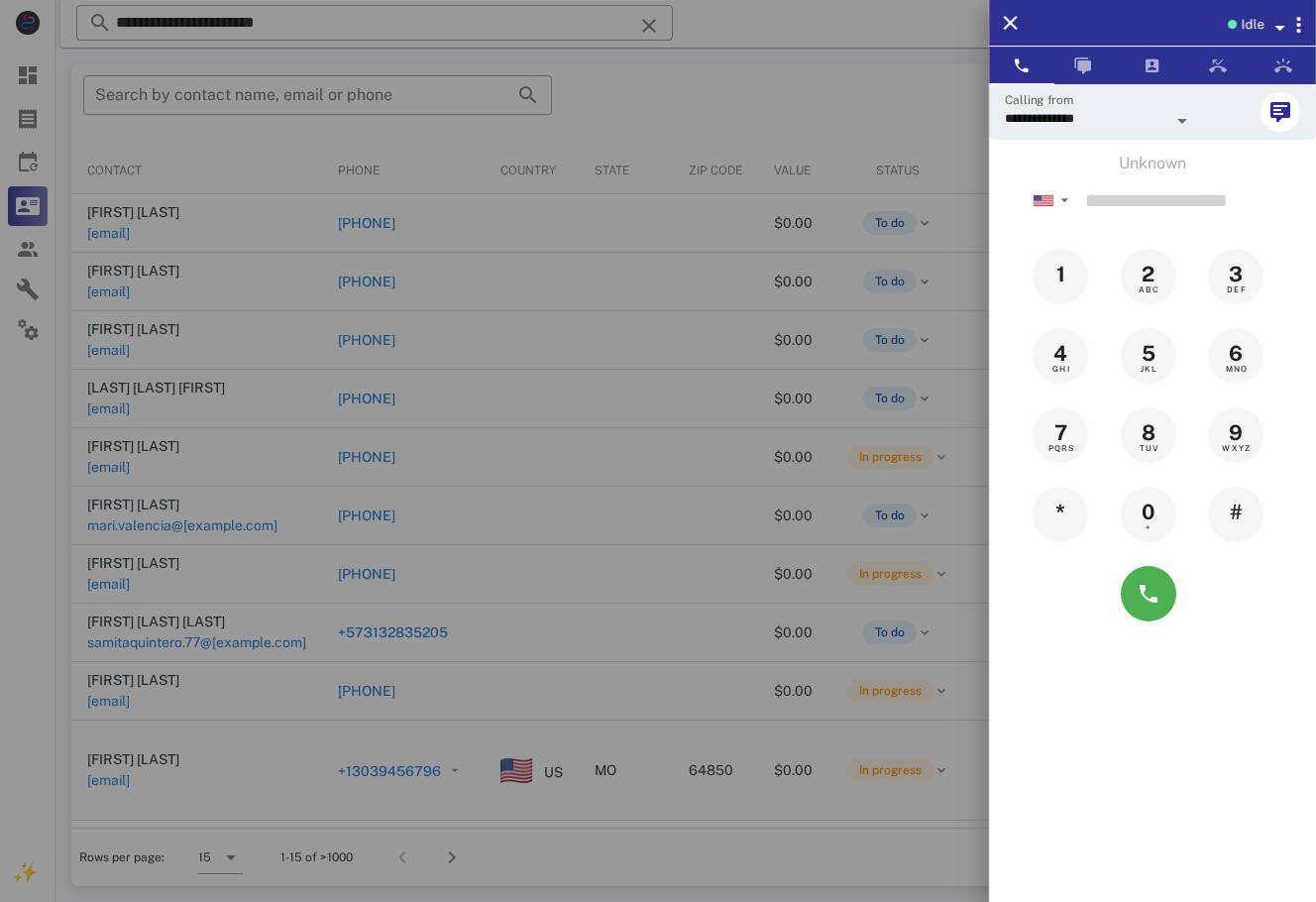 click at bounding box center [658, 451] 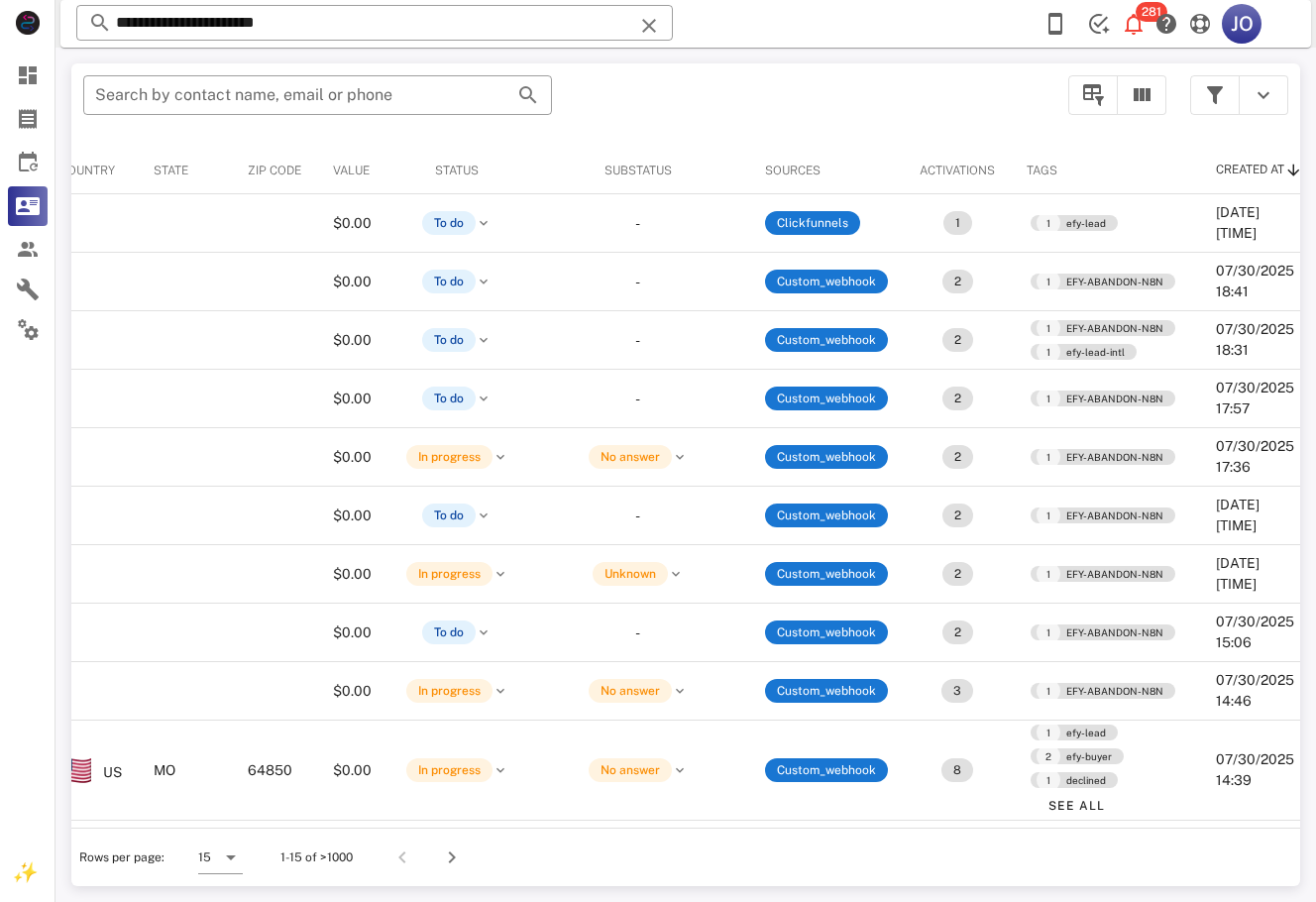 scroll, scrollTop: 0, scrollLeft: 0, axis: both 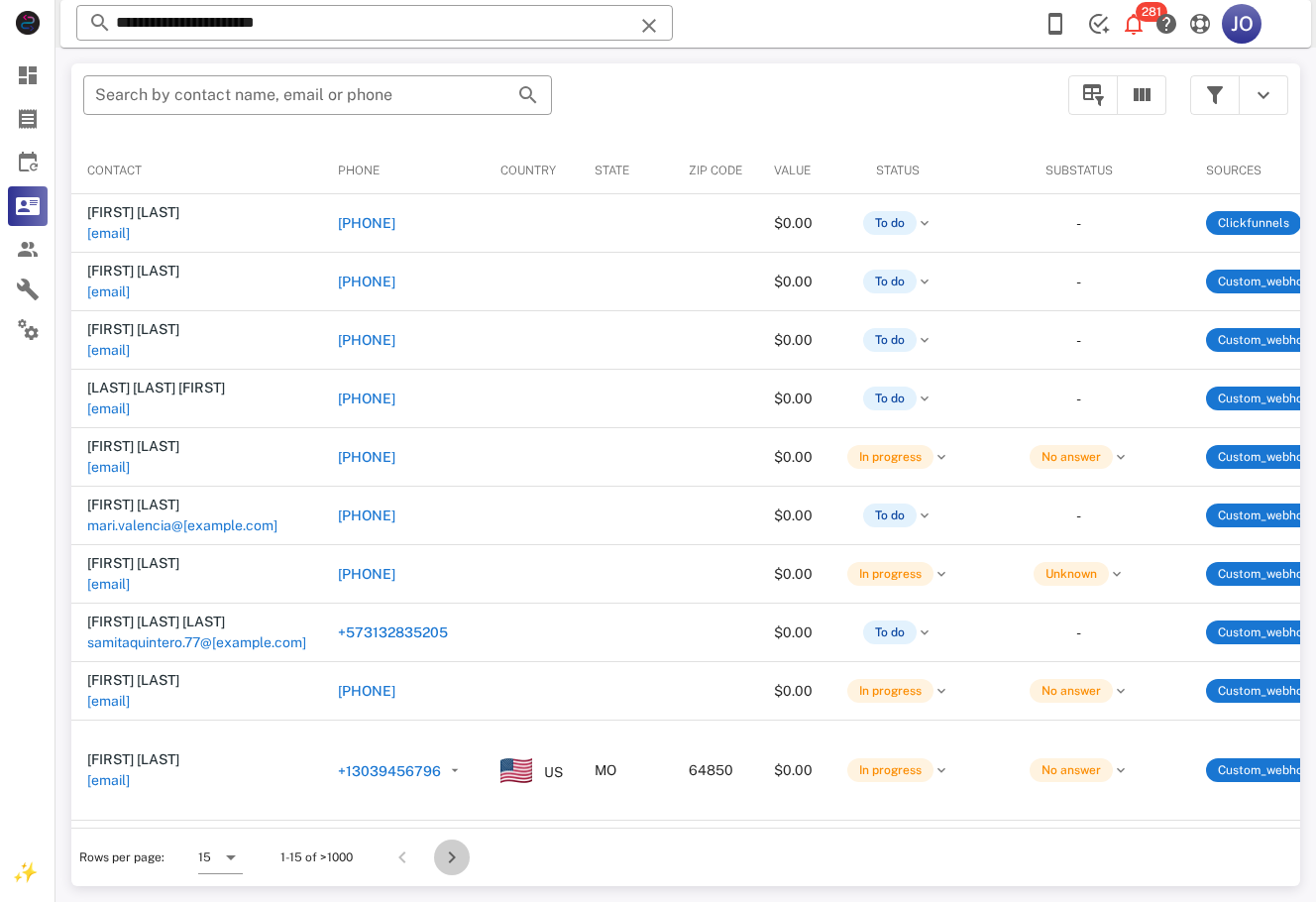 click at bounding box center [452, 857] 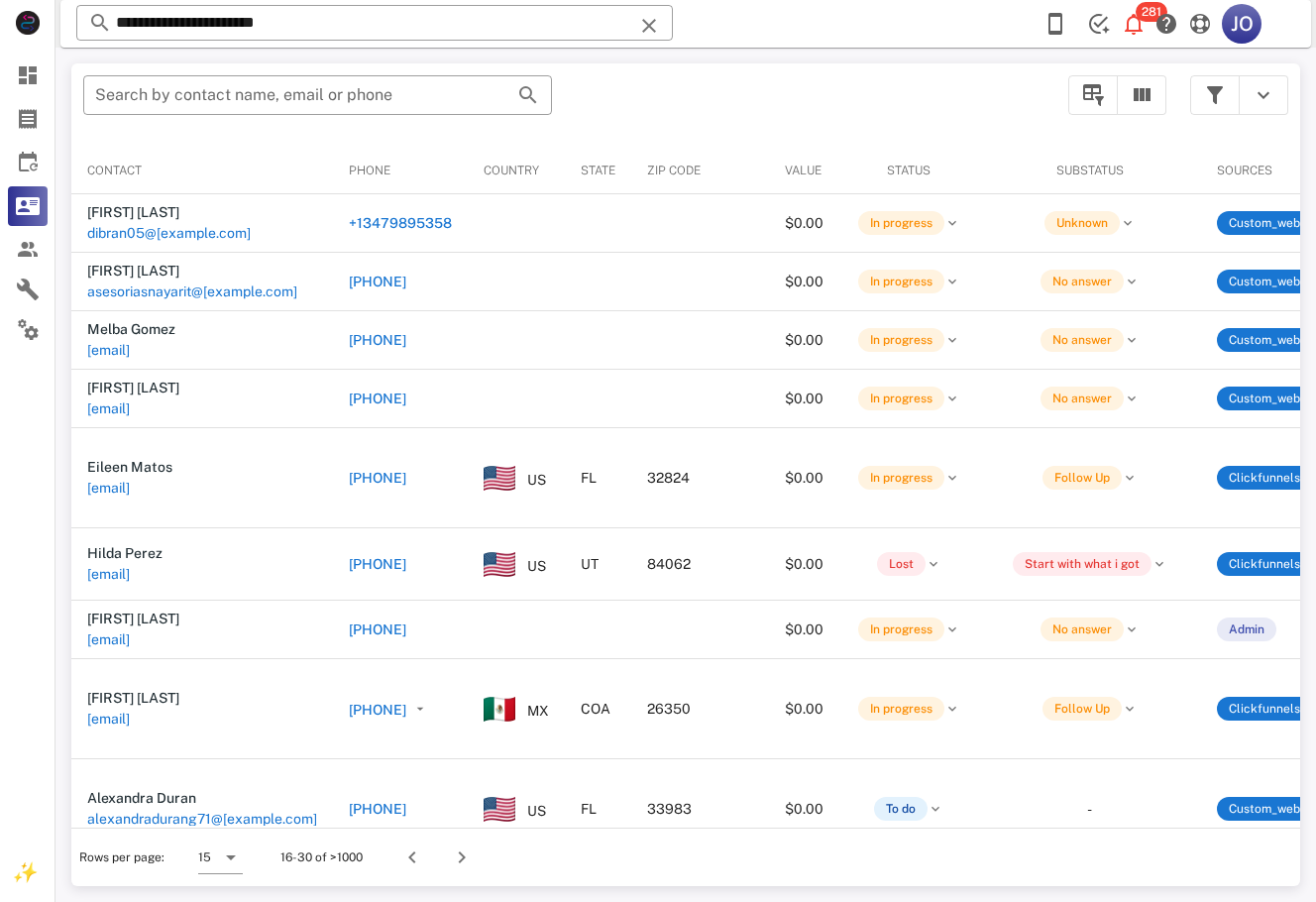 click on "Rows per page: 15  16-30 of >1000" at bounding box center [686, 856] 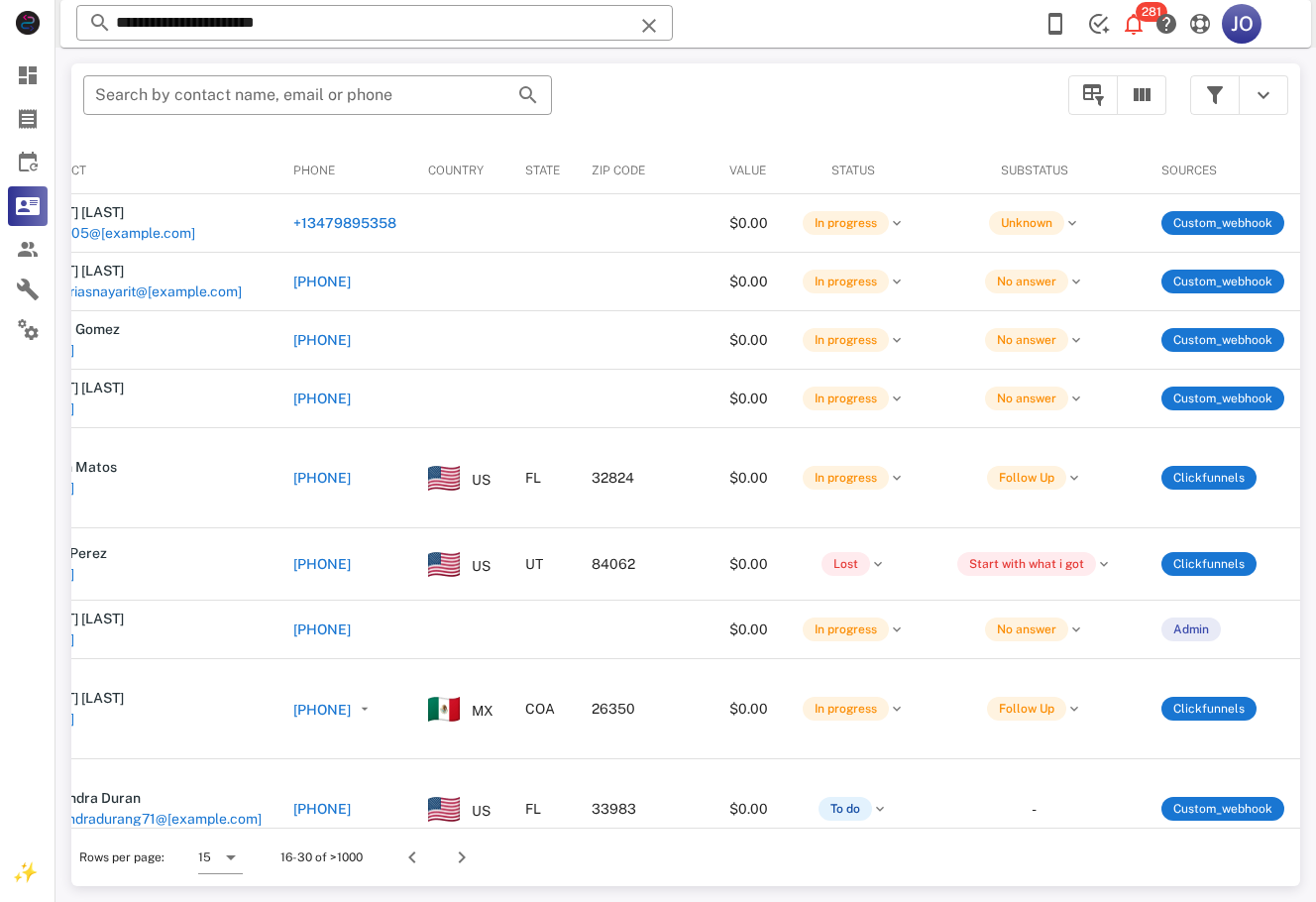 scroll, scrollTop: 0, scrollLeft: 0, axis: both 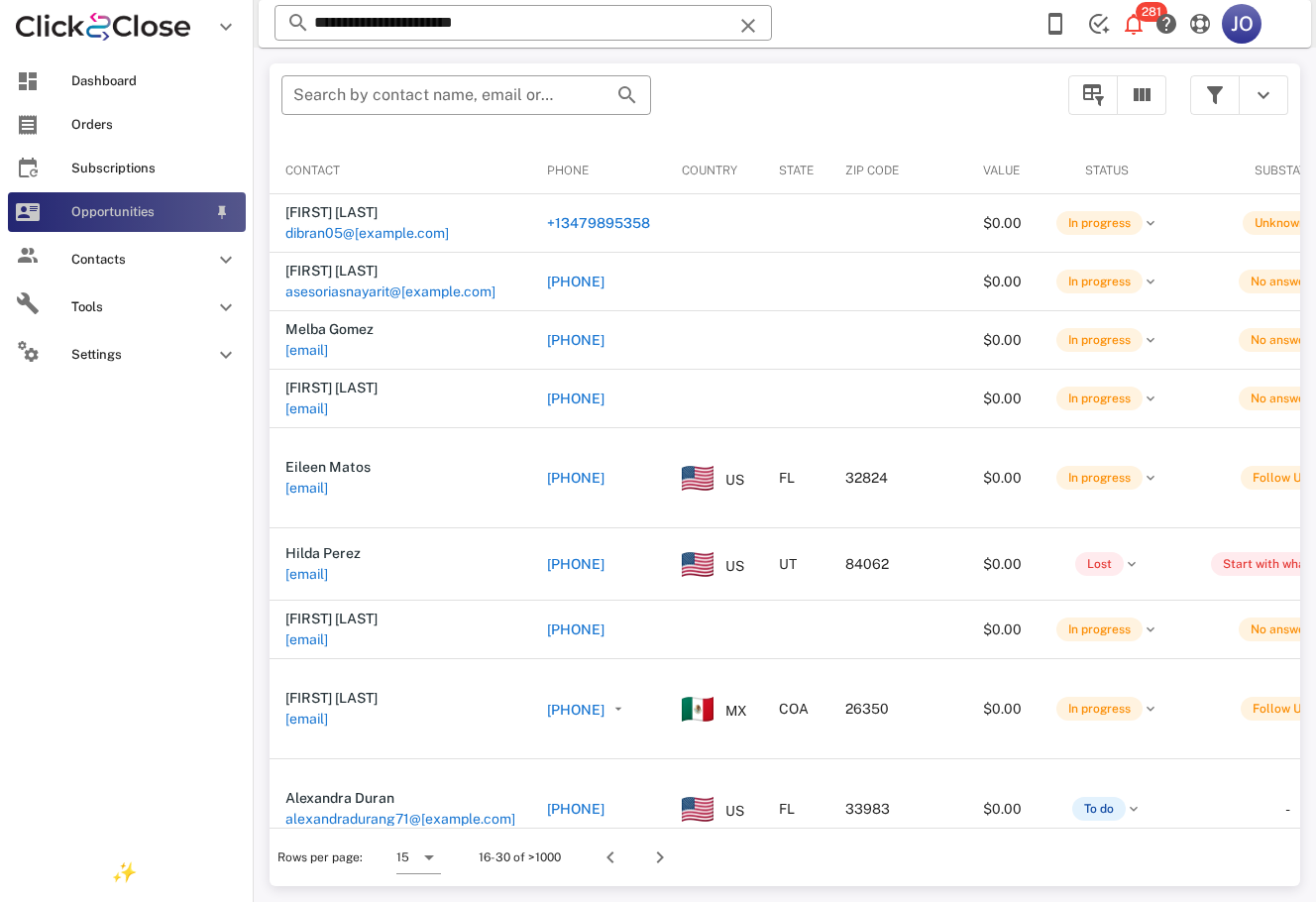 click at bounding box center (28, 212) 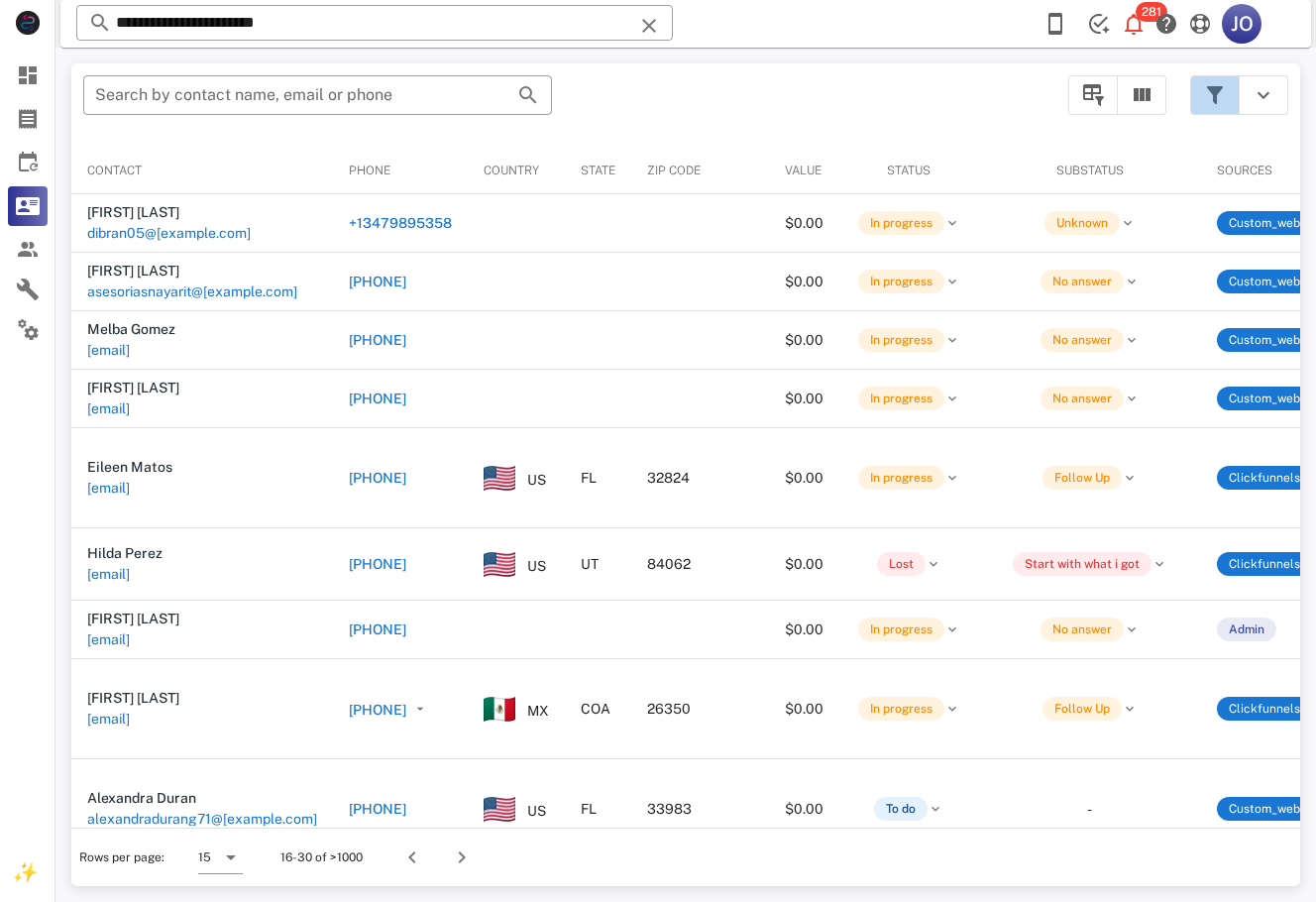 click at bounding box center [1215, 95] 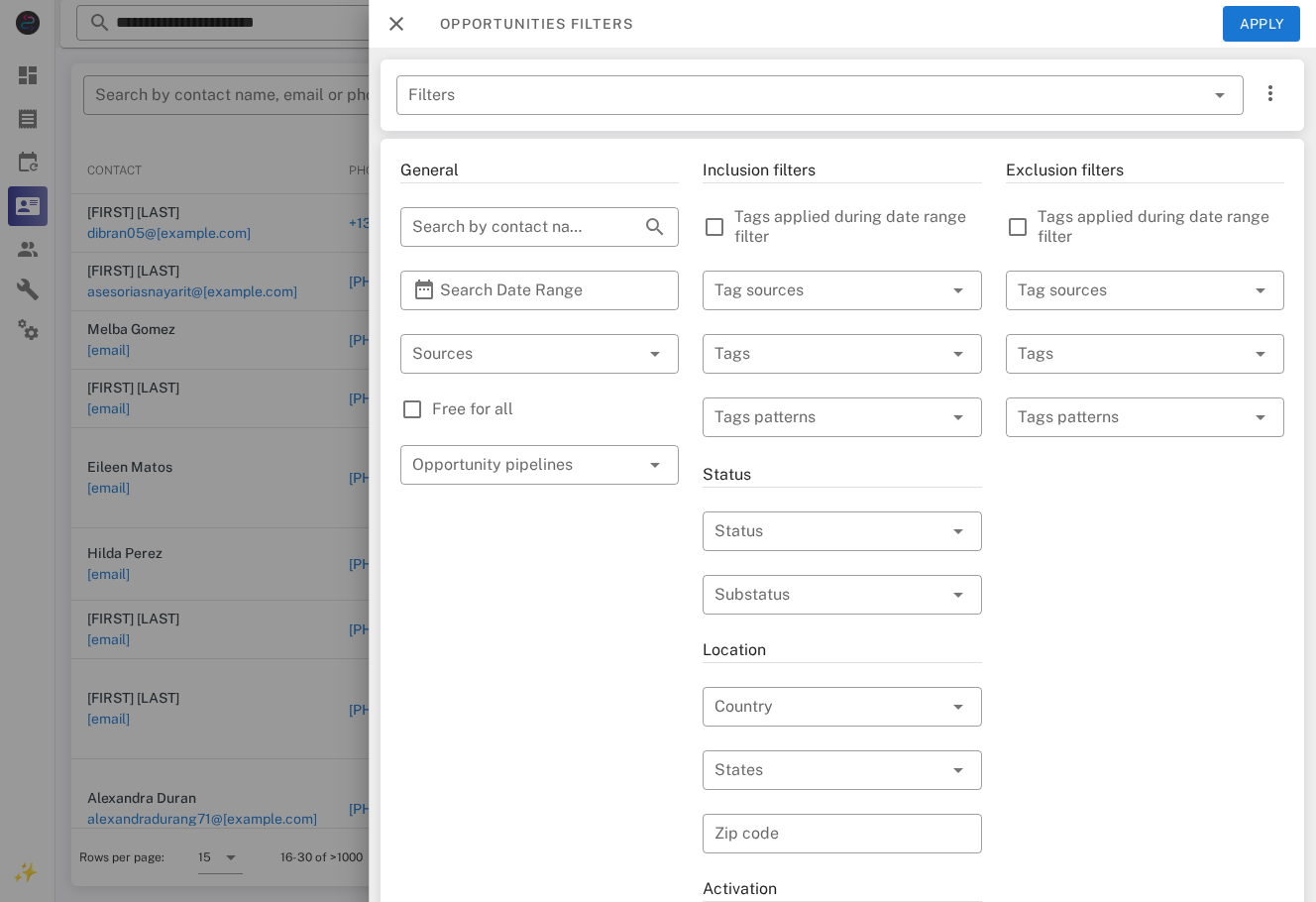 click on "Free for all" at bounding box center (539, 409) 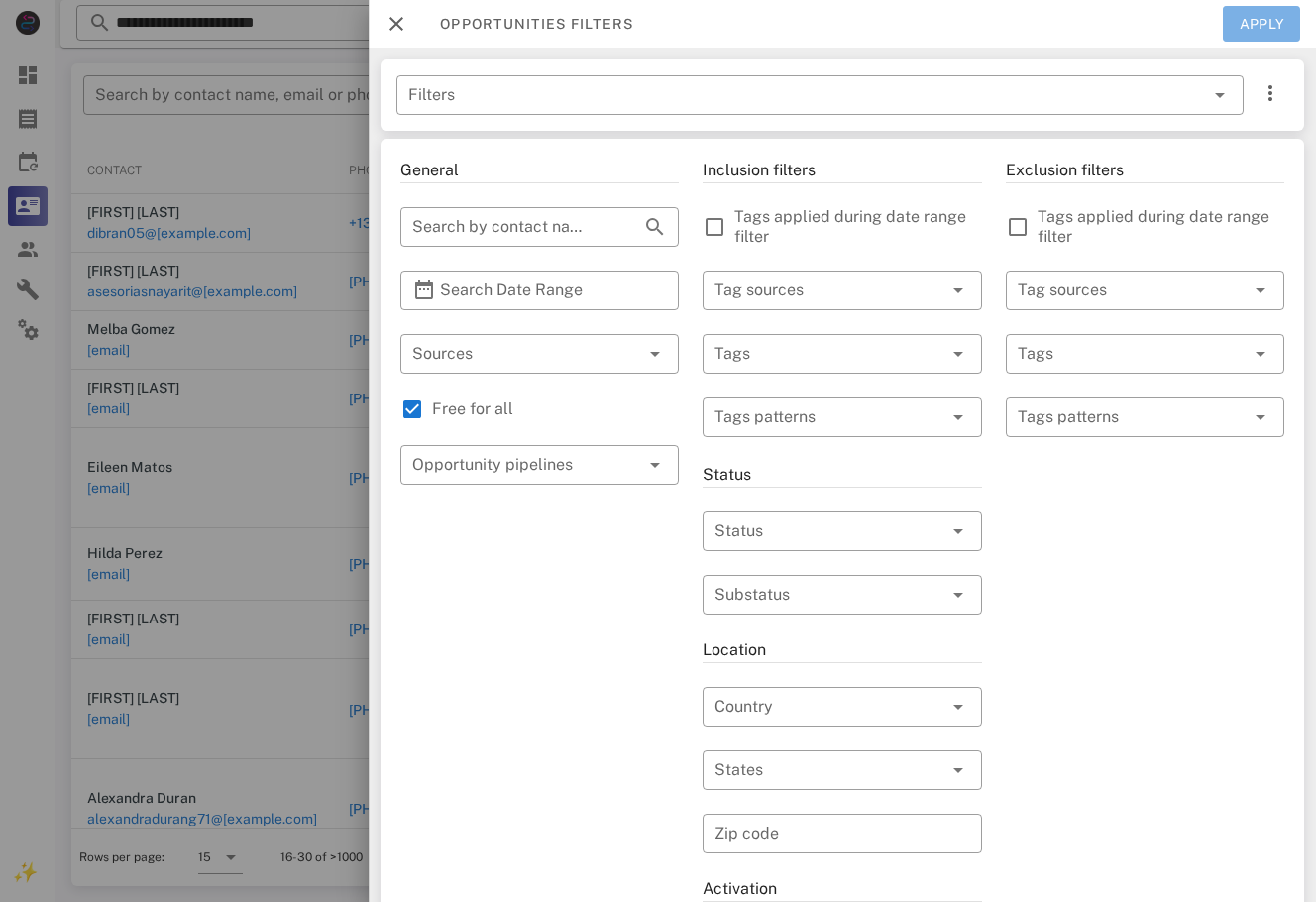 click on "Apply" at bounding box center [1261, 24] 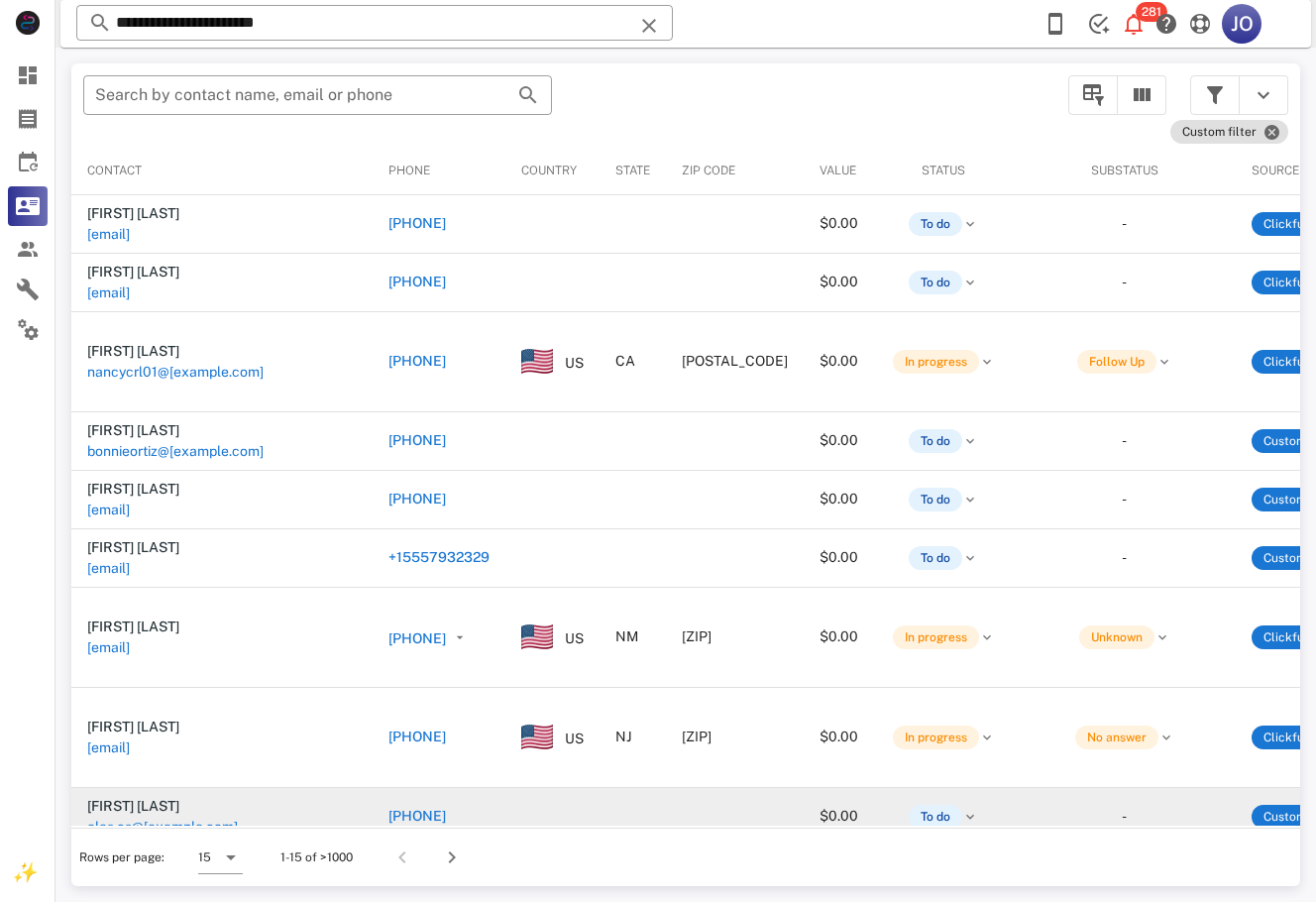 click at bounding box center (552, 817) 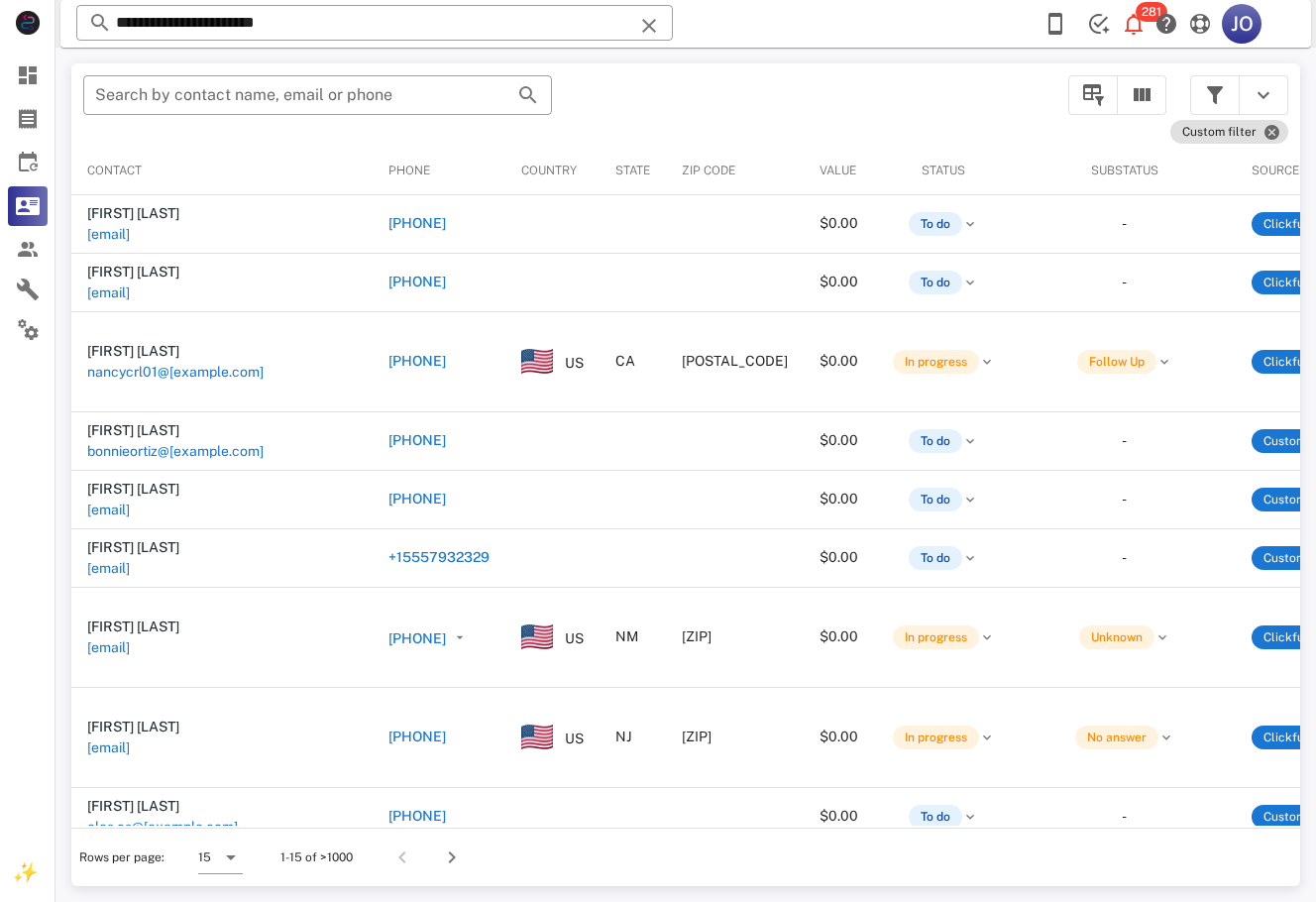 click on "​ Search by contact name, email or phone Custom filter Contact Phone Country State Zip code Value Status Substatus Sources Activations Tags Created at Yuberkis Cespedes  yubic30@gmail.com   +13478427636   $0.00   To do  -  Clickfunnels  1 1  efy-lead   07/30/2025 19:49  M Brandon  mapgsdb@gmail.com   +12488625566   $0.00   To do  -  Clickfunnels  1 1  efy-lead   07/30/2025 19:43  Nancy Rodriguez  nancycrl01@gmail.com   +13233780996   US CA 90220  $0.00   In progress   Follow Up   Clickfunnels  3 1  efy-lead  1  approved  1  efy-buyer   See All   07/30/2025 19:43  Bonnie Ortiz  bonnieortiz@gmail.com   +573127921256   $0.00   To do  -  Custom_webhook  2 1  EFY-ABANDON-N8N   07/30/2025 19:37  Elisabeth Arreola  elisabetharreola9@gmail.com   +13238059890   $0.00   To do  -  Custom_webhook  4 1  efy-lead  1  EFY-ABANDON-N8N   07/30/2025 19:35  Isabel Cossio  isaperez1430@hotmail.com   +19547932329   $0.00   To do  -  Custom_webhook  2 1  efy-lead  1  EFY-ABANDON-N8N   07/30/2025 19:34  Norma Pedregon  US NM 52 1" at bounding box center [686, 475] 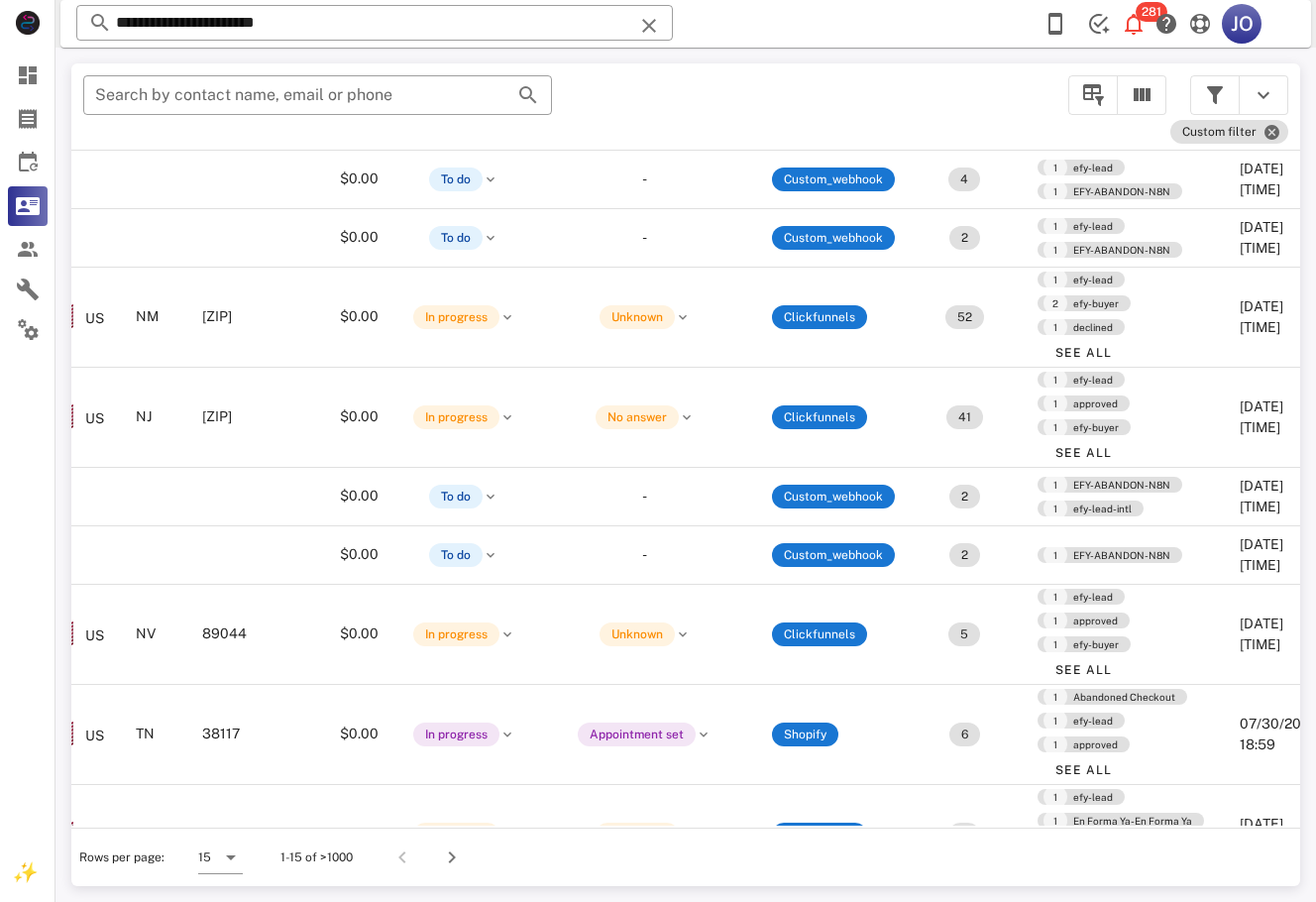 scroll, scrollTop: 506, scrollLeft: 480, axis: both 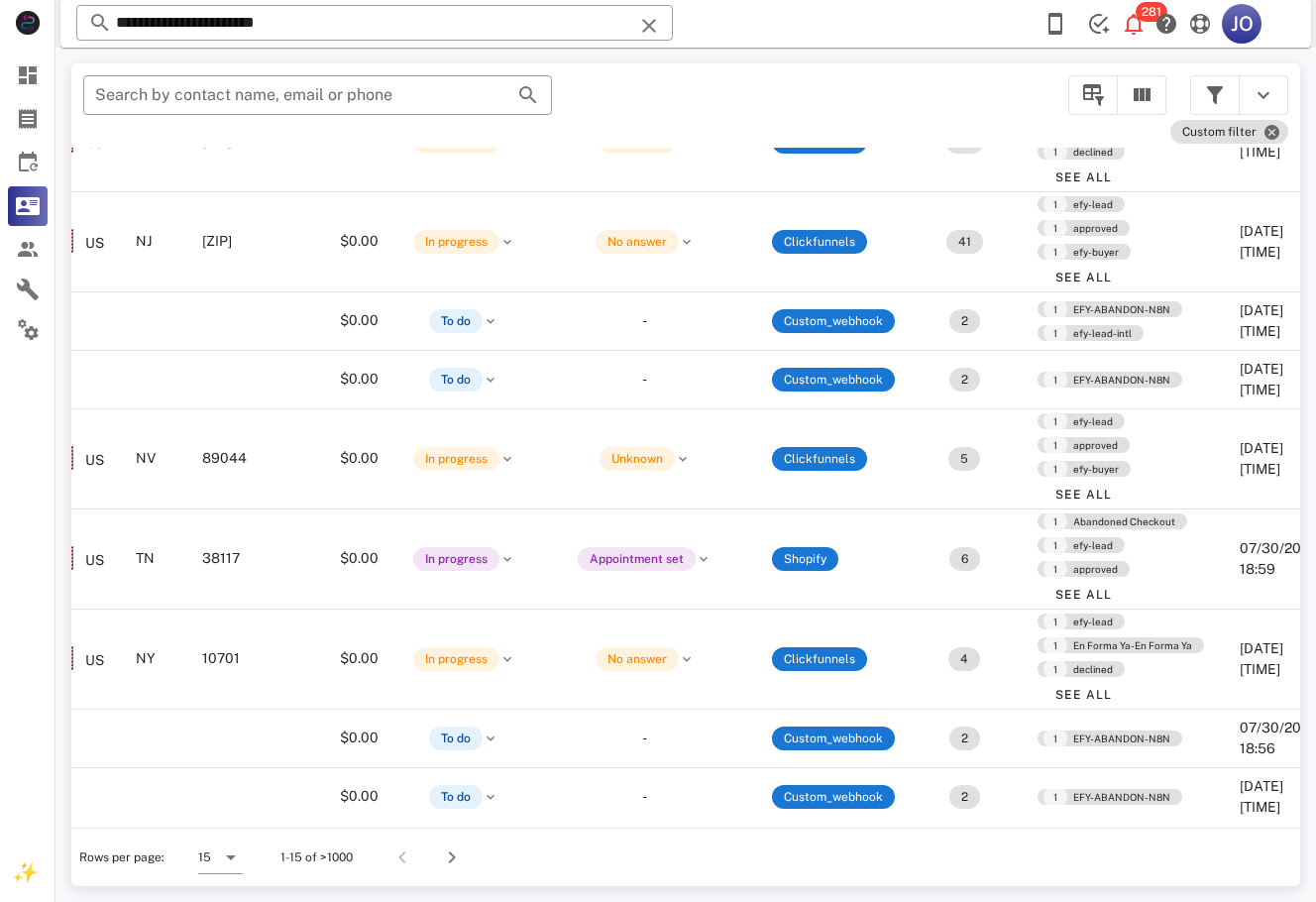 drag, startPoint x: 1293, startPoint y: 478, endPoint x: 8, endPoint y: 11, distance: 1367.2286 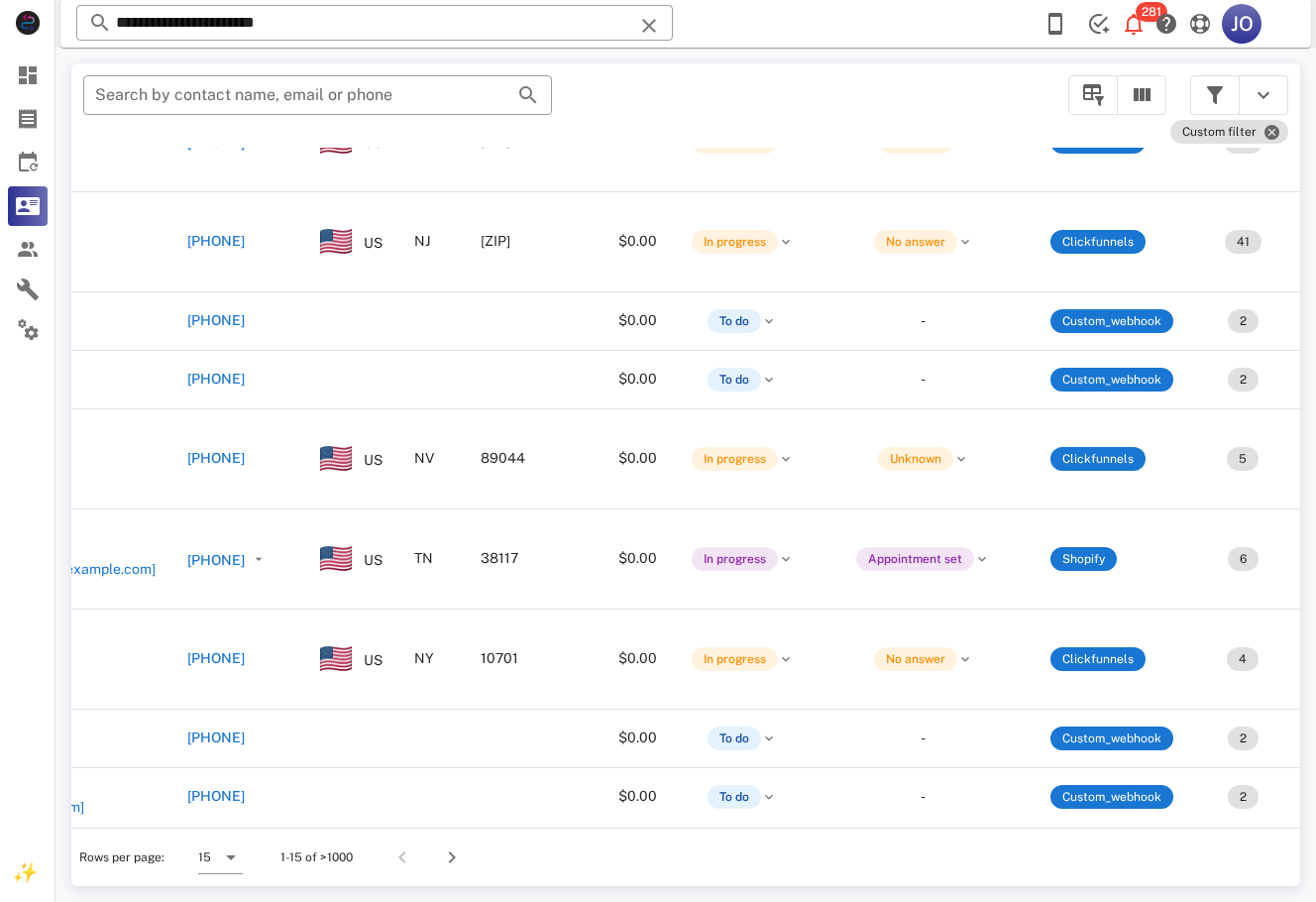 scroll, scrollTop: 506, scrollLeft: 0, axis: vertical 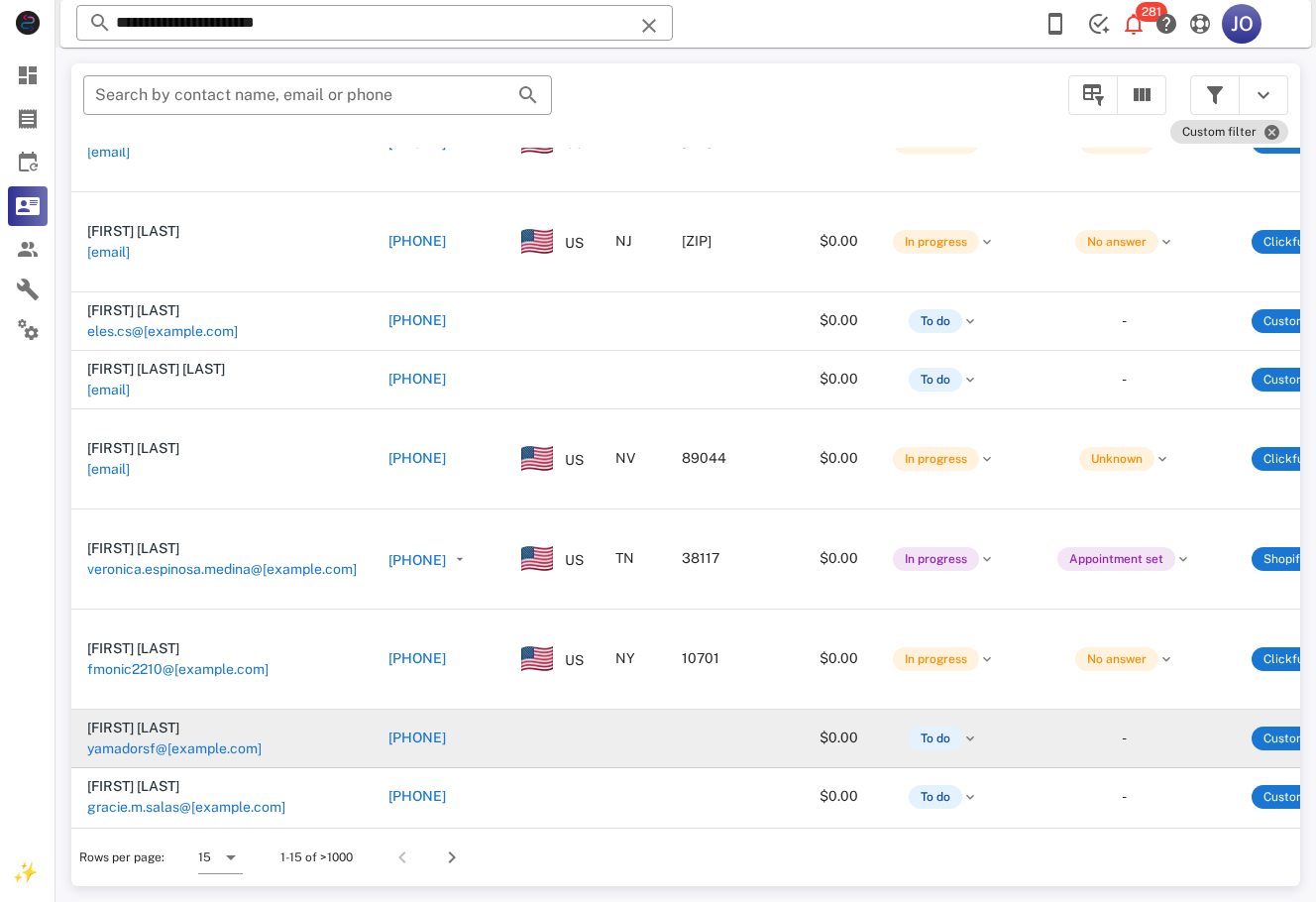 click on "[EMAIL]" at bounding box center (174, 748) 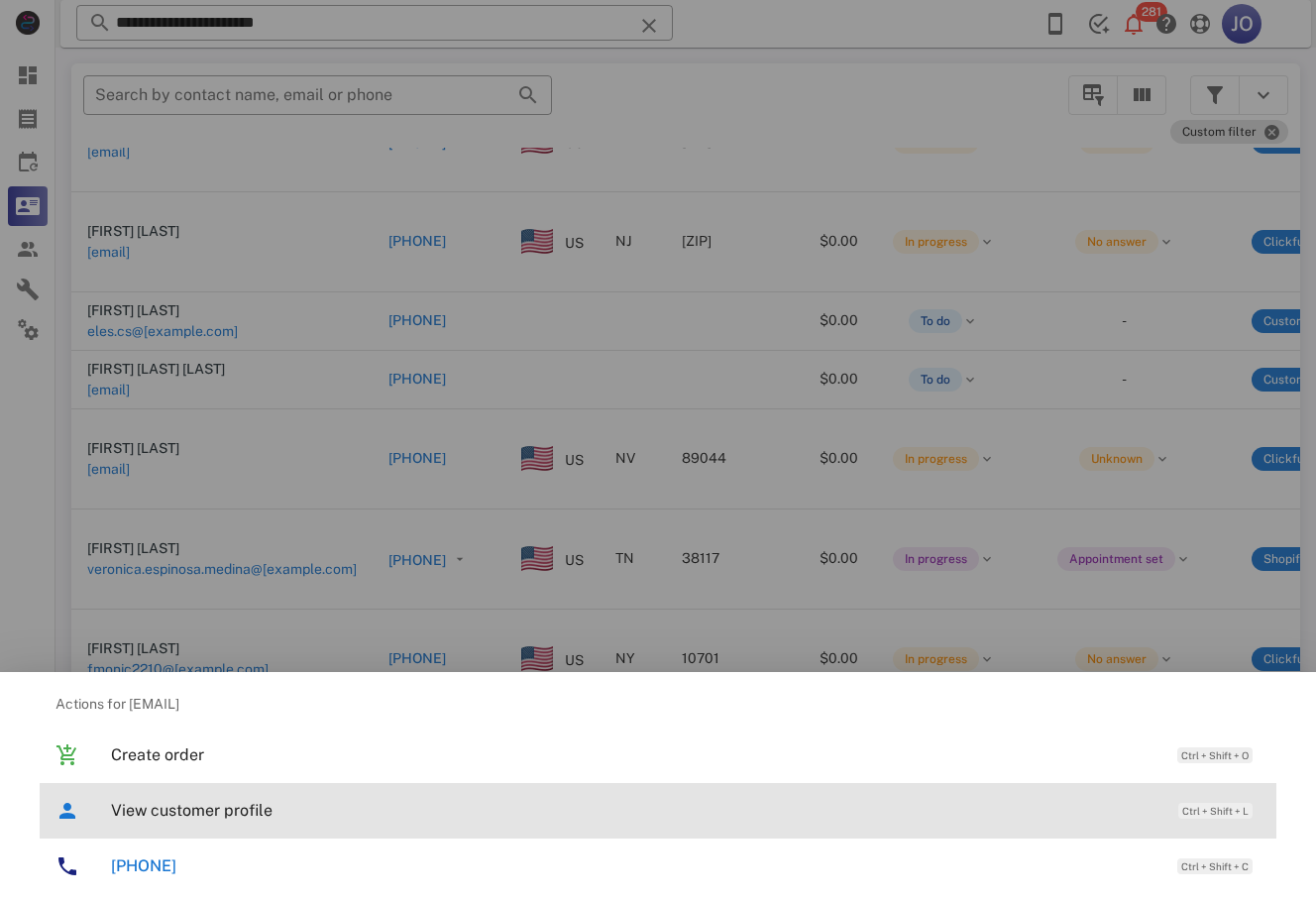 click on "View customer profile Ctrl + Shift + L" at bounding box center [686, 810] 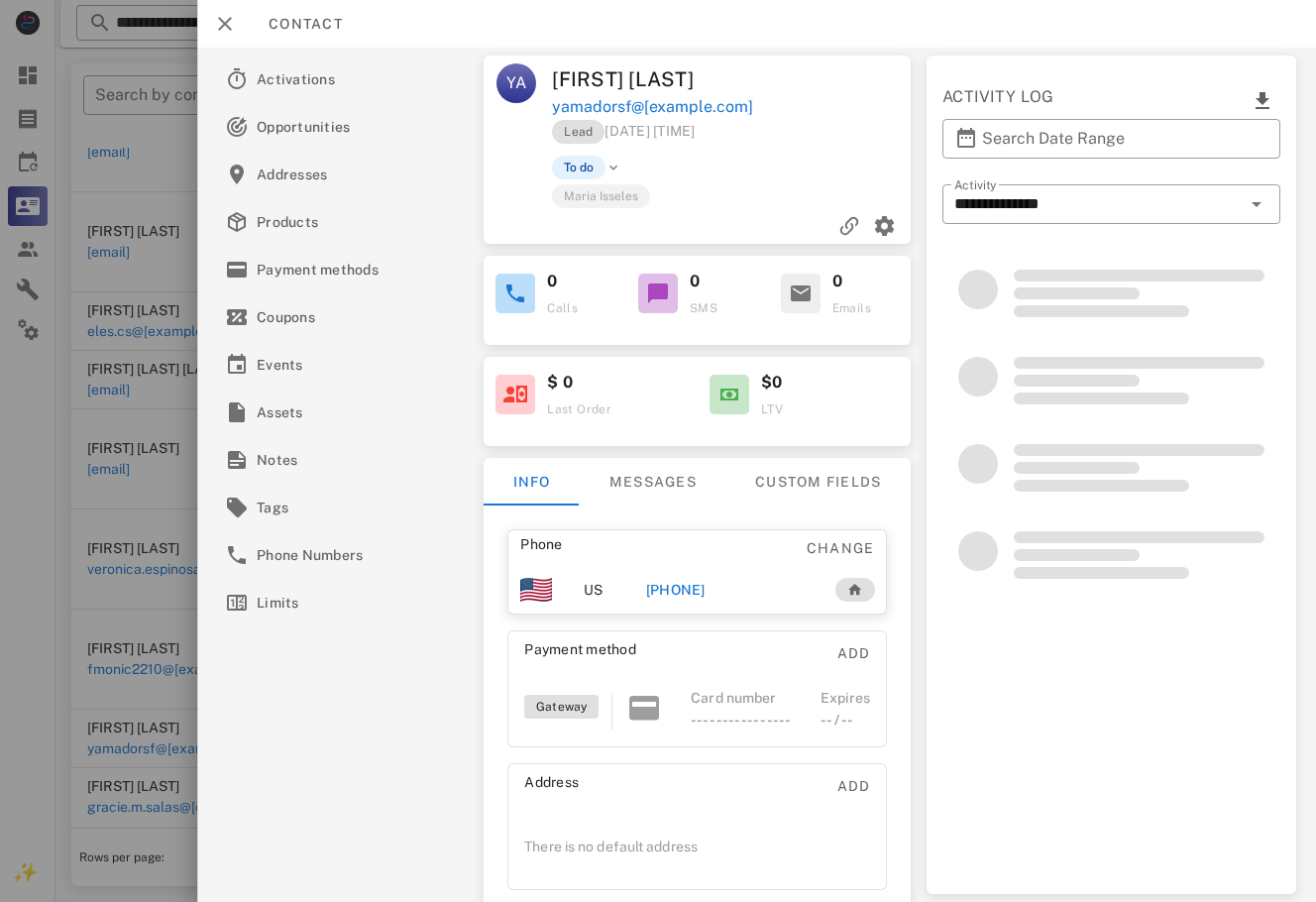 click on "[PHONE]" at bounding box center [676, 590] 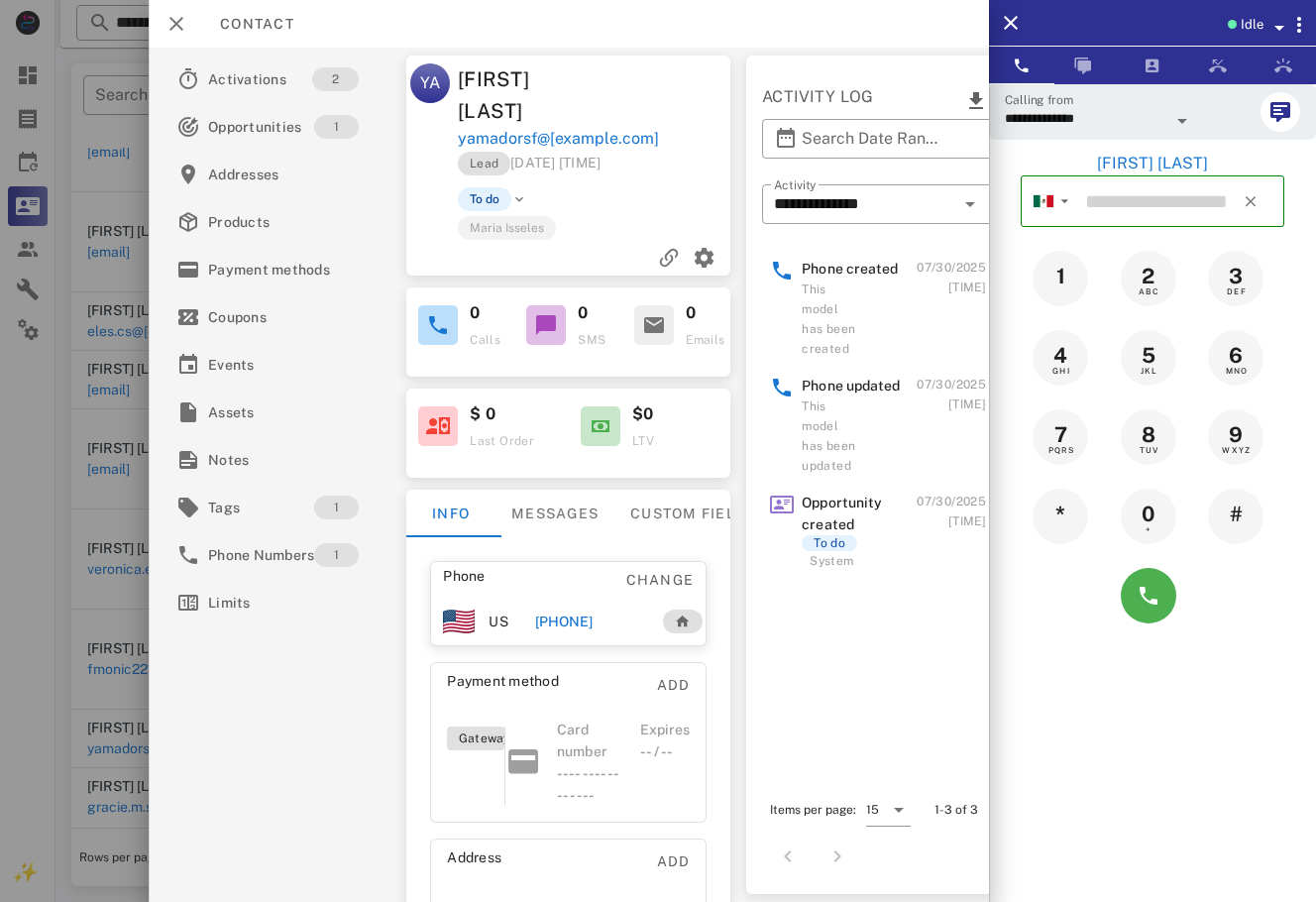 type on "**********" 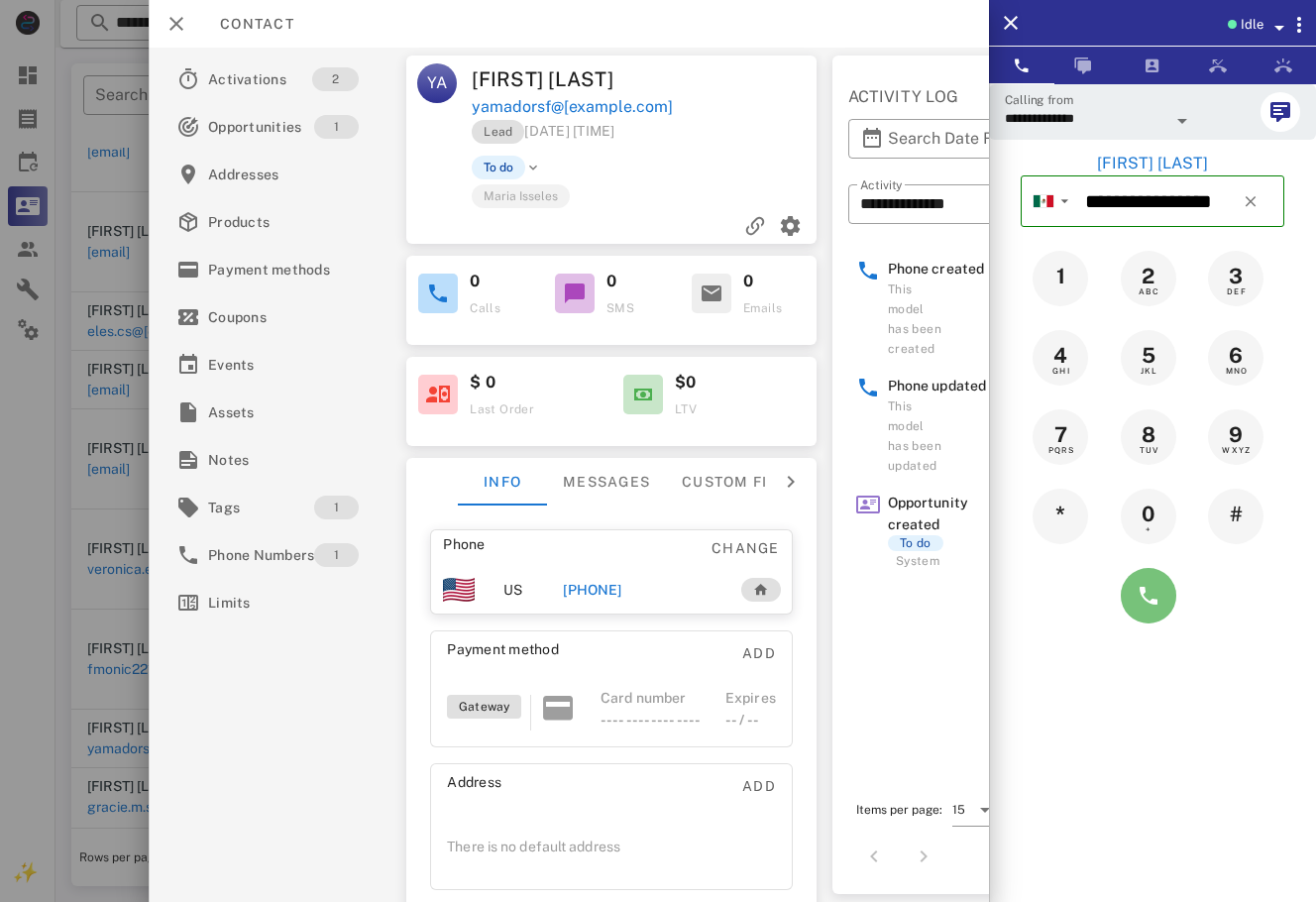 click at bounding box center [1149, 596] 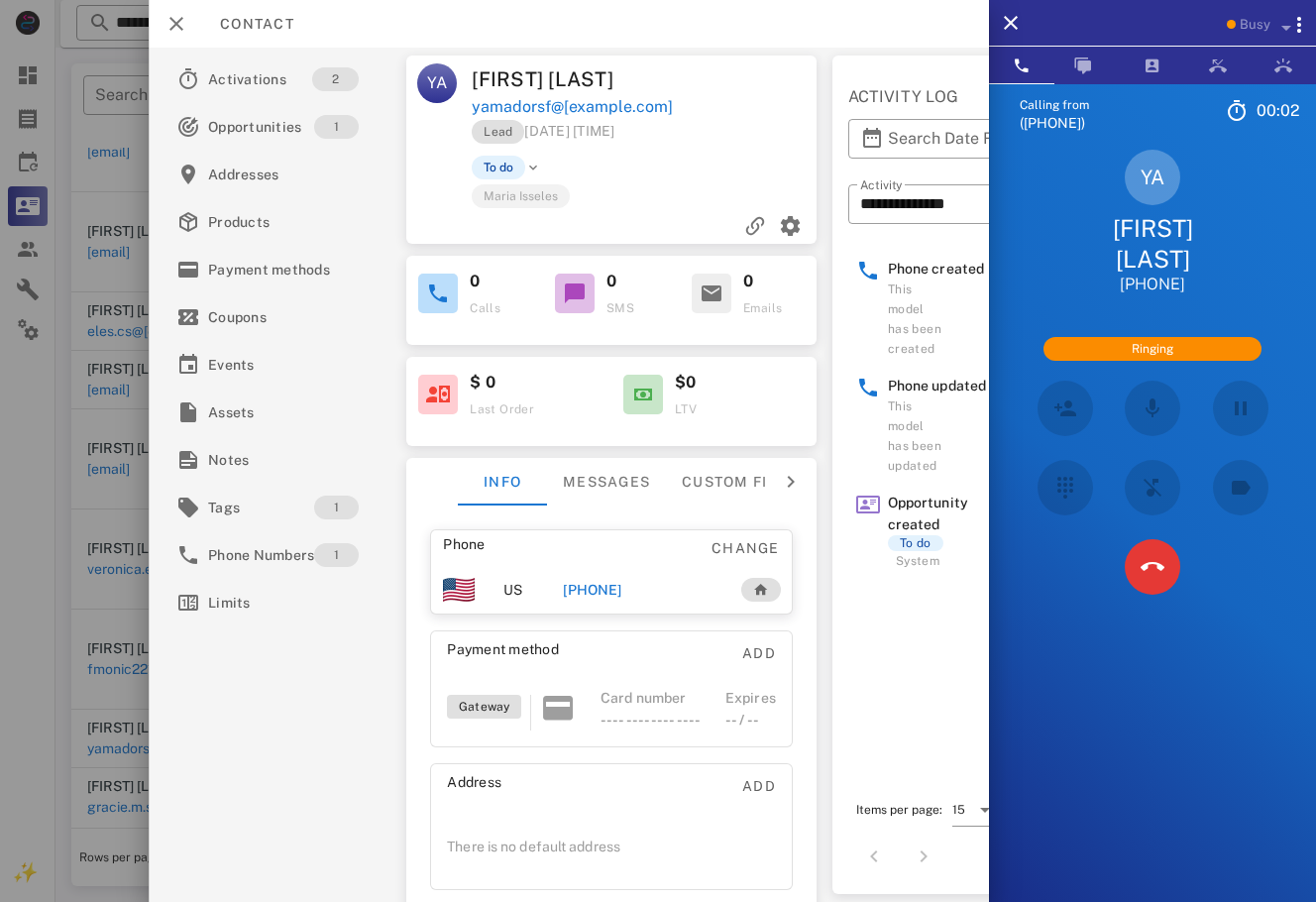 scroll, scrollTop: 447, scrollLeft: 0, axis: vertical 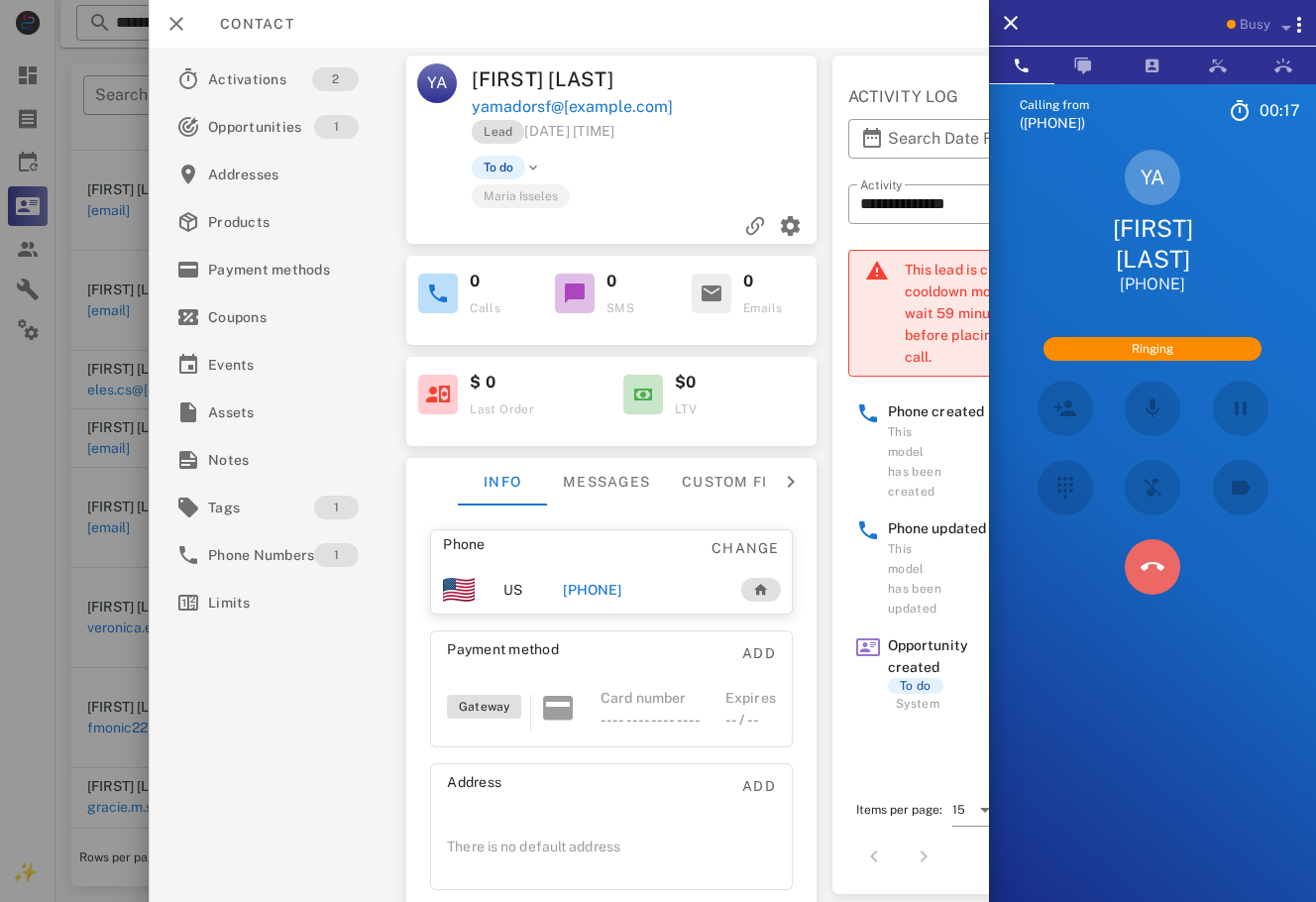 click at bounding box center (1152, 567) 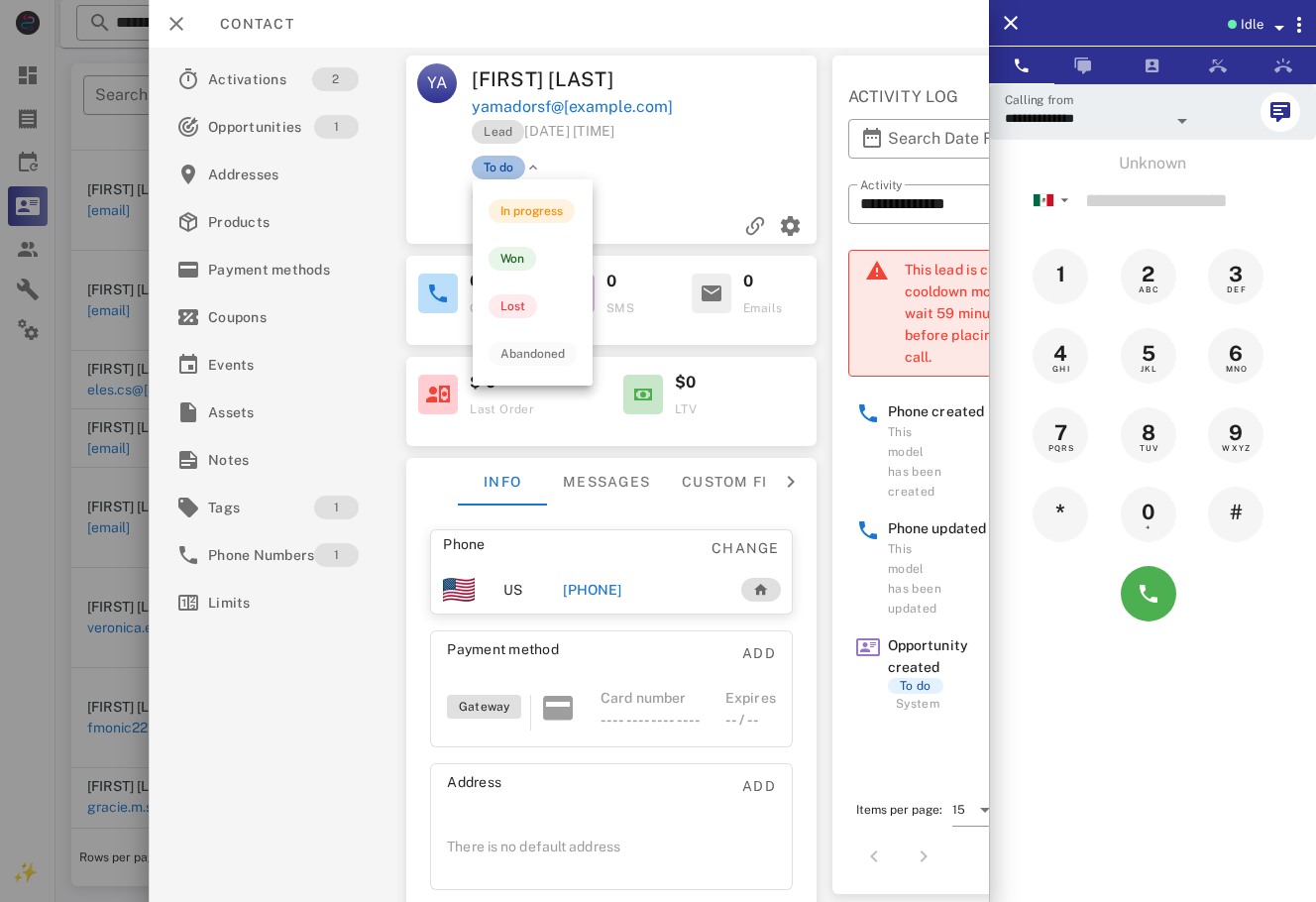click on "To do" at bounding box center (498, 168) 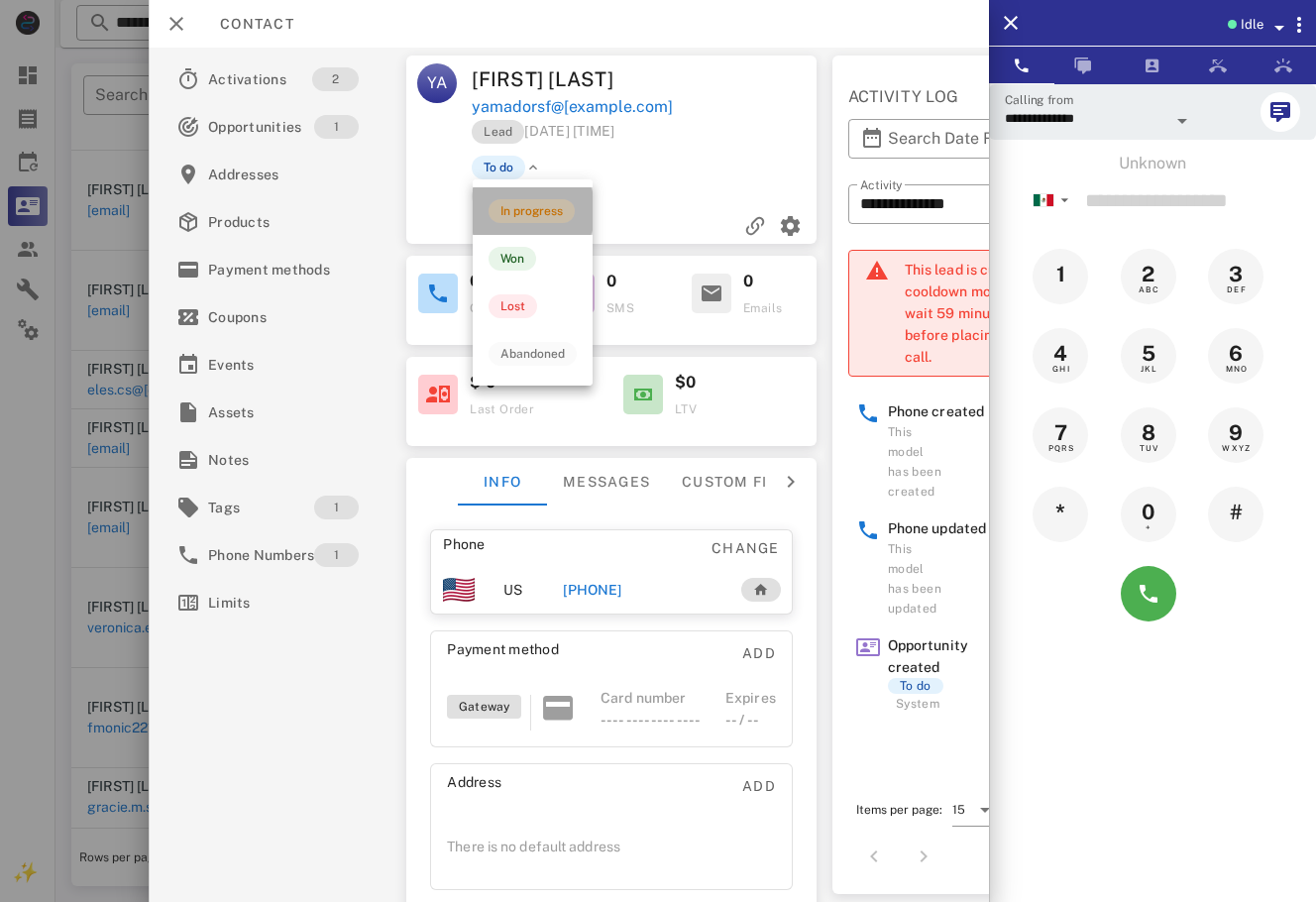 click on "In progress" at bounding box center [531, 211] 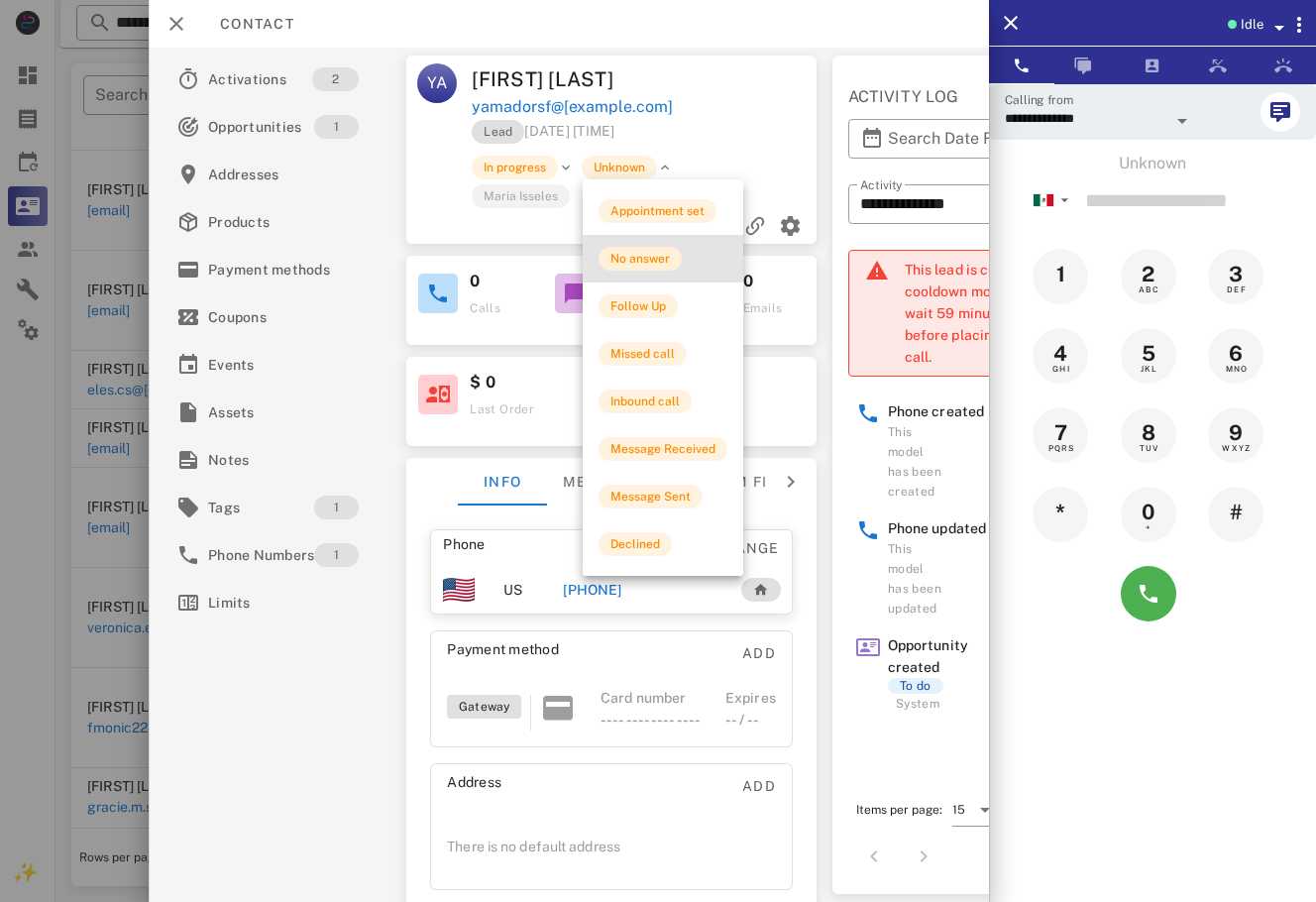 click on "No answer" at bounding box center [640, 259] 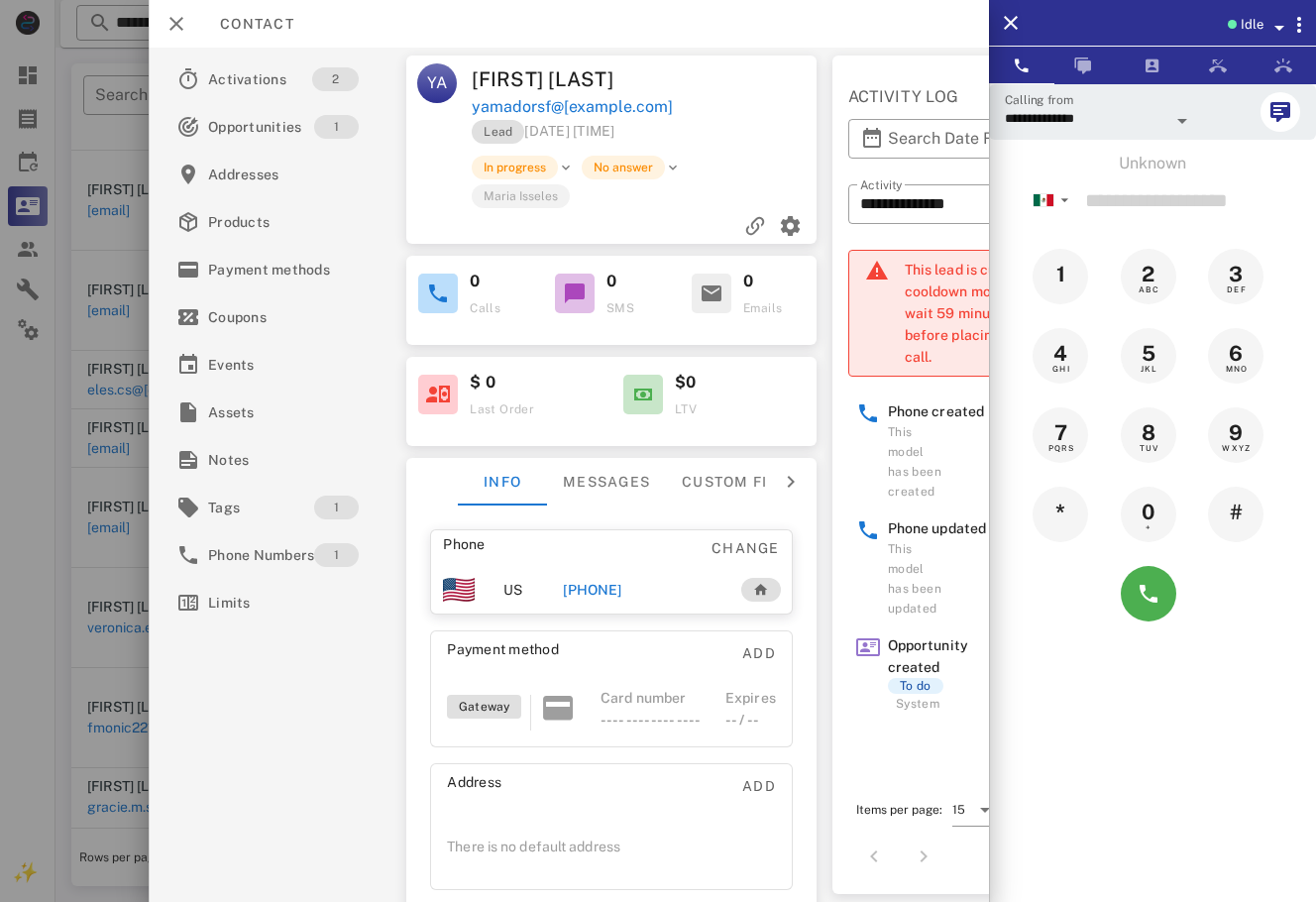 click at bounding box center [658, 451] 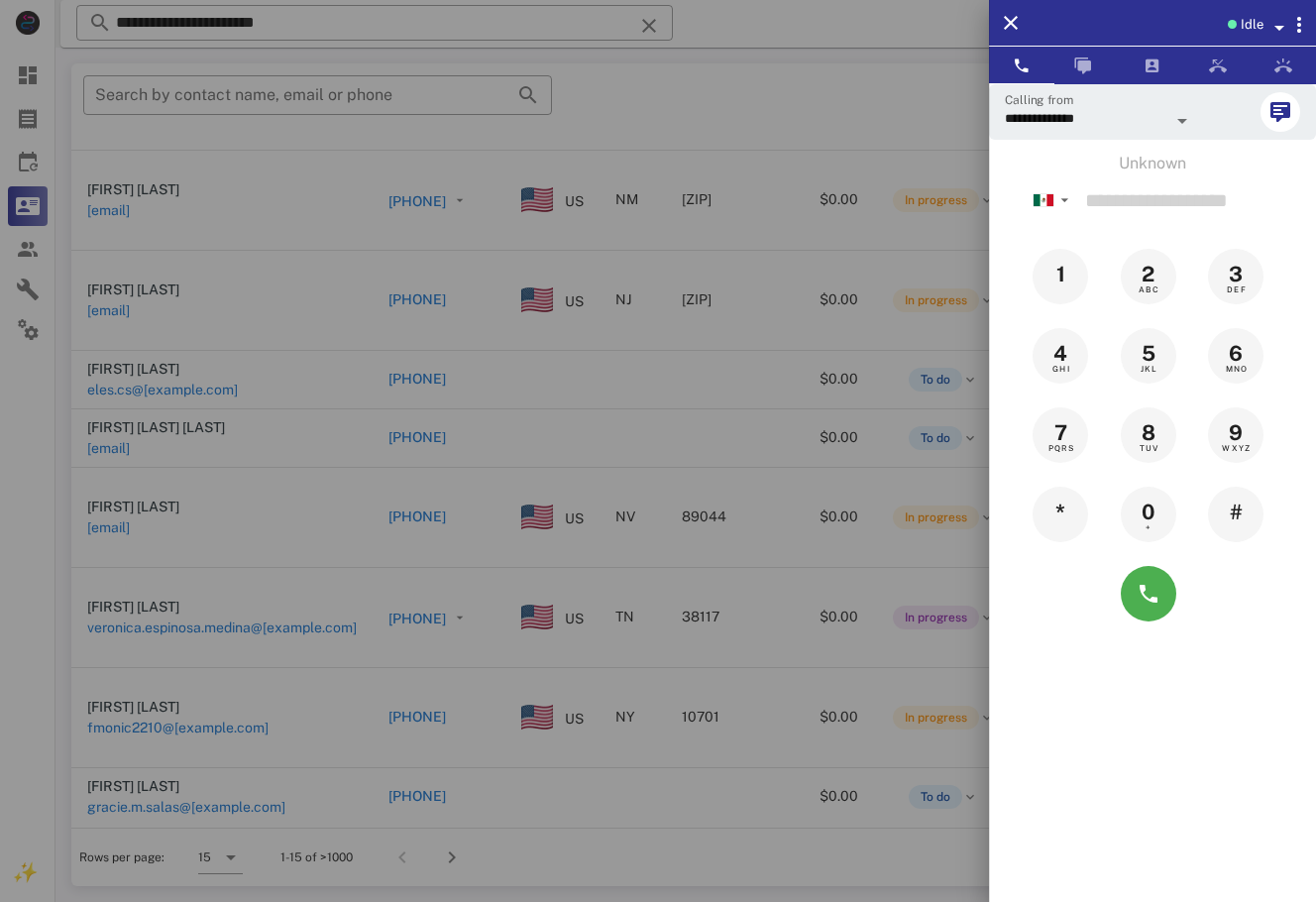 click at bounding box center [658, 451] 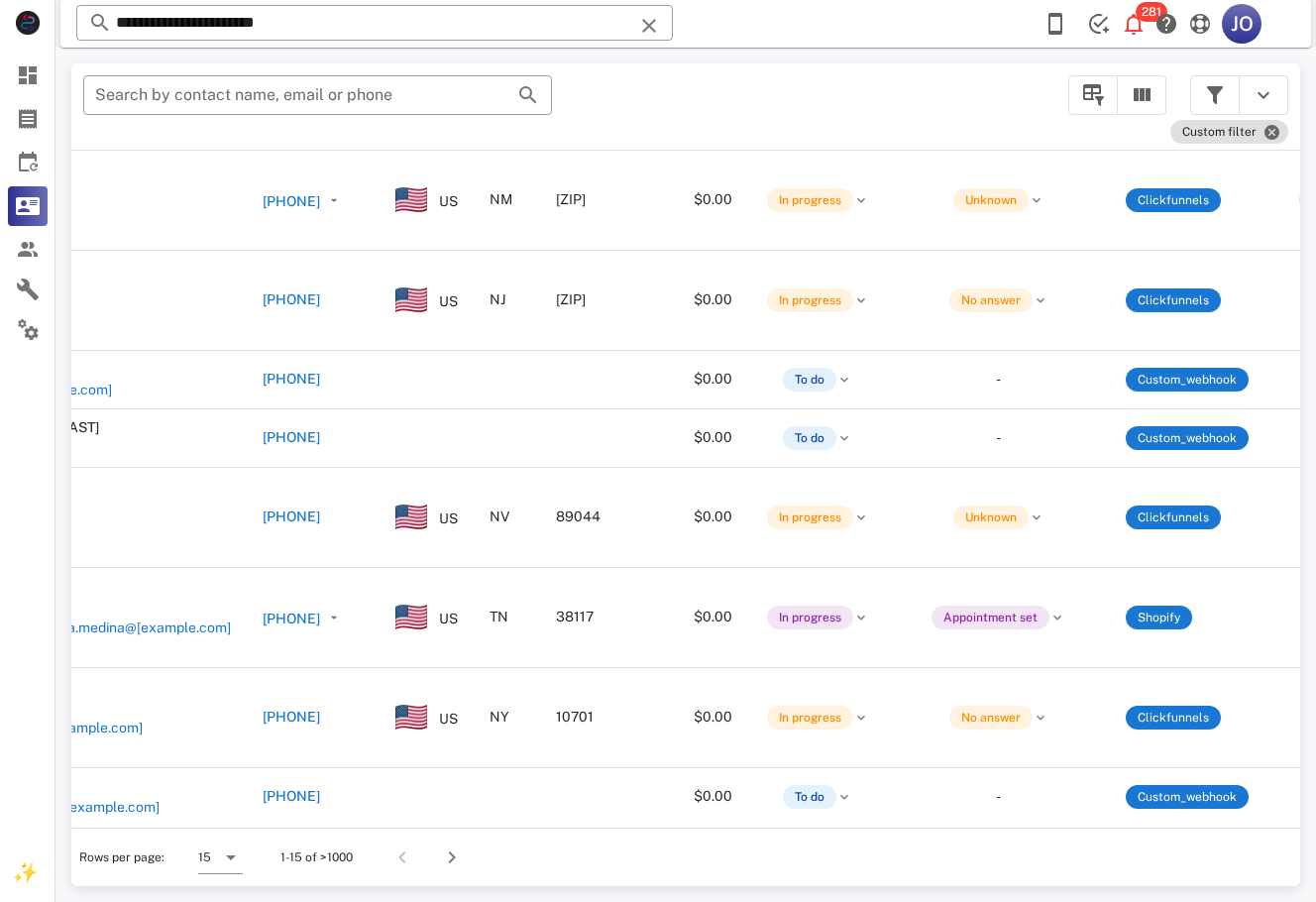 scroll, scrollTop: 447, scrollLeft: 480, axis: both 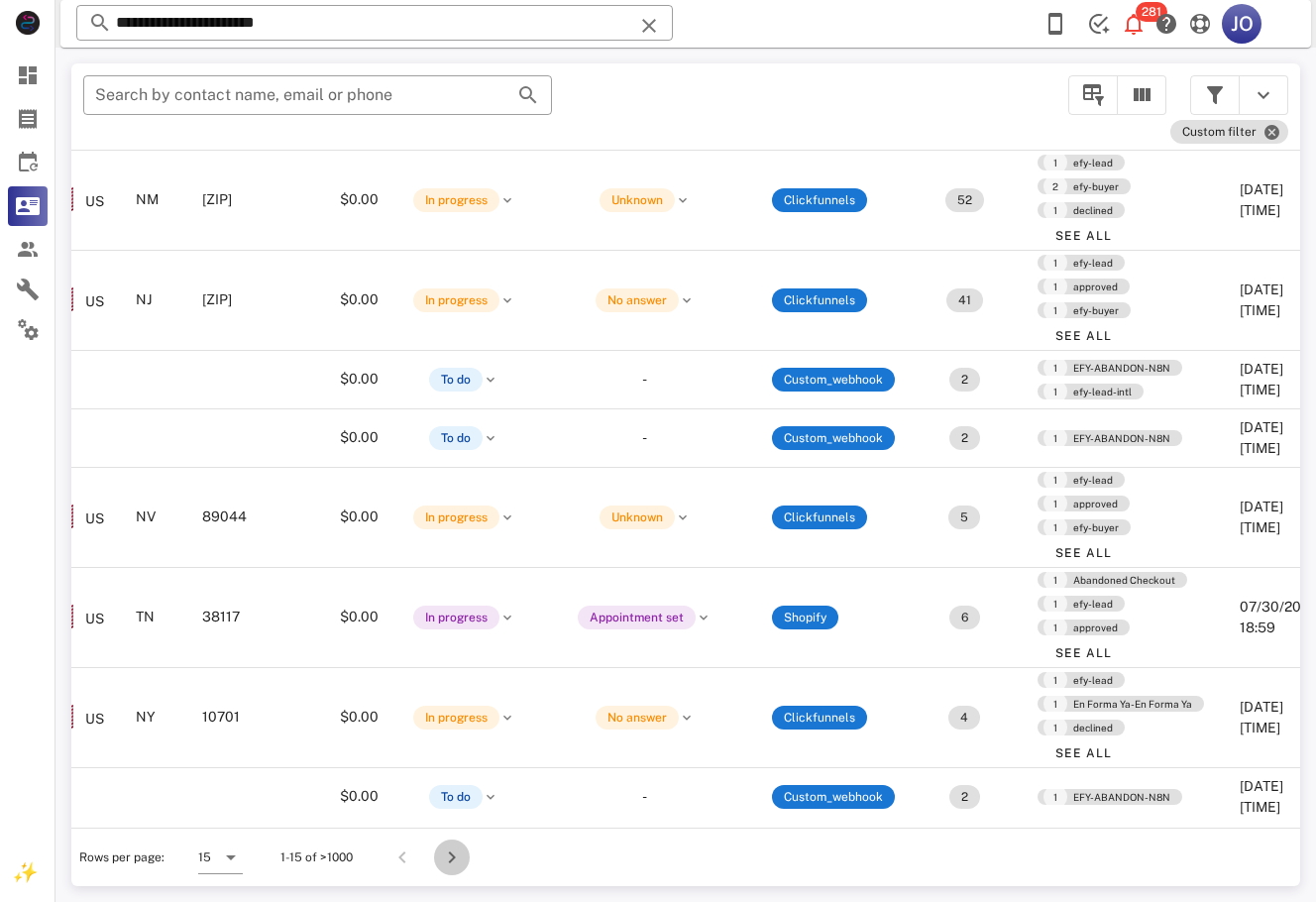 click at bounding box center [452, 857] 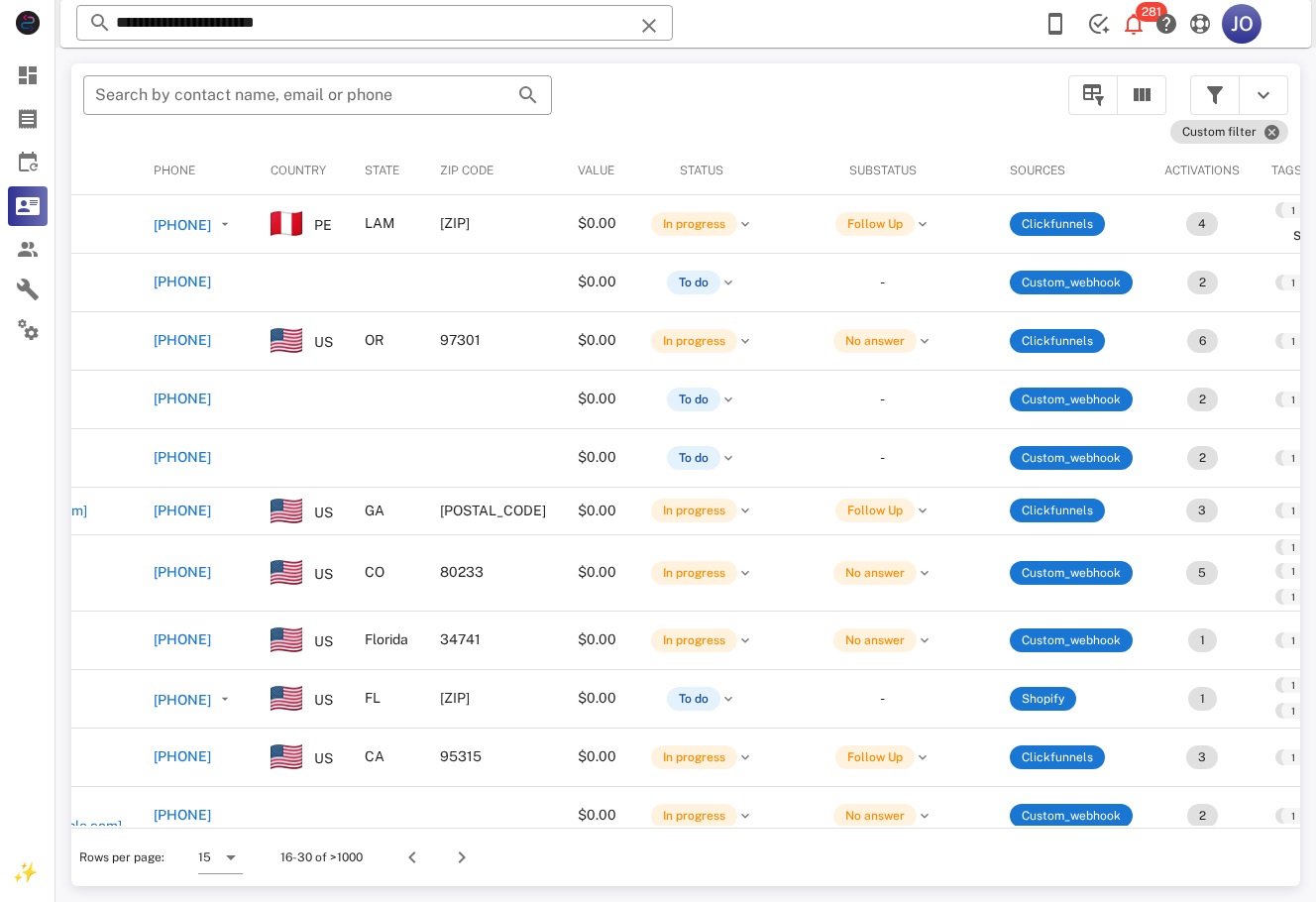 scroll, scrollTop: 0, scrollLeft: 743, axis: horizontal 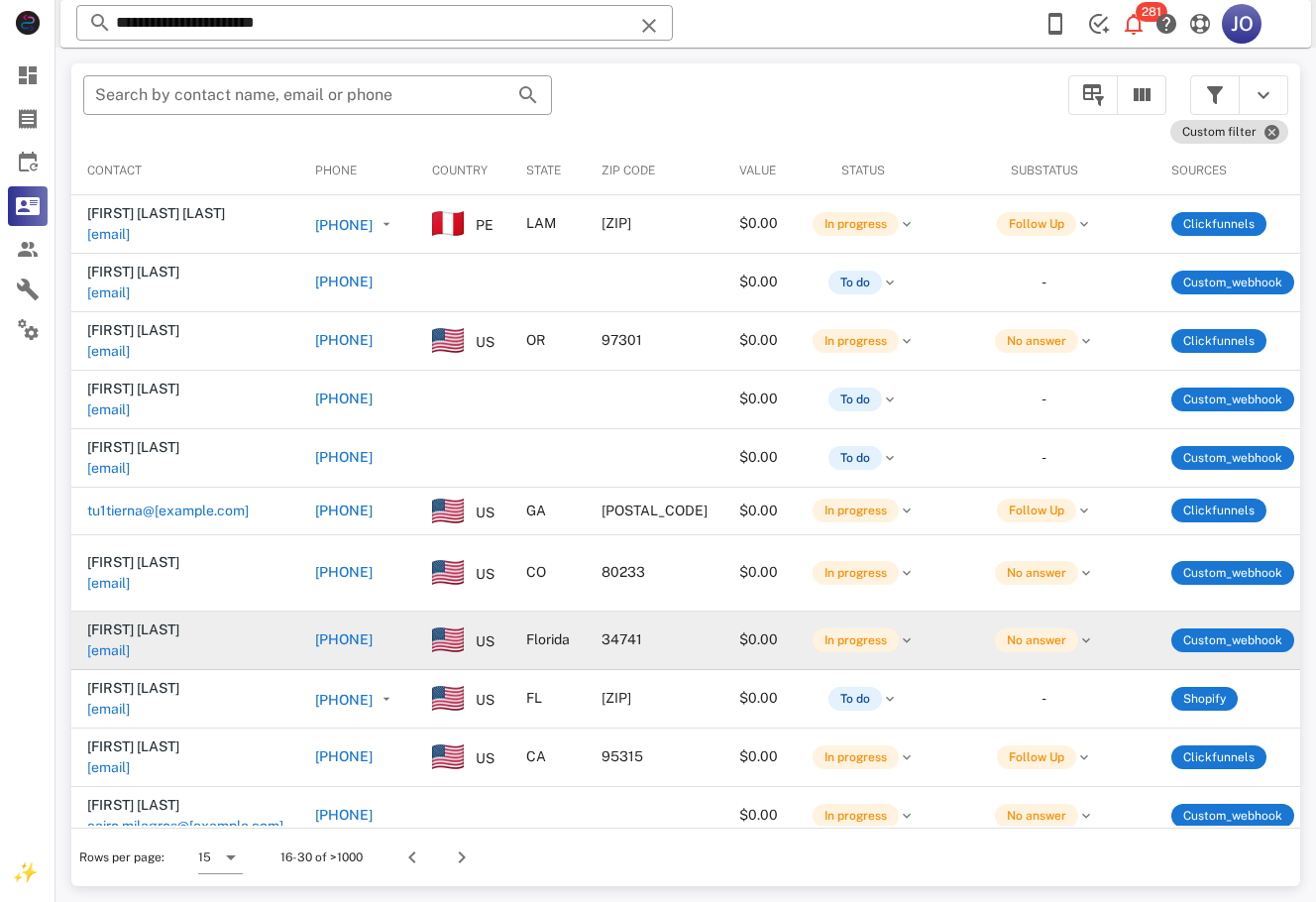 click on "pozojessica@hitmail.com" at bounding box center (108, 650) 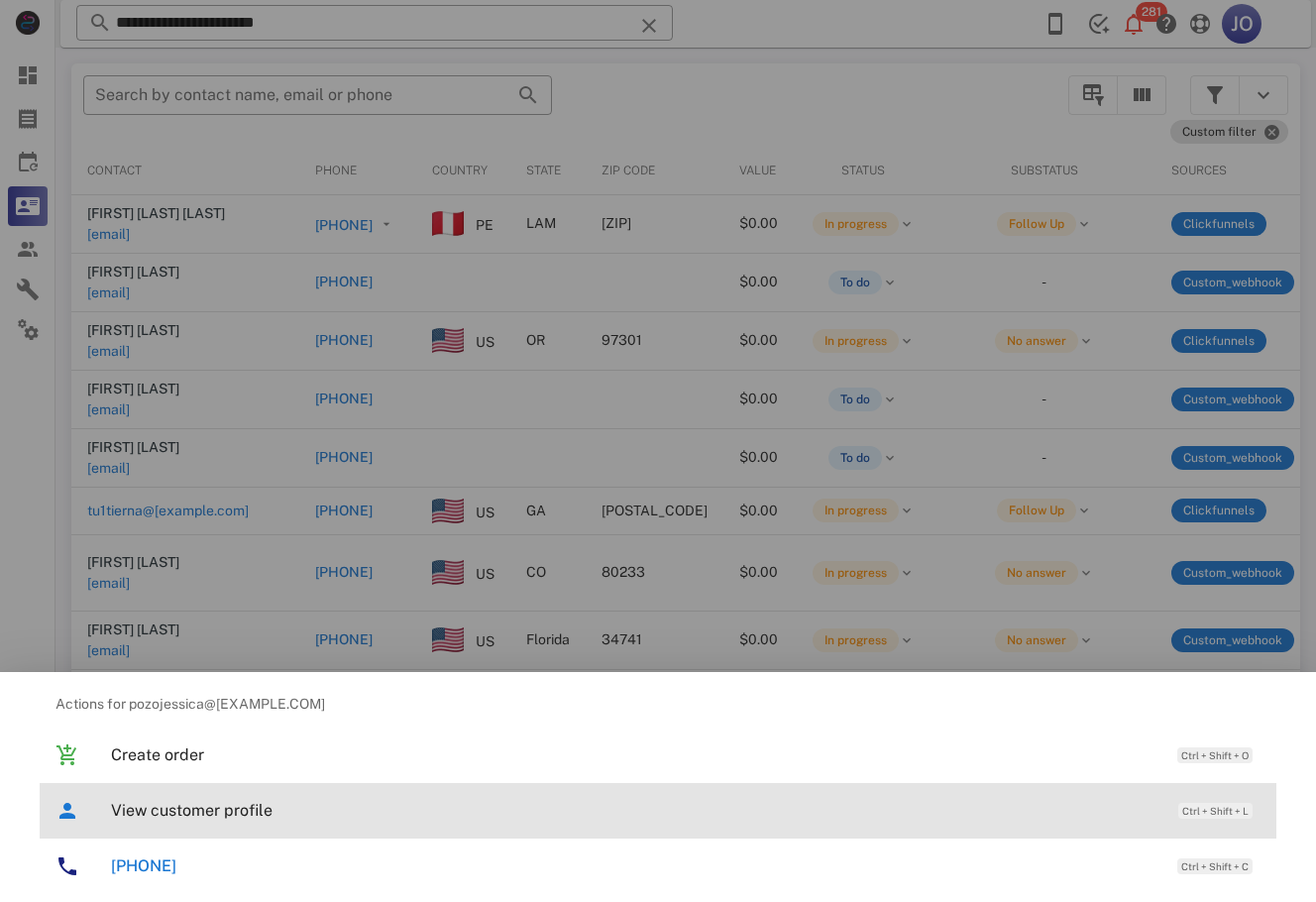 click on "View customer profile Ctrl + Shift + L" at bounding box center [686, 810] 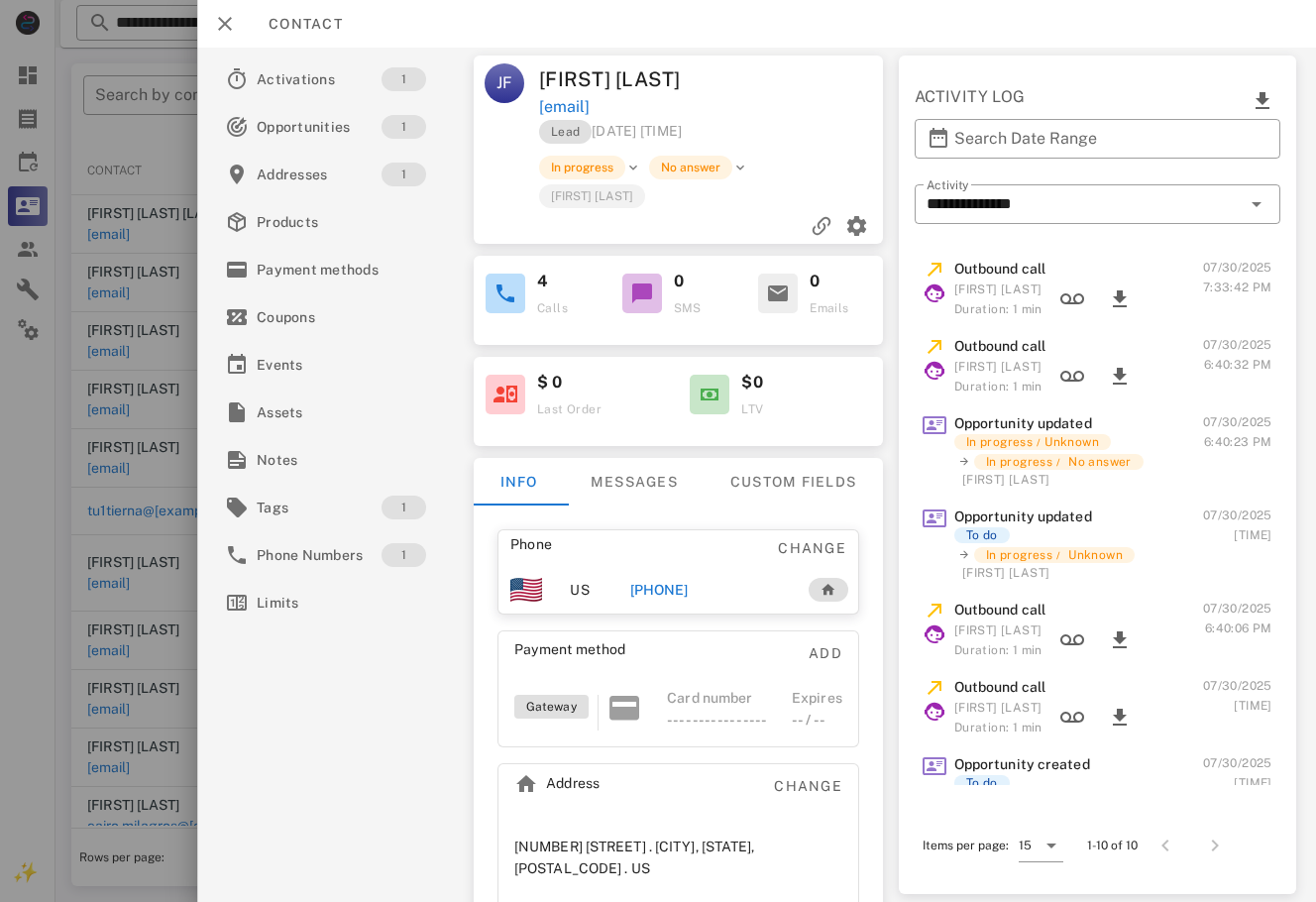 click at bounding box center [658, 451] 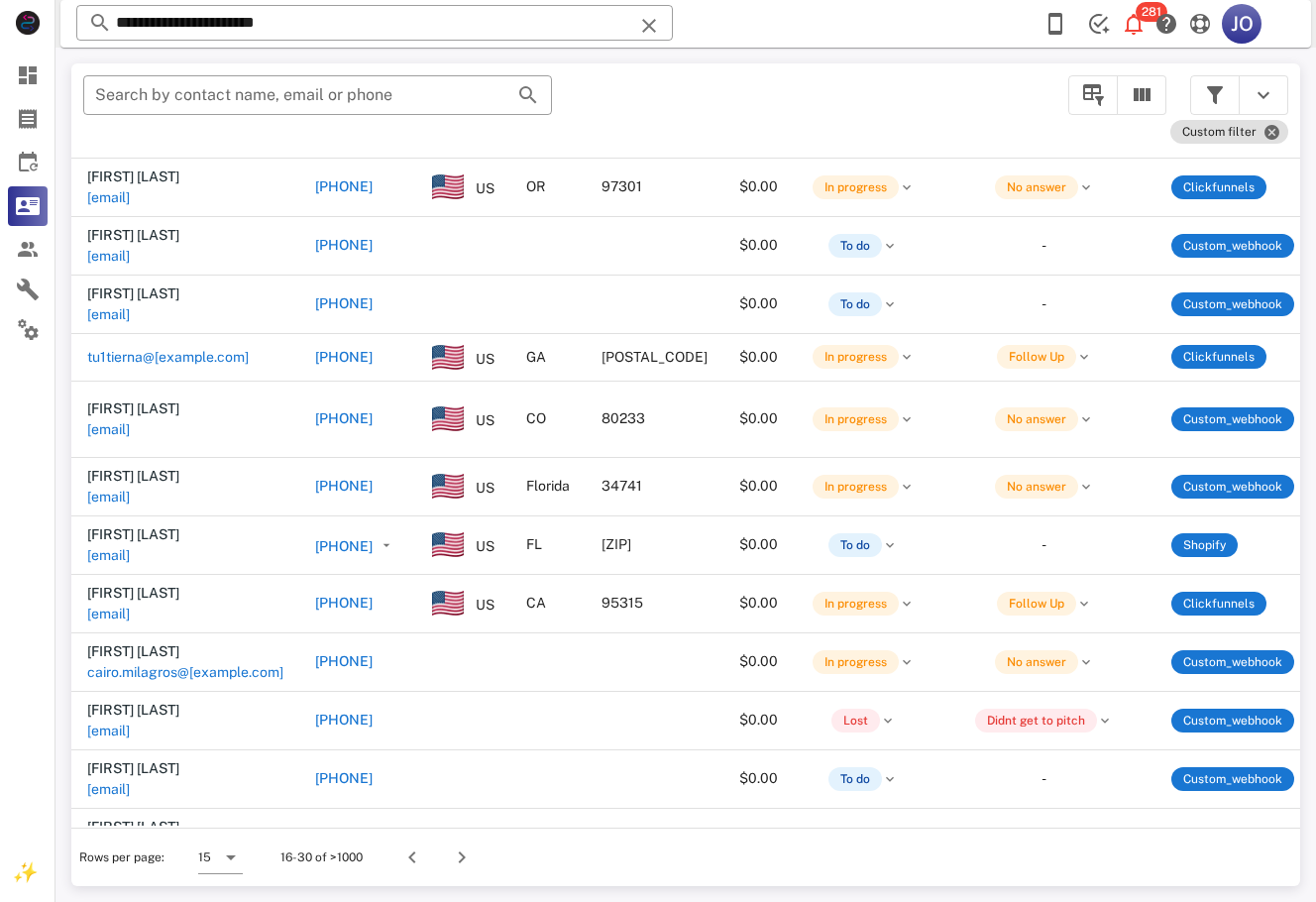 scroll, scrollTop: 263, scrollLeft: 0, axis: vertical 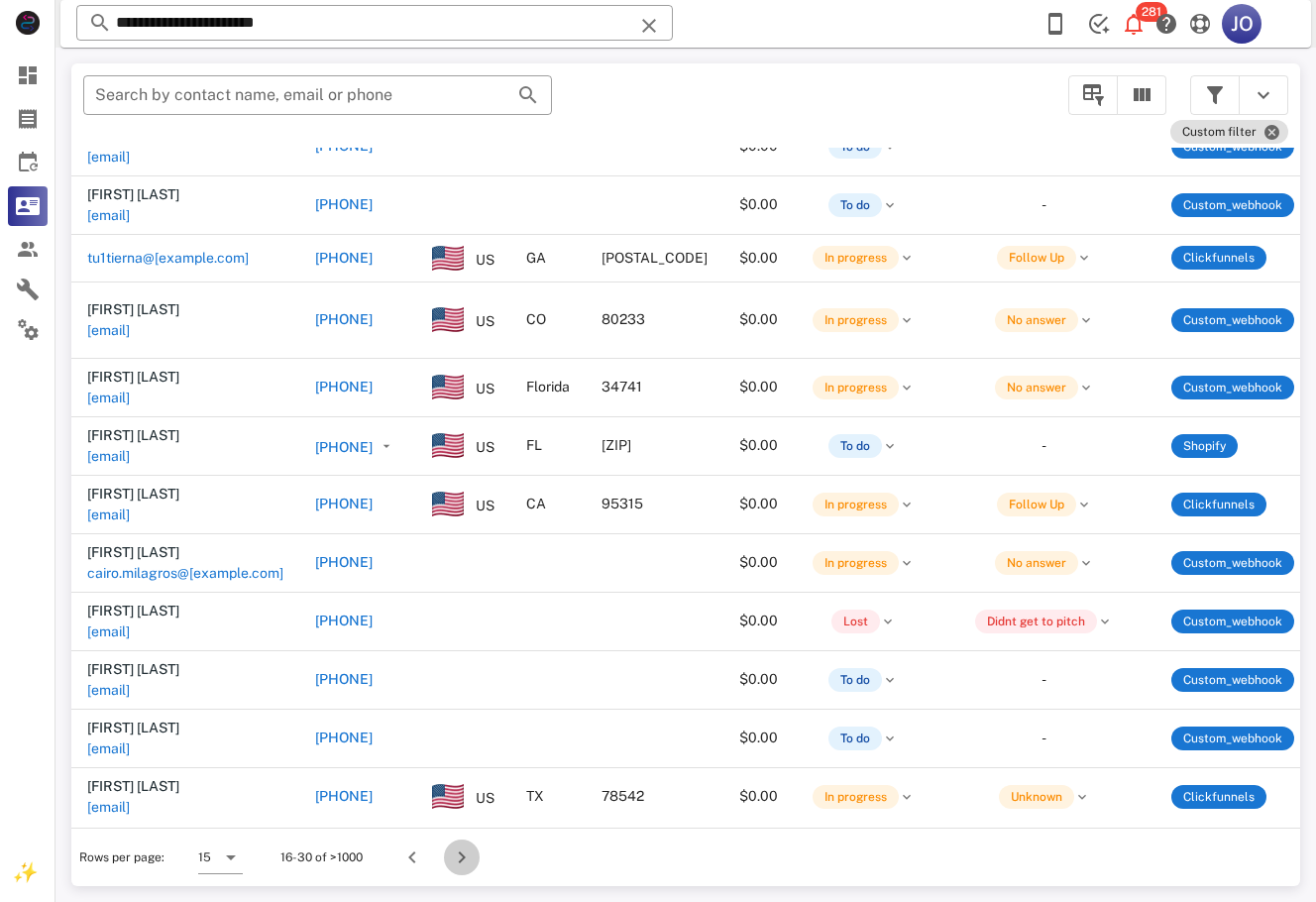 click at bounding box center [462, 857] 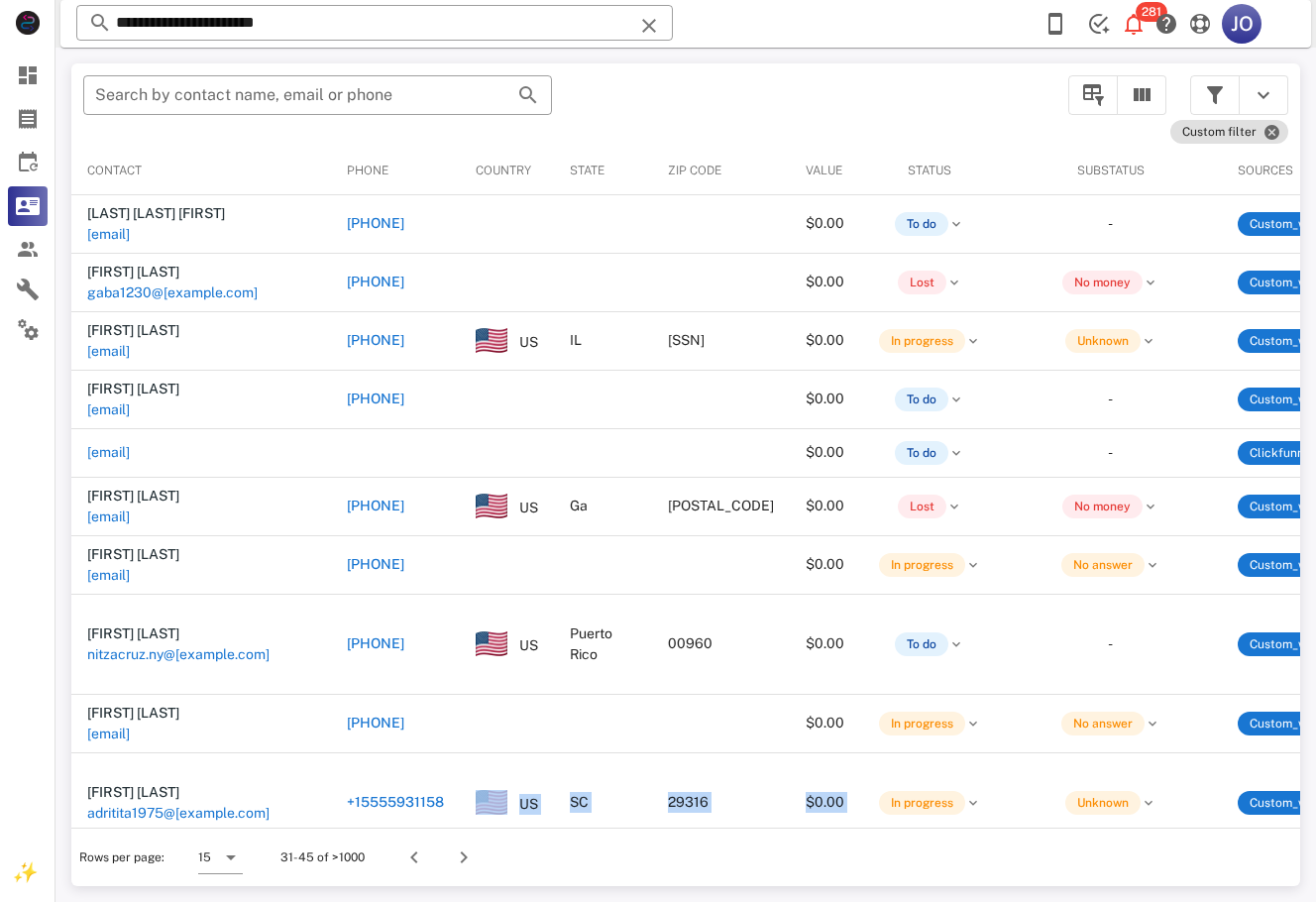 drag, startPoint x: 485, startPoint y: 826, endPoint x: 887, endPoint y: 826, distance: 402 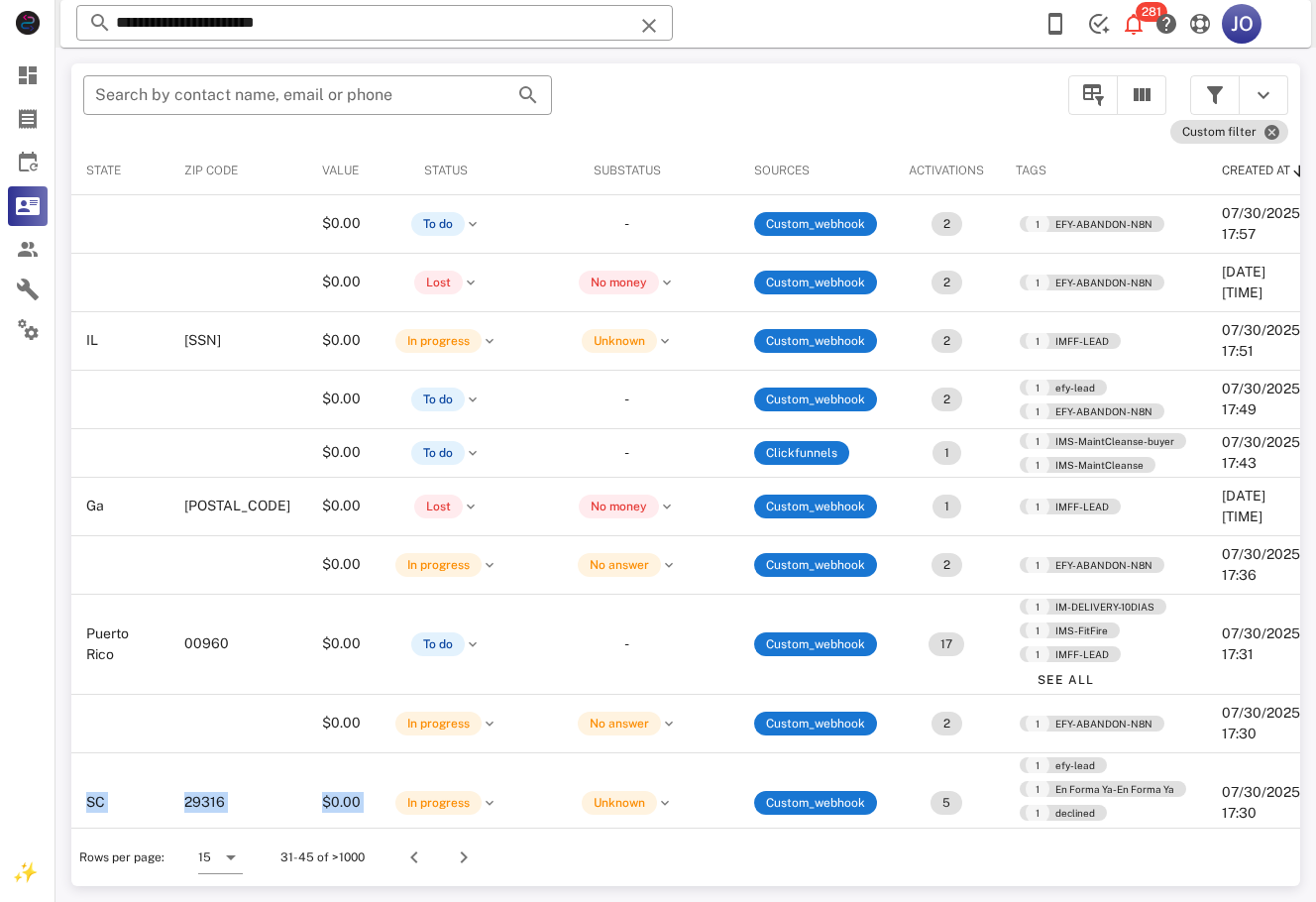 scroll, scrollTop: 0, scrollLeft: 0, axis: both 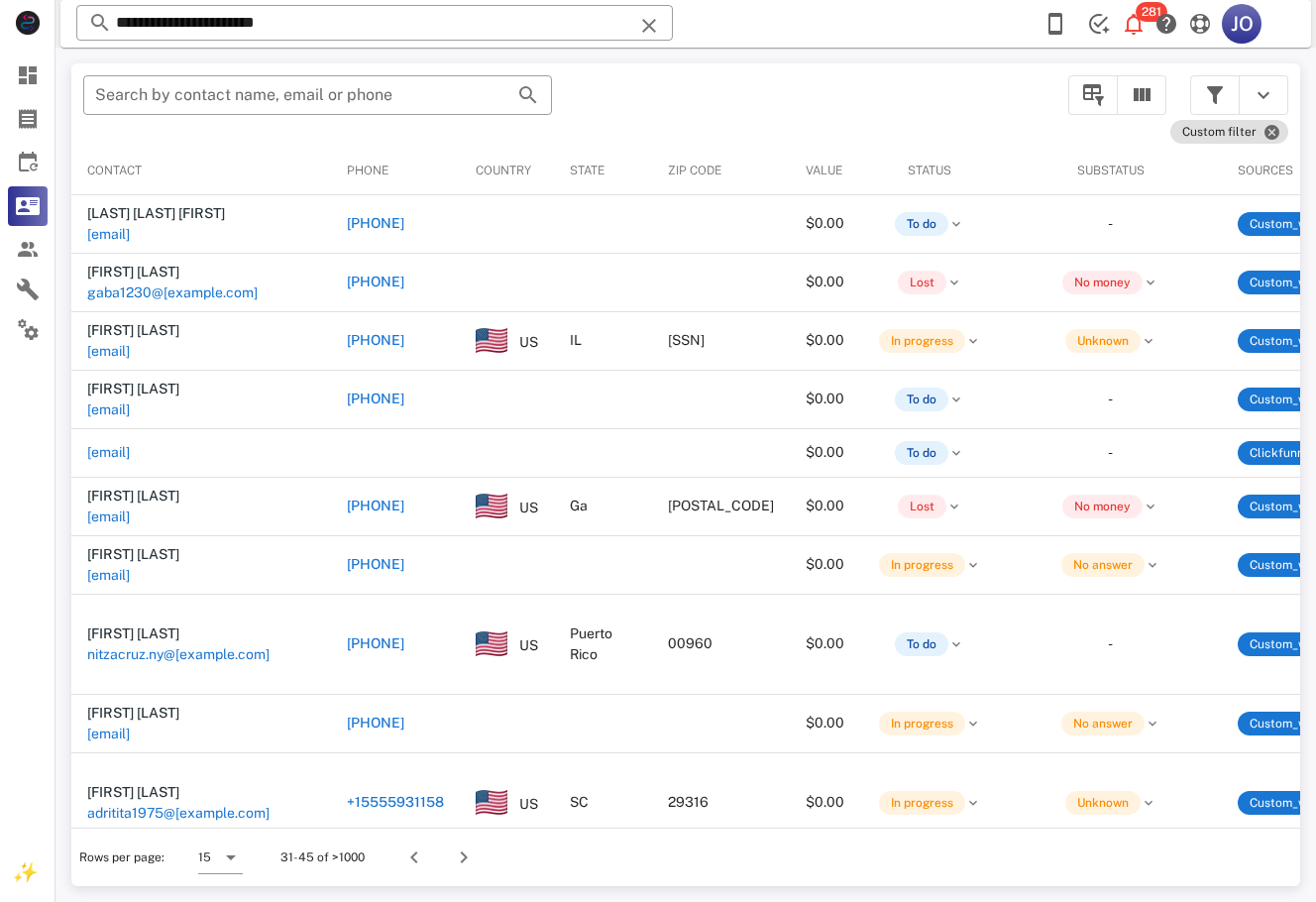click on "Rows per page: 15  31-45 of >1000" at bounding box center [686, 856] 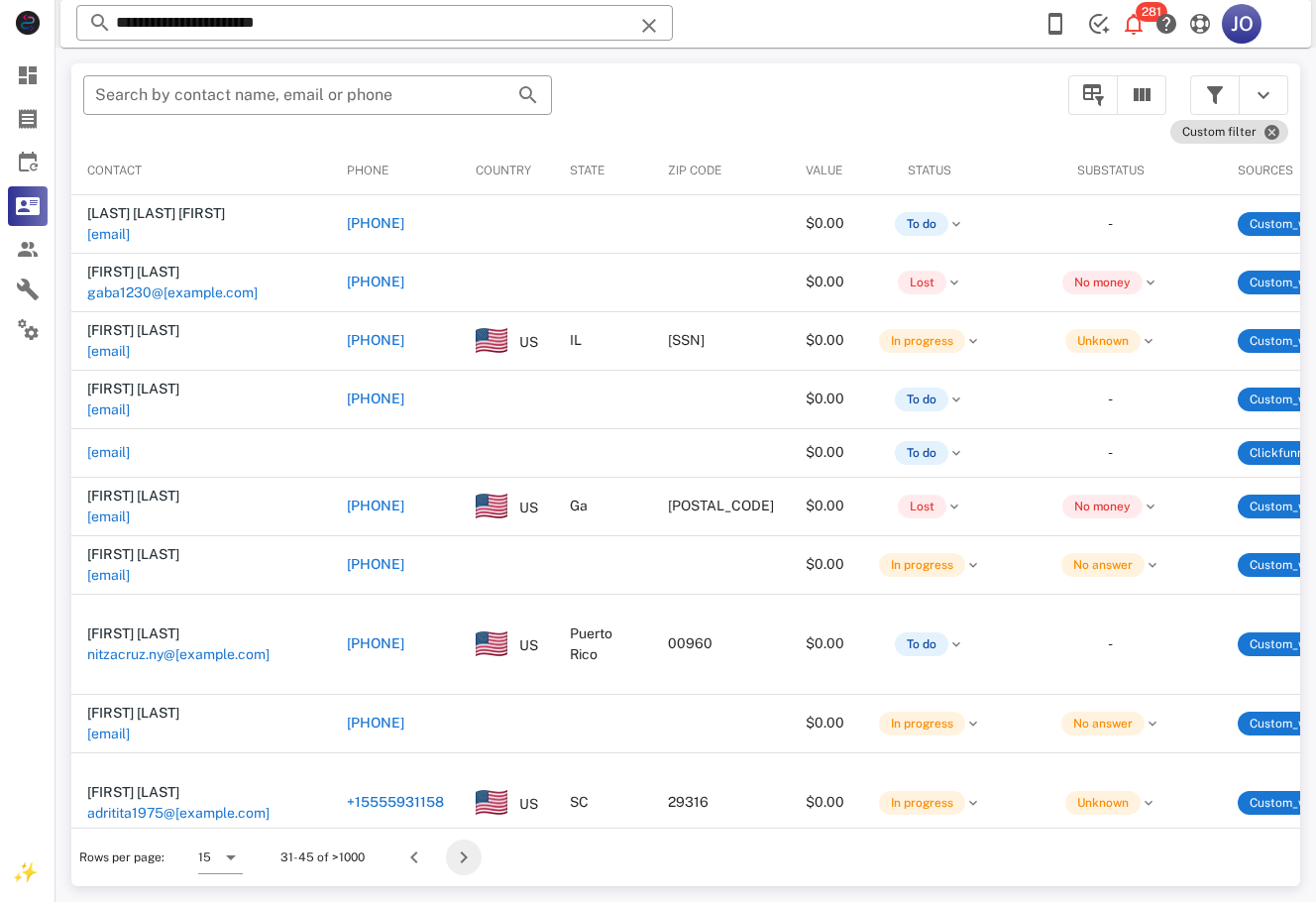 click at bounding box center (464, 857) 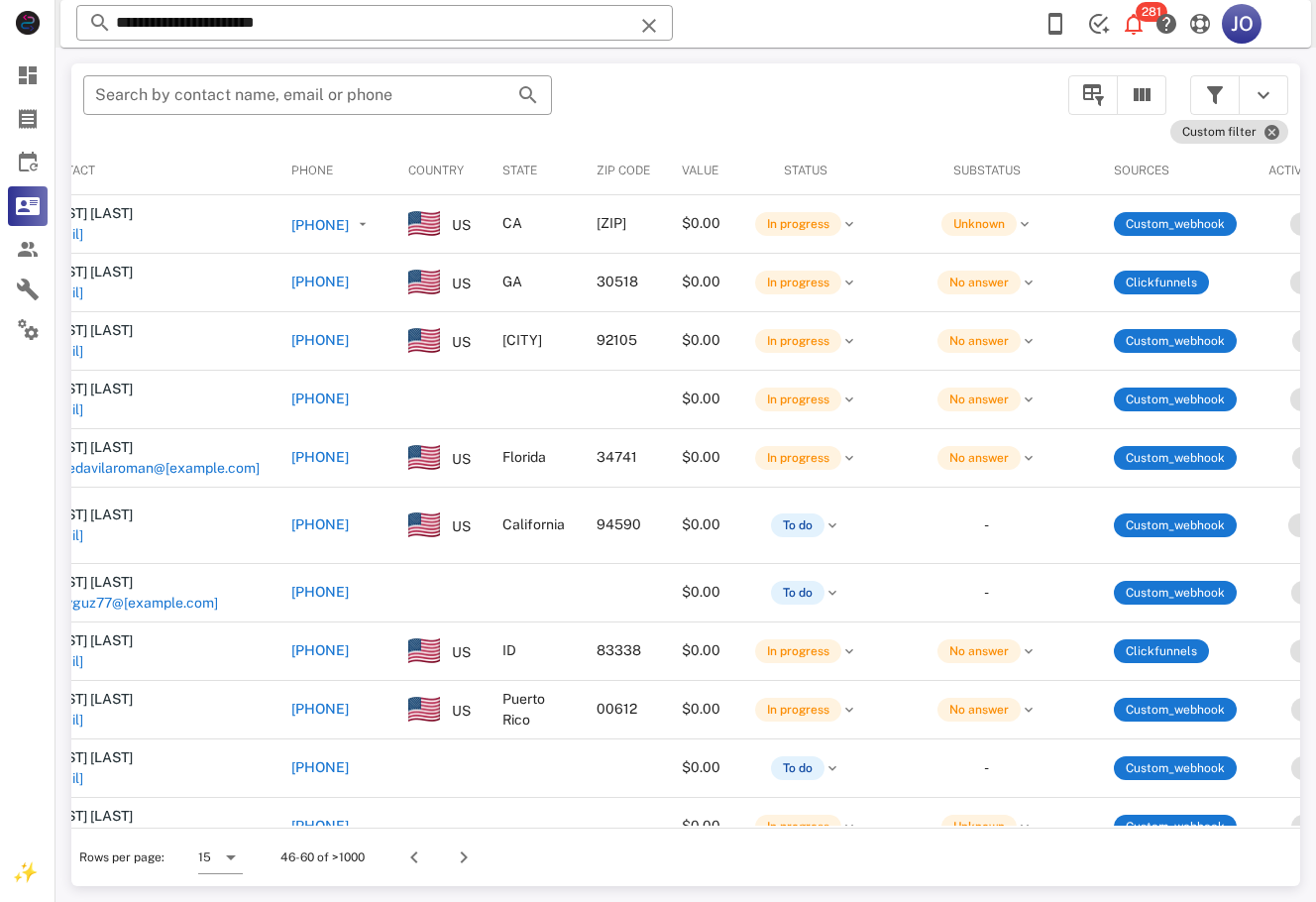 scroll, scrollTop: 0, scrollLeft: 0, axis: both 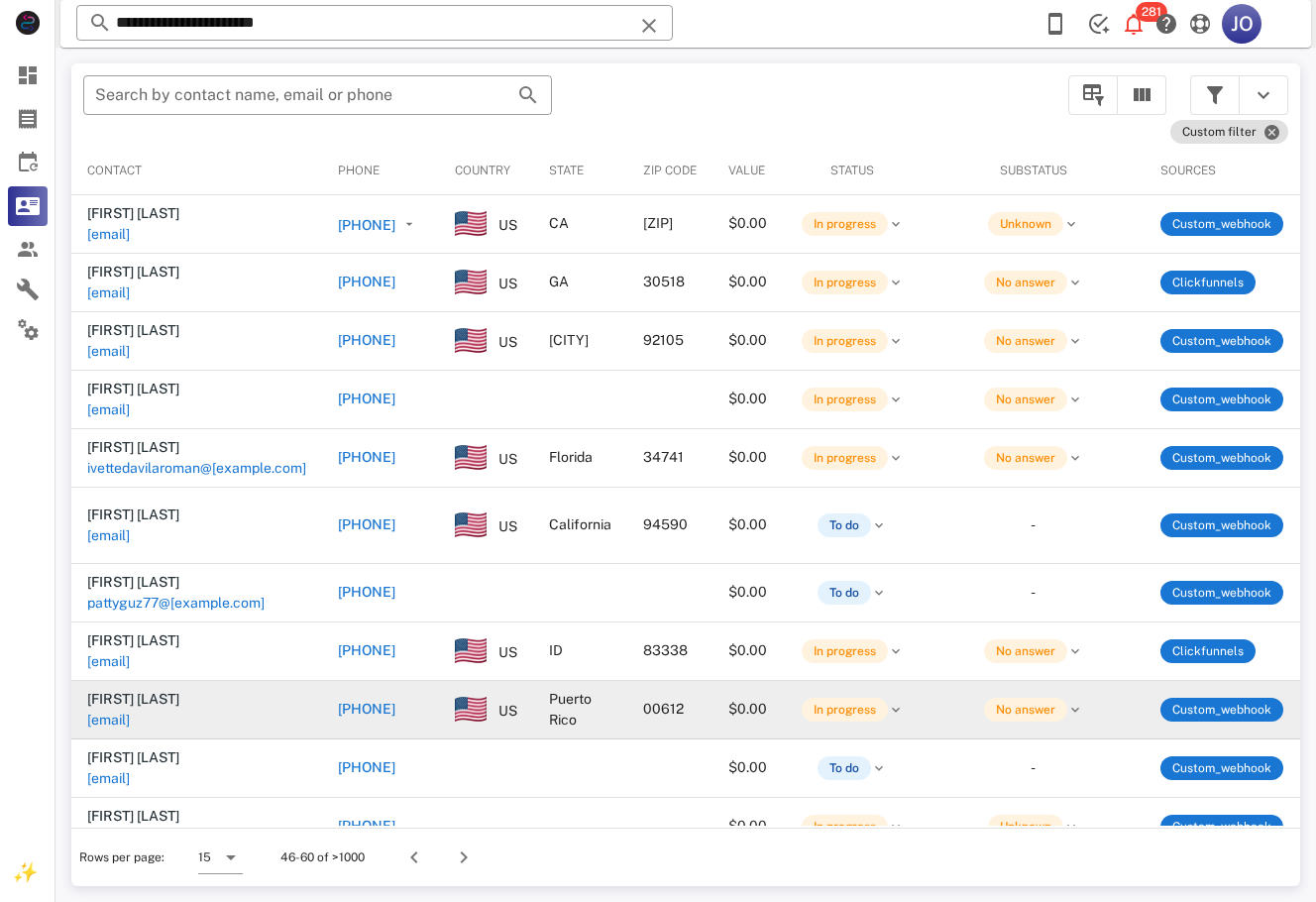click on "a.calvogon@yahoo.com" at bounding box center [108, 720] 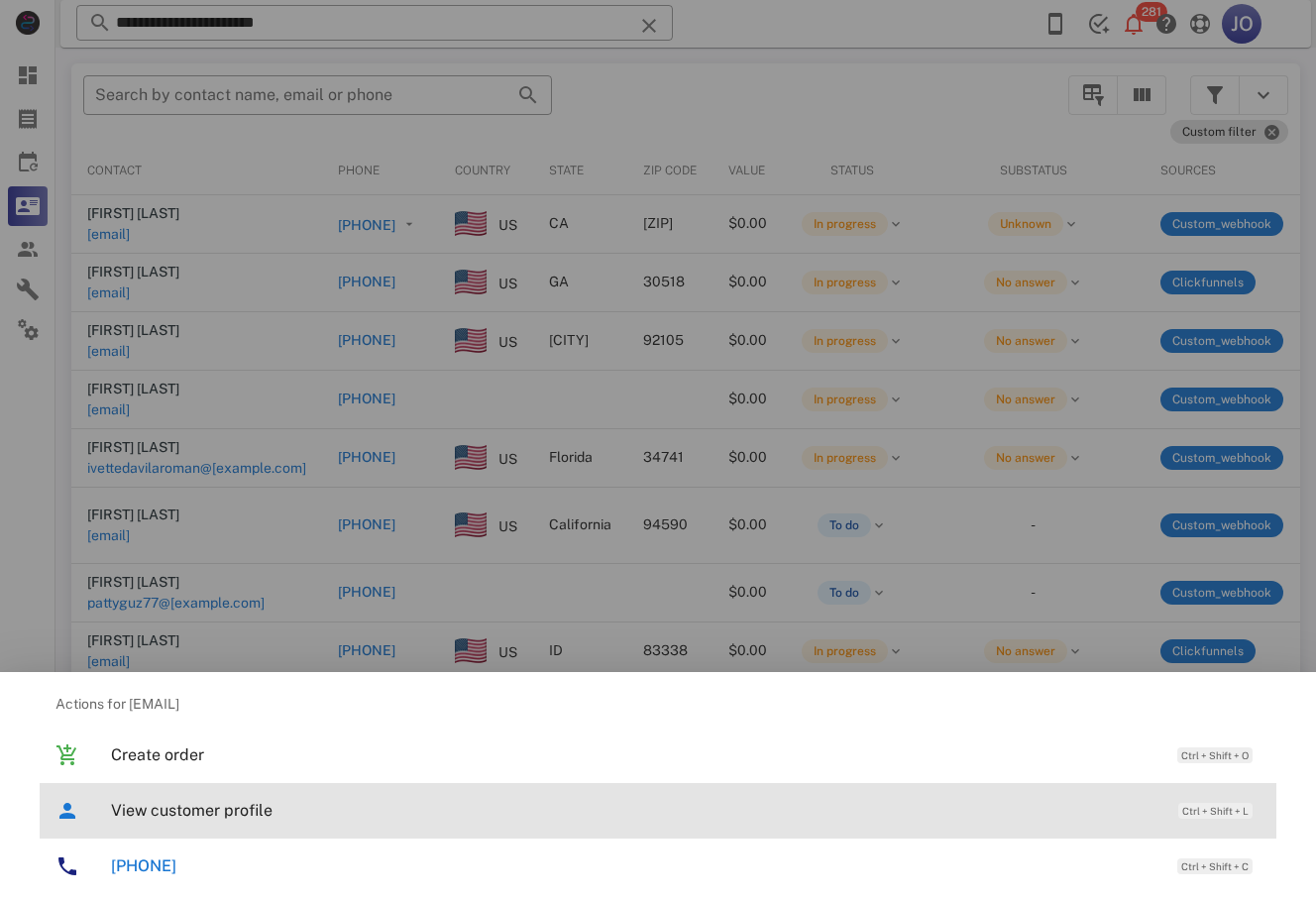 click on "View customer profile Ctrl + Shift + L" at bounding box center [686, 810] 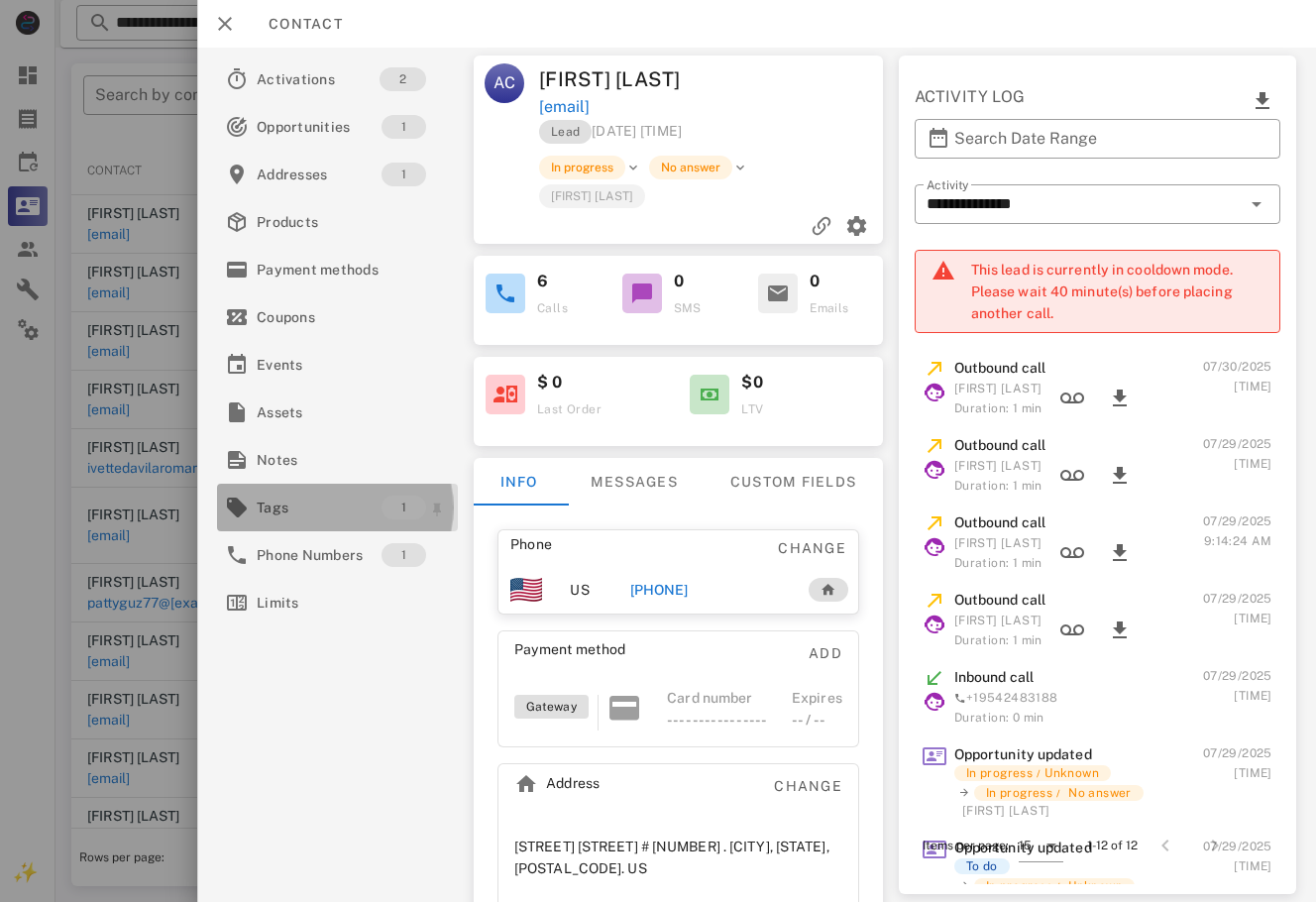 click on "Tags" at bounding box center [319, 507] 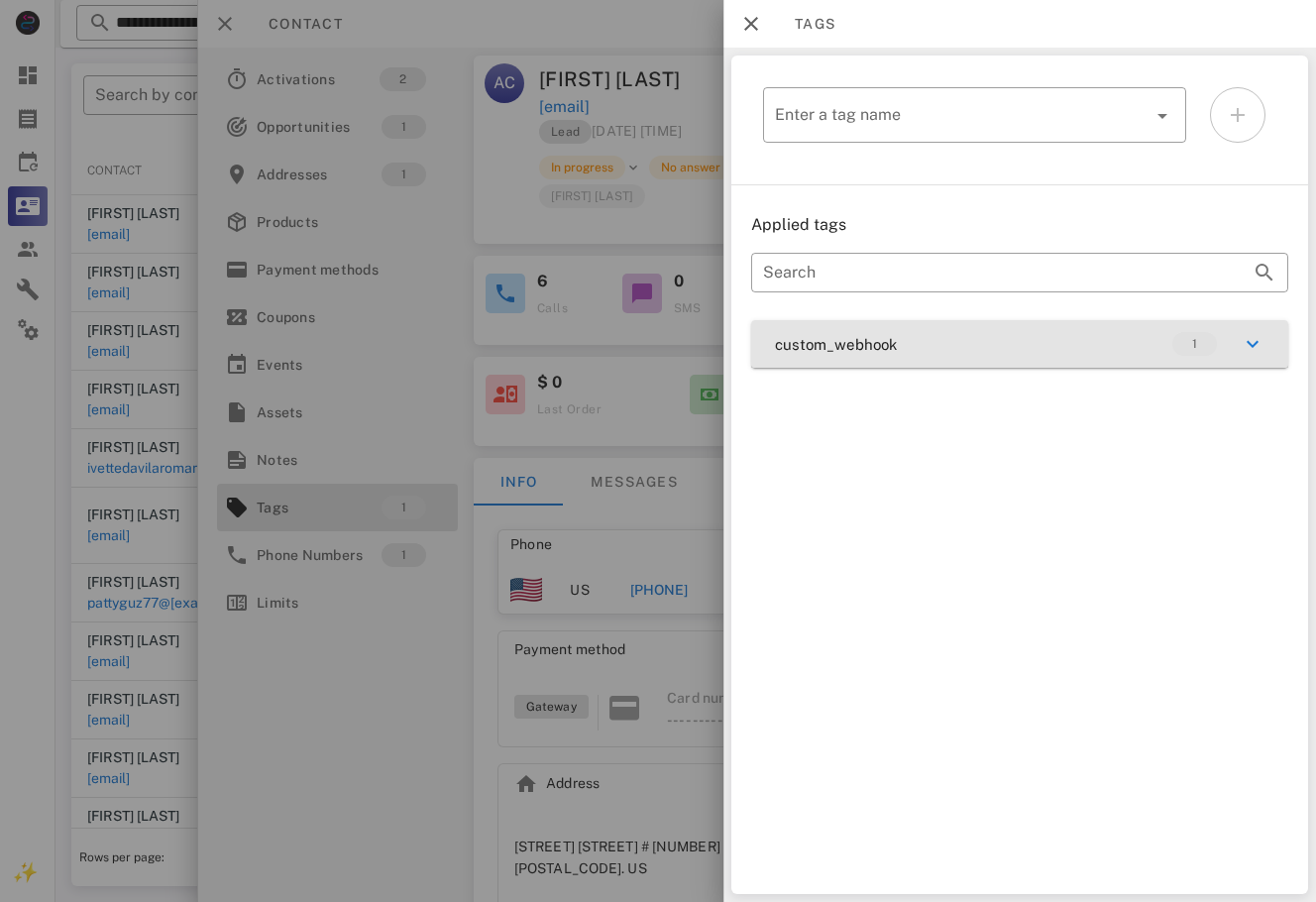 click on "custom_webhook  1" at bounding box center (1020, 344) 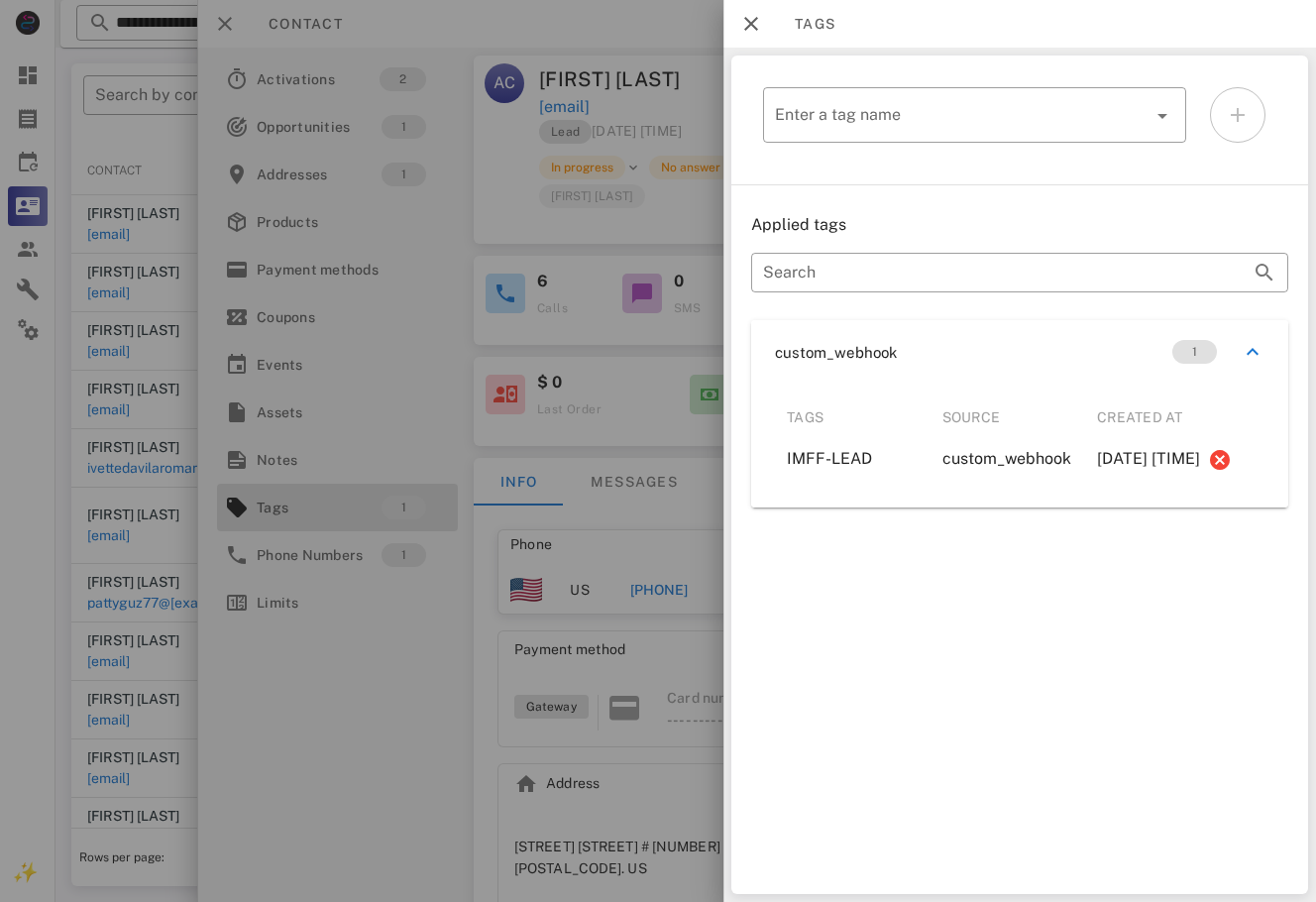 click at bounding box center [658, 451] 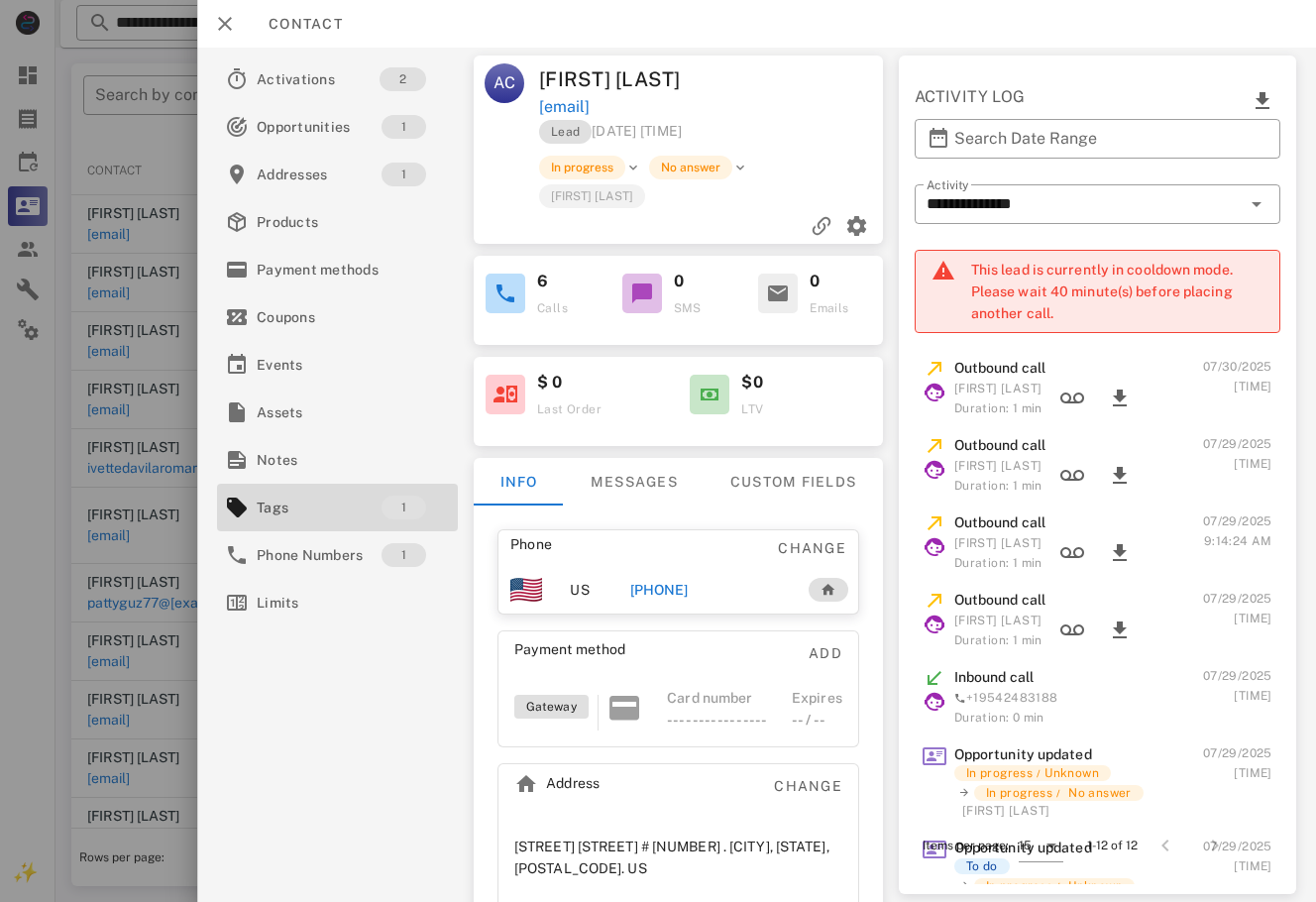 click at bounding box center [658, 451] 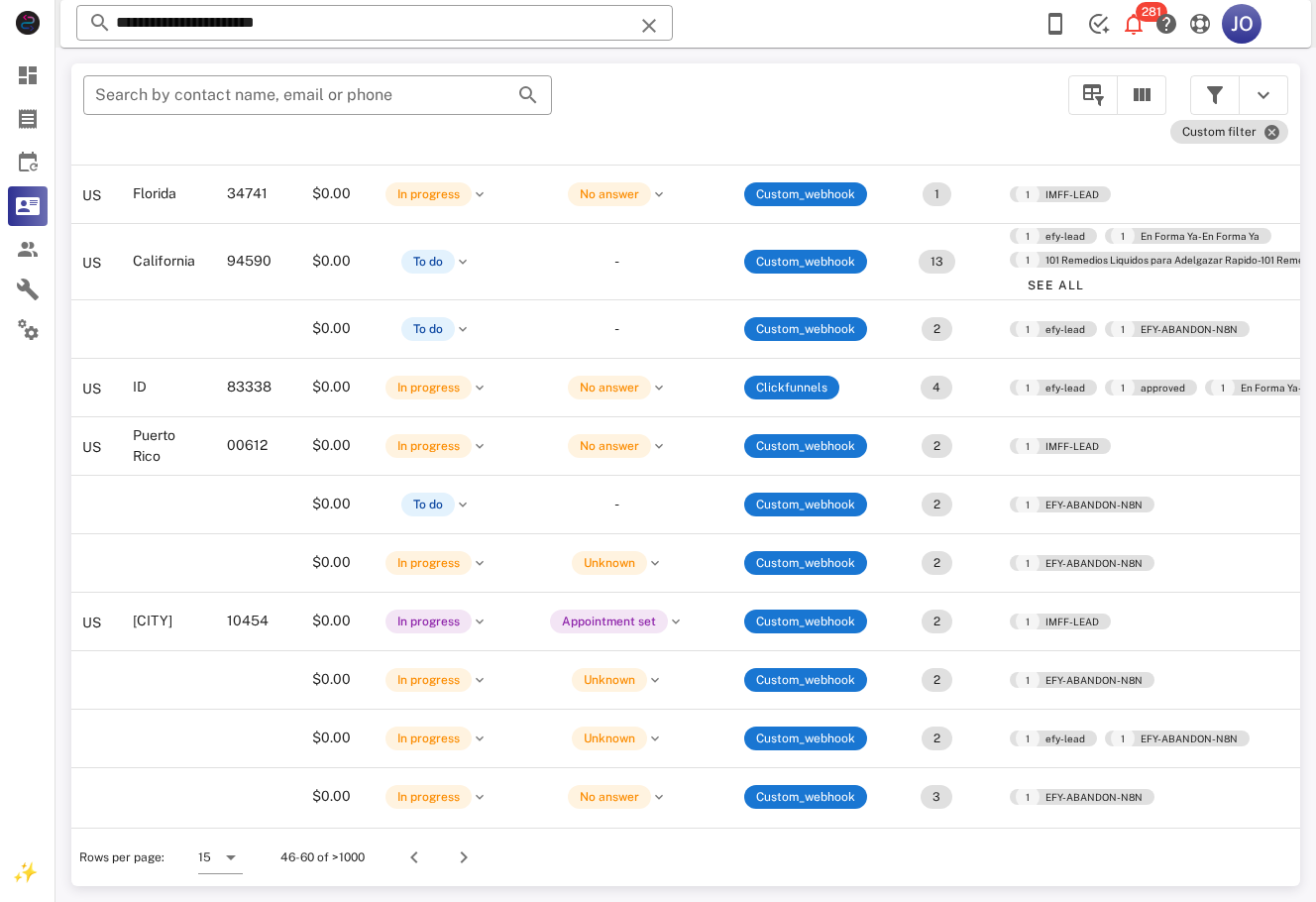 scroll, scrollTop: 274, scrollLeft: 0, axis: vertical 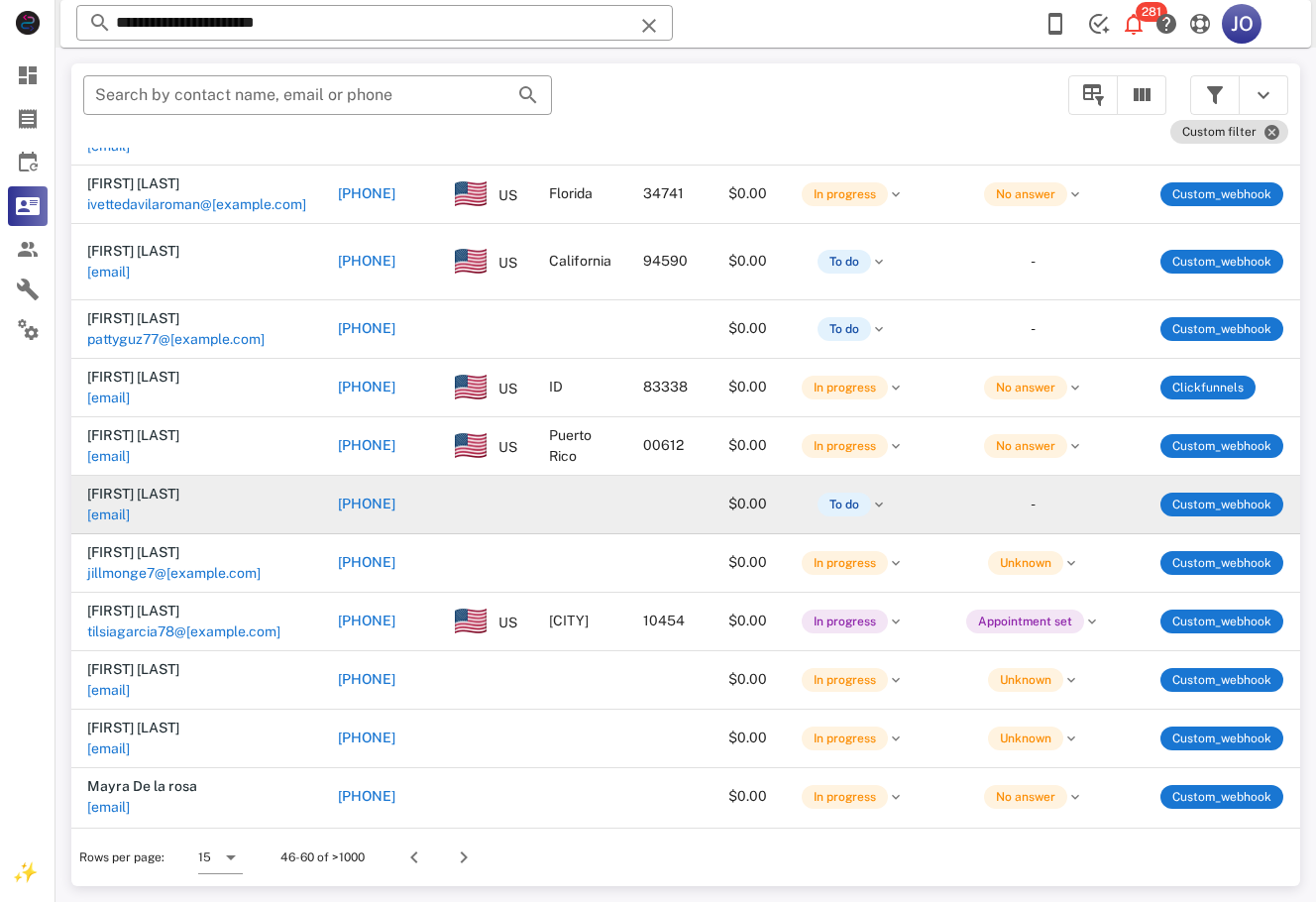 click on "[EMAIL]" at bounding box center [108, 514] 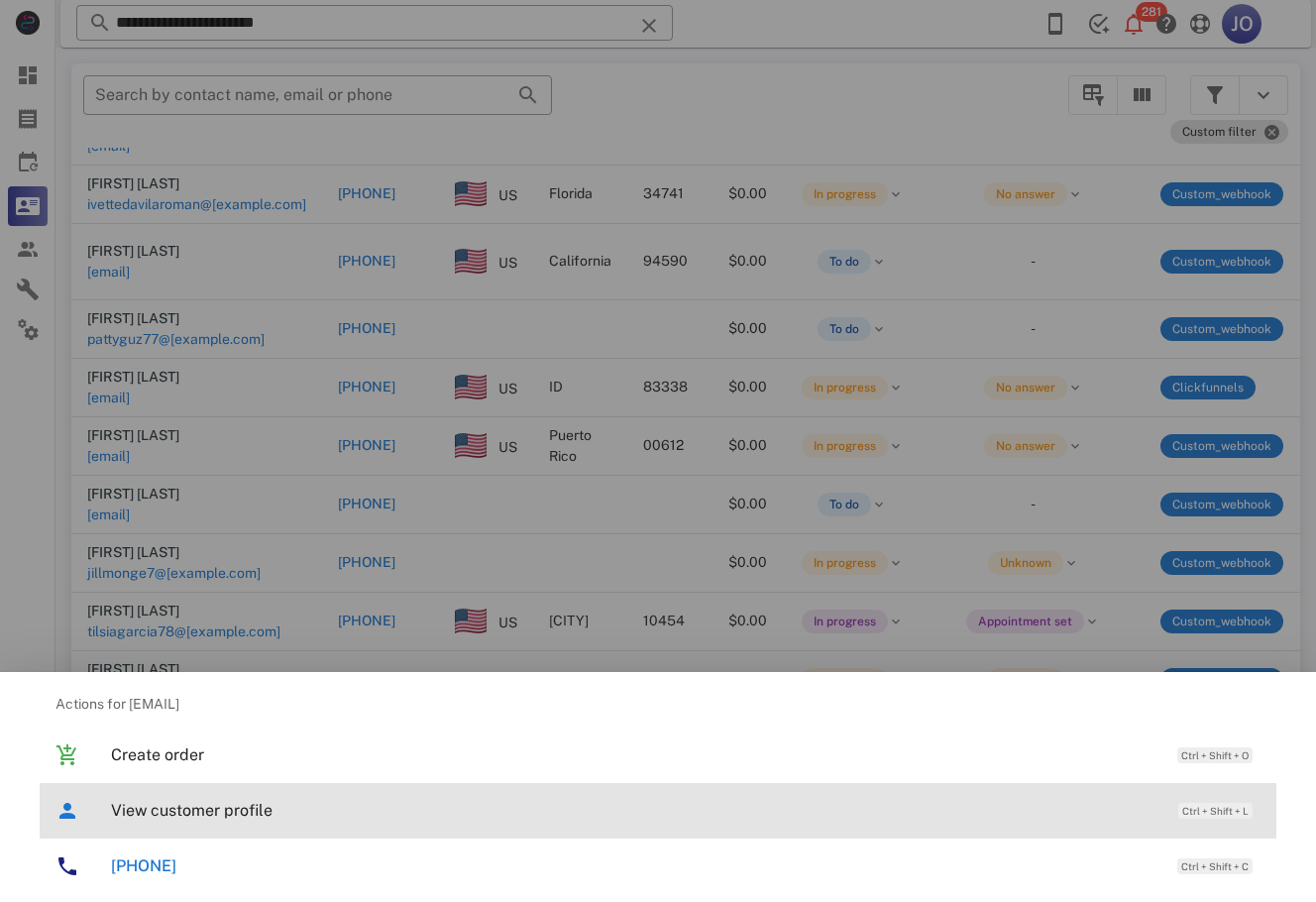 click on "View customer profile" at bounding box center (634, 810) 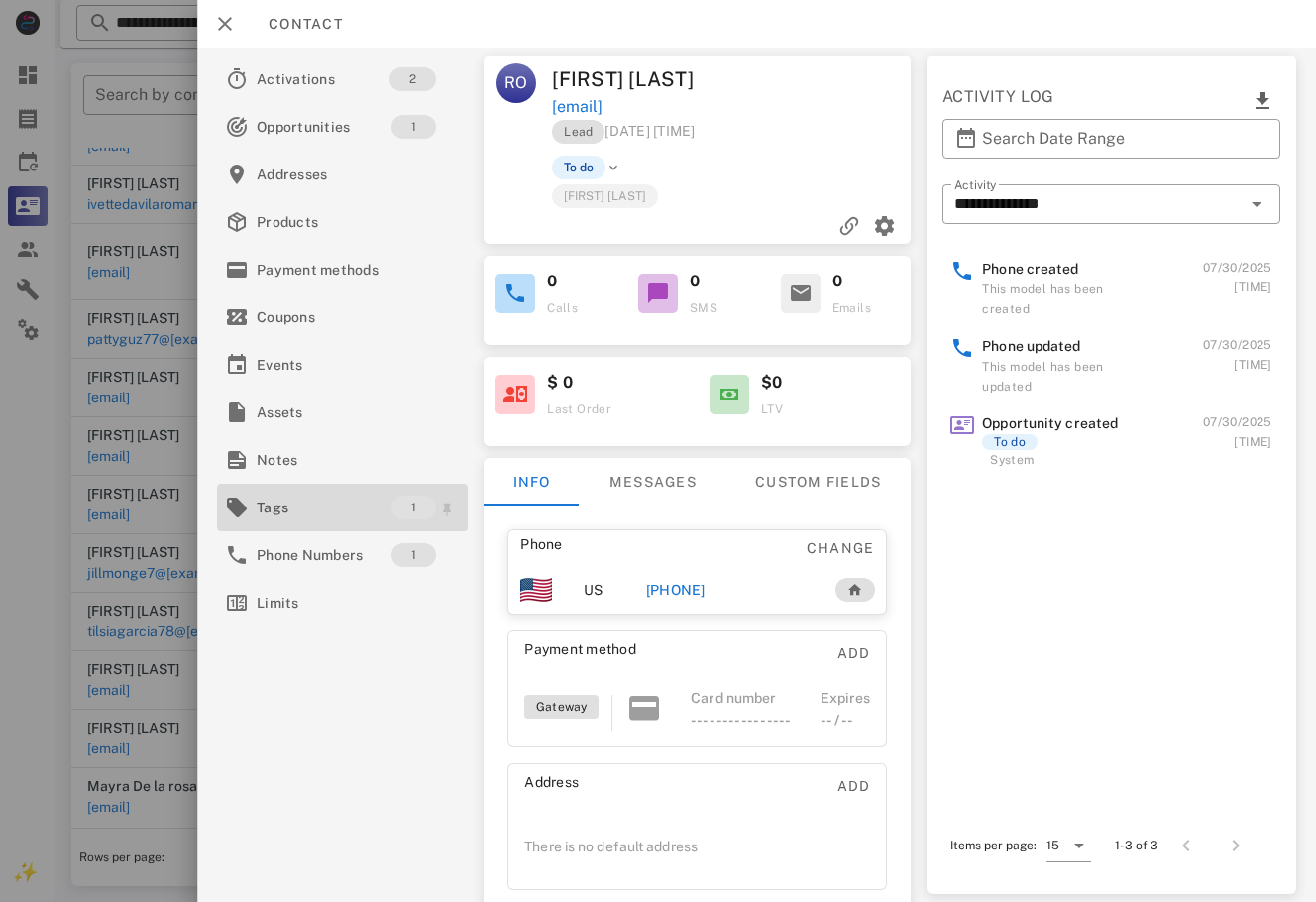 click on "Tags" at bounding box center [324, 507] 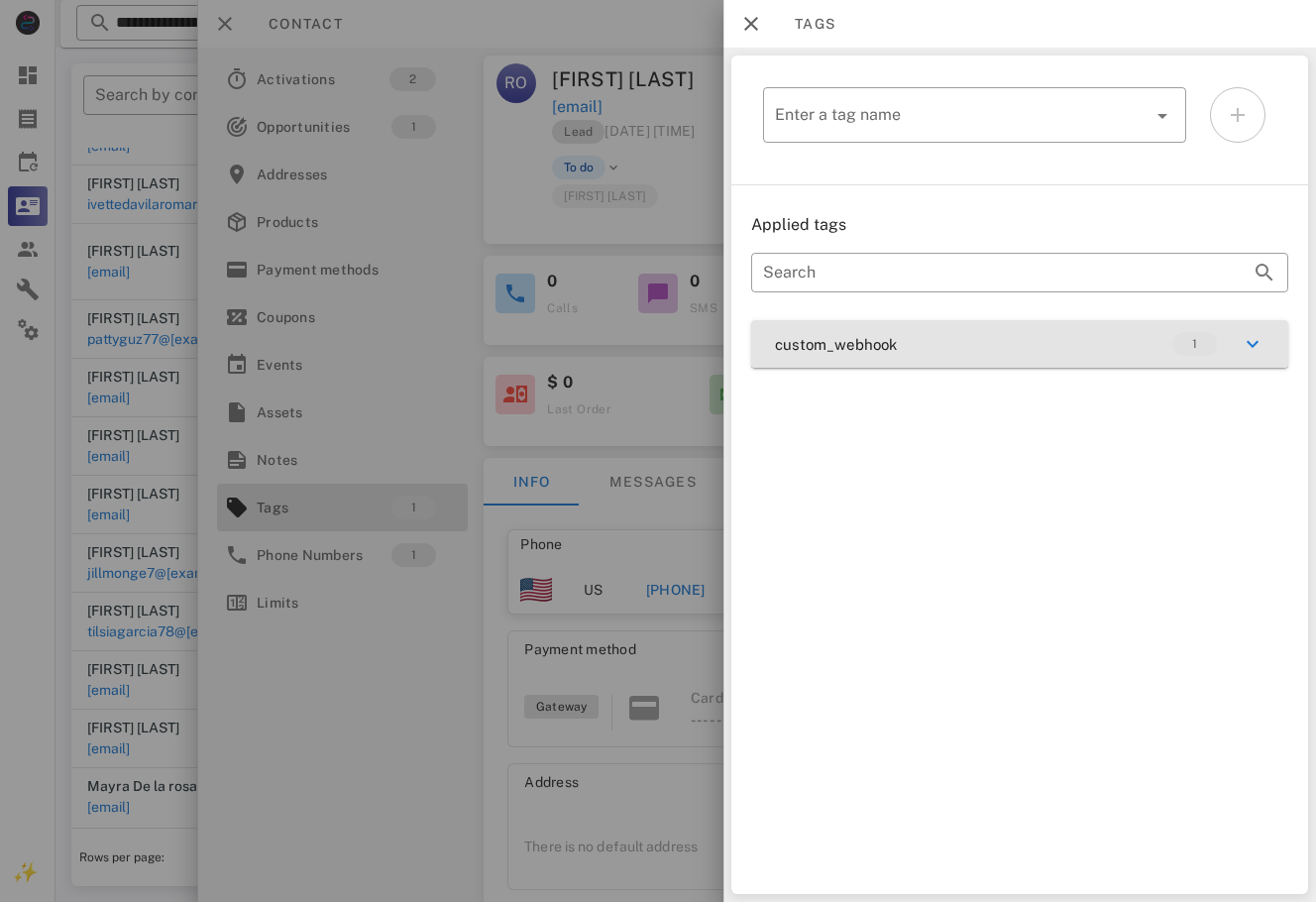 click on "custom_webhook  1" at bounding box center [1020, 344] 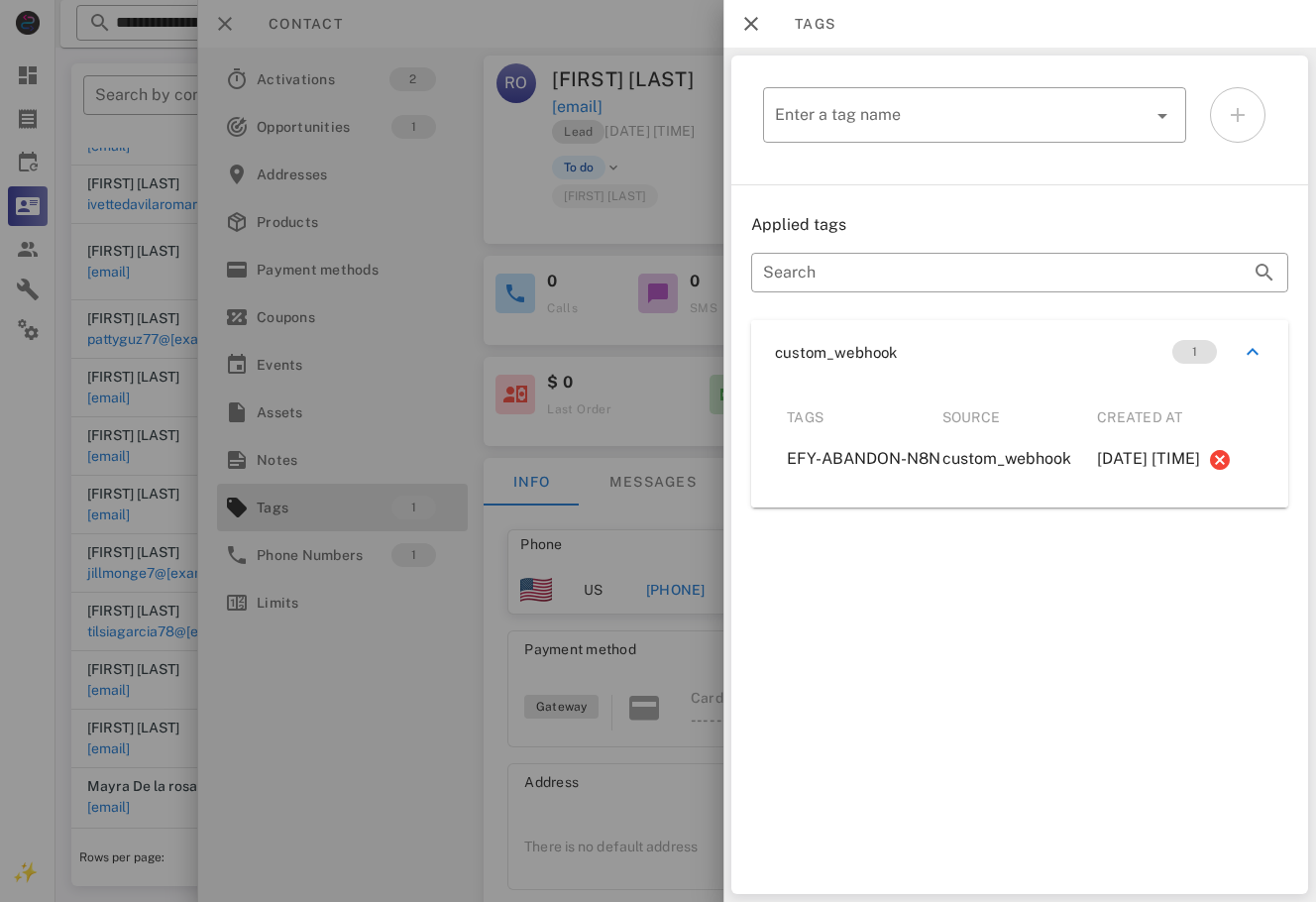 click at bounding box center [658, 451] 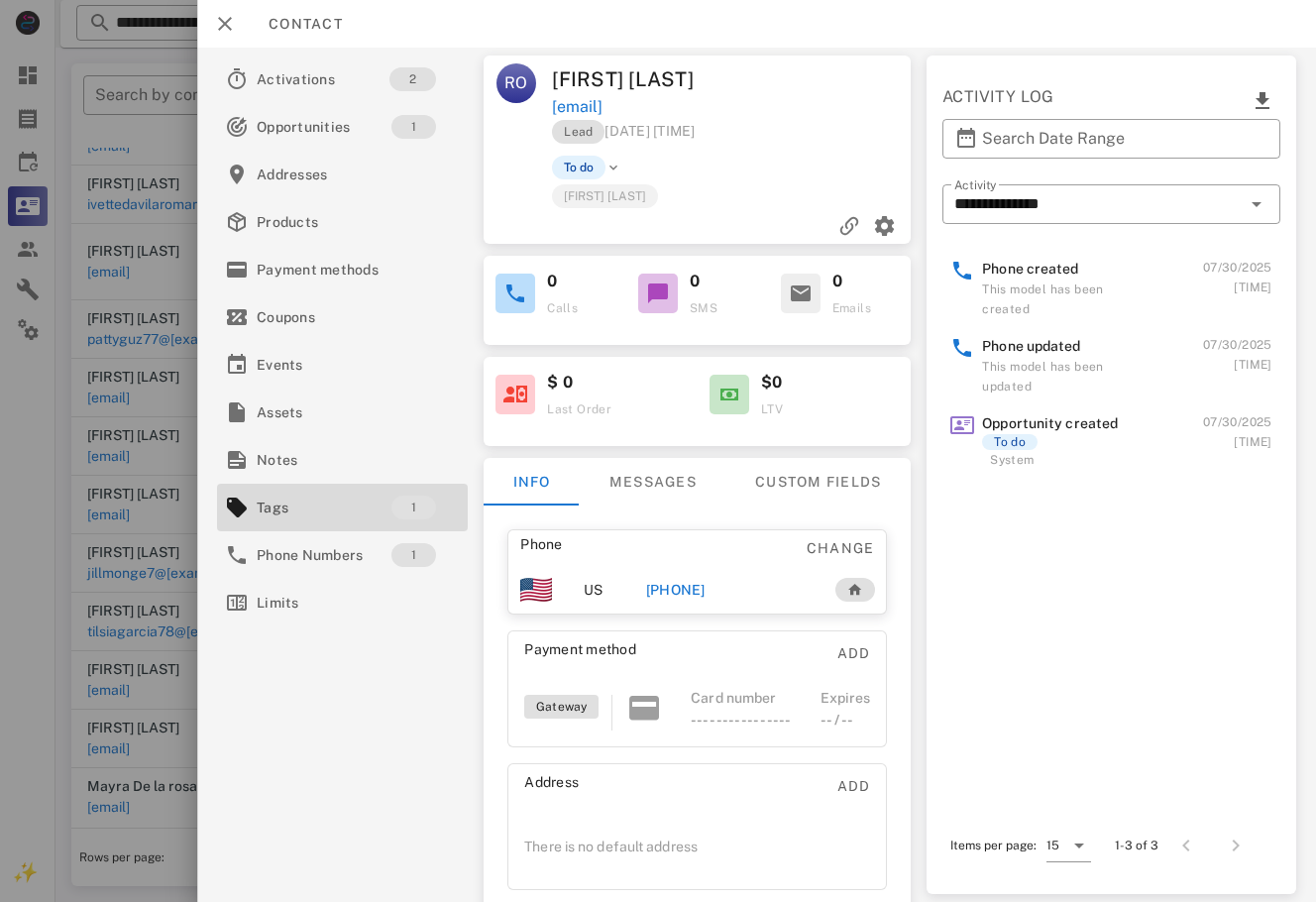 click on "[PHONE]" at bounding box center (676, 590) 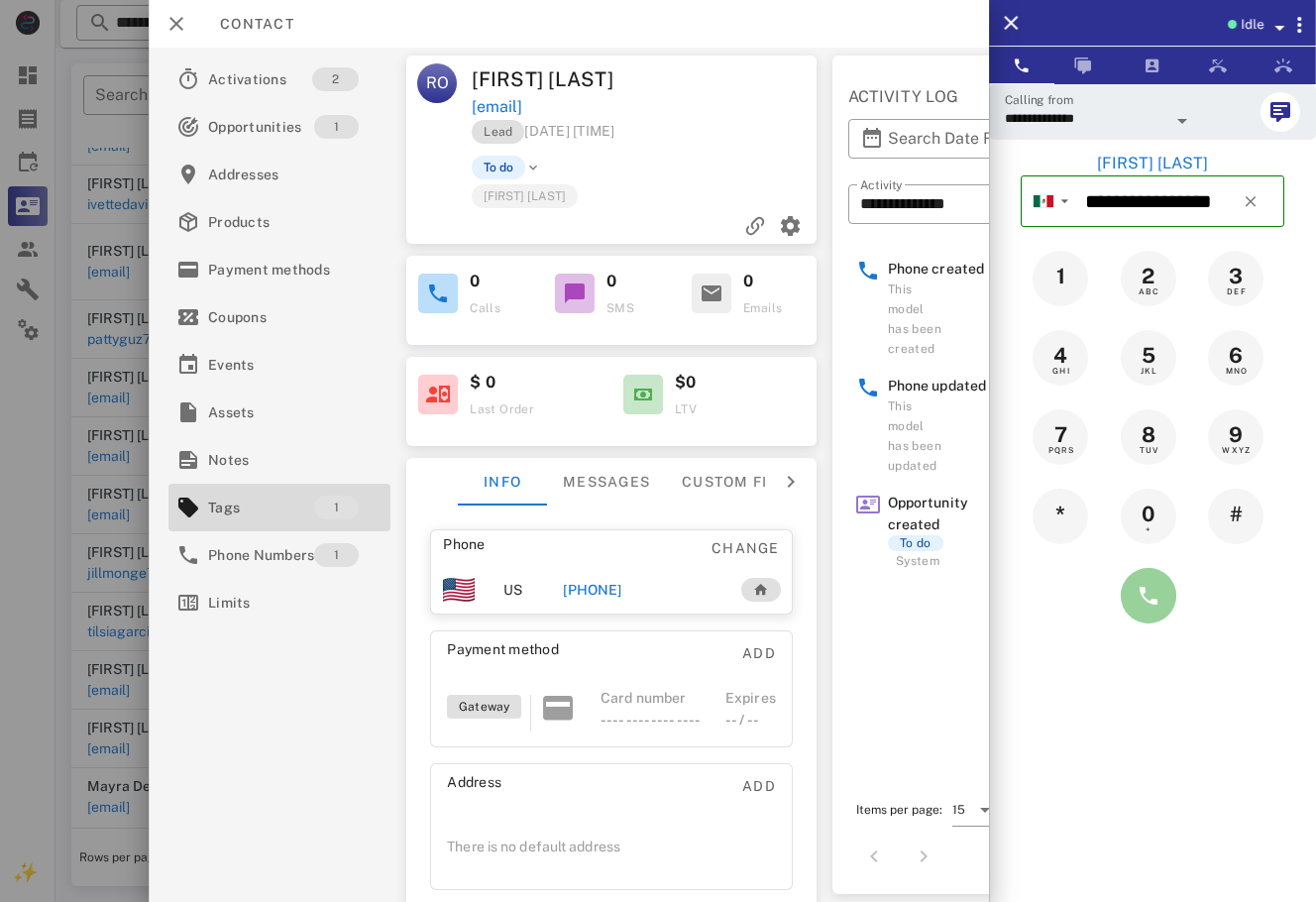 click at bounding box center (1149, 596) 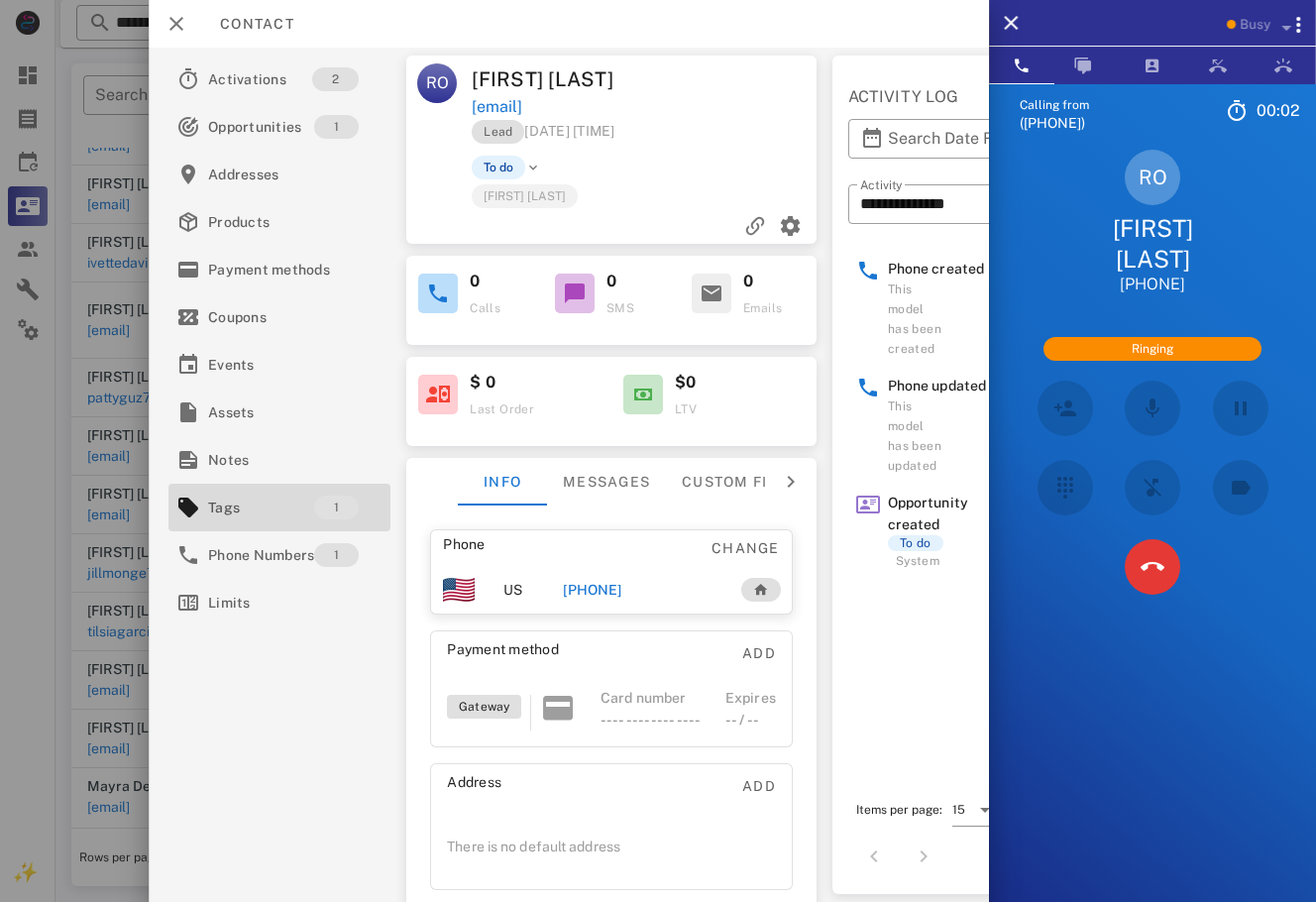 scroll, scrollTop: 215, scrollLeft: 0, axis: vertical 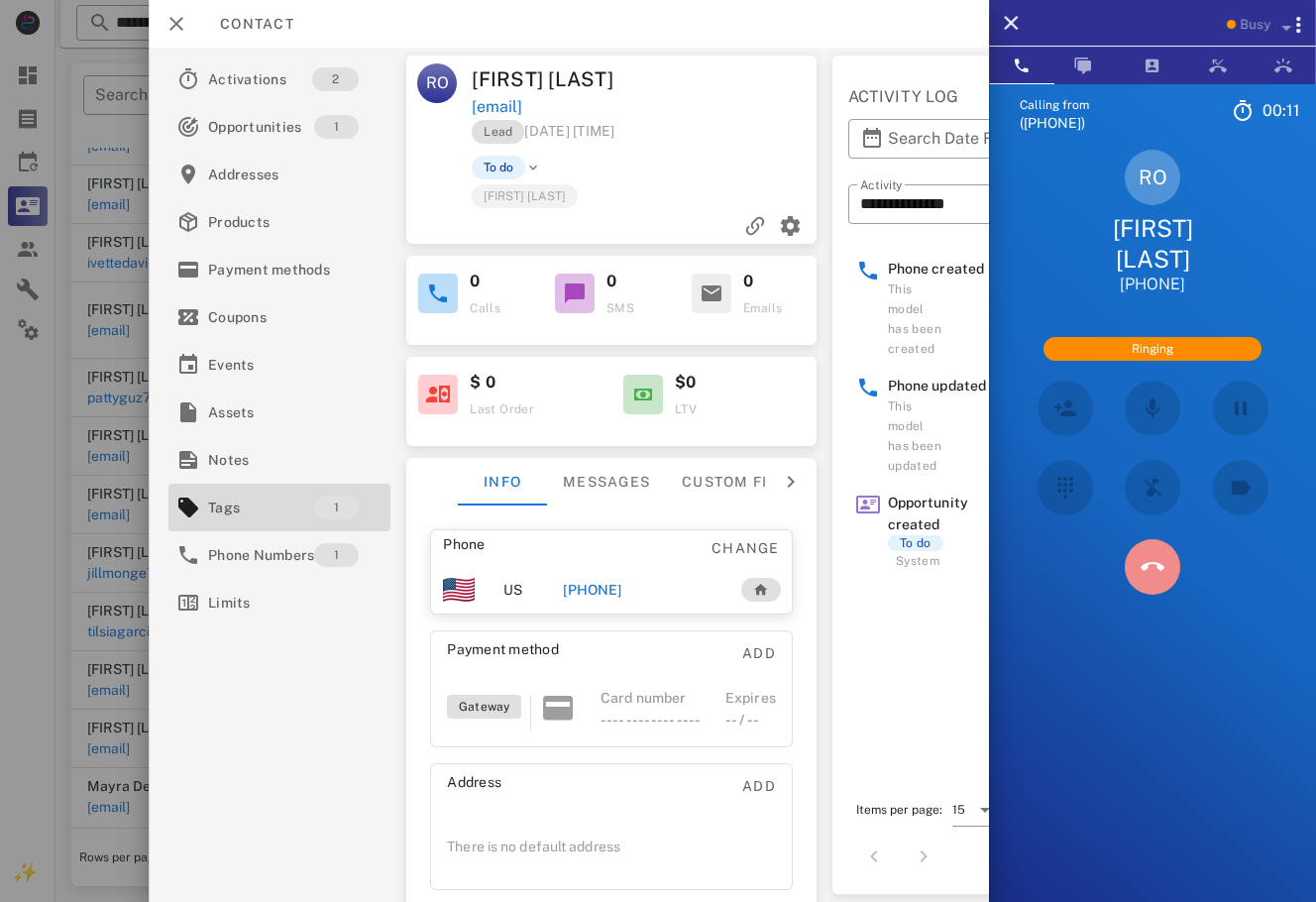 click at bounding box center (1152, 567) 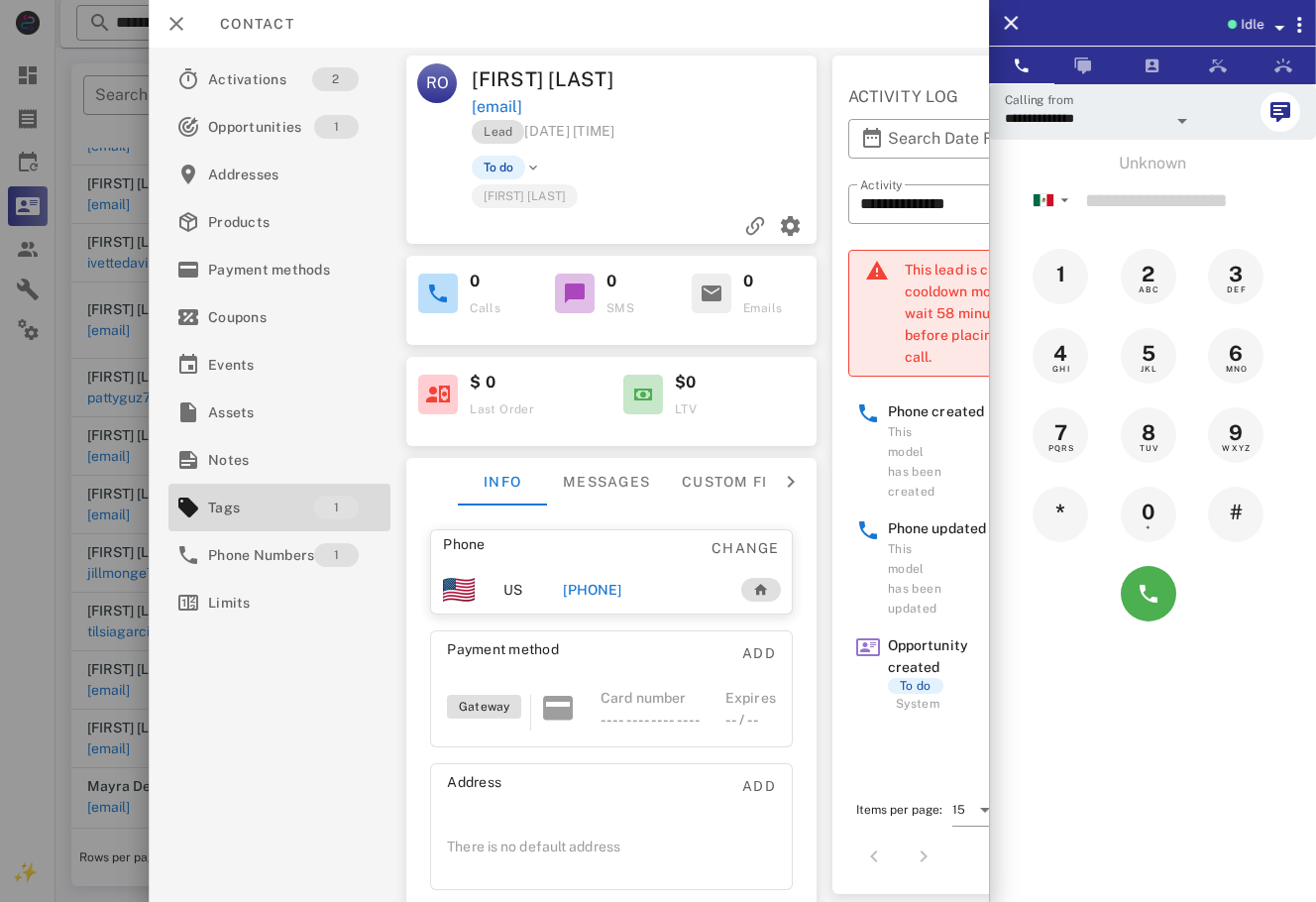 click on "[PHONE]" at bounding box center [592, 590] 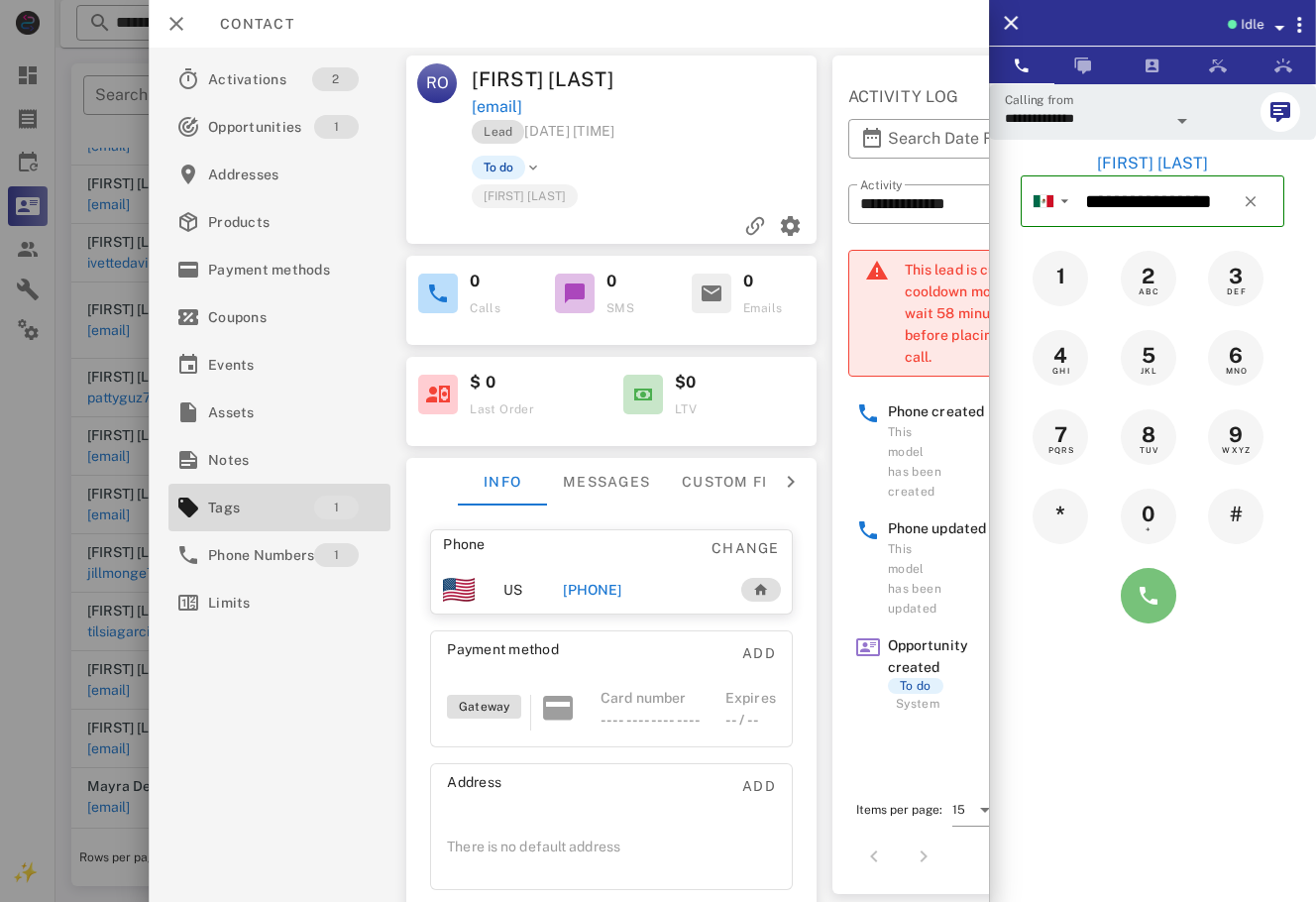 click at bounding box center (1149, 596) 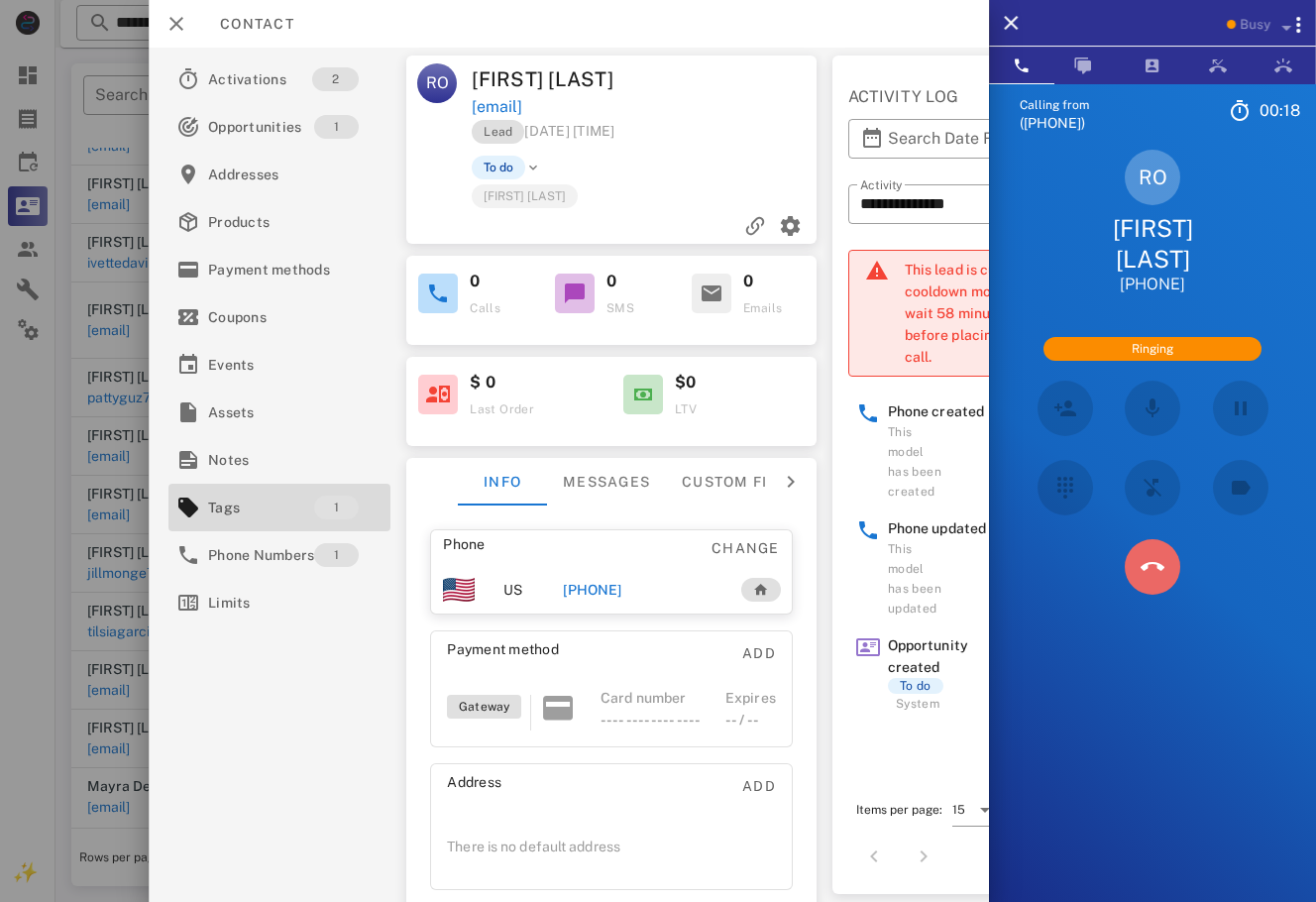 click at bounding box center [1152, 567] 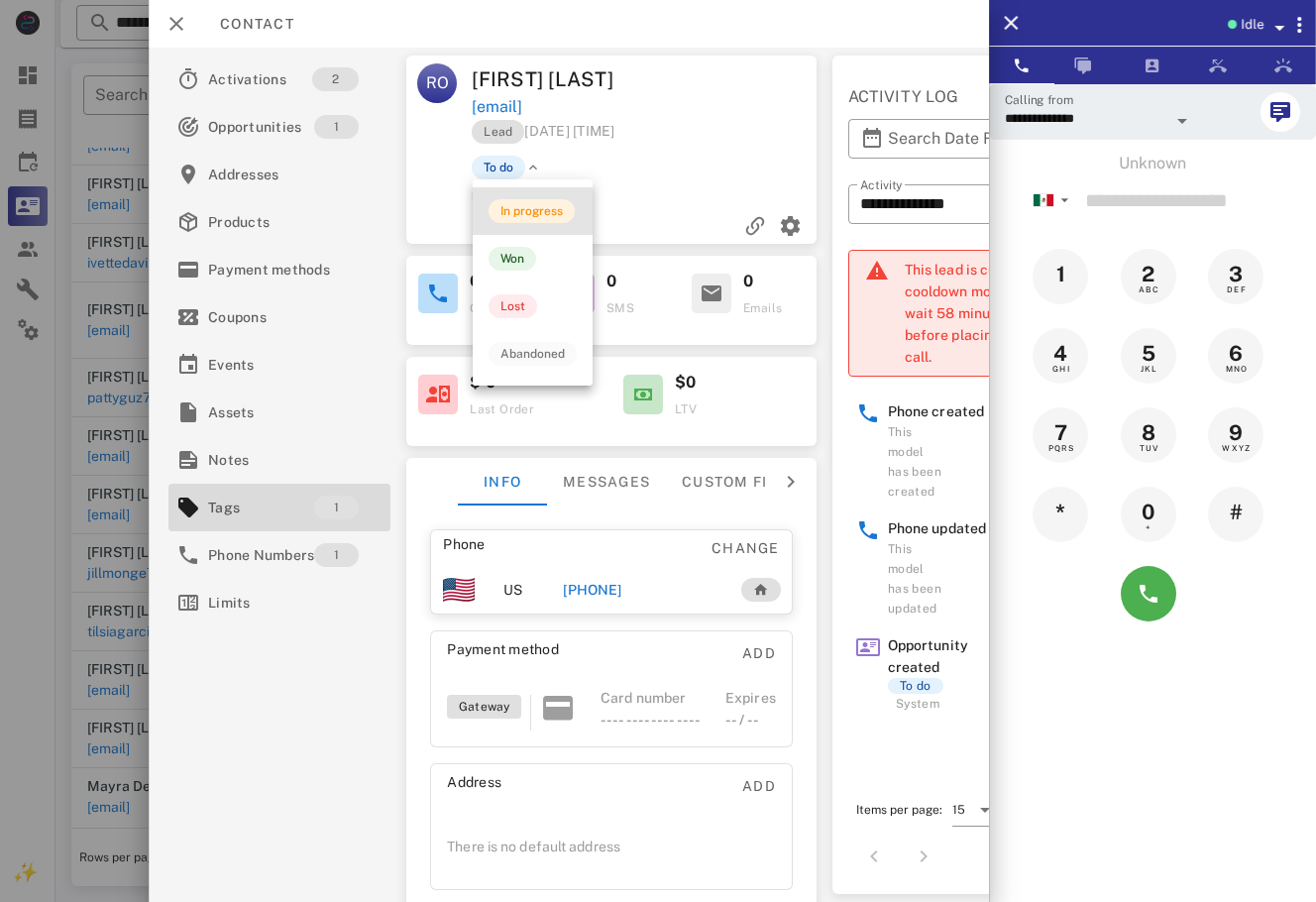 click on "In progress" at bounding box center (532, 211) 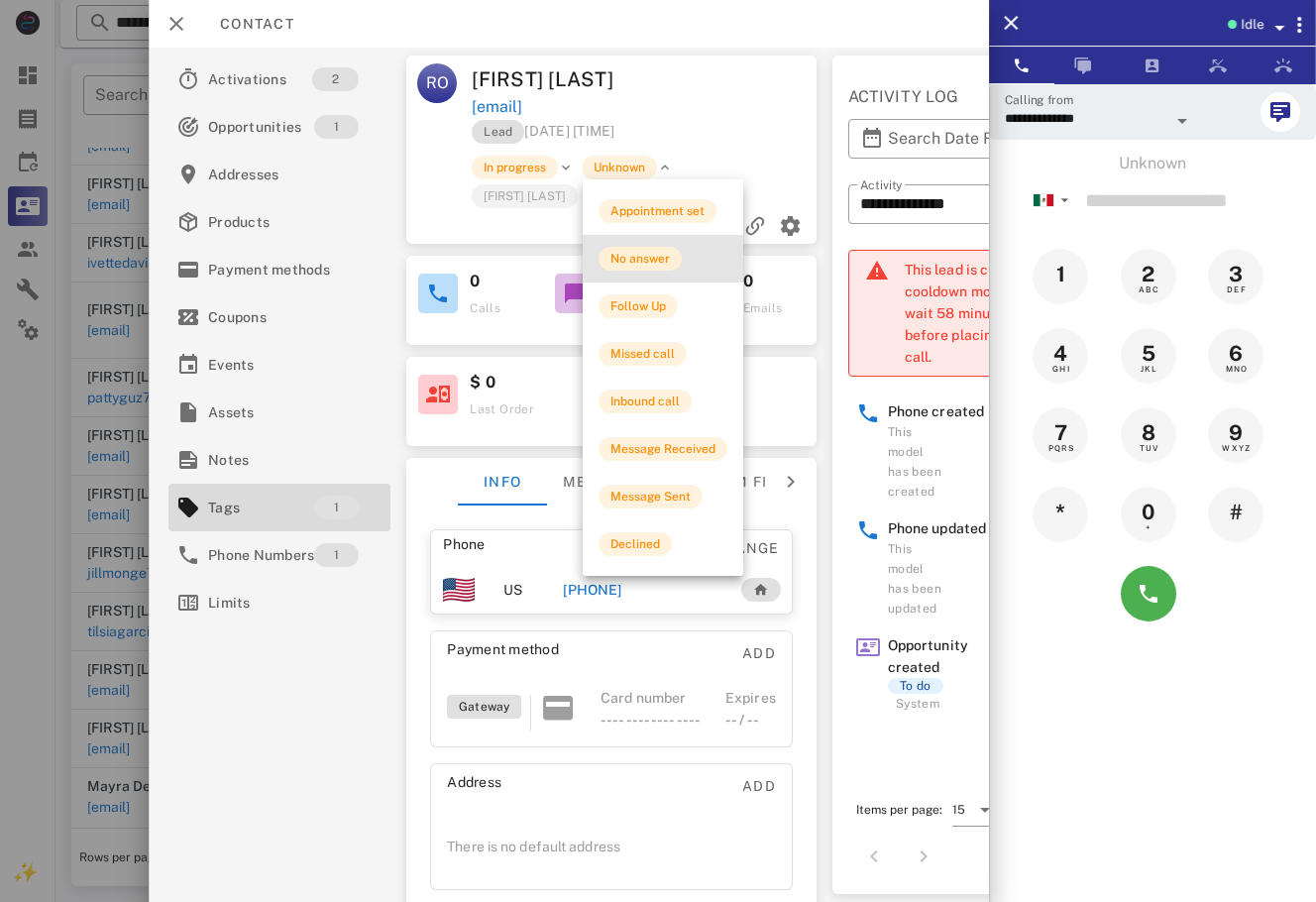 click on "No answer" at bounding box center (640, 259) 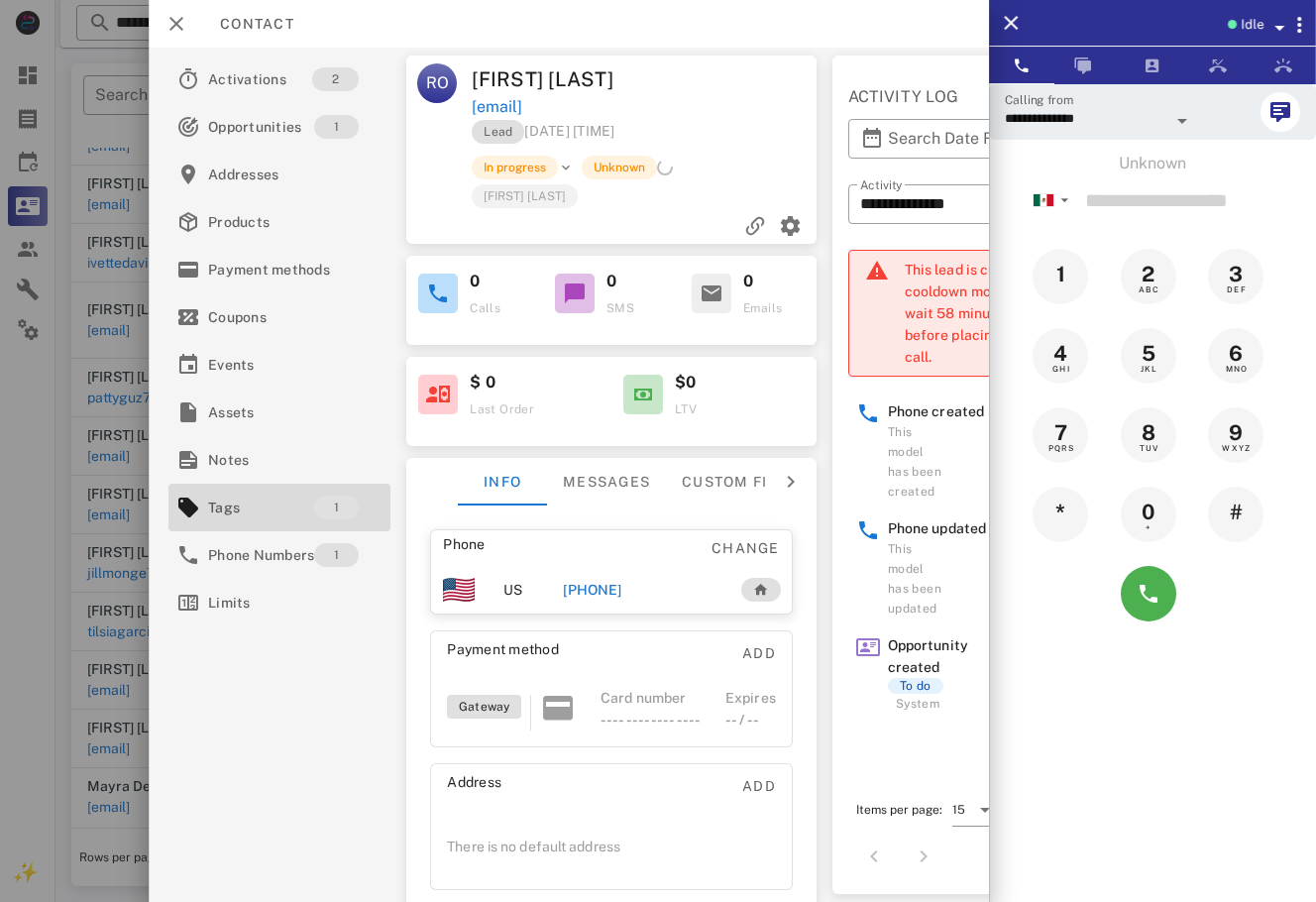 click at bounding box center (658, 451) 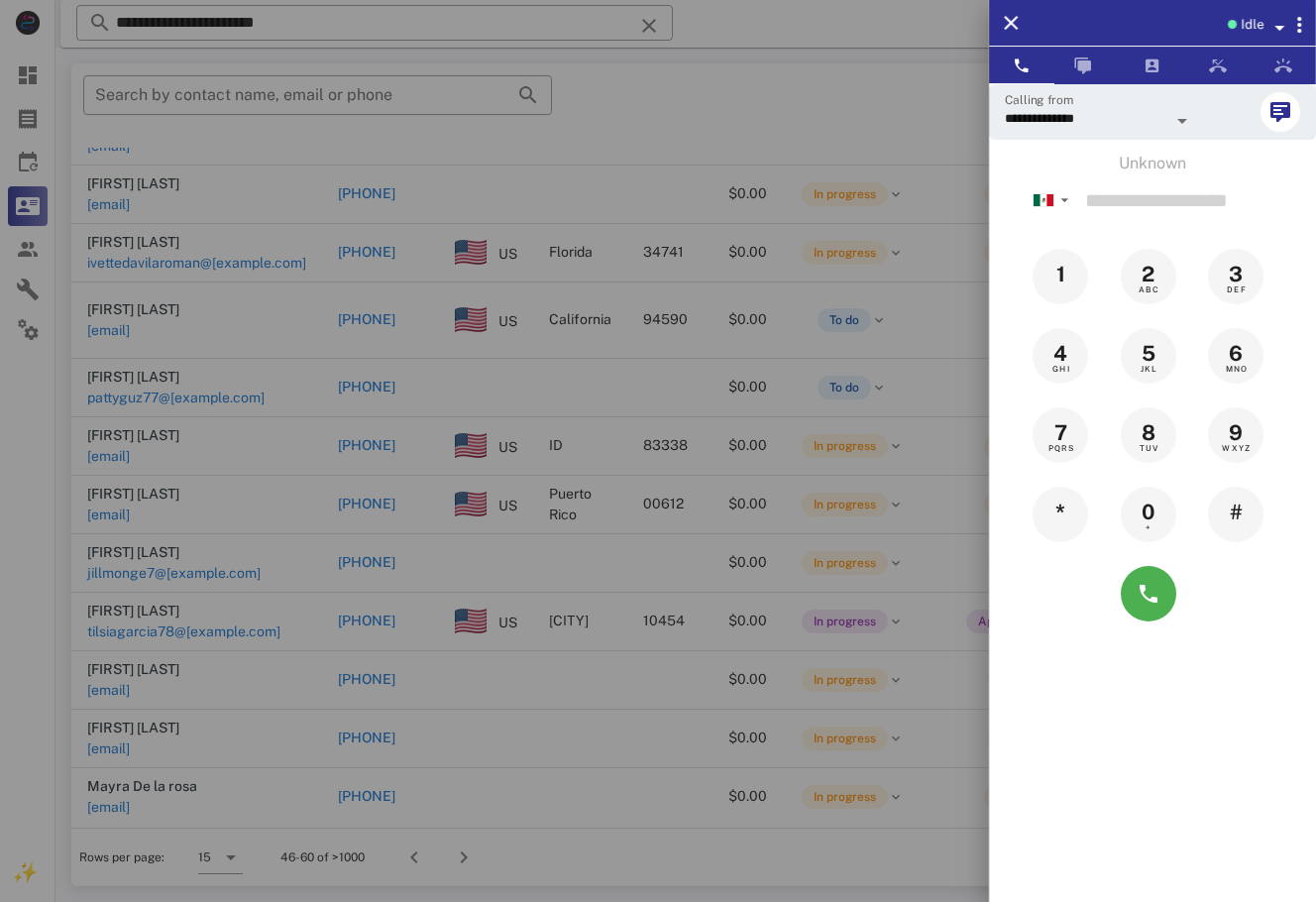 click at bounding box center [658, 451] 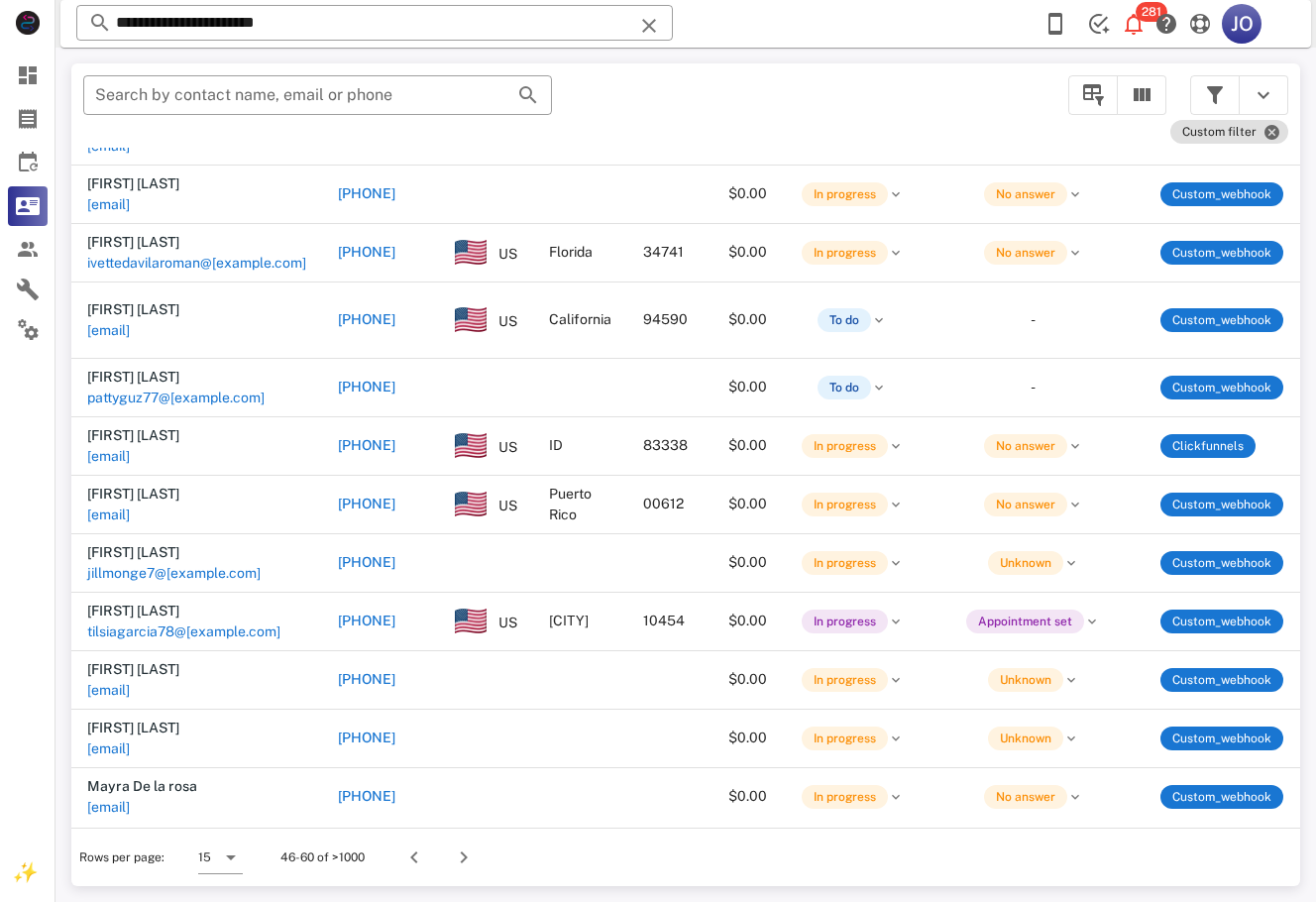 scroll, scrollTop: 215, scrollLeft: 773, axis: both 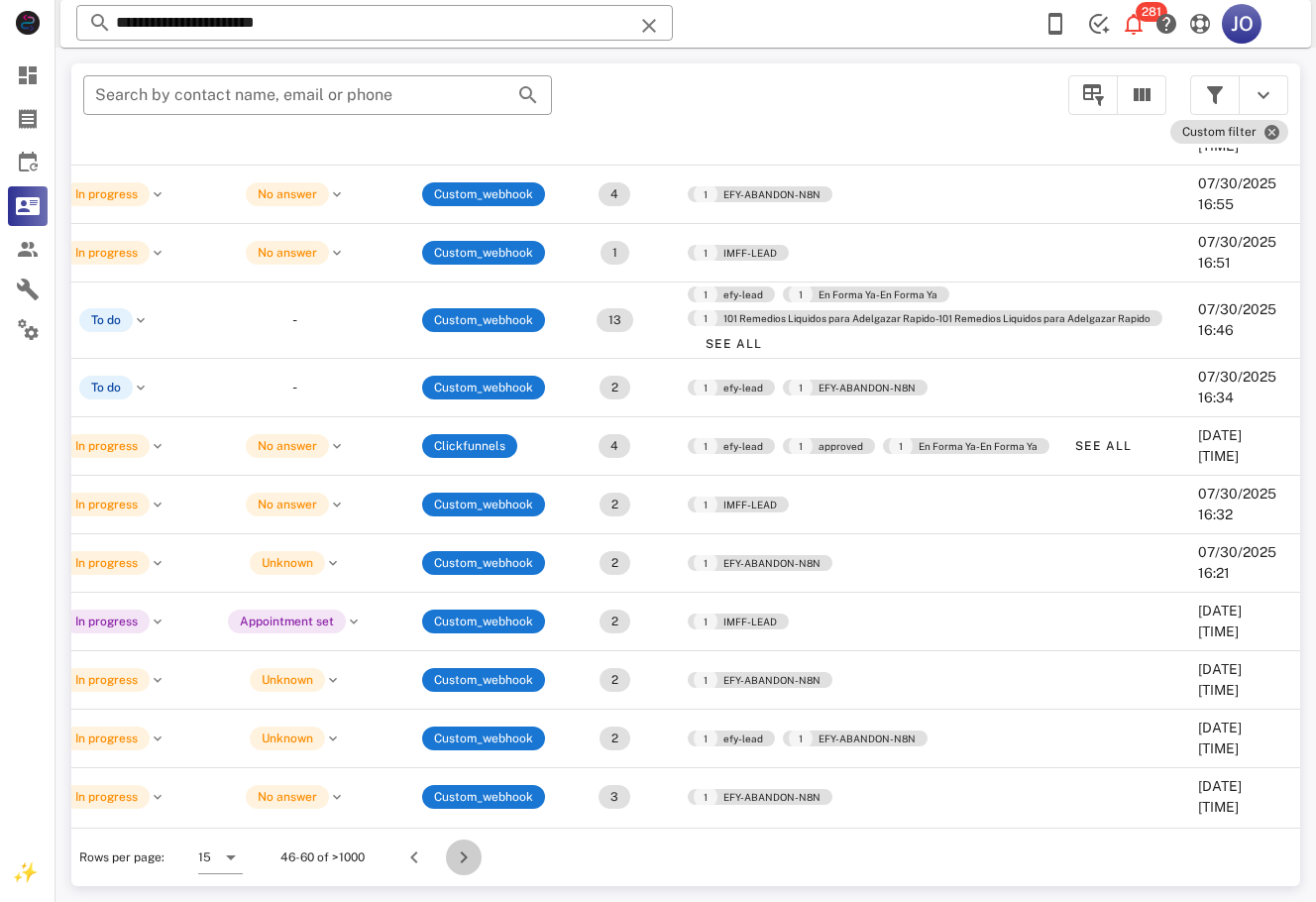 click at bounding box center (464, 857) 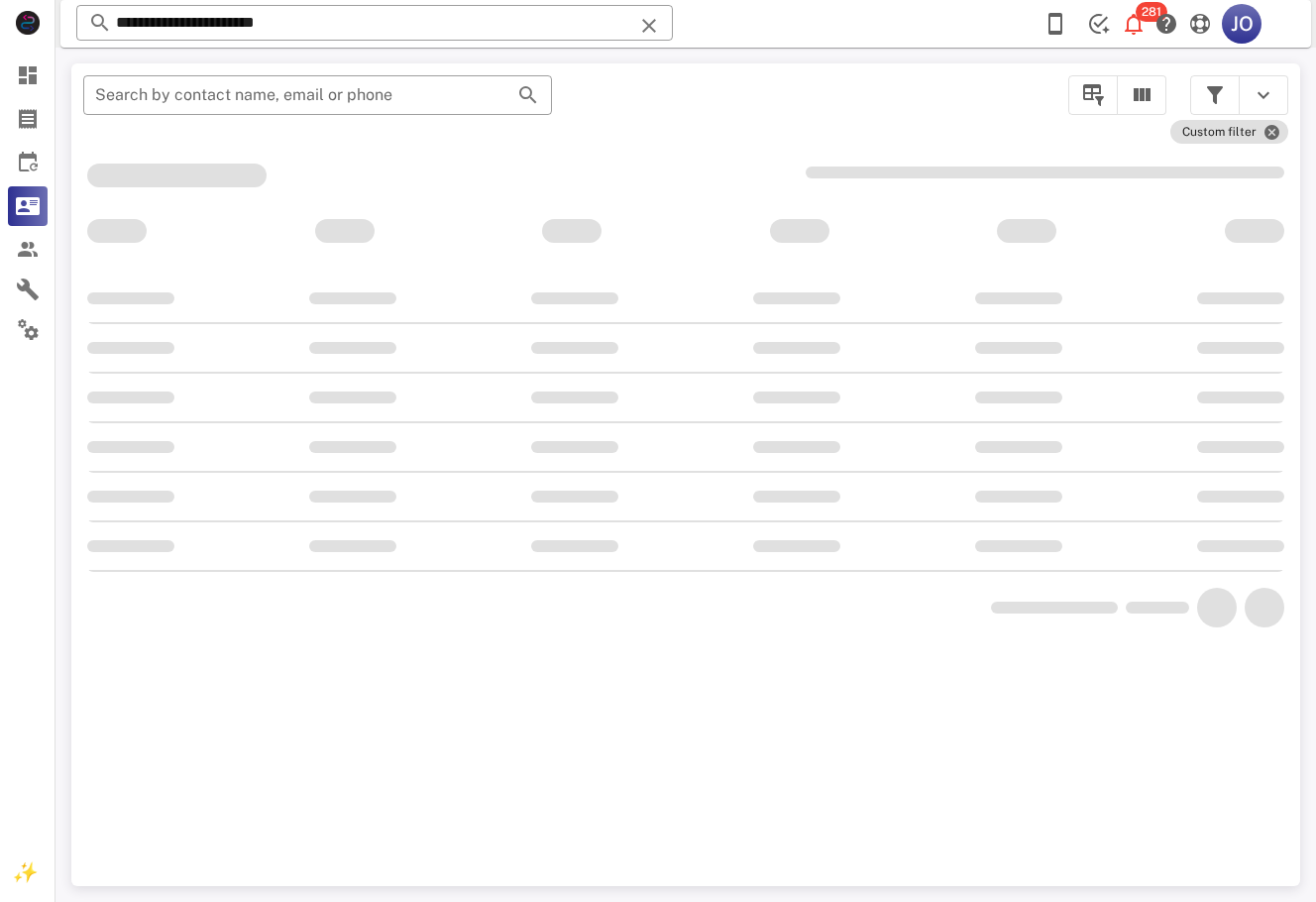 click on "​ Search by contact name, email or phone" at bounding box center (564, 105) 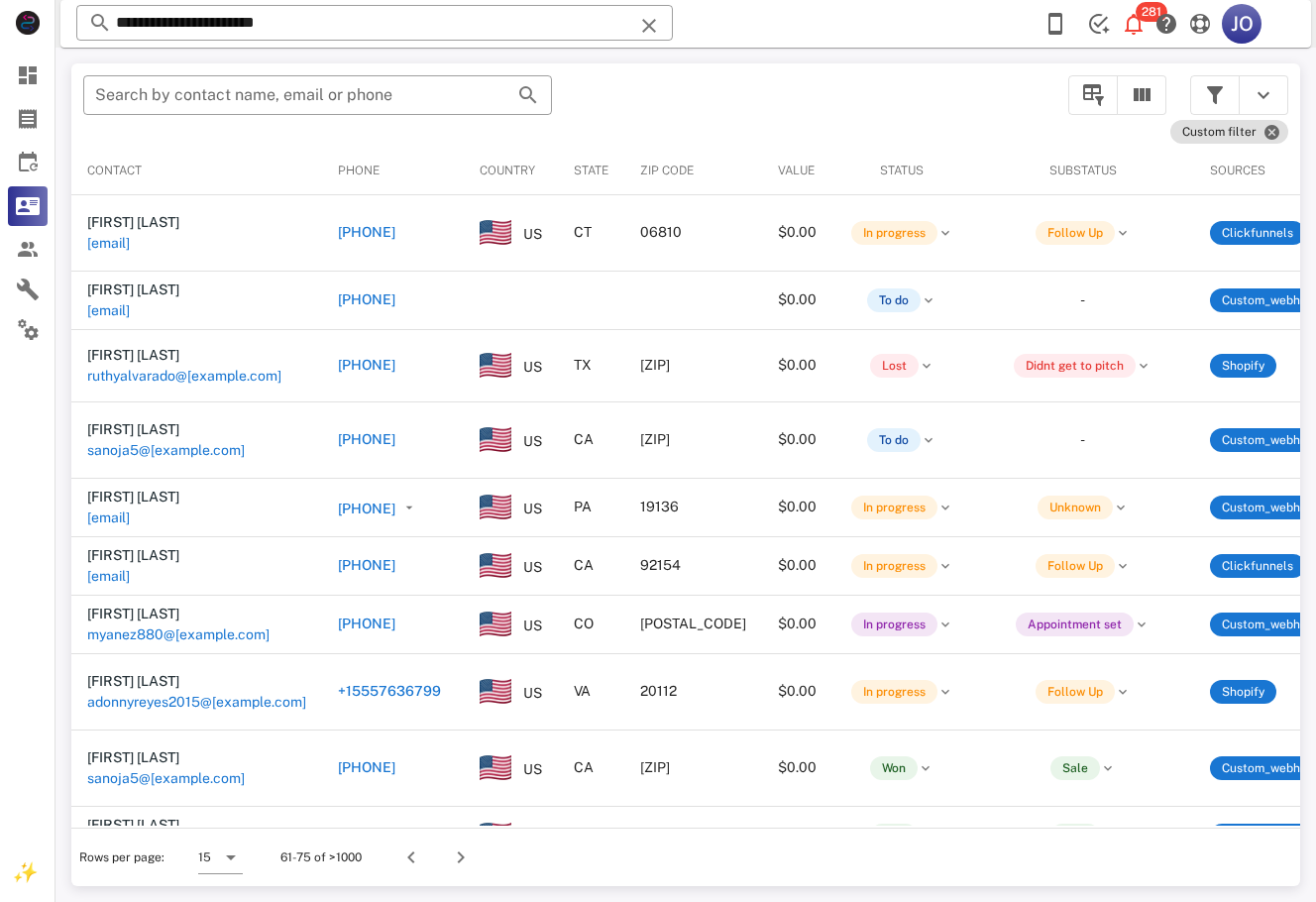 scroll, scrollTop: 0, scrollLeft: 457, axis: horizontal 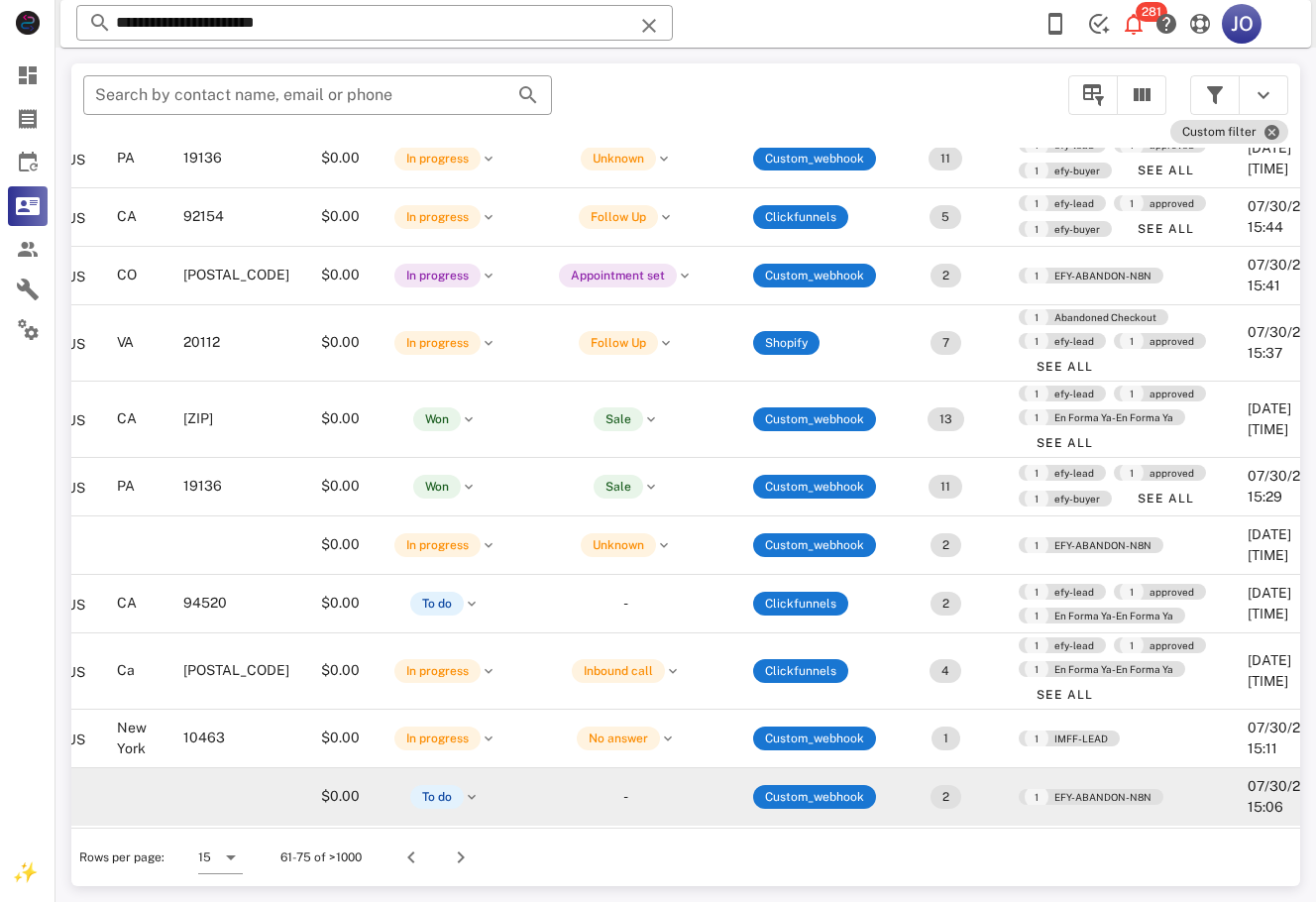 click on "2" at bounding box center [945, 797] 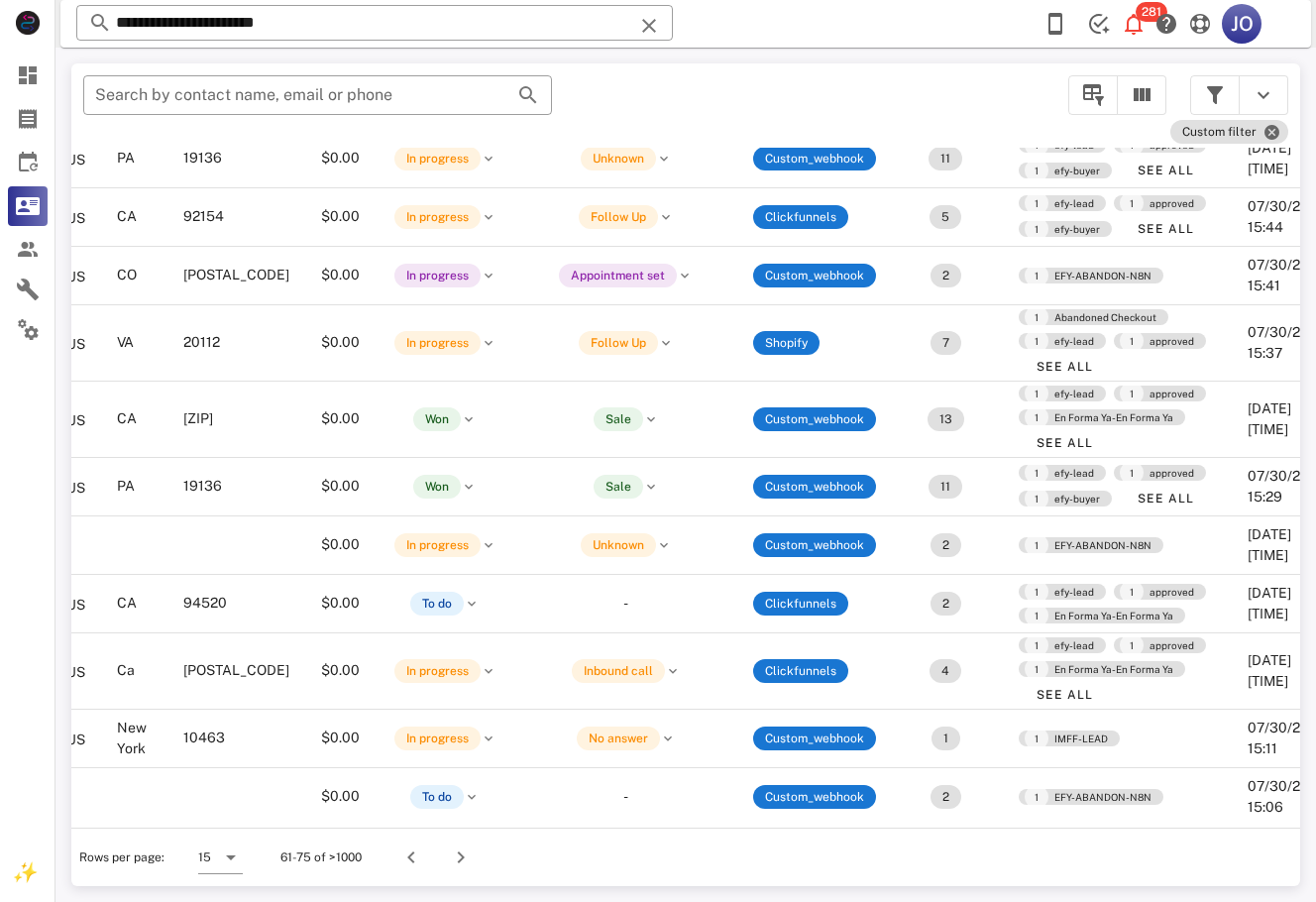 scroll, scrollTop: 359, scrollLeft: 0, axis: vertical 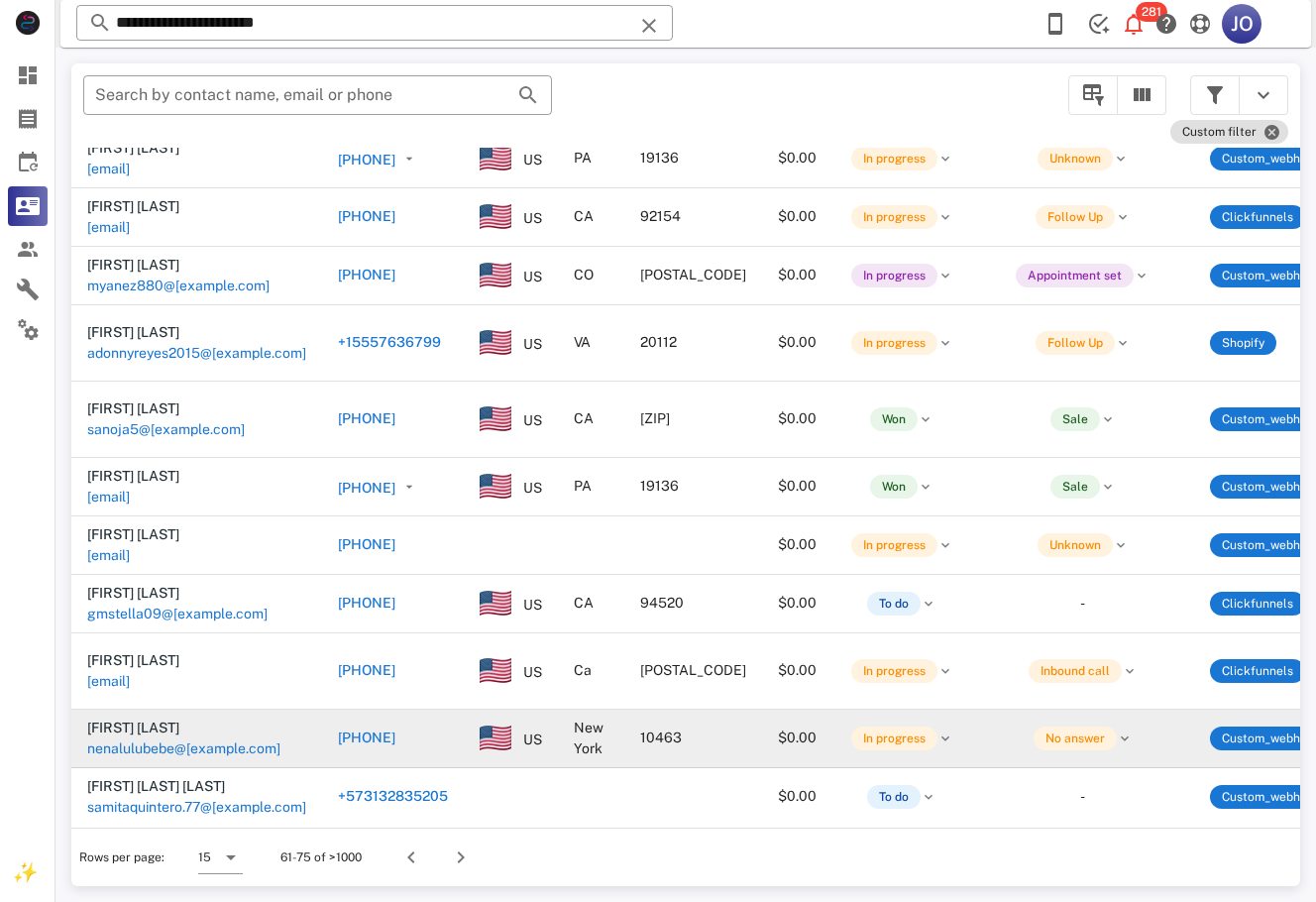 click on "nenalulubebe@gmail.com" at bounding box center (183, 748) 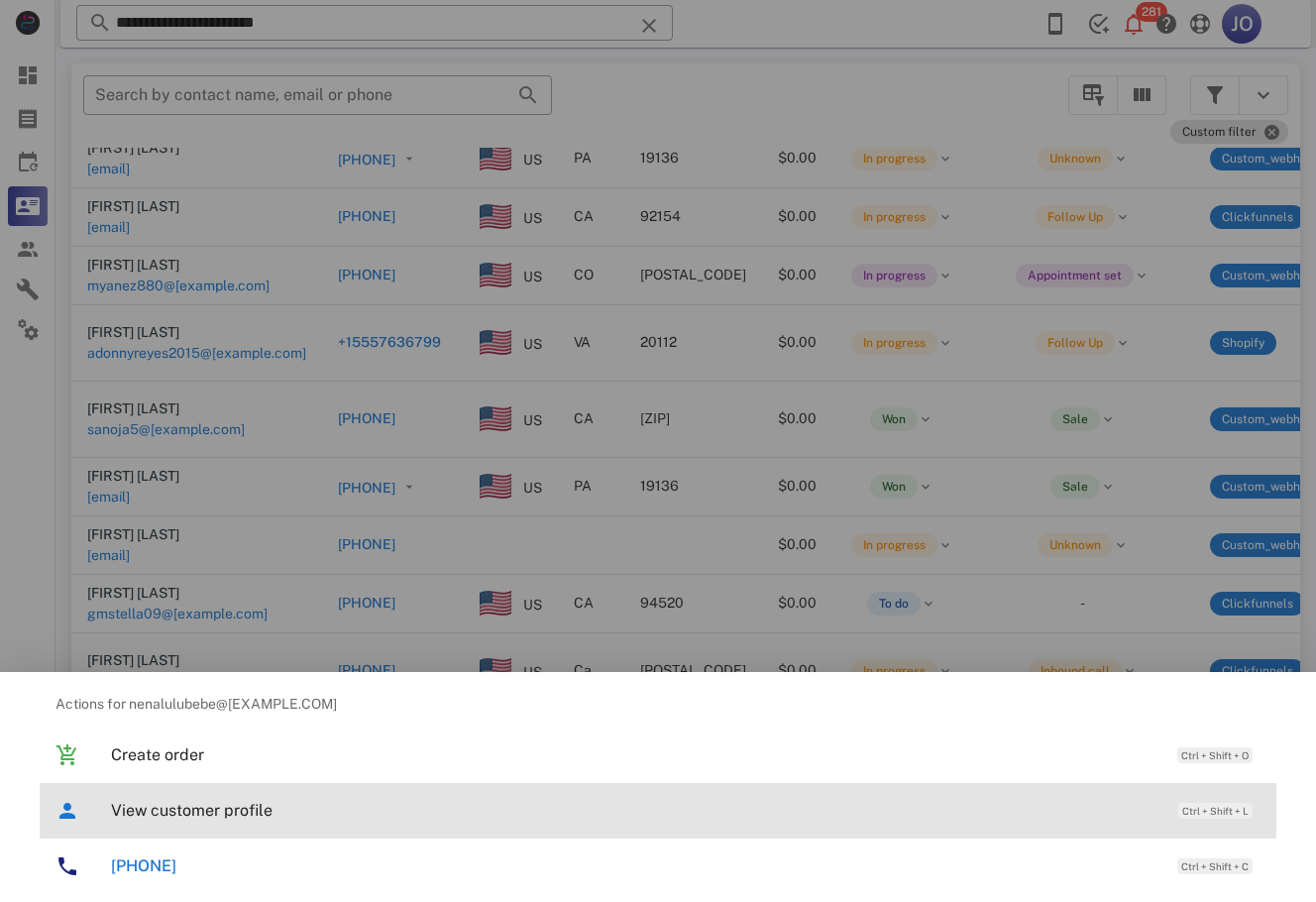 click on "View customer profile Ctrl + Shift + L" at bounding box center [686, 810] 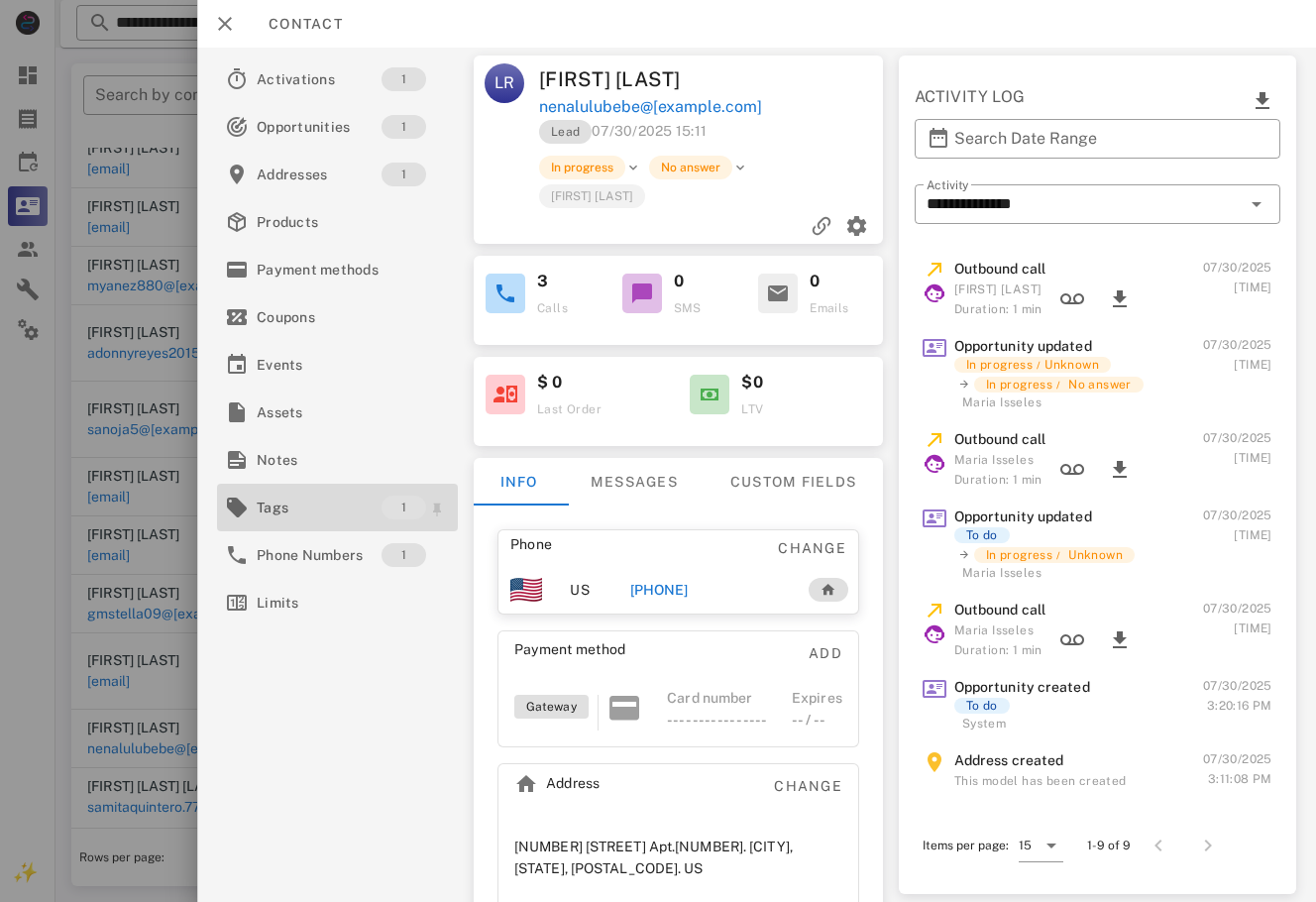 click on "Tags" at bounding box center (319, 507) 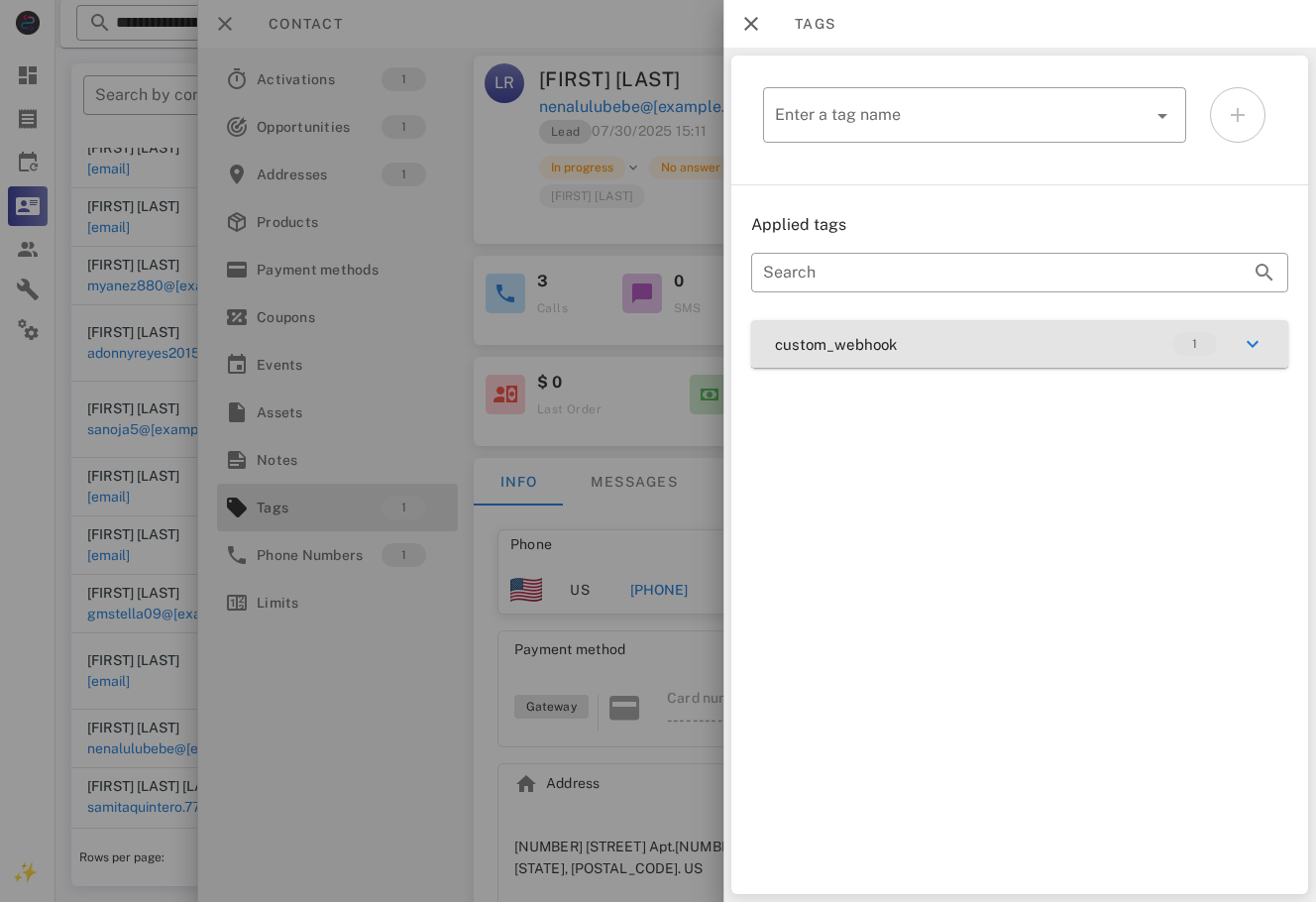 click on "custom_webhook  1" at bounding box center [1020, 344] 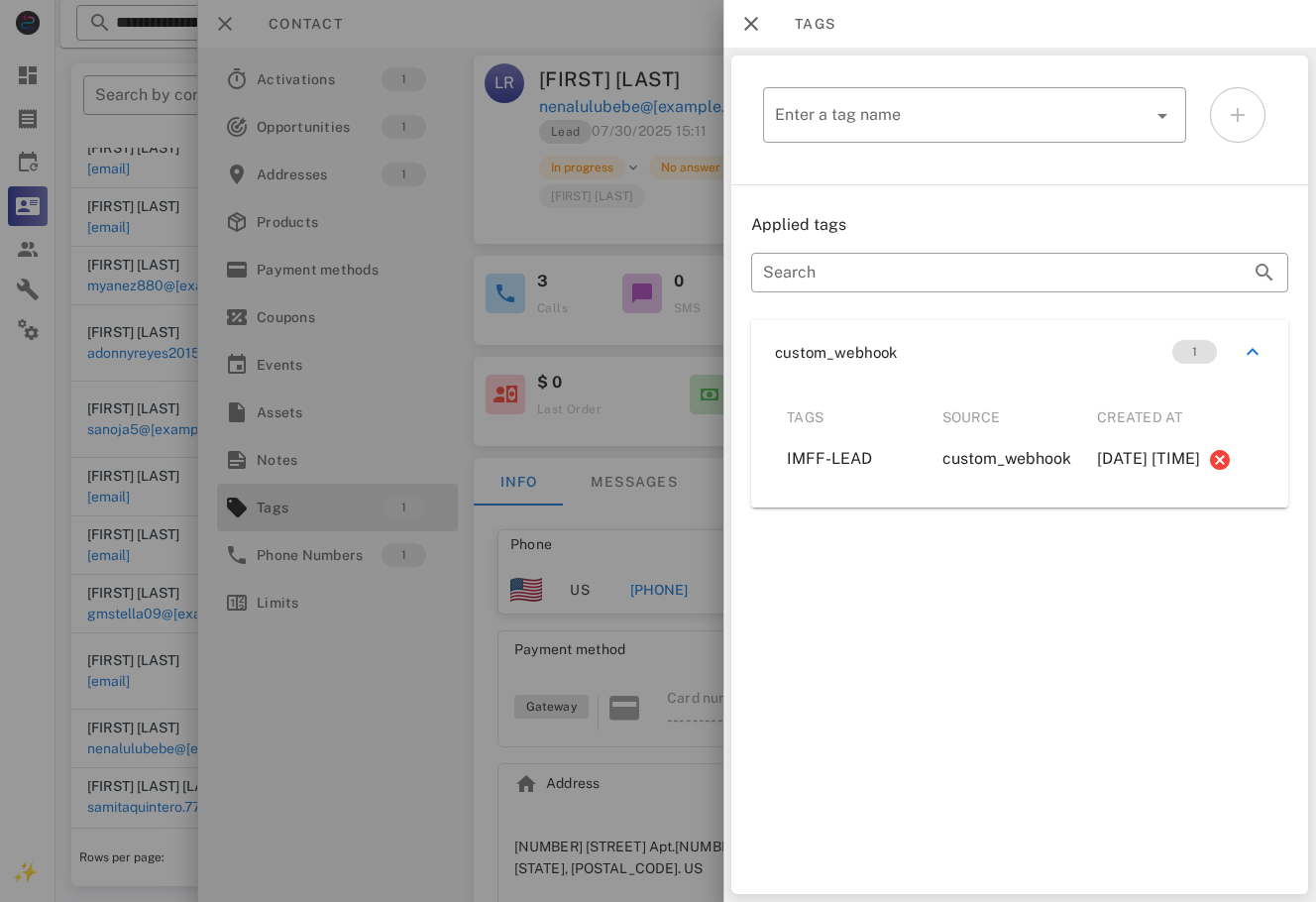 click at bounding box center (658, 451) 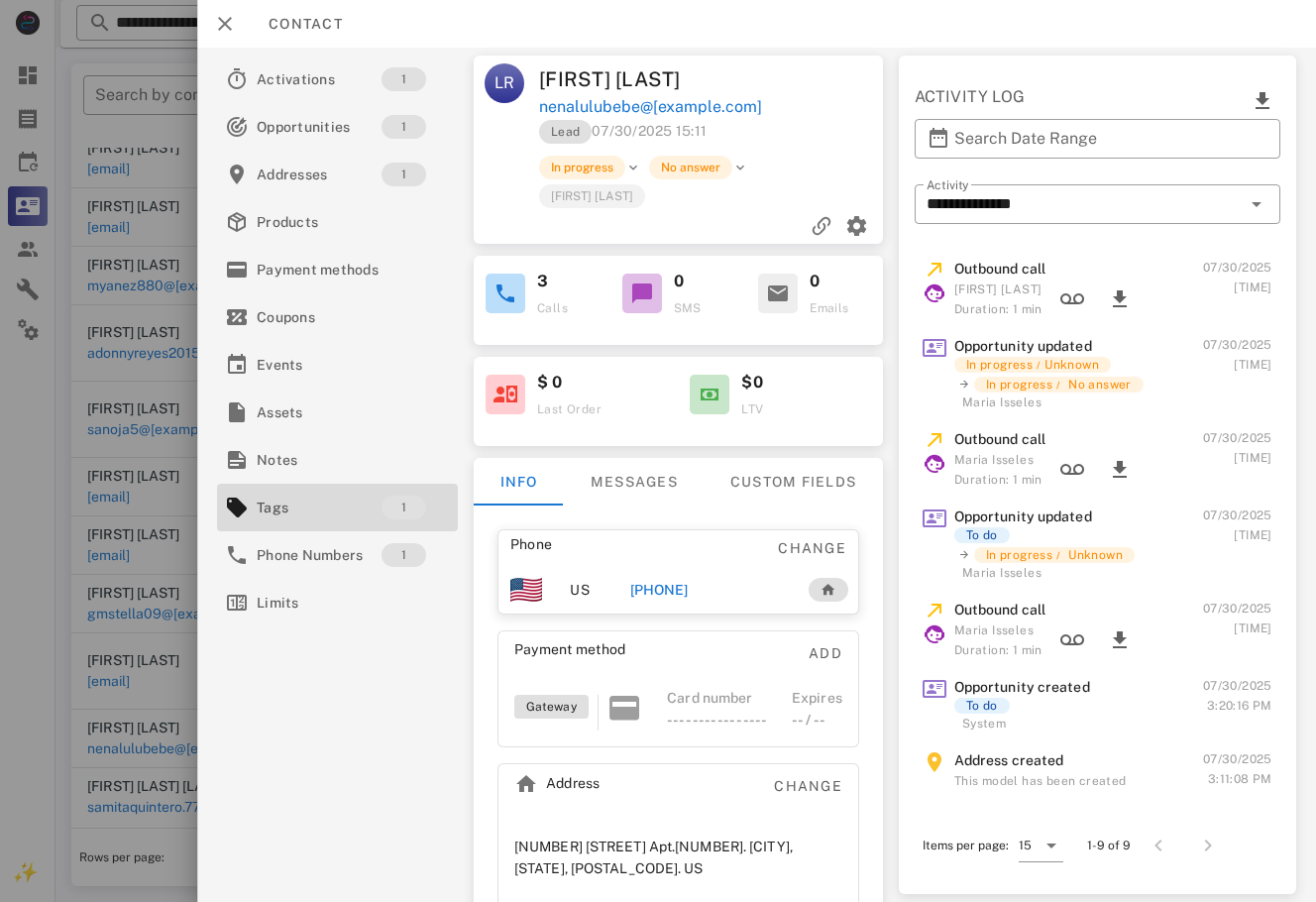 click on "+19295364557" at bounding box center [659, 590] 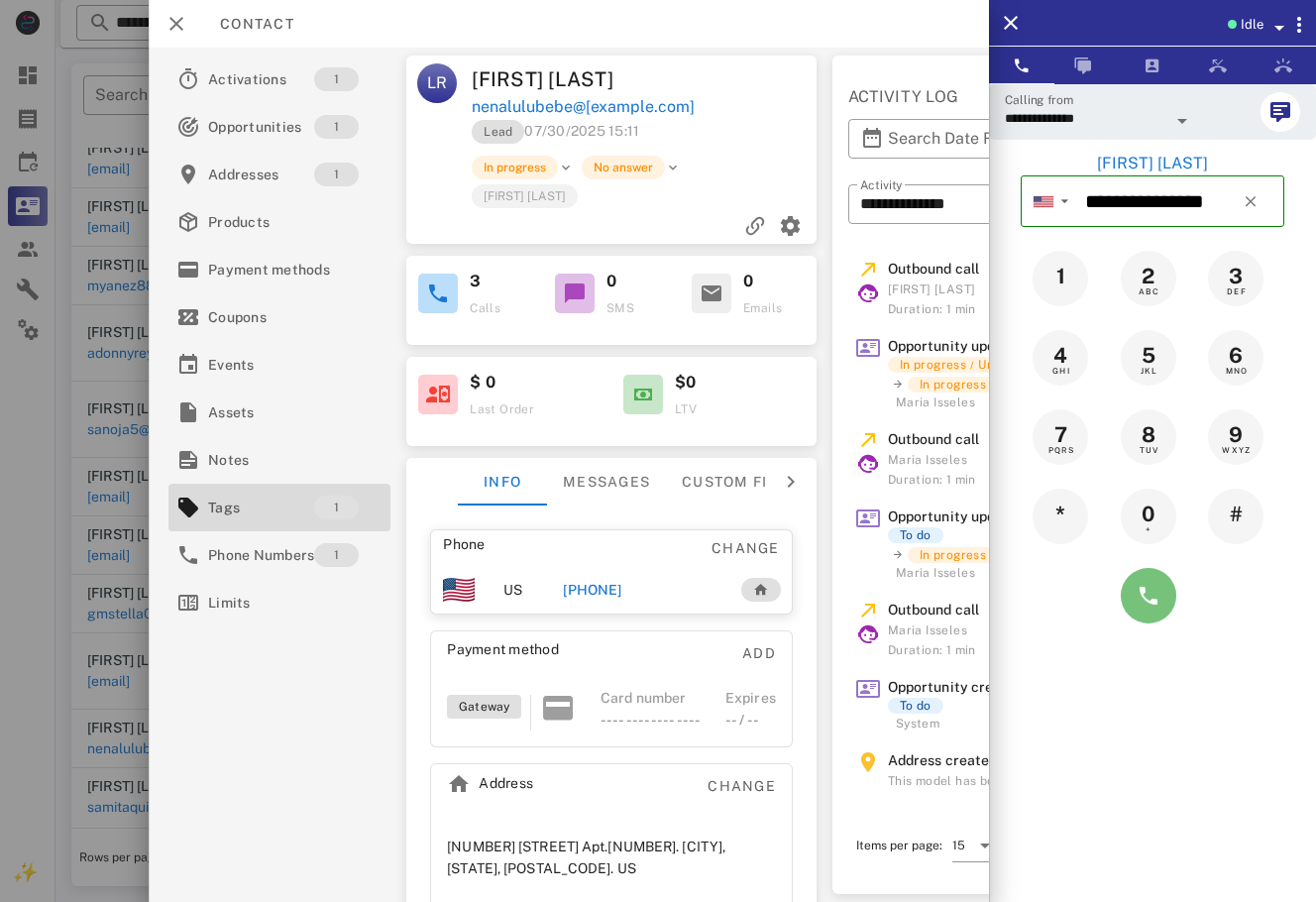 click at bounding box center [1149, 596] 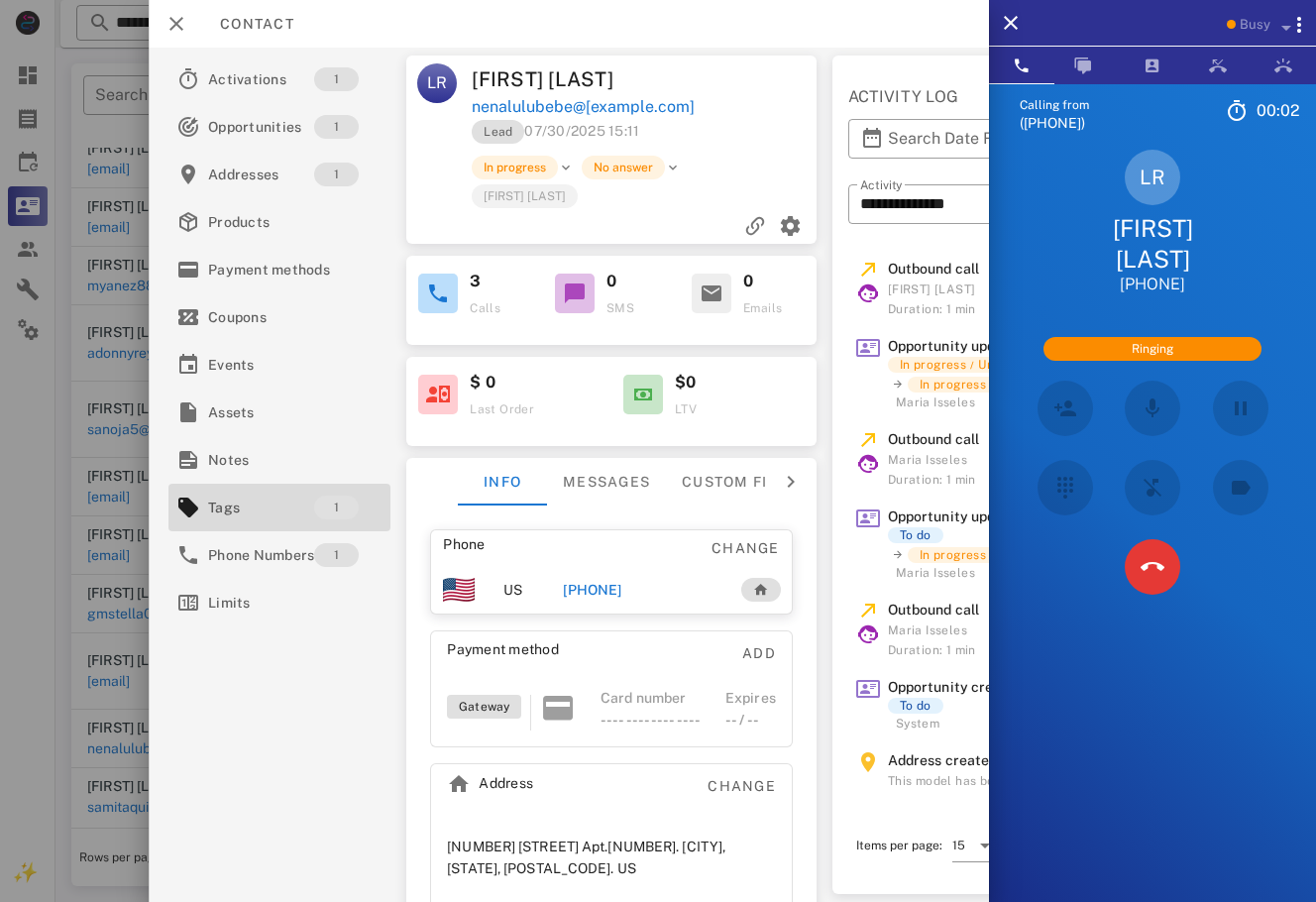scroll, scrollTop: 300, scrollLeft: 0, axis: vertical 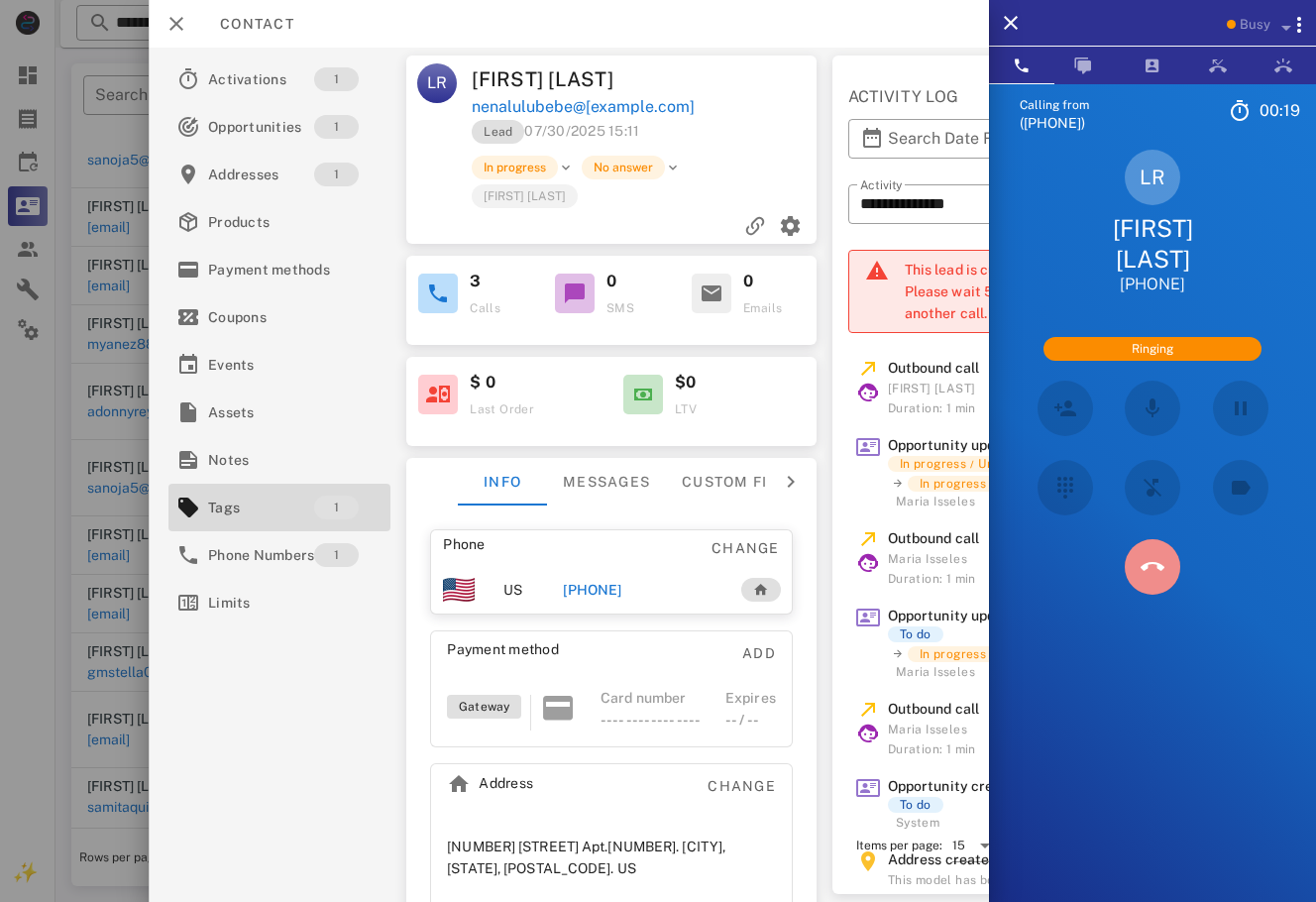 click at bounding box center [1152, 567] 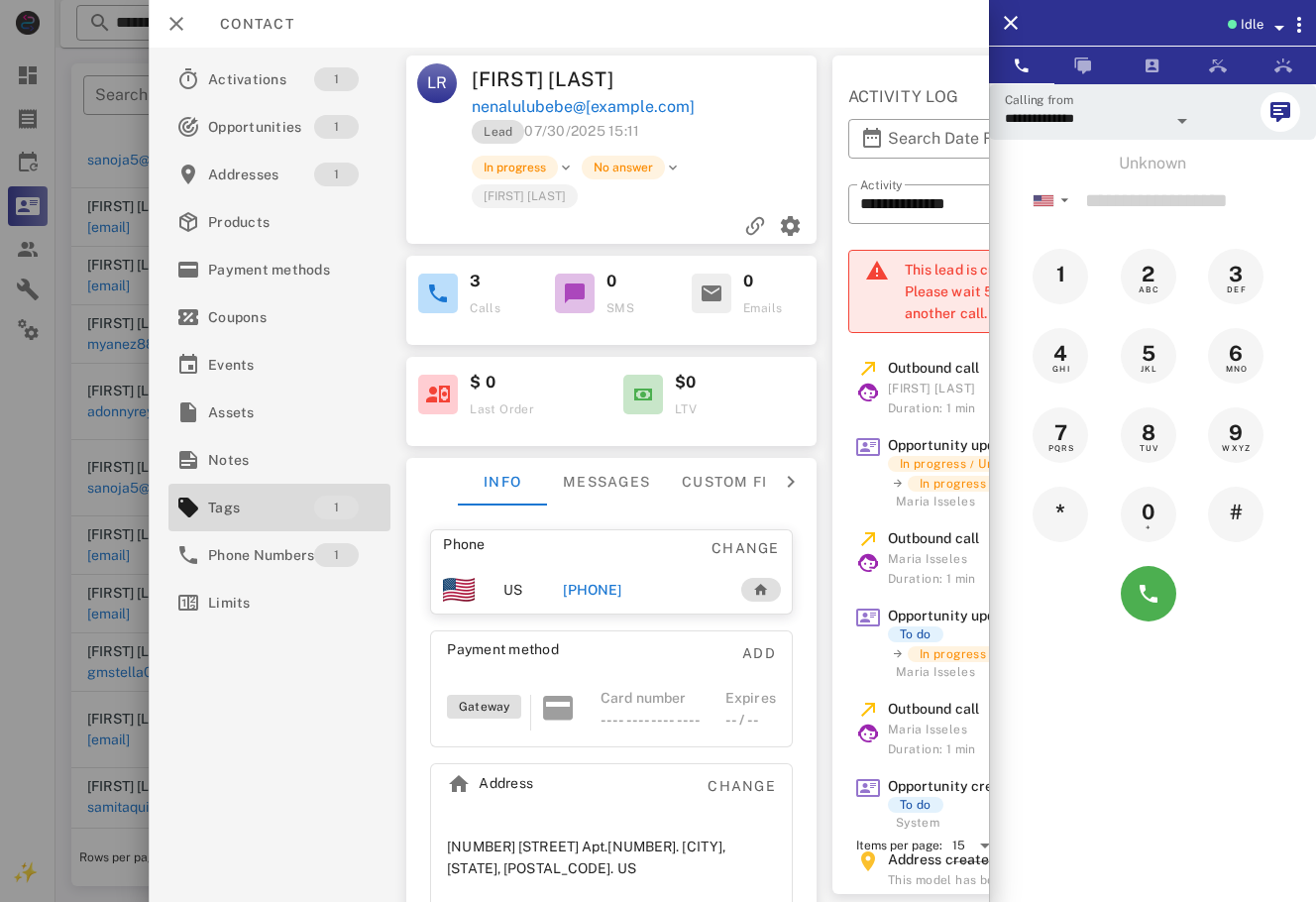 click at bounding box center (658, 451) 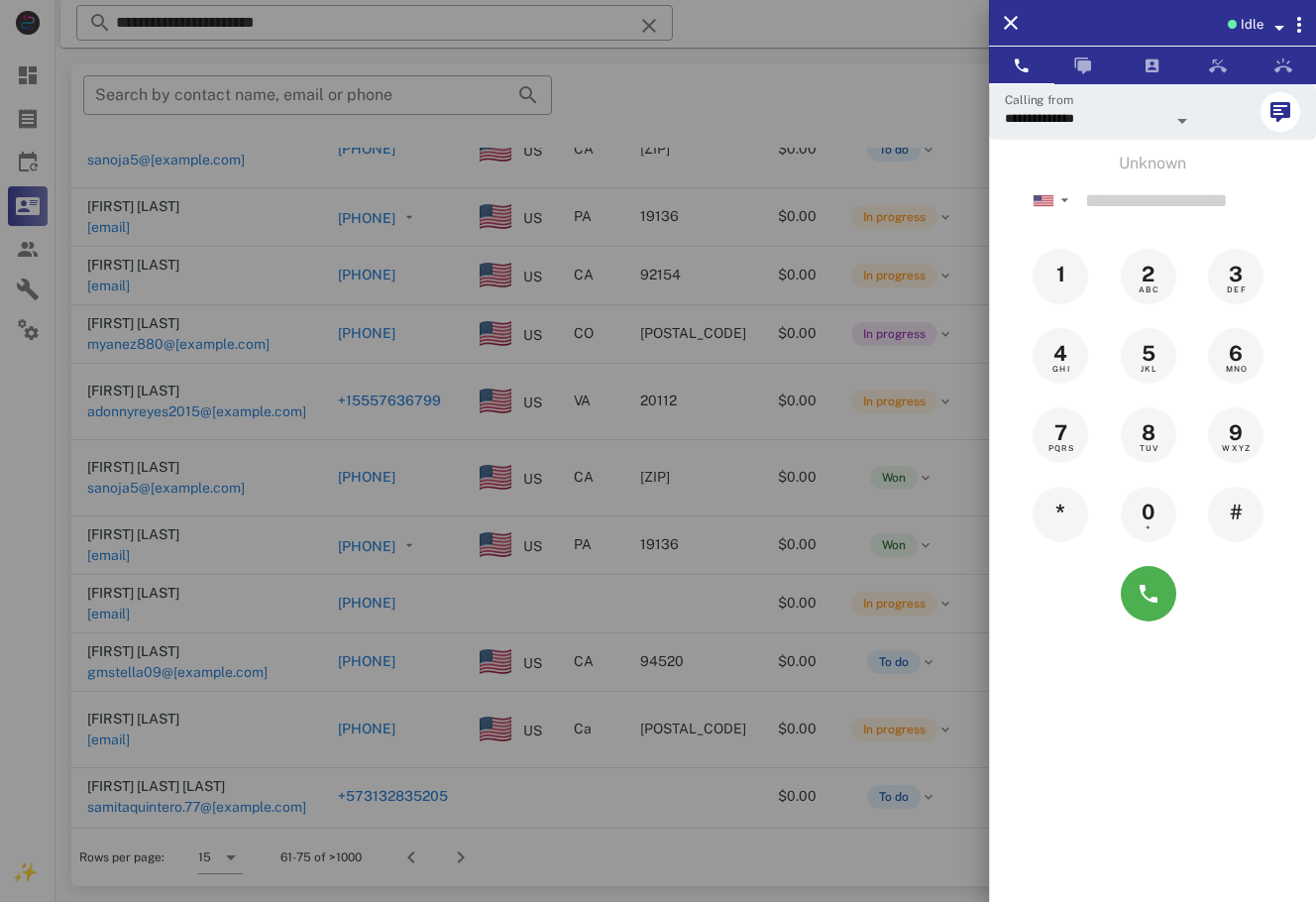 click at bounding box center (658, 451) 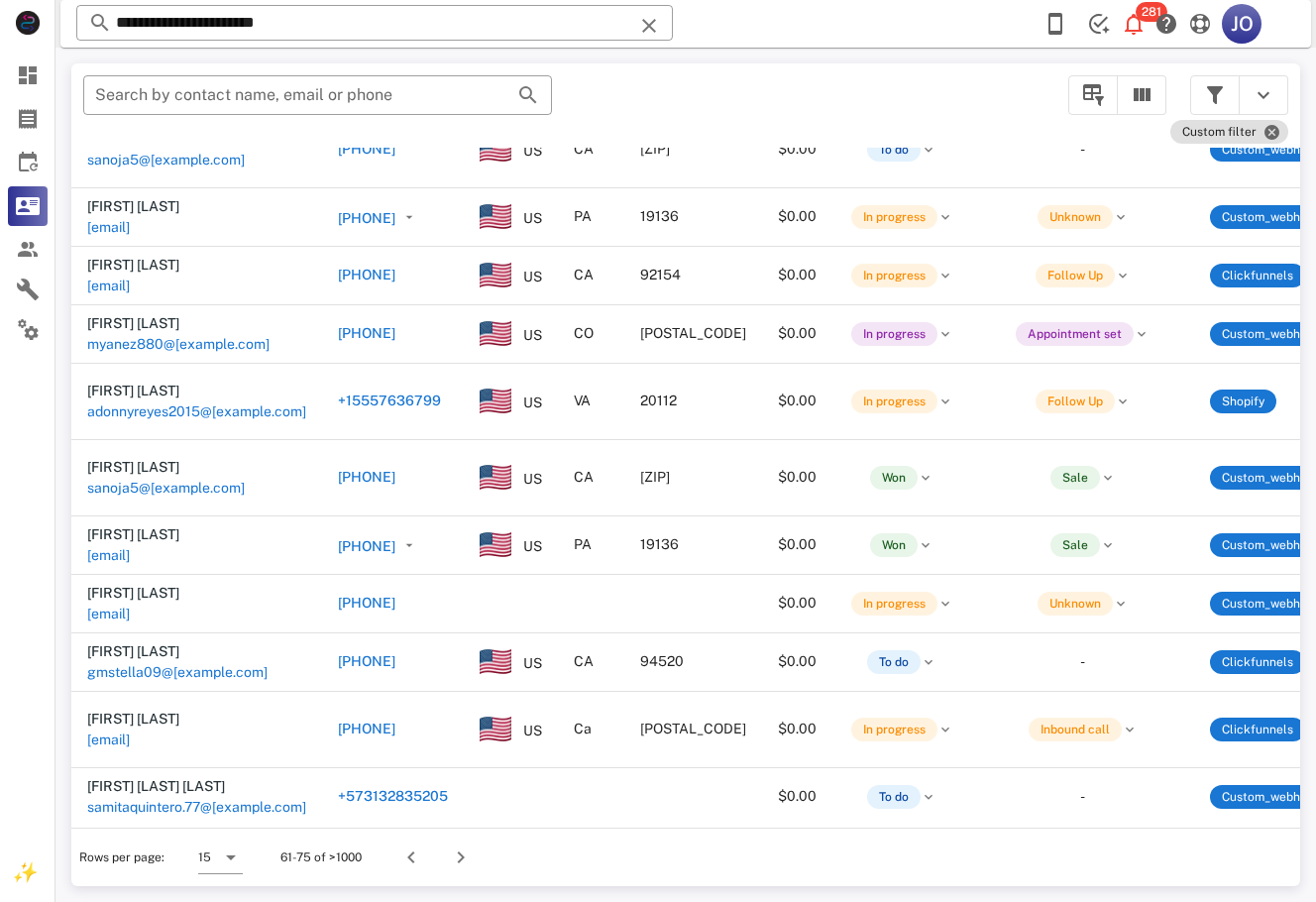scroll, scrollTop: 300, scrollLeft: 457, axis: both 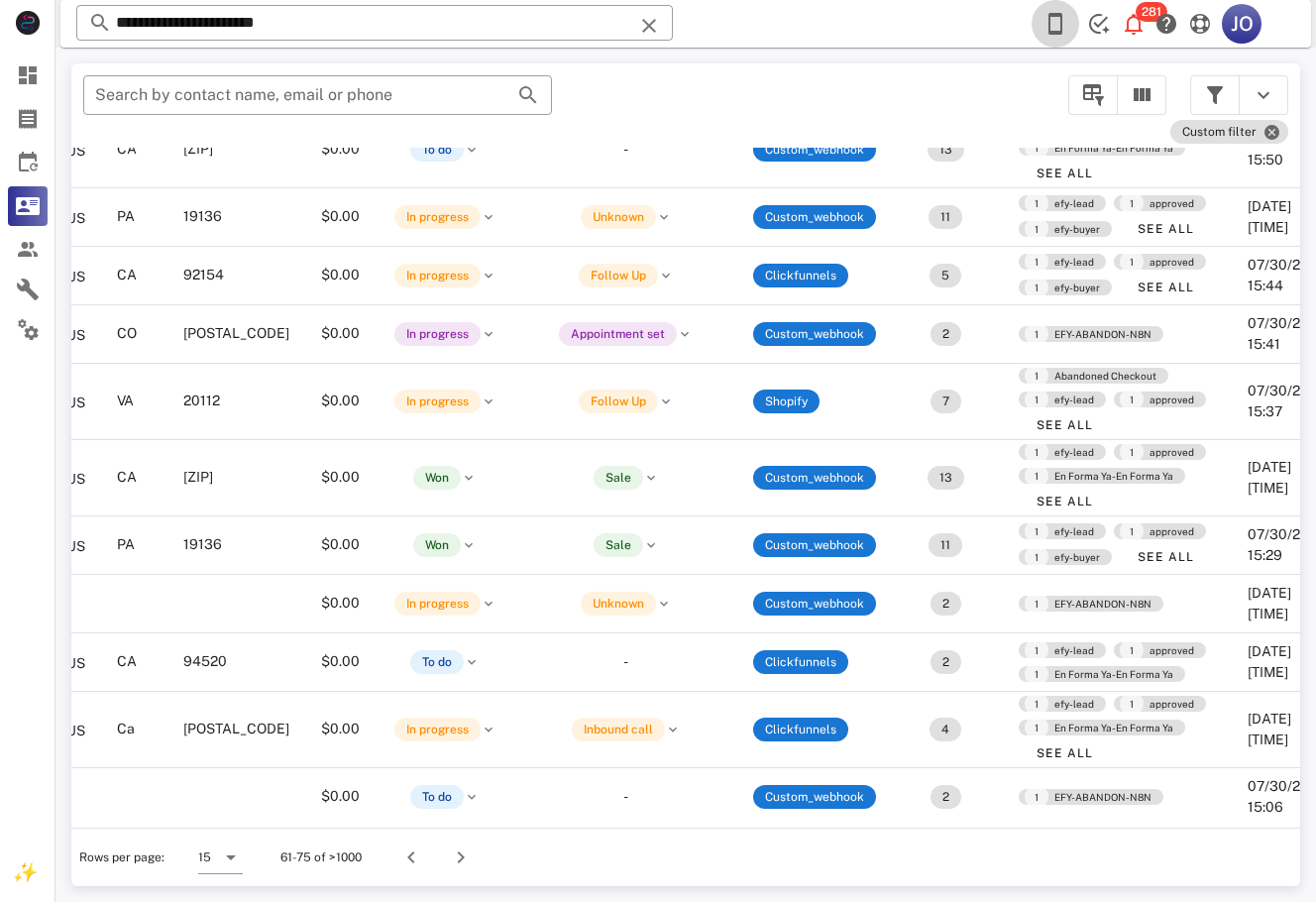 click at bounding box center (1055, 24) 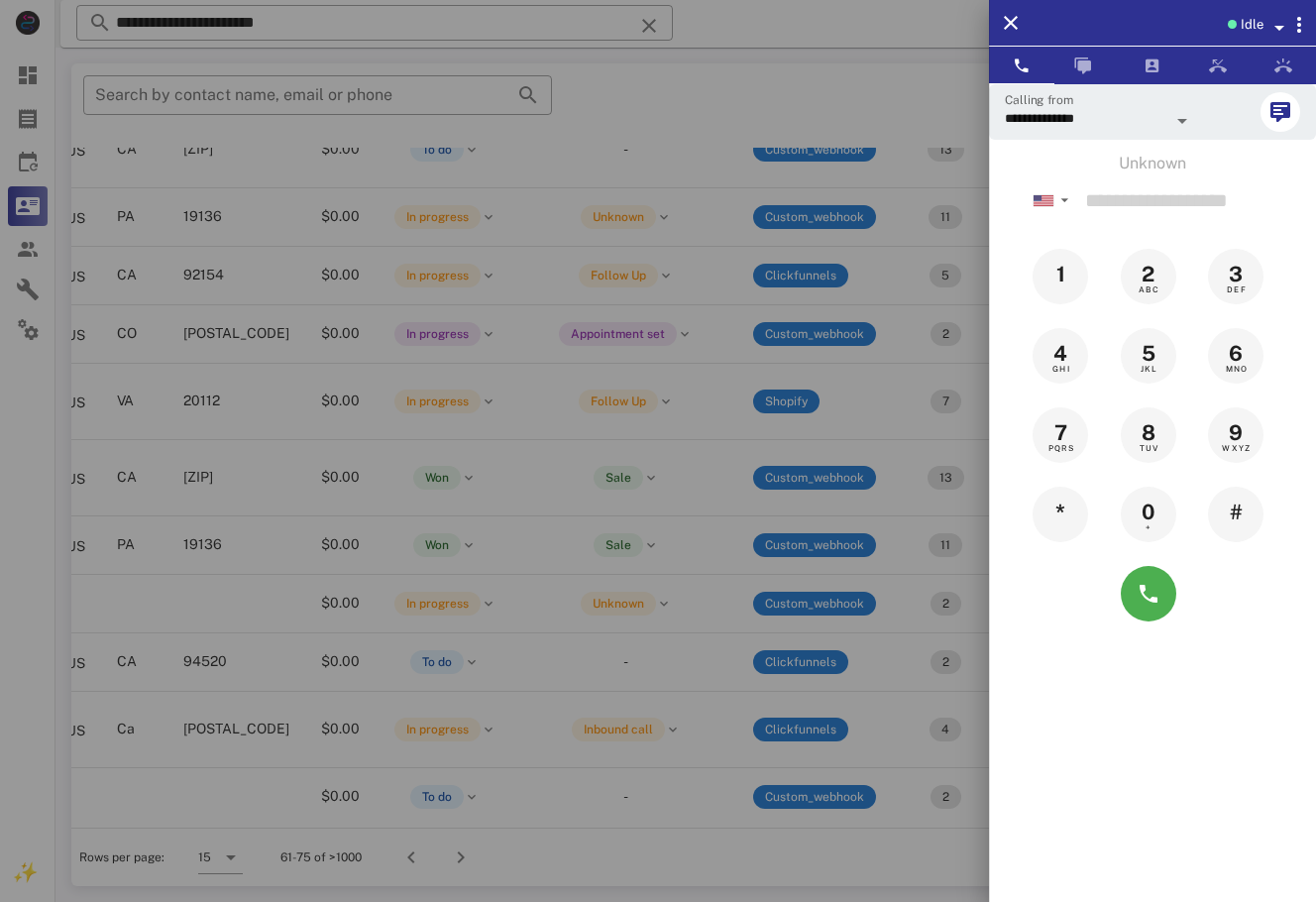 click on "Idle" at bounding box center (1252, 25) 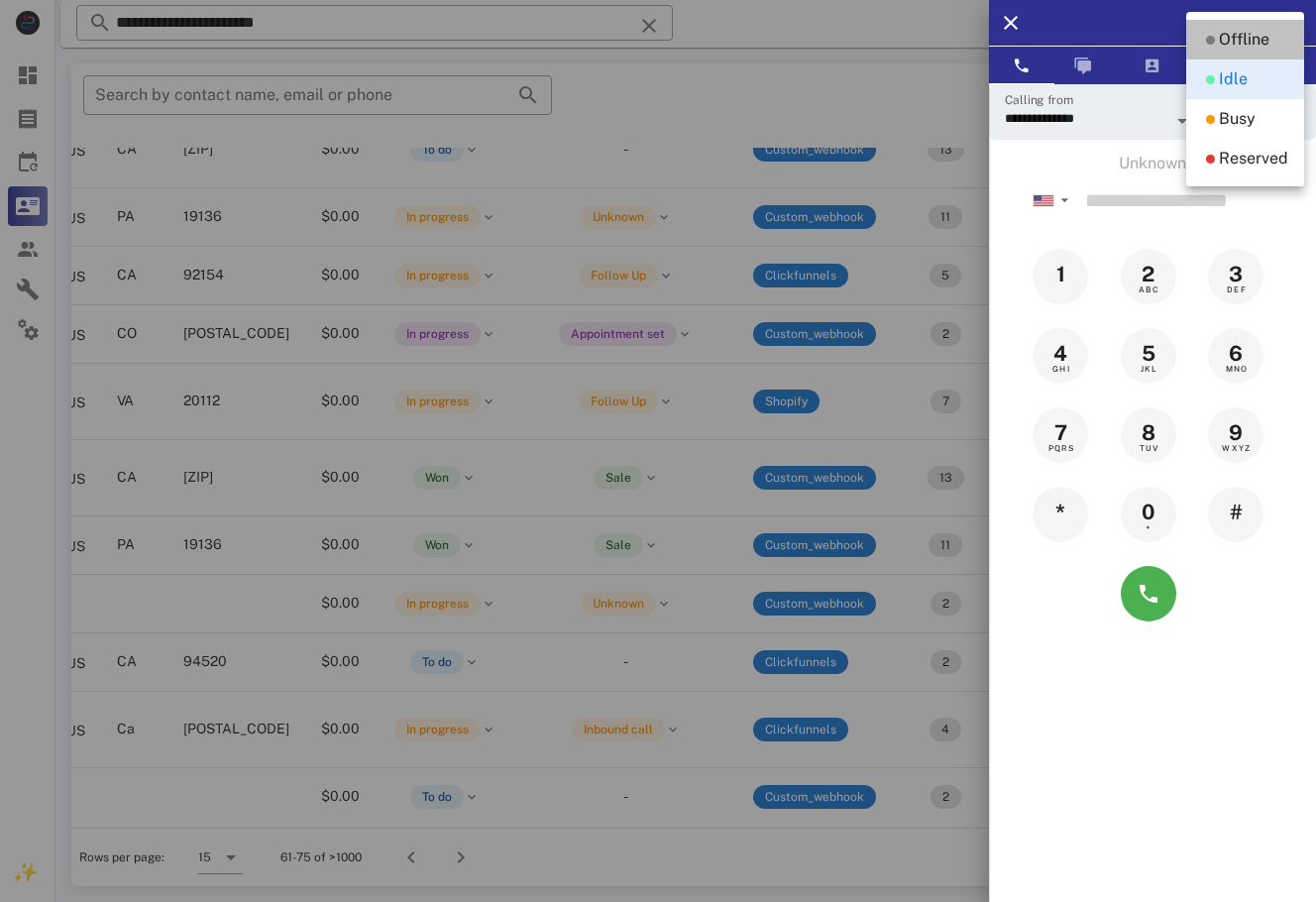 click at bounding box center (1210, 40) 